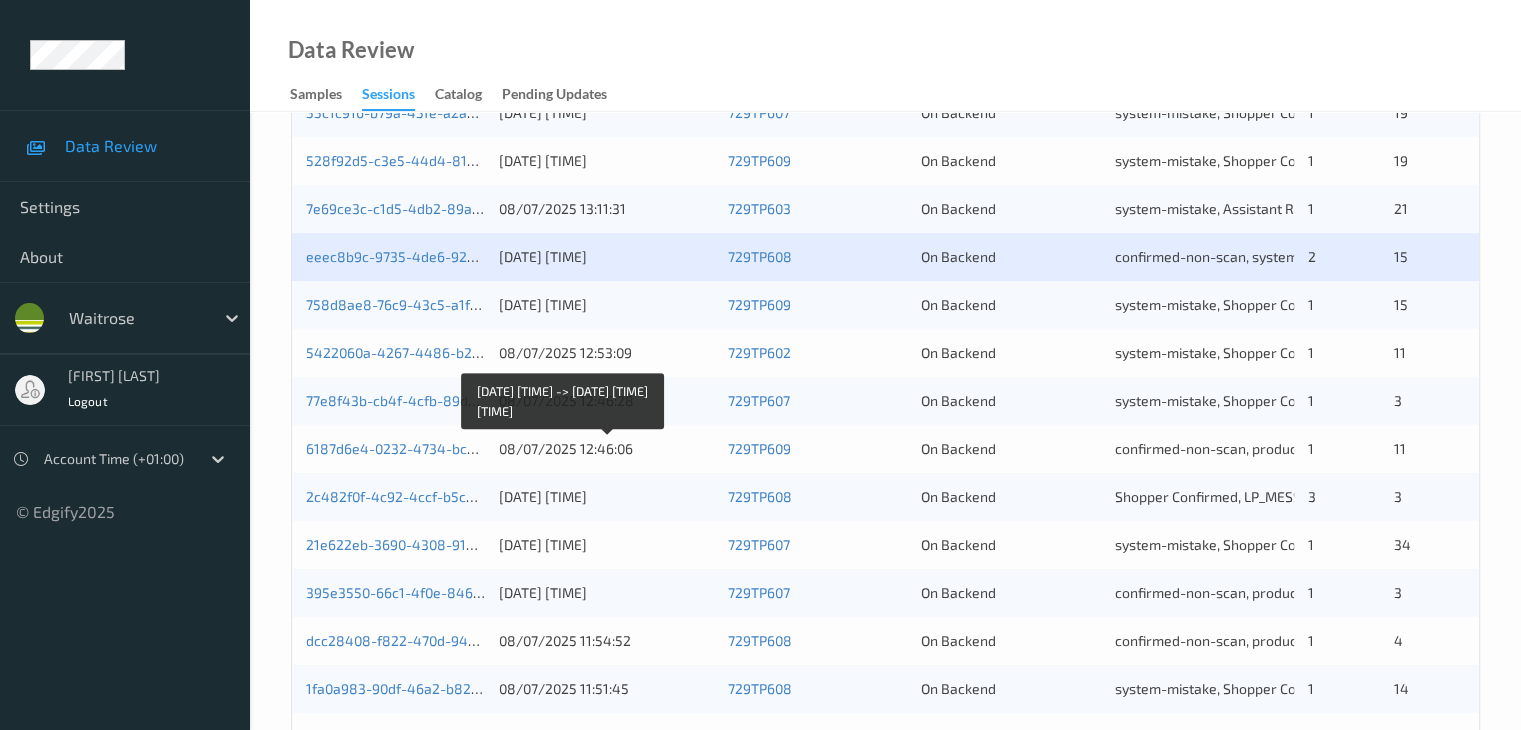 scroll, scrollTop: 832, scrollLeft: 0, axis: vertical 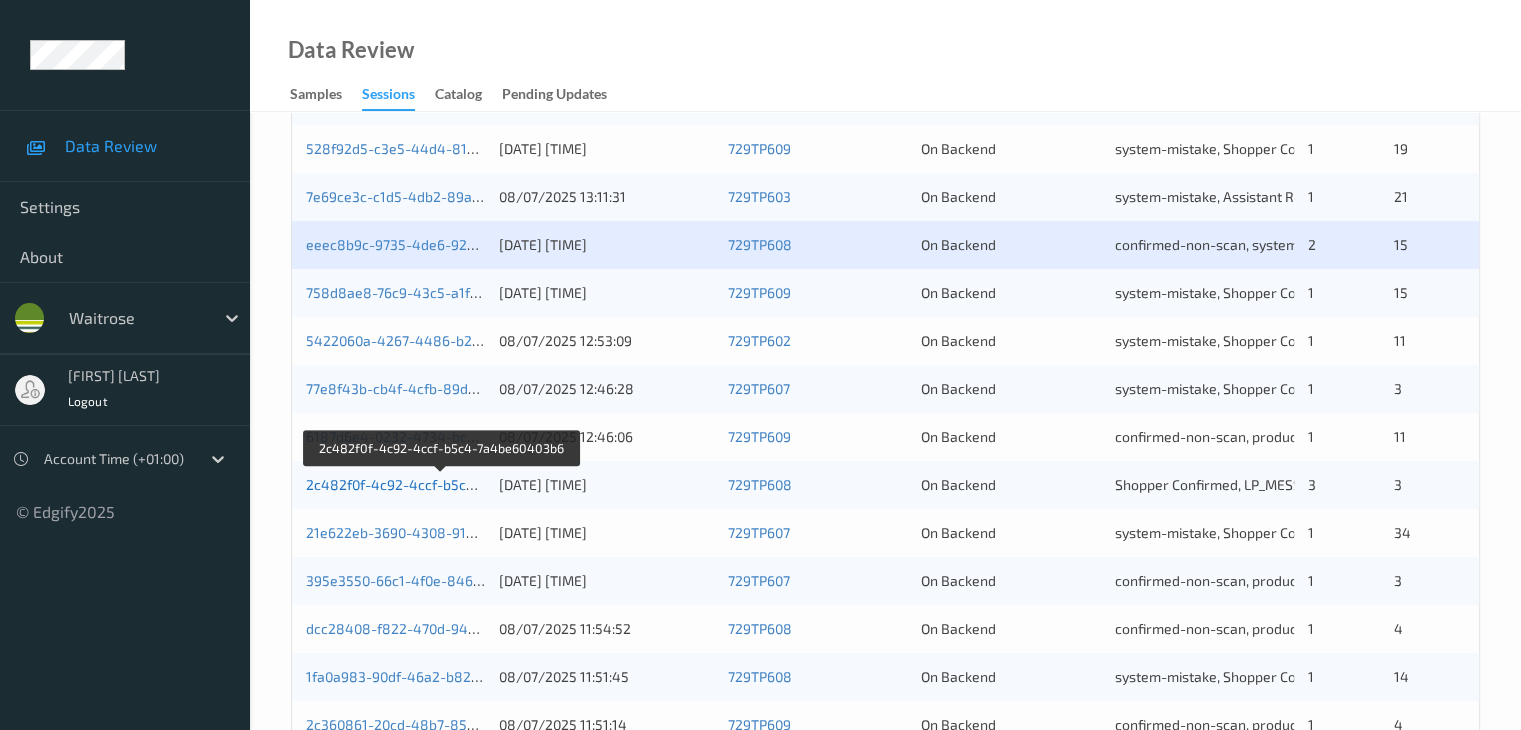 click on "2c482f0f-4c92-4ccf-b5c4-7a4be60403b6" at bounding box center (441, 484) 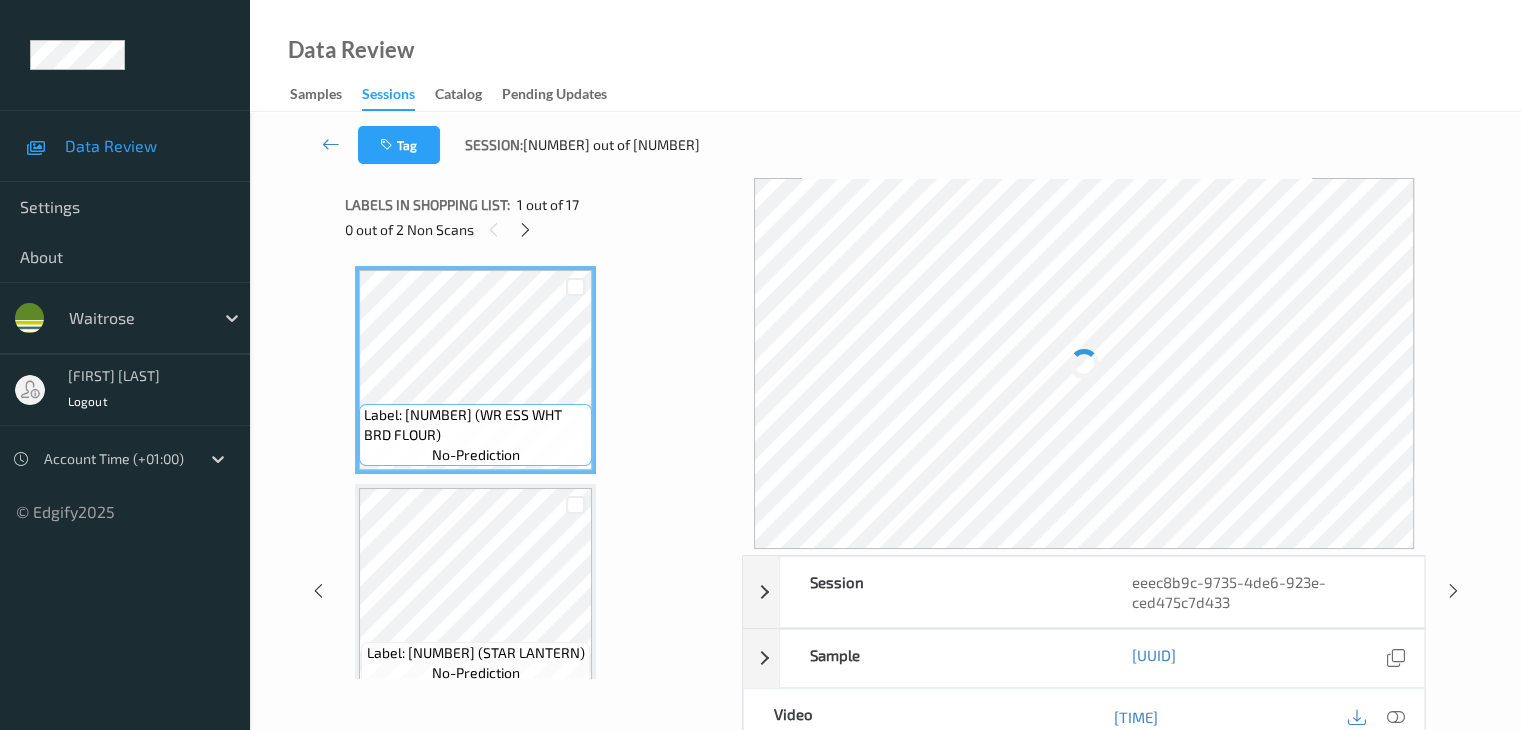 scroll, scrollTop: 0, scrollLeft: 0, axis: both 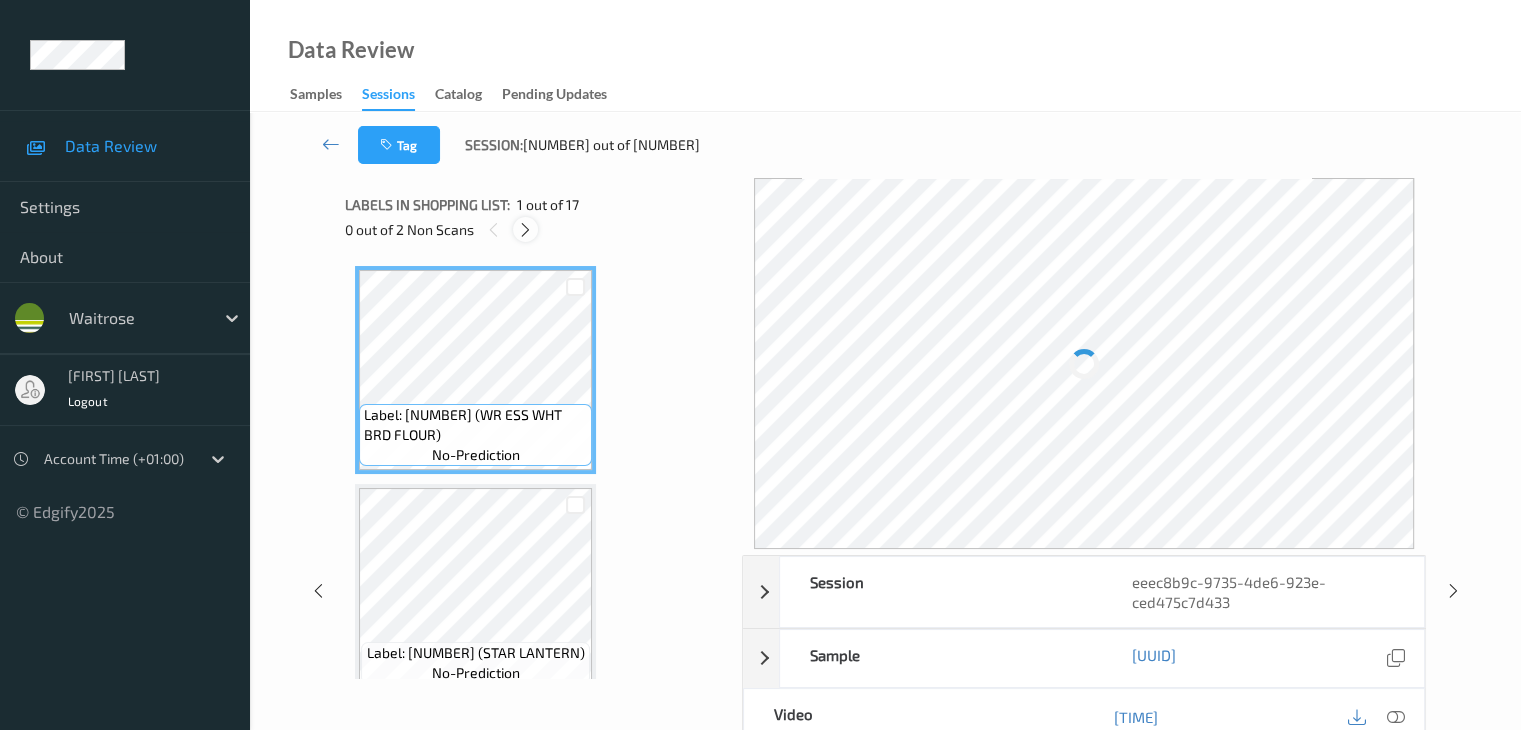 click at bounding box center (525, 230) 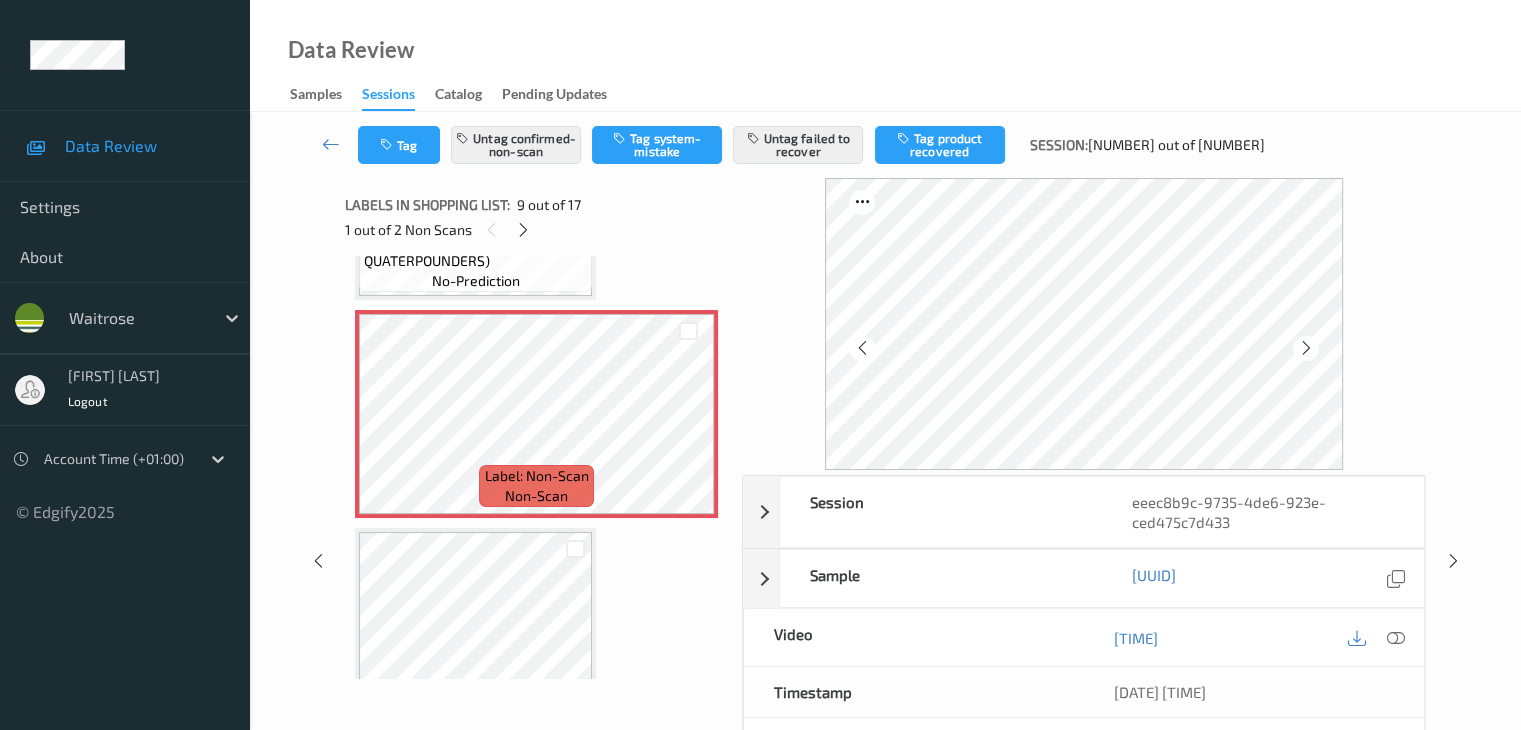 scroll, scrollTop: 1736, scrollLeft: 0, axis: vertical 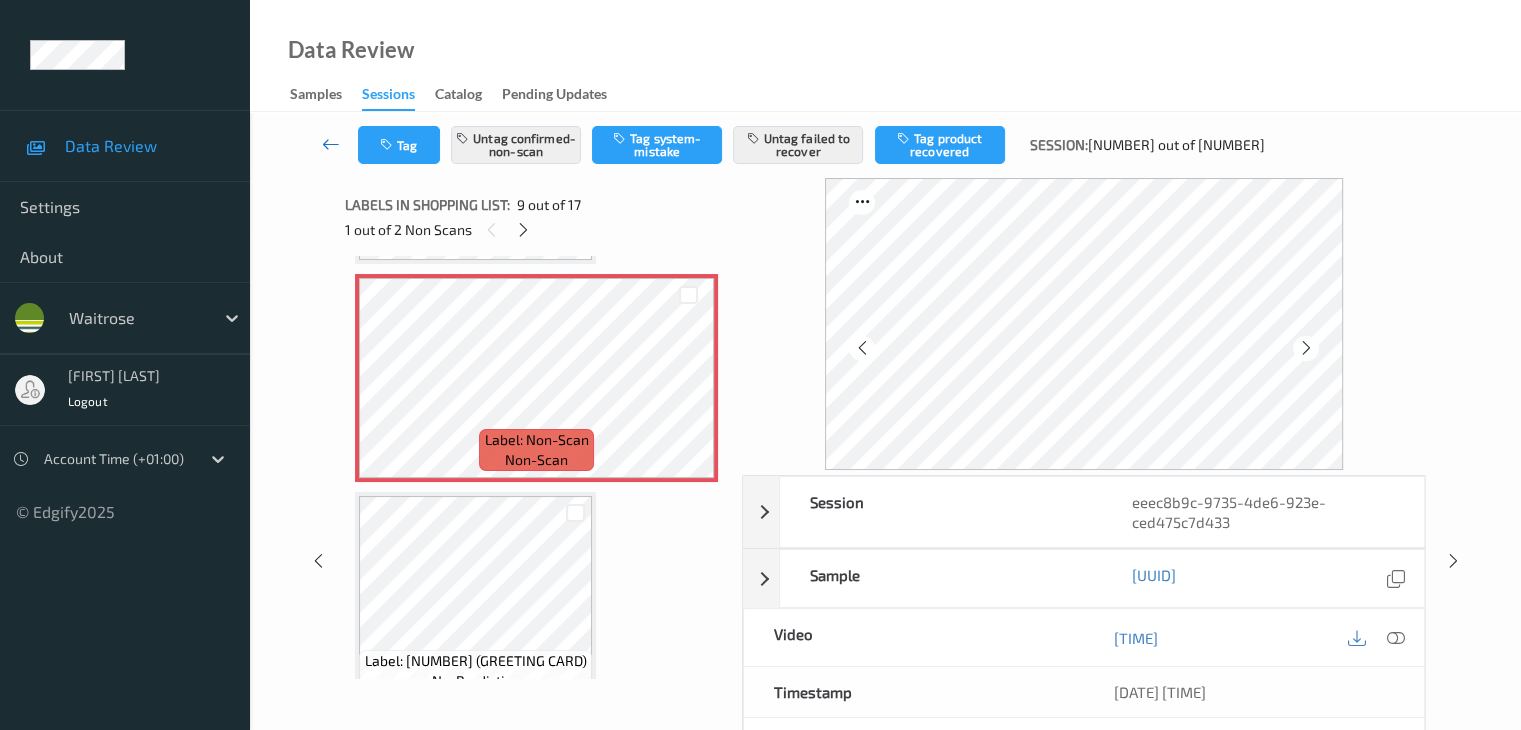 click at bounding box center (331, 144) 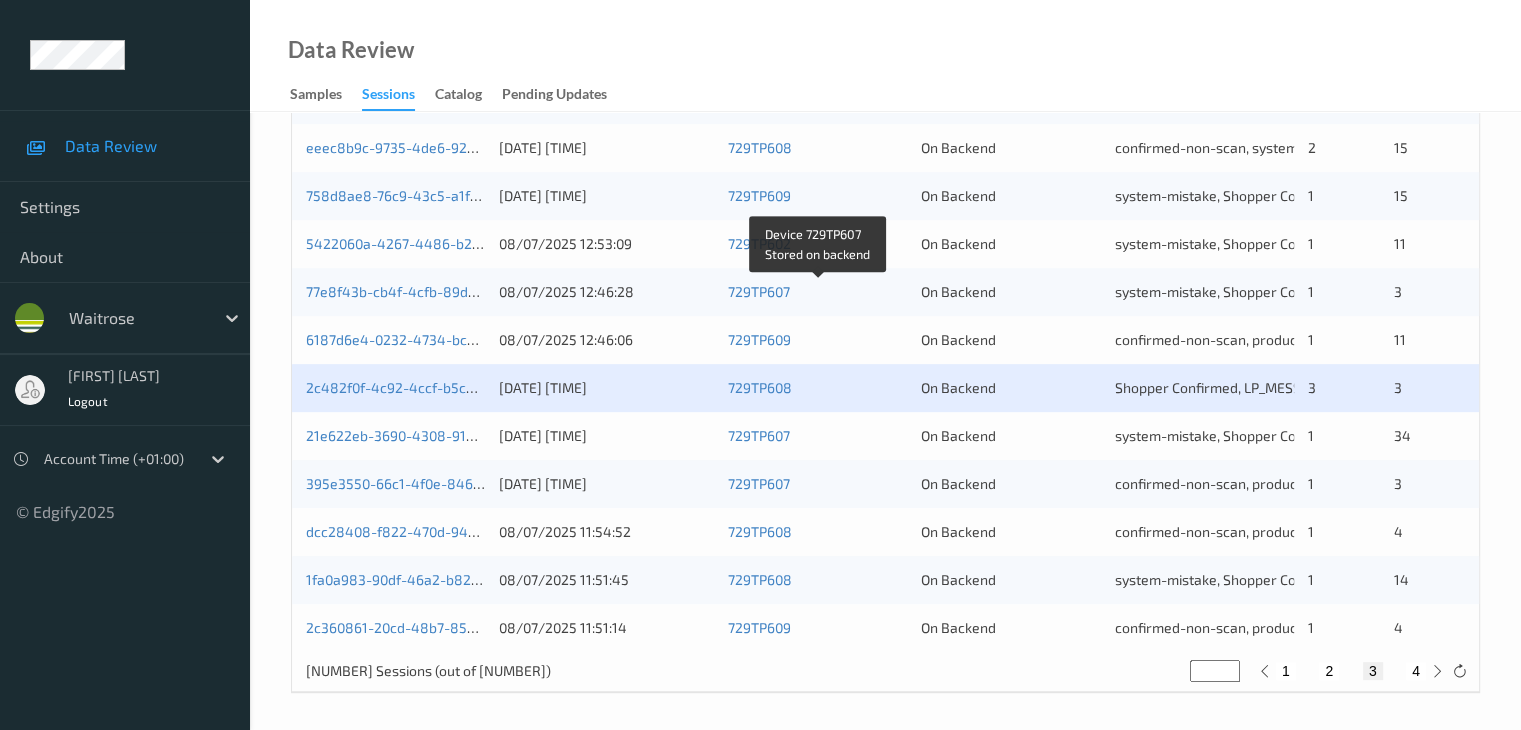 scroll, scrollTop: 932, scrollLeft: 0, axis: vertical 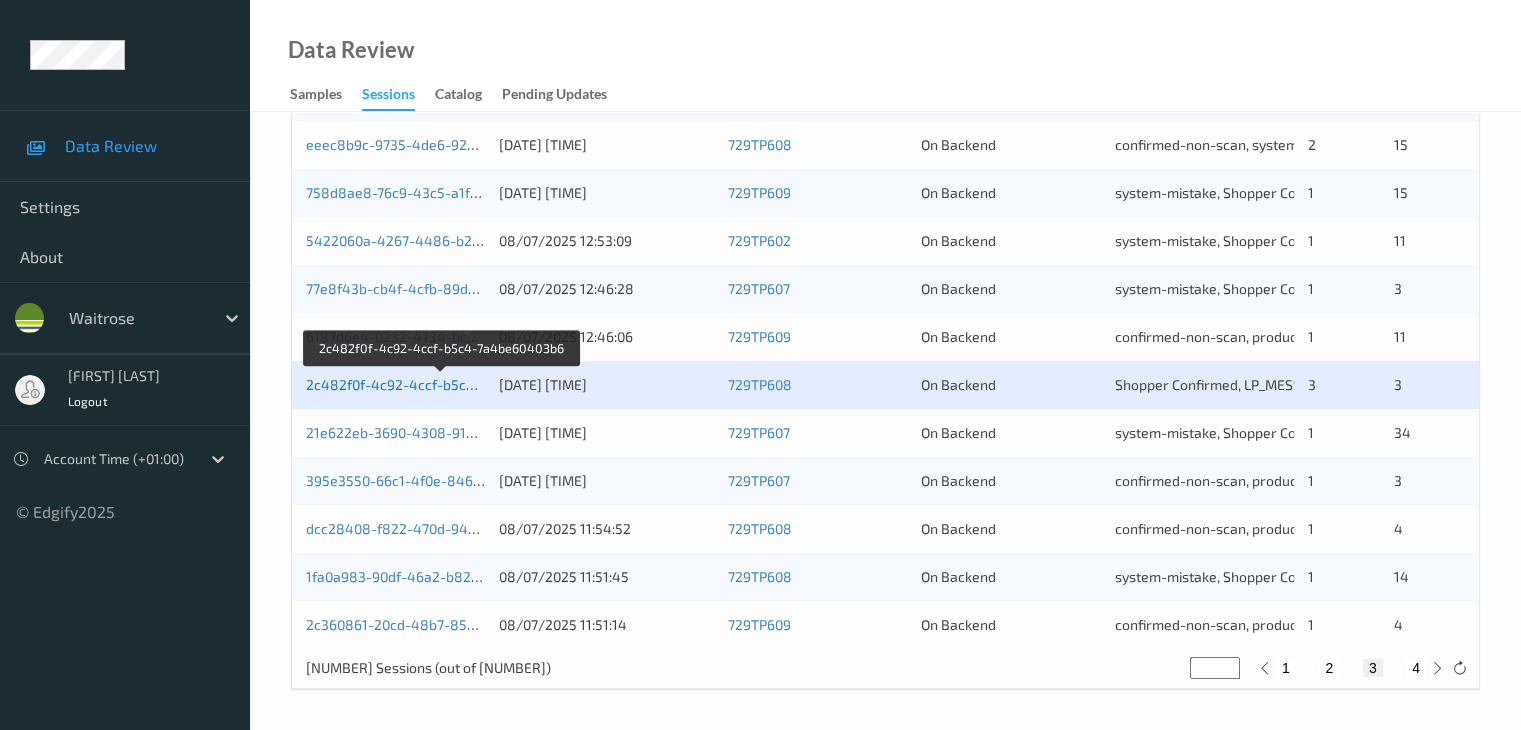 click on "2c482f0f-4c92-4ccf-b5c4-7a4be60403b6" at bounding box center (441, 384) 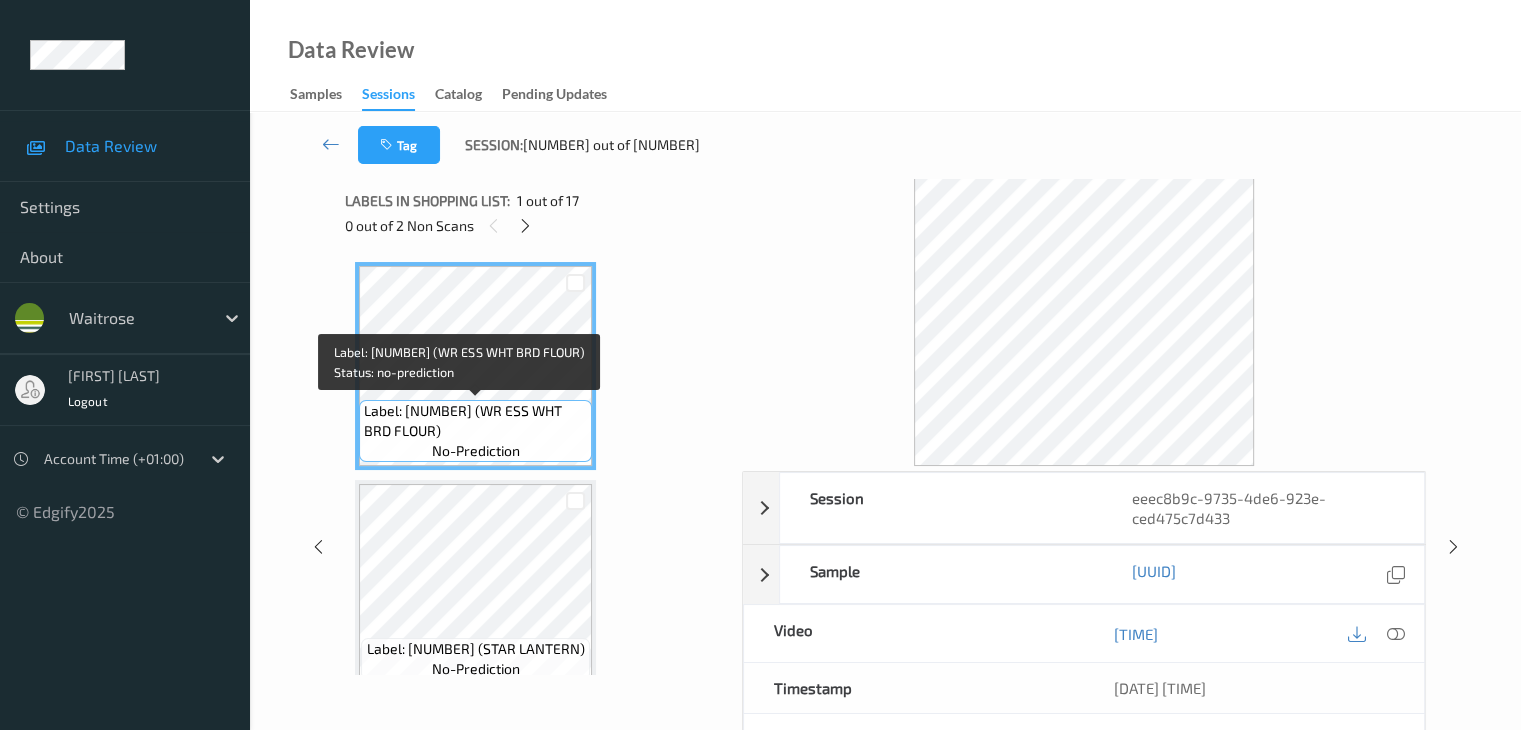 scroll, scrollTop: 0, scrollLeft: 0, axis: both 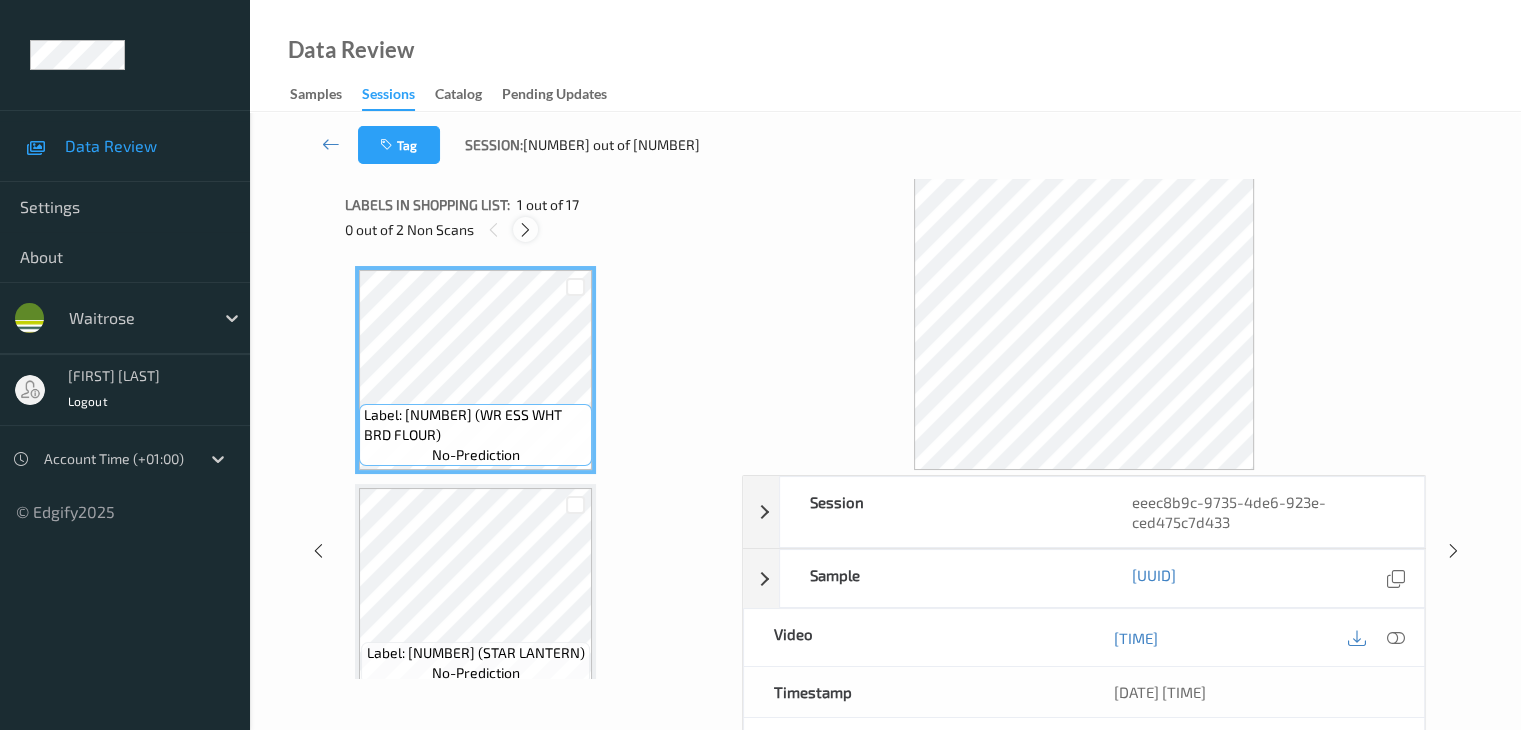 click at bounding box center (525, 230) 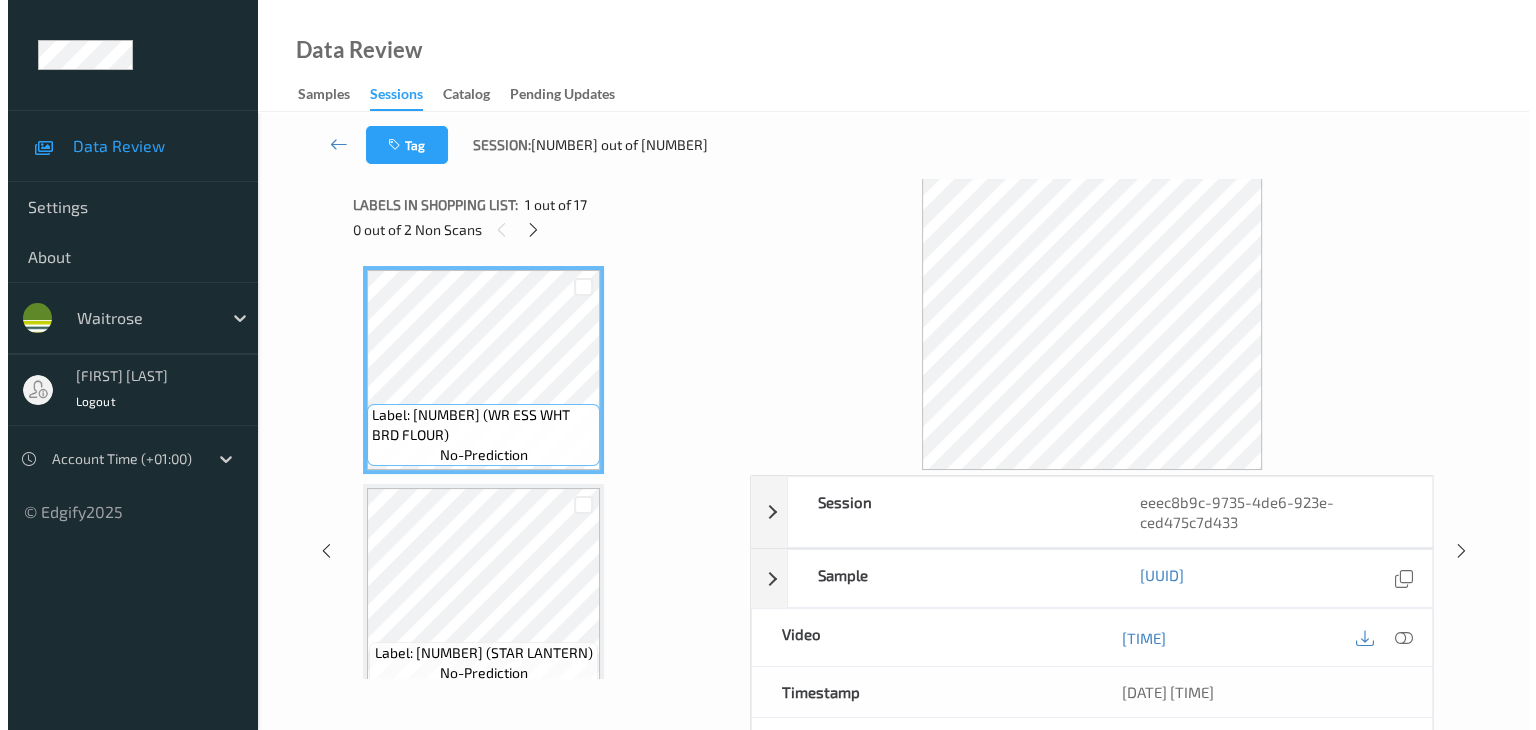scroll, scrollTop: 1536, scrollLeft: 0, axis: vertical 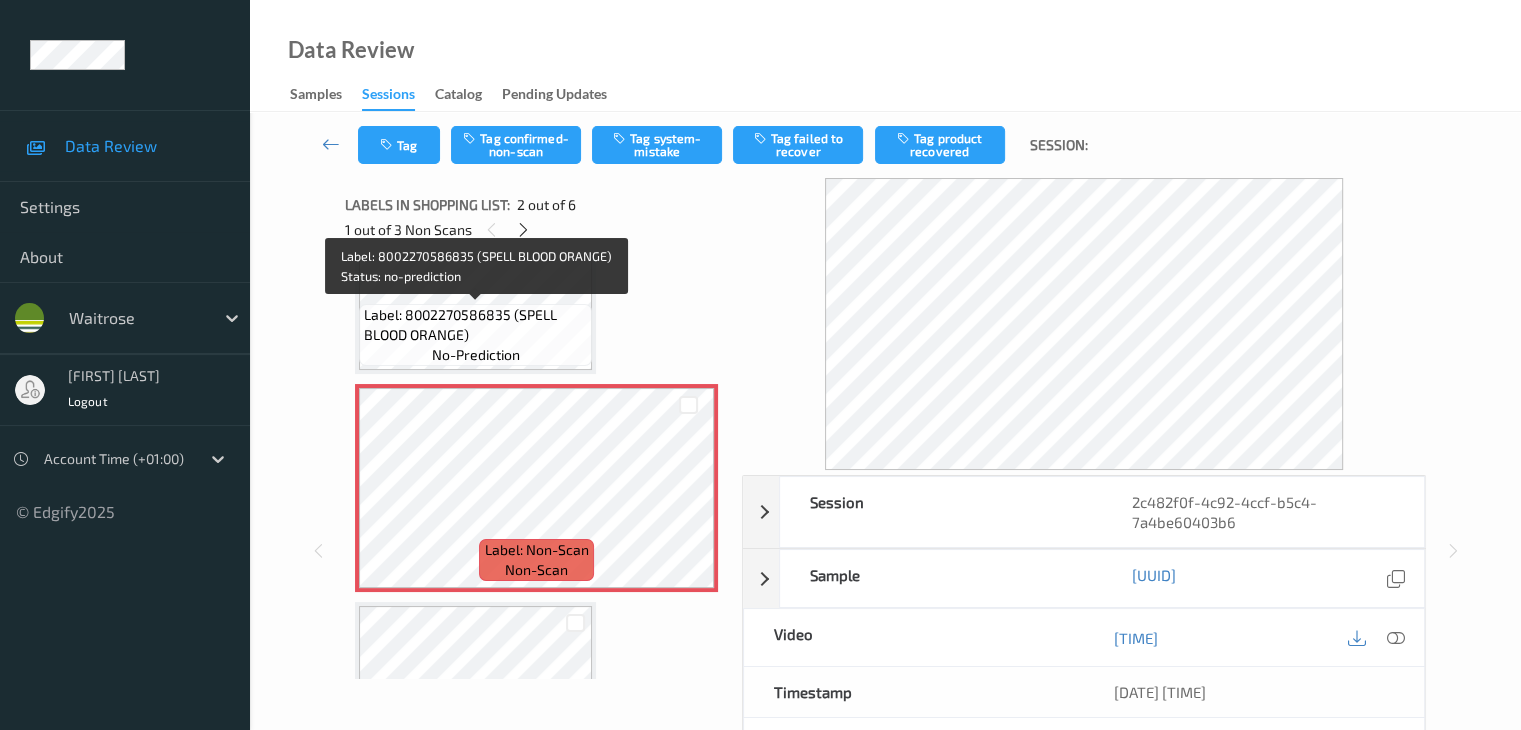 click on "Label: 8002270586835 (SPELL BLOOD ORANGE)" at bounding box center [475, 325] 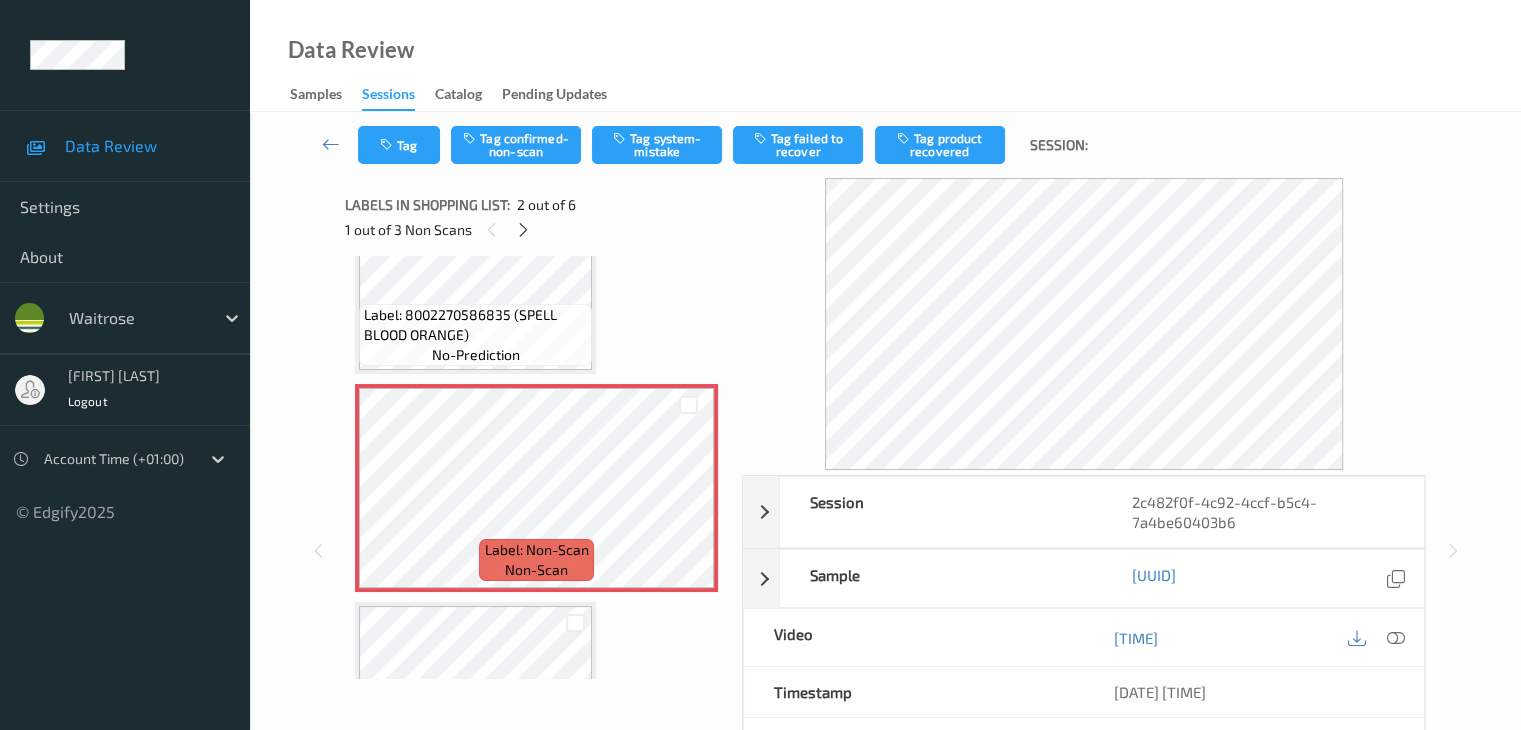 scroll, scrollTop: 0, scrollLeft: 0, axis: both 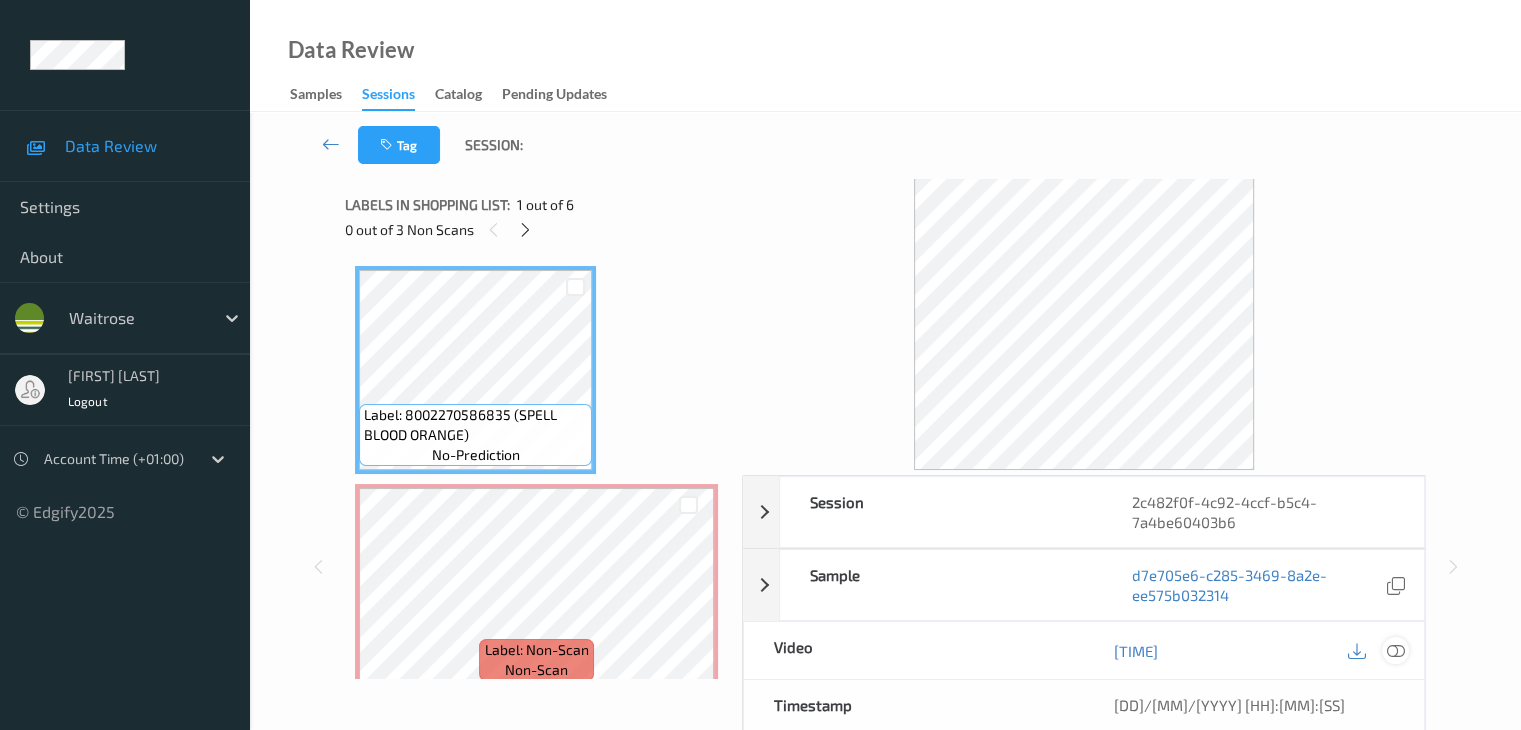 click at bounding box center [1395, 651] 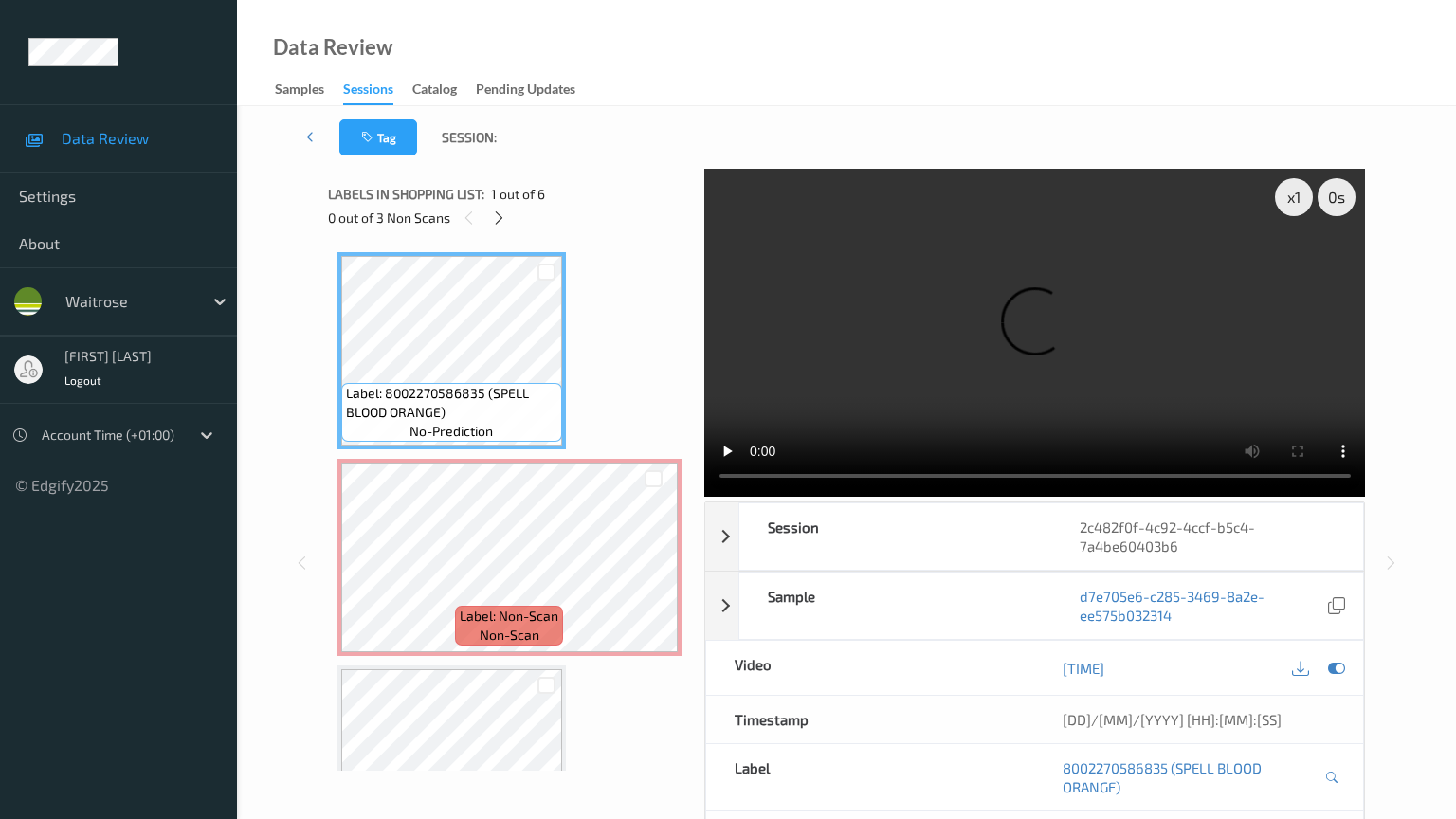 type 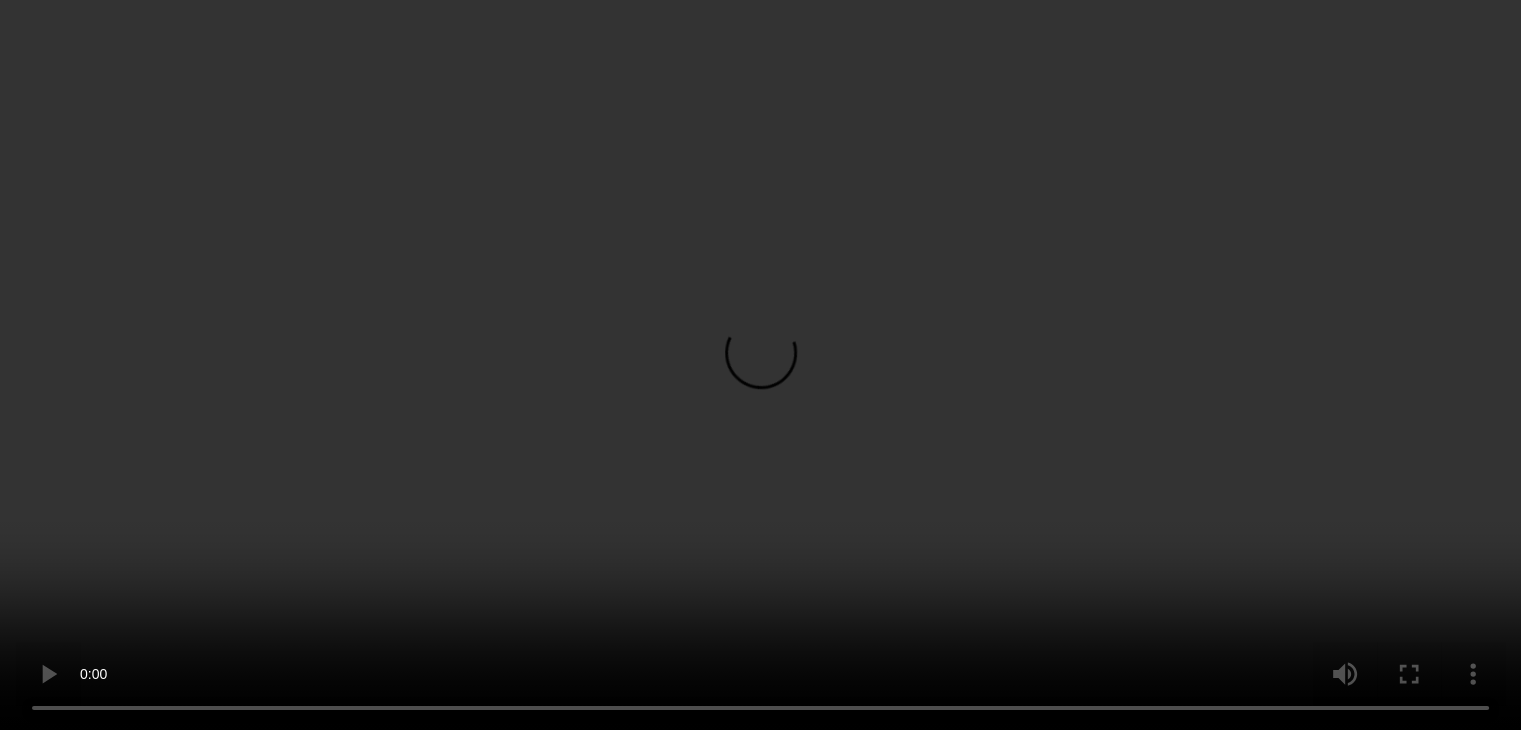 scroll, scrollTop: 100, scrollLeft: 0, axis: vertical 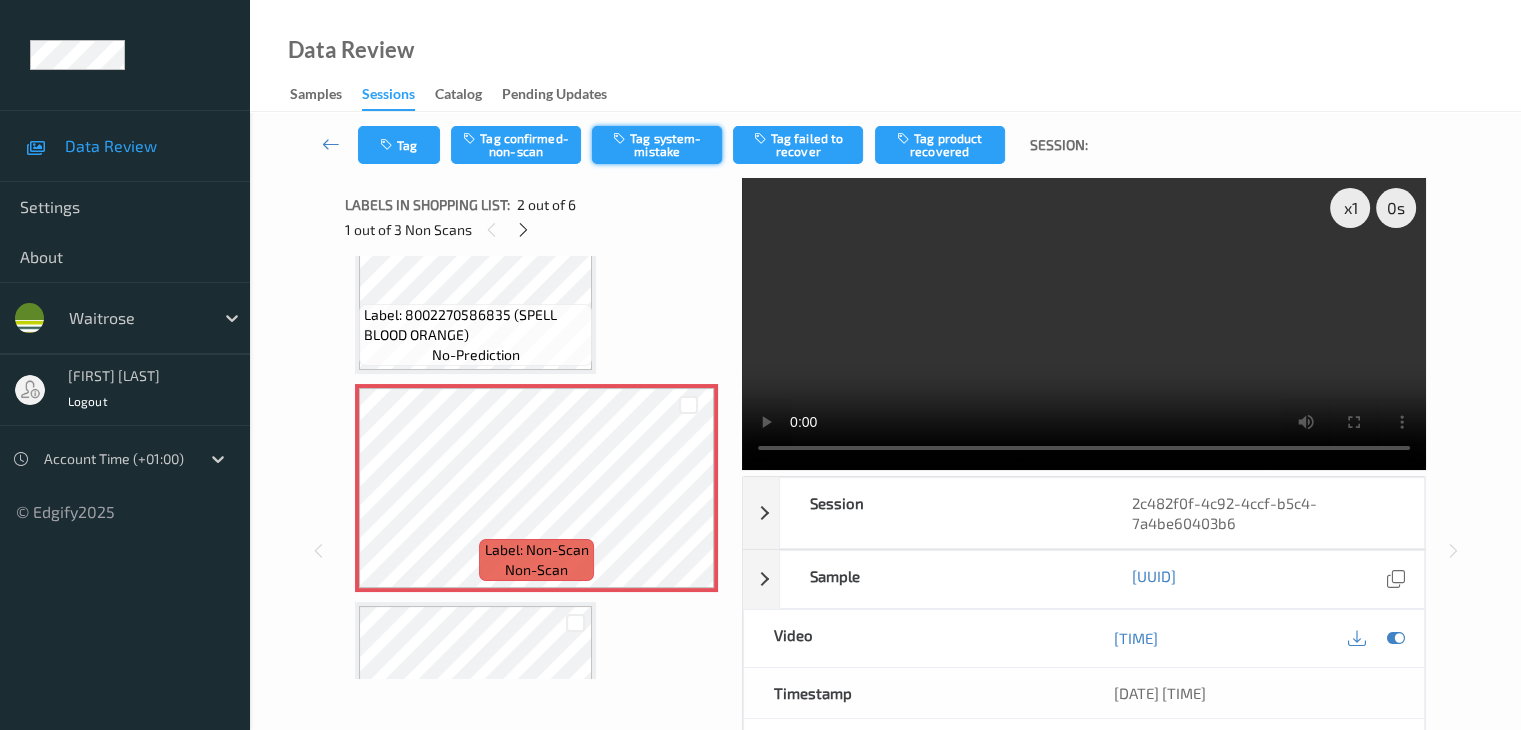 click on "Tag   system-mistake" at bounding box center (657, 145) 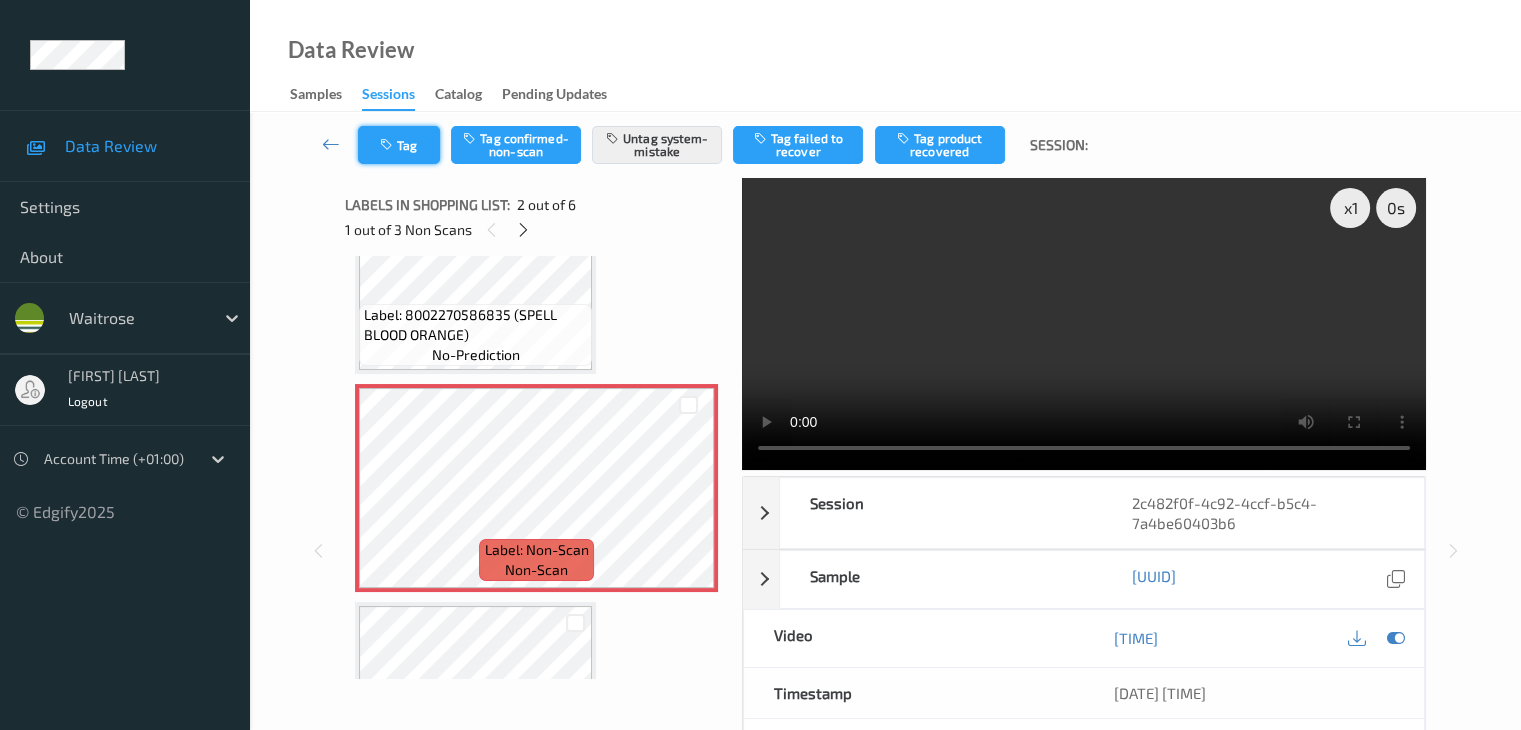 click on "Tag" at bounding box center [399, 145] 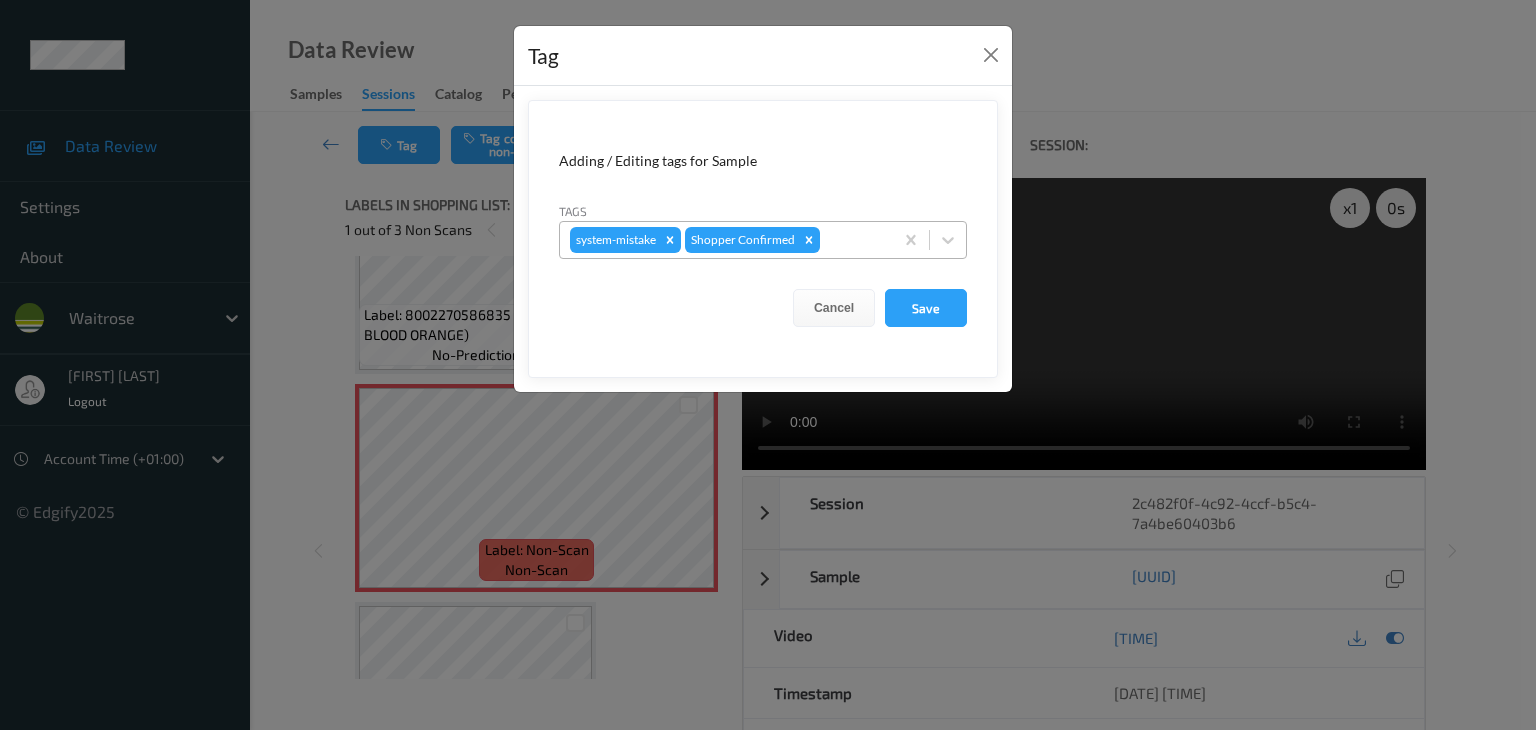 click at bounding box center [853, 240] 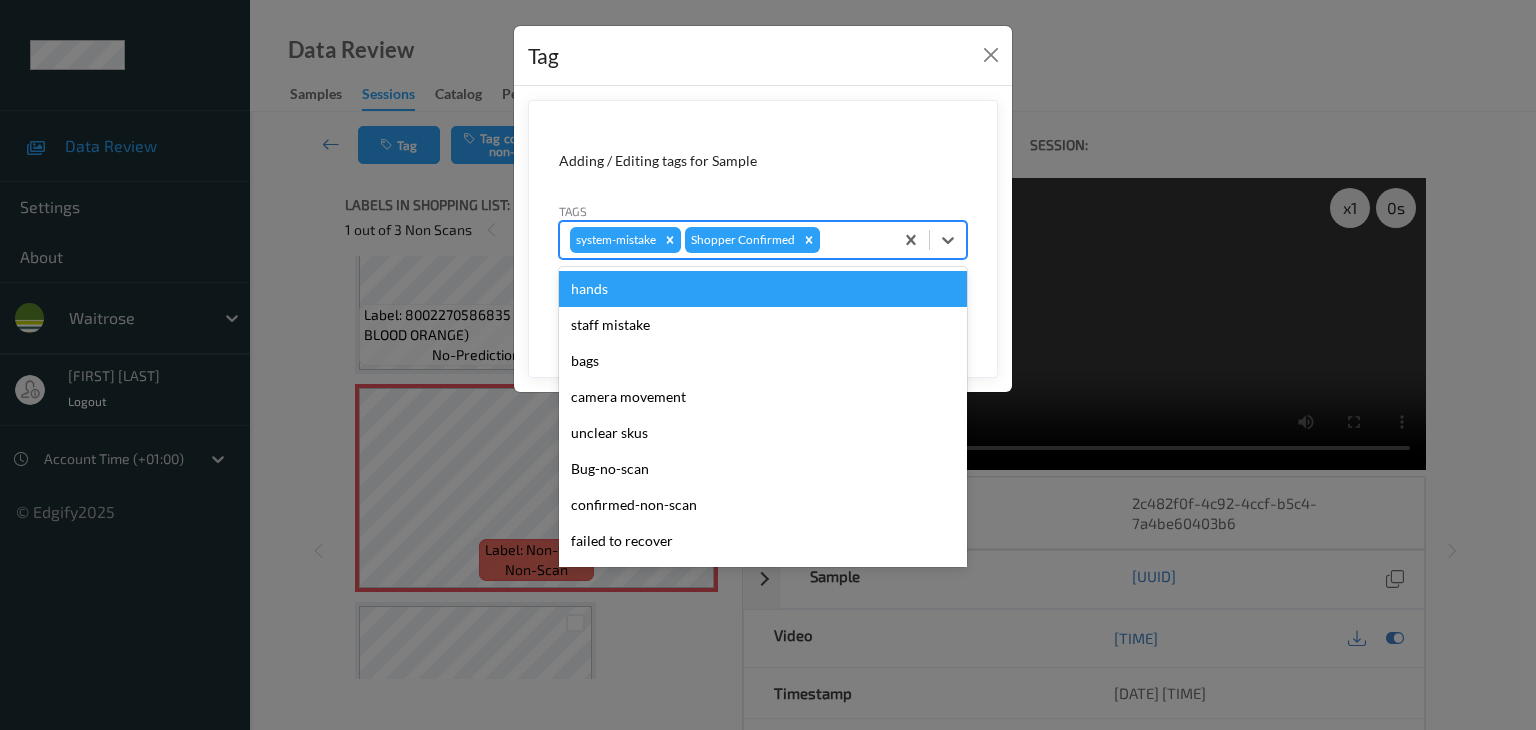 type on "u" 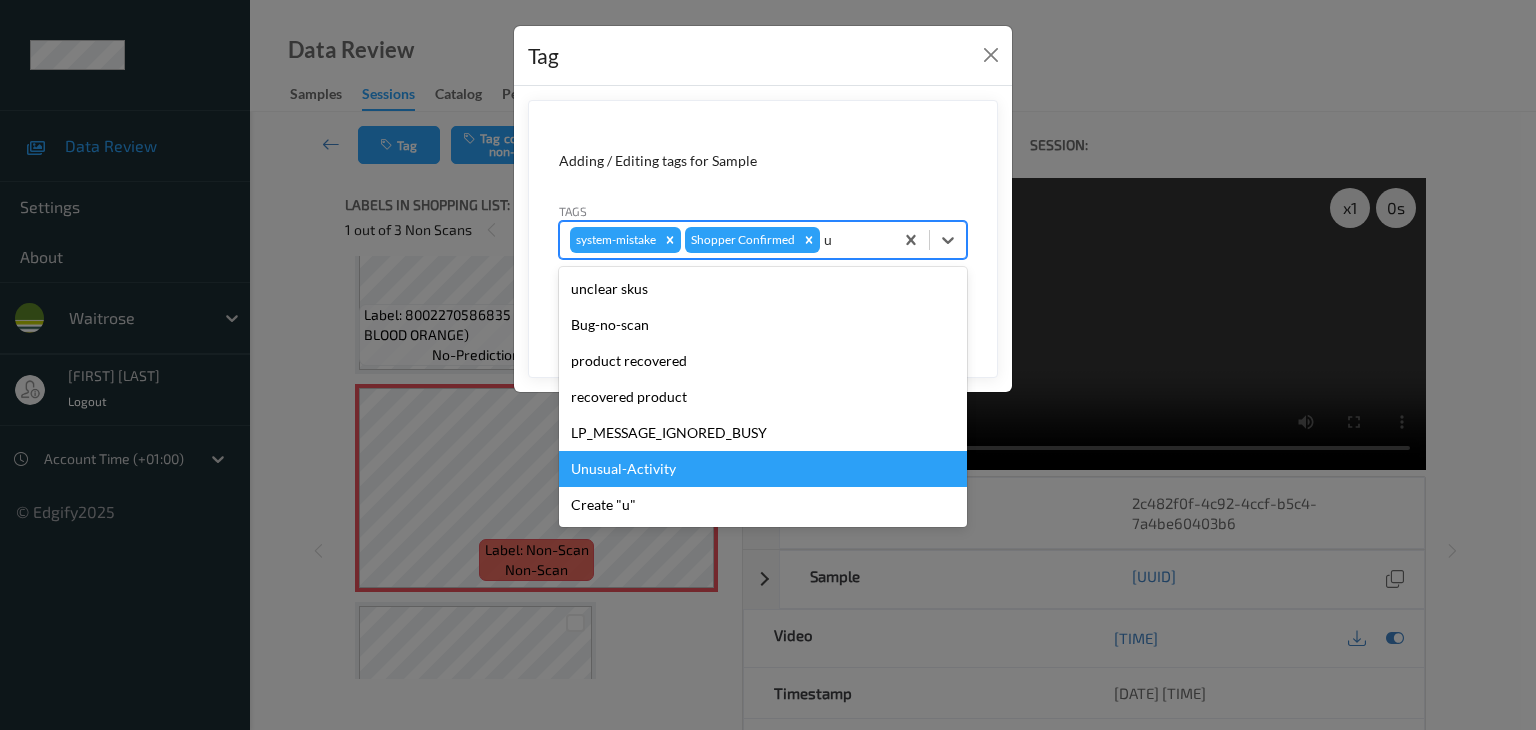 click on "Unusual-Activity" at bounding box center [763, 469] 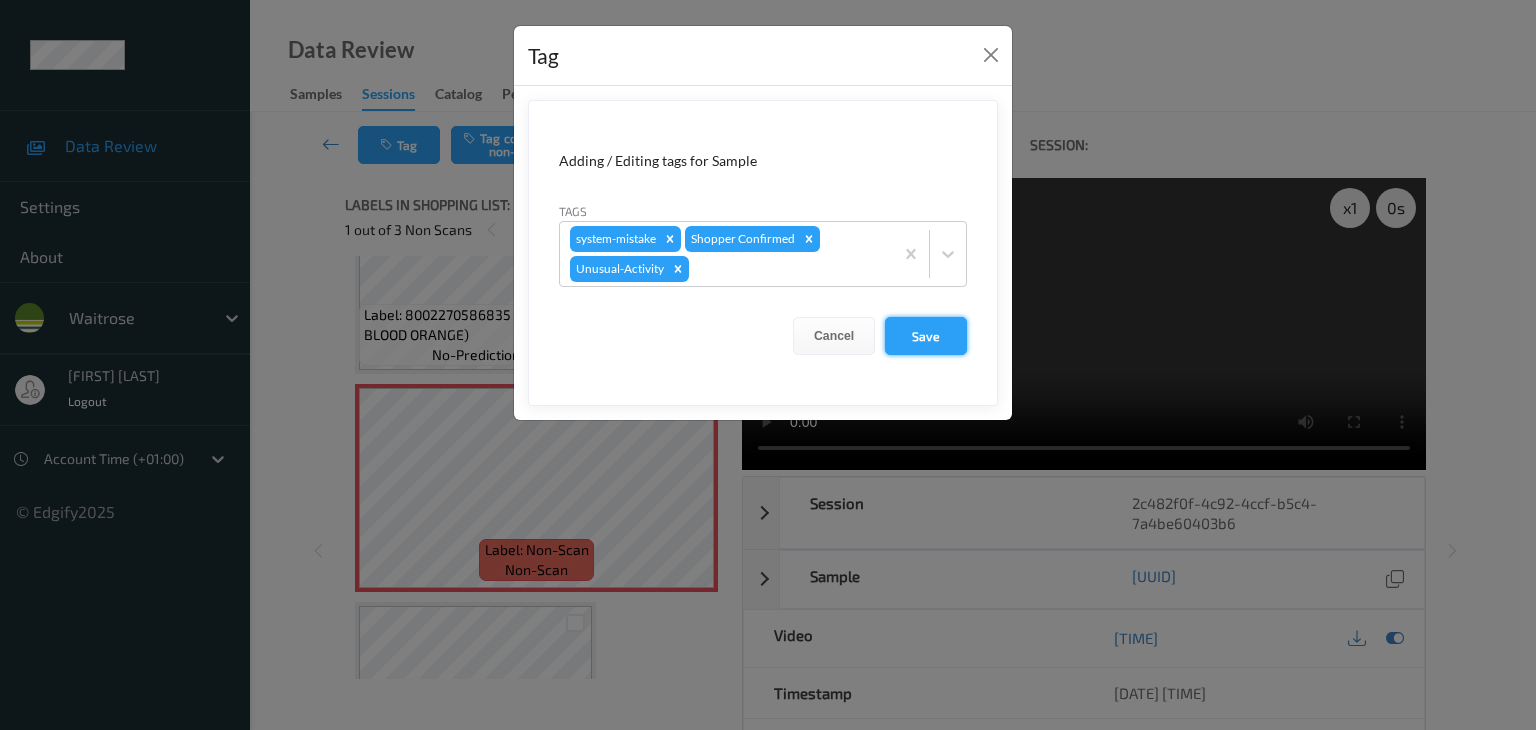 click on "Save" at bounding box center (926, 336) 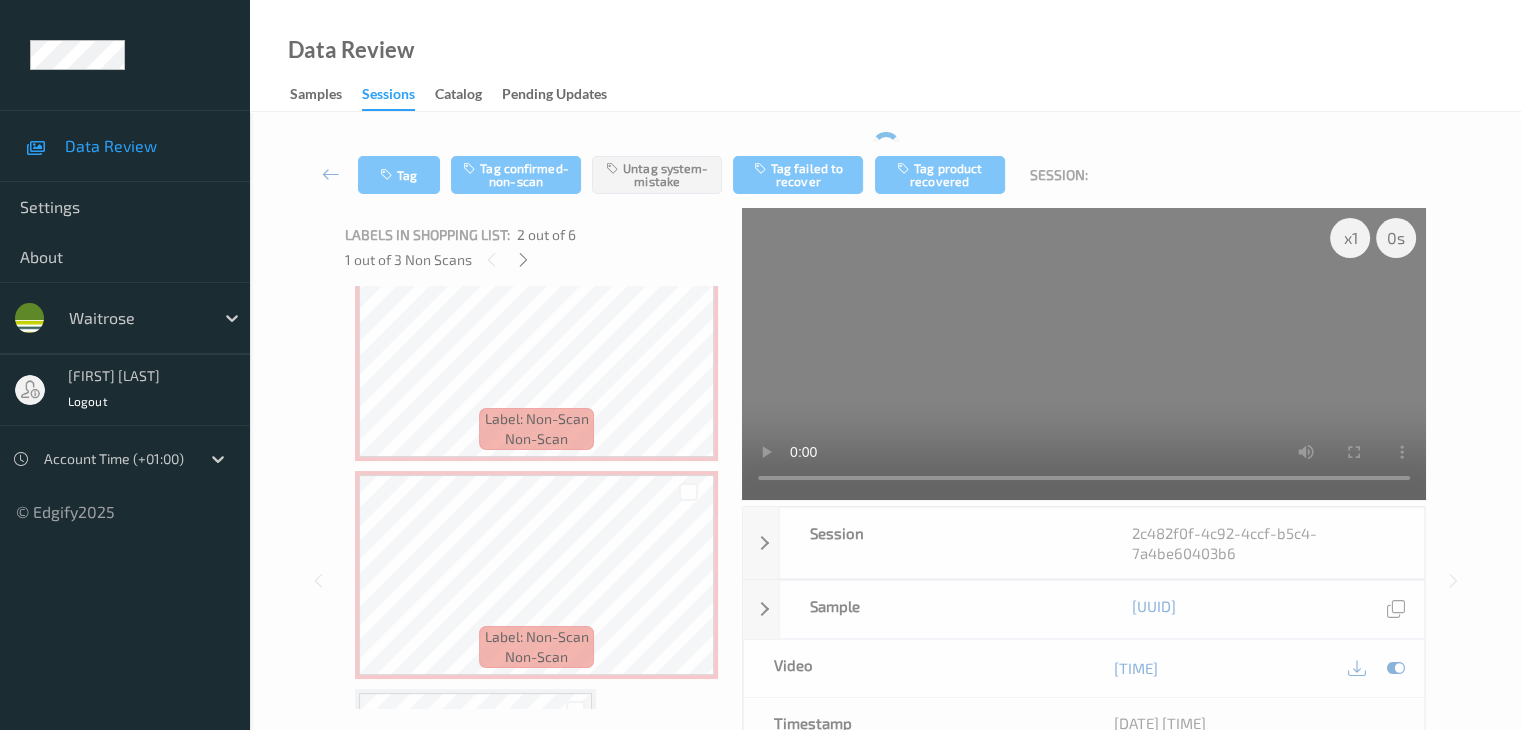 scroll, scrollTop: 700, scrollLeft: 0, axis: vertical 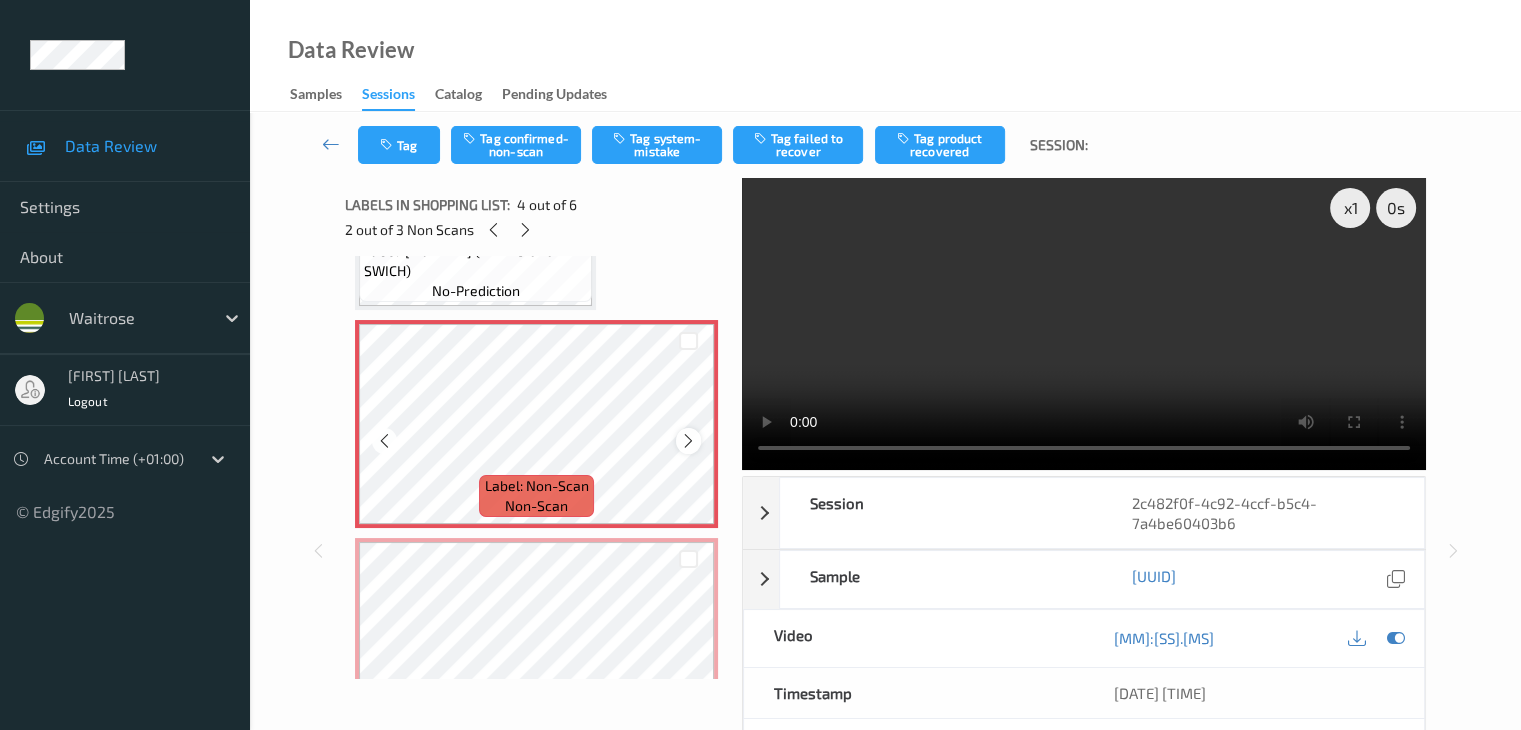 click at bounding box center (688, 441) 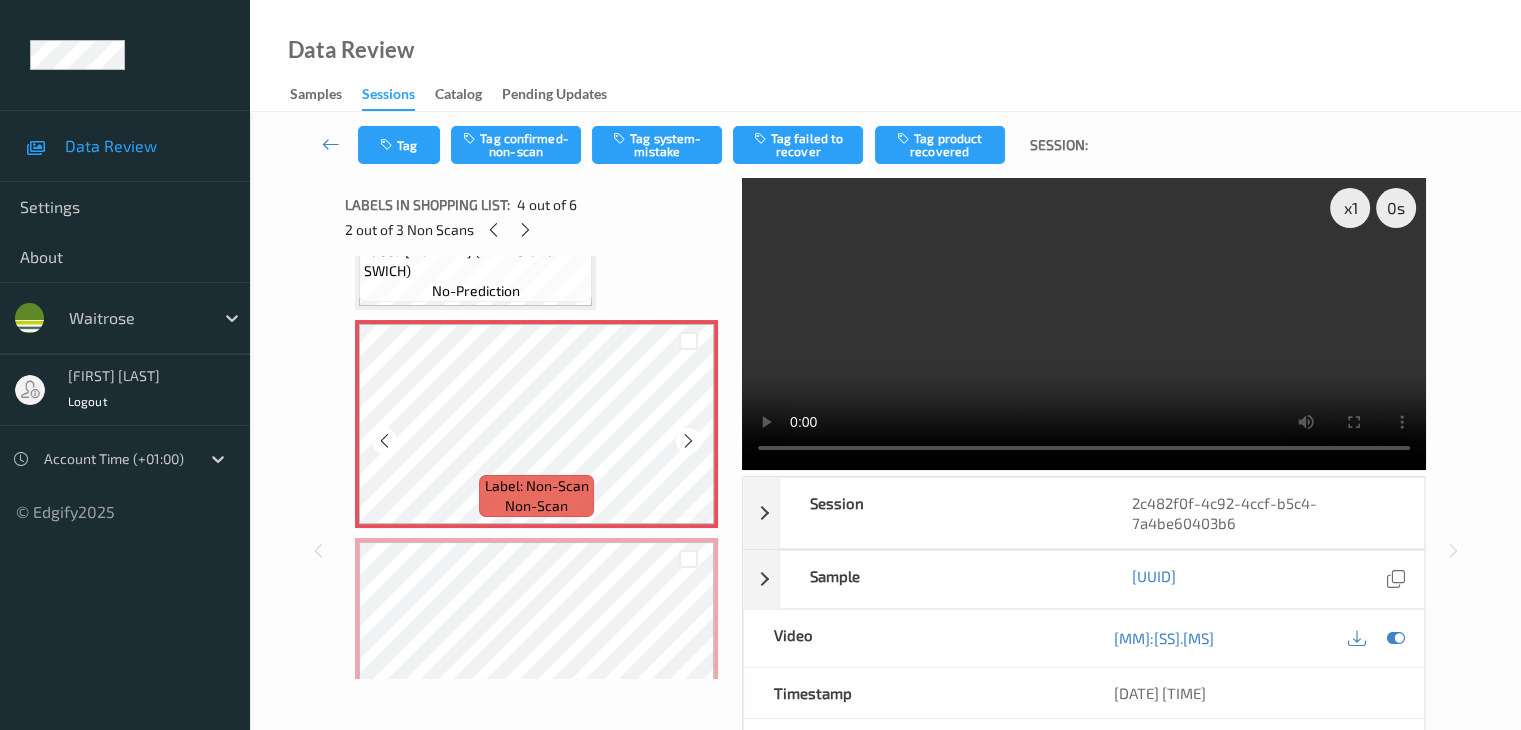 click at bounding box center [688, 441] 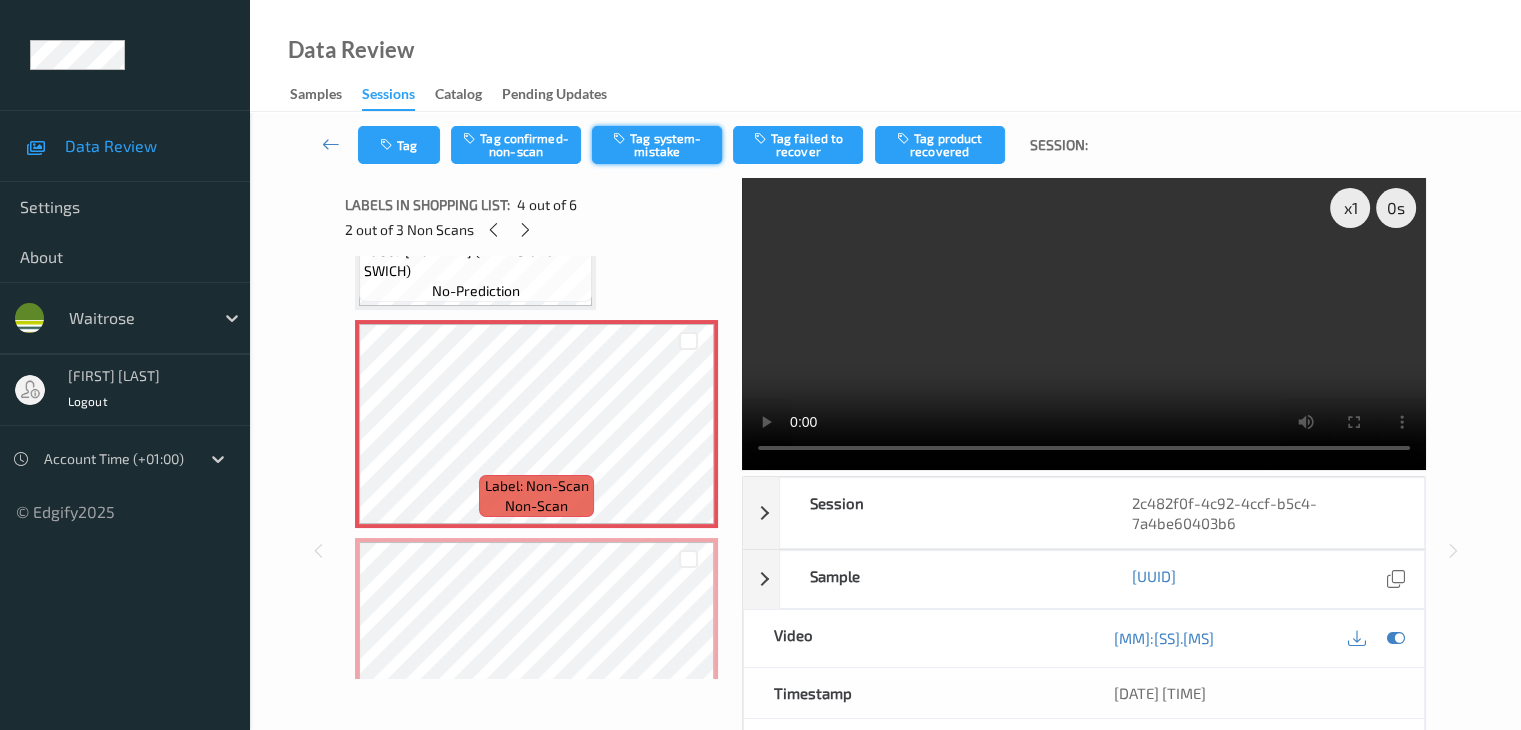 click on "Tag   system-mistake" at bounding box center (657, 145) 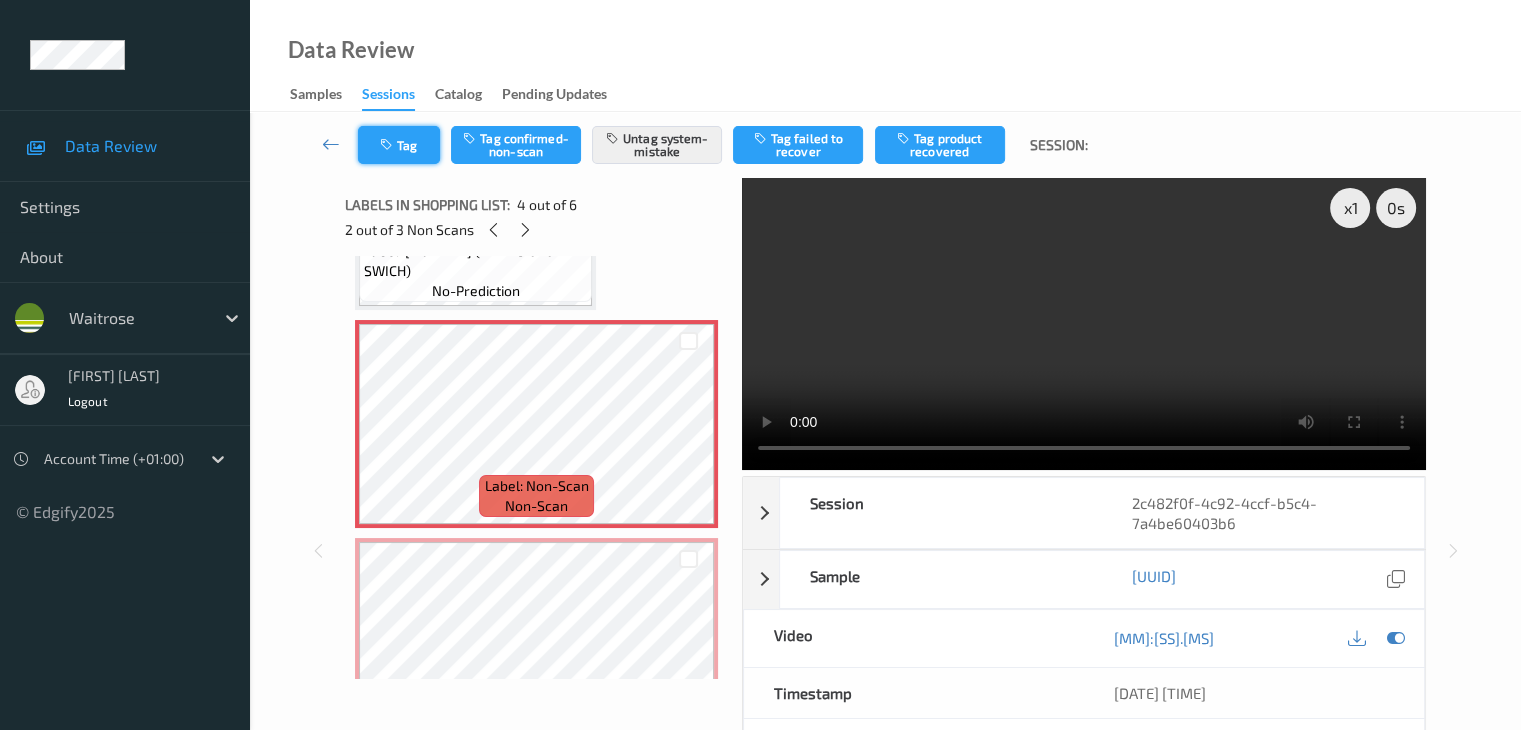 click on "Tag" at bounding box center [399, 145] 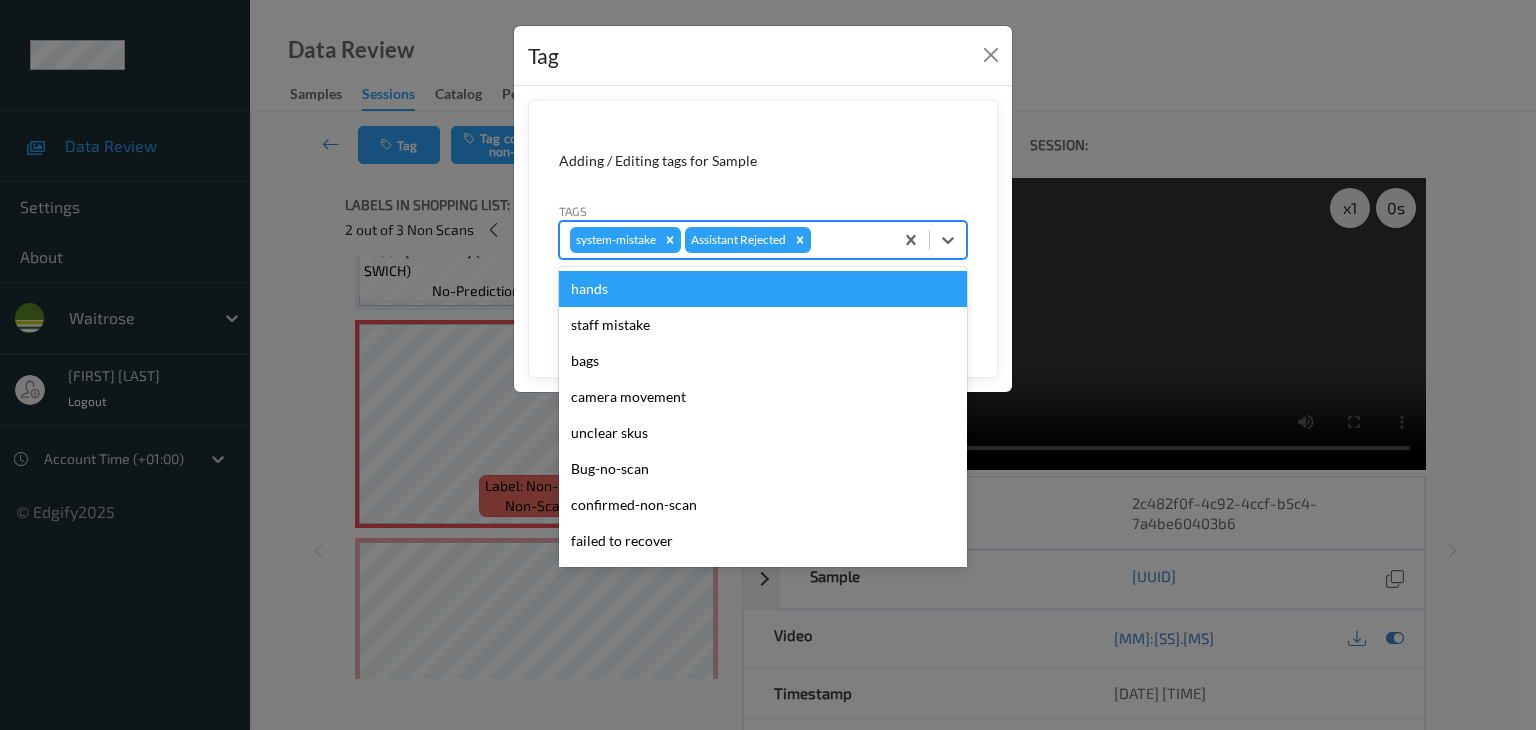 click on "system-mistake Assistant Rejected" at bounding box center (726, 240) 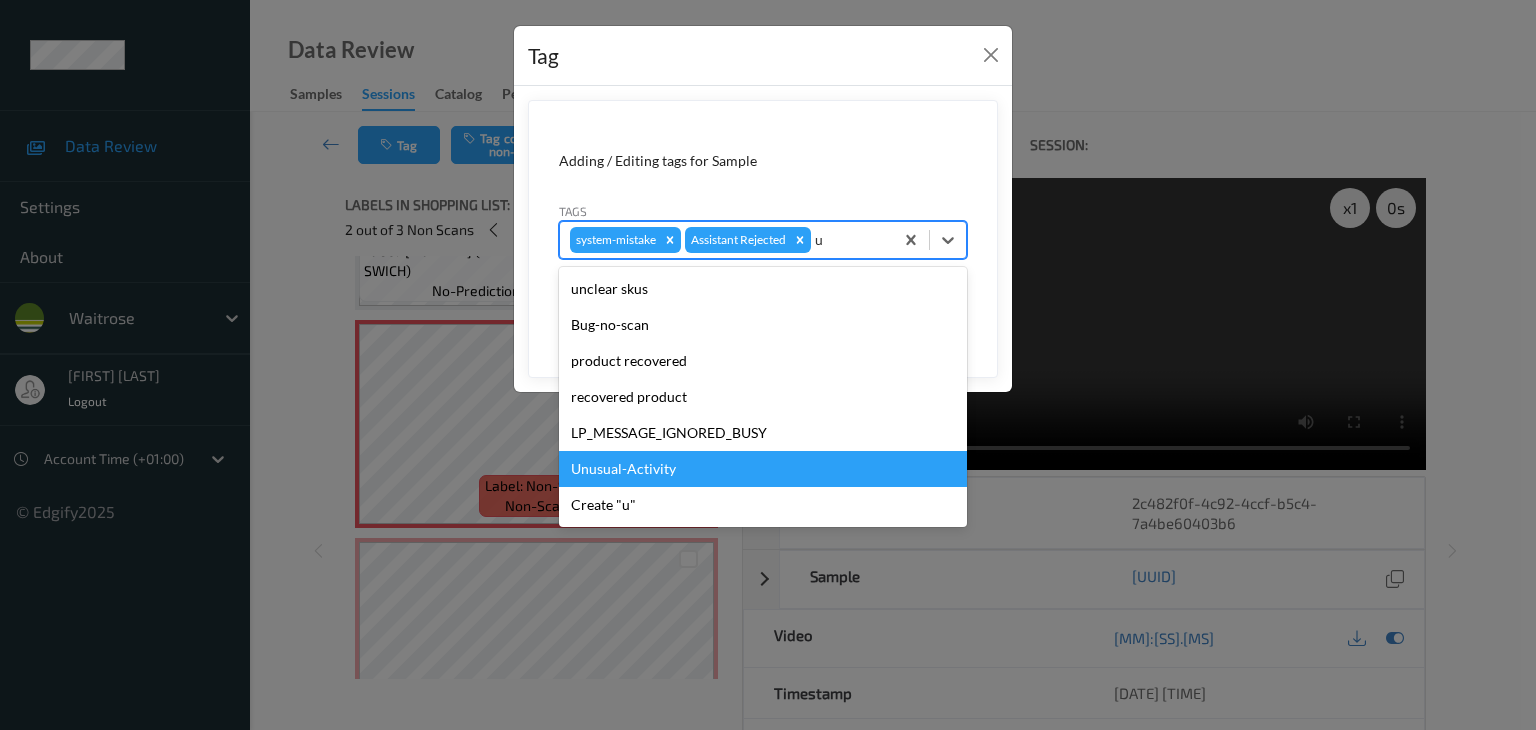 click on "Unusual-Activity" at bounding box center (763, 469) 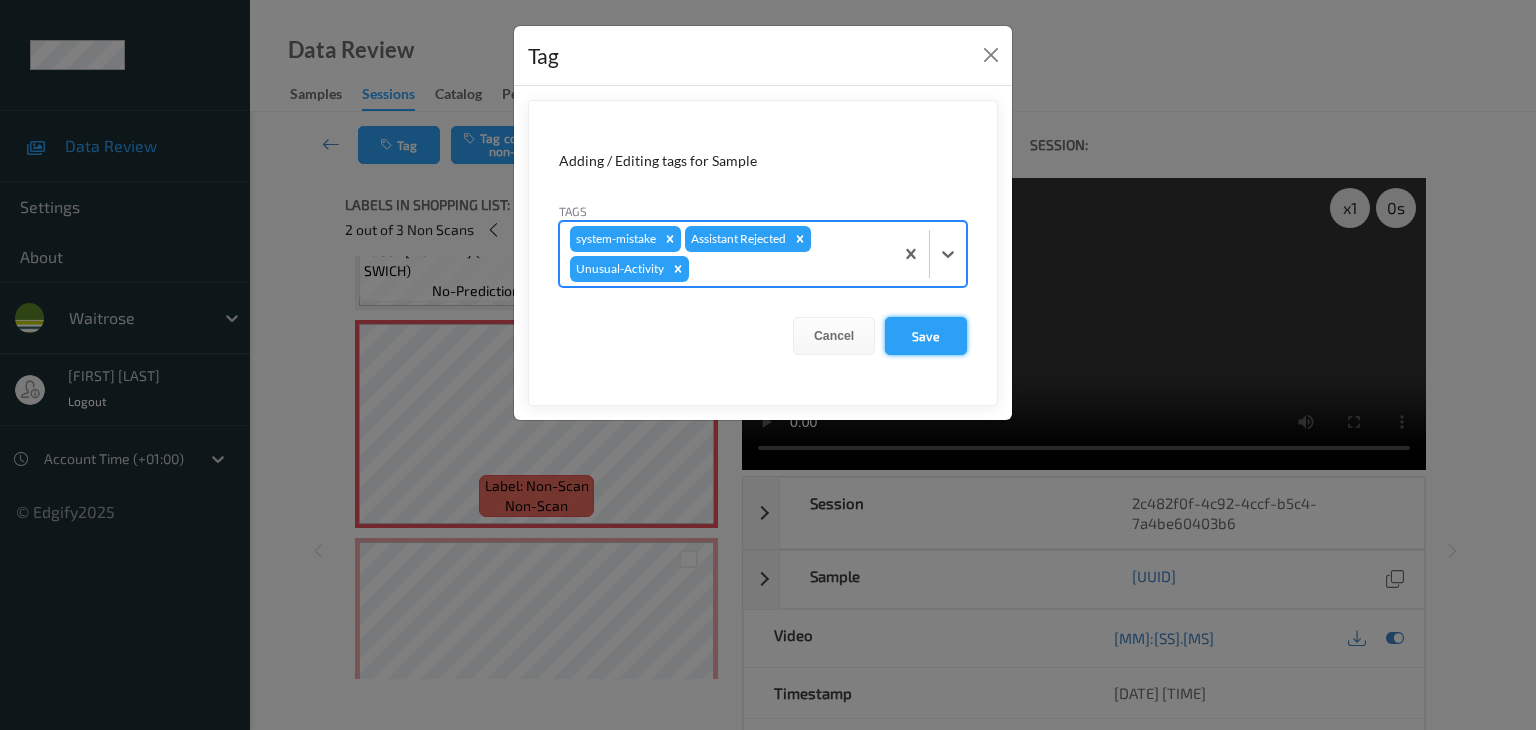 click on "Save" at bounding box center (926, 336) 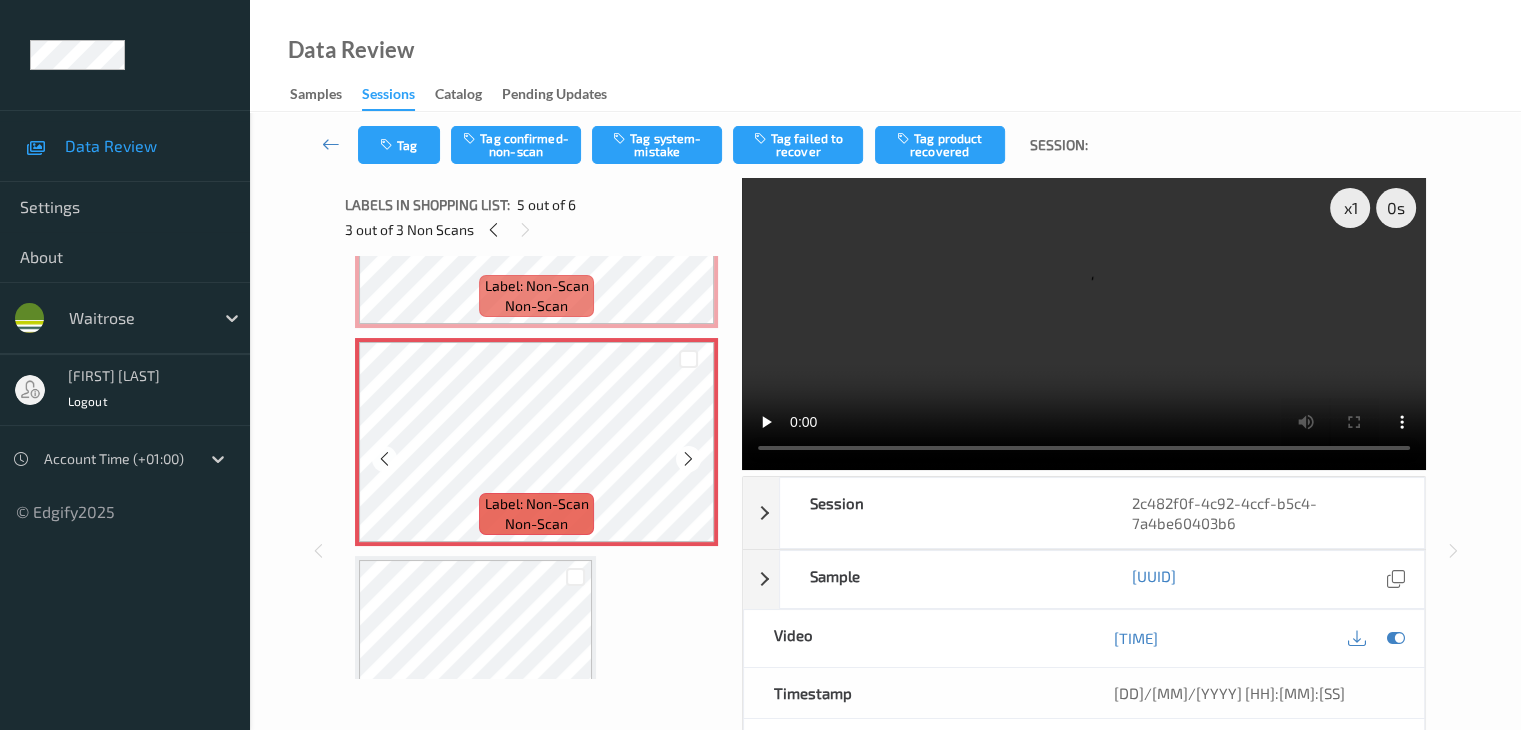 scroll, scrollTop: 500, scrollLeft: 0, axis: vertical 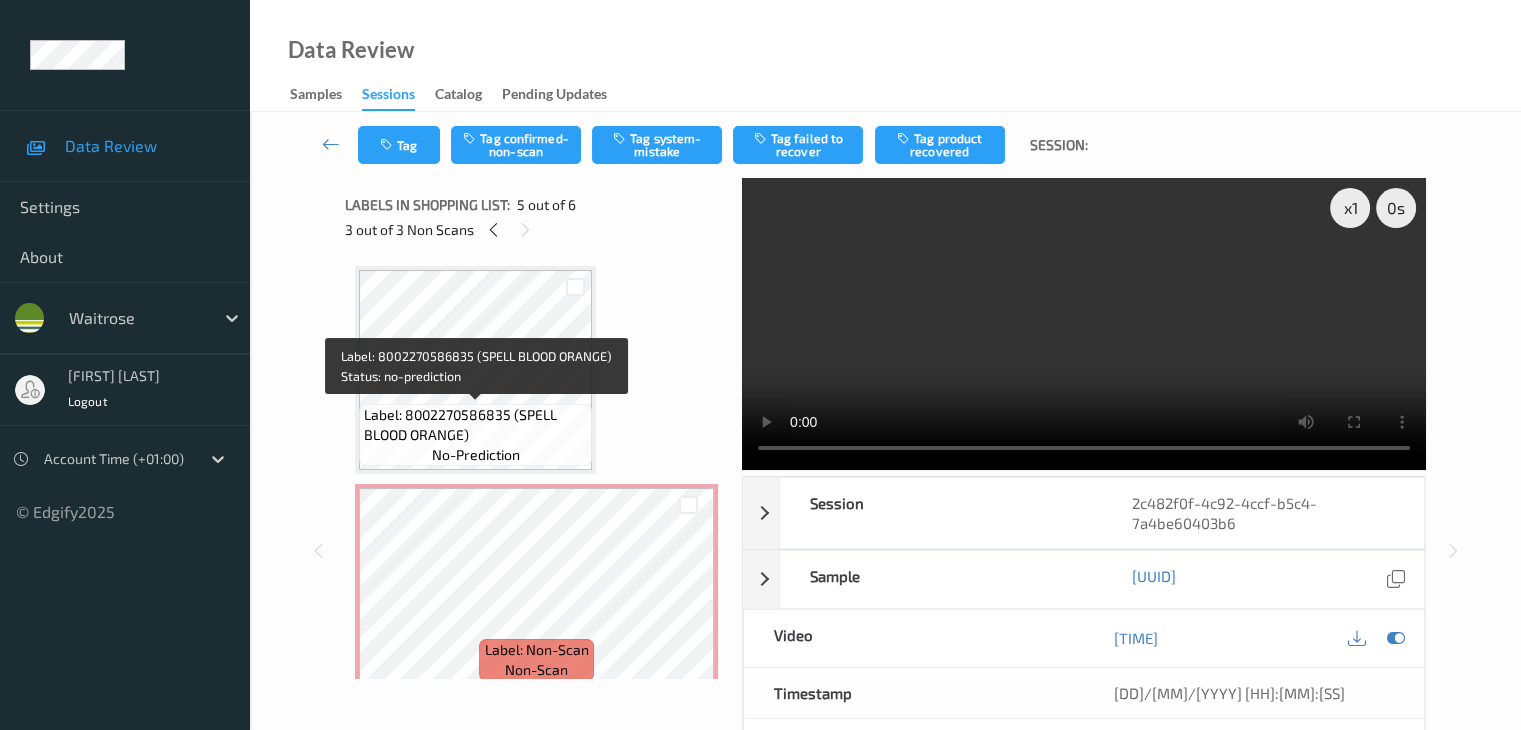 click on "Label: 8002270586835 (SPELL BLOOD ORANGE)" at bounding box center [475, 425] 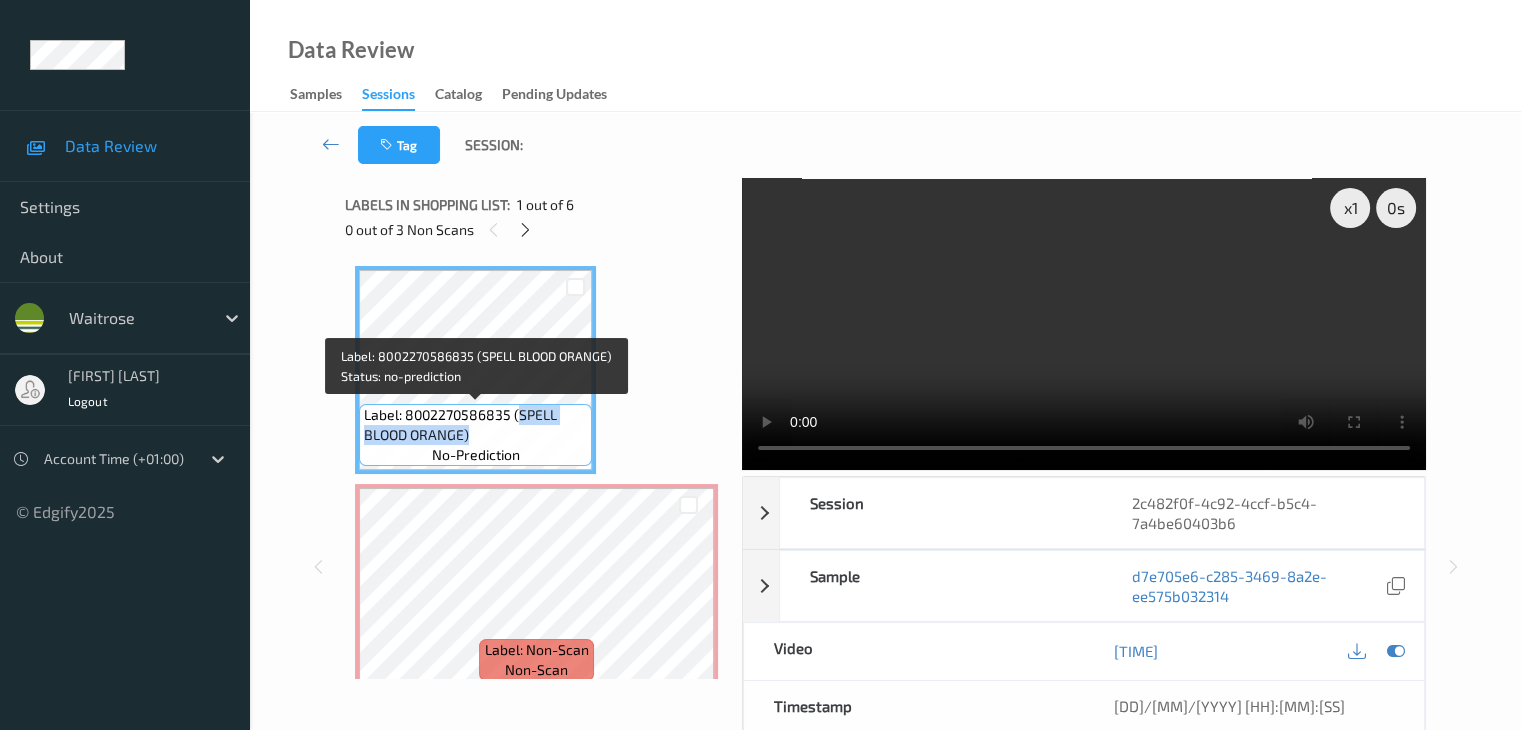 drag, startPoint x: 516, startPoint y: 413, endPoint x: 469, endPoint y: 435, distance: 51.894123 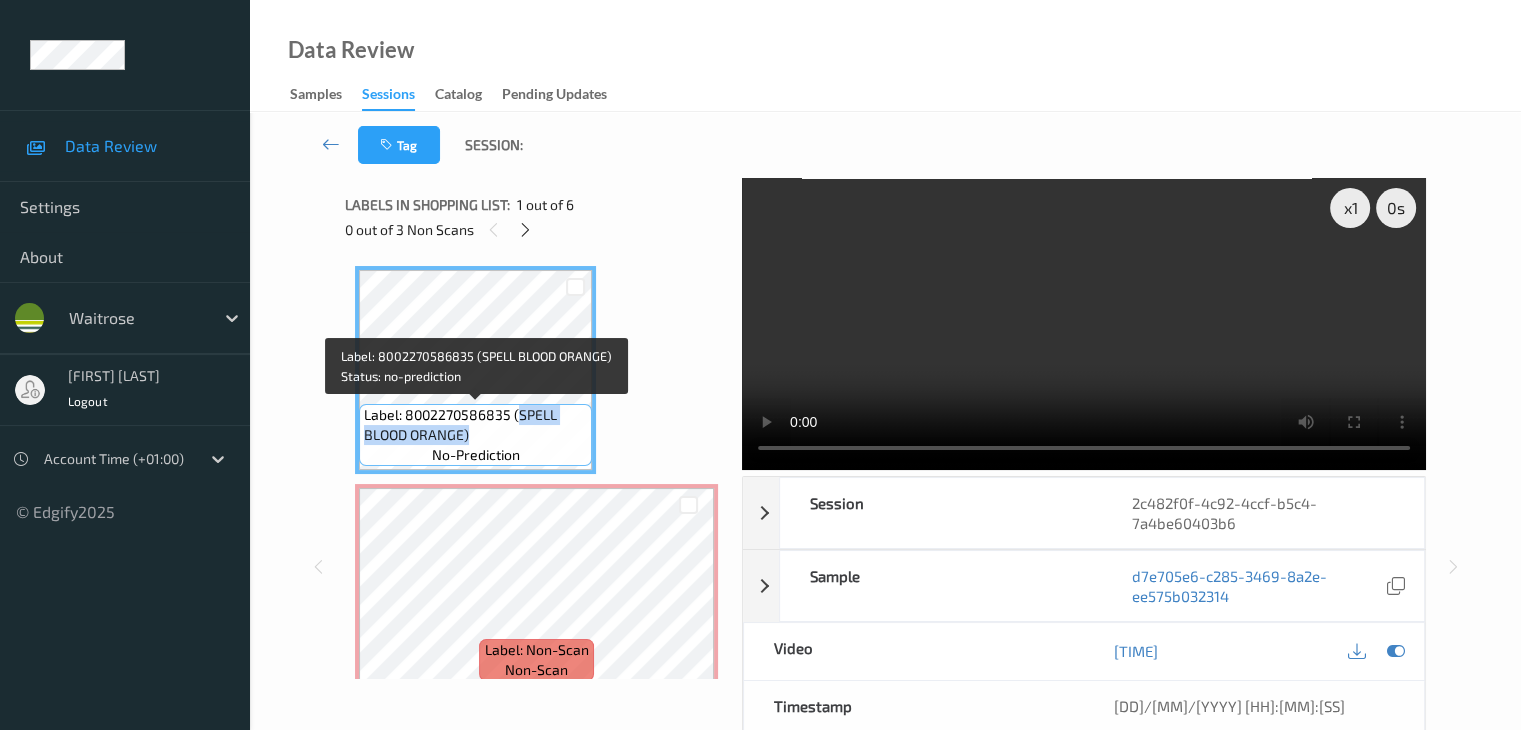 copy on "[PRODUCT_NAME])" 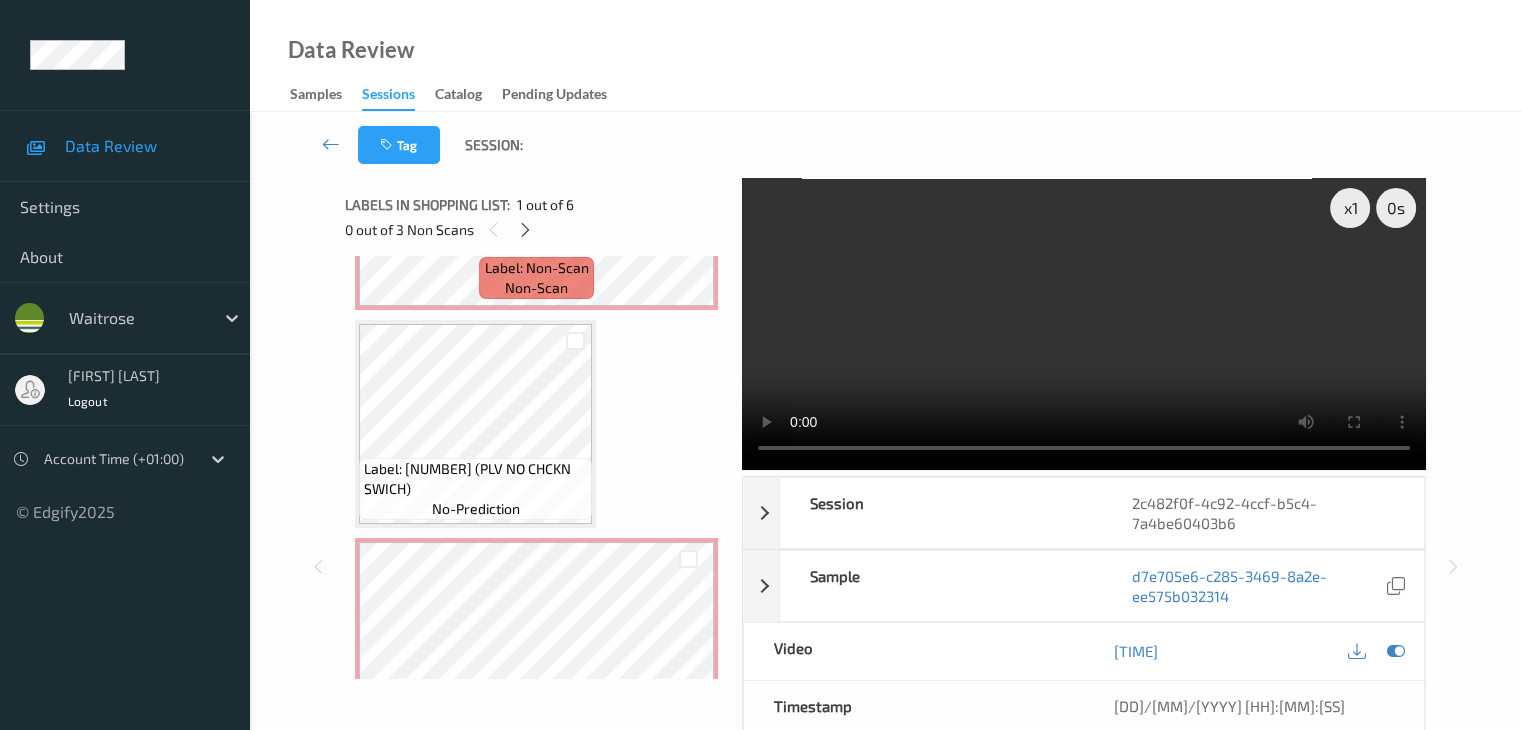 scroll, scrollTop: 500, scrollLeft: 0, axis: vertical 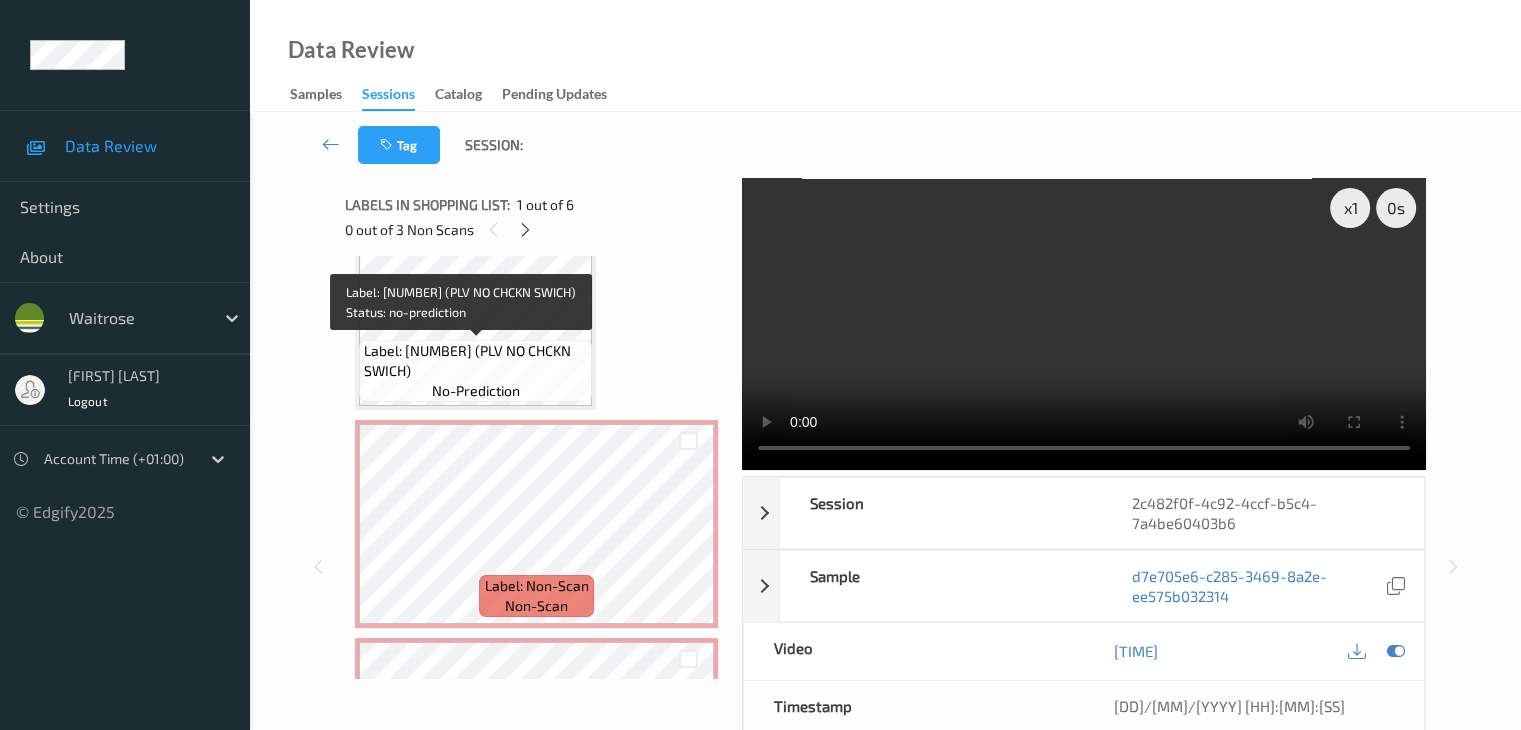 click on "Label: [NUMBER] (PLV NO CHCKN SWICH)" at bounding box center [475, 361] 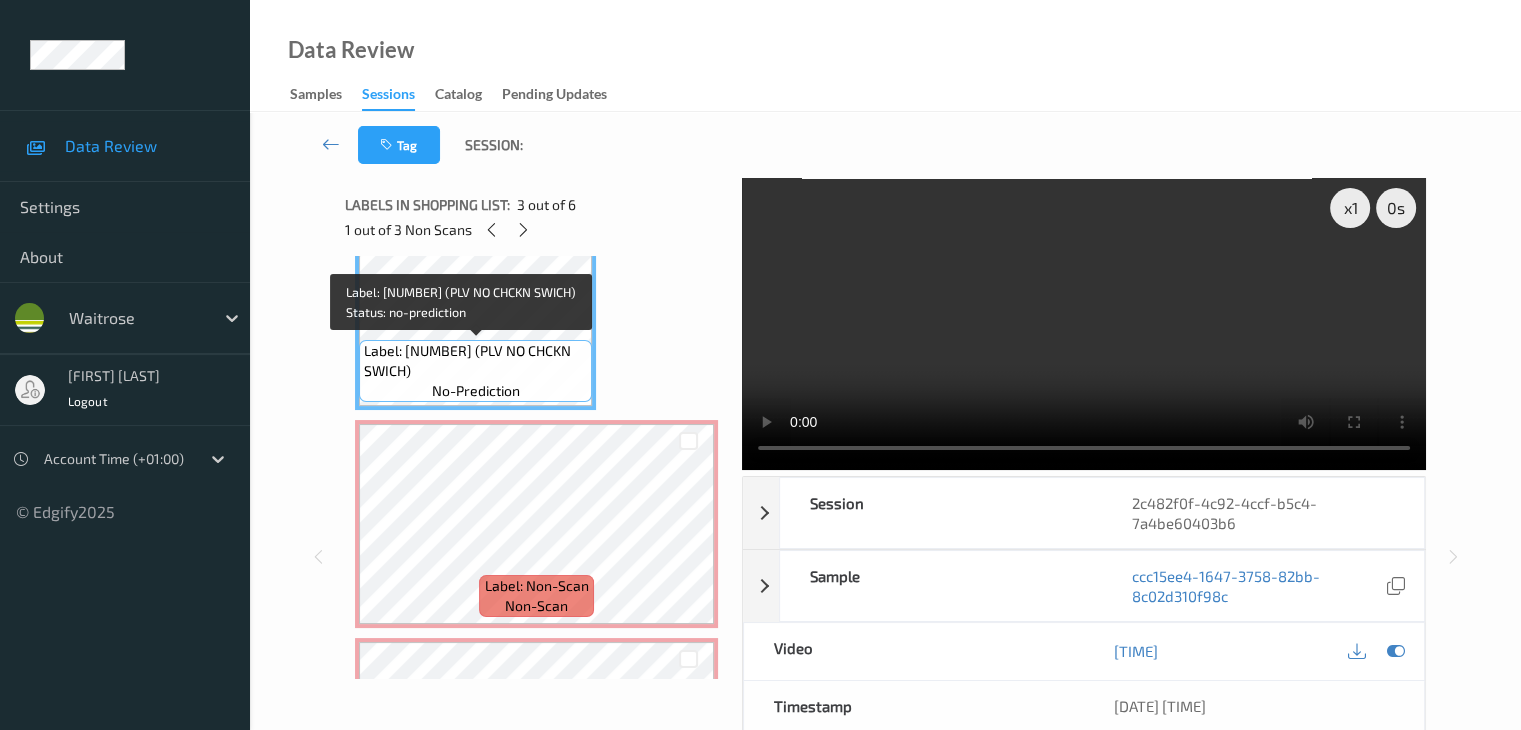 click on "Label: [NUMBER] (PLV NO CHCKN SWICH)" at bounding box center (475, 361) 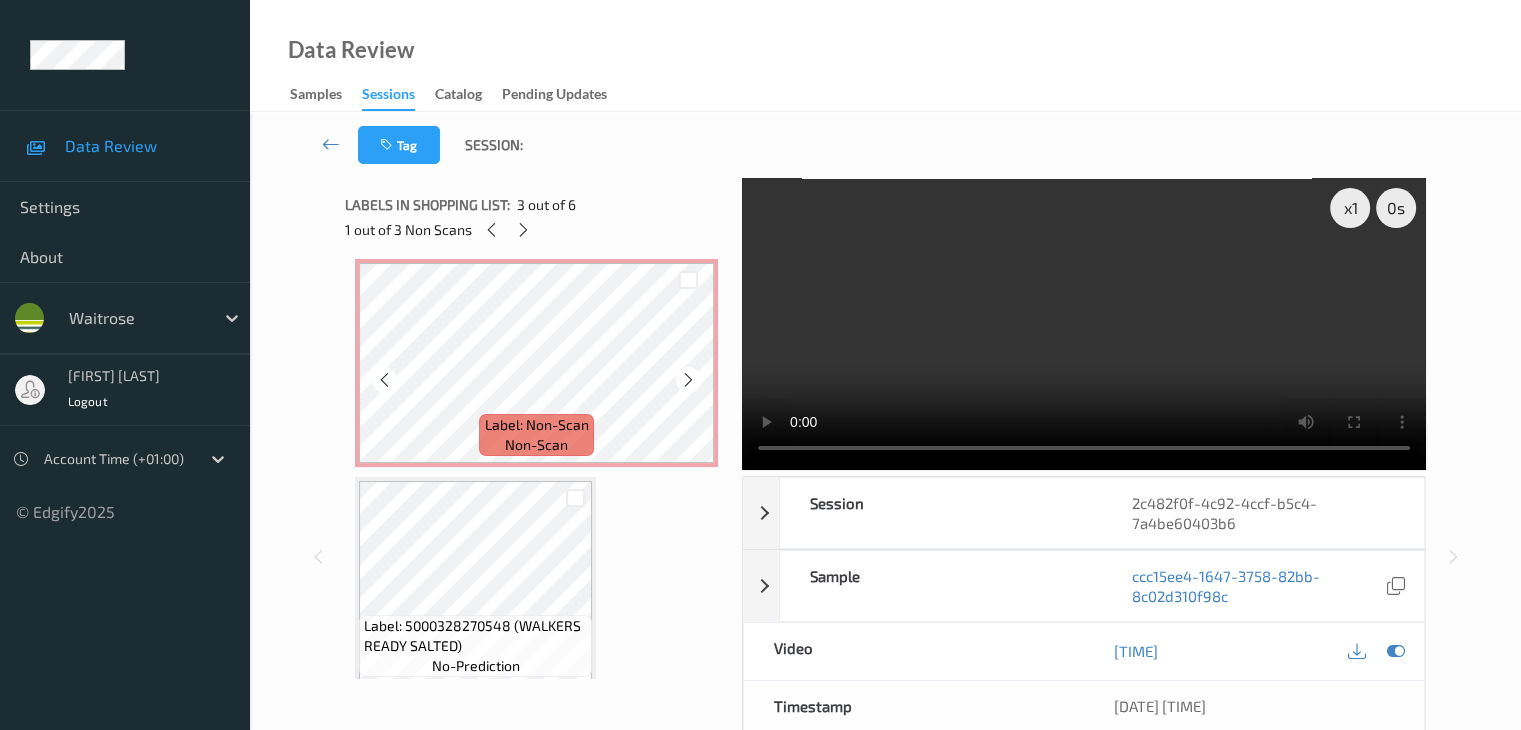 scroll, scrollTop: 895, scrollLeft: 0, axis: vertical 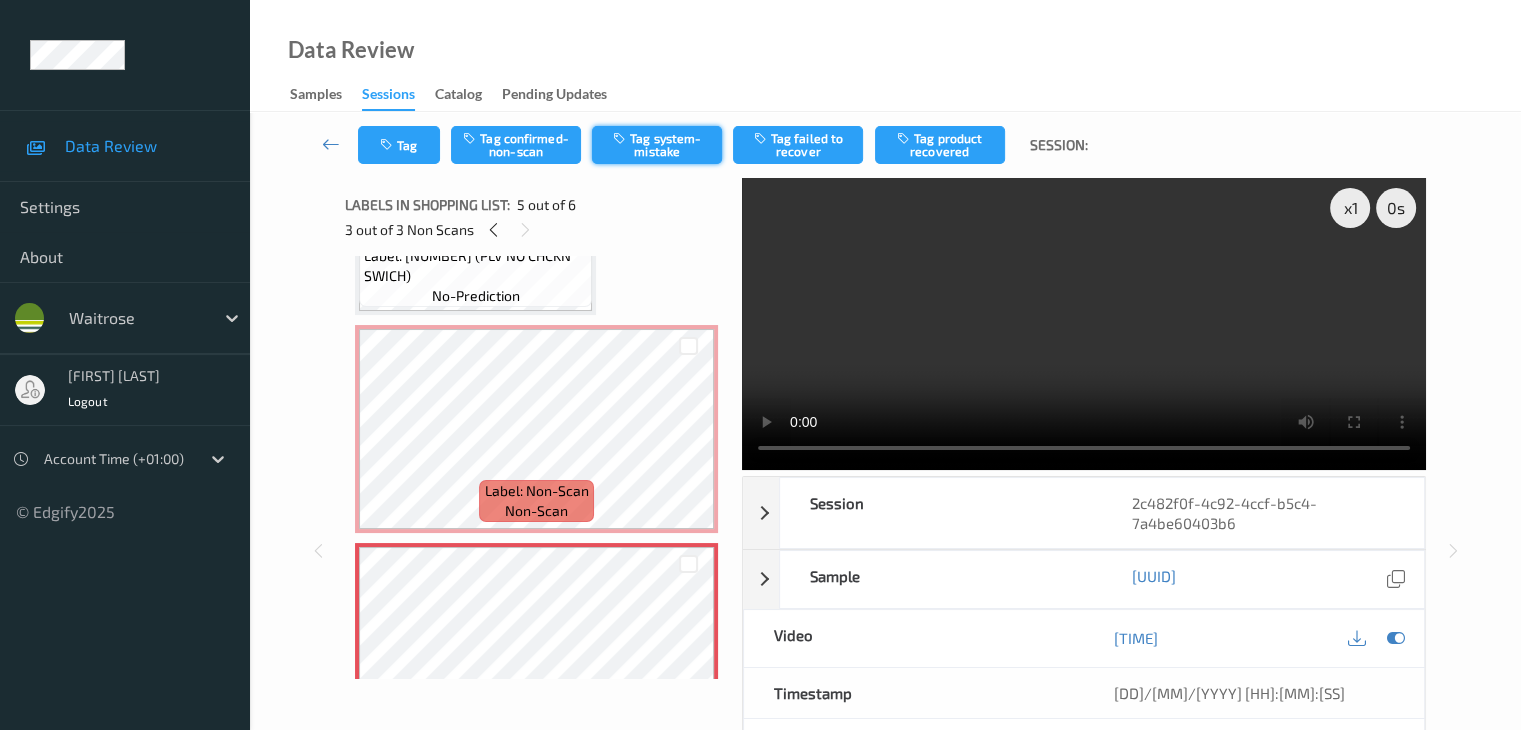 click on "Tag   system-mistake" at bounding box center [657, 145] 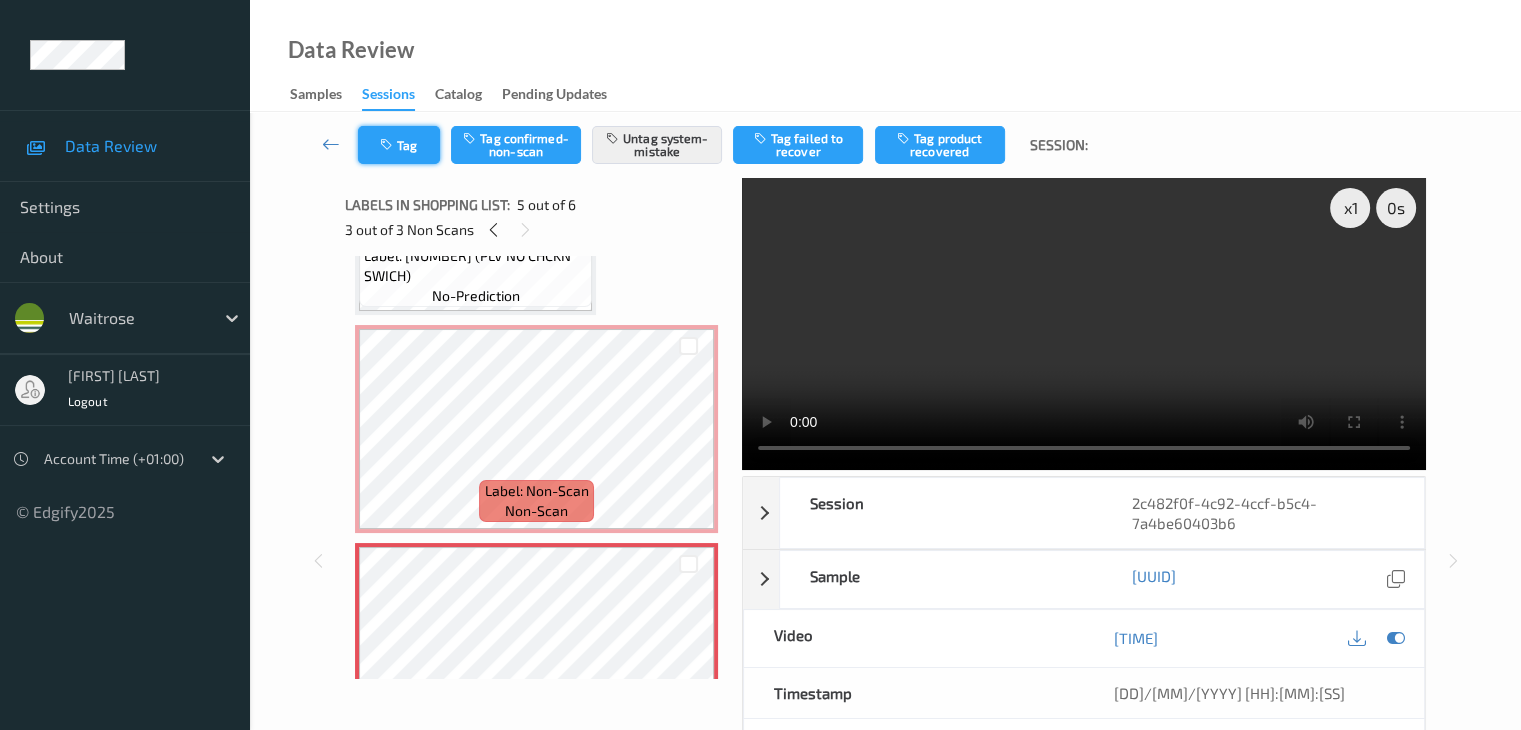 click on "Tag" at bounding box center [399, 145] 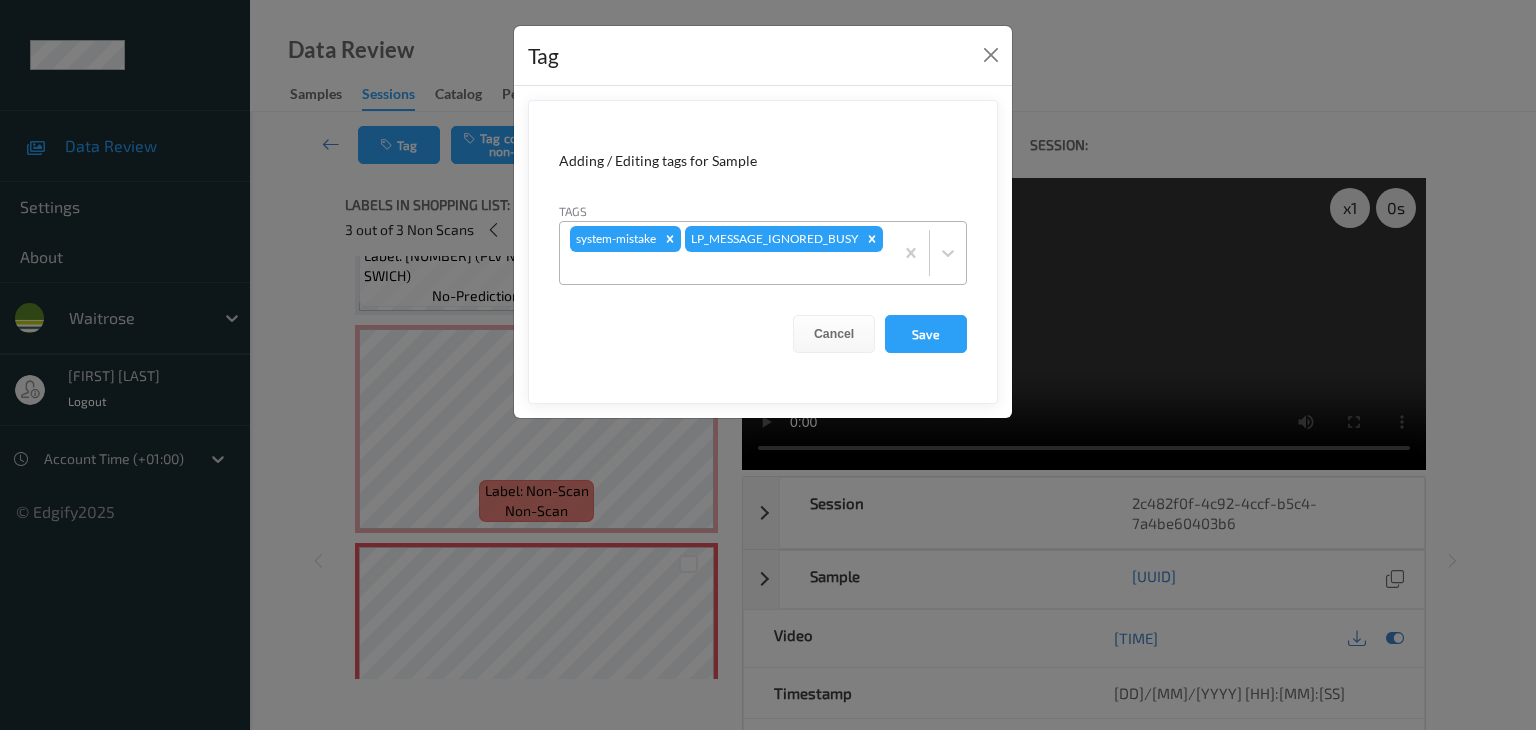 click at bounding box center (726, 268) 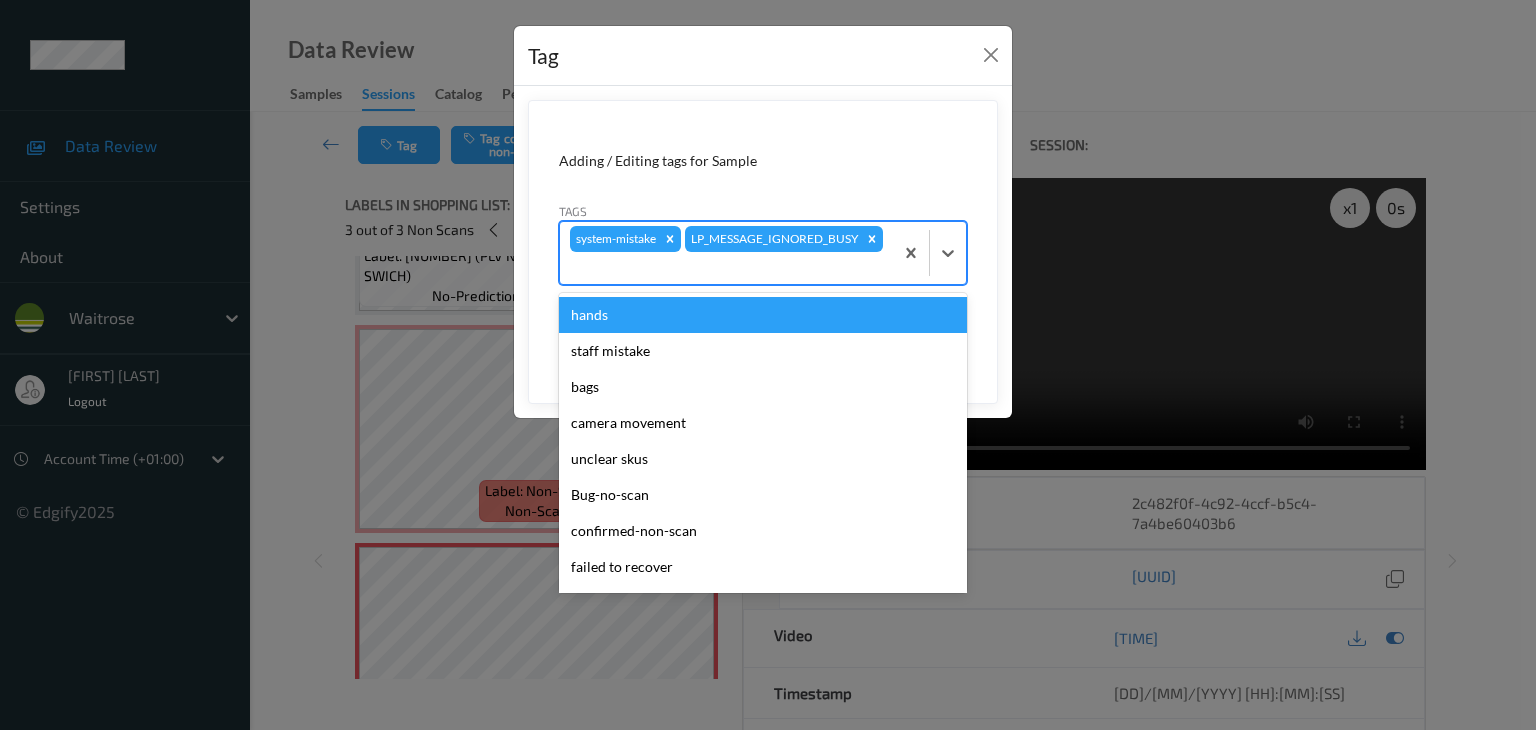 type on "u" 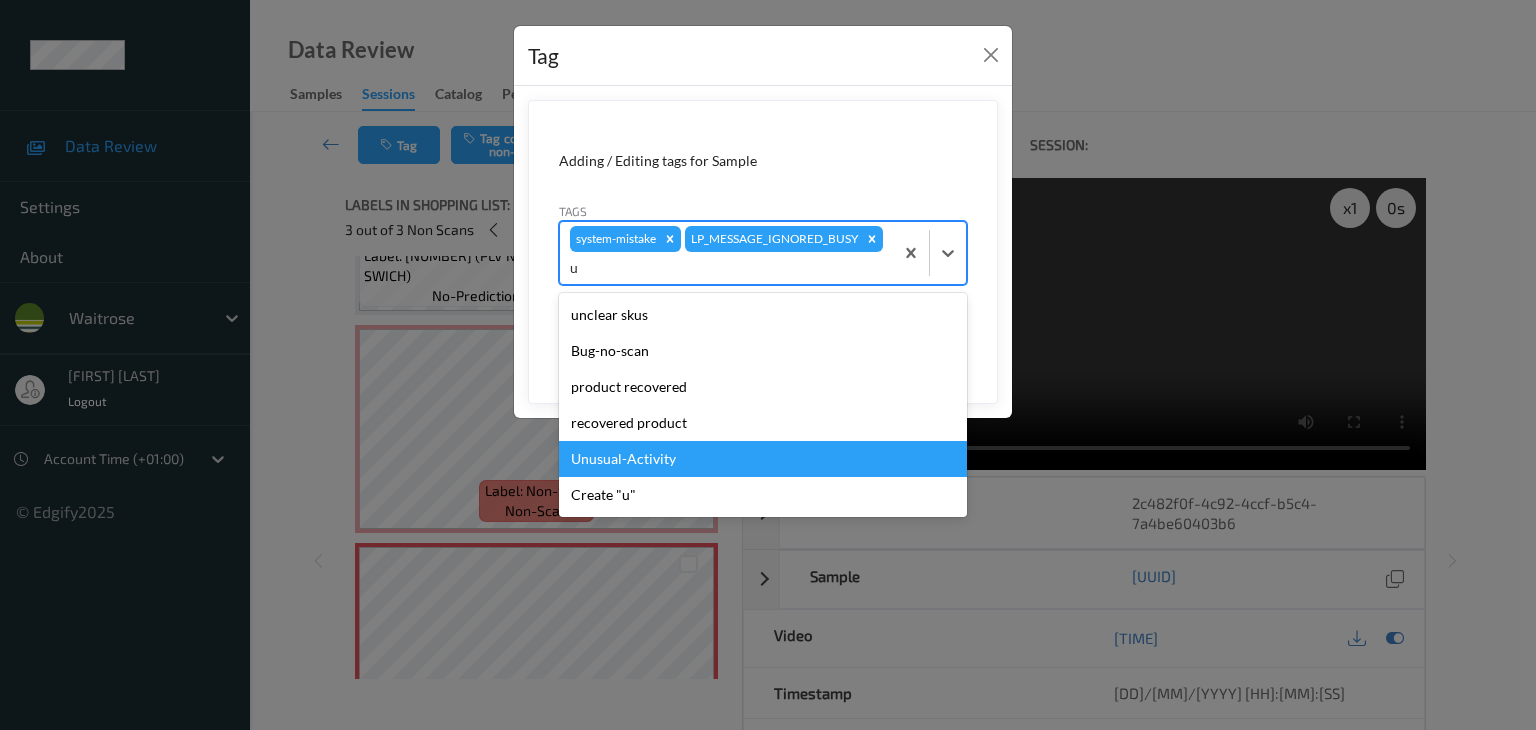 click on "Unusual-Activity" at bounding box center [763, 459] 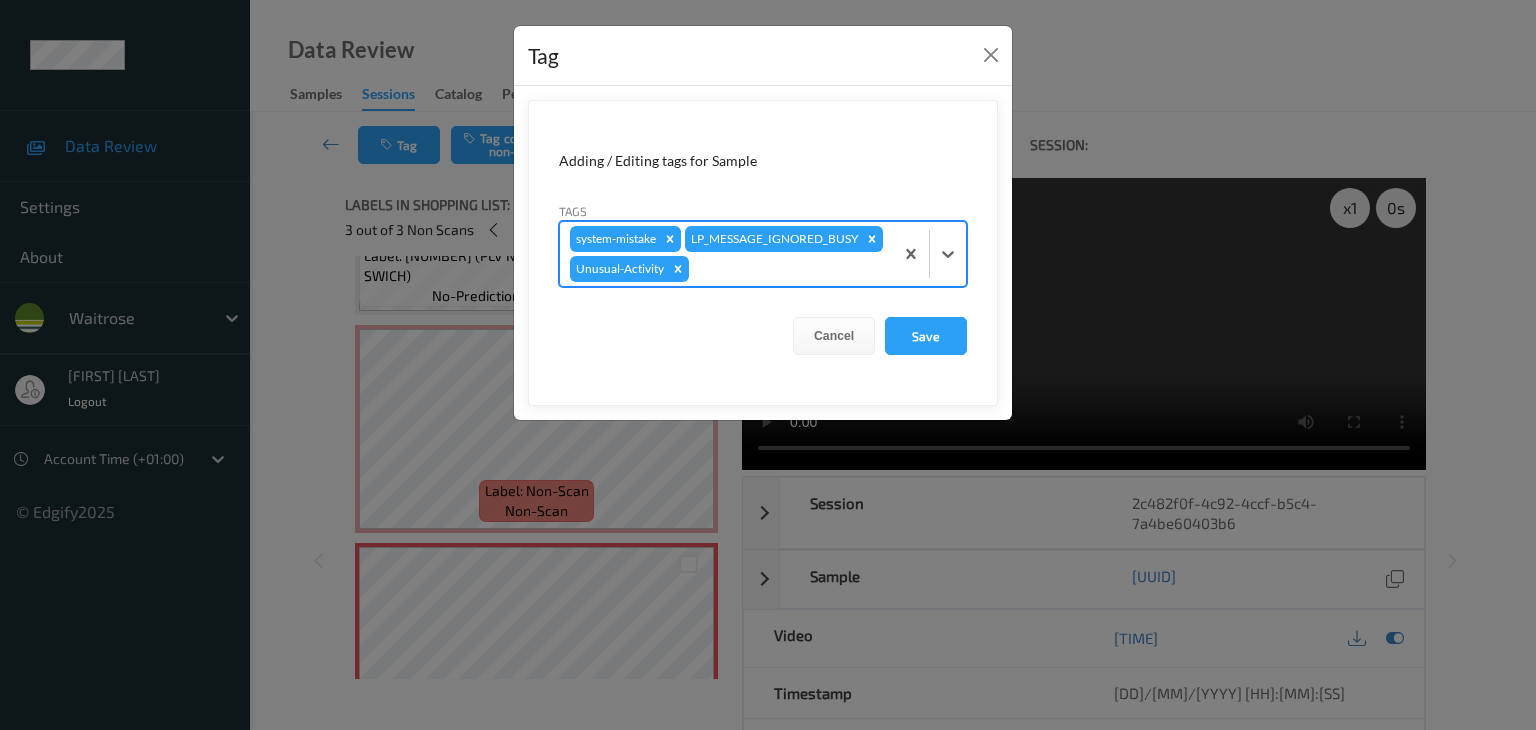 click on "Adding / Editing tags for Sample Tags option Unusual-Activity, selected. Select is focused ,type to refine list, press Down to open the menu, press left to focus selected values system-mistake LP_MESSAGE_IGNORED_BUSY Unusual-Activity Cancel Save" at bounding box center (763, 253) 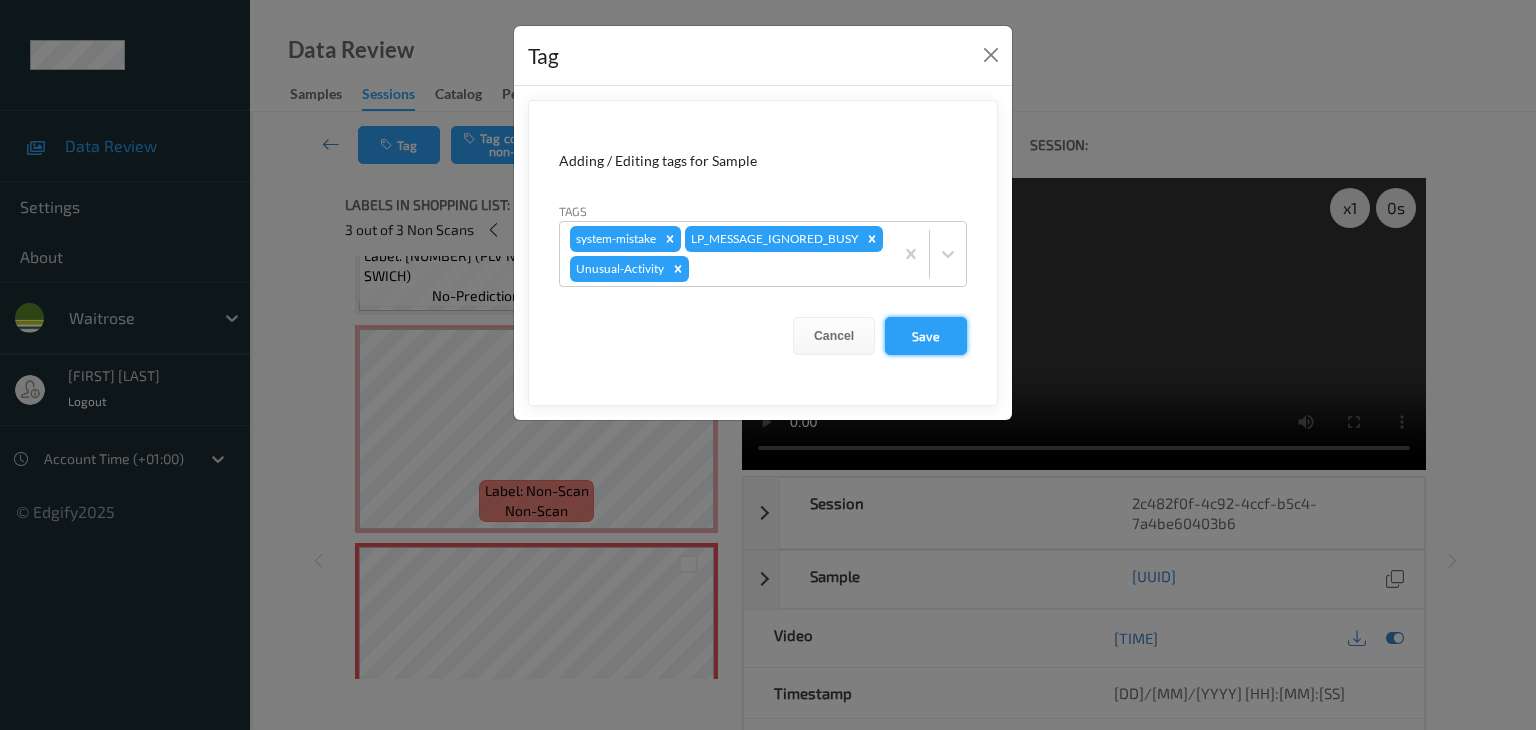click on "Save" at bounding box center (926, 336) 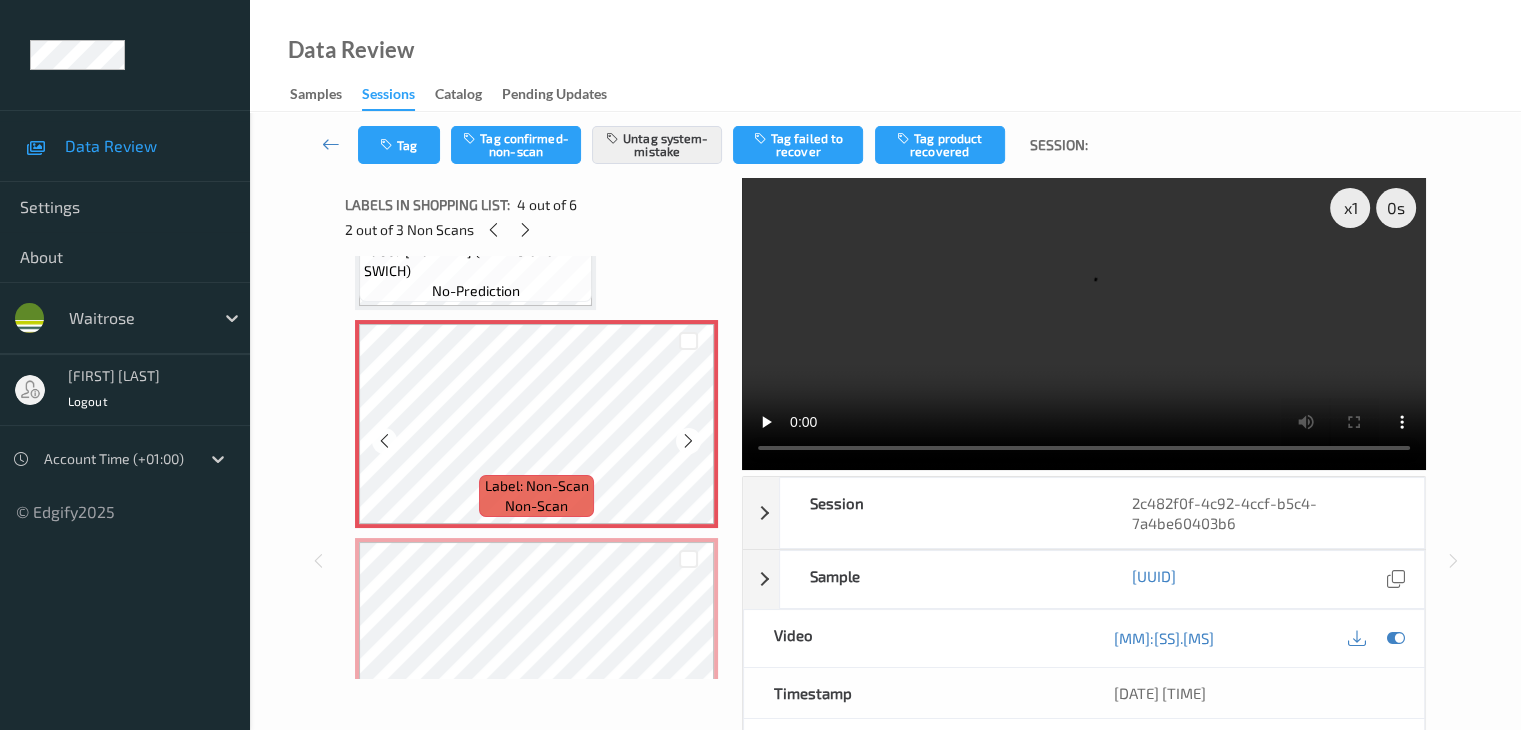 scroll, scrollTop: 895, scrollLeft: 0, axis: vertical 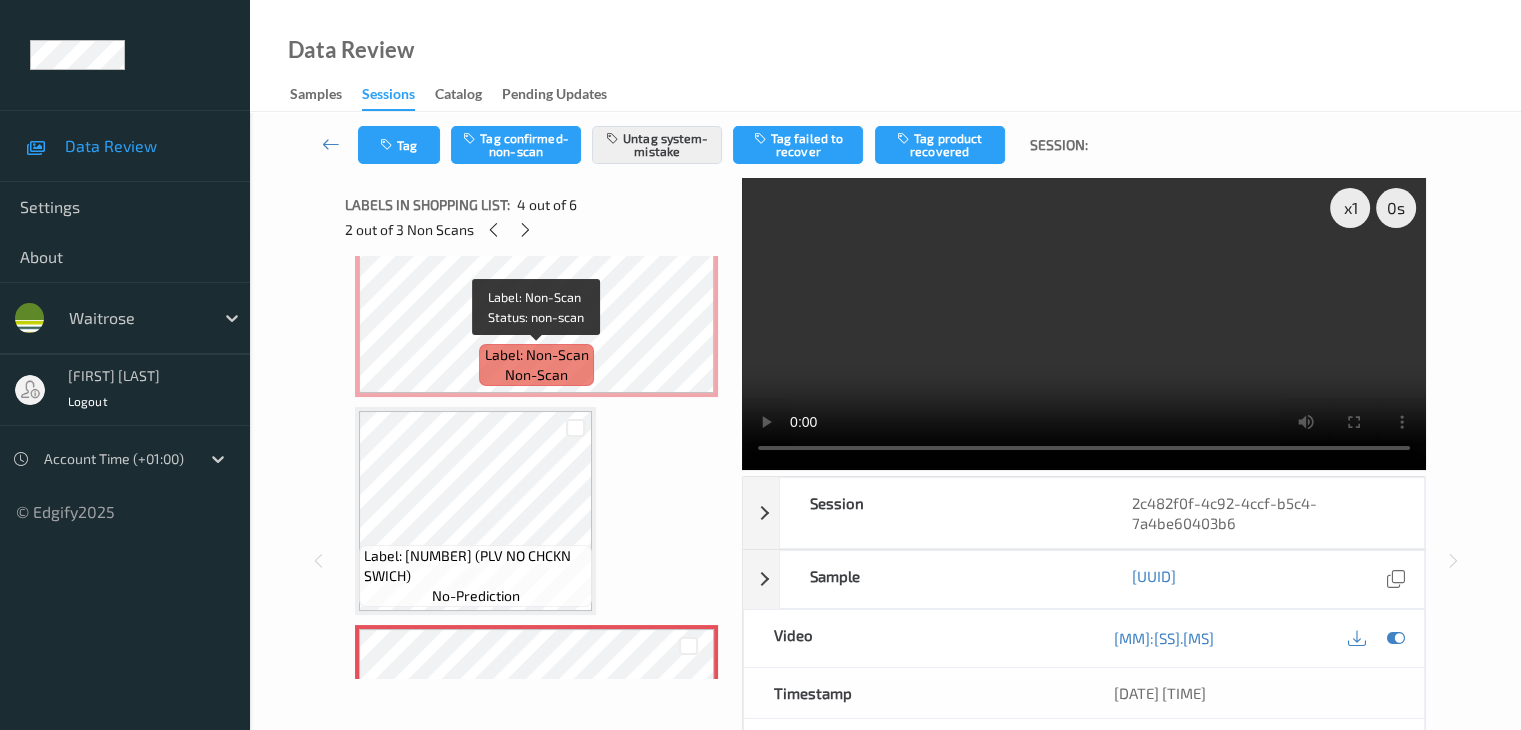 click on "Label: Non-Scan" at bounding box center (537, 355) 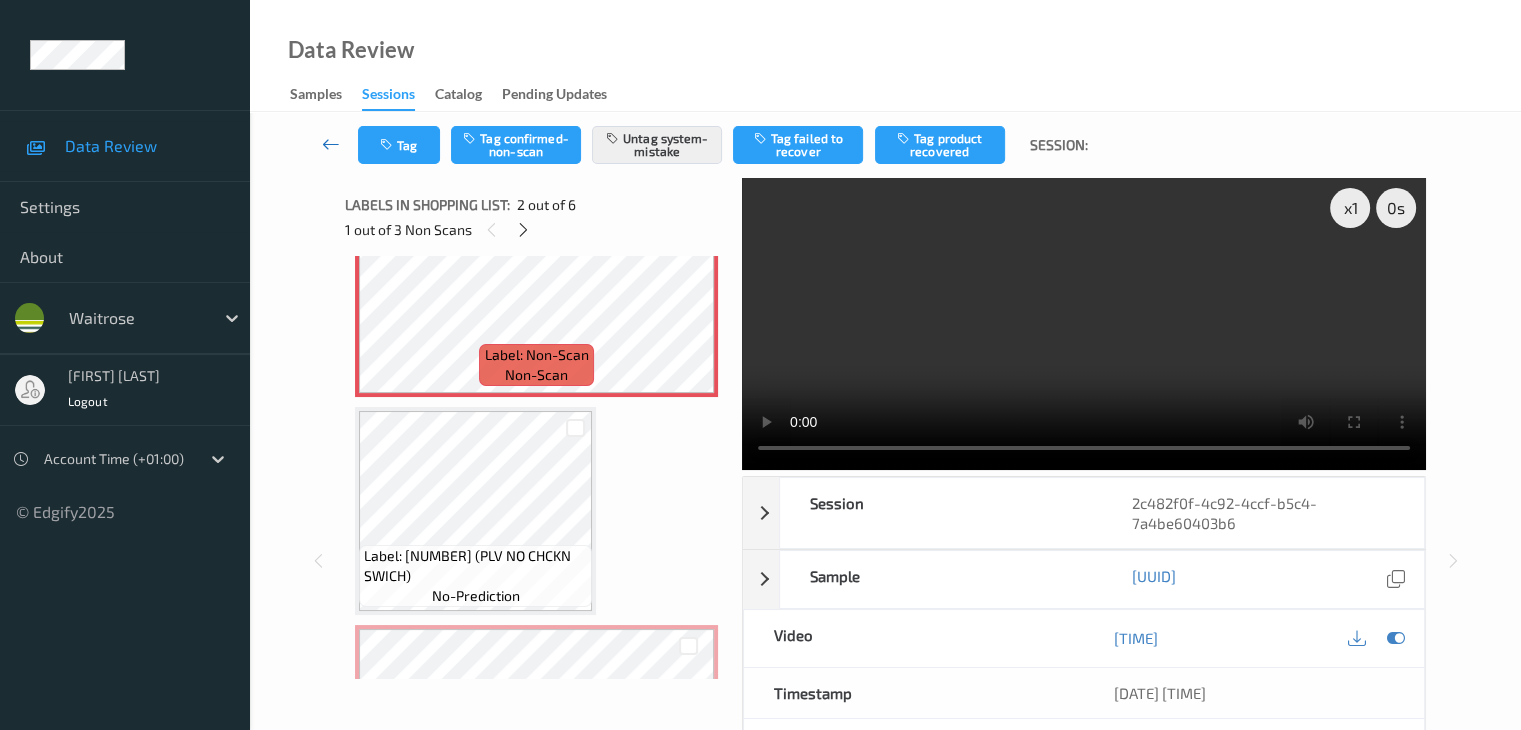 click at bounding box center [331, 144] 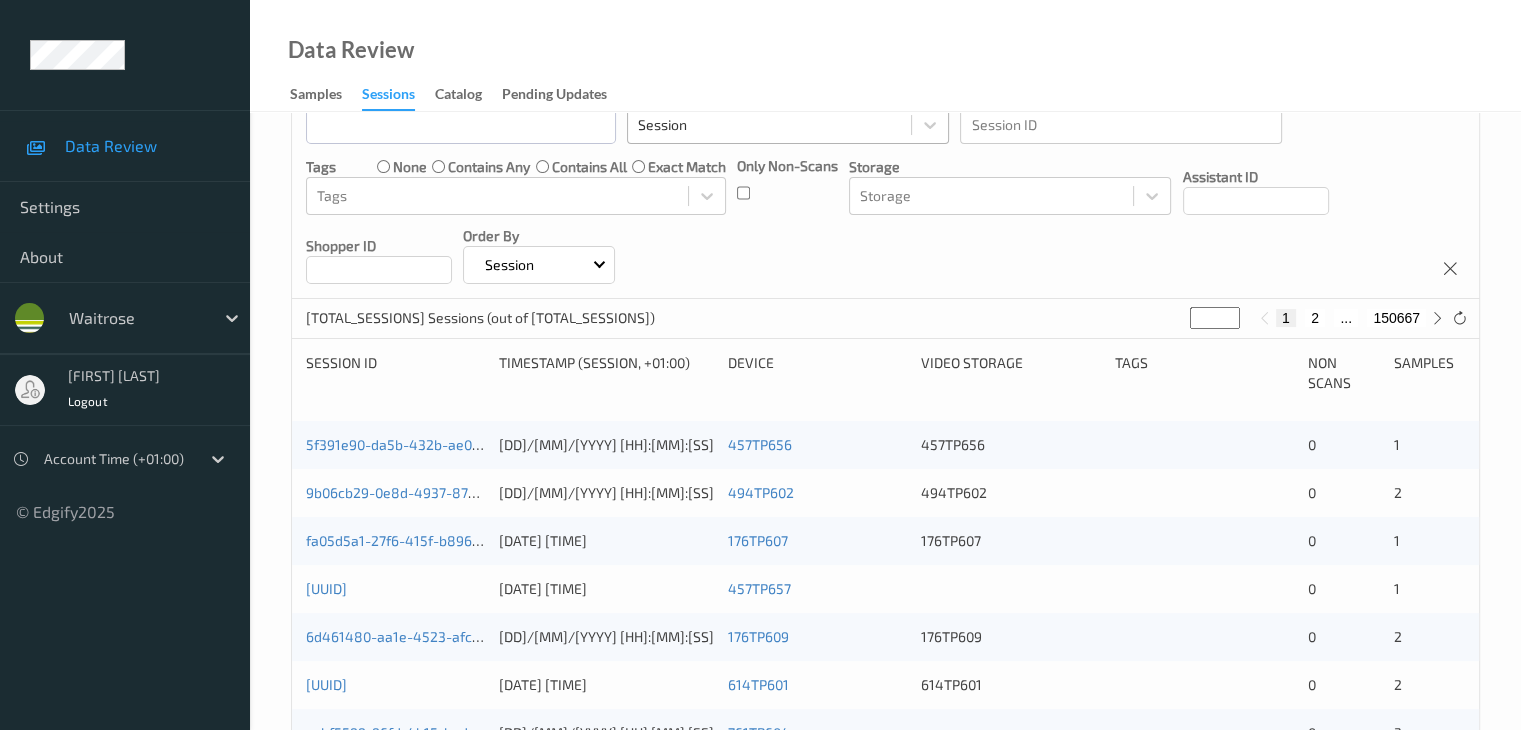 scroll, scrollTop: 0, scrollLeft: 0, axis: both 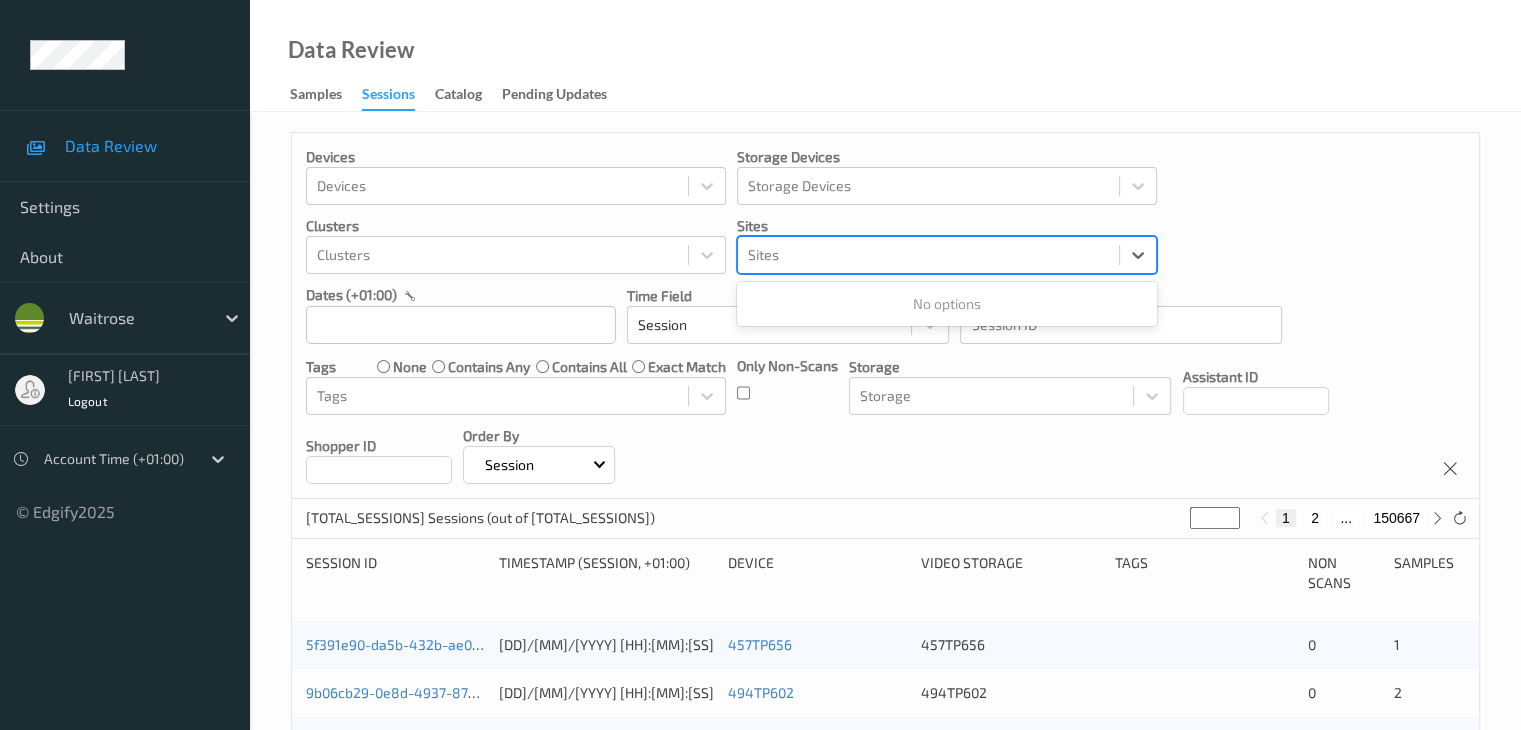 click at bounding box center [928, 255] 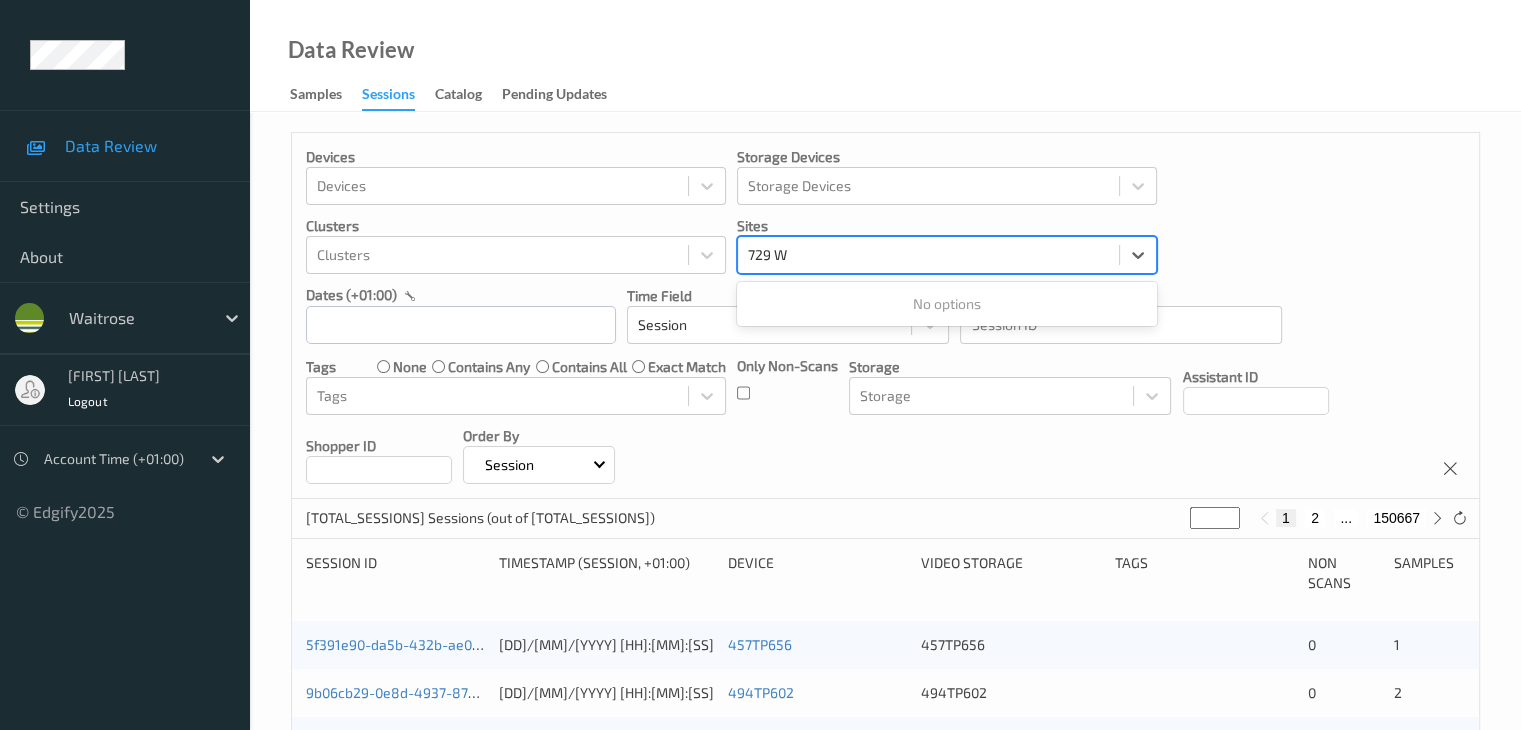 type on "729" 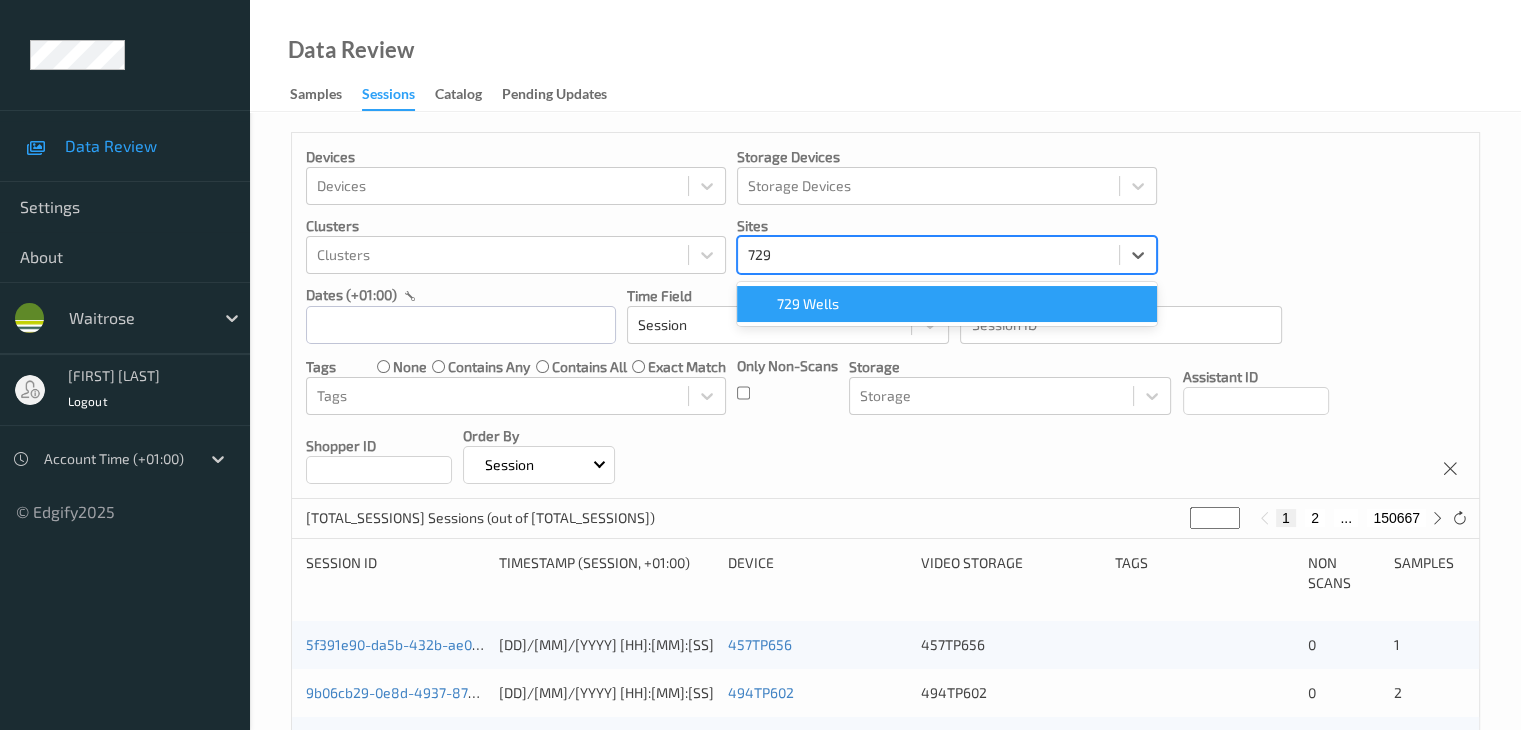 click on "729	Wells" at bounding box center [947, 304] 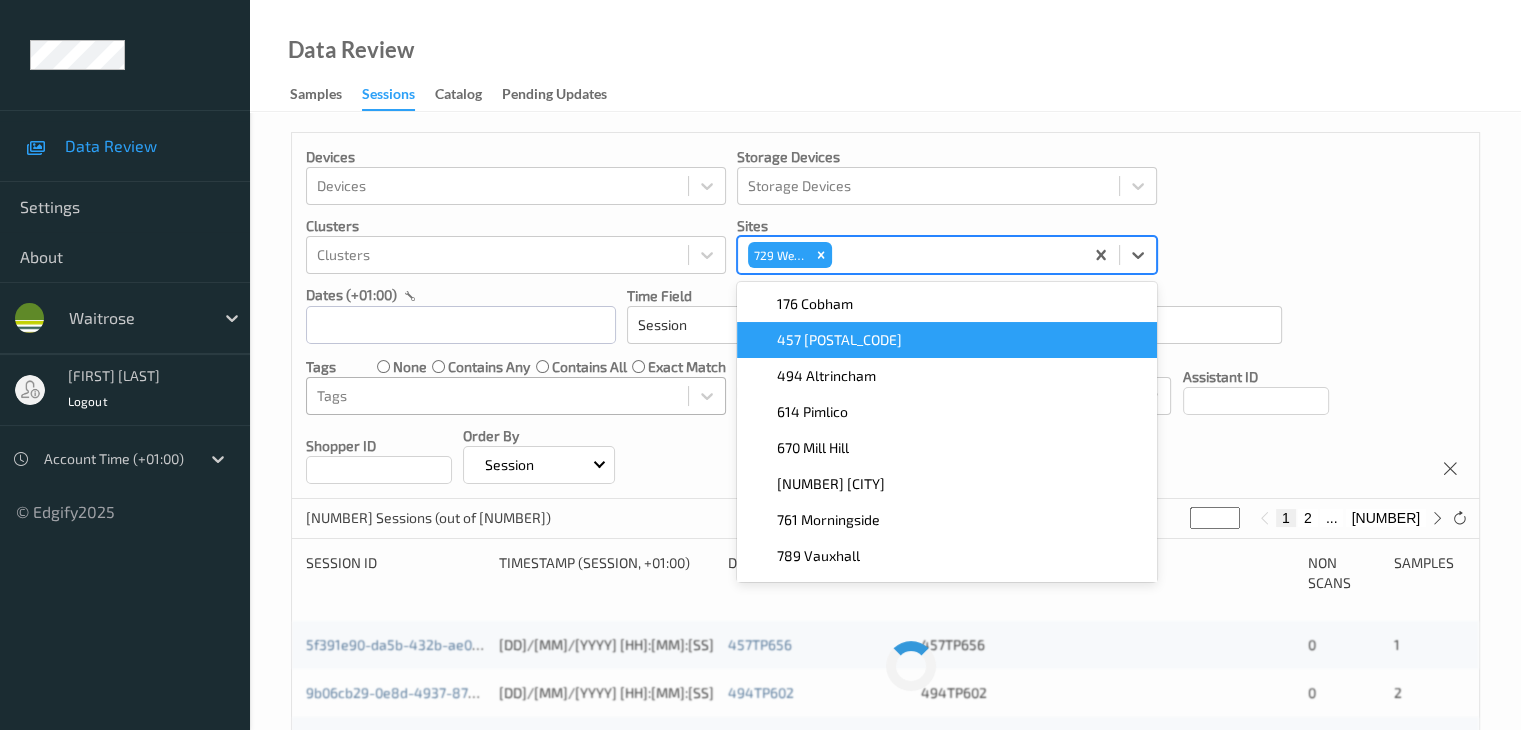 click at bounding box center [497, 396] 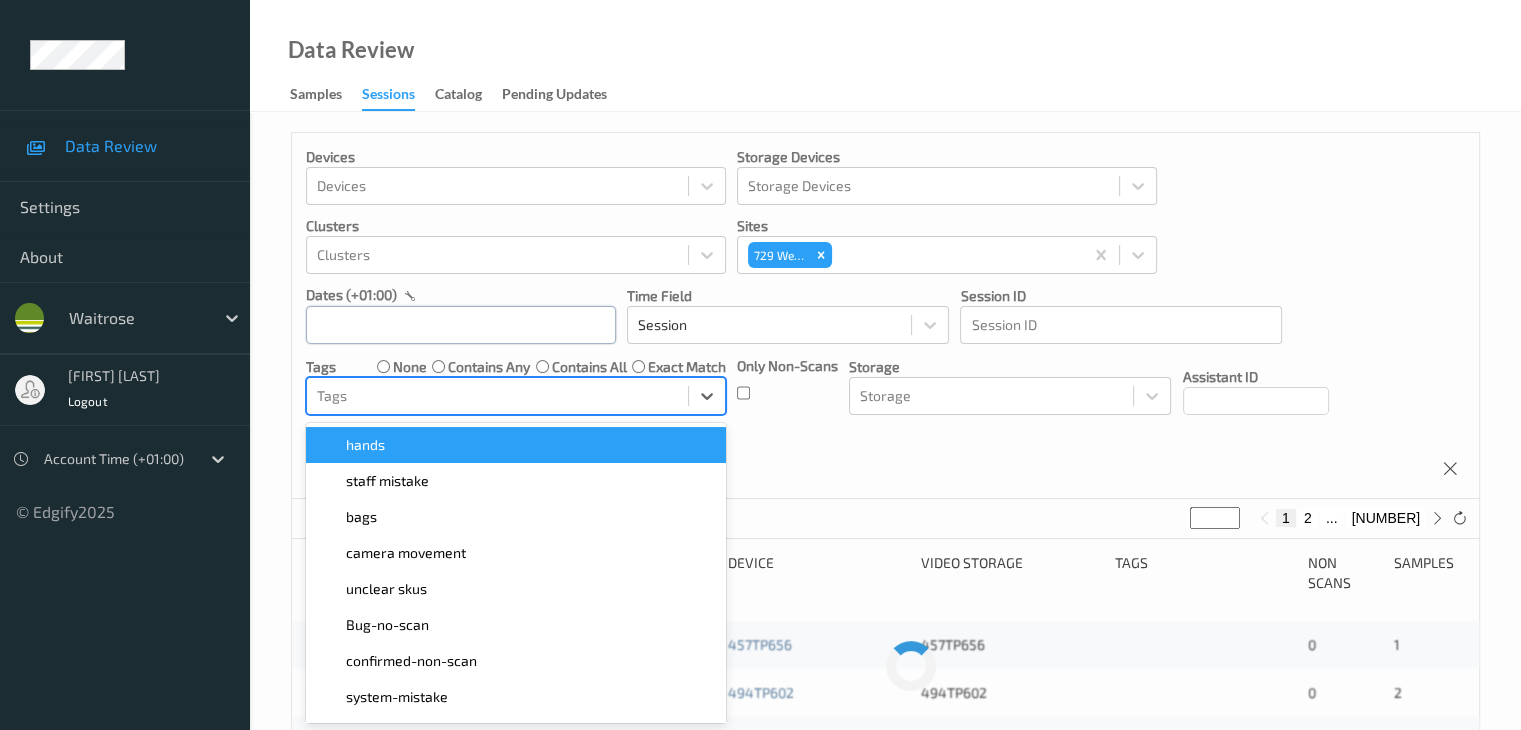 click at bounding box center (461, 325) 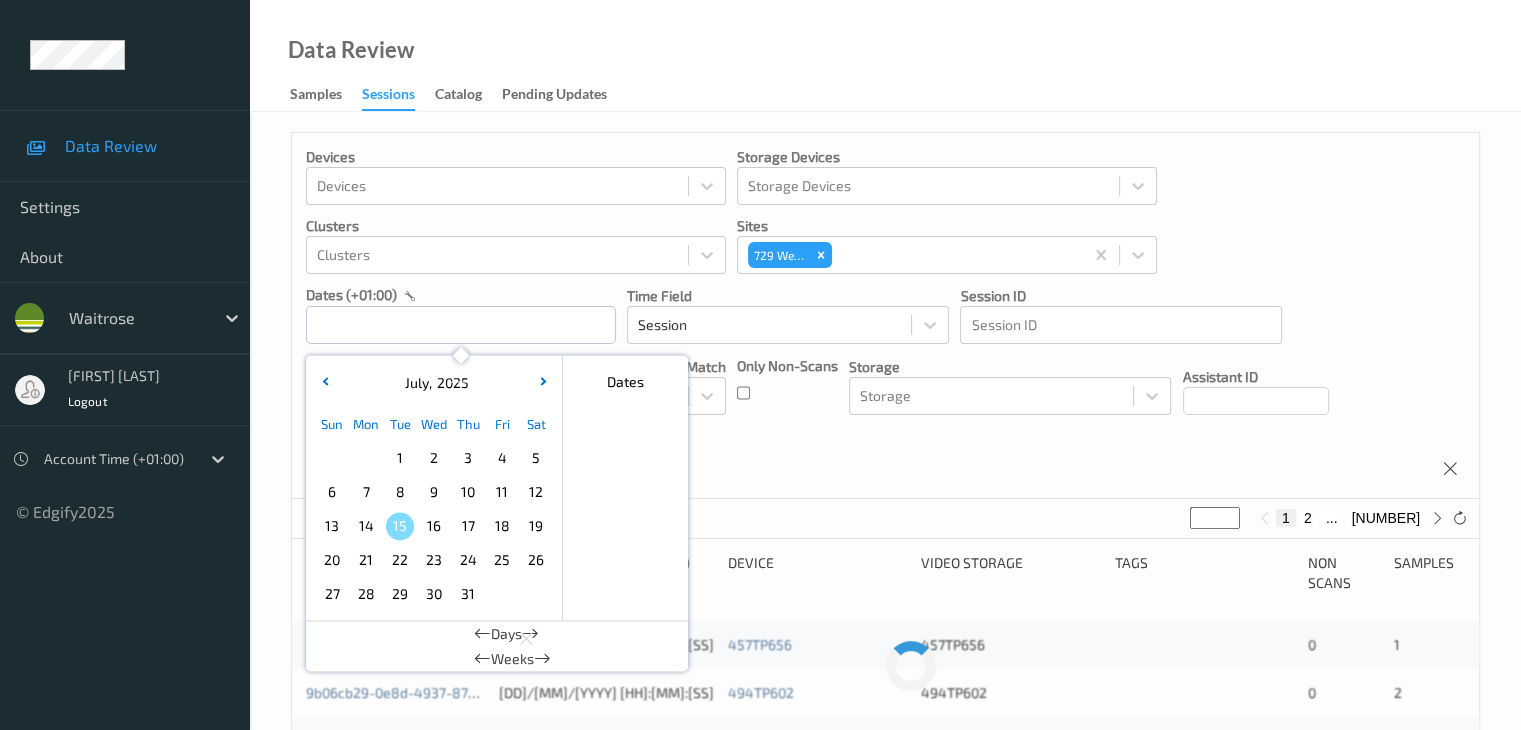 click on "8" at bounding box center [400, 492] 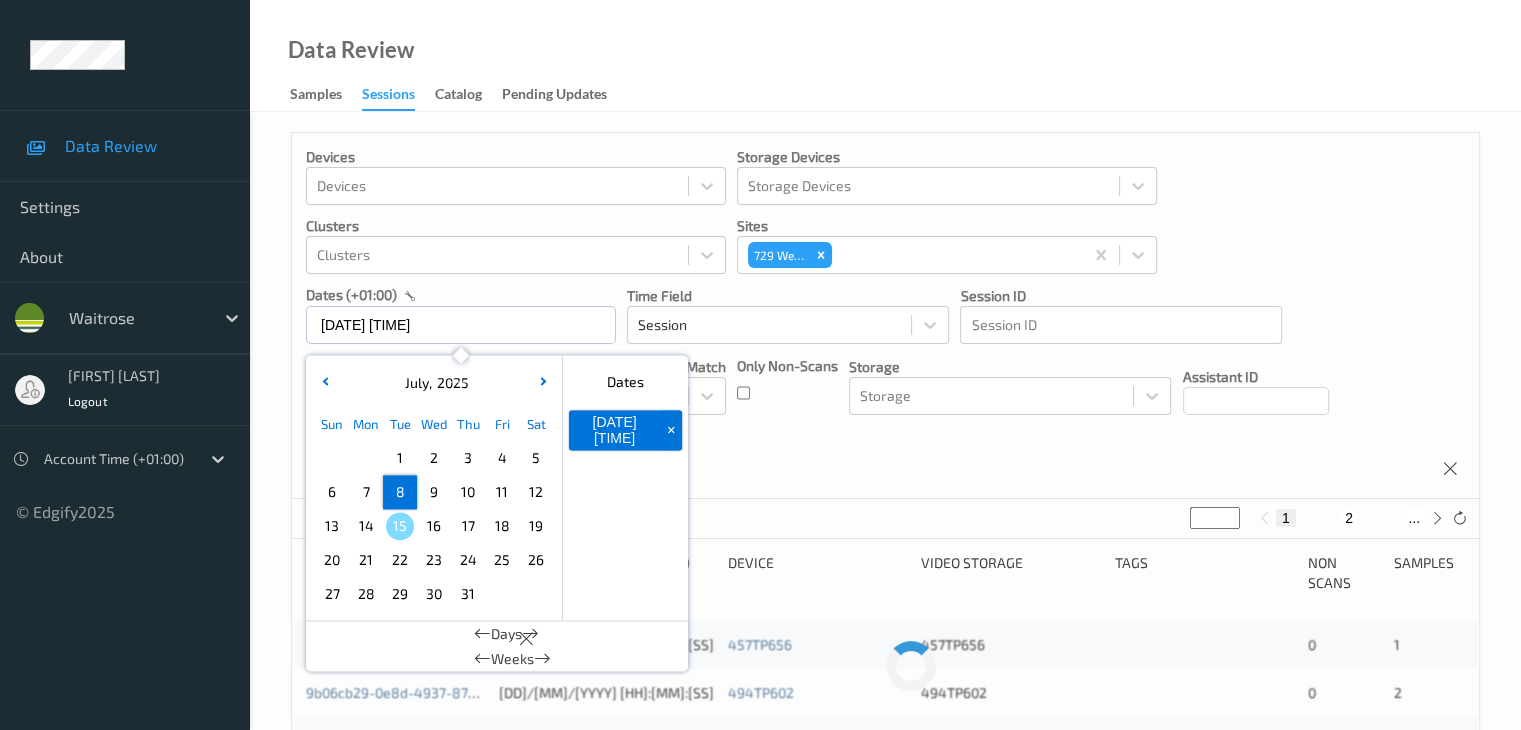 click on "8" at bounding box center [400, 492] 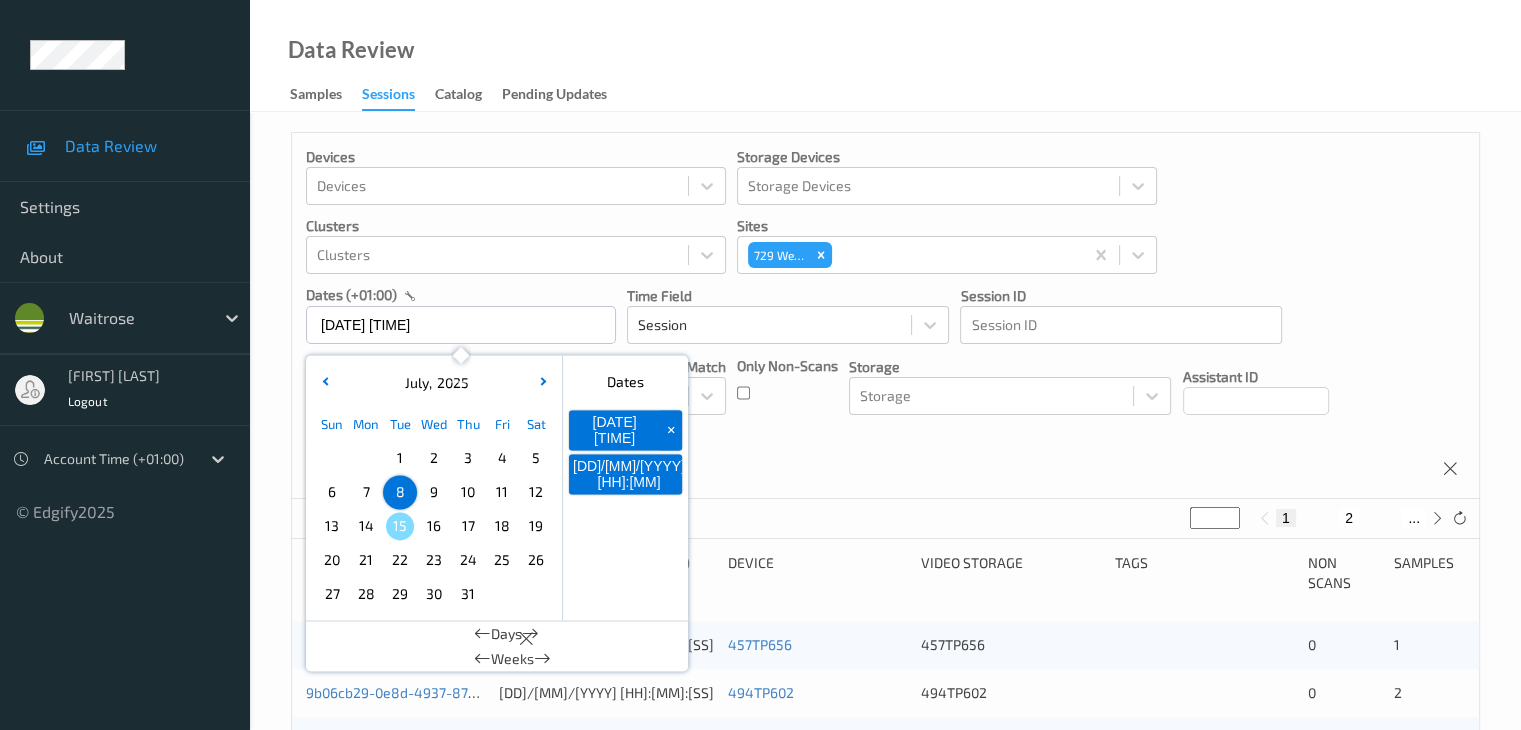 type on "08/07/2025 00:00 -> 08/07/2025 23:59" 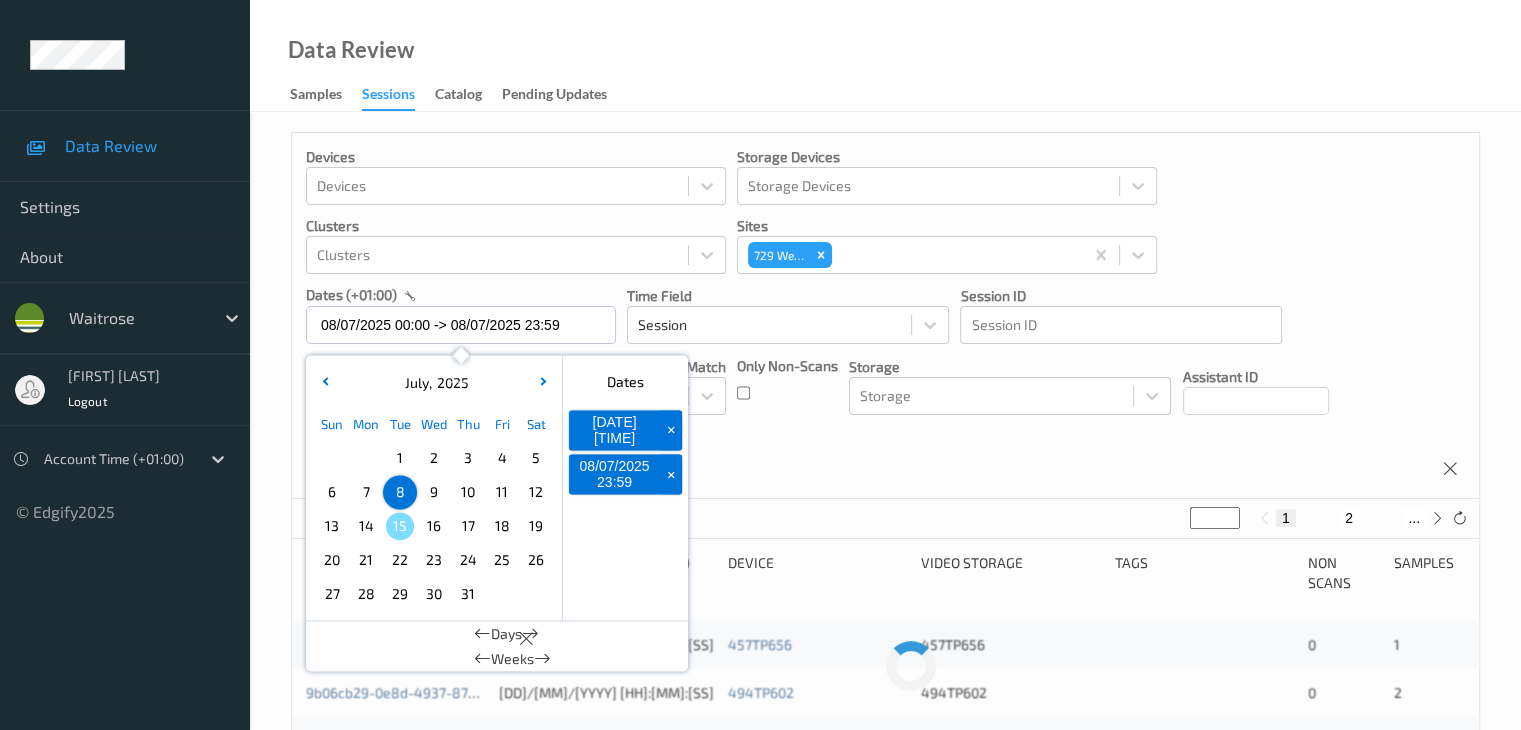 click on "Devices Devices Storage Devices Storage Devices Clusters Clusters Sites [NUMBER]	[WORD] dates ([TIMEZONE]) [DATE] [TIME] - [DATE] [TIME] July , [YEAR] Sun Mon Tue Wed Thu Fri Sat 1 2 3 4 5 6 7 8 9 10 11 12 13 14 15 16 17 18 19 20 21 22 23 24 25 26 27 28 29 30 31 January February March April May June July August September October November December 2021 2022 2023 2024 2025 2026 2027 2028 2029 2030 2031 2032 Dates [DATE] [TIME] + [DATE] [TIME] + Days Weeks Time Field Session Session ID Session ID Tags none contains any contains all exact match Tags Only Non-Scans Storage Storage Assistant ID Shopper ID Order By Session" at bounding box center [885, 316] 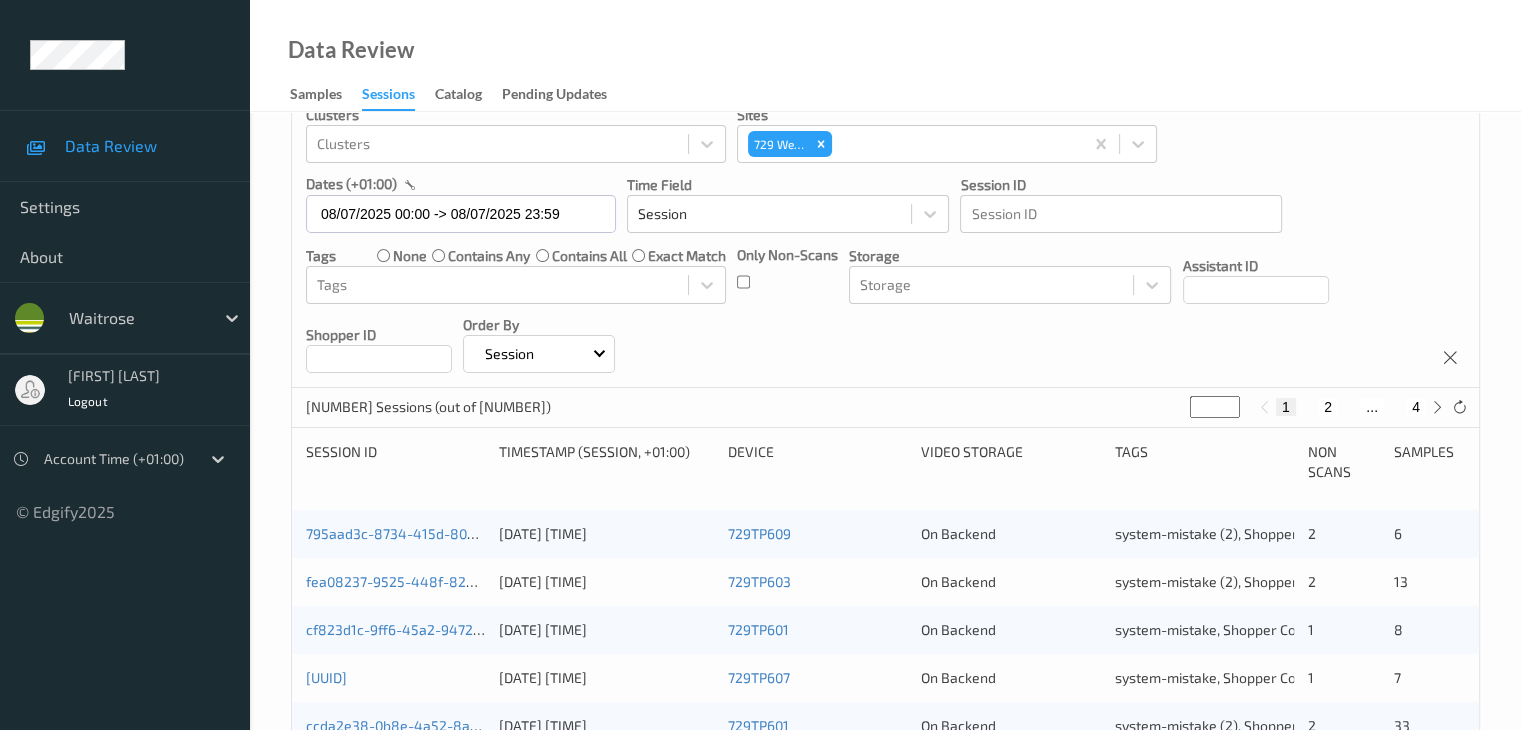 scroll, scrollTop: 300, scrollLeft: 0, axis: vertical 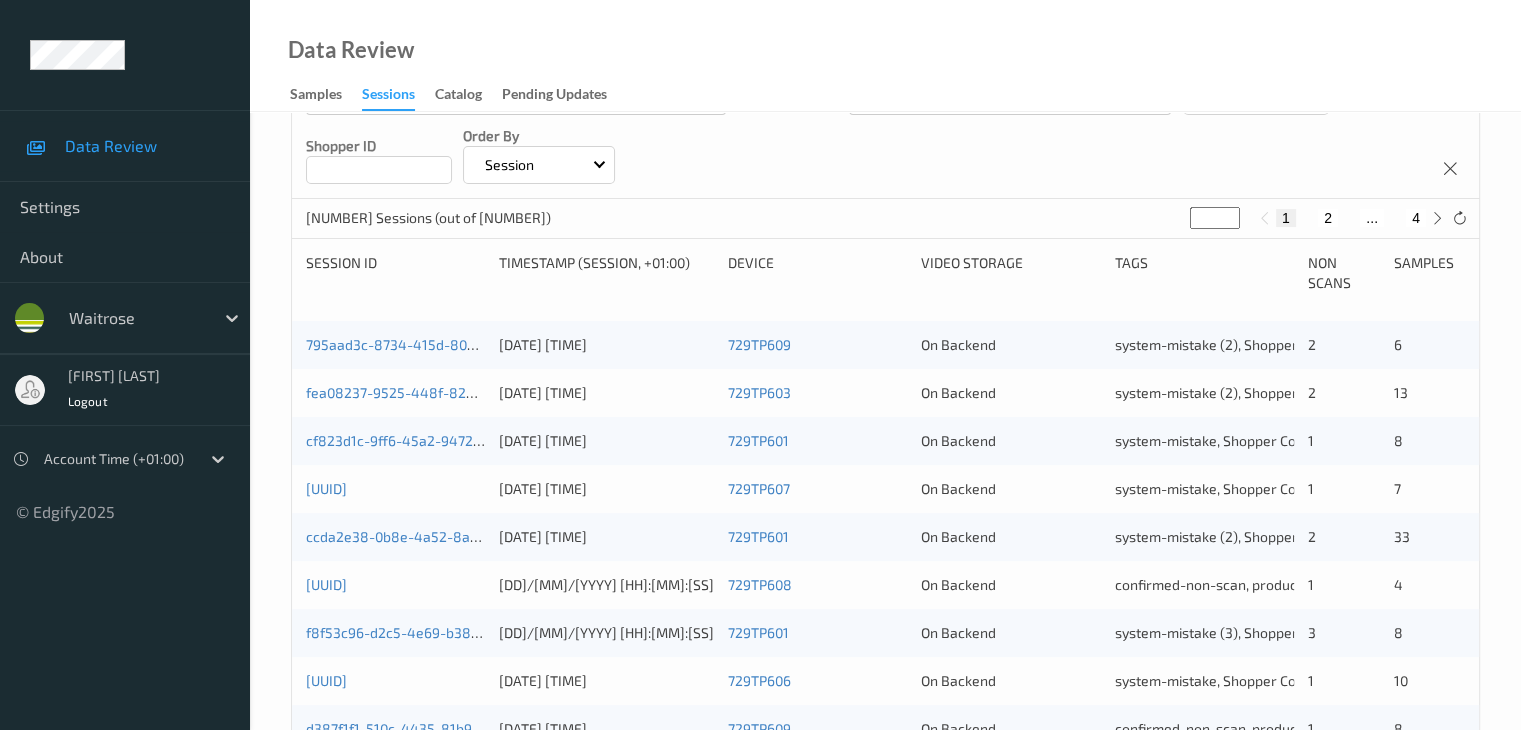 click on "4" at bounding box center (1416, 218) 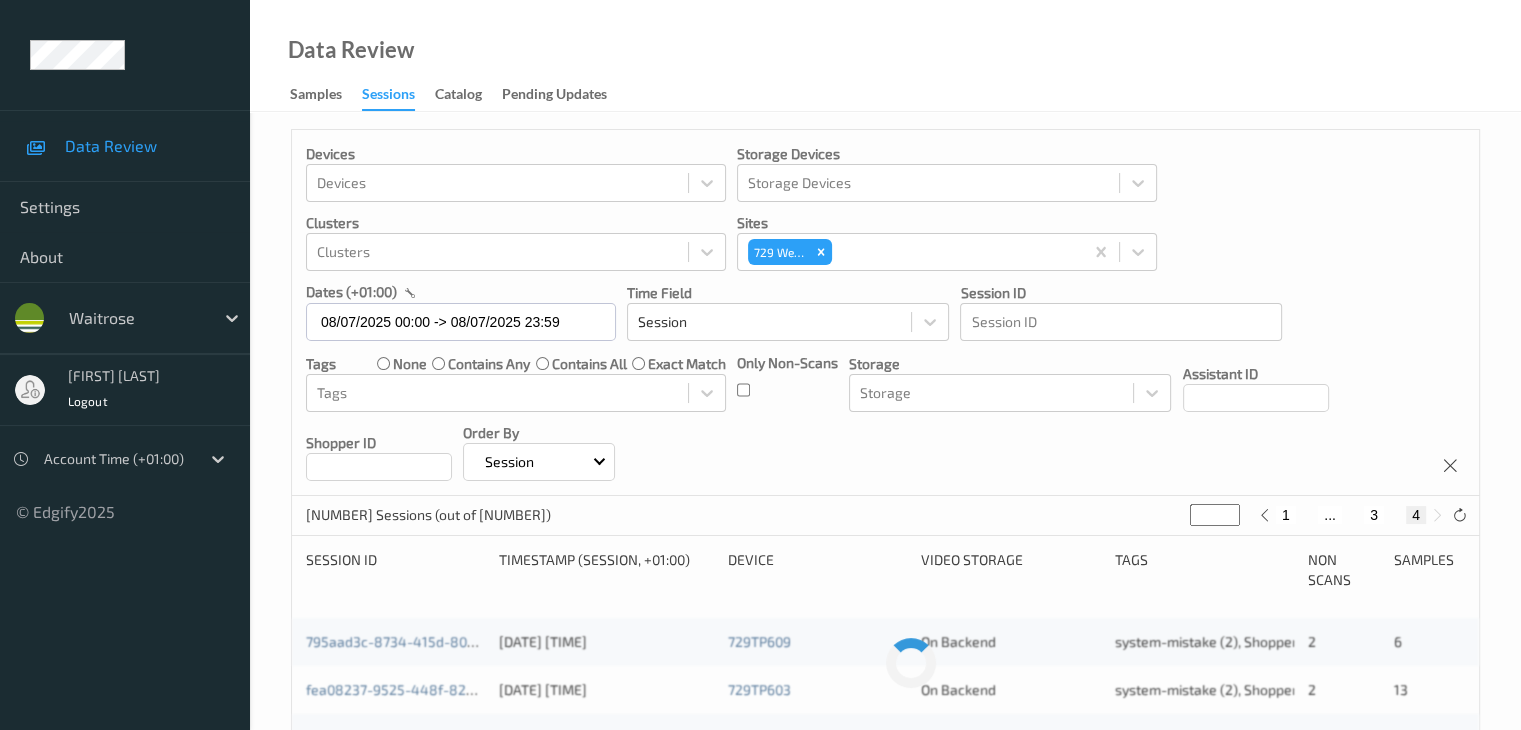 scroll, scrollTop: 0, scrollLeft: 0, axis: both 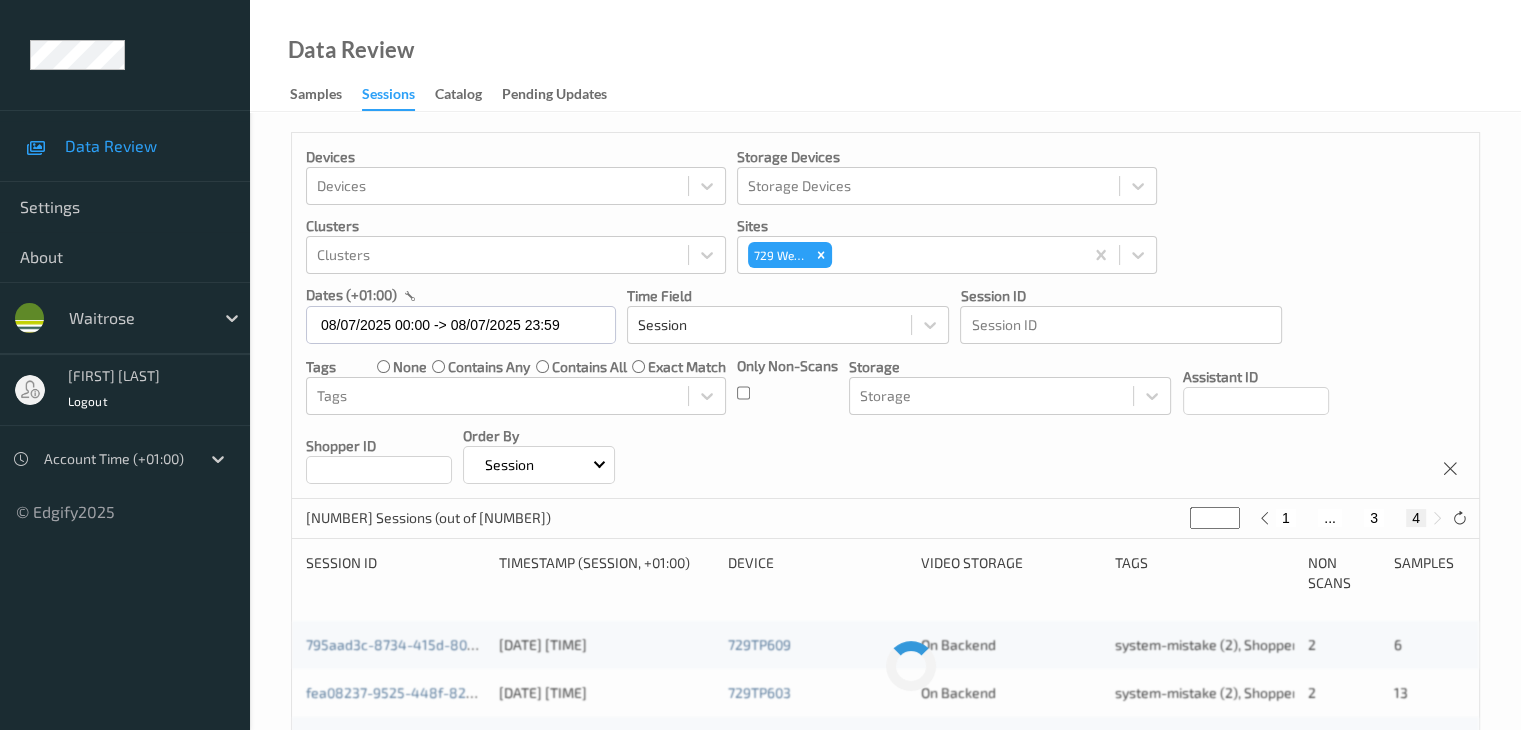 click on "3" at bounding box center [1374, 518] 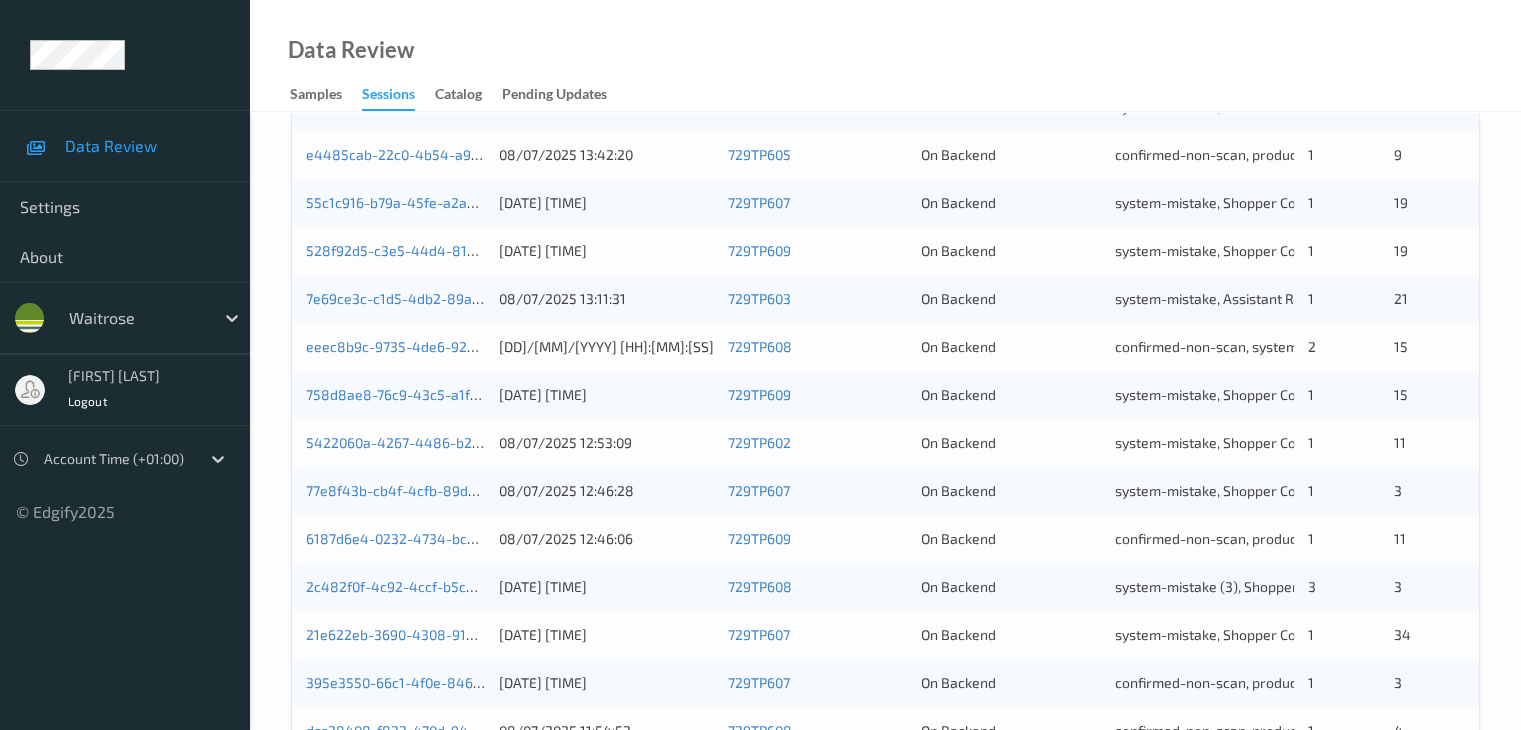 scroll, scrollTop: 800, scrollLeft: 0, axis: vertical 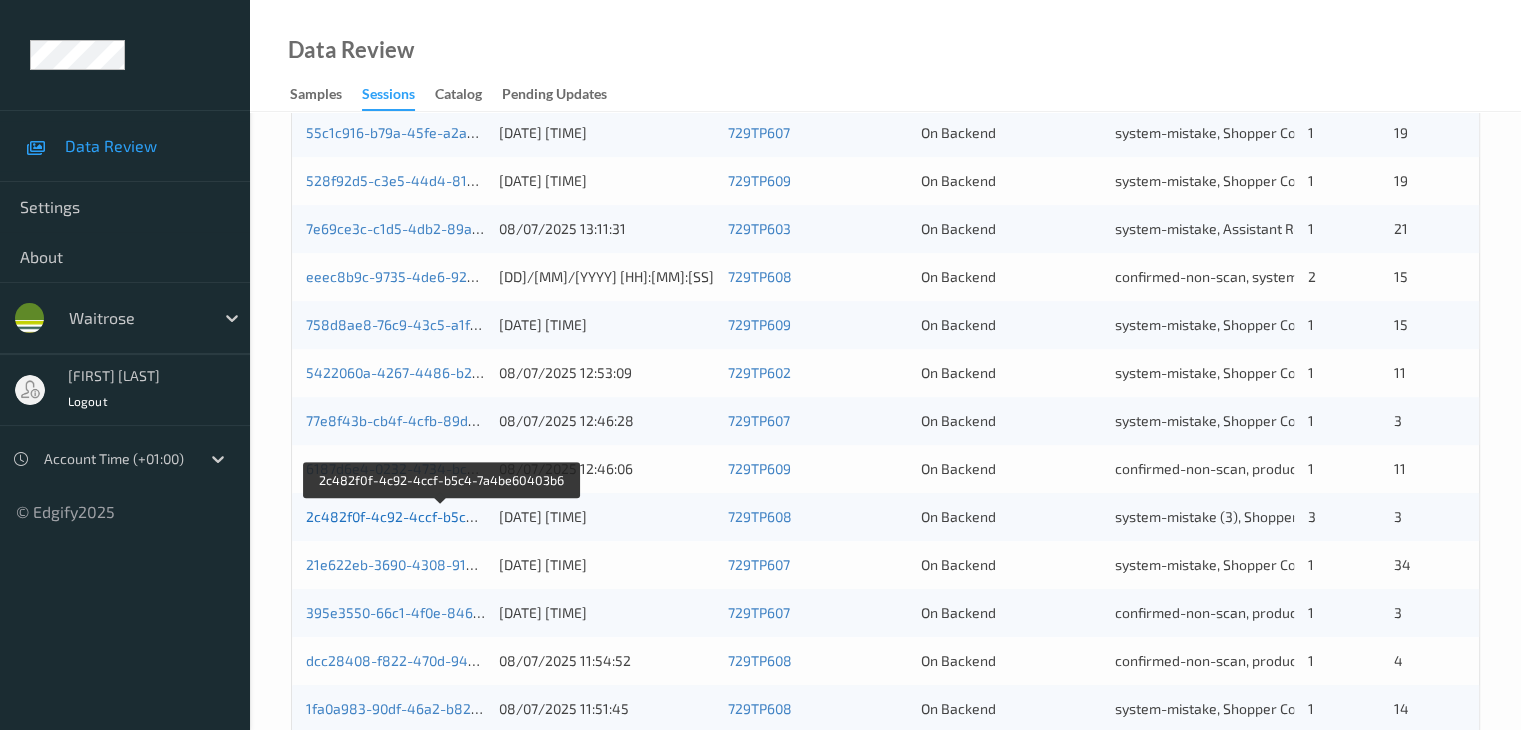 click on "2c482f0f-4c92-4ccf-b5c4-7a4be60403b6" at bounding box center (441, 516) 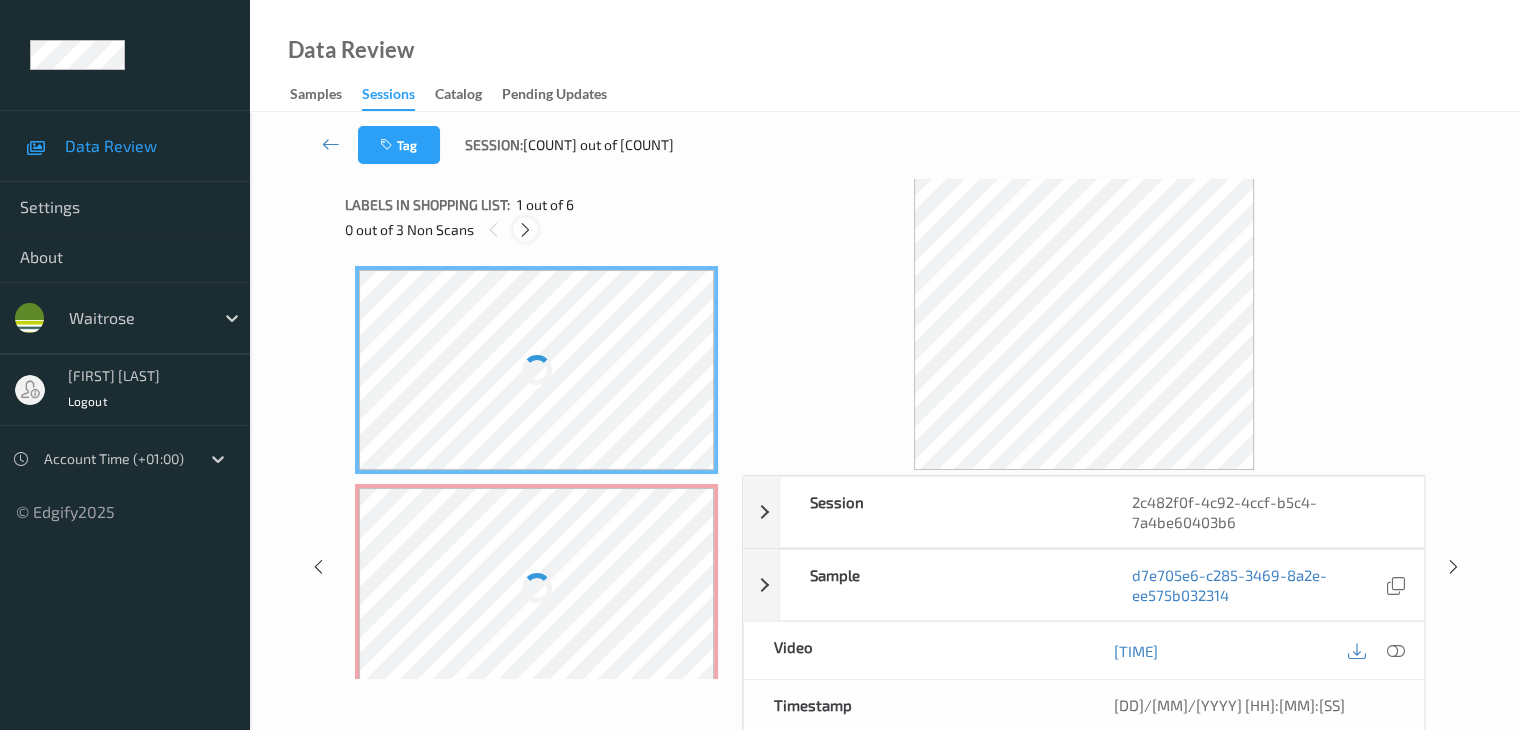 click at bounding box center (525, 230) 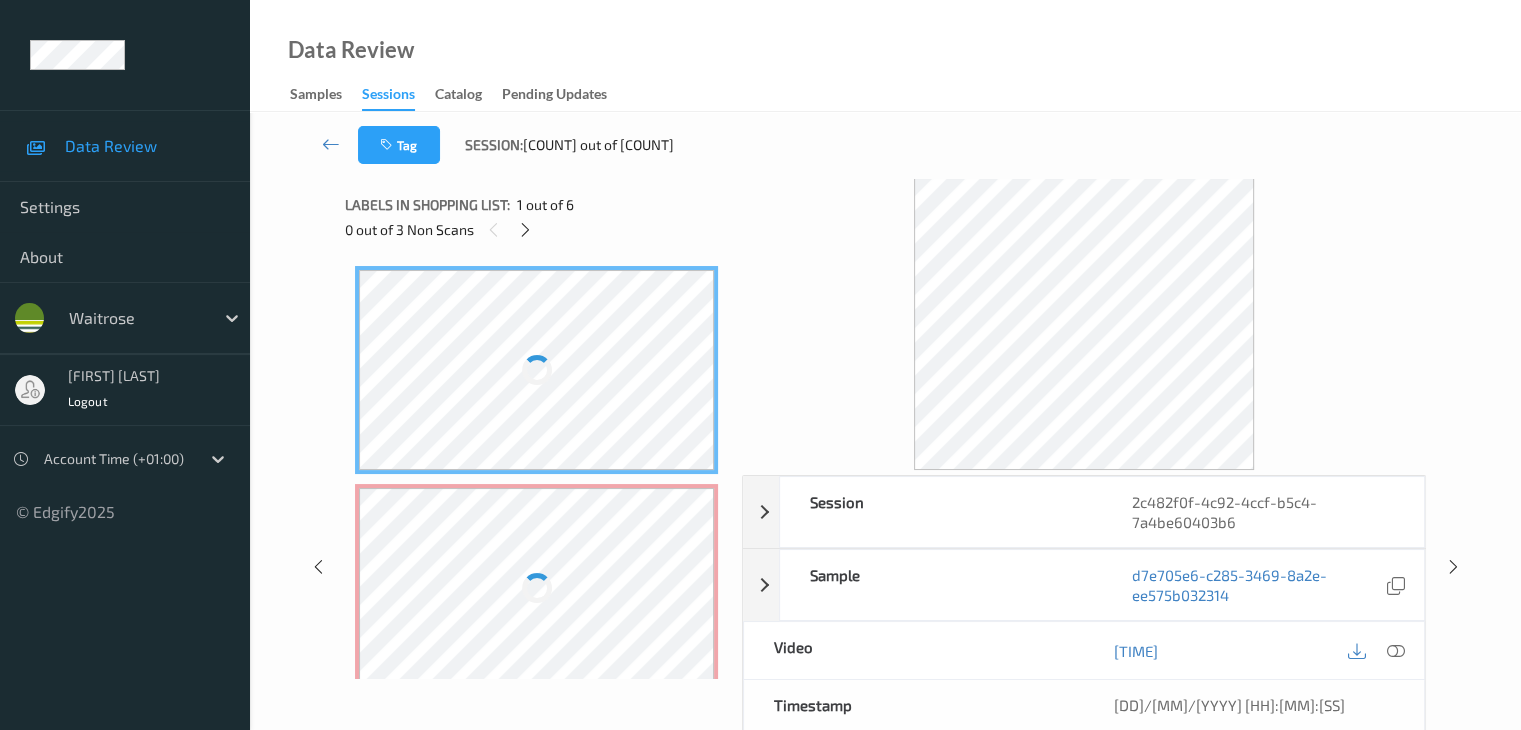 scroll, scrollTop: 10, scrollLeft: 0, axis: vertical 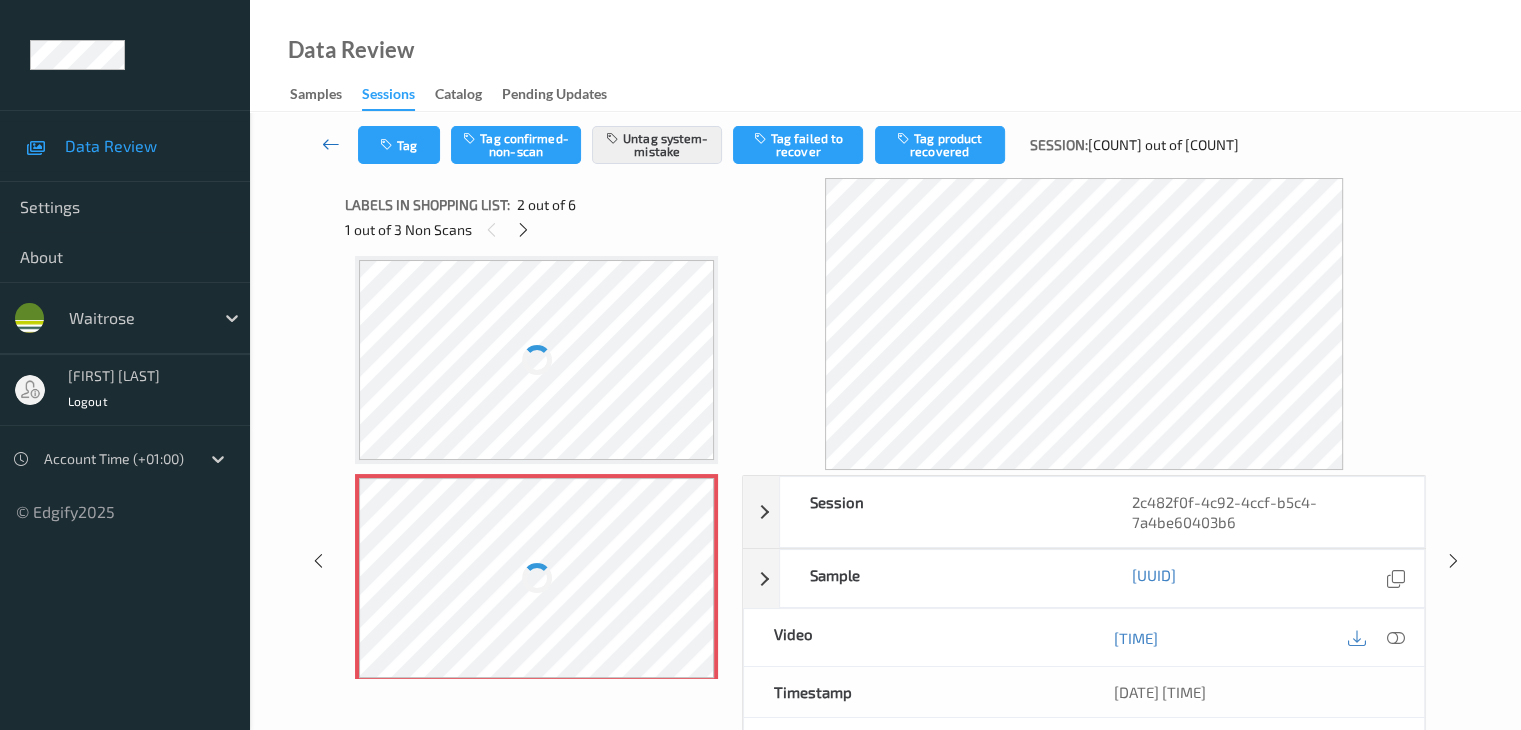 click at bounding box center [331, 144] 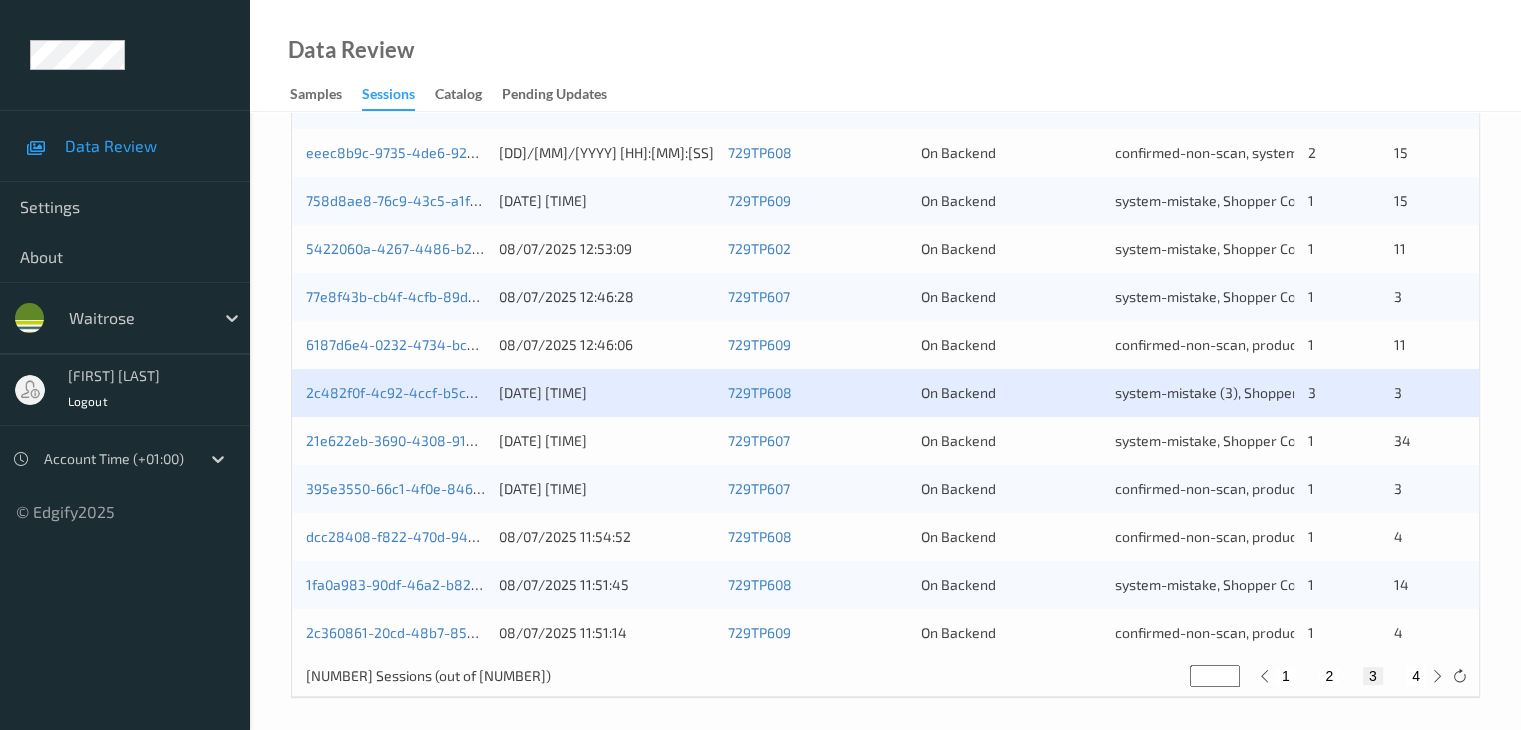 scroll, scrollTop: 932, scrollLeft: 0, axis: vertical 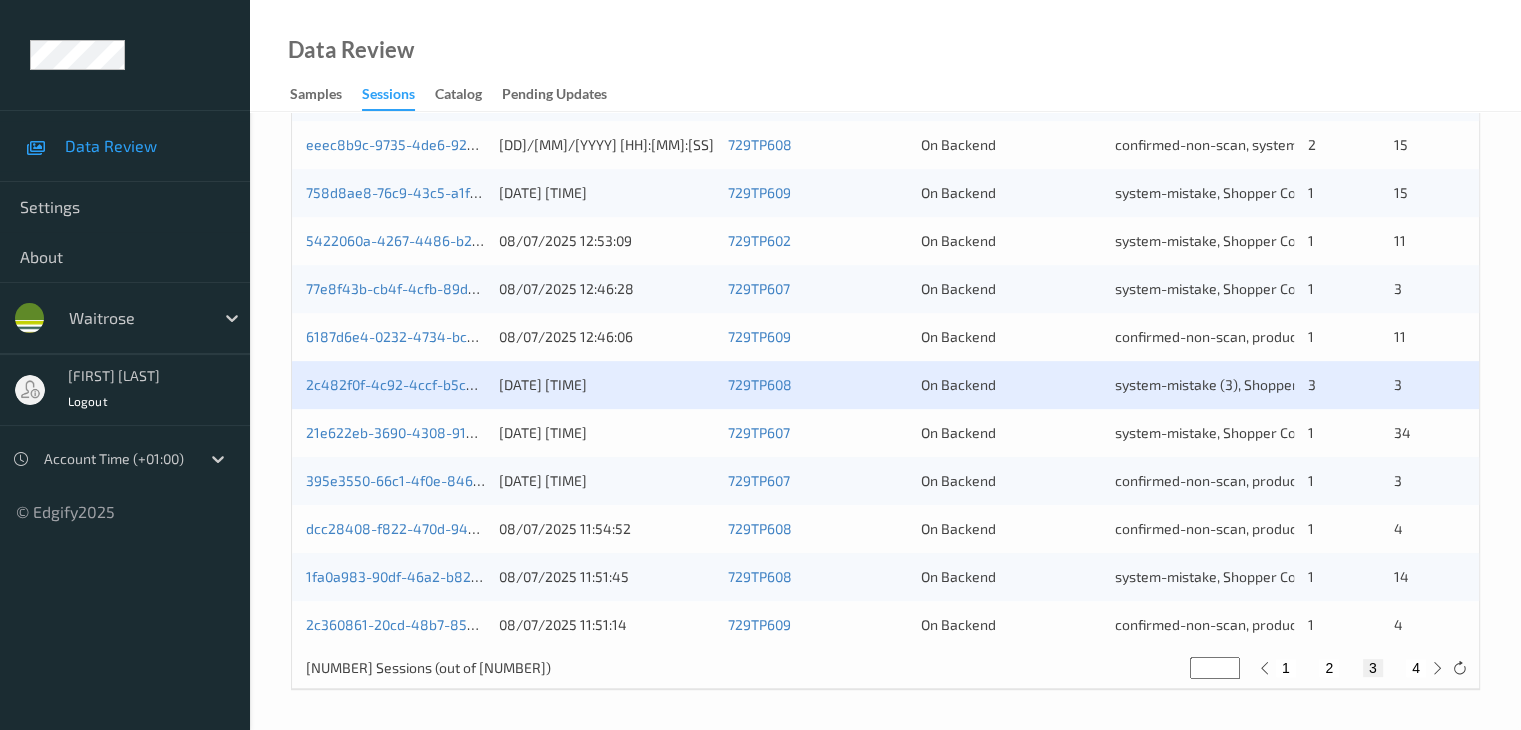 click on "4" at bounding box center [1416, 668] 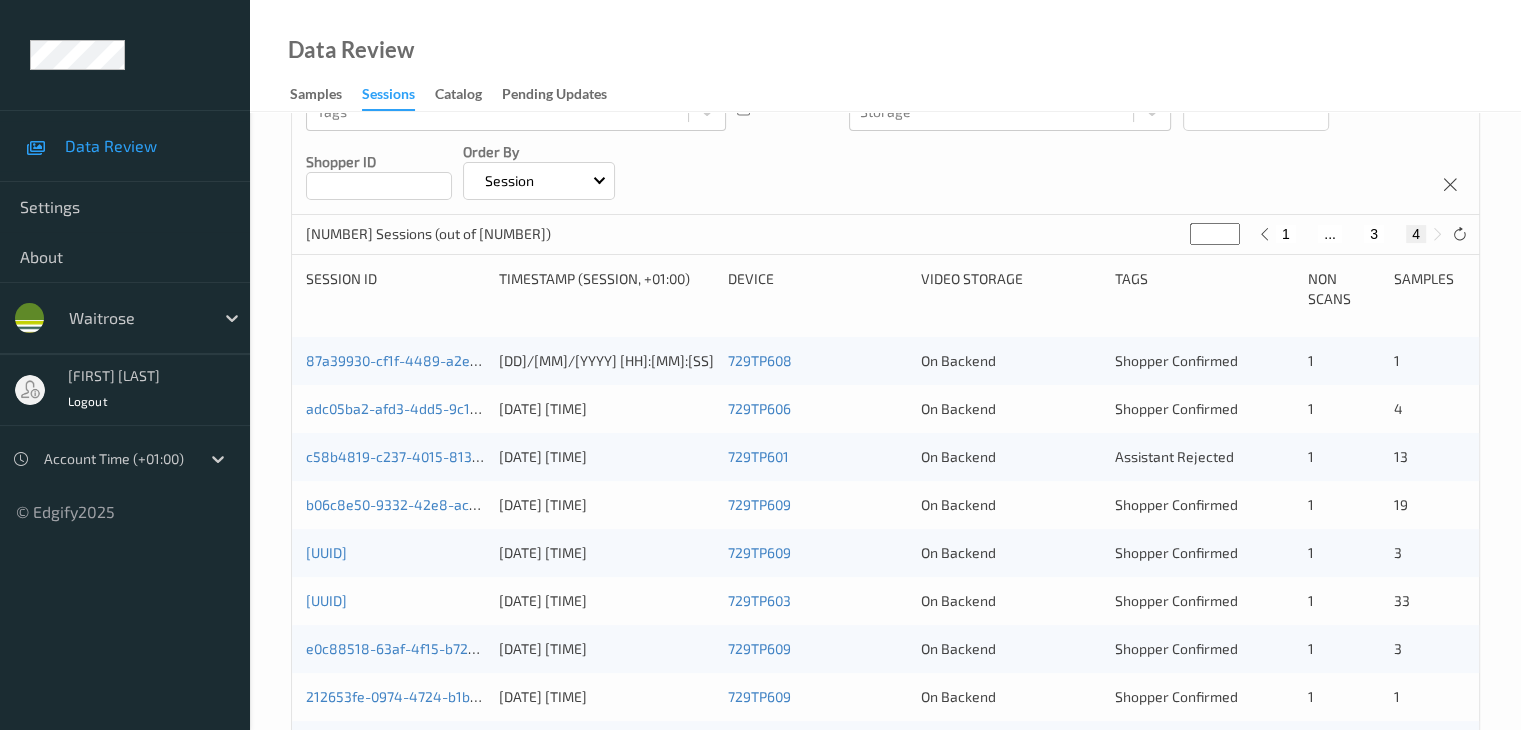 scroll, scrollTop: 300, scrollLeft: 0, axis: vertical 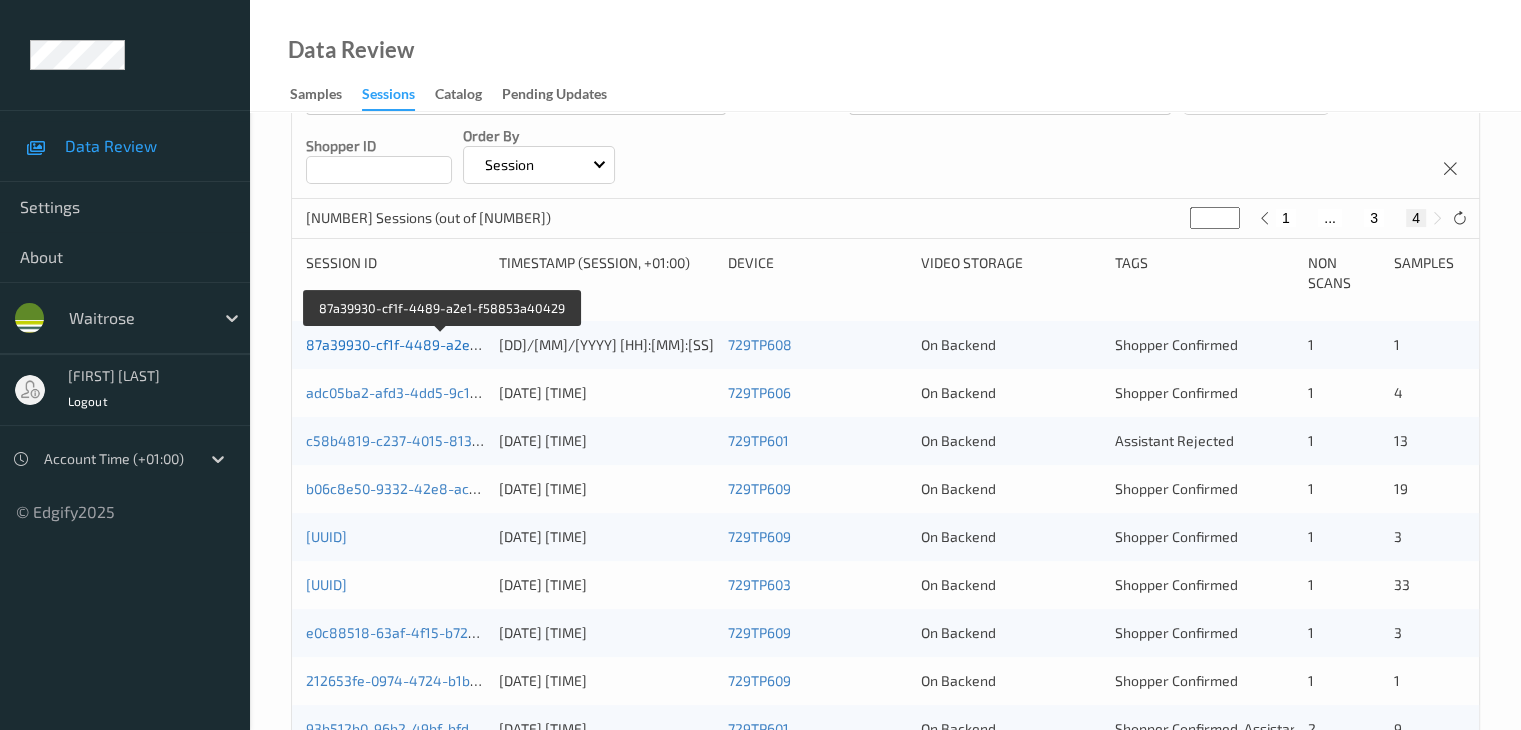 click on "87a39930-cf1f-4489-a2e1-f58853a40429" at bounding box center [442, 344] 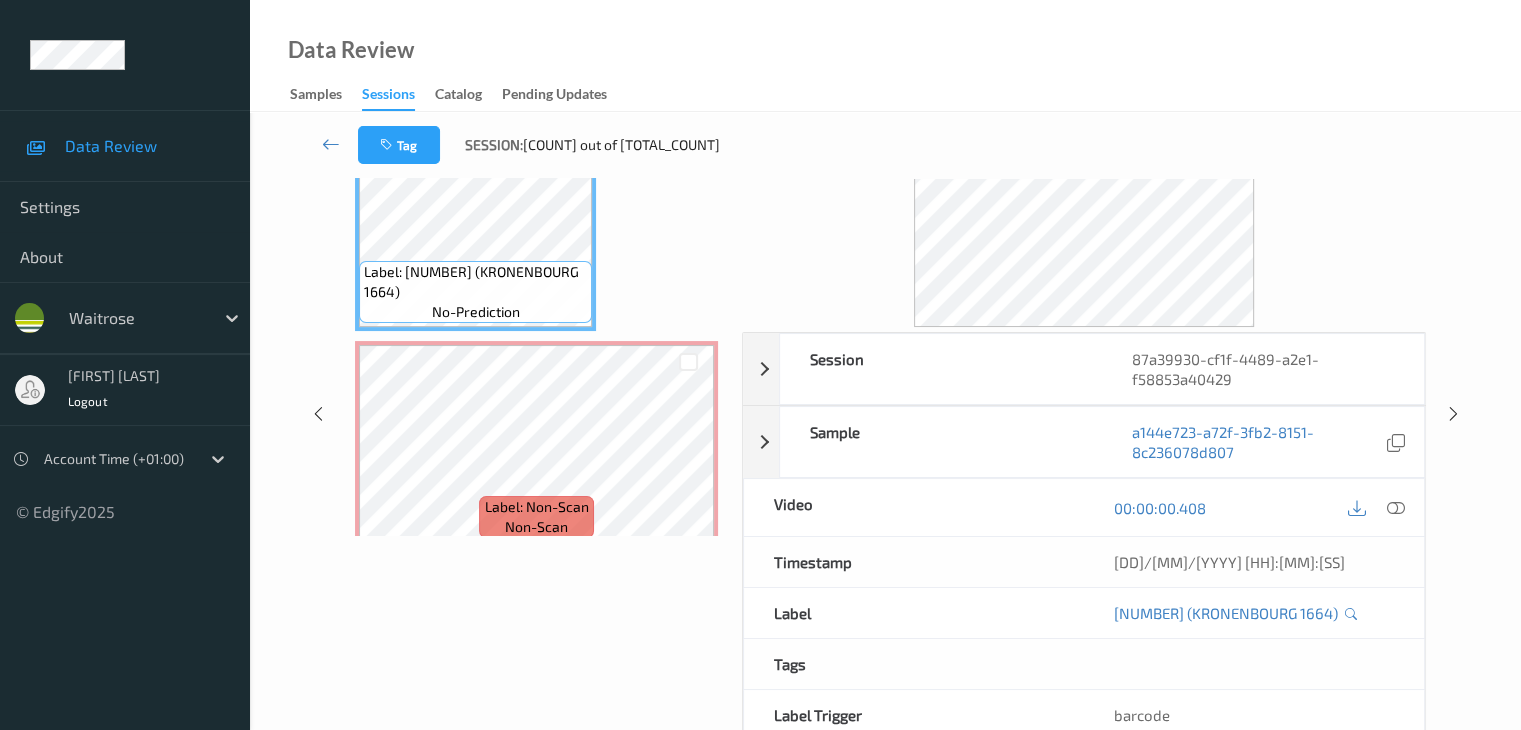 scroll, scrollTop: 0, scrollLeft: 0, axis: both 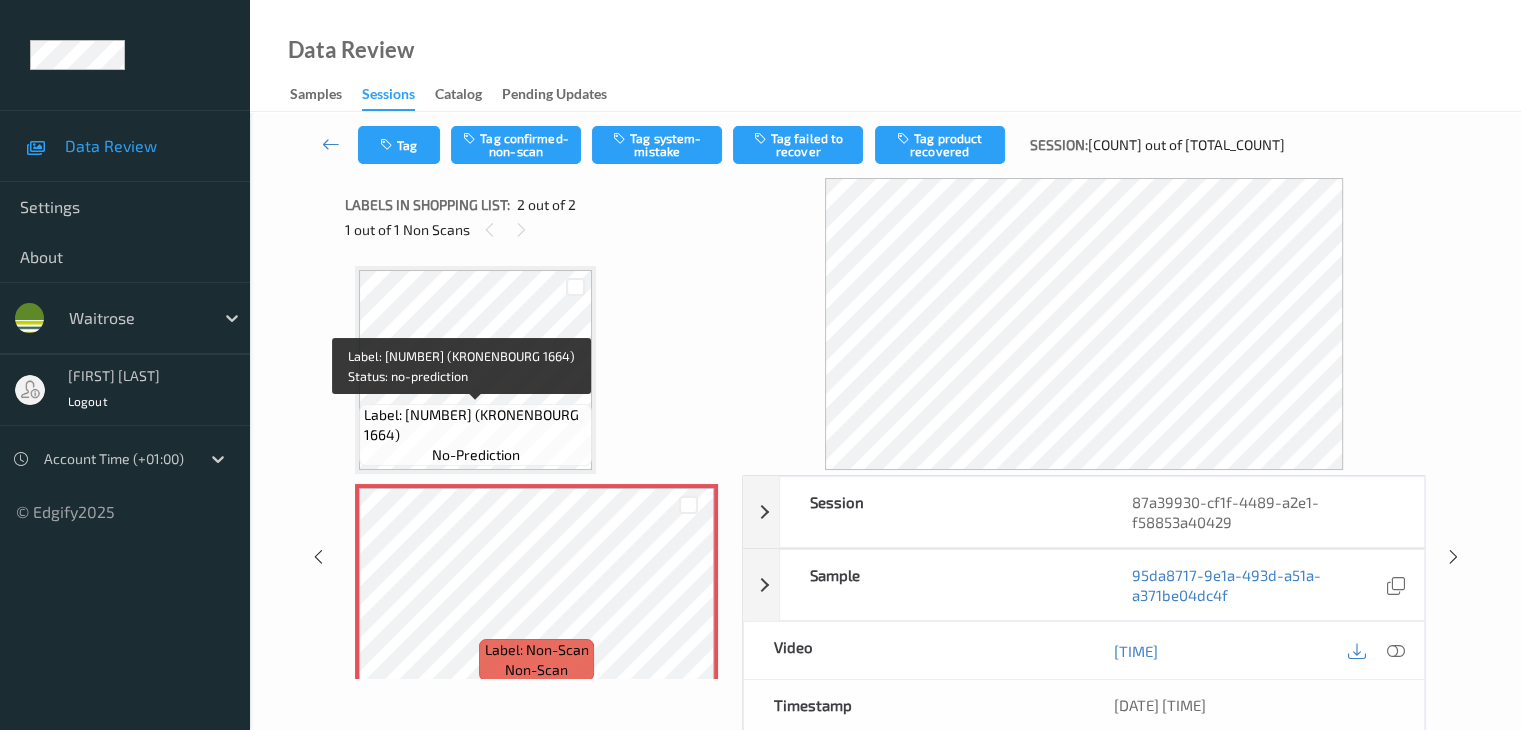 click on "Label: [NUMBER] (KRONENBOURG 1664)" at bounding box center [475, 425] 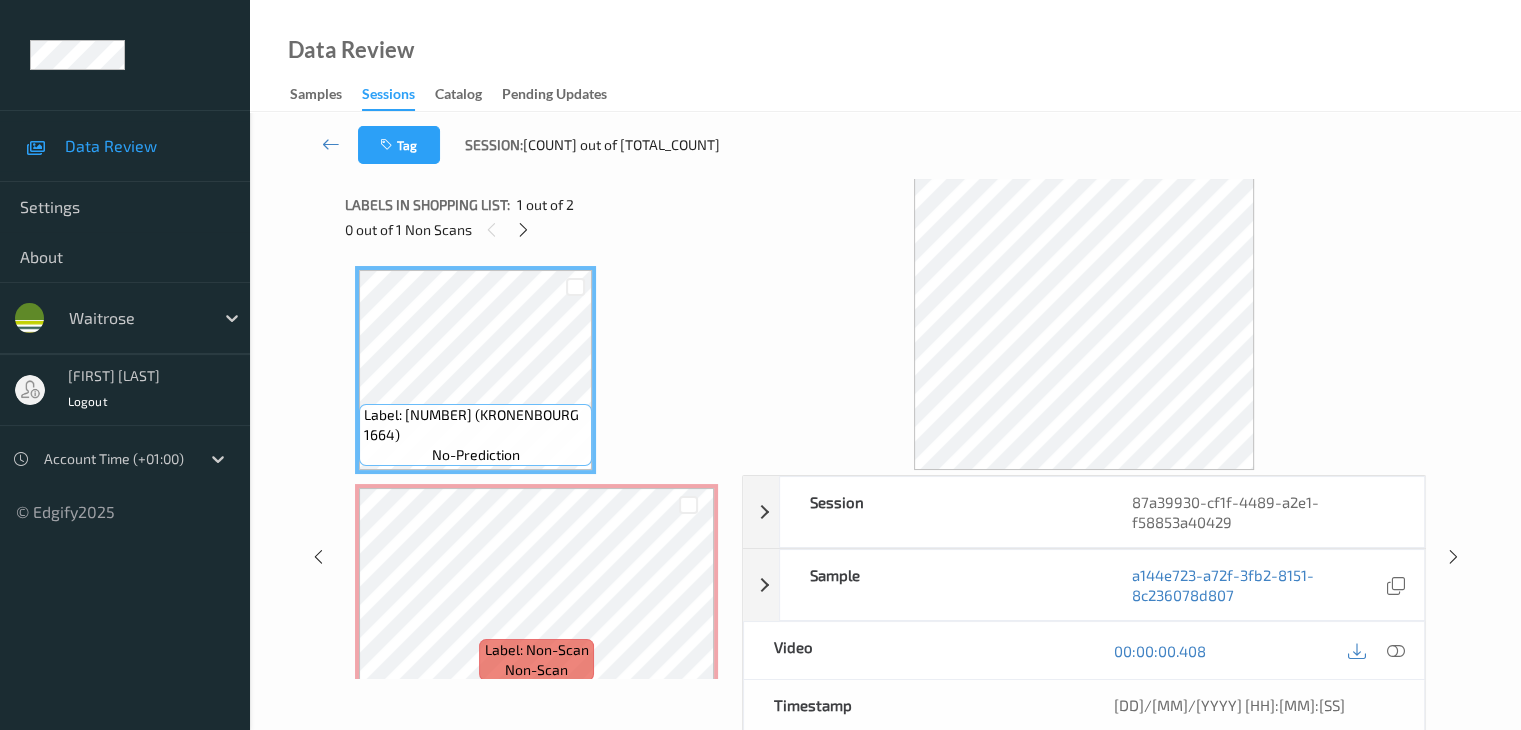 scroll, scrollTop: 23, scrollLeft: 0, axis: vertical 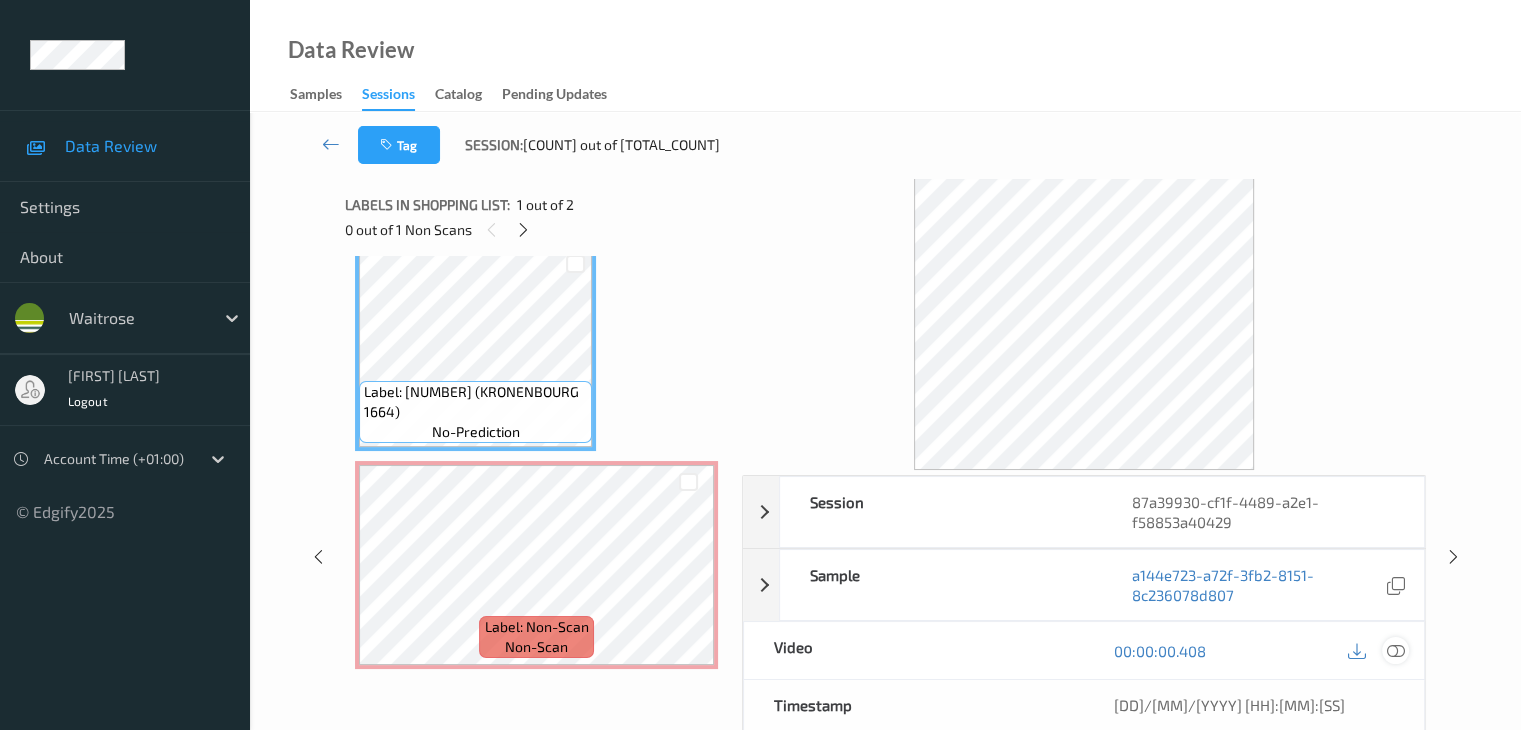 click at bounding box center (1395, 651) 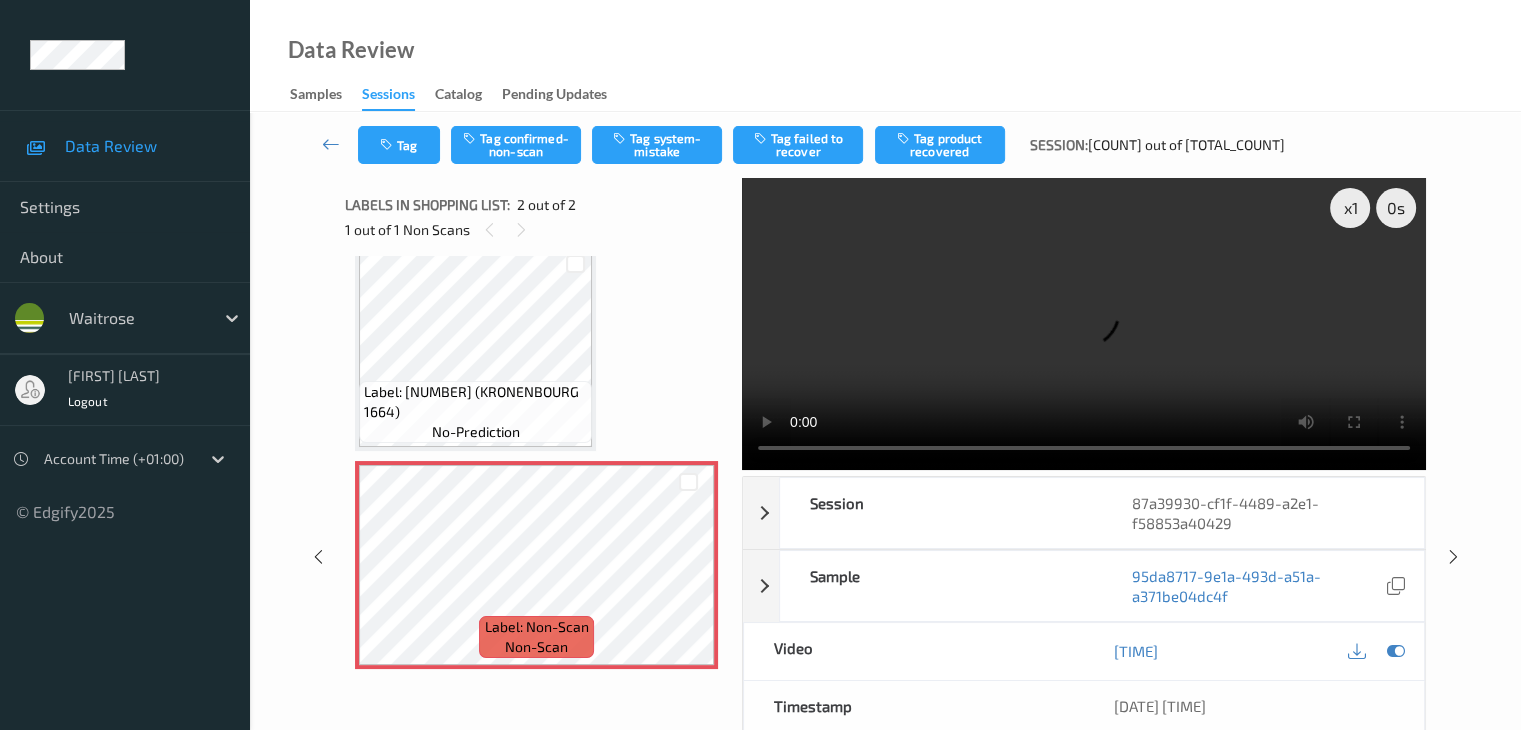 click on "Tag Tag   confirmed-non-scan Tag   system-mistake Tag   failed to recover Tag   product recovered Session: 61 out of 69" at bounding box center (885, 145) 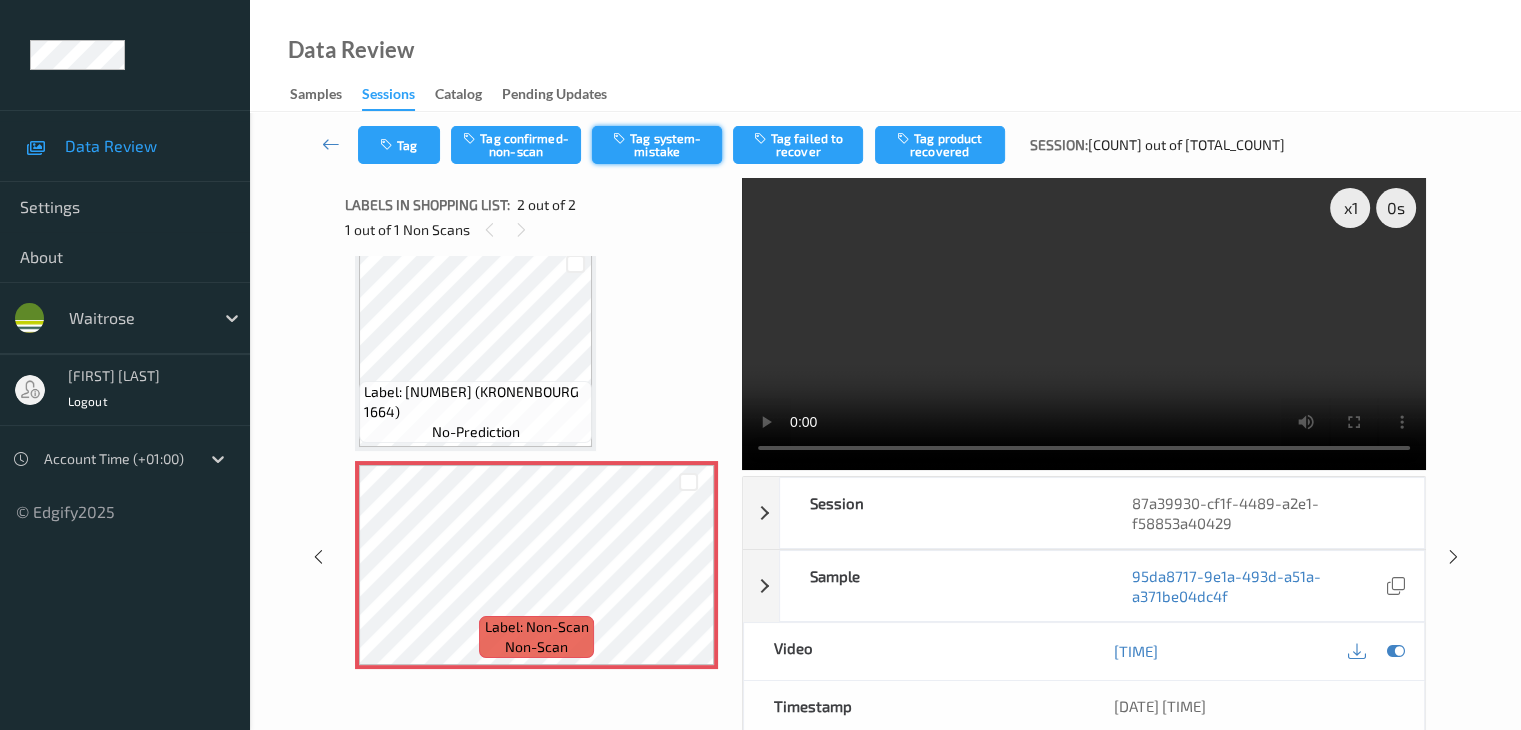 click on "Tag   system-mistake" at bounding box center [657, 145] 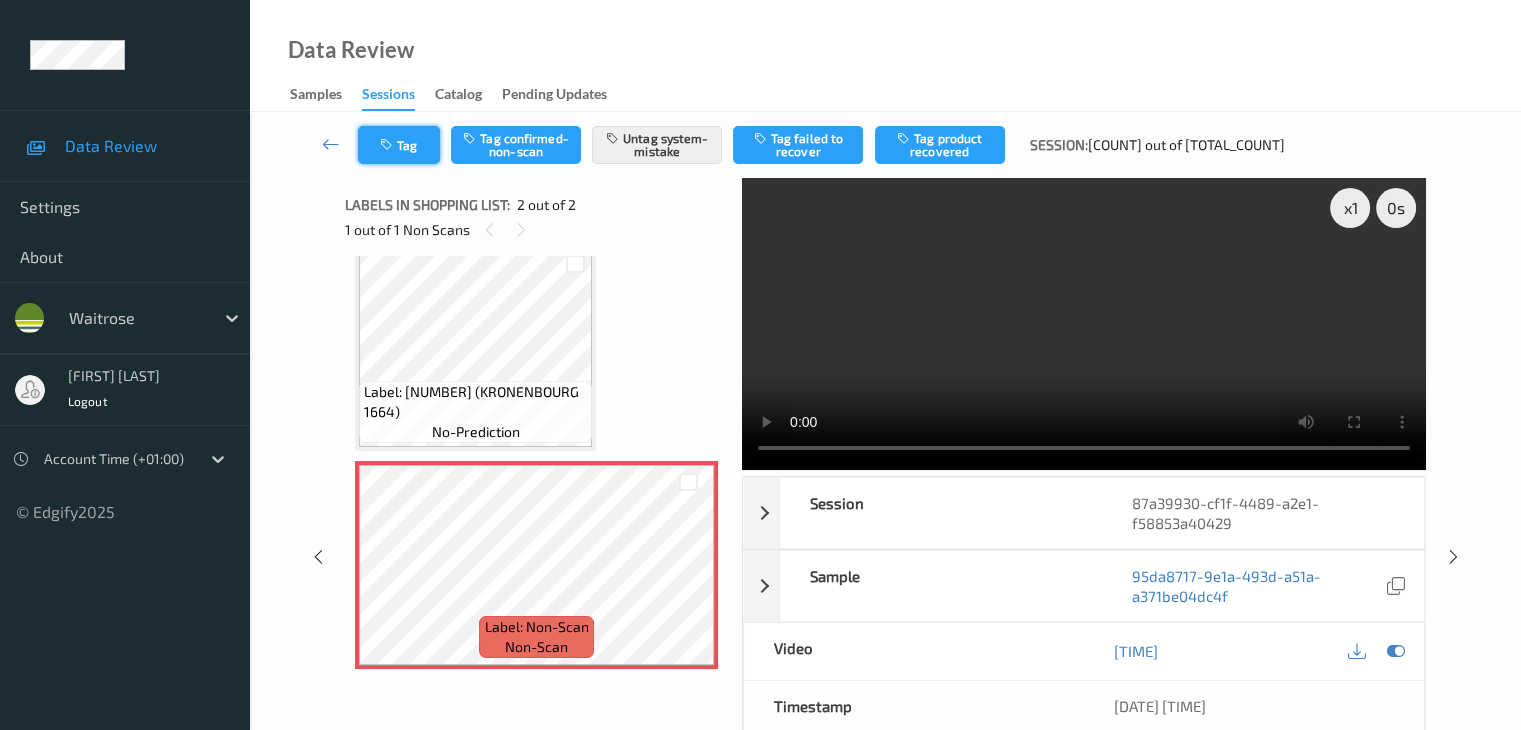 click on "Tag" at bounding box center (399, 145) 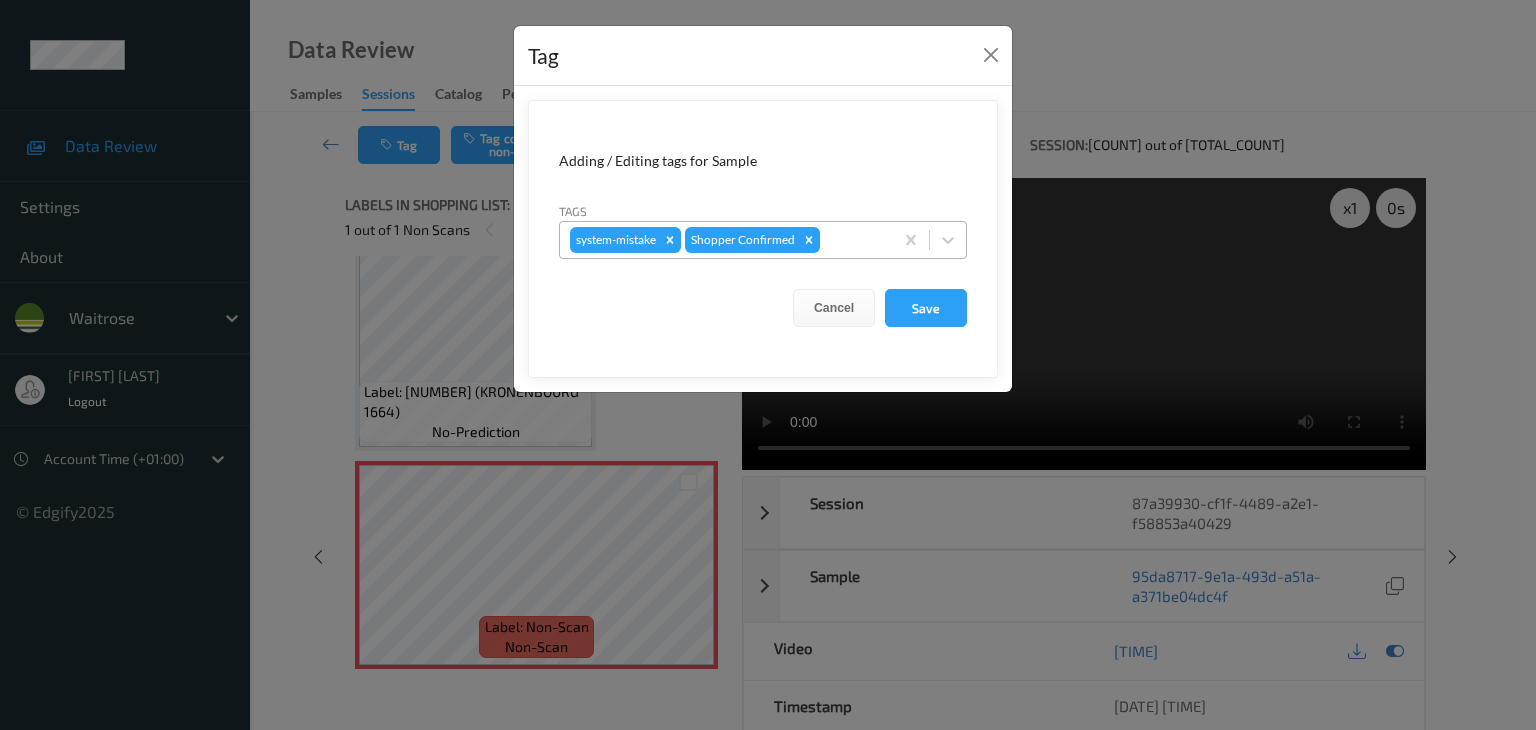click at bounding box center (853, 240) 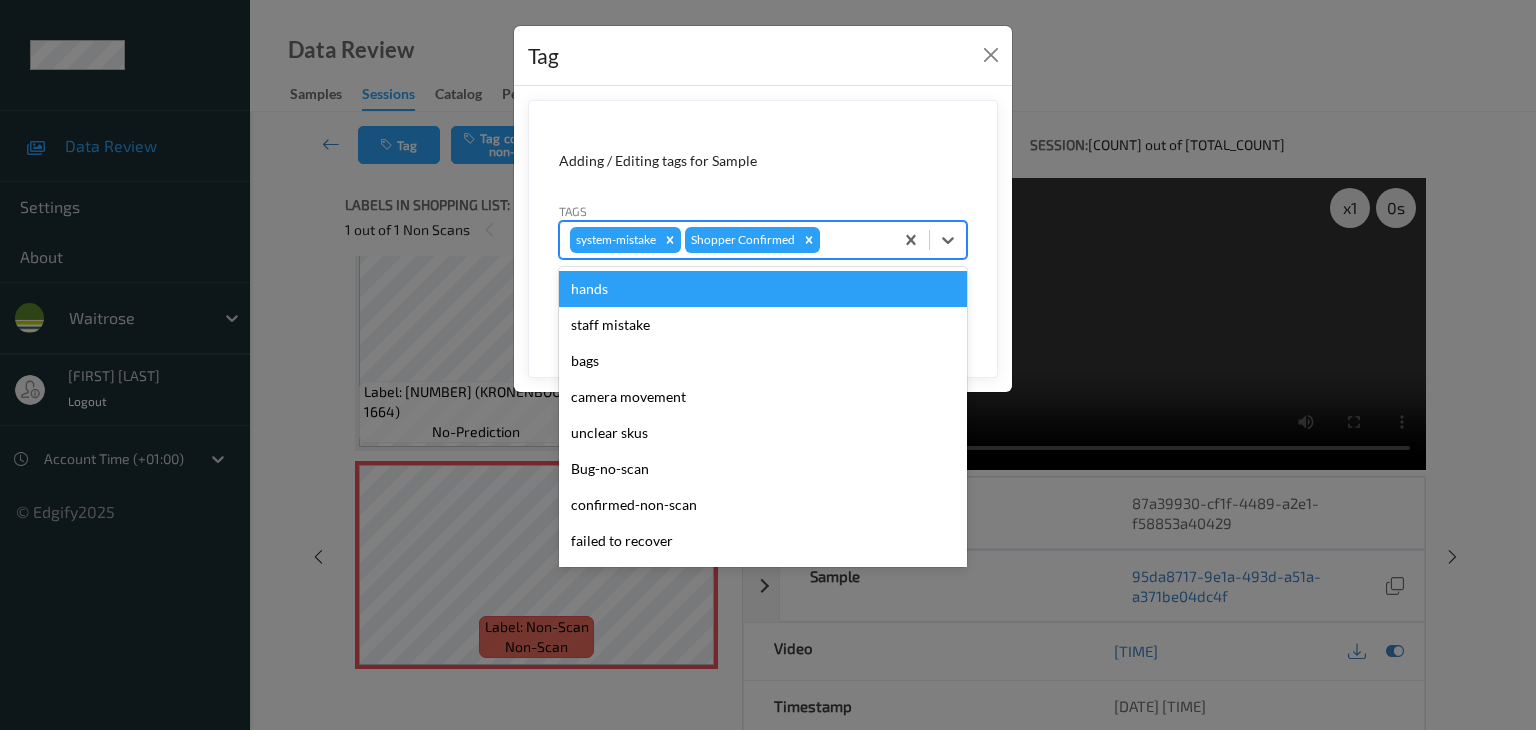 type on "u" 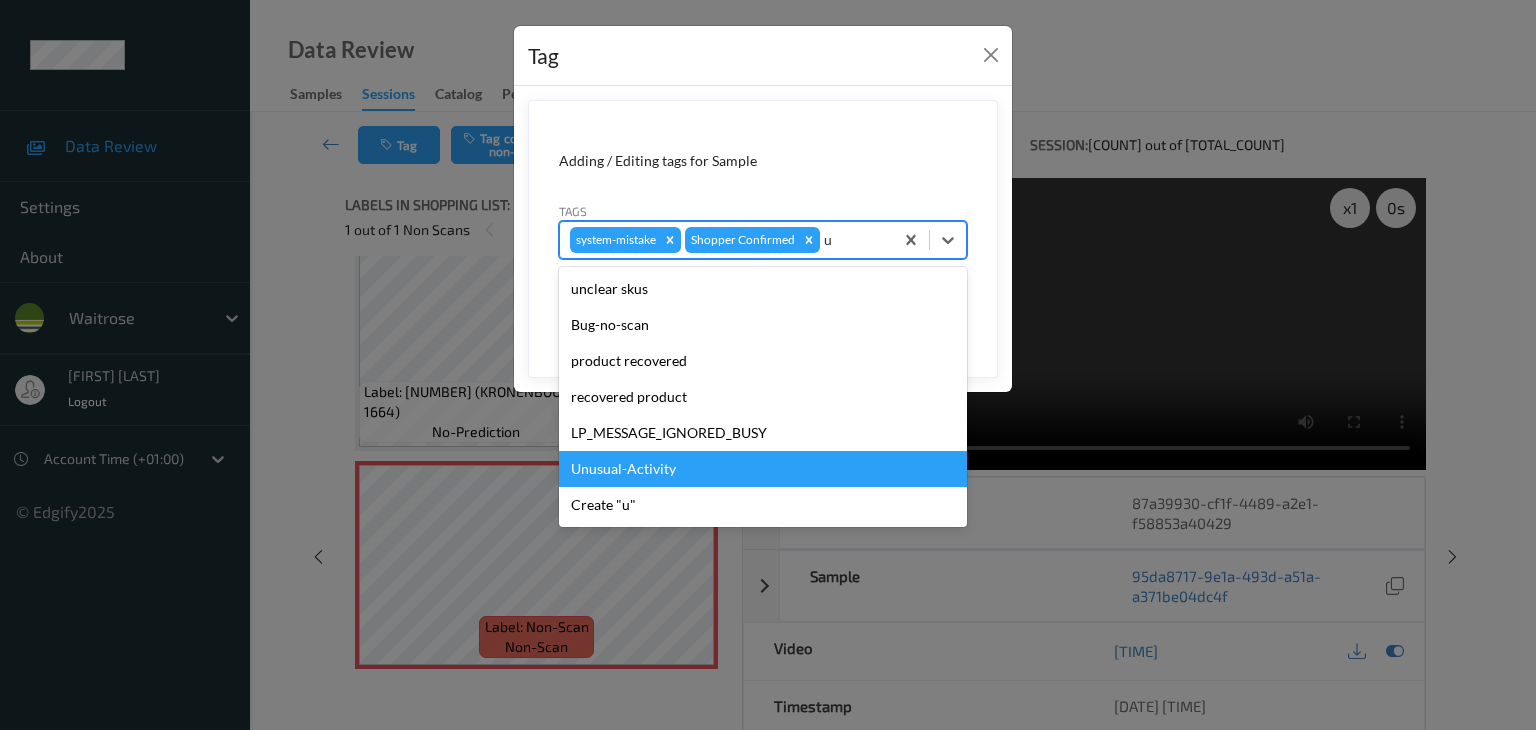click on "Unusual-Activity" at bounding box center [763, 469] 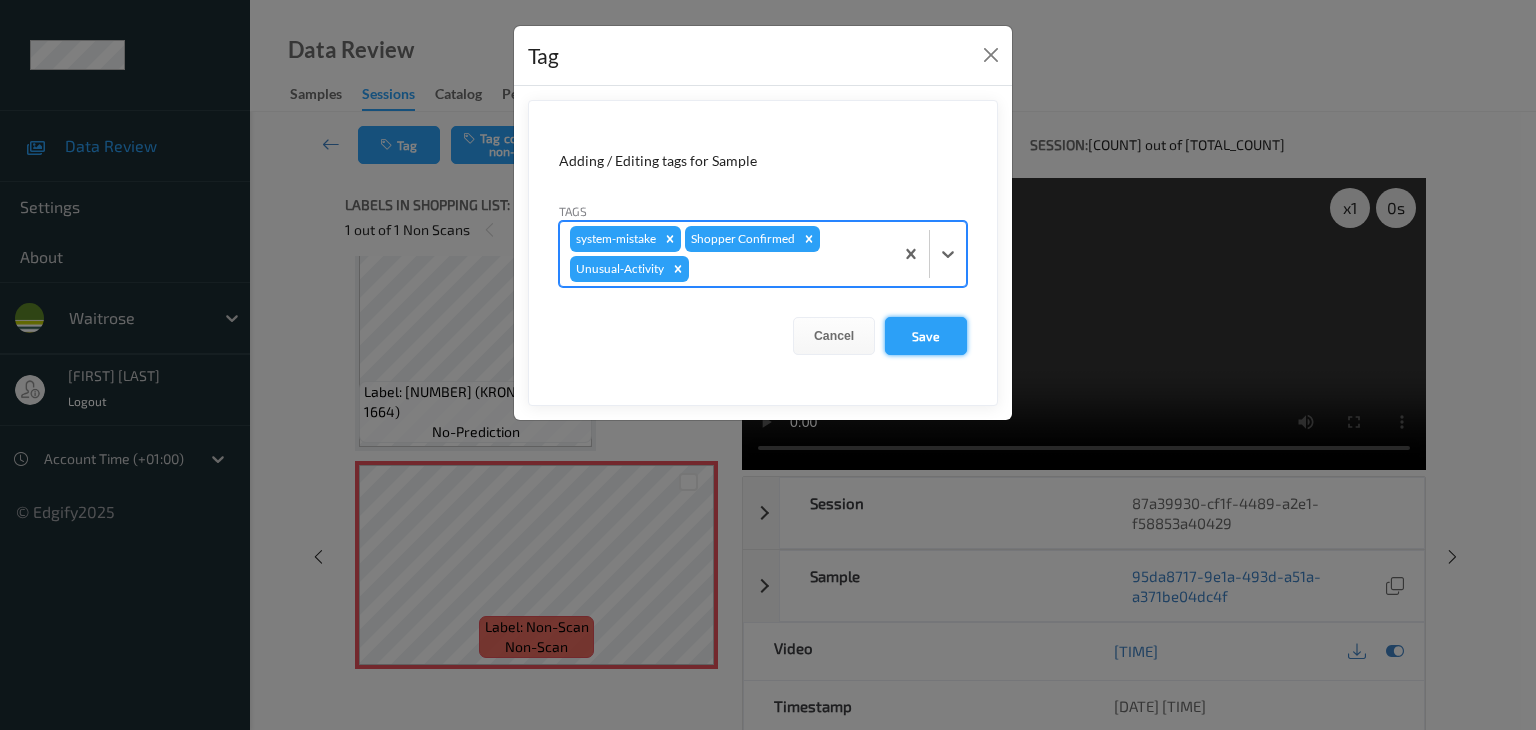 click on "Save" at bounding box center (926, 336) 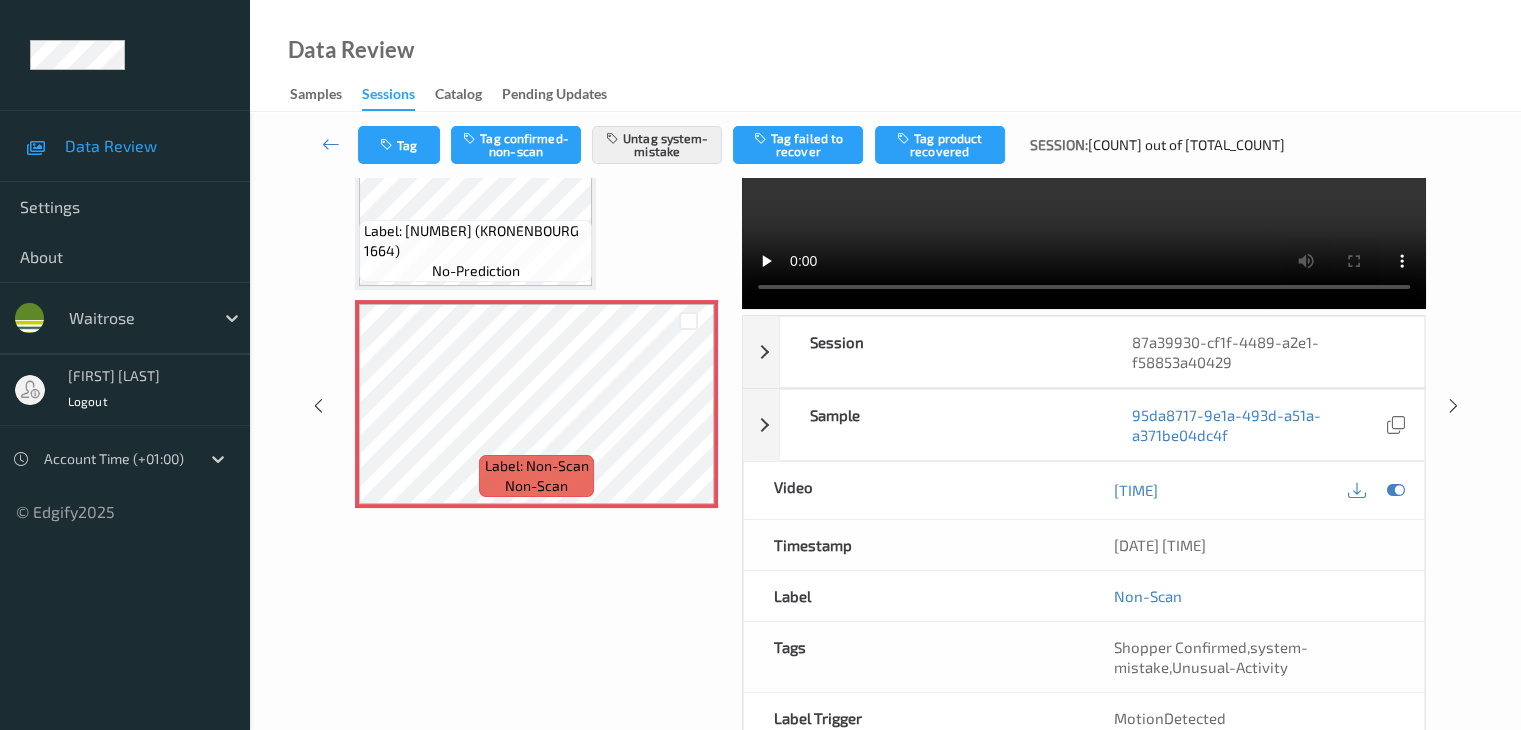 scroll, scrollTop: 200, scrollLeft: 0, axis: vertical 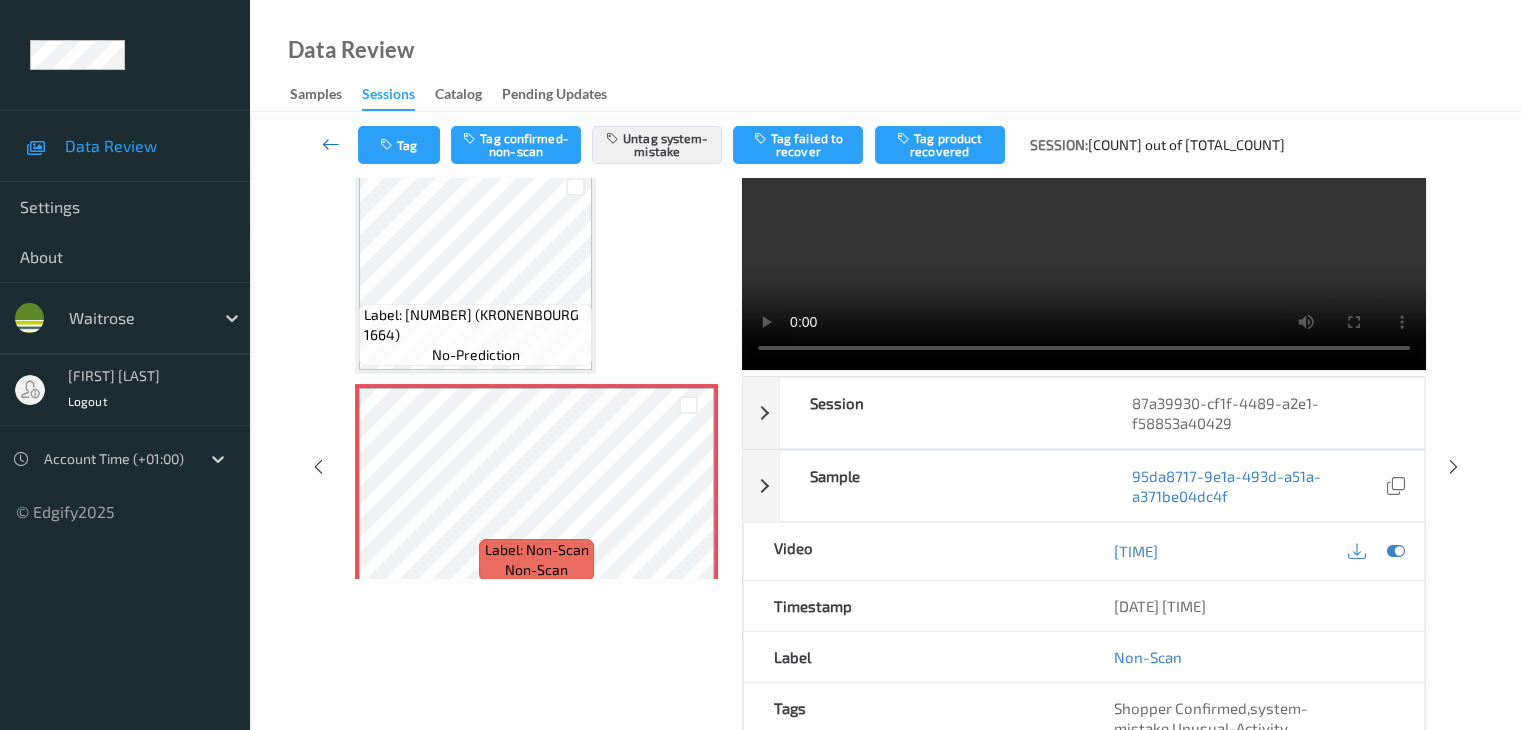 click at bounding box center [331, 144] 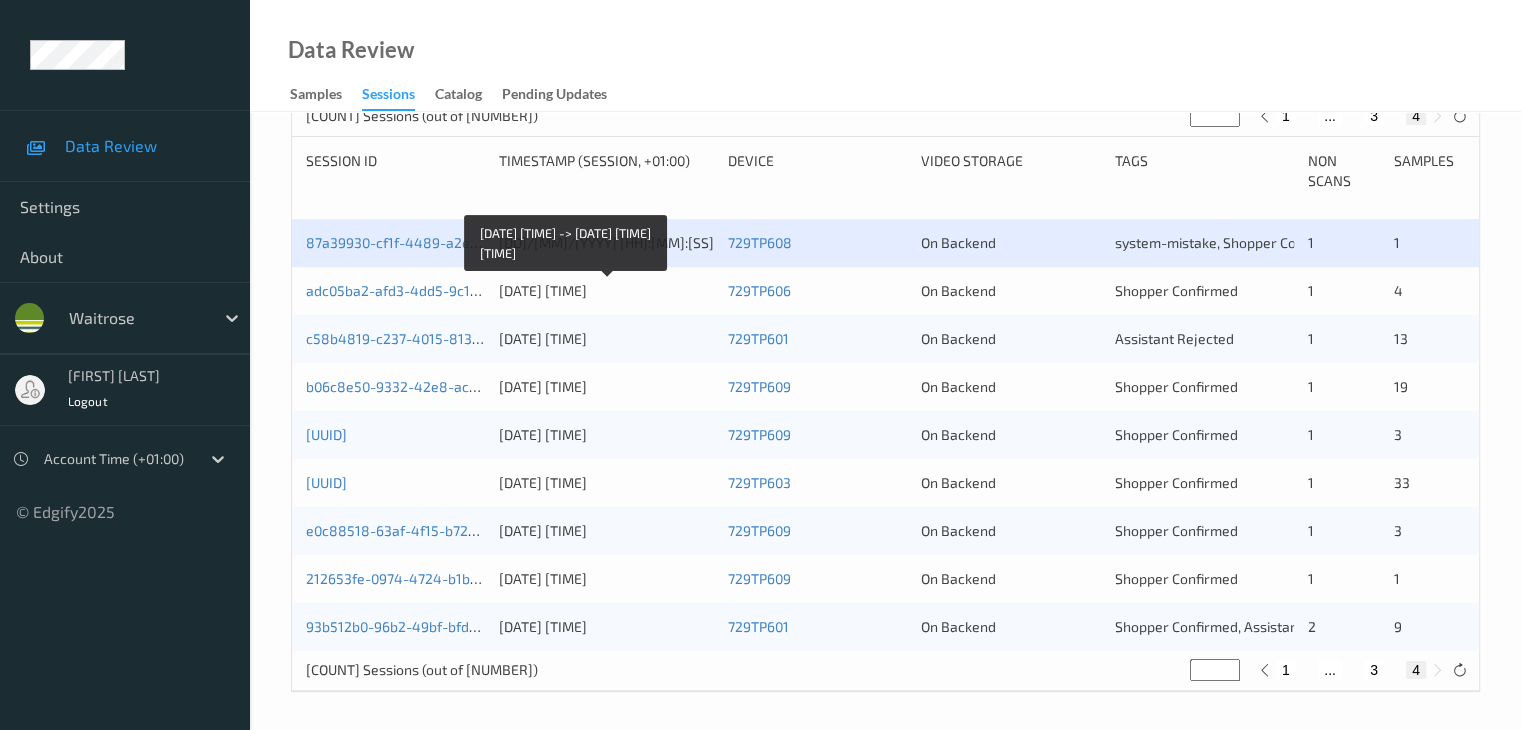 scroll, scrollTop: 404, scrollLeft: 0, axis: vertical 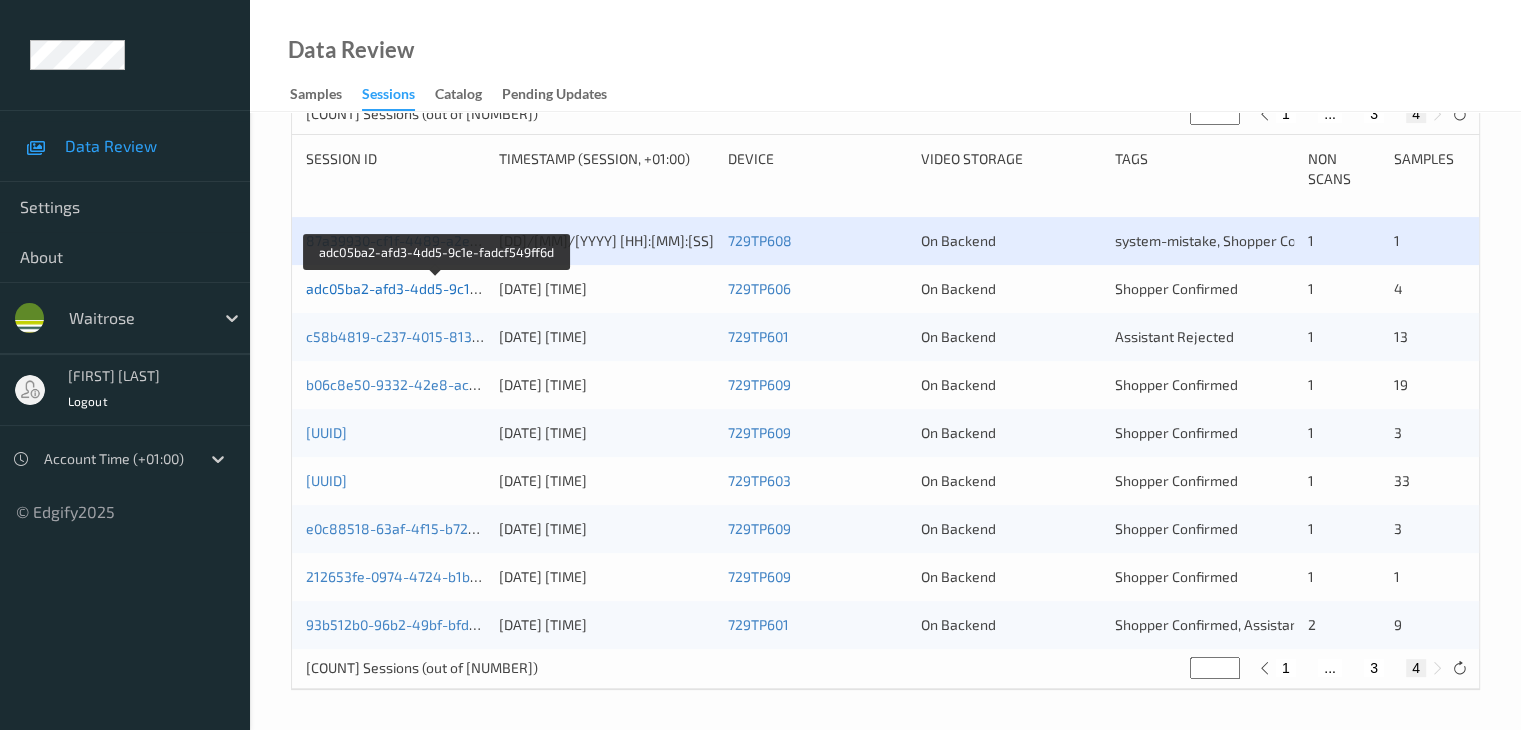click on "adc05ba2-afd3-4dd5-9c1e-fadcf549ff6d" at bounding box center (437, 288) 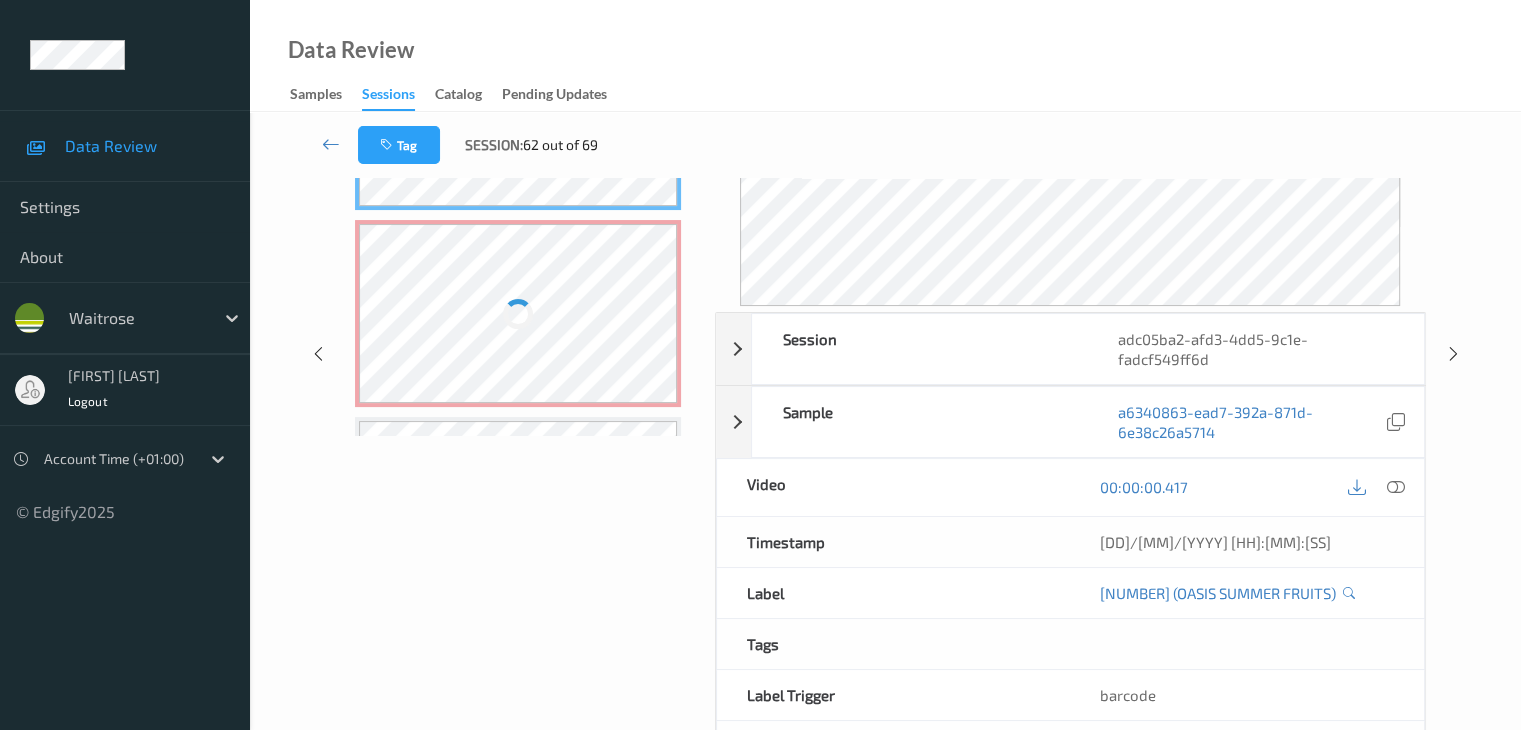 scroll, scrollTop: 0, scrollLeft: 0, axis: both 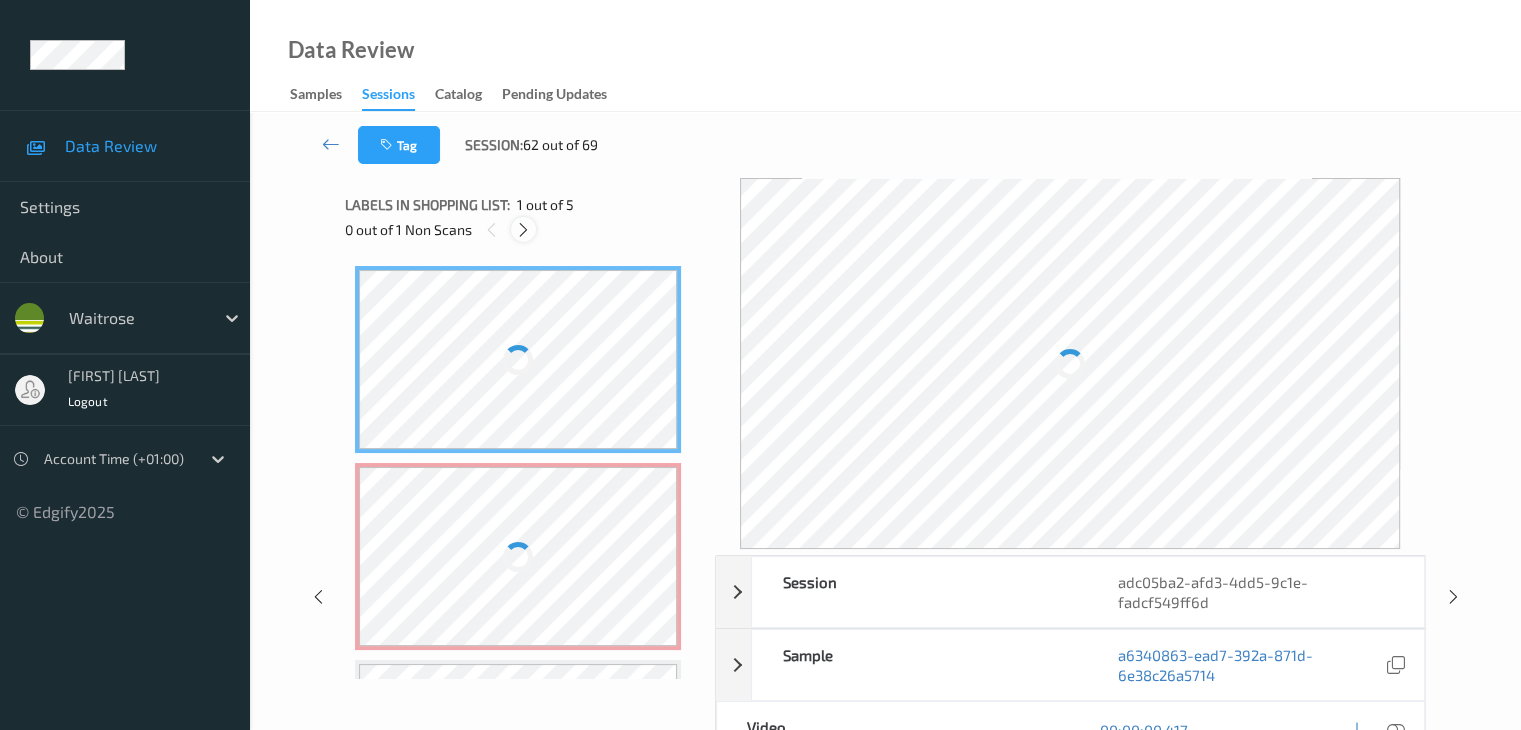 click at bounding box center [523, 230] 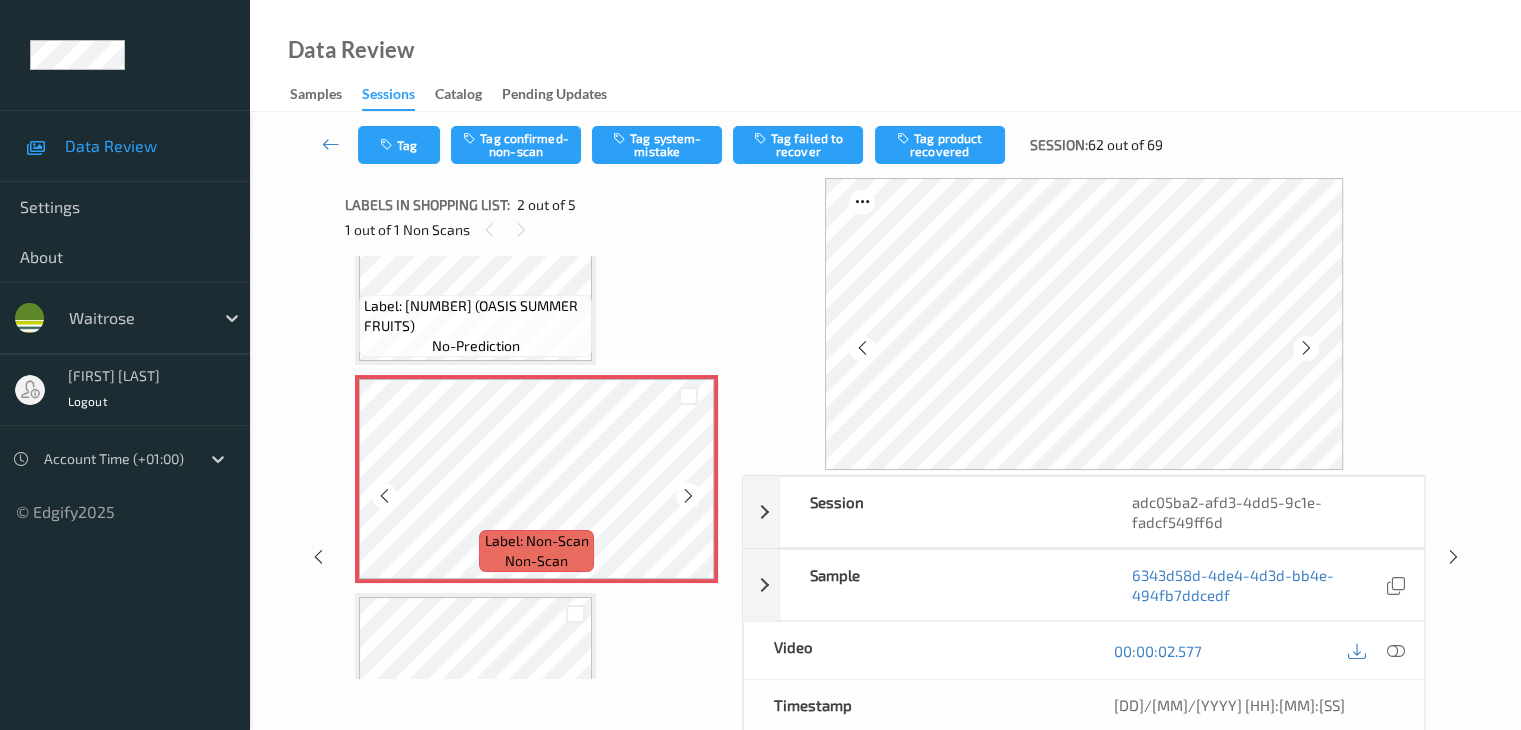 scroll, scrollTop: 110, scrollLeft: 0, axis: vertical 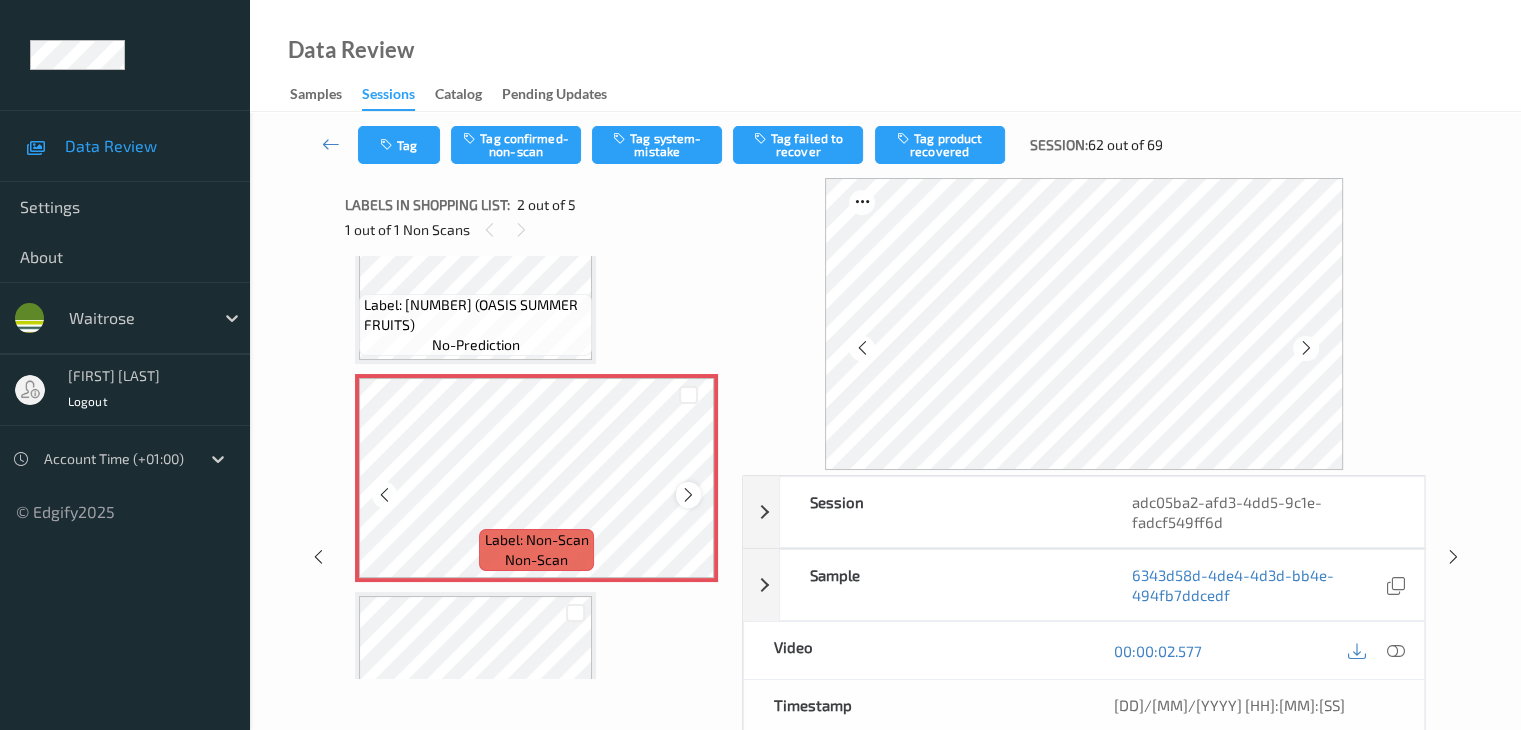 click at bounding box center (688, 495) 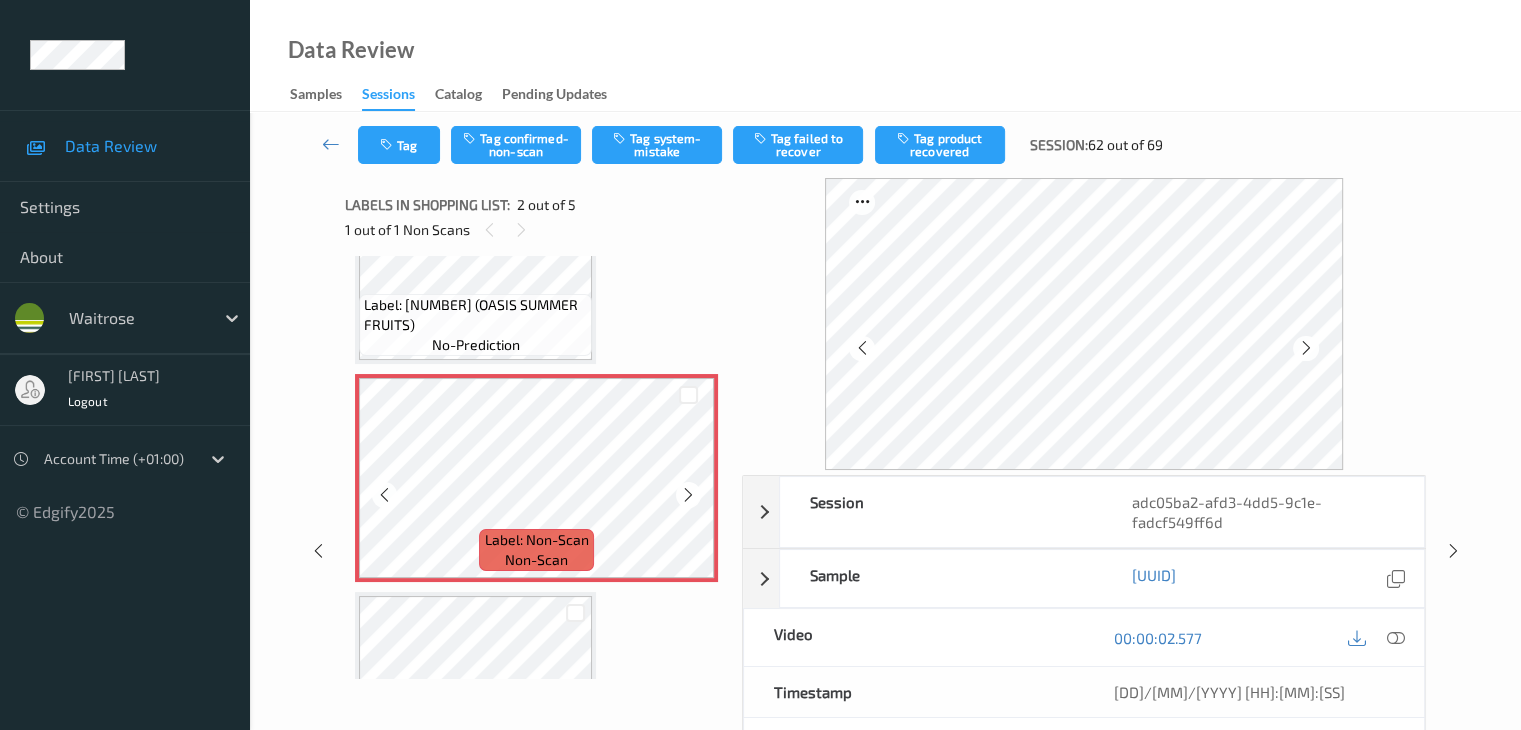 click at bounding box center [688, 495] 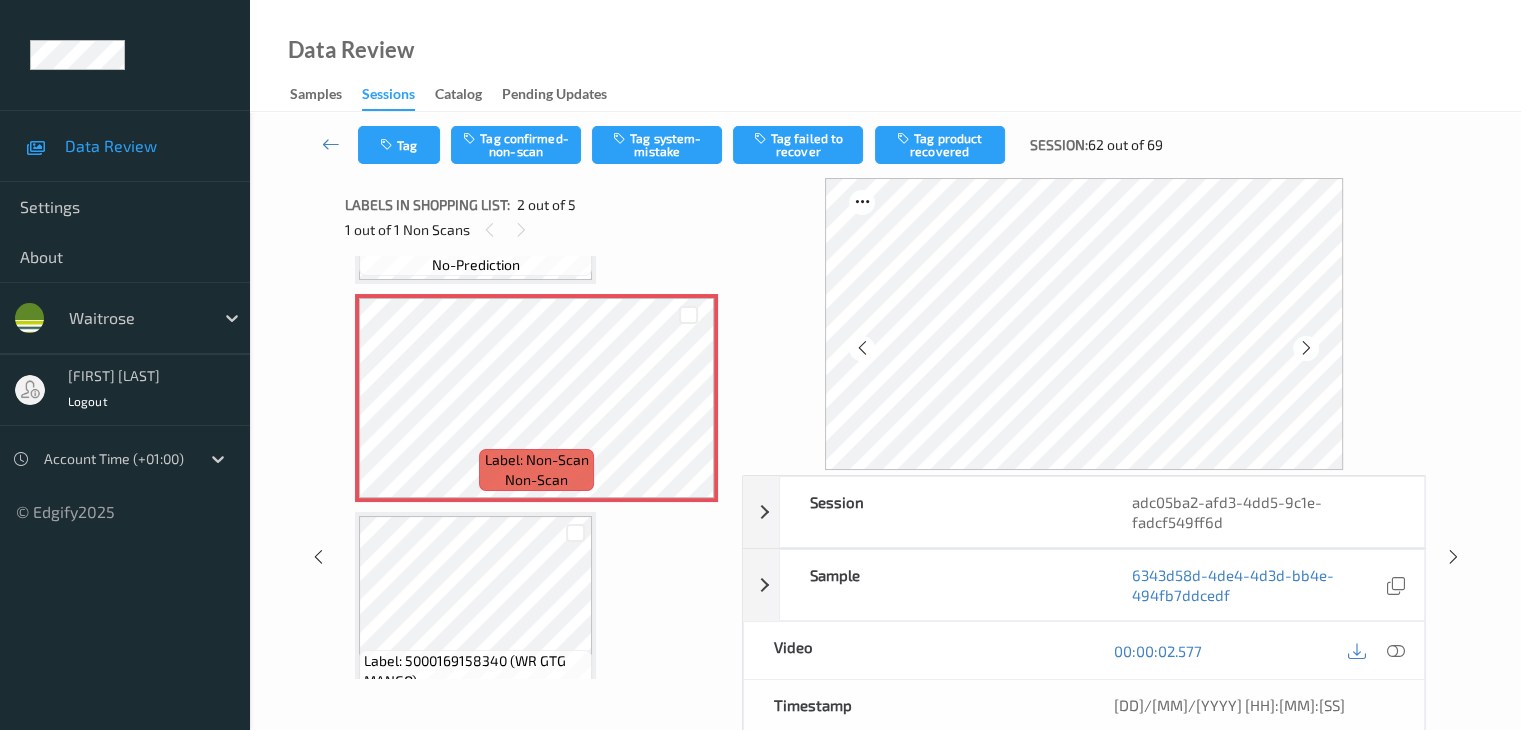 scroll, scrollTop: 10, scrollLeft: 0, axis: vertical 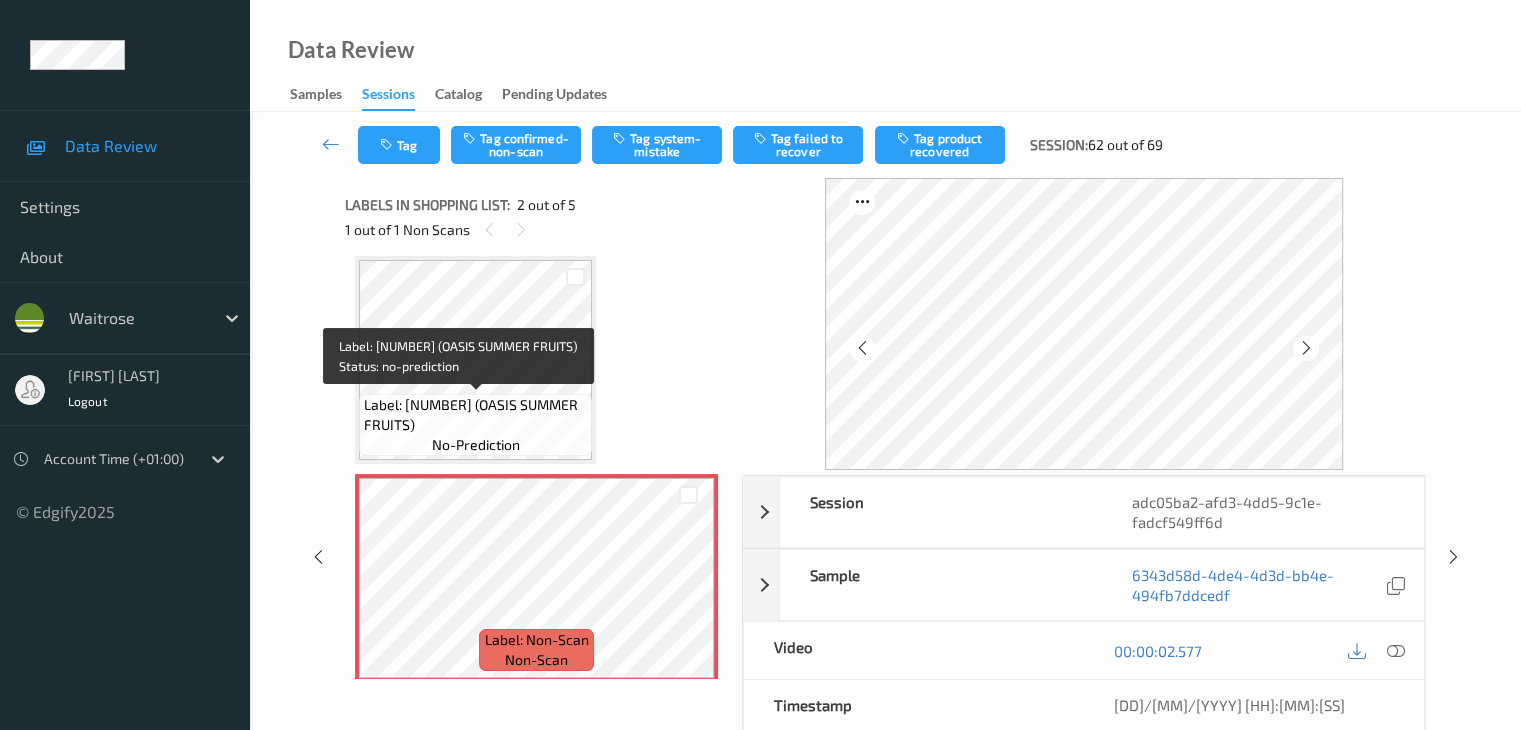click on "Label: [NUMBER] (OASIS SUMMER FRUITS)" at bounding box center (475, 415) 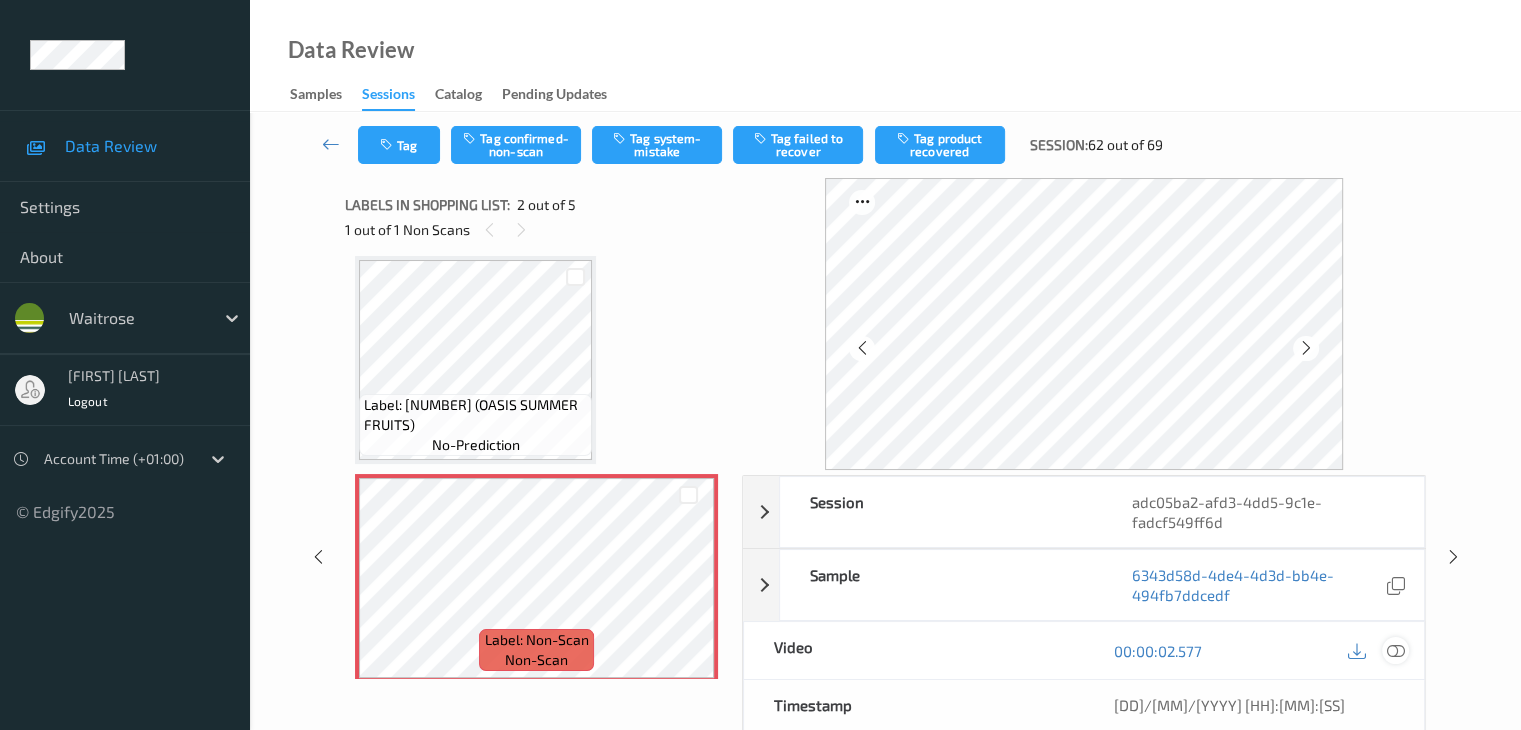 click at bounding box center [1395, 651] 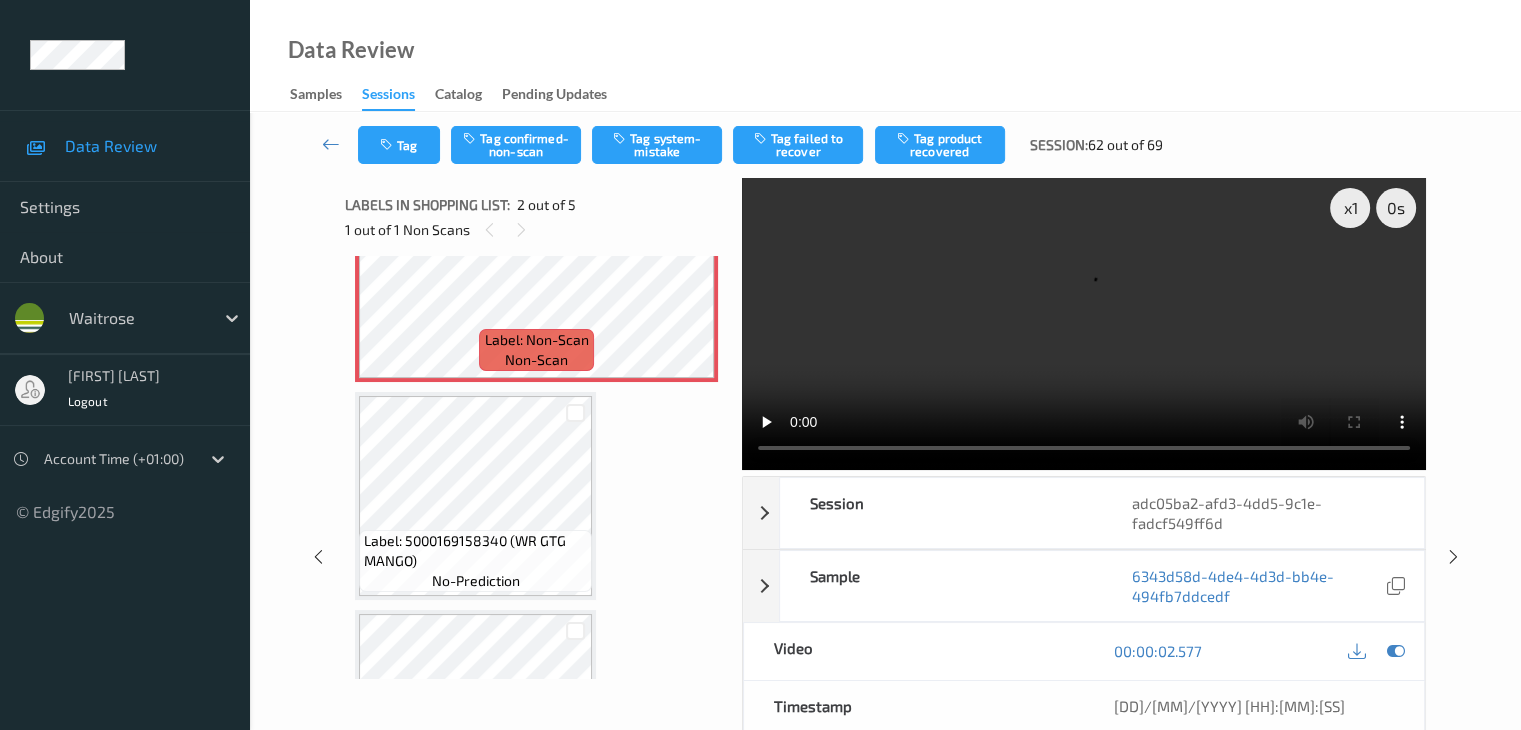 scroll, scrollTop: 10, scrollLeft: 0, axis: vertical 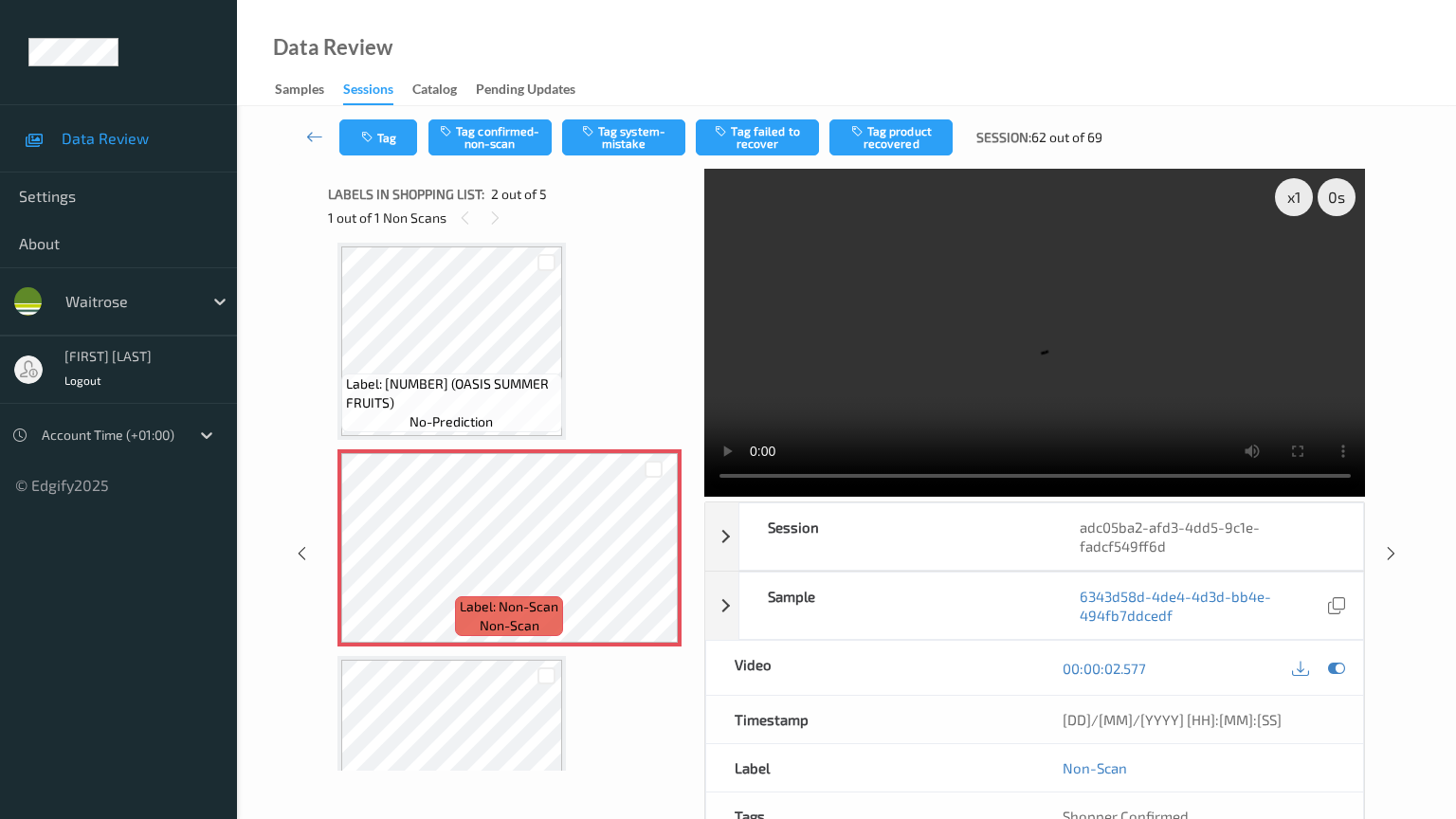 type 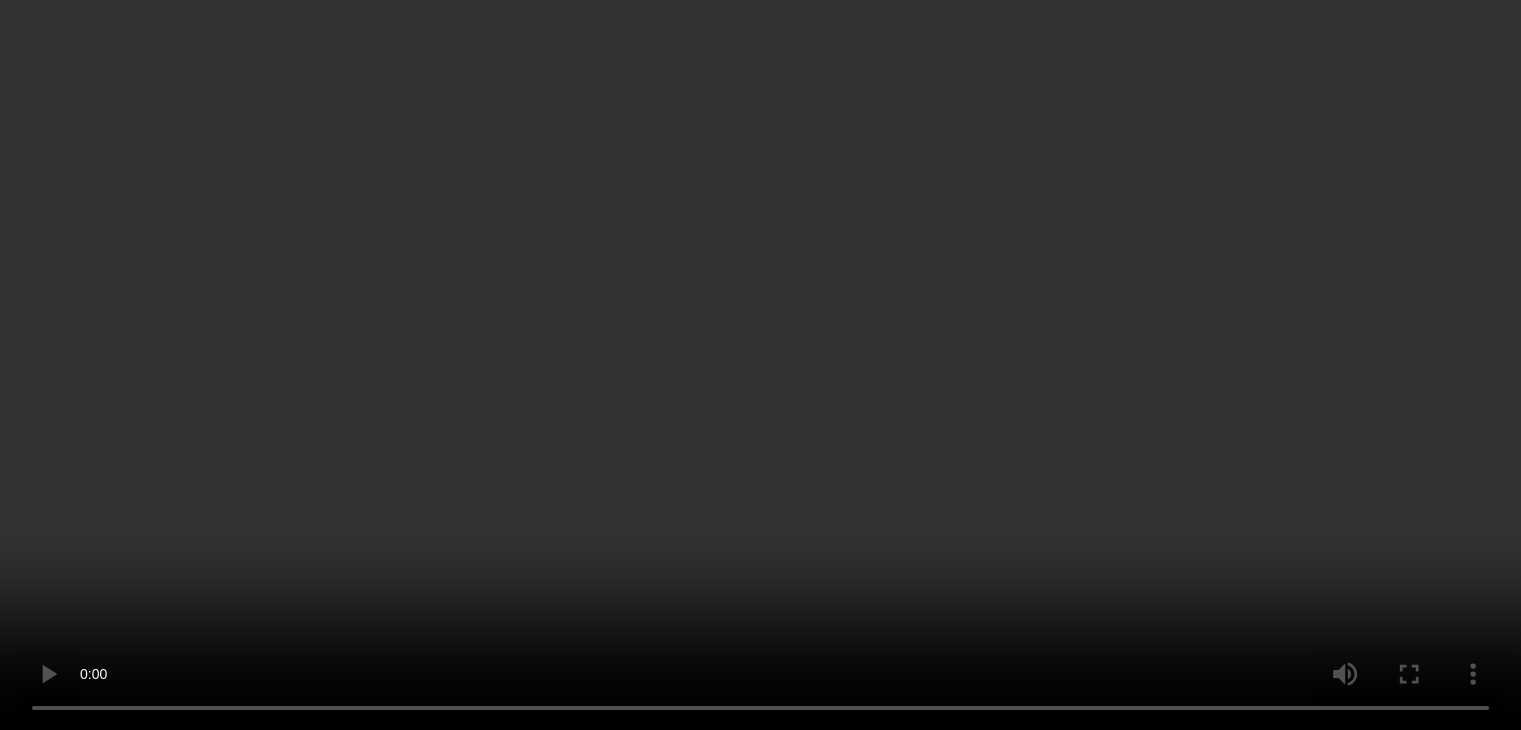 scroll, scrollTop: 100, scrollLeft: 0, axis: vertical 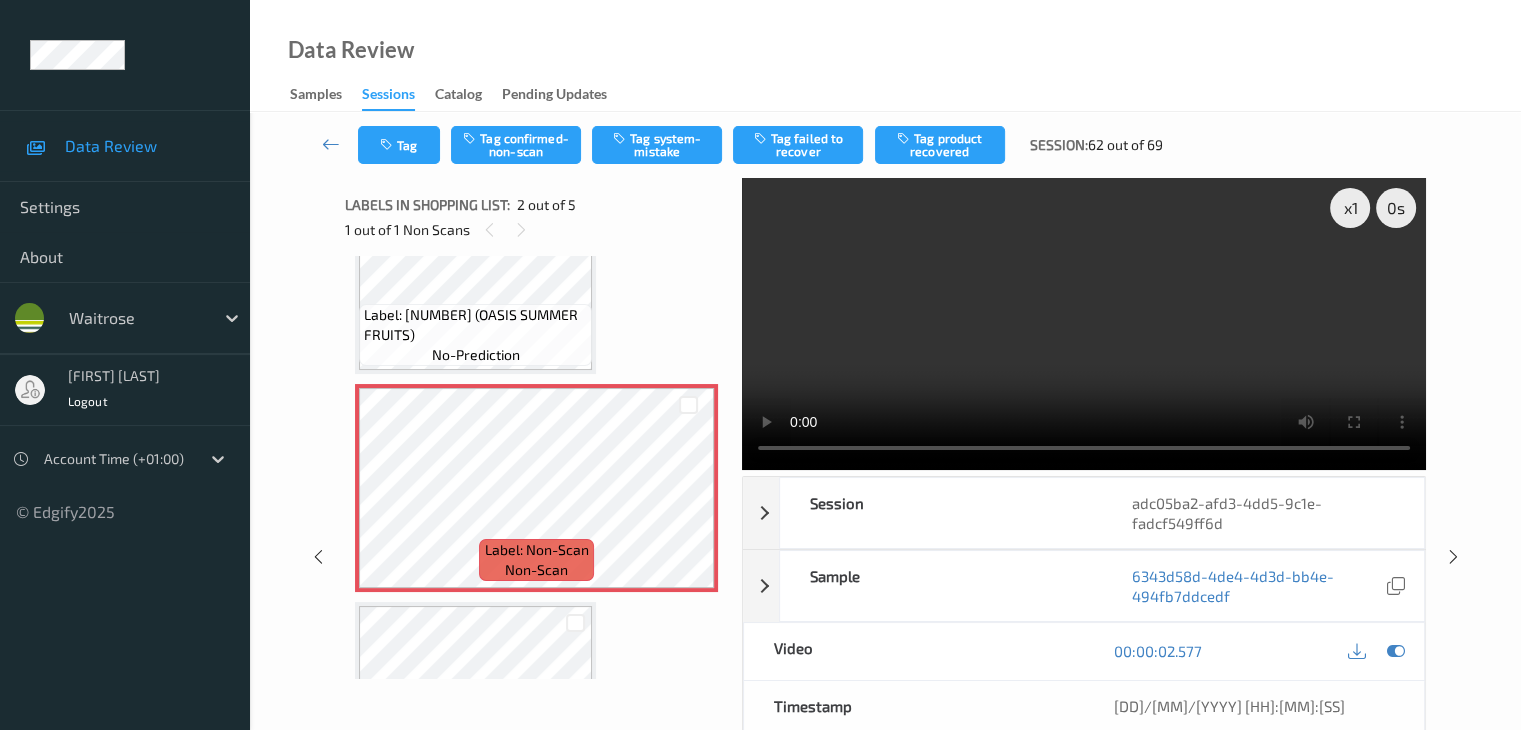 click on "Label: [NUMBER] (OASIS SUMMER FRUITS)" at bounding box center [475, 325] 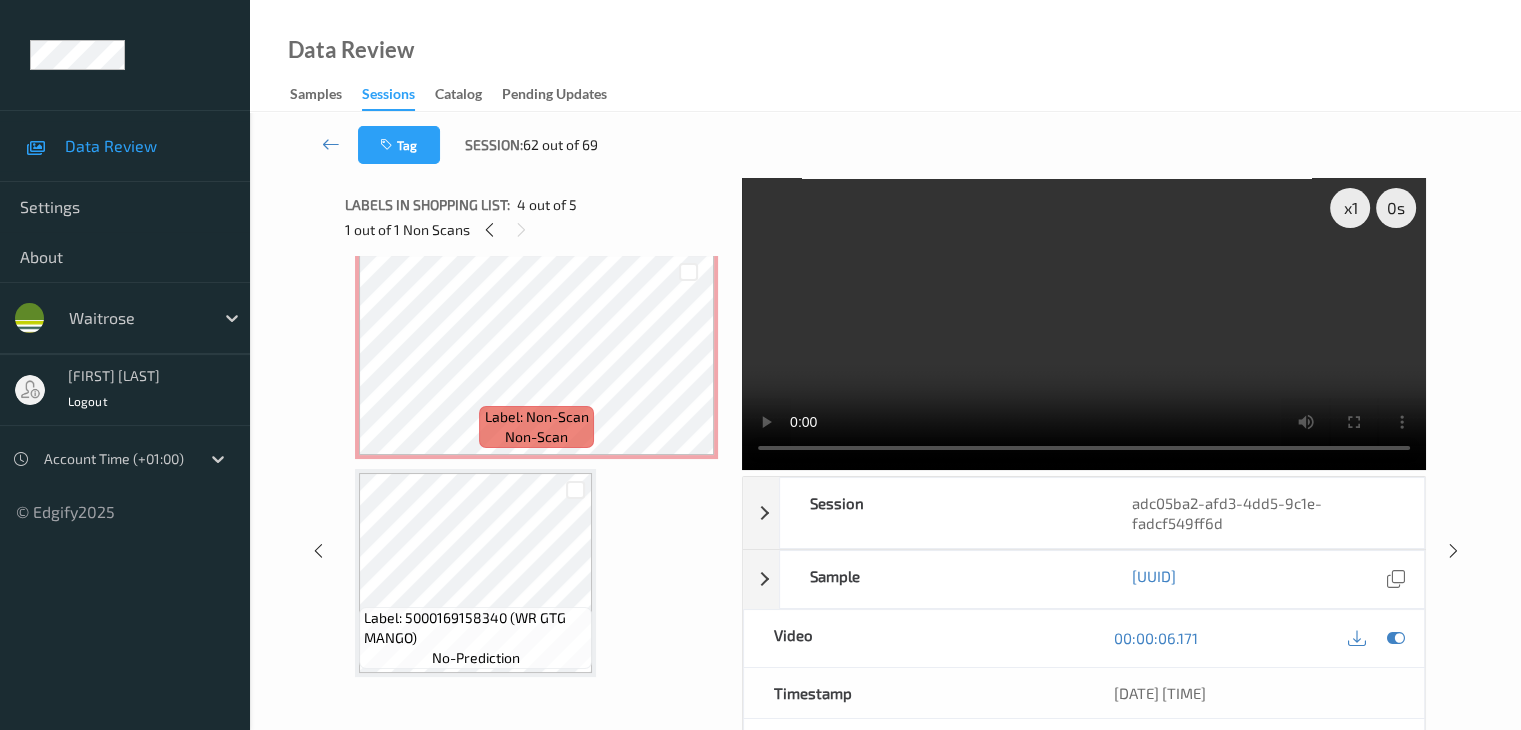 scroll, scrollTop: 200, scrollLeft: 0, axis: vertical 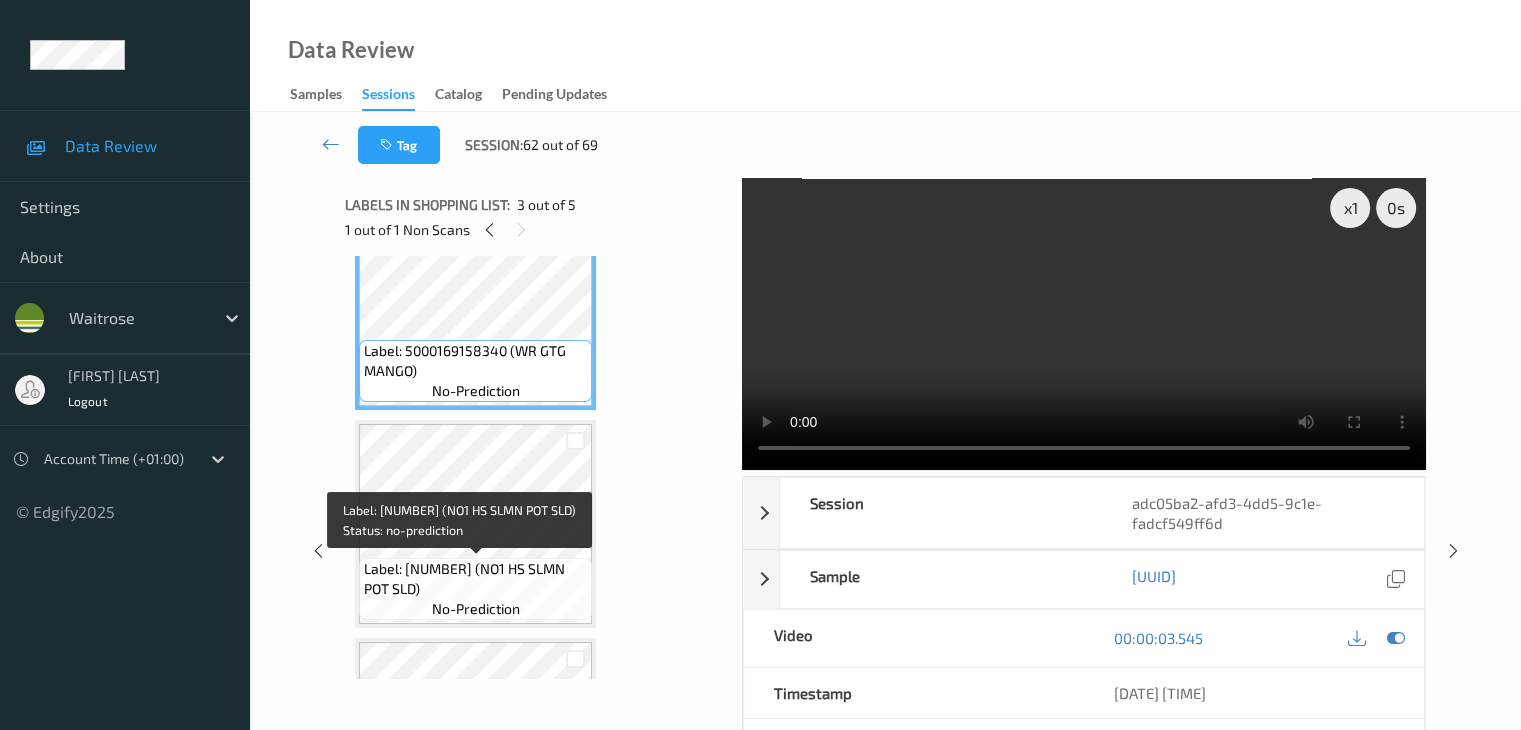 click on "Label: [NUMBER] (NO1 HS SLMN POT SLD)" at bounding box center (475, 579) 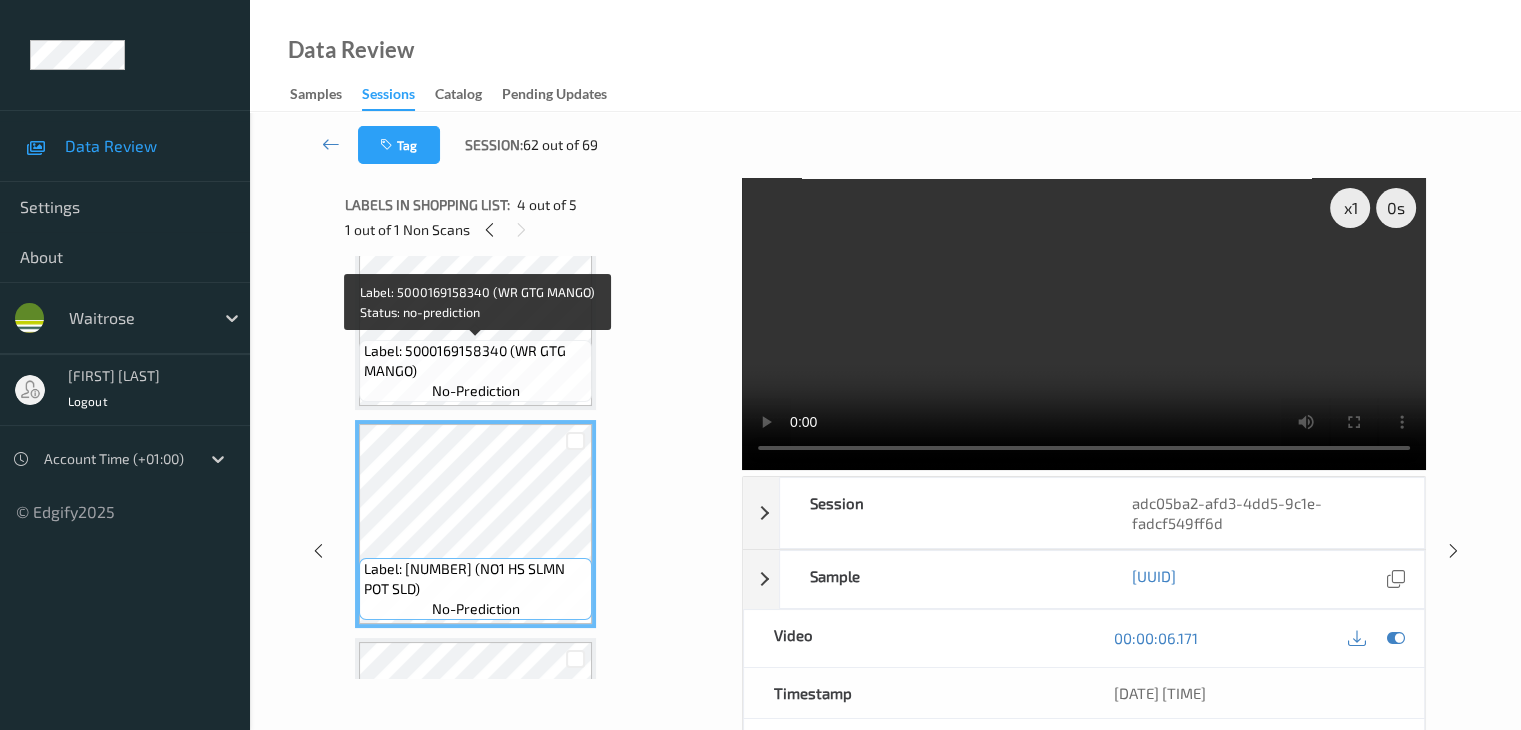 click on "Label: [NUMBER] (WR GTG MANGO) no-prediction" at bounding box center (475, 371) 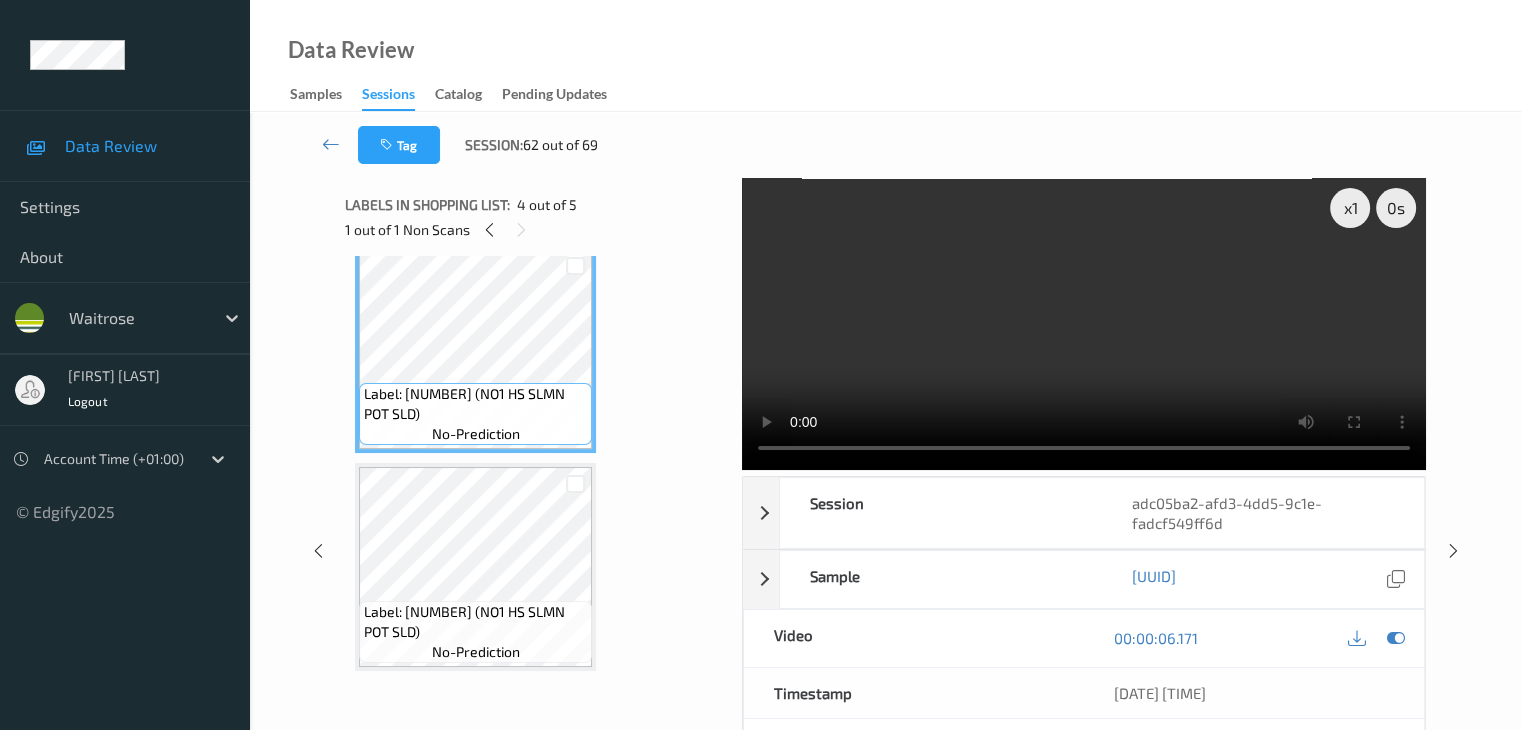 scroll, scrollTop: 677, scrollLeft: 0, axis: vertical 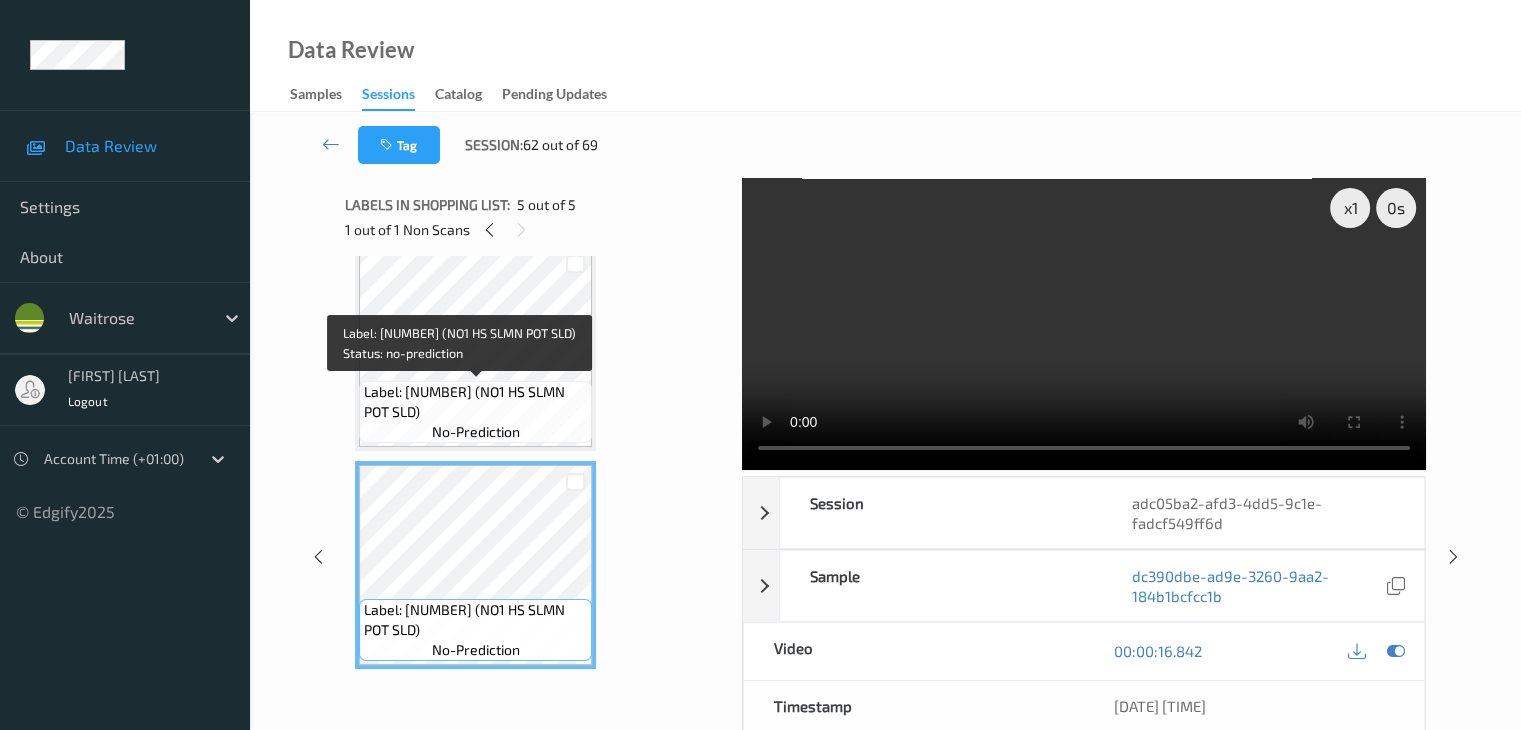 click on "Label: [NUMBER] (NO1 HS SLMN POT SLD)" at bounding box center [475, 402] 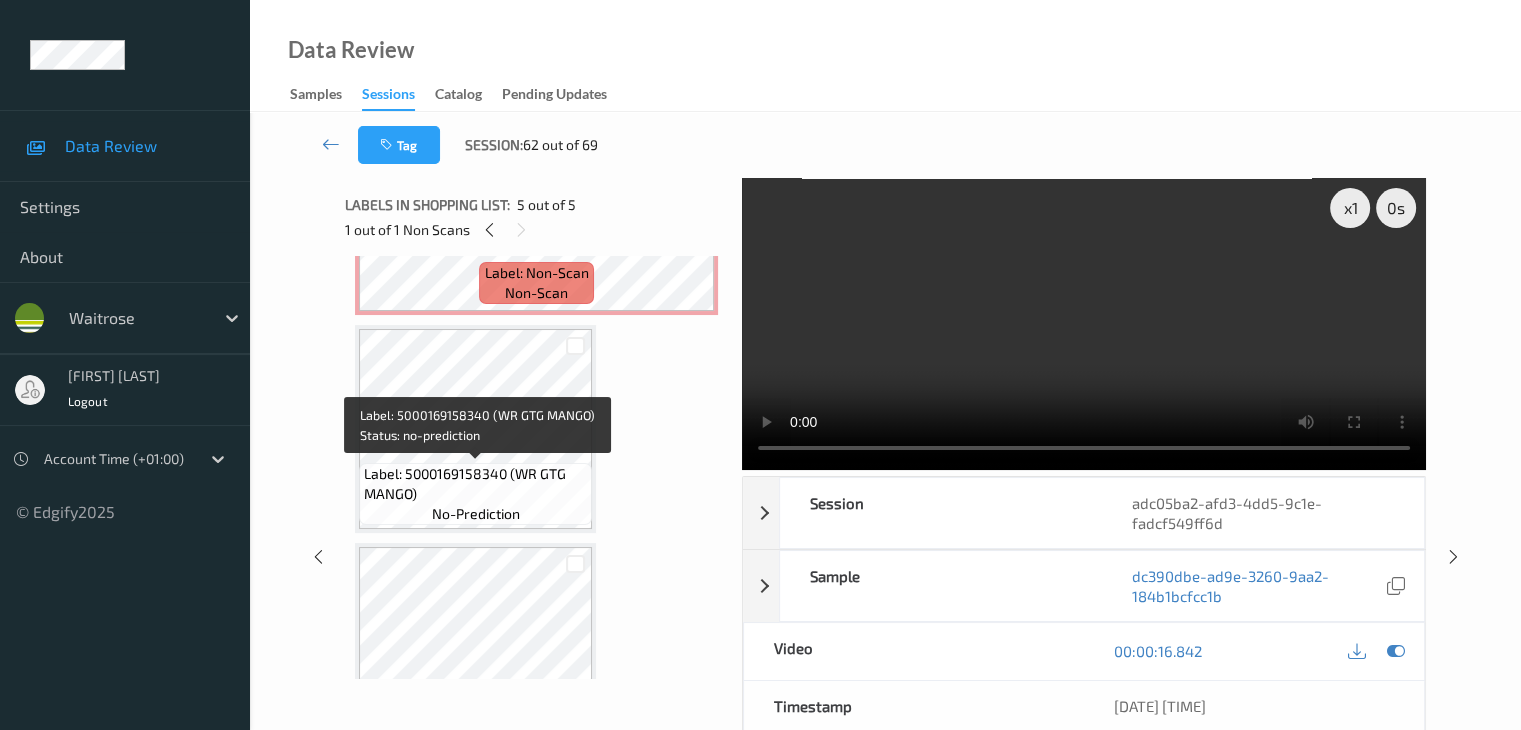 scroll, scrollTop: 177, scrollLeft: 0, axis: vertical 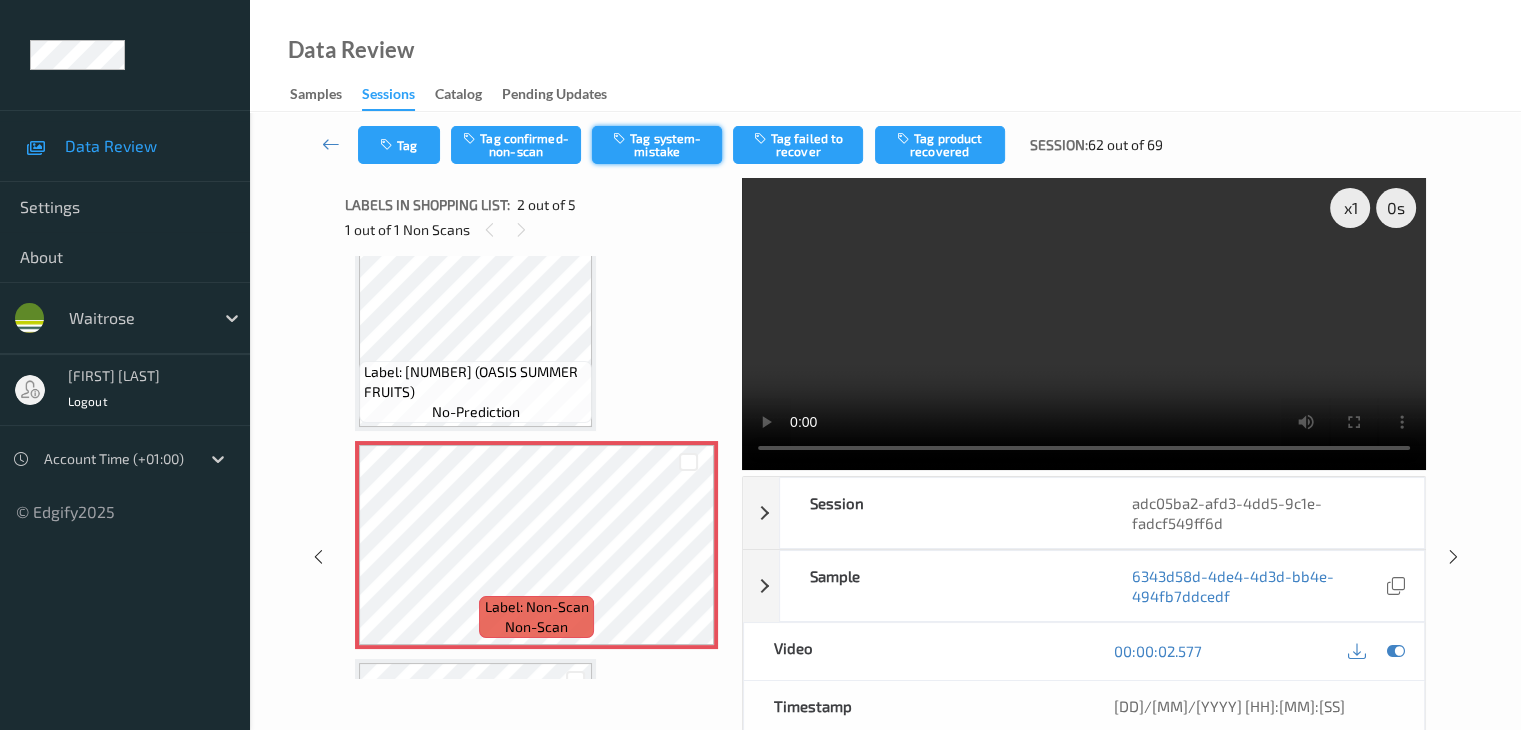 click on "Tag   system-mistake" at bounding box center (657, 145) 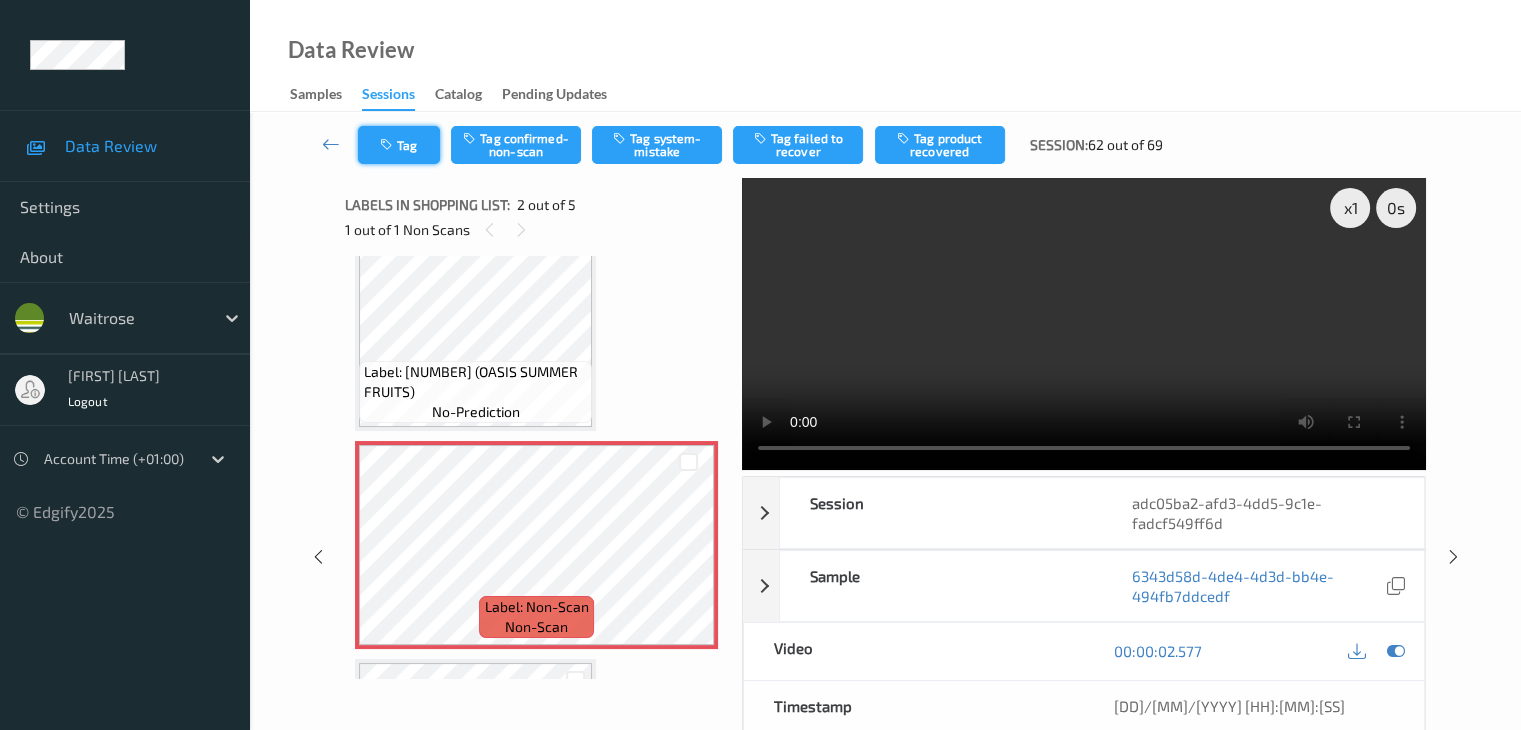 click on "Tag" at bounding box center [399, 145] 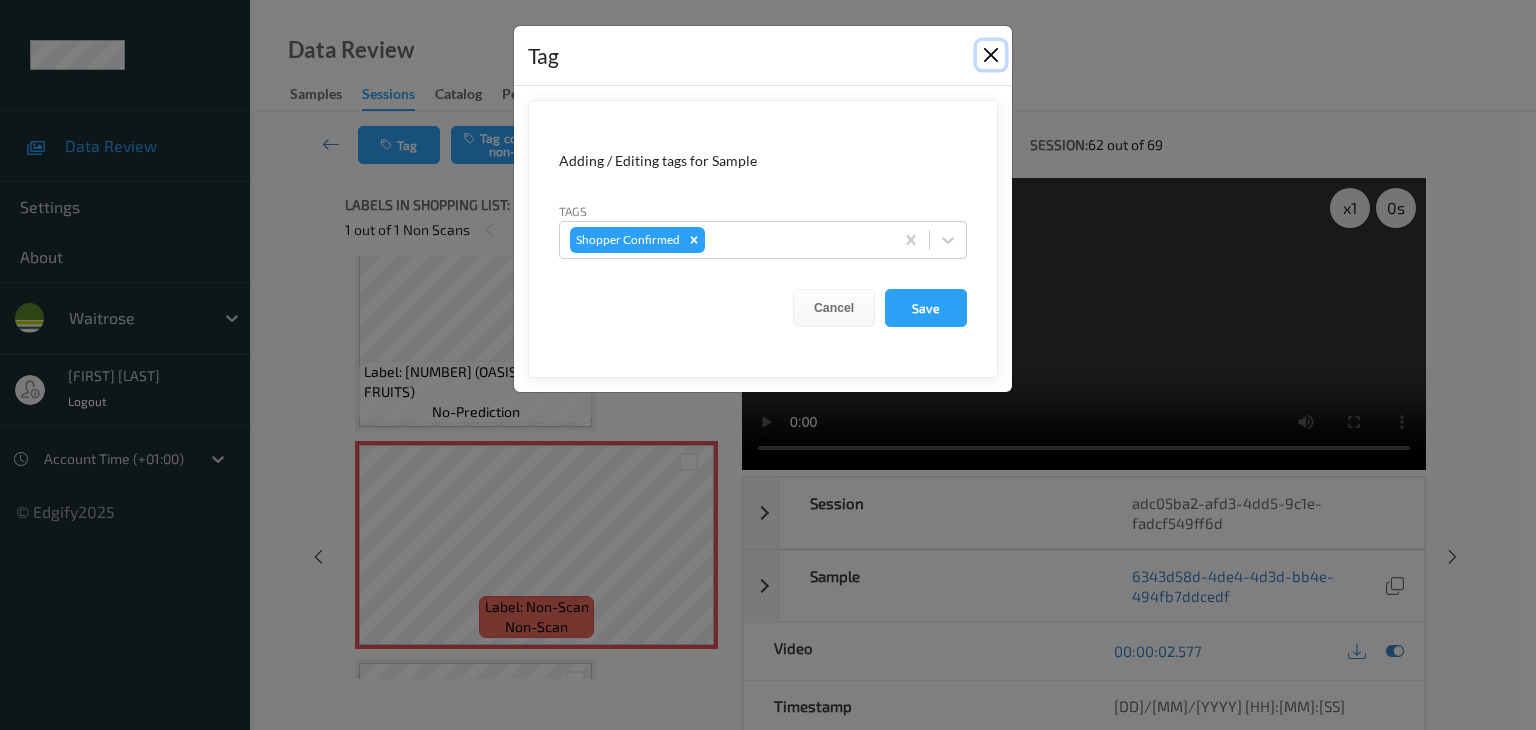 click at bounding box center (991, 55) 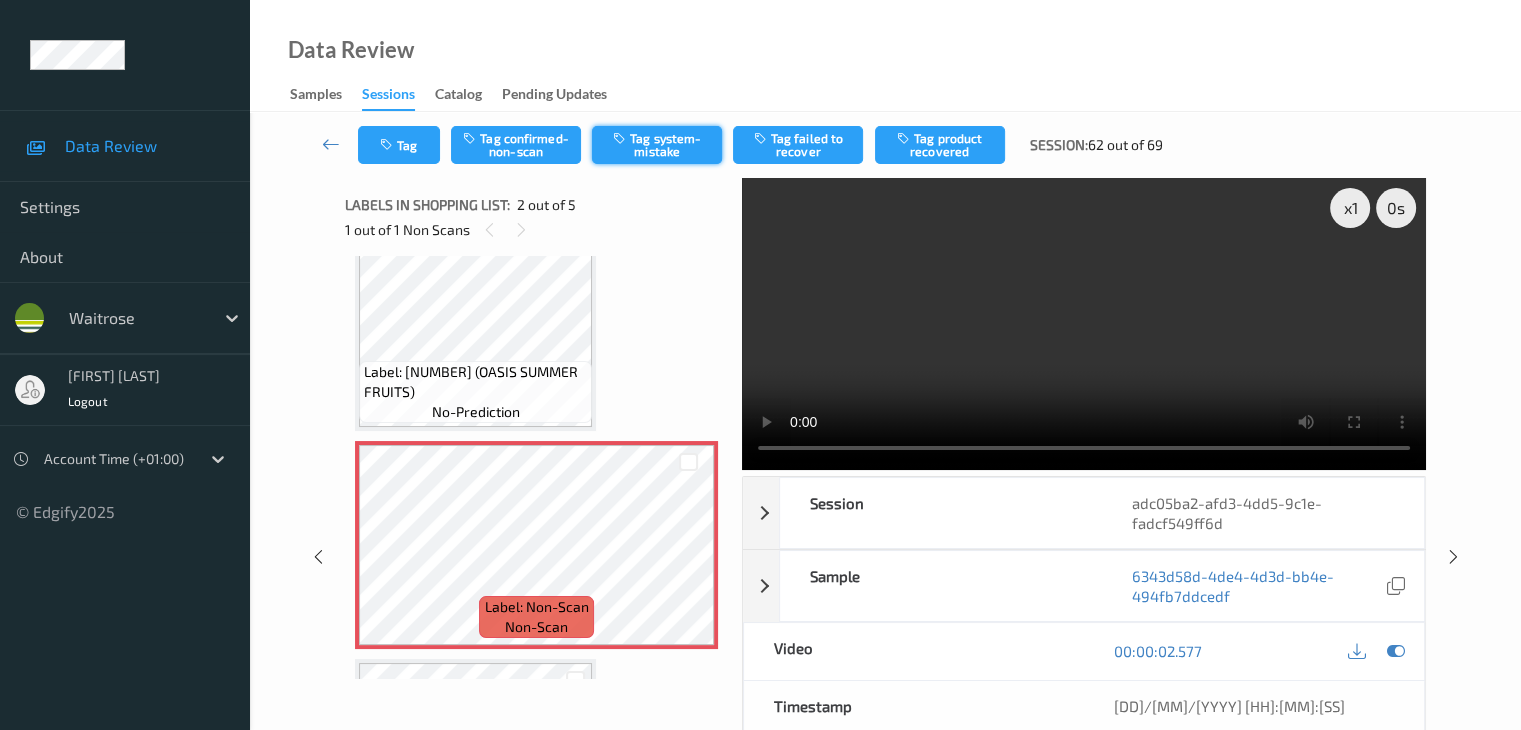 click on "Tag   system-mistake" at bounding box center [657, 145] 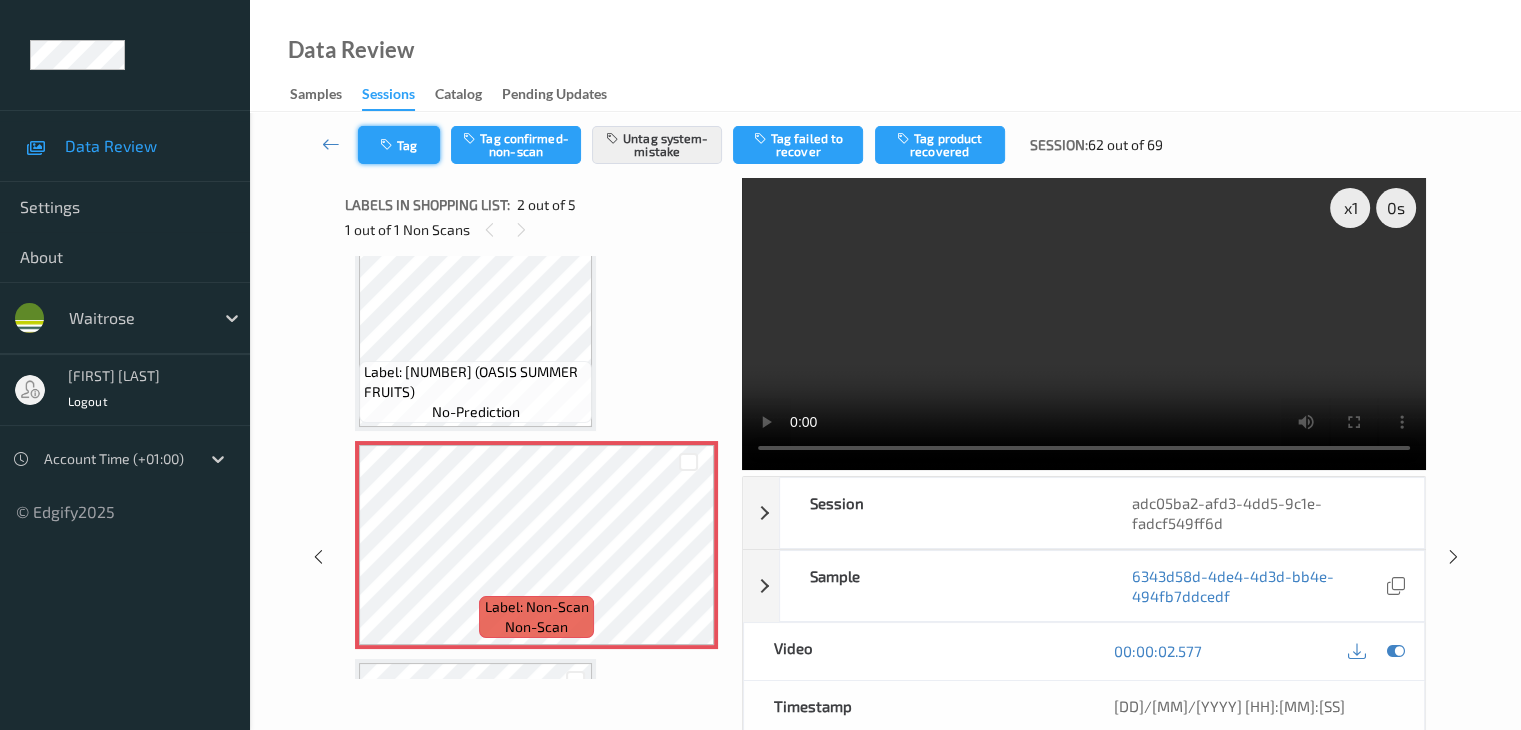 click on "Tag" at bounding box center (399, 145) 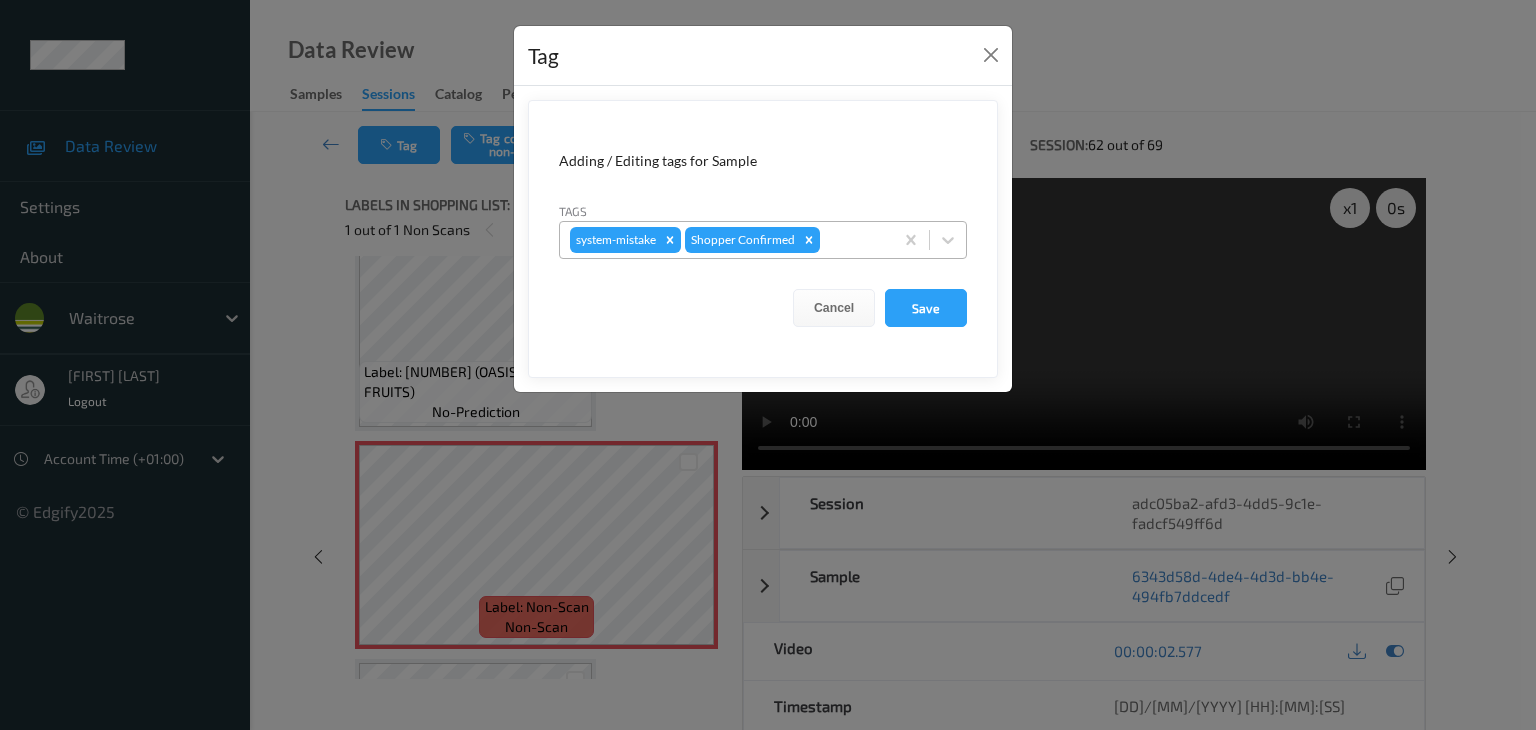 click at bounding box center (853, 240) 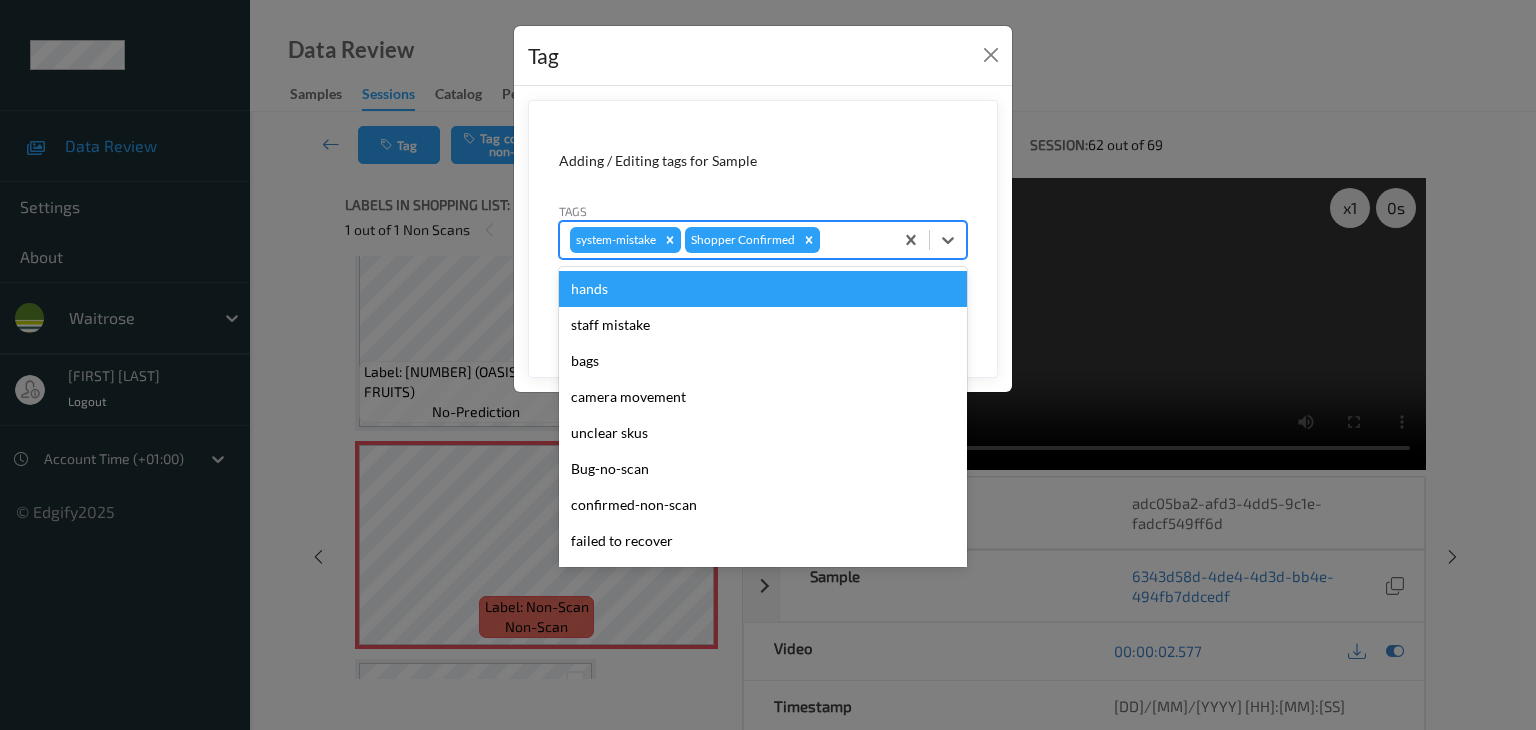 type on "u" 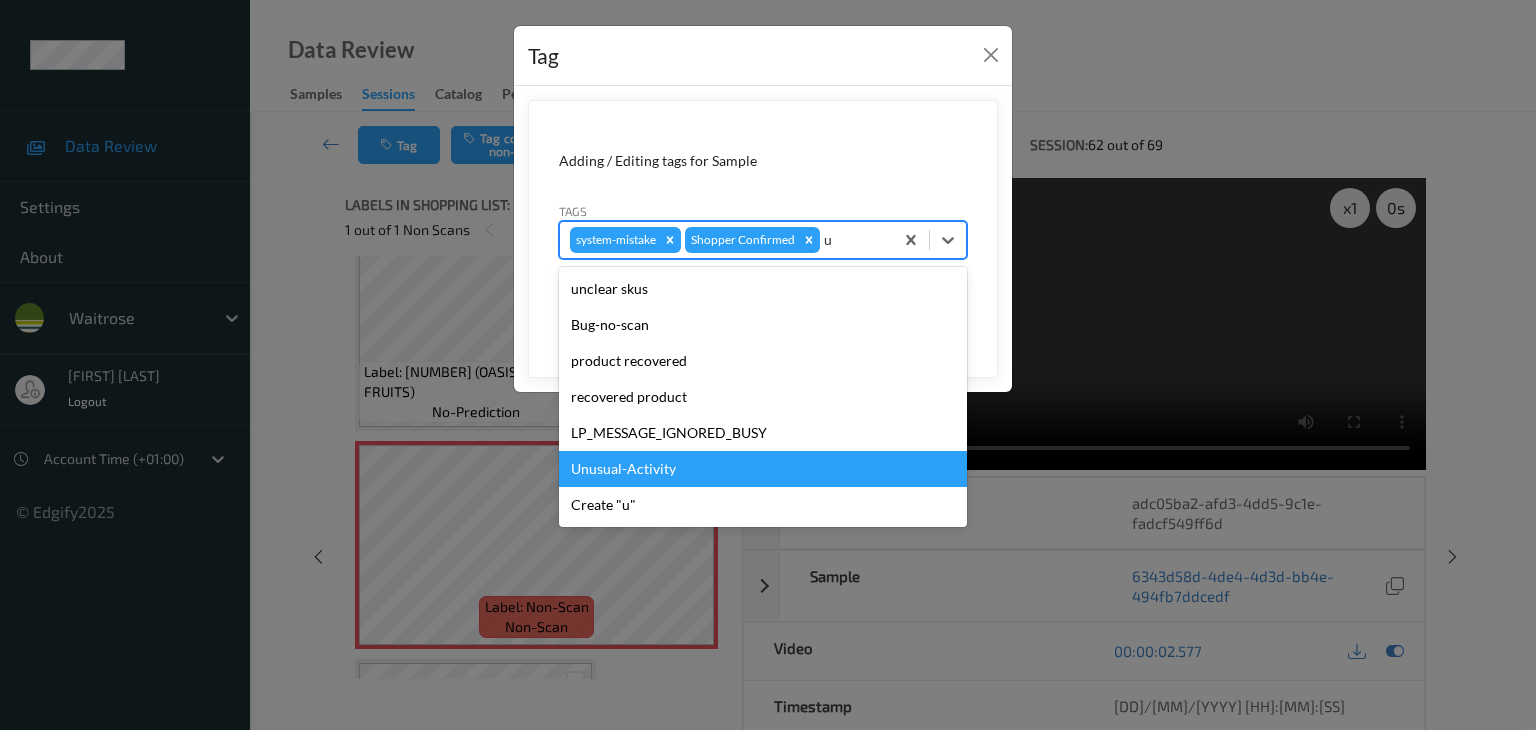 click on "Unusual-Activity" at bounding box center [763, 469] 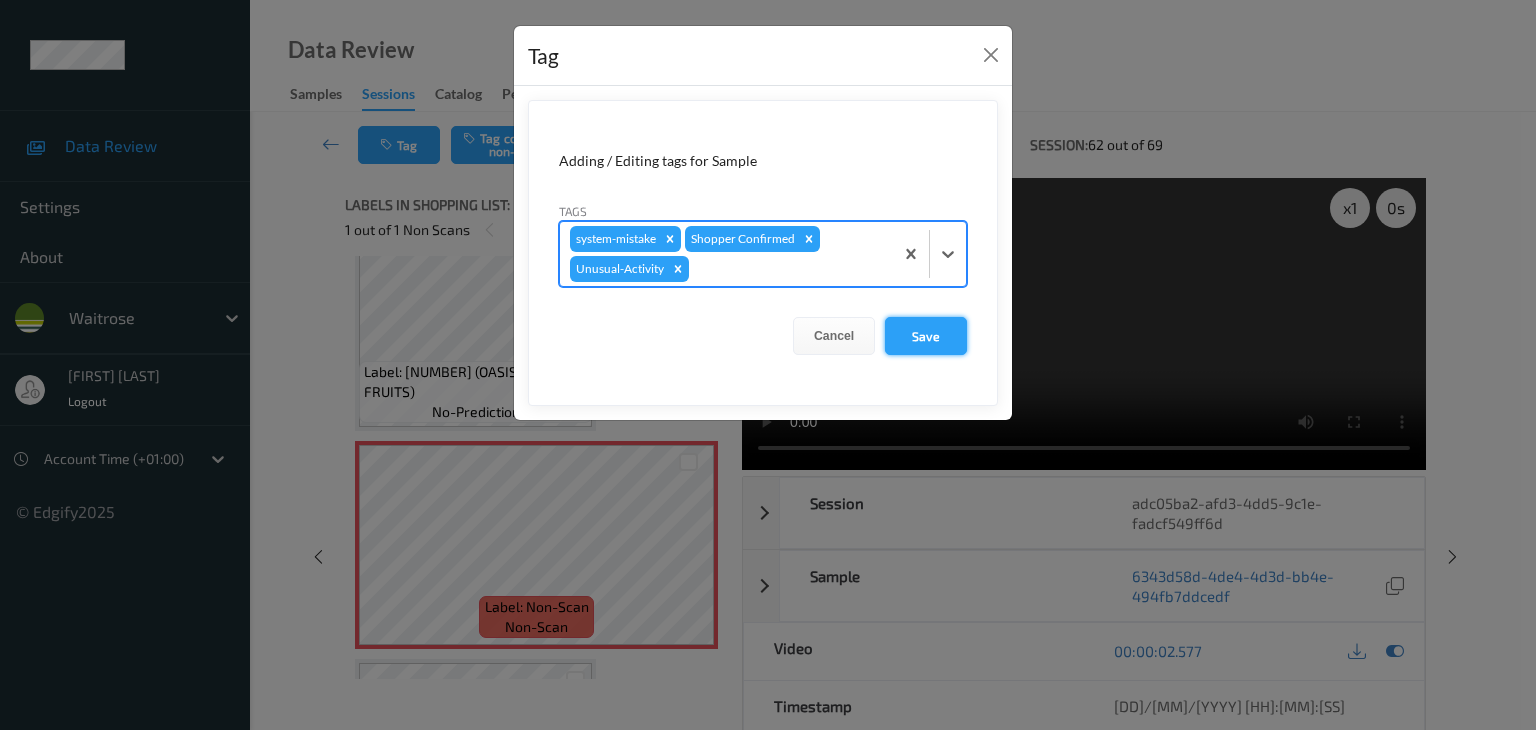 drag, startPoint x: 929, startPoint y: 337, endPoint x: 940, endPoint y: 346, distance: 14.21267 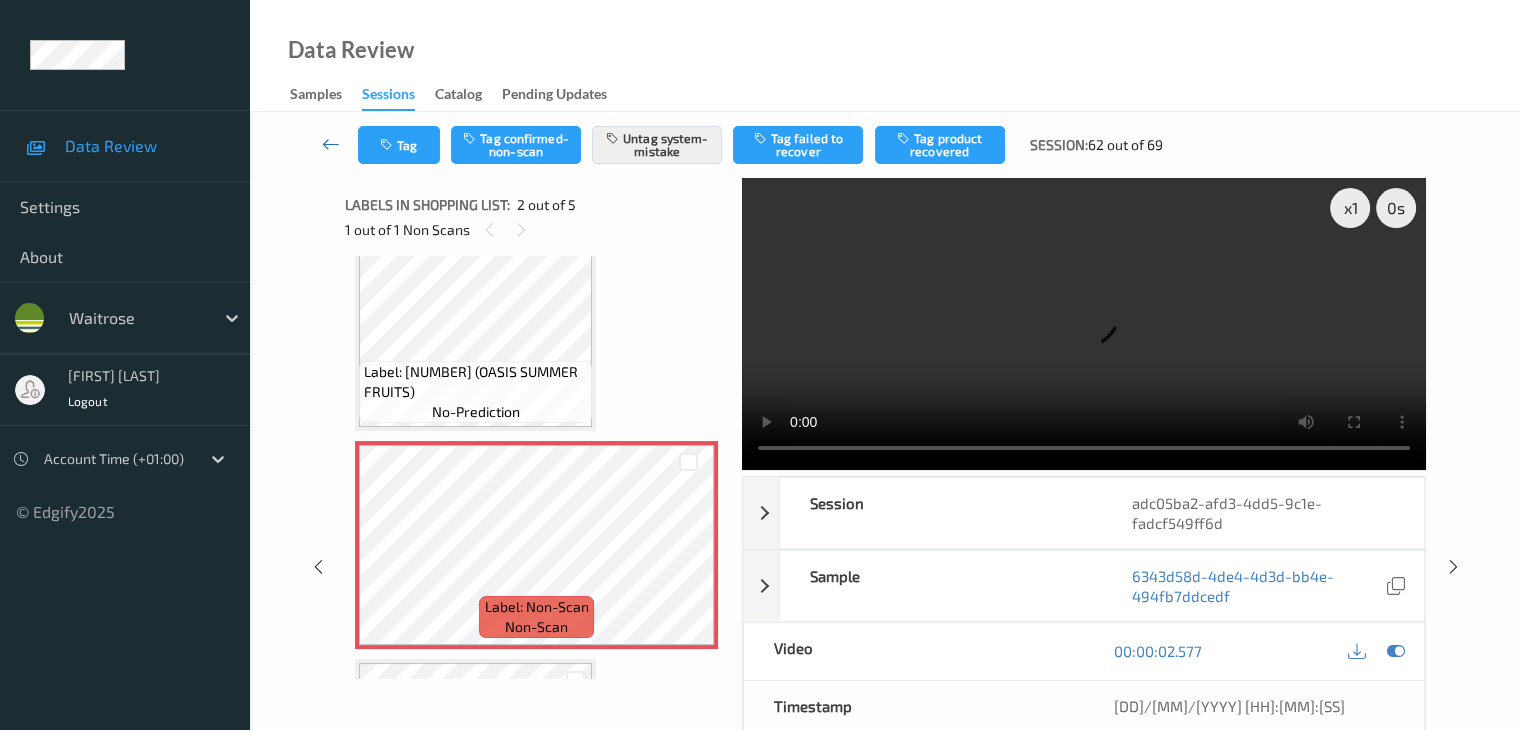 click at bounding box center (331, 144) 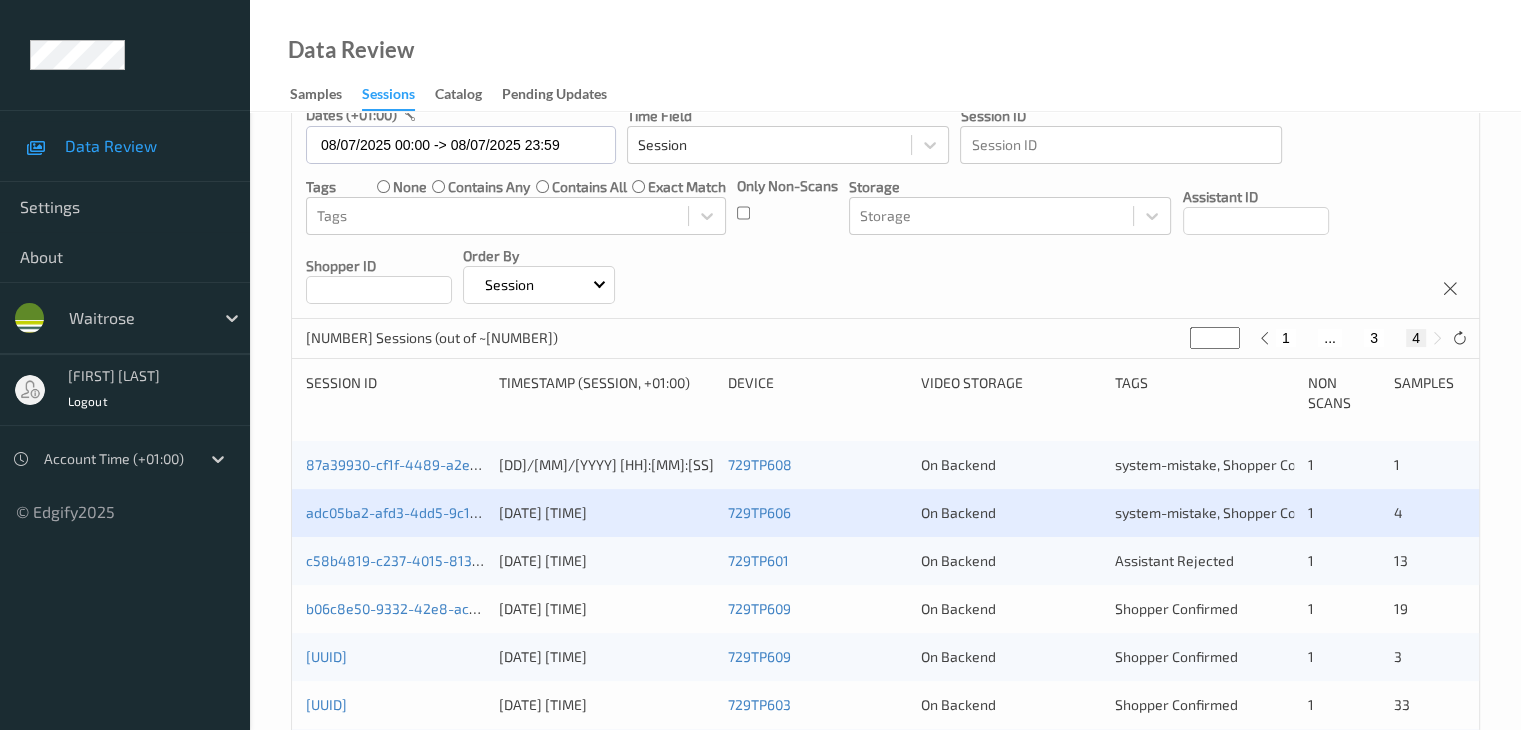 scroll, scrollTop: 300, scrollLeft: 0, axis: vertical 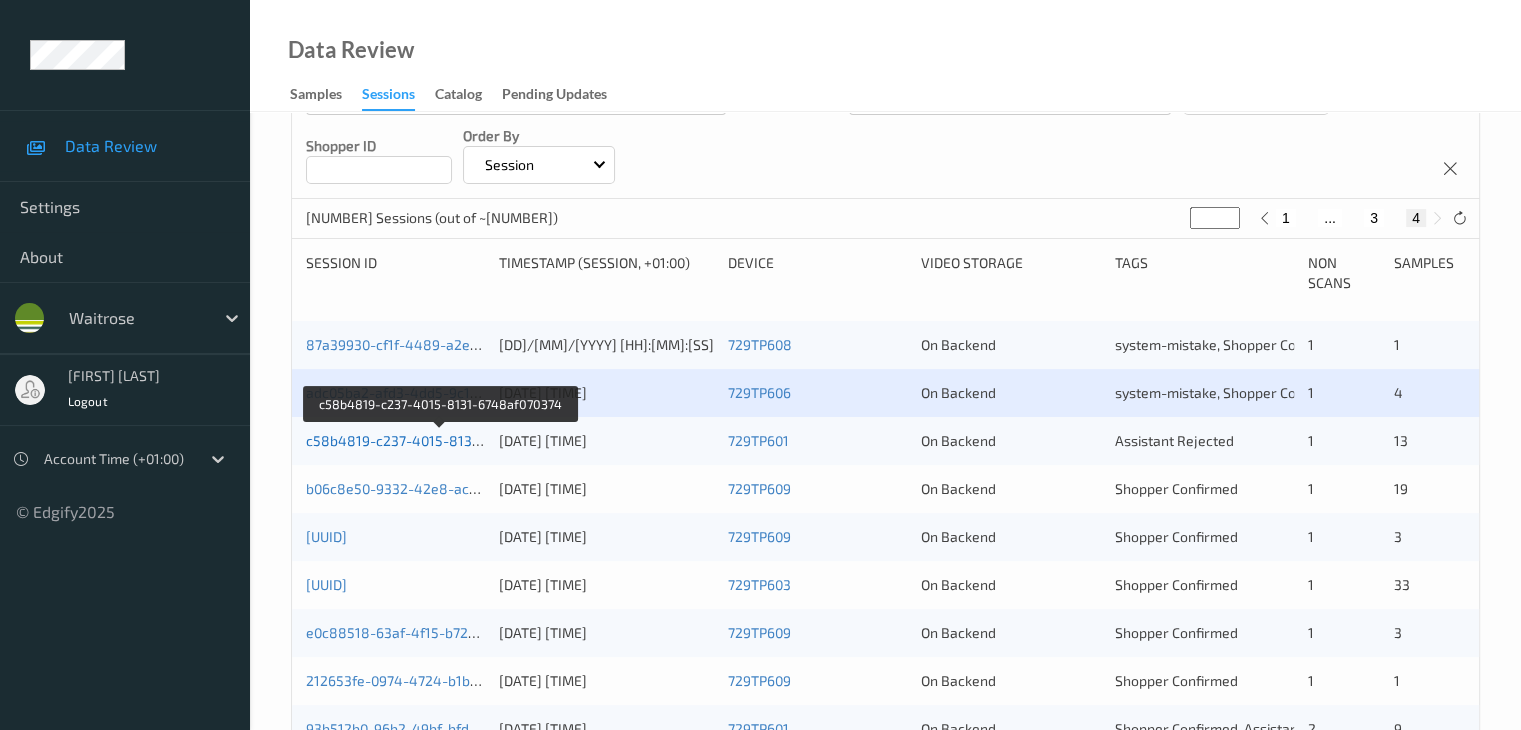click on "c58b4819-c237-4015-8131-6748af070374" at bounding box center (441, 440) 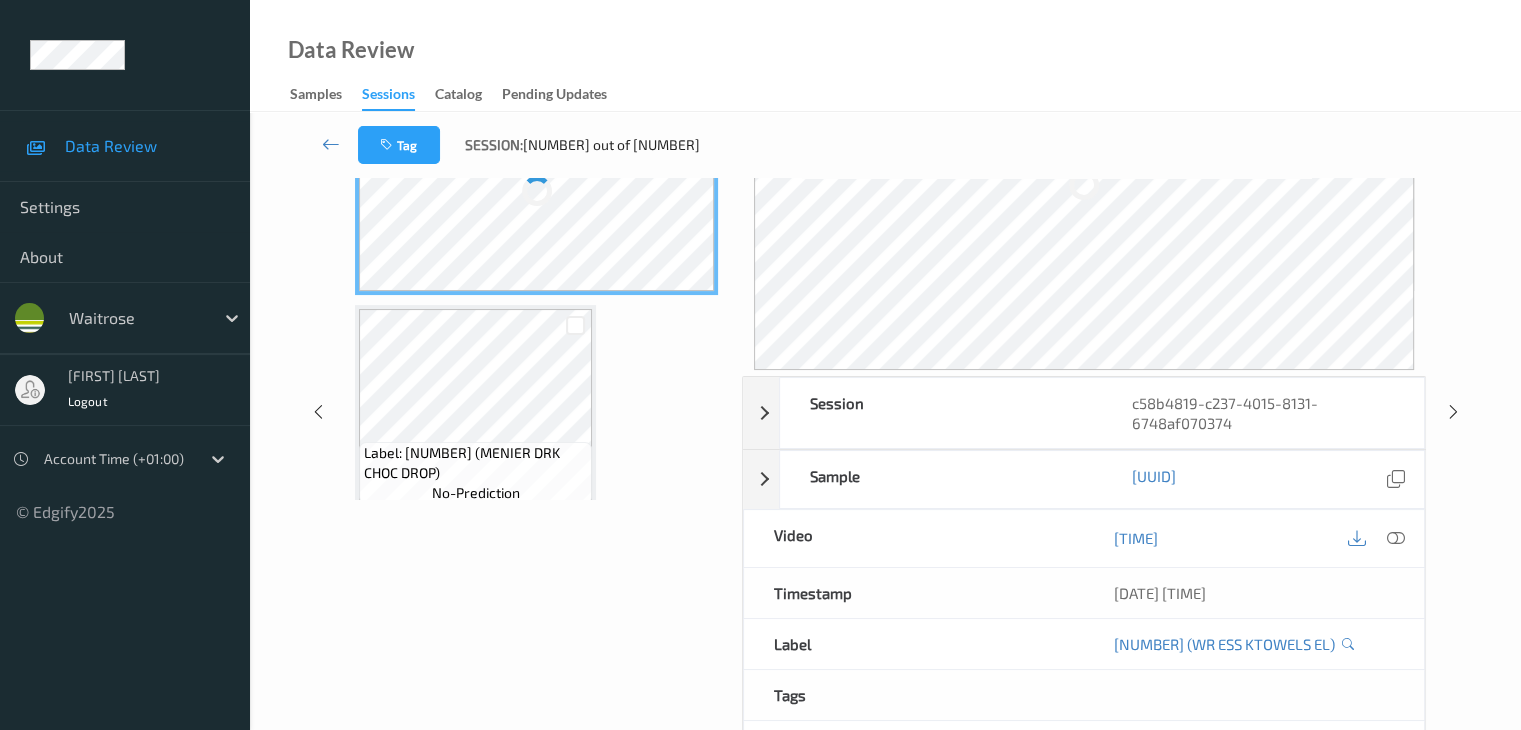 scroll, scrollTop: 0, scrollLeft: 0, axis: both 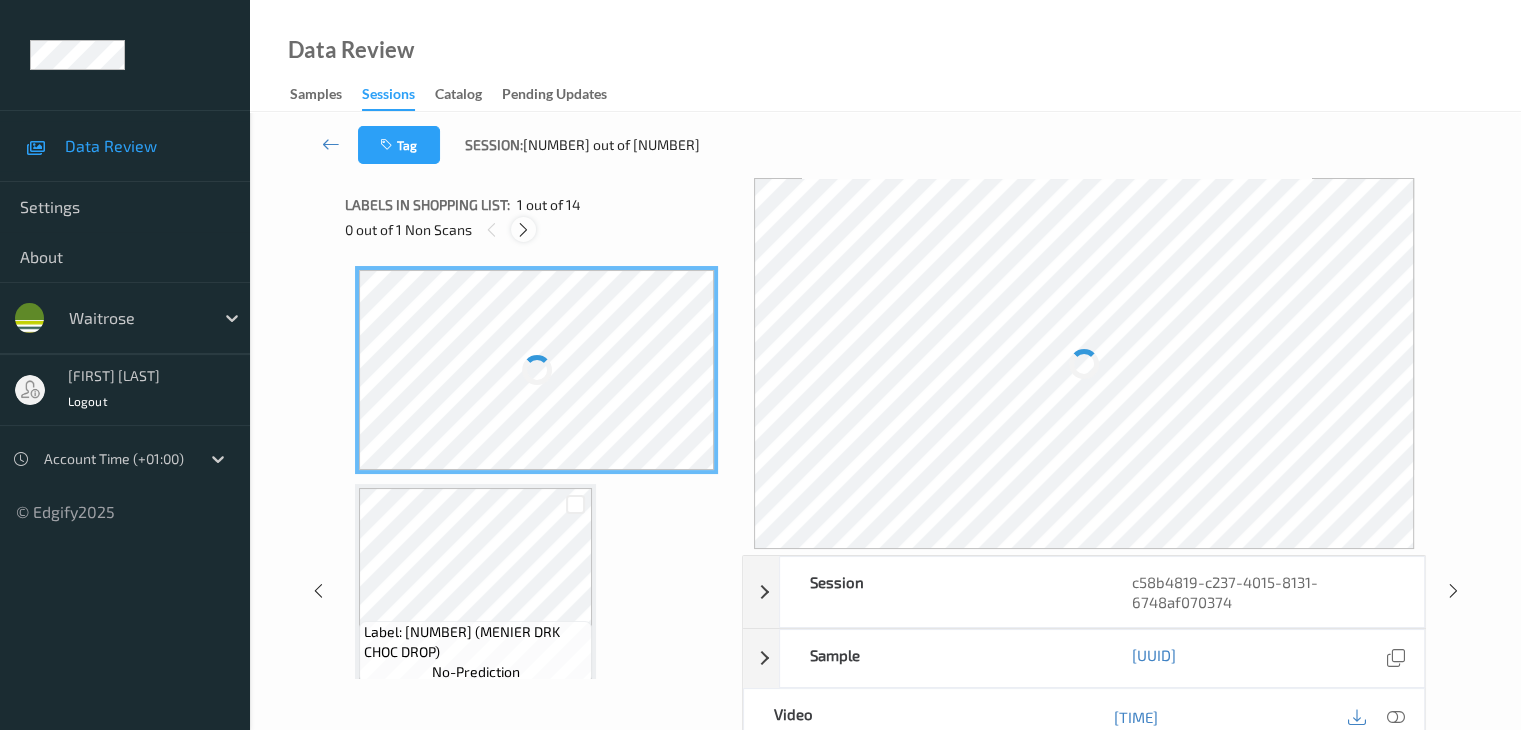 click at bounding box center [523, 230] 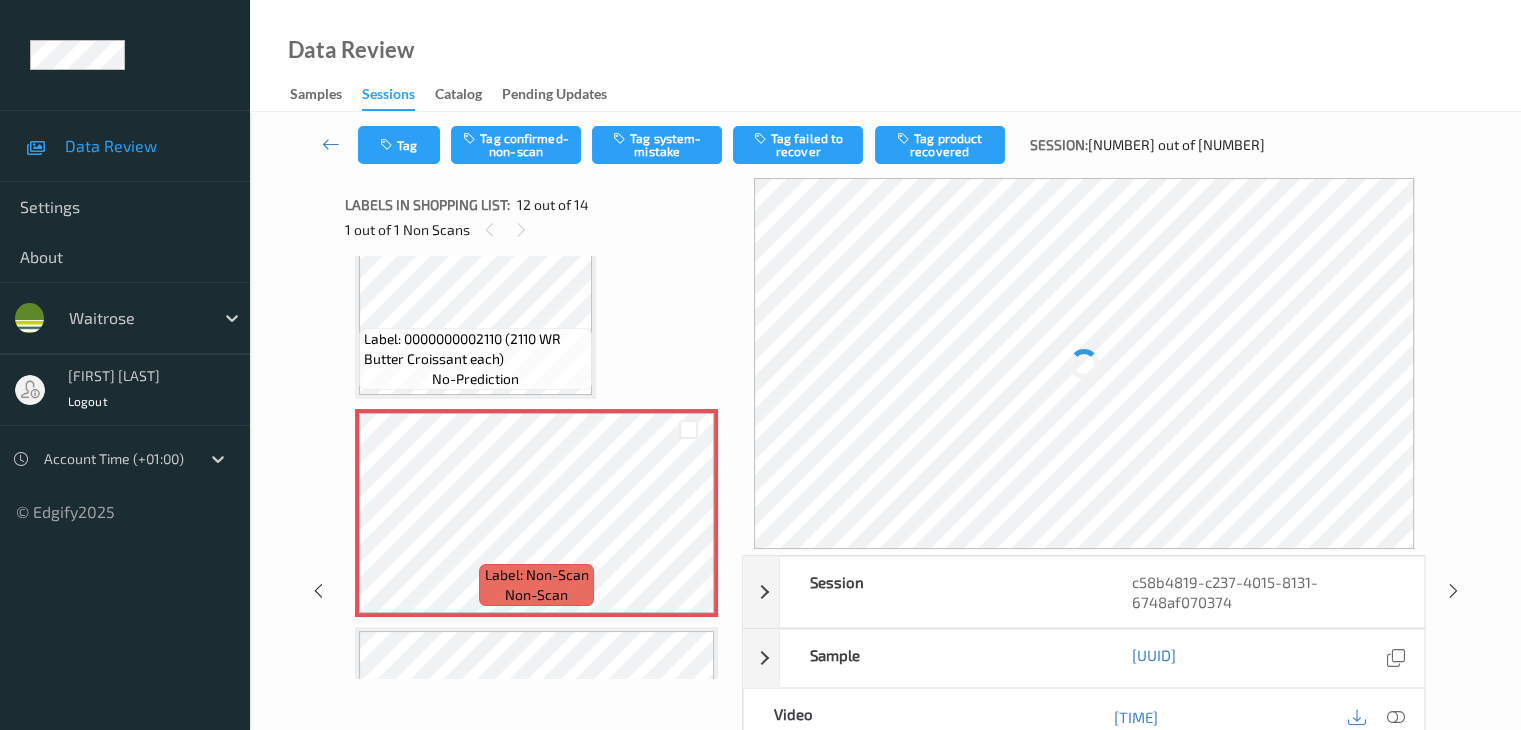 scroll, scrollTop: 2288, scrollLeft: 0, axis: vertical 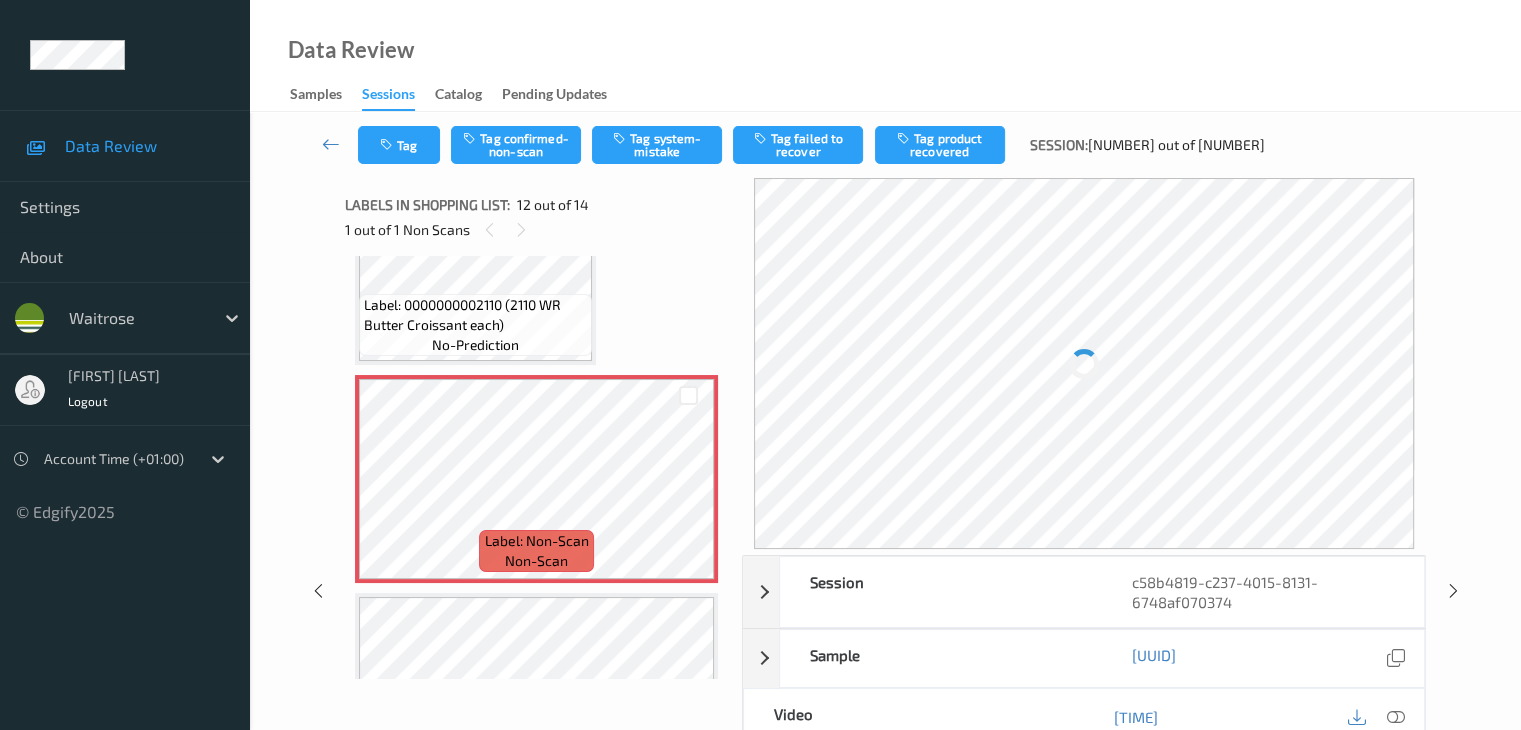 click on "Label: 0000000002110 (2110 WR Butter Croissant each)" at bounding box center (475, 315) 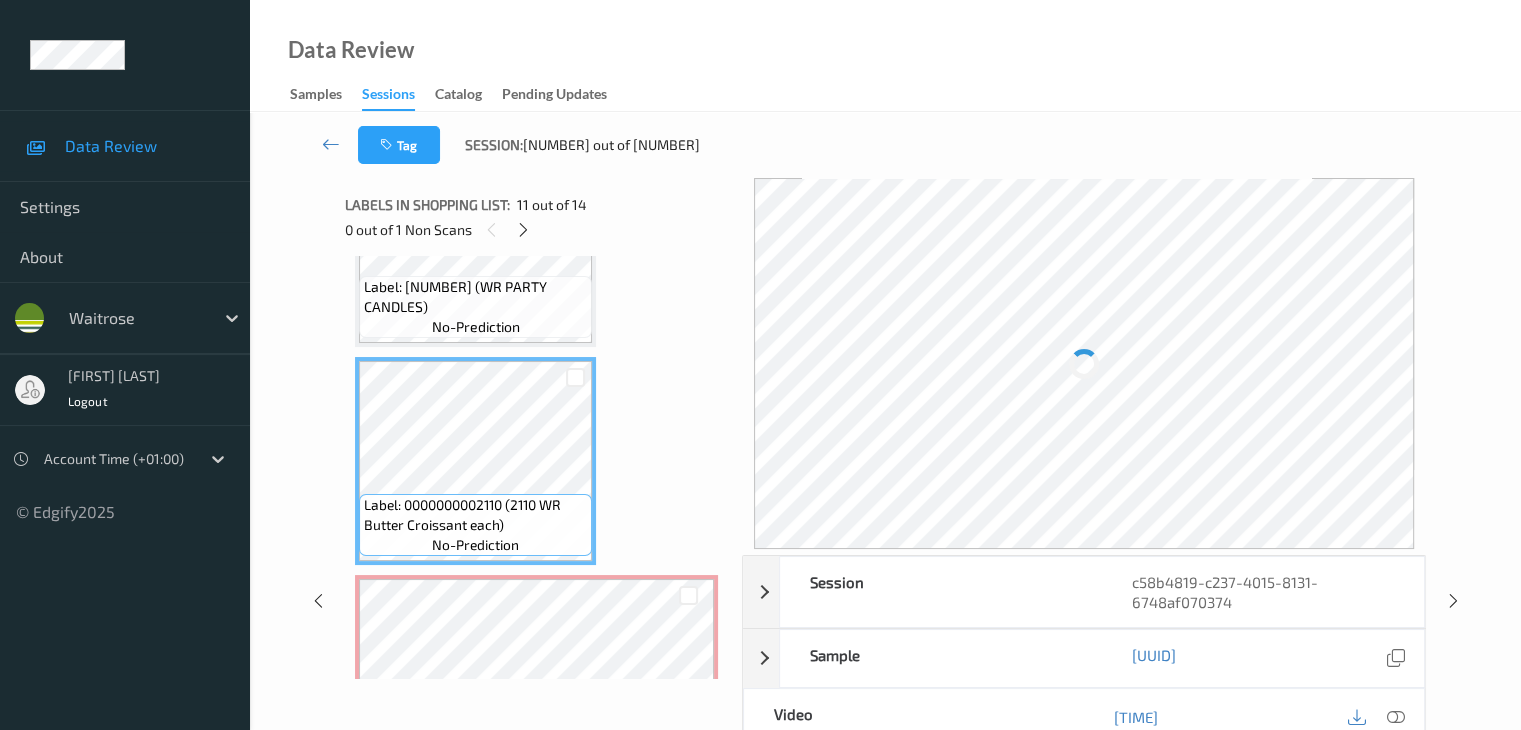 scroll, scrollTop: 2288, scrollLeft: 0, axis: vertical 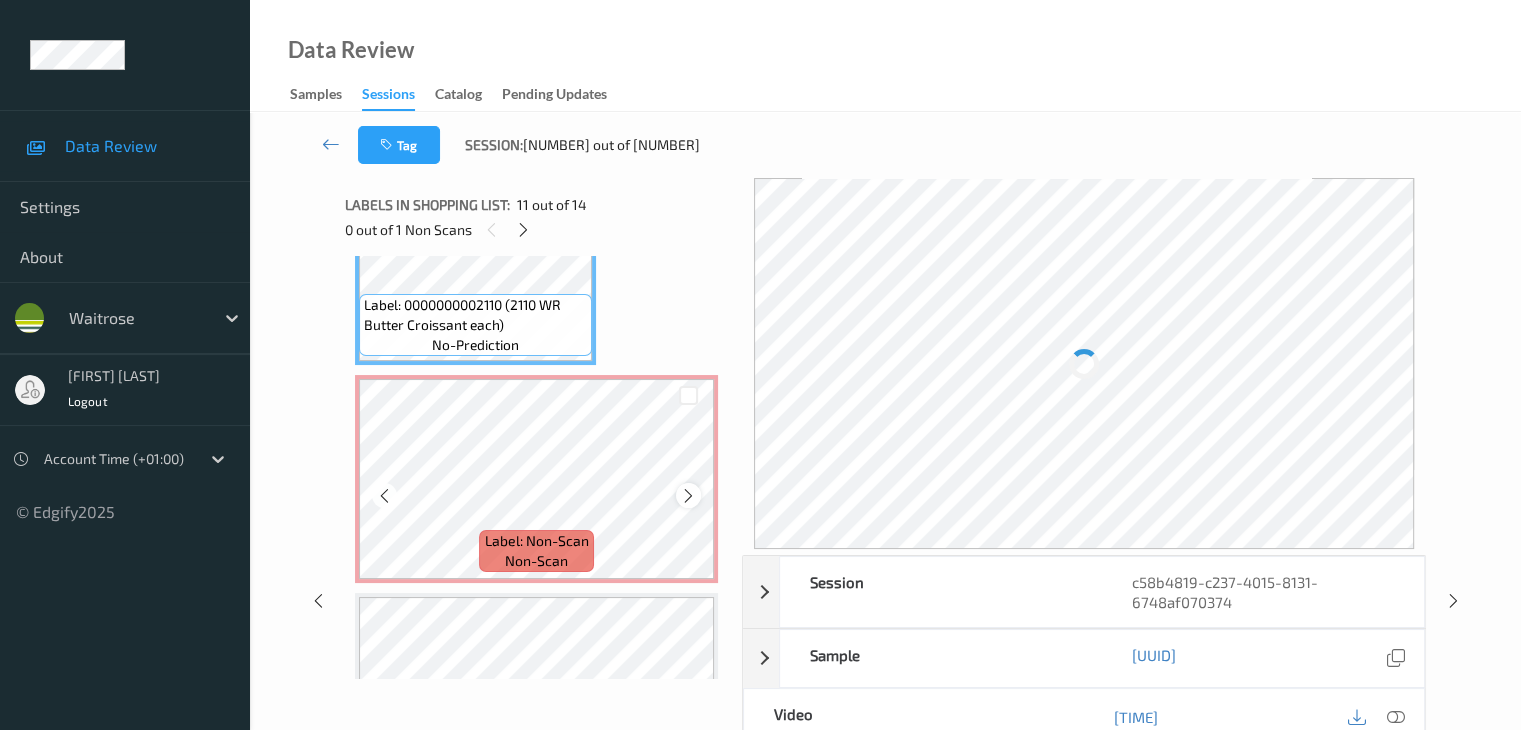 click at bounding box center (688, 496) 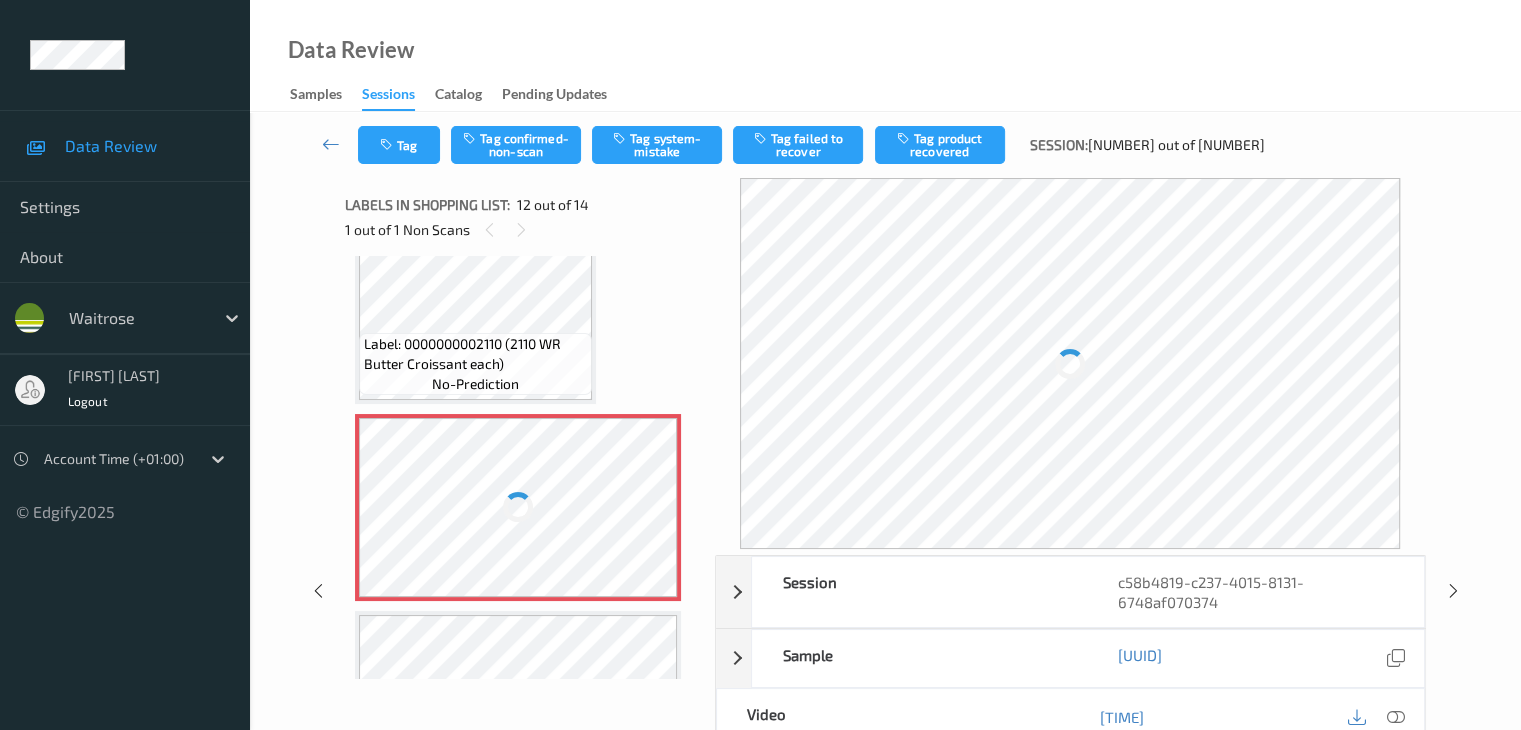 scroll, scrollTop: 2188, scrollLeft: 0, axis: vertical 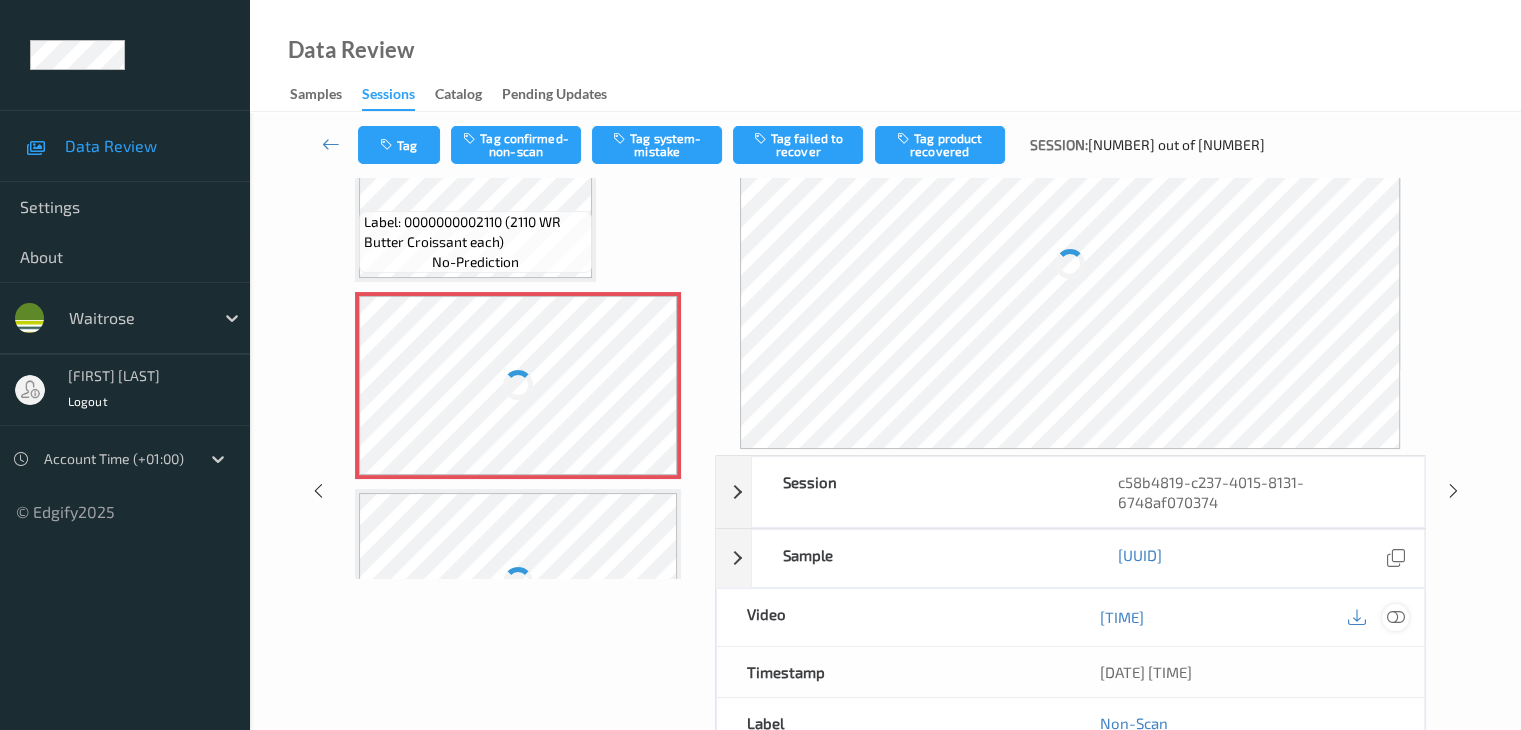 click at bounding box center (1395, 617) 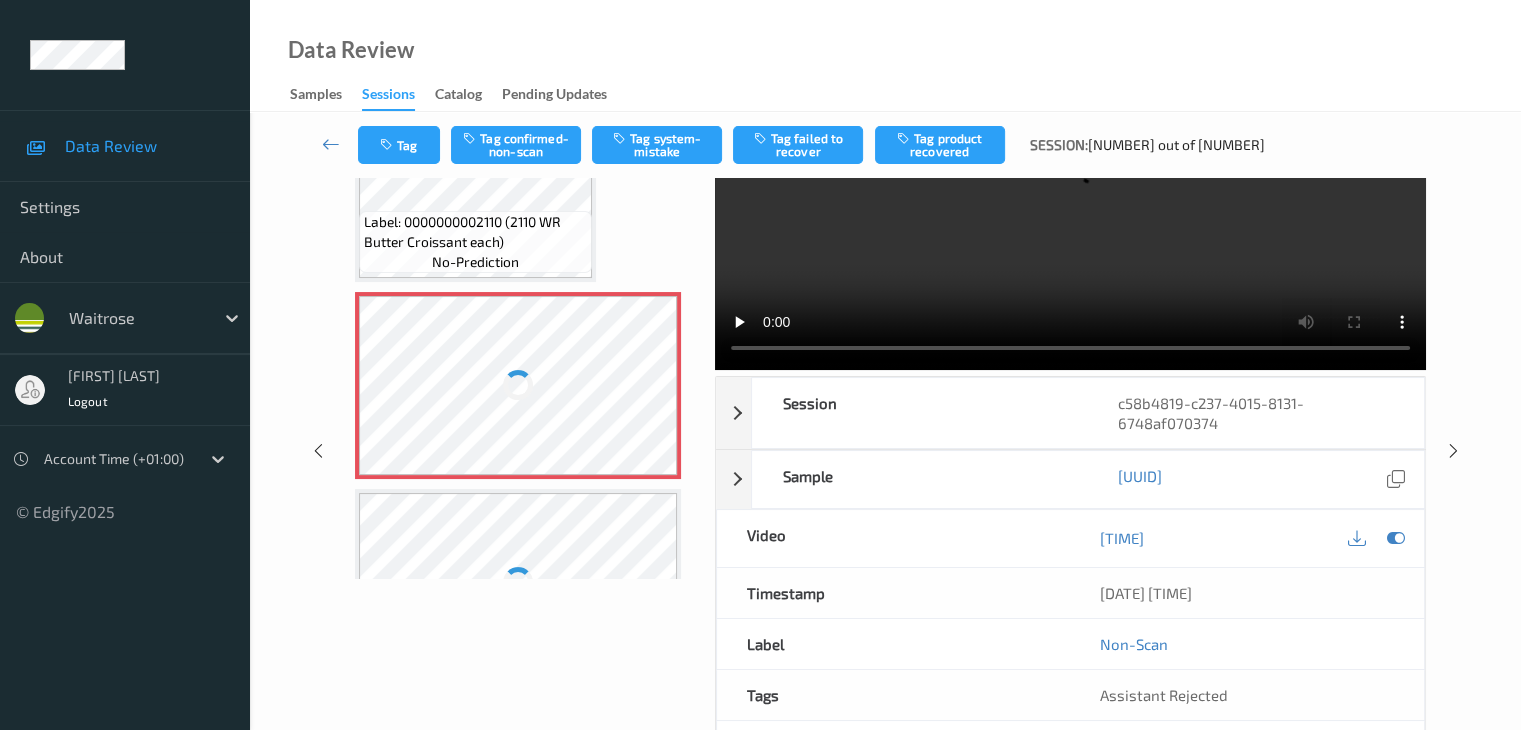 scroll, scrollTop: 1988, scrollLeft: 0, axis: vertical 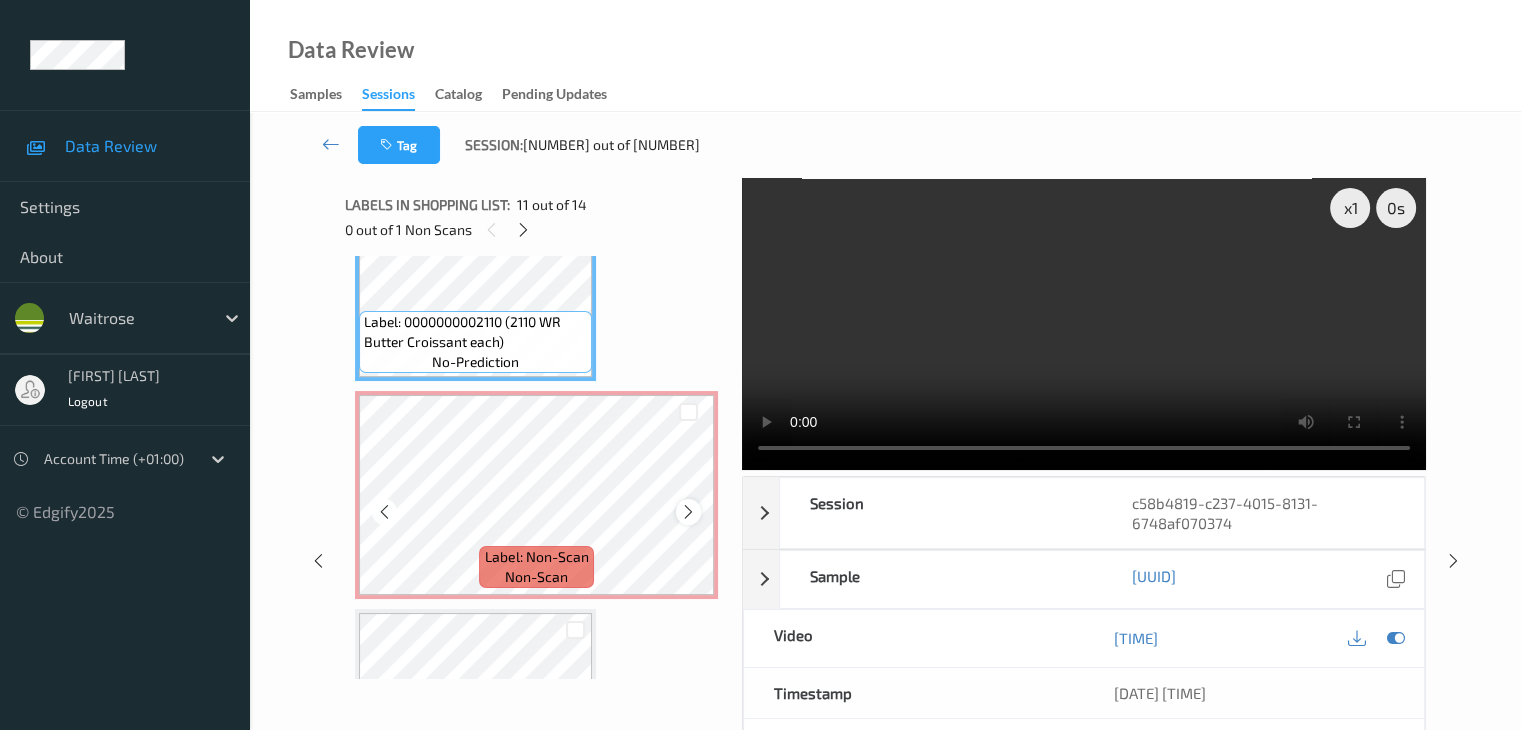 click at bounding box center [688, 512] 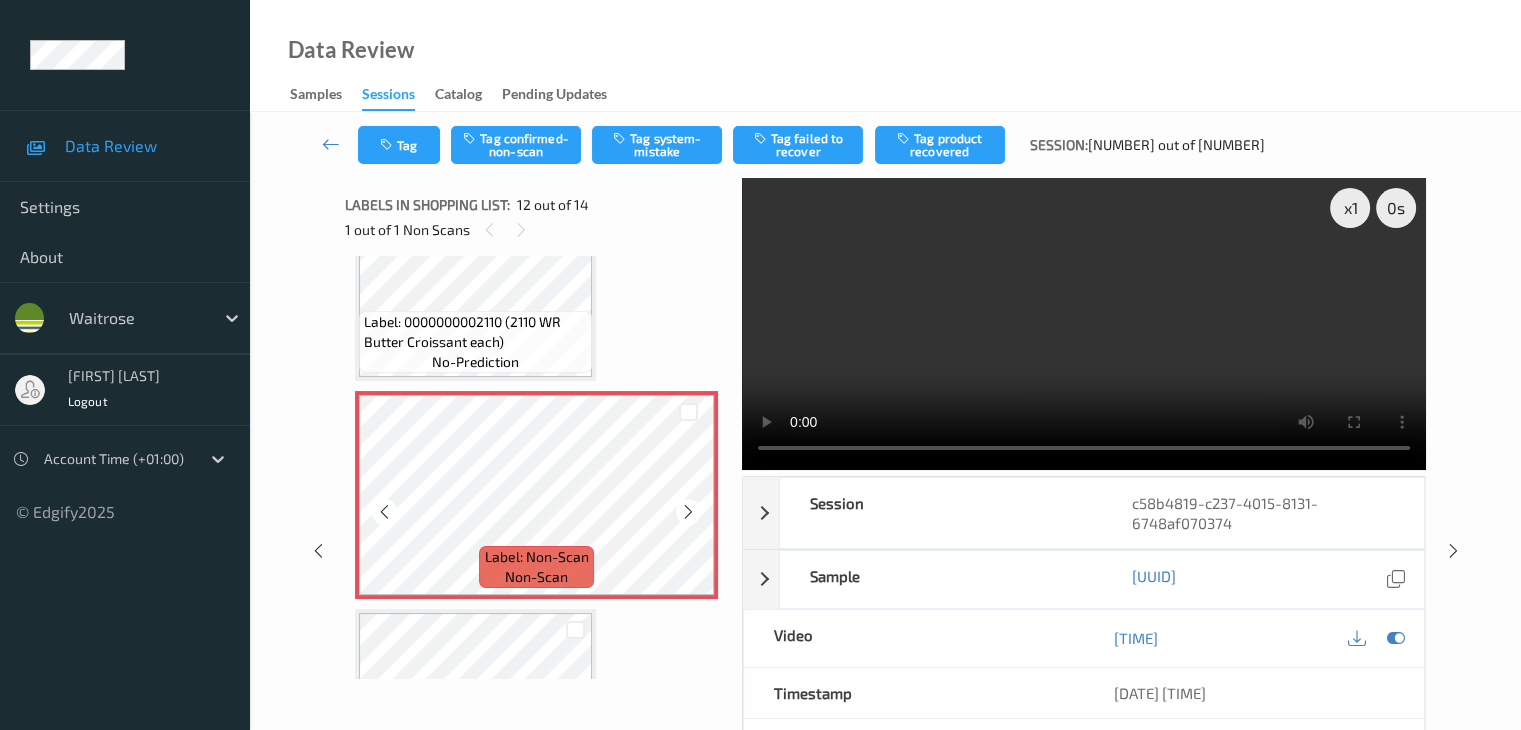 click at bounding box center (688, 512) 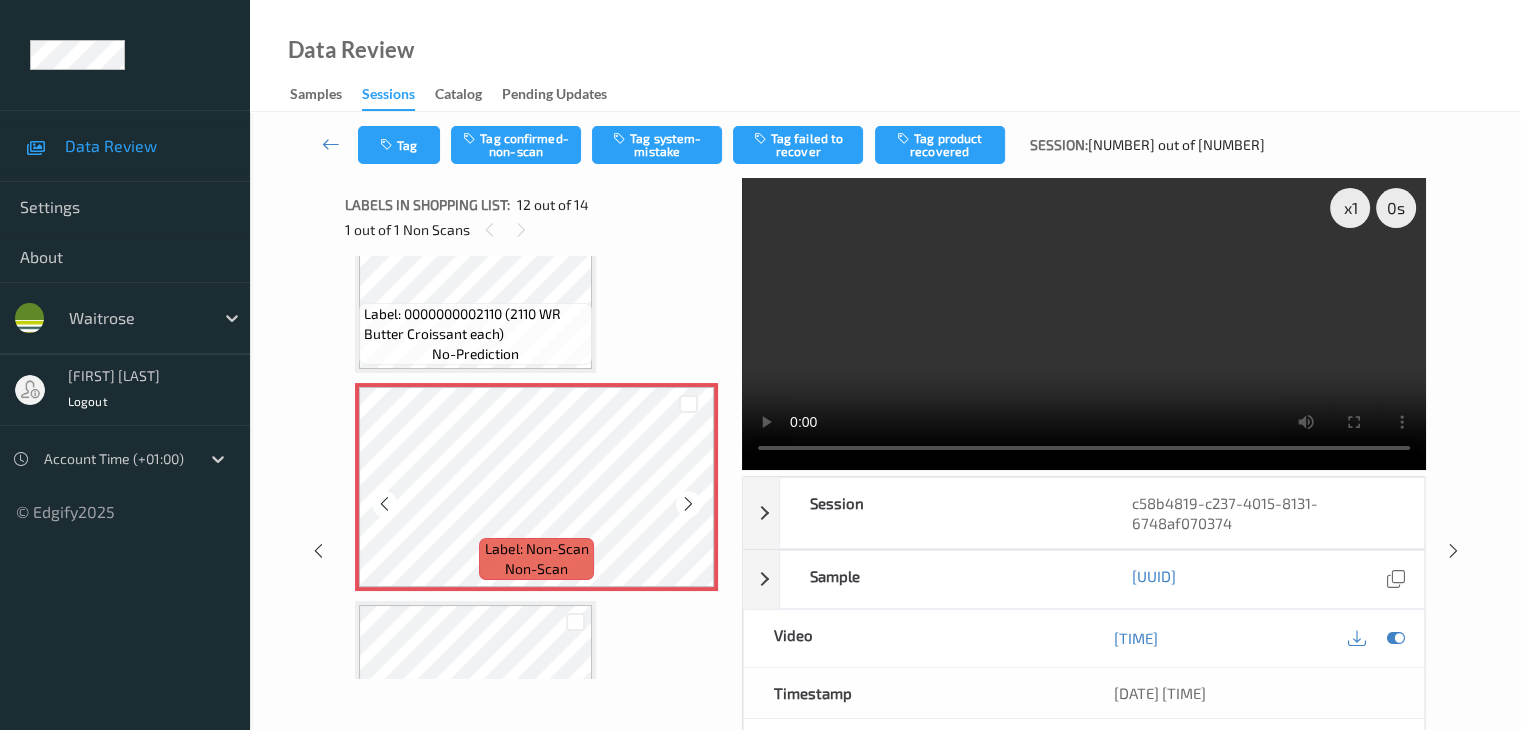 scroll, scrollTop: 2173, scrollLeft: 0, axis: vertical 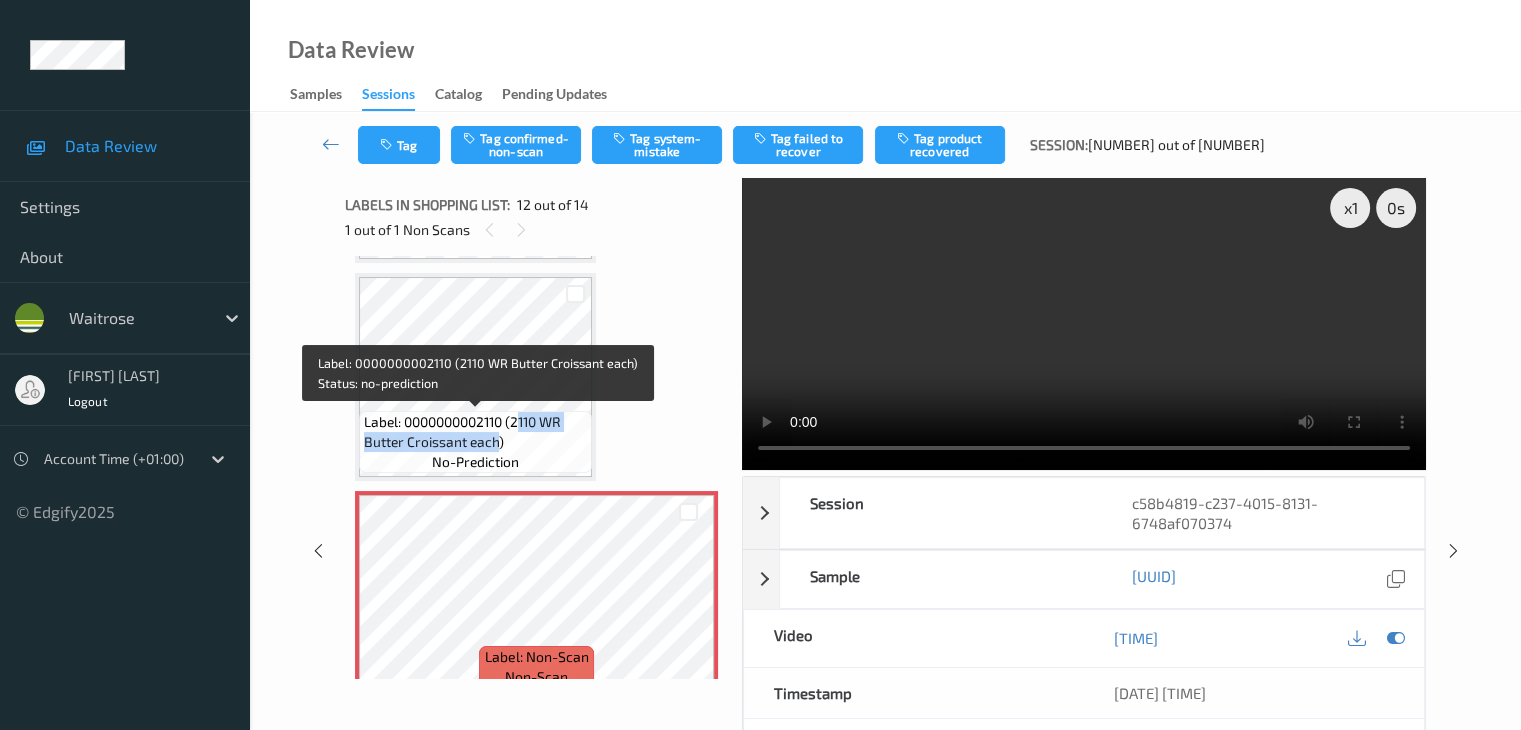 drag, startPoint x: 518, startPoint y: 420, endPoint x: 496, endPoint y: 444, distance: 32.55764 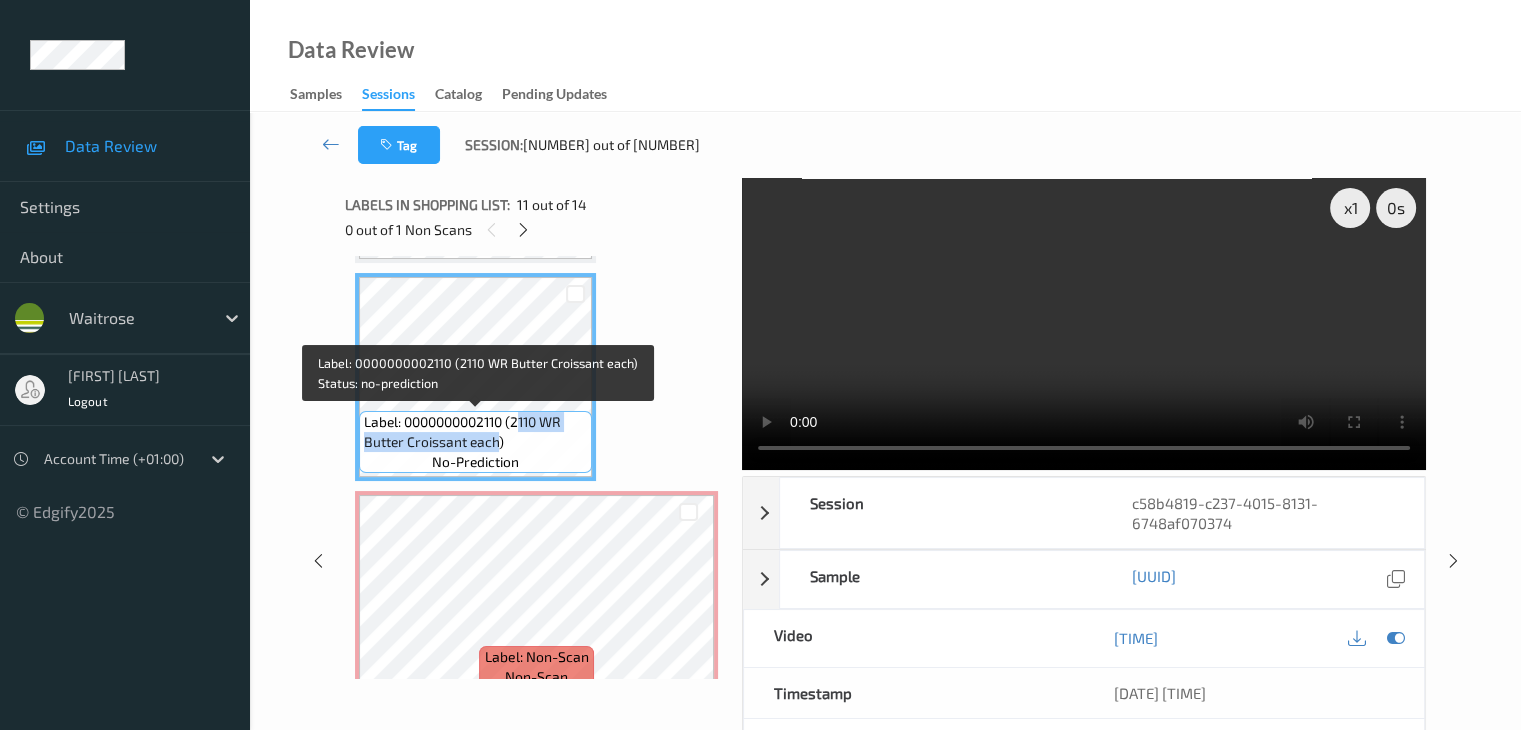 copy on "[NUMBER] WR Butter Croissant each" 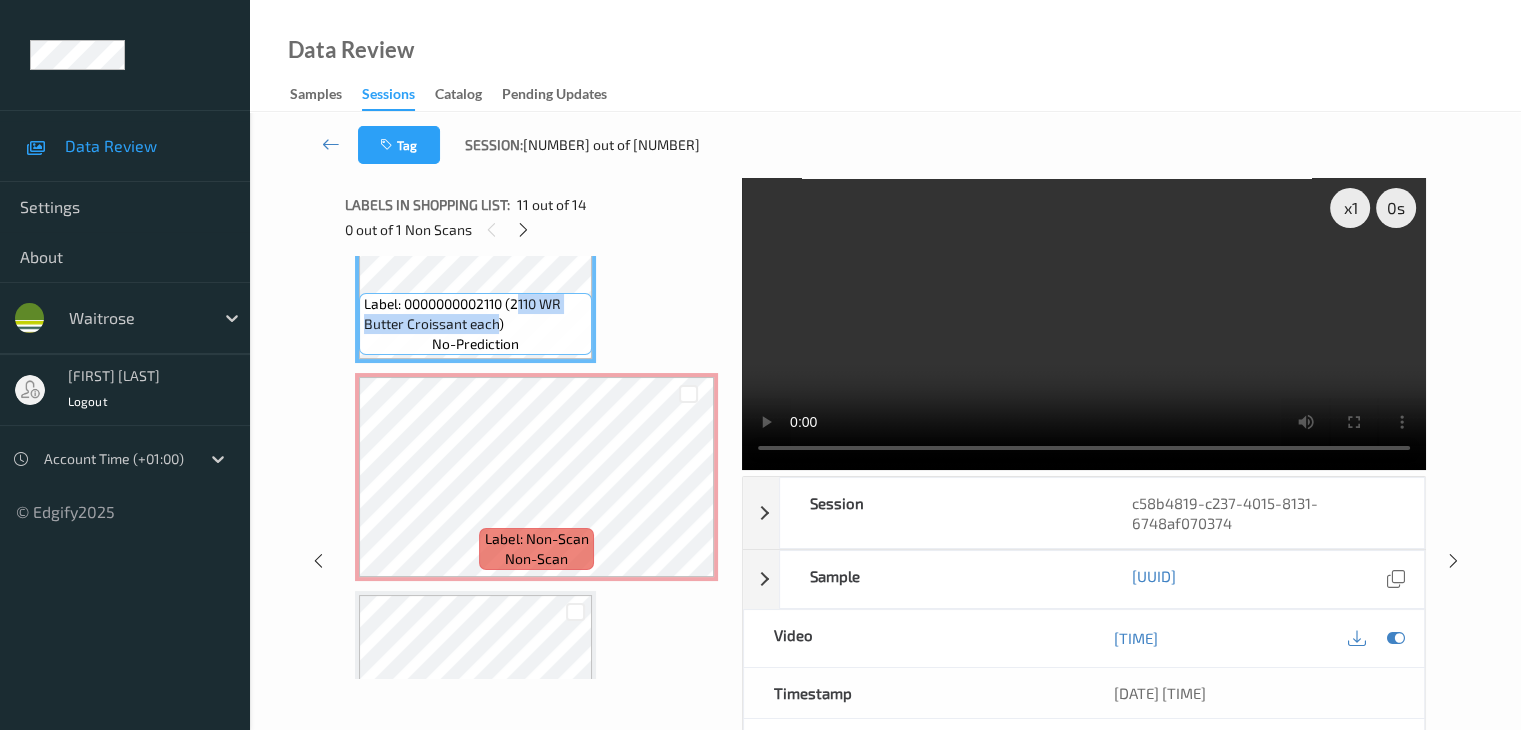 scroll, scrollTop: 2473, scrollLeft: 0, axis: vertical 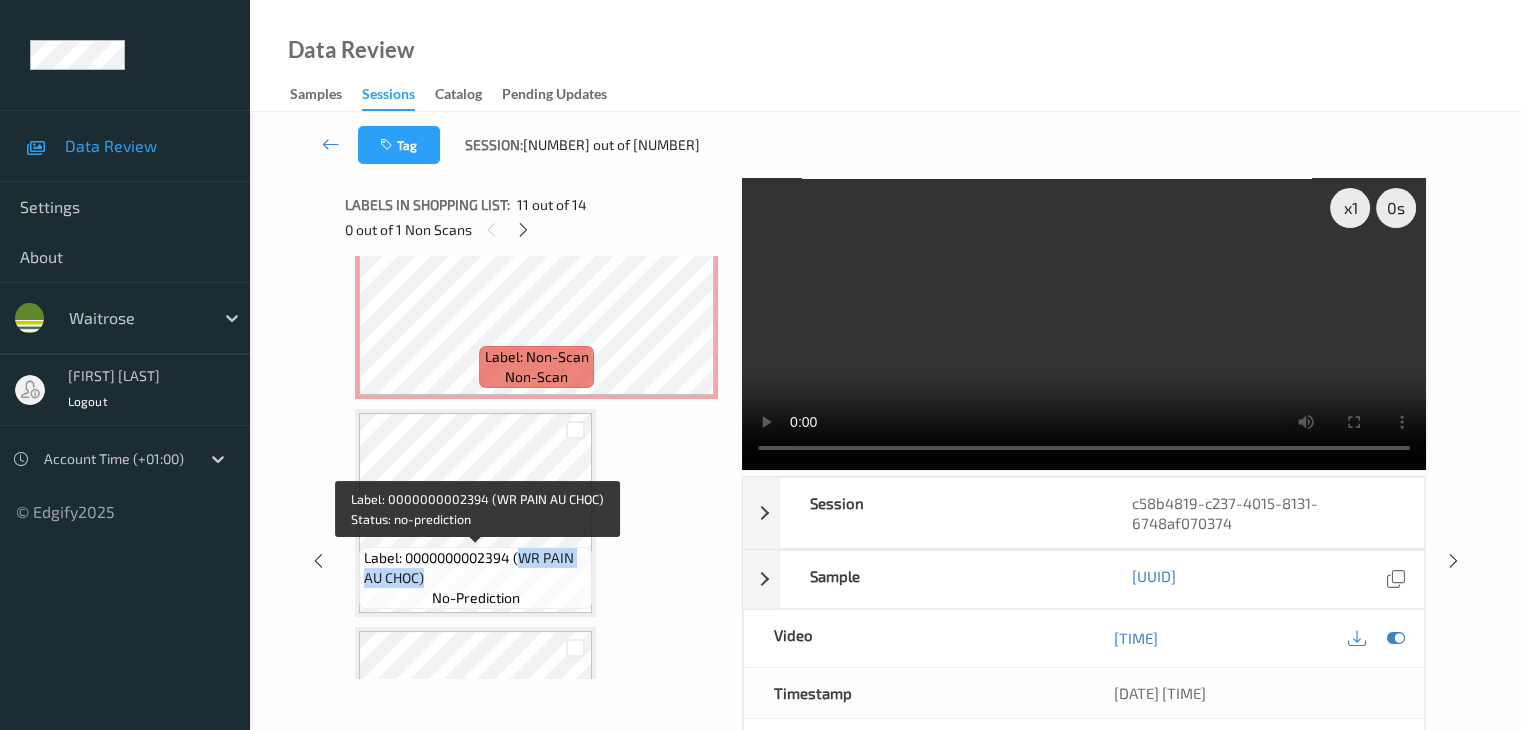 drag, startPoint x: 523, startPoint y: 560, endPoint x: 423, endPoint y: 585, distance: 103.077644 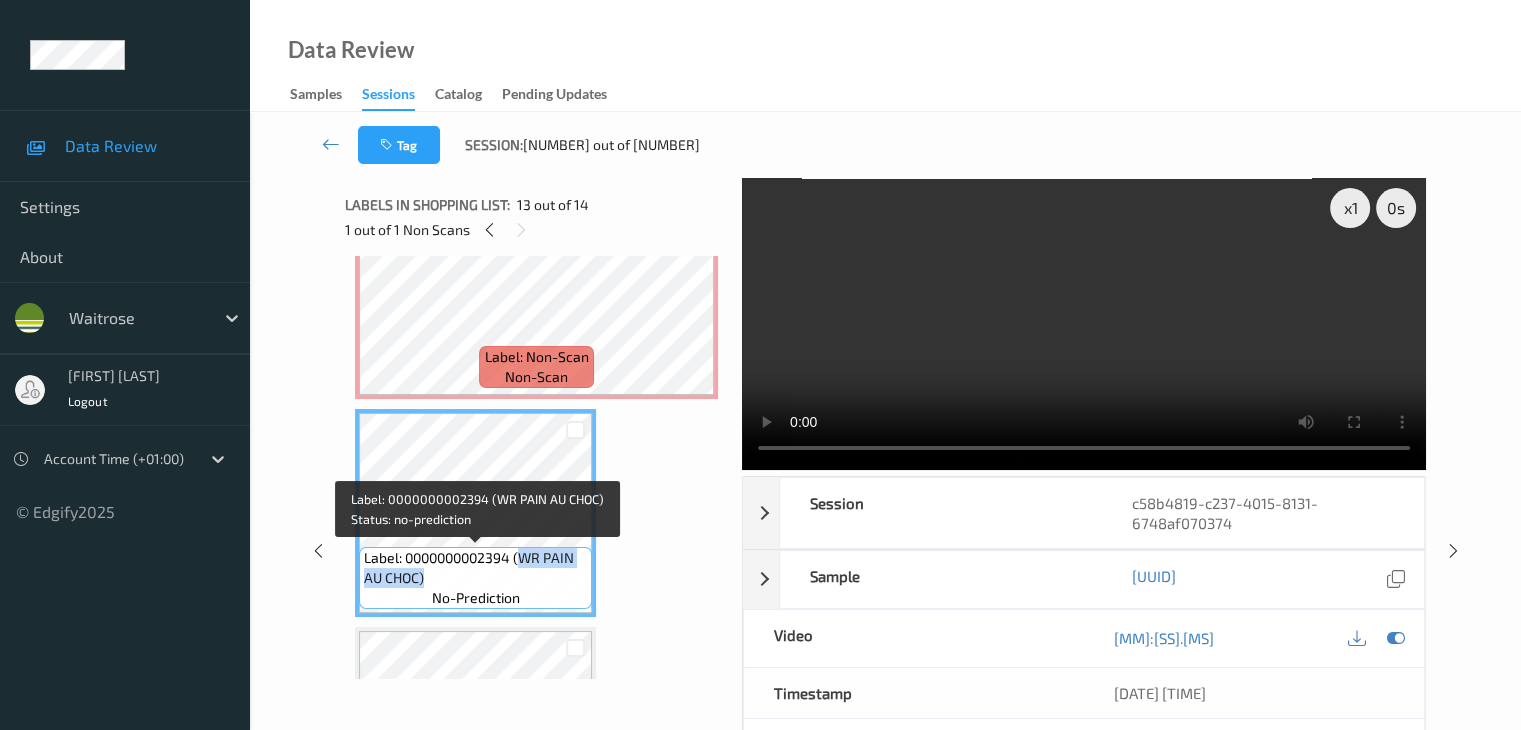 copy on "WR PAIN AU CHOC)" 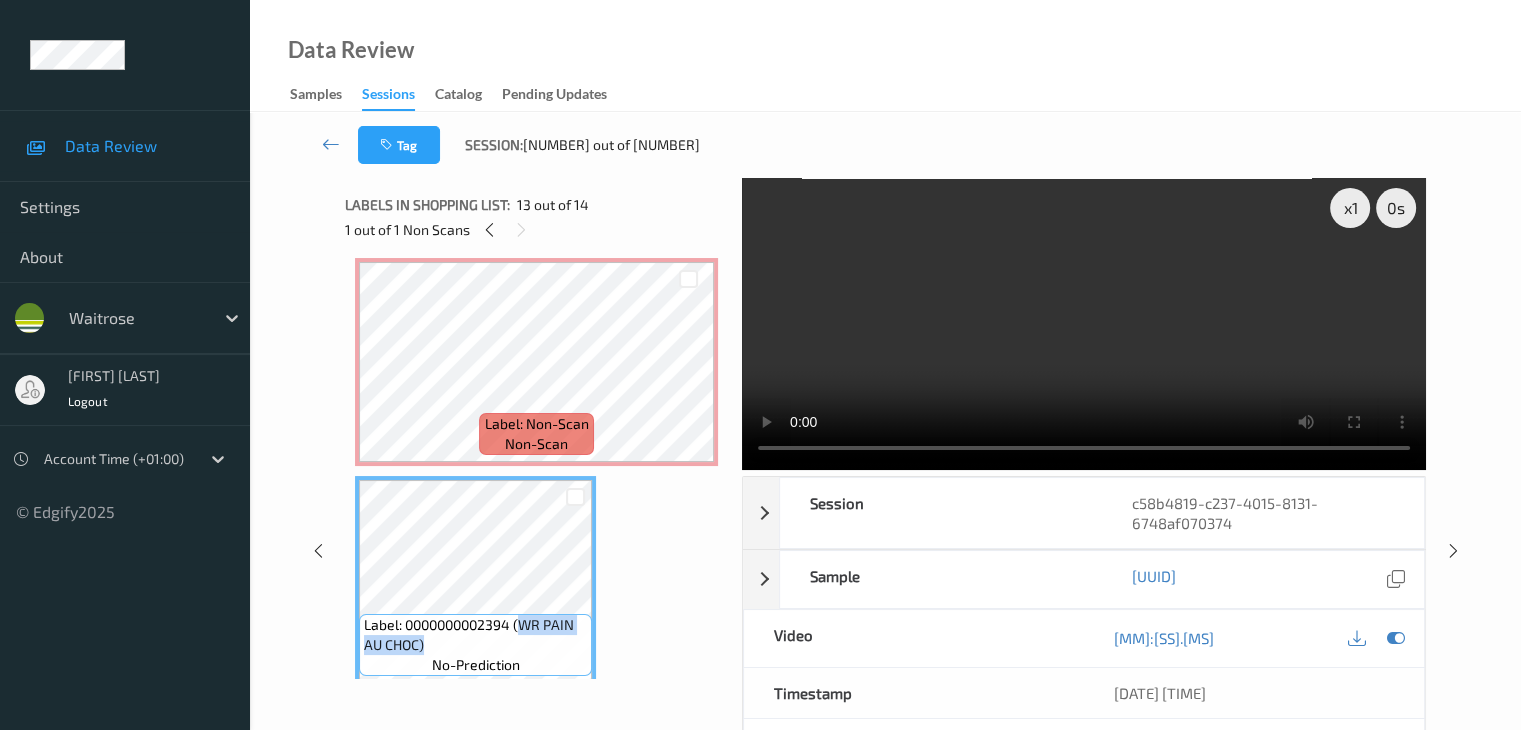 scroll, scrollTop: 2373, scrollLeft: 0, axis: vertical 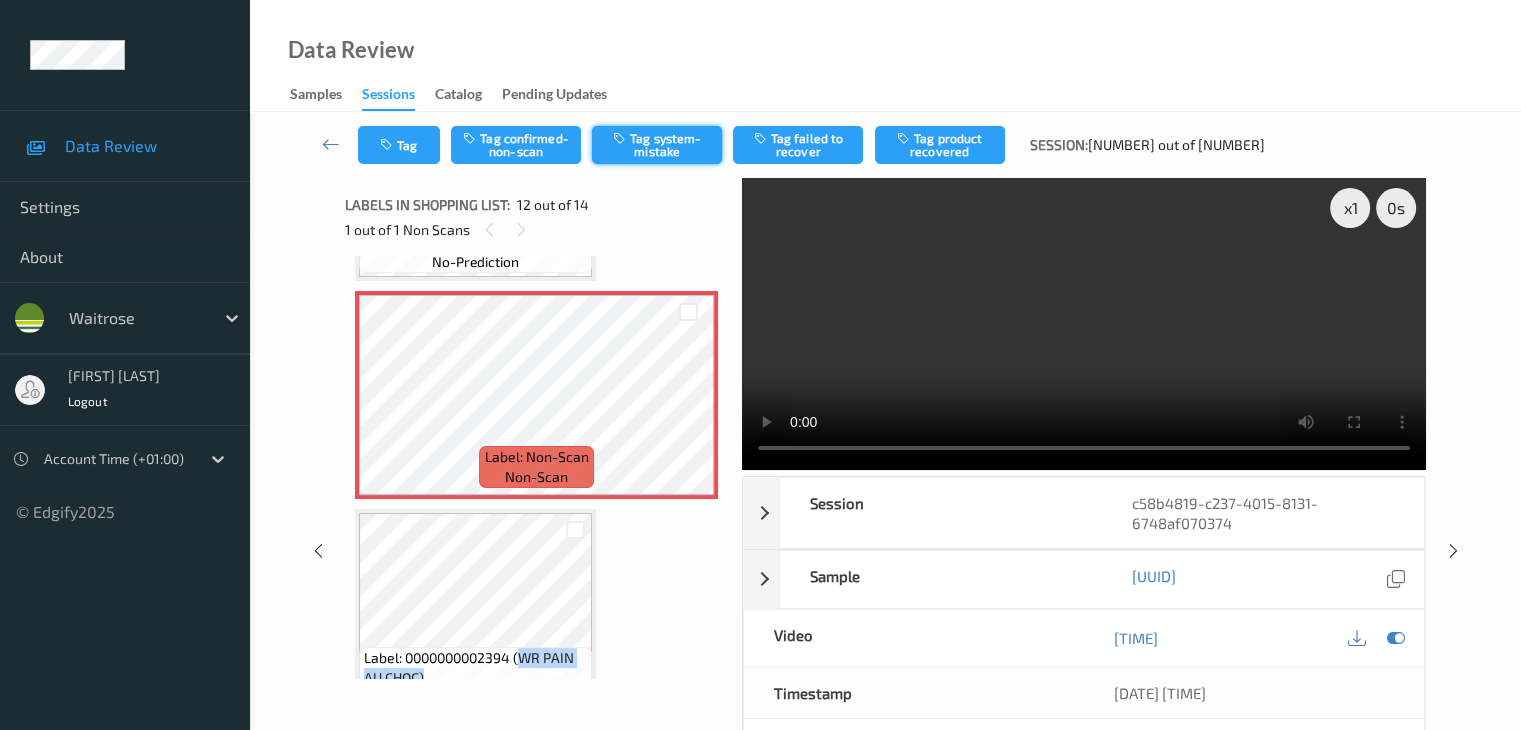 click on "Tag   system-mistake" at bounding box center [657, 145] 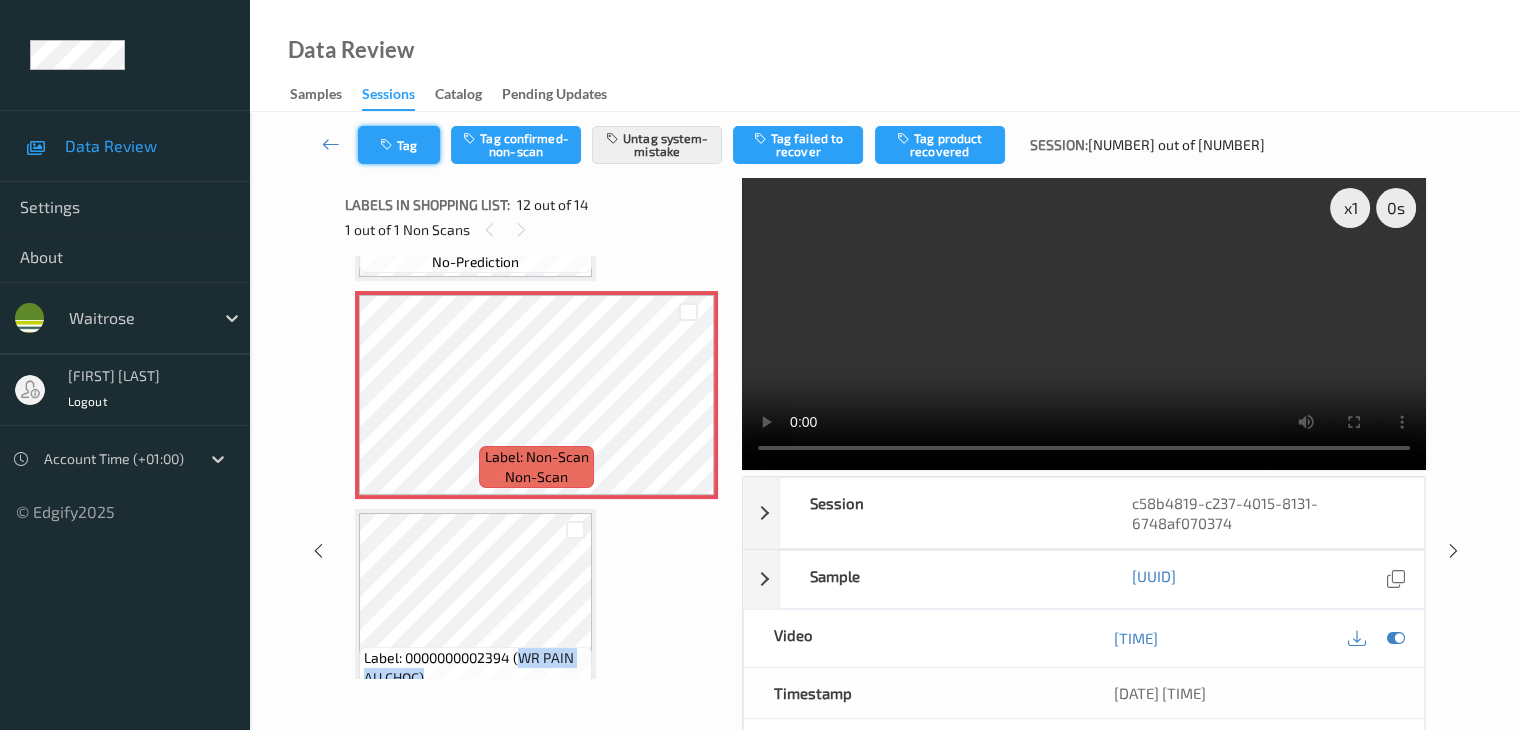 click on "Tag" at bounding box center (399, 145) 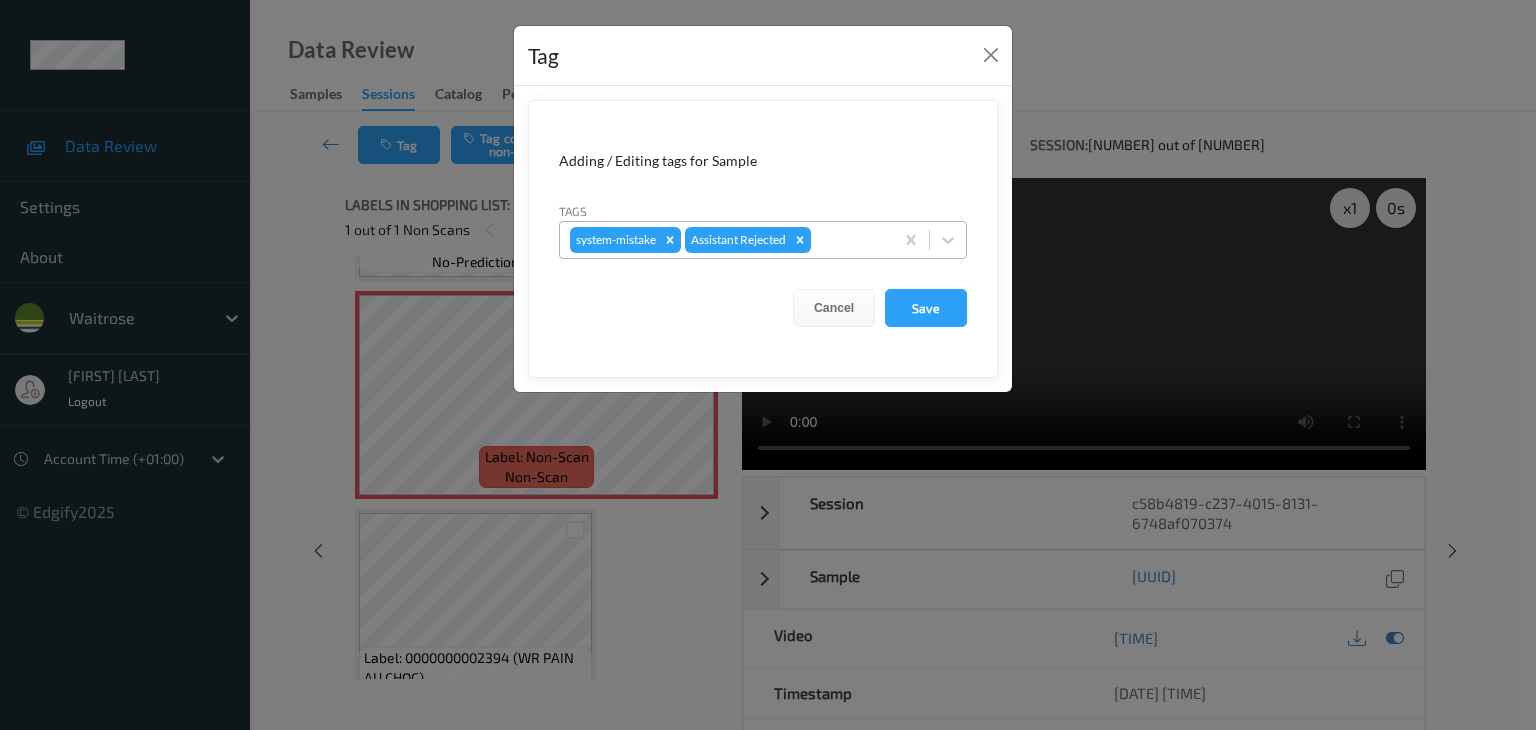 click at bounding box center (849, 240) 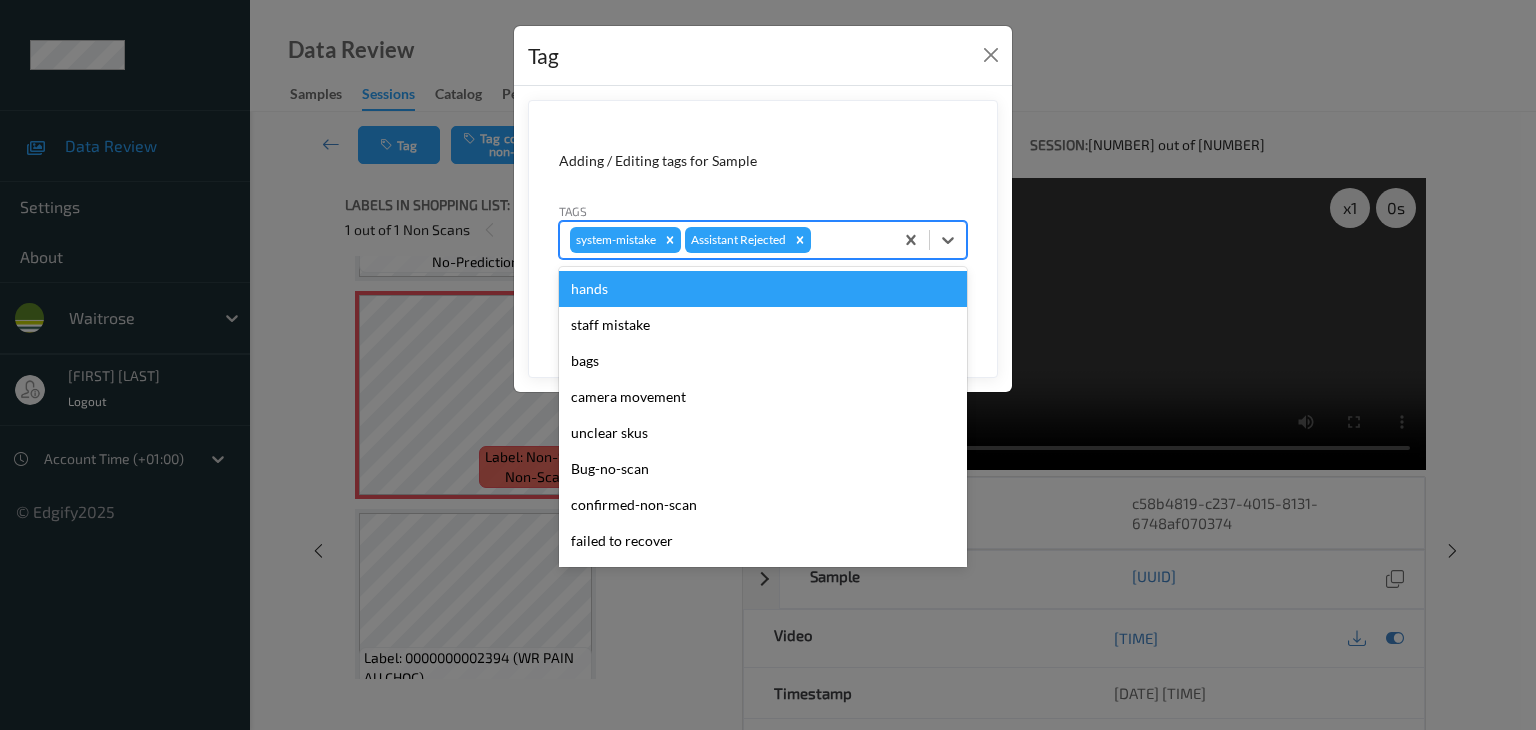 type on "u" 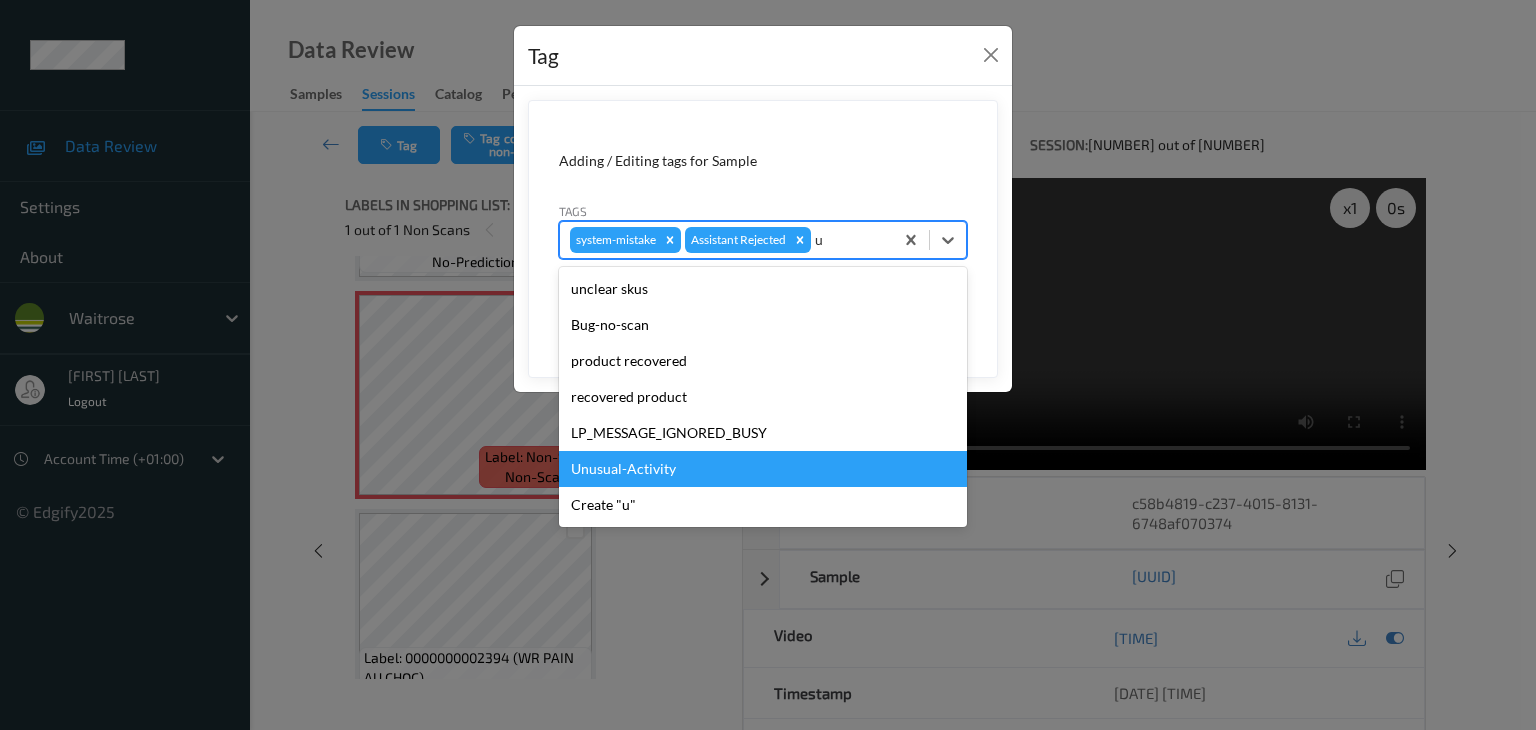 click on "Unusual-Activity" at bounding box center (763, 469) 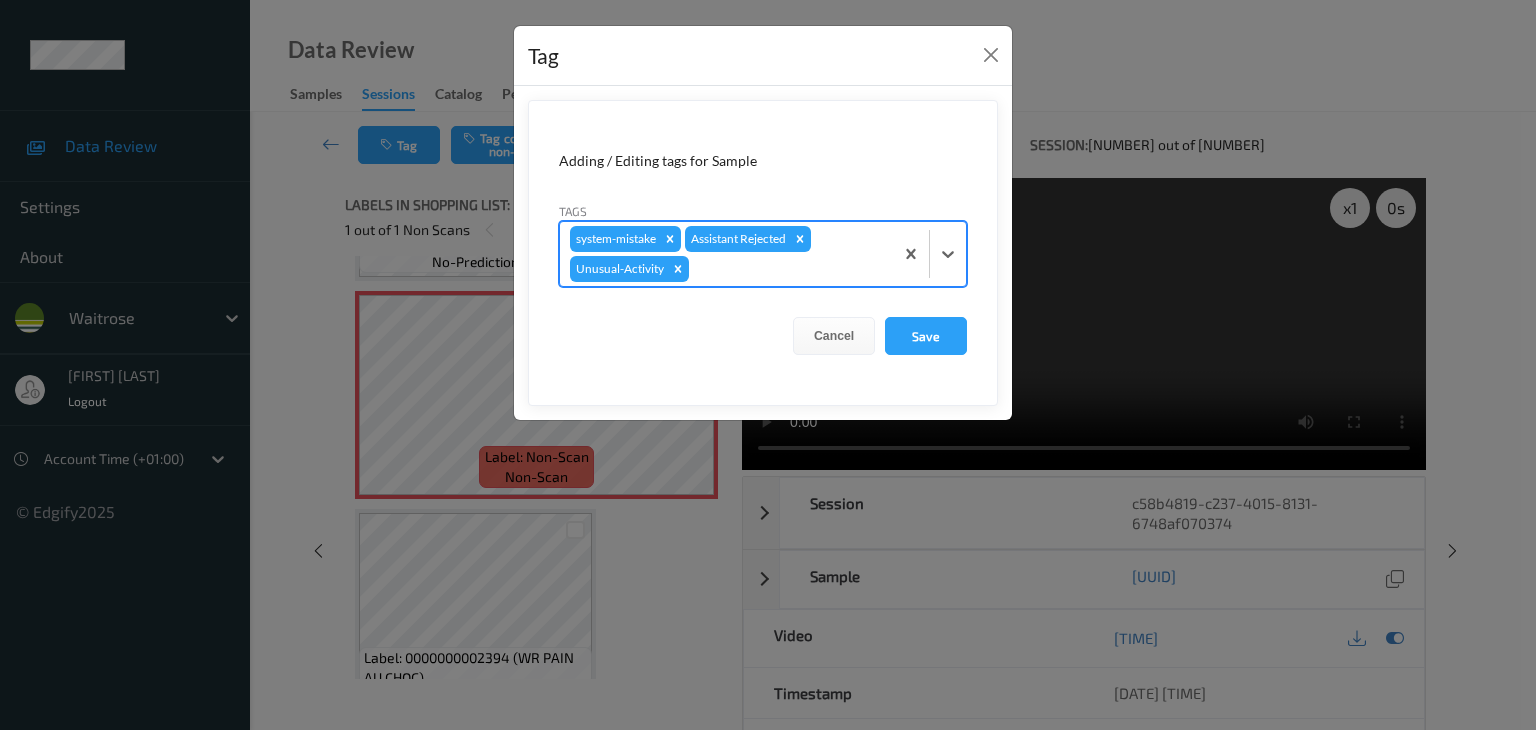 type on "p" 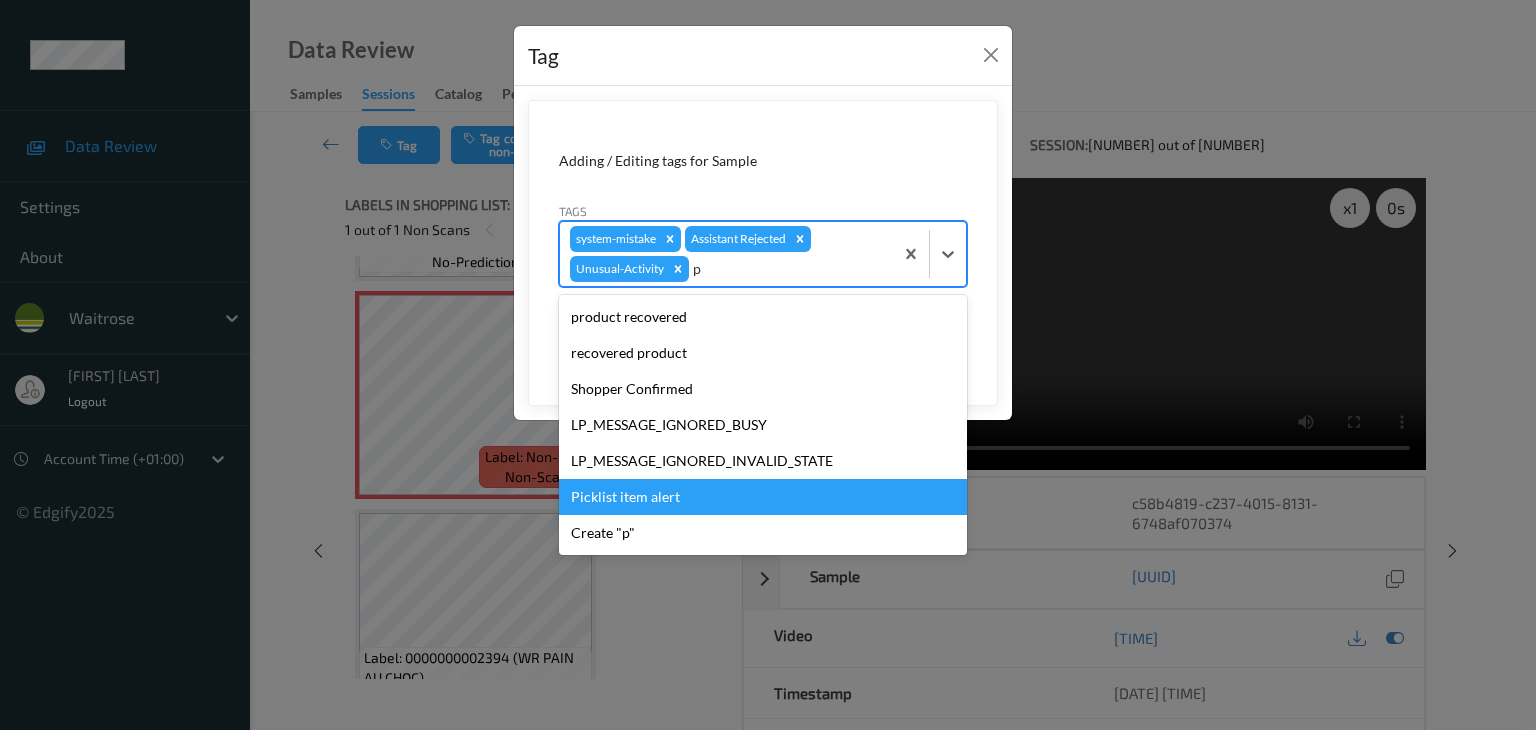 click on "Picklist item alert" at bounding box center [763, 497] 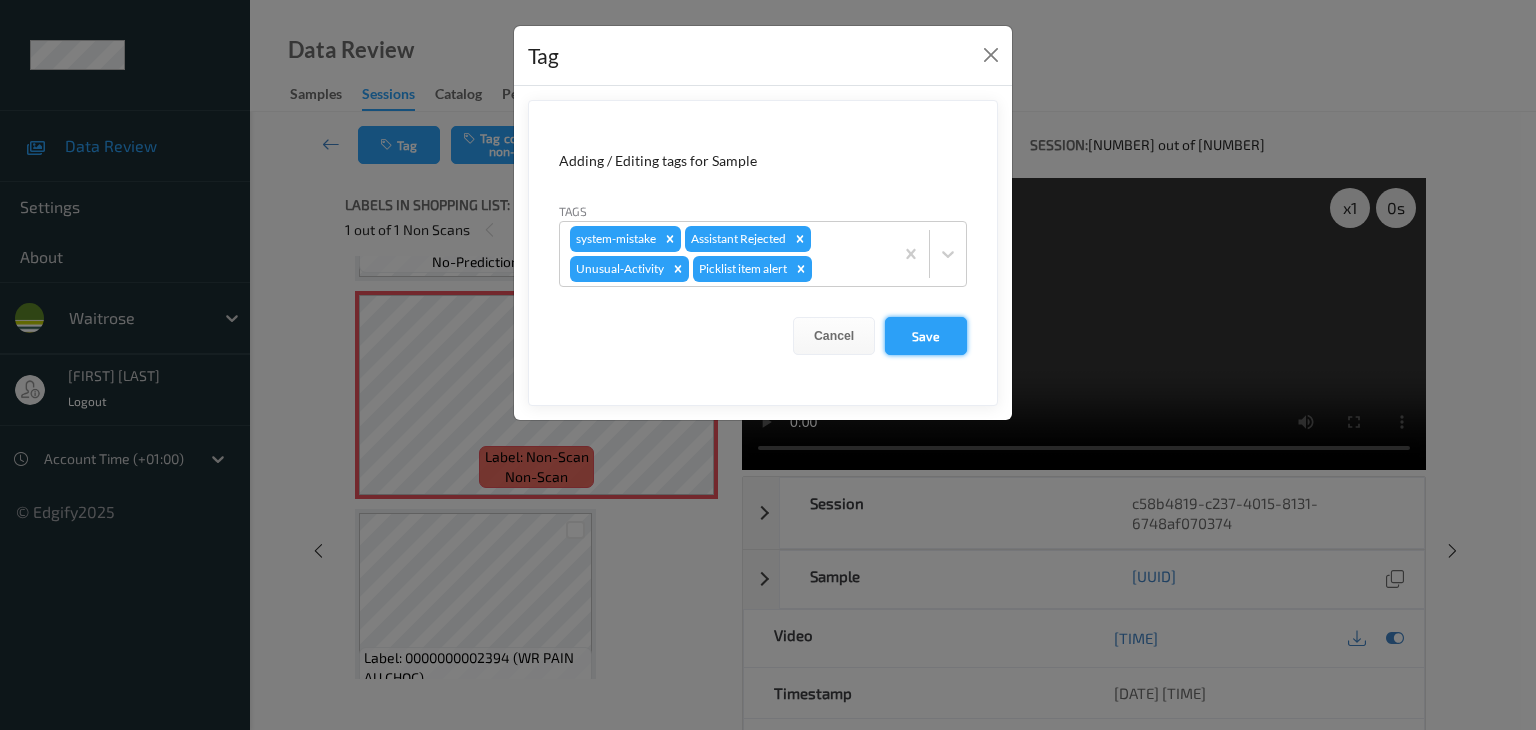 click on "Save" at bounding box center (926, 336) 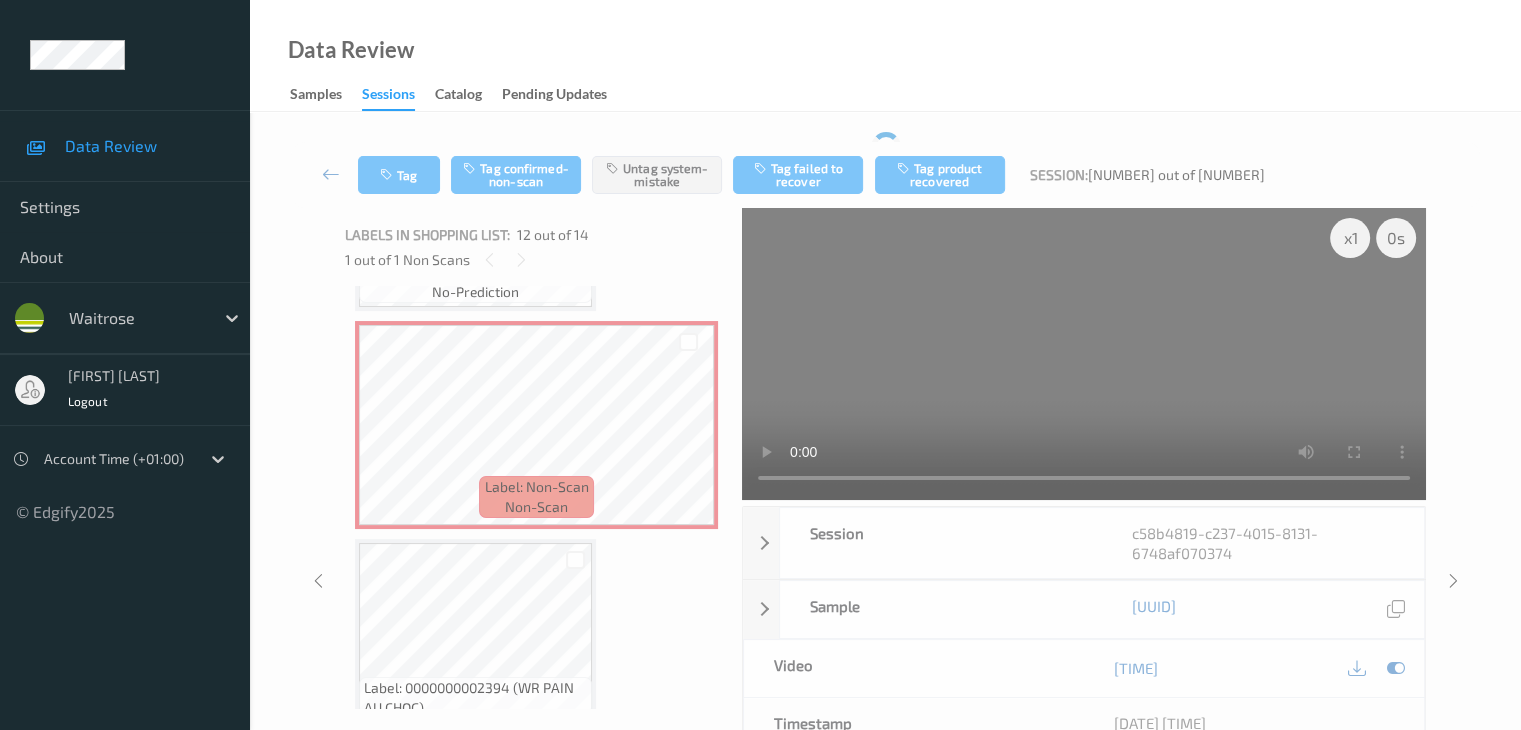 type 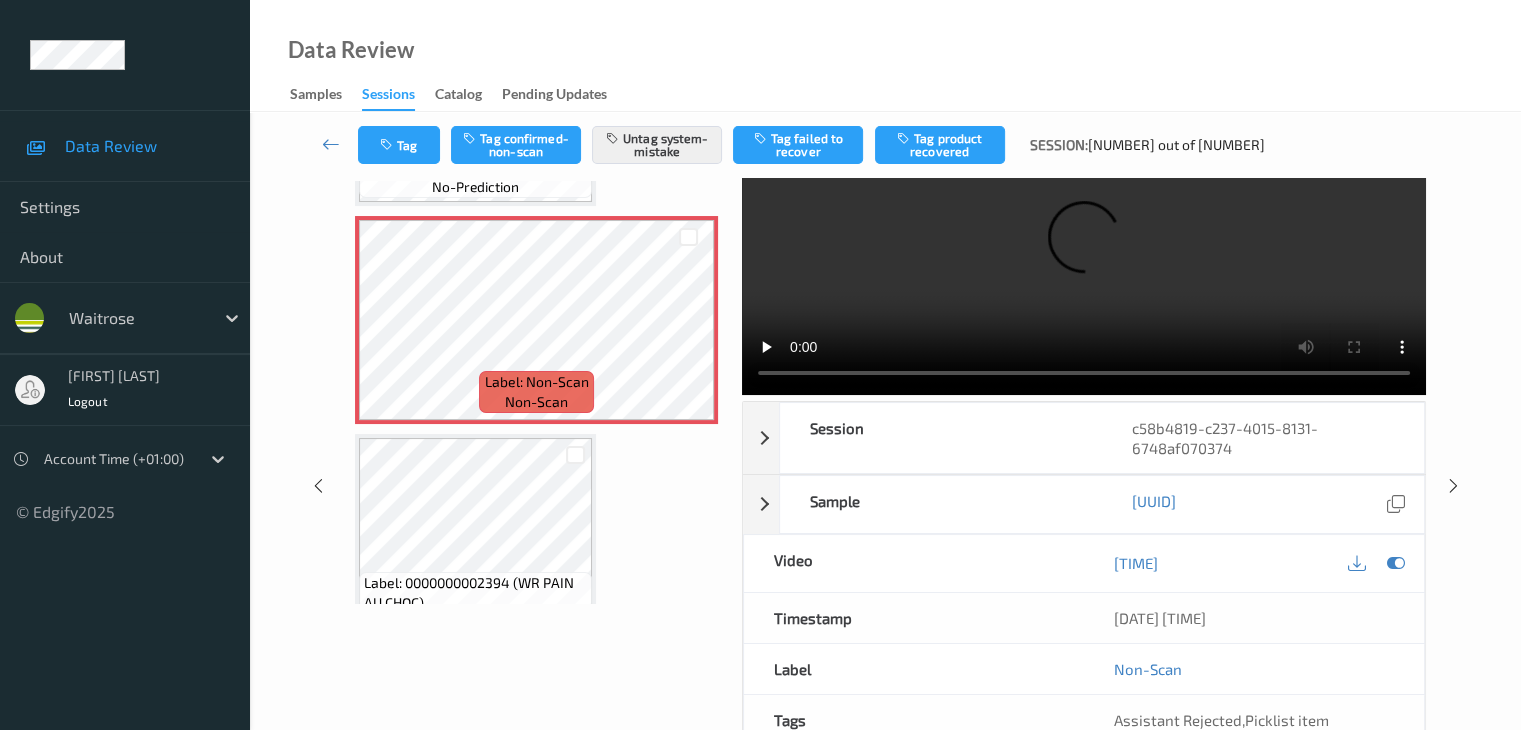 scroll, scrollTop: 0, scrollLeft: 0, axis: both 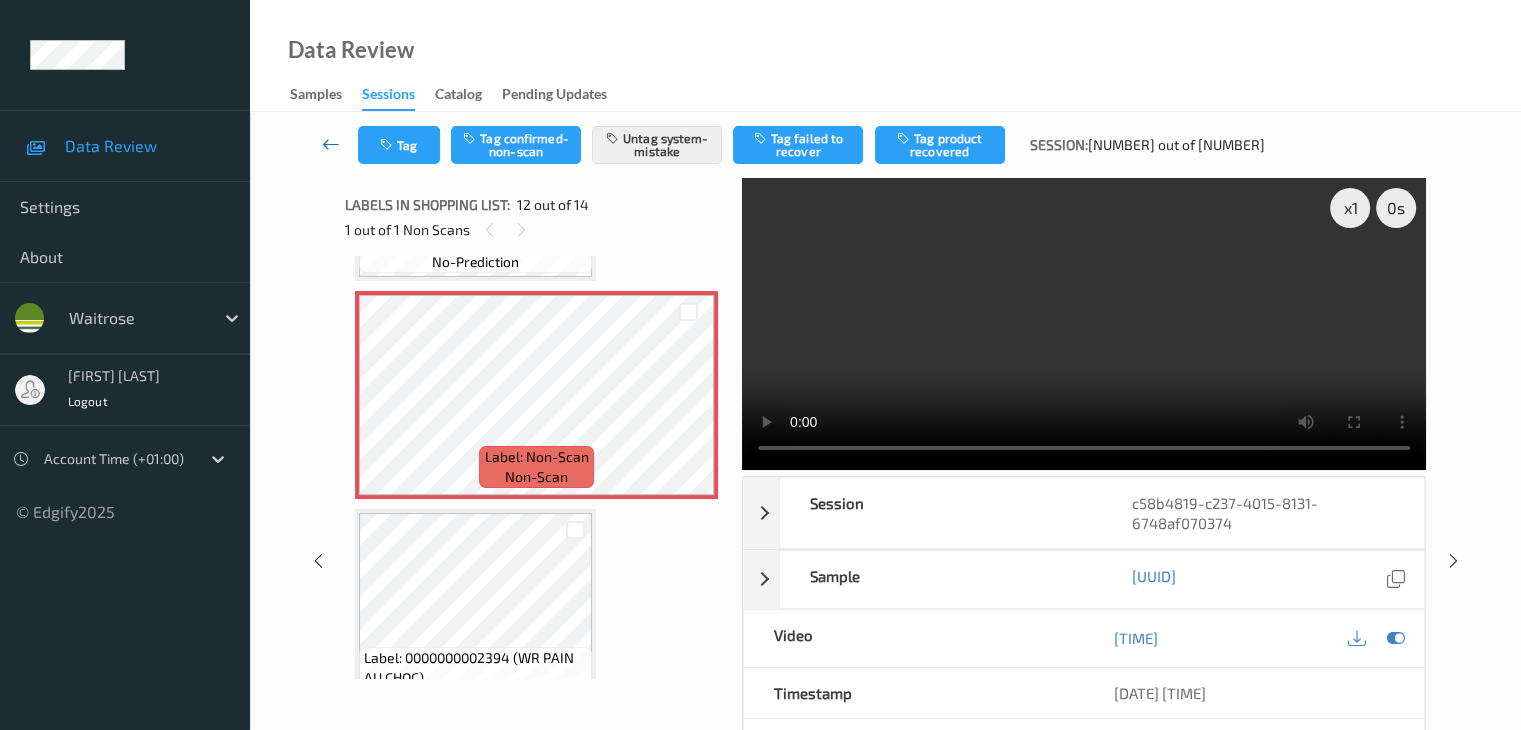 click at bounding box center [331, 144] 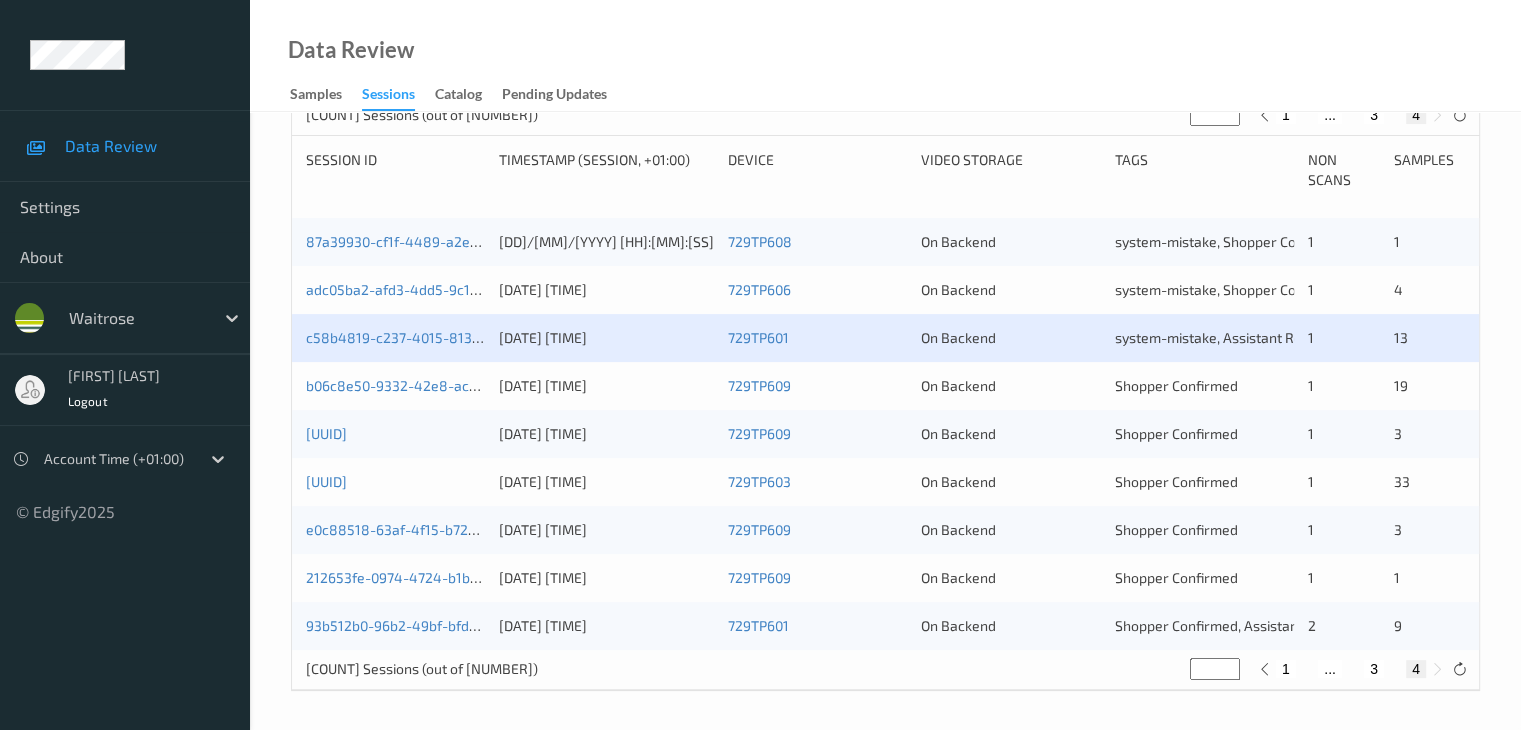 scroll, scrollTop: 404, scrollLeft: 0, axis: vertical 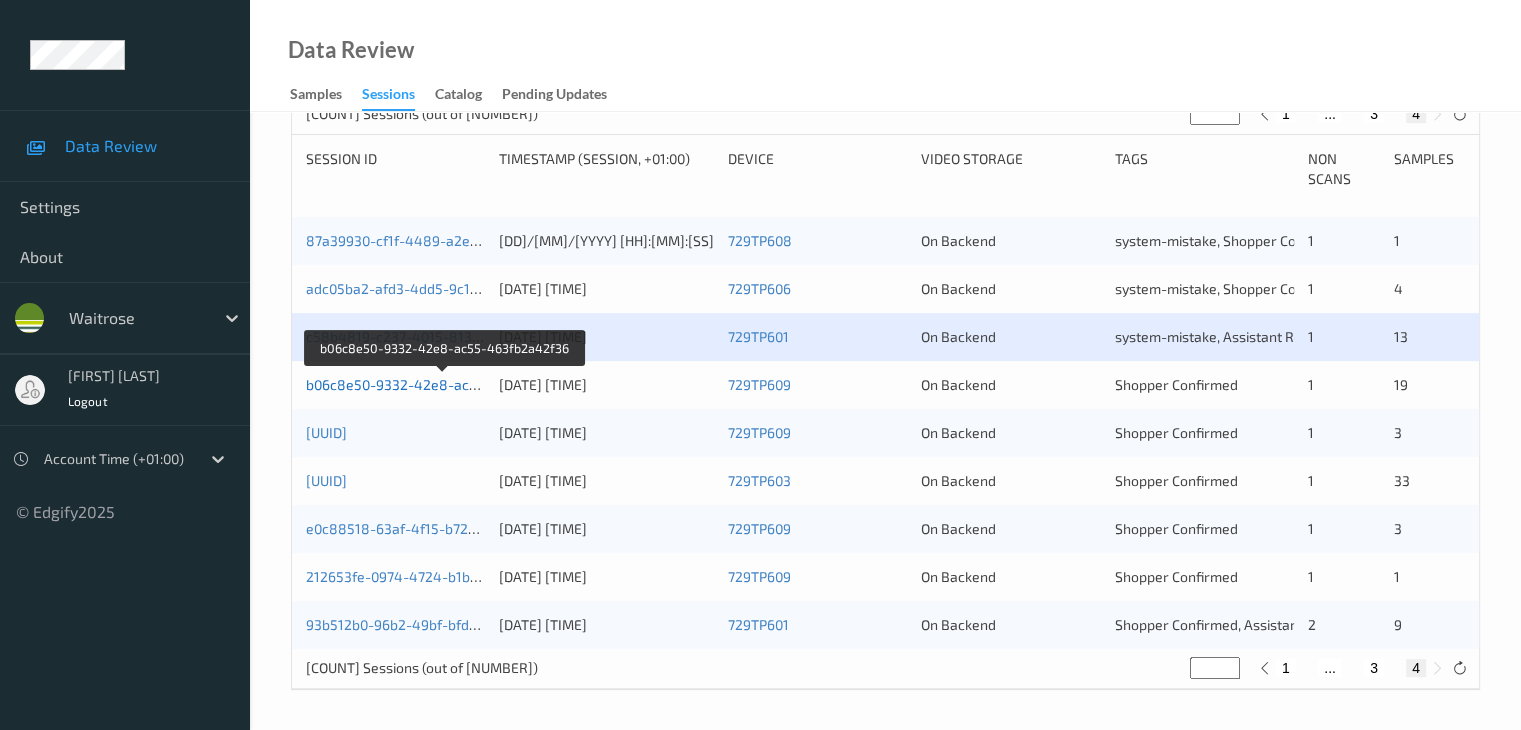click on "b06c8e50-9332-42e8-ac55-463fb2a42f36" at bounding box center (444, 384) 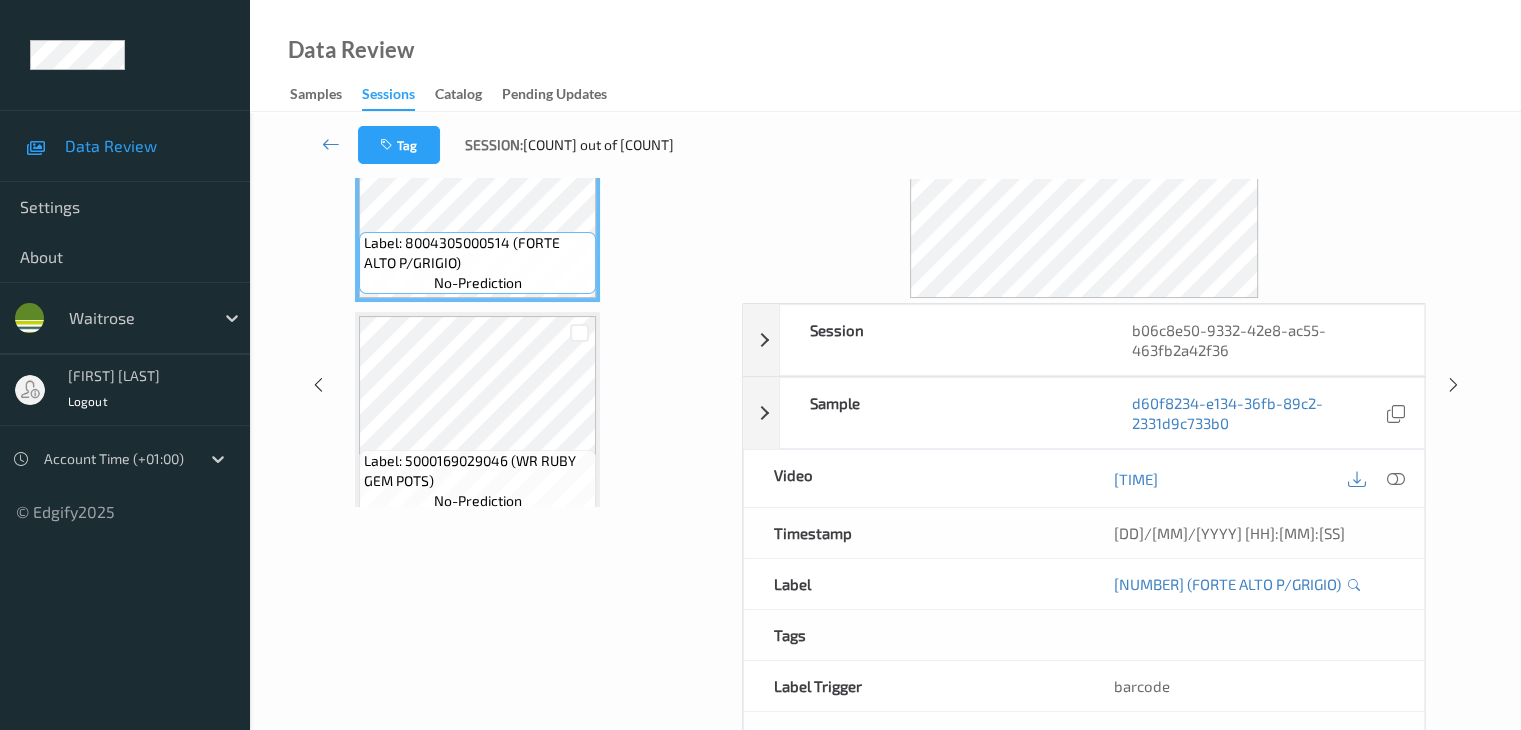 scroll, scrollTop: 0, scrollLeft: 0, axis: both 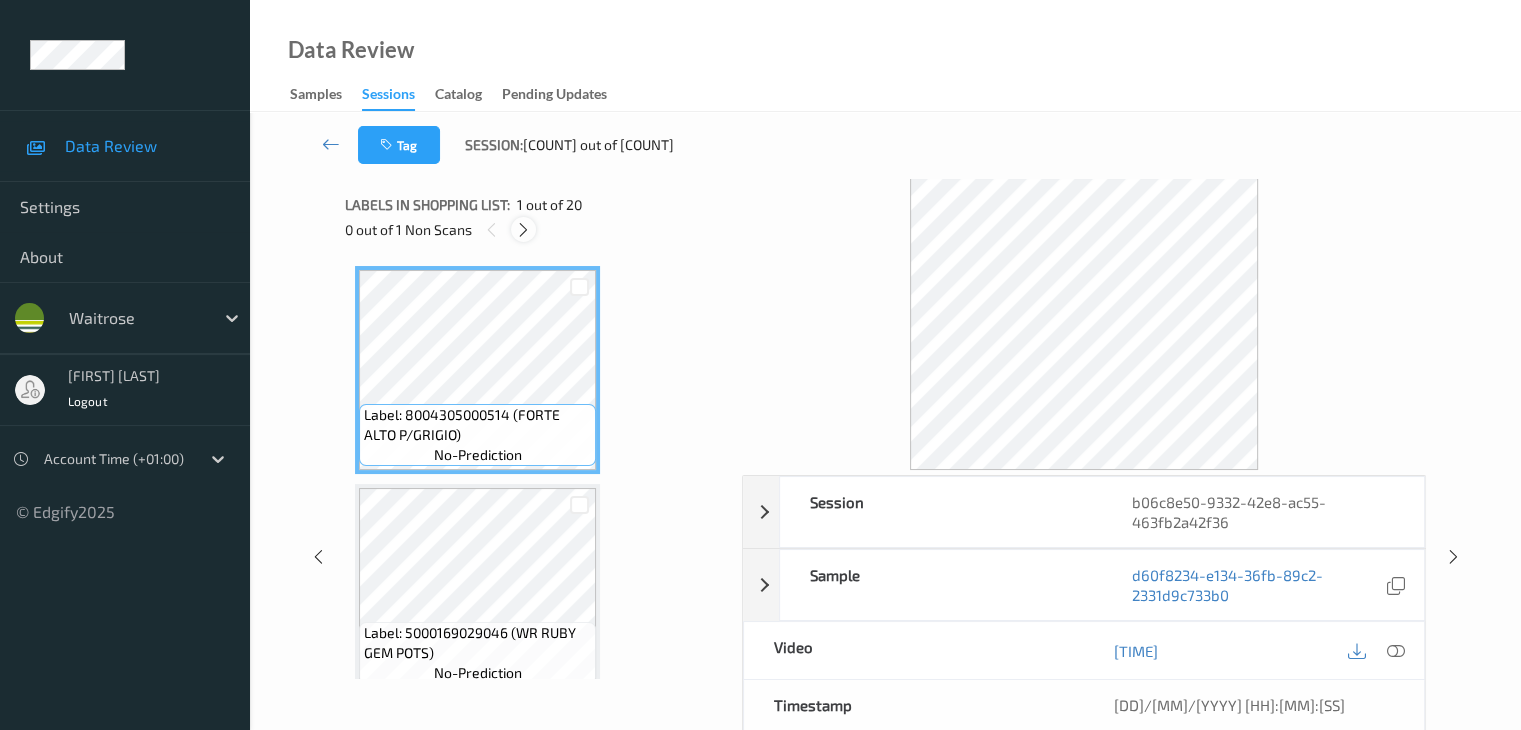 click at bounding box center [523, 230] 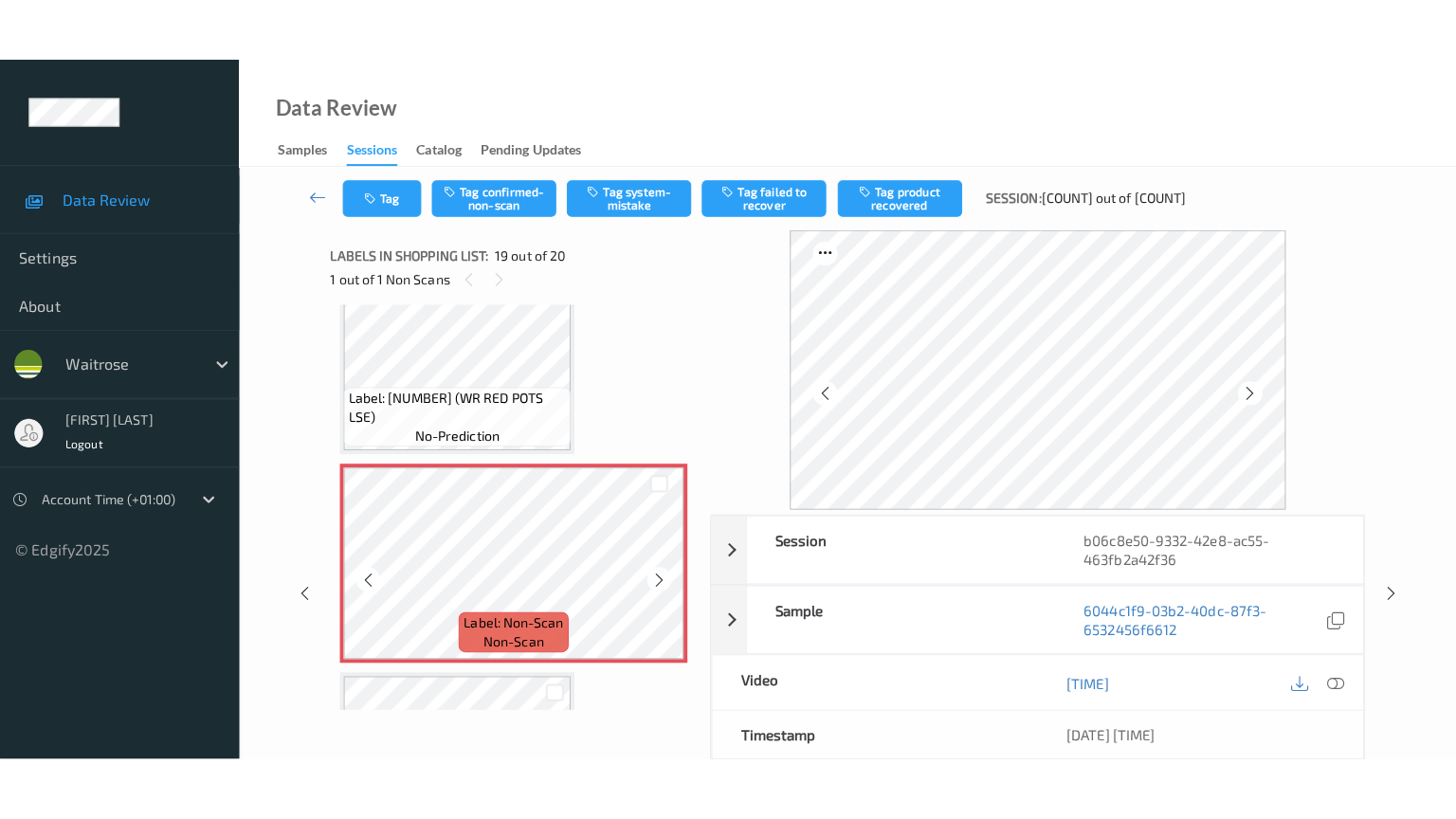 scroll, scrollTop: 3617, scrollLeft: 0, axis: vertical 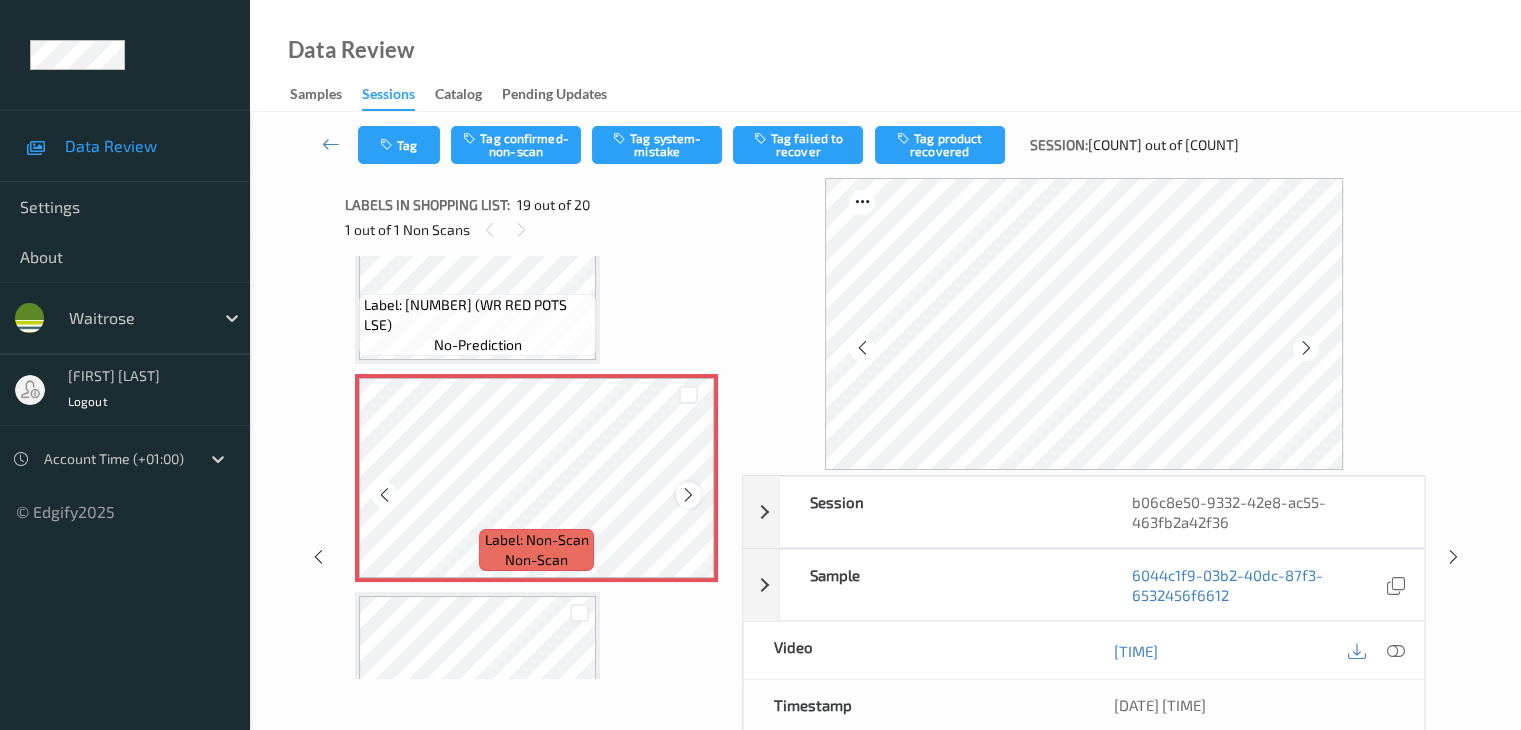 click at bounding box center [688, 495] 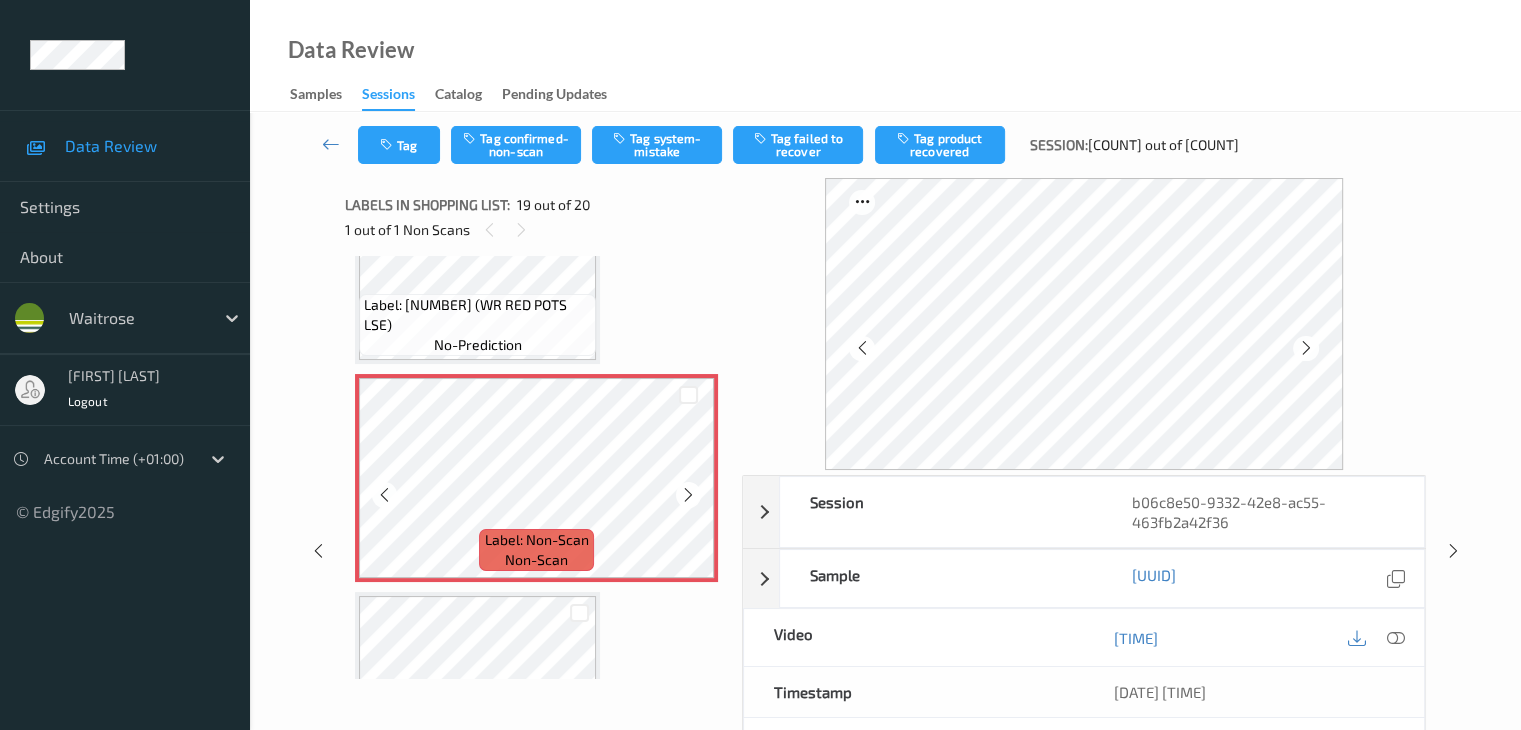 click at bounding box center (688, 495) 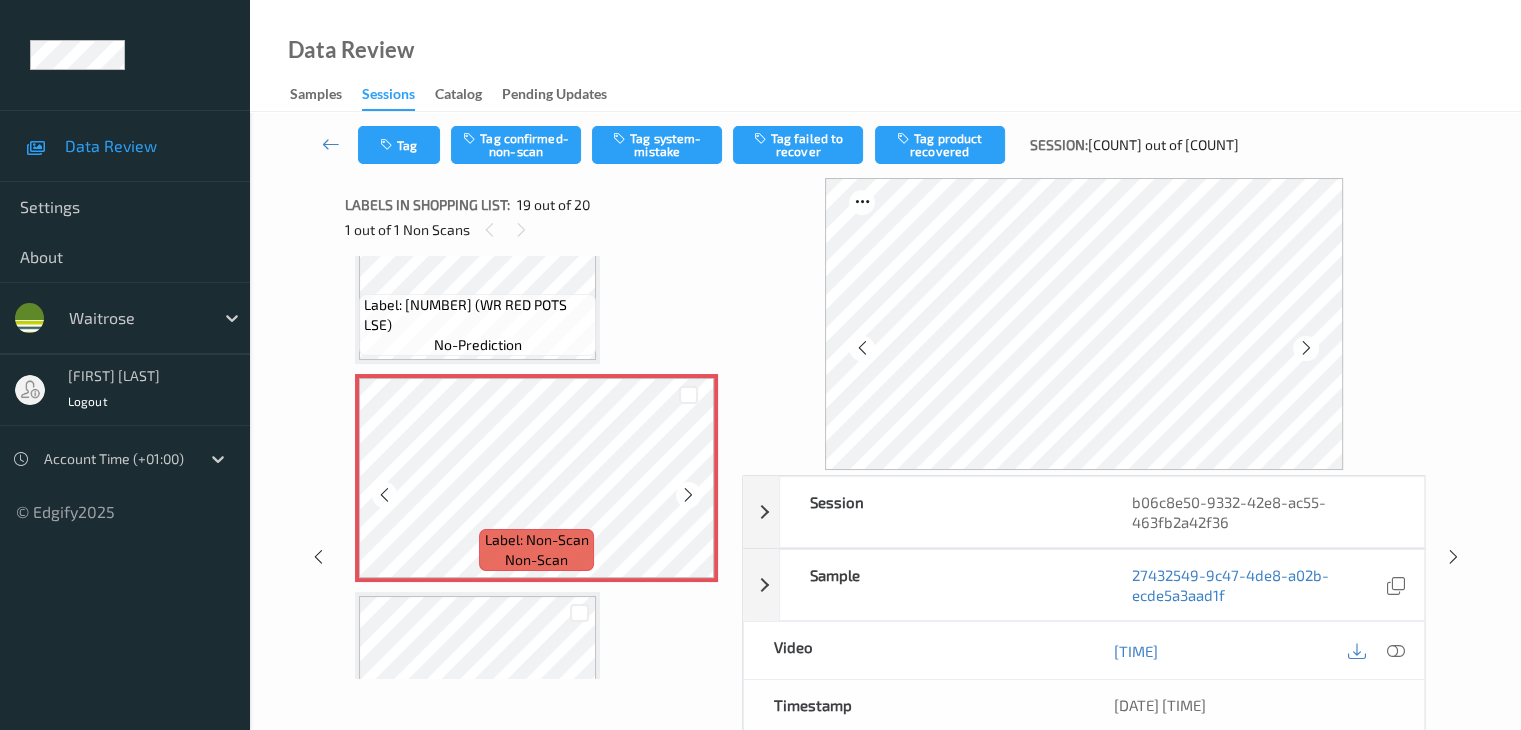 click at bounding box center (688, 495) 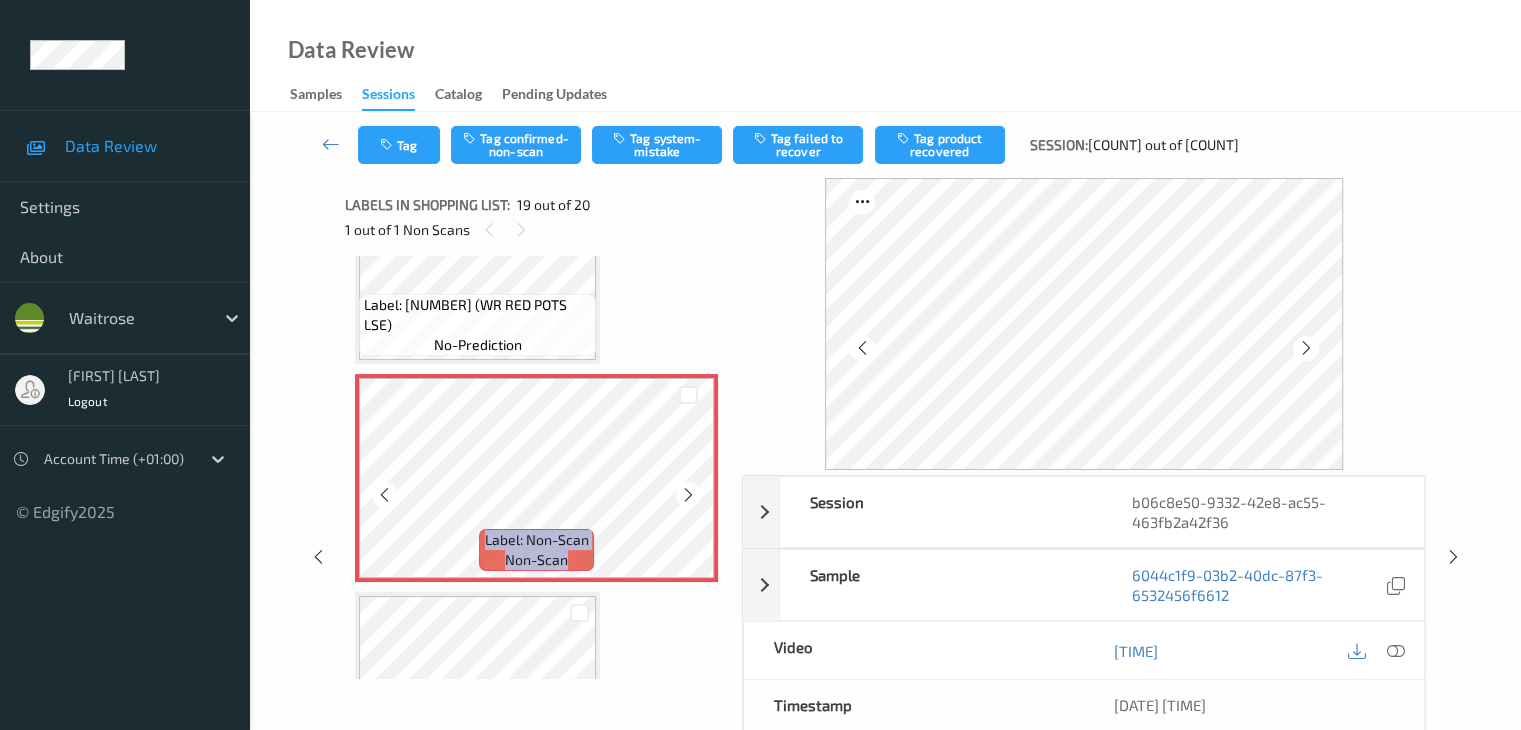 click at bounding box center (688, 495) 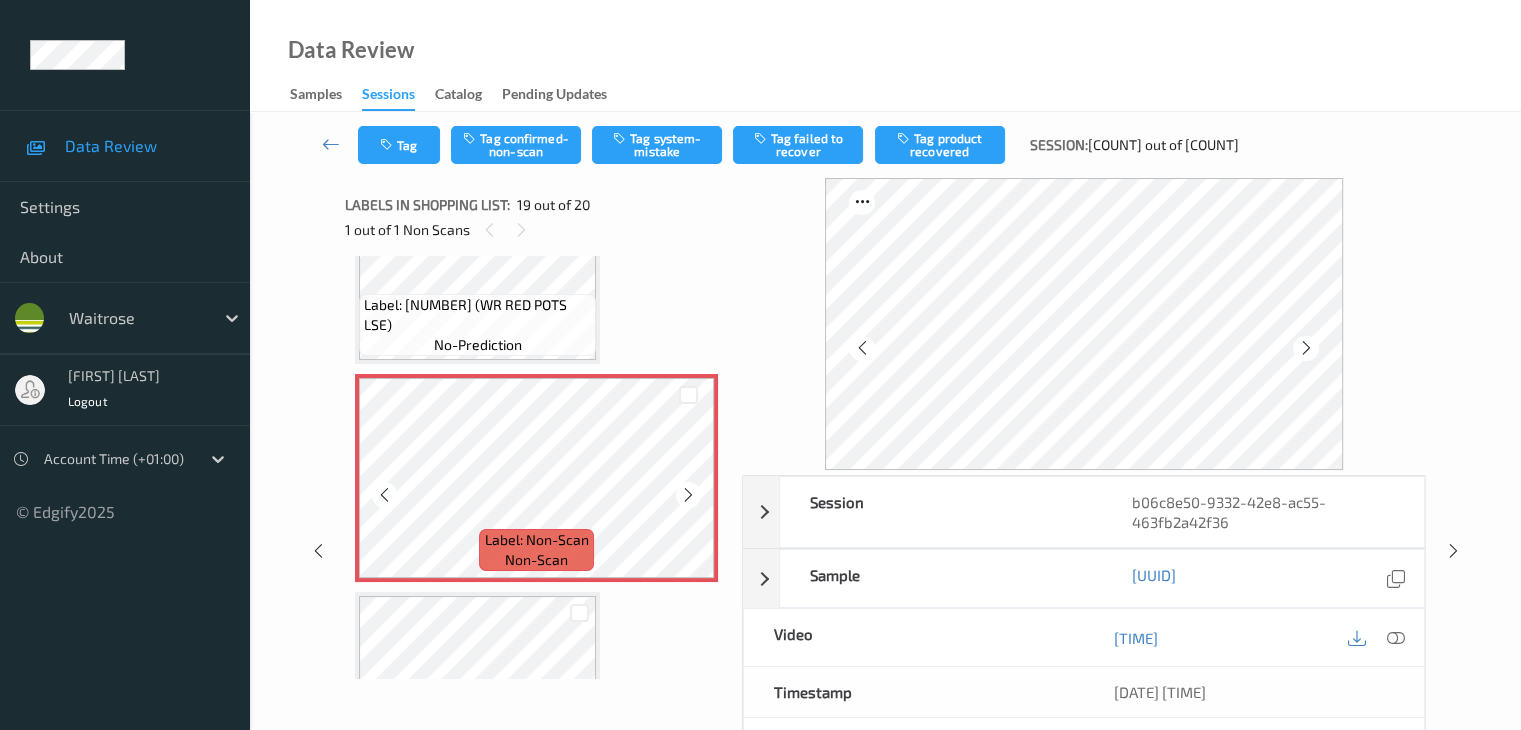 click at bounding box center [688, 495] 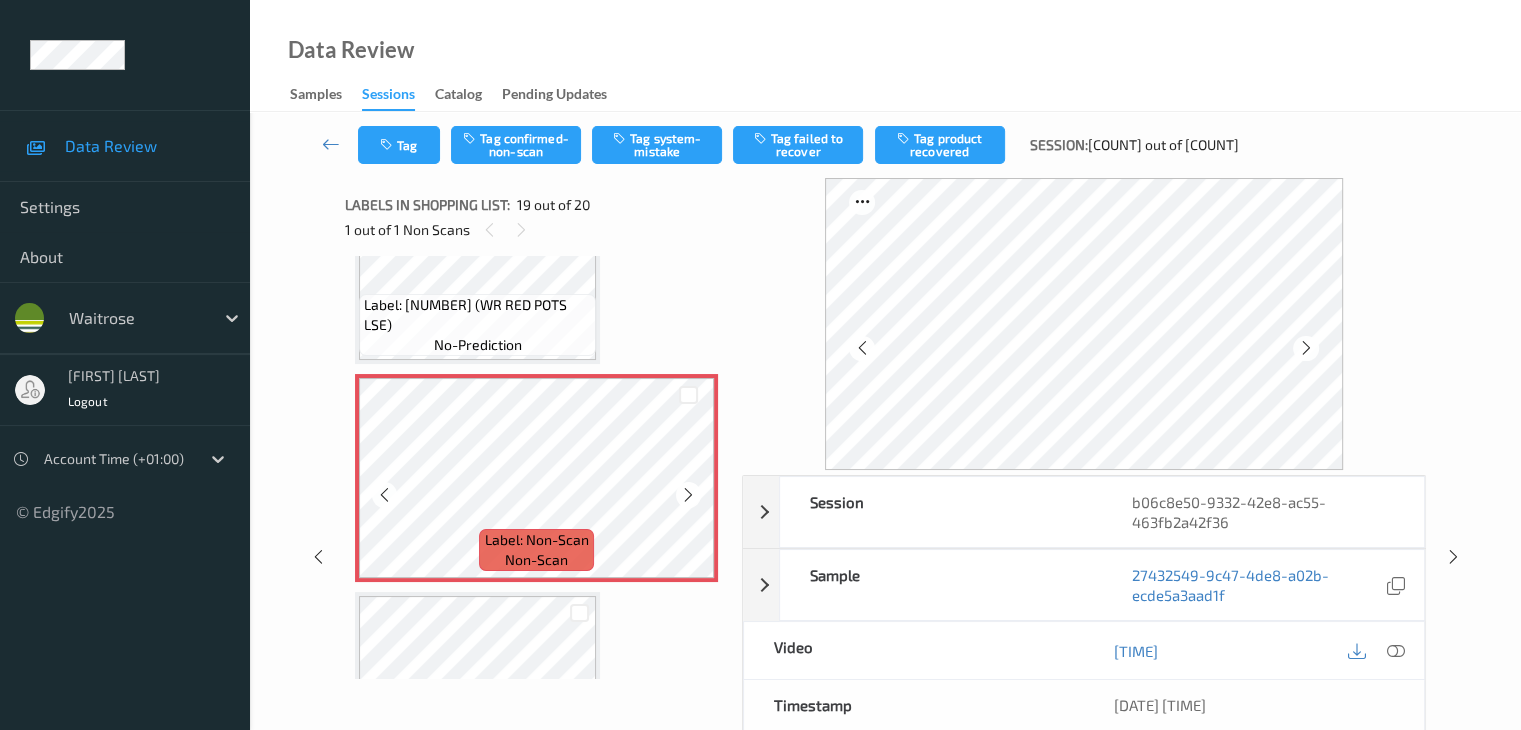 click at bounding box center (688, 495) 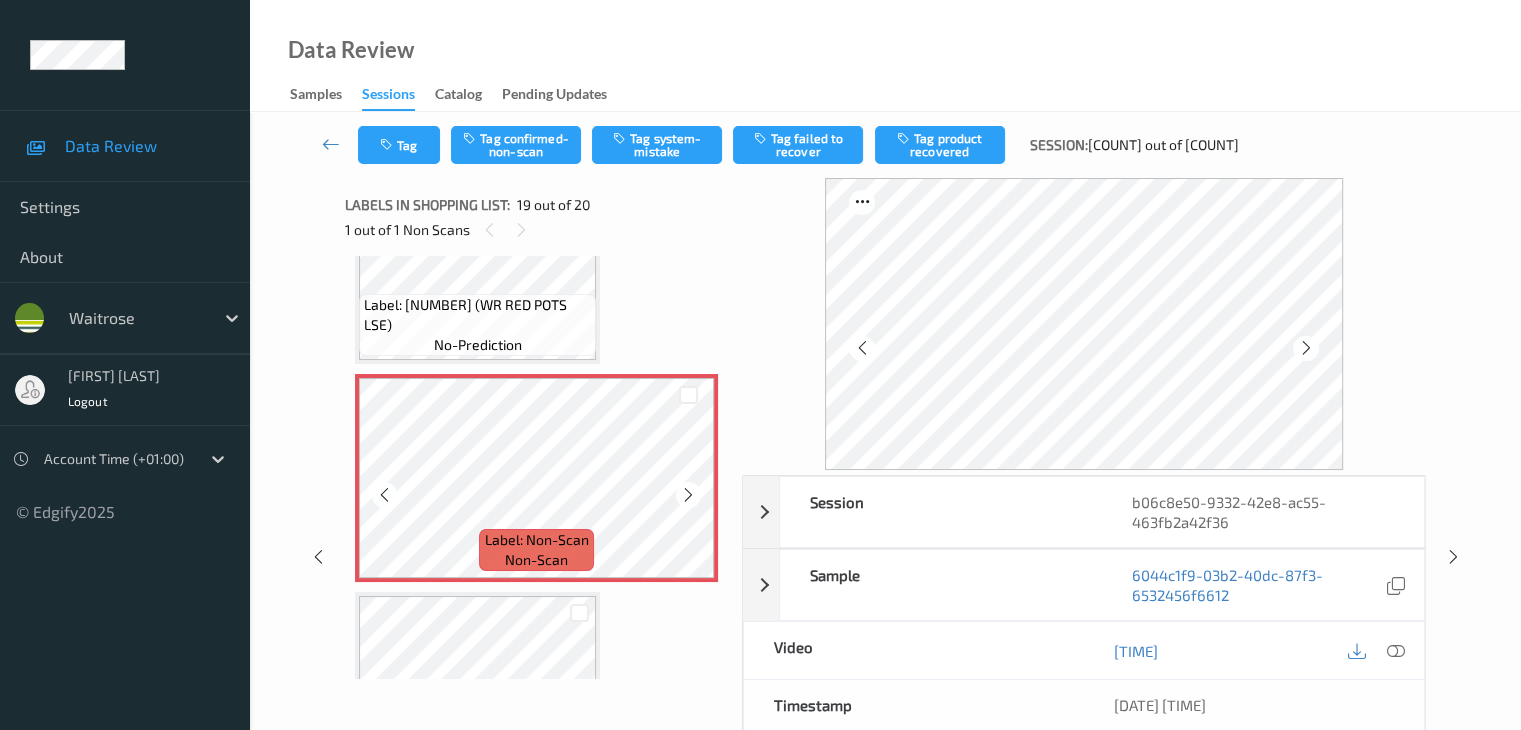 click at bounding box center [688, 495] 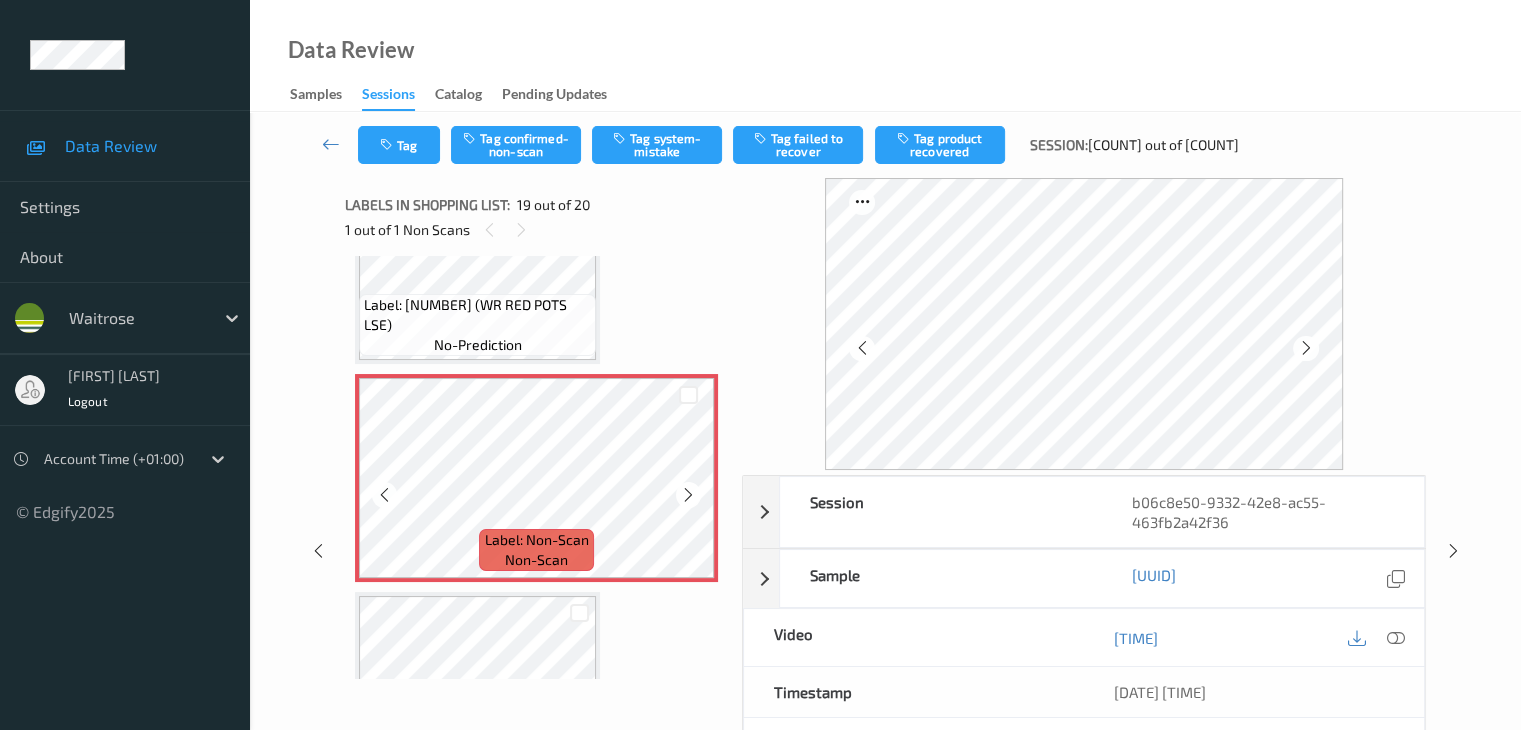 click at bounding box center [688, 495] 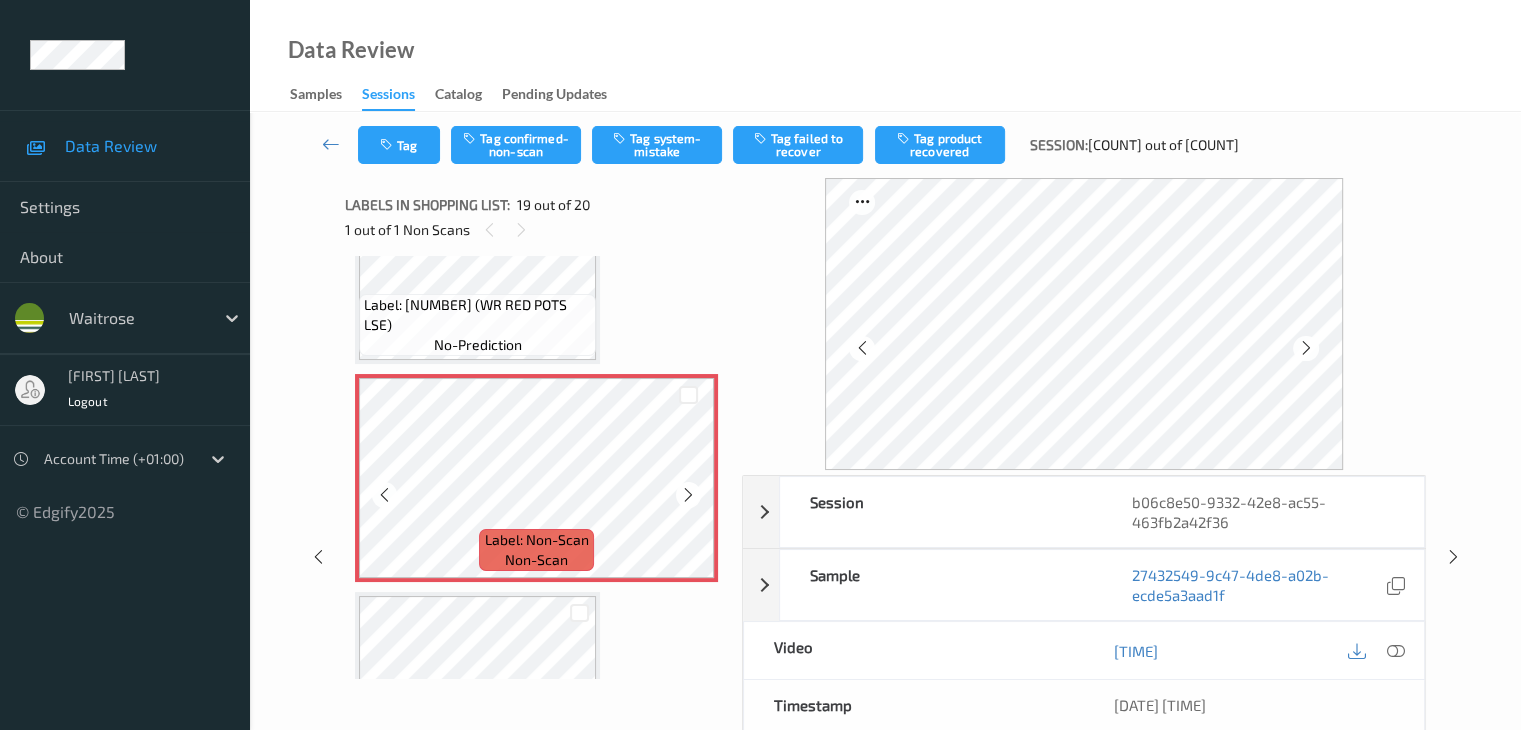 click at bounding box center (688, 495) 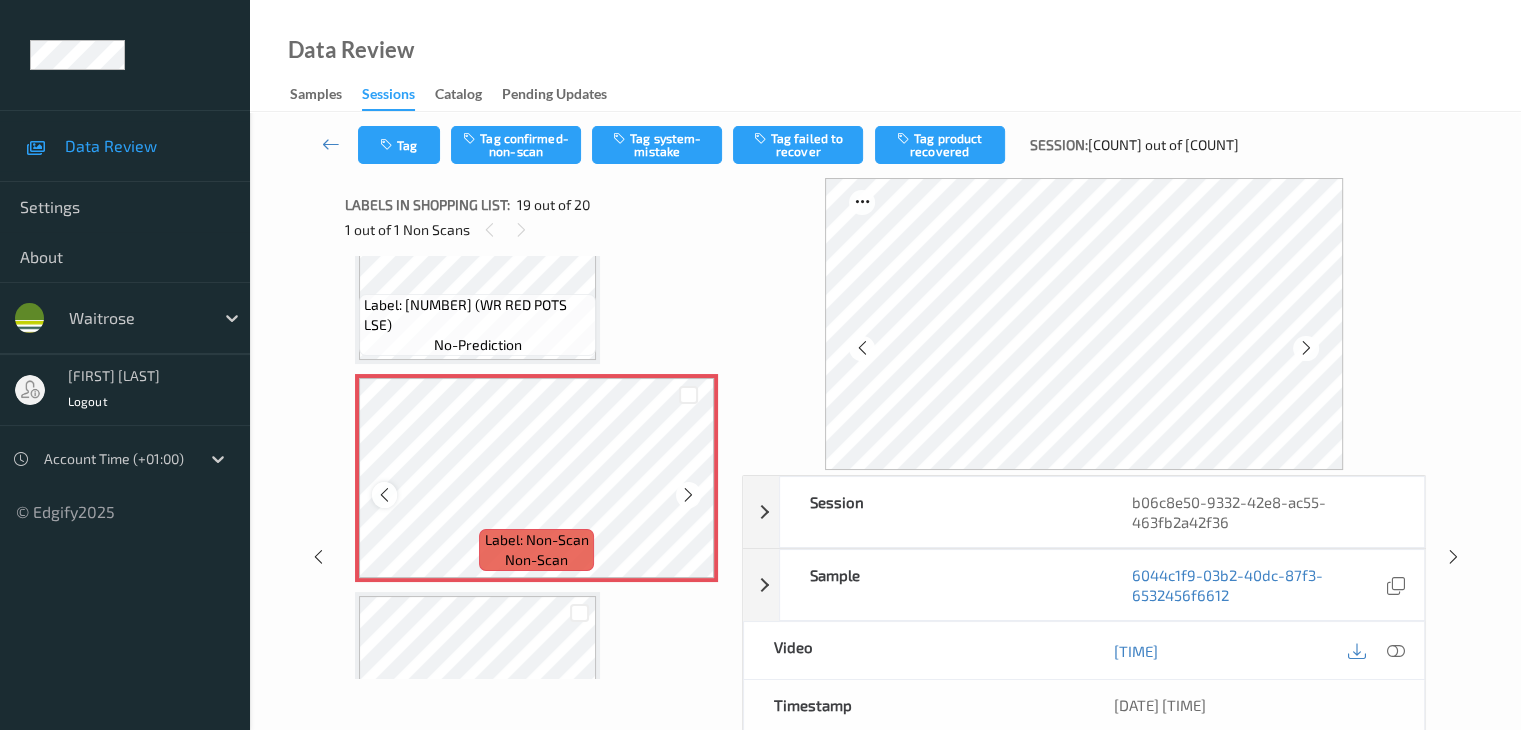 click at bounding box center (384, 494) 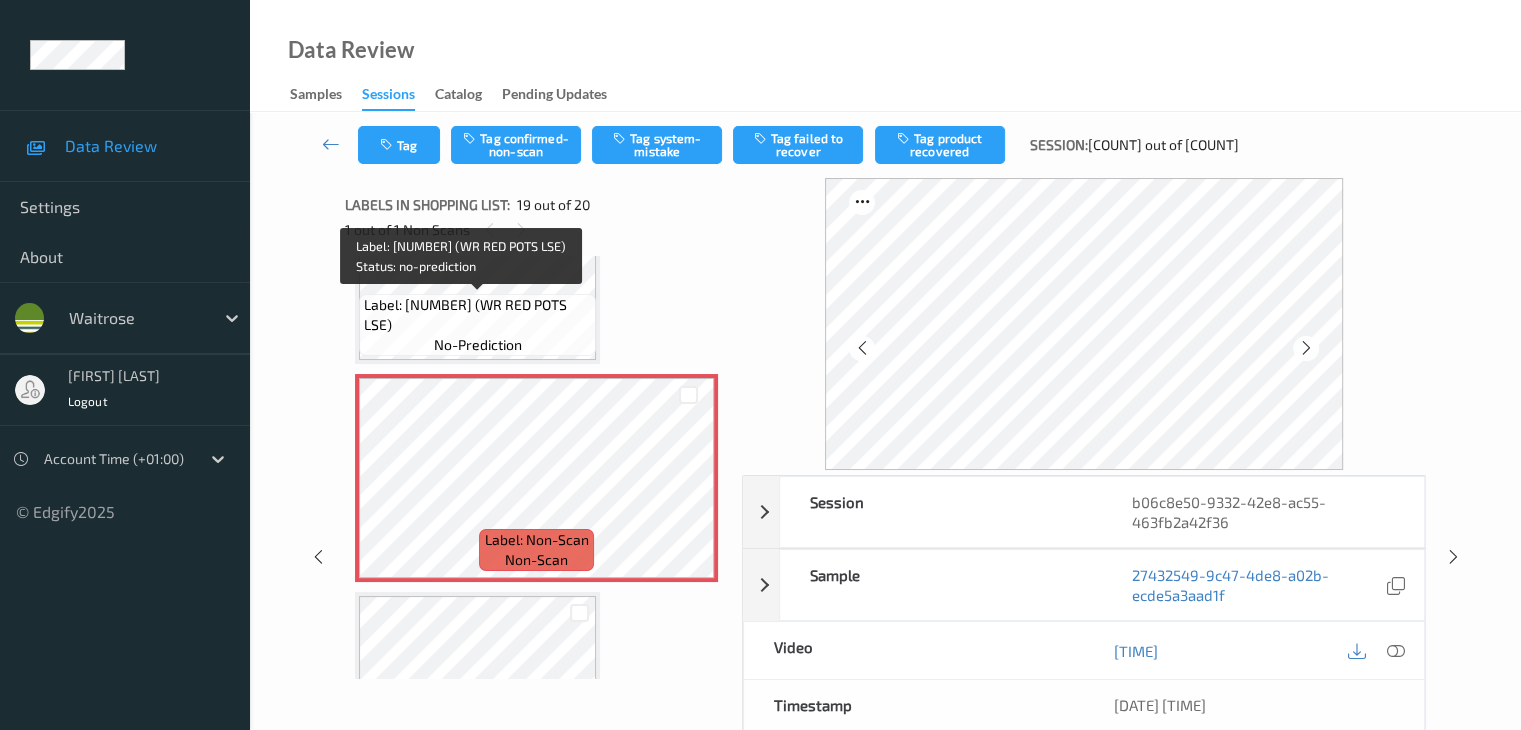 click on "Label: [NUMBER] (WR RED POTS LSE)" at bounding box center [477, 315] 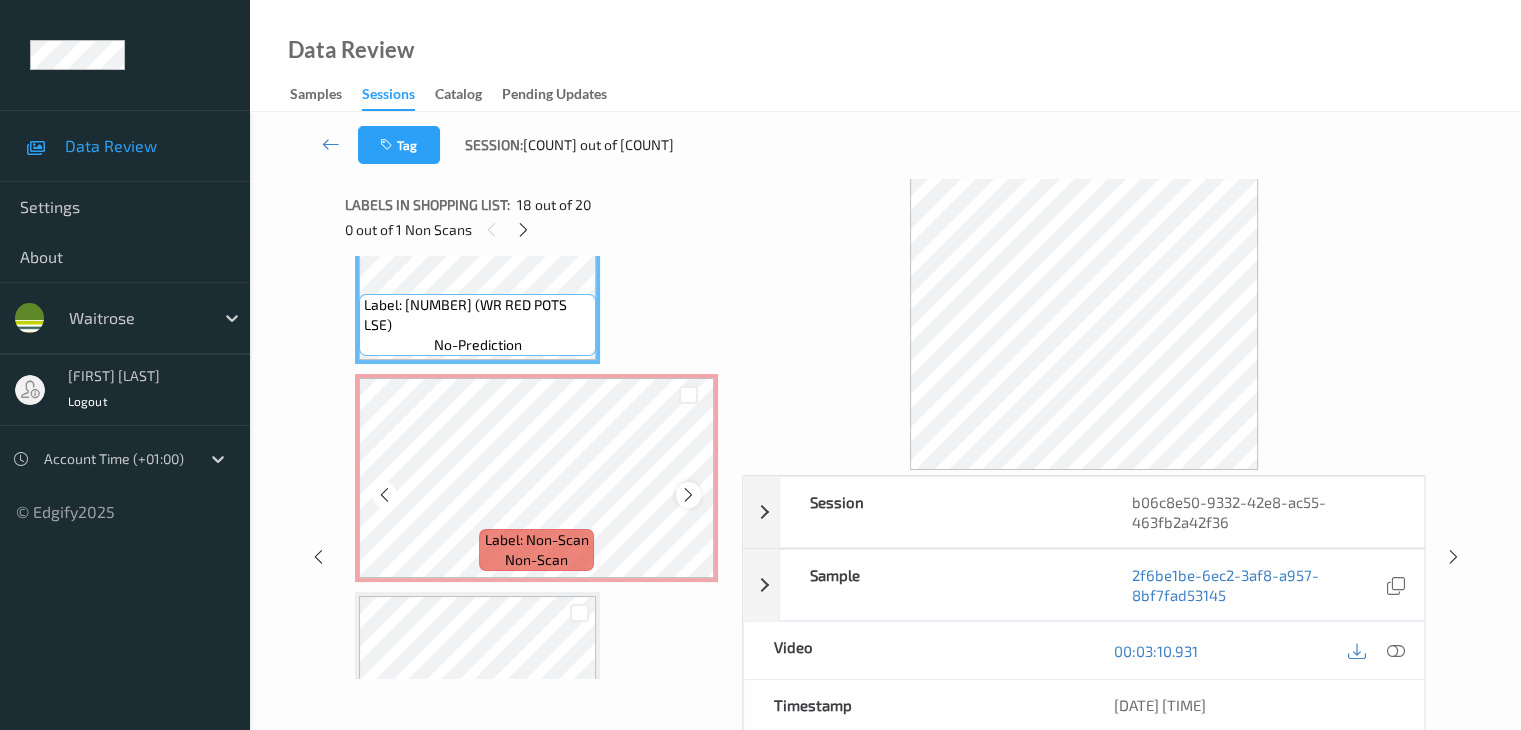 click at bounding box center [688, 495] 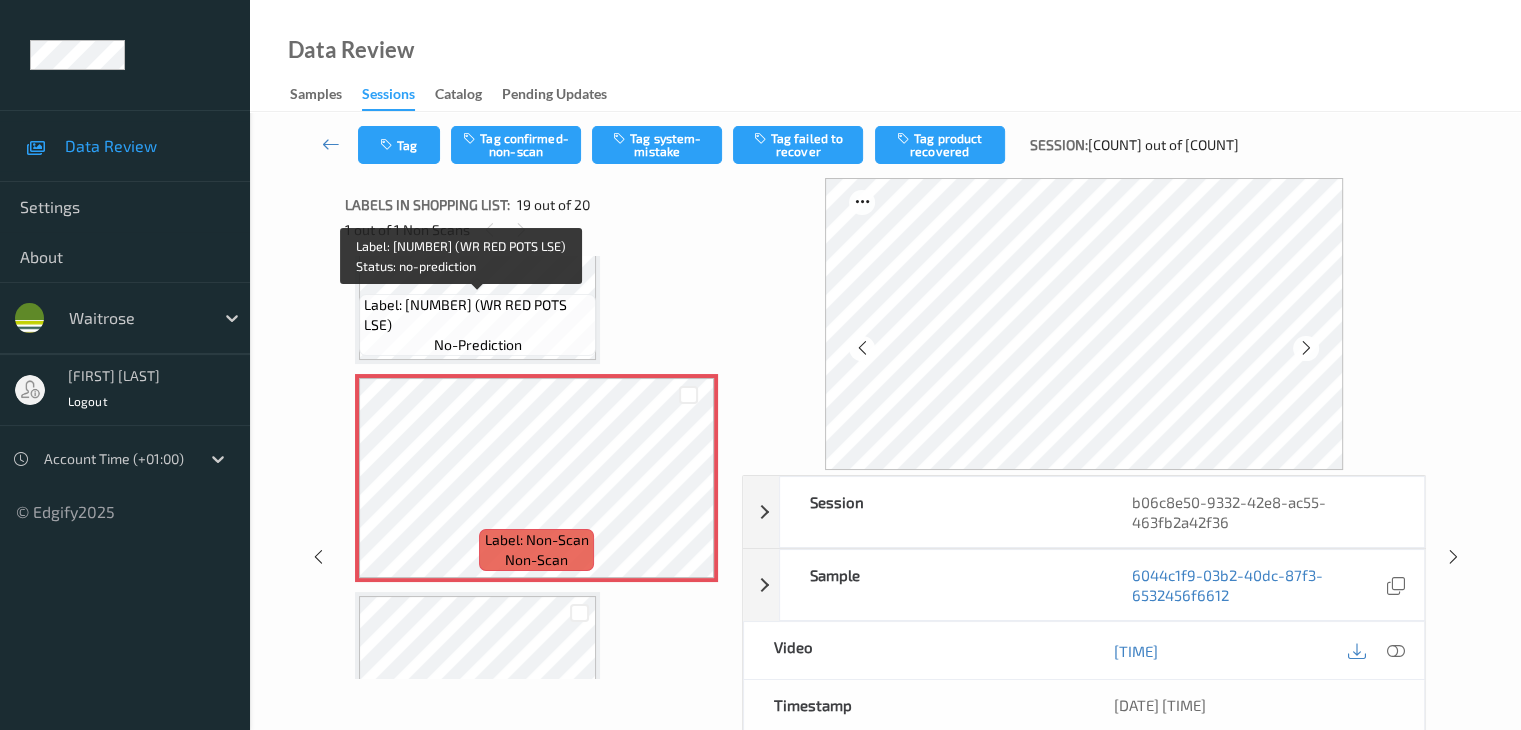 click on "Label: [NUMBER] (WR RED POTS LSE)" at bounding box center [477, 315] 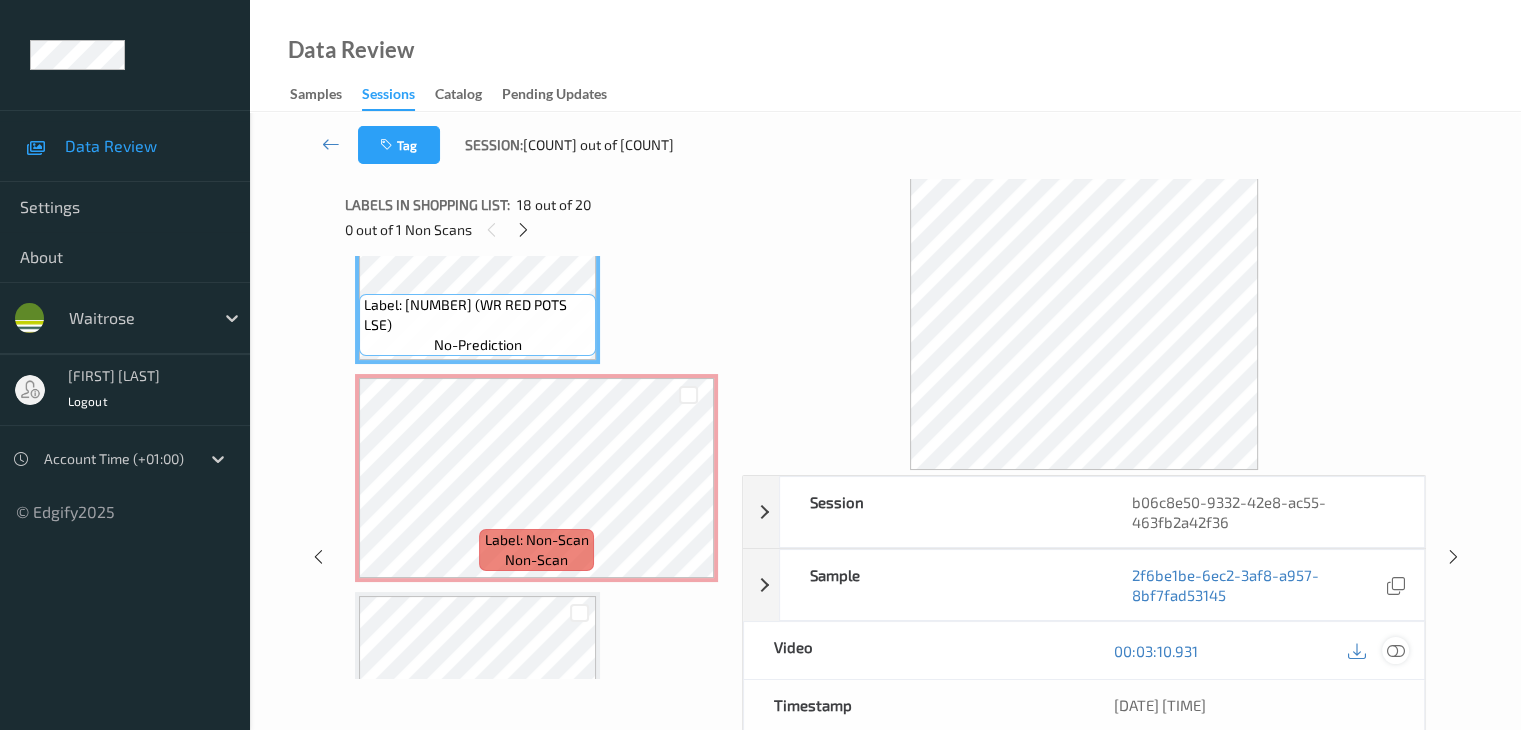 click at bounding box center [1395, 651] 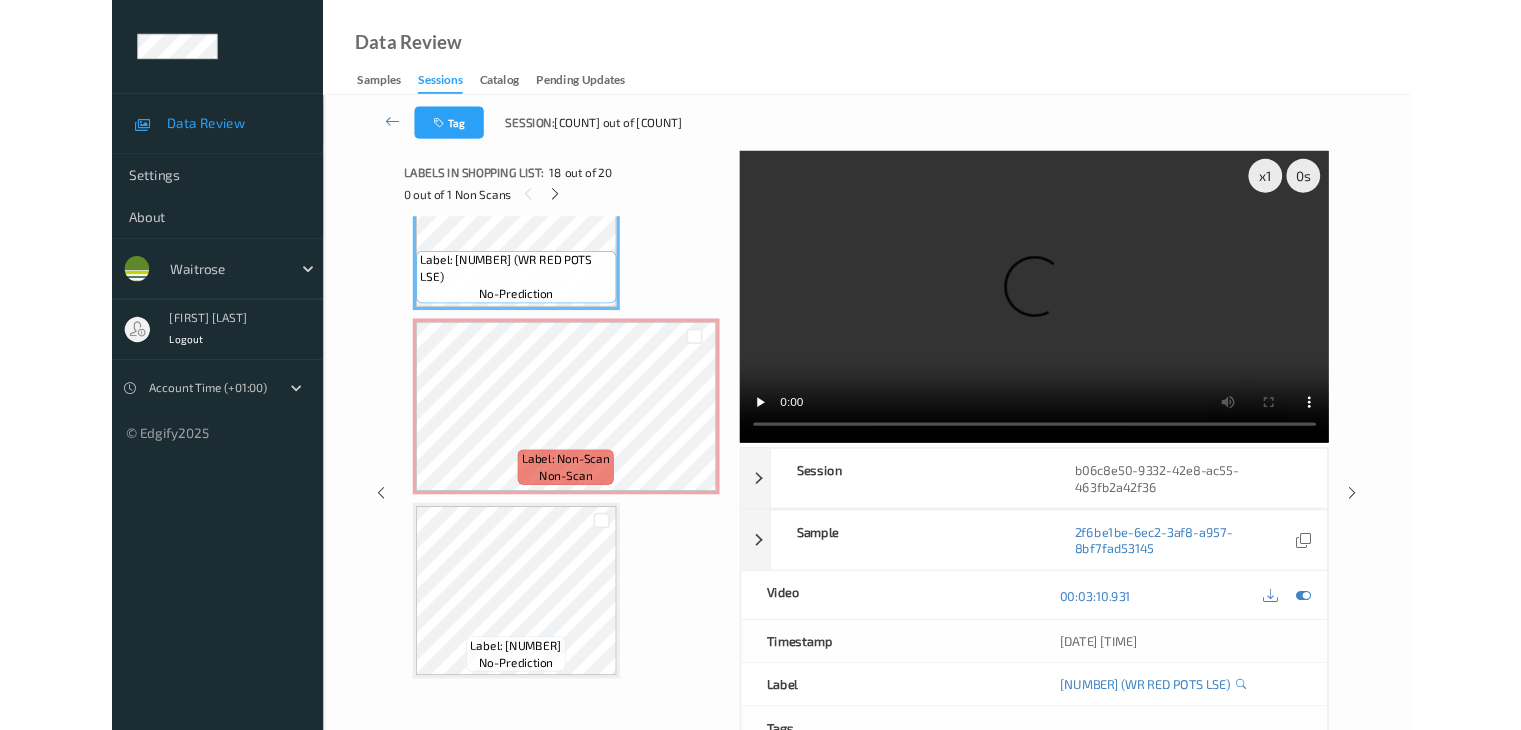 scroll, scrollTop: 3813, scrollLeft: 0, axis: vertical 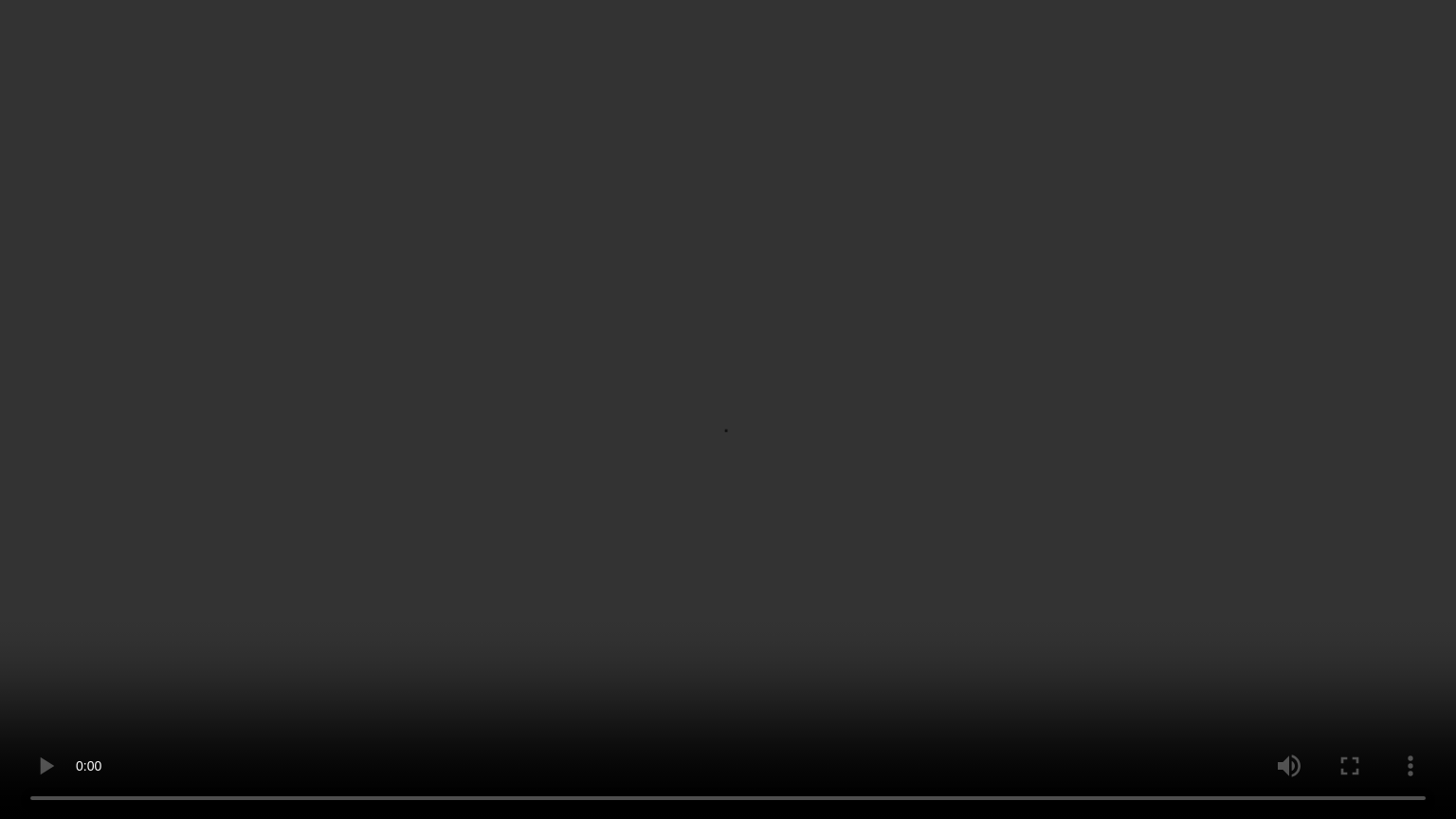 type 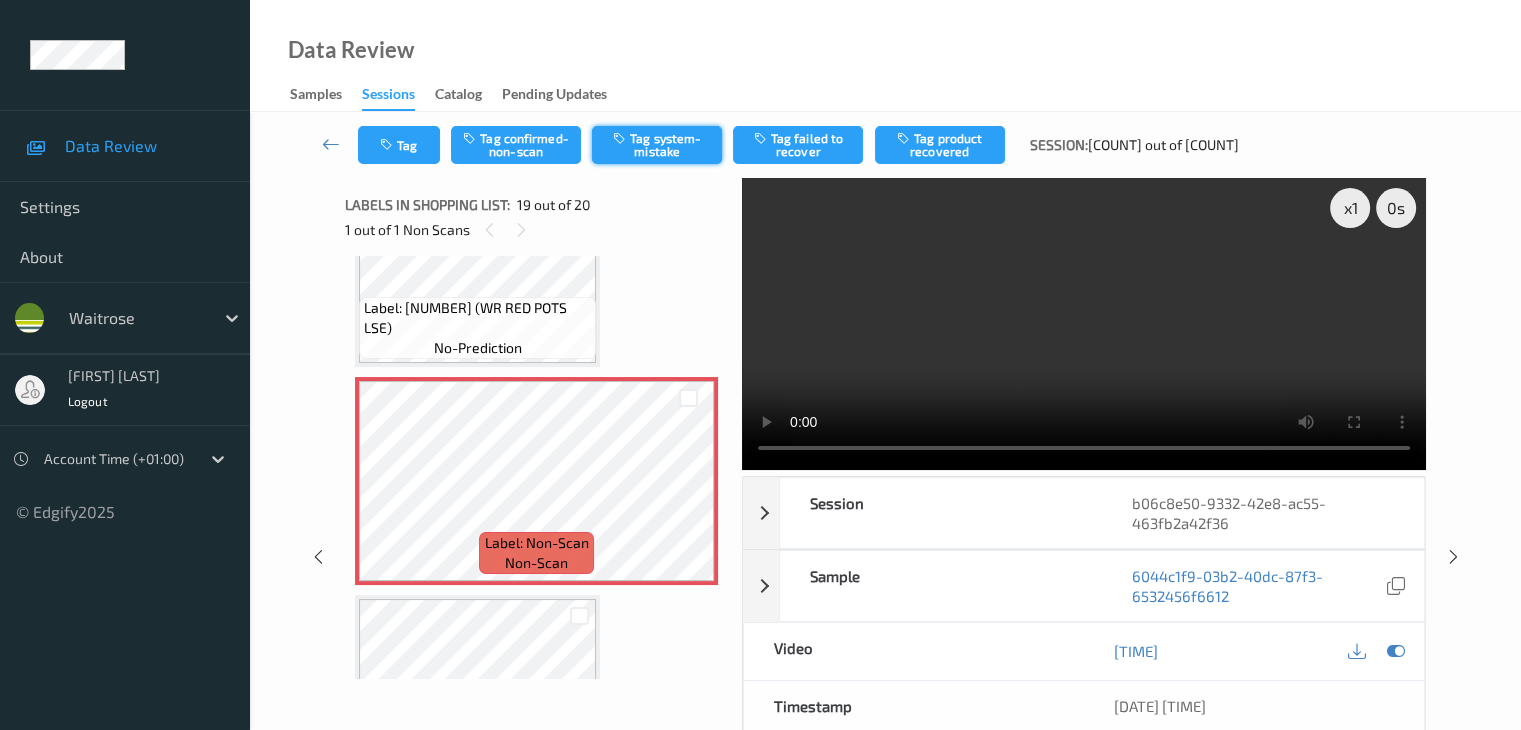click on "Tag   system-mistake" at bounding box center (657, 145) 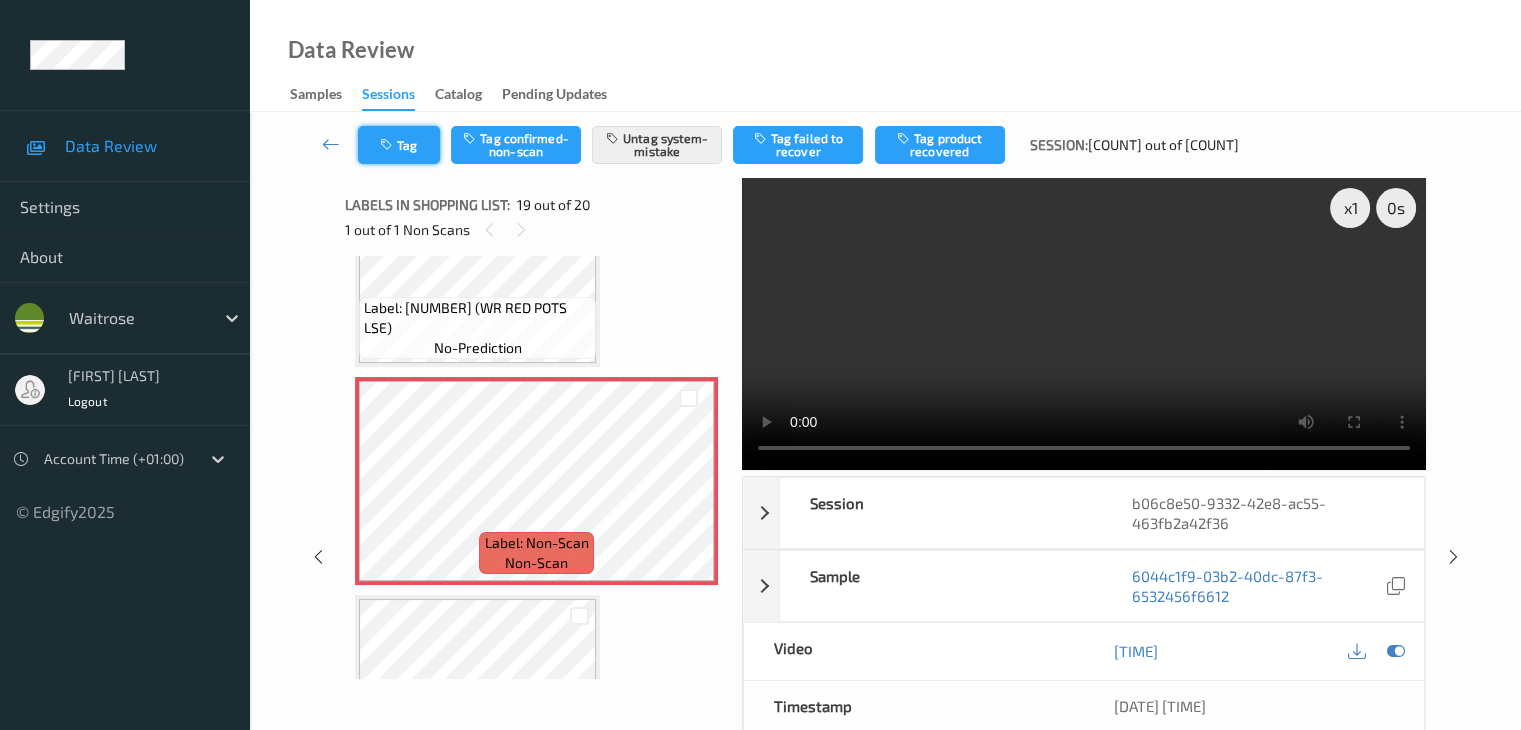 click on "Tag" at bounding box center [399, 145] 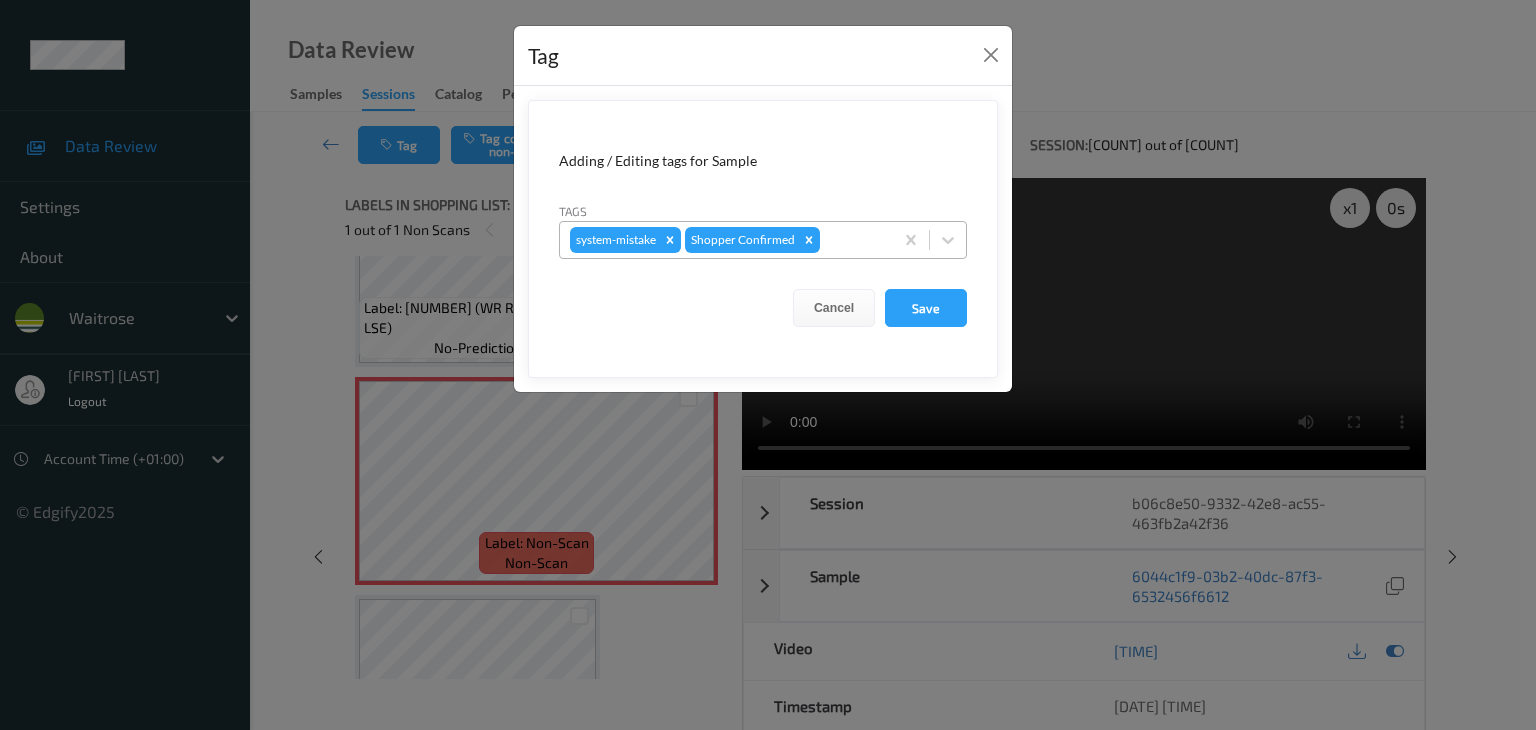click on "system-mistake Shopper Confirmed" at bounding box center (726, 240) 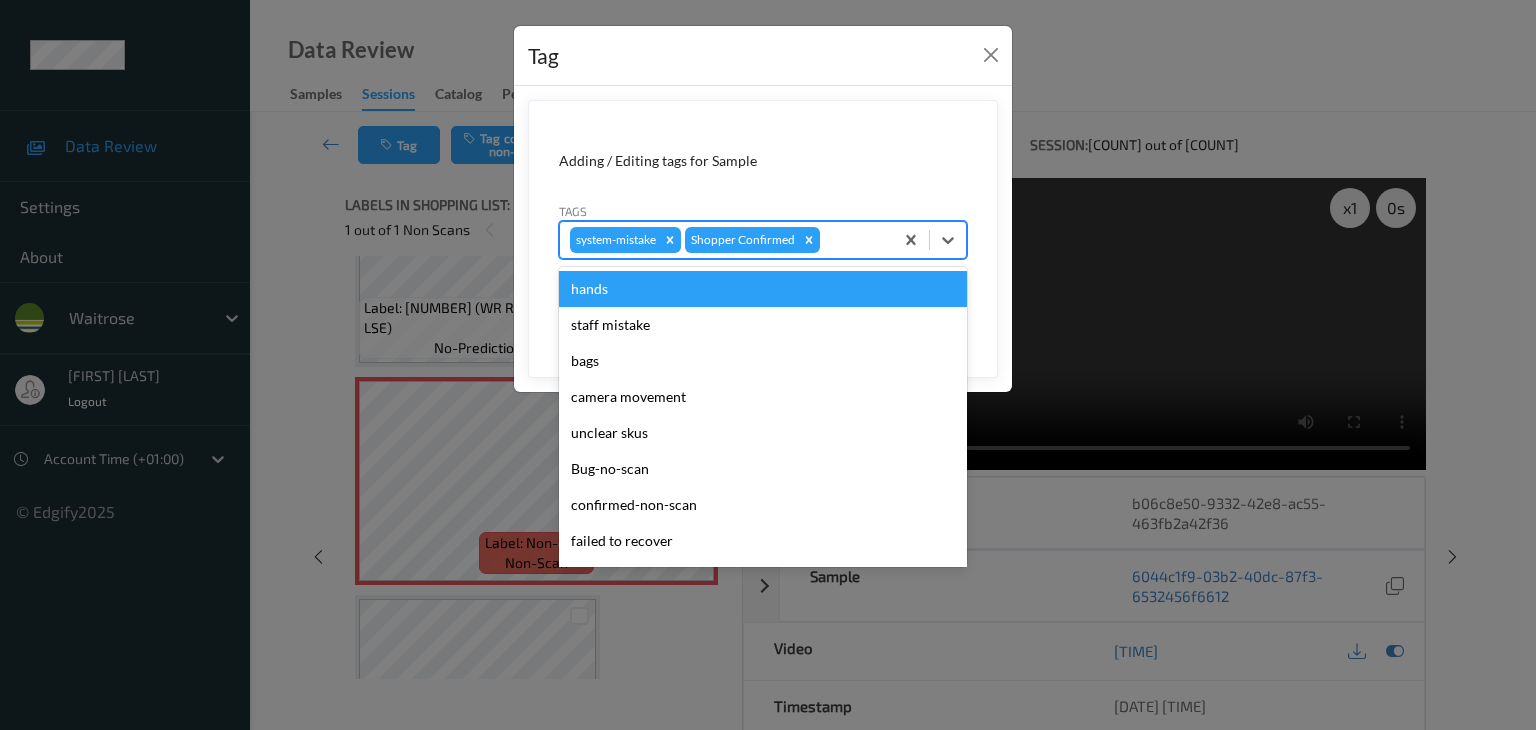 type on "u" 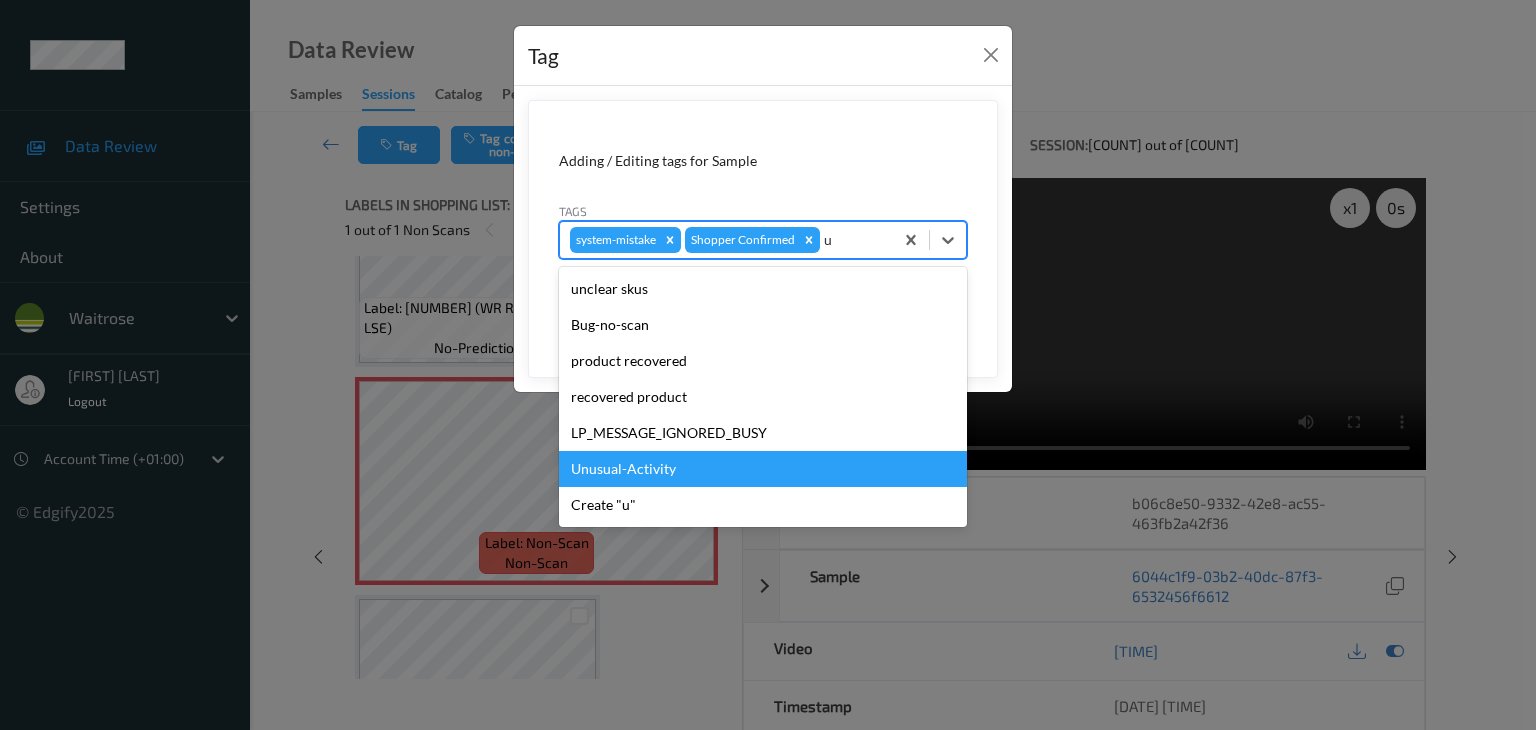 click on "Unusual-Activity" at bounding box center [763, 469] 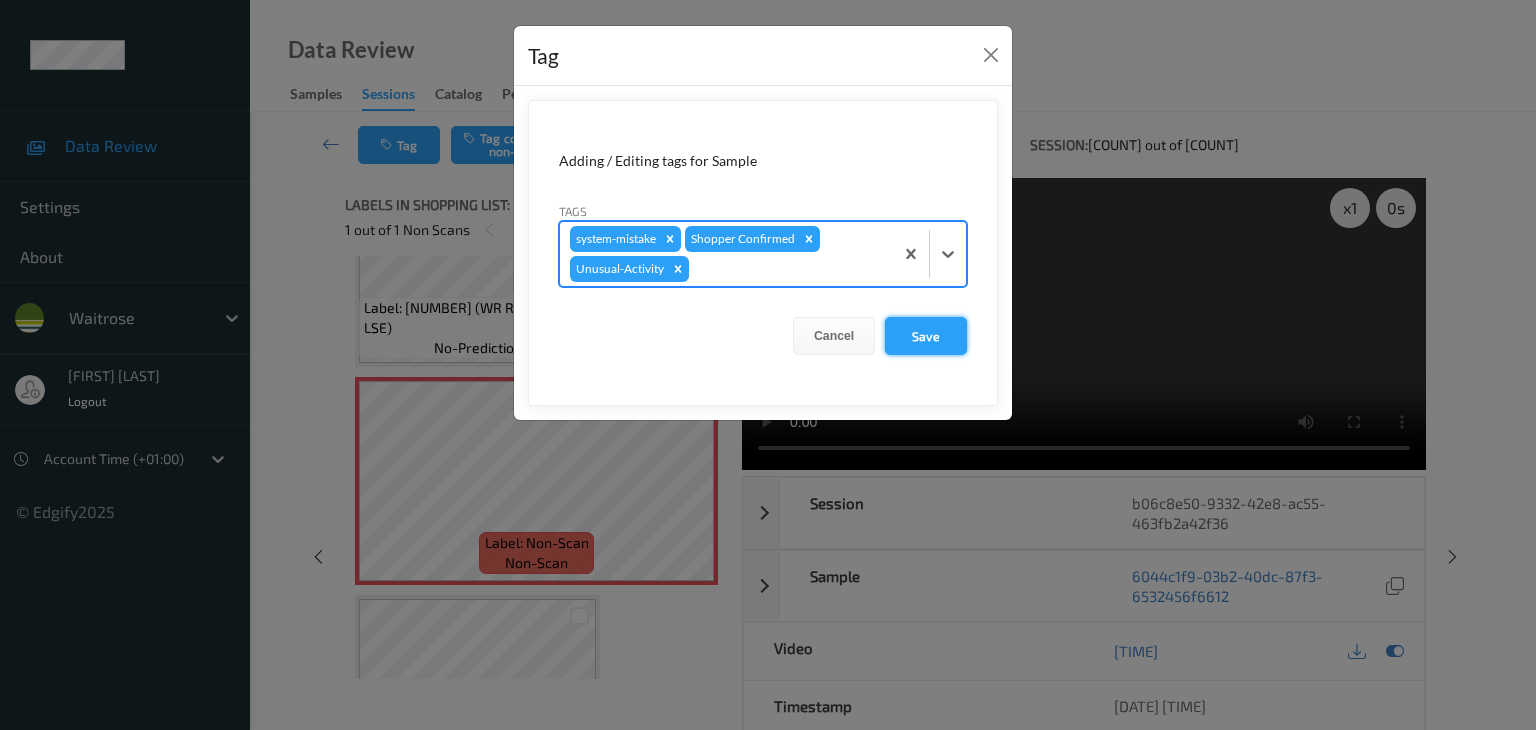 click on "Save" at bounding box center [926, 336] 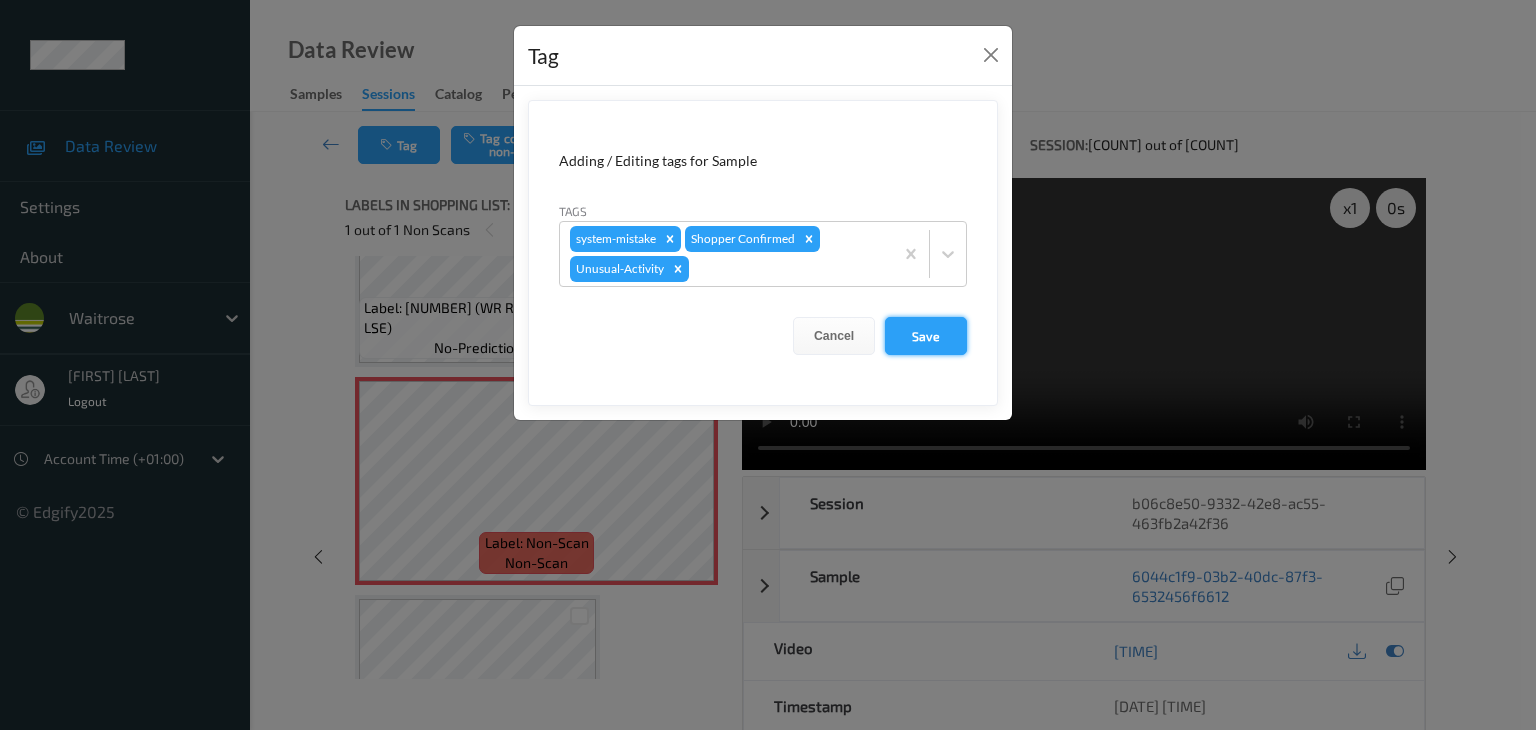 click on "Save" at bounding box center (926, 336) 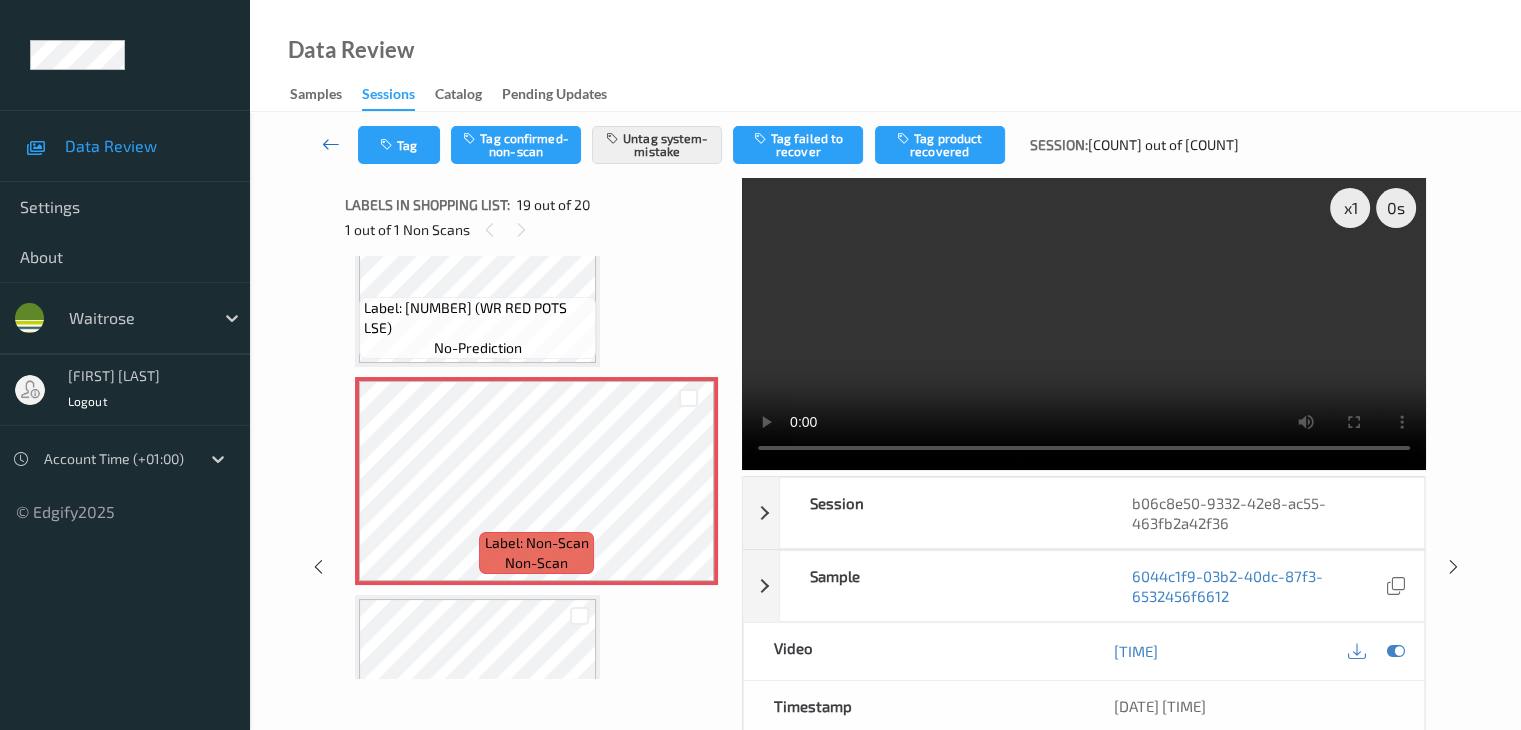 click at bounding box center (331, 144) 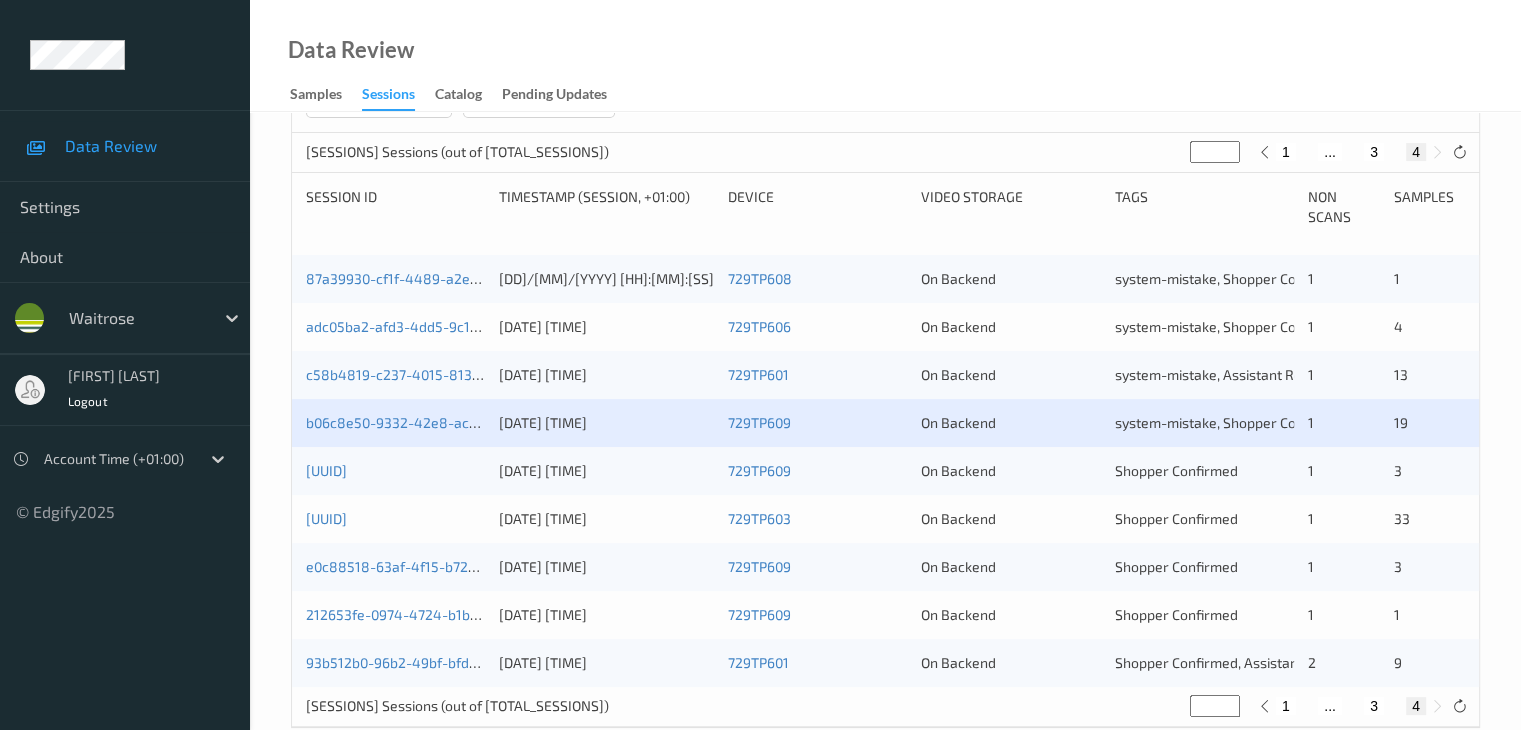 scroll, scrollTop: 400, scrollLeft: 0, axis: vertical 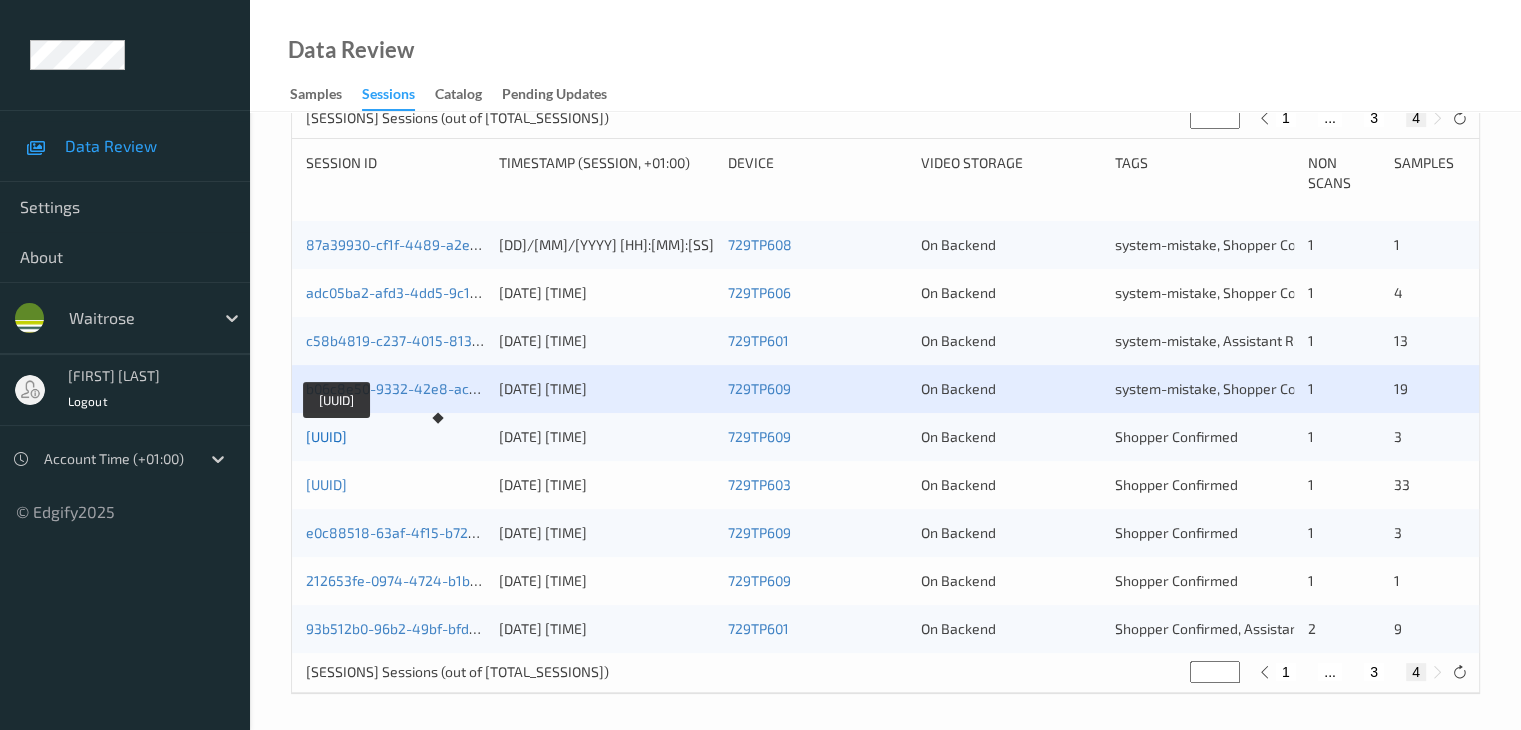click on "[UUID]" at bounding box center (326, 436) 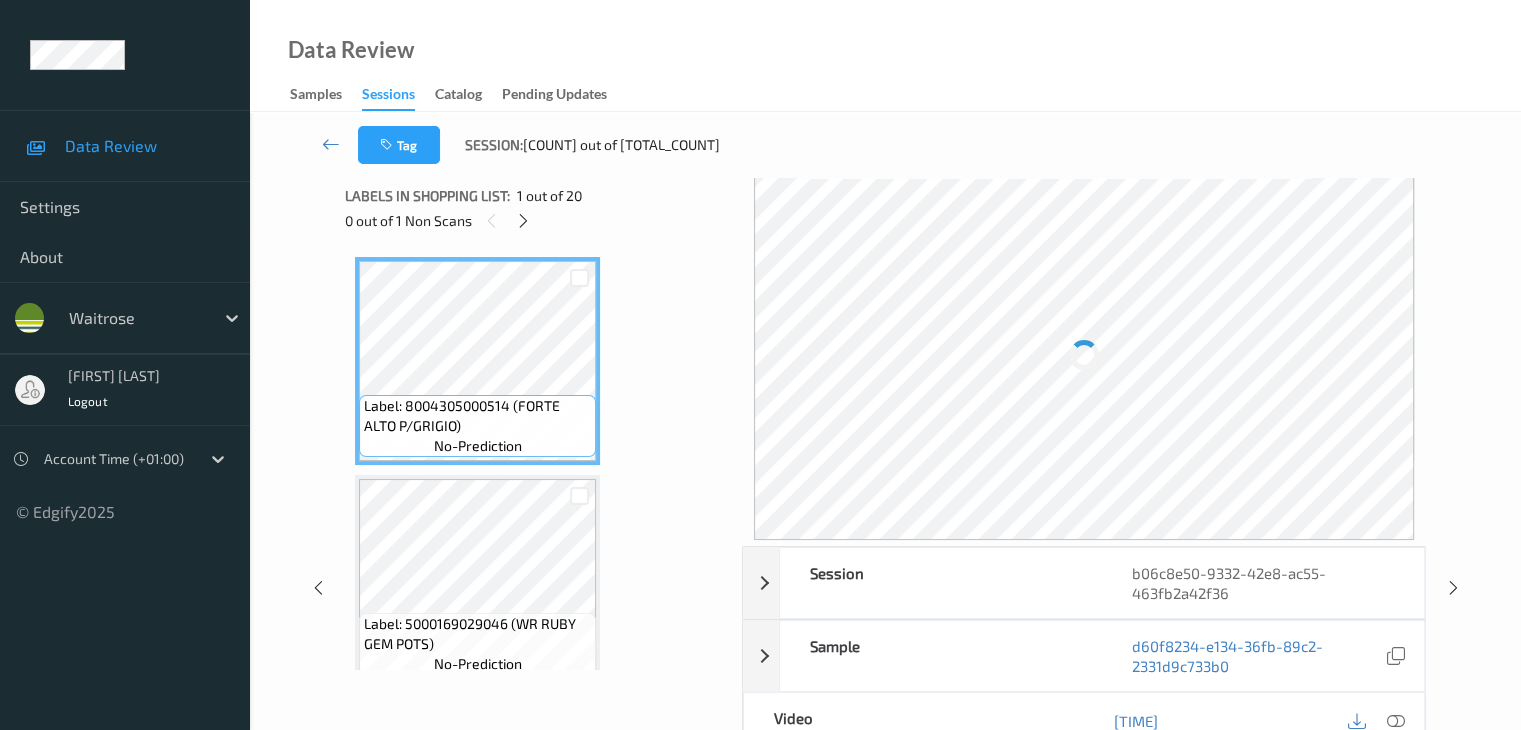 scroll, scrollTop: 0, scrollLeft: 0, axis: both 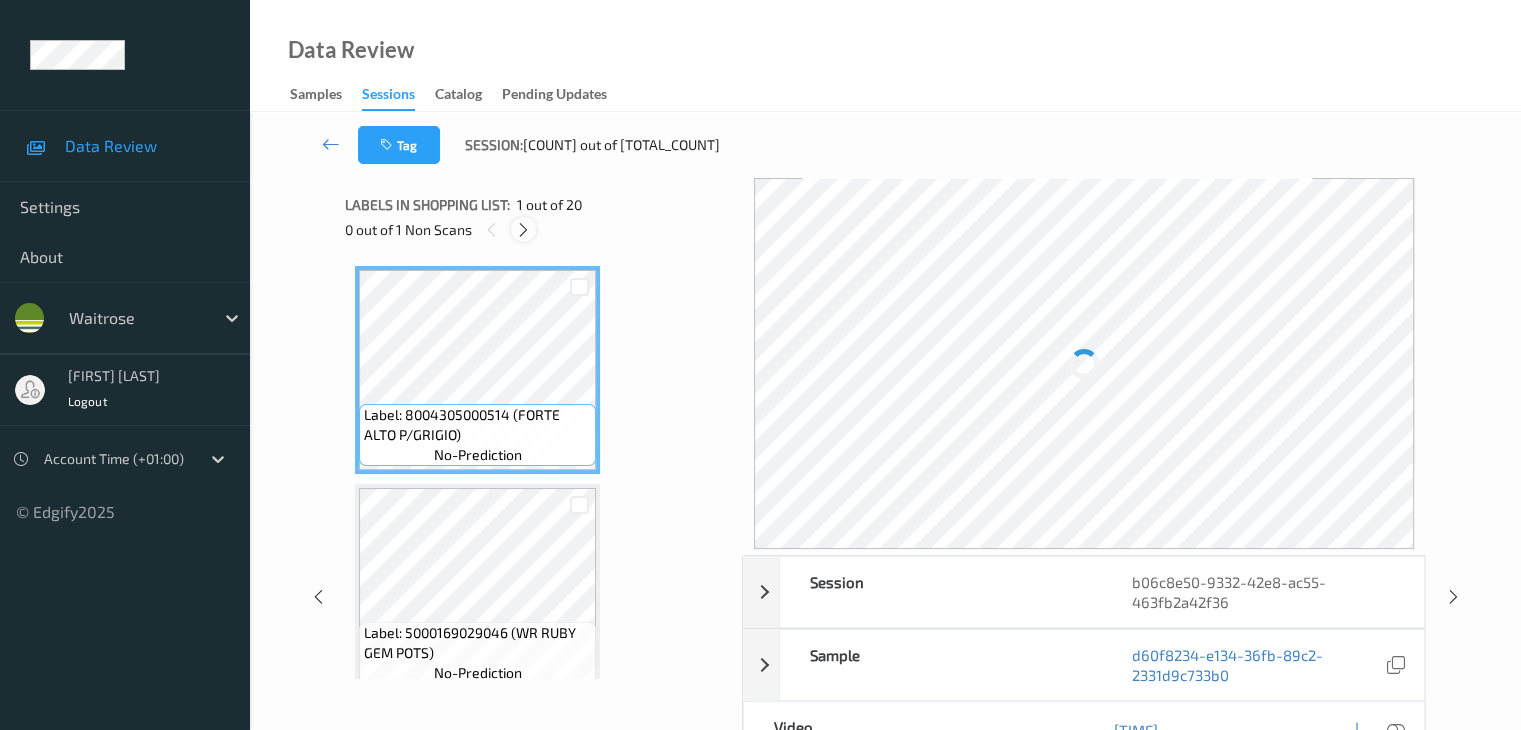 click at bounding box center (523, 230) 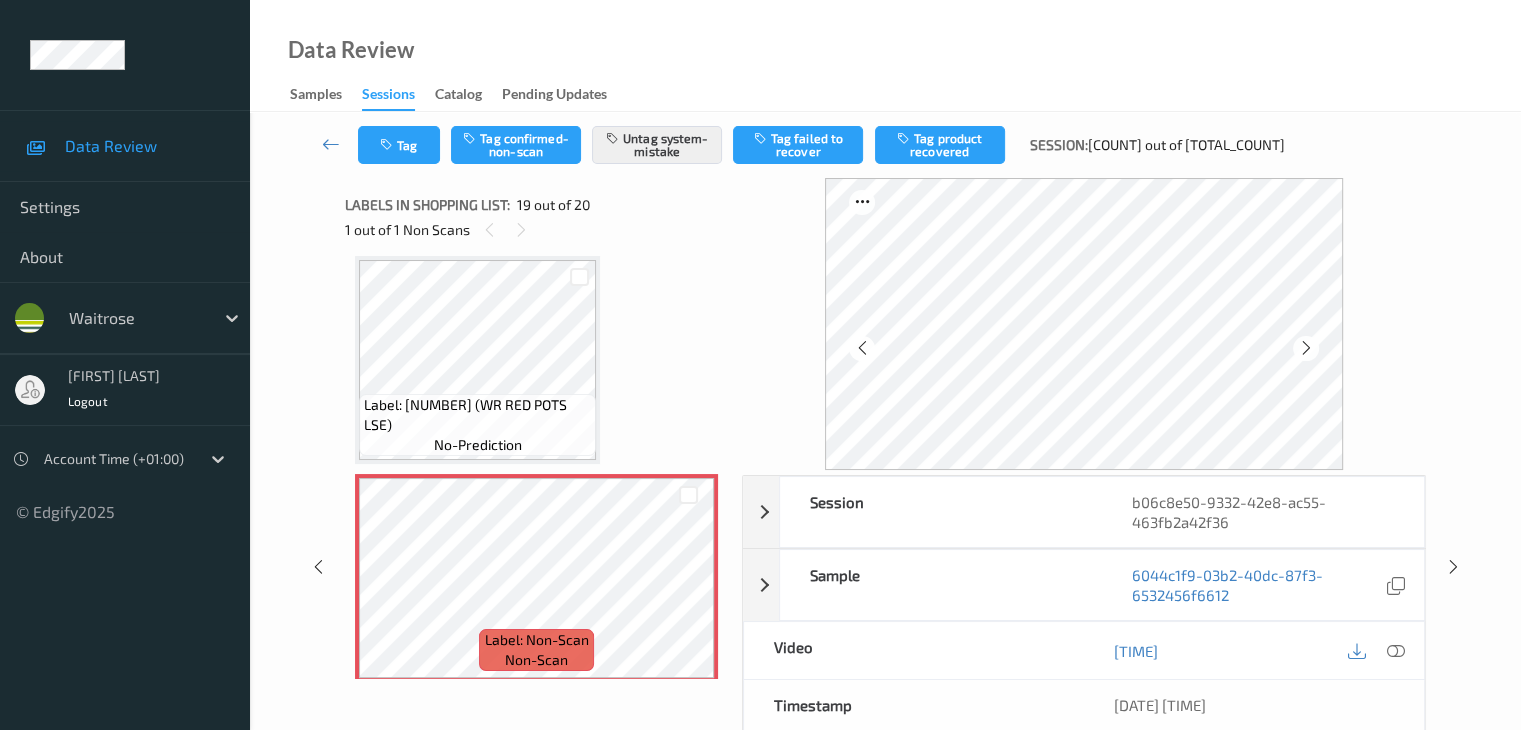 scroll, scrollTop: 3816, scrollLeft: 0, axis: vertical 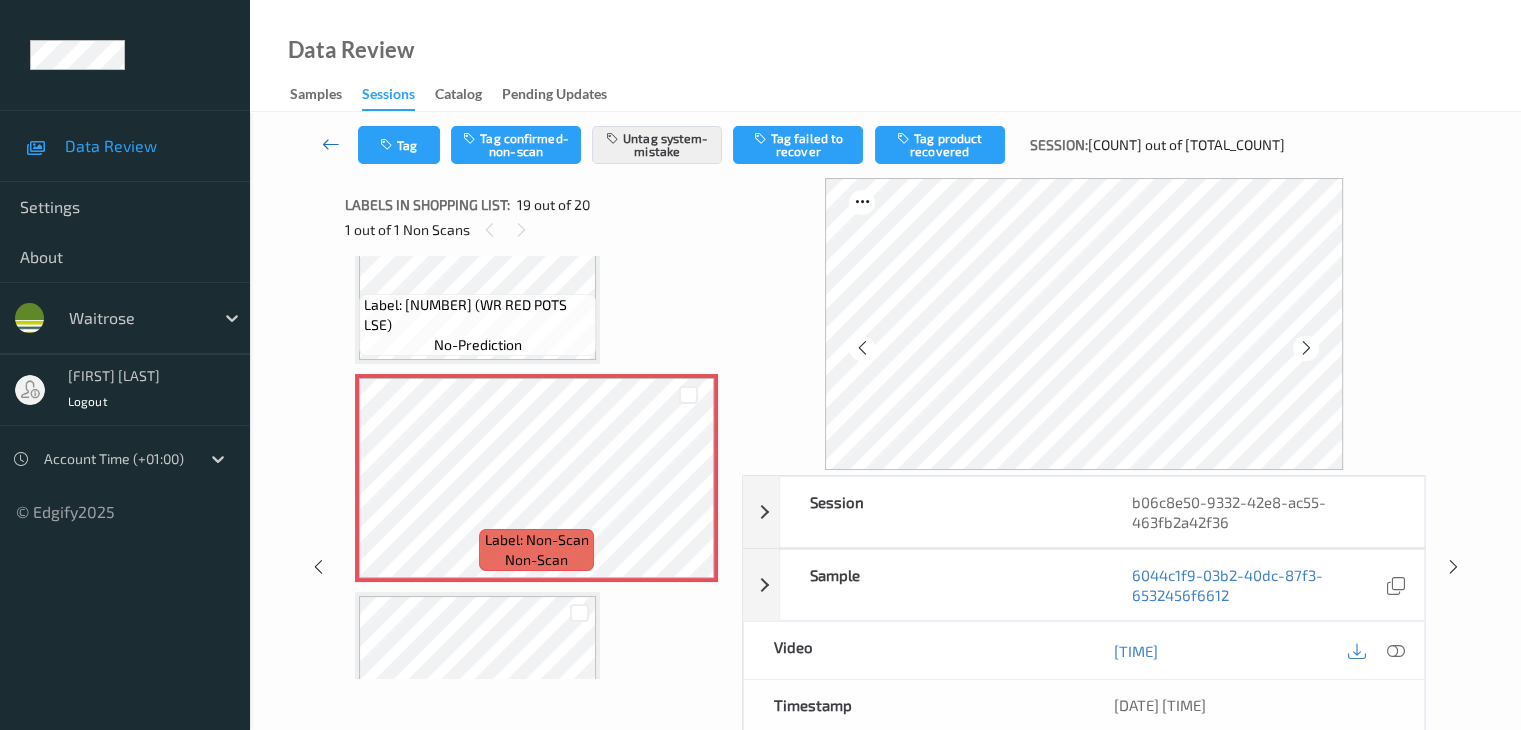 click at bounding box center [331, 144] 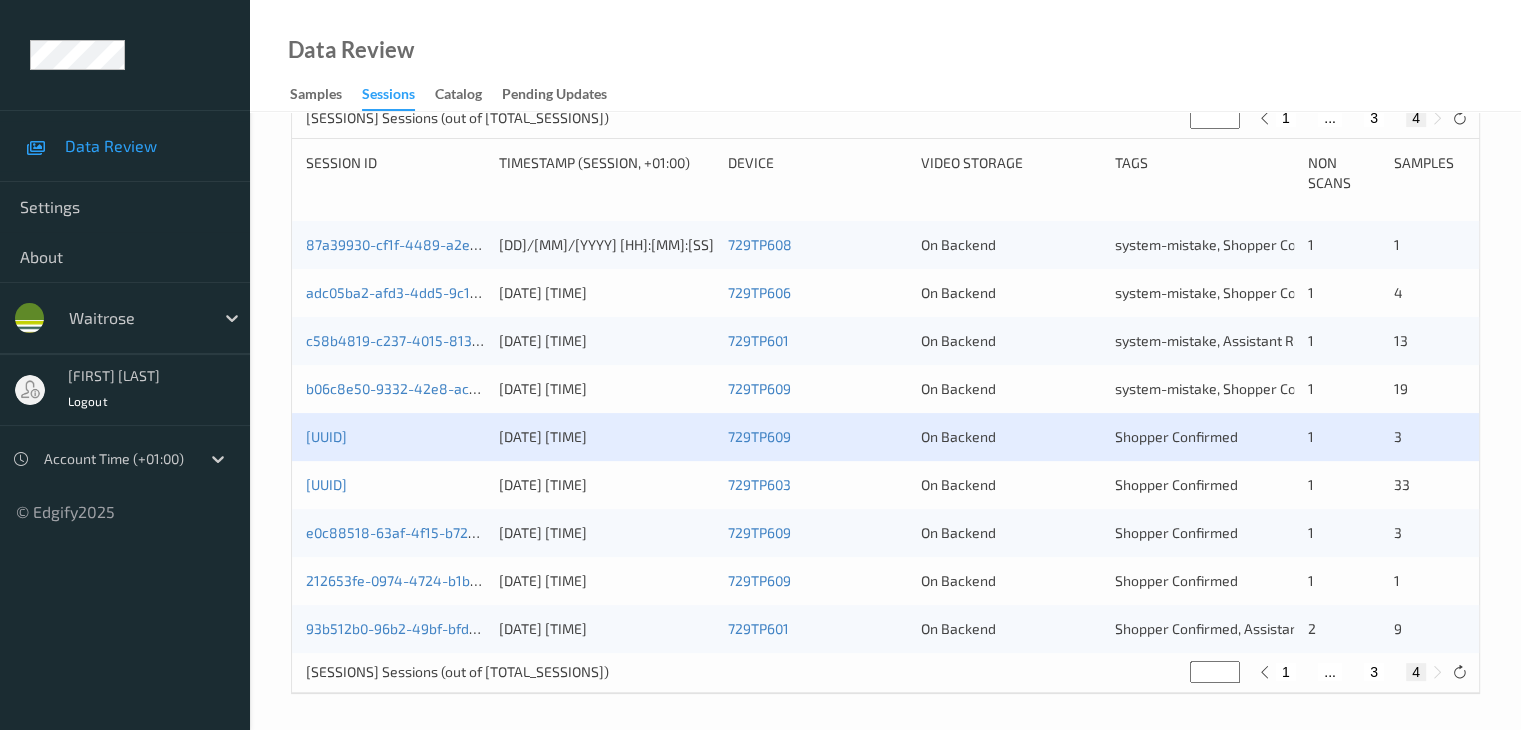 scroll, scrollTop: 404, scrollLeft: 0, axis: vertical 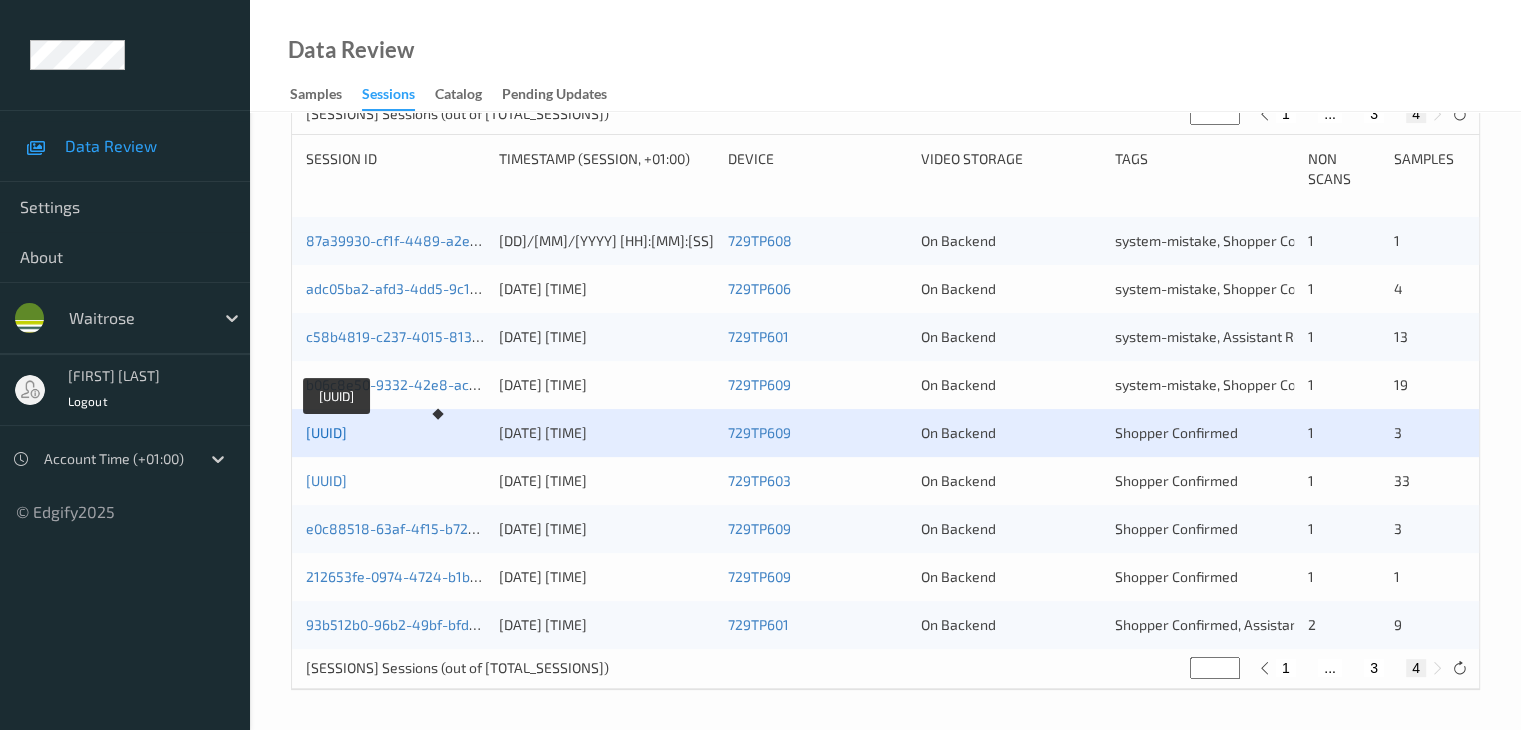click on "[UUID]" at bounding box center [326, 432] 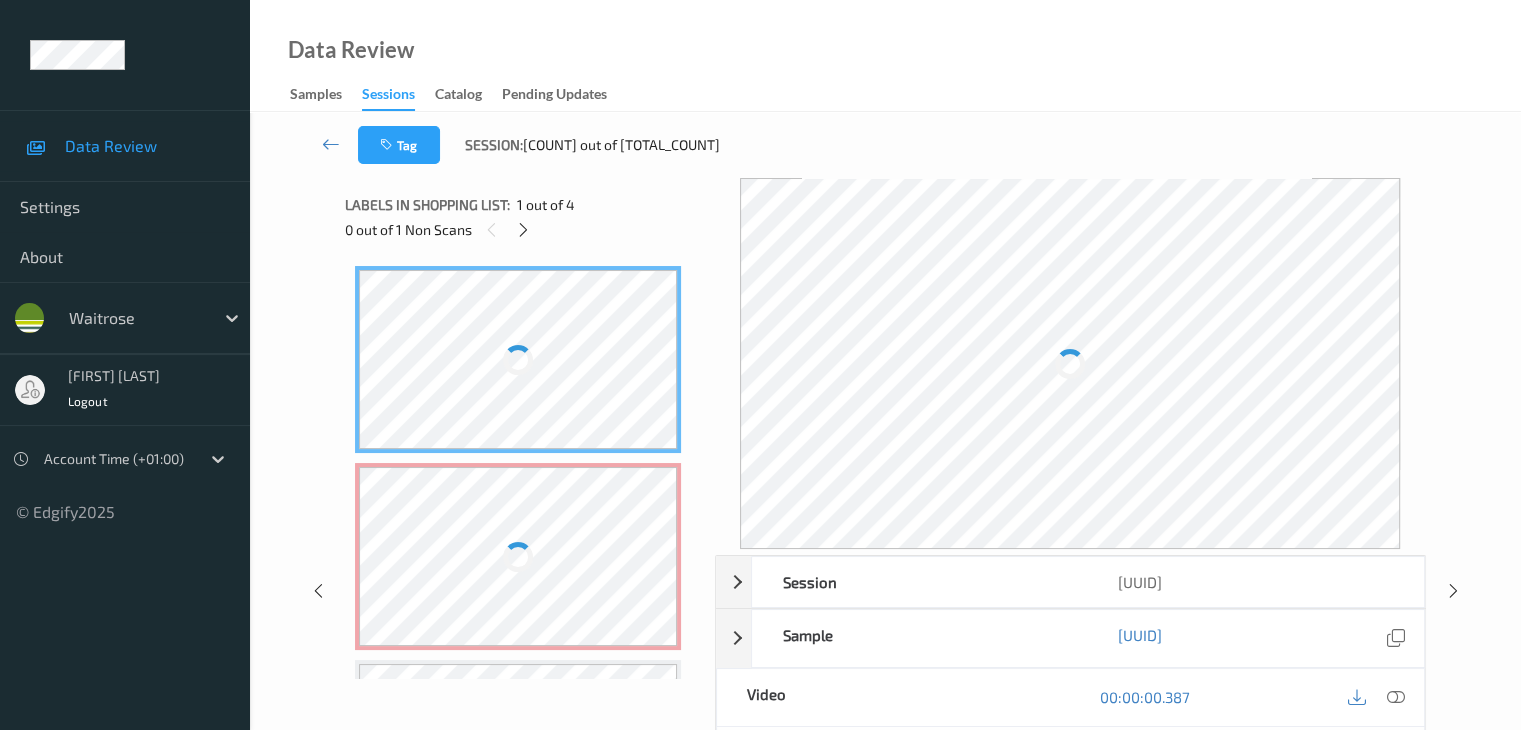 scroll, scrollTop: 0, scrollLeft: 0, axis: both 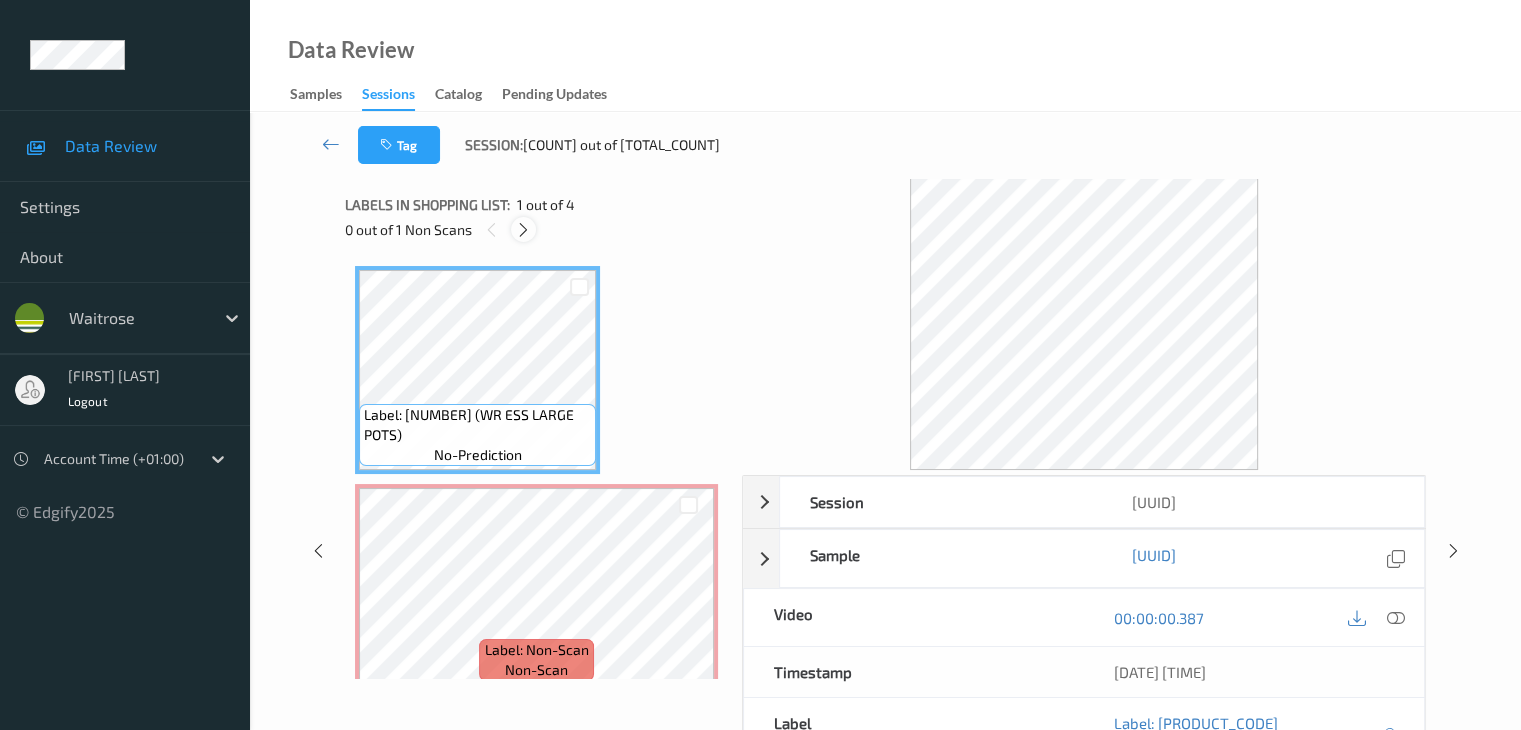 click at bounding box center [523, 229] 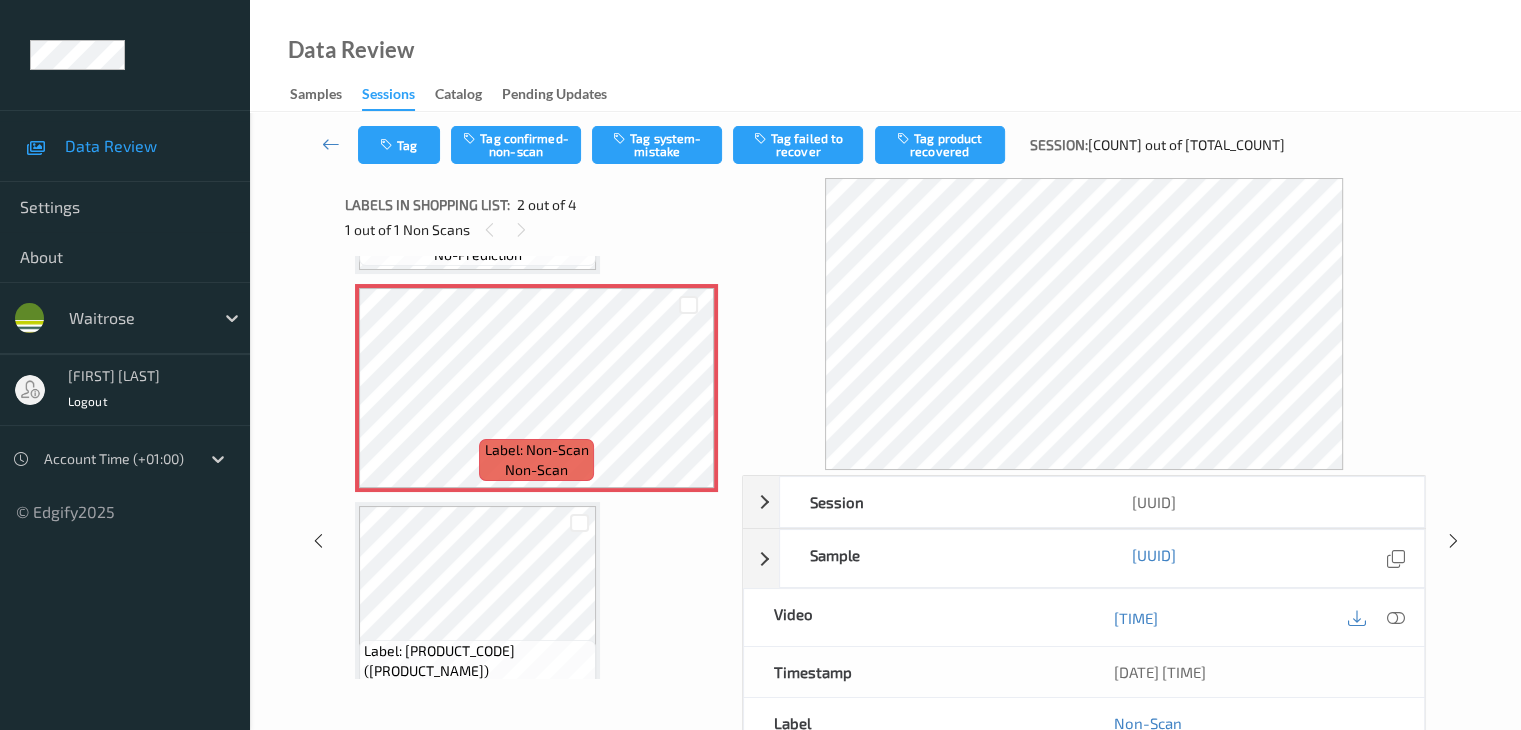 scroll, scrollTop: 0, scrollLeft: 0, axis: both 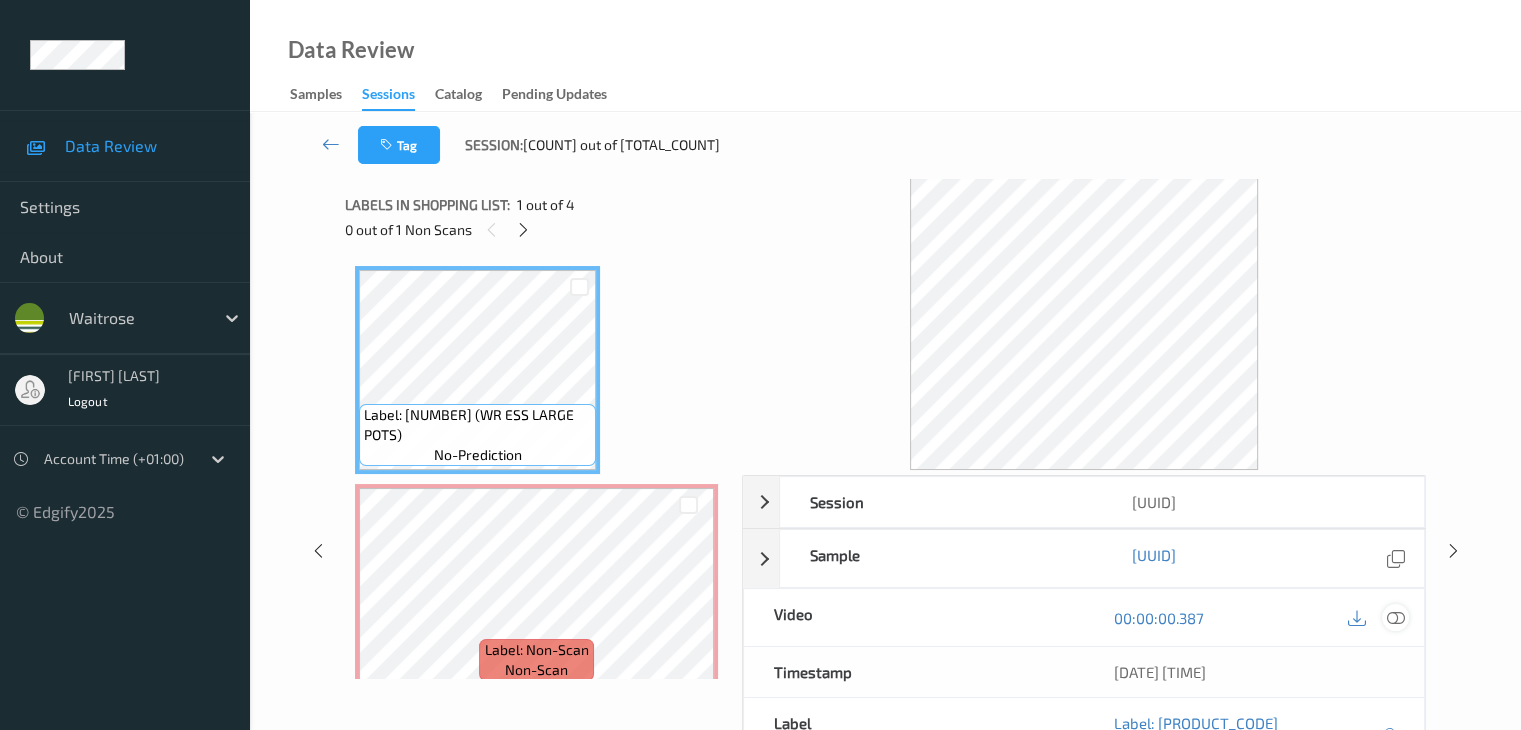click at bounding box center (1395, 618) 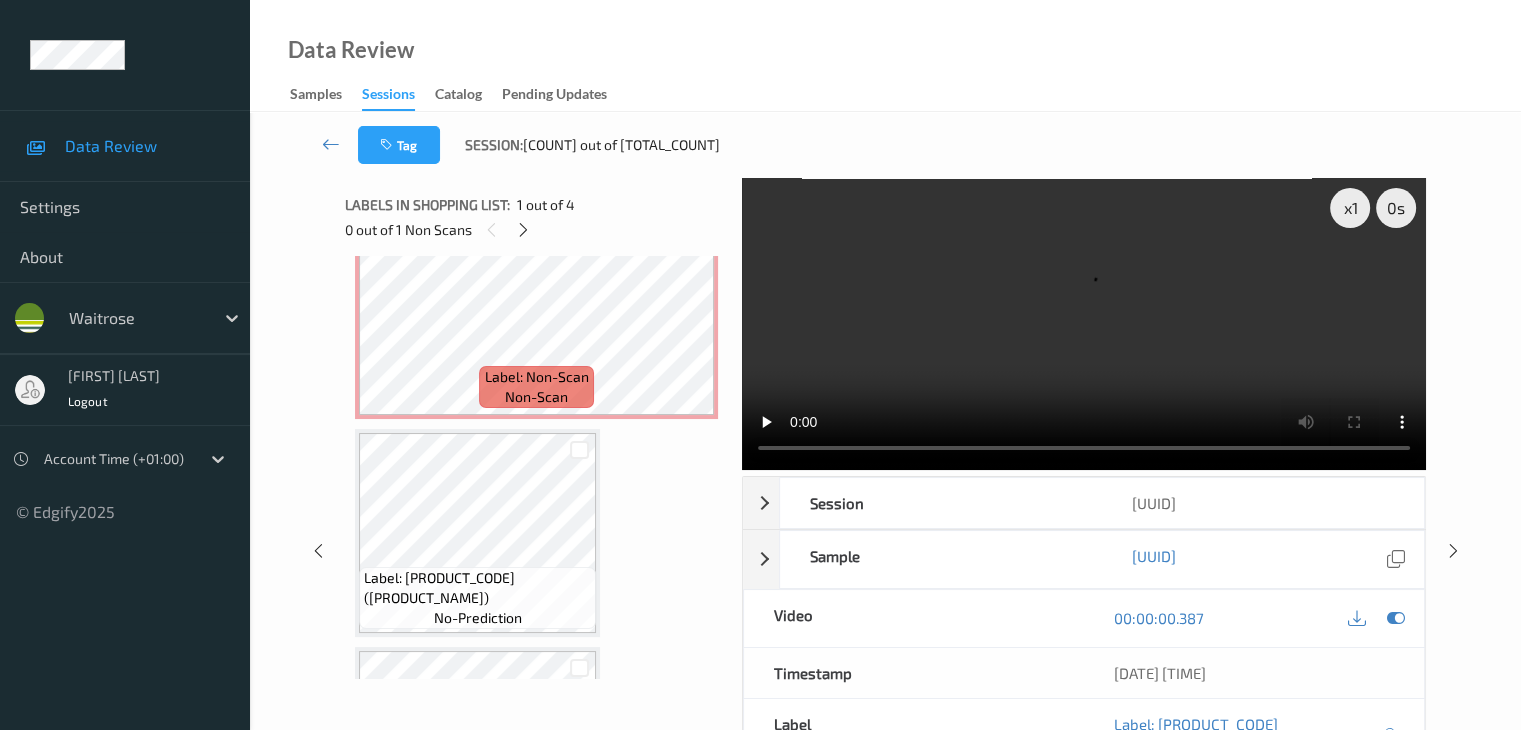 scroll, scrollTop: 200, scrollLeft: 0, axis: vertical 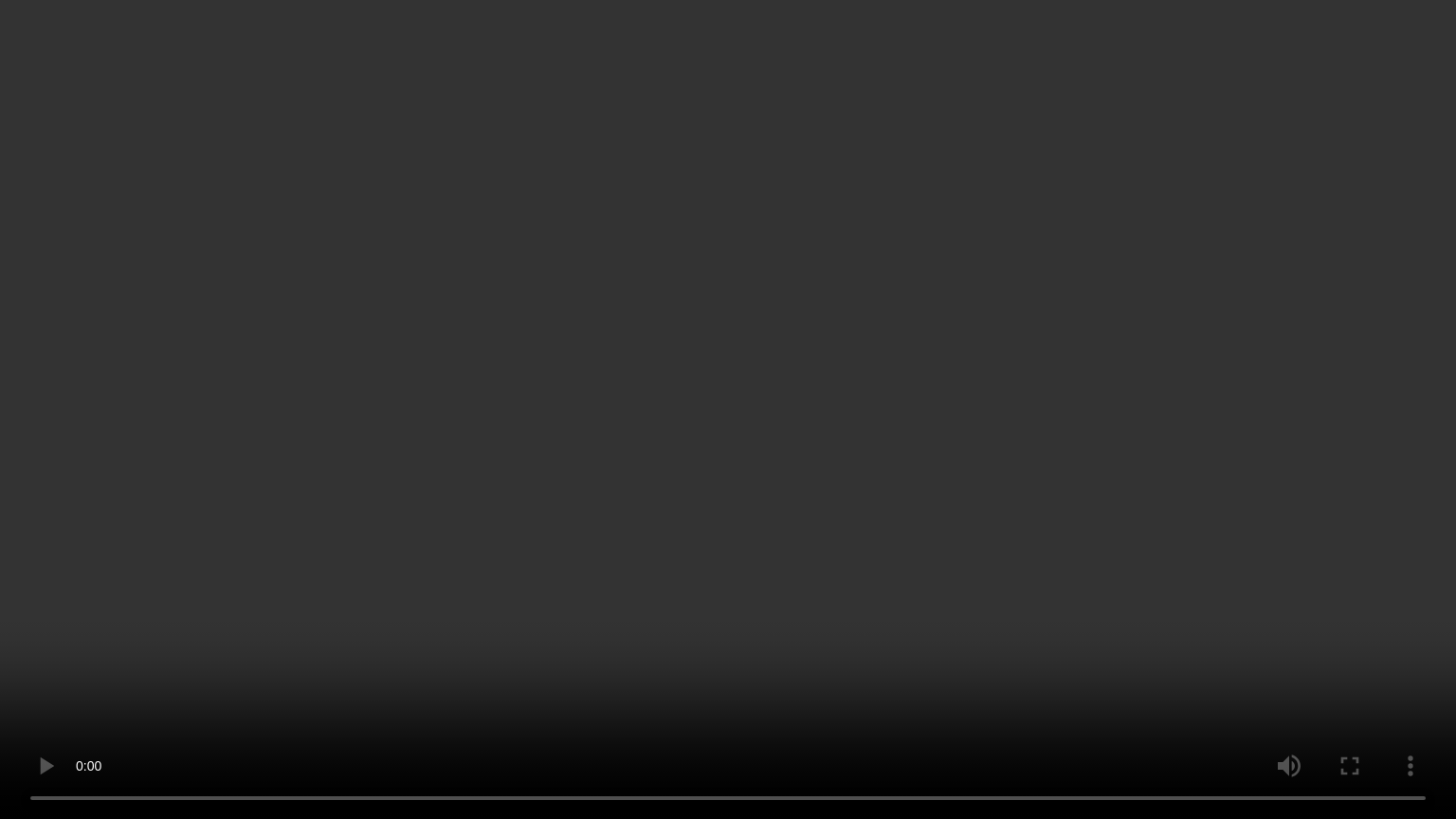 type 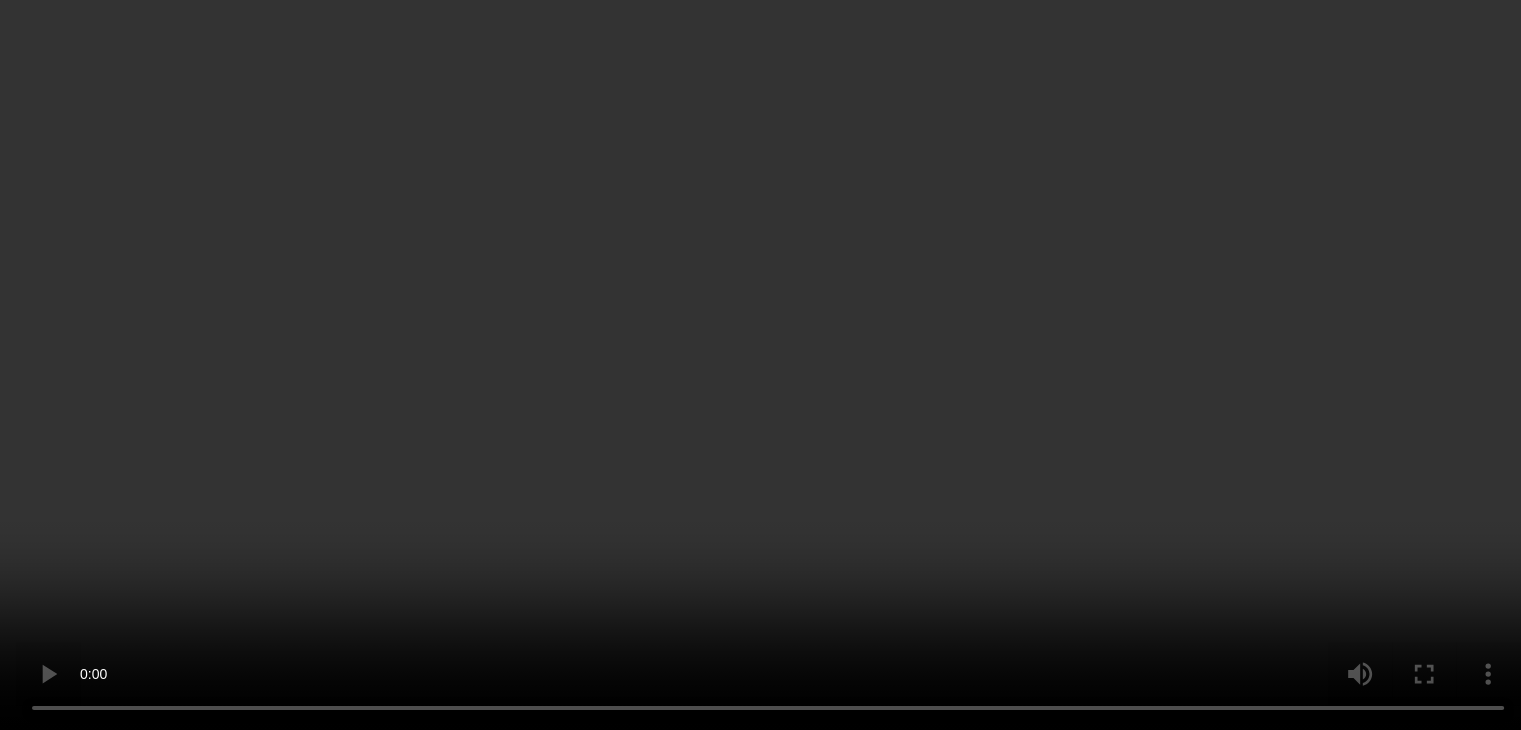 scroll, scrollTop: 125, scrollLeft: 0, axis: vertical 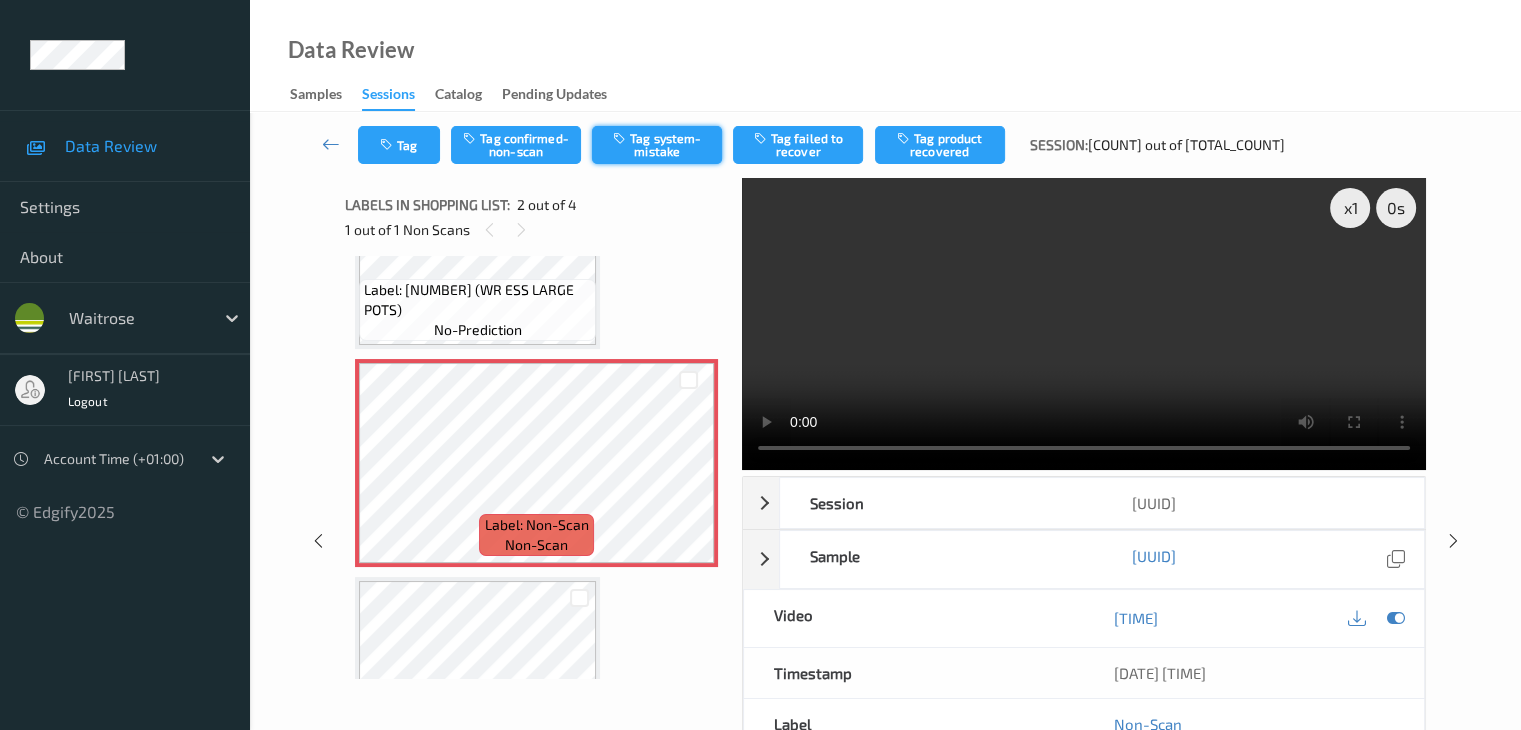 click on "Tag   system-mistake" at bounding box center [657, 145] 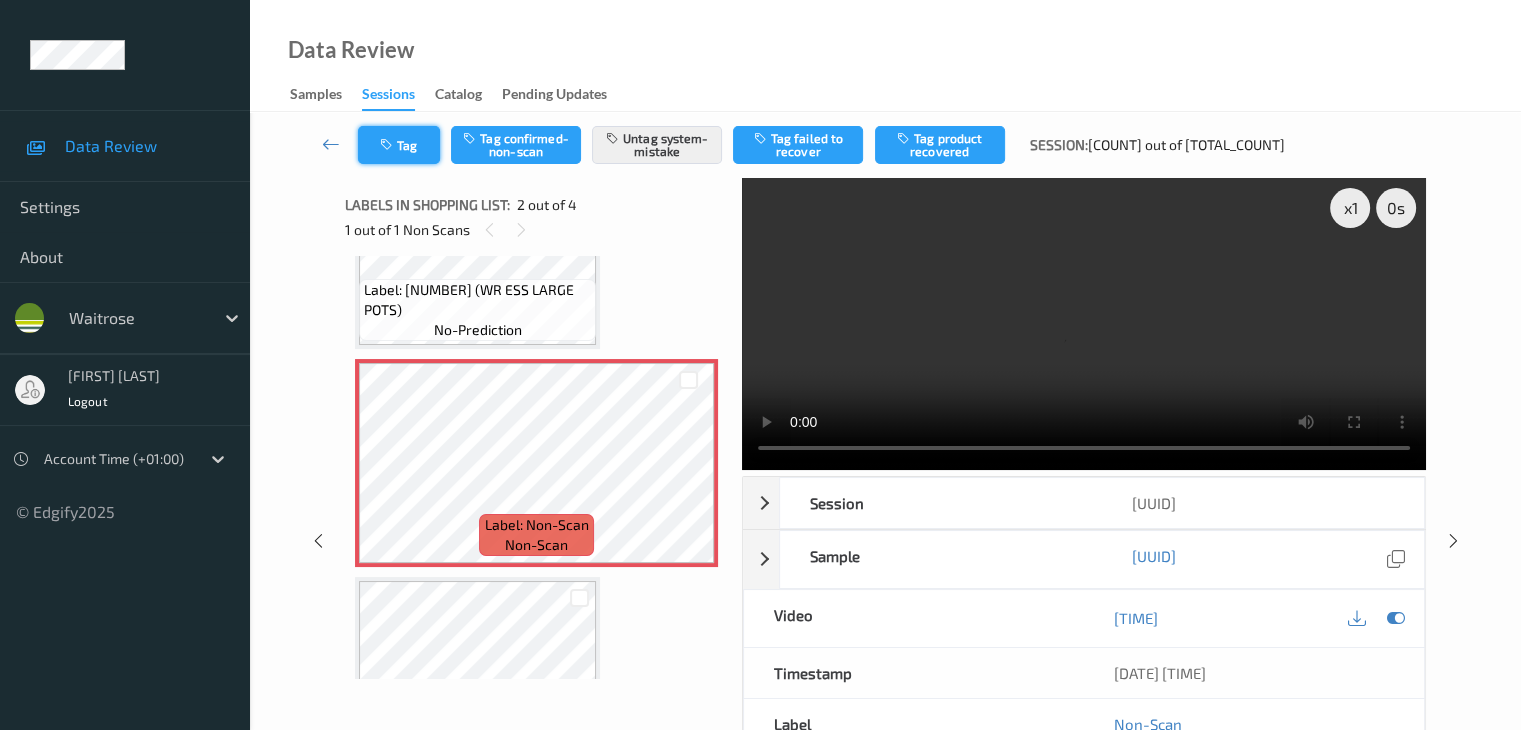 click at bounding box center (388, 145) 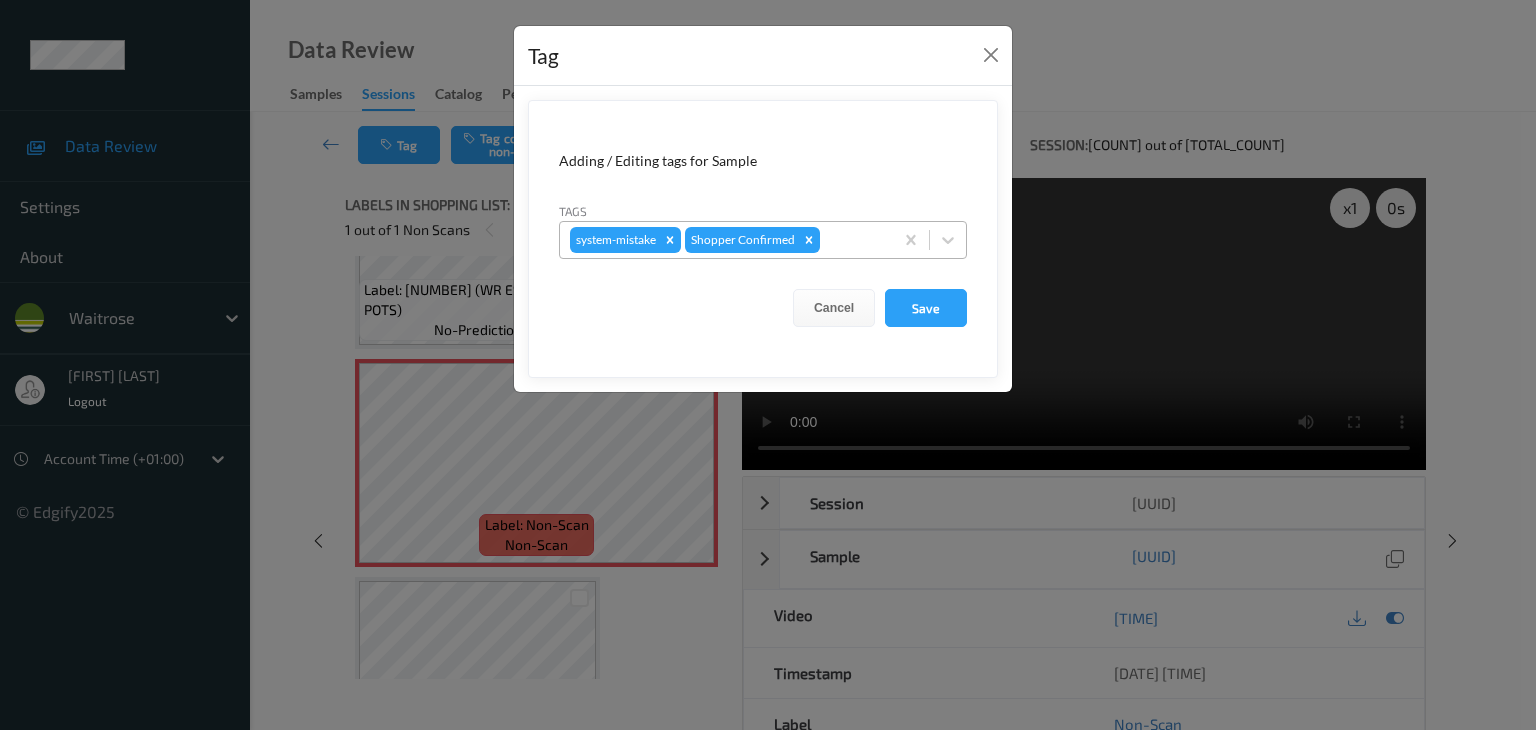 click at bounding box center (853, 240) 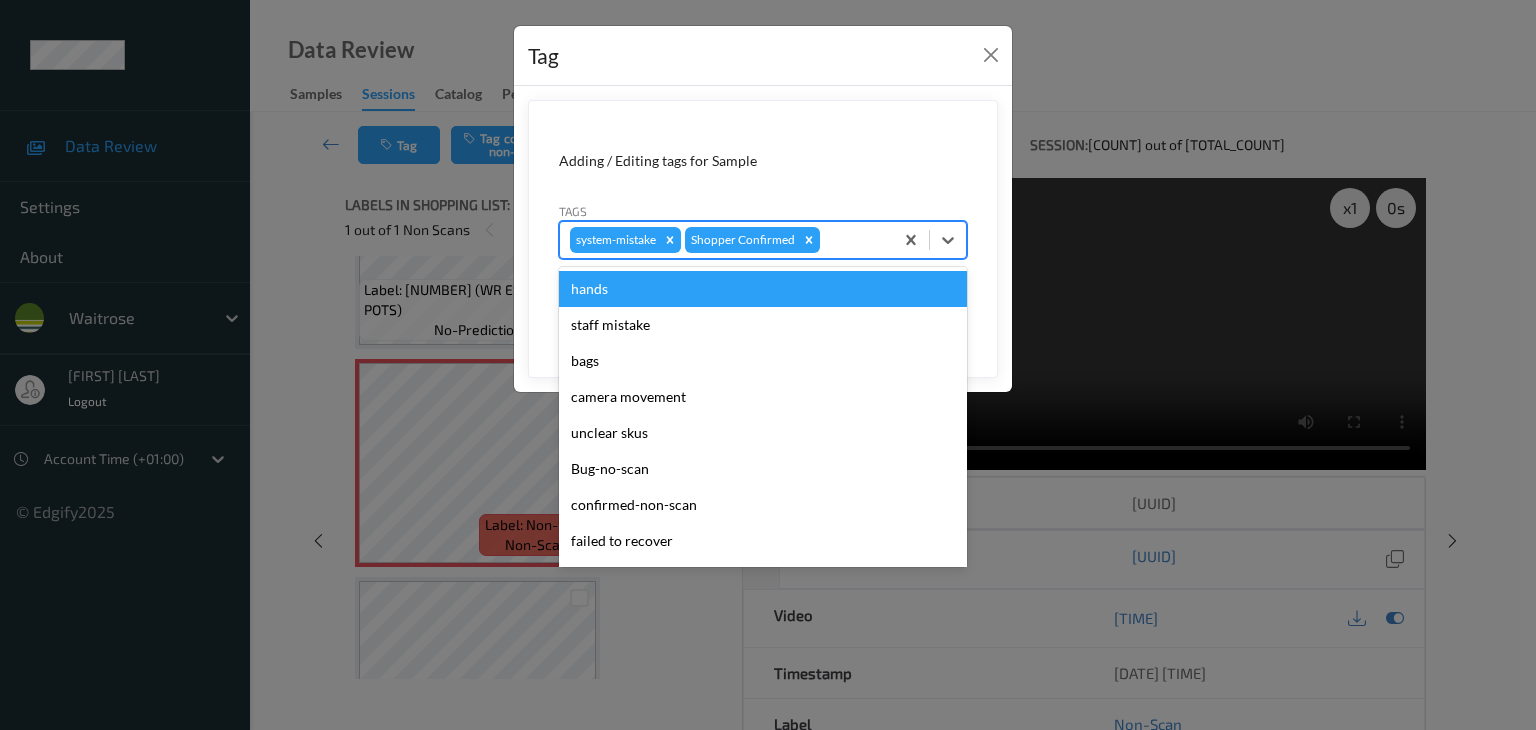 type on "u" 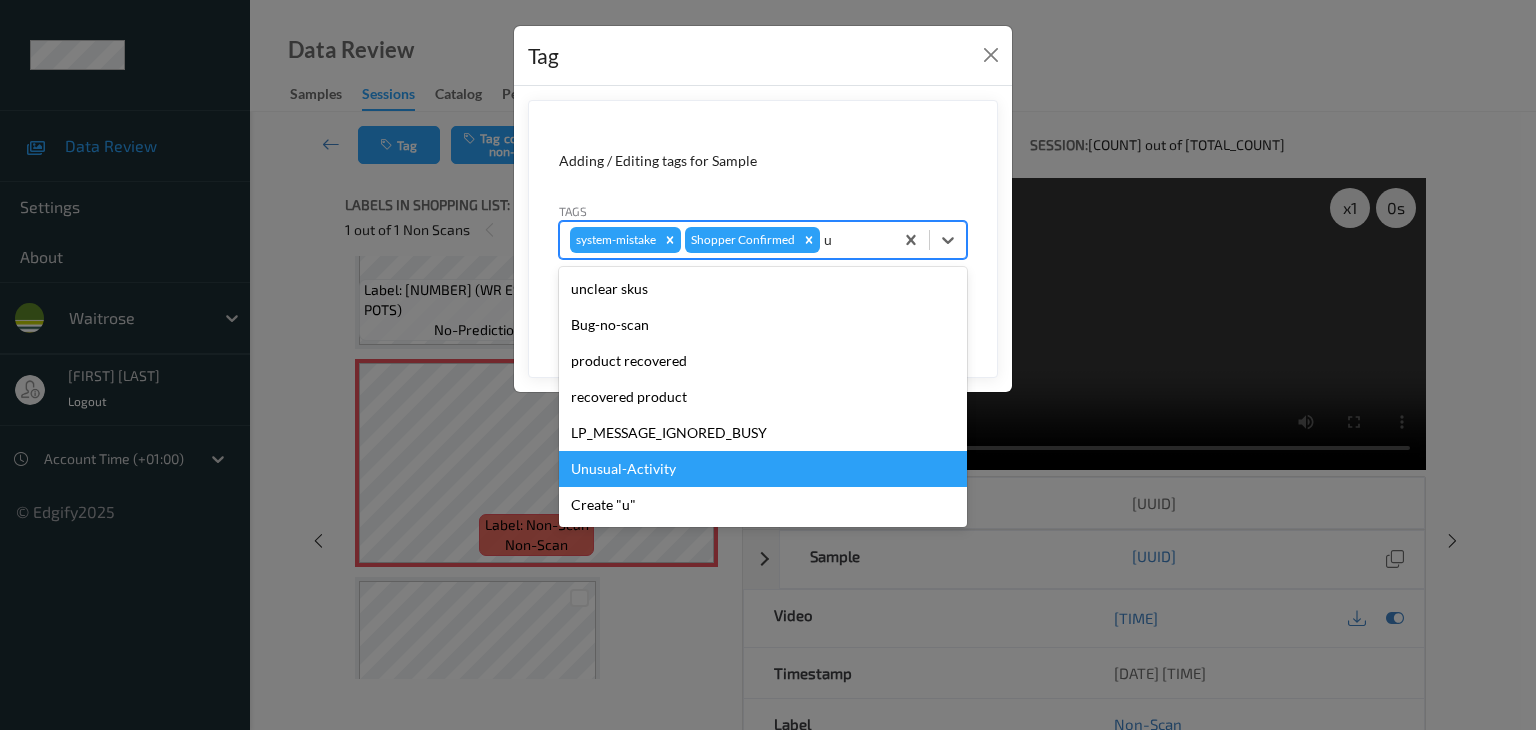 click on "Unusual-Activity" at bounding box center [763, 469] 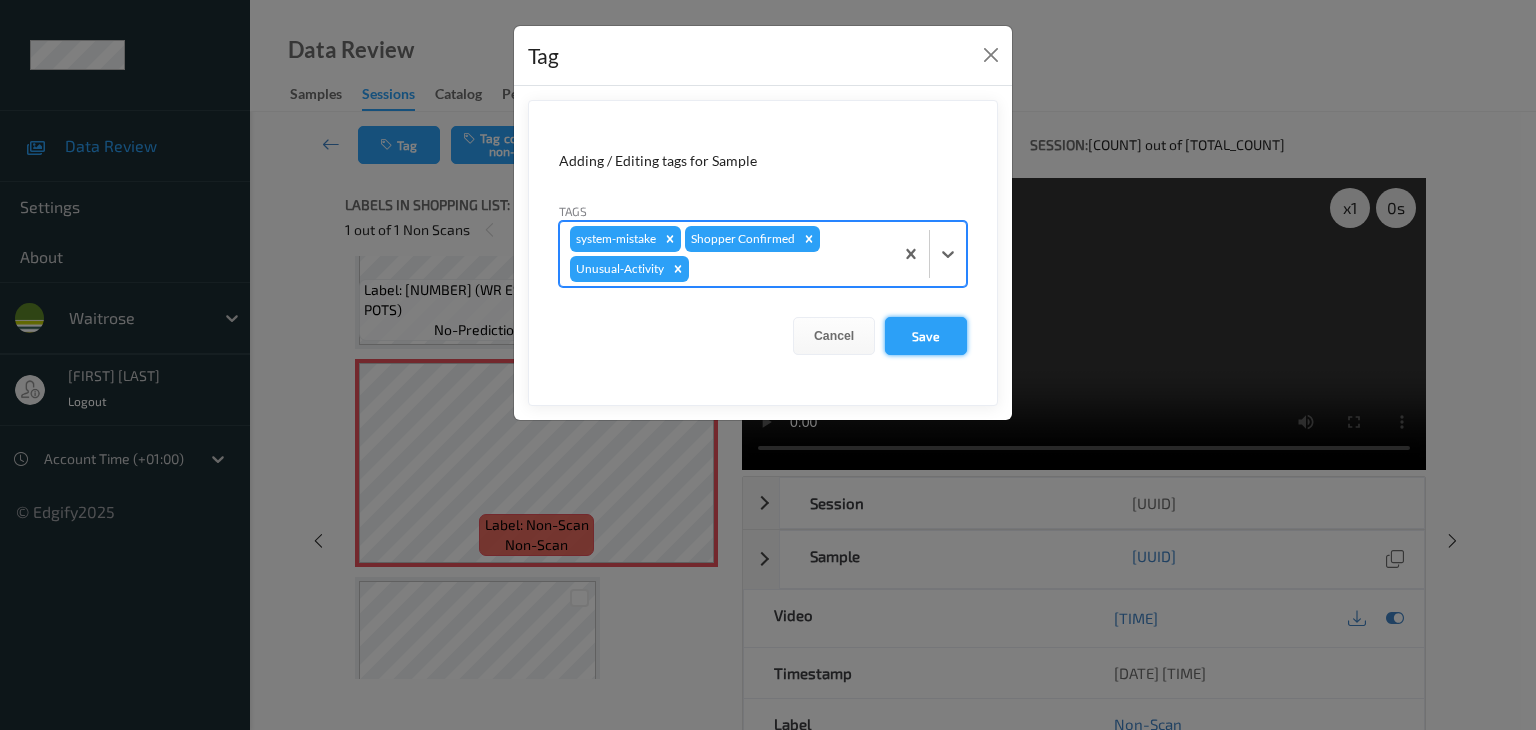 click on "Save" at bounding box center (926, 336) 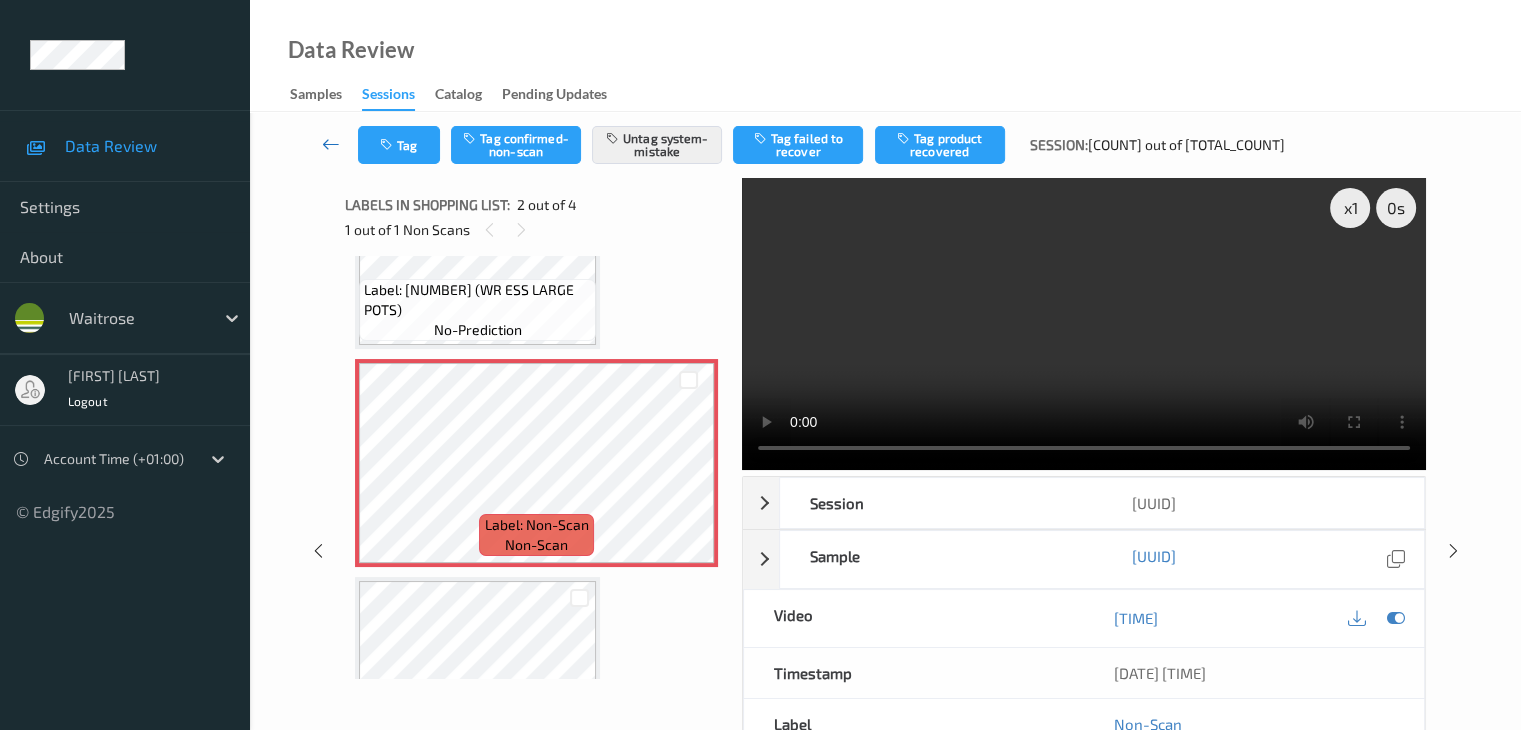 click at bounding box center [331, 144] 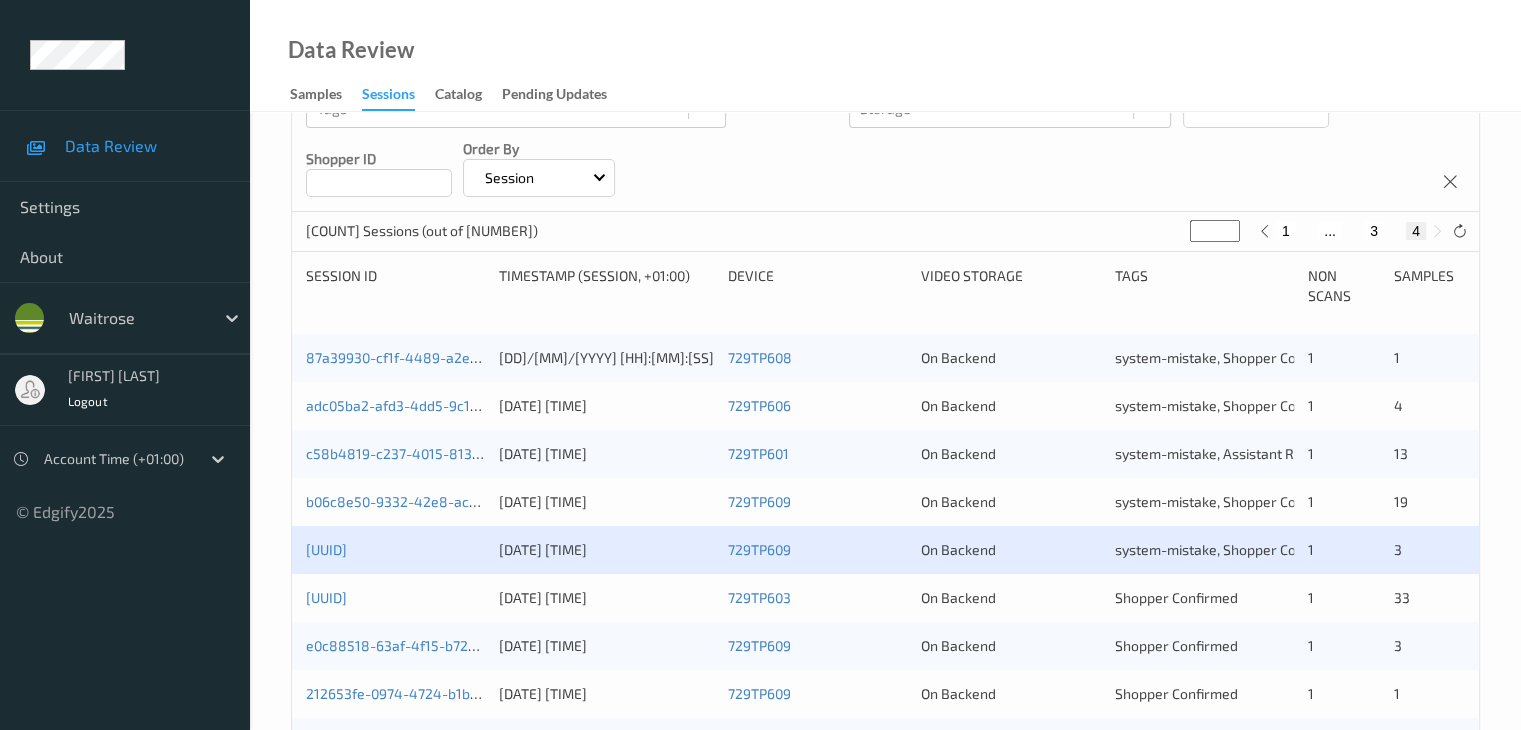 scroll, scrollTop: 404, scrollLeft: 0, axis: vertical 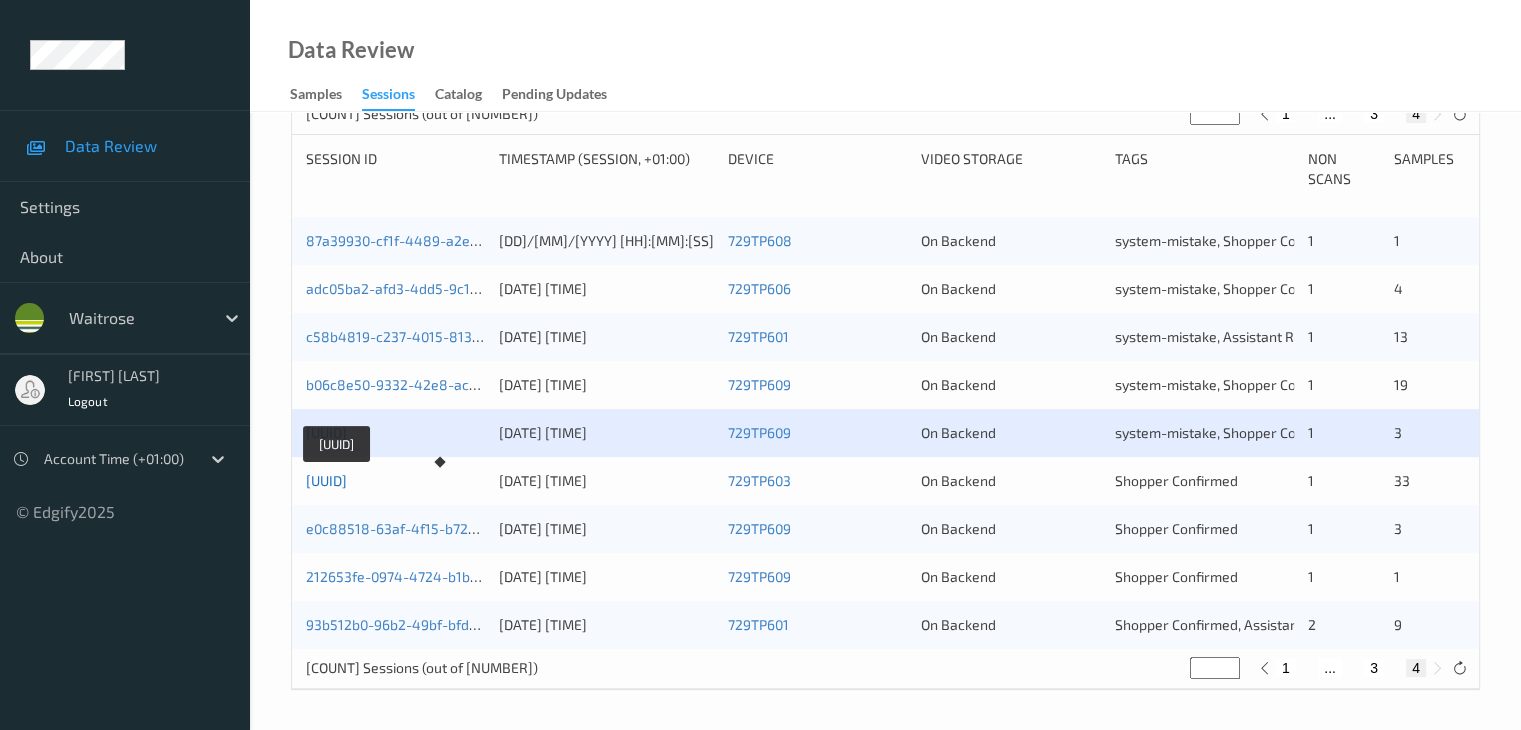 click on "[UUID]" at bounding box center [326, 480] 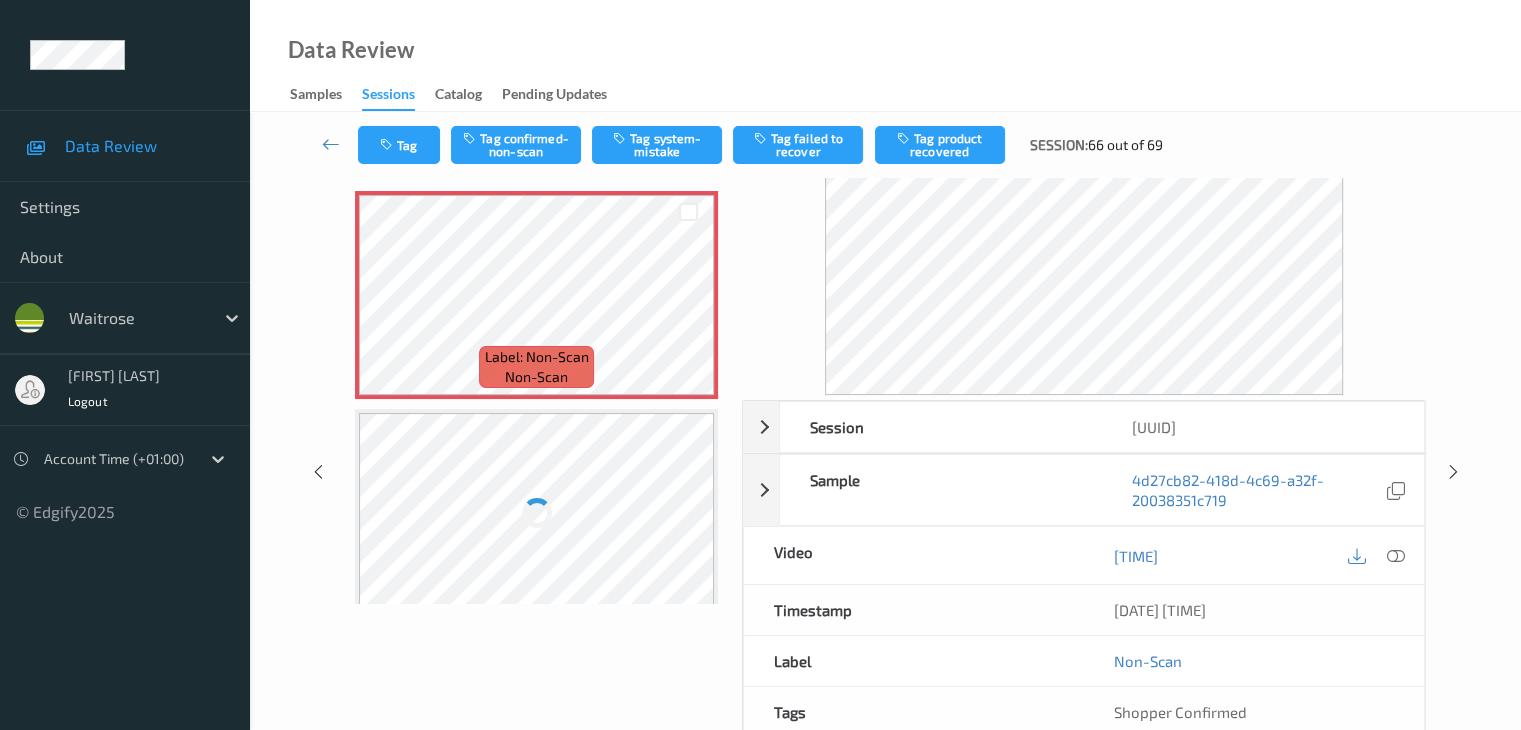 scroll, scrollTop: 0, scrollLeft: 0, axis: both 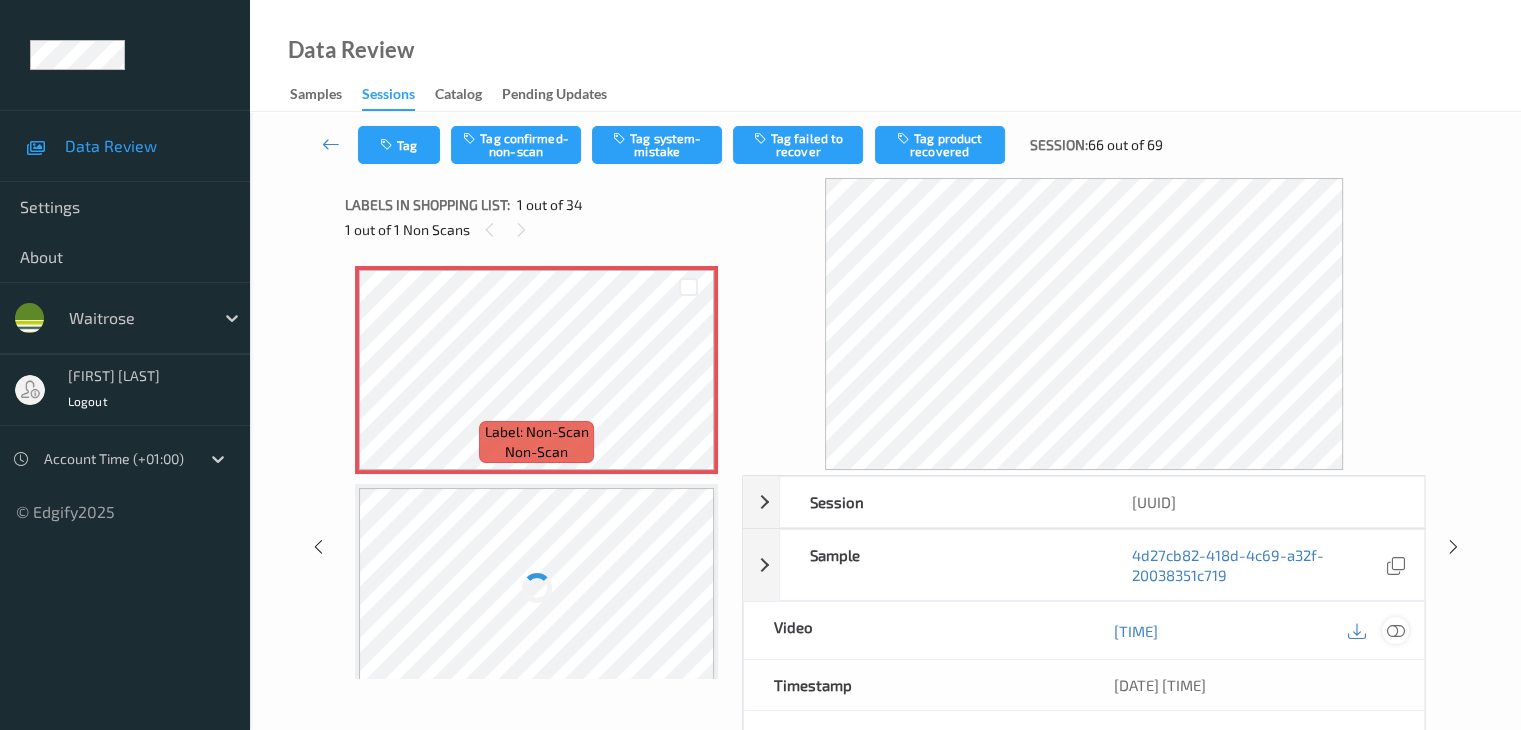 click at bounding box center (1395, 631) 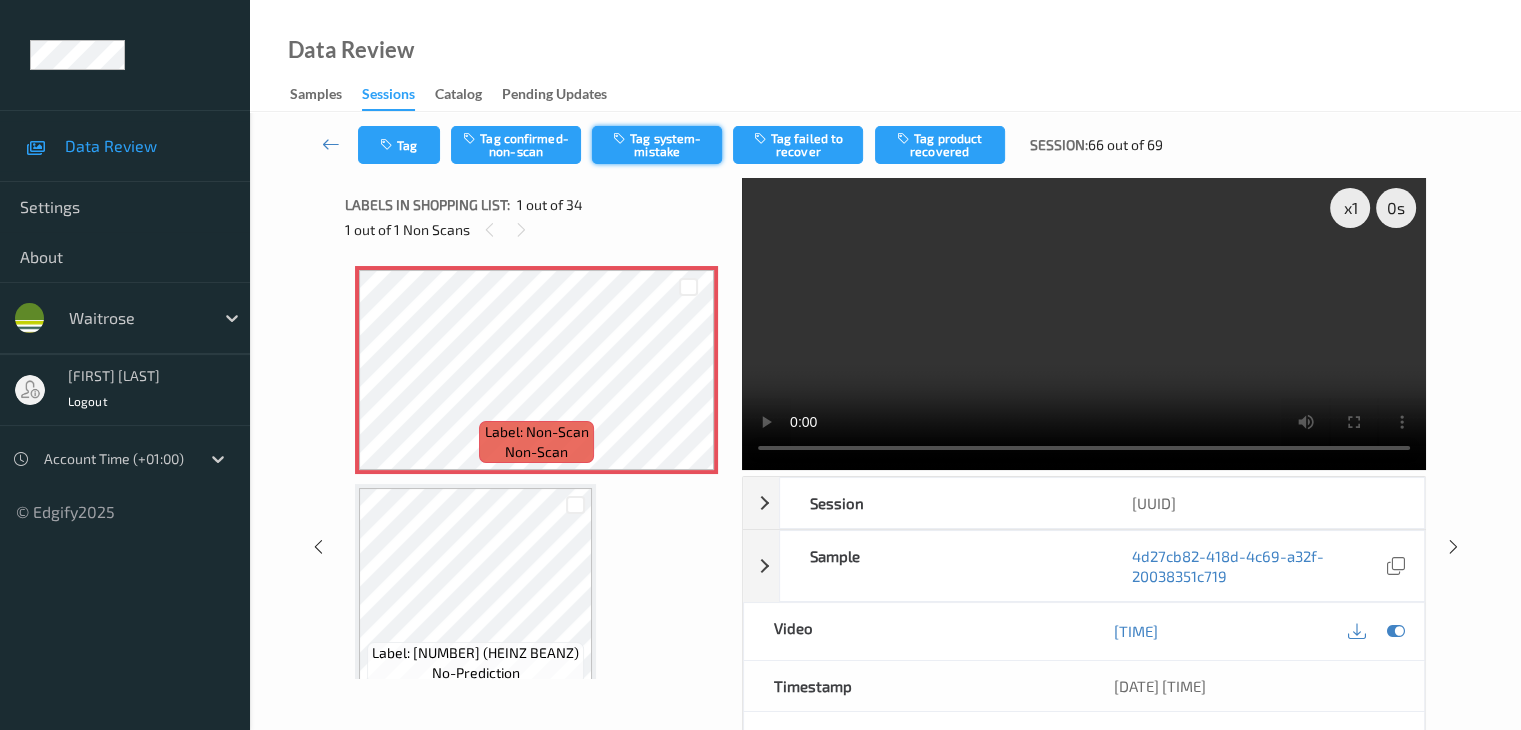 click on "Tag   system-mistake" at bounding box center [657, 145] 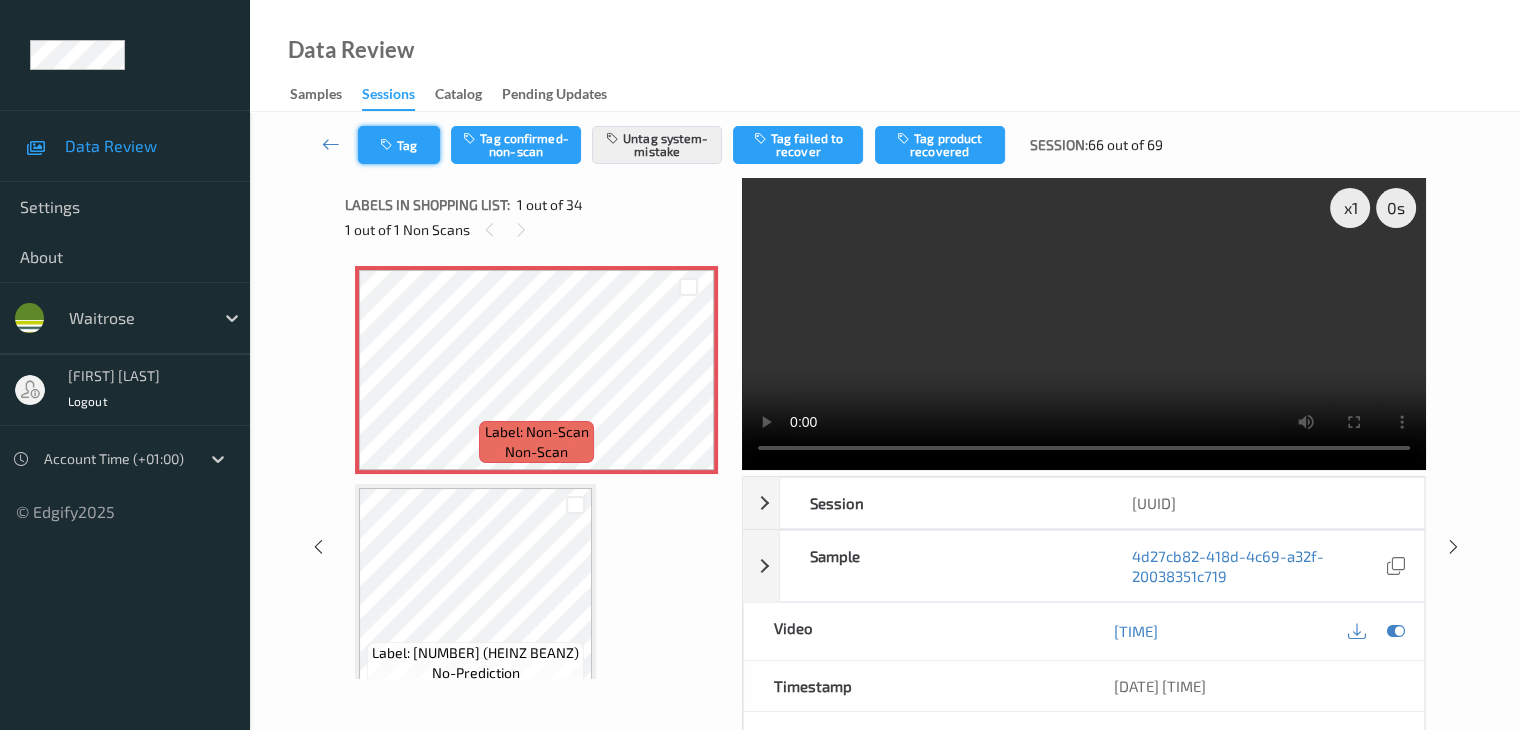 click at bounding box center [388, 145] 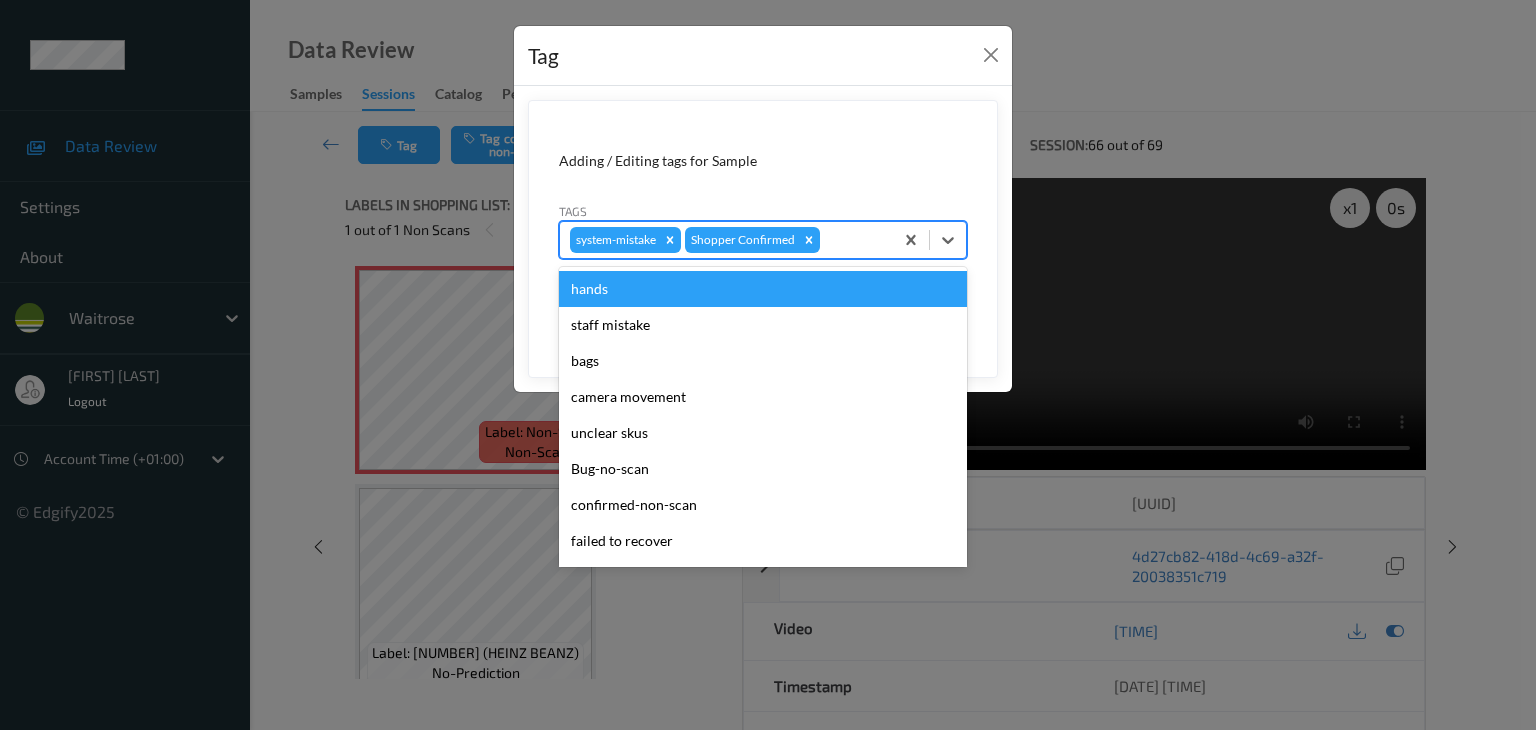 click at bounding box center (853, 240) 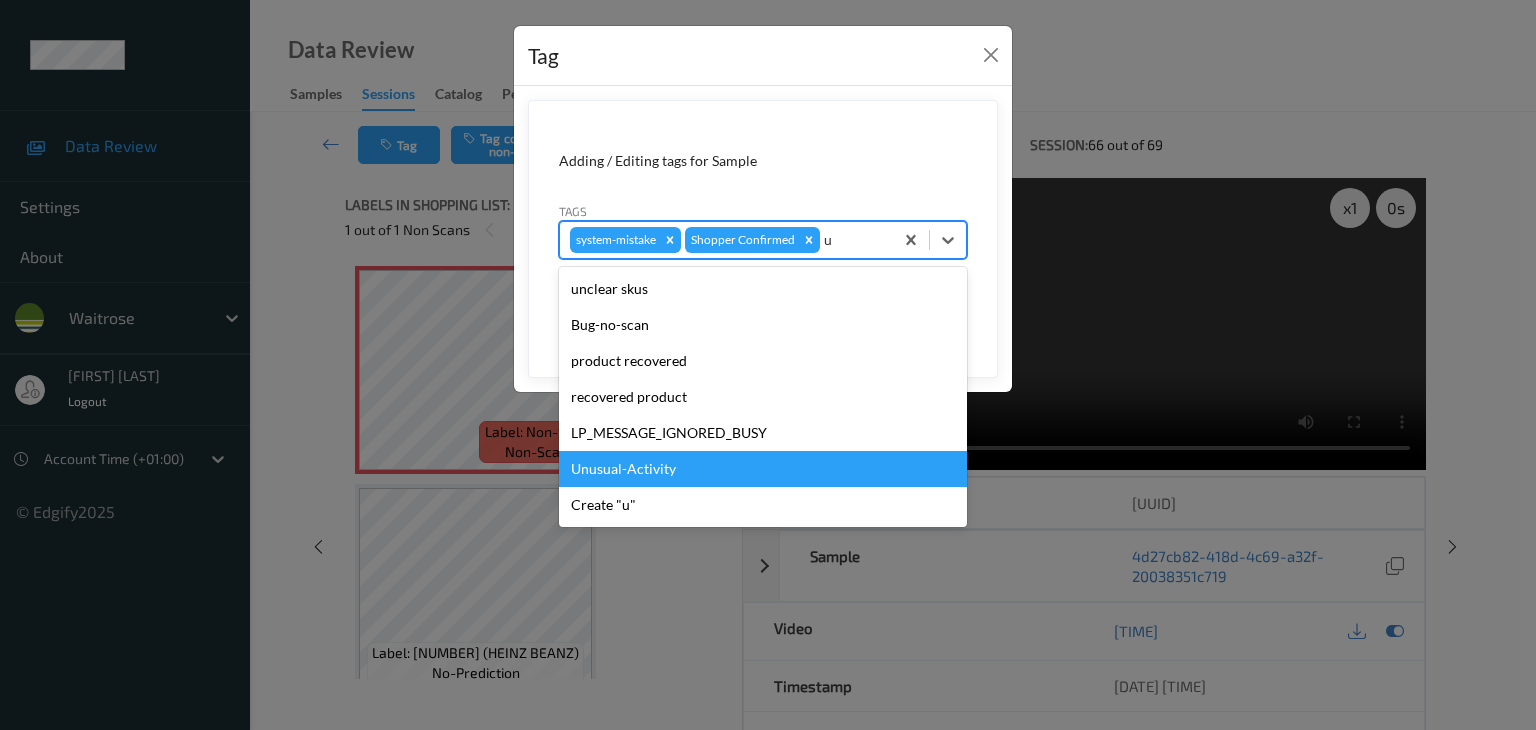 click on "Unusual-Activity" at bounding box center (763, 469) 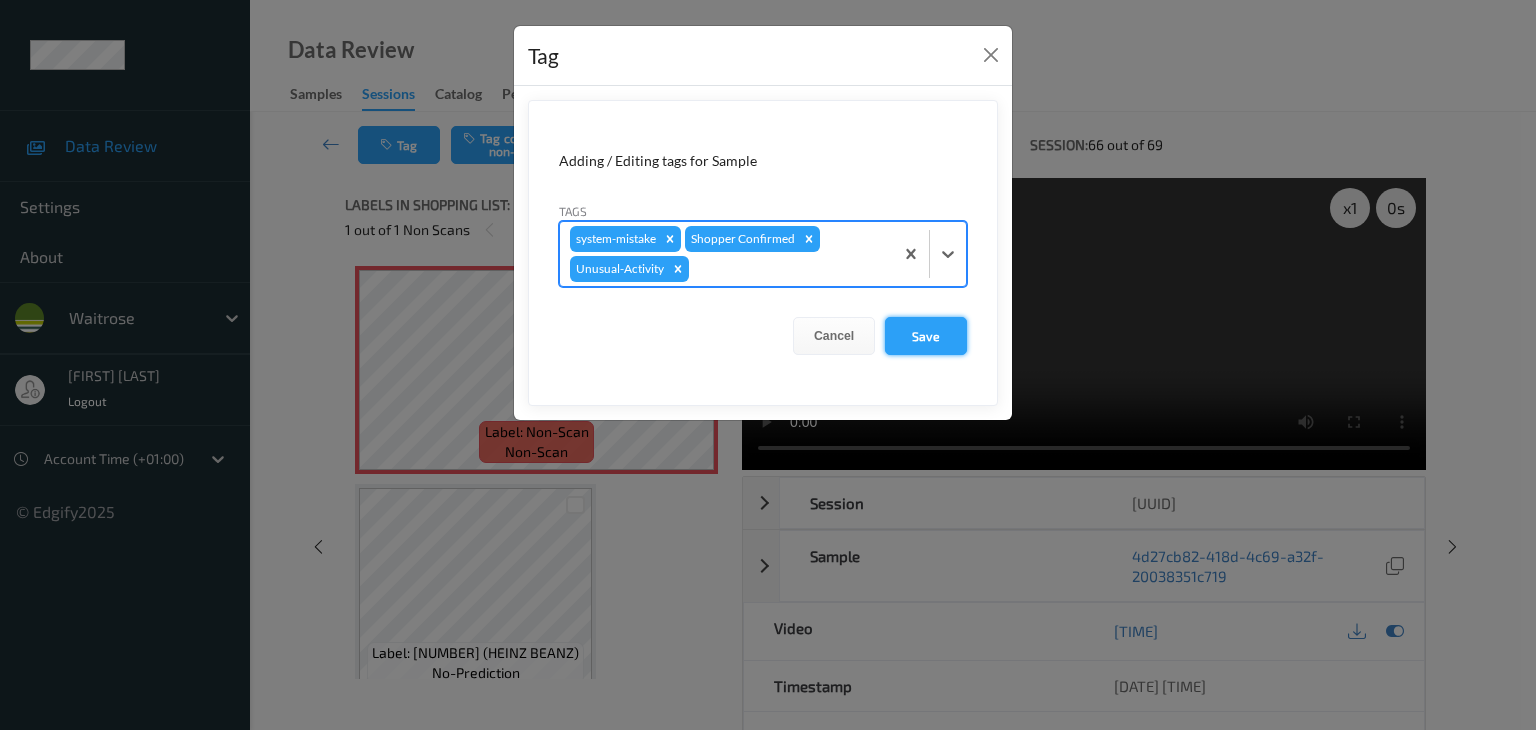 click on "Save" at bounding box center (926, 336) 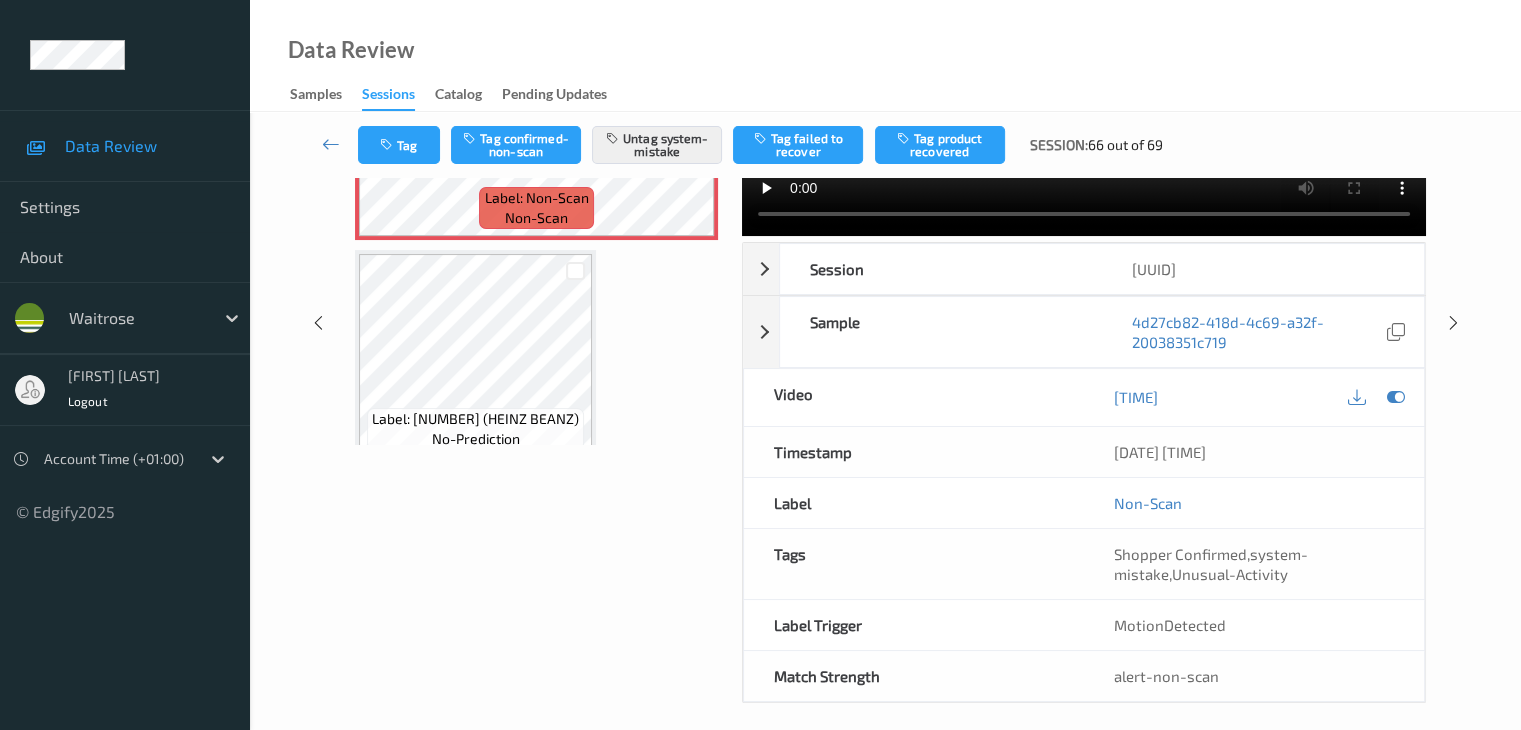 scroll, scrollTop: 264, scrollLeft: 0, axis: vertical 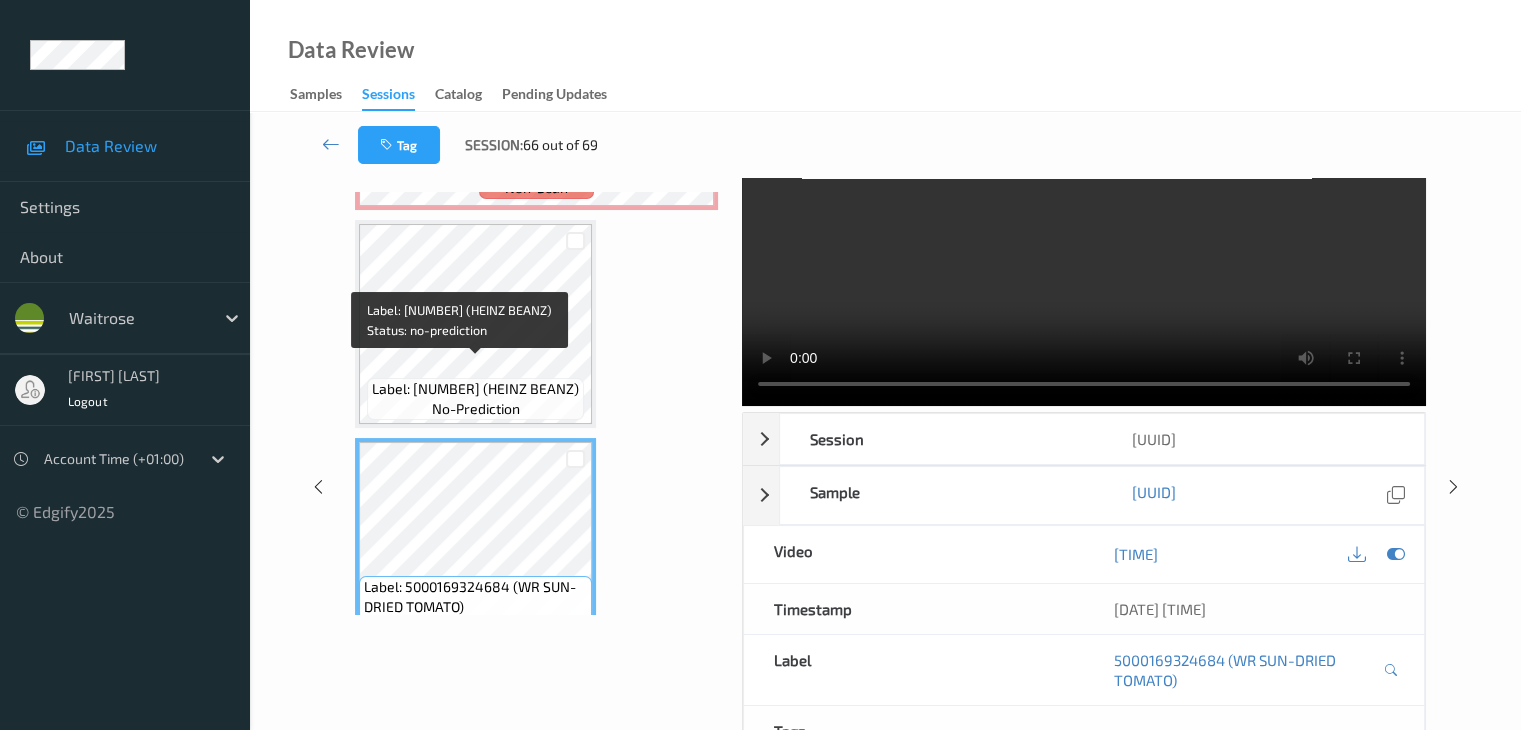 click on "Label: [NUMBER] (HEINZ BEANZ)" at bounding box center [475, 389] 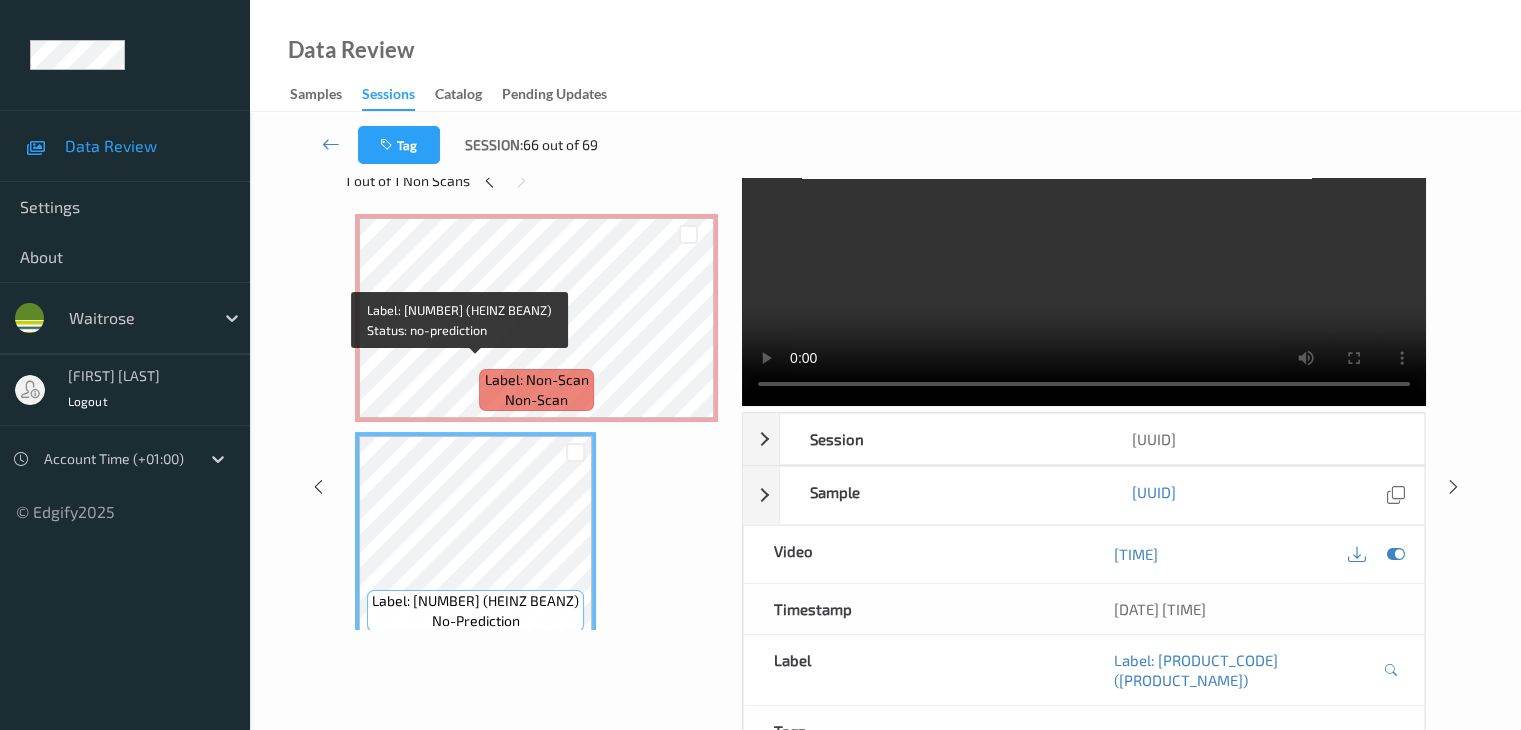 scroll, scrollTop: 0, scrollLeft: 0, axis: both 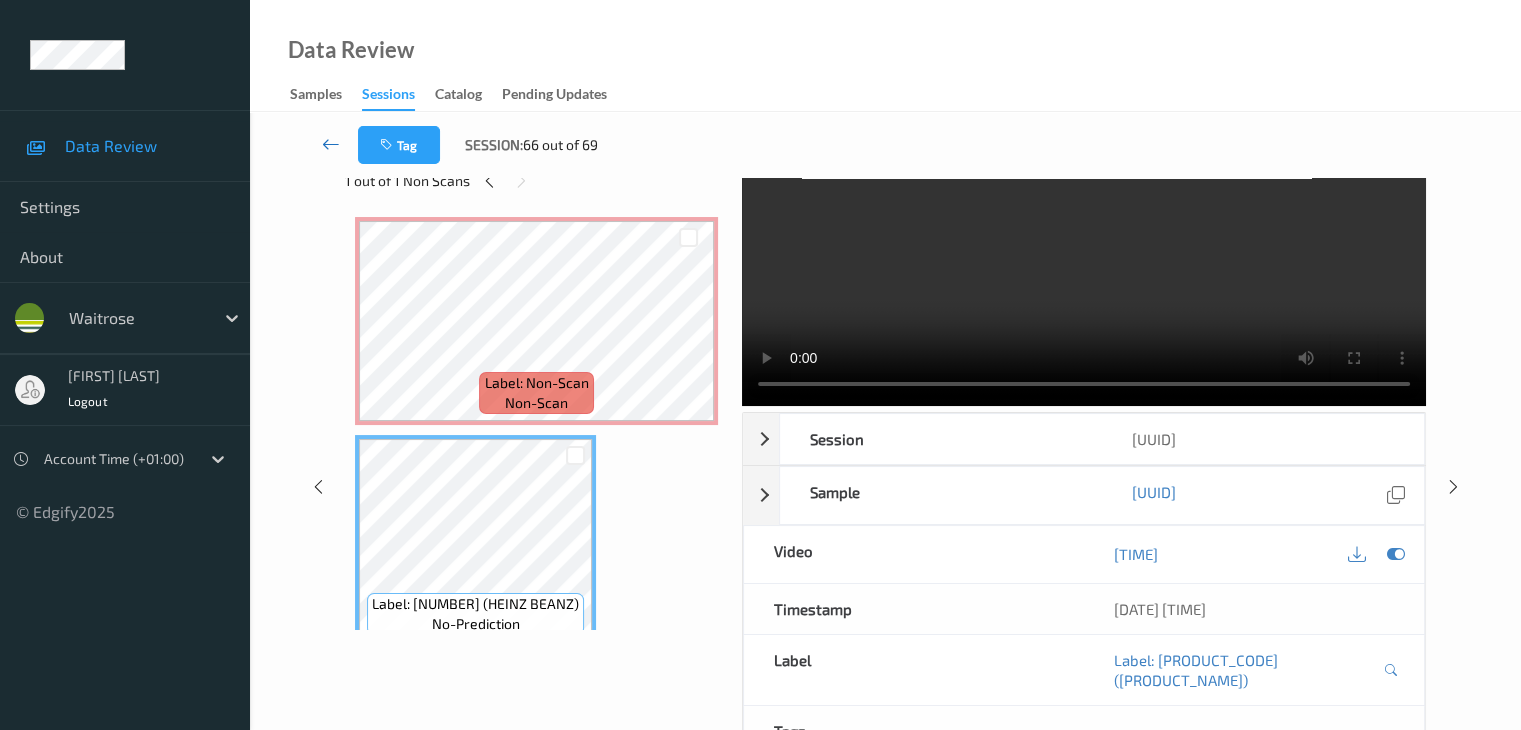 click at bounding box center (331, 144) 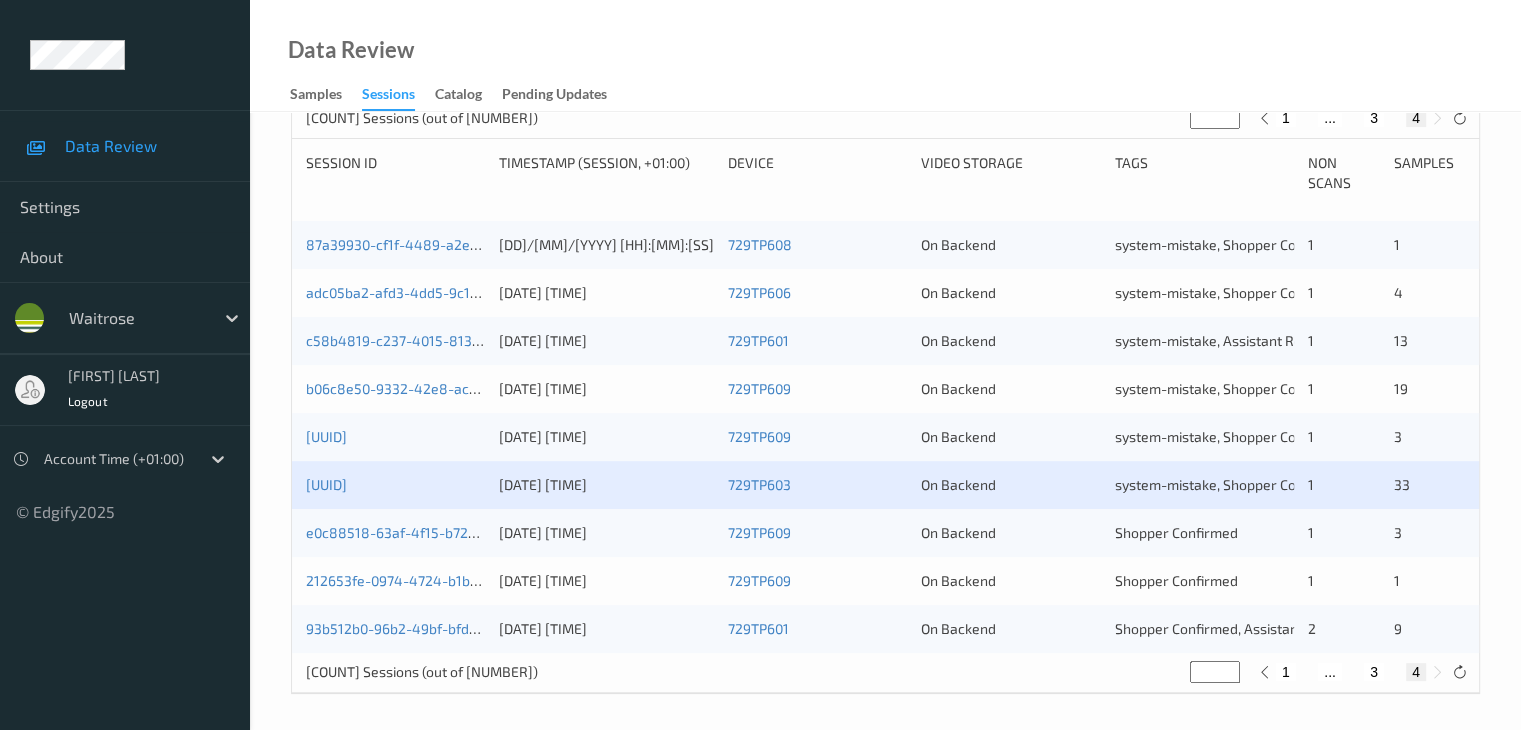 scroll, scrollTop: 404, scrollLeft: 0, axis: vertical 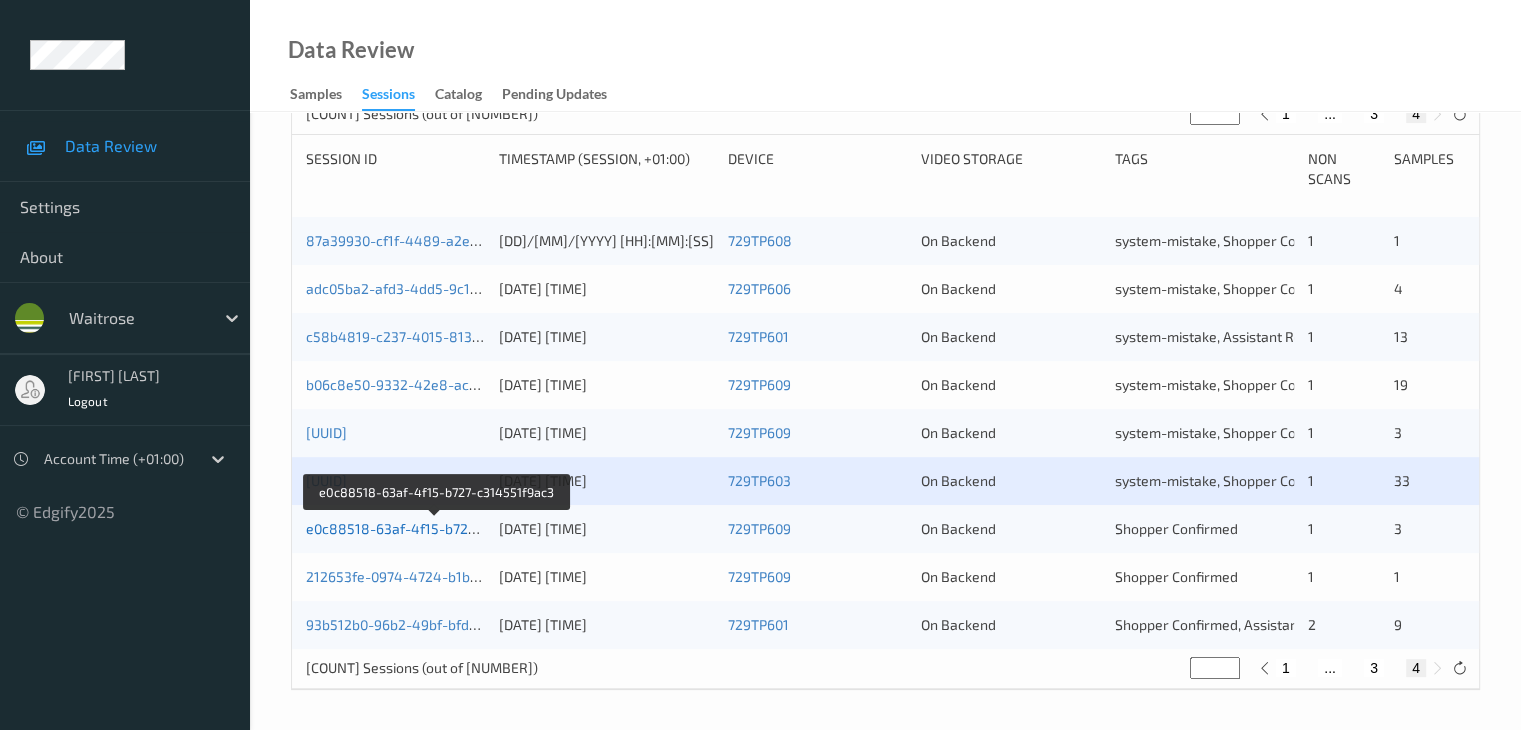 click on "e0c88518-63af-4f15-b727-c314551f9ac3" at bounding box center [437, 528] 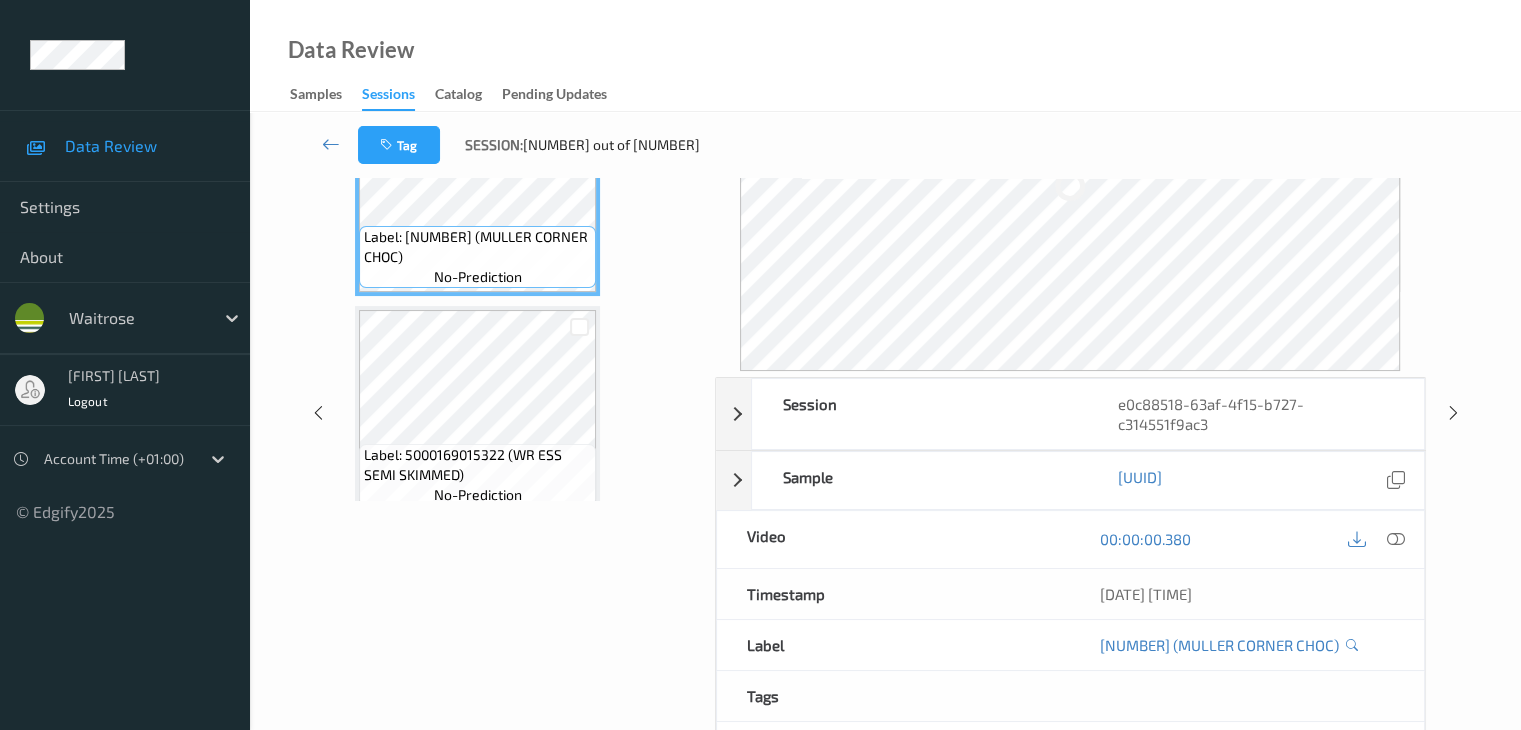 scroll, scrollTop: 24, scrollLeft: 0, axis: vertical 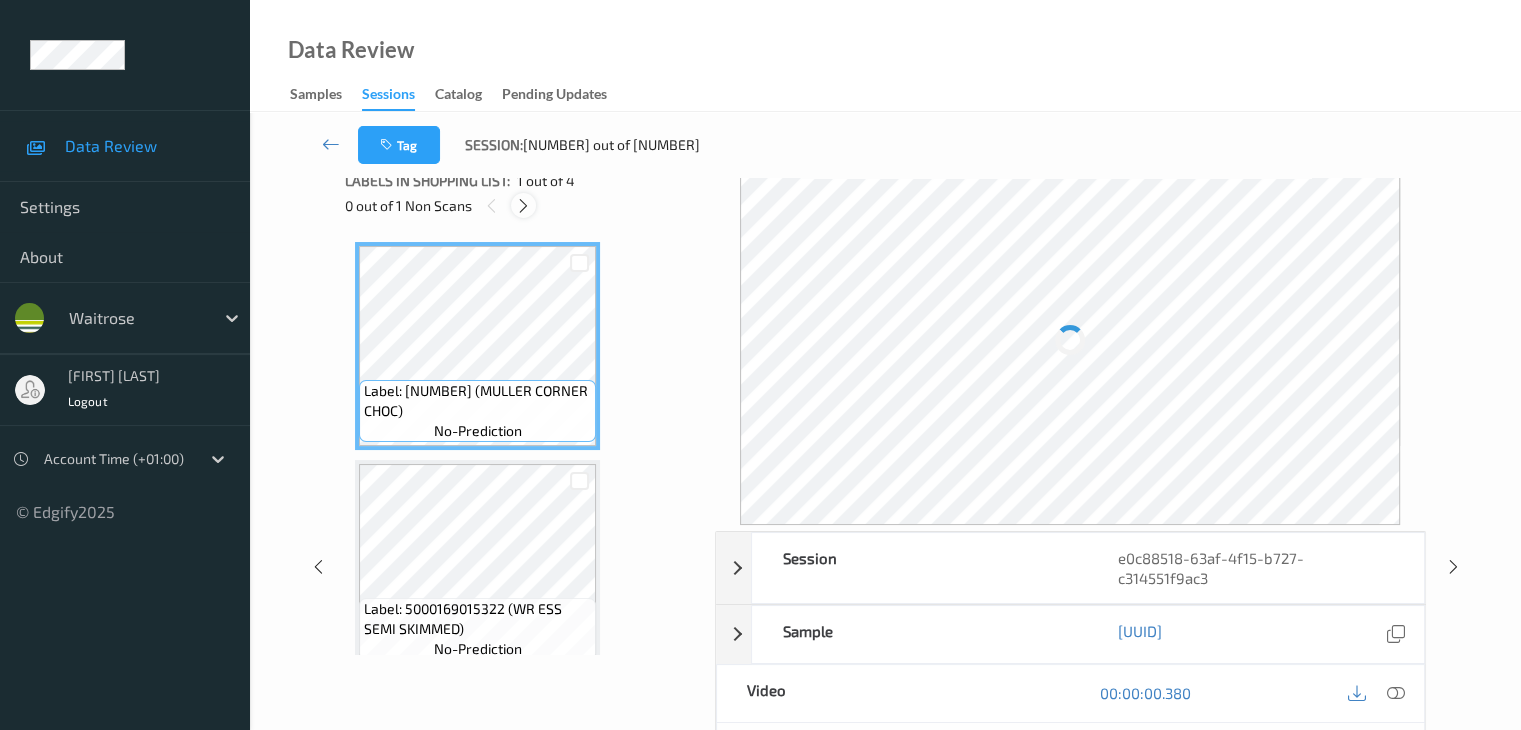 click at bounding box center [523, 206] 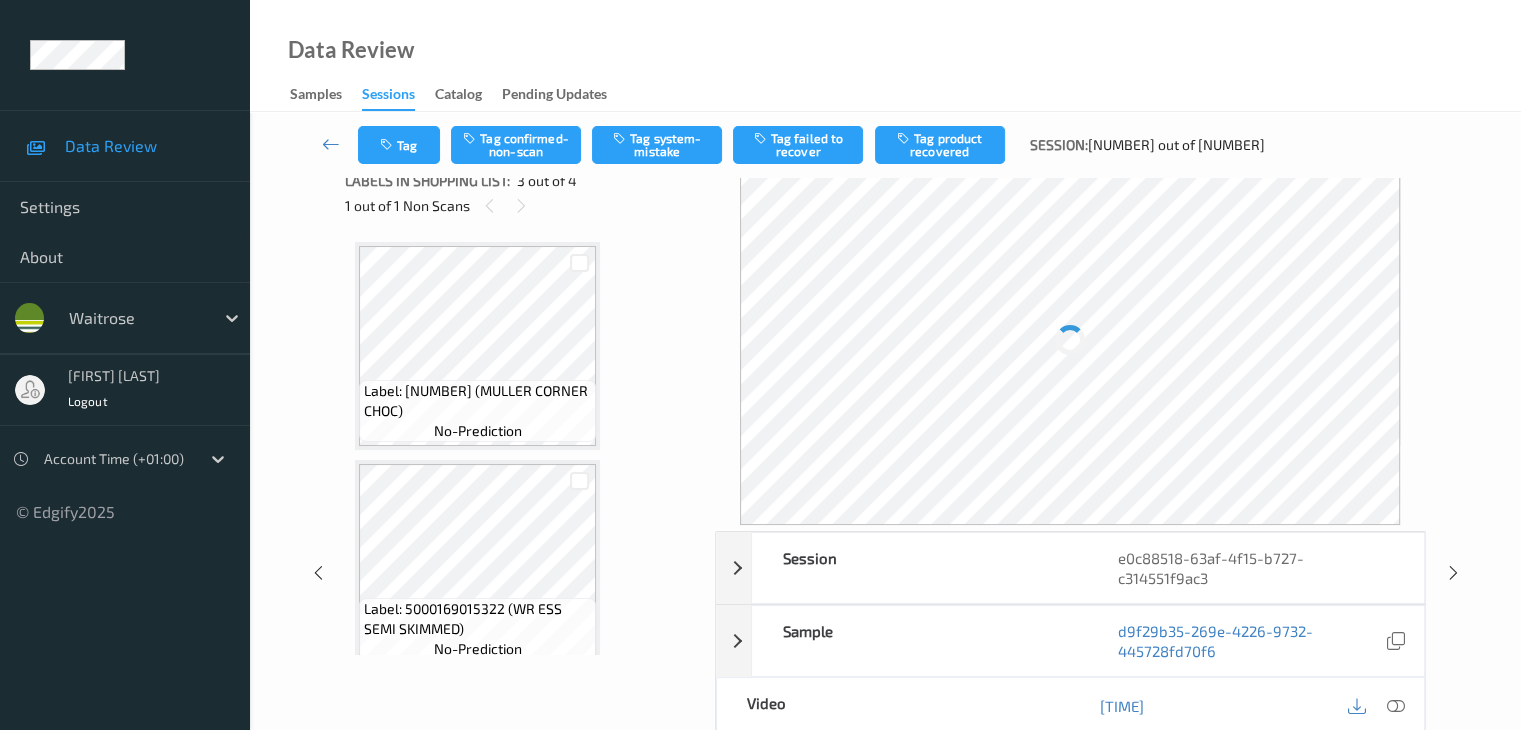 scroll, scrollTop: 228, scrollLeft: 0, axis: vertical 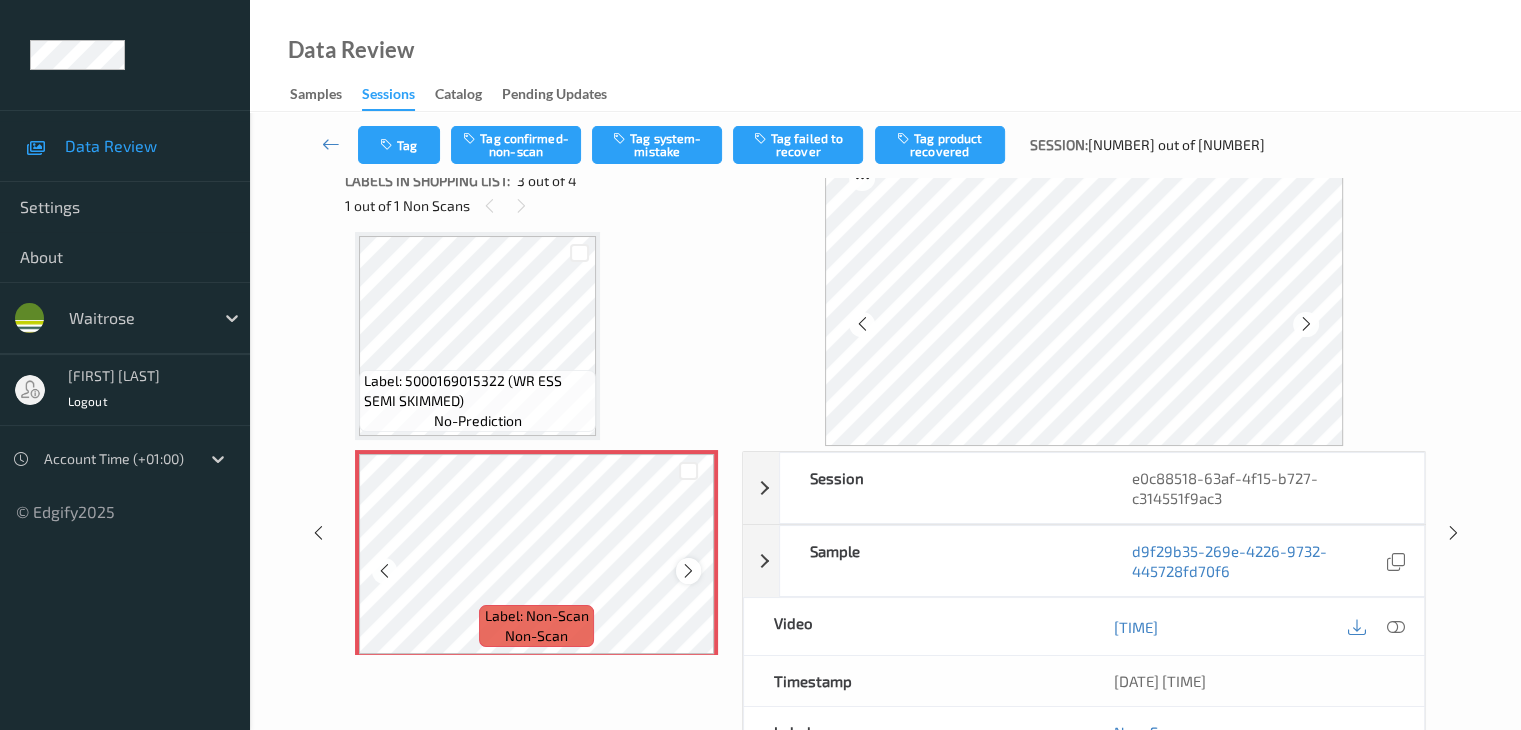 click at bounding box center (688, 571) 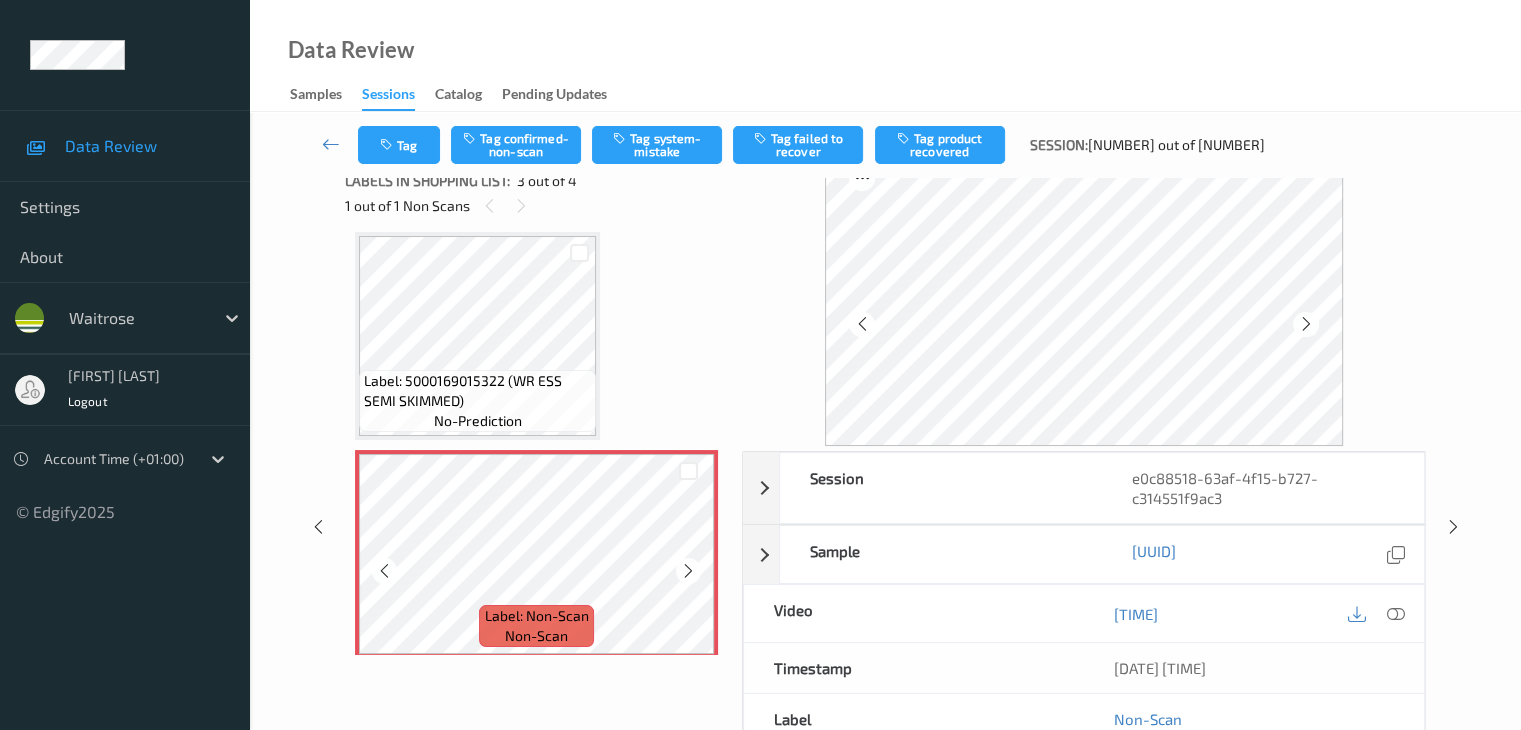 click at bounding box center [688, 571] 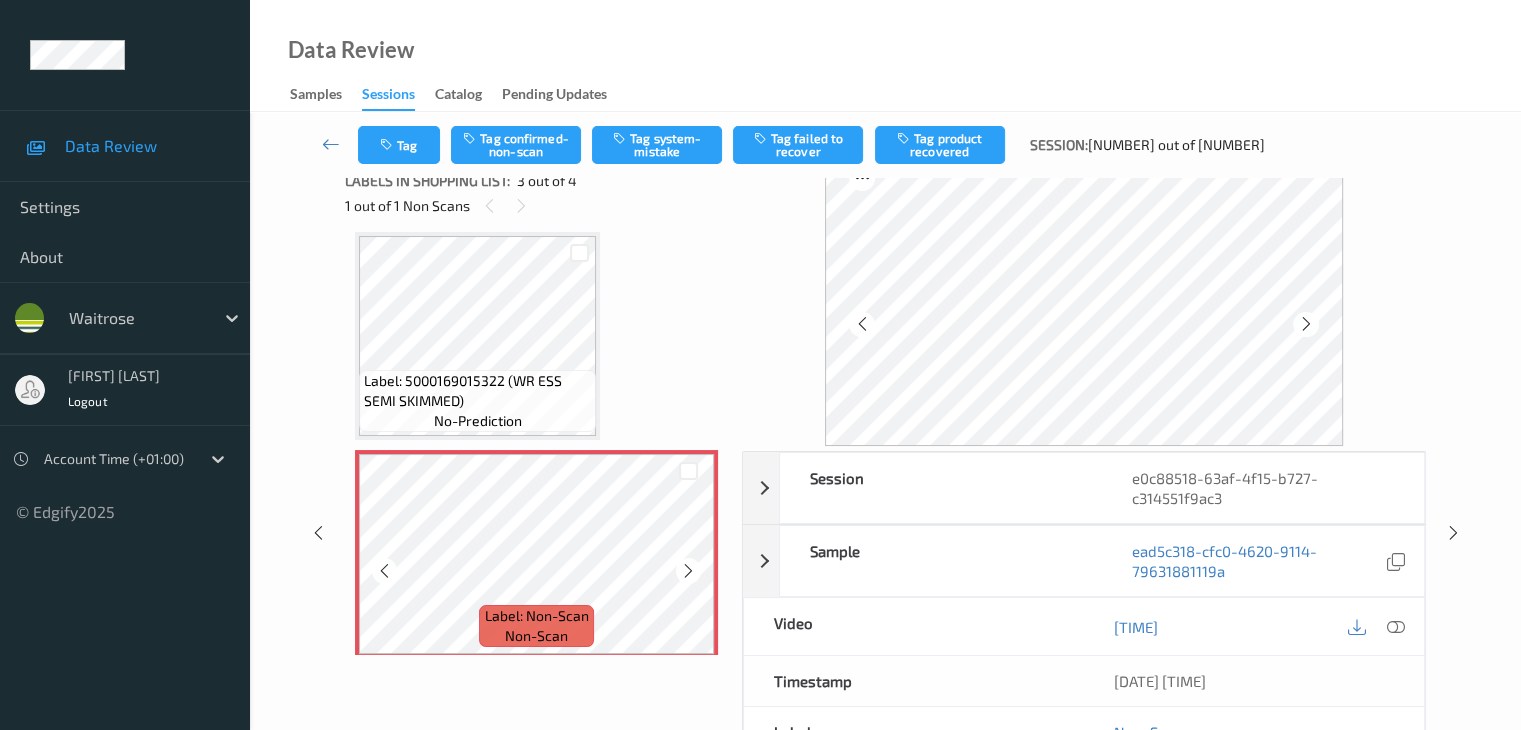 click at bounding box center [688, 571] 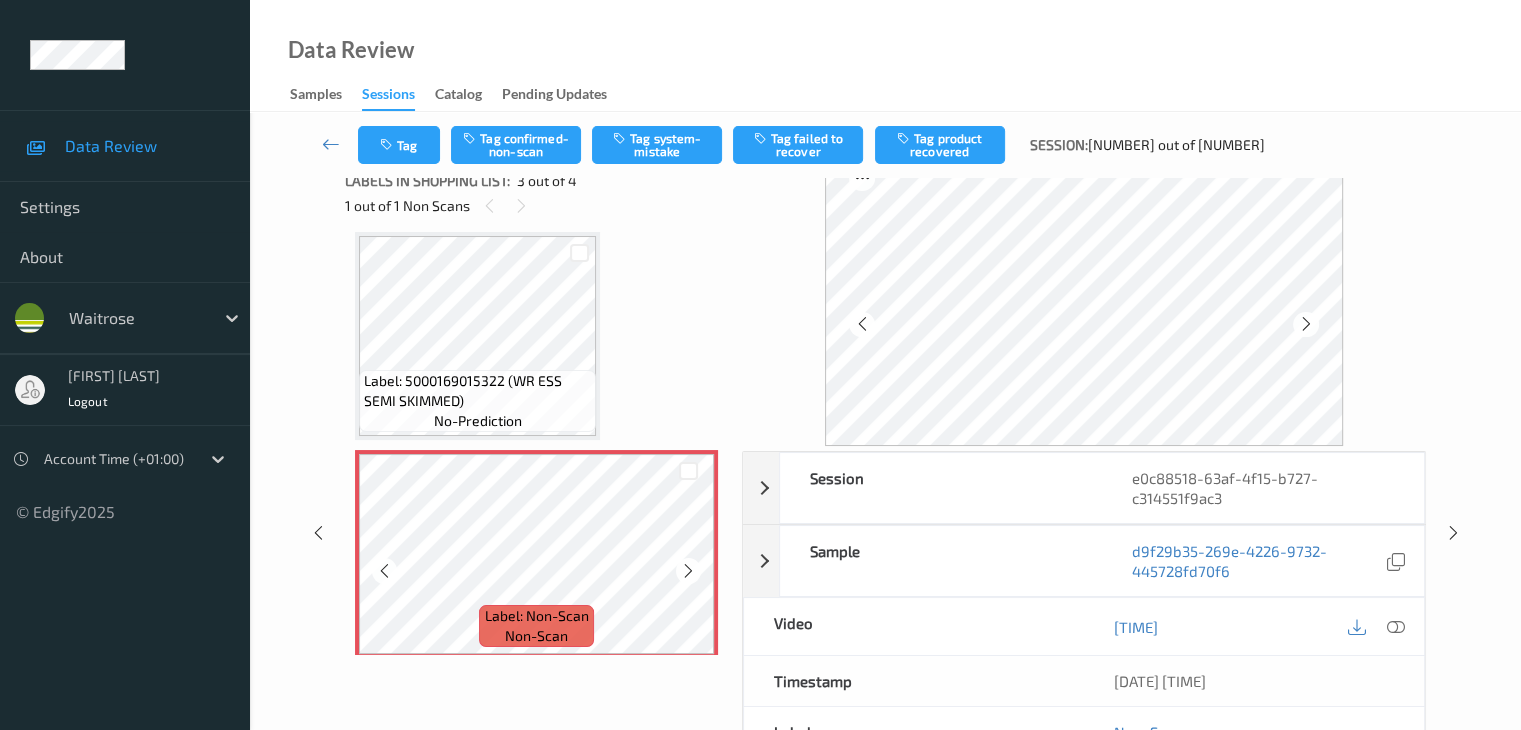 click at bounding box center [688, 571] 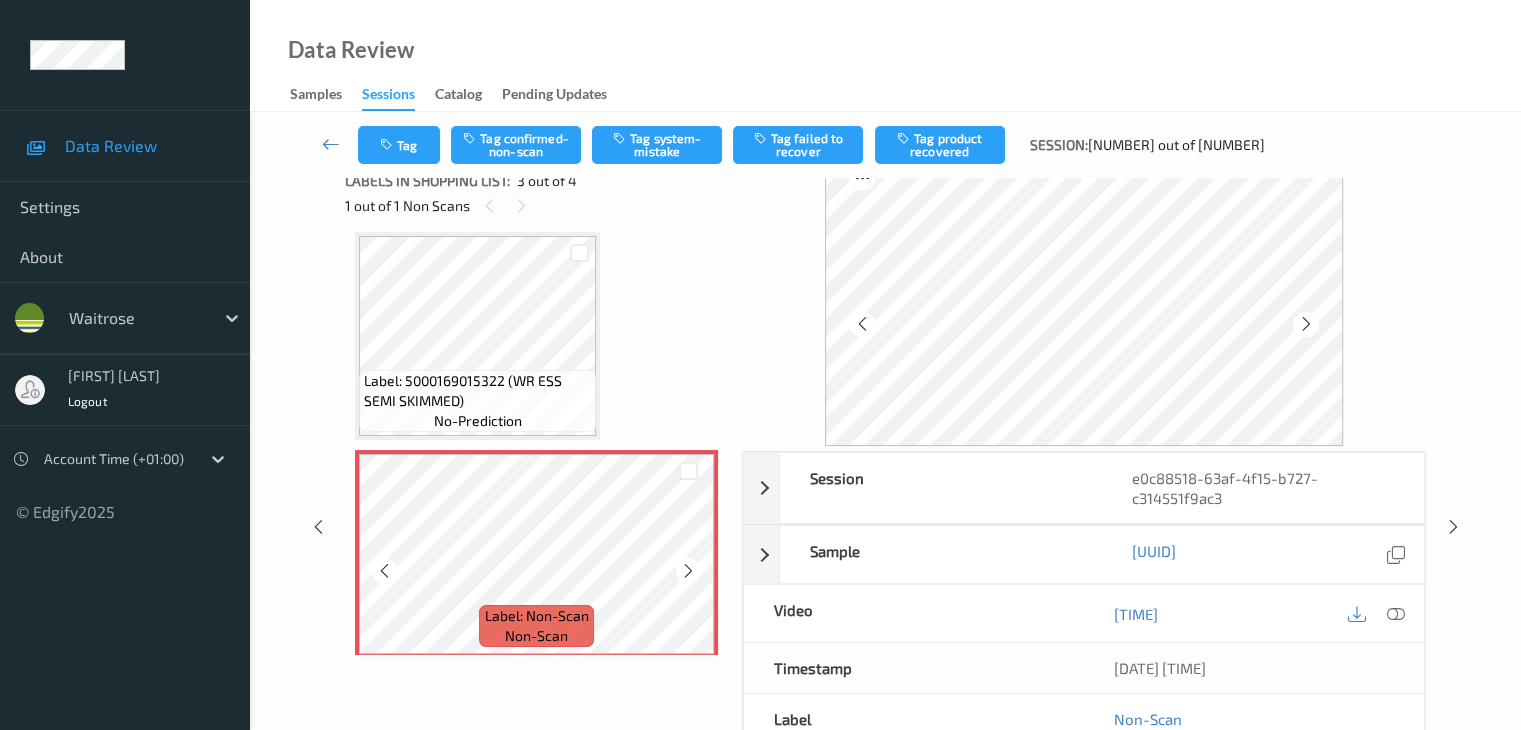 click at bounding box center [688, 571] 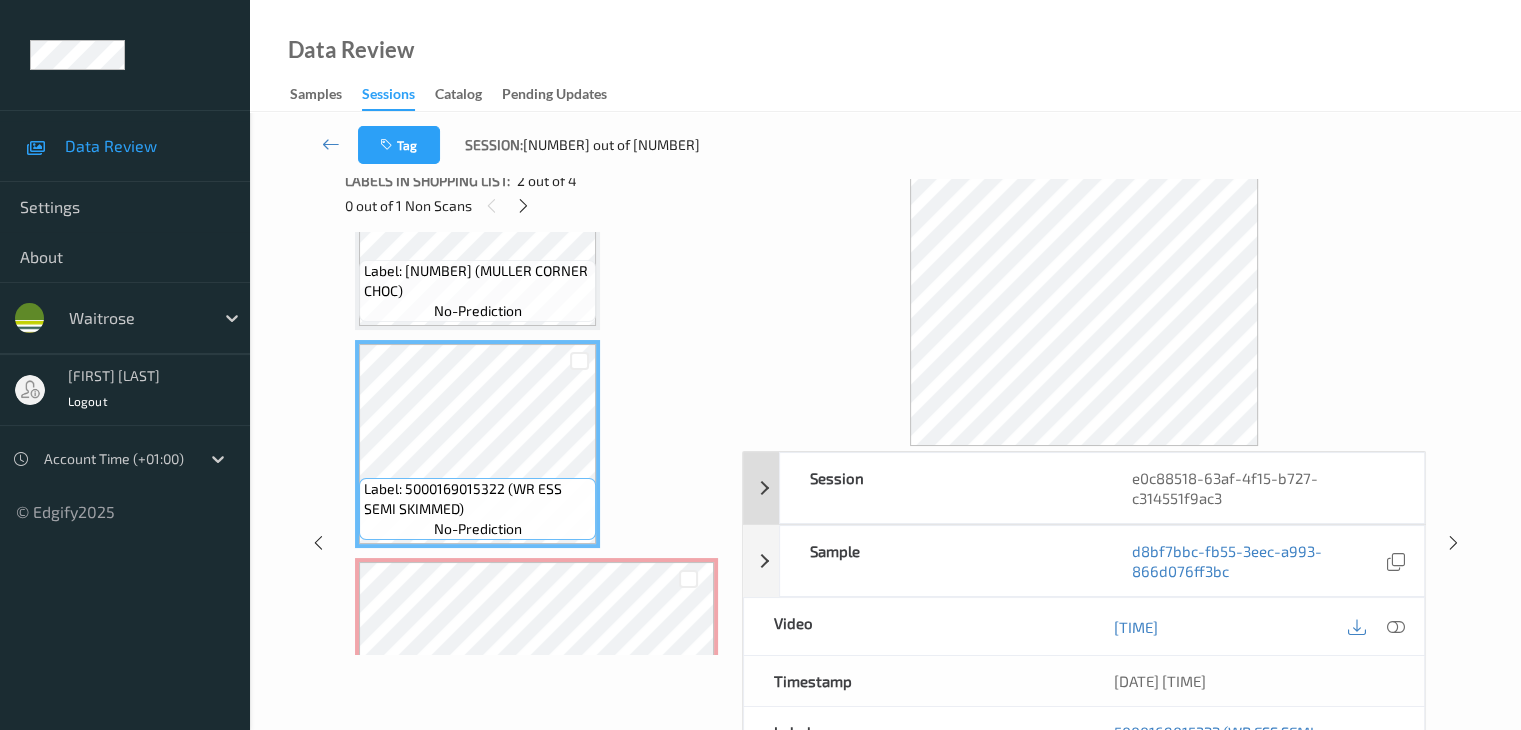 scroll, scrollTop: 200, scrollLeft: 0, axis: vertical 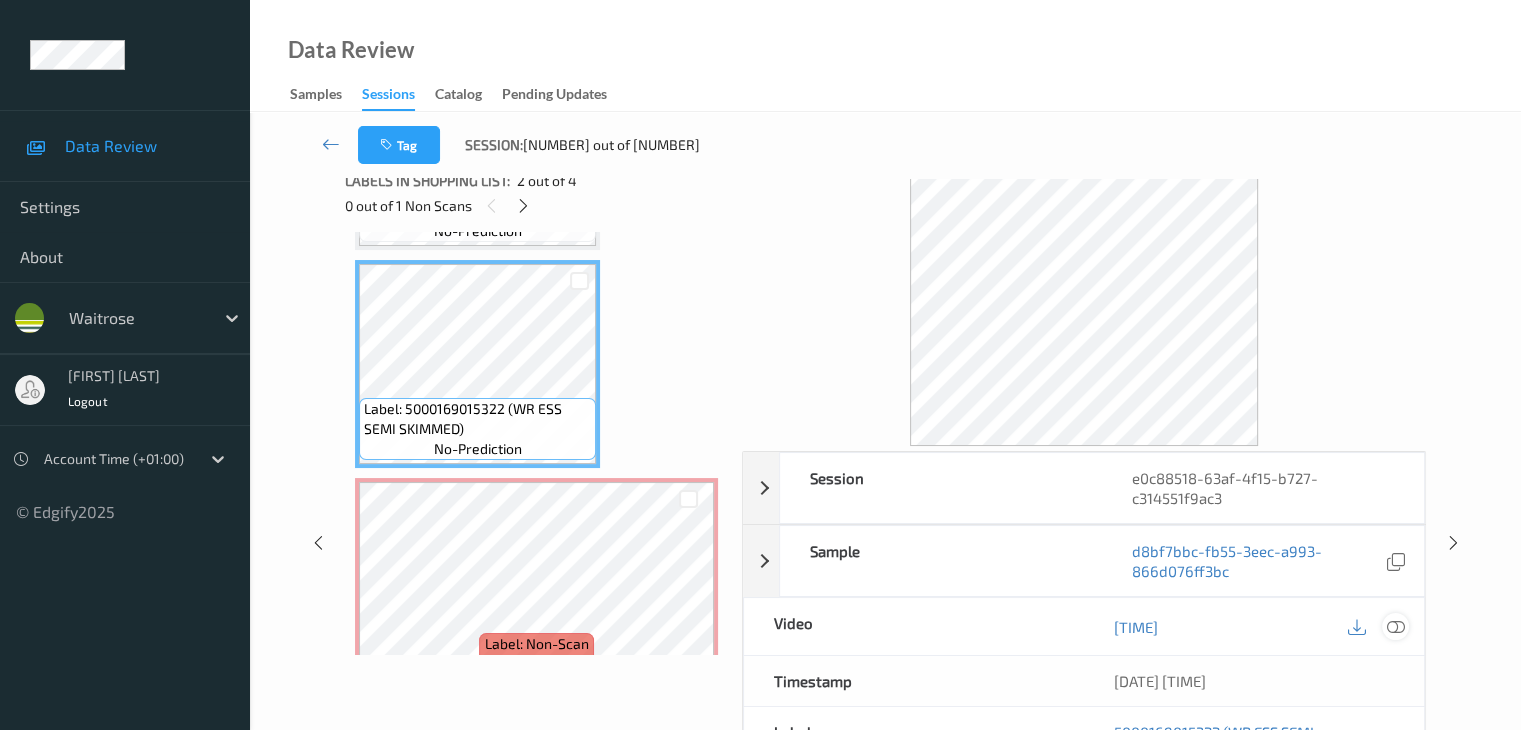 click at bounding box center (1395, 627) 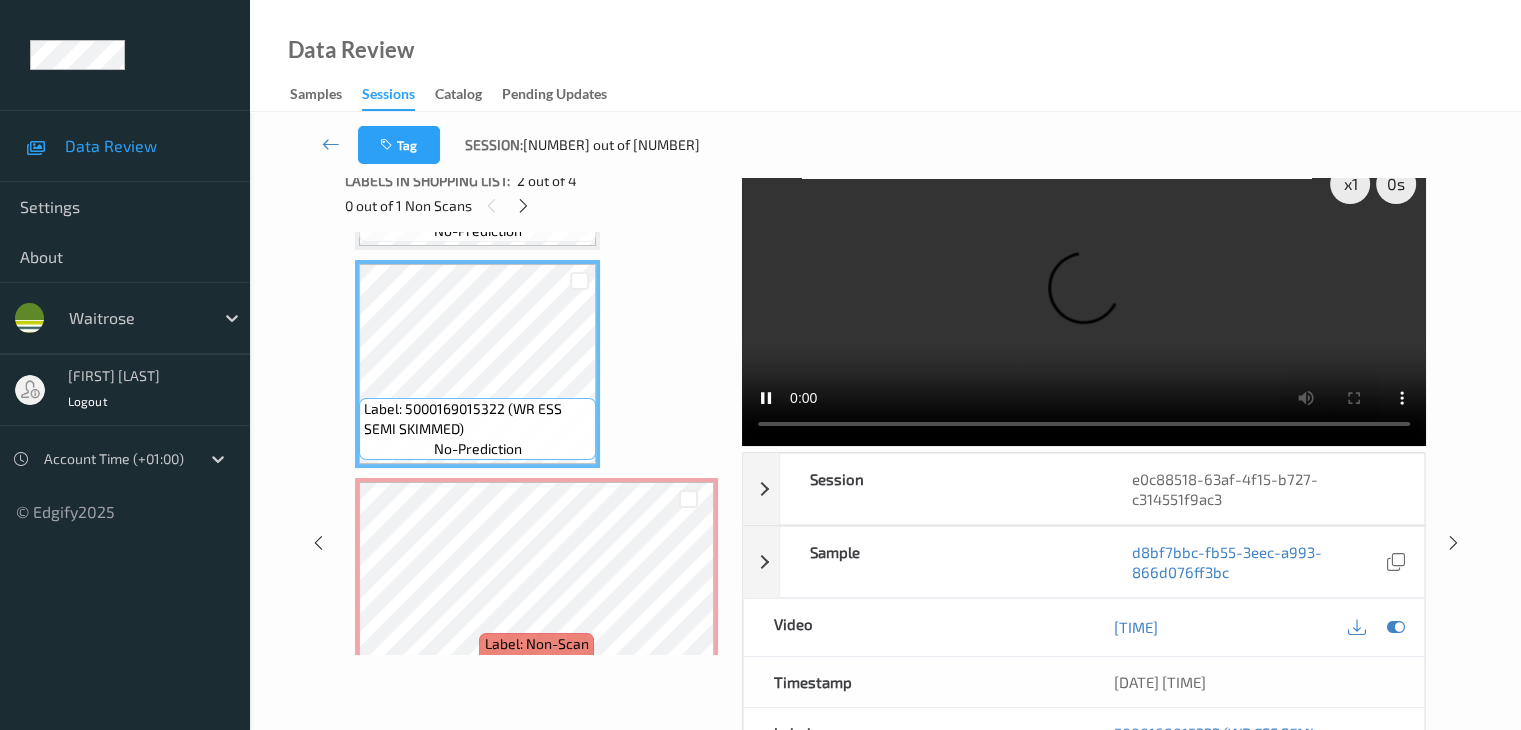 scroll, scrollTop: 0, scrollLeft: 0, axis: both 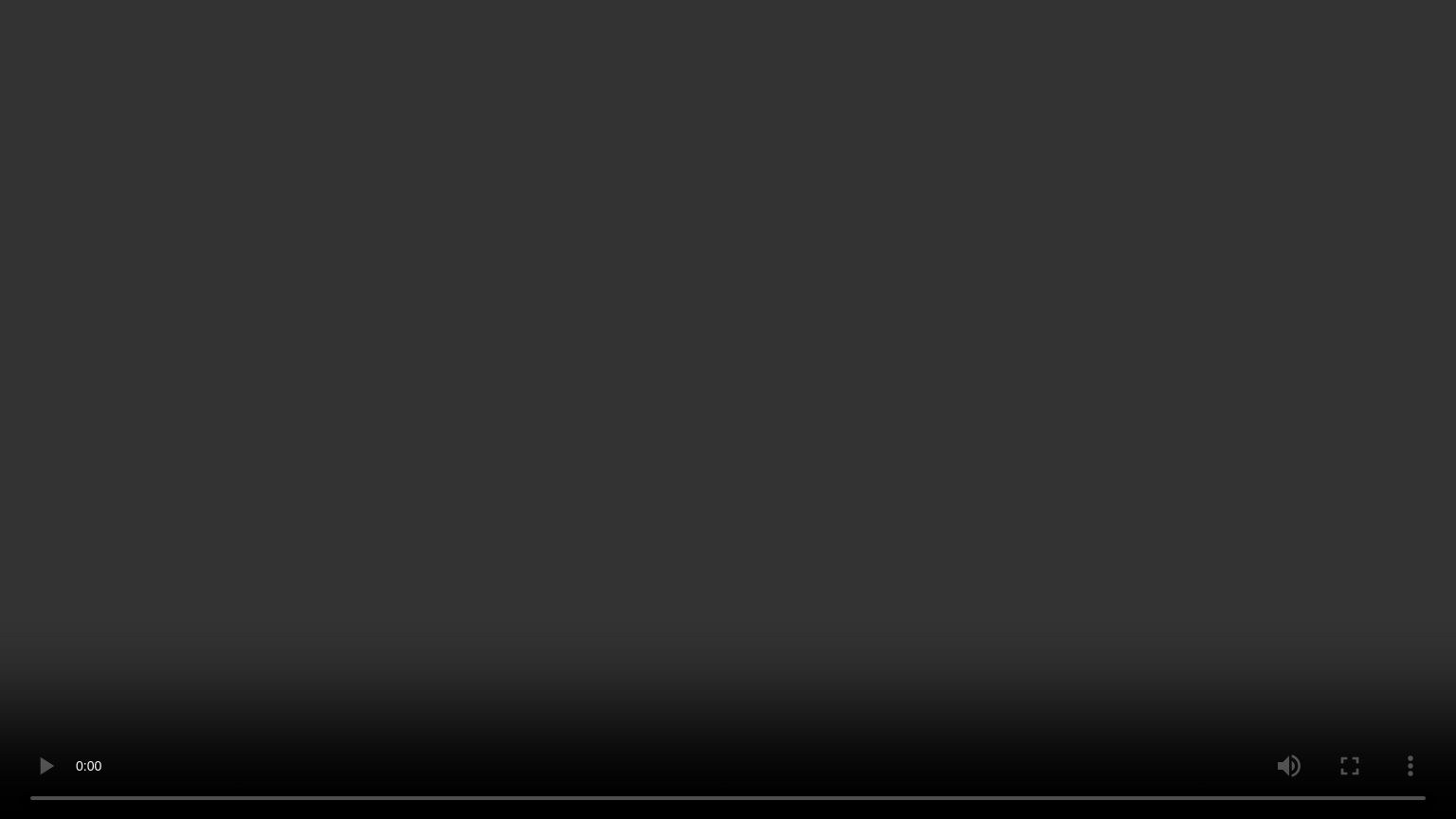 type 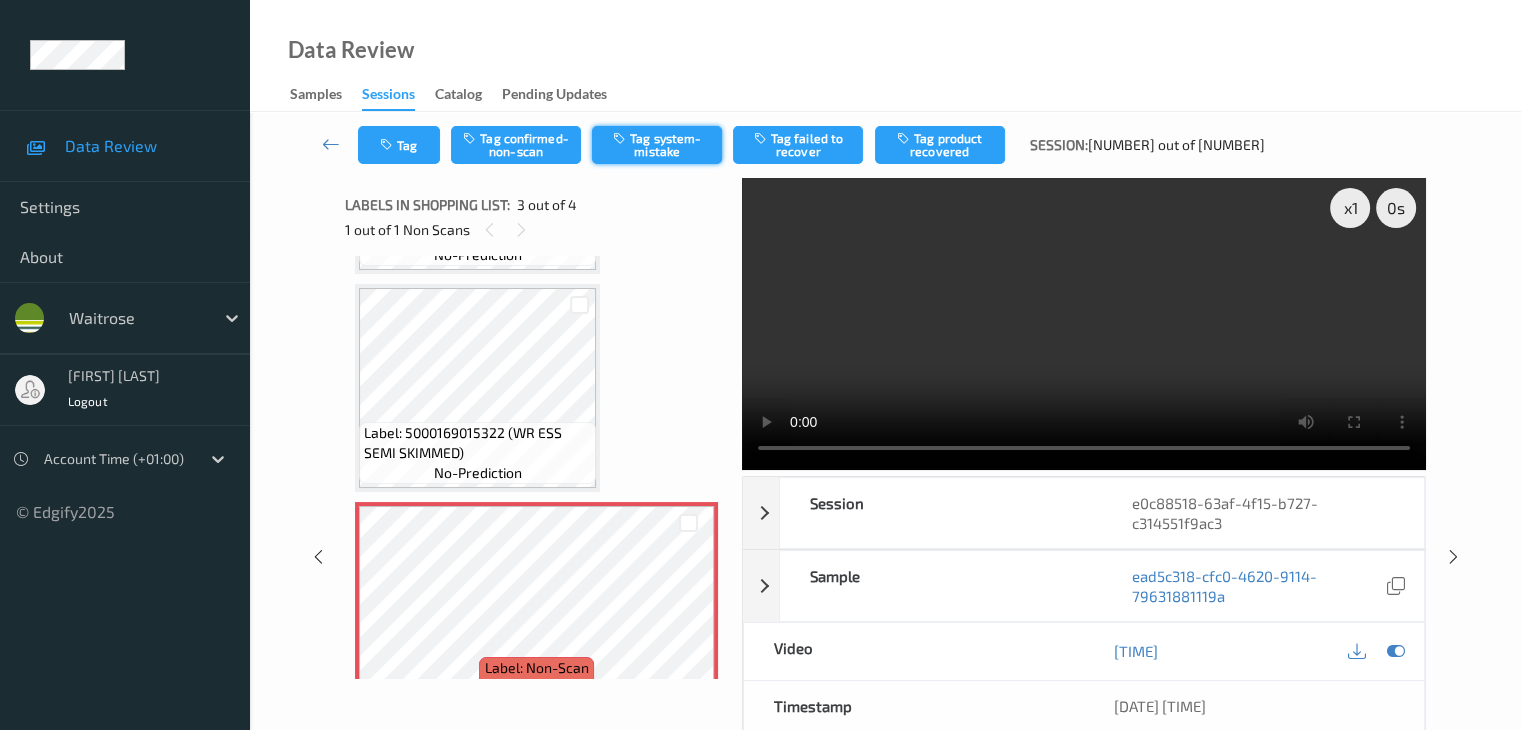 click on "Tag   system-mistake" at bounding box center [657, 145] 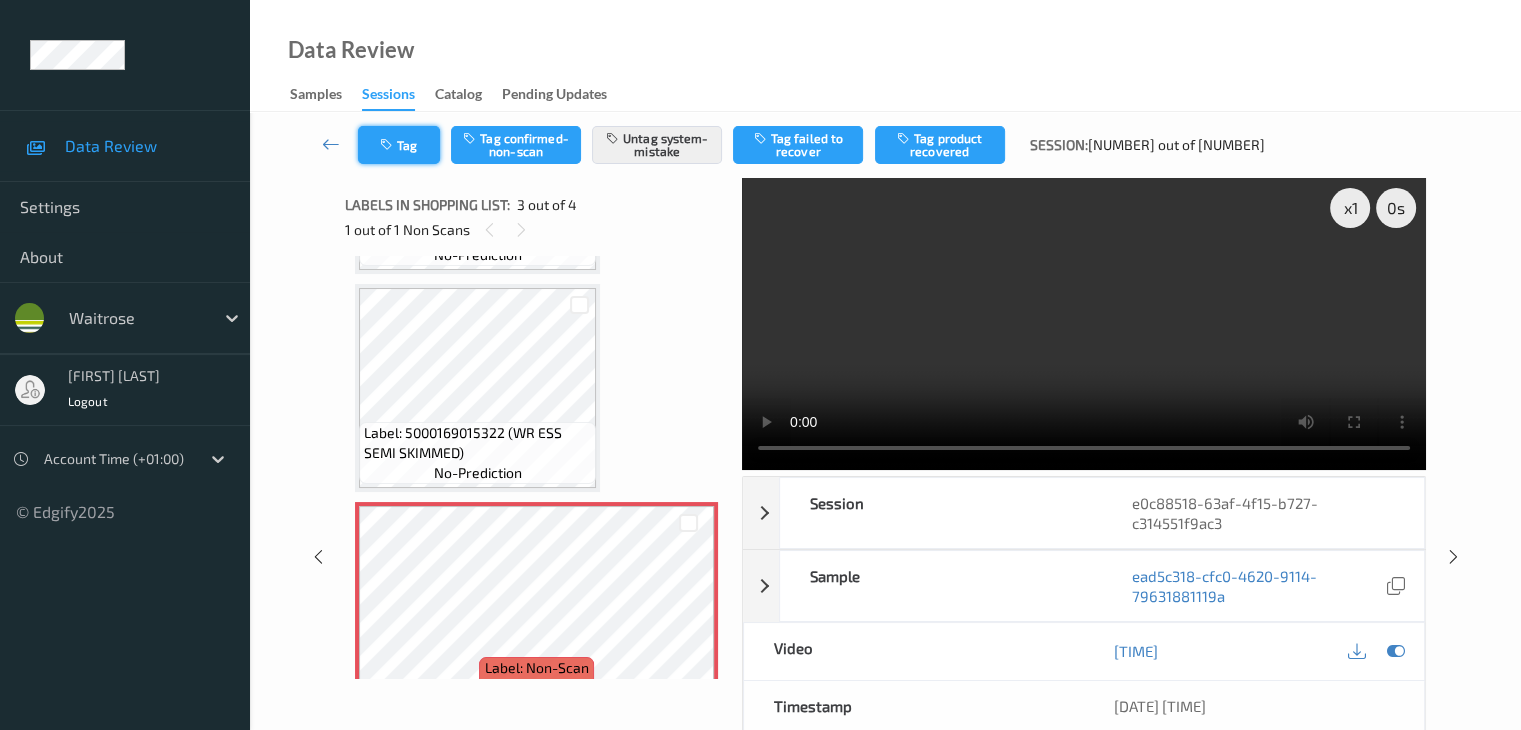 click on "Tag" at bounding box center [399, 145] 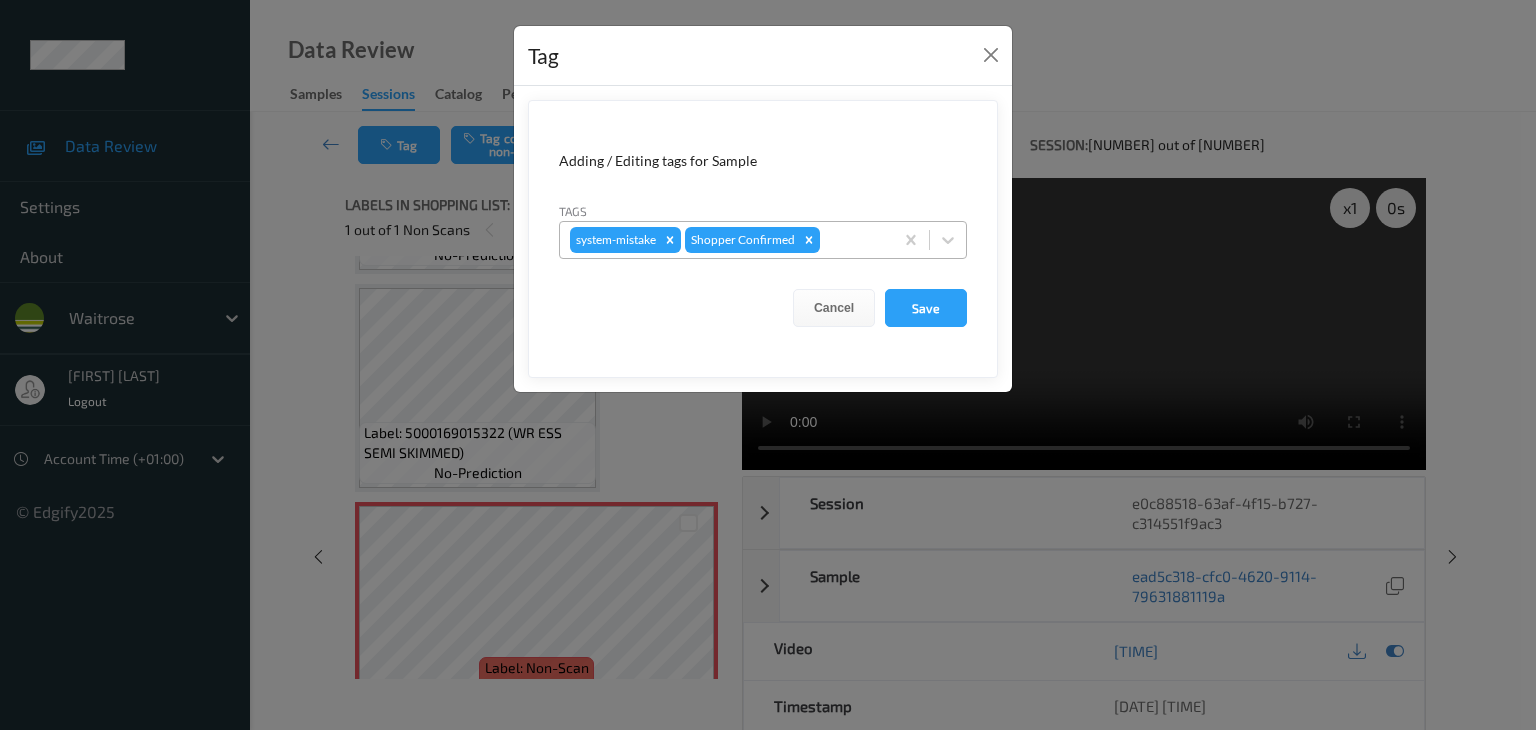 click at bounding box center [853, 240] 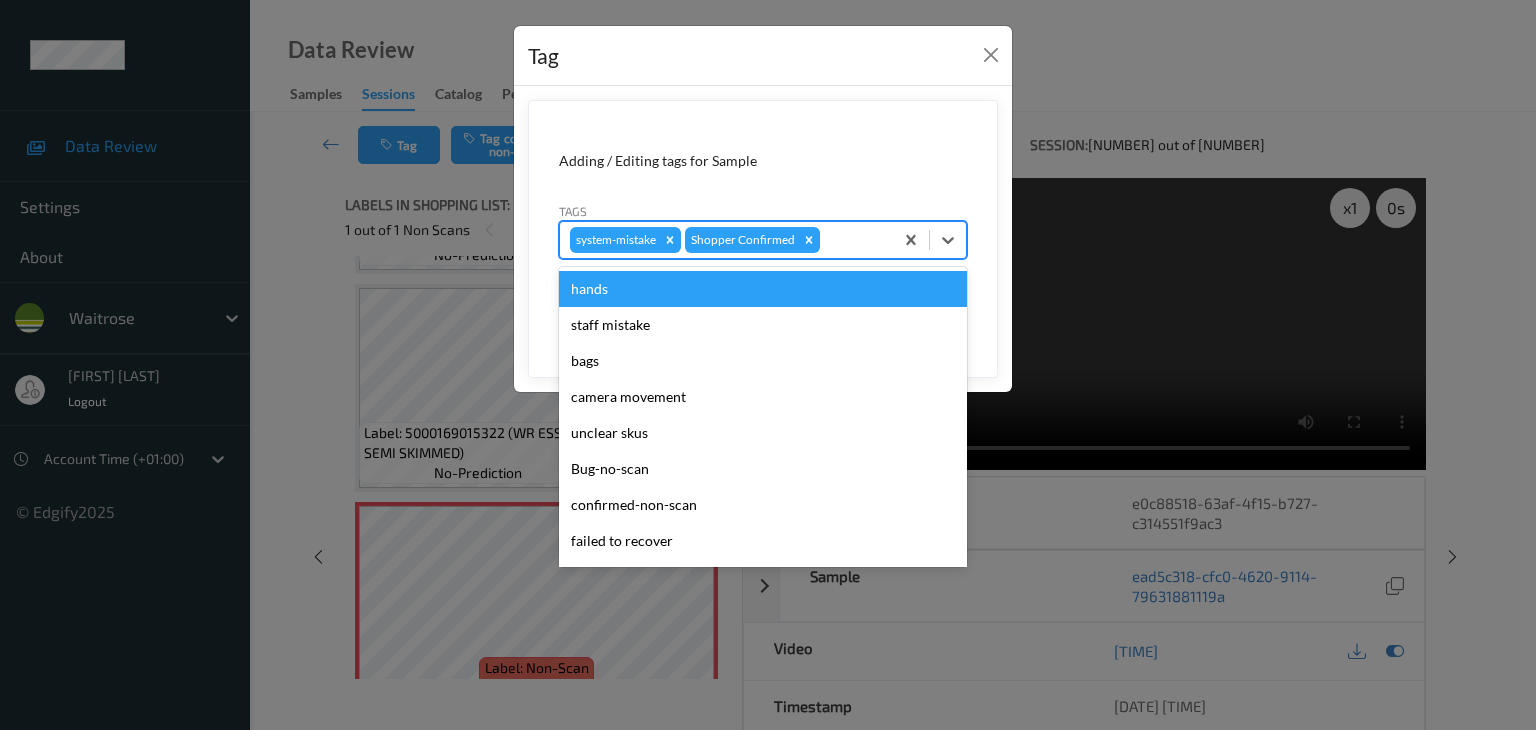 type on "u" 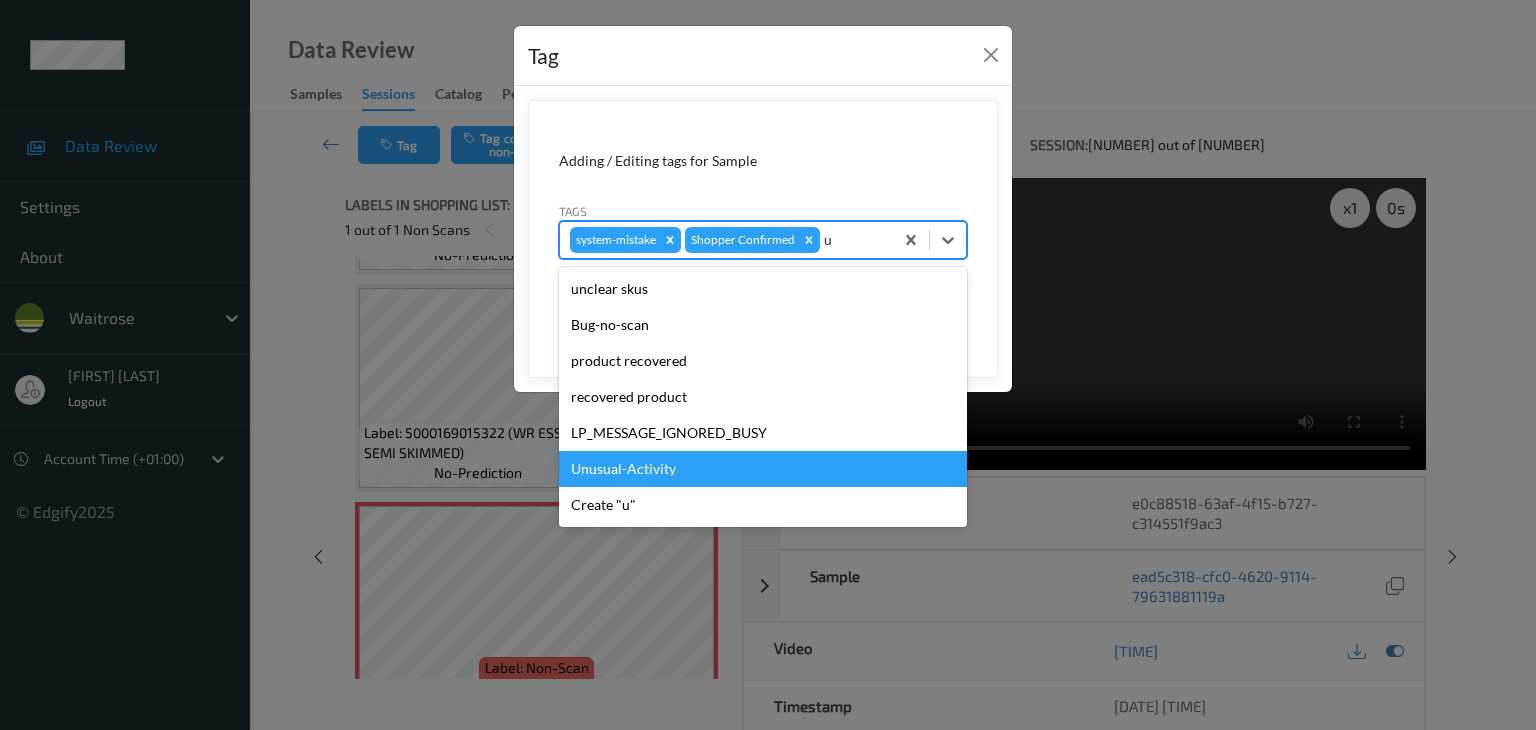 click on "Unusual-Activity" at bounding box center [763, 469] 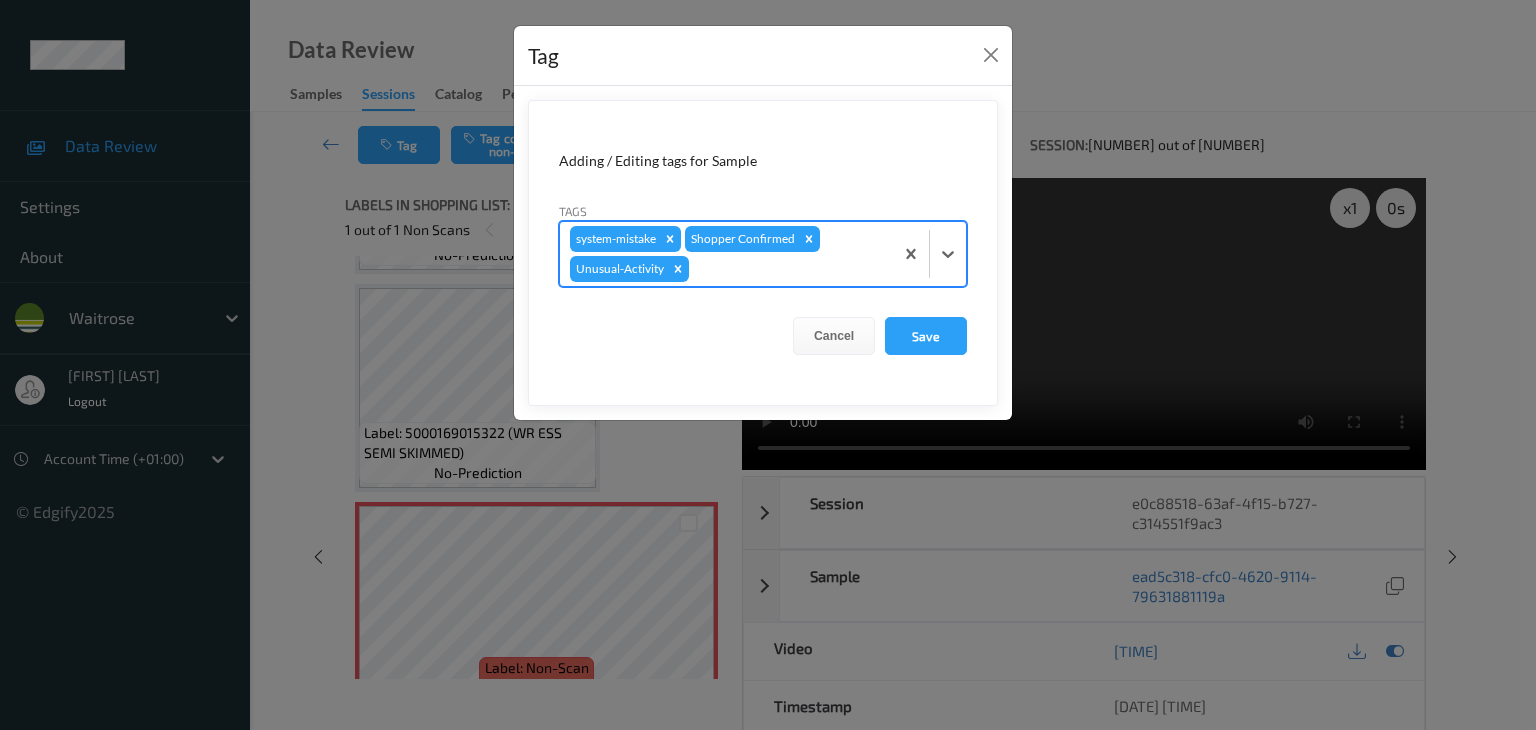 type on "p" 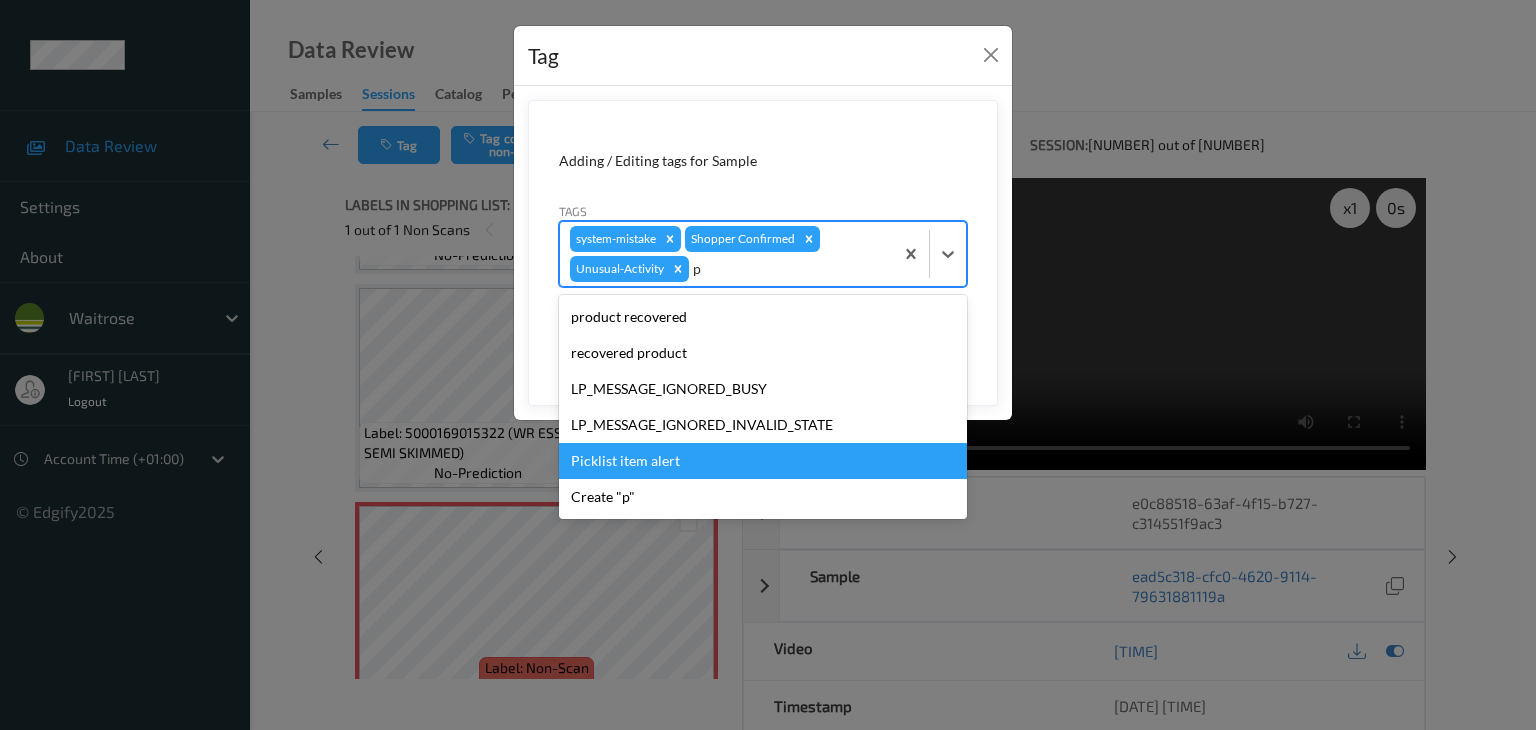 click on "Picklist item alert" at bounding box center [763, 461] 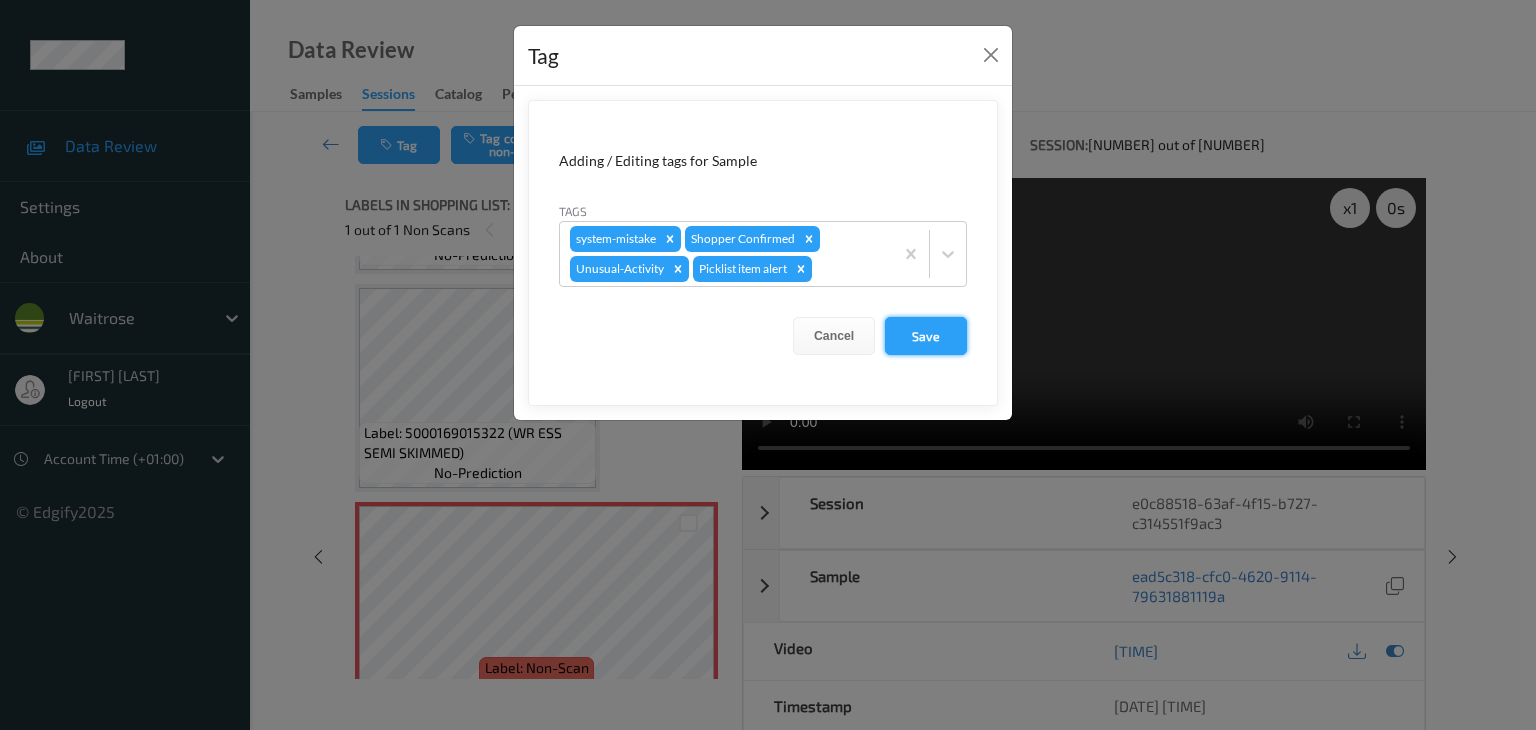 click on "Save" at bounding box center [926, 336] 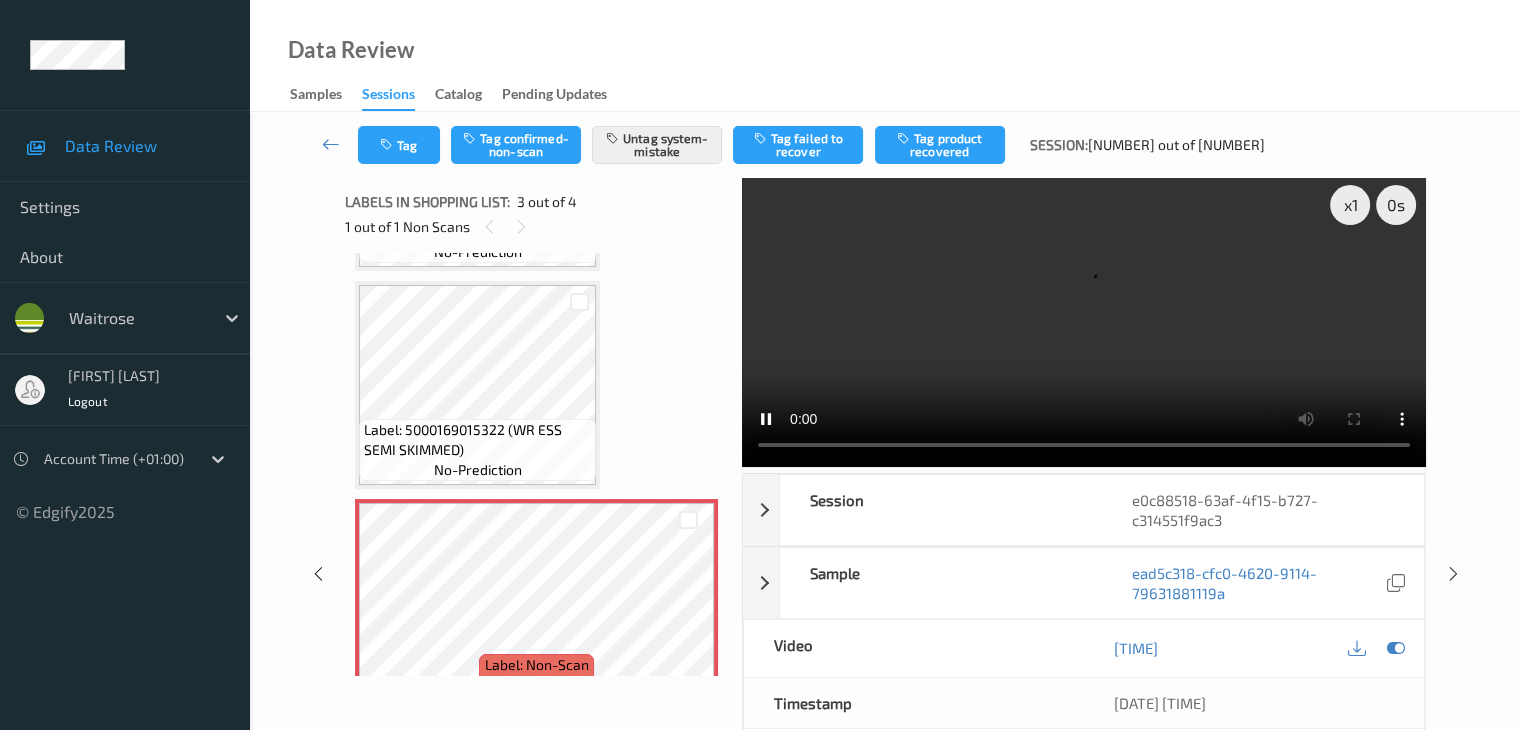 scroll, scrollTop: 0, scrollLeft: 0, axis: both 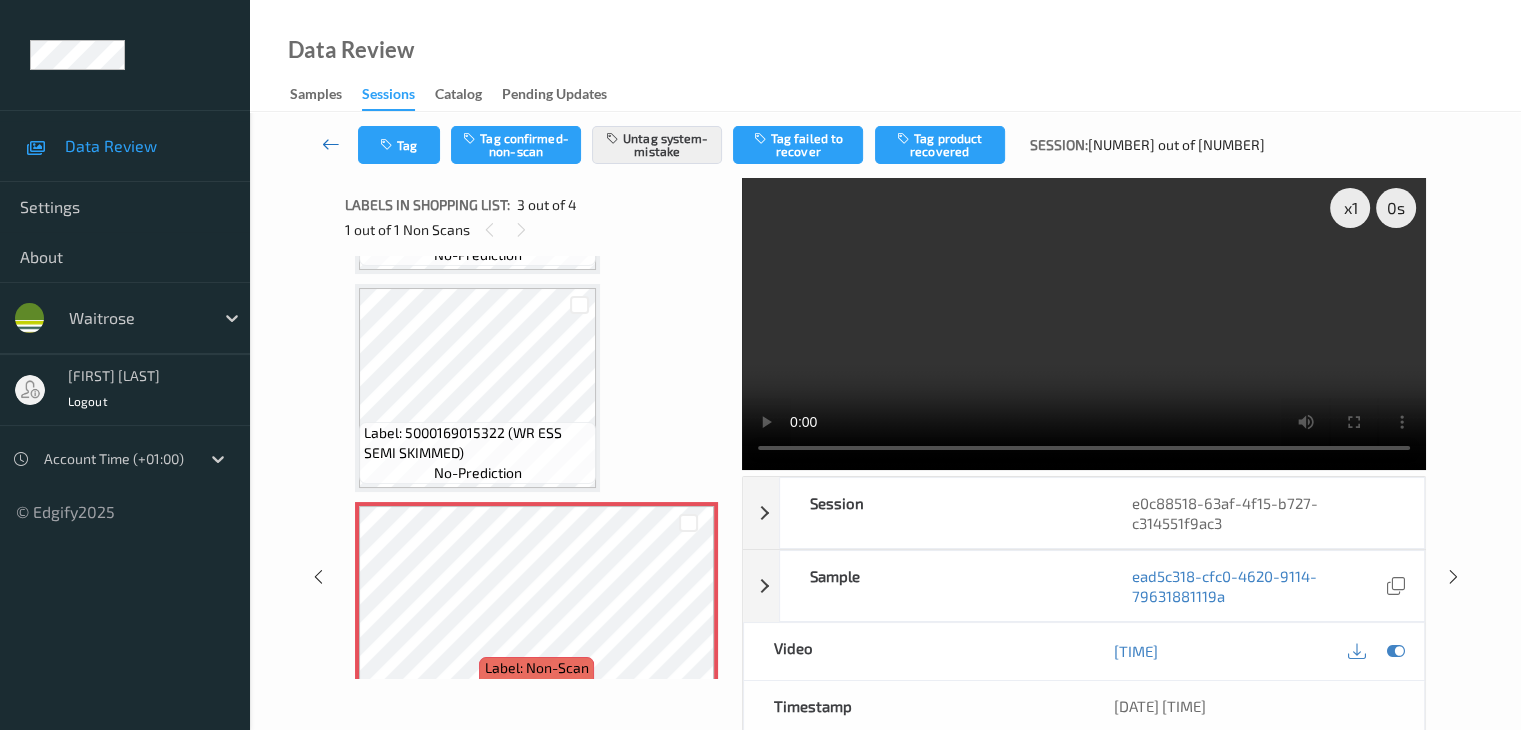 click at bounding box center (331, 144) 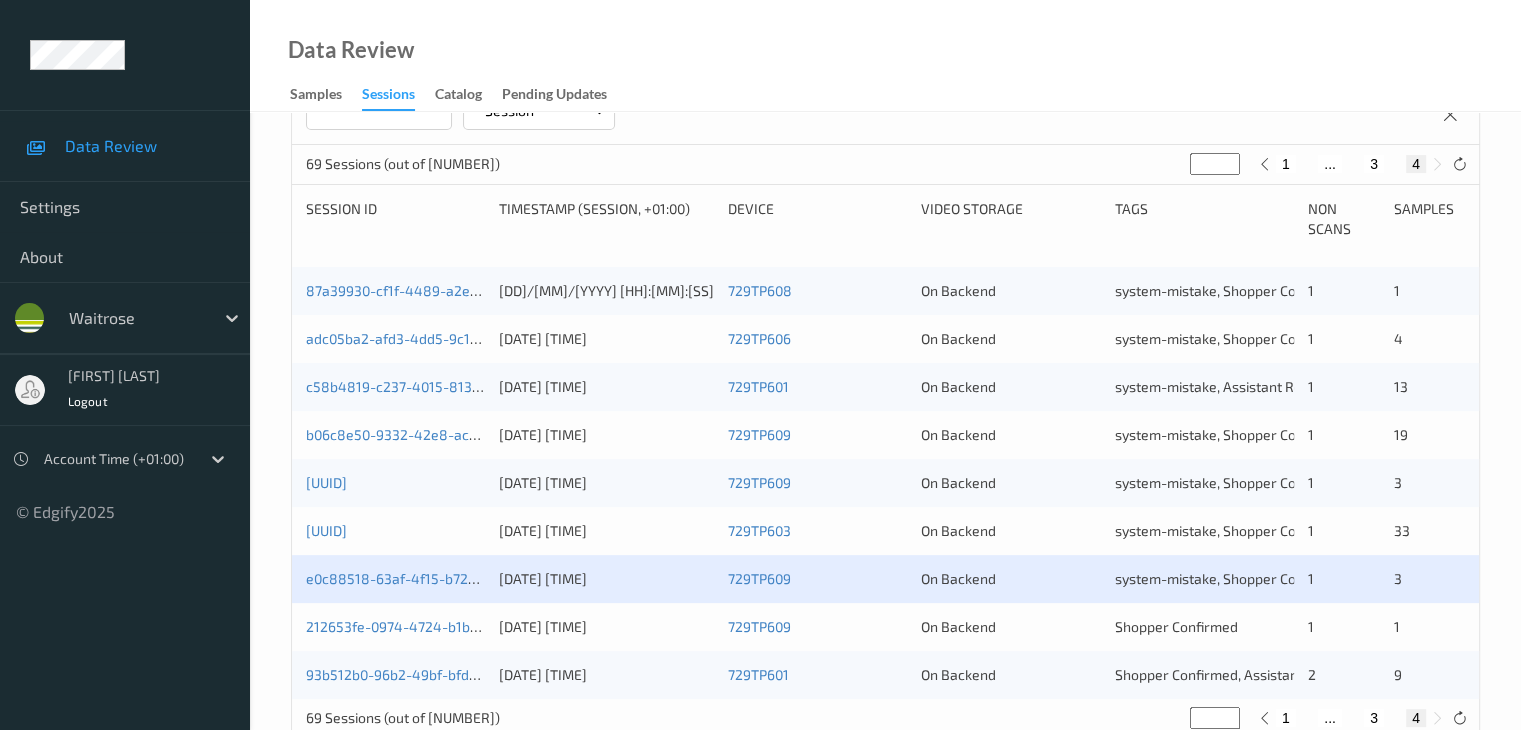 scroll, scrollTop: 404, scrollLeft: 0, axis: vertical 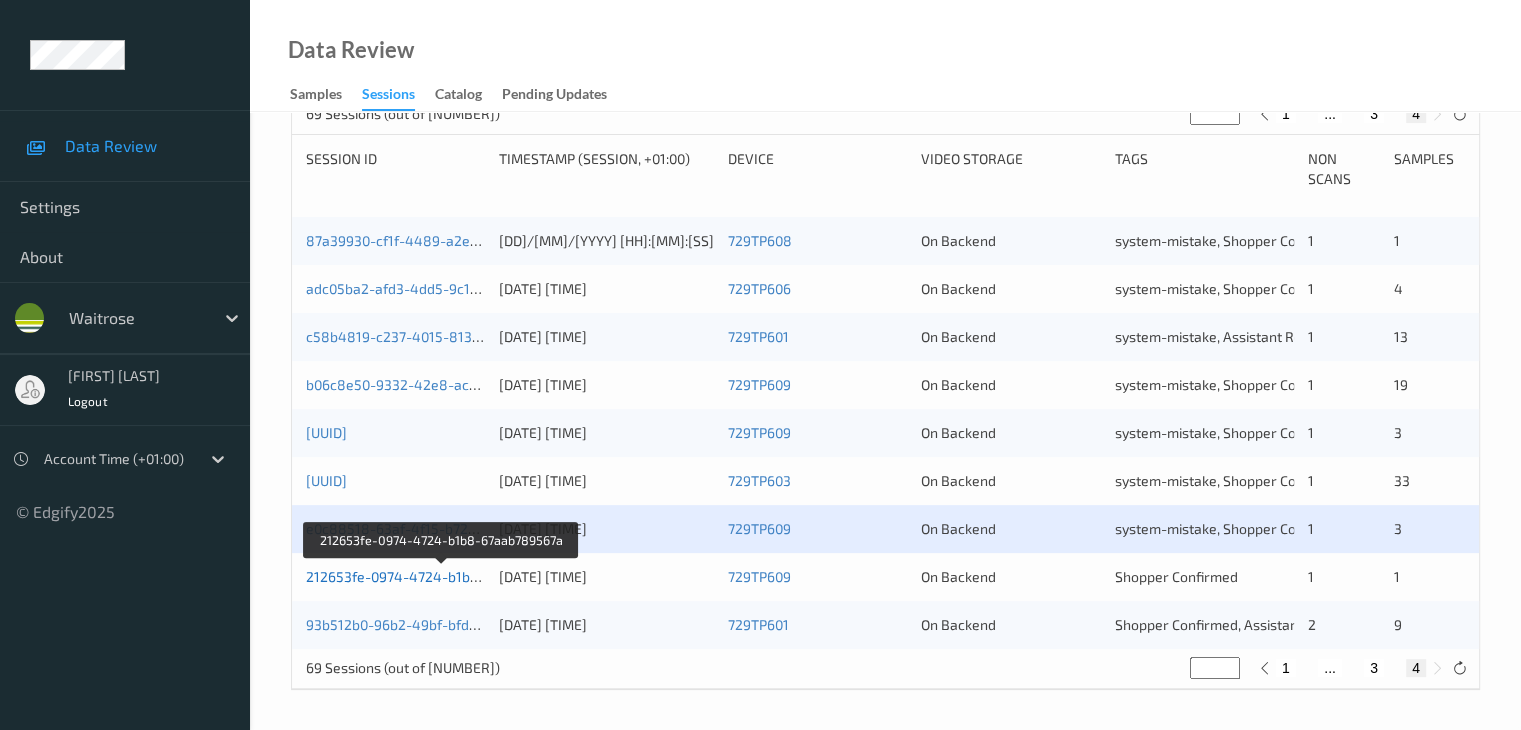 click on "212653fe-0974-4724-b1b8-67aab789567a" at bounding box center (442, 576) 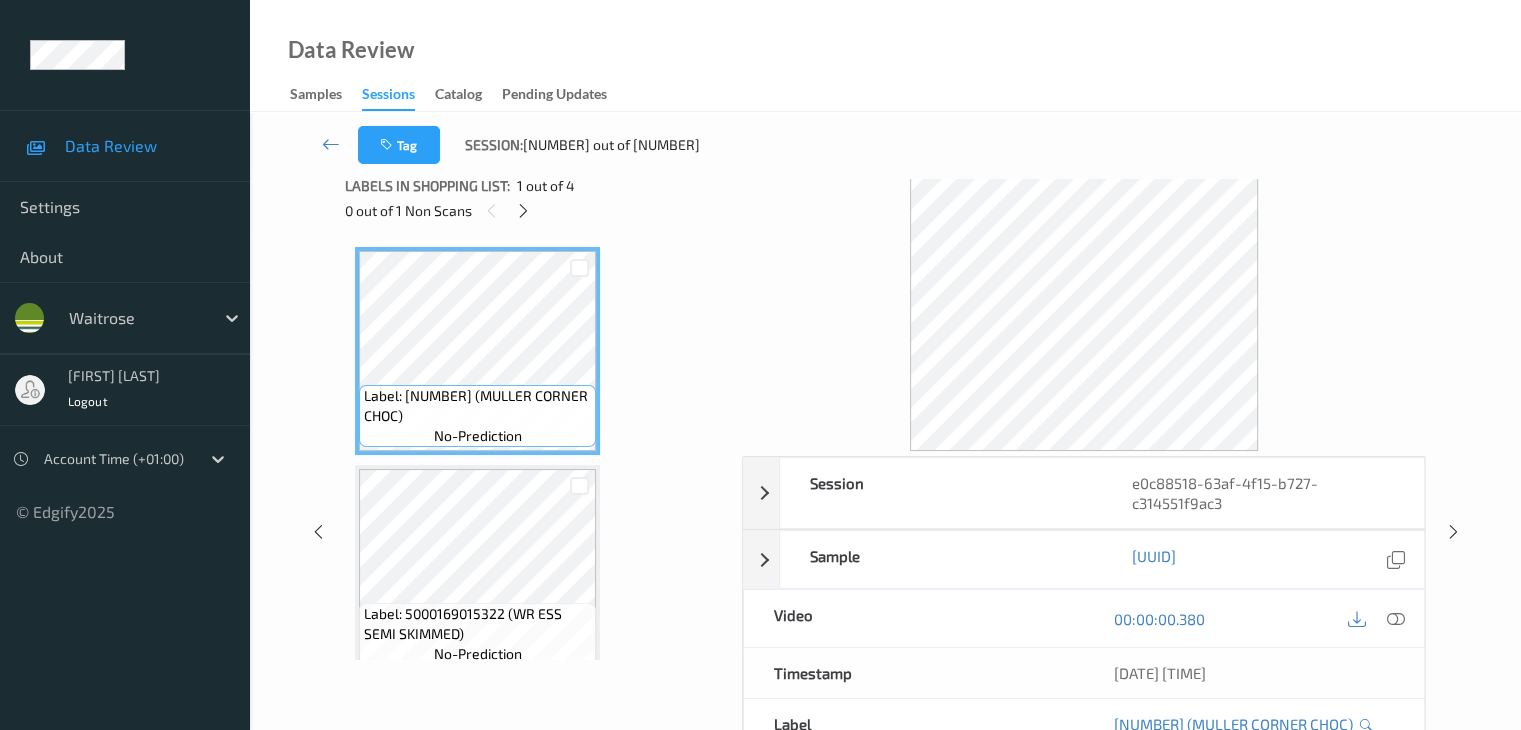 scroll, scrollTop: 0, scrollLeft: 0, axis: both 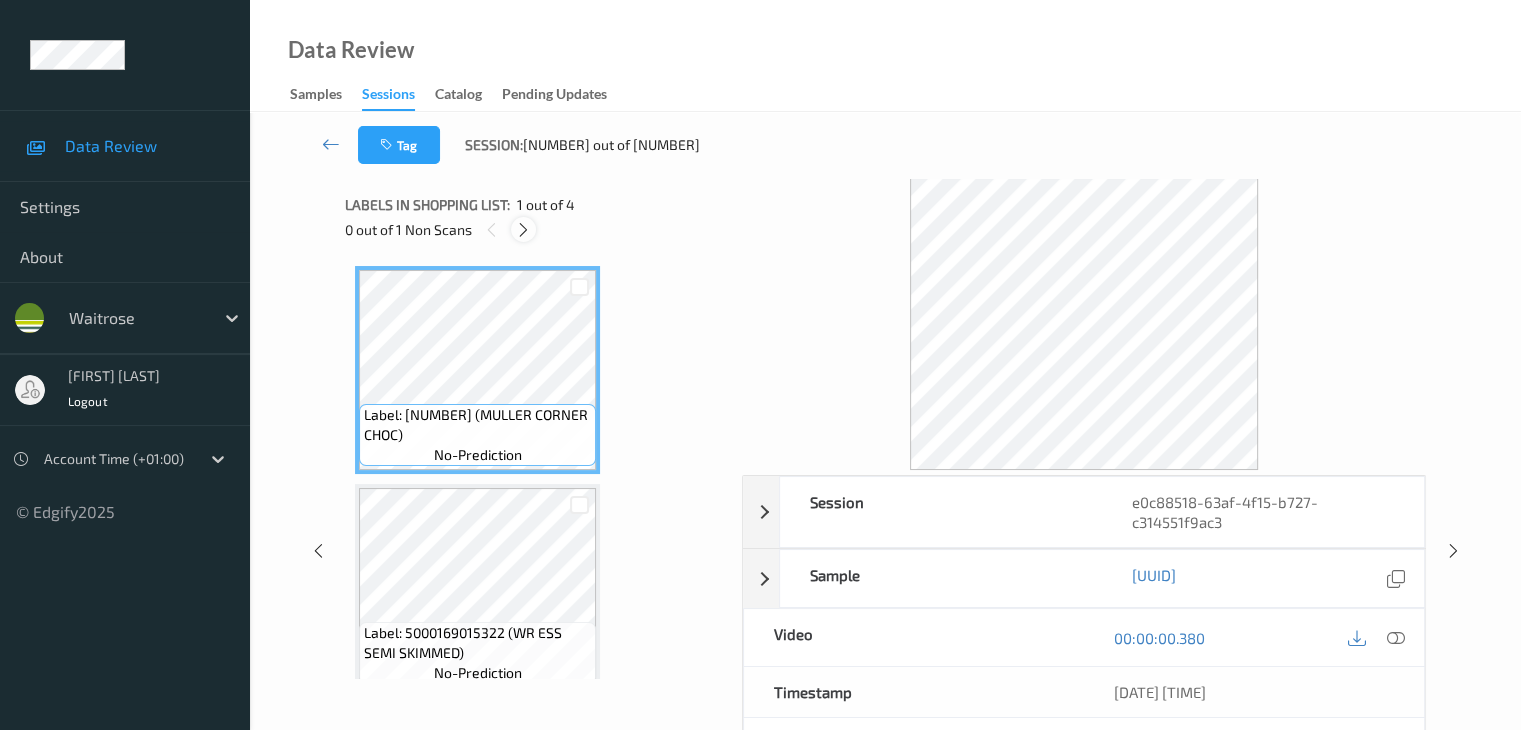 click at bounding box center (523, 229) 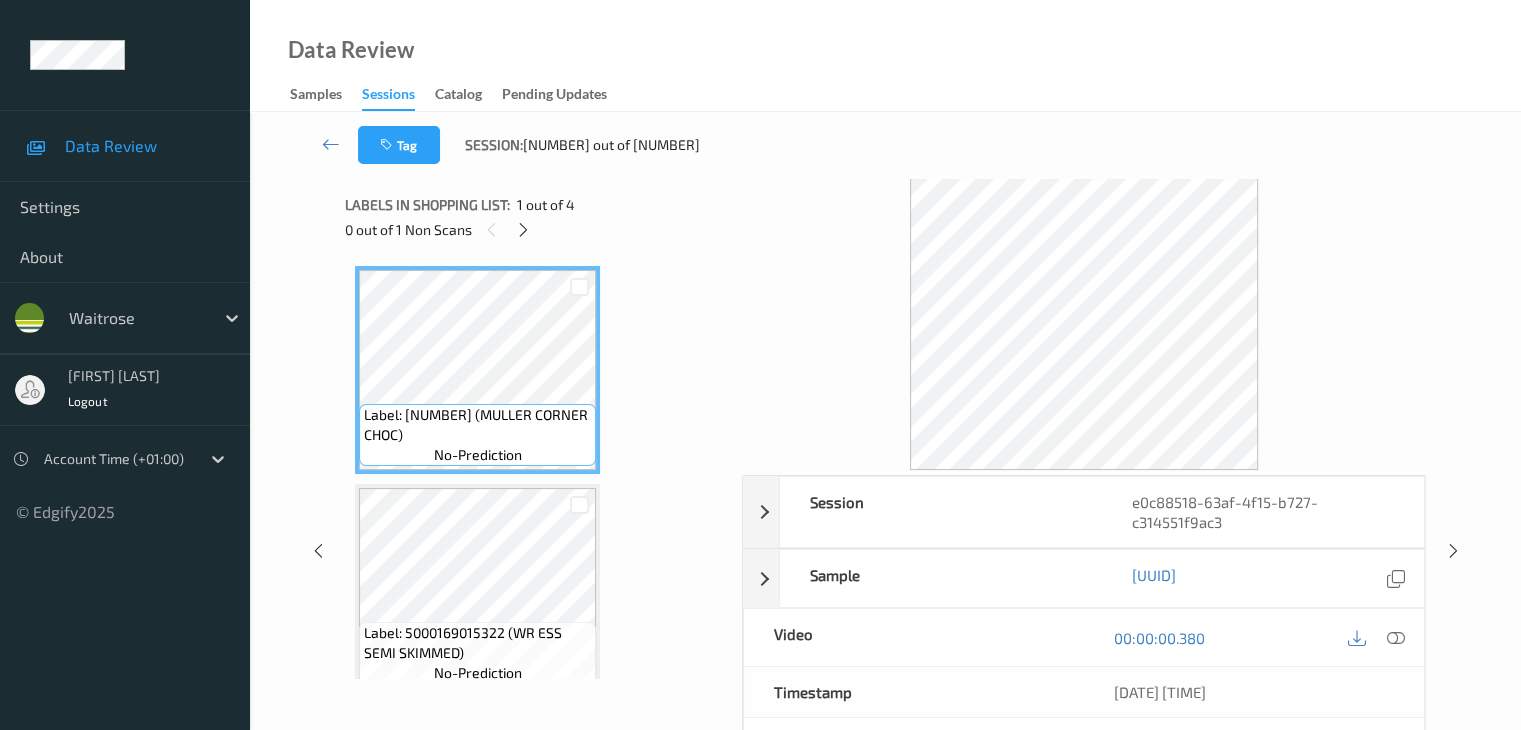 scroll, scrollTop: 228, scrollLeft: 0, axis: vertical 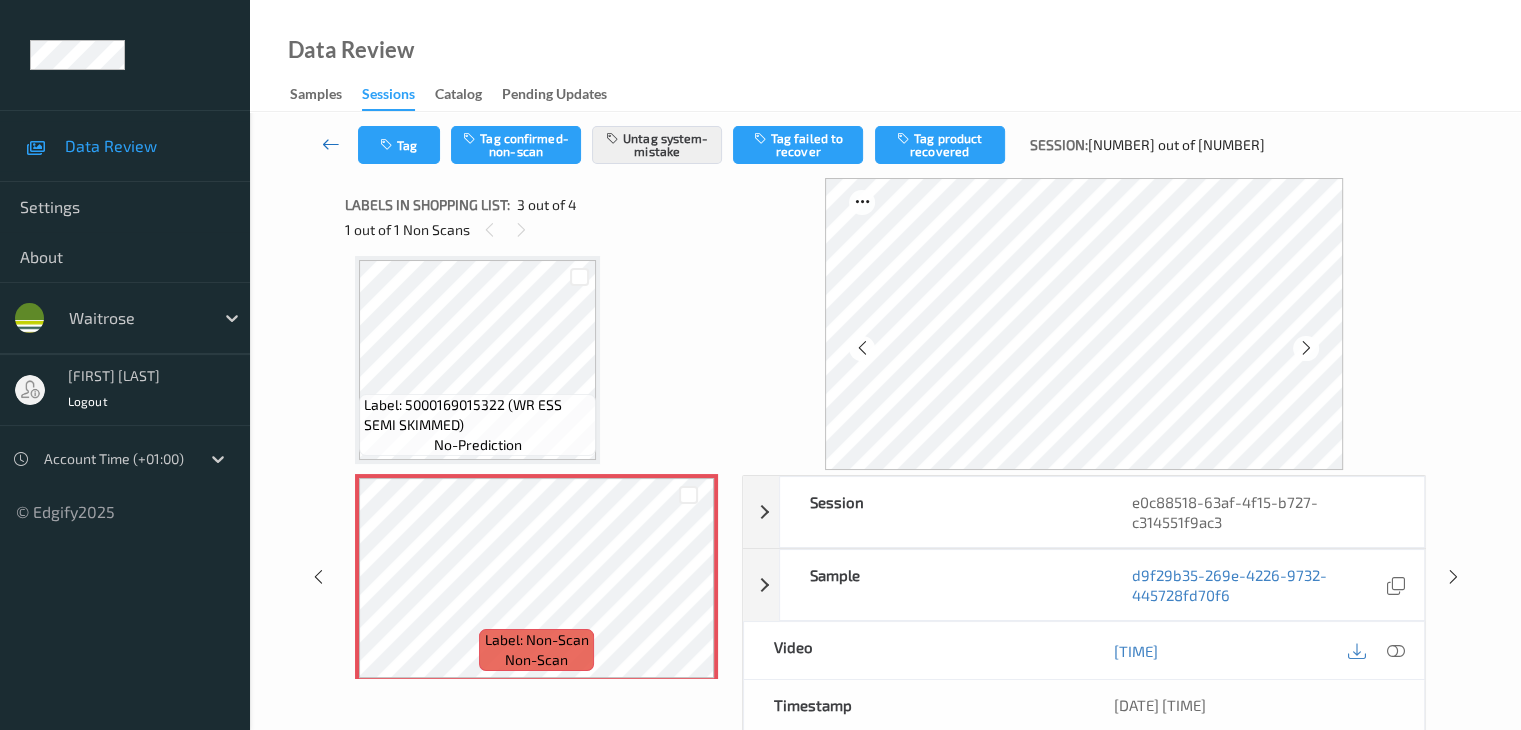 click at bounding box center [331, 144] 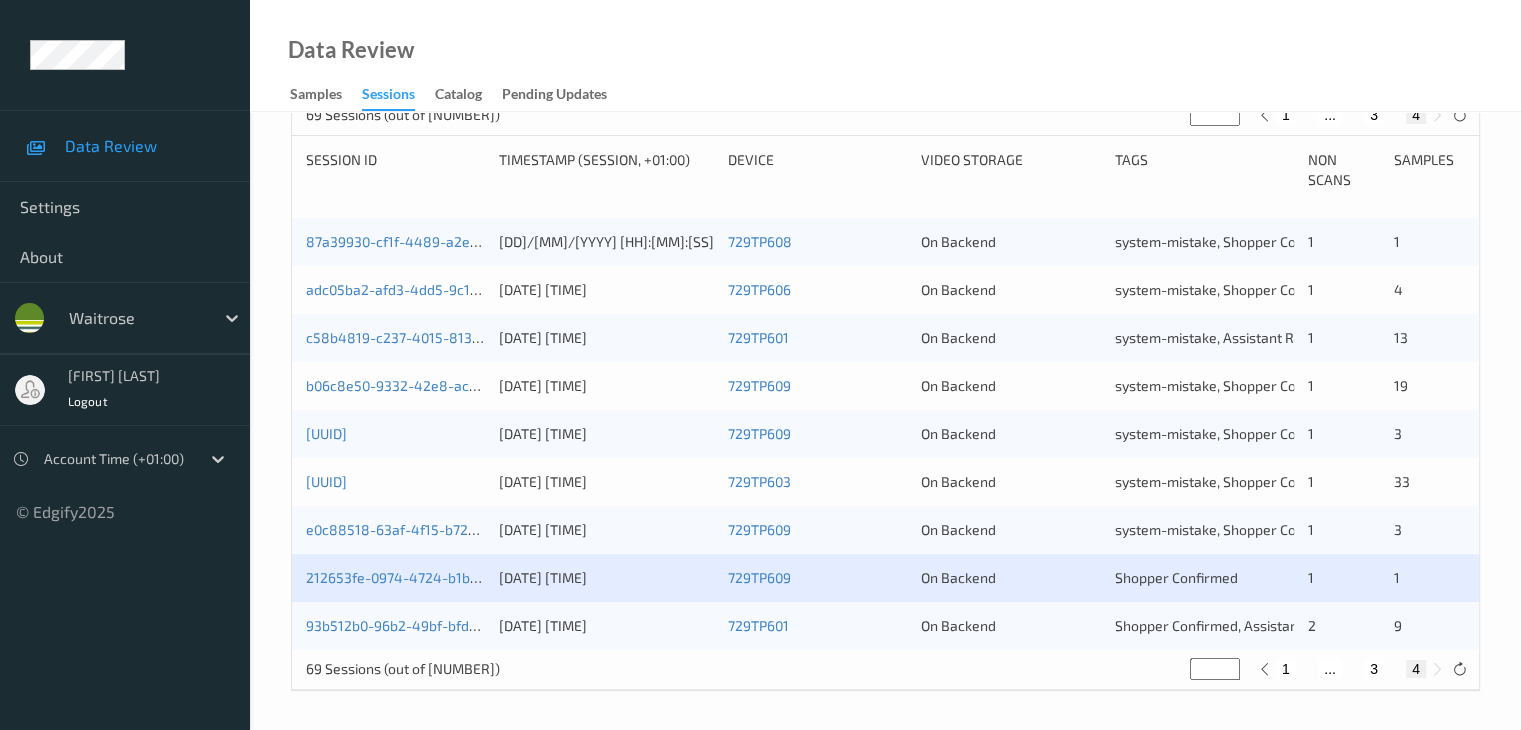 scroll, scrollTop: 404, scrollLeft: 0, axis: vertical 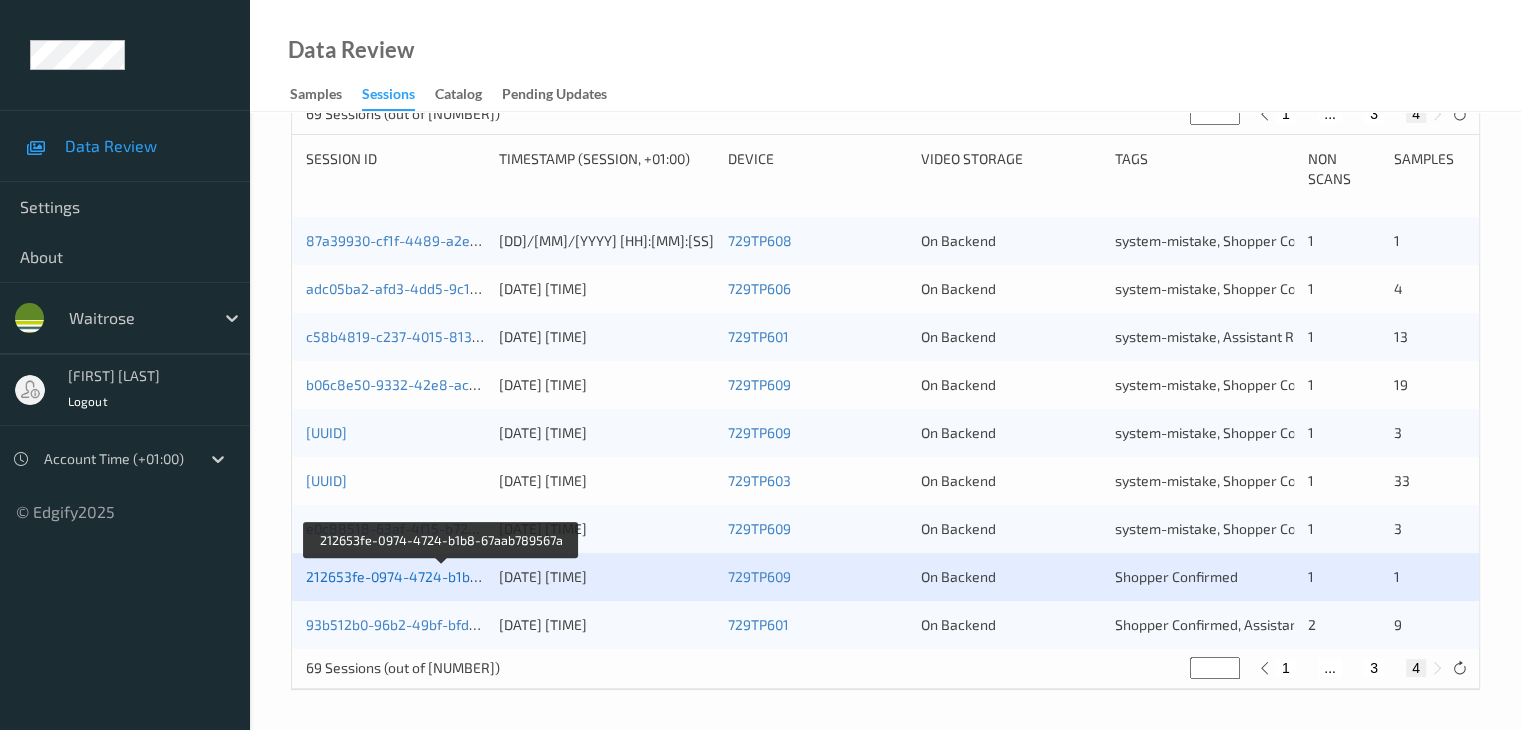 click on "212653fe-0974-4724-b1b8-67aab789567a" at bounding box center (442, 576) 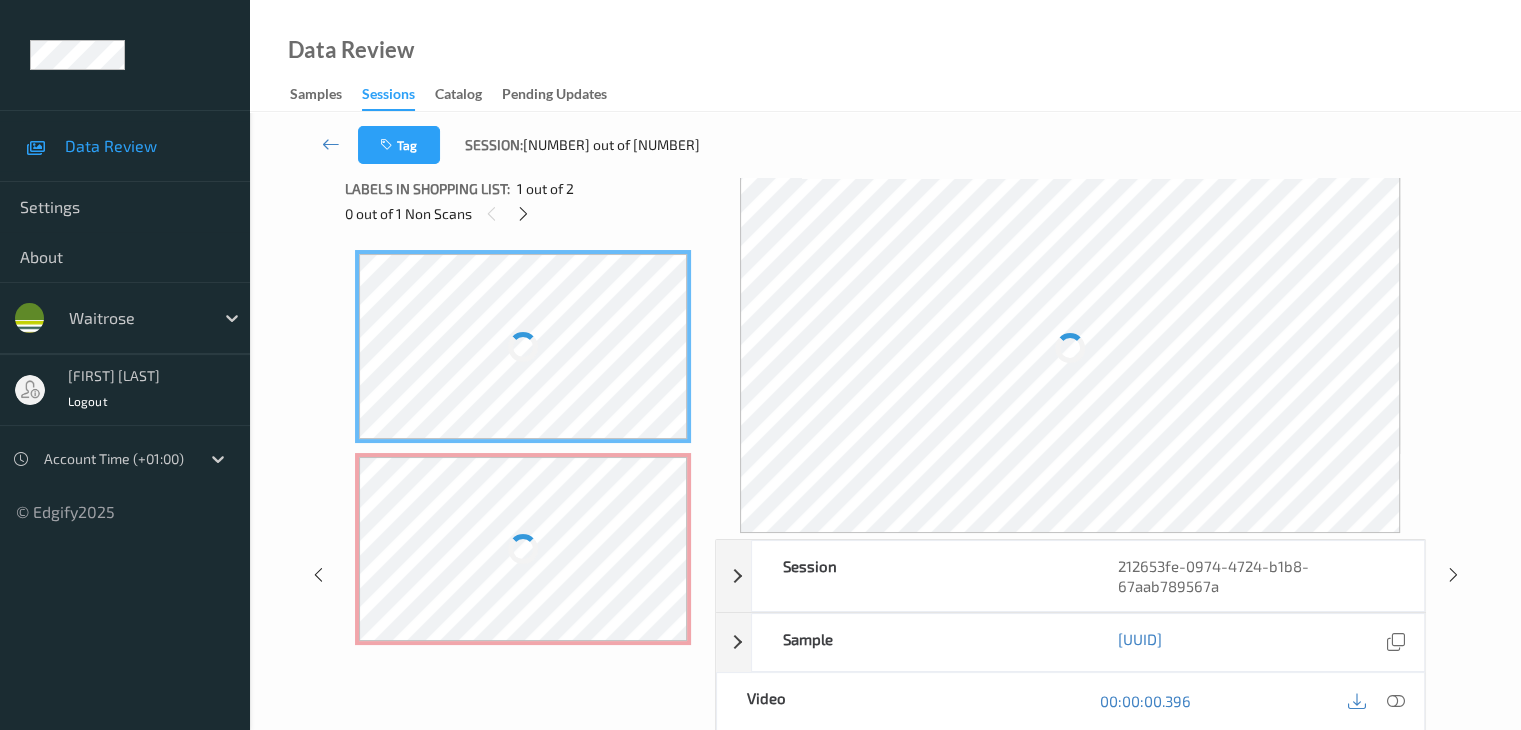 scroll, scrollTop: 0, scrollLeft: 0, axis: both 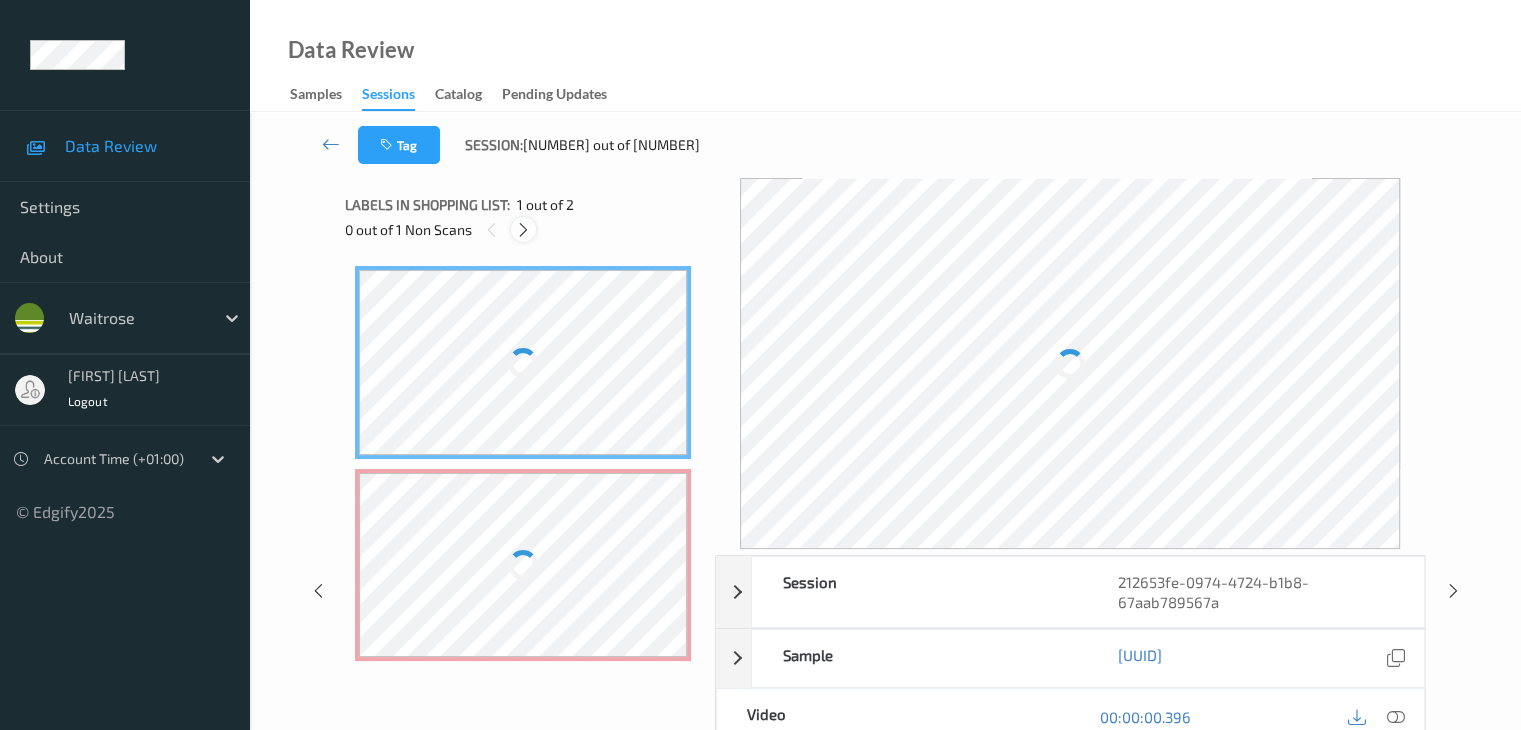 click at bounding box center (523, 230) 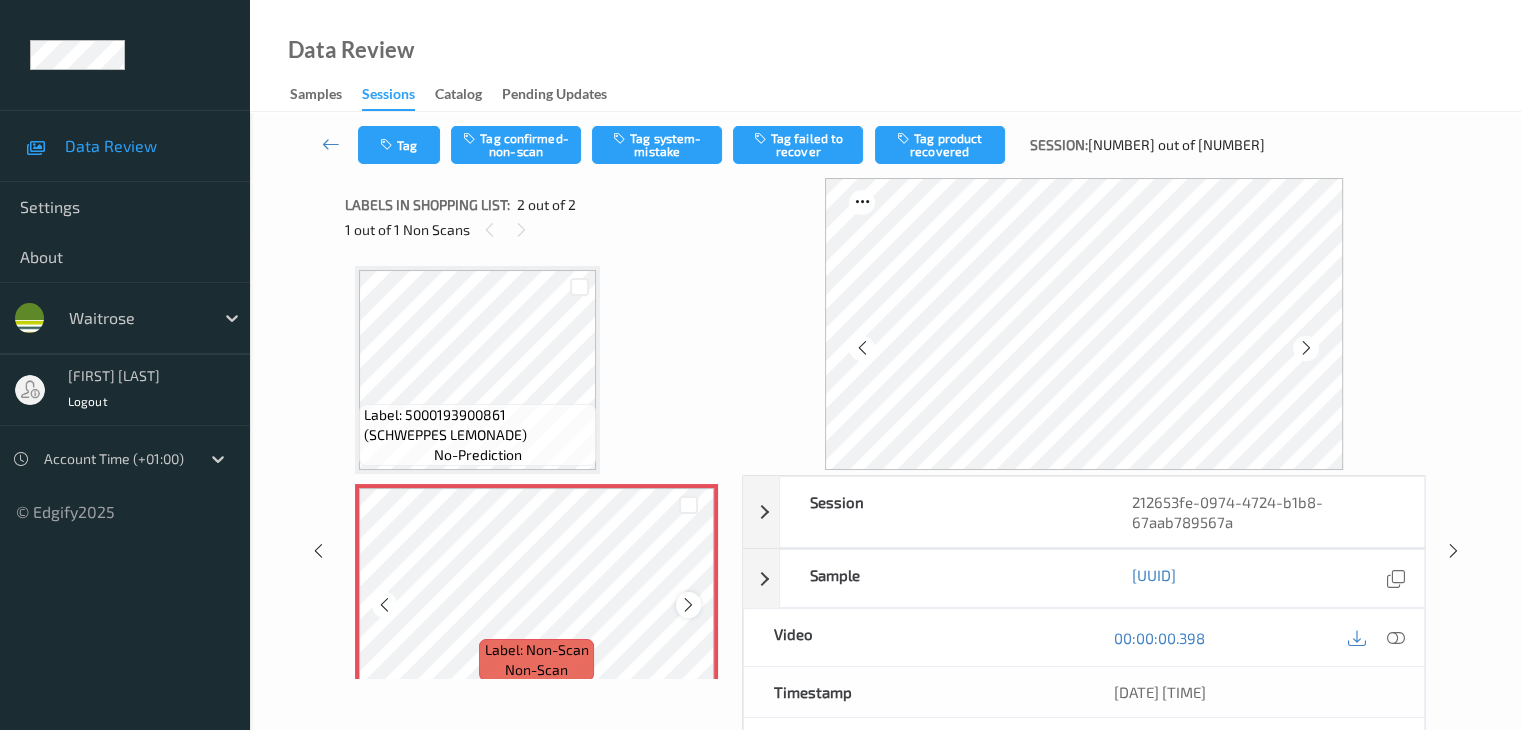 click at bounding box center (688, 605) 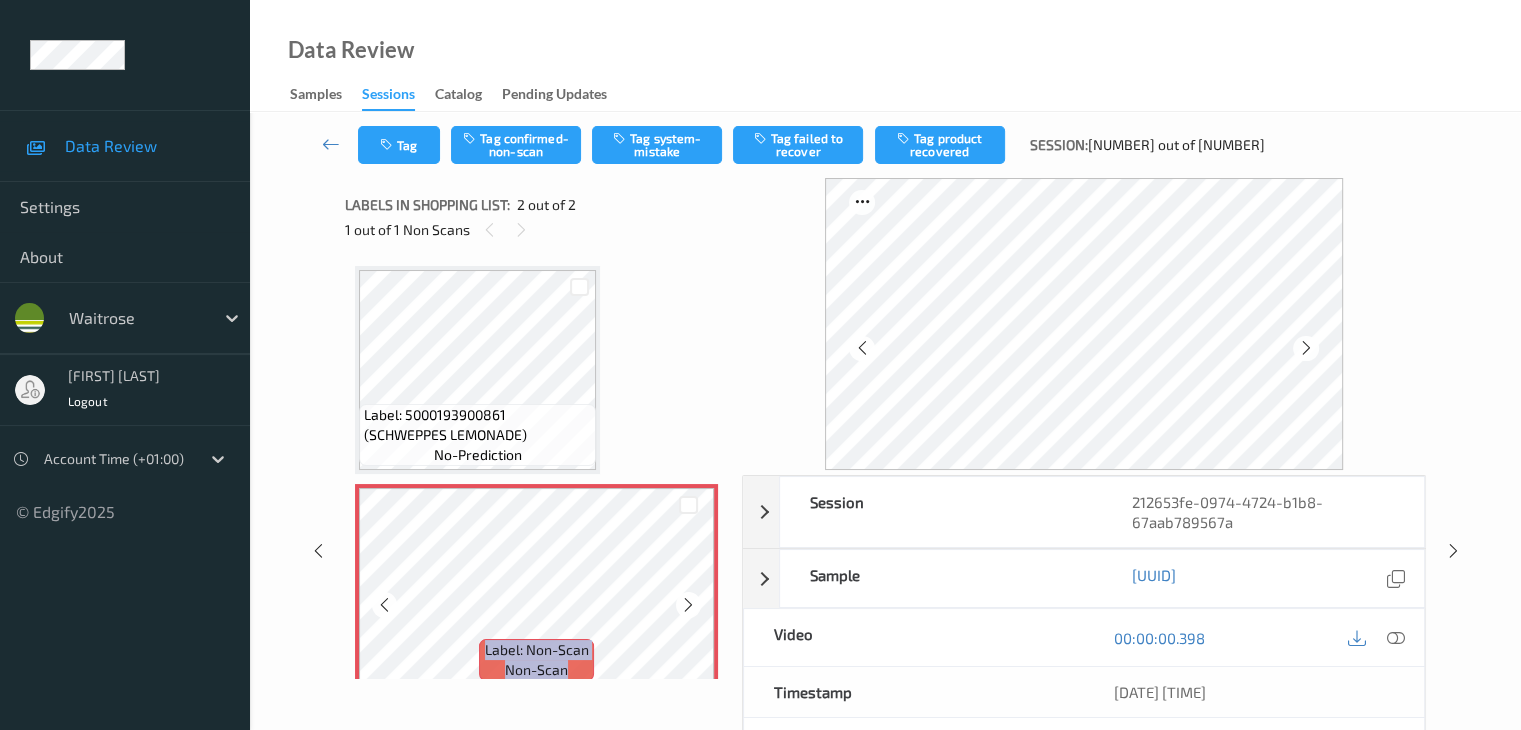 click at bounding box center (688, 605) 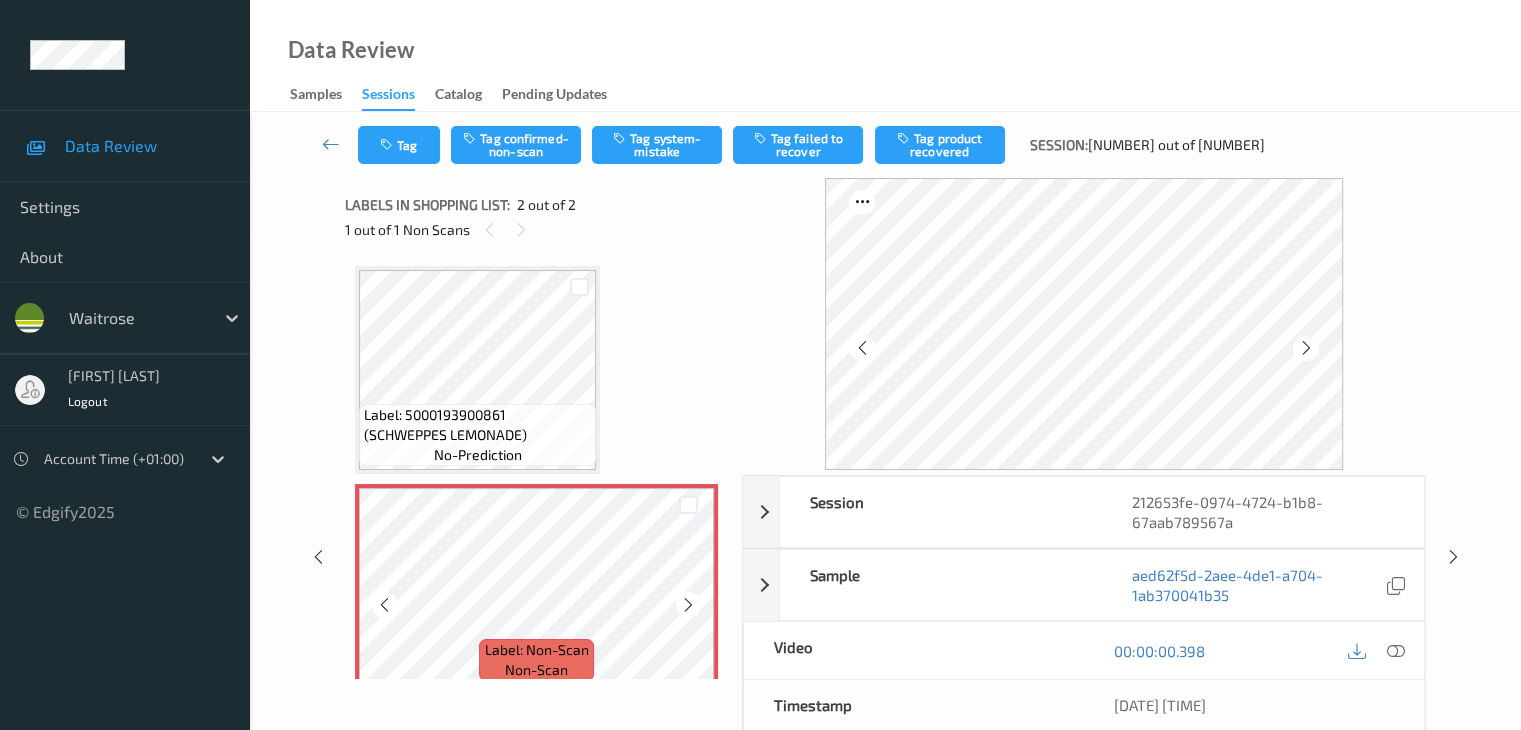 click at bounding box center (688, 605) 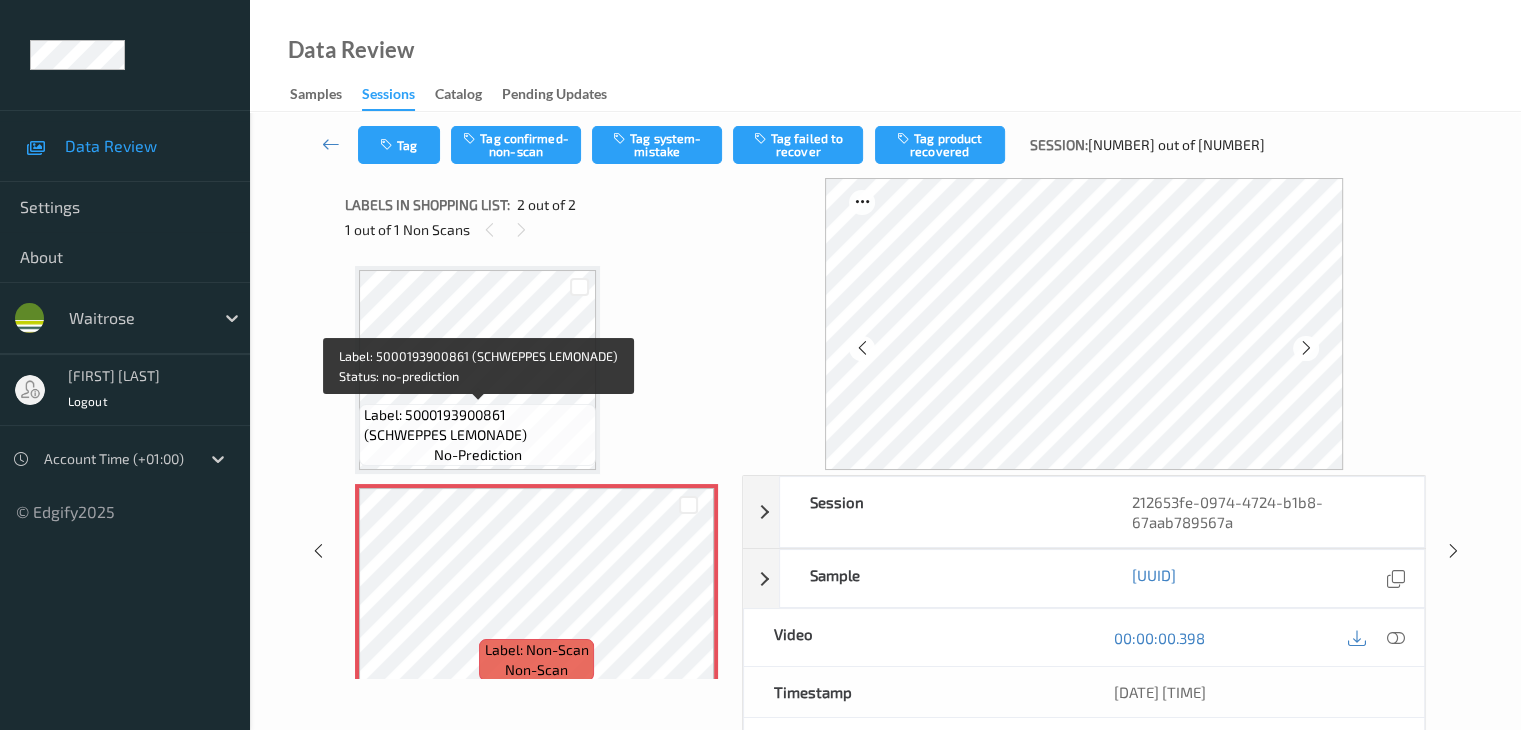 click on "Label: 5000193900861 (SCHWEPPES LEMONADE)" at bounding box center [477, 425] 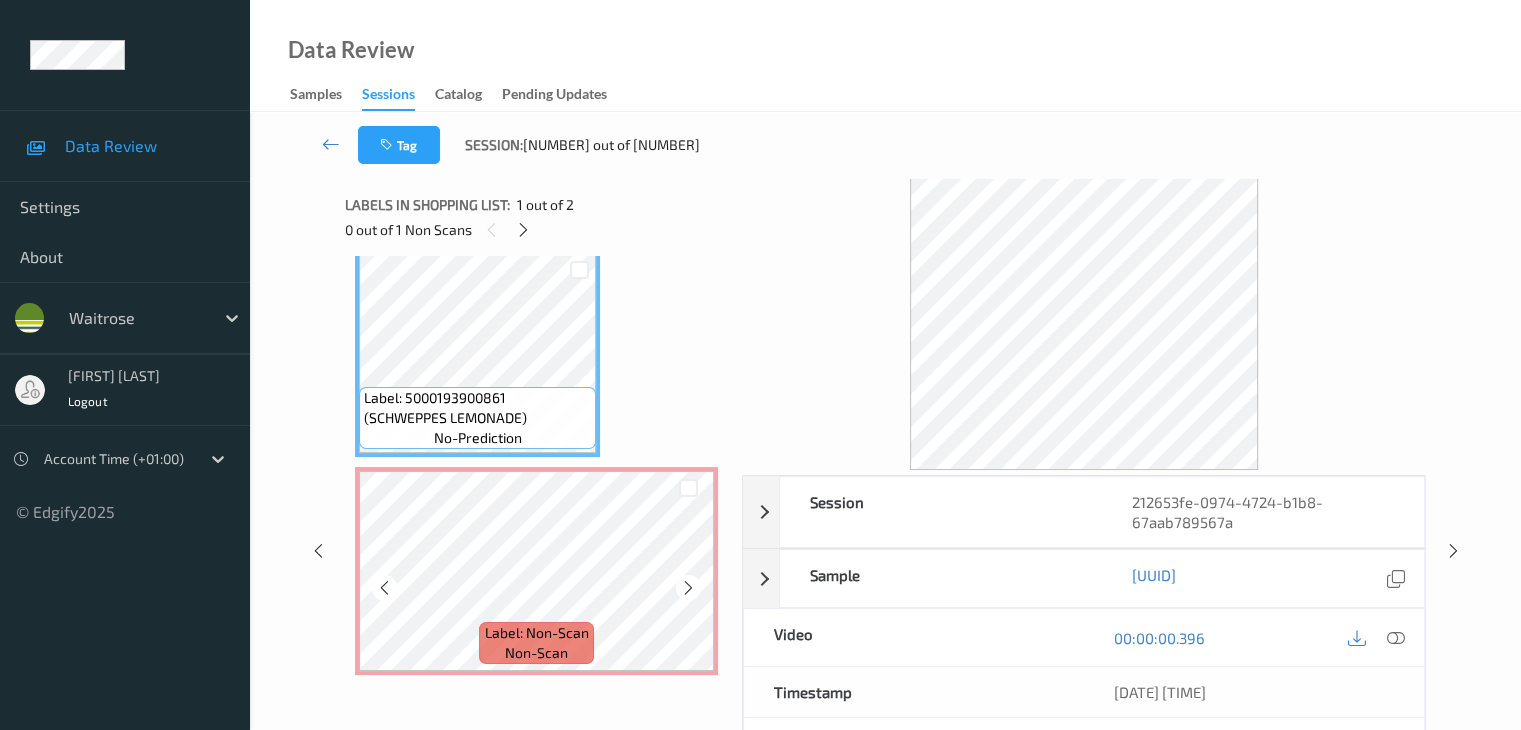 scroll, scrollTop: 23, scrollLeft: 0, axis: vertical 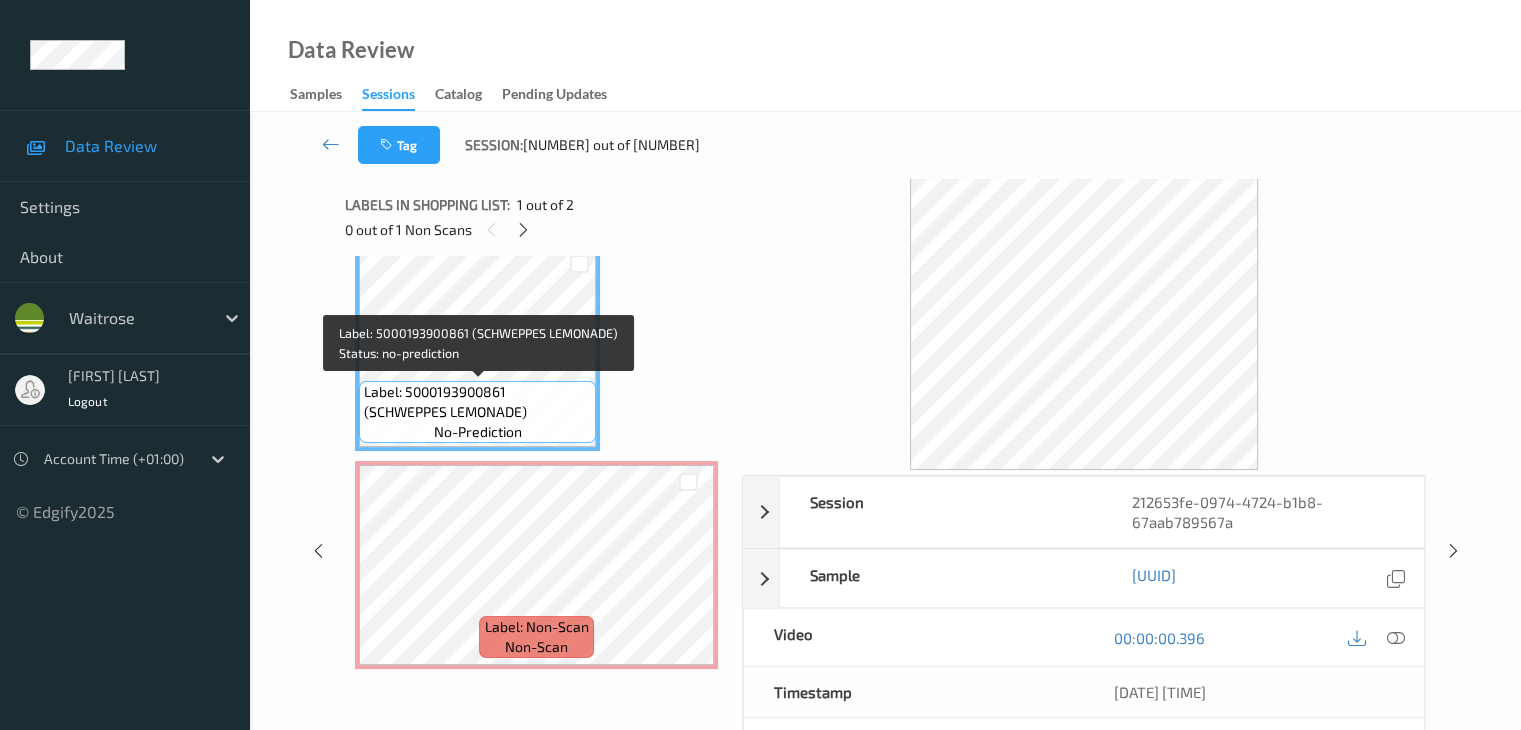 click on "Label: 5000193900861 (SCHWEPPES LEMONADE)" at bounding box center [477, 402] 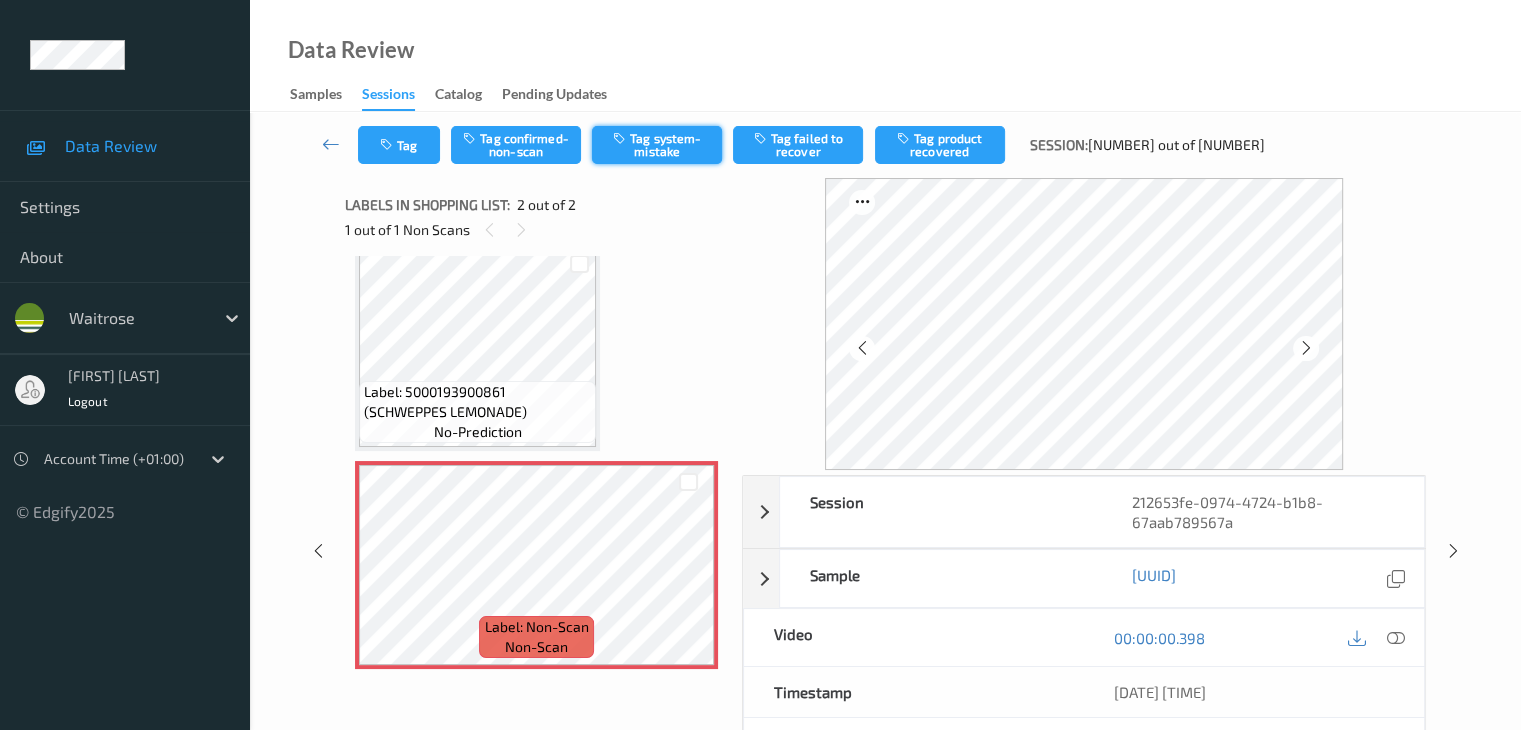 click on "Tag   system-mistake" at bounding box center [657, 145] 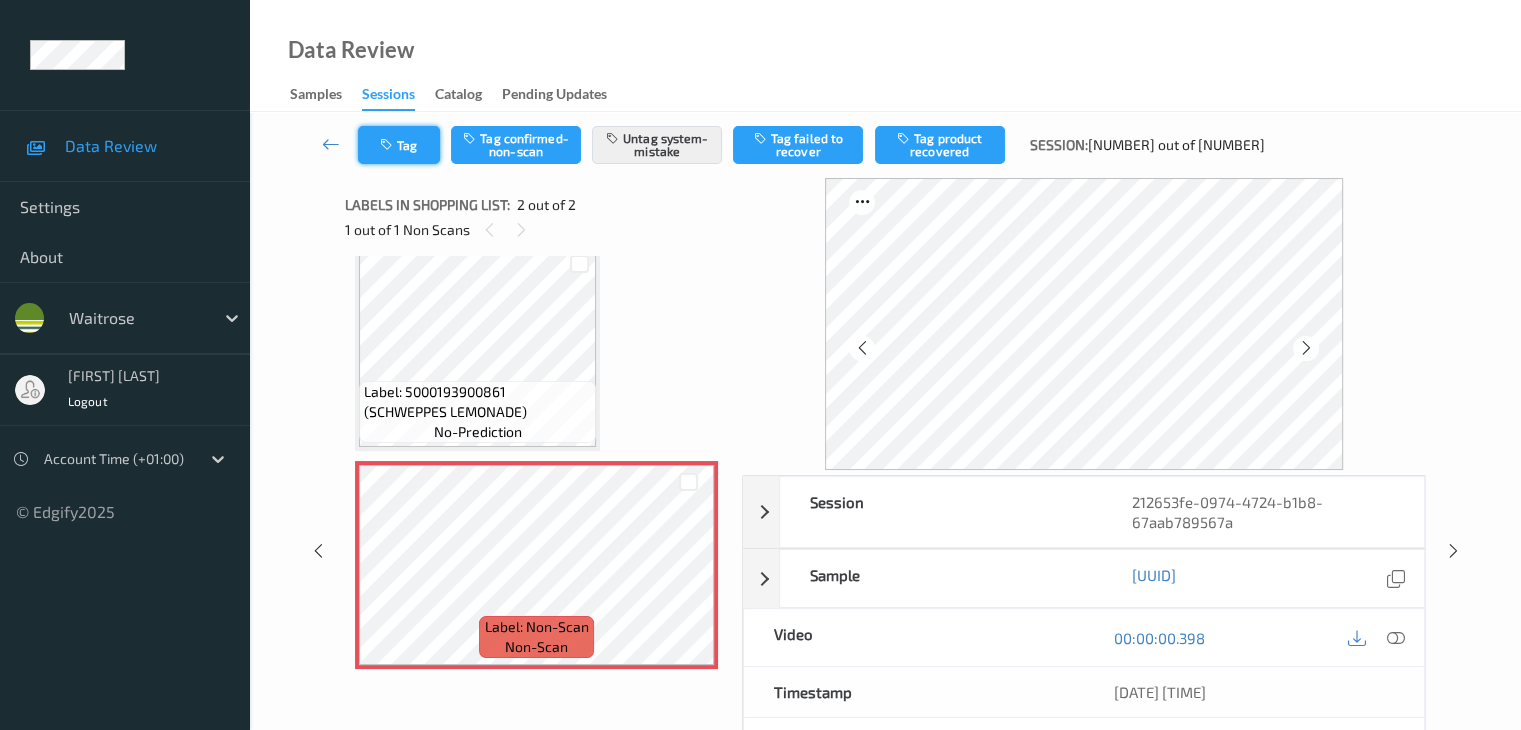click on "Tag" at bounding box center [399, 145] 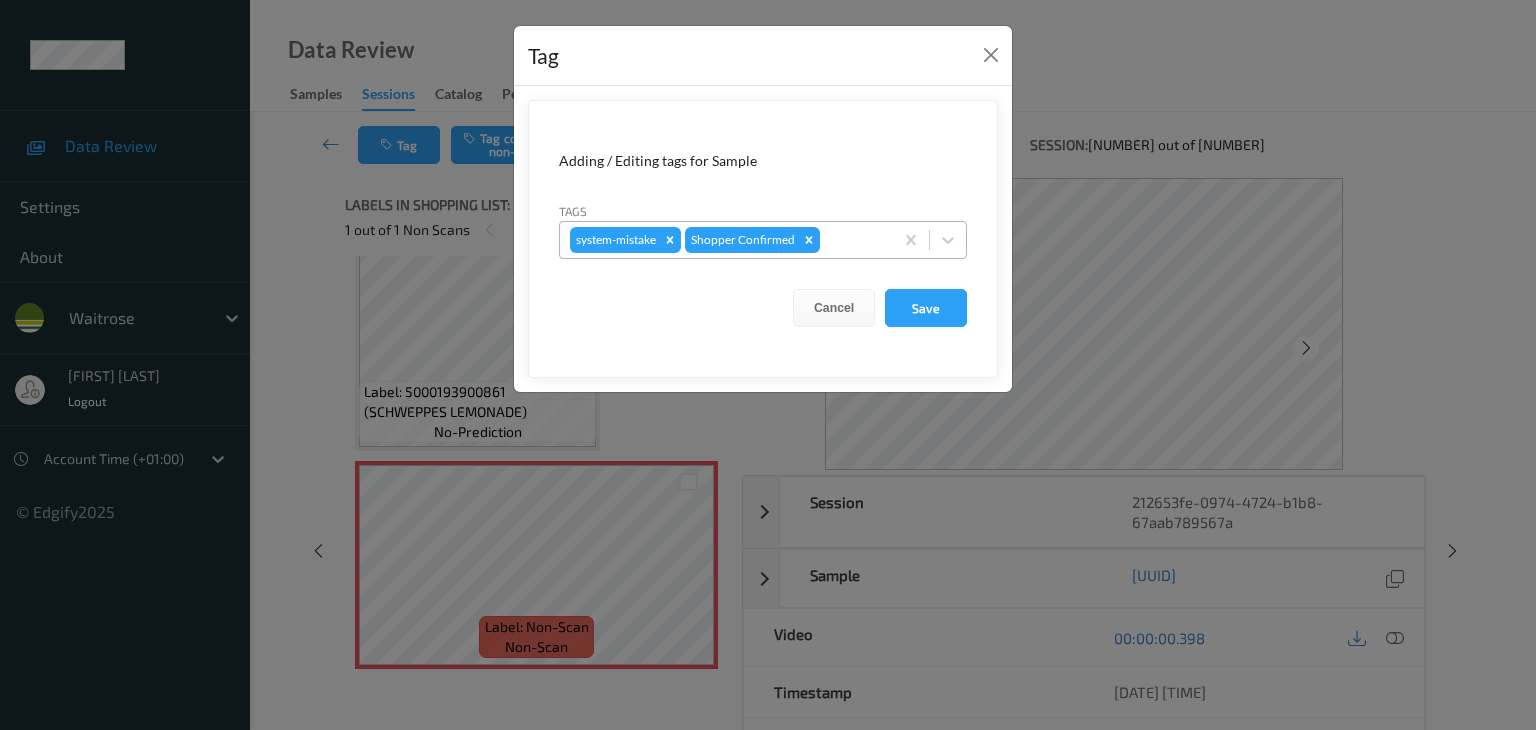 click at bounding box center [853, 240] 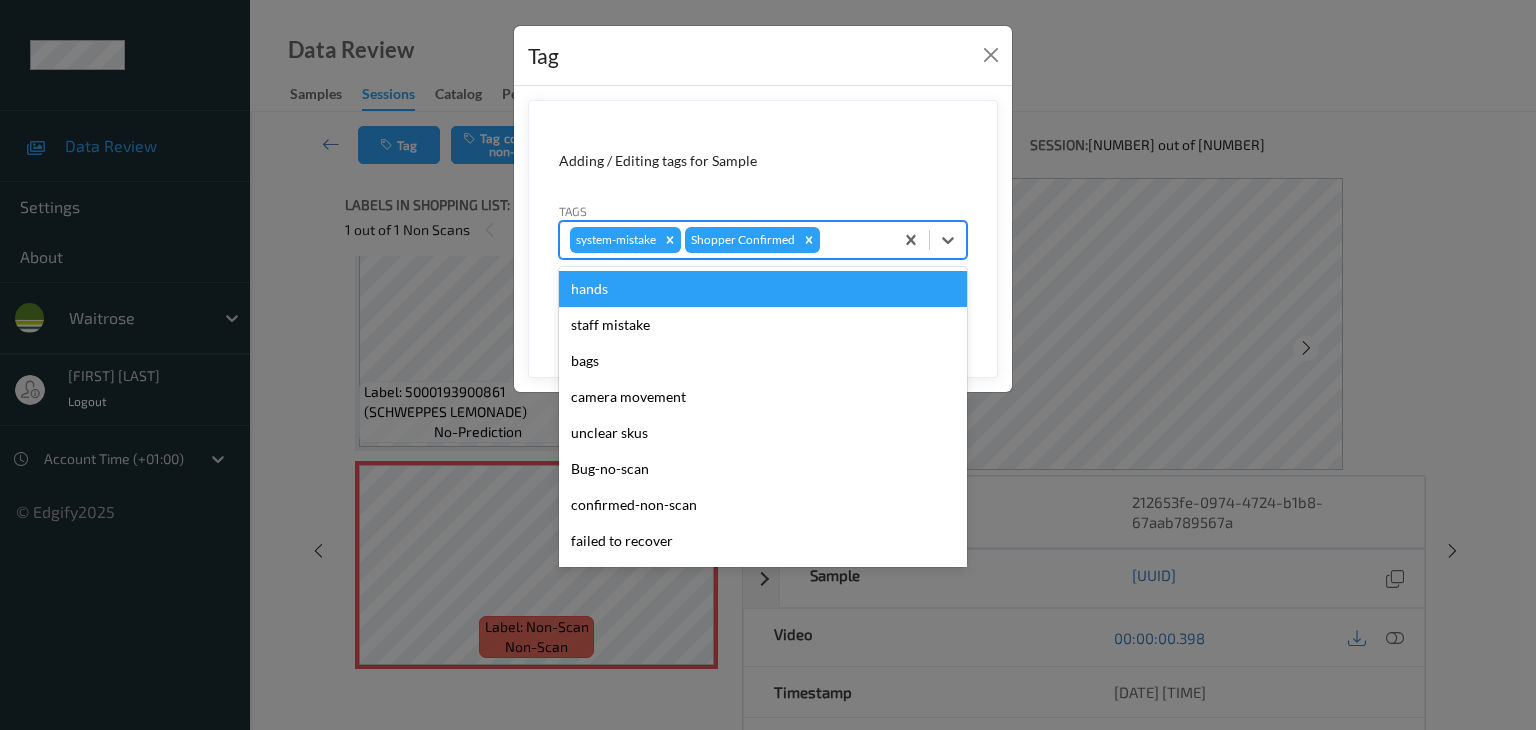 type on "u" 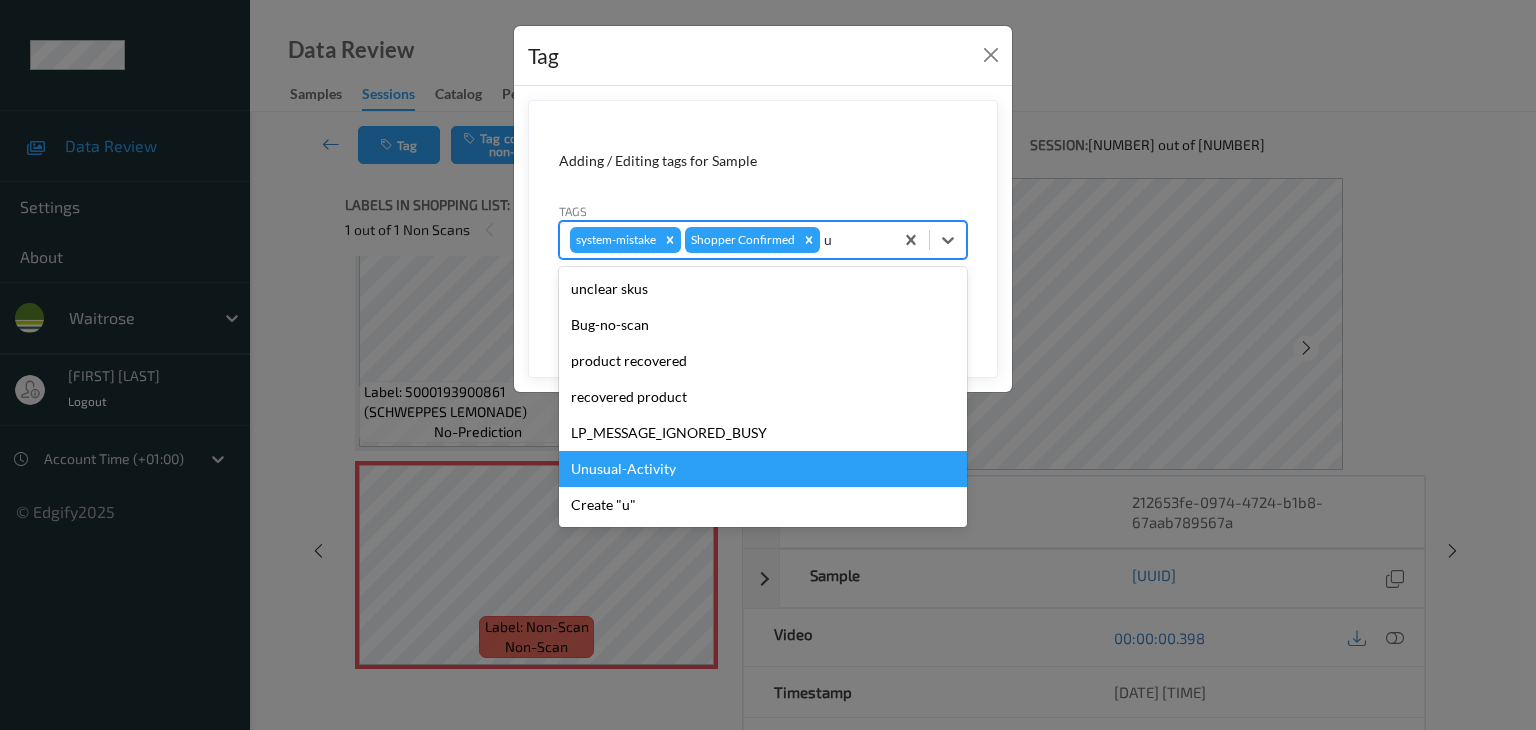 click on "Unusual-Activity" at bounding box center (763, 469) 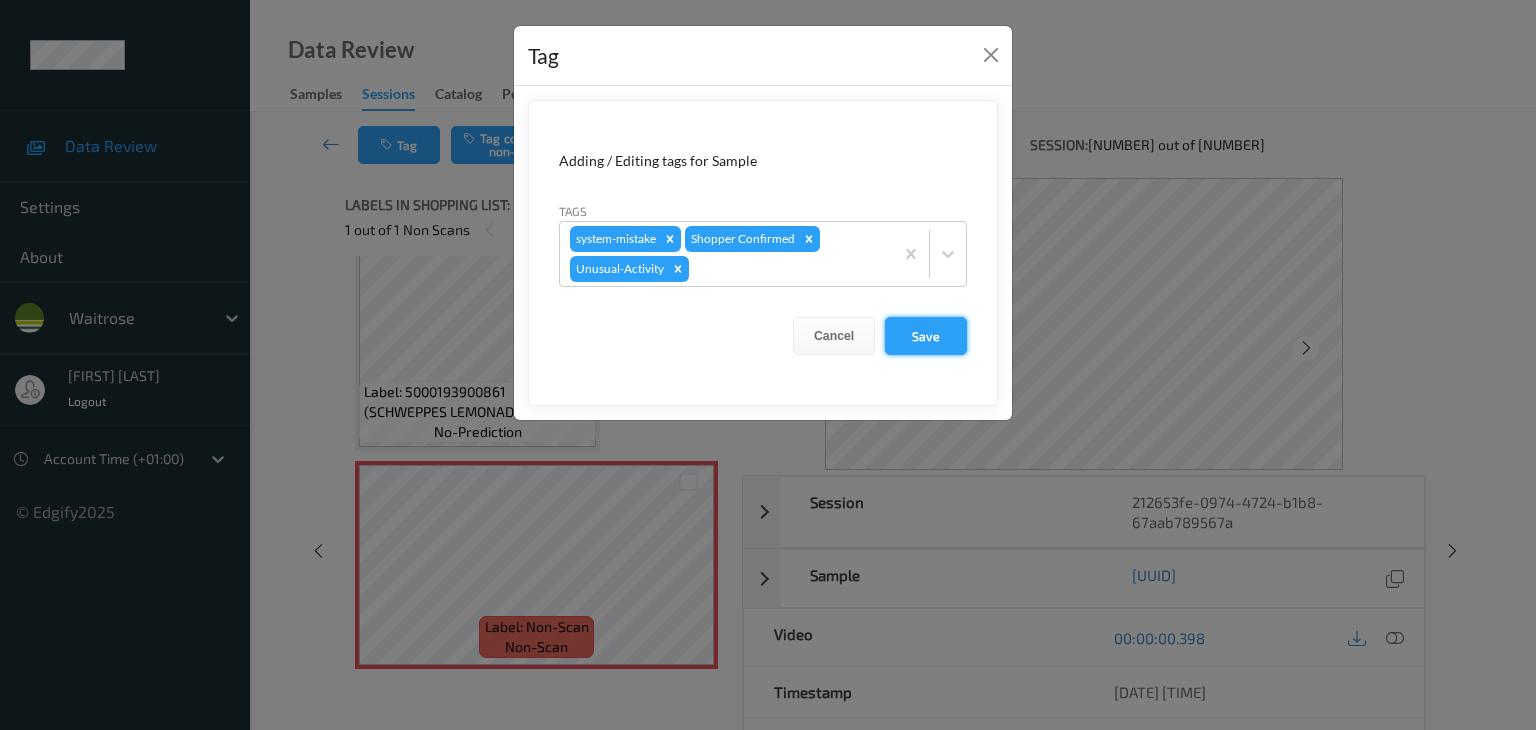 click on "Save" at bounding box center (926, 336) 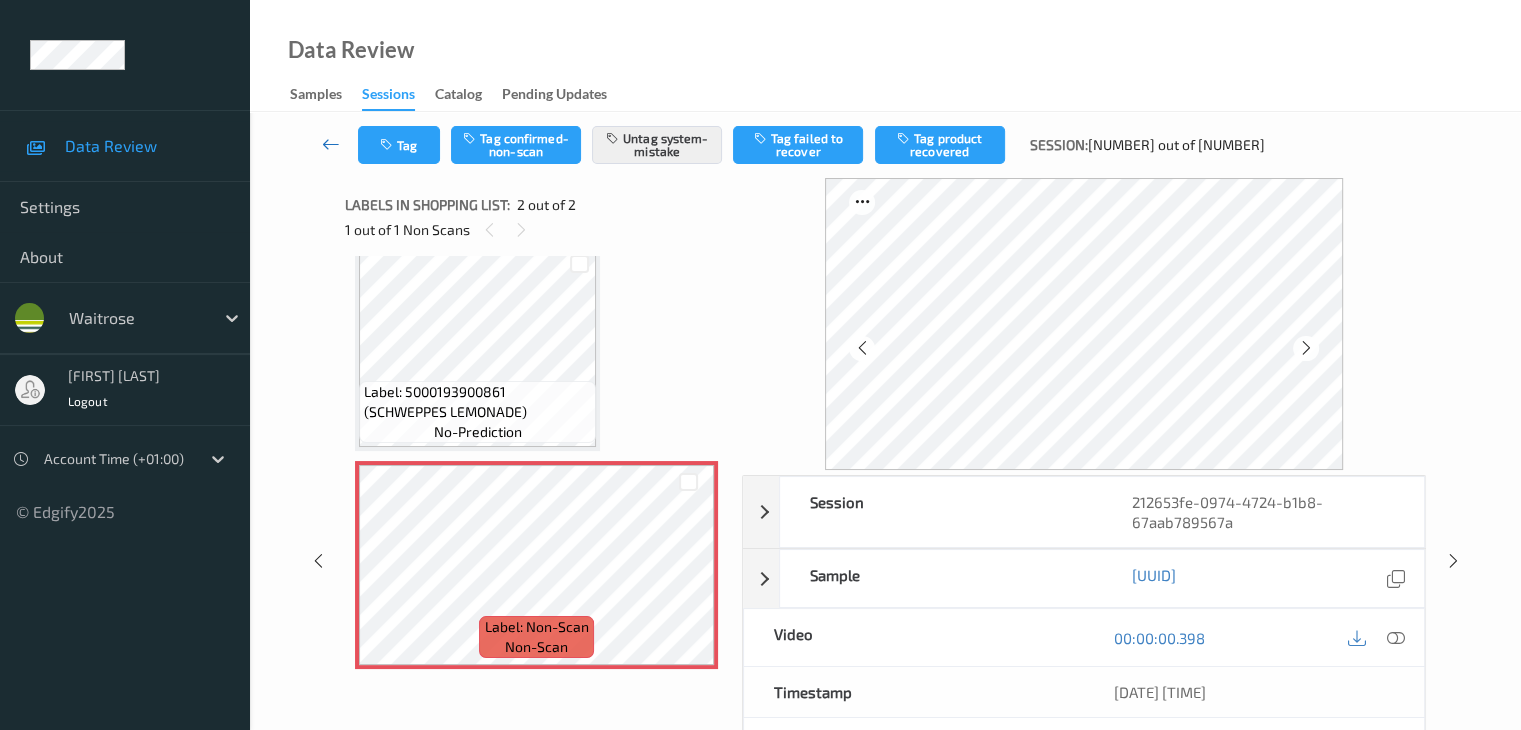 click at bounding box center (331, 145) 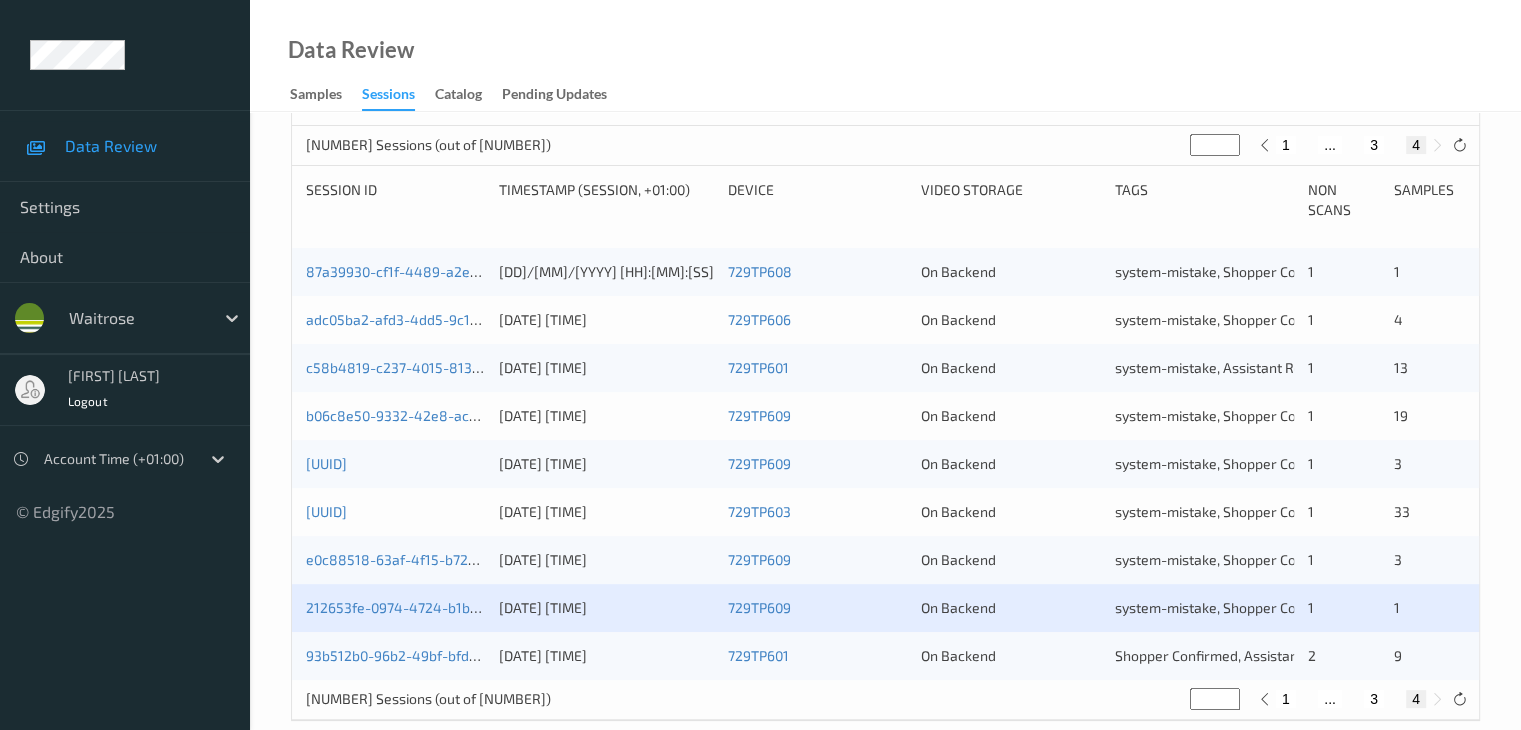 scroll, scrollTop: 404, scrollLeft: 0, axis: vertical 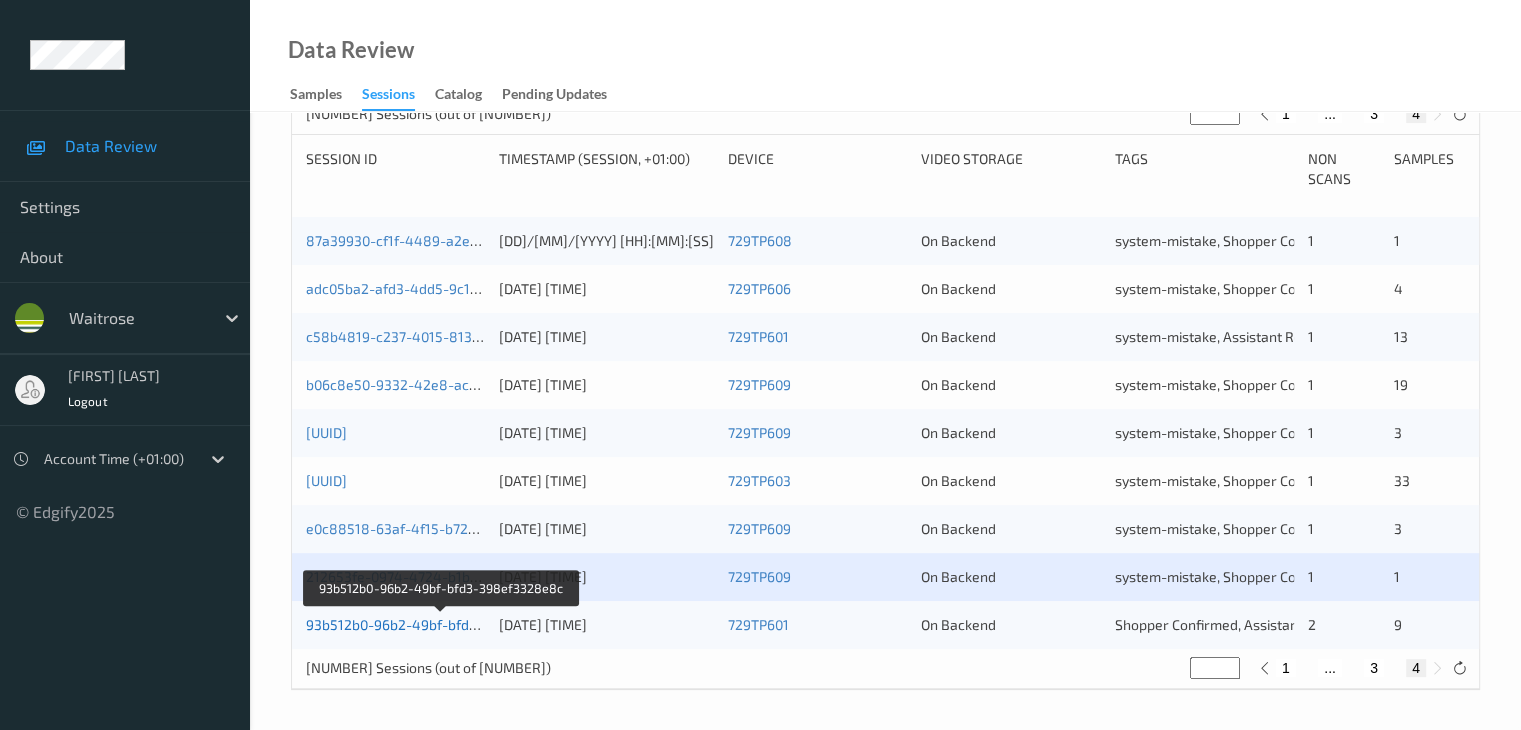 click on "93b512b0-96b2-49bf-bfd3-398ef3328e8c" at bounding box center [442, 624] 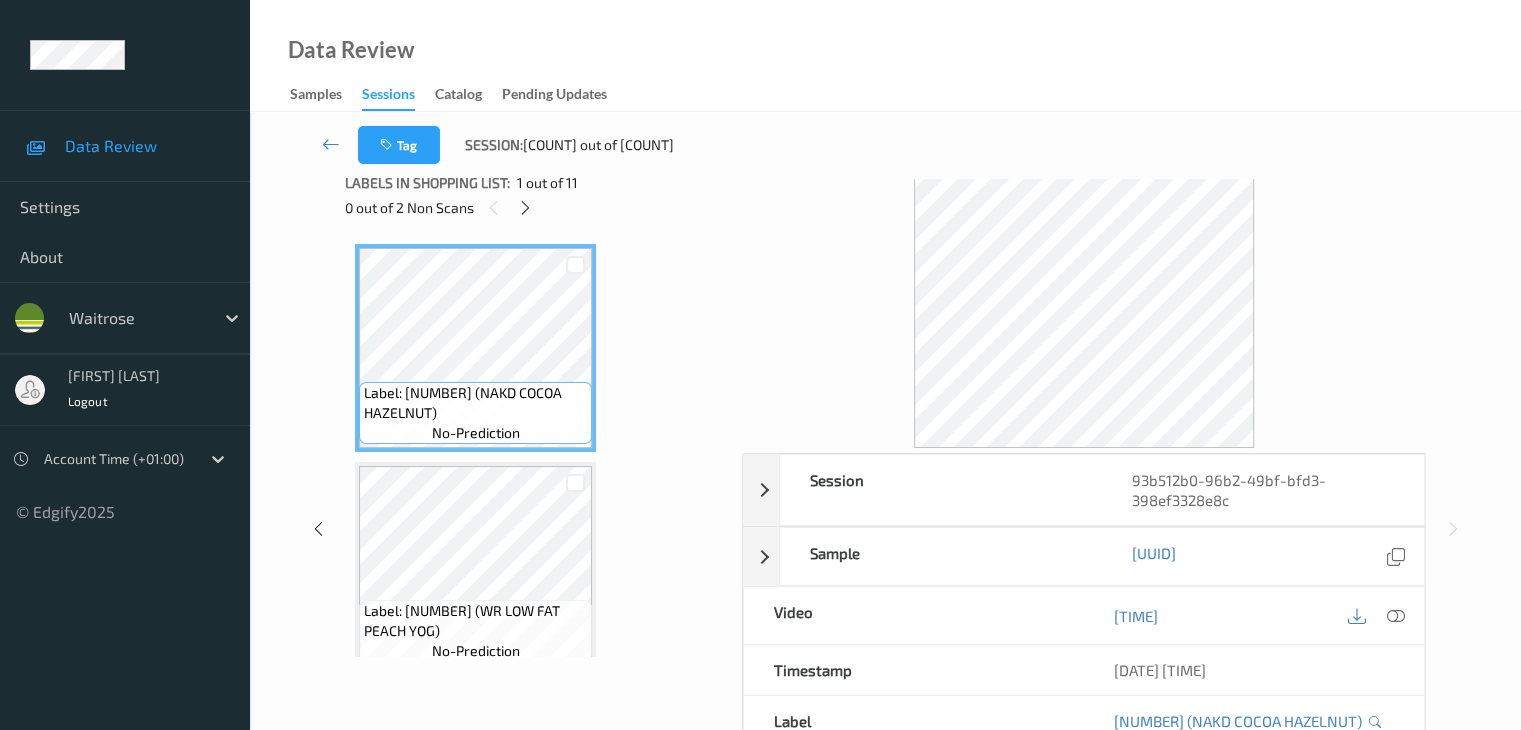 scroll, scrollTop: 0, scrollLeft: 0, axis: both 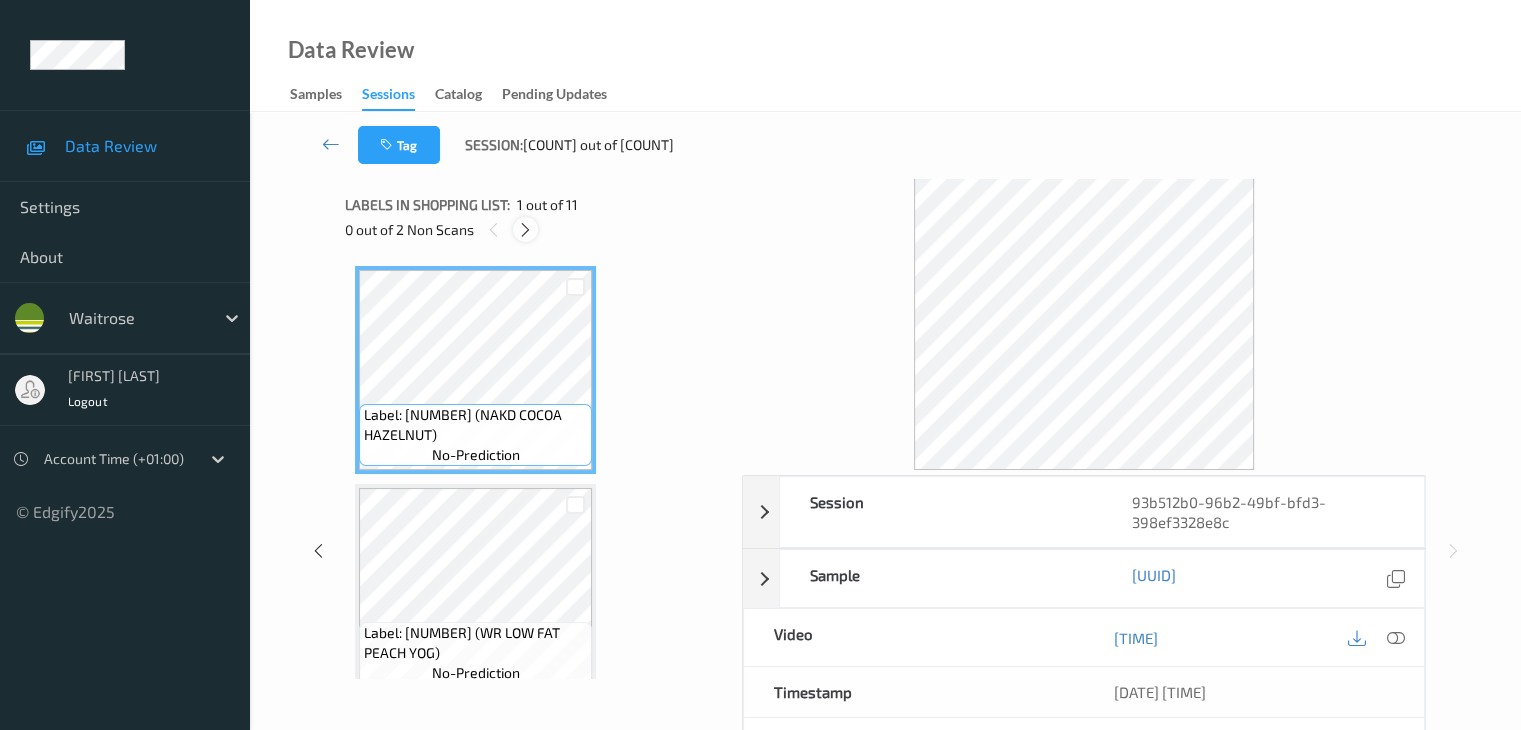 click at bounding box center [525, 230] 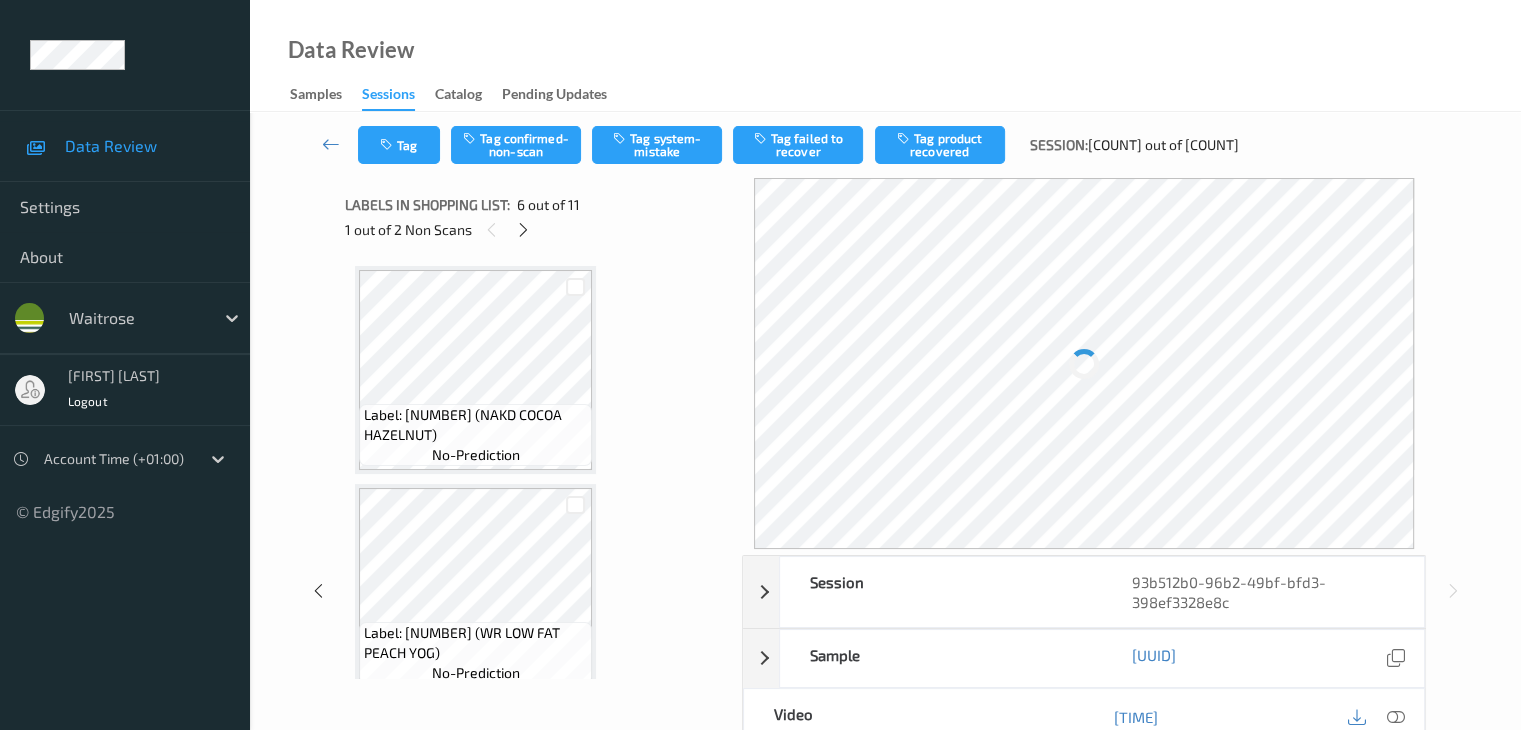 scroll, scrollTop: 882, scrollLeft: 0, axis: vertical 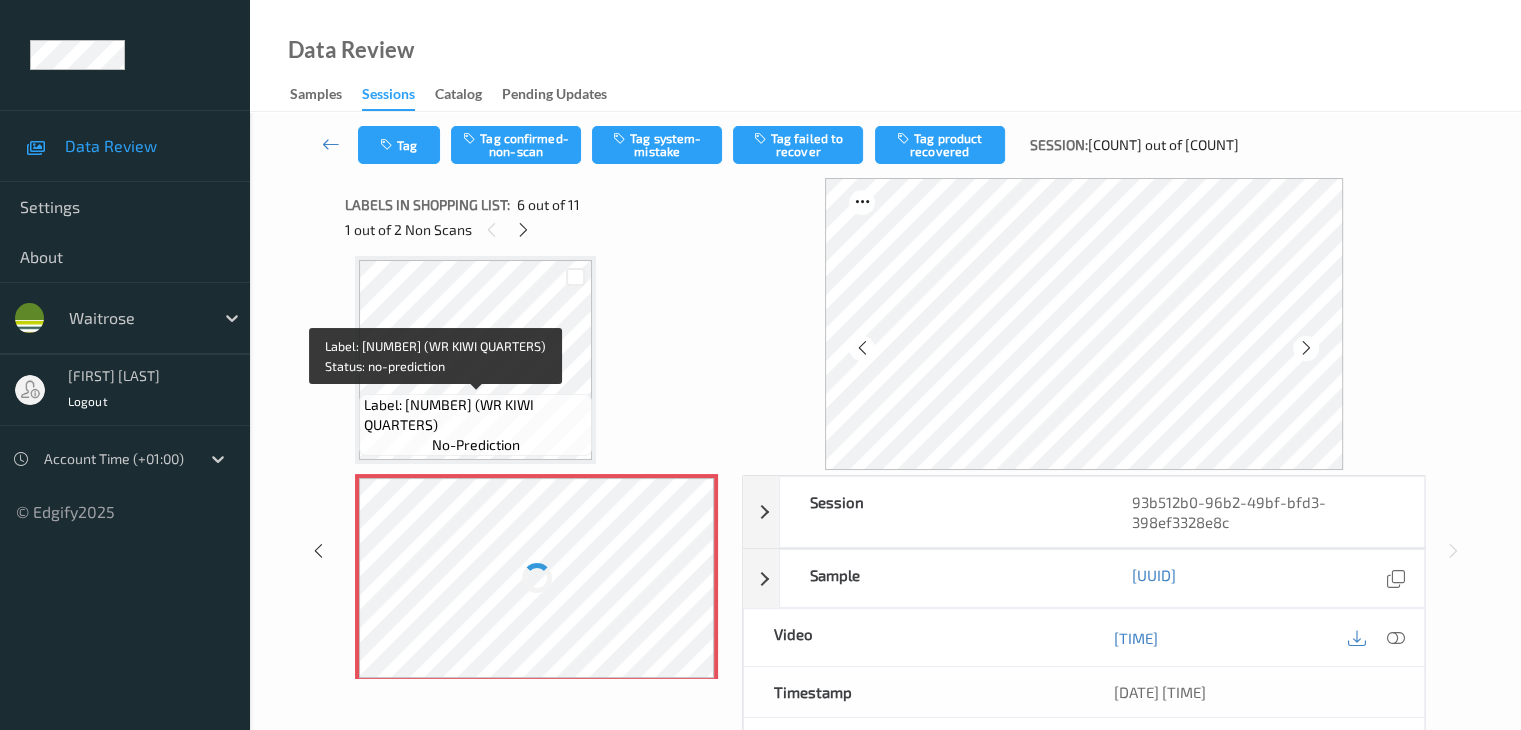 click on "Label: [NUMBER] (WR KIWI QUARTERS)" at bounding box center (475, 415) 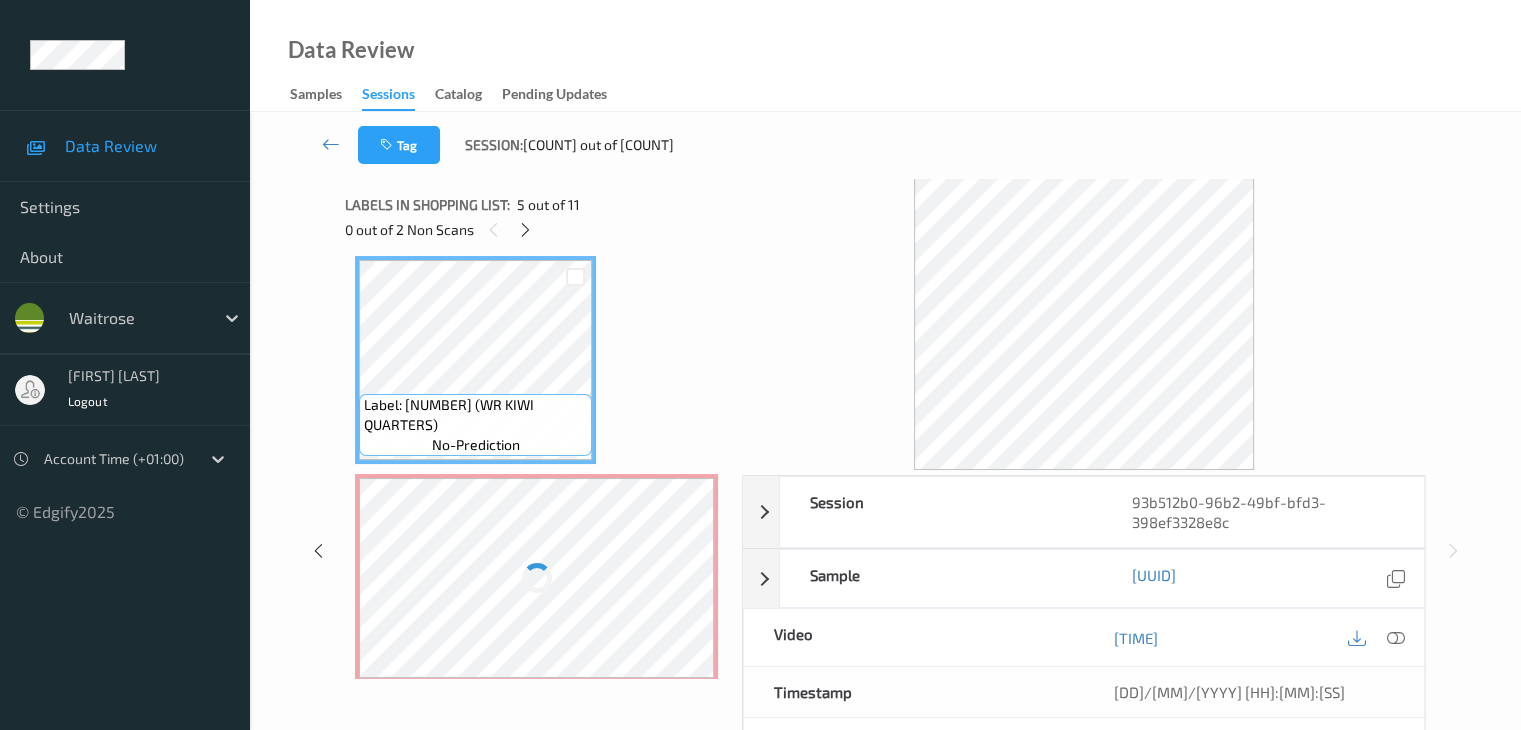 click at bounding box center [536, 578] 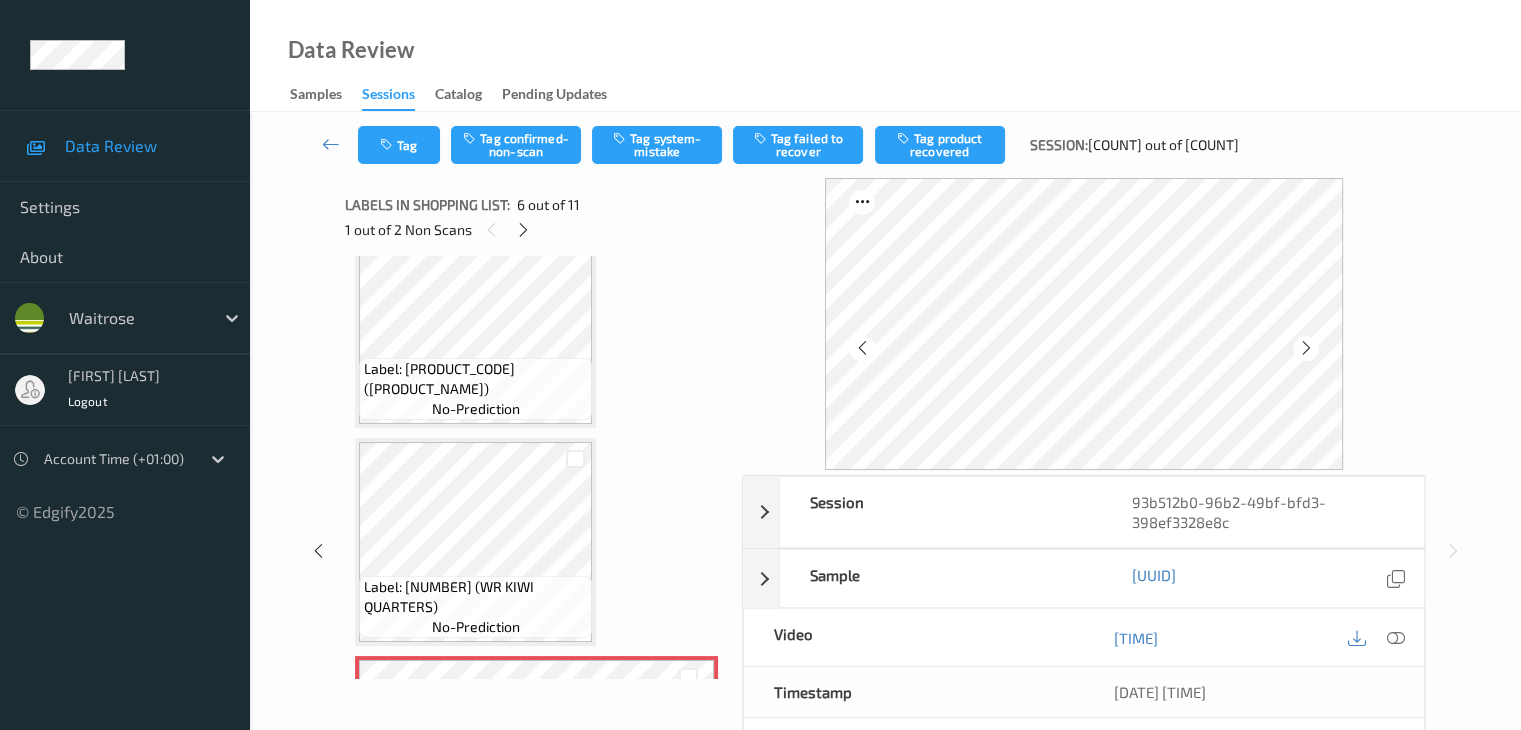 scroll, scrollTop: 682, scrollLeft: 0, axis: vertical 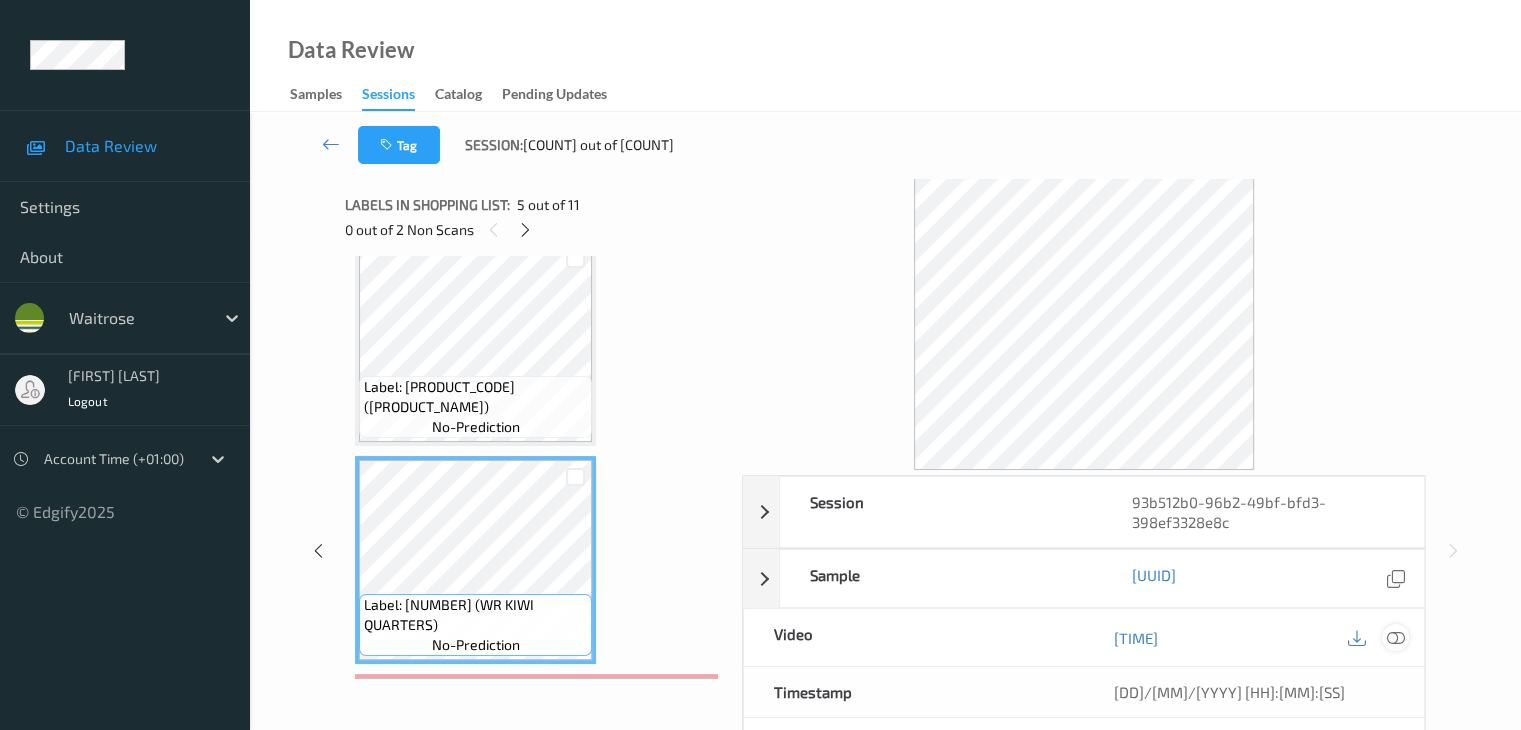 click at bounding box center [1395, 638] 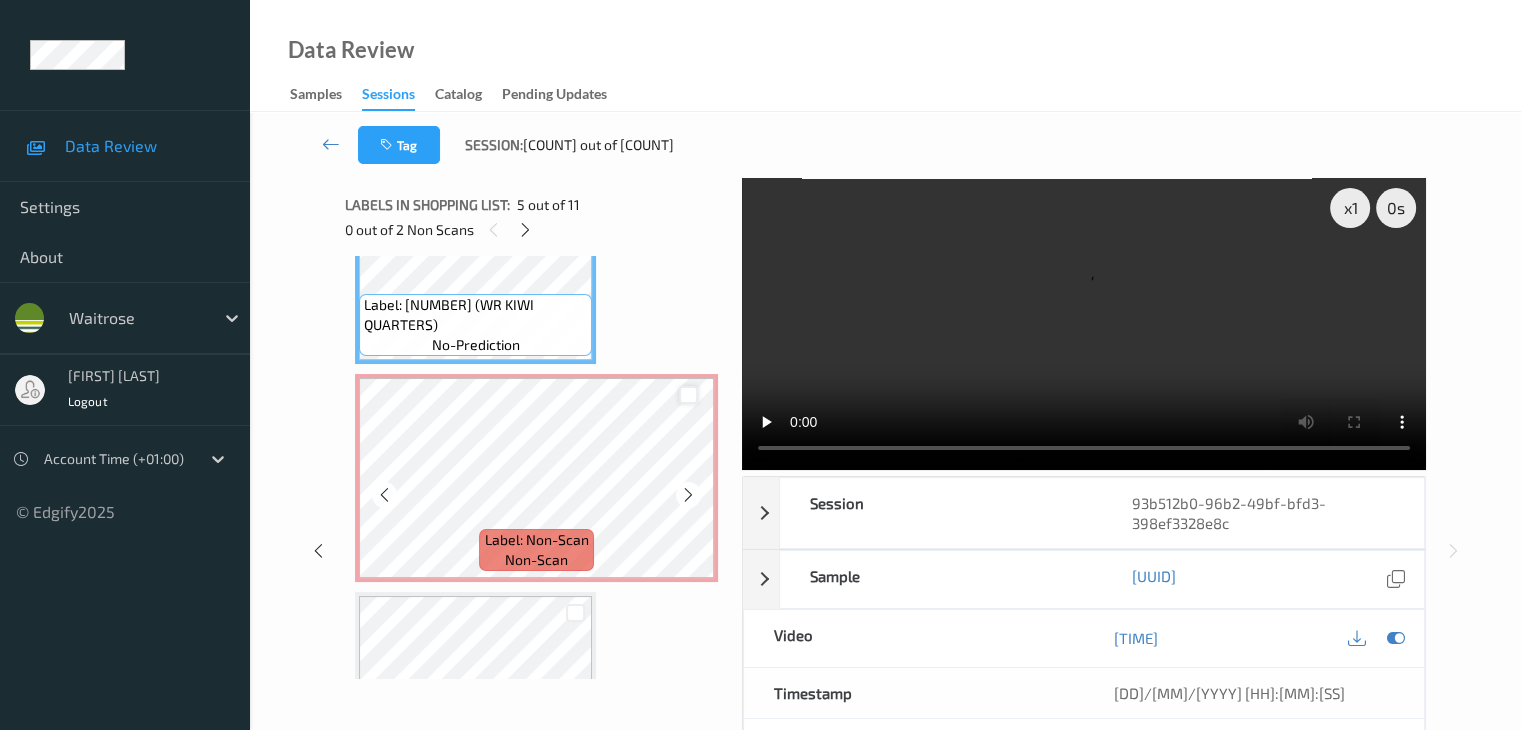scroll, scrollTop: 882, scrollLeft: 0, axis: vertical 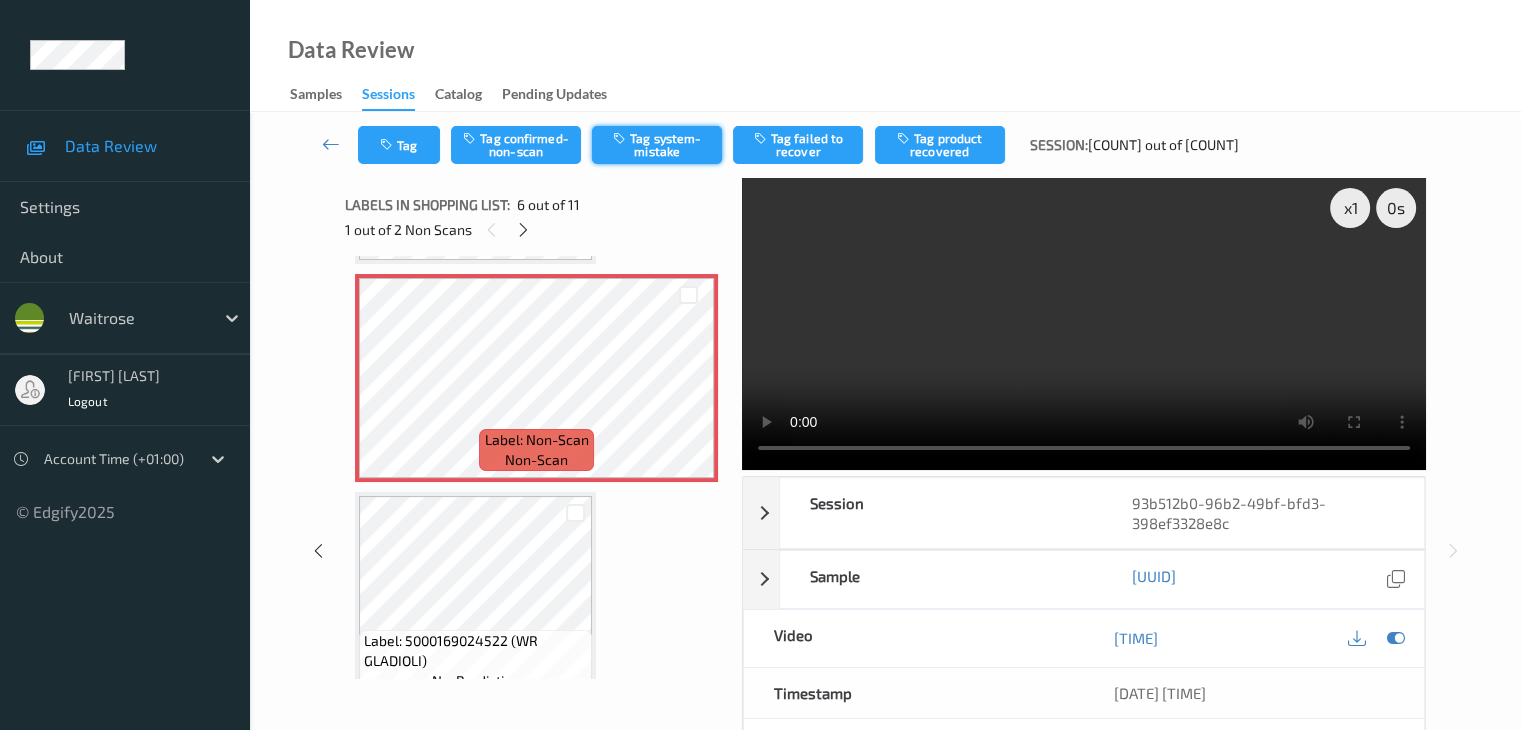 click on "Tag   system-mistake" at bounding box center (657, 145) 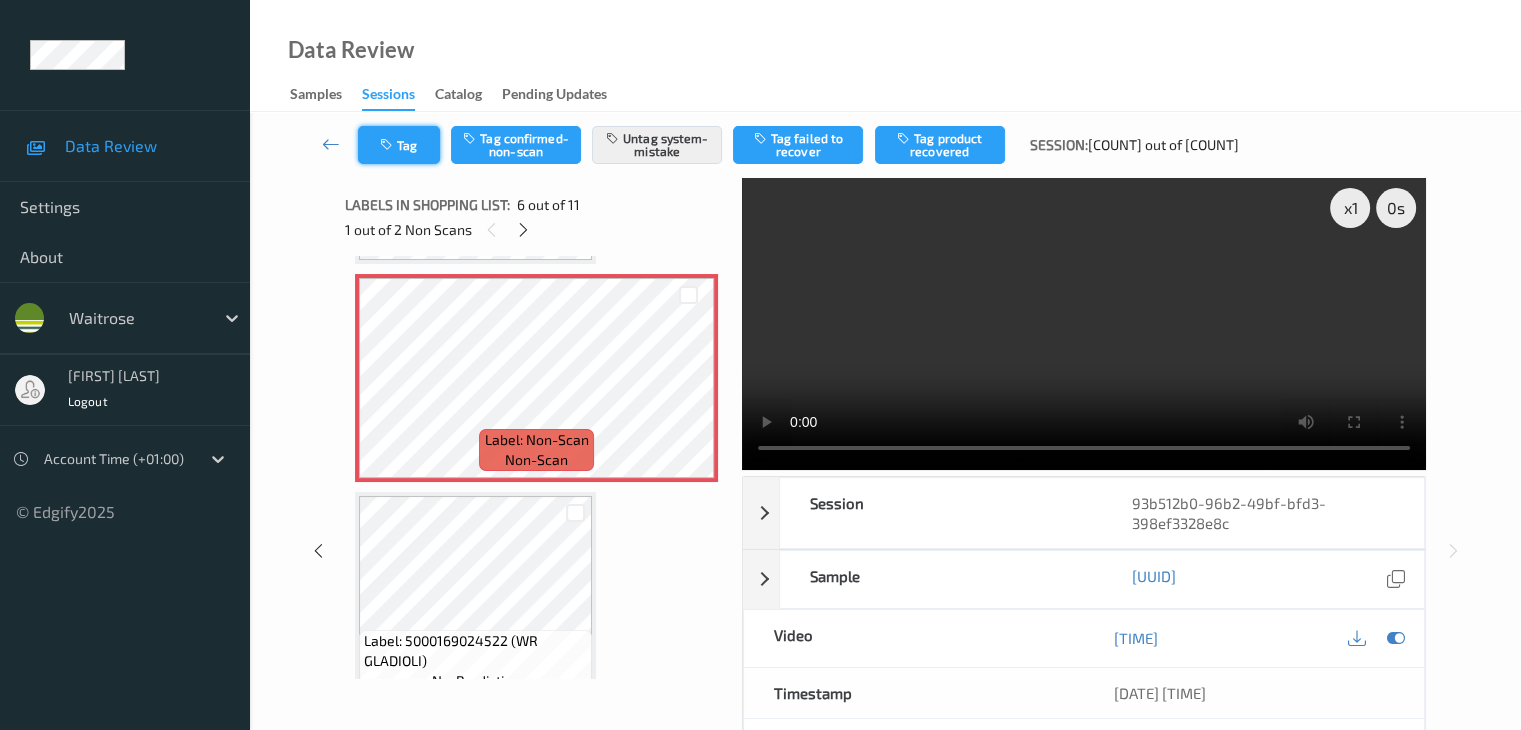 click on "Tag" at bounding box center [399, 145] 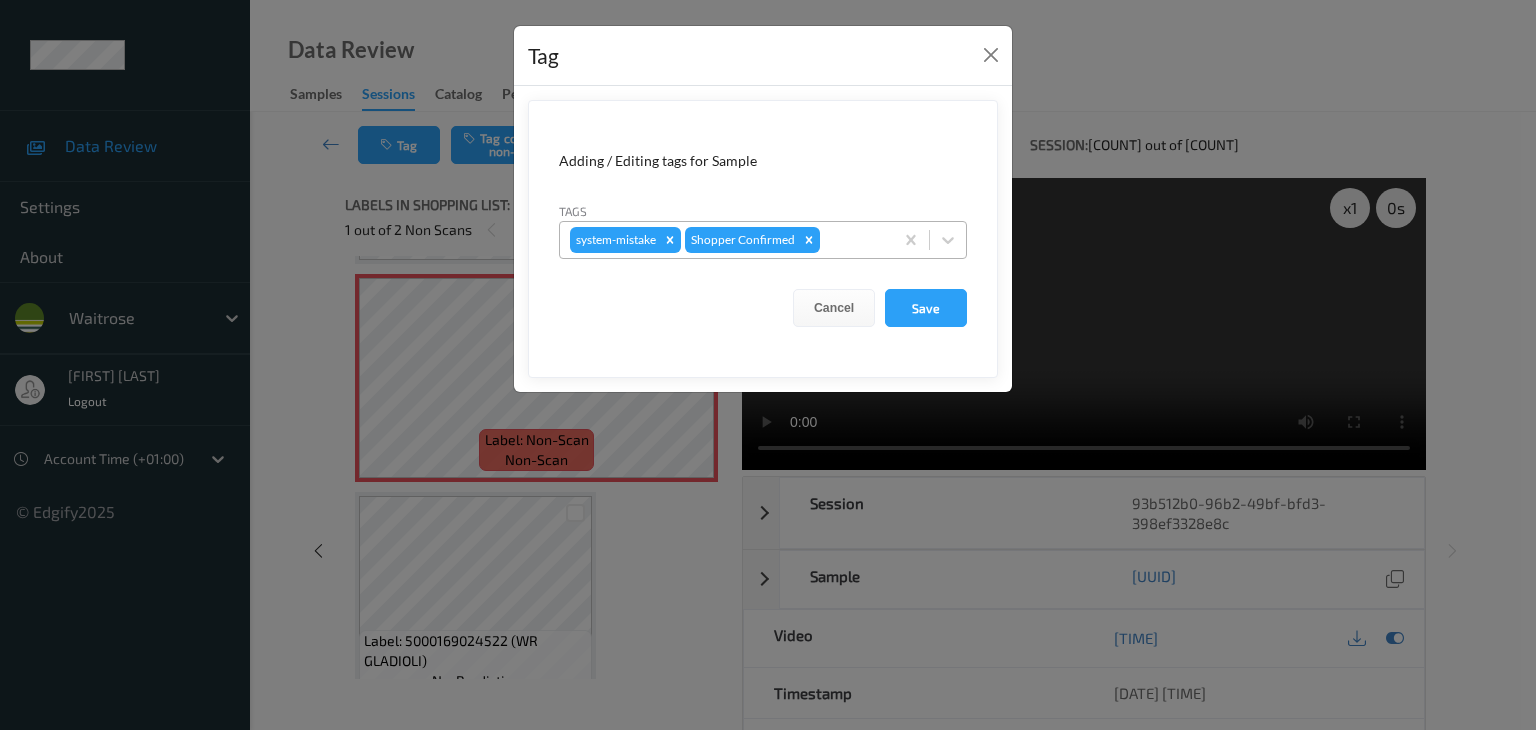 click at bounding box center [853, 240] 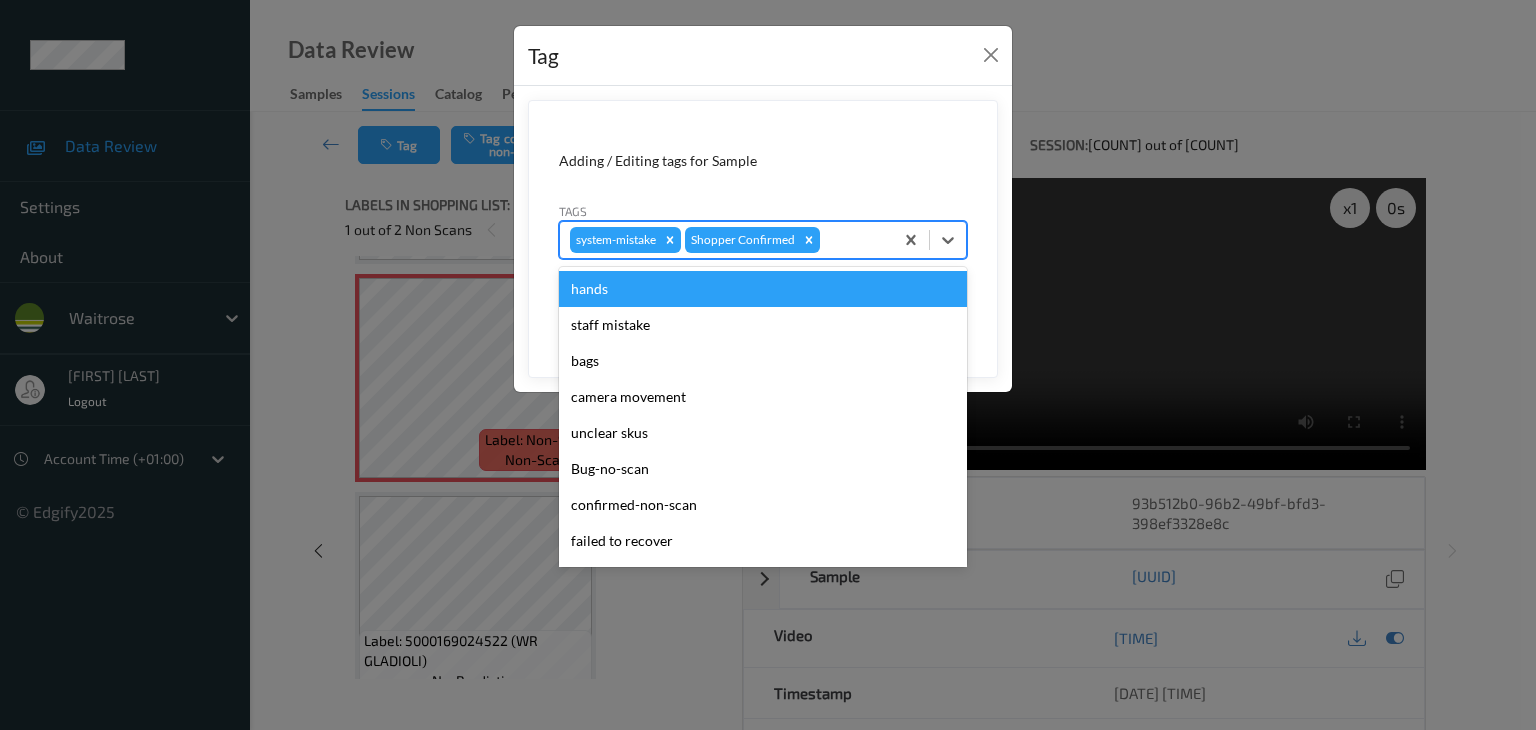 type on "u" 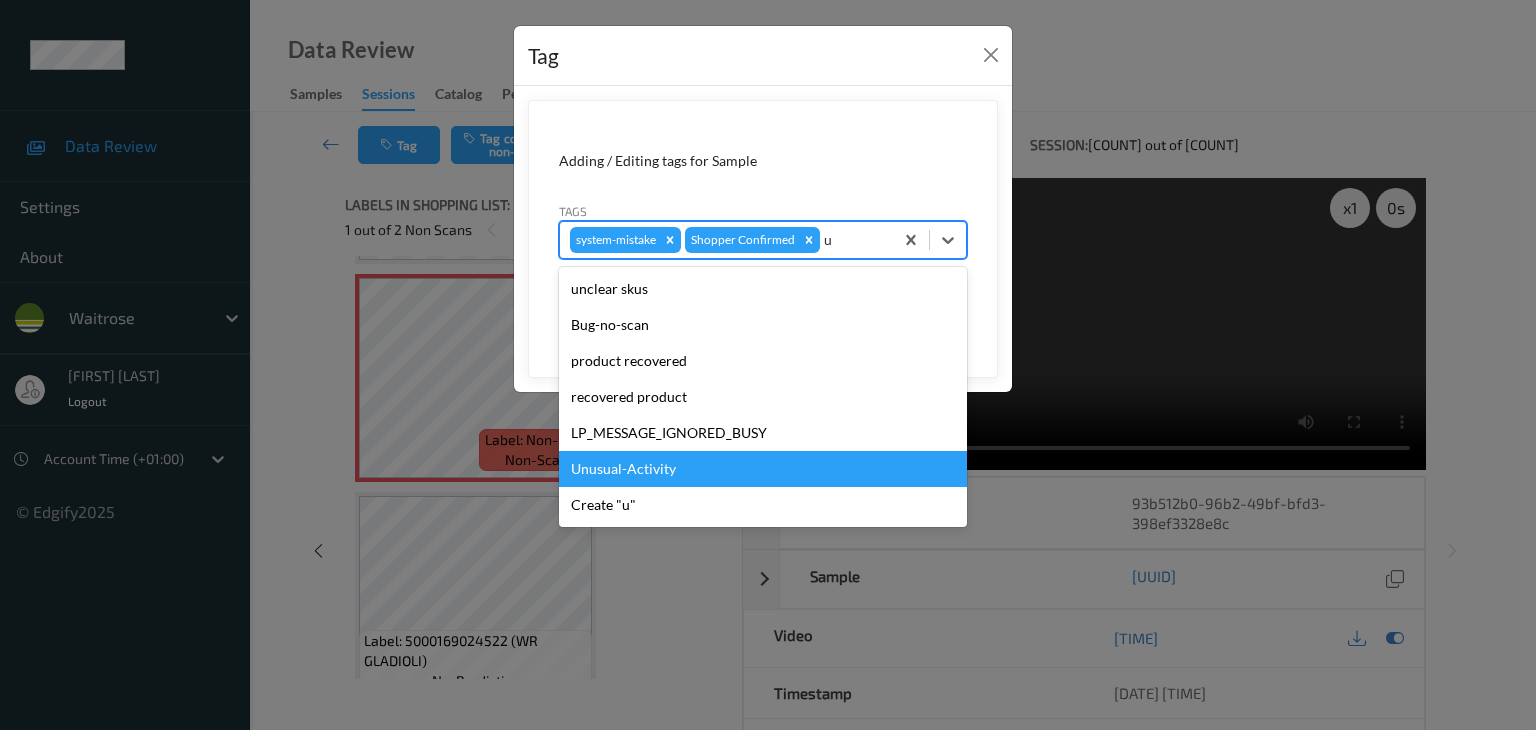 click on "Unusual-Activity" at bounding box center [763, 469] 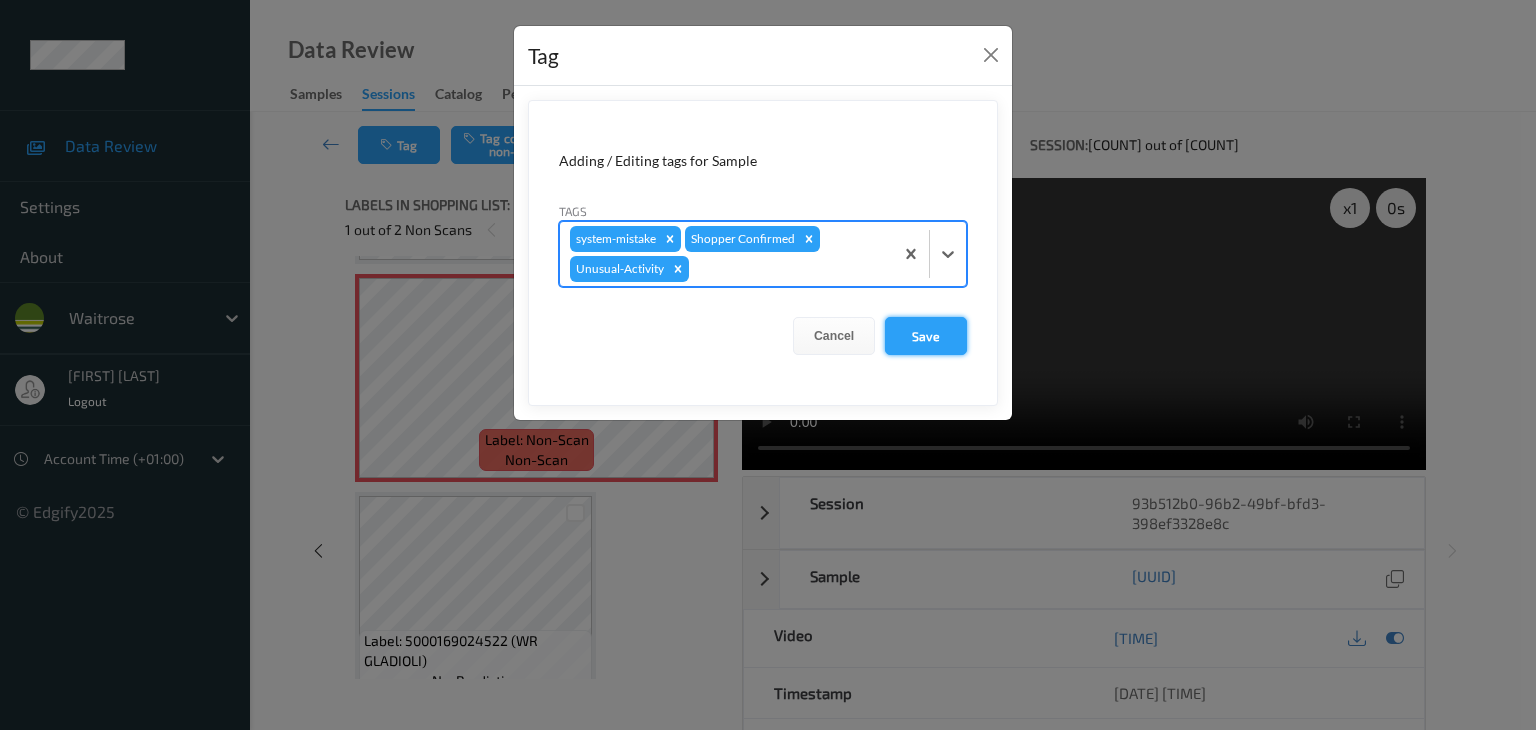 click on "Save" at bounding box center (926, 336) 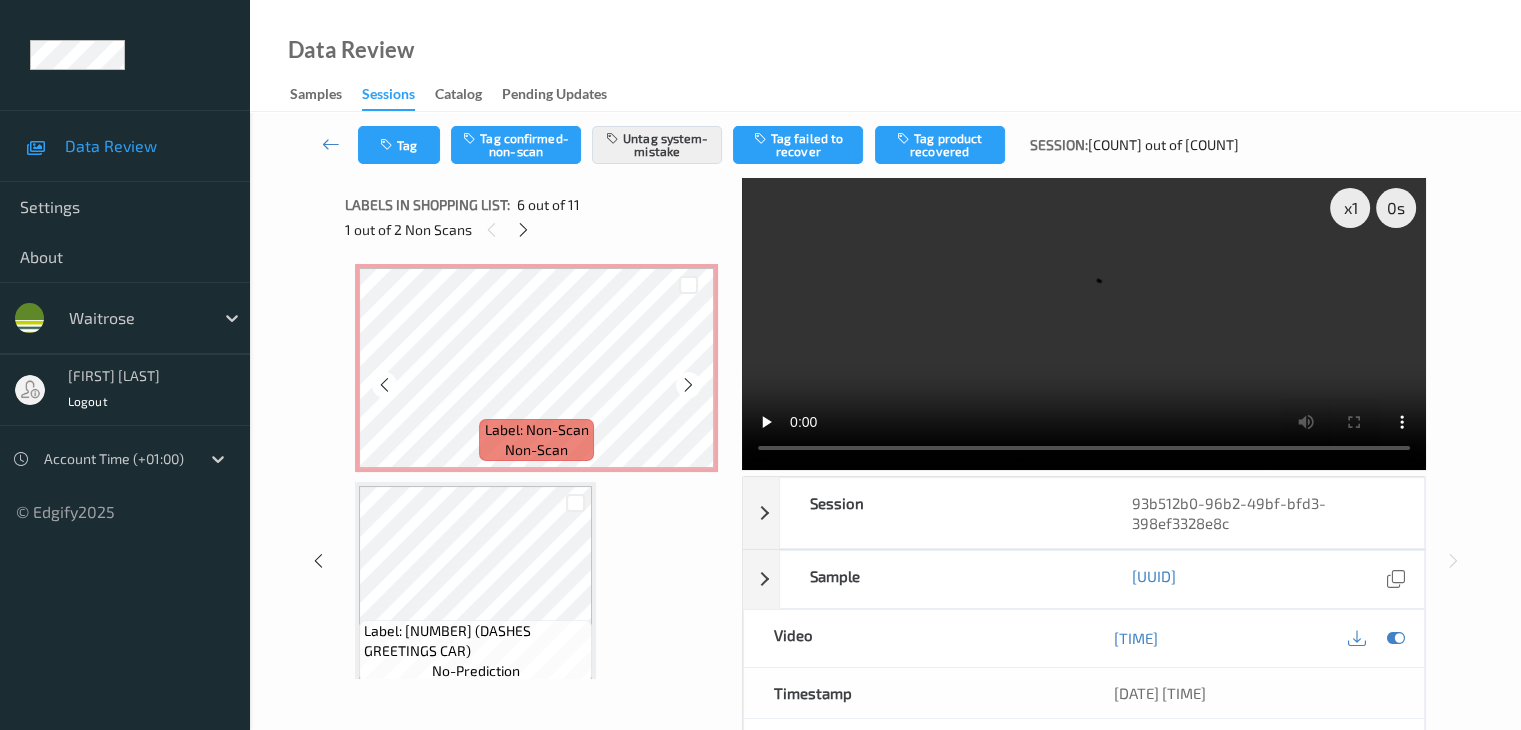 scroll, scrollTop: 1482, scrollLeft: 0, axis: vertical 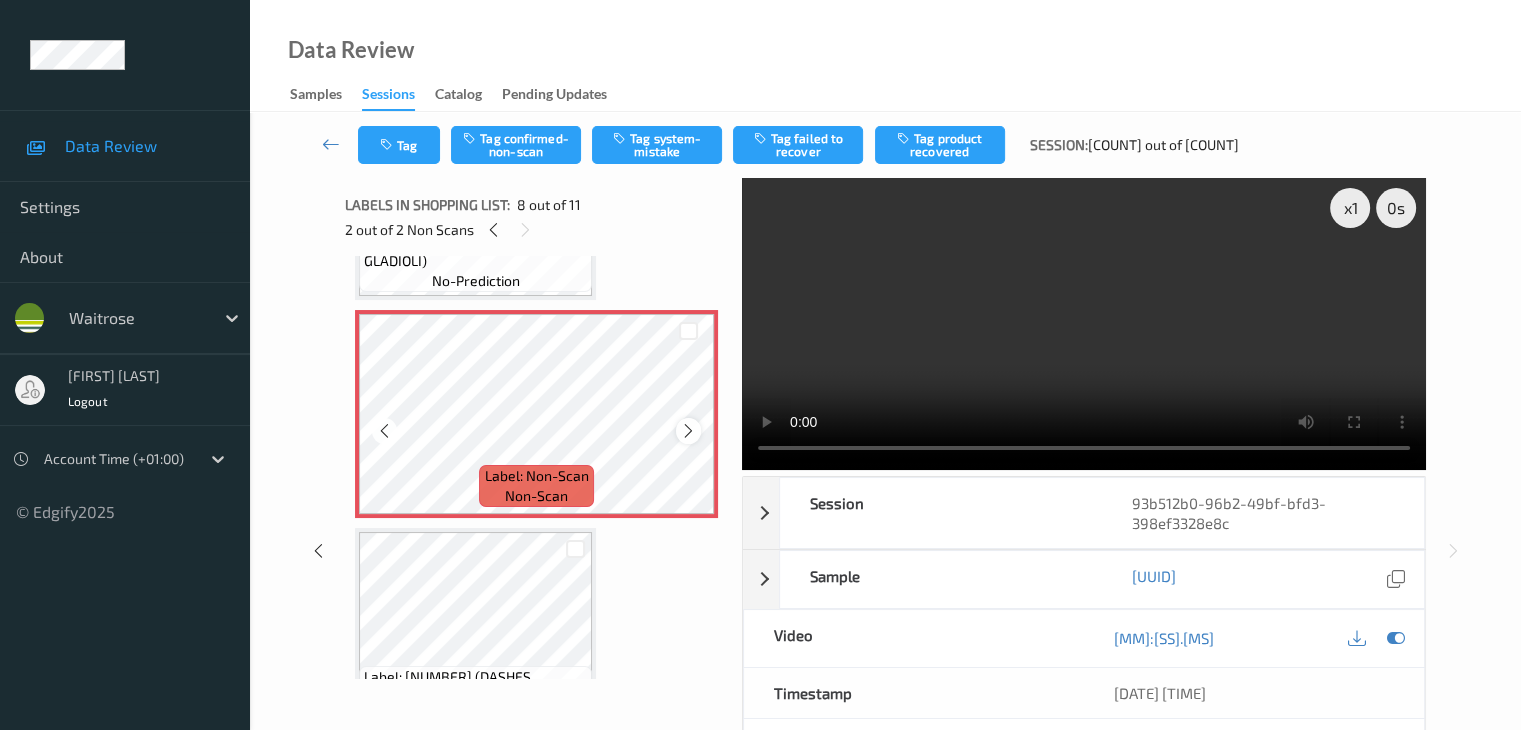 click at bounding box center (688, 430) 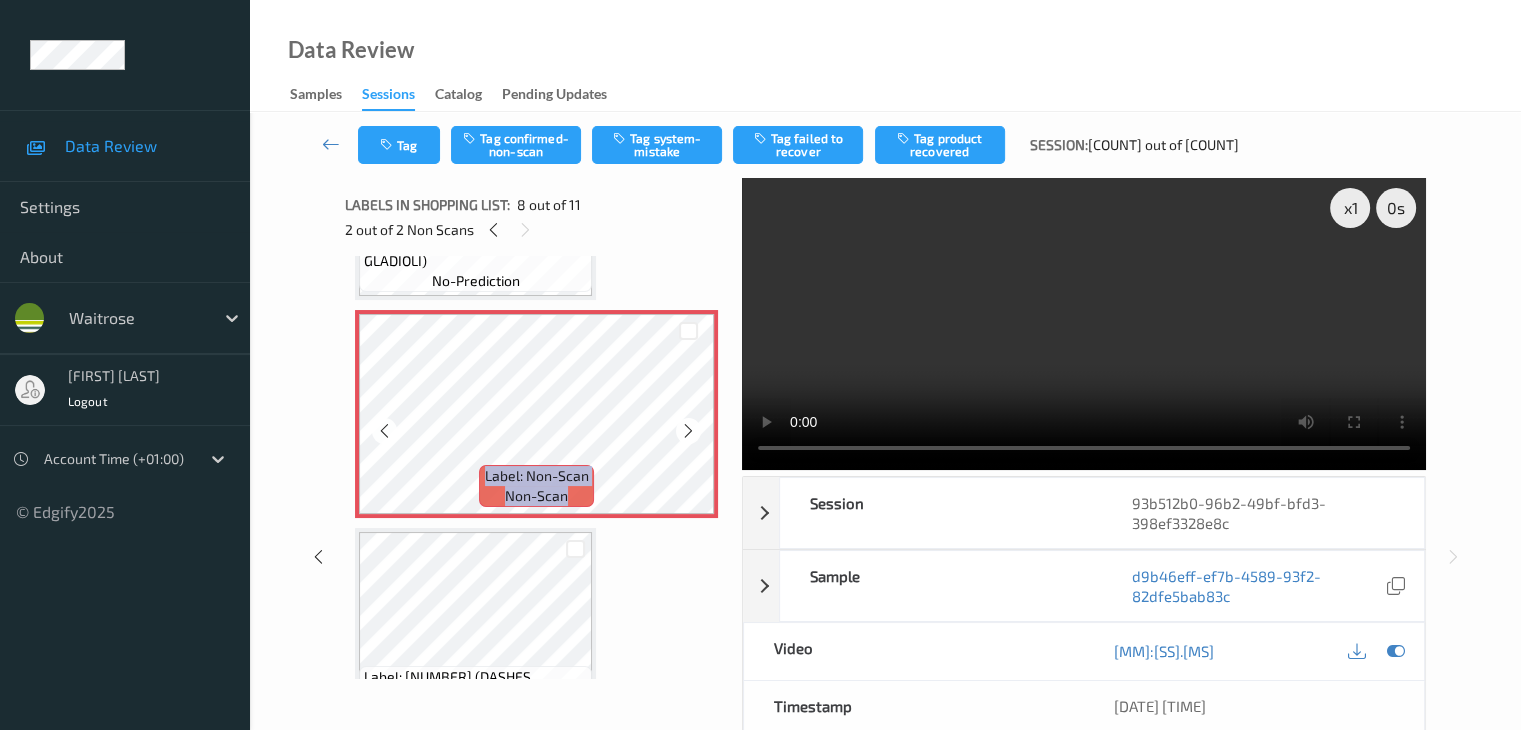 click at bounding box center [688, 431] 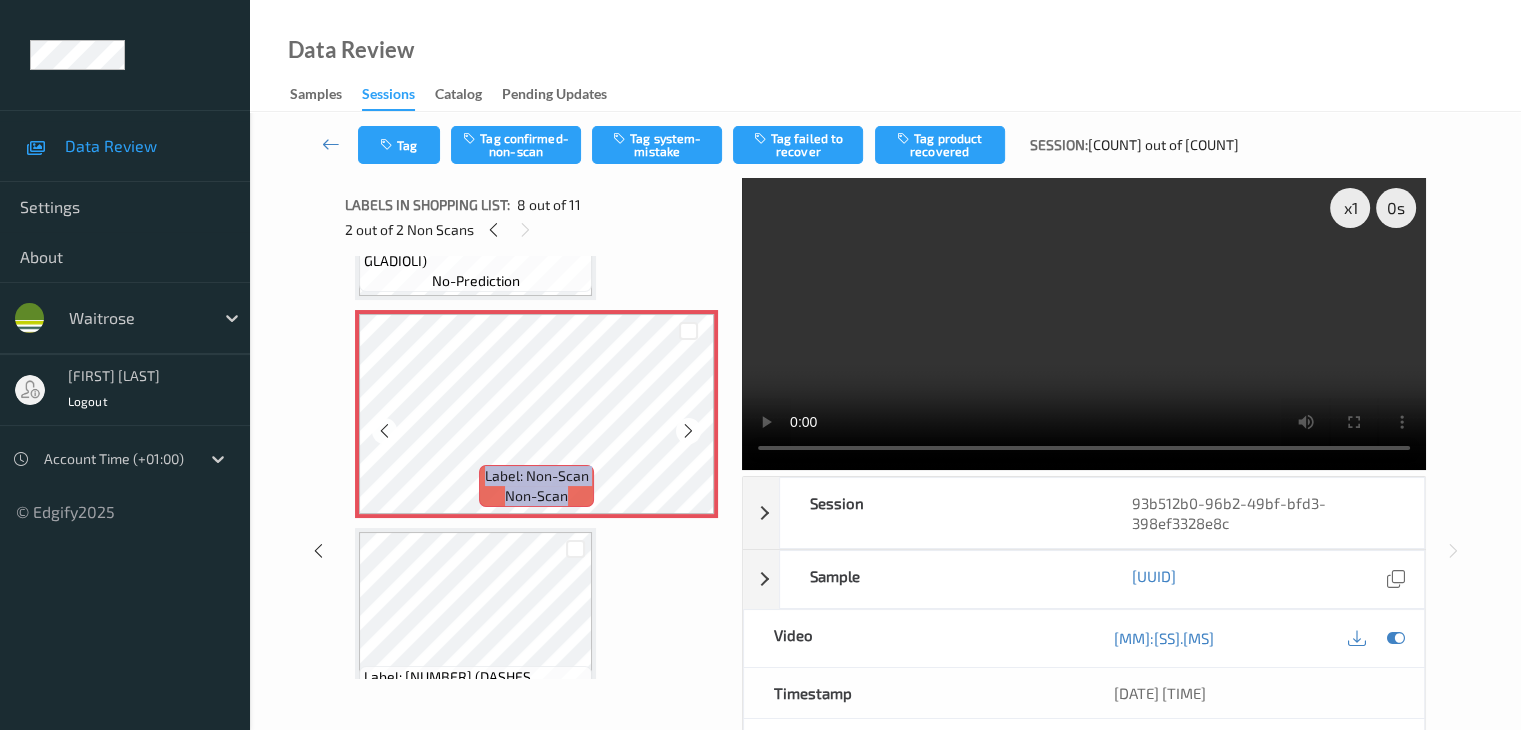 click at bounding box center [688, 431] 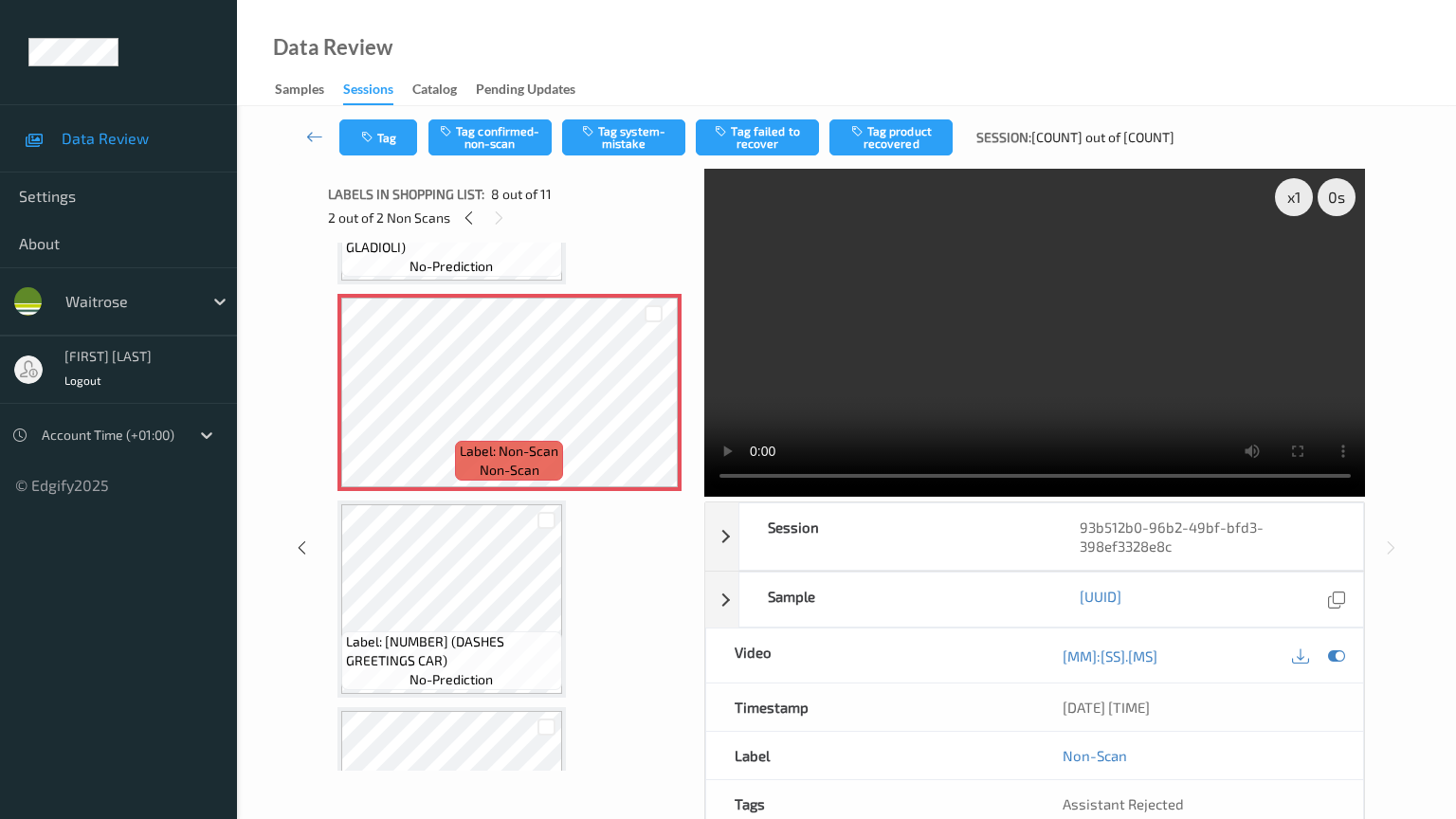 type 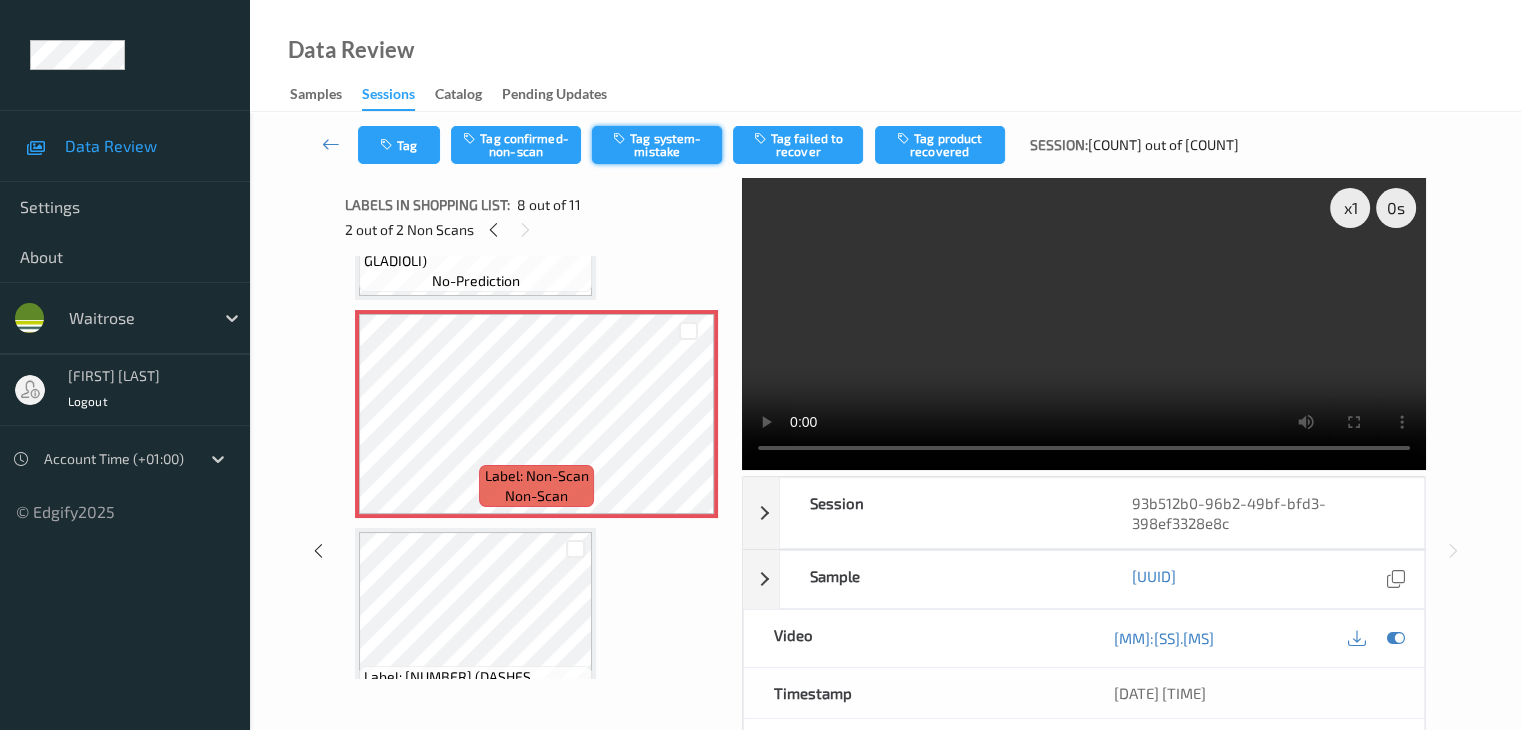 click on "Tag   system-mistake" at bounding box center (657, 145) 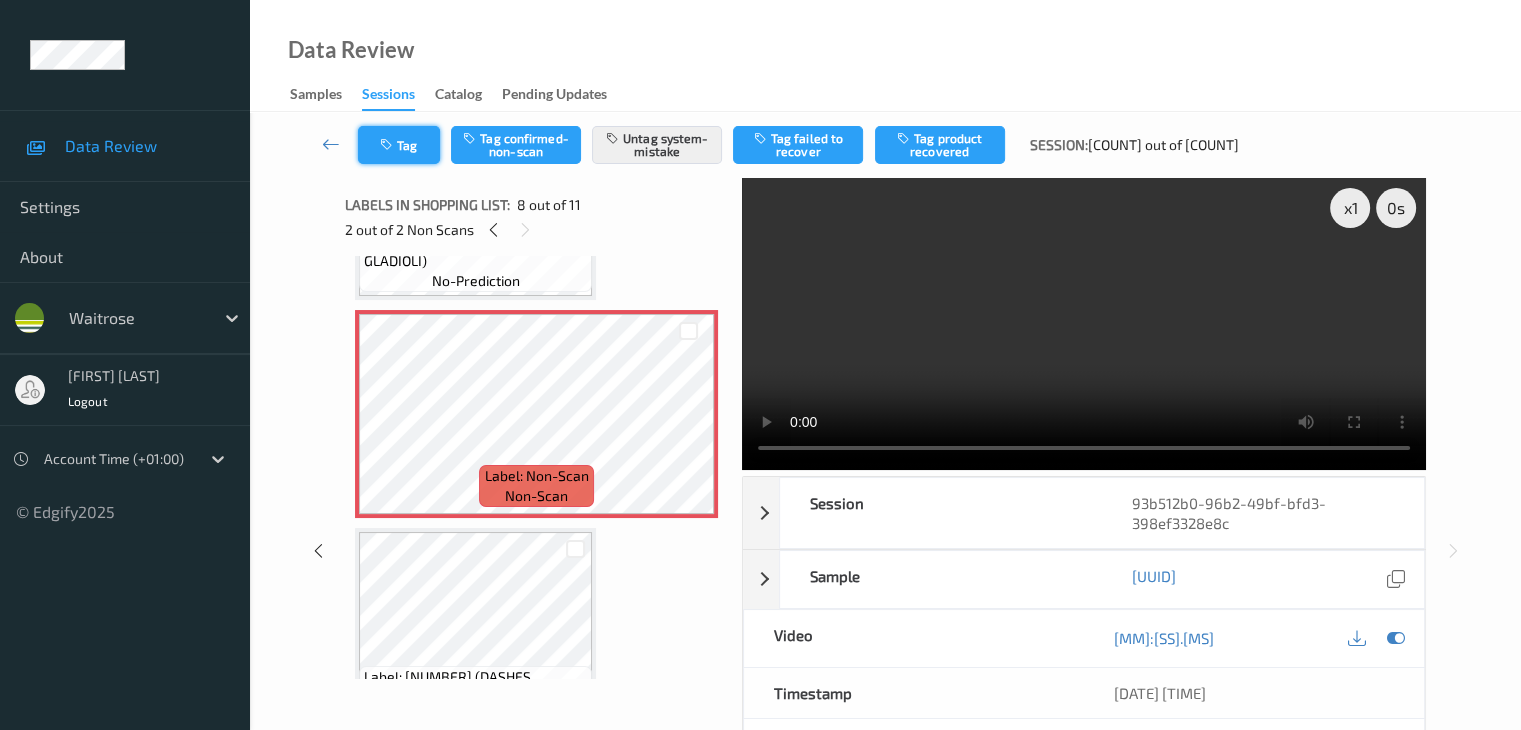 click on "Tag" at bounding box center [399, 145] 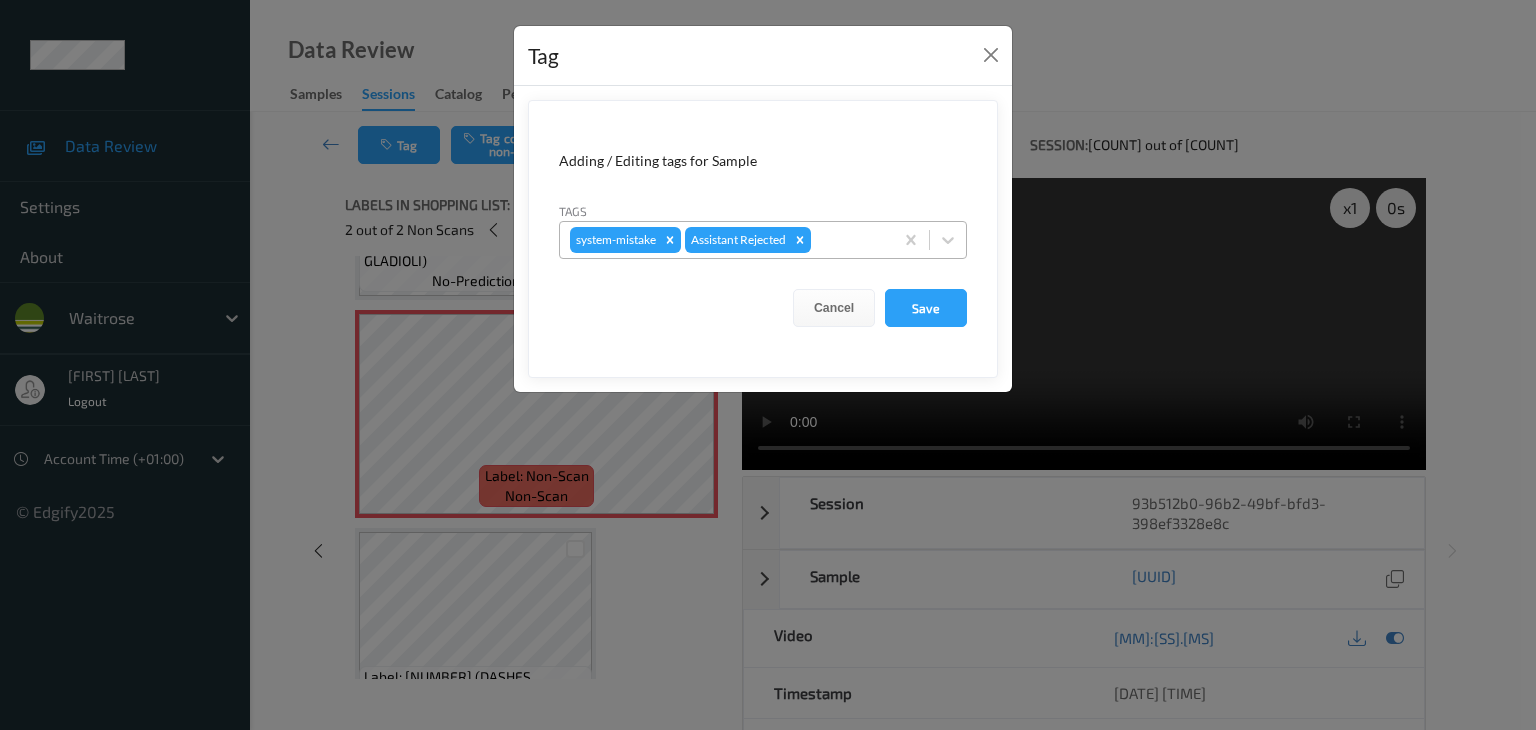 click at bounding box center (849, 240) 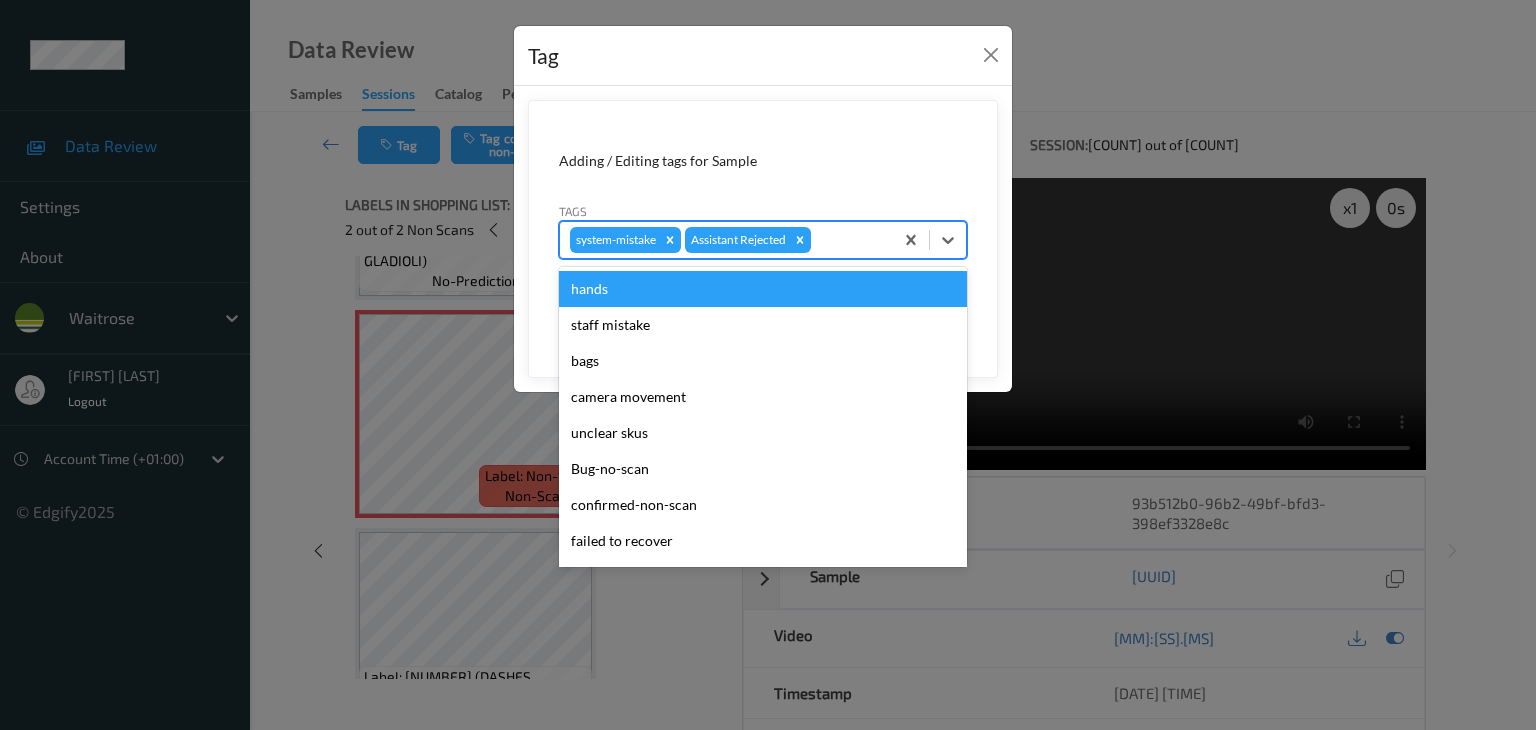 type on "u" 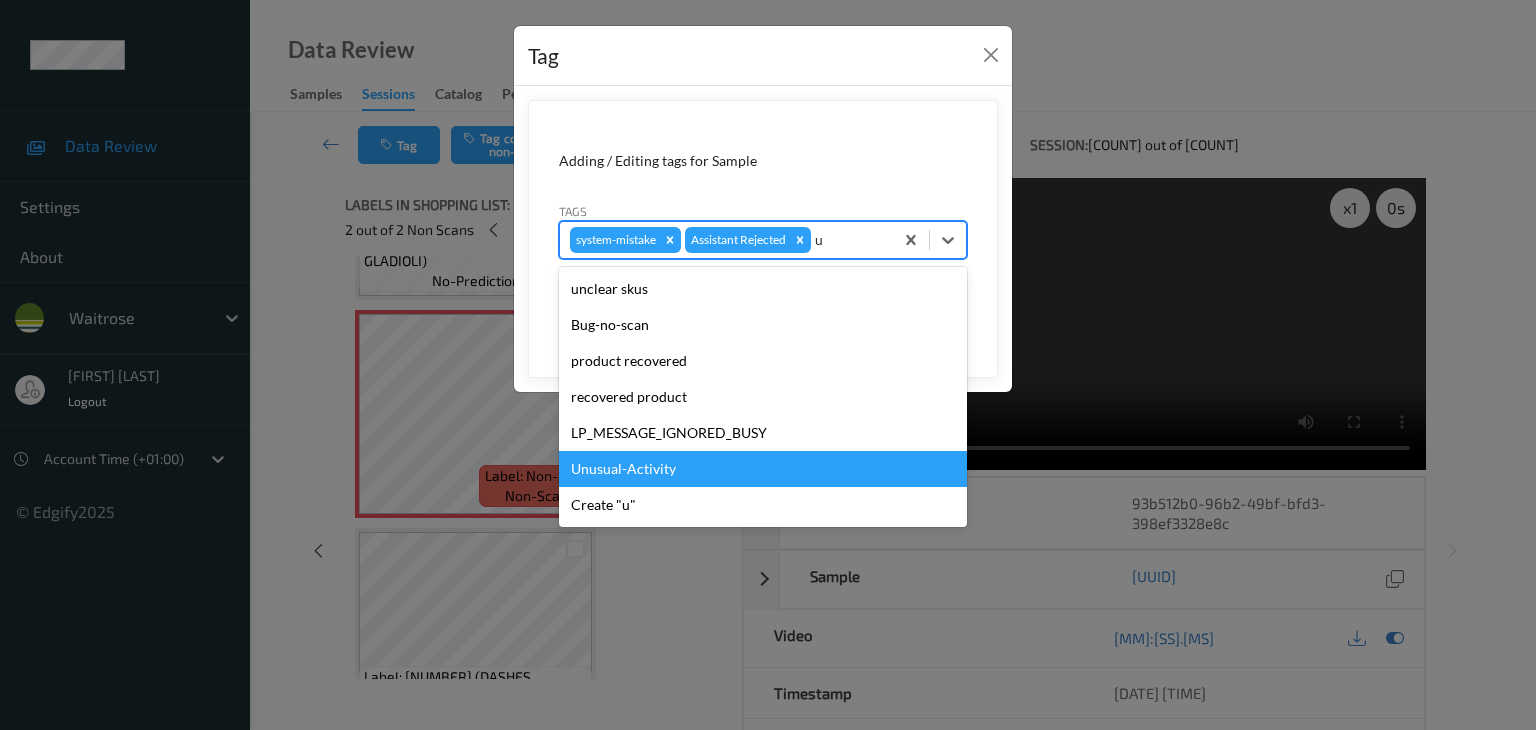 click on "Unusual-Activity" at bounding box center (763, 469) 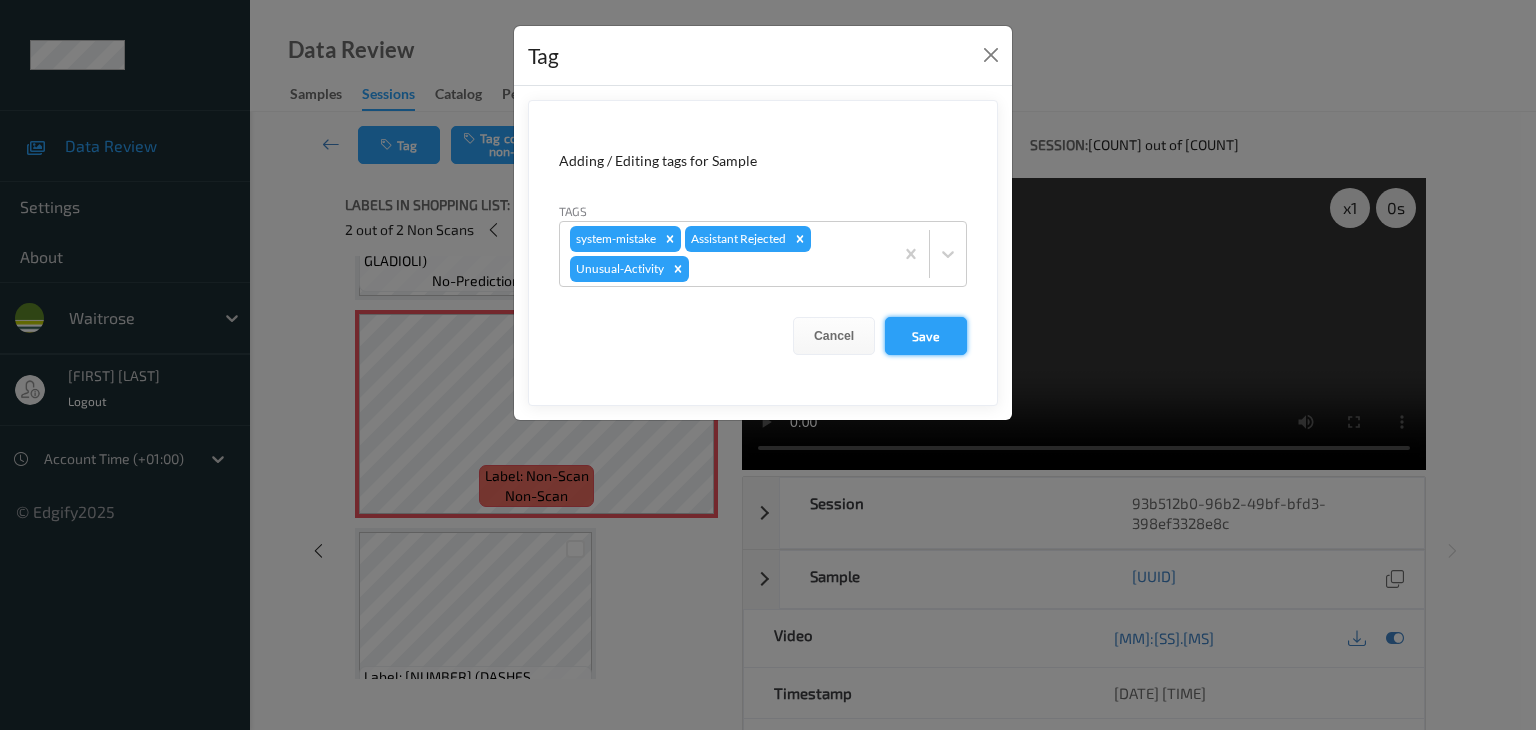 click on "Save" at bounding box center [926, 336] 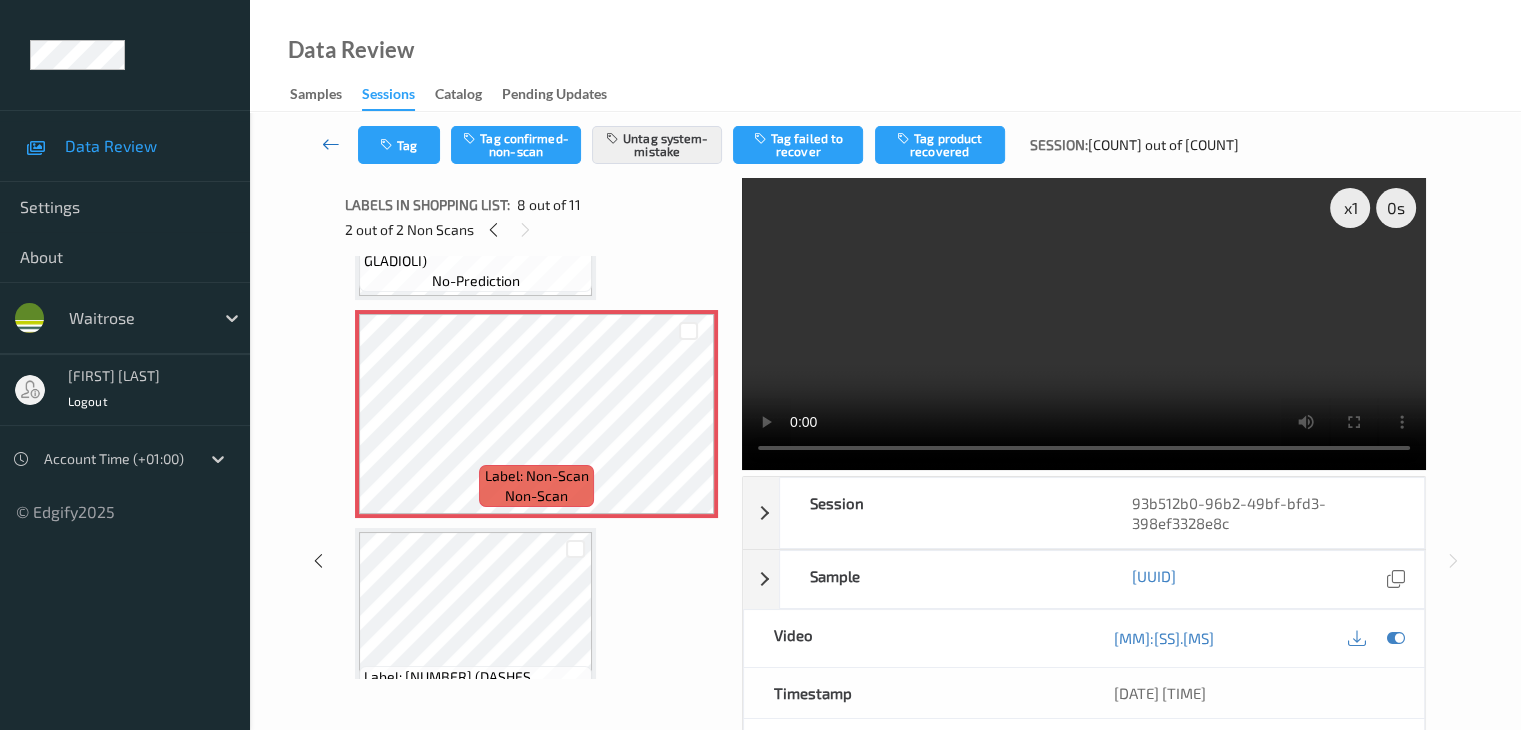 click at bounding box center [331, 144] 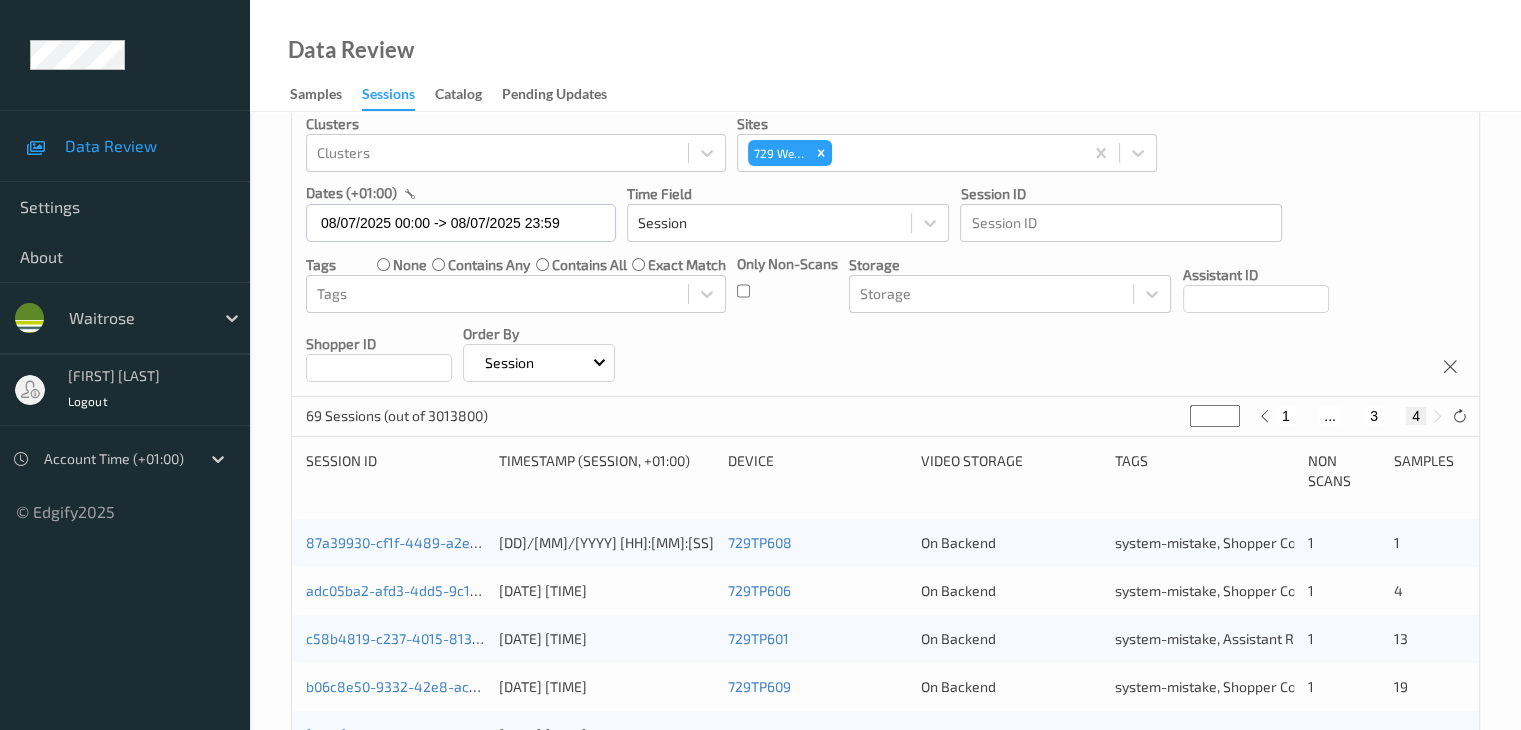 scroll, scrollTop: 0, scrollLeft: 0, axis: both 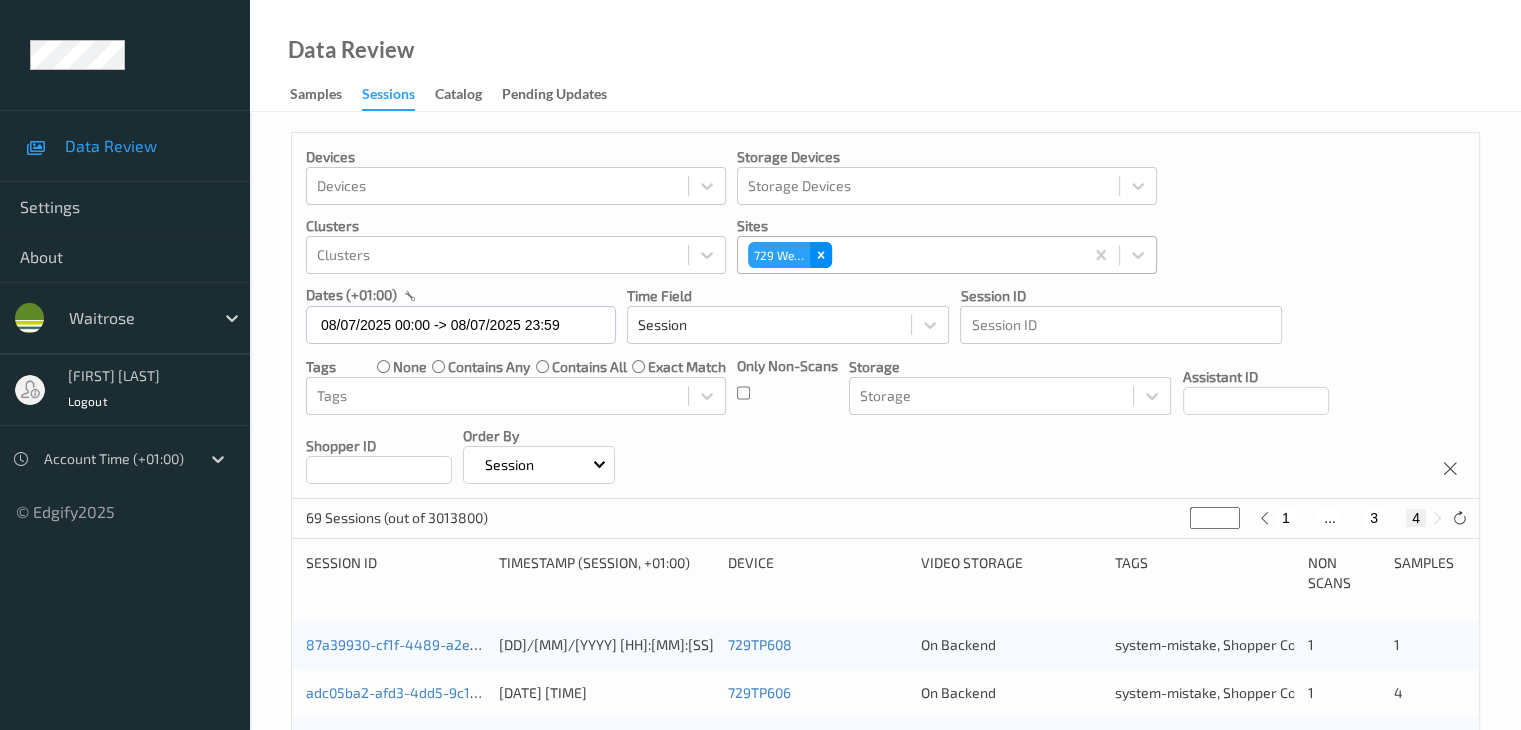 click 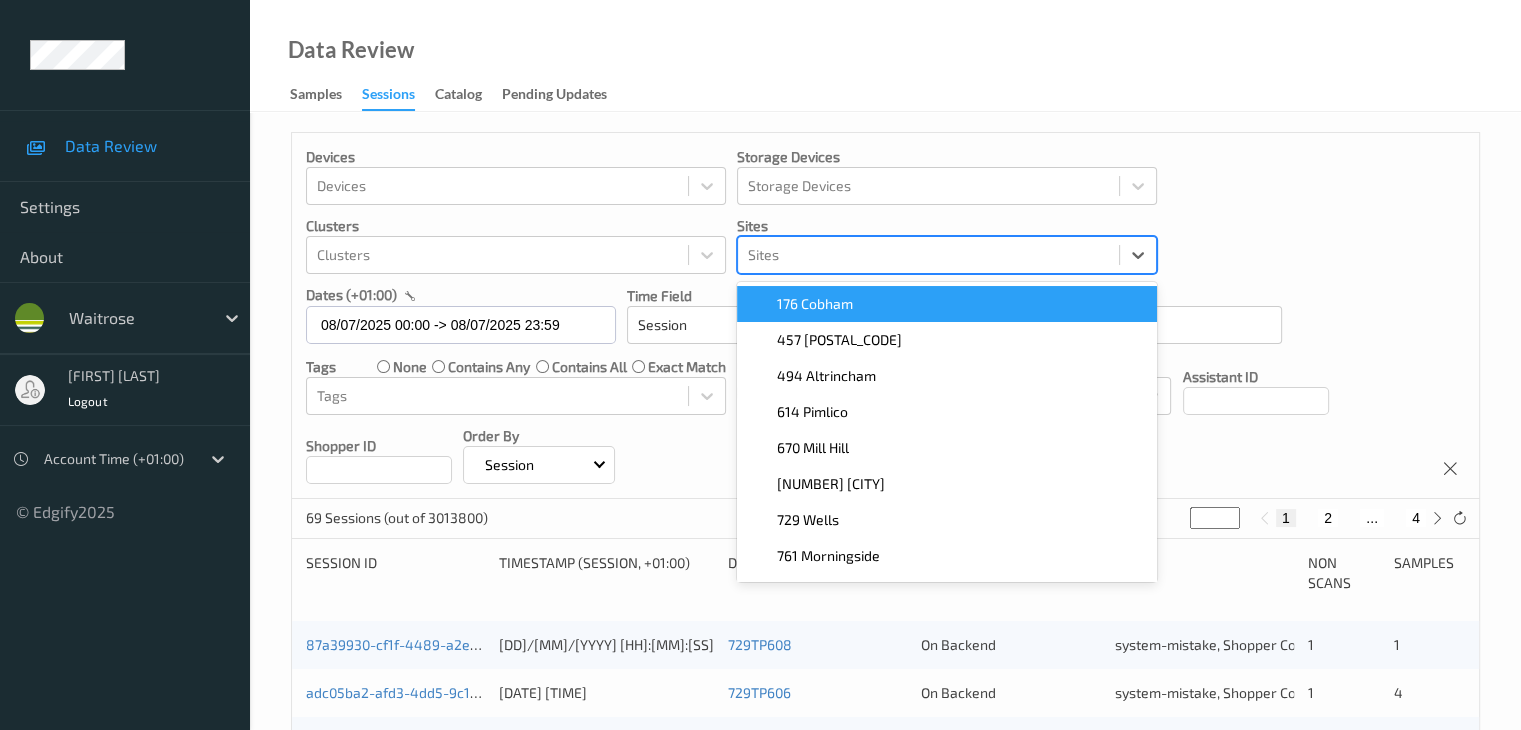 click at bounding box center [928, 255] 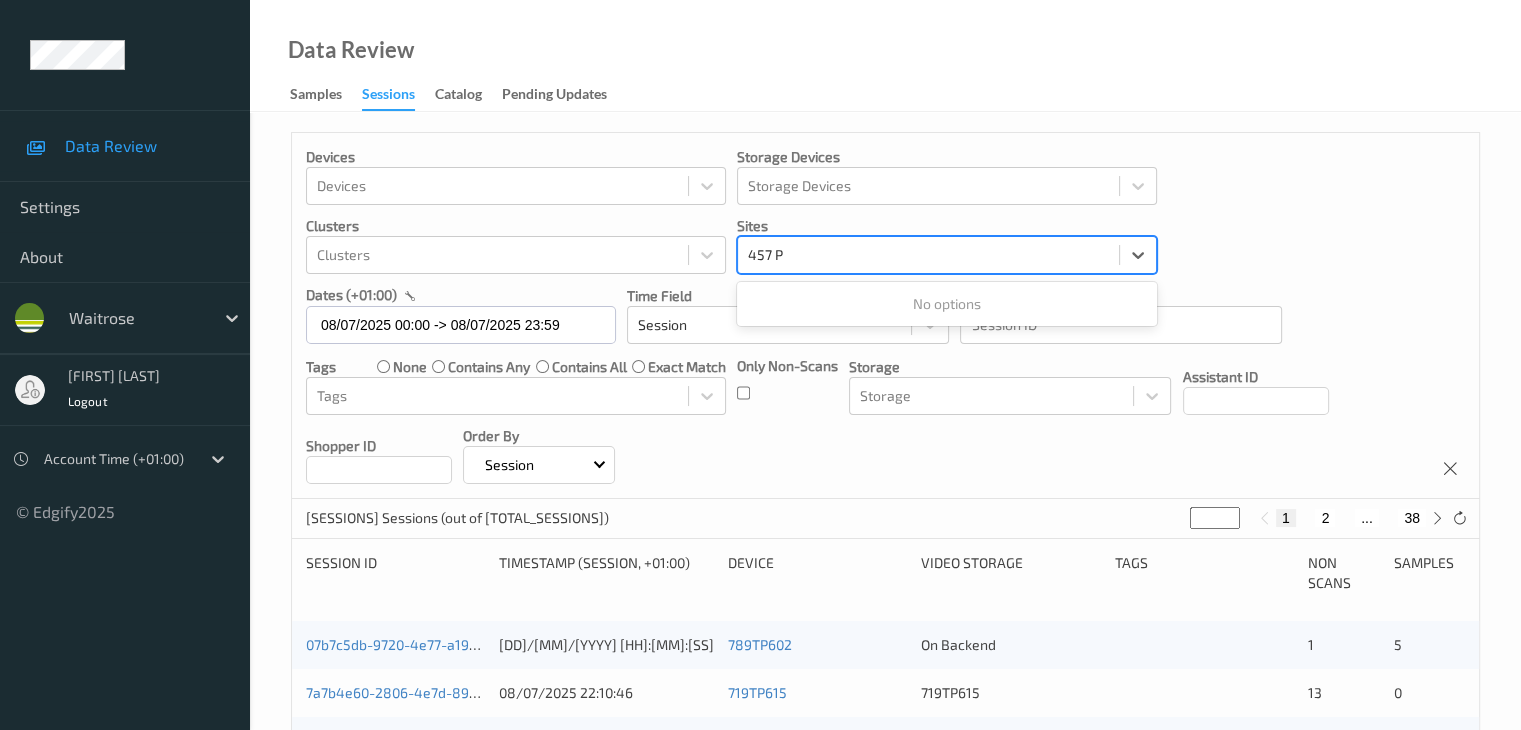 type on "457" 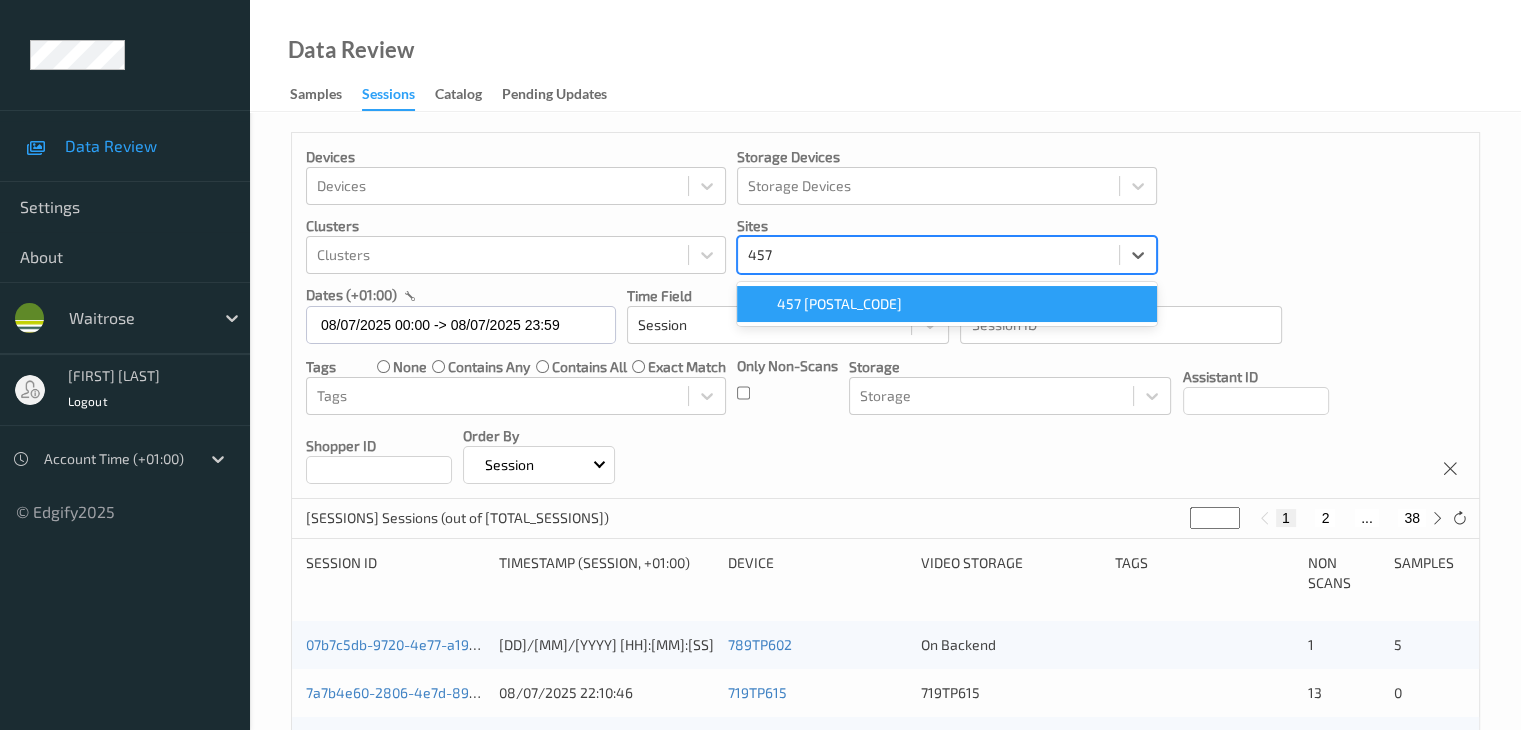 click on "457	 [POSTAL_CODE]" at bounding box center (839, 304) 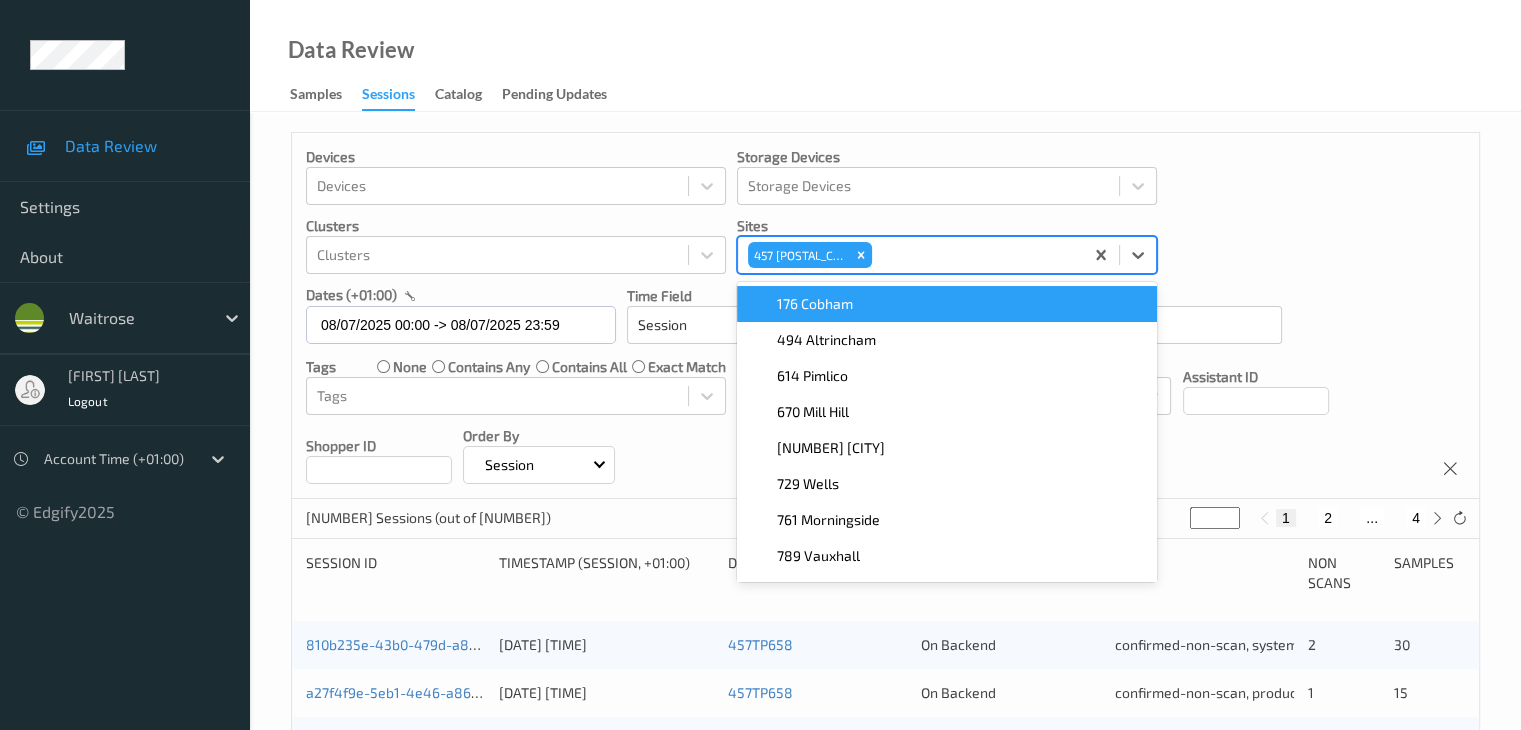 click on "Devices Devices Storage Devices Storage Devices Clusters Clusters Sites option 457	 [POSTAL_CODE], selected. option 176 [CITY] focused, 1 of 9. 9 results available. Use Up and Down to choose options, press Enter to select the currently focused option, press Escape to exit the menu, press Tab to select the option and exit the menu. 457	 [POSTAL_CODE]    176 [CITY]    494 [CITY]    614 [CITY]    670 [CITY]    719	[CITY]    729	[CITY]    761	[CITY]    789 [CITY]    833 [CITY] dates ([TIMEZONE]) [DATE] [TIME] -> [DATE] [TIME] Time Field Session Session ID Session ID Tags none contains any contains all exact match Tags Only Non-Scans Storage Storage Assistant ID Shopper ID Order By Session" at bounding box center (885, 316) 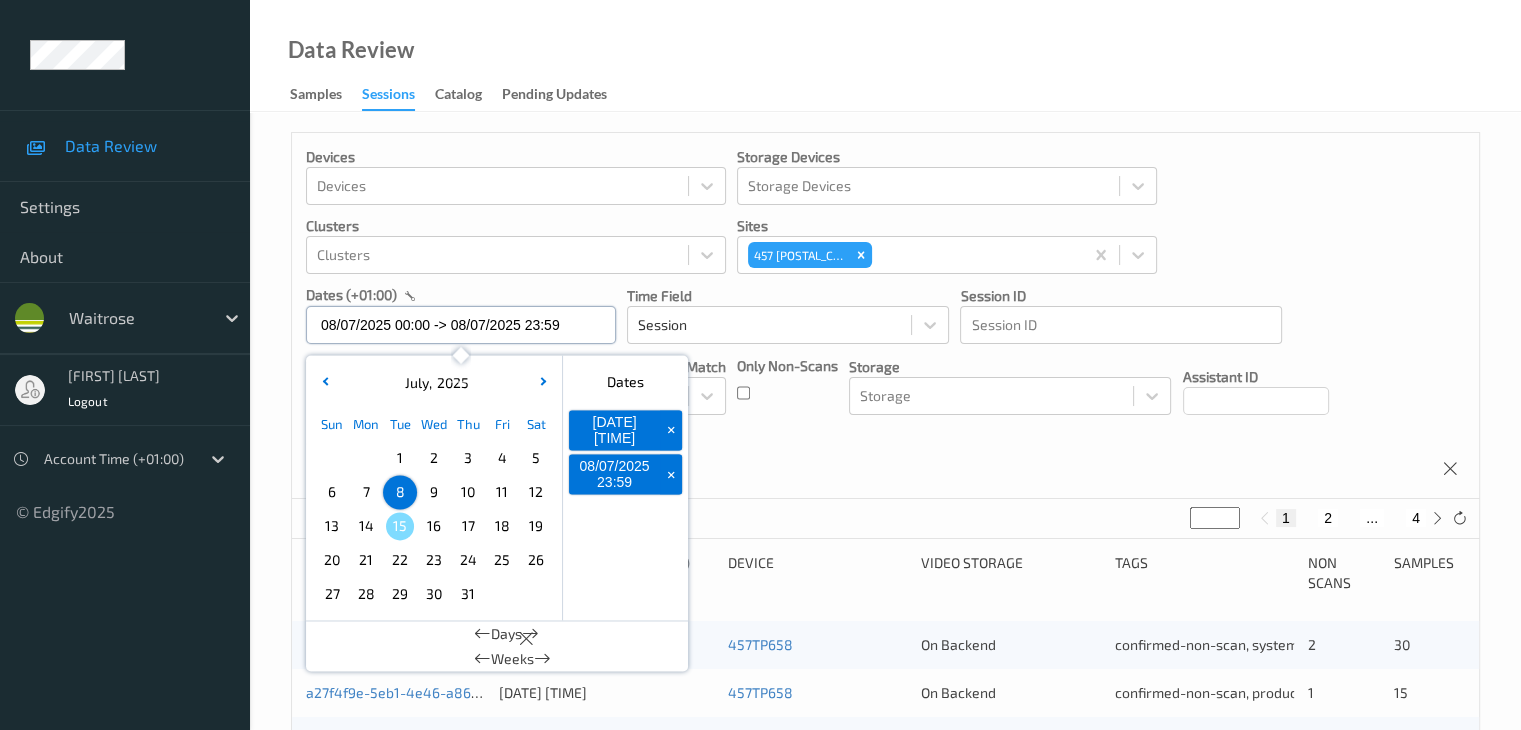 click on "08/07/2025 00:00 -> 08/07/2025 23:59" at bounding box center [461, 325] 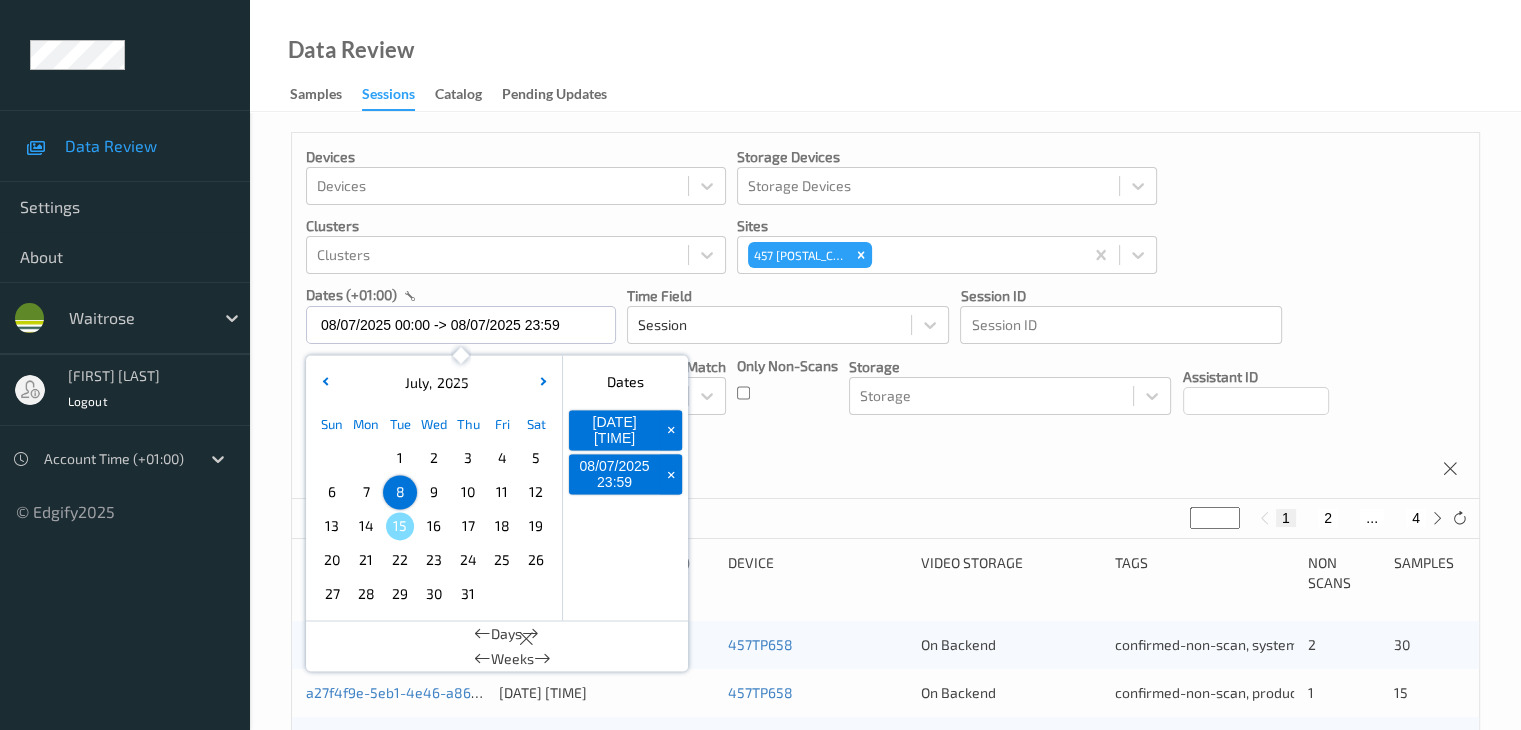 click on "+" at bounding box center [671, 474] 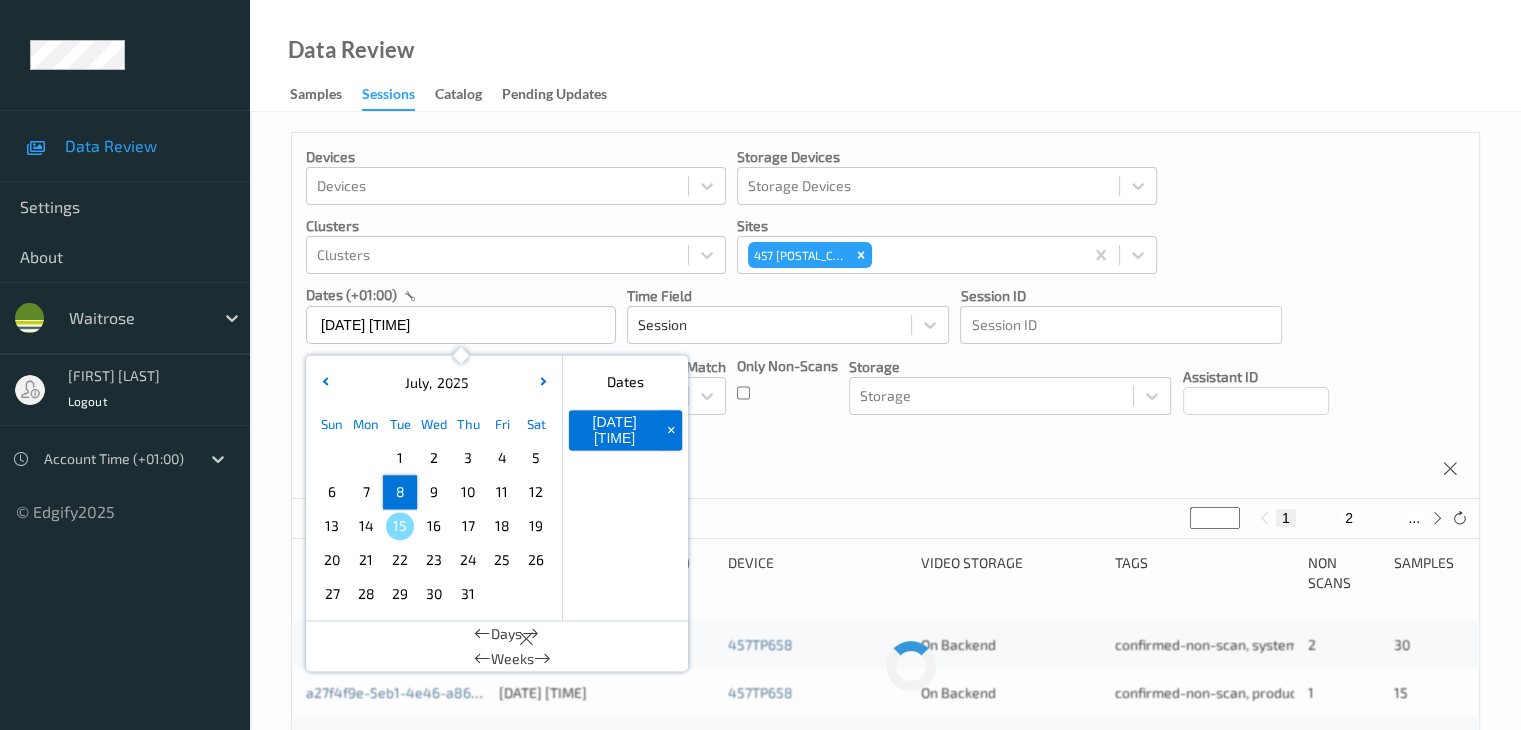 click on "+" at bounding box center (671, 430) 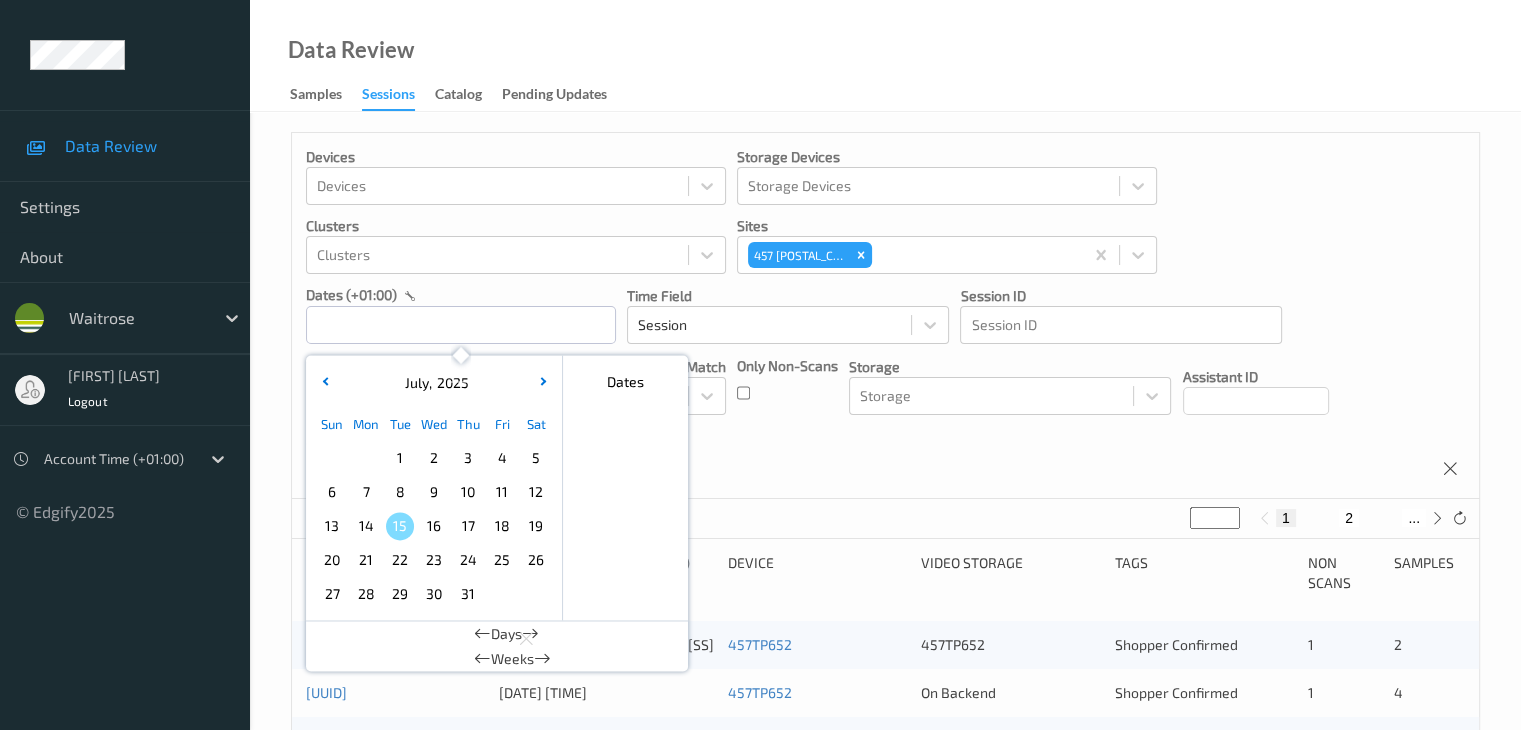 click on "9" at bounding box center [434, 492] 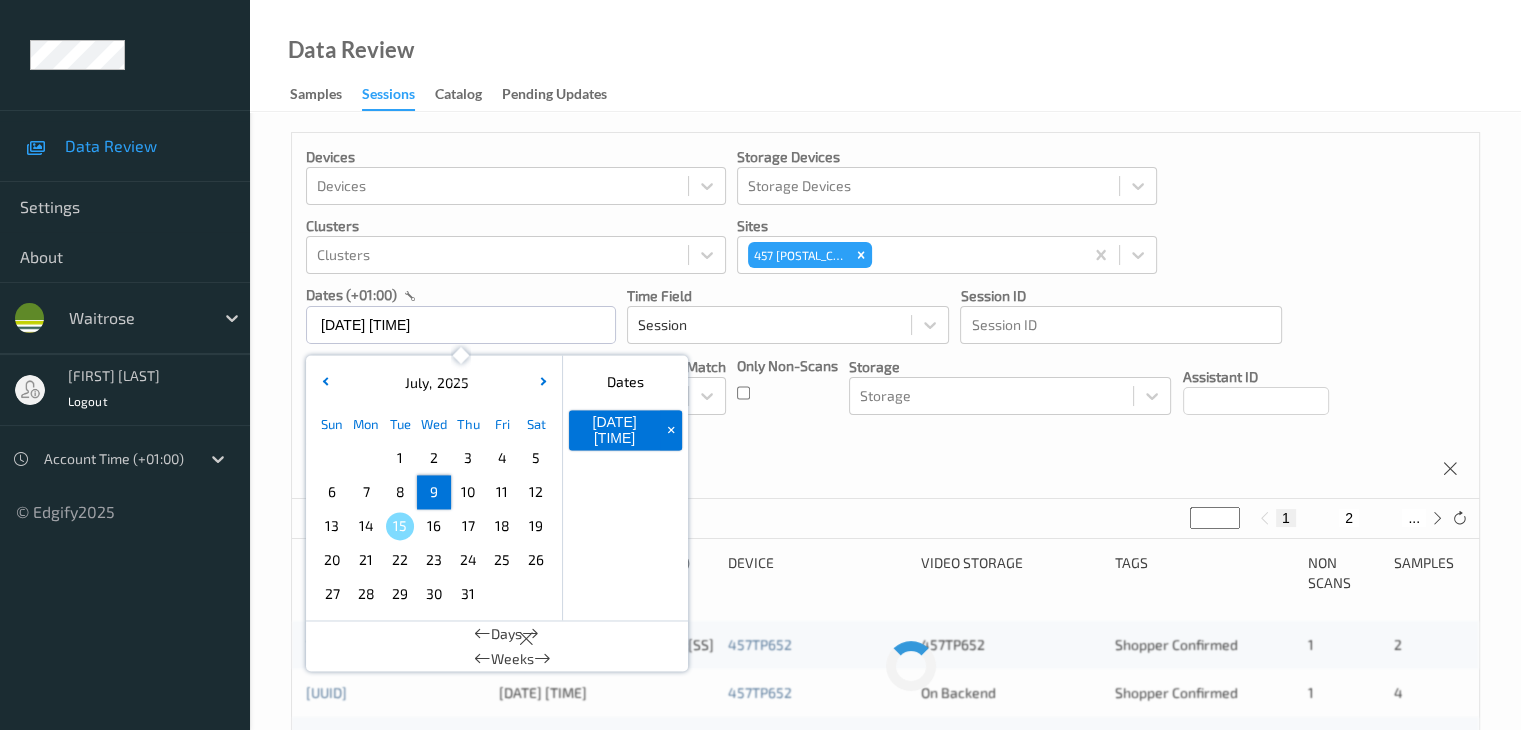 click on "9" at bounding box center (434, 492) 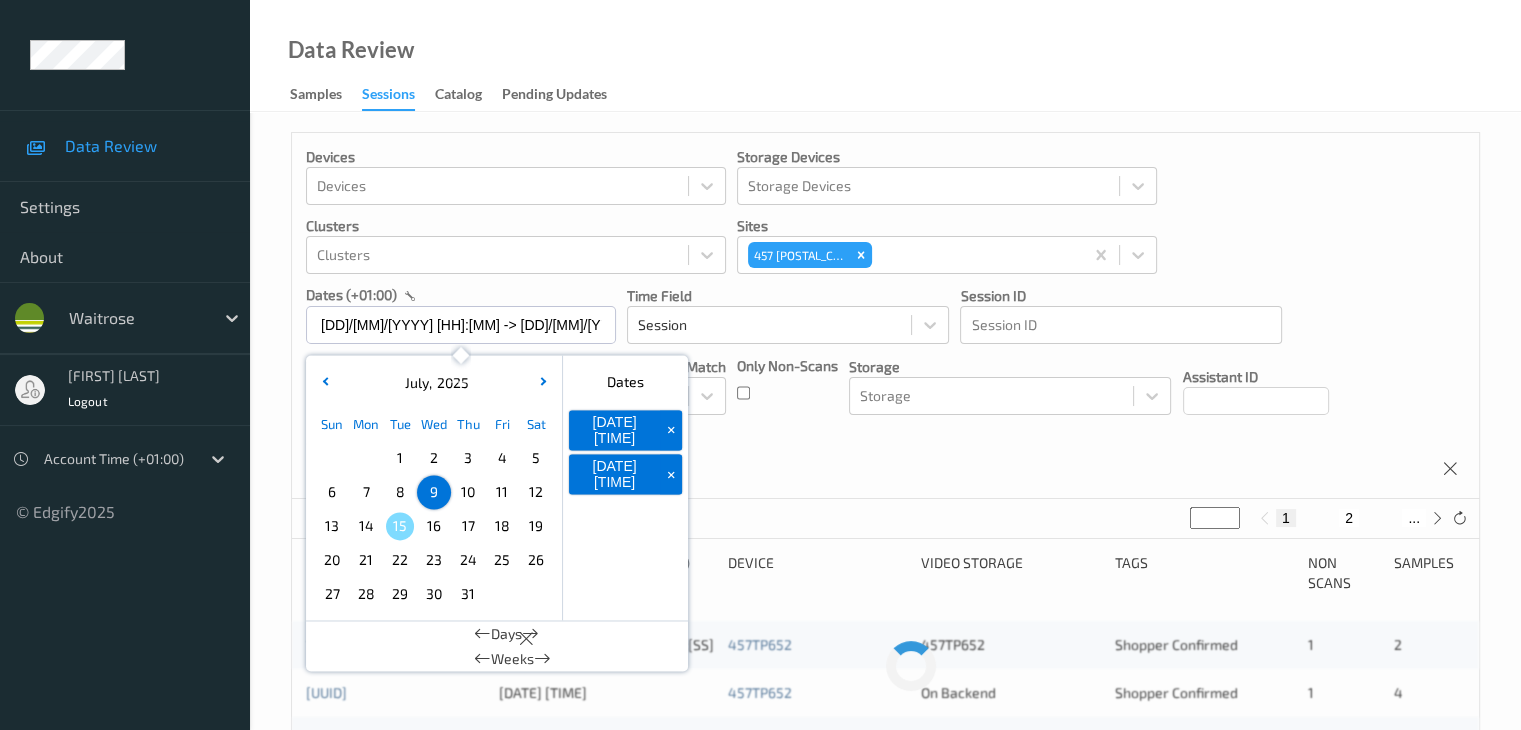 click on "Devices Devices Storage Devices Storage Devices Clusters Clusters Sites 457	 [POSTAL_CODE] dates ([TIMEZONE]) [DATE] [TIME] -> [DATE] [TIME] July , 2025 Sun Mon Tue Wed Thu Fri Sat 1 2 3 4 5 6 7 8 9 10 11 12 13 14 15 16 17 18 19 20 21 22 23 24 25 26 27 28 29 30 31 January February March April May June July August September October November December 2021 2022 2023 2024 2025 2026 2027 2028 2029 2030 2031 2032 Dates [DATE] [TIME] + [DATE] [TIME] + Days Weeks Time Field Session Session ID Session ID Tags none contains any contains all exact match Tags Only Non-Scans Storage Storage Assistant ID Shopper ID Order By Session" at bounding box center [885, 316] 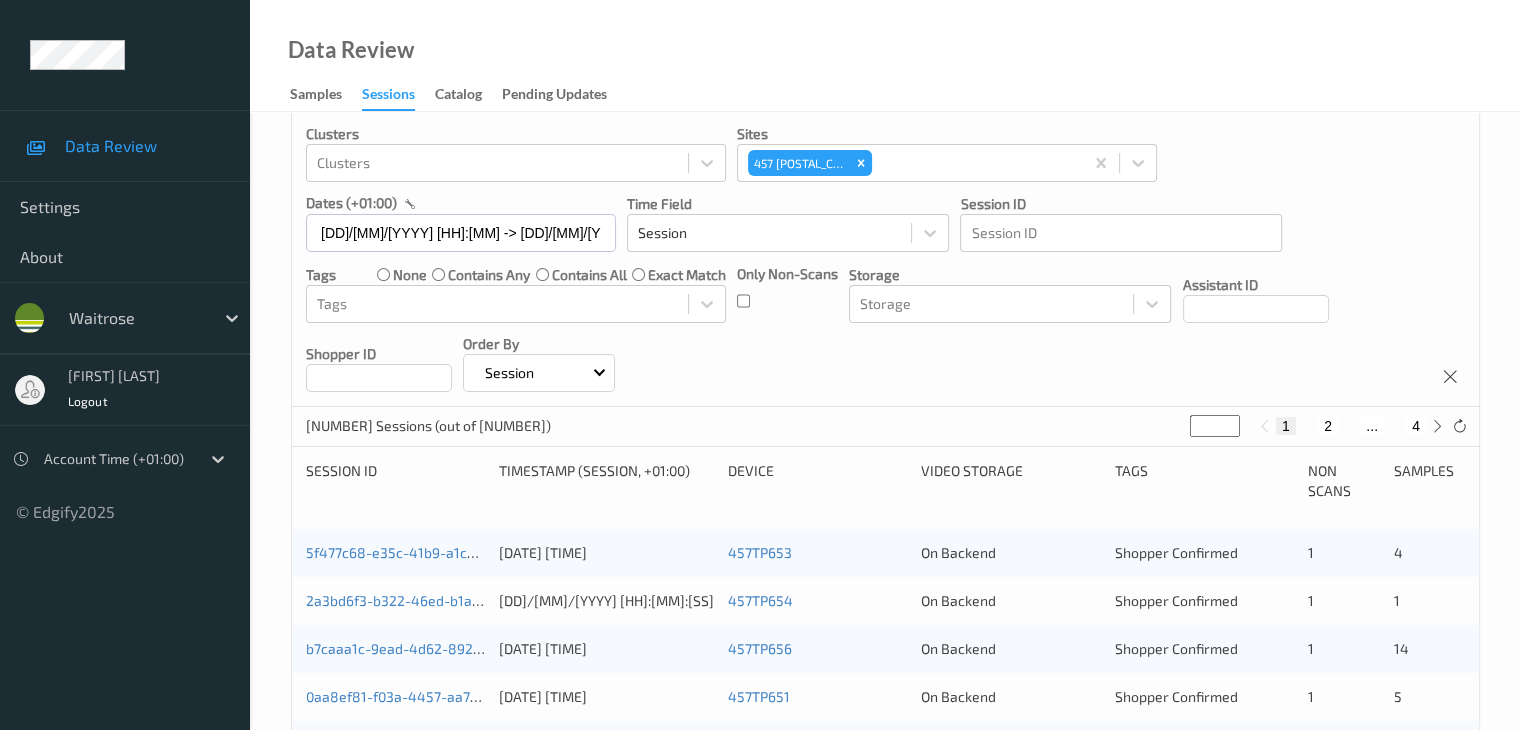 scroll, scrollTop: 200, scrollLeft: 0, axis: vertical 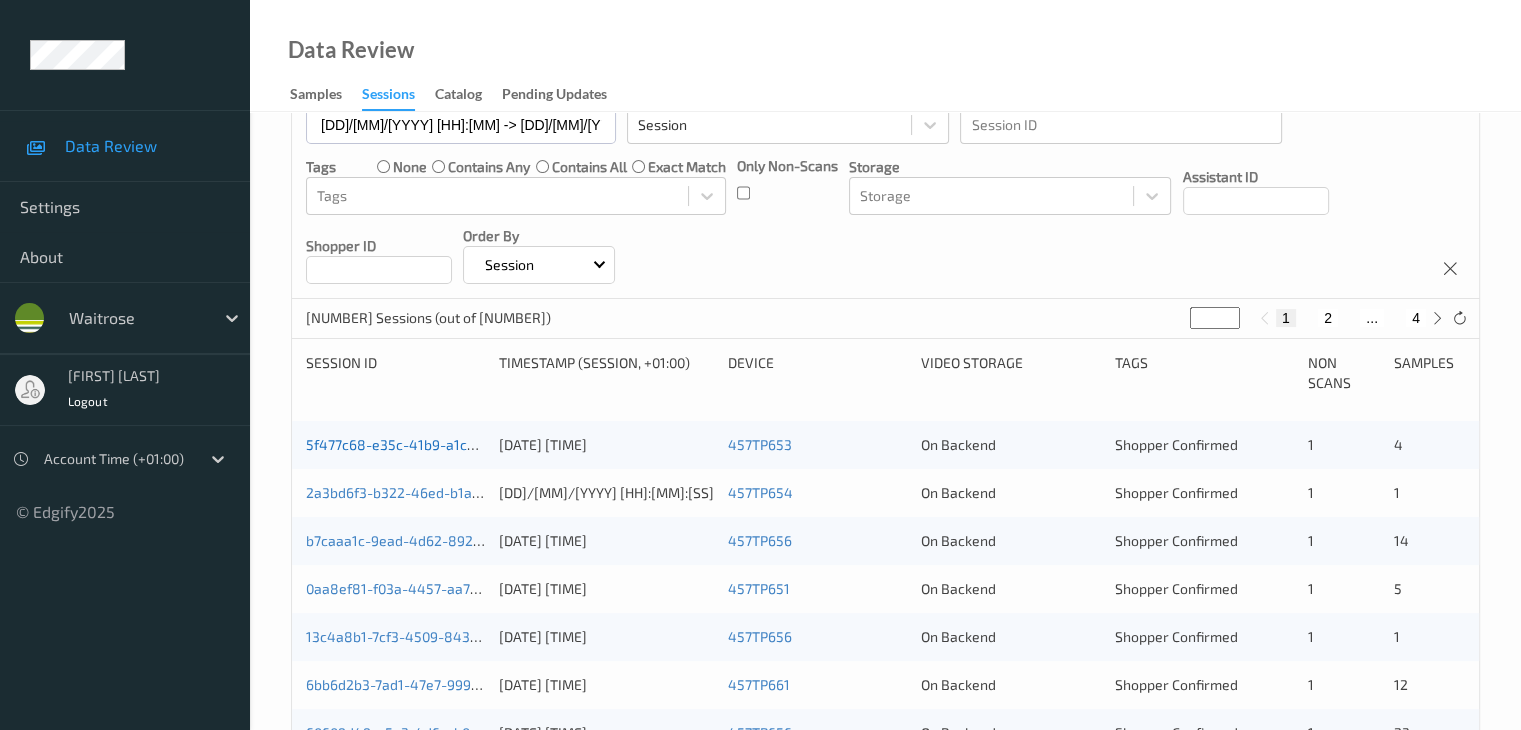click on "5f477c68-e35c-41b9-a1c7-8966fbdaf9d9" at bounding box center (438, 444) 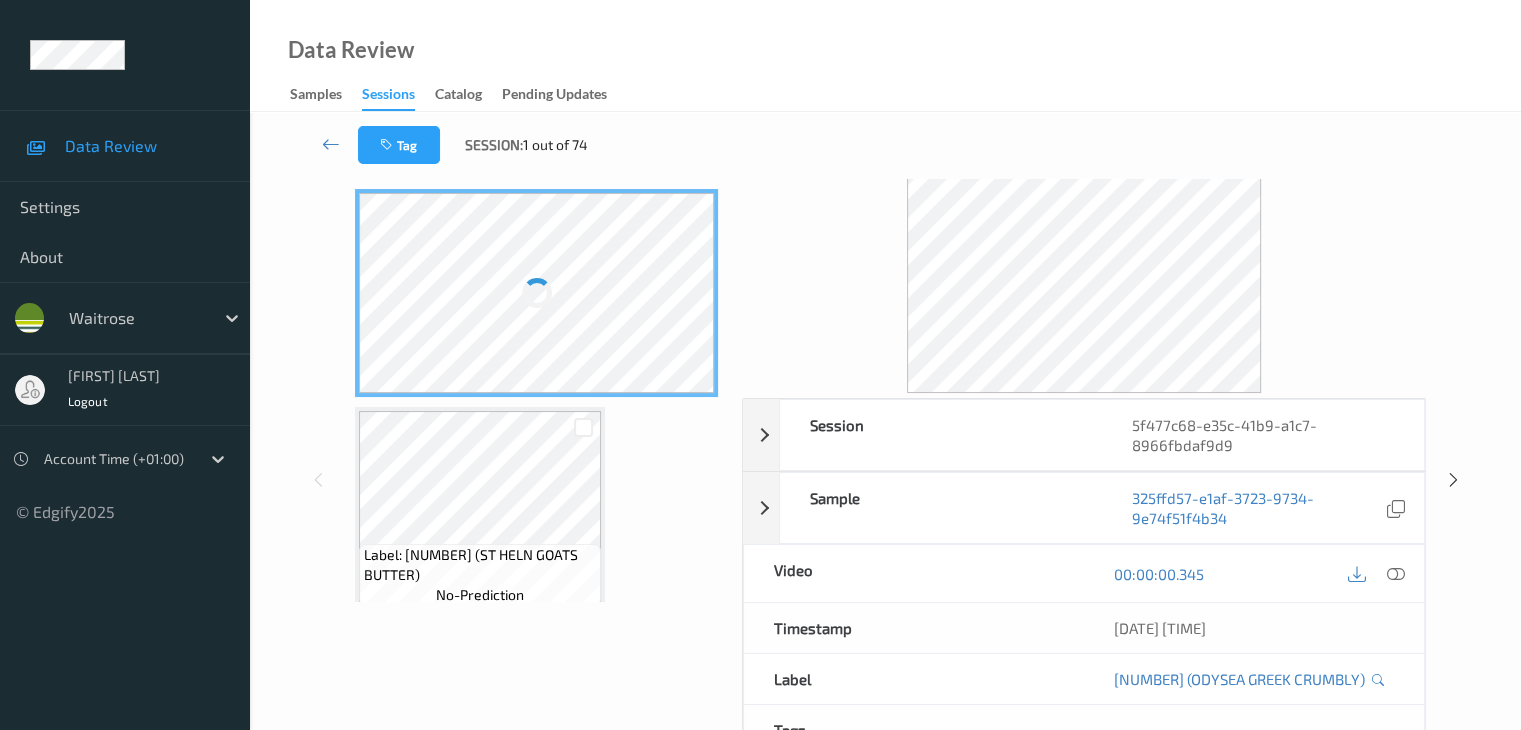 scroll, scrollTop: 0, scrollLeft: 0, axis: both 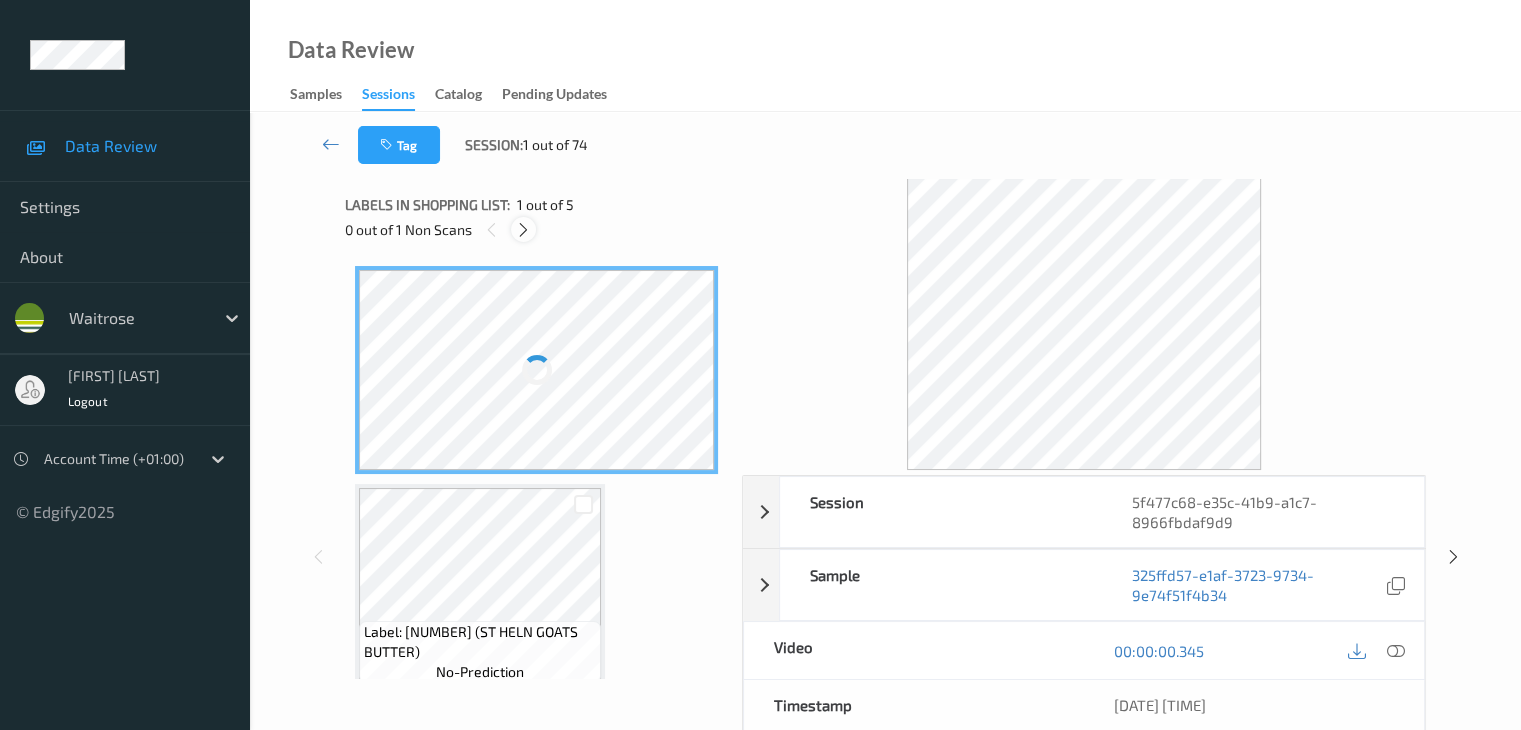 click at bounding box center (523, 230) 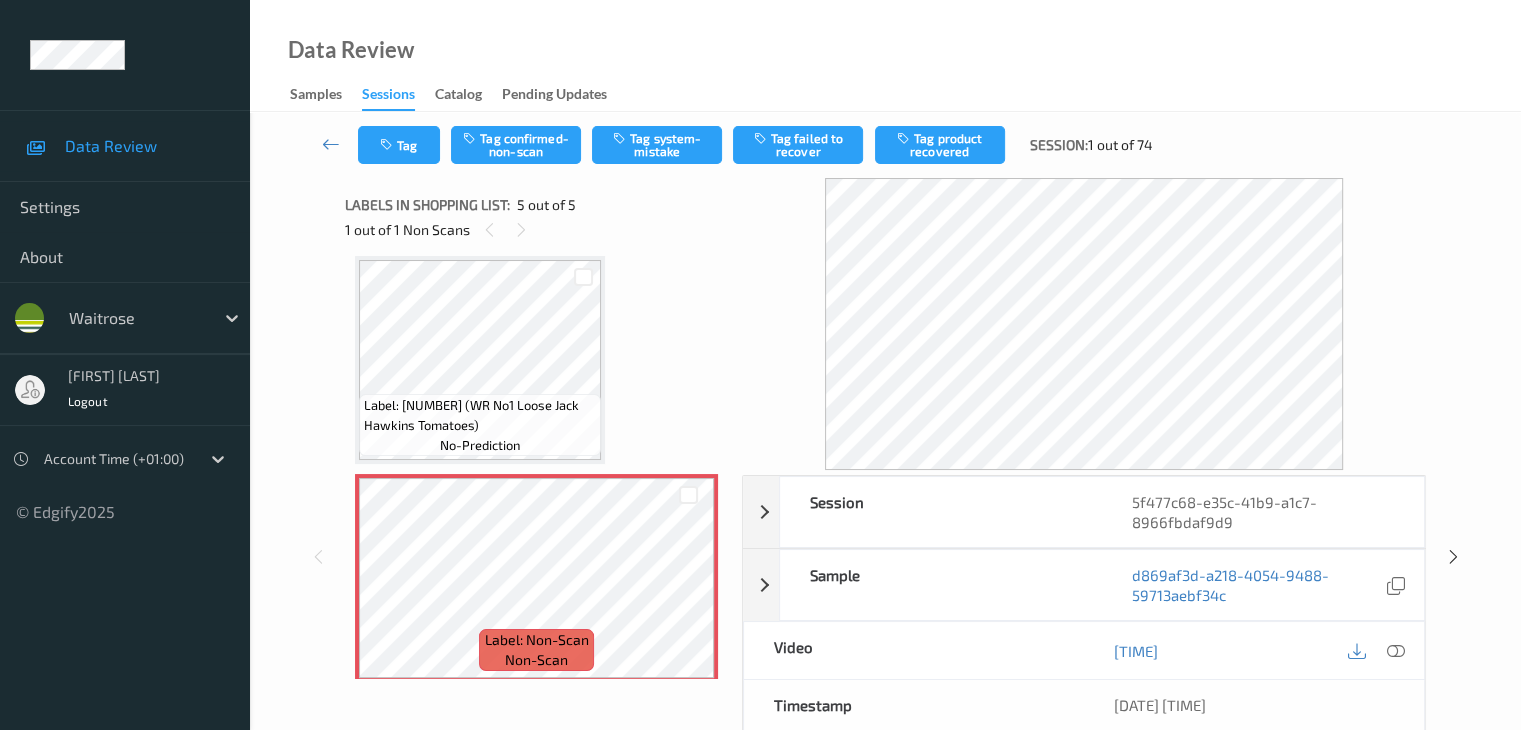 scroll, scrollTop: 677, scrollLeft: 0, axis: vertical 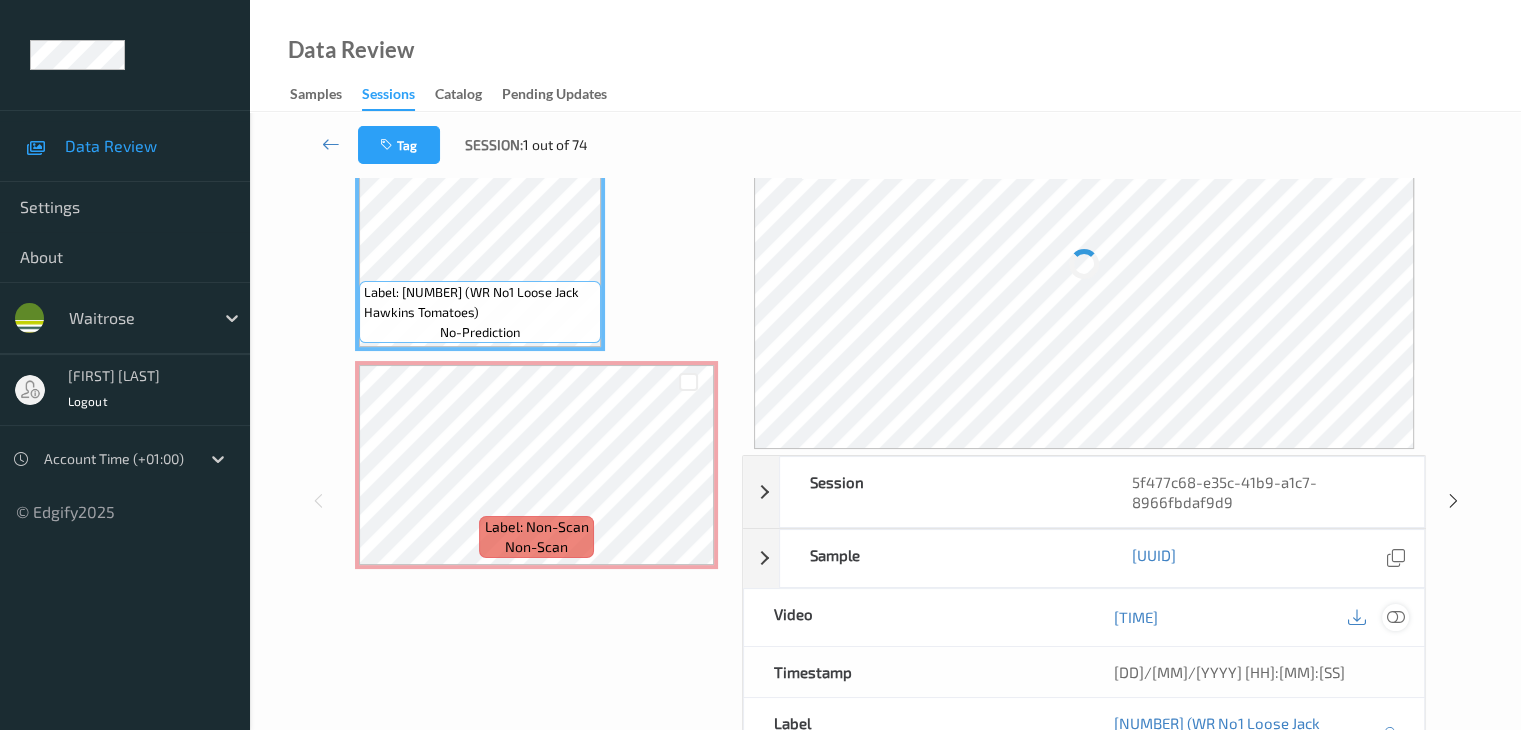 click at bounding box center [1395, 617] 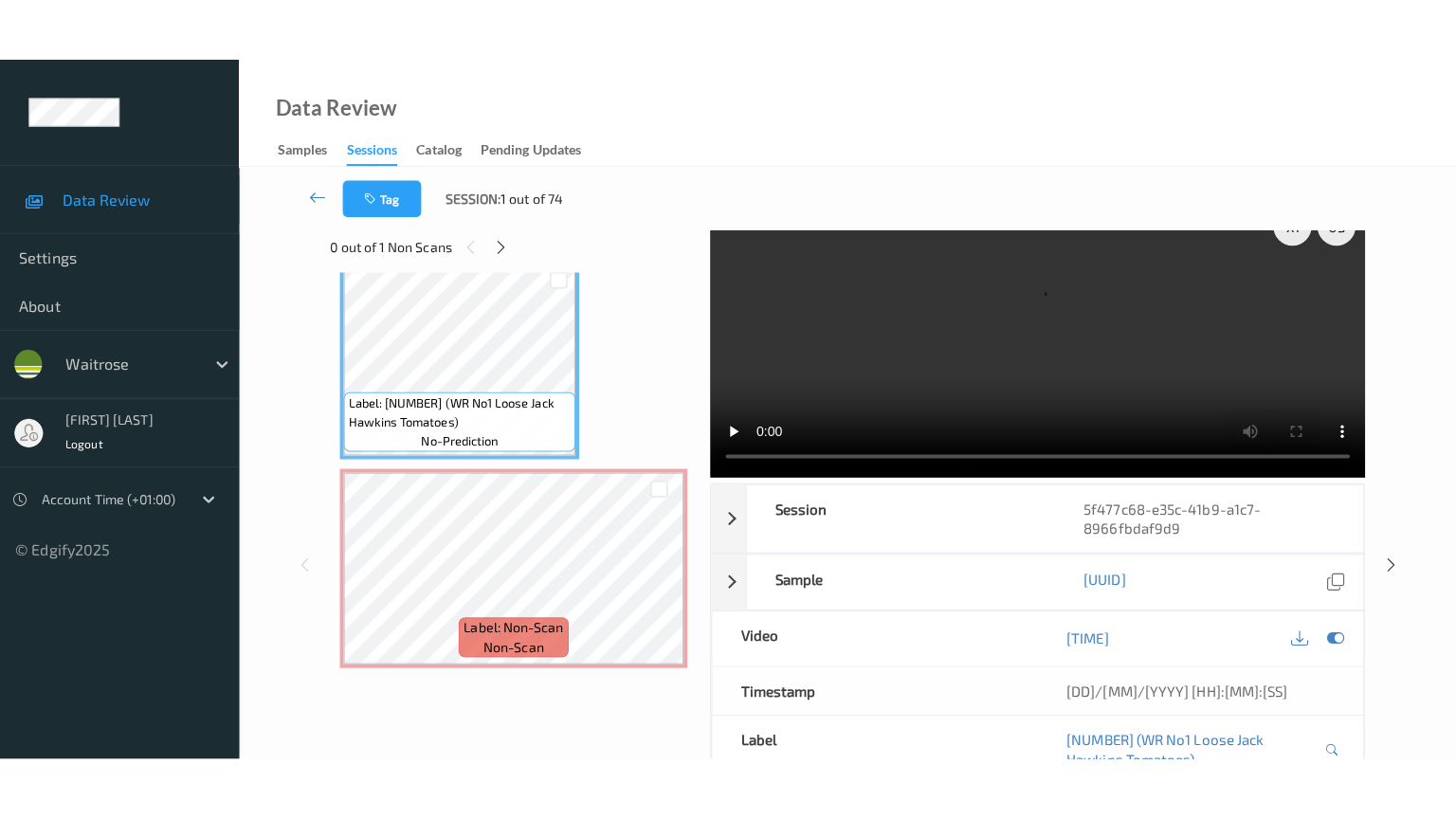 scroll, scrollTop: 0, scrollLeft: 0, axis: both 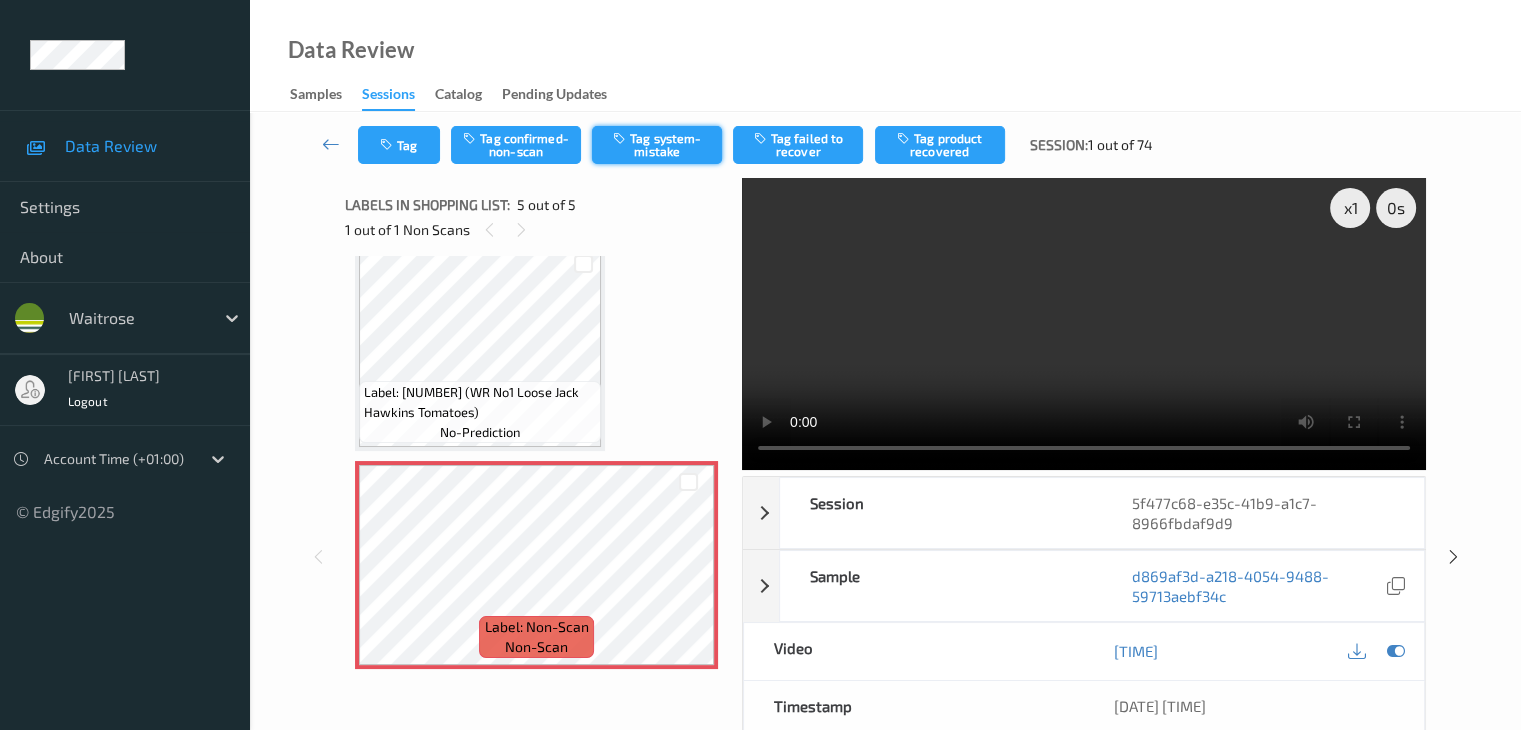 click on "Tag   system-mistake" at bounding box center [657, 145] 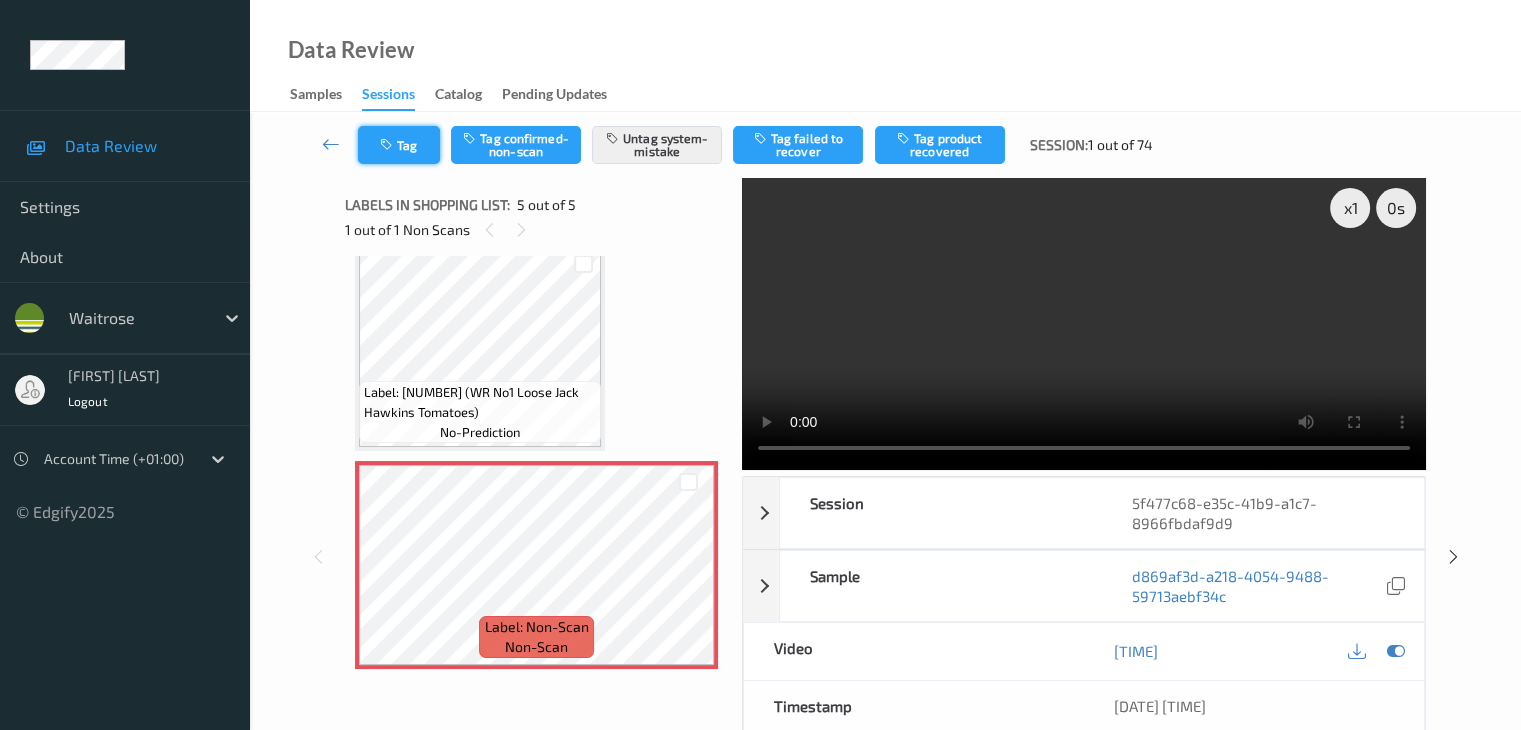 click on "Tag" at bounding box center (399, 145) 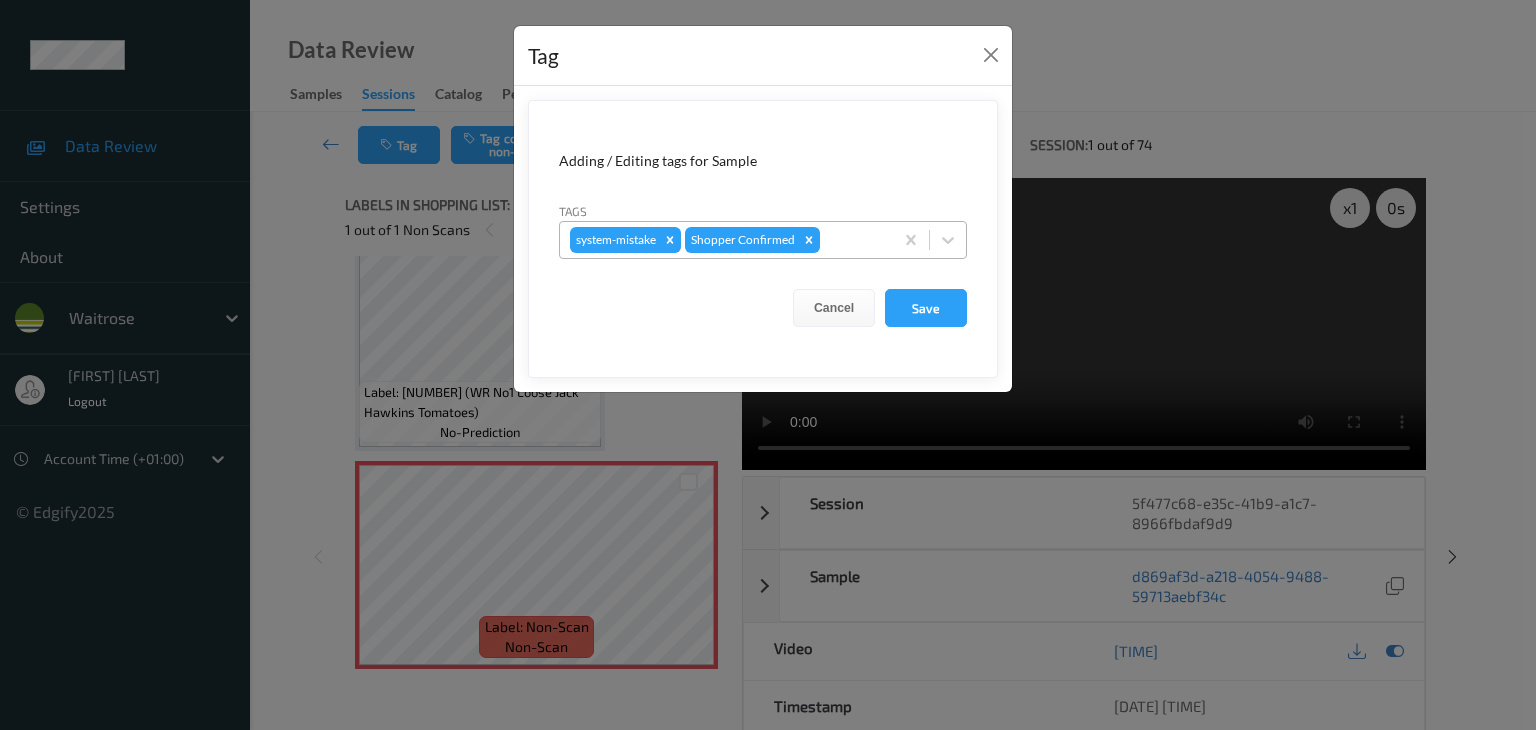 click at bounding box center (853, 240) 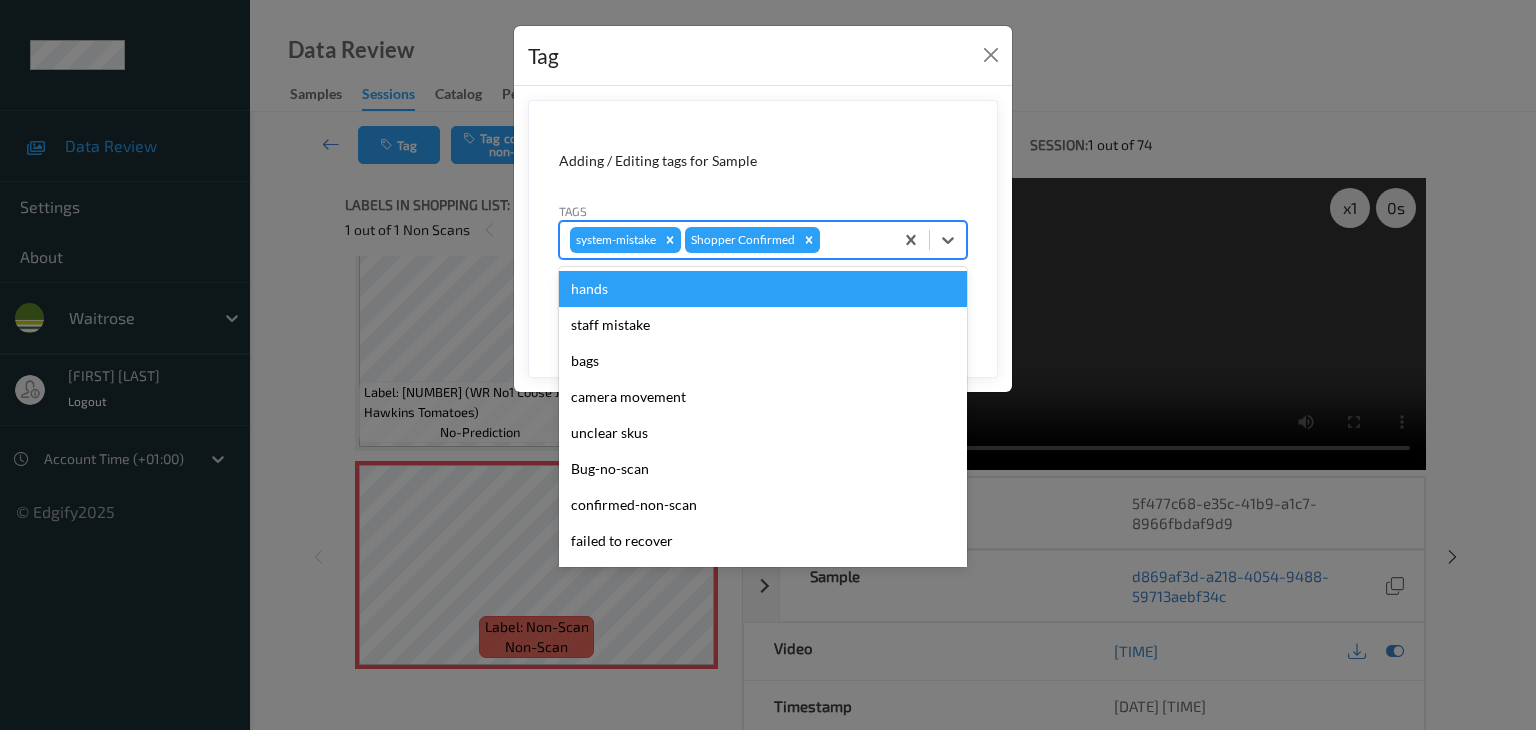 type on "u" 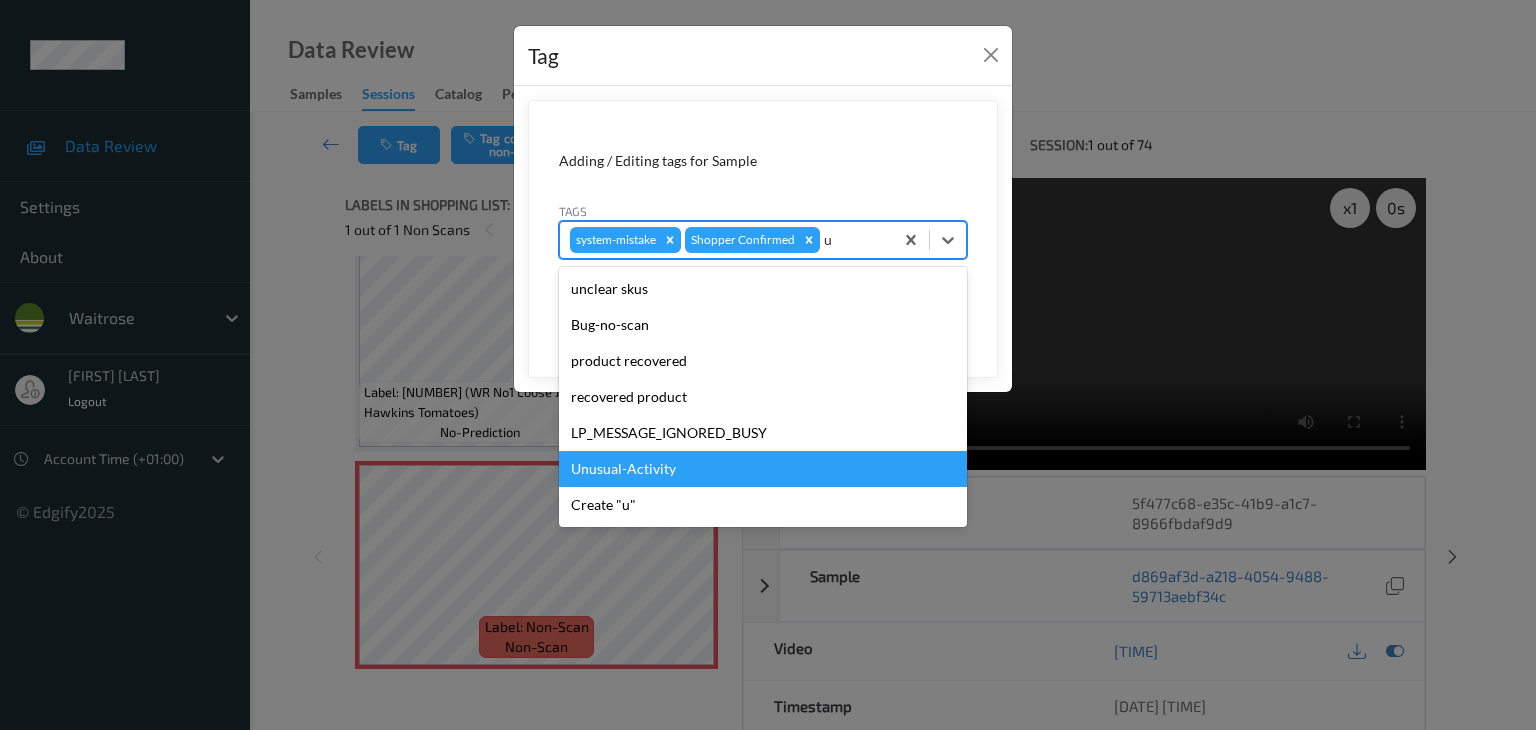 click on "Unusual-Activity" at bounding box center [763, 469] 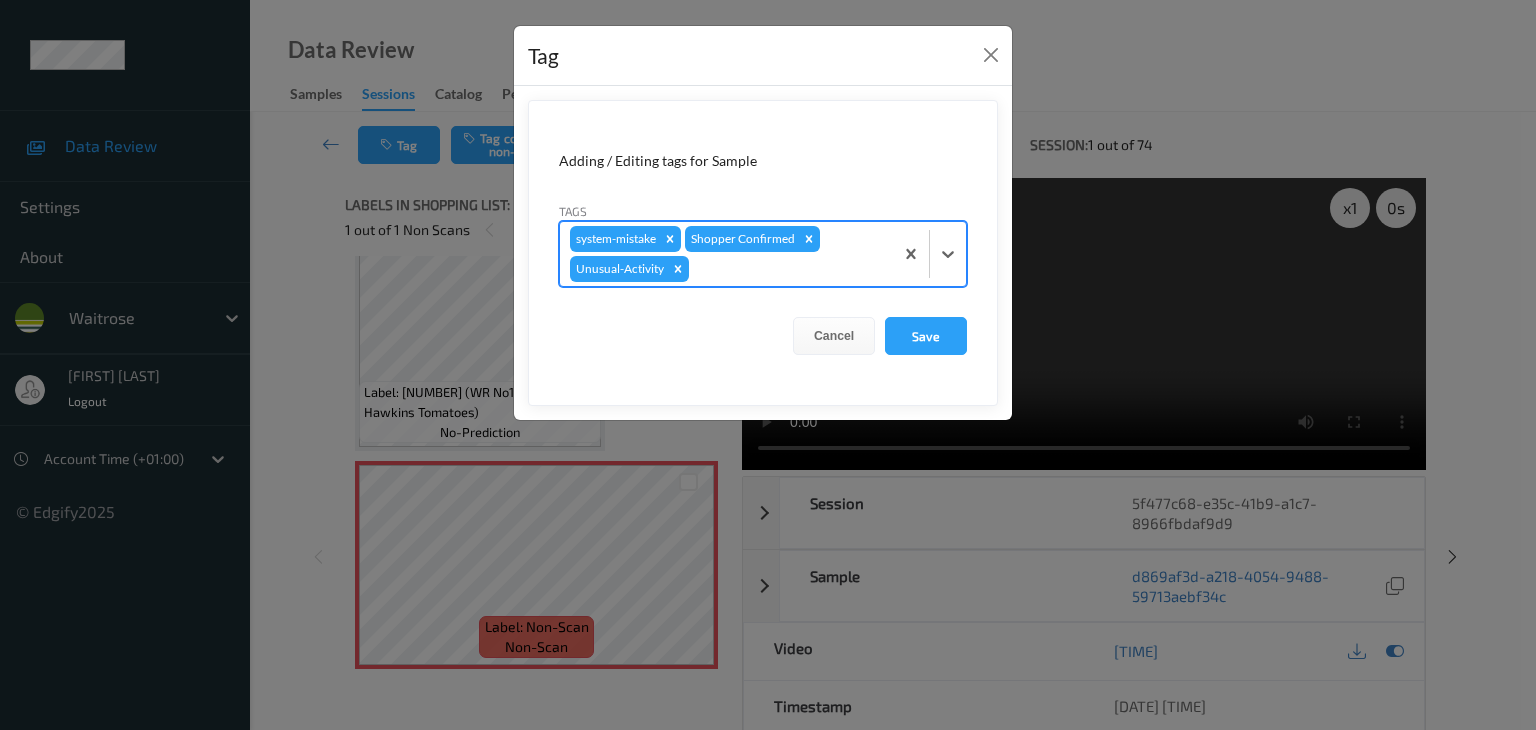 type on "p" 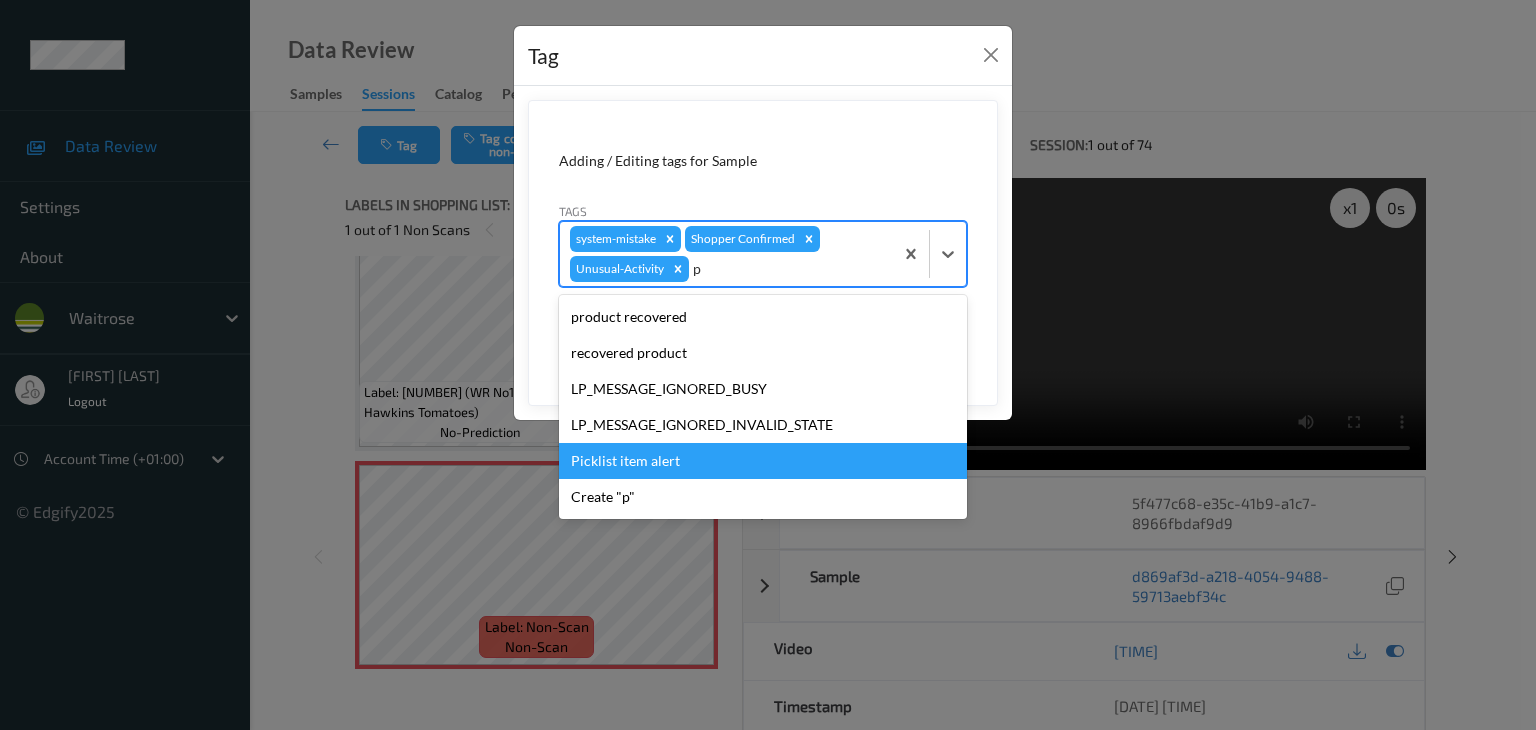 click on "Picklist item alert" at bounding box center (763, 461) 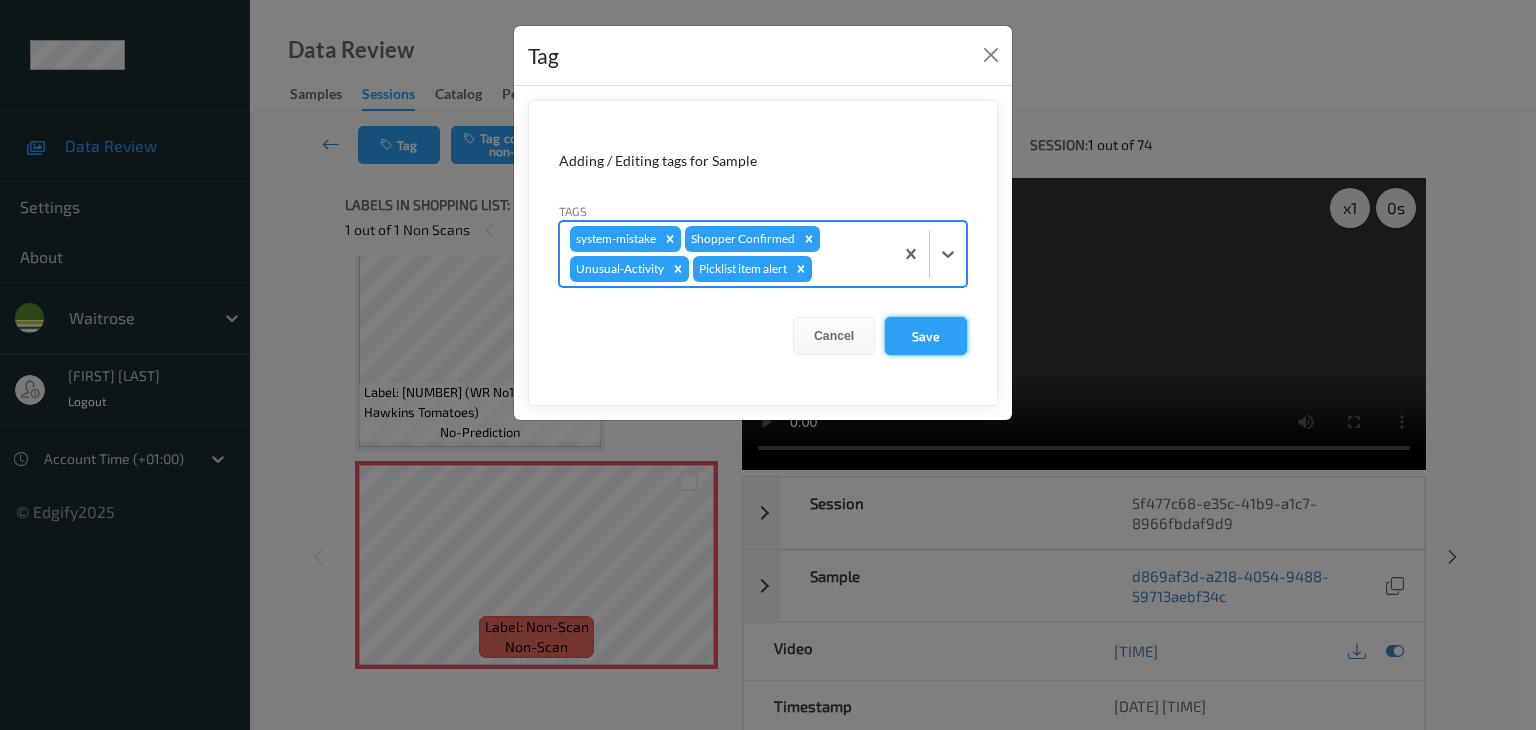 click on "Save" at bounding box center [926, 336] 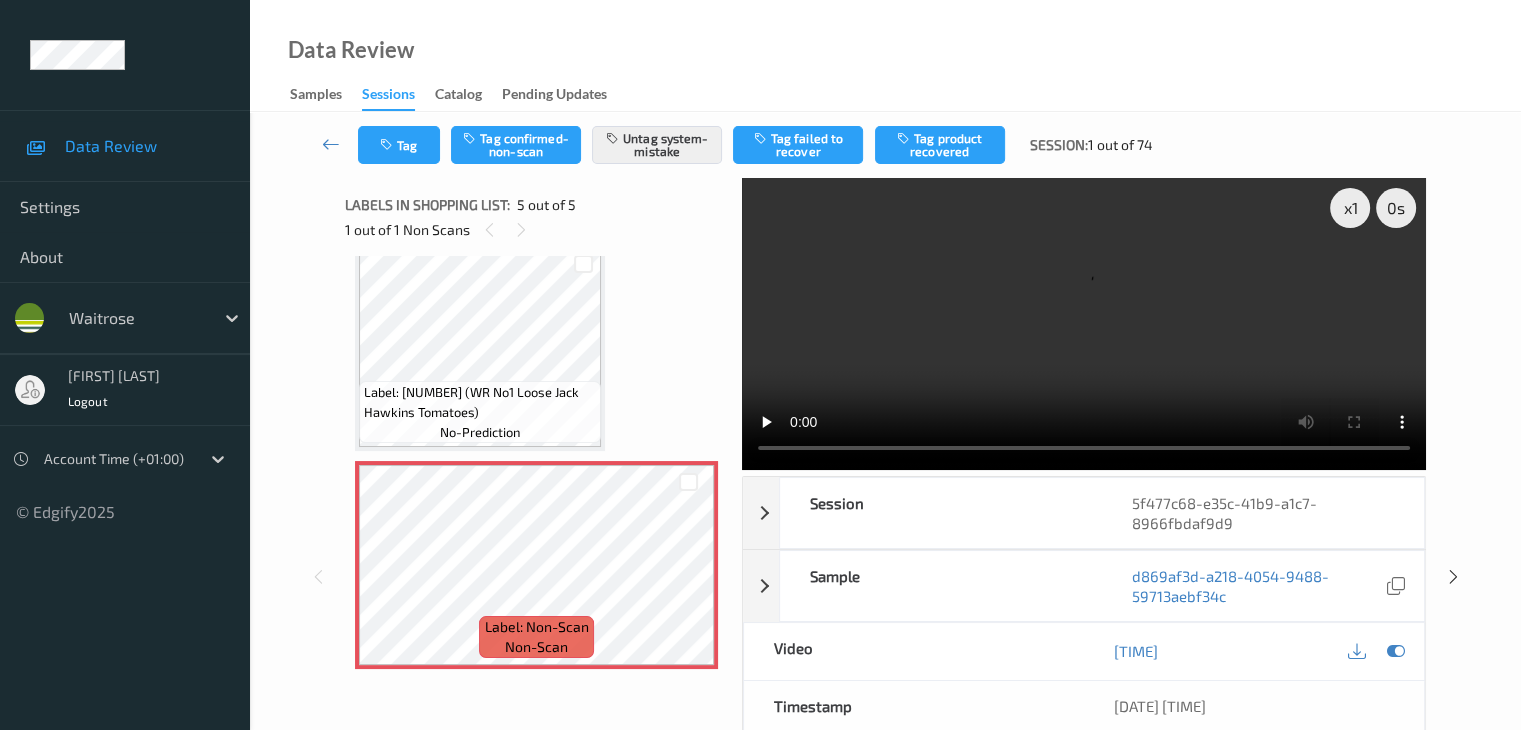 type 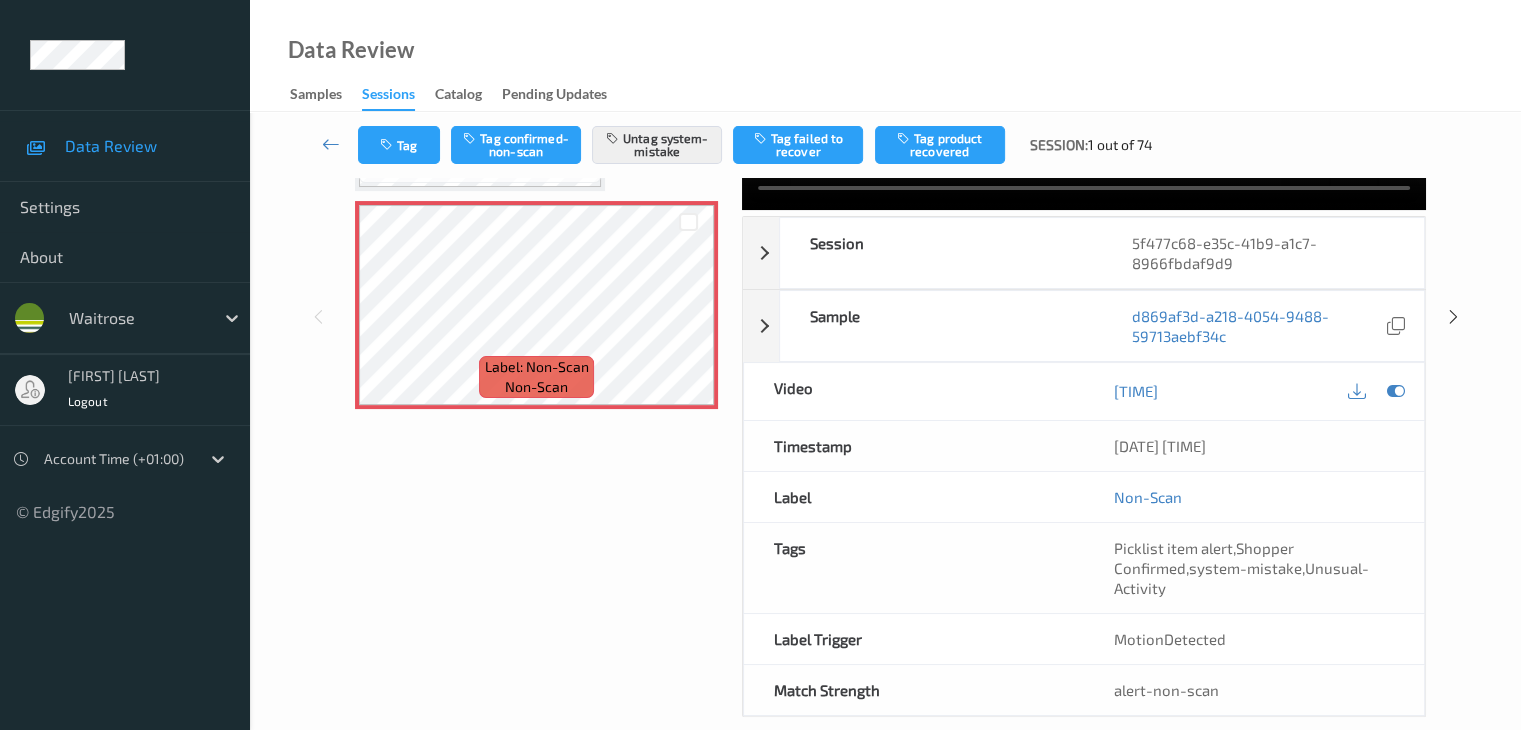 scroll, scrollTop: 284, scrollLeft: 0, axis: vertical 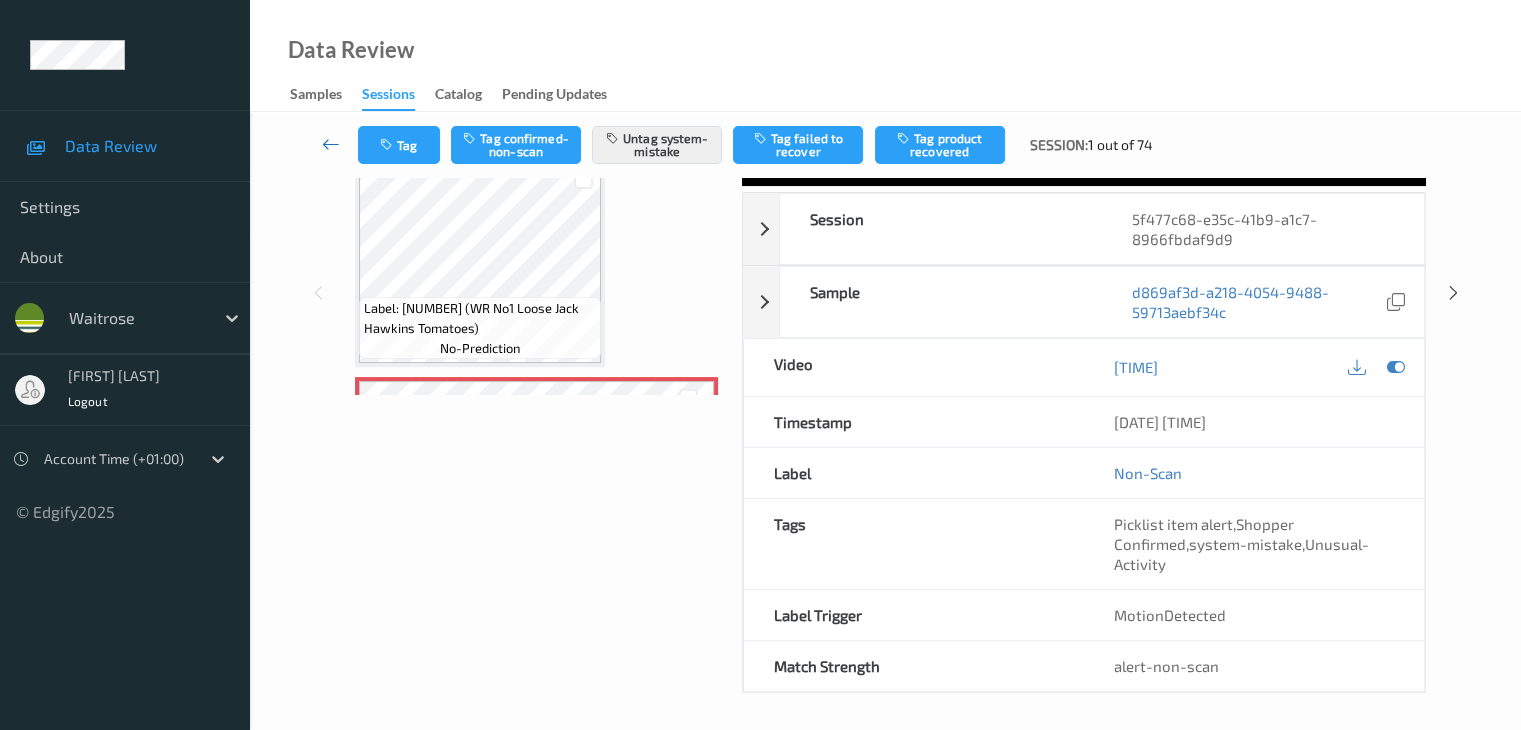 click at bounding box center [331, 144] 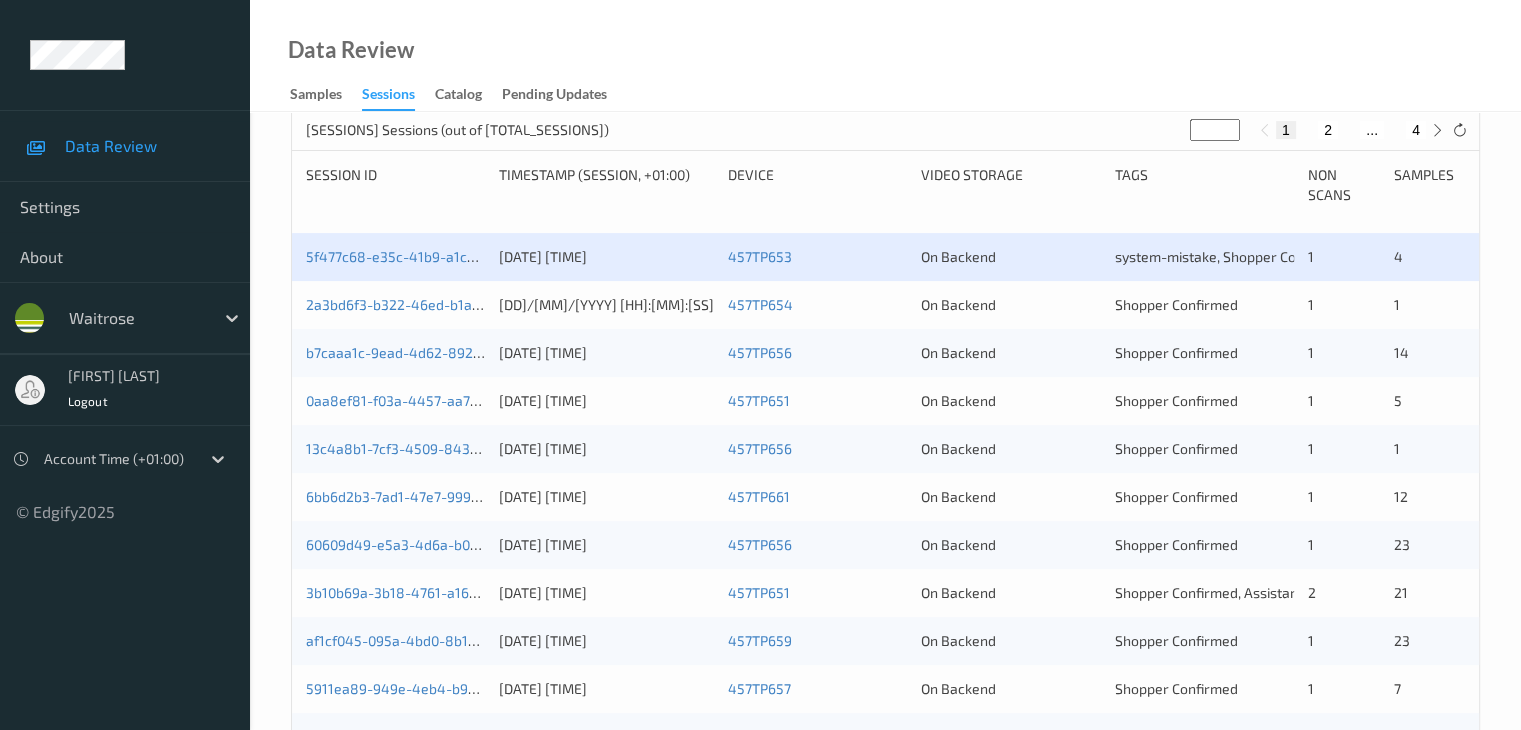 scroll, scrollTop: 400, scrollLeft: 0, axis: vertical 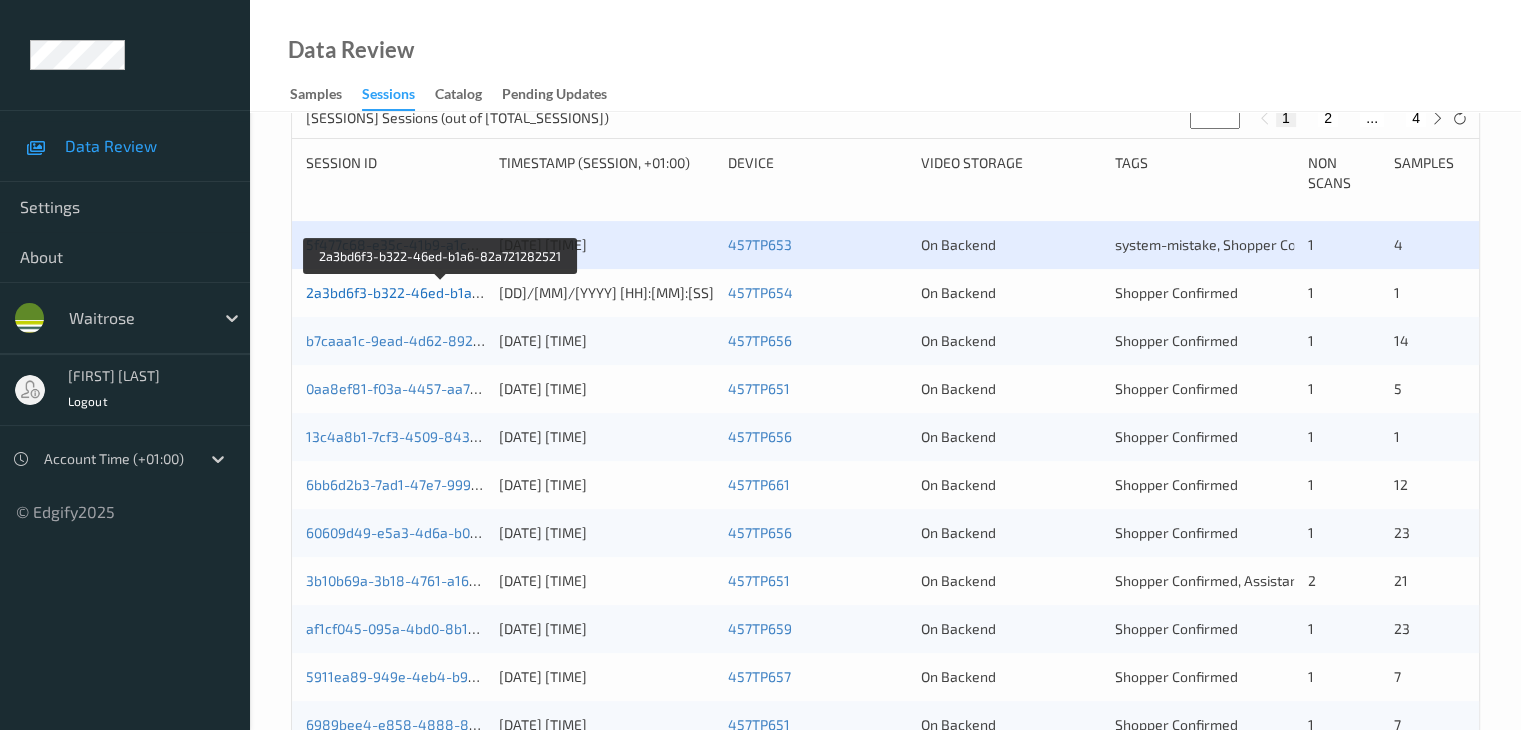 click on "2a3bd6f3-b322-46ed-b1a6-82a721282521" at bounding box center (442, 292) 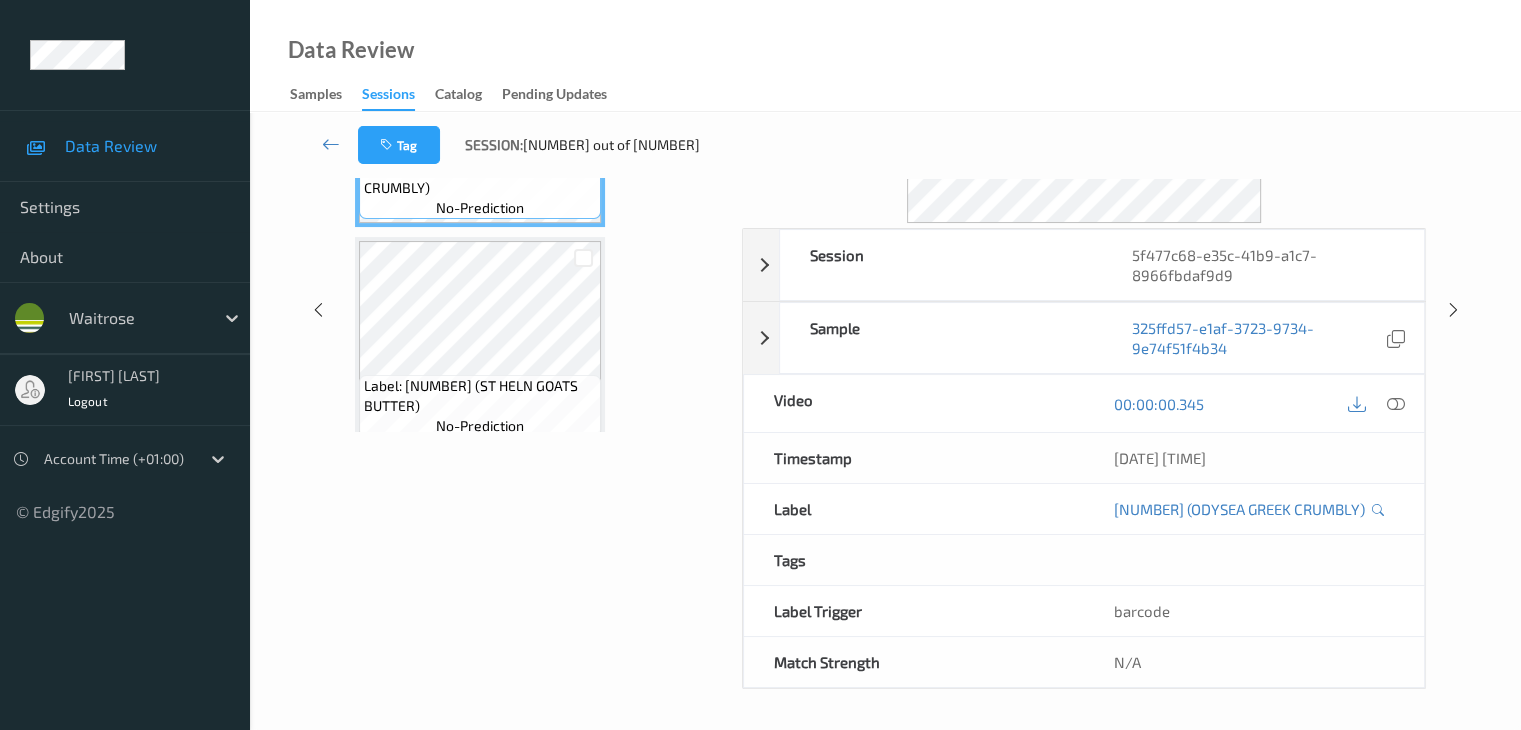 scroll, scrollTop: 0, scrollLeft: 0, axis: both 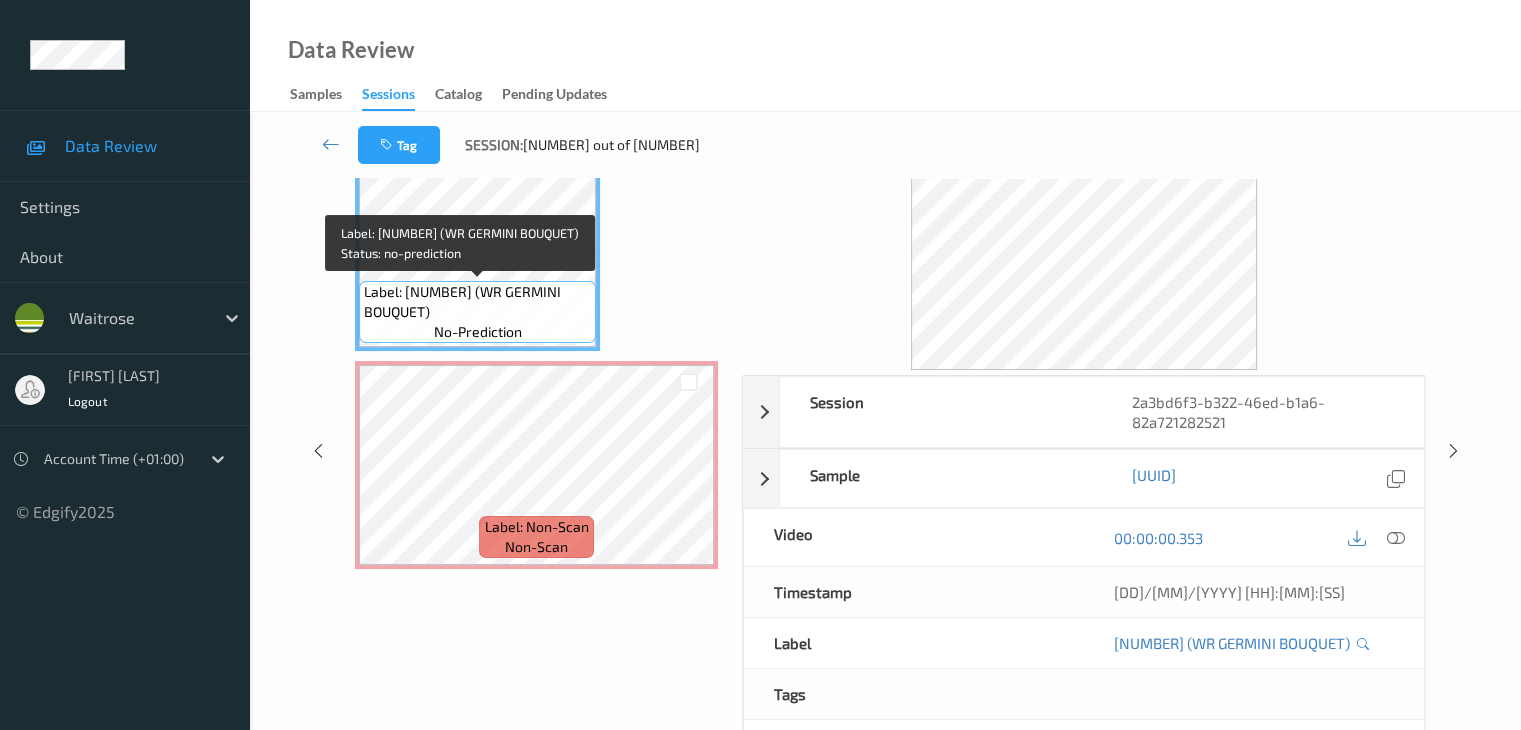 click on "Label: [NUMBER] (WR GERMINI BOUQUET)" at bounding box center [477, 302] 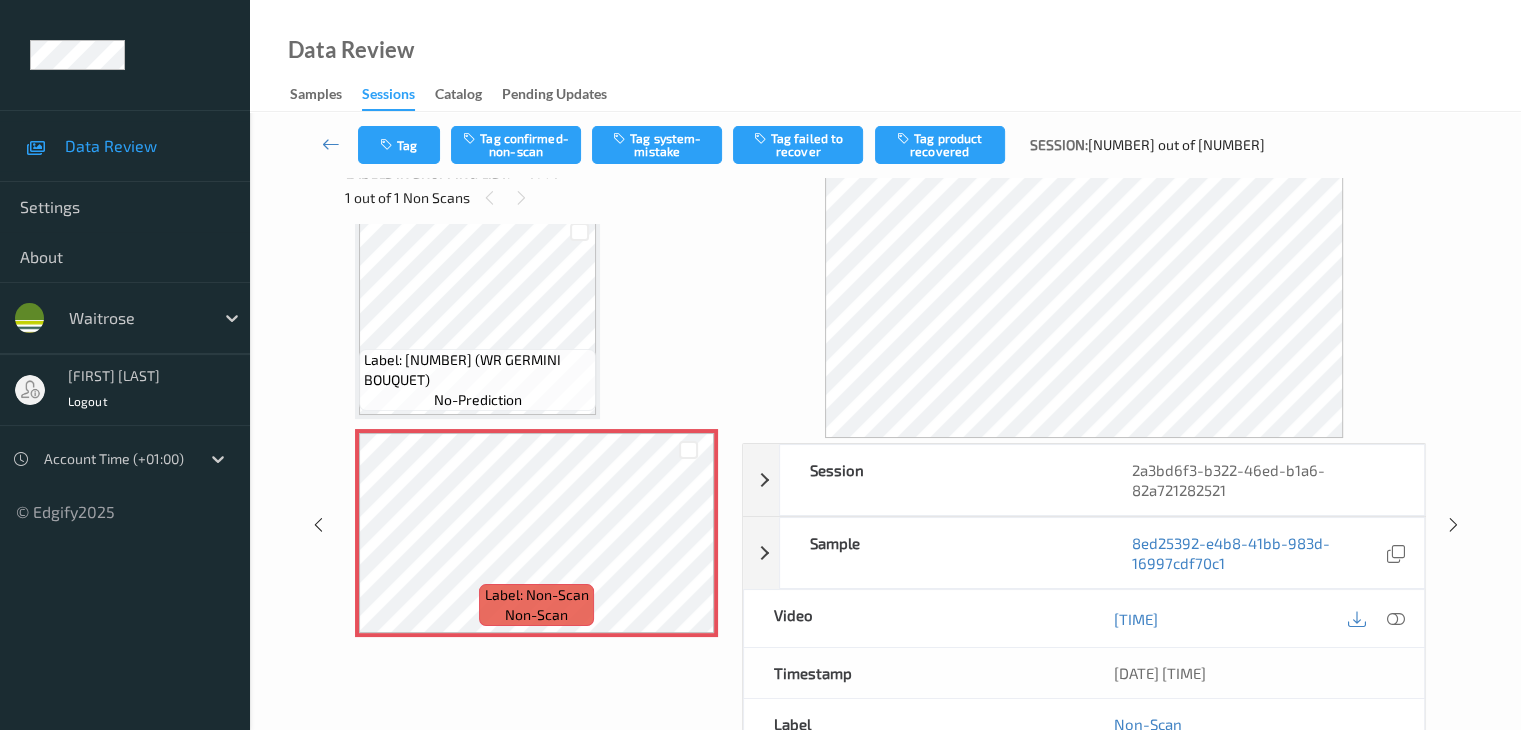 scroll, scrollTop: 0, scrollLeft: 0, axis: both 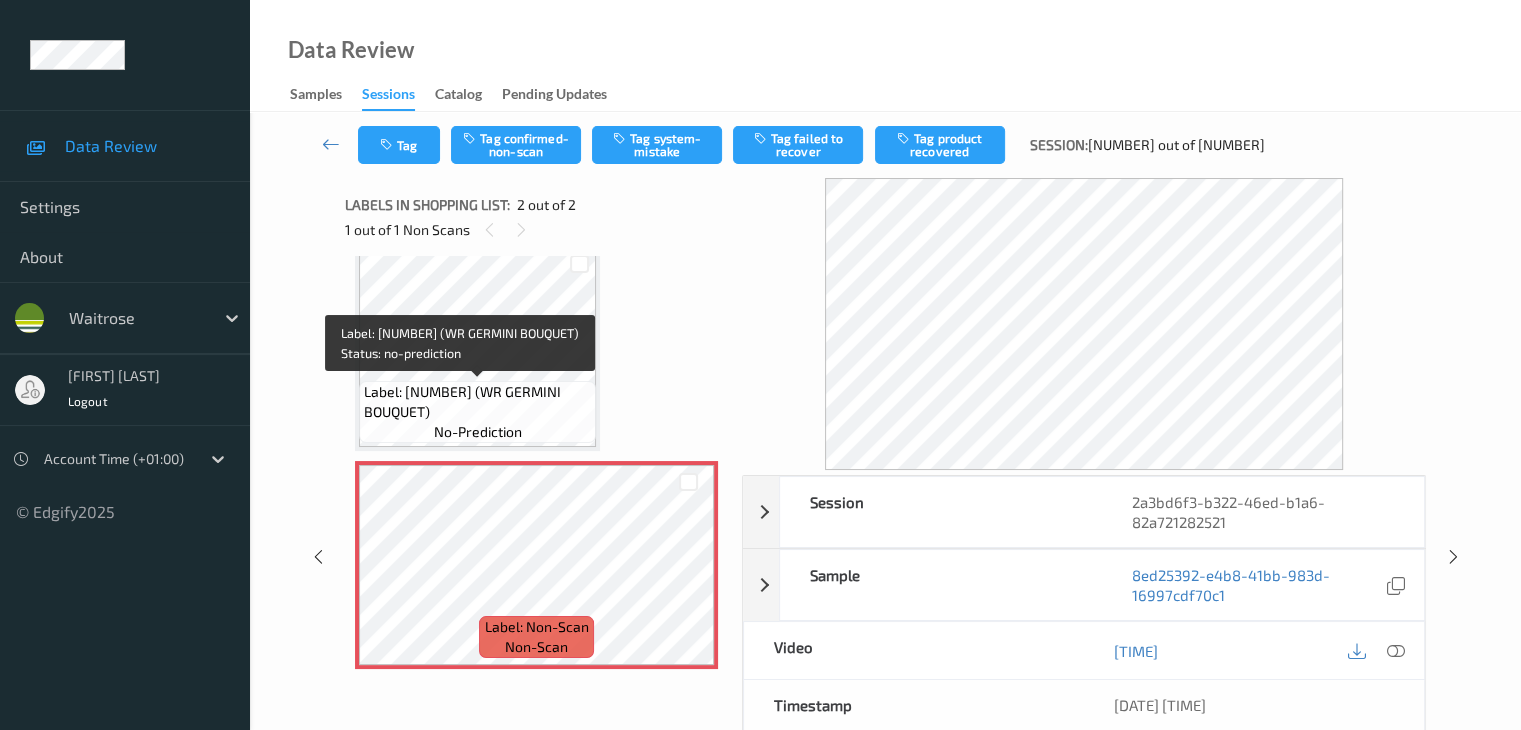 click on "Label: [NUMBER] (WR GERMINI BOUQUET)" at bounding box center [477, 402] 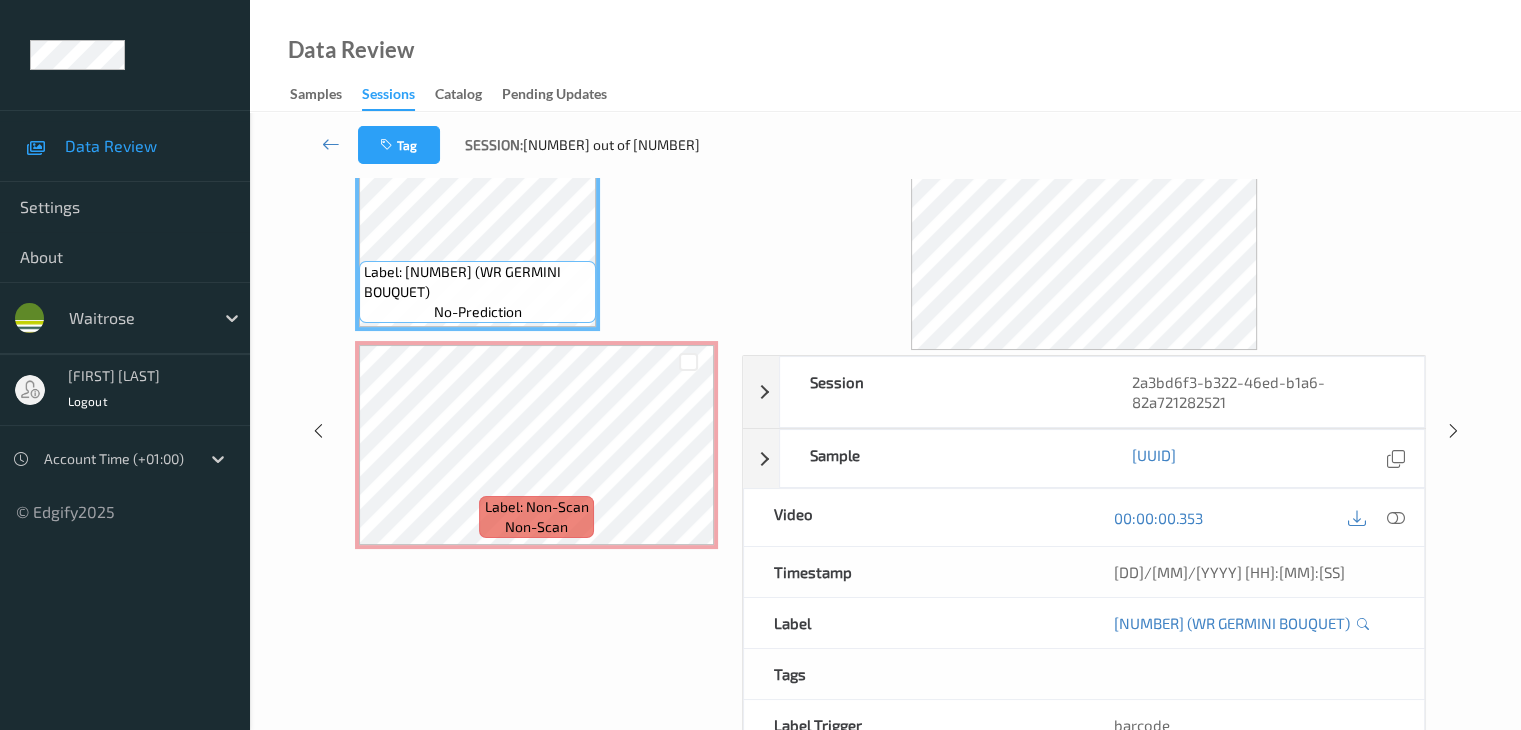 scroll, scrollTop: 264, scrollLeft: 0, axis: vertical 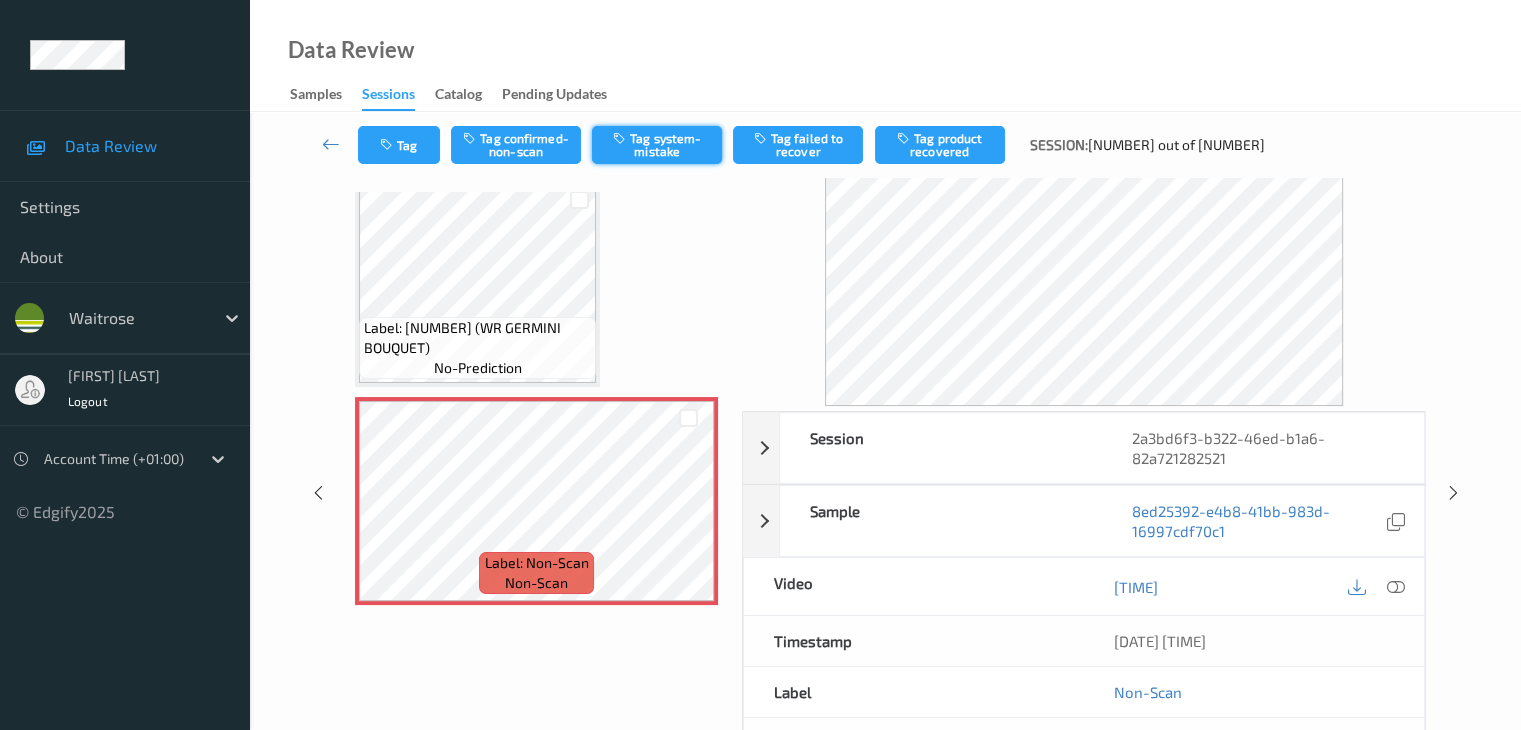 click on "Tag   system-mistake" at bounding box center (657, 145) 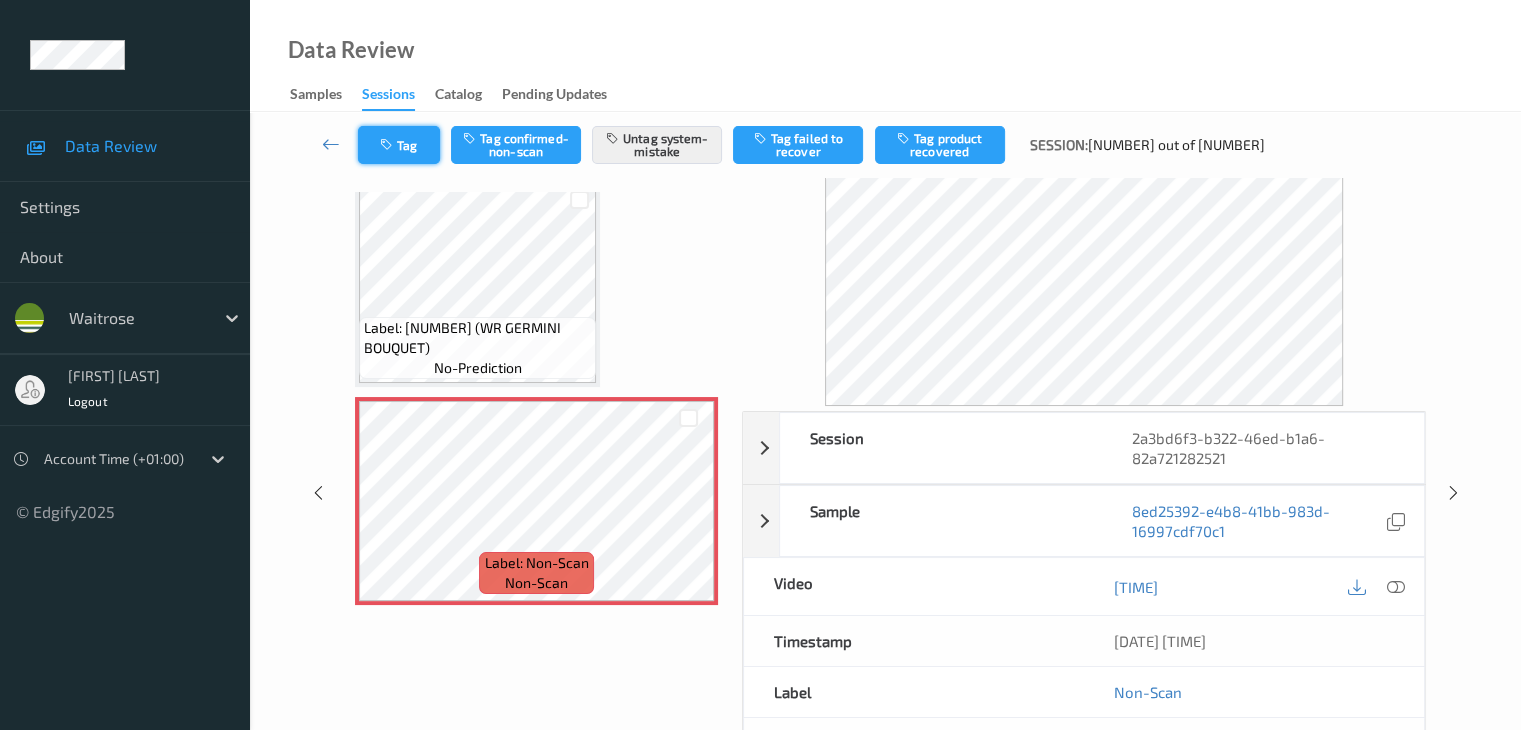 click on "Tag" at bounding box center (399, 145) 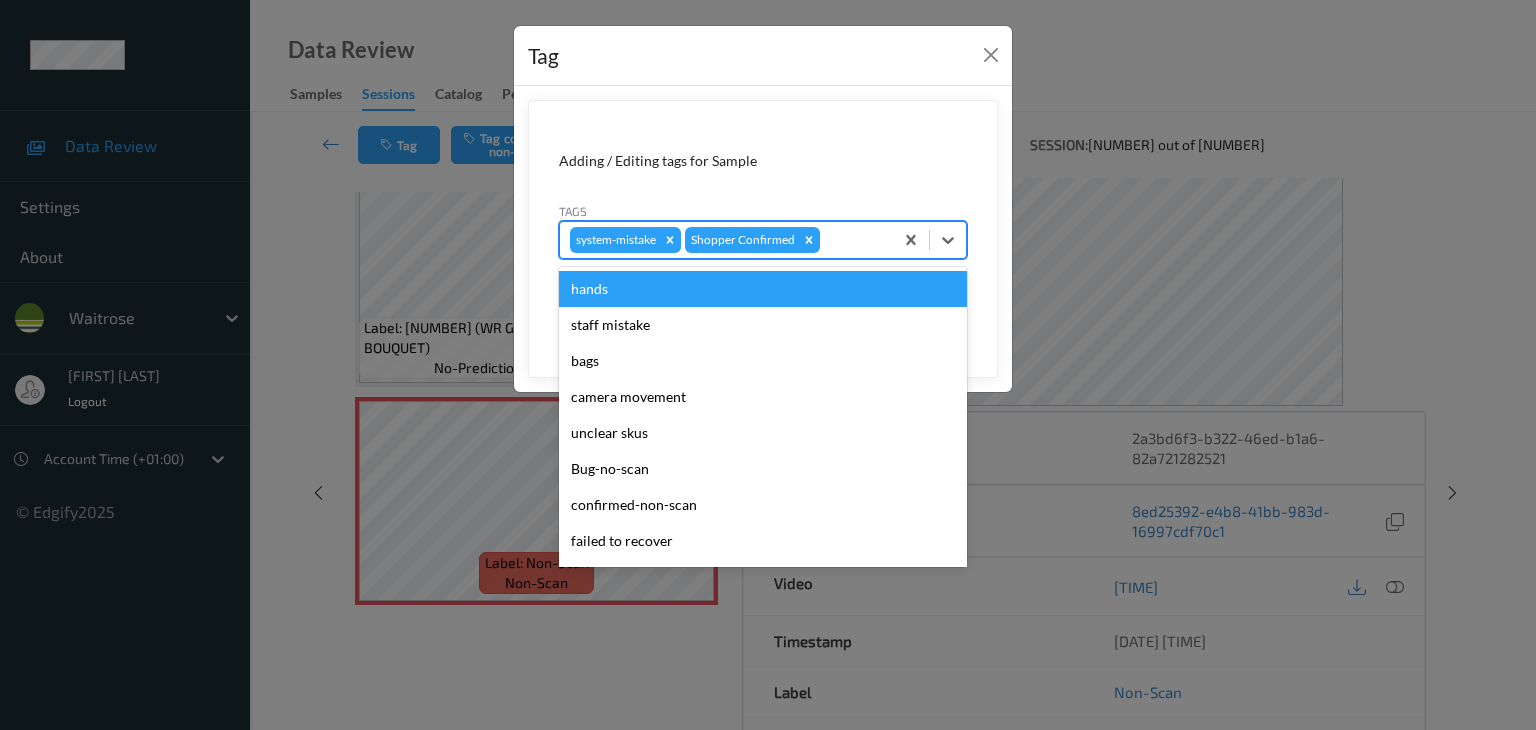 click at bounding box center (853, 240) 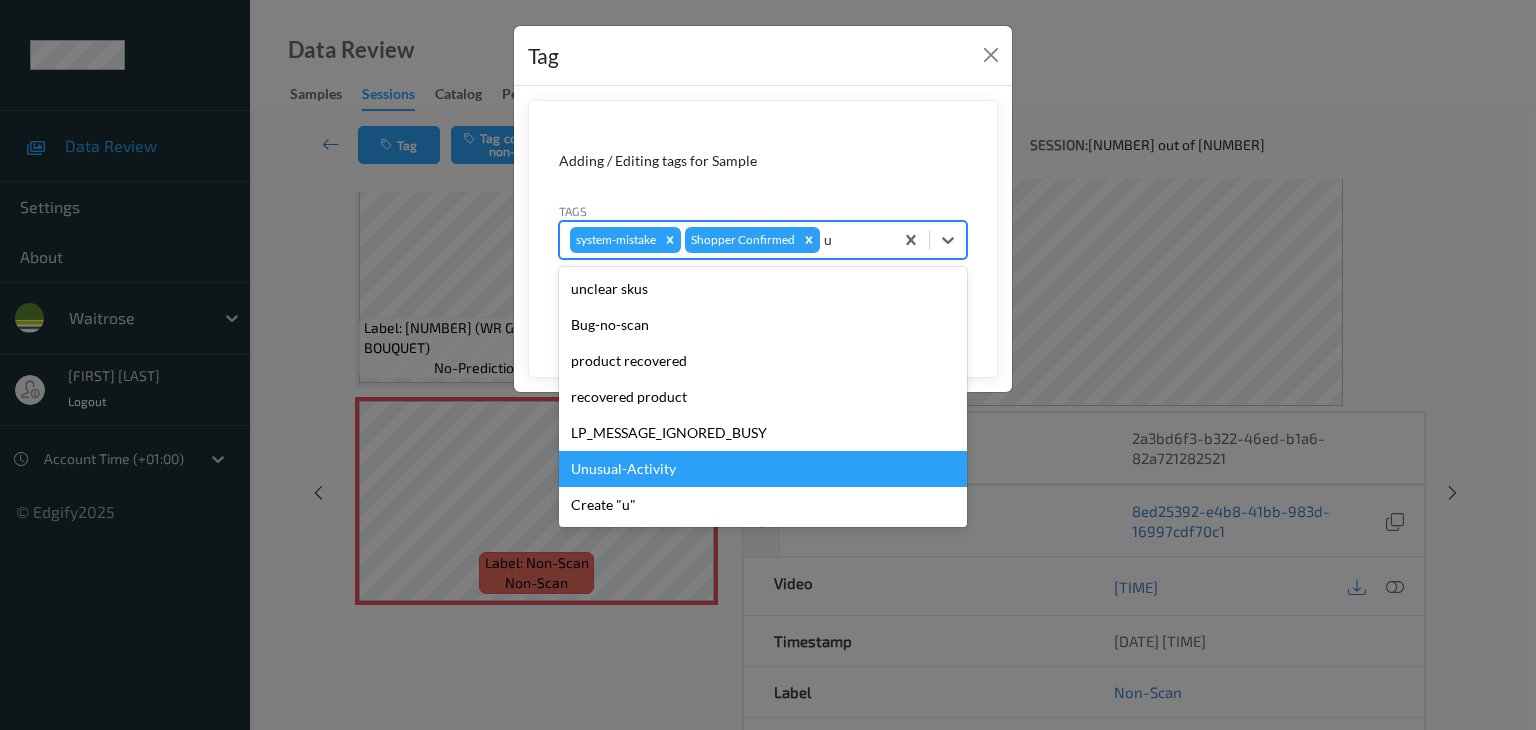 click on "Unusual-Activity" at bounding box center [763, 469] 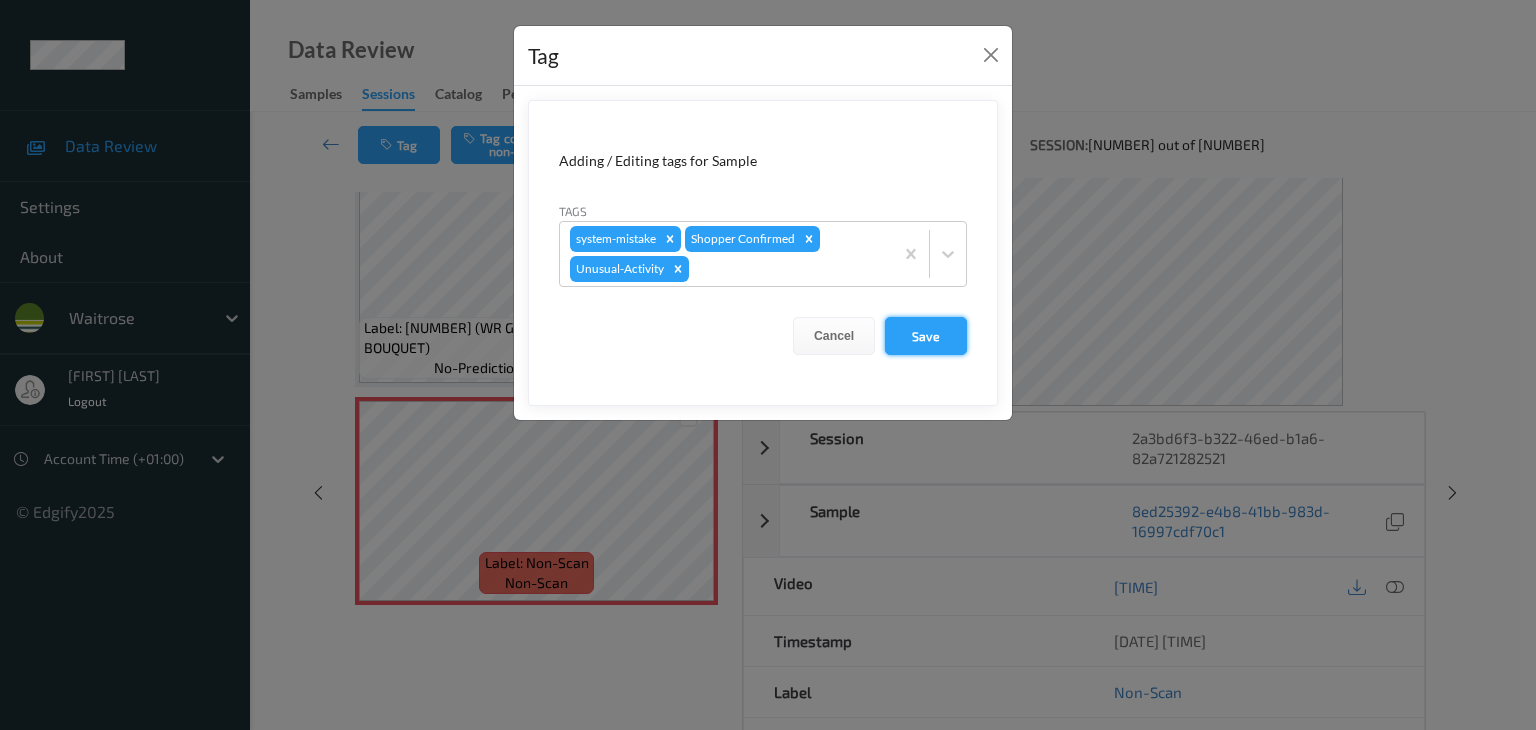 click on "Save" at bounding box center [926, 336] 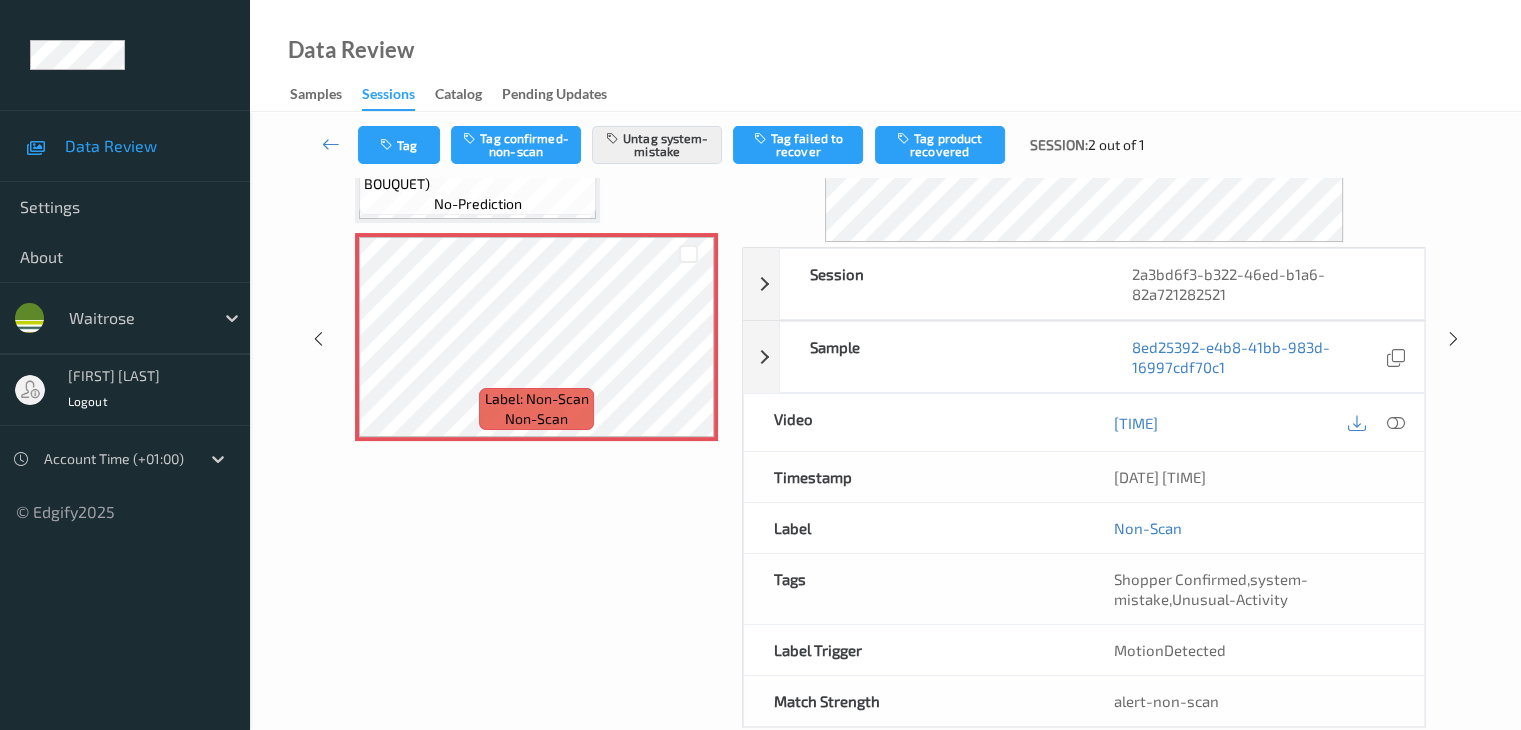scroll, scrollTop: 264, scrollLeft: 0, axis: vertical 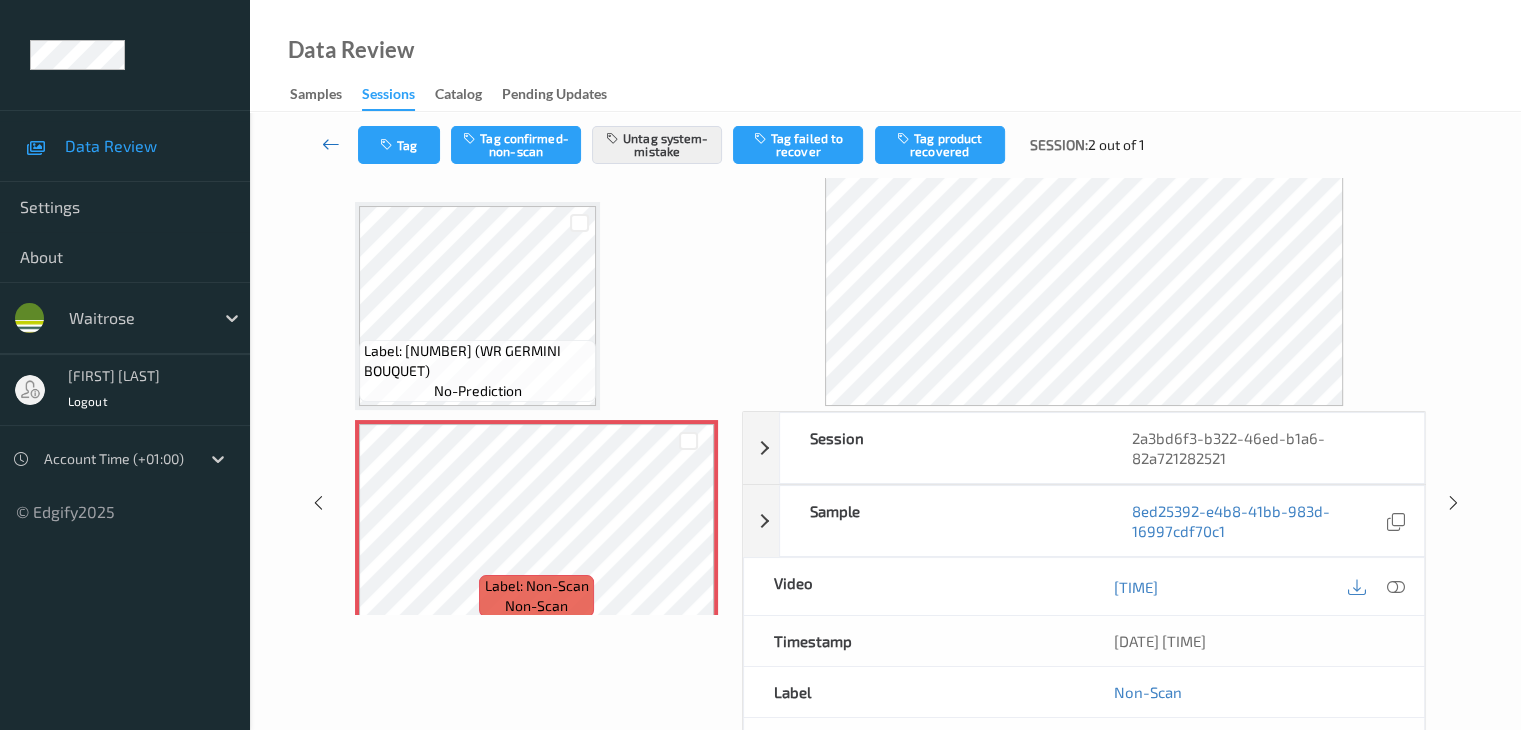 click at bounding box center (331, 144) 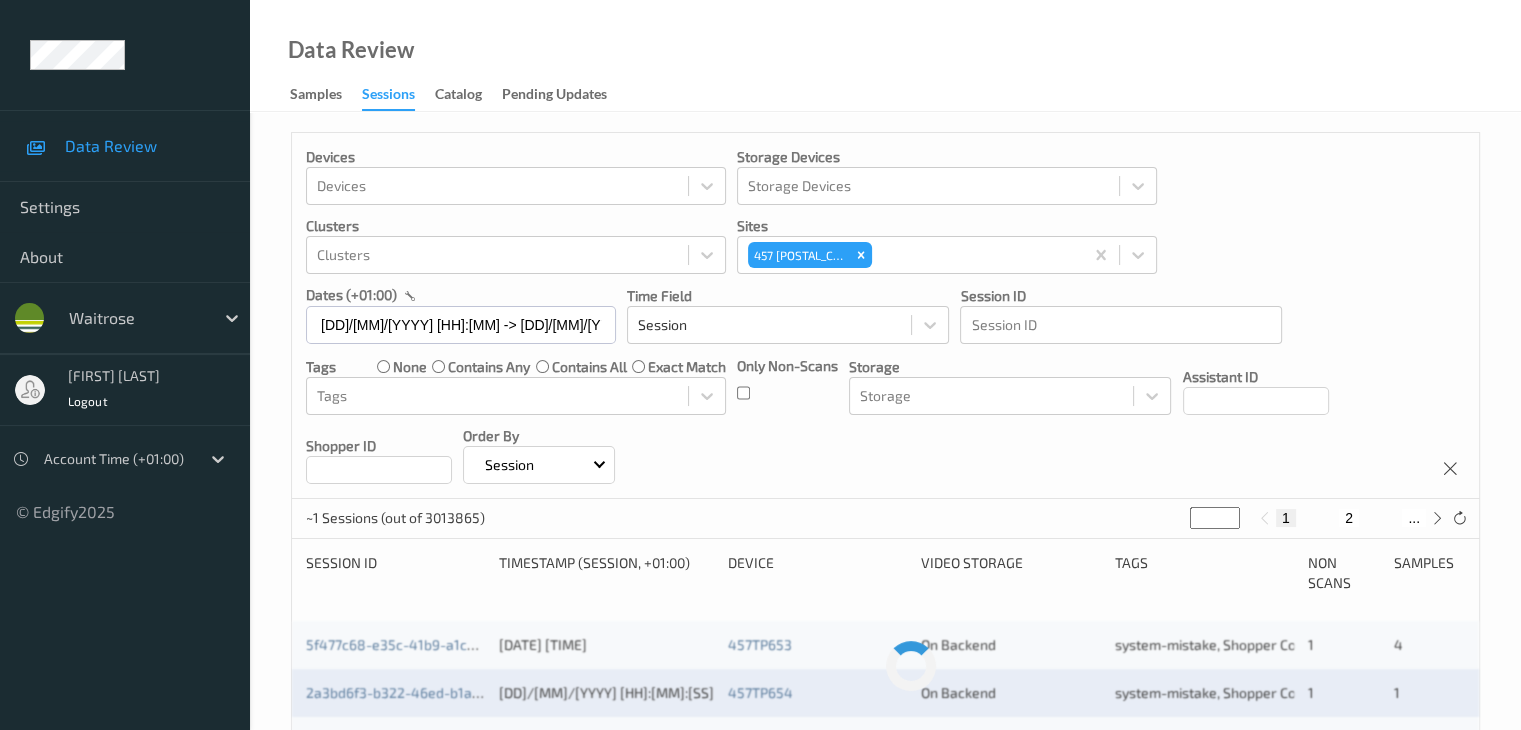 scroll, scrollTop: 300, scrollLeft: 0, axis: vertical 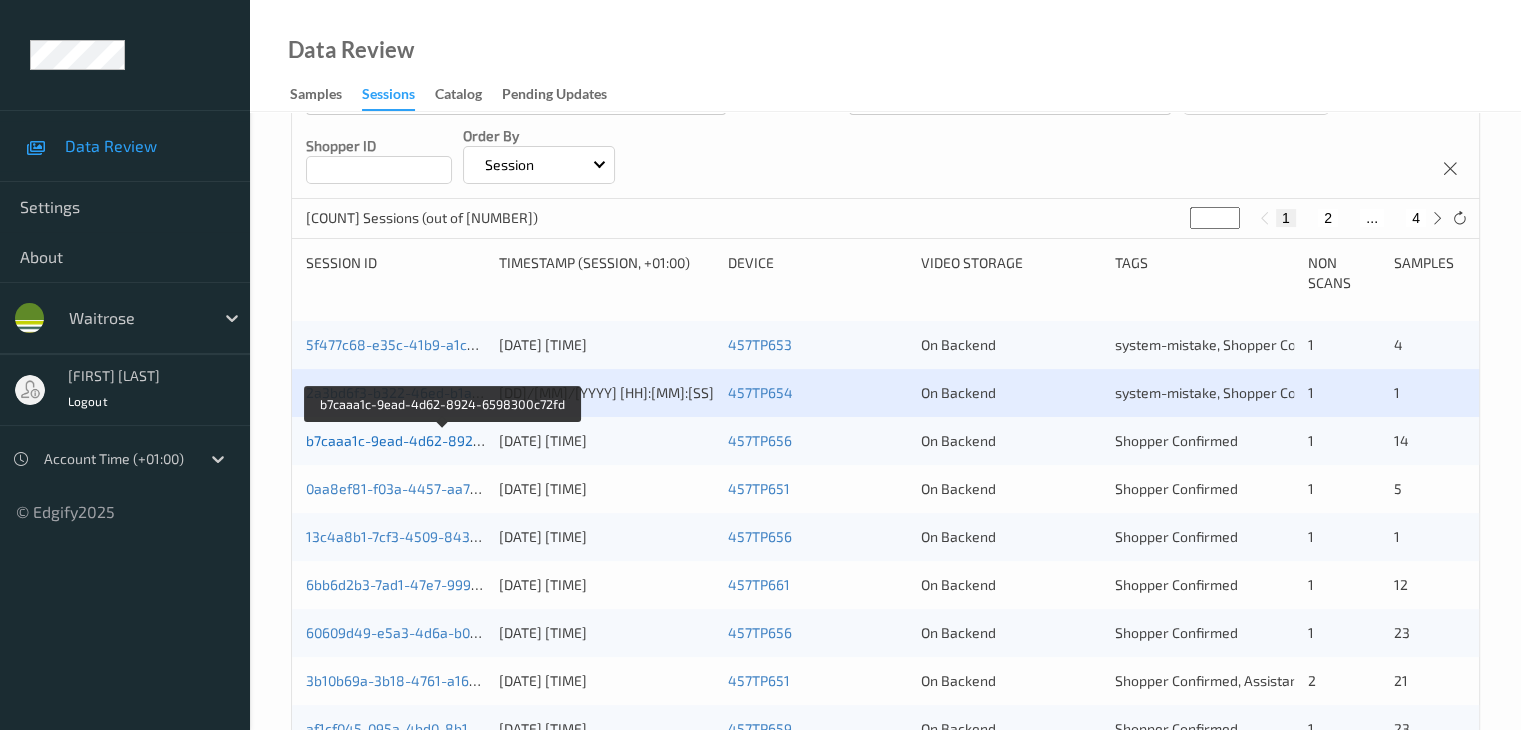 click on "b7caaa1c-9ead-4d62-8924-6598300c72fd" at bounding box center (443, 440) 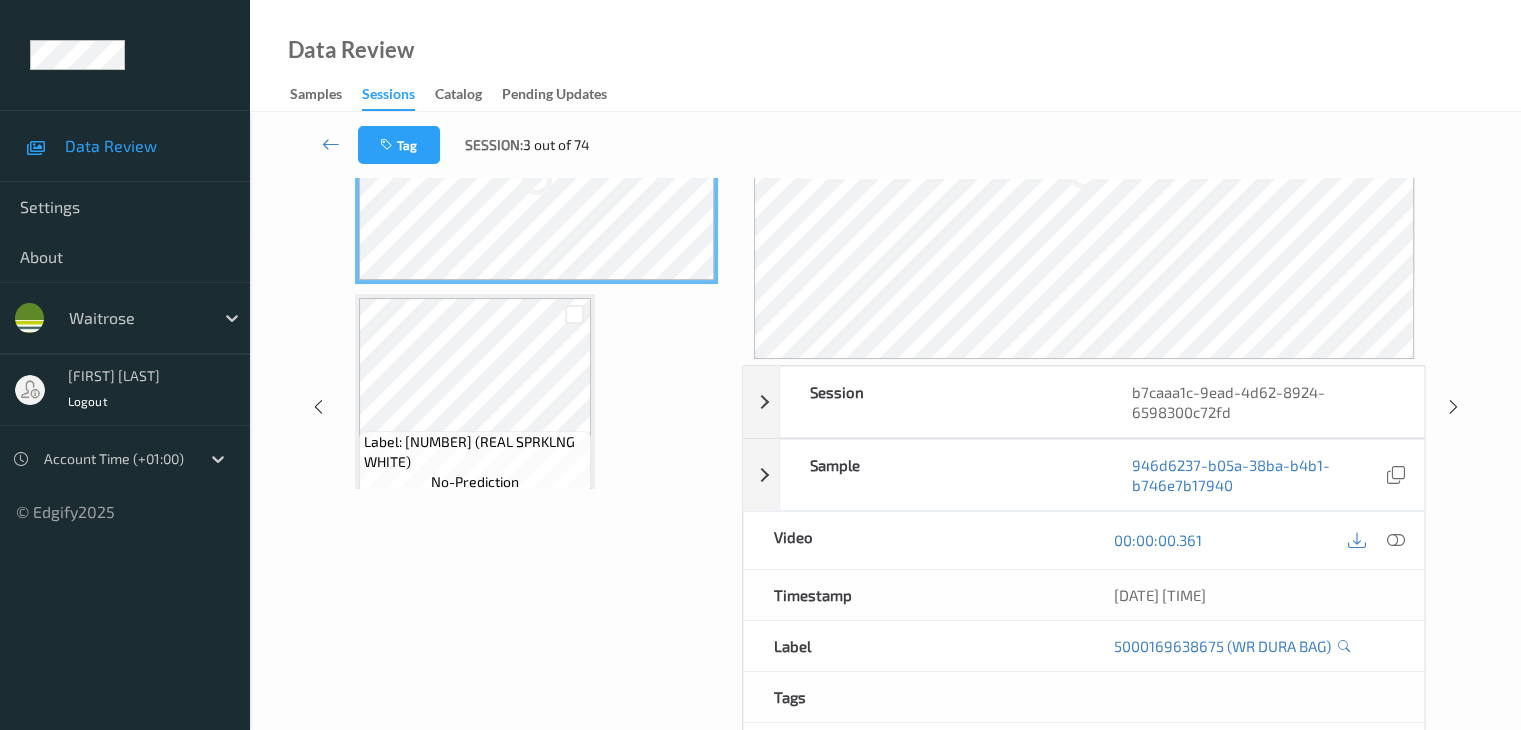scroll, scrollTop: 0, scrollLeft: 0, axis: both 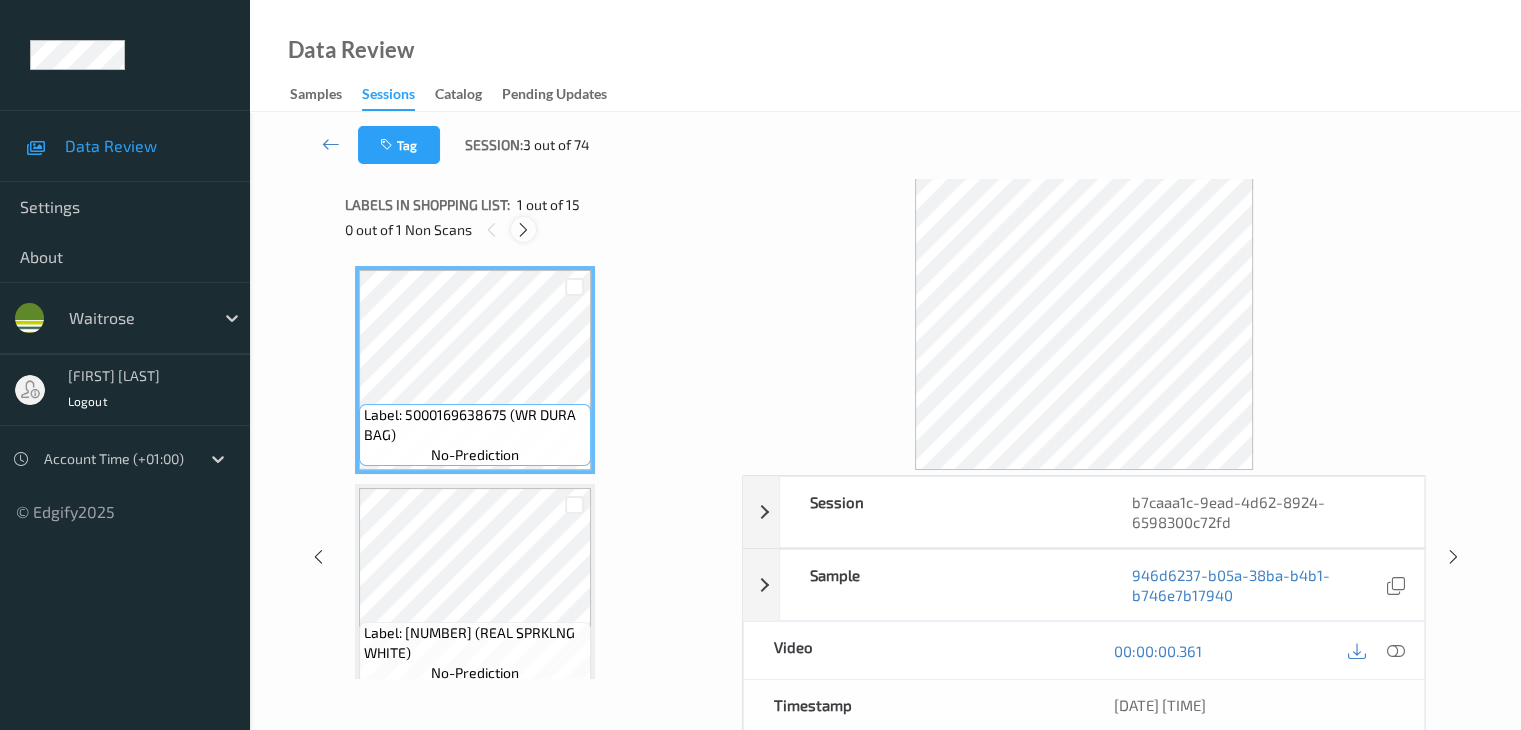 click at bounding box center (523, 230) 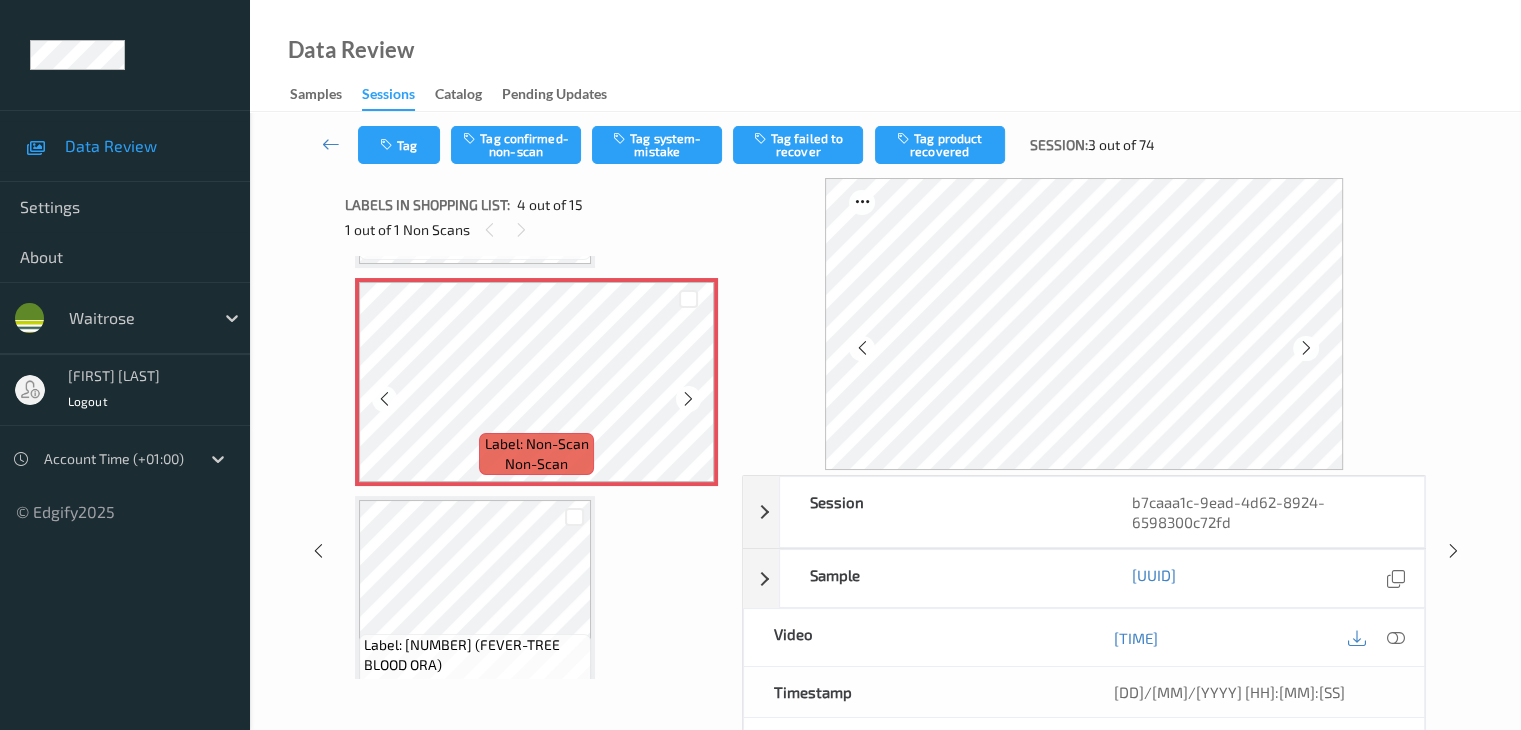 scroll, scrollTop: 646, scrollLeft: 0, axis: vertical 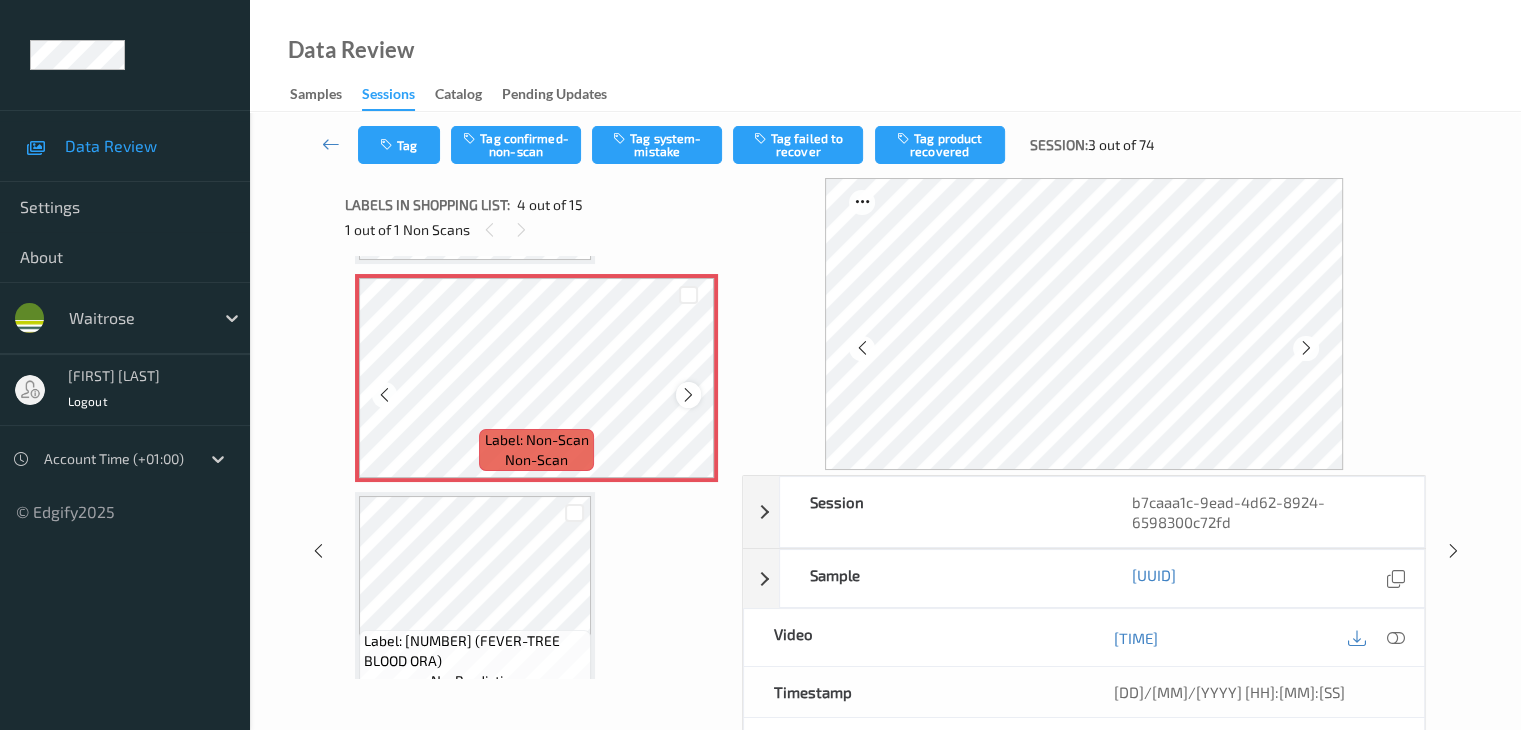 click at bounding box center (688, 395) 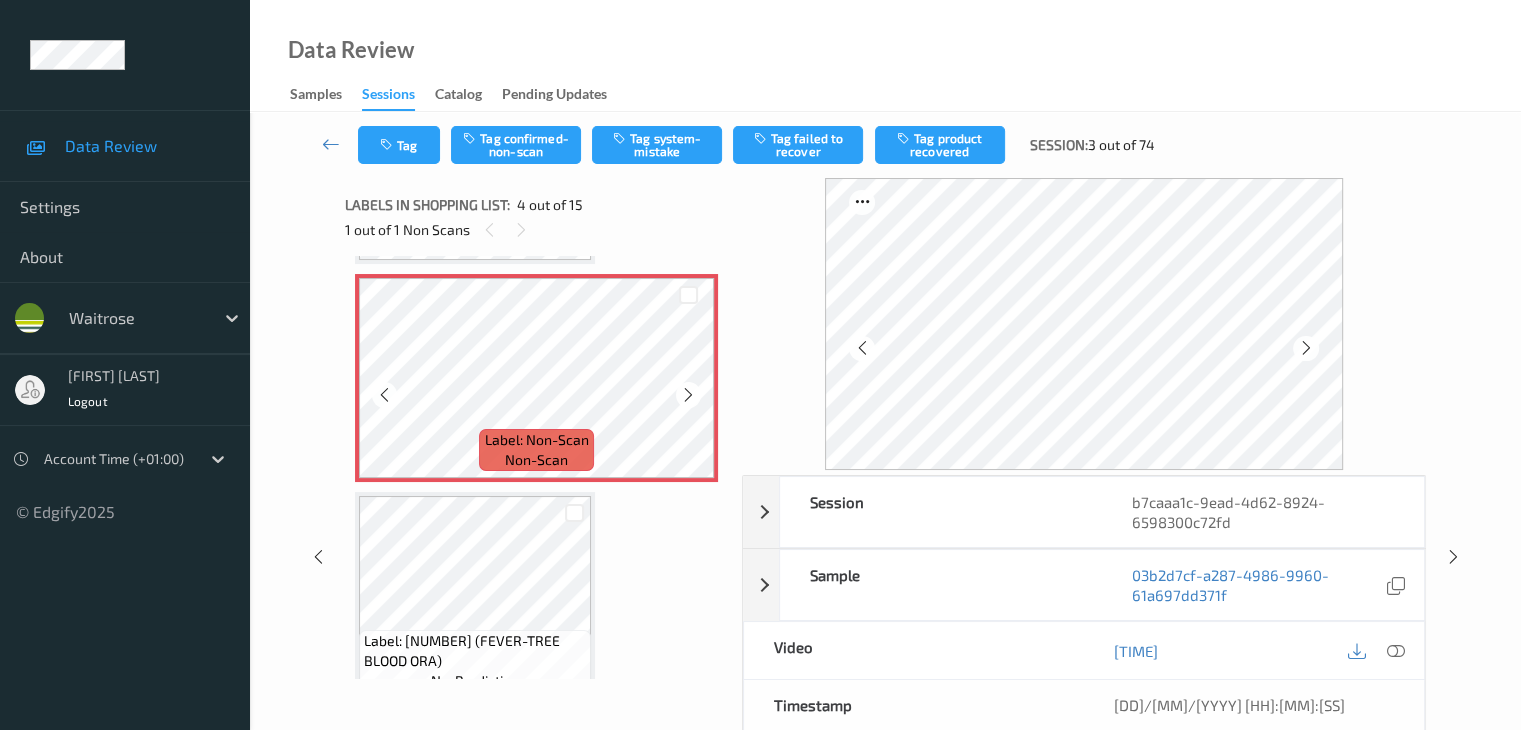 click at bounding box center [688, 395] 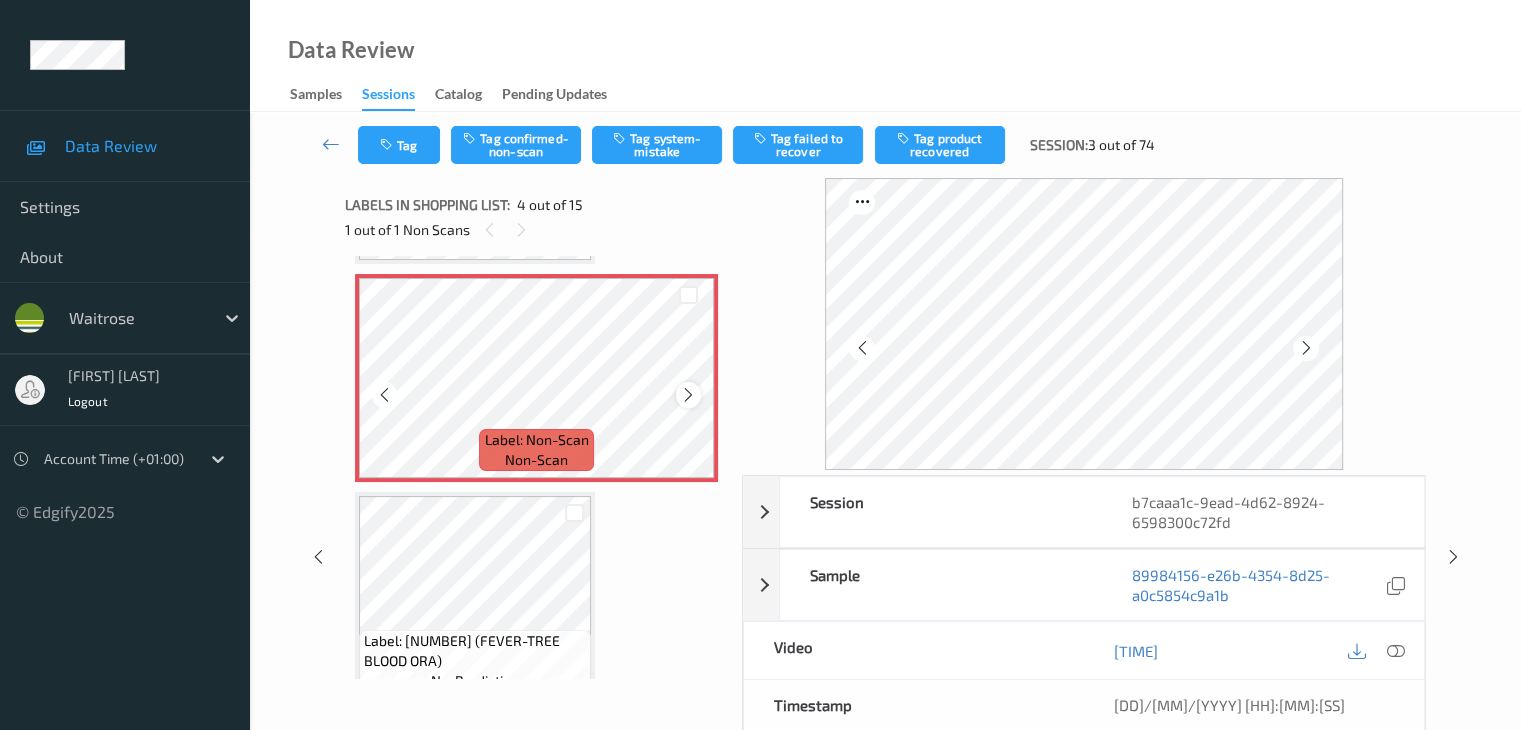 scroll, scrollTop: 446, scrollLeft: 0, axis: vertical 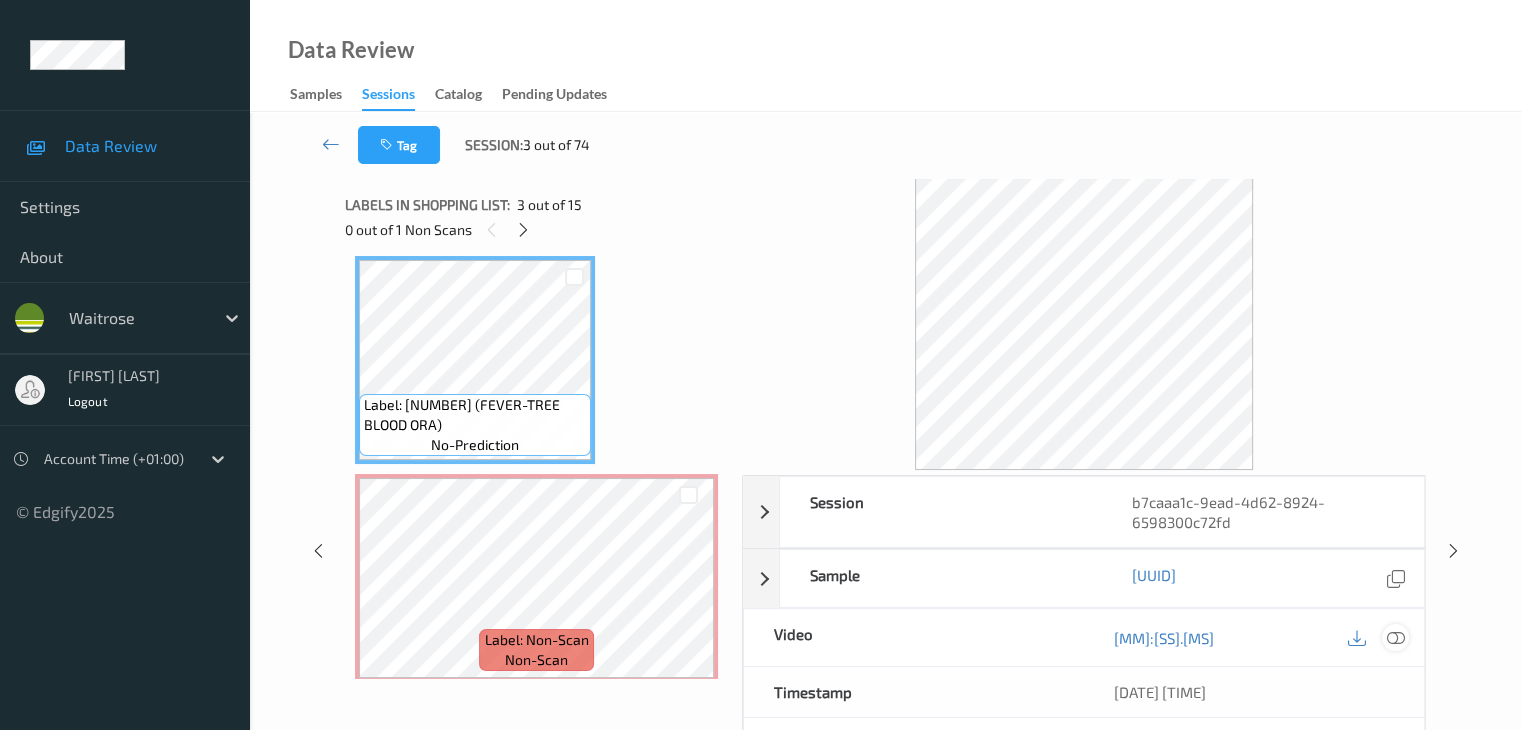 click at bounding box center [1395, 638] 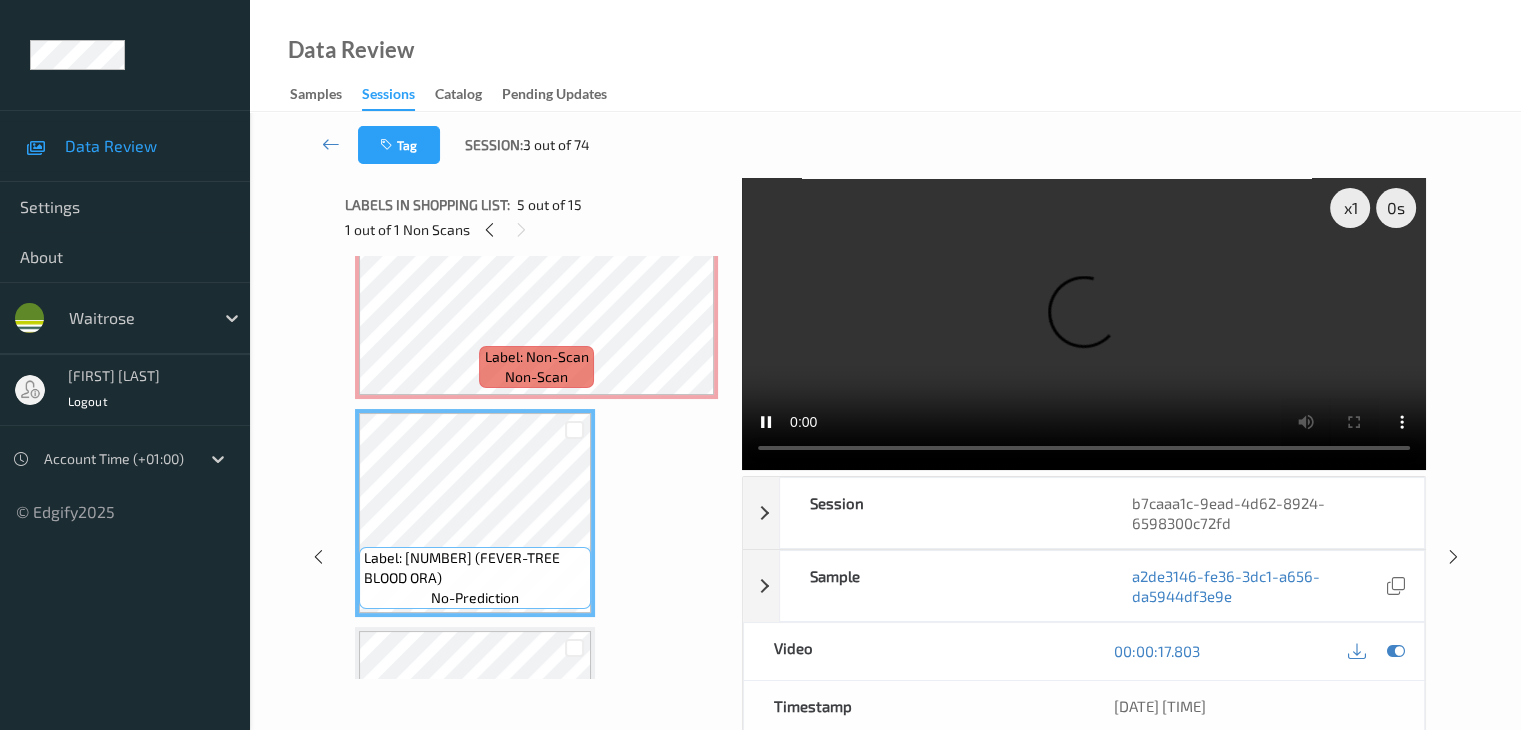 scroll, scrollTop: 646, scrollLeft: 0, axis: vertical 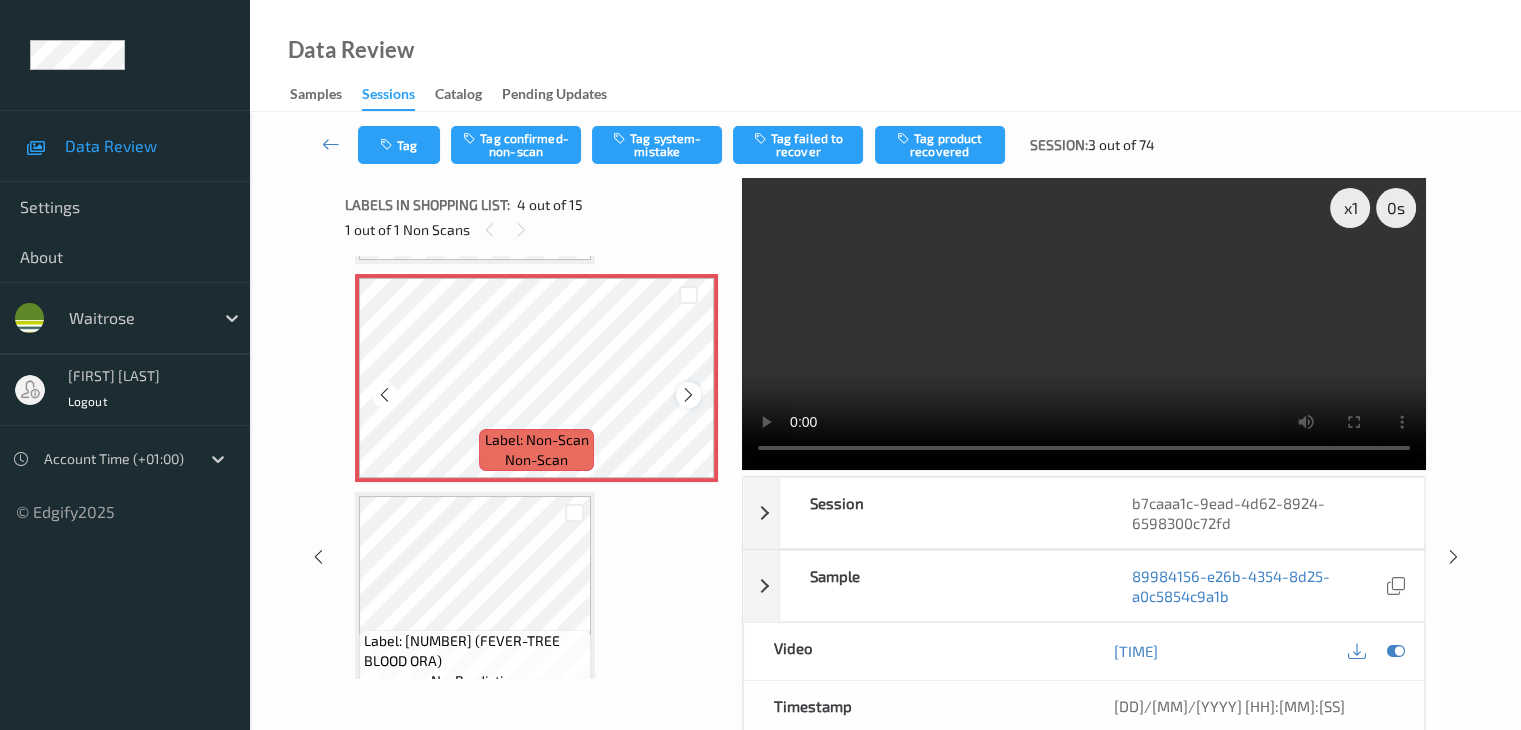click at bounding box center [688, 395] 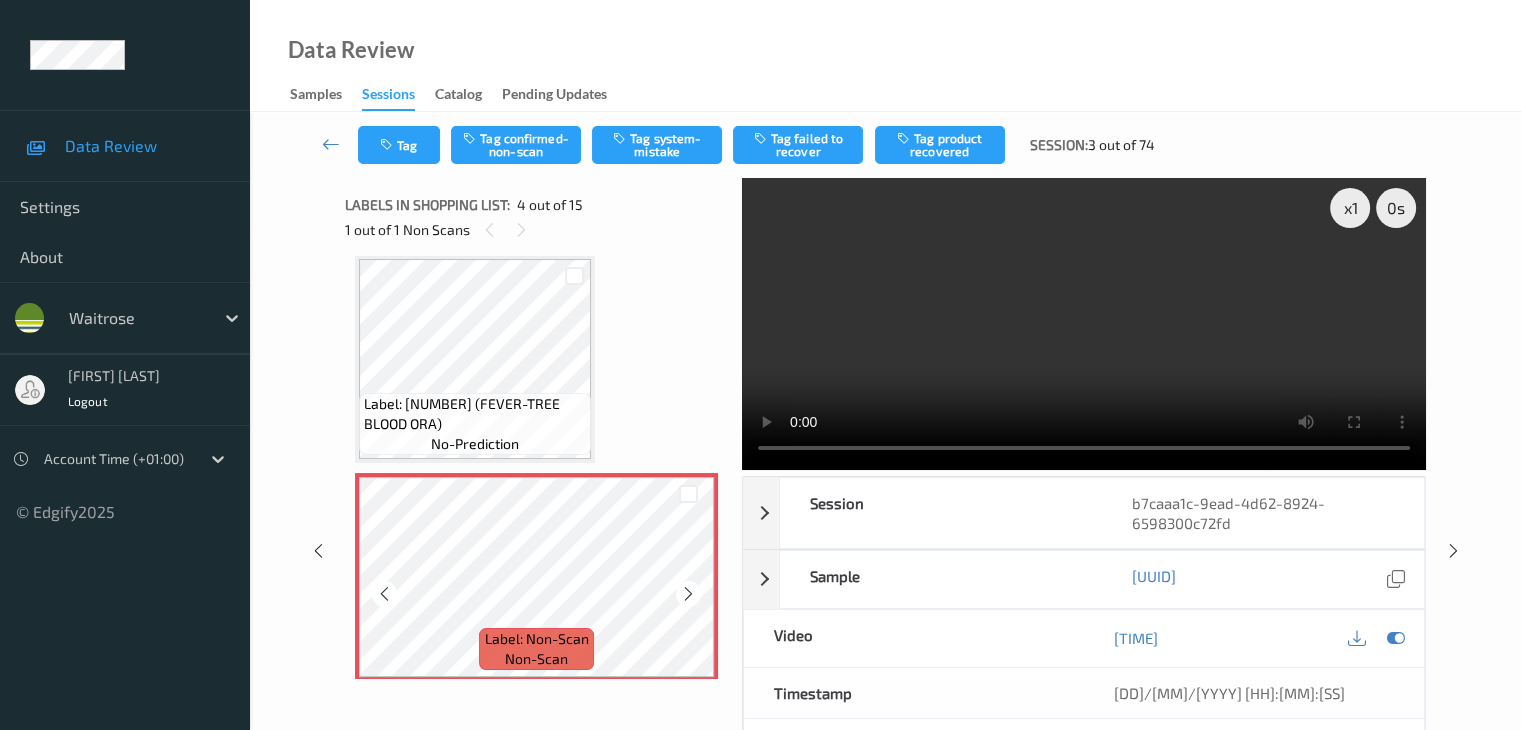 scroll, scrollTop: 446, scrollLeft: 0, axis: vertical 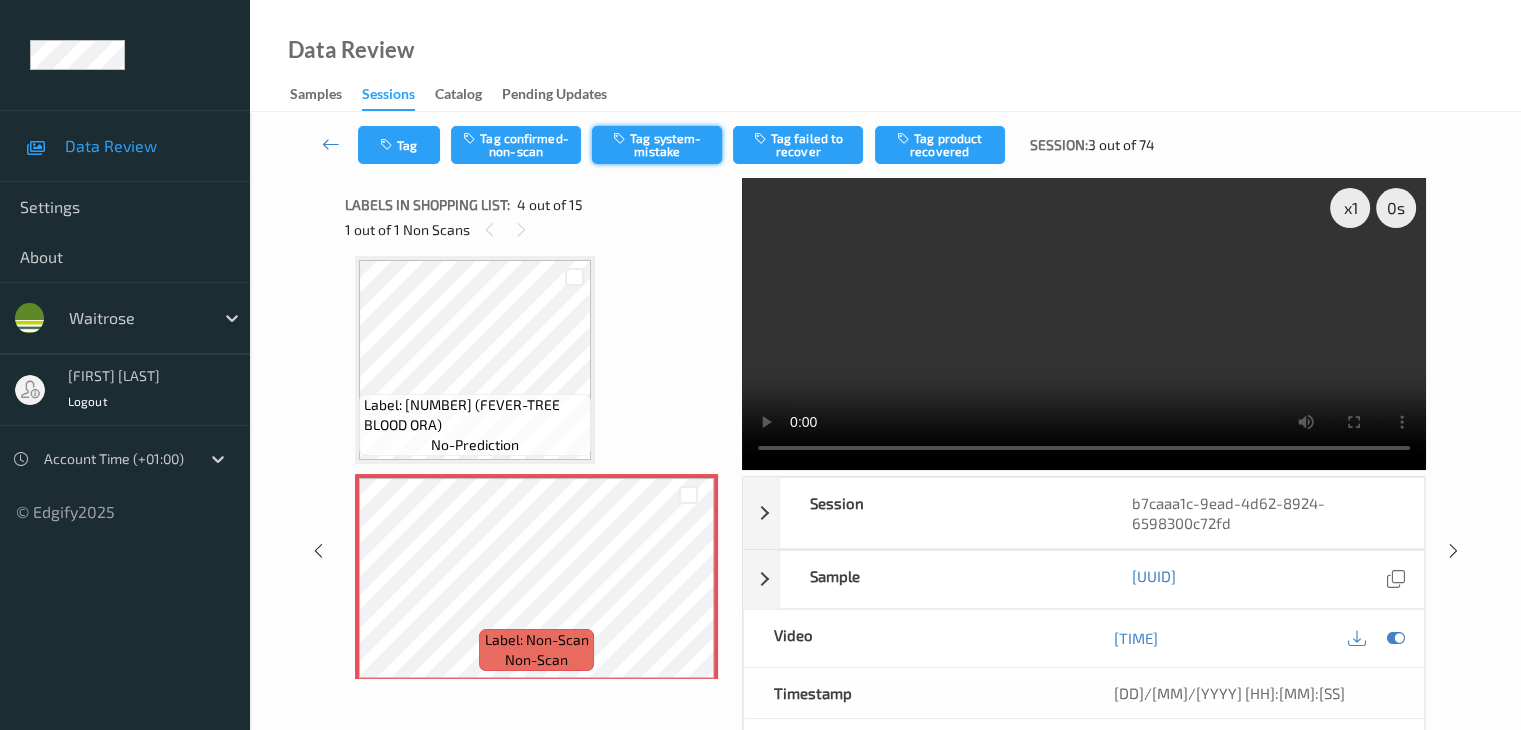 click on "Tag   system-mistake" at bounding box center [657, 145] 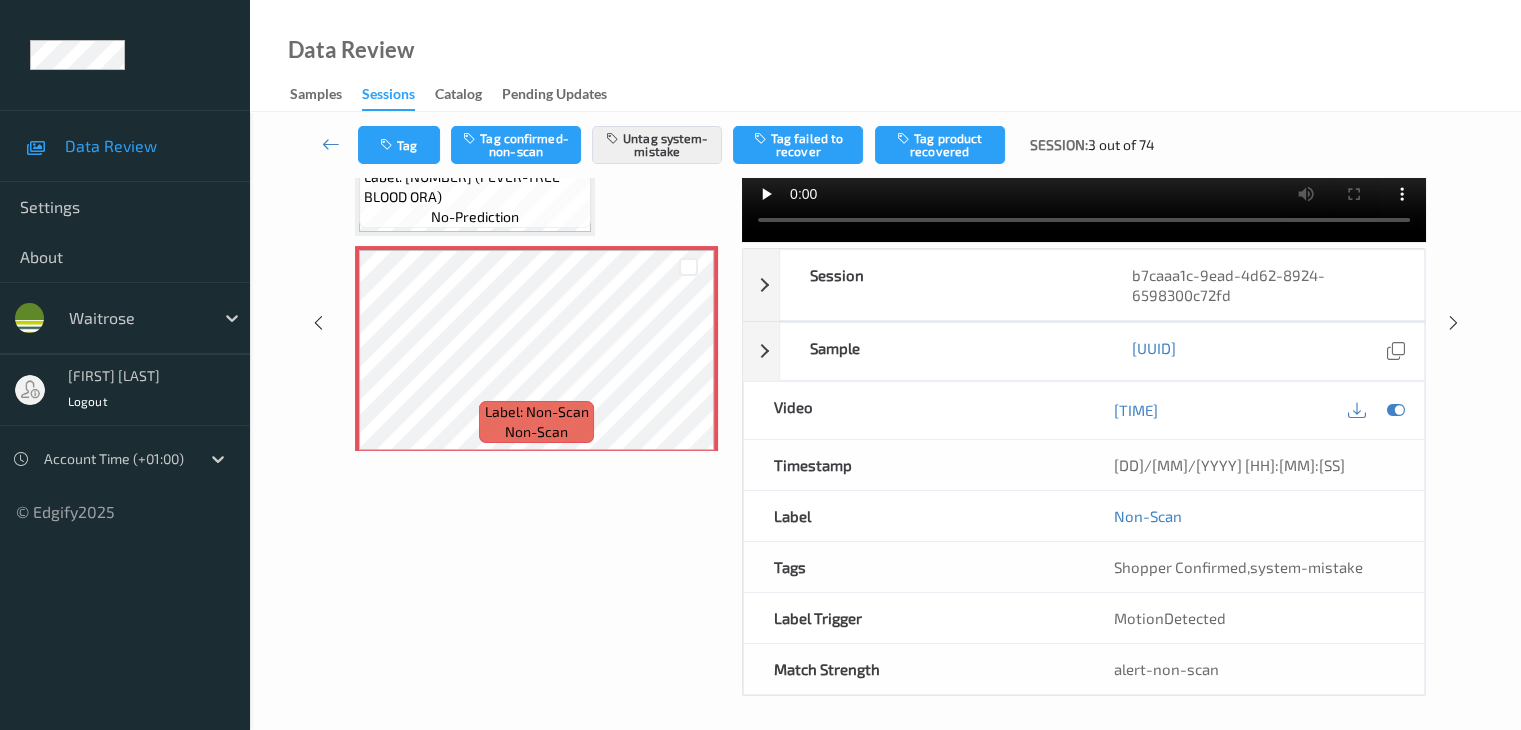 scroll, scrollTop: 244, scrollLeft: 0, axis: vertical 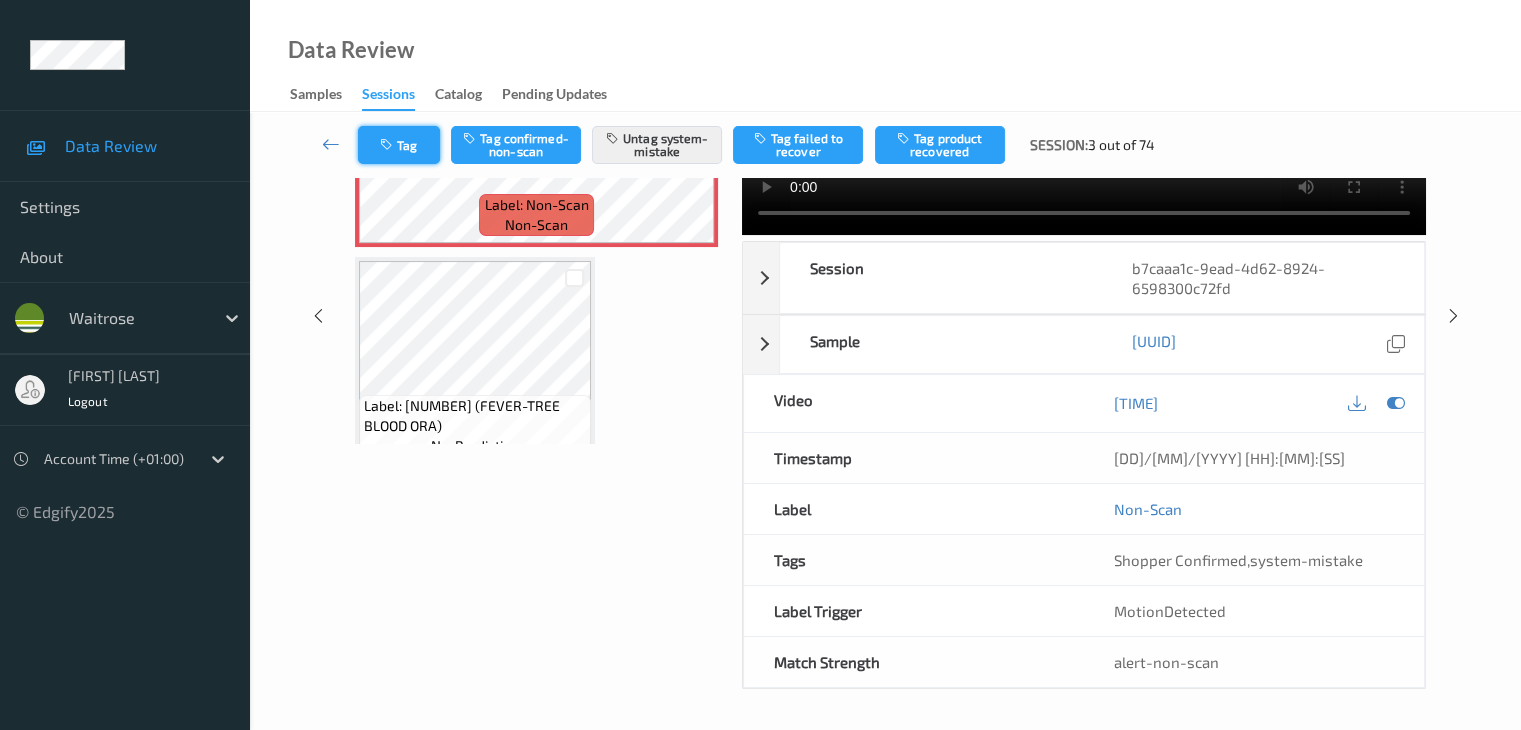 click on "Tag" at bounding box center [399, 145] 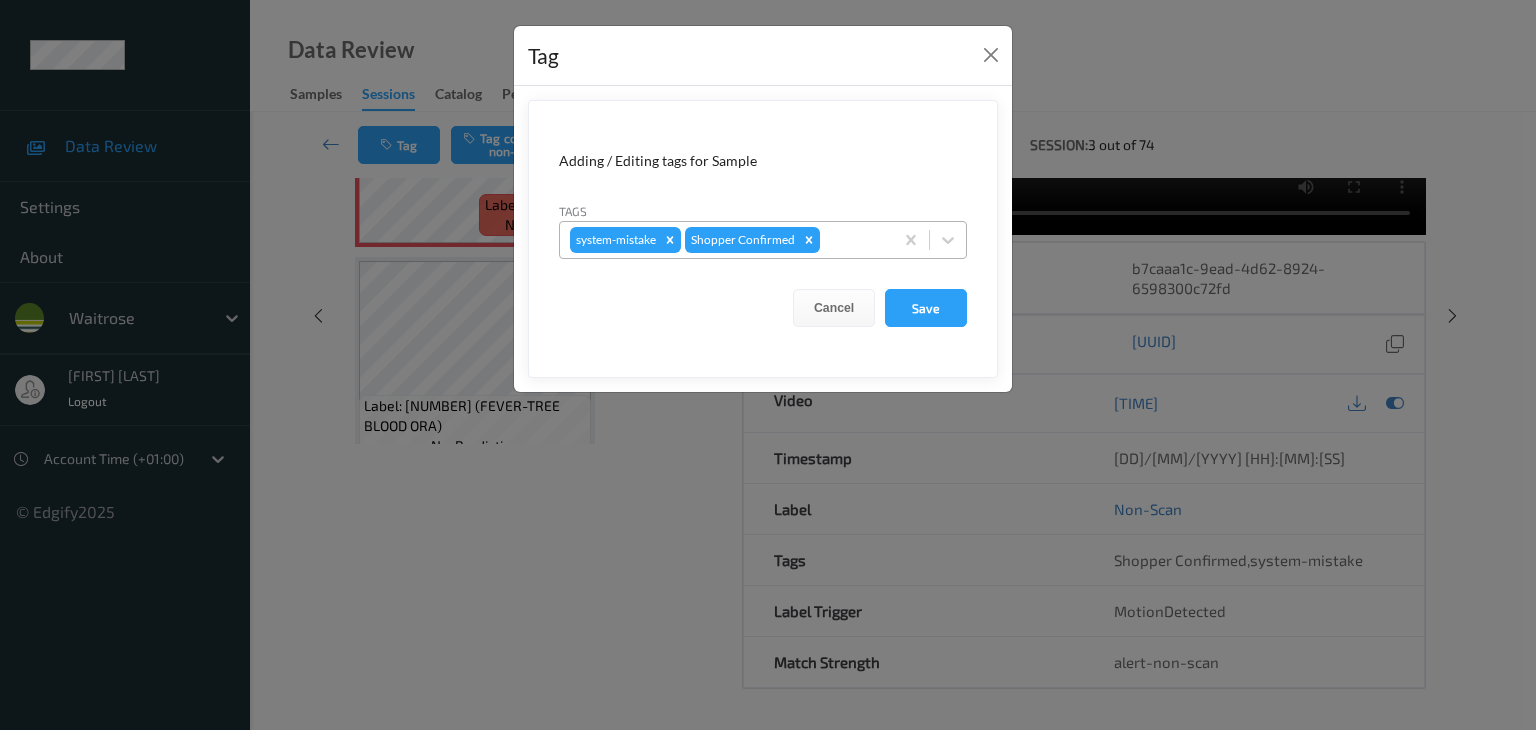 click at bounding box center (853, 240) 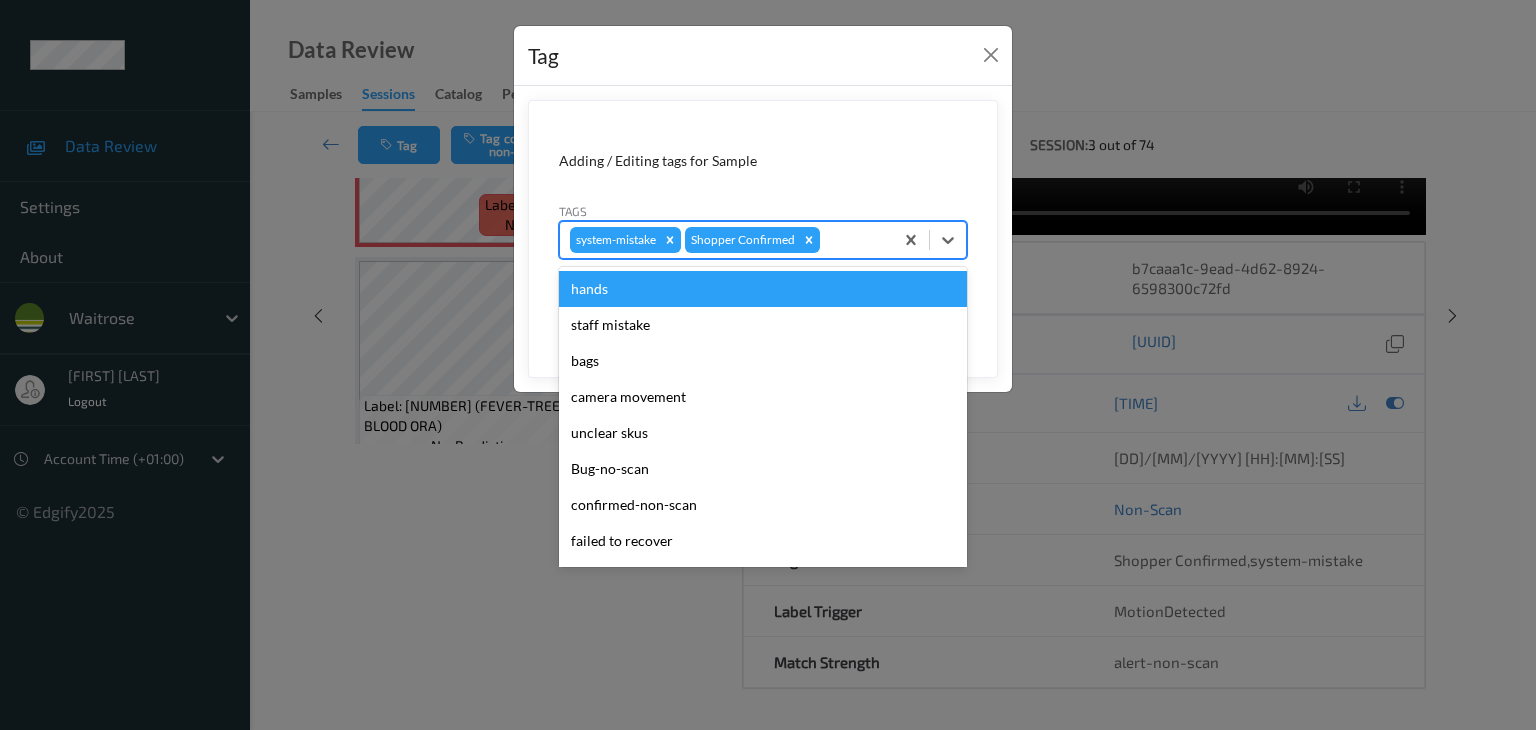 type on "u" 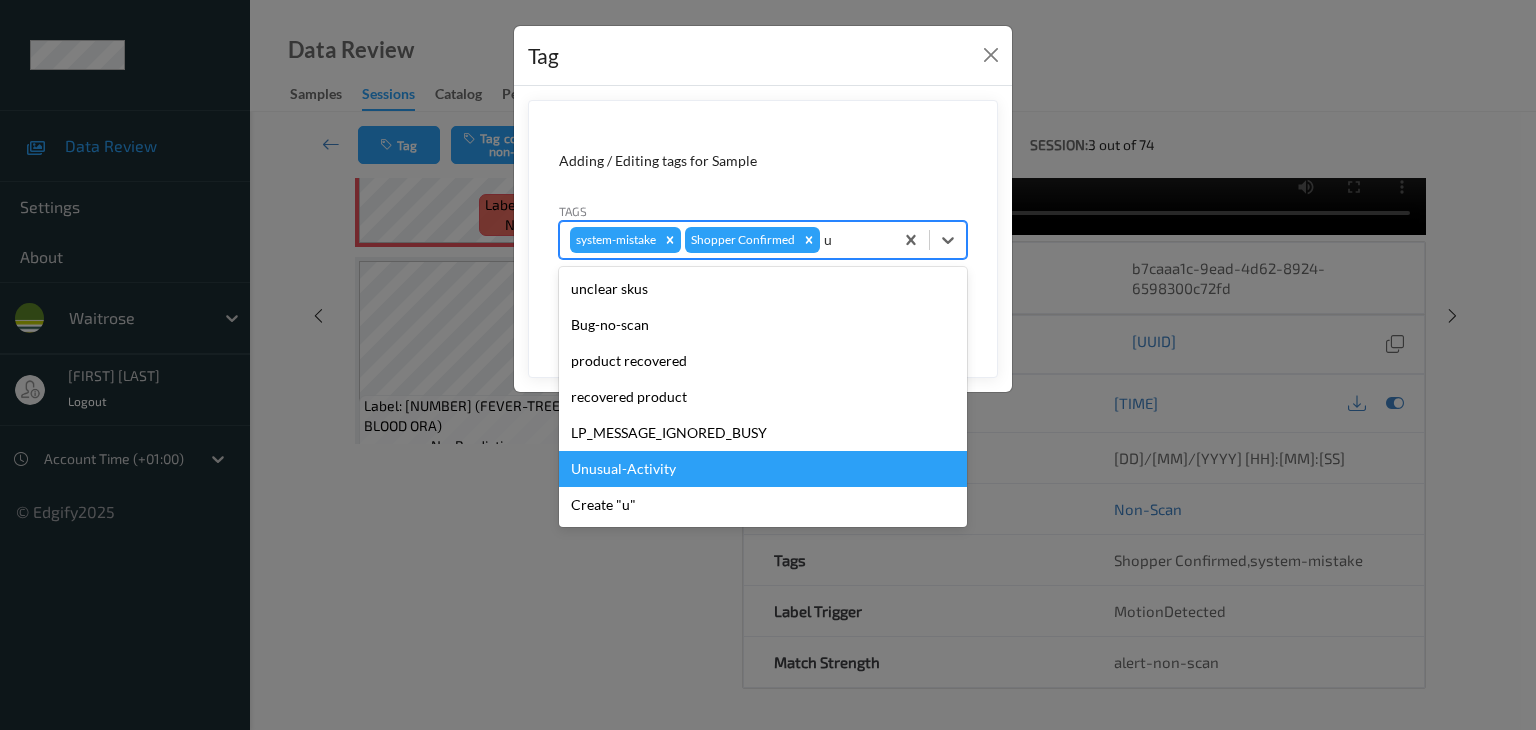 click on "Unusual-Activity" at bounding box center [763, 469] 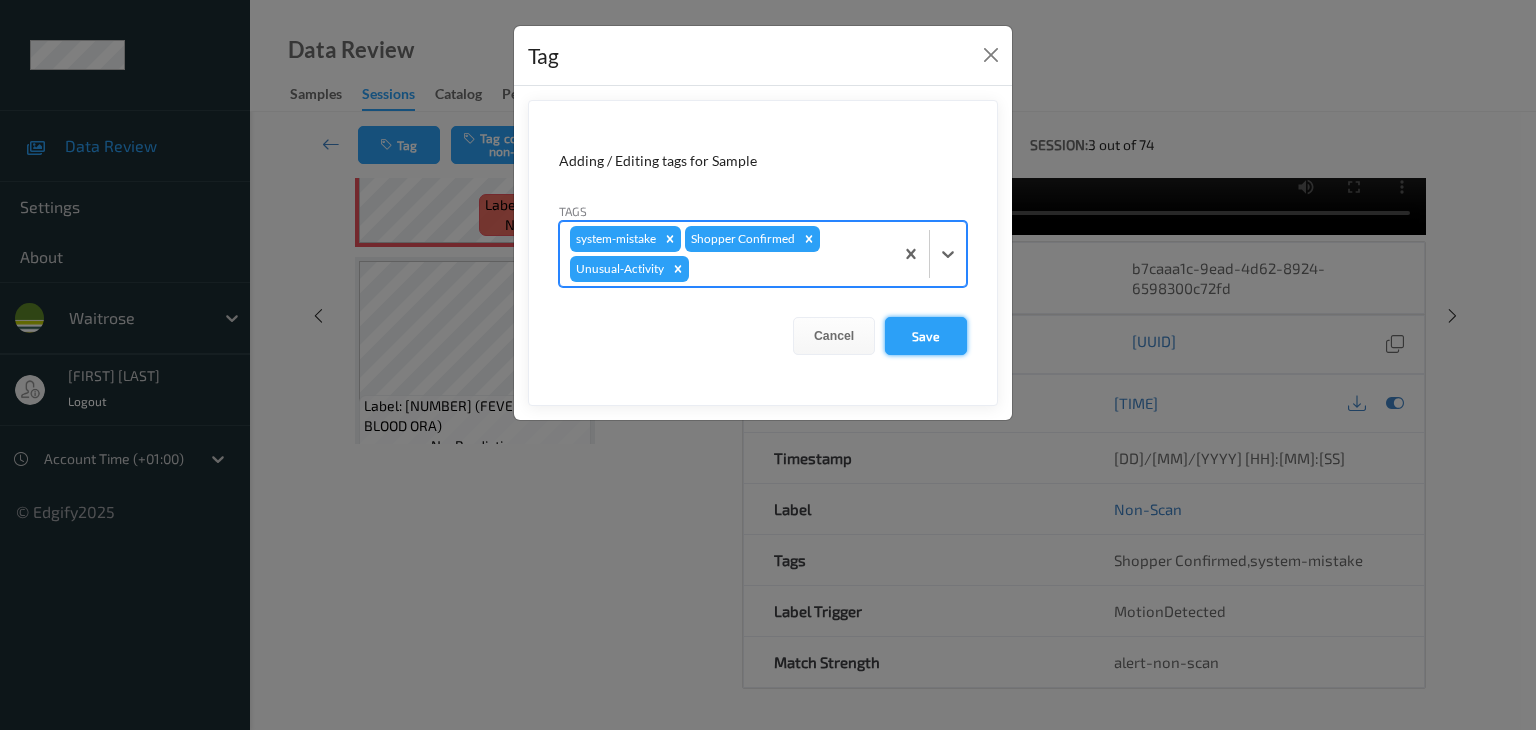 click on "Save" at bounding box center (926, 336) 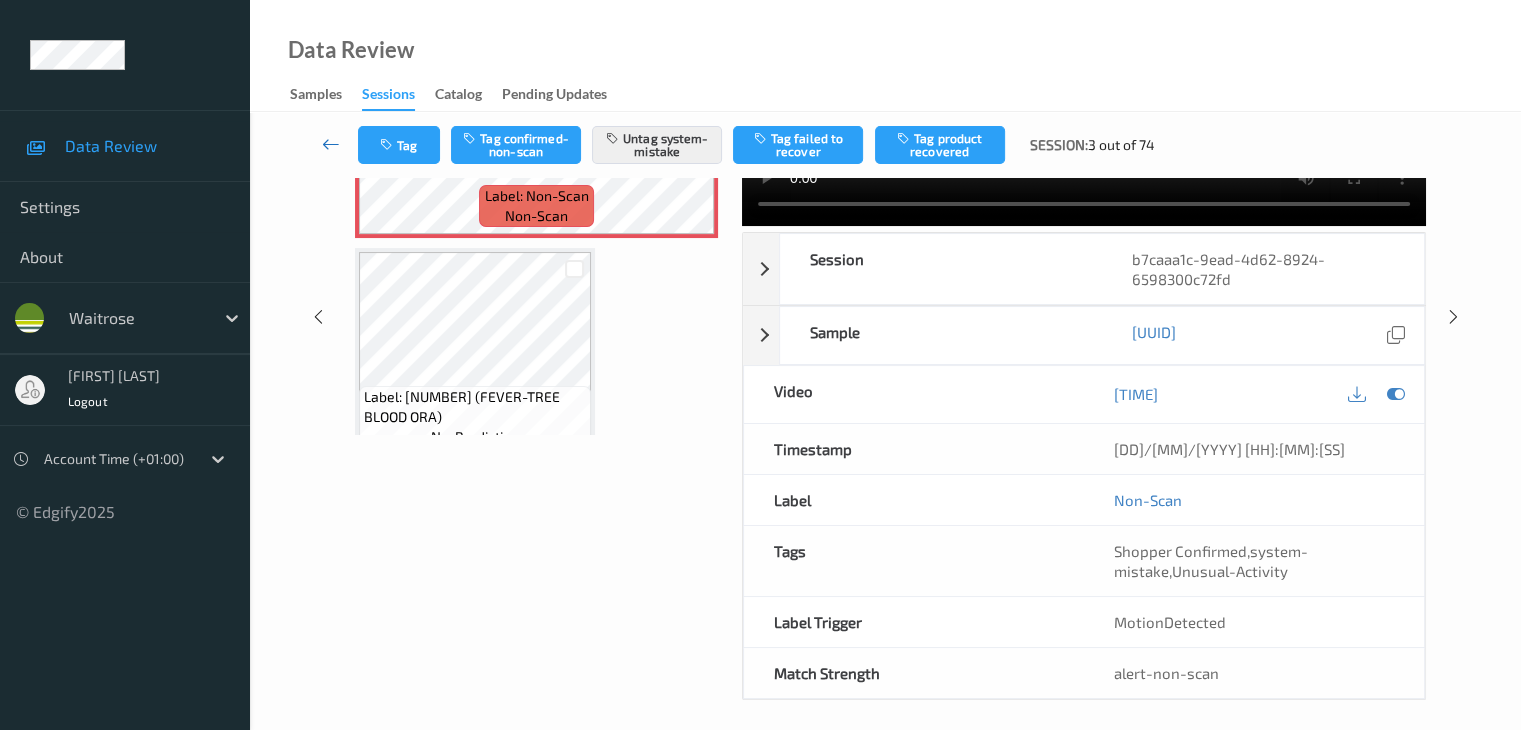 click at bounding box center [331, 144] 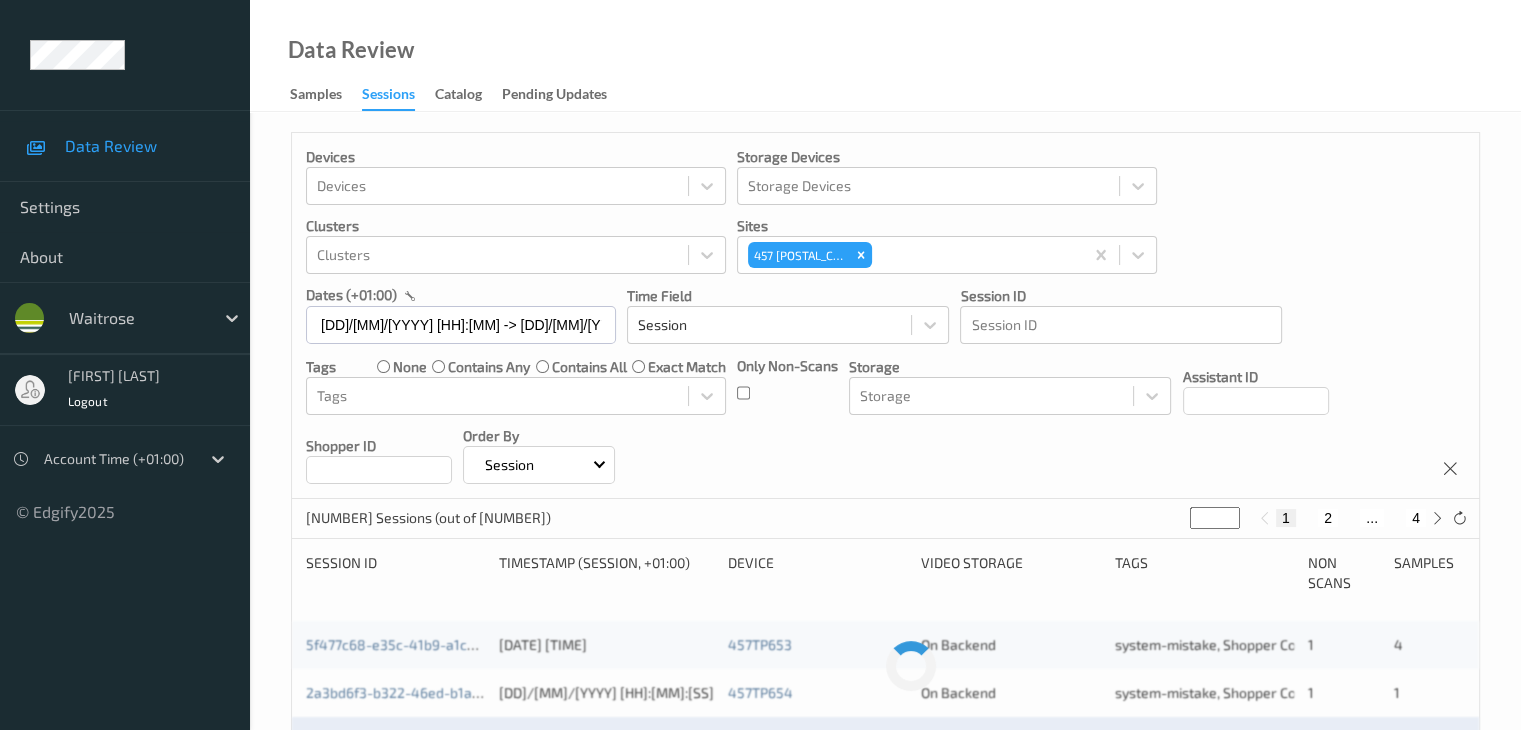 scroll, scrollTop: 300, scrollLeft: 0, axis: vertical 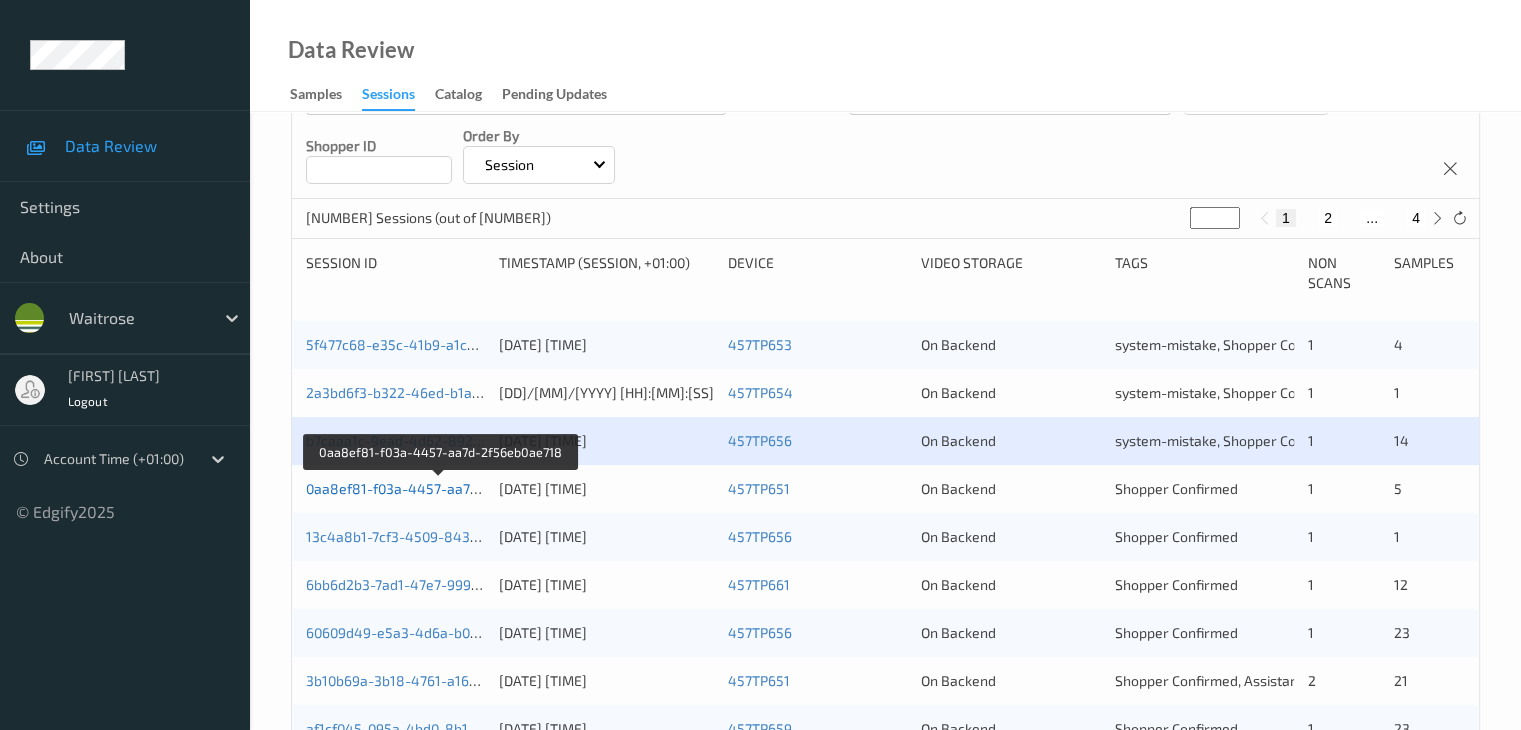 click on "0aa8ef81-f03a-4457-aa7d-2f56eb0ae718" at bounding box center [440, 488] 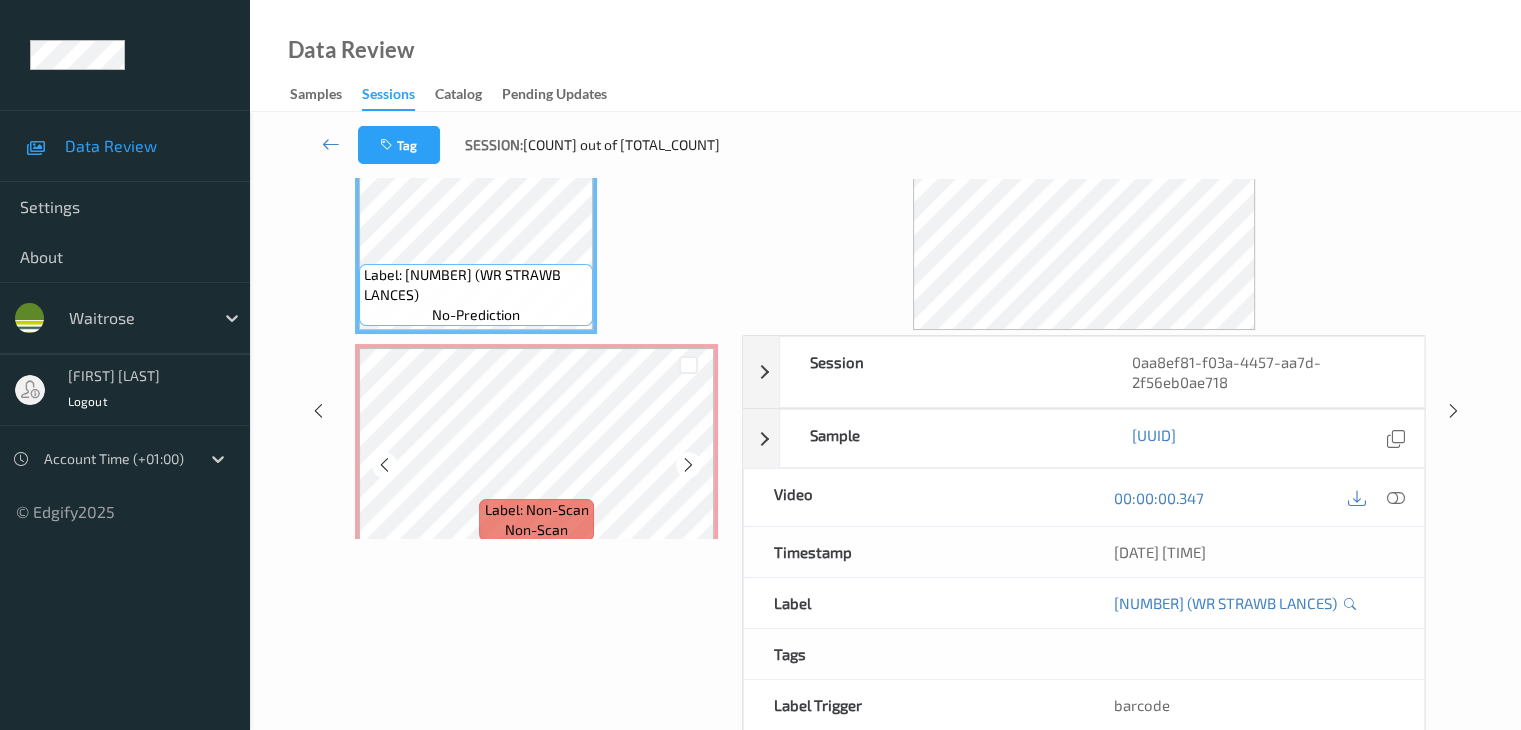 scroll, scrollTop: 0, scrollLeft: 0, axis: both 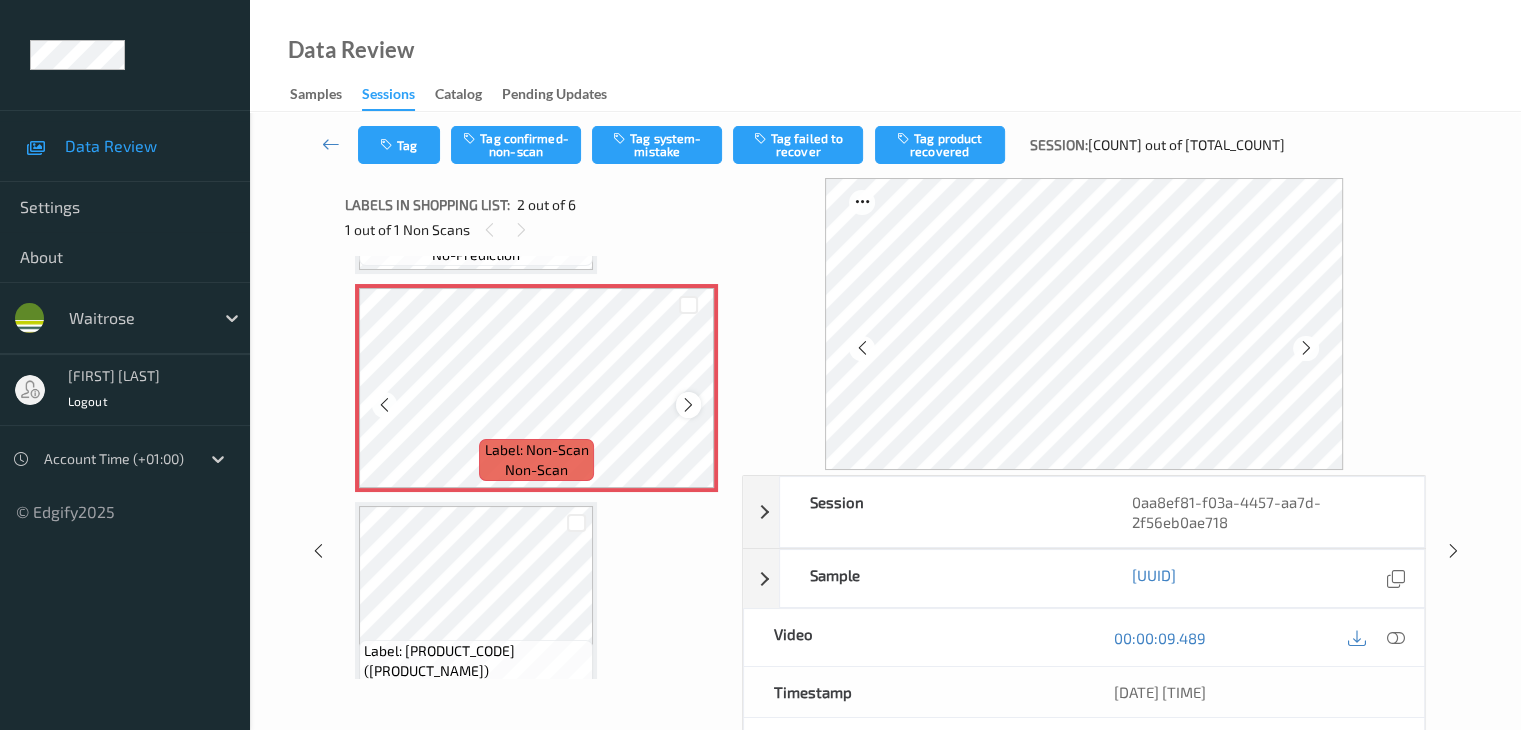 click at bounding box center [688, 405] 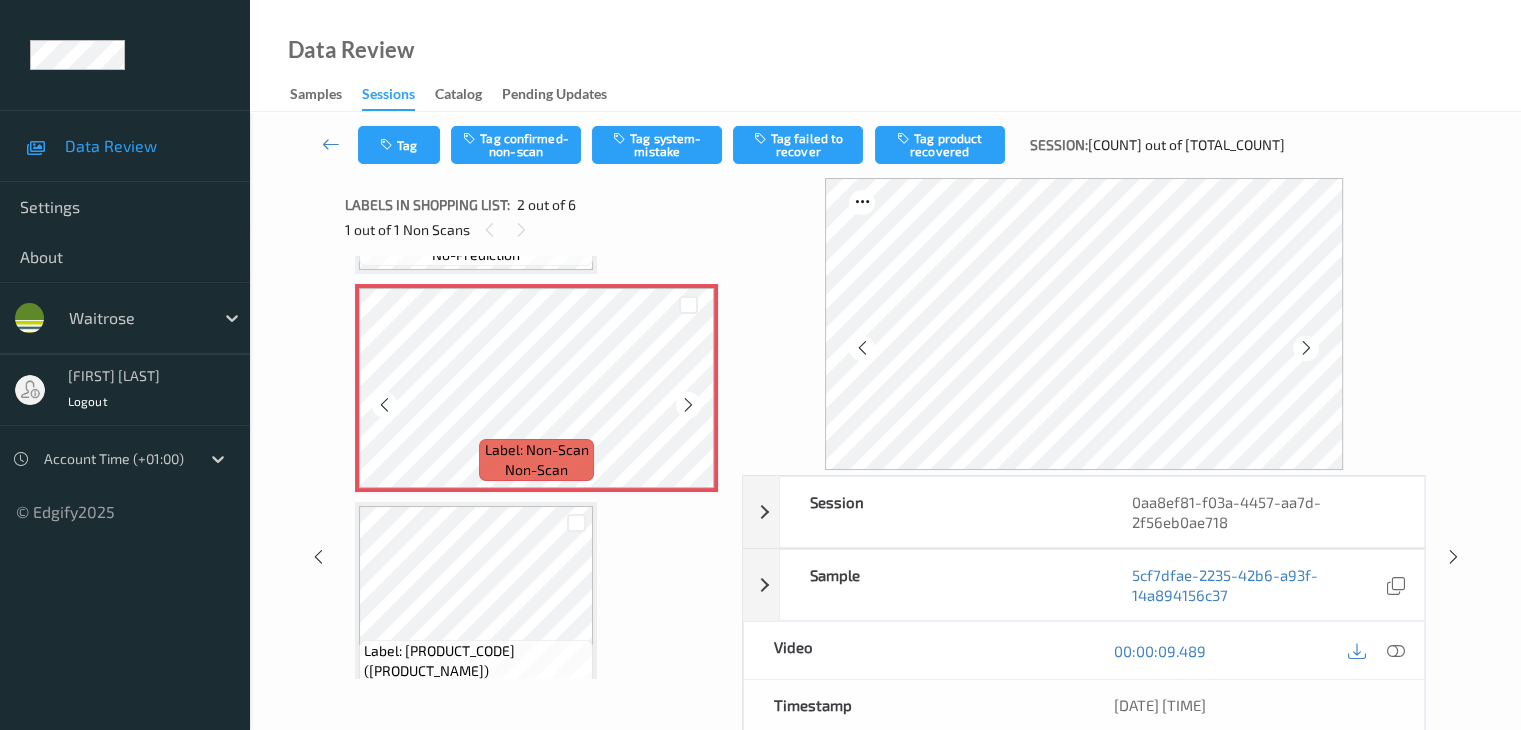 click at bounding box center (688, 405) 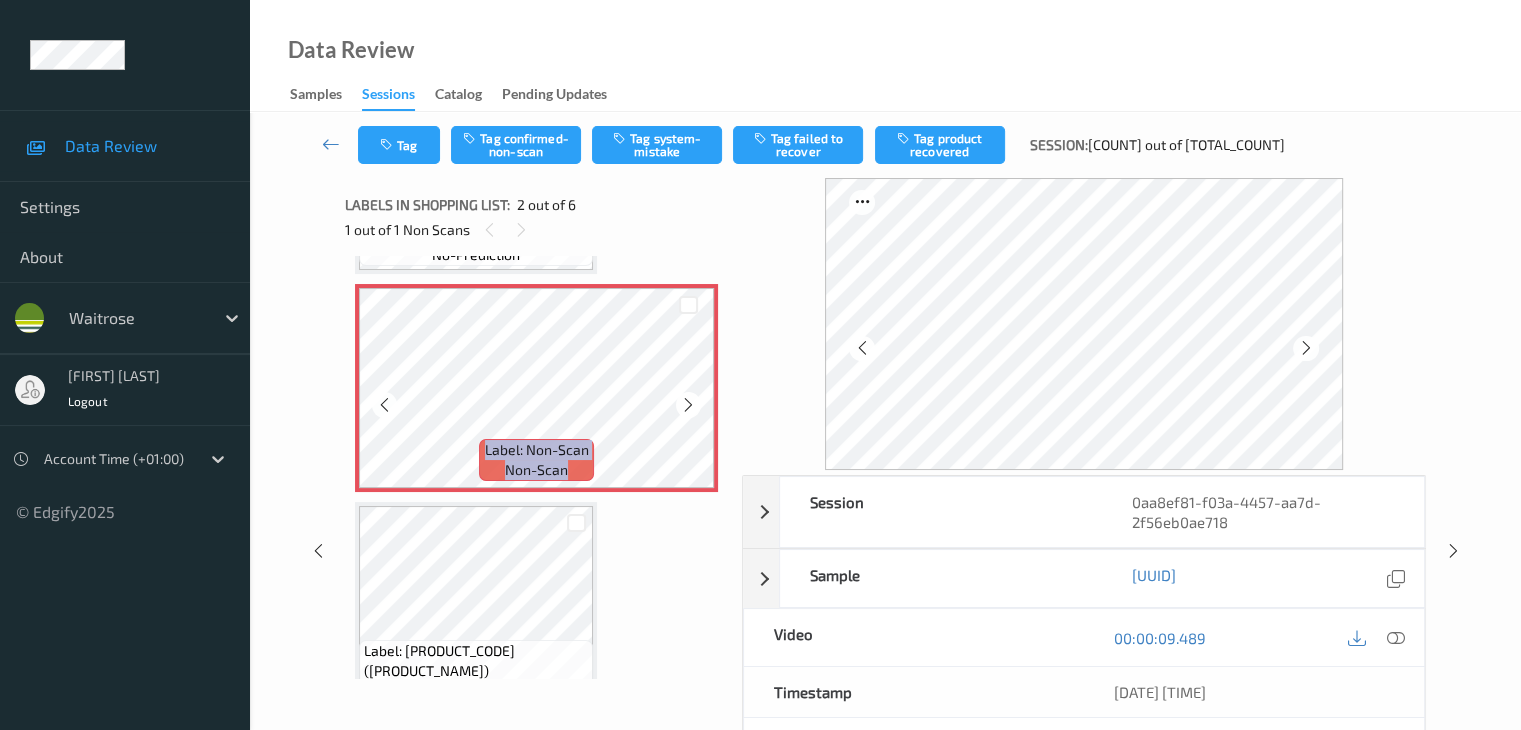 click at bounding box center [688, 405] 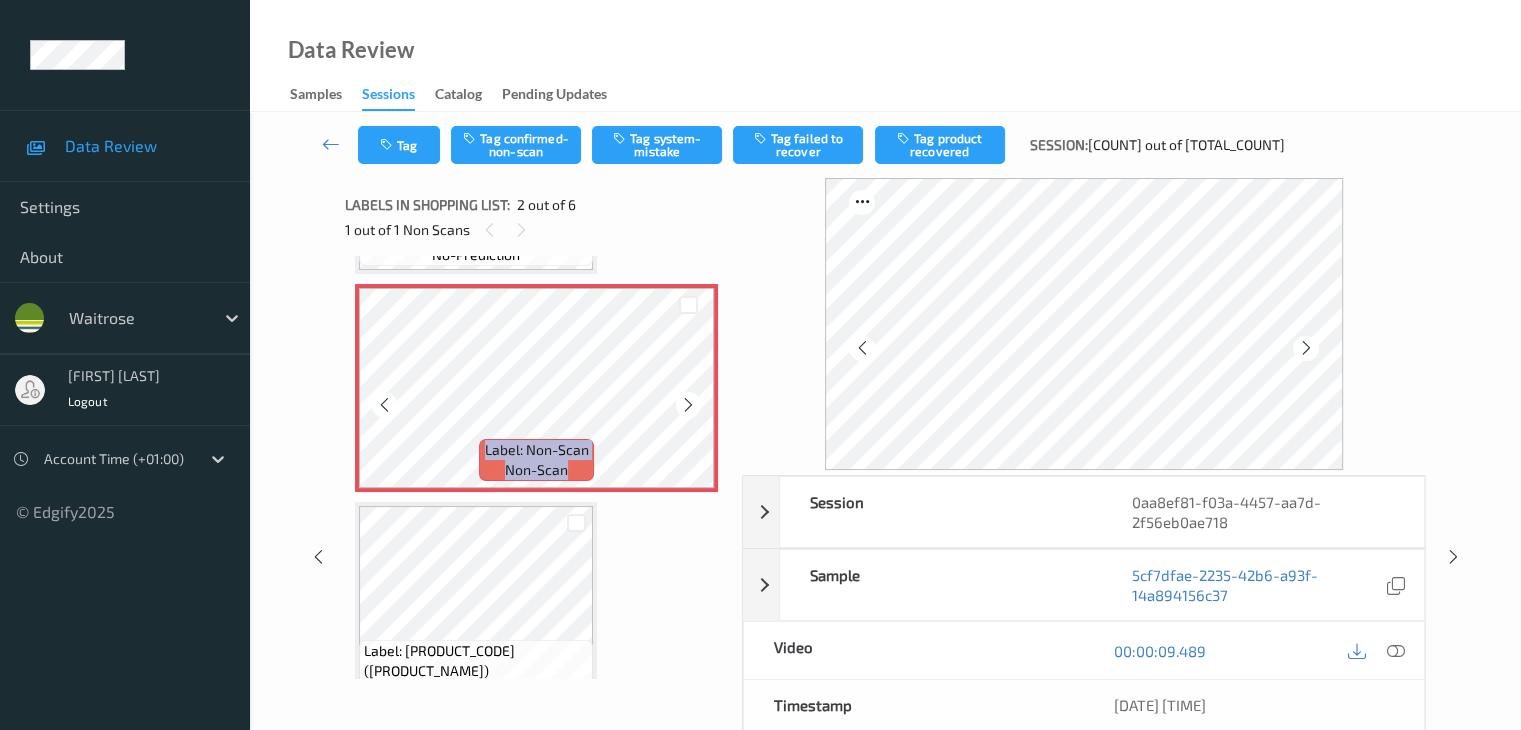 click at bounding box center (688, 405) 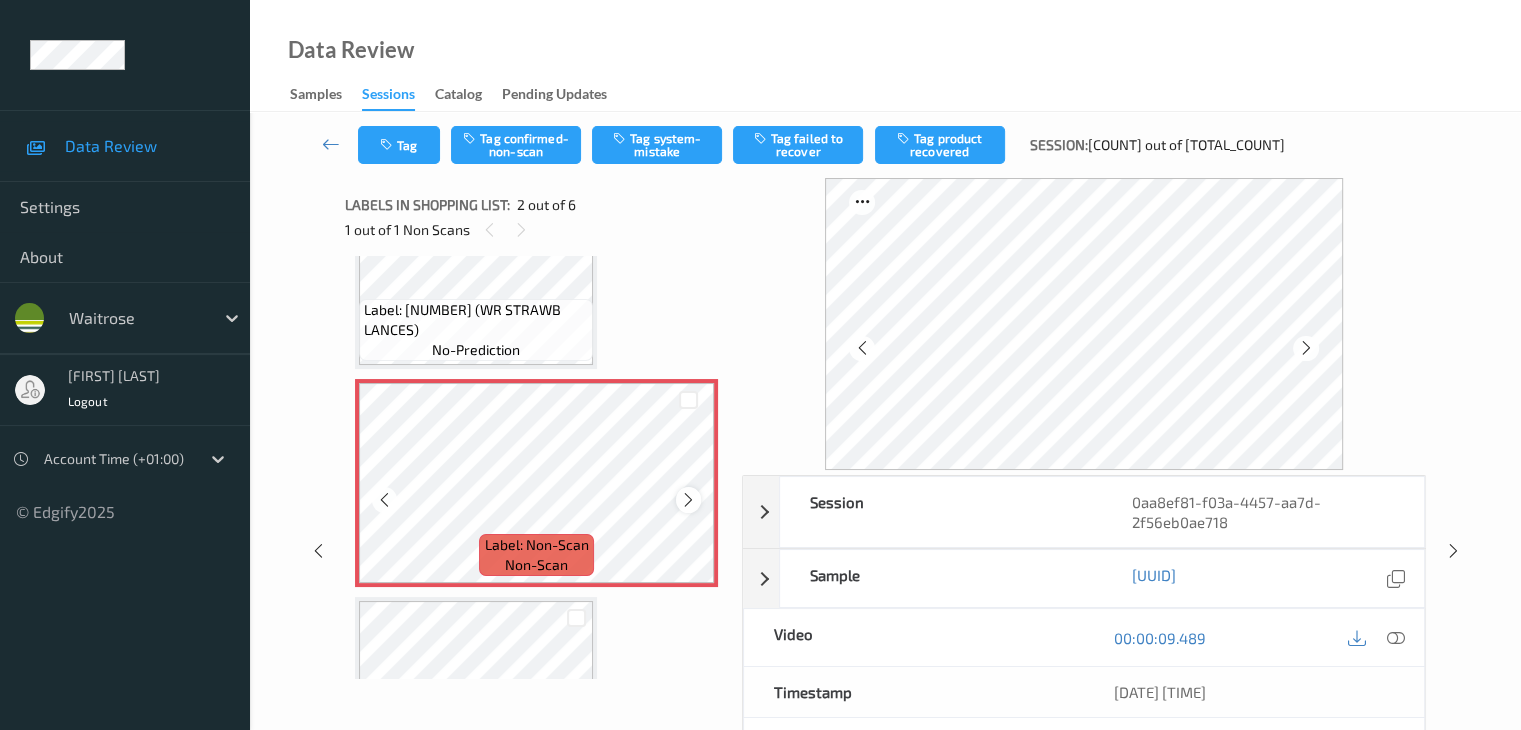 scroll, scrollTop: 0, scrollLeft: 0, axis: both 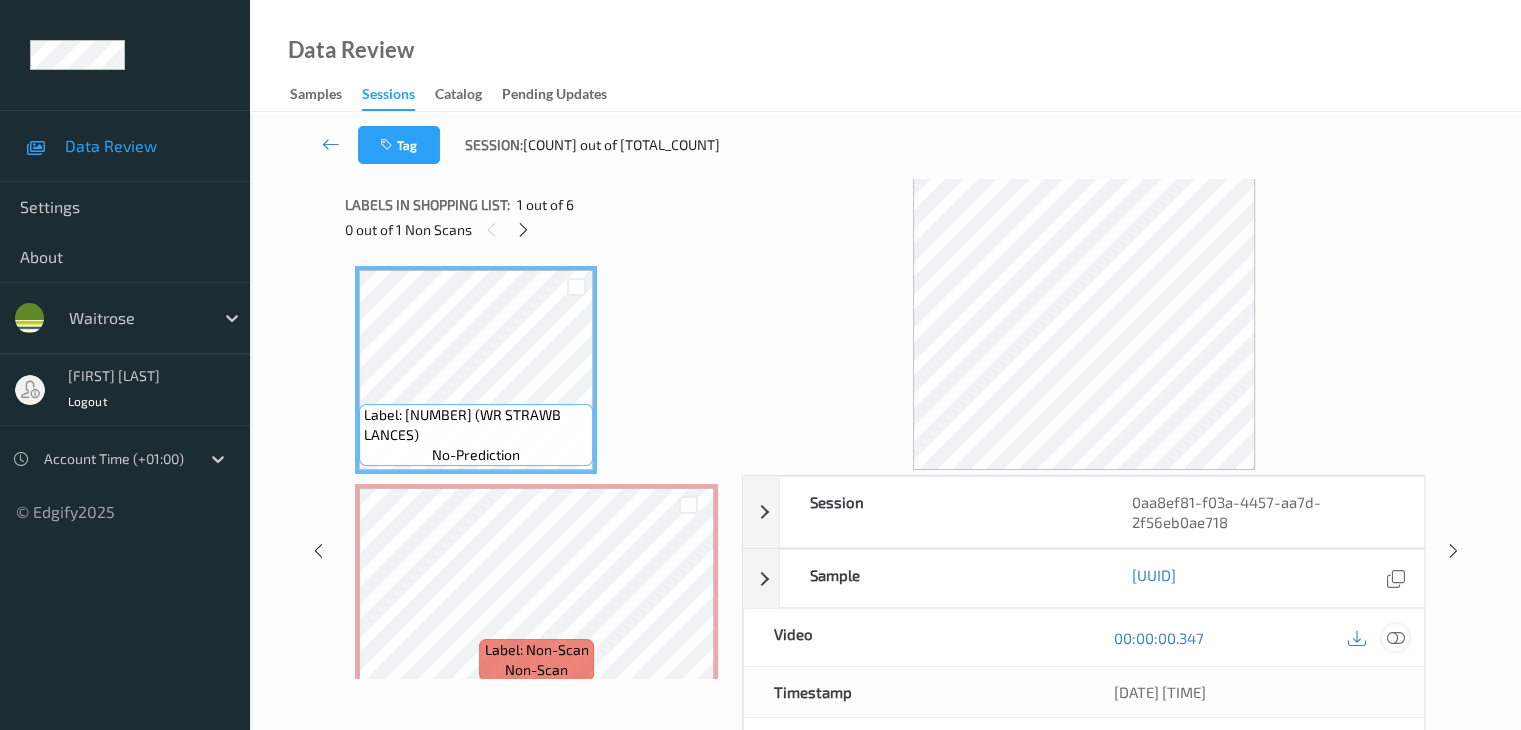 click at bounding box center [1395, 638] 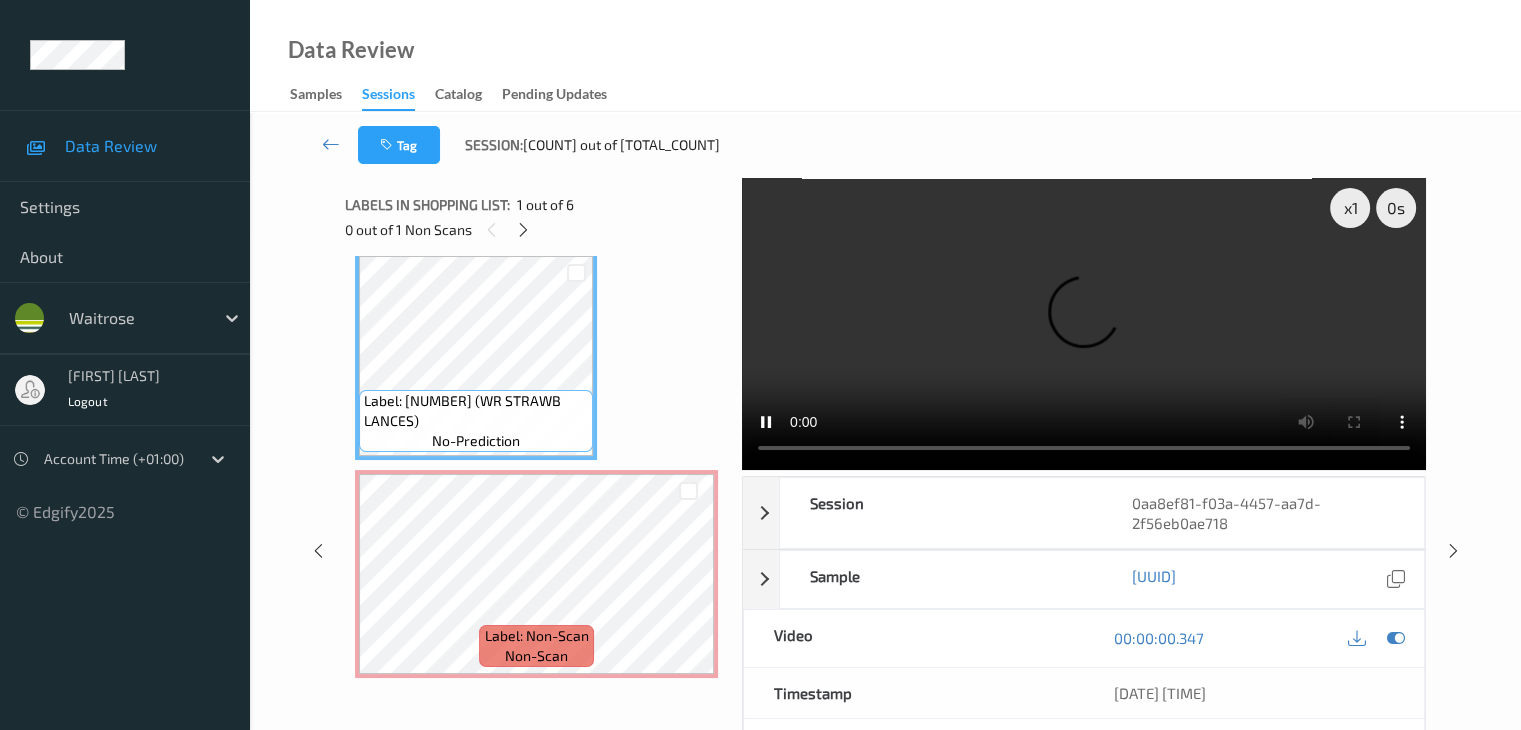 scroll, scrollTop: 0, scrollLeft: 0, axis: both 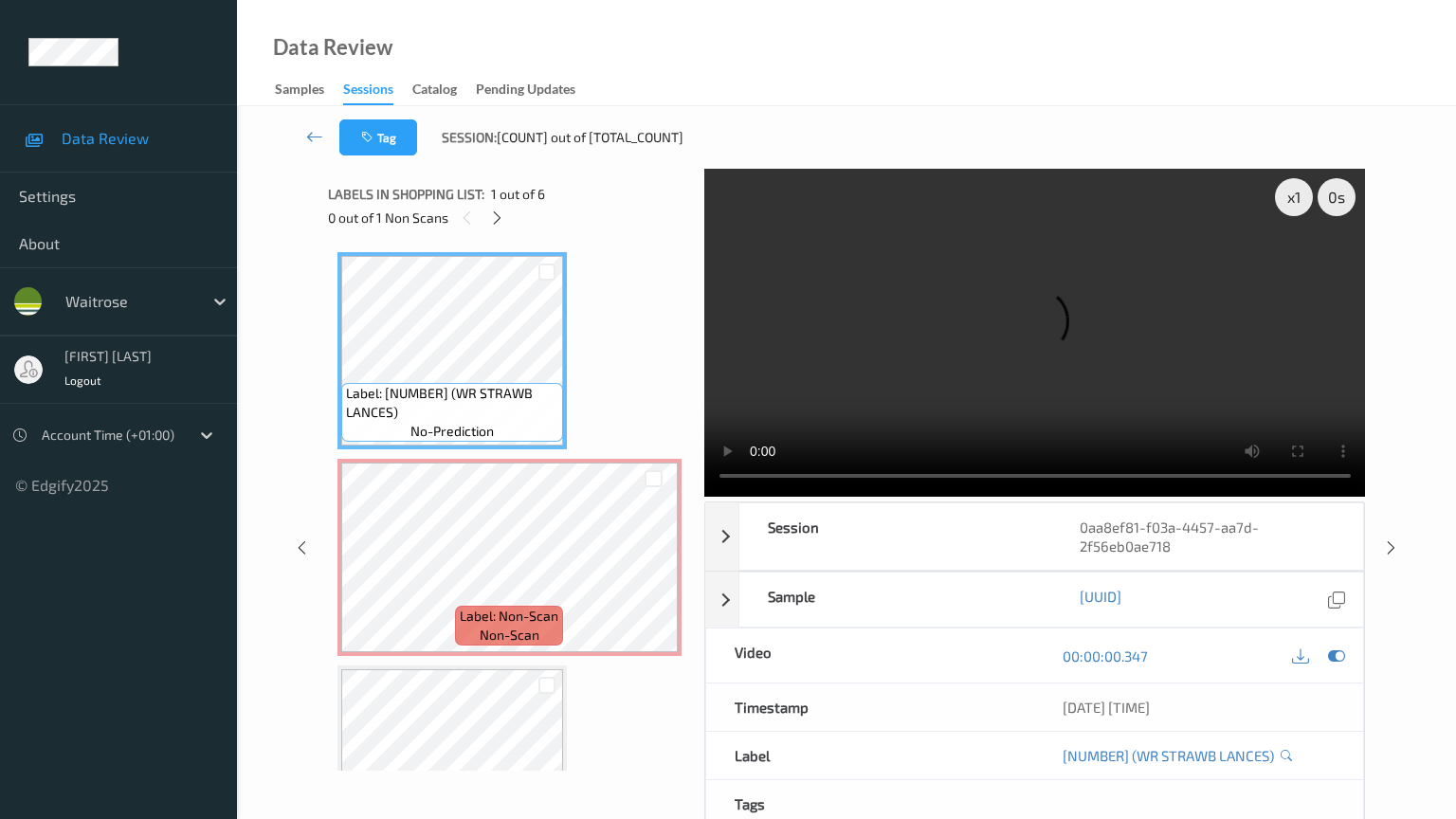 type 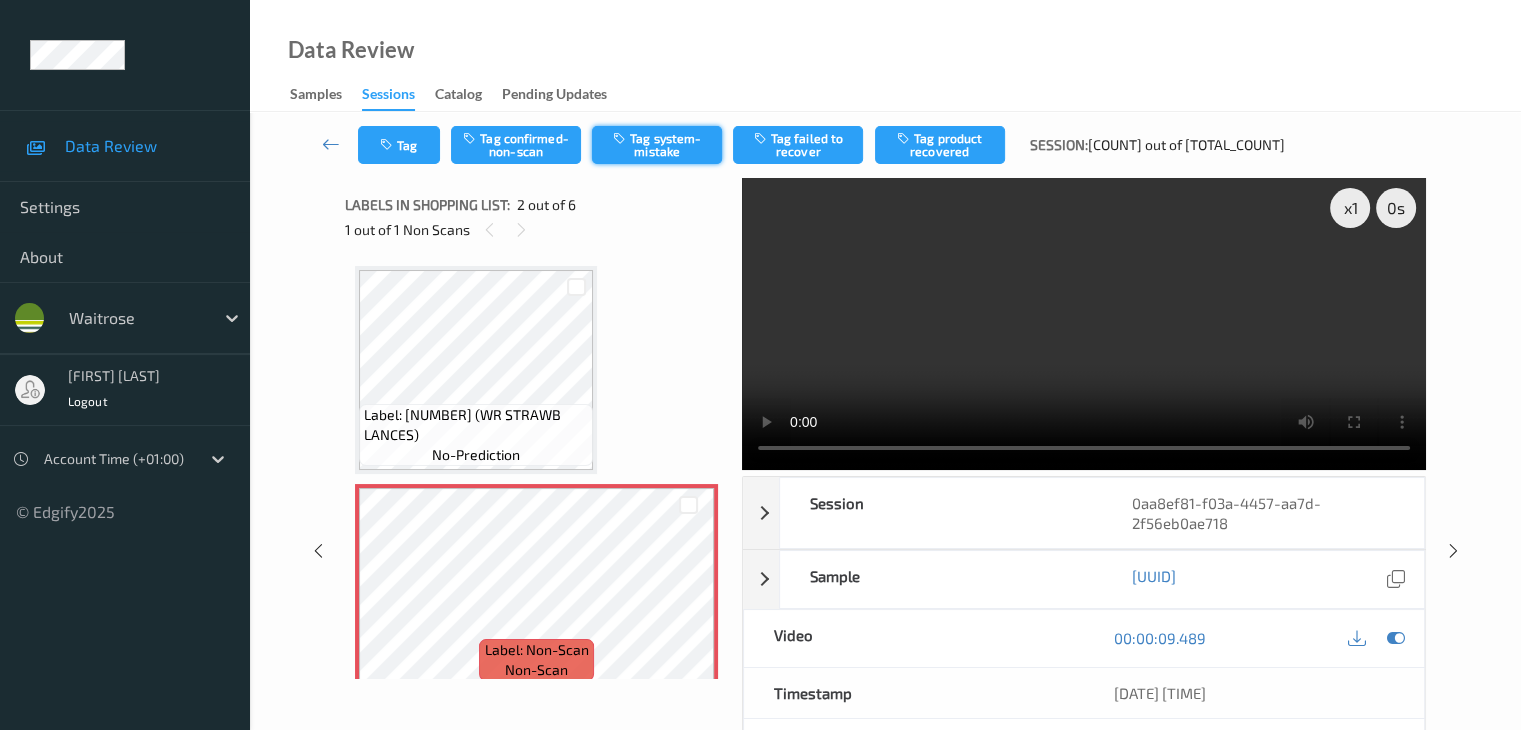 click on "Tag   system-mistake" at bounding box center [657, 145] 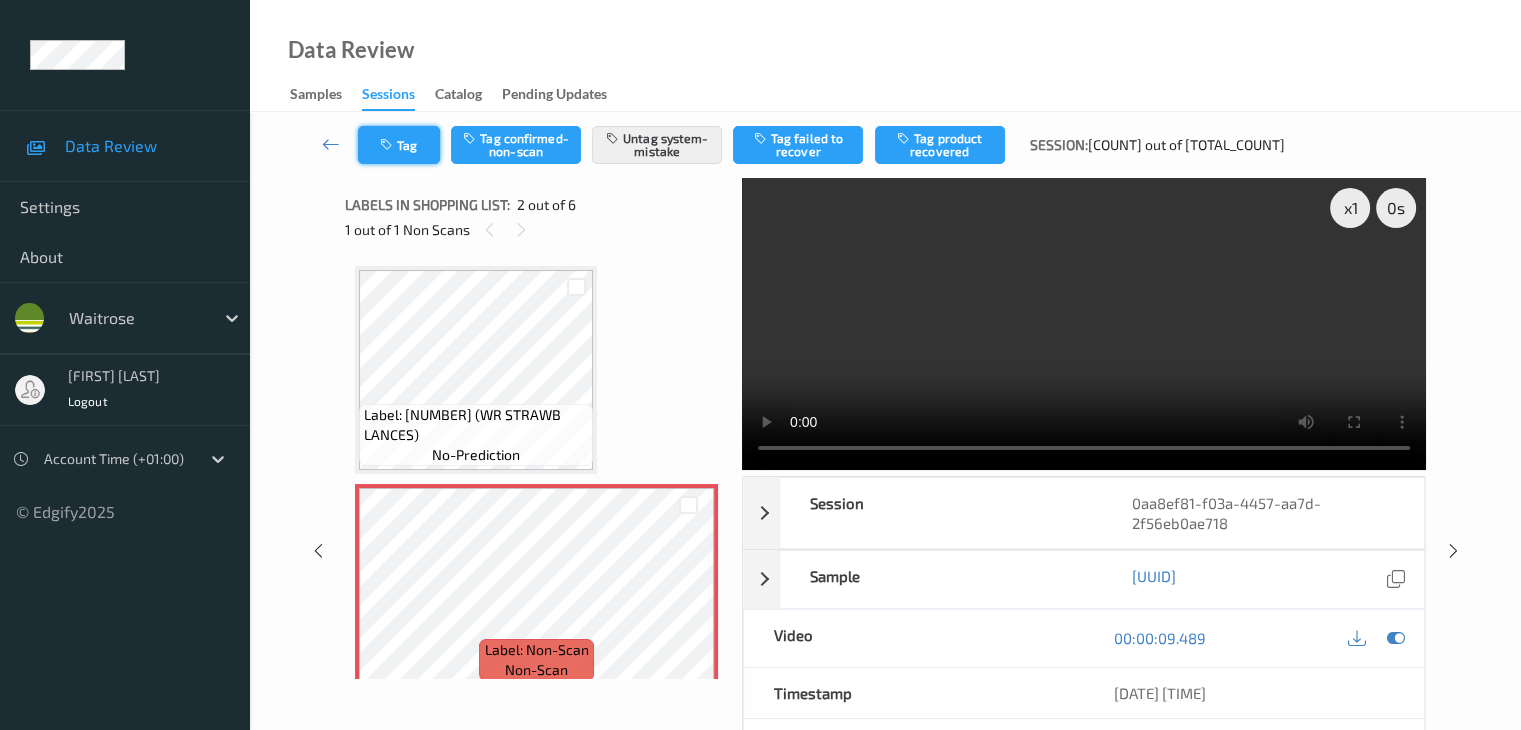 click on "Tag" at bounding box center (399, 145) 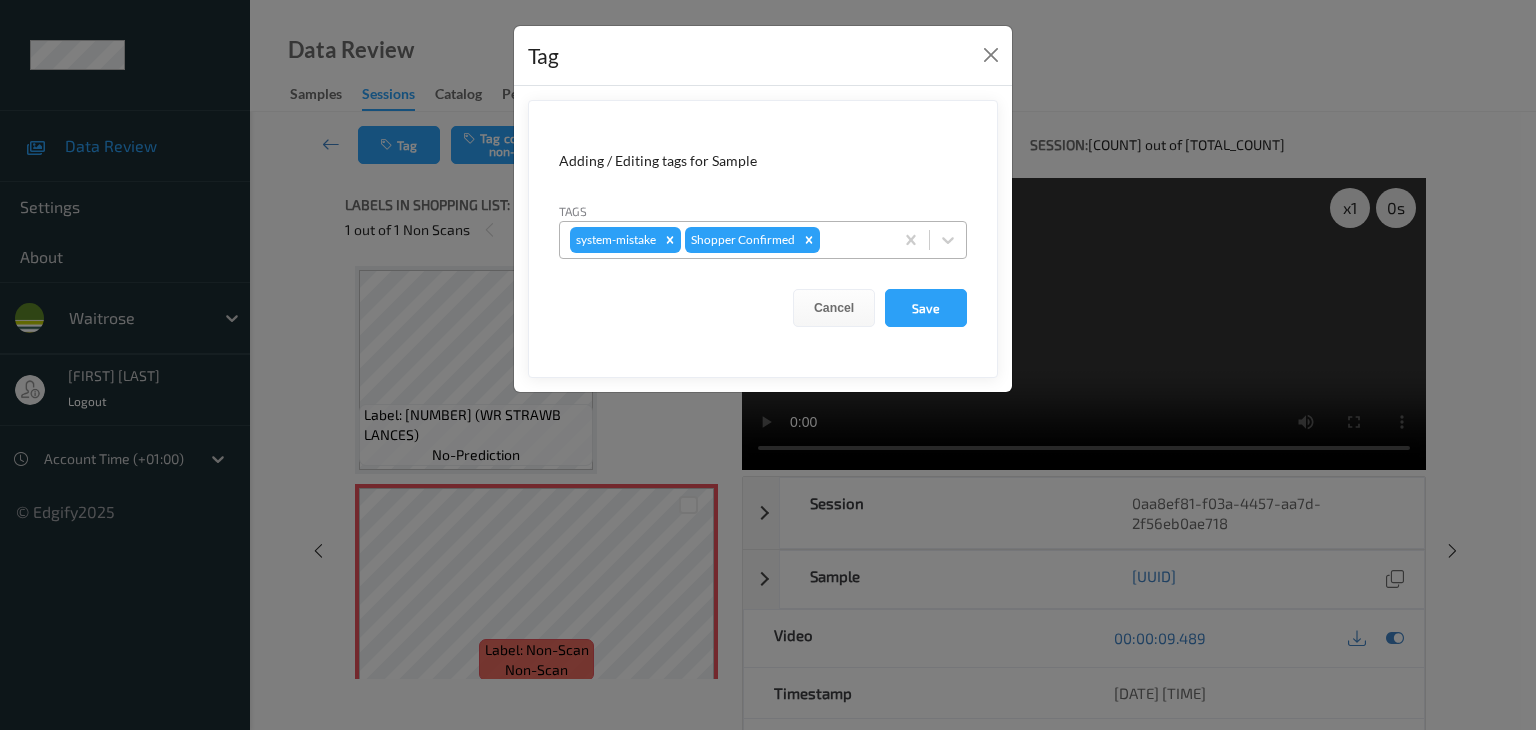 click at bounding box center [853, 240] 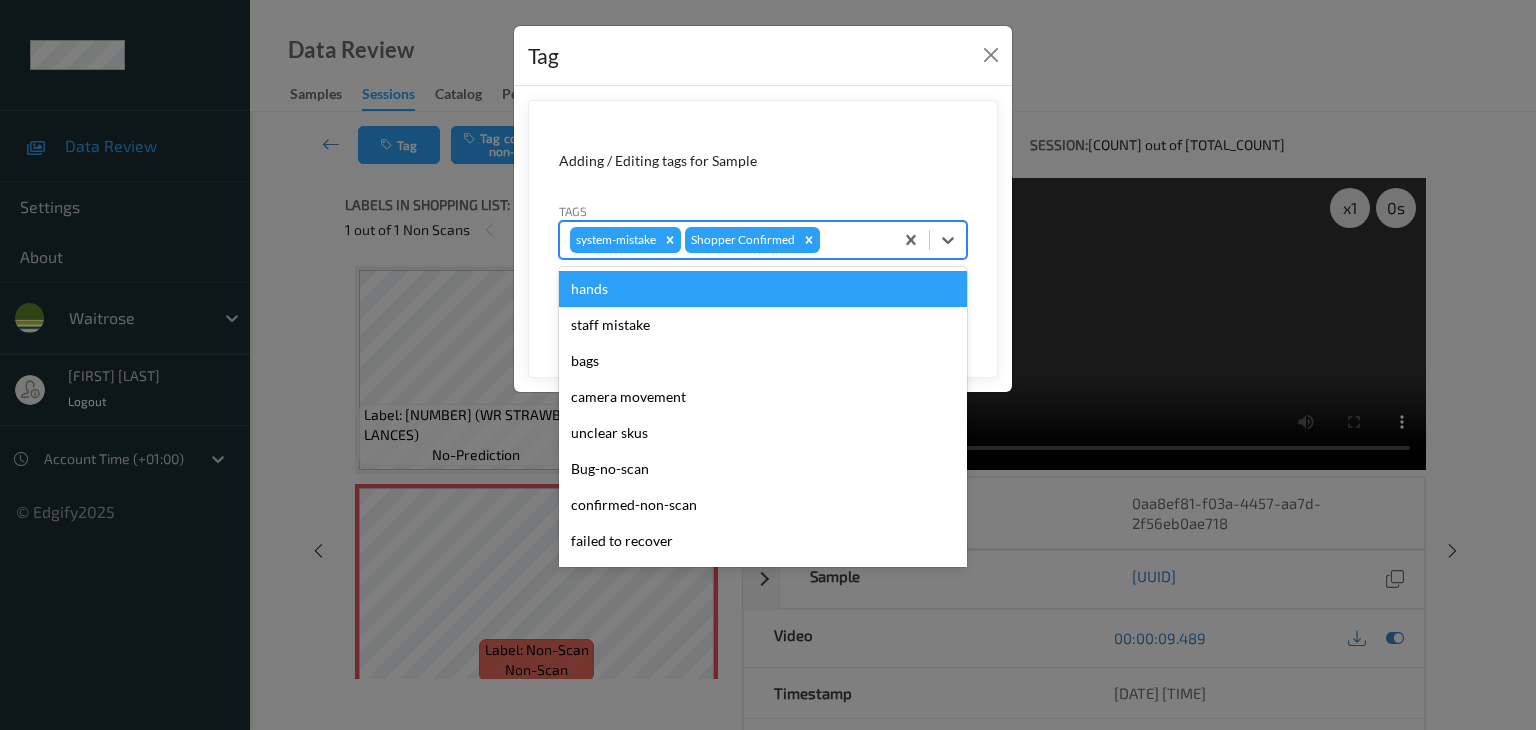 type on "u" 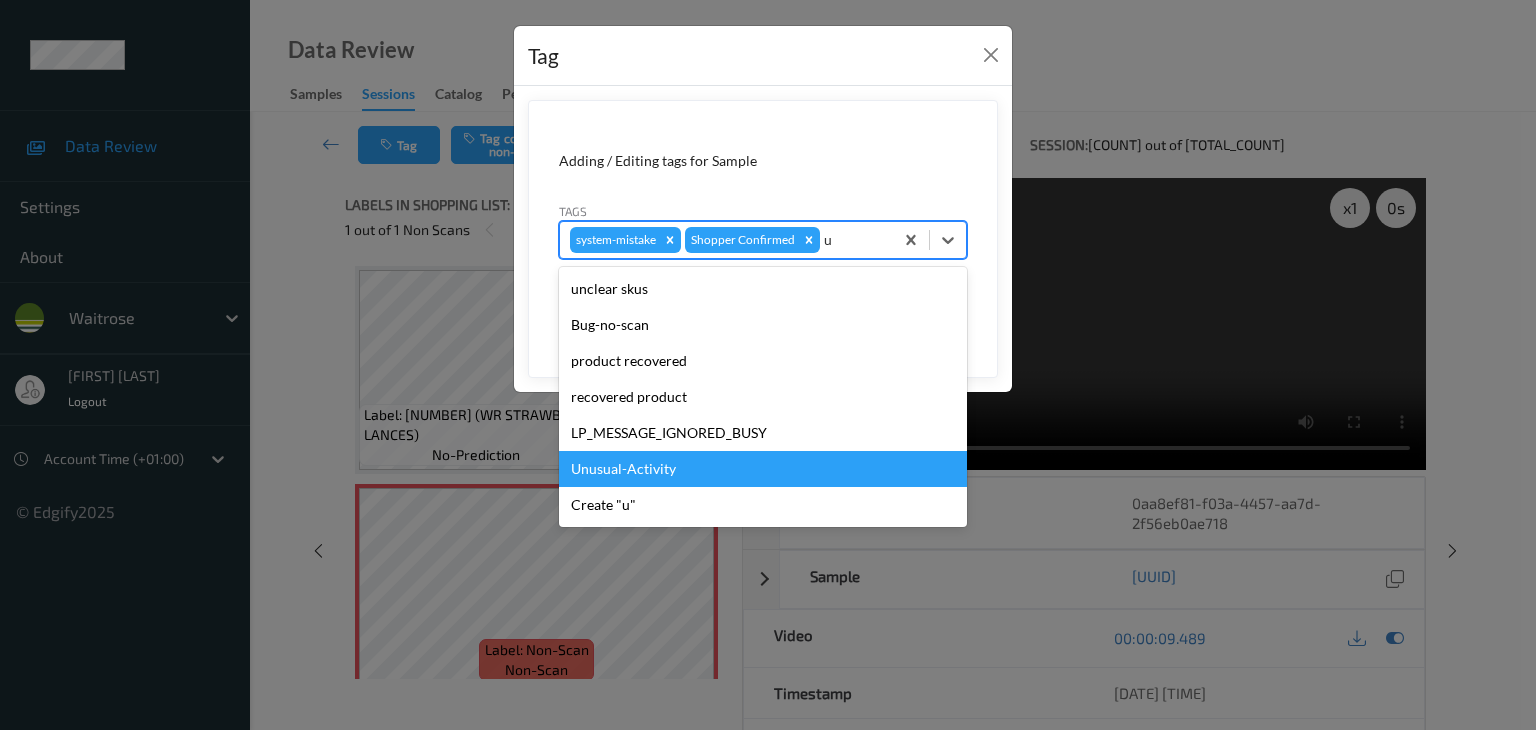 click on "Unusual-Activity" at bounding box center (763, 469) 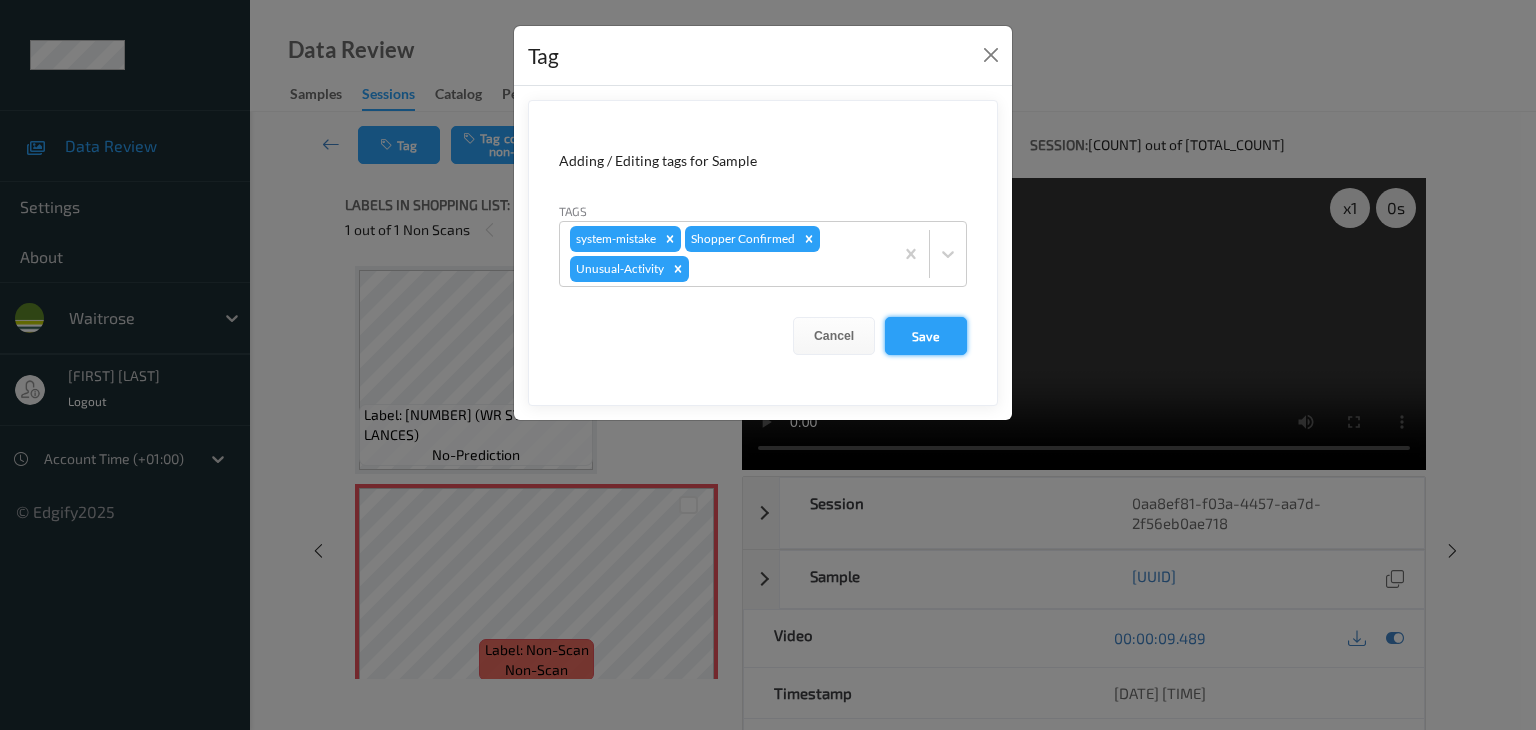click on "Save" at bounding box center [926, 336] 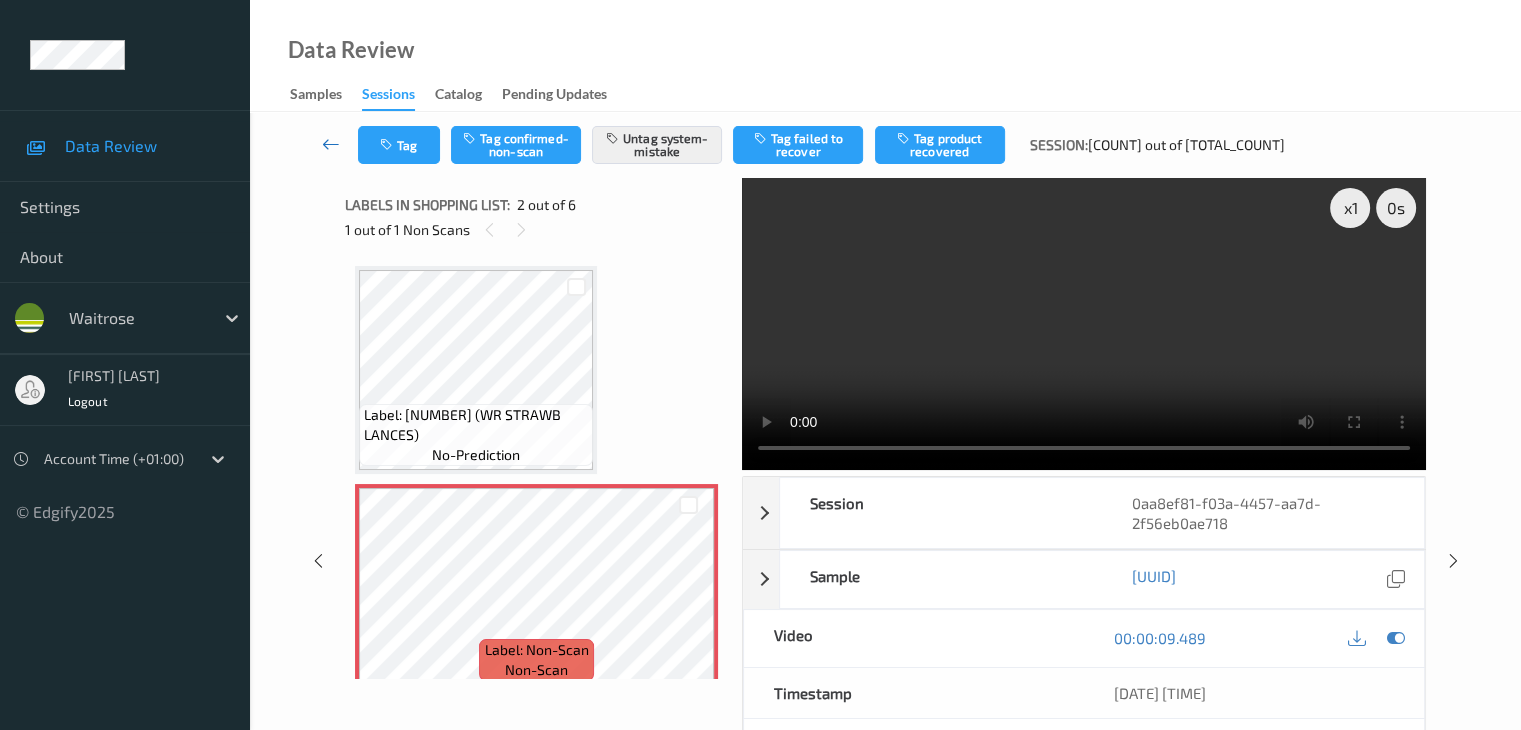 click at bounding box center [331, 144] 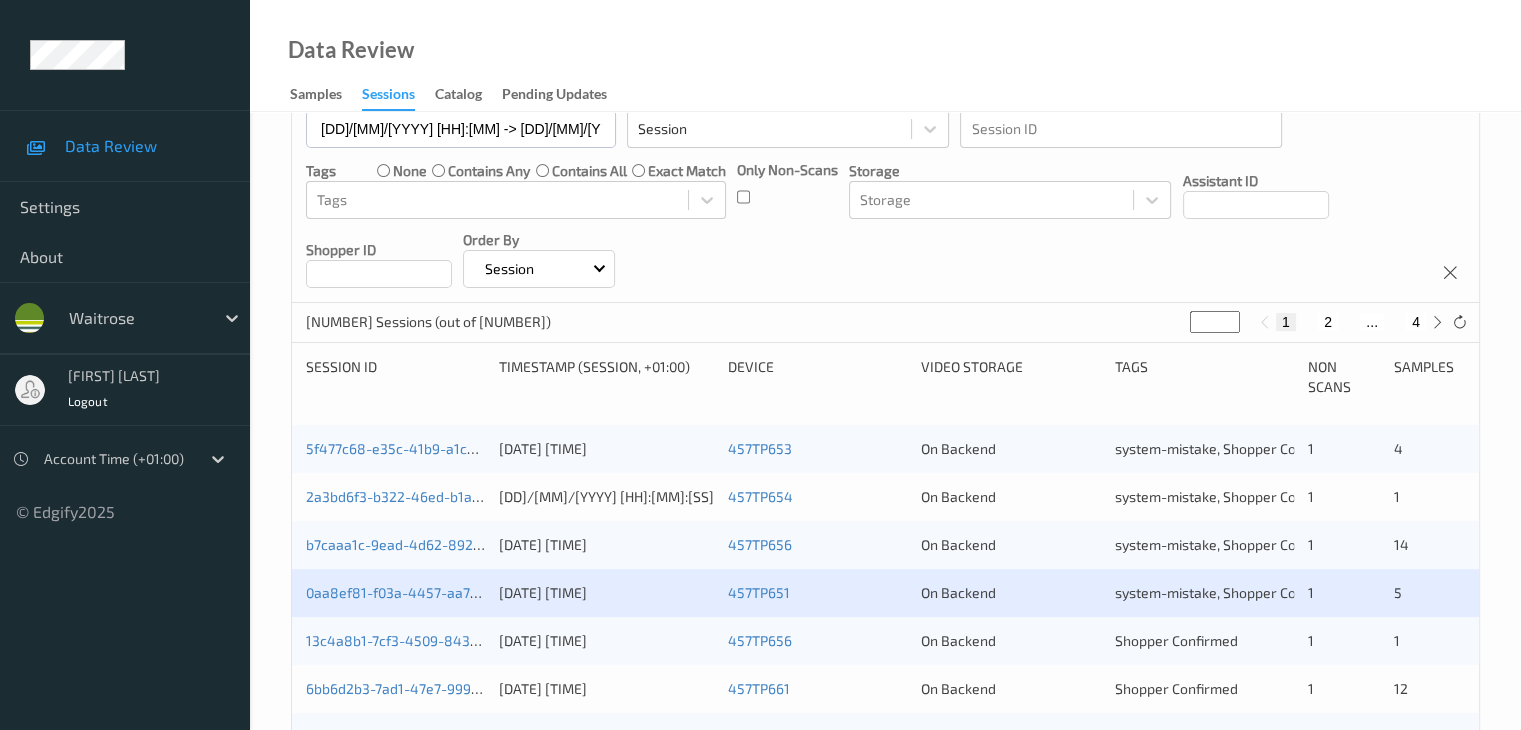 scroll, scrollTop: 300, scrollLeft: 0, axis: vertical 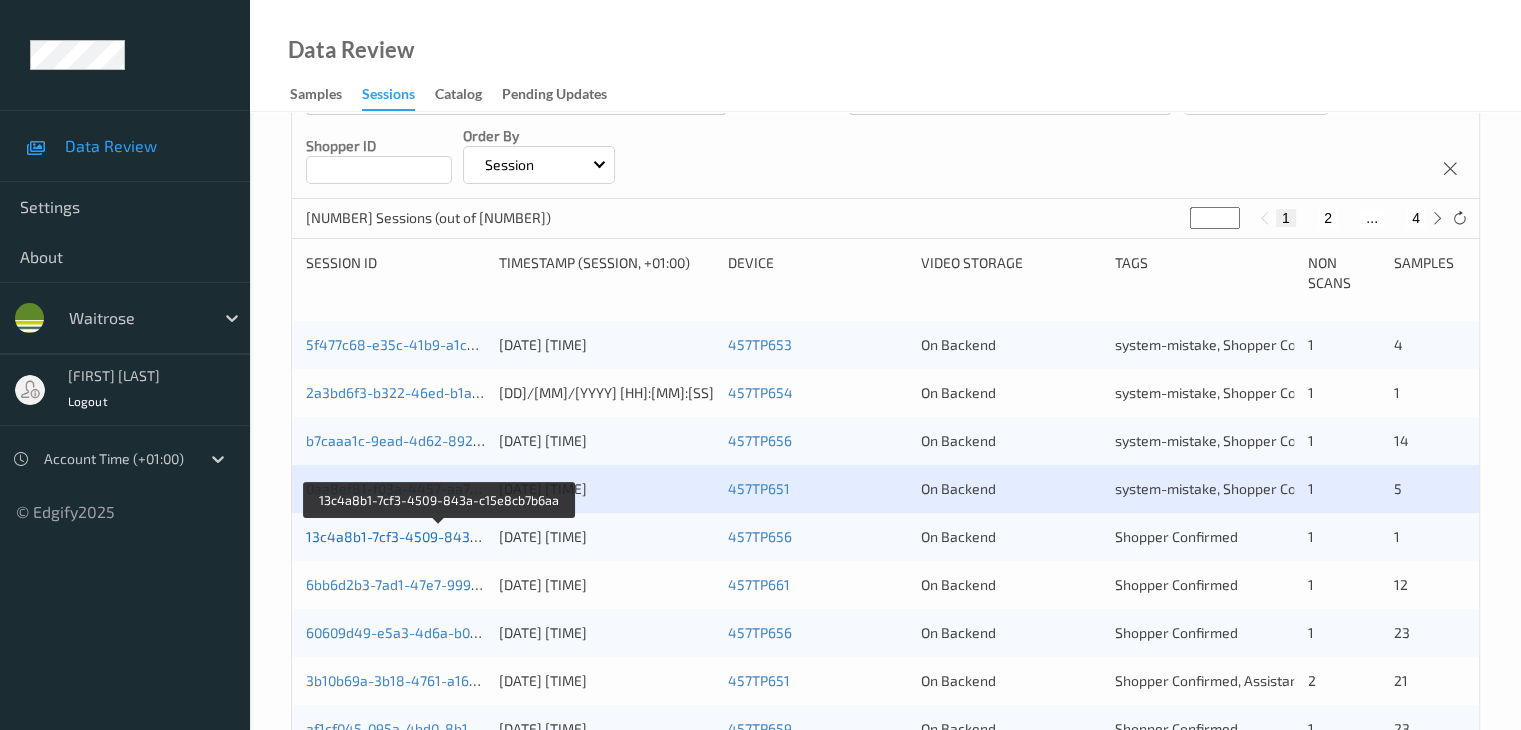 click on "13c4a8b1-7cf3-4509-843a-c15e8cb7b6aa" at bounding box center (441, 536) 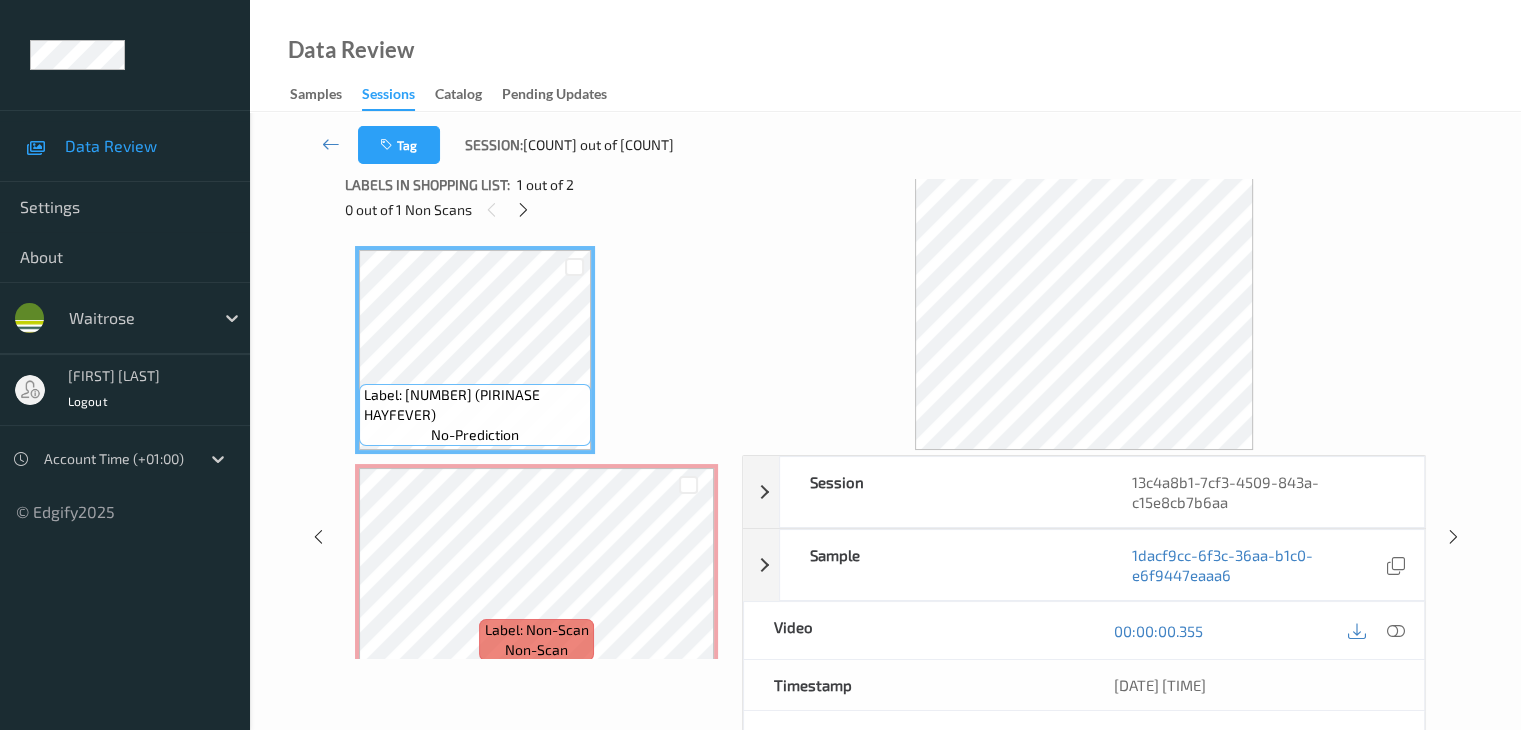 scroll, scrollTop: 0, scrollLeft: 0, axis: both 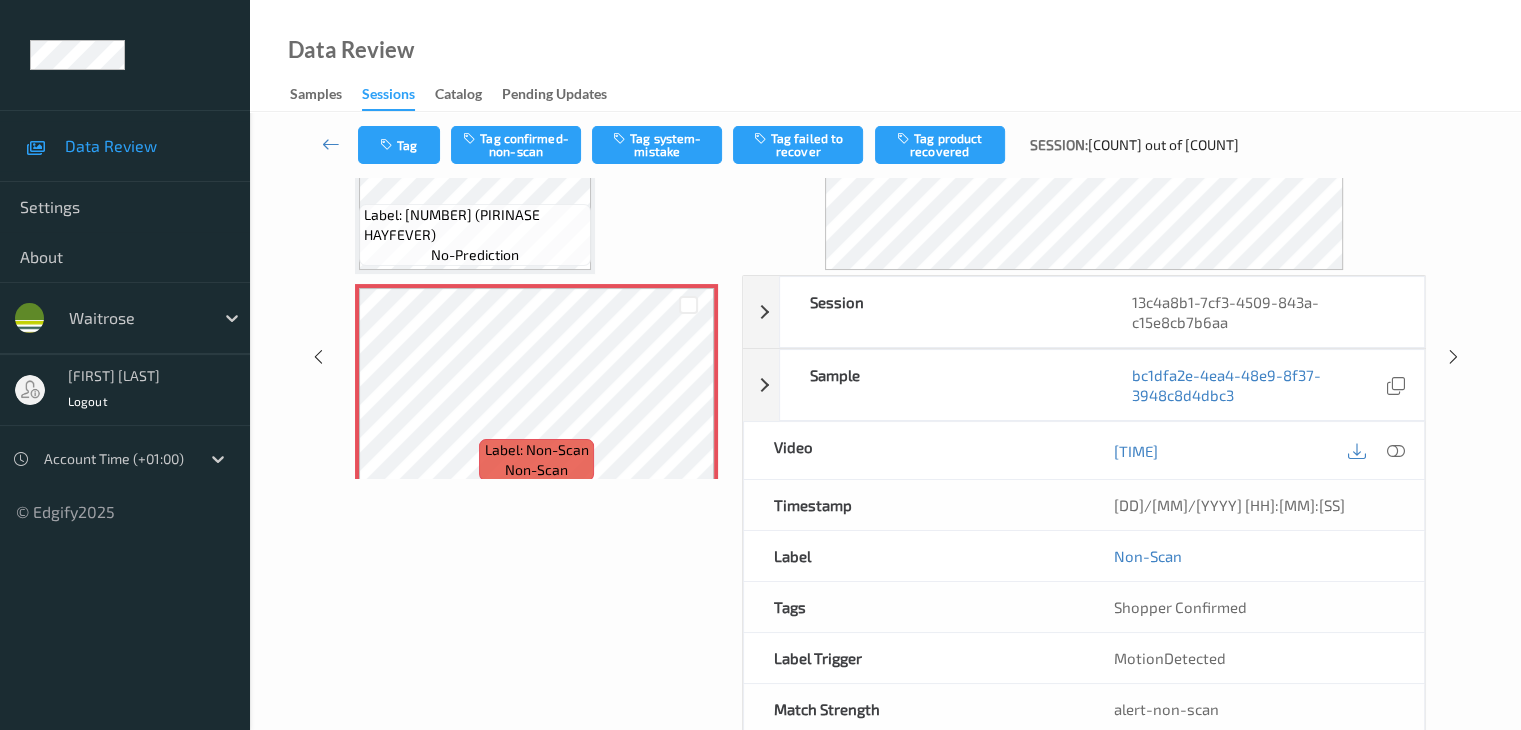 click on "Label: [NUMBER] (PIRINASE HAYFEVER) no-prediction" at bounding box center (475, 235) 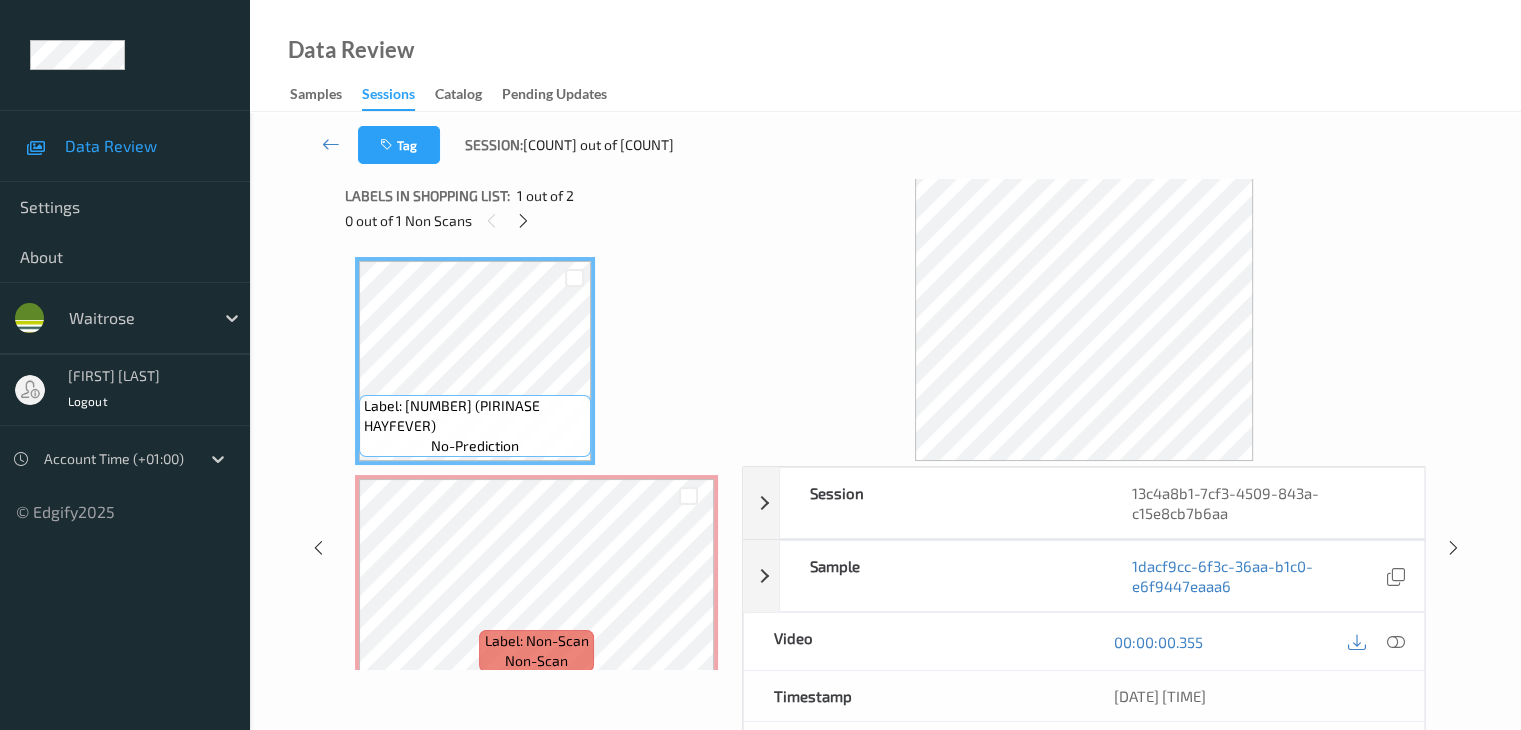 scroll, scrollTop: 0, scrollLeft: 0, axis: both 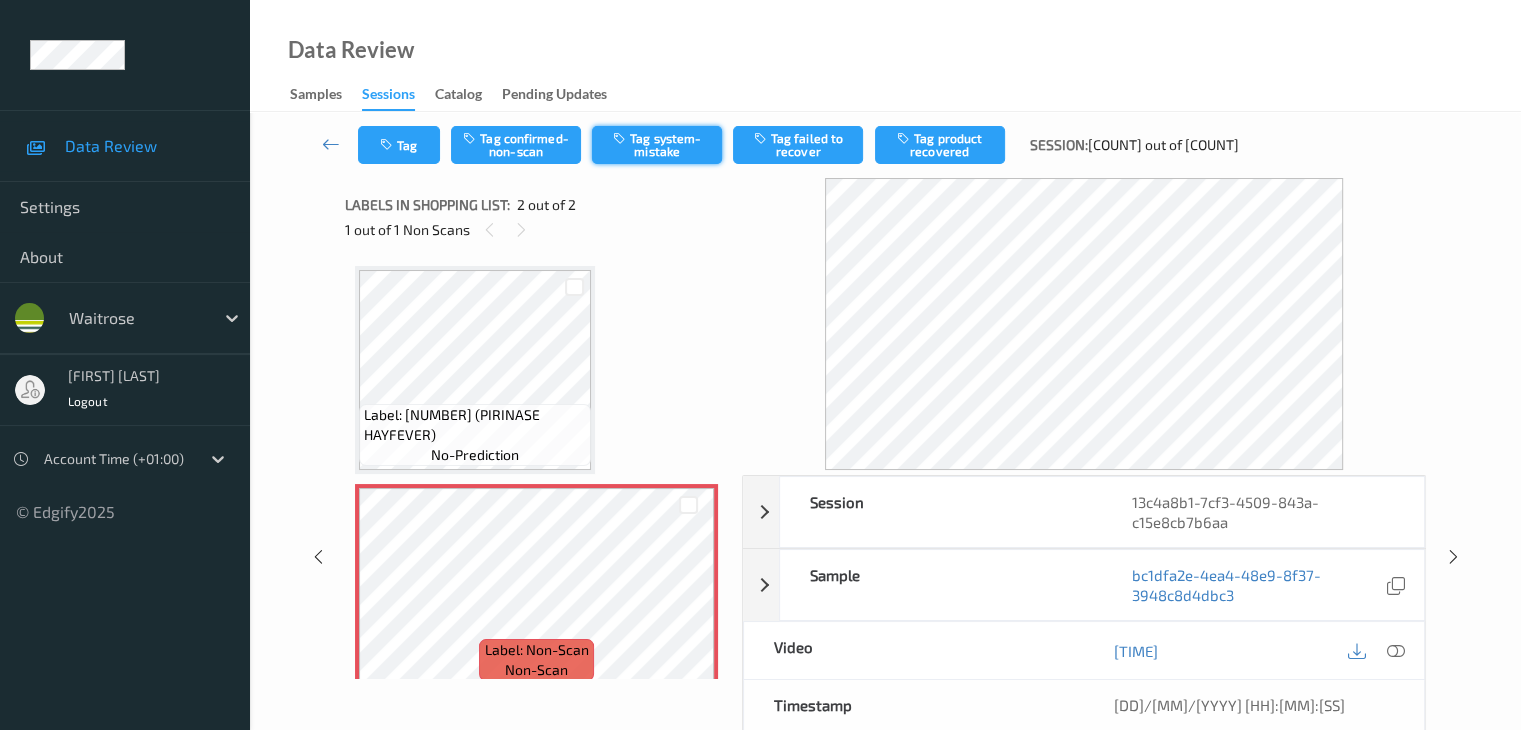 click on "Tag   system-mistake" at bounding box center [657, 145] 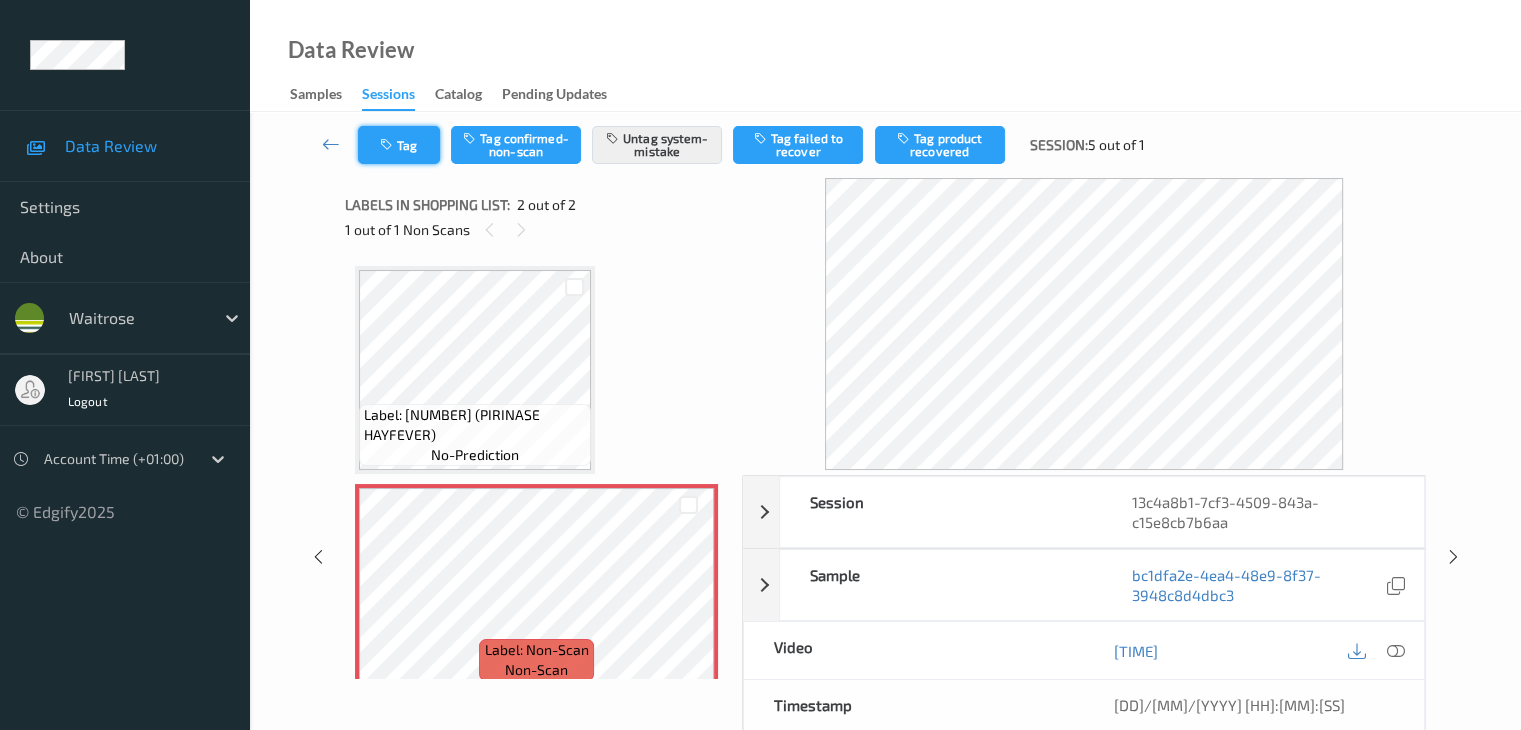 click on "Tag" at bounding box center [399, 145] 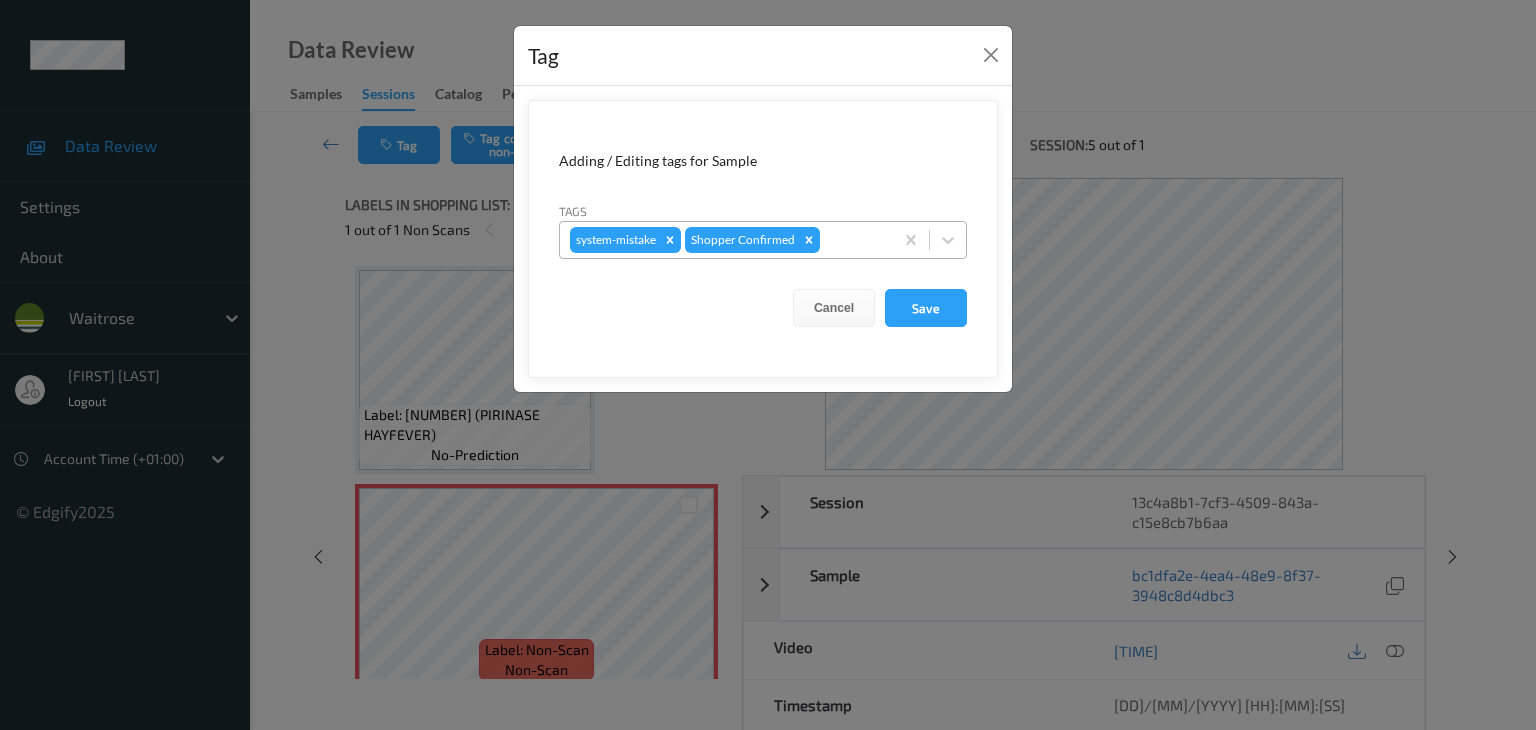 click at bounding box center [853, 240] 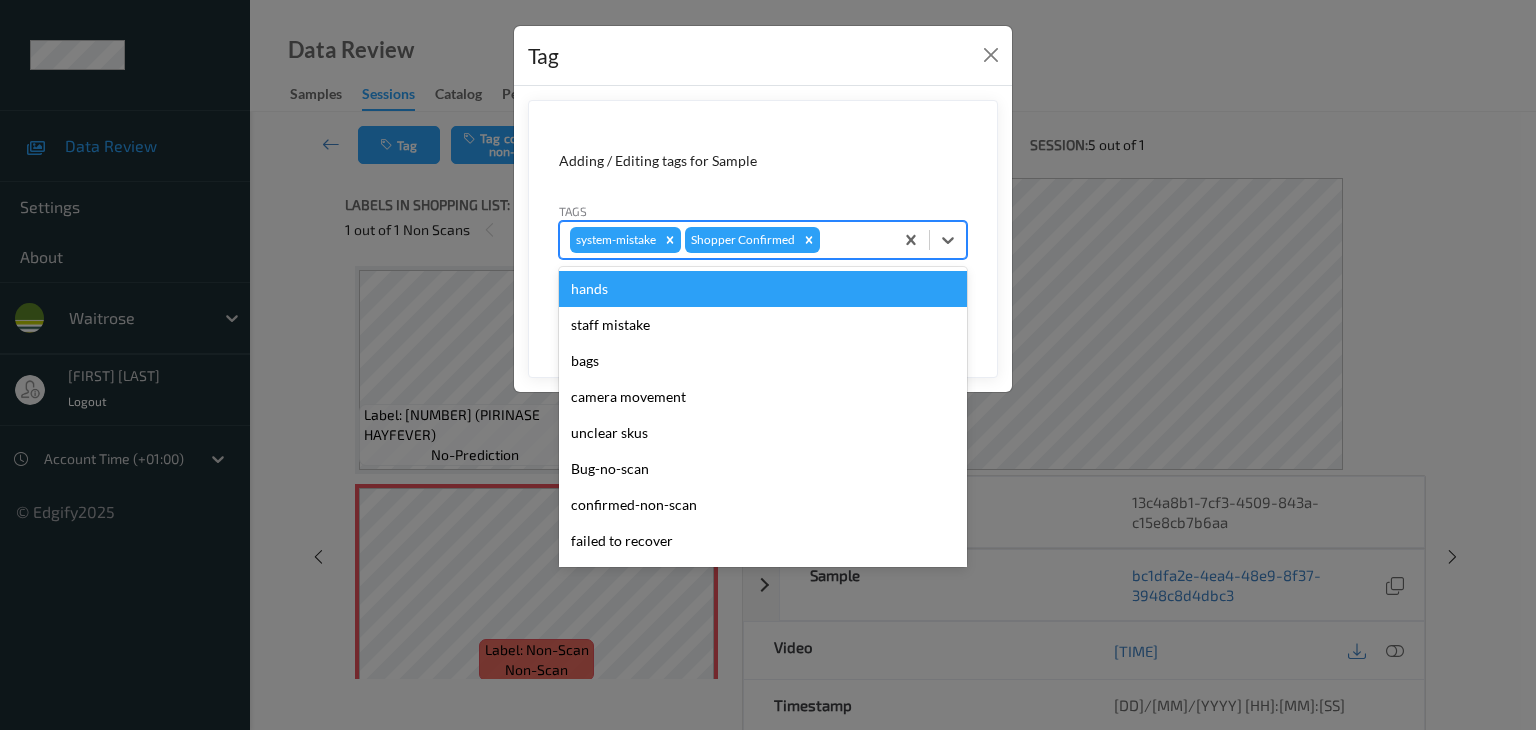type on "u" 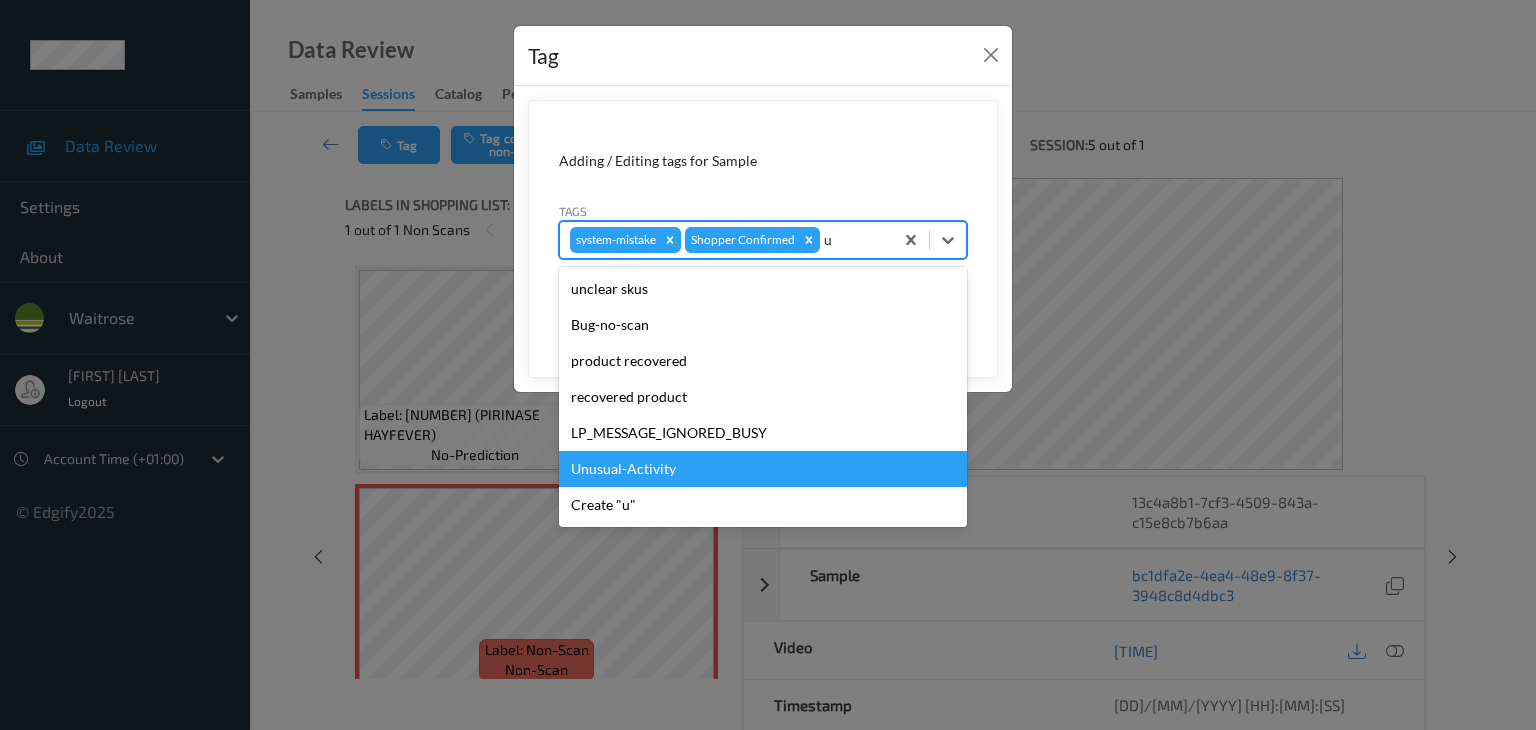 click on "Unusual-Activity" at bounding box center (763, 469) 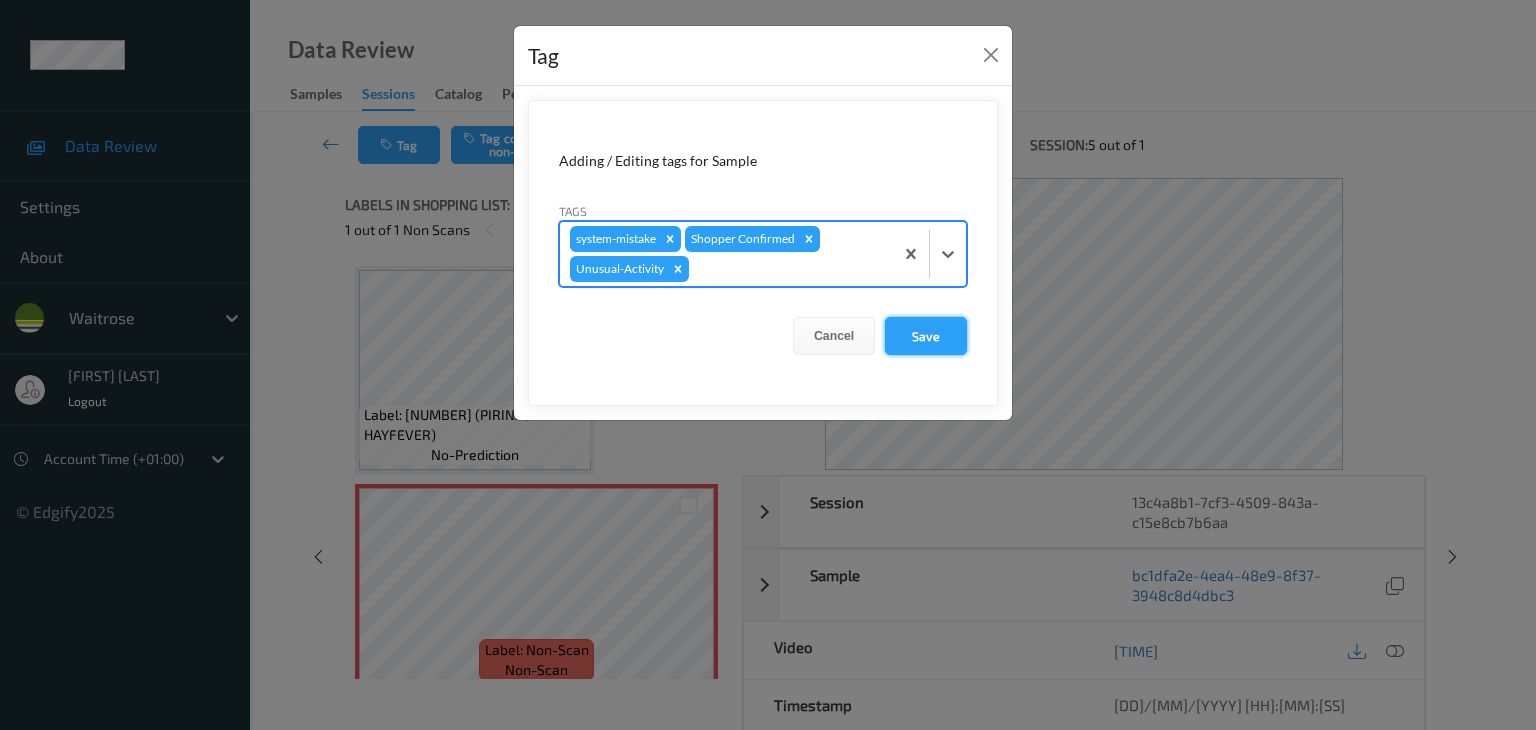 click on "Save" at bounding box center [926, 336] 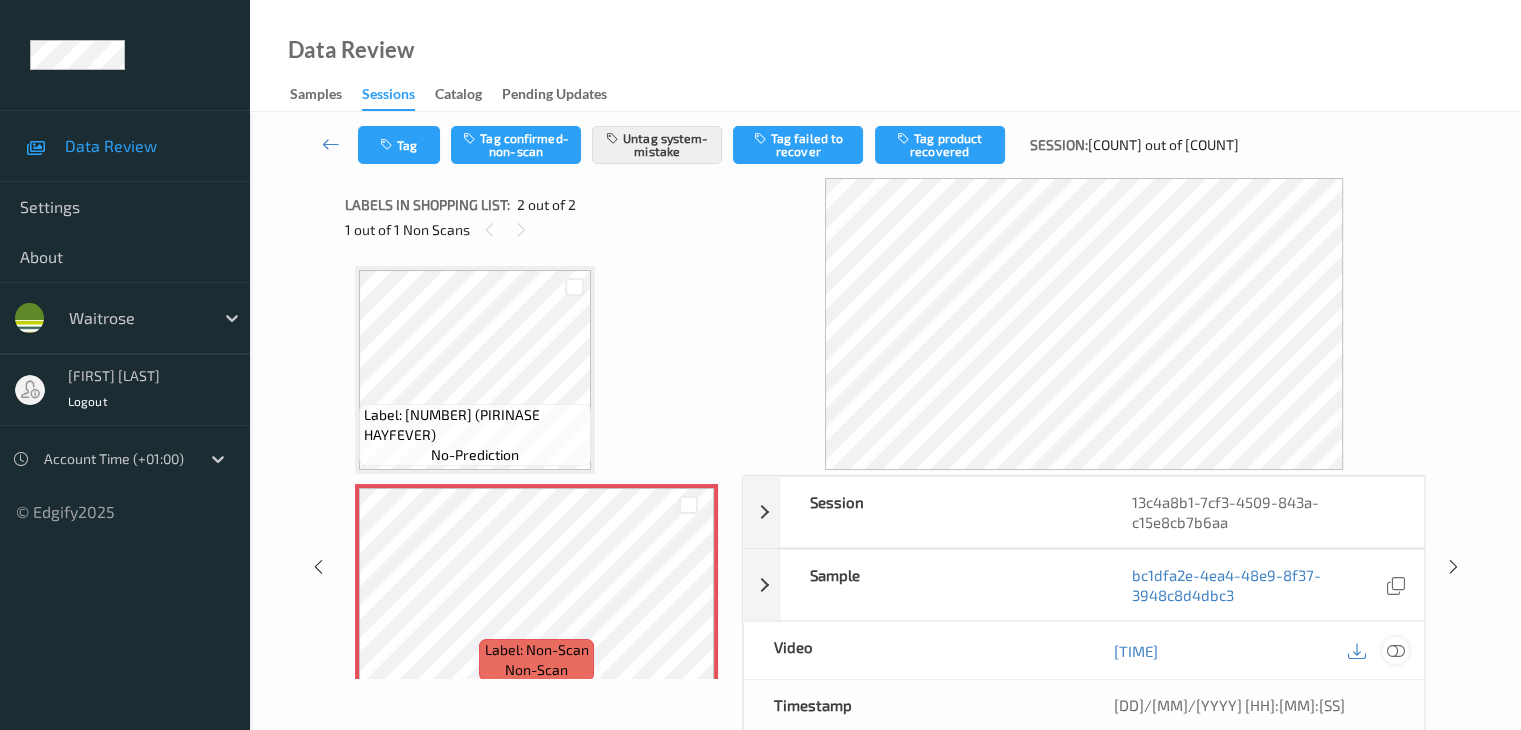 click at bounding box center [1395, 651] 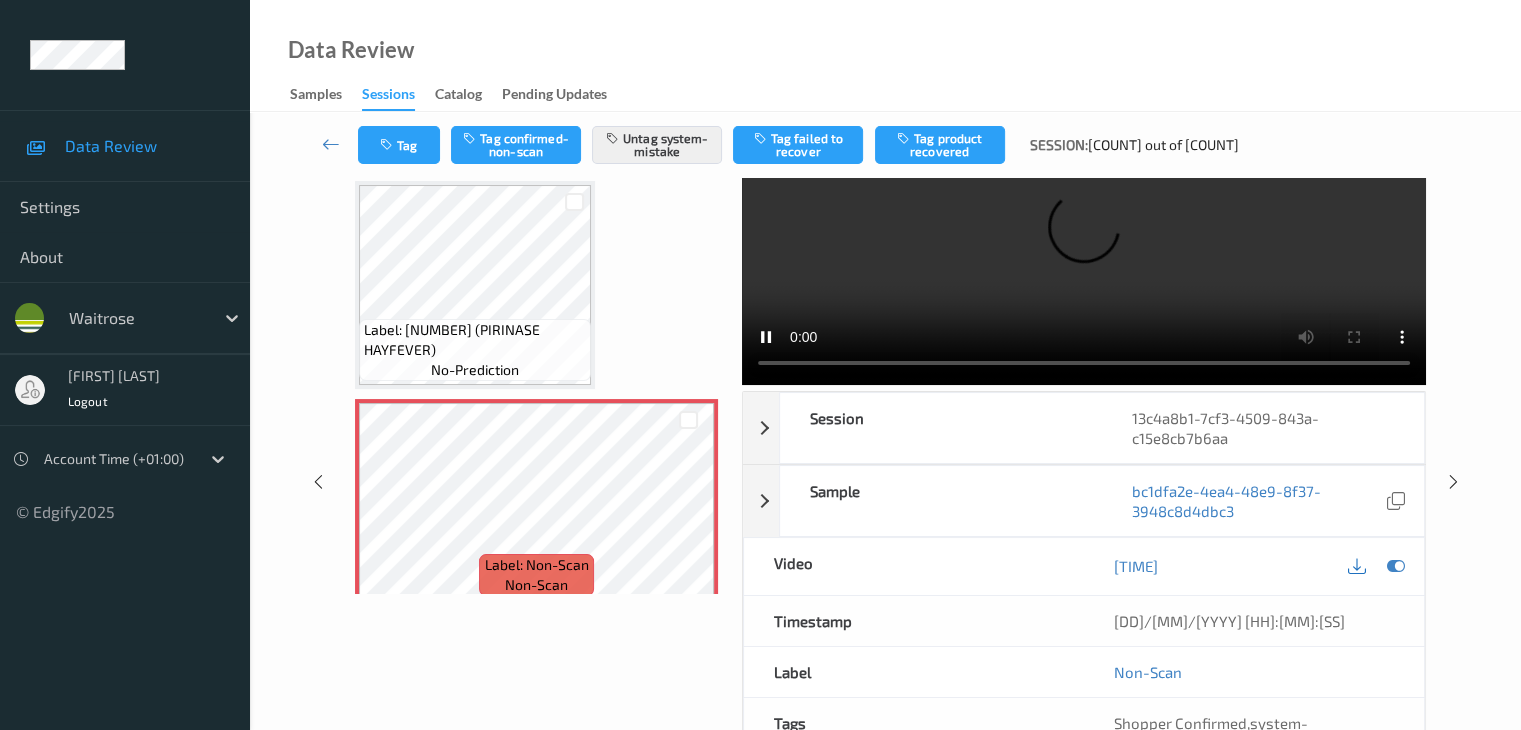 scroll, scrollTop: 0, scrollLeft: 0, axis: both 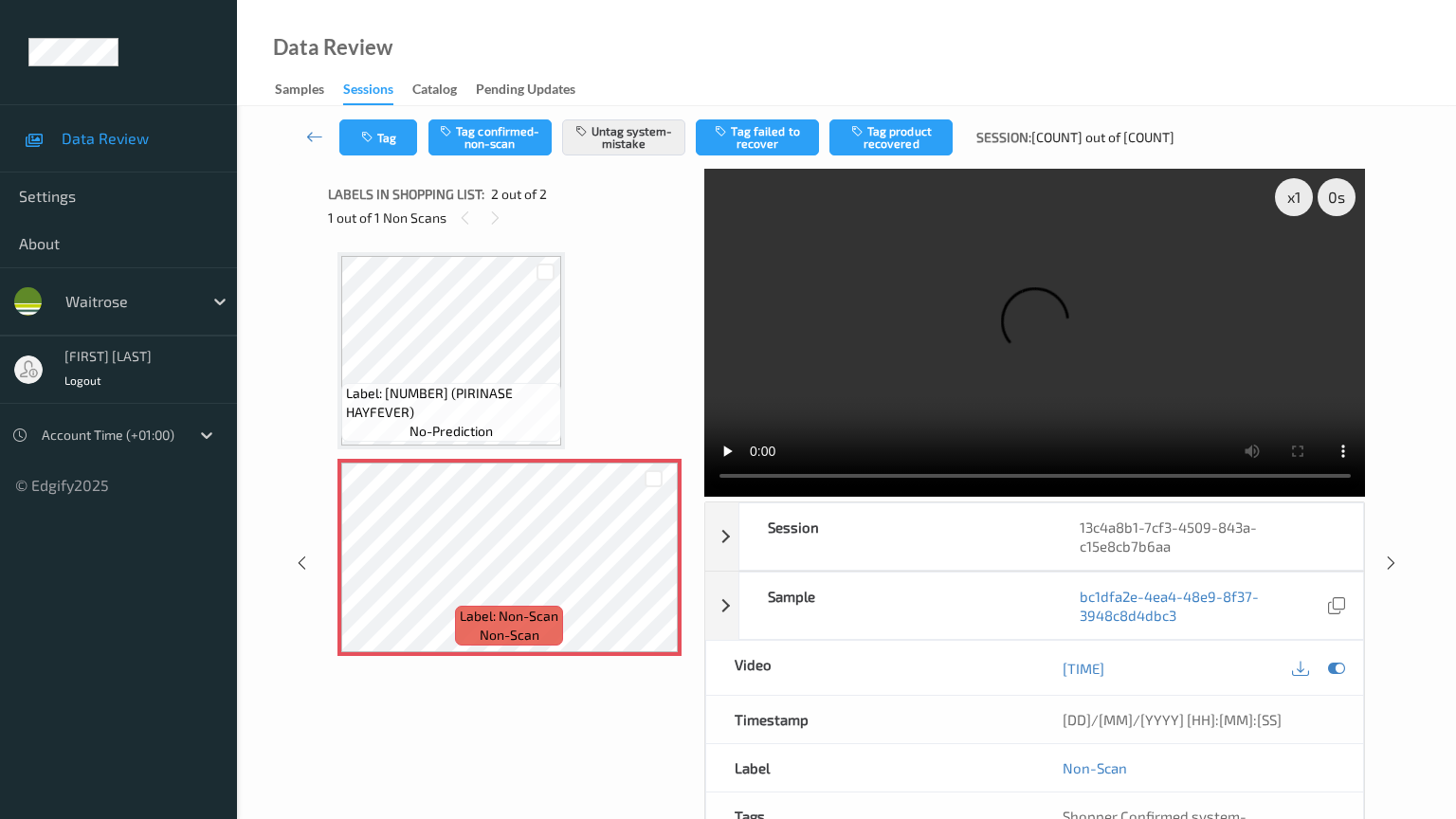 type 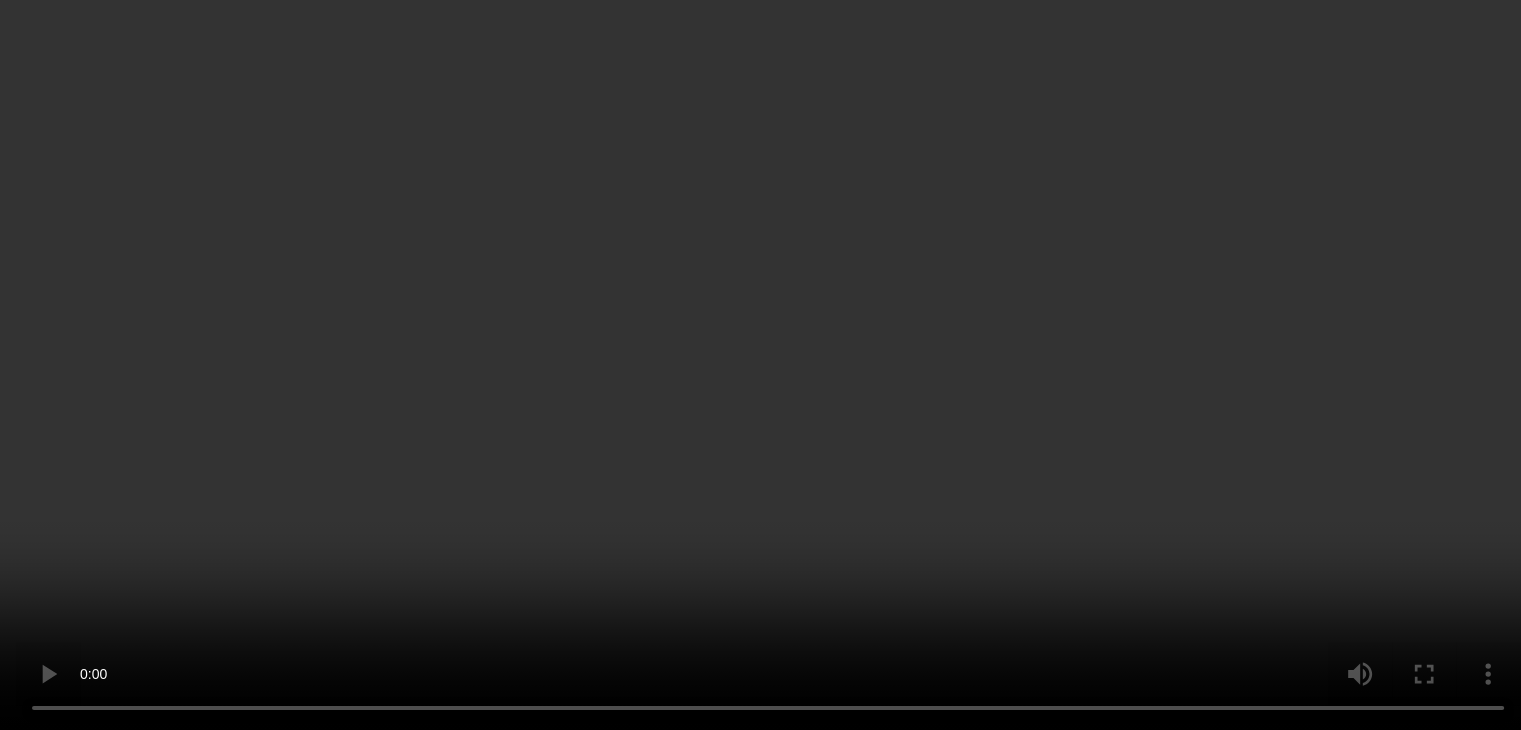 scroll, scrollTop: 0, scrollLeft: 0, axis: both 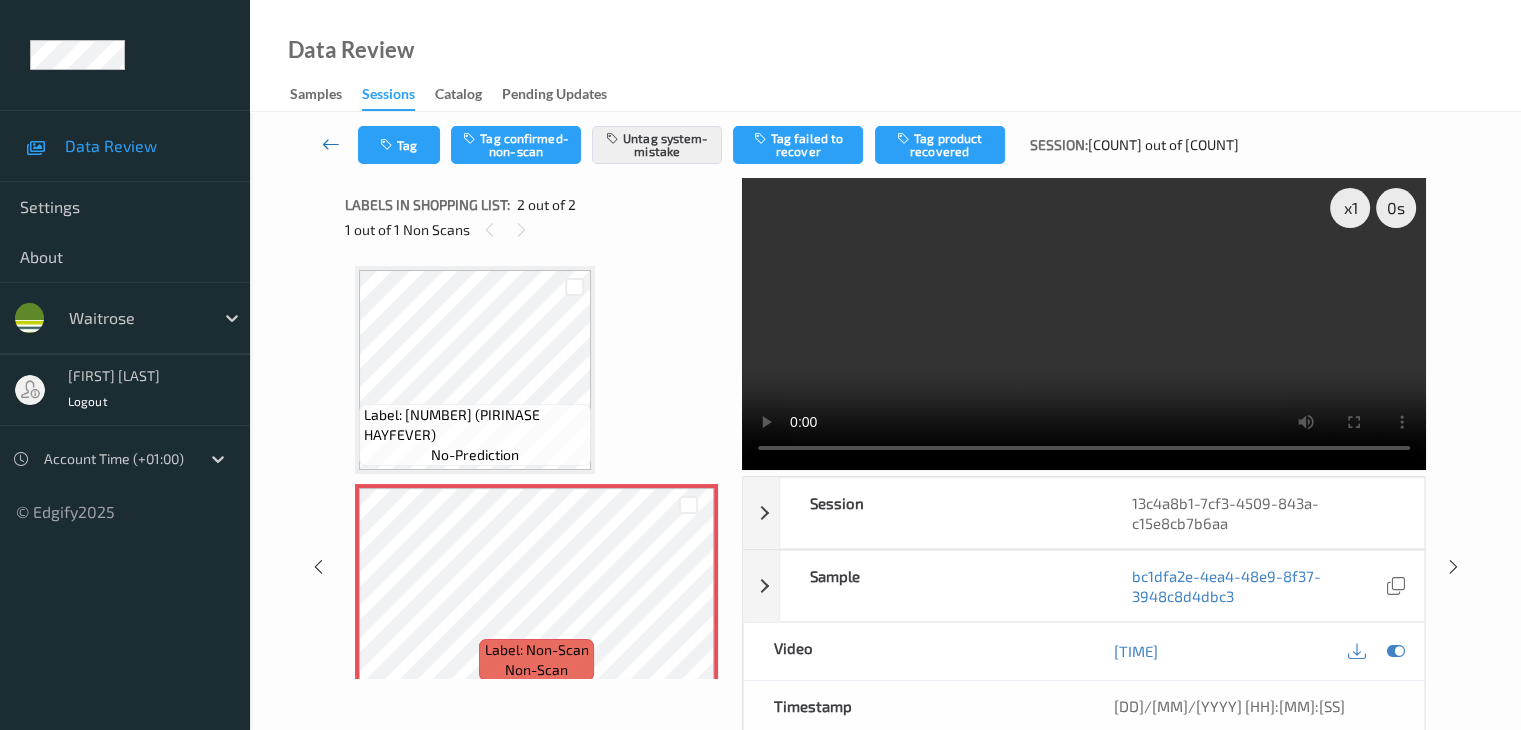 click at bounding box center [331, 144] 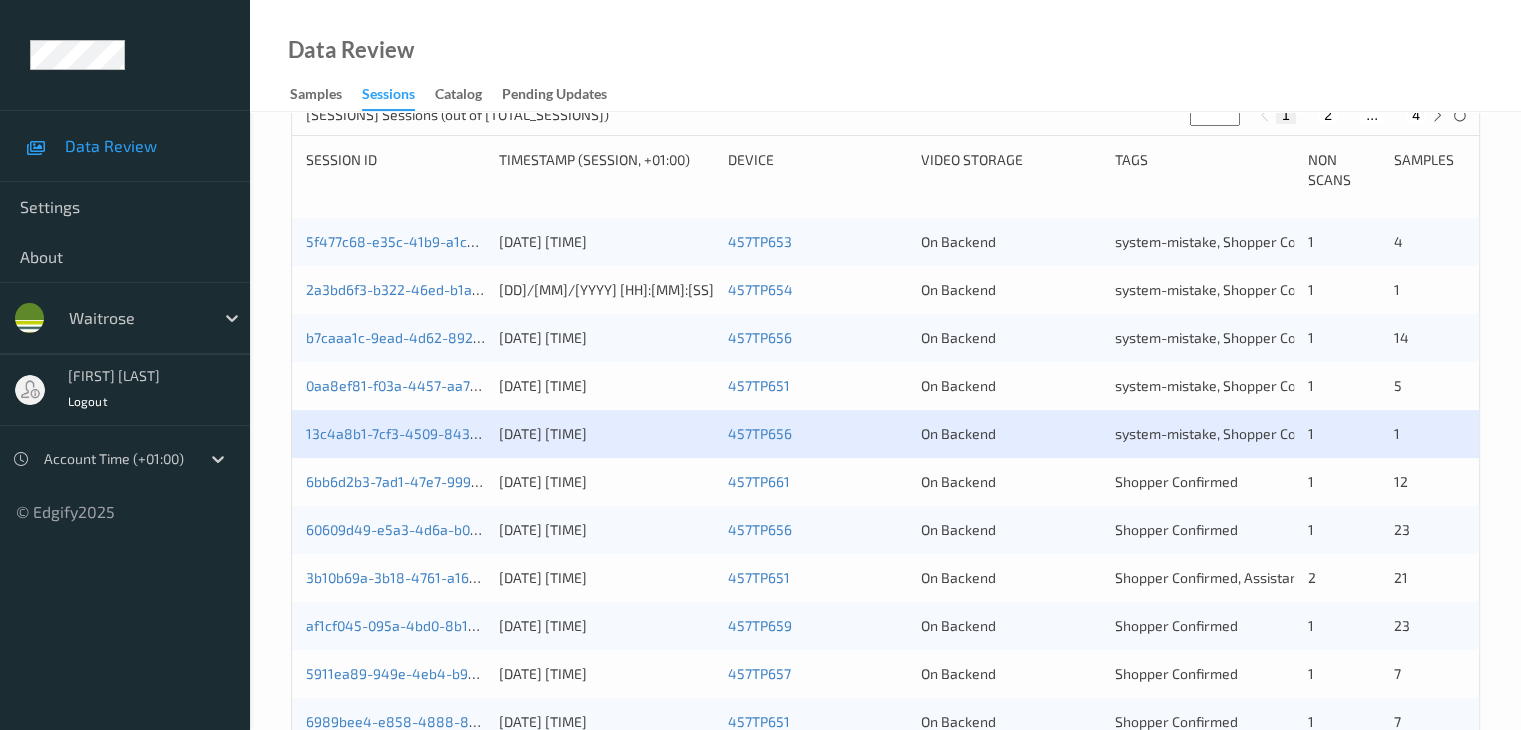 scroll, scrollTop: 500, scrollLeft: 0, axis: vertical 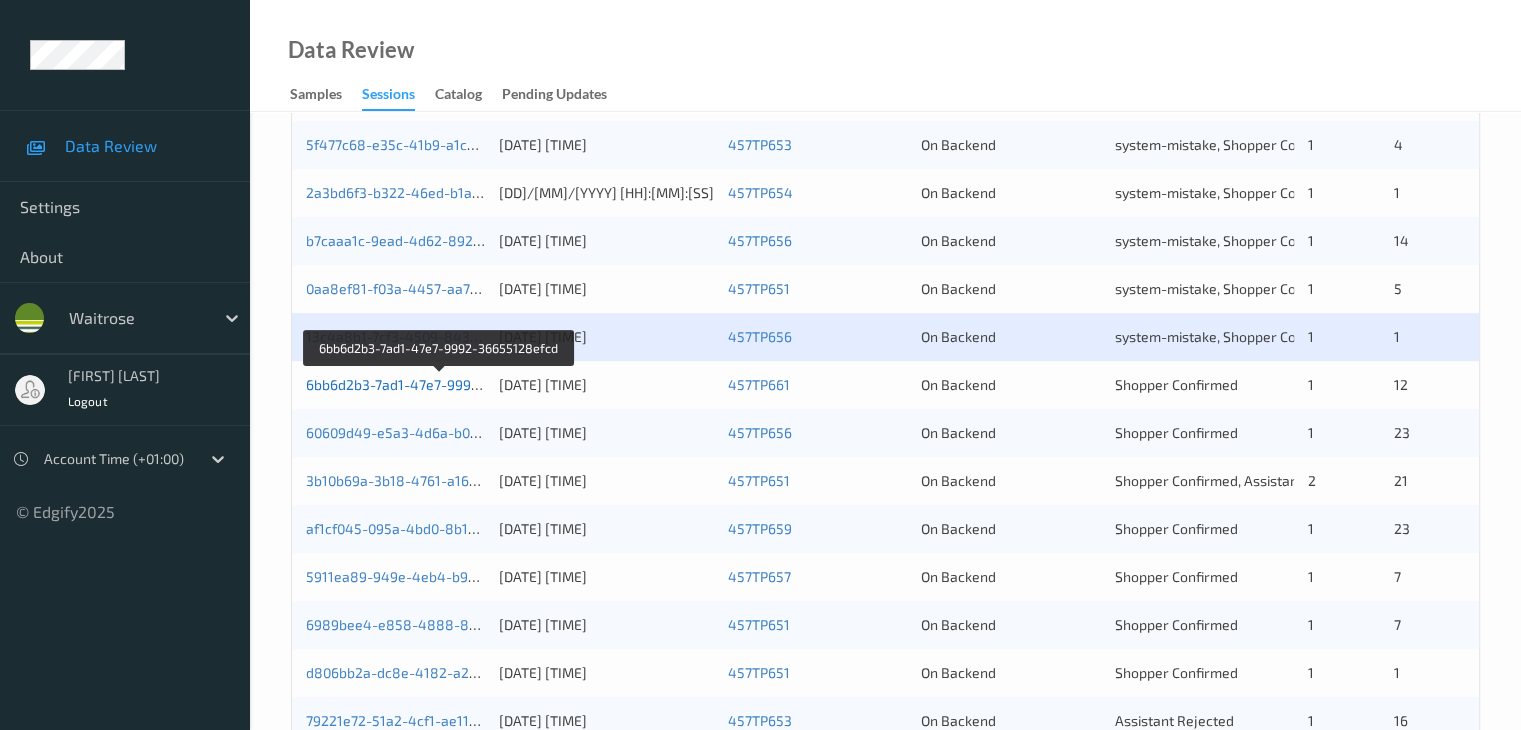 click on "6bb6d2b3-7ad1-47e7-9992-36655128efcd" at bounding box center (441, 384) 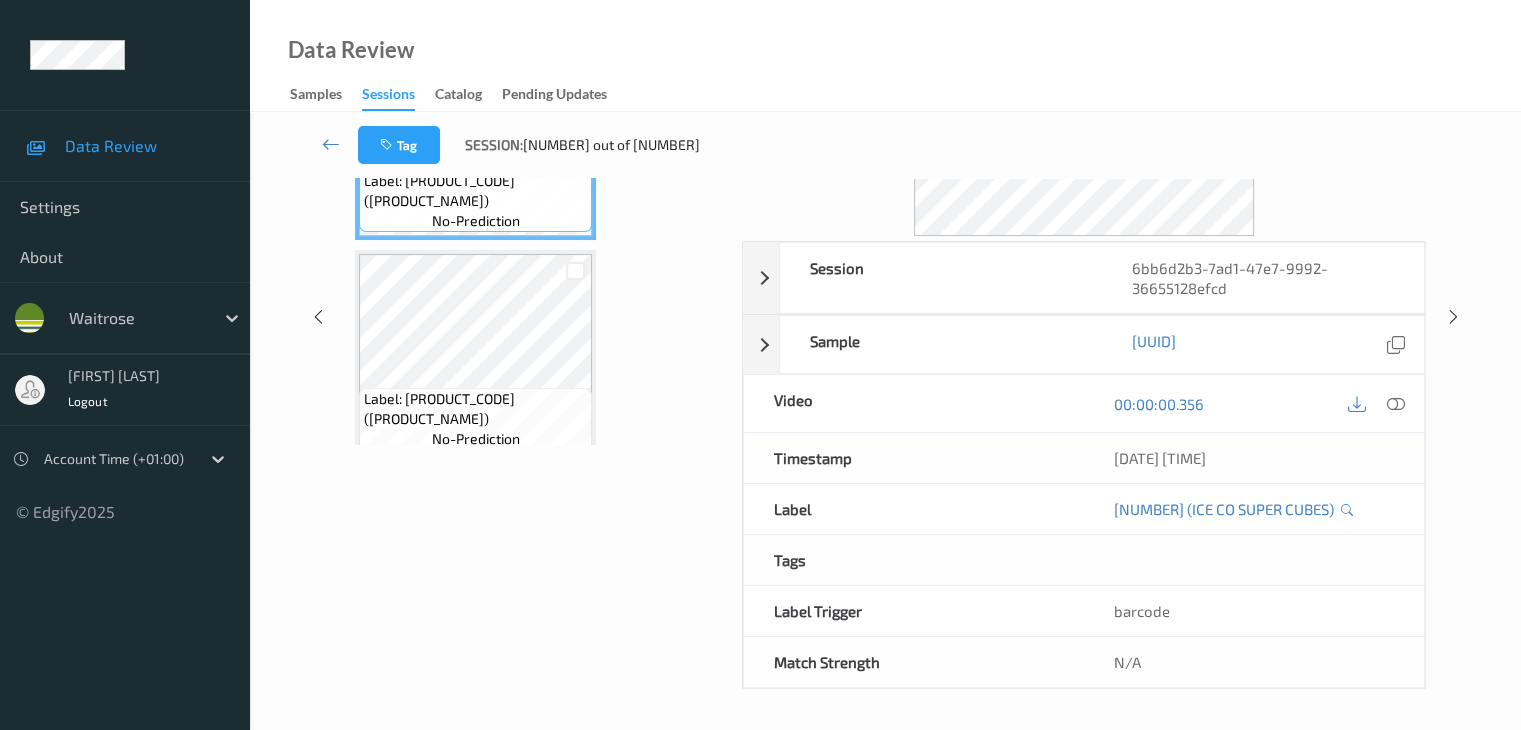 scroll, scrollTop: 0, scrollLeft: 0, axis: both 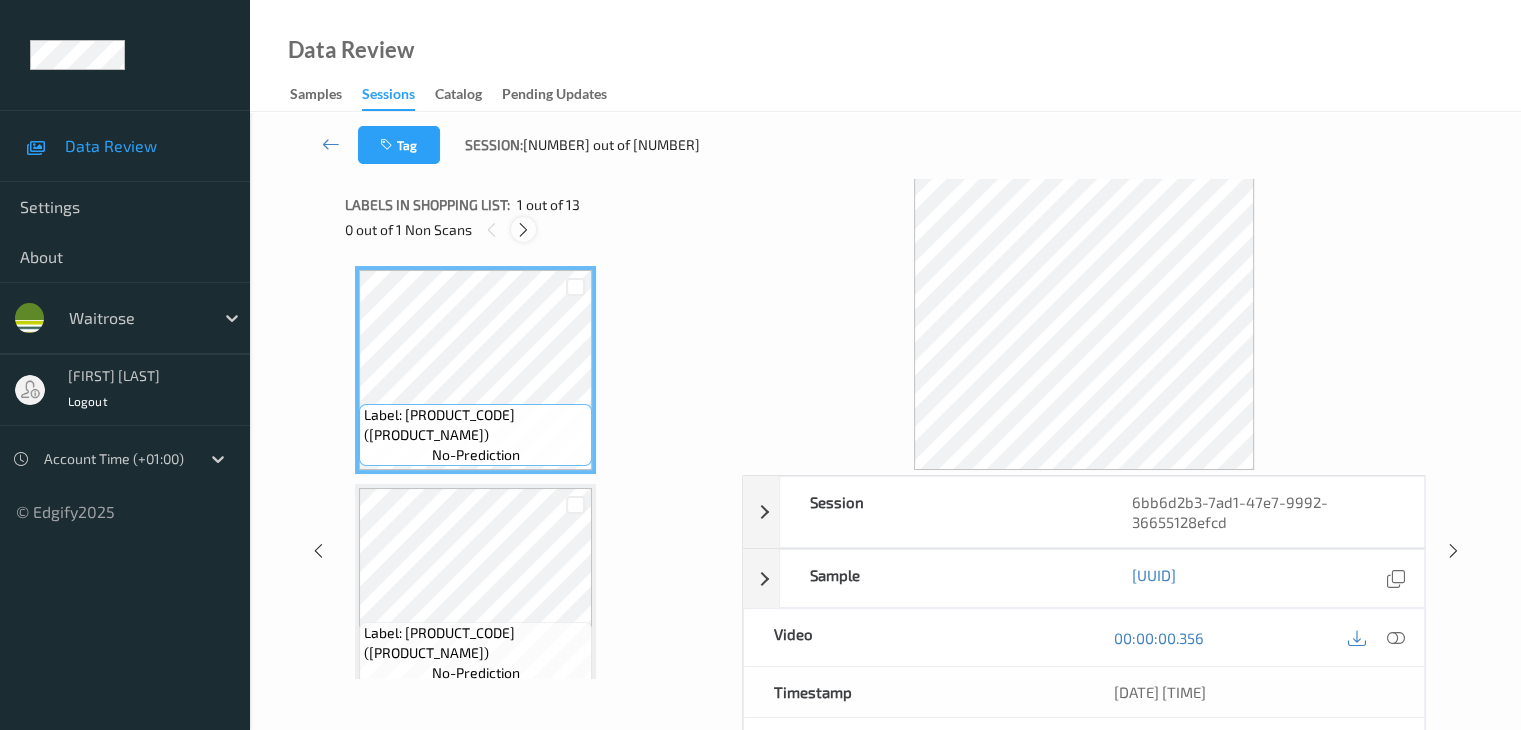 click at bounding box center (523, 230) 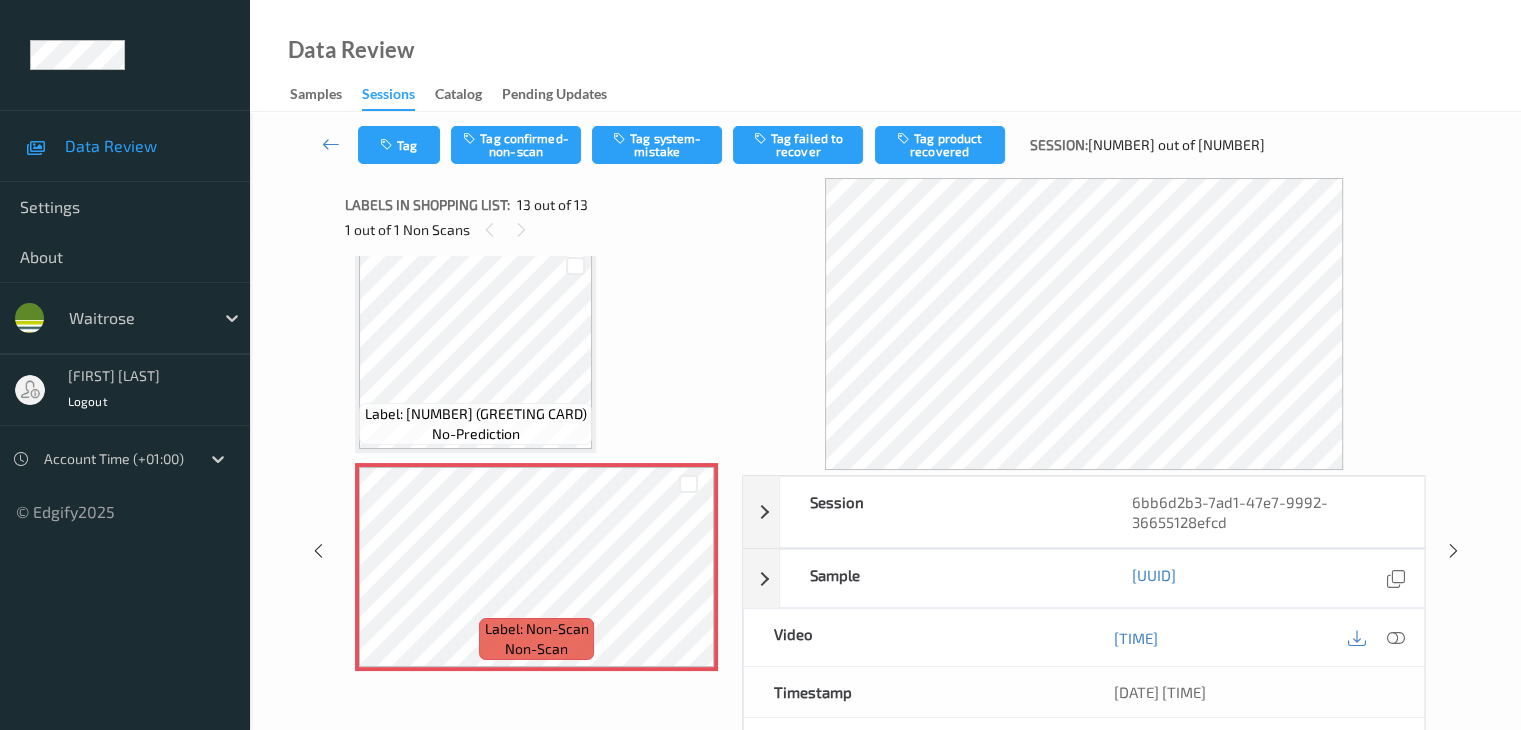 scroll, scrollTop: 2421, scrollLeft: 0, axis: vertical 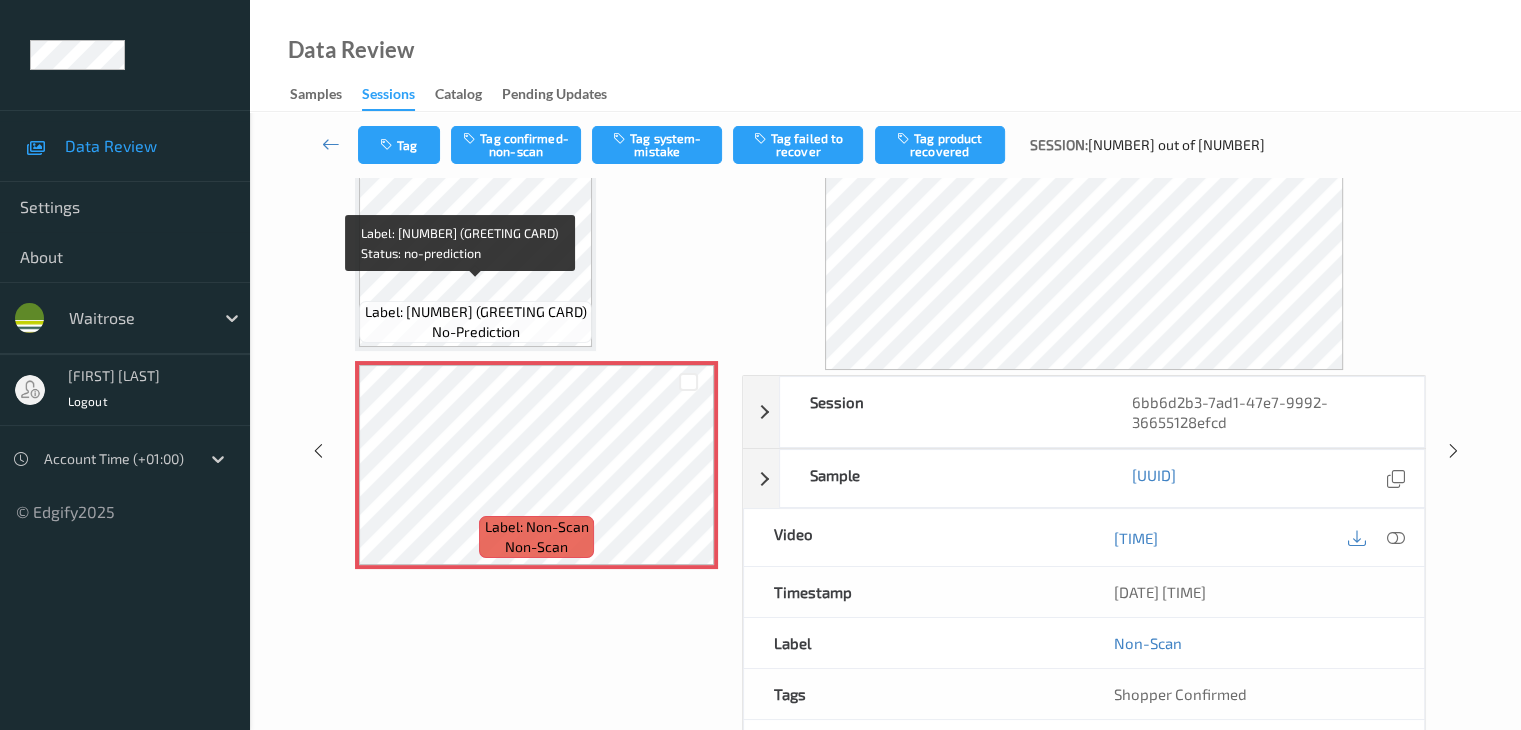 click on "Label: [NUMBER] (GREETING CARD)" at bounding box center (476, 312) 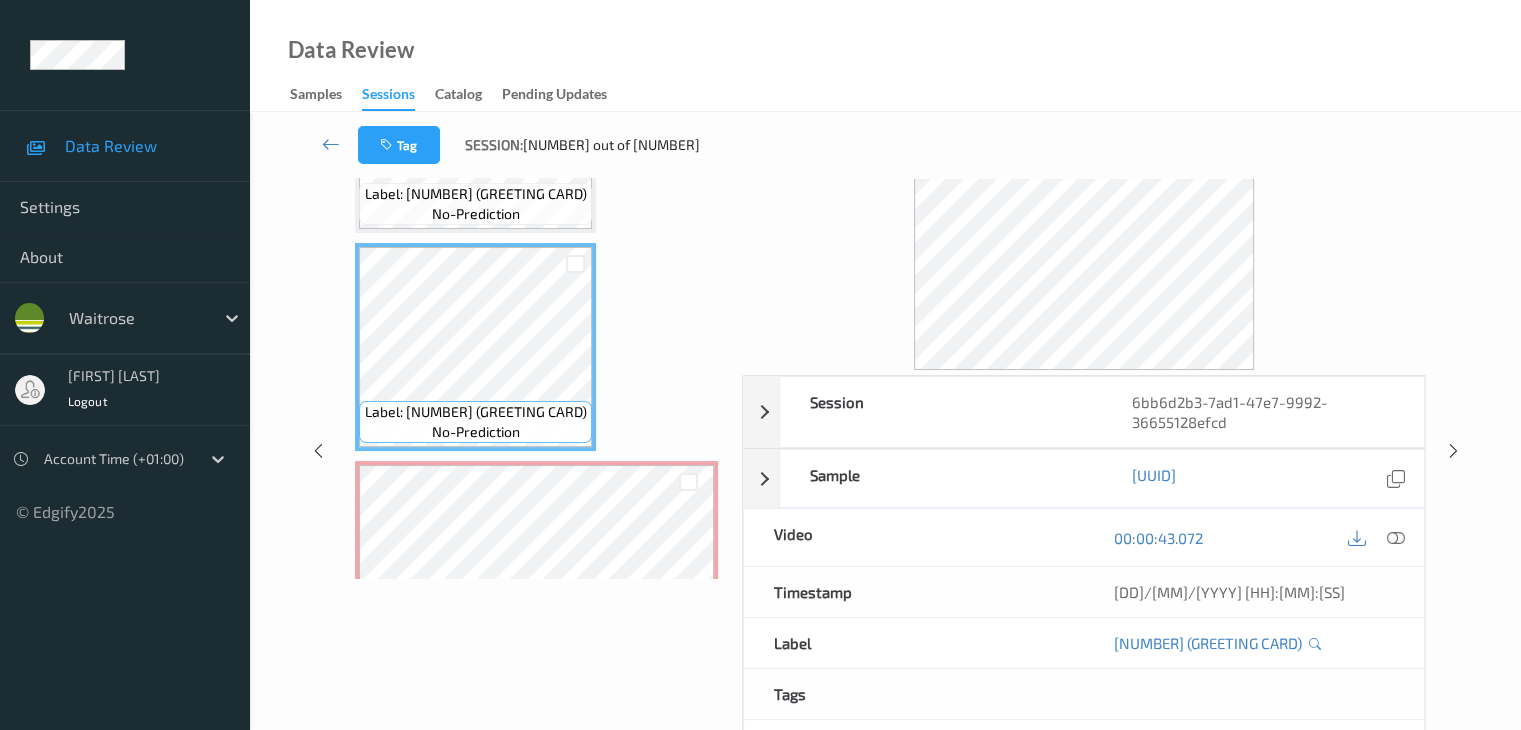 scroll, scrollTop: 2421, scrollLeft: 0, axis: vertical 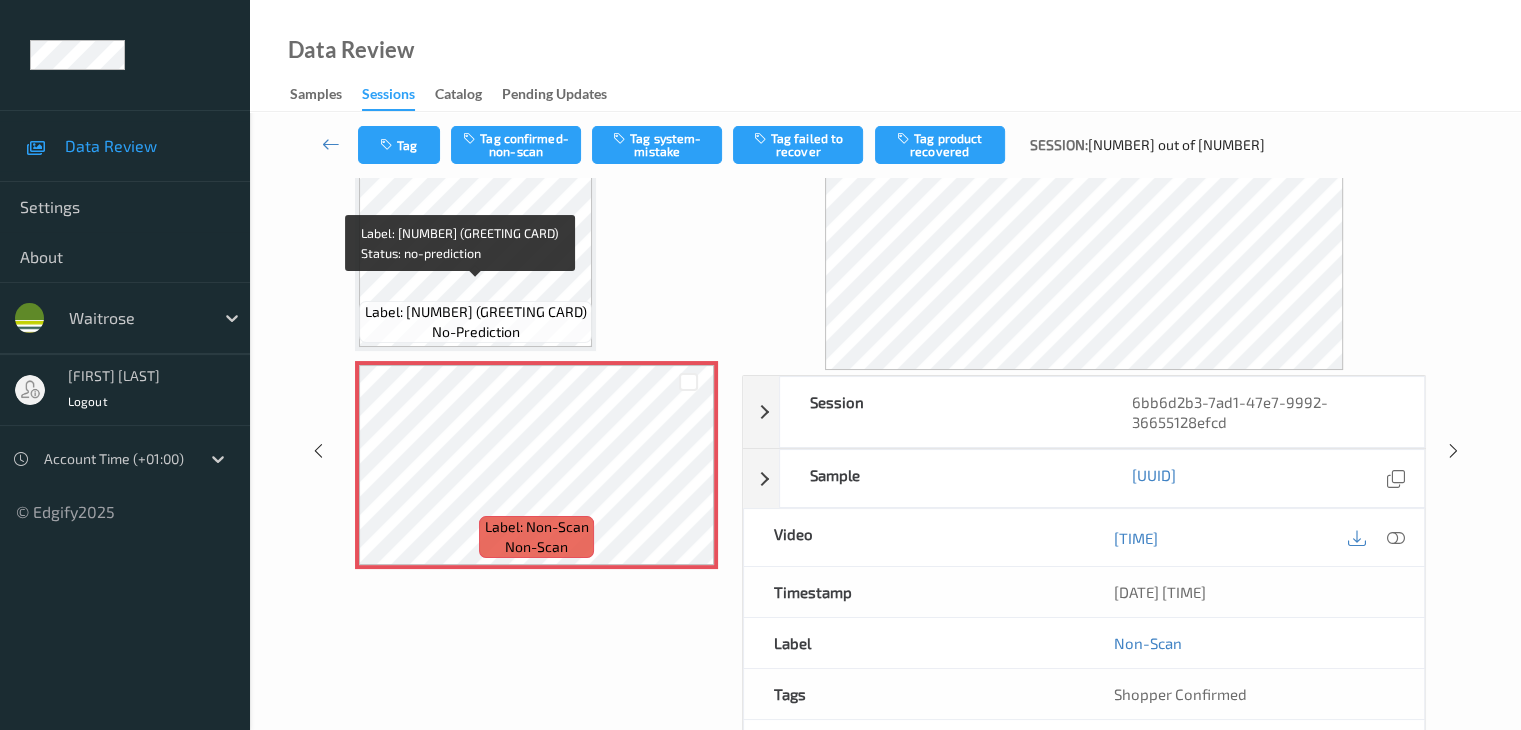 click on "Label: [NUMBER] (GREETING CARD)" at bounding box center [476, 312] 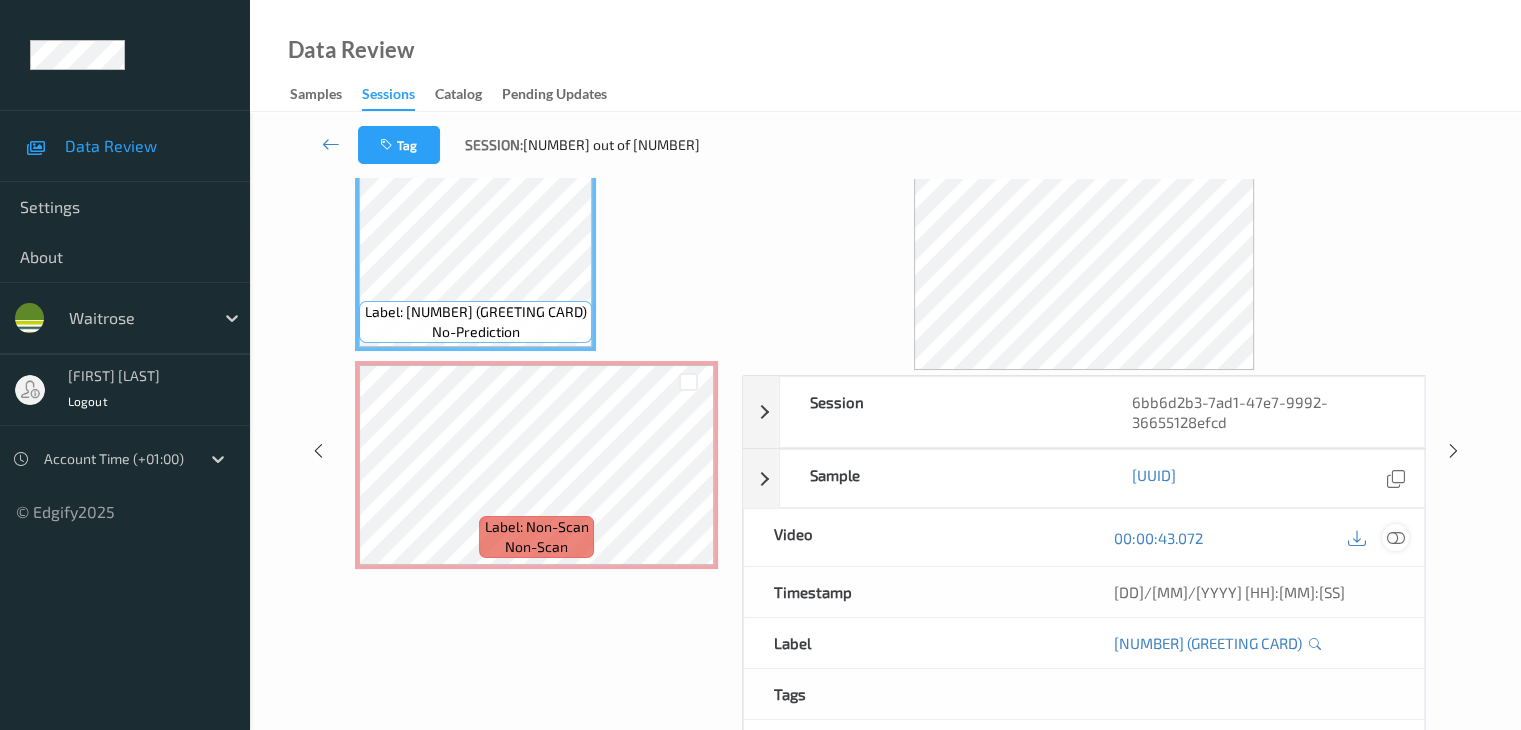click at bounding box center [1395, 538] 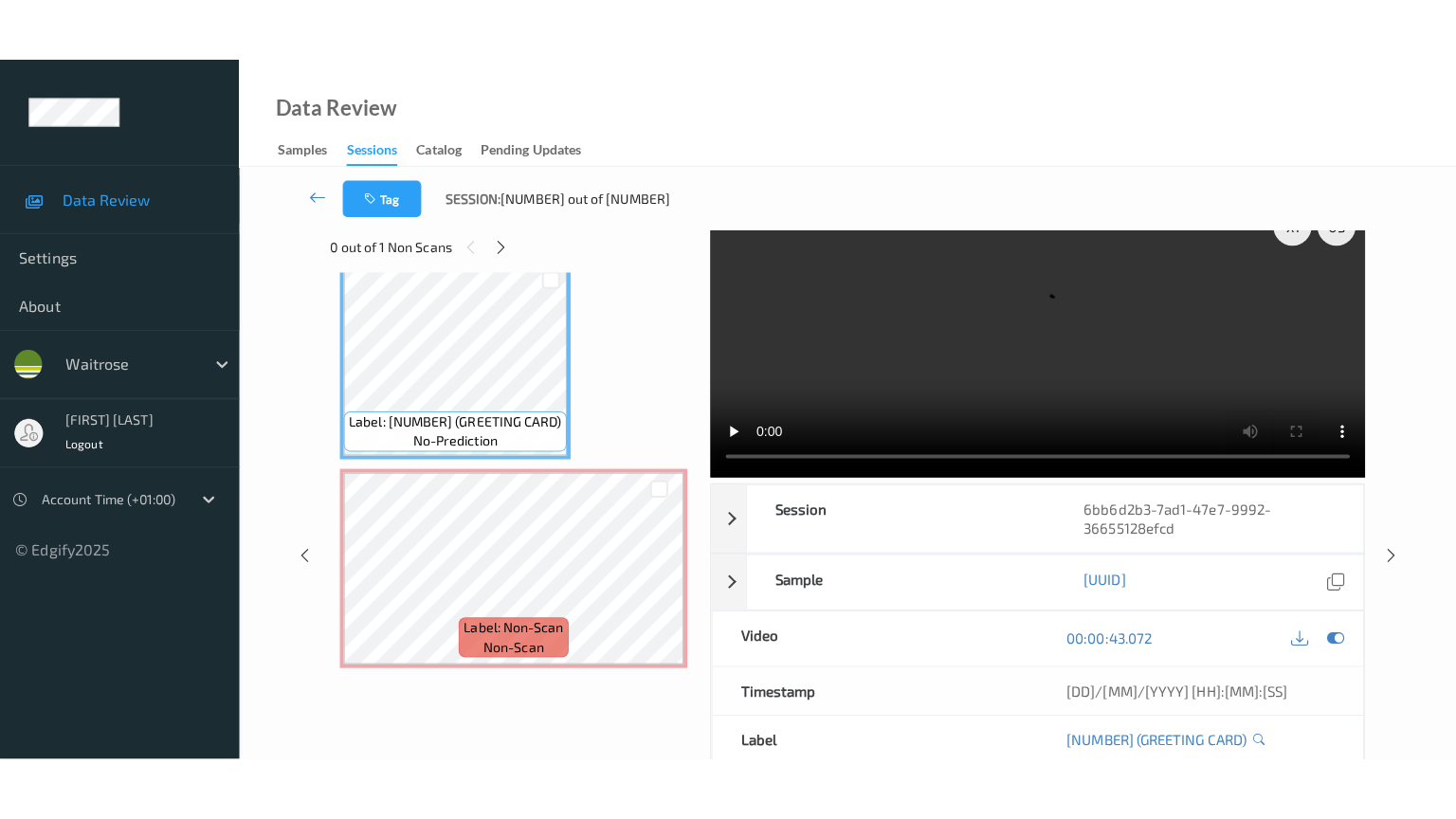 scroll, scrollTop: 0, scrollLeft: 0, axis: both 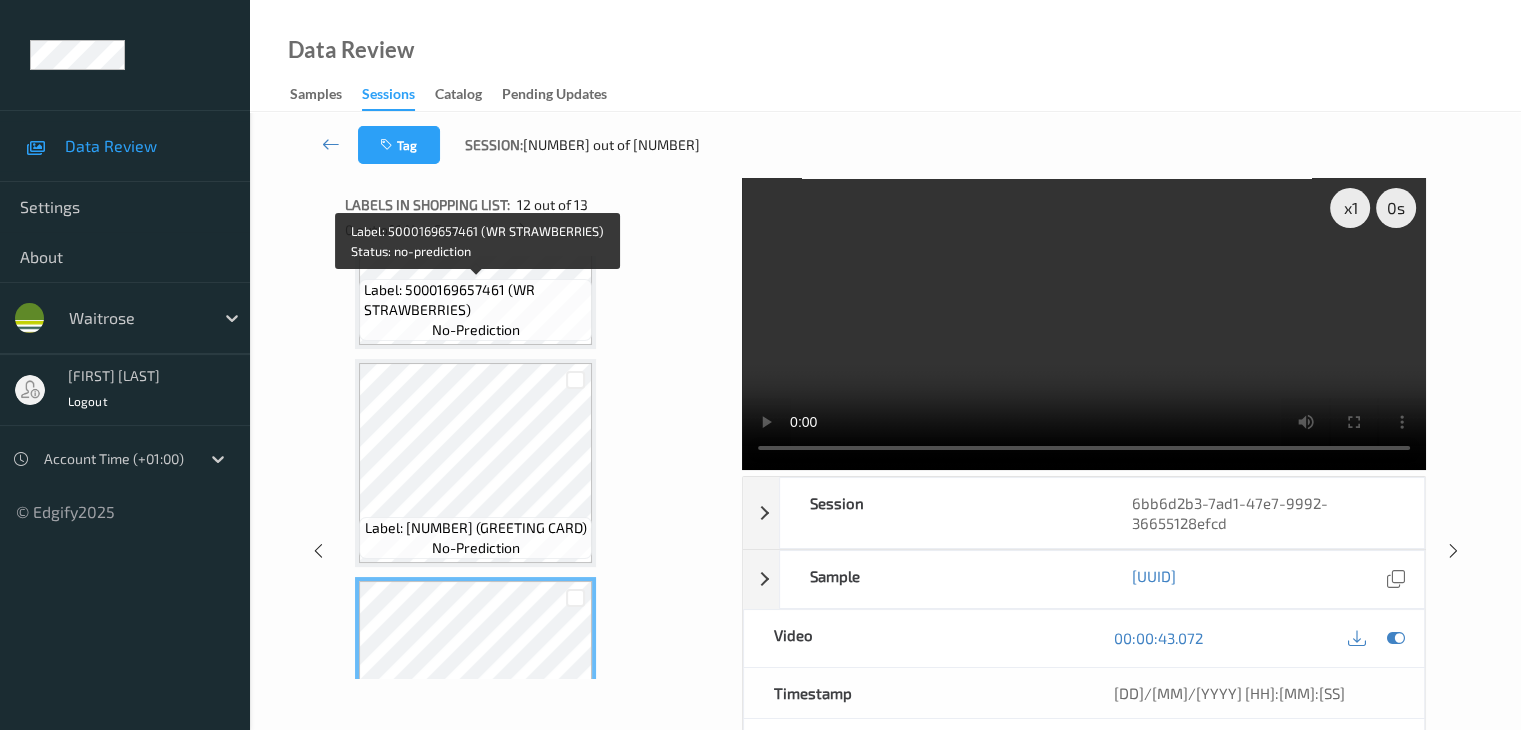 click on "Label: 5000169657461 (WR STRAWBERRIES)" at bounding box center (475, 300) 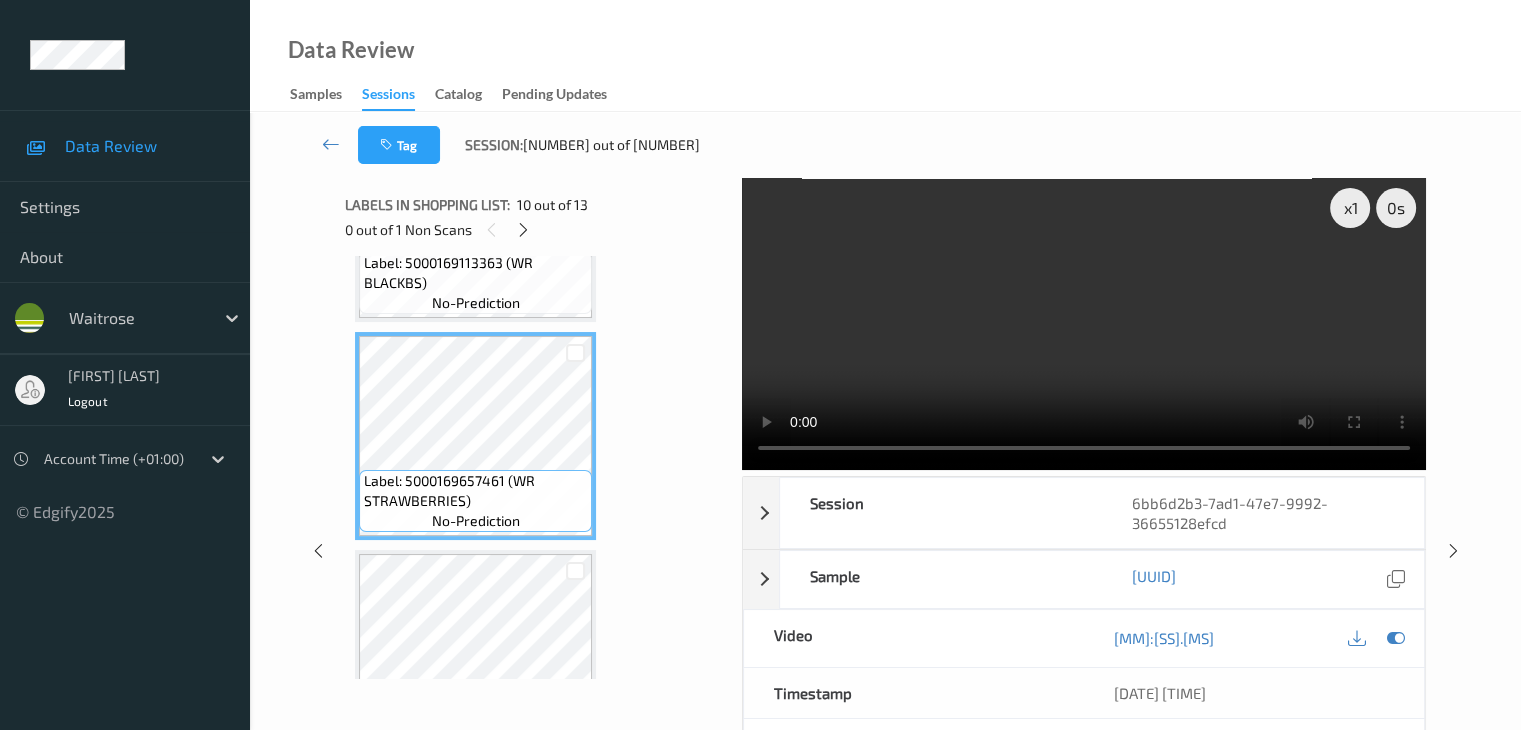 scroll, scrollTop: 1887, scrollLeft: 0, axis: vertical 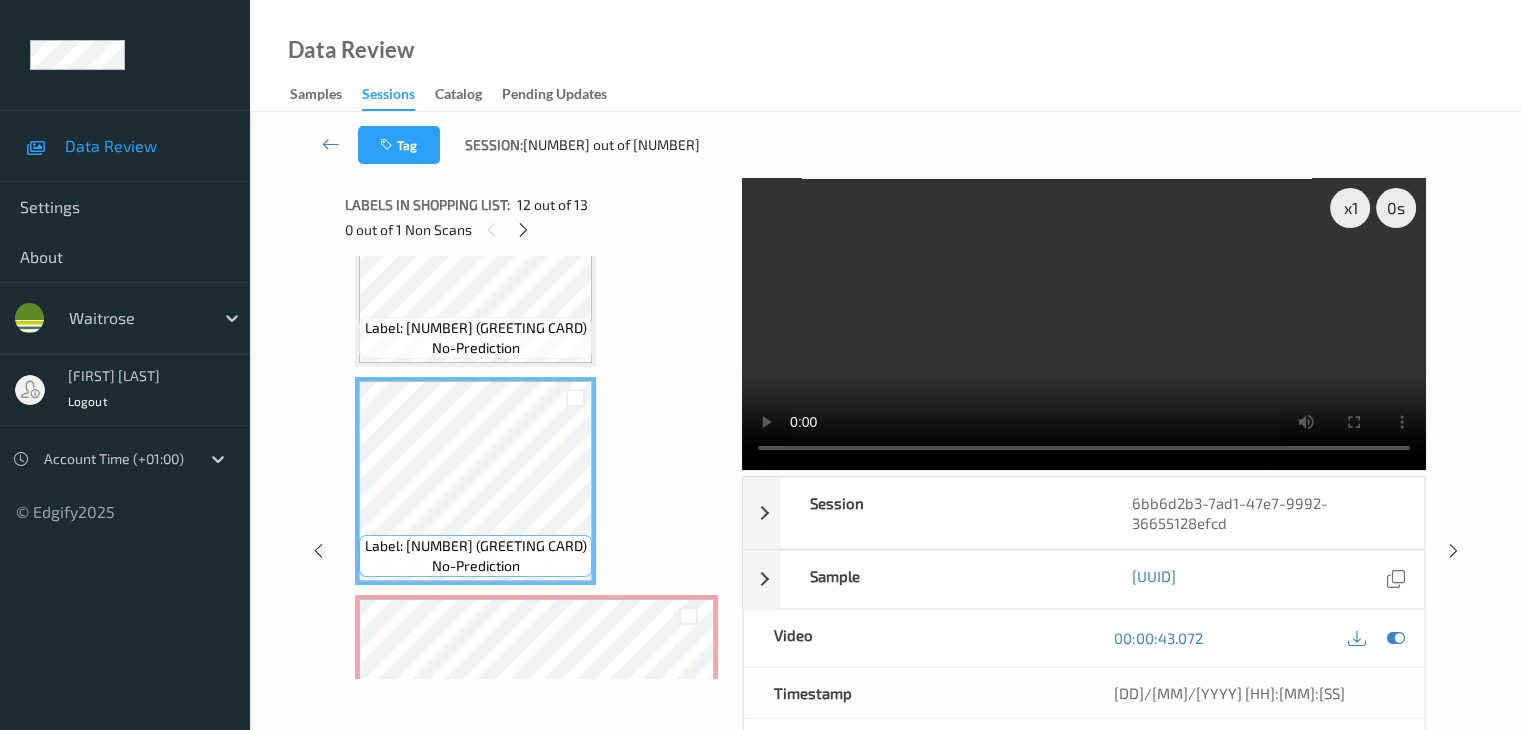 click on "Label: [NUMBER] (GREETING CARD)" at bounding box center (476, 328) 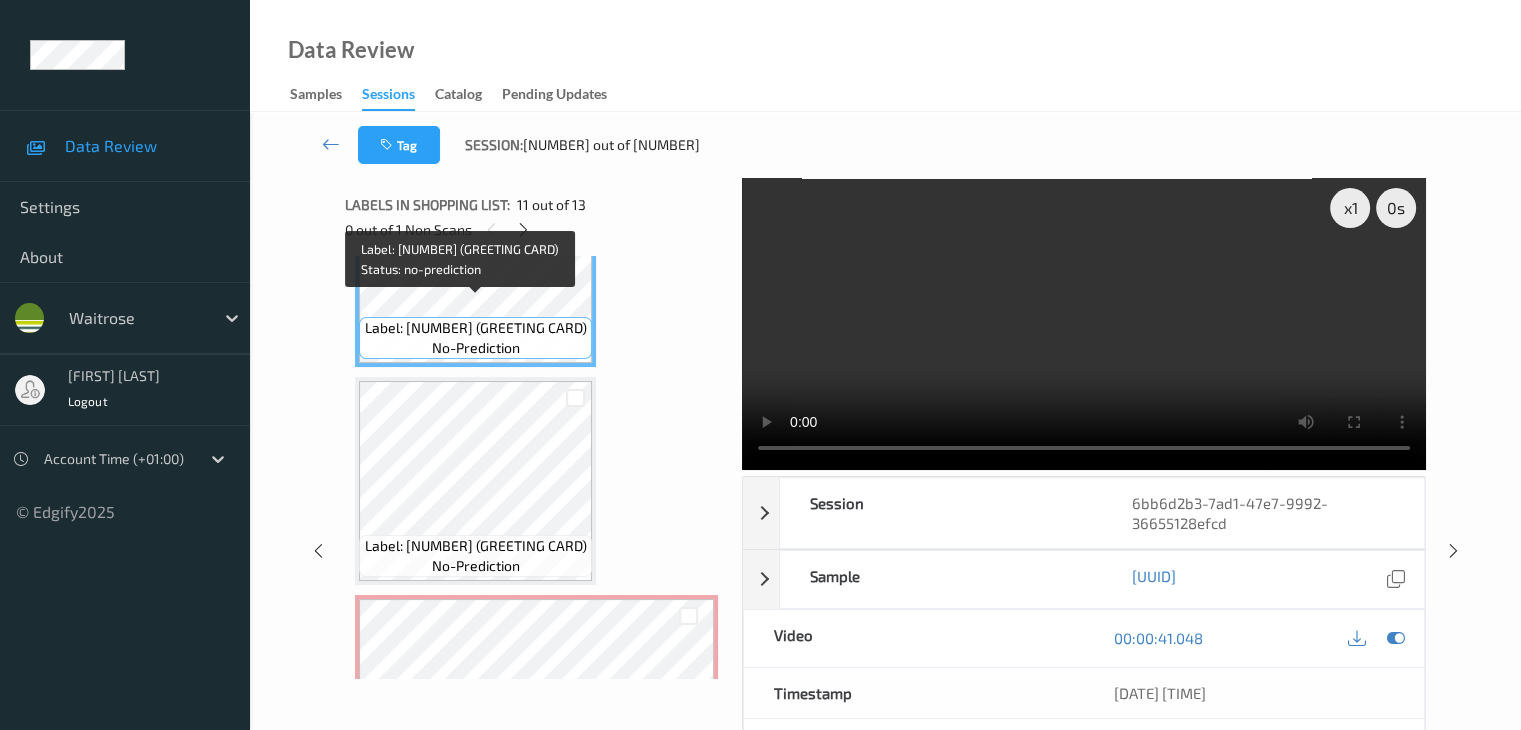 click on "Label: [NUMBER] (GREETING CARD)" at bounding box center (476, 328) 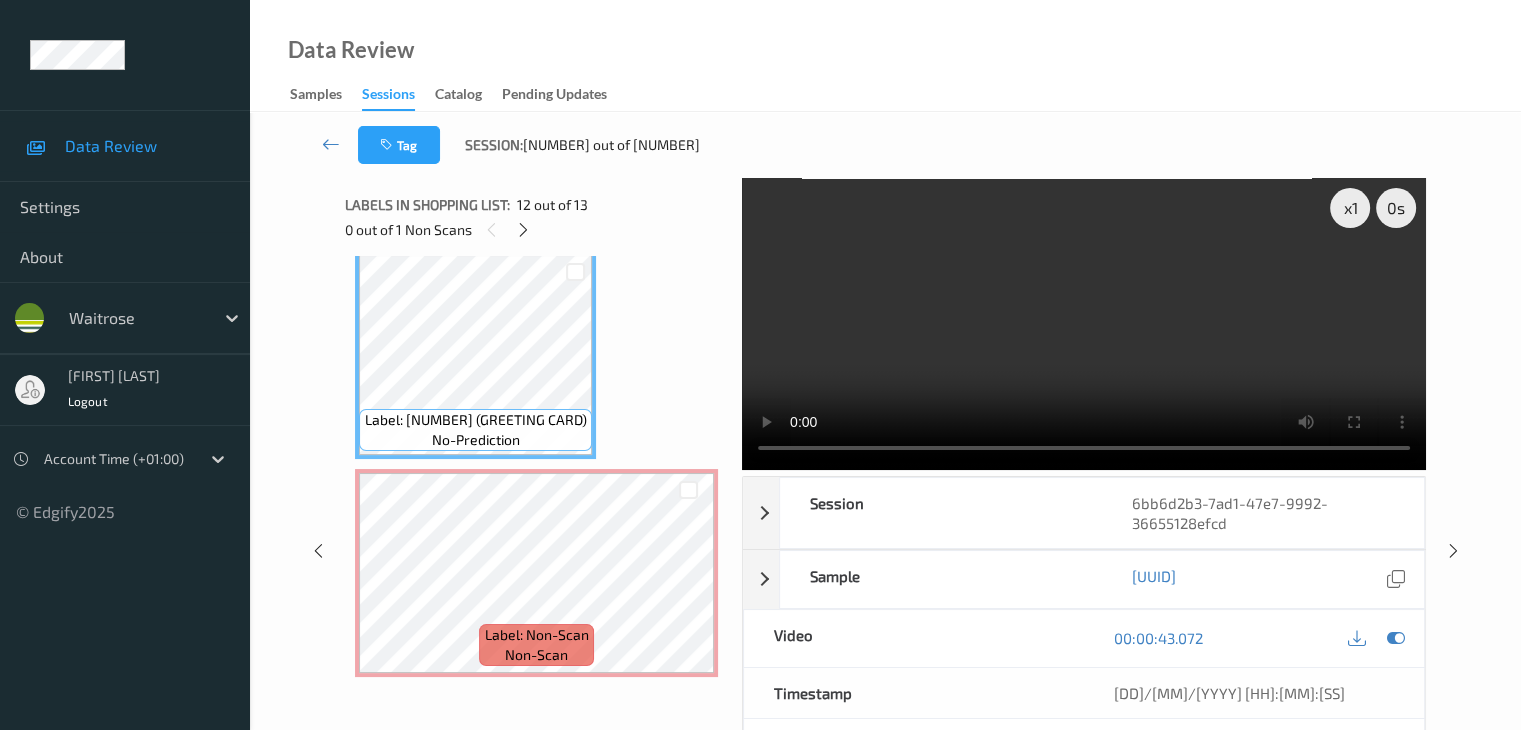 scroll, scrollTop: 2421, scrollLeft: 0, axis: vertical 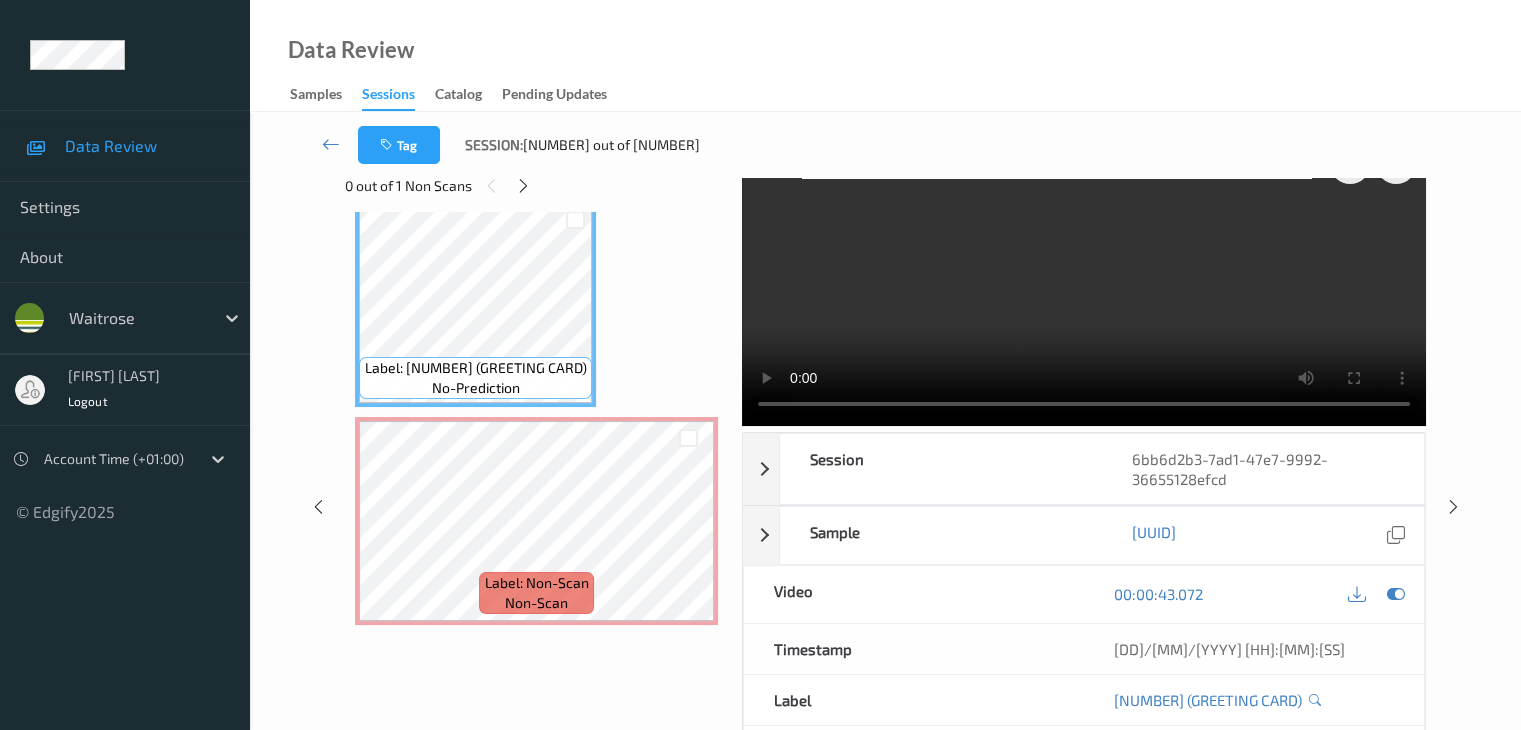 type 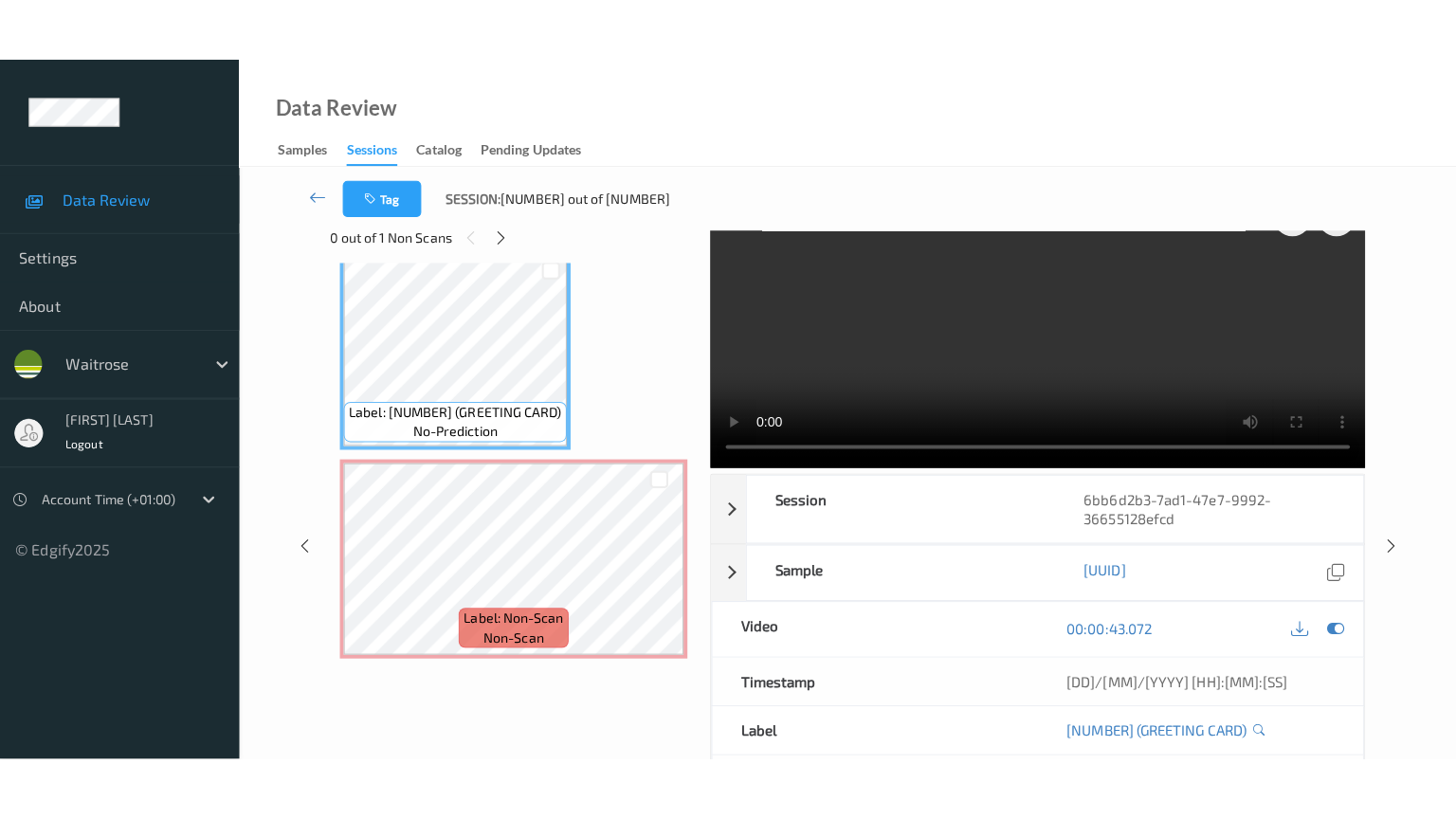 scroll, scrollTop: 0, scrollLeft: 0, axis: both 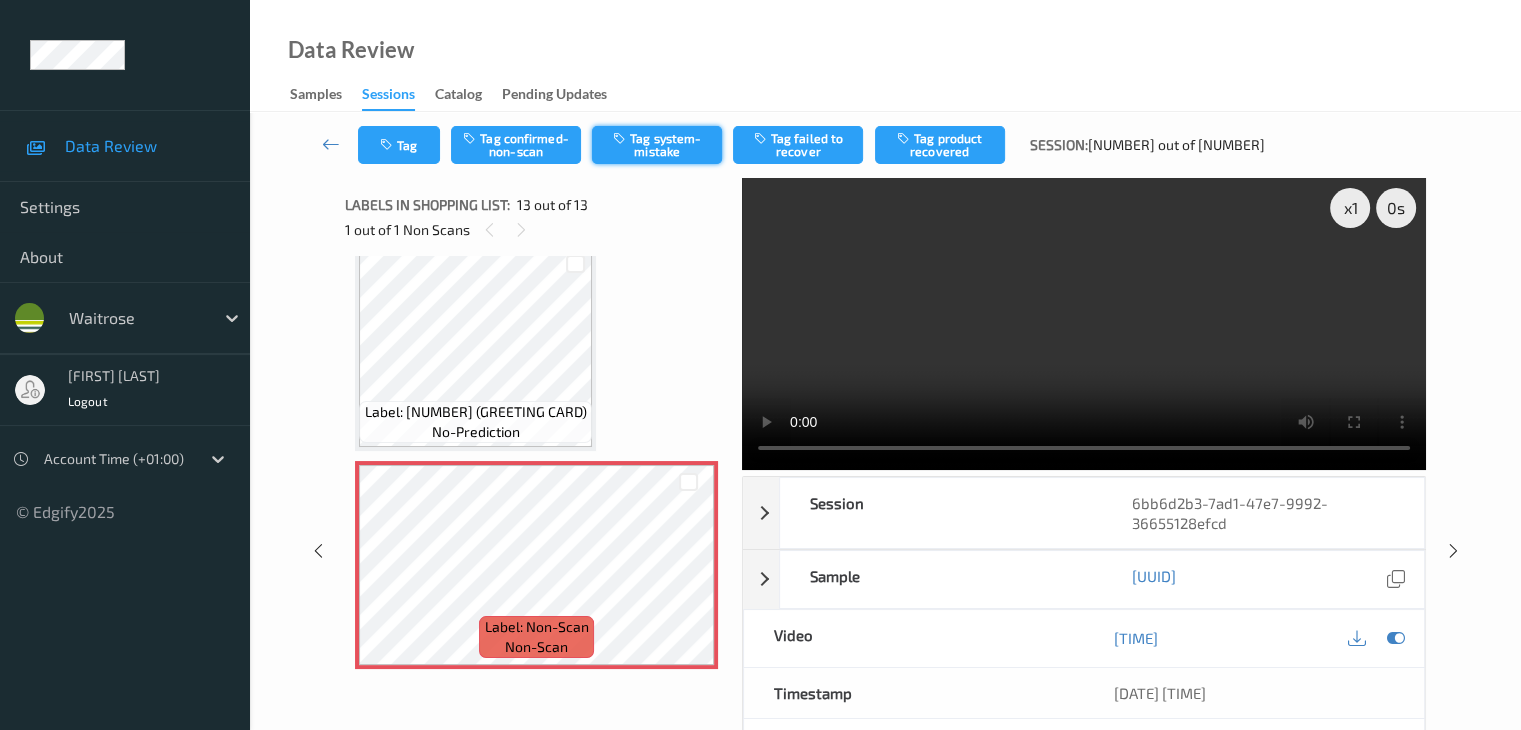 click on "Tag   system-mistake" at bounding box center [657, 145] 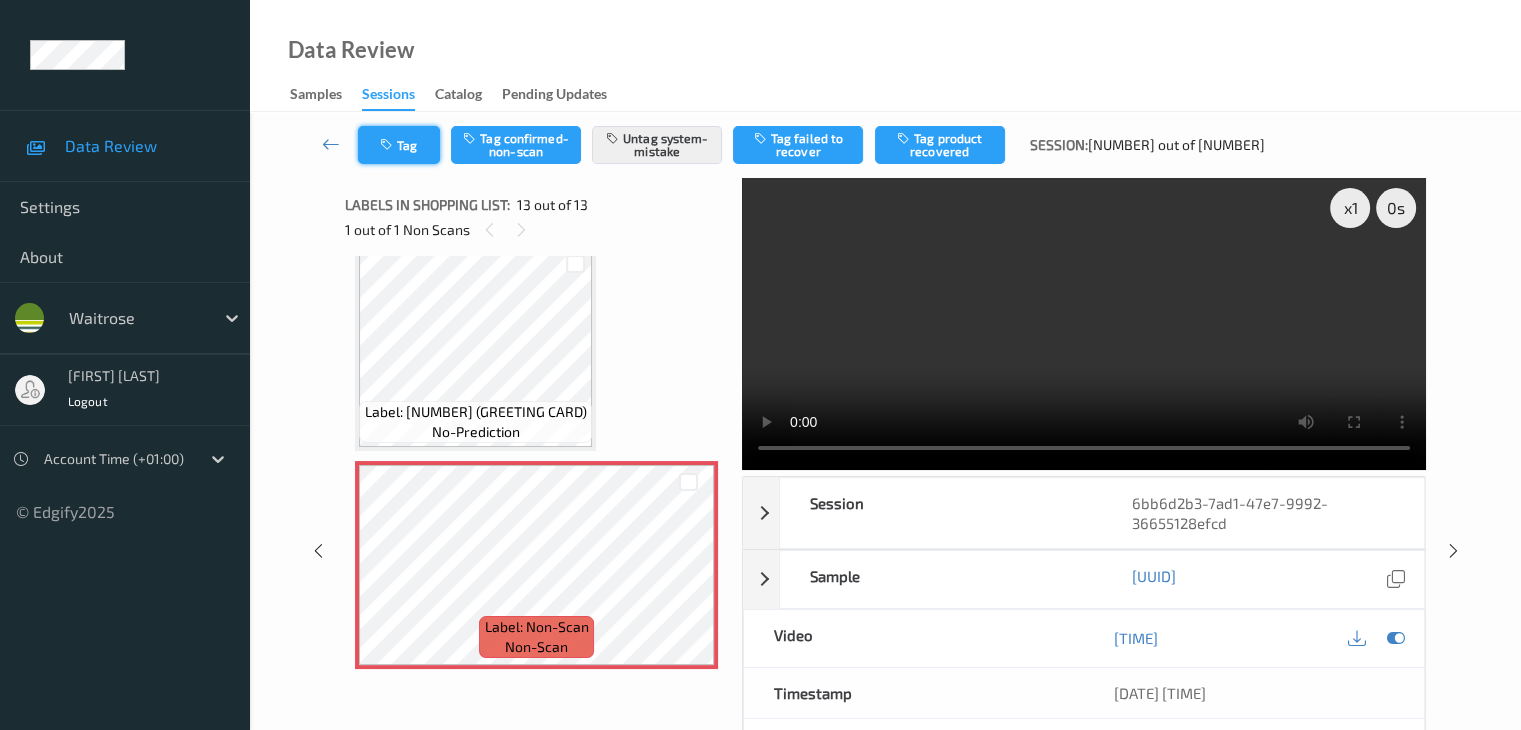 click on "Tag" at bounding box center [399, 145] 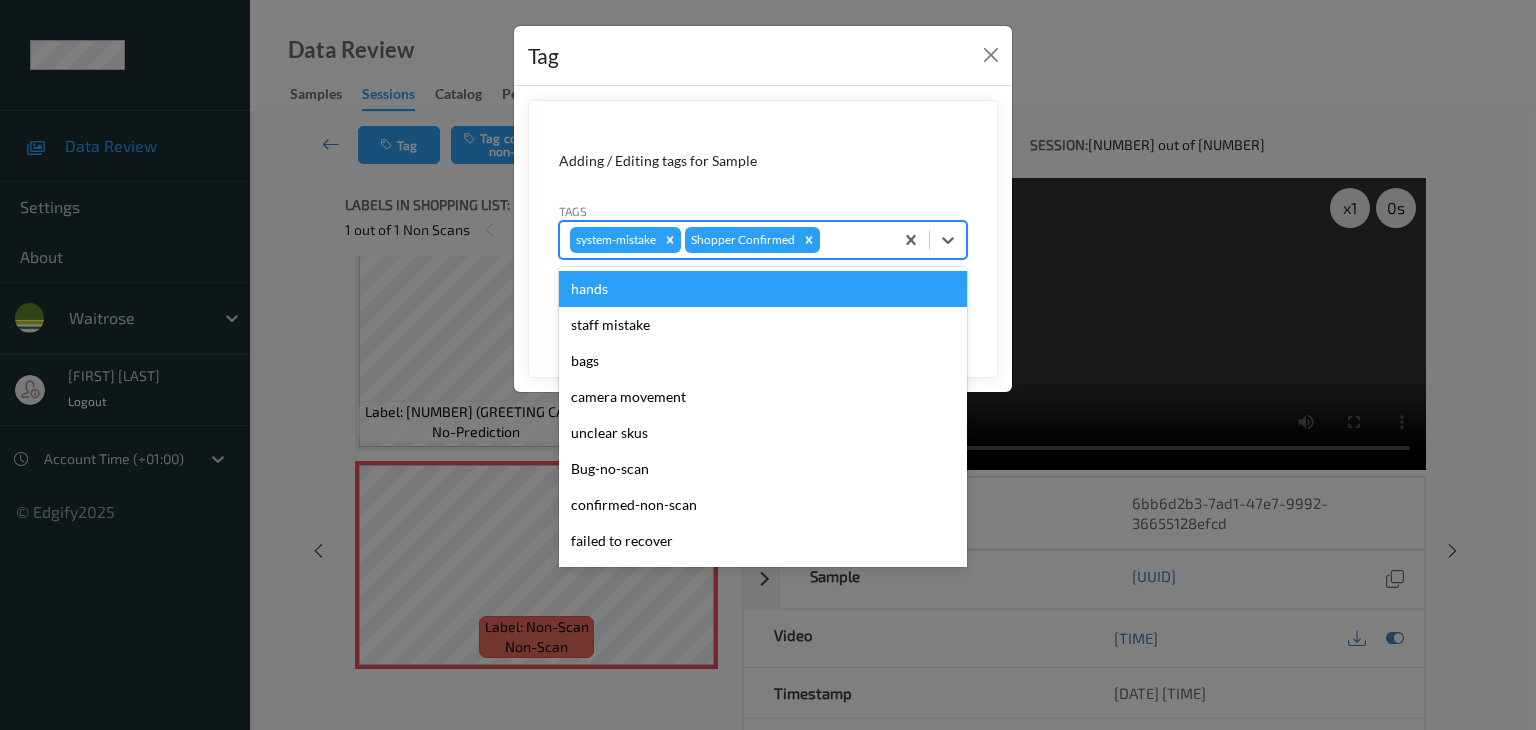 click at bounding box center [853, 240] 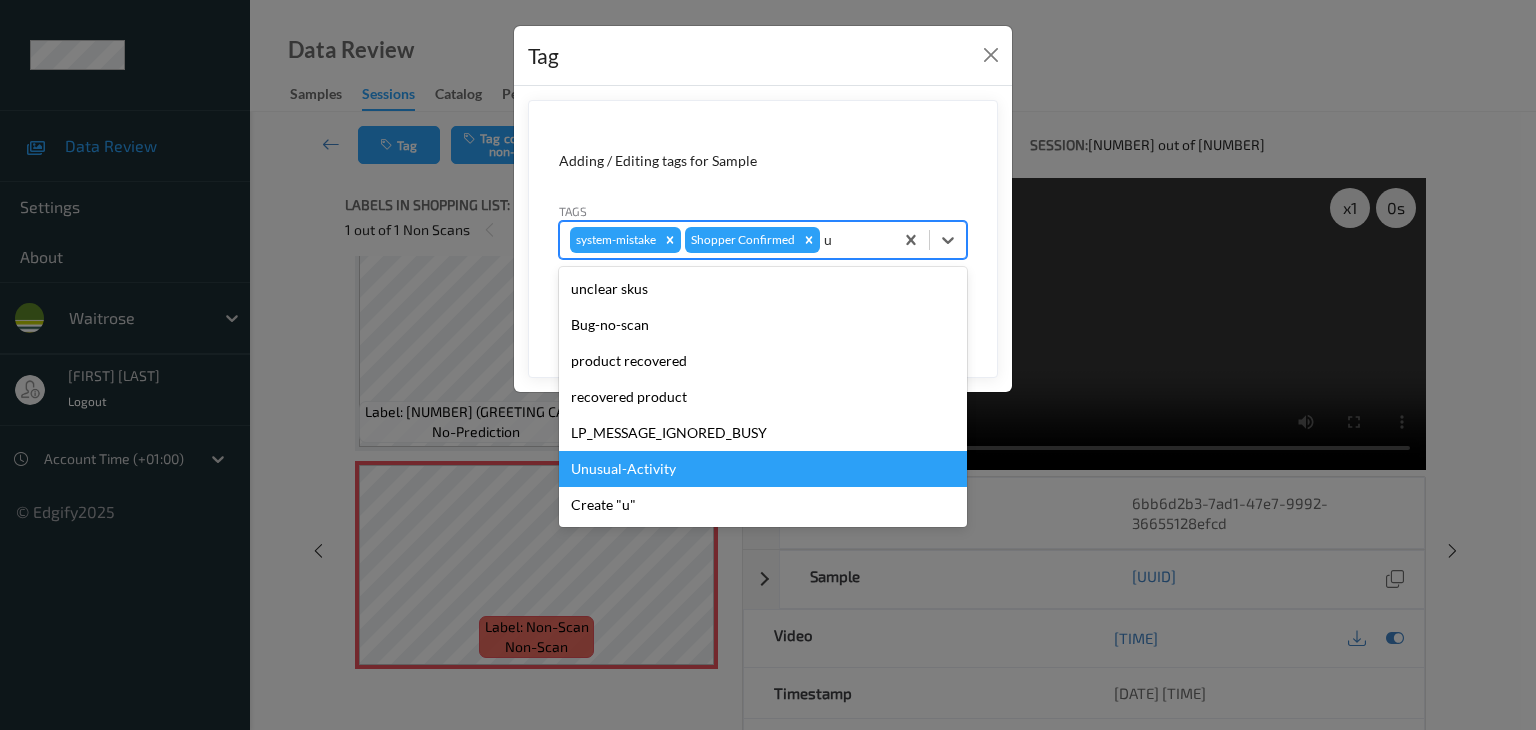 click on "Unusual-Activity" at bounding box center [763, 469] 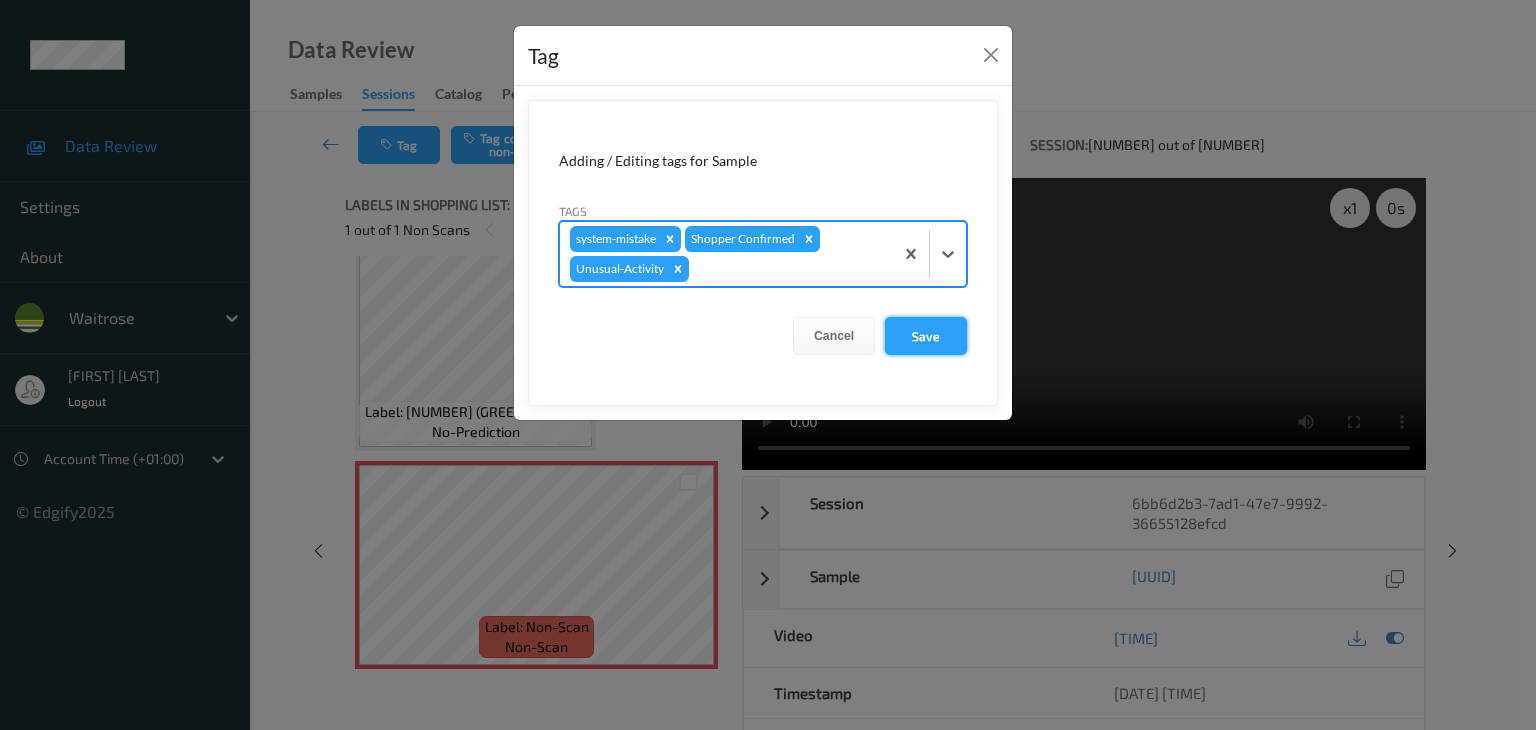 click on "Save" at bounding box center [926, 336] 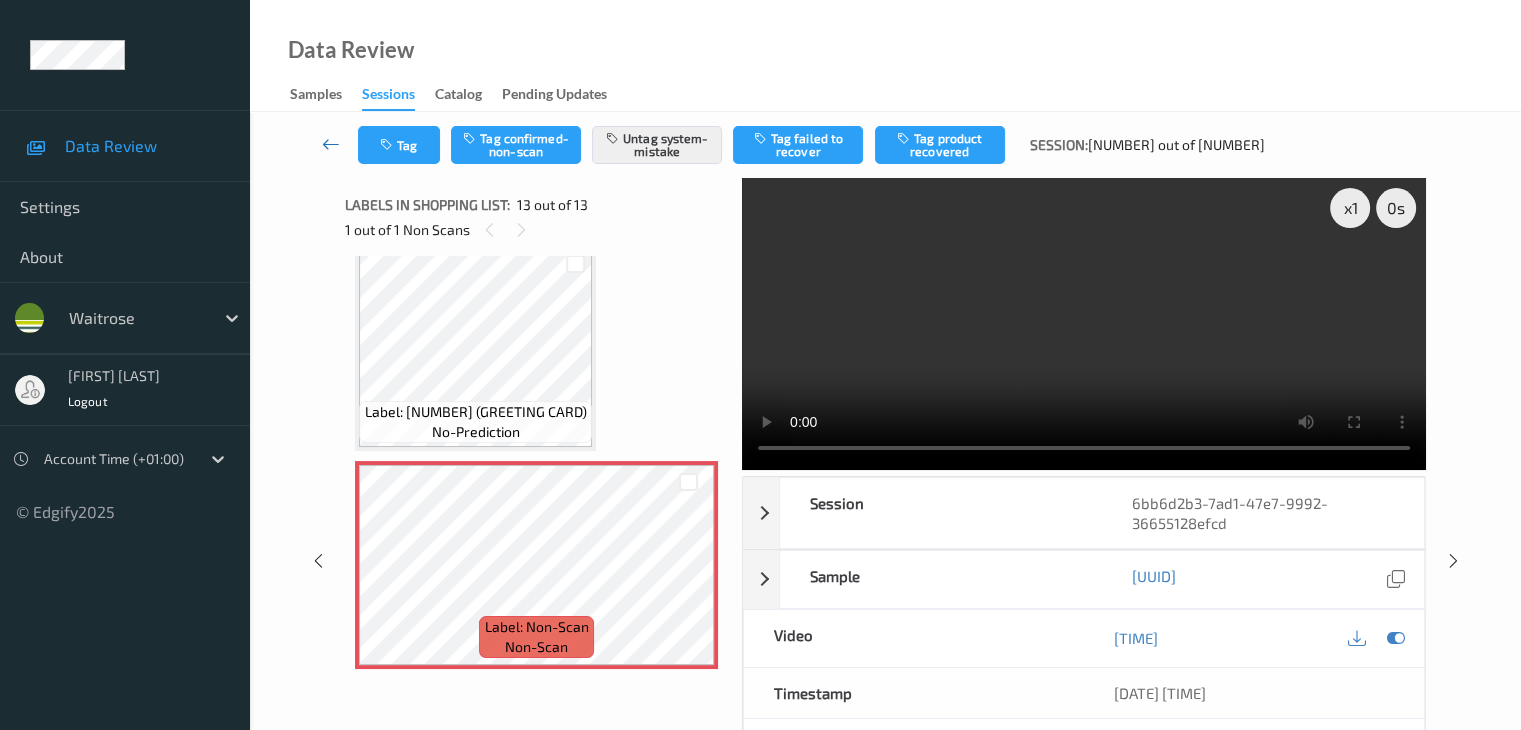 click at bounding box center [331, 144] 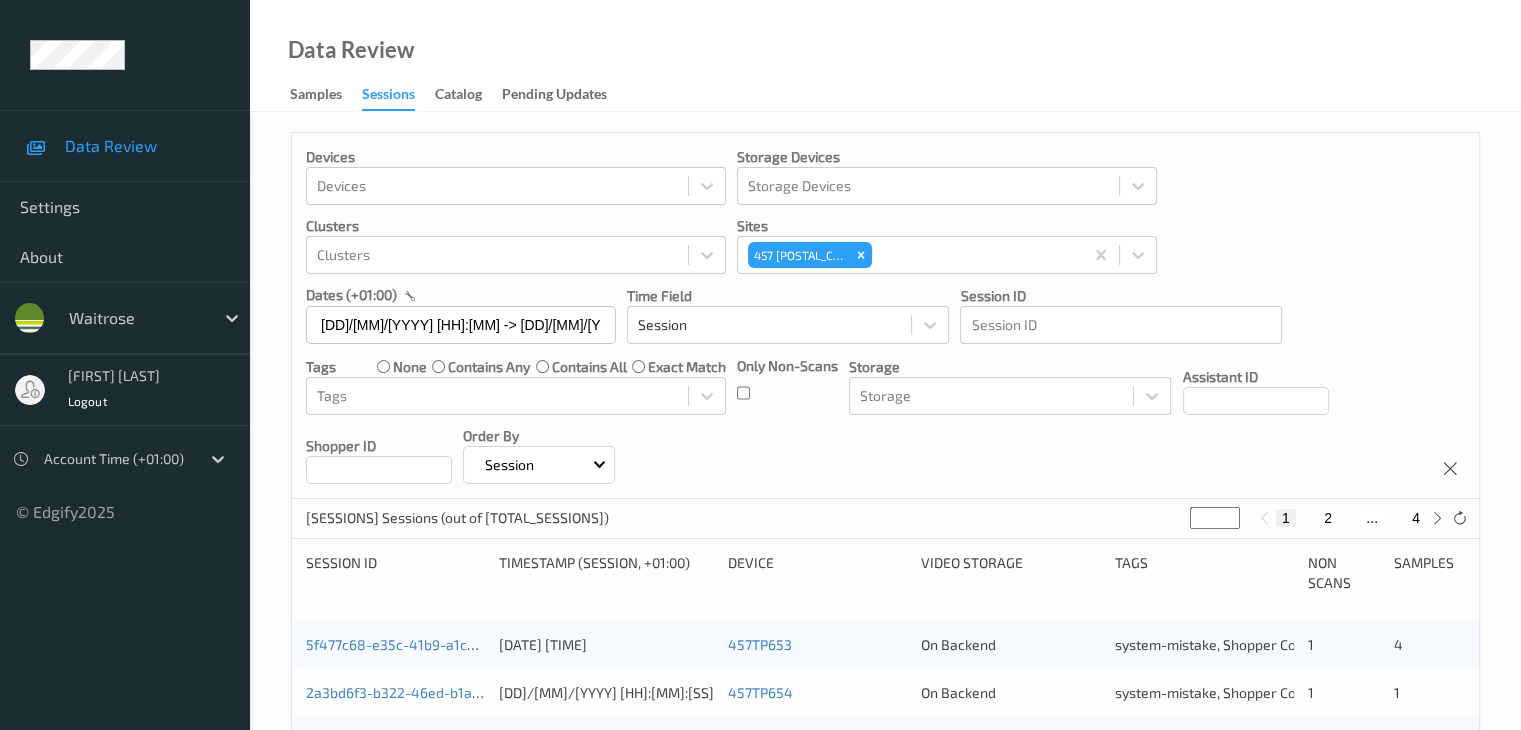 scroll, scrollTop: 400, scrollLeft: 0, axis: vertical 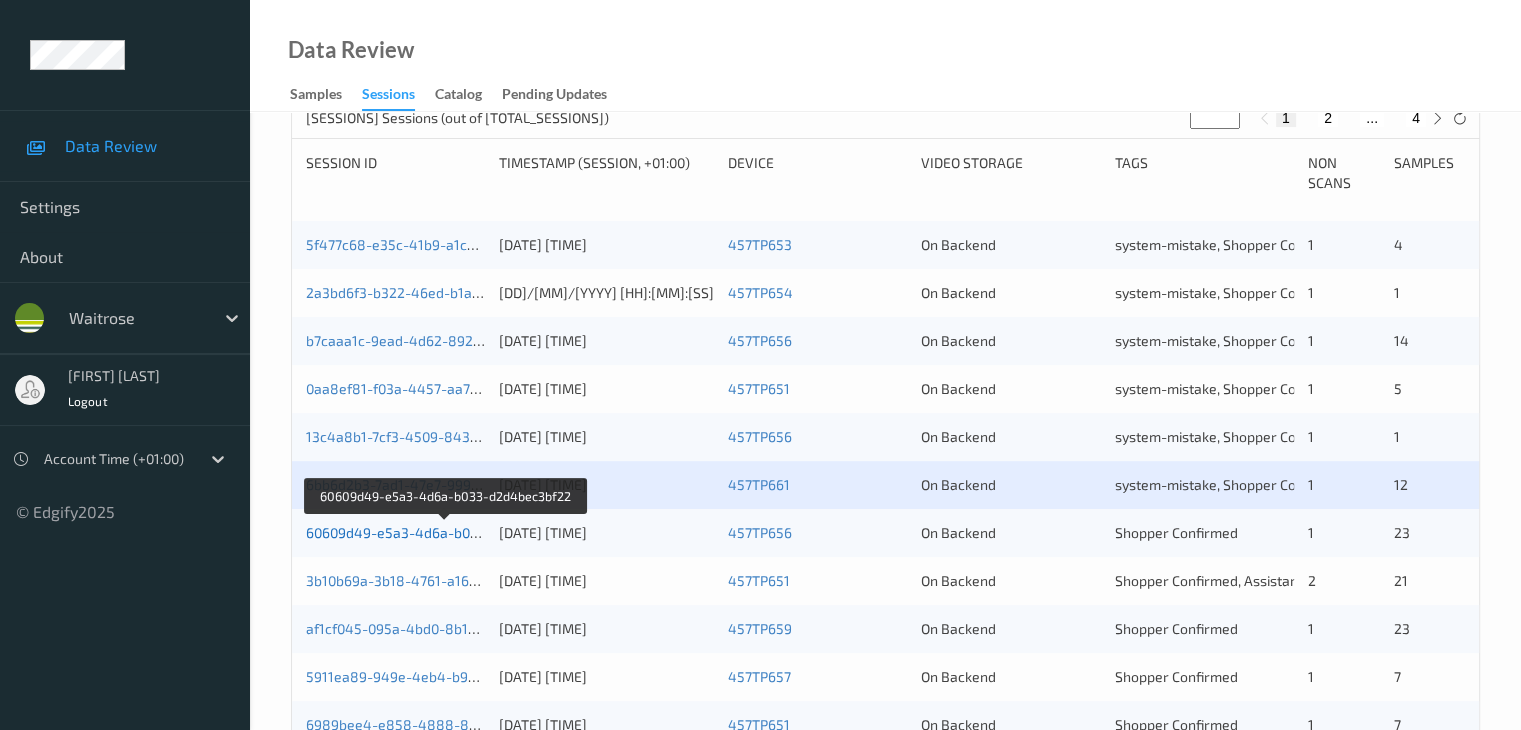 click on "60609d49-e5a3-4d6a-b033-d2d4bec3bf22" at bounding box center [445, 532] 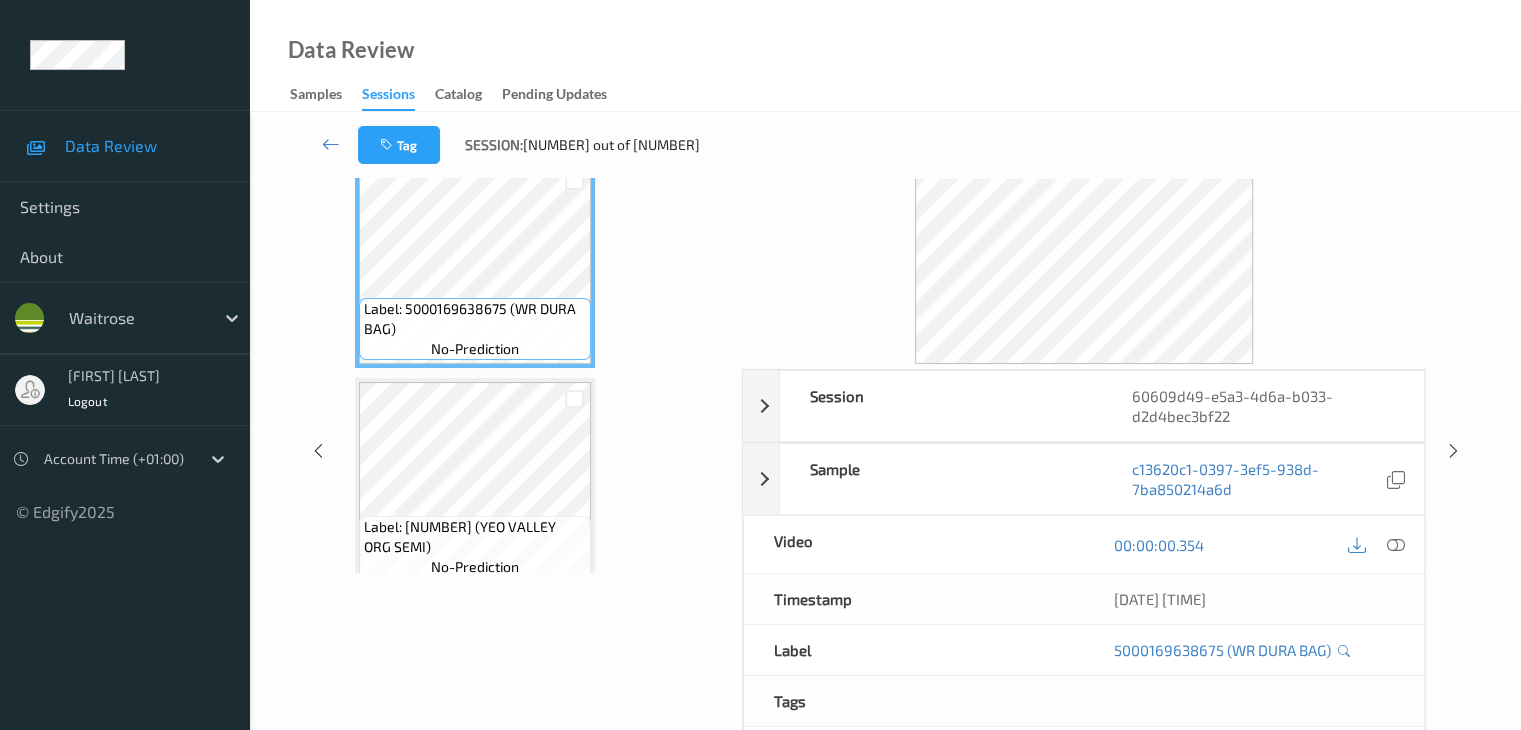scroll, scrollTop: 0, scrollLeft: 0, axis: both 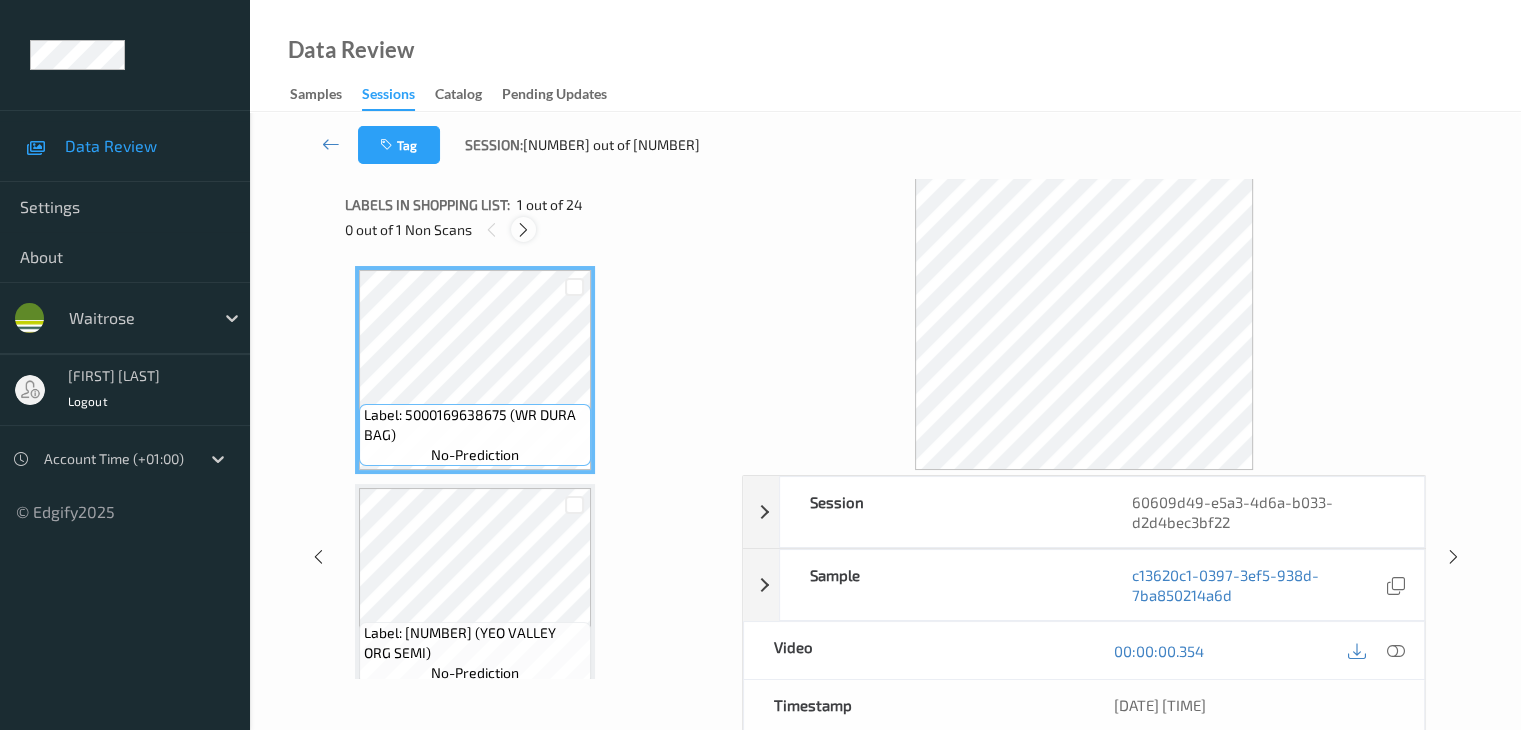 click at bounding box center [523, 230] 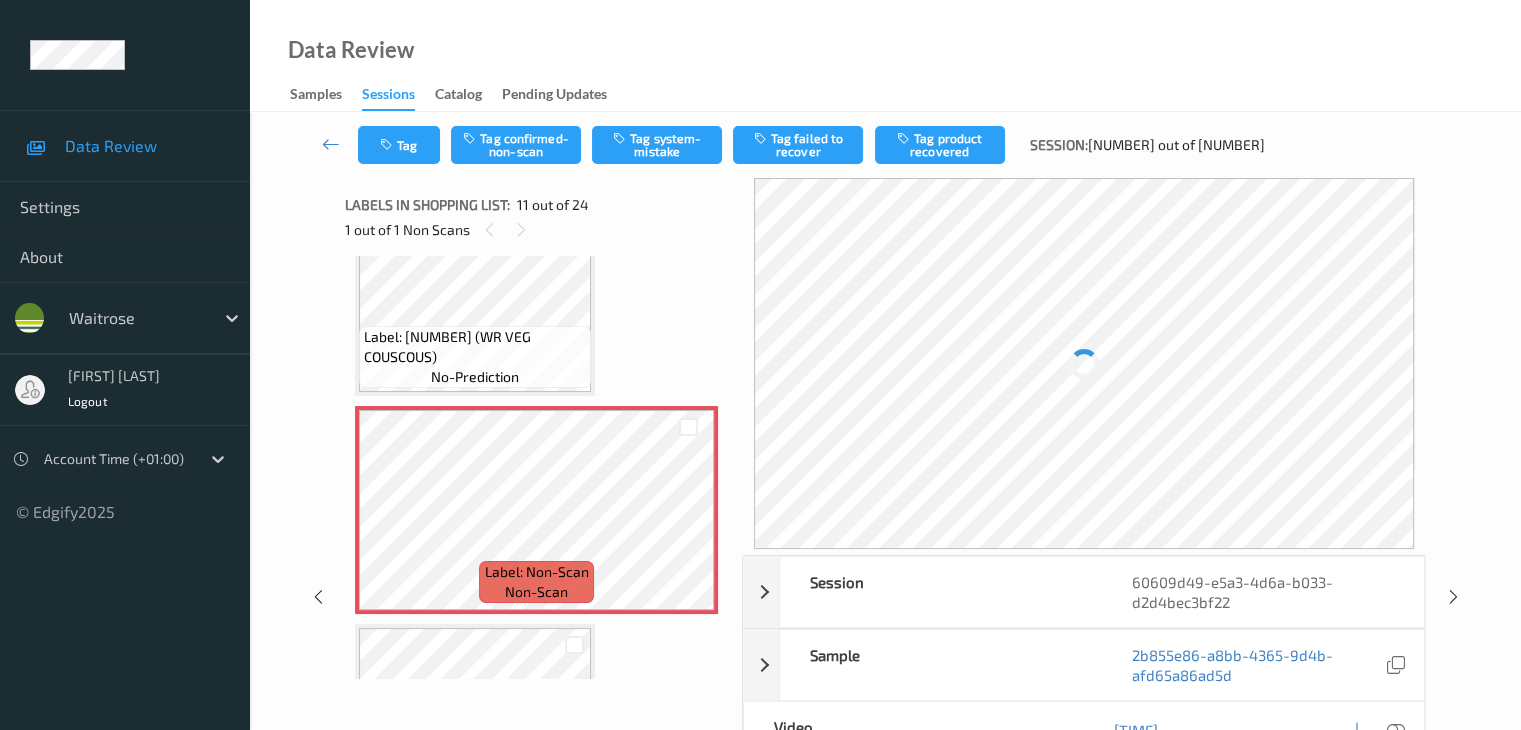 scroll, scrollTop: 2072, scrollLeft: 0, axis: vertical 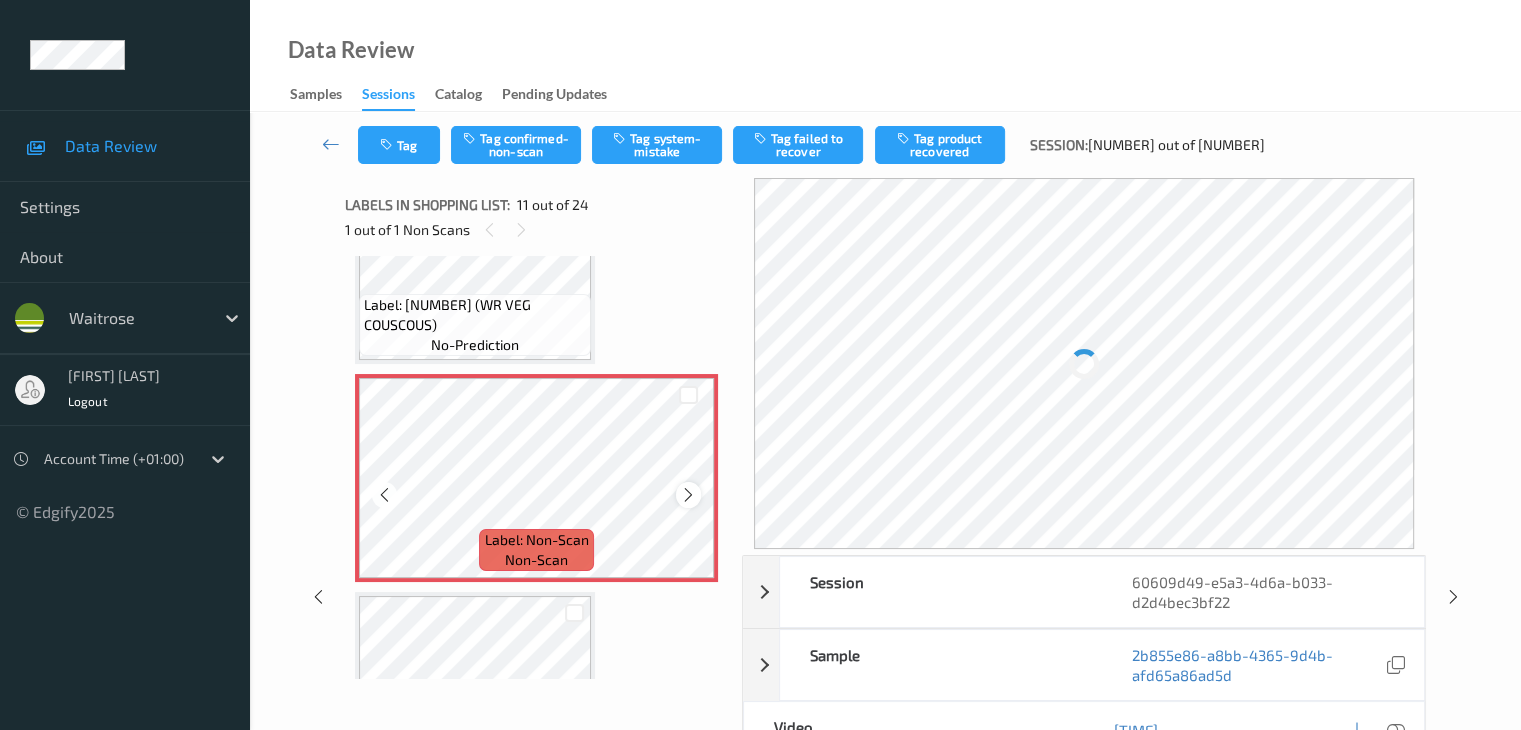 click at bounding box center (688, 495) 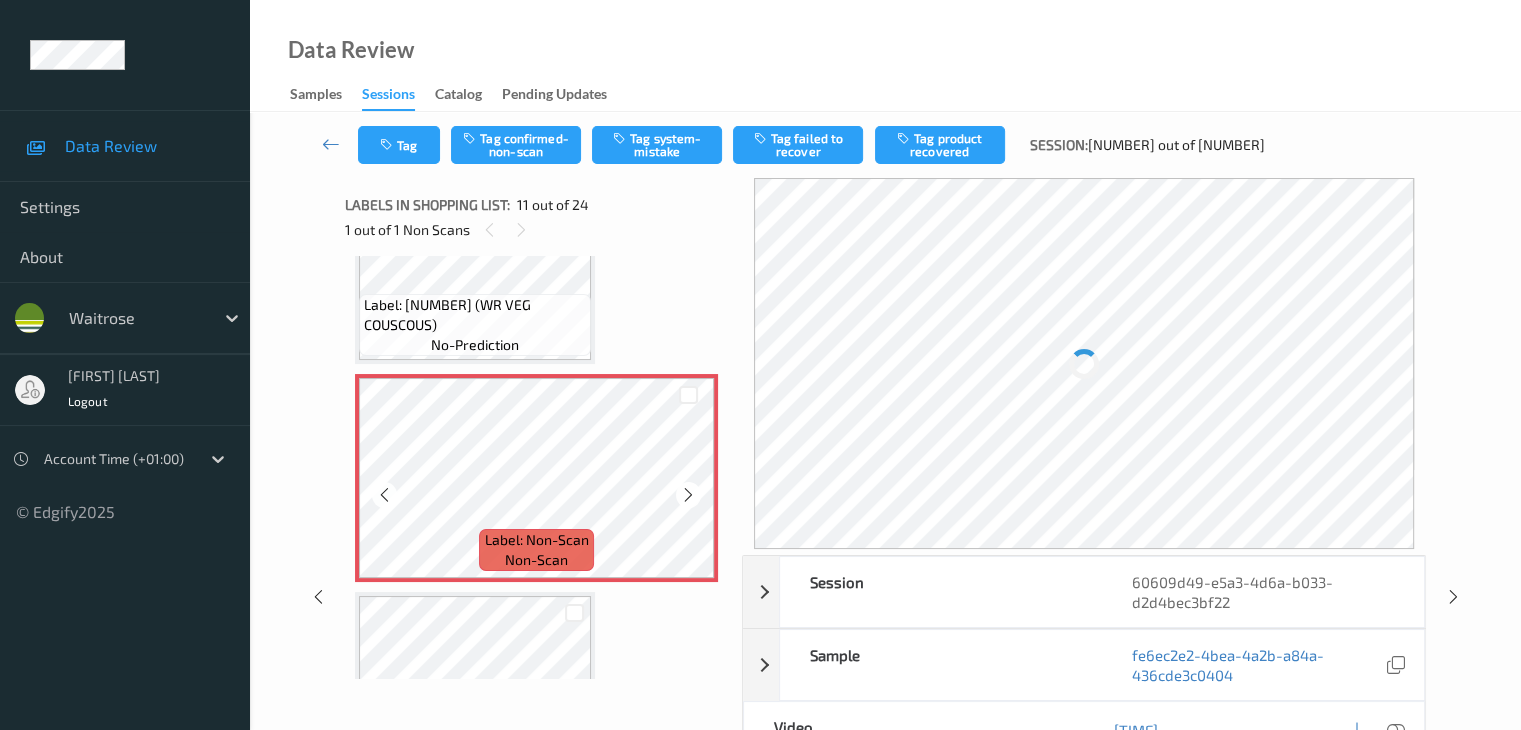 click at bounding box center (688, 495) 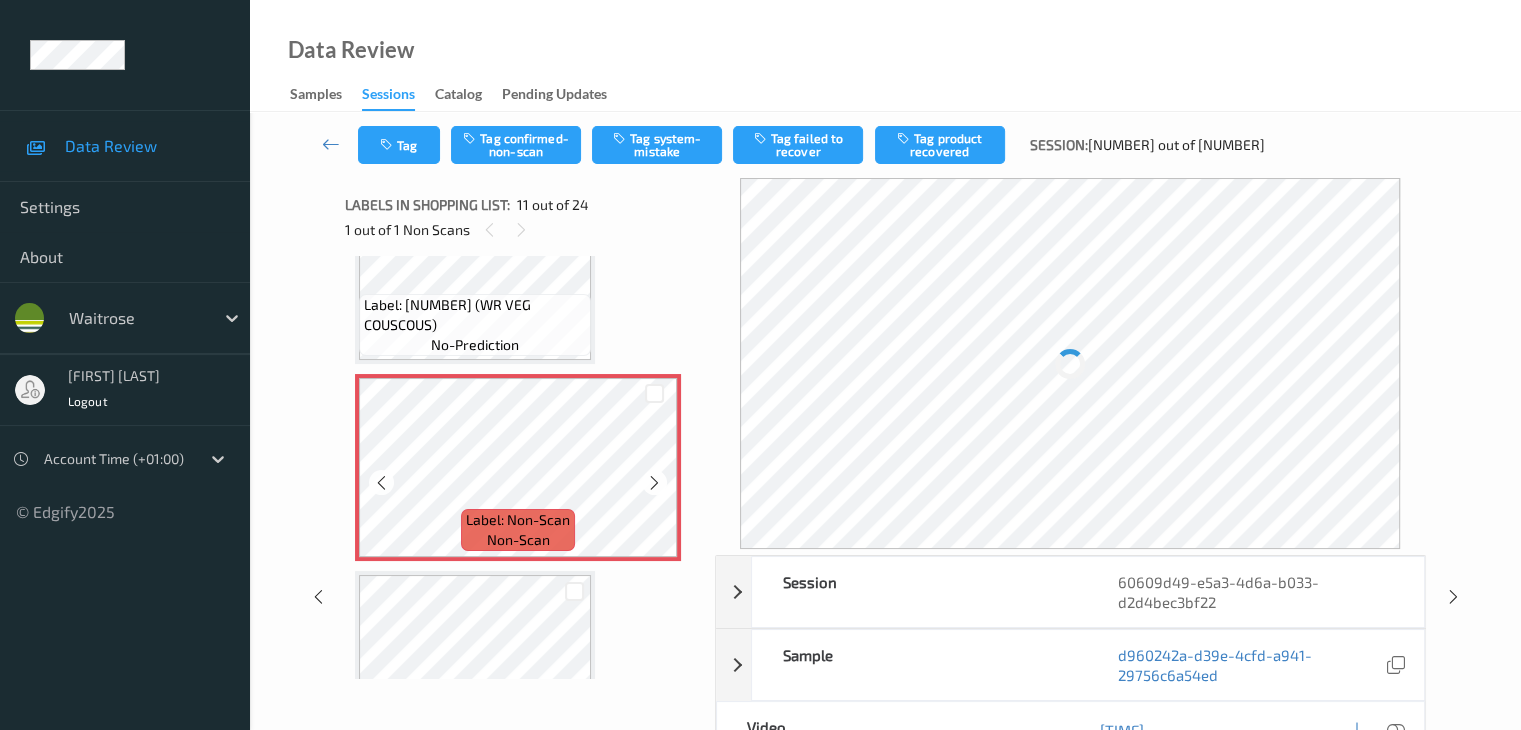 click at bounding box center [654, 482] 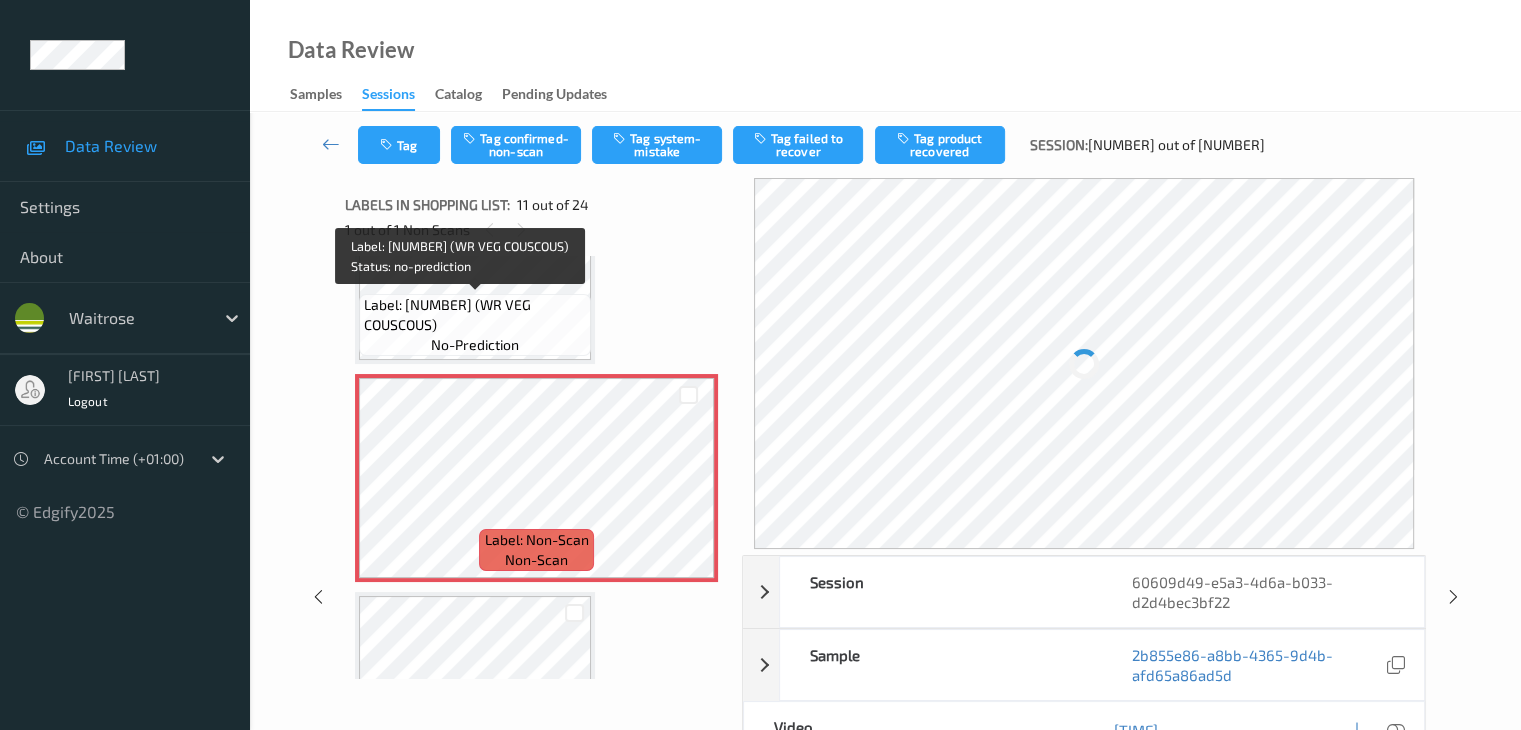 click on "Label: [NUMBER] (WR VEG COUSCOUS)" at bounding box center (475, 315) 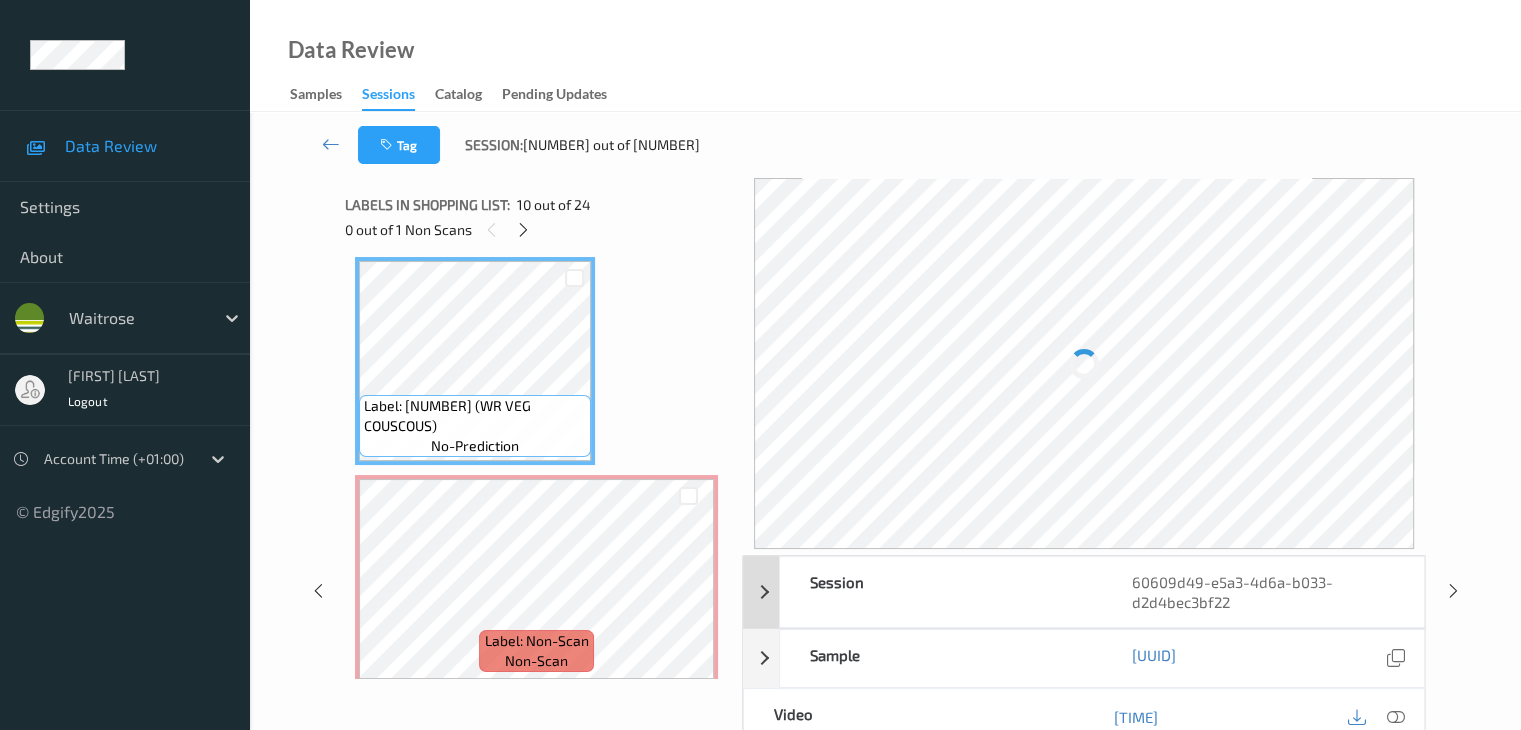 scroll, scrollTop: 1972, scrollLeft: 0, axis: vertical 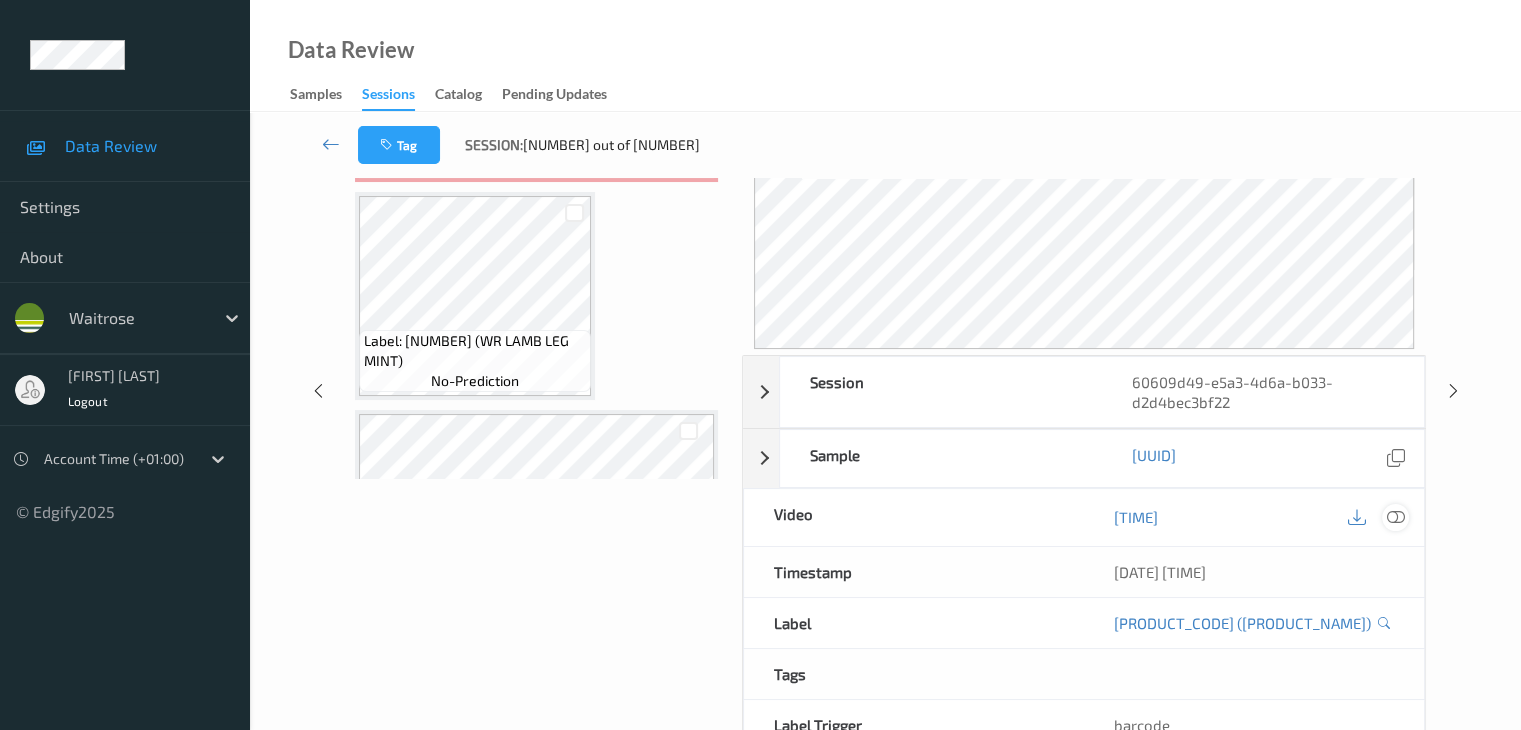 click at bounding box center [1395, 517] 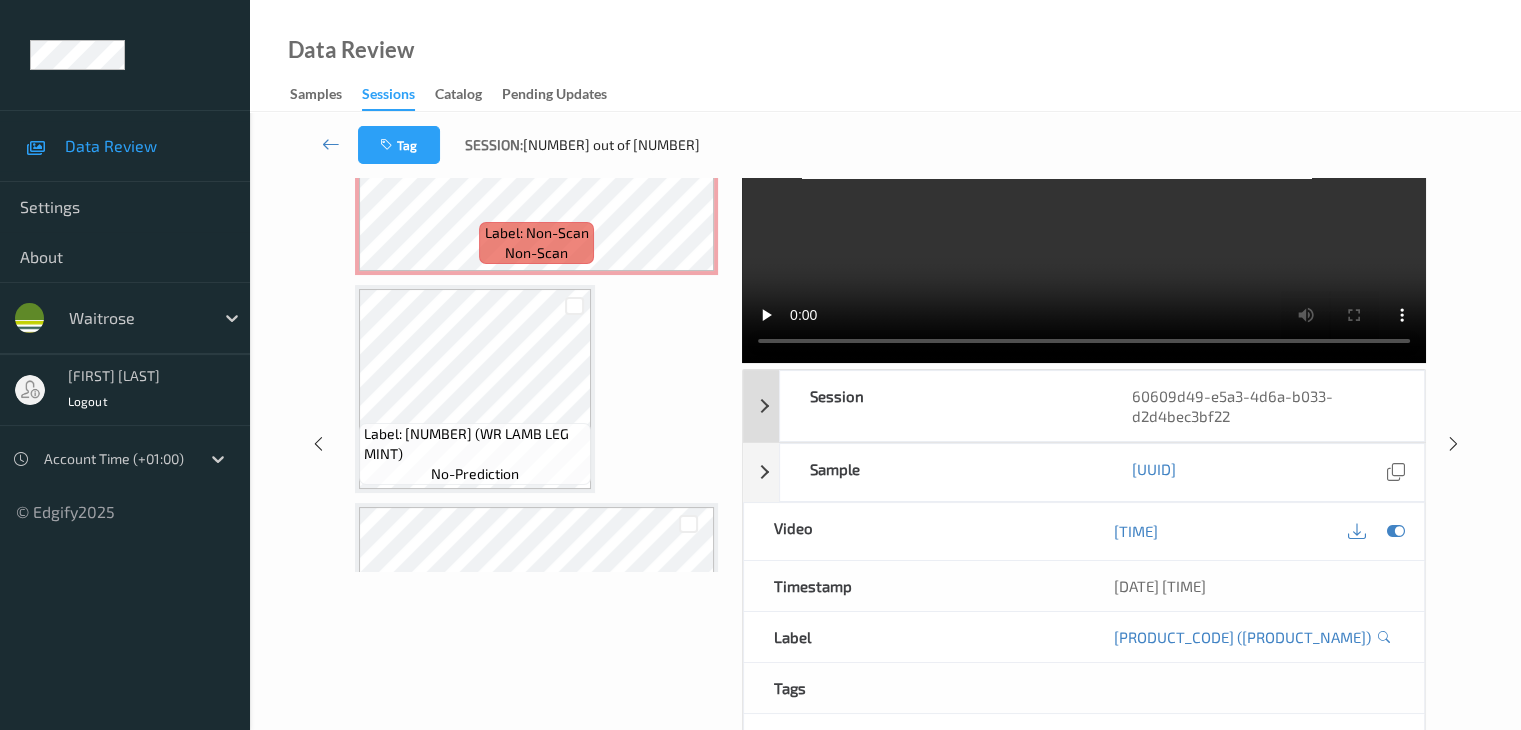 scroll, scrollTop: 0, scrollLeft: 0, axis: both 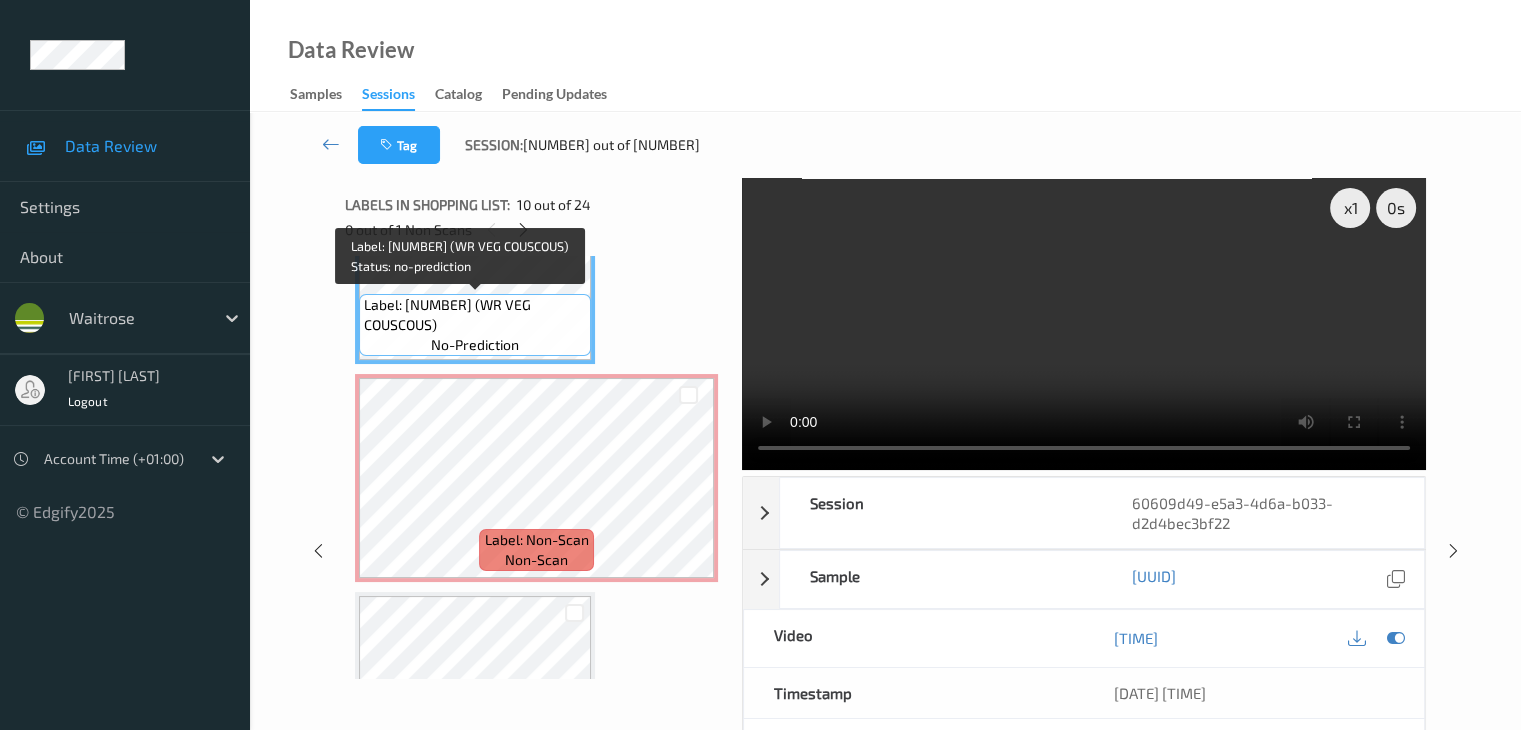 click on "Label: [NUMBER] (WR VEG COUSCOUS)" at bounding box center [475, 315] 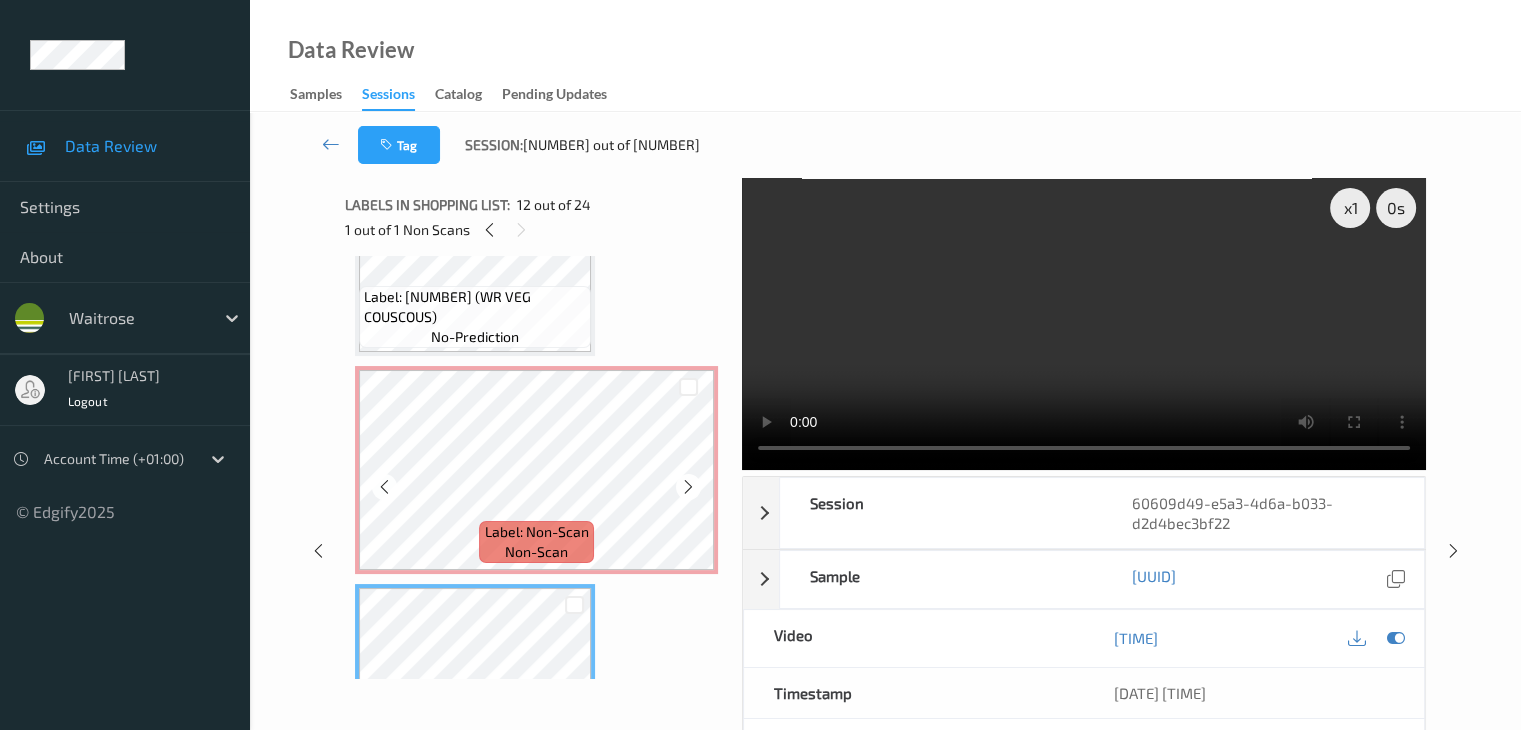 scroll, scrollTop: 2072, scrollLeft: 0, axis: vertical 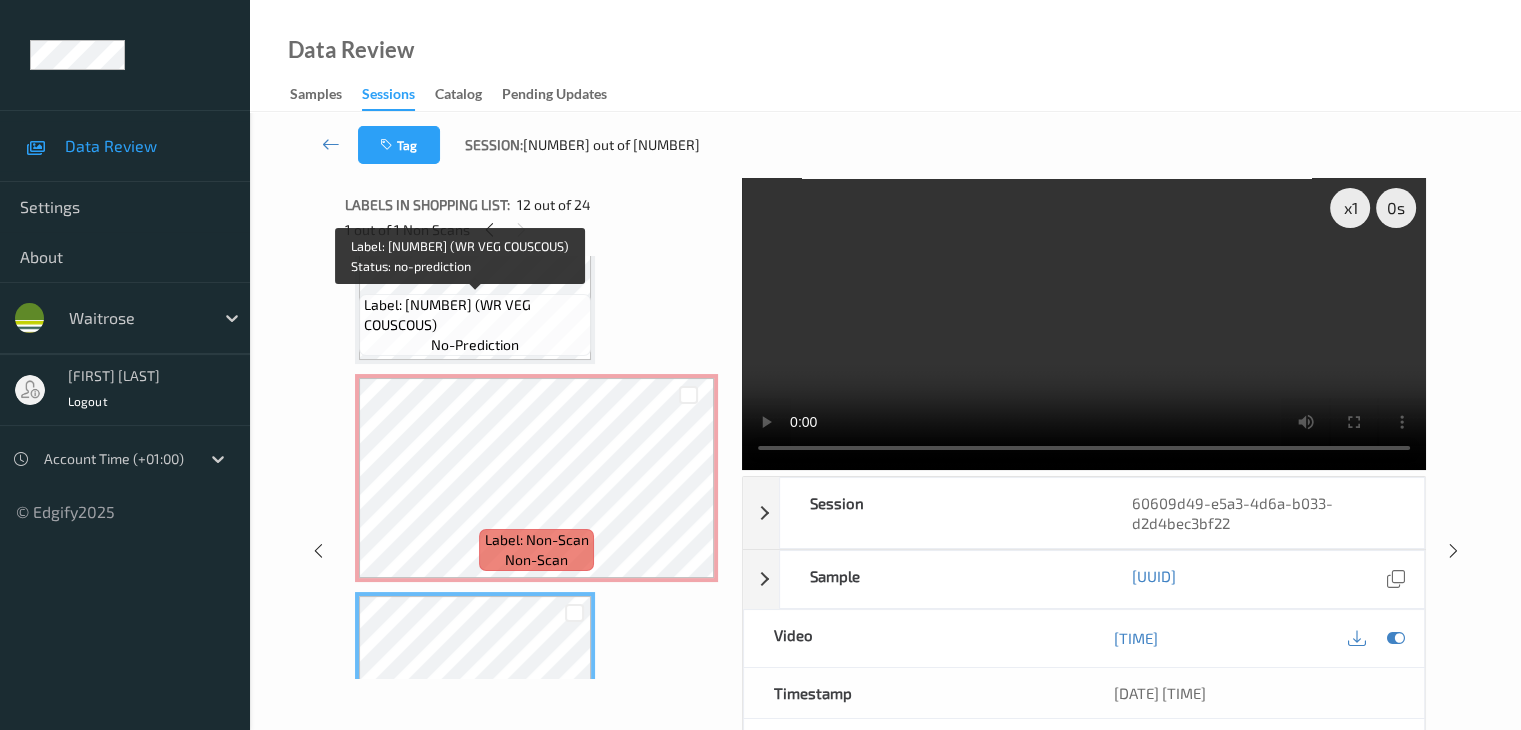 click on "Label: [NUMBER] (WR VEG COUSCOUS)" at bounding box center [475, 315] 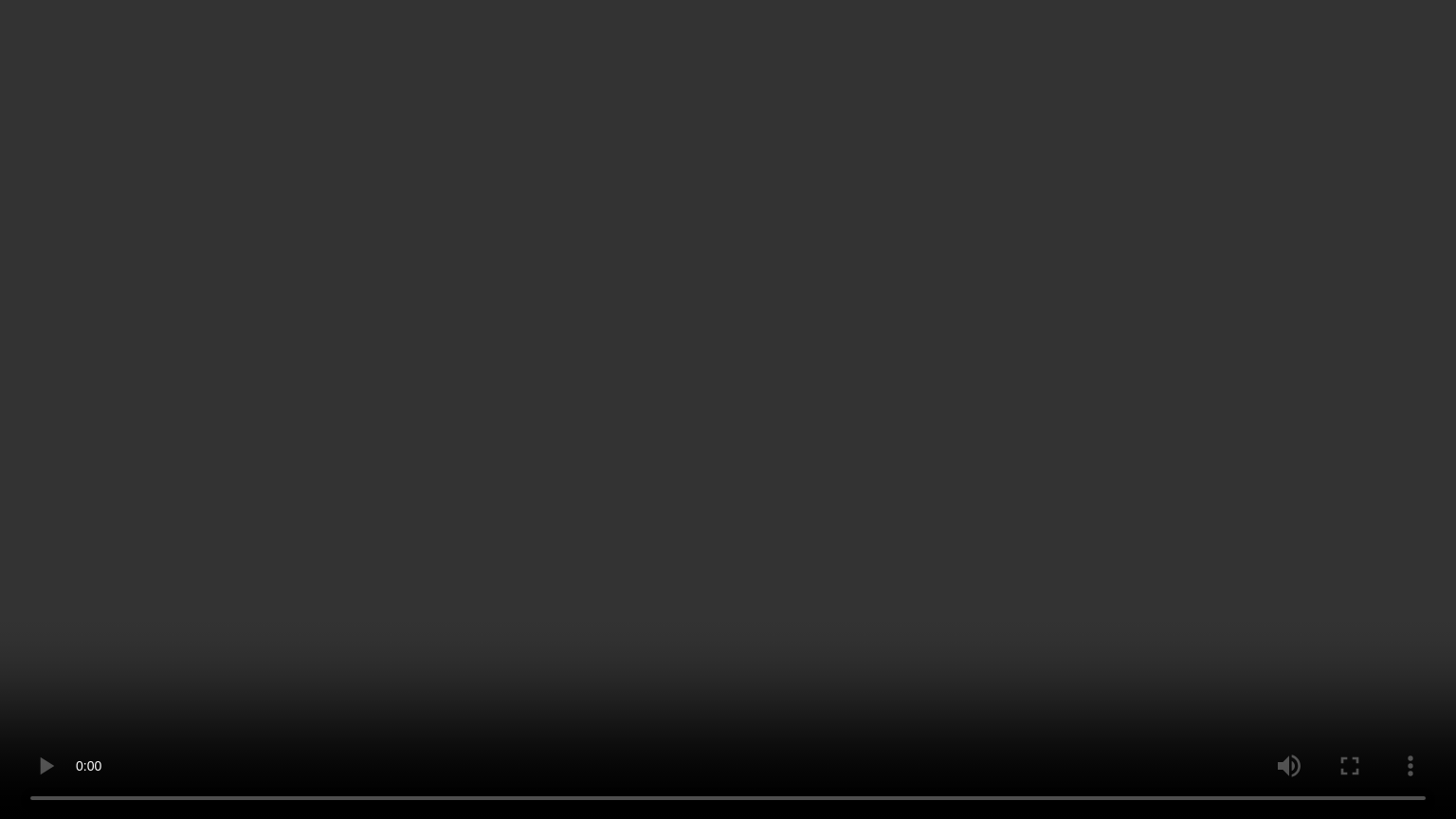 type 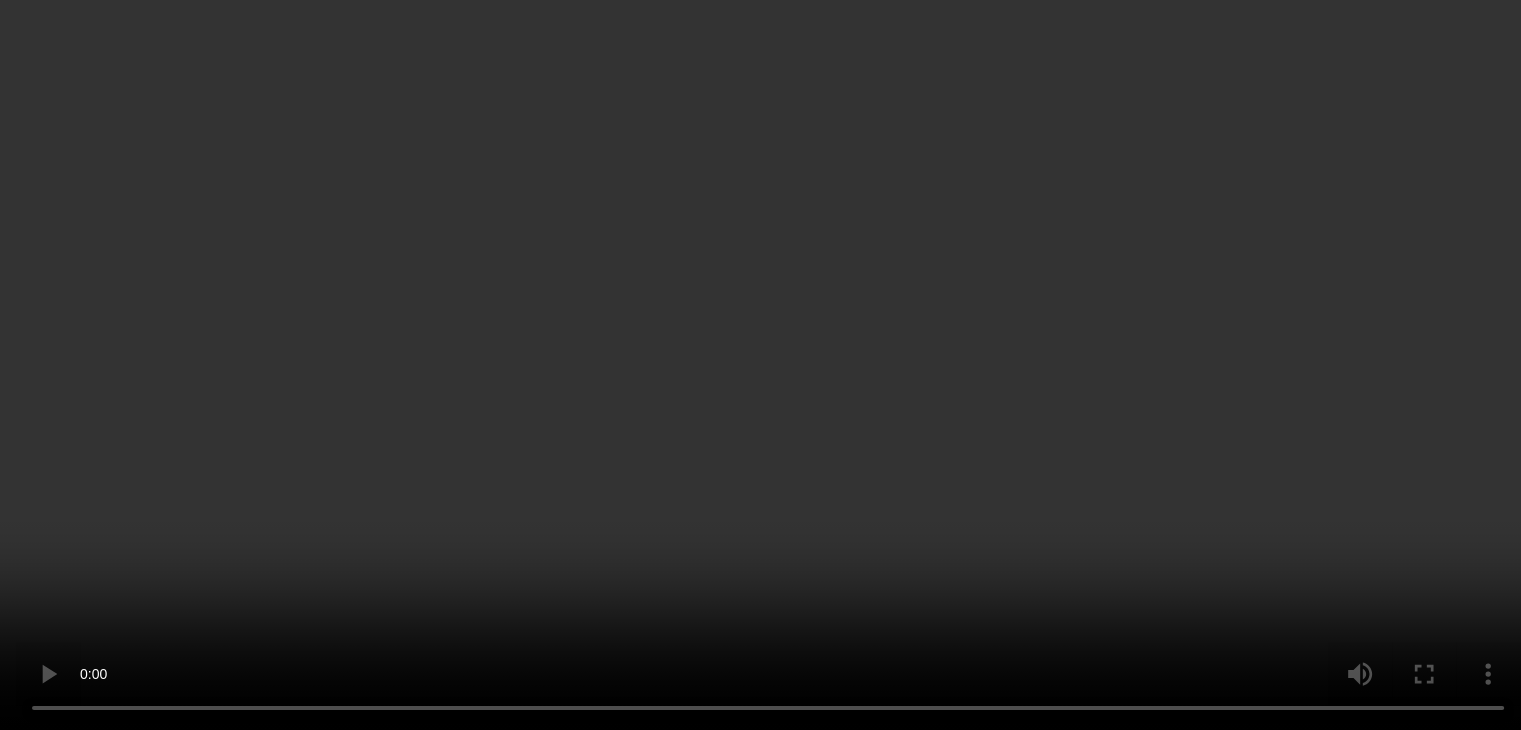 scroll, scrollTop: 2072, scrollLeft: 0, axis: vertical 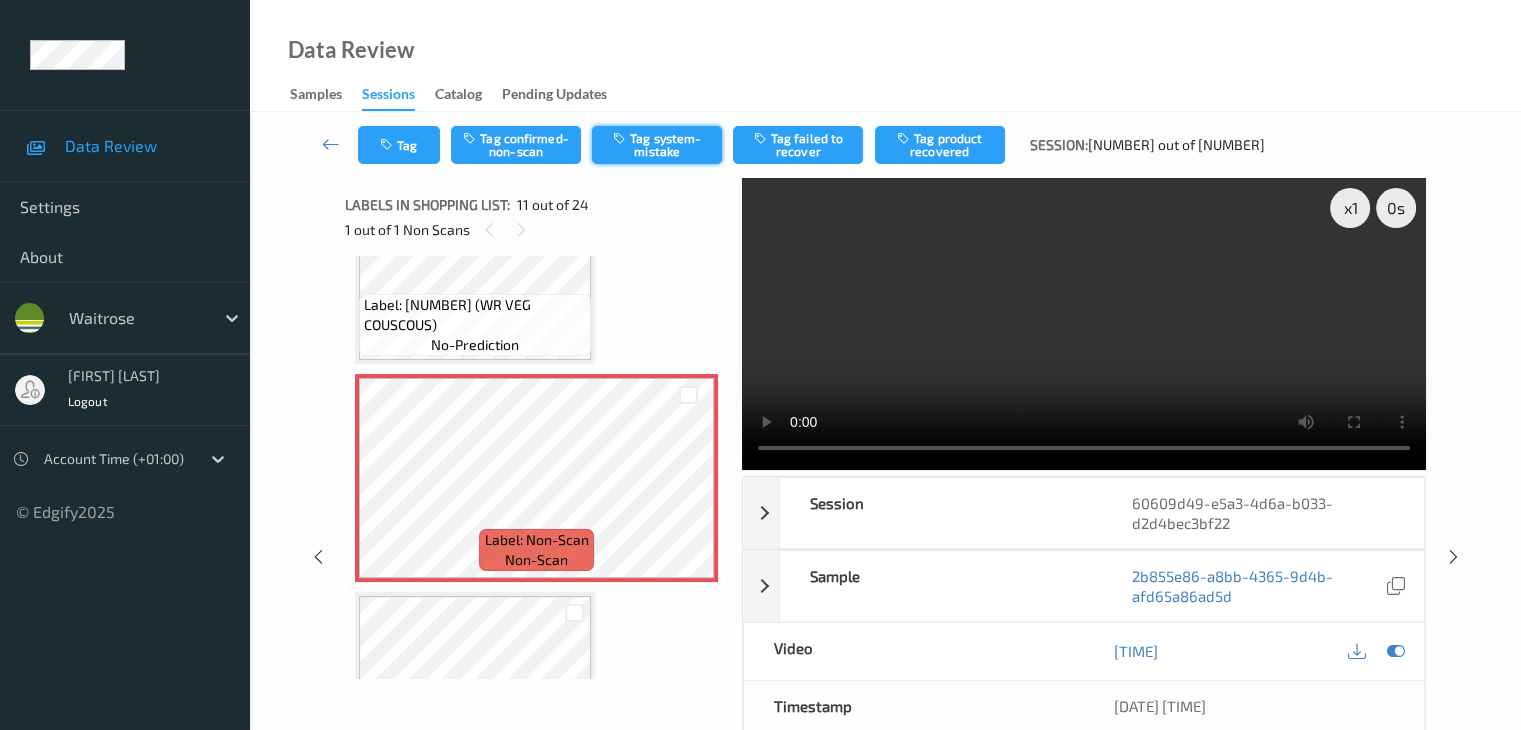 click on "Tag   system-mistake" at bounding box center (657, 145) 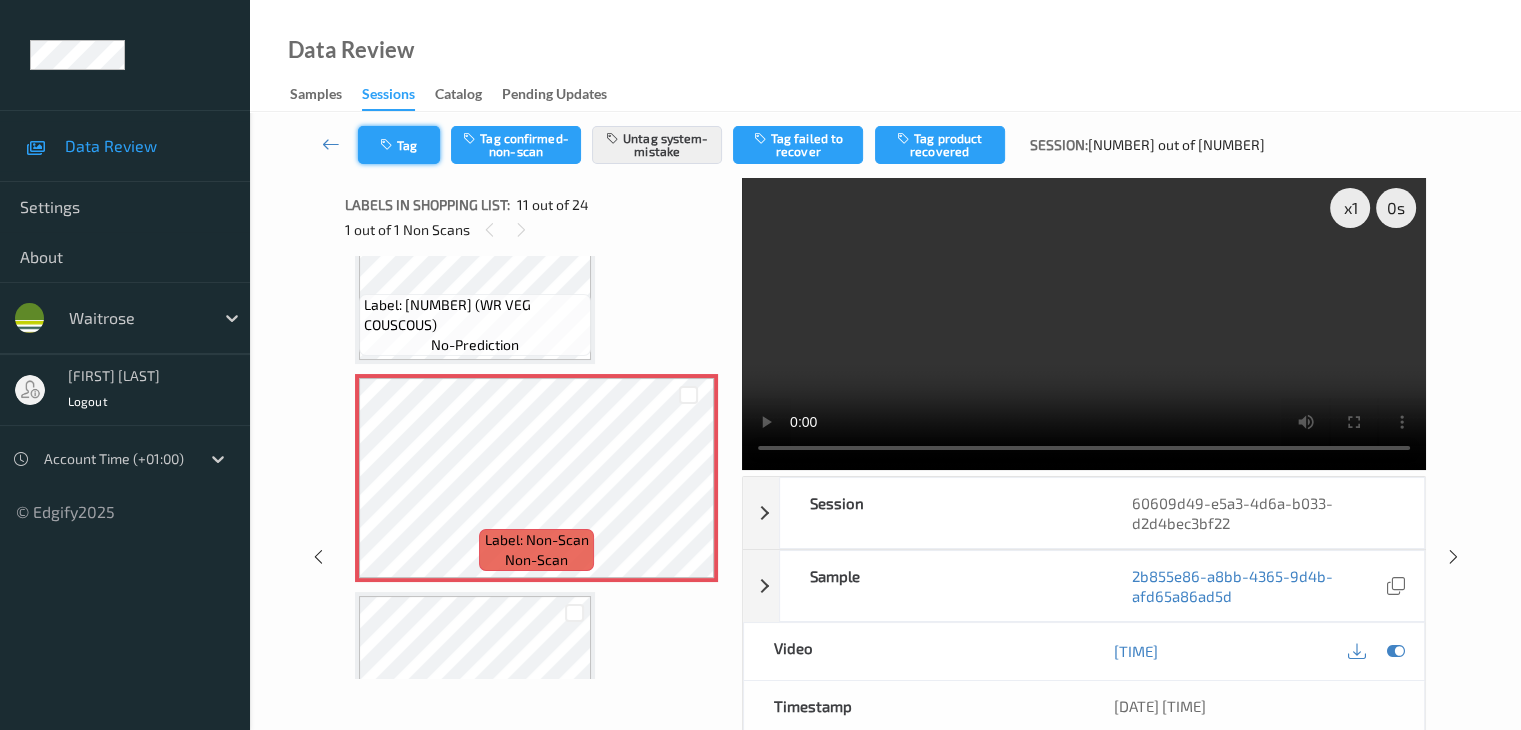 click at bounding box center [388, 145] 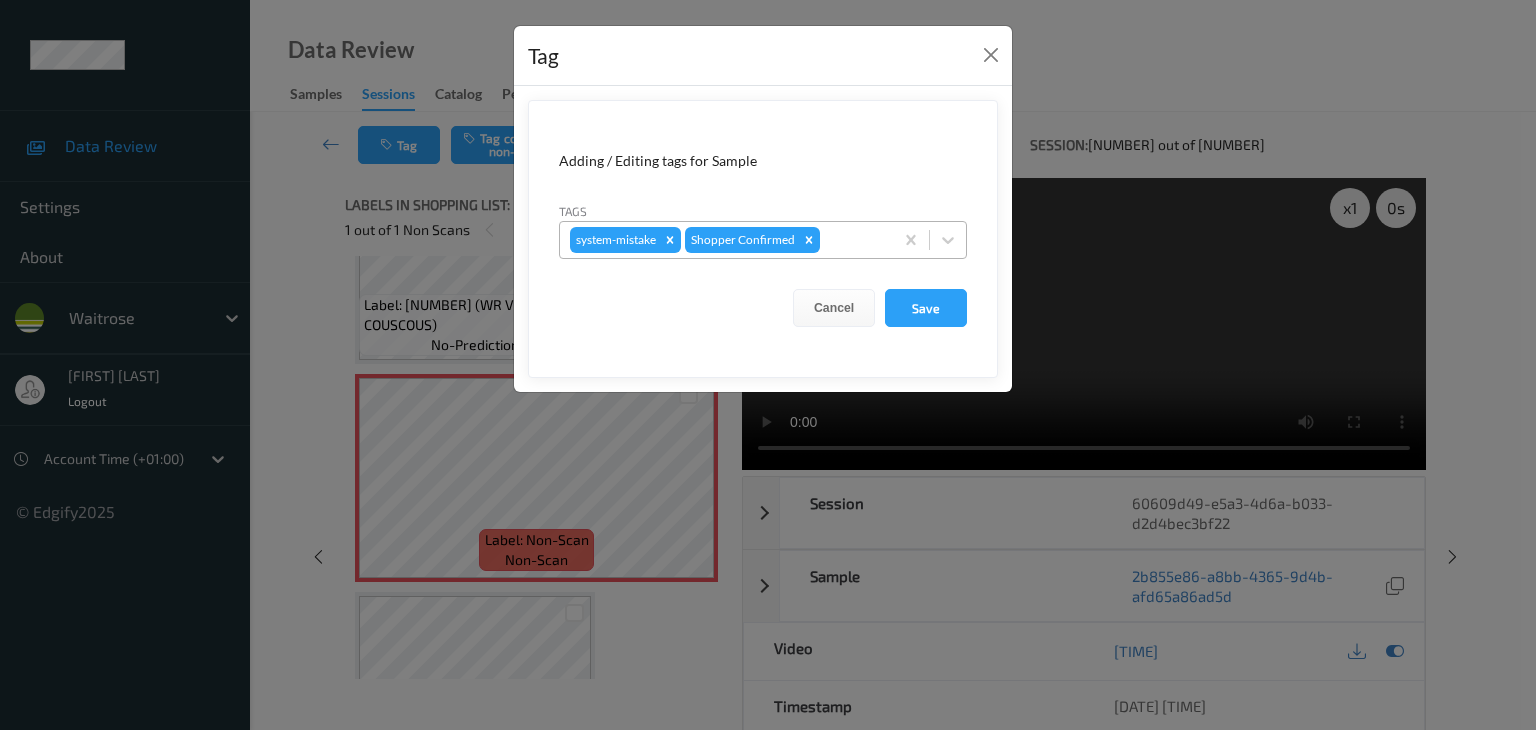 click at bounding box center [853, 240] 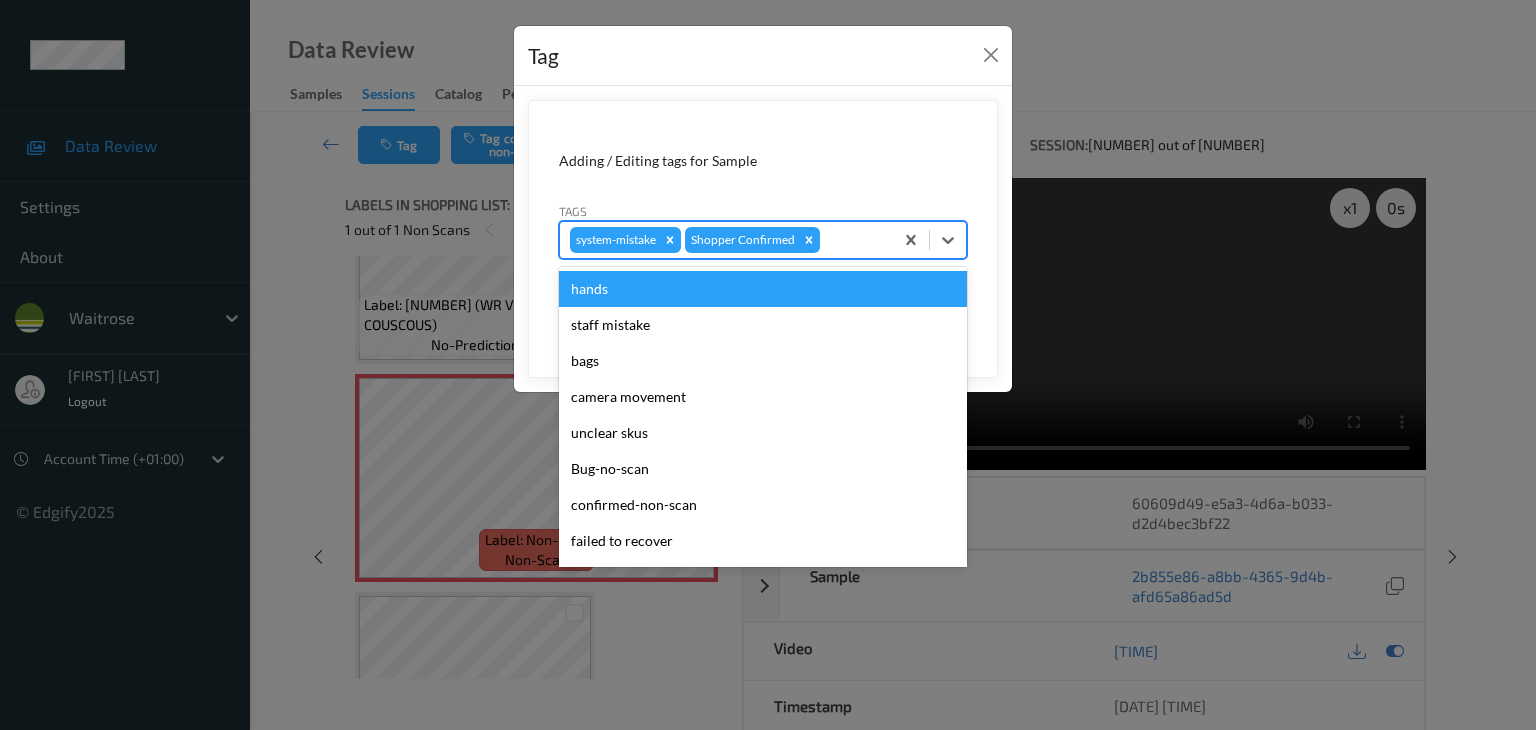 type on "u" 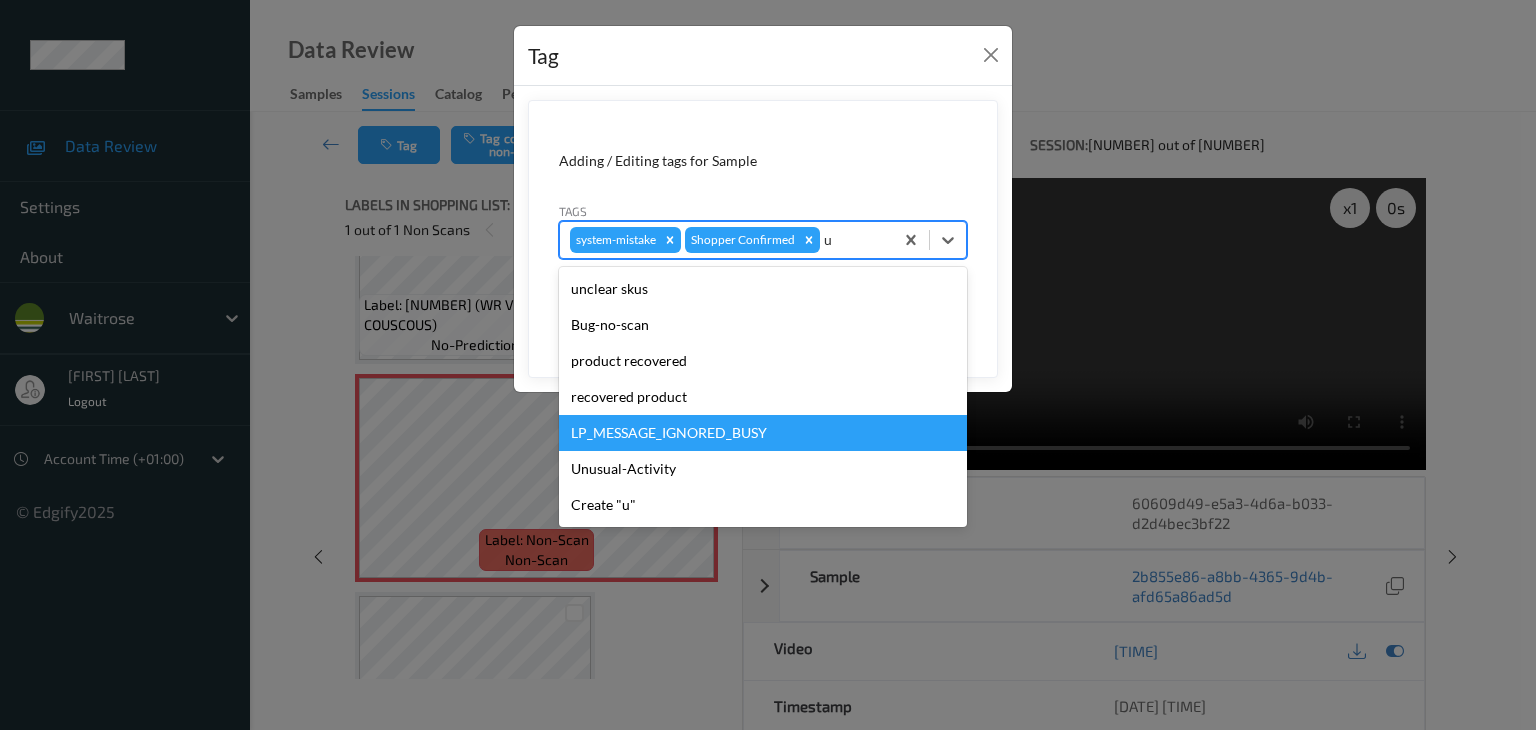 click on "LP_MESSAGE_IGNORED_BUSY" at bounding box center [763, 433] 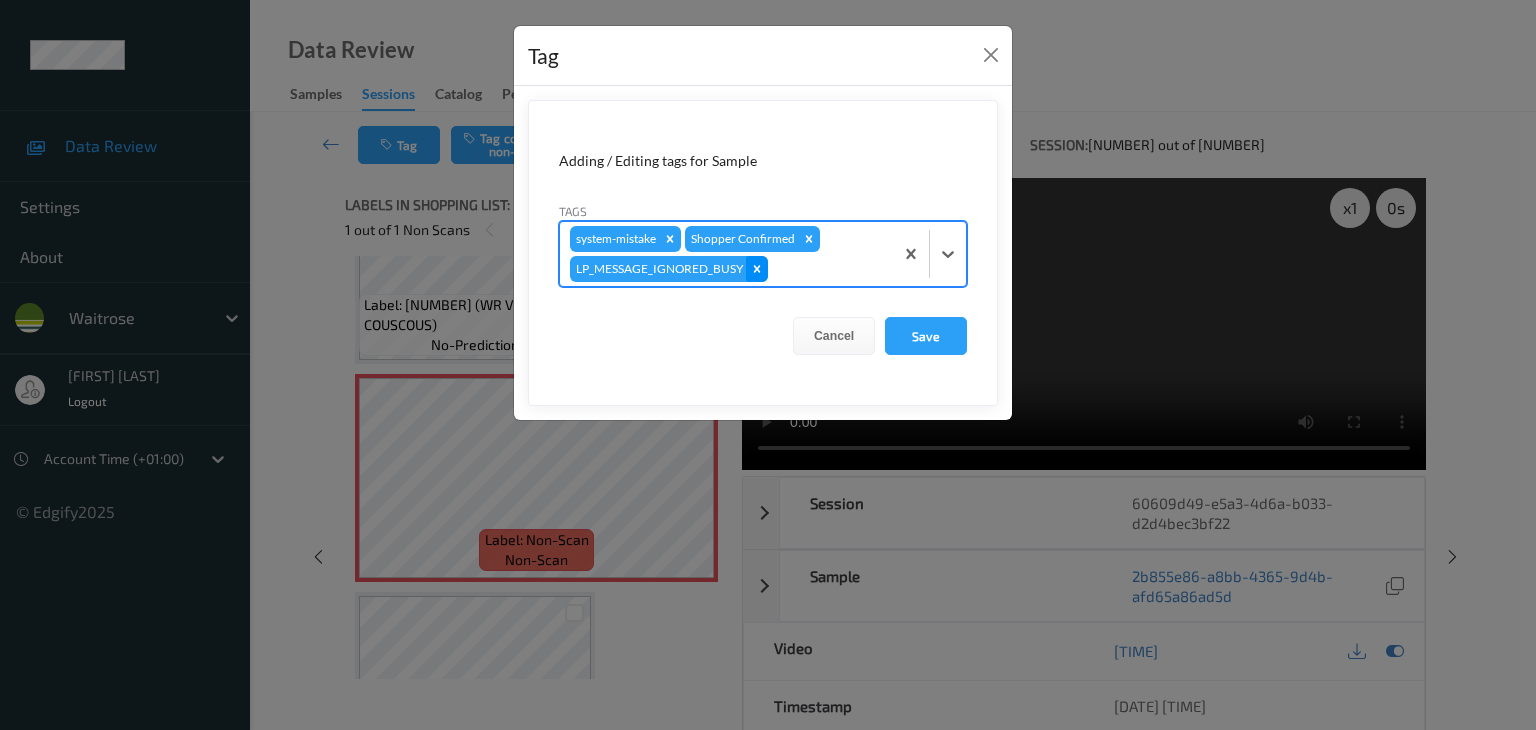 click 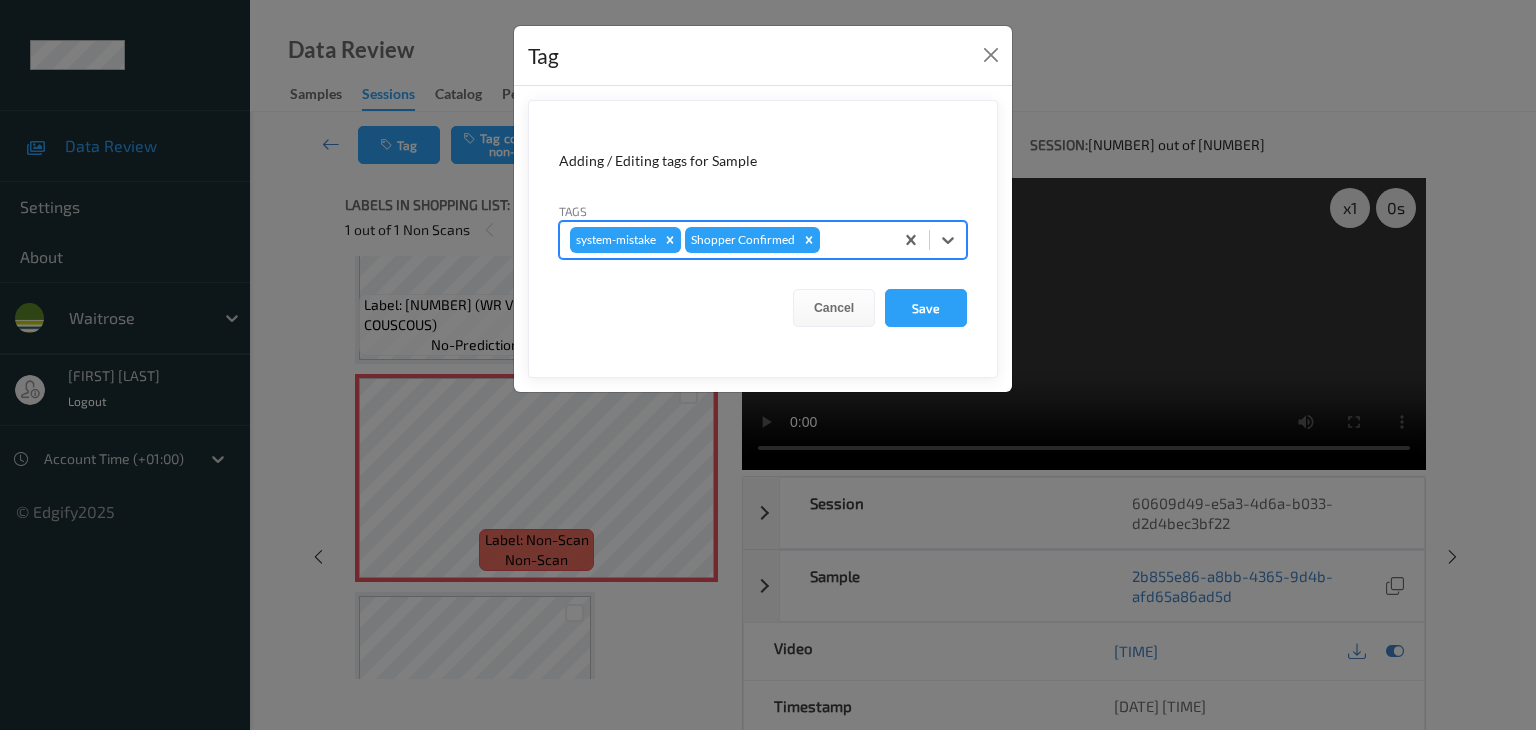 type on "u" 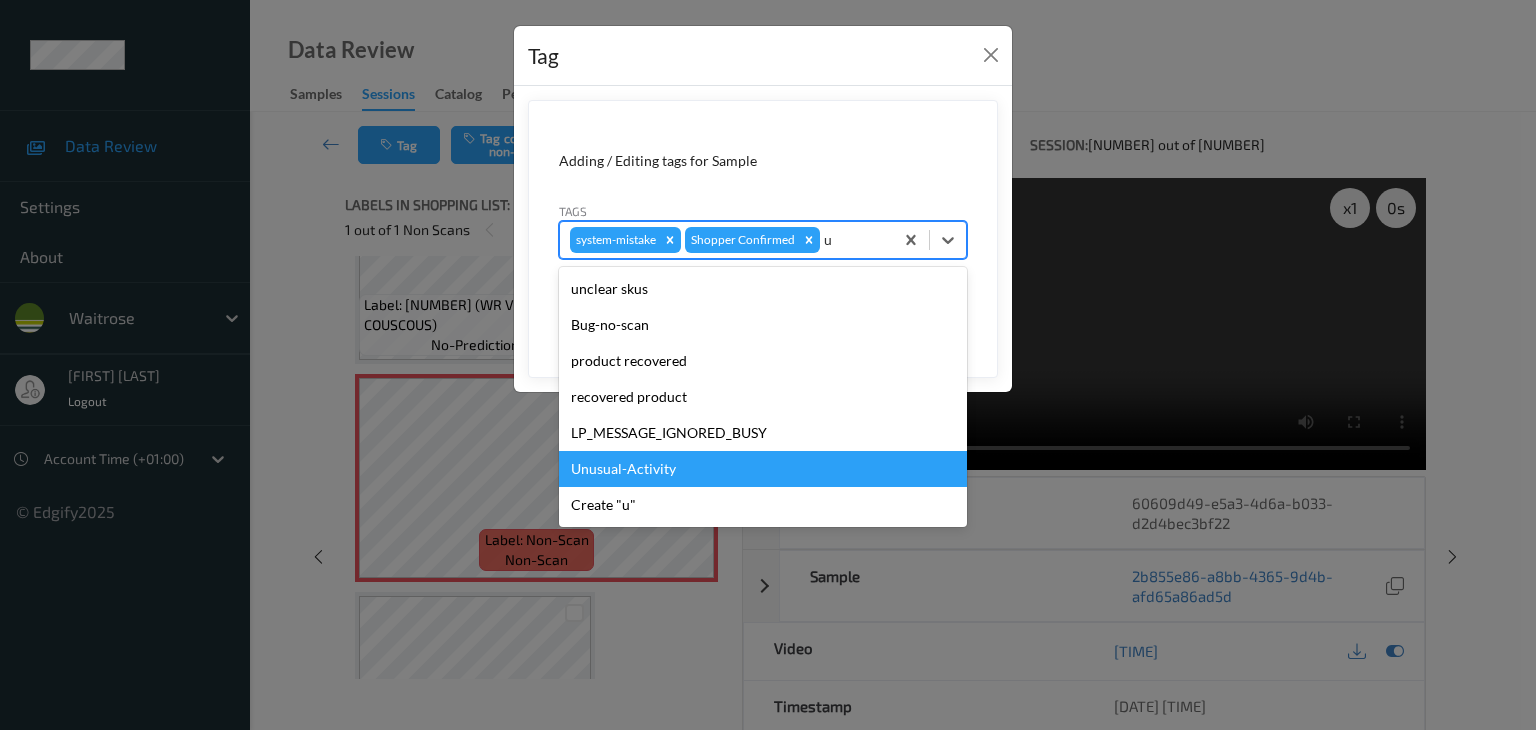 click on "Unusual-Activity" at bounding box center [763, 469] 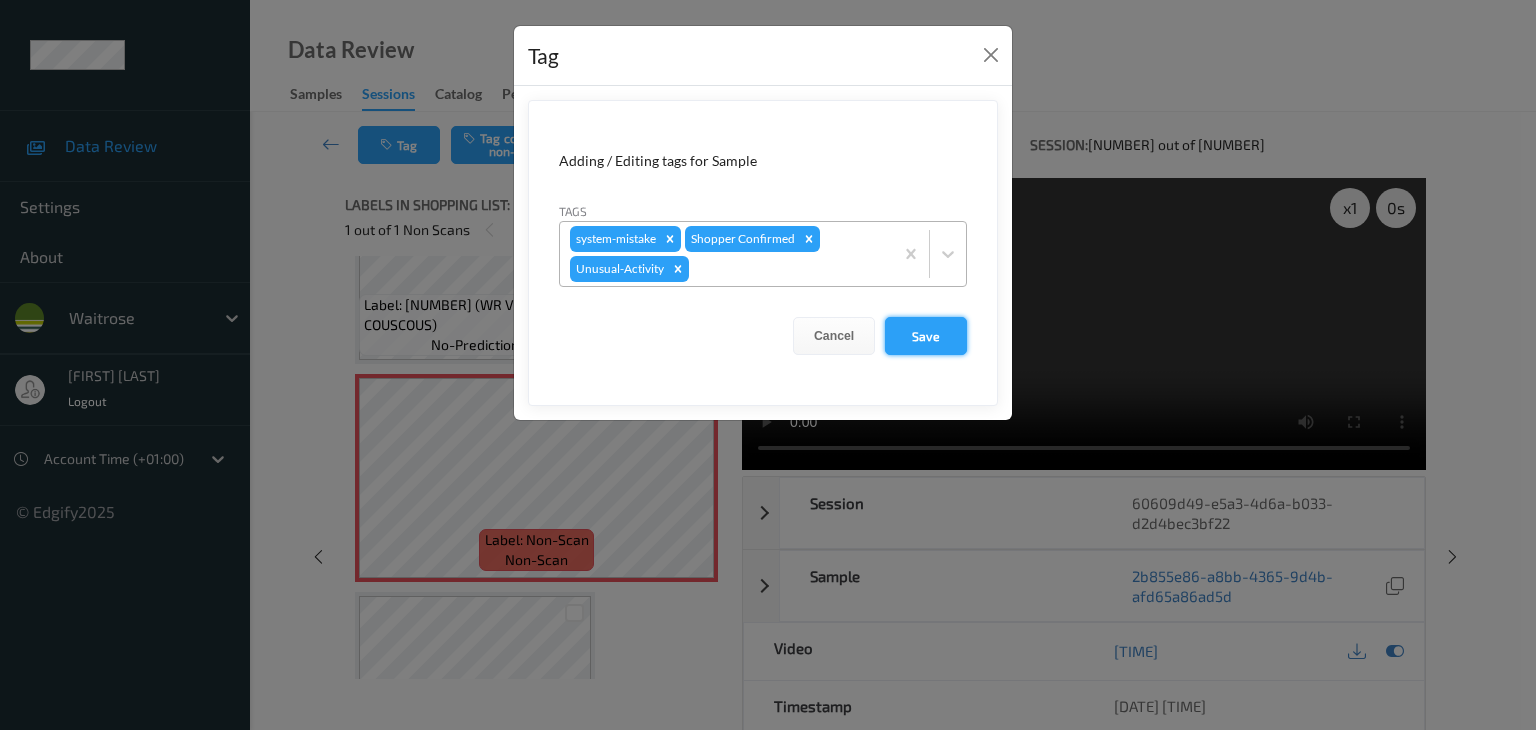 drag, startPoint x: 896, startPoint y: 343, endPoint x: 919, endPoint y: 346, distance: 23.194826 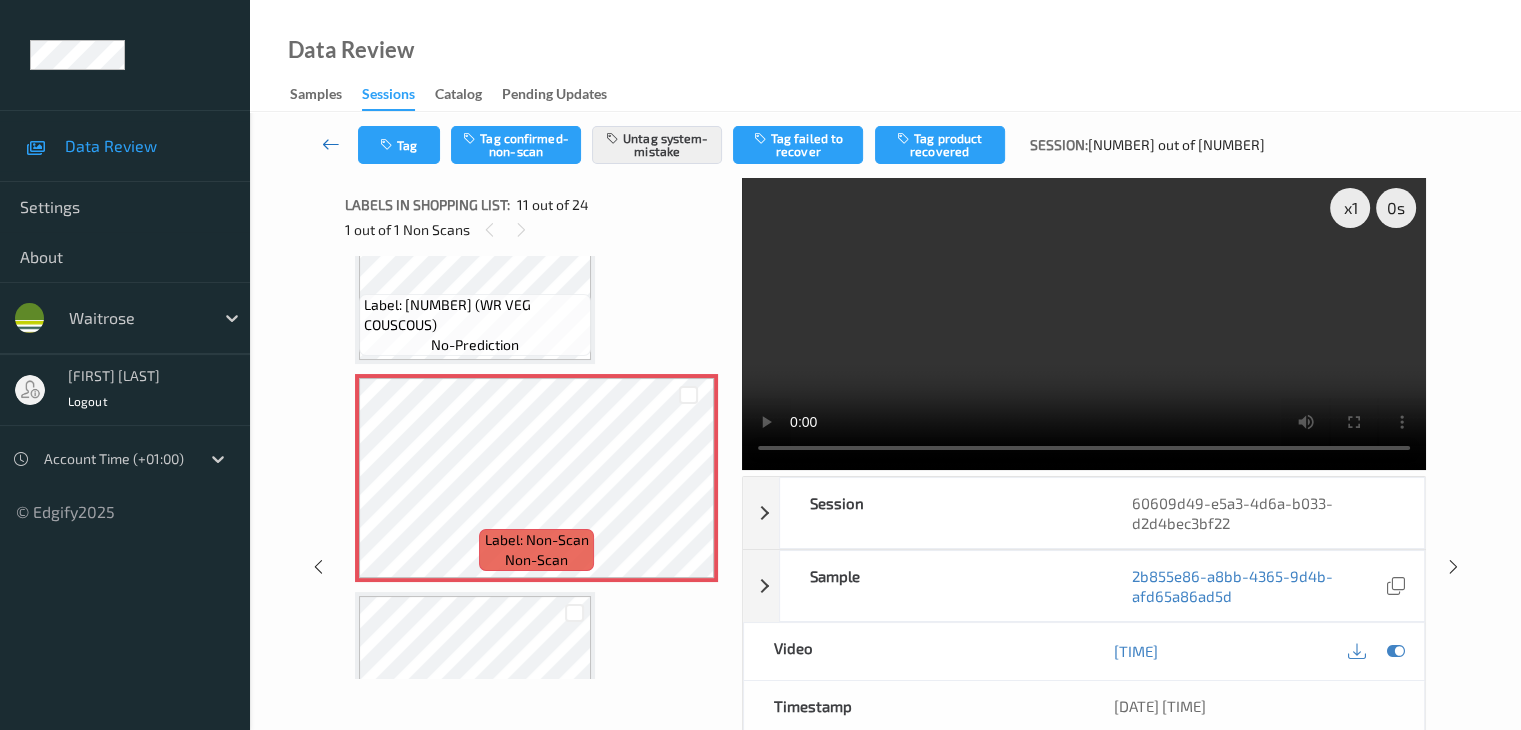 click at bounding box center [331, 144] 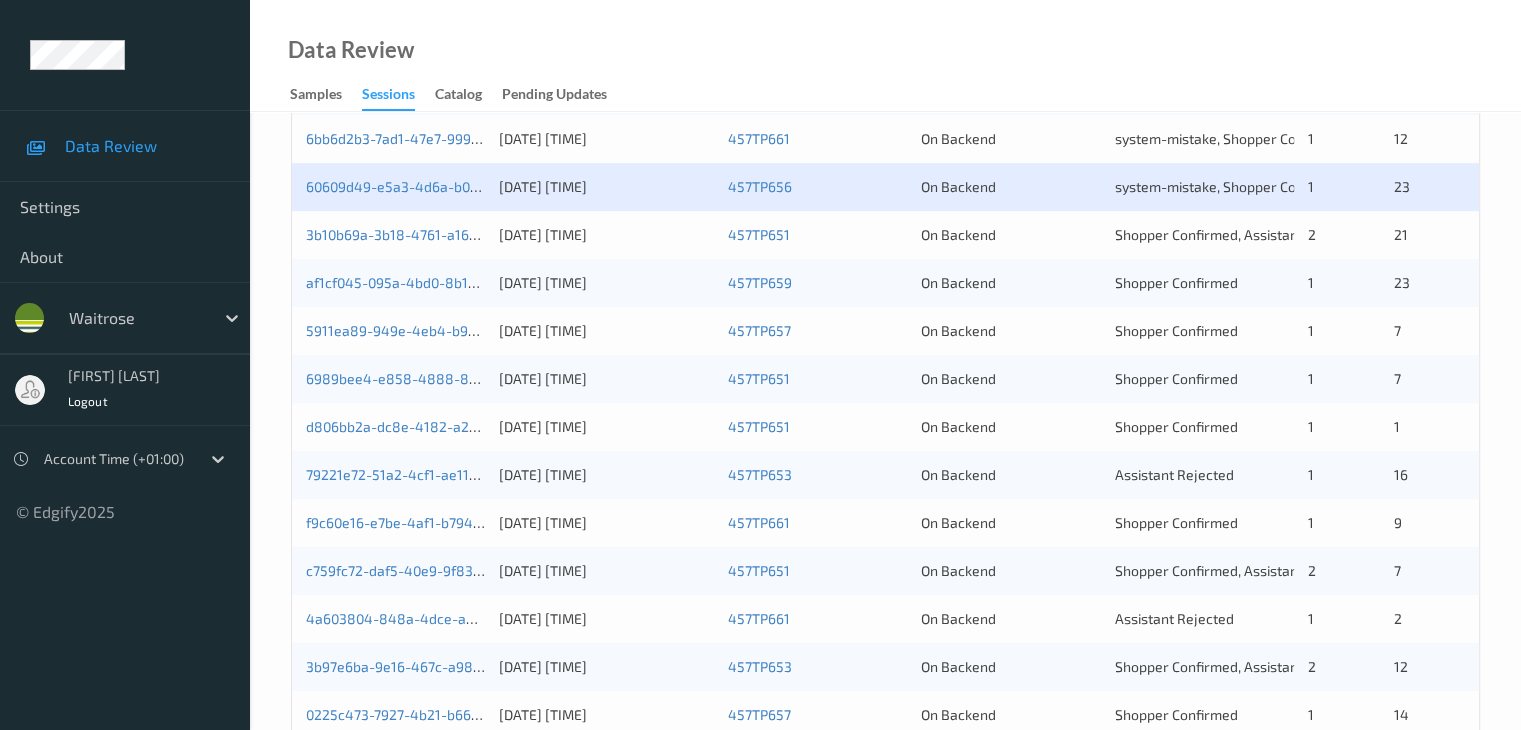 scroll, scrollTop: 800, scrollLeft: 0, axis: vertical 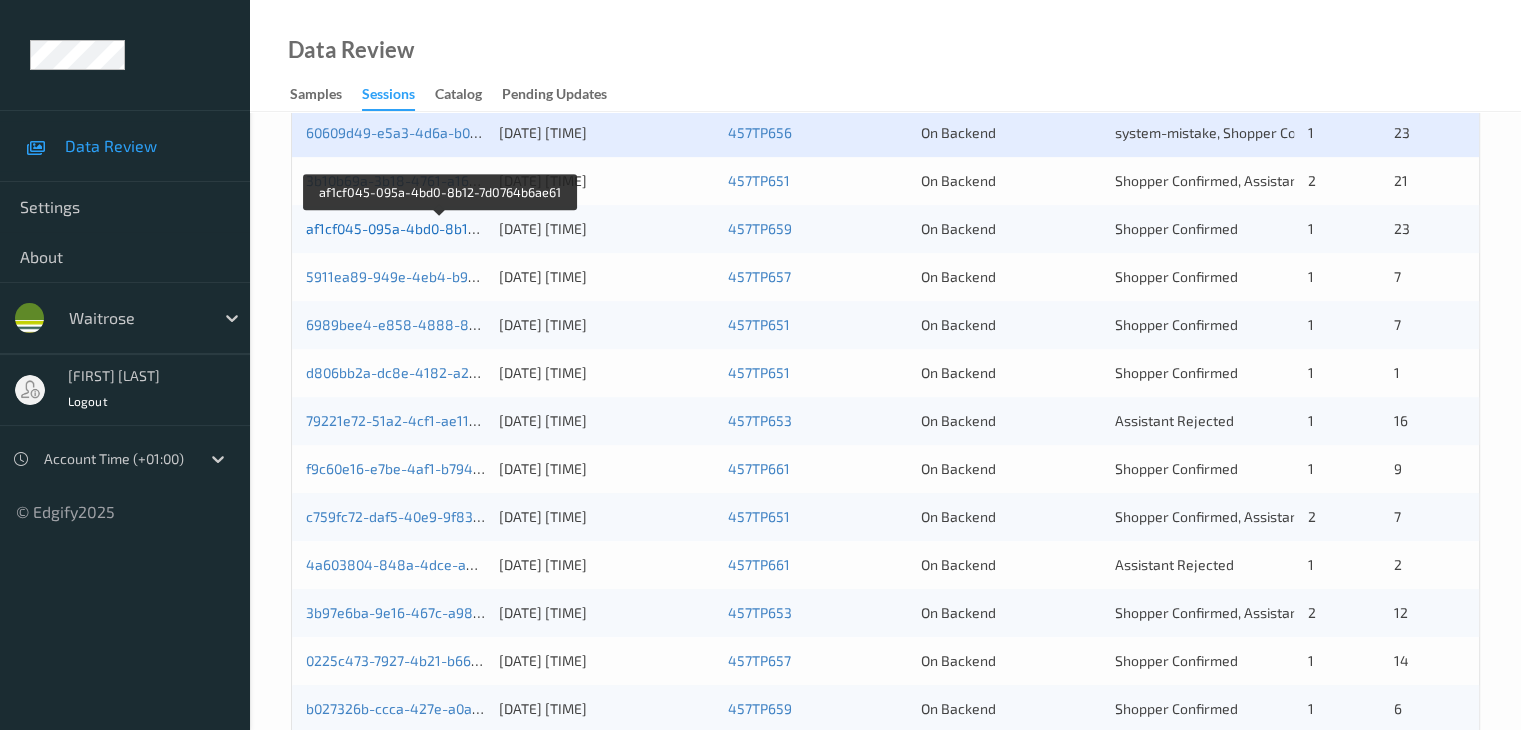 click on "af1cf045-095a-4bd0-8b12-7d0764b6ae61" at bounding box center [440, 228] 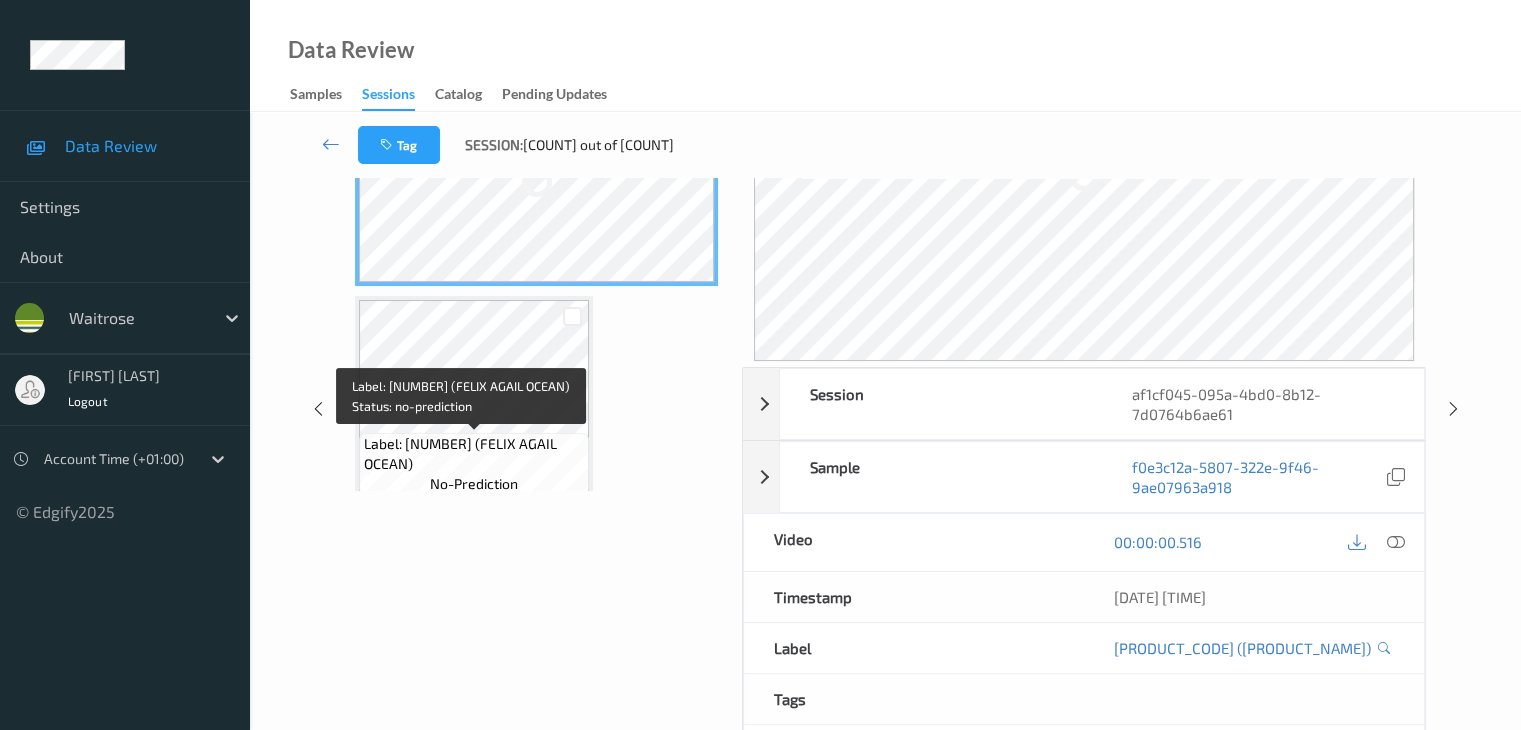 scroll, scrollTop: 24, scrollLeft: 0, axis: vertical 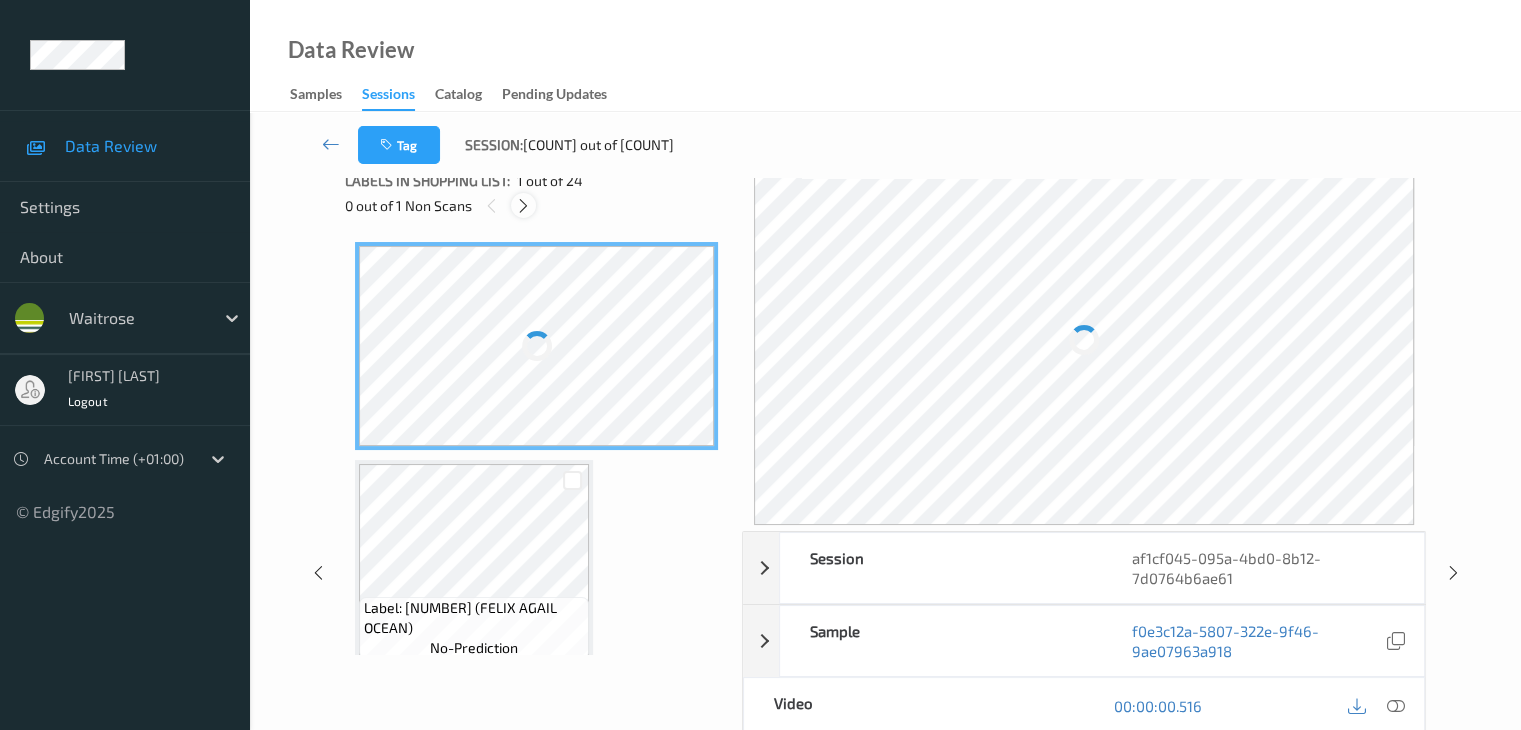 click at bounding box center (523, 206) 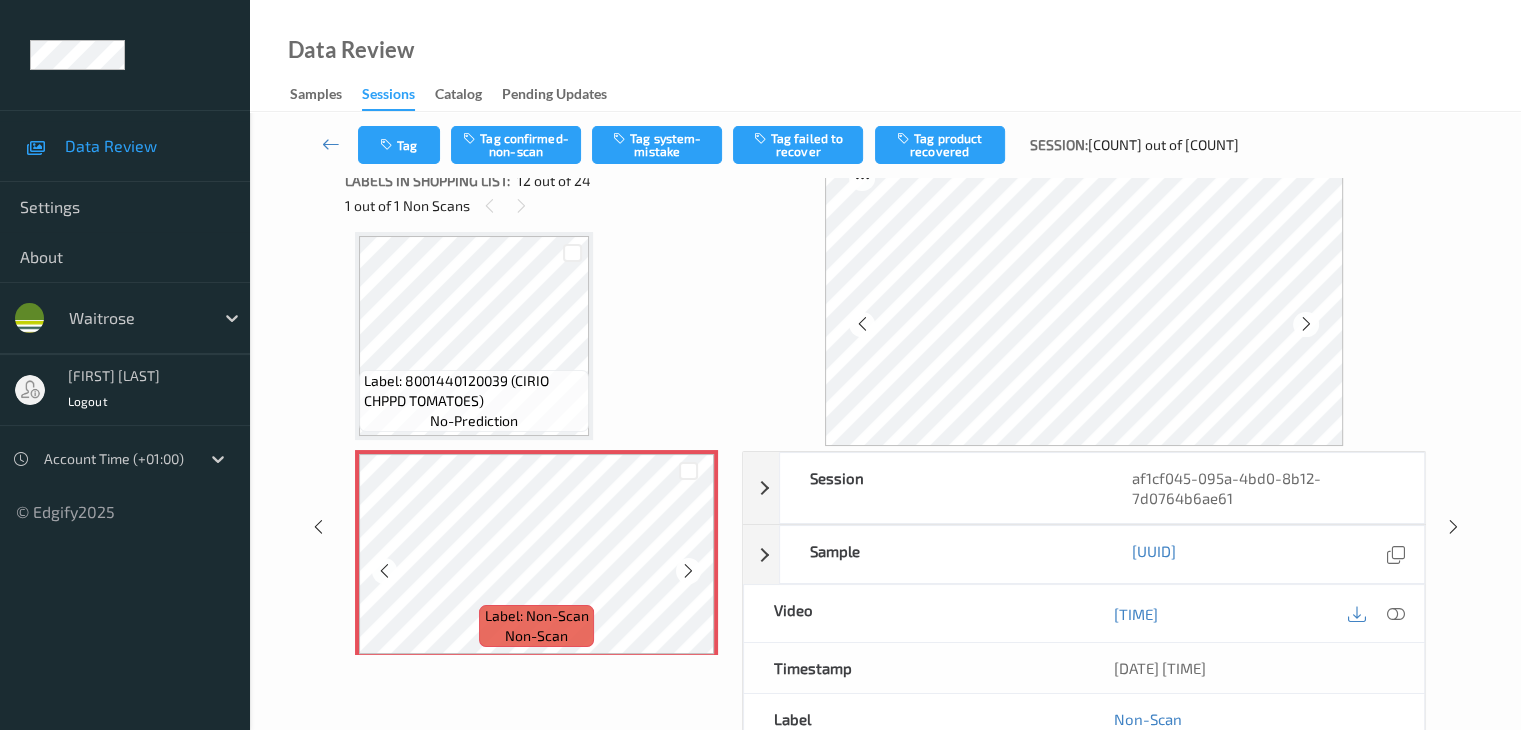 scroll, scrollTop: 2290, scrollLeft: 0, axis: vertical 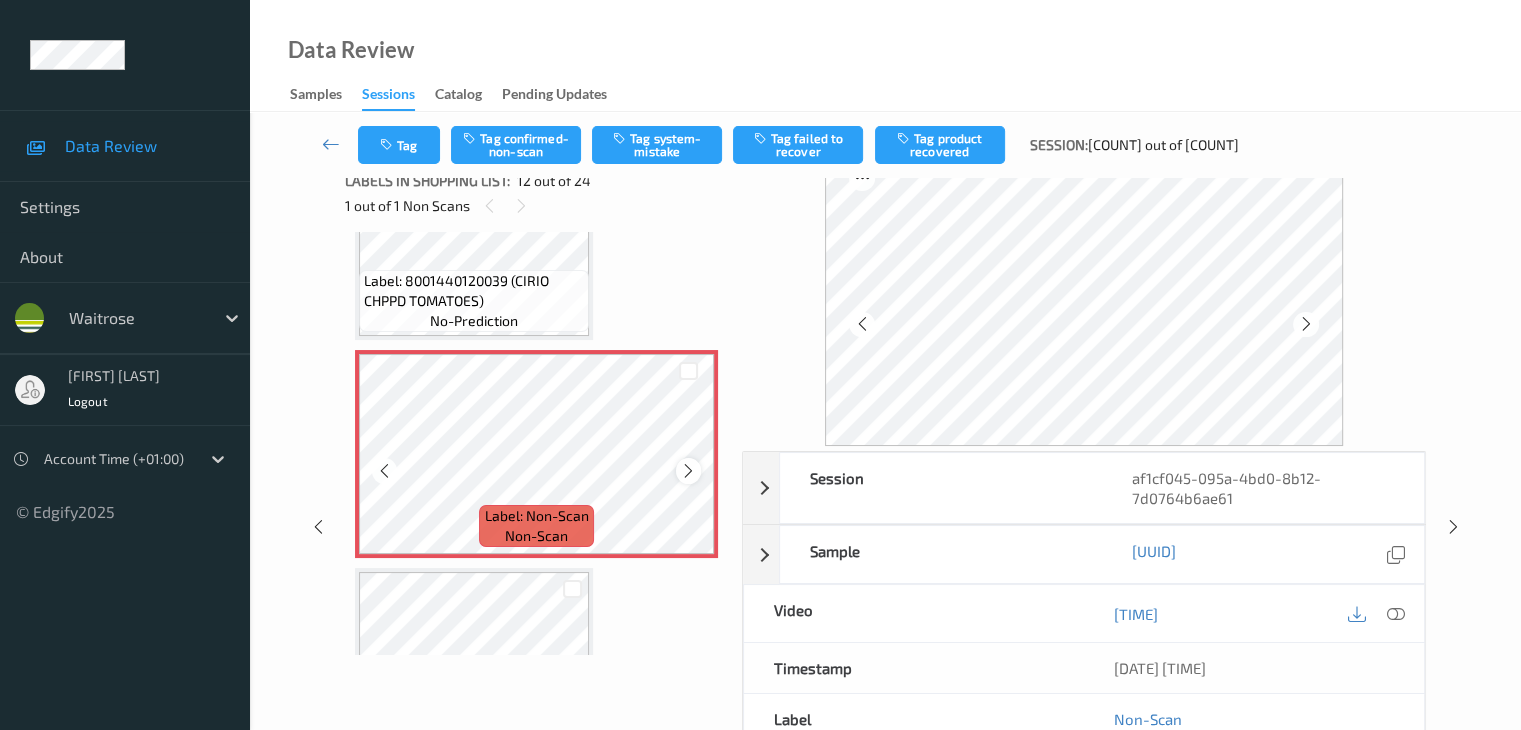 click at bounding box center [688, 471] 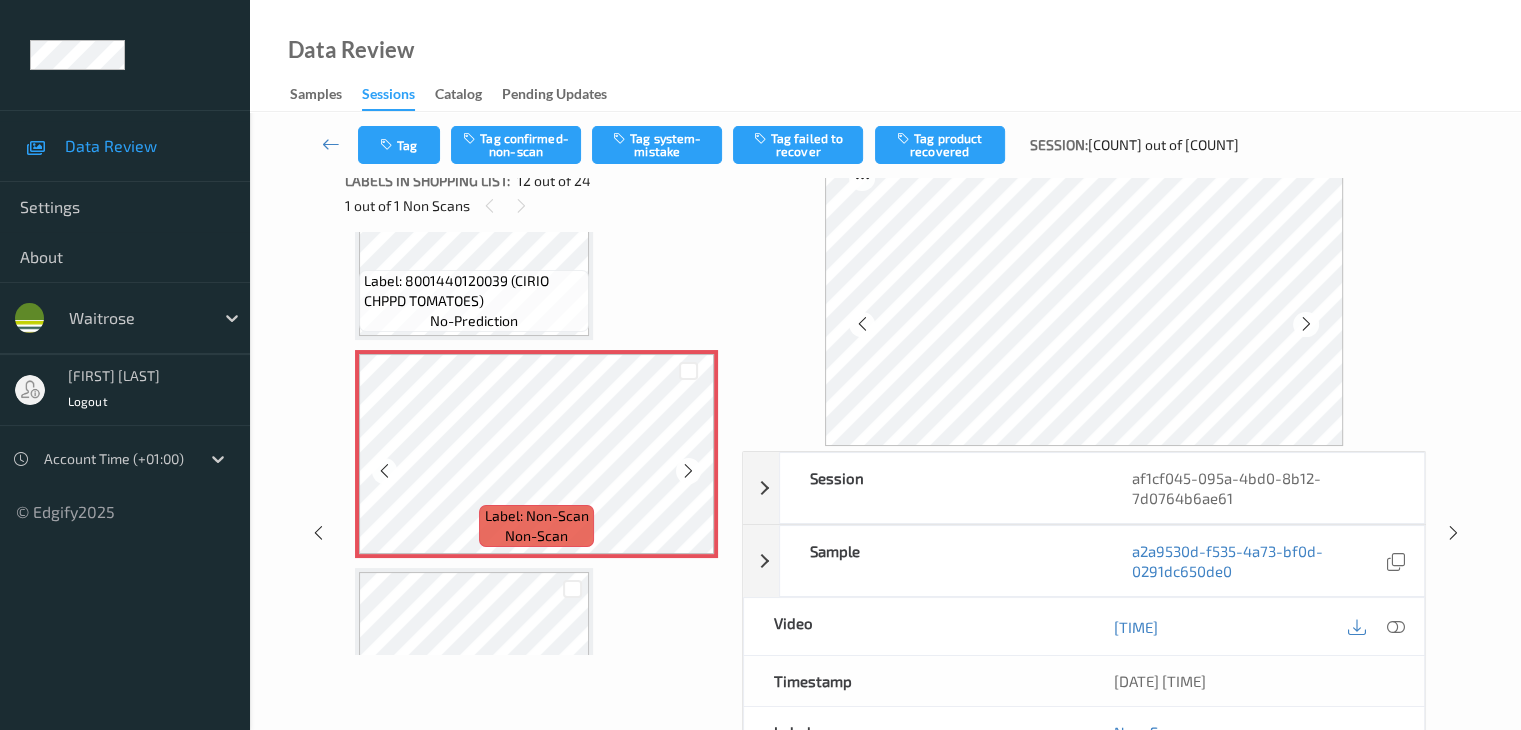 click at bounding box center [688, 471] 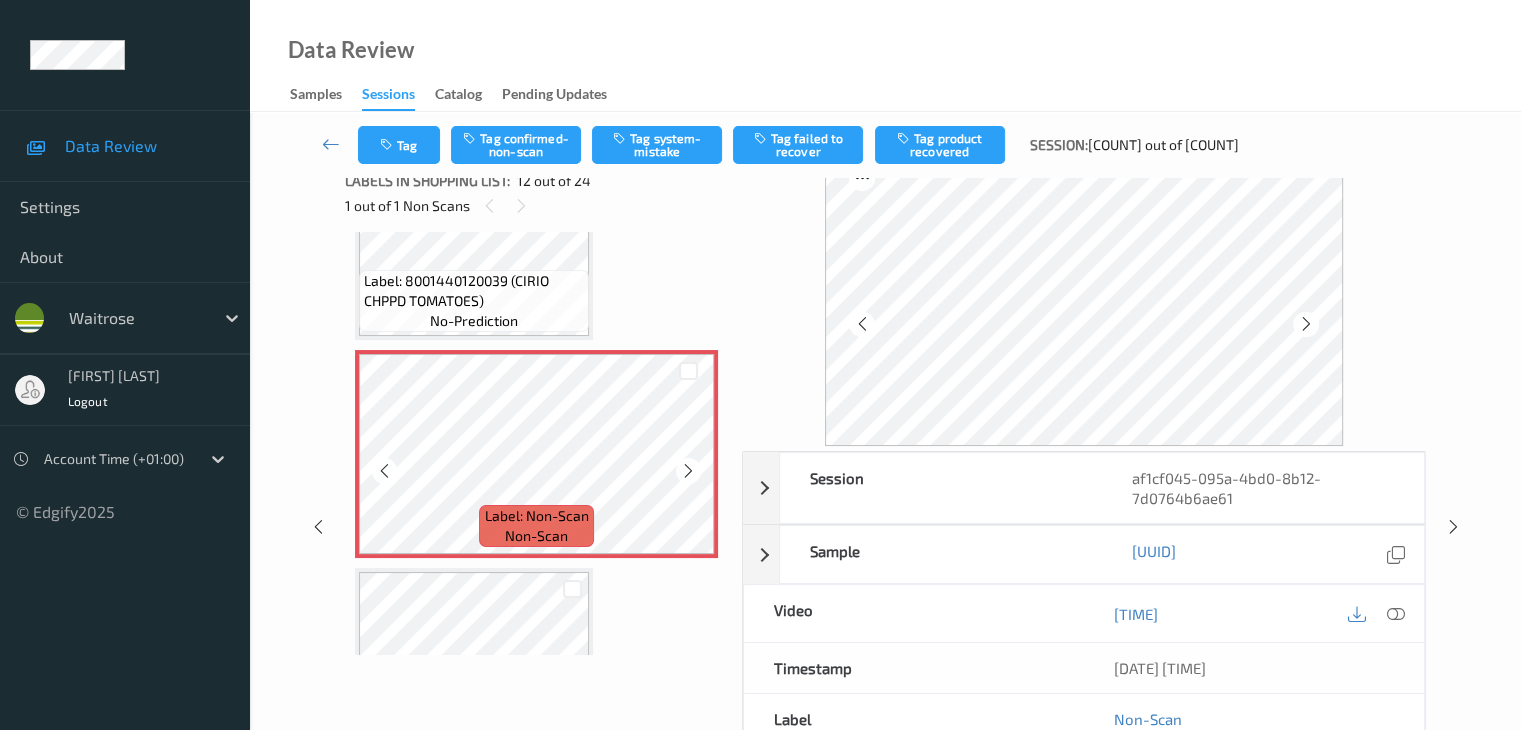 click at bounding box center [688, 471] 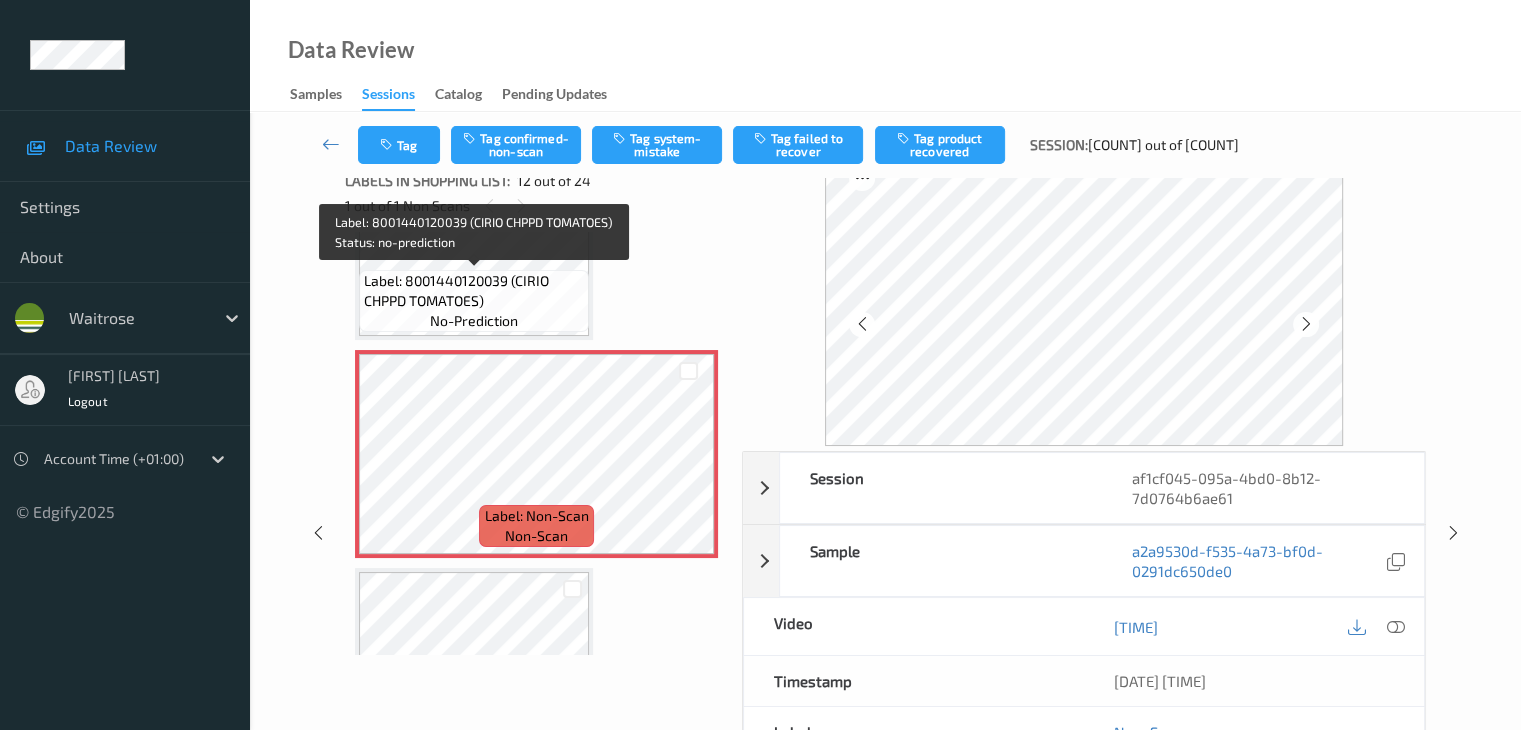 click on "Label: 8001440120039 (CIRIO CHPPD TOMATOES)" at bounding box center (474, 291) 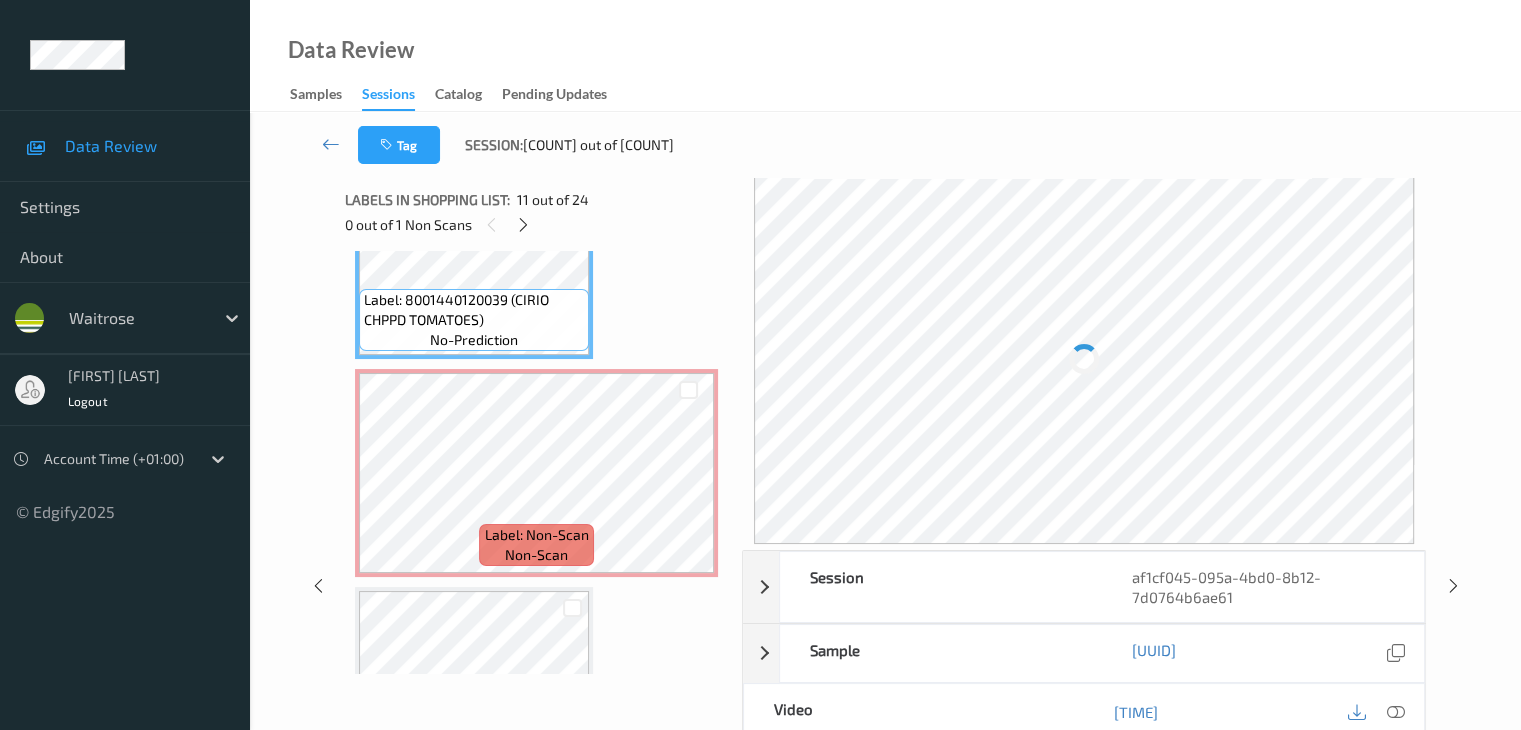 scroll, scrollTop: 0, scrollLeft: 0, axis: both 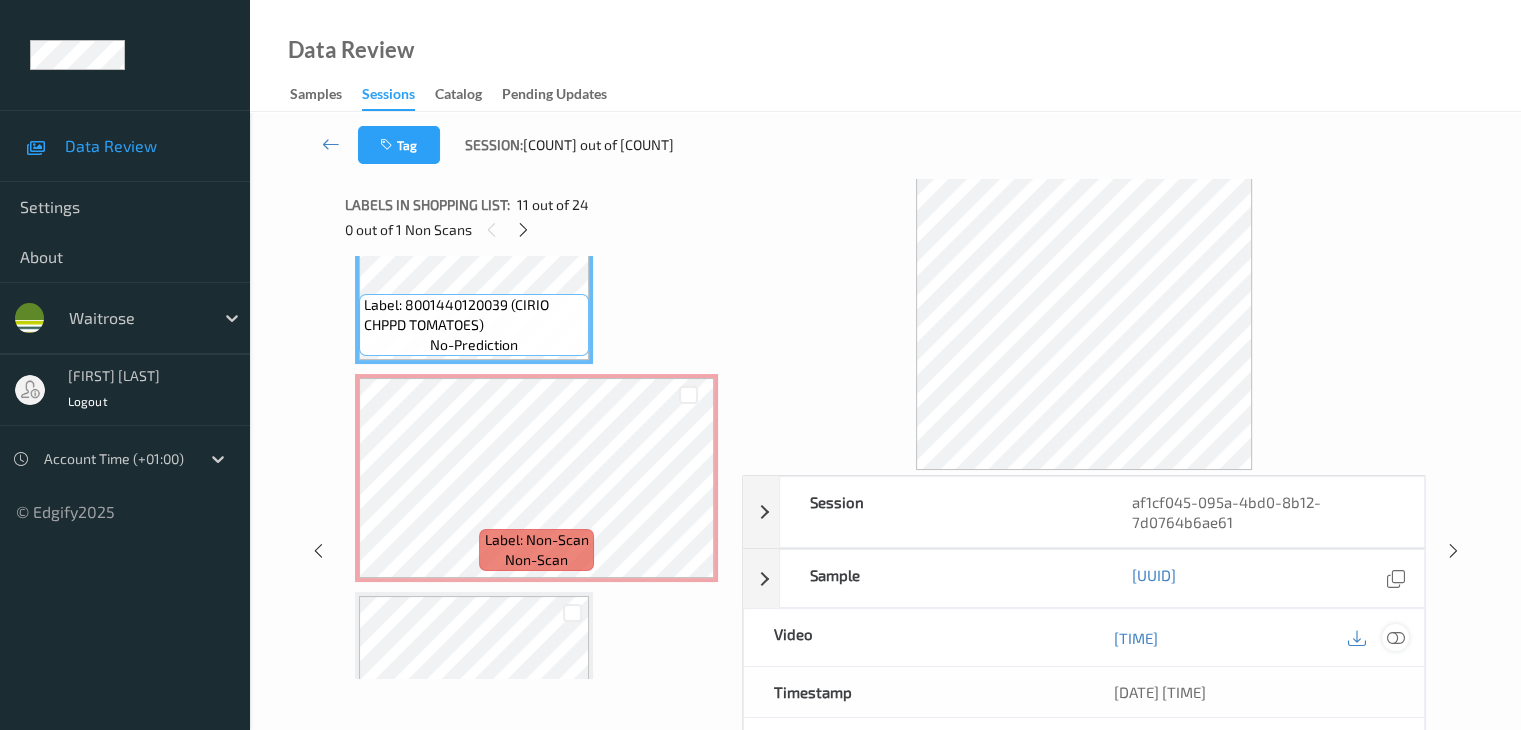 click at bounding box center (1395, 638) 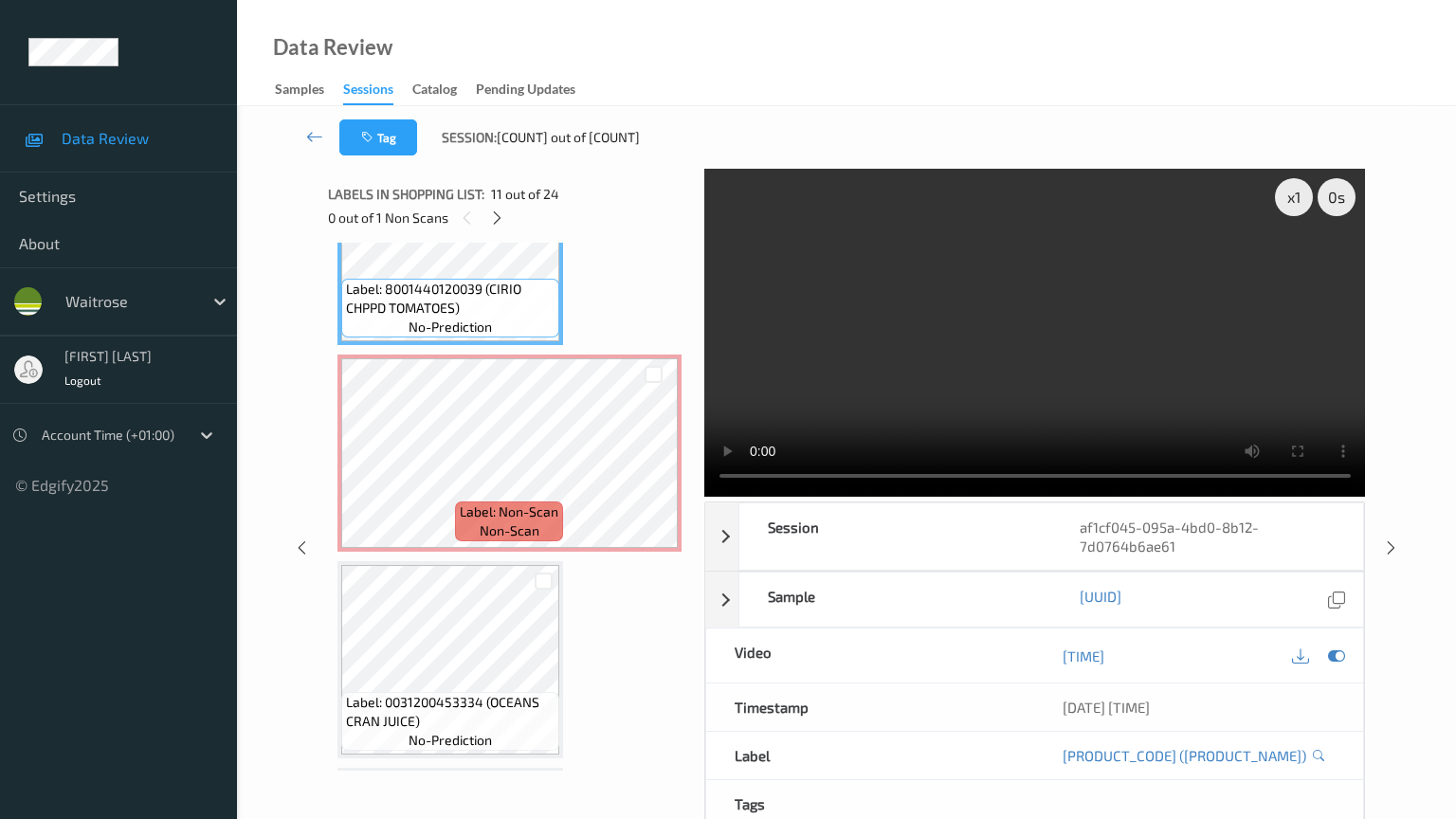 type 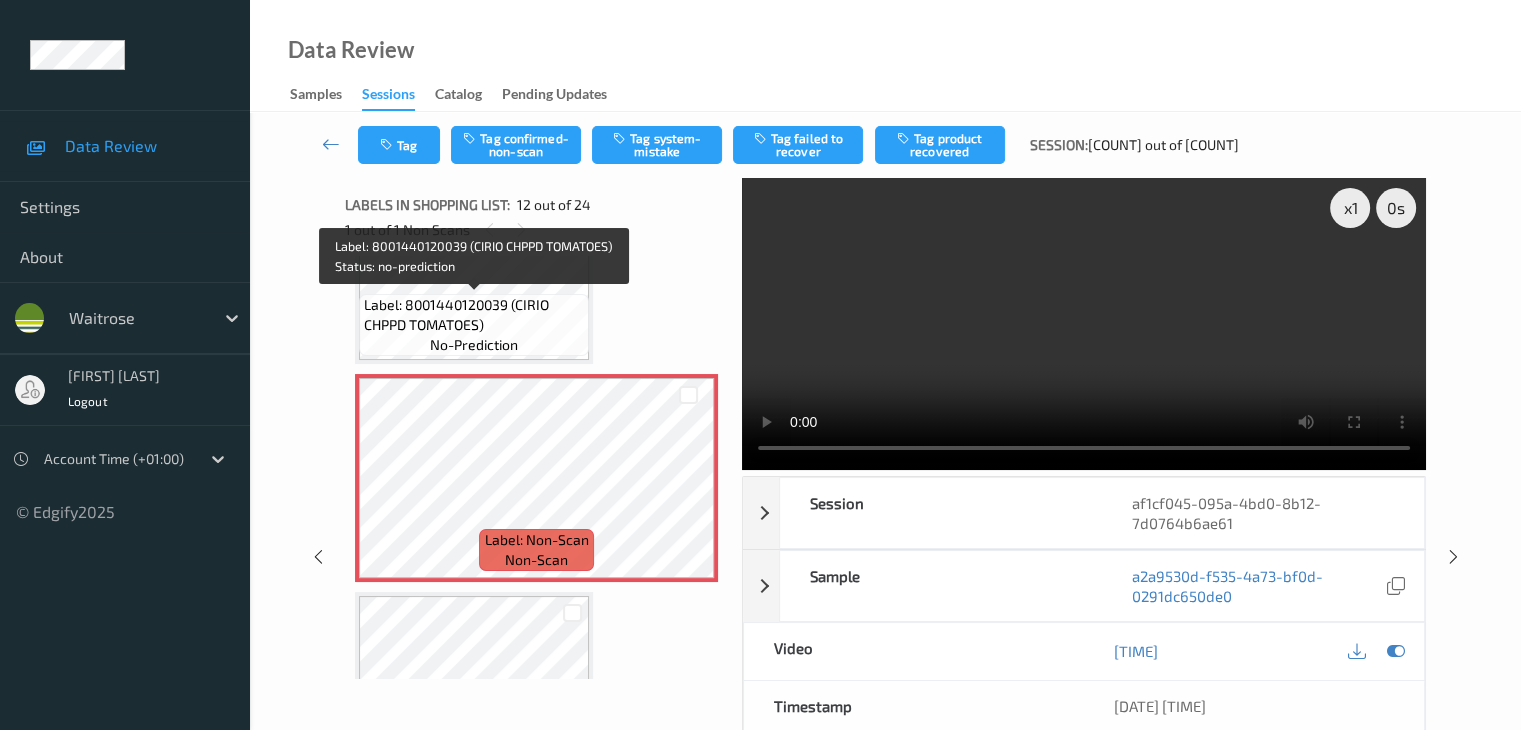 click on "Label: 8001440120039 (CIRIO CHPPD TOMATOES)" at bounding box center (474, 315) 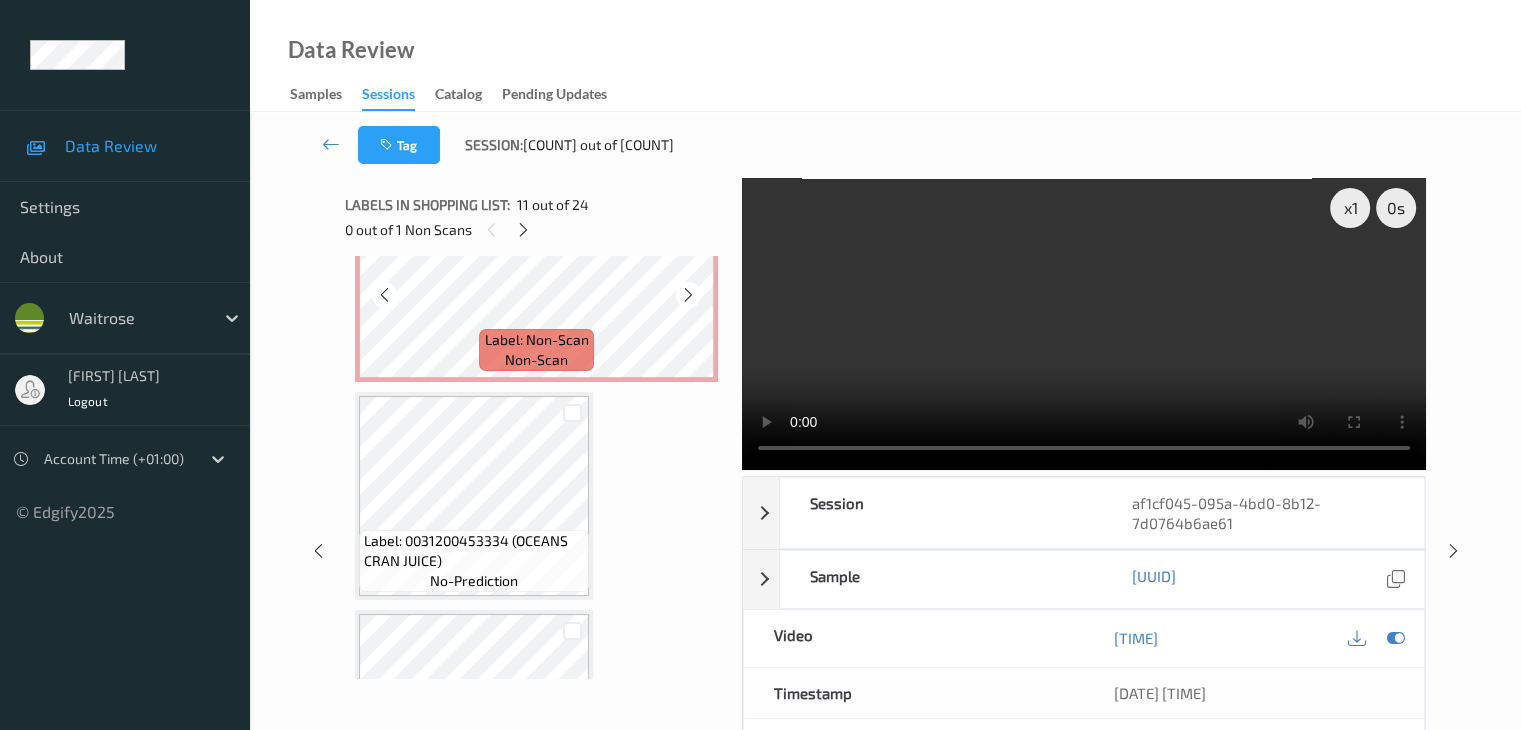 scroll, scrollTop: 2290, scrollLeft: 0, axis: vertical 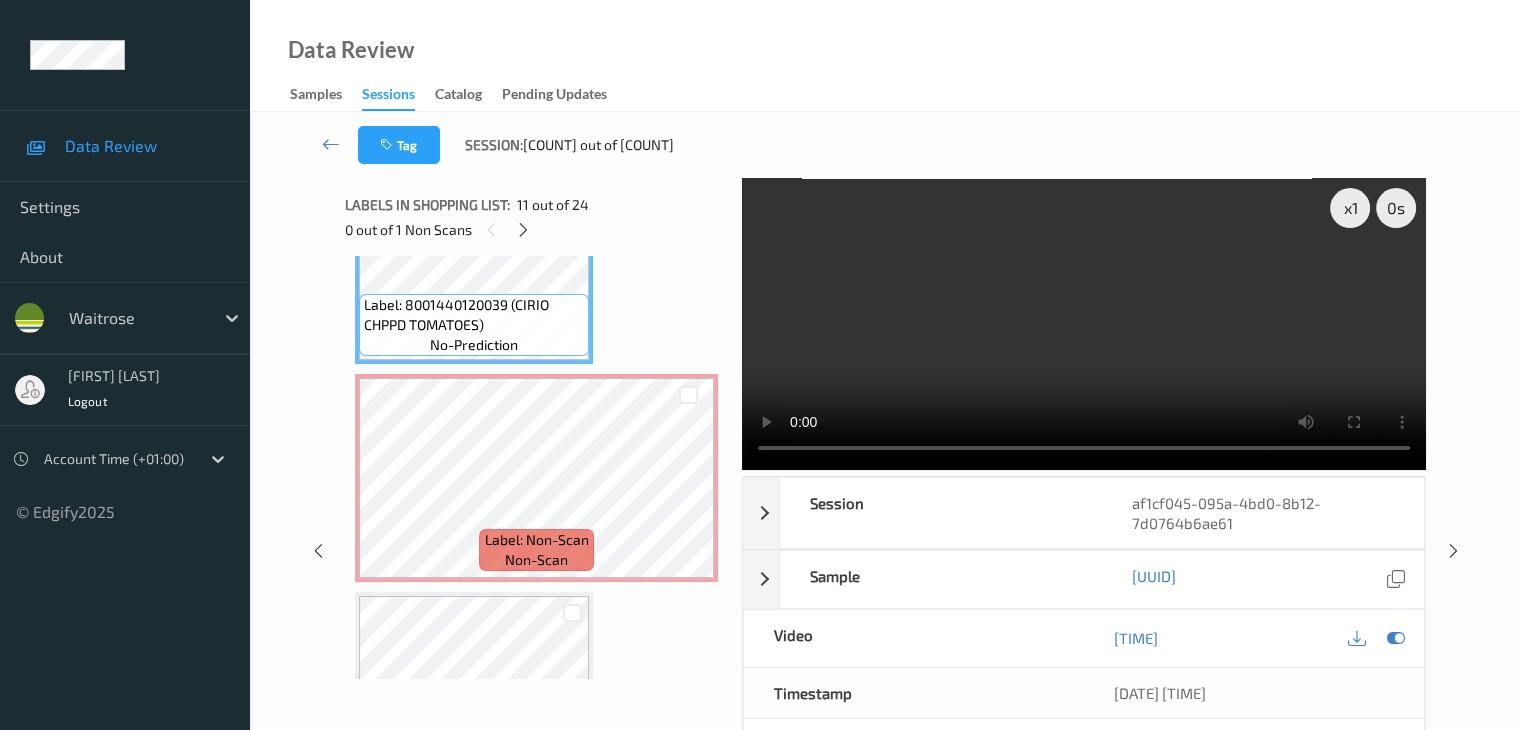 click on "Label: 8001440120039 (CIRIO CHPPD TOMATOES)" at bounding box center [474, 315] 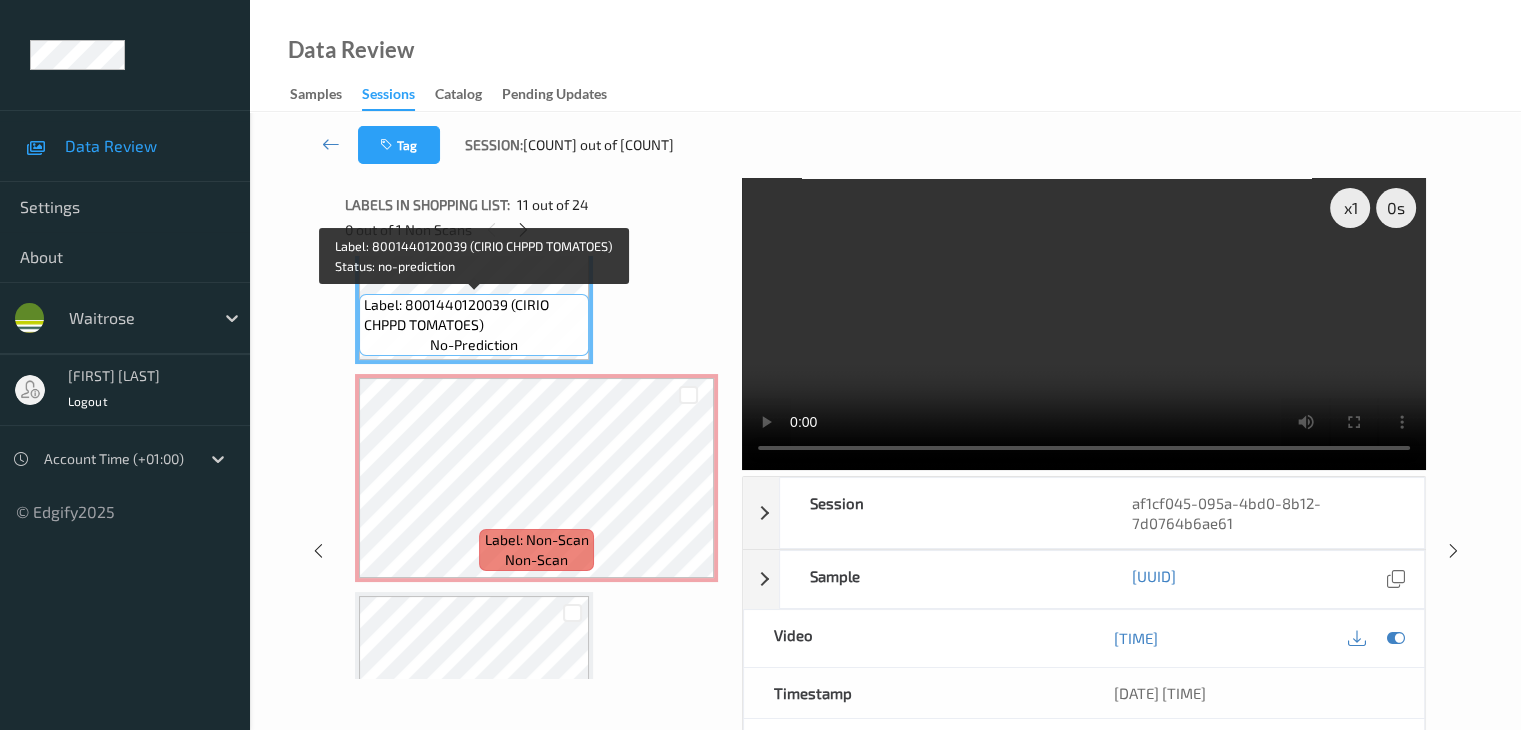 click on "Label: 8001440120039 (CIRIO CHPPD TOMATOES)" at bounding box center (474, 315) 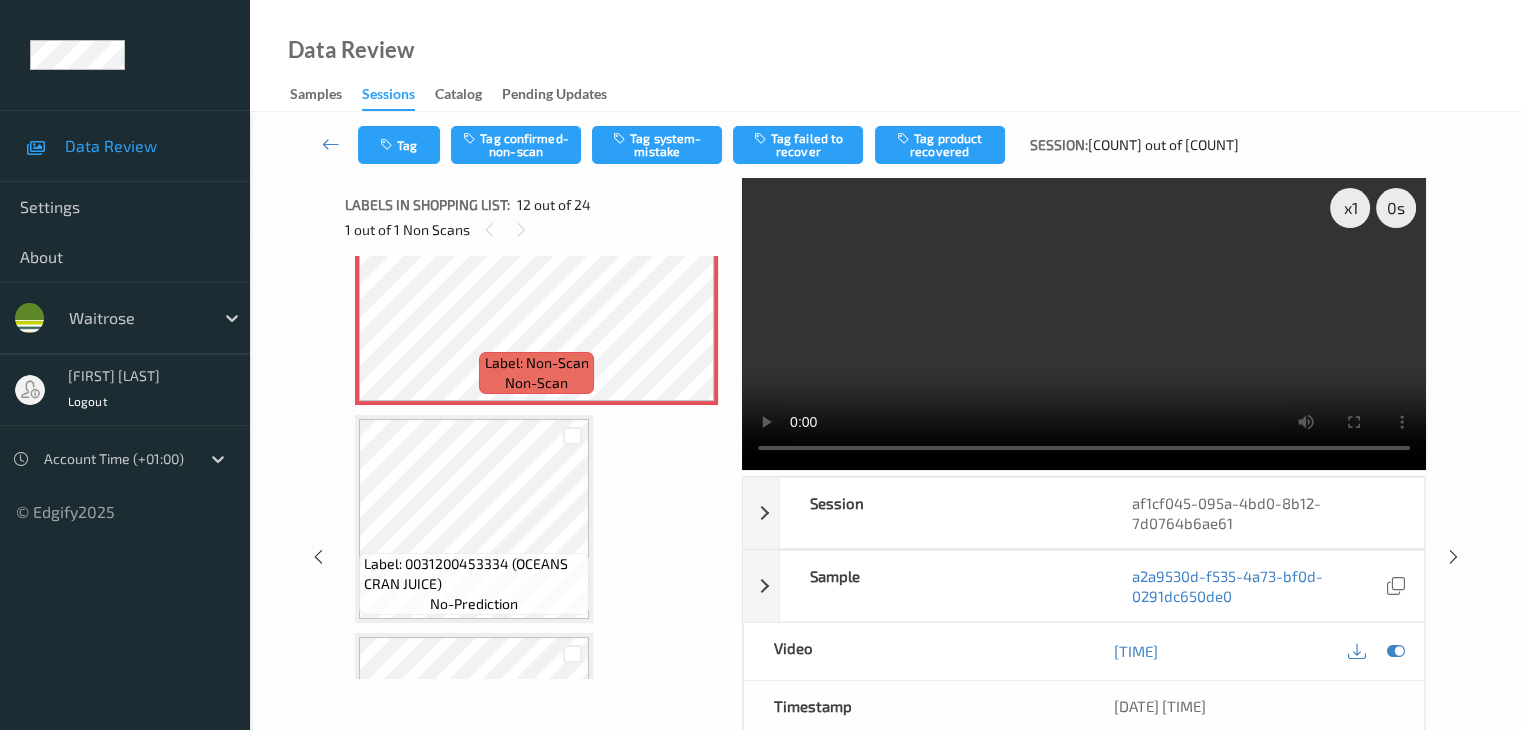 scroll, scrollTop: 2490, scrollLeft: 0, axis: vertical 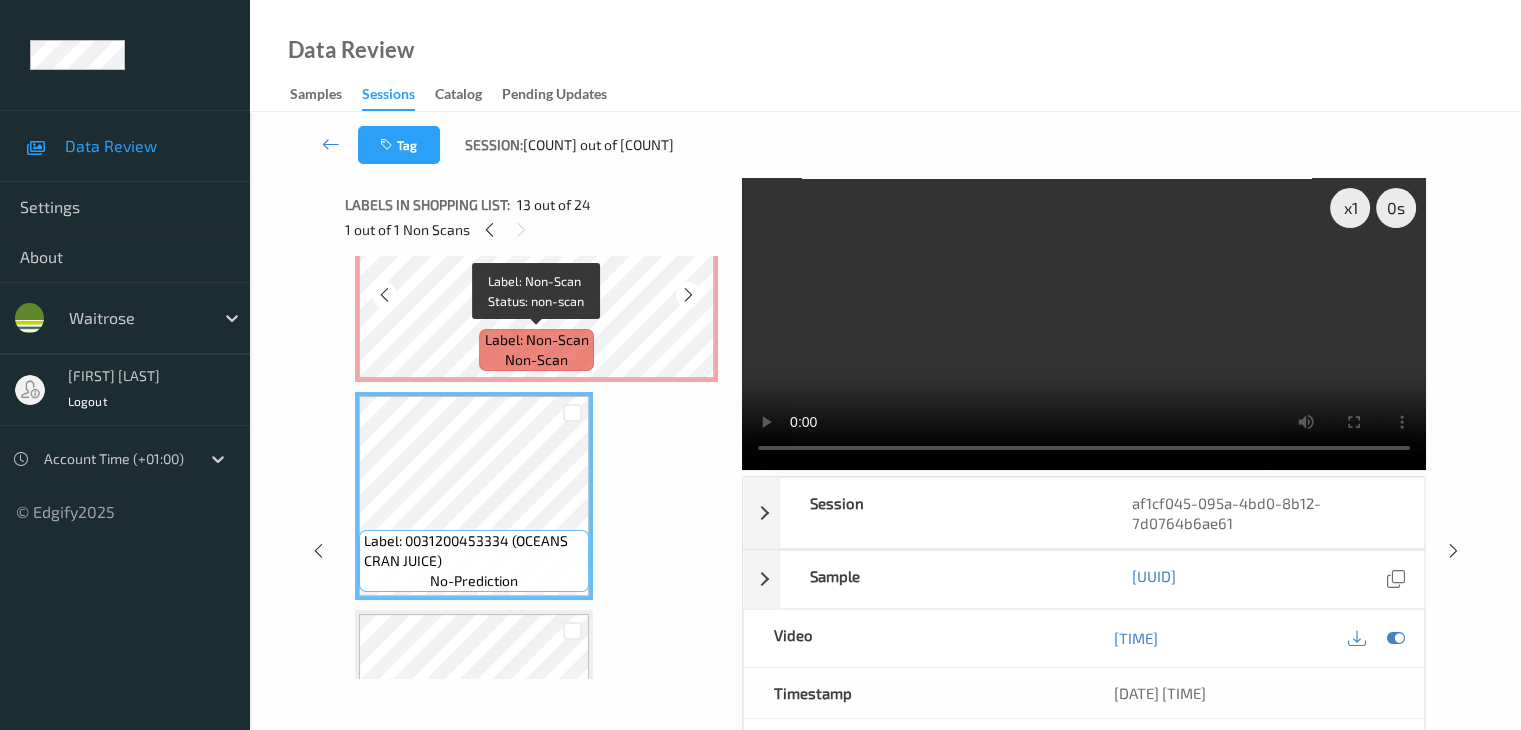 click on "Label: Non-Scan" at bounding box center [537, 340] 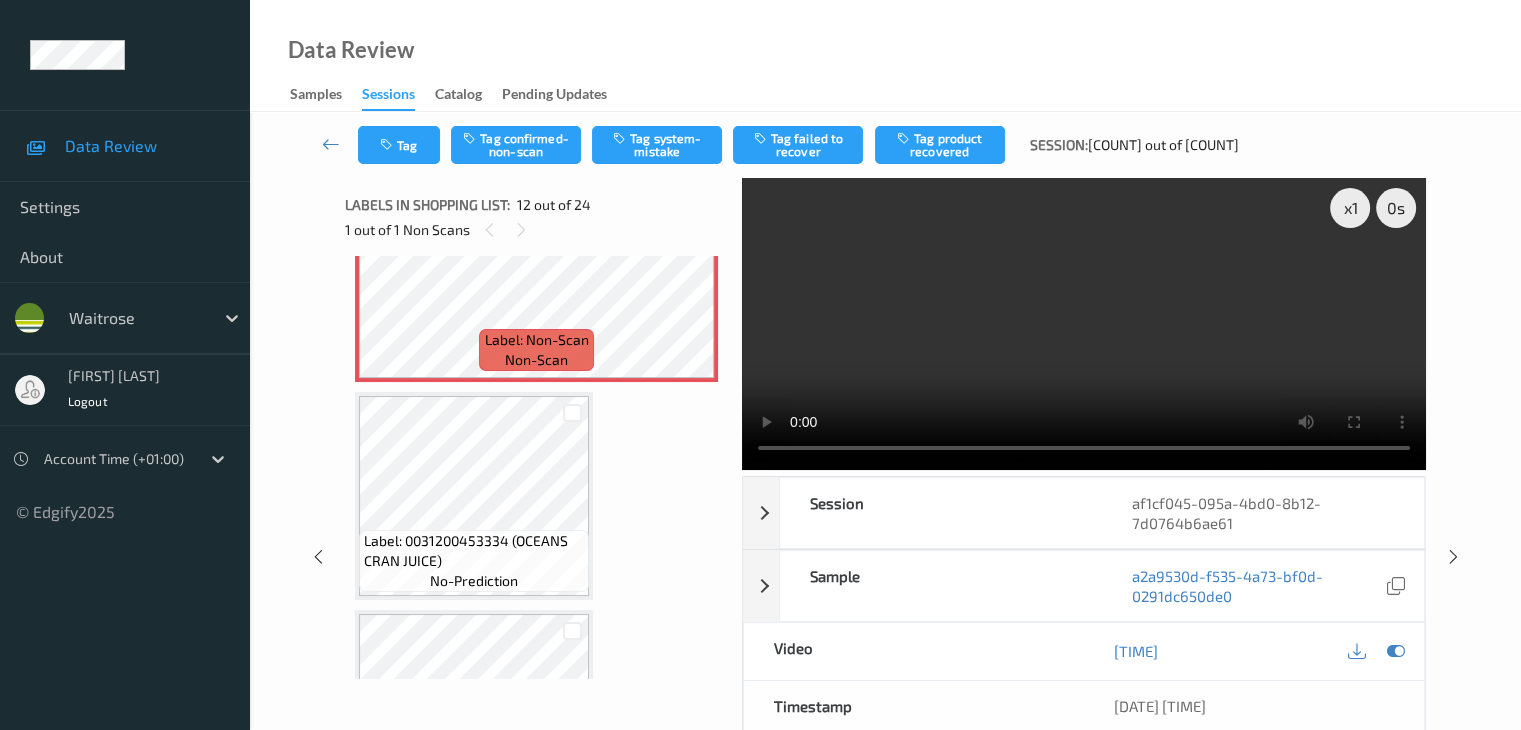 click on "Data Review Samples Sessions Catalog Pending Updates" at bounding box center [885, 56] 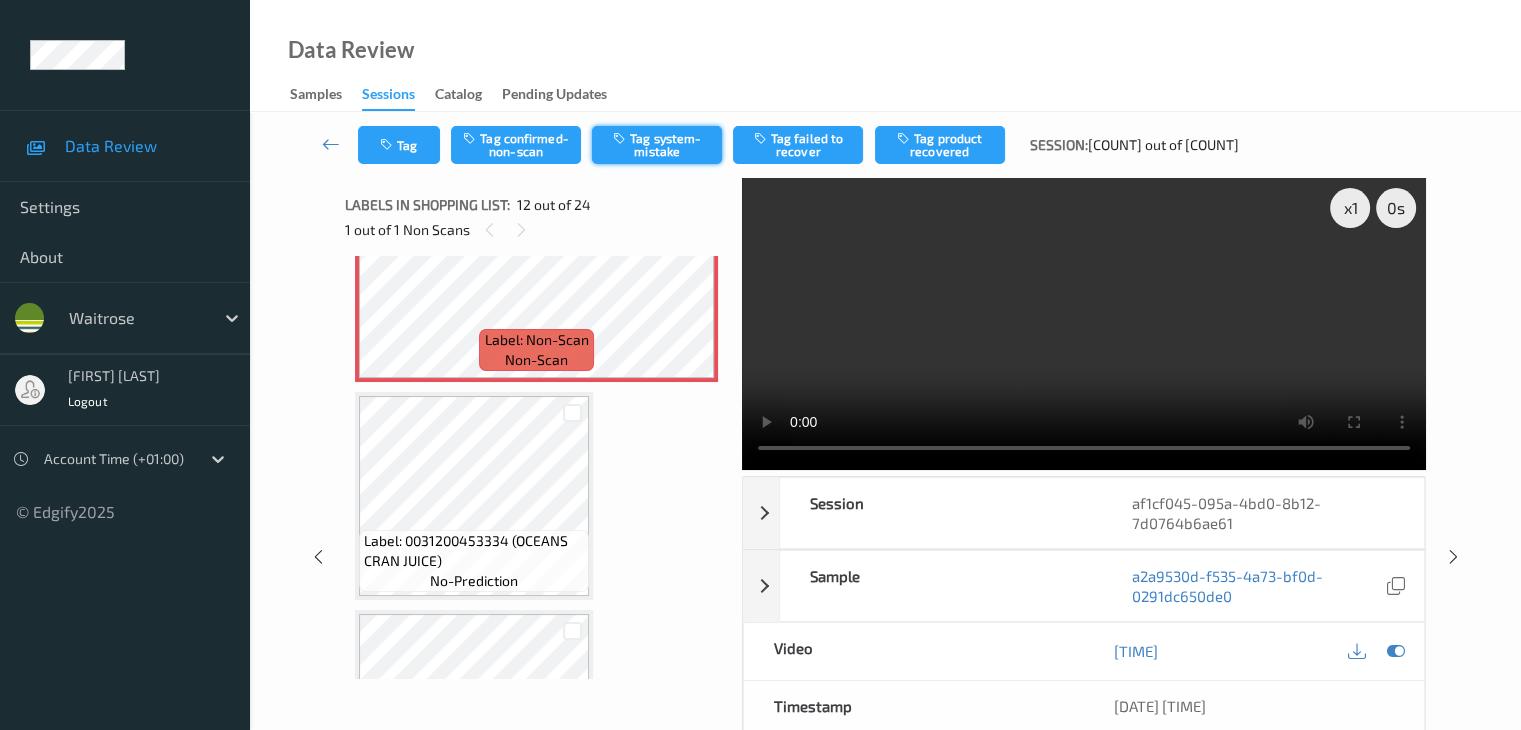 click on "Tag   system-mistake" at bounding box center [657, 145] 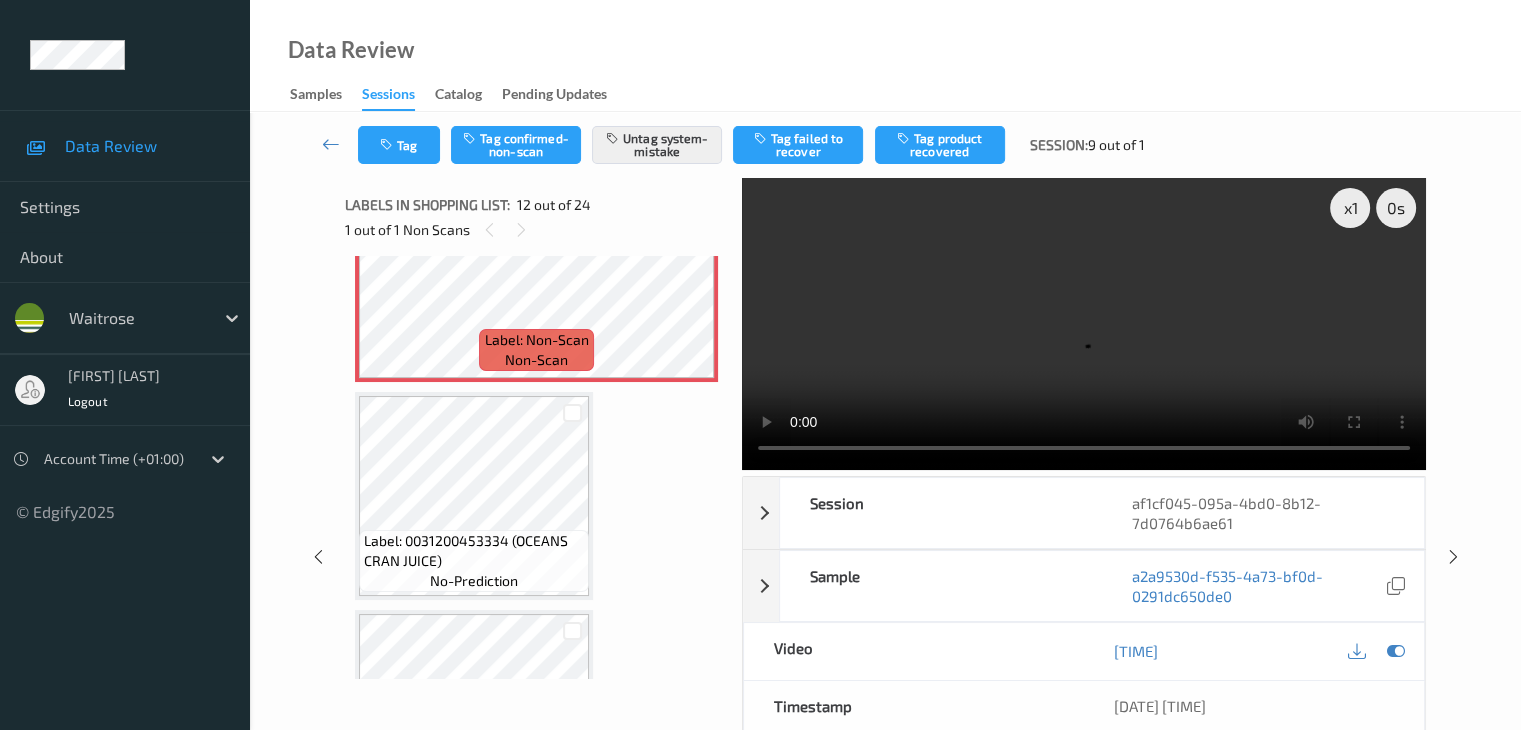 click on "Tag Tag confirmed-non-scan Untag system-mistake Tag failed to recover Tag product recovered Session: [COUNT] out of [TOTAL_COUNT]" at bounding box center [885, 145] 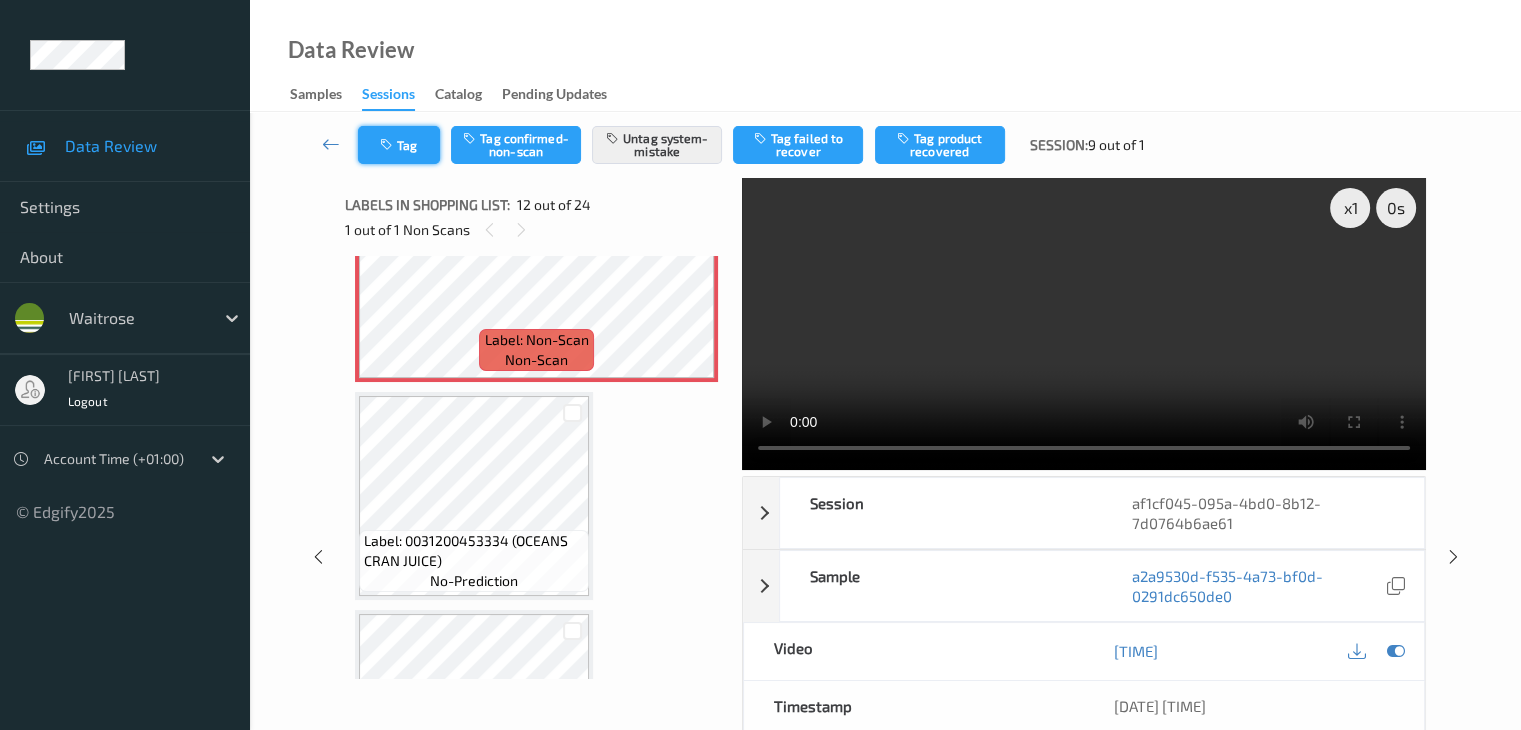 click on "Tag" at bounding box center (399, 145) 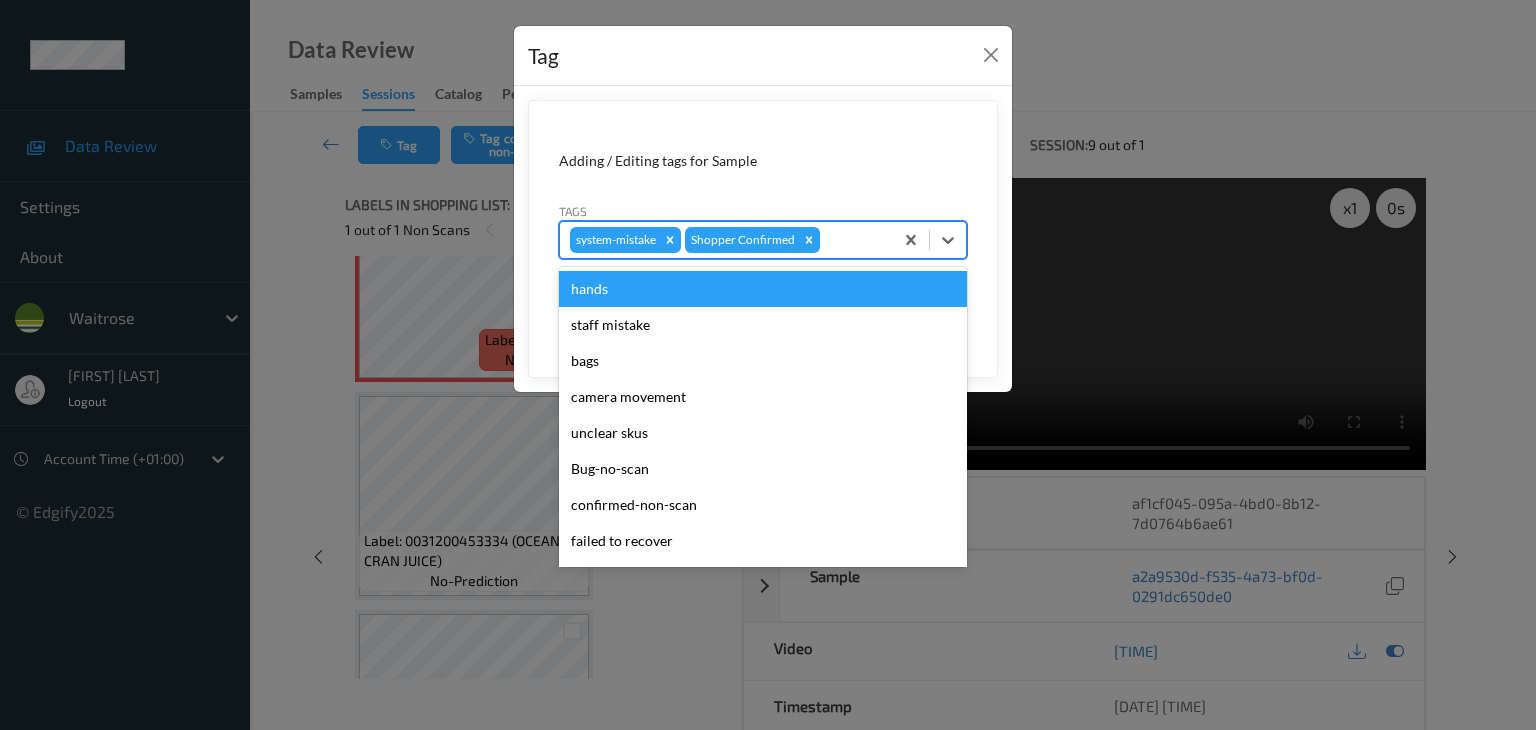 click on "system-mistake Shopper Confirmed" at bounding box center (726, 240) 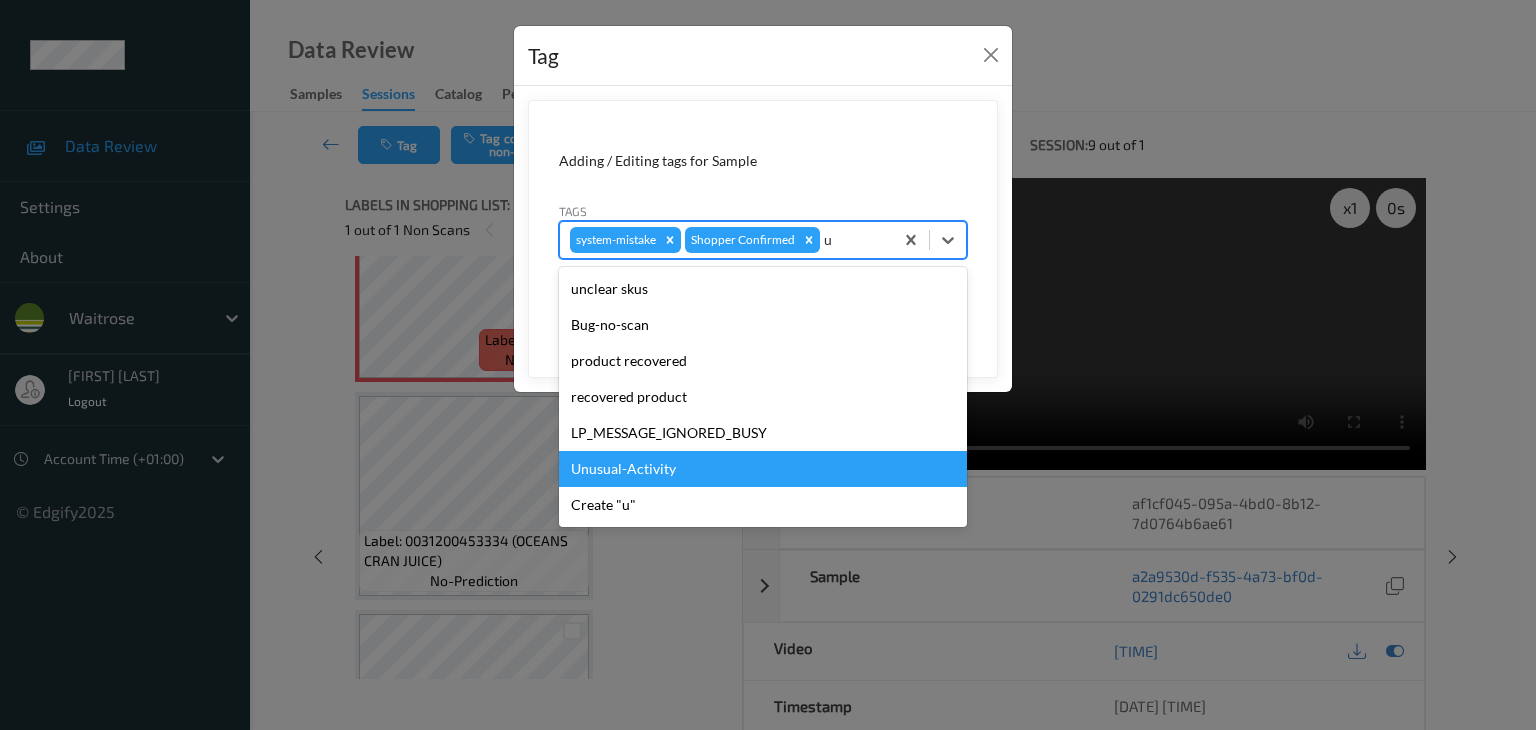 click on "Unusual-Activity" at bounding box center [763, 469] 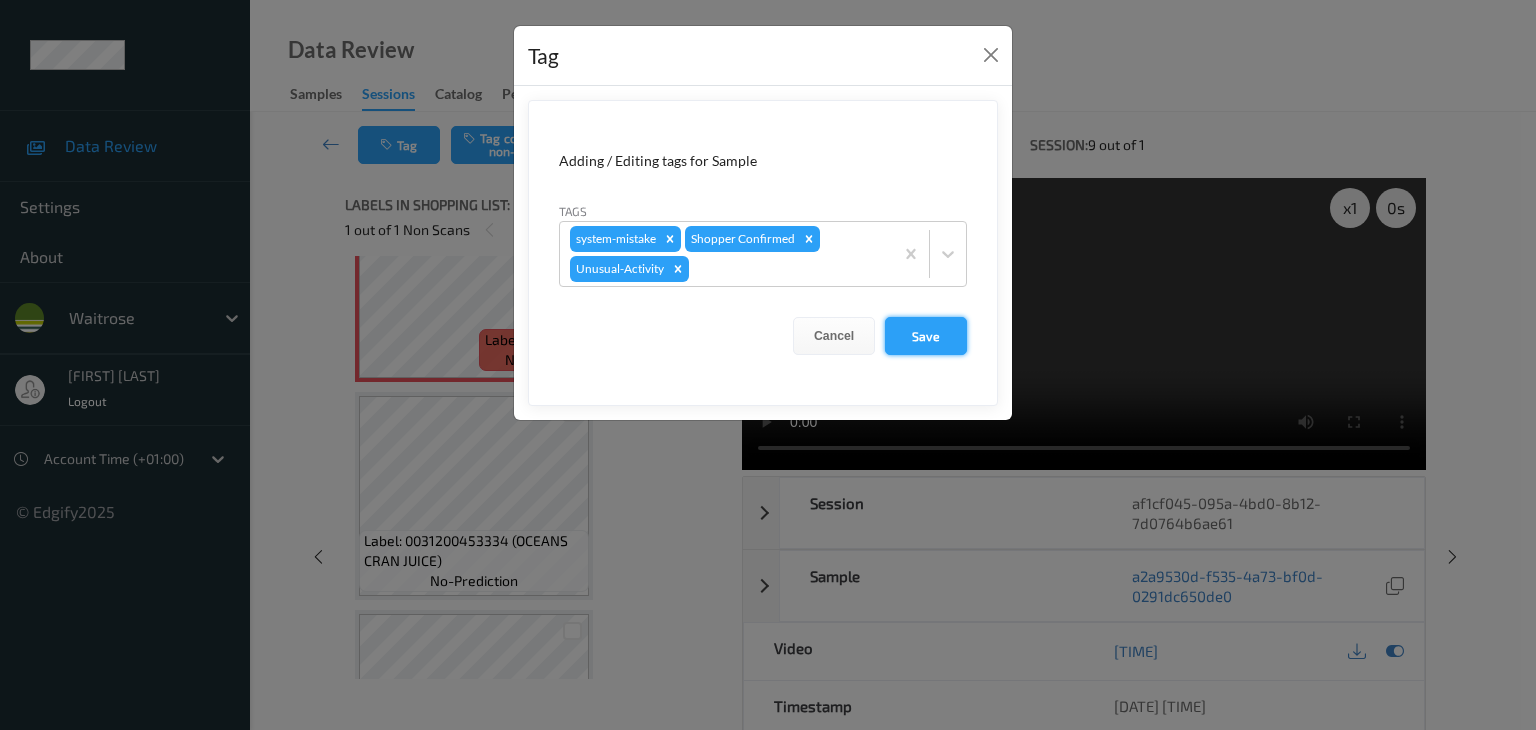 click on "Save" at bounding box center (926, 336) 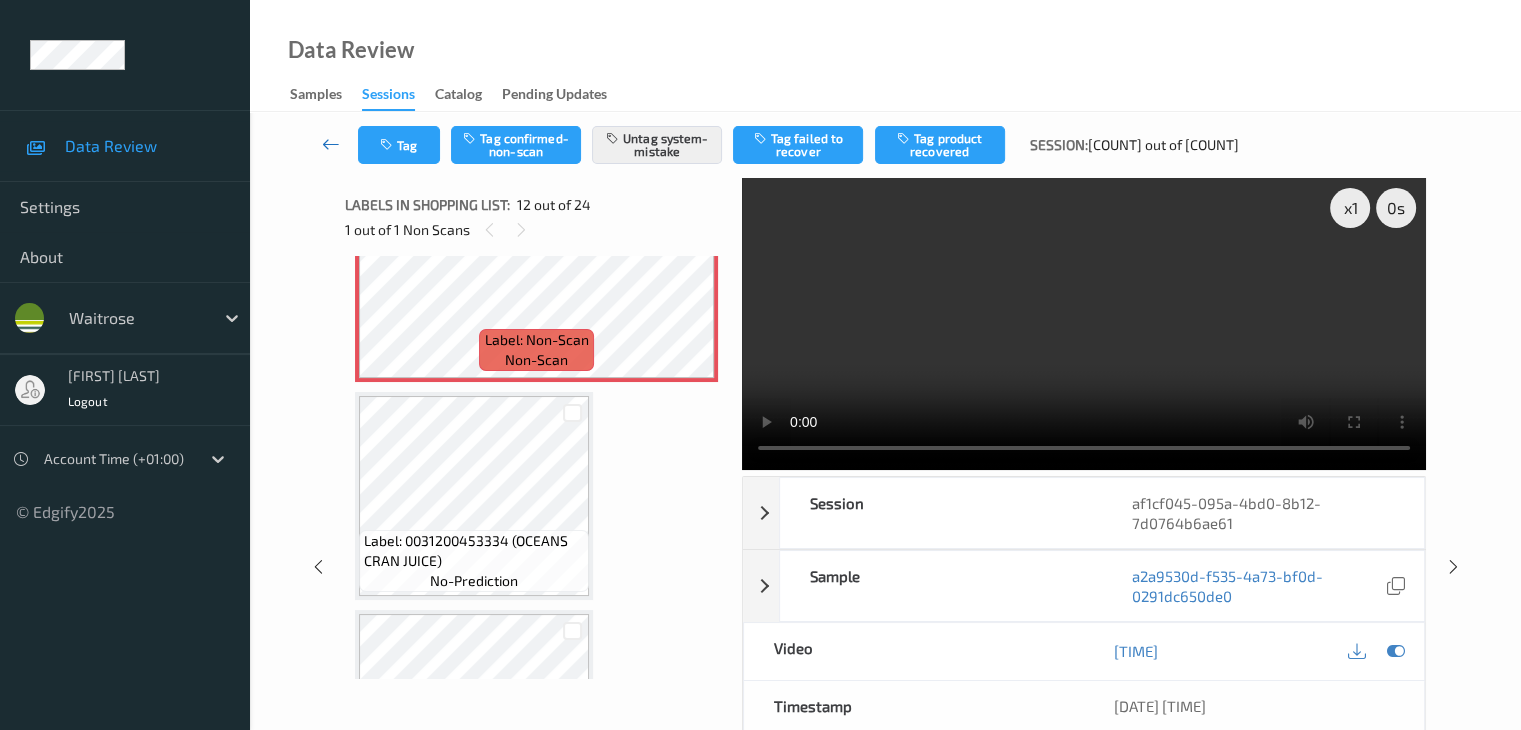 click at bounding box center (331, 144) 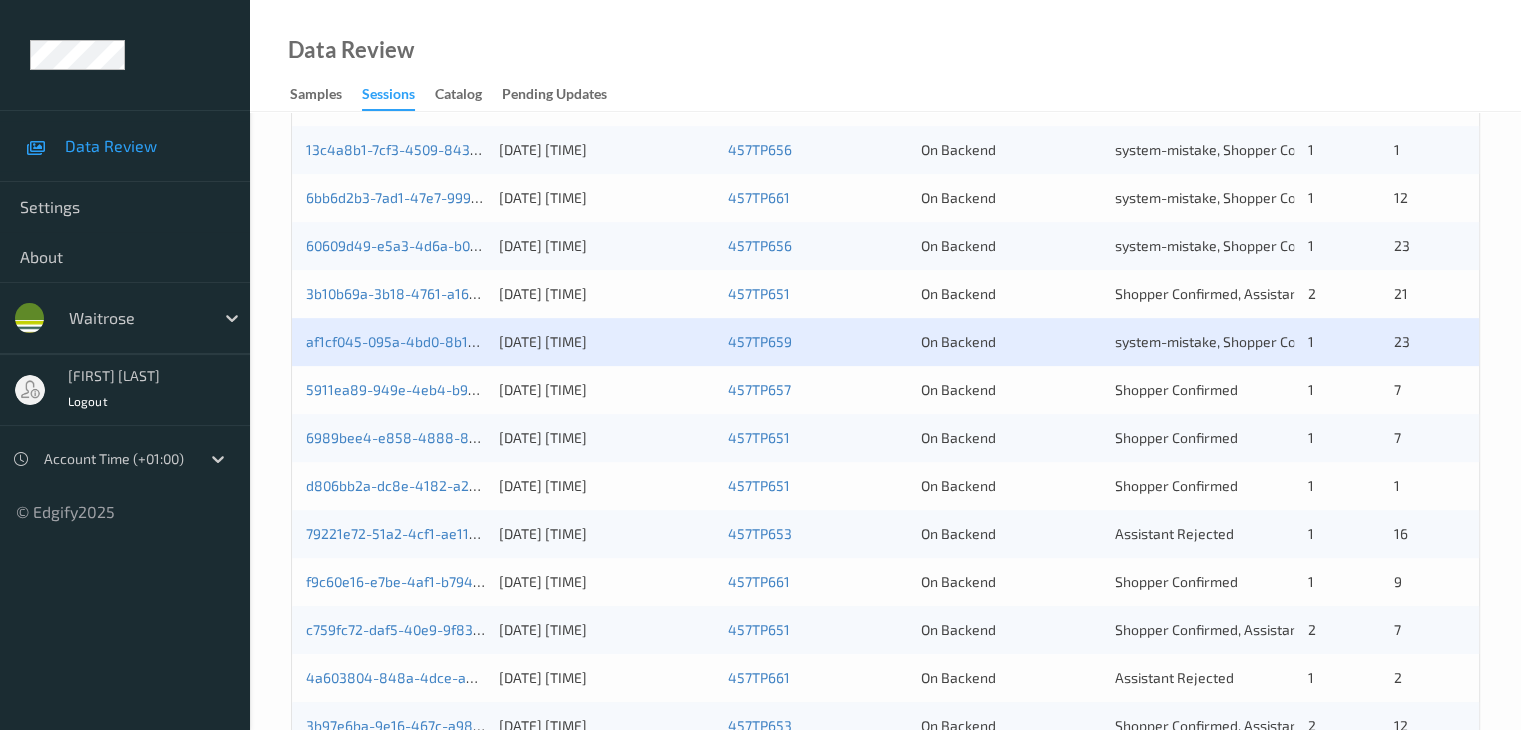 scroll, scrollTop: 700, scrollLeft: 0, axis: vertical 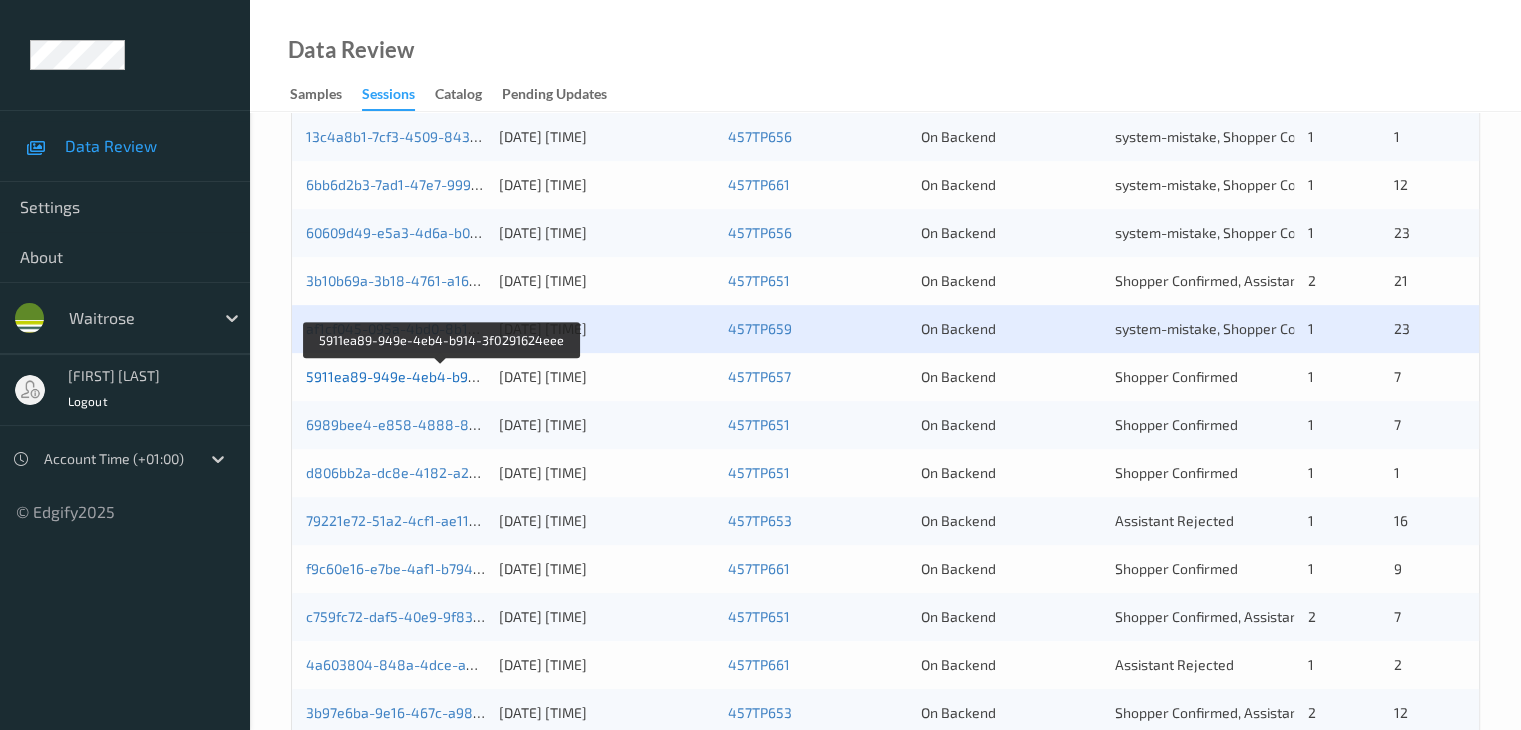click on "5911ea89-949e-4eb4-b914-3f0291624eee" at bounding box center (443, 376) 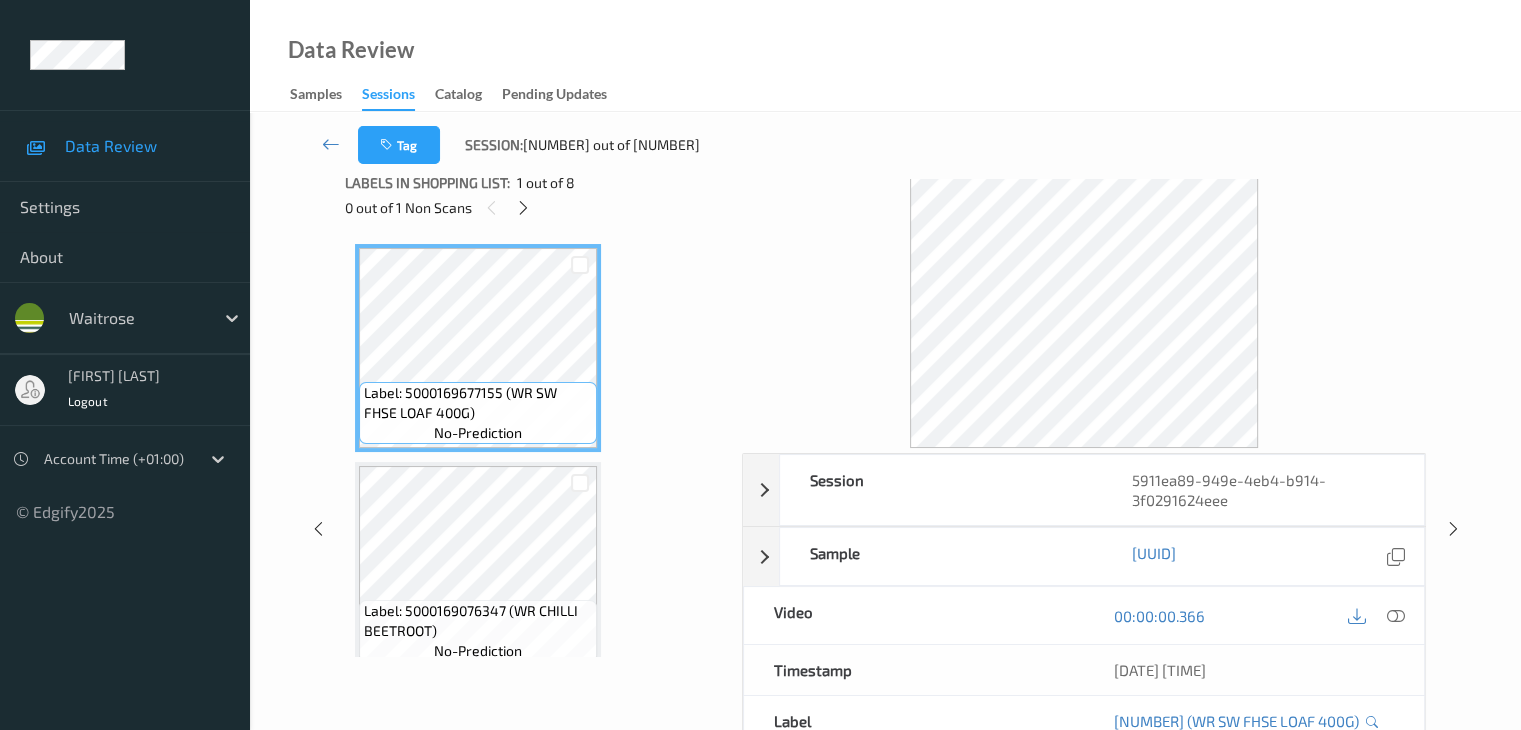 scroll, scrollTop: 0, scrollLeft: 0, axis: both 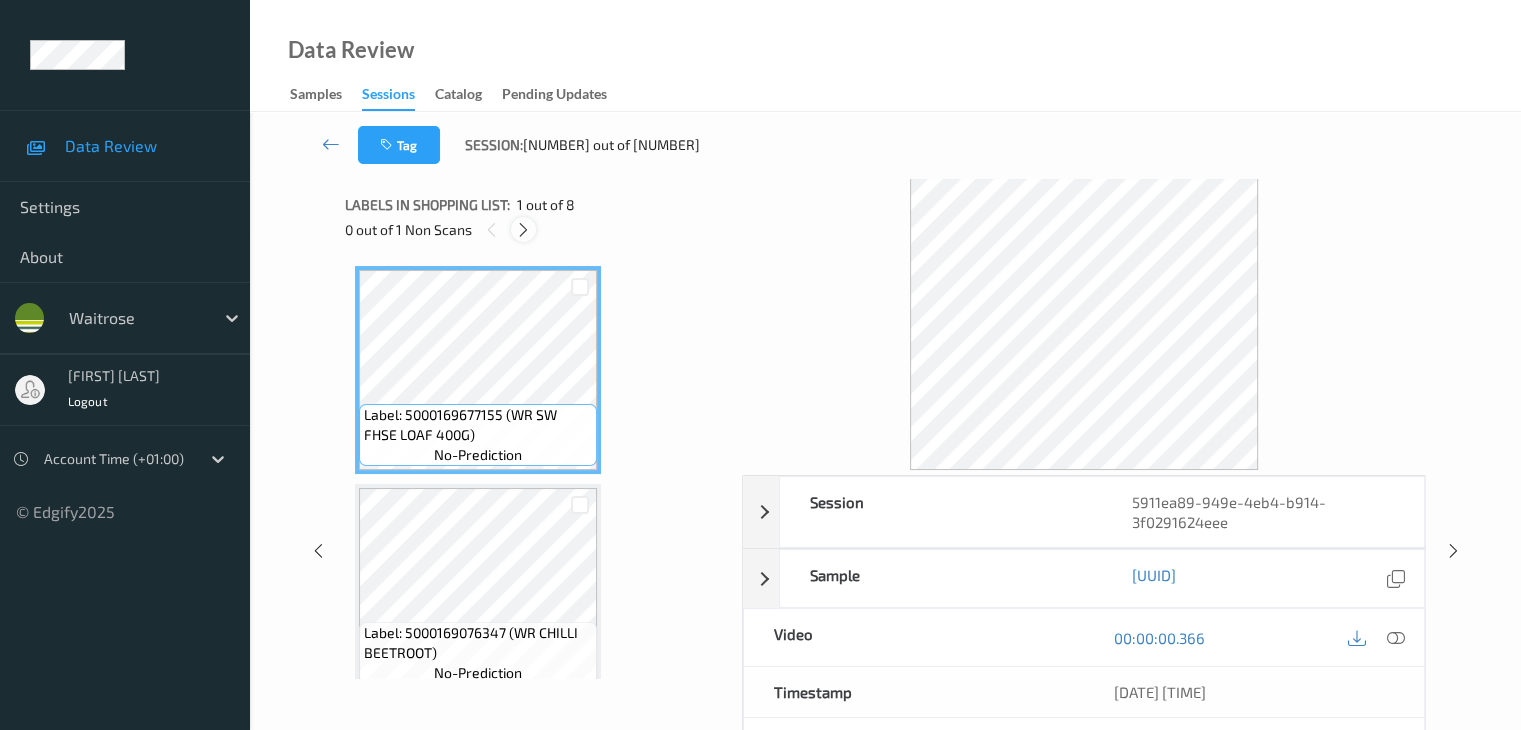 click at bounding box center (523, 230) 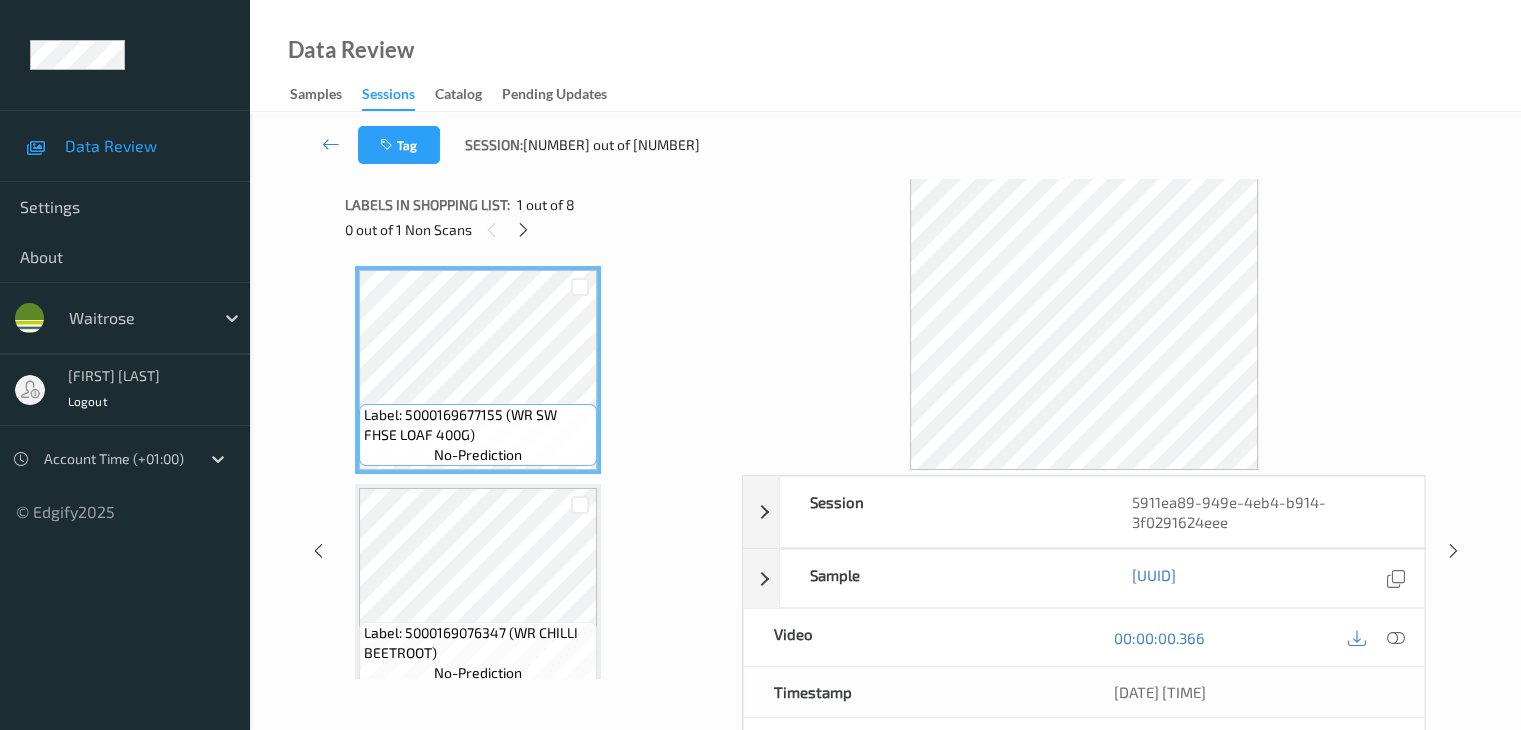 scroll, scrollTop: 228, scrollLeft: 0, axis: vertical 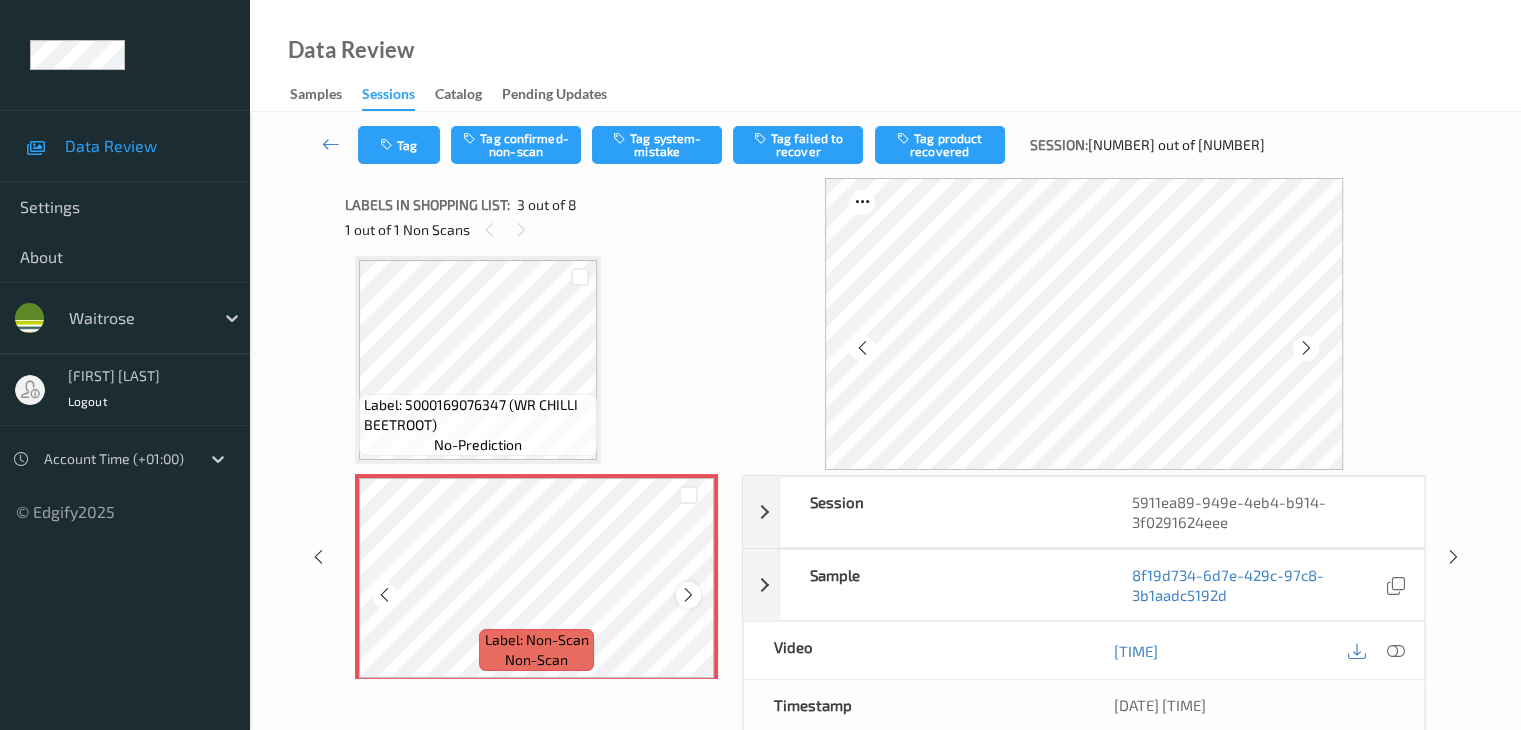 click at bounding box center (688, 594) 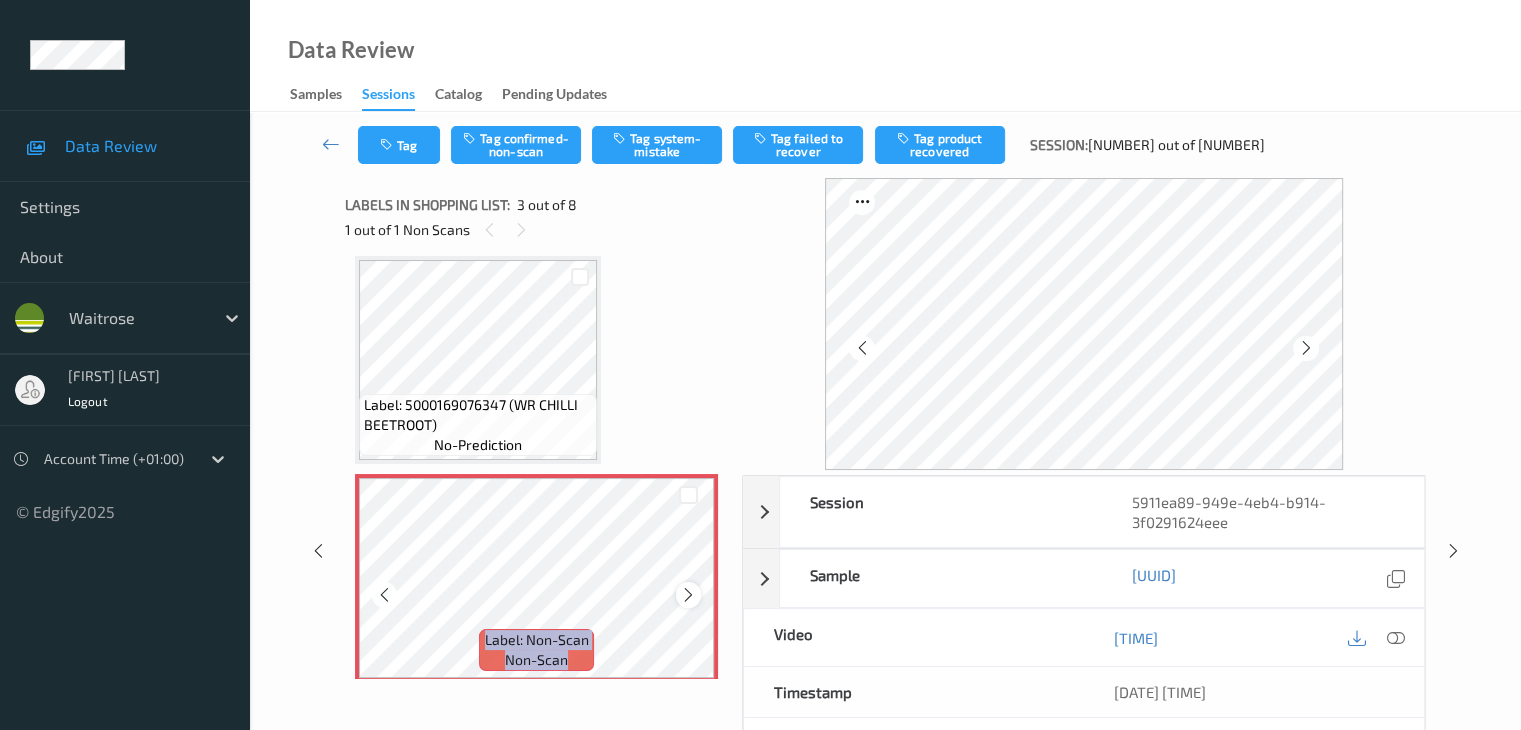 click at bounding box center (688, 594) 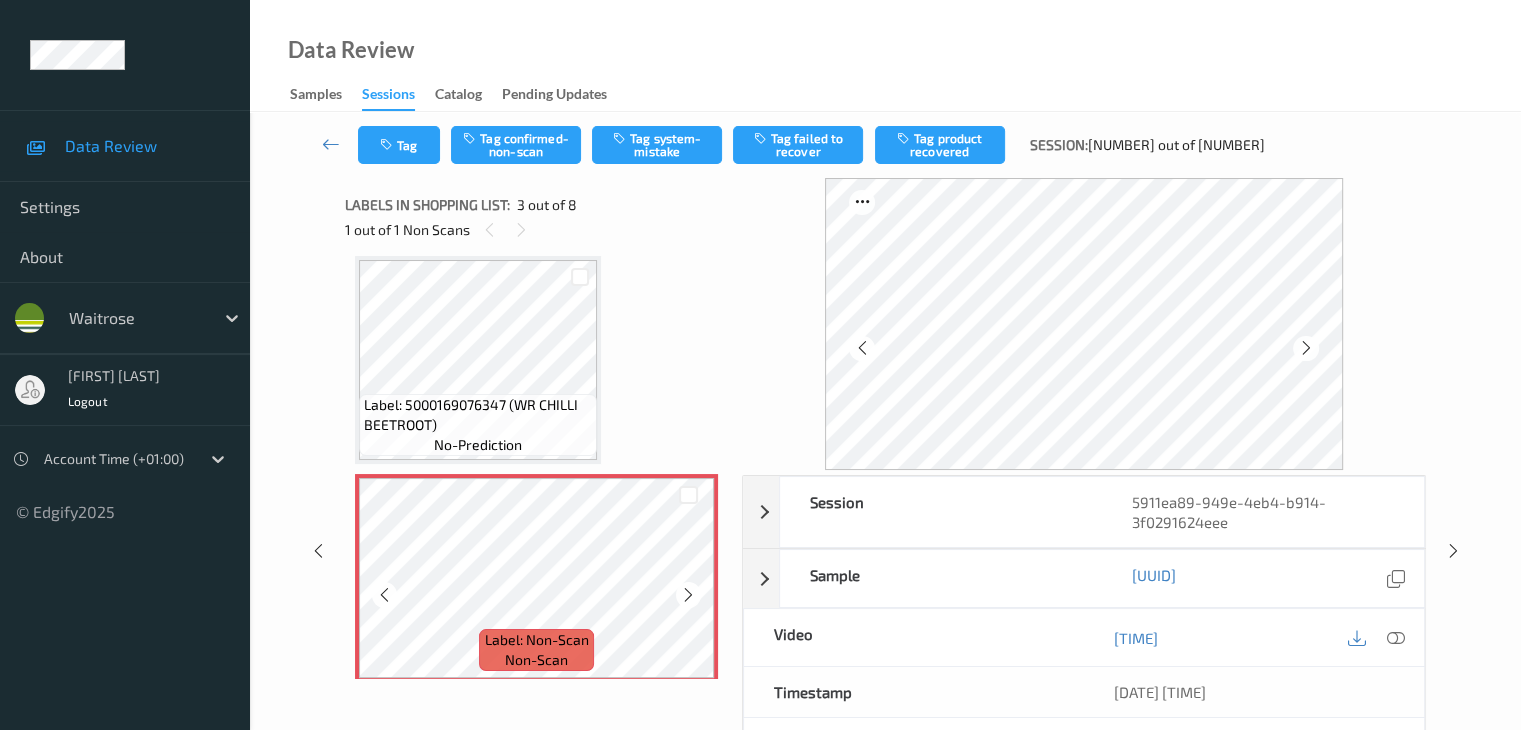 click at bounding box center [688, 594] 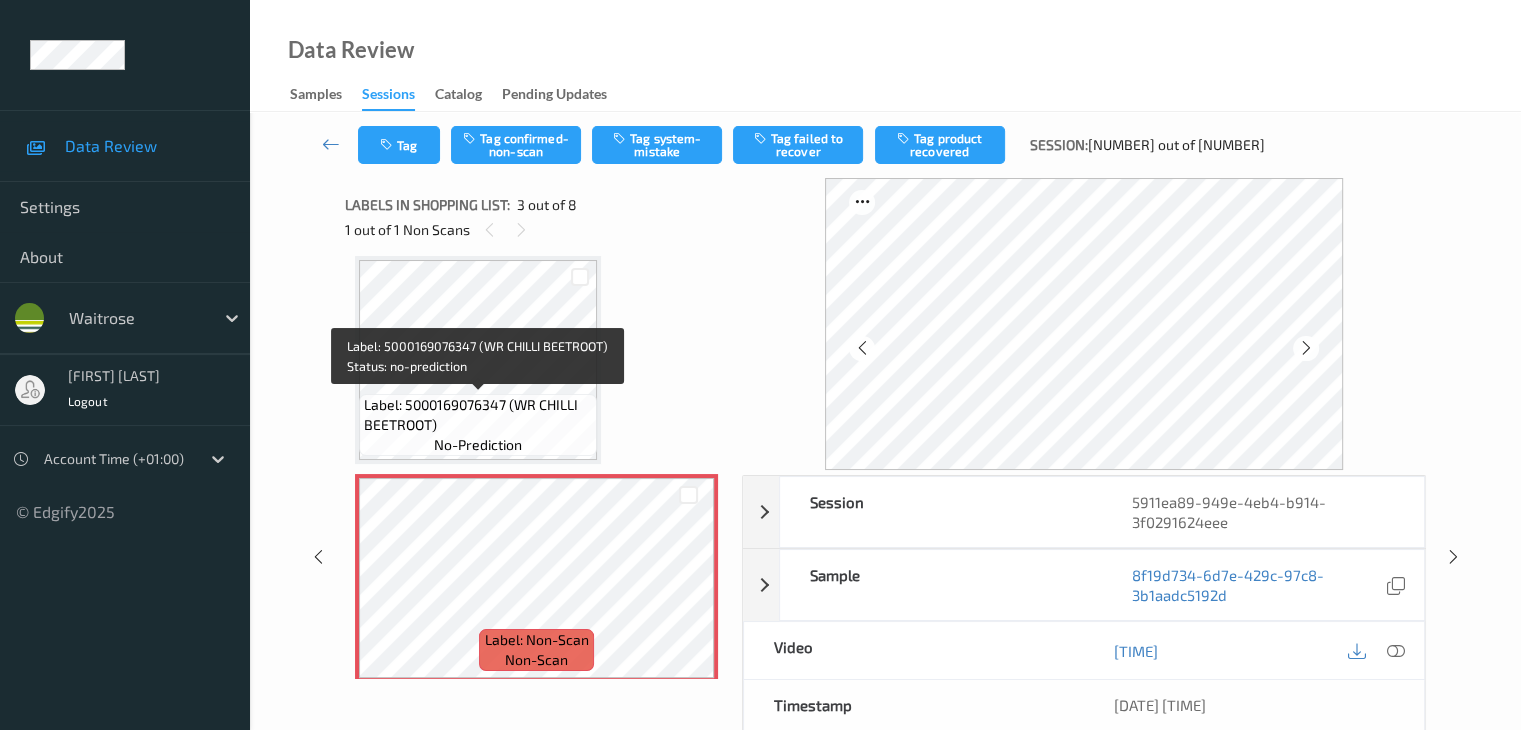 click on "Label: 5000169076347 (WR CHILLI BEETROOT)" at bounding box center [478, 415] 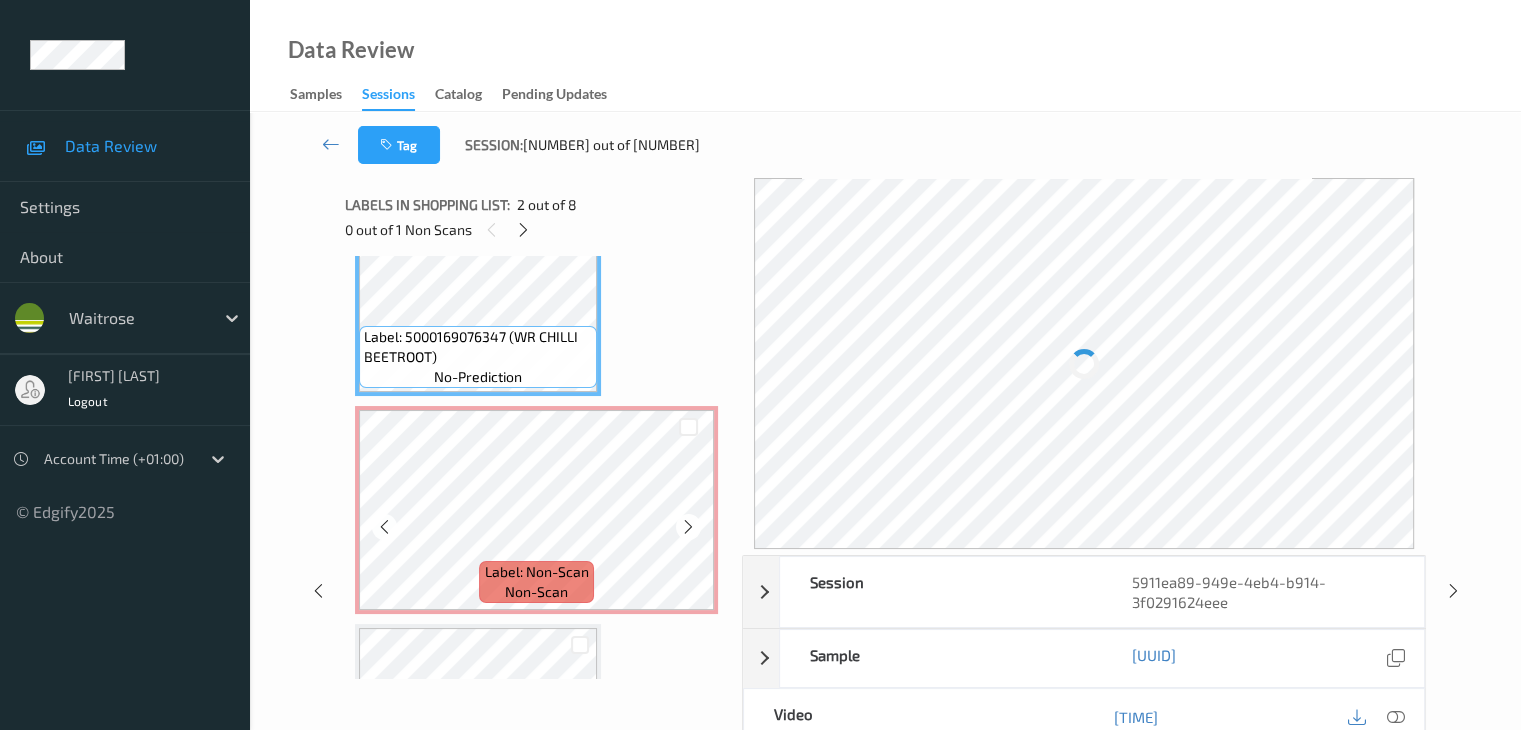 scroll, scrollTop: 328, scrollLeft: 0, axis: vertical 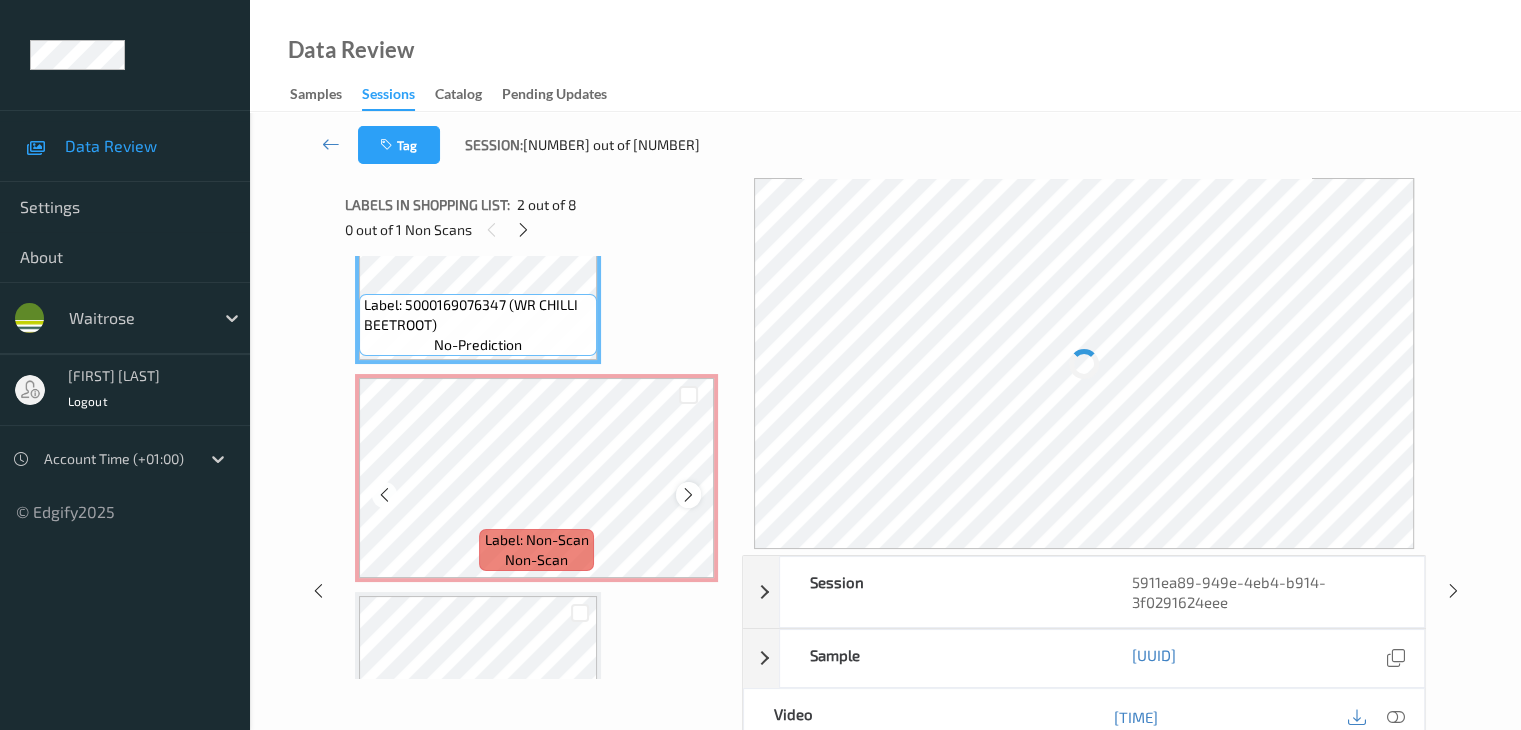 click at bounding box center [688, 495] 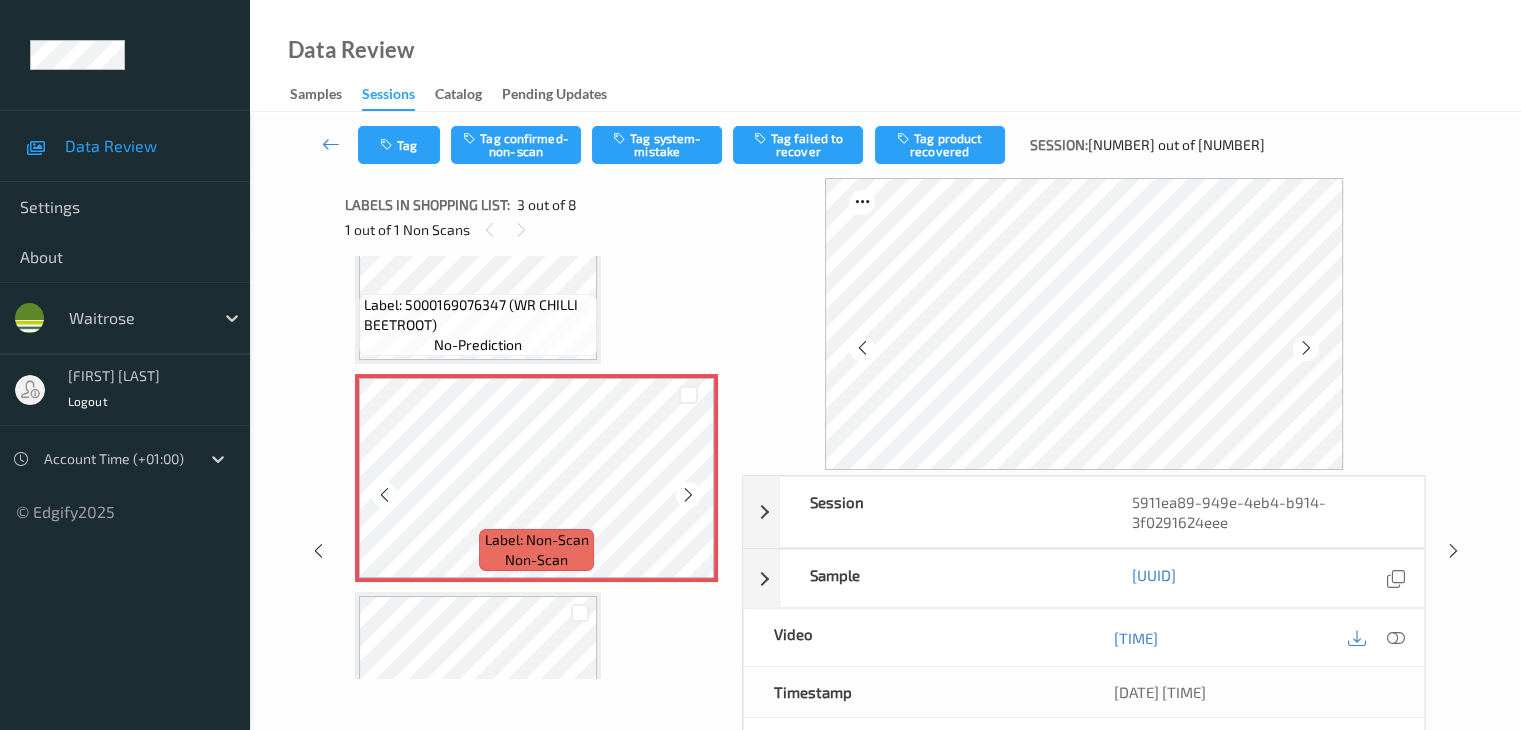click at bounding box center [688, 495] 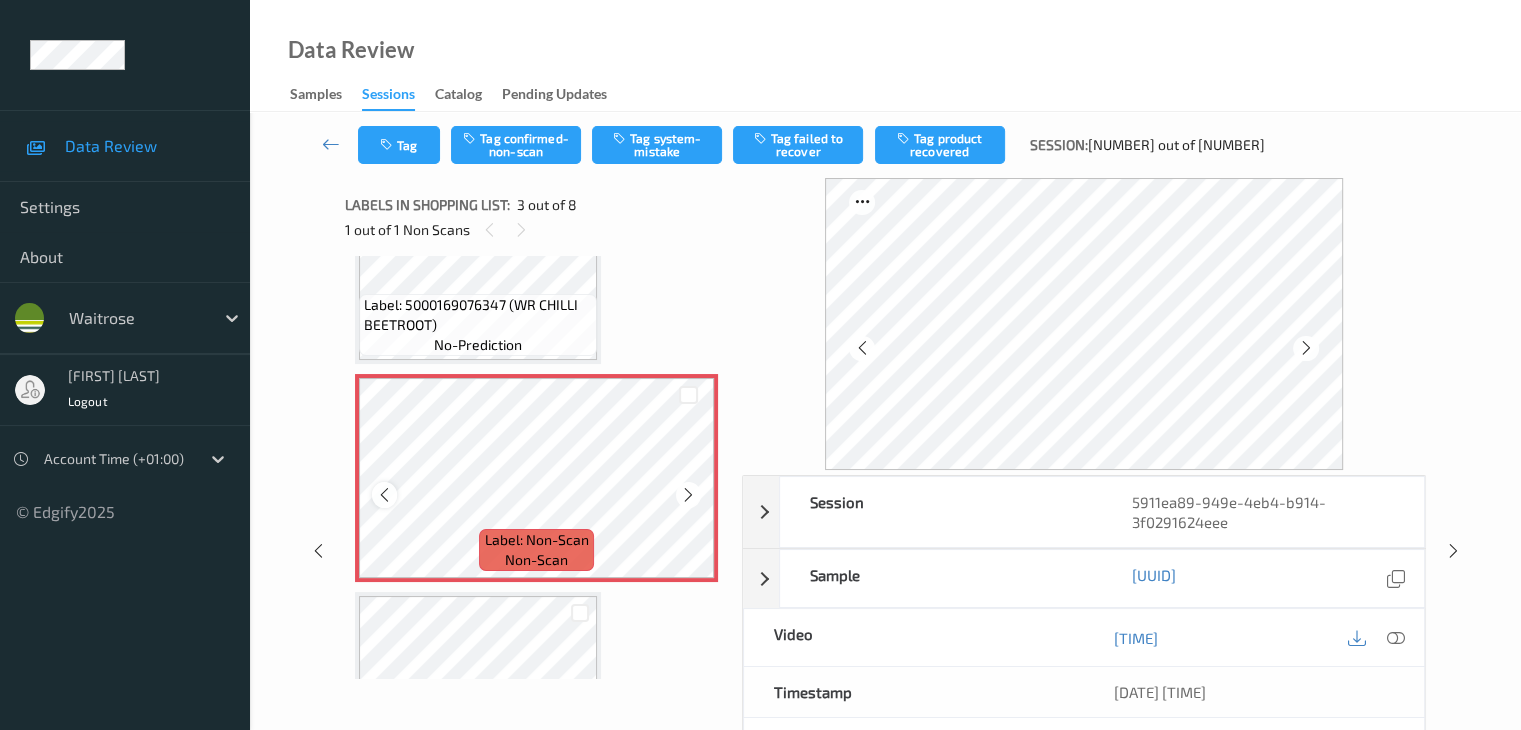 click at bounding box center (384, 495) 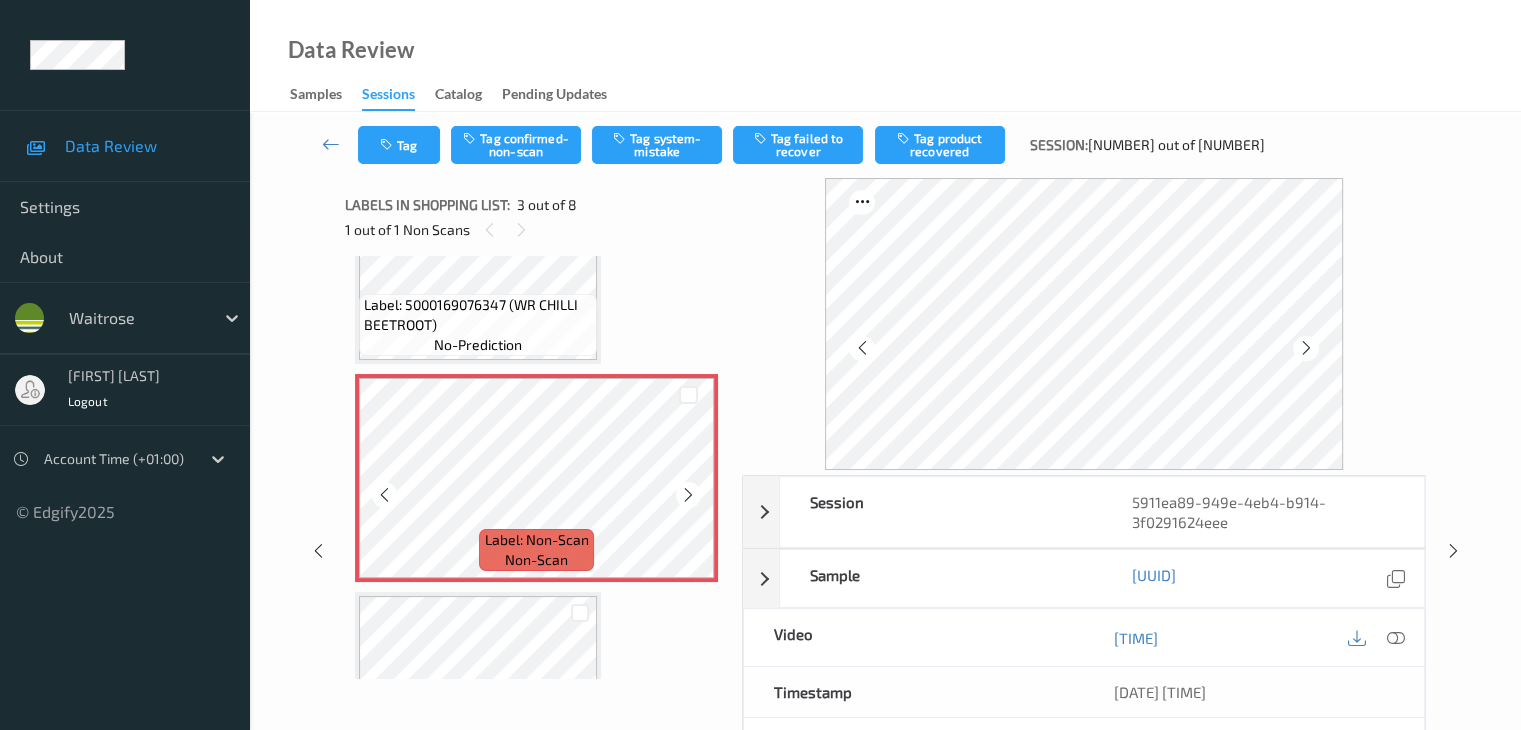 click at bounding box center [384, 495] 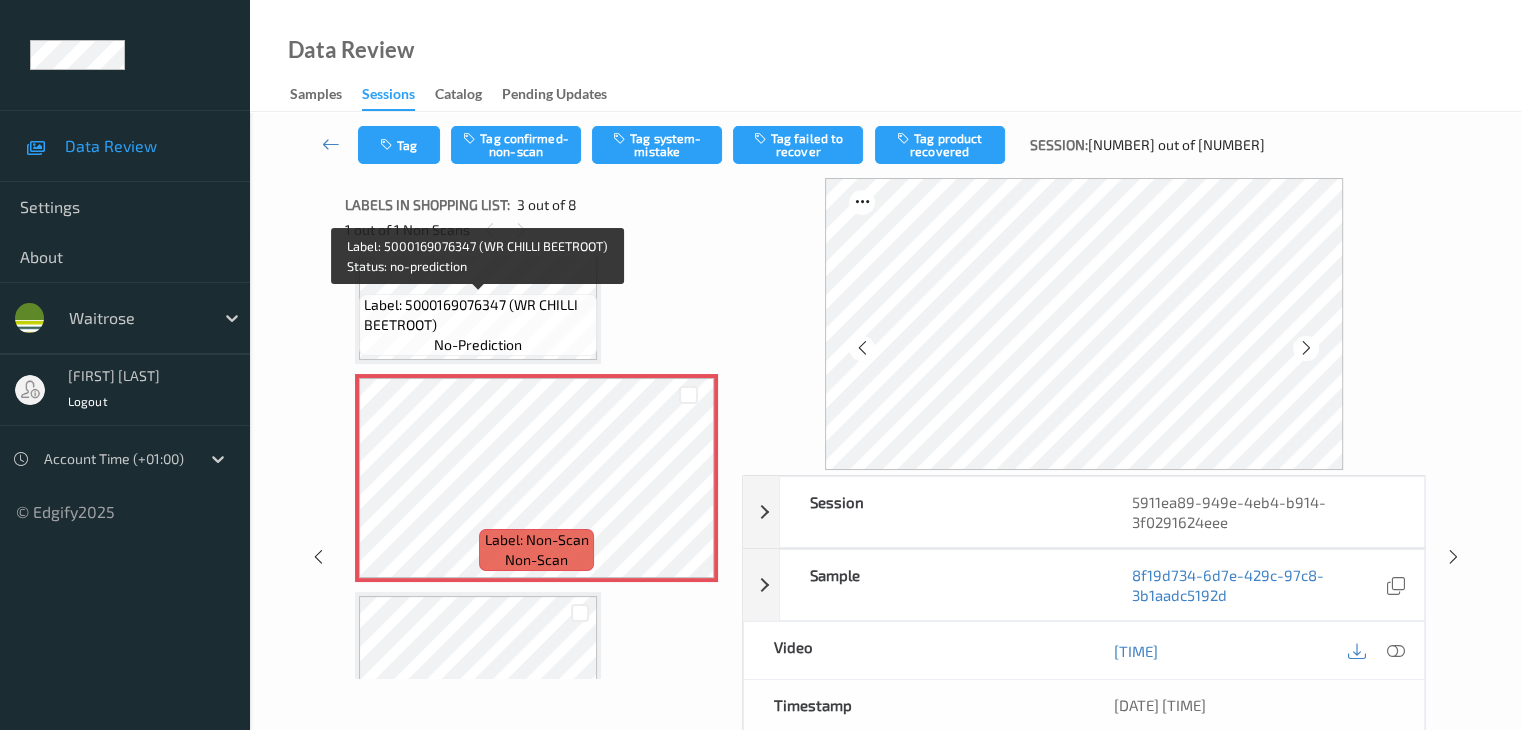 click on "Label: 5000169076347 (WR CHILLI BEETROOT)" at bounding box center (478, 315) 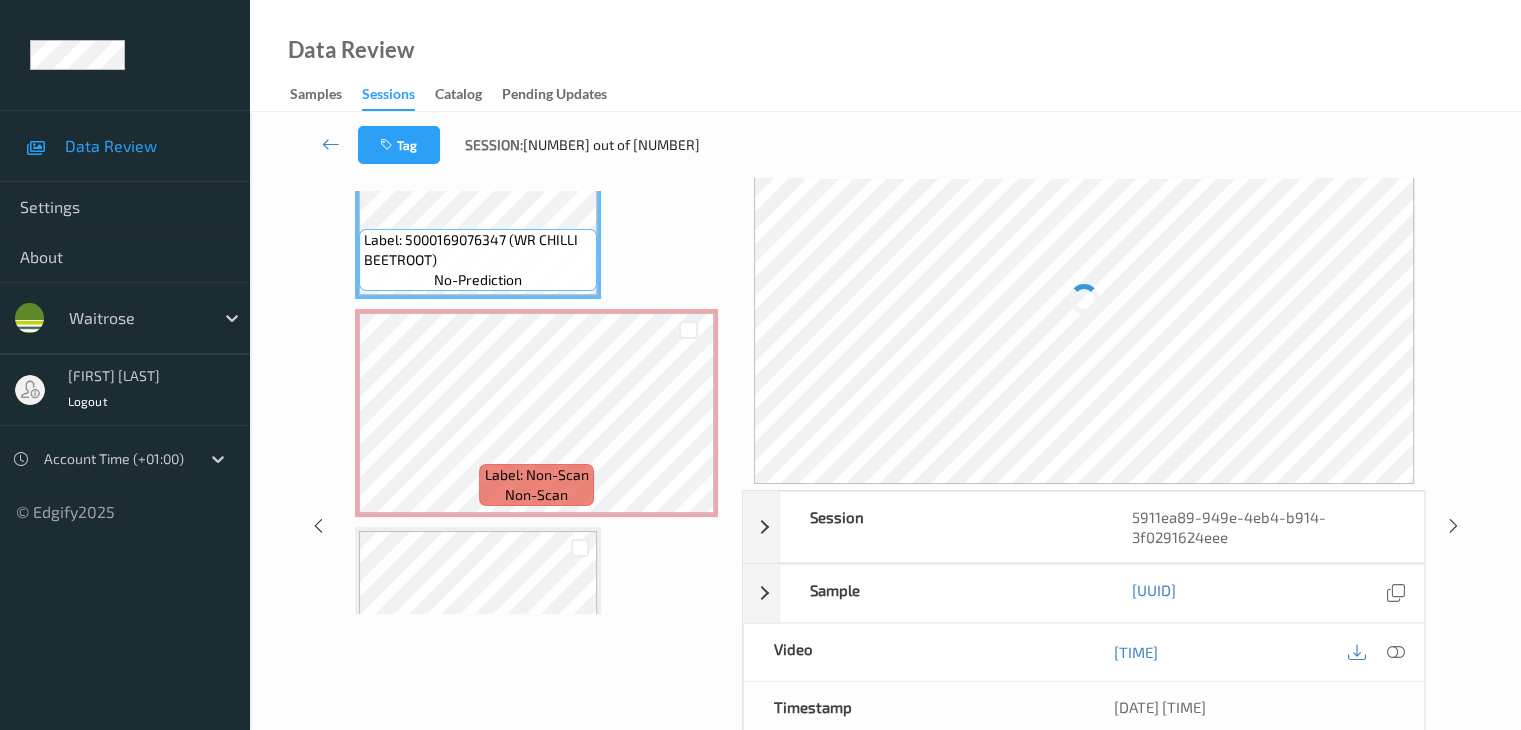 scroll, scrollTop: 100, scrollLeft: 0, axis: vertical 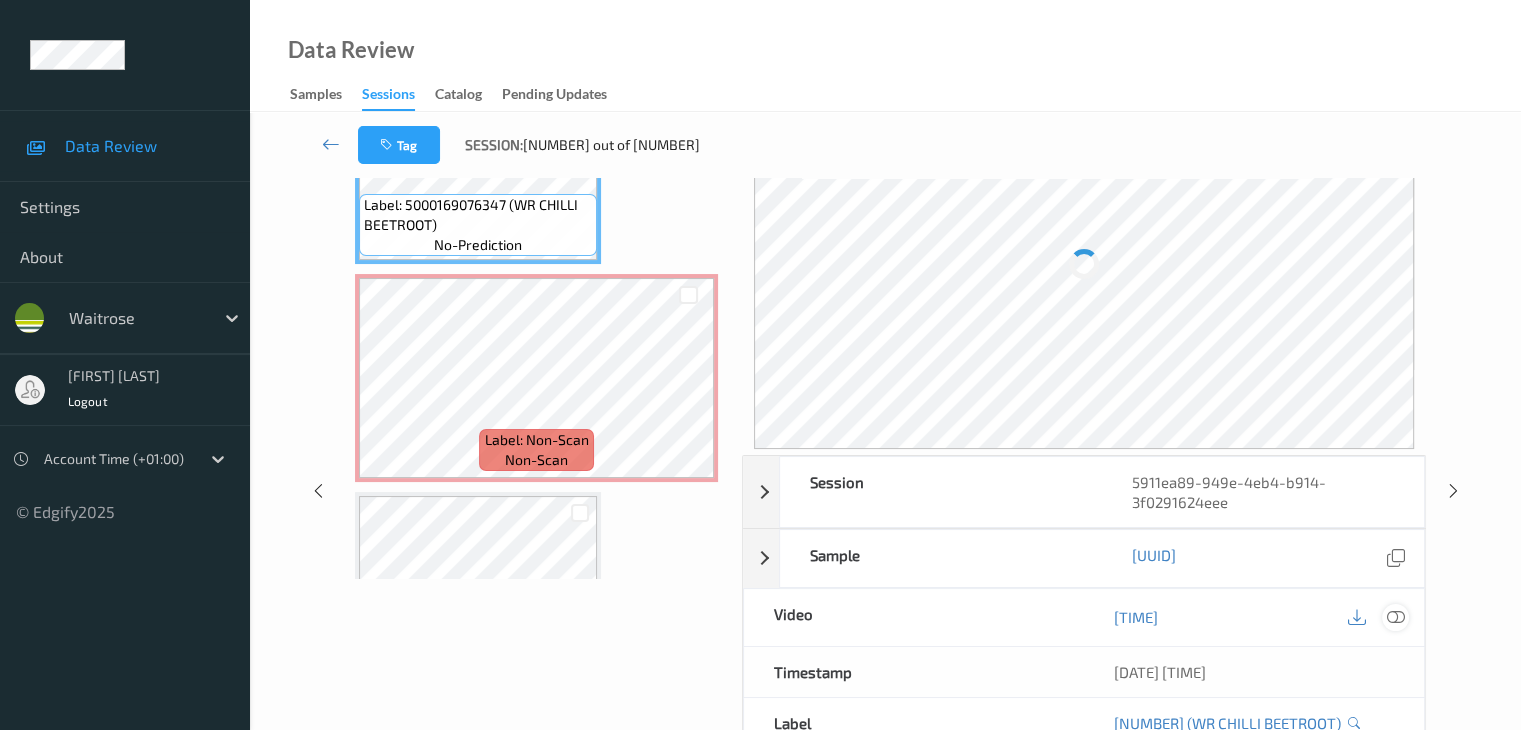 click at bounding box center (1395, 617) 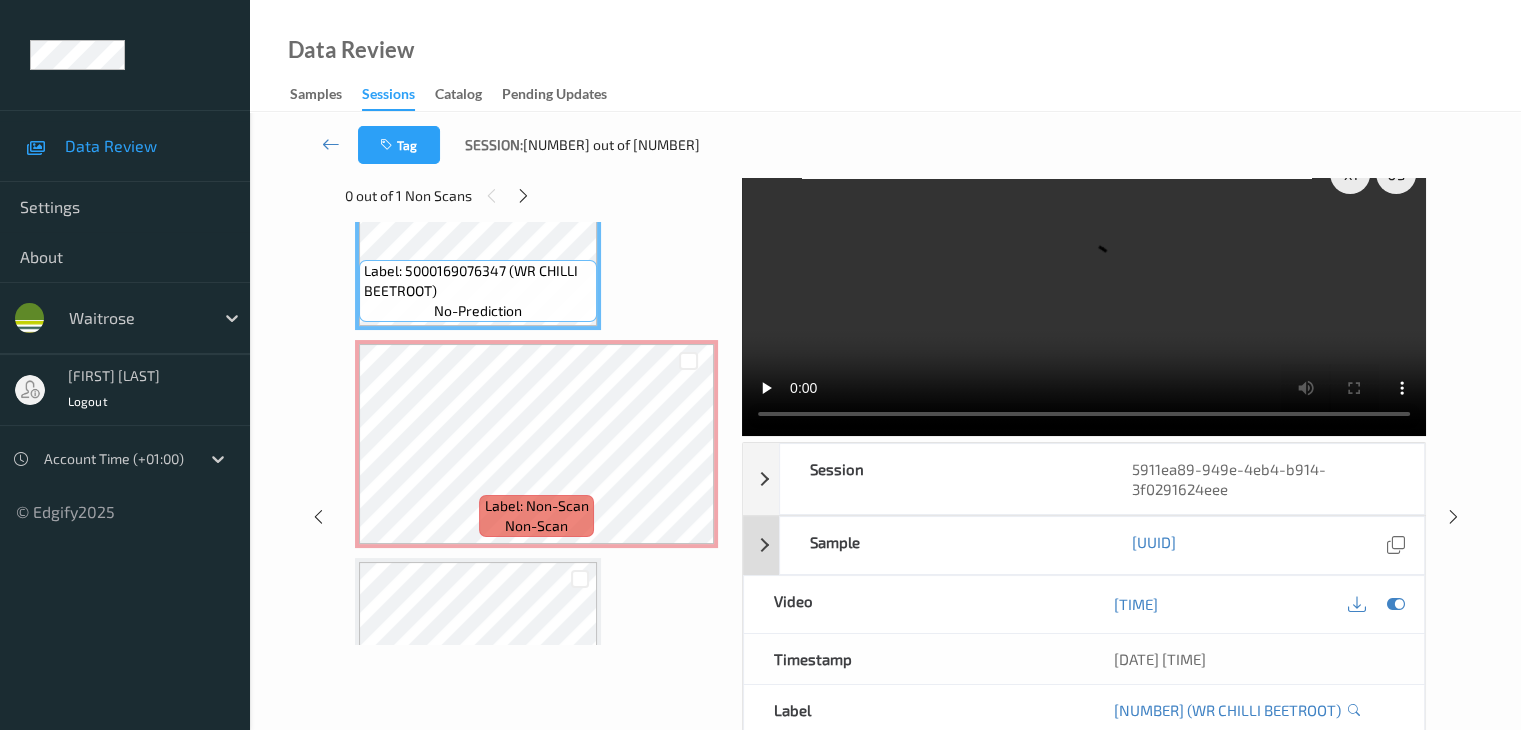 scroll, scrollTop: 0, scrollLeft: 0, axis: both 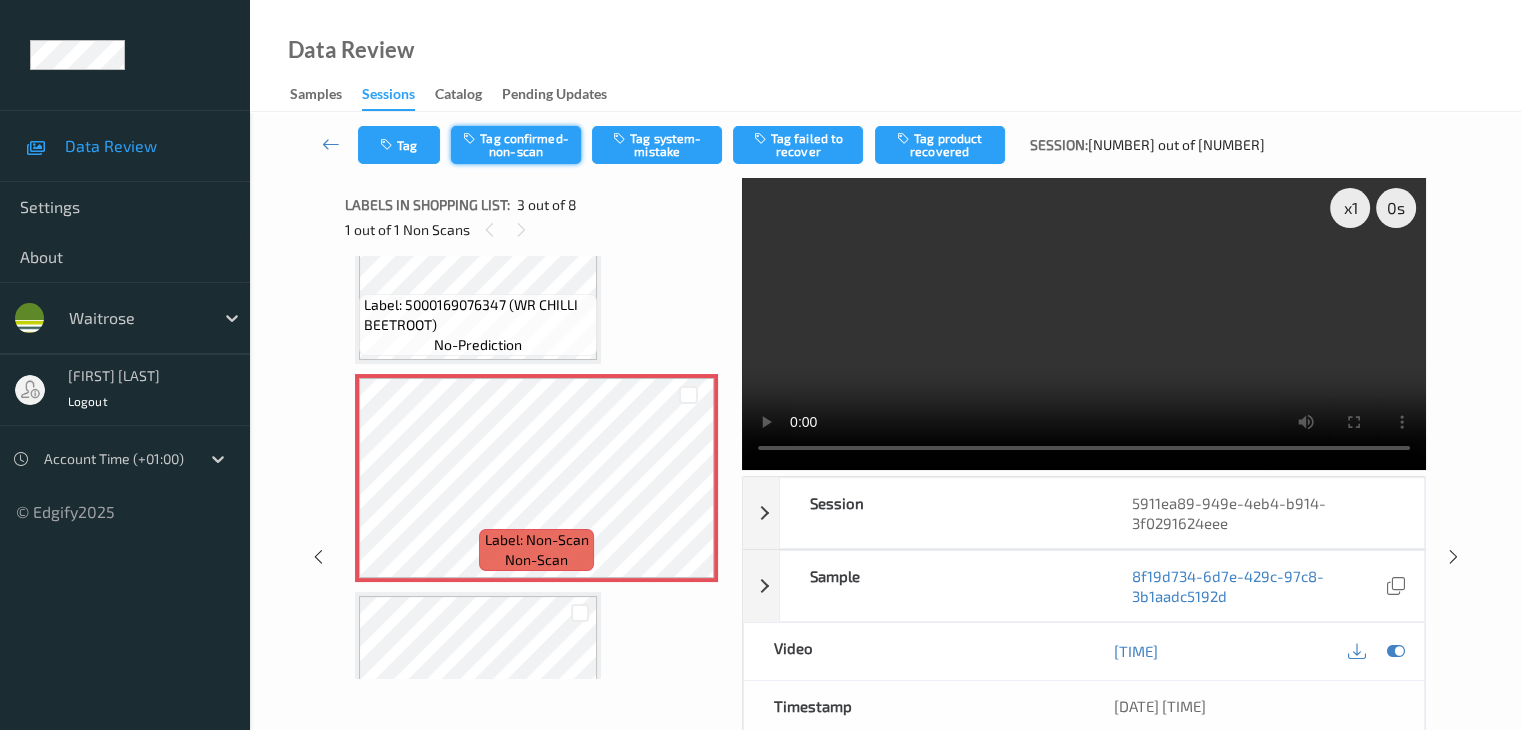 click on "Tag   confirmed-non-scan" at bounding box center [516, 145] 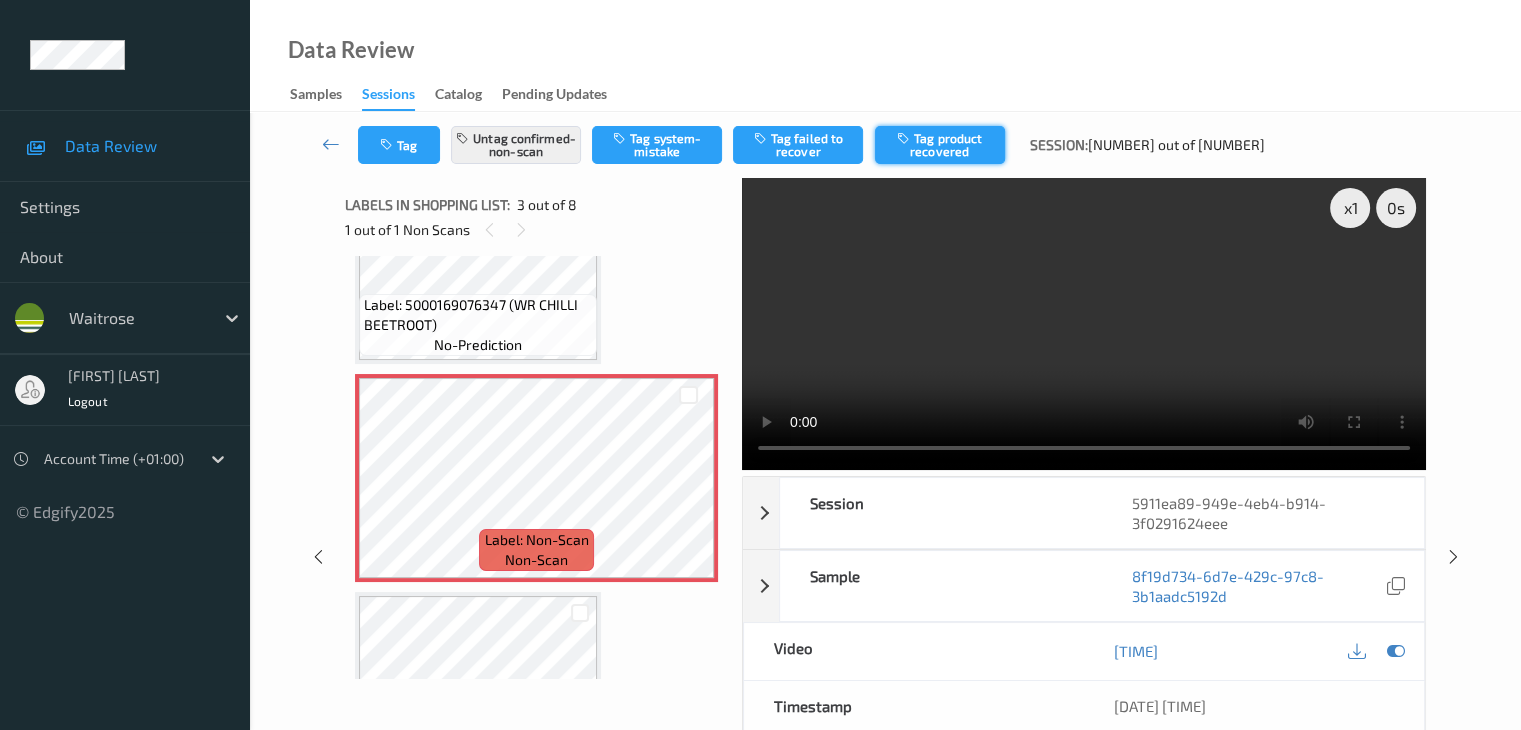 click on "Tag   product recovered" at bounding box center (940, 145) 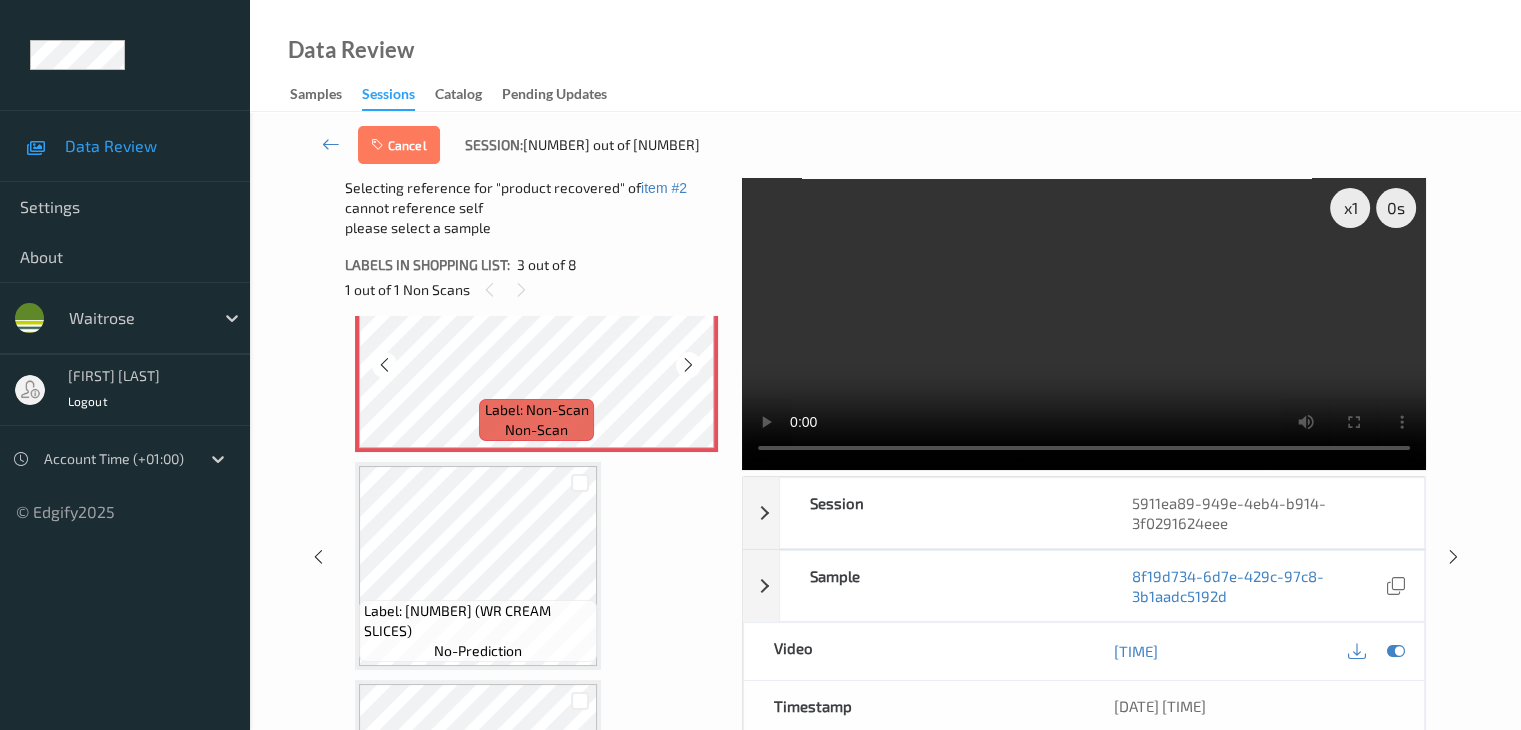 scroll, scrollTop: 528, scrollLeft: 0, axis: vertical 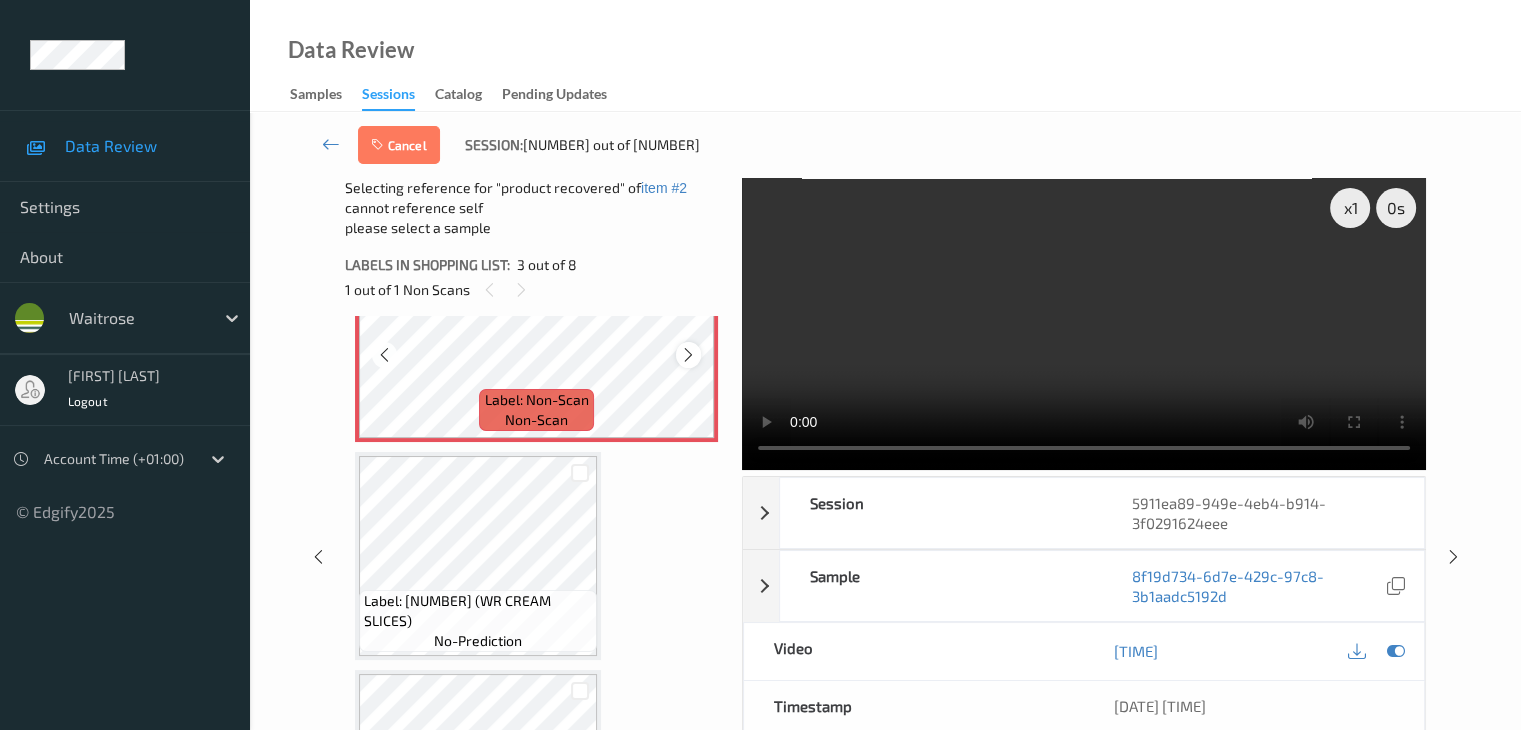 click at bounding box center (688, 355) 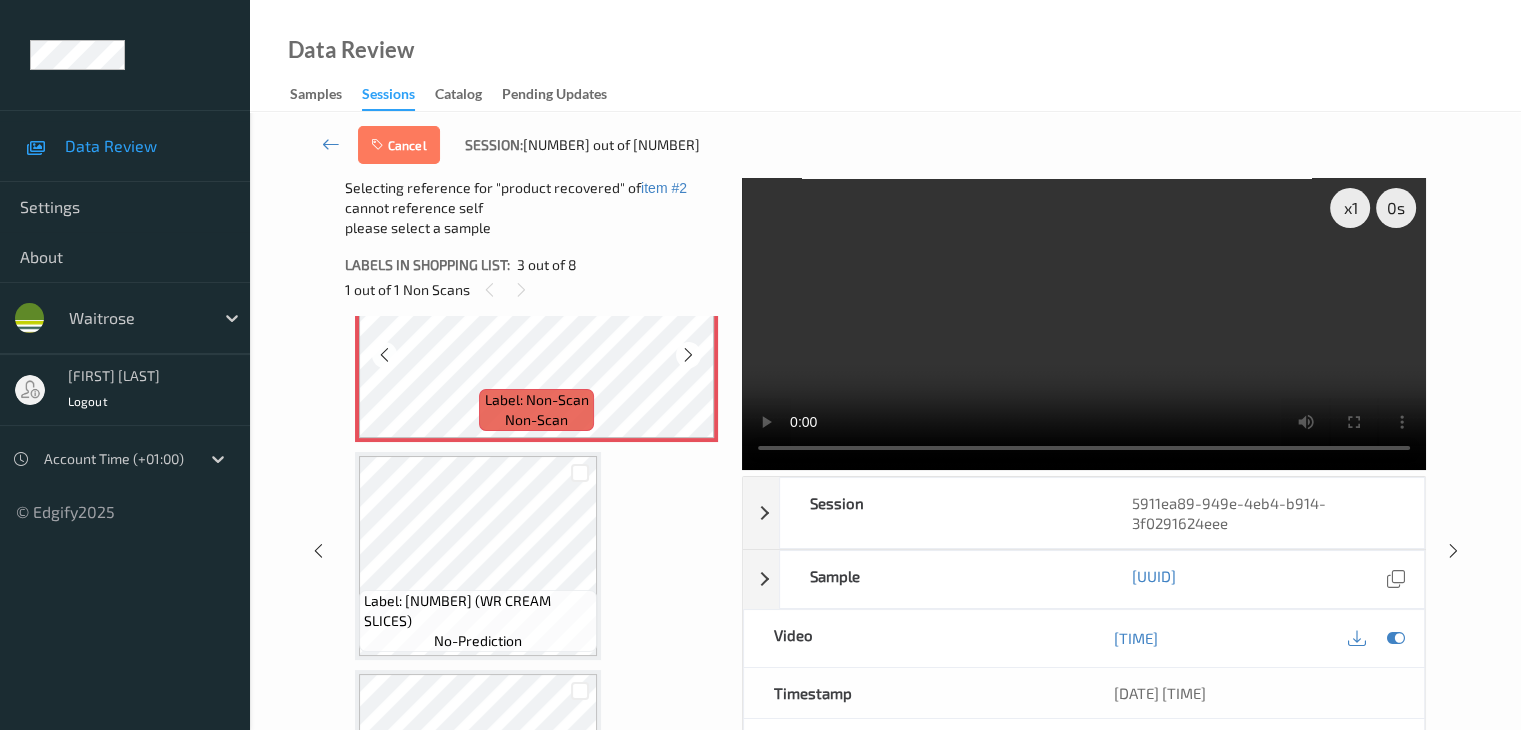 click at bounding box center [688, 355] 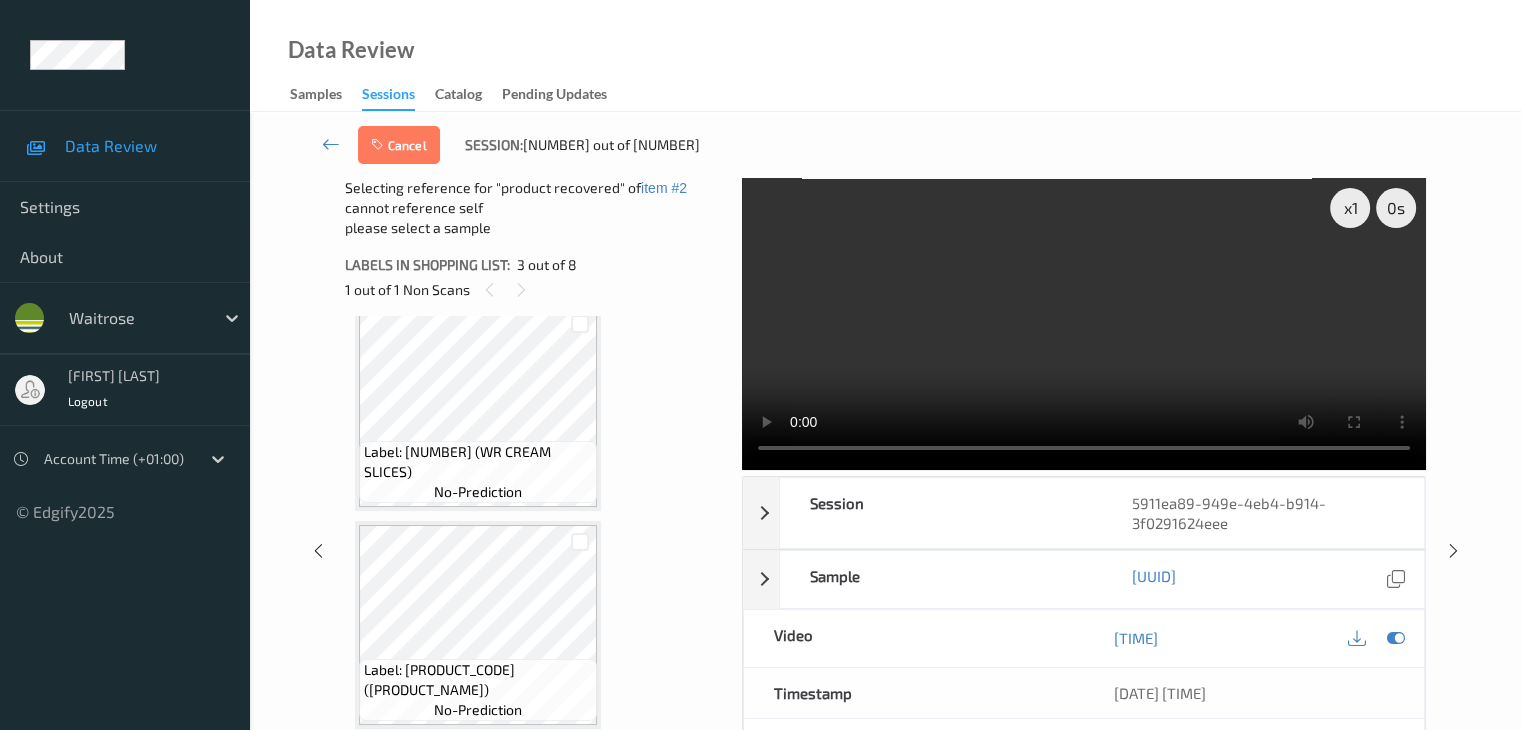 scroll, scrollTop: 728, scrollLeft: 0, axis: vertical 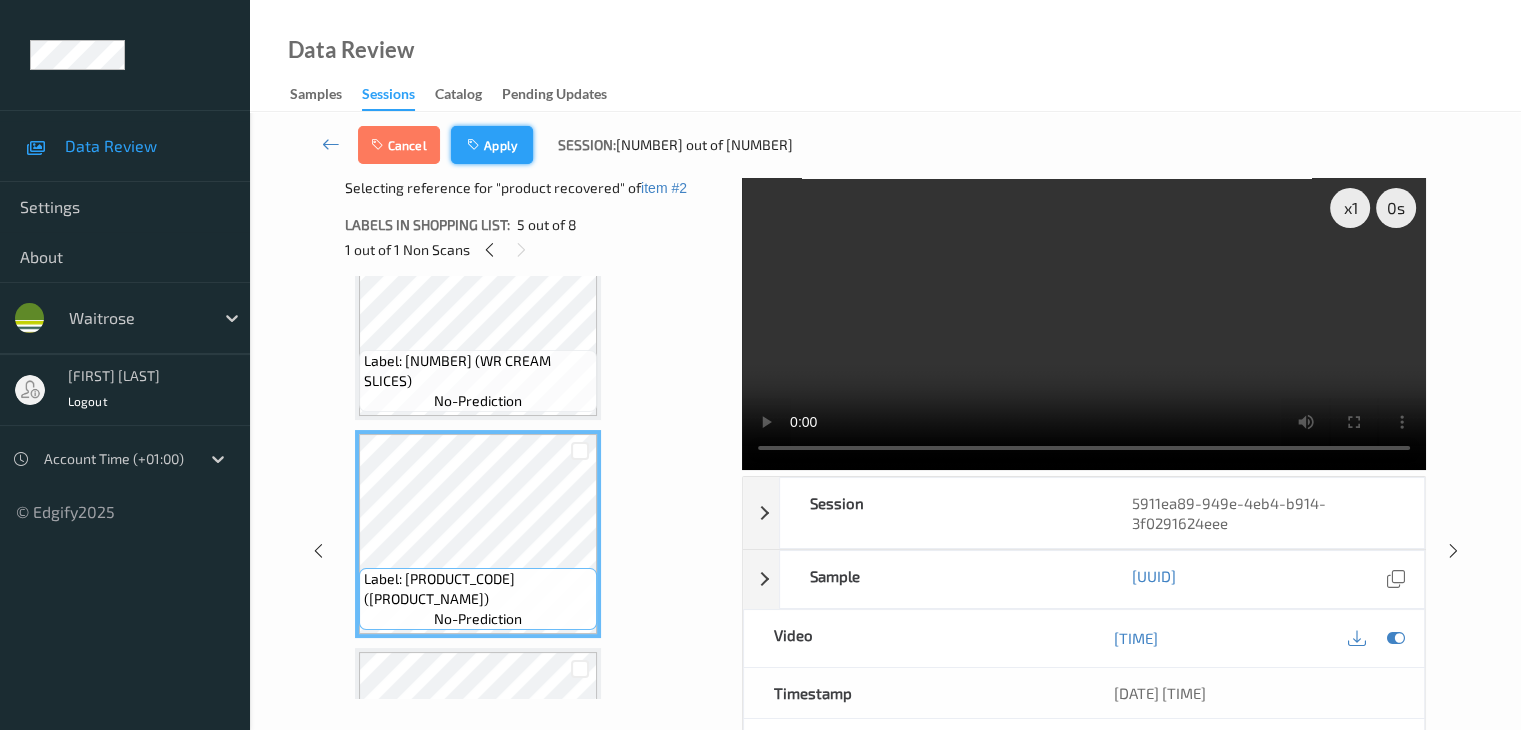click on "Apply" at bounding box center [492, 145] 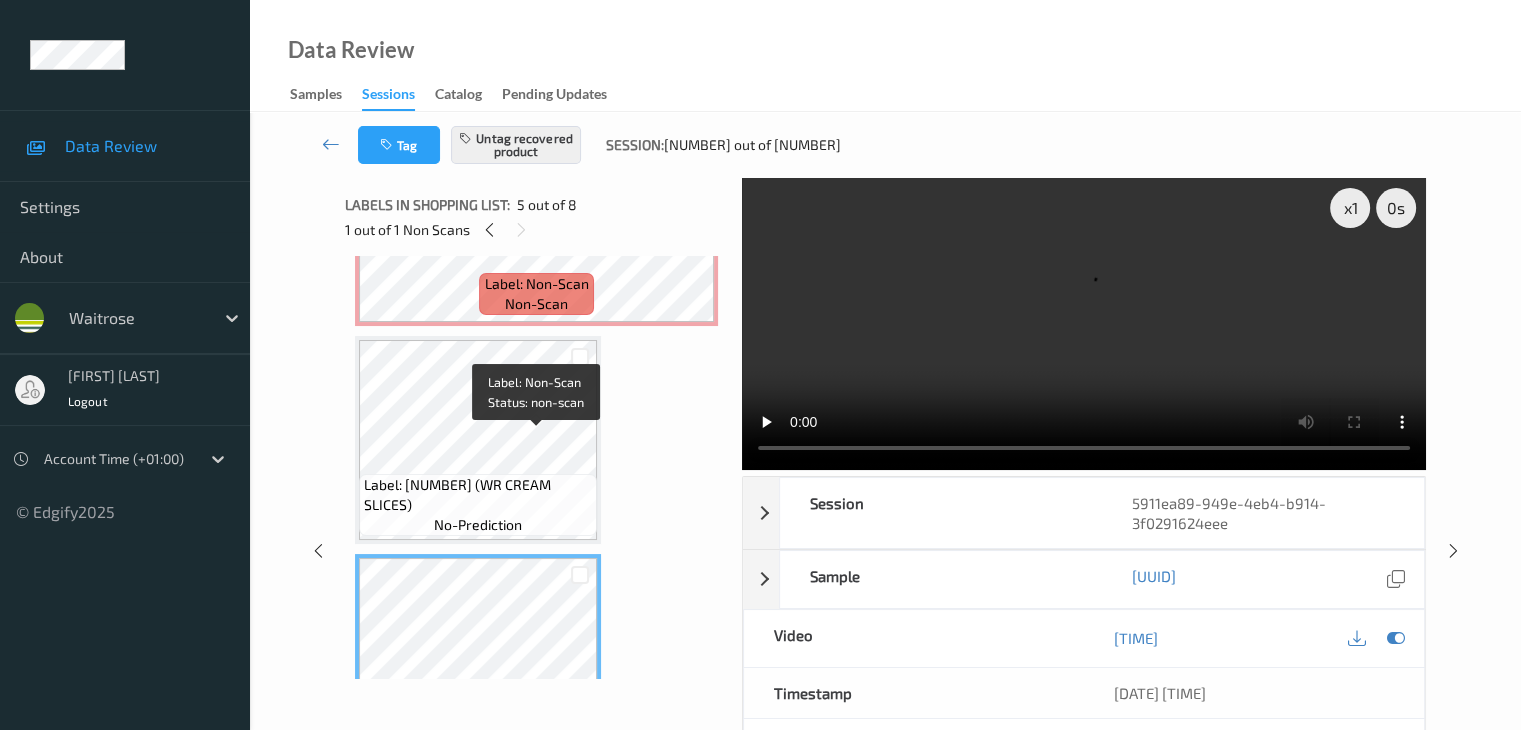 scroll, scrollTop: 428, scrollLeft: 0, axis: vertical 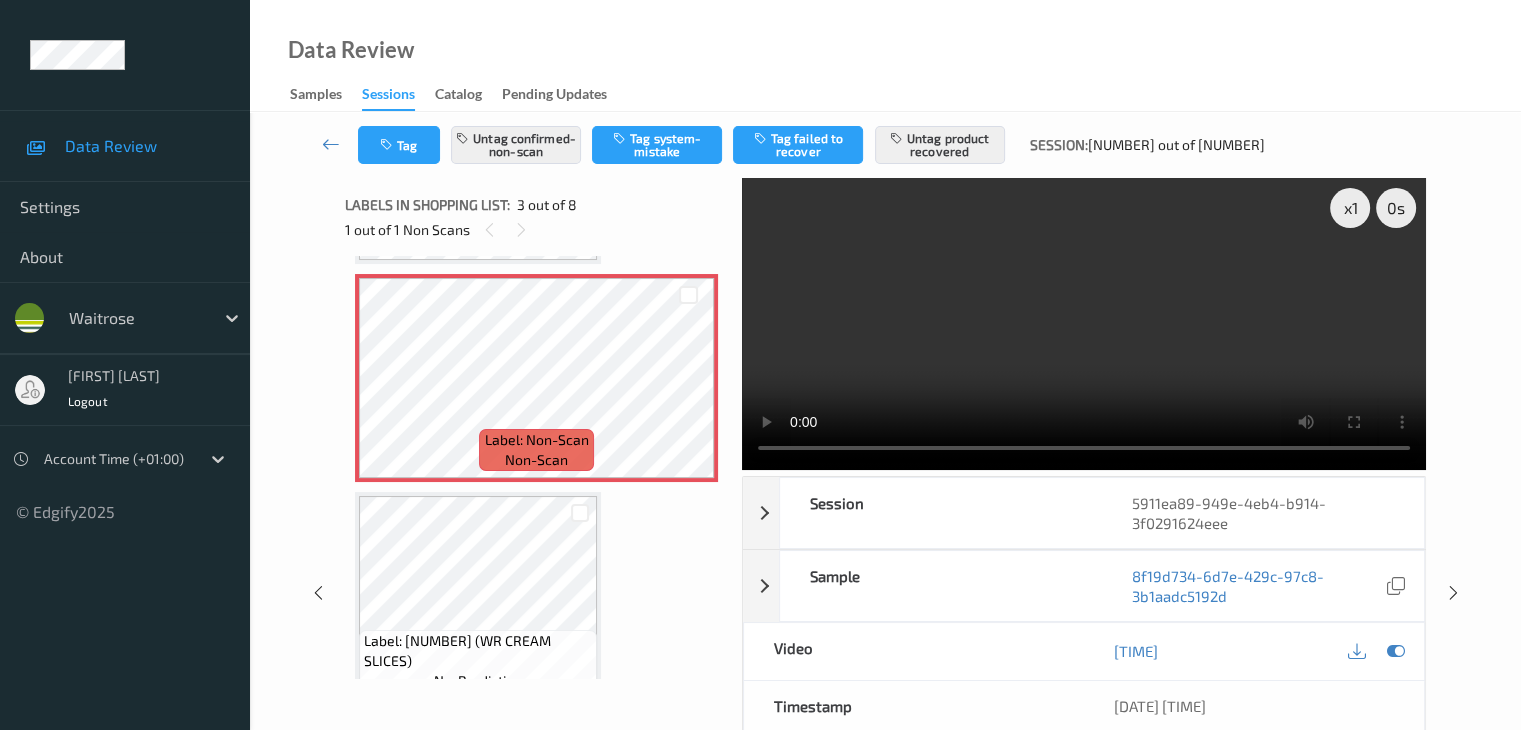click on "Data Review Samples Sessions Catalog Pending Updates" at bounding box center [885, 56] 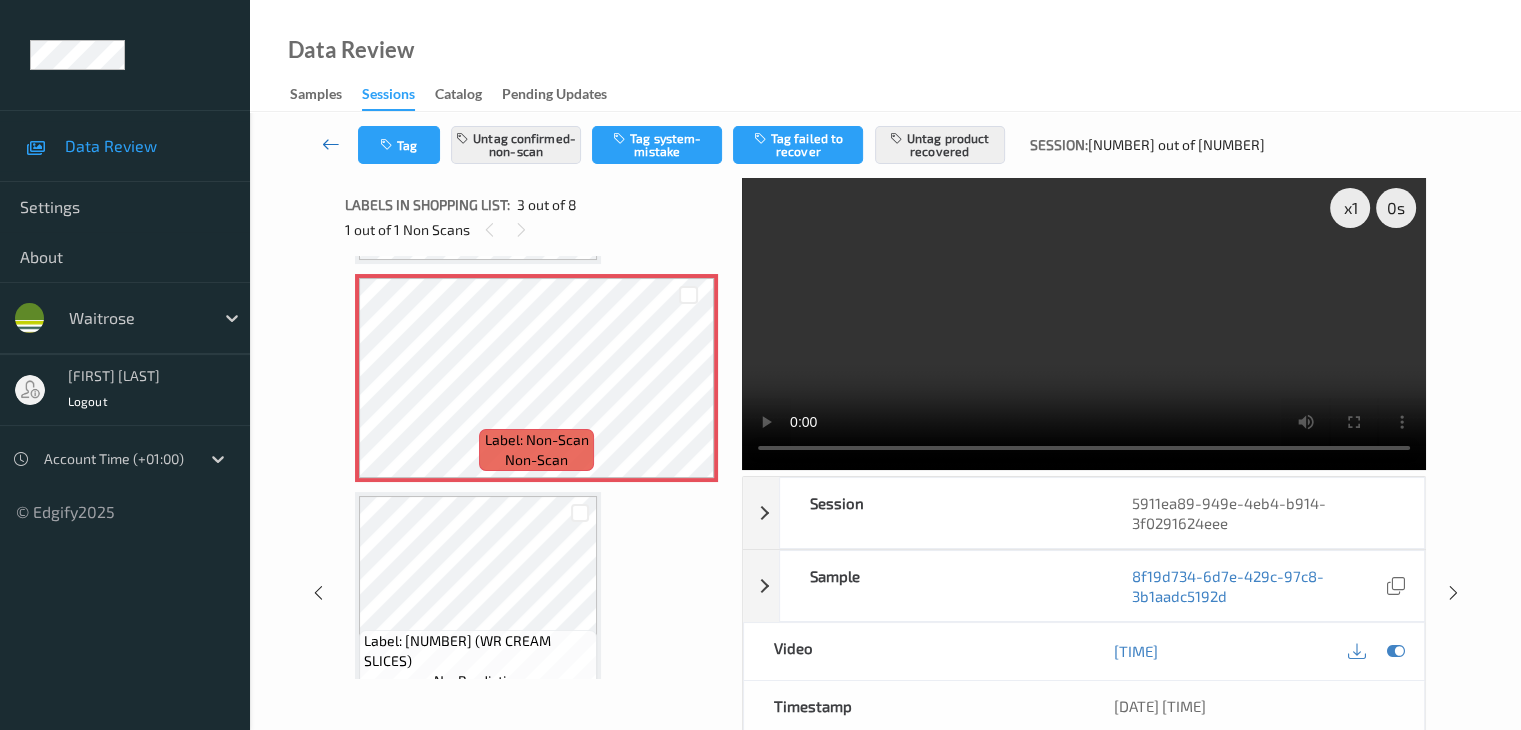 click at bounding box center [331, 144] 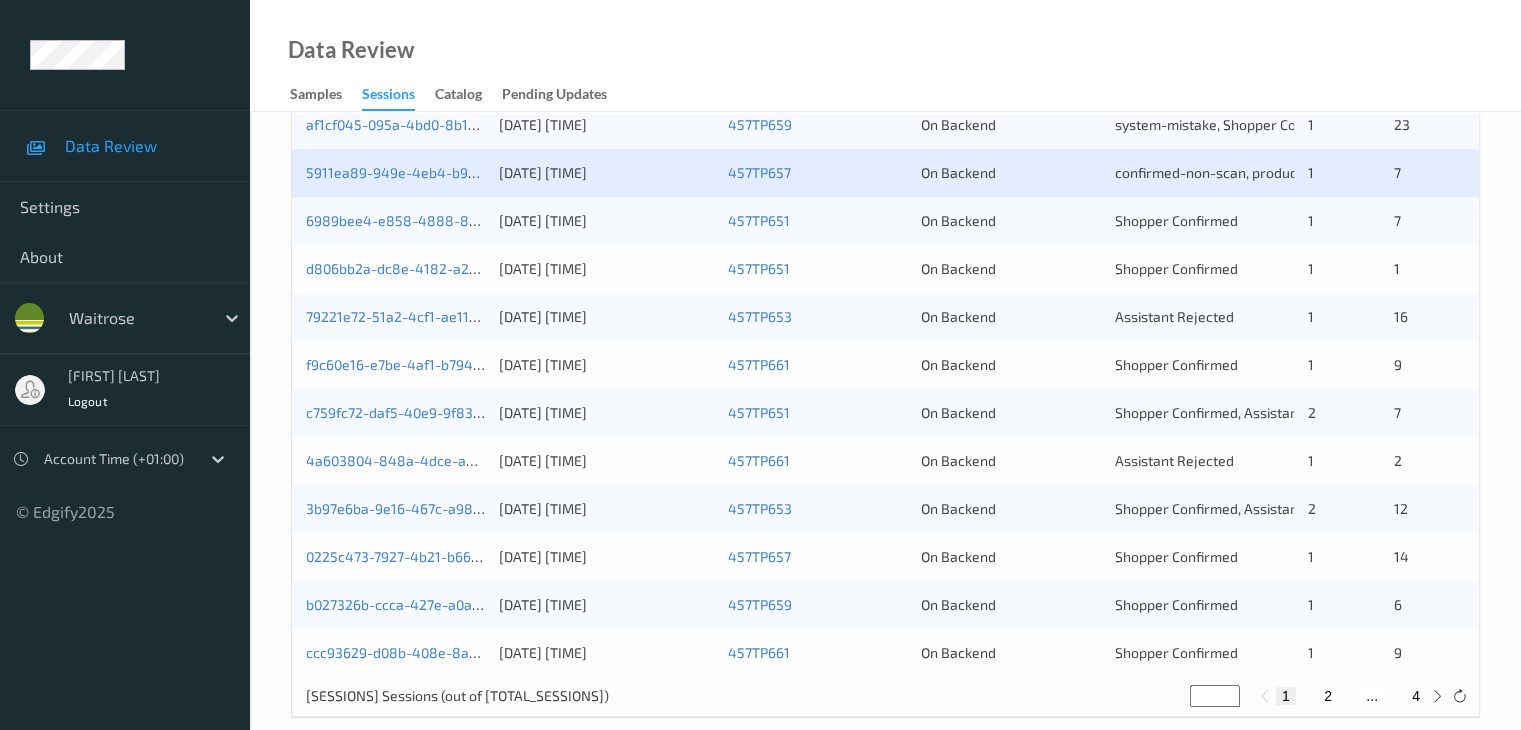 scroll, scrollTop: 932, scrollLeft: 0, axis: vertical 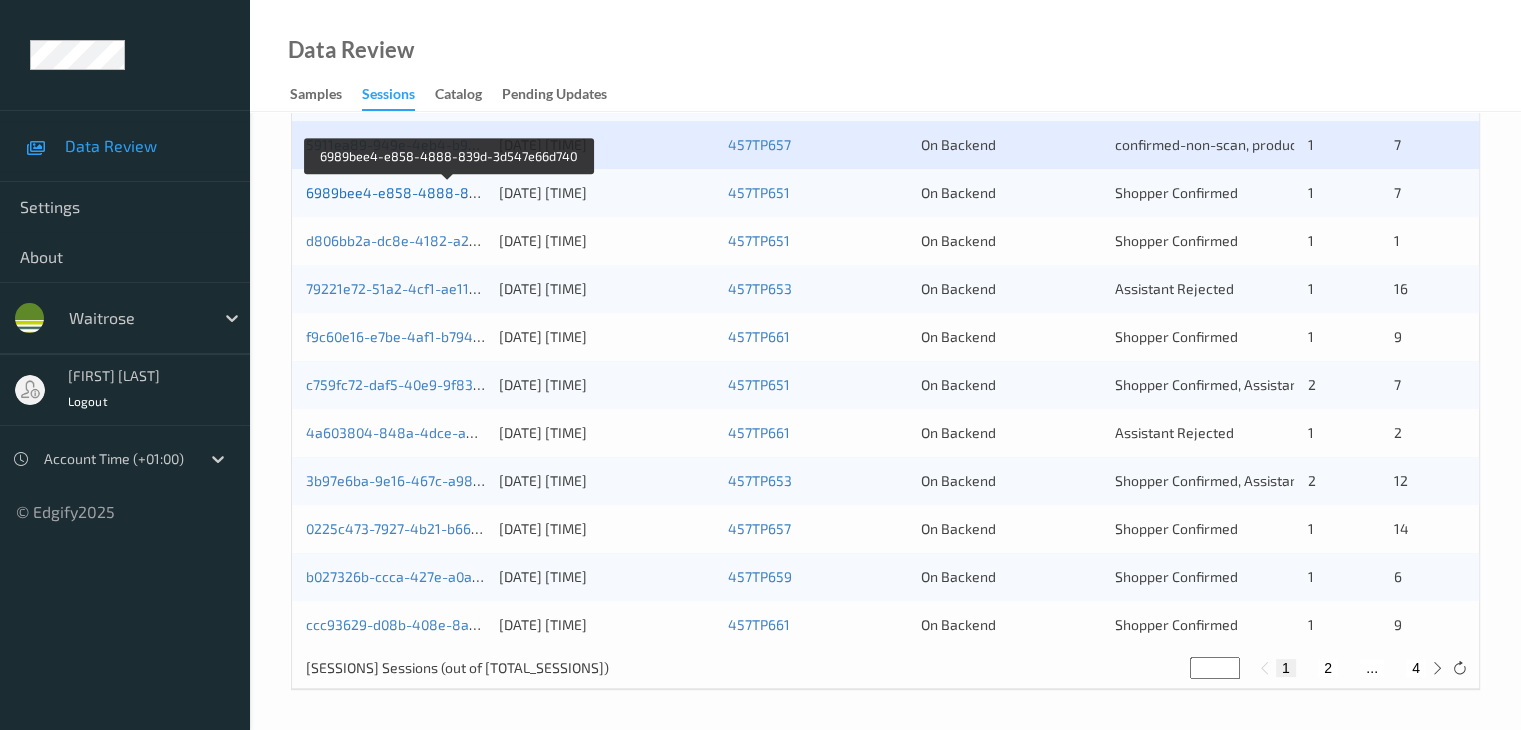 click on "6989bee4-e858-4888-839d-3d547e66d740" at bounding box center [450, 192] 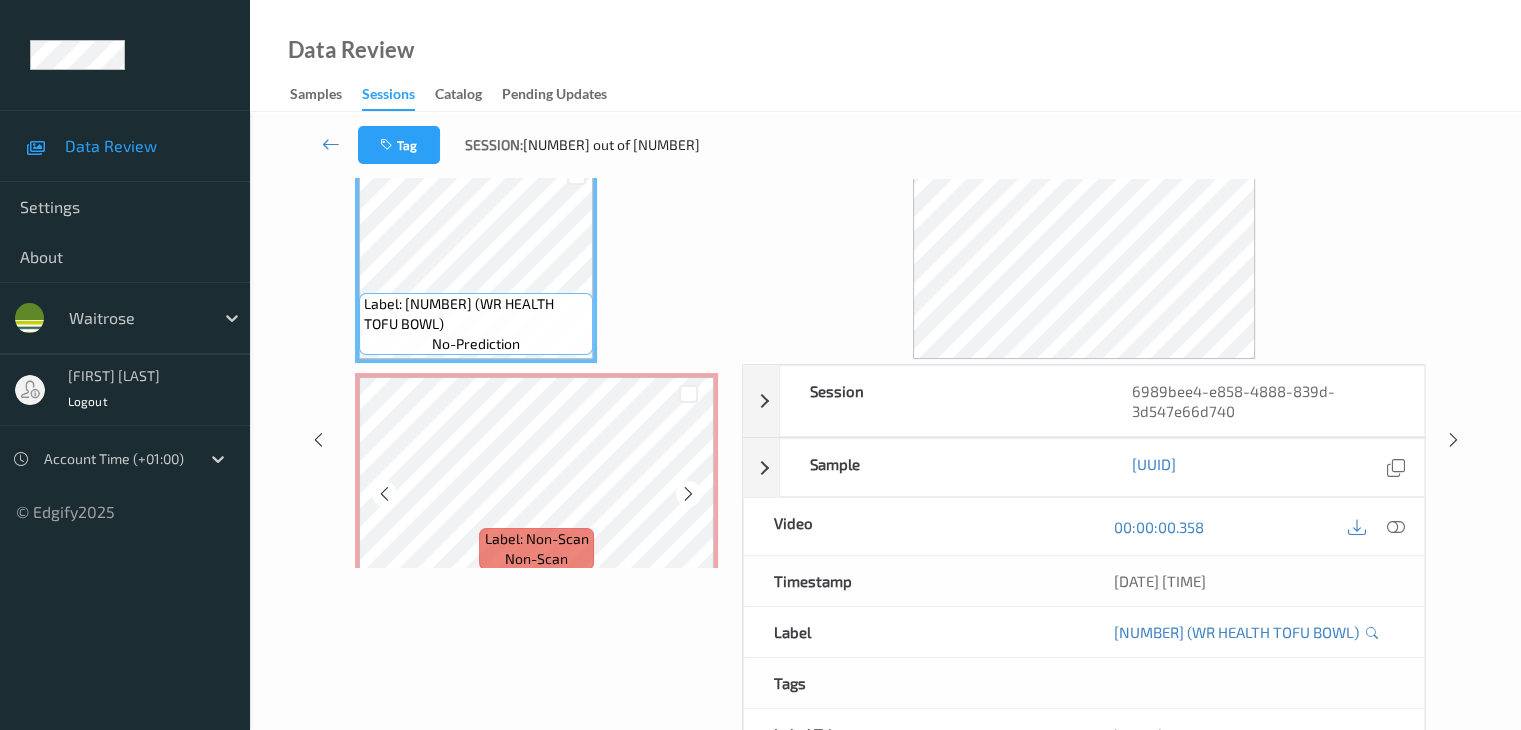 scroll, scrollTop: 0, scrollLeft: 0, axis: both 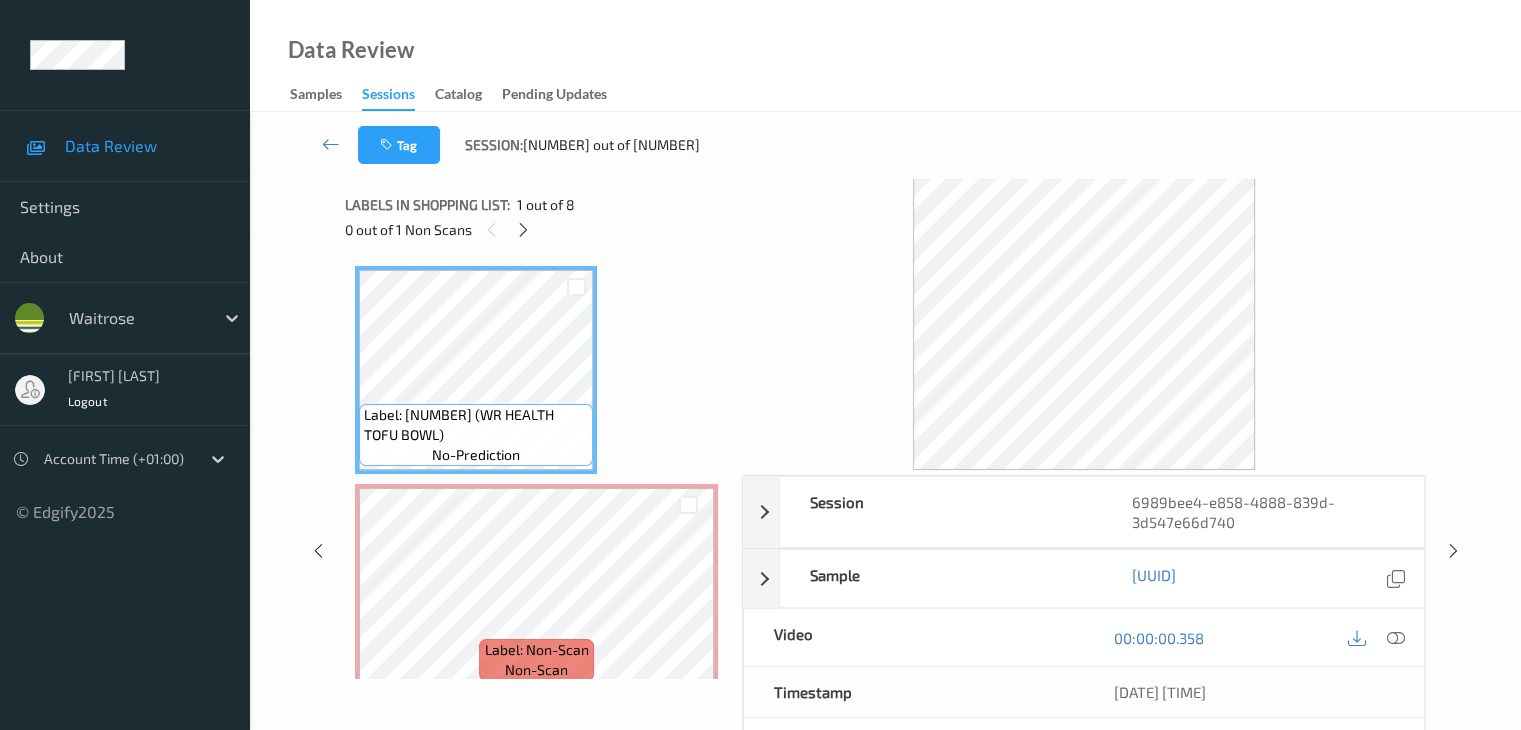 click on "Labels in shopping list: 1 out of 8" at bounding box center [536, 204] 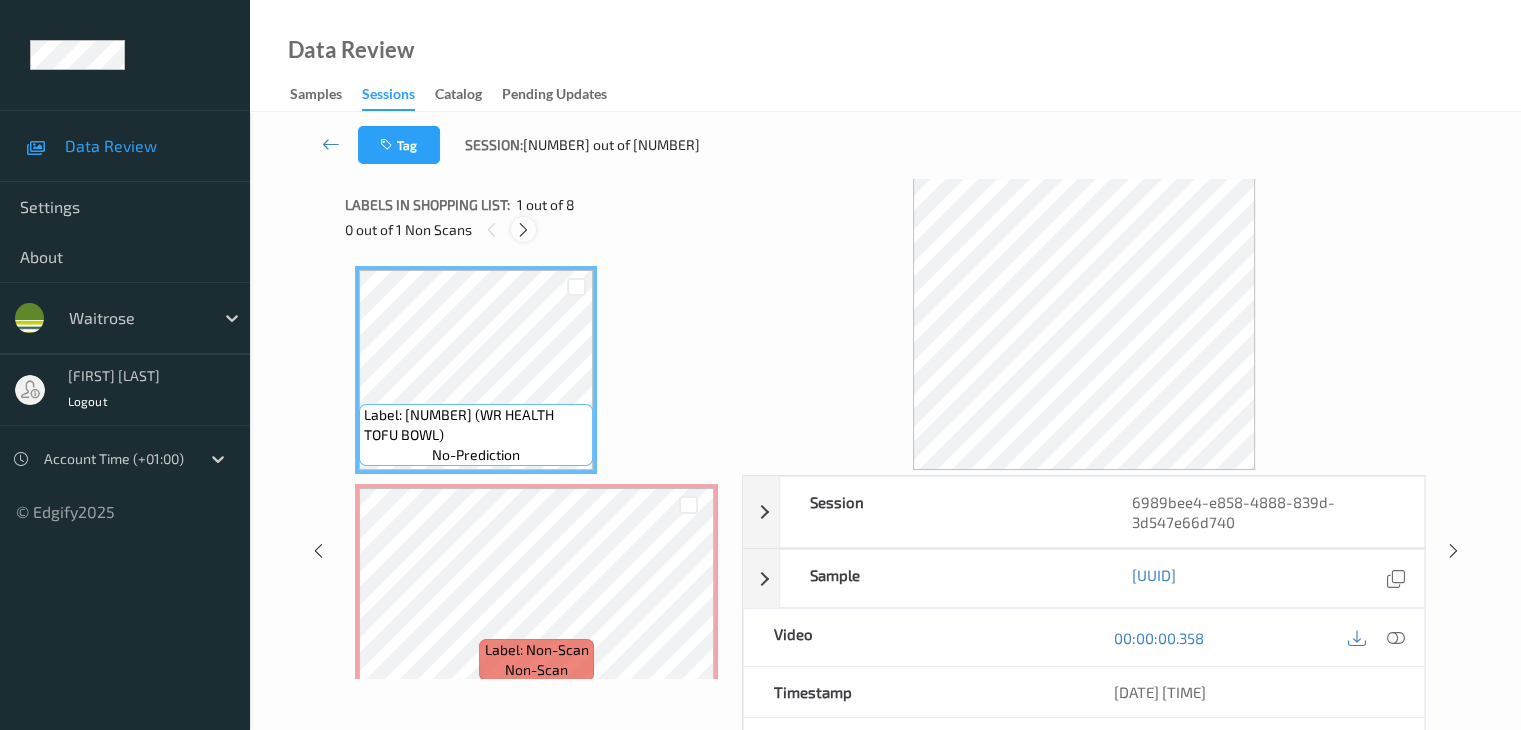 click at bounding box center (523, 230) 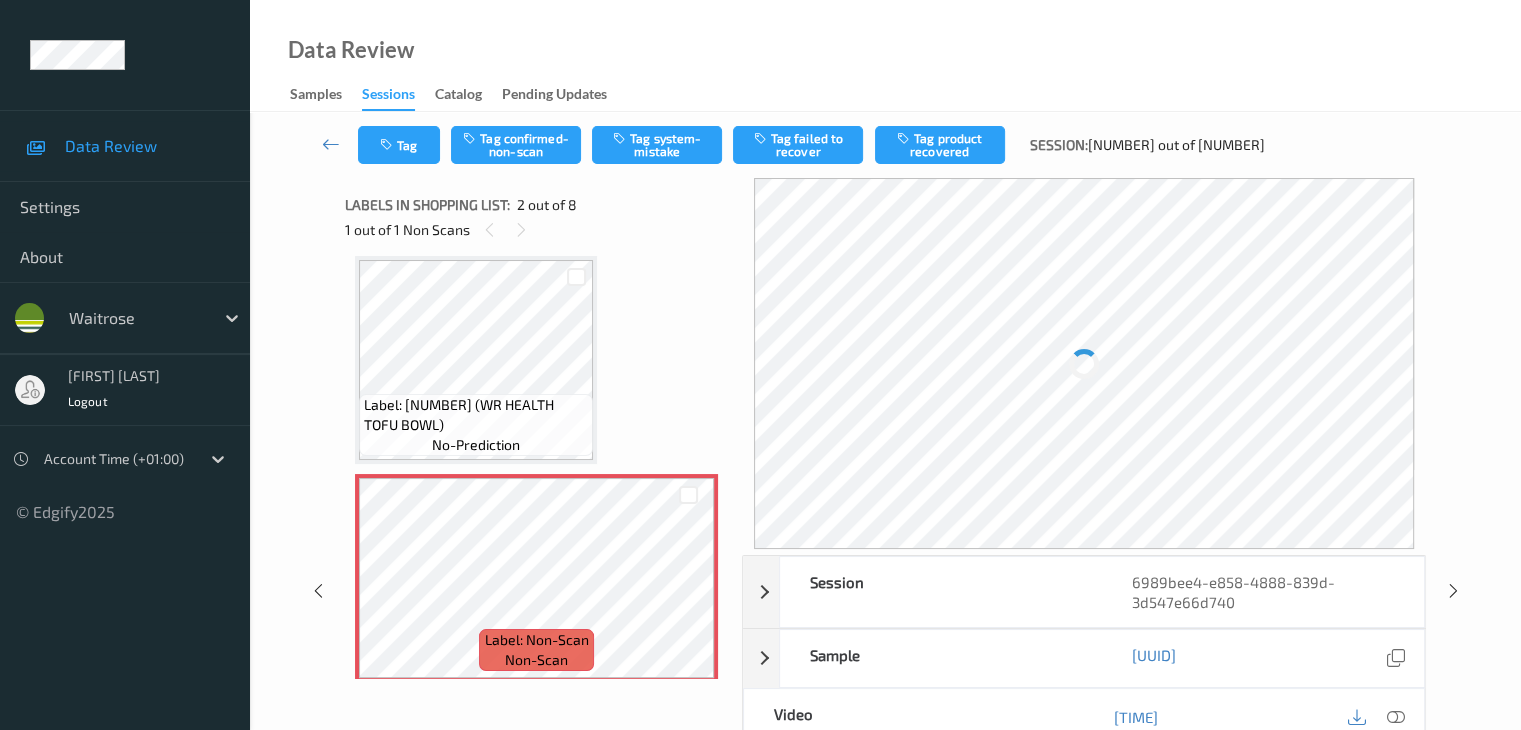 scroll, scrollTop: 110, scrollLeft: 0, axis: vertical 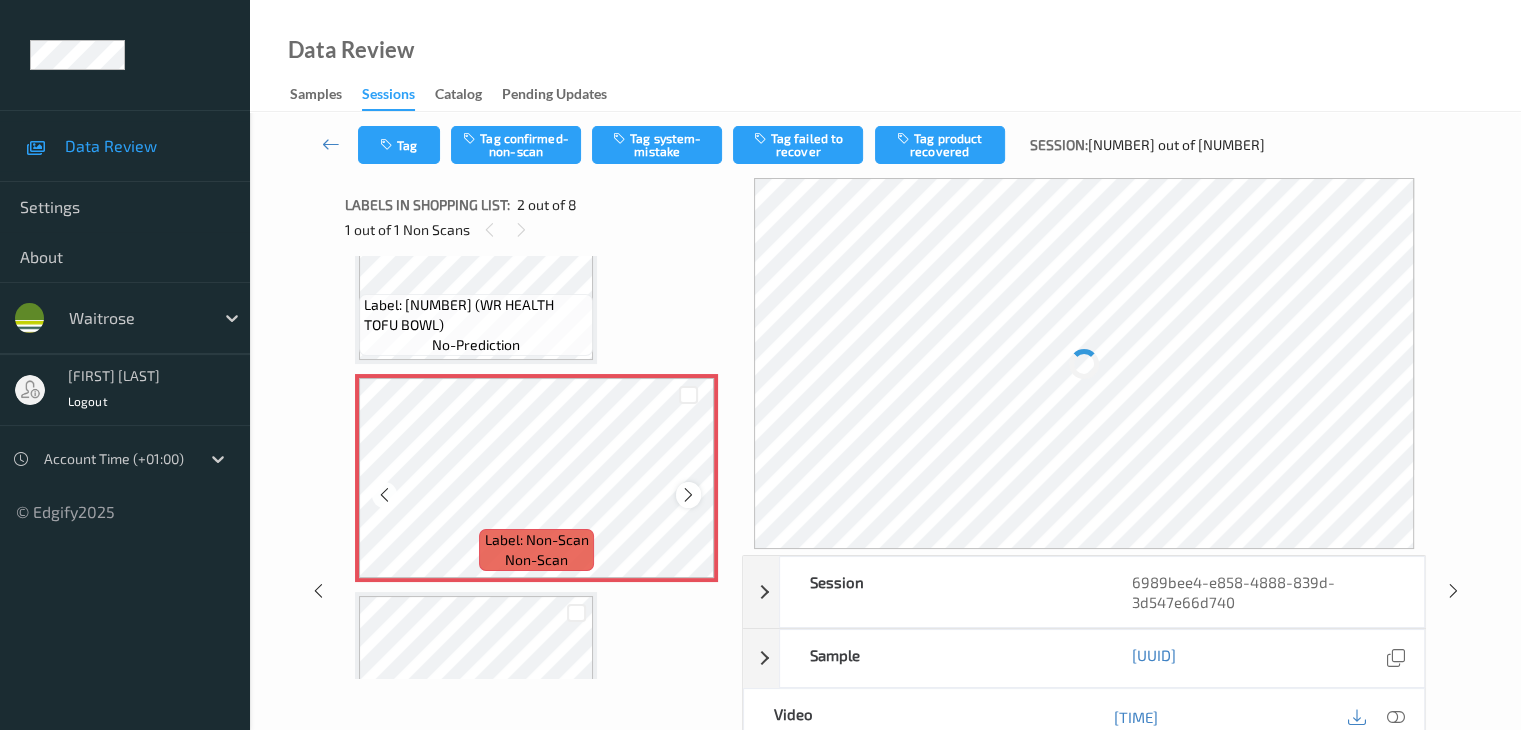 click at bounding box center (688, 495) 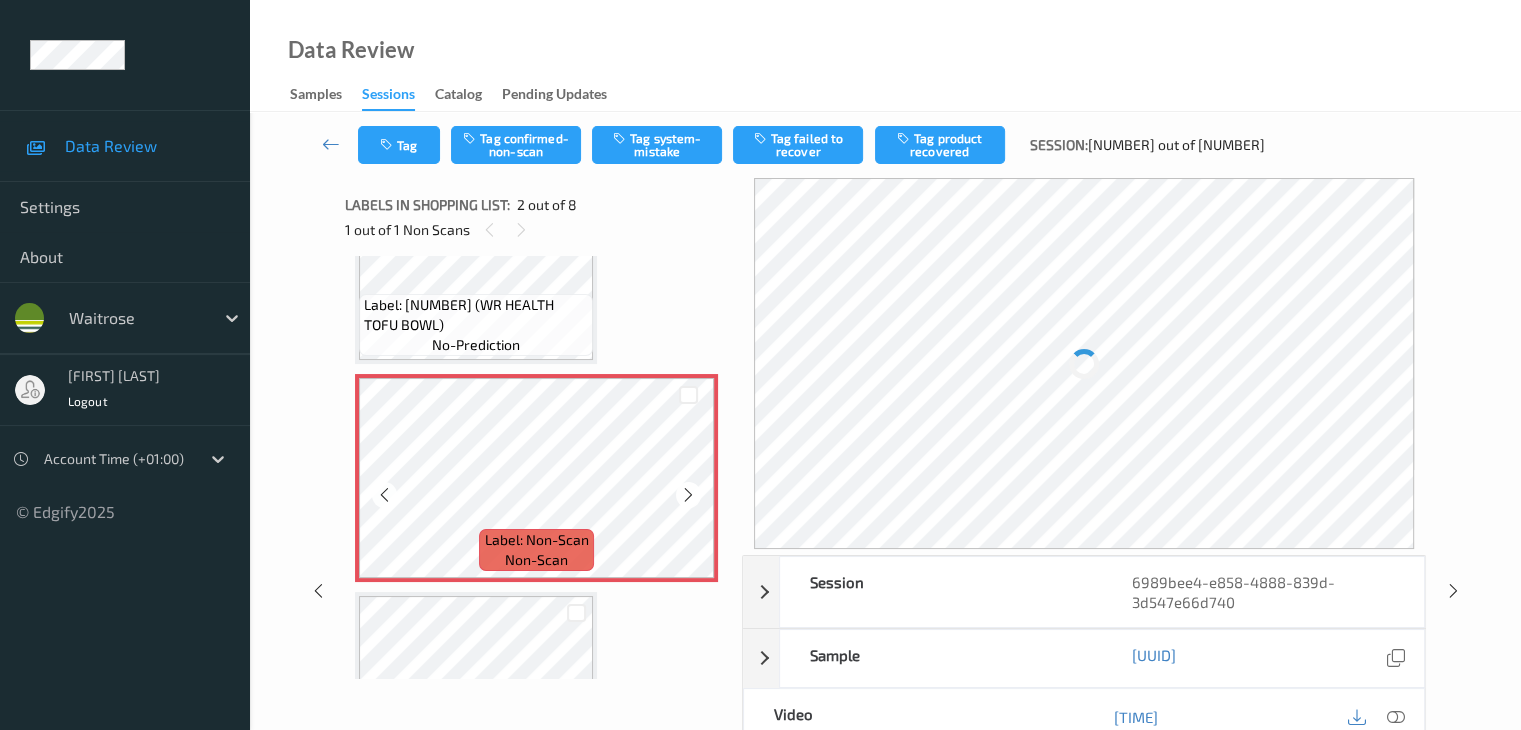 click at bounding box center (688, 495) 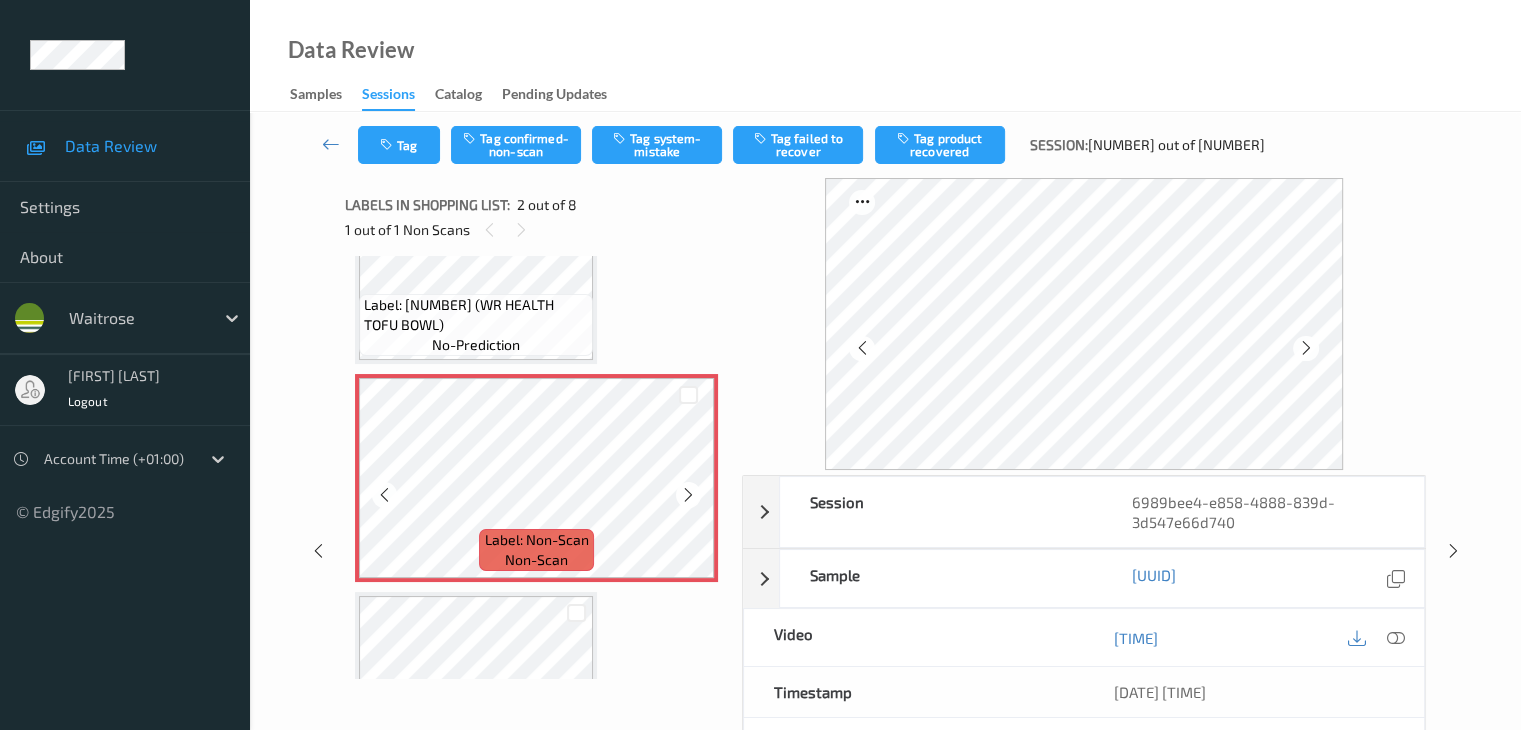 click at bounding box center [688, 495] 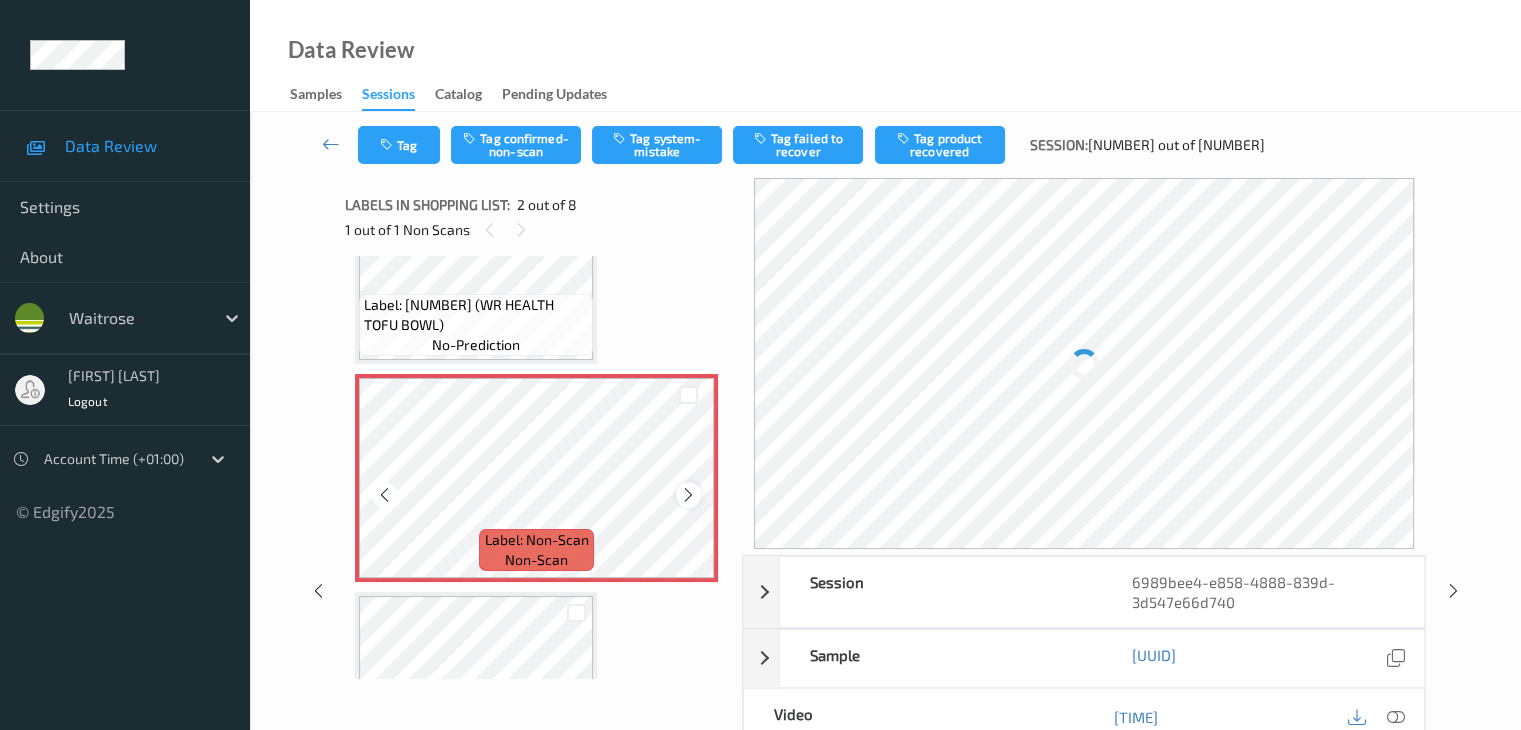 click at bounding box center (688, 495) 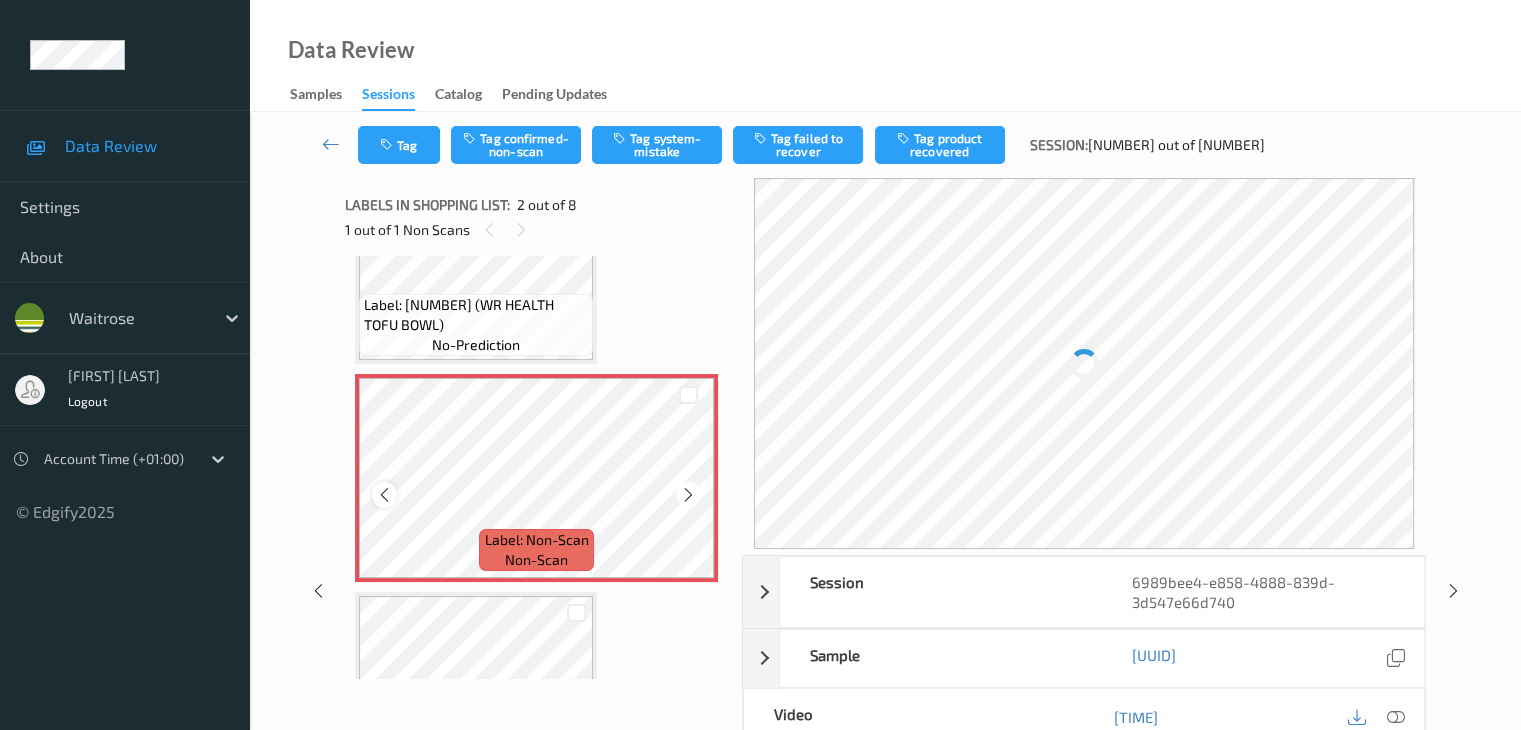 click at bounding box center [384, 495] 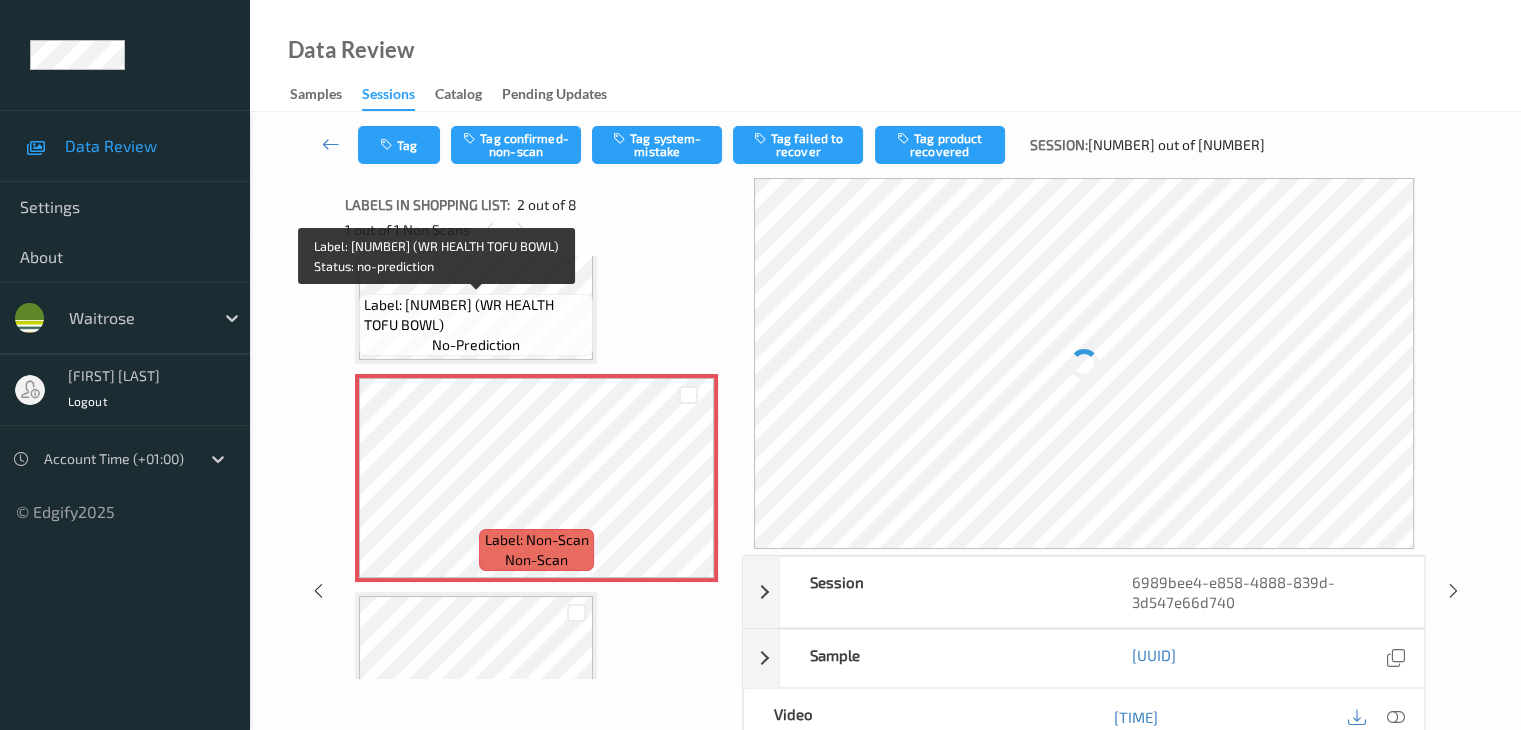 click on "Label: [NUMBER] (WR HEALTH TOFU BOWL)" at bounding box center [476, 315] 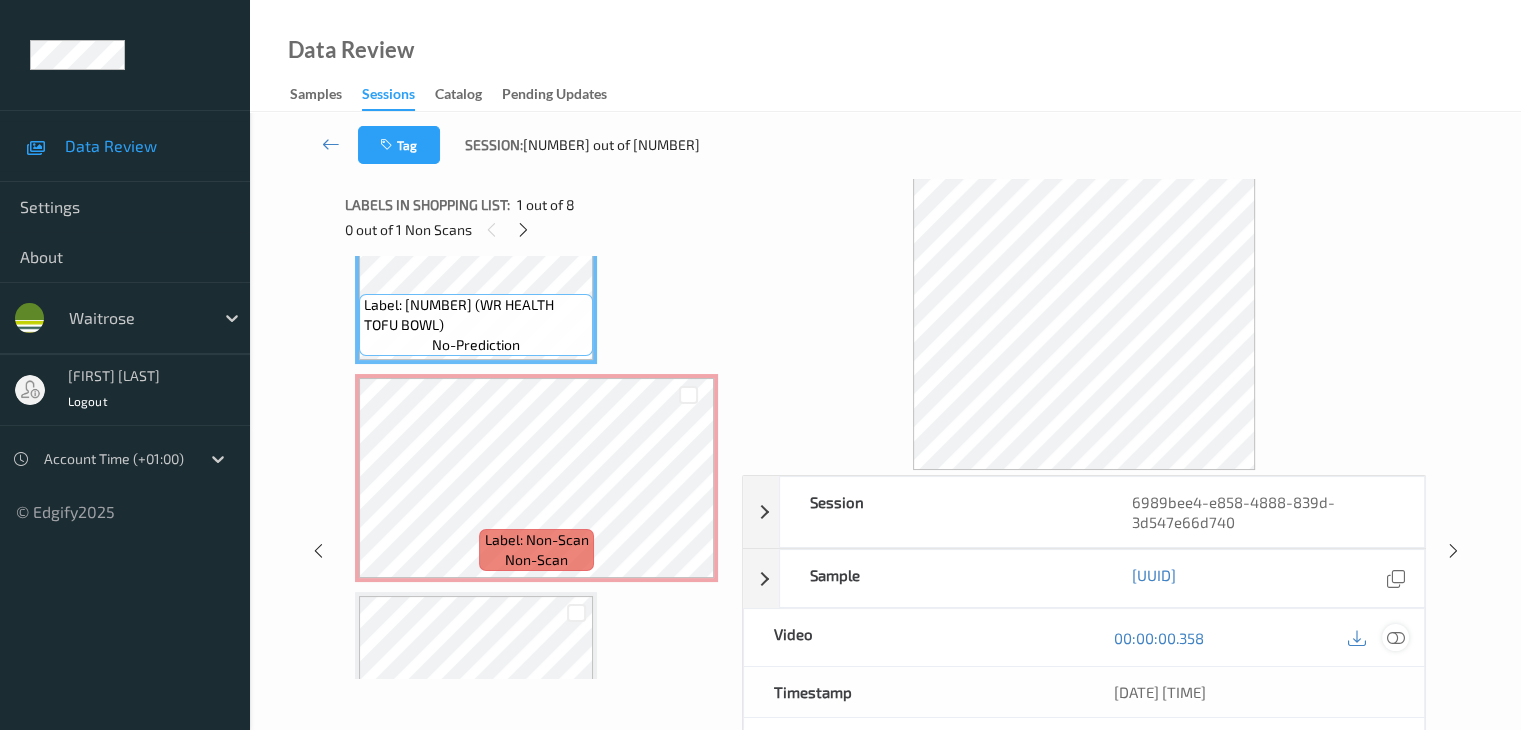 click at bounding box center [1395, 638] 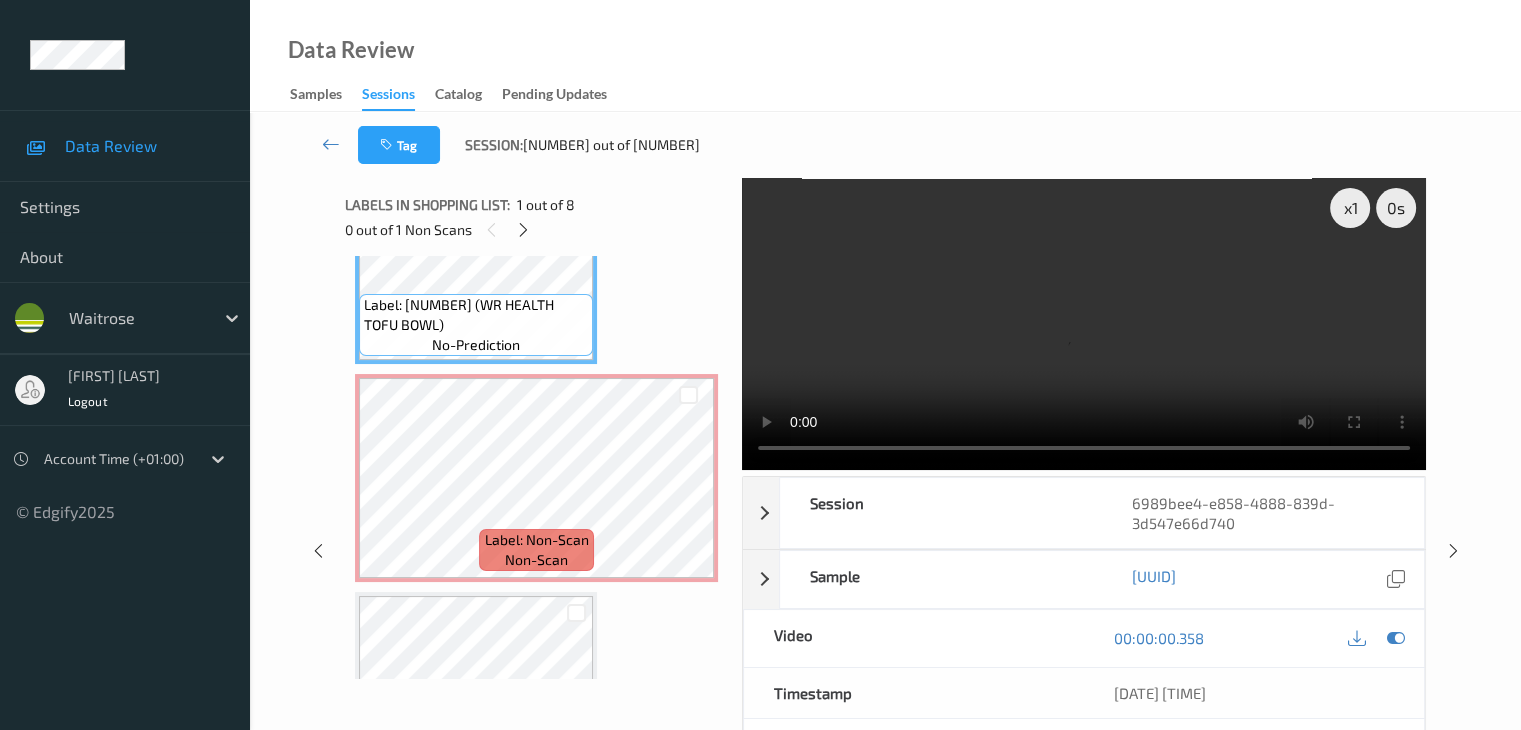 type 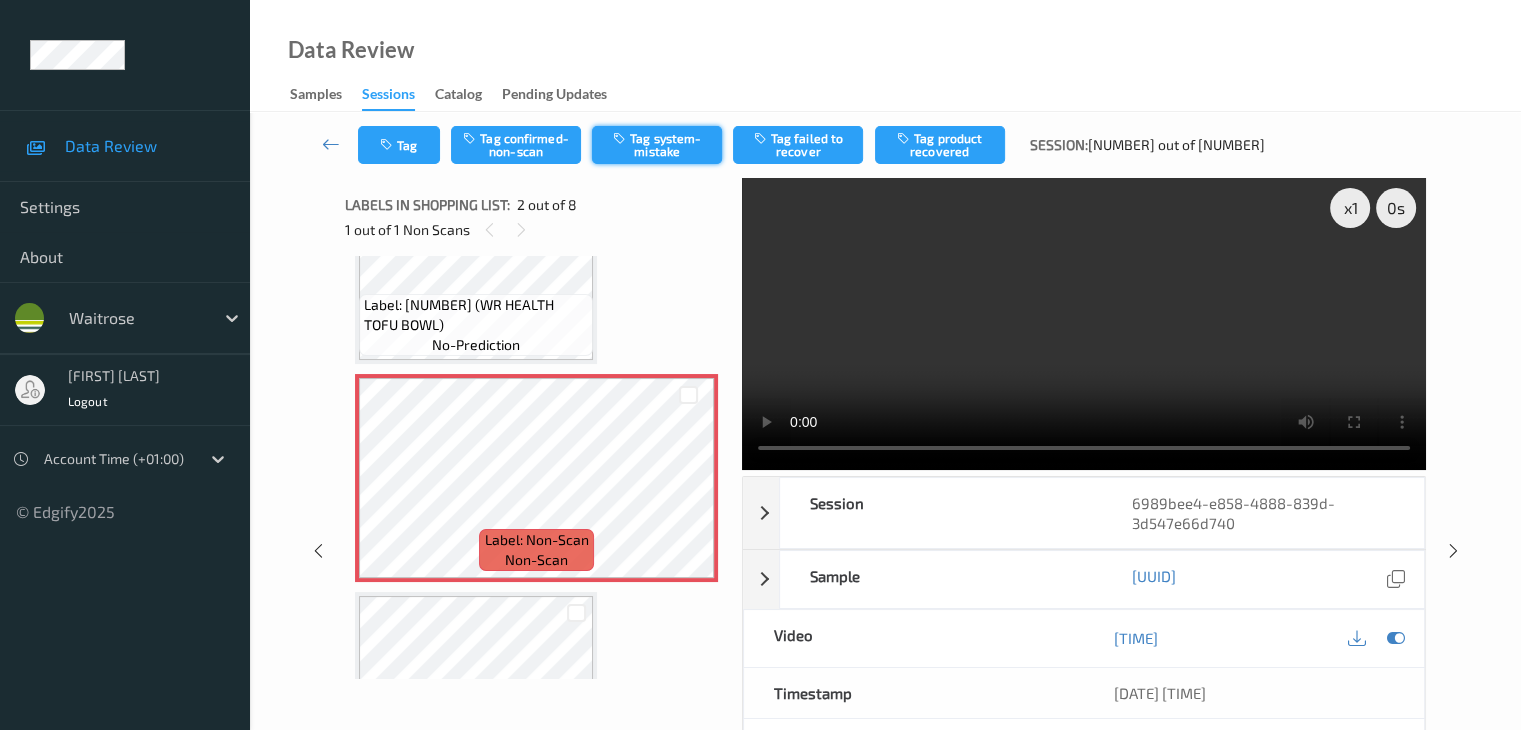 click on "Tag   system-mistake" at bounding box center [657, 145] 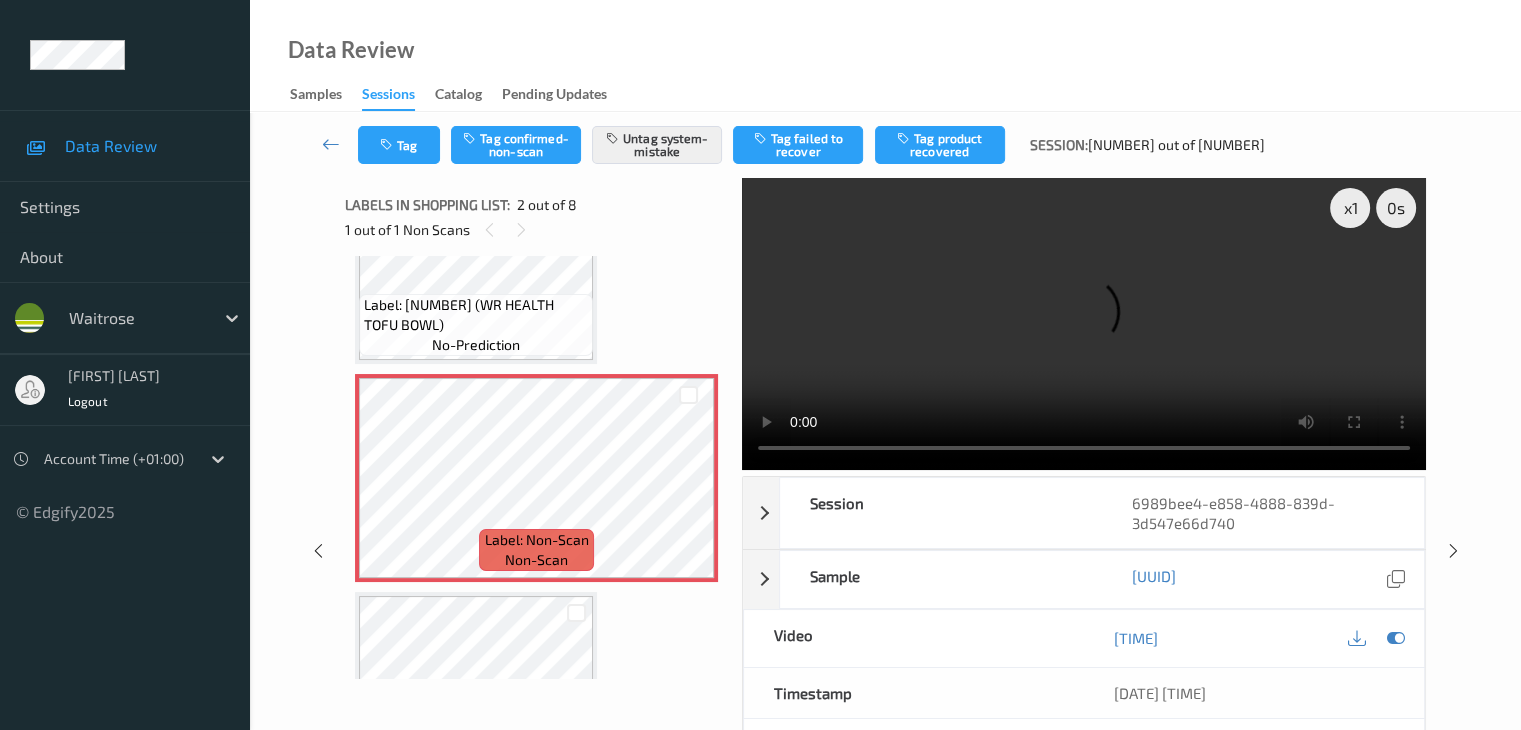 click on "Tag Tag confirmed-non-scan Untag system-mistake Tag failed to recover Tag product recovered Session: [NUMBER] out of [NUMBER]" at bounding box center (885, 145) 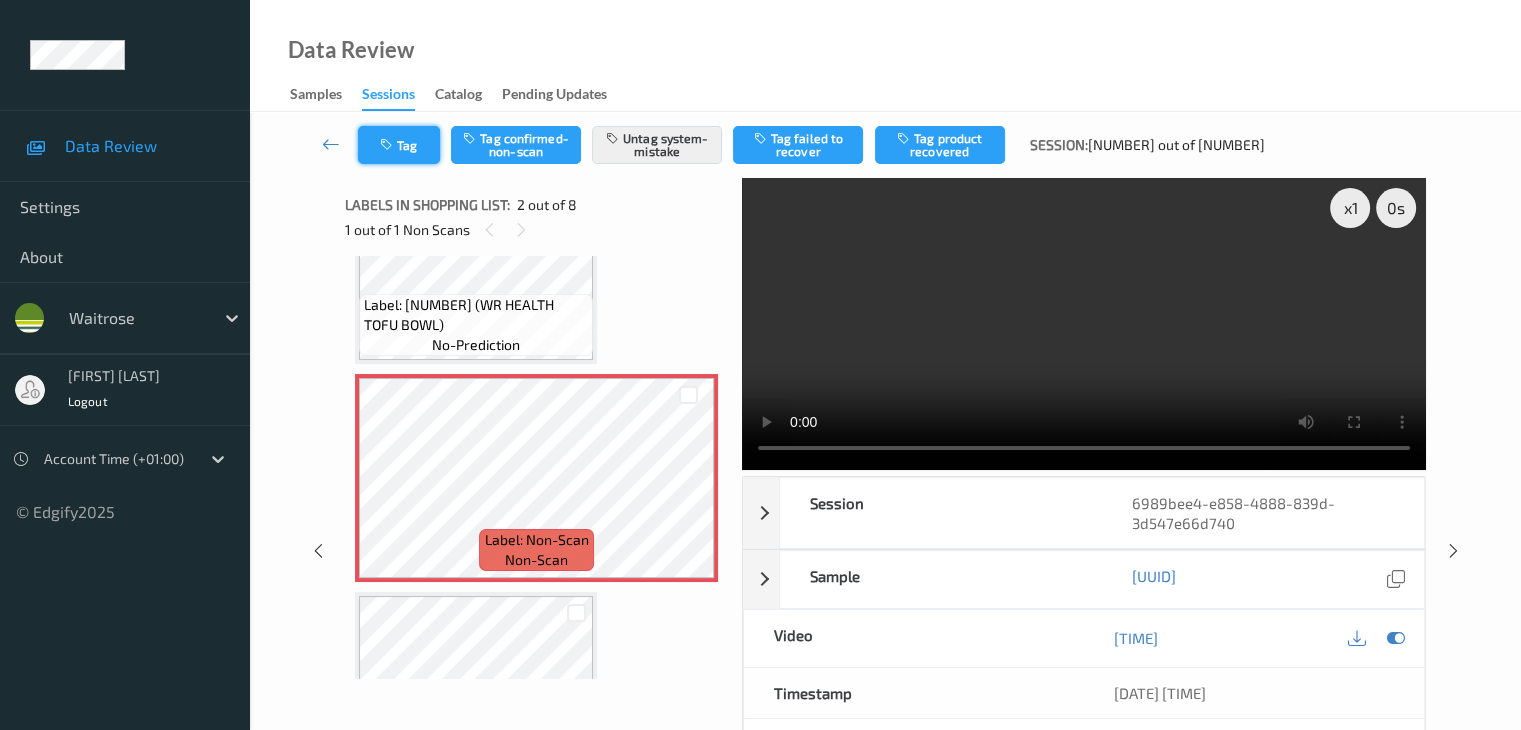 click on "Tag" at bounding box center (399, 145) 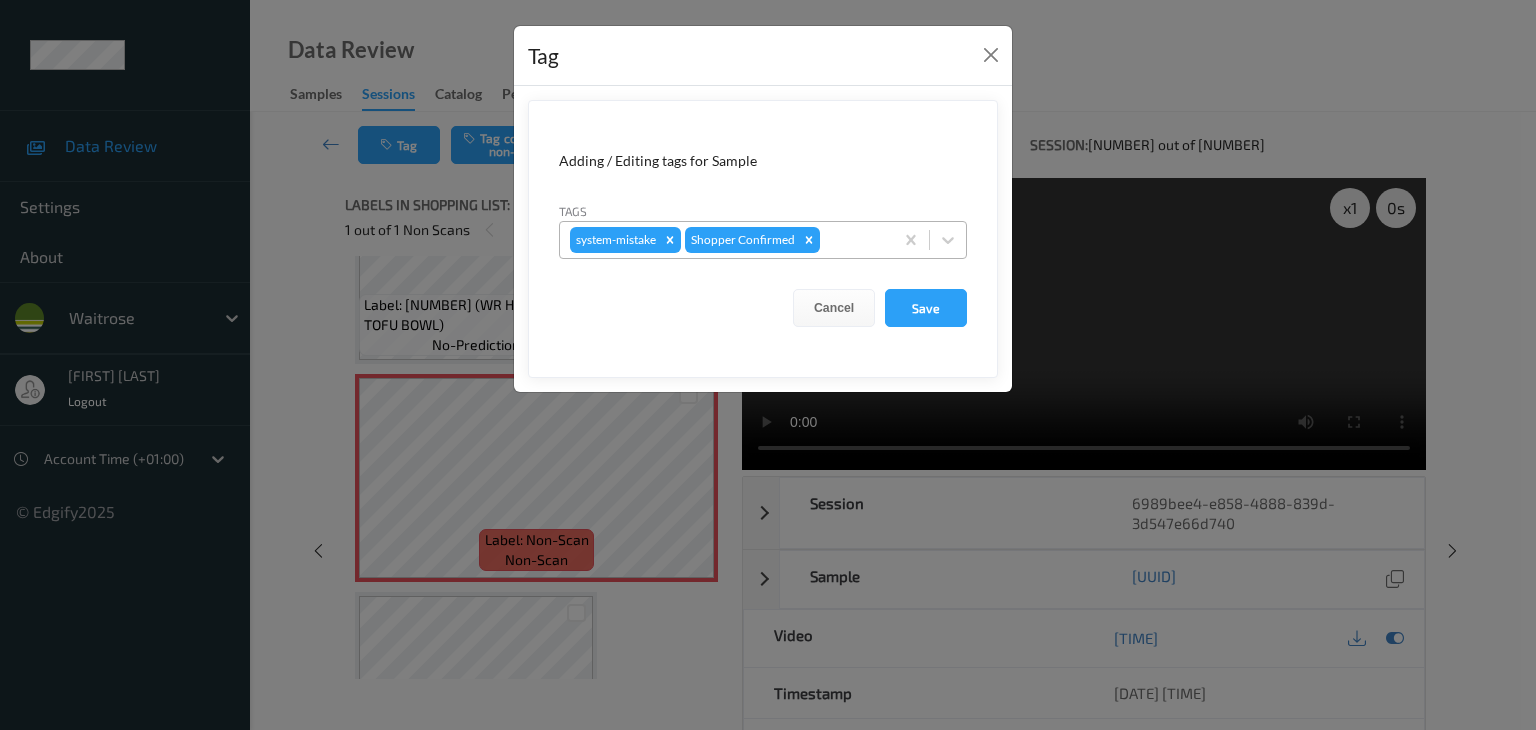 click at bounding box center [853, 240] 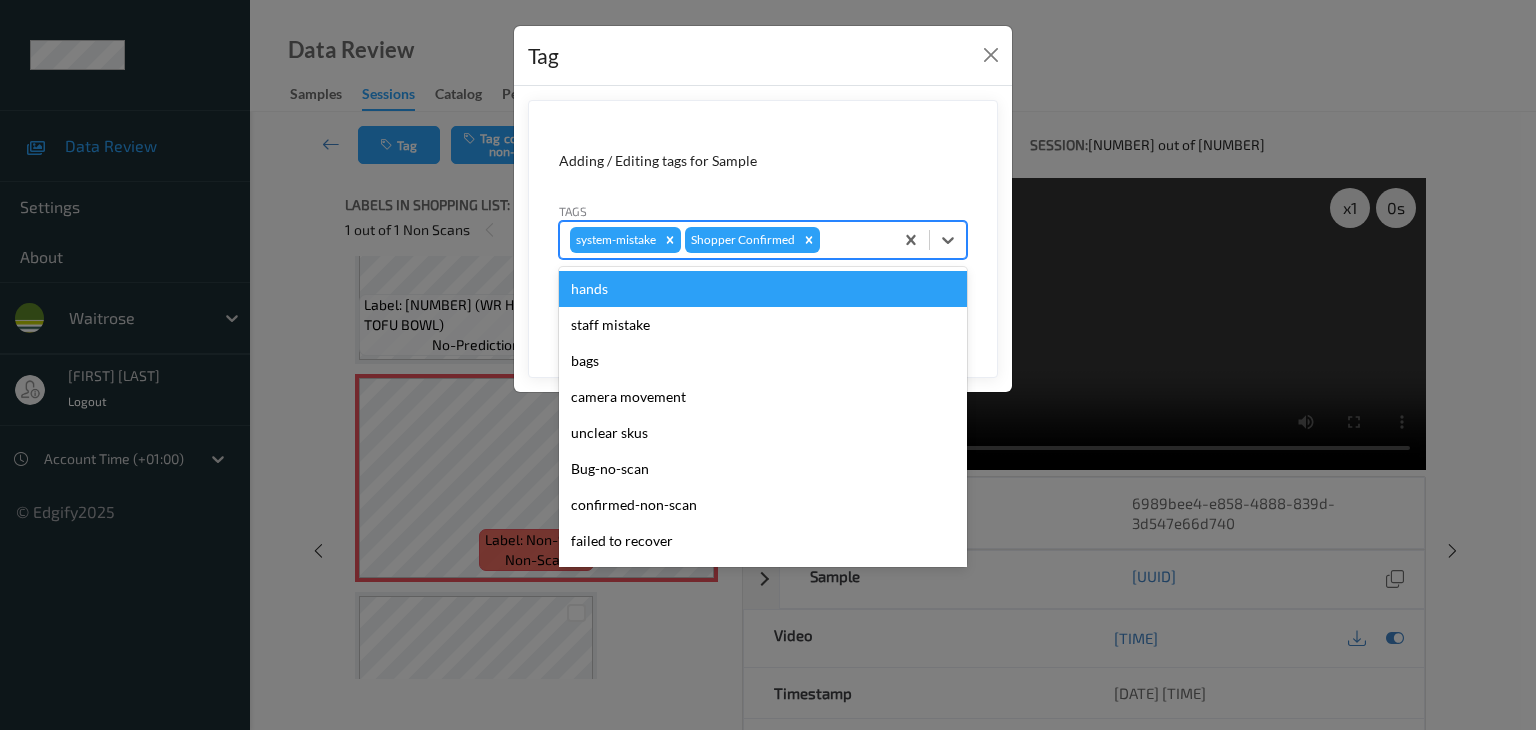 type on "u" 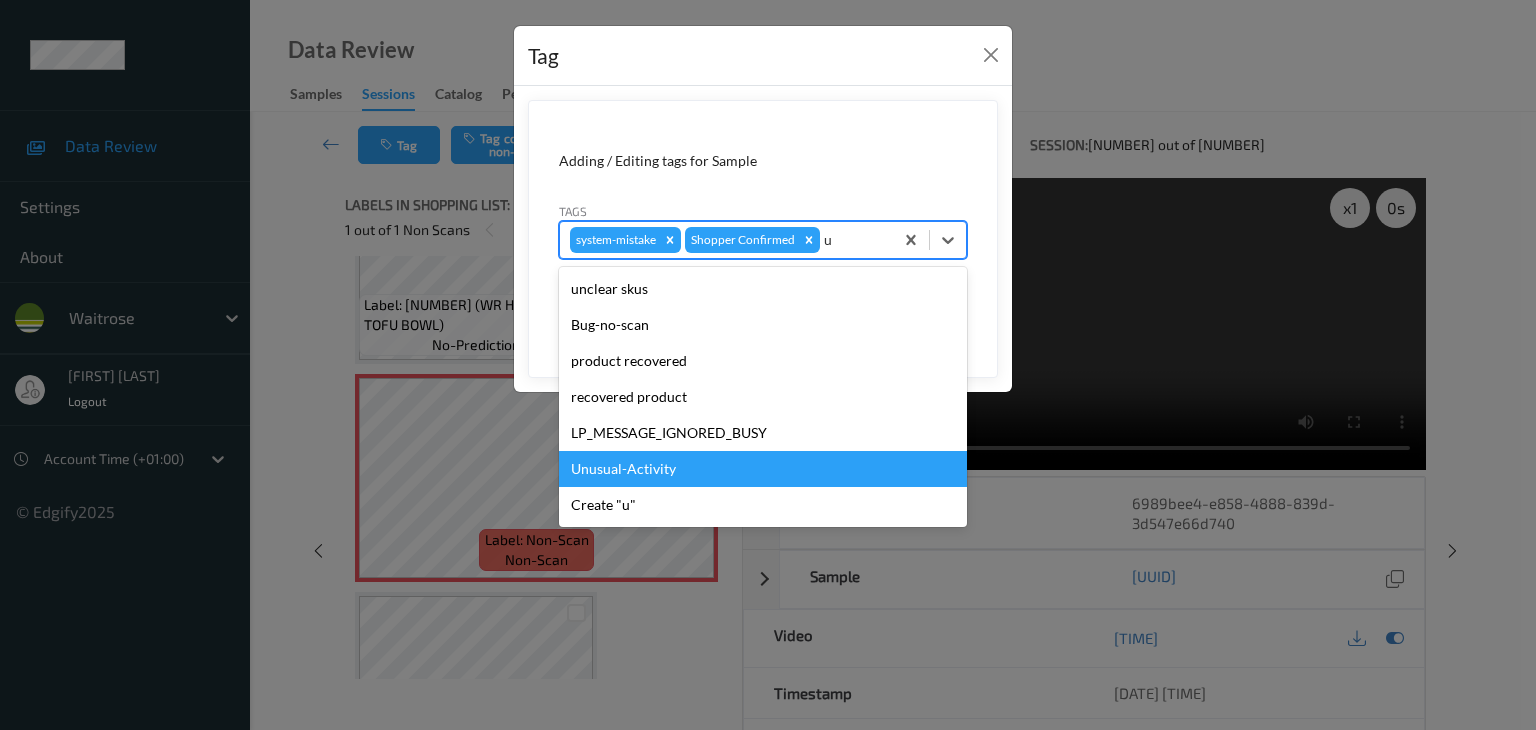 click on "Unusual-Activity" at bounding box center (763, 469) 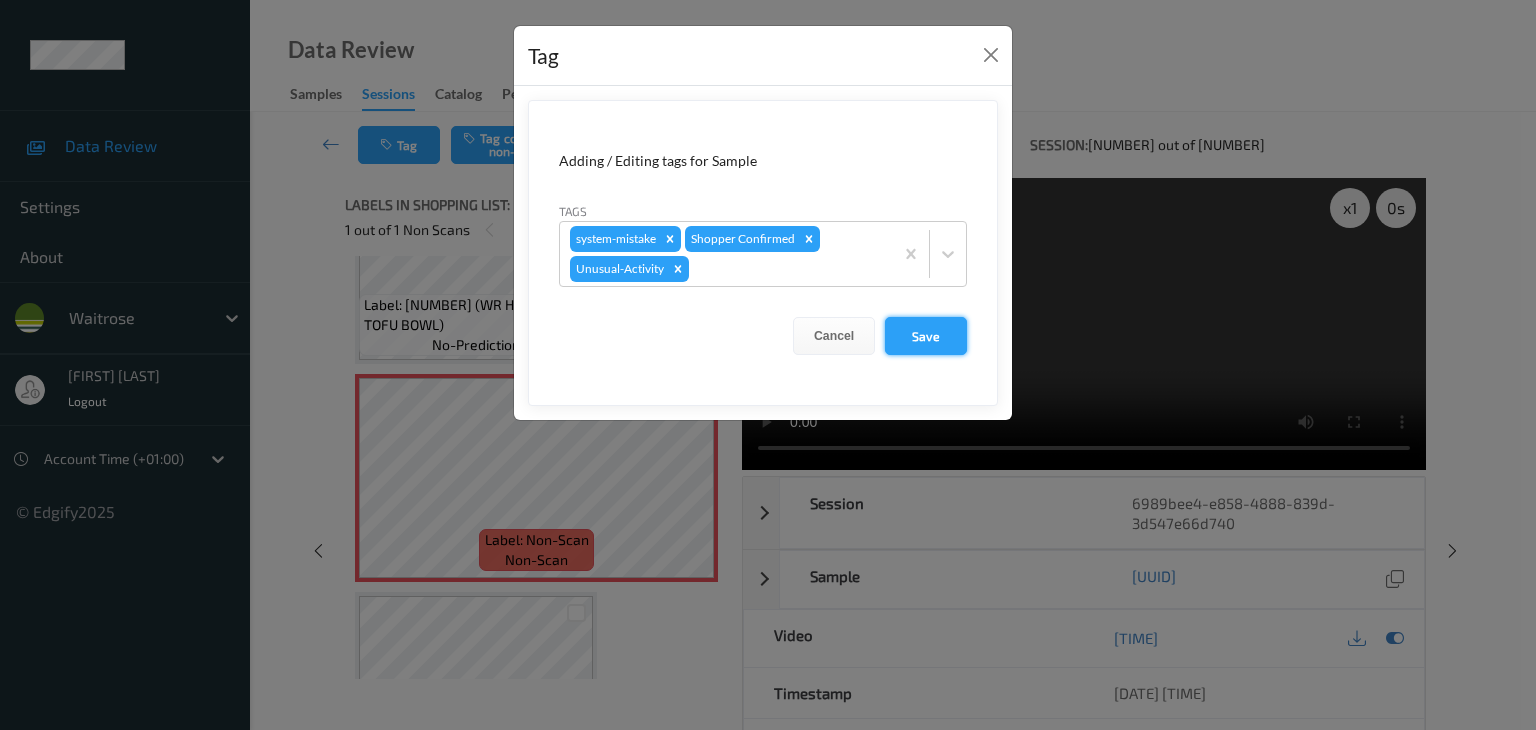 click on "Save" at bounding box center [926, 336] 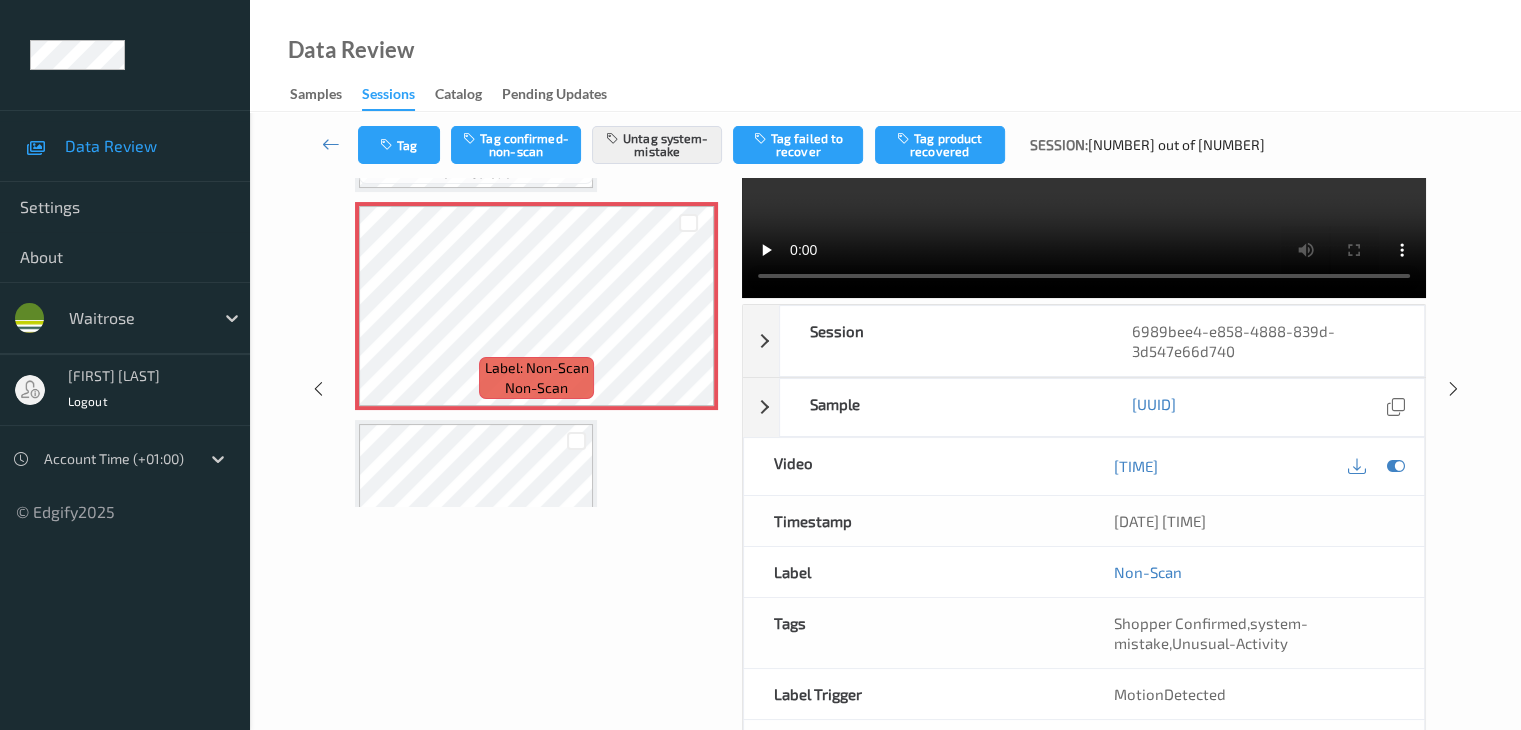 scroll, scrollTop: 64, scrollLeft: 0, axis: vertical 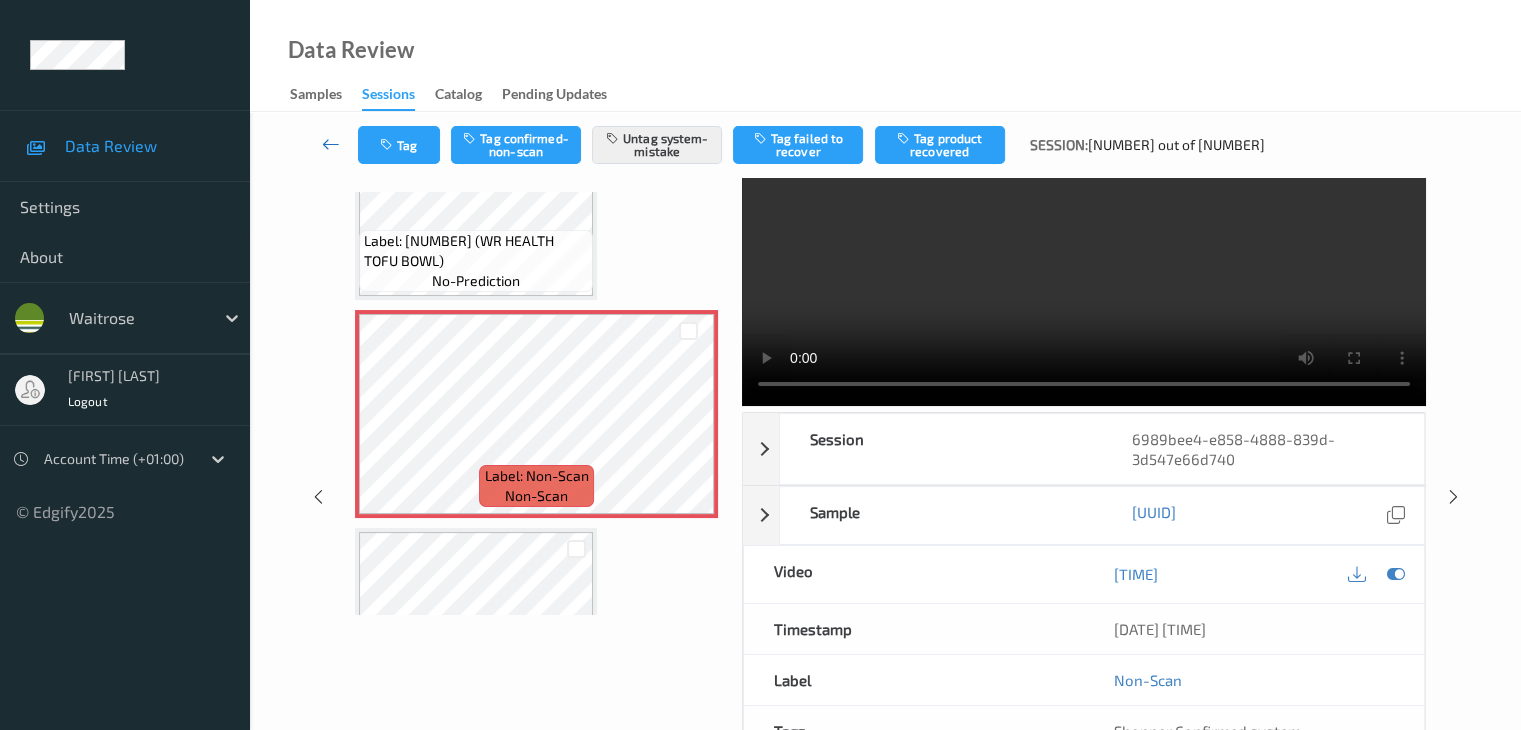 click at bounding box center [331, 144] 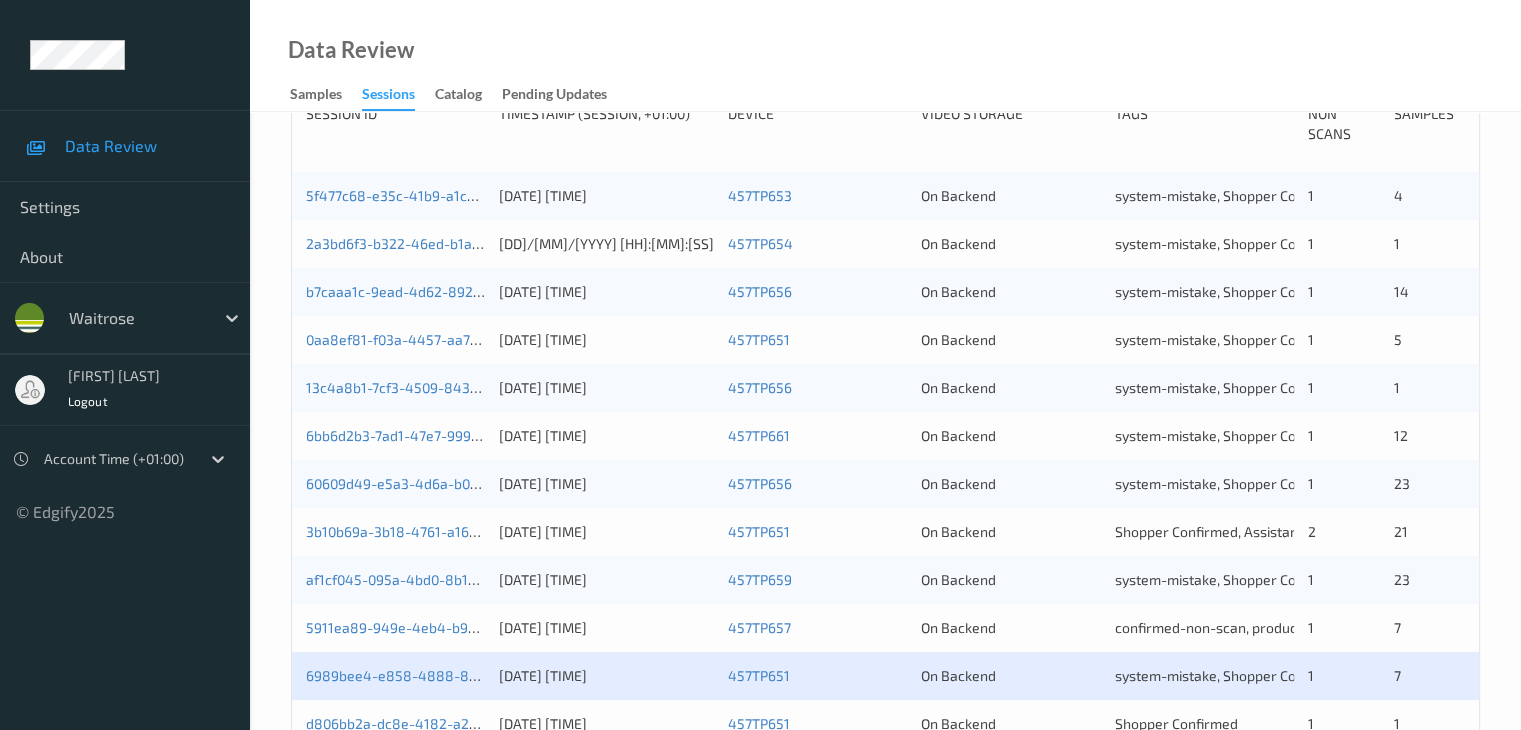 scroll, scrollTop: 700, scrollLeft: 0, axis: vertical 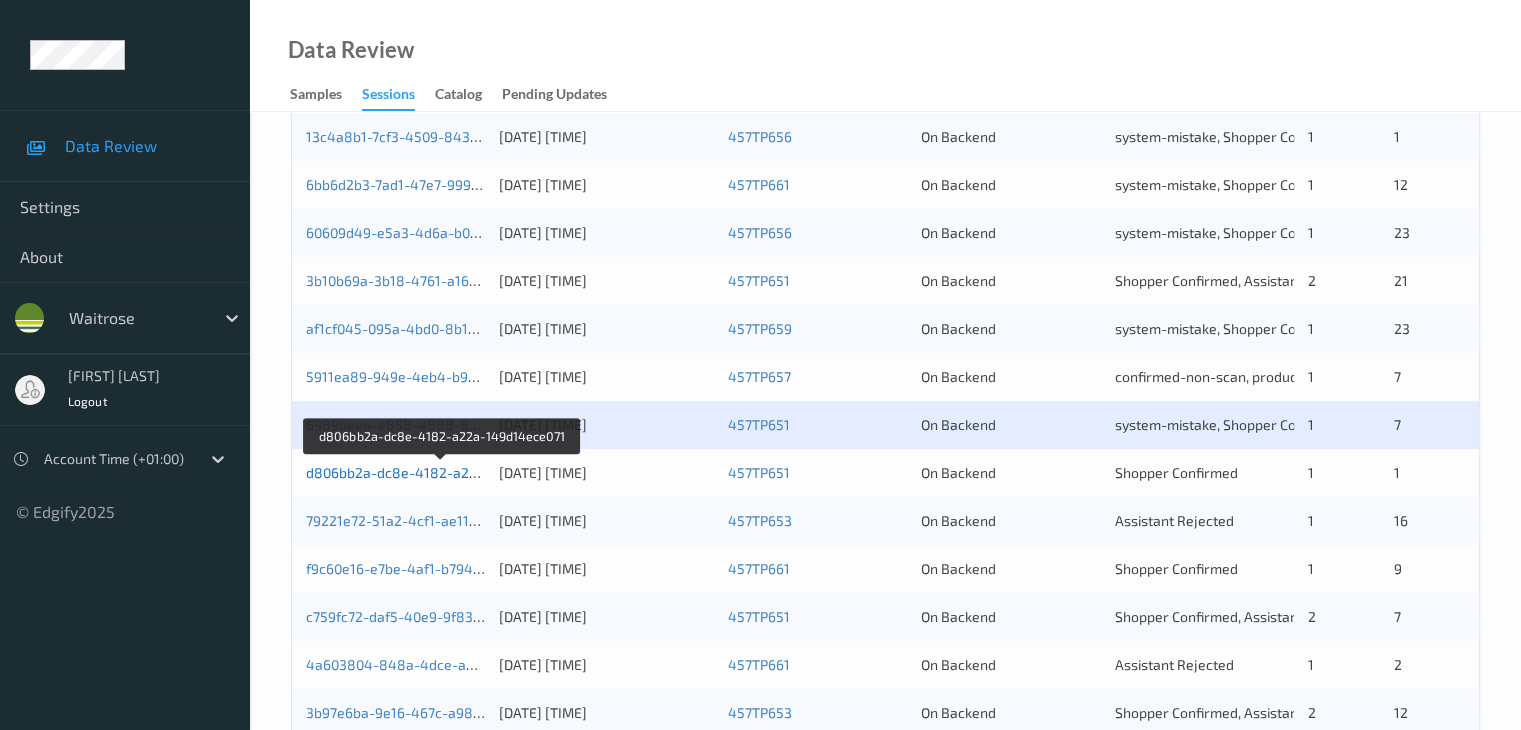 click on "d806bb2a-dc8e-4182-a22a-149d14ece071" at bounding box center [443, 472] 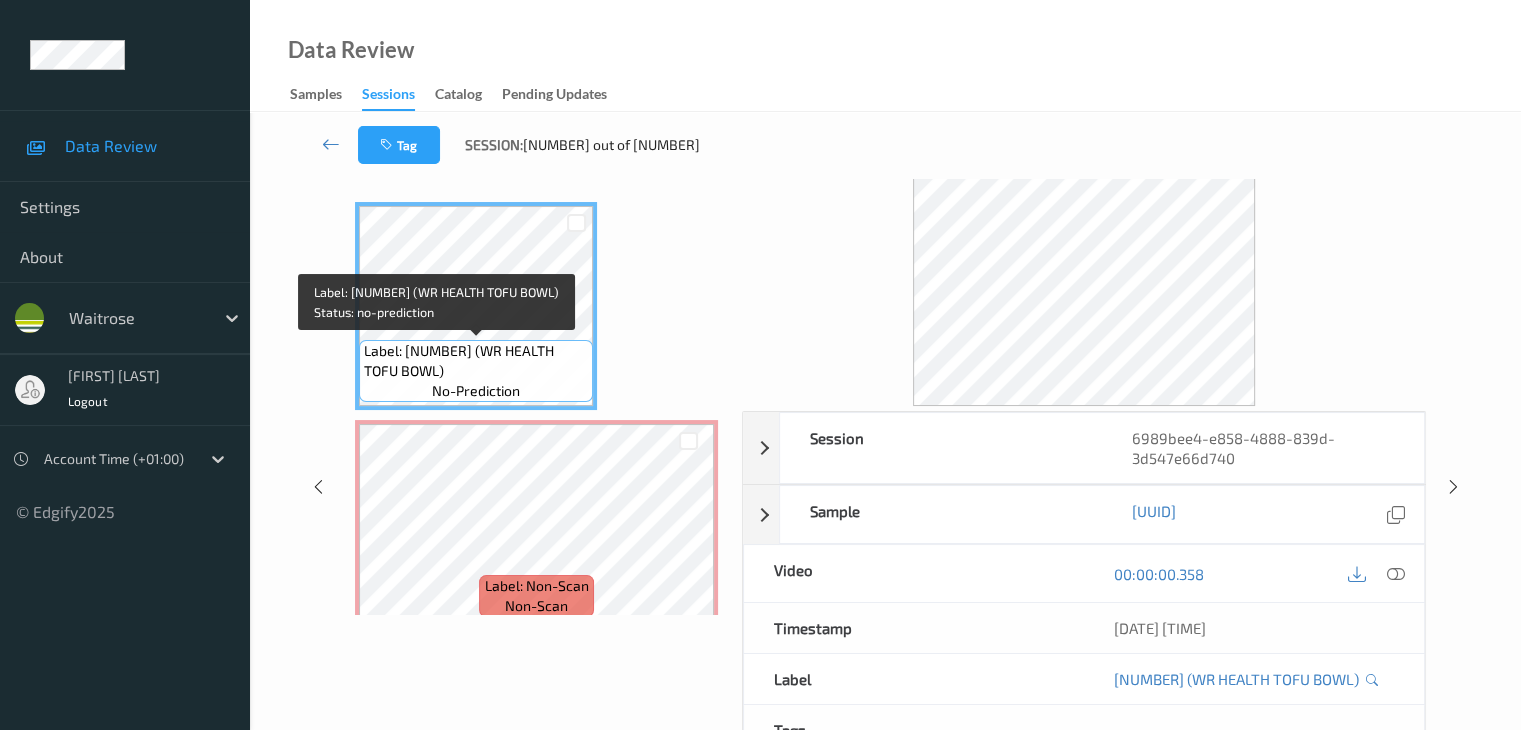 scroll, scrollTop: 0, scrollLeft: 0, axis: both 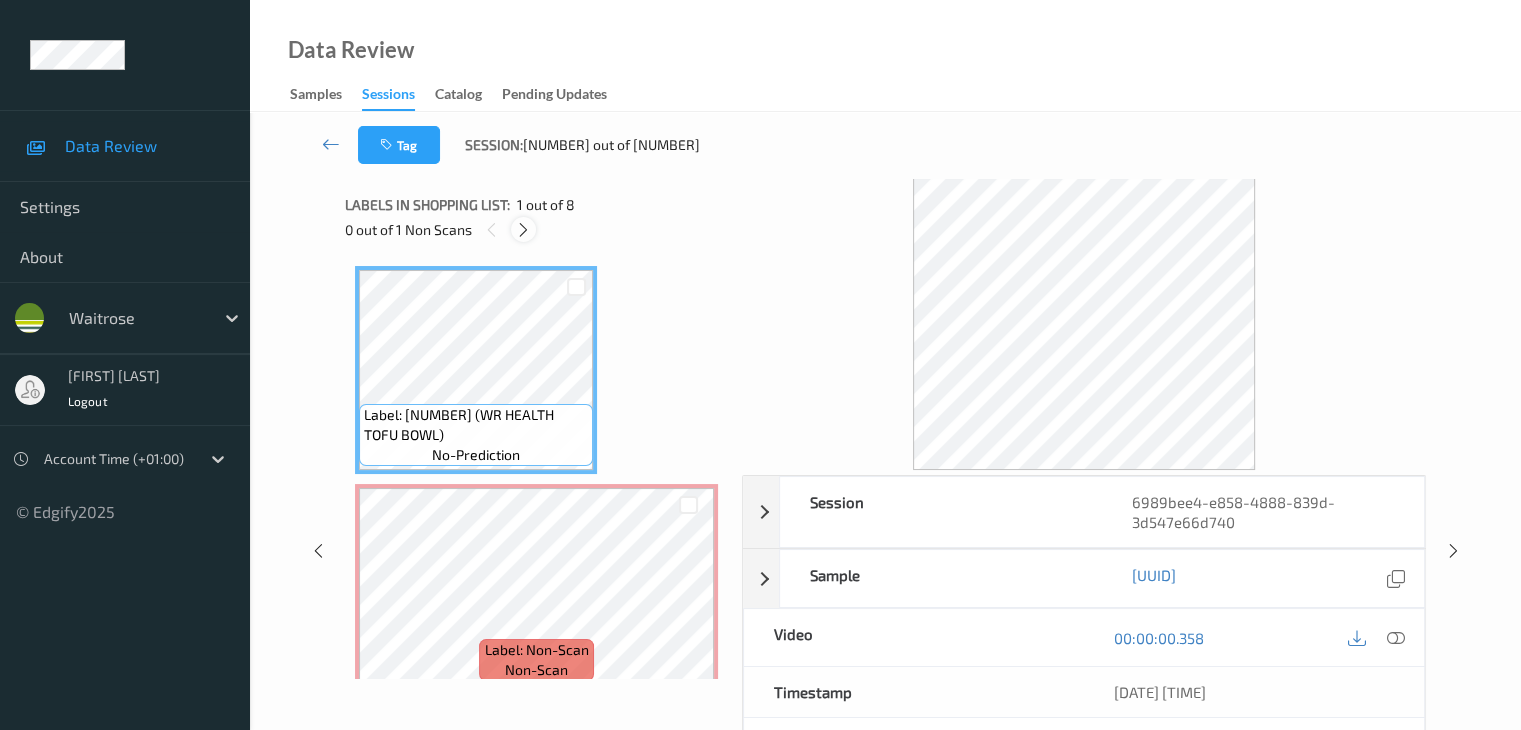 click at bounding box center (523, 230) 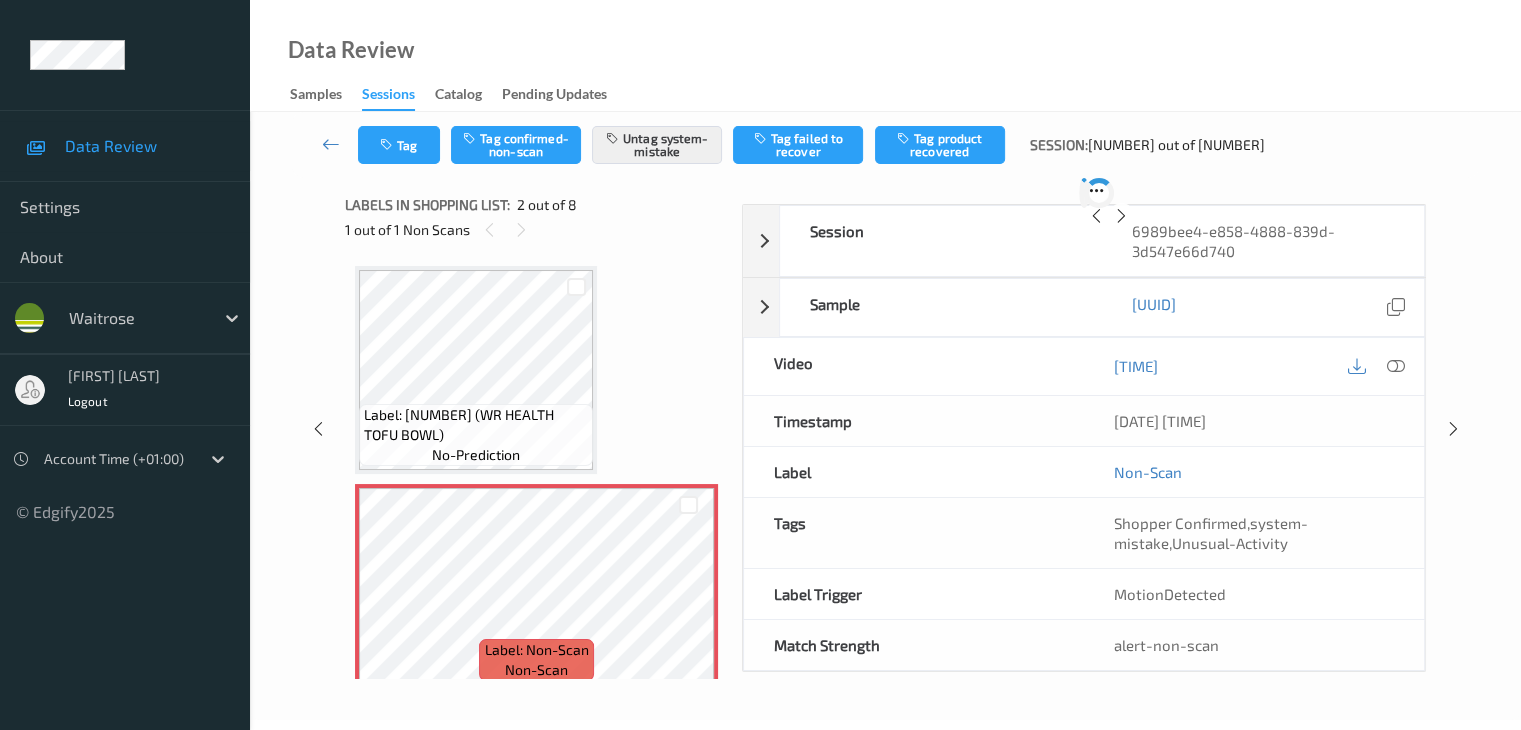 scroll, scrollTop: 10, scrollLeft: 0, axis: vertical 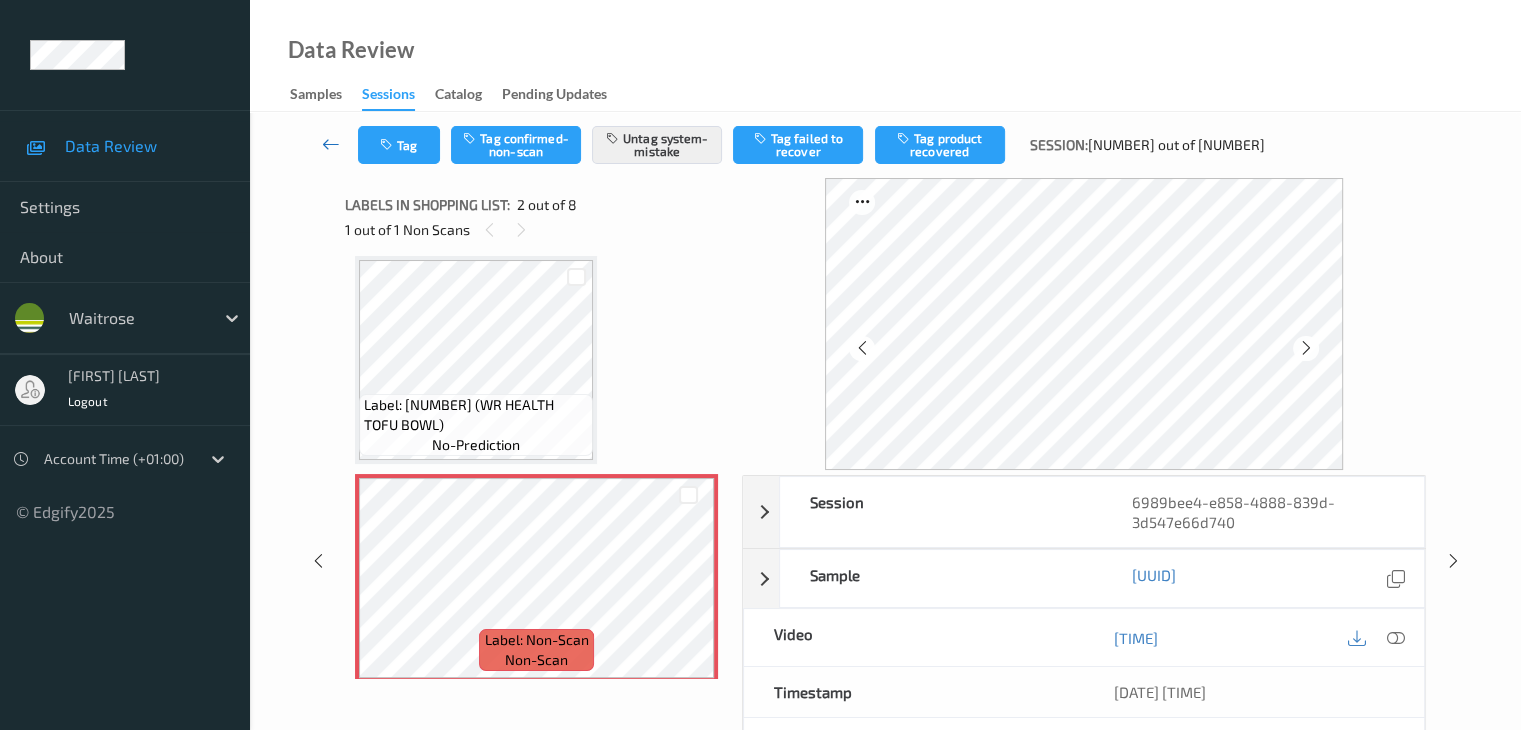 click at bounding box center (331, 144) 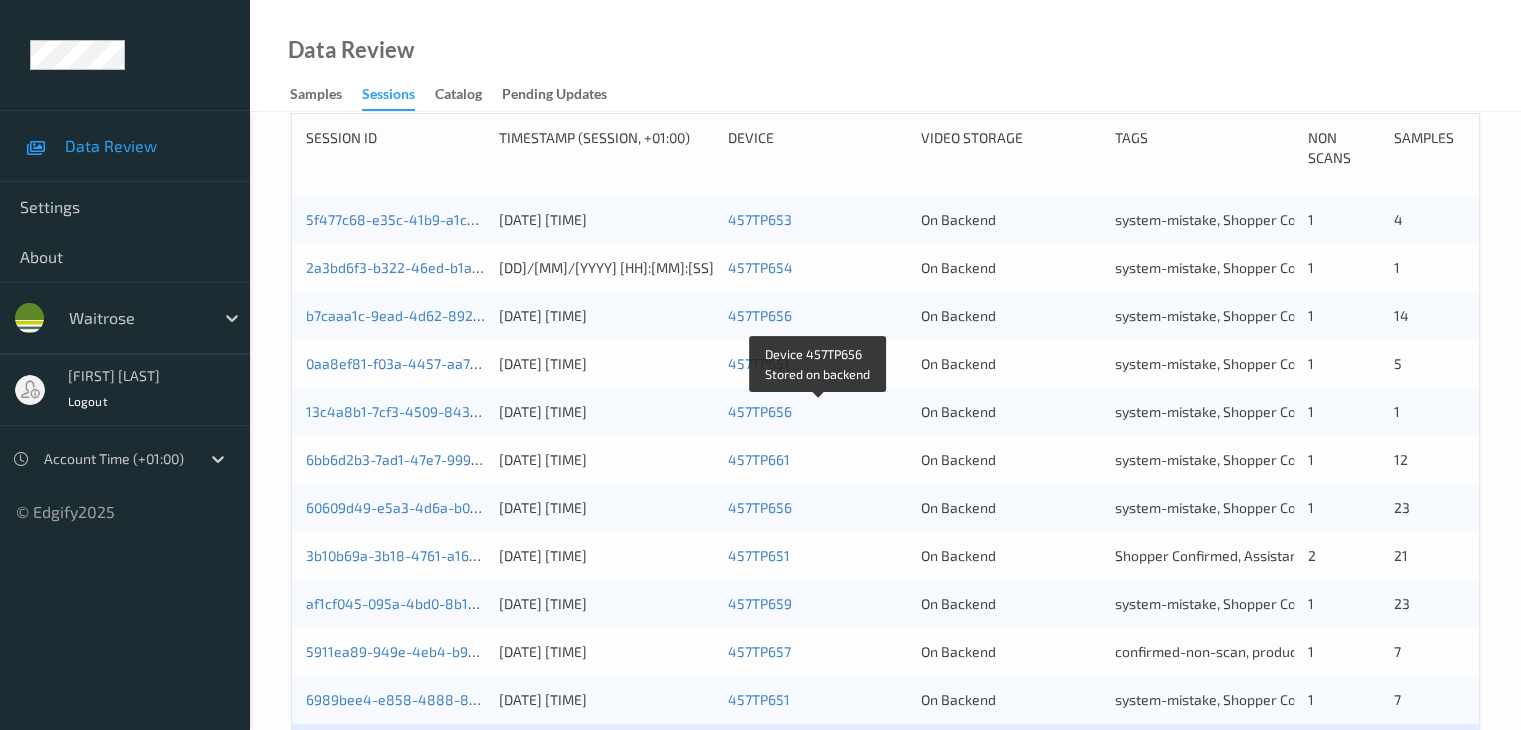 scroll, scrollTop: 600, scrollLeft: 0, axis: vertical 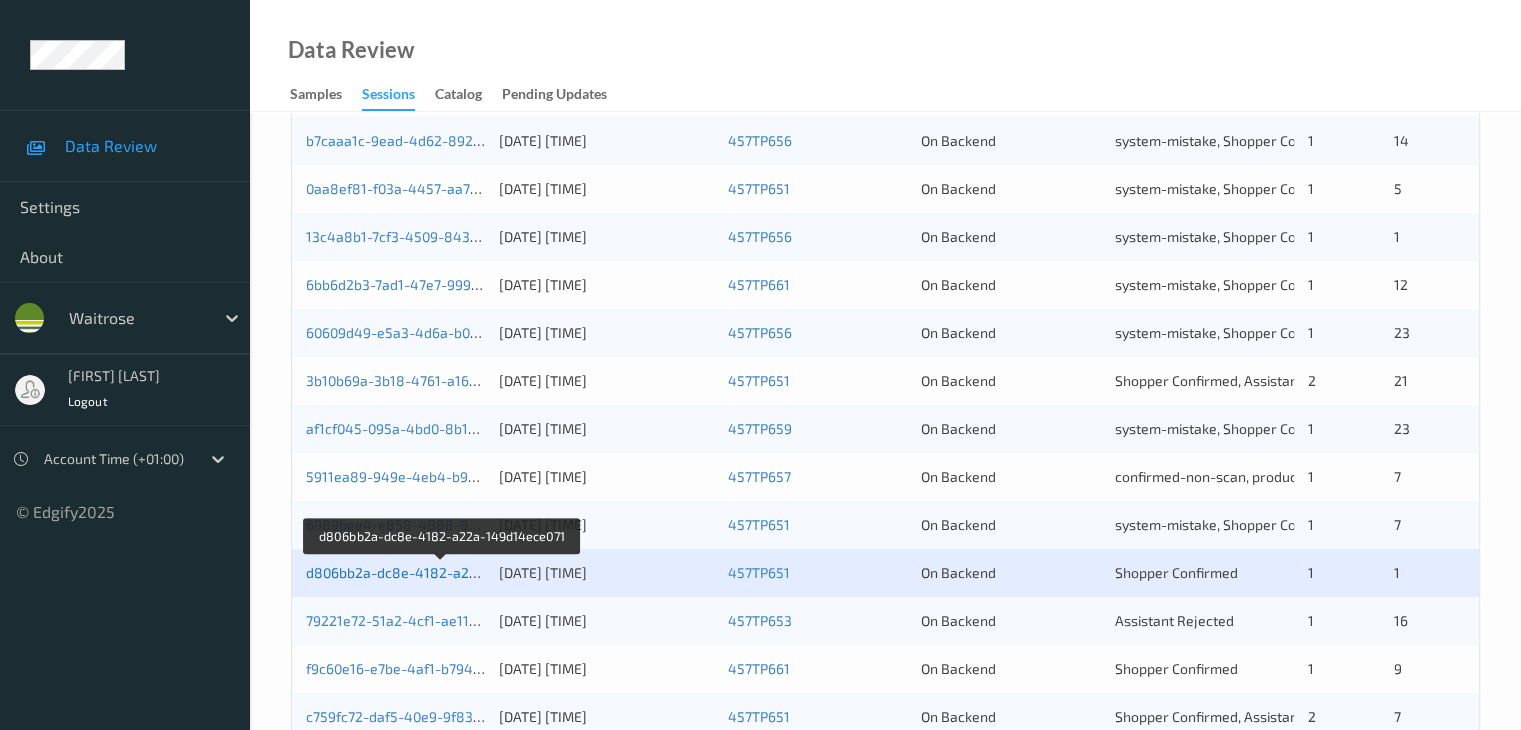 click on "d806bb2a-dc8e-4182-a22a-149d14ece071" at bounding box center [443, 572] 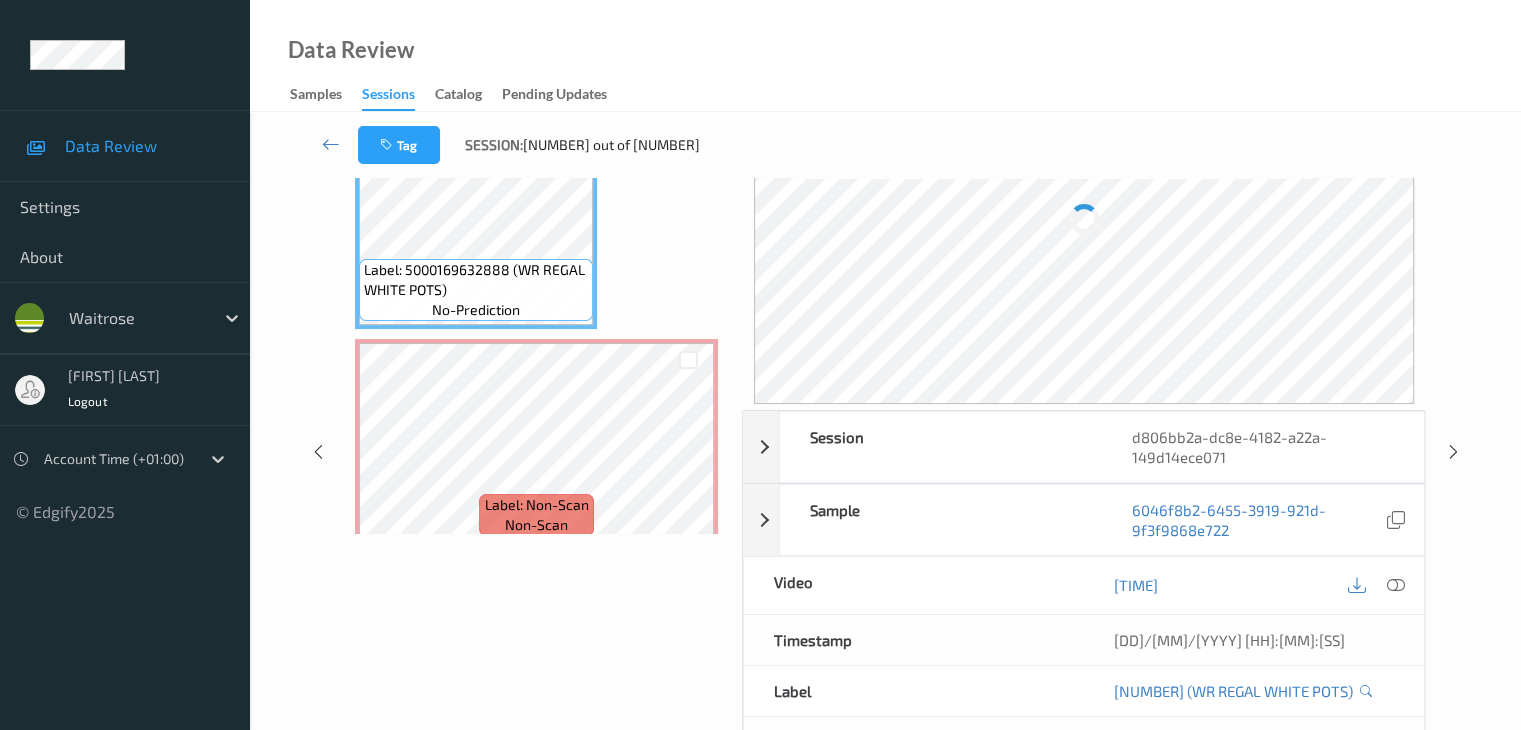 scroll, scrollTop: 44, scrollLeft: 0, axis: vertical 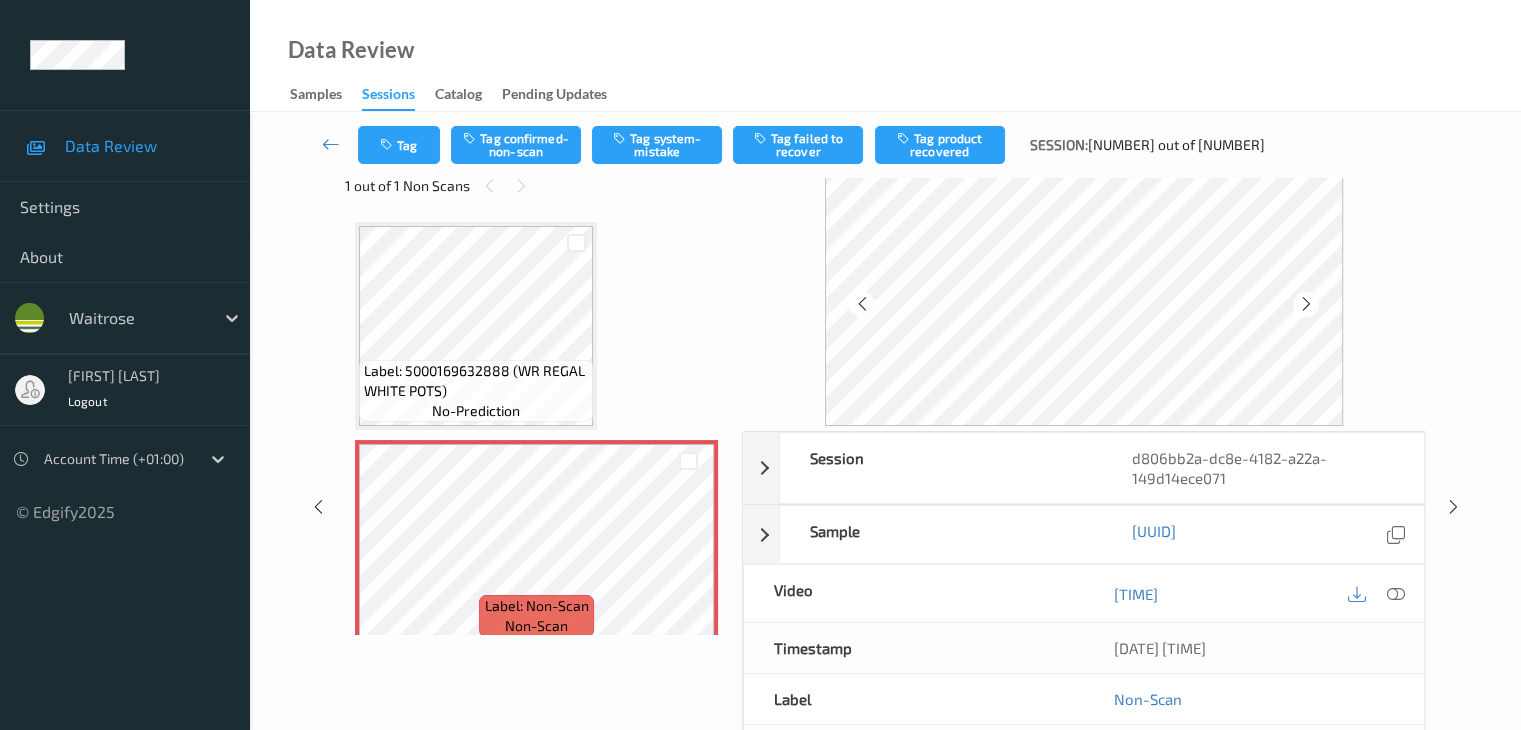 click on "Tag Tag   confirmed-non-scan Tag   system-mistake Tag   failed to recover Tag   product recovered Session: [COUNT] out of [COUNT]" at bounding box center (885, 145) 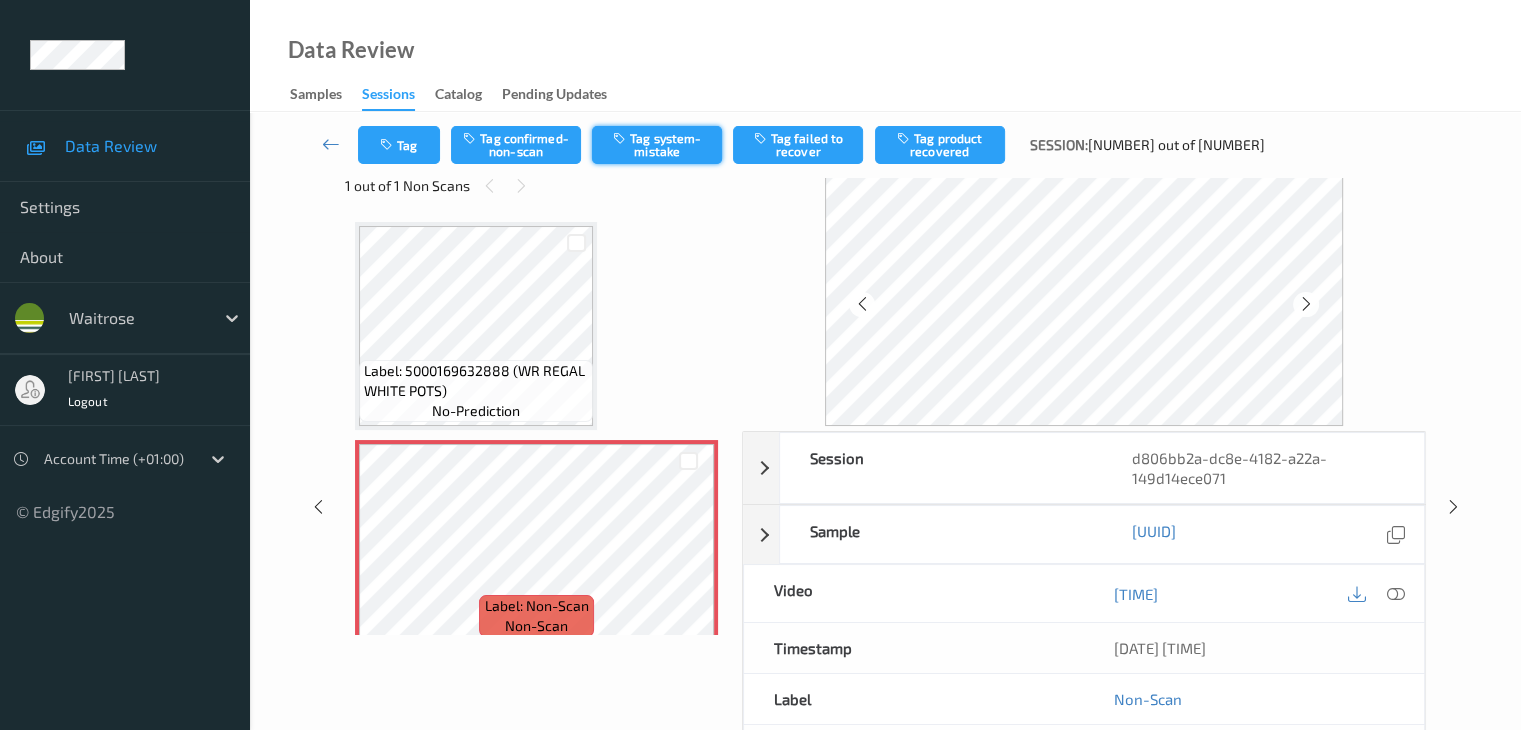 click on "Tag   system-mistake" at bounding box center (657, 145) 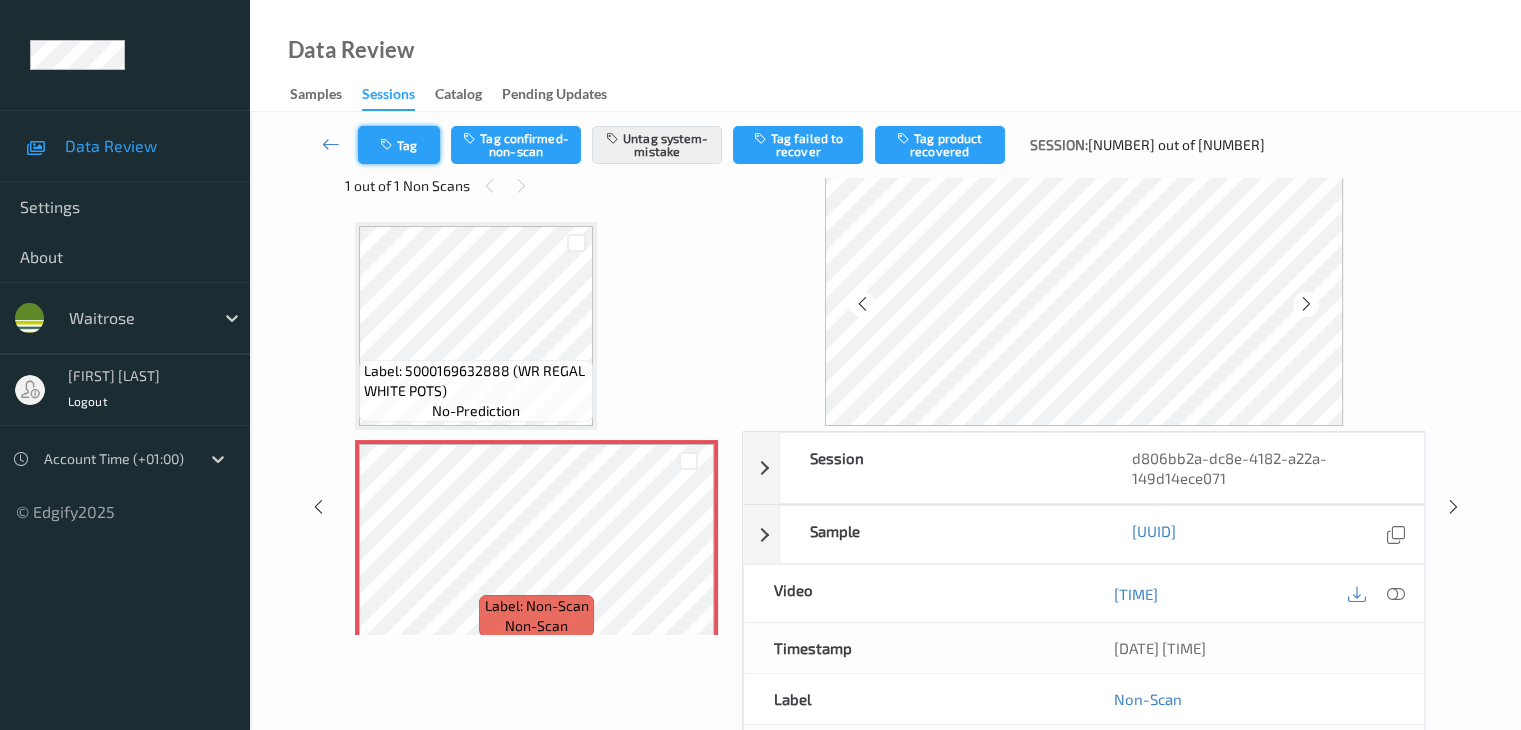 click on "Tag" at bounding box center [399, 145] 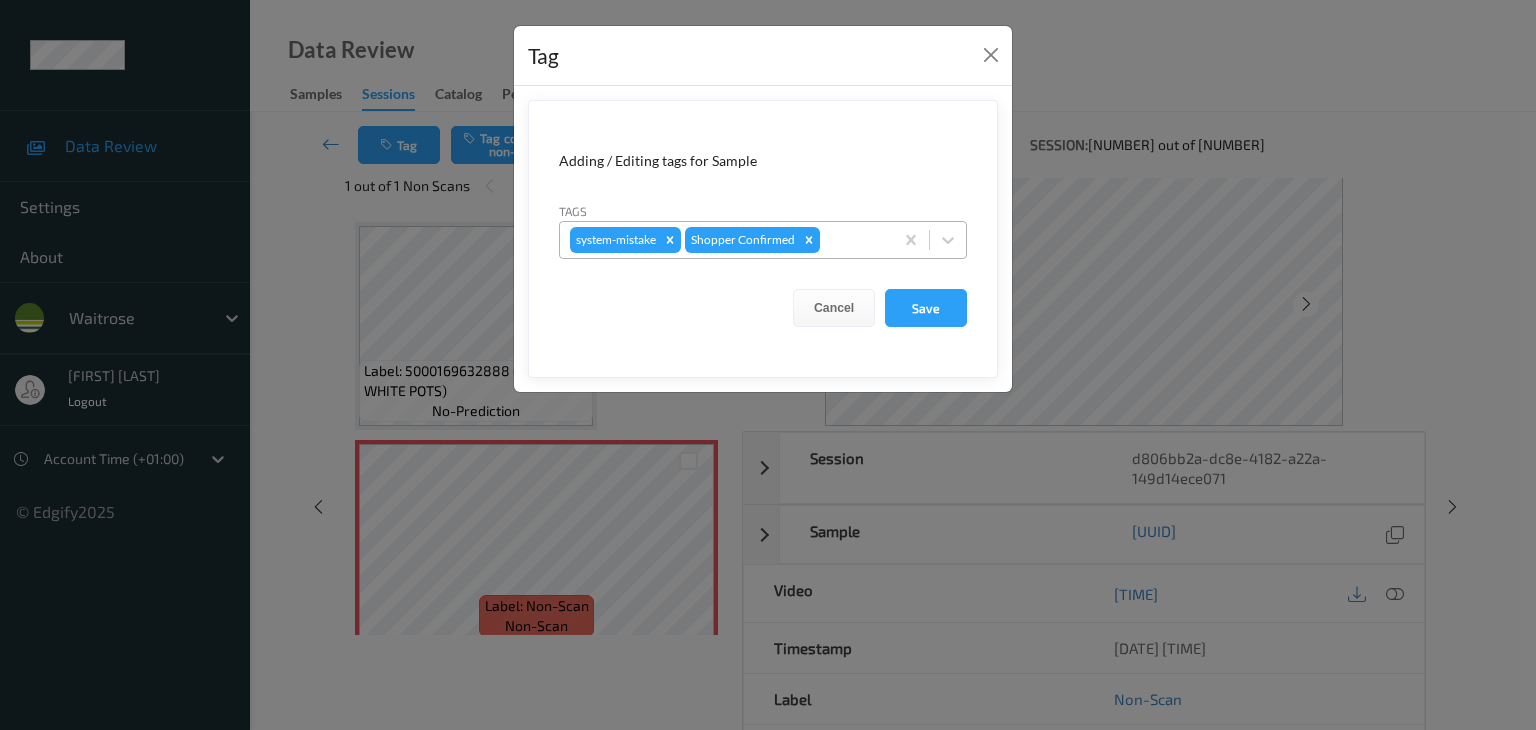 click at bounding box center (853, 240) 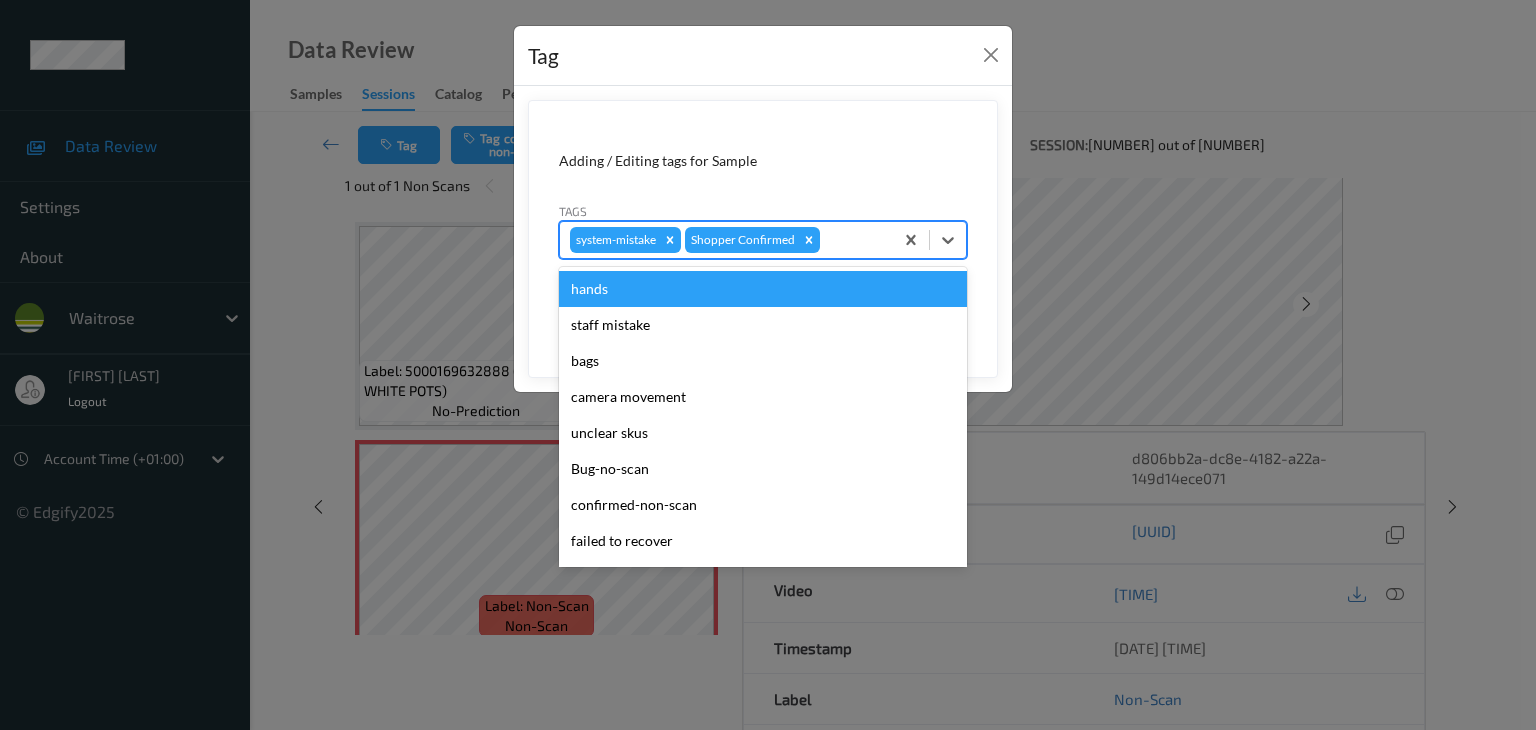 type on "u" 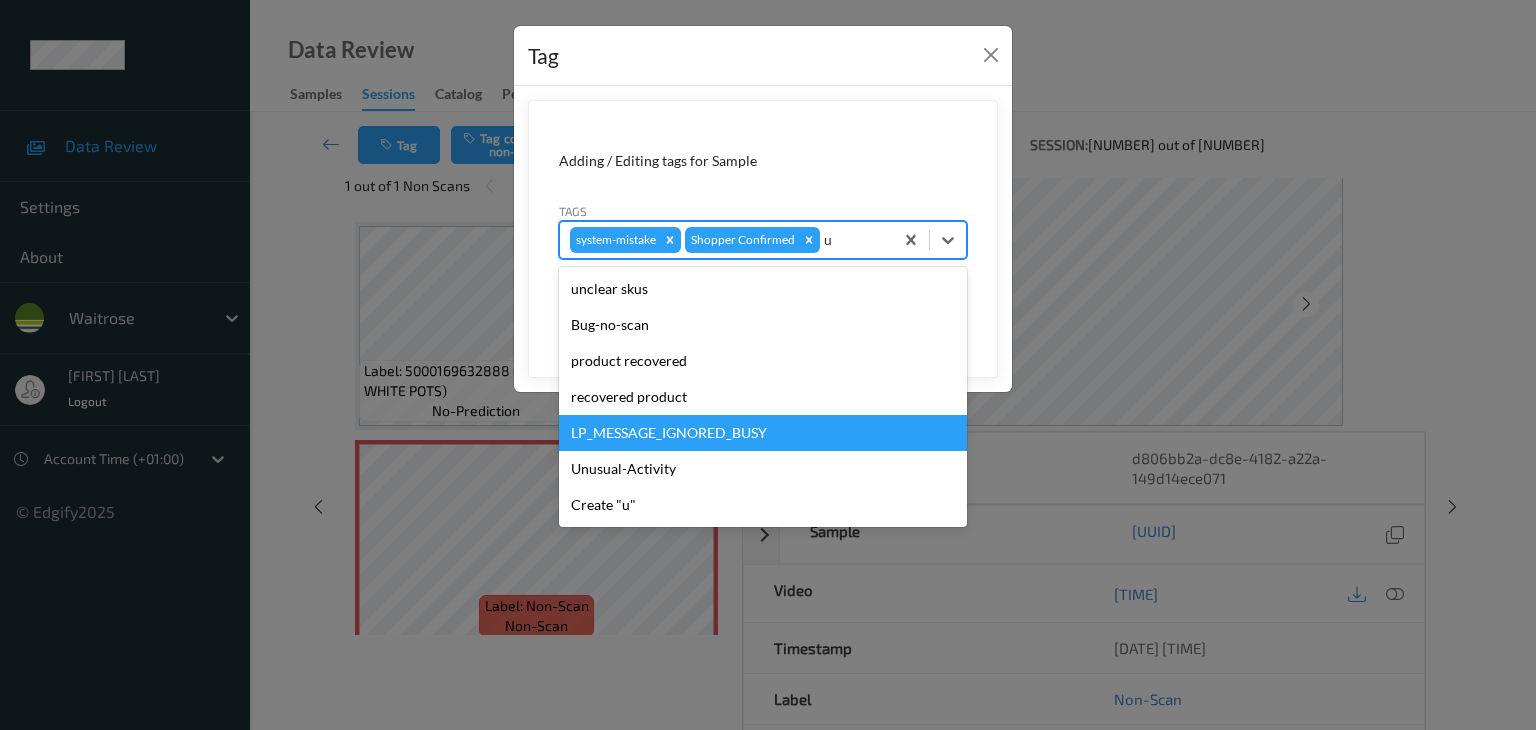 click on "LP_MESSAGE_IGNORED_BUSY" at bounding box center [763, 433] 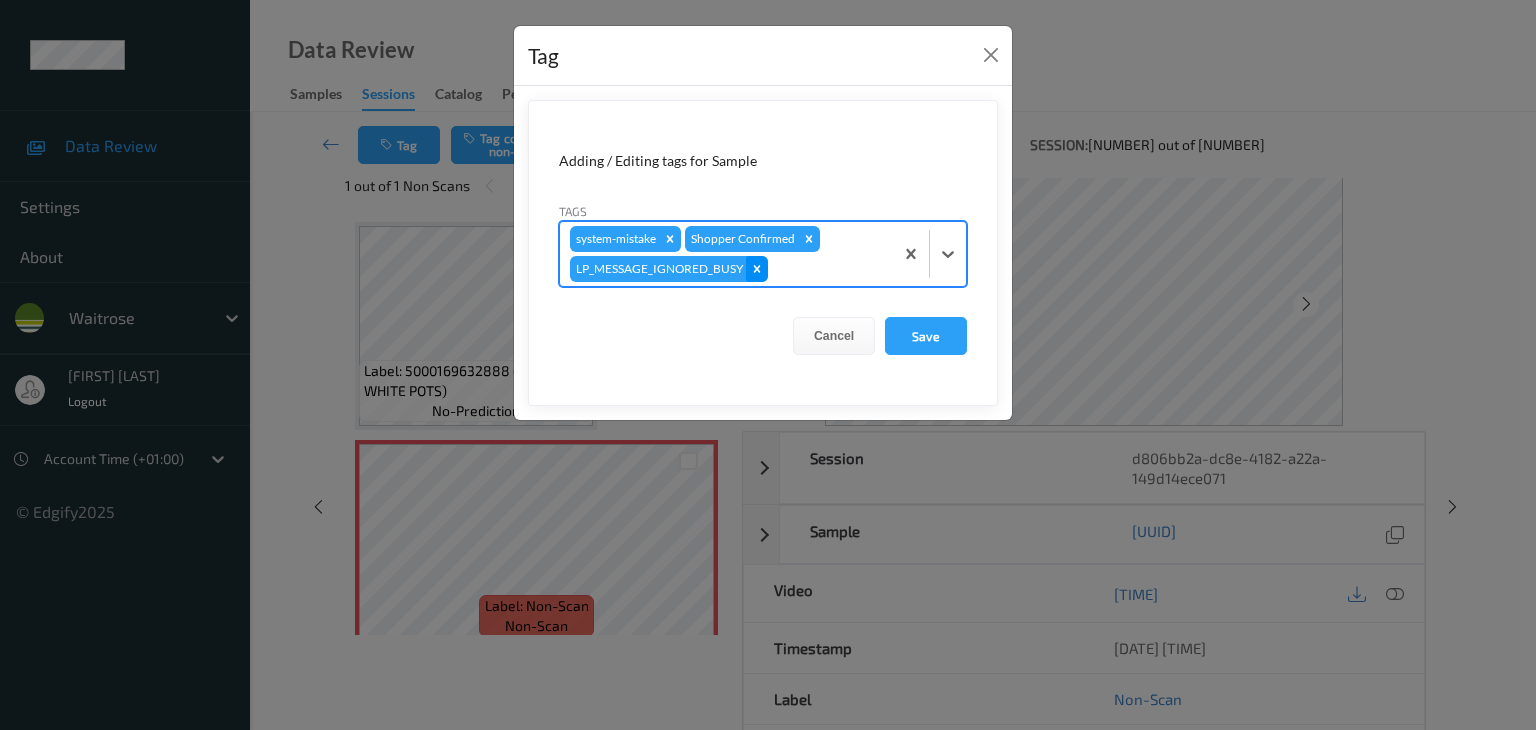 click 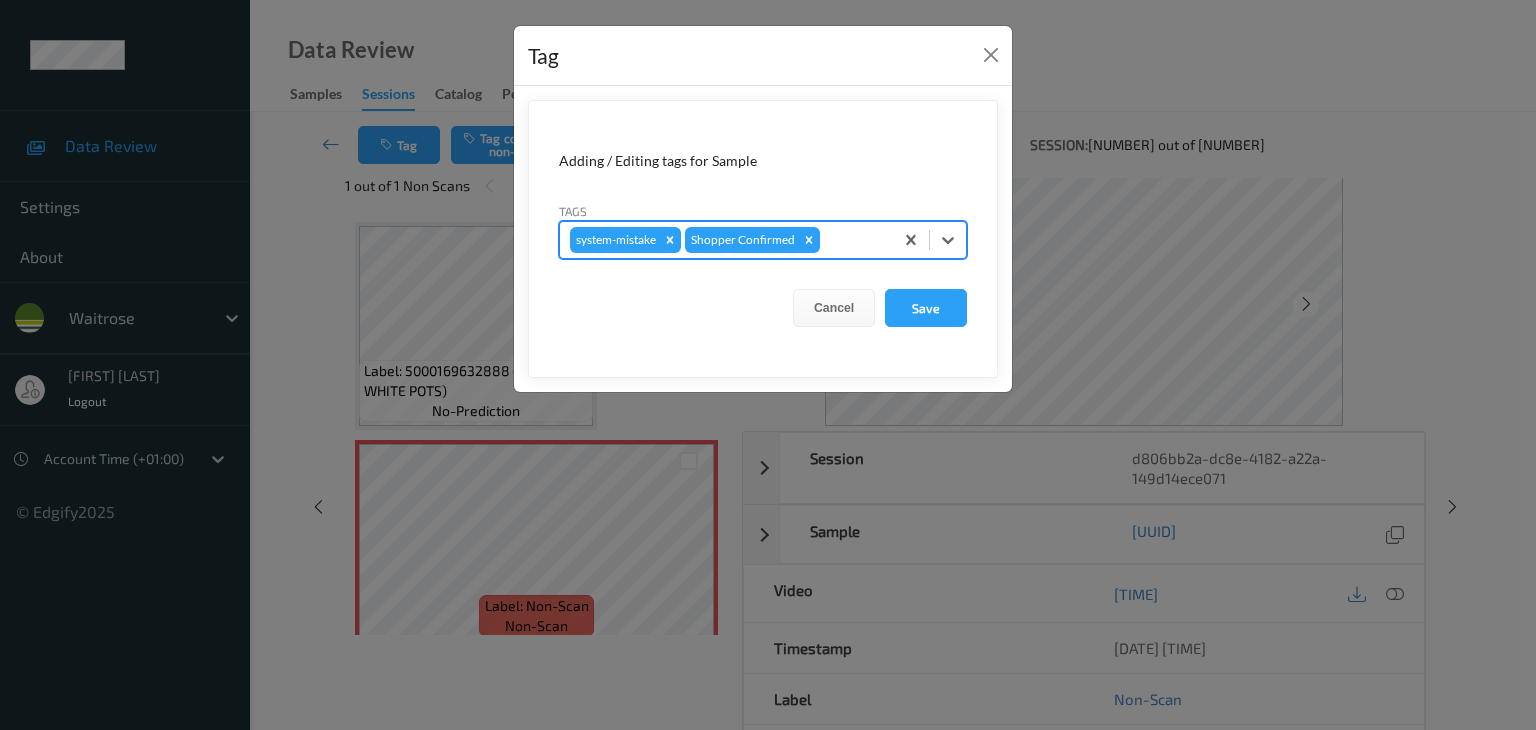 type on "u" 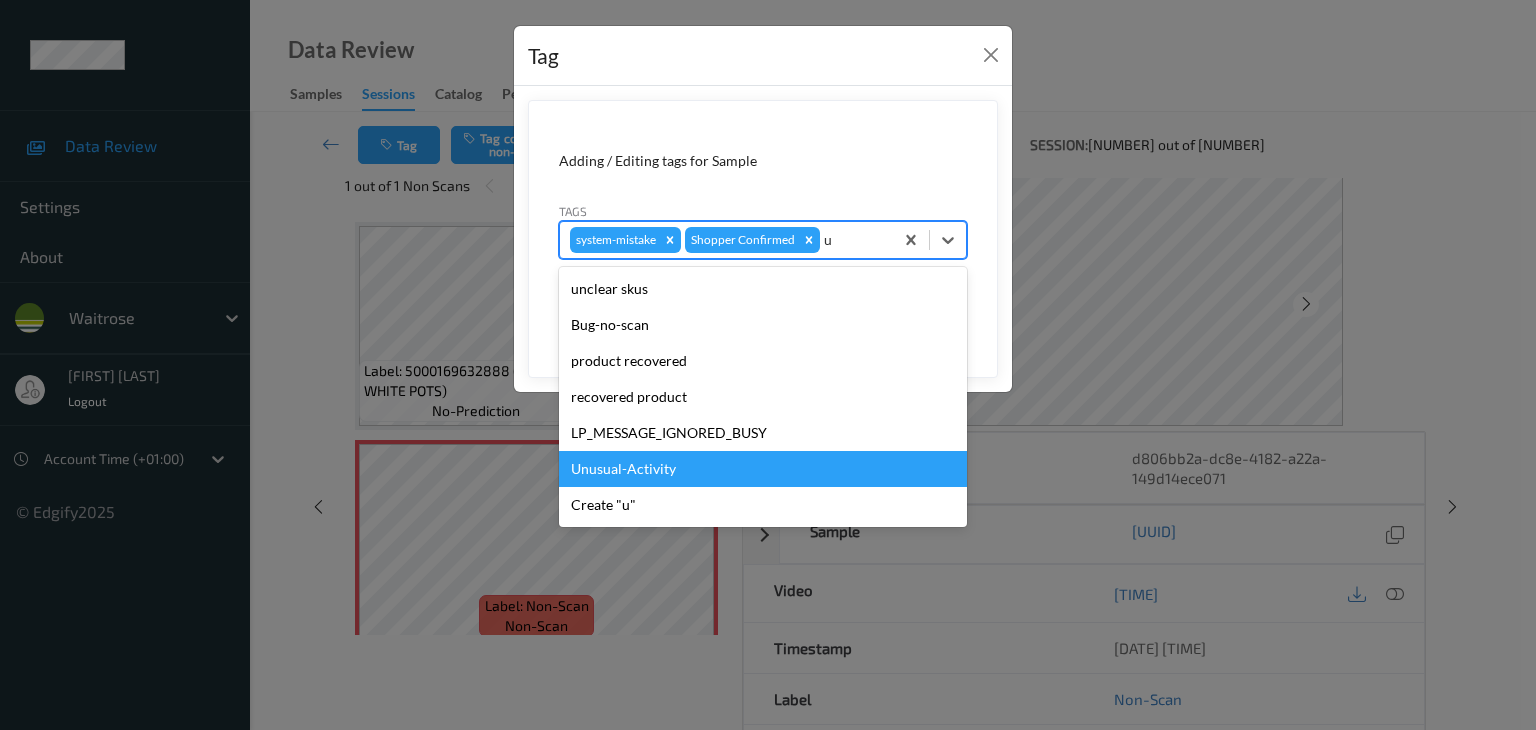 click on "Unusual-Activity" at bounding box center [763, 469] 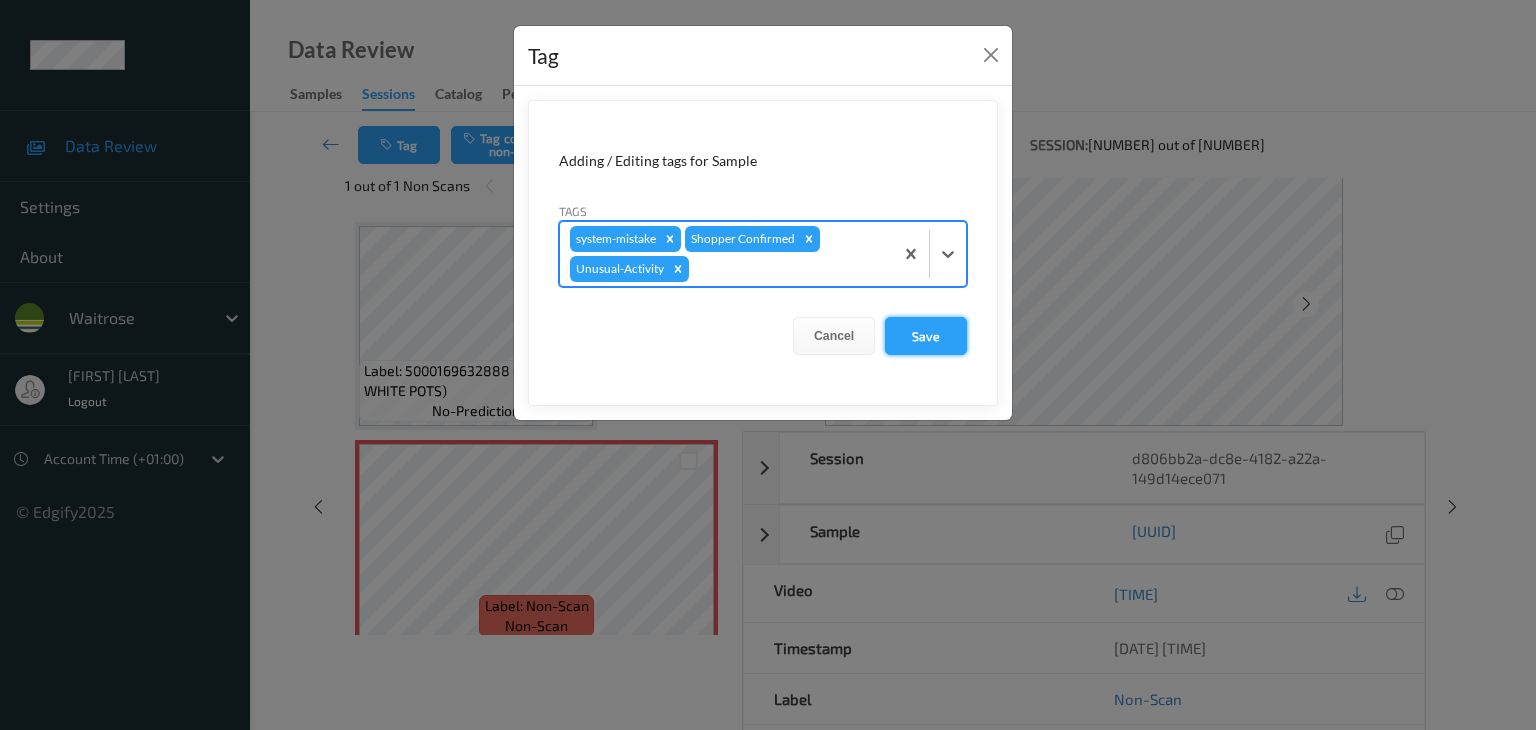 click on "Save" at bounding box center [926, 336] 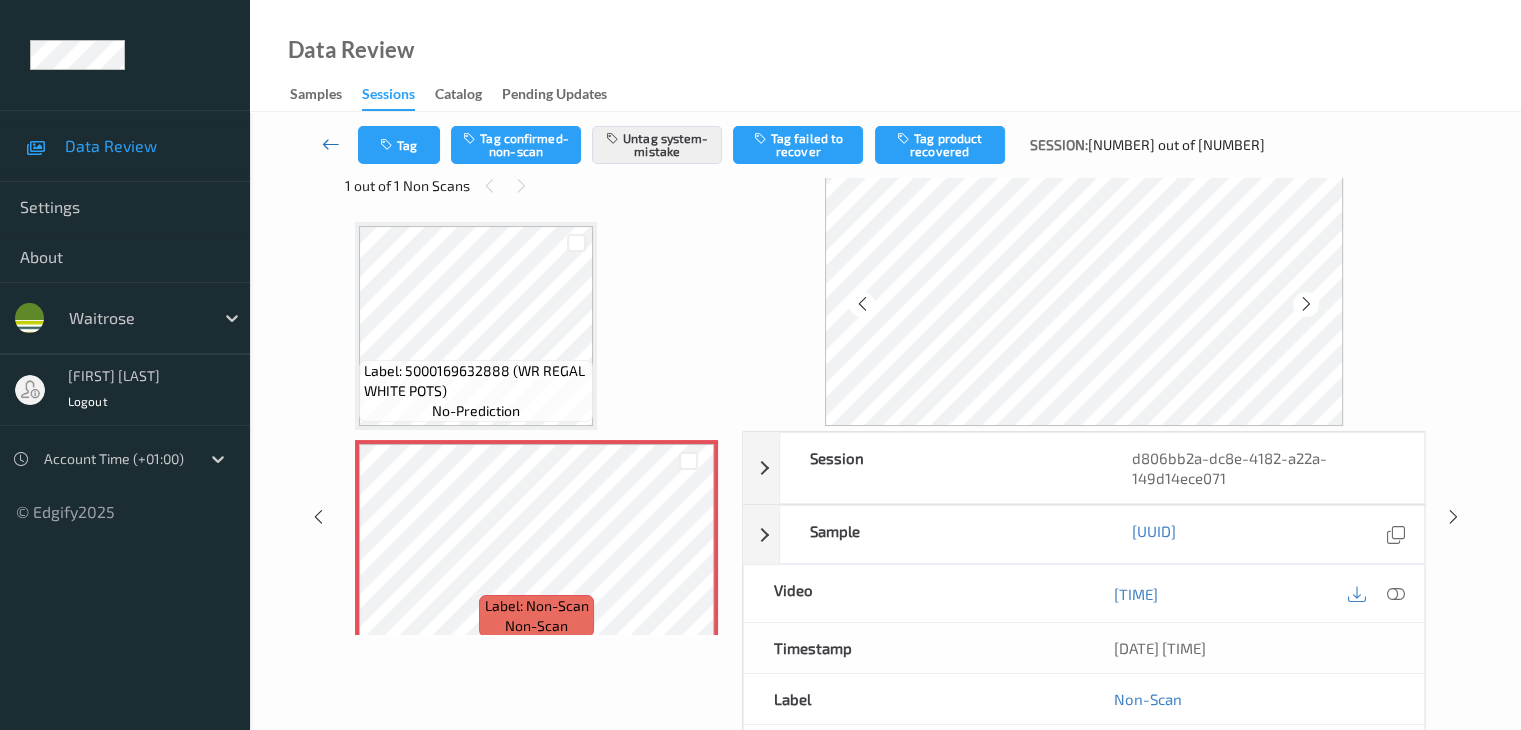 click at bounding box center (331, 144) 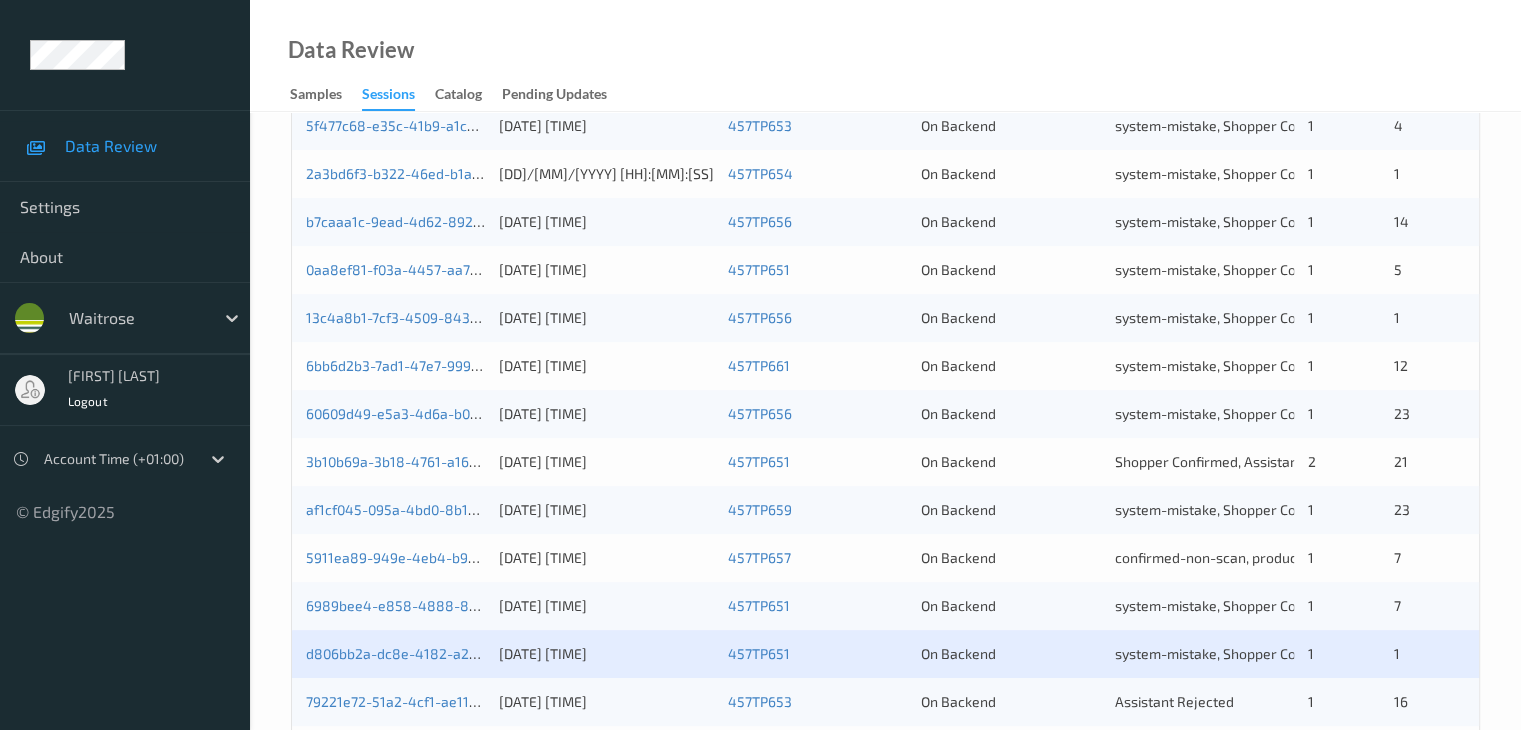 scroll, scrollTop: 700, scrollLeft: 0, axis: vertical 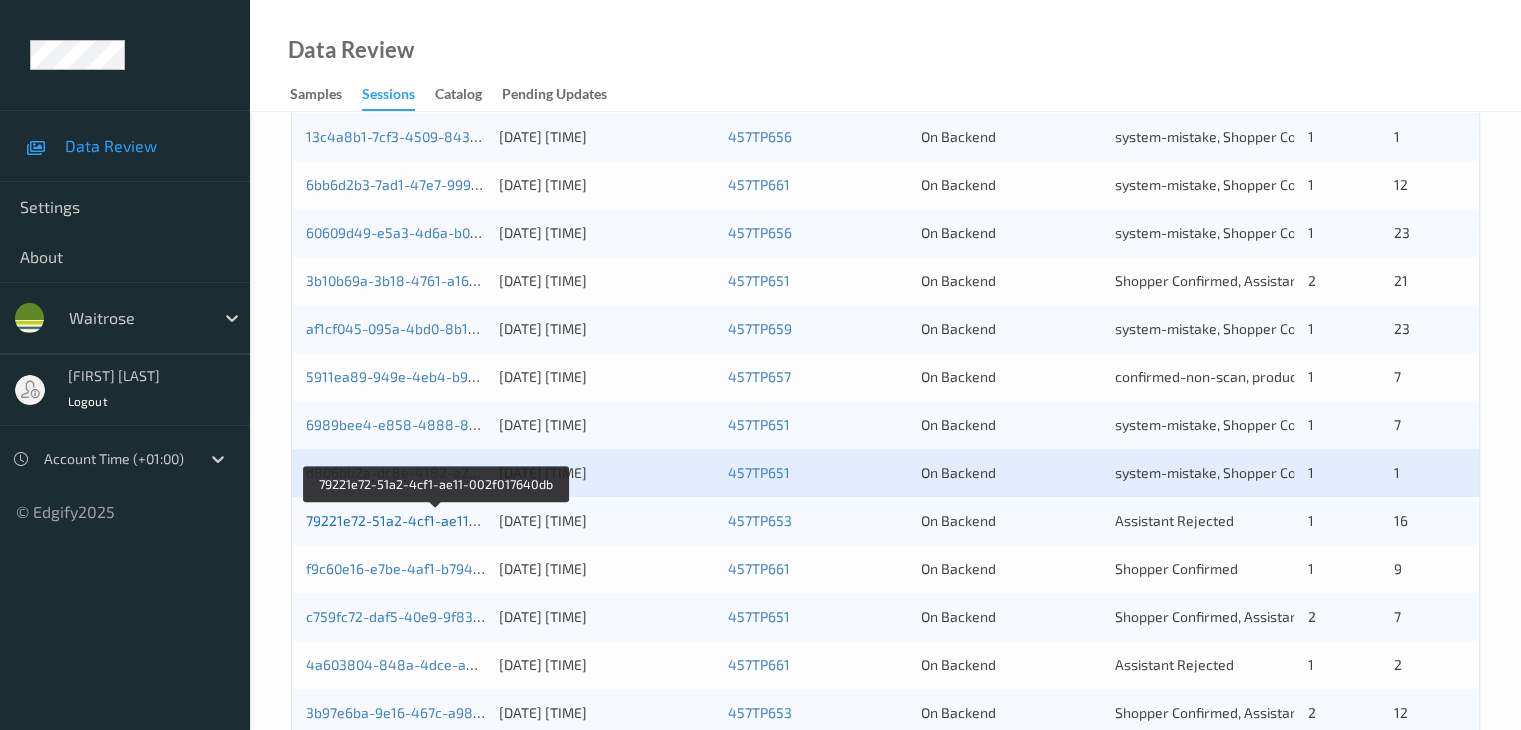 click on "79221e72-51a2-4cf1-ae11-002f017640db" at bounding box center (436, 520) 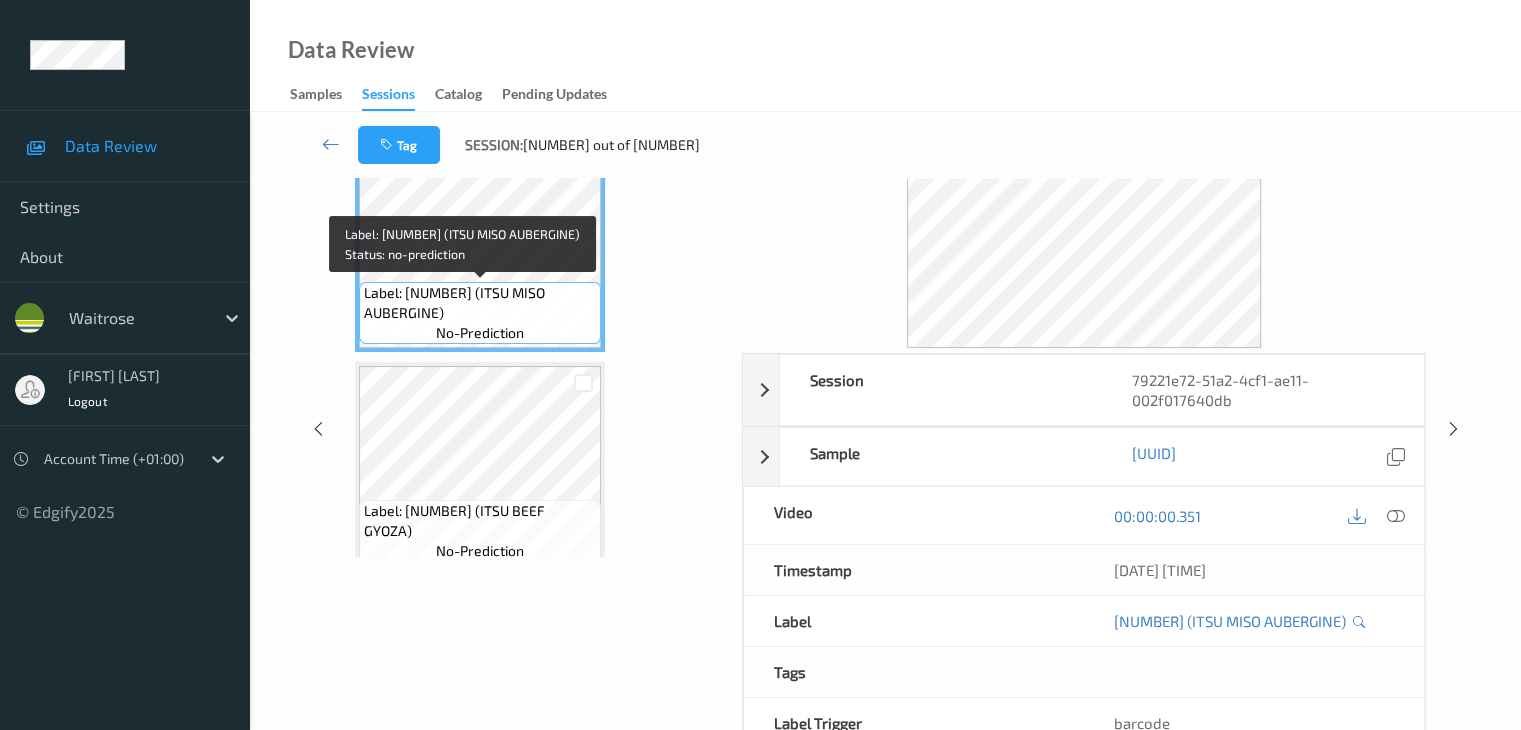 scroll, scrollTop: 0, scrollLeft: 0, axis: both 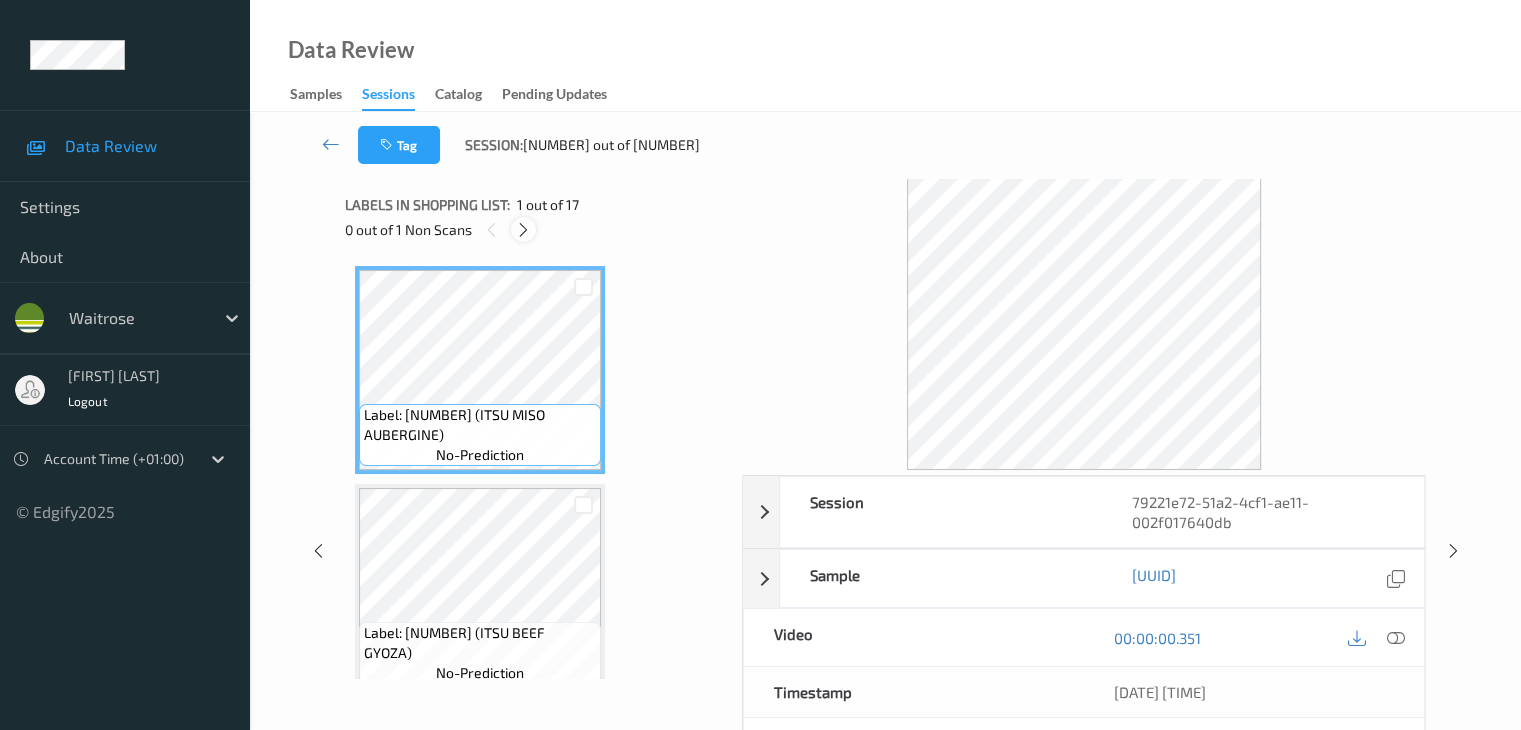 click at bounding box center (523, 230) 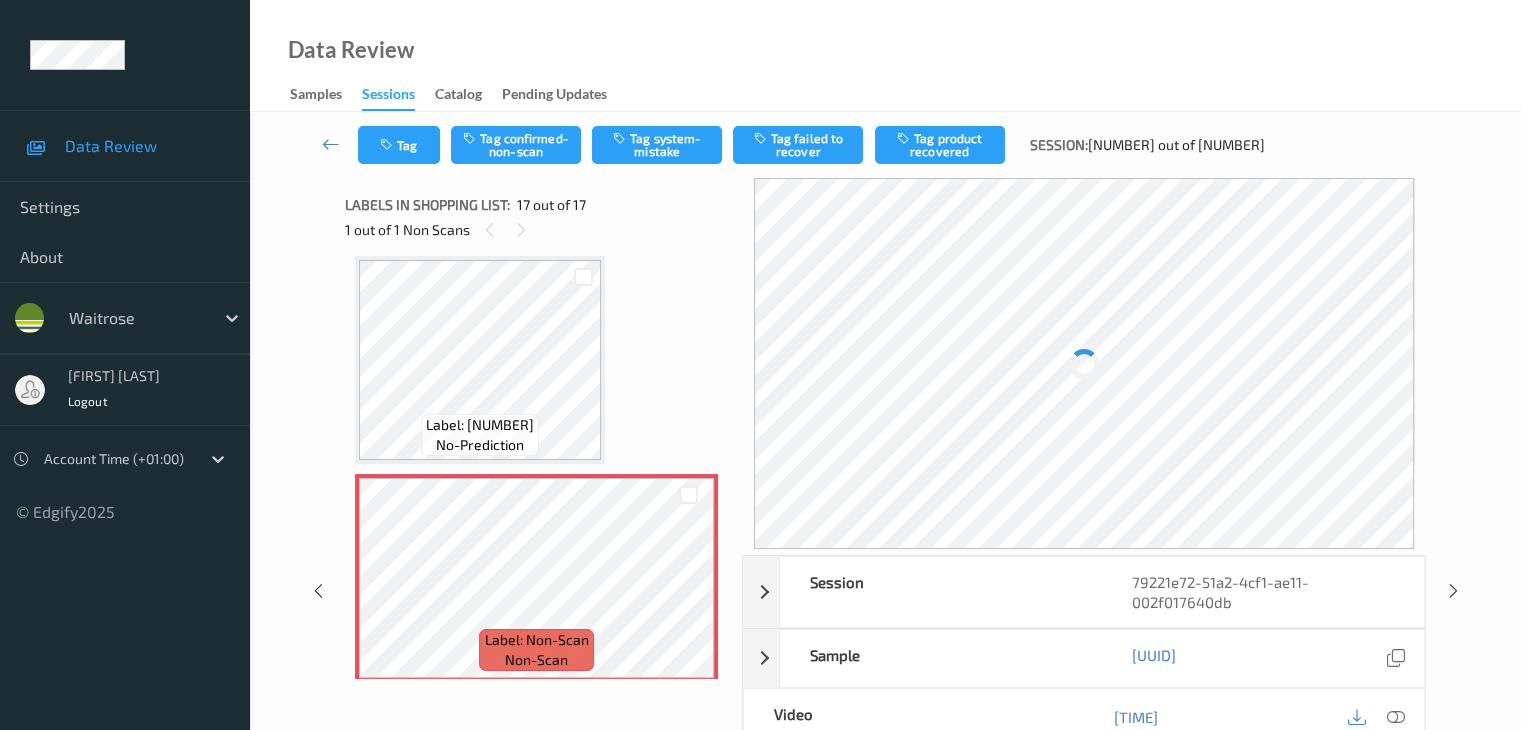 scroll, scrollTop: 3293, scrollLeft: 0, axis: vertical 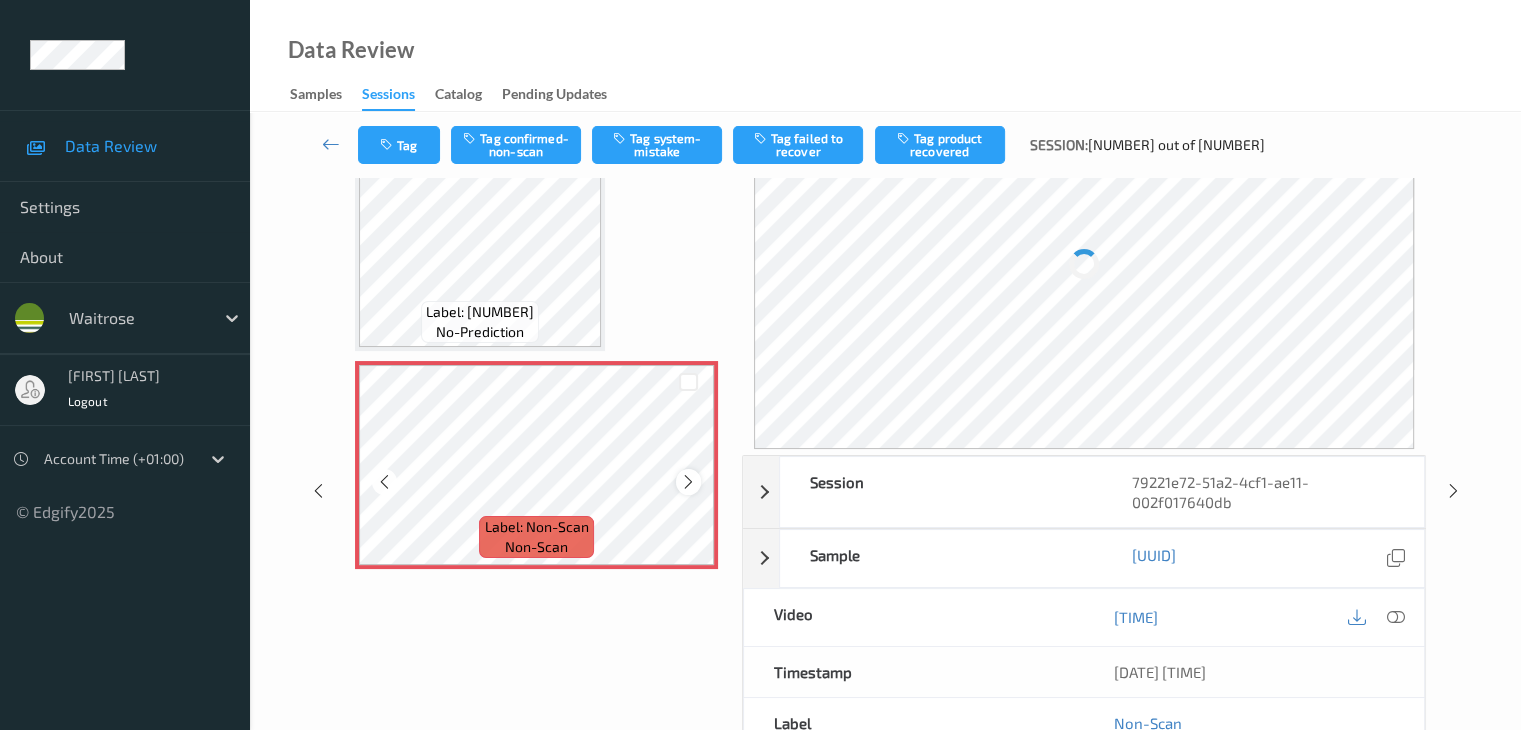 click at bounding box center [688, 482] 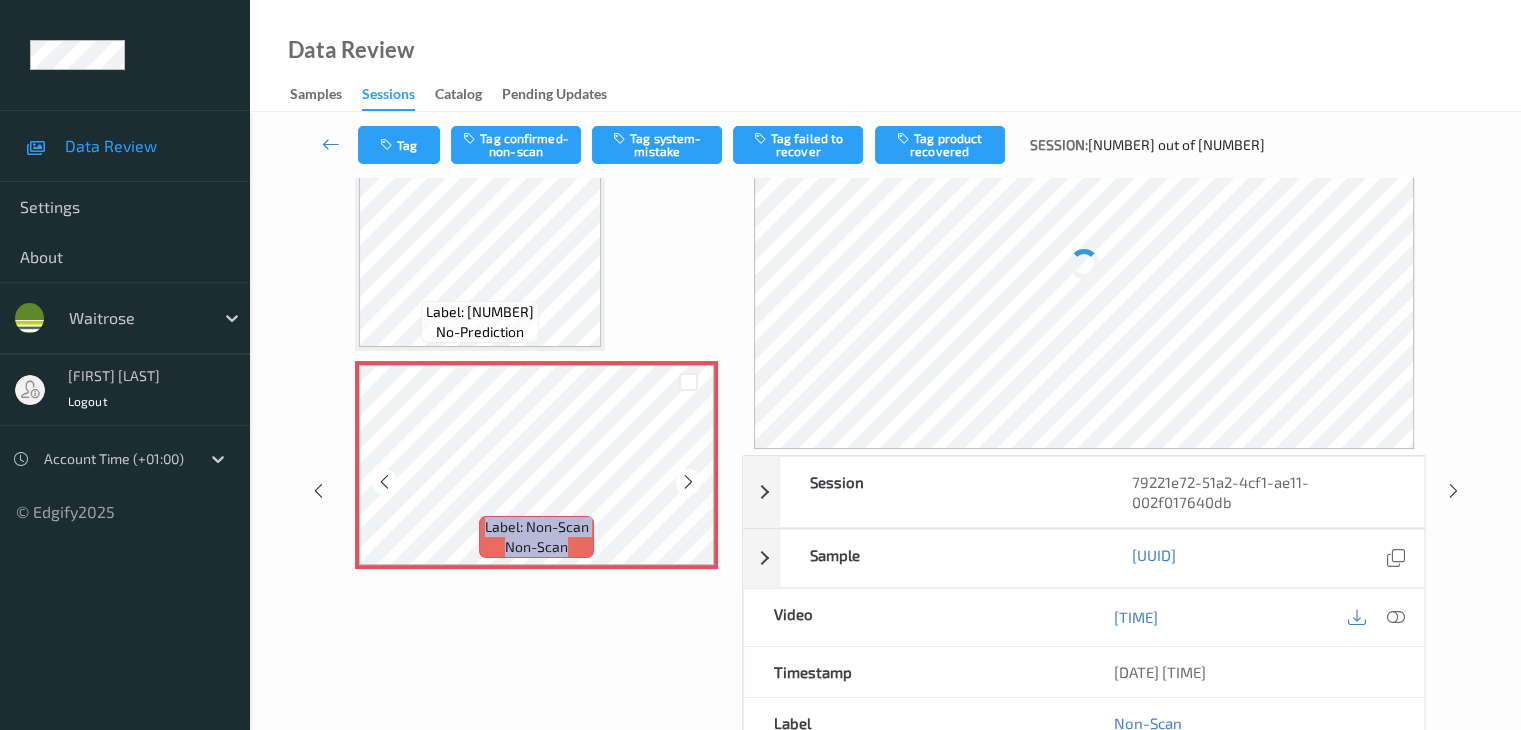 click at bounding box center (688, 482) 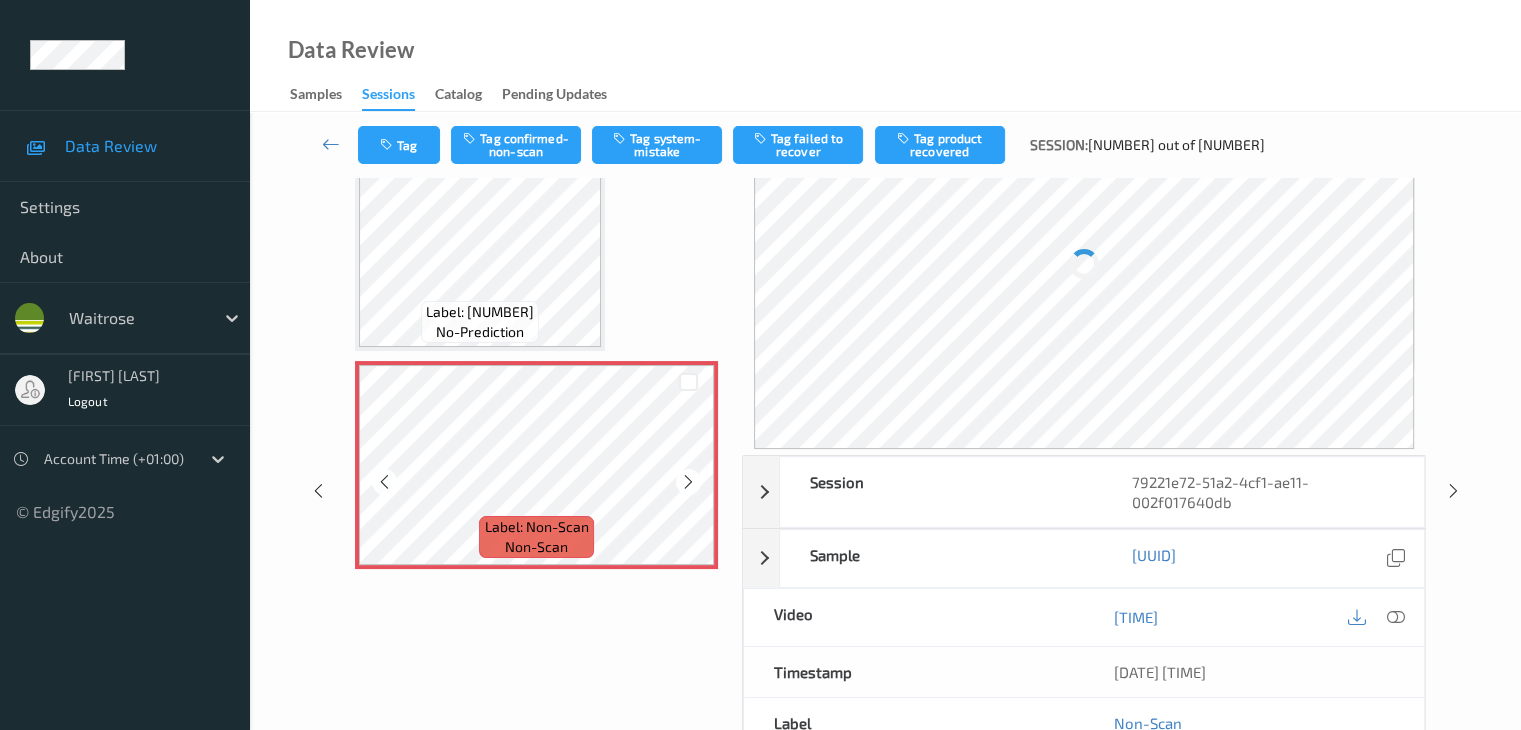 click at bounding box center [688, 482] 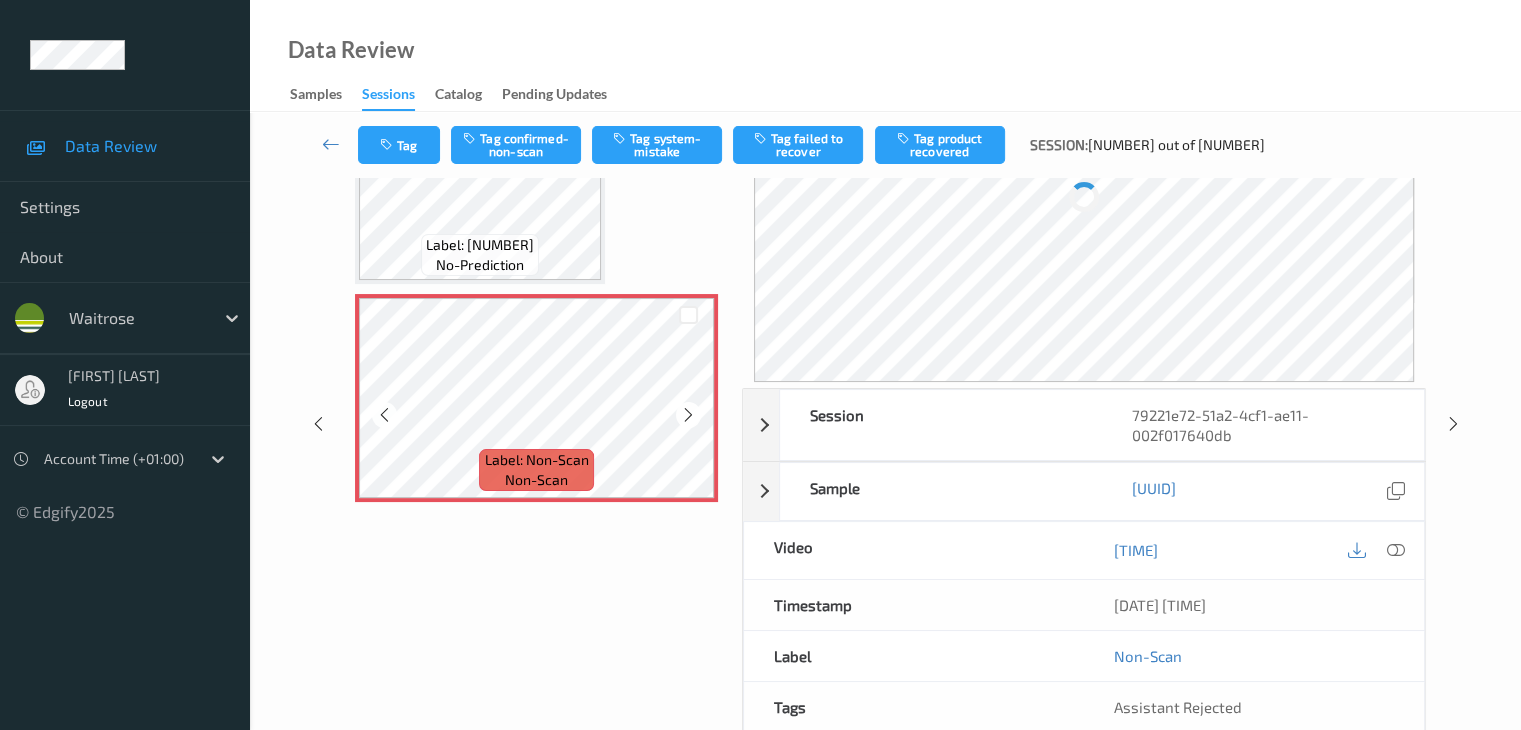 scroll, scrollTop: 200, scrollLeft: 0, axis: vertical 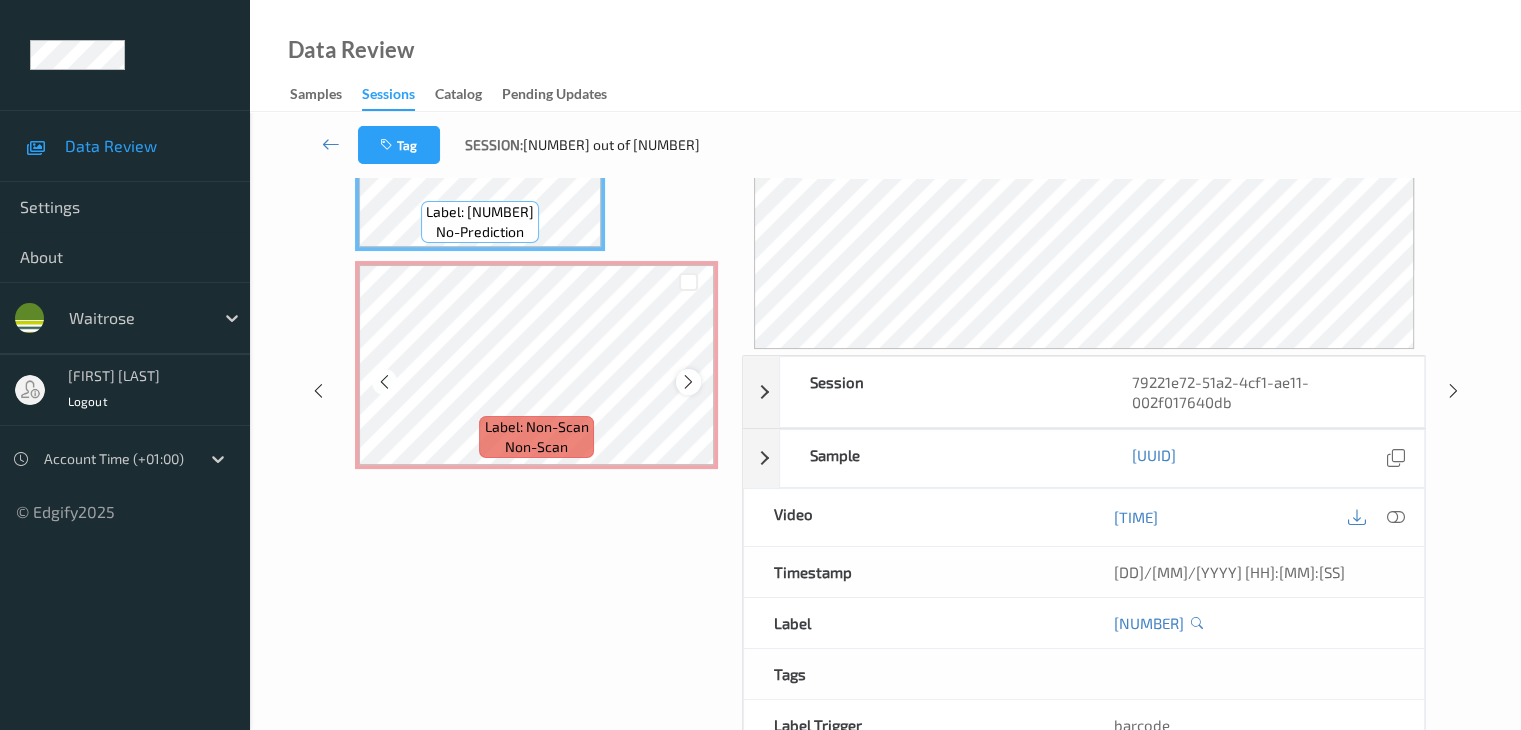 click at bounding box center (688, 382) 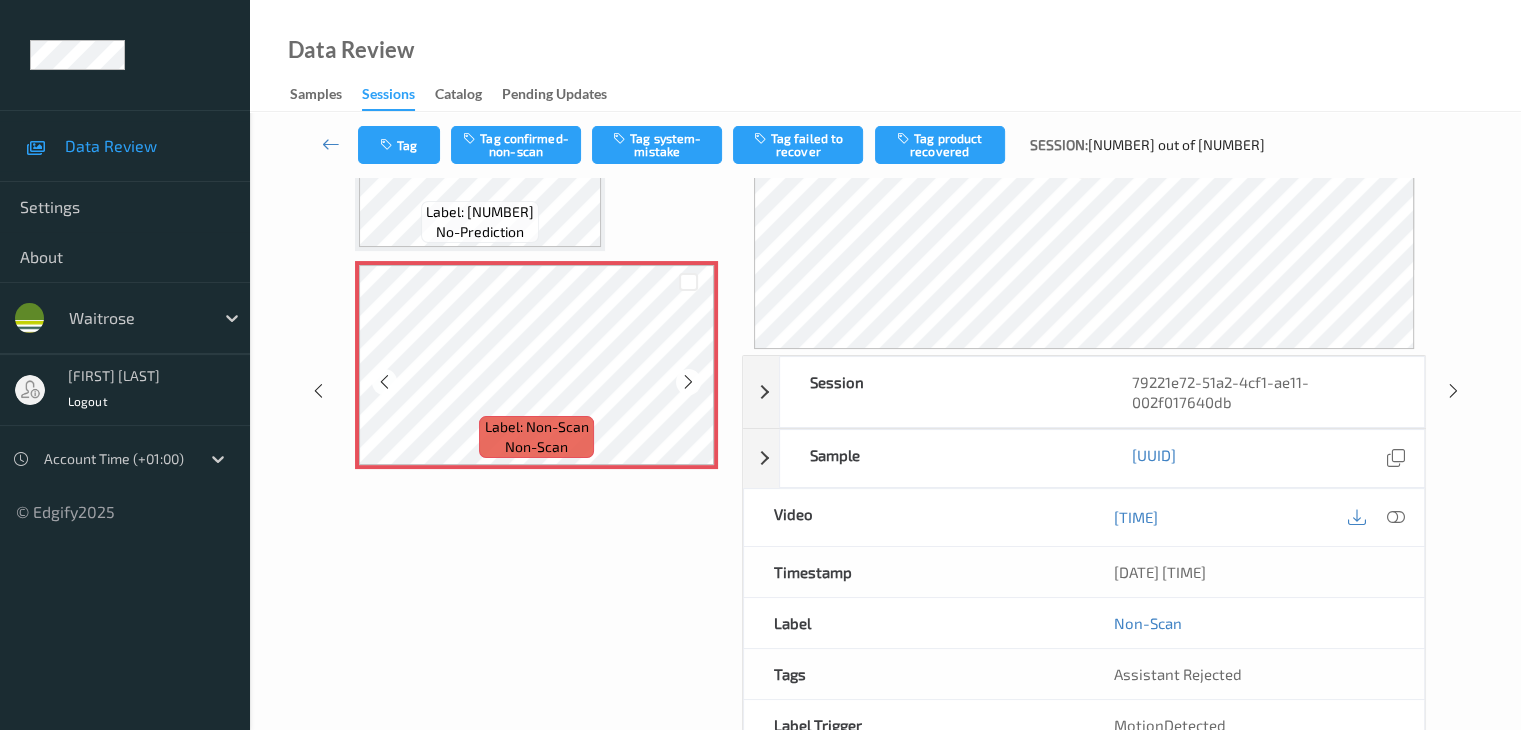 click at bounding box center [688, 382] 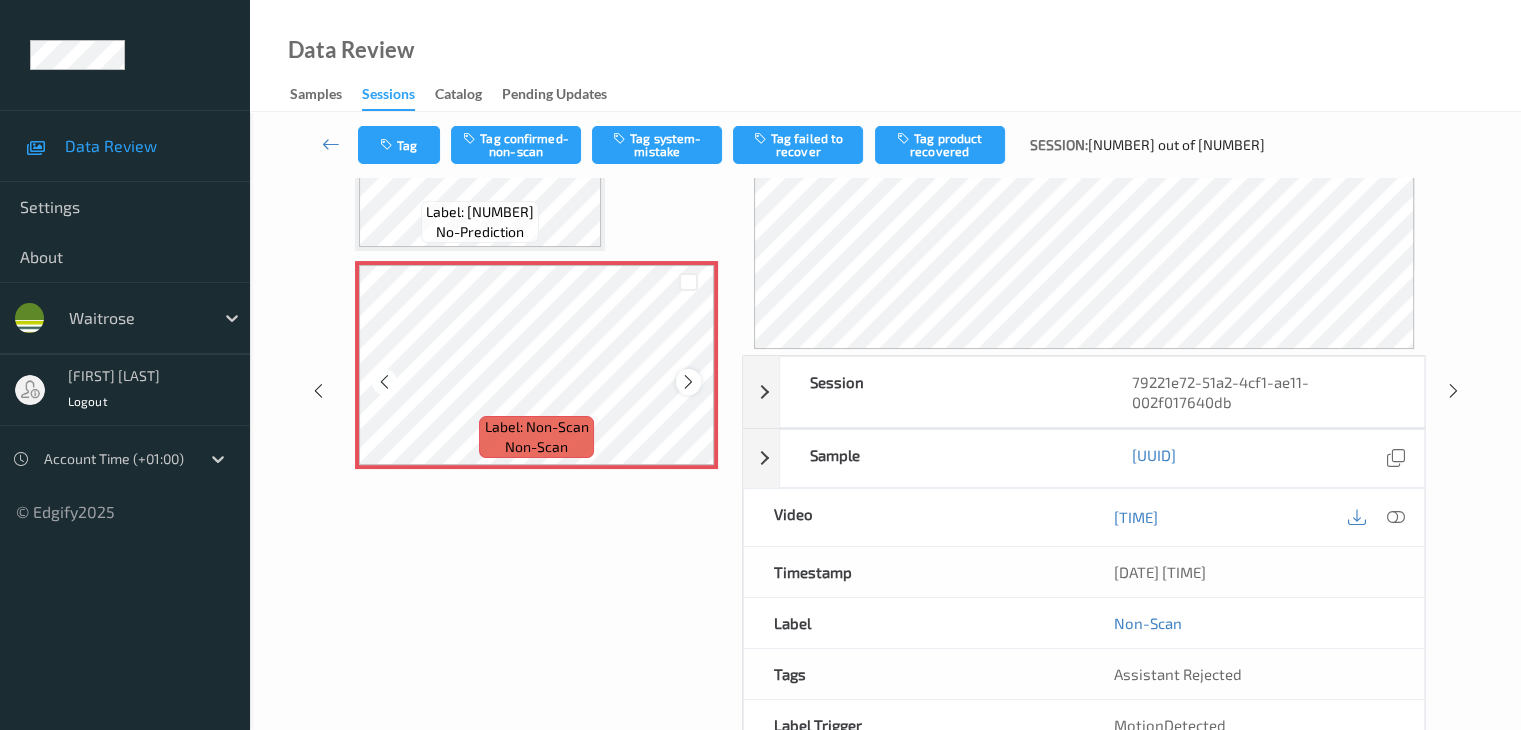 scroll, scrollTop: 3093, scrollLeft: 0, axis: vertical 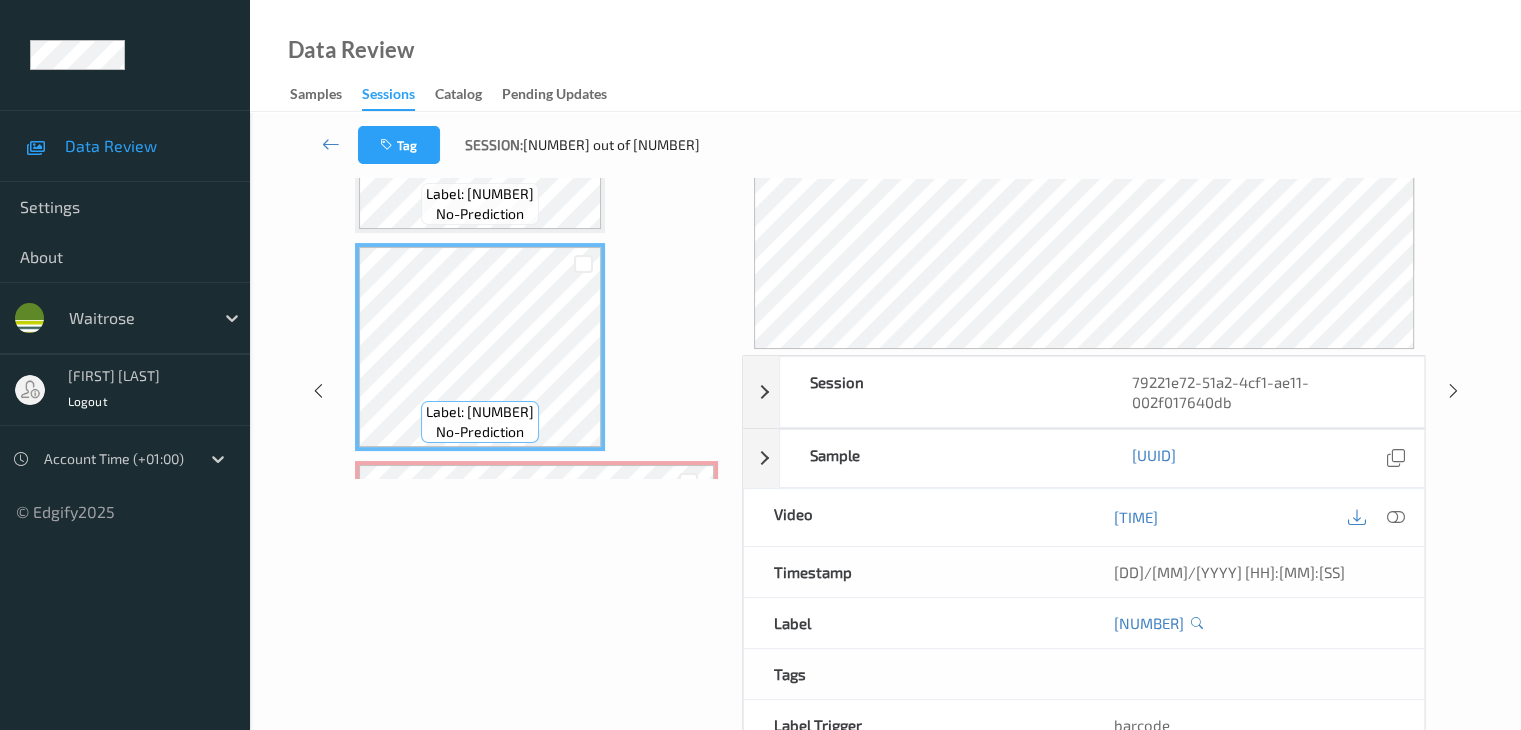 drag, startPoint x: 1395, startPoint y: 519, endPoint x: 1408, endPoint y: 537, distance: 22.203604 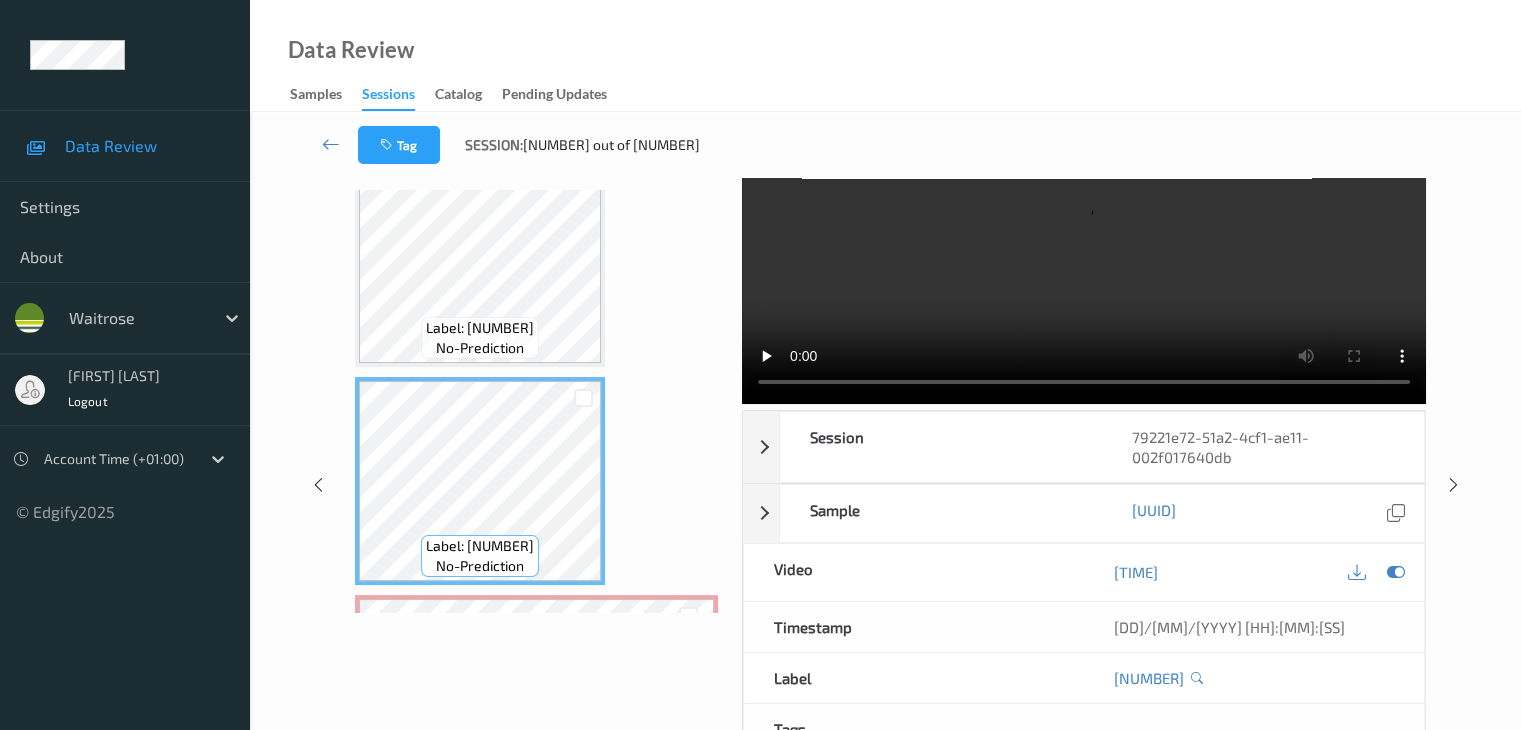 scroll, scrollTop: 0, scrollLeft: 0, axis: both 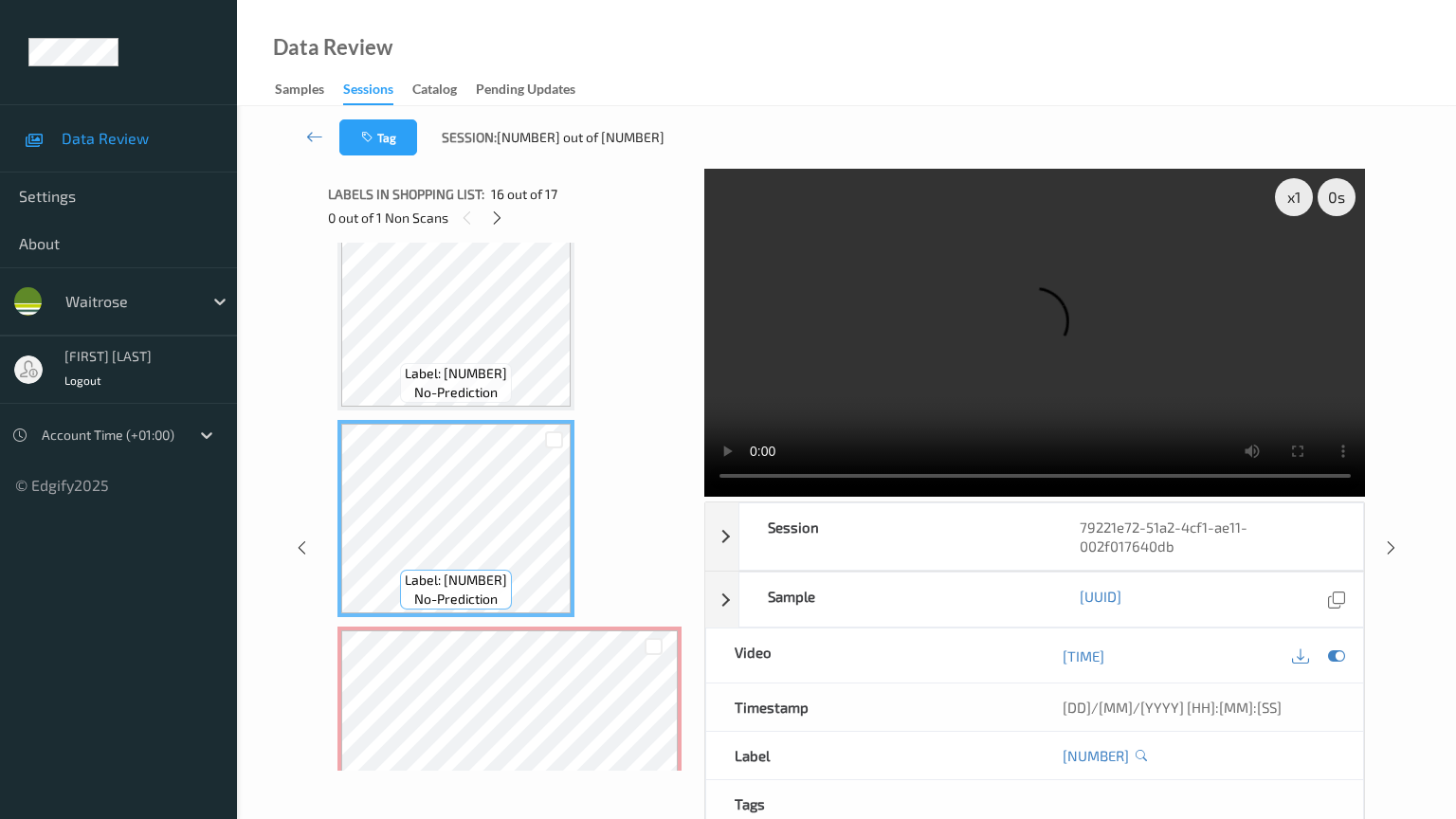 type 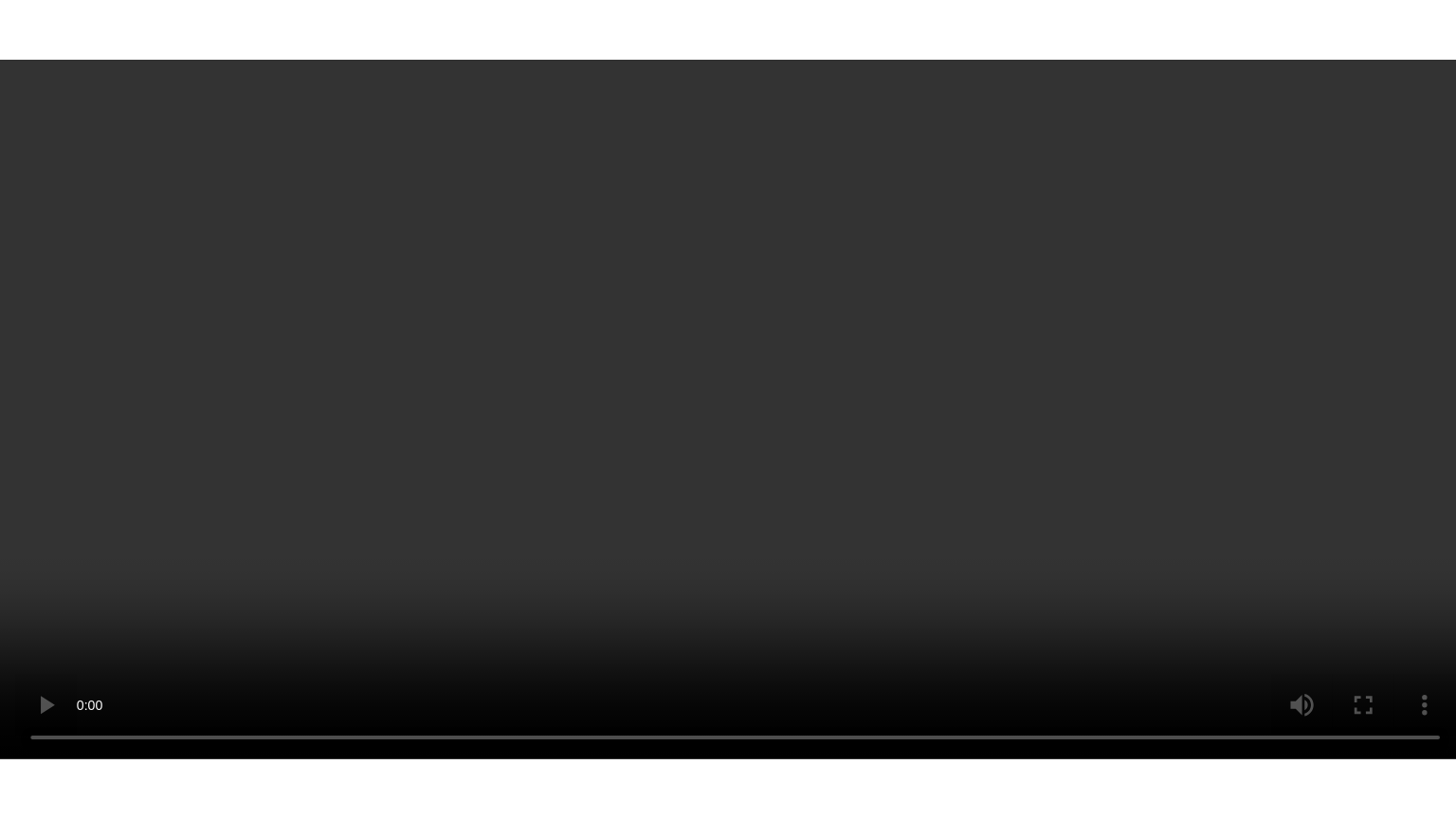 scroll, scrollTop: 3121, scrollLeft: 0, axis: vertical 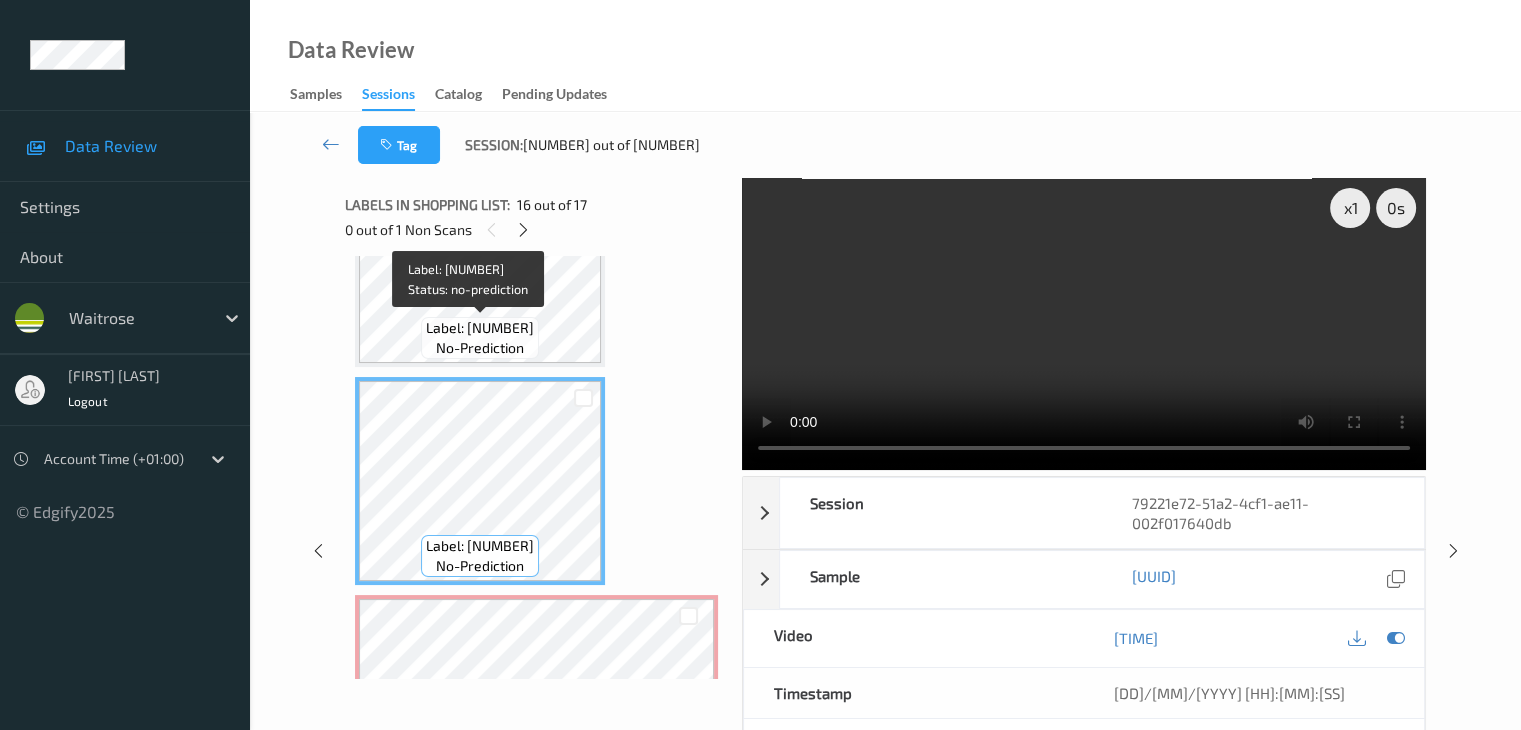 click on "no-prediction" at bounding box center (480, 348) 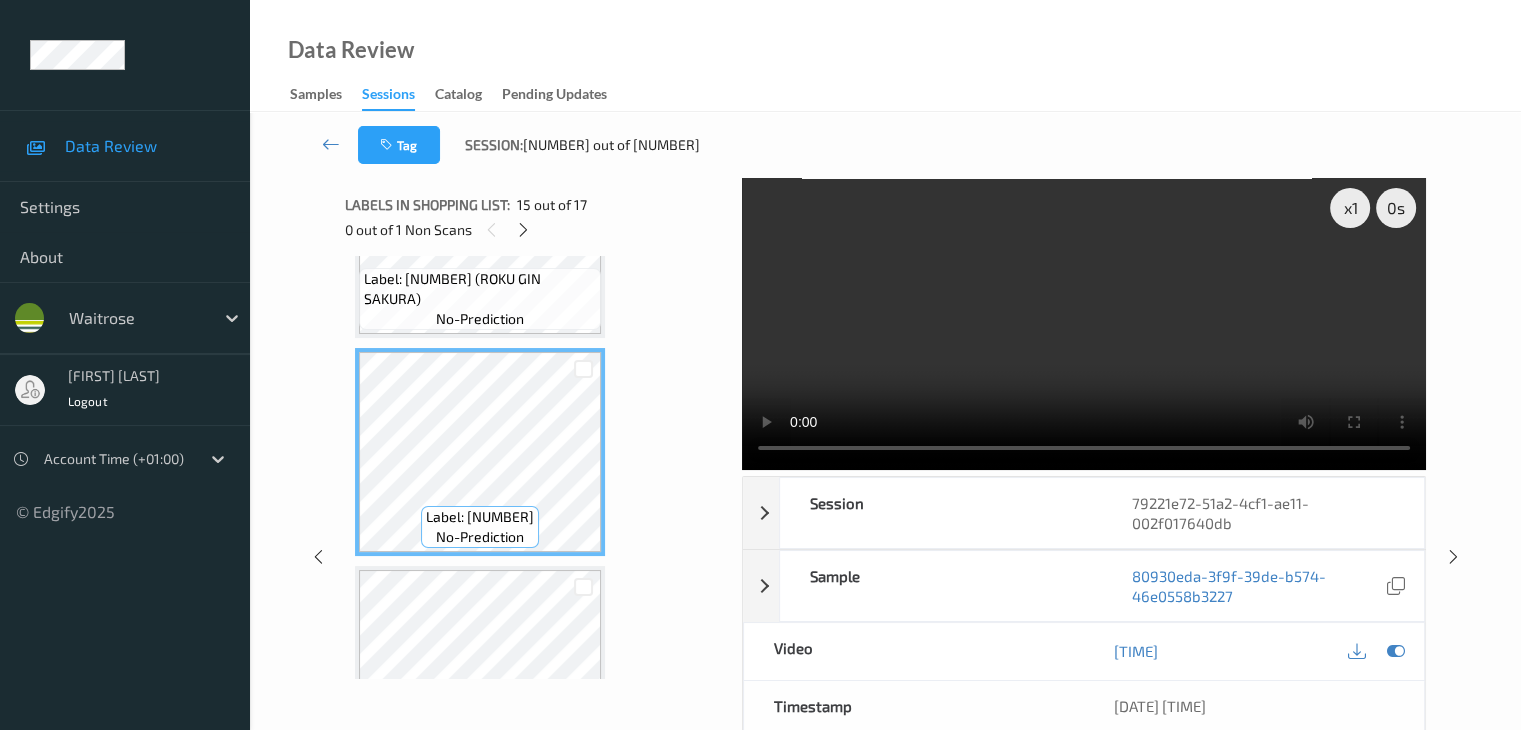 scroll, scrollTop: 2959, scrollLeft: 0, axis: vertical 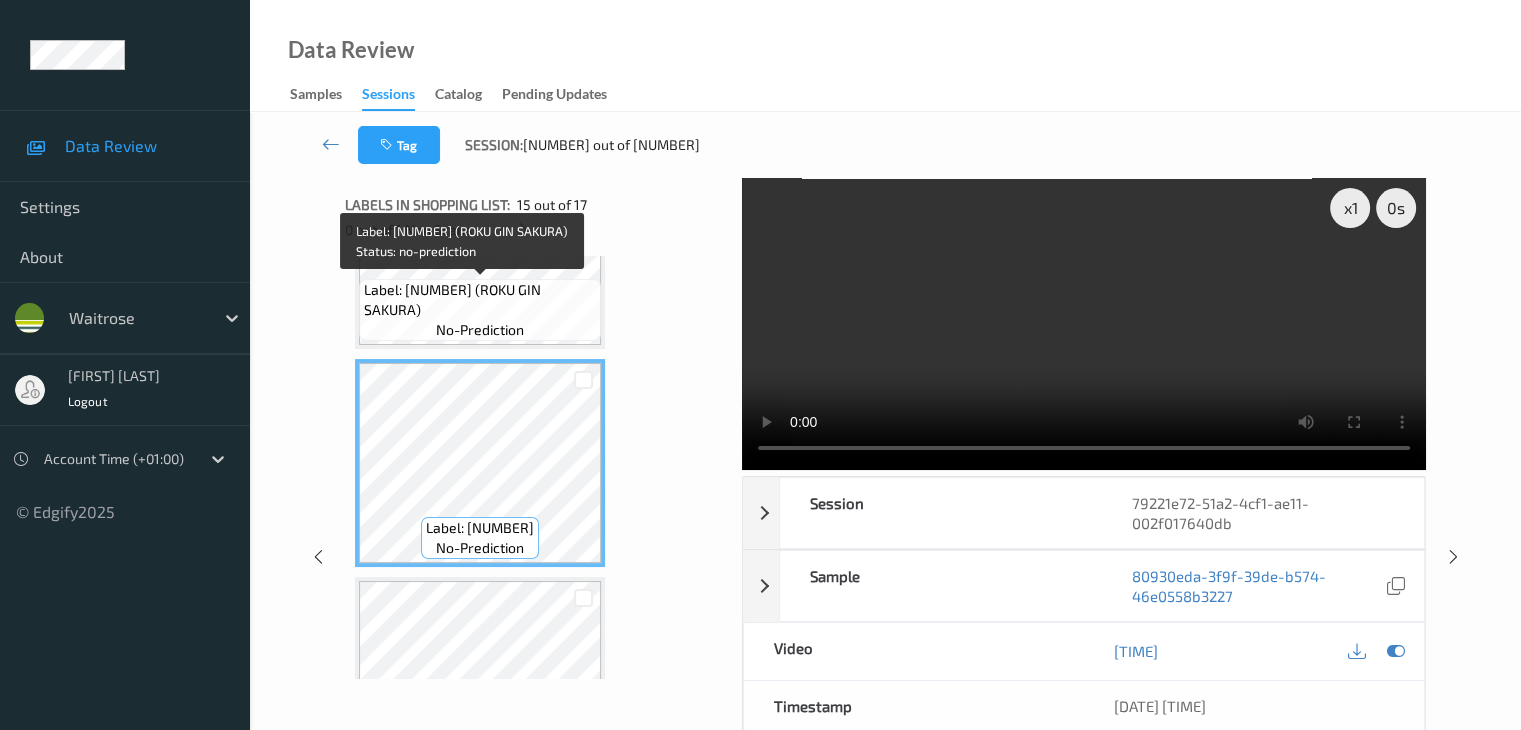 click on "no-prediction" at bounding box center (480, 330) 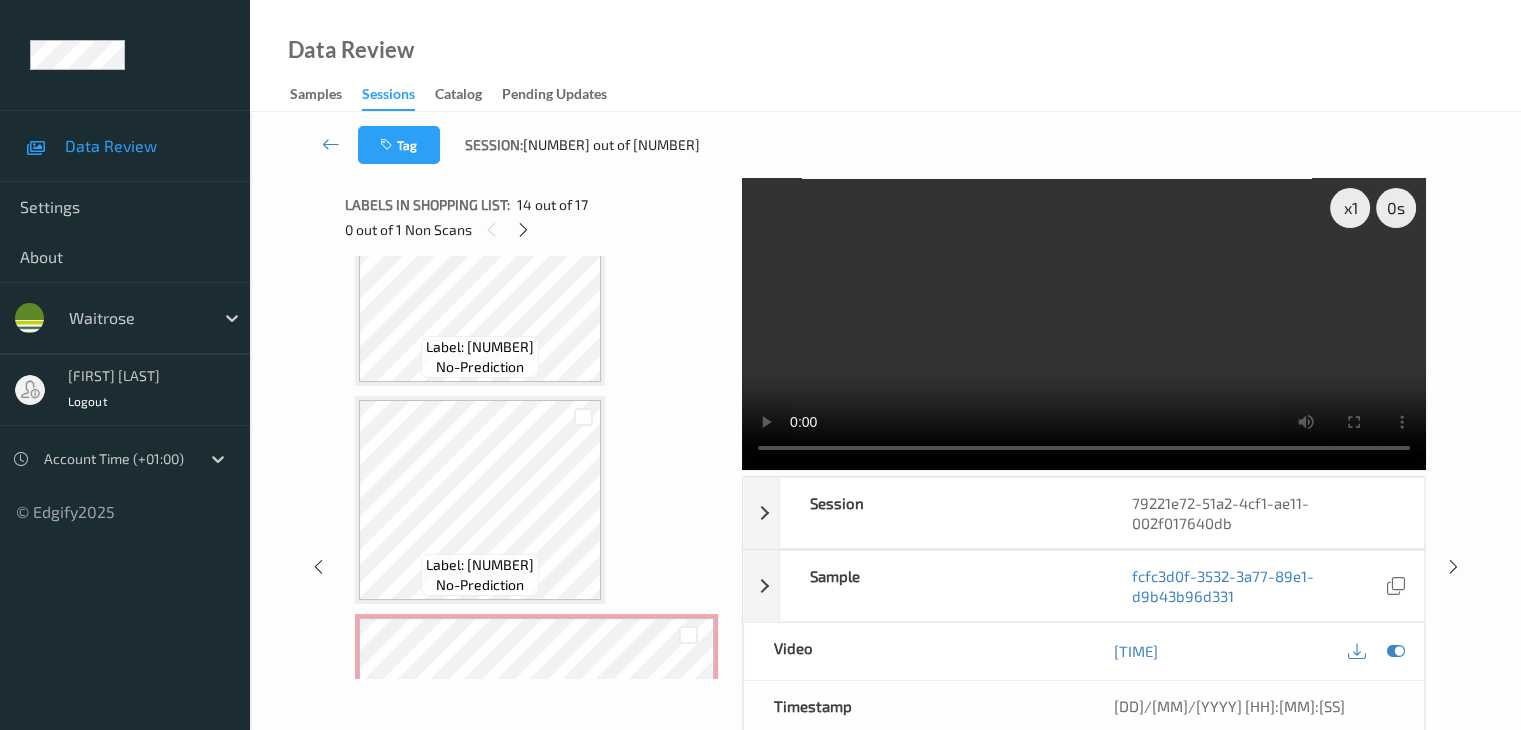 scroll, scrollTop: 3259, scrollLeft: 0, axis: vertical 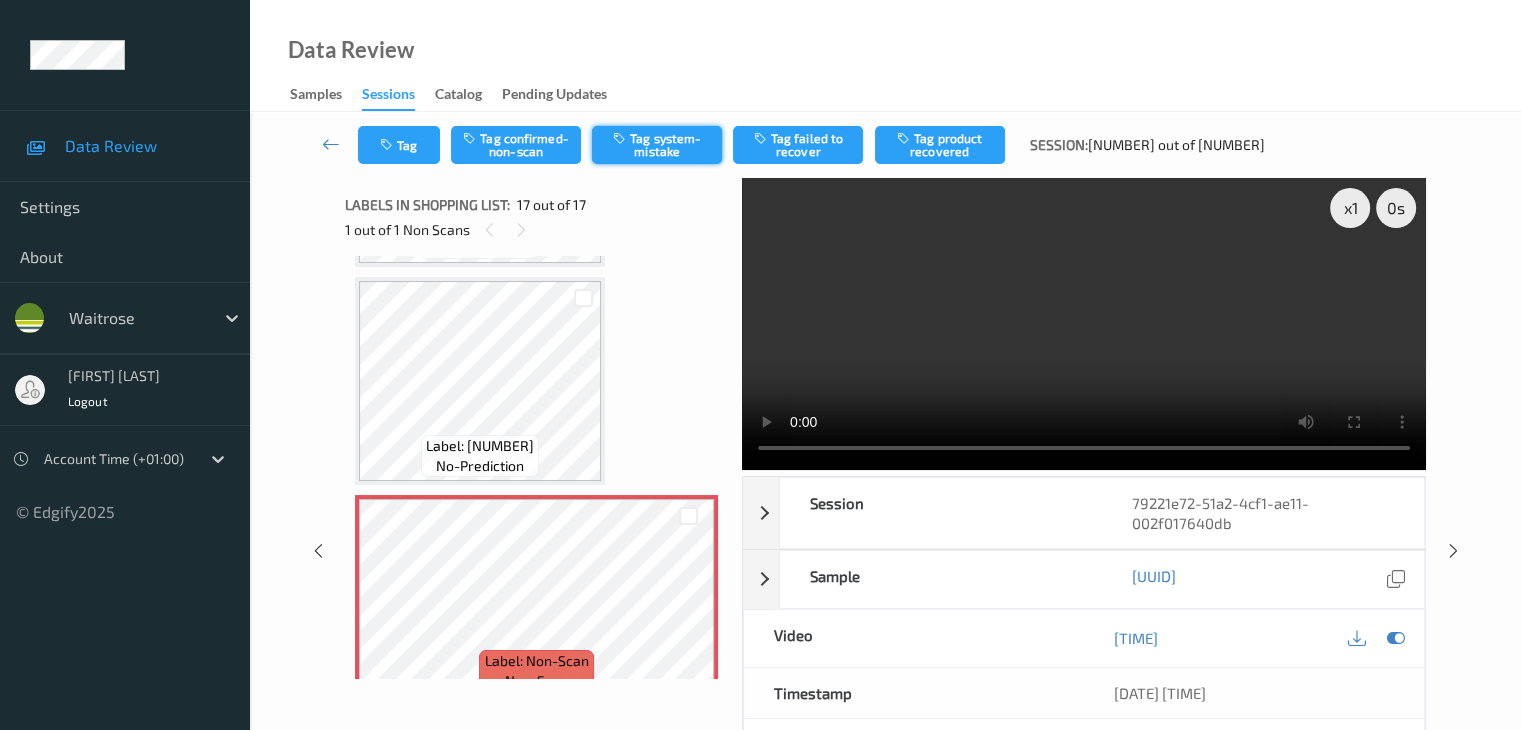 click on "Tag   system-mistake" at bounding box center [657, 145] 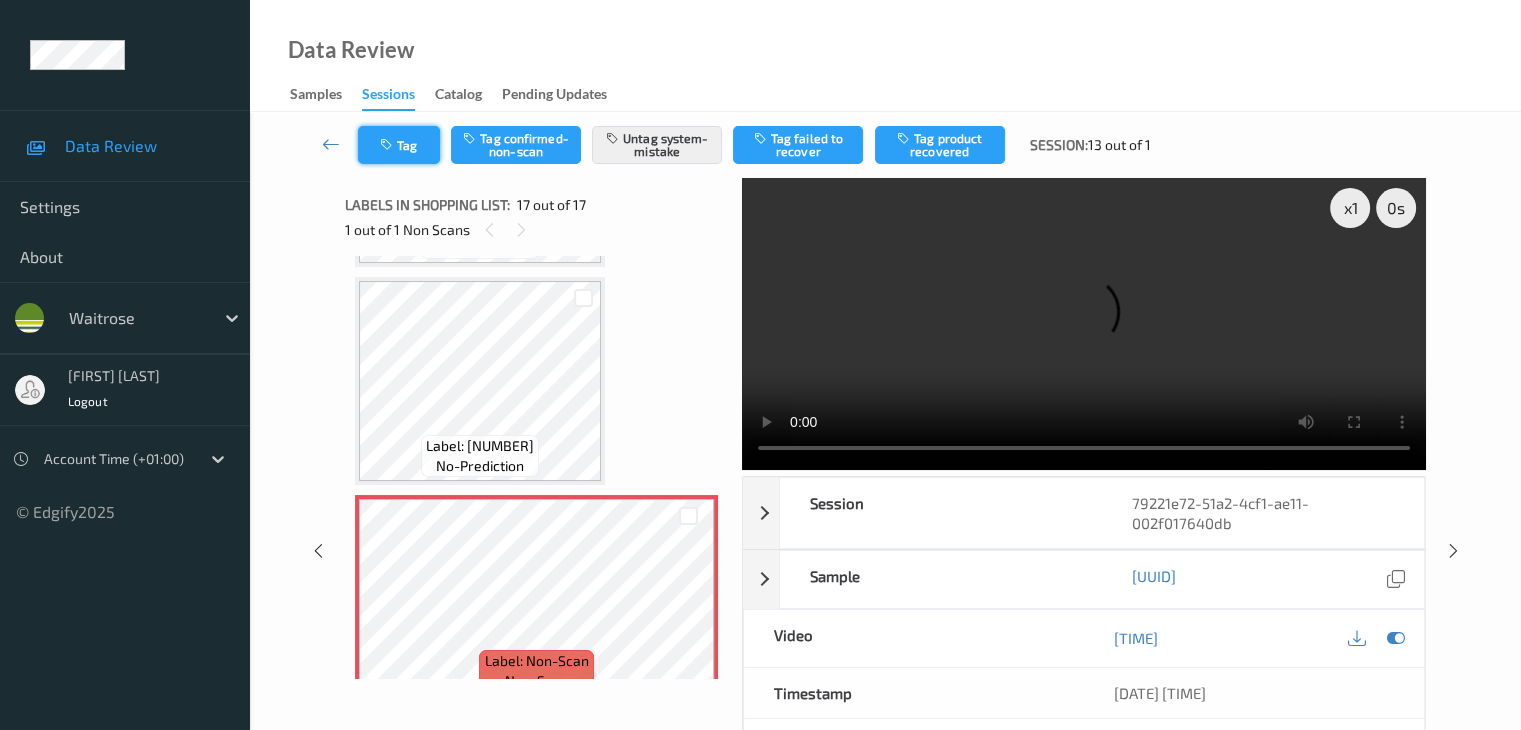 click on "Tag Tag   confirmed-non-scan Untag   system-mistake Tag   failed to recover Tag   product recovered Session: [COUNT] out of [COUNT]" at bounding box center [885, 145] 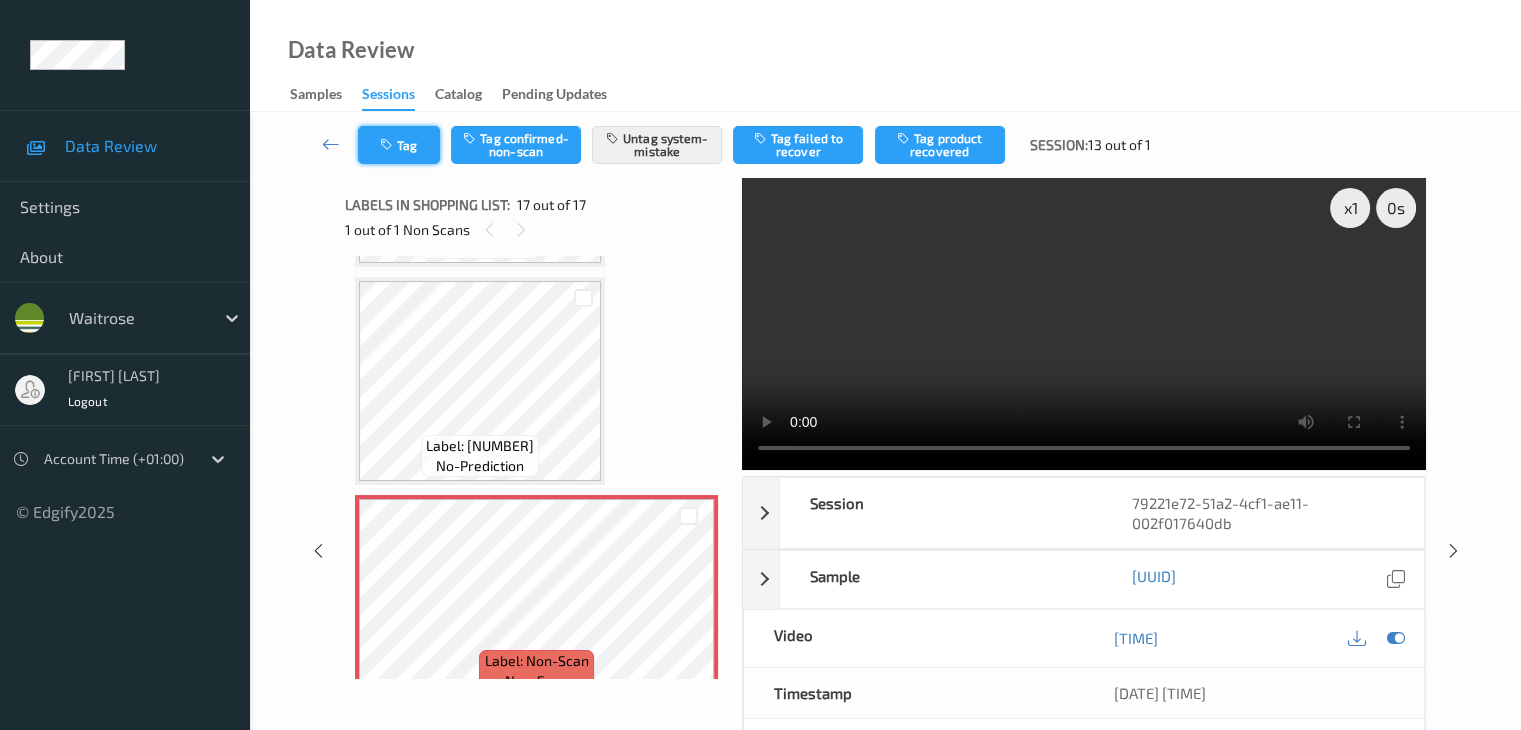 click on "Tag" at bounding box center (399, 145) 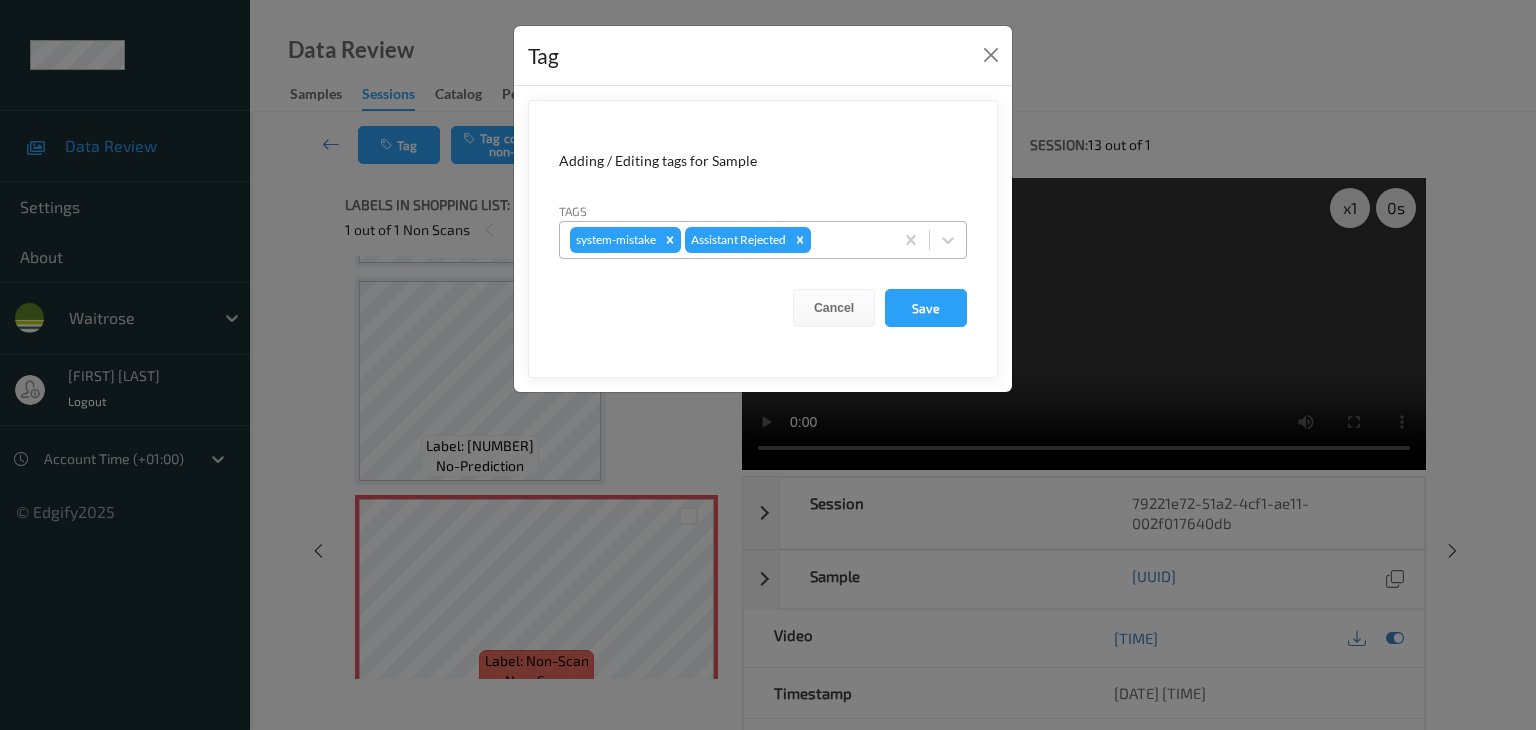 click at bounding box center (849, 240) 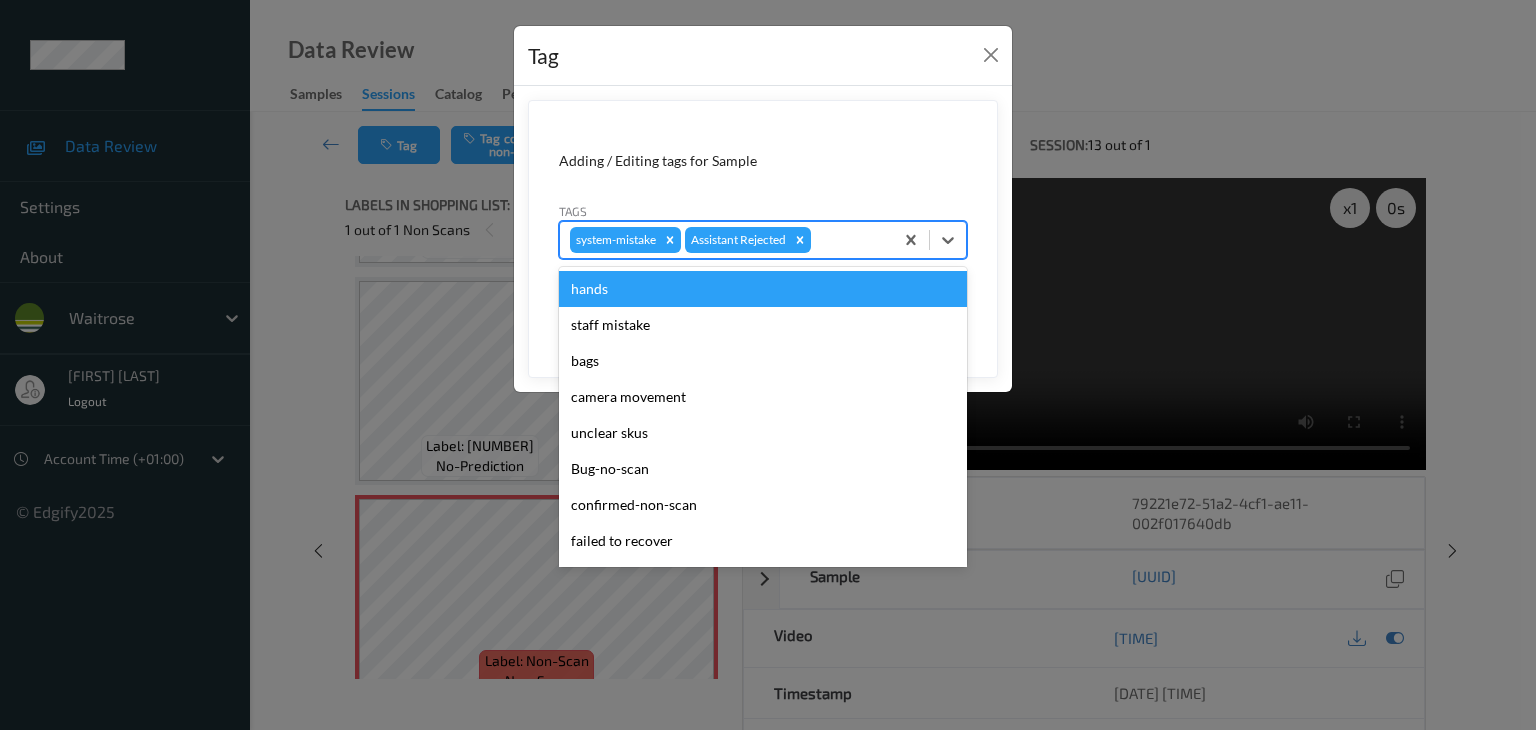 type on "u" 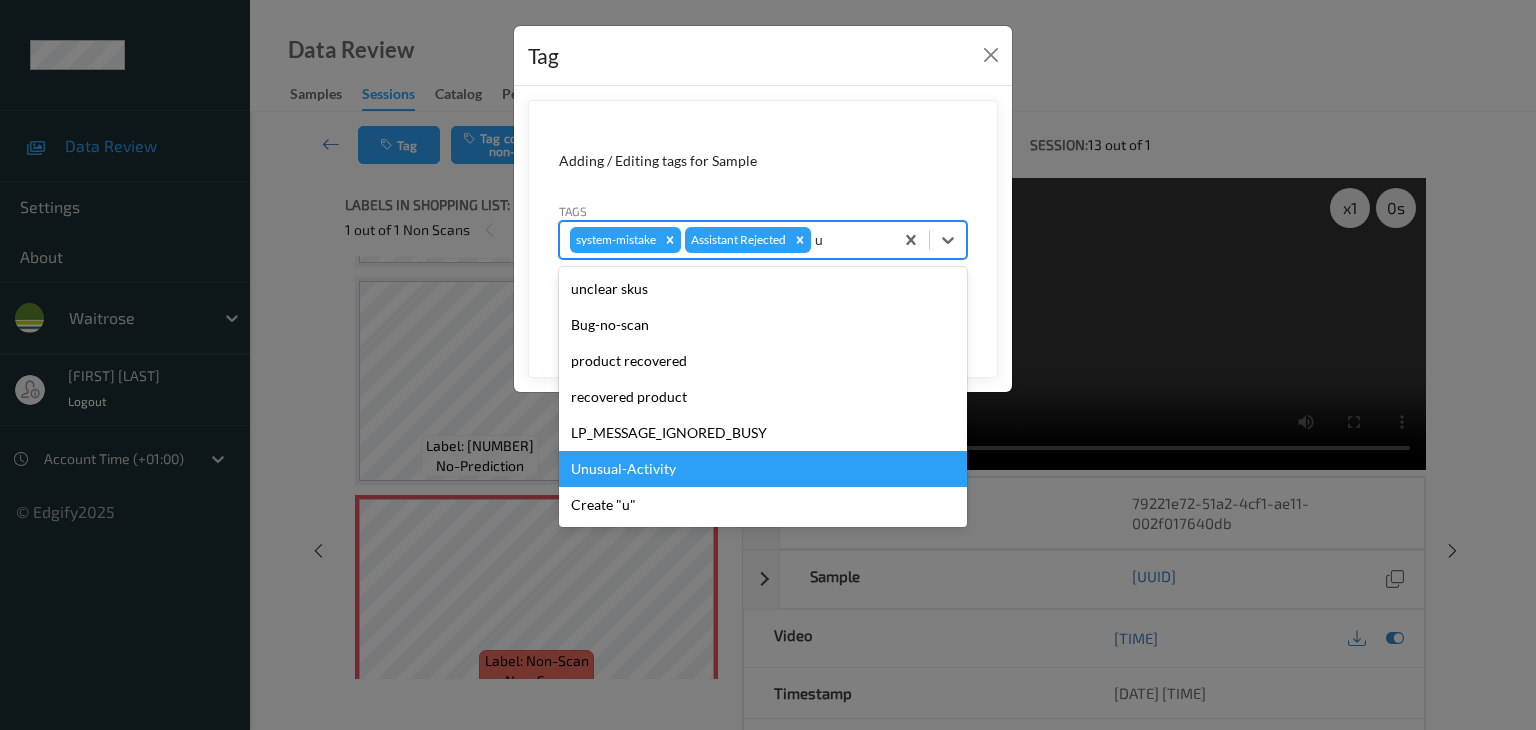 click on "Unusual-Activity" at bounding box center [763, 469] 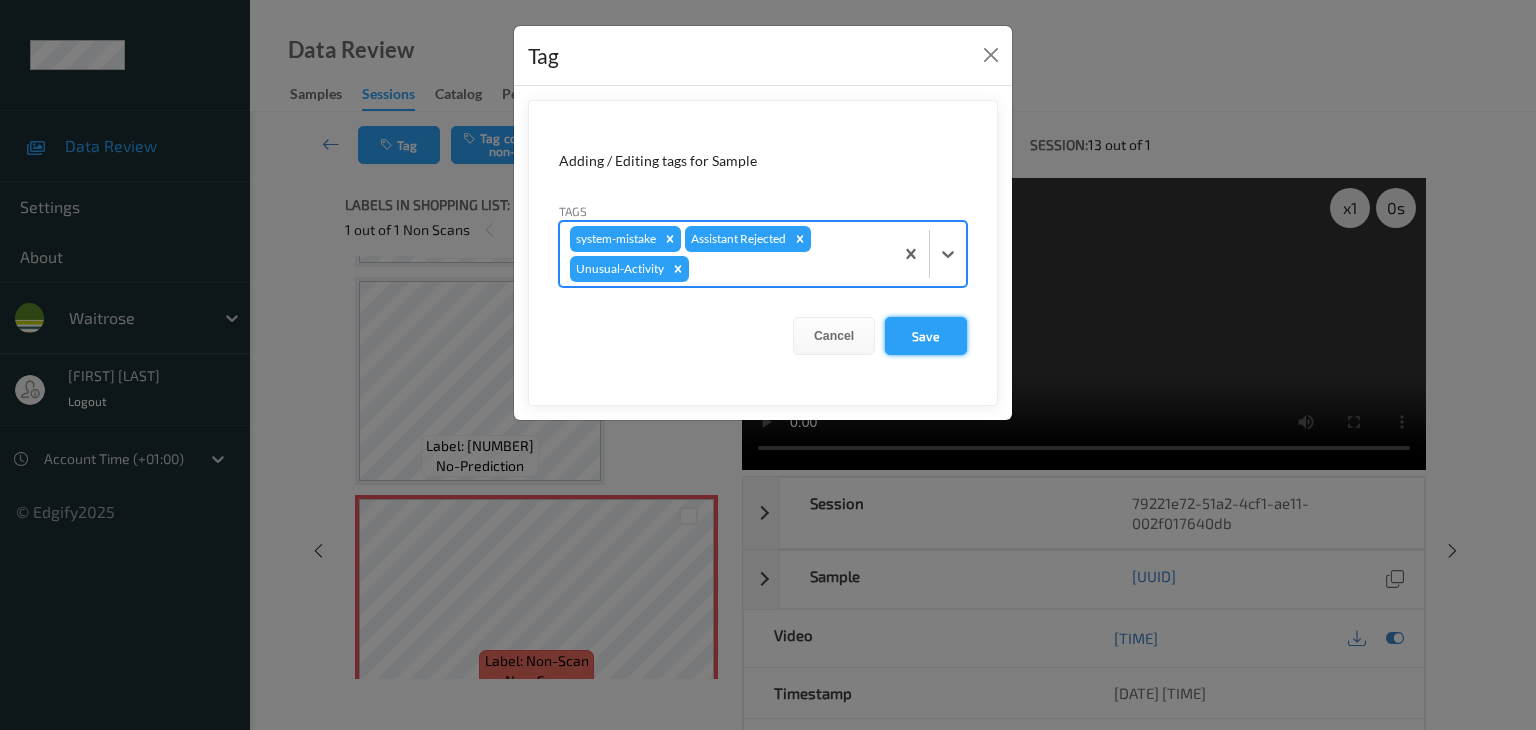 click on "Save" at bounding box center [926, 336] 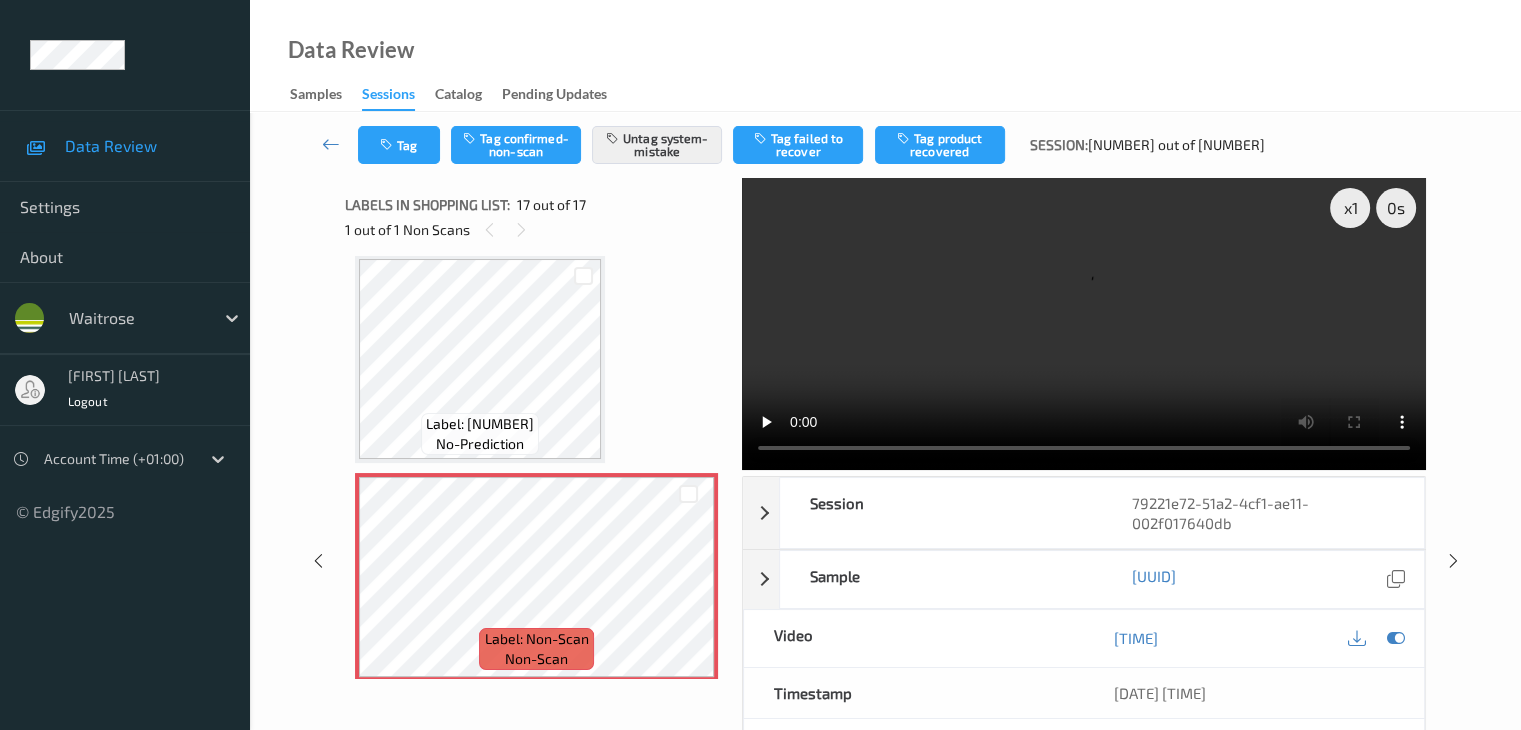 scroll, scrollTop: 3293, scrollLeft: 0, axis: vertical 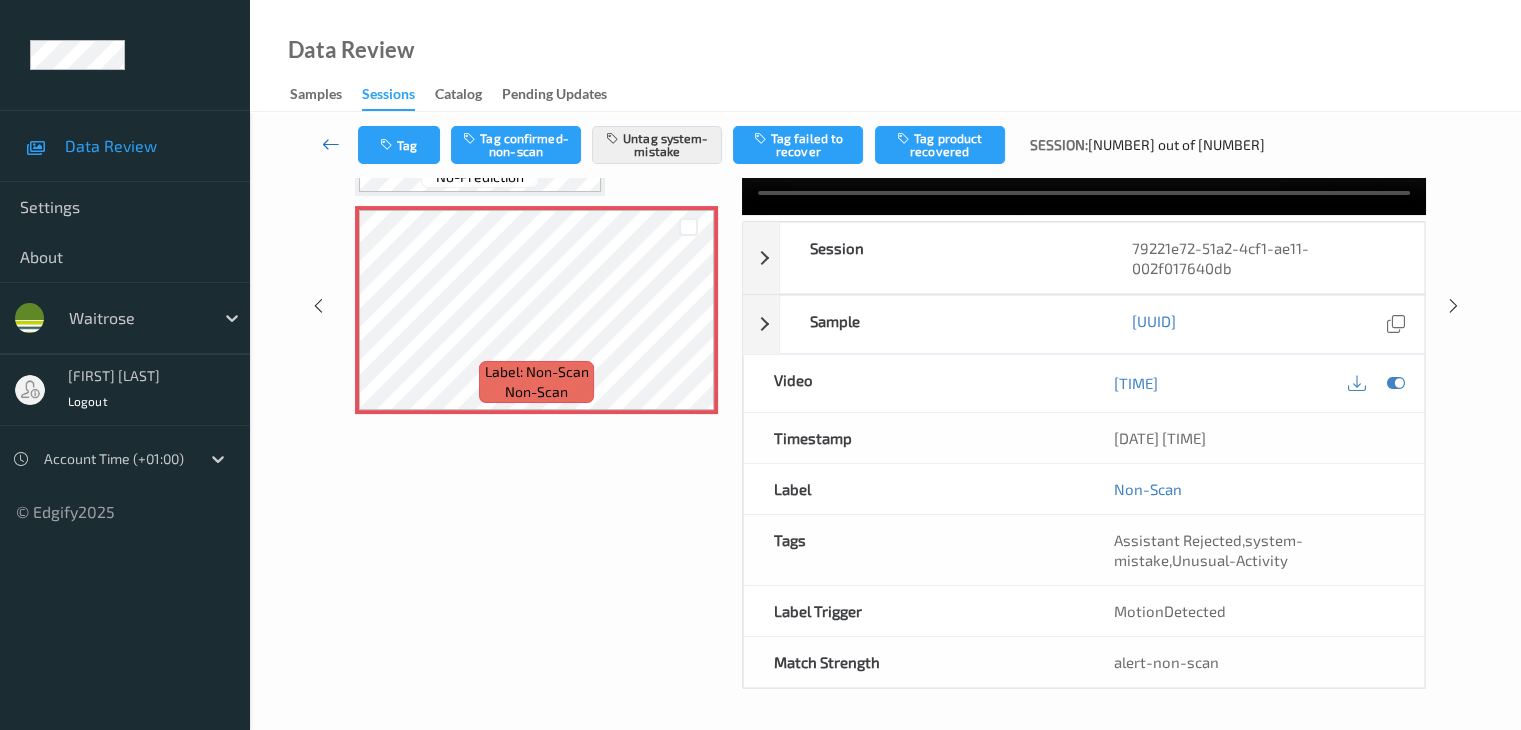 click at bounding box center [331, 144] 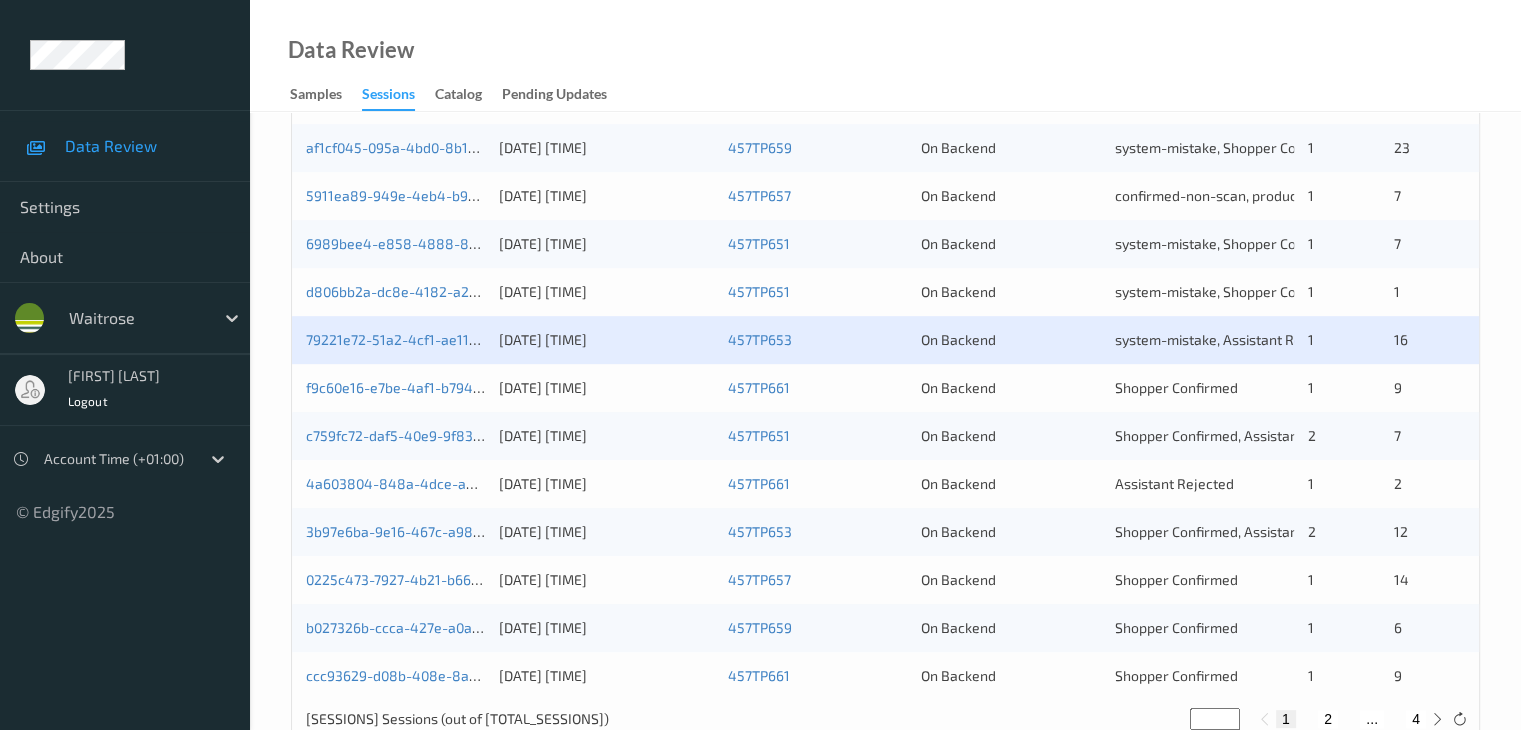 scroll, scrollTop: 900, scrollLeft: 0, axis: vertical 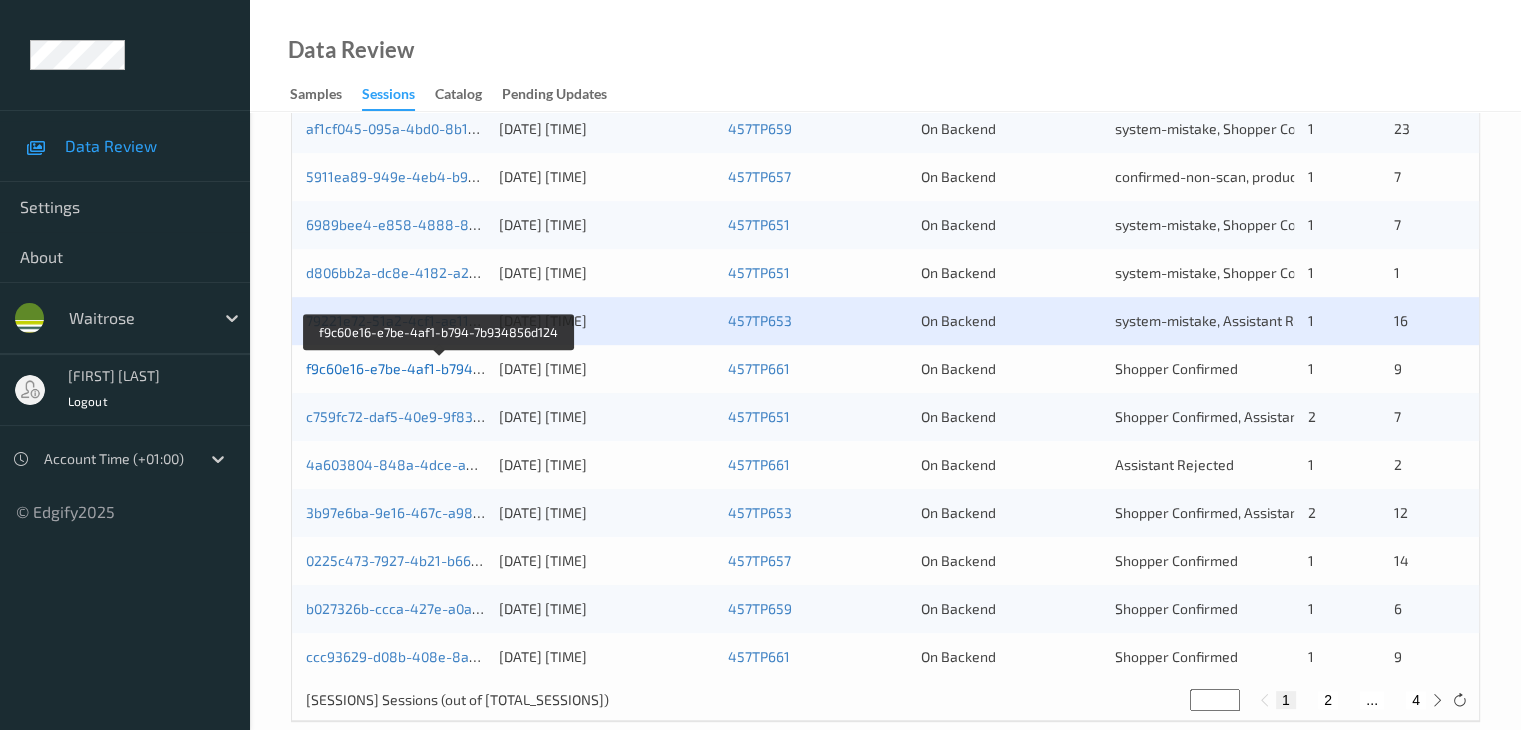 click on "f9c60e16-e7be-4af1-b794-7b934856d124" at bounding box center [440, 368] 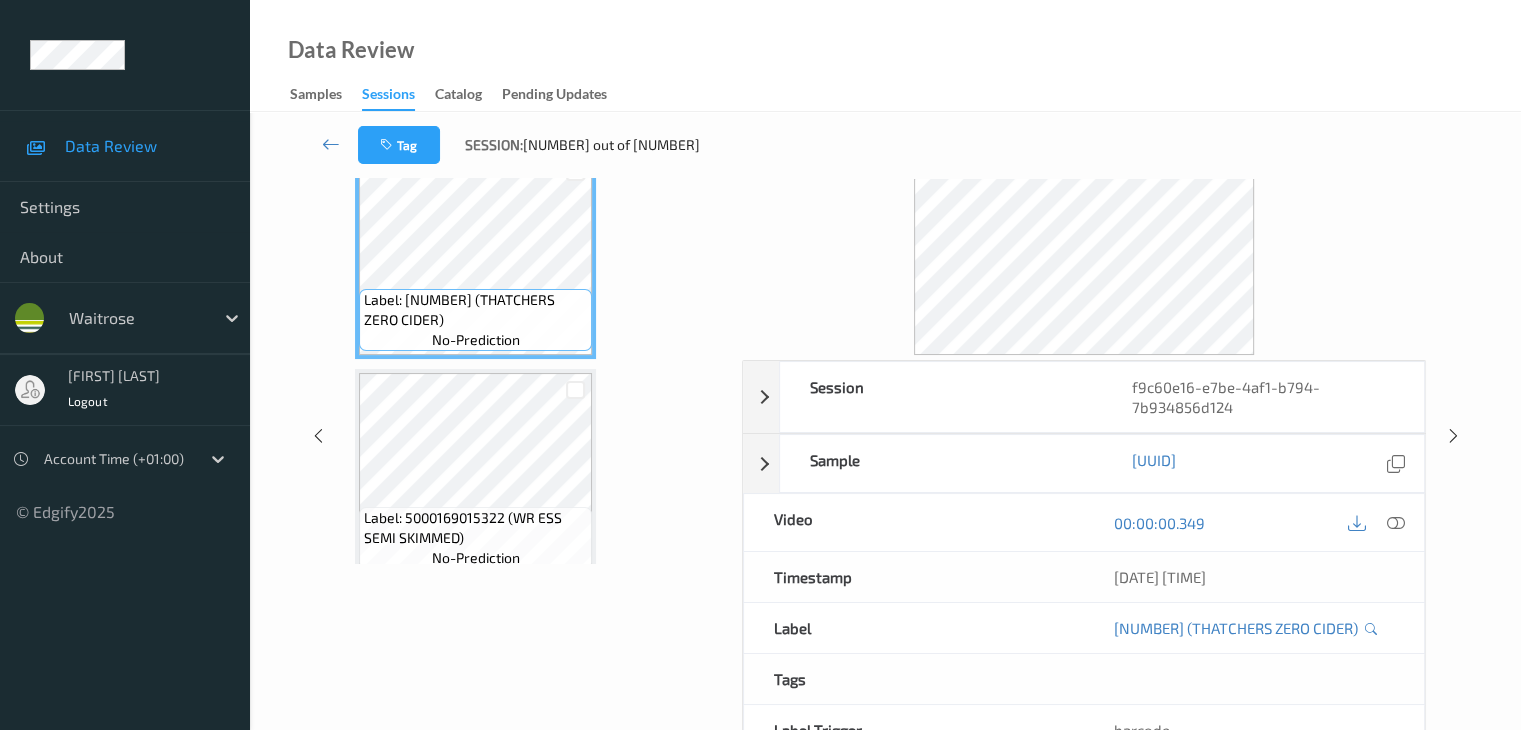 scroll, scrollTop: 0, scrollLeft: 0, axis: both 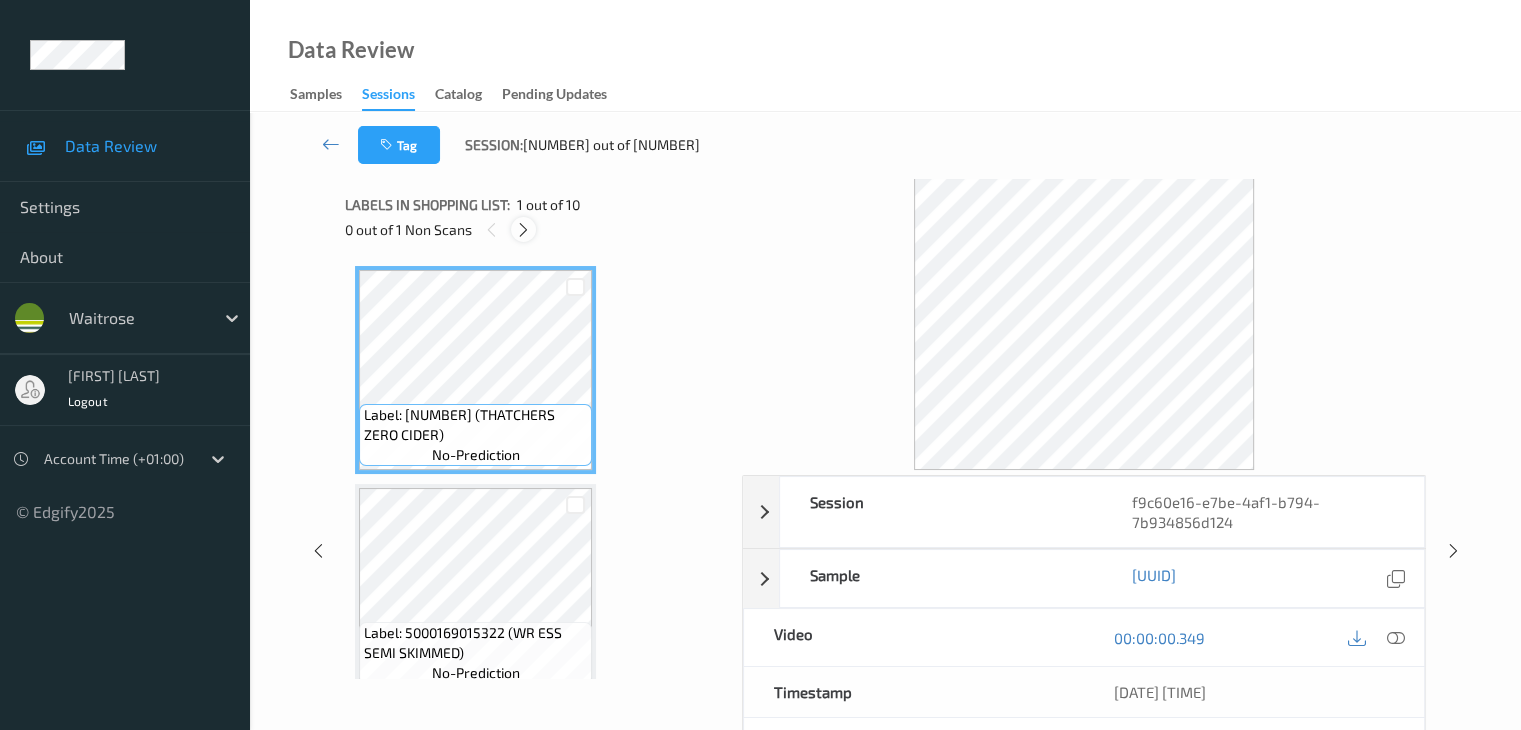 click at bounding box center (523, 230) 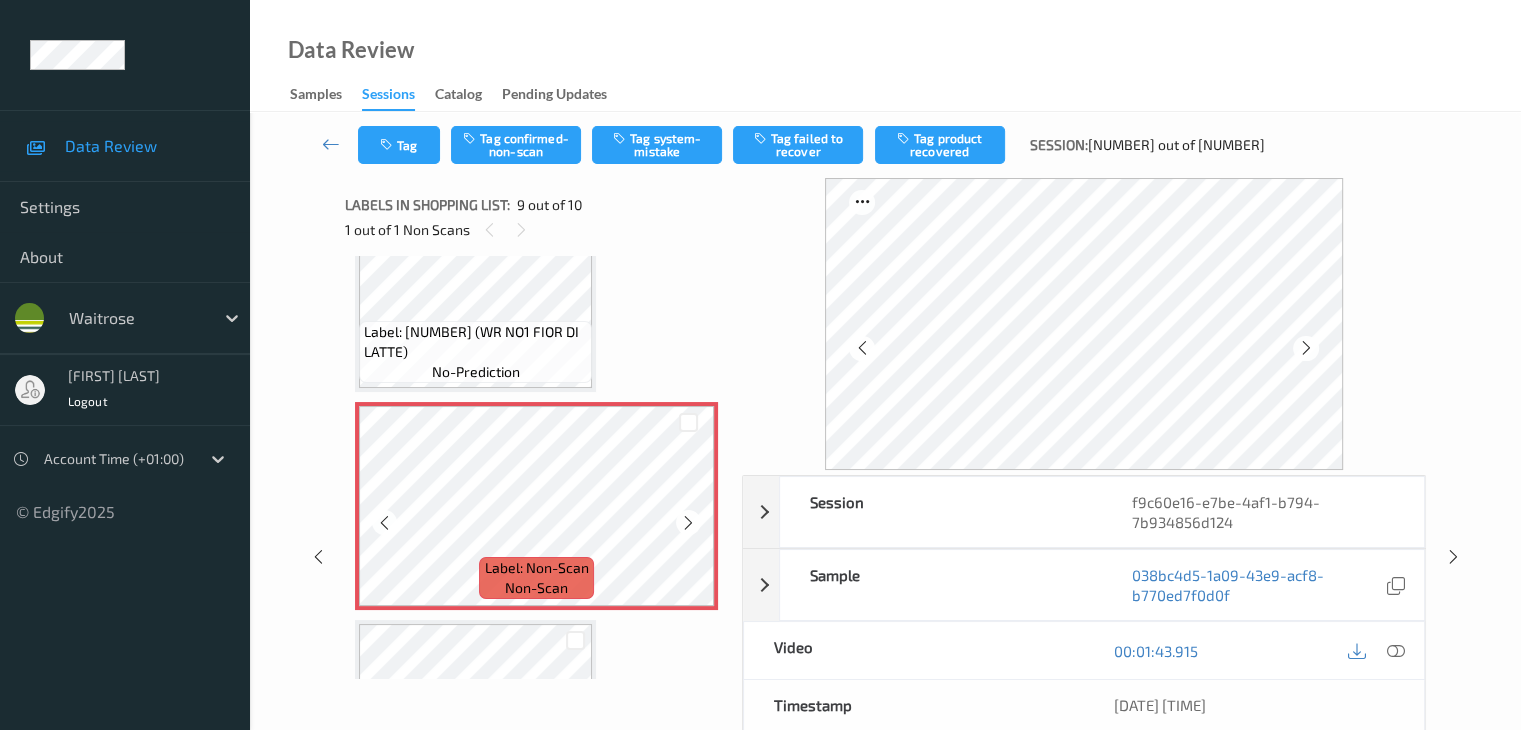 scroll, scrollTop: 1736, scrollLeft: 0, axis: vertical 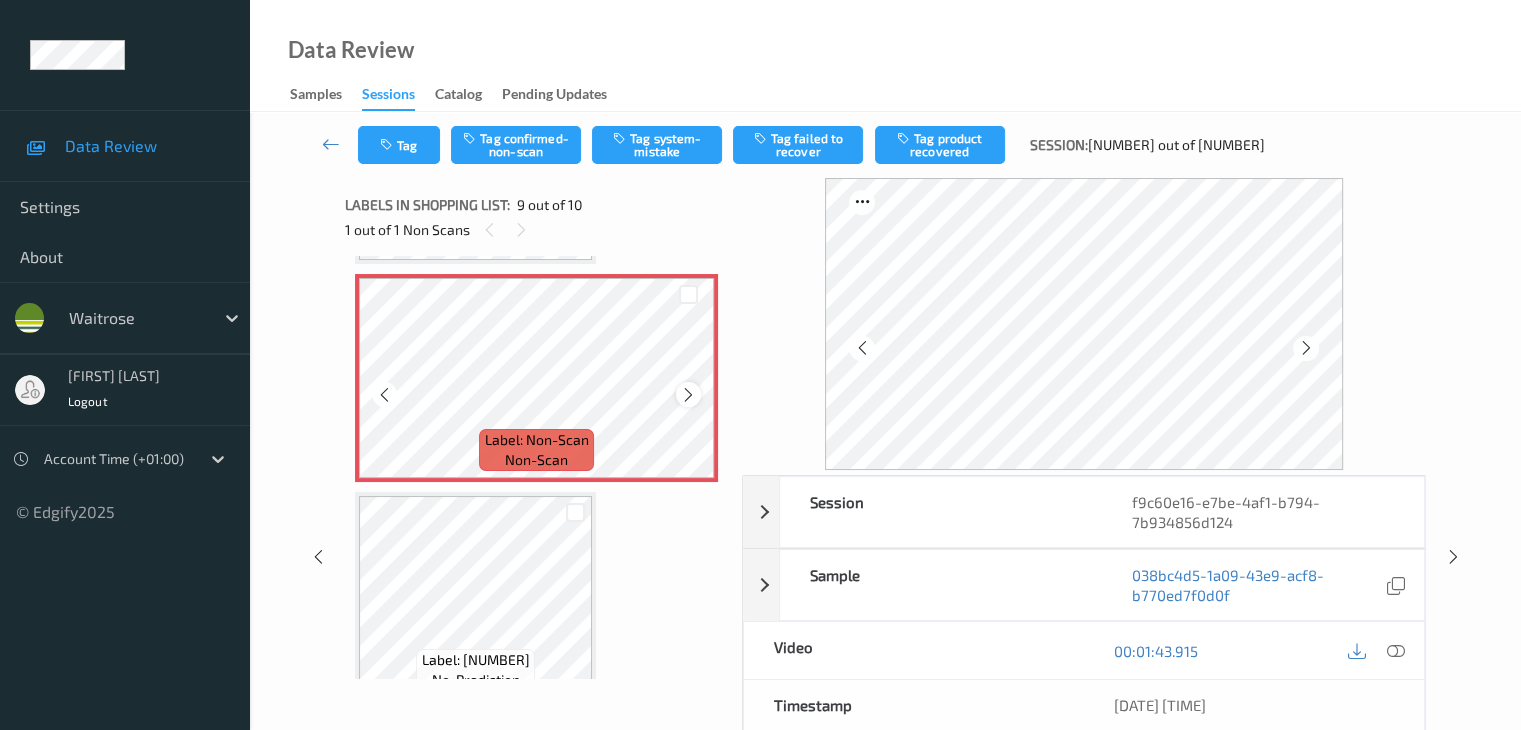 click at bounding box center [688, 395] 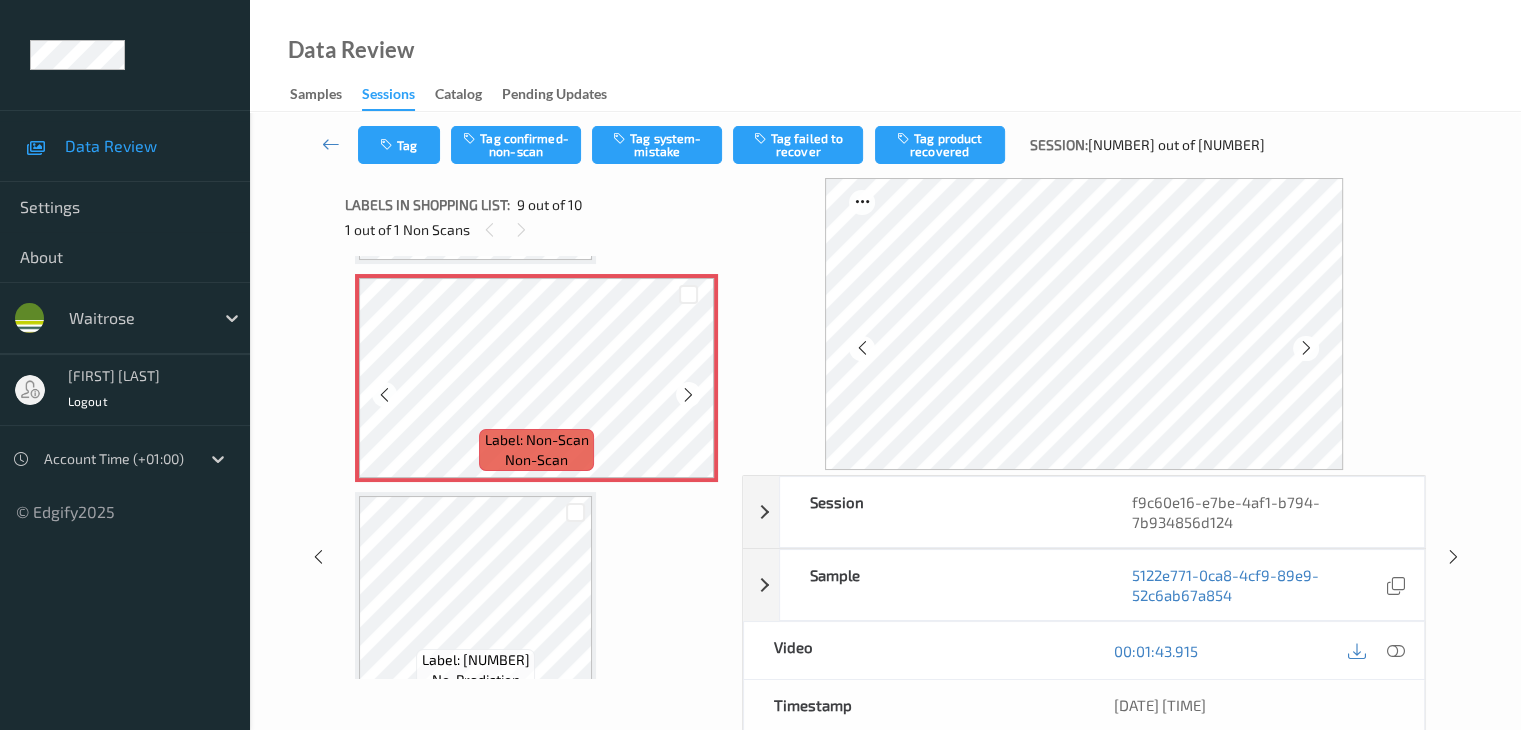 click at bounding box center (688, 395) 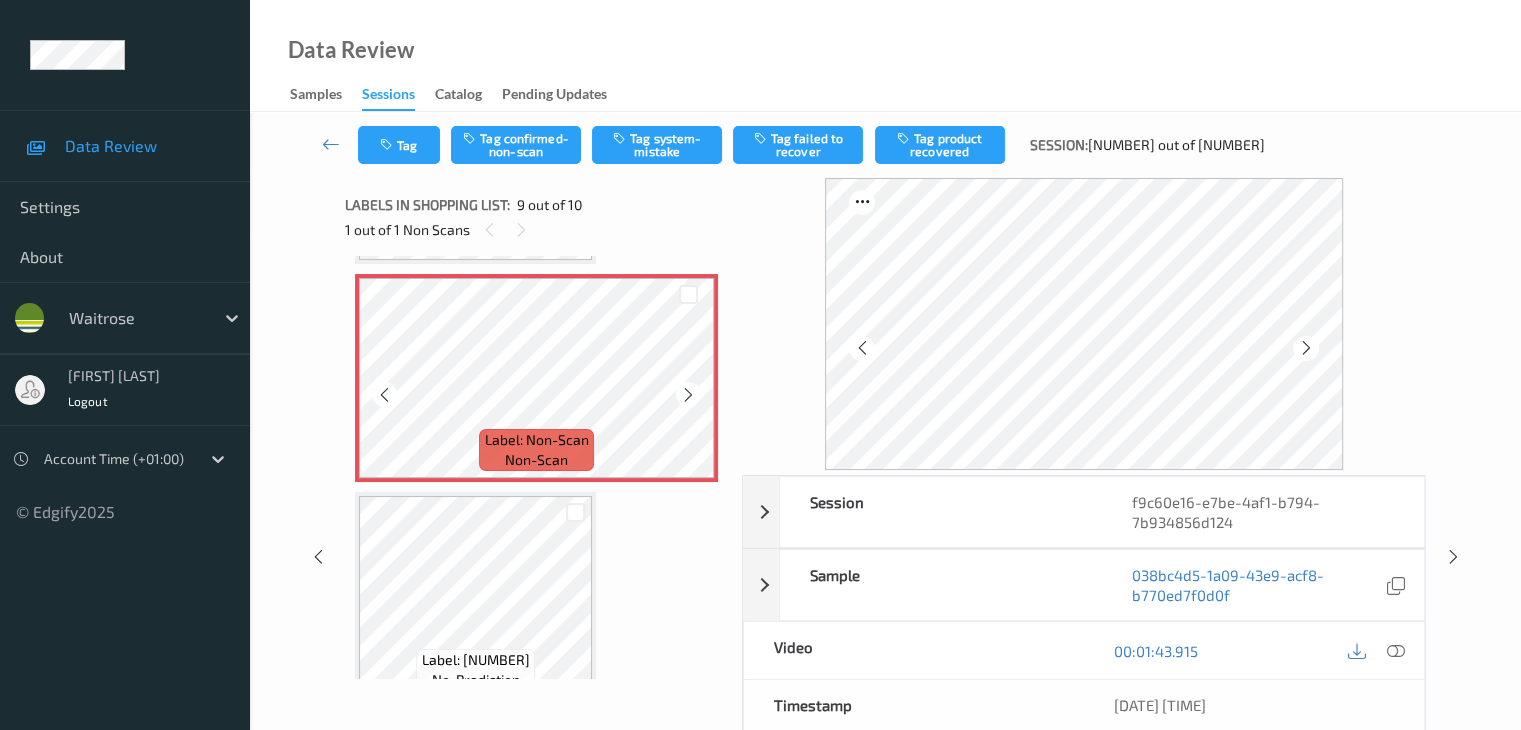 click at bounding box center [688, 395] 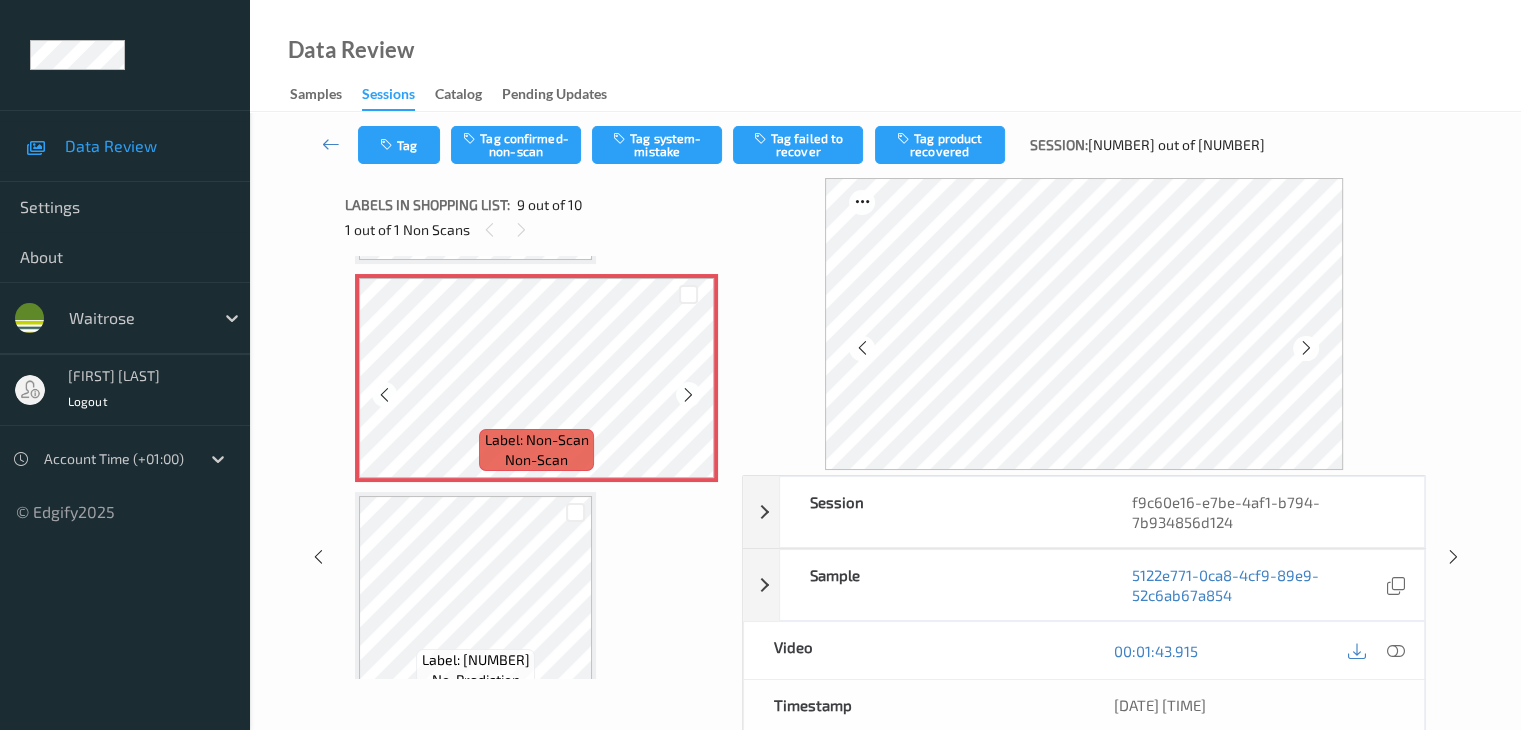 click at bounding box center [688, 395] 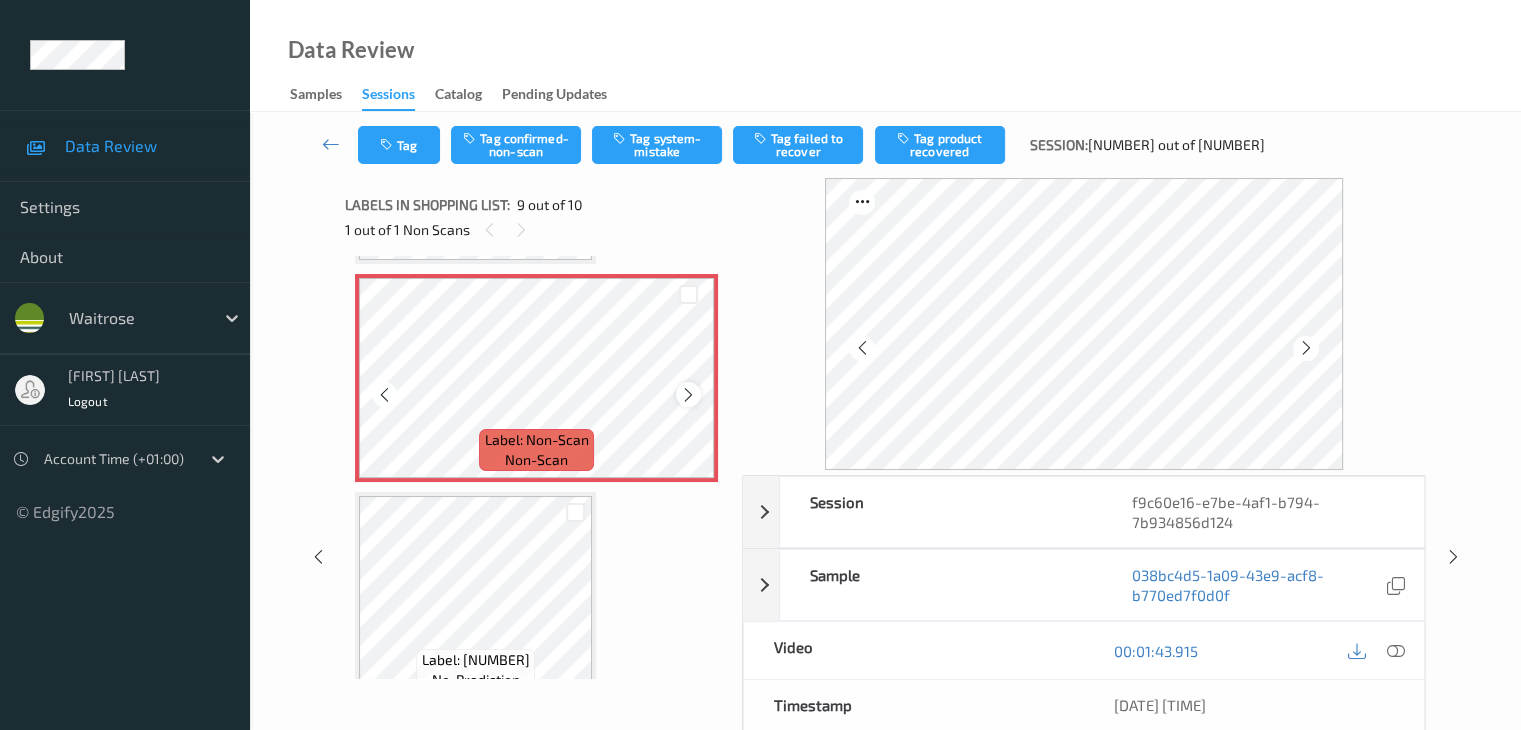 click at bounding box center (688, 395) 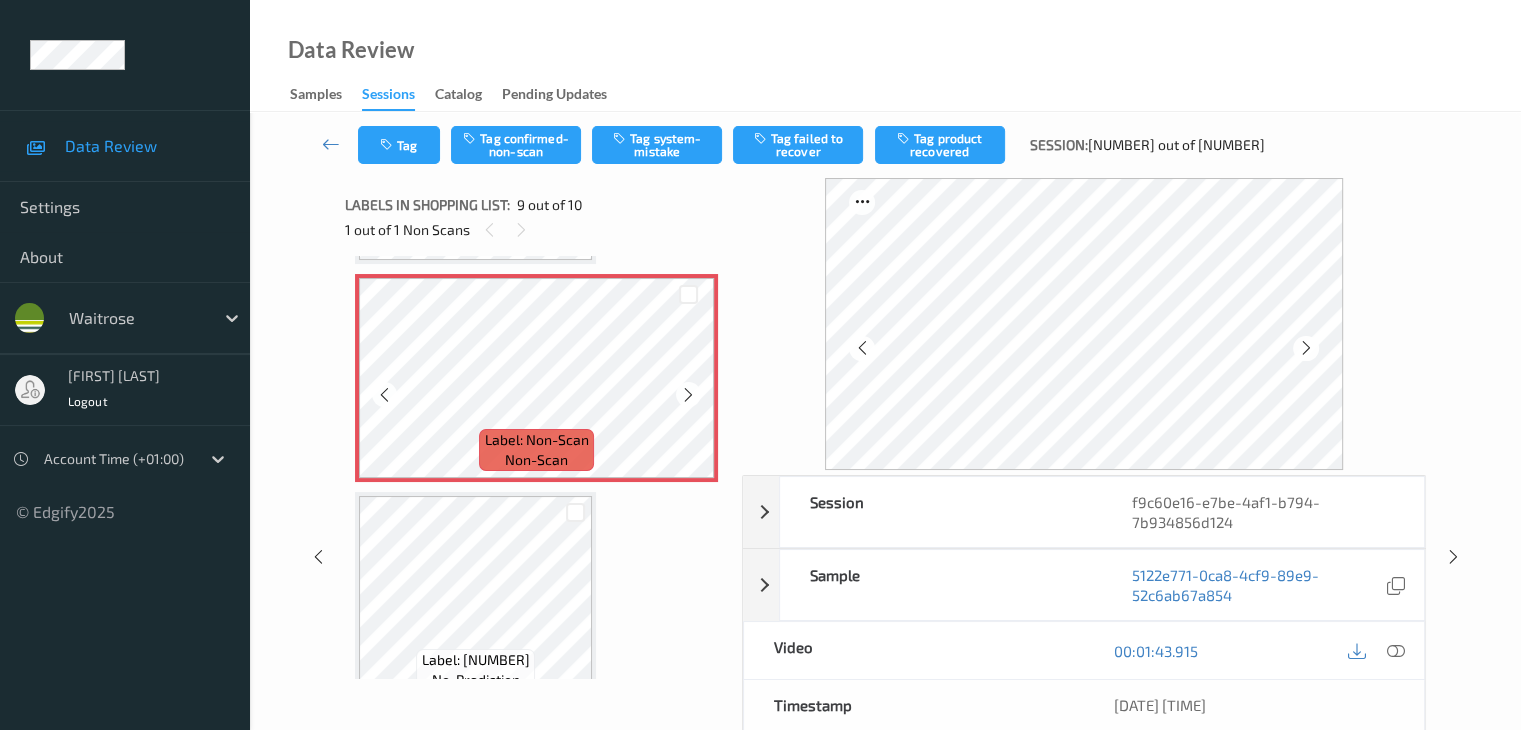 click at bounding box center (688, 395) 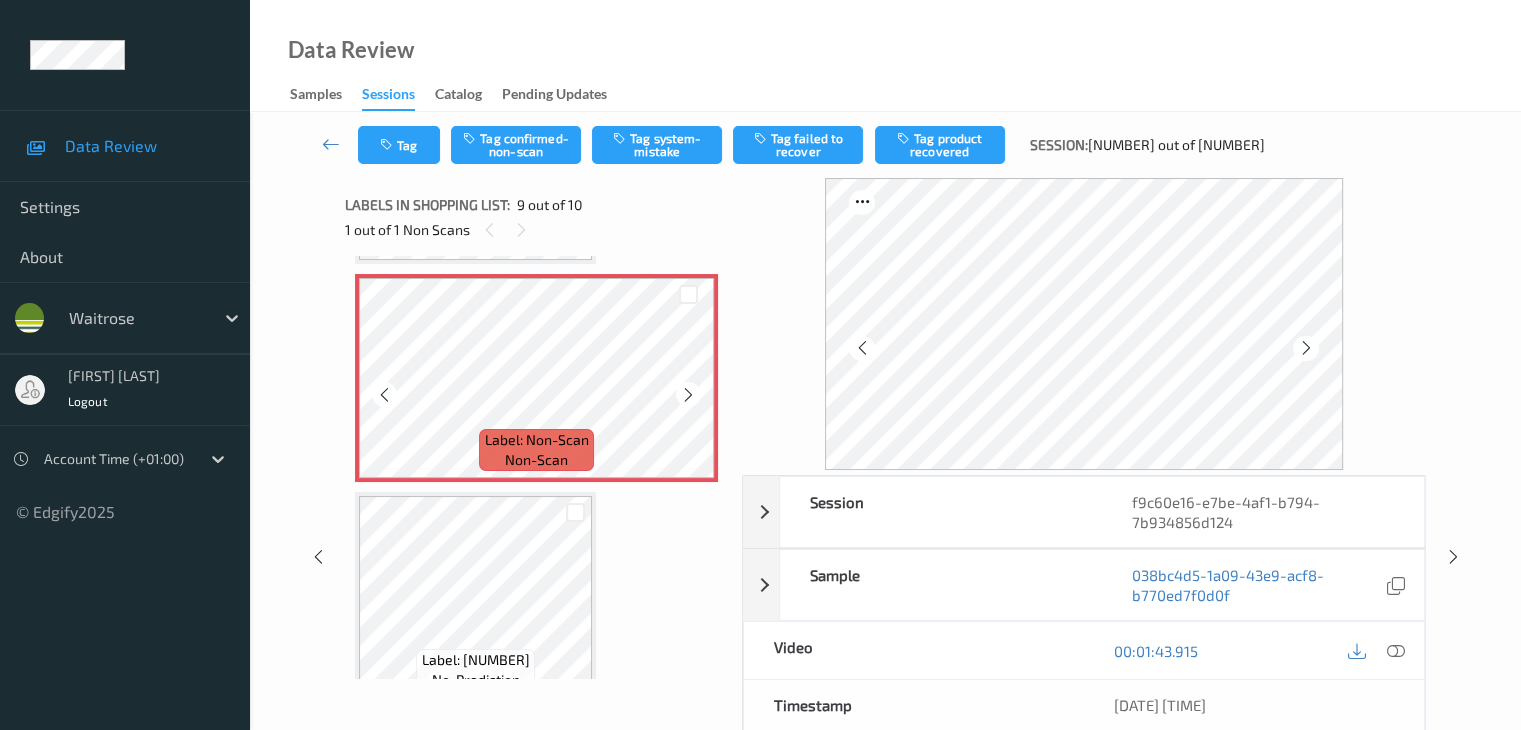 click at bounding box center [688, 395] 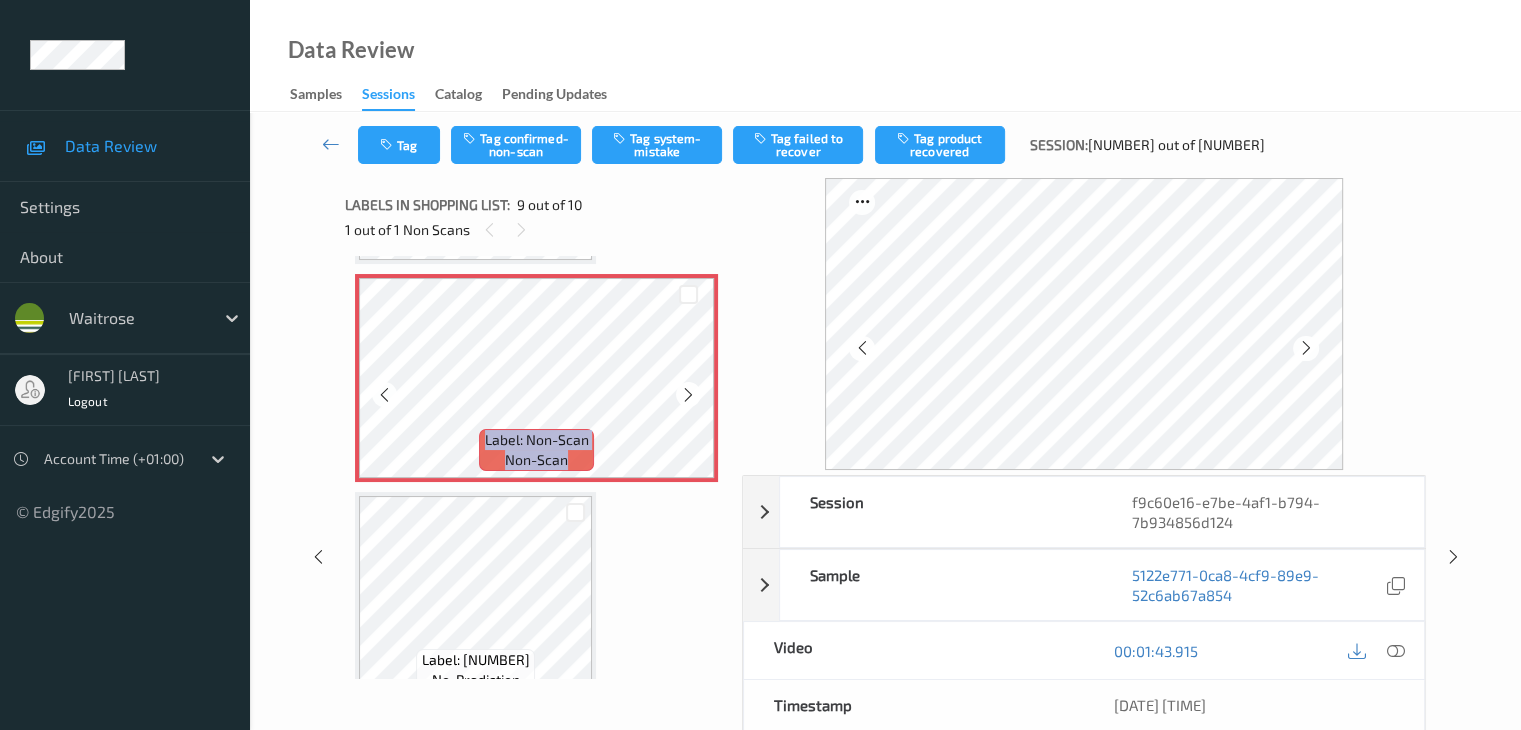 click at bounding box center [688, 395] 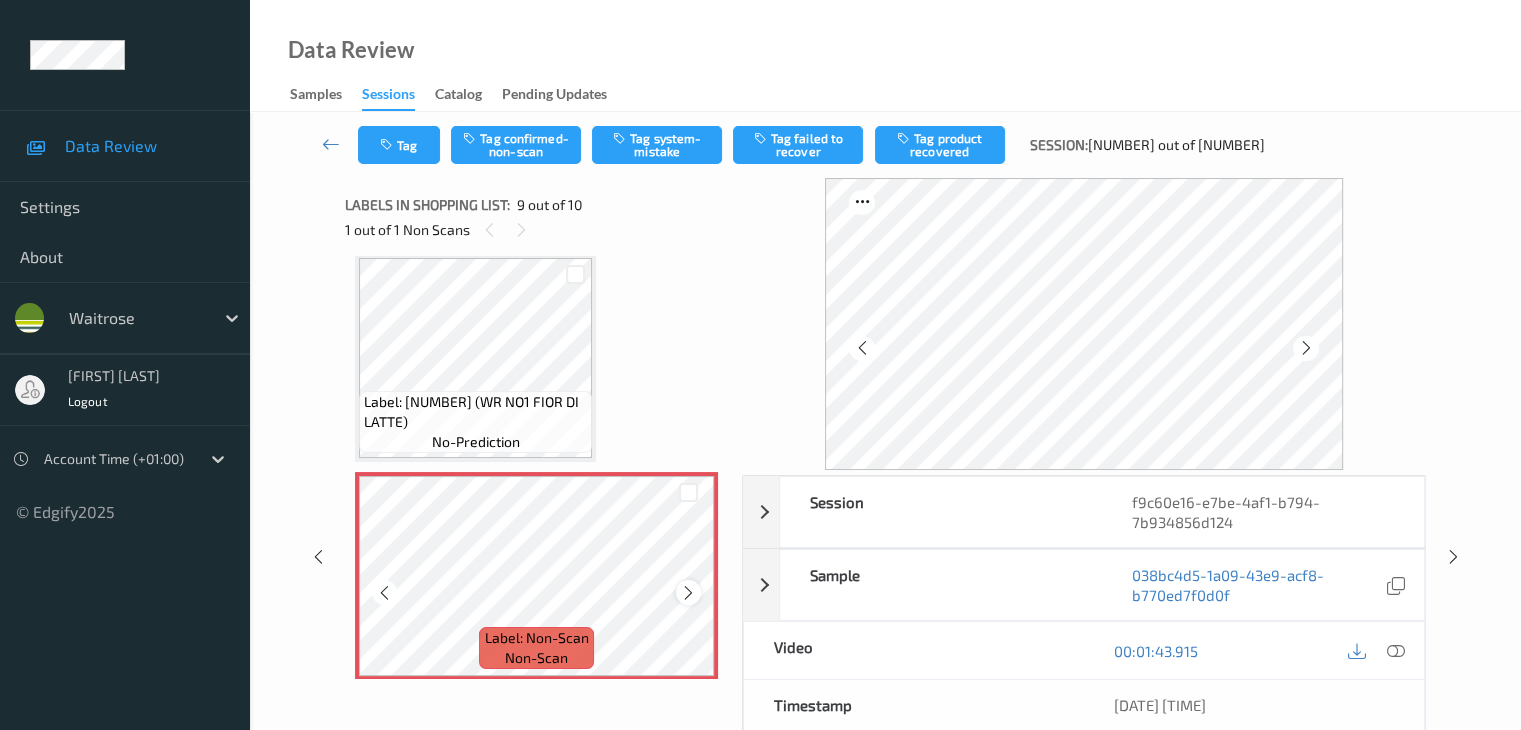 scroll, scrollTop: 1536, scrollLeft: 0, axis: vertical 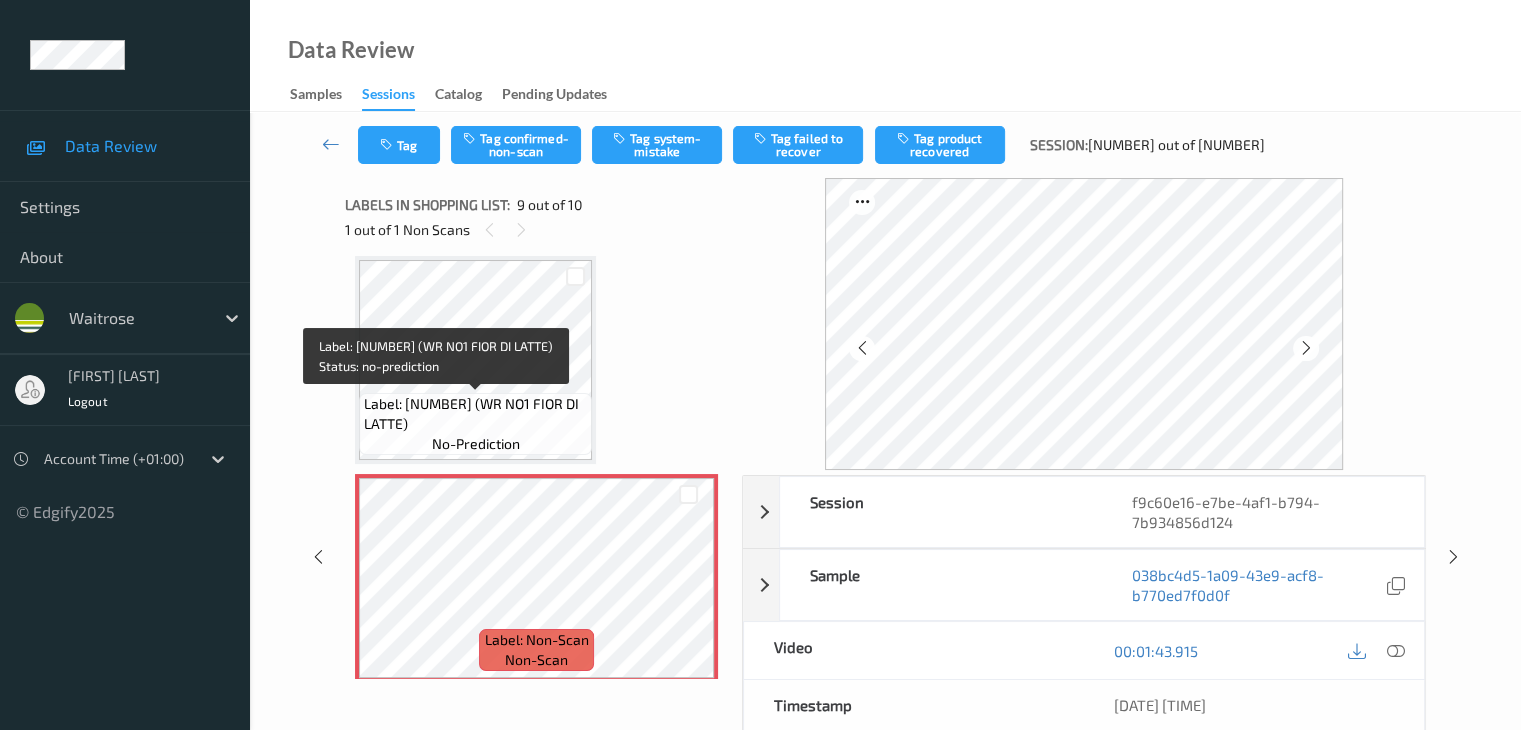 click on "Label: [NUMBER] (WR NO1 FIOR DI LATTE) no-prediction" at bounding box center (475, 424) 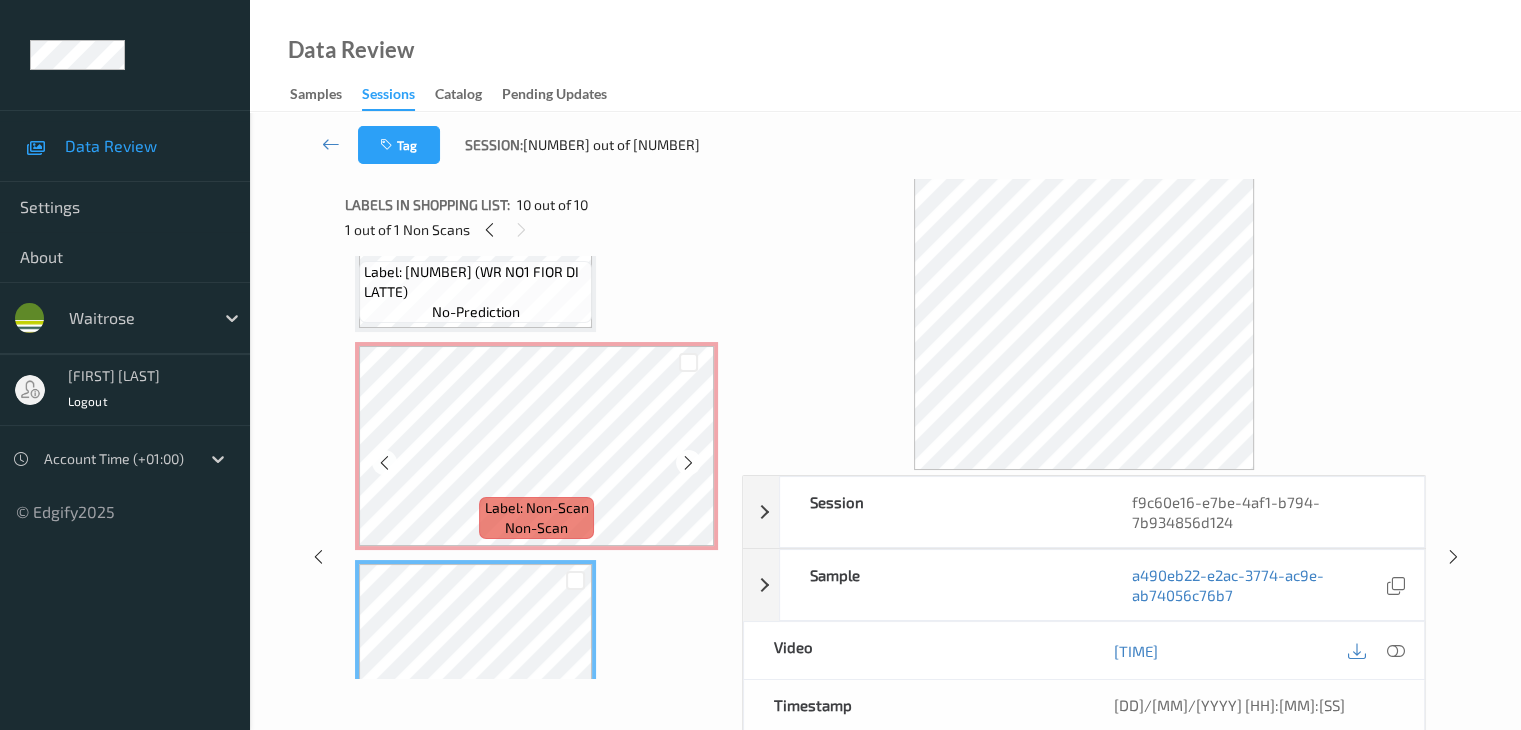 scroll, scrollTop: 1636, scrollLeft: 0, axis: vertical 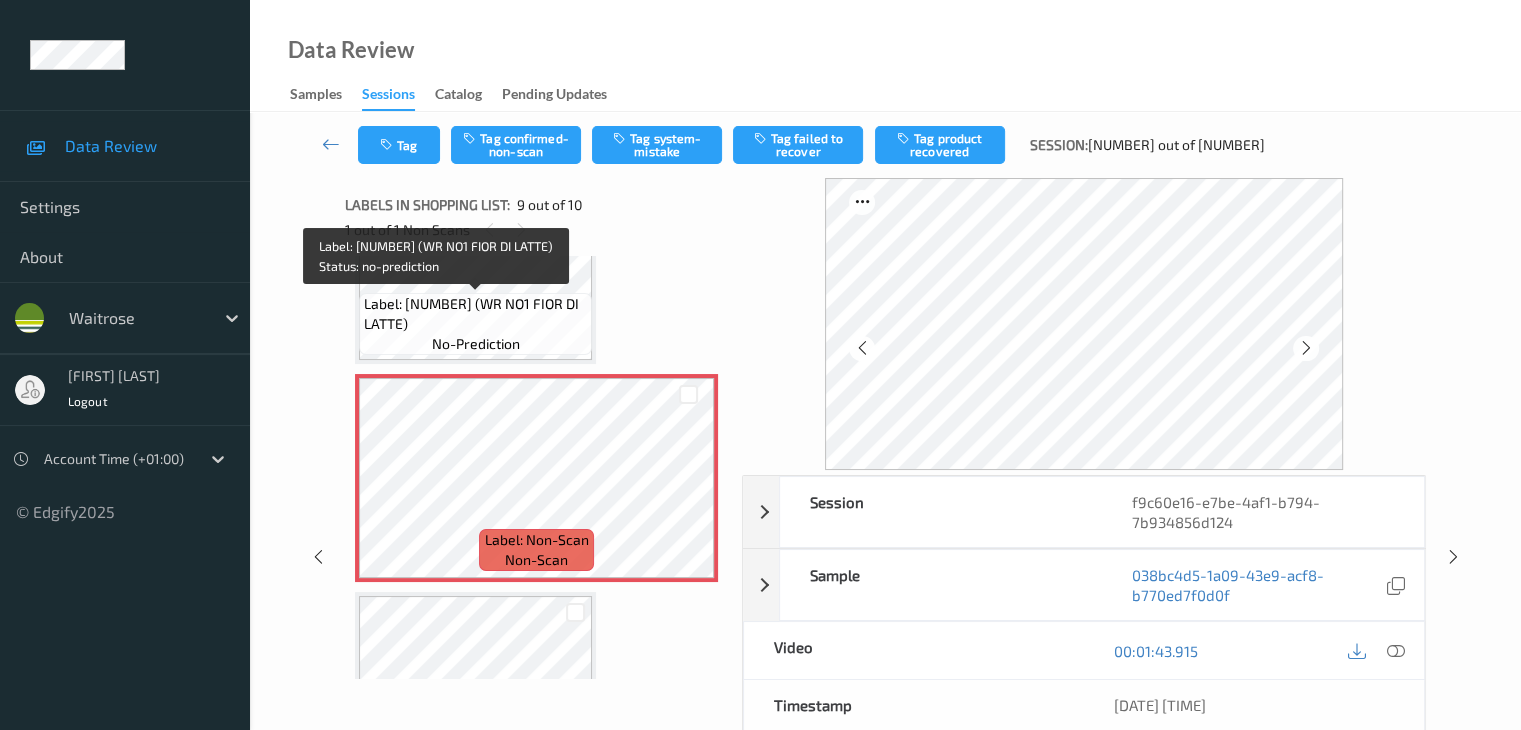 click on "Label: [NUMBER] (WR NO1 FIOR DI LATTE)" at bounding box center (475, 314) 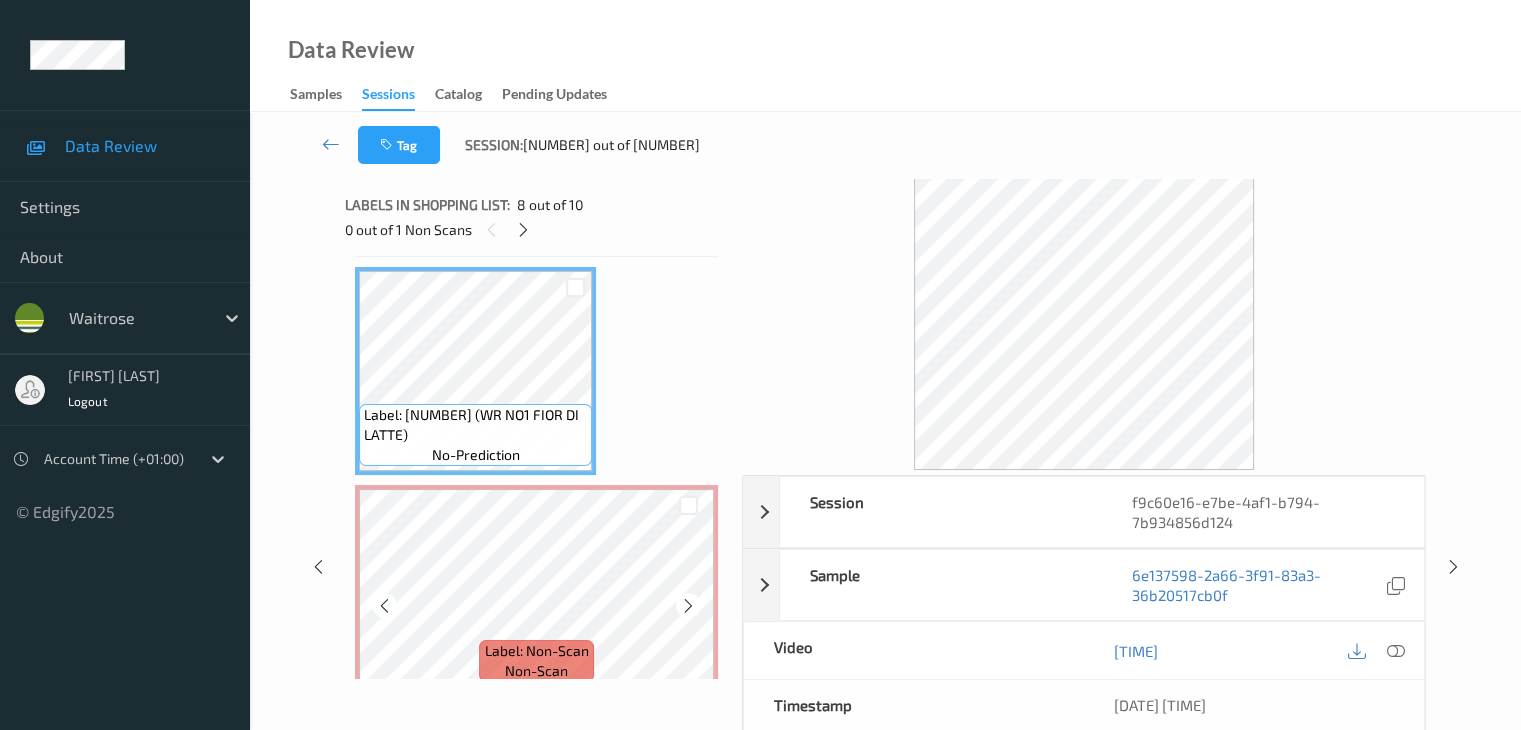 scroll, scrollTop: 1536, scrollLeft: 0, axis: vertical 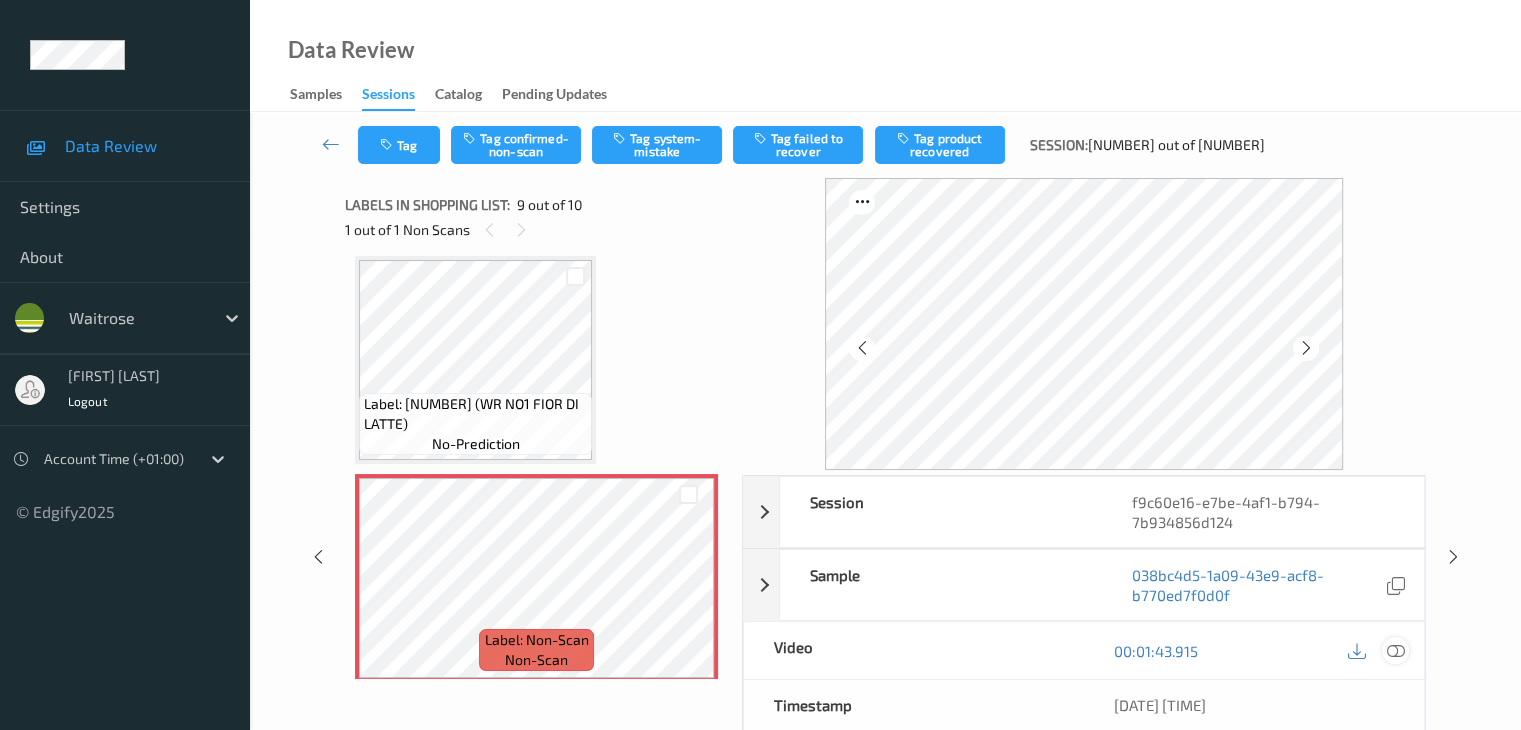click at bounding box center (1395, 651) 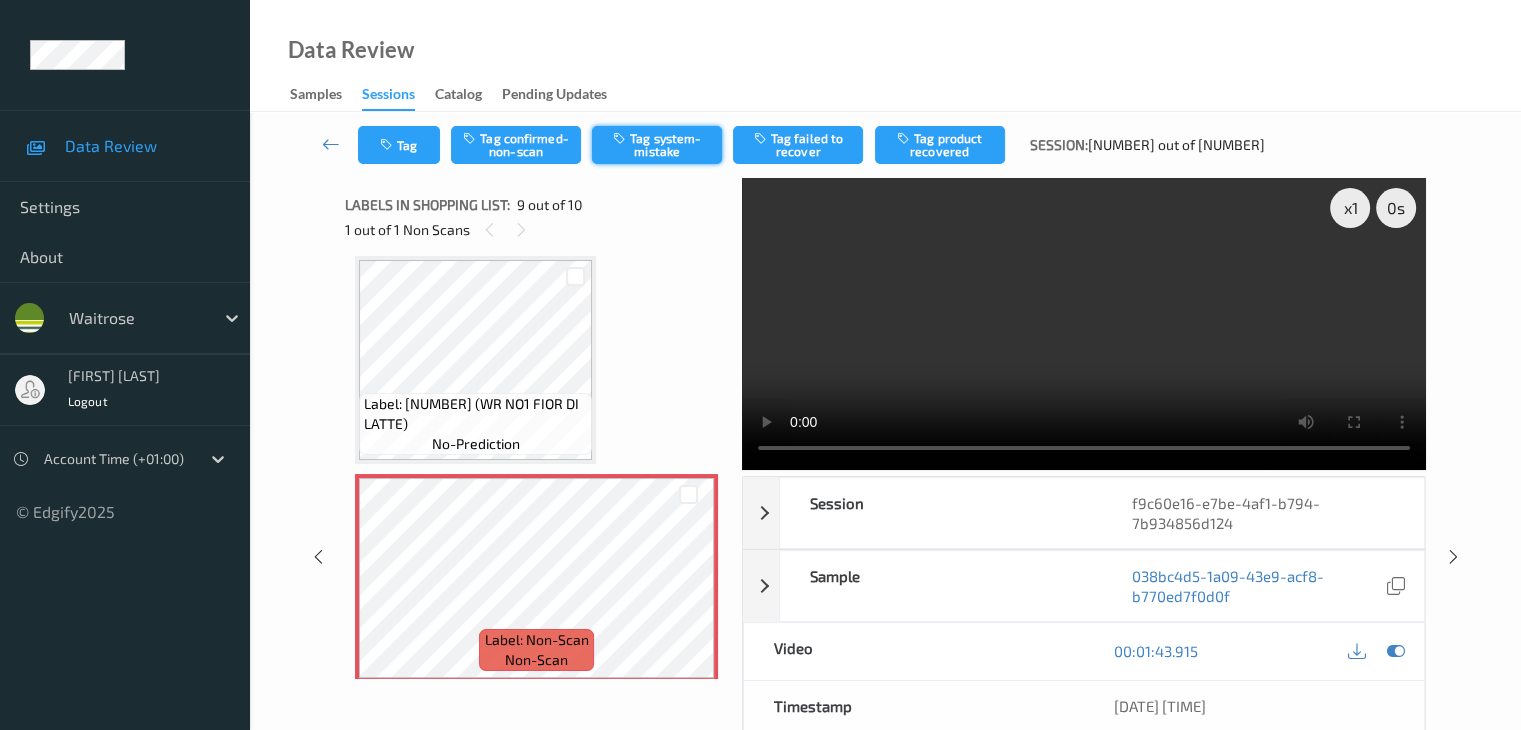 click on "Tag   system-mistake" at bounding box center (657, 145) 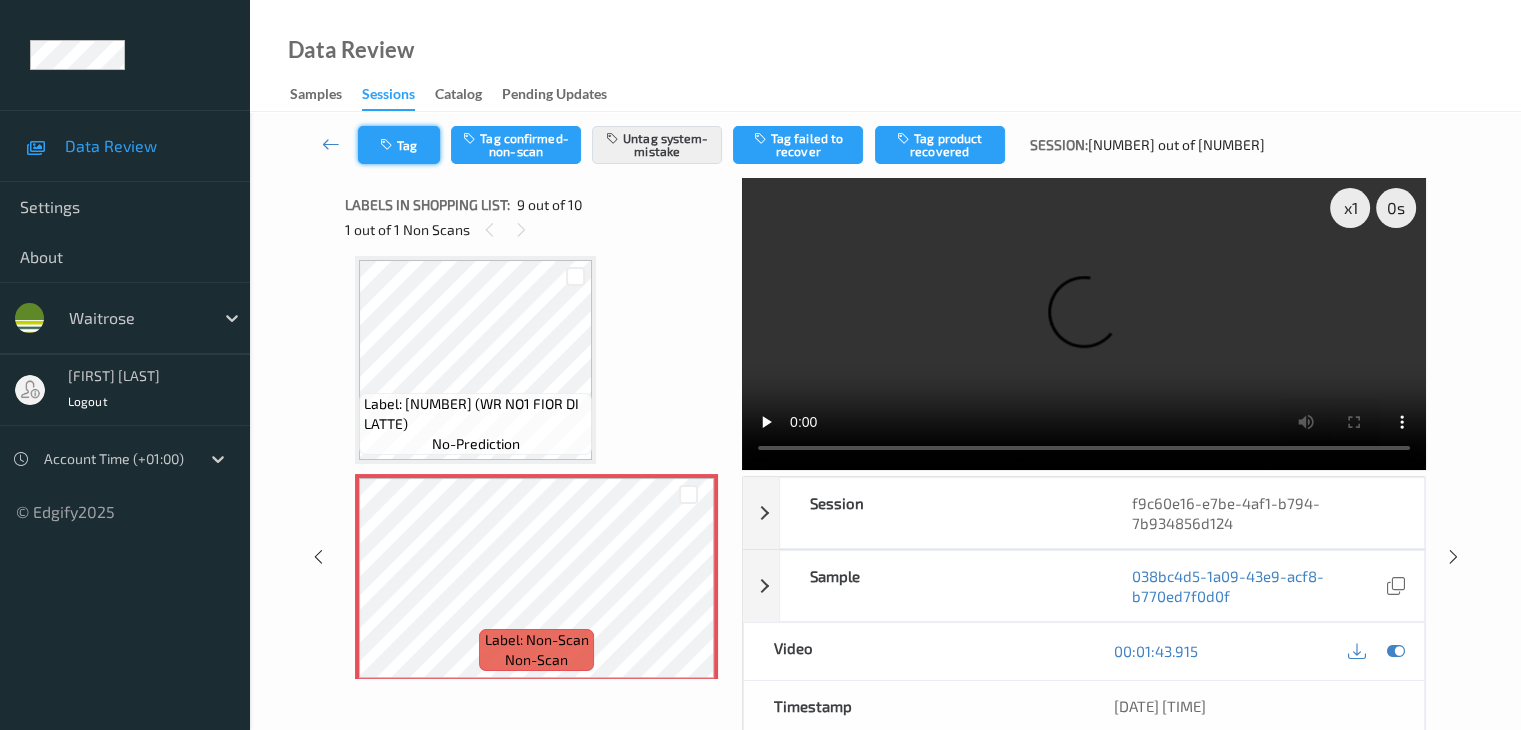 click at bounding box center (388, 145) 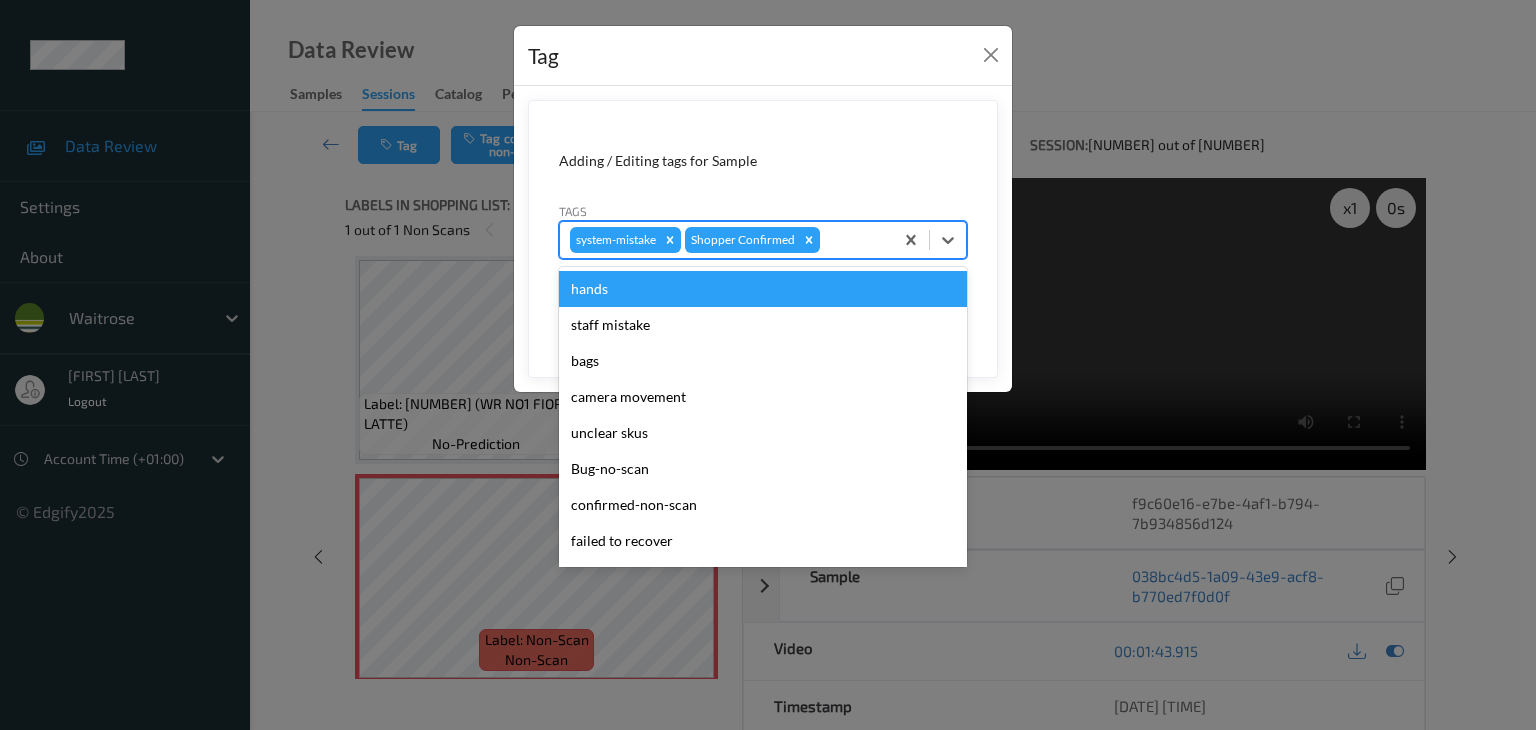 click at bounding box center [853, 240] 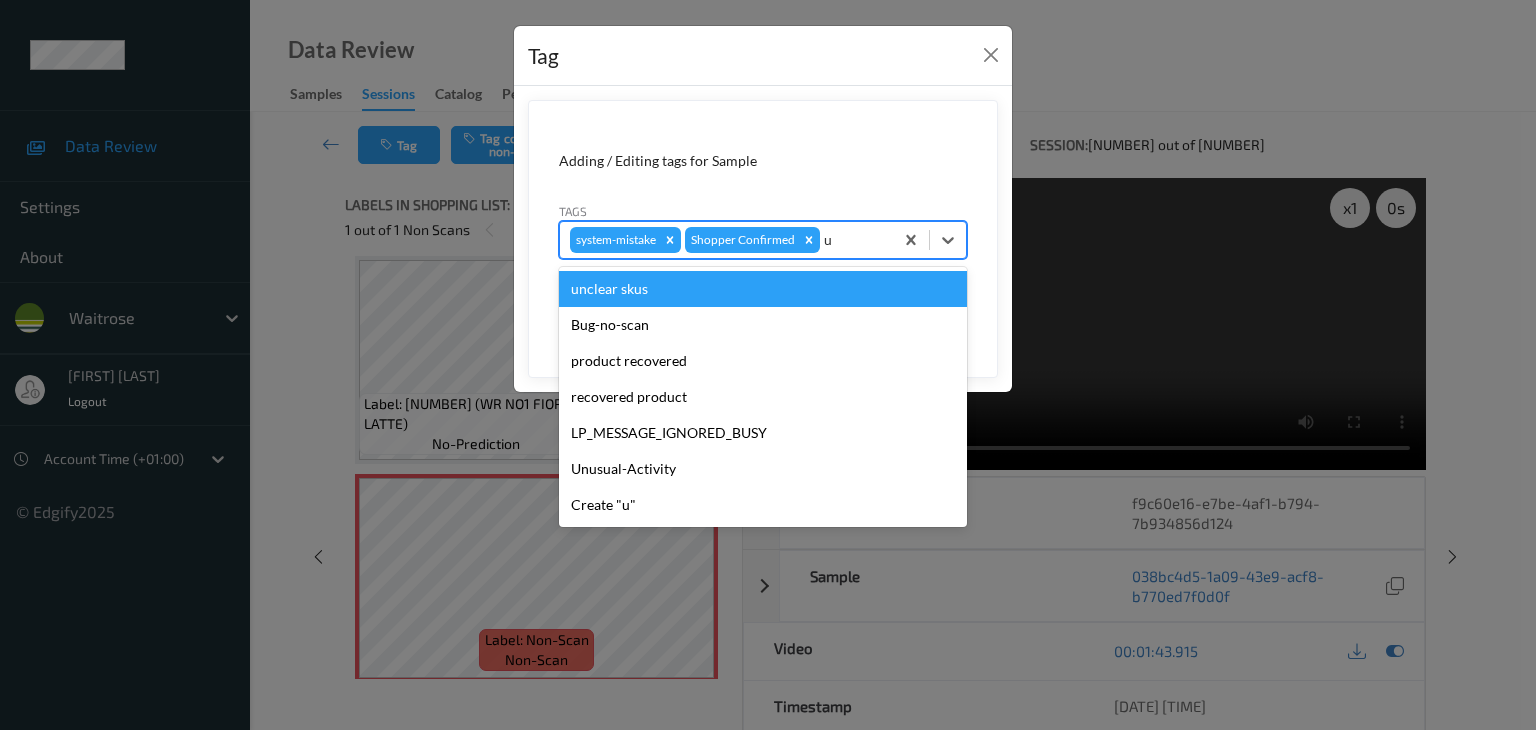 type on "u" 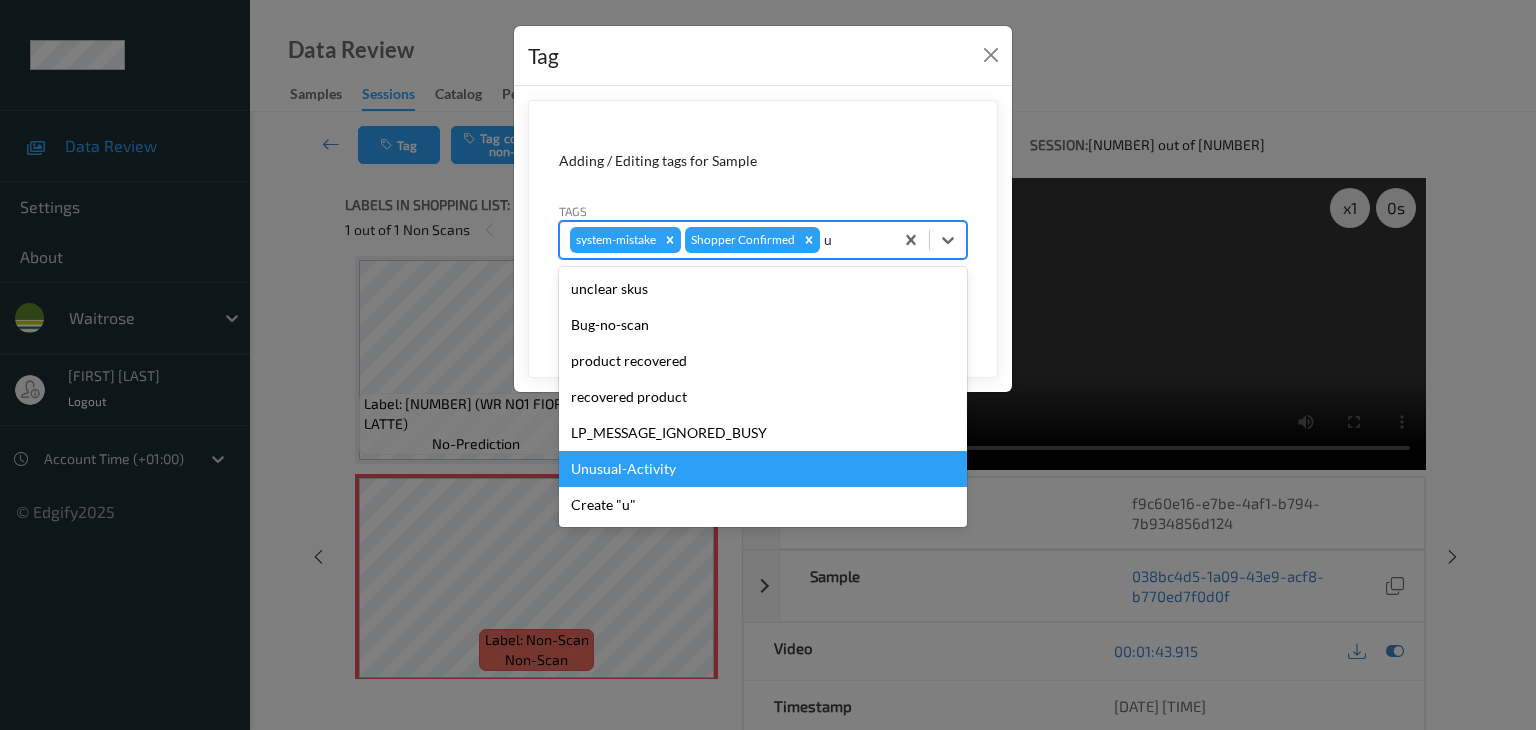 click on "Unusual-Activity" at bounding box center [763, 469] 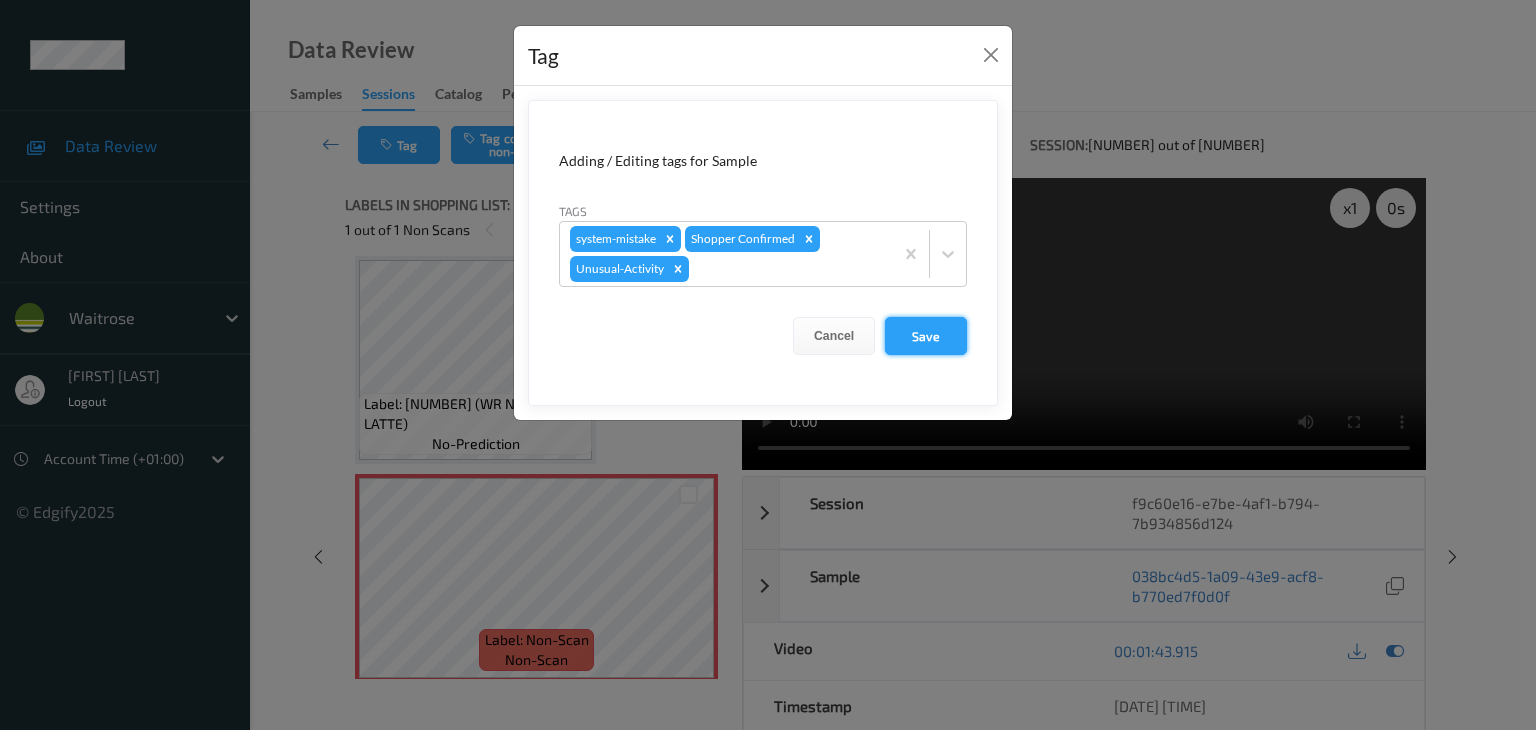 click on "Save" at bounding box center (926, 336) 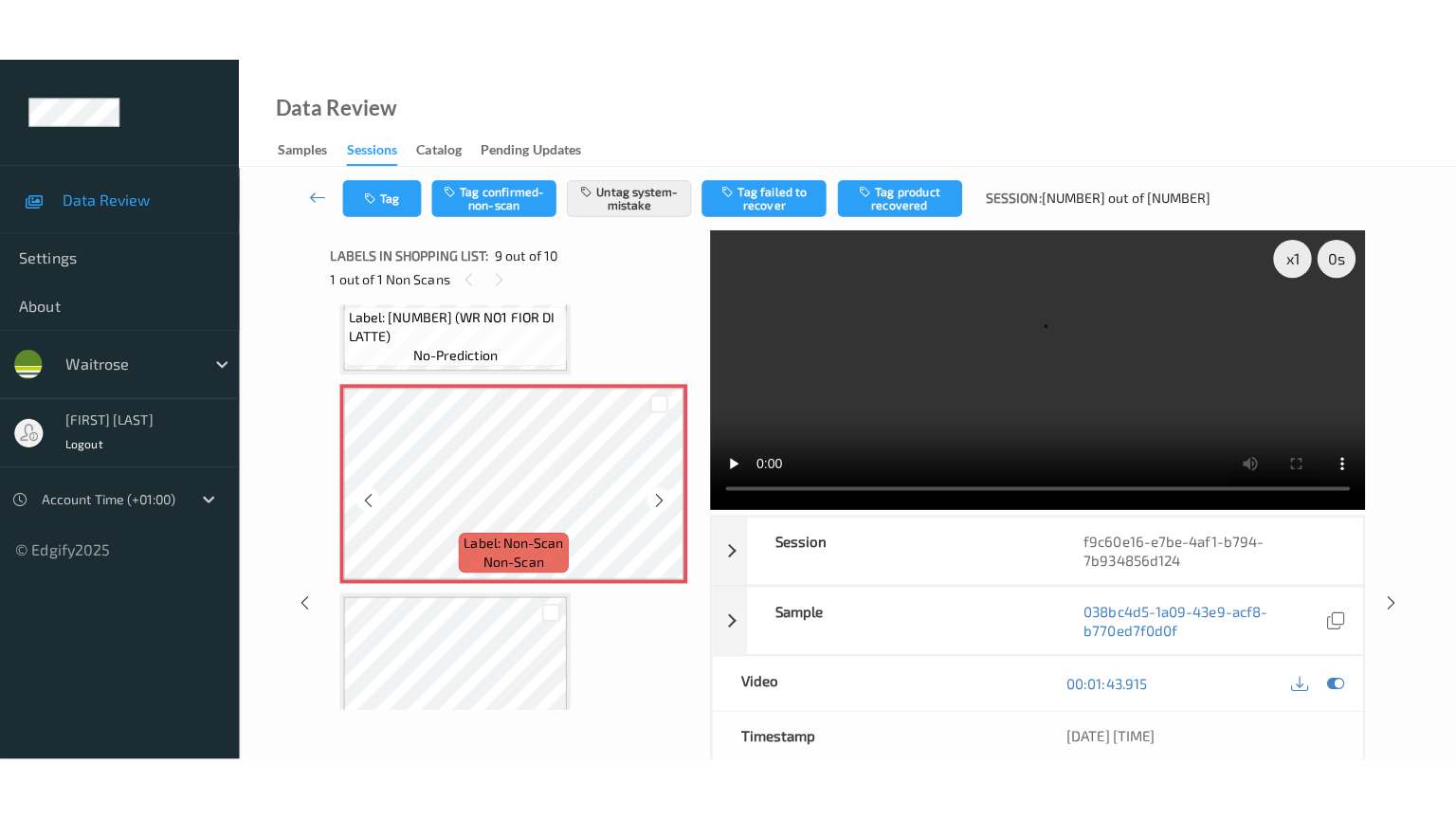 scroll, scrollTop: 1551, scrollLeft: 0, axis: vertical 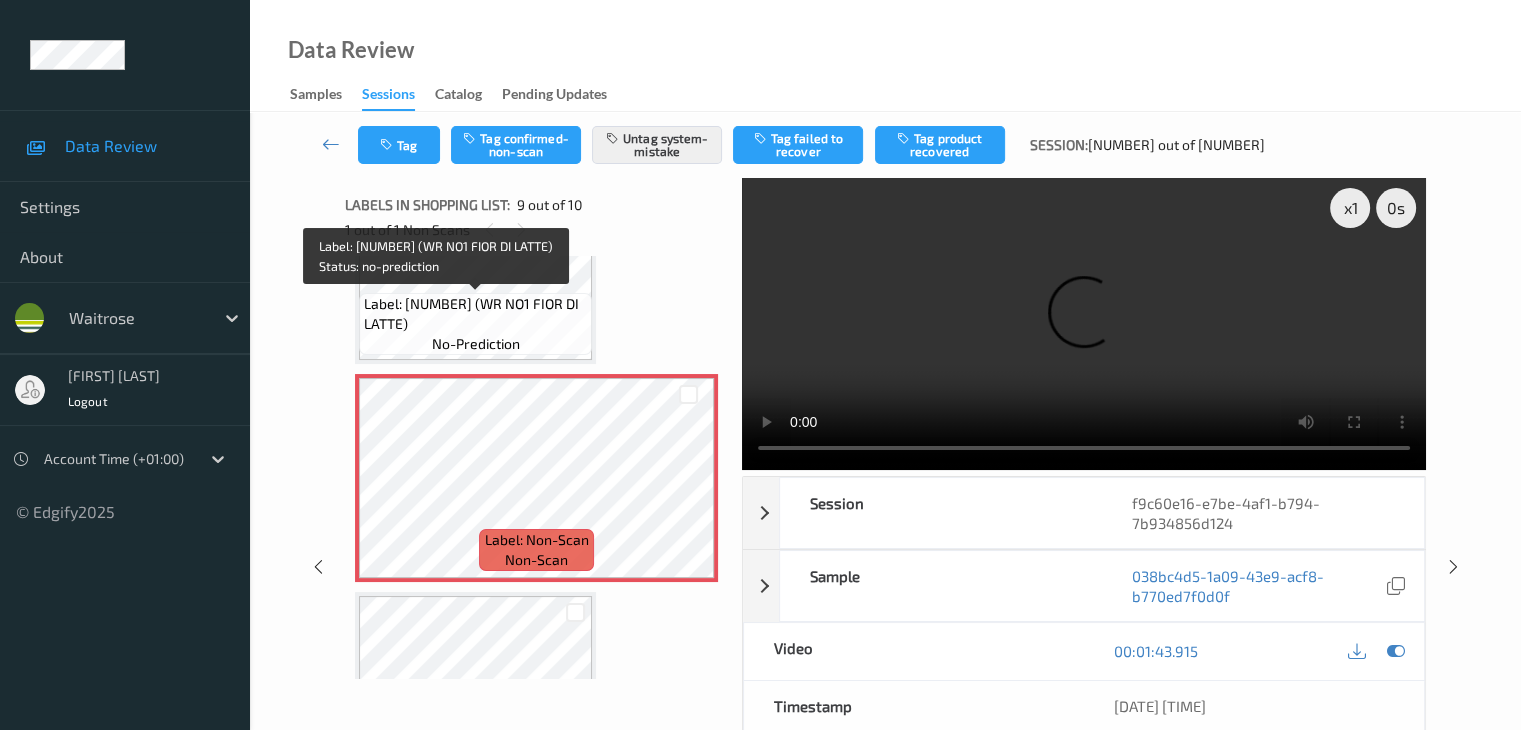 click on "Label: [NUMBER] (WR NO1 FIOR DI LATTE)" at bounding box center (475, 314) 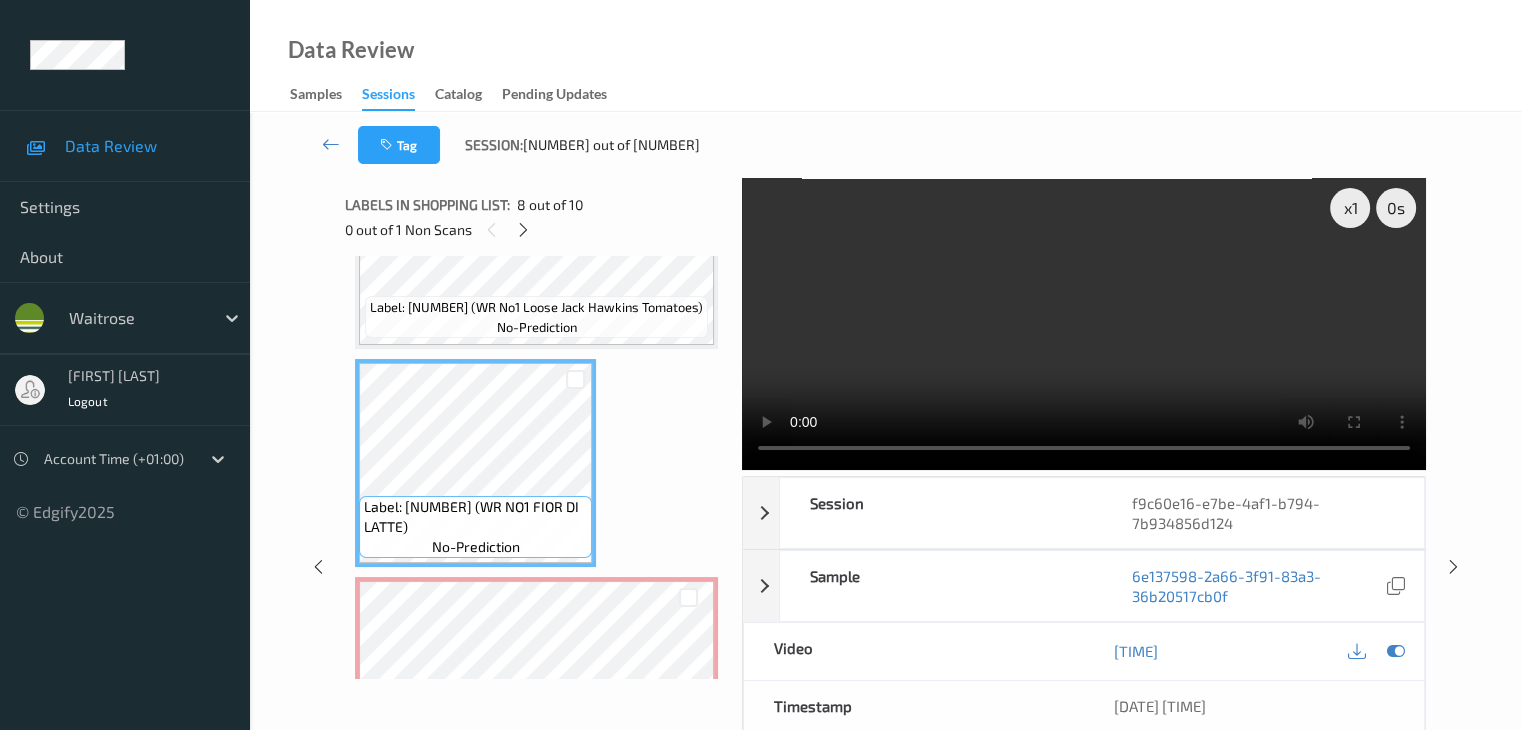 scroll, scrollTop: 1432, scrollLeft: 0, axis: vertical 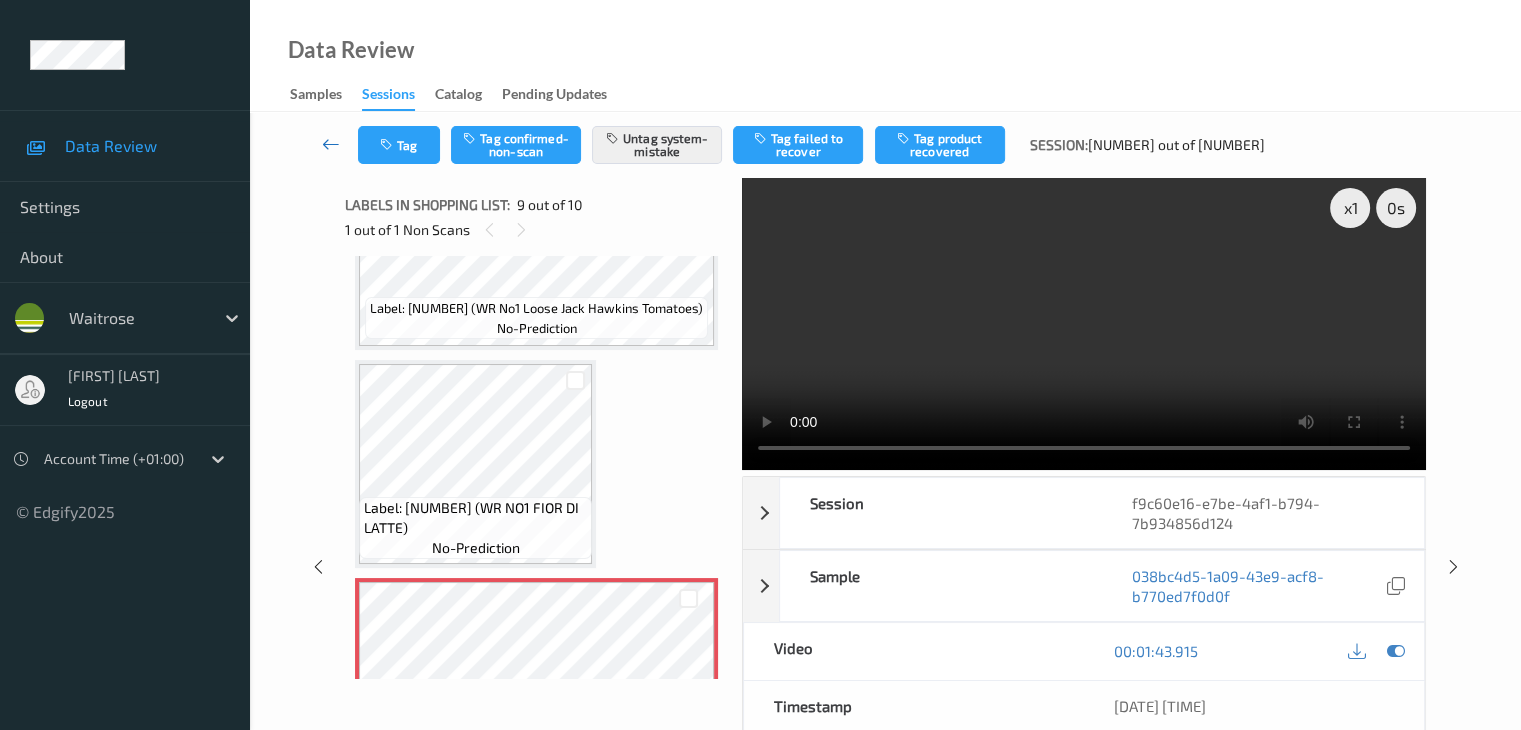 click at bounding box center (331, 144) 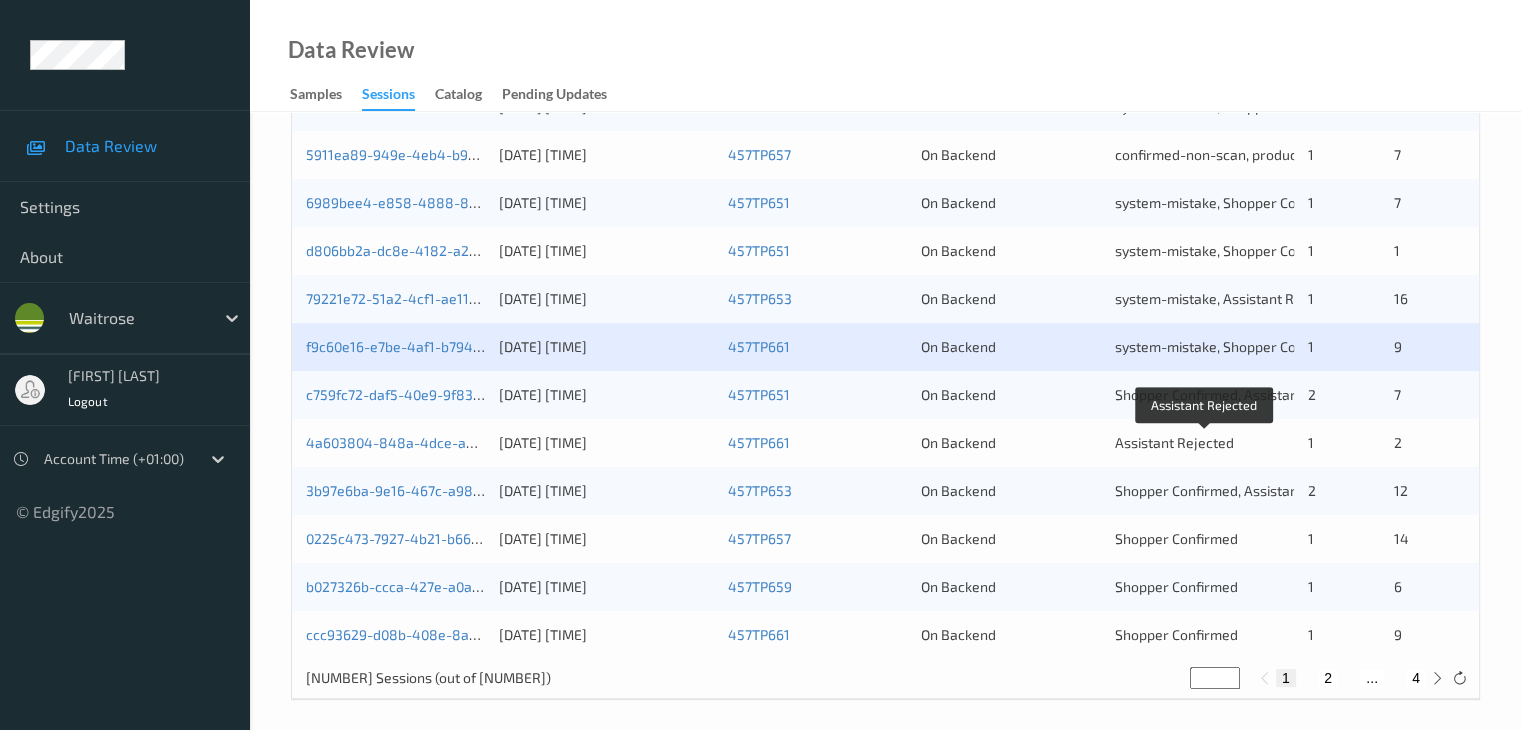 scroll, scrollTop: 932, scrollLeft: 0, axis: vertical 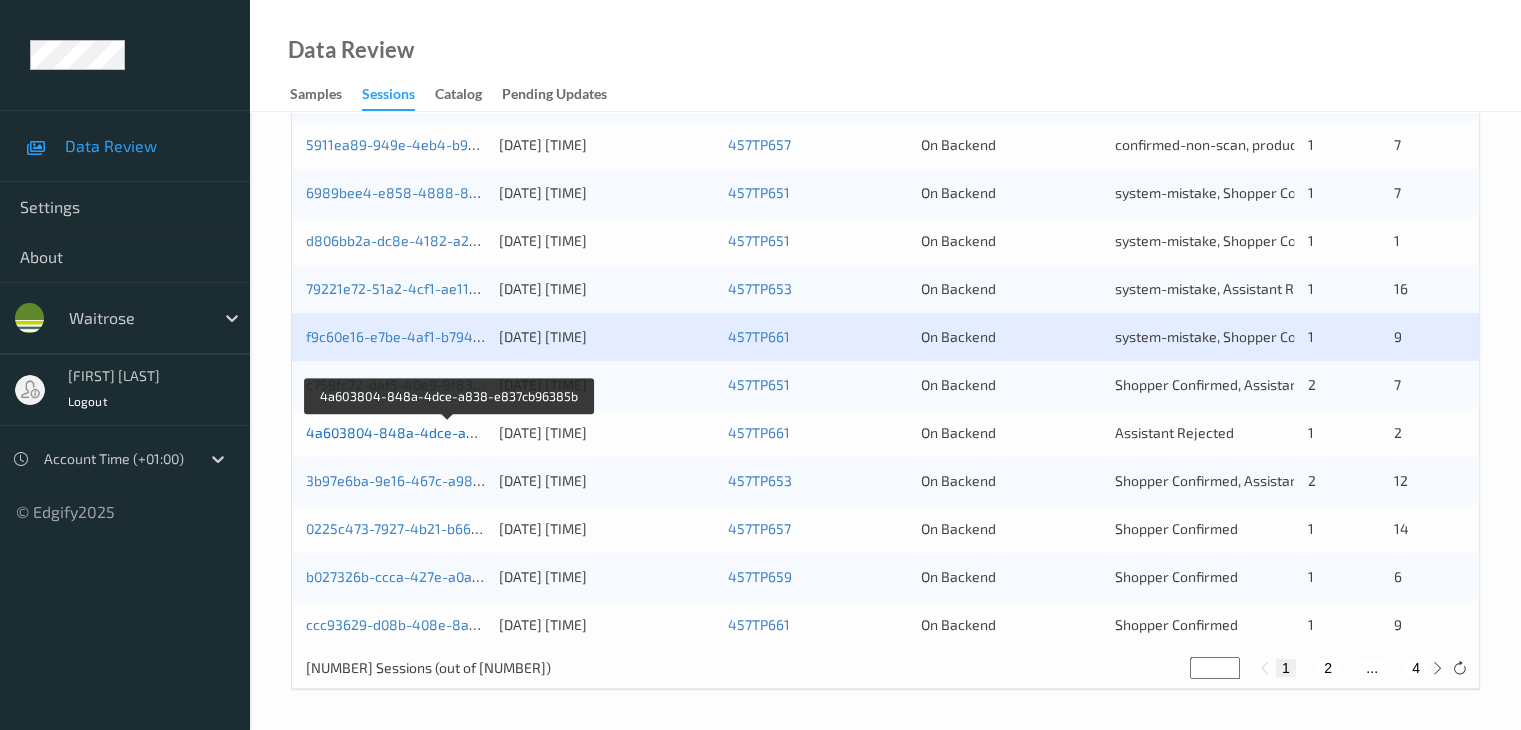 click on "4a603804-848a-4dce-a838-e837cb96385b" at bounding box center [450, 432] 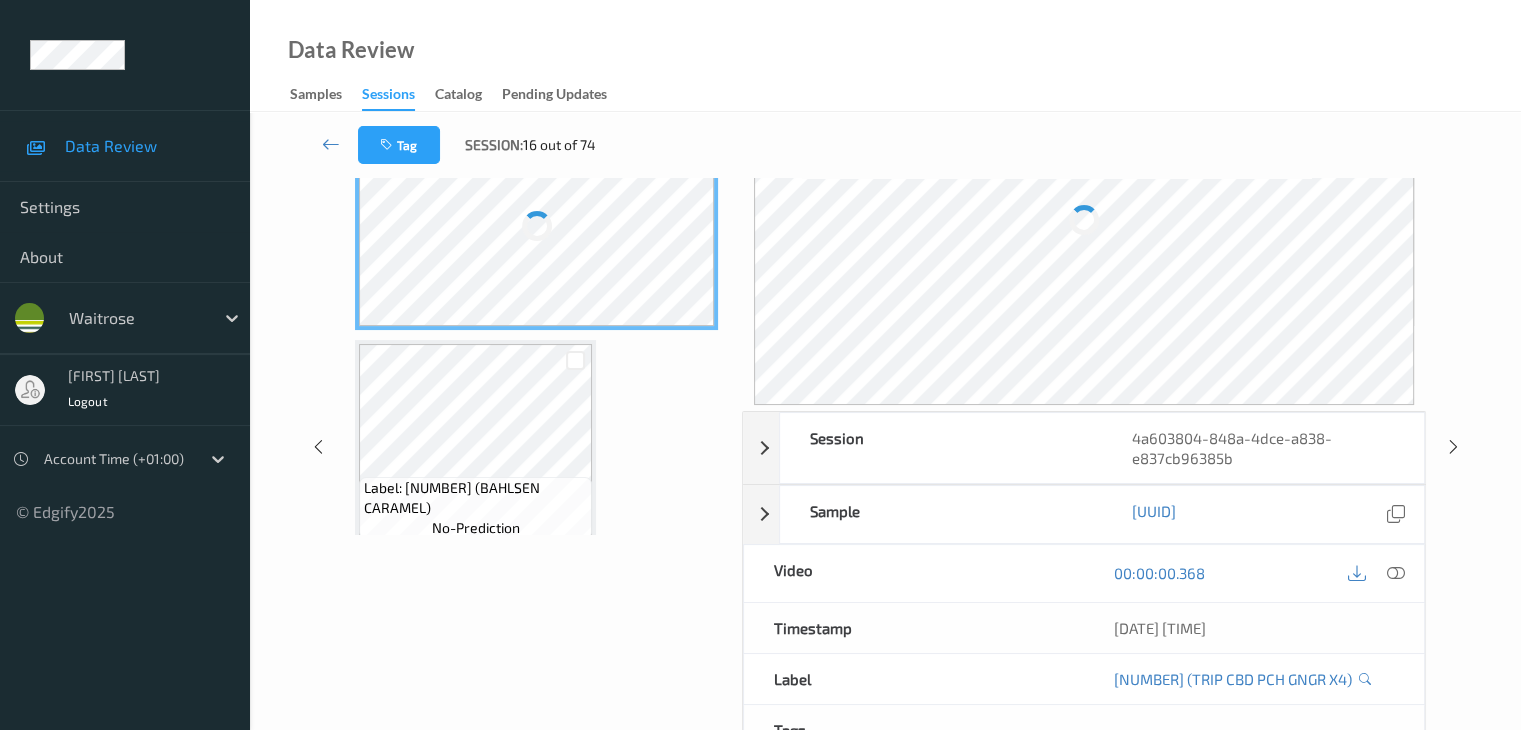 scroll, scrollTop: 0, scrollLeft: 0, axis: both 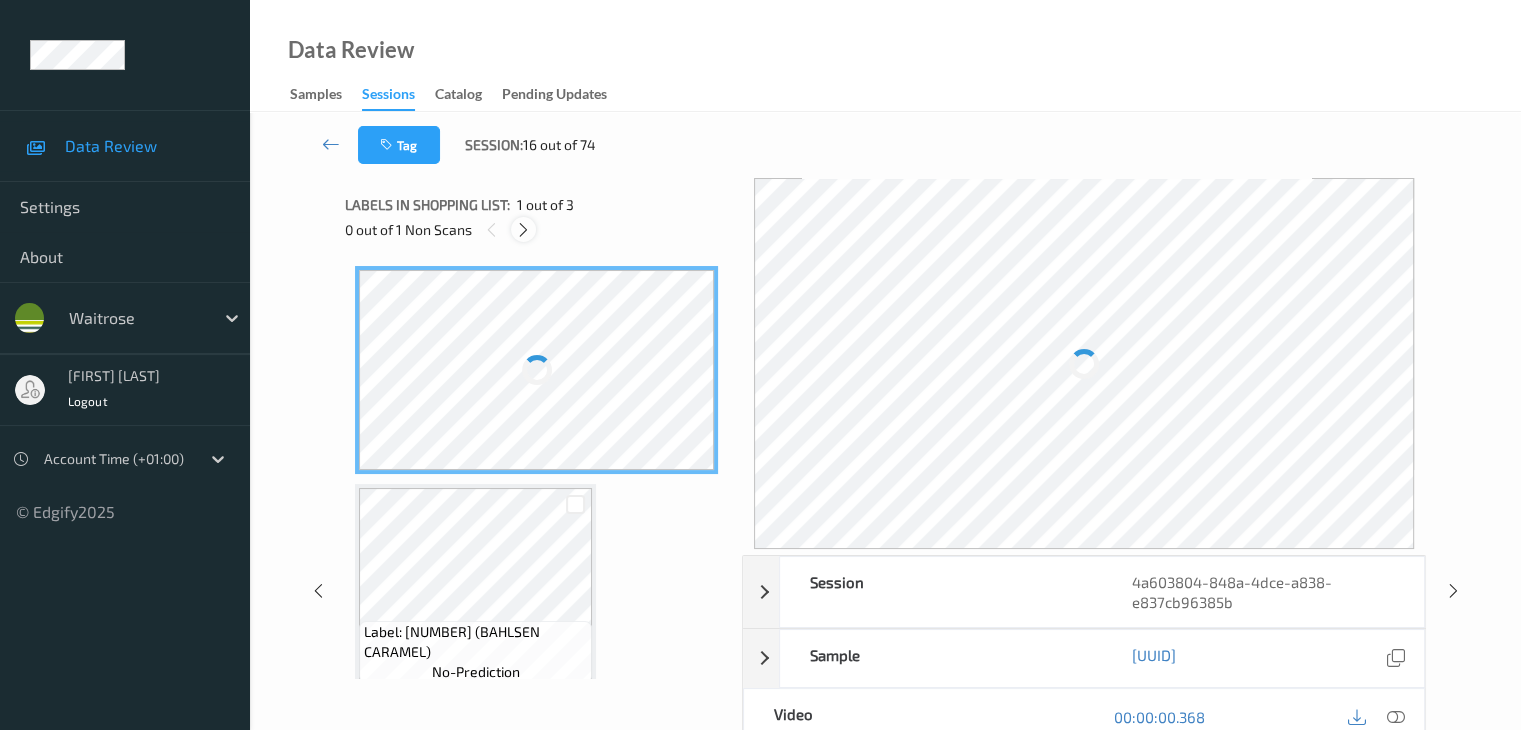 click at bounding box center (523, 230) 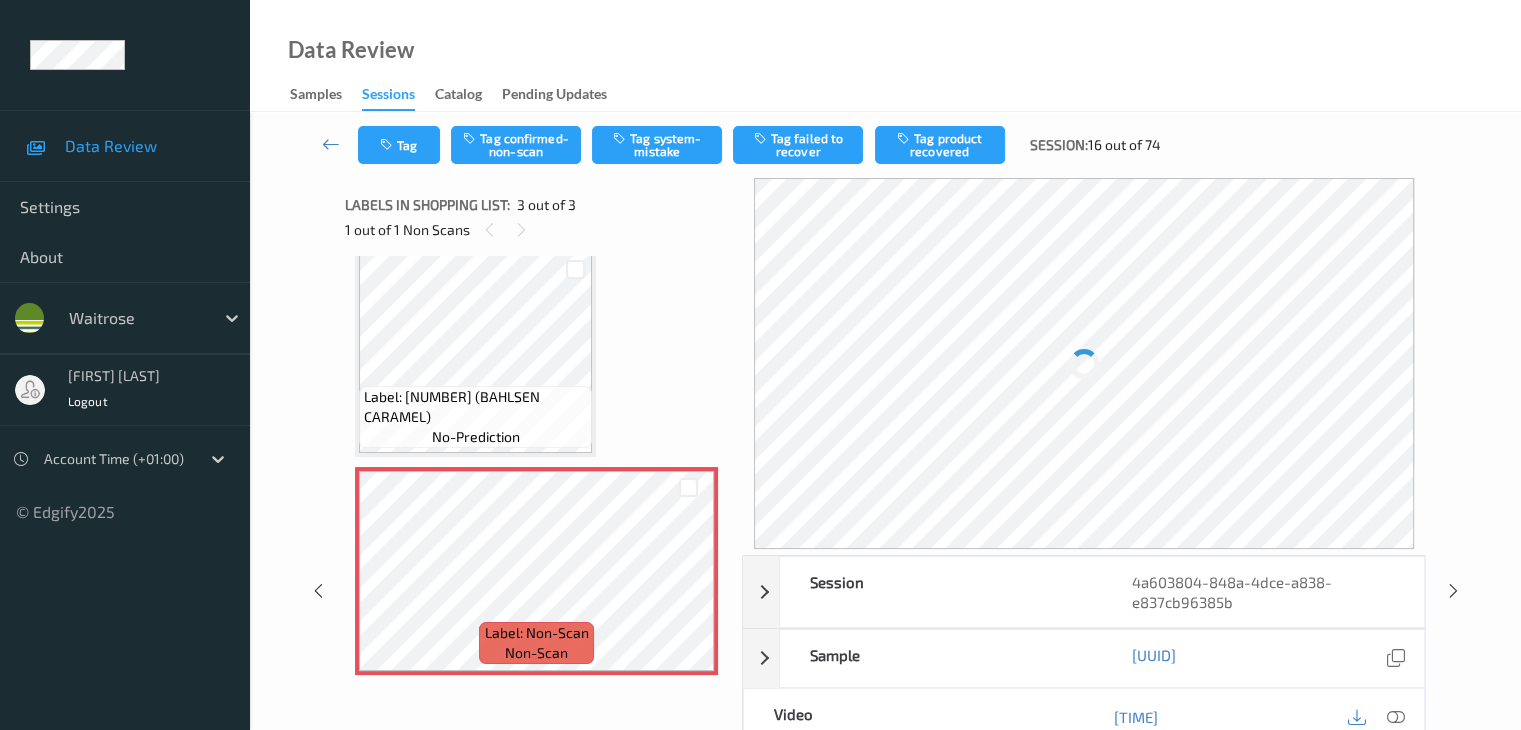 scroll, scrollTop: 240, scrollLeft: 0, axis: vertical 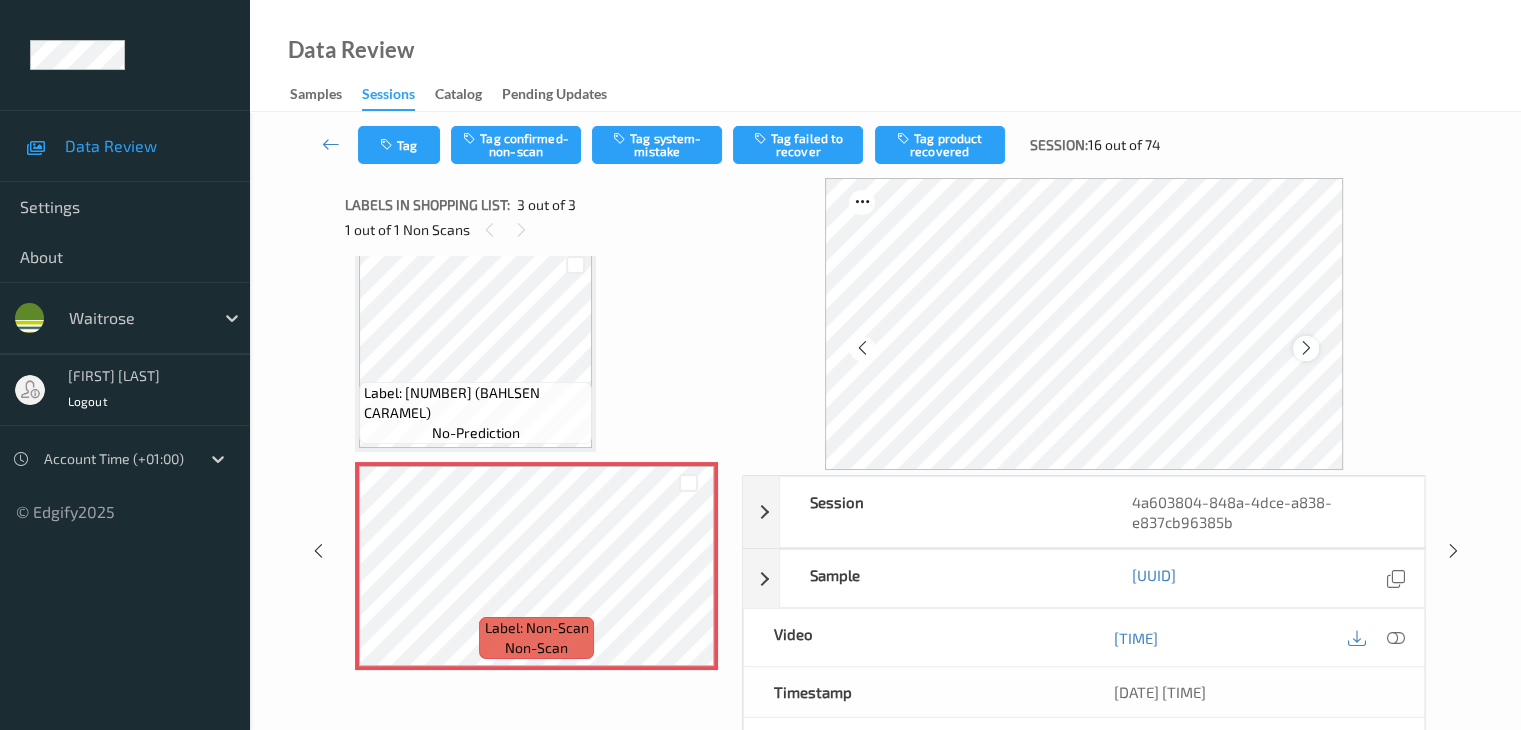click at bounding box center (1306, 348) 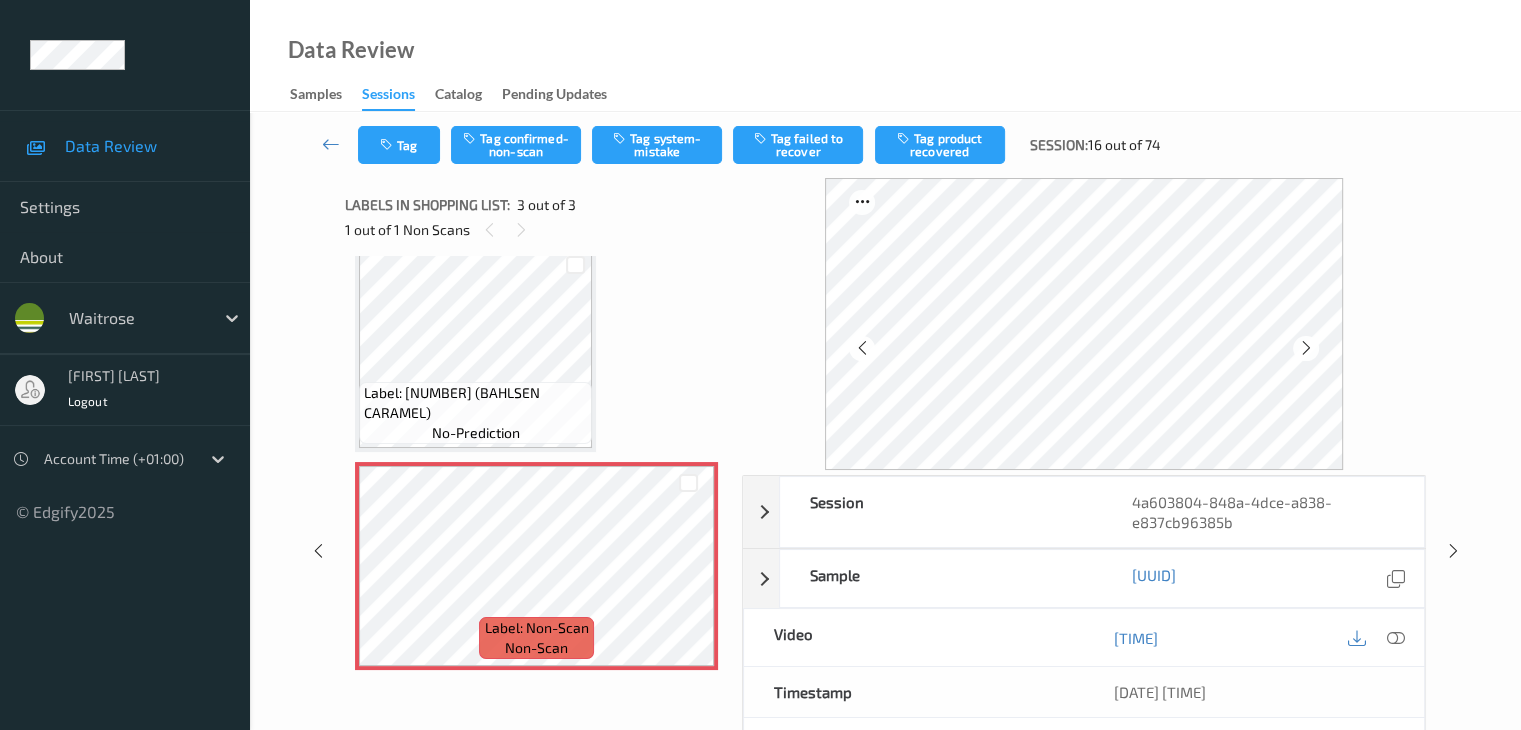 click at bounding box center [1306, 348] 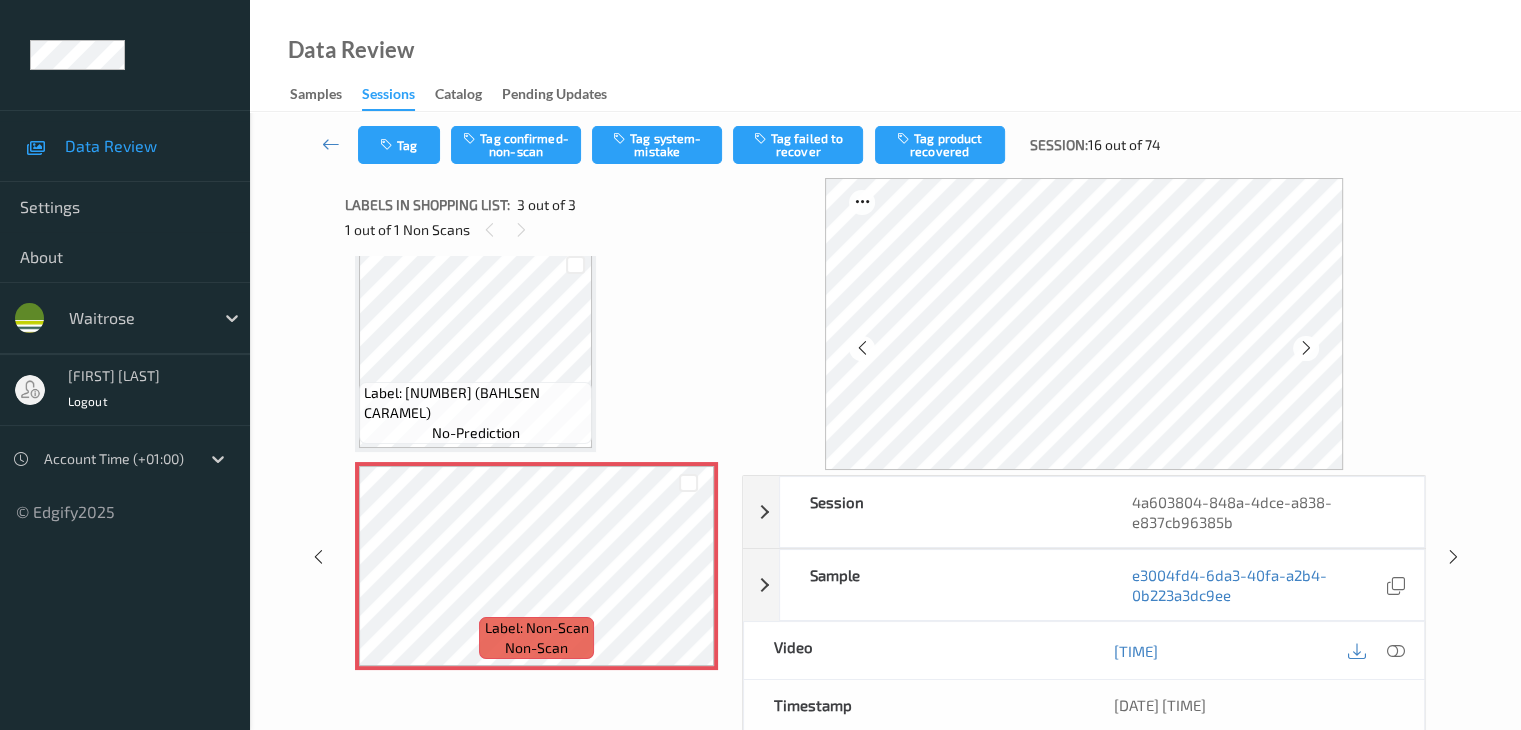 click at bounding box center (1306, 348) 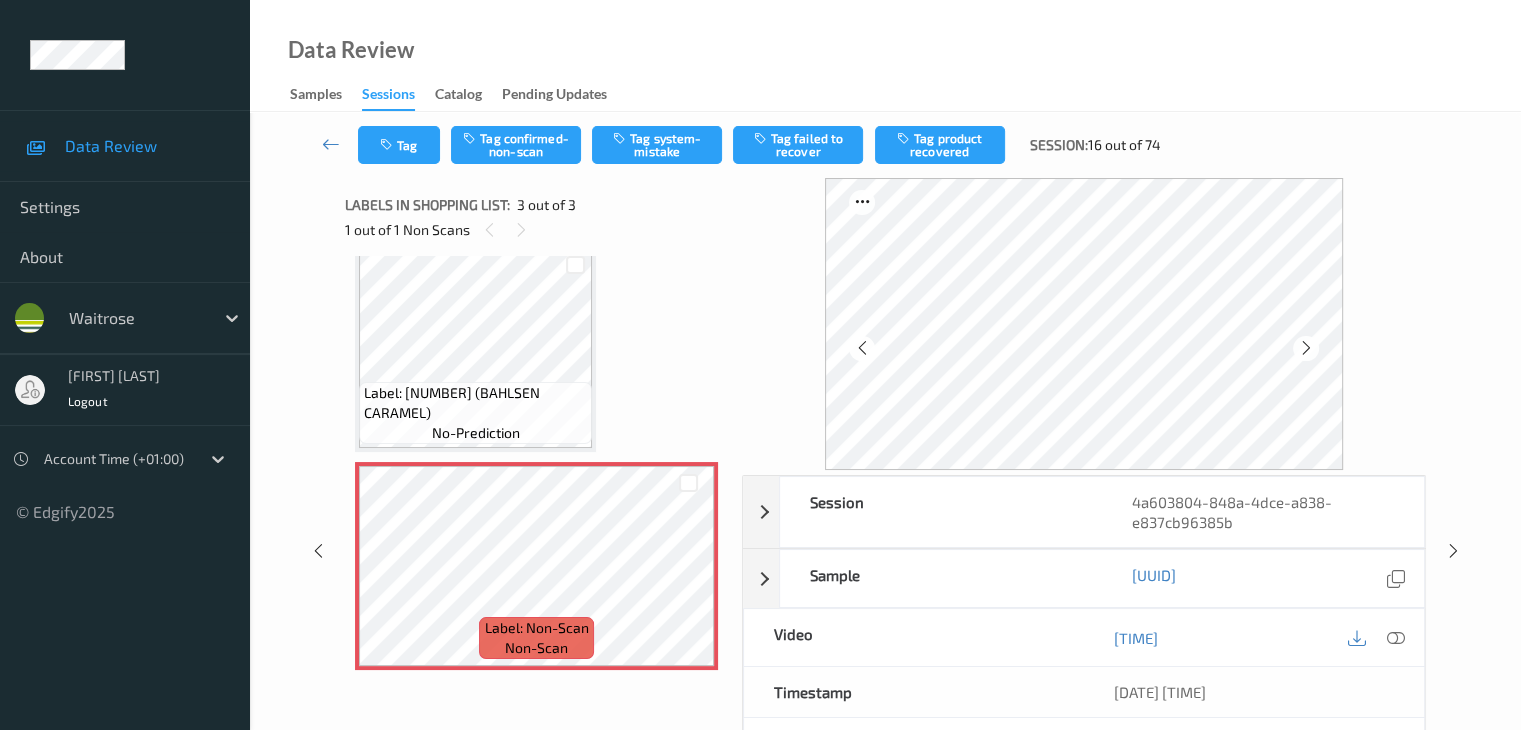 click at bounding box center [1306, 348] 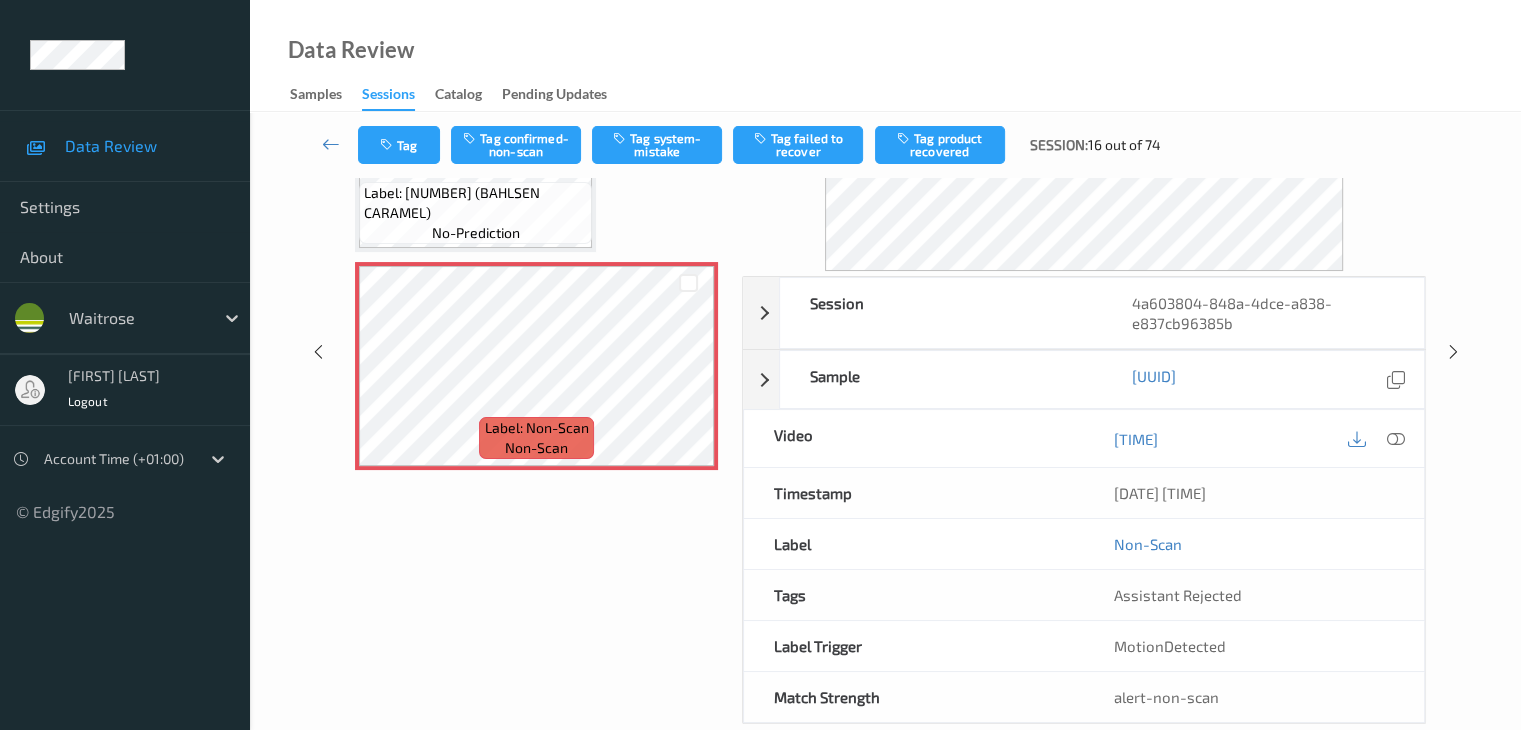 scroll, scrollTop: 200, scrollLeft: 0, axis: vertical 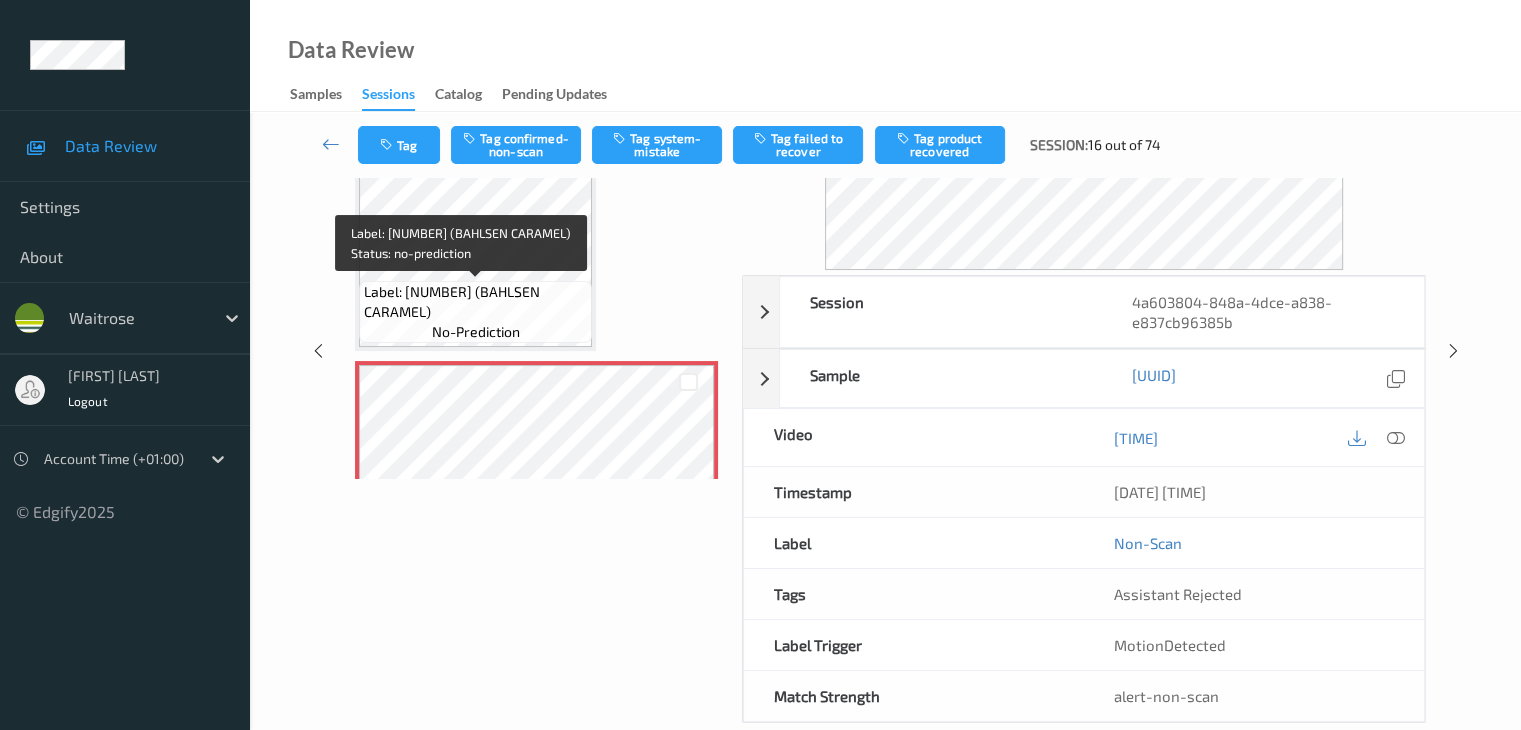 click on "Label: [NUMBER] (BAHLSEN CARAMEL) no-prediction" at bounding box center [475, 312] 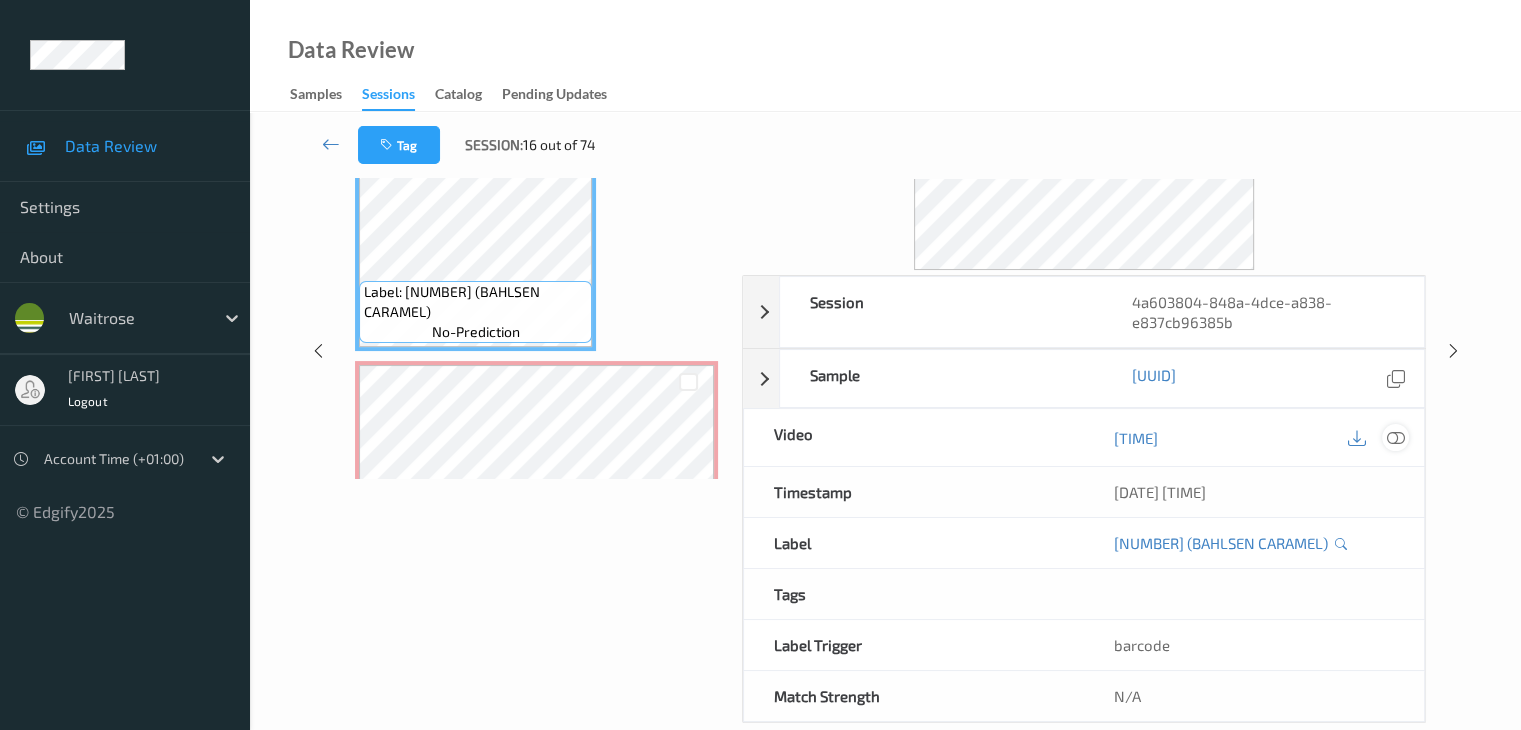 click at bounding box center [1395, 438] 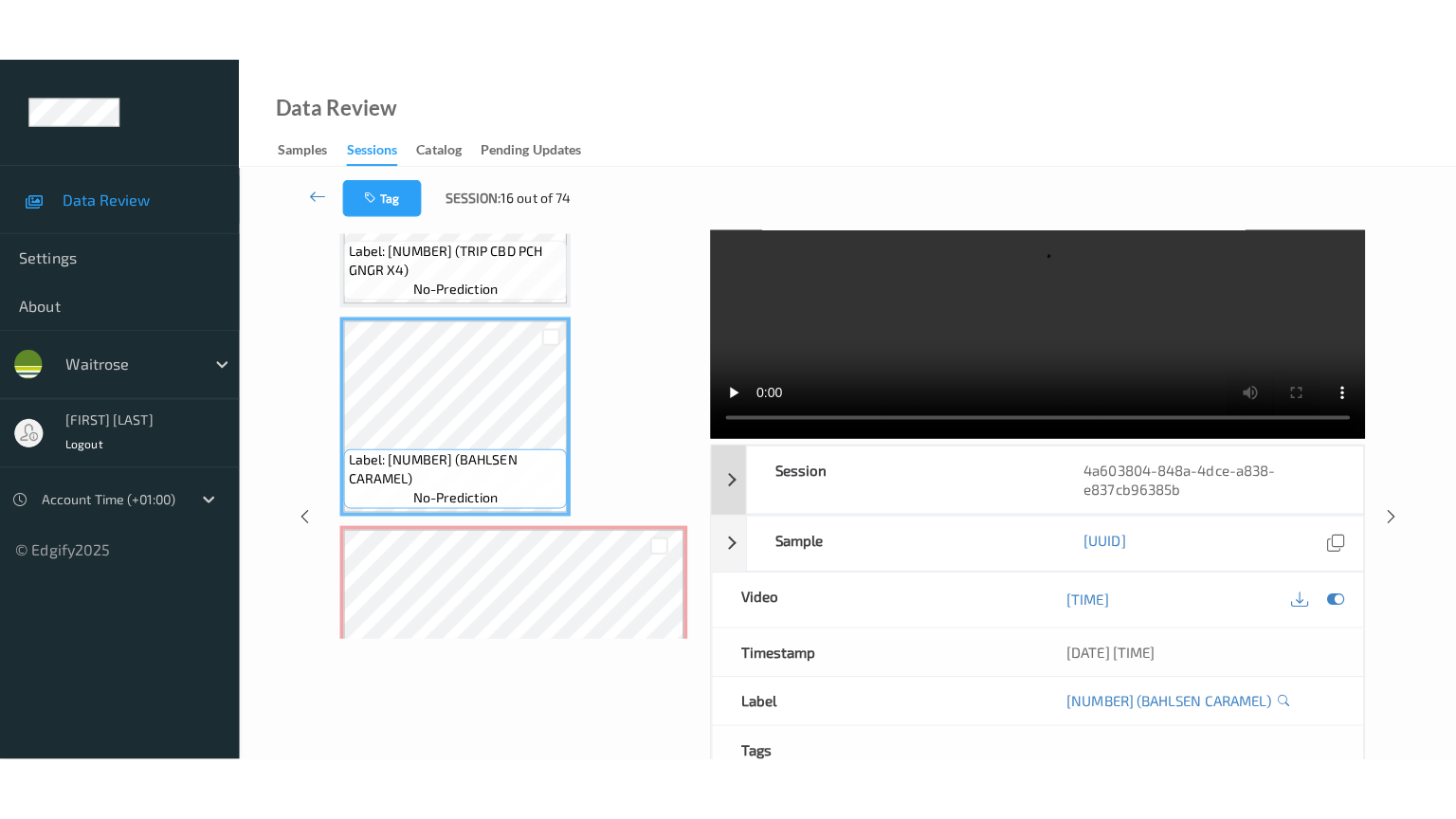 scroll, scrollTop: 0, scrollLeft: 0, axis: both 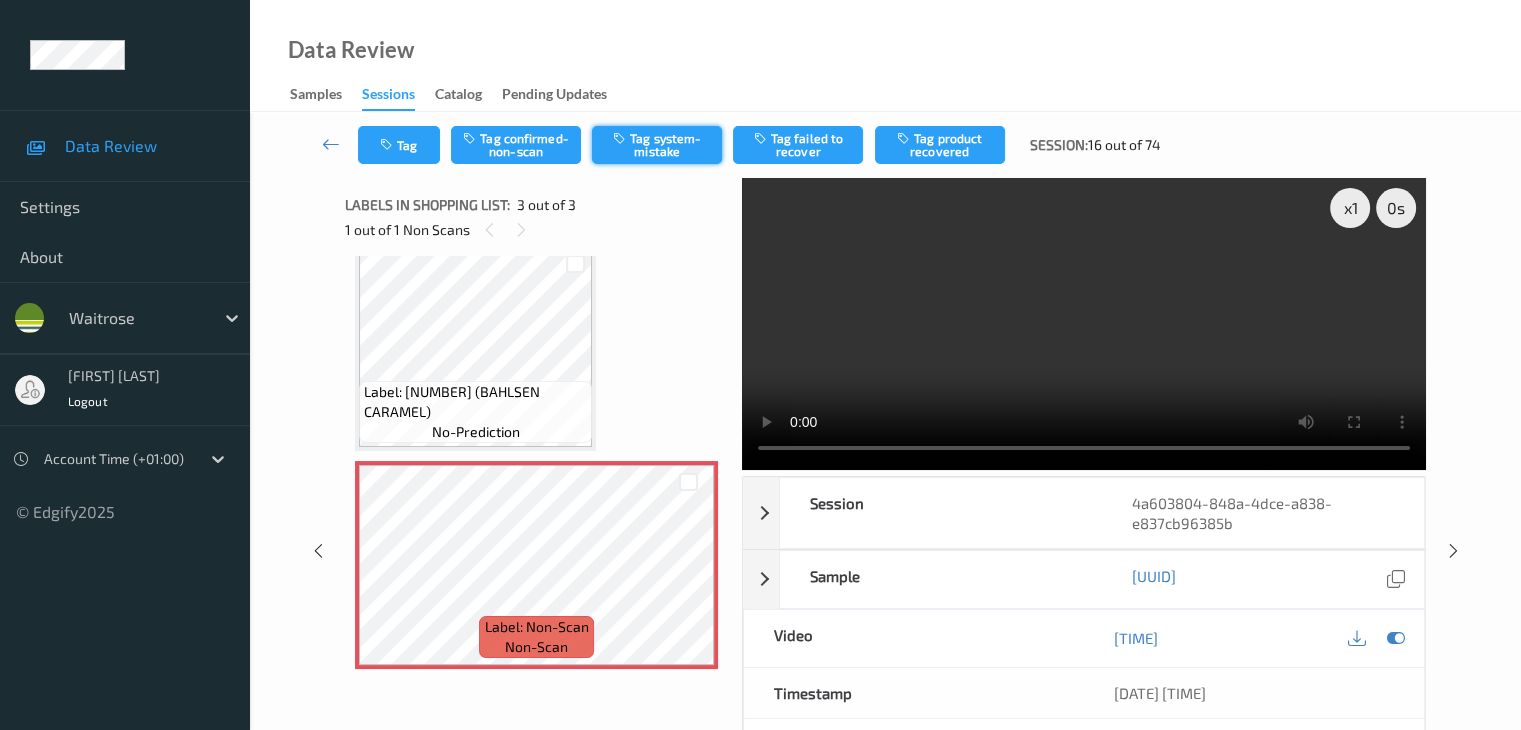 click on "Tag   system-mistake" at bounding box center [657, 145] 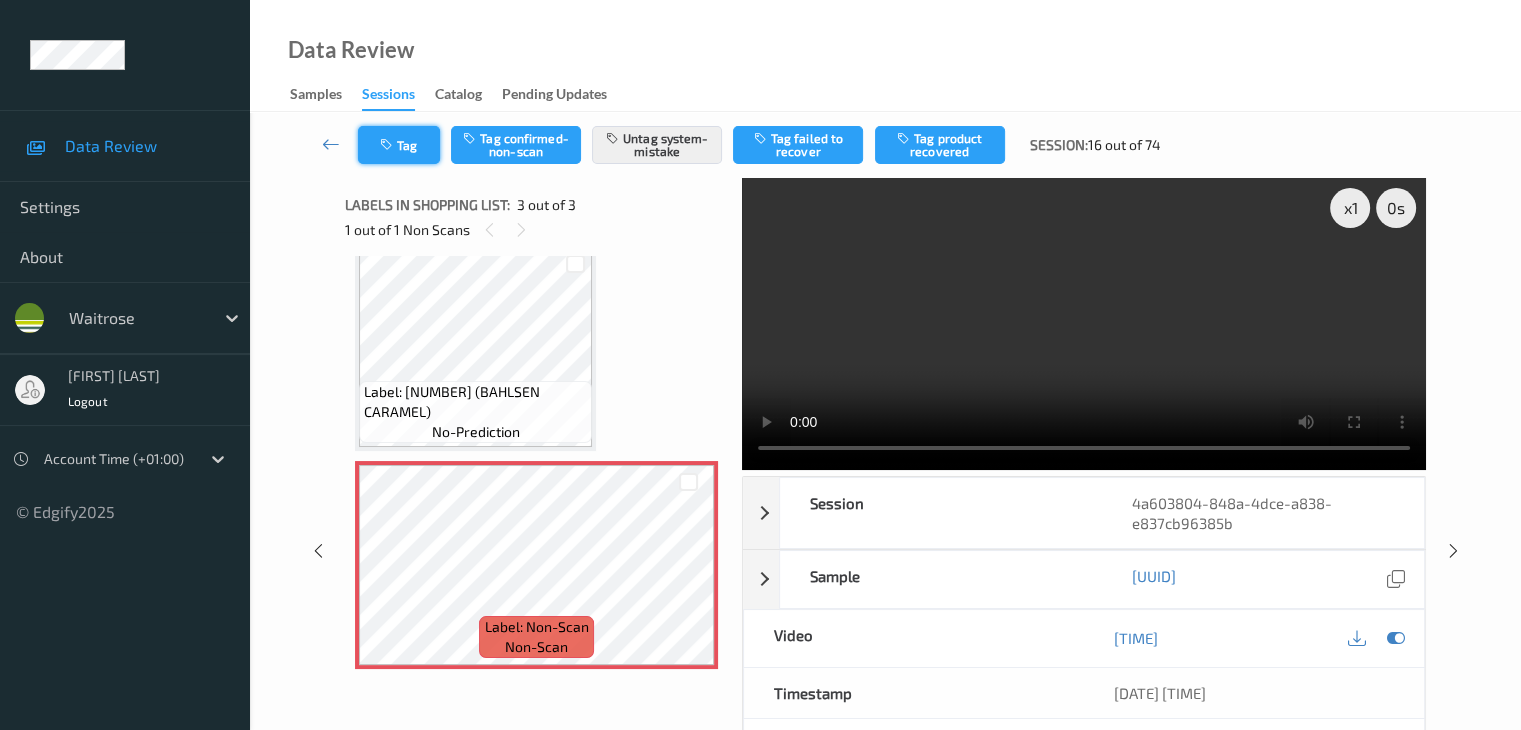 click on "Tag" at bounding box center [399, 145] 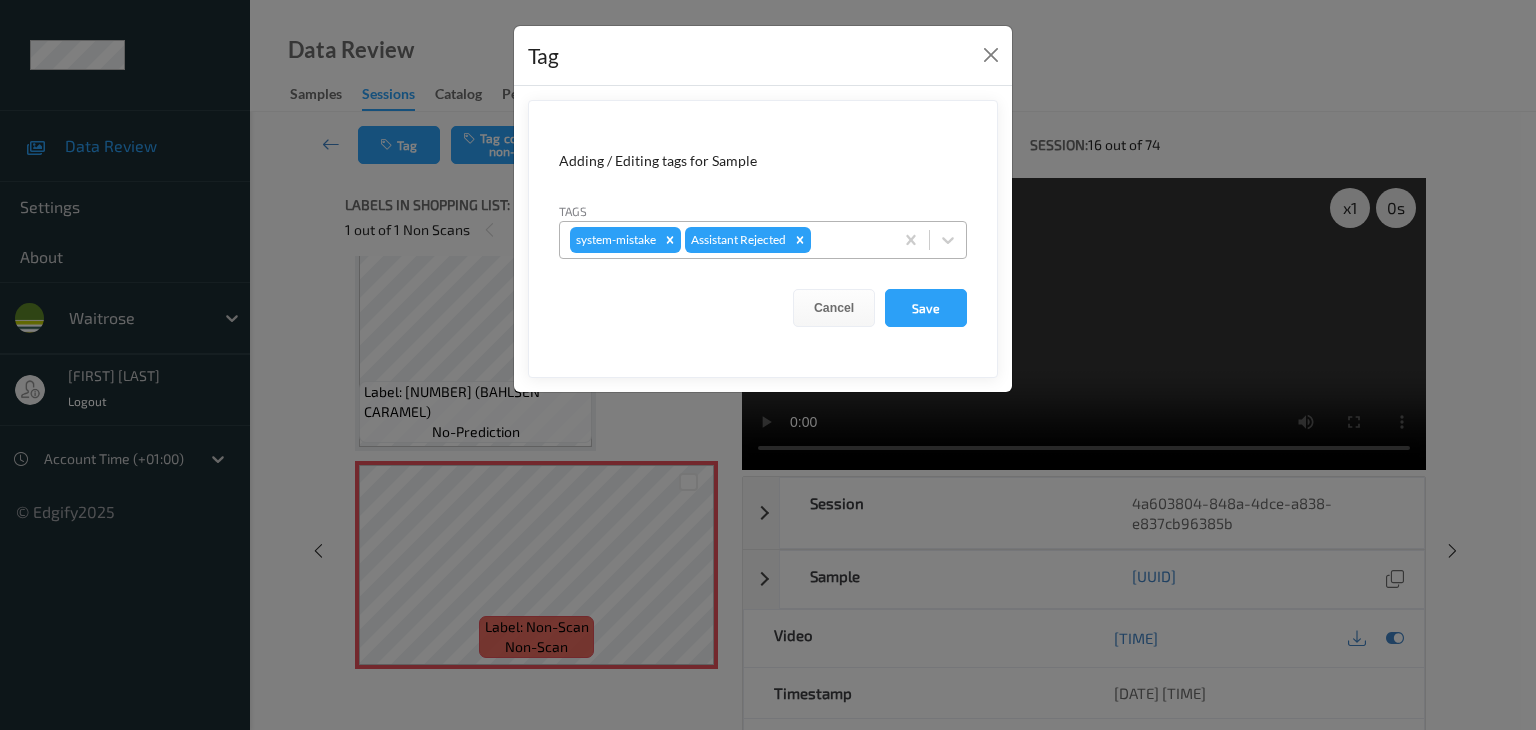 click at bounding box center (849, 240) 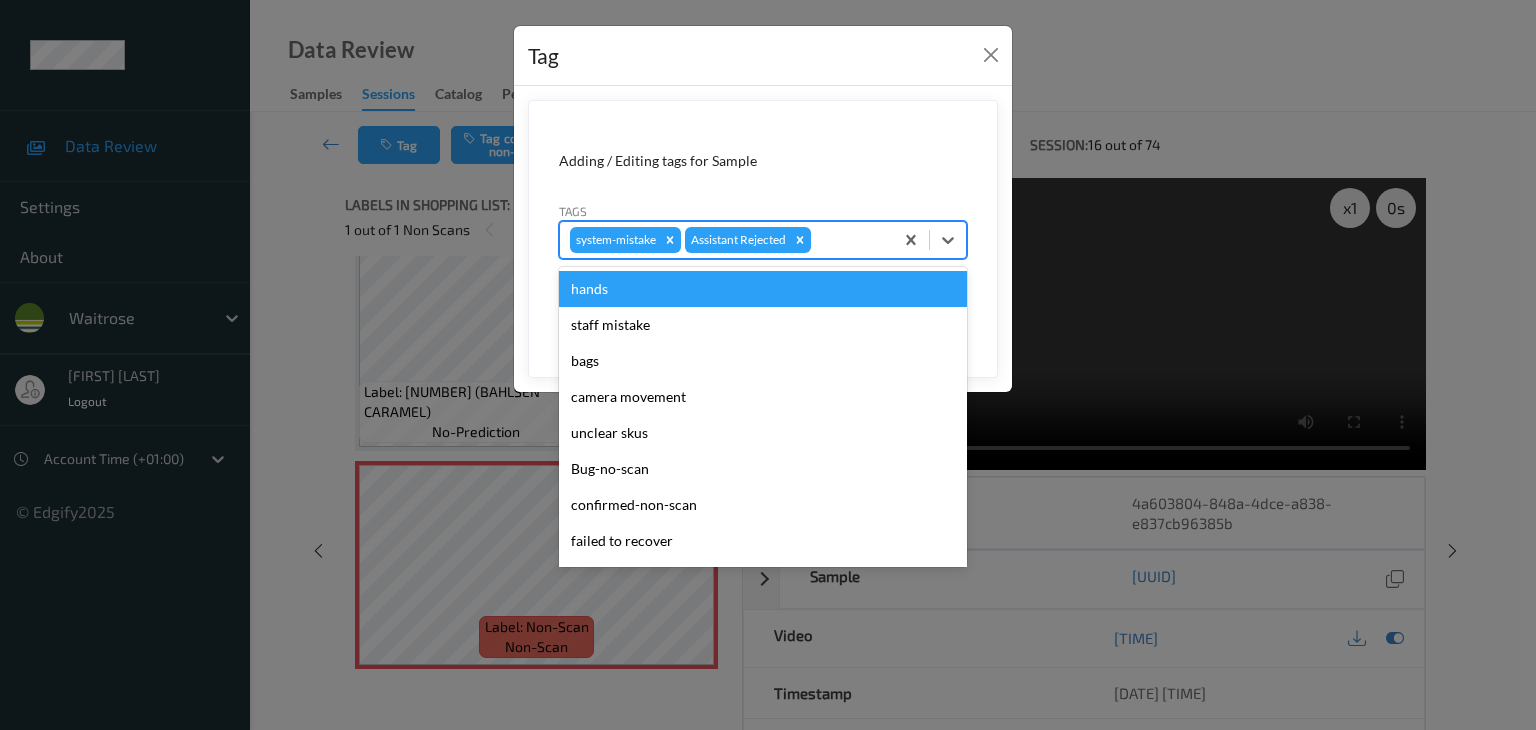 type on "u" 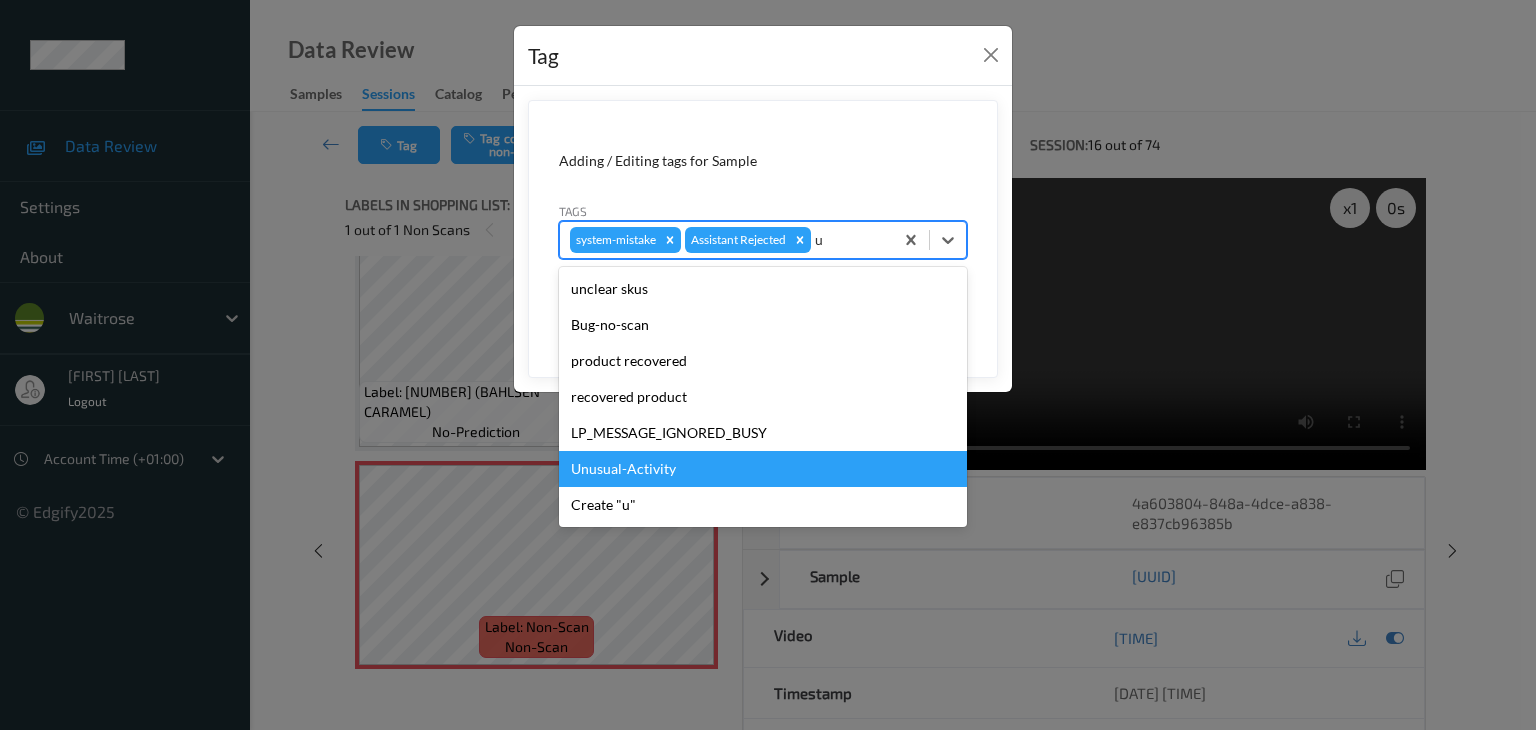 click on "Unusual-Activity" at bounding box center [763, 469] 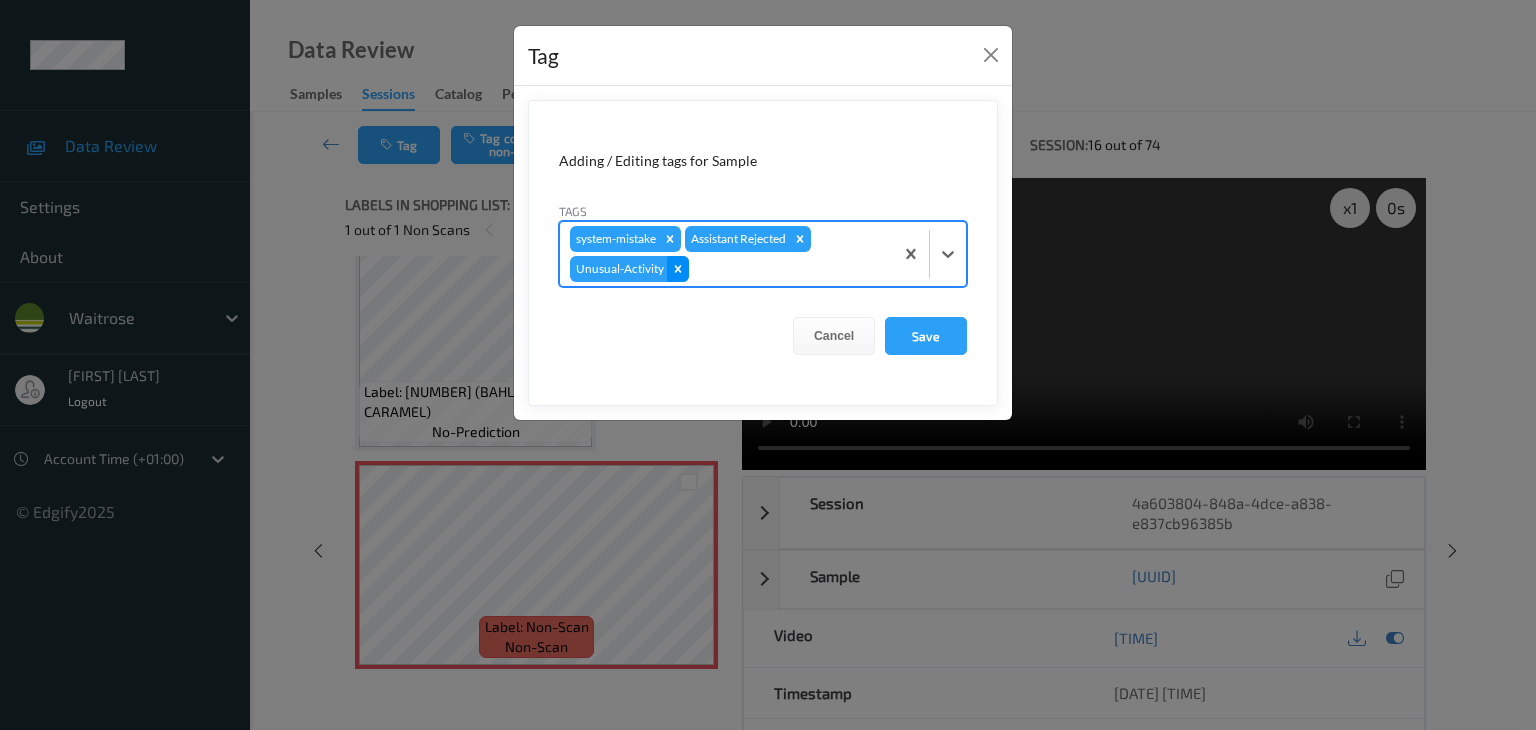 click 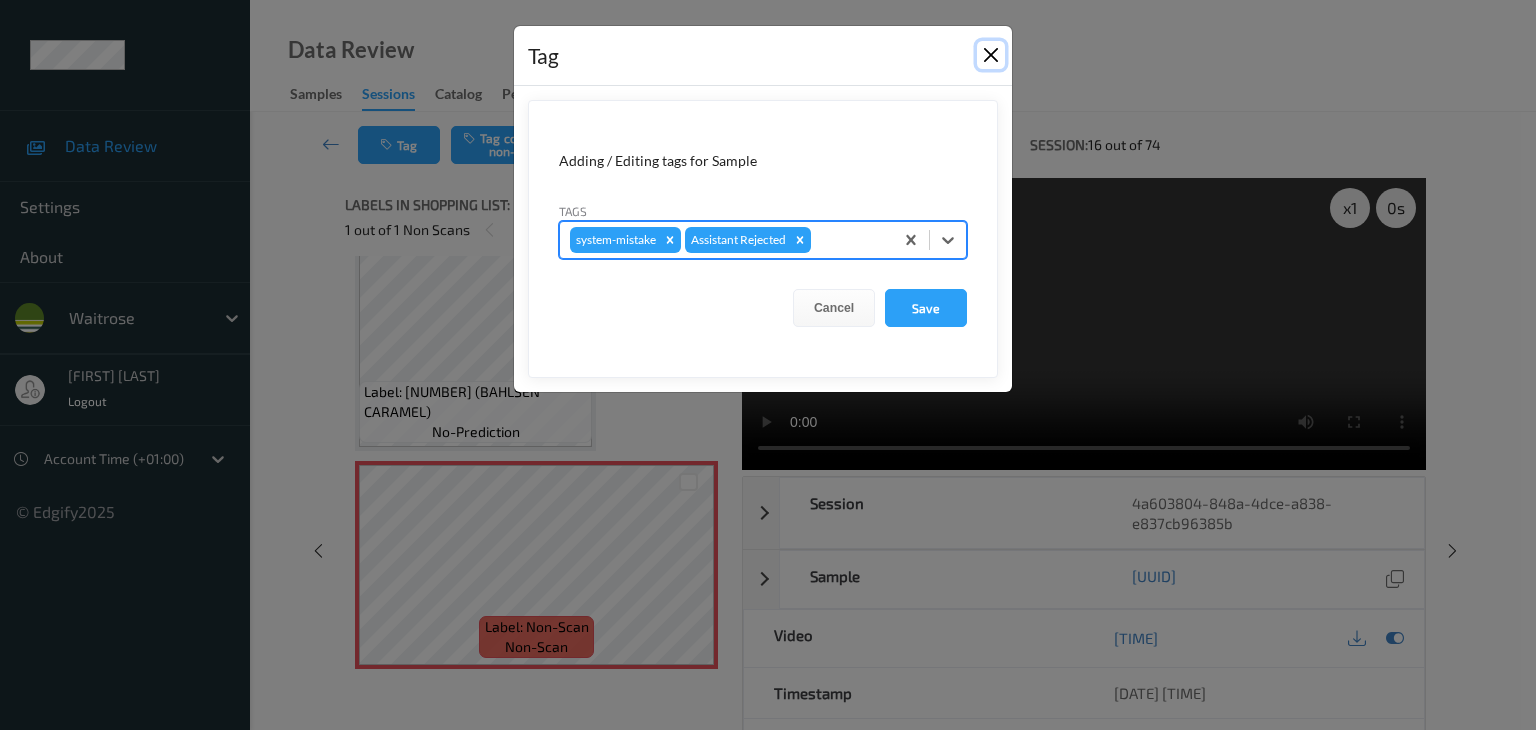 click at bounding box center (991, 55) 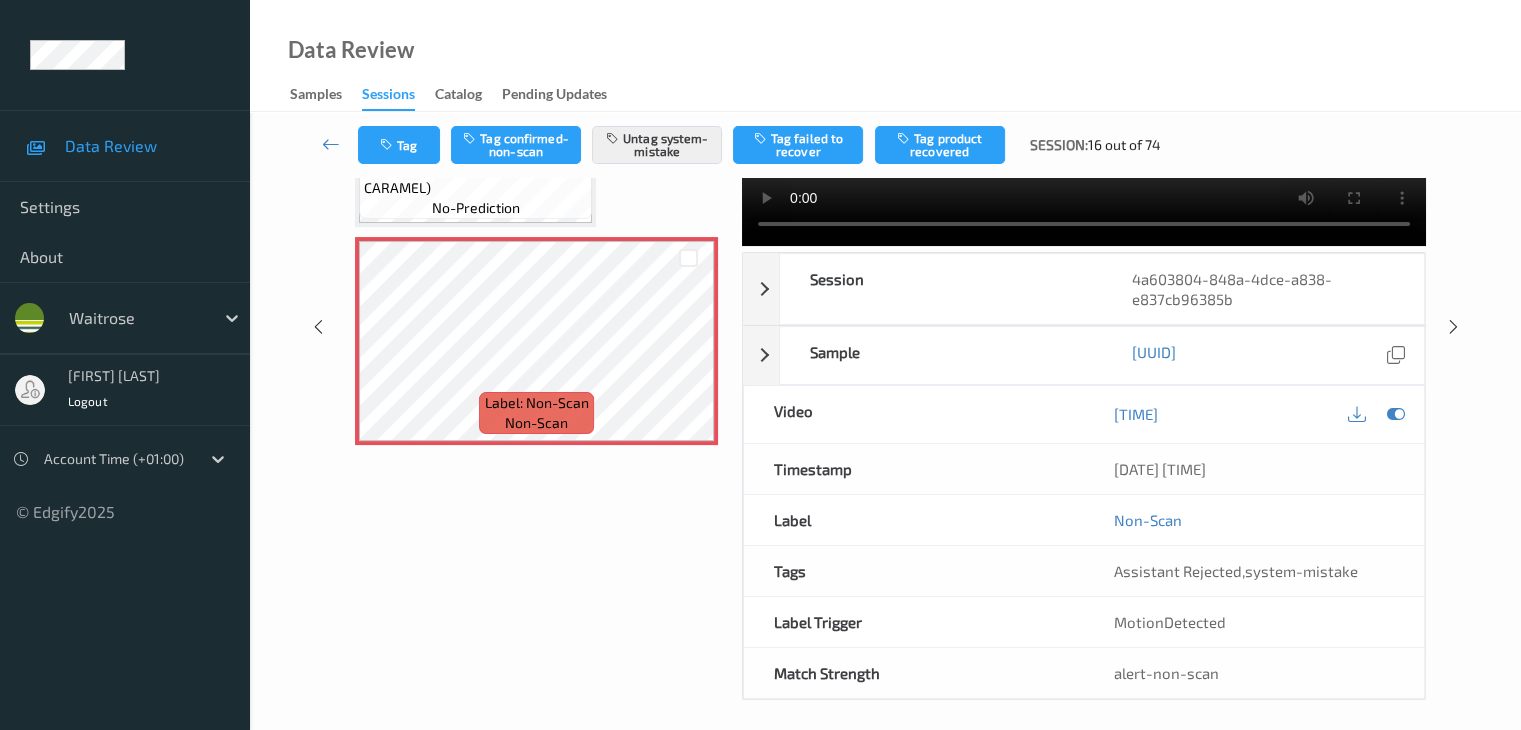 scroll, scrollTop: 244, scrollLeft: 0, axis: vertical 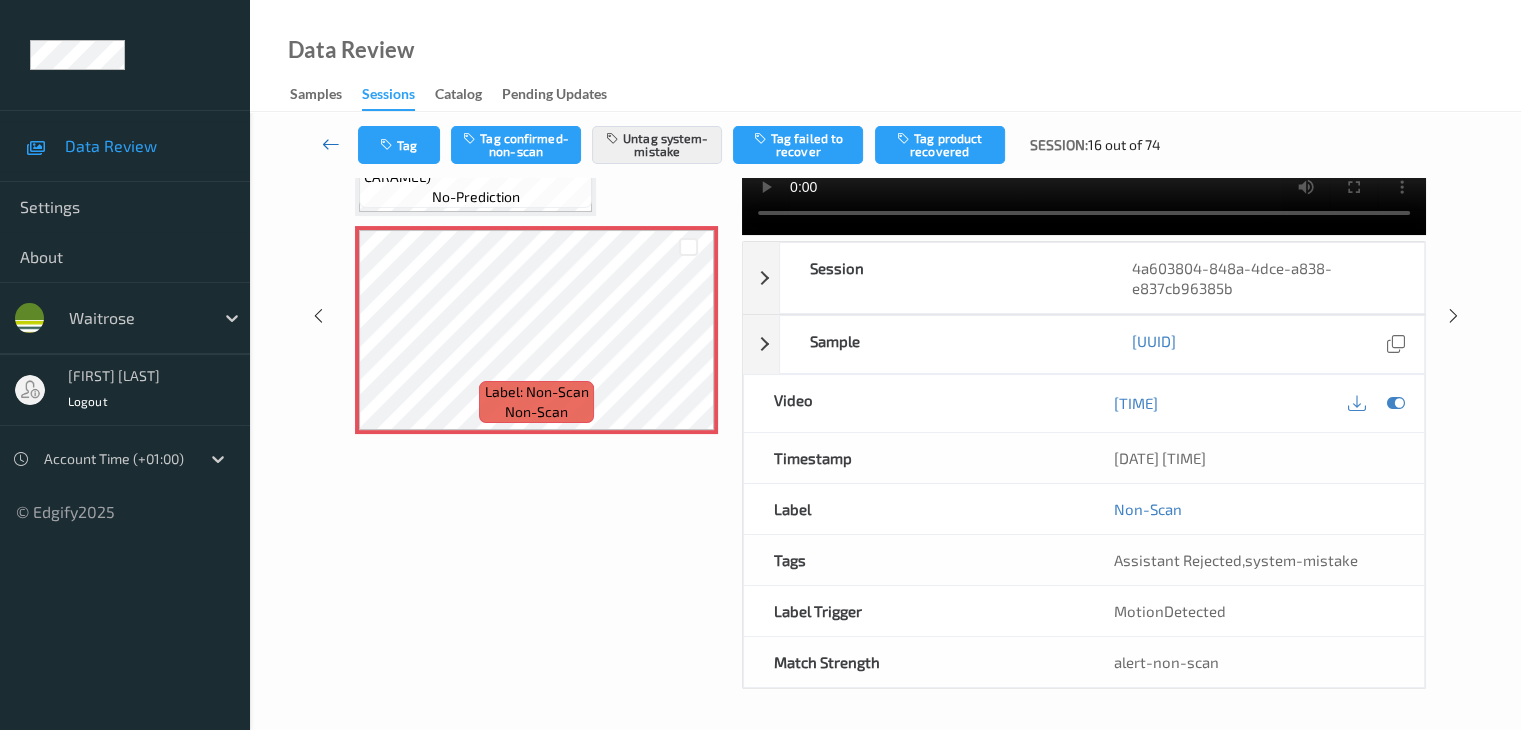 click at bounding box center (331, 144) 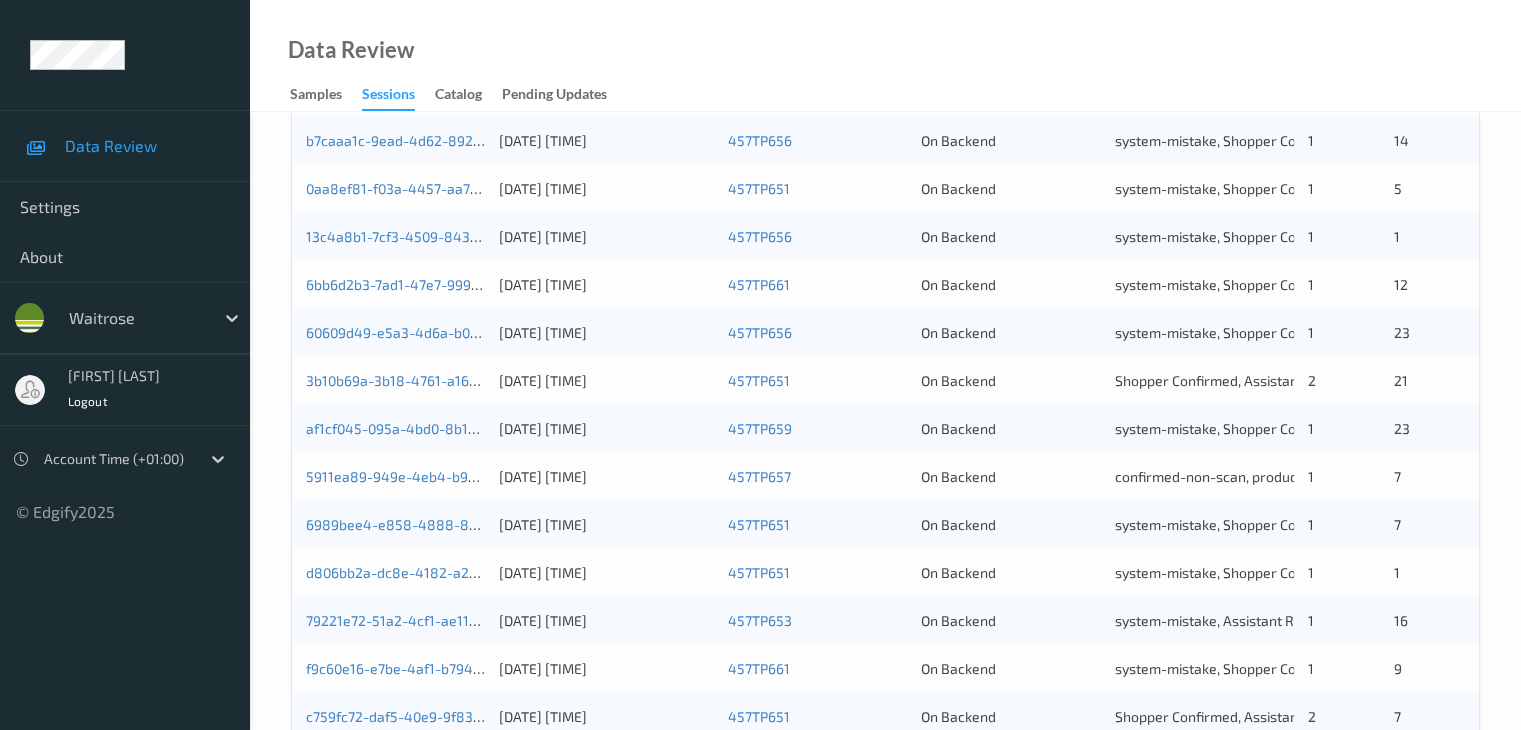 scroll, scrollTop: 900, scrollLeft: 0, axis: vertical 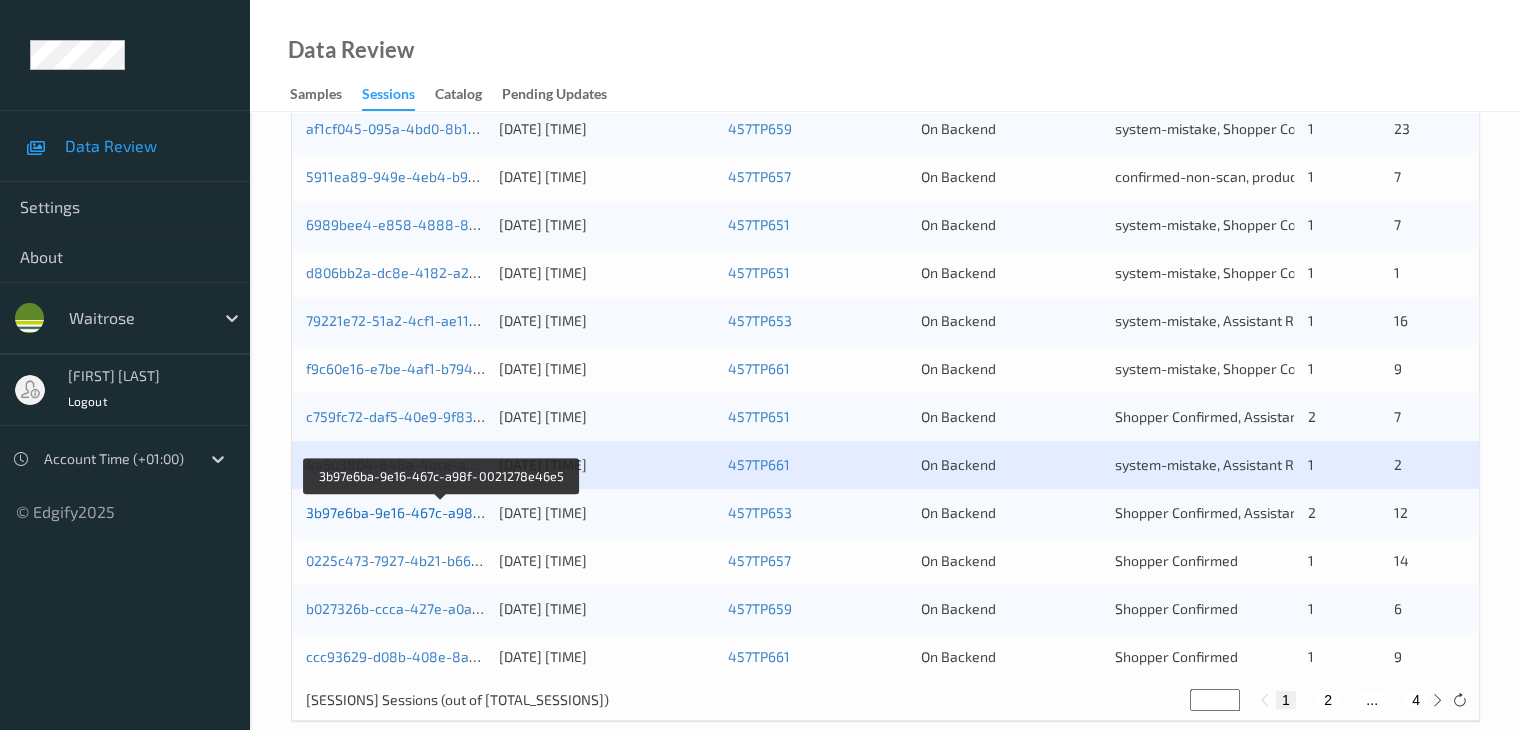 click on "3b97e6ba-9e16-467c-a98f-0021278e46e5" at bounding box center [442, 512] 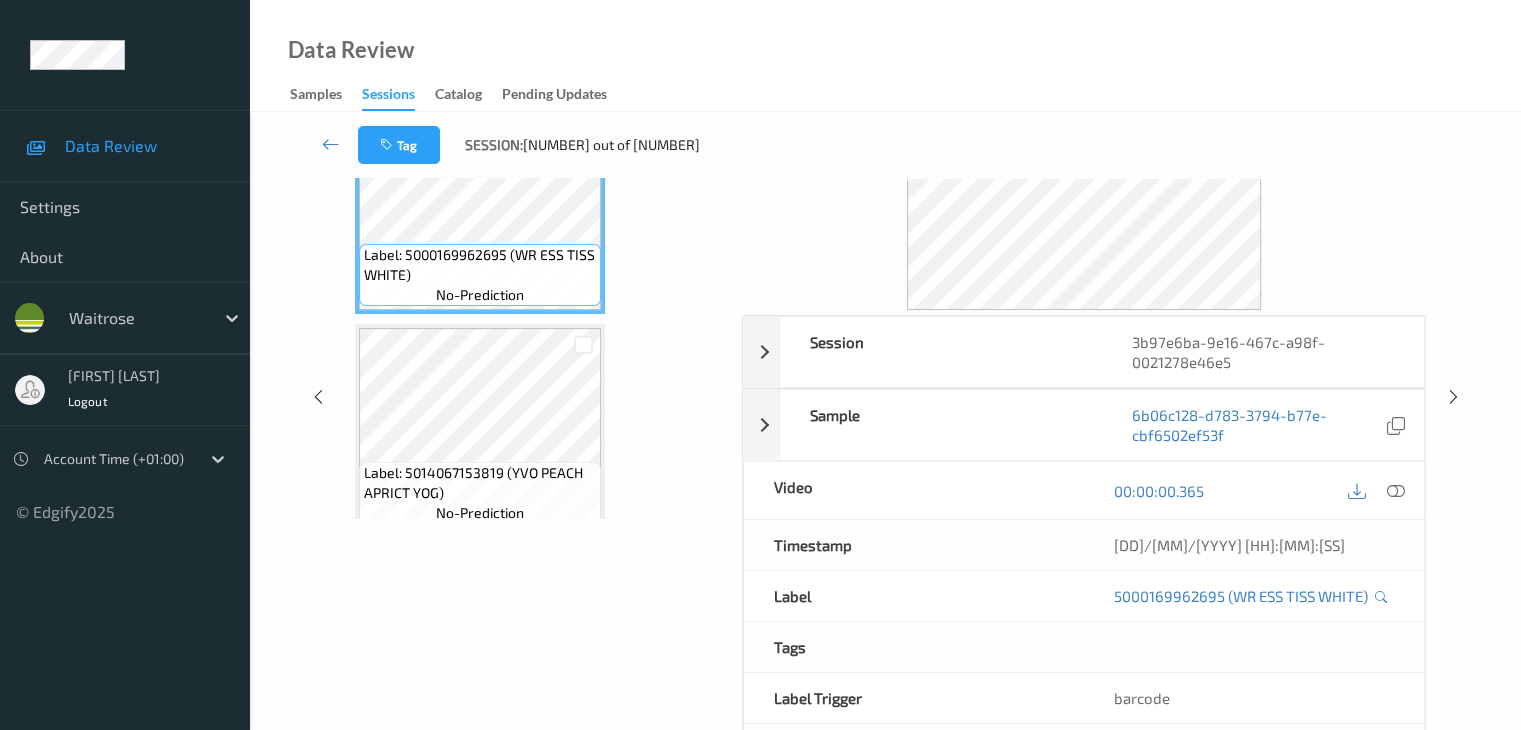 scroll, scrollTop: 44, scrollLeft: 0, axis: vertical 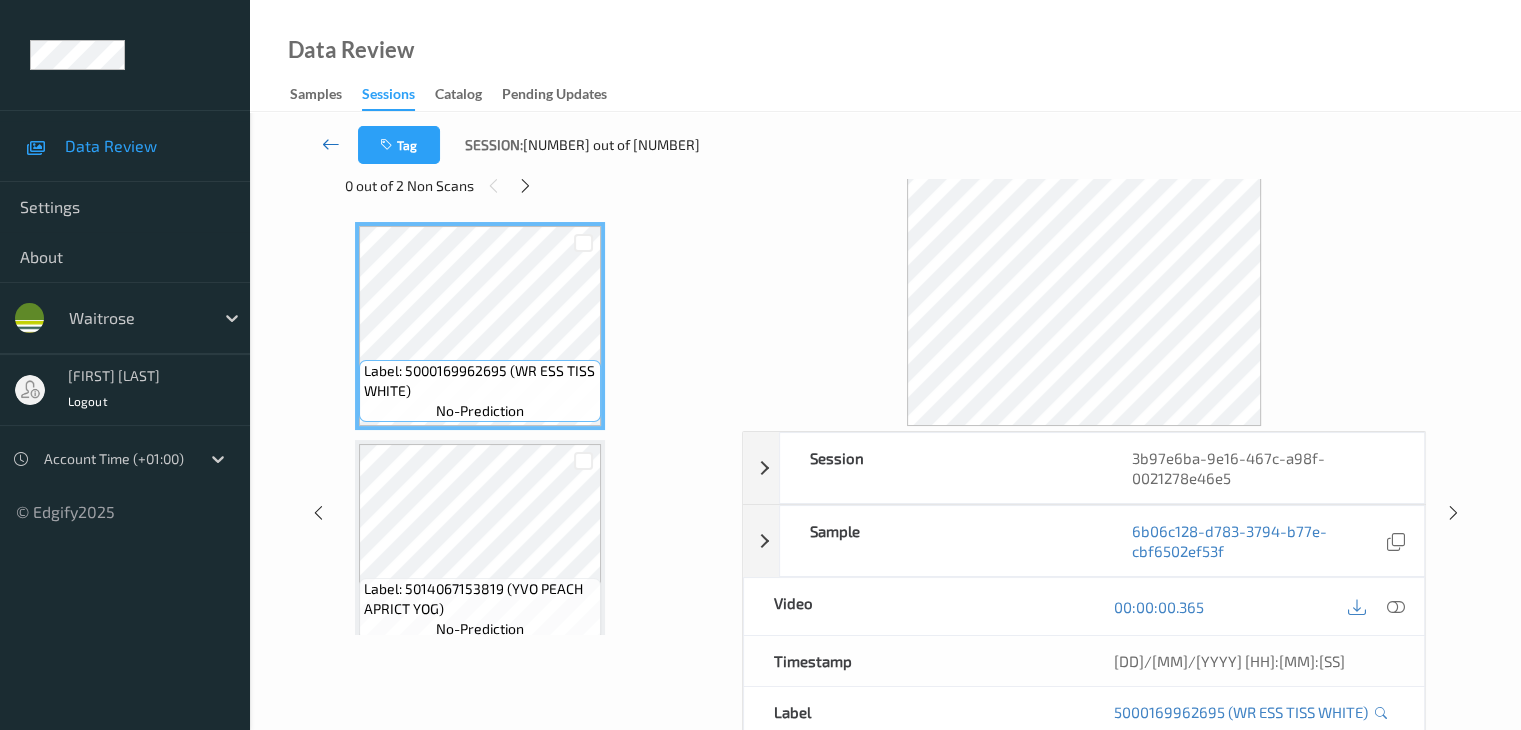 click at bounding box center (331, 144) 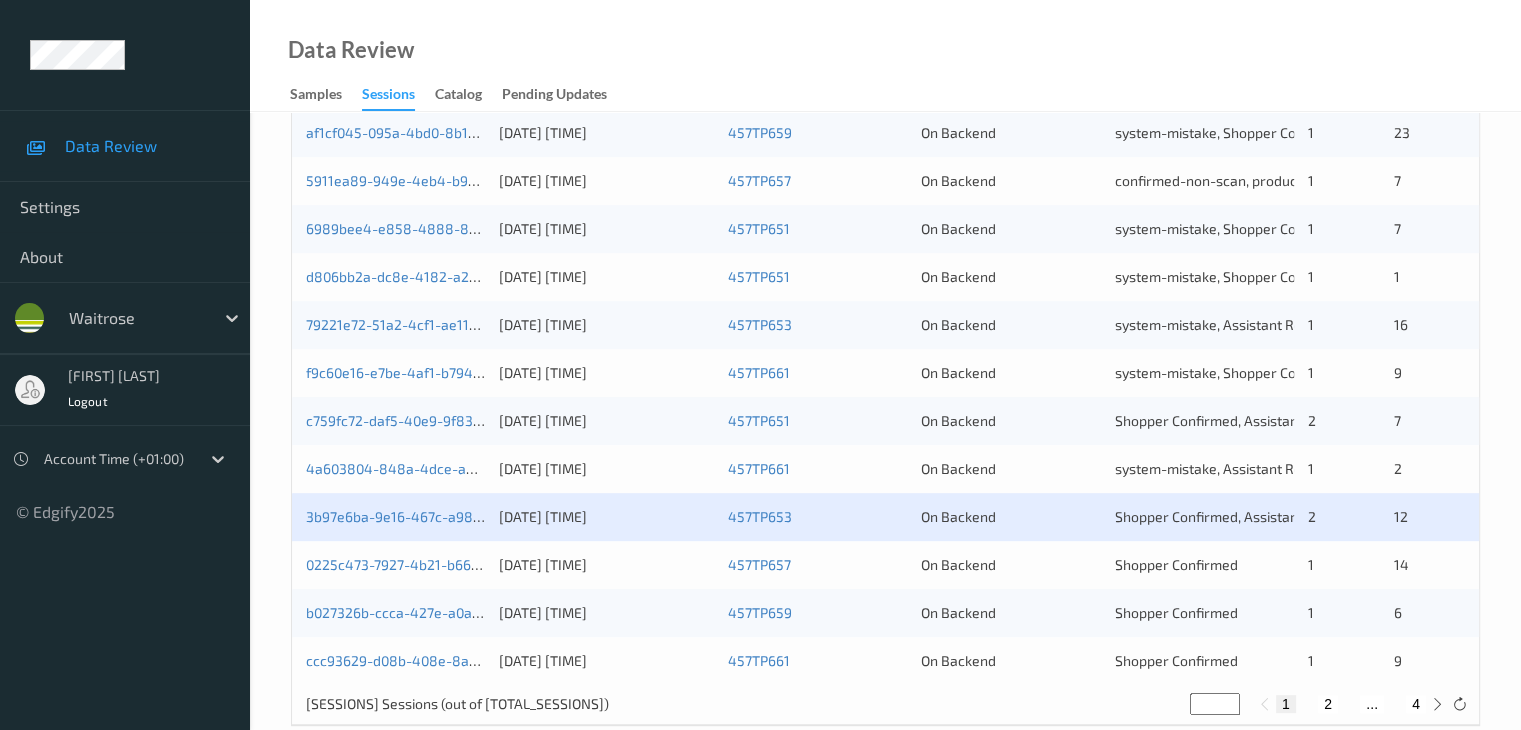 scroll, scrollTop: 900, scrollLeft: 0, axis: vertical 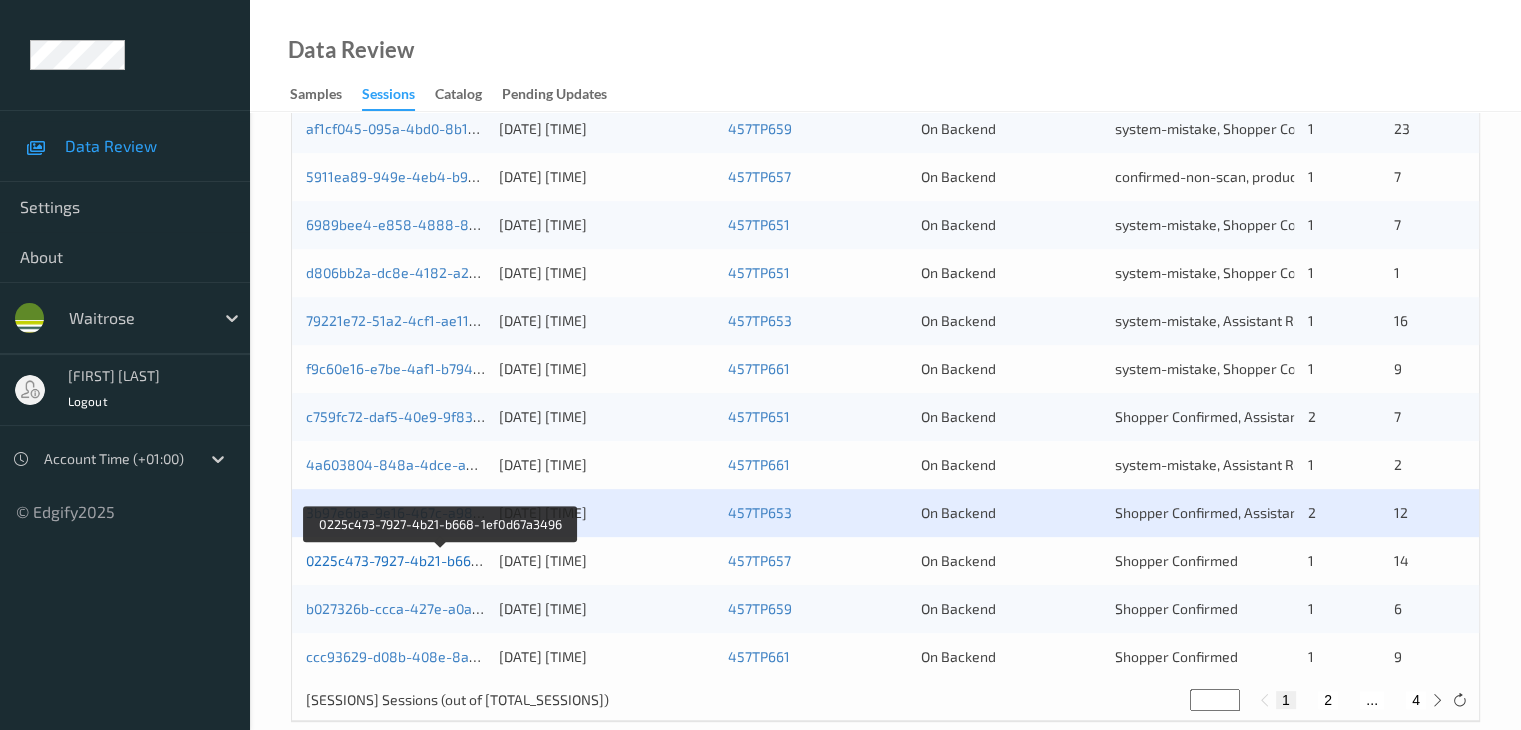 click on "0225c473-7927-4b21-b668-1ef0d67a3496" at bounding box center (441, 560) 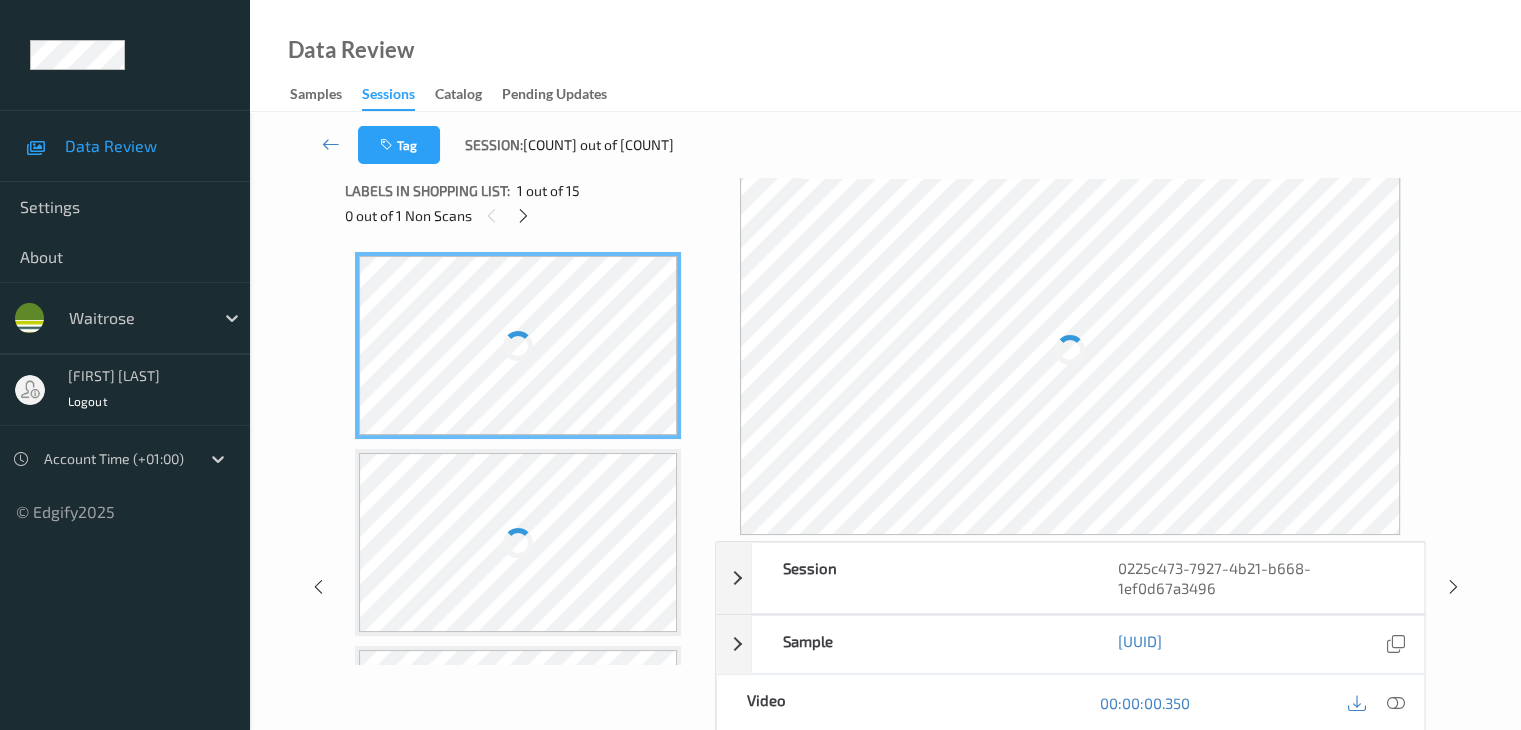 scroll, scrollTop: 0, scrollLeft: 0, axis: both 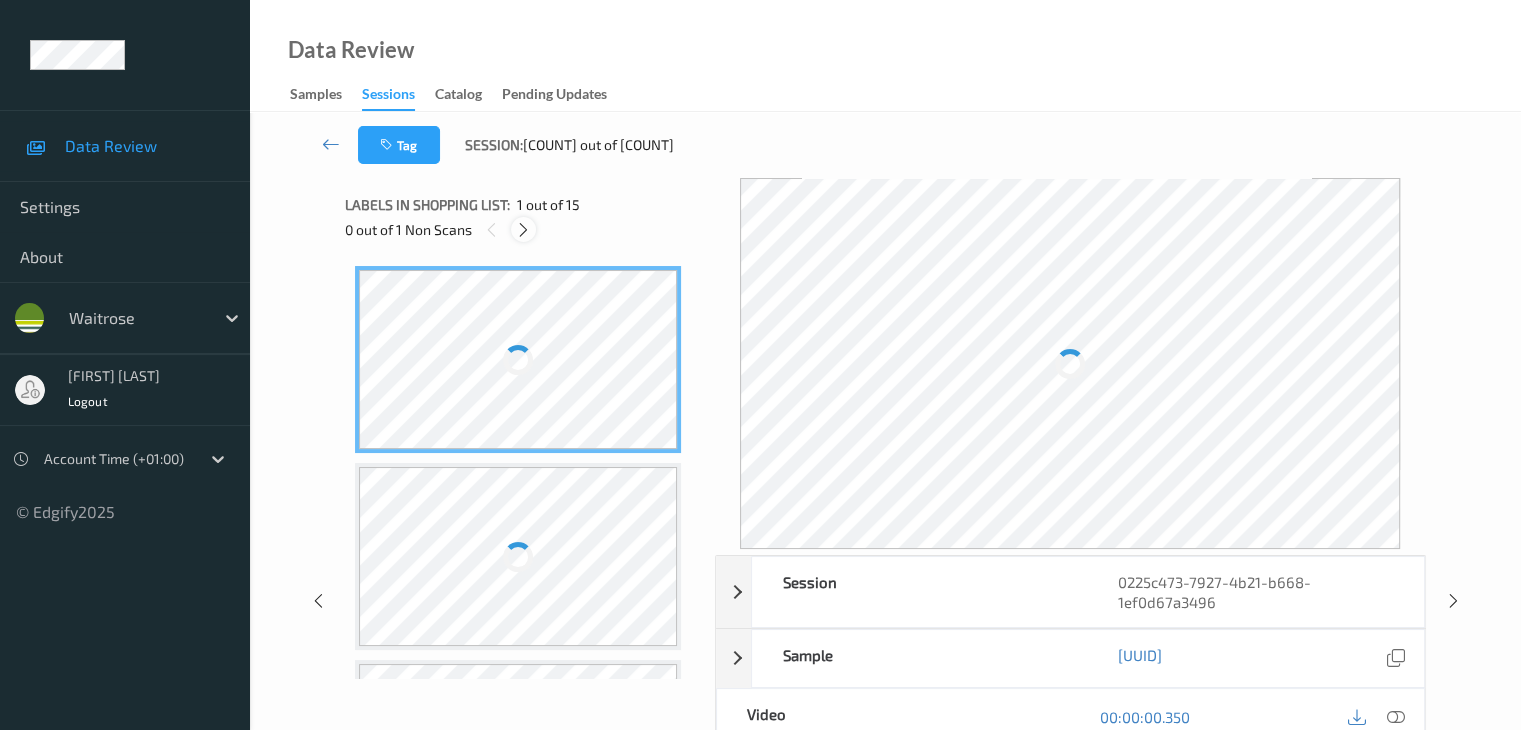 click at bounding box center (523, 230) 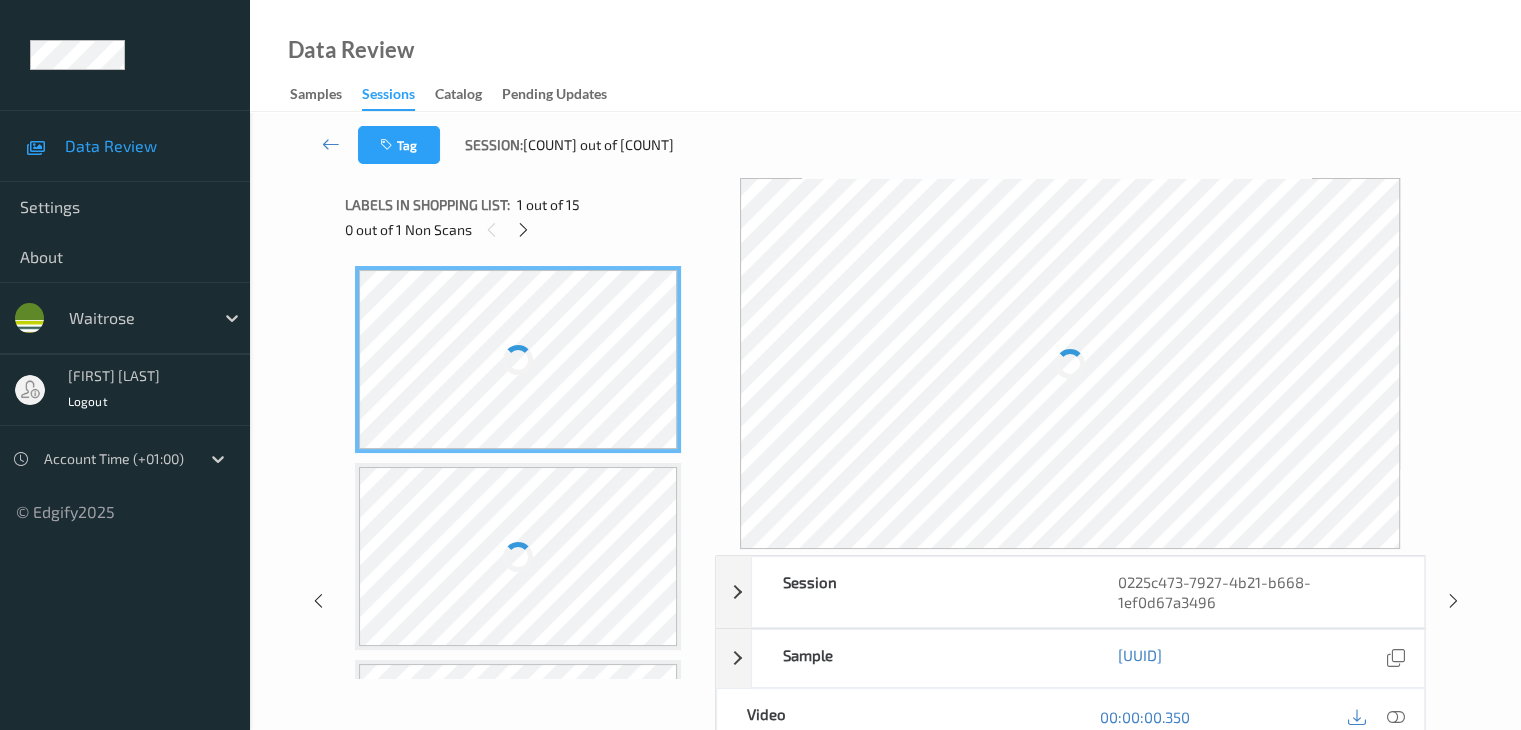 scroll, scrollTop: 404, scrollLeft: 0, axis: vertical 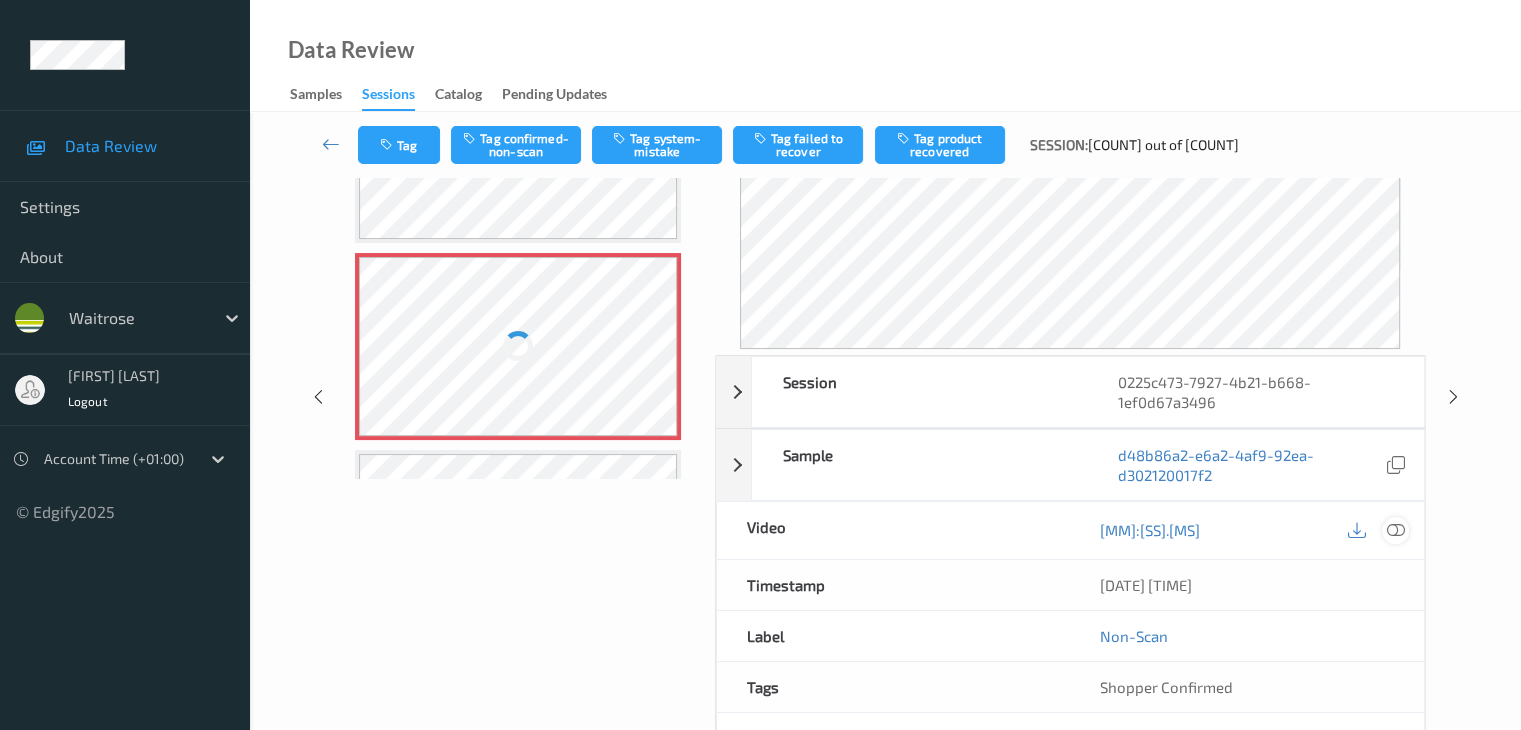 click at bounding box center (1395, 530) 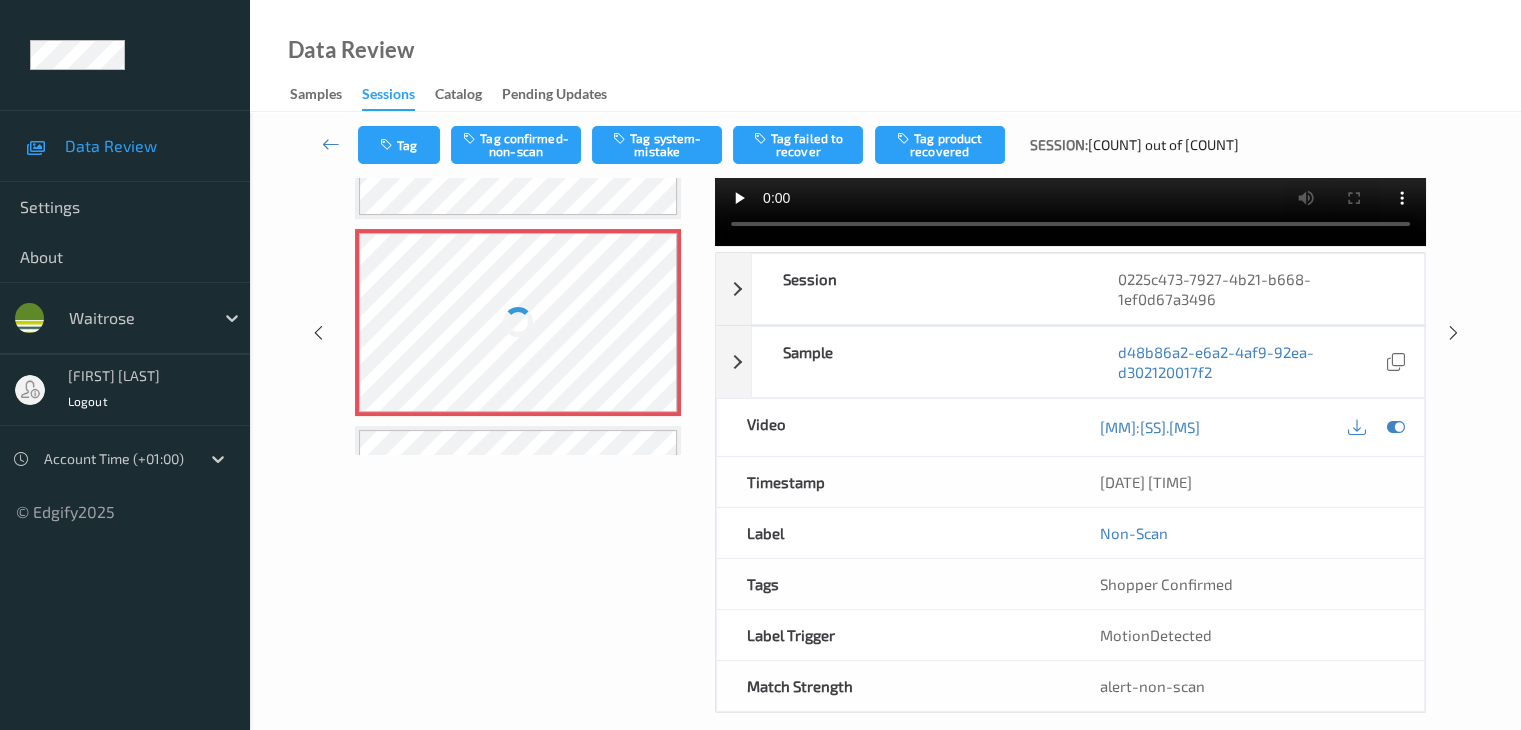 scroll, scrollTop: 244, scrollLeft: 0, axis: vertical 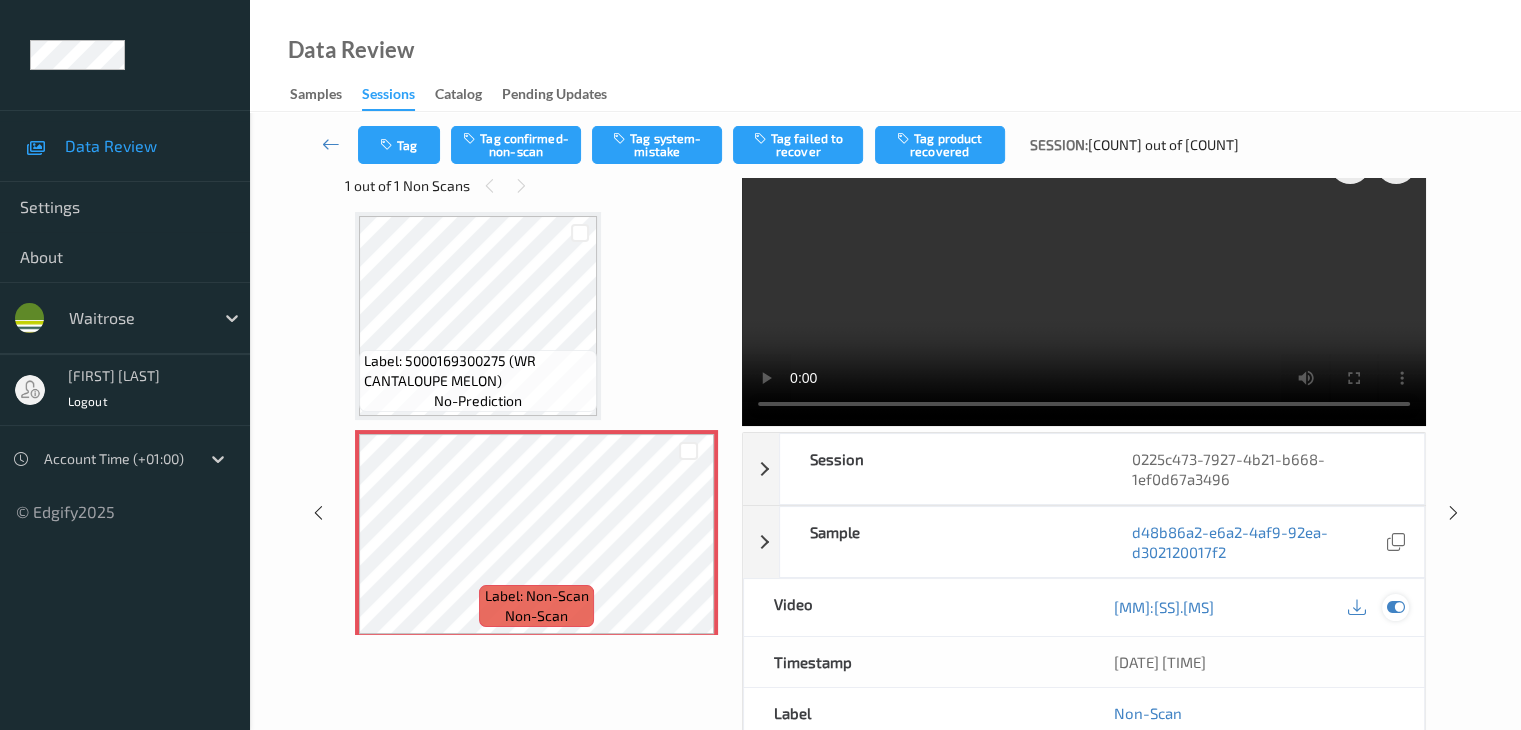 click at bounding box center [1395, 607] 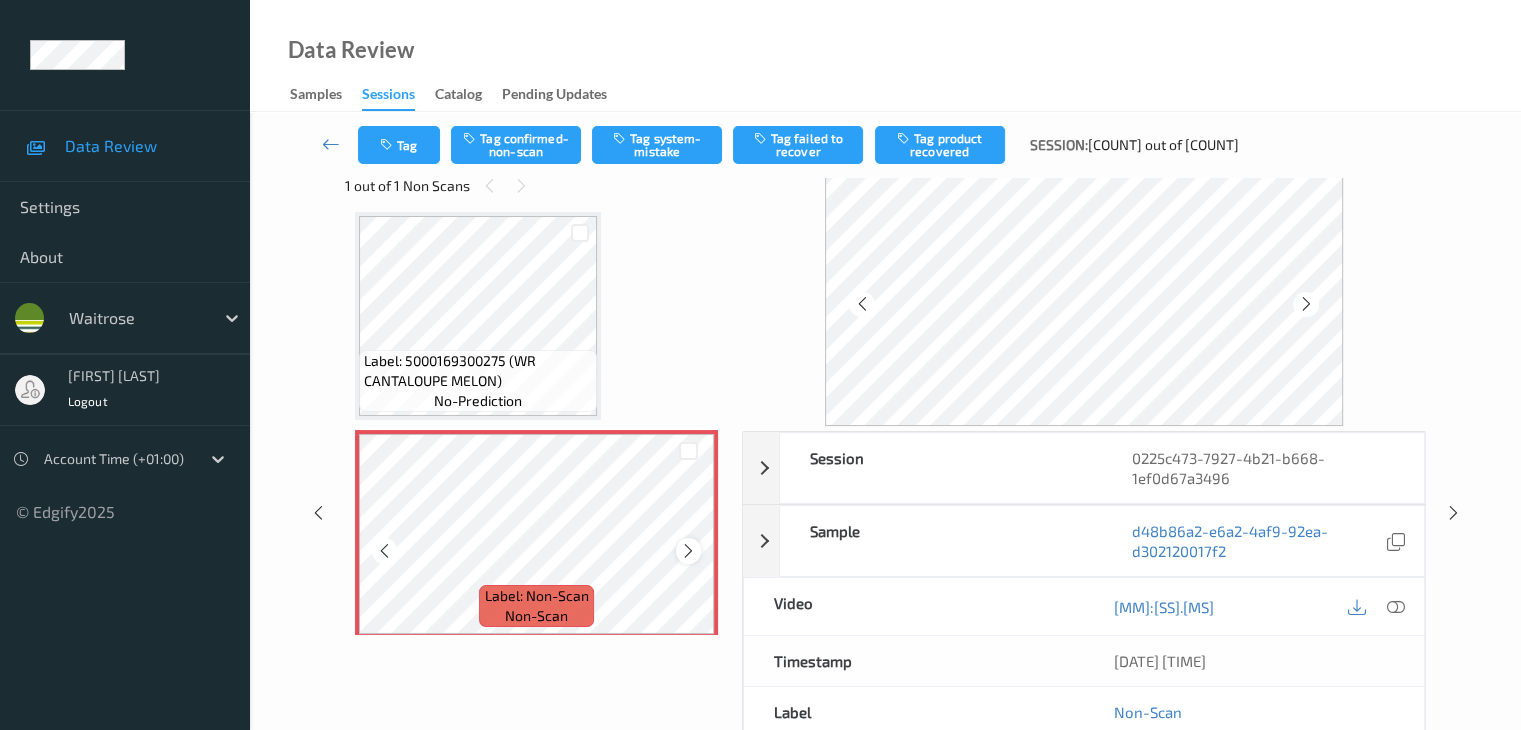 click at bounding box center (688, 551) 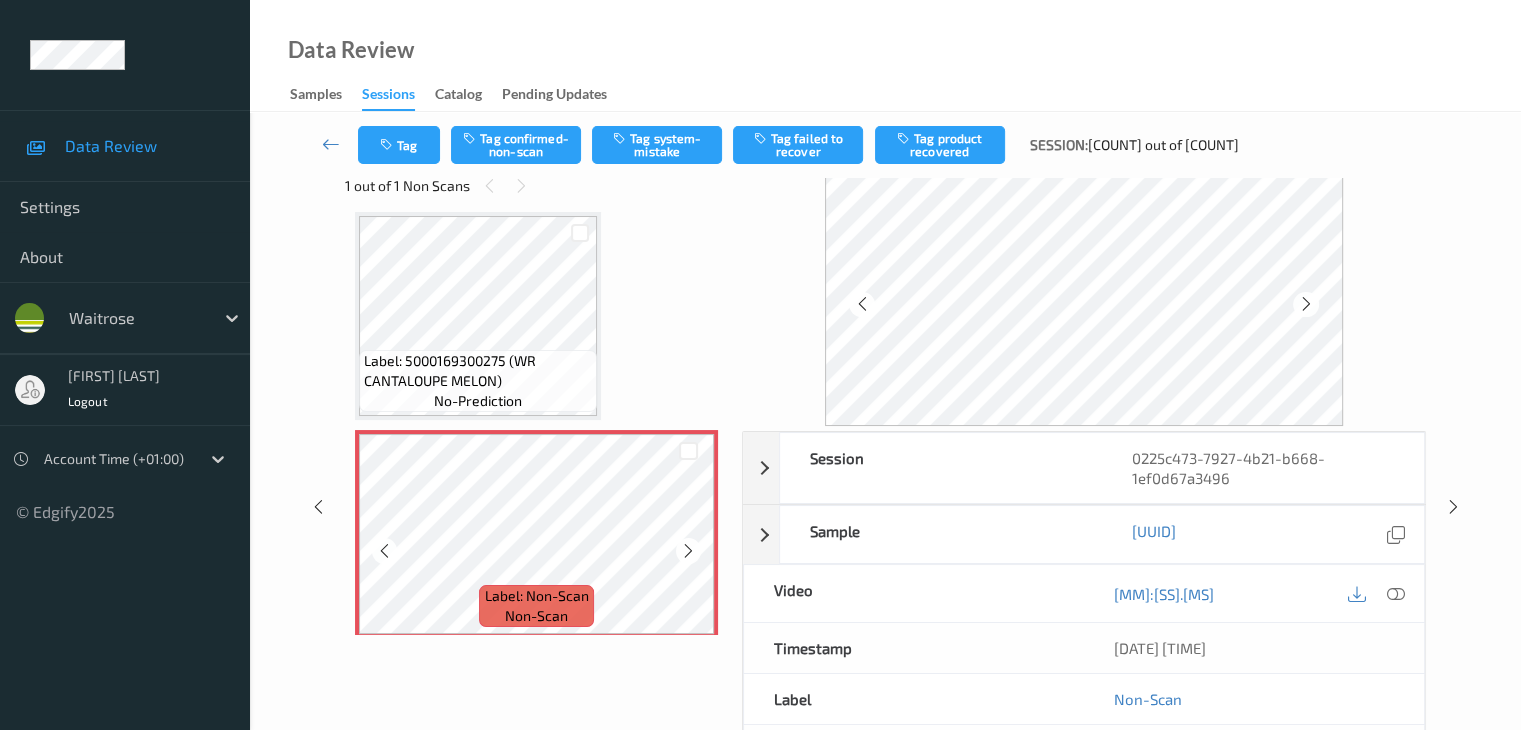 click at bounding box center (688, 551) 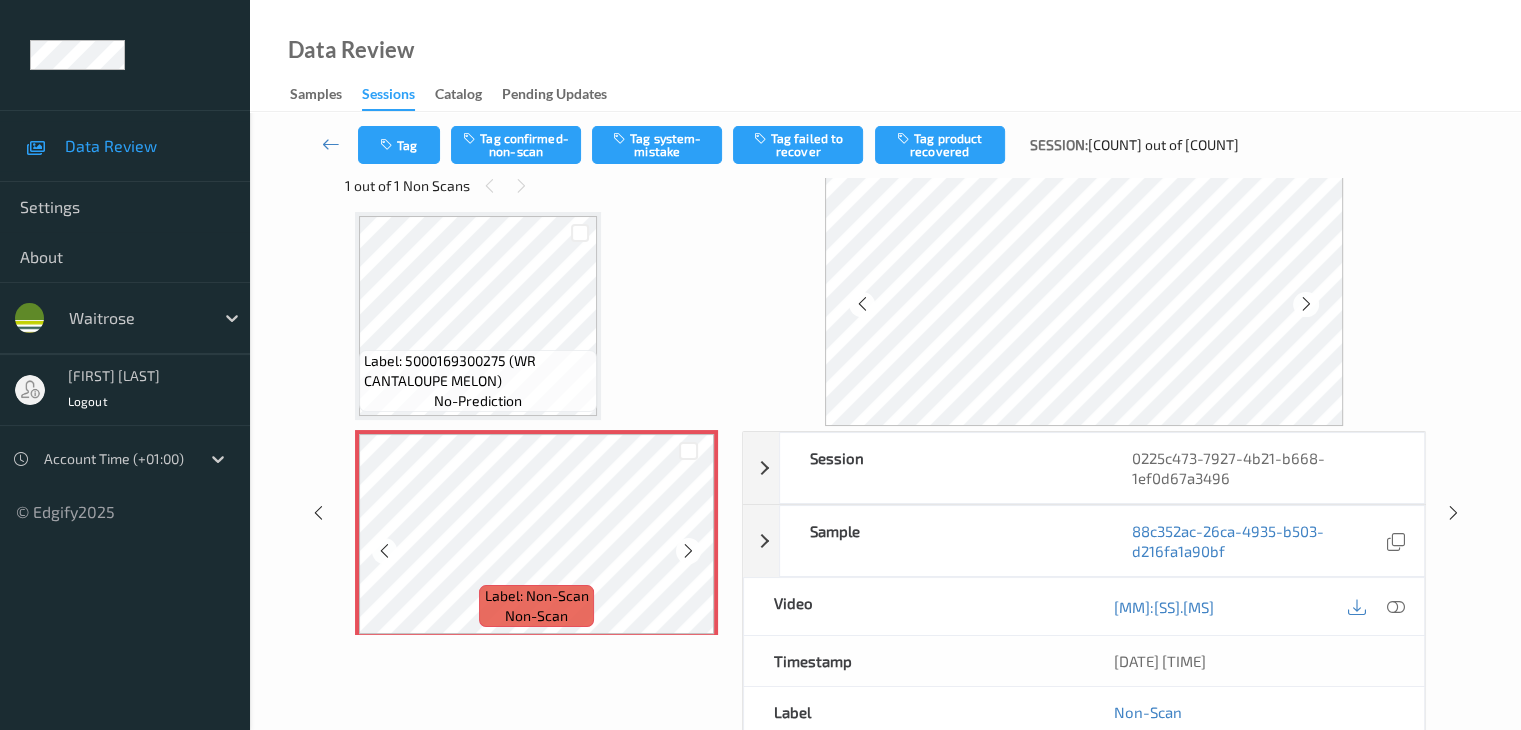 click at bounding box center [688, 551] 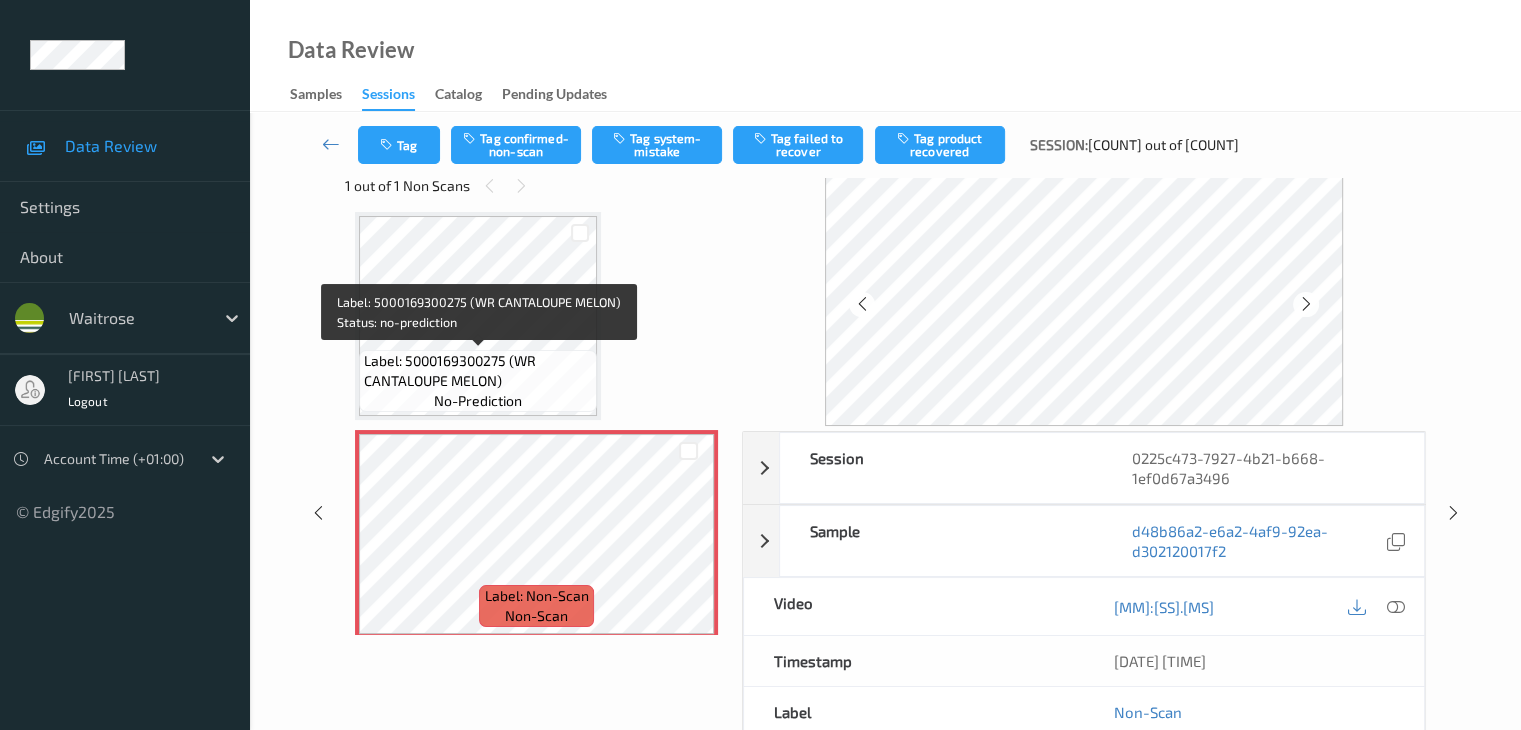 click on "Label: 5000169300275 (WR CANTALOUPE MELON)" at bounding box center [478, 371] 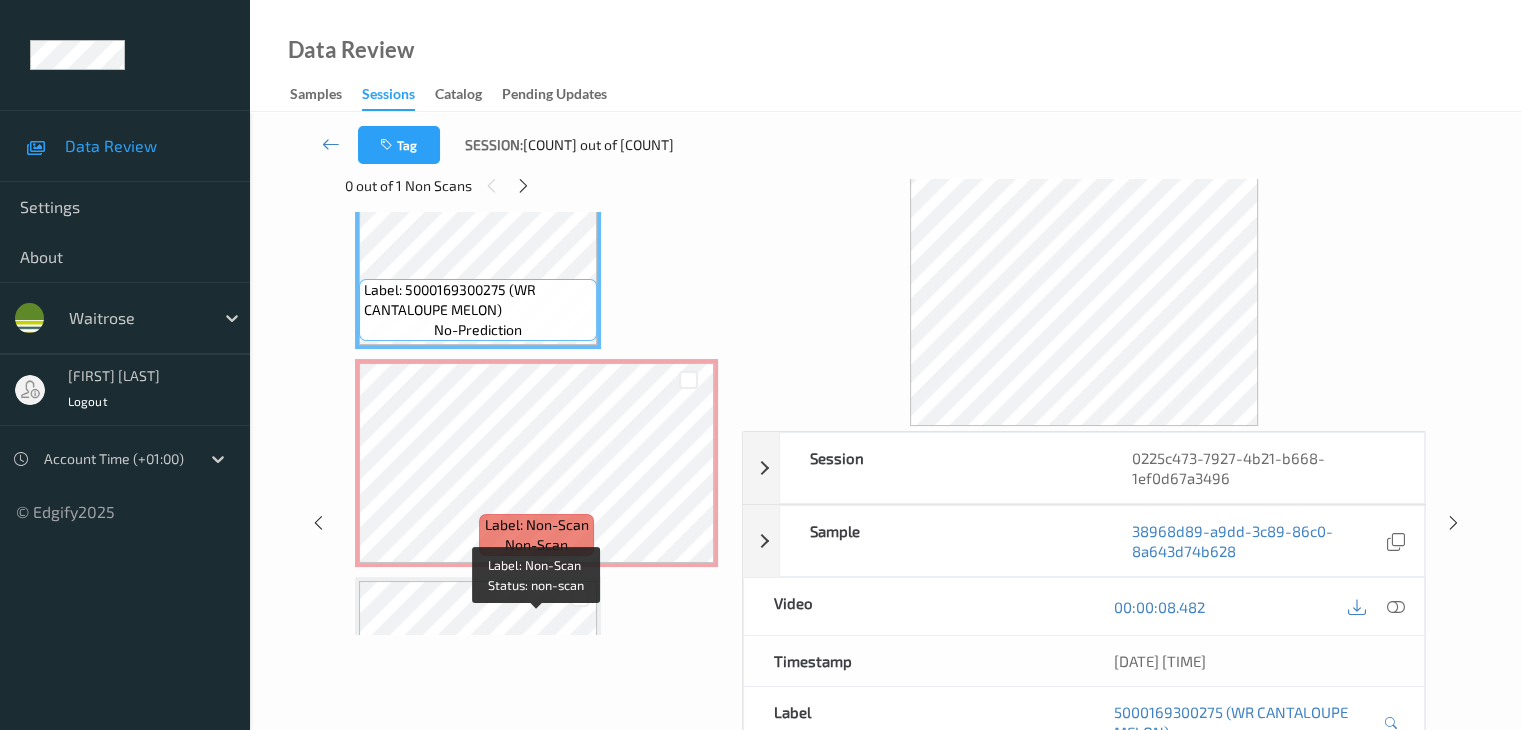 scroll, scrollTop: 346, scrollLeft: 0, axis: vertical 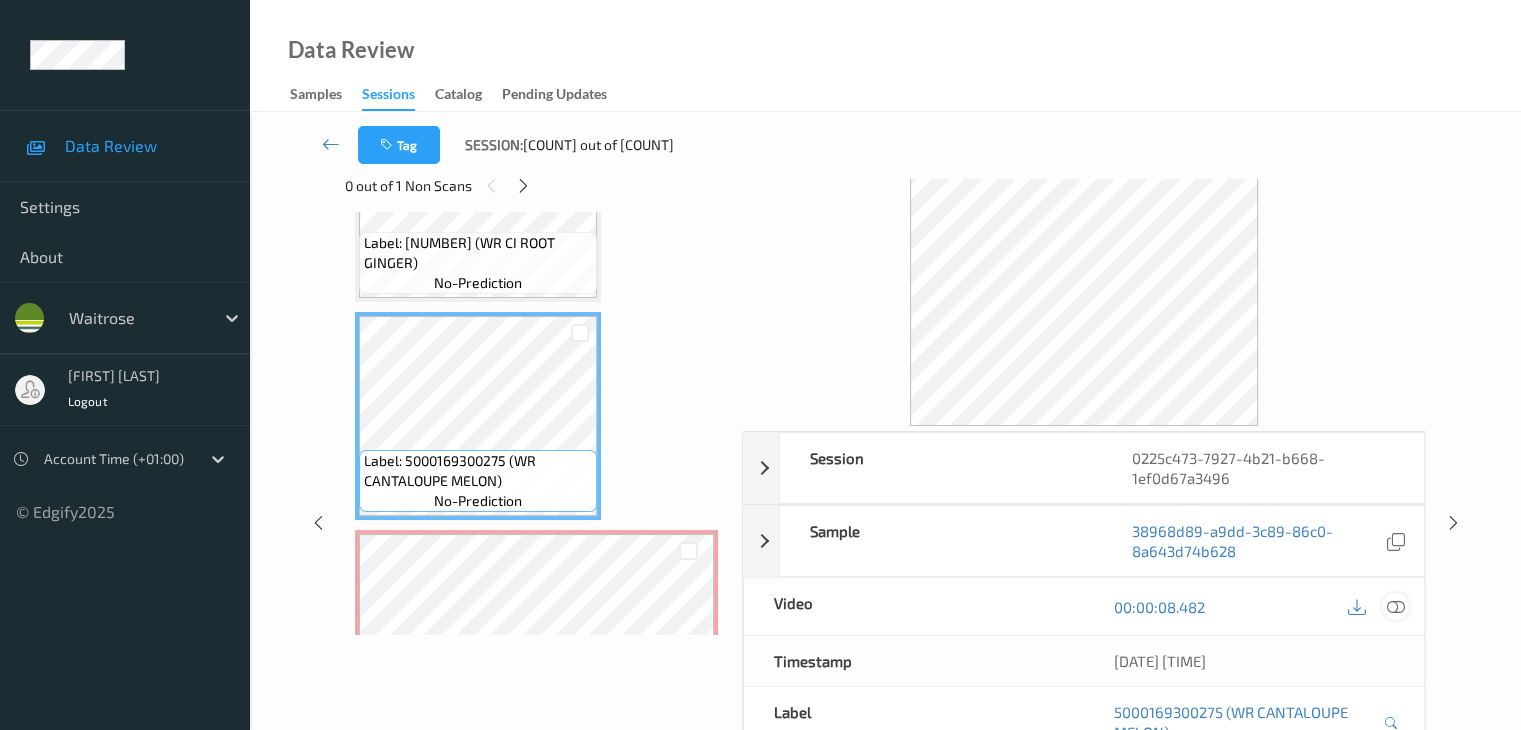 click at bounding box center [1395, 607] 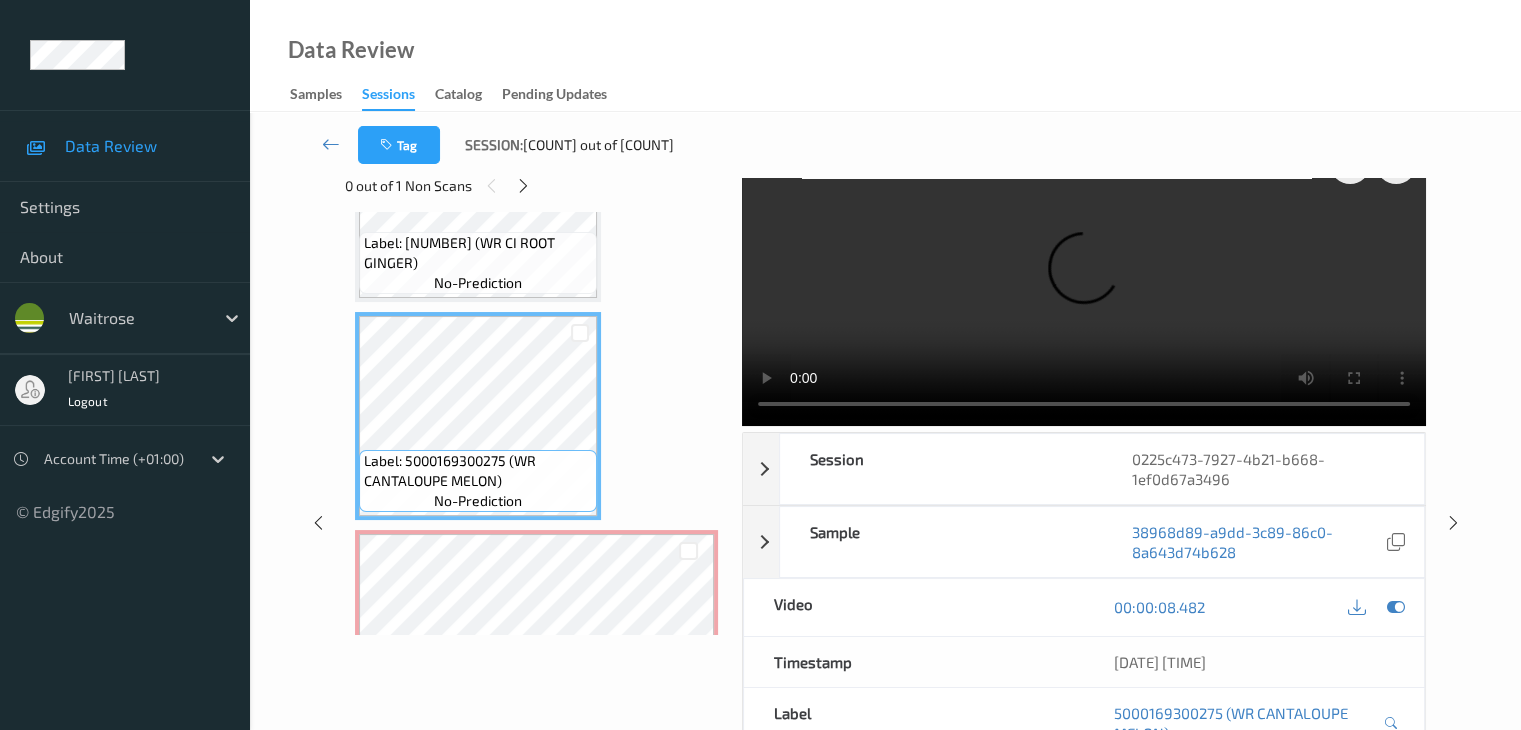 scroll, scrollTop: 0, scrollLeft: 0, axis: both 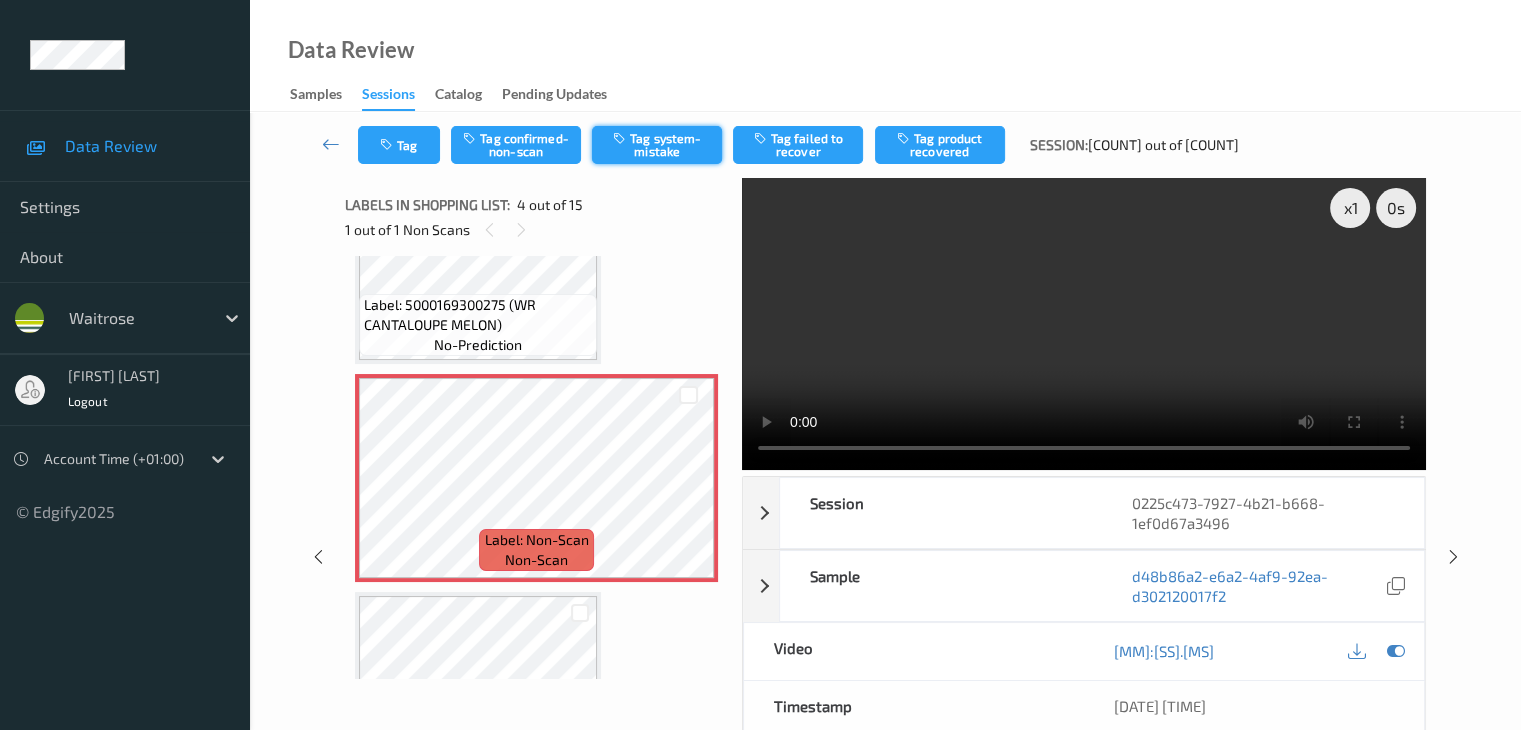 click on "Tag   system-mistake" at bounding box center (657, 145) 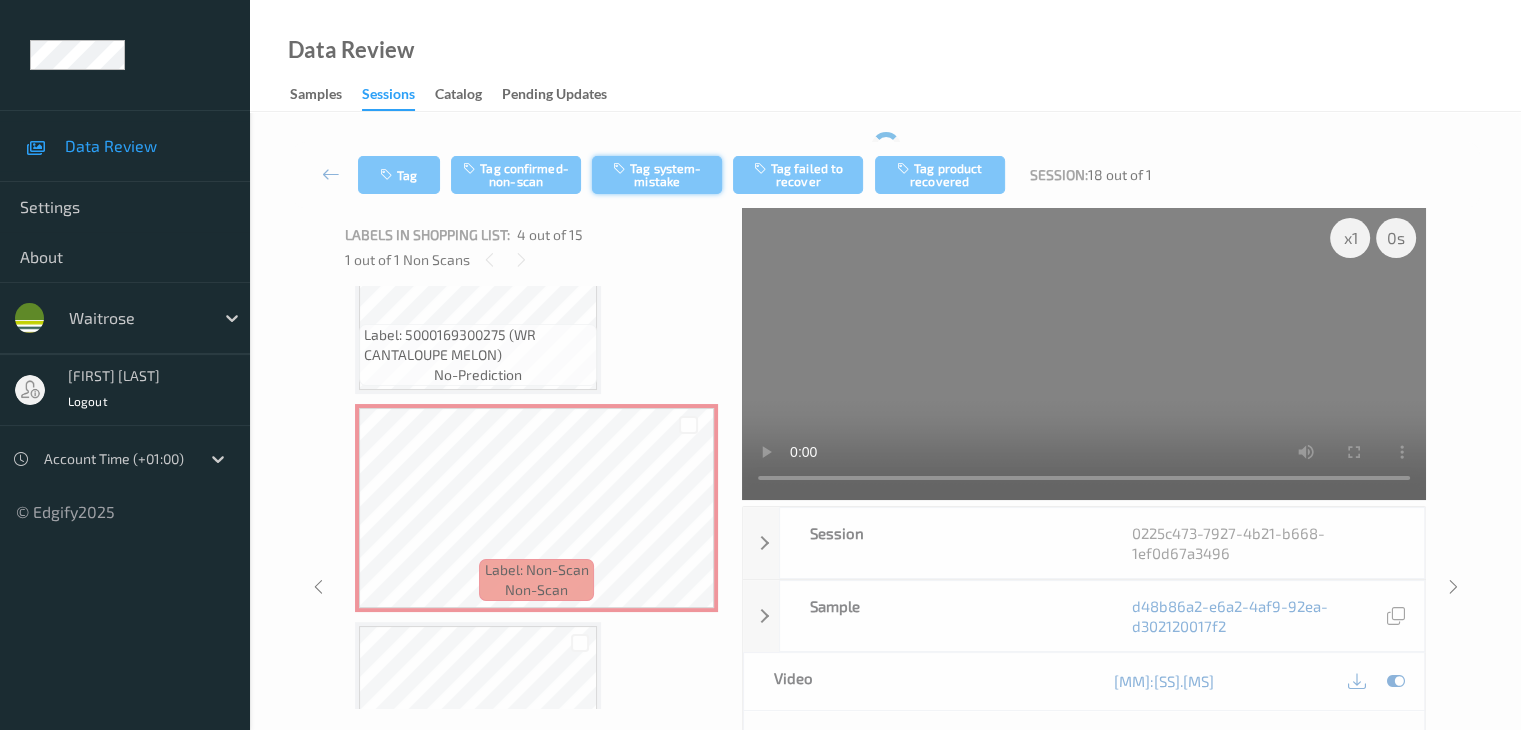 click on "Tag   system-mistake" at bounding box center [657, 175] 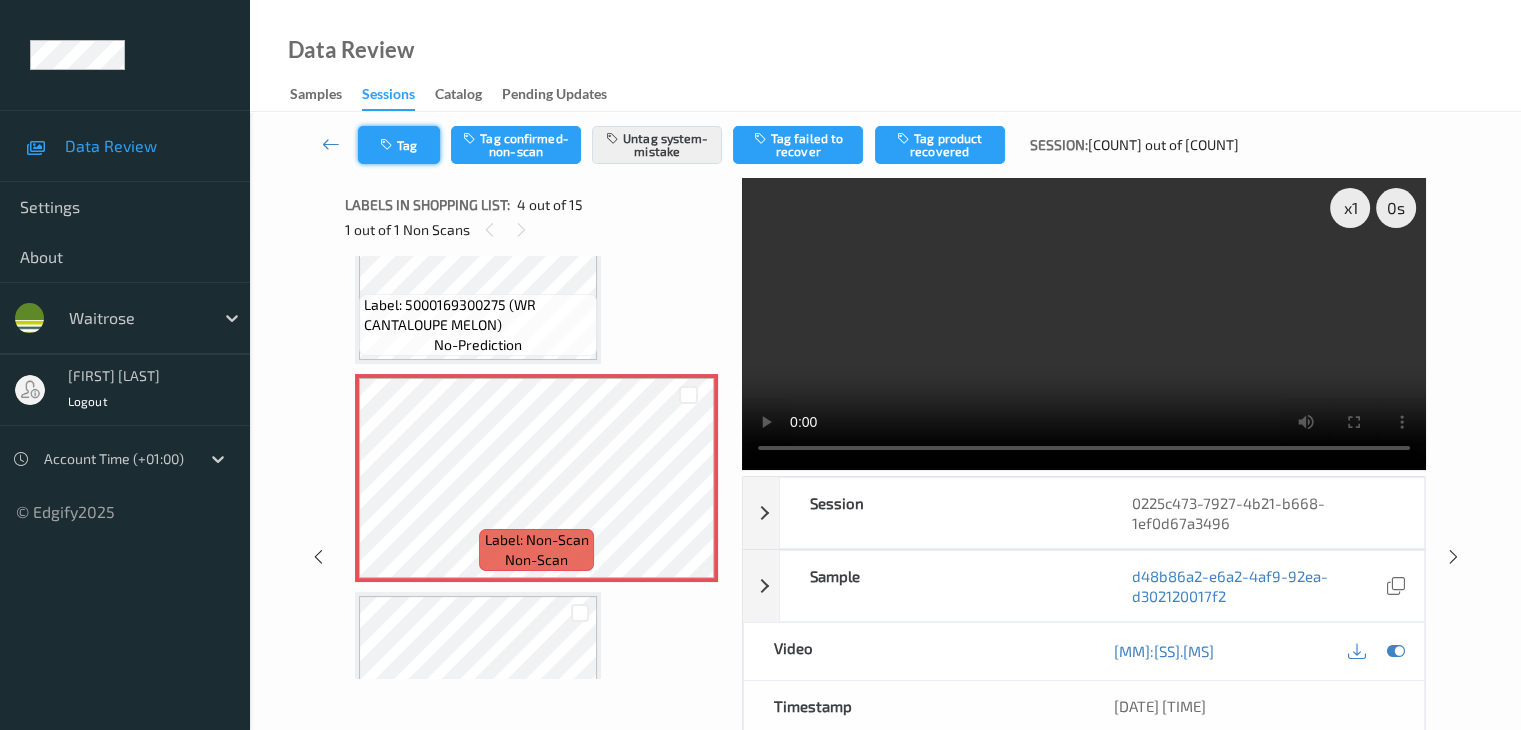 click on "Tag" at bounding box center [399, 145] 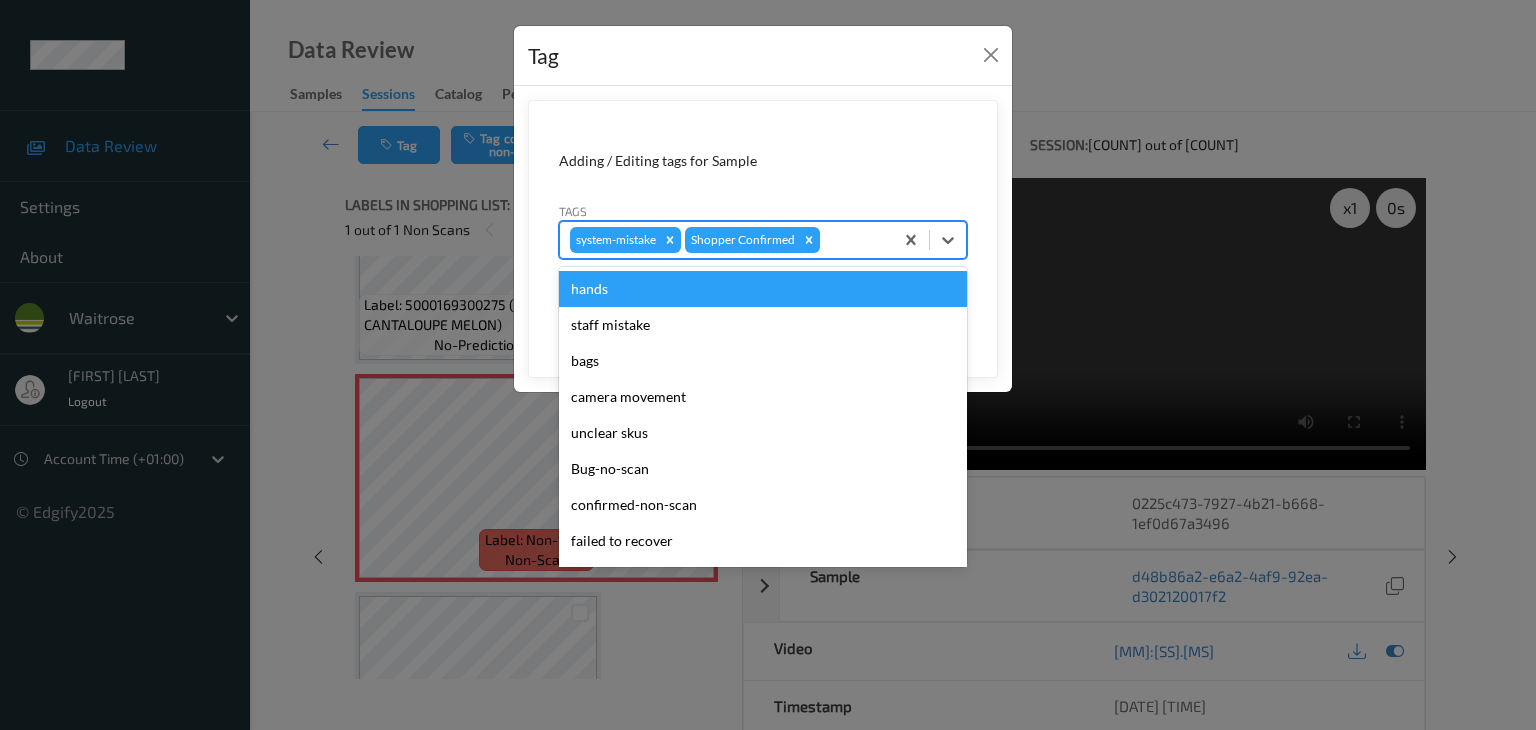 click at bounding box center [853, 240] 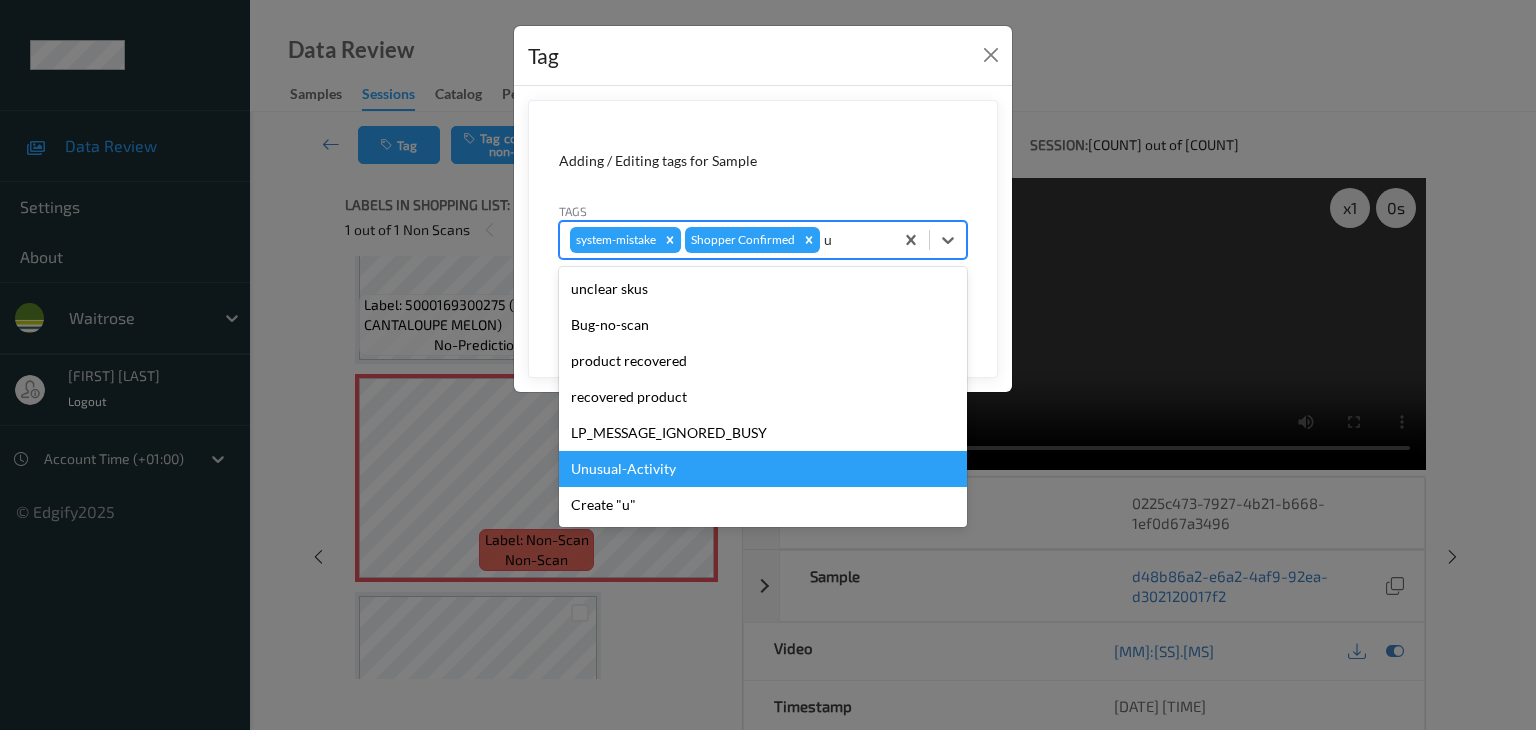 click on "Unusual-Activity" at bounding box center [763, 469] 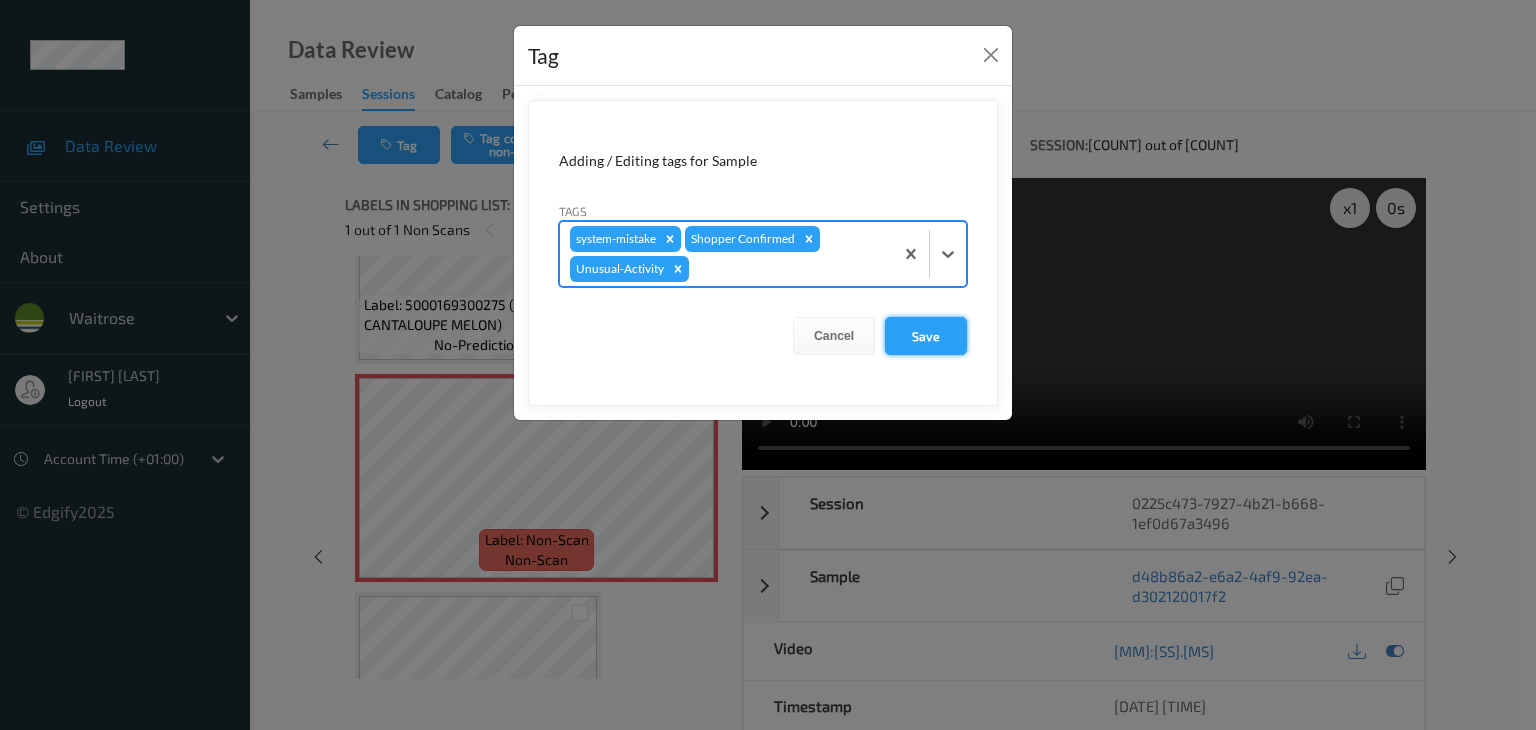 click on "Save" at bounding box center [926, 336] 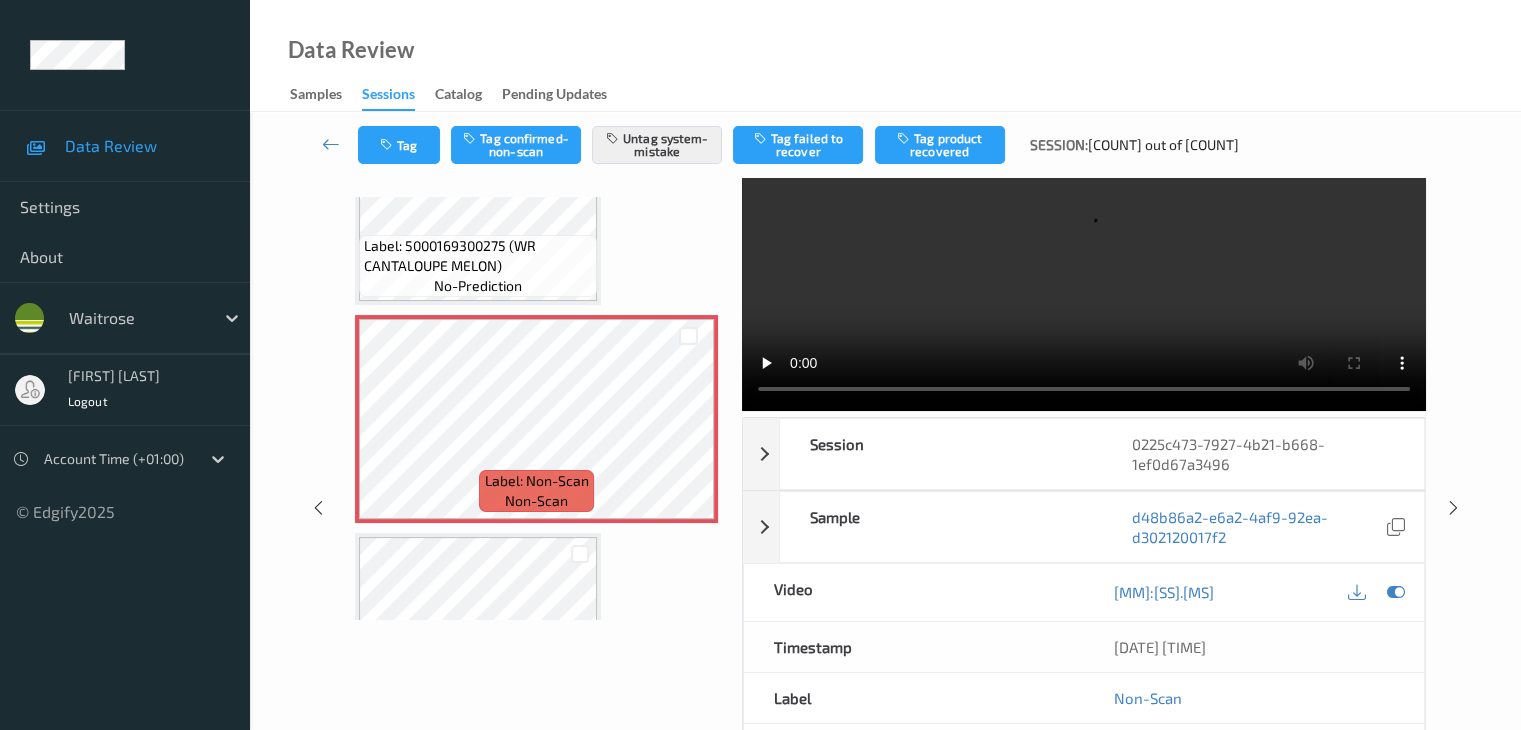 scroll, scrollTop: 0, scrollLeft: 0, axis: both 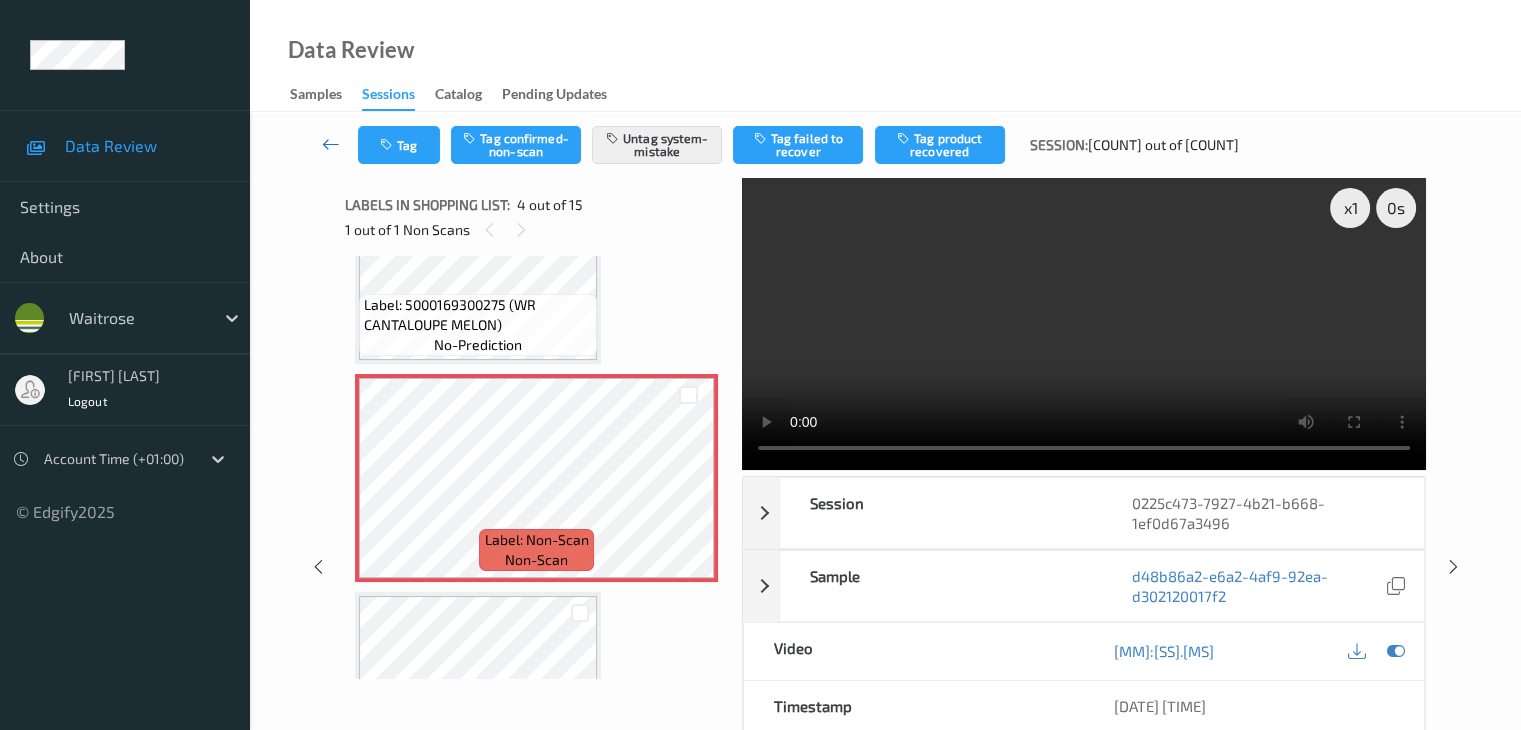 click at bounding box center [331, 145] 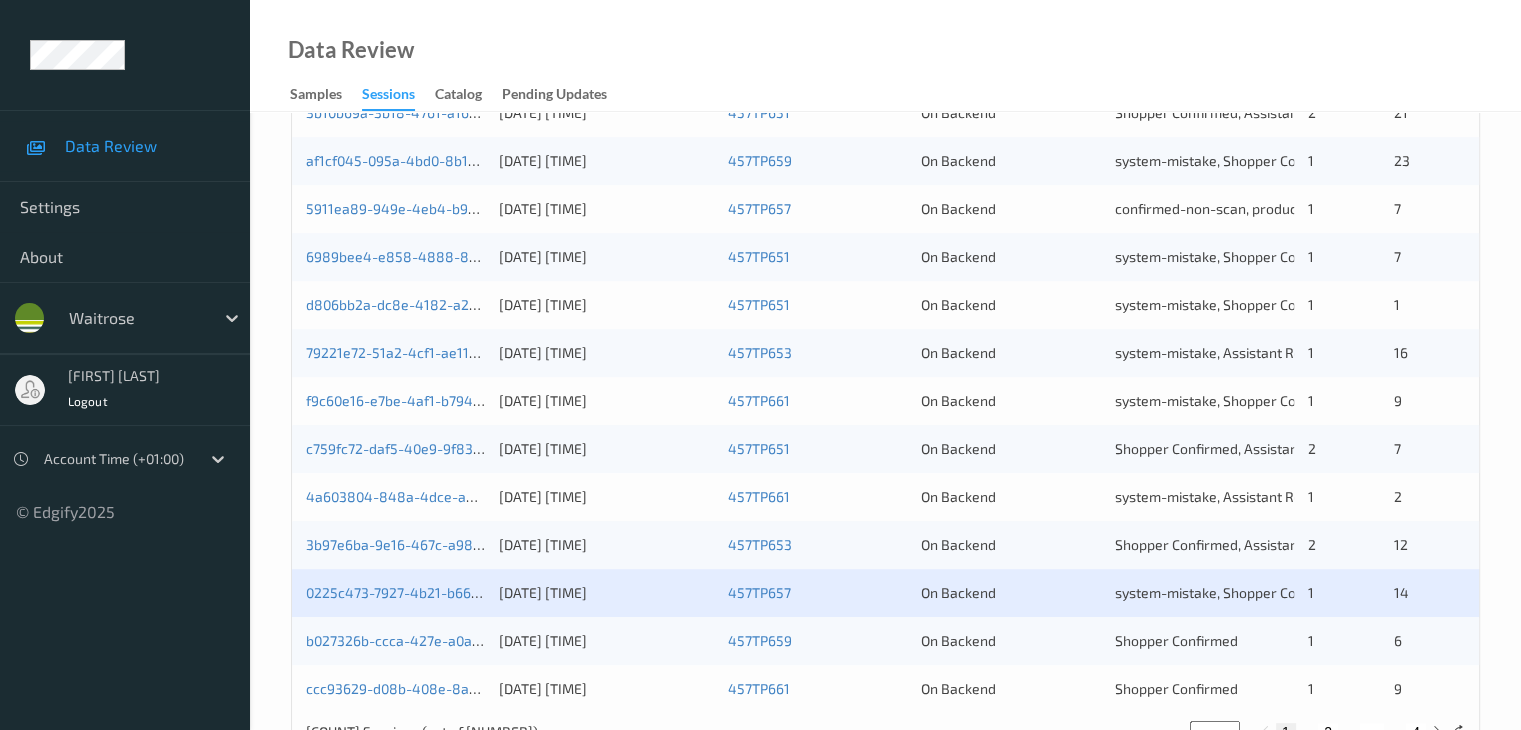 scroll, scrollTop: 932, scrollLeft: 0, axis: vertical 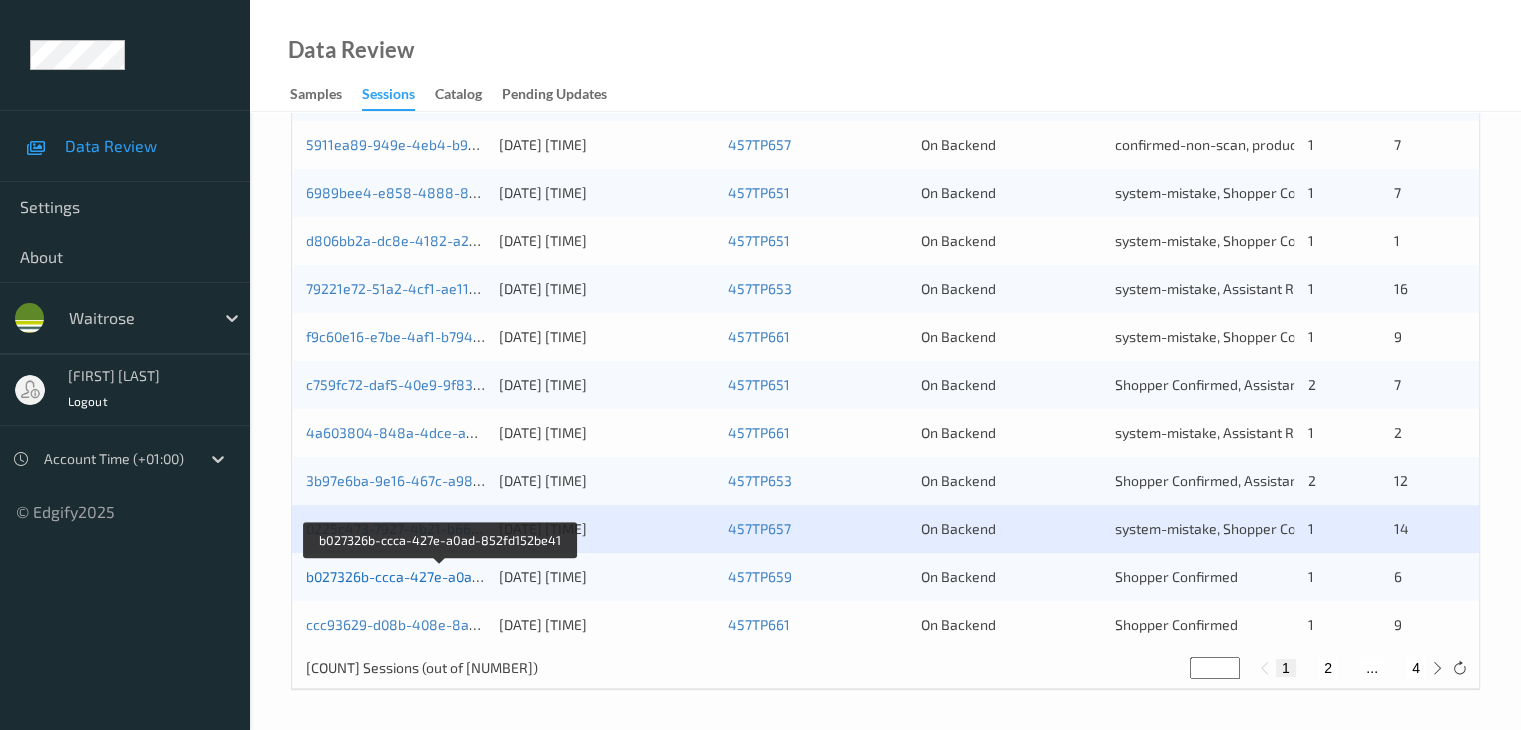 click on "b027326b-ccca-427e-a0ad-852fd152be41" at bounding box center (441, 576) 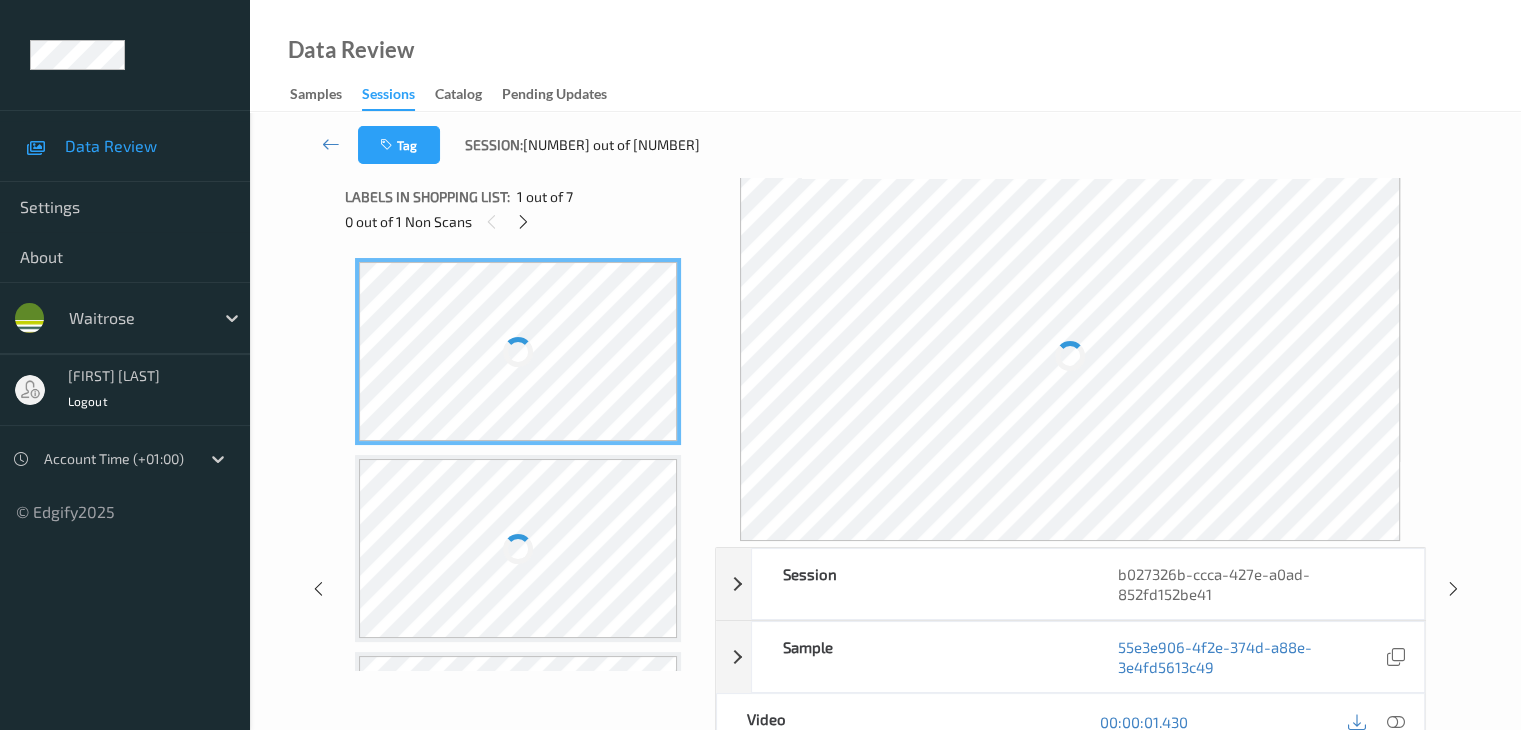 scroll, scrollTop: 0, scrollLeft: 0, axis: both 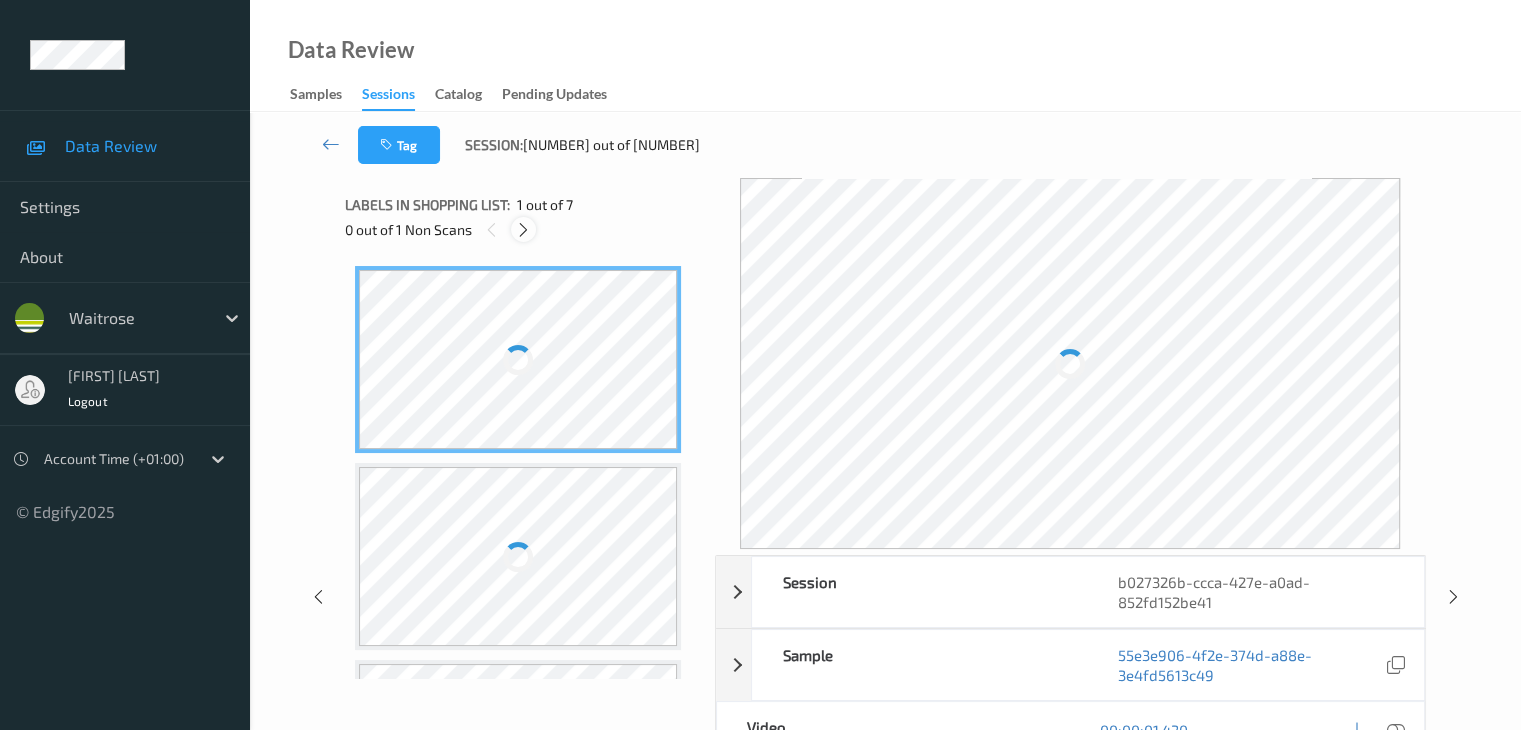 click at bounding box center [523, 230] 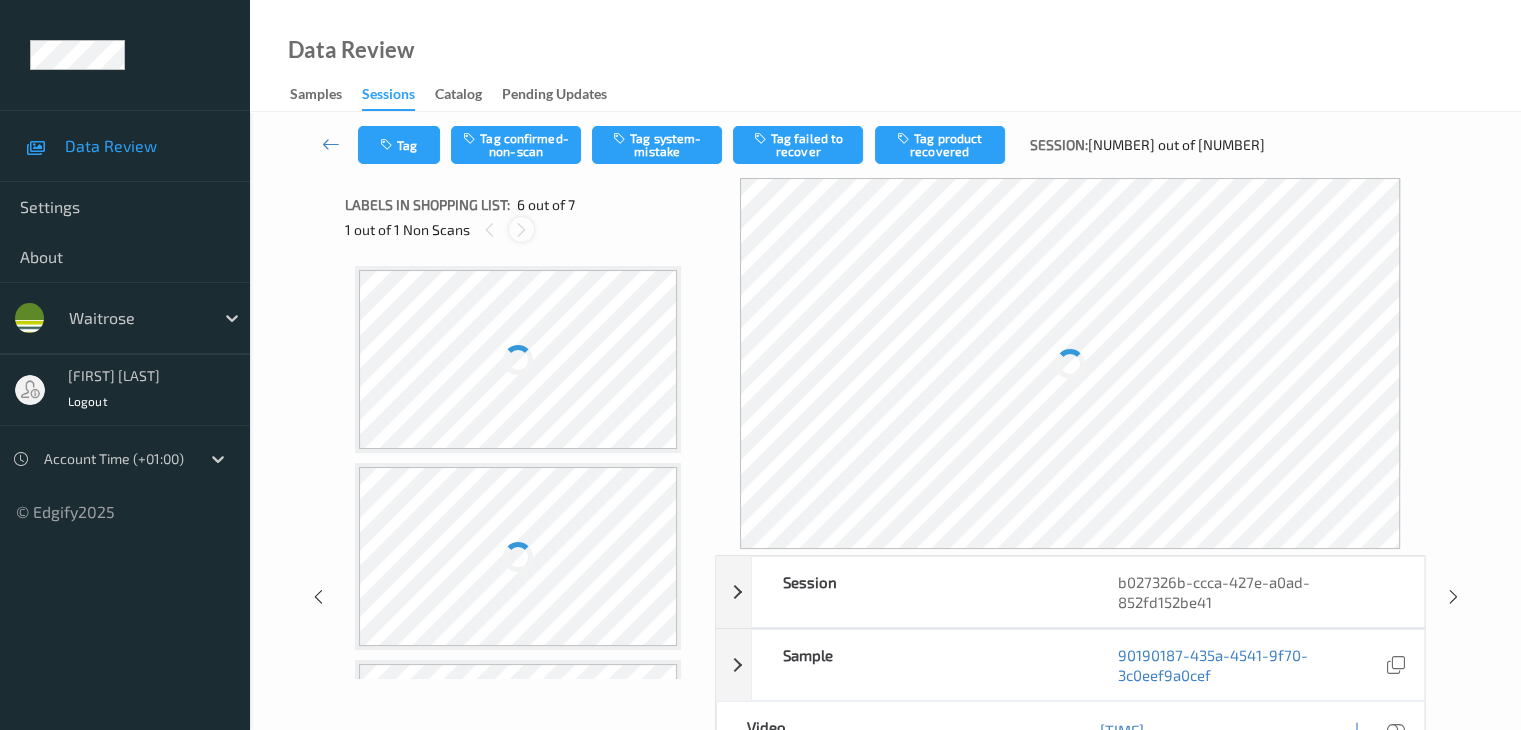 scroll, scrollTop: 796, scrollLeft: 0, axis: vertical 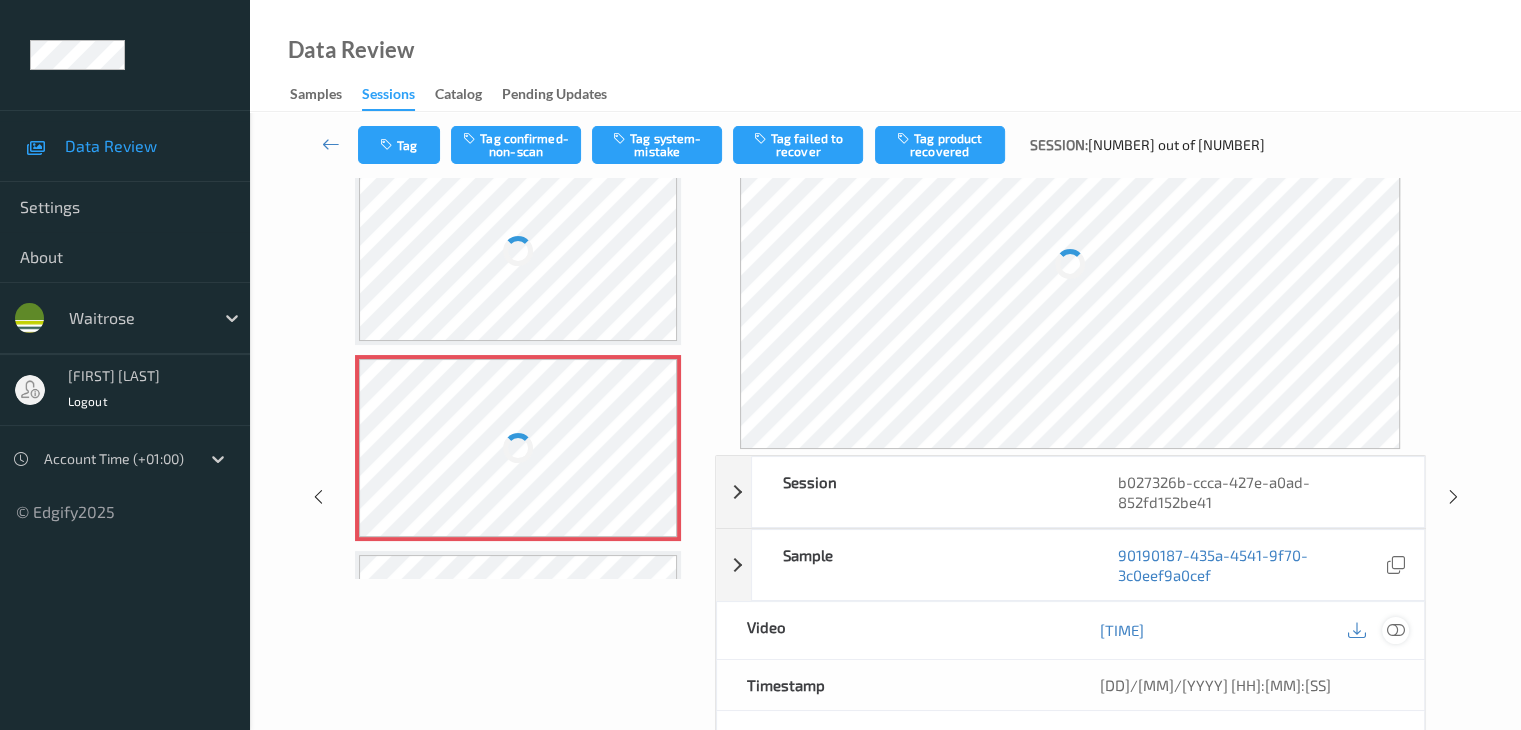 click at bounding box center [1395, 630] 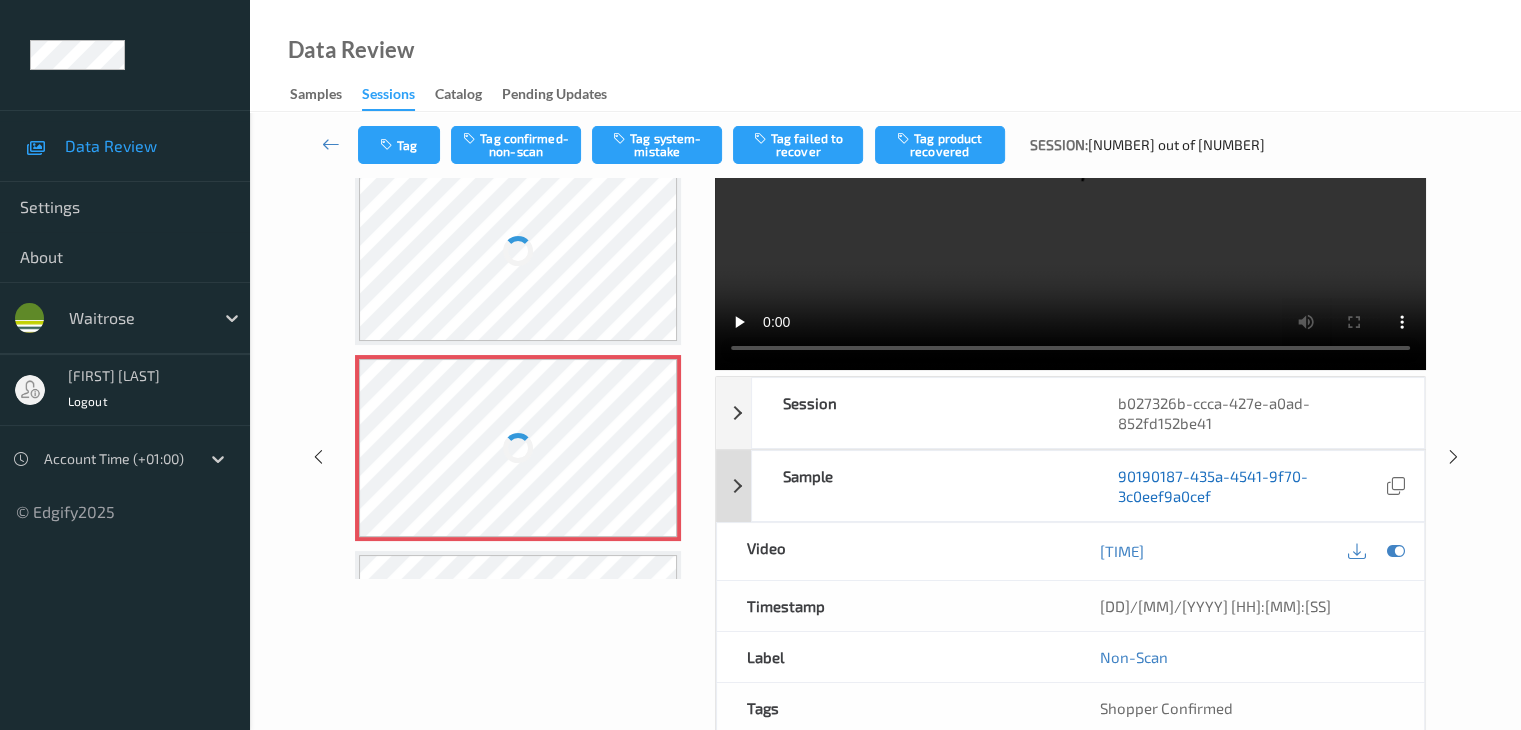 scroll, scrollTop: 0, scrollLeft: 0, axis: both 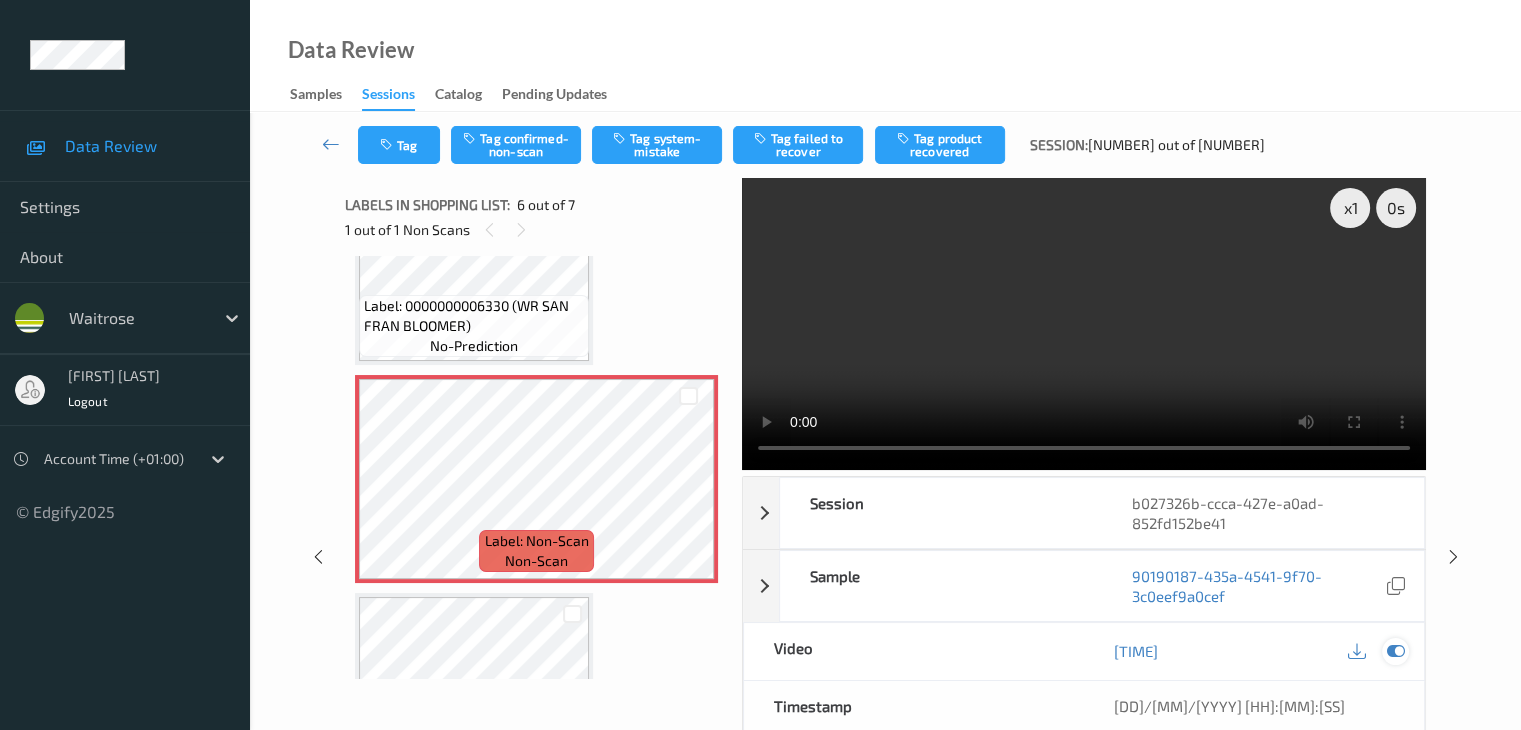 click at bounding box center [1395, 651] 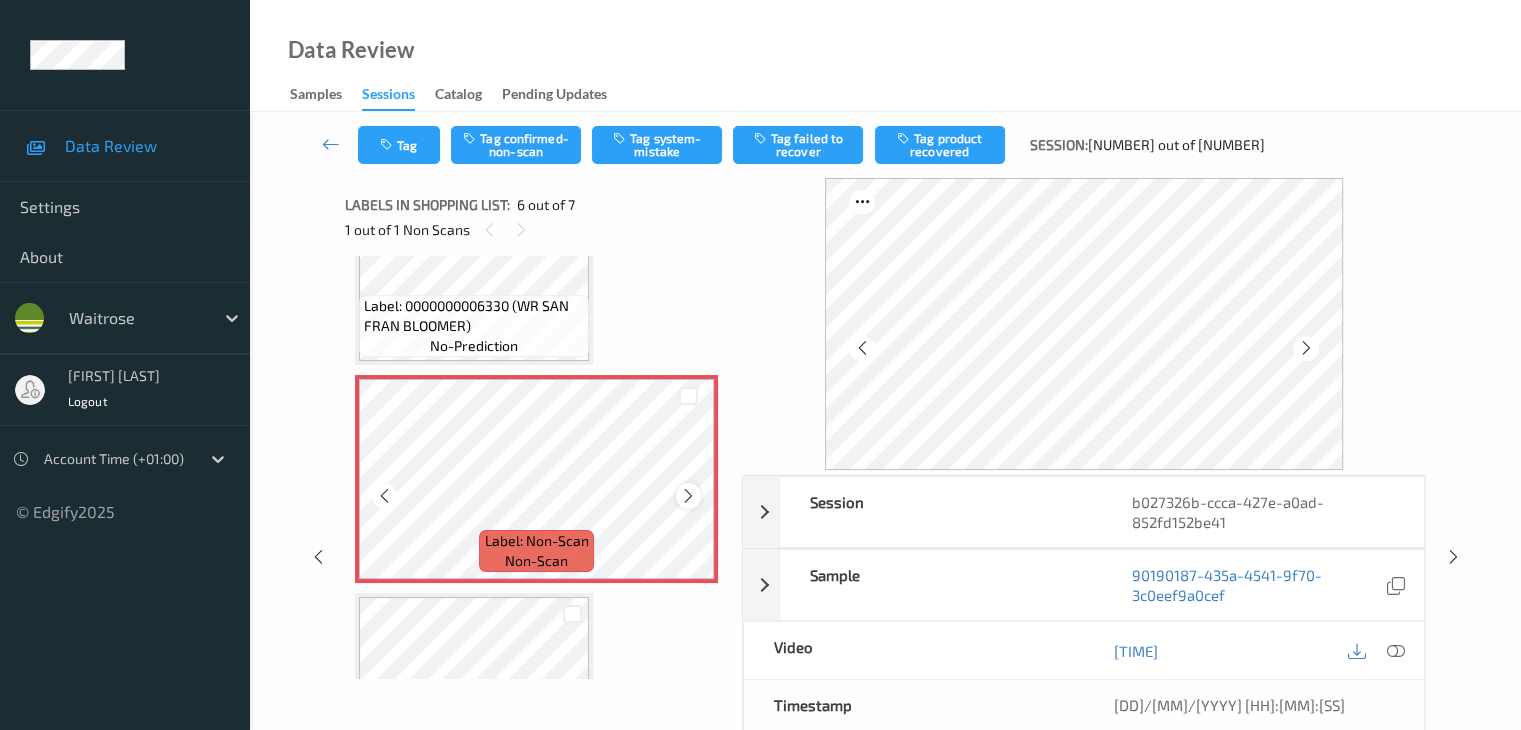 click at bounding box center (688, 496) 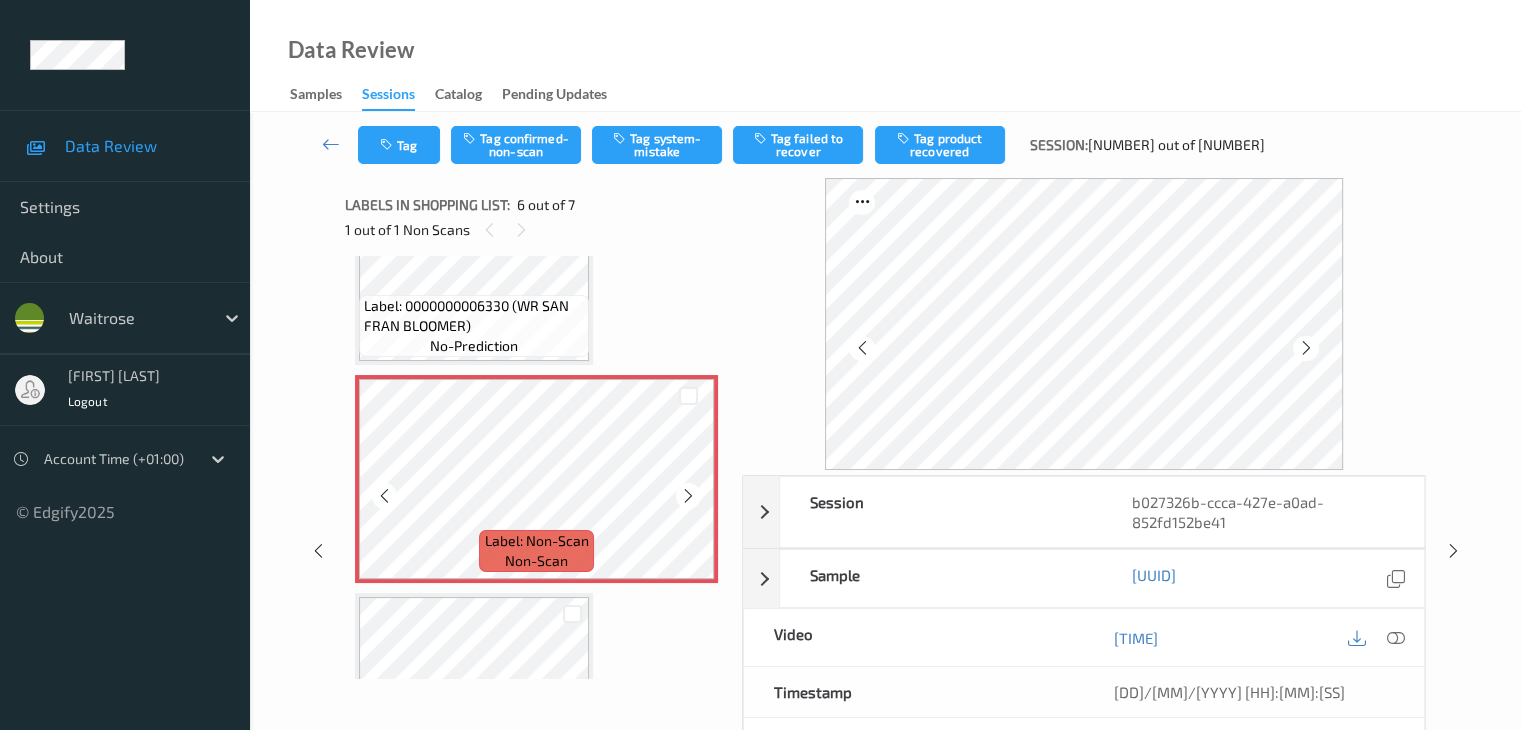 click at bounding box center [688, 496] 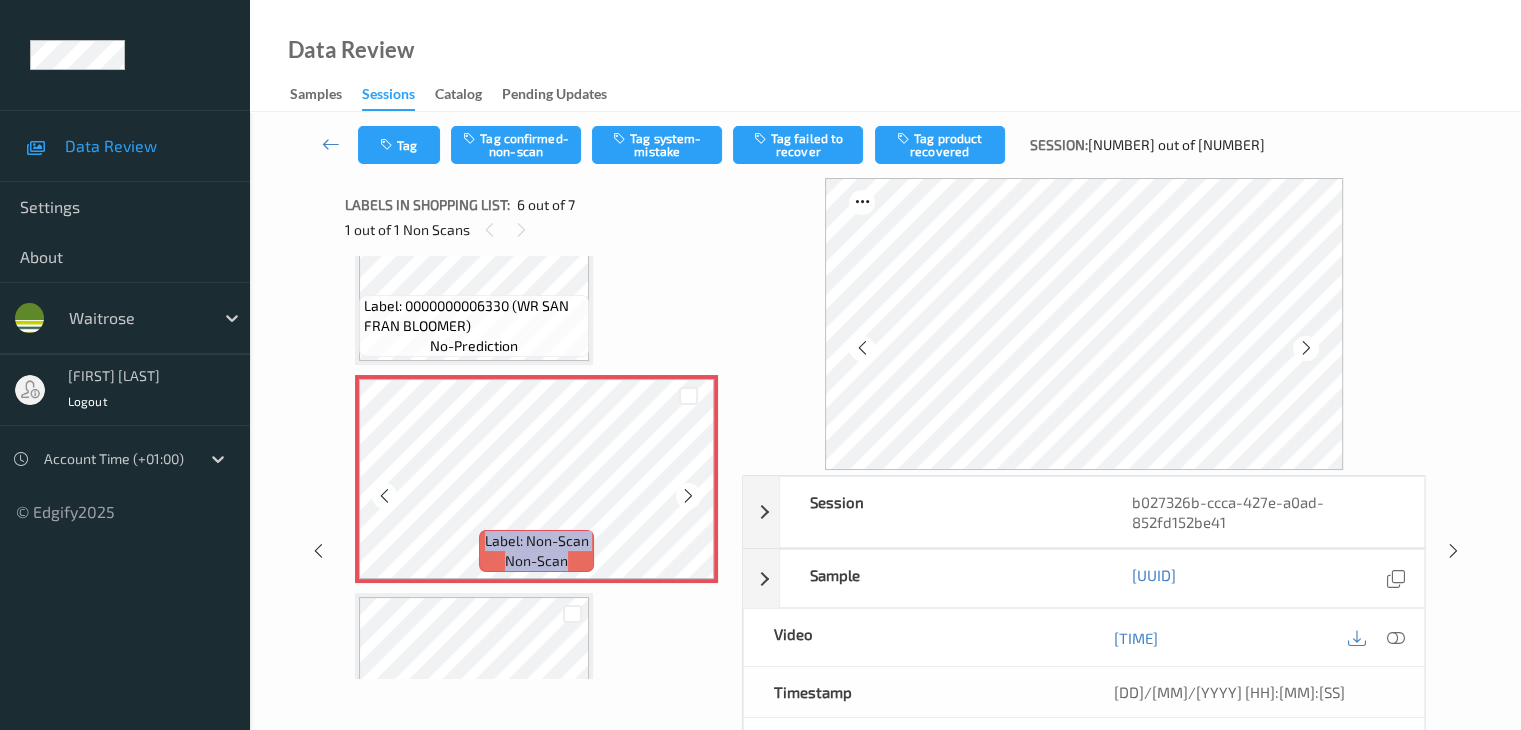 click at bounding box center (688, 496) 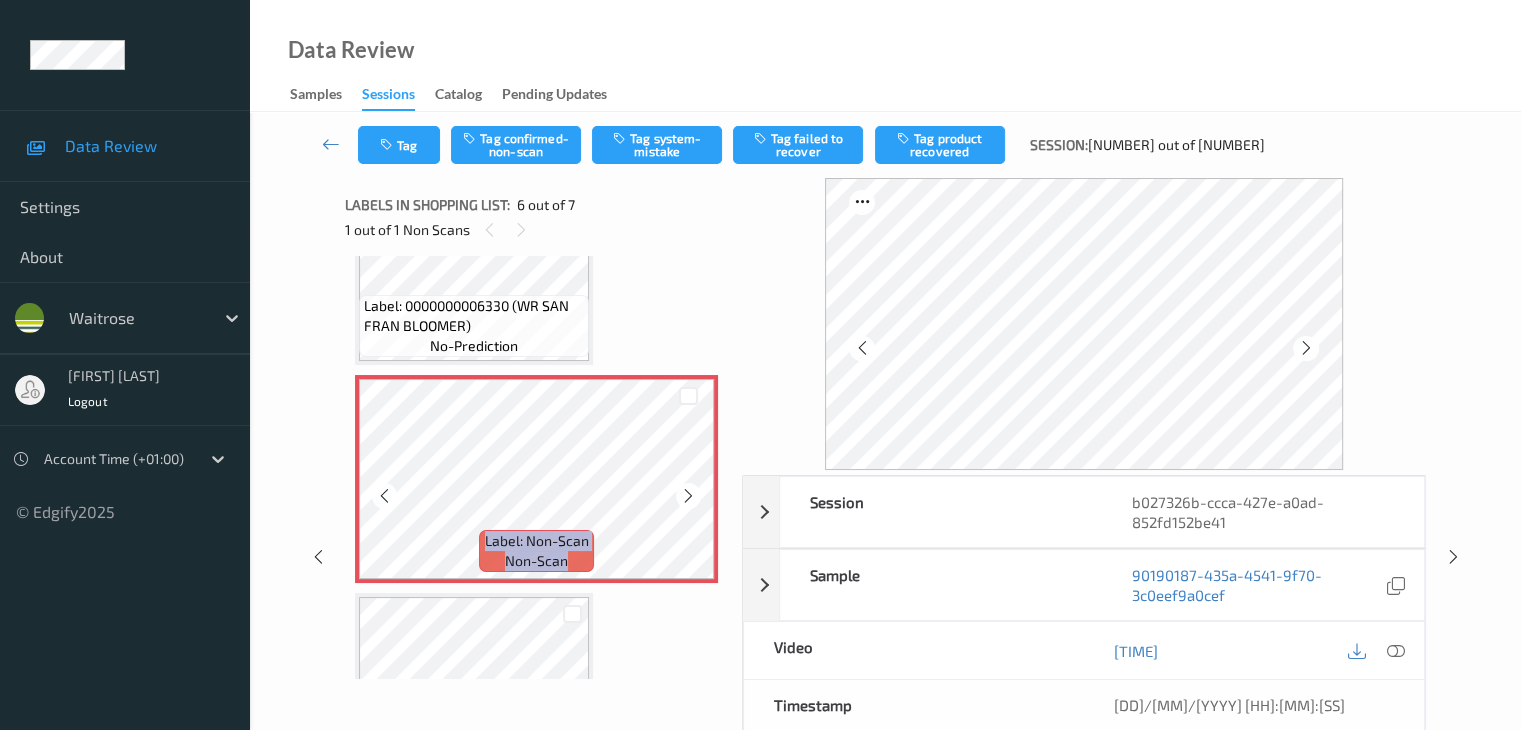 click at bounding box center (688, 496) 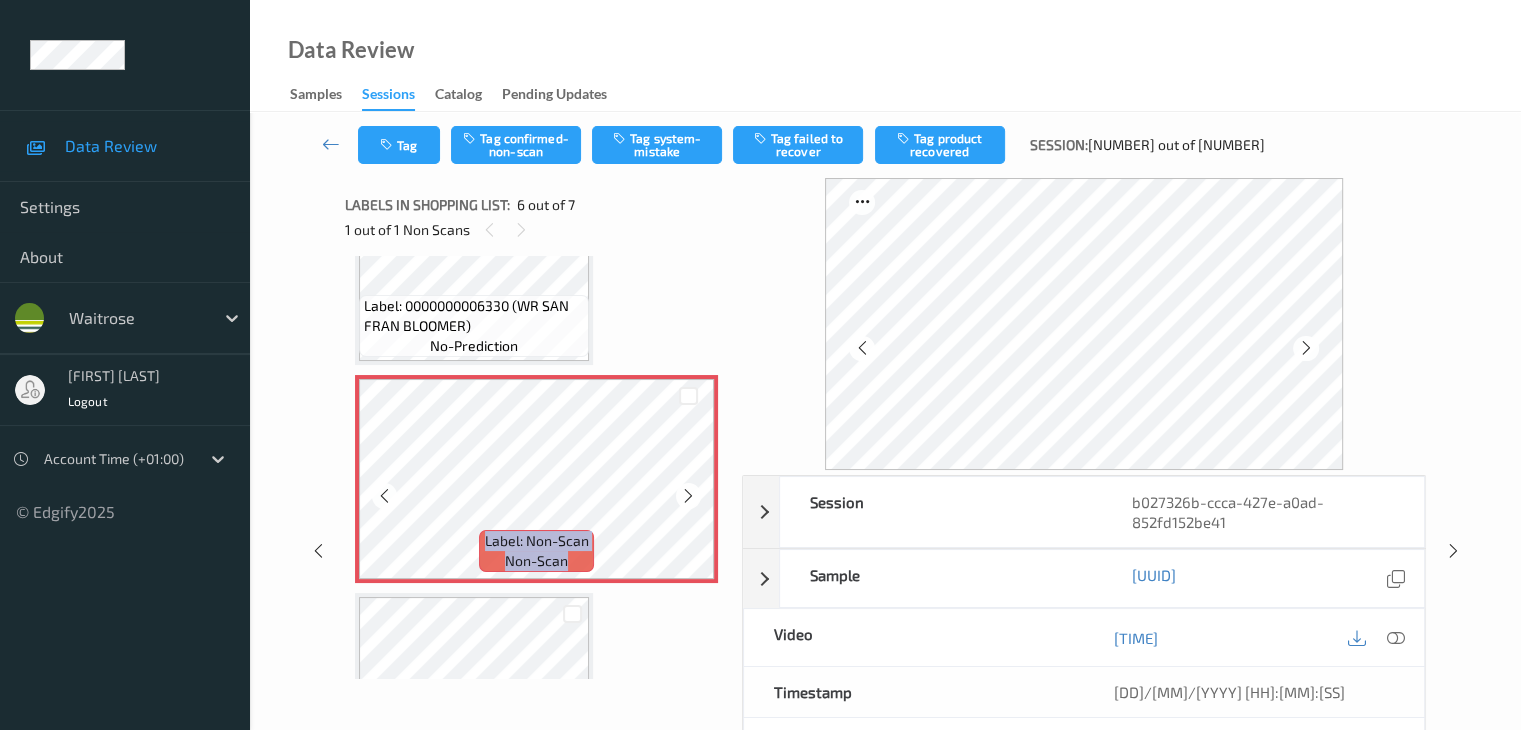 click at bounding box center (688, 496) 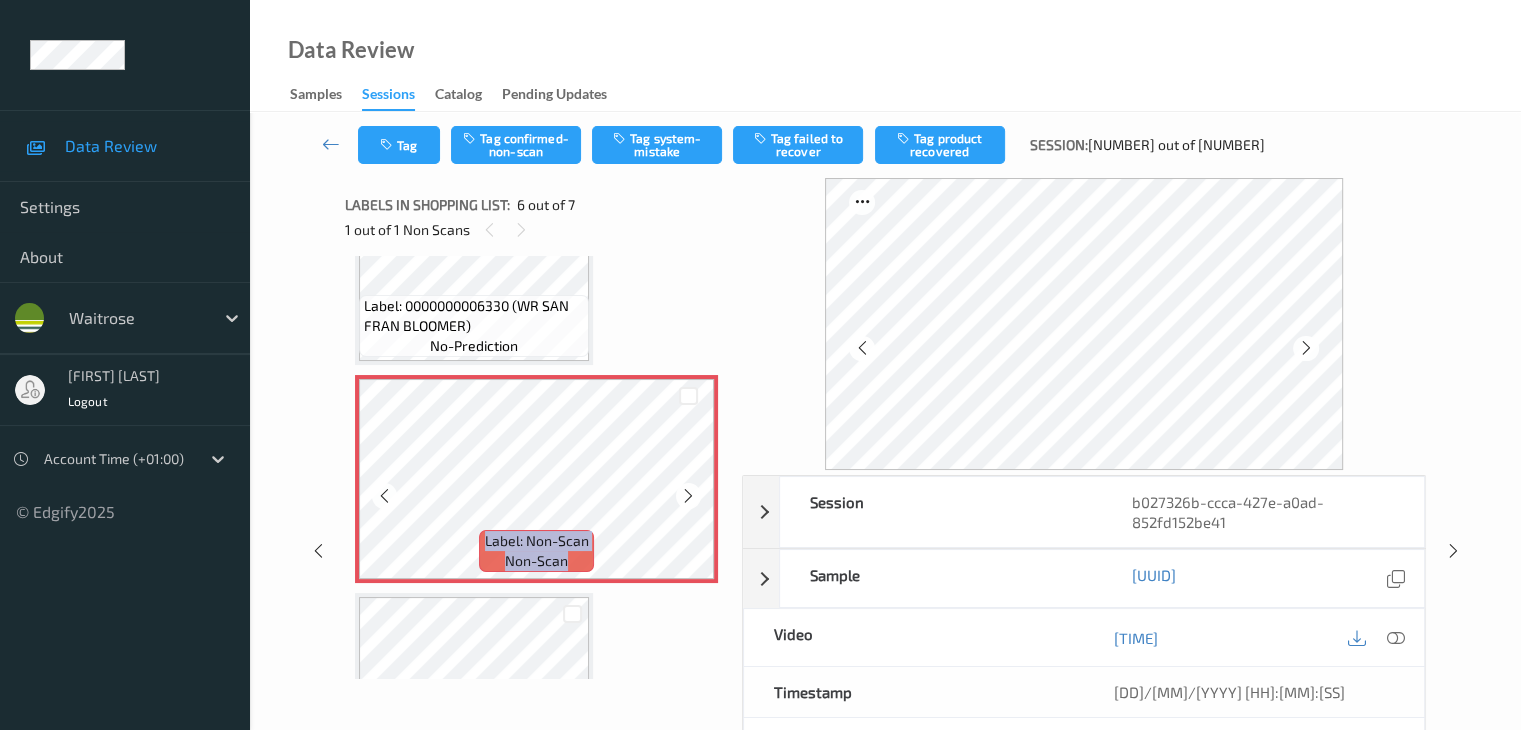 click at bounding box center (688, 496) 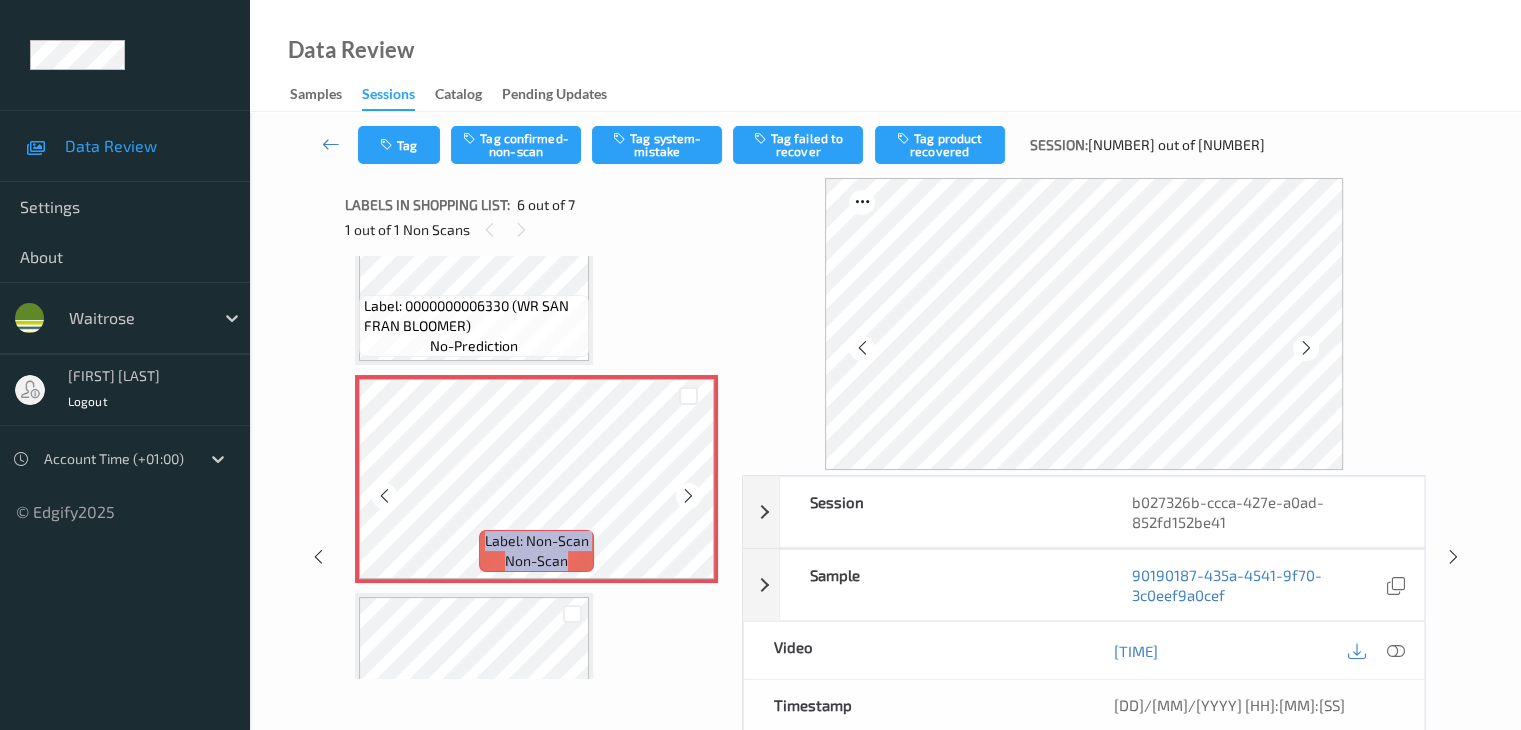click at bounding box center (688, 496) 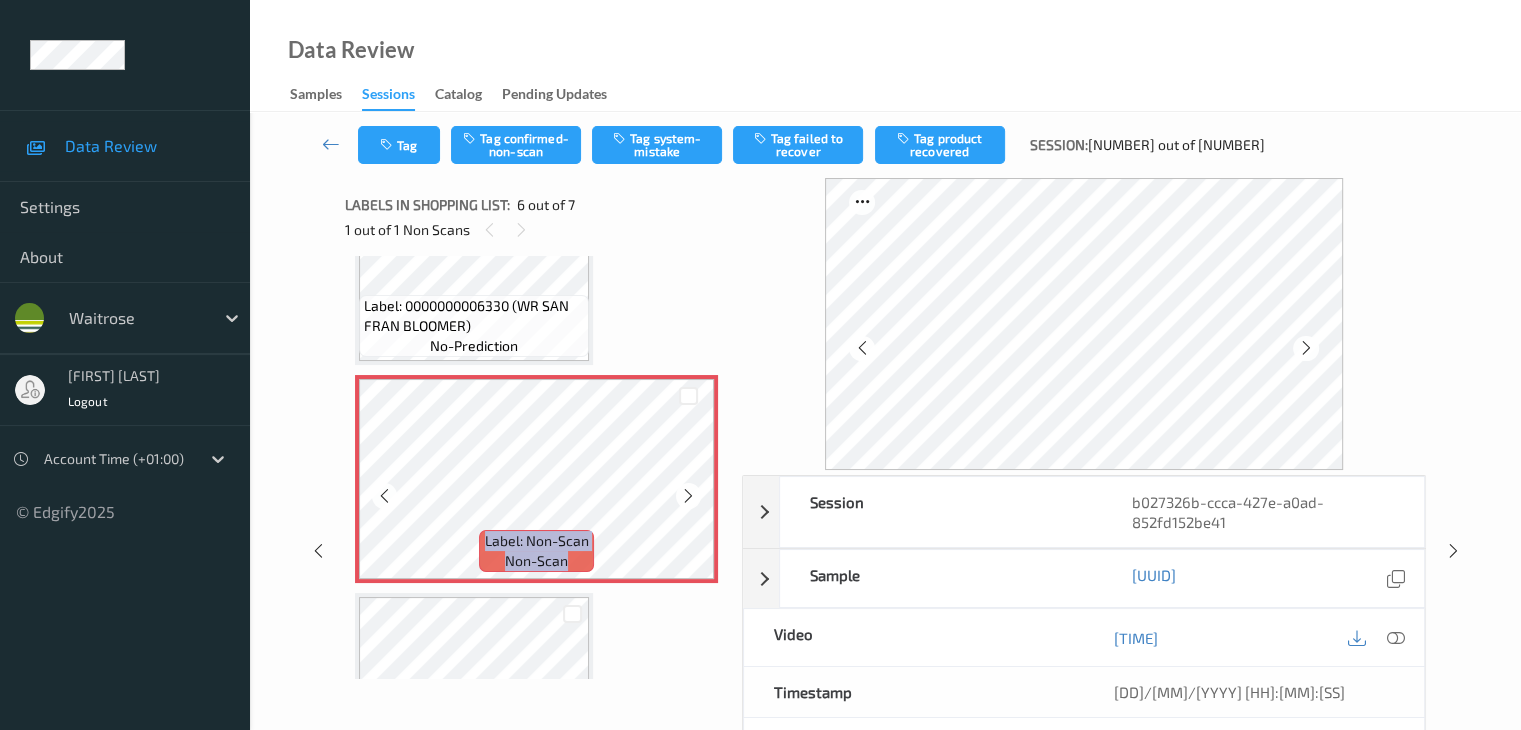 click at bounding box center [688, 496] 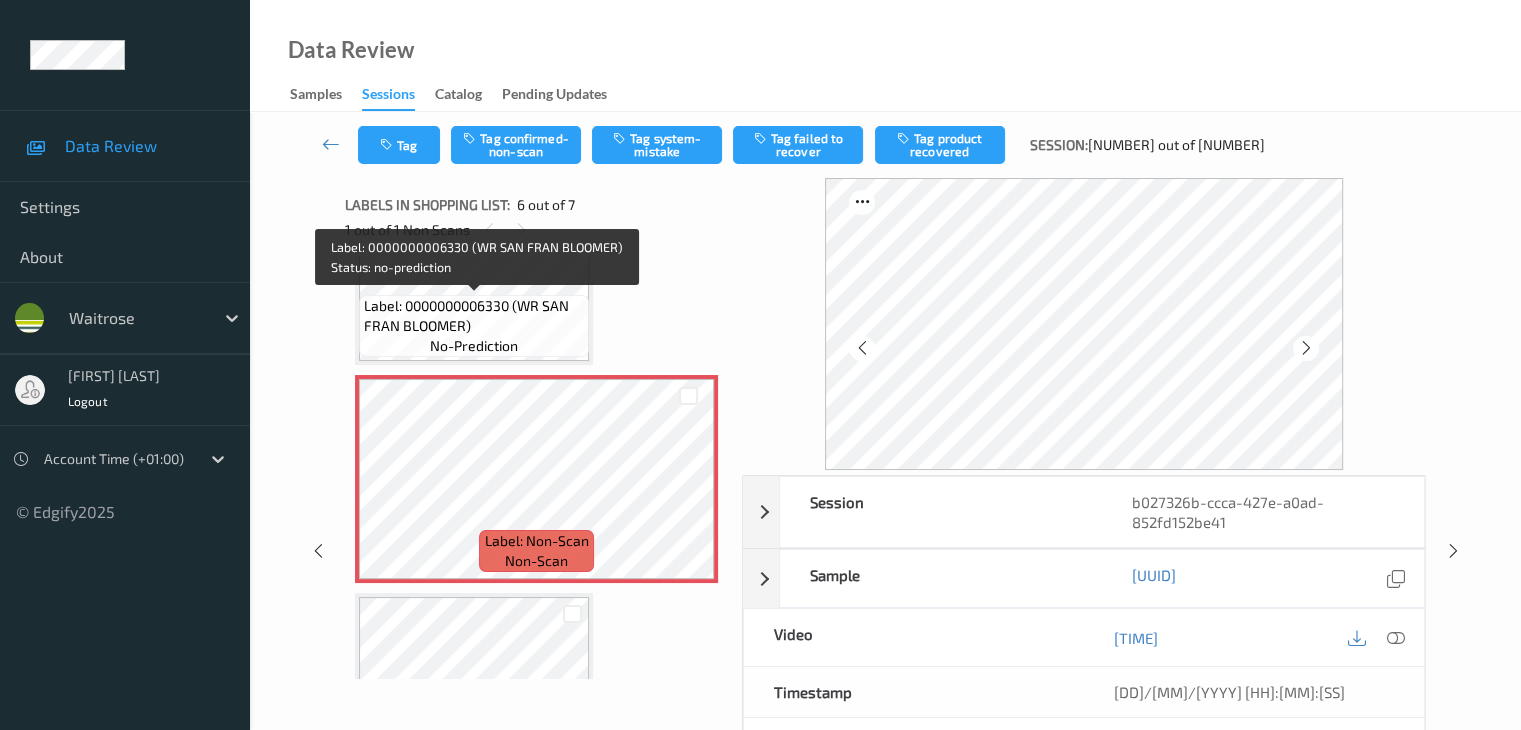 click on "Label: 0000000006330 (WR SAN FRAN BLOOMER)" at bounding box center [474, 316] 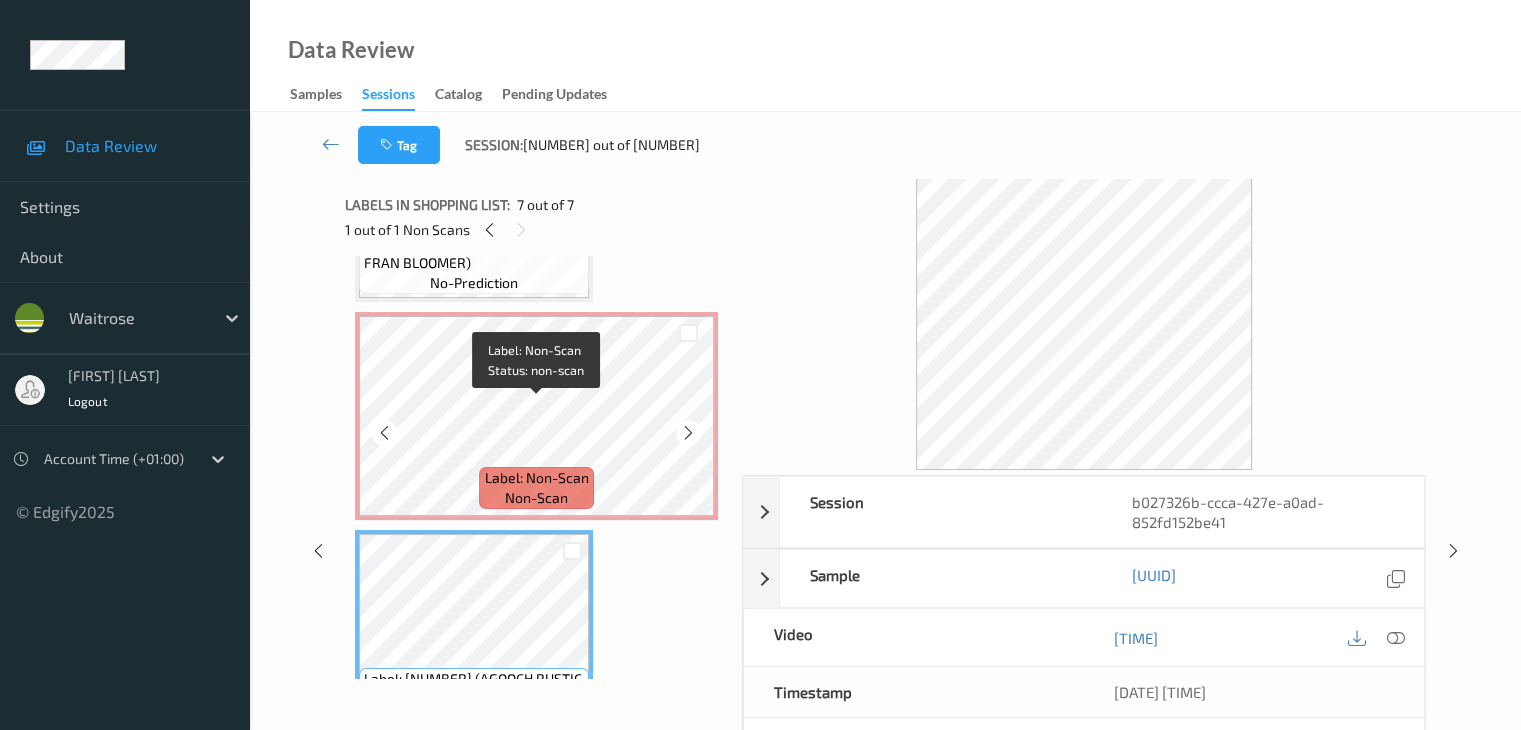 scroll, scrollTop: 913, scrollLeft: 0, axis: vertical 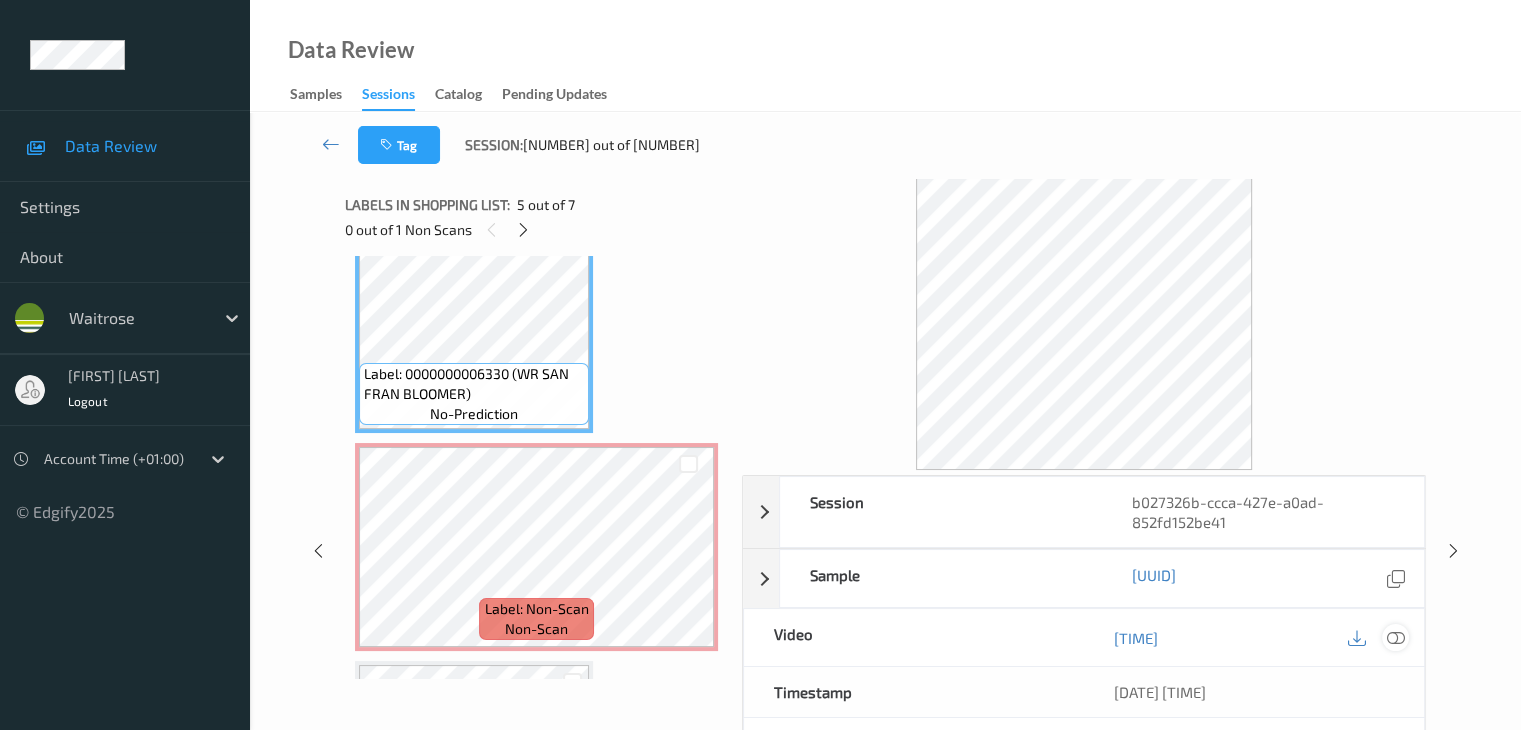 click at bounding box center [1395, 638] 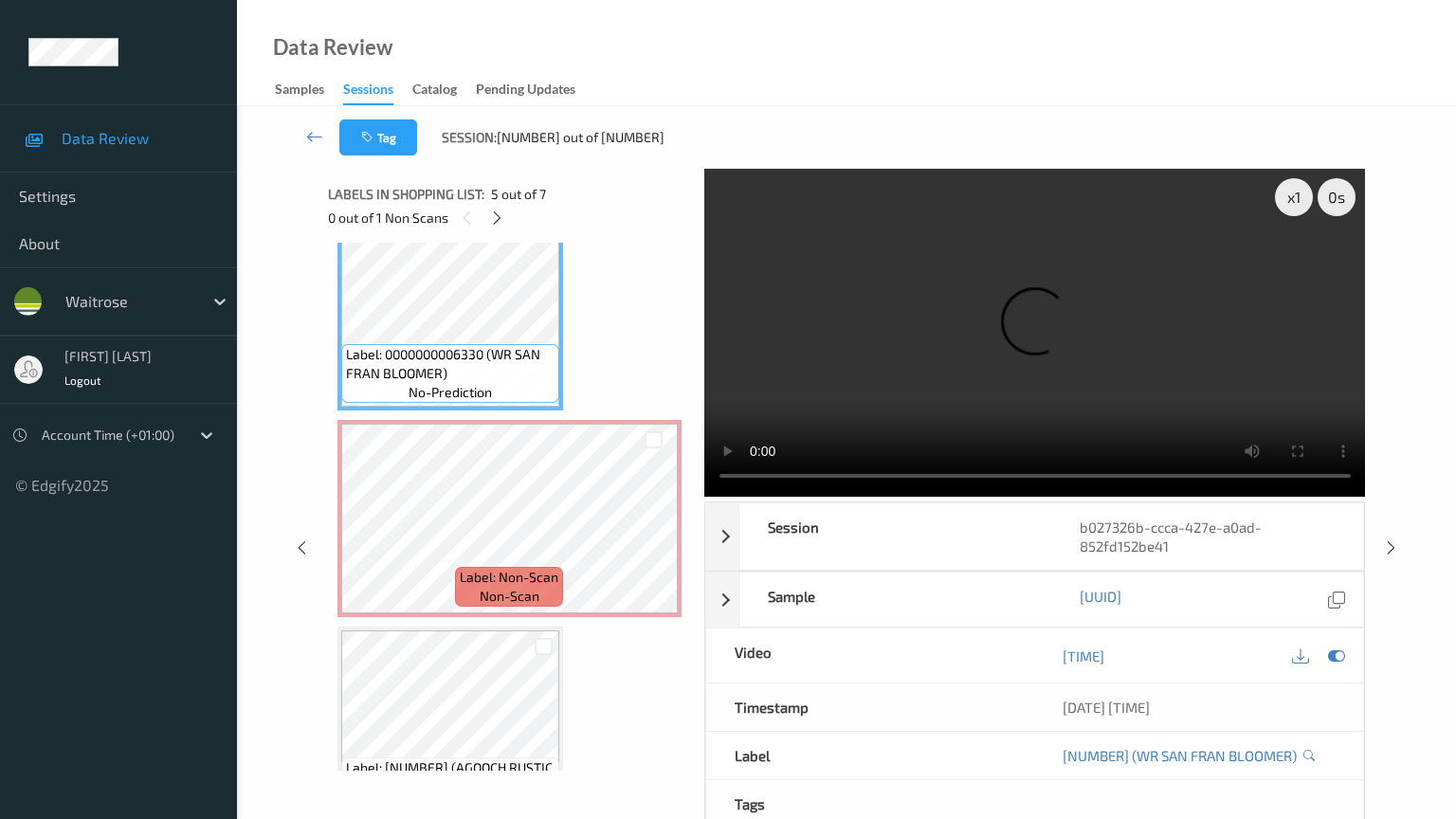 type 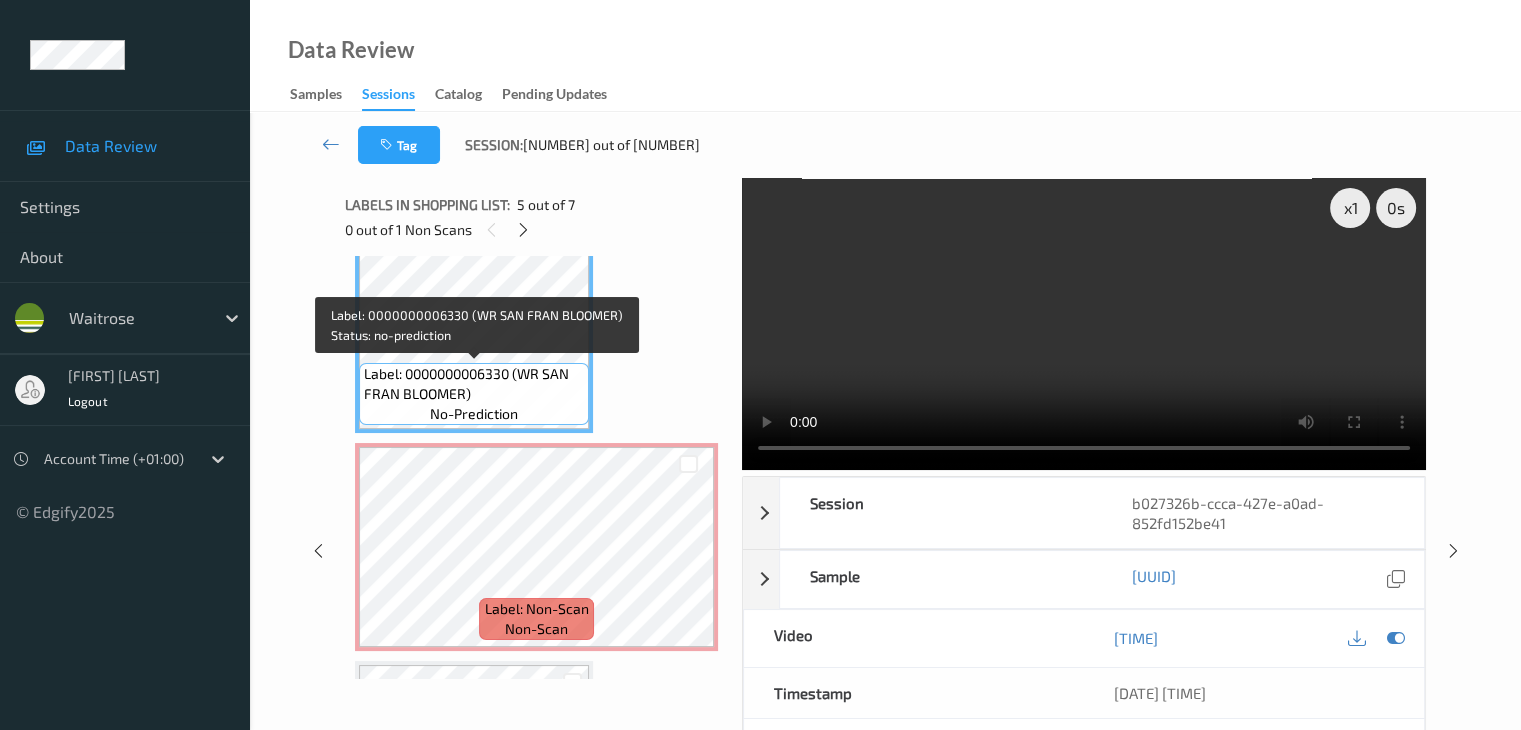 click on "Label: 0000000006330 (WR SAN FRAN BLOOMER)" at bounding box center [474, 384] 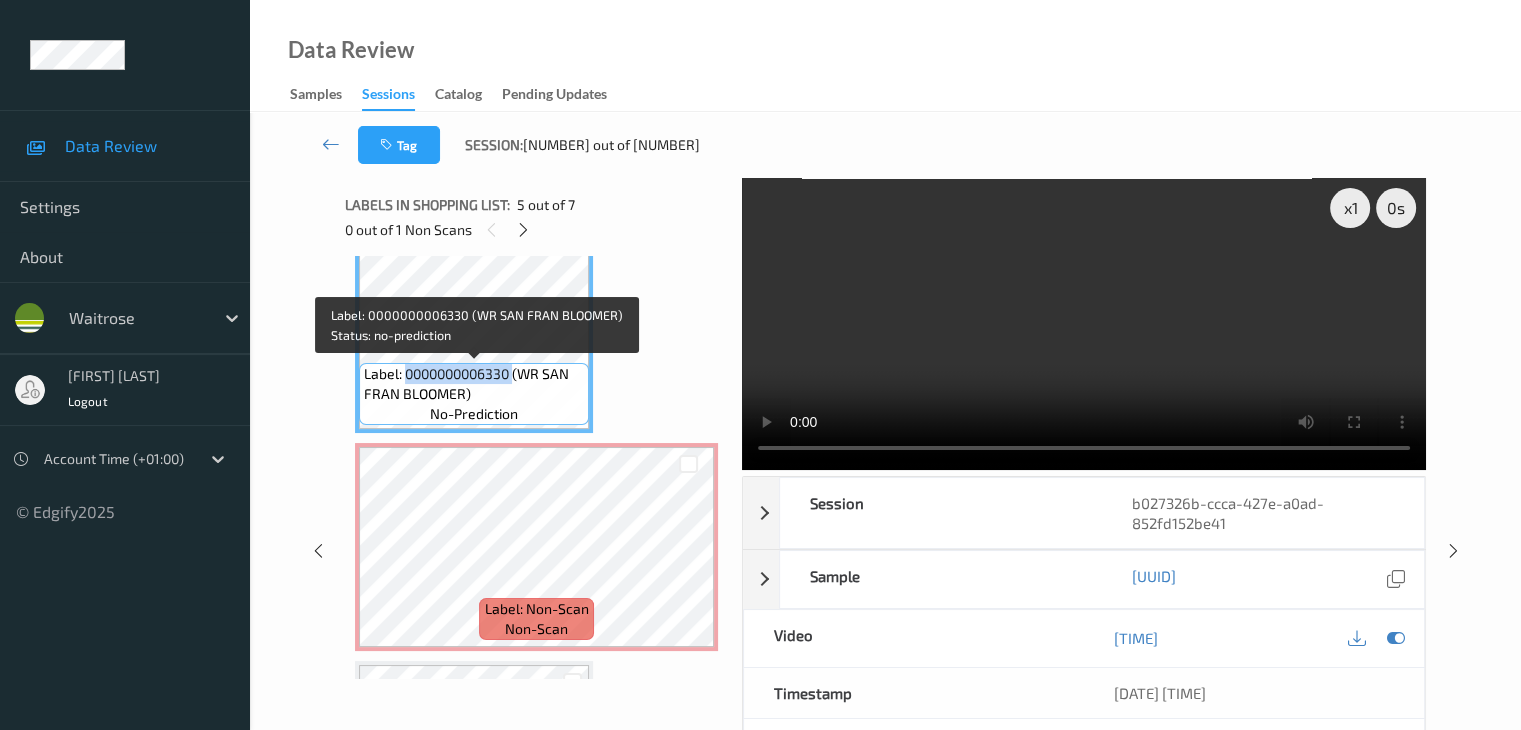 click on "Label: 0000000006330 (WR SAN FRAN BLOOMER)" at bounding box center (474, 384) 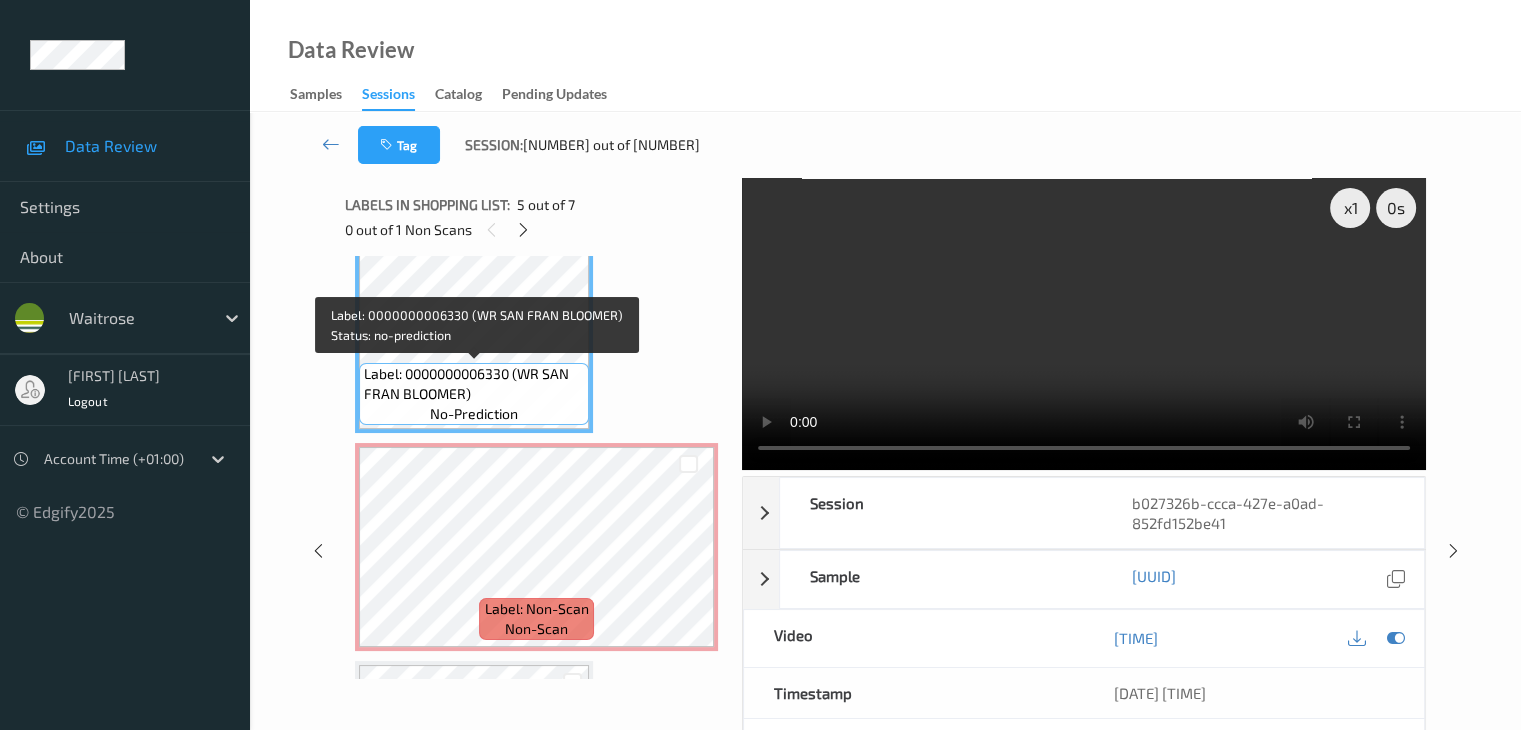 click on "Label: 0000000006330 (WR SAN FRAN BLOOMER)" at bounding box center (474, 384) 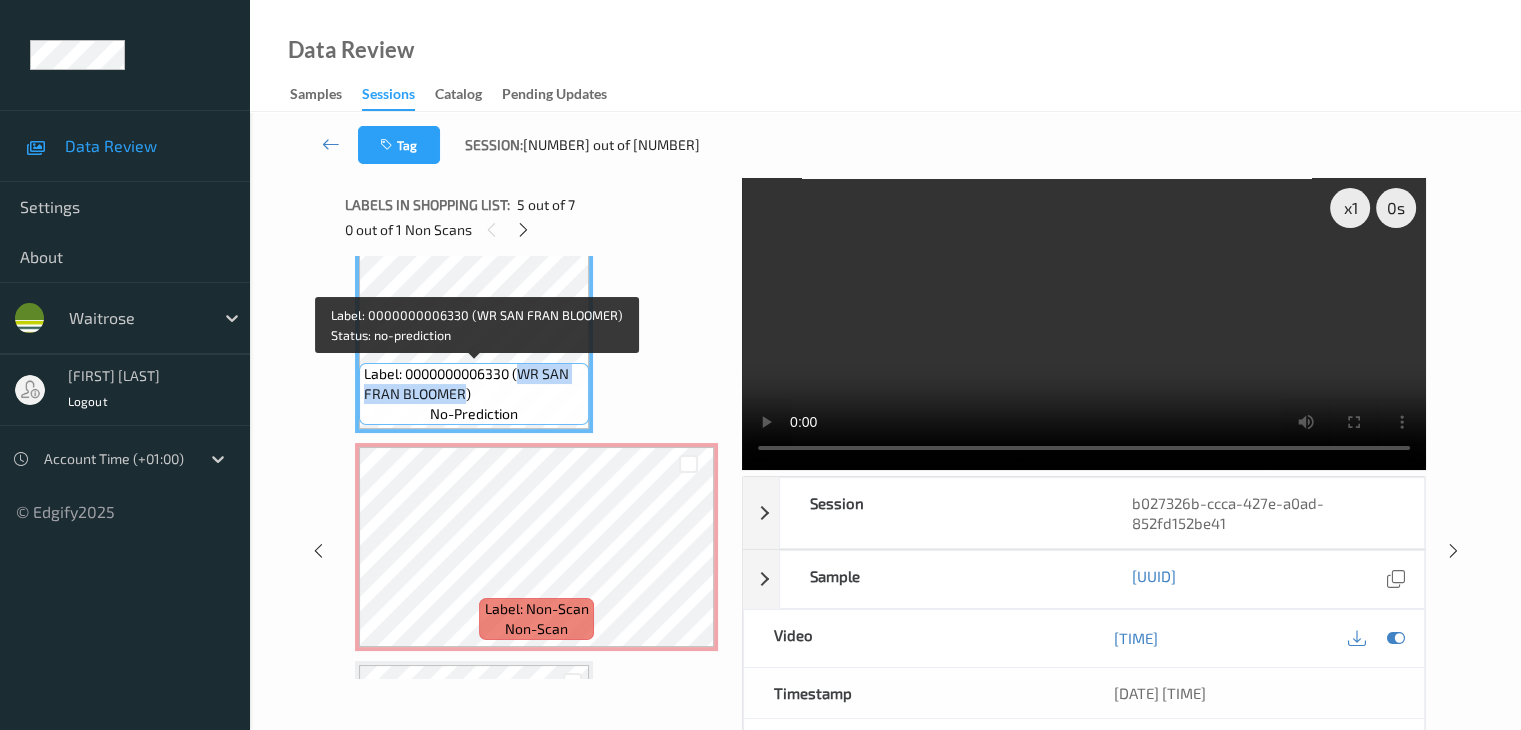 drag, startPoint x: 521, startPoint y: 372, endPoint x: 462, endPoint y: 395, distance: 63.324562 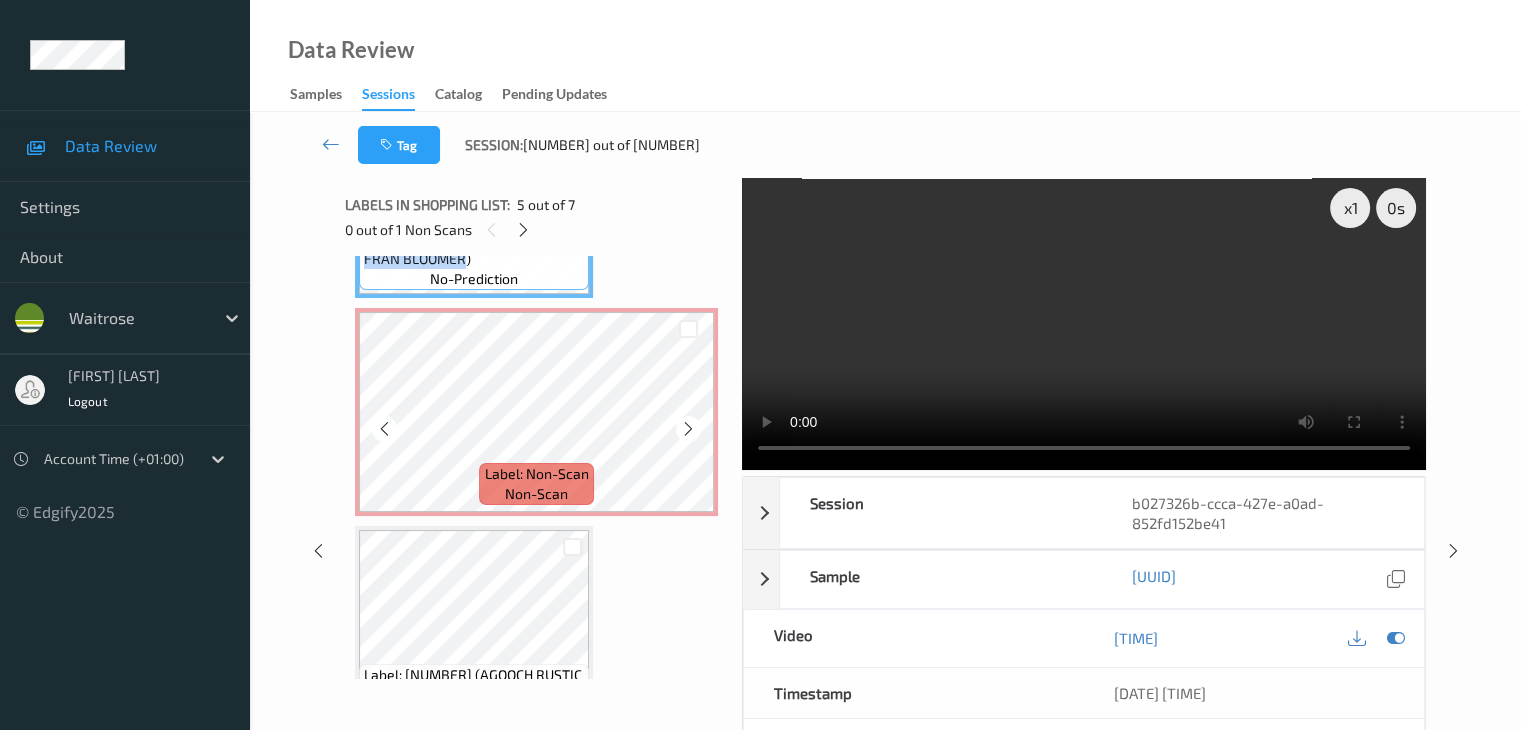 scroll, scrollTop: 1013, scrollLeft: 0, axis: vertical 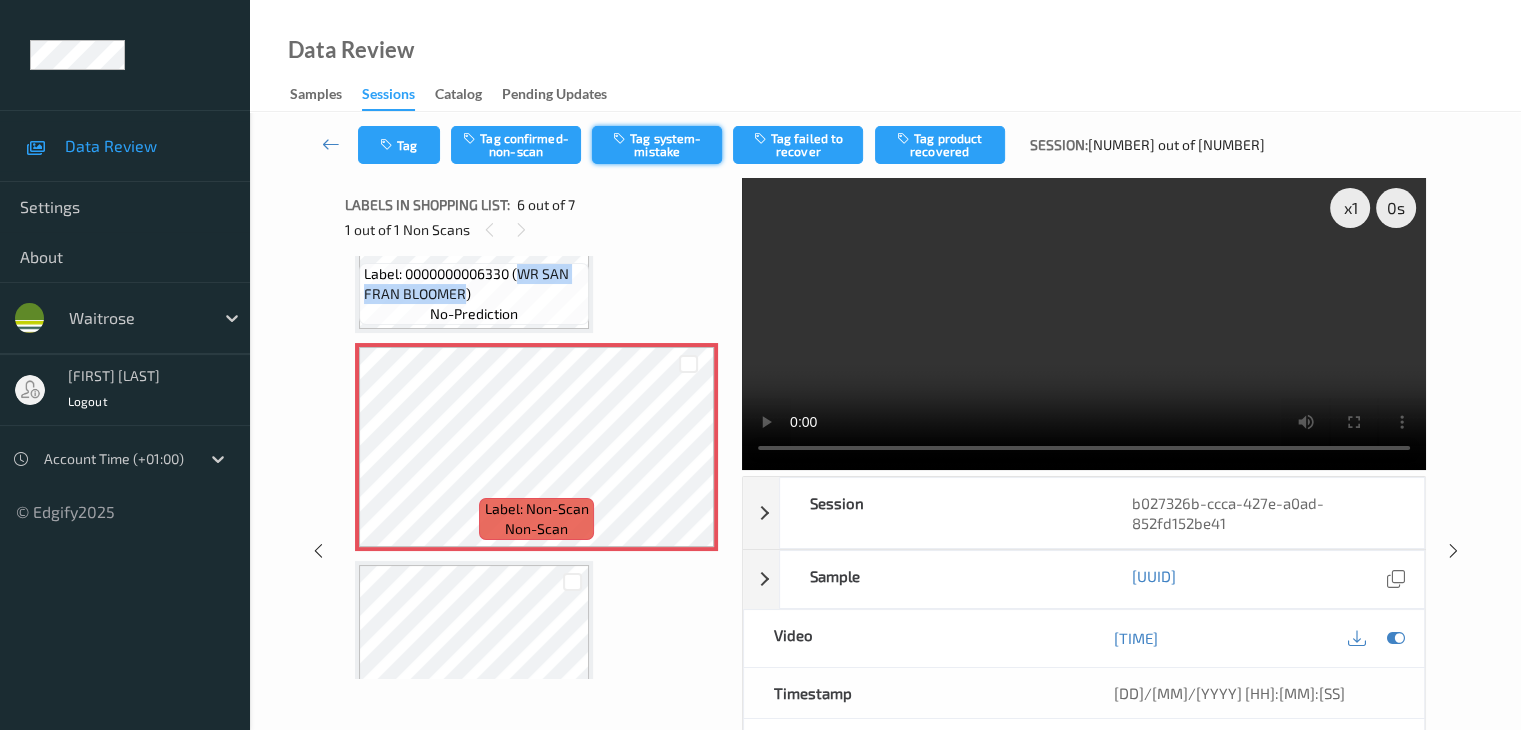 click on "Tag   system-mistake" at bounding box center [657, 145] 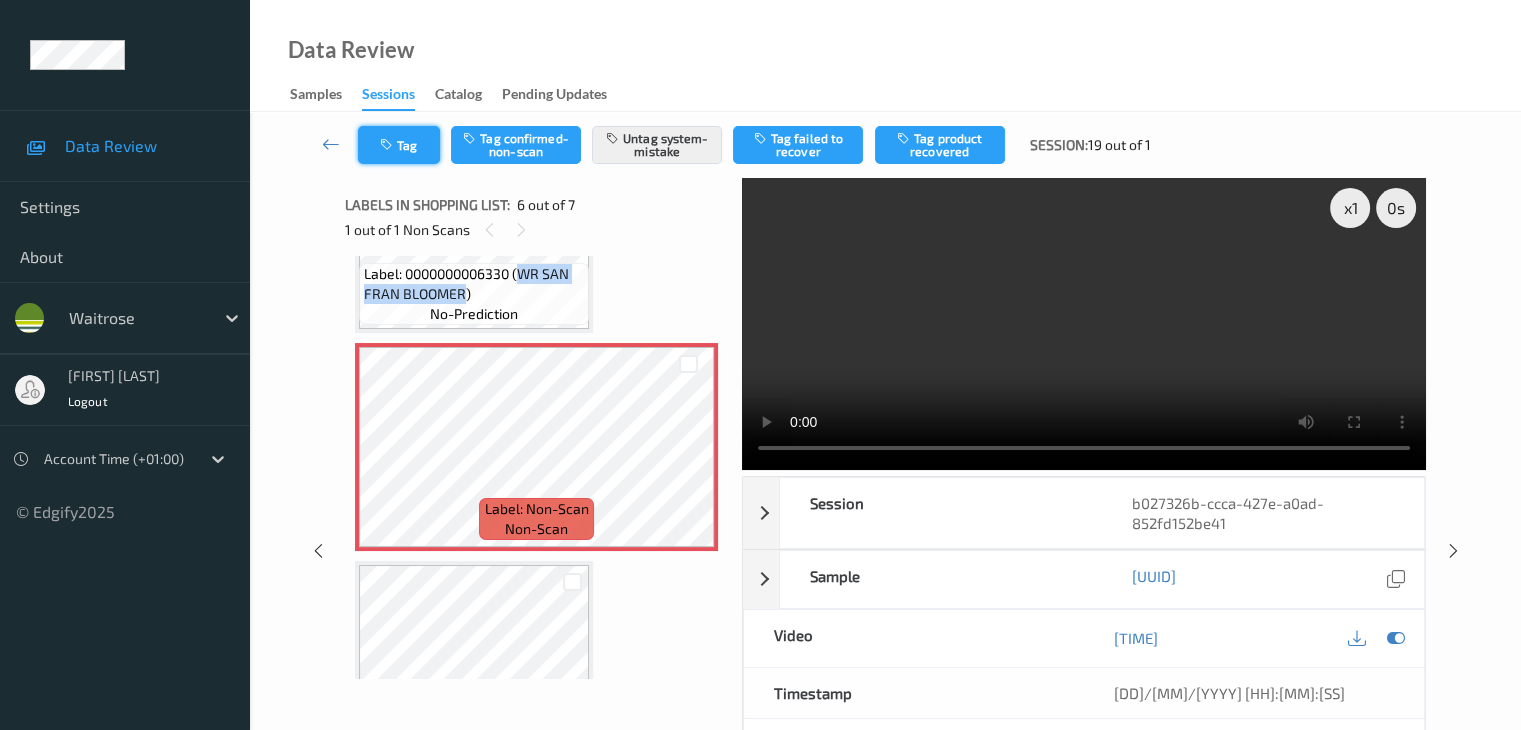 click on "Tag" at bounding box center [399, 145] 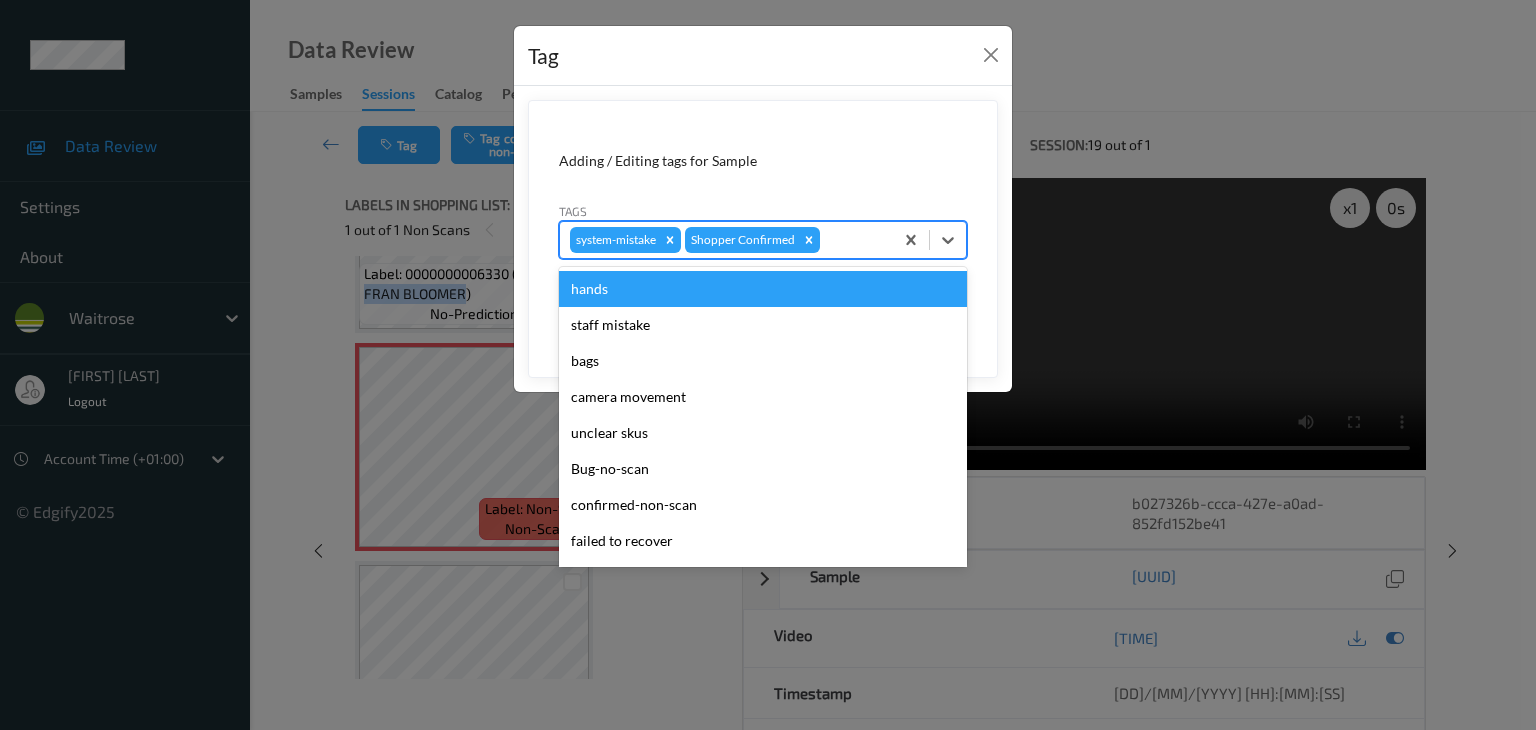 click at bounding box center (853, 240) 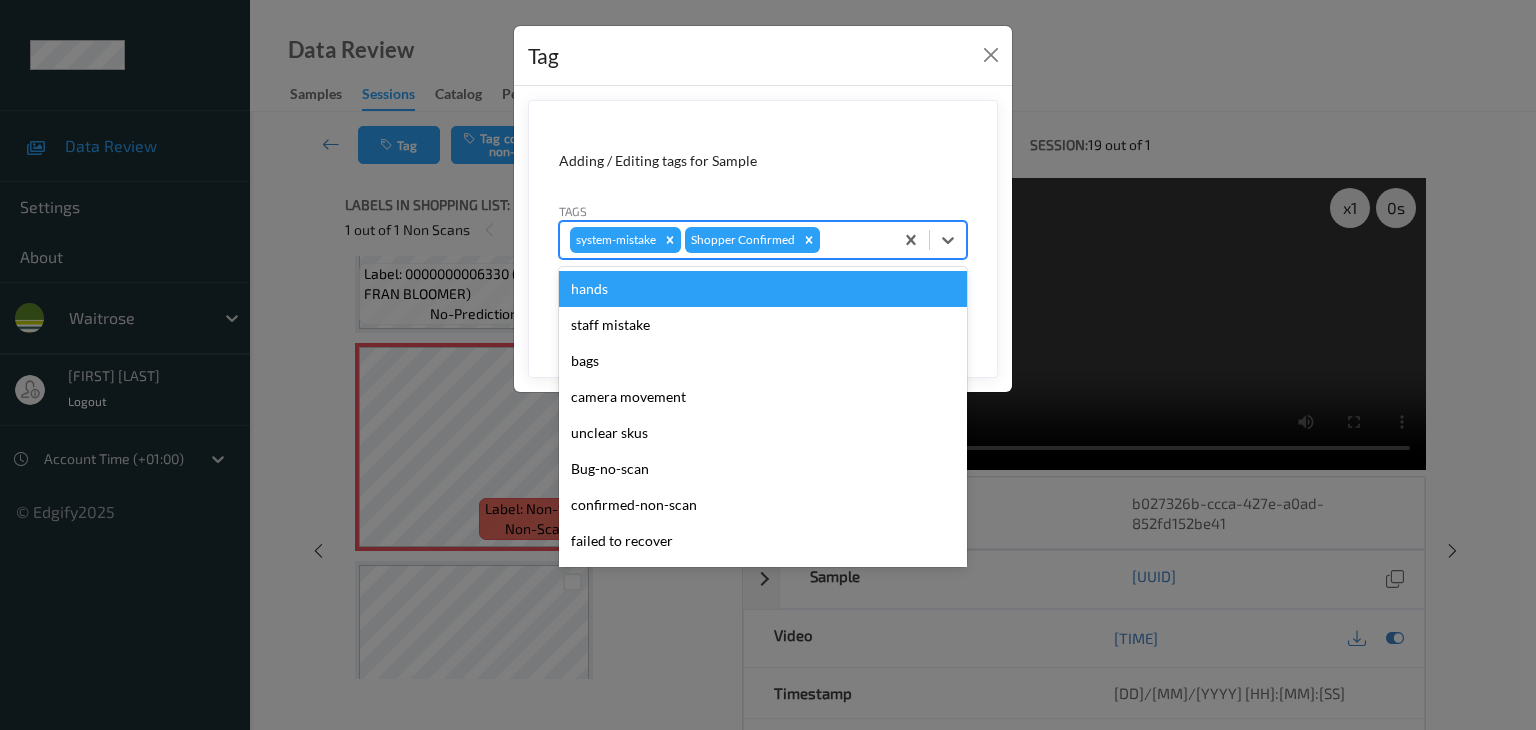 type on "u" 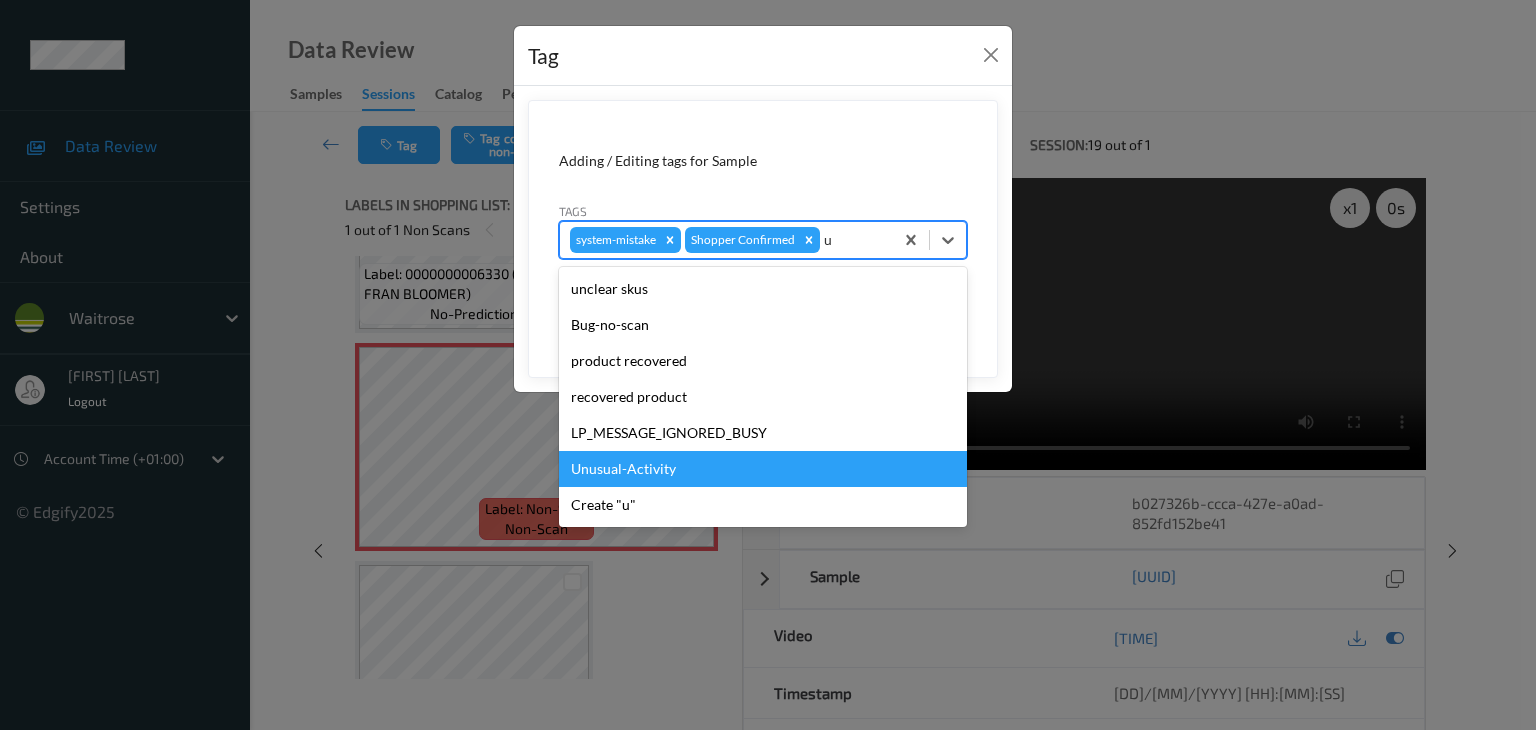 click on "Unusual-Activity" at bounding box center (763, 469) 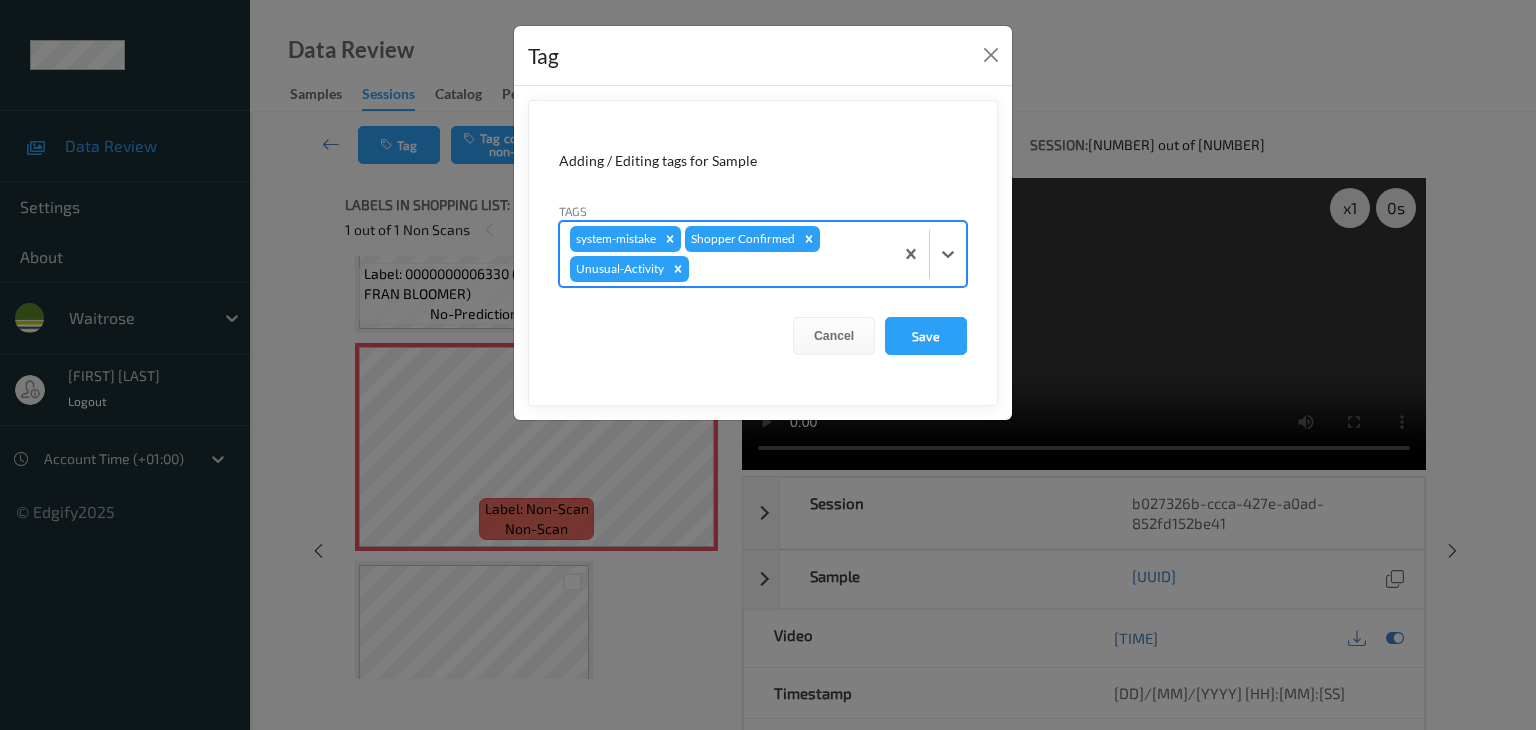 type on "p" 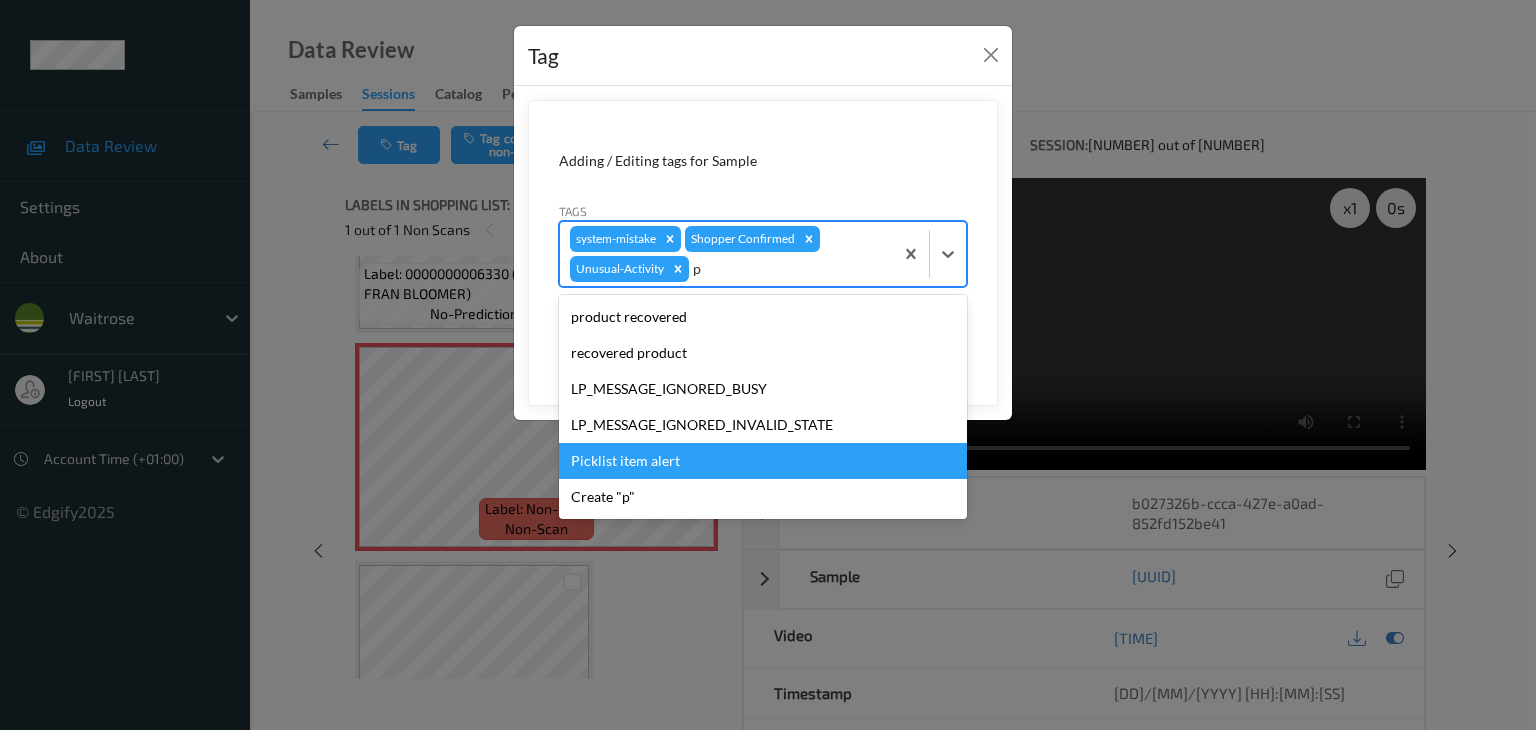 click on "Picklist item alert" at bounding box center (763, 461) 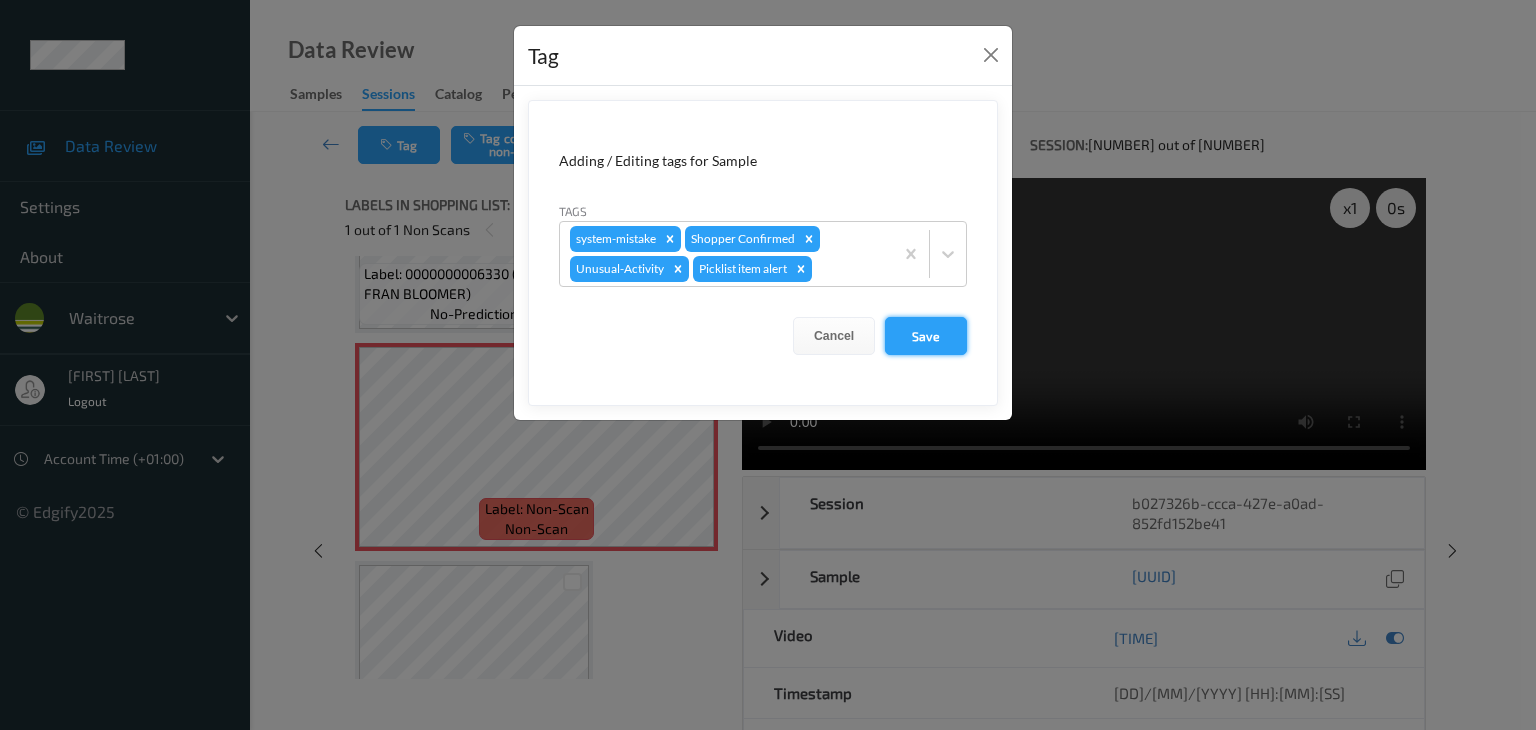 click on "Save" at bounding box center (926, 336) 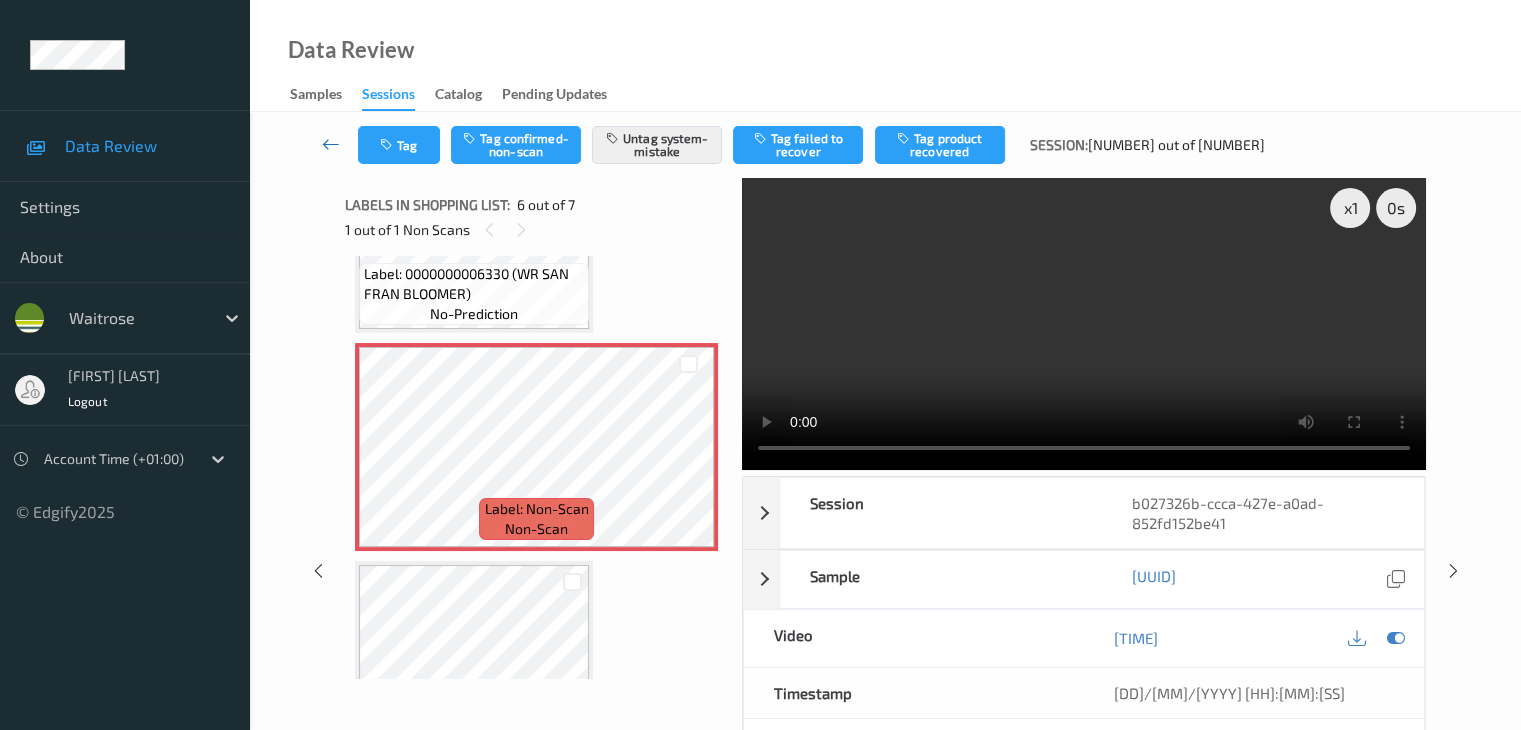 click at bounding box center [331, 144] 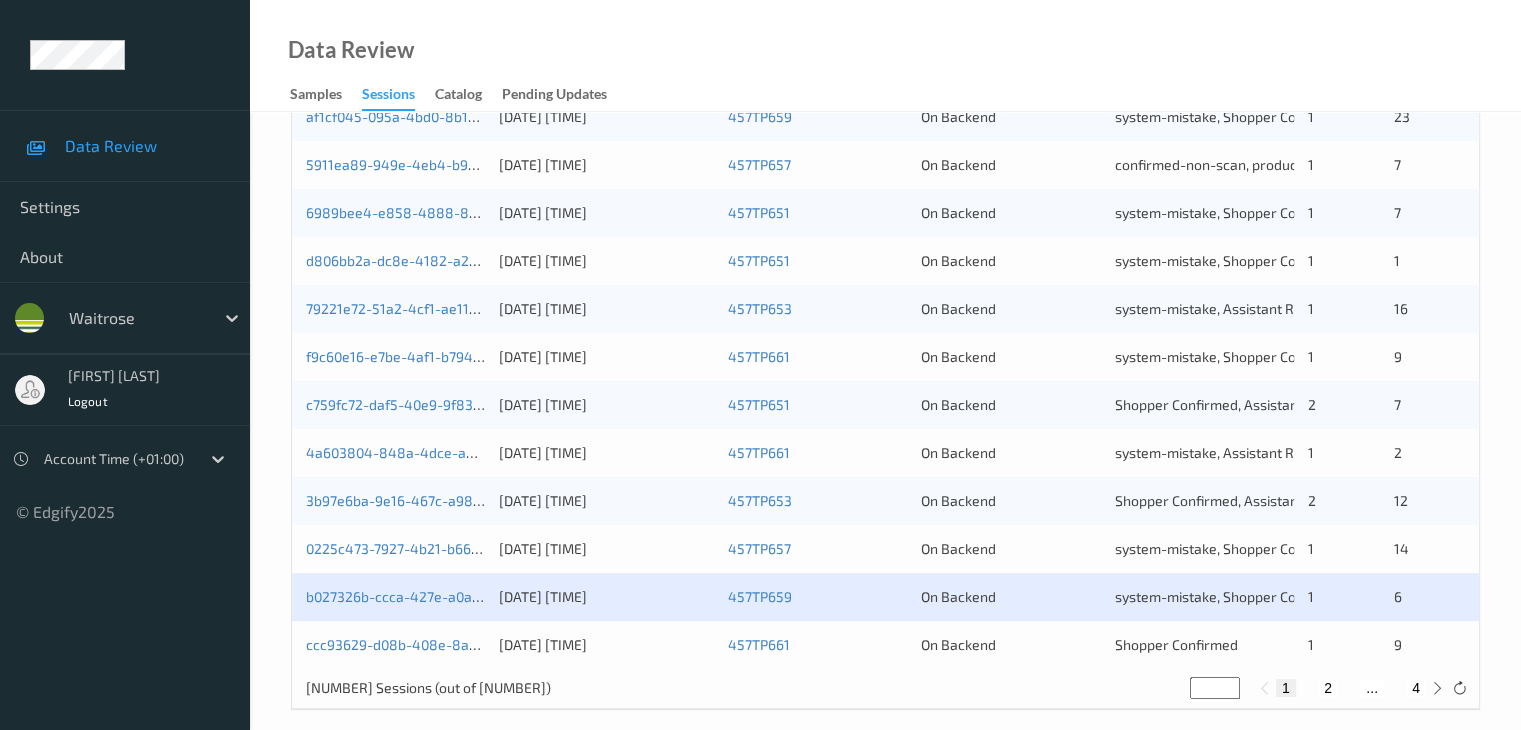 scroll, scrollTop: 932, scrollLeft: 0, axis: vertical 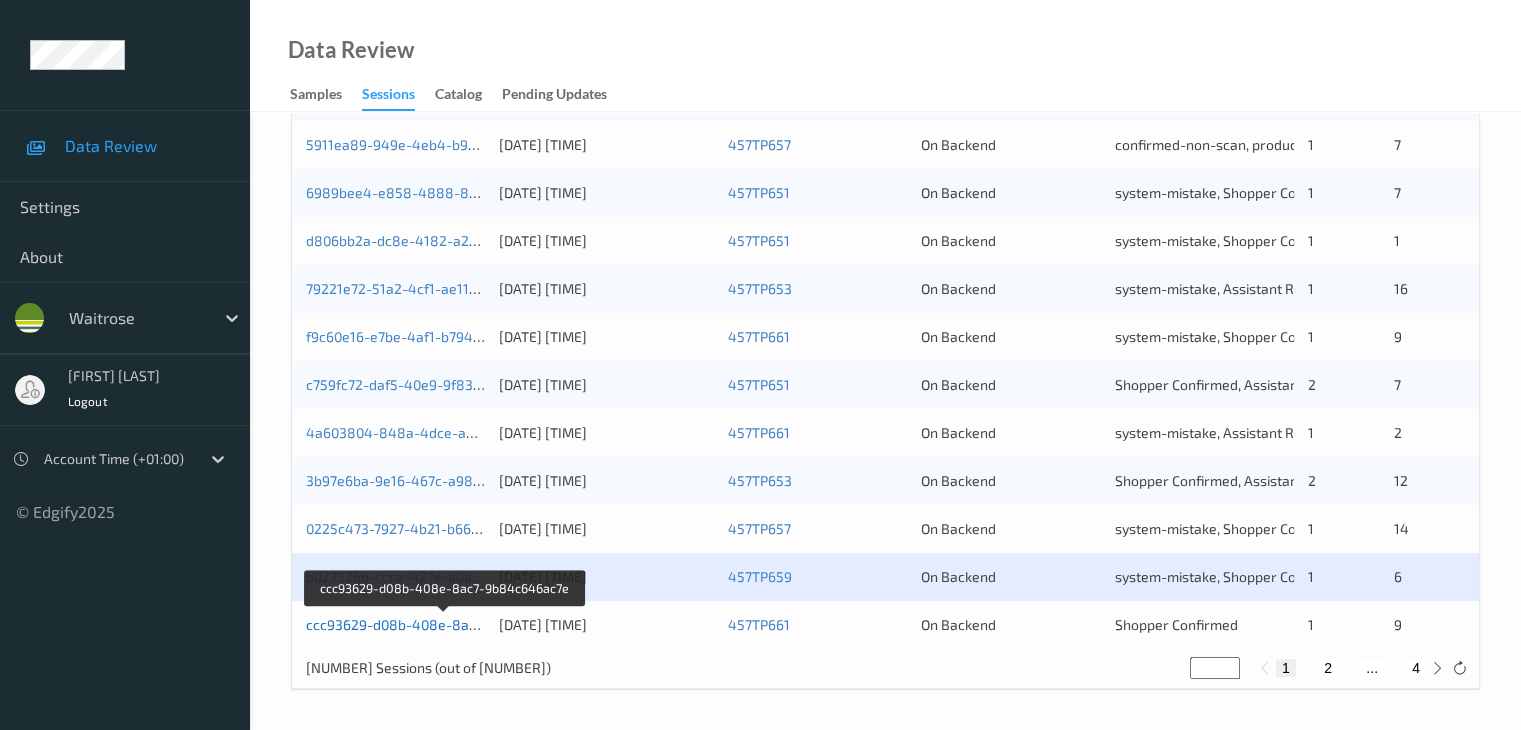 click on "ccc93629-d08b-408e-8ac7-9b84c646ac7e" at bounding box center [445, 624] 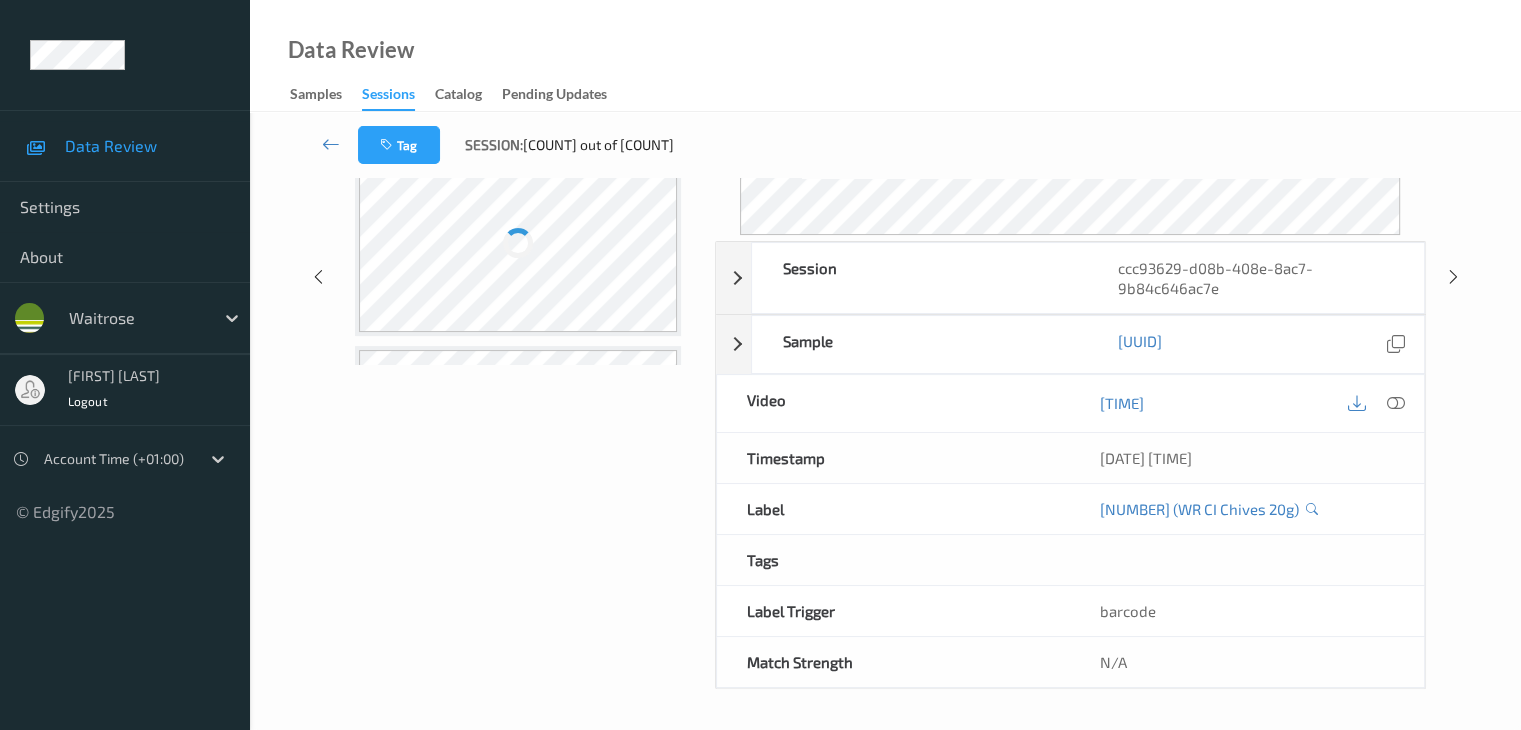 scroll, scrollTop: 24, scrollLeft: 0, axis: vertical 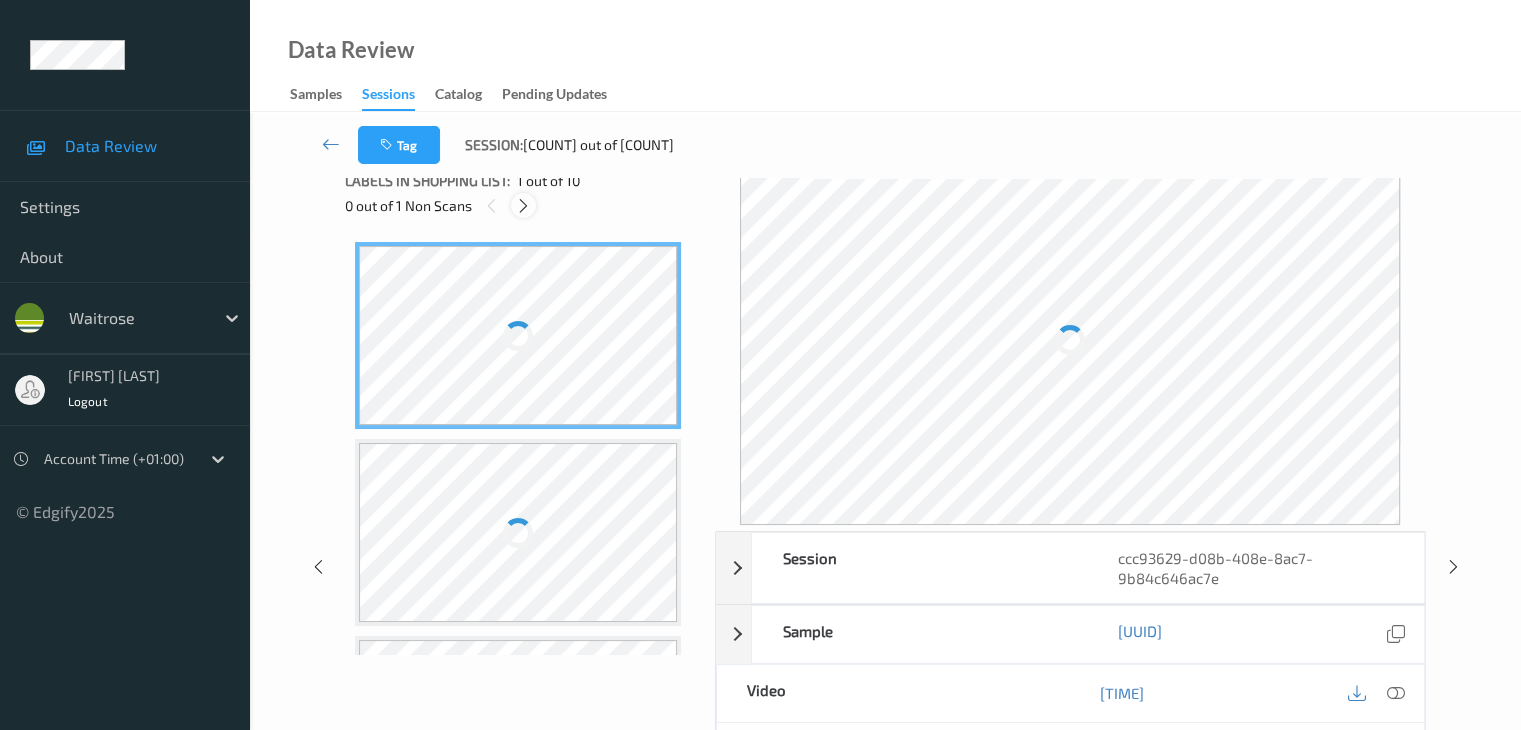 click at bounding box center [523, 206] 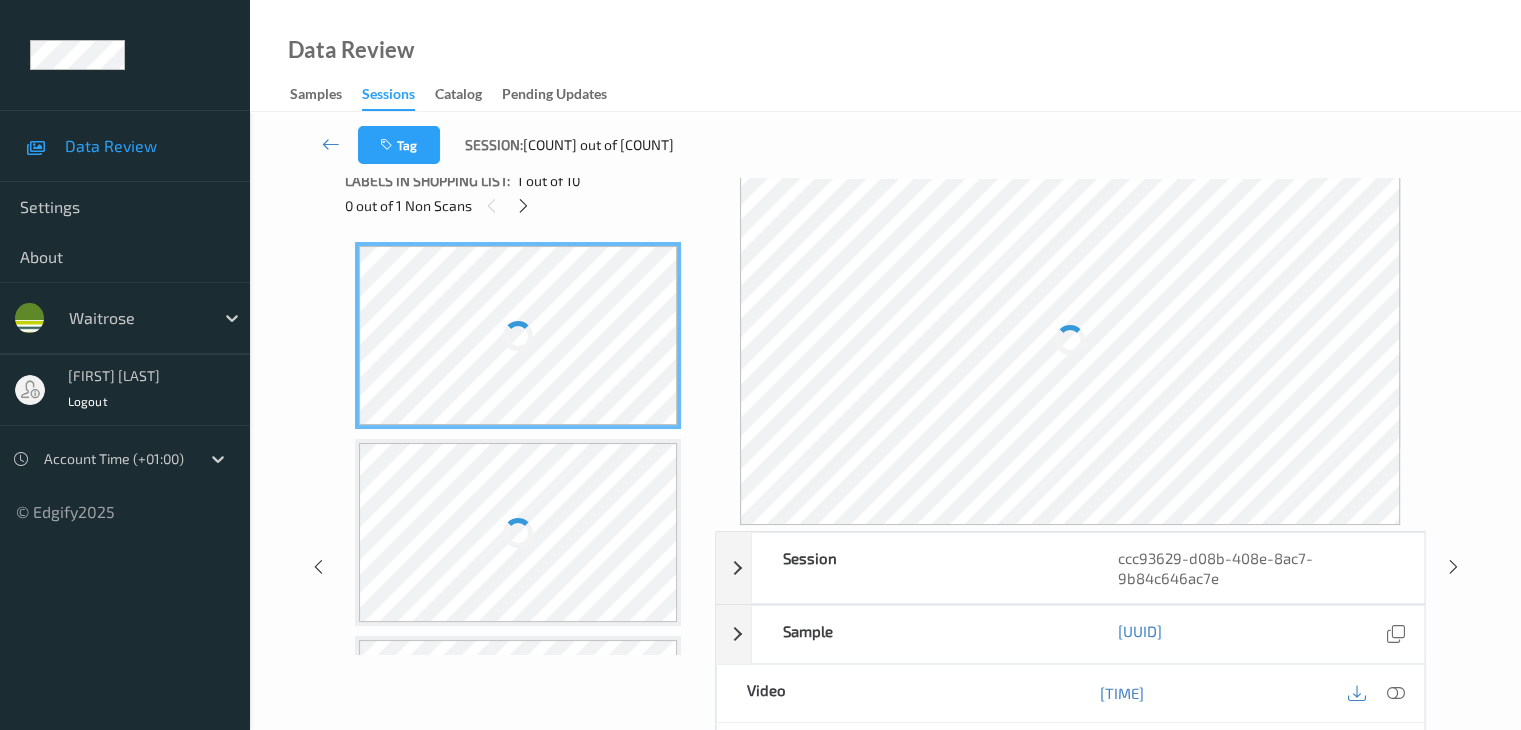 scroll, scrollTop: 1556, scrollLeft: 0, axis: vertical 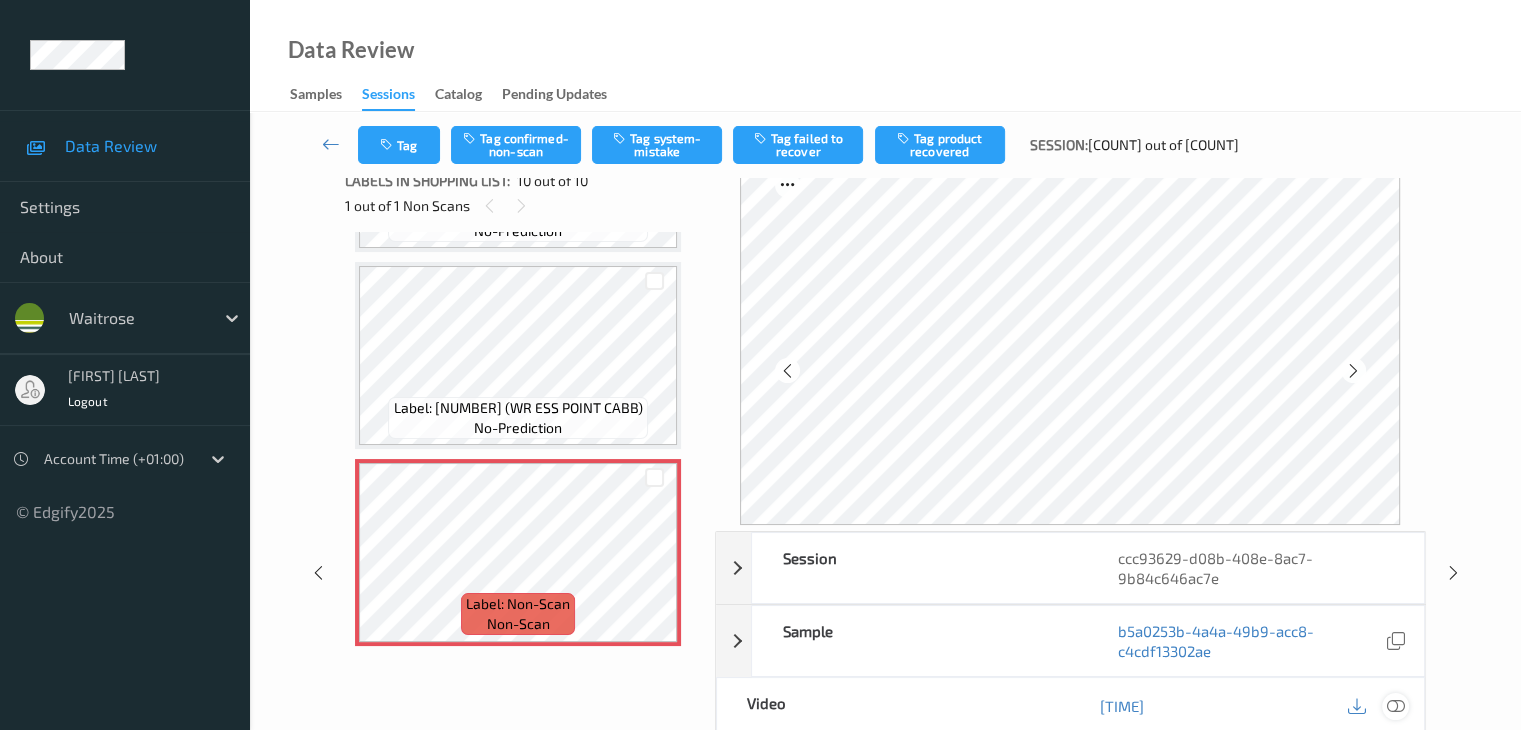 click at bounding box center (1395, 706) 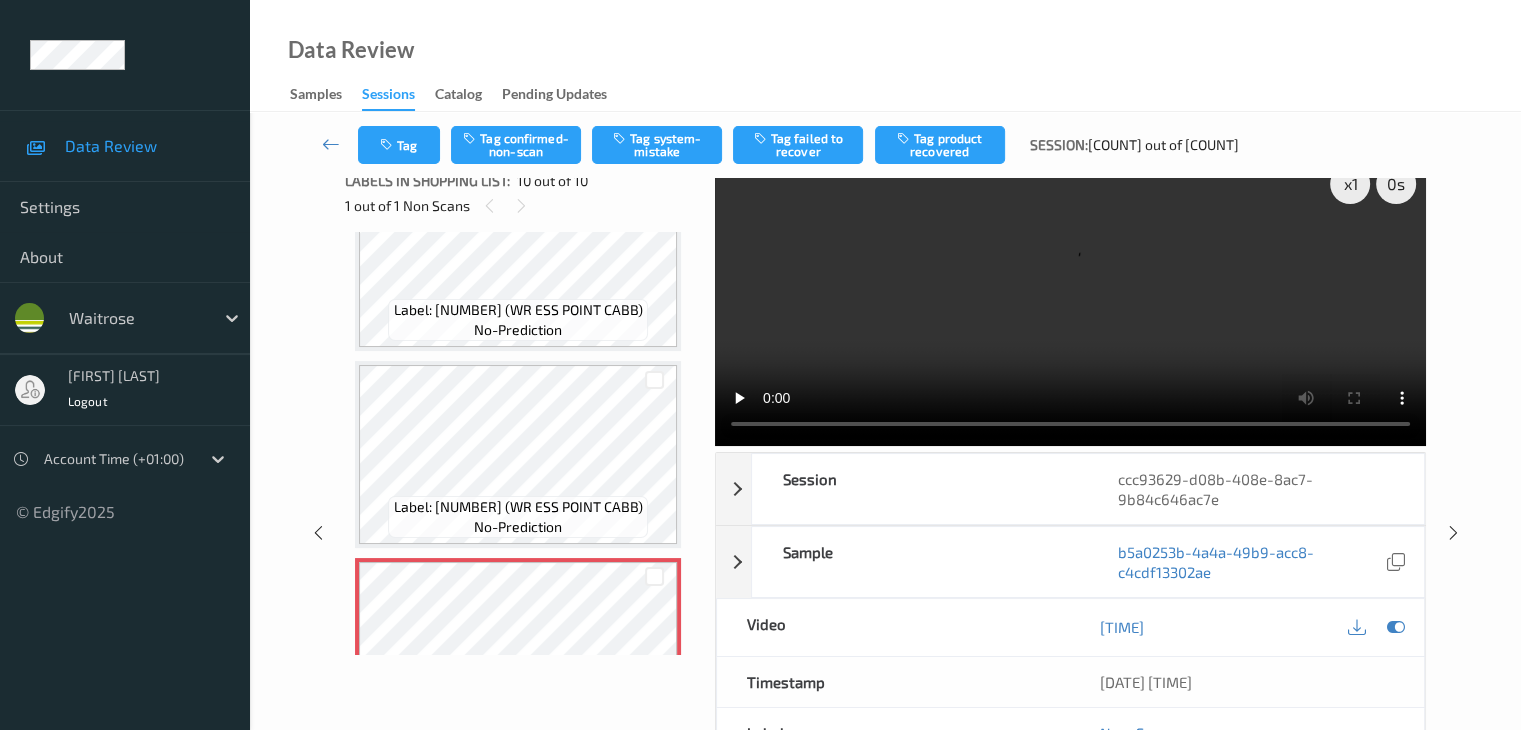 scroll, scrollTop: 1556, scrollLeft: 0, axis: vertical 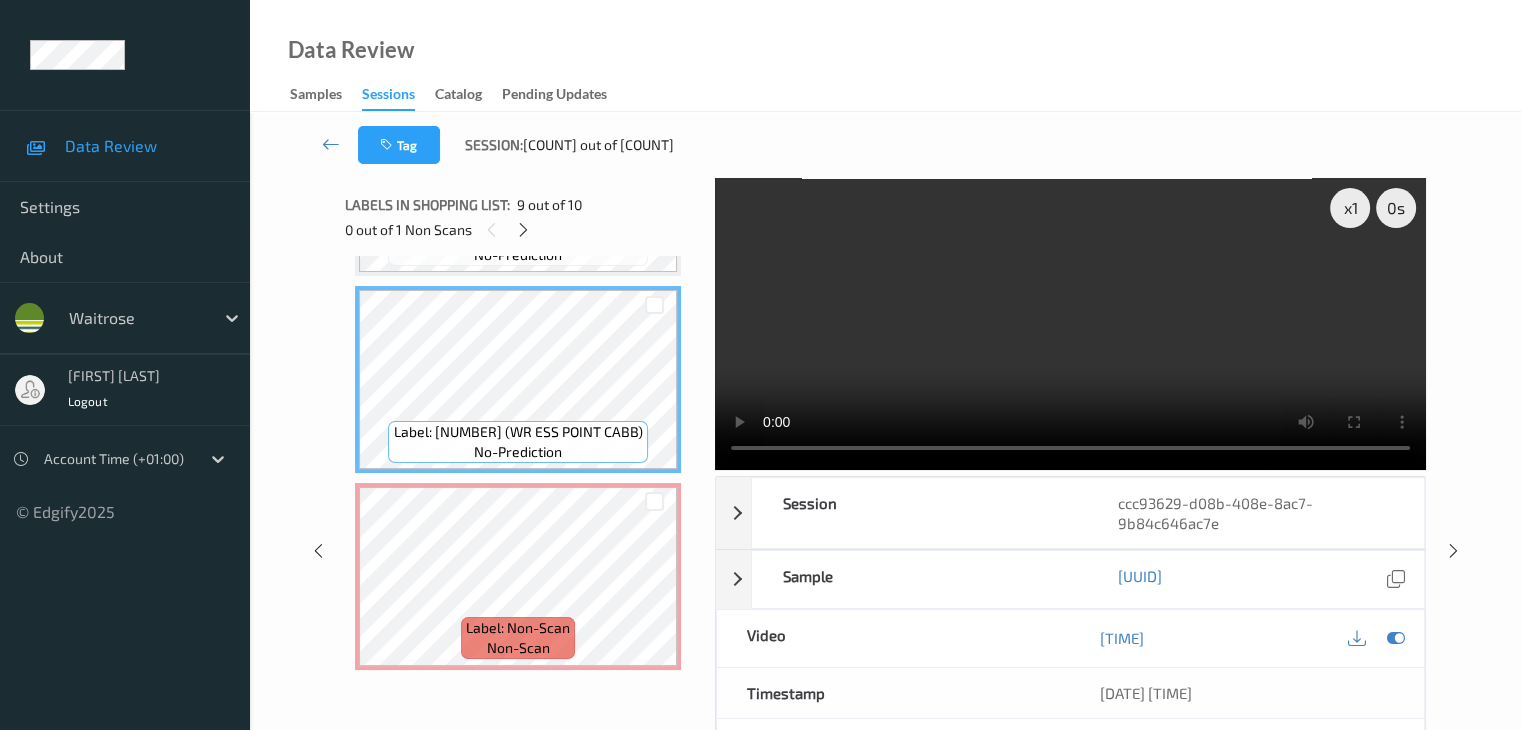 type 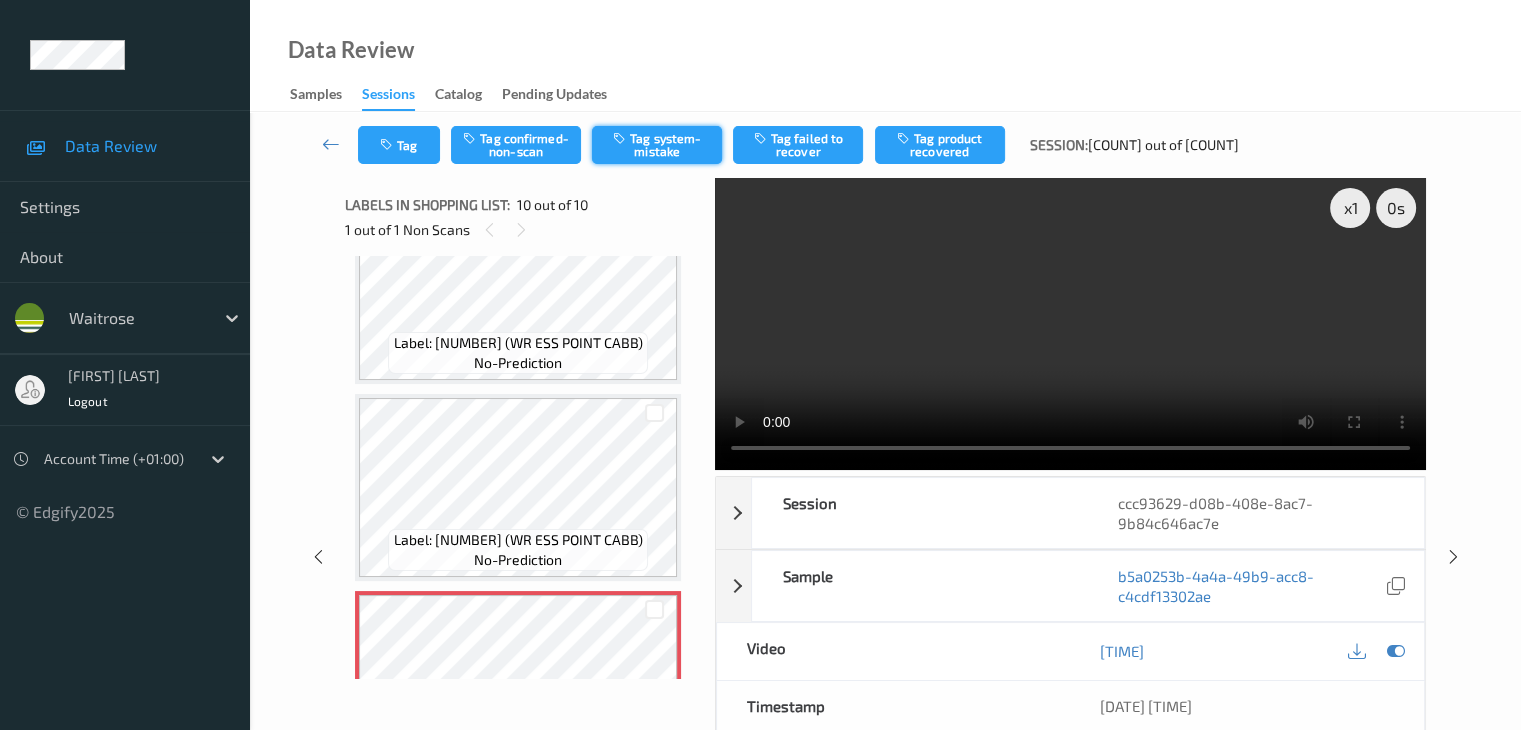 click on "Tag   system-mistake" at bounding box center [657, 145] 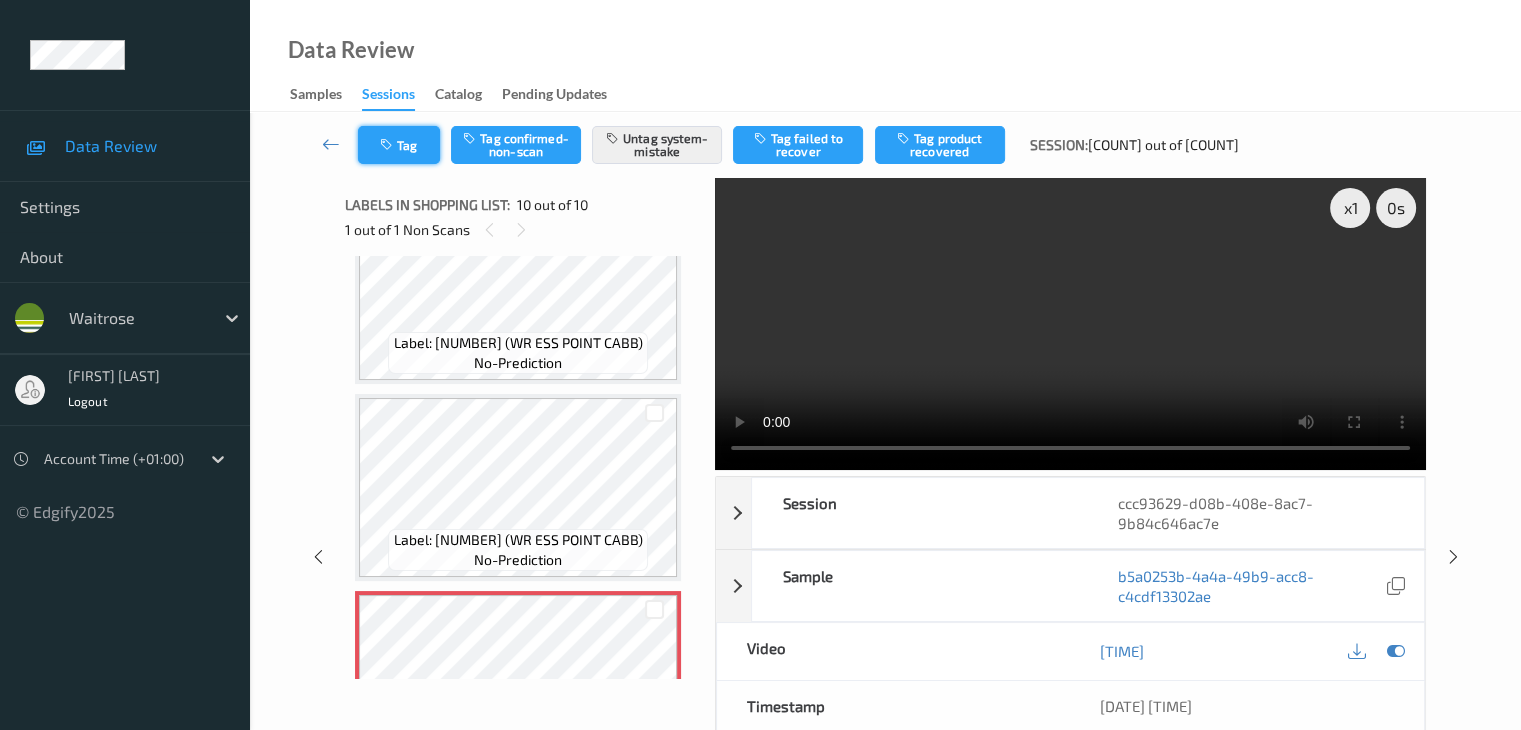 click on "Tag" at bounding box center [399, 145] 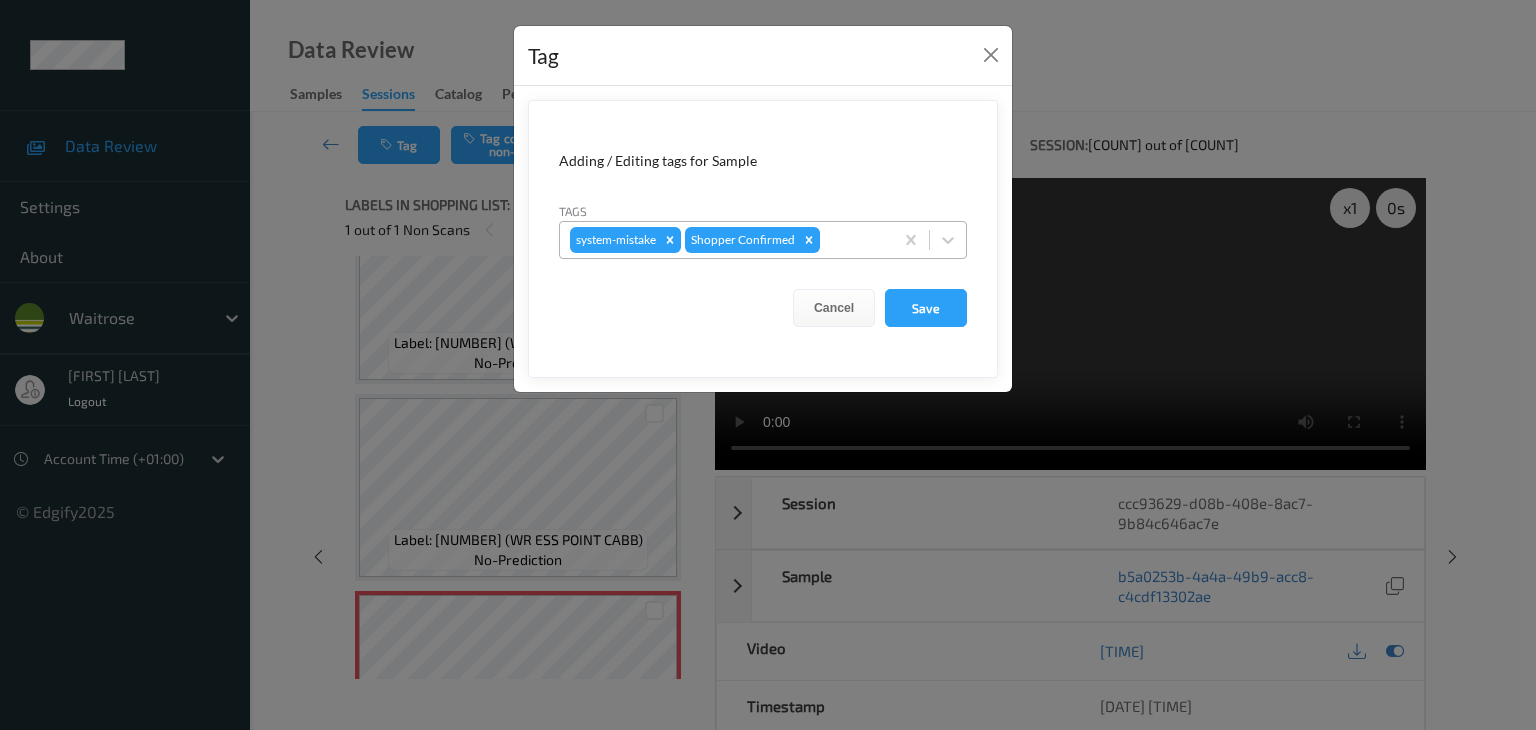click at bounding box center (853, 240) 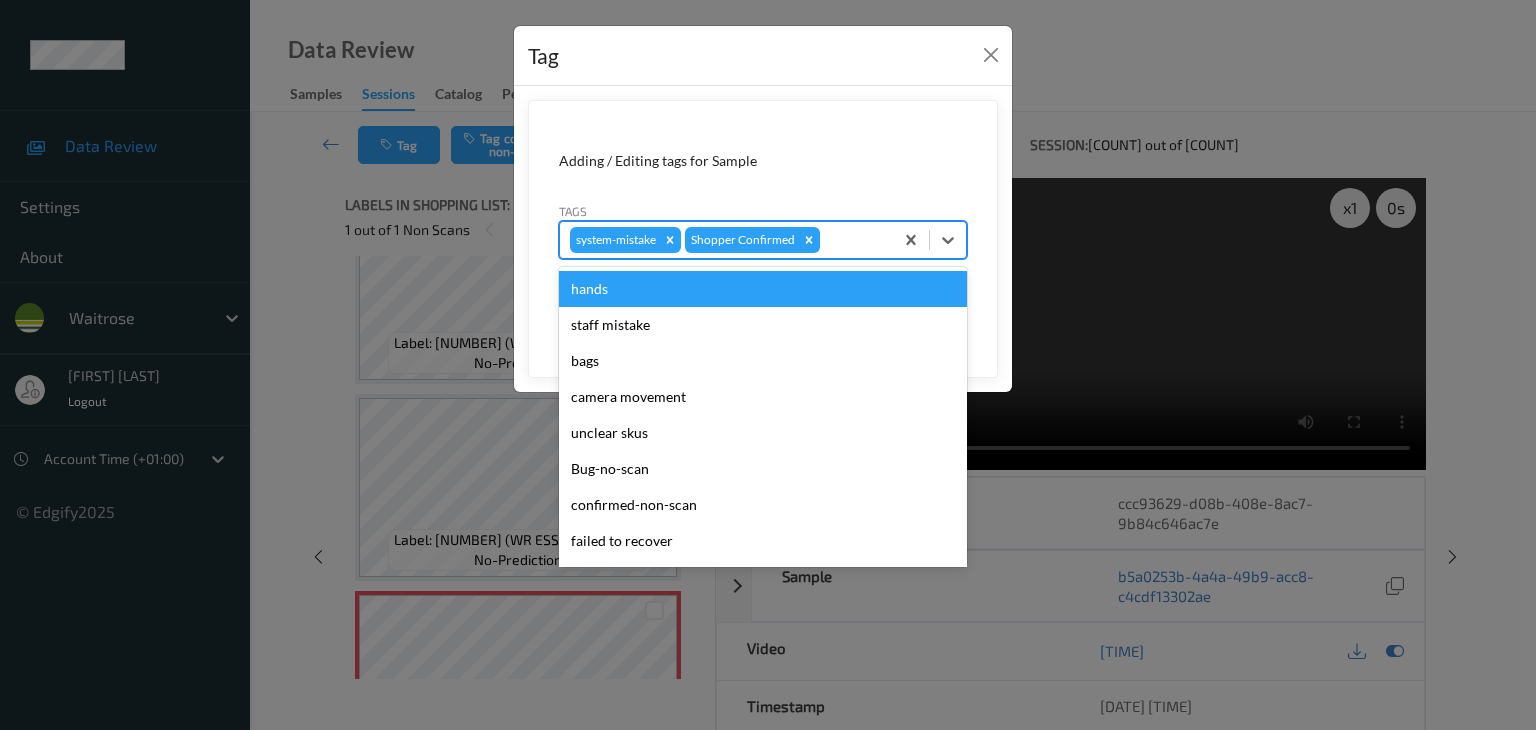 type on "u" 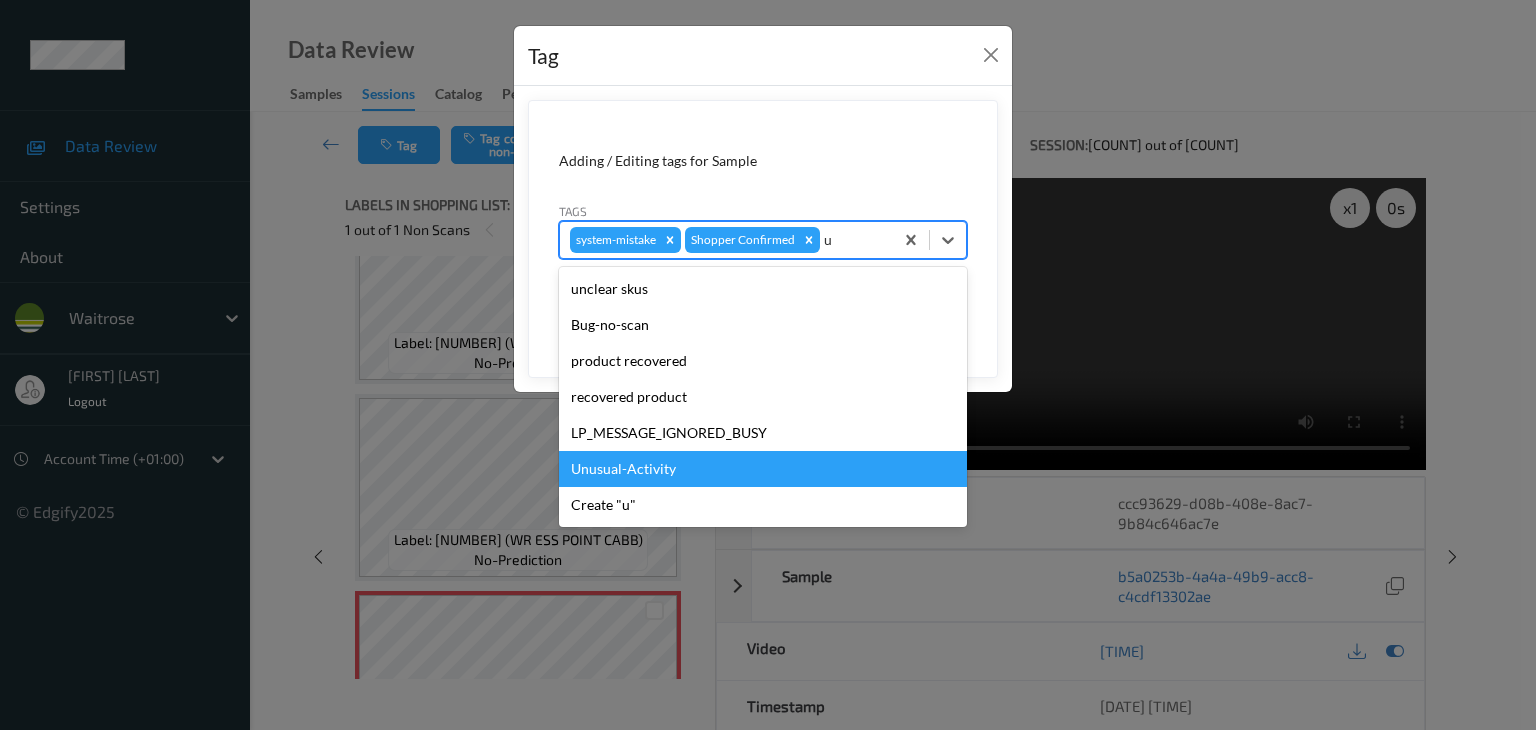 click on "Unusual-Activity" at bounding box center (763, 469) 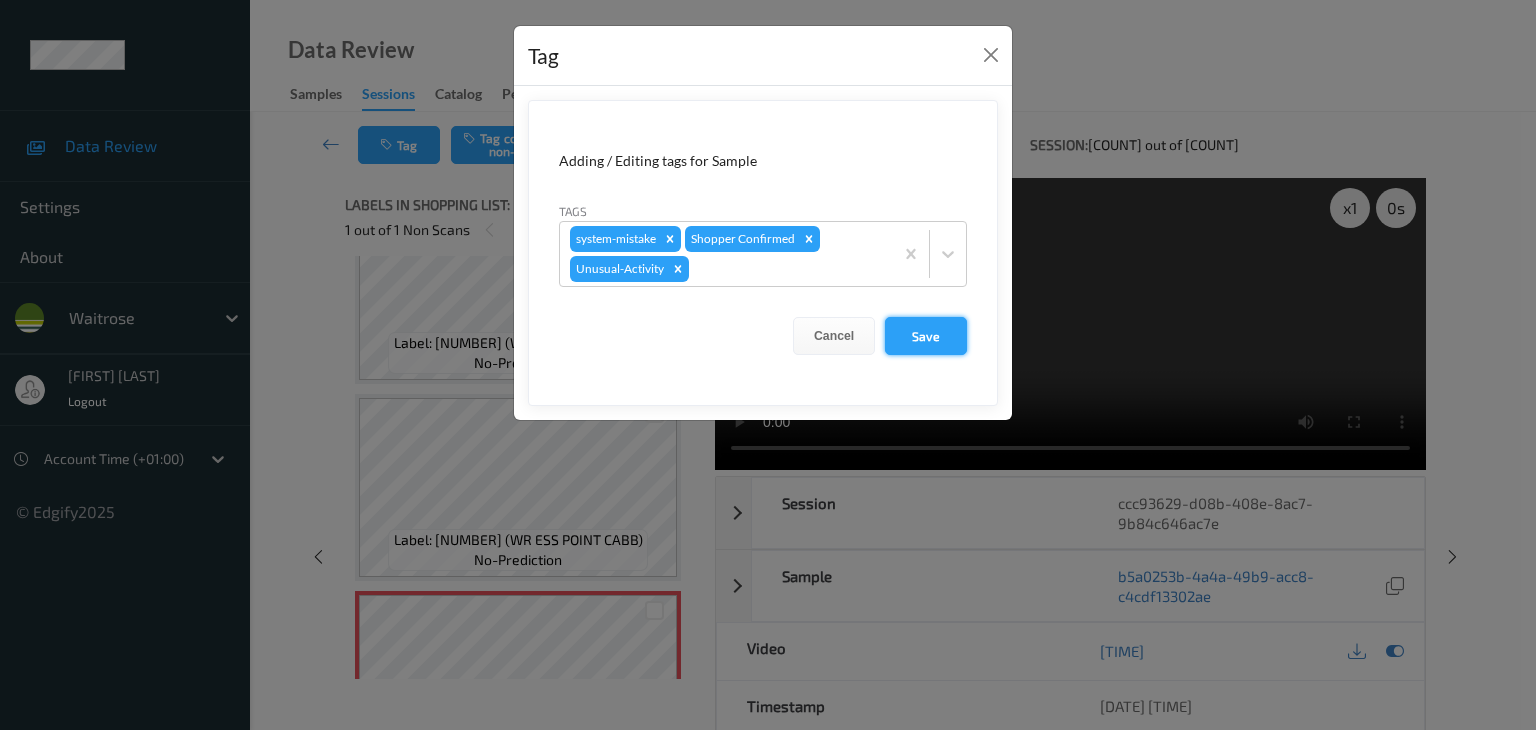 click on "Save" at bounding box center (926, 336) 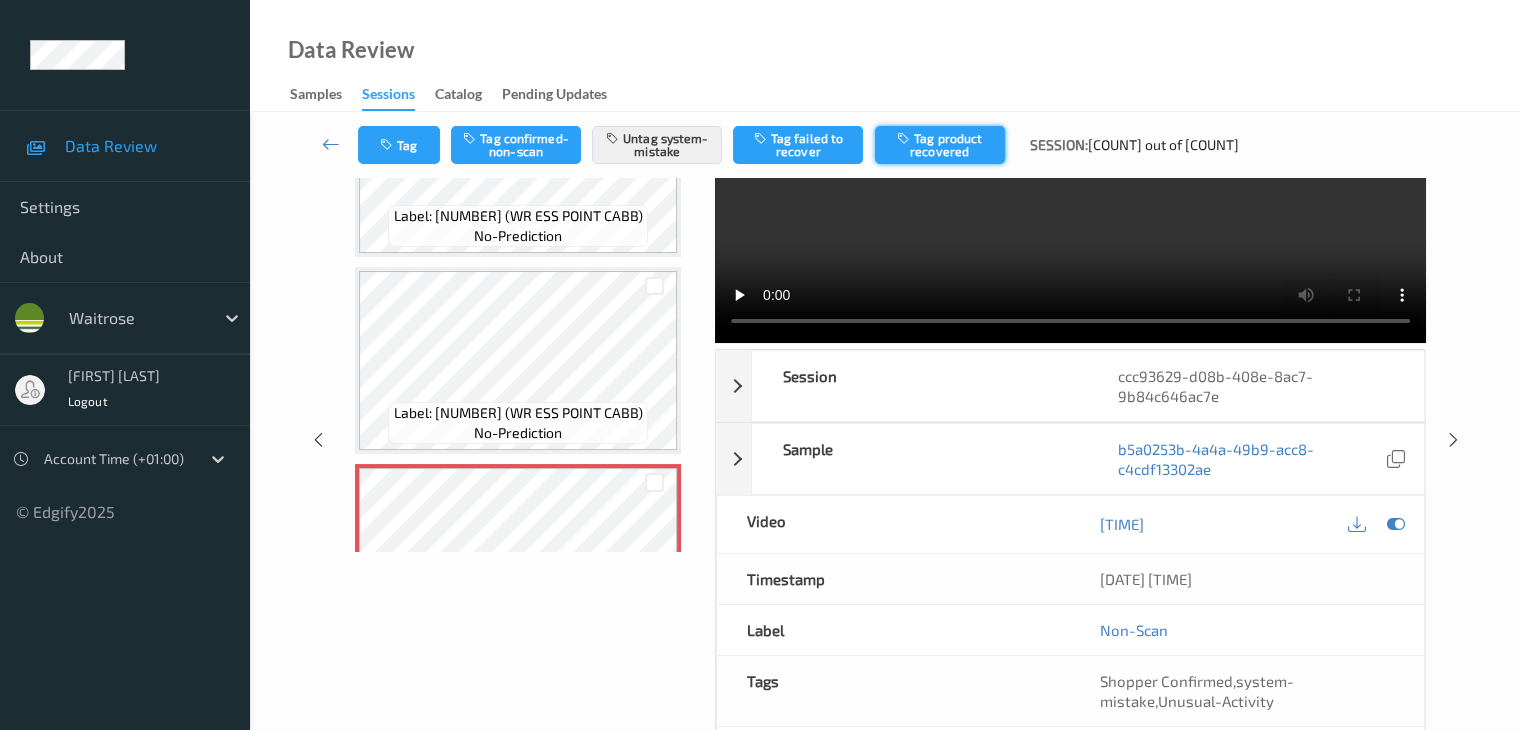 scroll, scrollTop: 0, scrollLeft: 0, axis: both 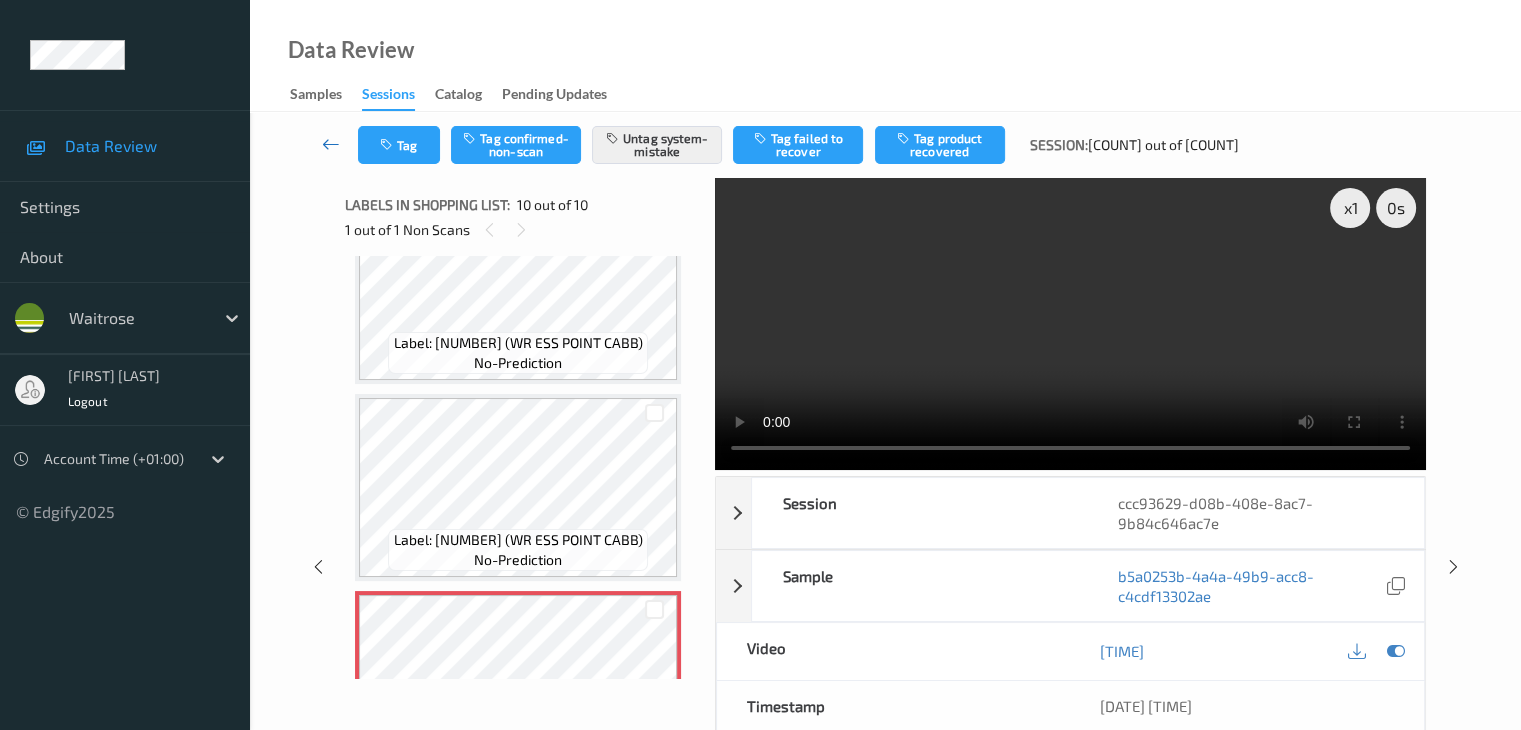click at bounding box center [331, 145] 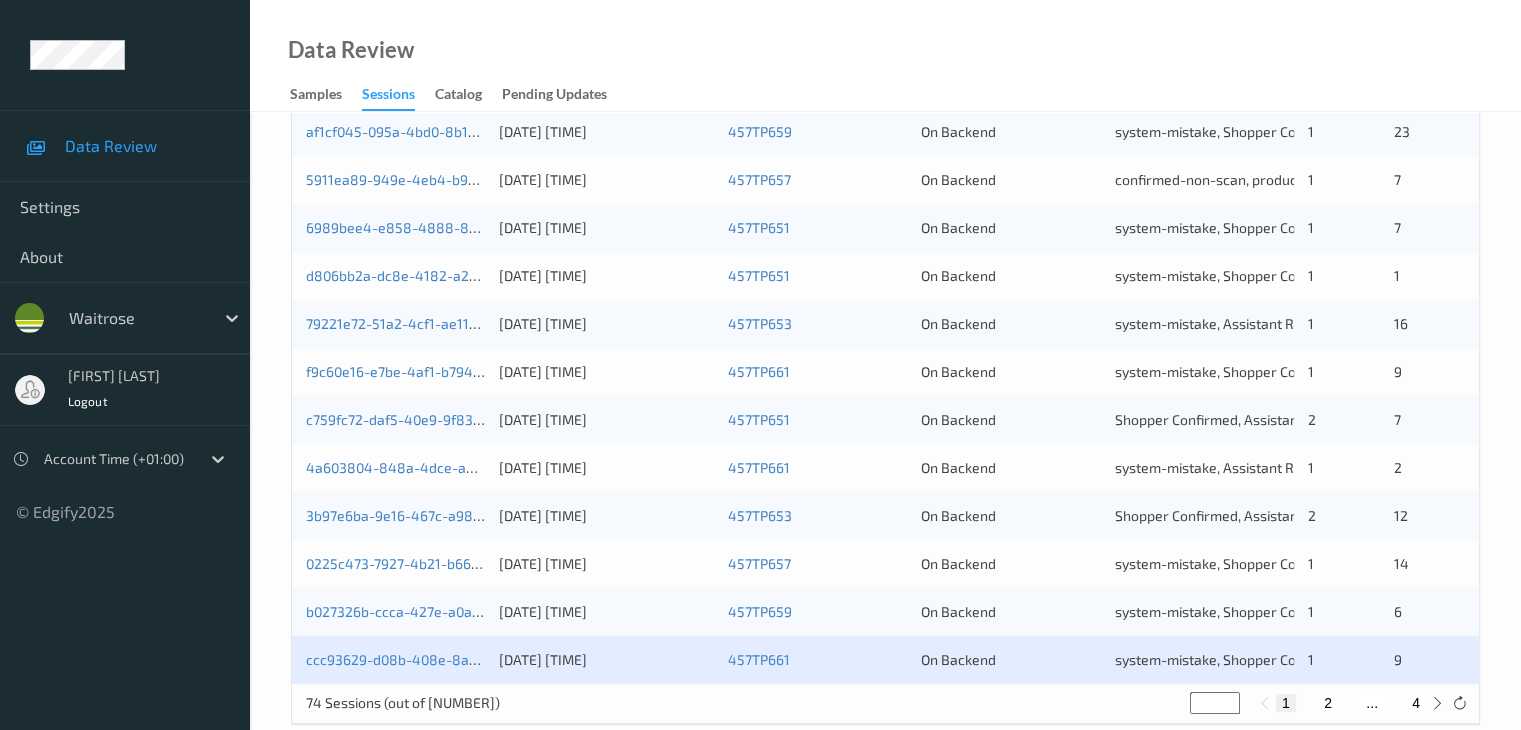 scroll, scrollTop: 932, scrollLeft: 0, axis: vertical 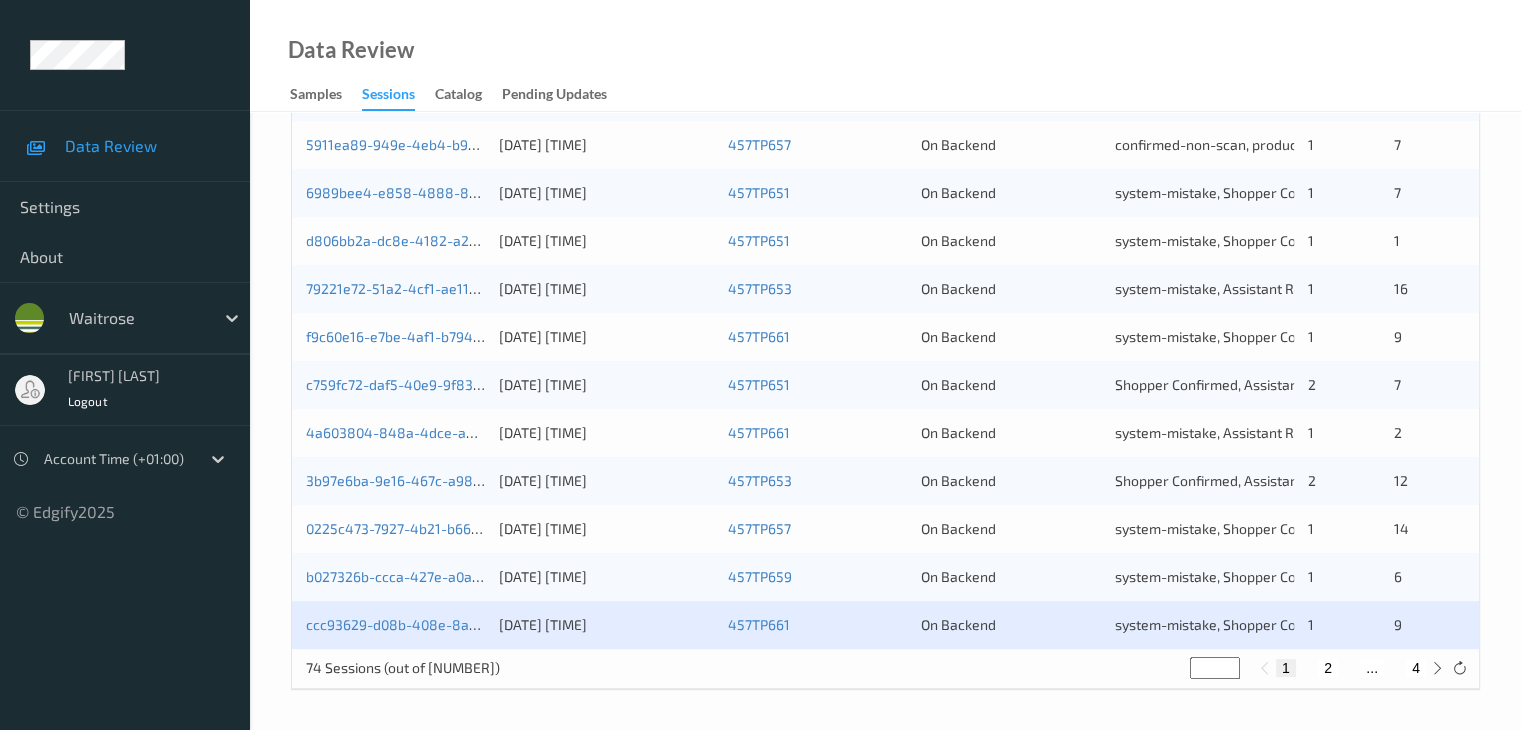 click on "2" at bounding box center [1328, 668] 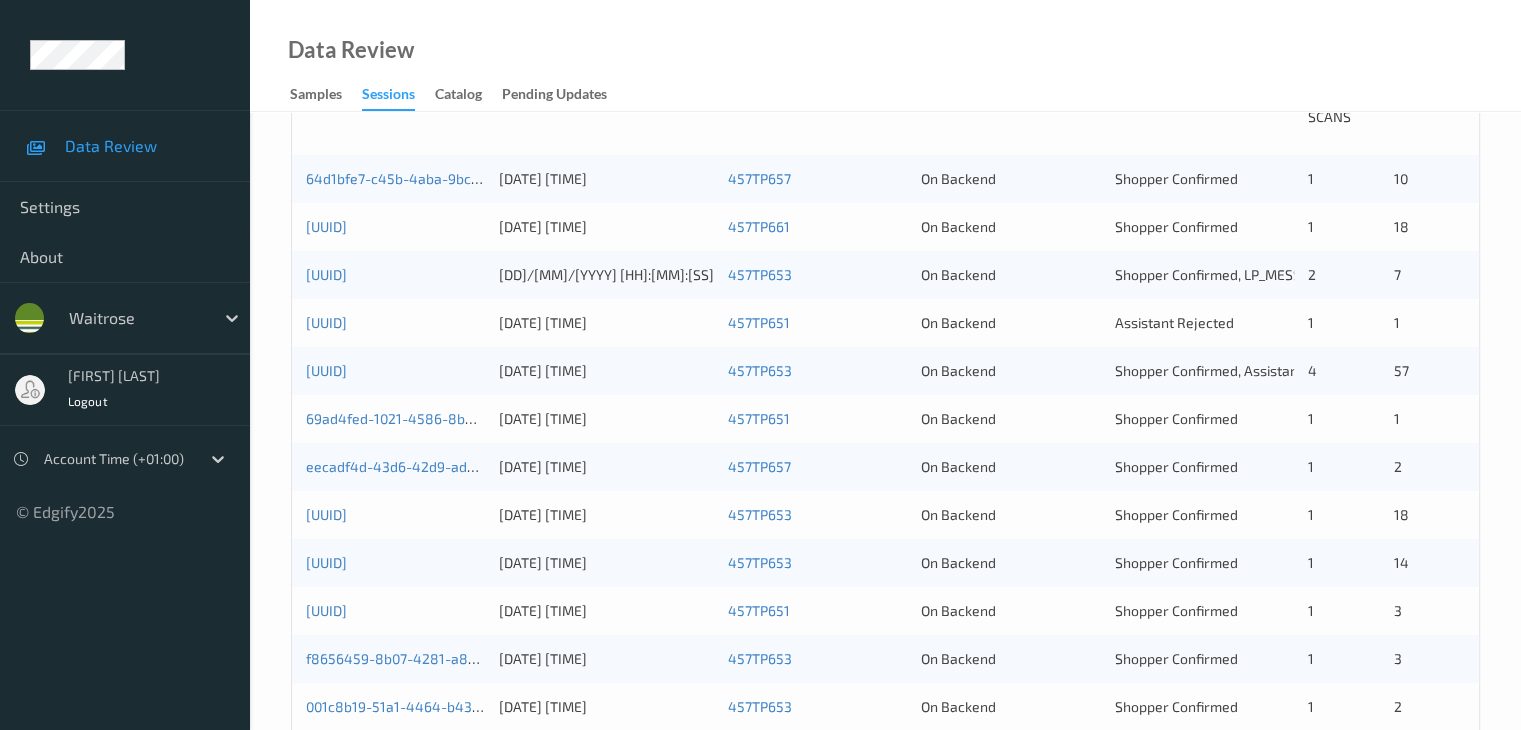 scroll, scrollTop: 300, scrollLeft: 0, axis: vertical 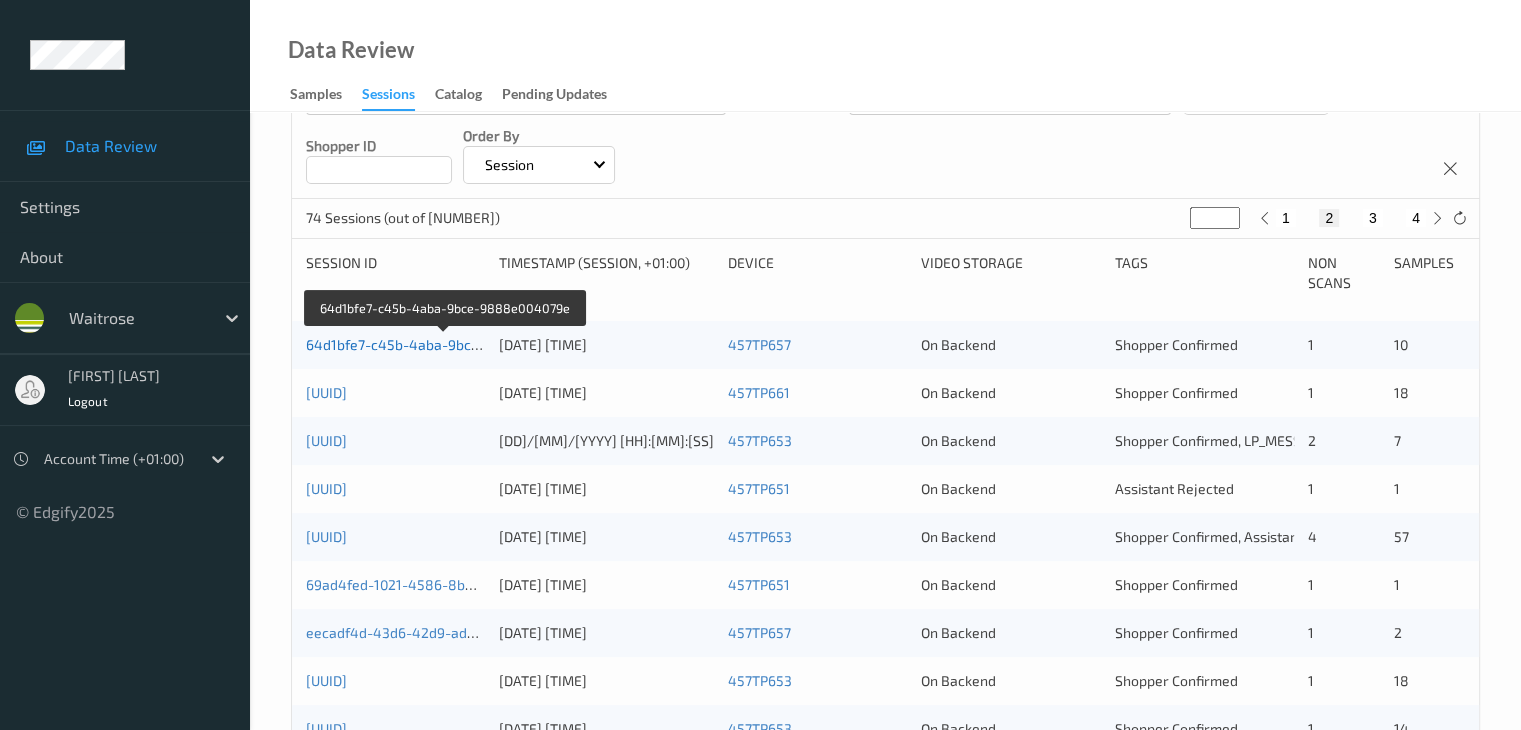 click on "64d1bfe7-c45b-4aba-9bce-9888e004079e" at bounding box center (445, 344) 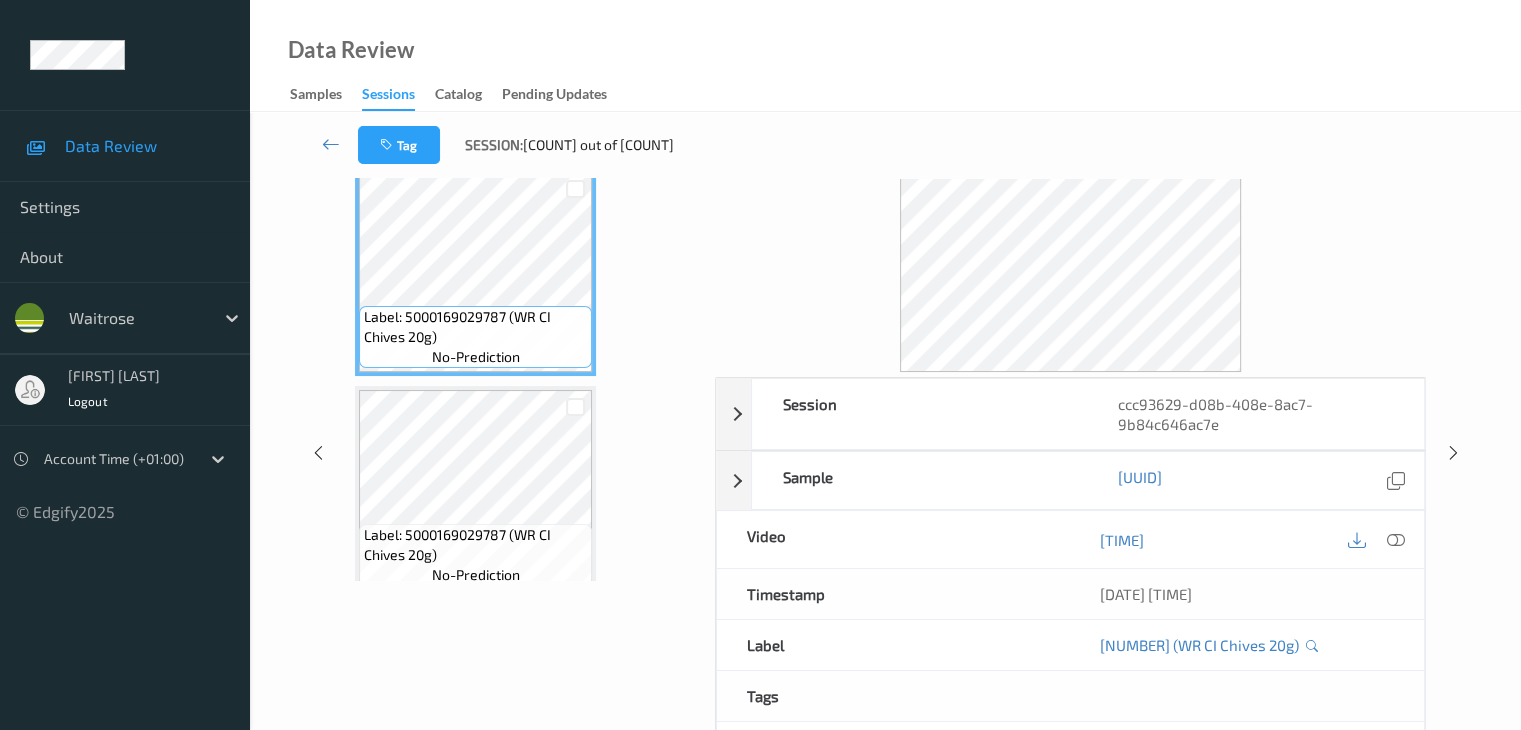 scroll, scrollTop: 0, scrollLeft: 0, axis: both 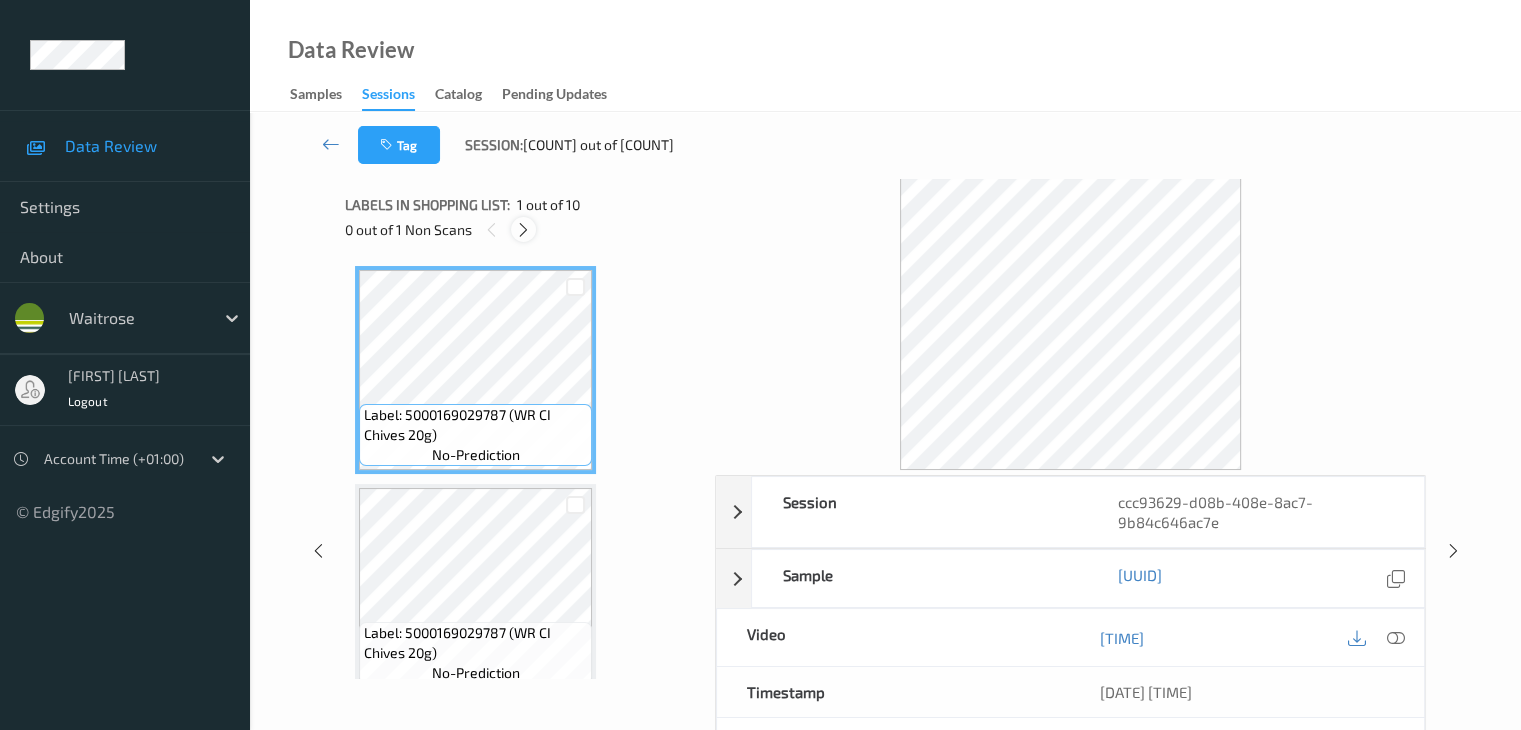 click at bounding box center (523, 230) 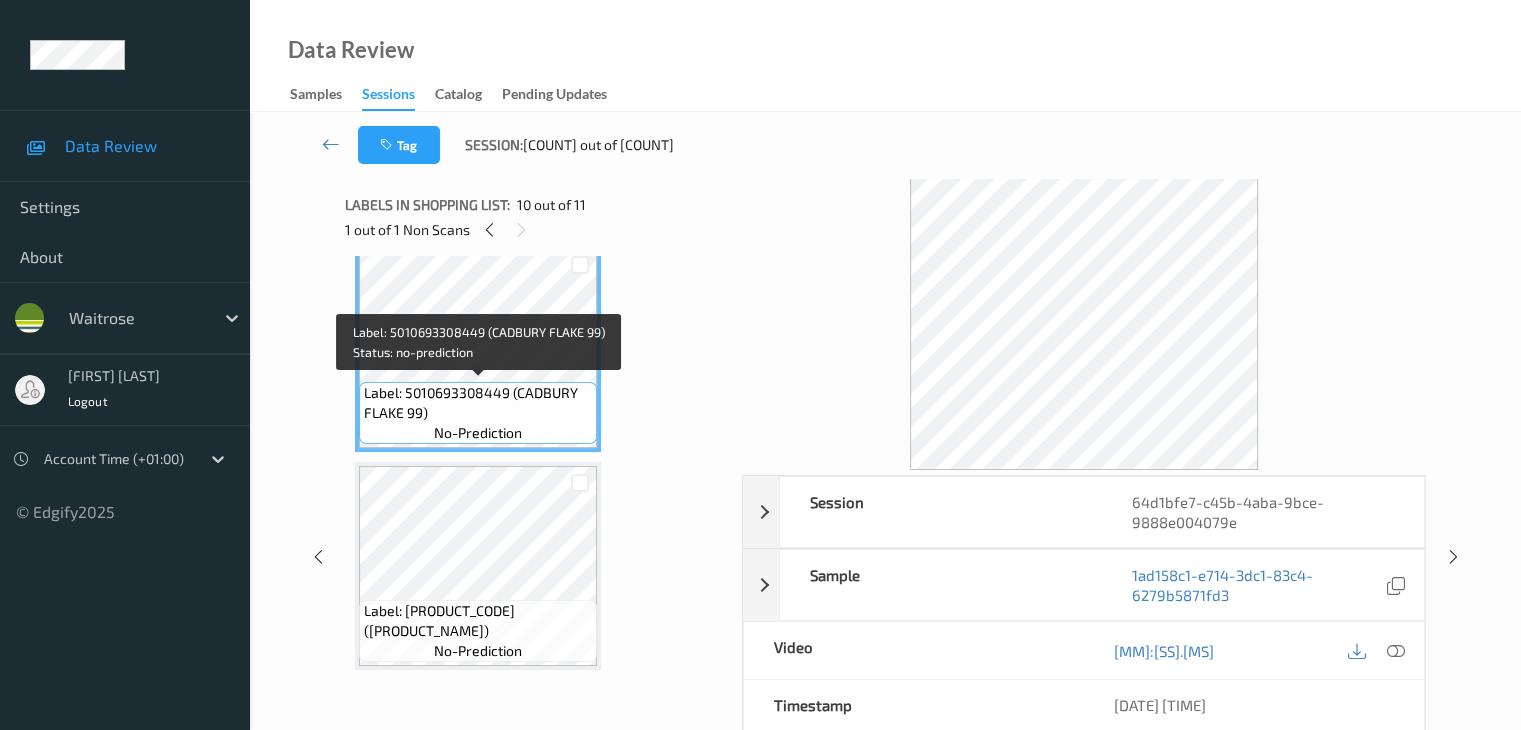scroll, scrollTop: 1985, scrollLeft: 0, axis: vertical 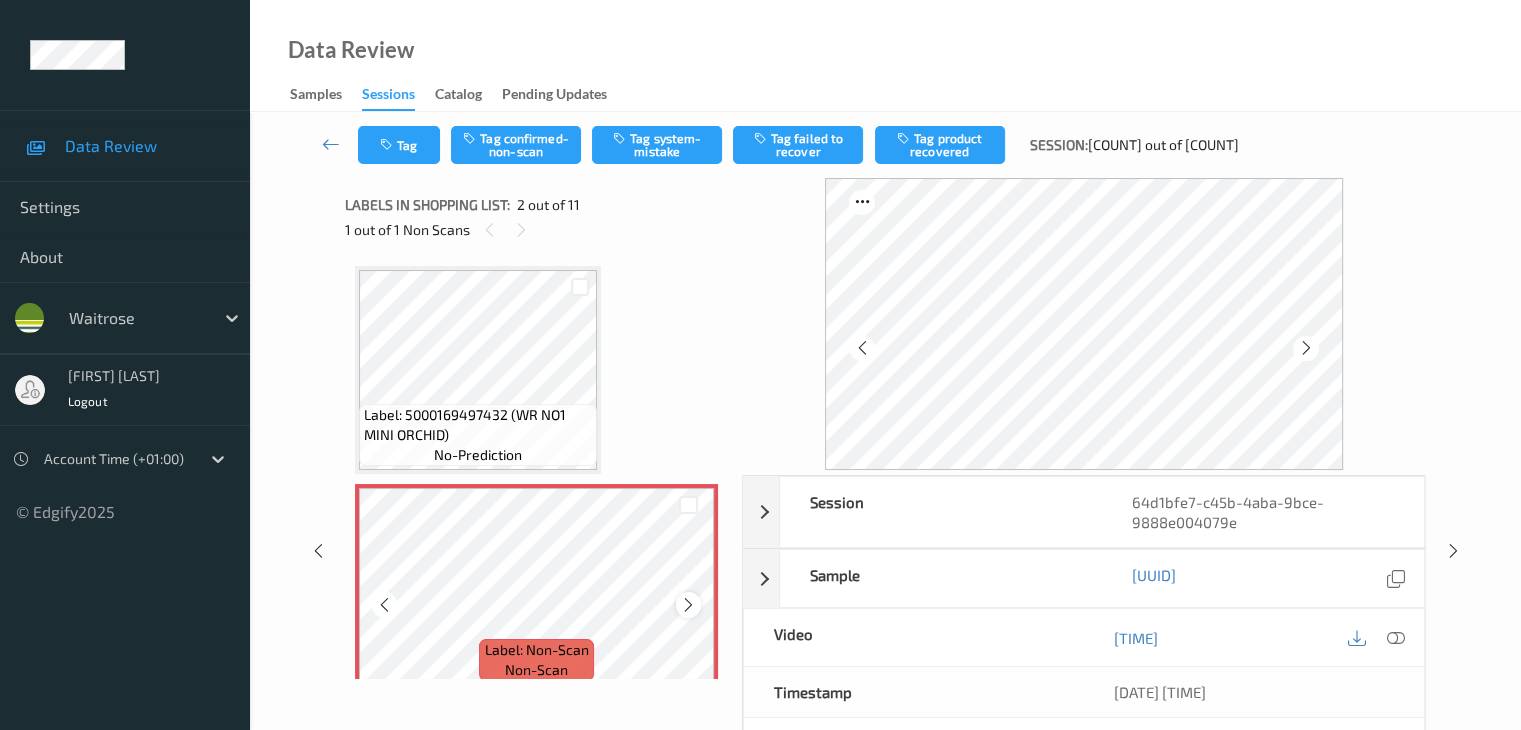 click at bounding box center (688, 605) 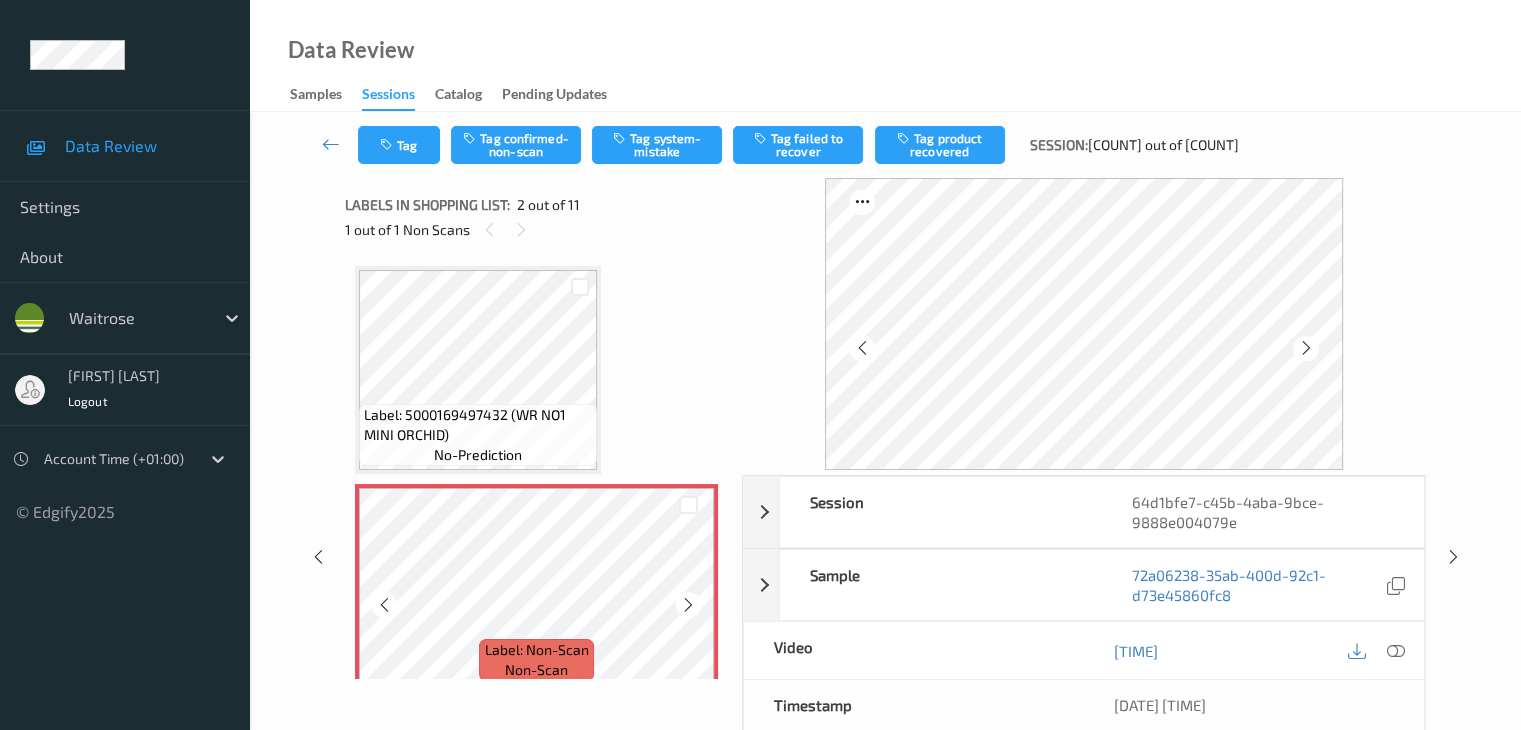 click at bounding box center (688, 605) 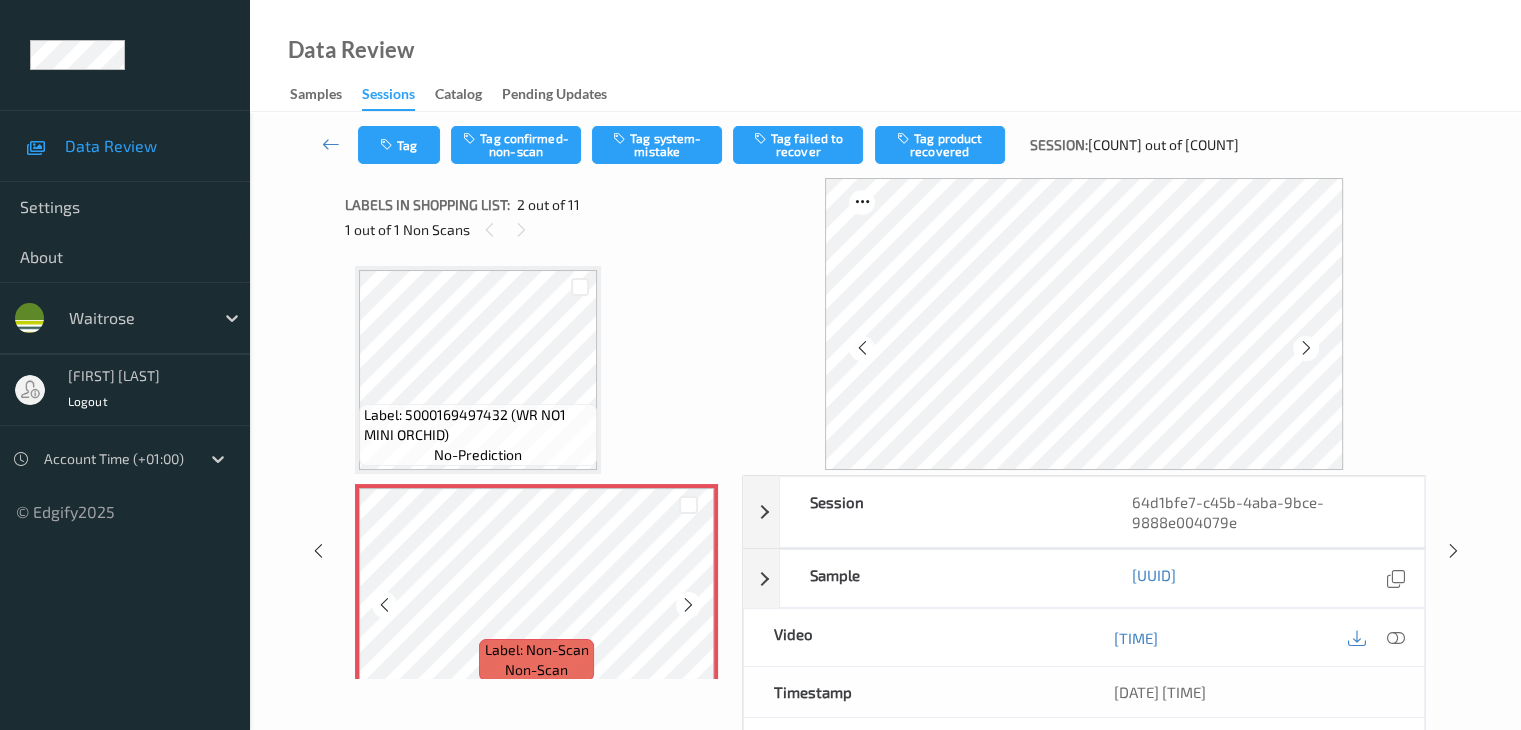 click at bounding box center [688, 605] 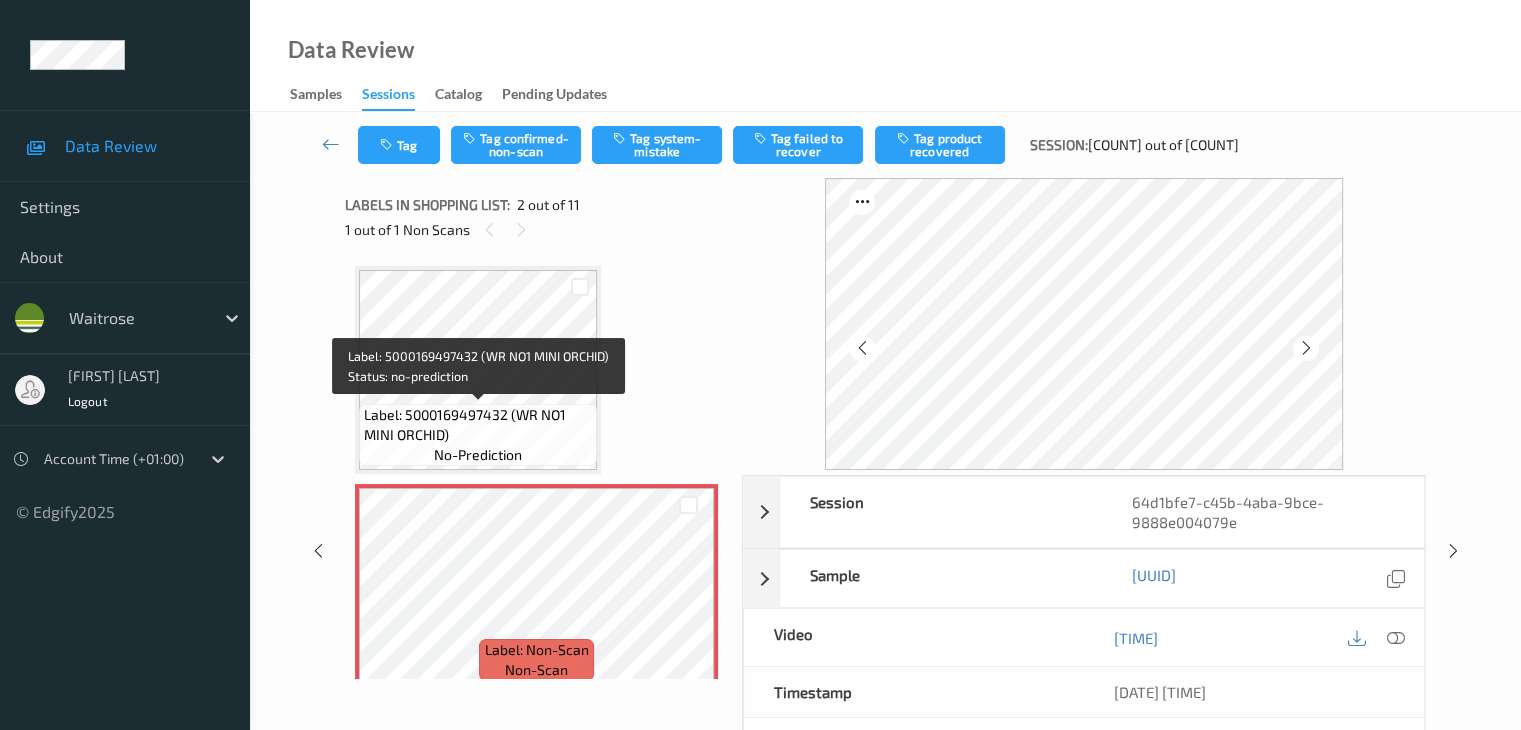 click on "Label: 5000169497432 (WR NO1 MINI ORCHID)" at bounding box center [478, 425] 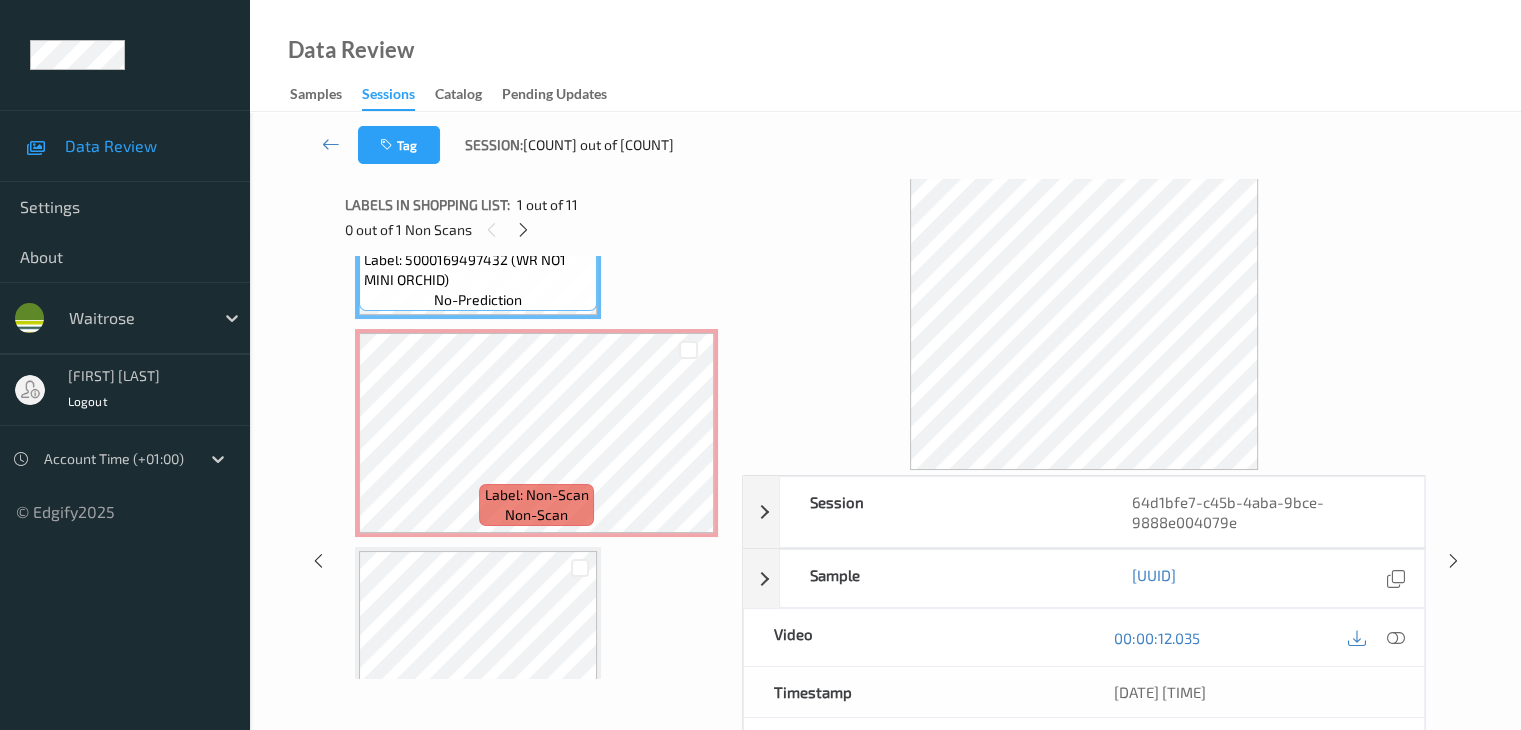 scroll, scrollTop: 300, scrollLeft: 0, axis: vertical 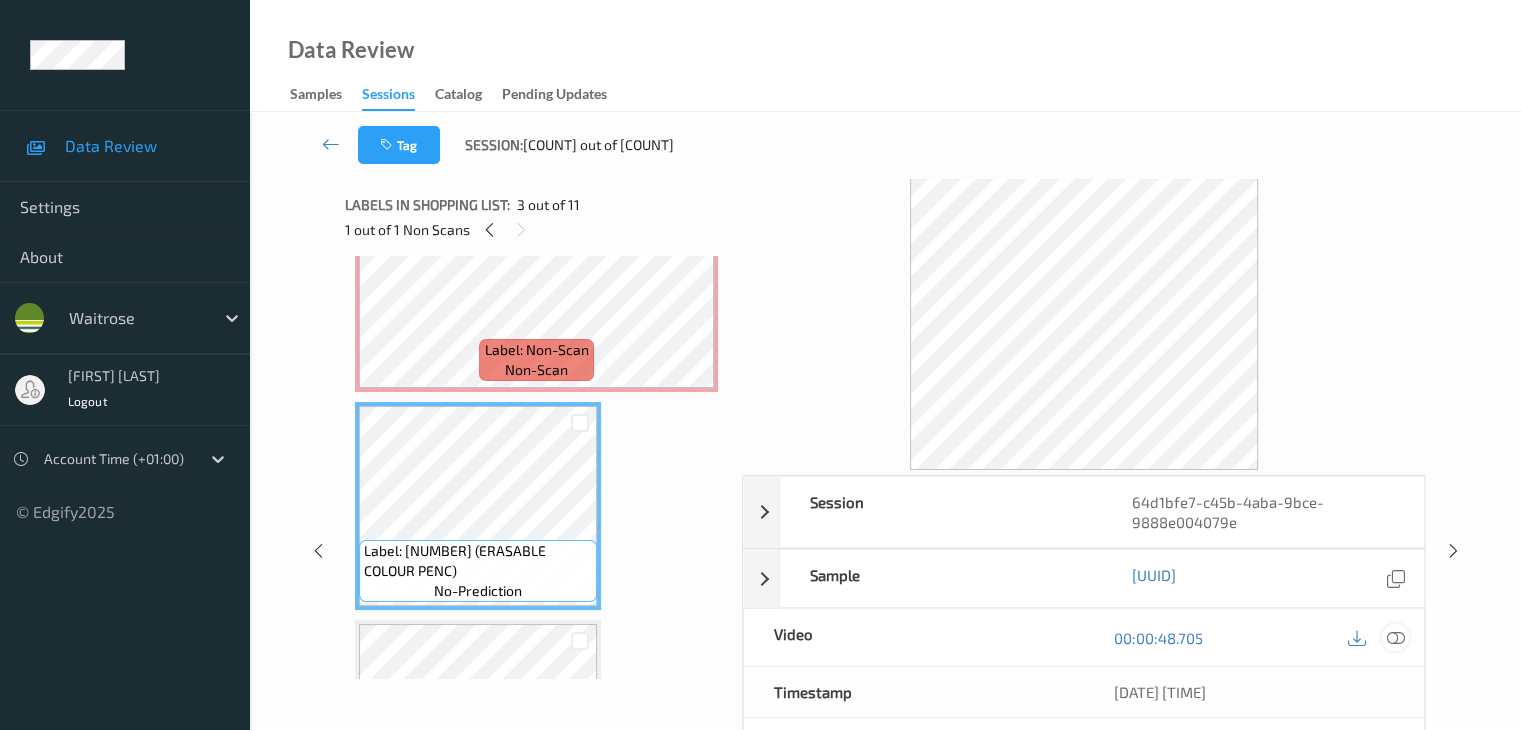 click at bounding box center (1395, 638) 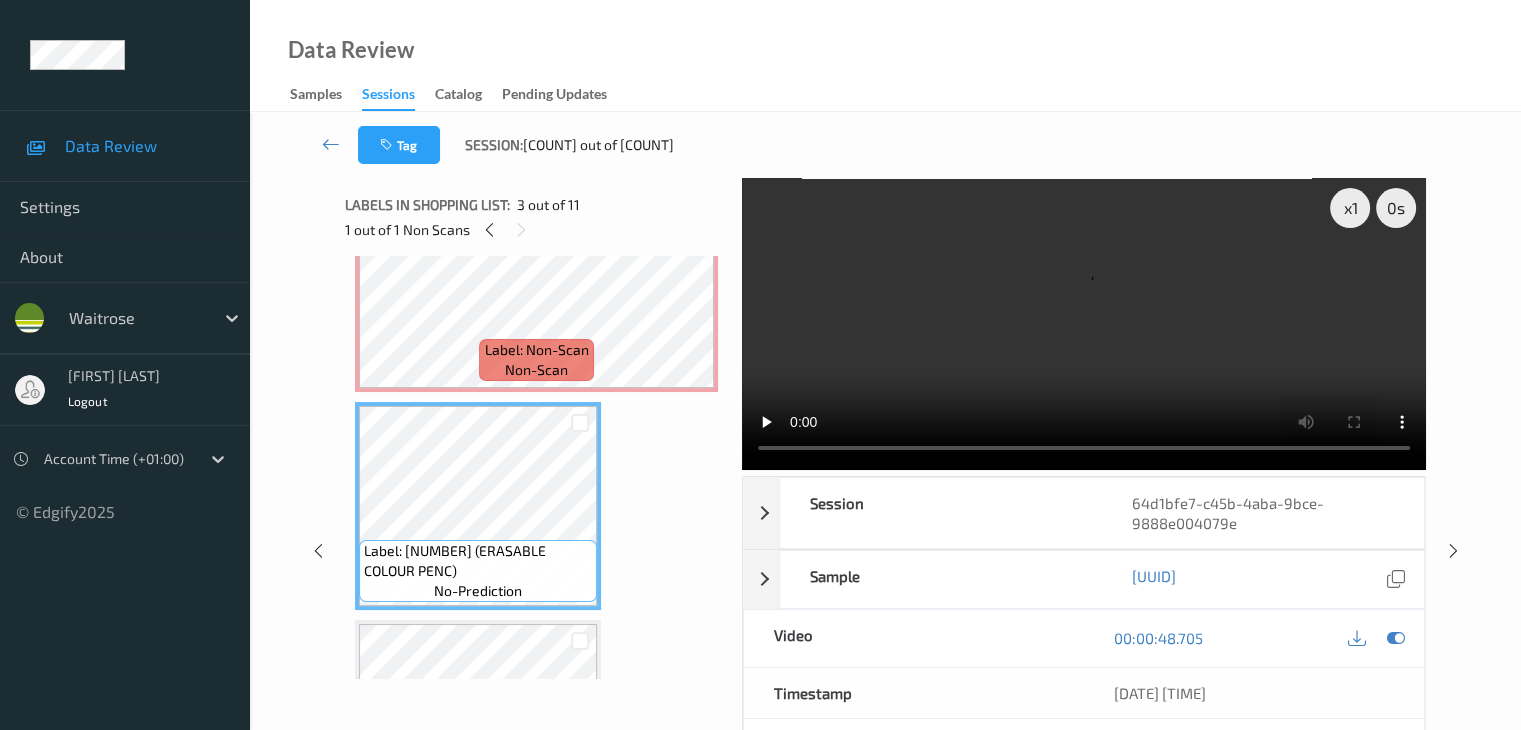 scroll, scrollTop: 100, scrollLeft: 0, axis: vertical 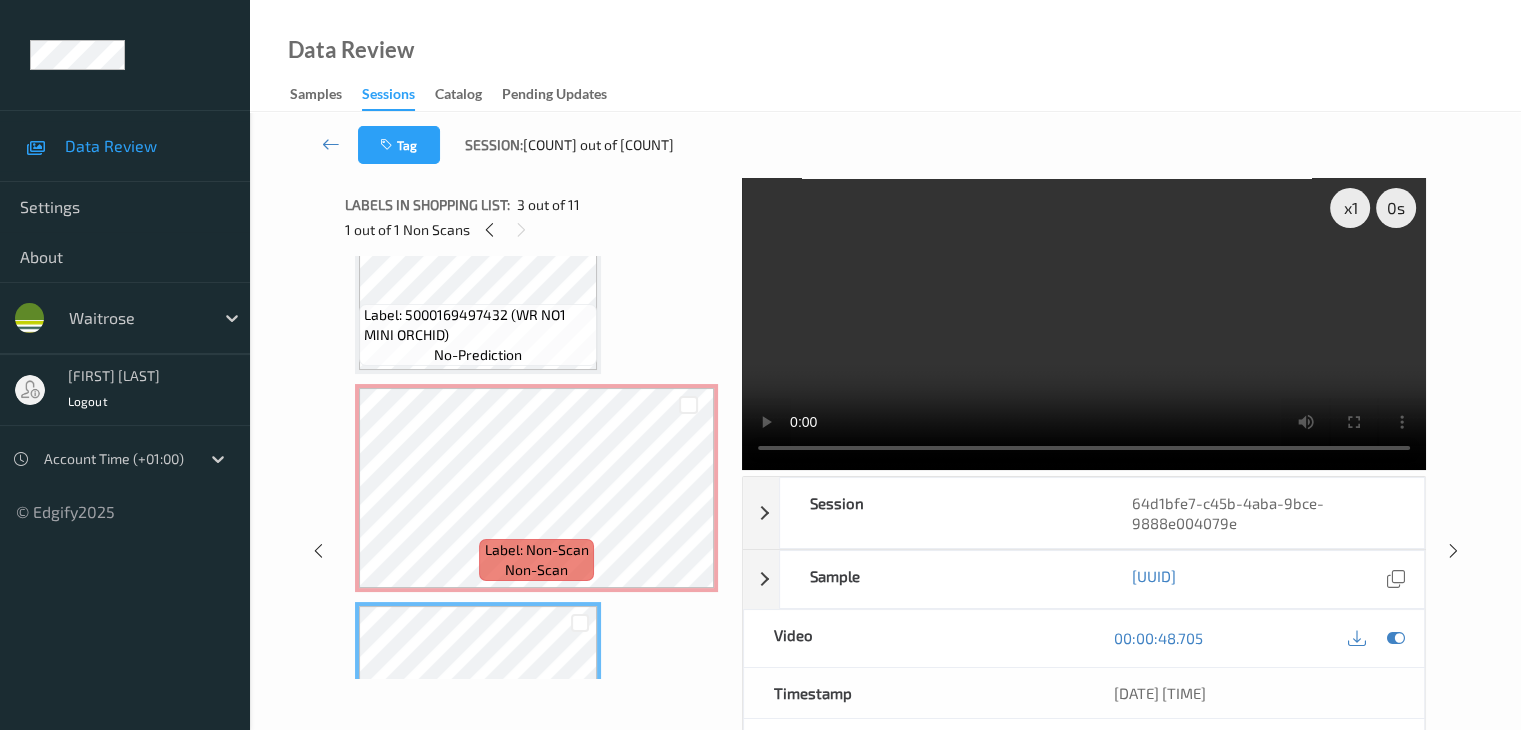click on "Label: 5000169497432 (WR NO1 MINI ORCHID)" at bounding box center [478, 325] 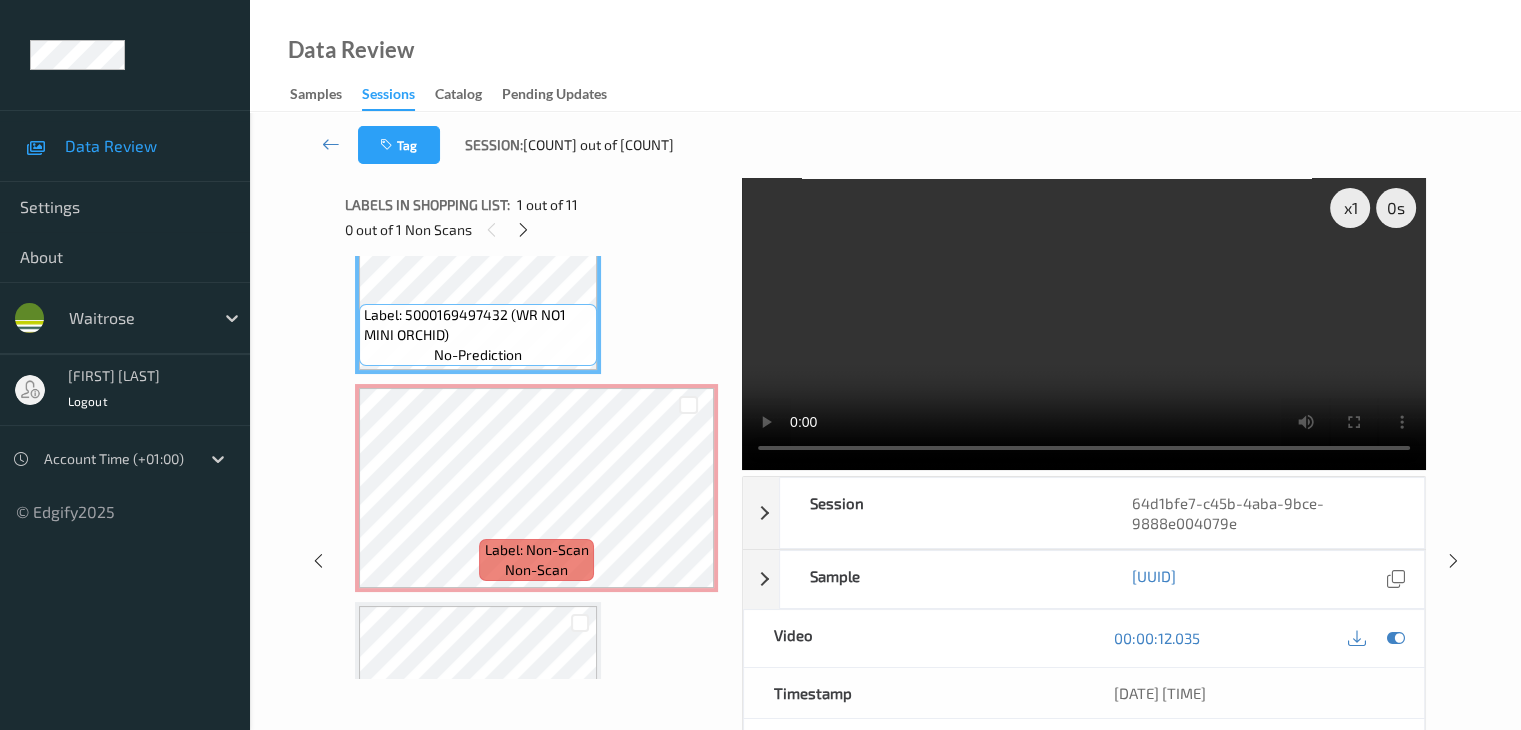 type 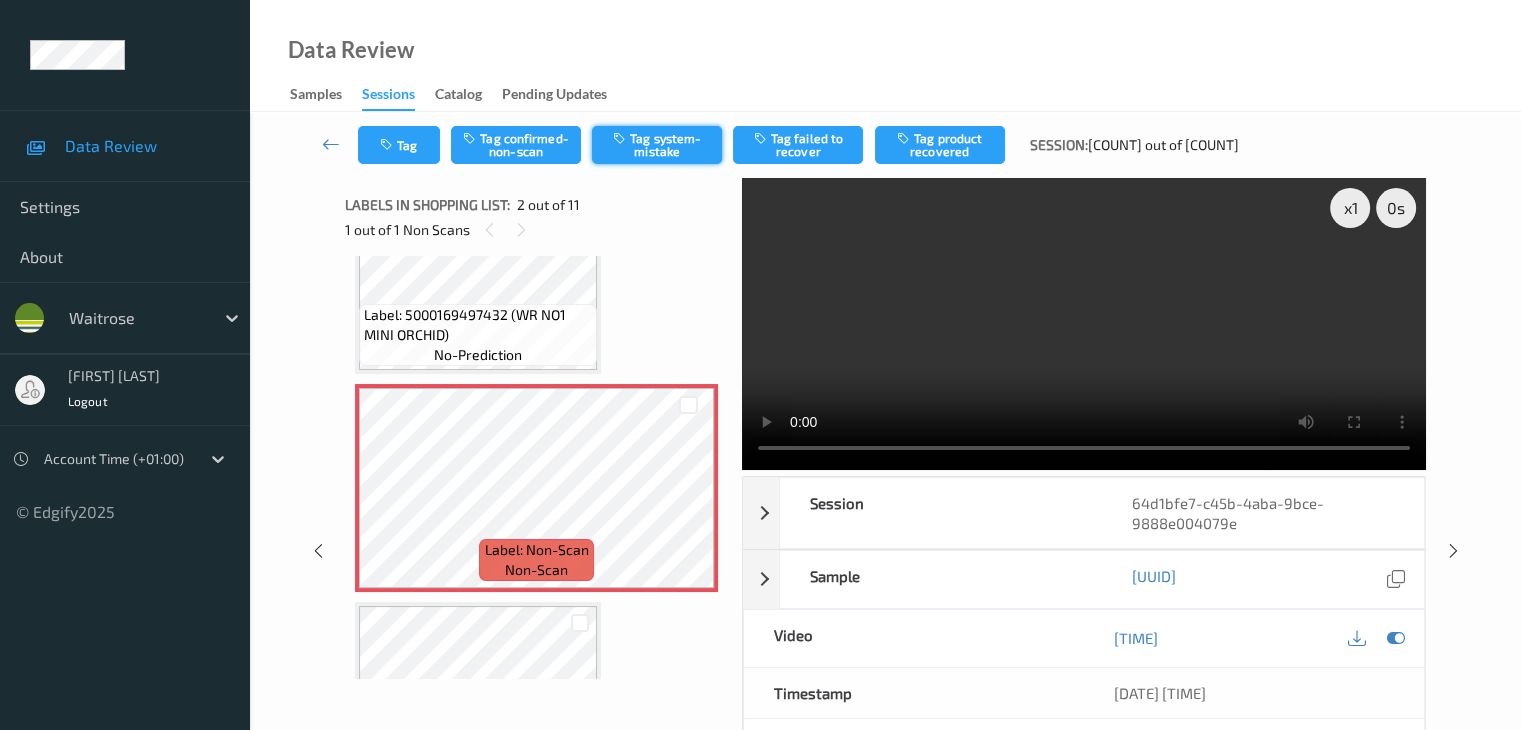 click on "Tag   system-mistake" at bounding box center [657, 145] 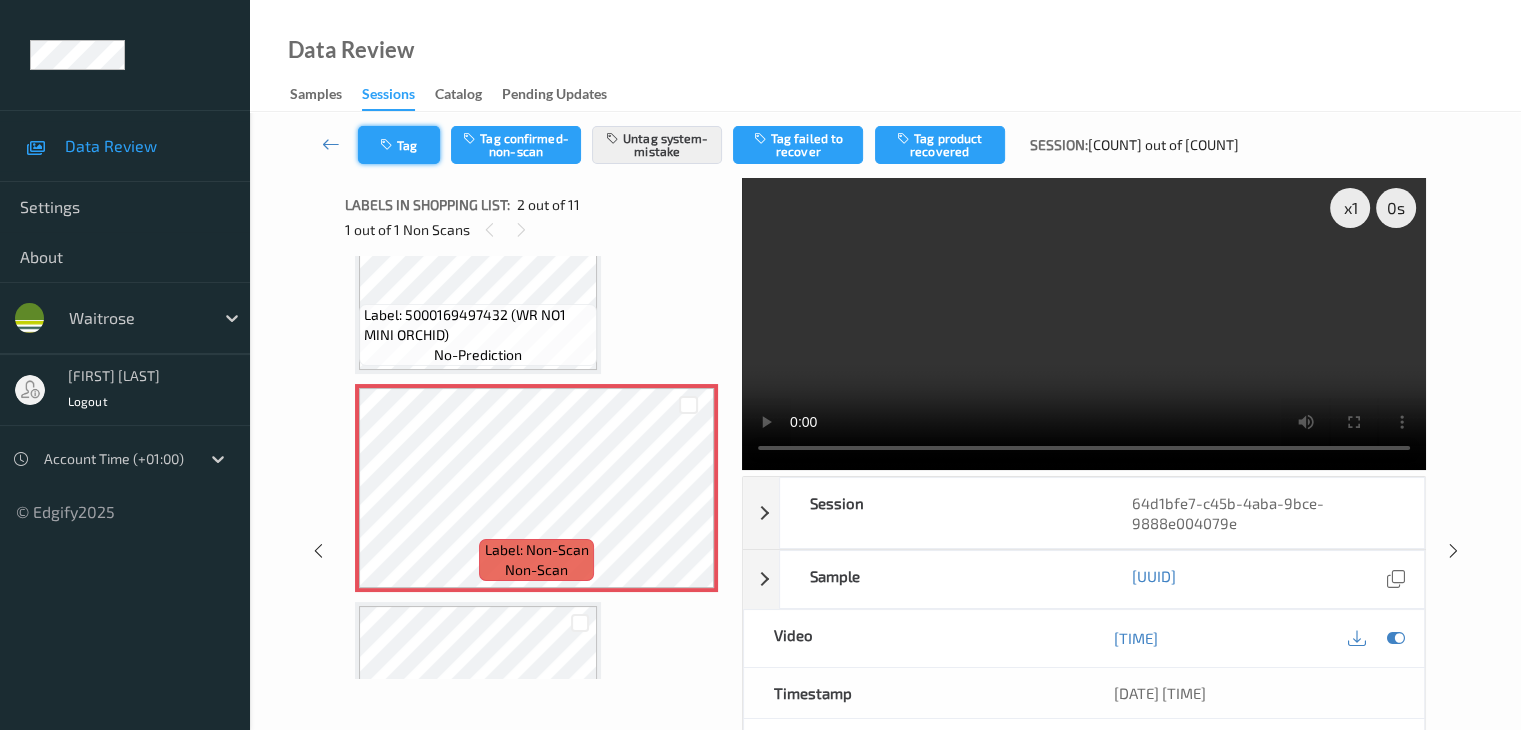 click on "Tag" at bounding box center (399, 145) 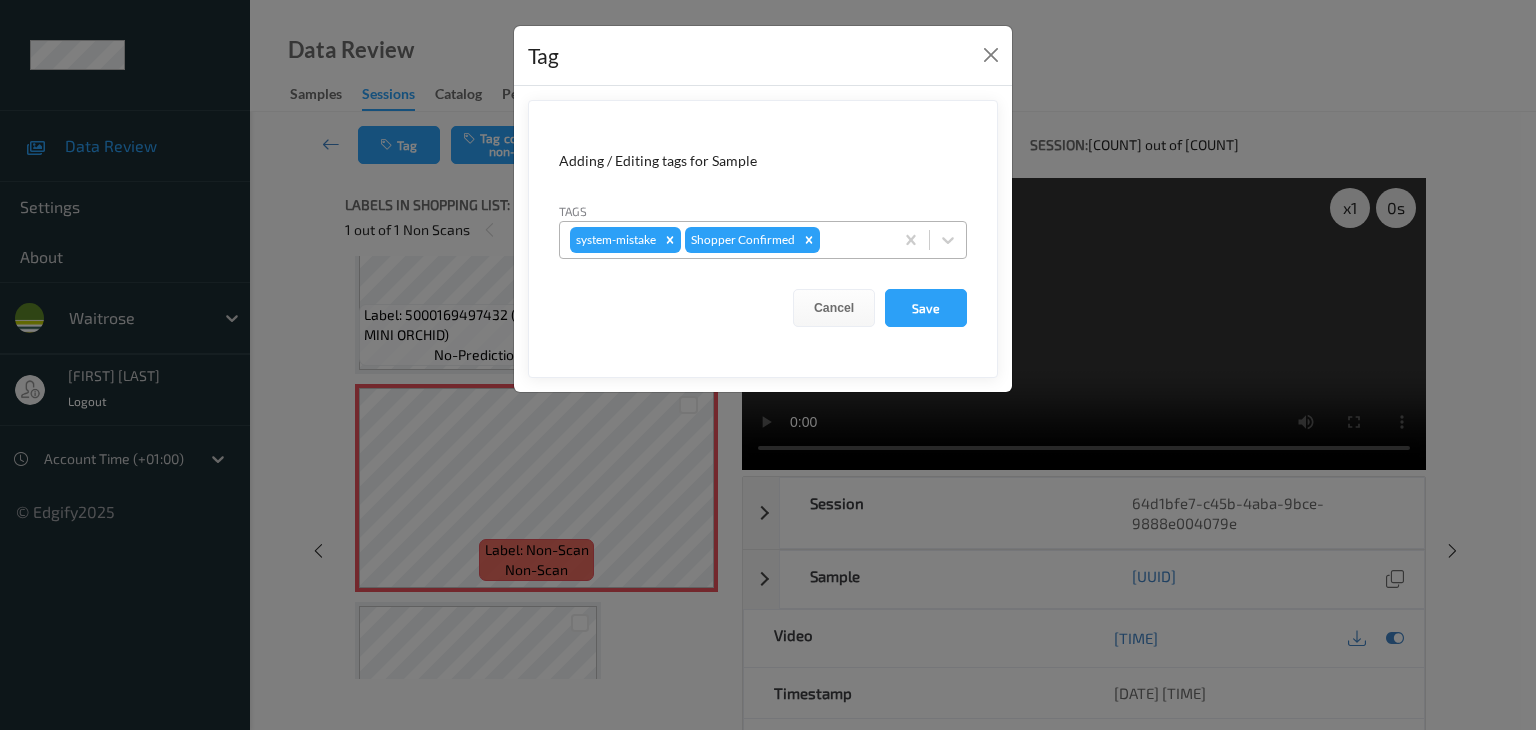click on "system-mistake Shopper Confirmed" at bounding box center (726, 240) 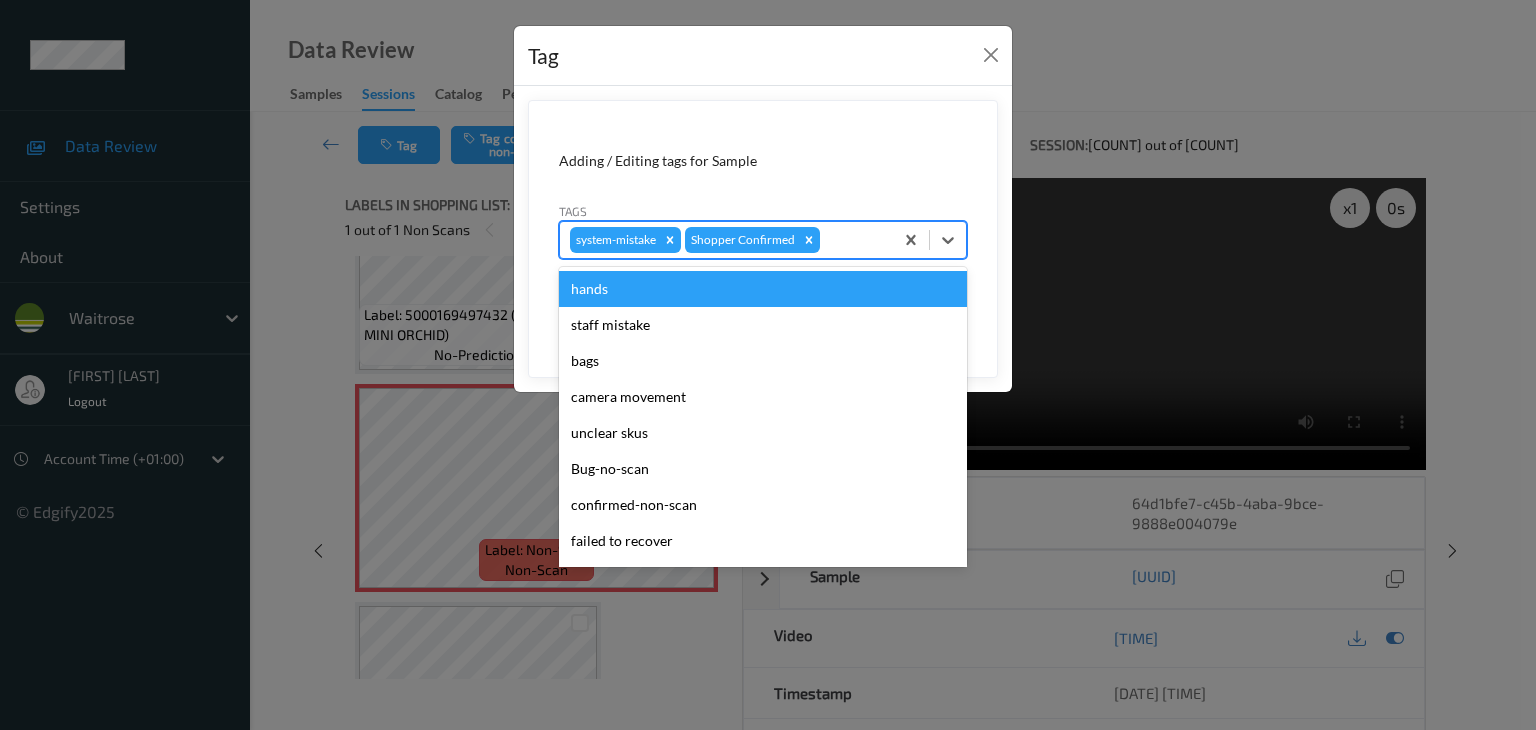type on "u" 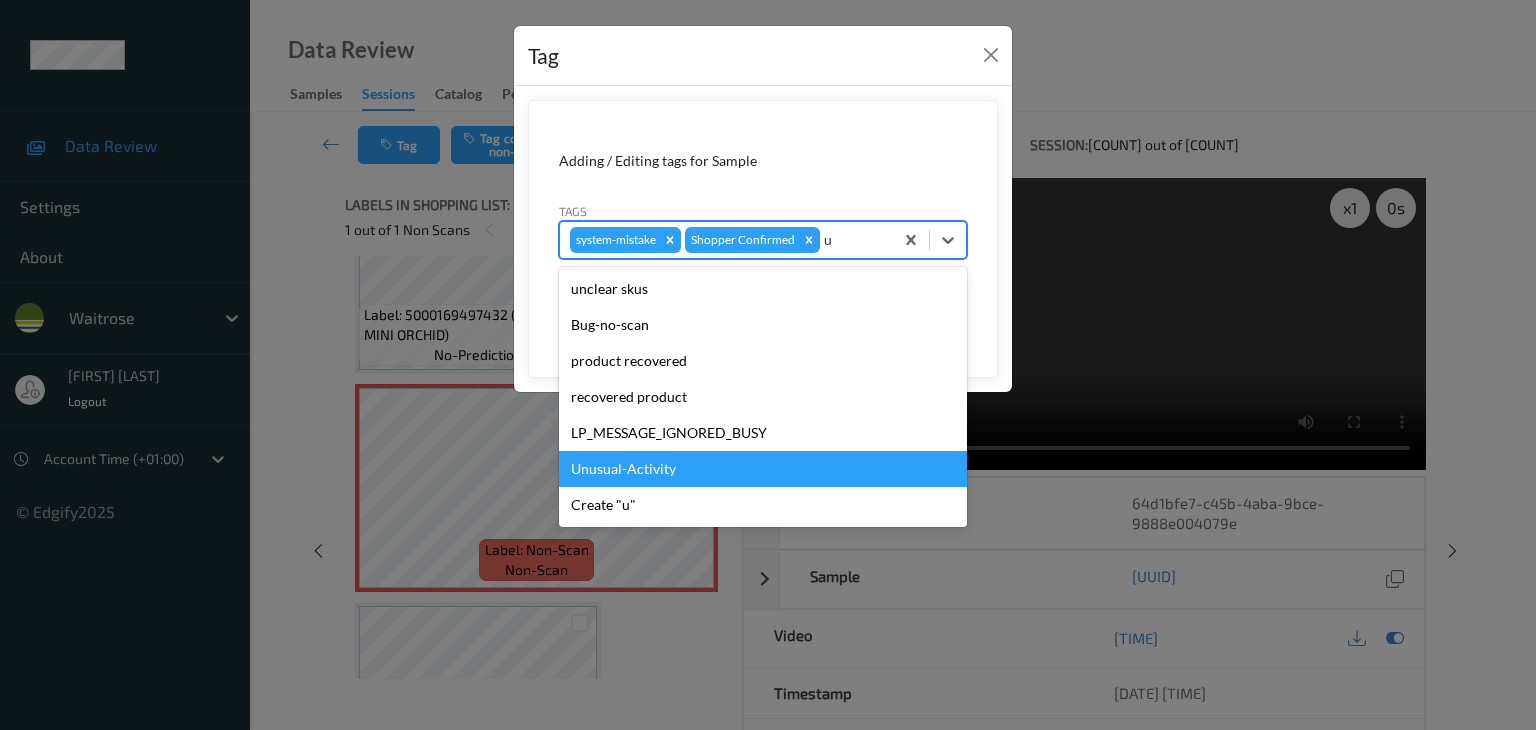 click on "Unusual-Activity" at bounding box center [763, 469] 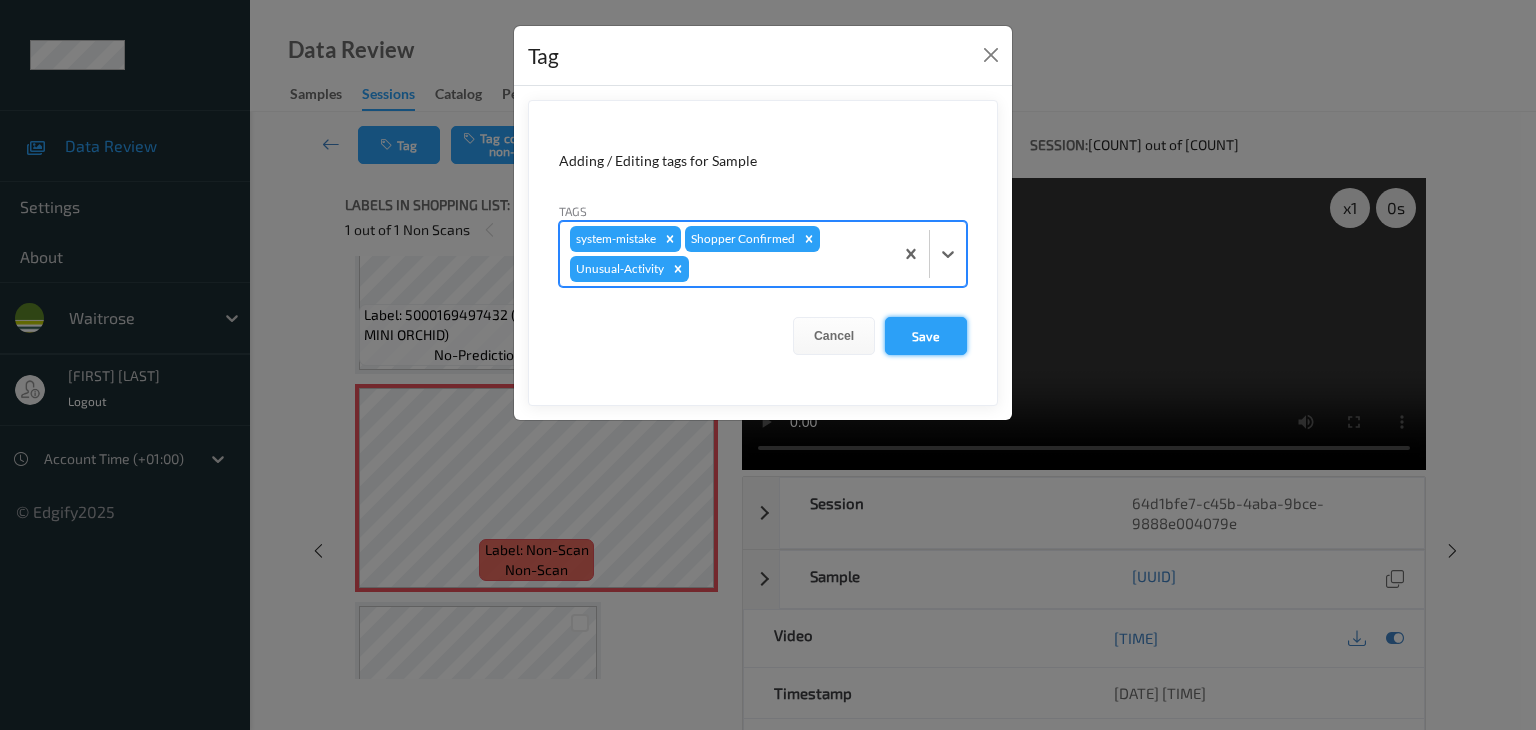 click on "Save" at bounding box center (926, 336) 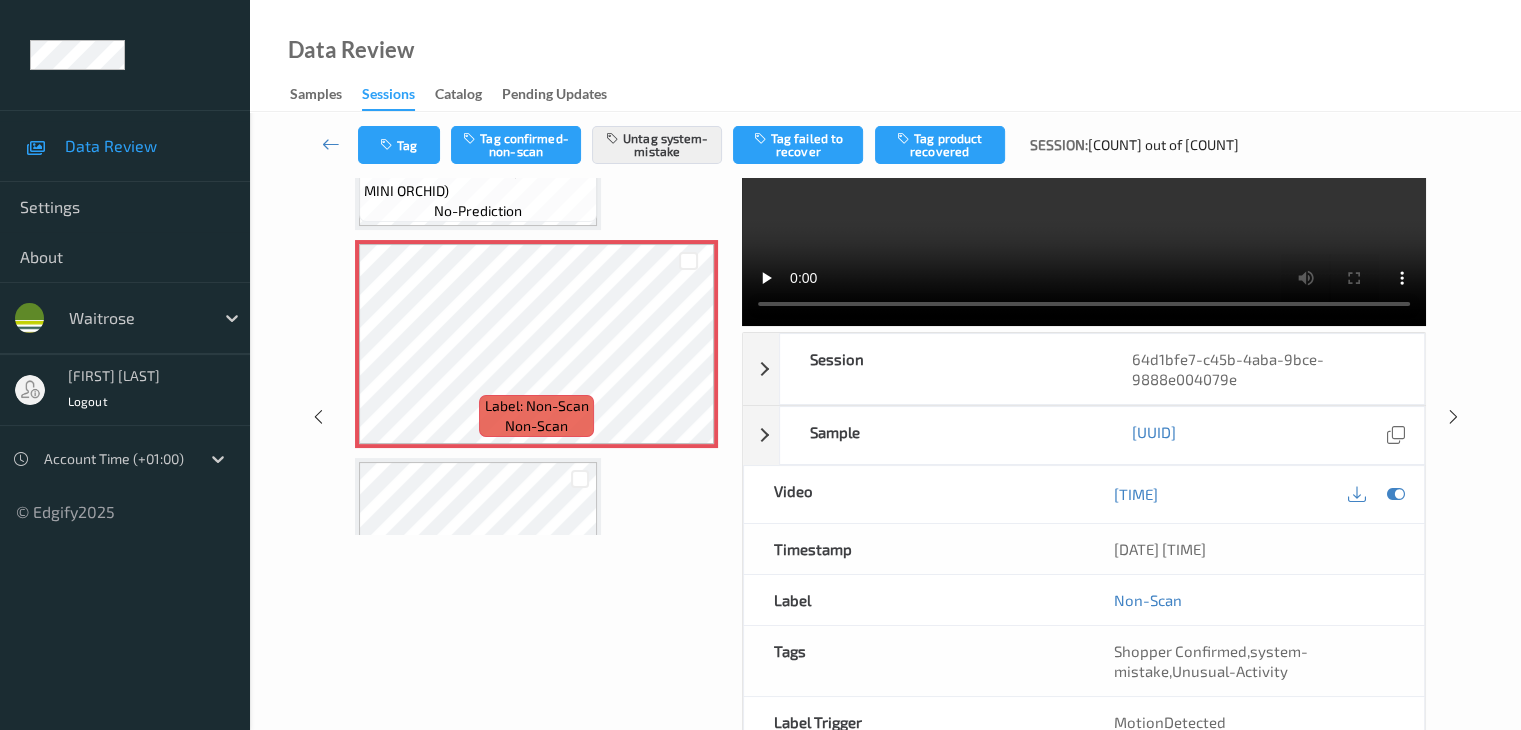 scroll, scrollTop: 0, scrollLeft: 0, axis: both 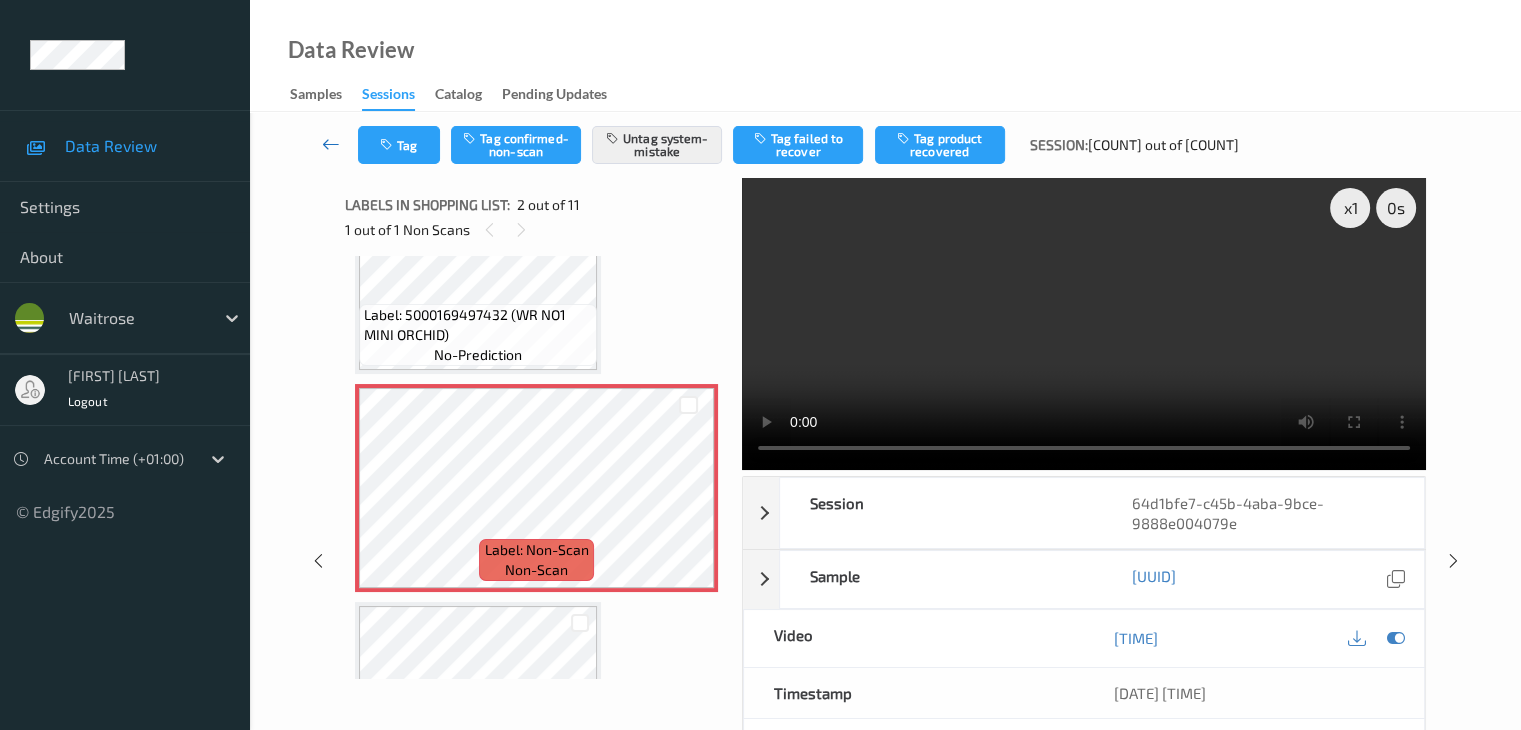 click at bounding box center (331, 144) 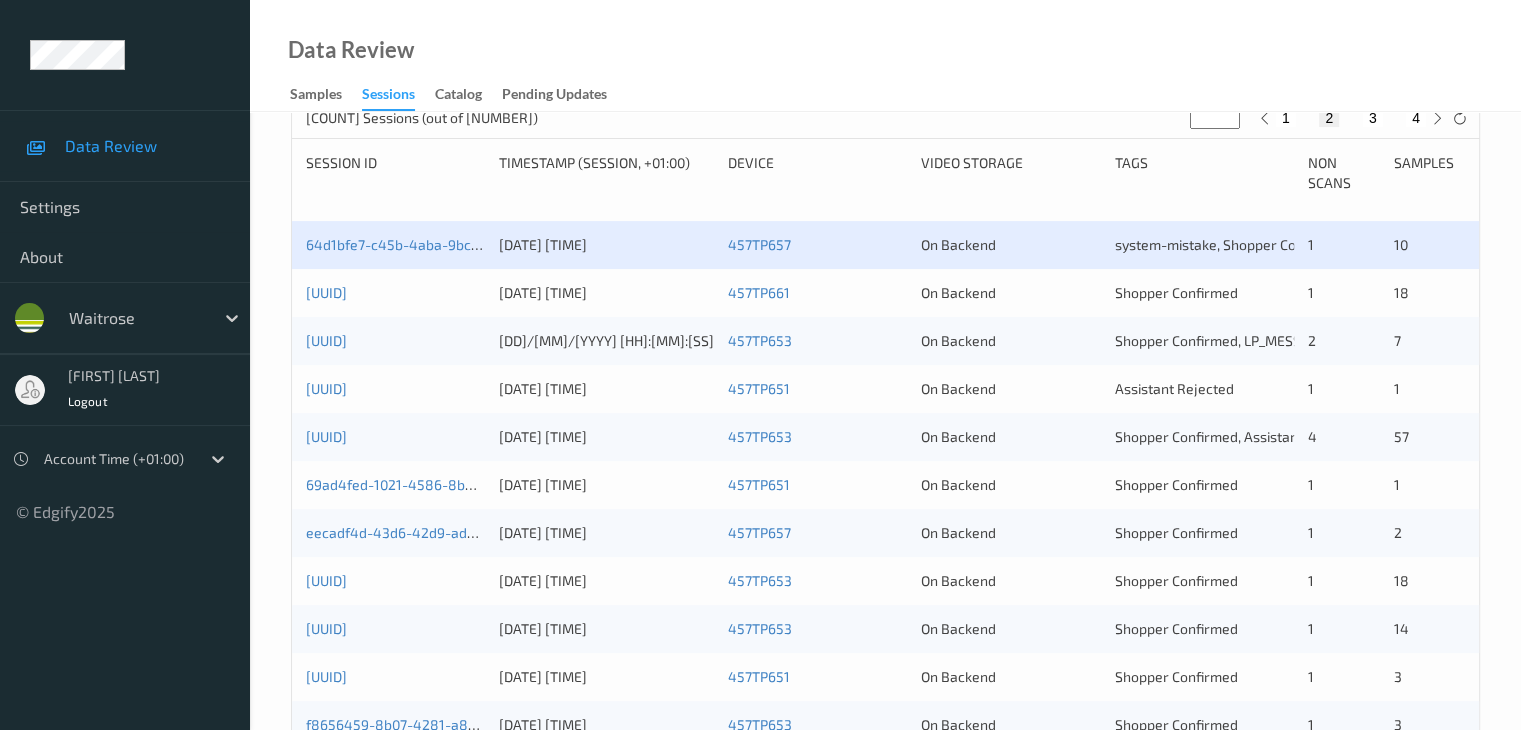scroll, scrollTop: 400, scrollLeft: 0, axis: vertical 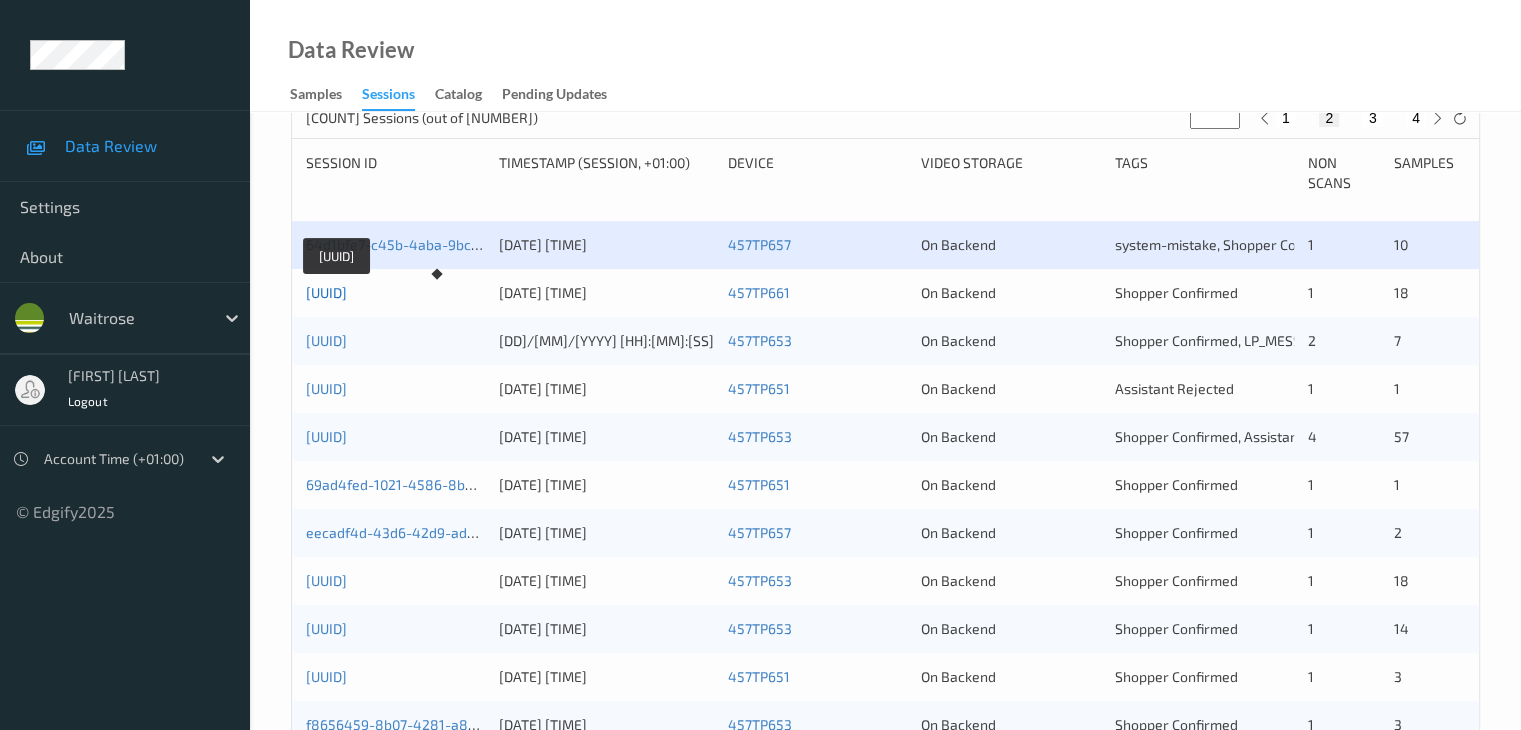 click on "[UUID]" at bounding box center (326, 292) 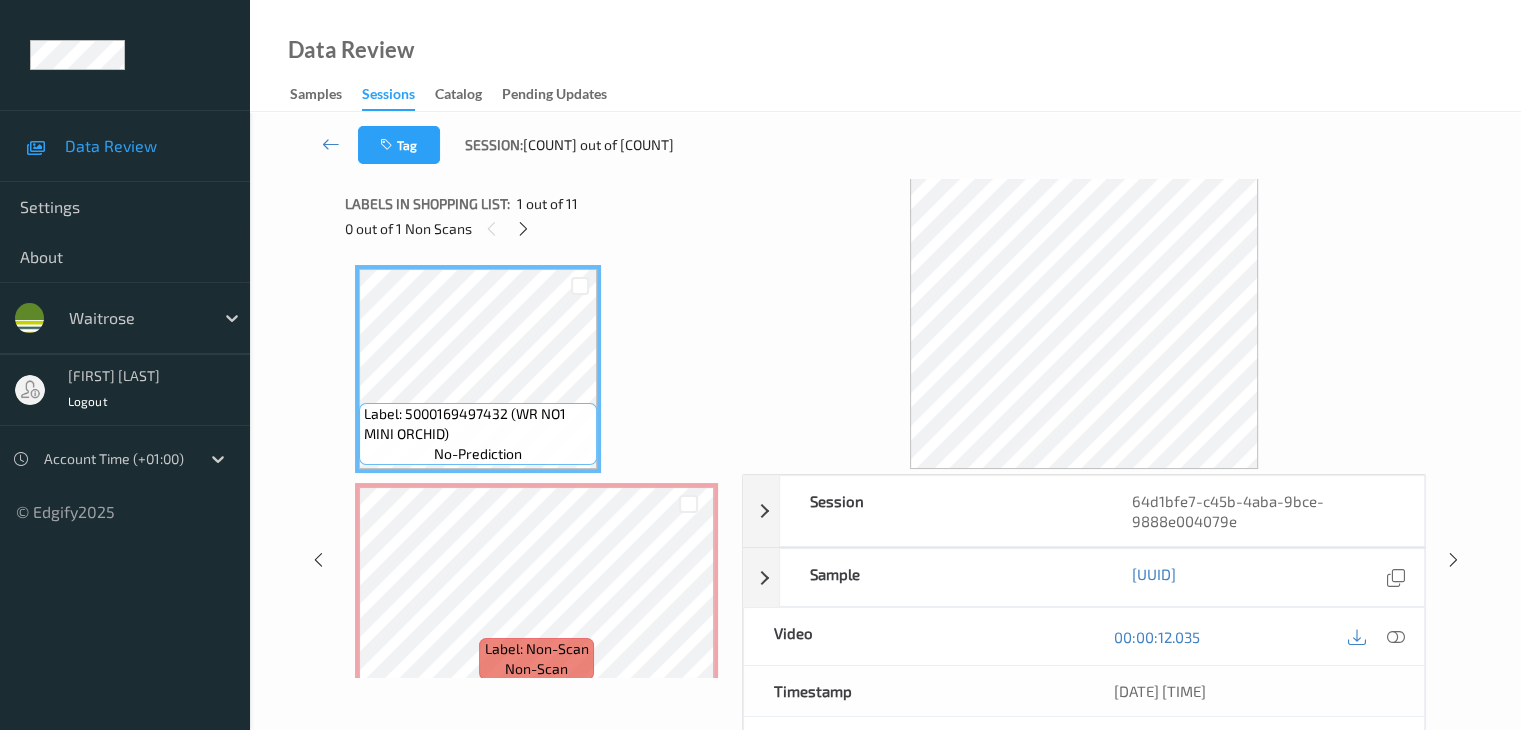 scroll, scrollTop: 0, scrollLeft: 0, axis: both 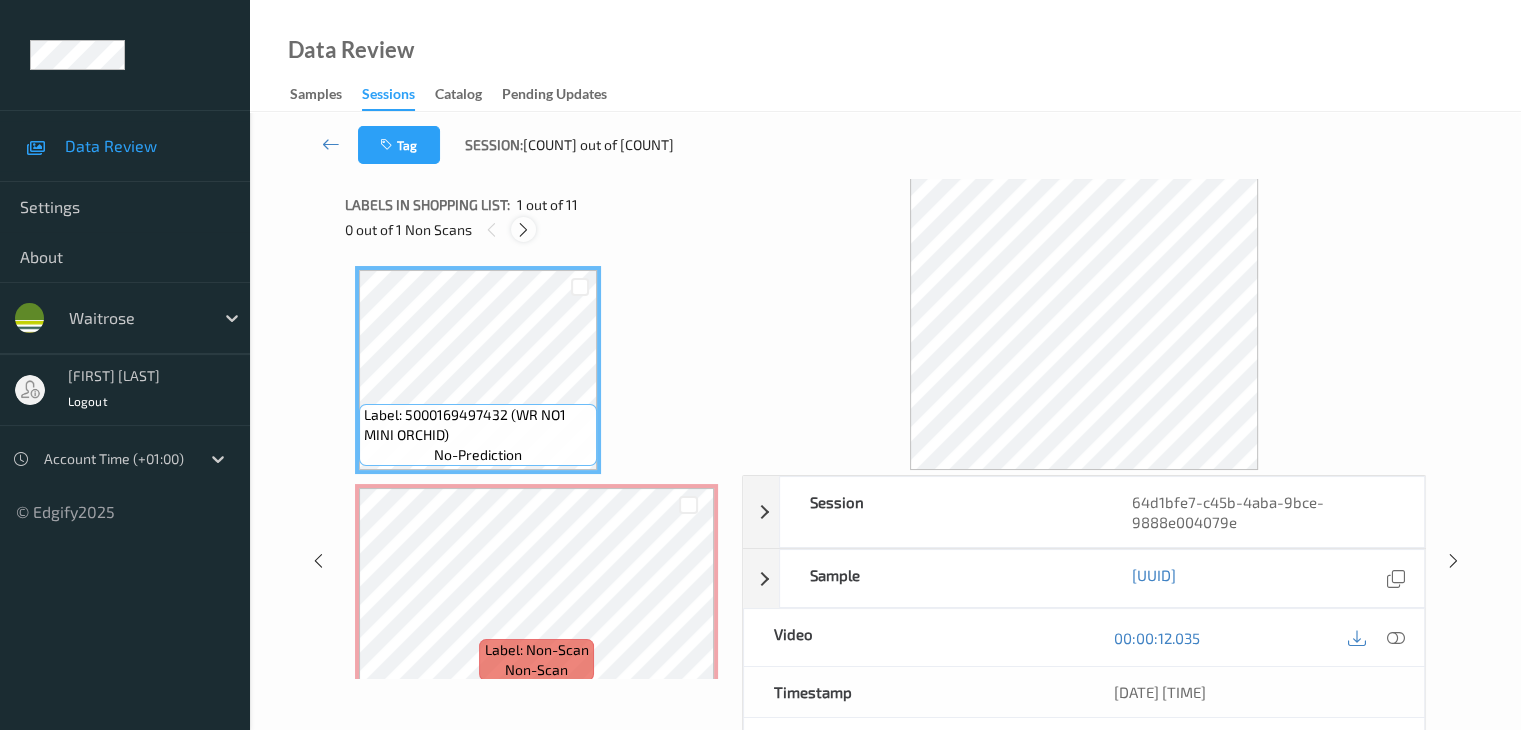 click at bounding box center [523, 229] 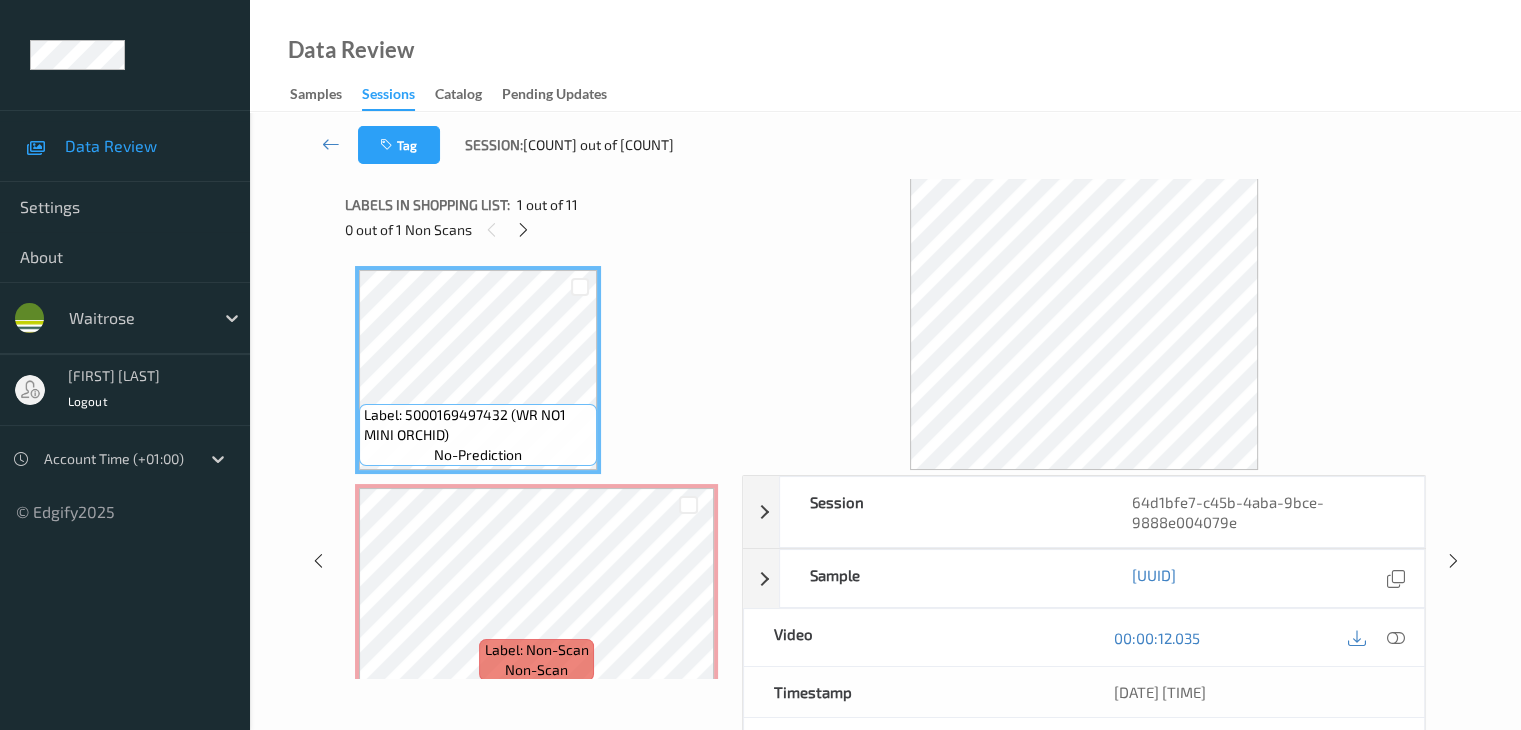 scroll, scrollTop: 10, scrollLeft: 0, axis: vertical 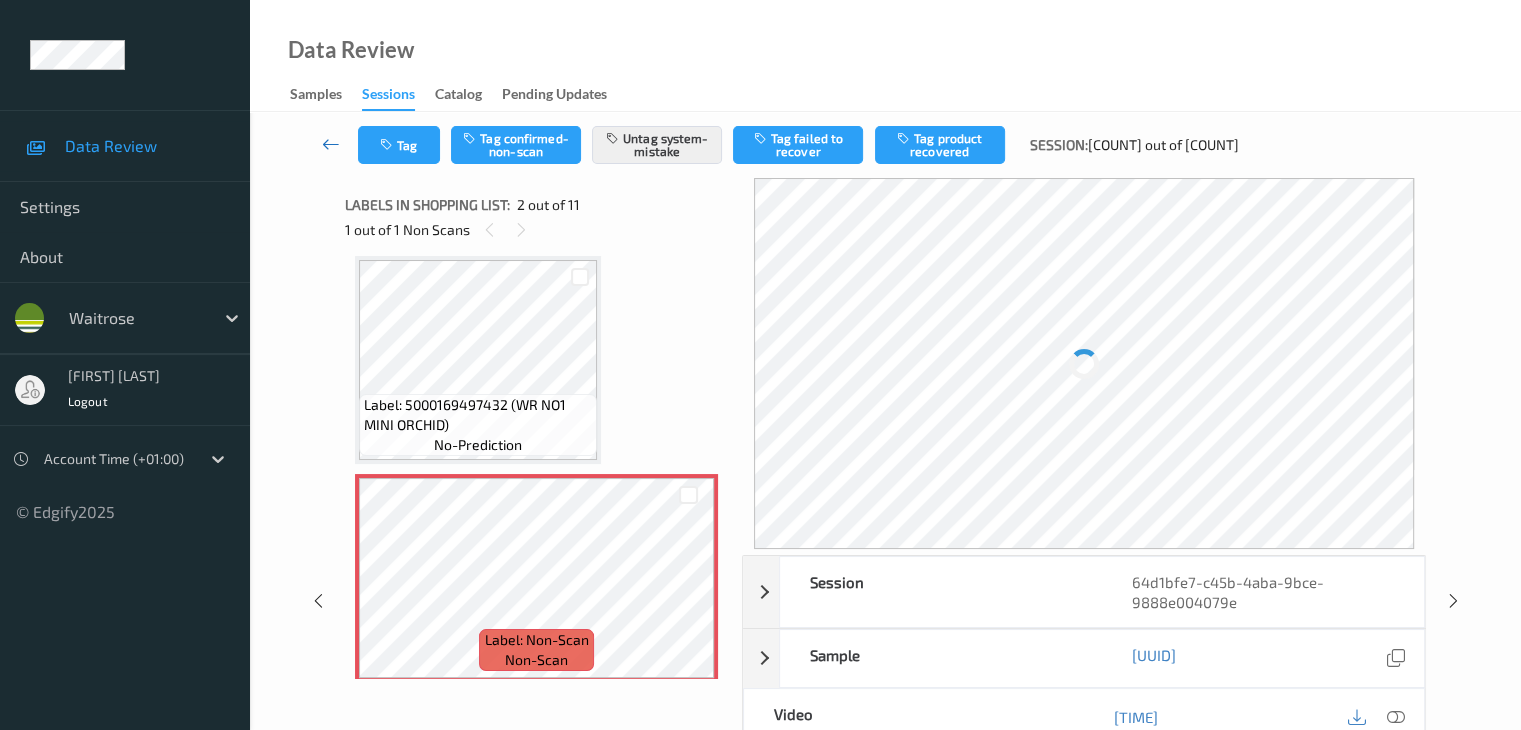 click at bounding box center (331, 144) 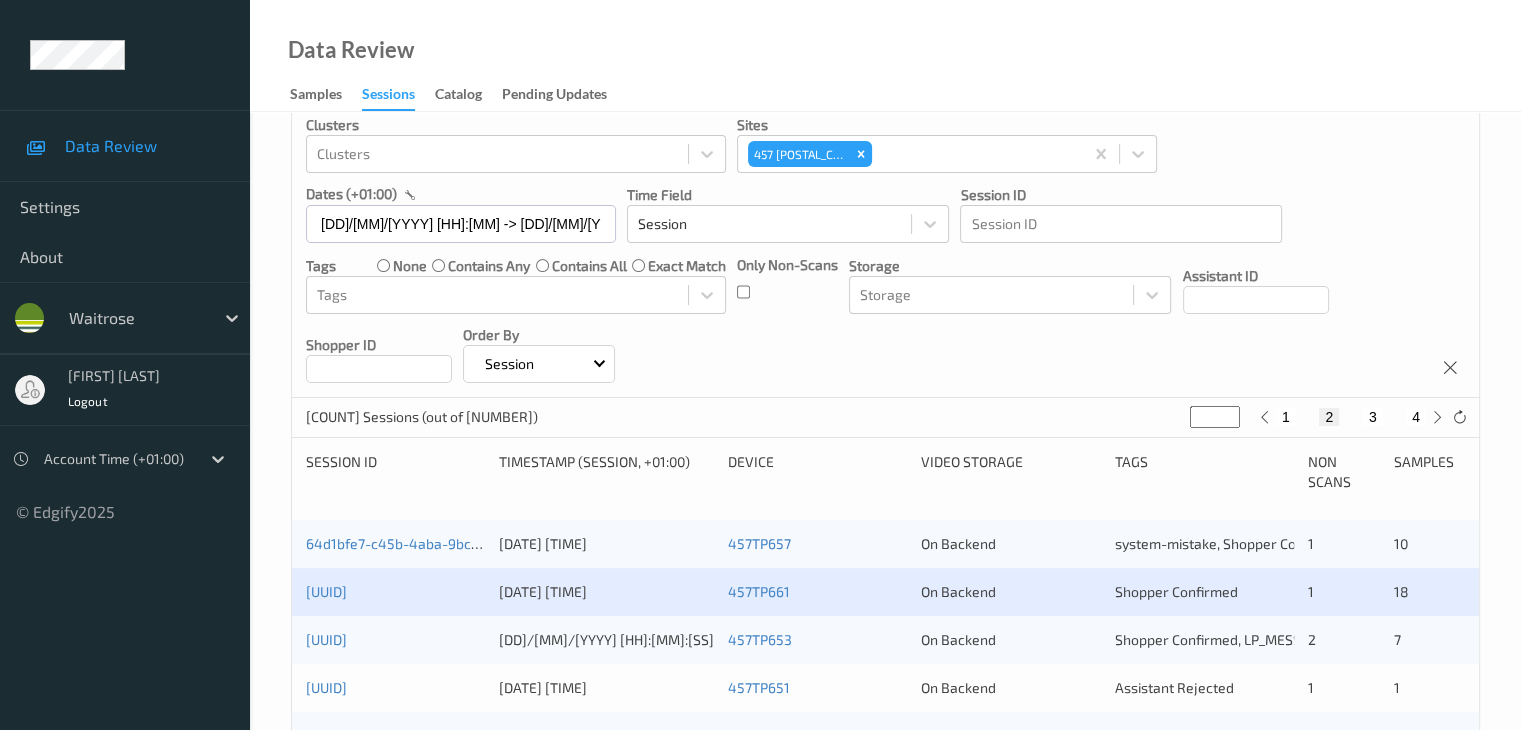 scroll, scrollTop: 400, scrollLeft: 0, axis: vertical 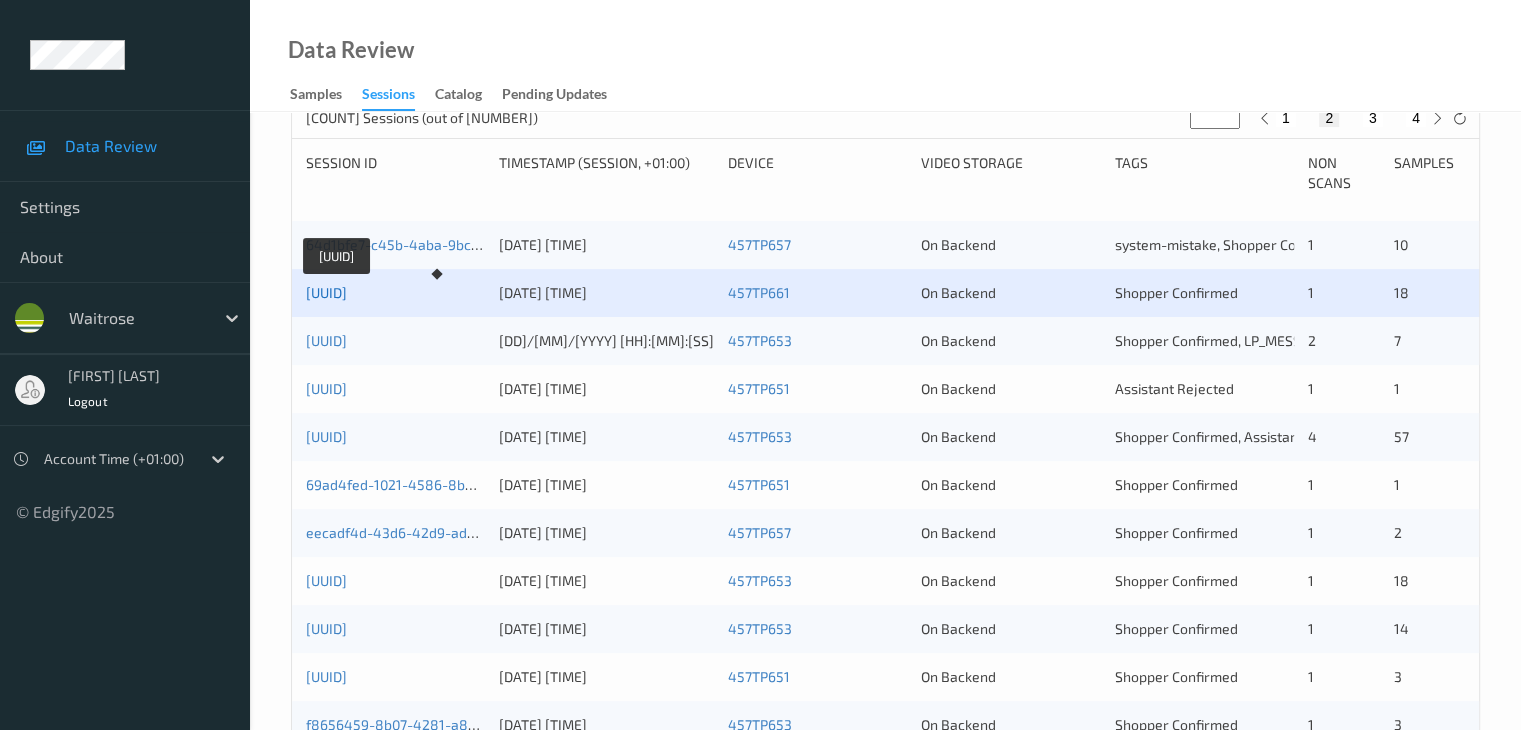 click on "[UUID]" at bounding box center [326, 292] 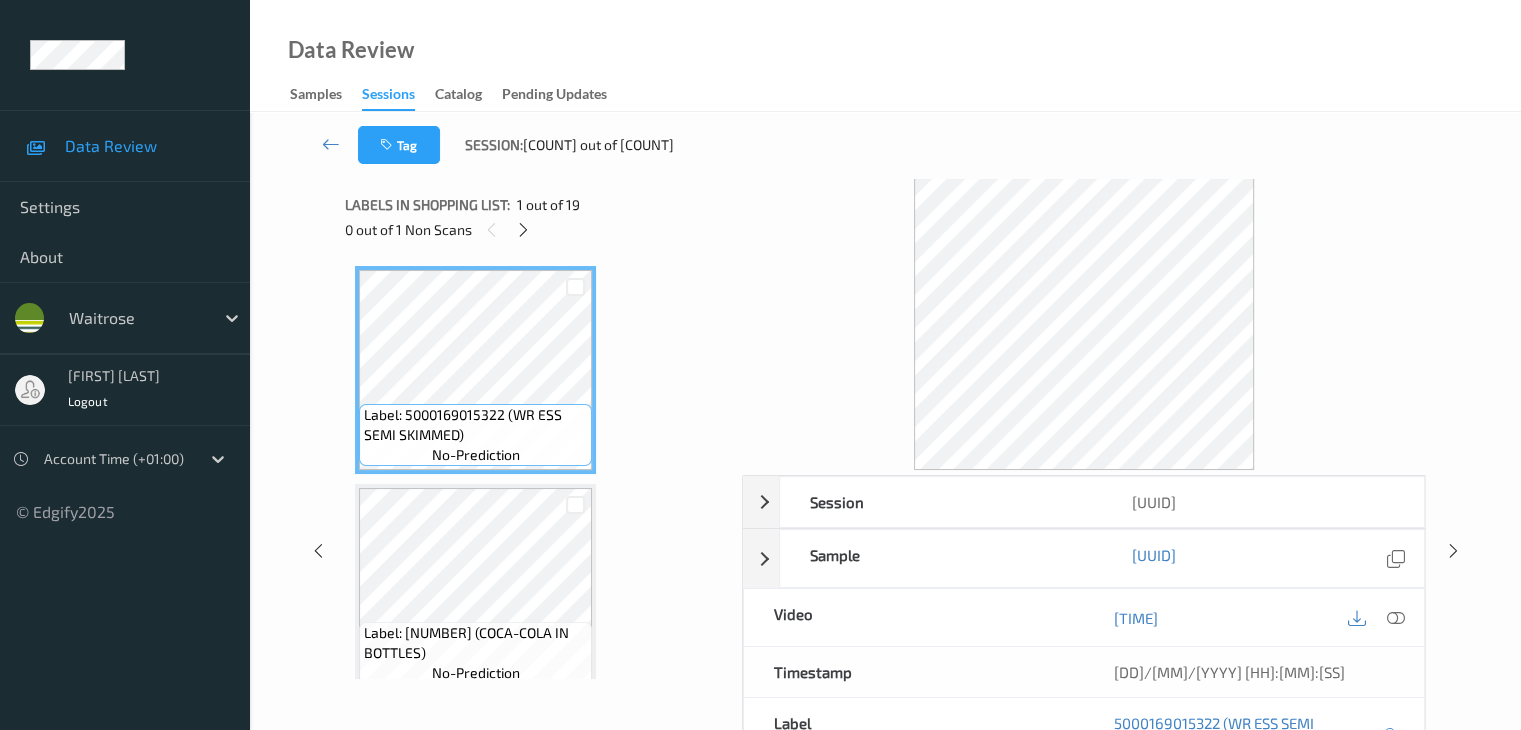scroll, scrollTop: 0, scrollLeft: 0, axis: both 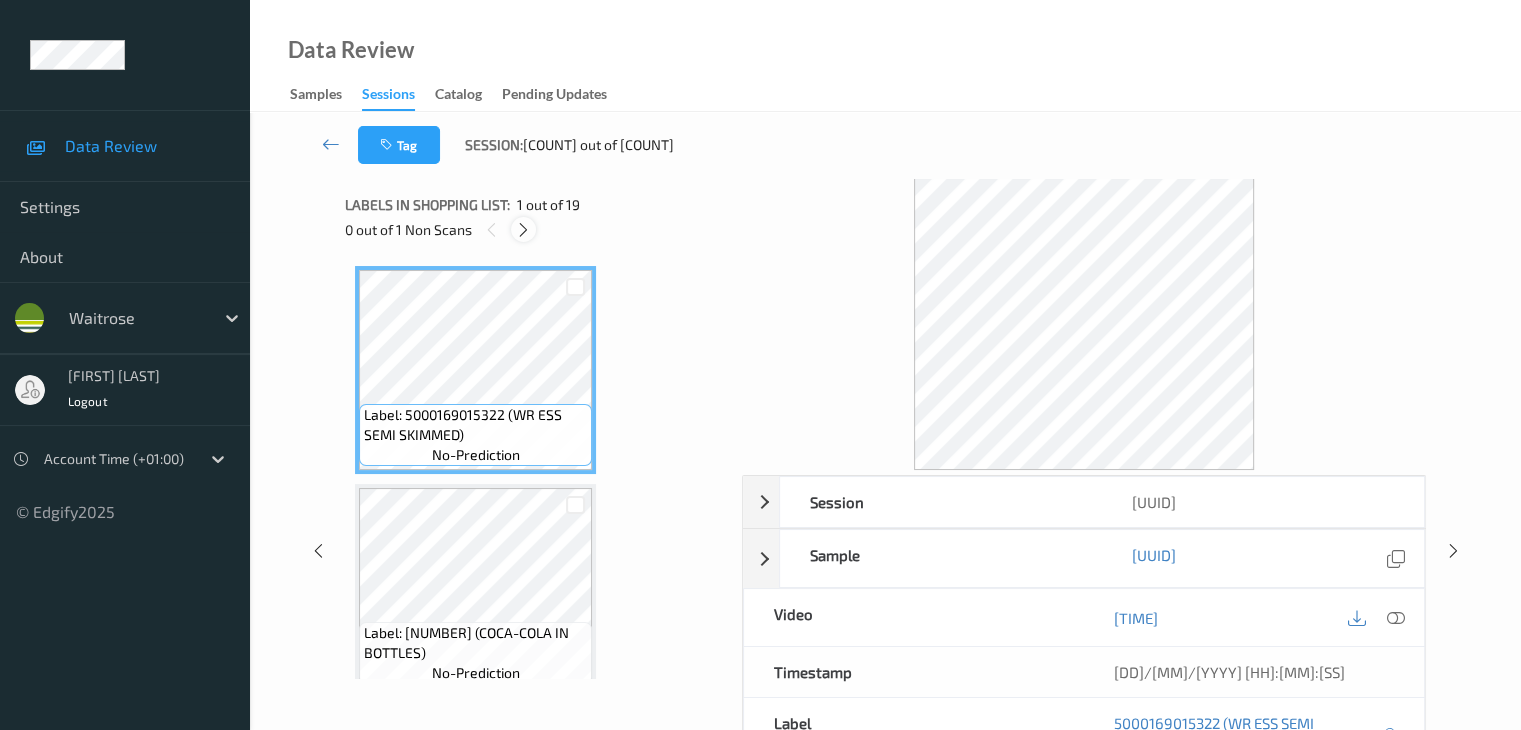 click at bounding box center [523, 230] 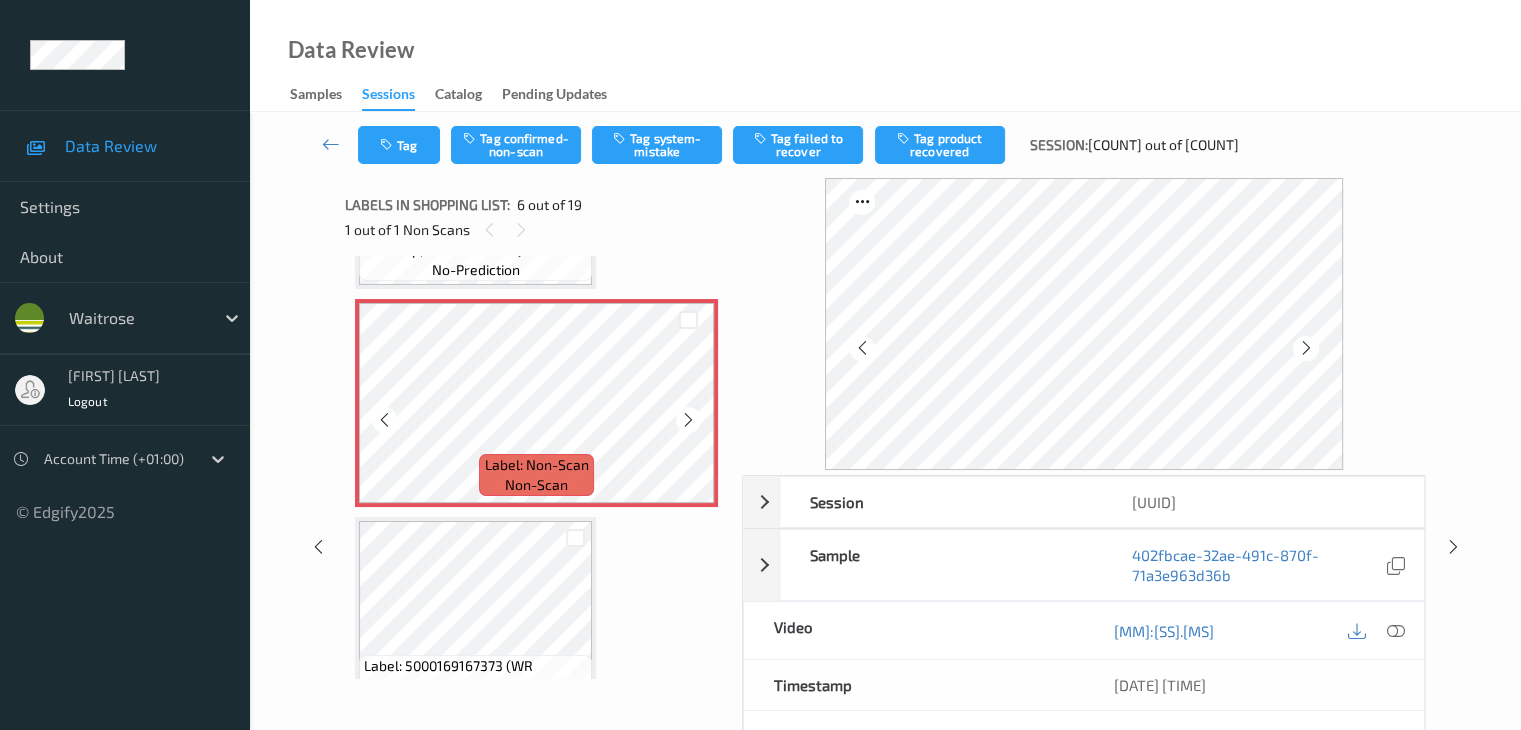 scroll, scrollTop: 1082, scrollLeft: 0, axis: vertical 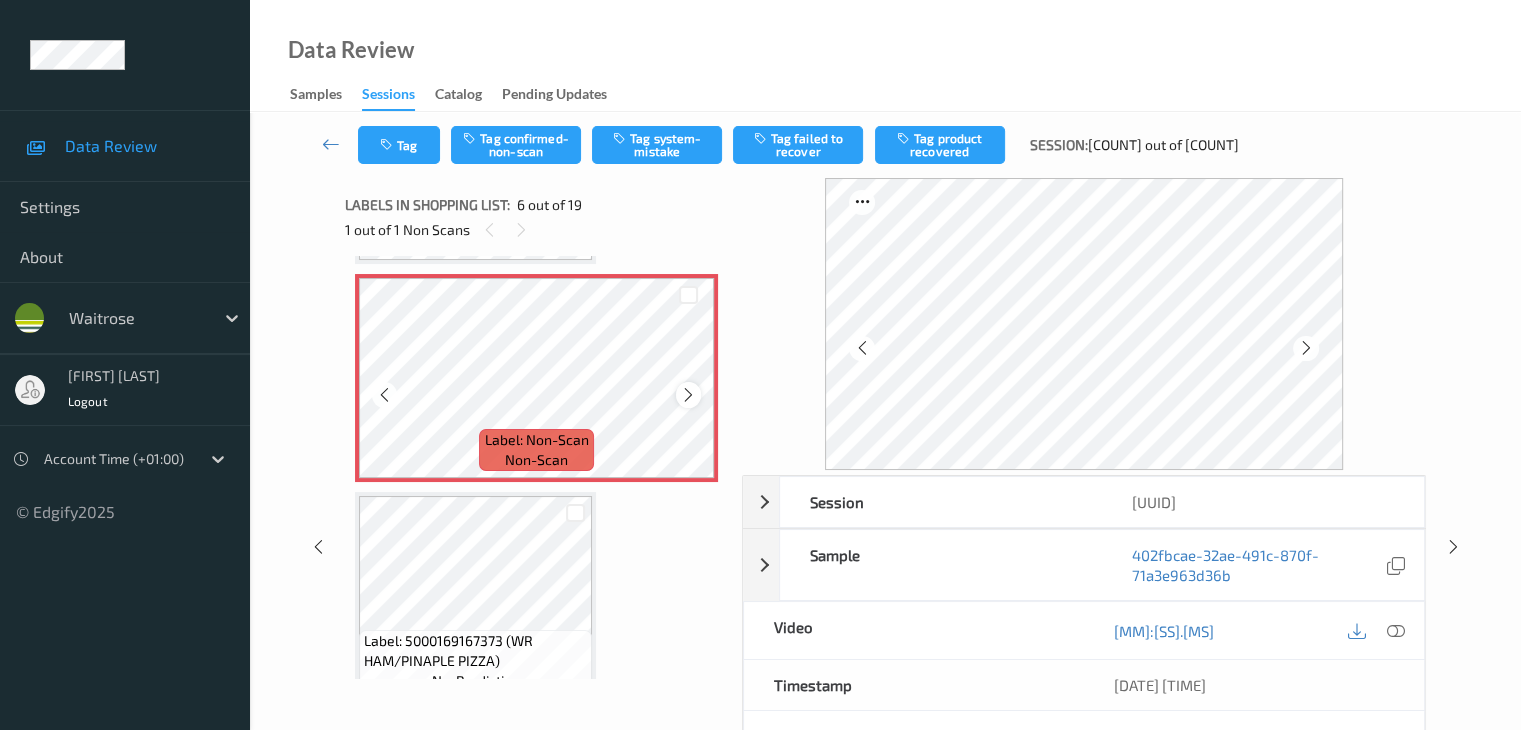 click at bounding box center (688, 395) 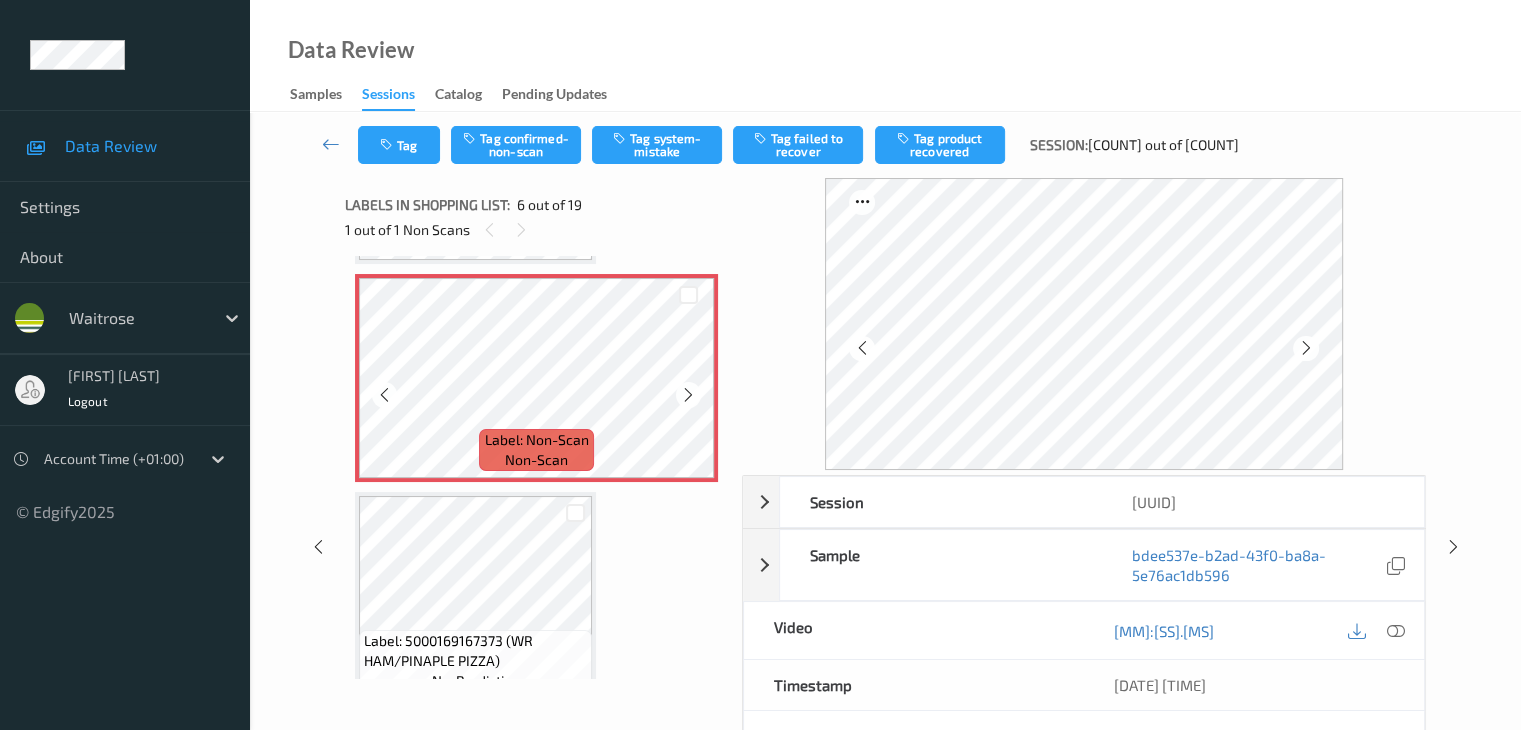 click at bounding box center [688, 395] 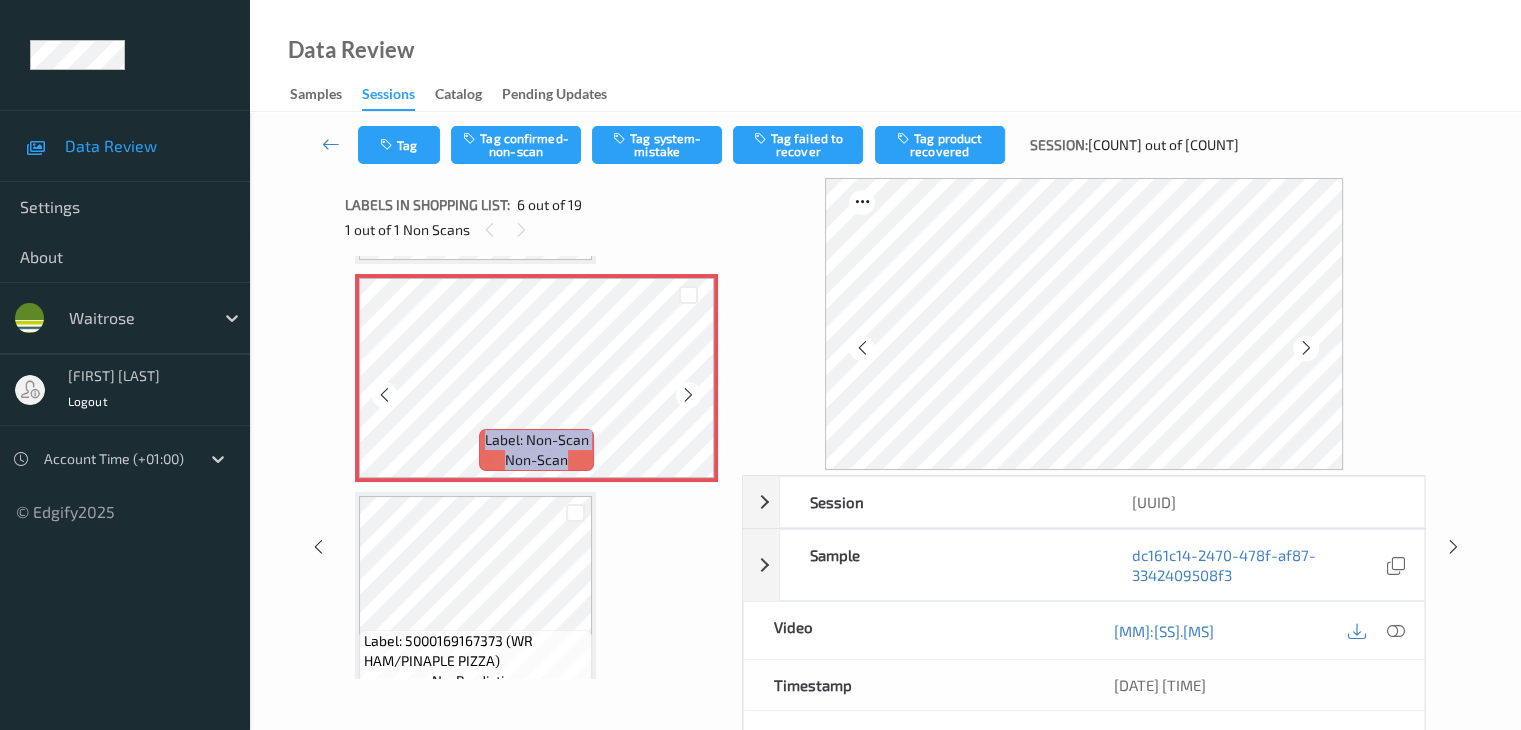 click at bounding box center [688, 395] 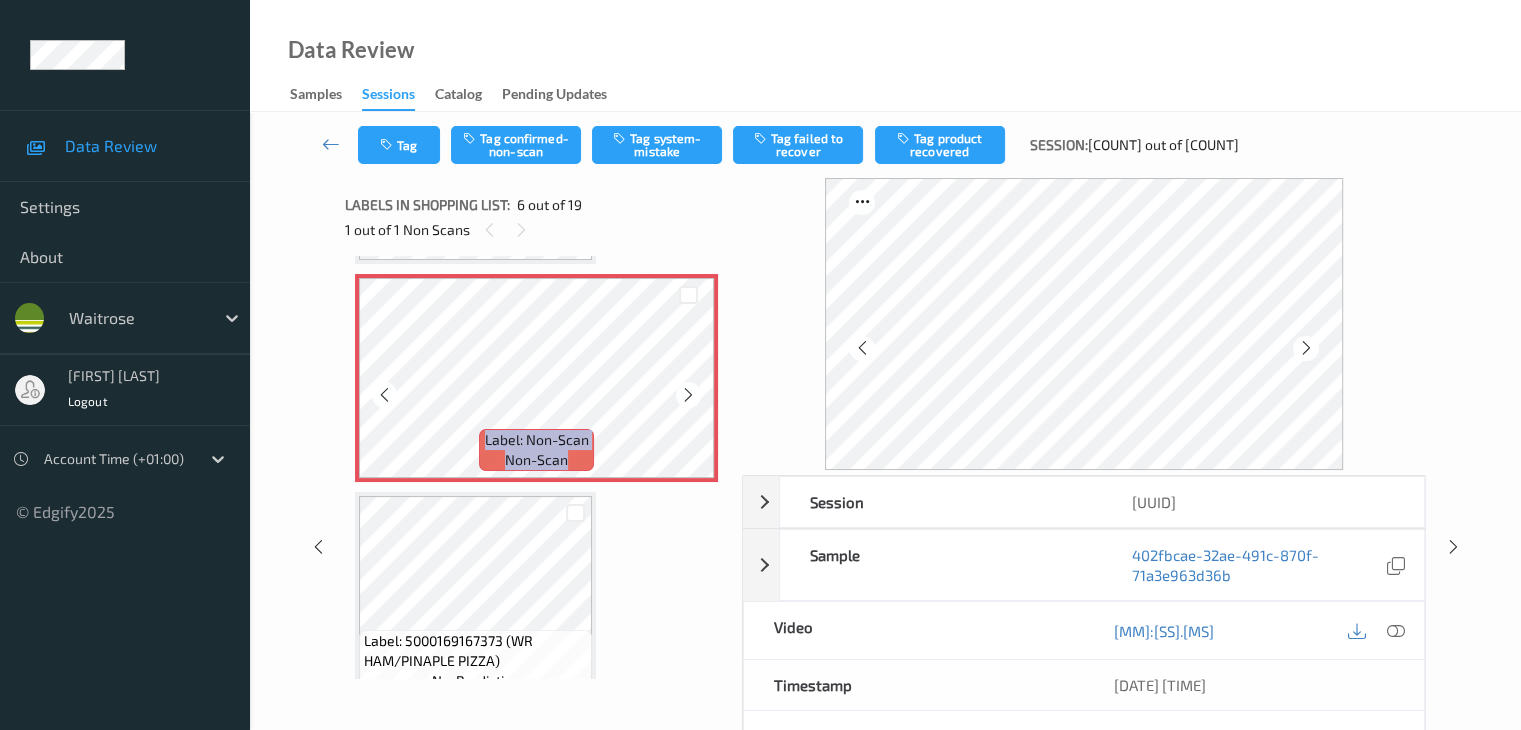 click at bounding box center [688, 395] 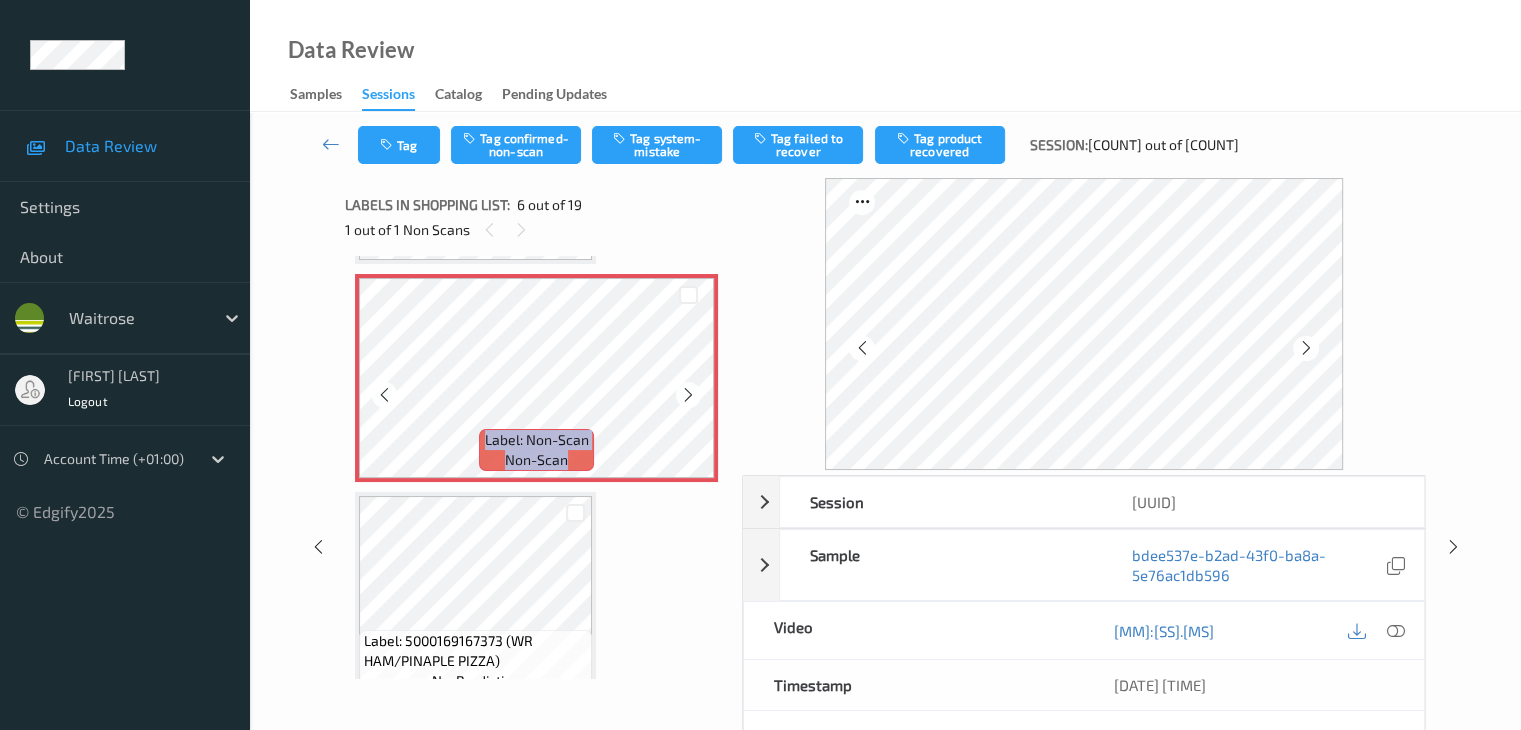 click at bounding box center [688, 395] 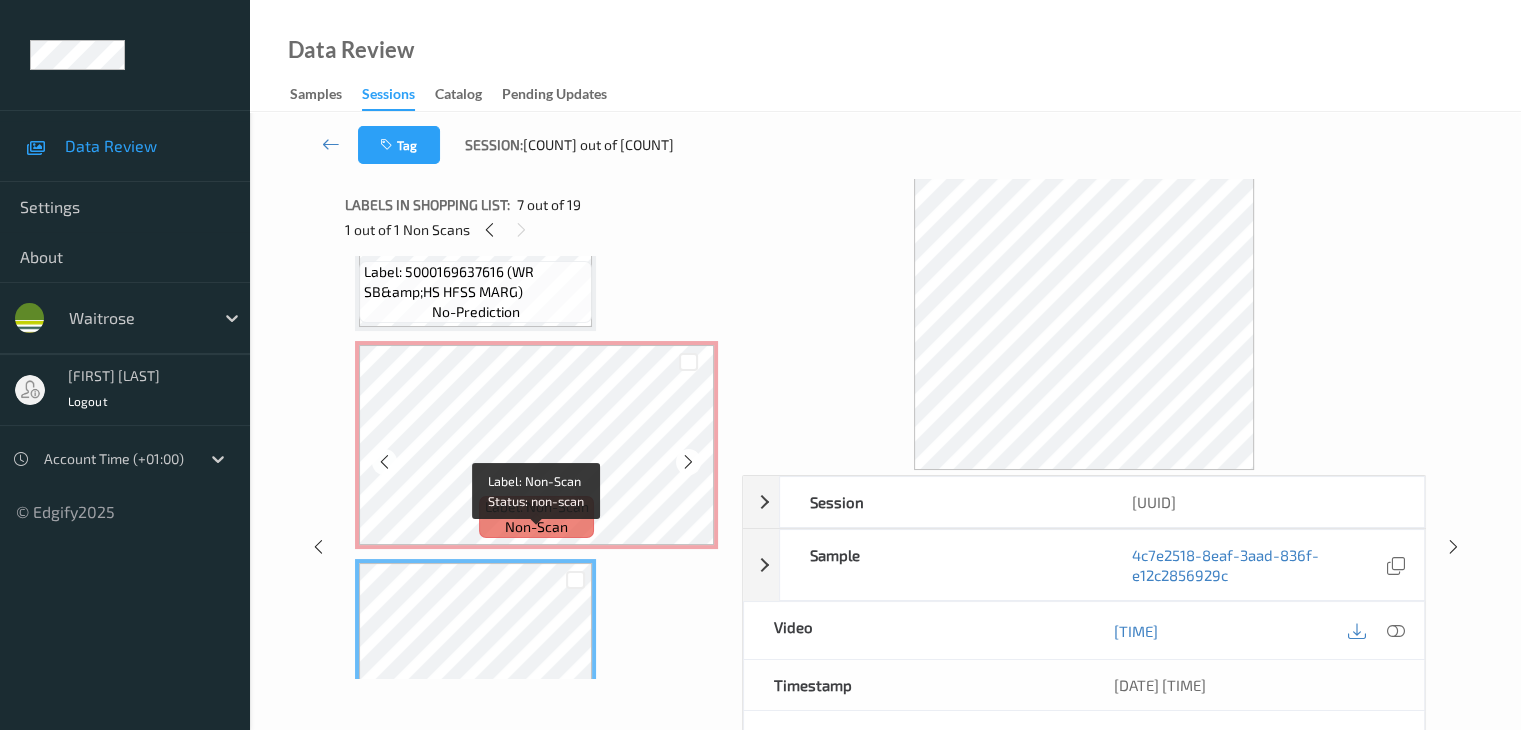scroll, scrollTop: 982, scrollLeft: 0, axis: vertical 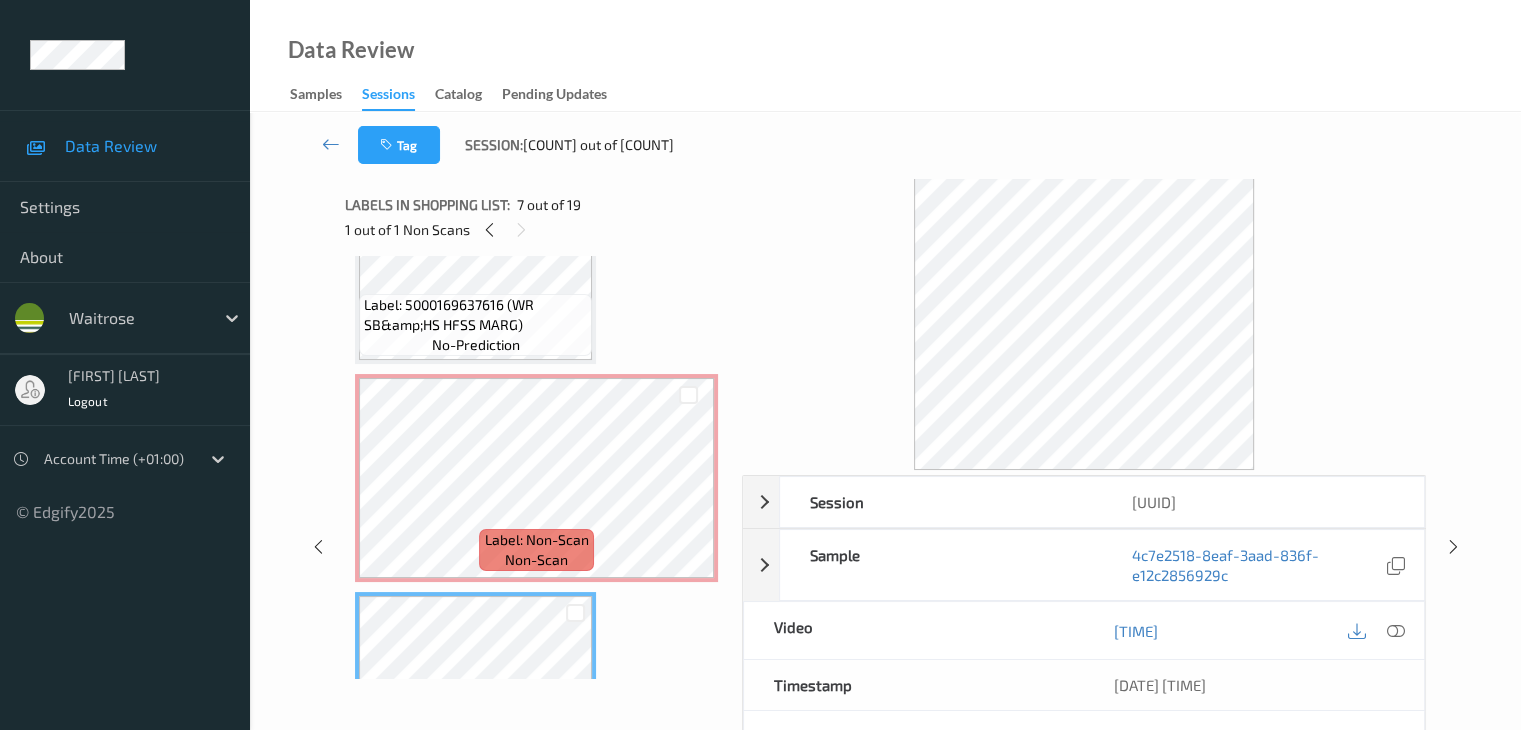 click on "Label: 5000169637616 (WR SB&amp;HS HFSS MARG)" at bounding box center [475, 315] 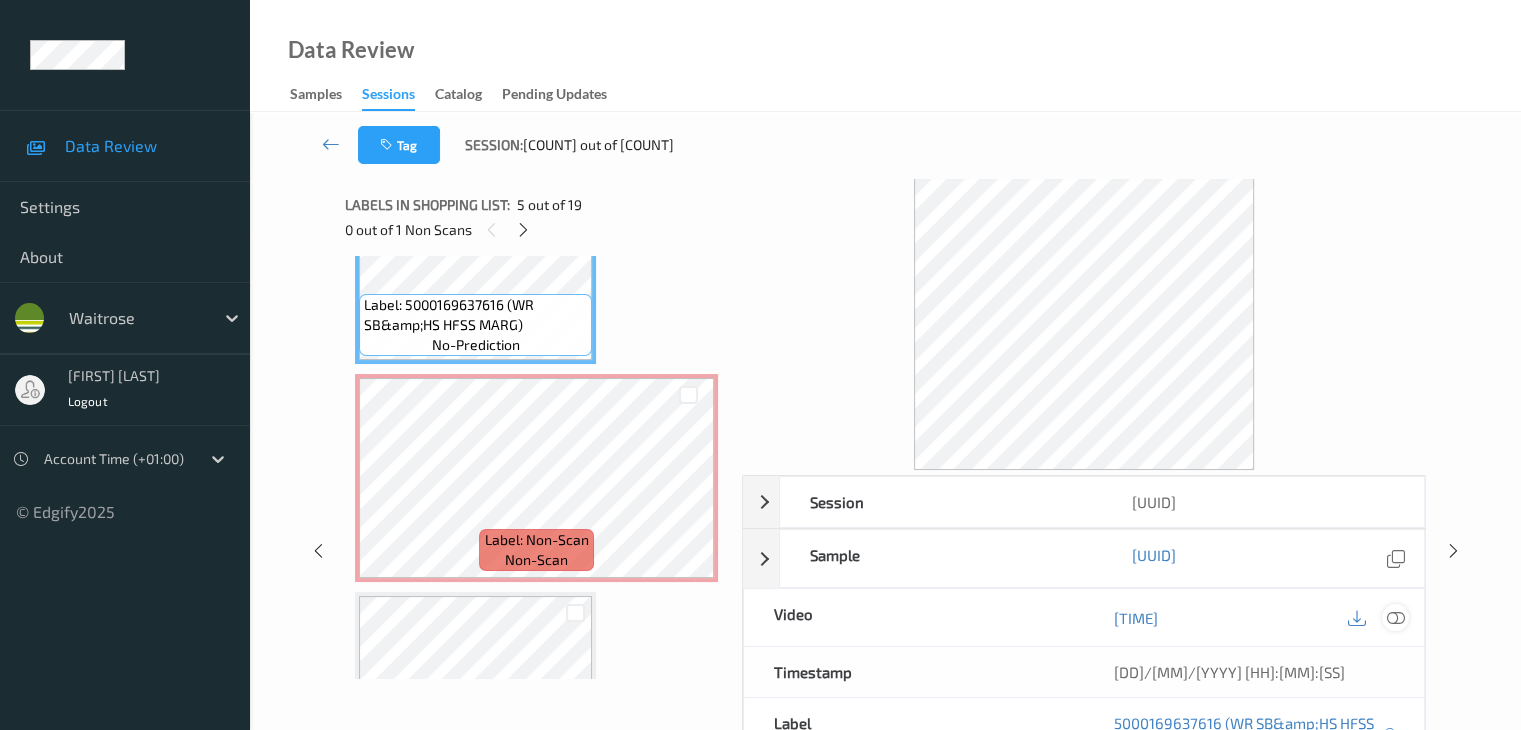 click at bounding box center [1395, 618] 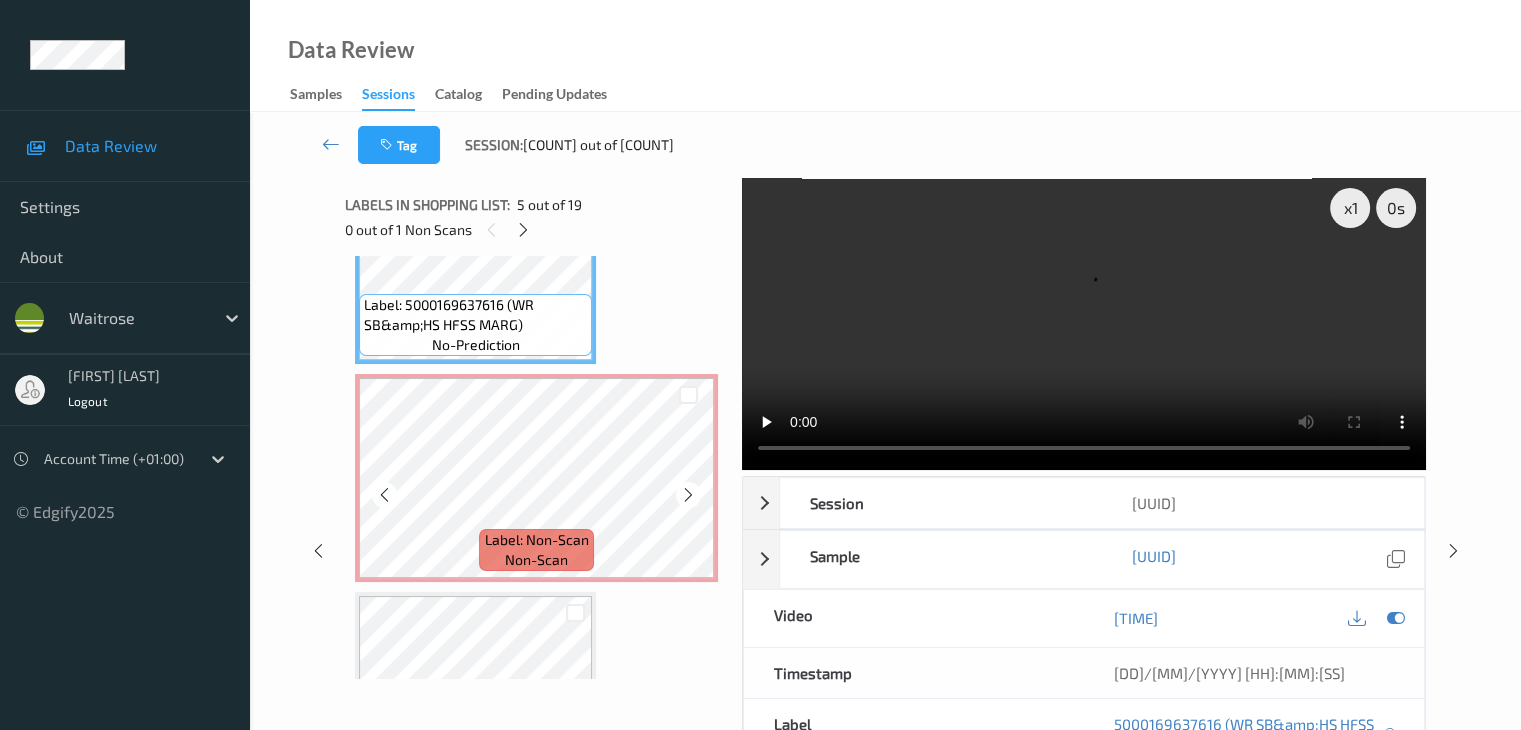 scroll, scrollTop: 1082, scrollLeft: 0, axis: vertical 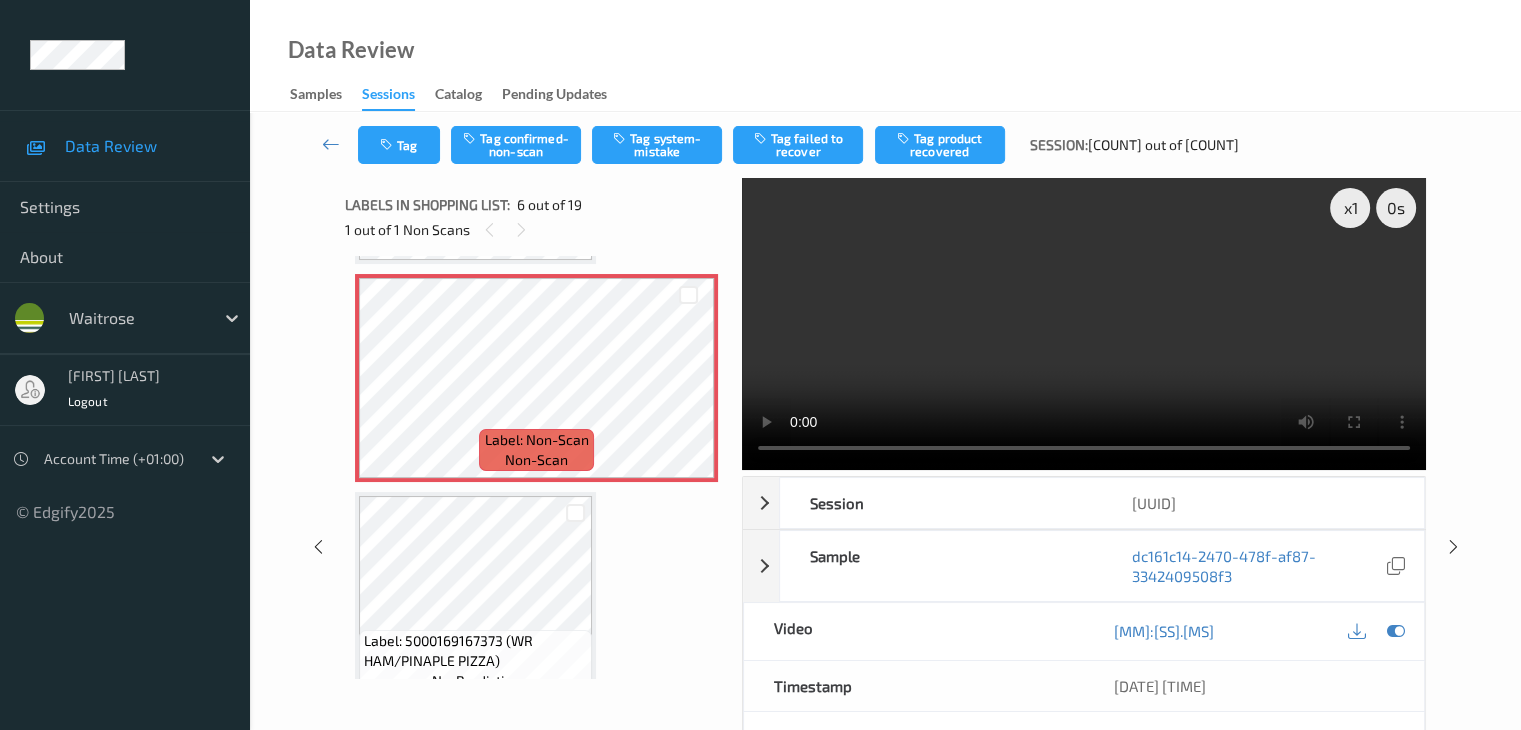 click at bounding box center (575, 512) 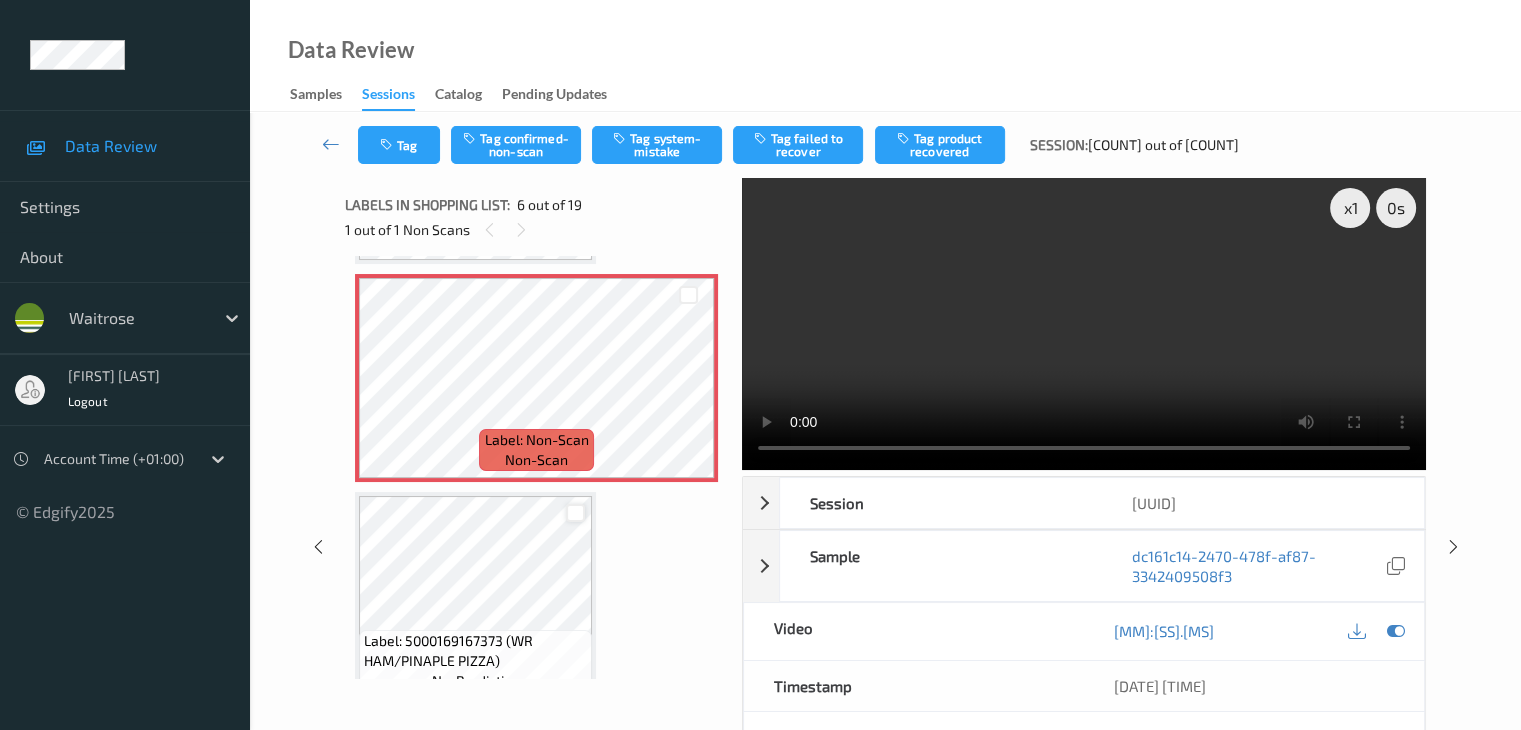 click at bounding box center [575, 513] 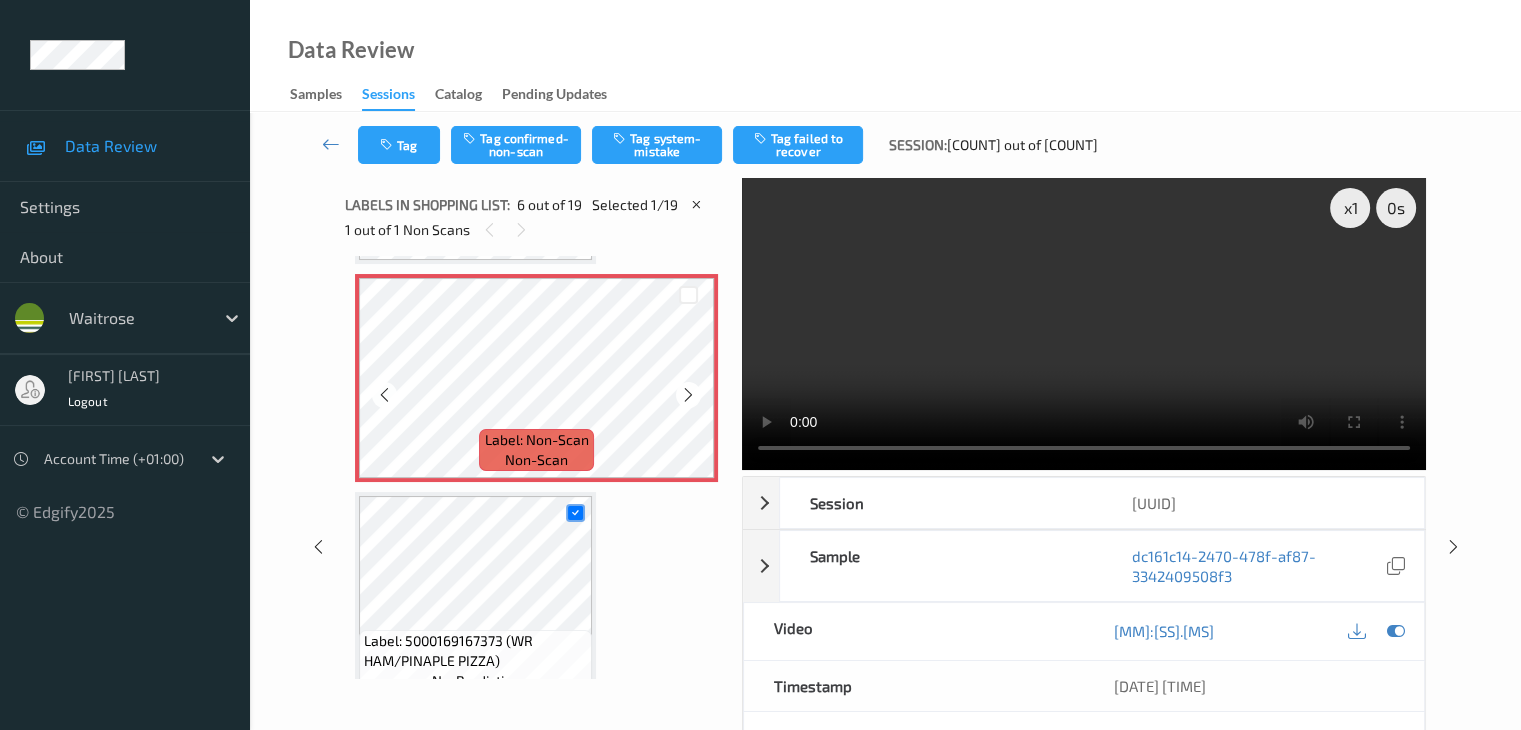 scroll, scrollTop: 982, scrollLeft: 0, axis: vertical 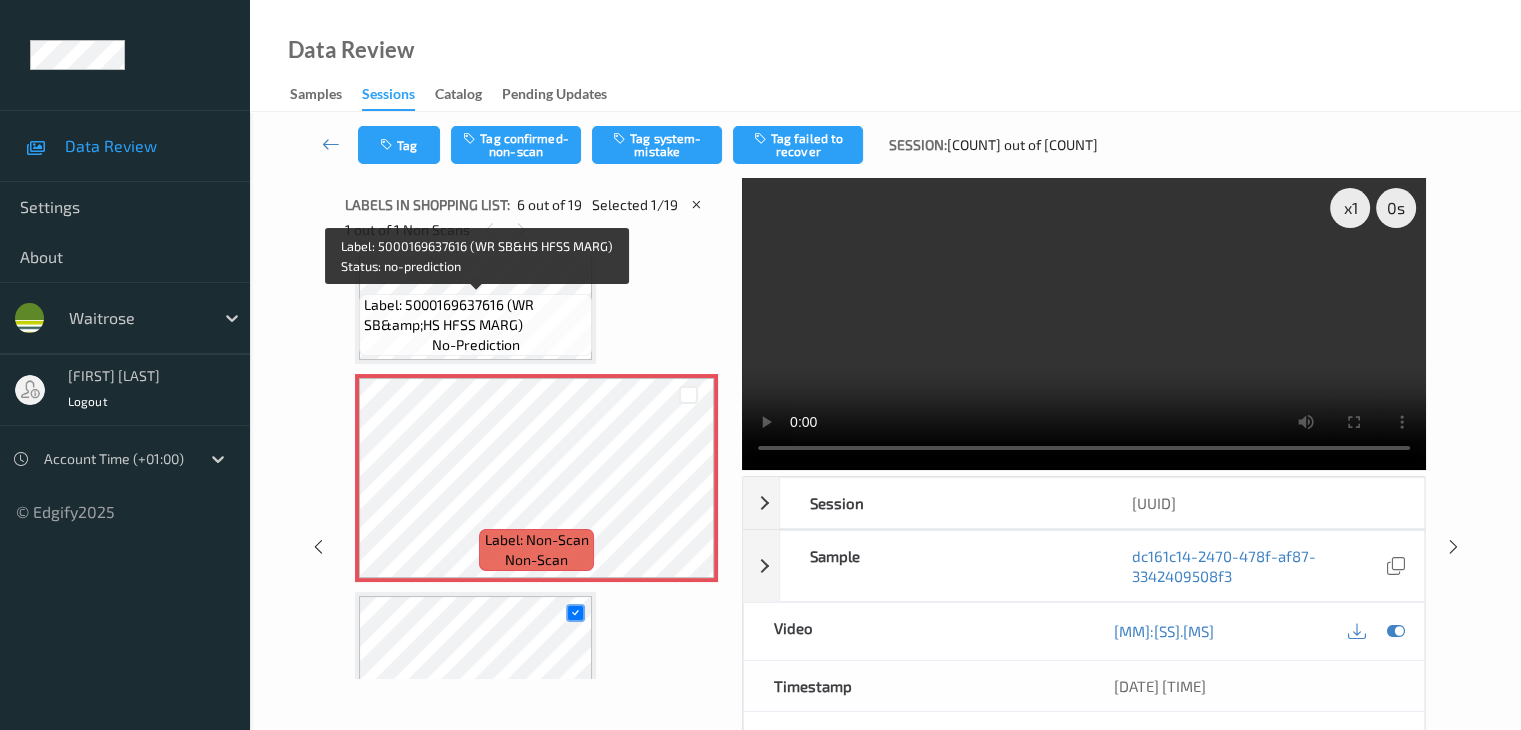 click on "Label: 5000169637616 (WR SB&amp;HS HFSS MARG)" at bounding box center (475, 315) 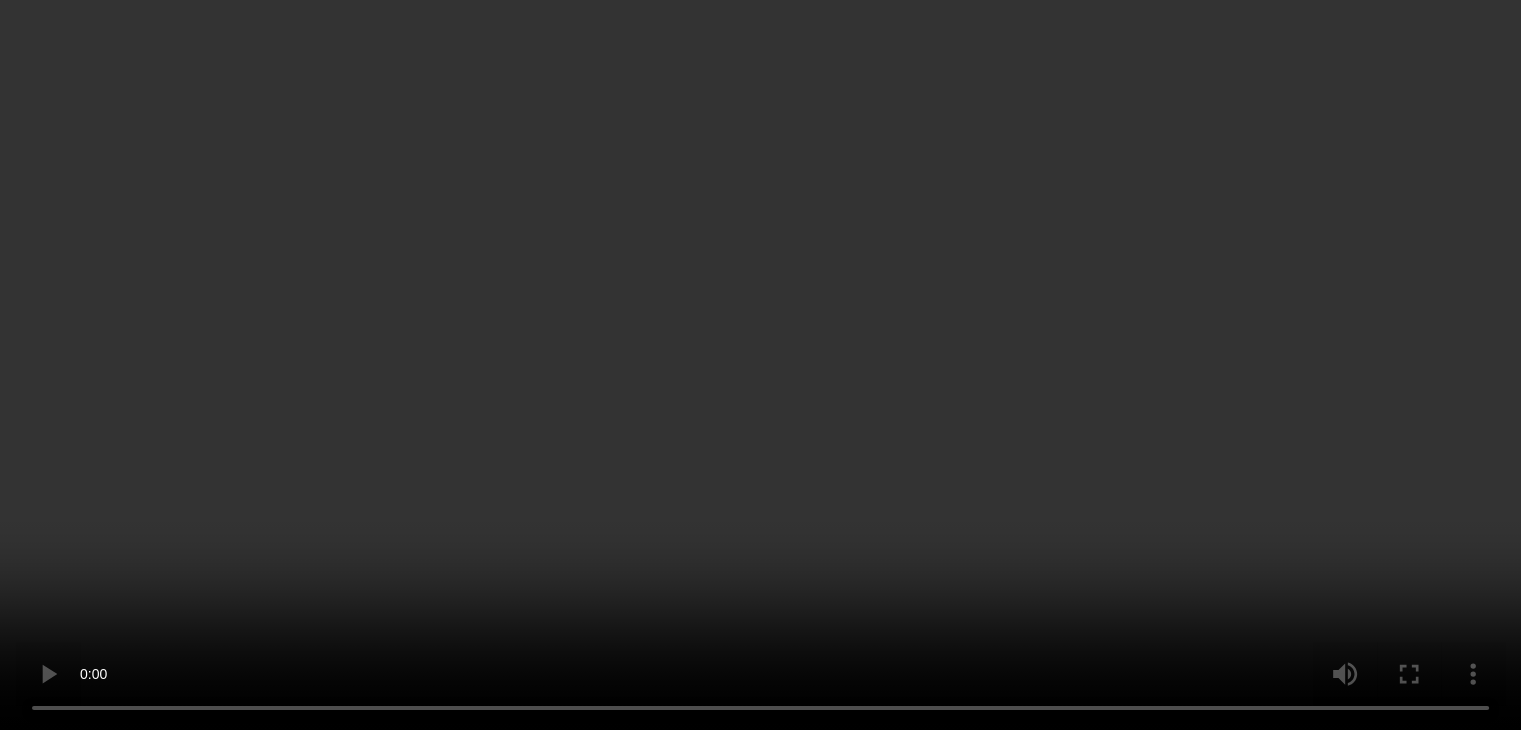 scroll, scrollTop: 1582, scrollLeft: 0, axis: vertical 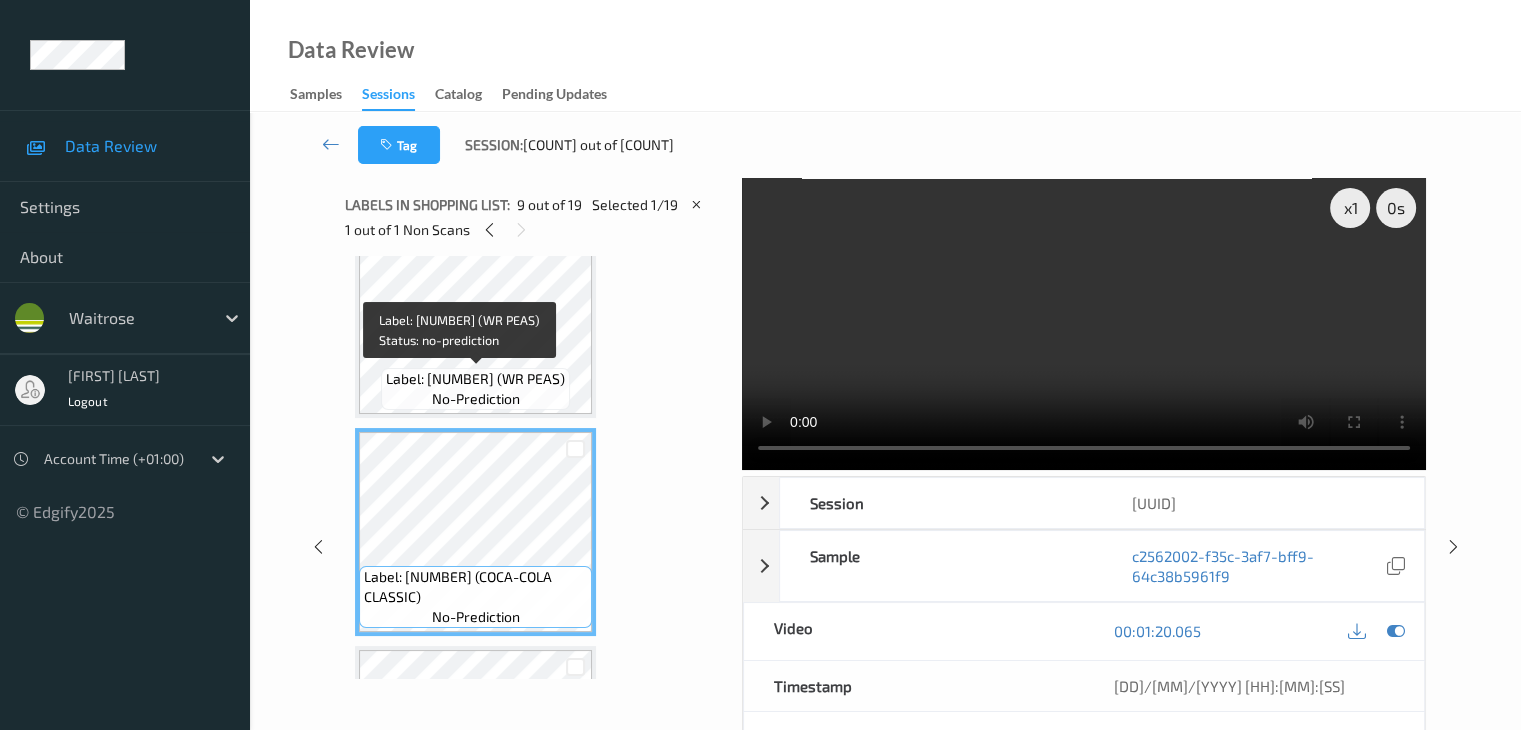 click on "Label: [NUMBER] (WR PEAS)" at bounding box center (475, 379) 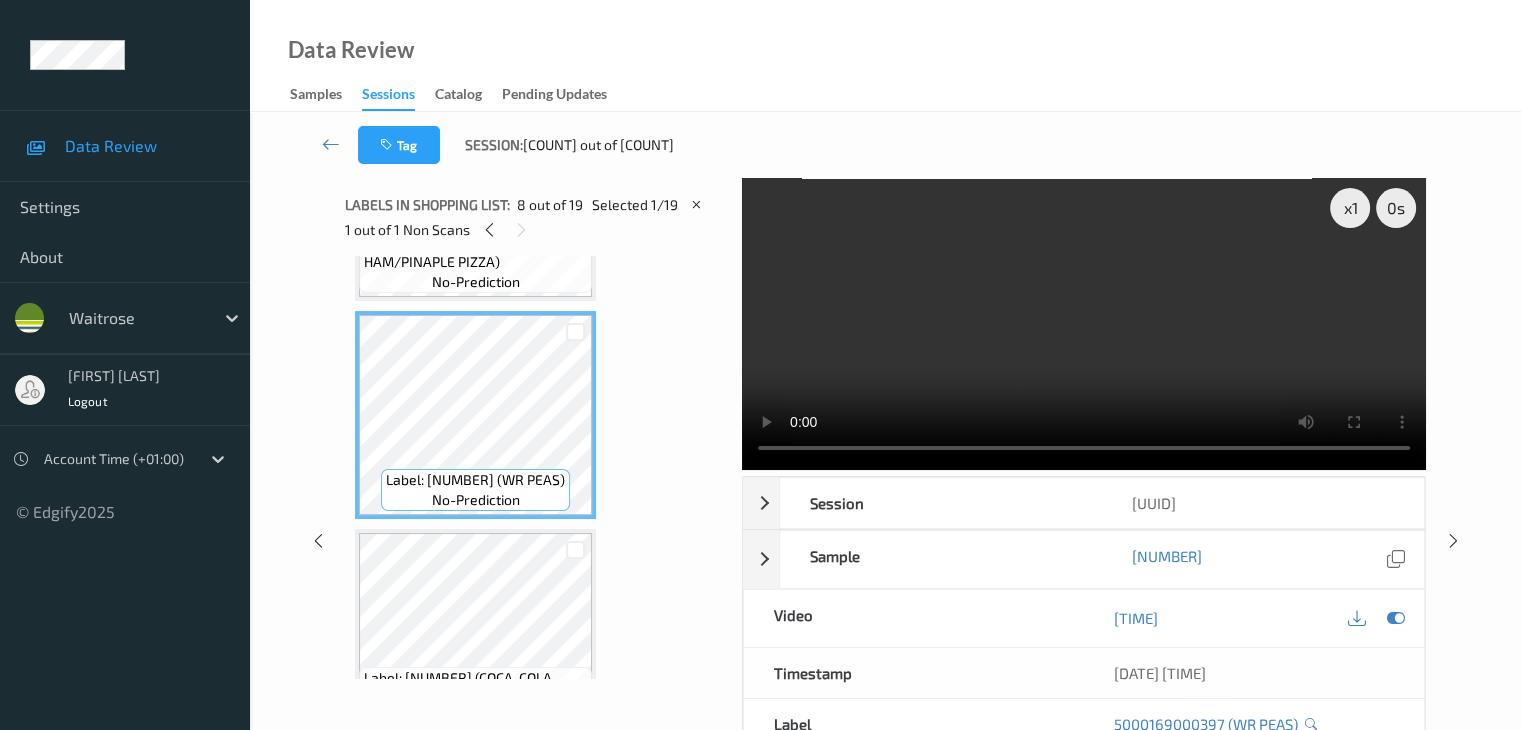 scroll, scrollTop: 1382, scrollLeft: 0, axis: vertical 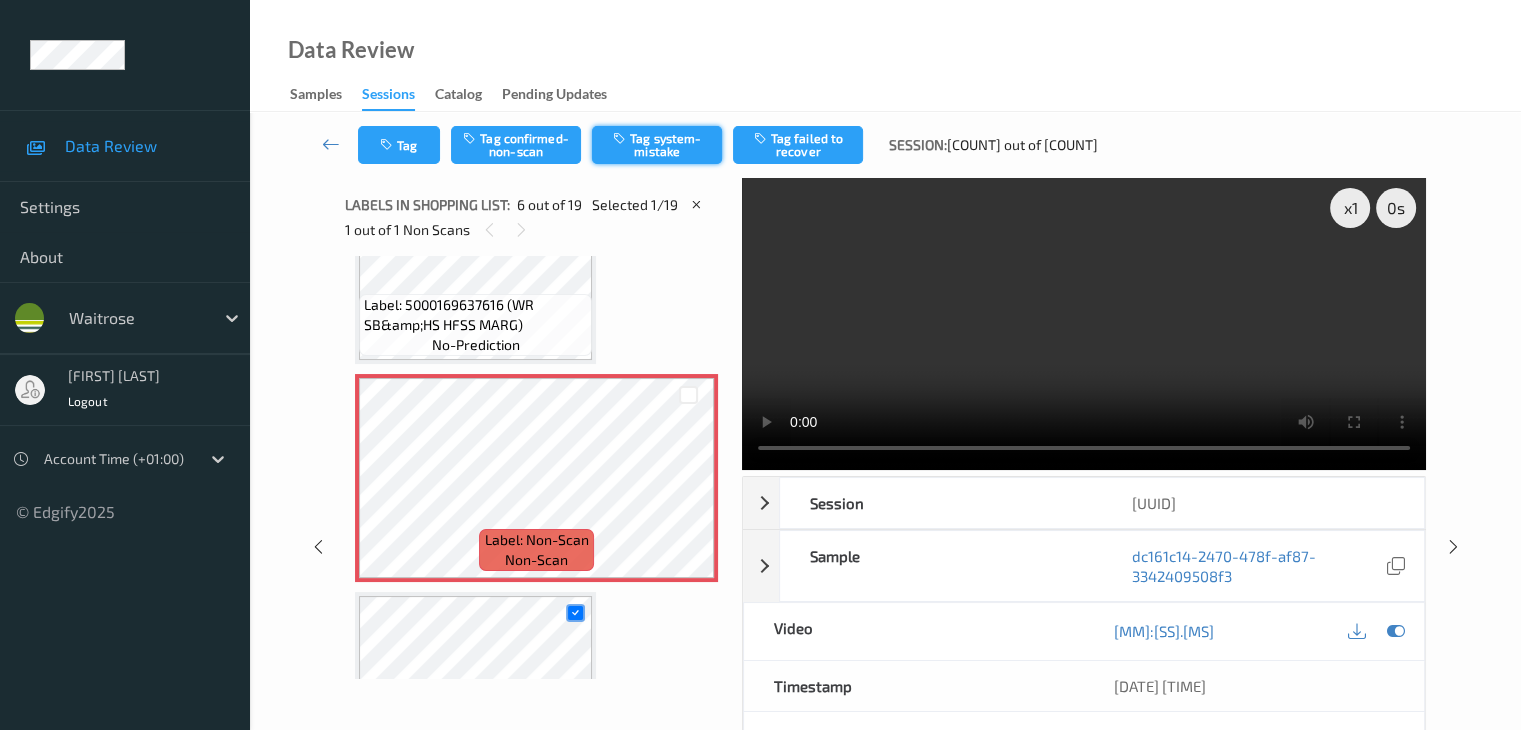 click on "Tag   system-mistake" at bounding box center [657, 145] 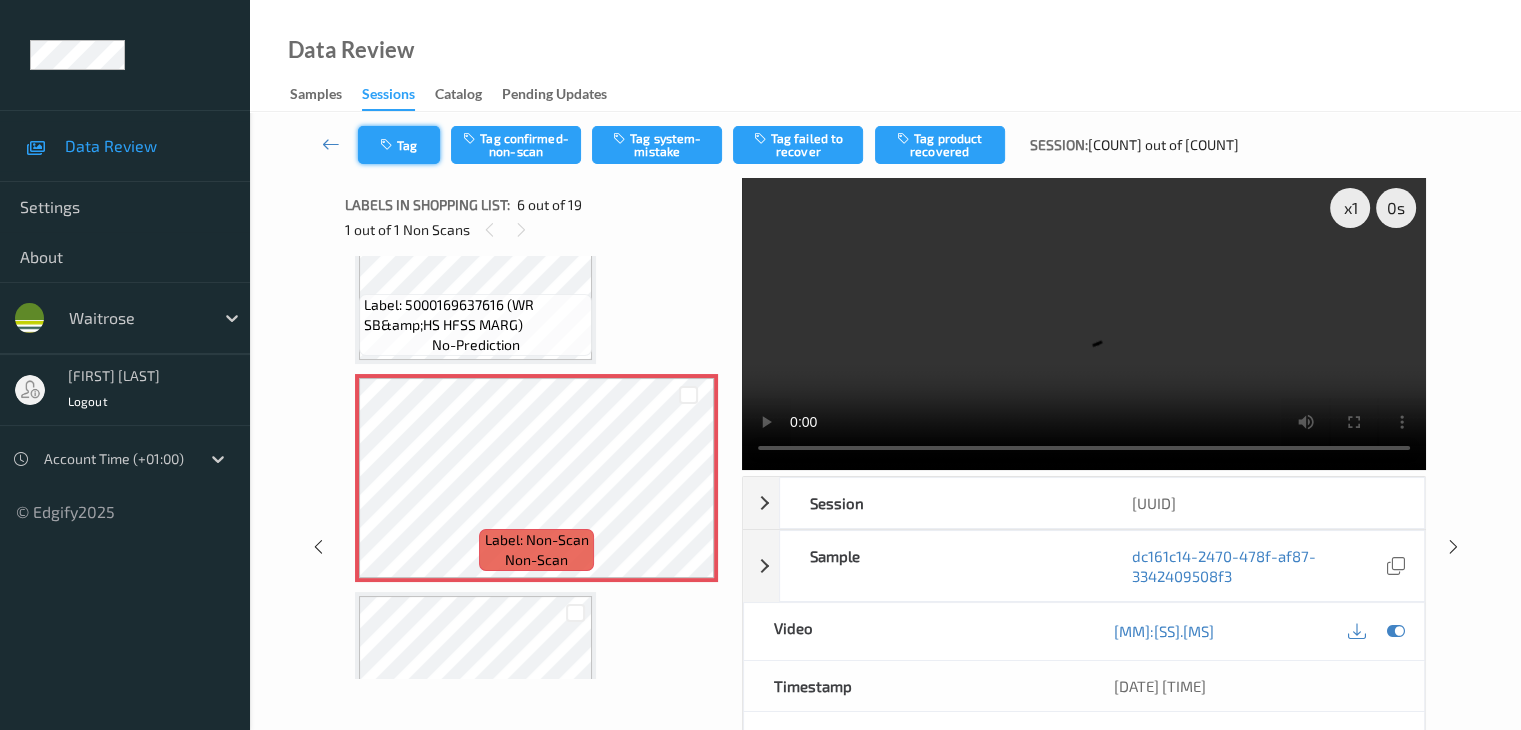 click on "Tag Tag   confirmed-non-scan Tag   system-mistake Tag   failed to recover Tag   product recovered Session: [NUMBER] out of [NUMBER]" at bounding box center (885, 145) 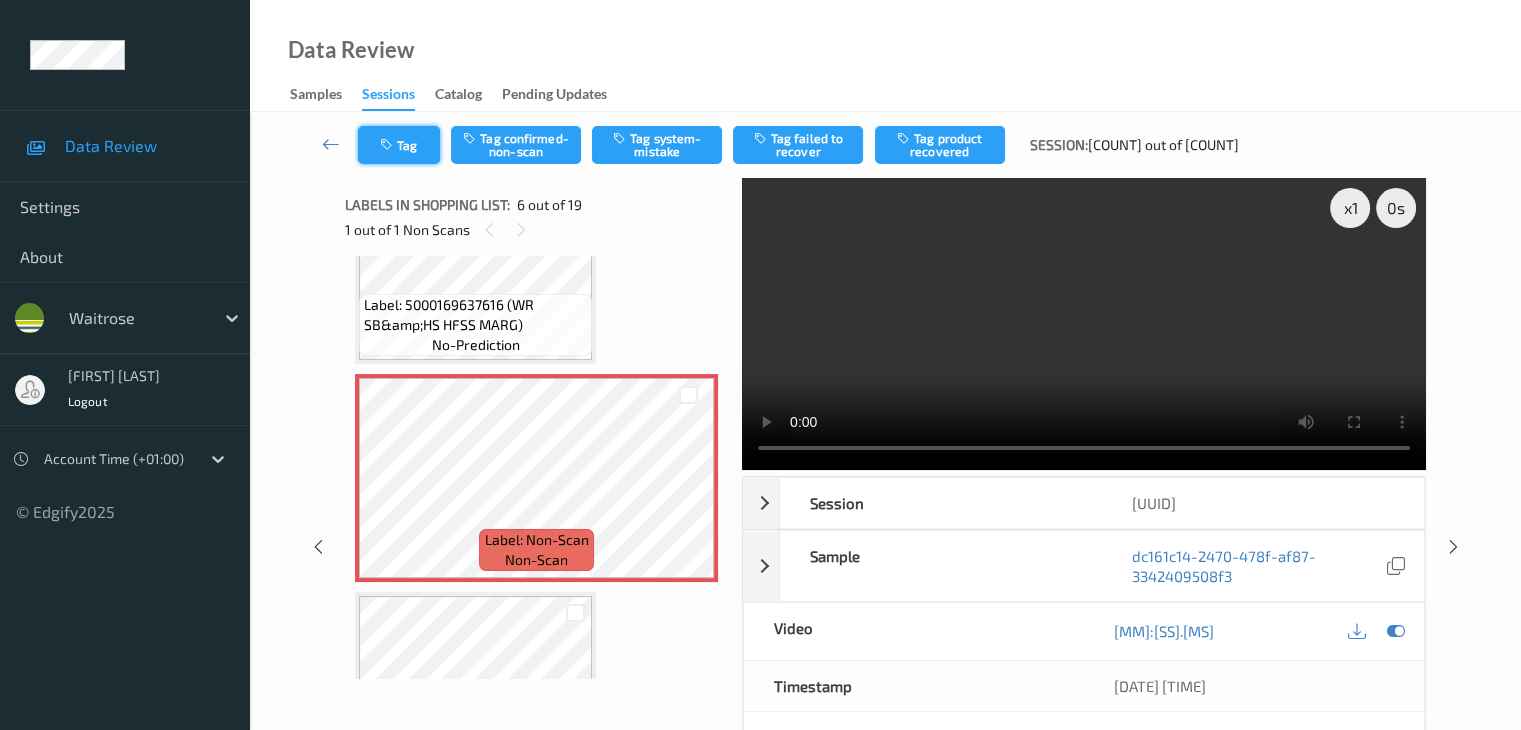 click on "Tag" at bounding box center (399, 145) 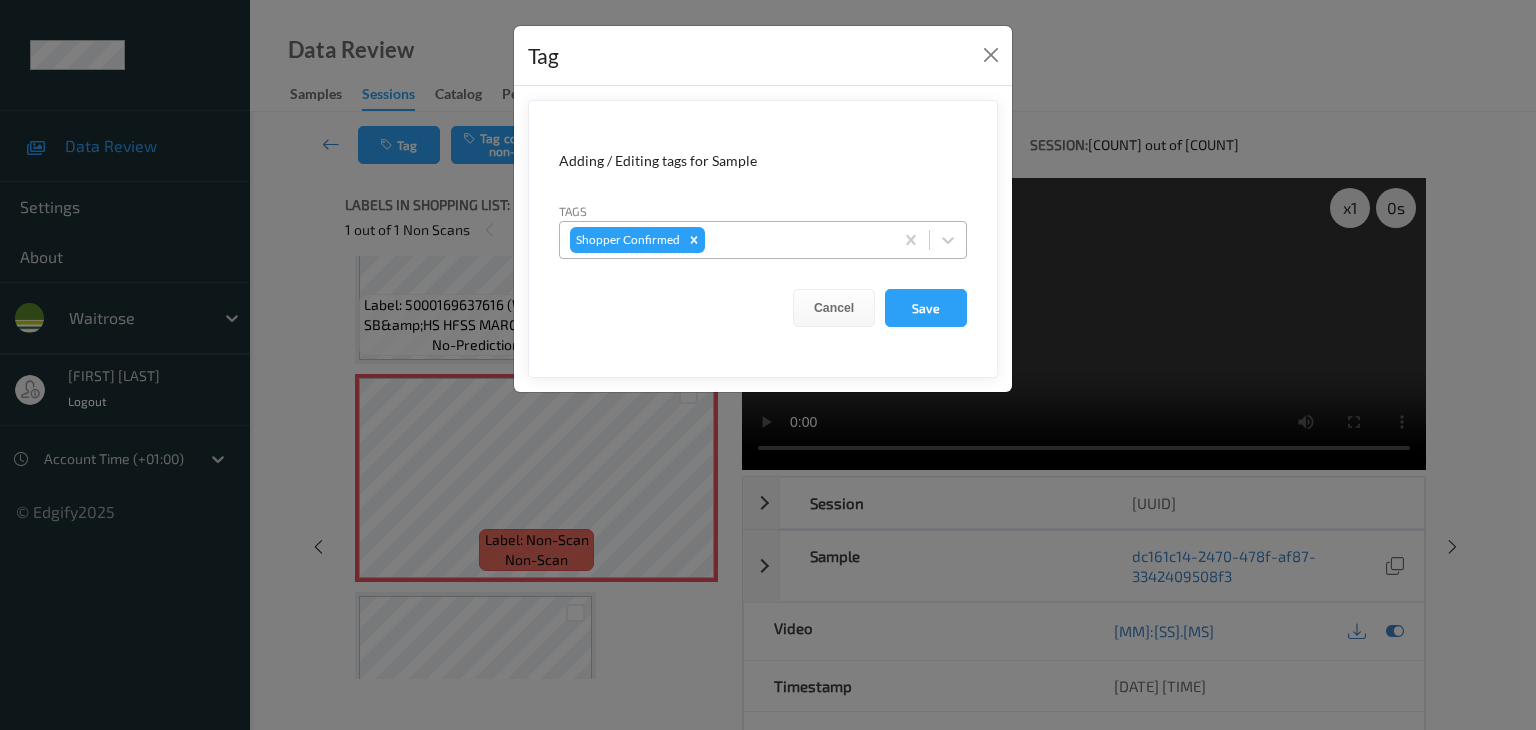click at bounding box center (796, 240) 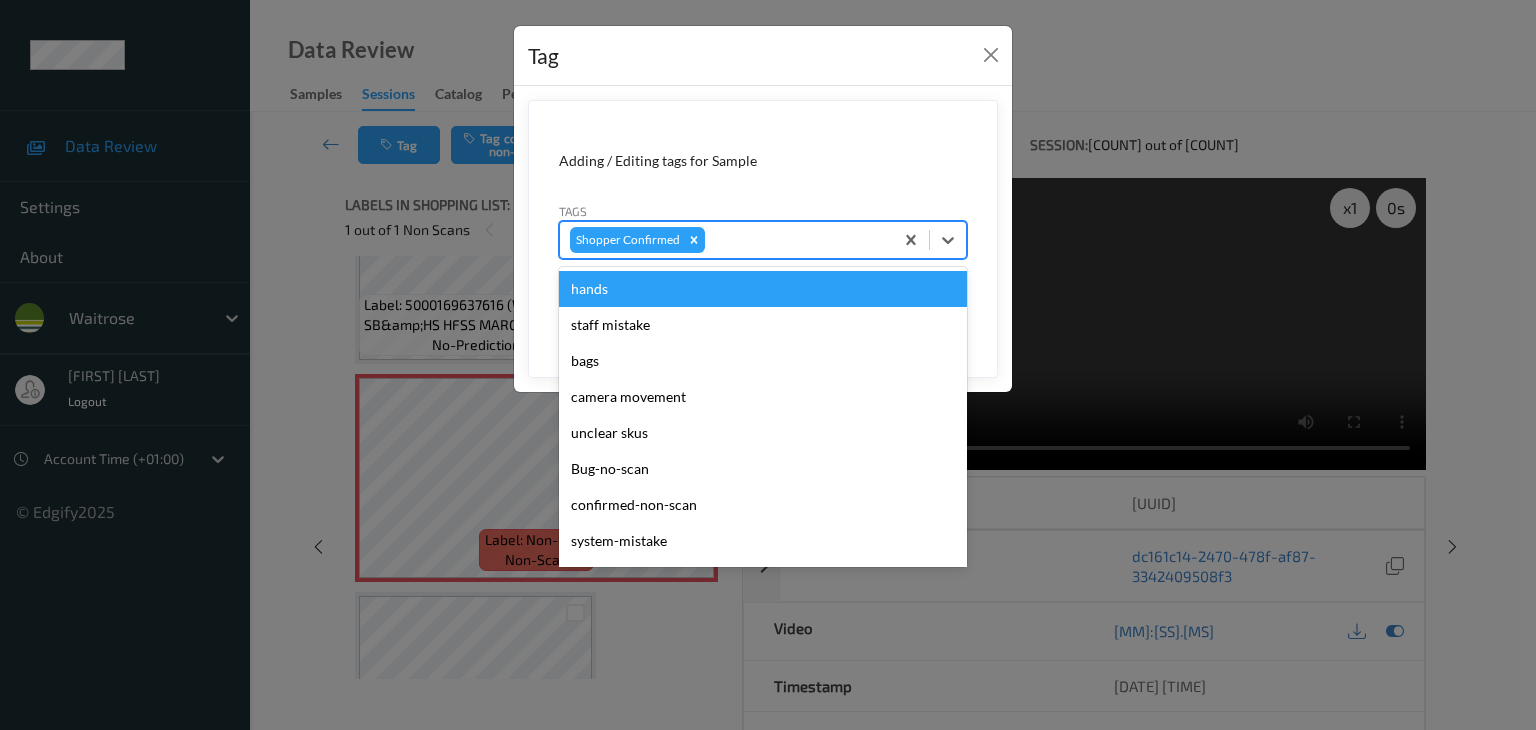 type on "u" 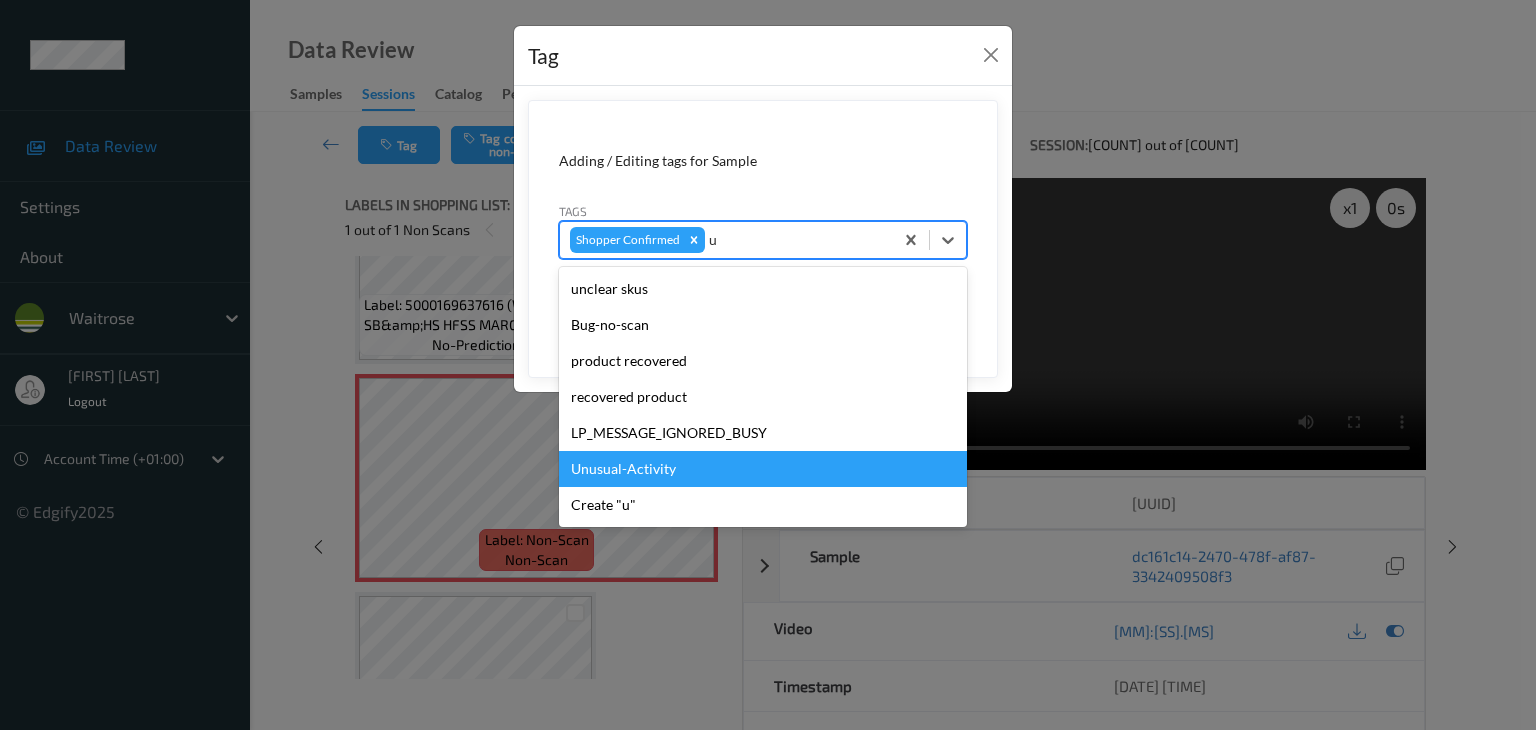 click on "Unusual-Activity" at bounding box center (763, 469) 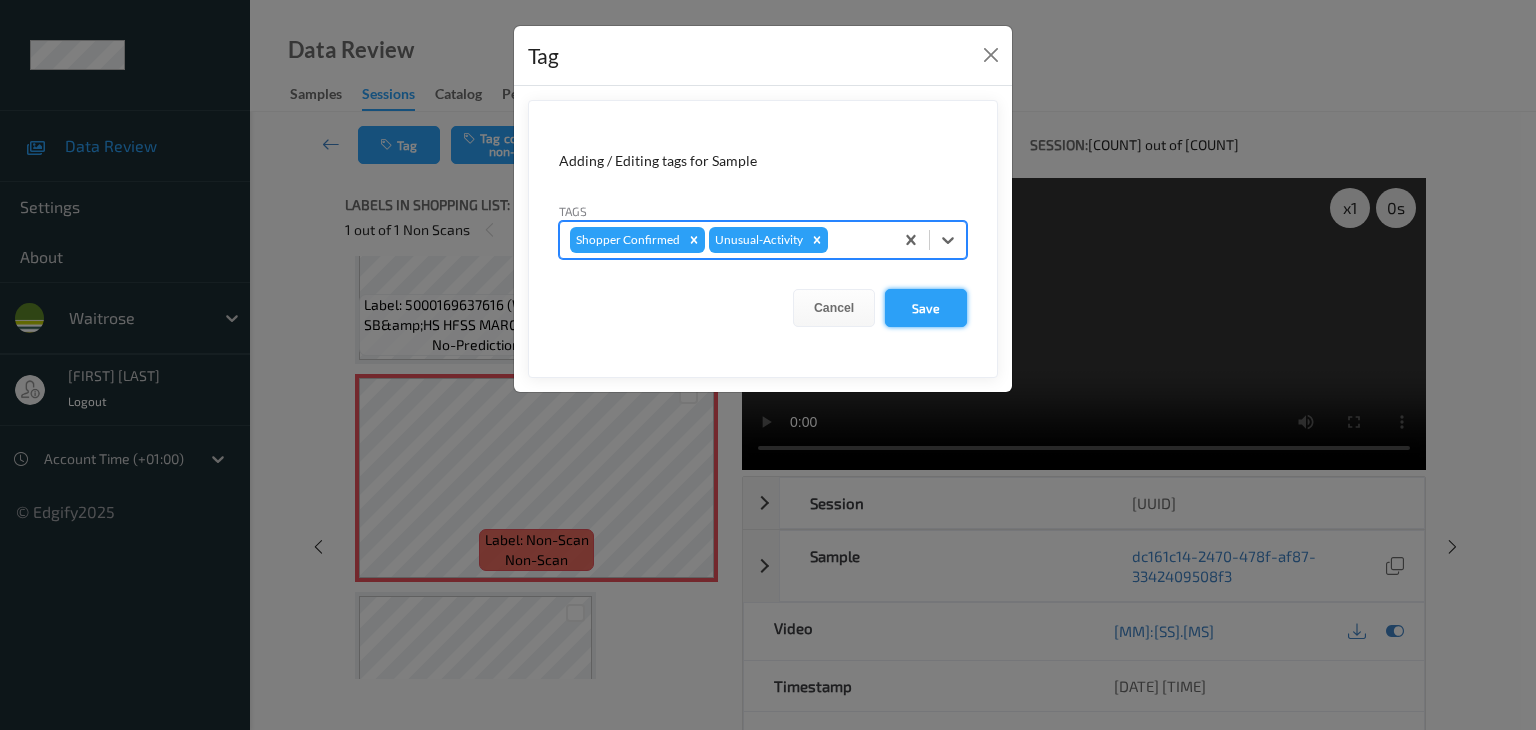 click on "Save" at bounding box center [926, 308] 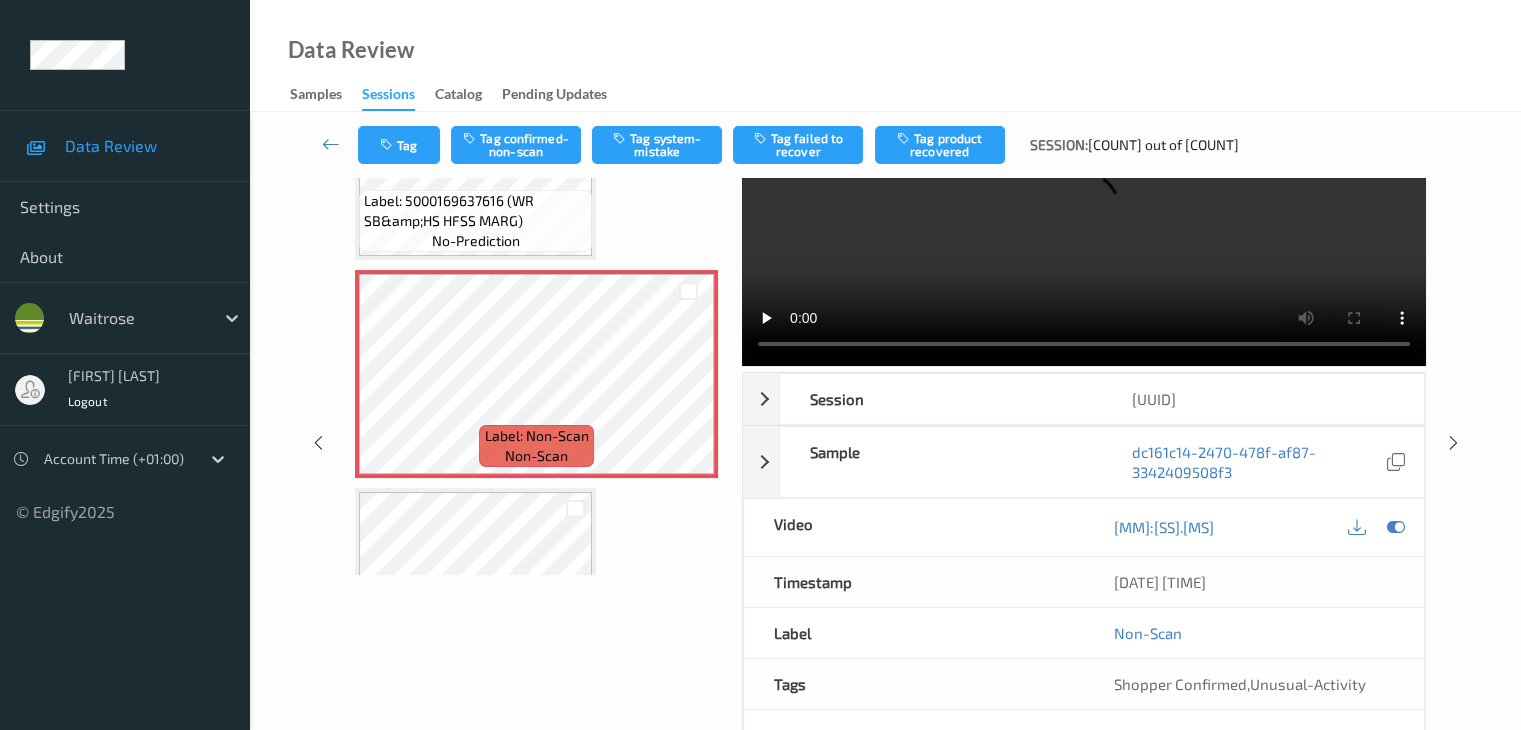 scroll, scrollTop: 244, scrollLeft: 0, axis: vertical 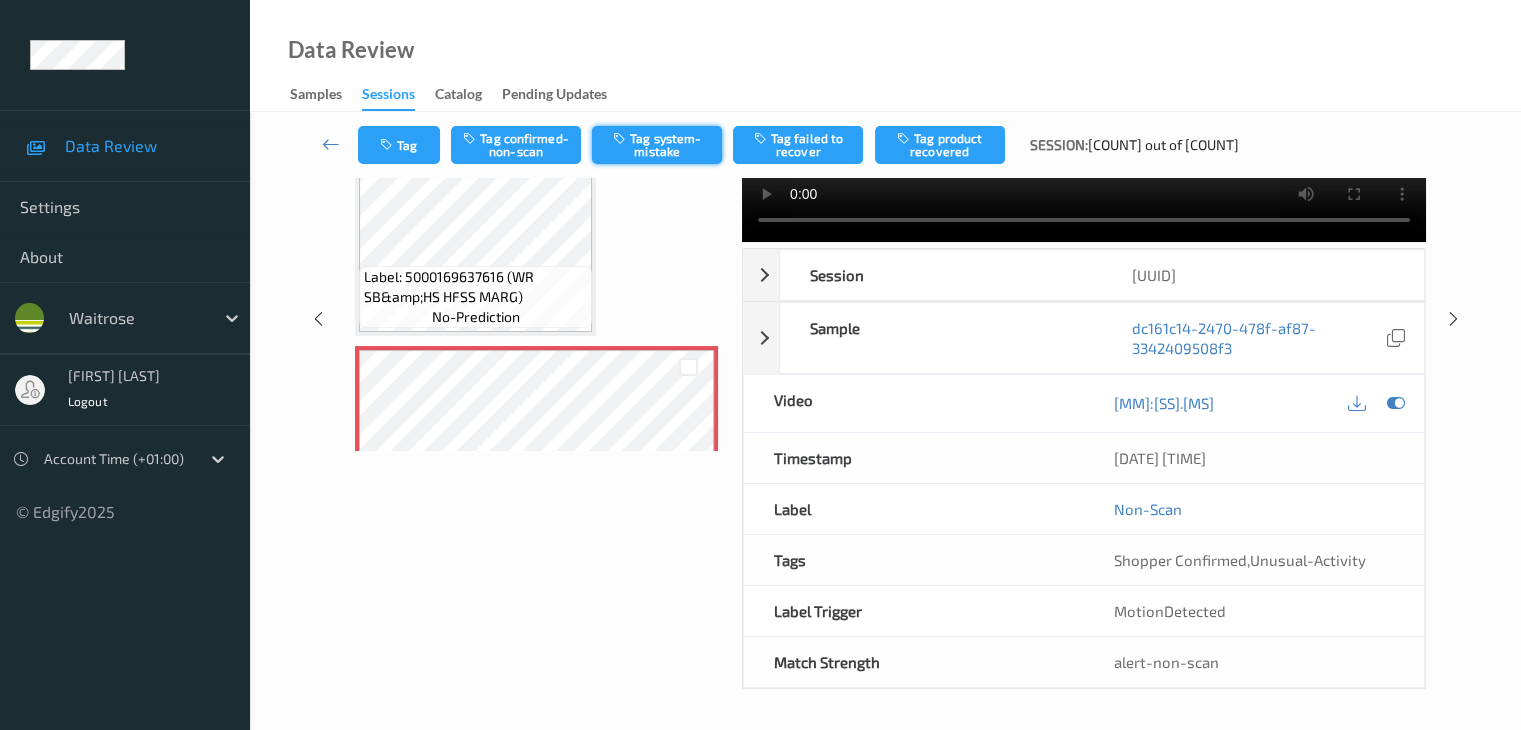 click on "Tag   system-mistake" at bounding box center [657, 145] 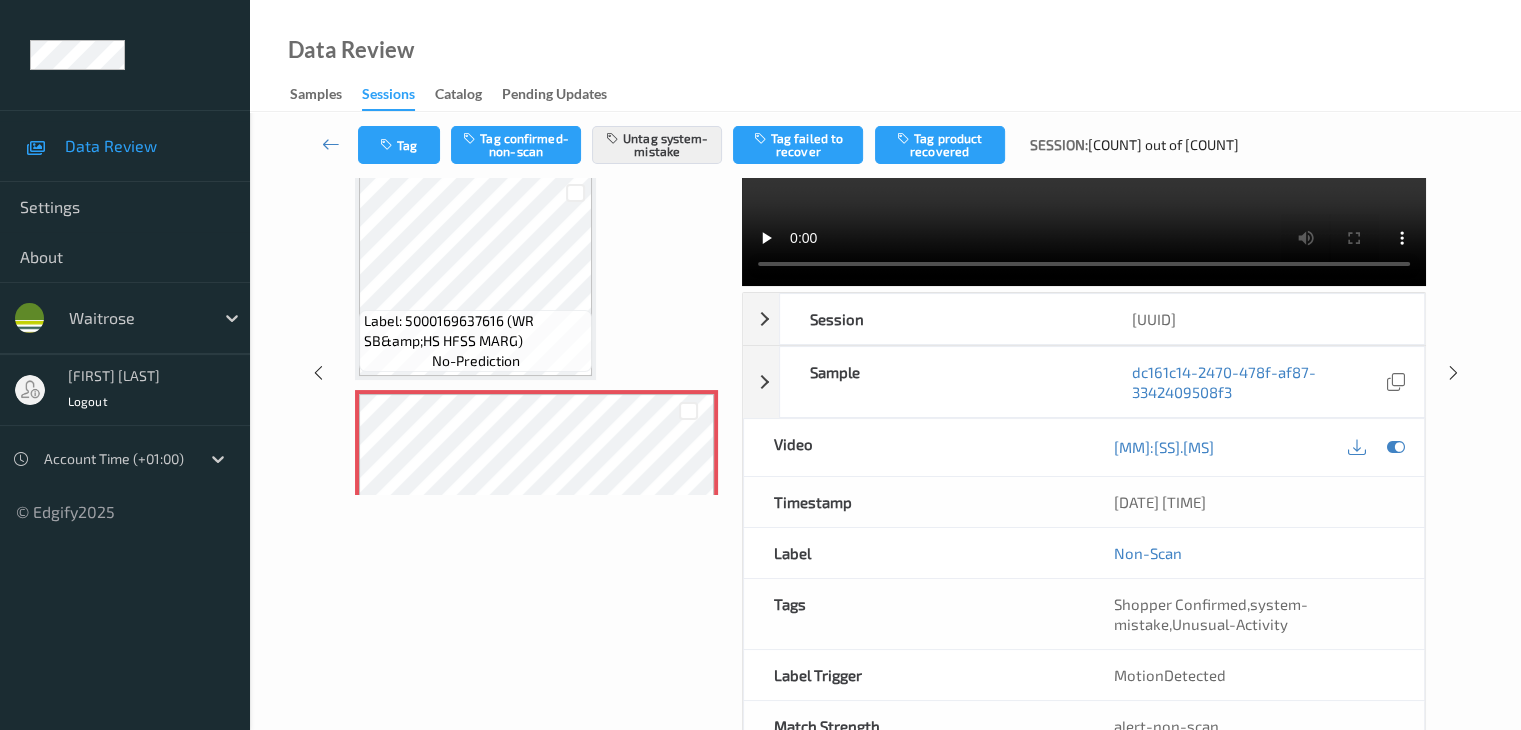 scroll, scrollTop: 164, scrollLeft: 0, axis: vertical 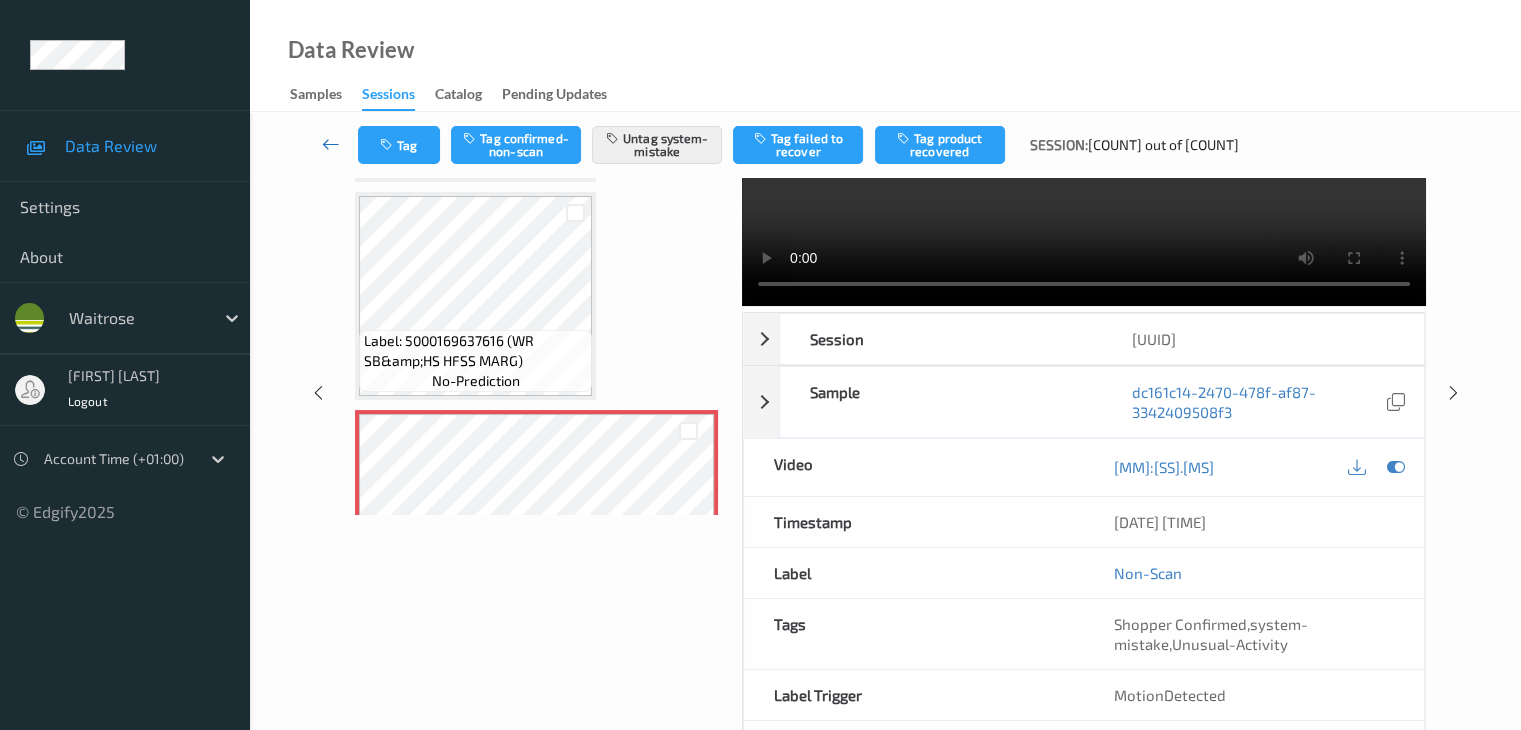 click at bounding box center [331, 144] 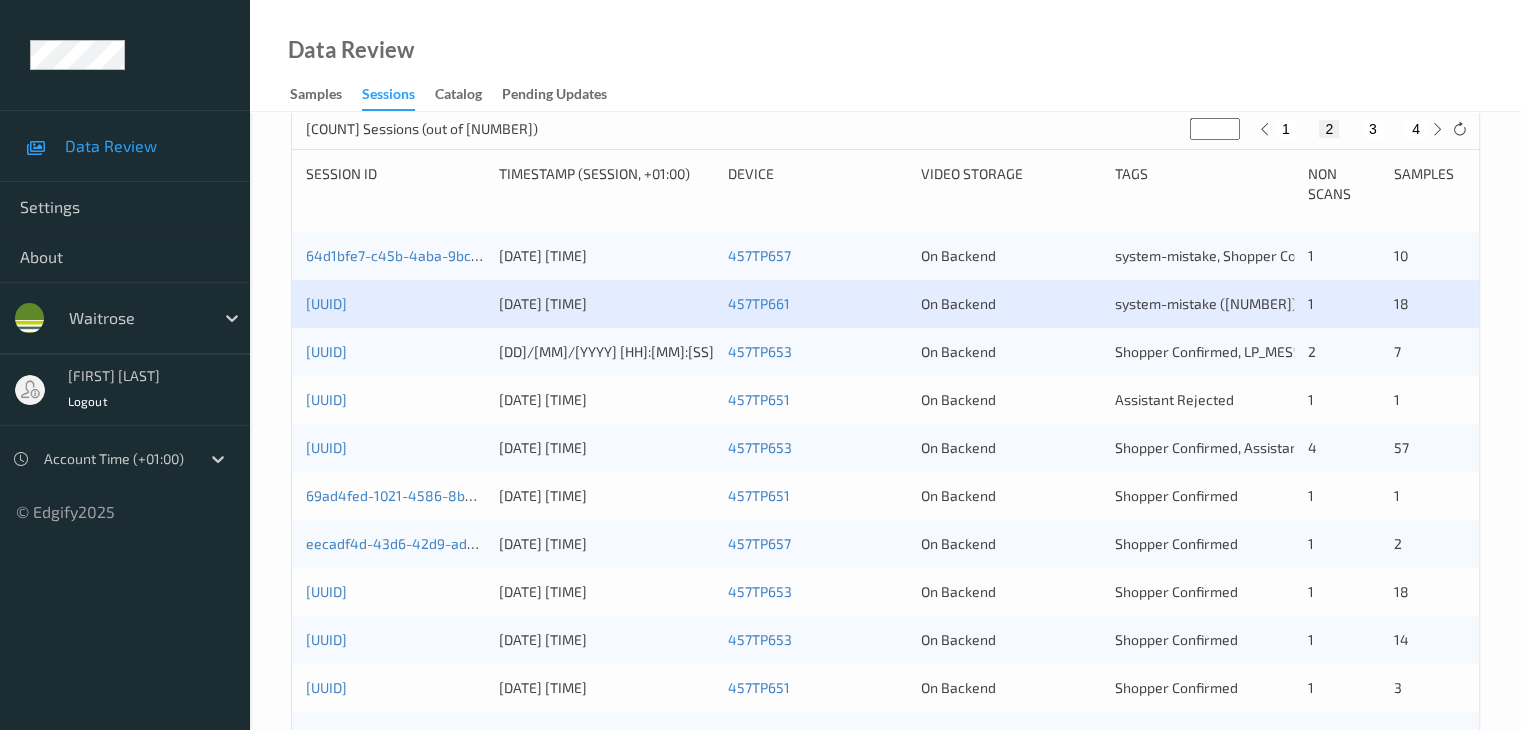 scroll, scrollTop: 385, scrollLeft: 0, axis: vertical 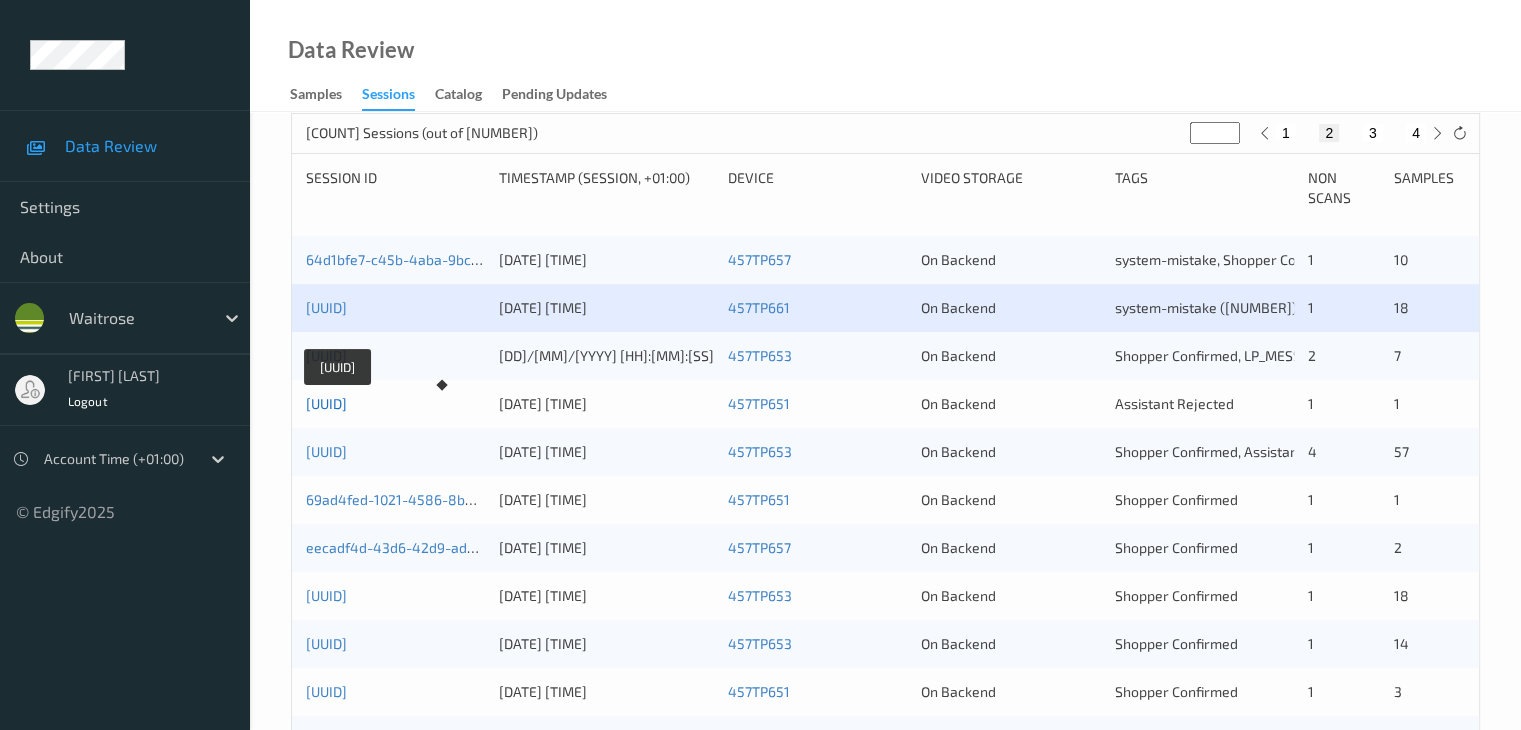 click on "[UUID]" at bounding box center [326, 403] 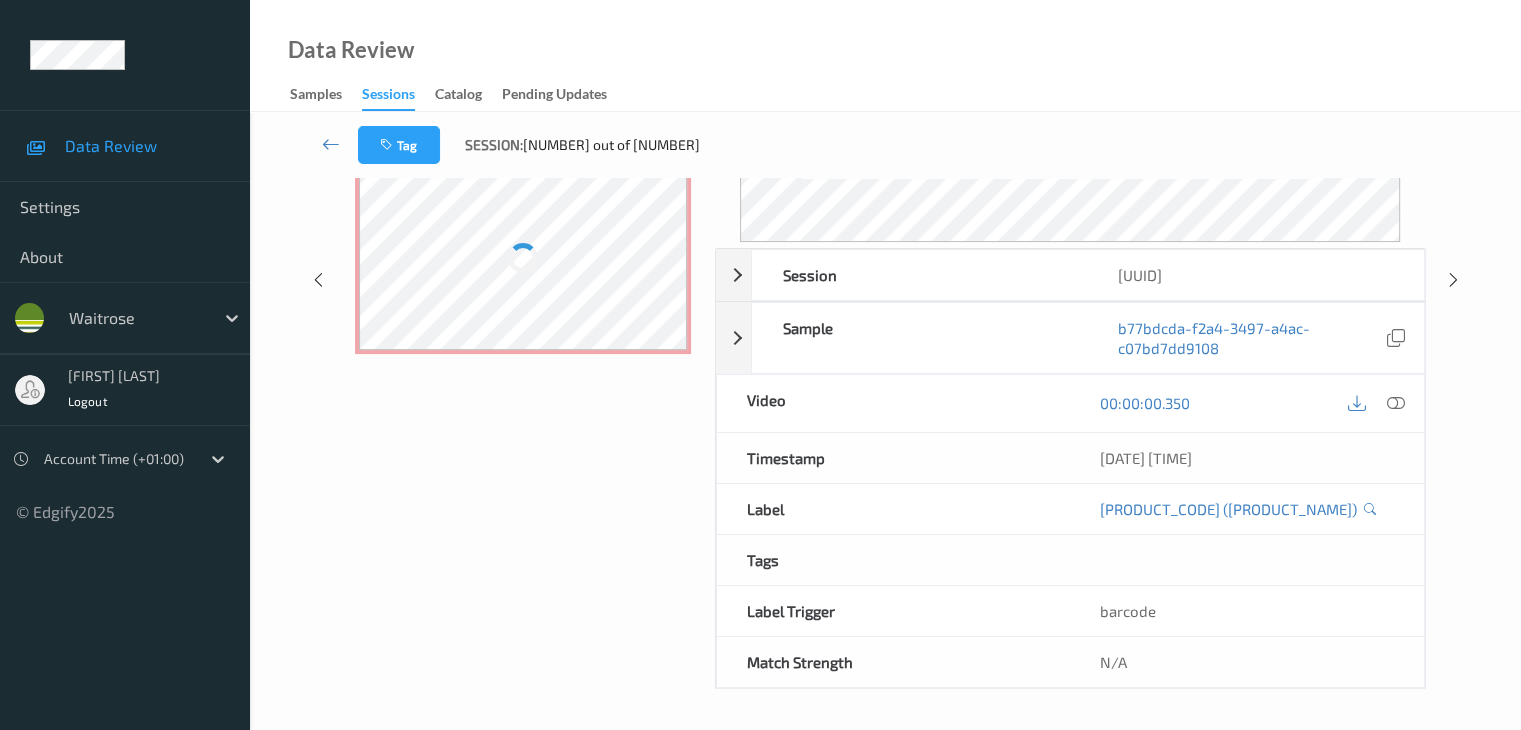 scroll, scrollTop: 44, scrollLeft: 0, axis: vertical 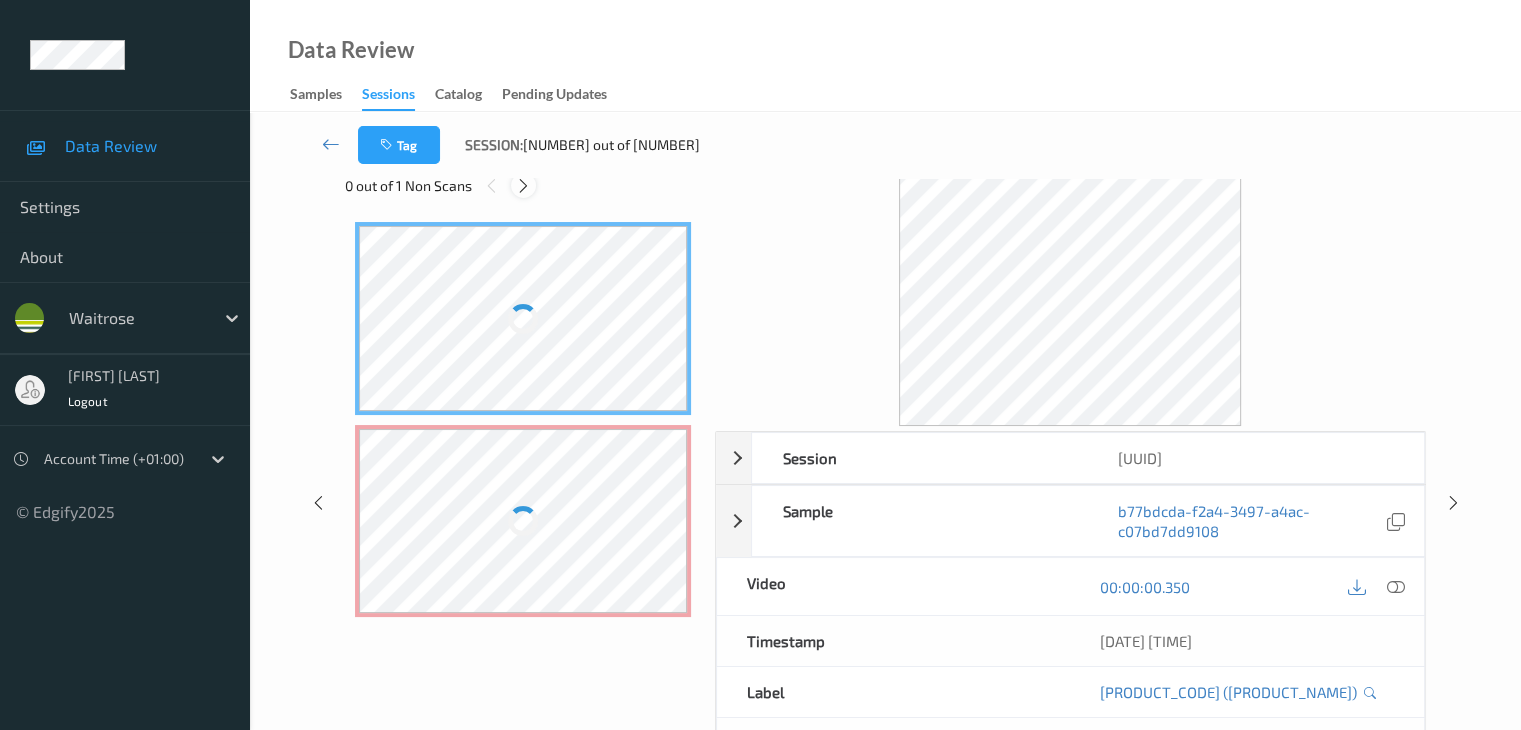 click at bounding box center [523, 185] 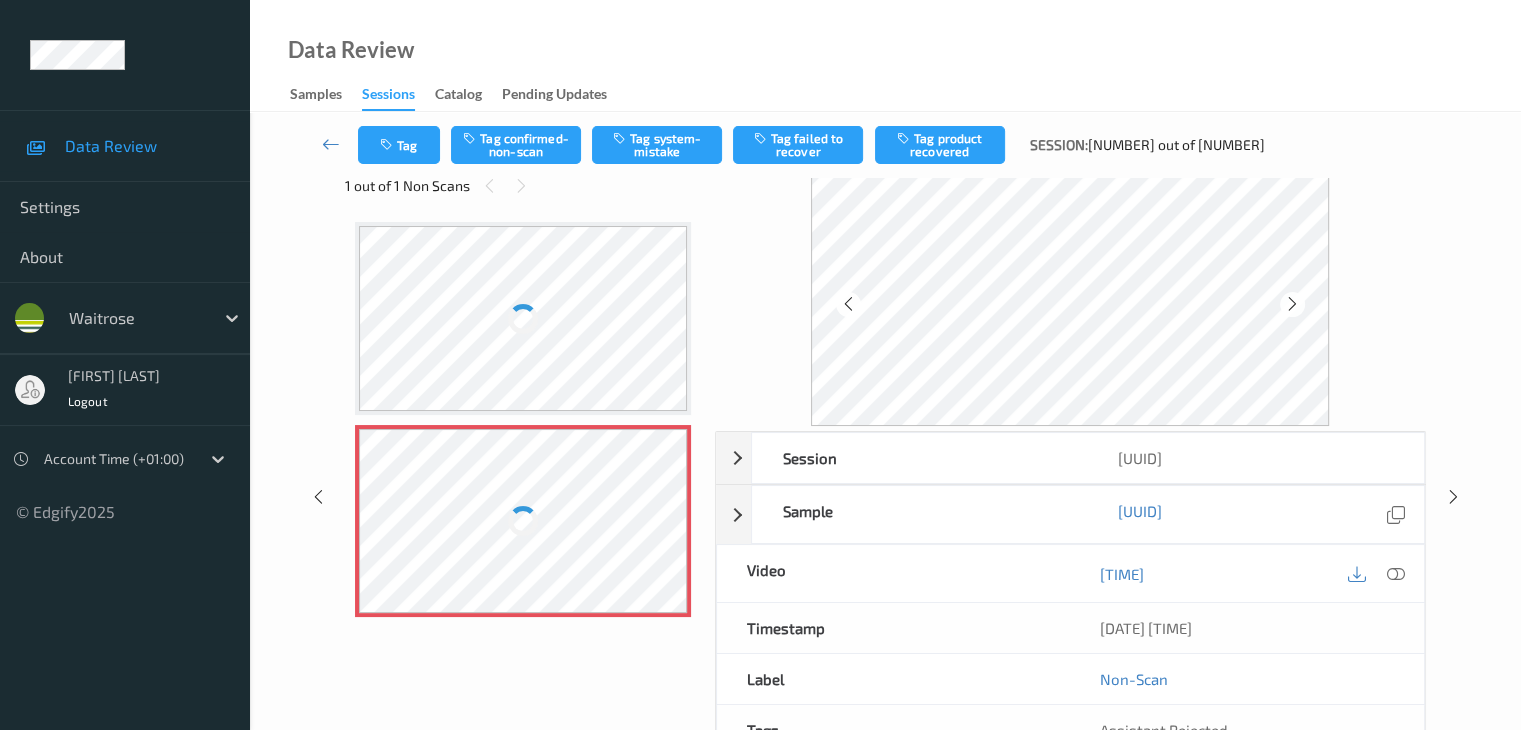click at bounding box center [523, 318] 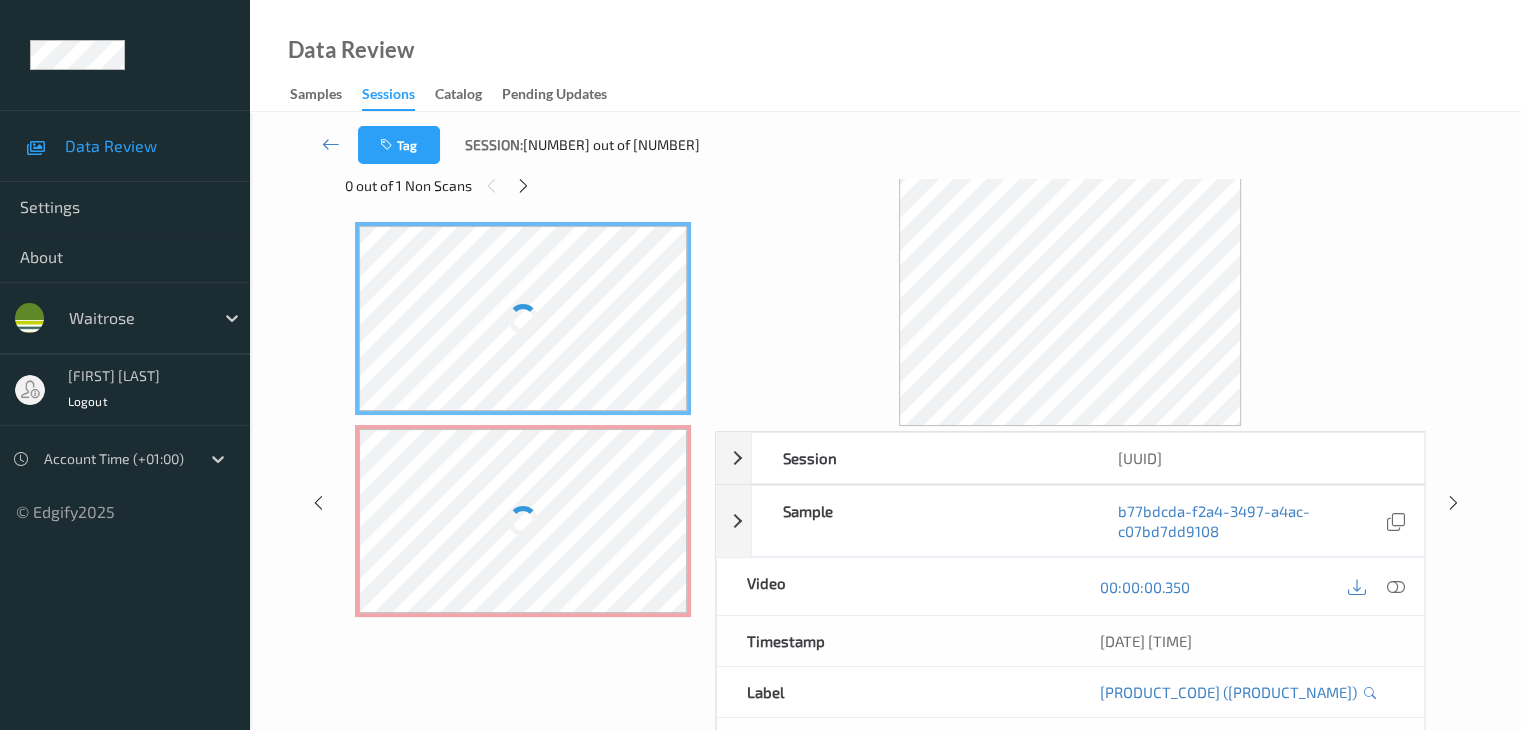 click at bounding box center (523, 521) 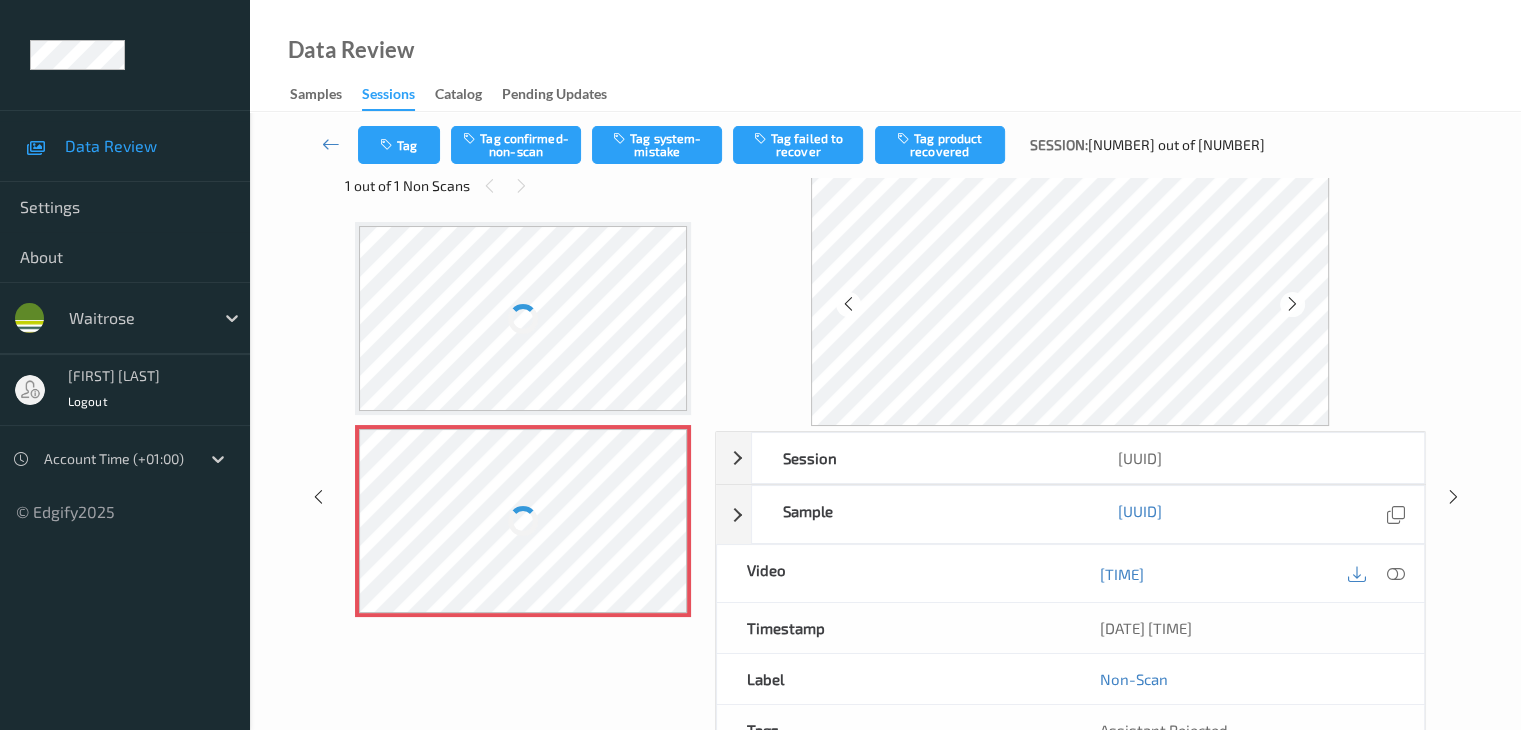 click at bounding box center [523, 318] 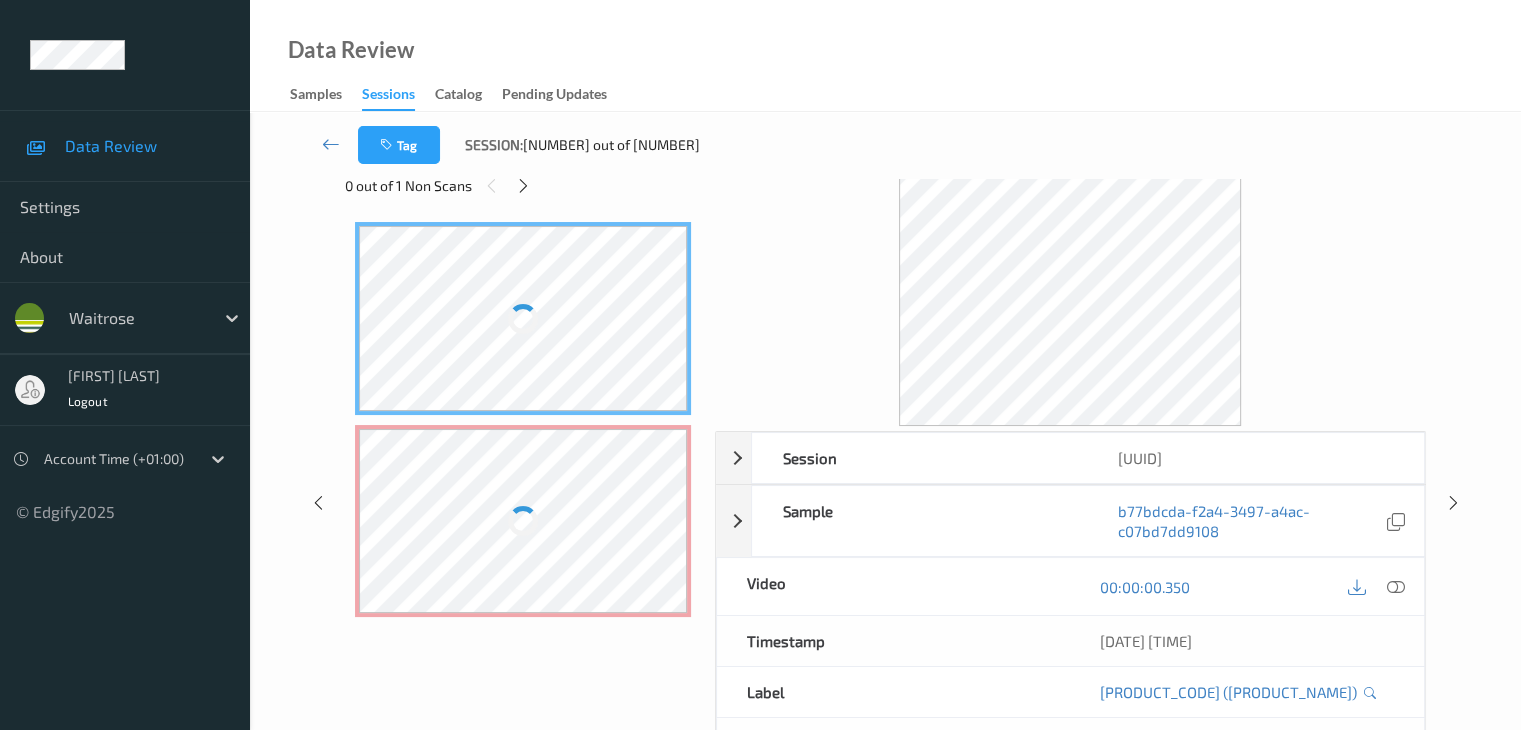 click at bounding box center [523, 521] 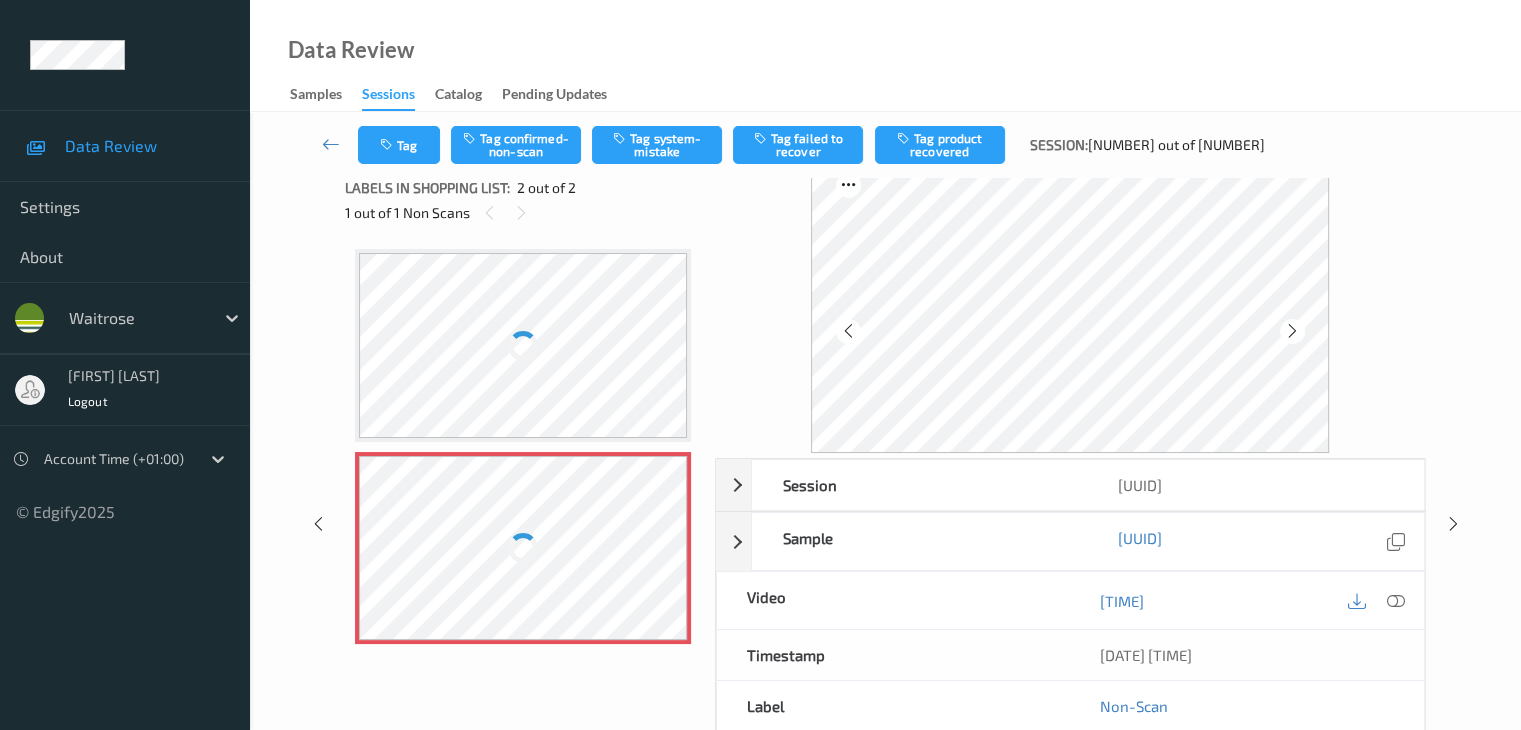 scroll, scrollTop: 0, scrollLeft: 0, axis: both 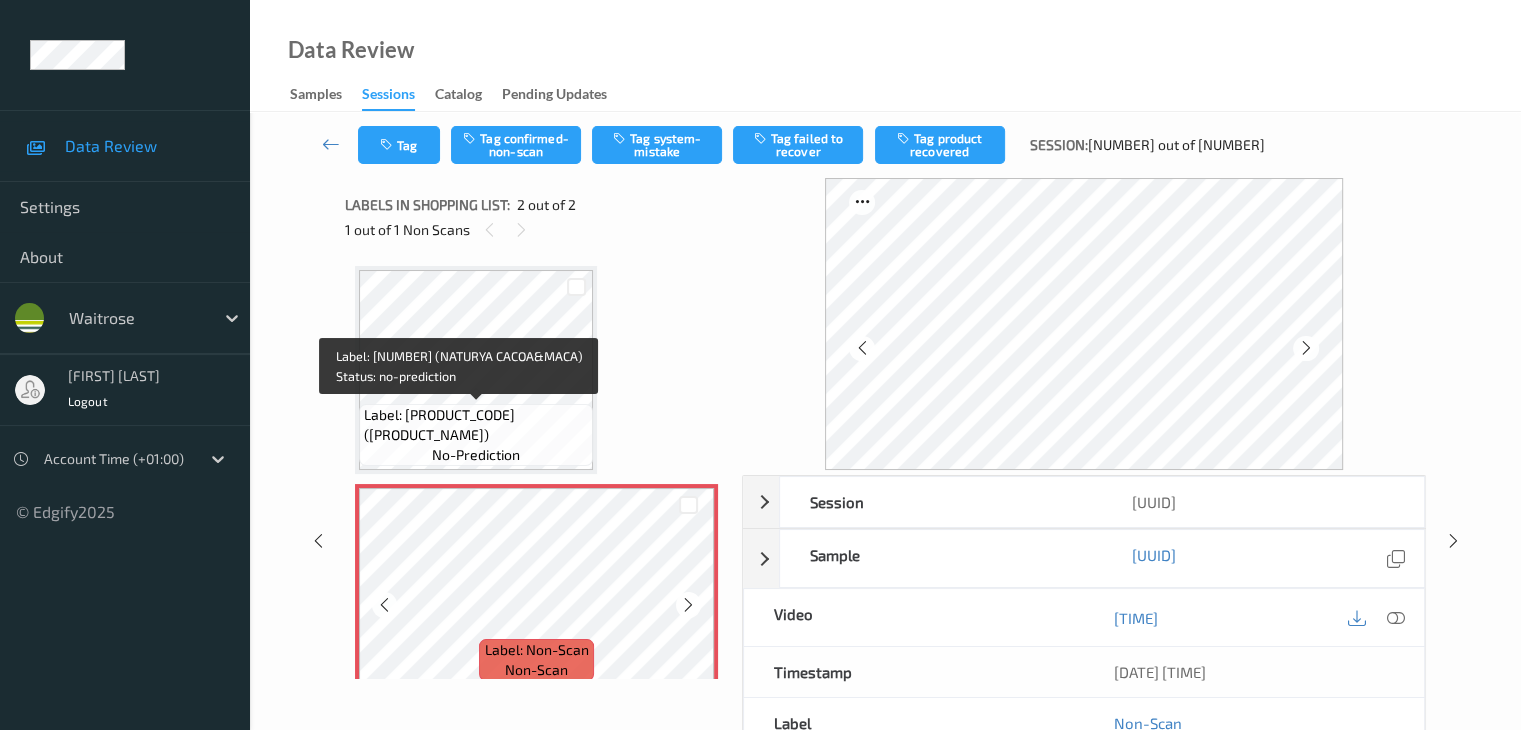 click on "Label: [PRODUCT_CODE] ([PRODUCT_NAME])" at bounding box center (476, 425) 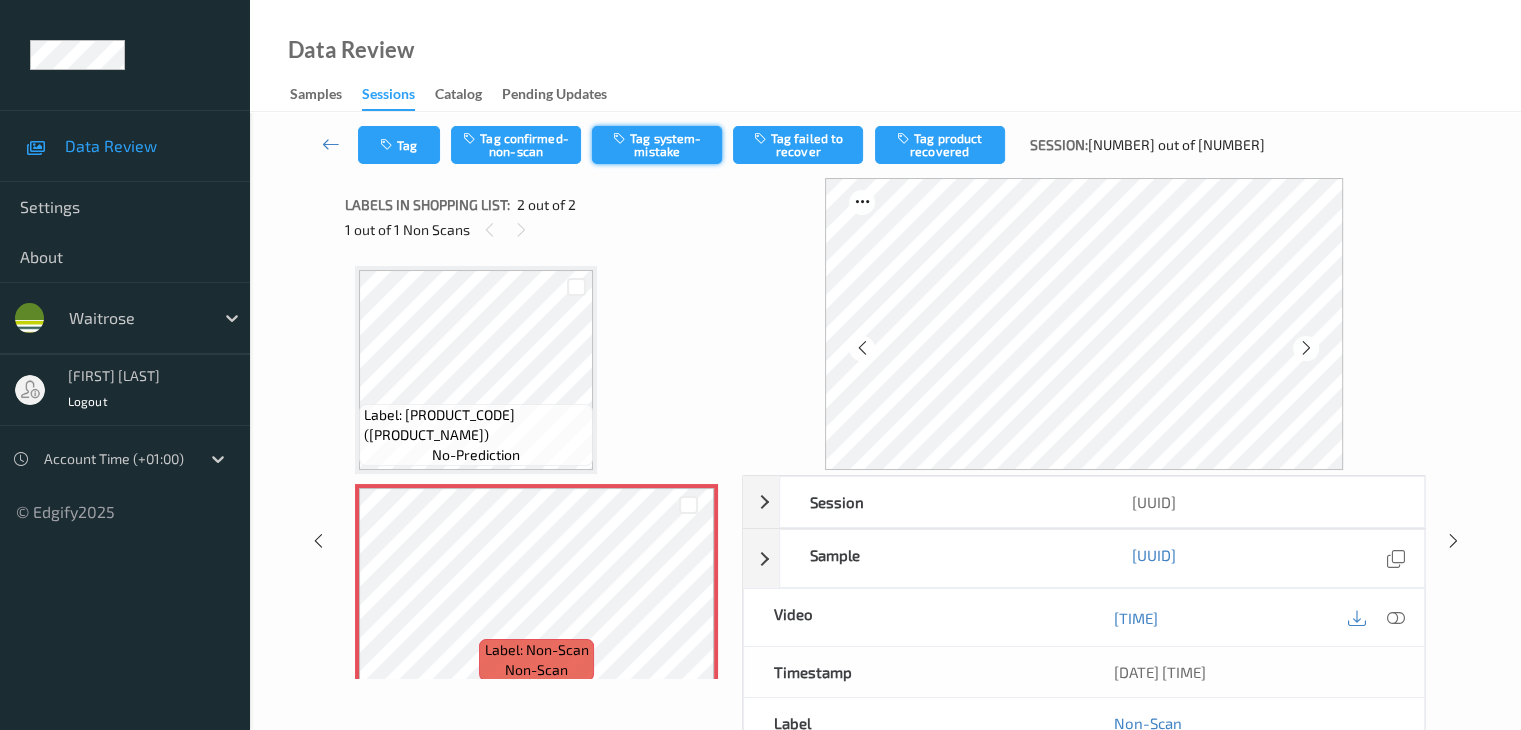 click on "Tag   system-mistake" at bounding box center (657, 145) 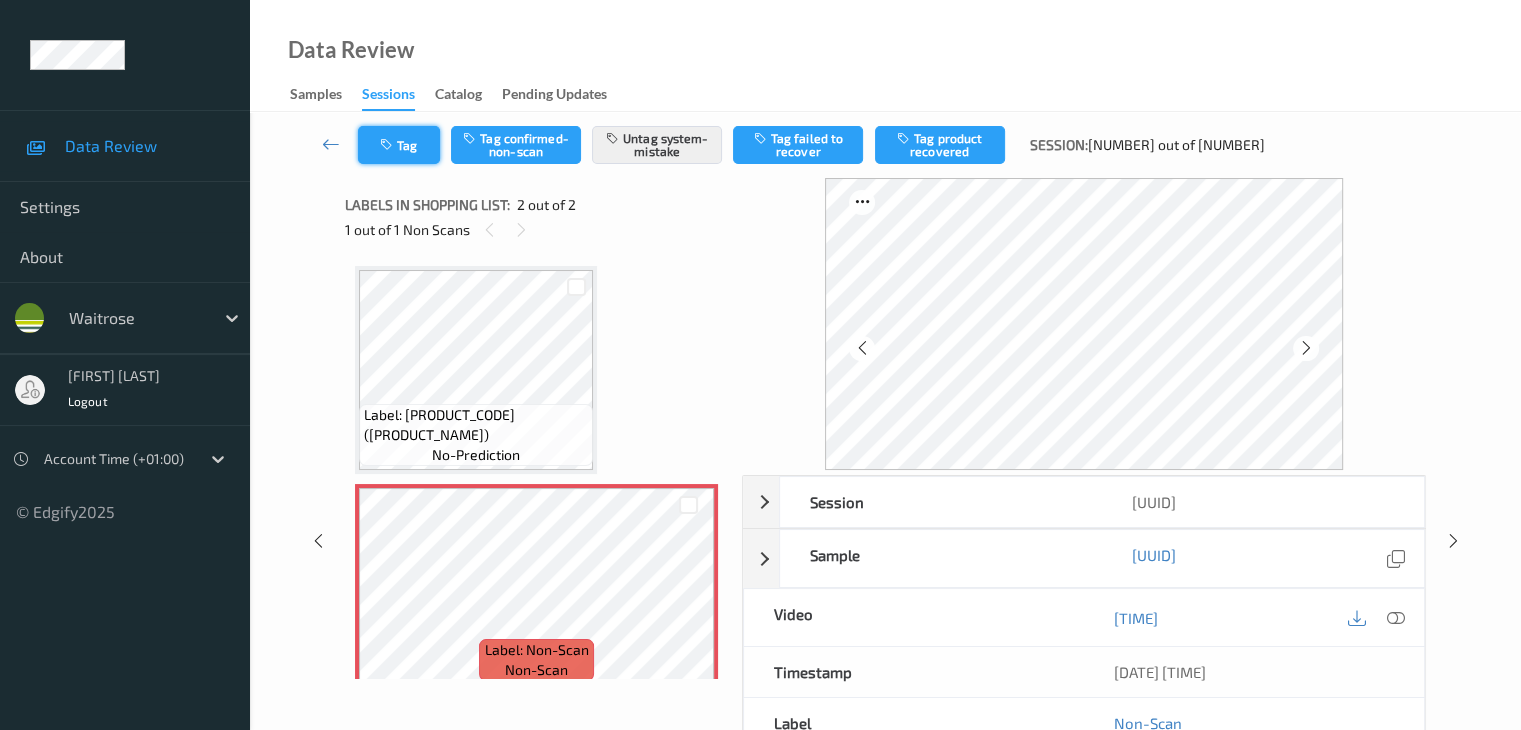 click on "Tag" at bounding box center (399, 145) 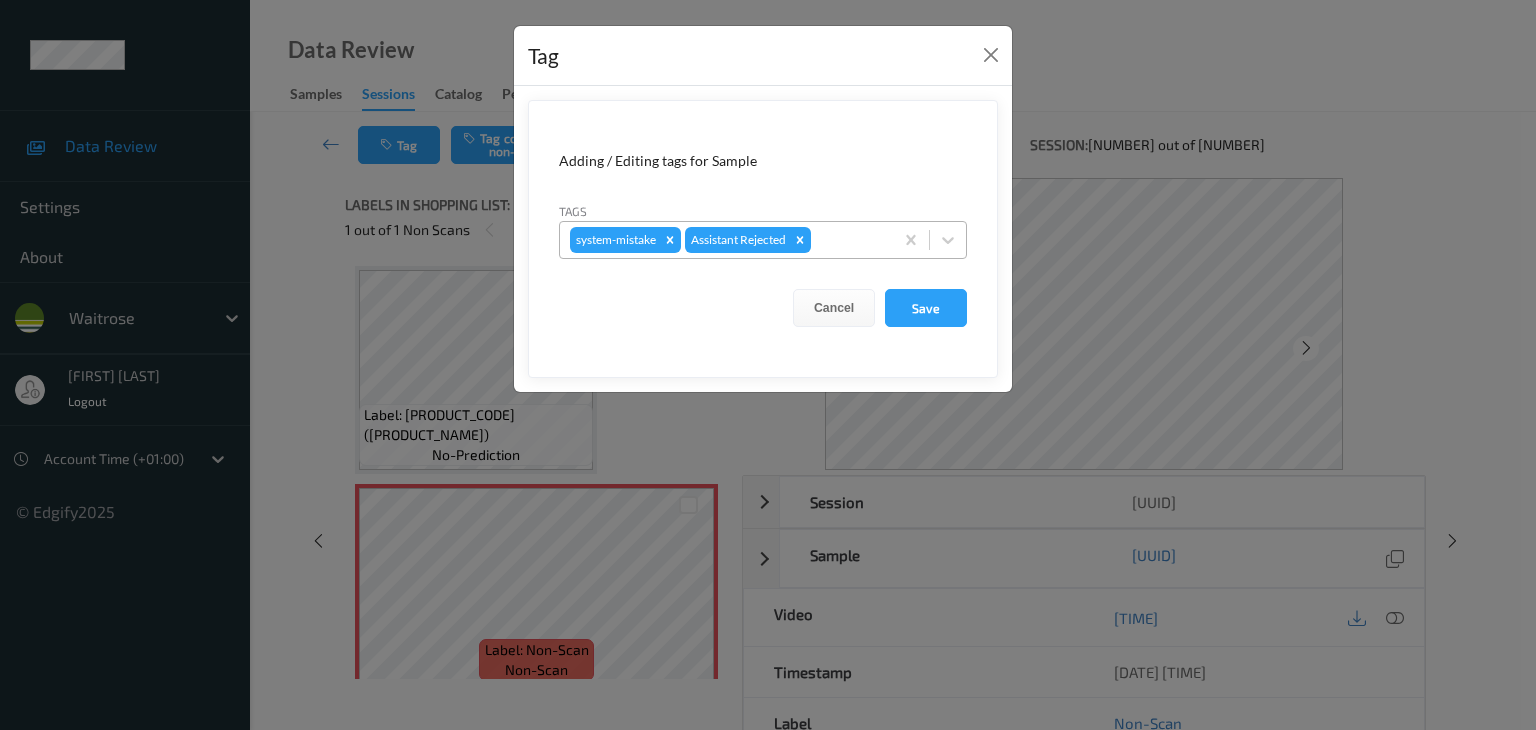 click at bounding box center [849, 240] 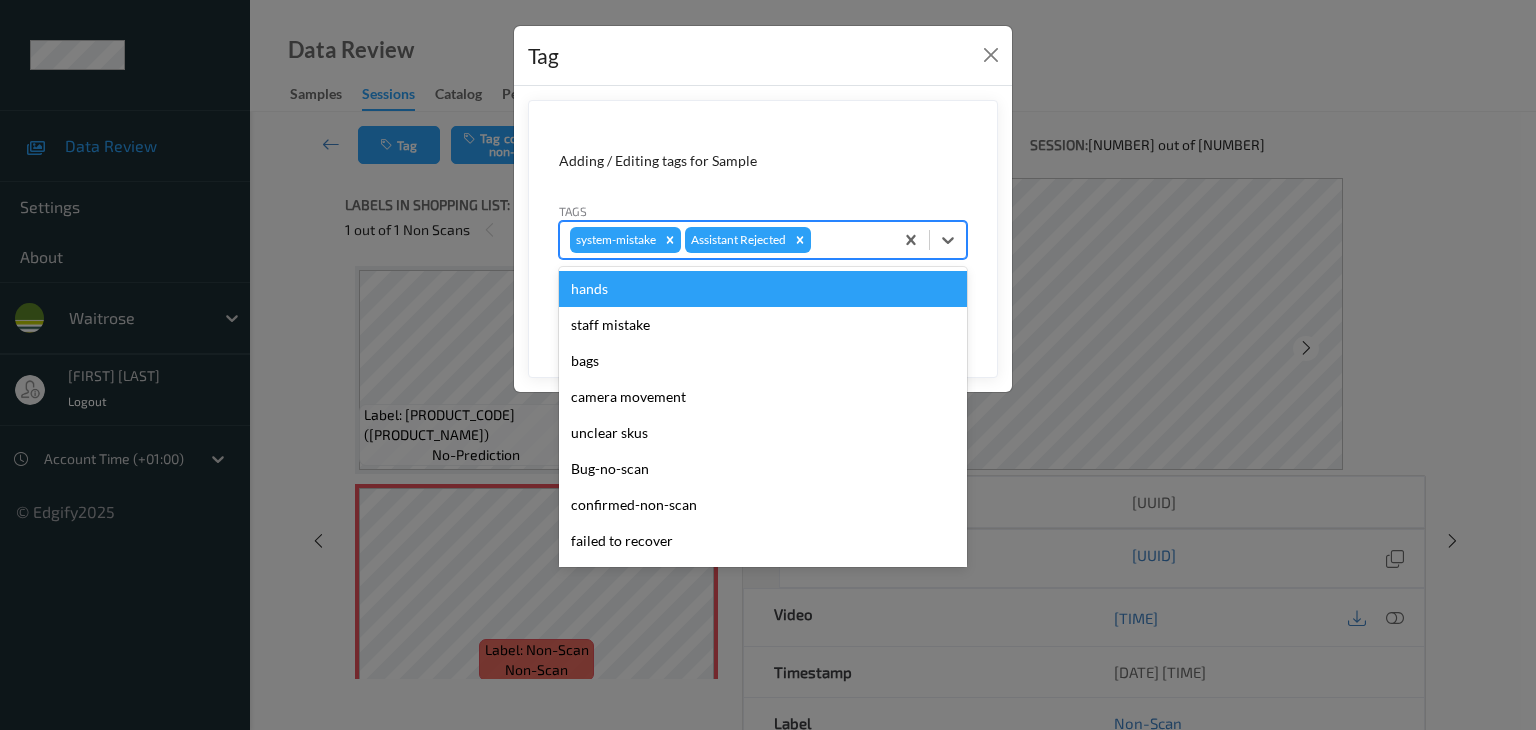 type on "u" 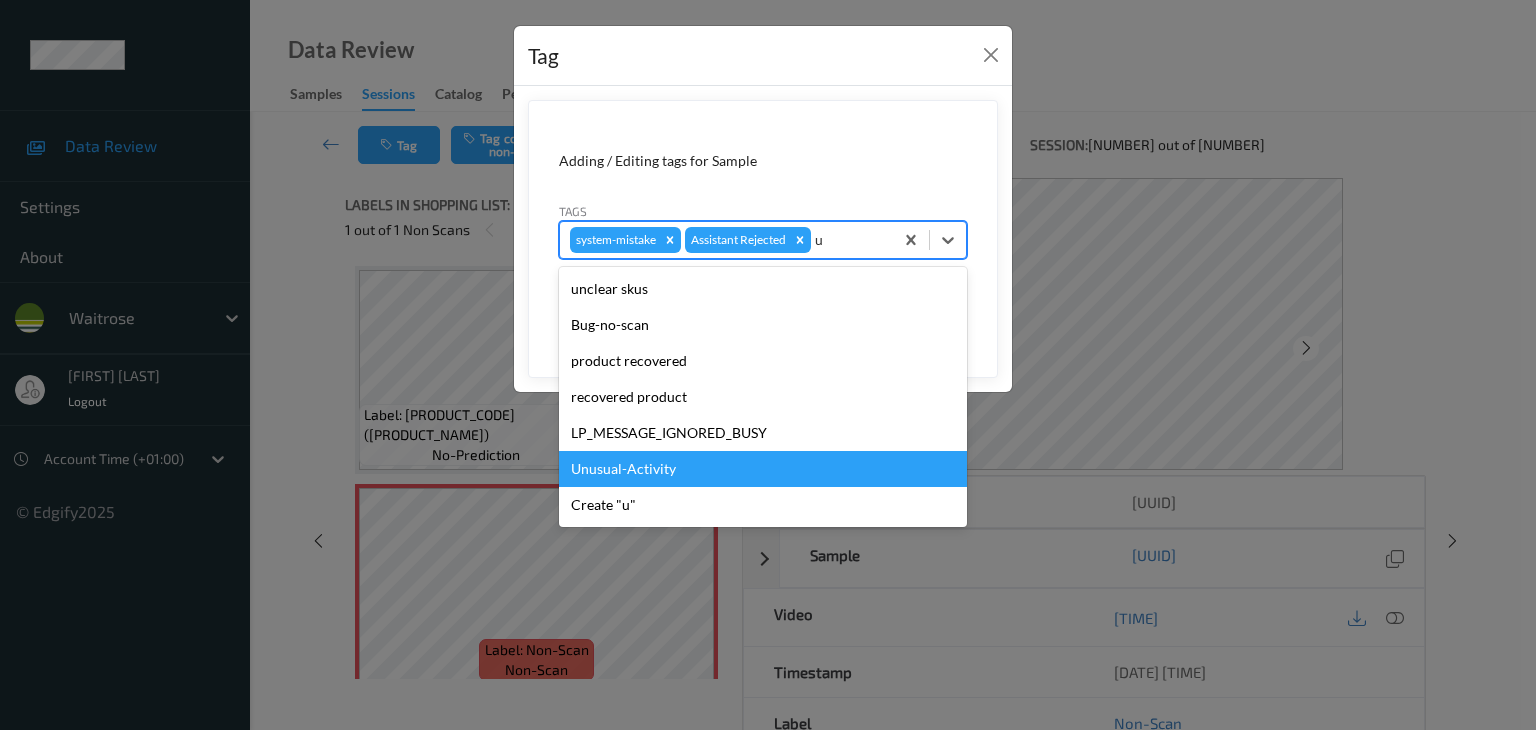 click on "Unusual-Activity" at bounding box center (763, 469) 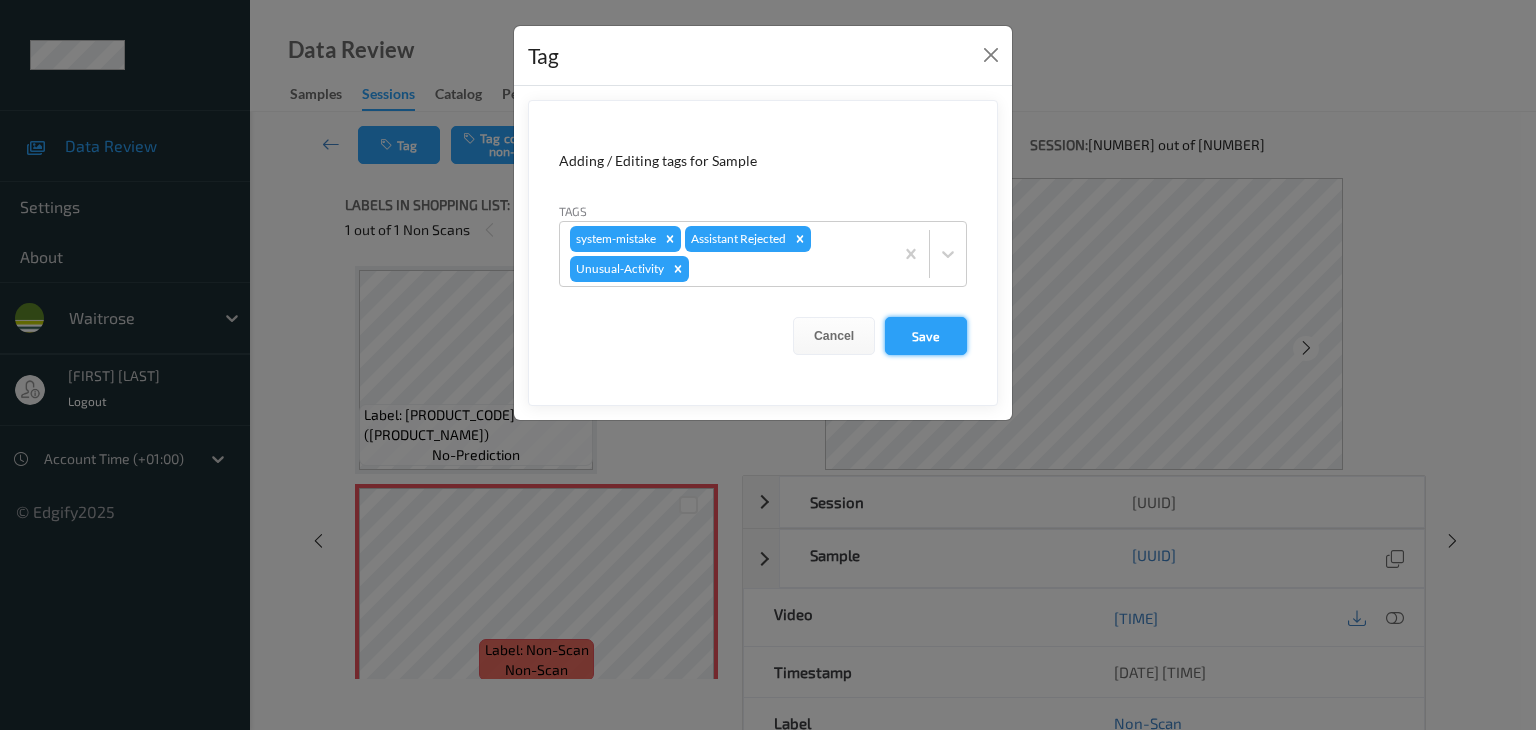 click on "Save" at bounding box center [926, 336] 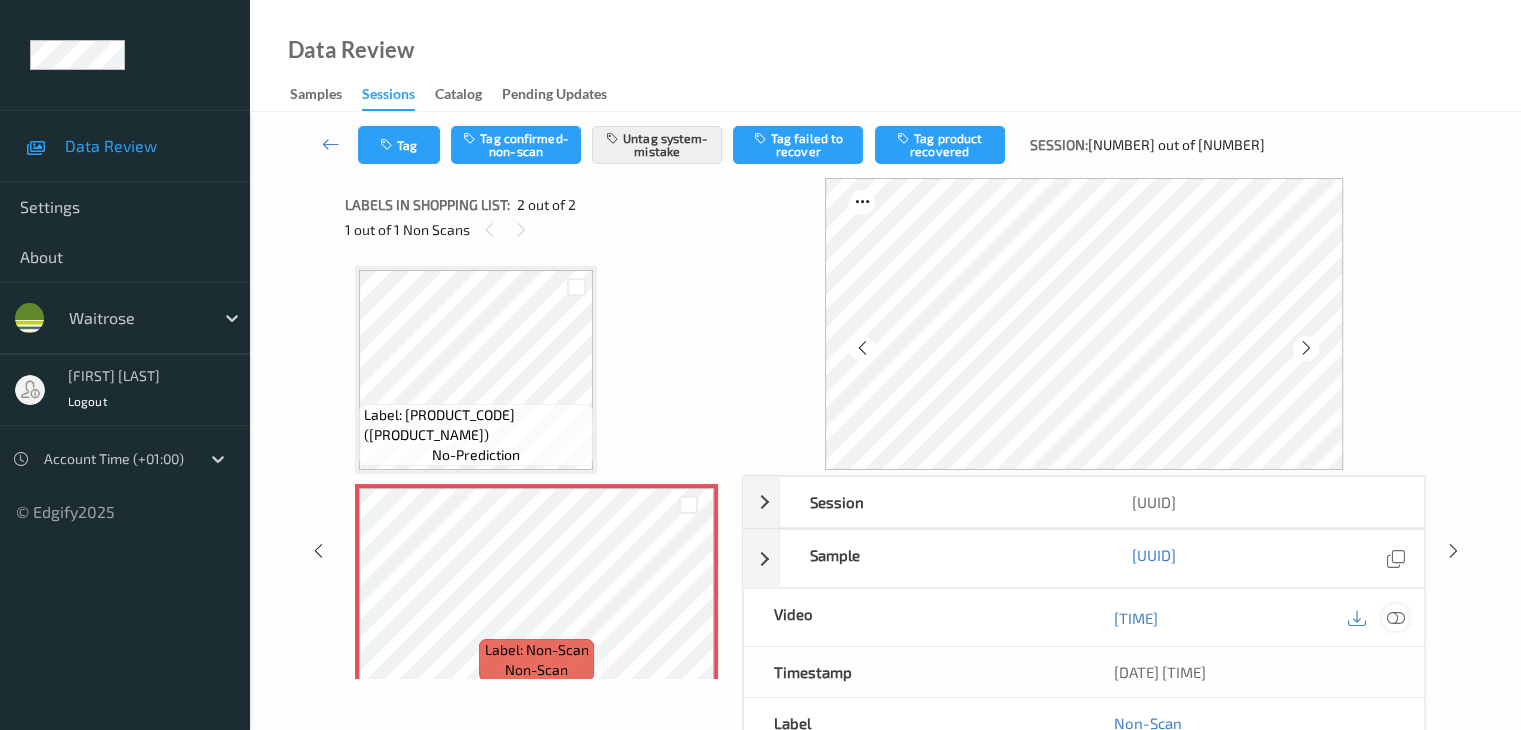 click at bounding box center [1395, 618] 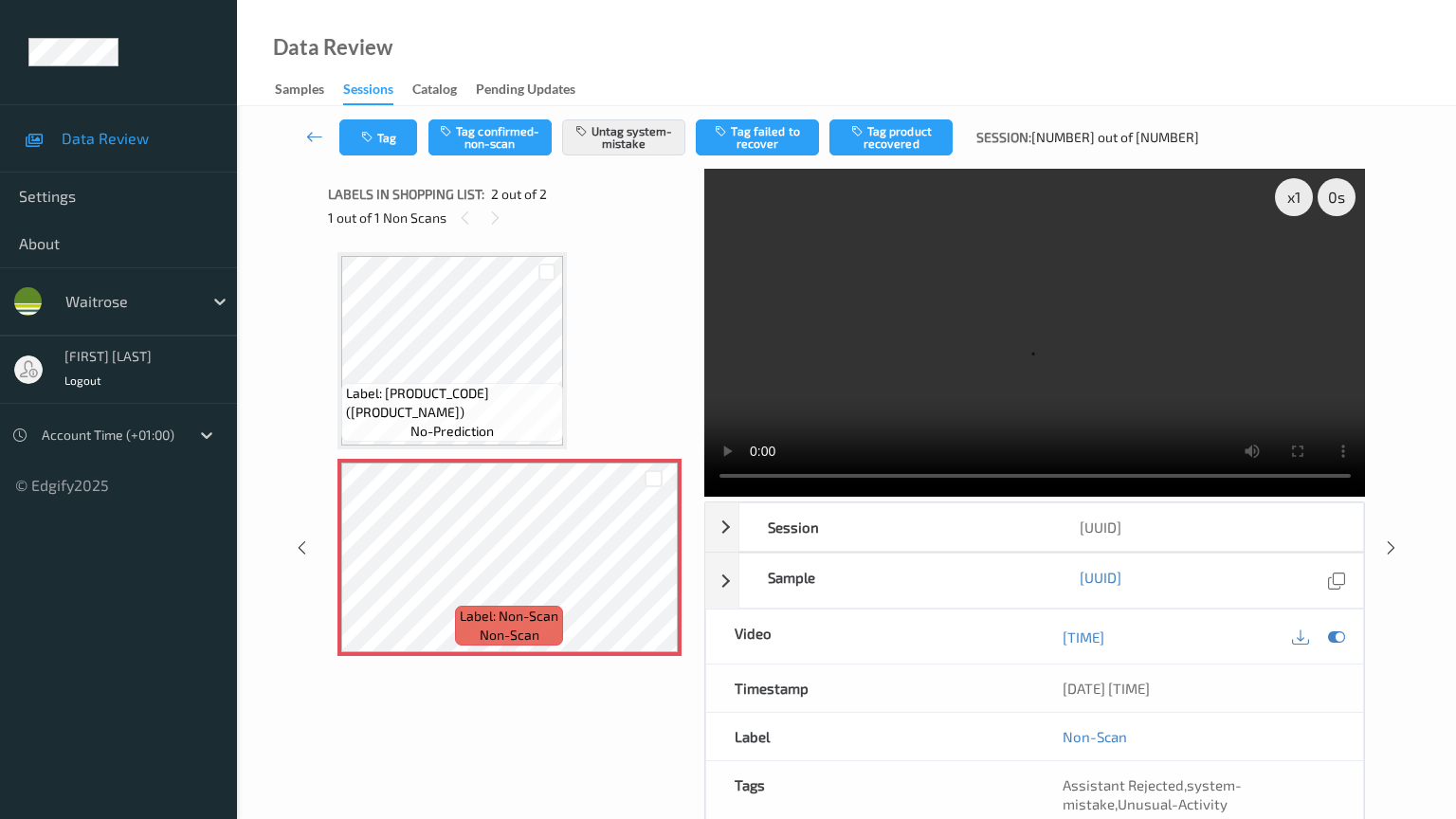 type 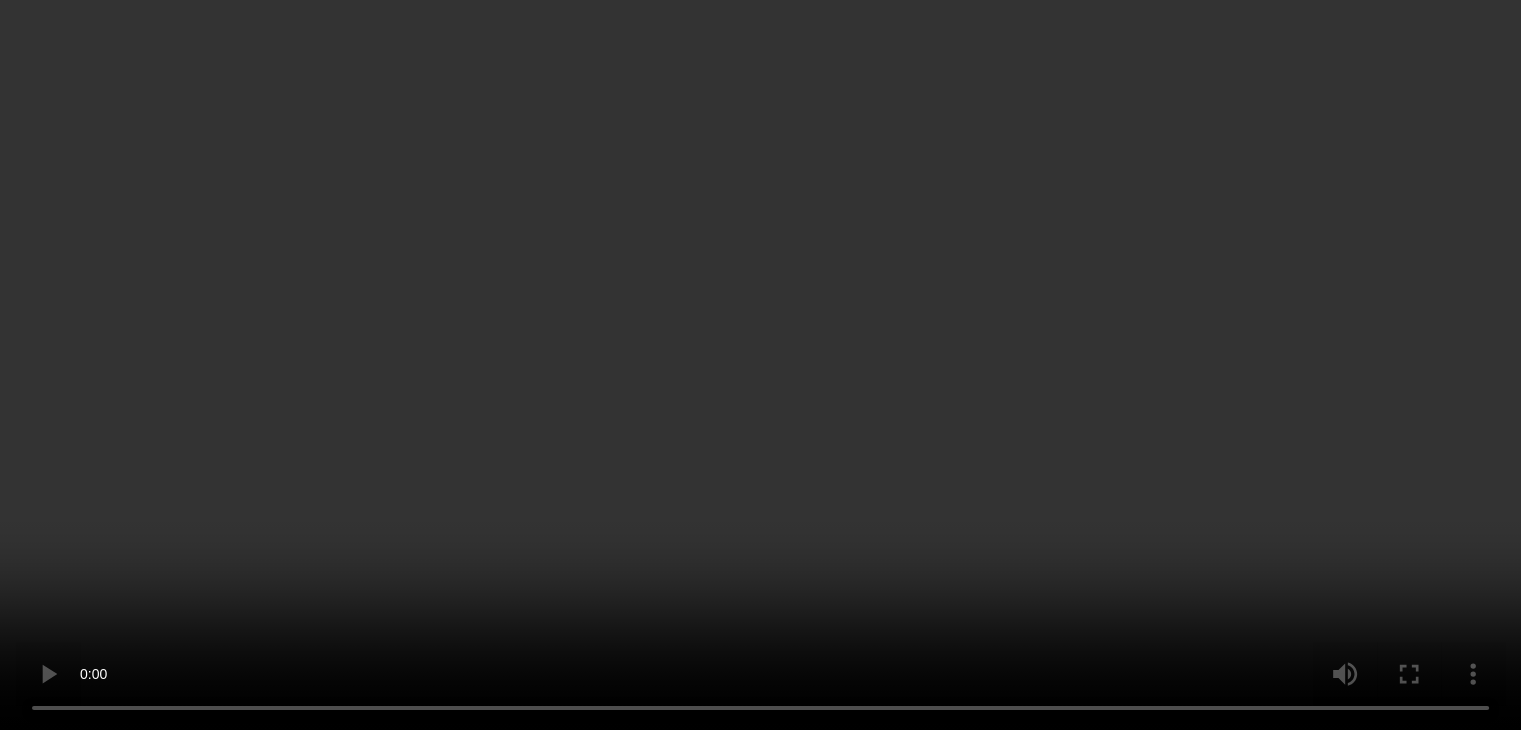 scroll, scrollTop: 64, scrollLeft: 0, axis: vertical 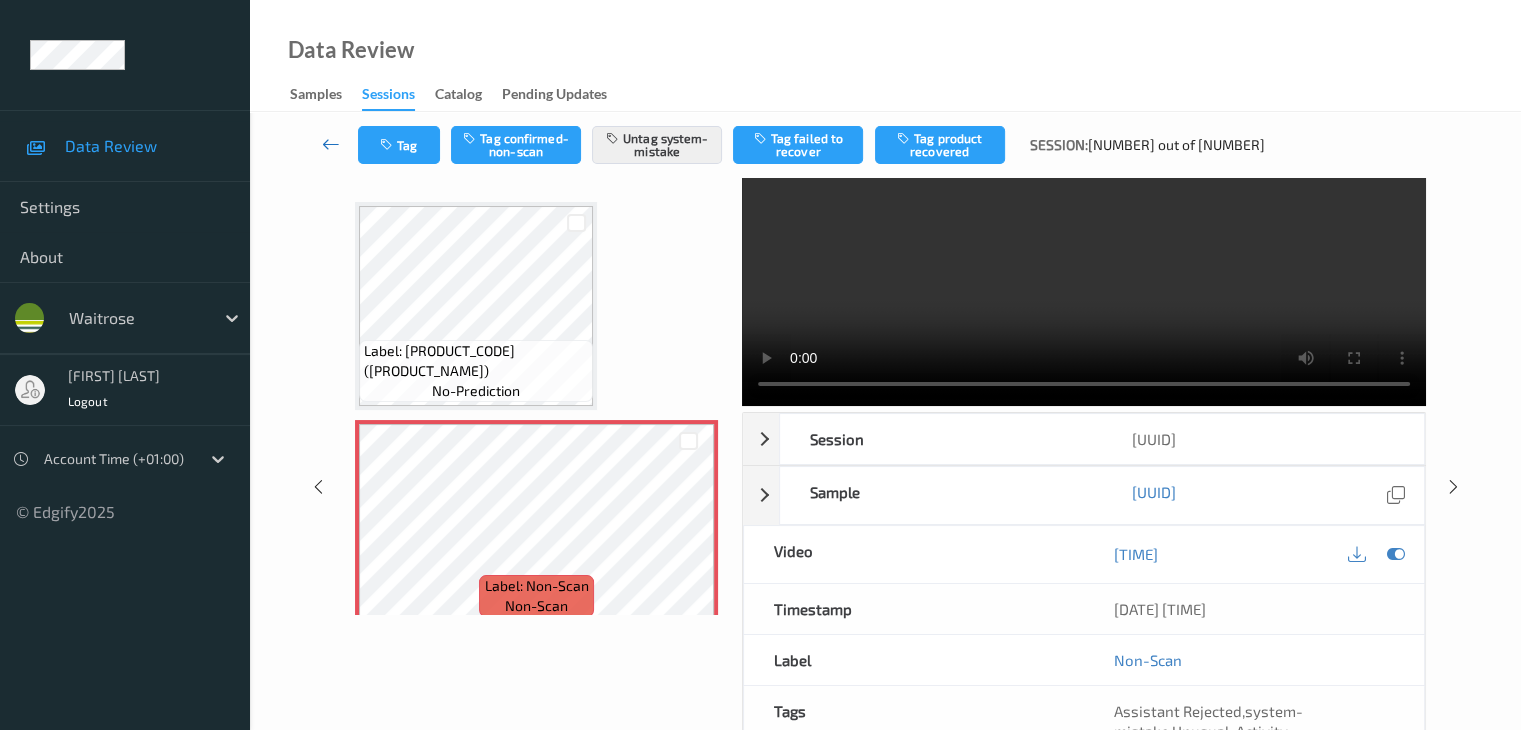 click at bounding box center (331, 144) 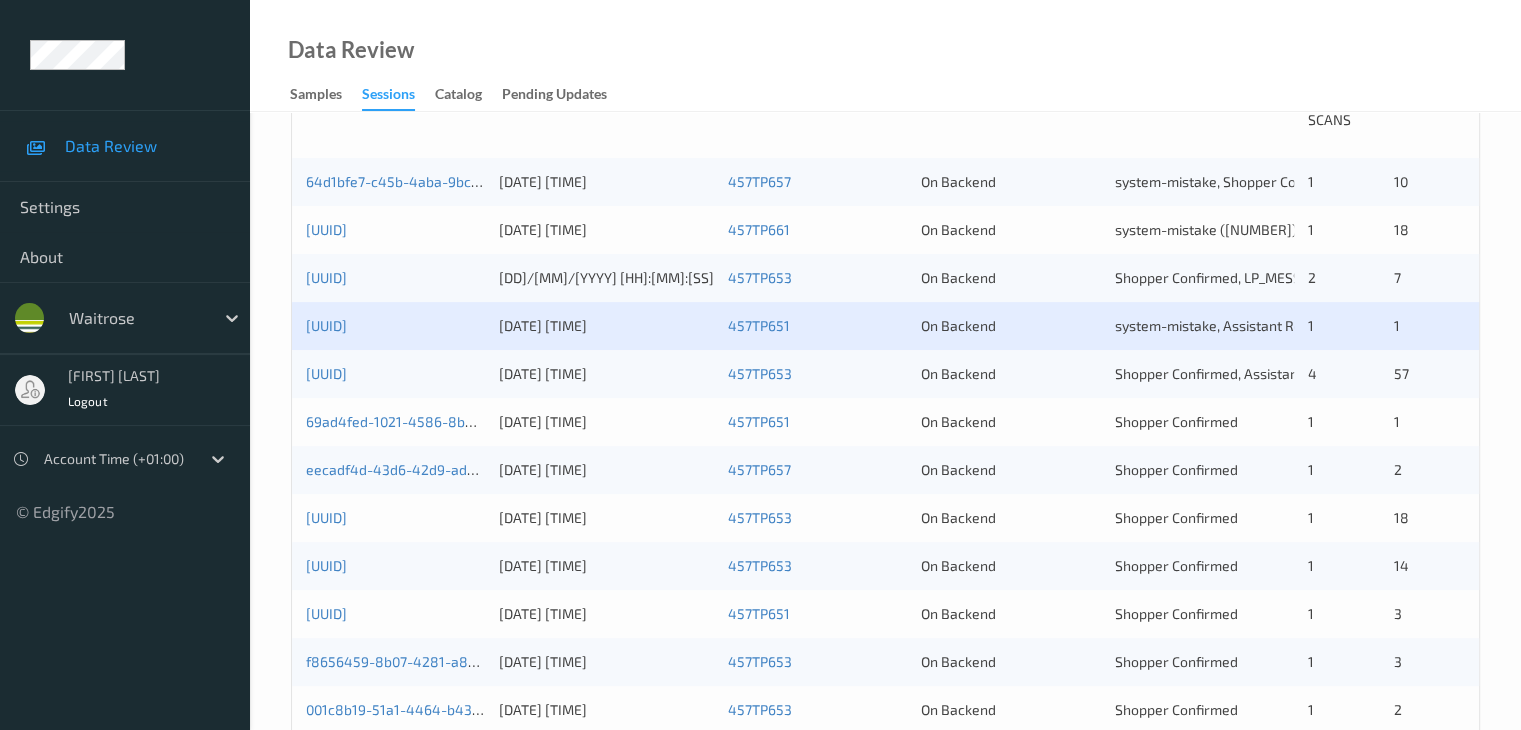 scroll, scrollTop: 500, scrollLeft: 0, axis: vertical 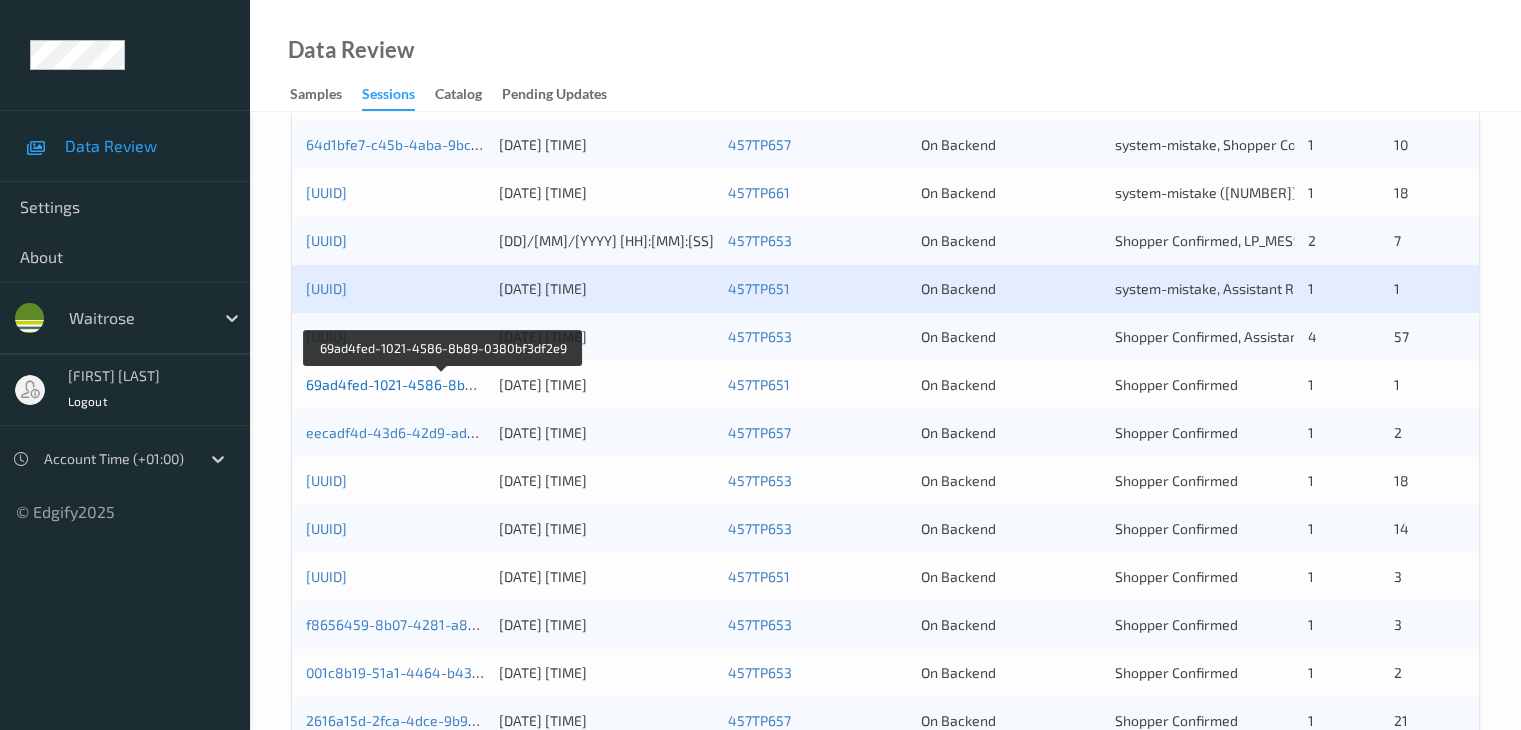 click on "69ad4fed-1021-4586-8b89-0380bf3df2e9" at bounding box center (442, 384) 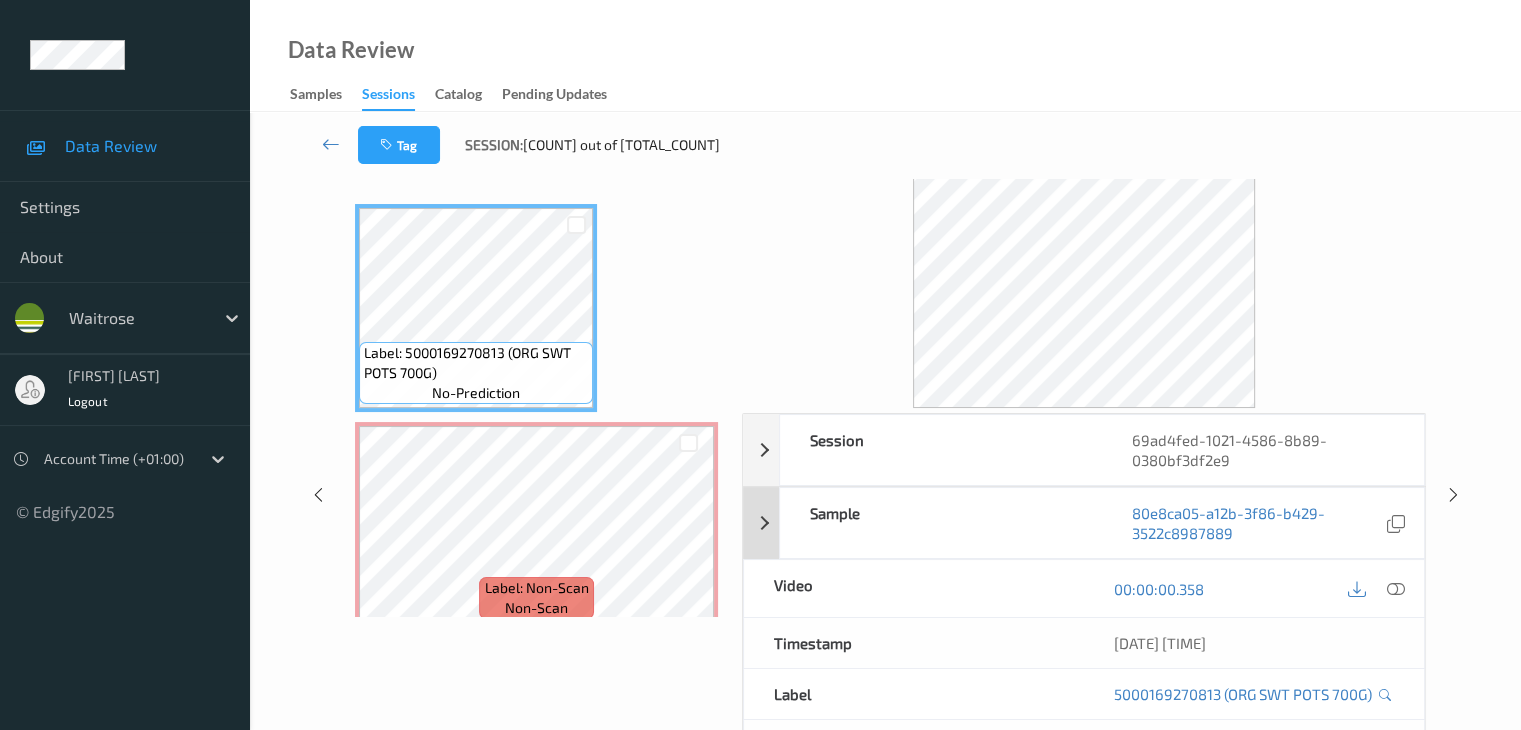 scroll, scrollTop: 0, scrollLeft: 0, axis: both 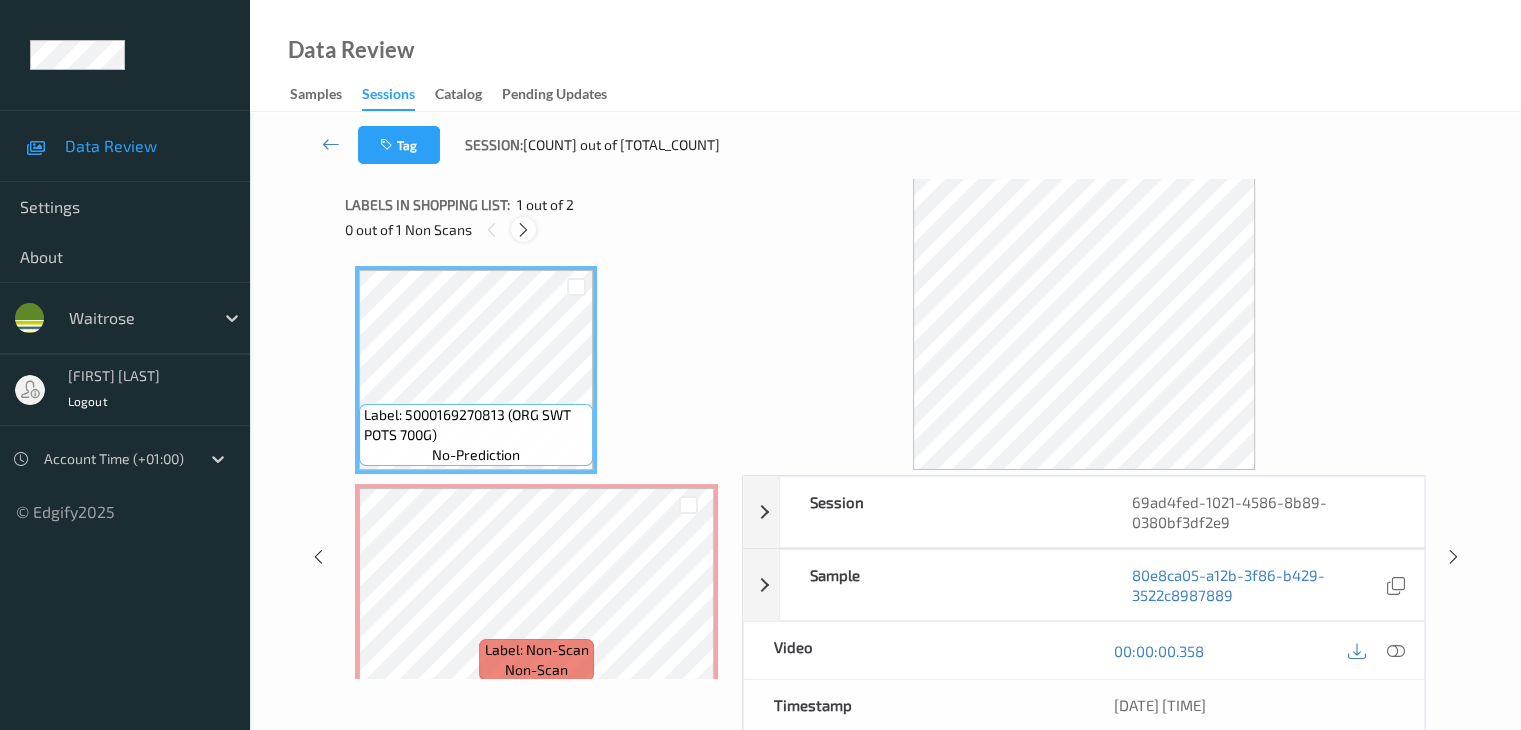 click at bounding box center (523, 230) 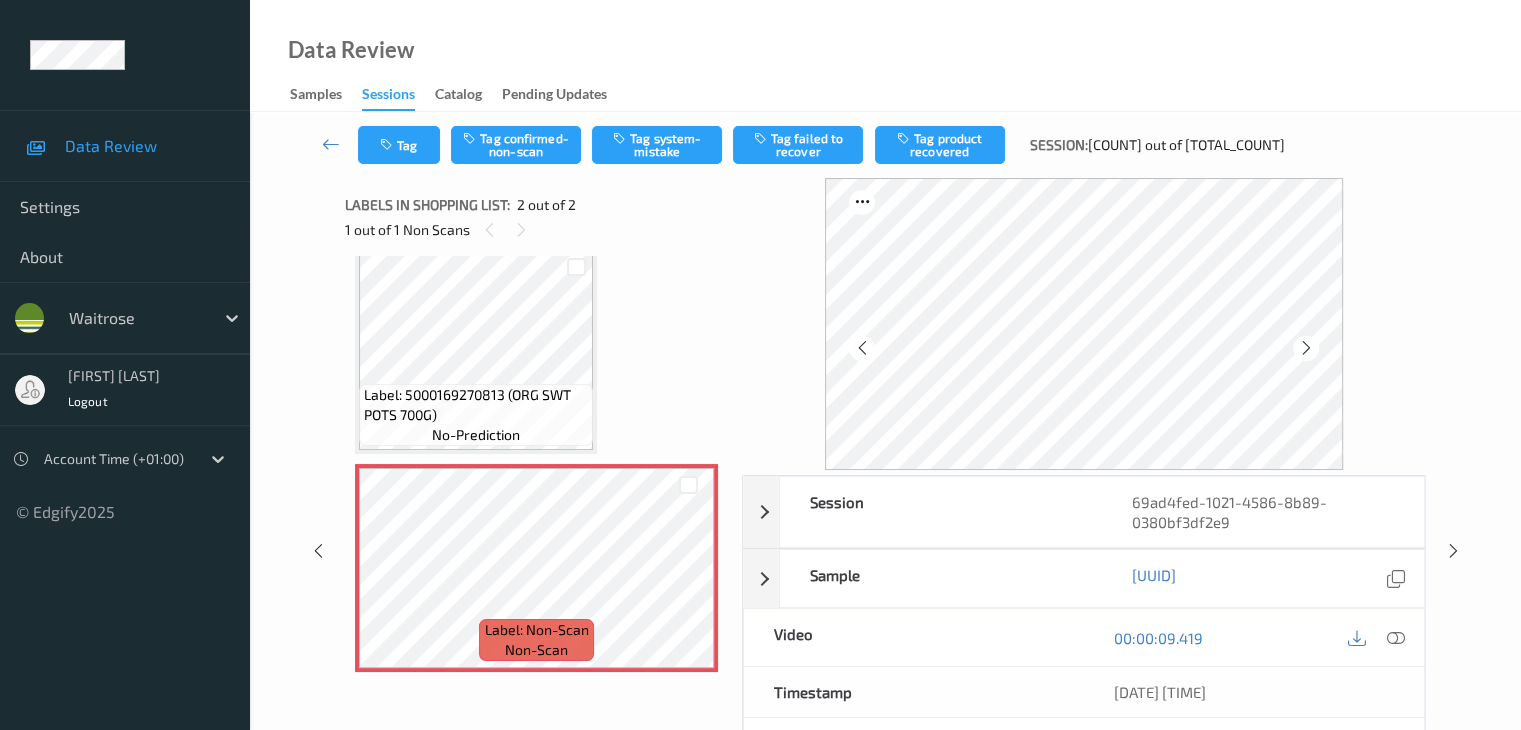 scroll, scrollTop: 23, scrollLeft: 0, axis: vertical 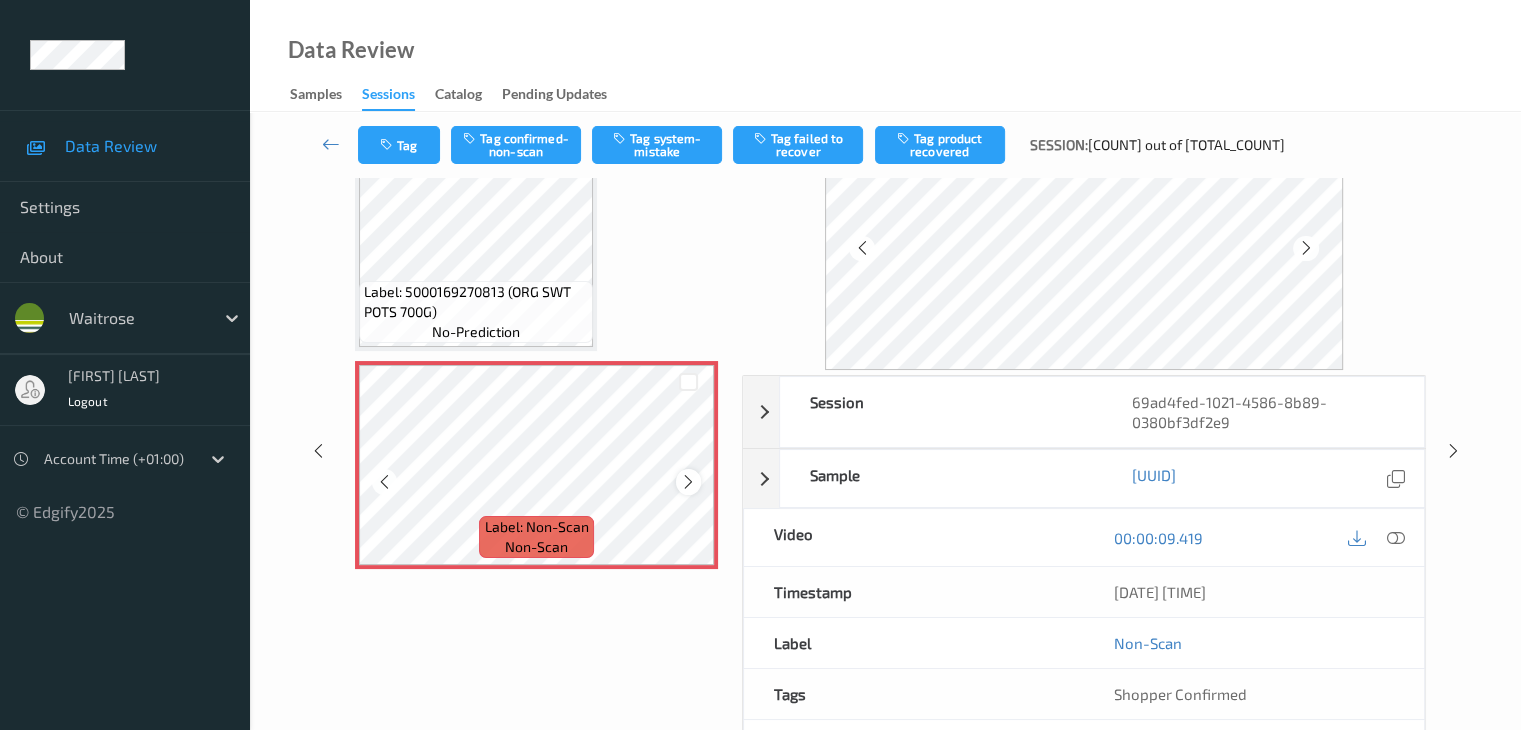 click at bounding box center (688, 482) 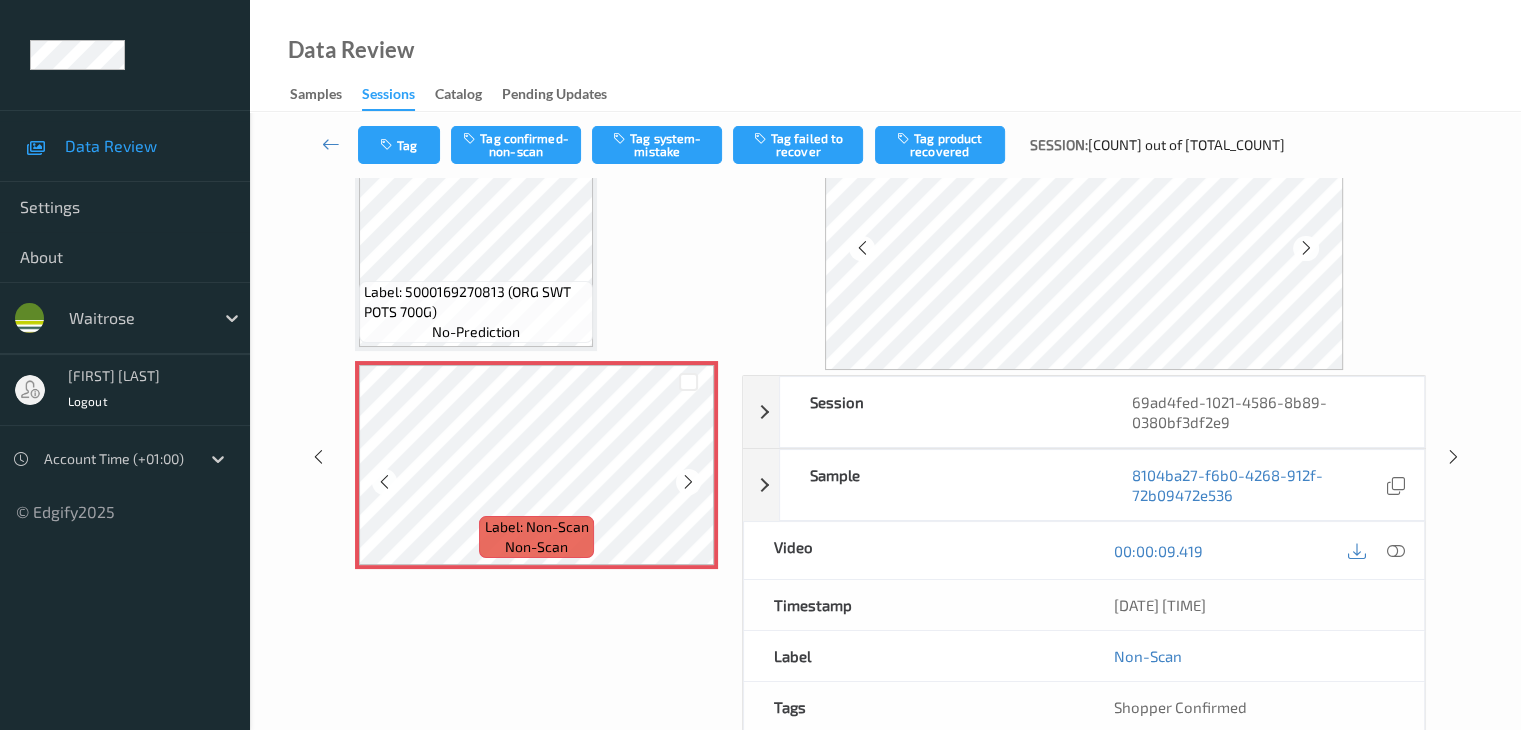 click at bounding box center [688, 482] 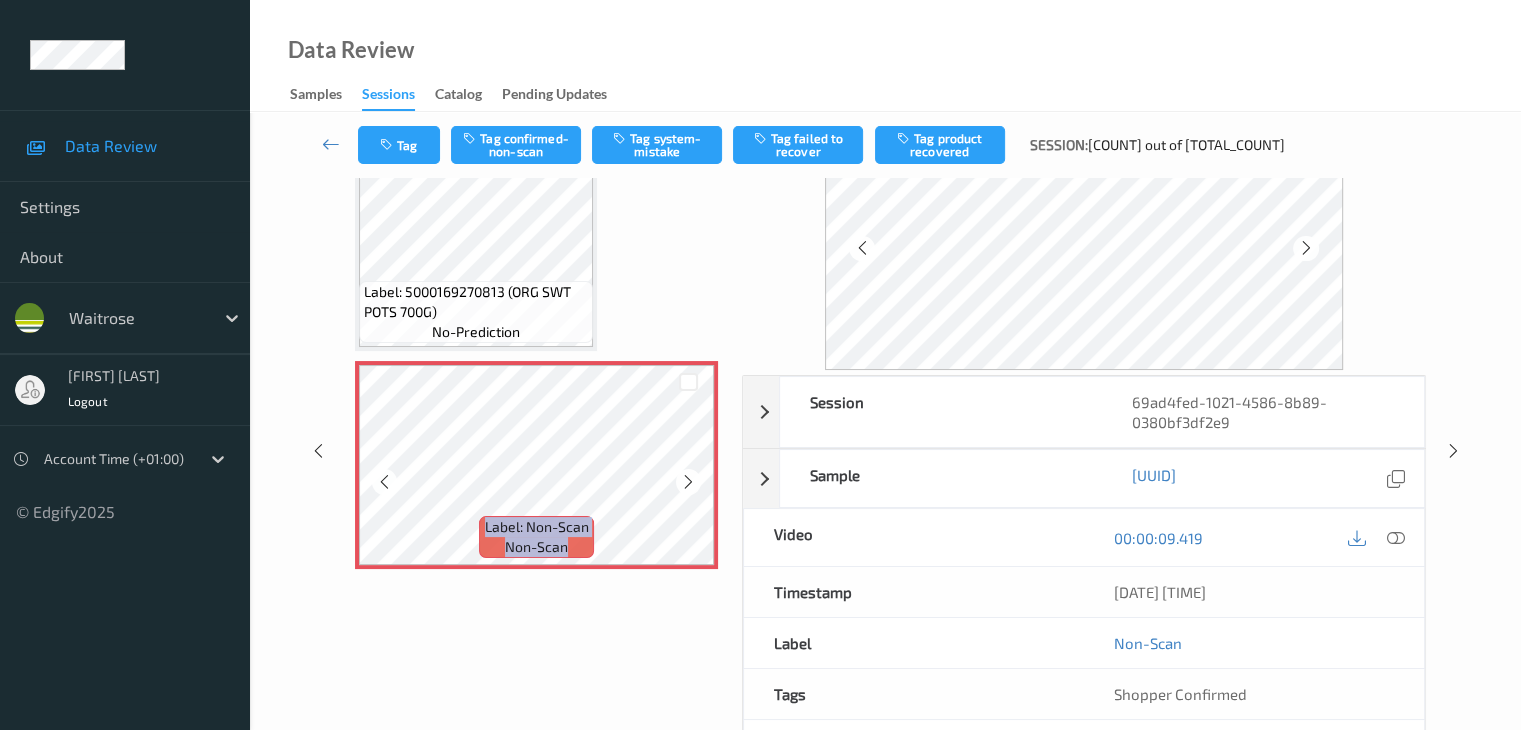 click at bounding box center [688, 482] 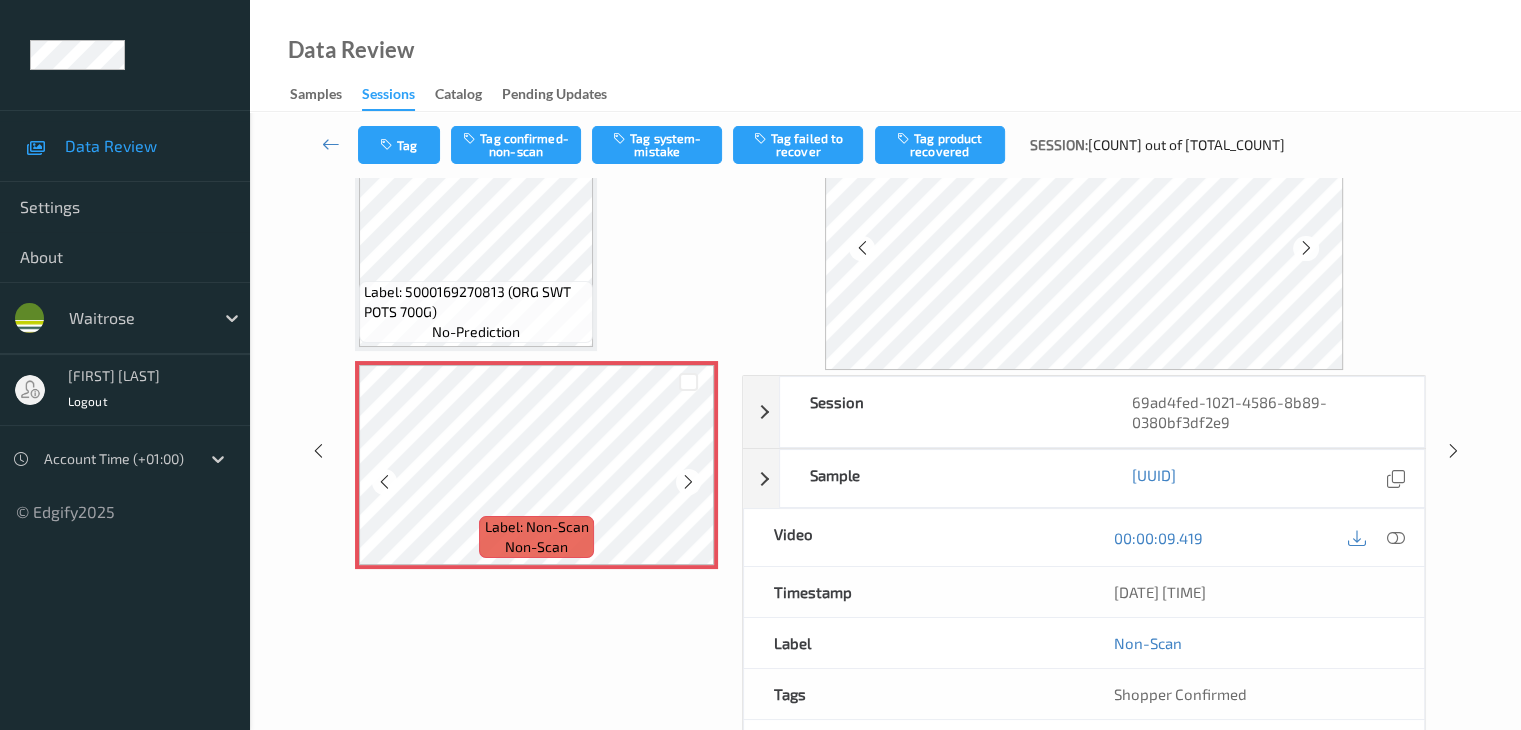 click at bounding box center (688, 482) 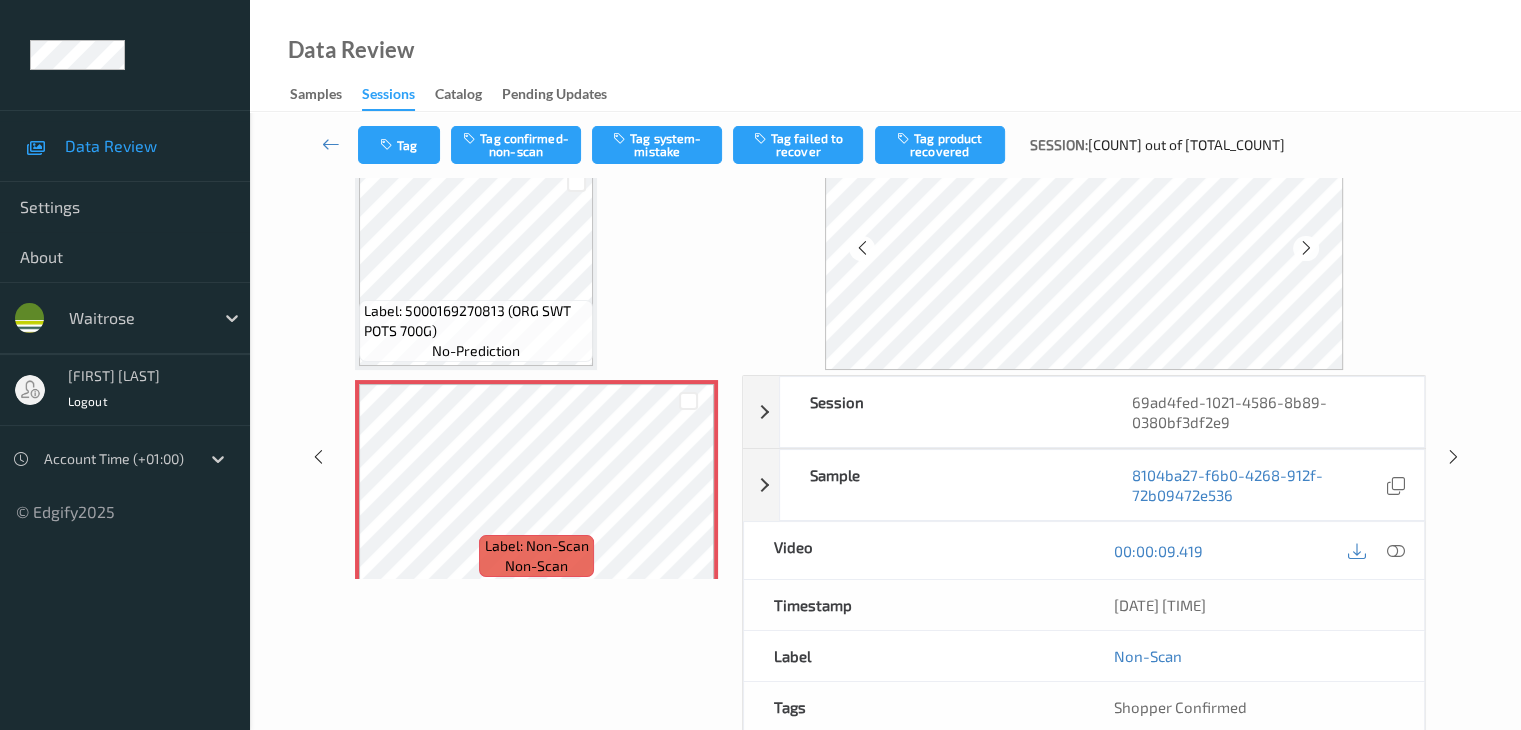 scroll, scrollTop: 0, scrollLeft: 0, axis: both 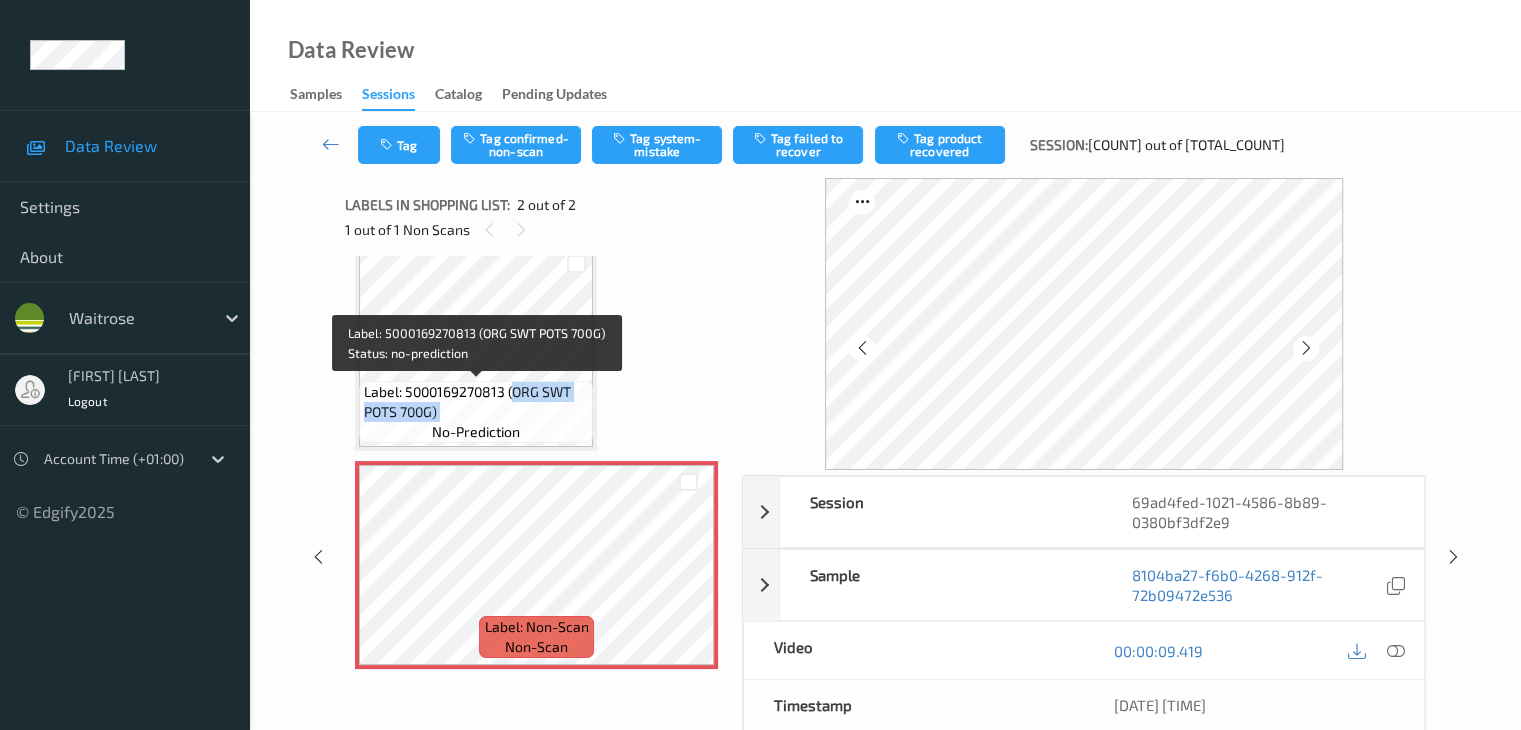 drag, startPoint x: 513, startPoint y: 391, endPoint x: 433, endPoint y: 425, distance: 86.925255 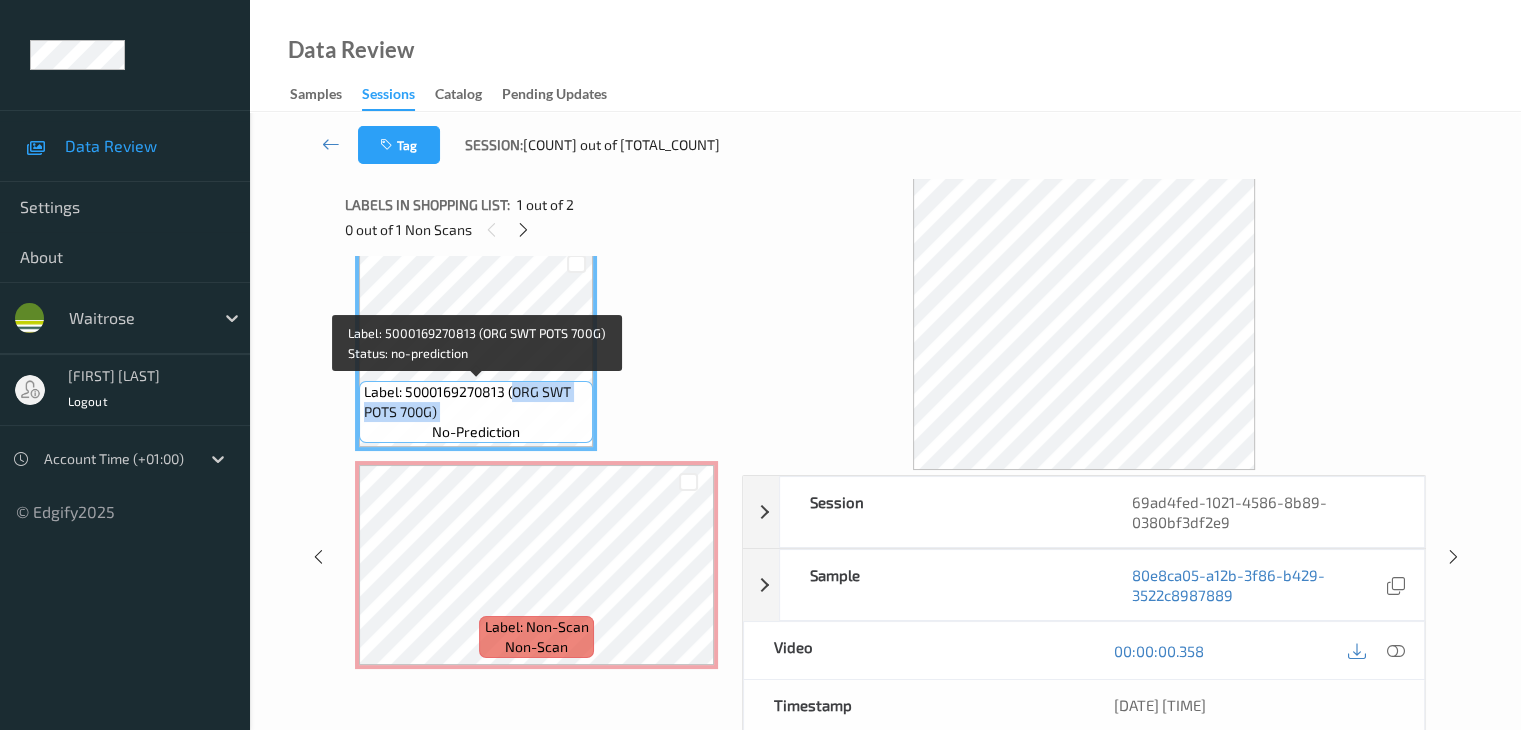 copy on "ORG SWT POTS [NUMBER]G)" 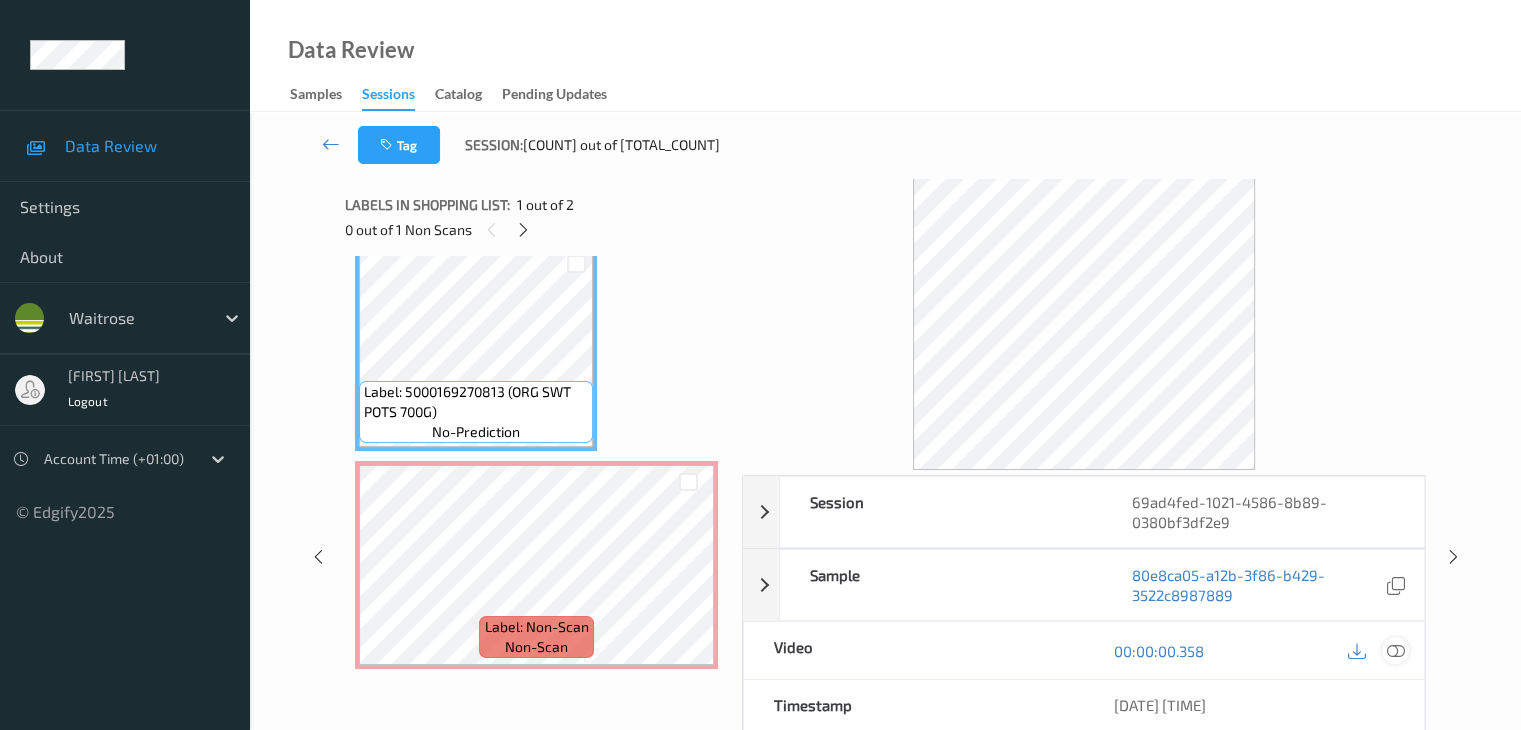 click at bounding box center [1395, 651] 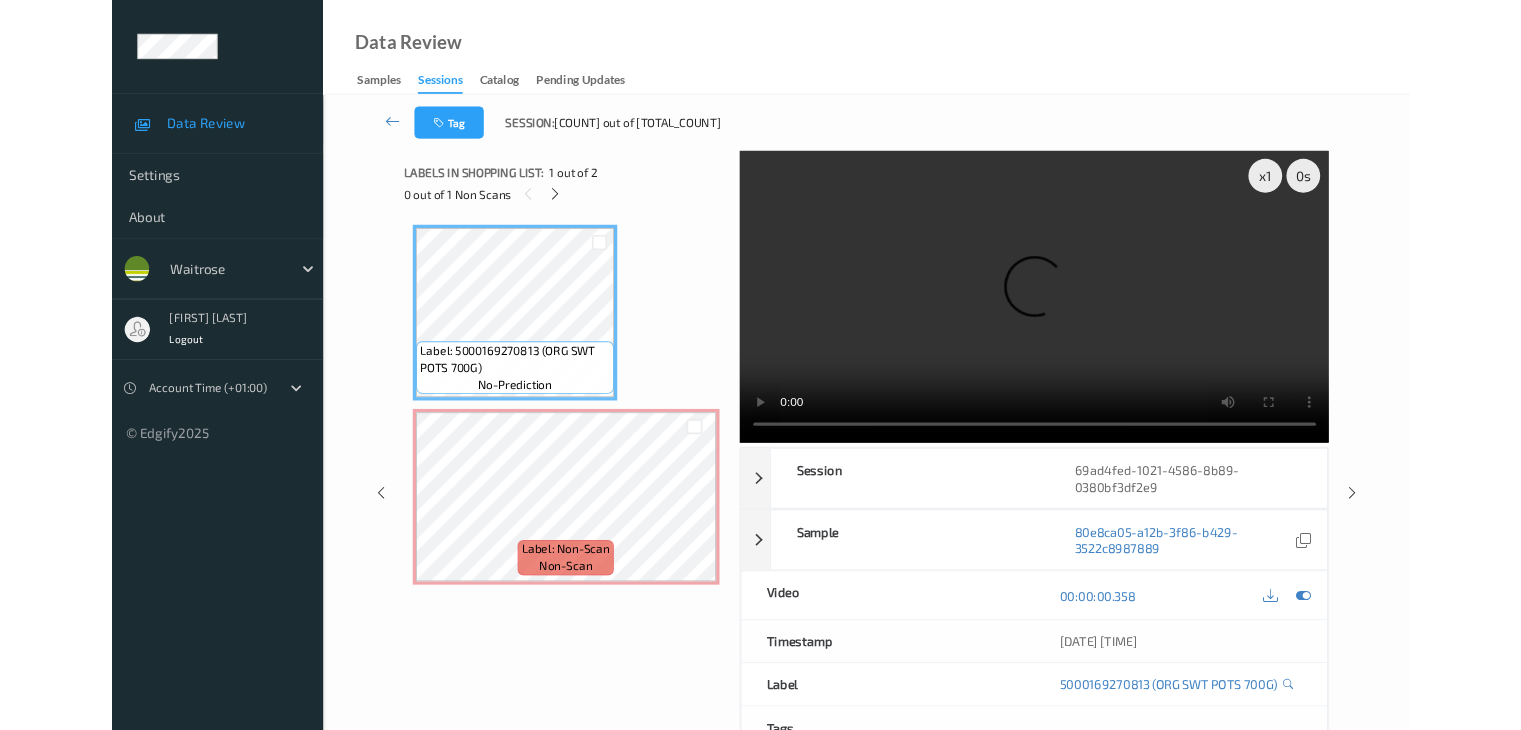 scroll, scrollTop: 0, scrollLeft: 0, axis: both 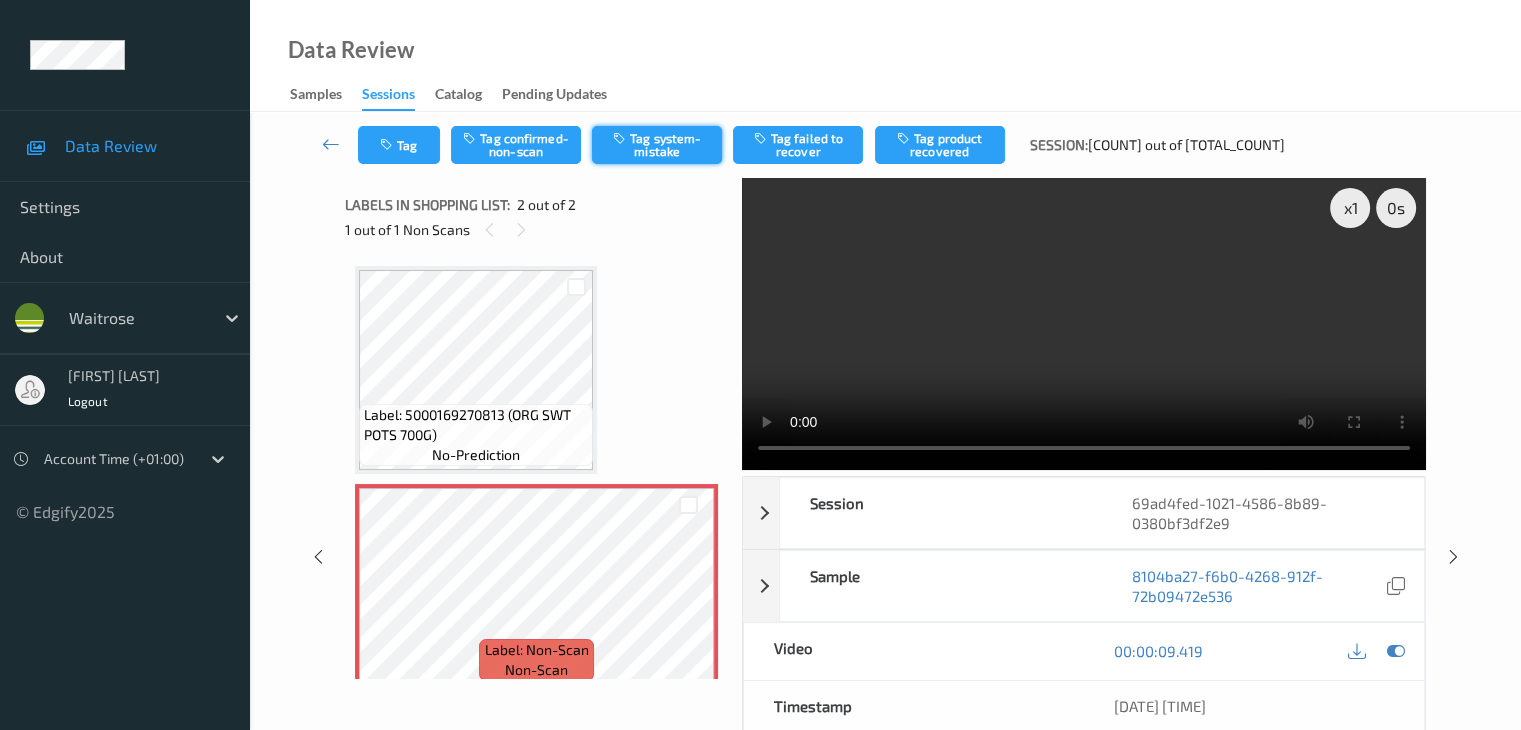 click on "Tag   system-mistake" at bounding box center (657, 145) 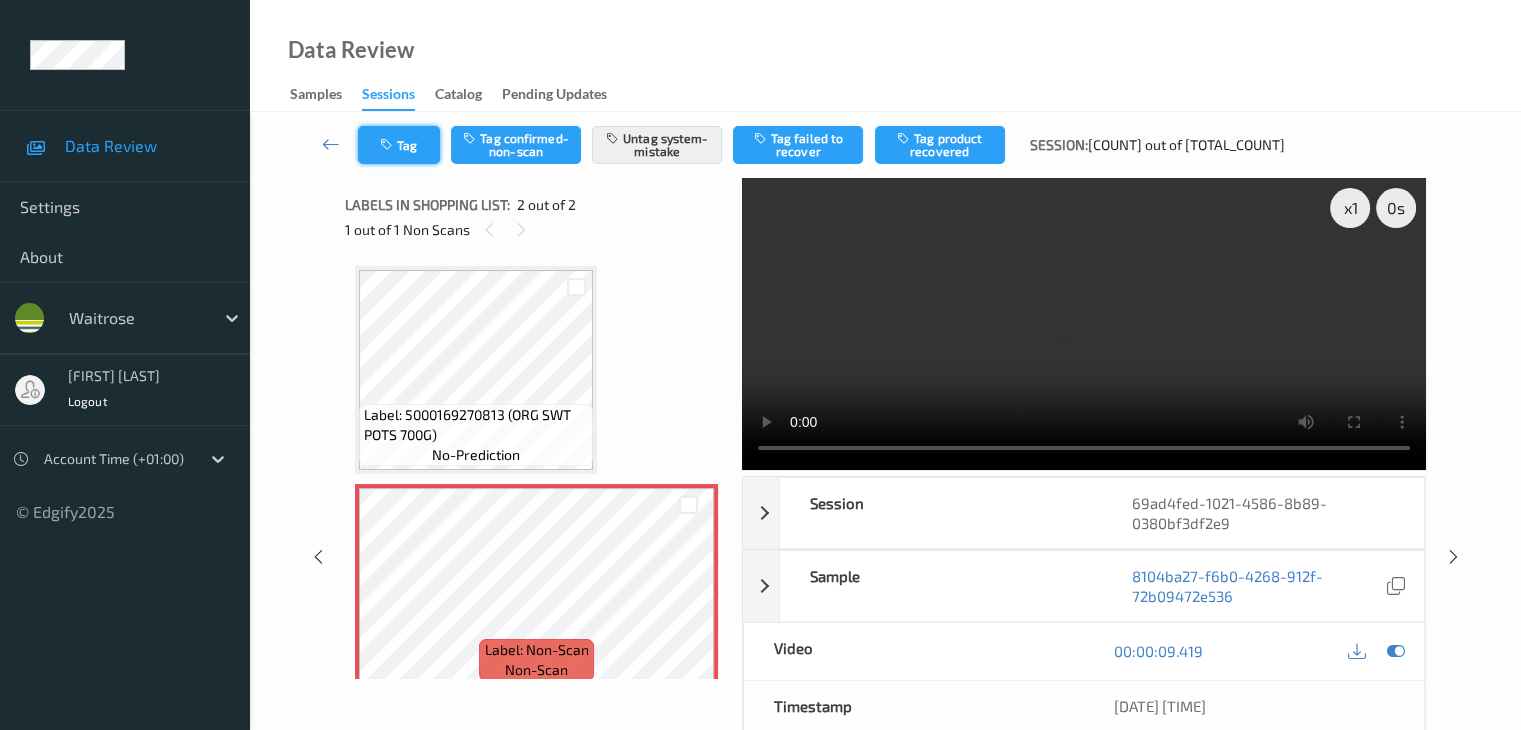 click at bounding box center (388, 145) 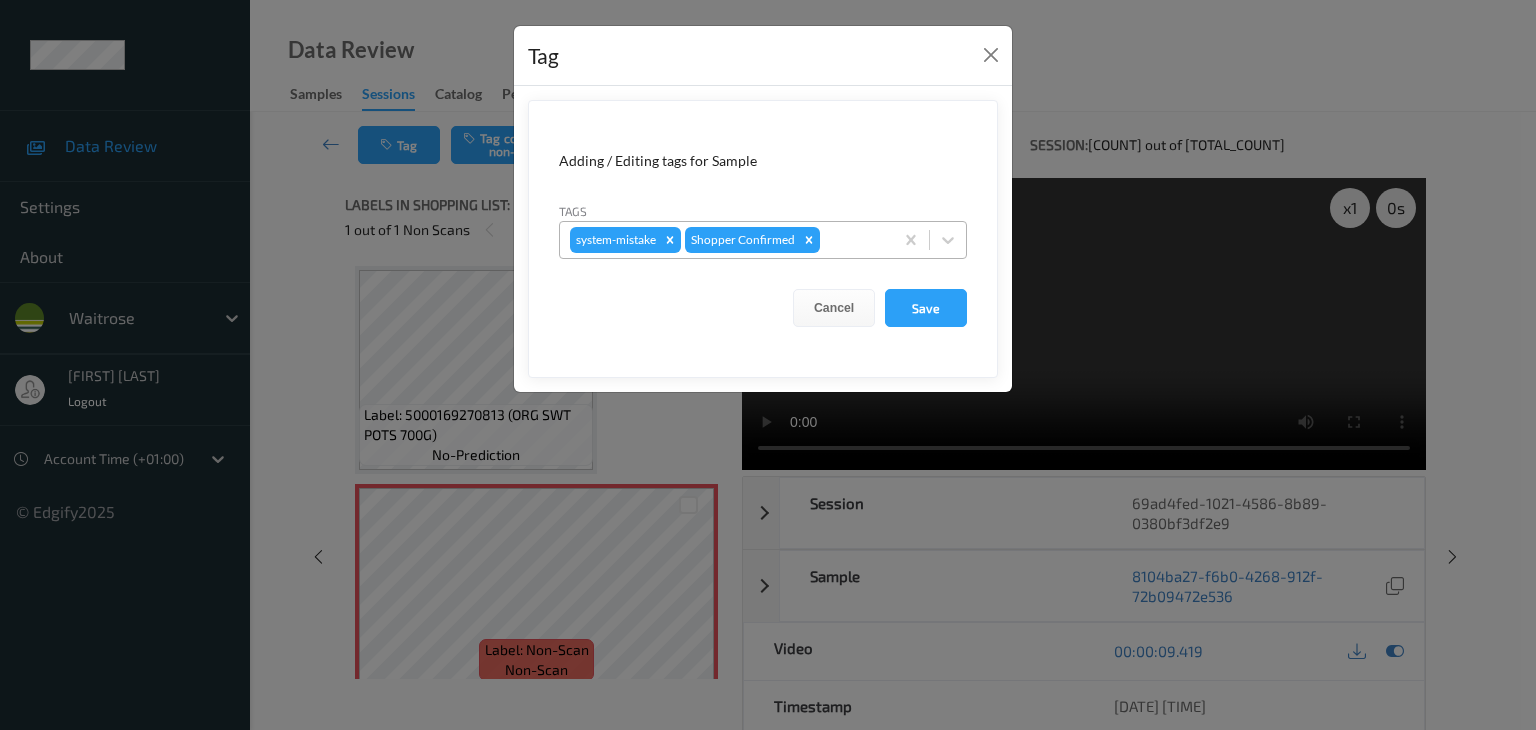 click at bounding box center (853, 240) 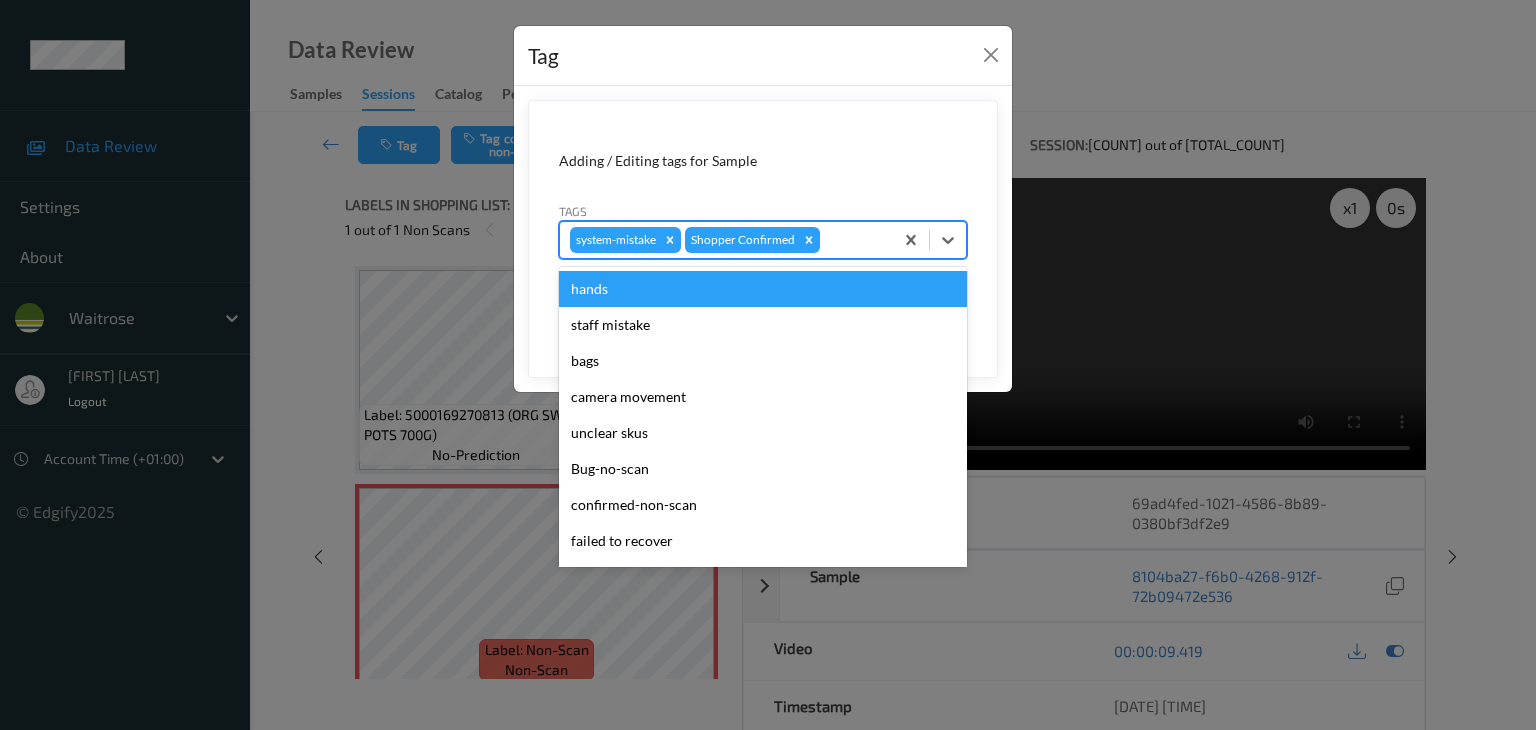 type on "u" 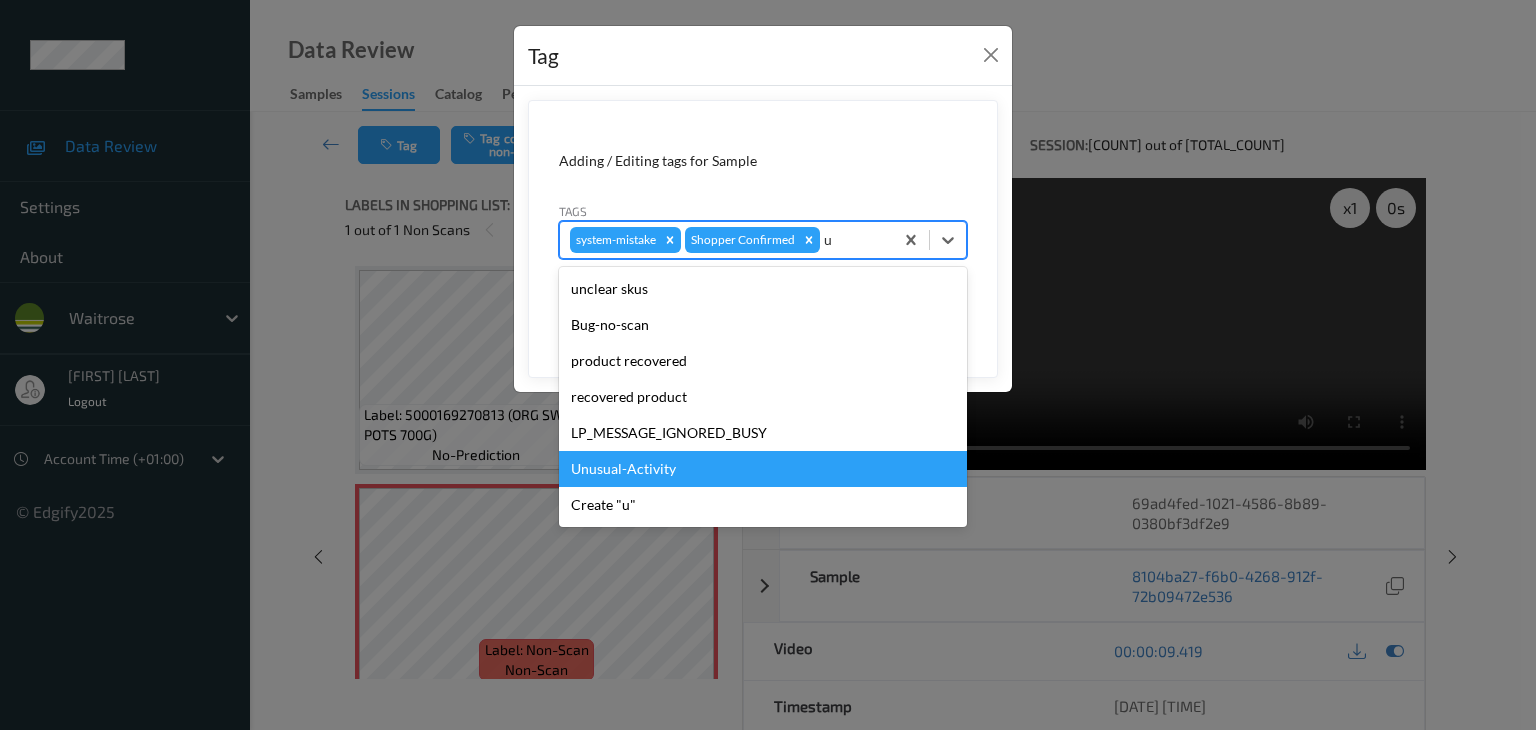 click on "Unusual-Activity" at bounding box center [763, 469] 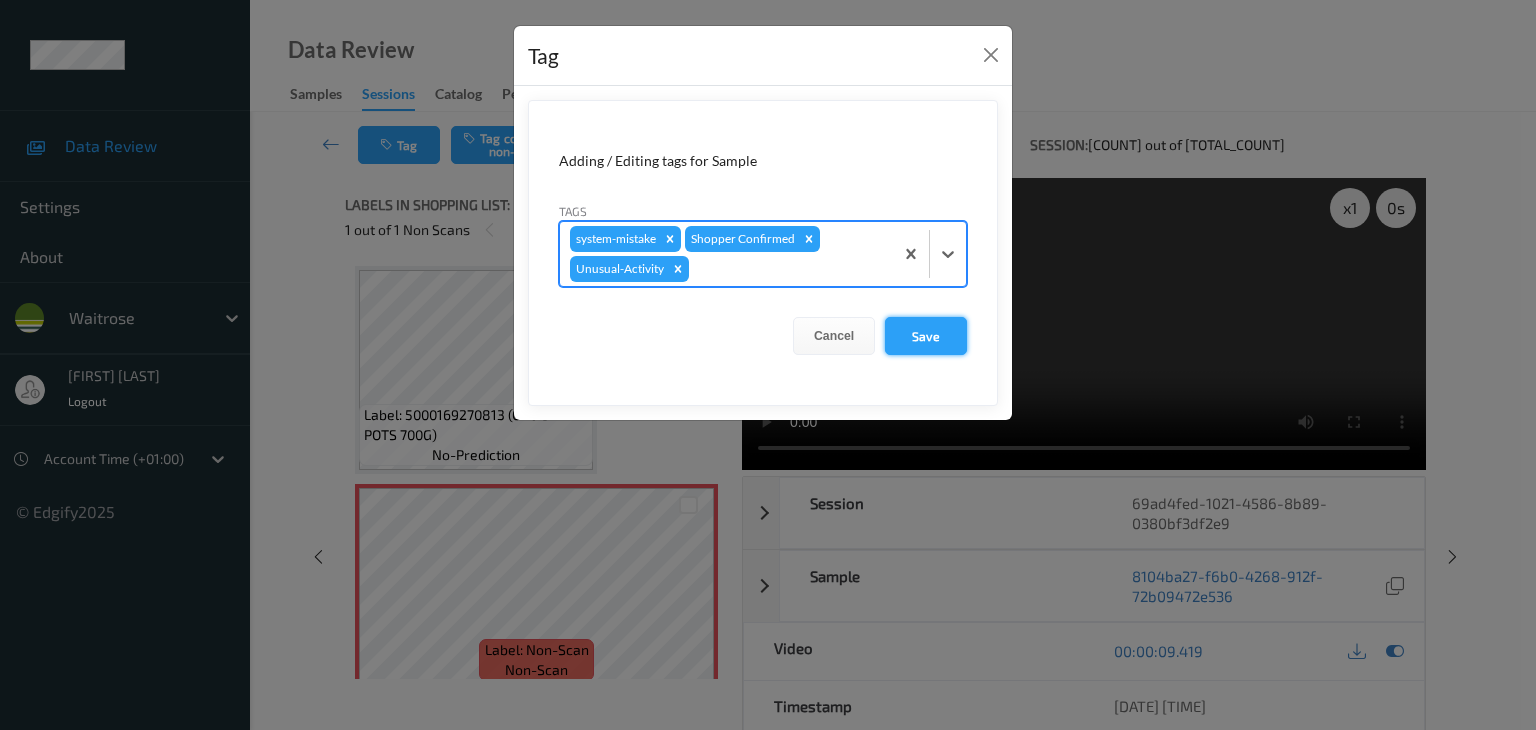 click on "Save" at bounding box center [926, 336] 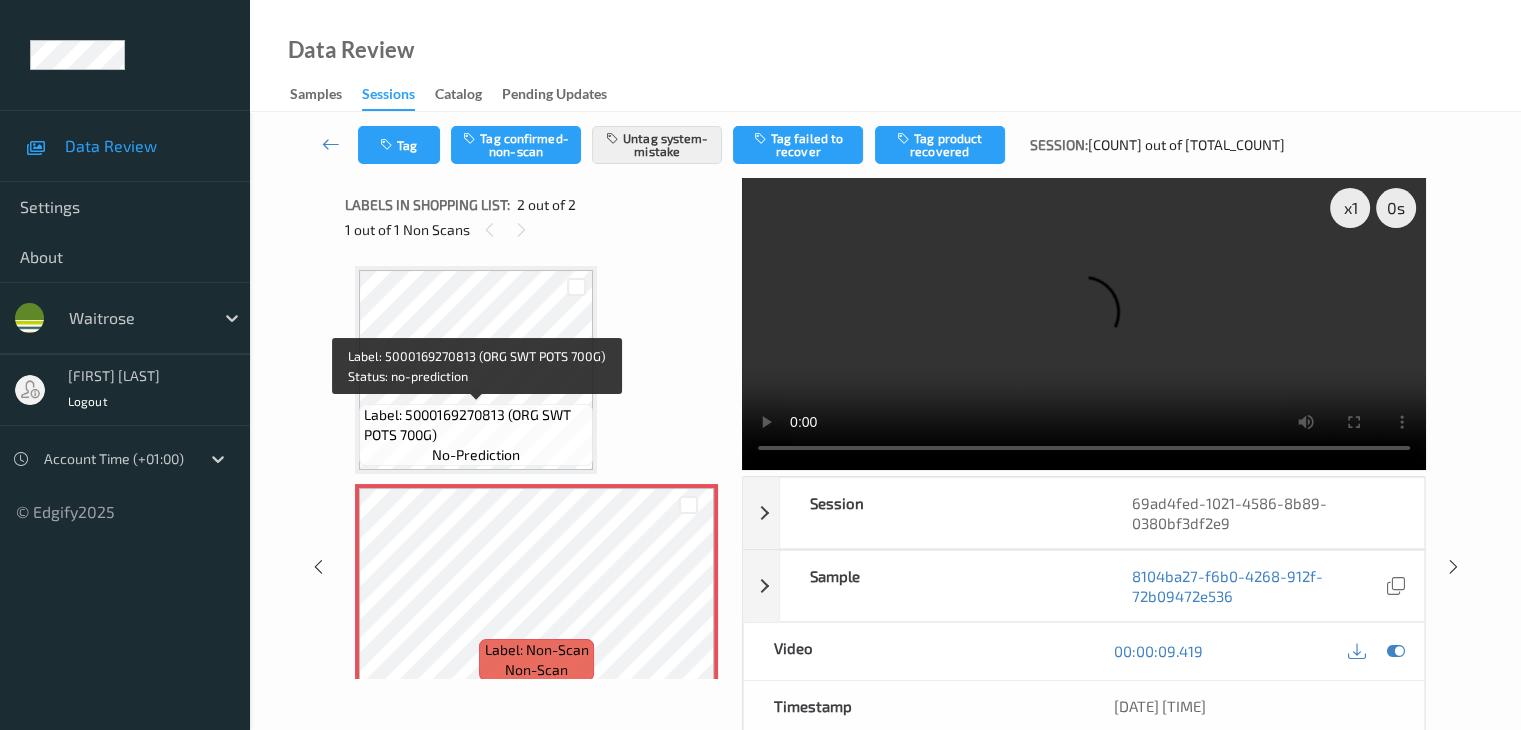 click on "Label: [NUMBER] (ORG SWT POTS 700G) no-prediction" at bounding box center (476, 435) 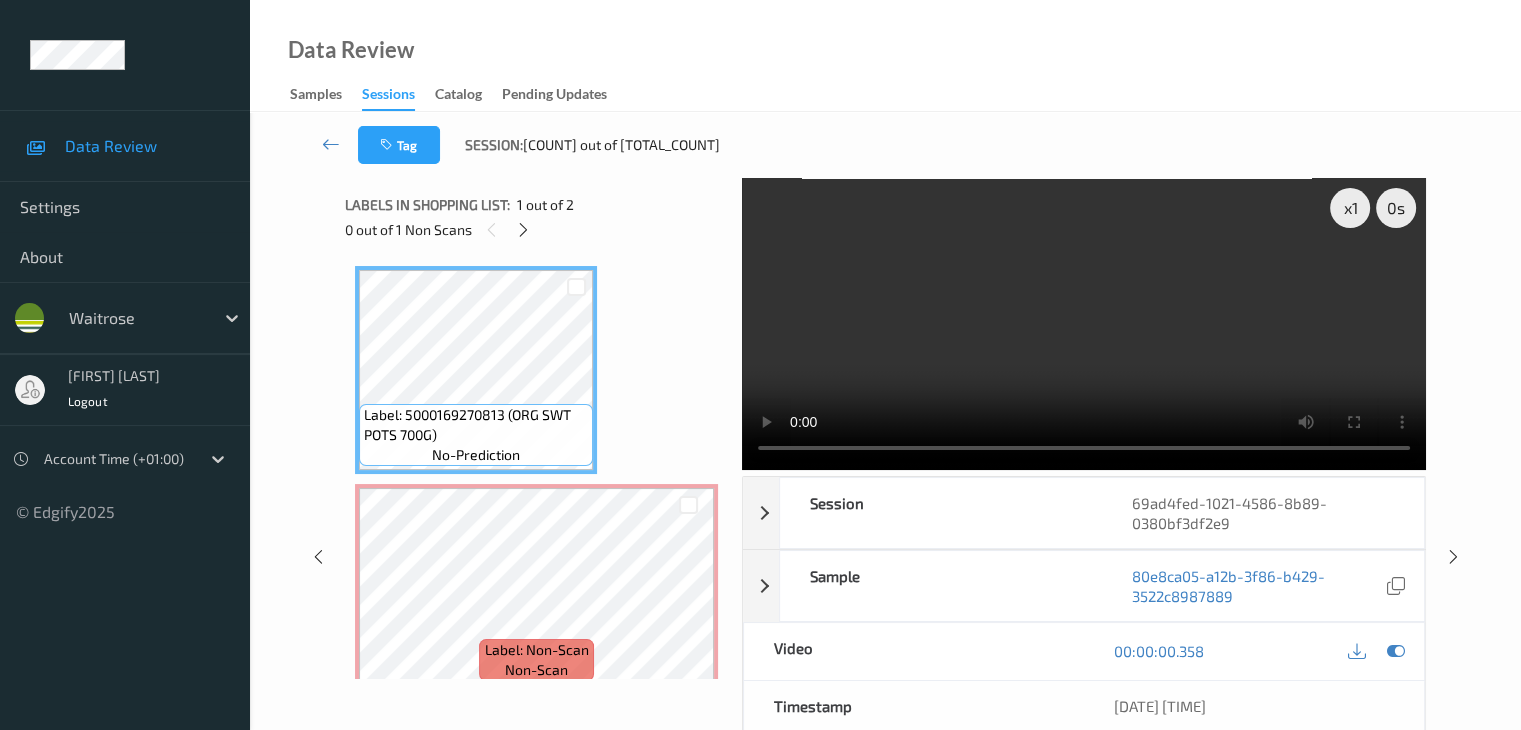 click on "Label: 5000169270813 (ORG SWT POTS 700G)" at bounding box center [476, 425] 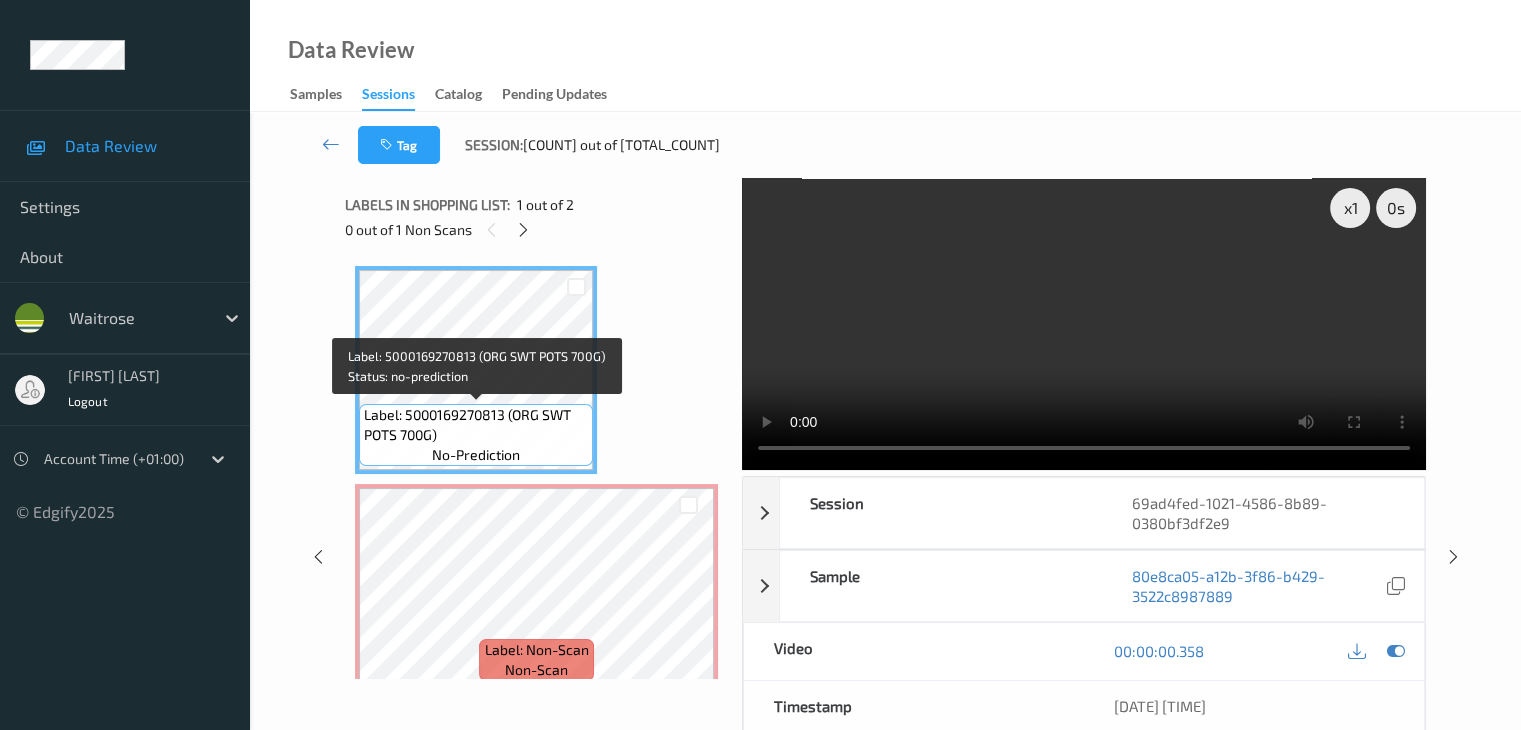 click on "Label: 5000169270813 (ORG SWT POTS 700G)" at bounding box center (476, 425) 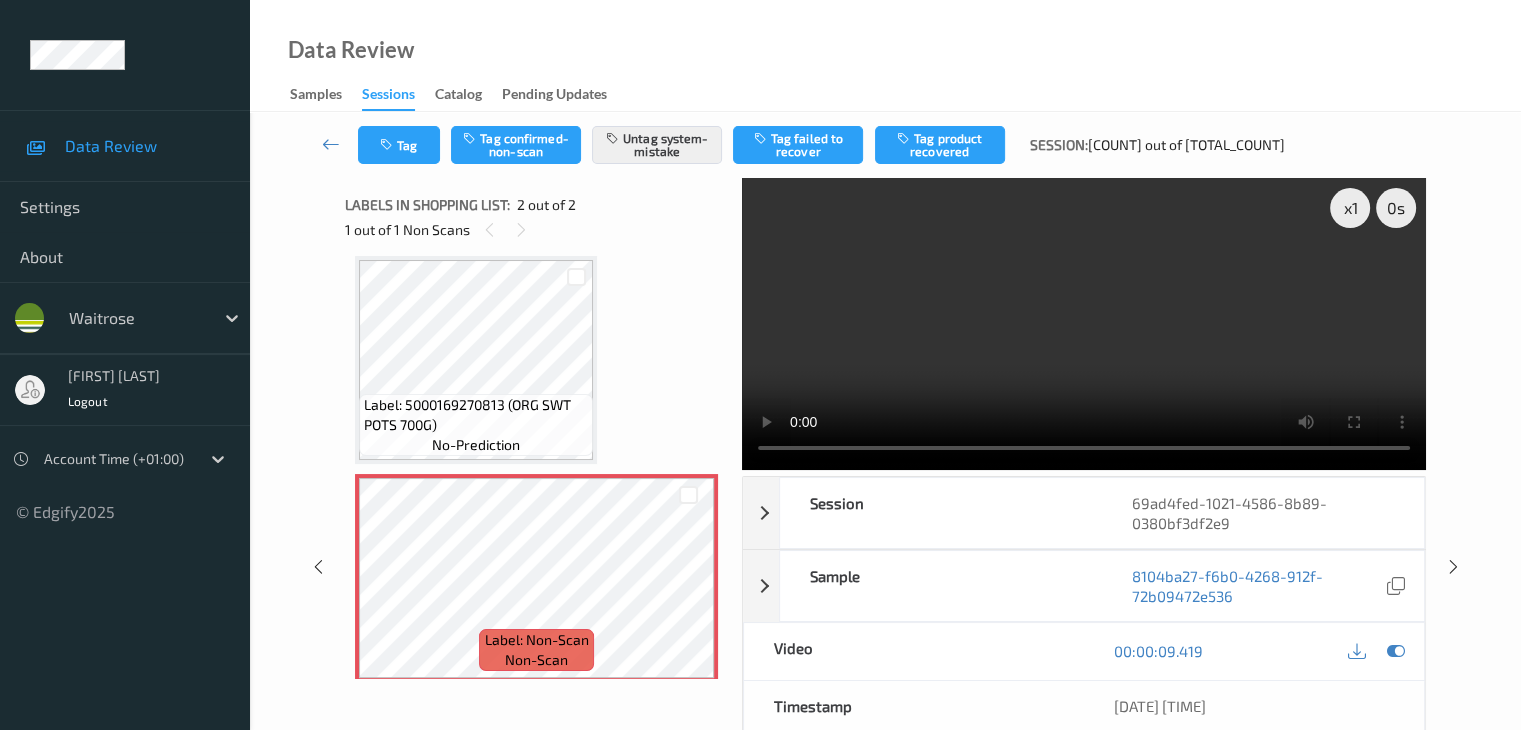 scroll, scrollTop: 23, scrollLeft: 0, axis: vertical 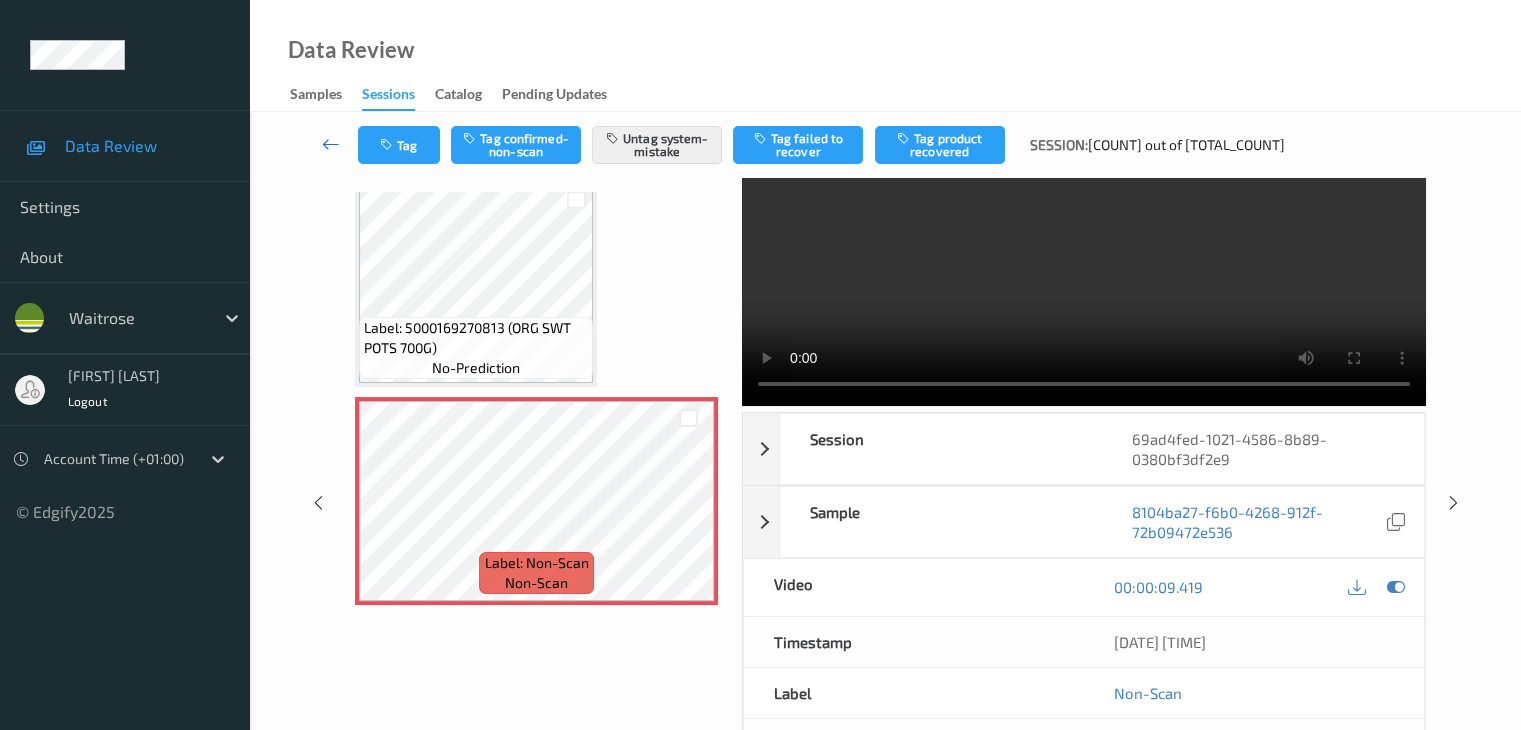 click at bounding box center [331, 144] 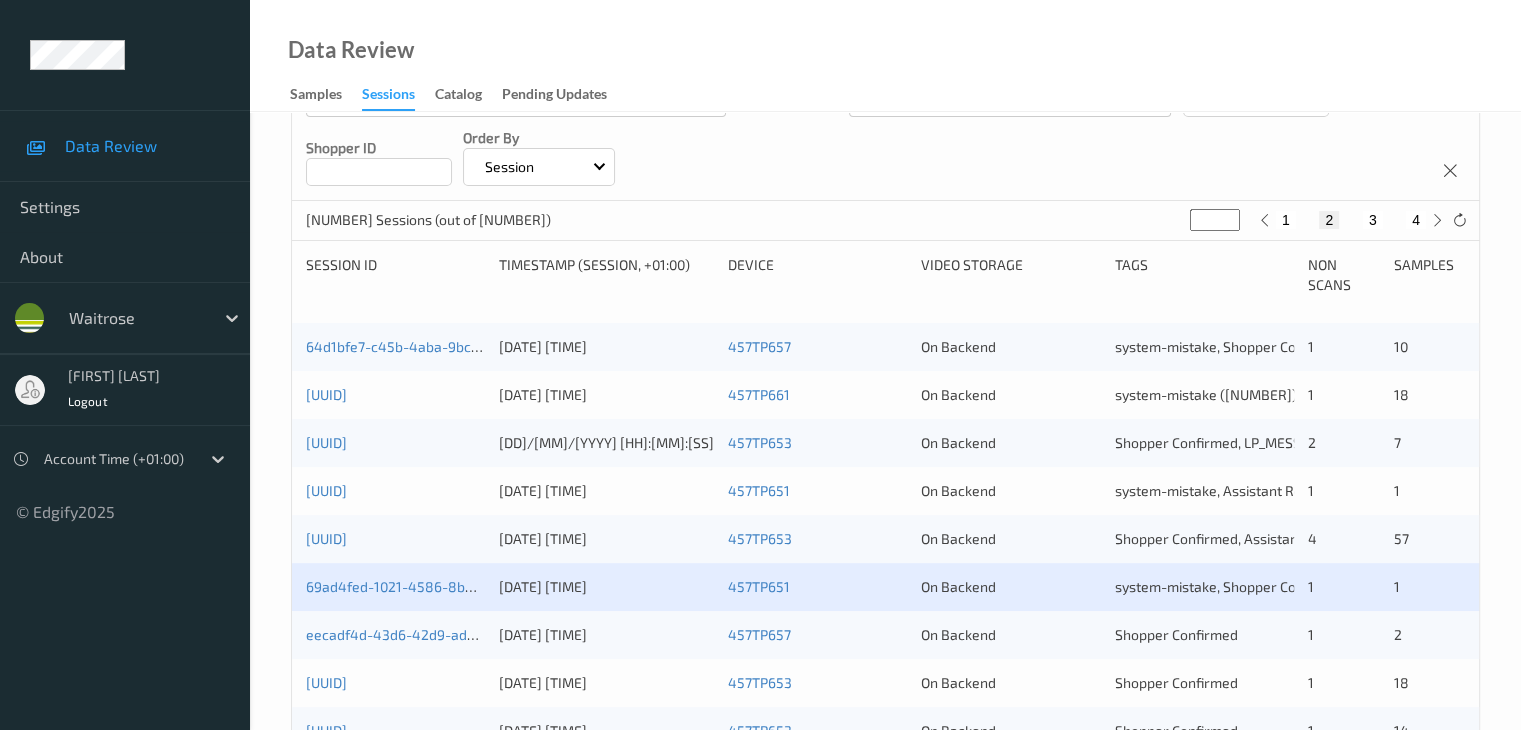 scroll, scrollTop: 700, scrollLeft: 0, axis: vertical 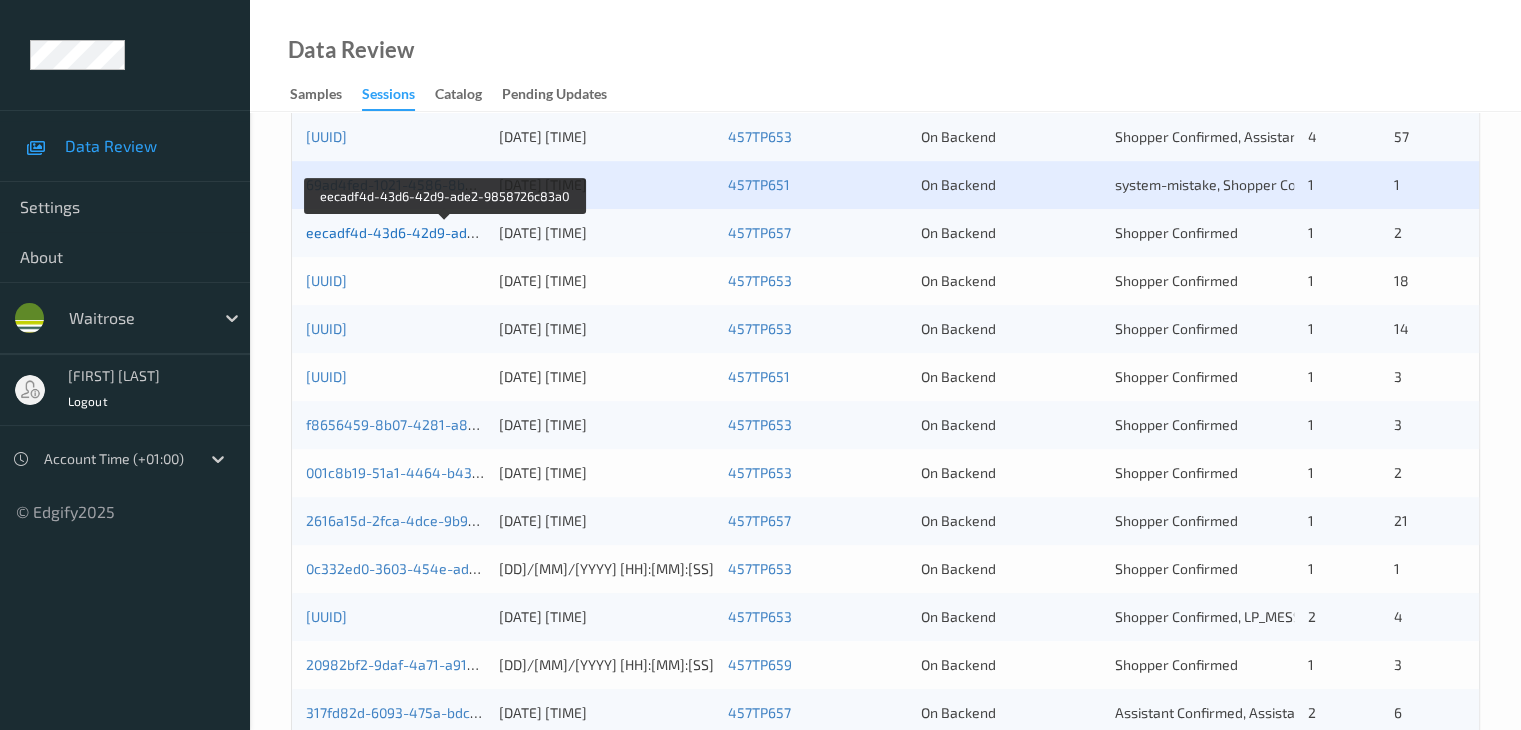 click on "eecadf4d-43d6-42d9-ade2-9858726c83a0" at bounding box center (446, 232) 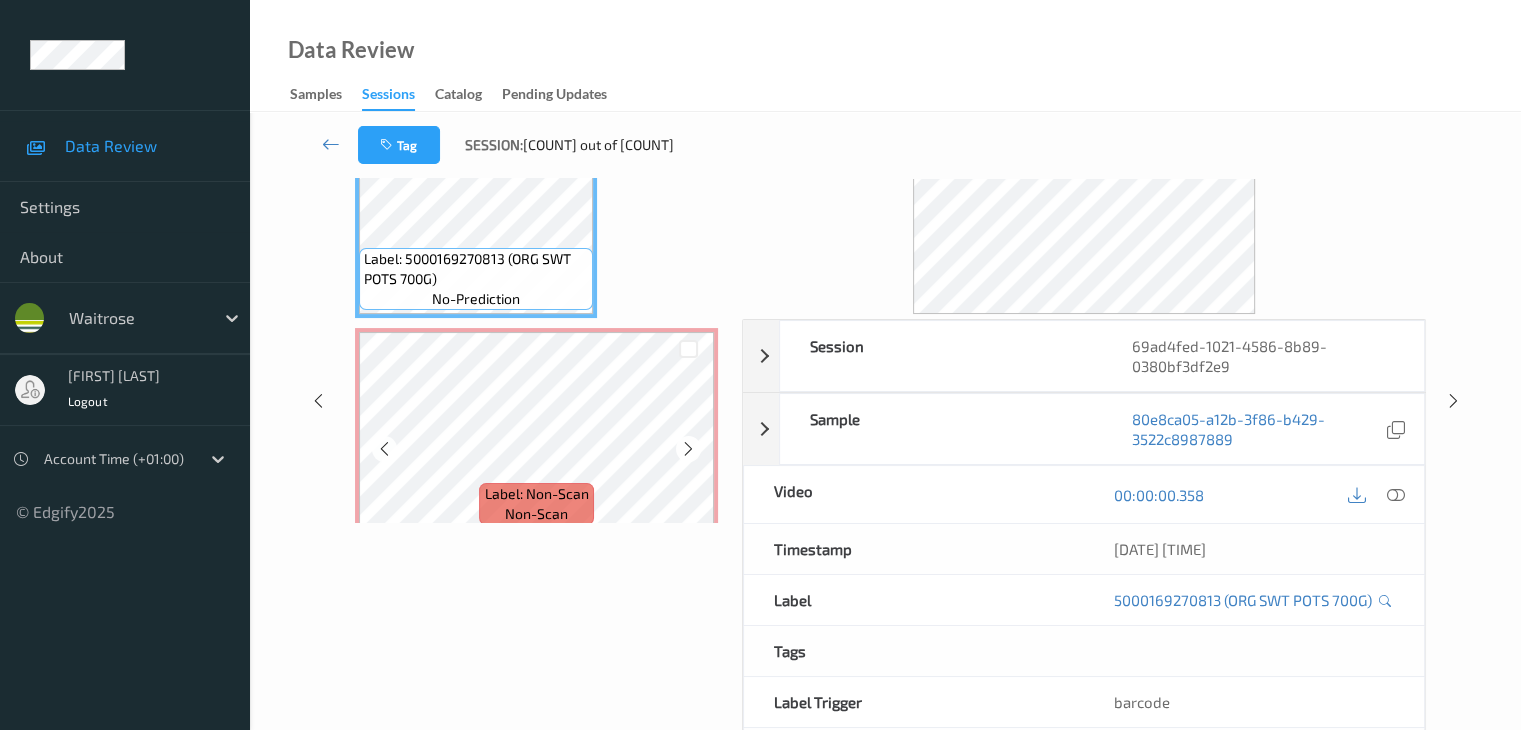 scroll, scrollTop: 0, scrollLeft: 0, axis: both 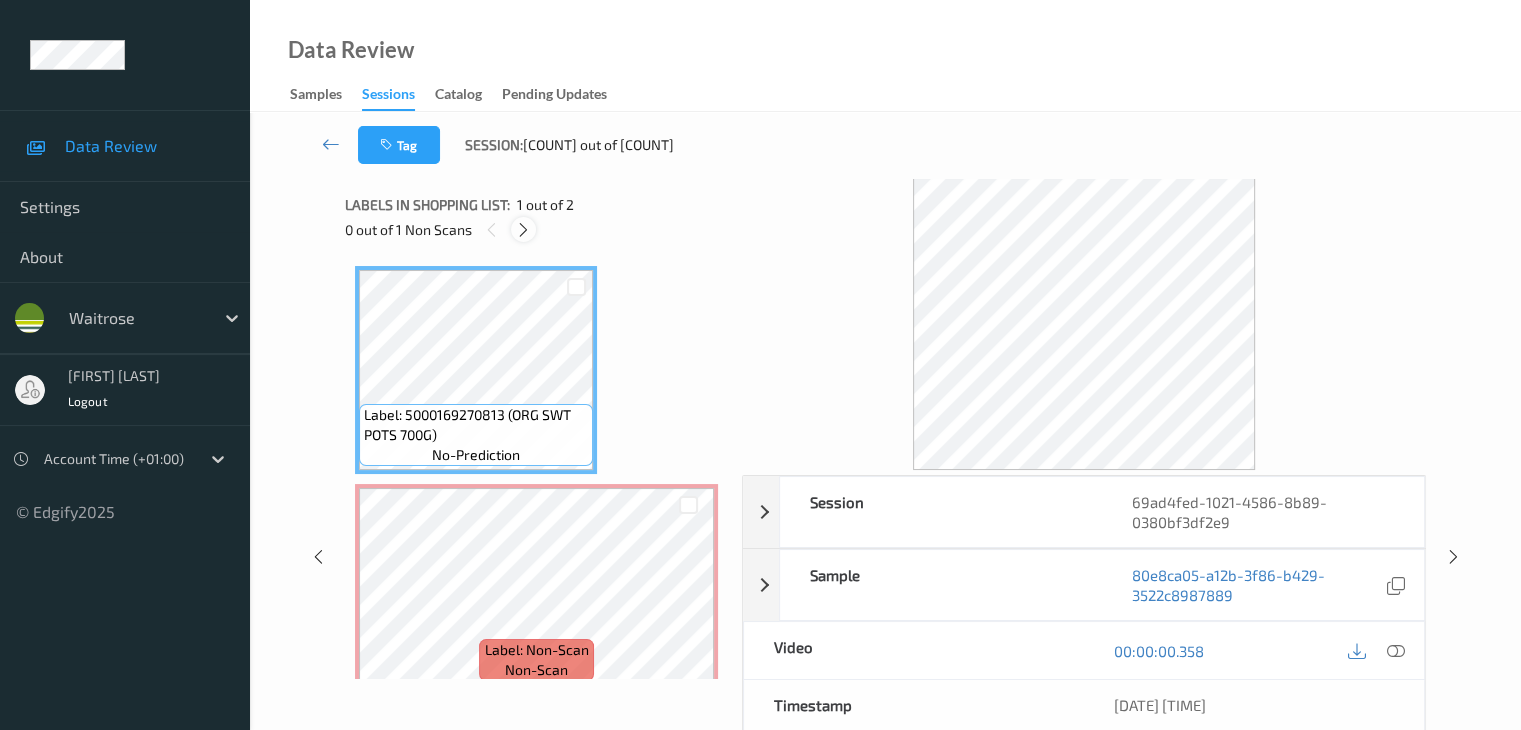 click at bounding box center [523, 230] 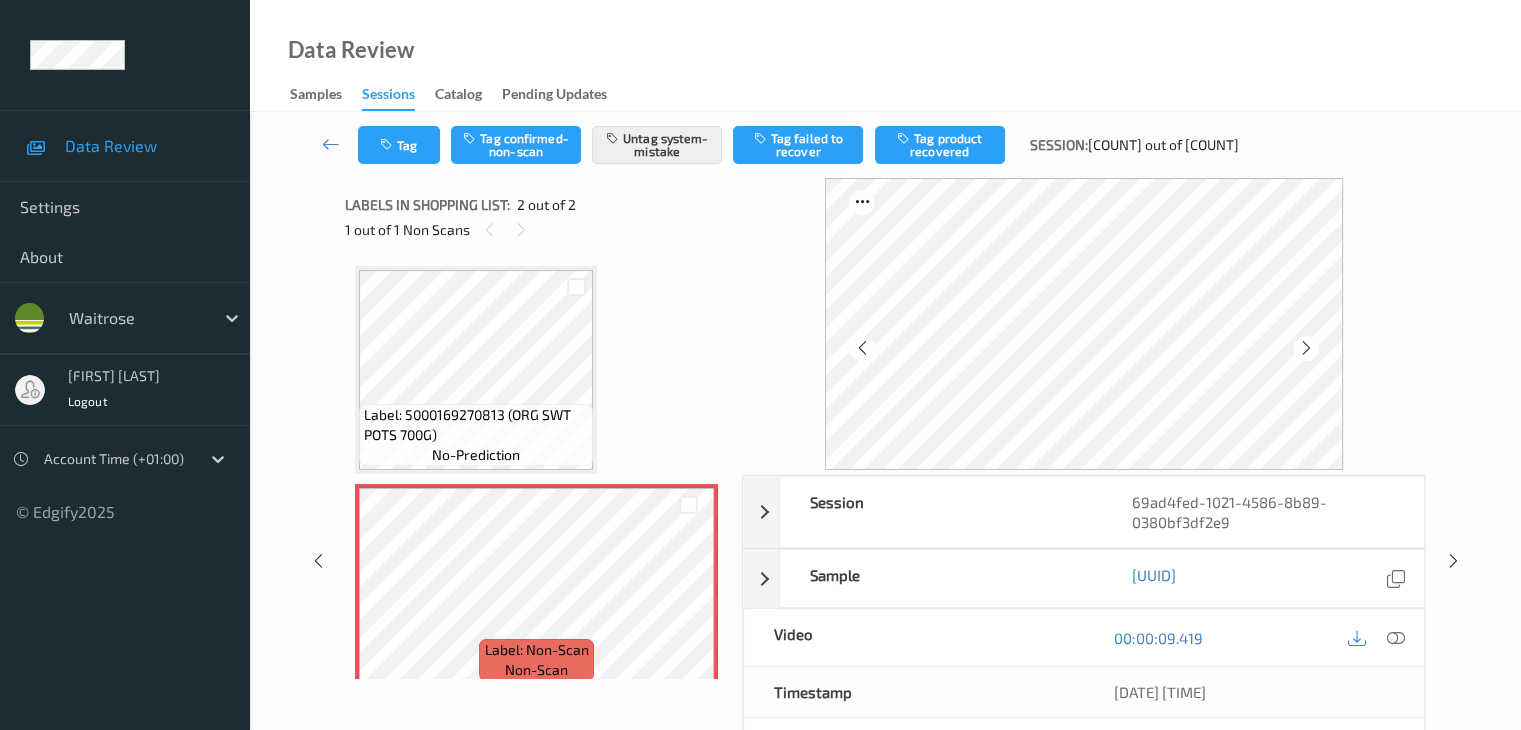 scroll, scrollTop: 10, scrollLeft: 0, axis: vertical 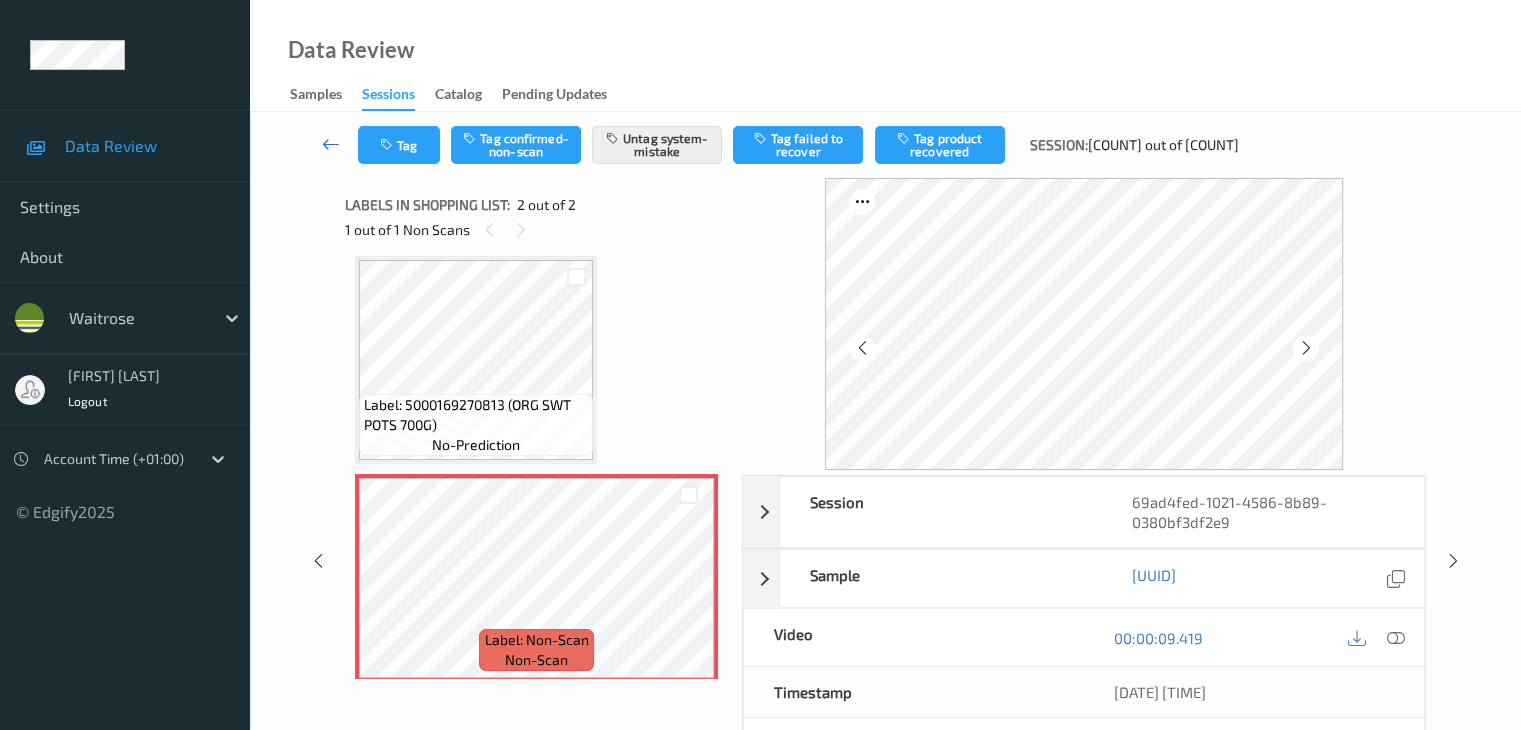 click at bounding box center [331, 144] 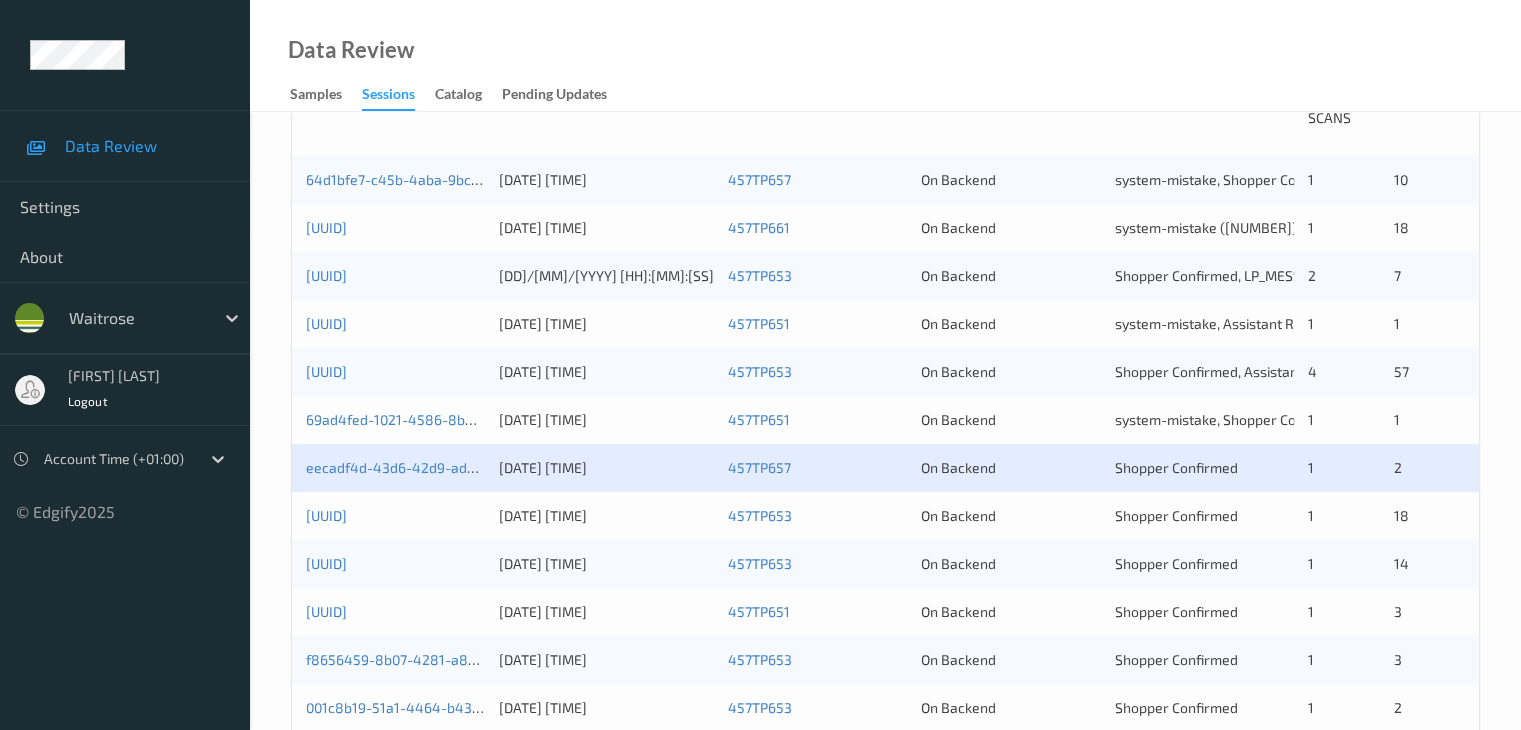 scroll, scrollTop: 500, scrollLeft: 0, axis: vertical 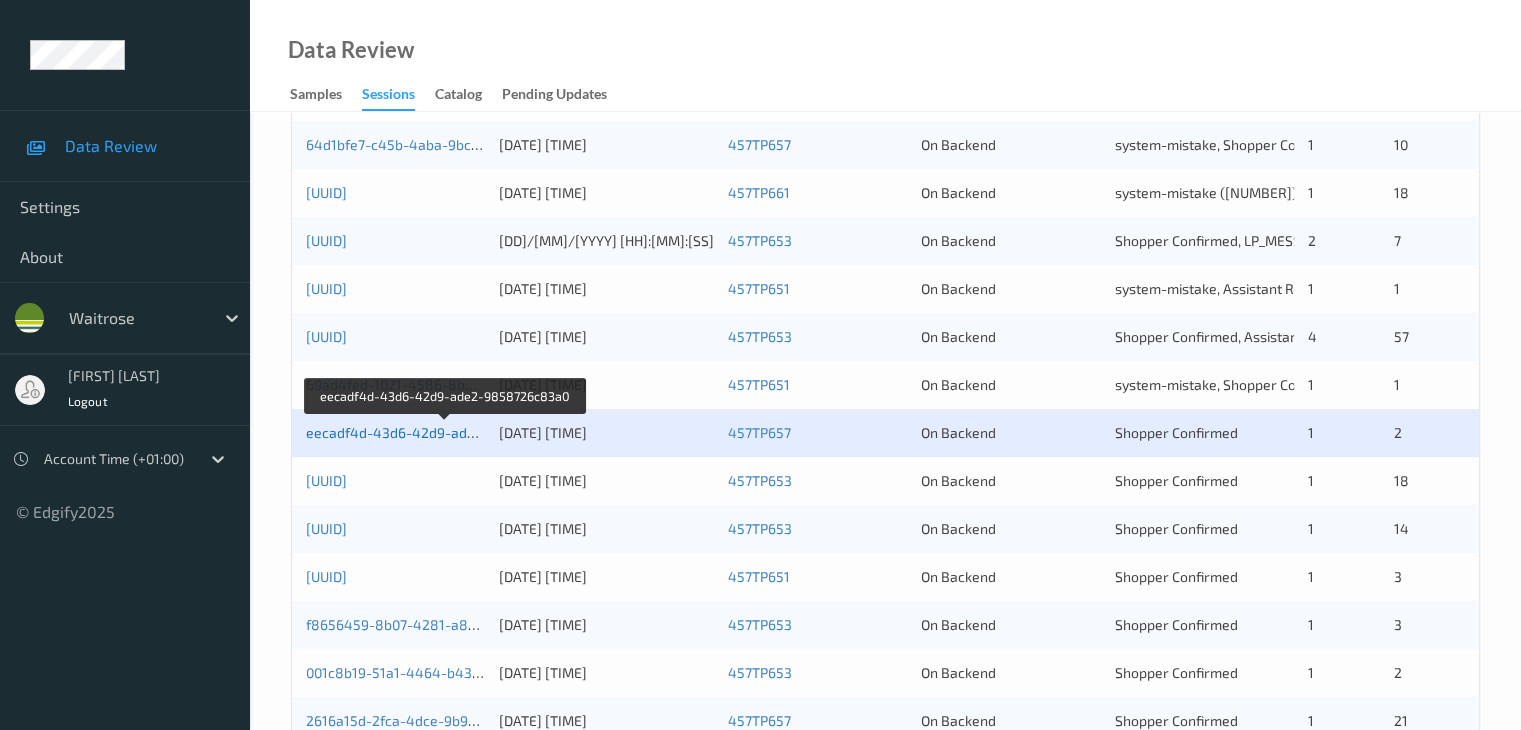 click on "eecadf4d-43d6-42d9-ade2-9858726c83a0" at bounding box center (446, 432) 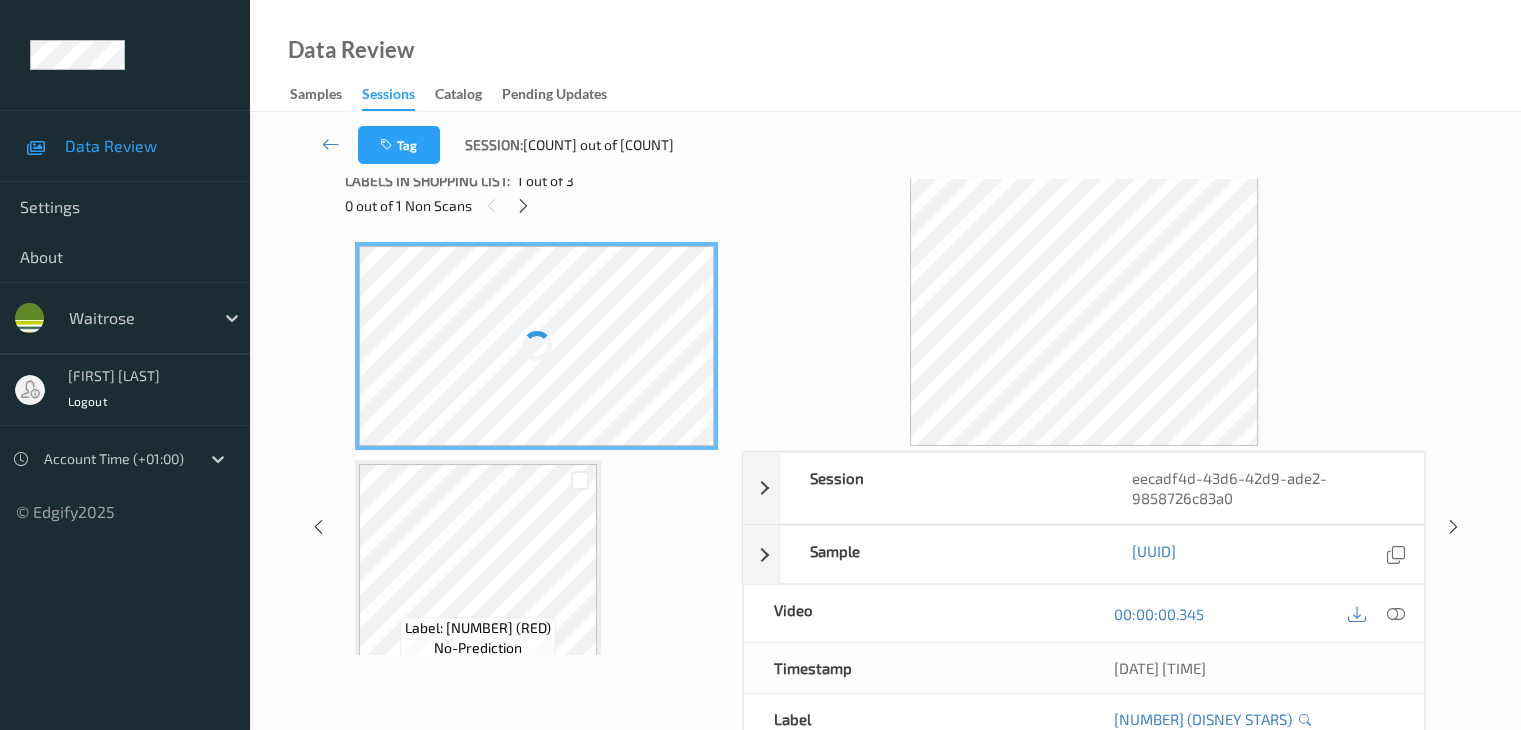 scroll, scrollTop: 0, scrollLeft: 0, axis: both 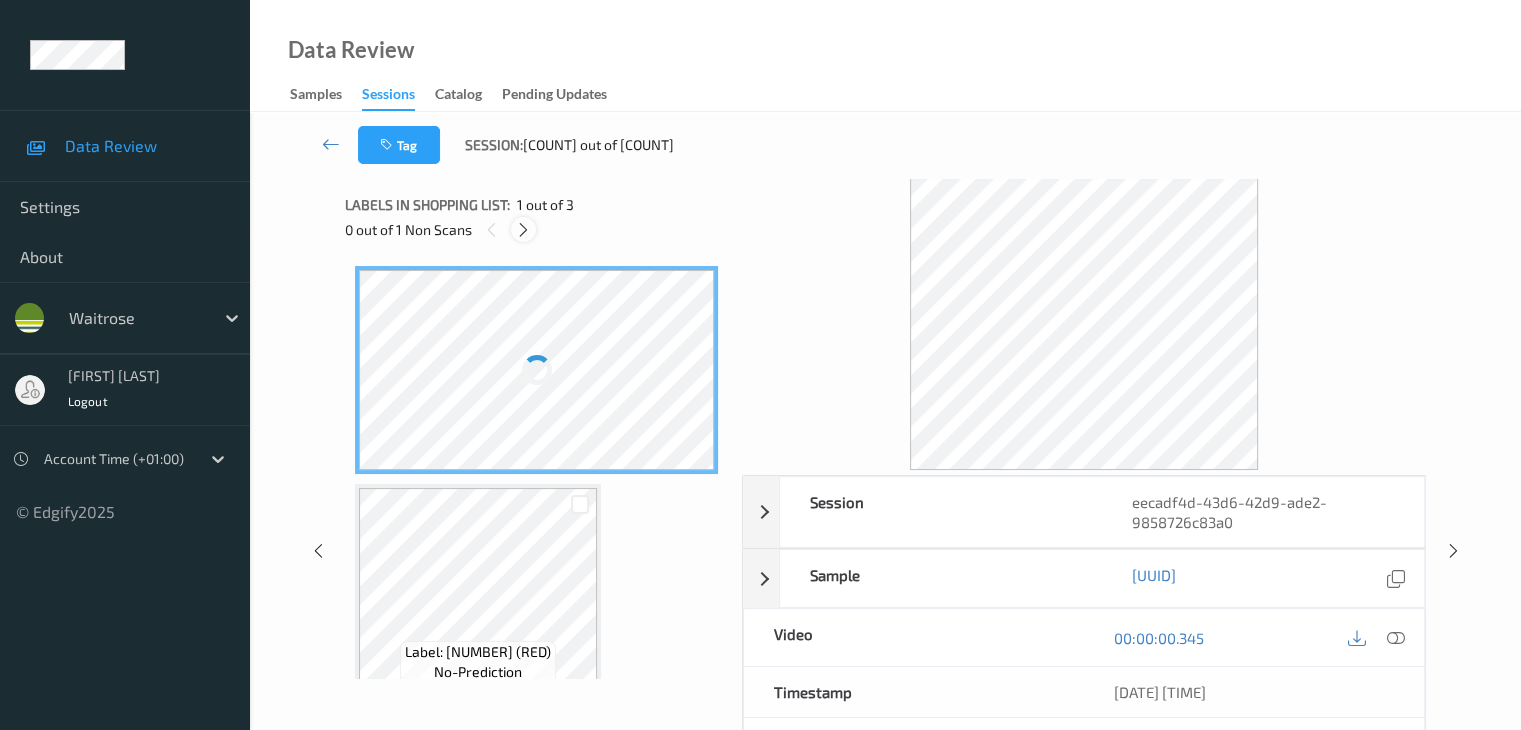 click at bounding box center [523, 230] 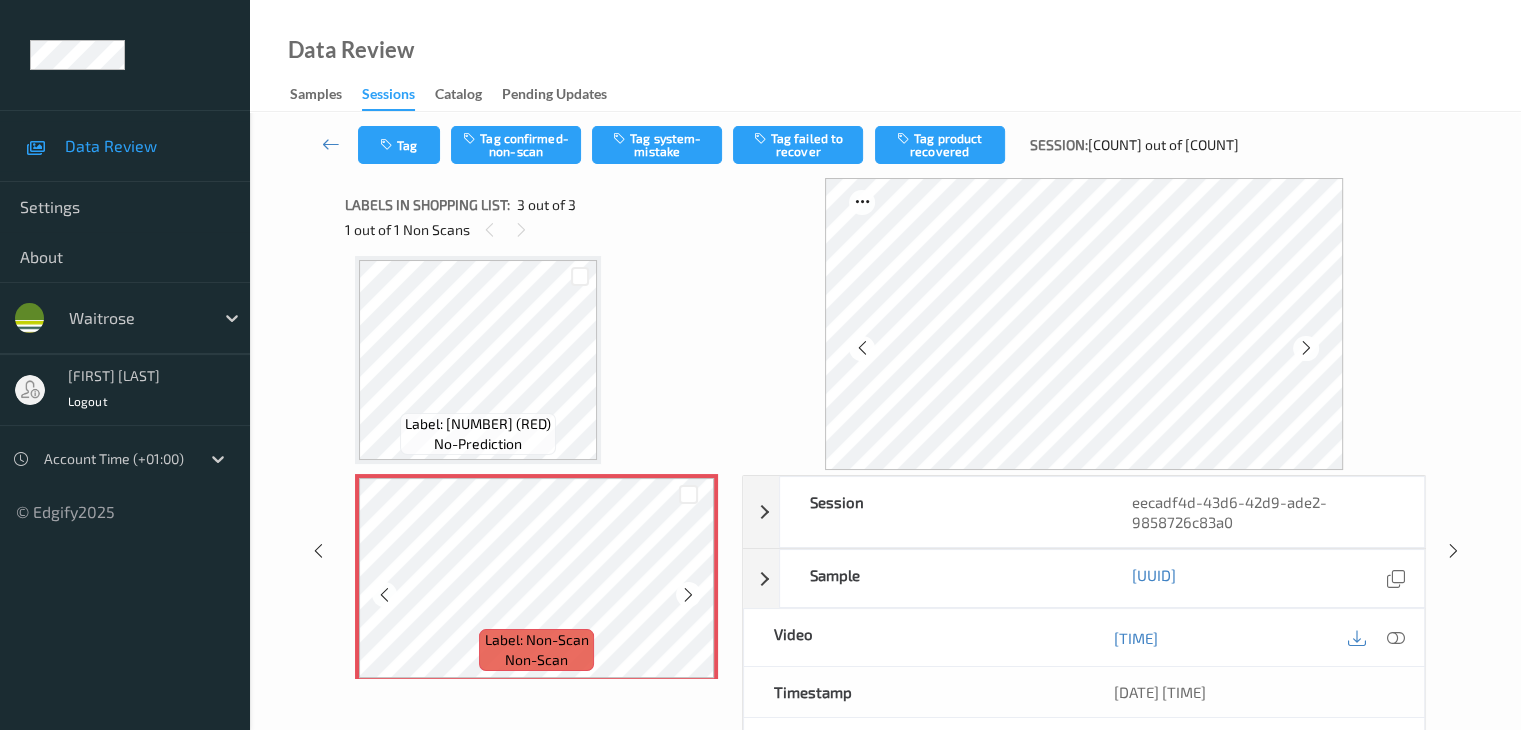 scroll, scrollTop: 240, scrollLeft: 0, axis: vertical 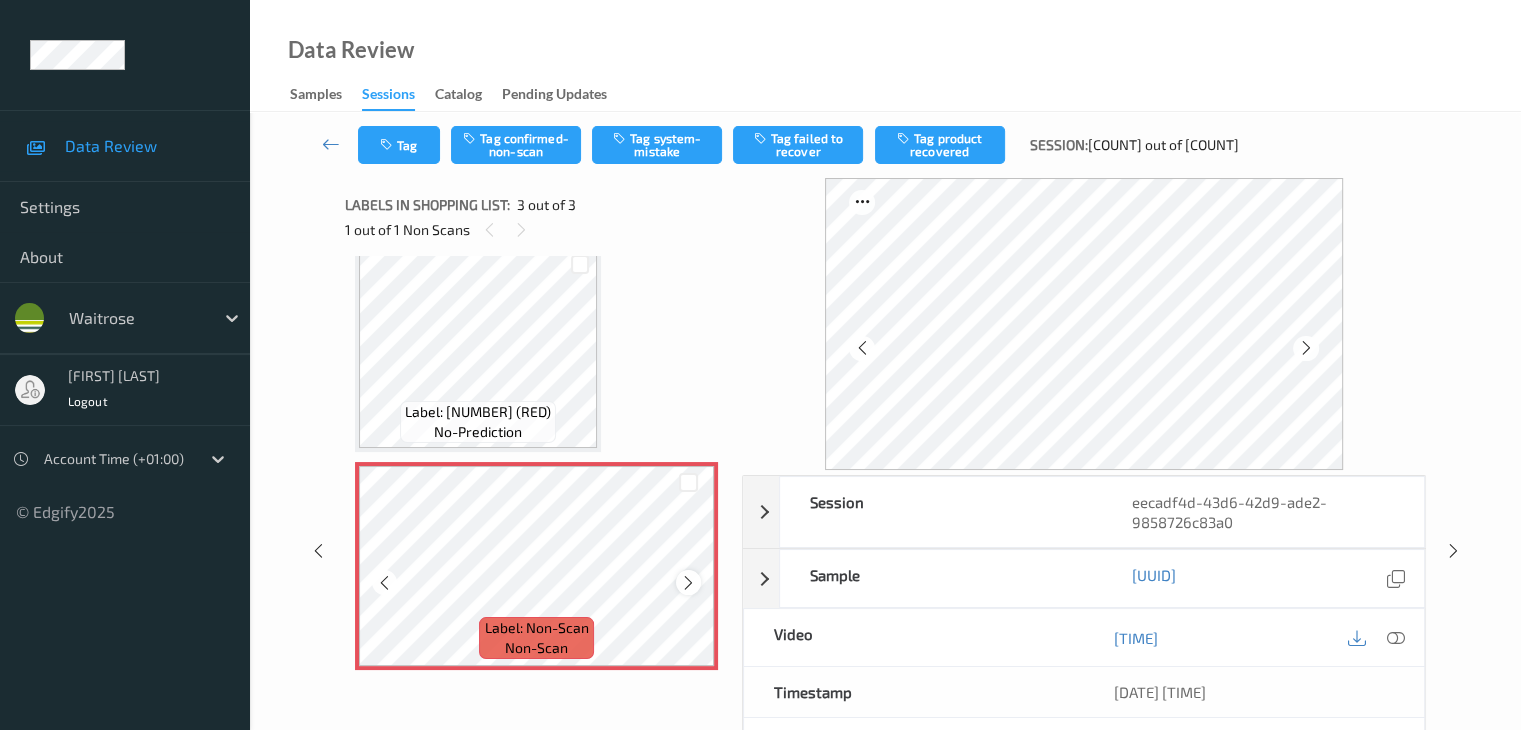 click at bounding box center (688, 583) 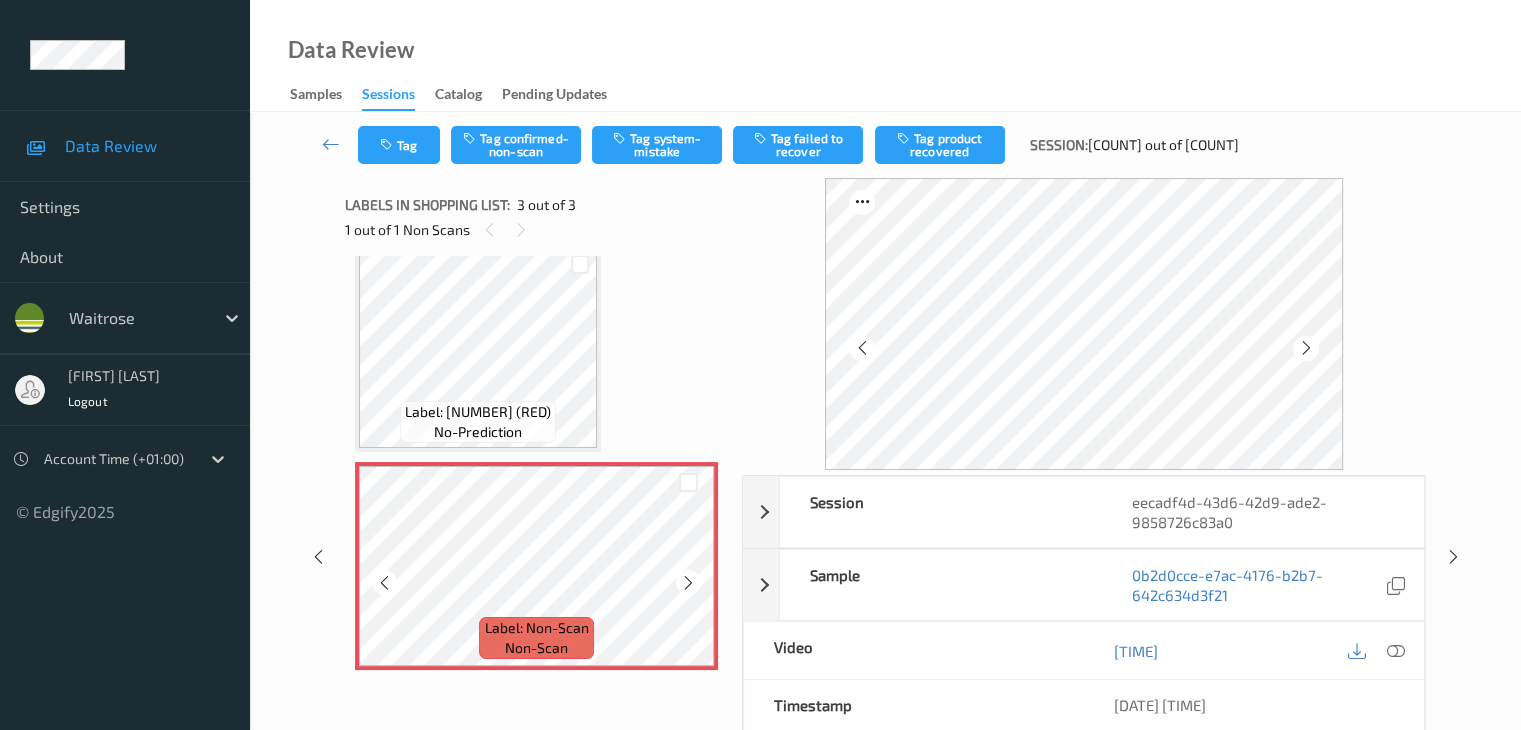 click at bounding box center (688, 583) 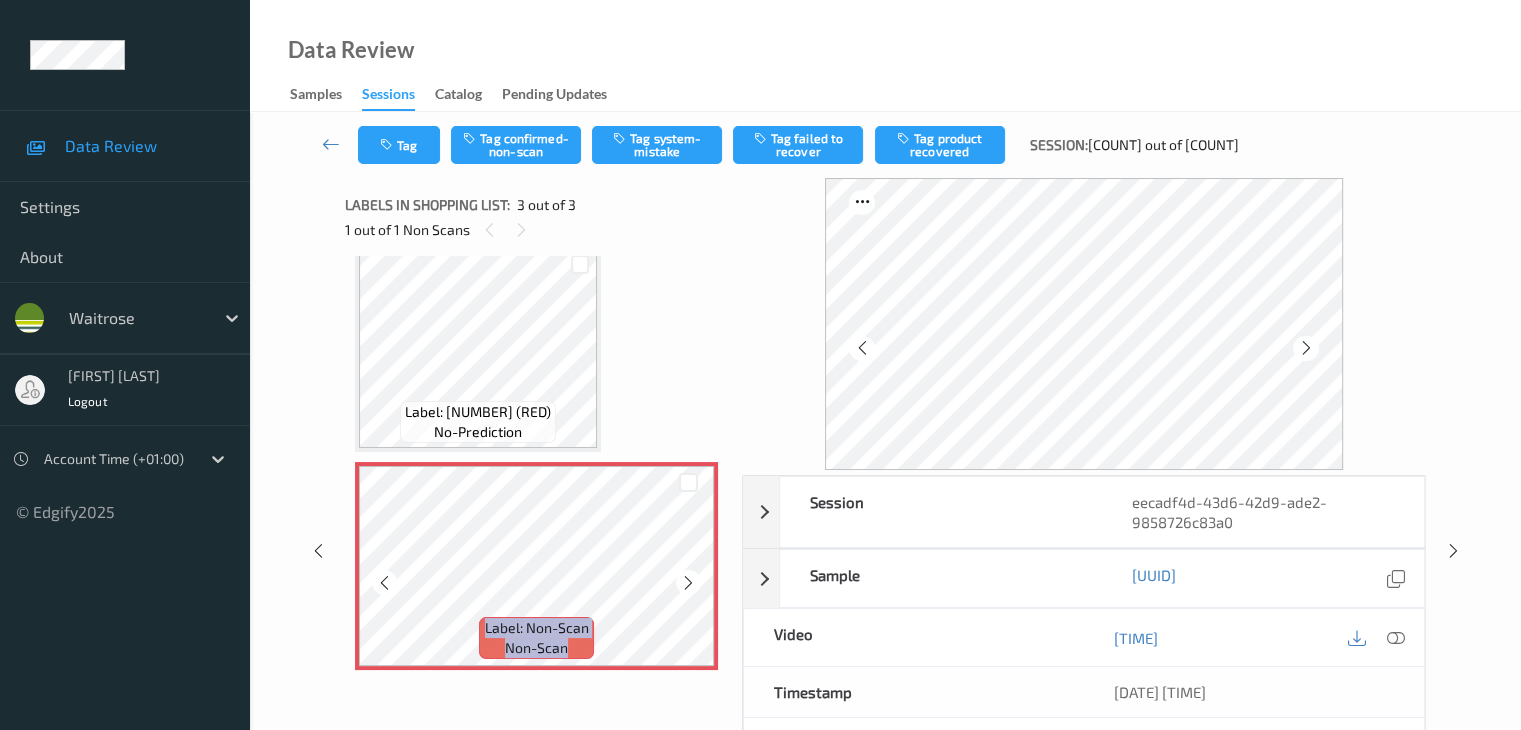 click at bounding box center (688, 583) 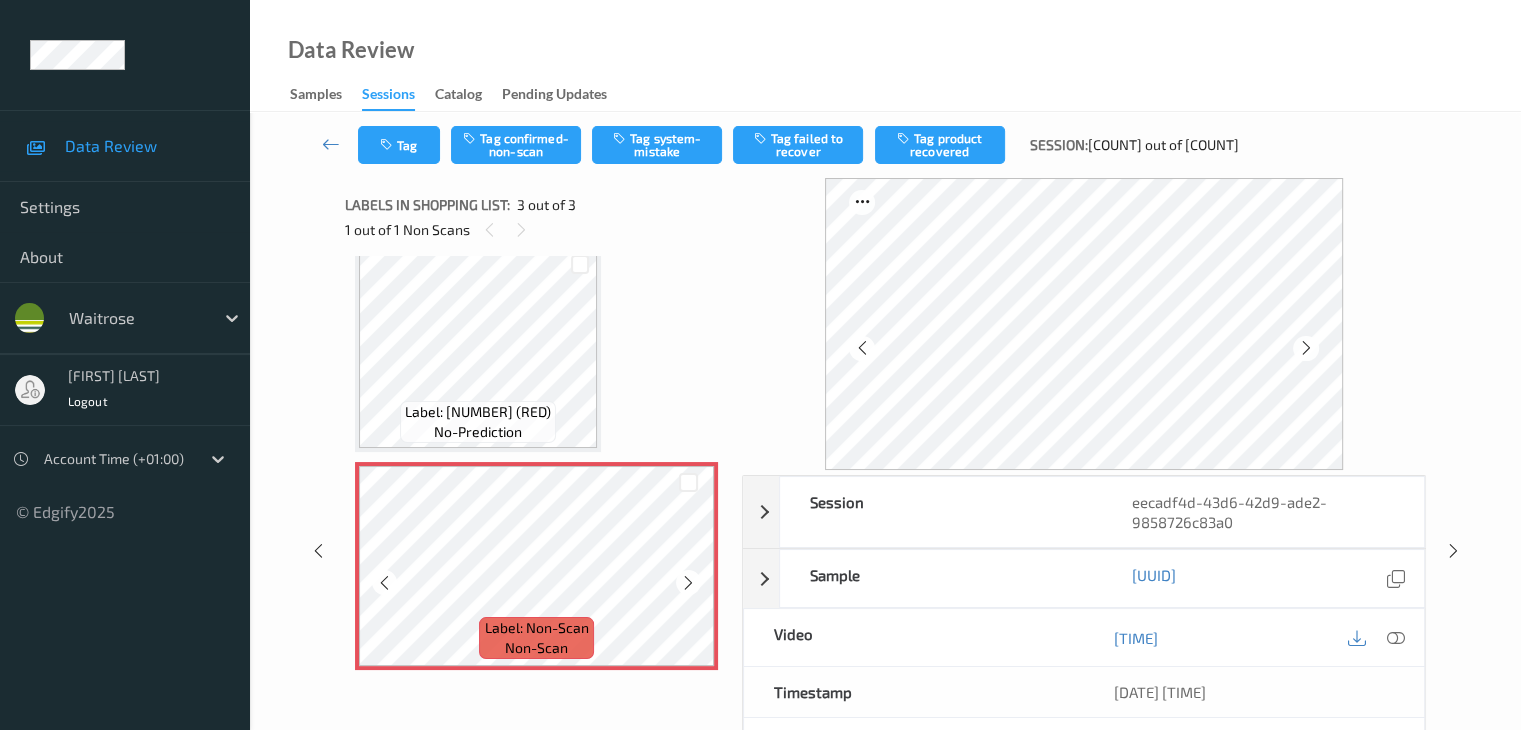 click at bounding box center (688, 583) 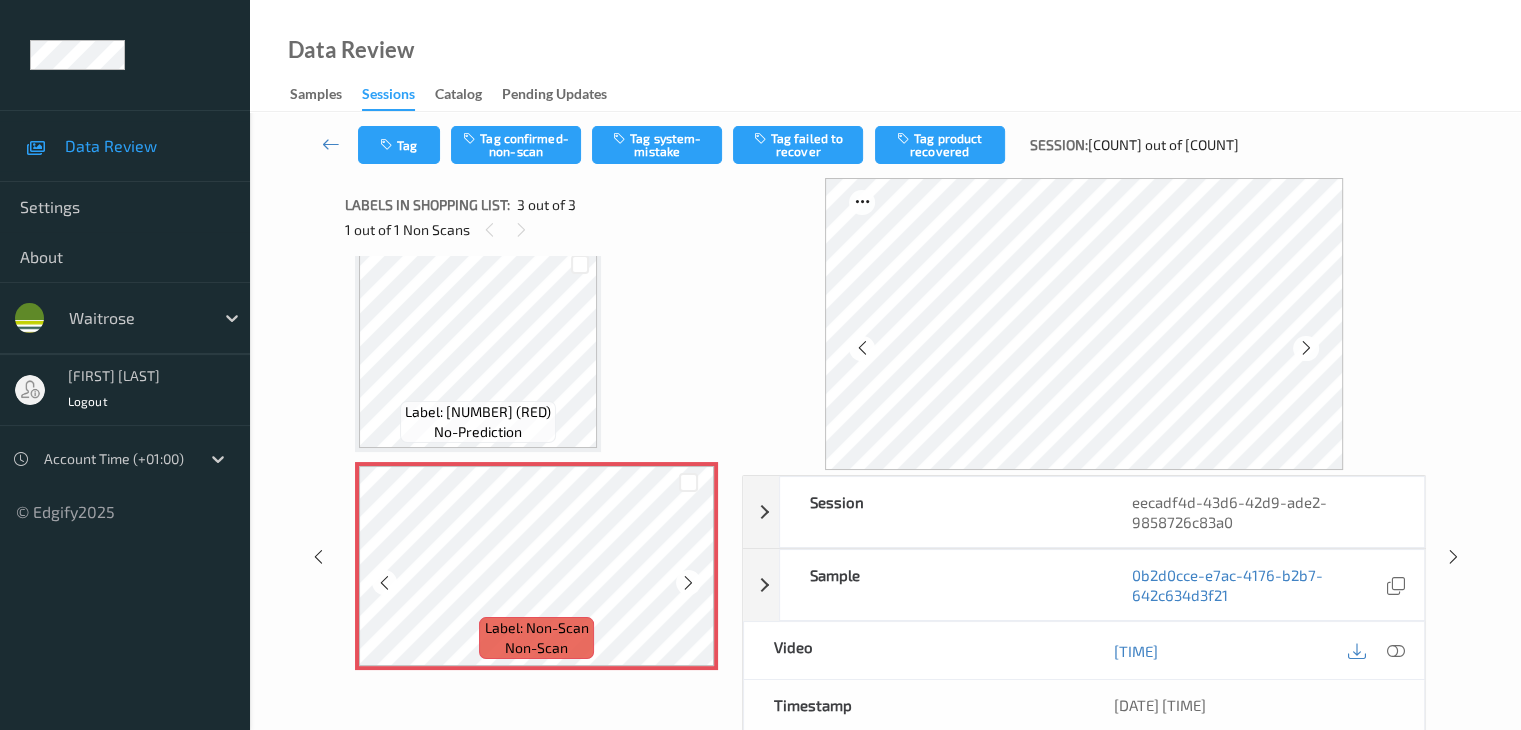 click at bounding box center (688, 583) 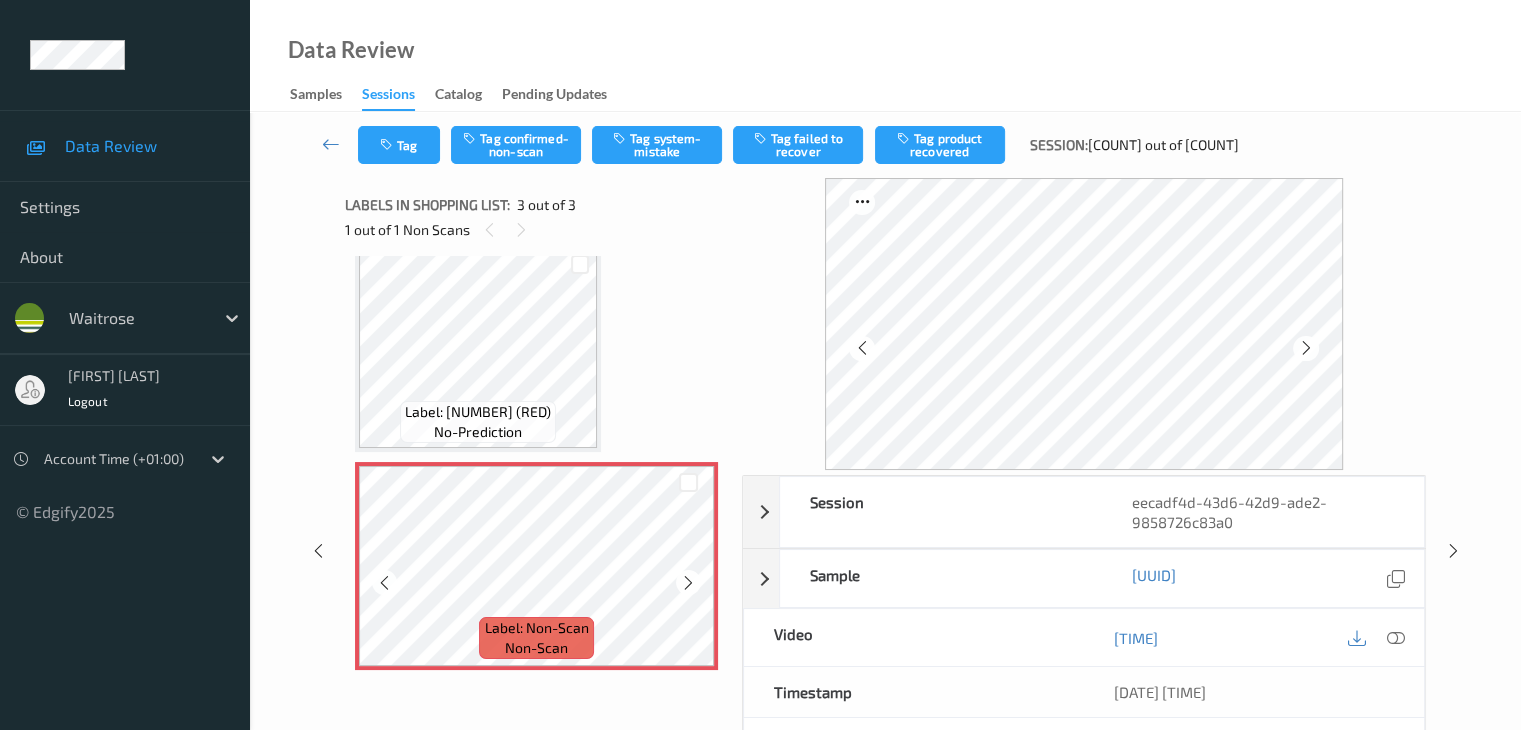 click at bounding box center (688, 583) 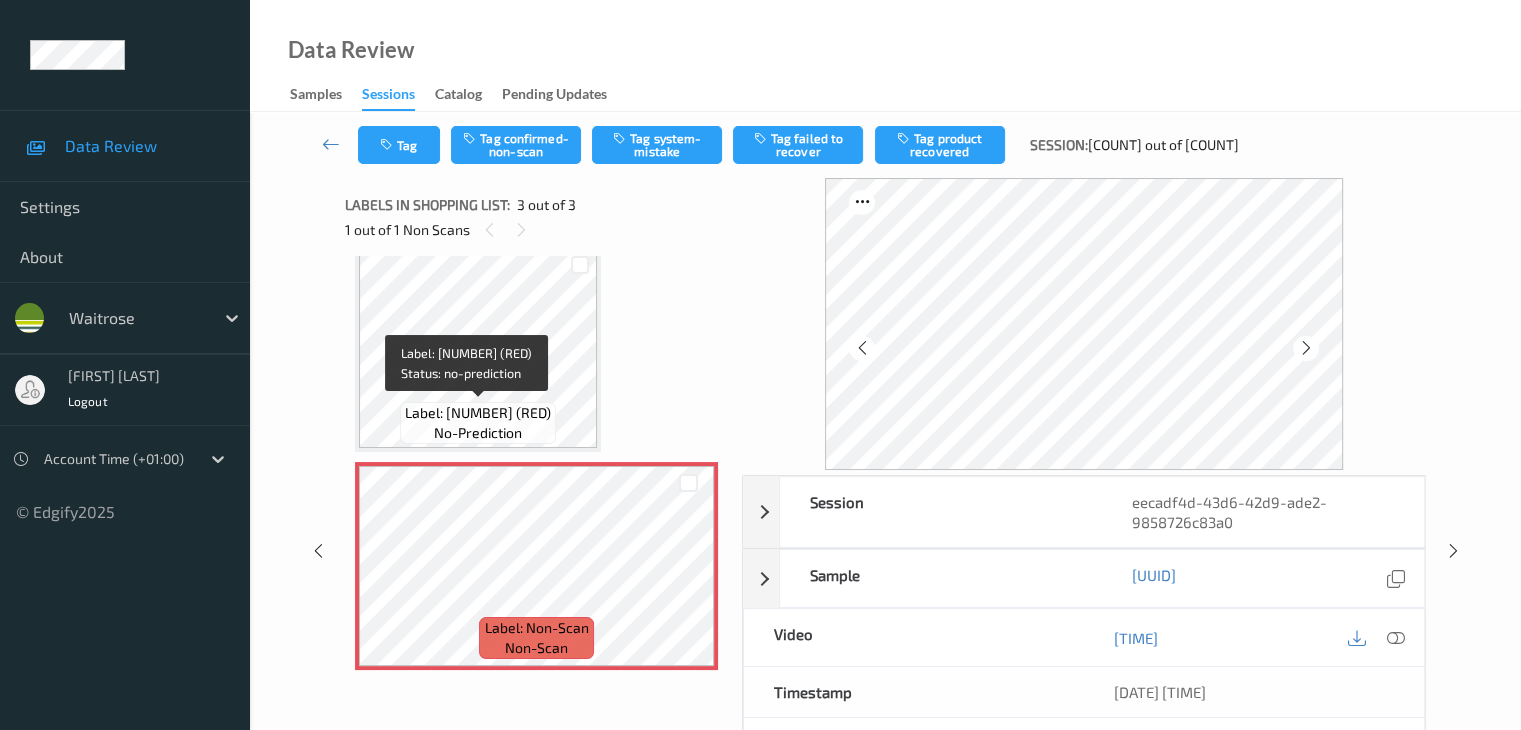 click on "Label: [NUMBER] (RED)" at bounding box center [478, 413] 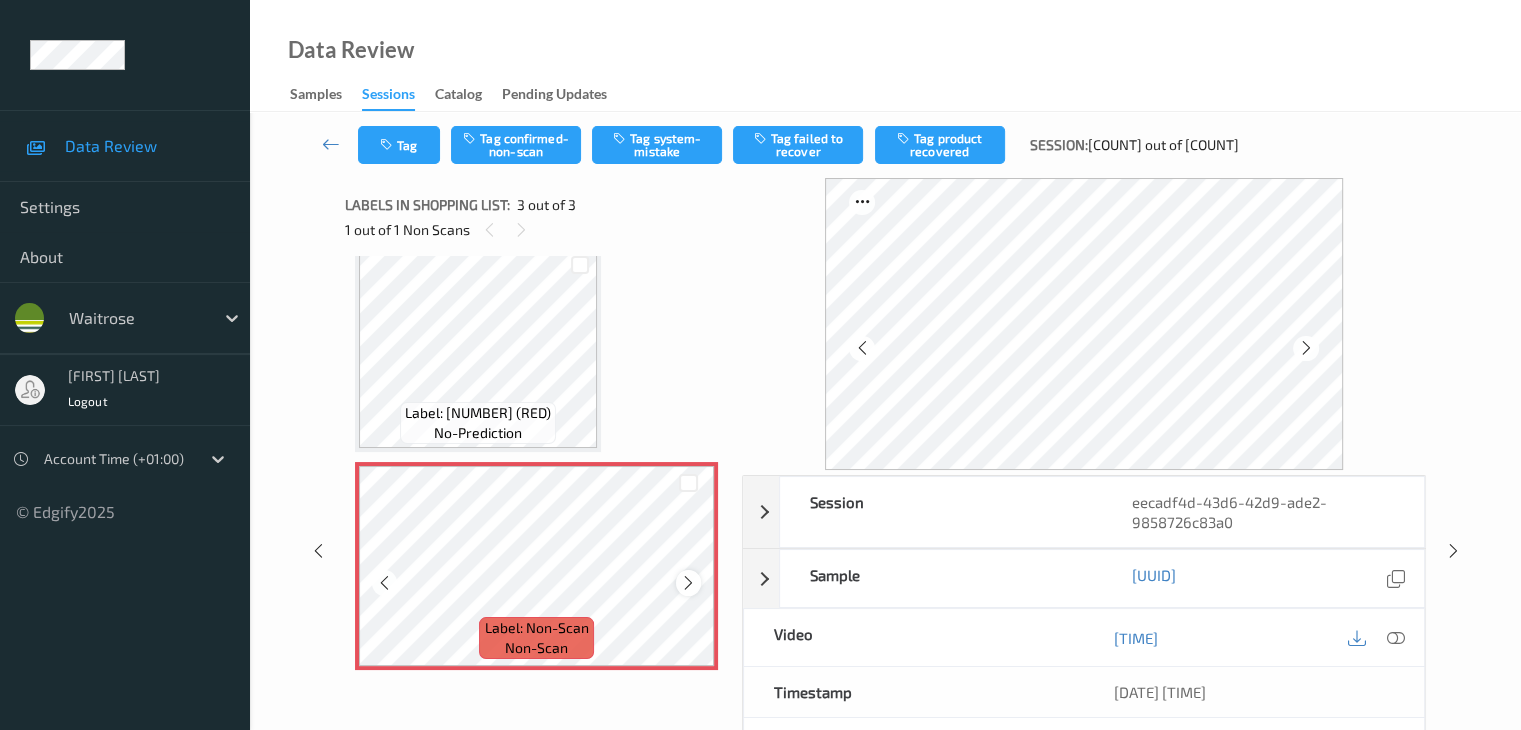 click at bounding box center (688, 583) 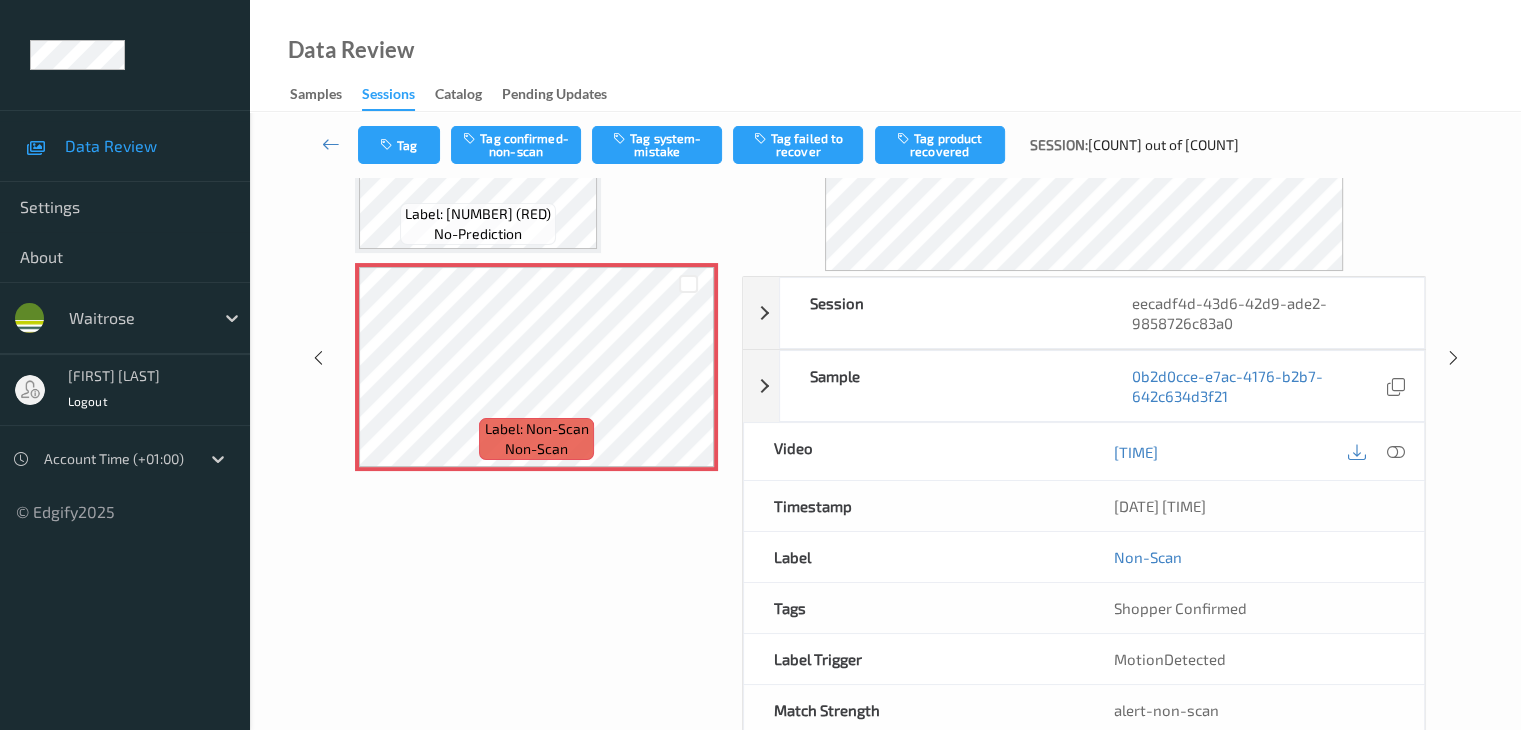 scroll, scrollTop: 200, scrollLeft: 0, axis: vertical 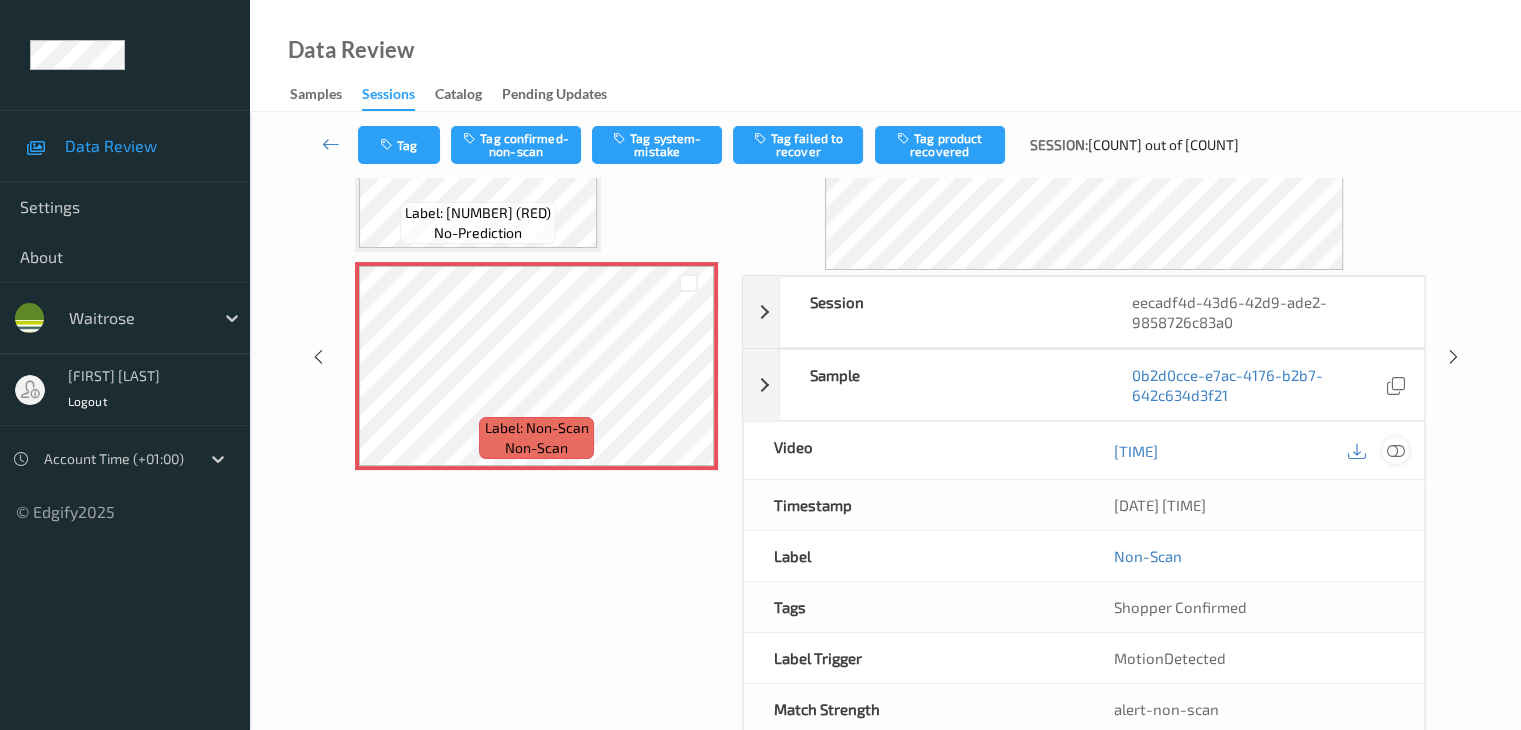 click at bounding box center [1395, 451] 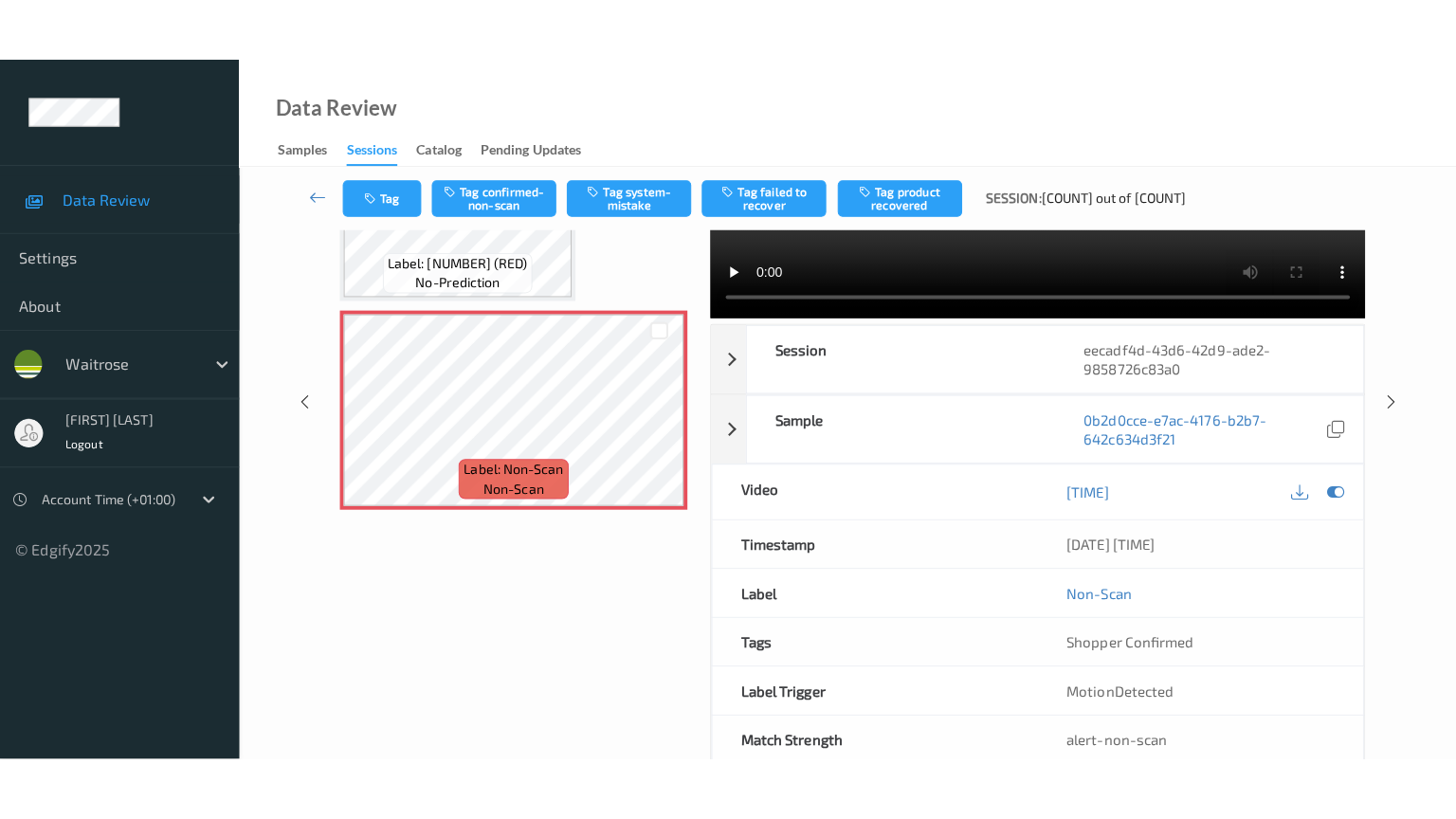 scroll, scrollTop: 0, scrollLeft: 0, axis: both 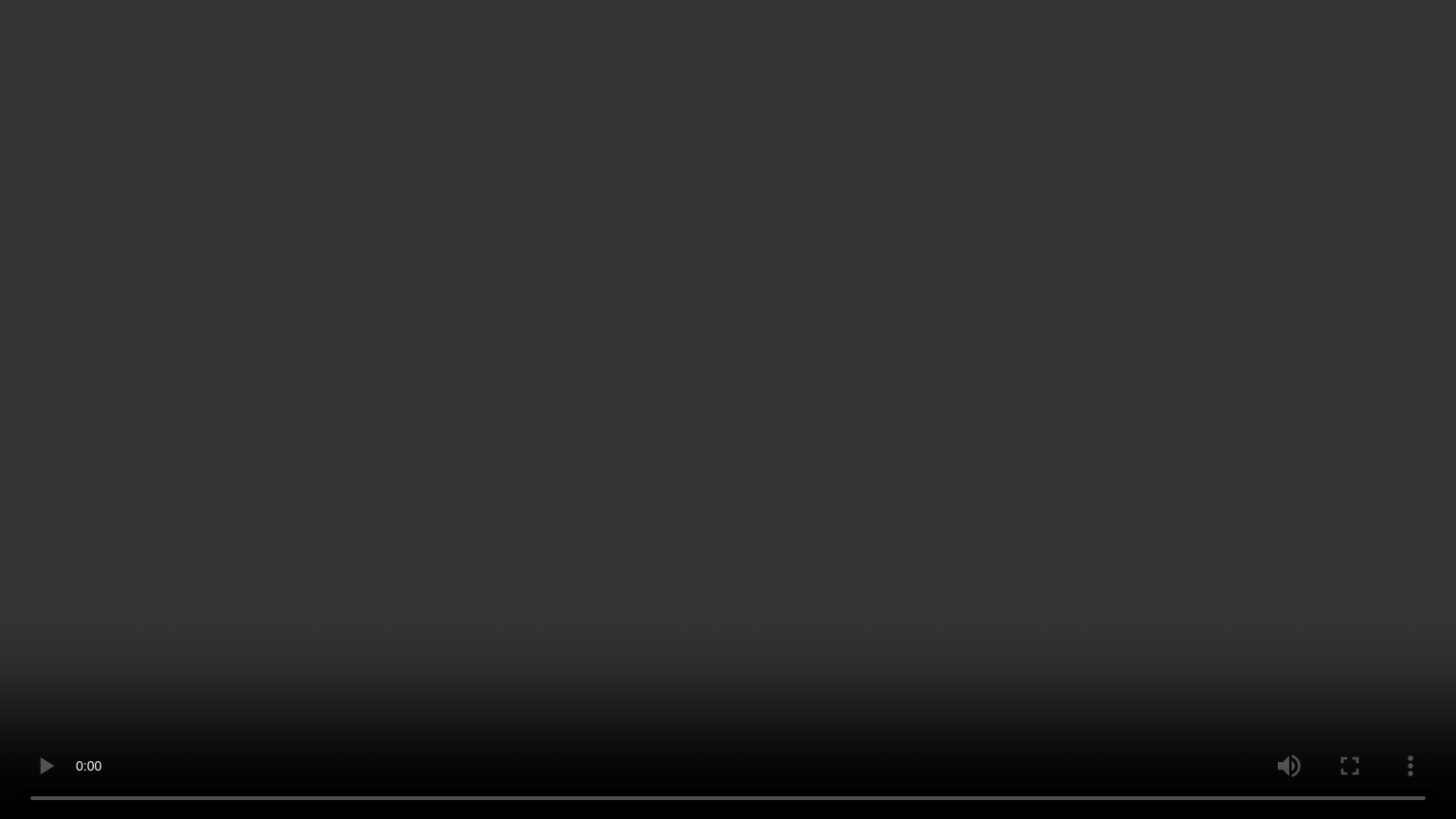 type 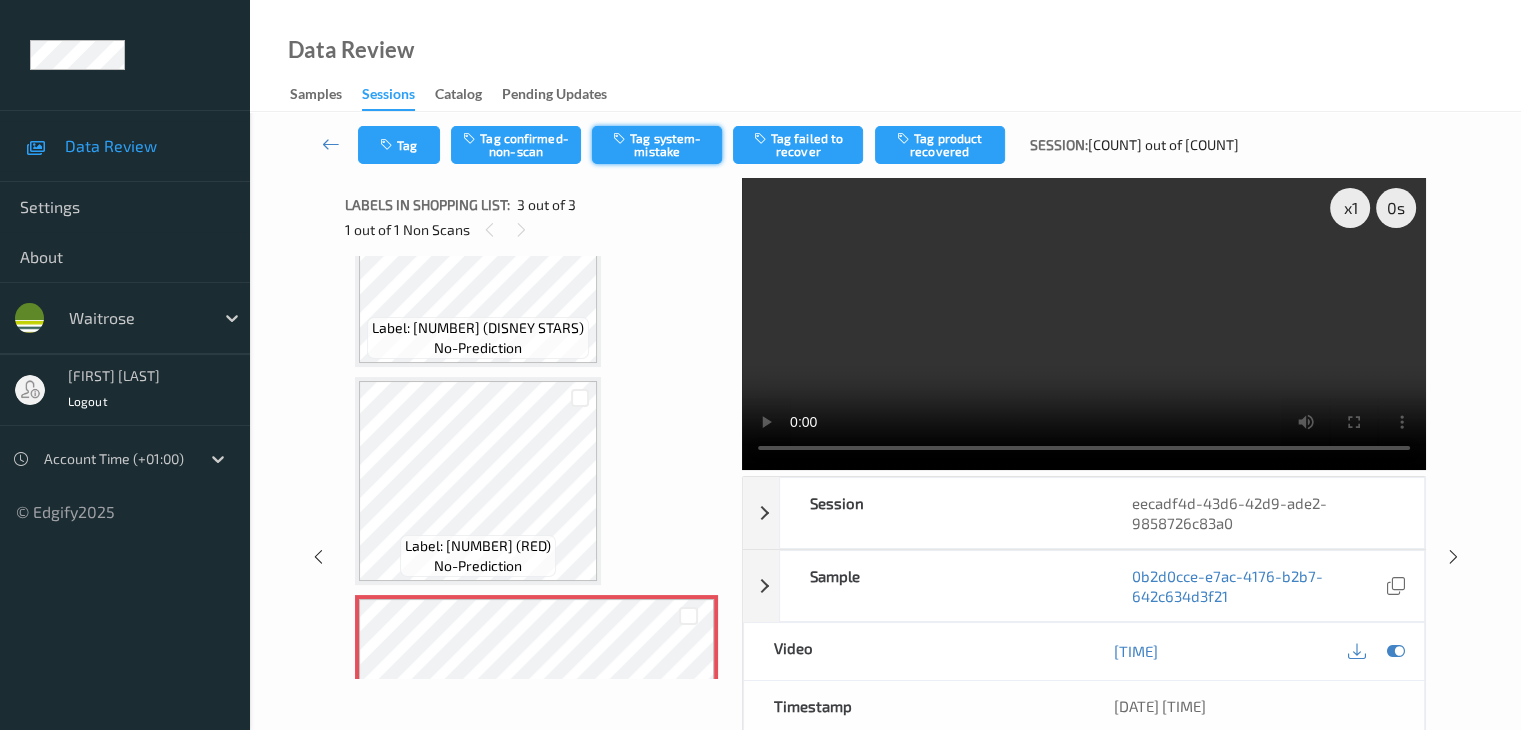 click on "Tag   system-mistake" at bounding box center [657, 145] 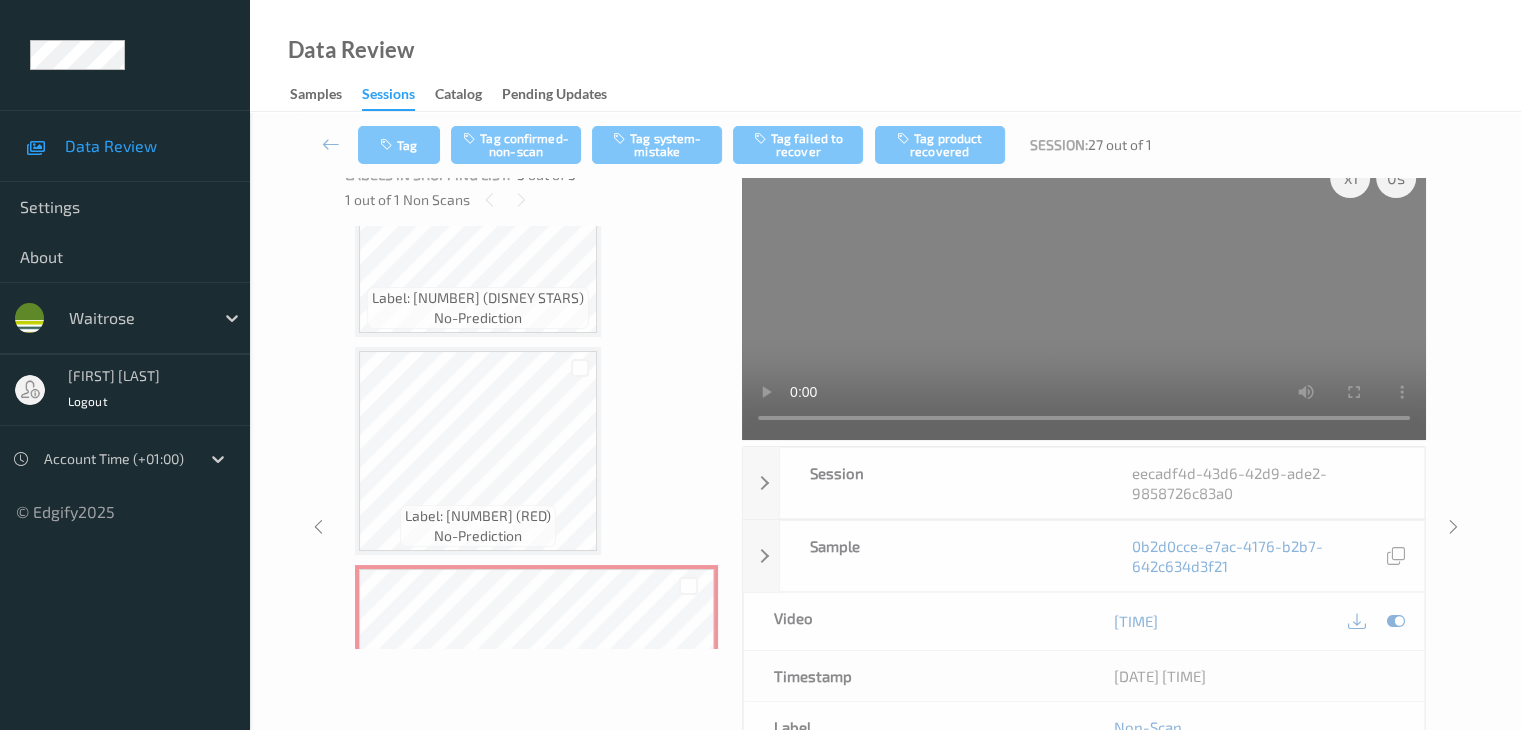 scroll, scrollTop: 0, scrollLeft: 0, axis: both 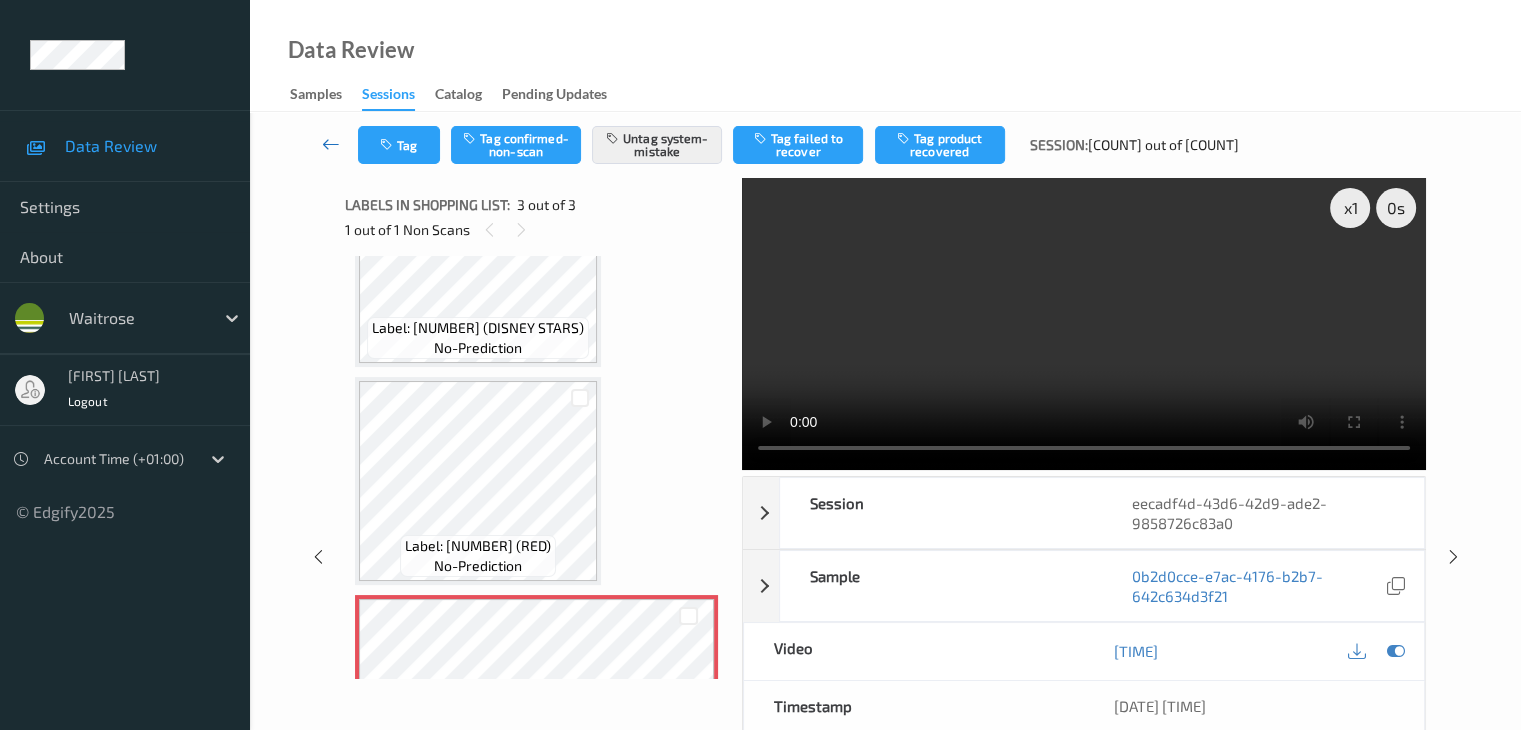 click at bounding box center [331, 144] 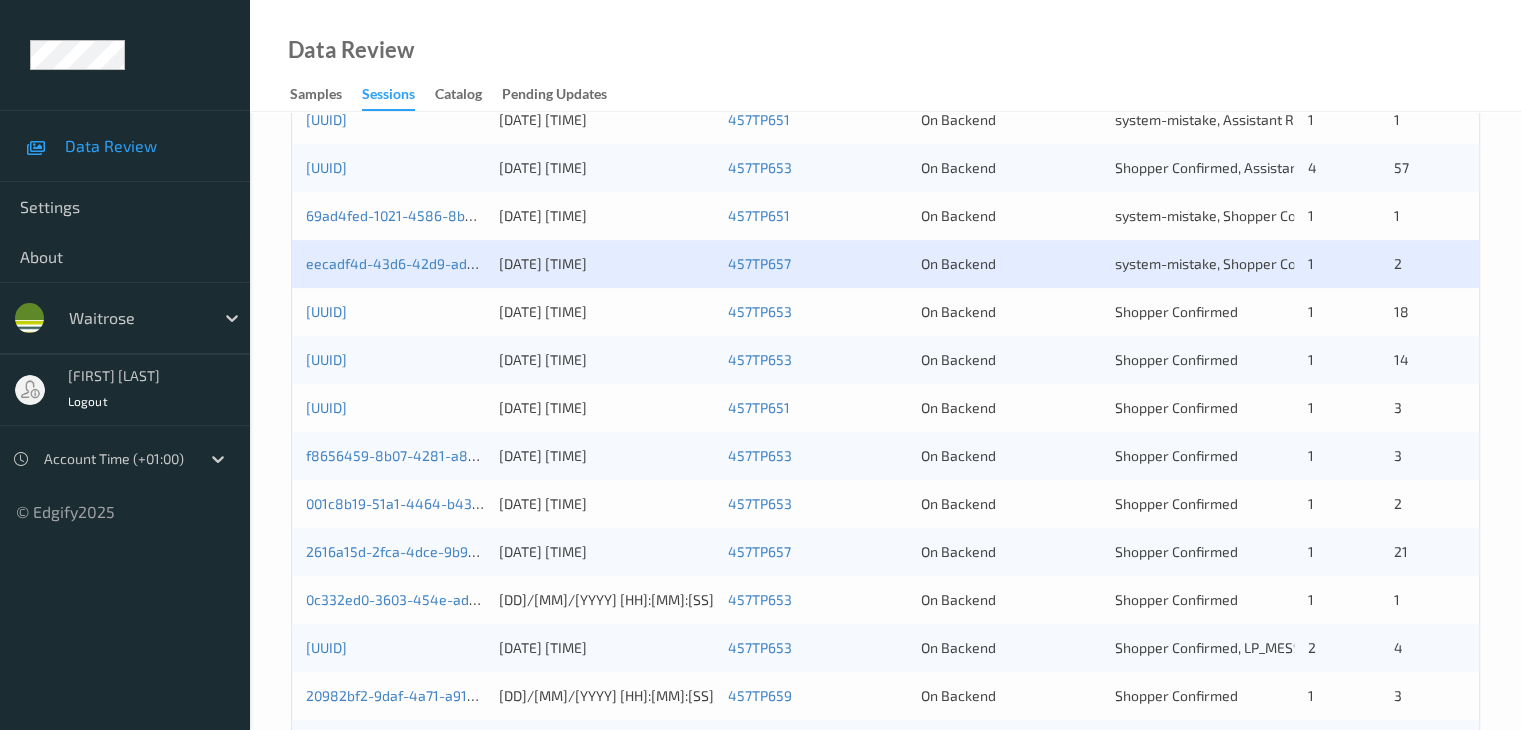 scroll, scrollTop: 700, scrollLeft: 0, axis: vertical 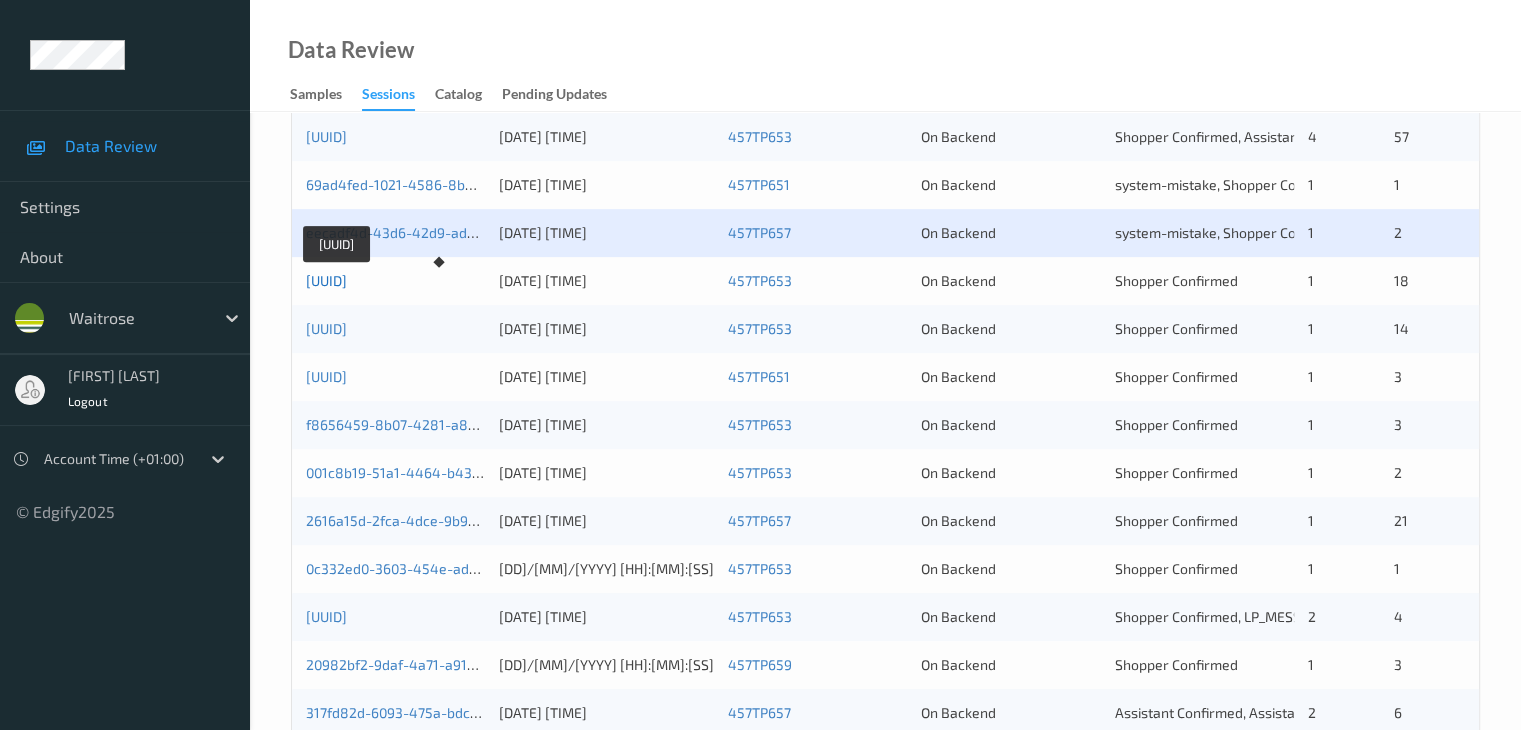 click on "[UUID]" at bounding box center (326, 280) 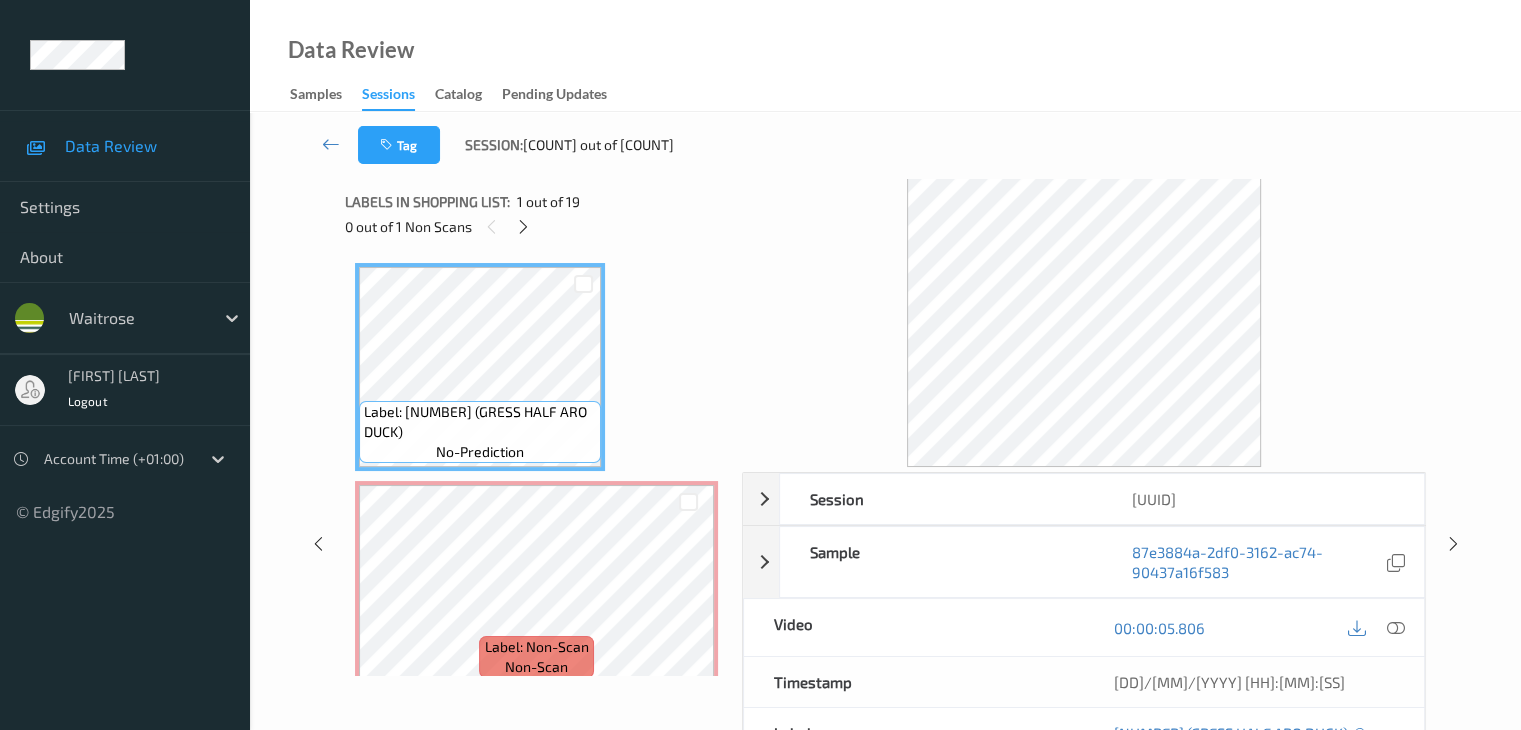 scroll, scrollTop: 0, scrollLeft: 0, axis: both 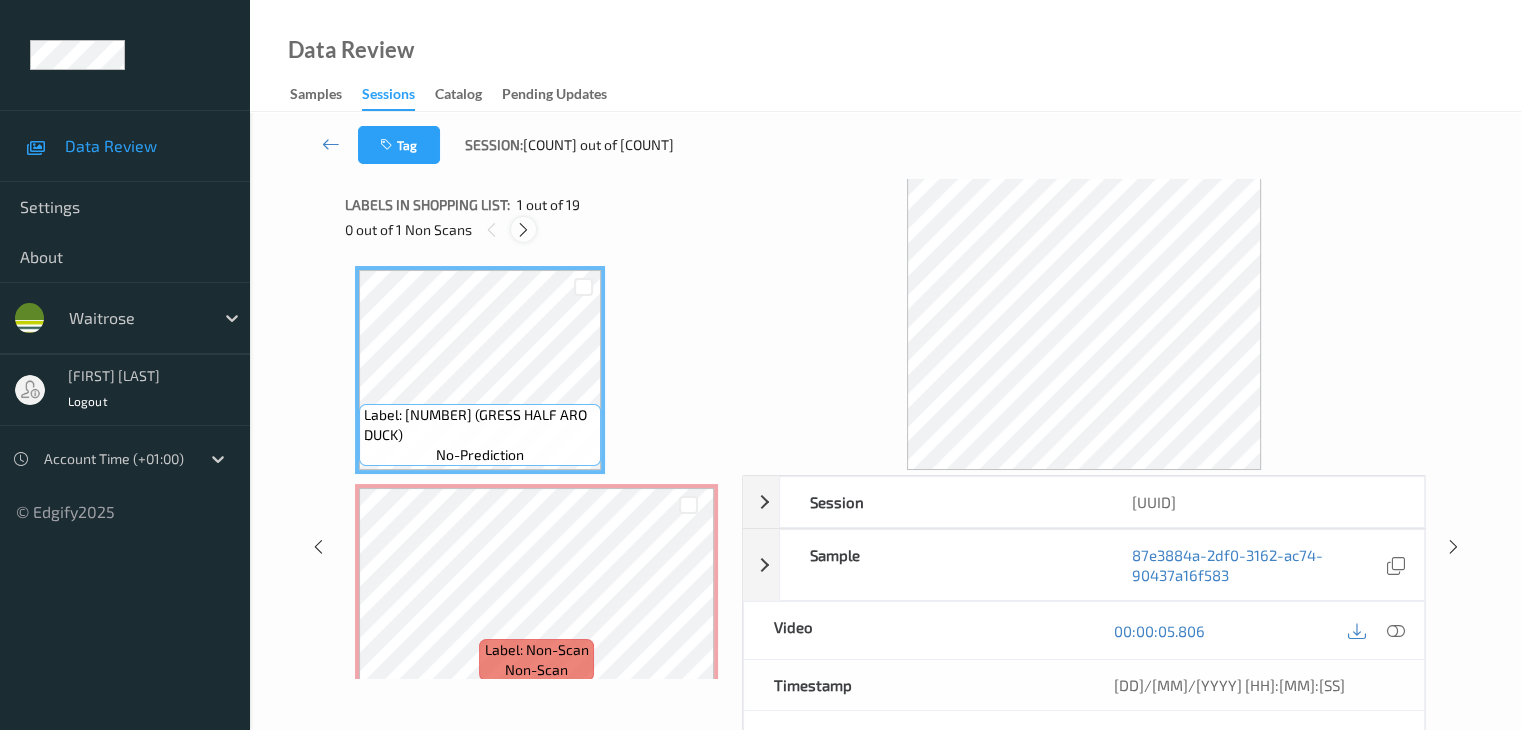 click at bounding box center [523, 230] 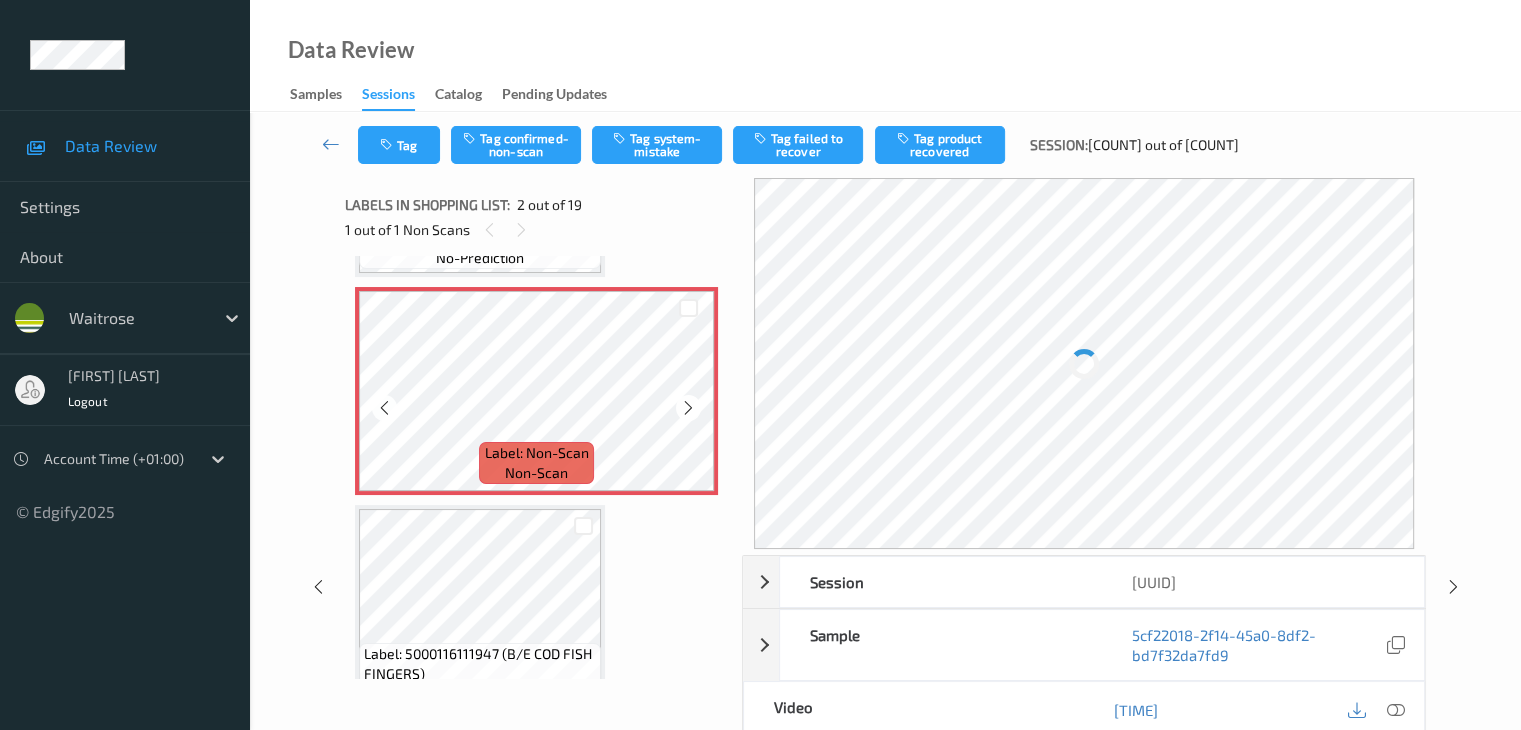 scroll, scrollTop: 210, scrollLeft: 0, axis: vertical 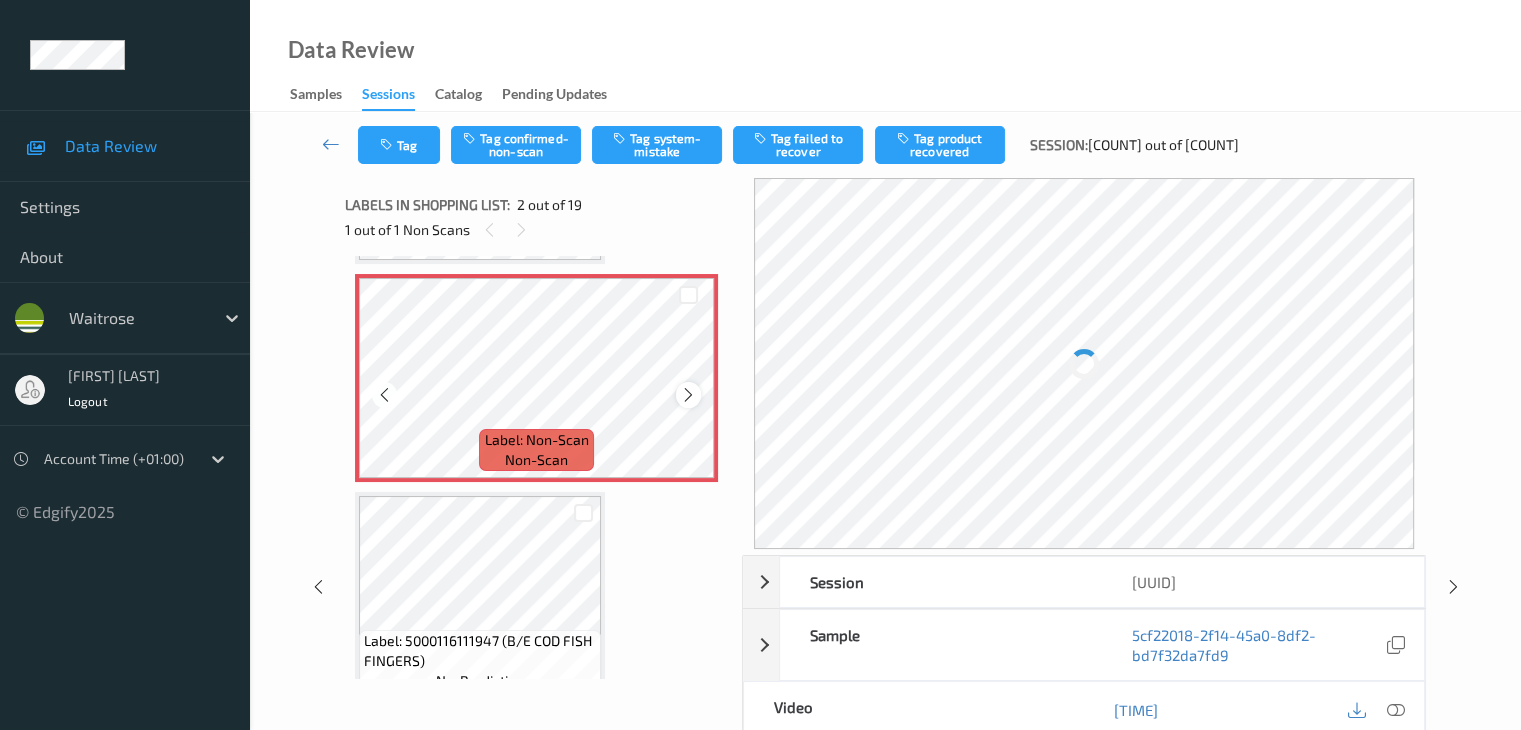 click at bounding box center (688, 395) 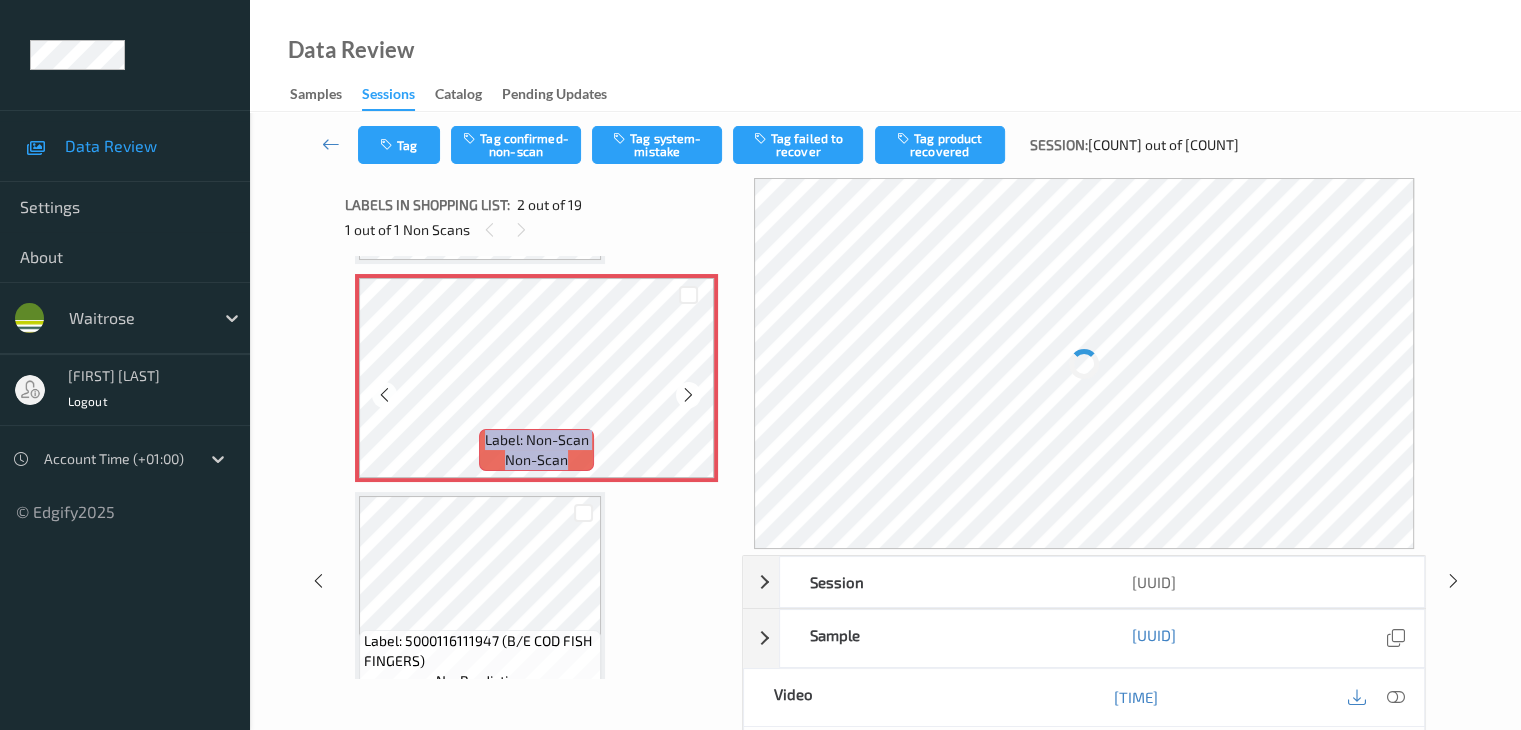 click at bounding box center [688, 395] 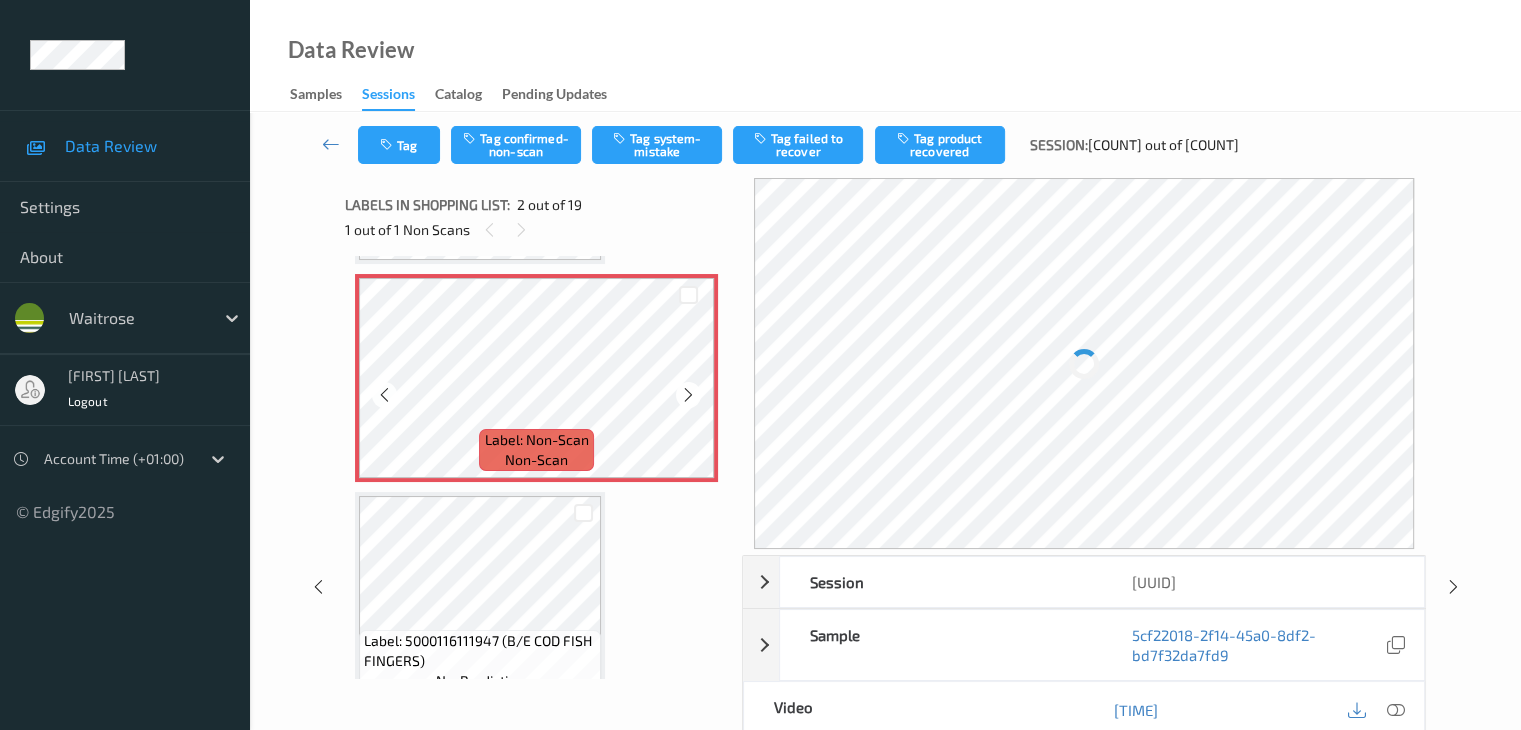 click at bounding box center (688, 395) 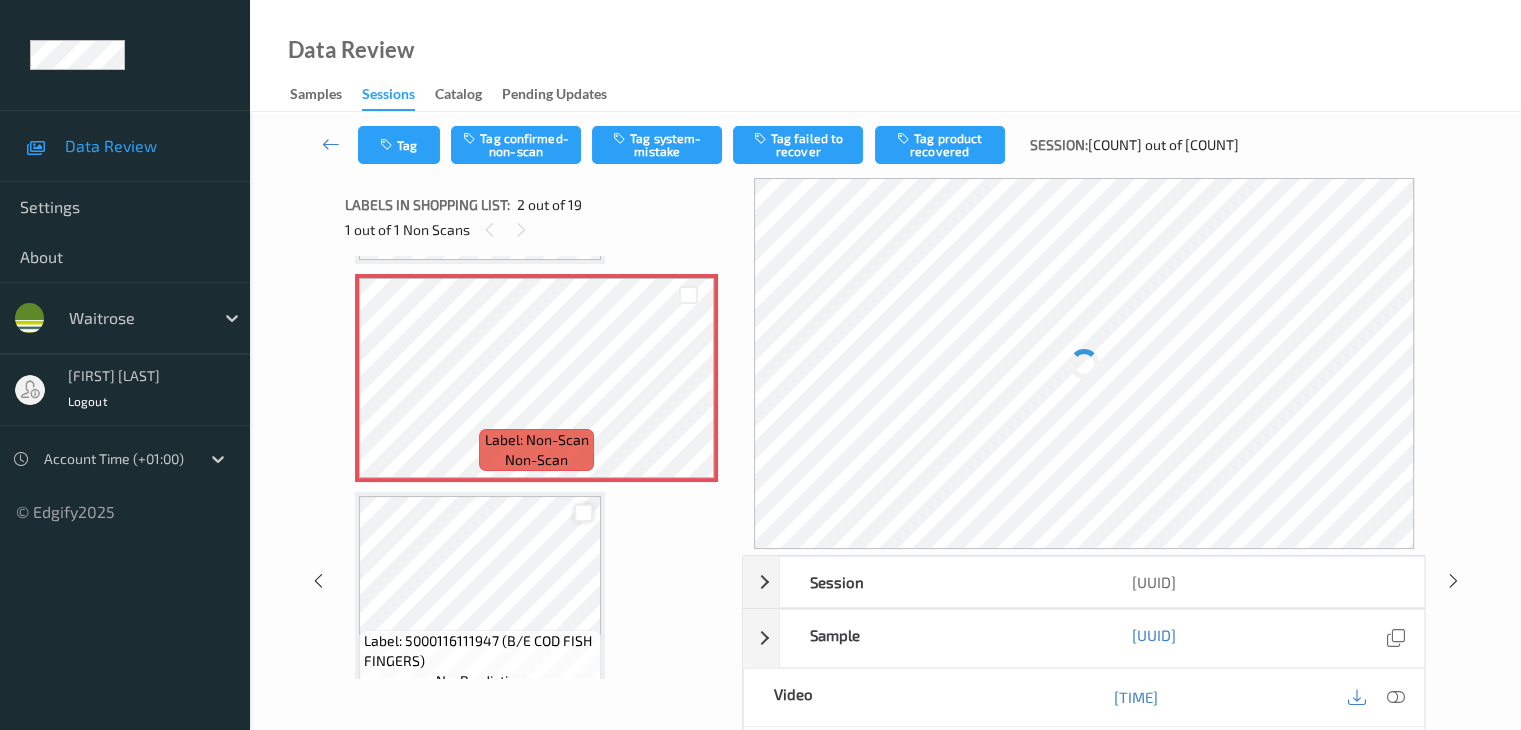 scroll, scrollTop: 110, scrollLeft: 0, axis: vertical 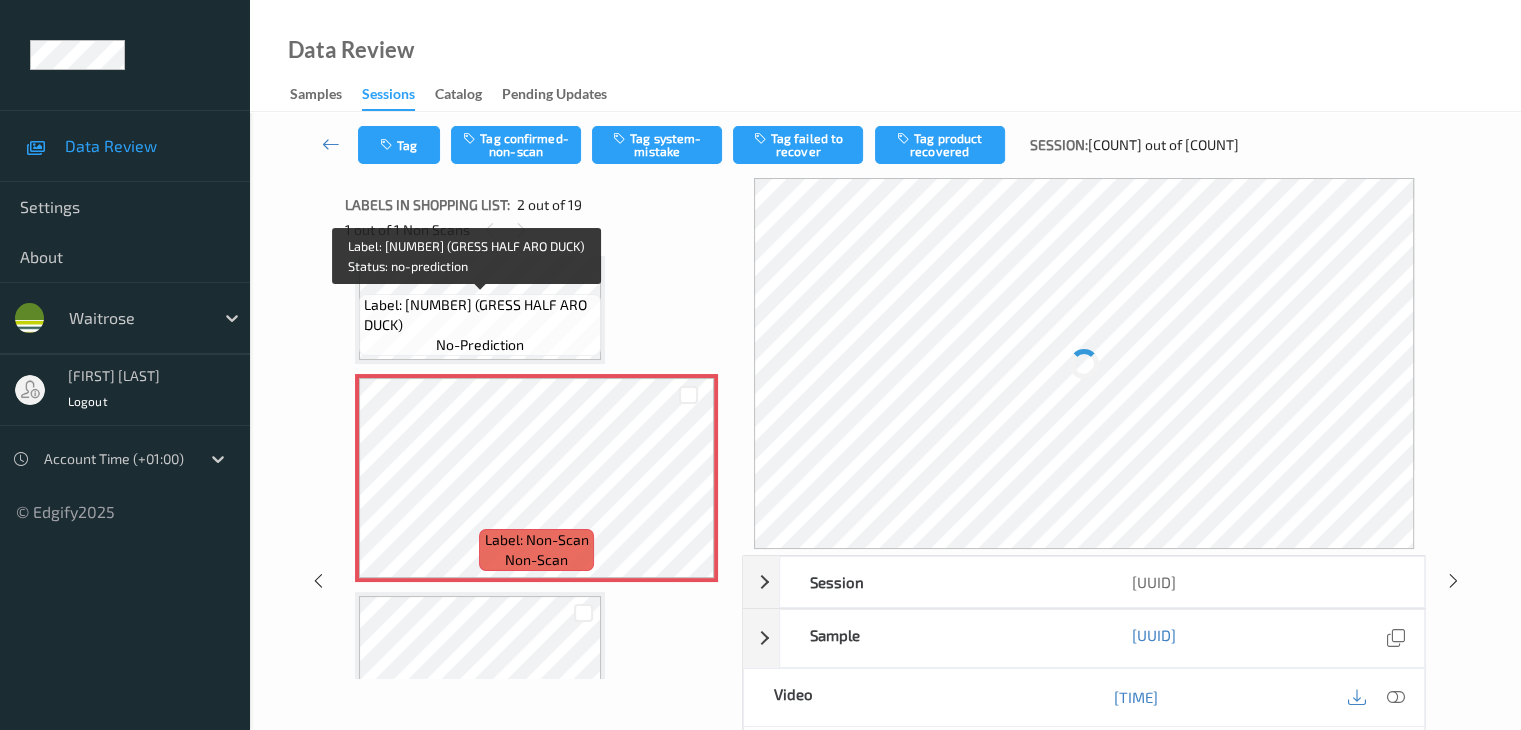 click on "no-prediction" at bounding box center (480, 345) 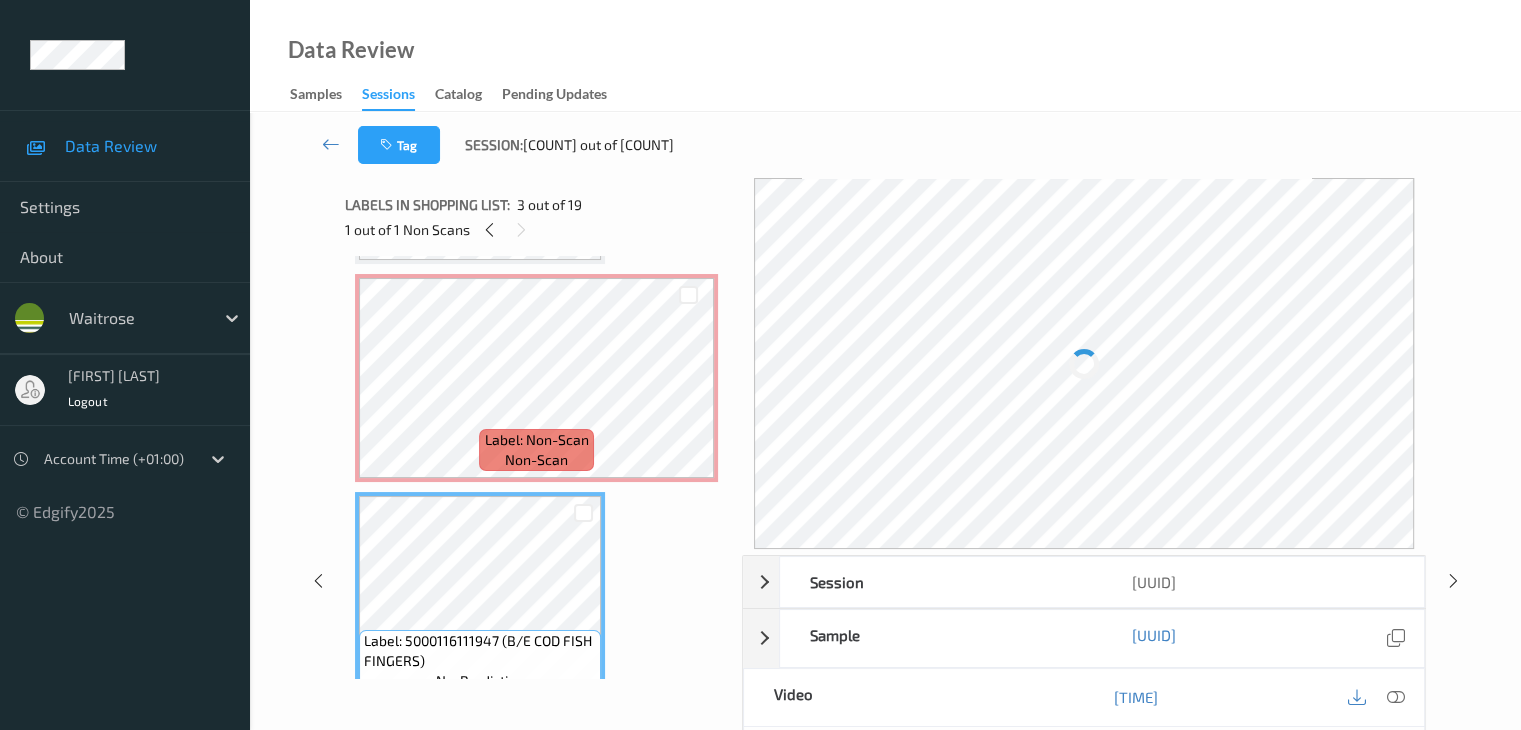 scroll, scrollTop: 110, scrollLeft: 0, axis: vertical 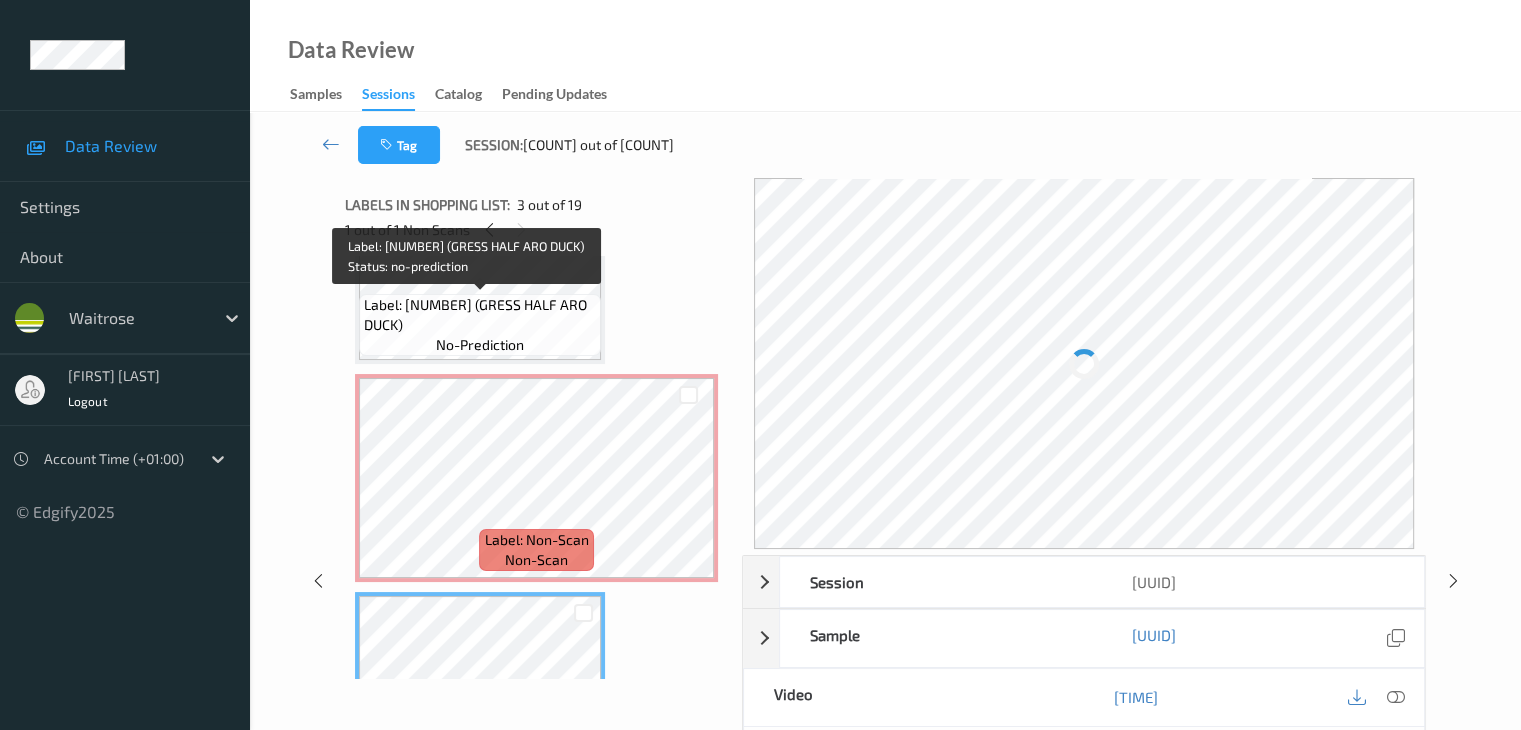 click on "Label: [NUMBER] (GRESS HALF ARO DUCK)" at bounding box center [480, 315] 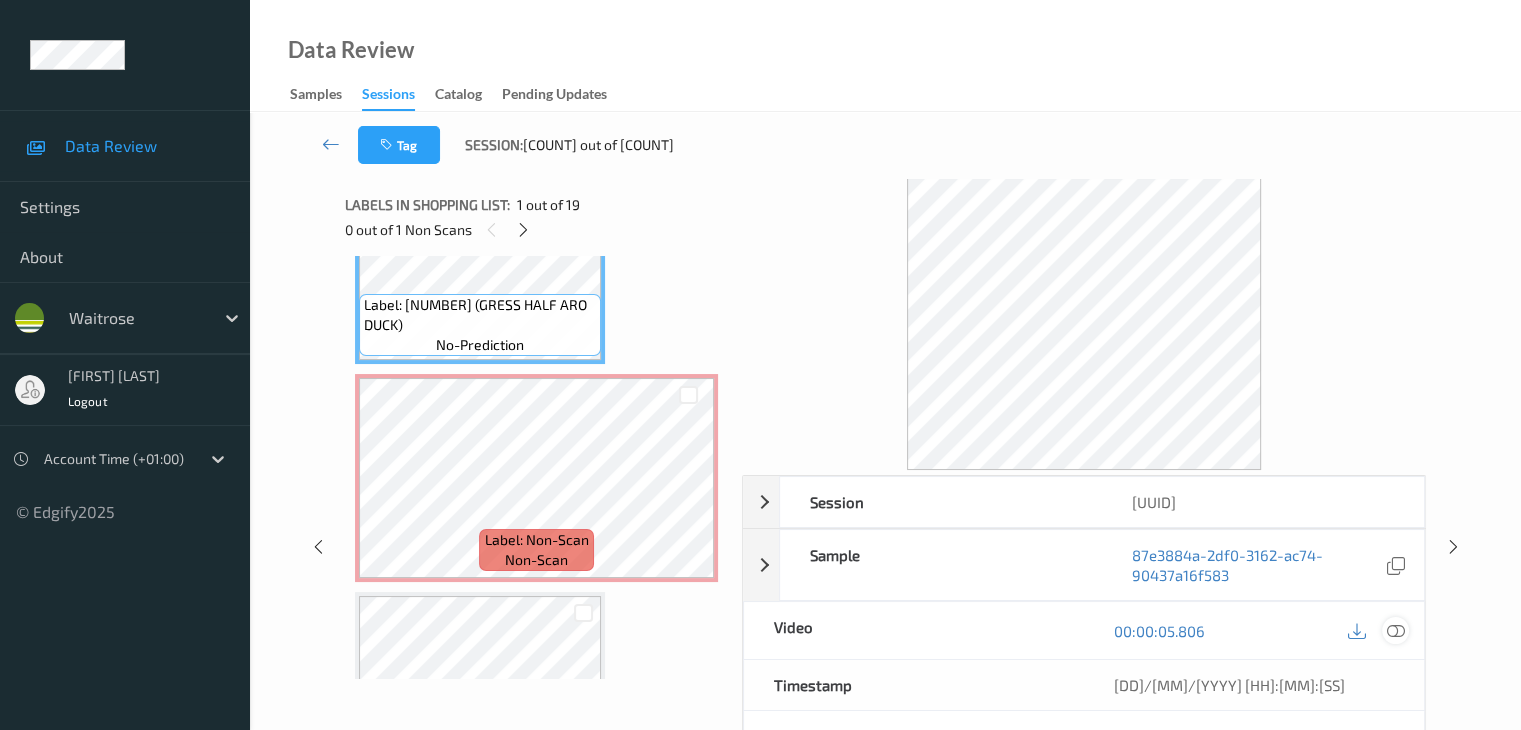 click at bounding box center (1395, 631) 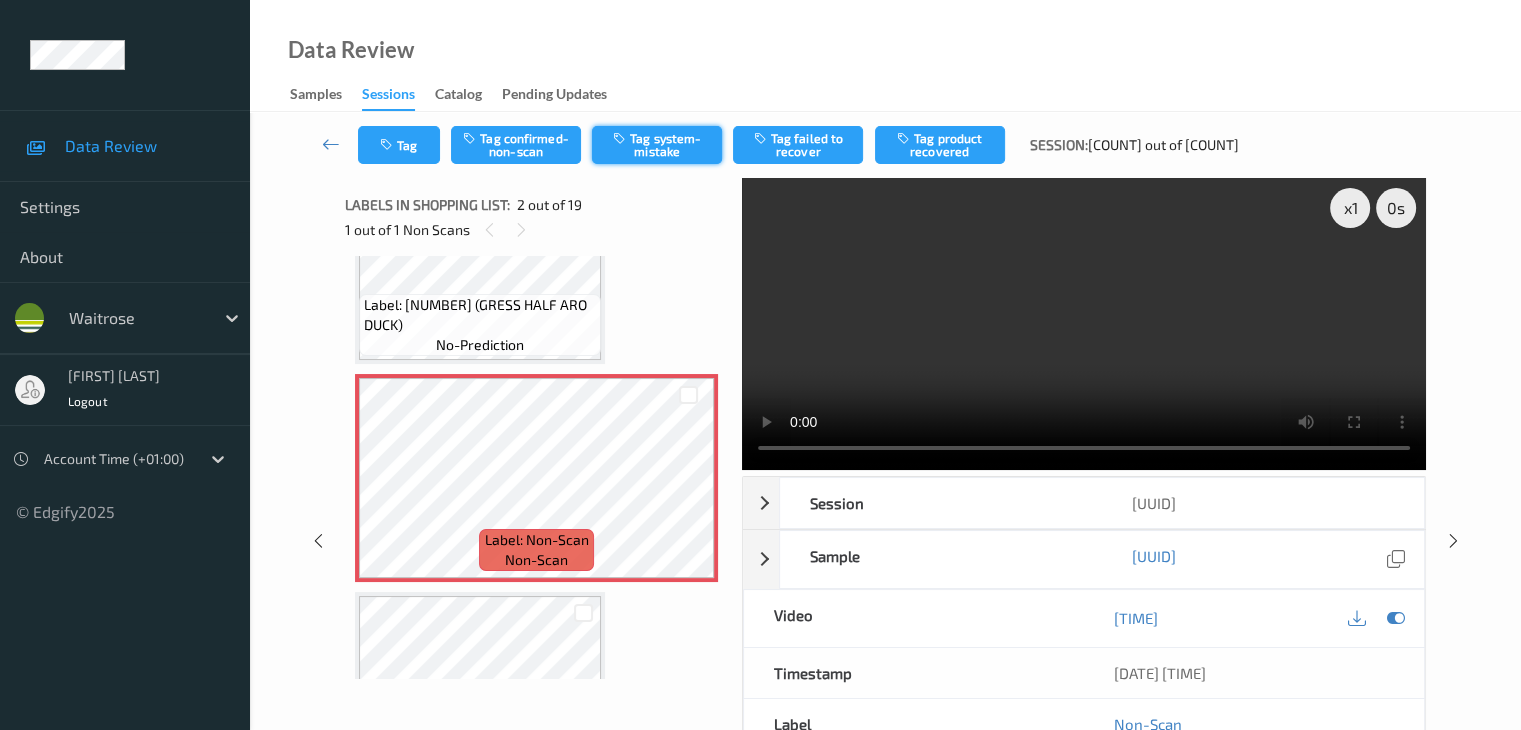 click on "Tag   system-mistake" at bounding box center [657, 145] 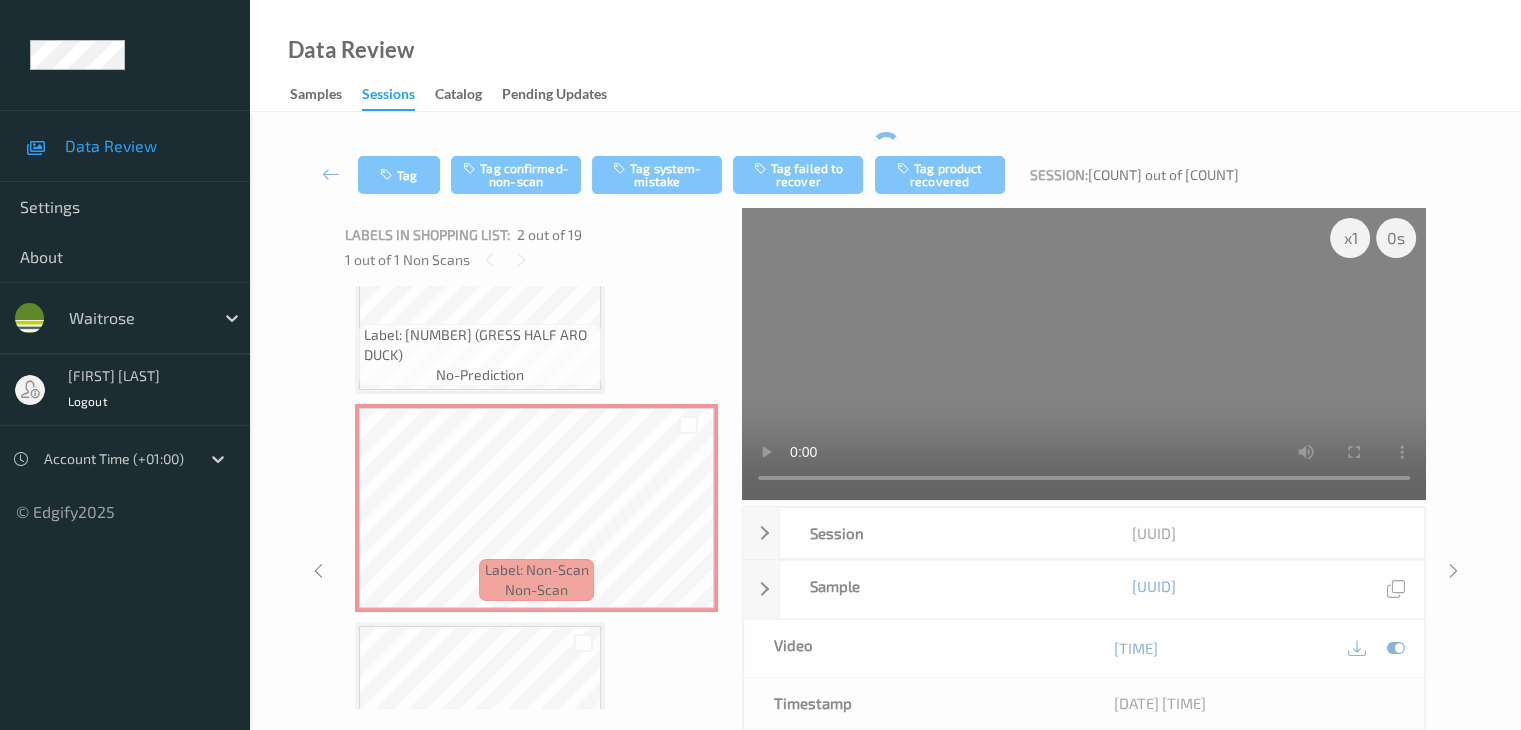 scroll, scrollTop: 0, scrollLeft: 0, axis: both 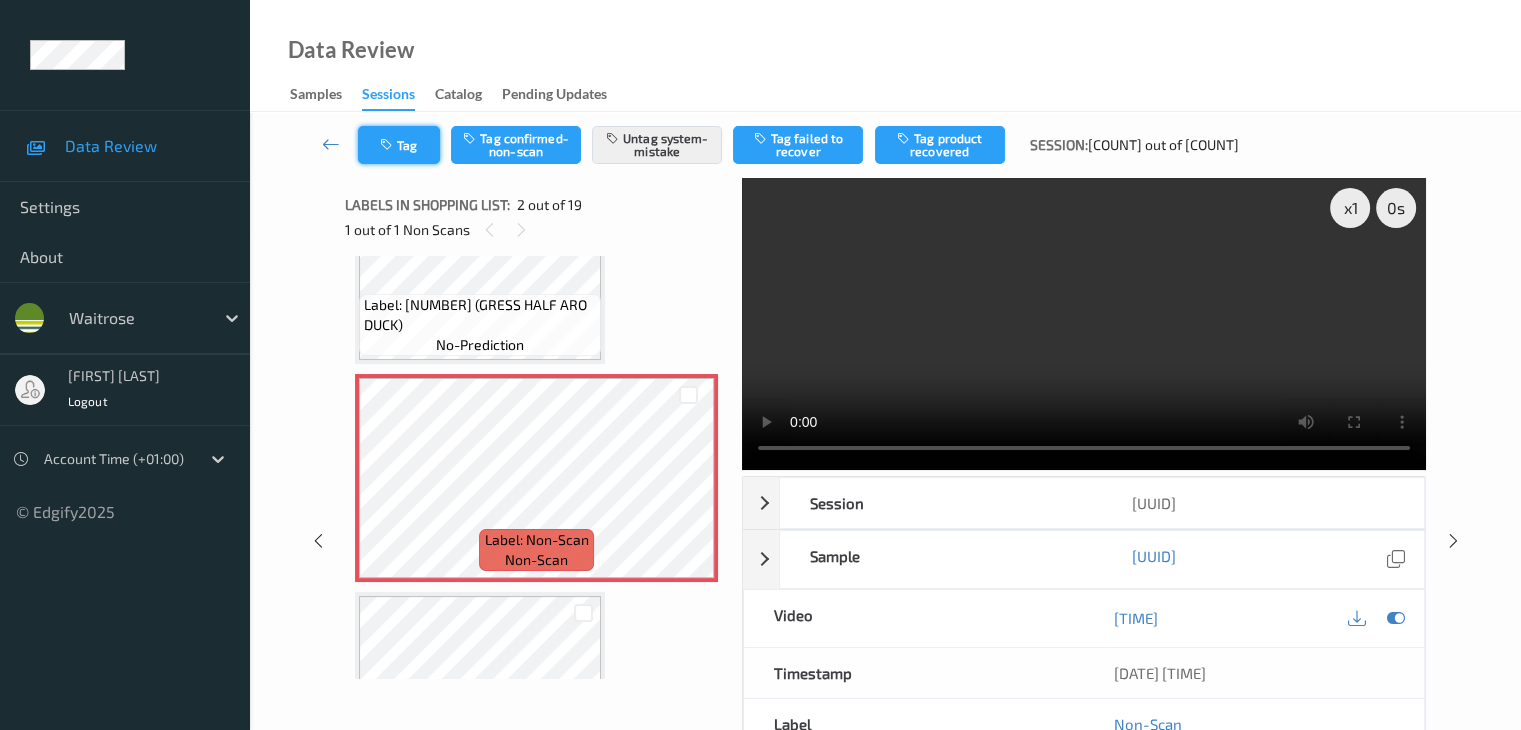 click on "Tag" at bounding box center [399, 145] 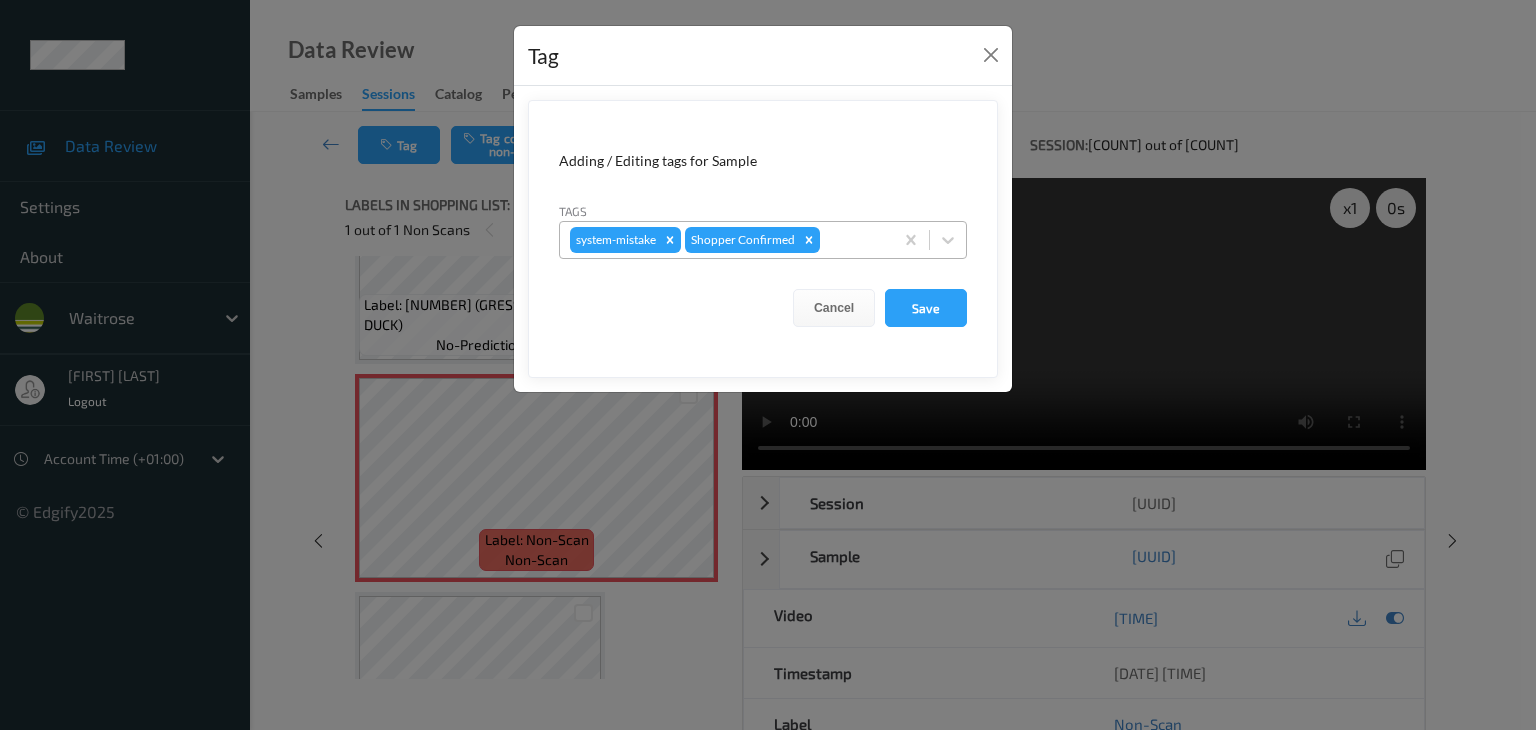 click at bounding box center (853, 240) 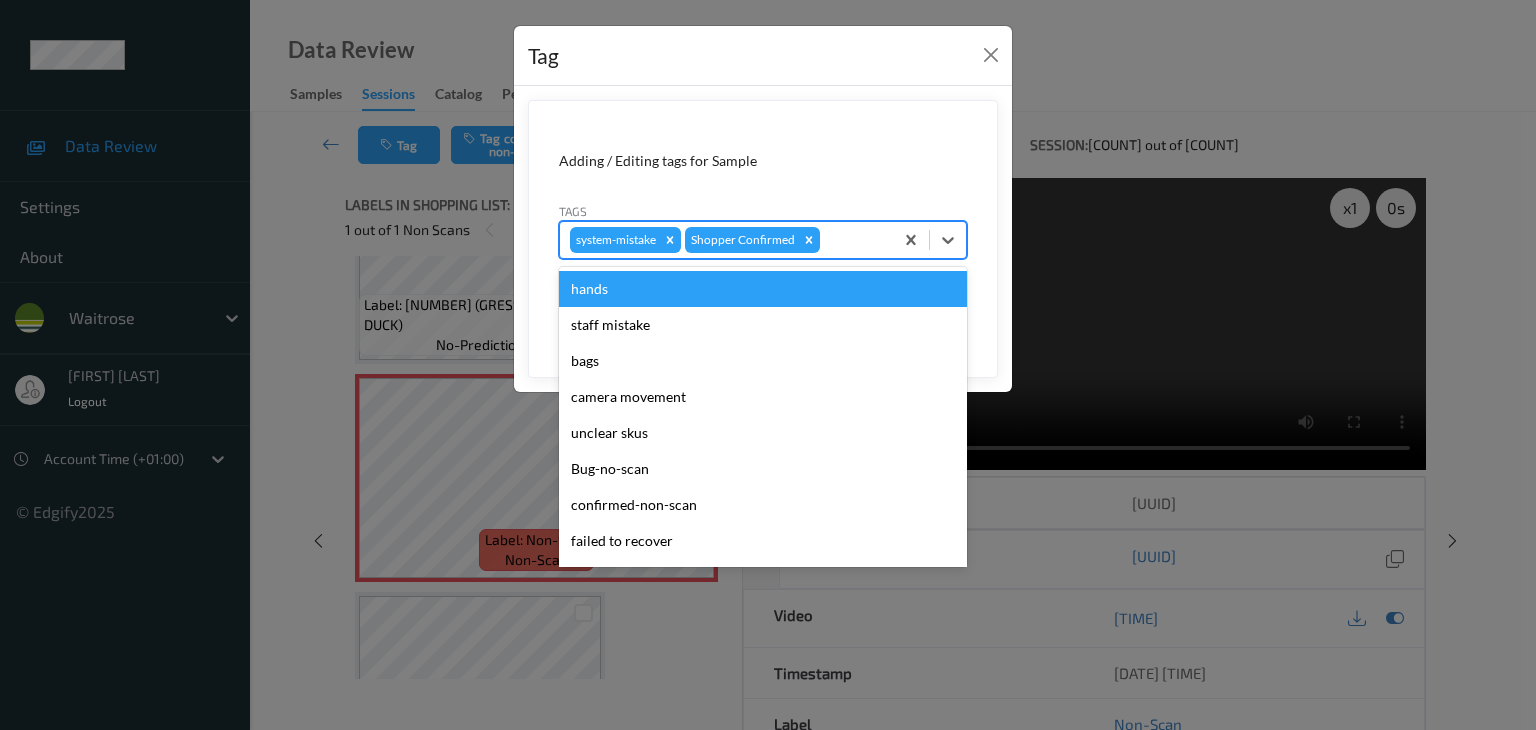 type on "u" 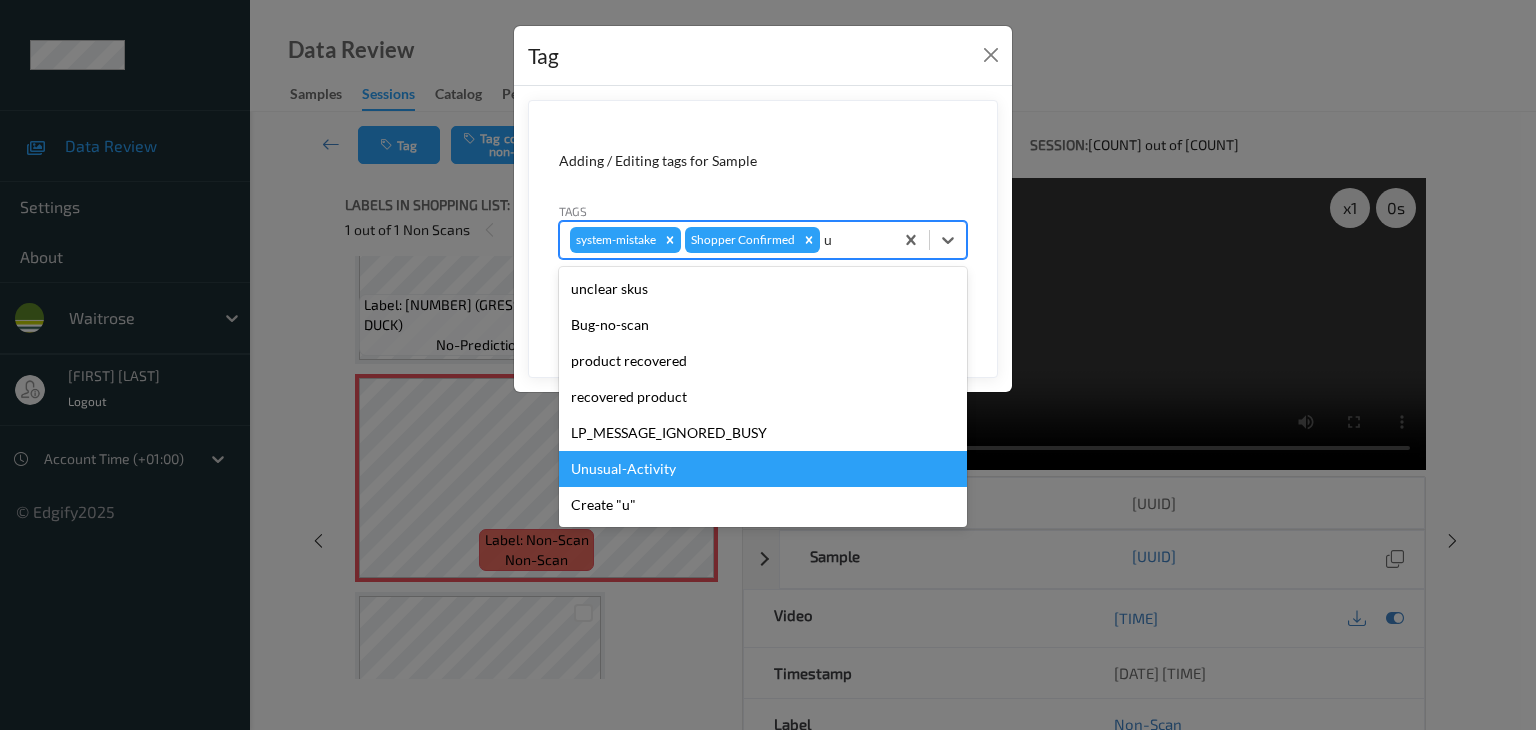 click on "Unusual-Activity" at bounding box center [763, 469] 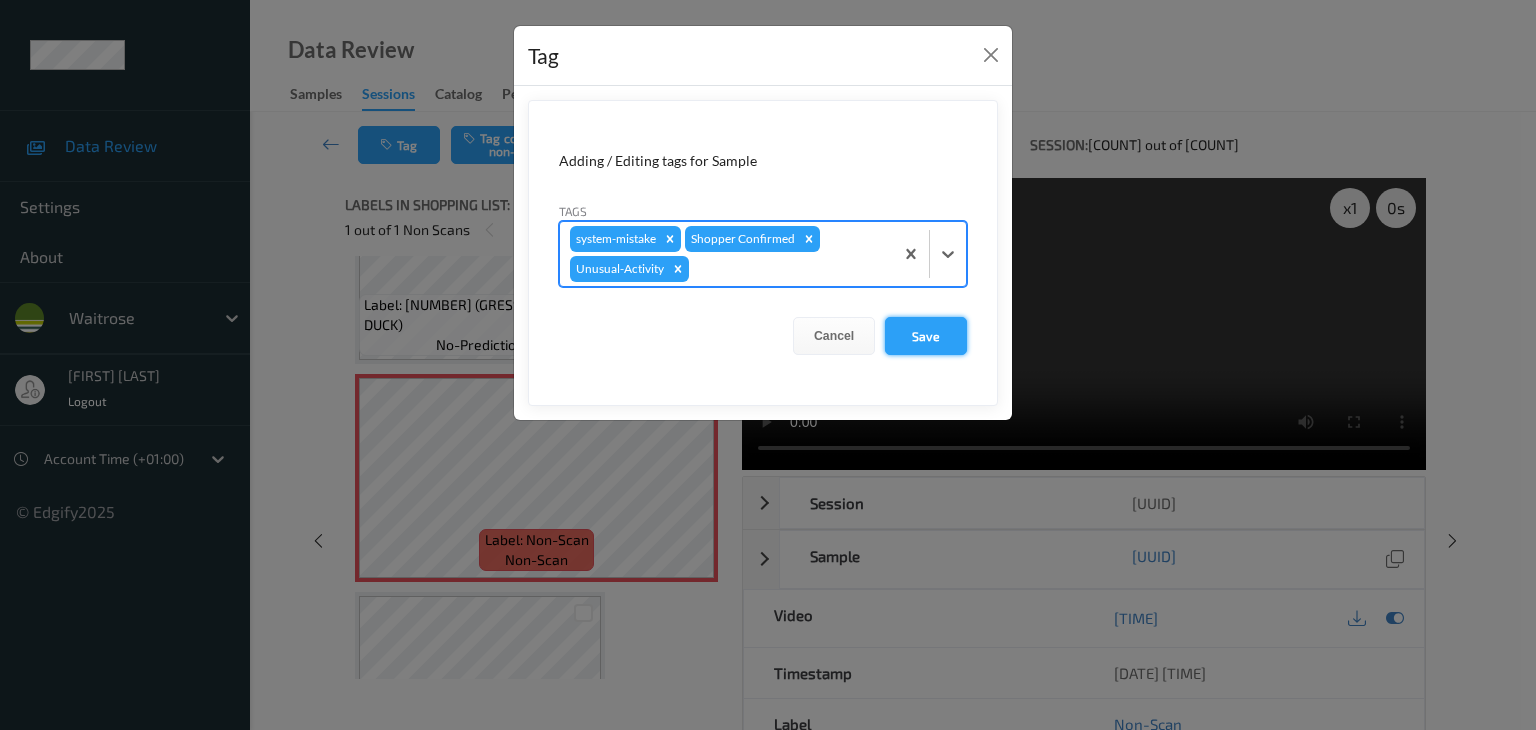 click on "Save" at bounding box center [926, 336] 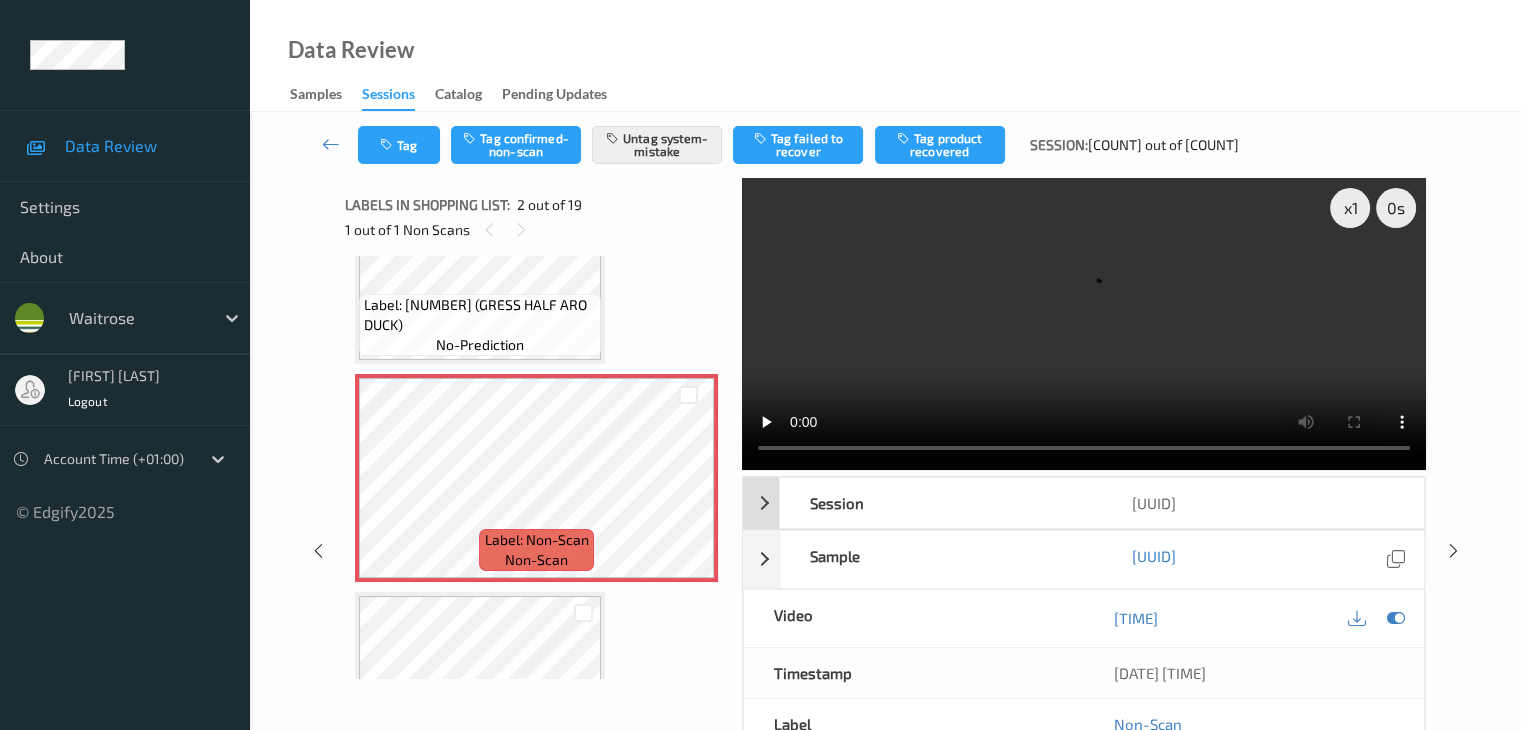 scroll, scrollTop: 264, scrollLeft: 0, axis: vertical 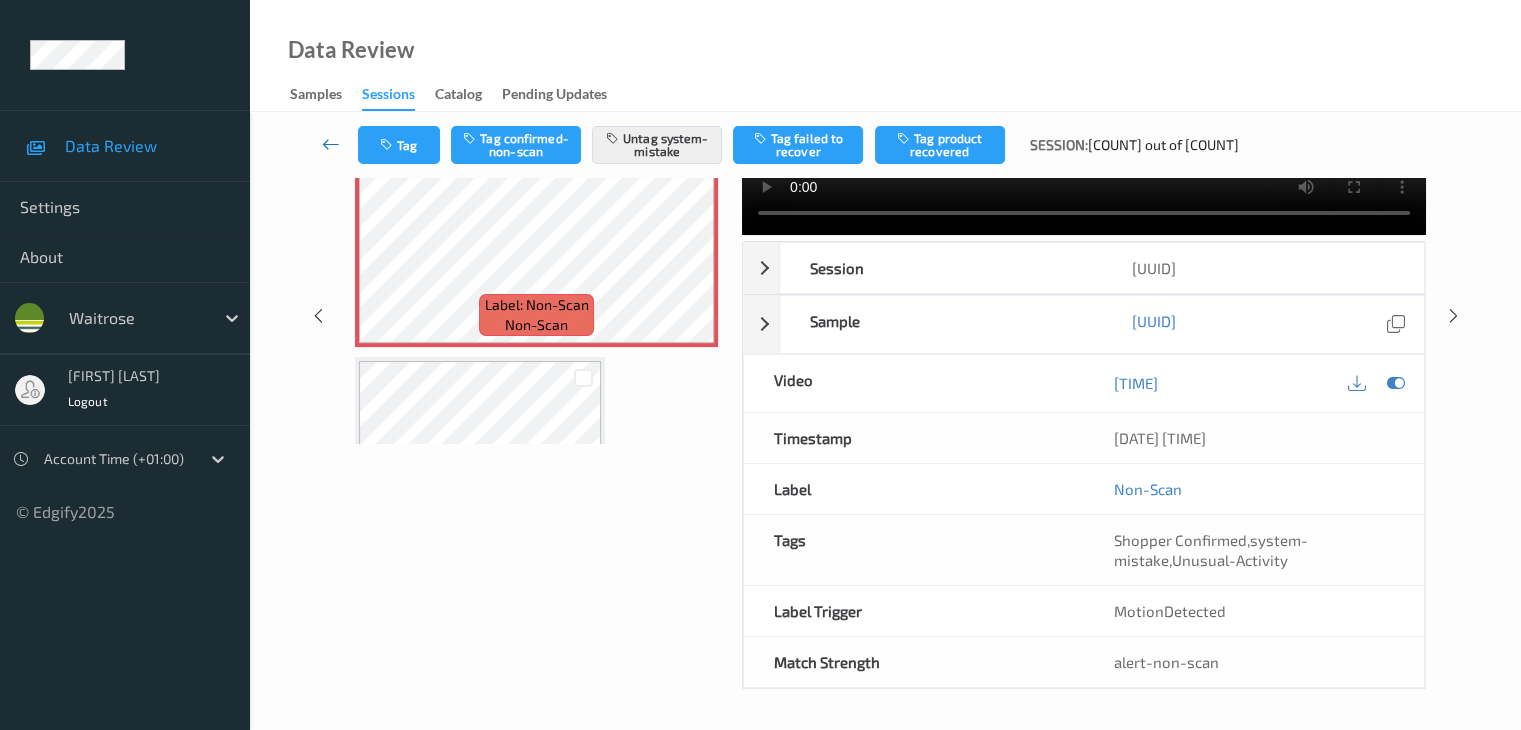 click at bounding box center (331, 144) 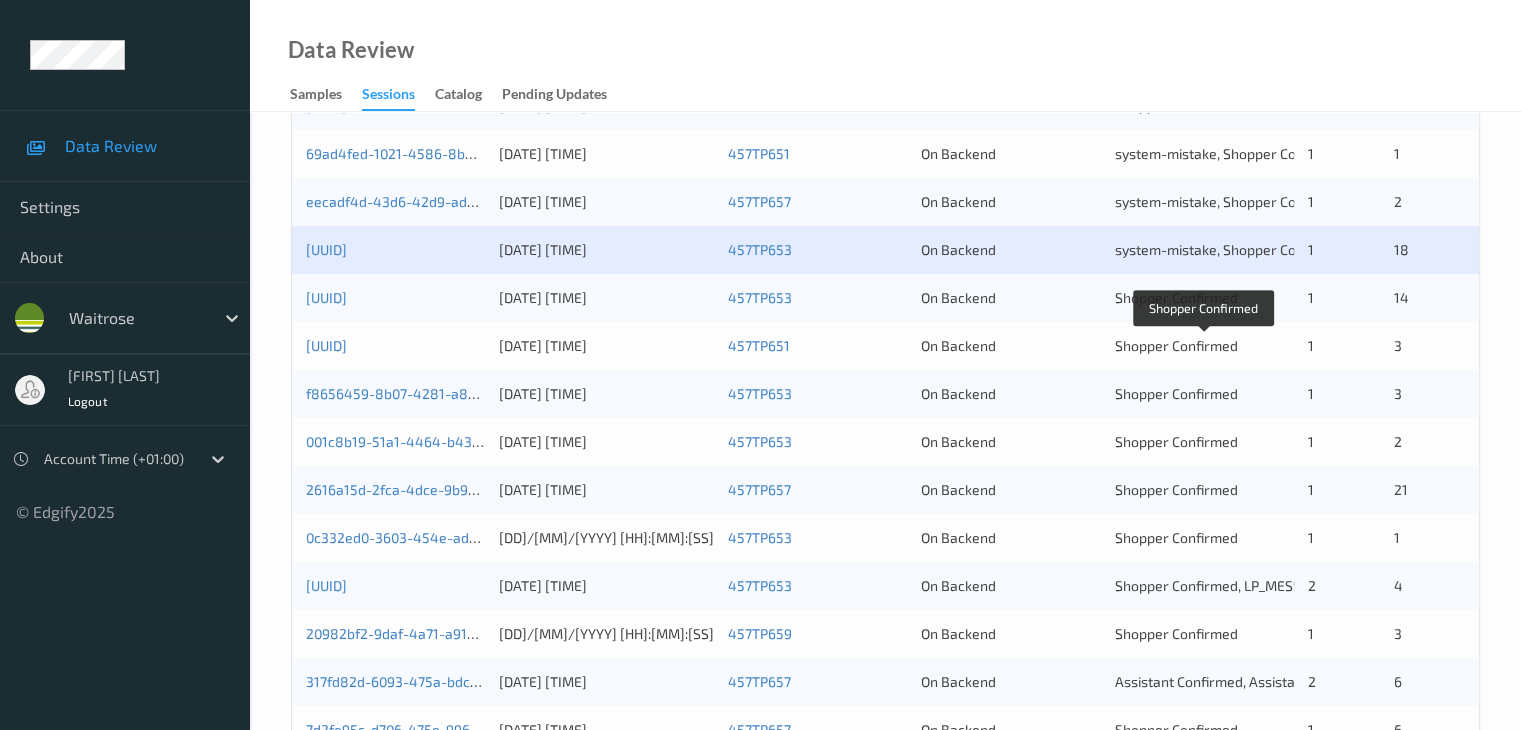 scroll, scrollTop: 735, scrollLeft: 0, axis: vertical 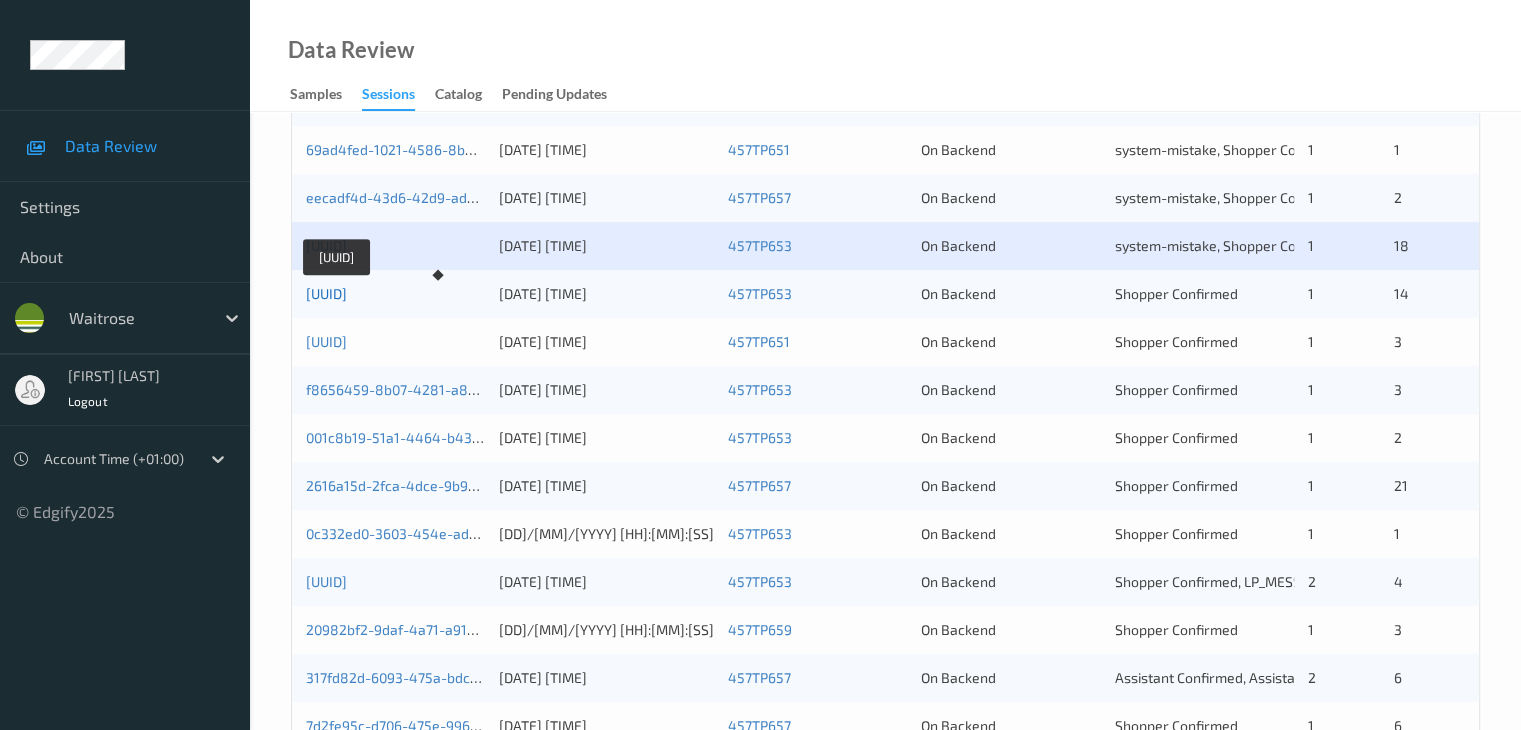 click on "[UUID]" at bounding box center (326, 293) 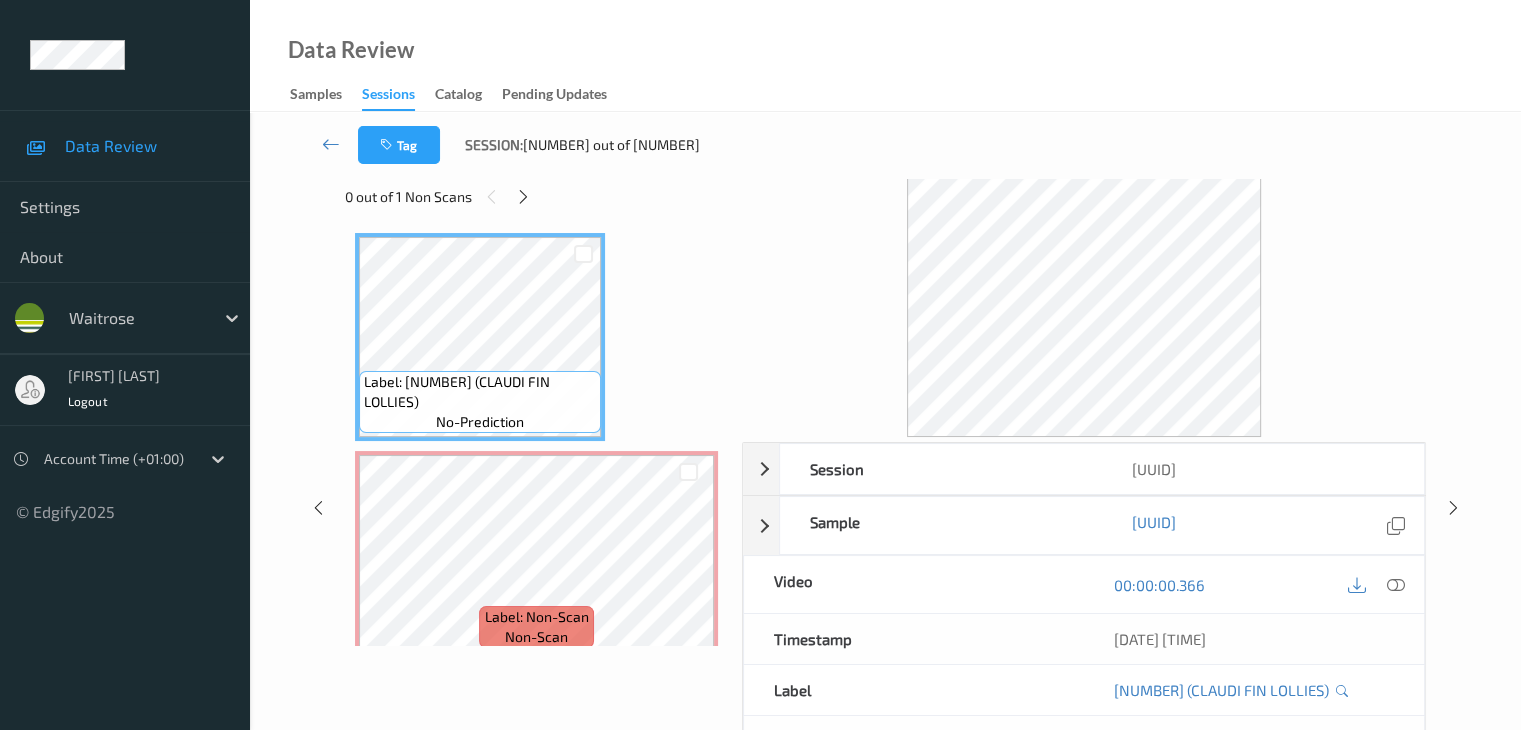scroll, scrollTop: 0, scrollLeft: 0, axis: both 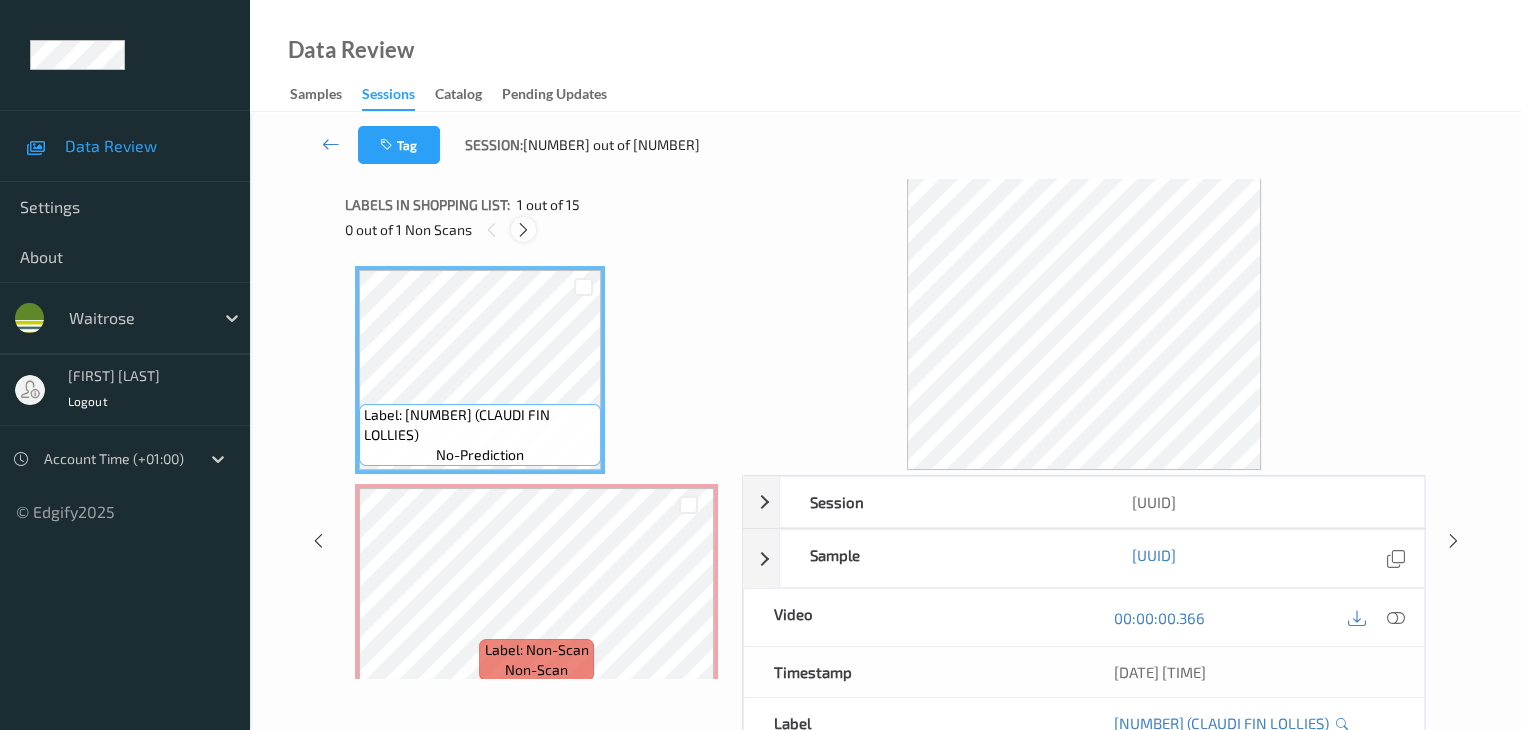 click at bounding box center [523, 230] 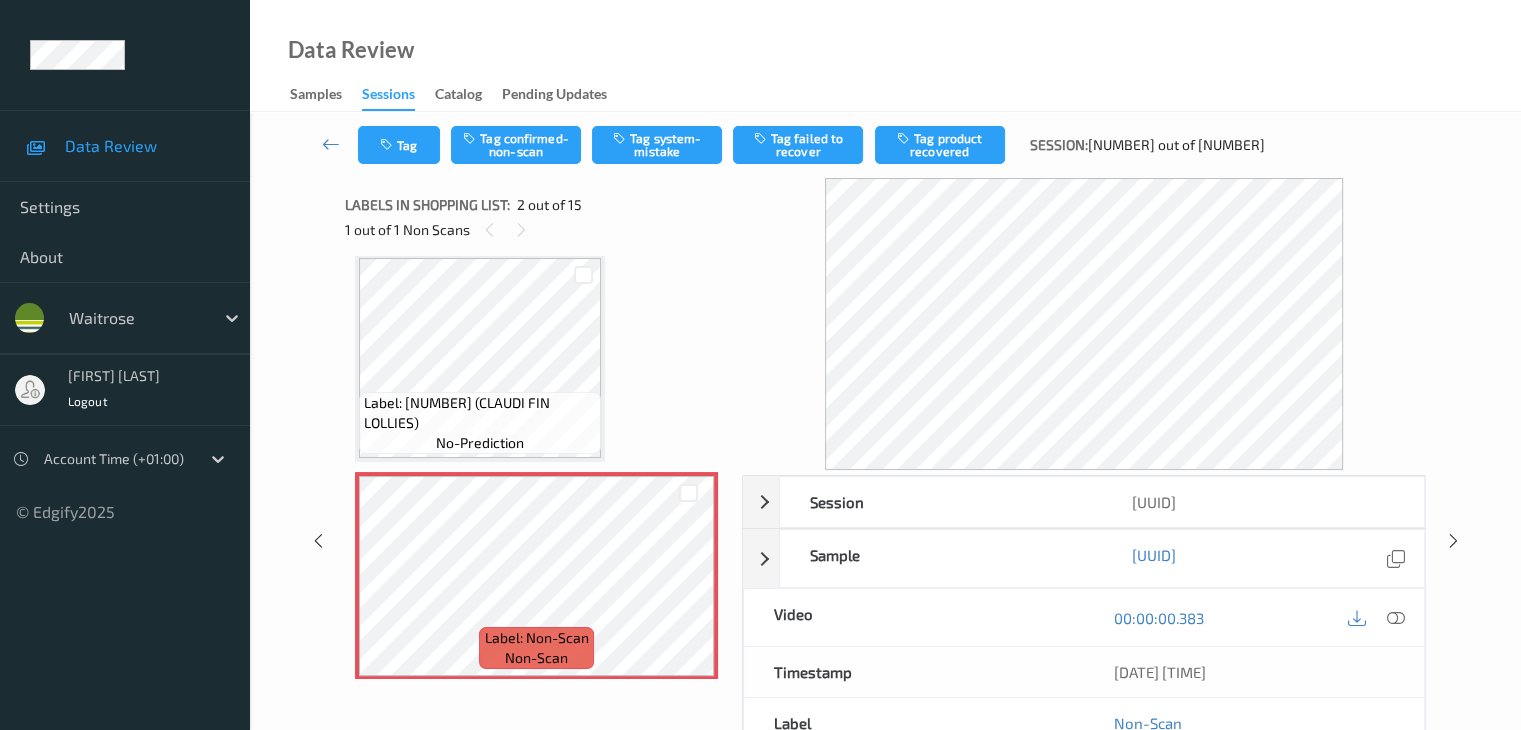 scroll, scrollTop: 10, scrollLeft: 0, axis: vertical 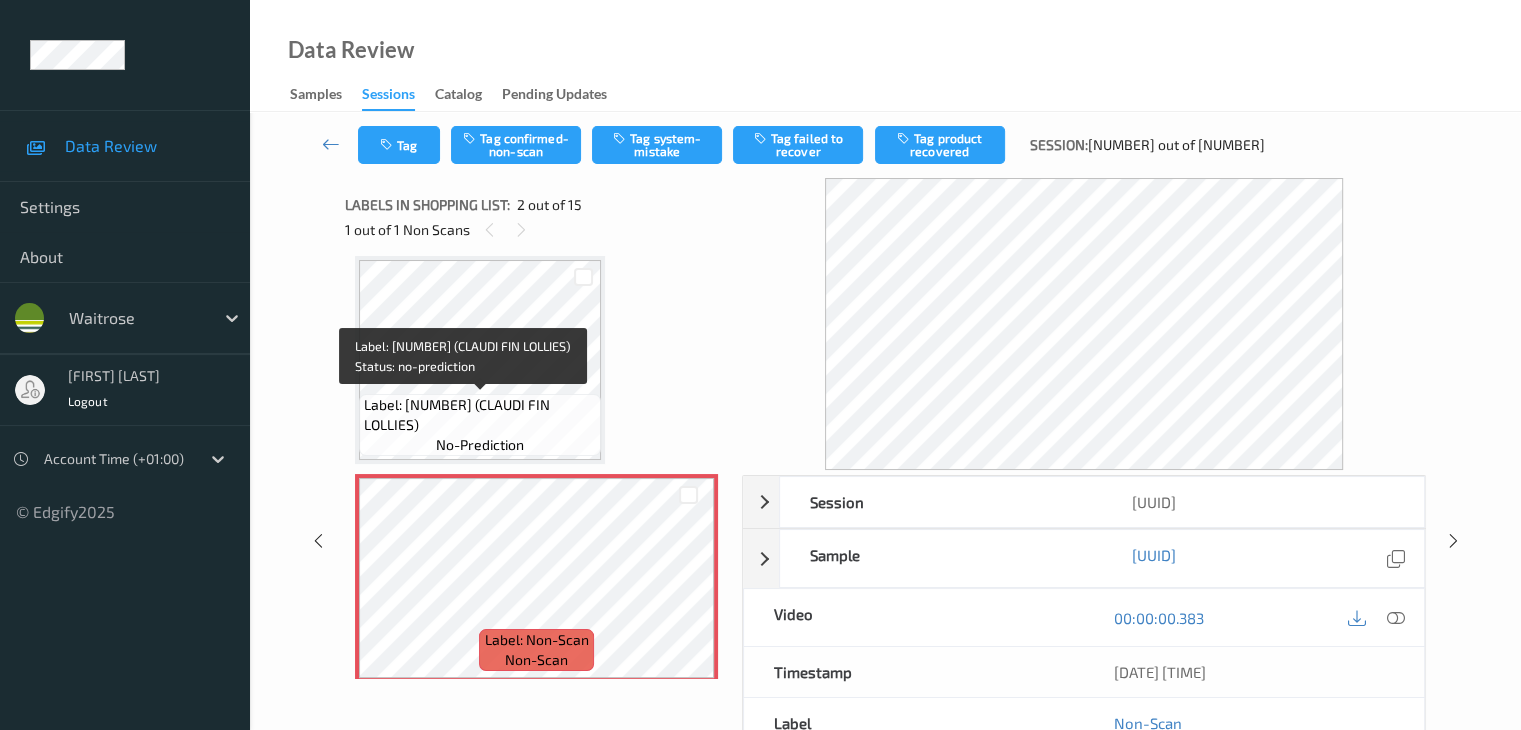 click on "Label: [NUMBER] (CLAUDI FIN LOLLIES)" at bounding box center (480, 415) 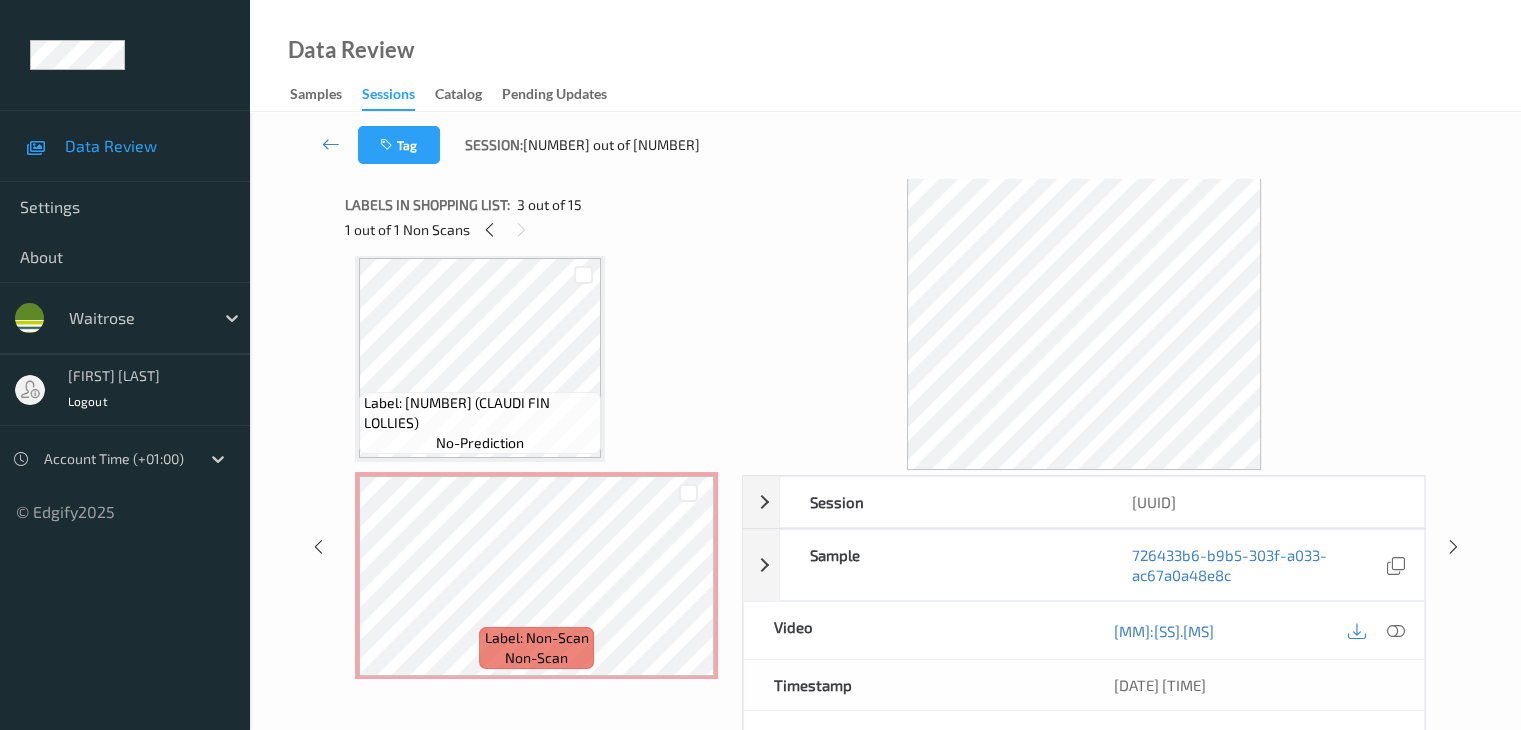 scroll, scrollTop: 0, scrollLeft: 0, axis: both 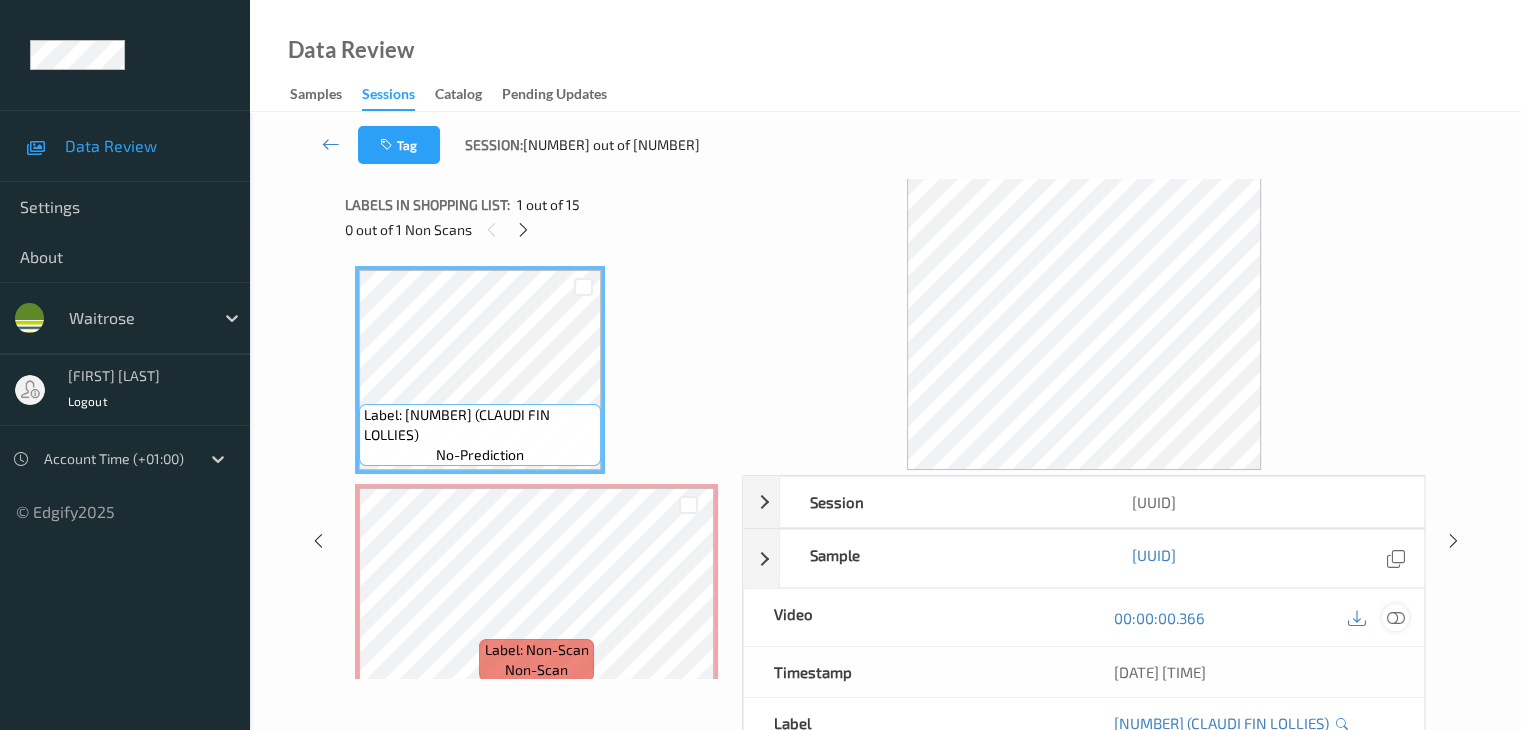 click at bounding box center [1395, 618] 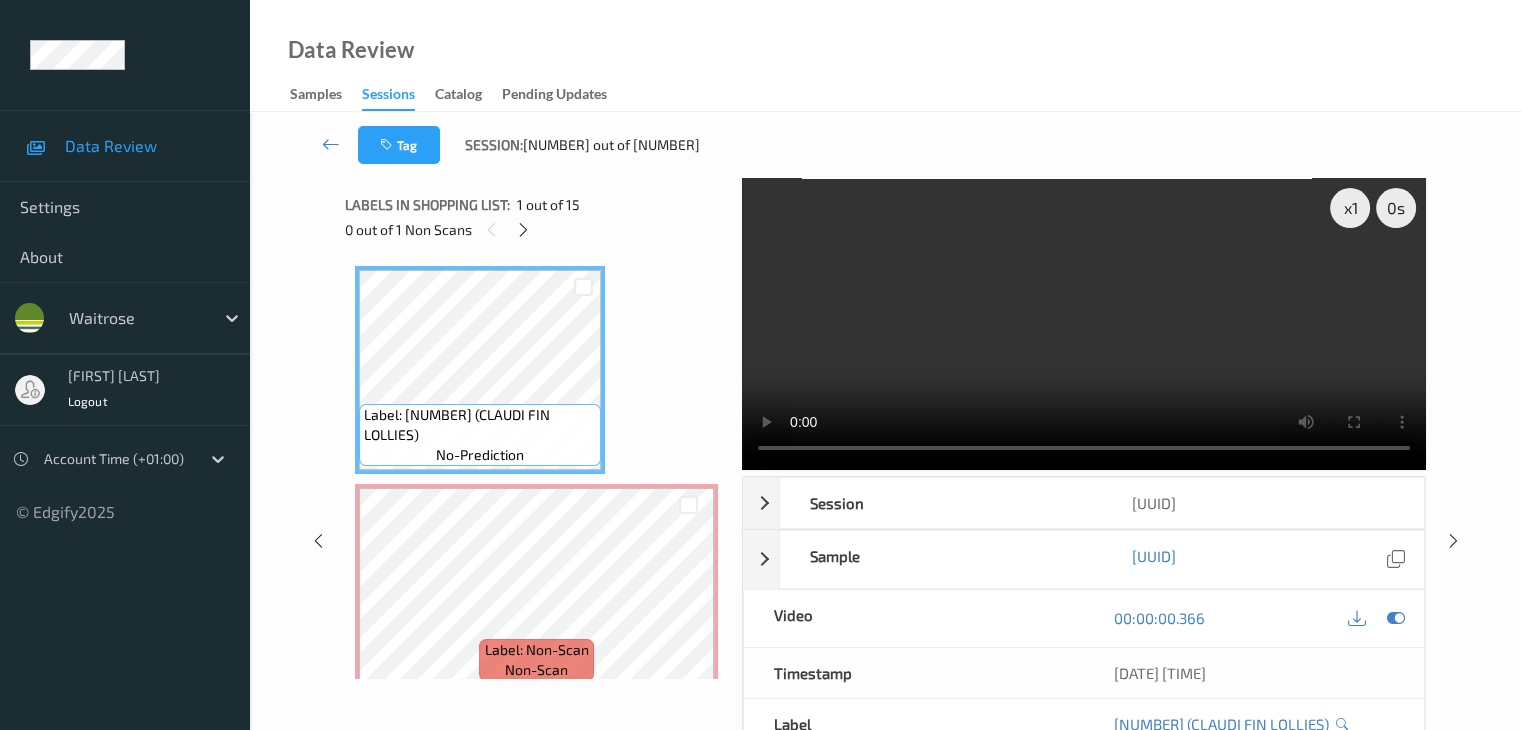 click on "Label: [NUMBER] (CLAUDI FIN LOLLIES) no-prediction Label: Non-Scan non-scan Label: [NUMBER] (GUUUD PASSION FRUIT) no-prediction Label: [NUMBER] (WR TIKKA BRST KEBAB) no-prediction Label: [NUMBER] (CHIMICHURRI STEAKS) no-prediction Label: [NUMBER] (WR JERK CHICK THIGH) no-prediction Label: [NUMBER] (FINNEB PORK SAUSAGES) no-prediction Label: [NUMBER] (NAKED 12 CHIPOLATAS) no-prediction Label: [NUMBER] (OAKPARK RASHERS) no-prediction Label: [NUMBER] (PLENISH ORG ALMOND) no-prediction Label: [NUMBER] (JASONS GRAIN &amp; SEEDS) no-prediction Label: [NUMBER] (9928 WR Ess Loose Sweet Potatoes) no-prediction Label: [NUMBER] (3407WR Loose Apricots) no-prediction Label: [NUMBER] (1663WR Ess Loose Courgettes) no-prediction Label: [NUMBER] (WR DURAFOLD BAG) no-prediction" at bounding box center (536, 1896) 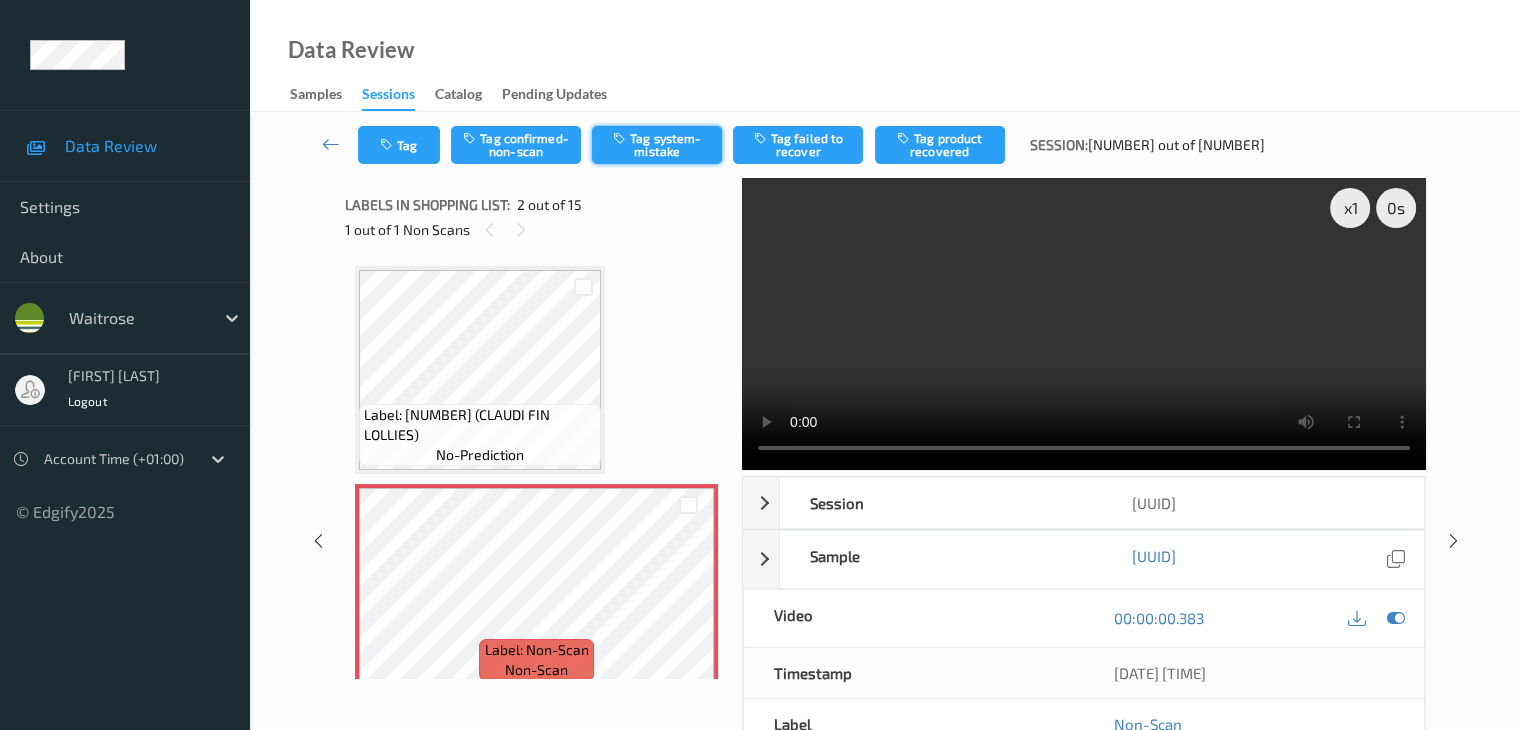 click on "Tag   system-mistake" at bounding box center (657, 145) 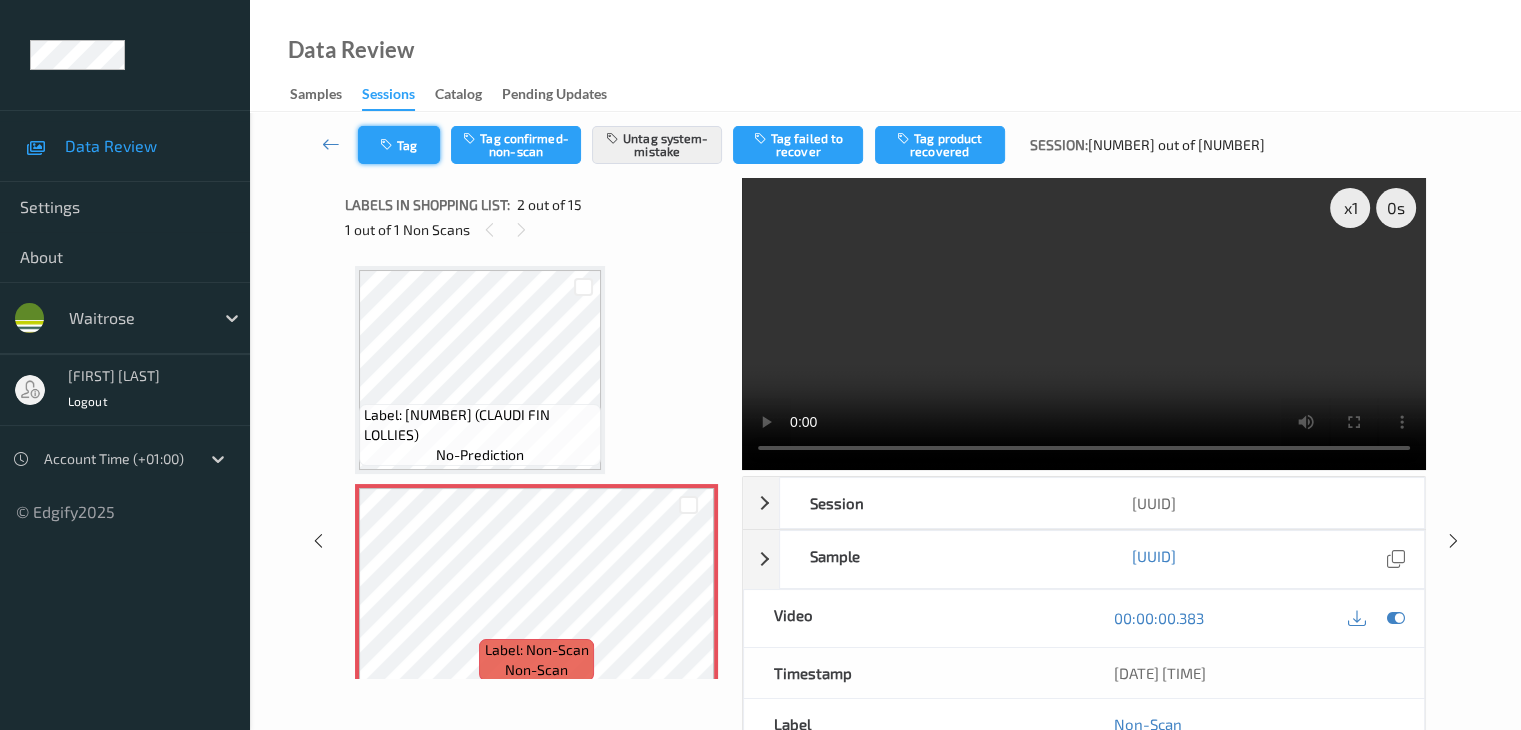 click on "Tag" at bounding box center (399, 145) 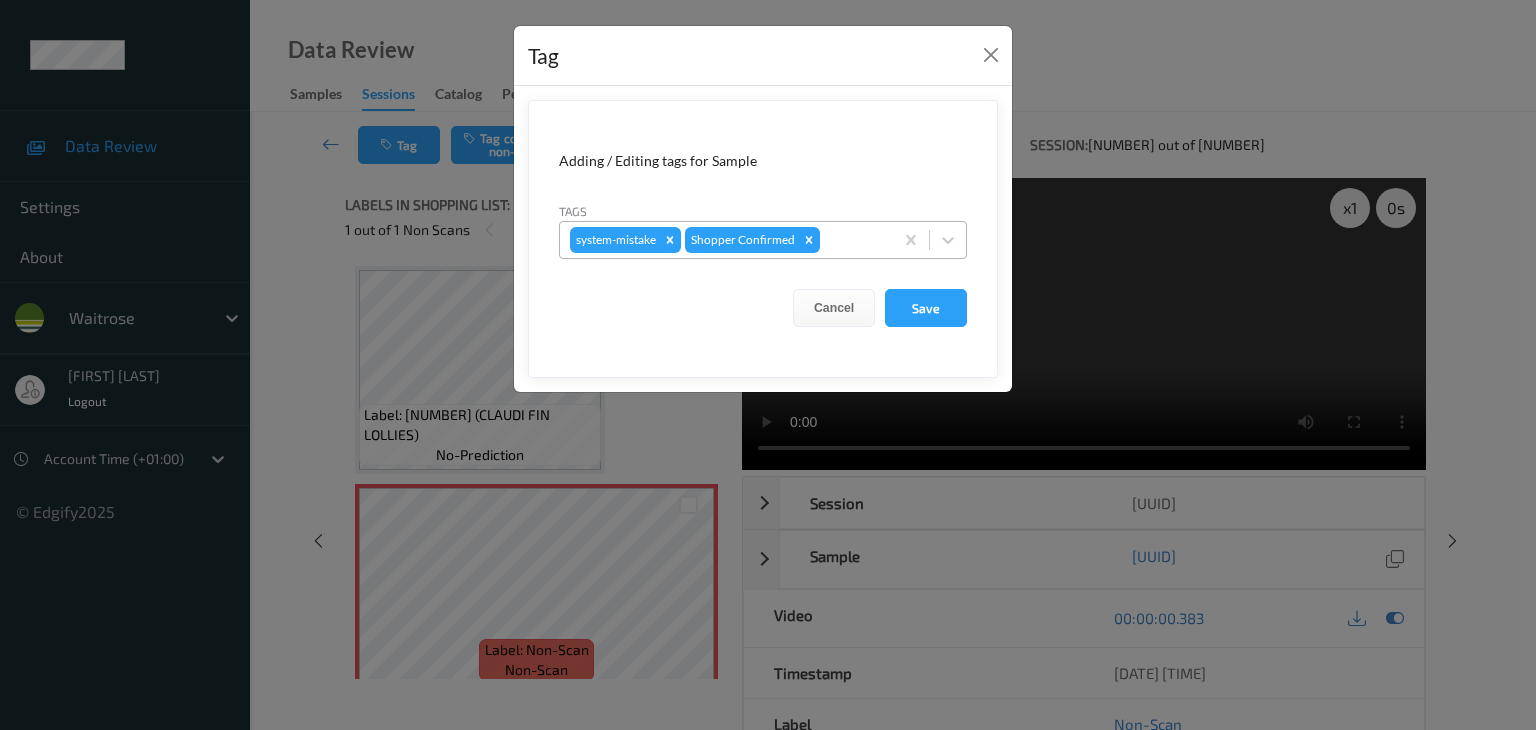 click at bounding box center (853, 240) 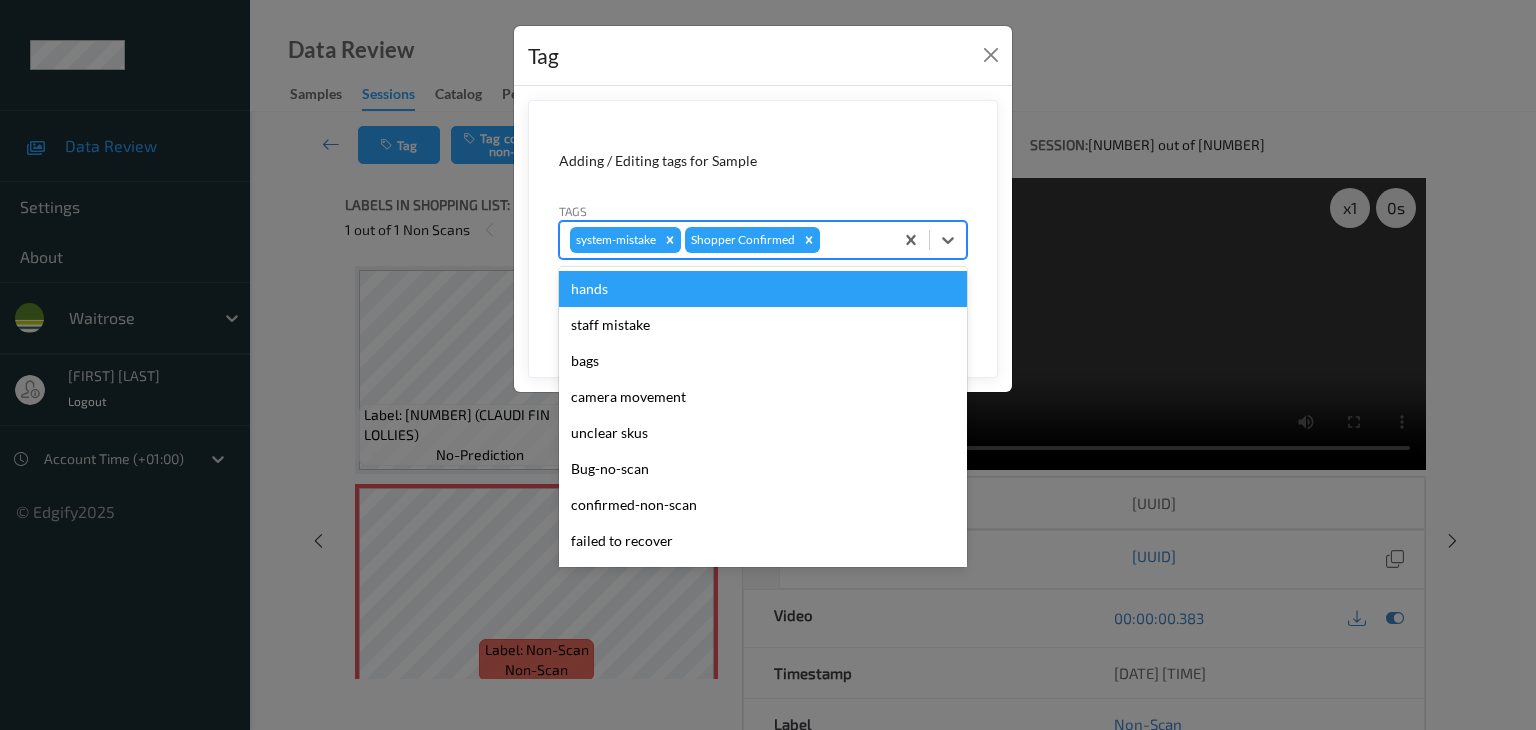 type on "u" 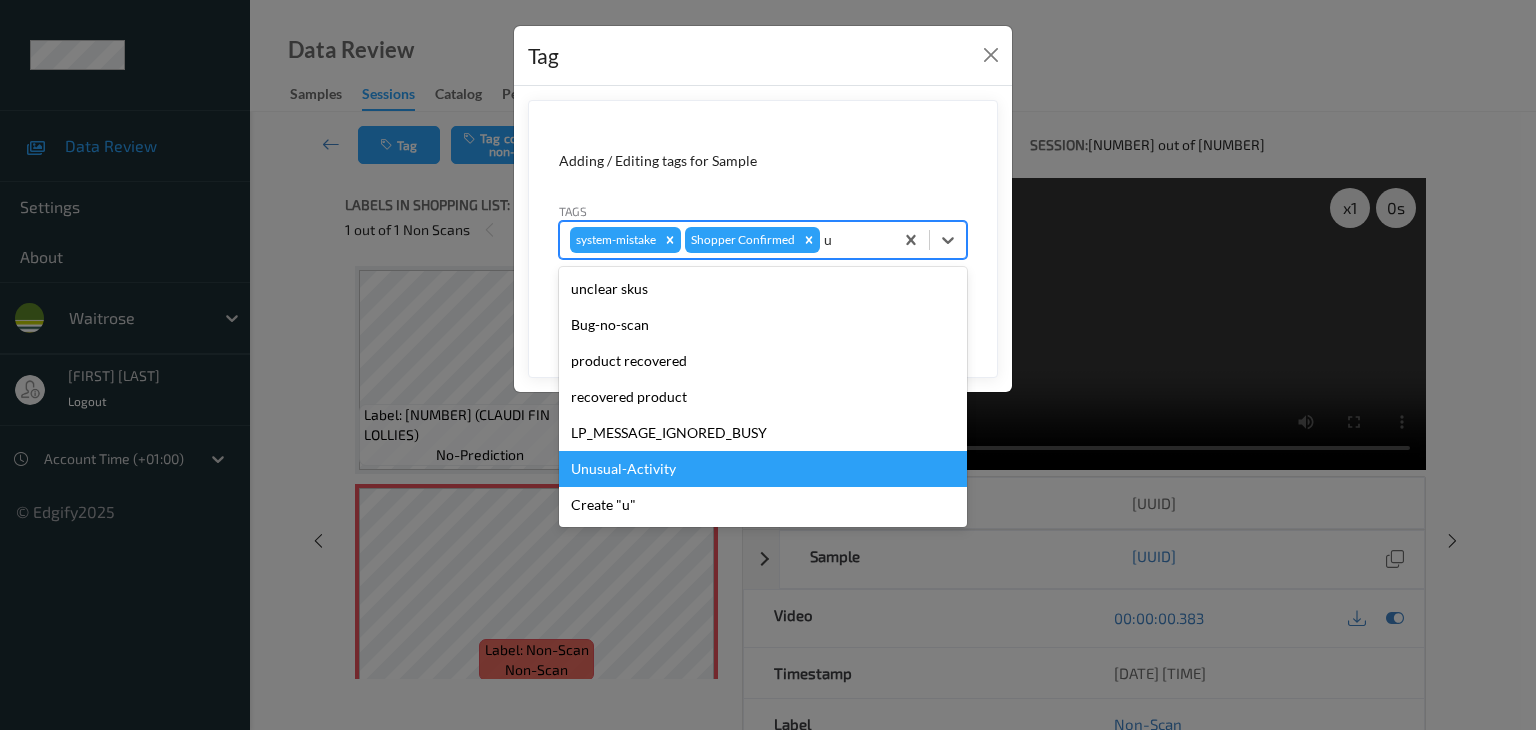 click on "Unusual-Activity" at bounding box center (763, 469) 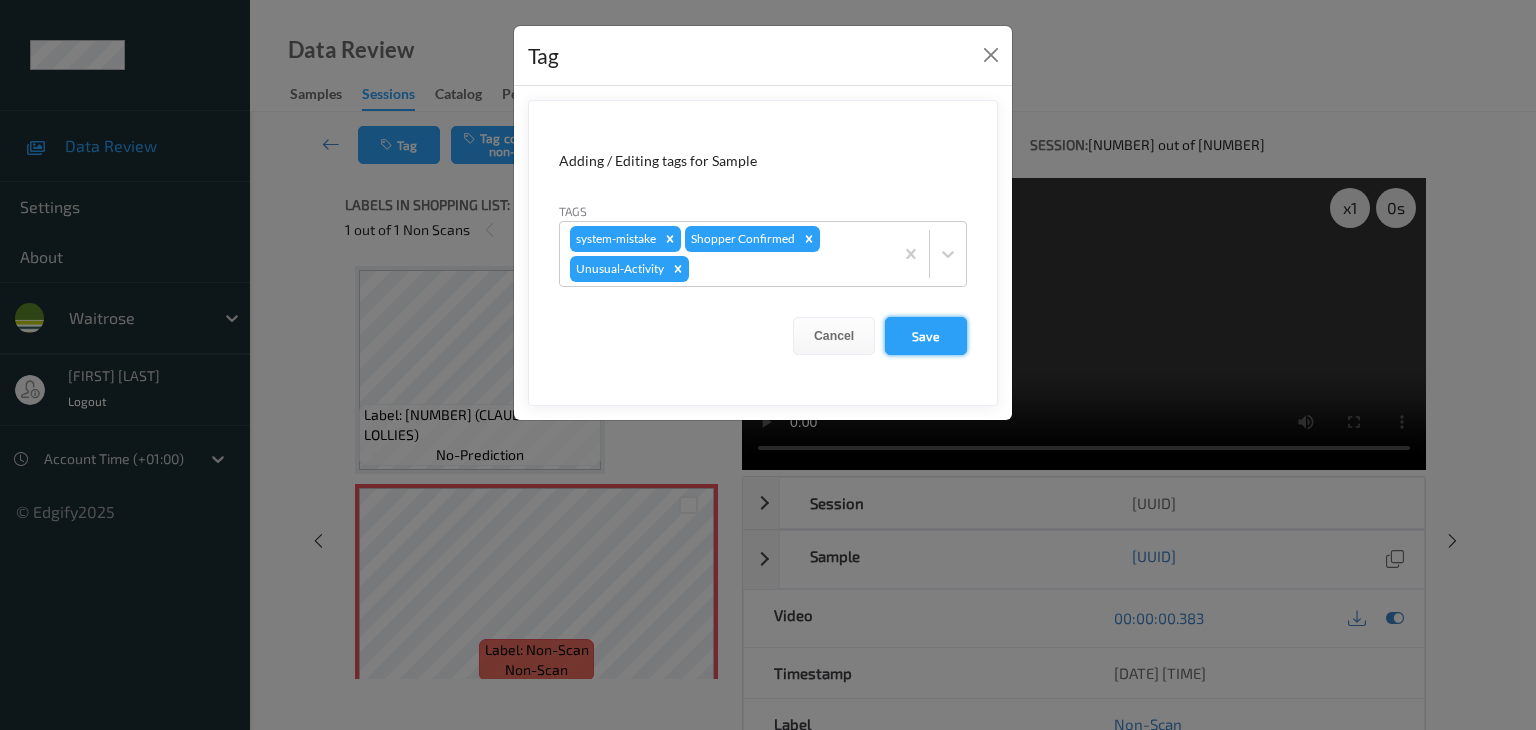 click on "Save" at bounding box center [926, 336] 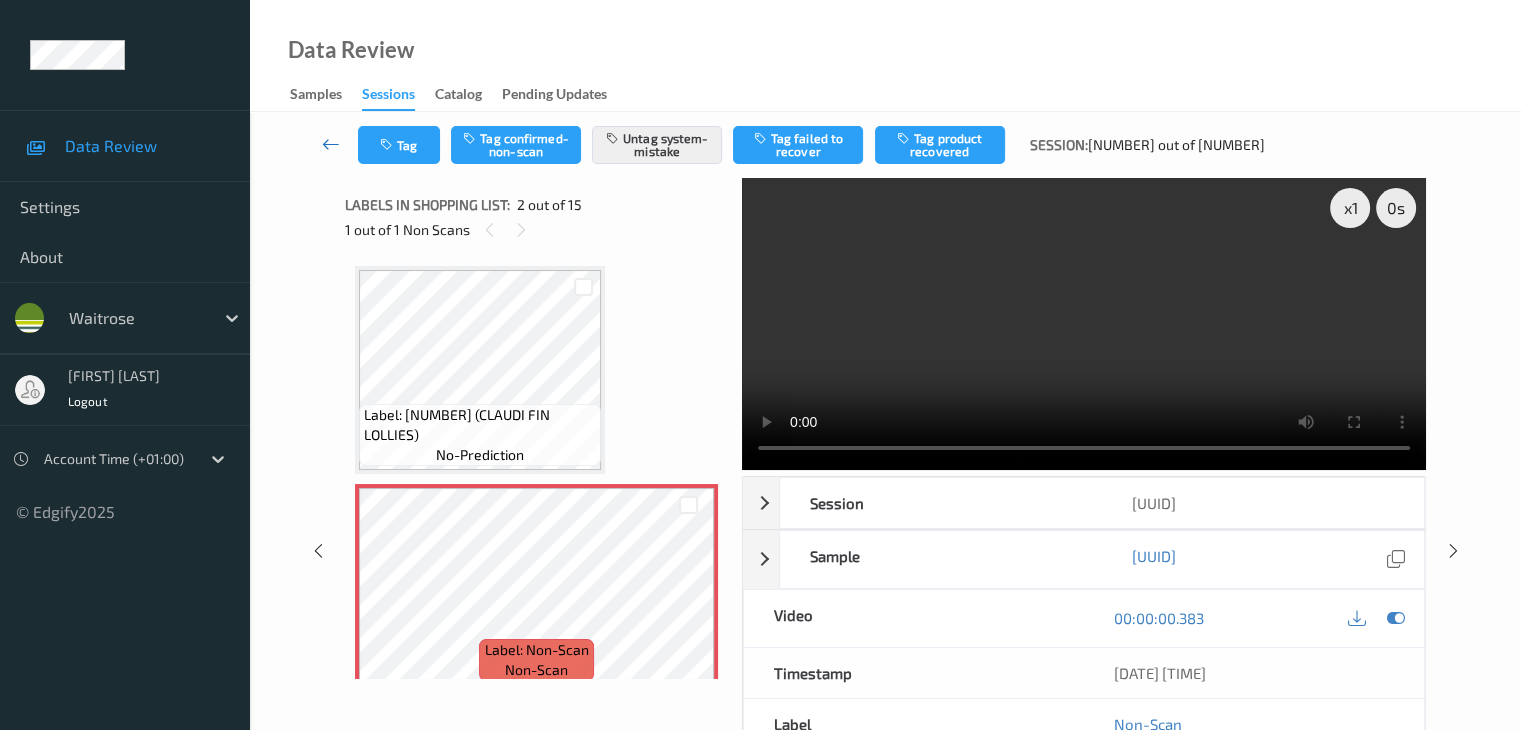 click at bounding box center [331, 144] 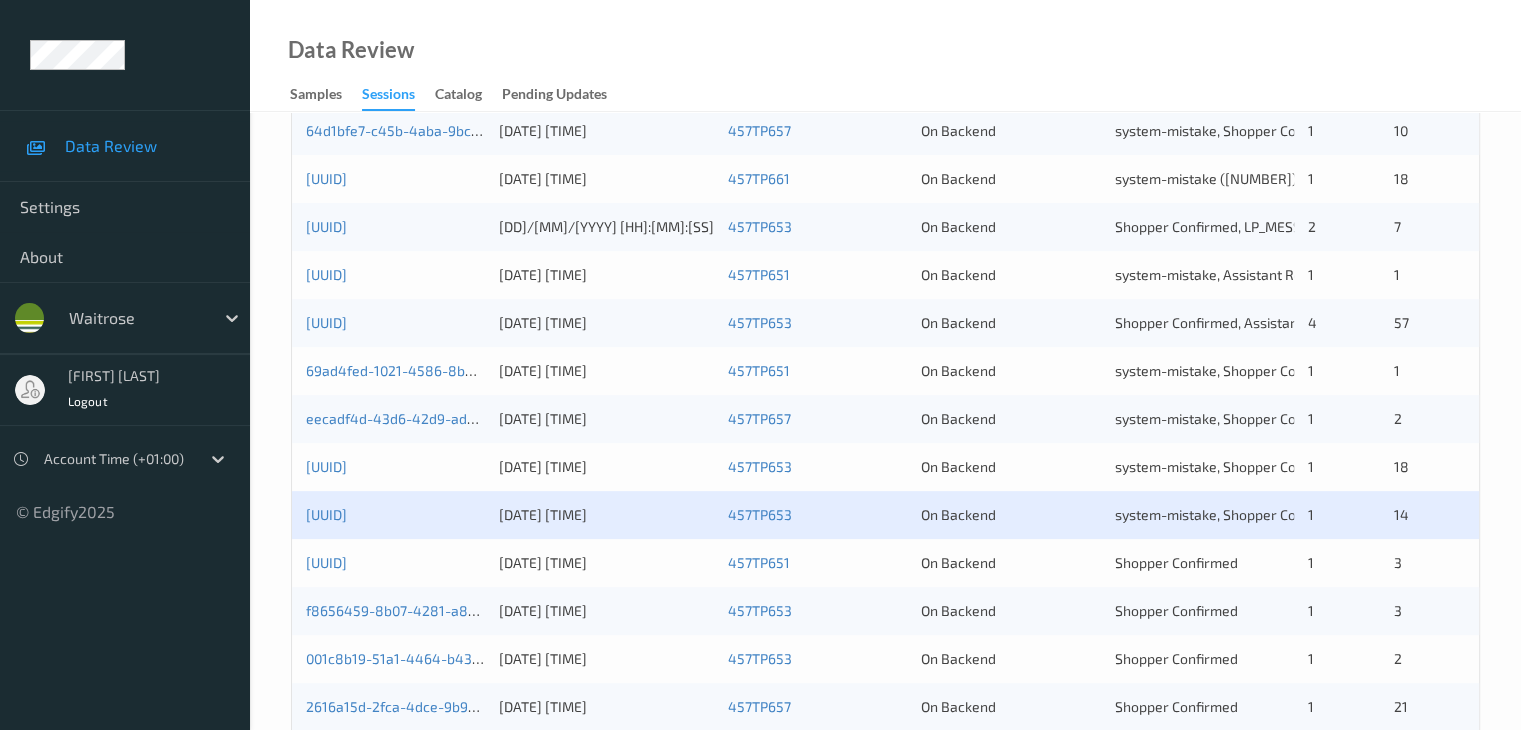 scroll, scrollTop: 600, scrollLeft: 0, axis: vertical 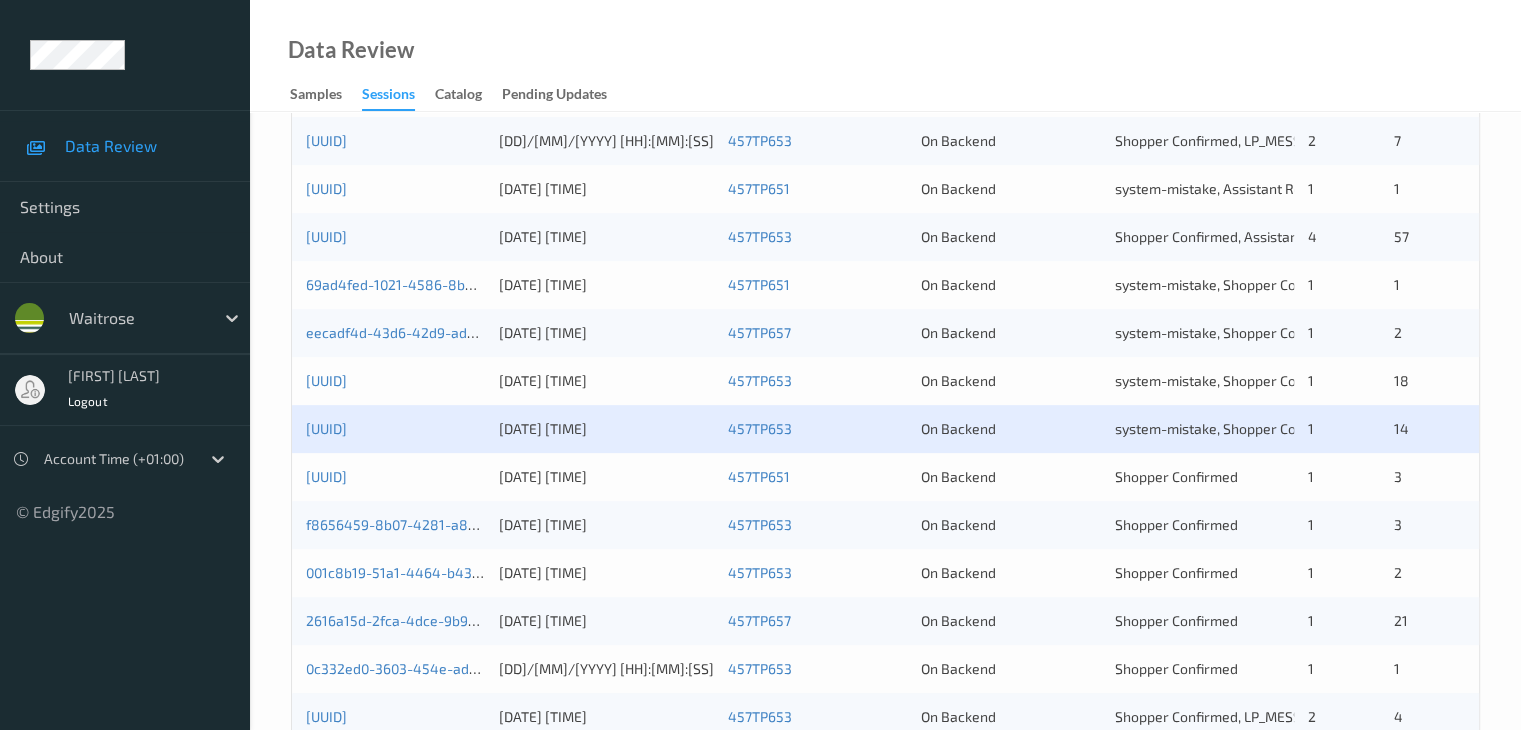 click on "[UUID]" at bounding box center (395, 477) 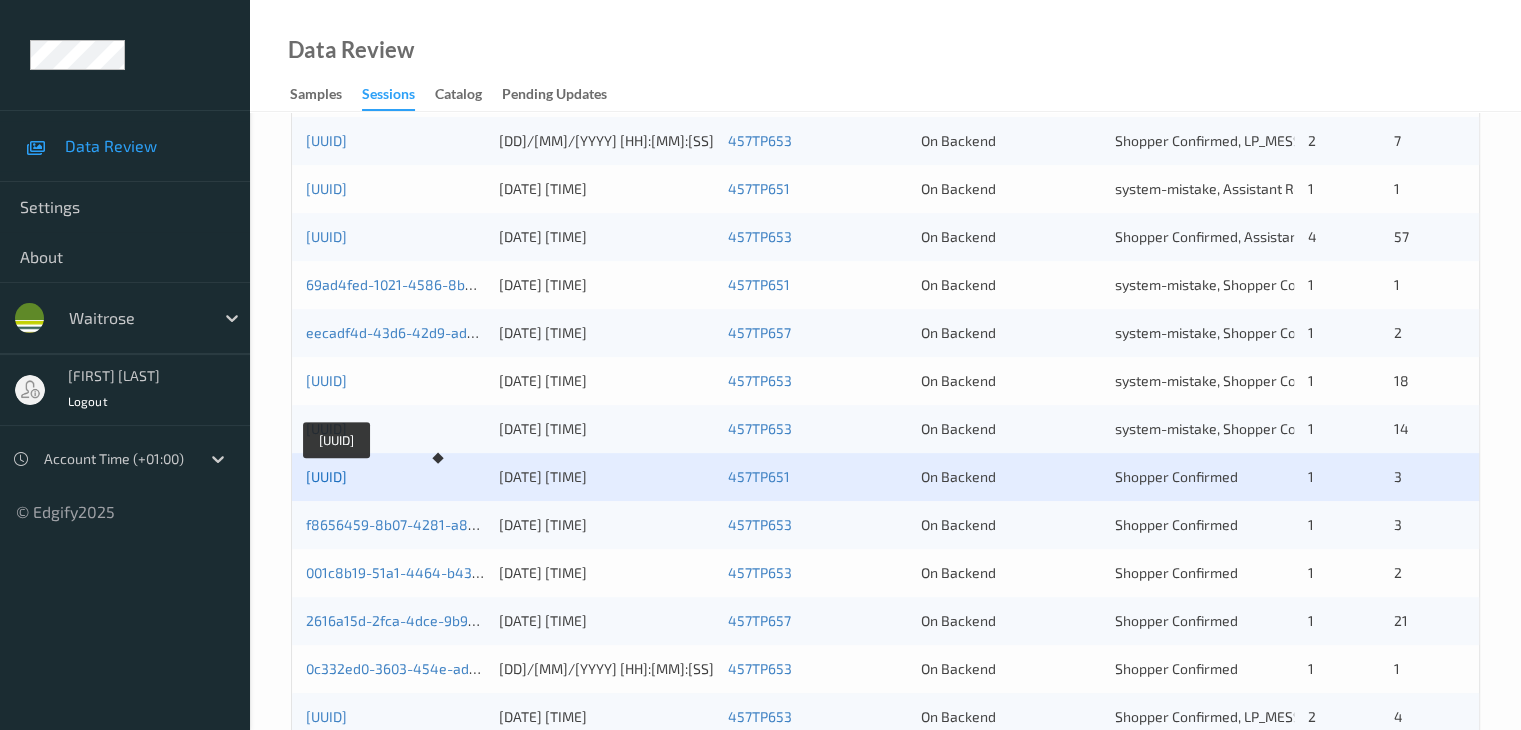click on "[UUID]" at bounding box center [326, 476] 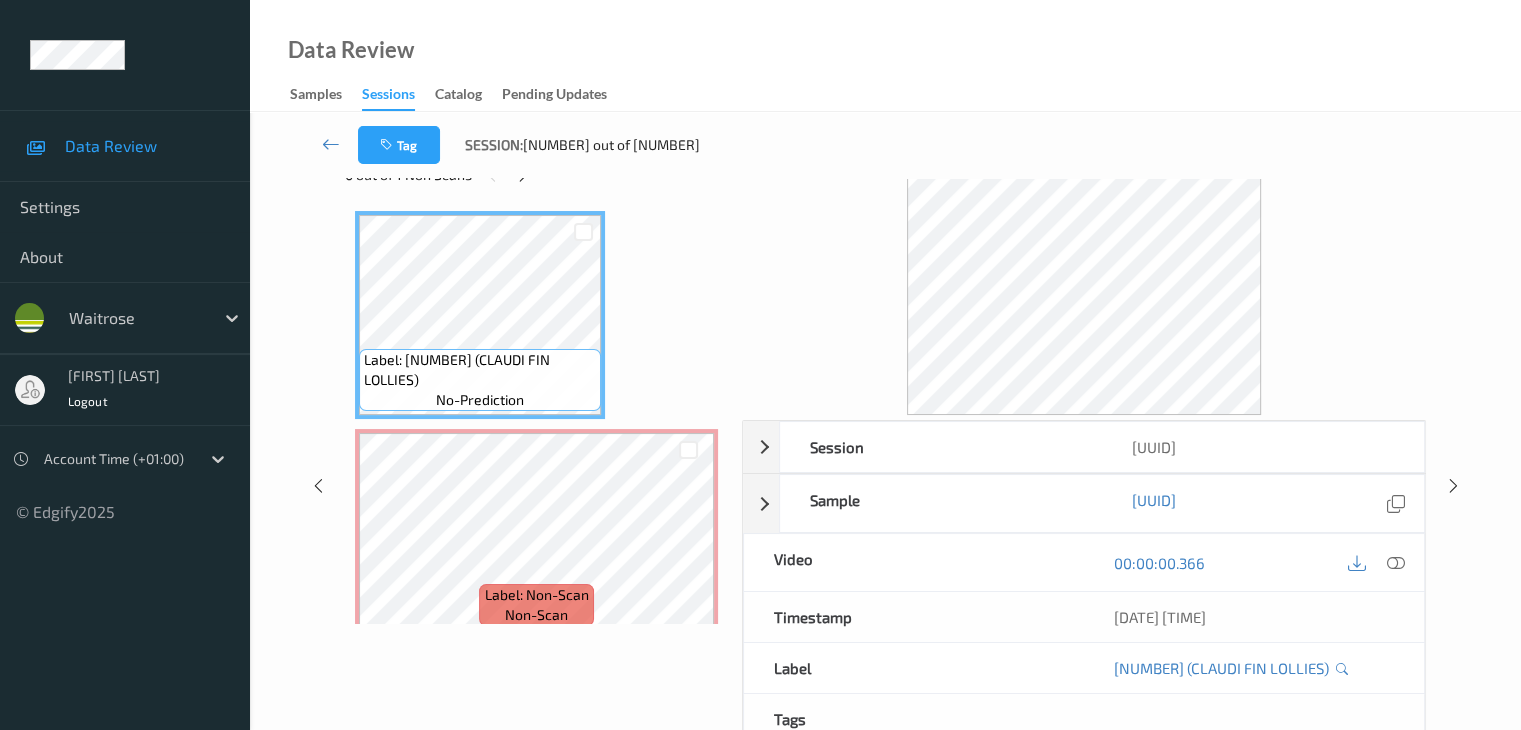 scroll, scrollTop: 0, scrollLeft: 0, axis: both 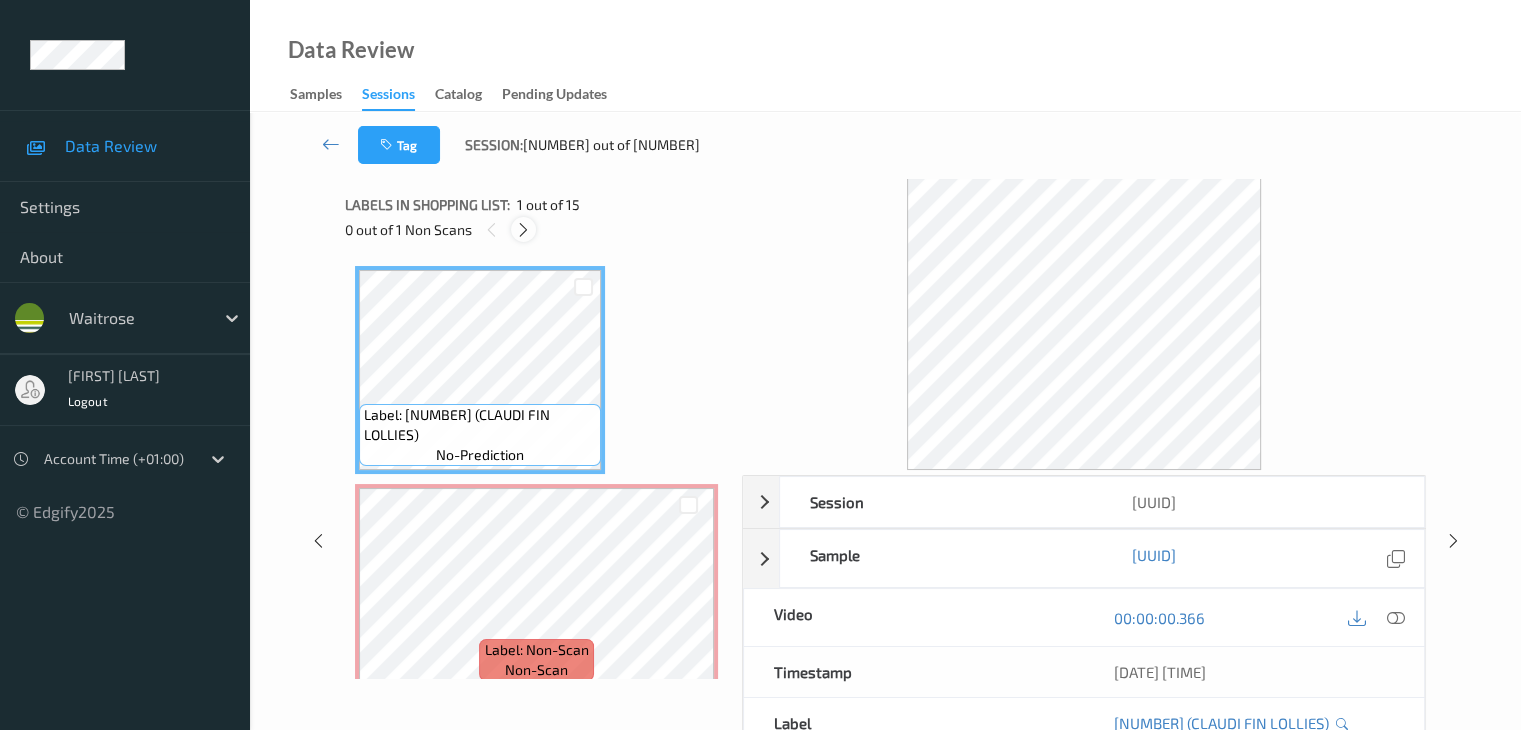 click at bounding box center (523, 230) 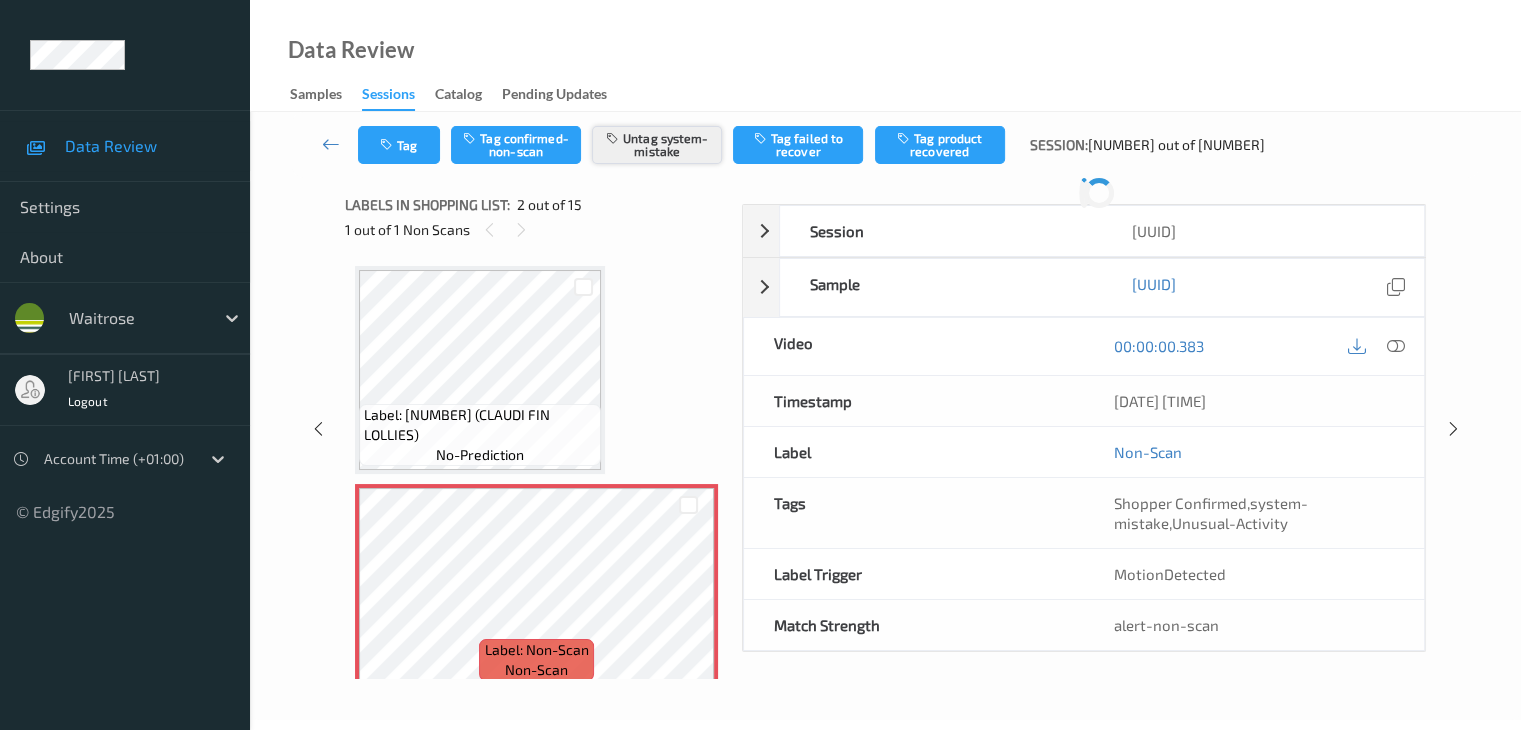 scroll, scrollTop: 10, scrollLeft: 0, axis: vertical 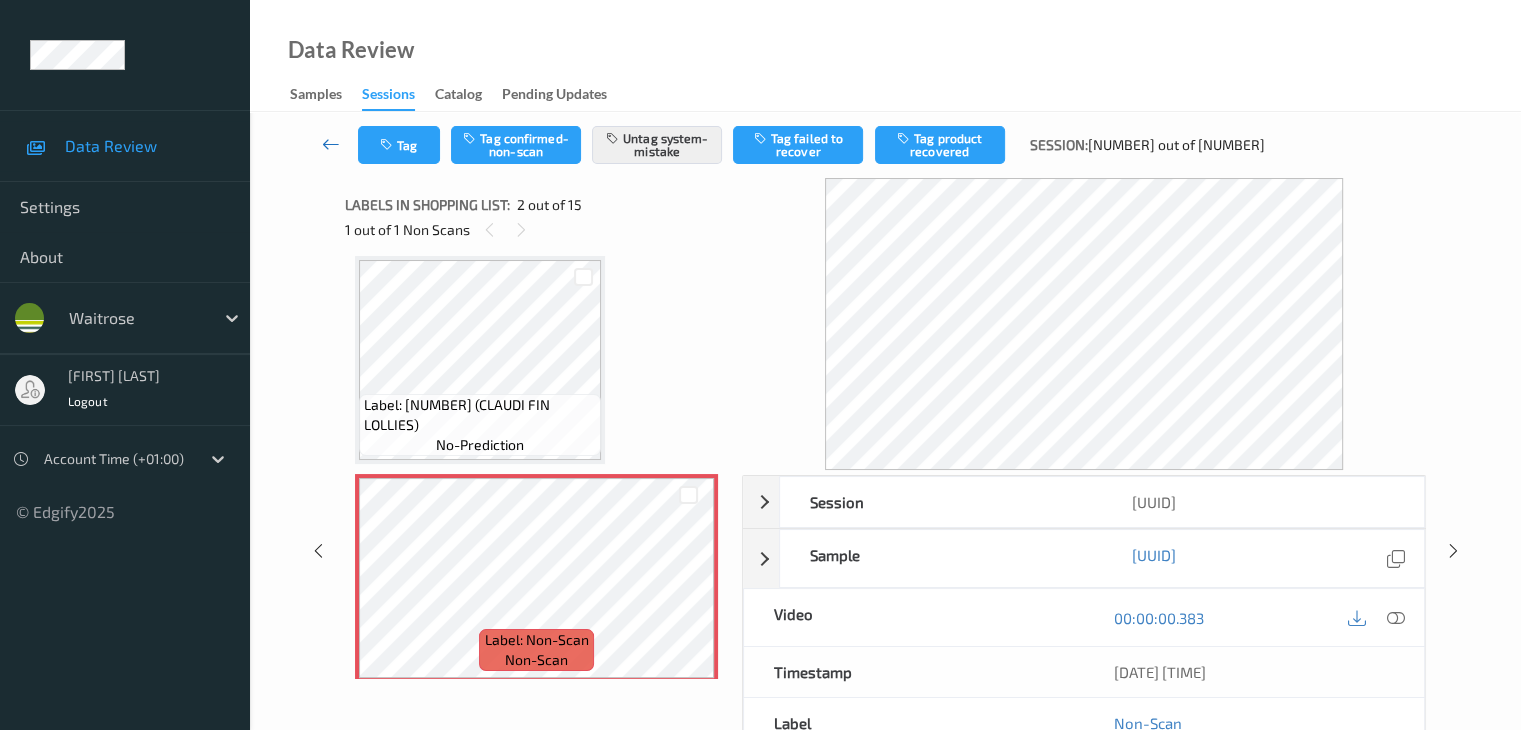 click at bounding box center [331, 144] 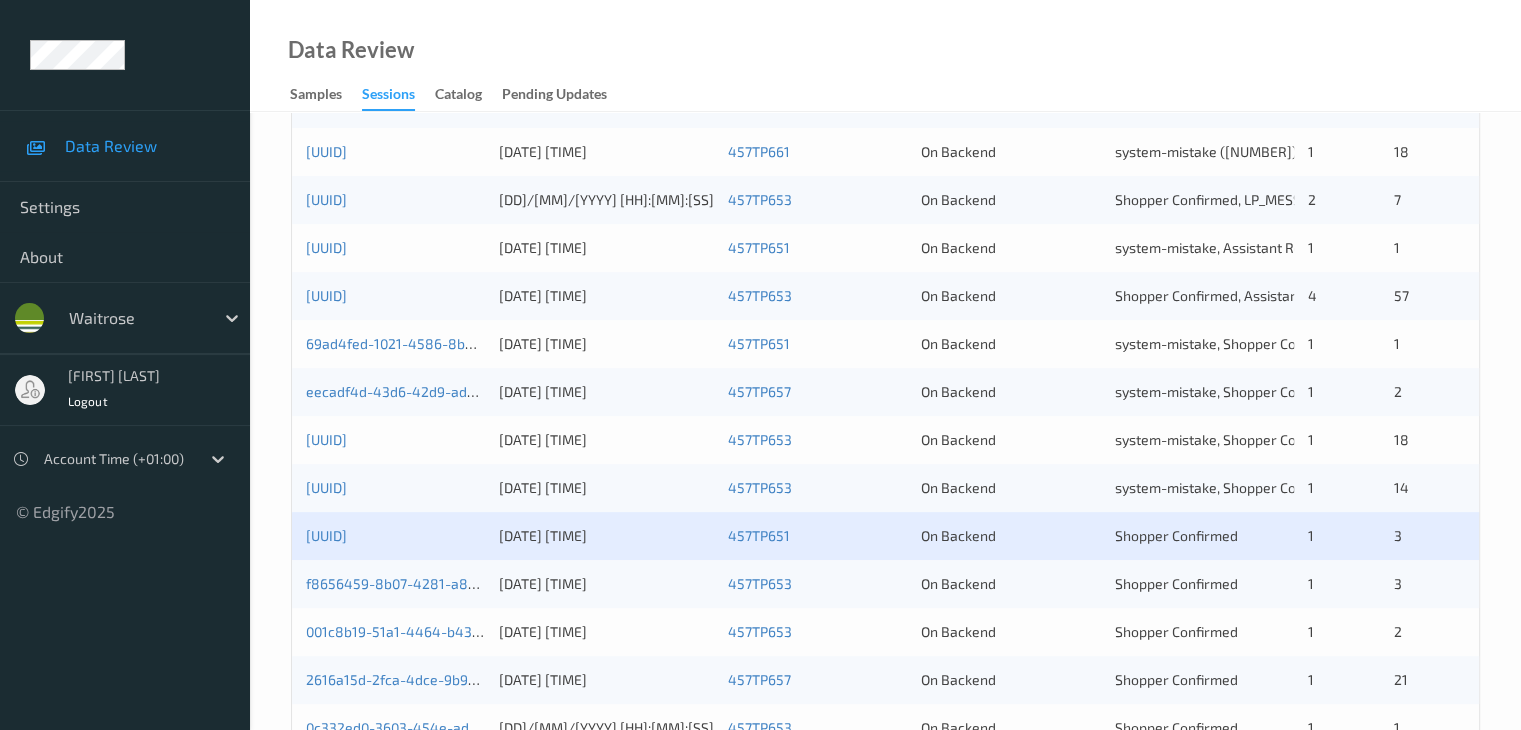 scroll, scrollTop: 700, scrollLeft: 0, axis: vertical 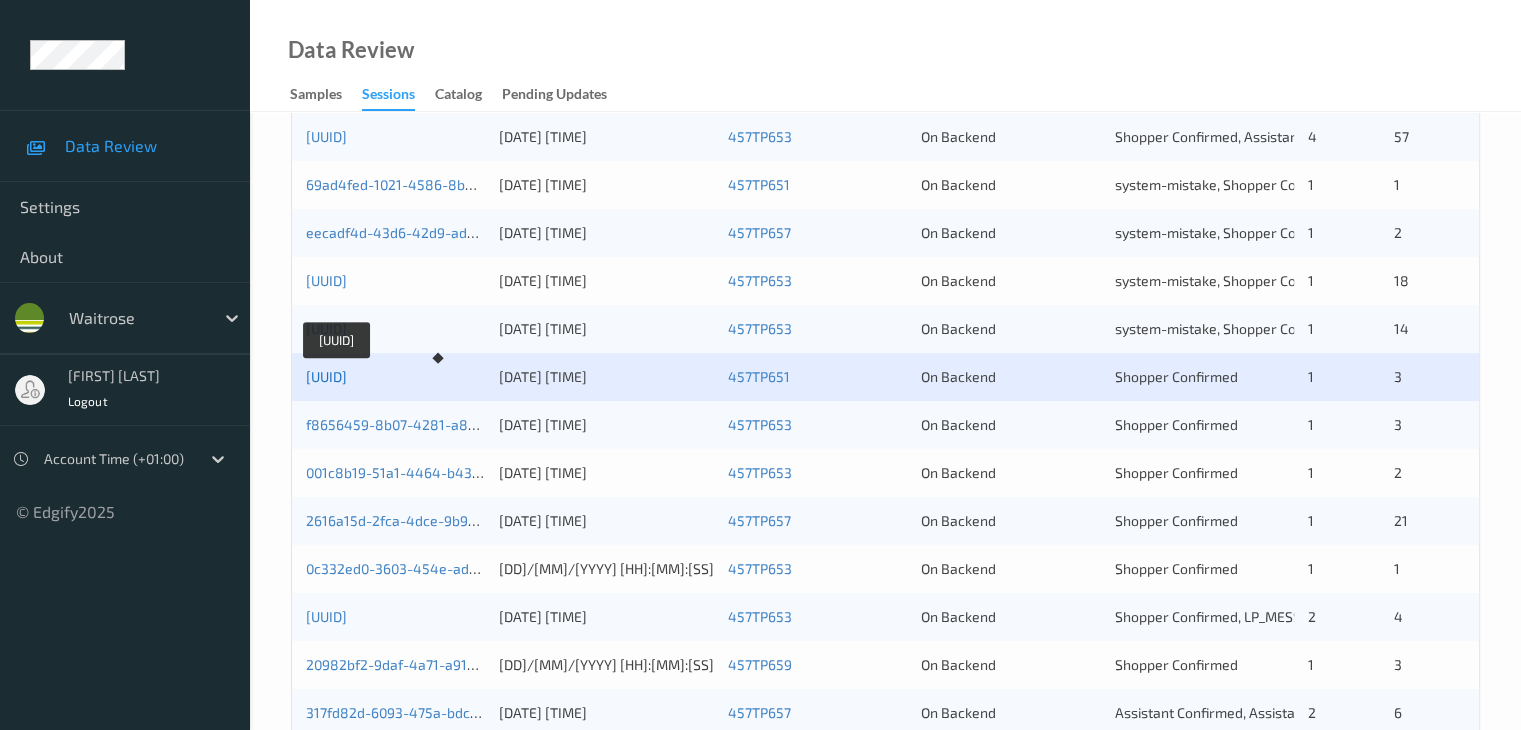 click on "[UUID]" at bounding box center (326, 376) 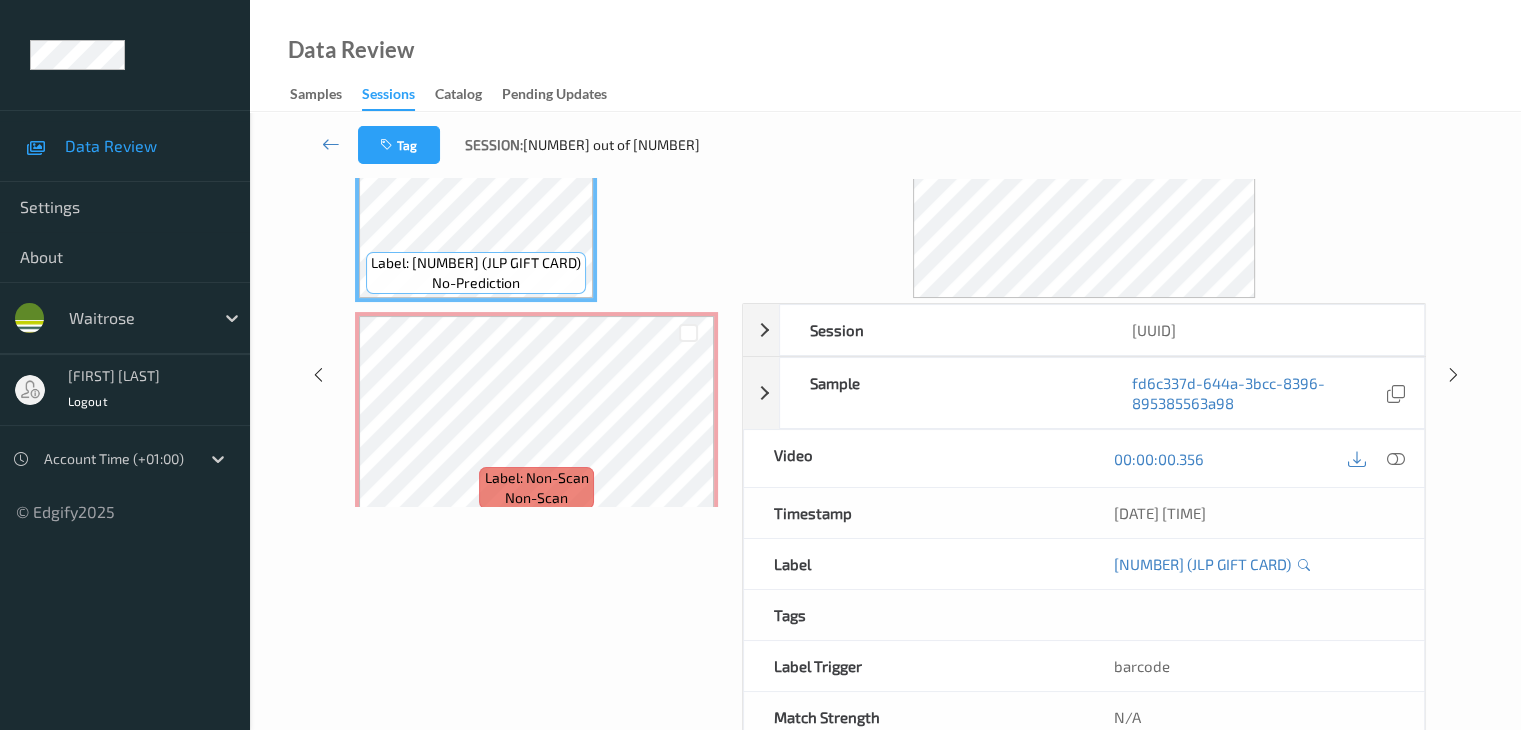 scroll, scrollTop: 64, scrollLeft: 0, axis: vertical 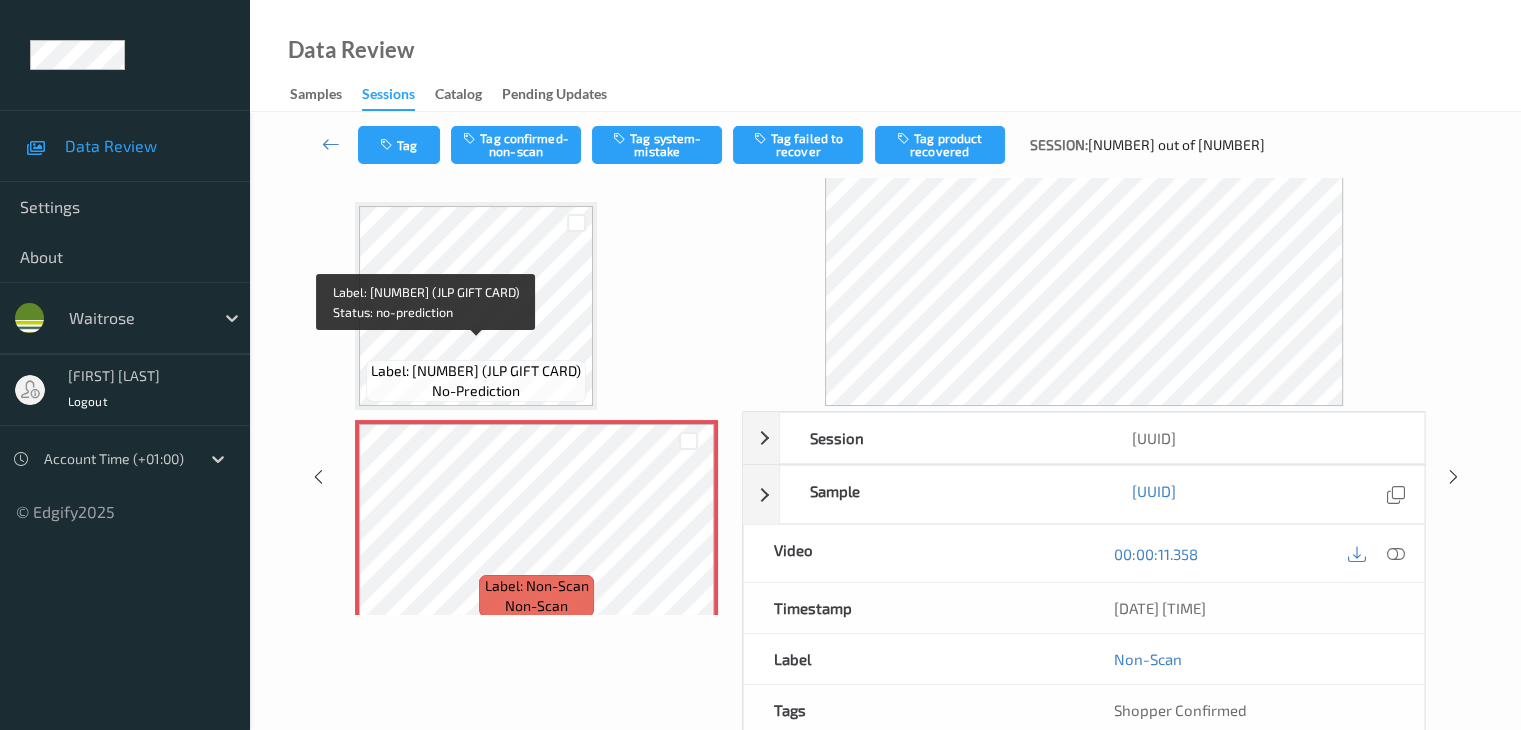 click on "Label: [NUMBER] (JLP GIFT CARD)" at bounding box center [476, 371] 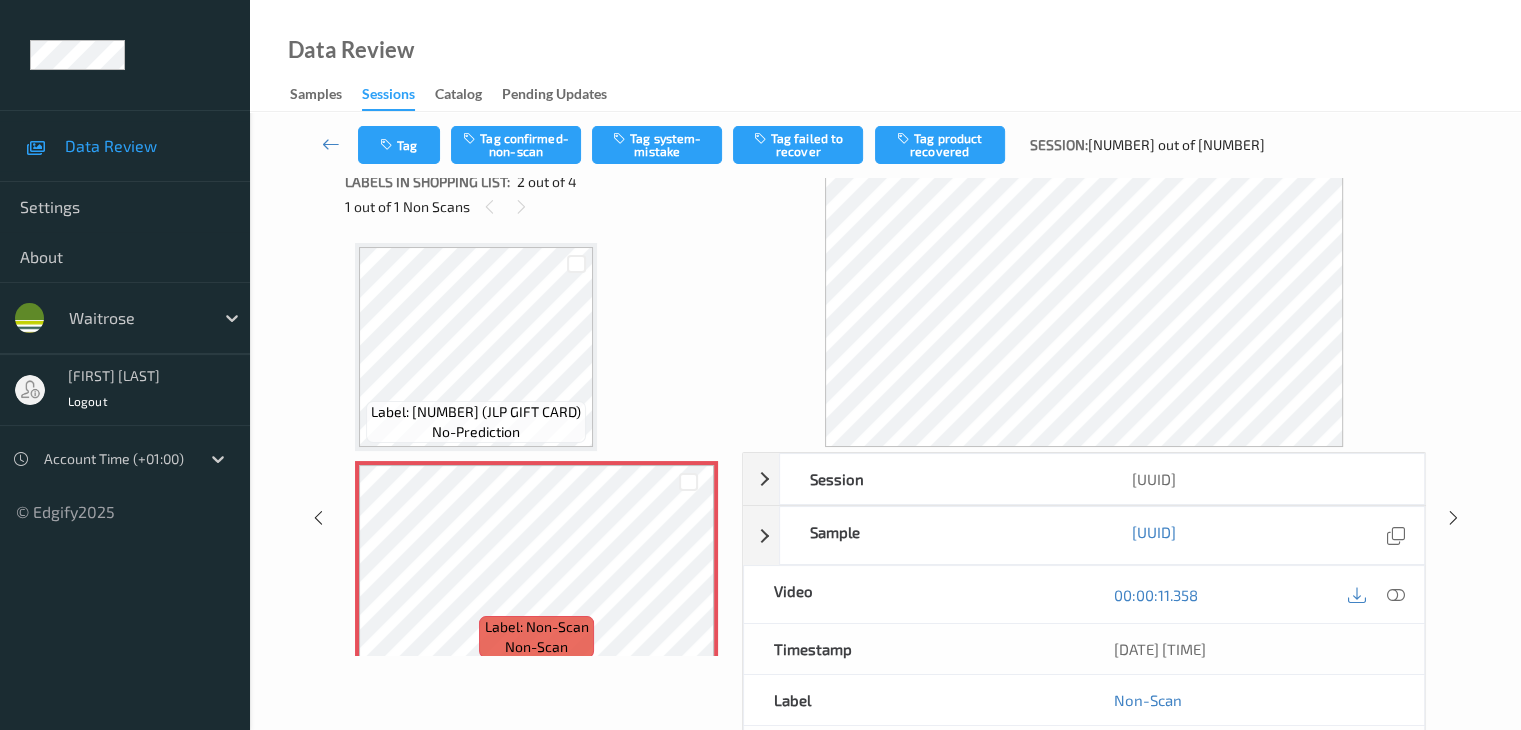 scroll, scrollTop: 0, scrollLeft: 0, axis: both 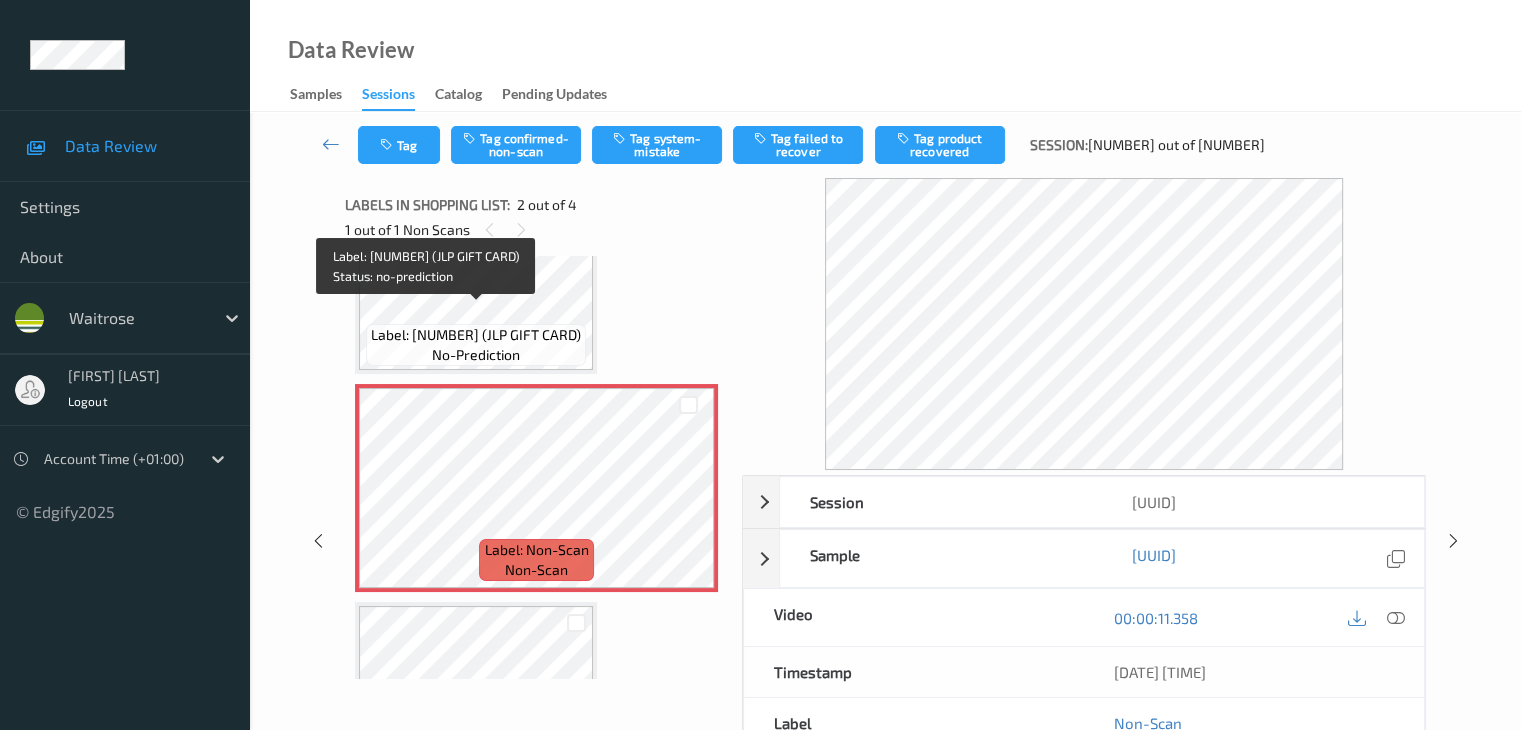 click on "Label: [NUMBER] (JLP GIFT CARD)" at bounding box center (476, 335) 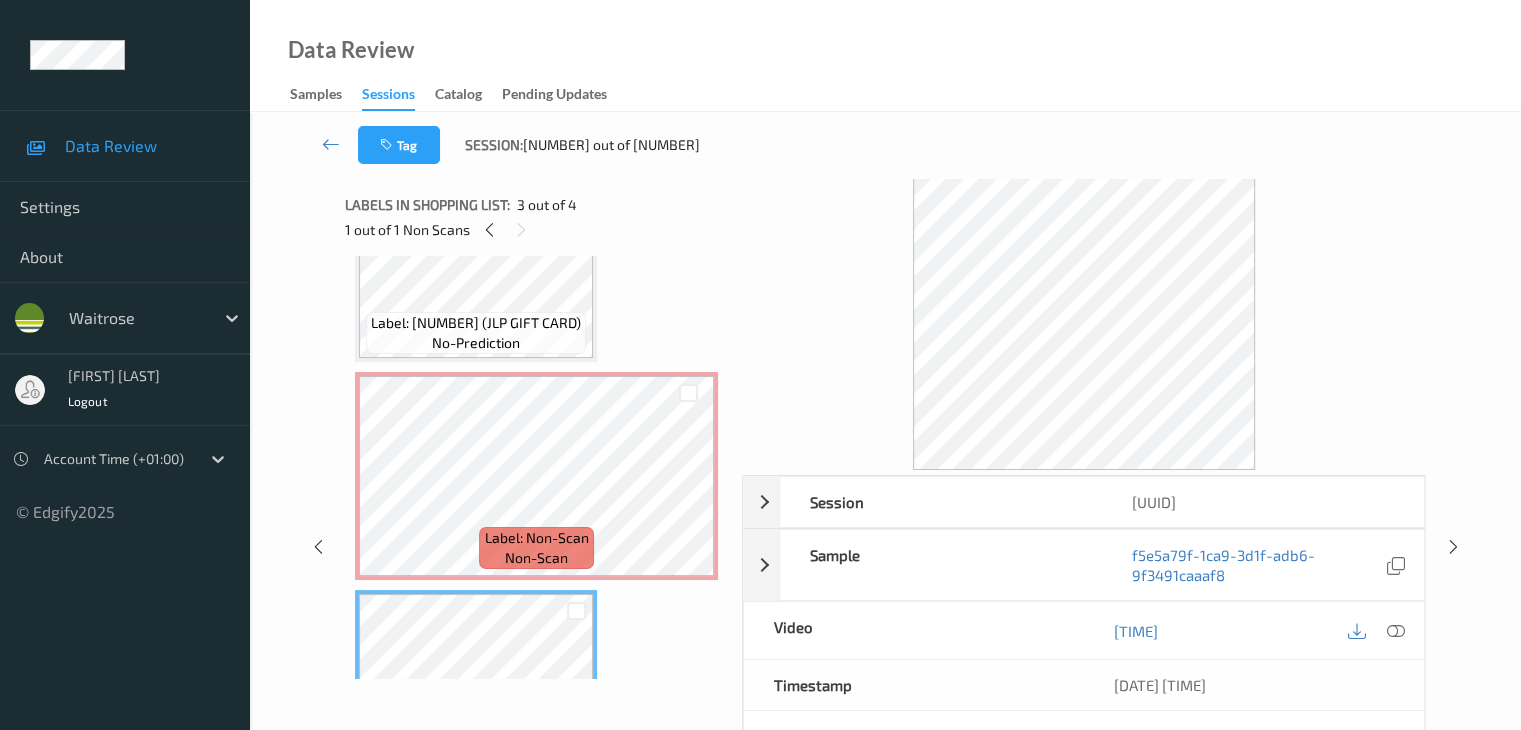 scroll, scrollTop: 100, scrollLeft: 0, axis: vertical 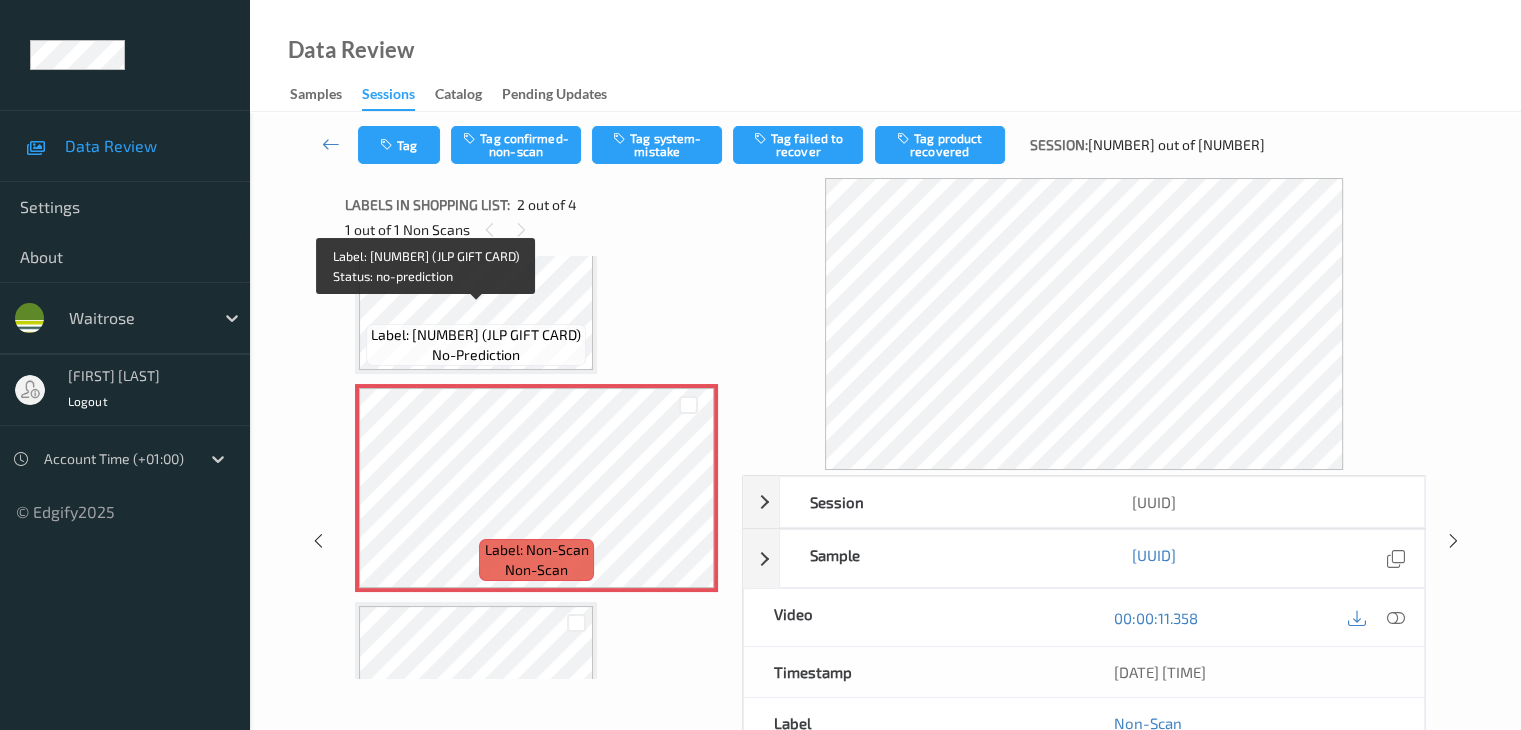 click on "Label: [NUMBER] (JLP GIFT CARD)" at bounding box center [476, 335] 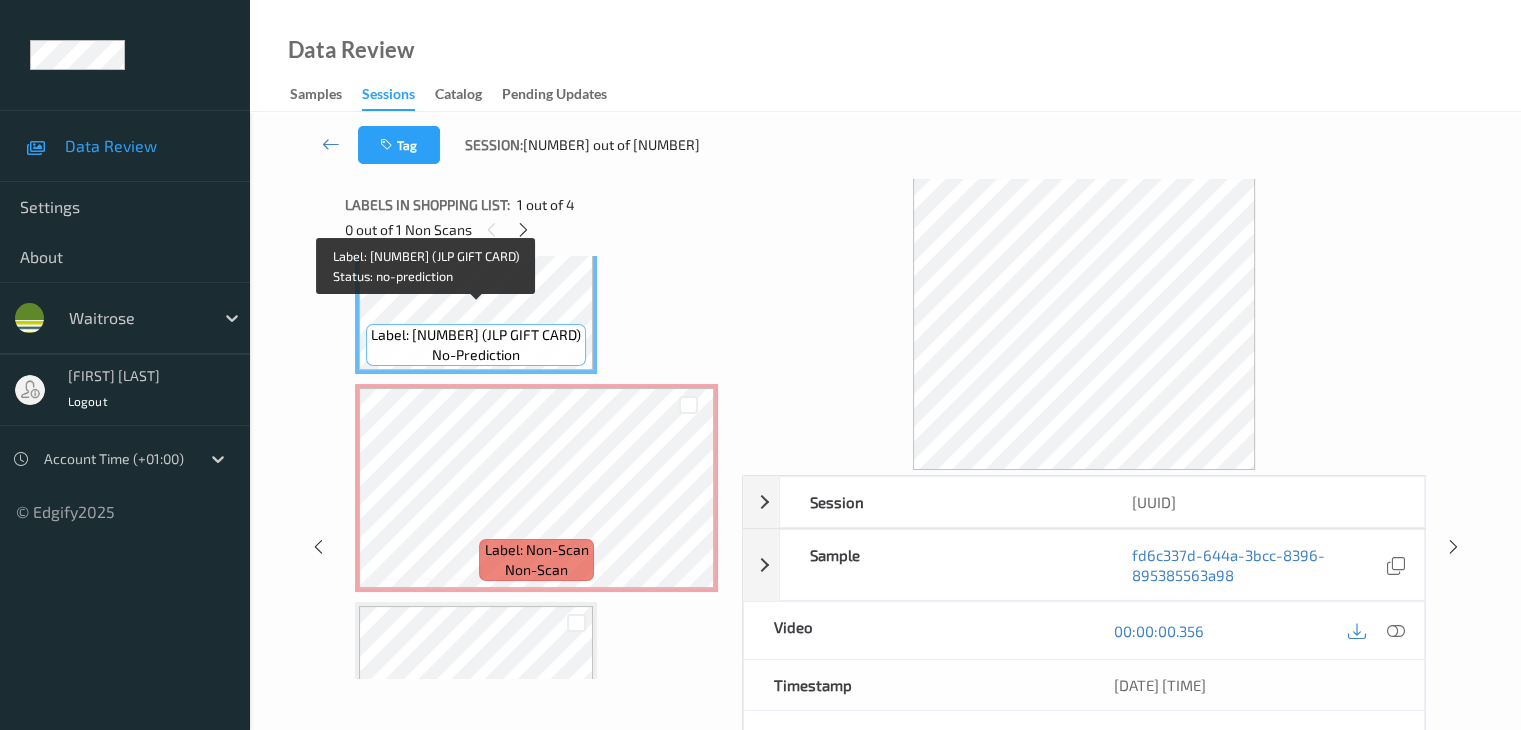 click on "no-prediction" at bounding box center [476, 355] 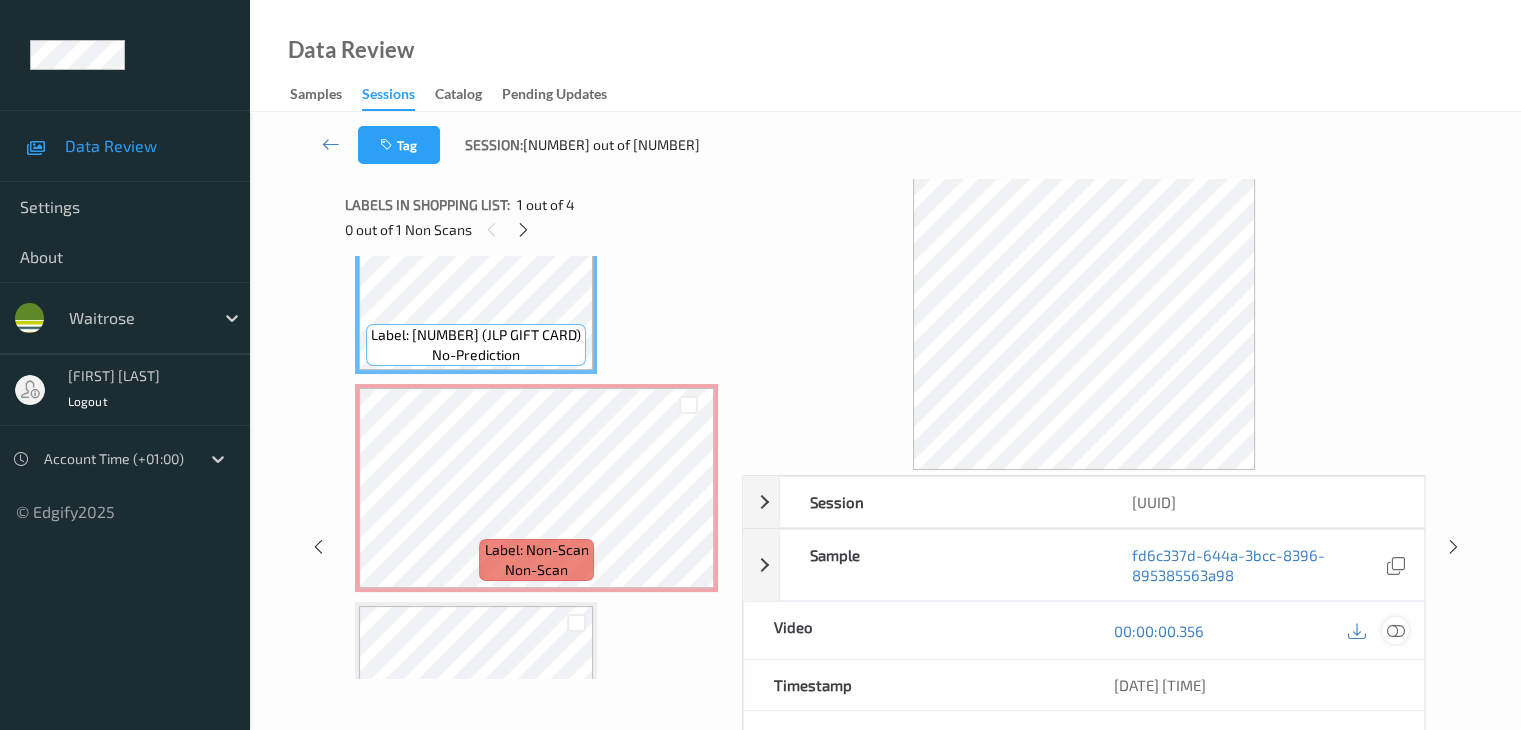 click at bounding box center [1395, 631] 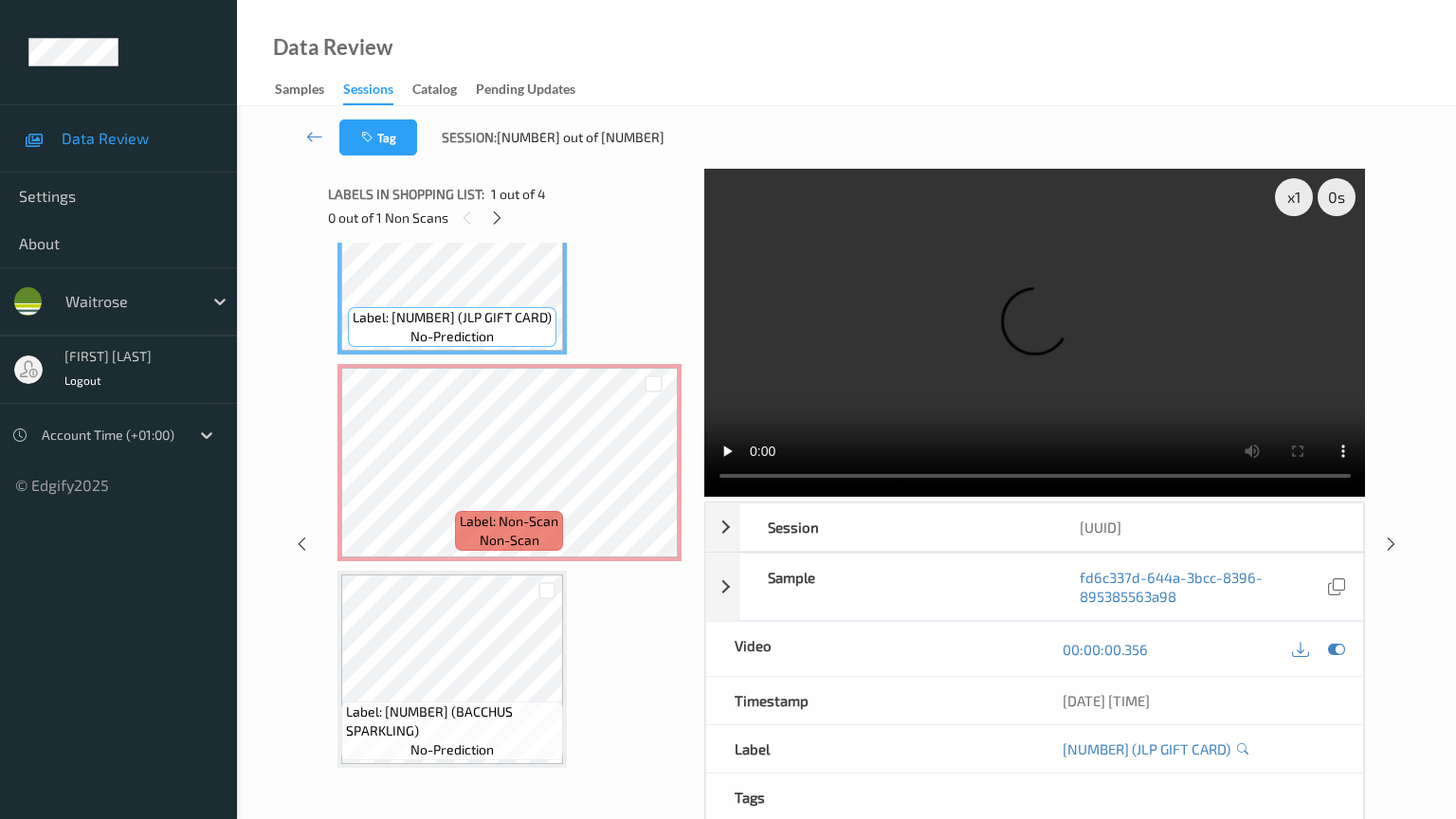 type 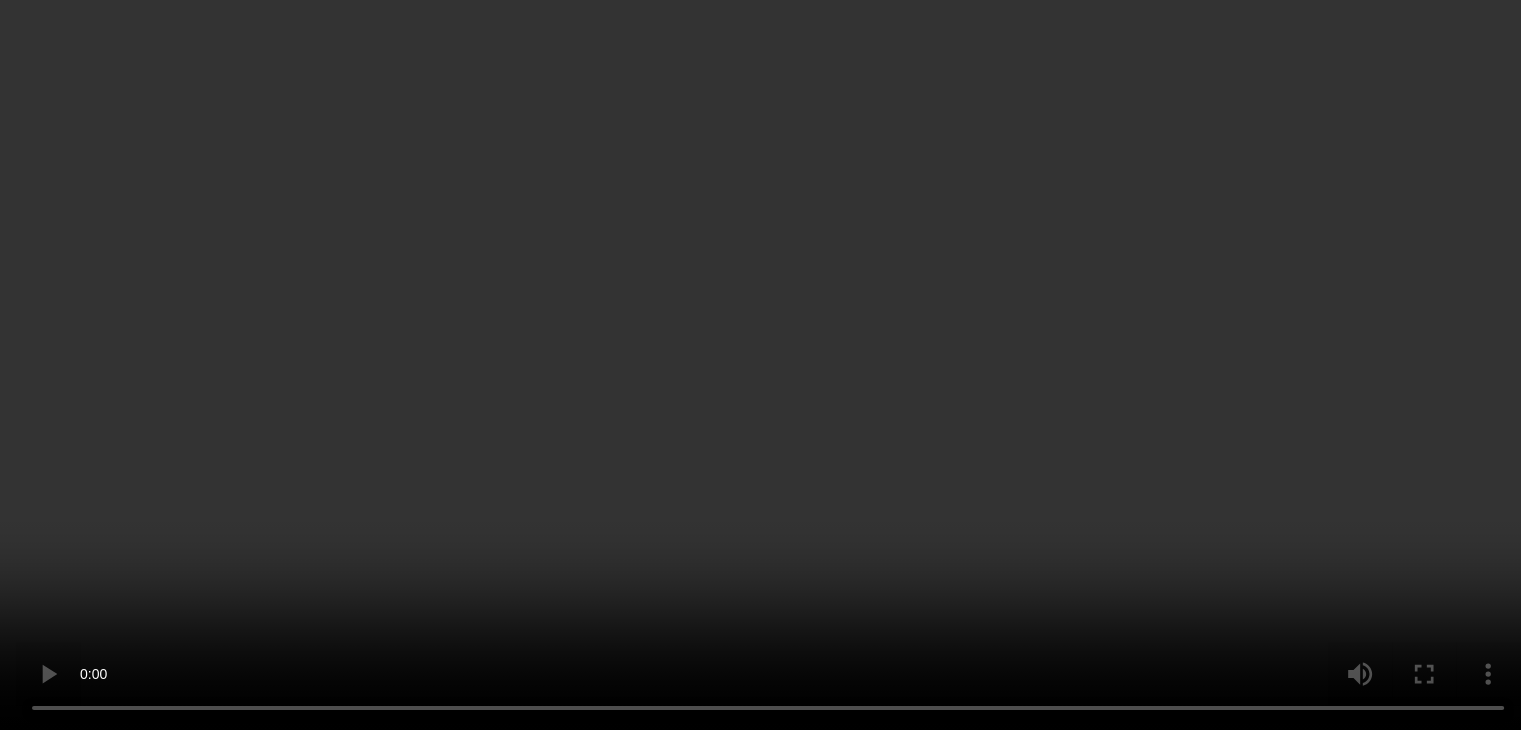 scroll, scrollTop: 400, scrollLeft: 0, axis: vertical 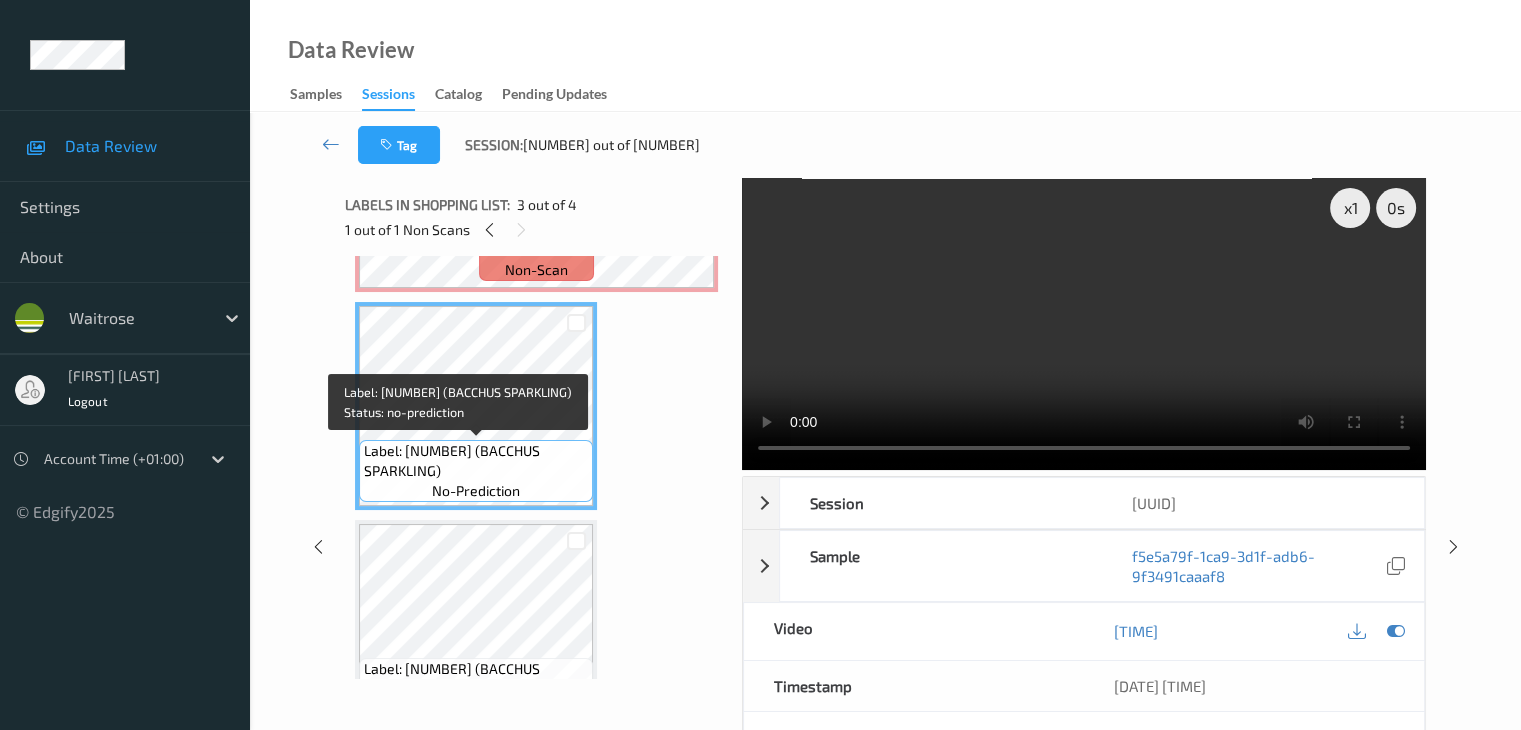 click on "Label: [NUMBER] (BACCHUS SPARKLING) no-prediction" at bounding box center [476, 471] 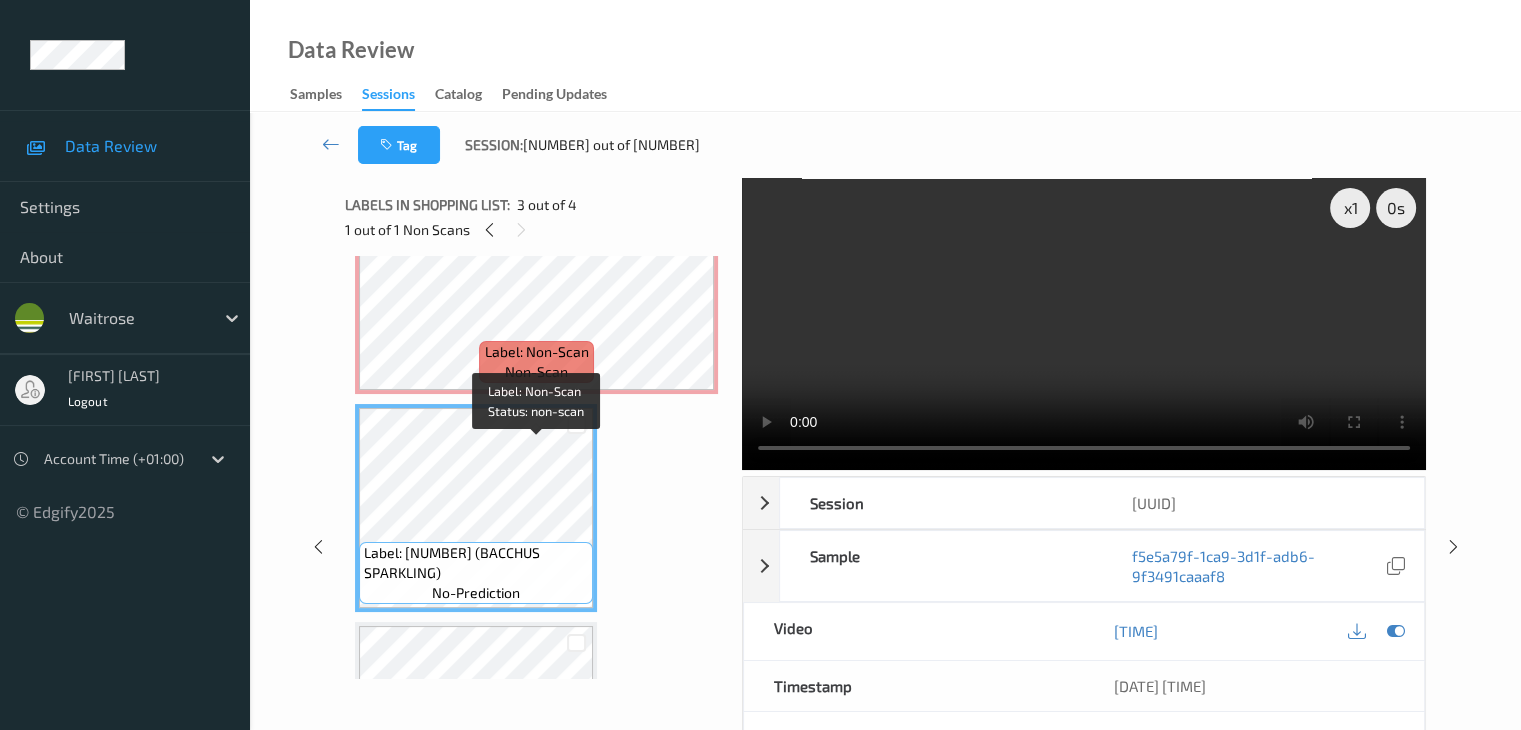 scroll, scrollTop: 200, scrollLeft: 0, axis: vertical 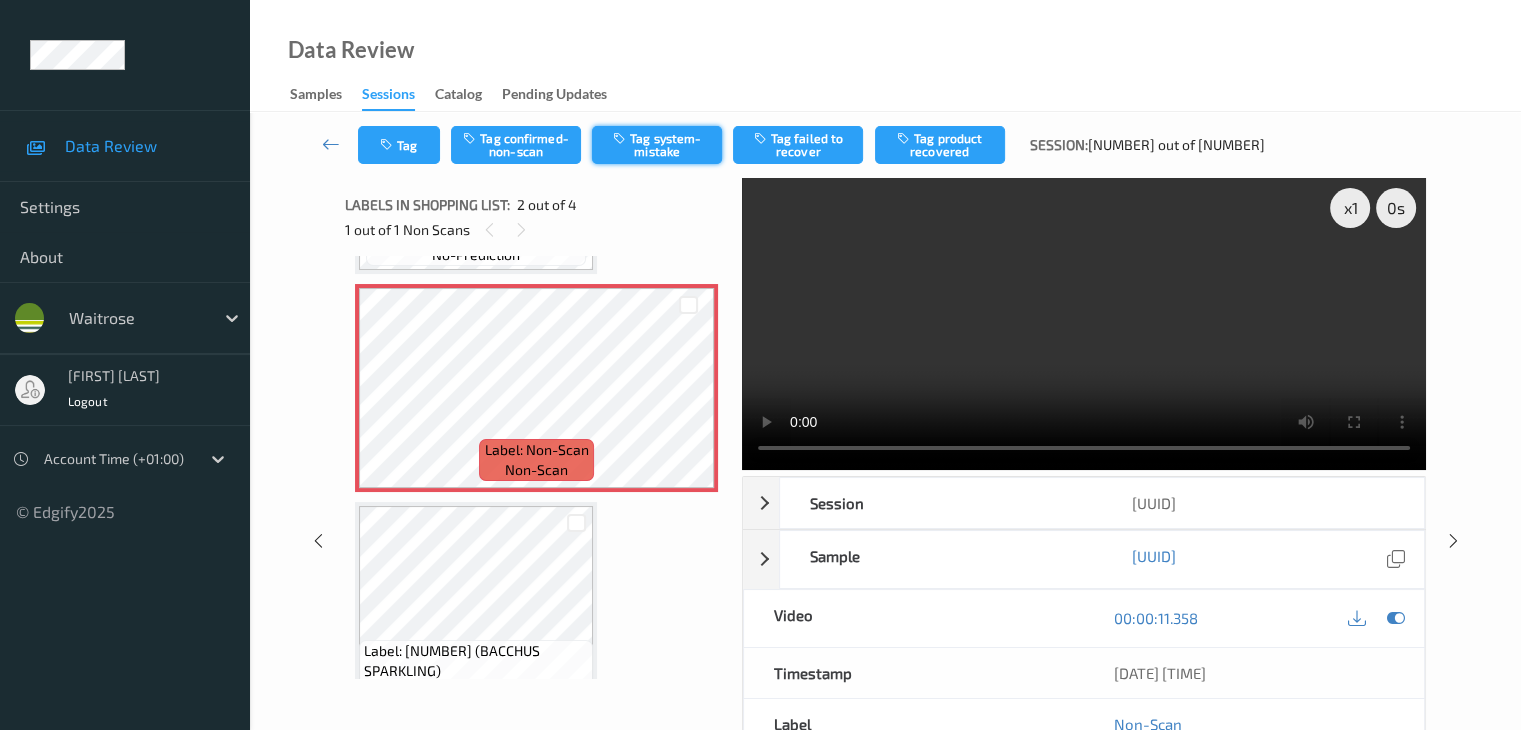click on "Tag   system-mistake" at bounding box center (657, 145) 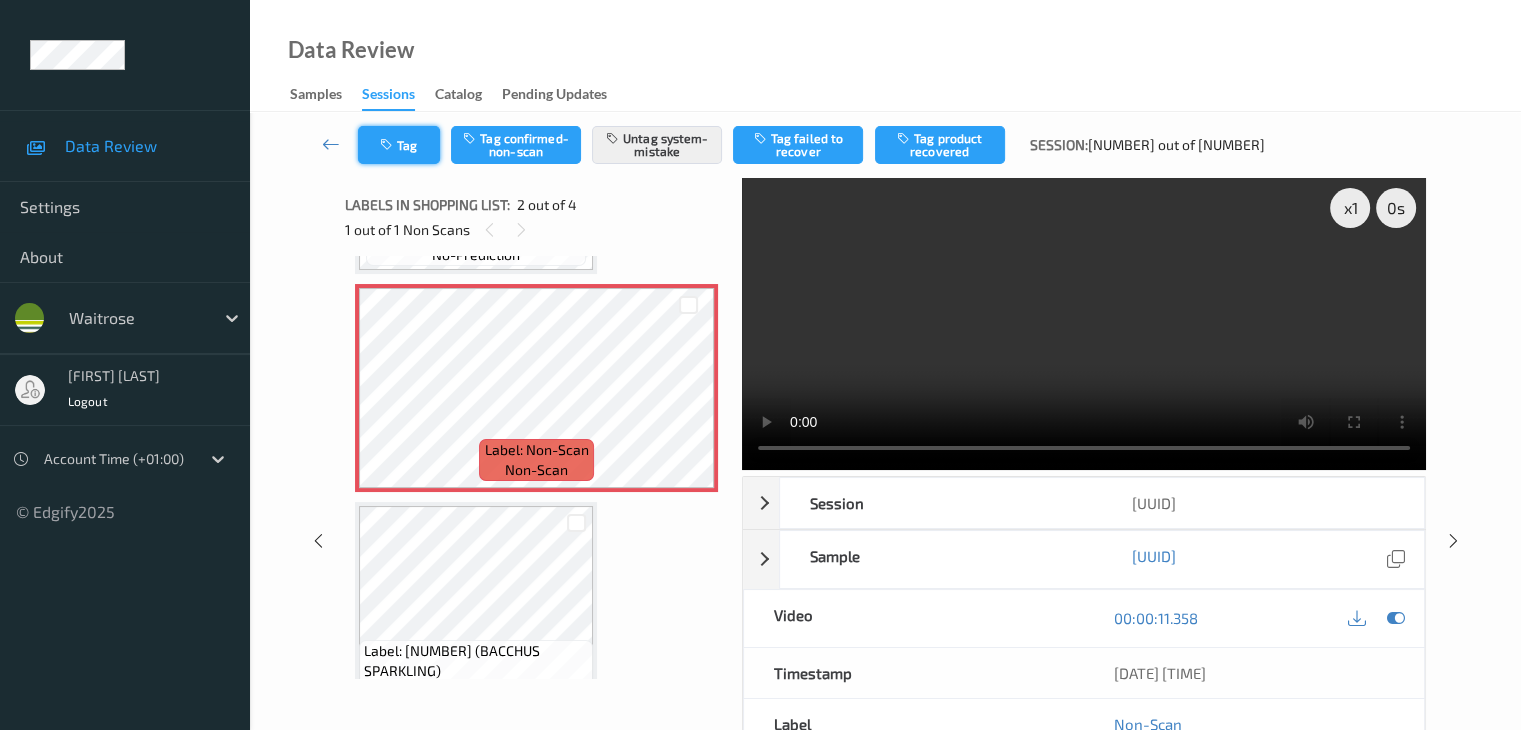 click on "Tag" at bounding box center (399, 145) 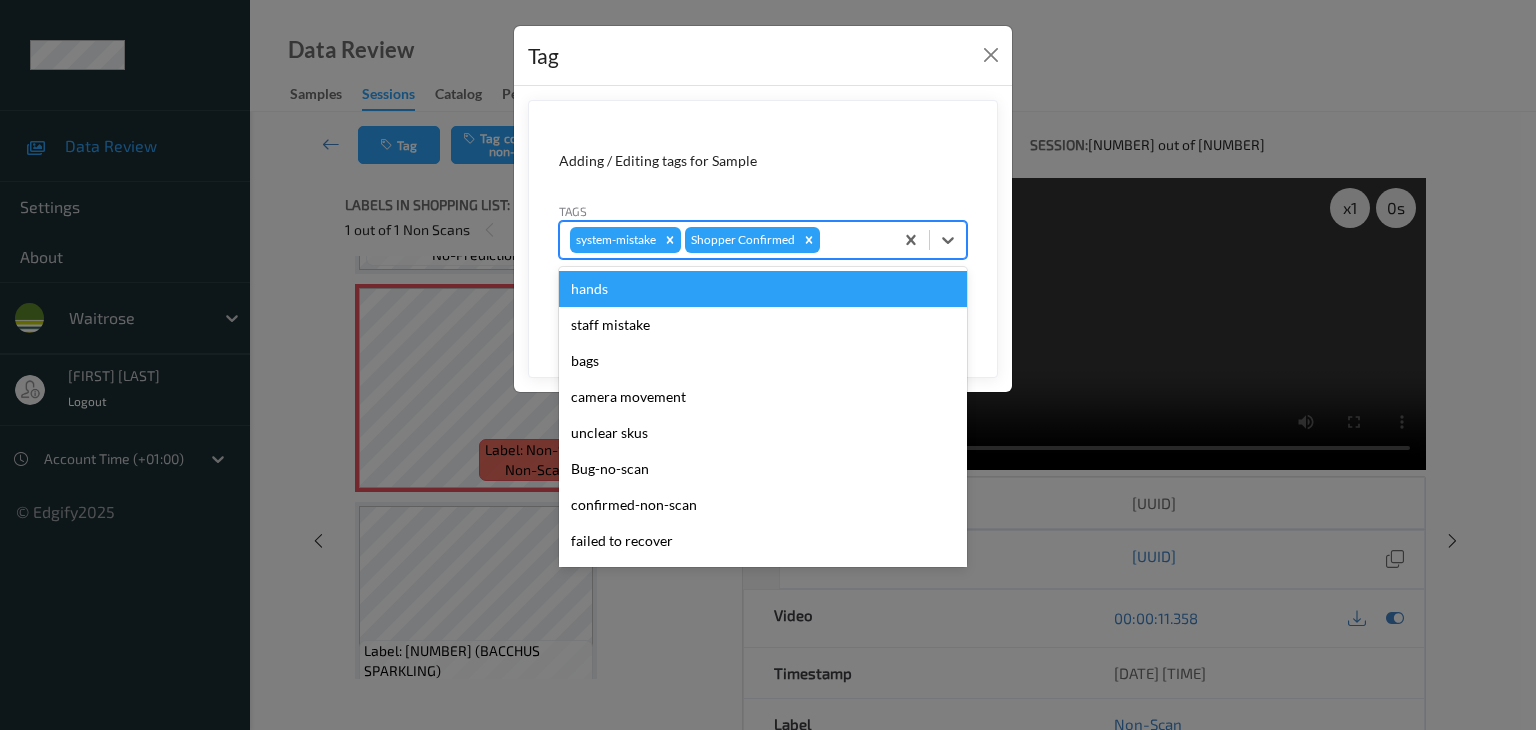 click at bounding box center (853, 240) 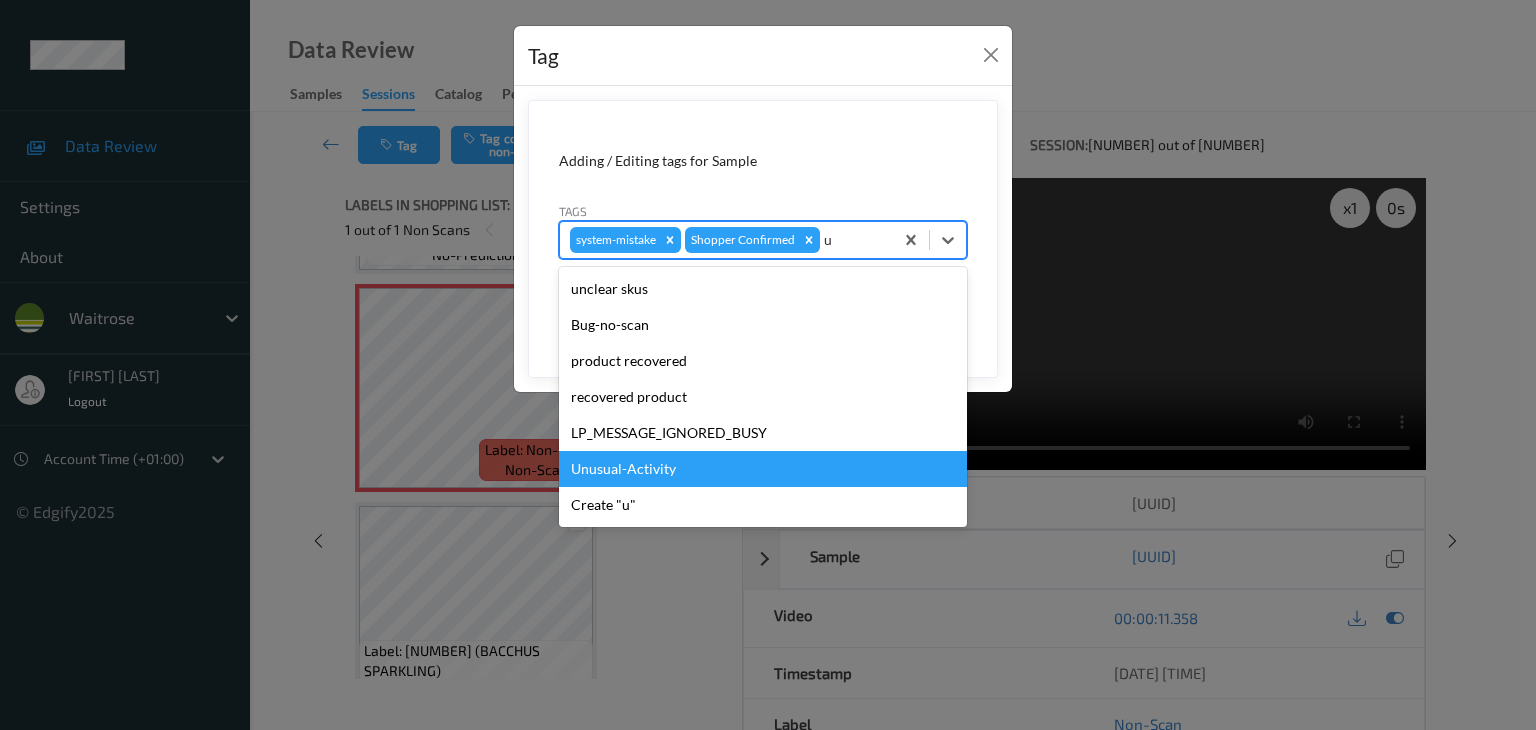 click on "Unusual-Activity" at bounding box center [763, 469] 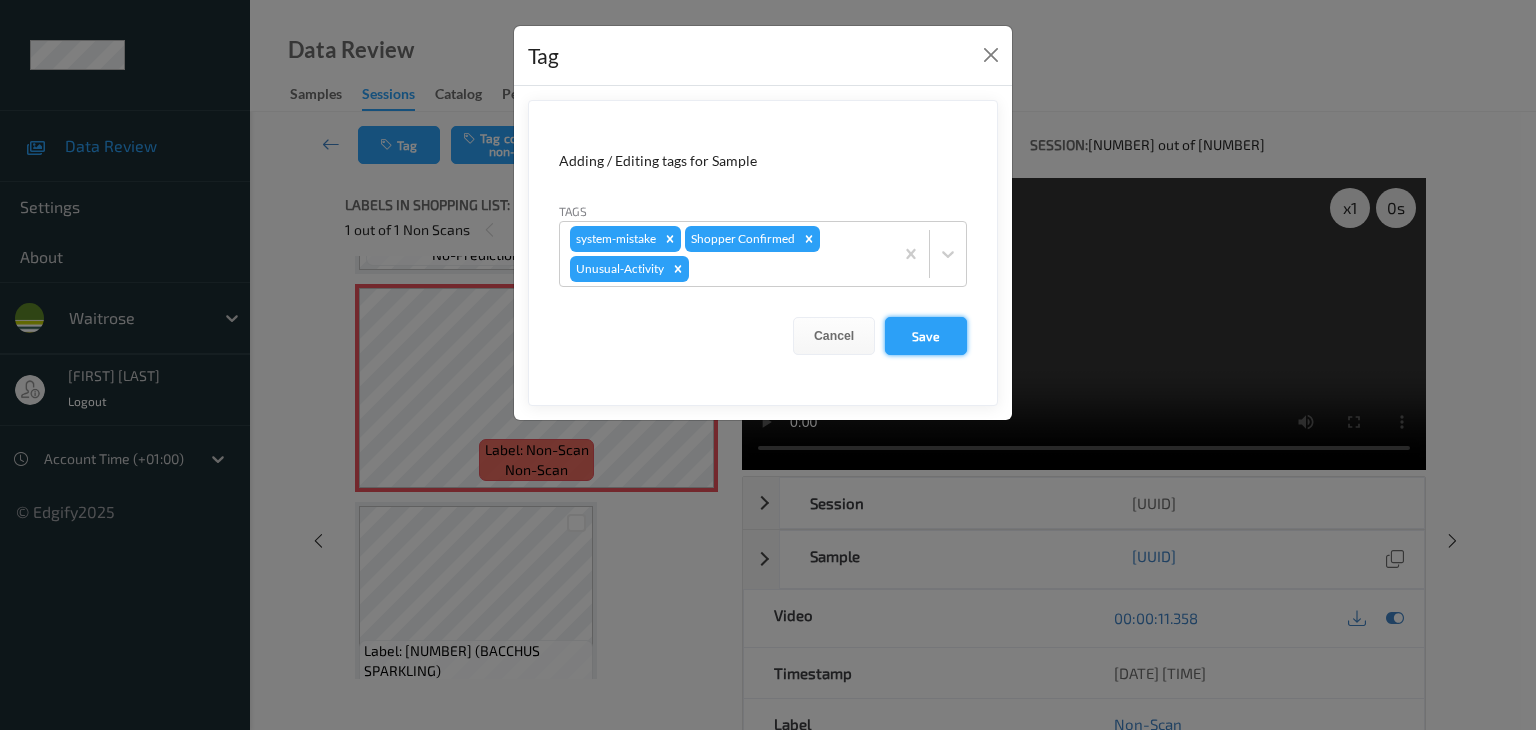 click on "Save" at bounding box center [926, 336] 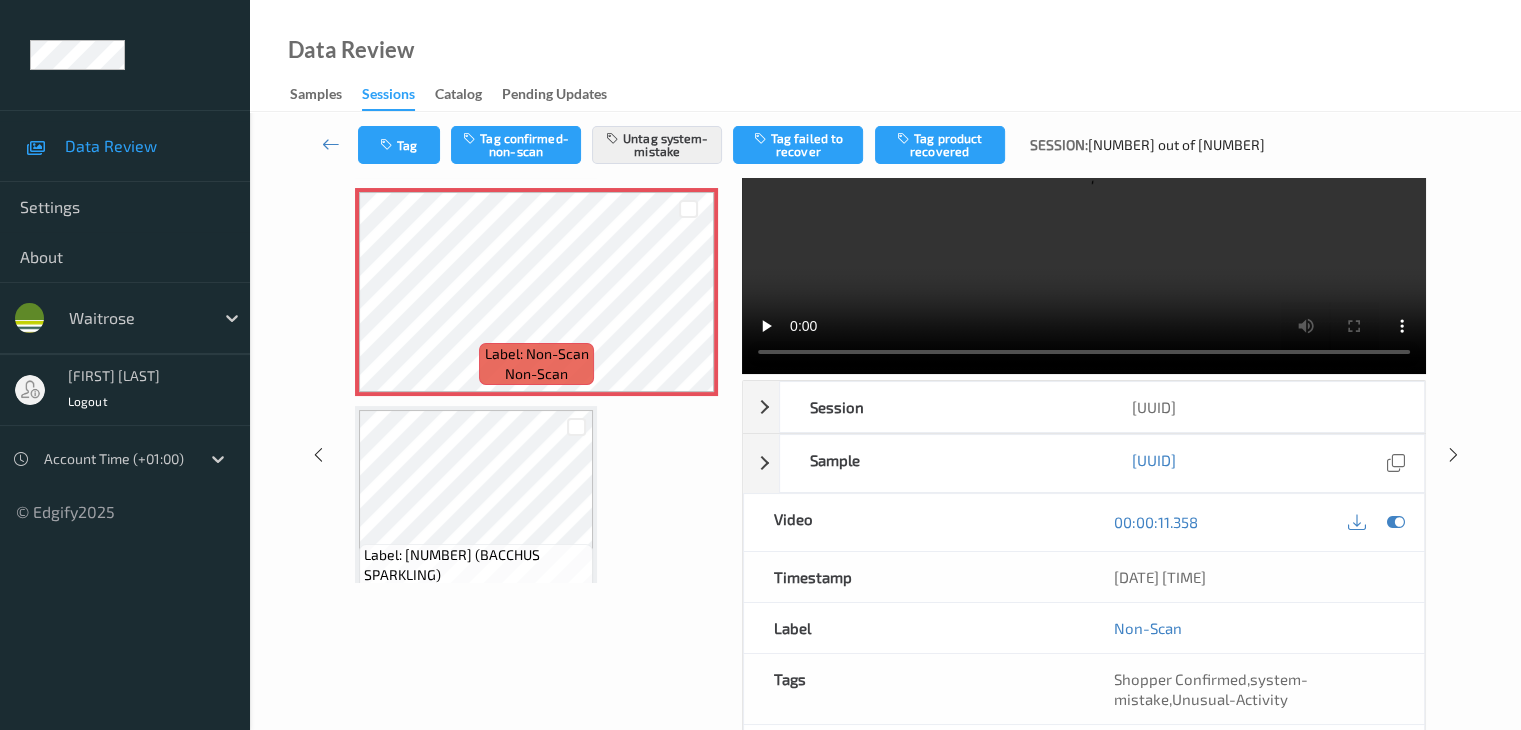 scroll, scrollTop: 0, scrollLeft: 0, axis: both 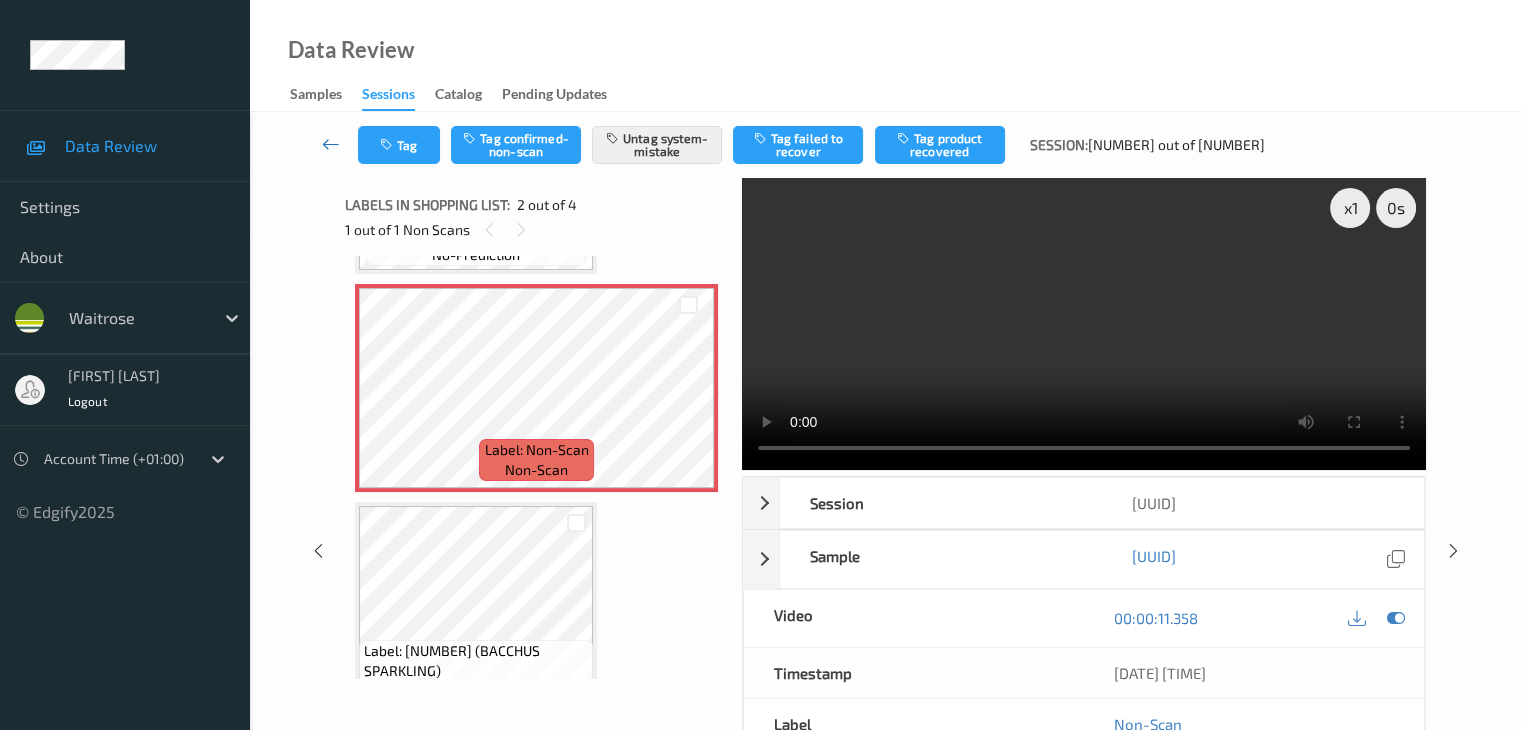 click at bounding box center (331, 144) 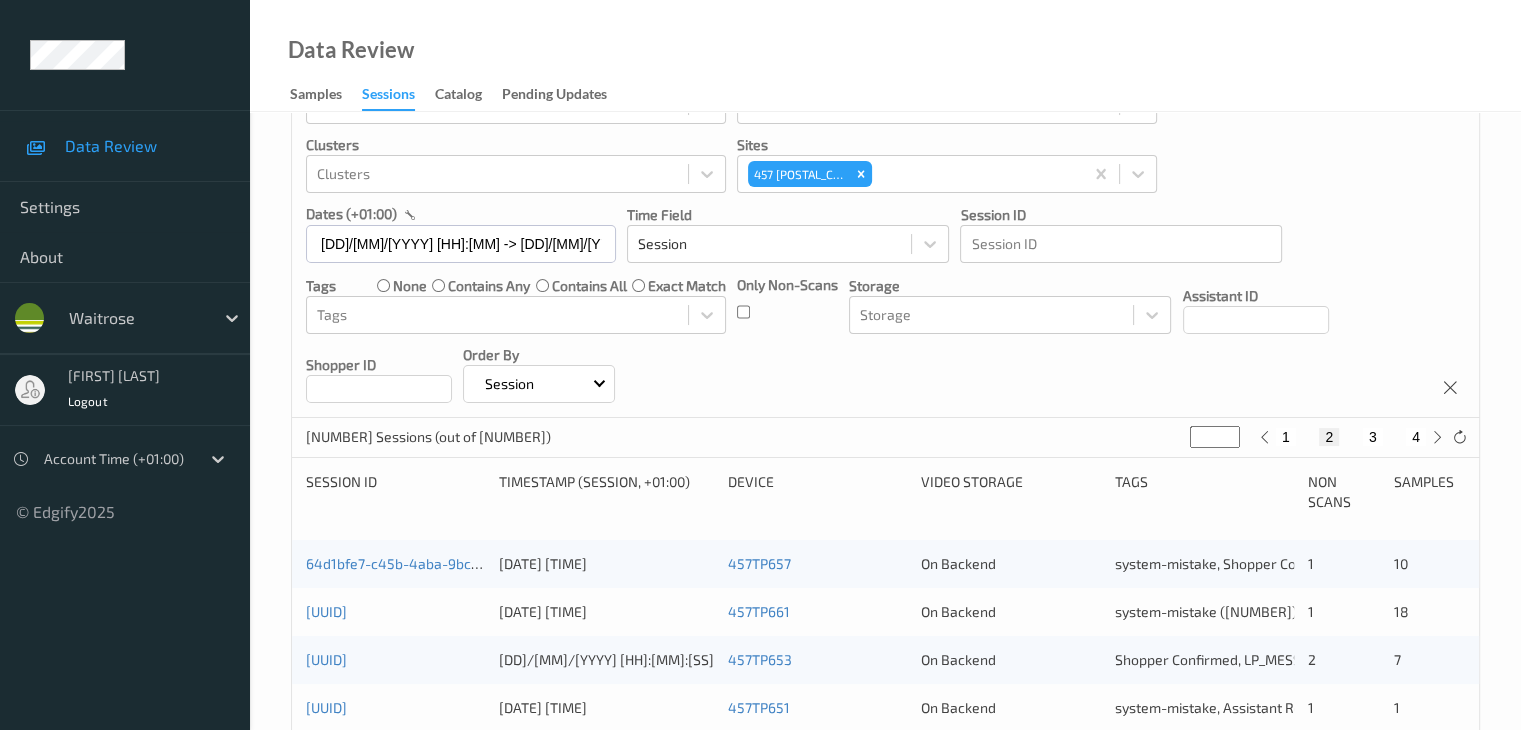 scroll, scrollTop: 800, scrollLeft: 0, axis: vertical 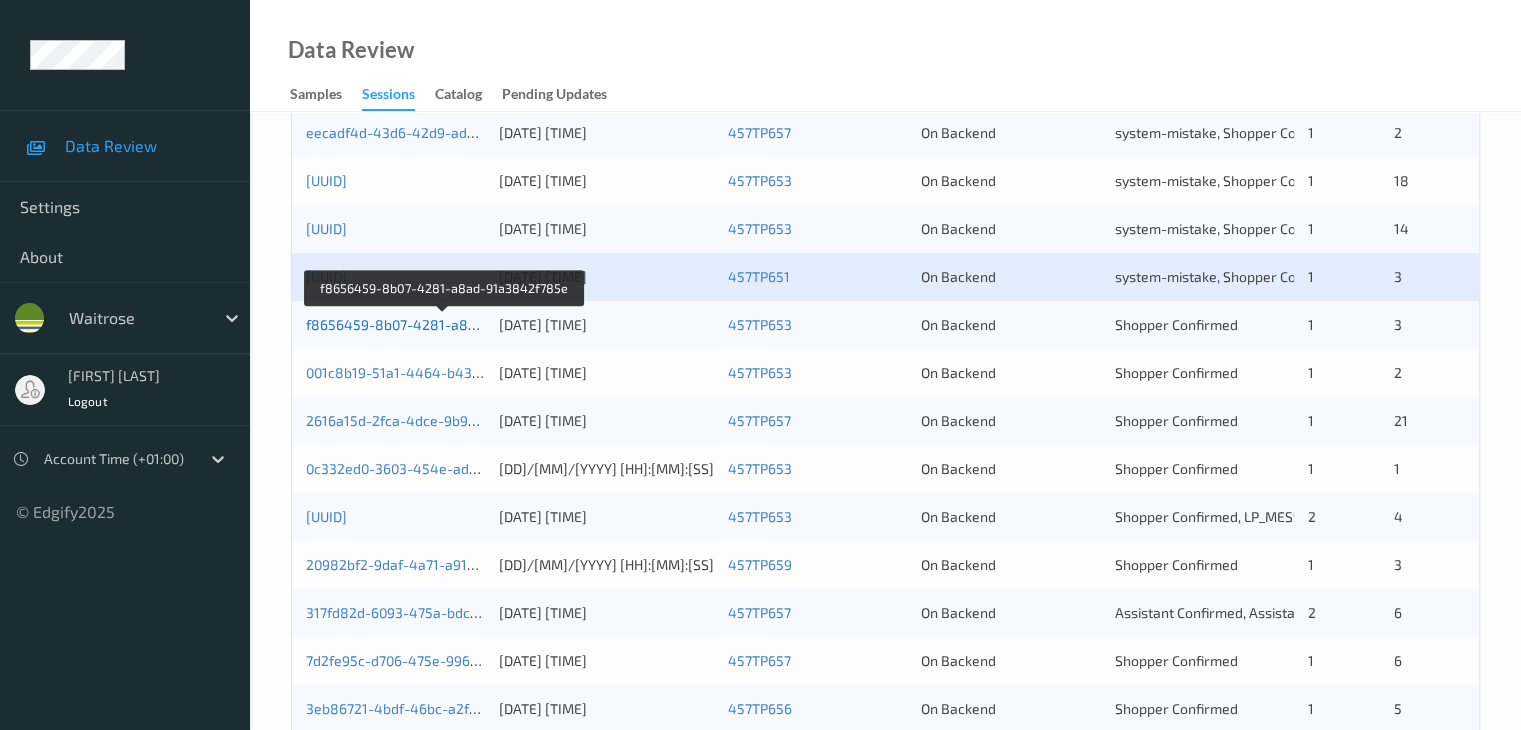 click on "f8656459-8b07-4281-a8ad-91a3842f785e" at bounding box center (444, 324) 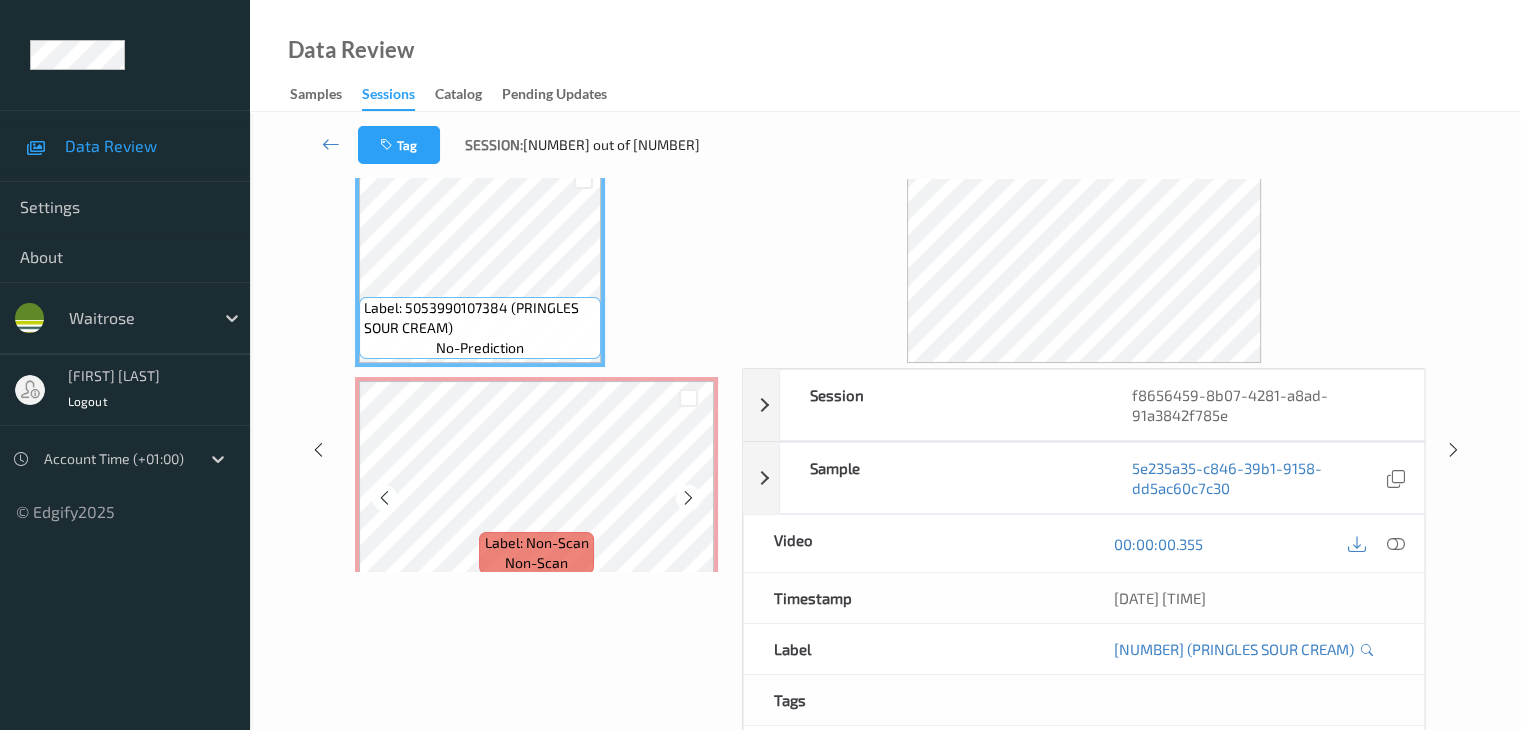 scroll, scrollTop: 0, scrollLeft: 0, axis: both 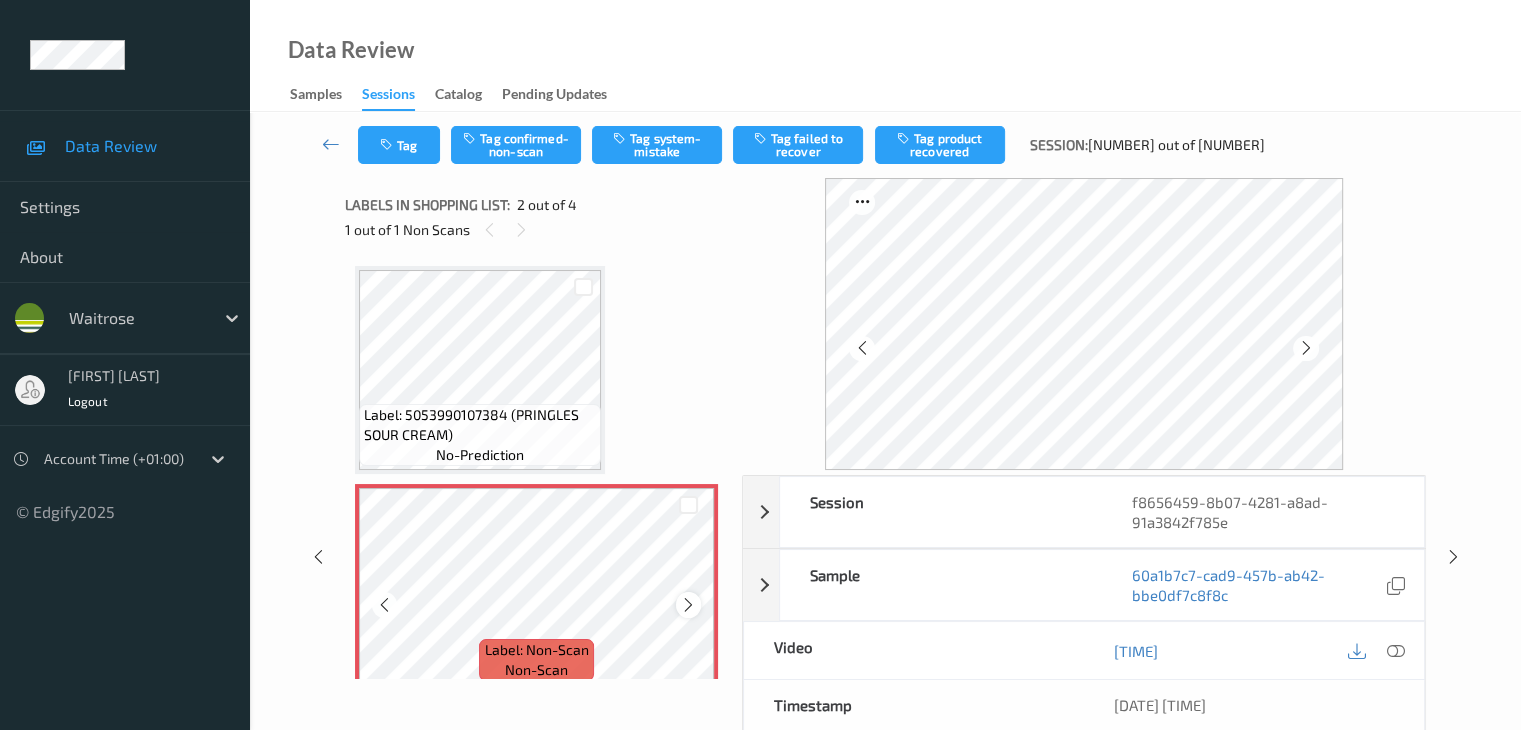 click at bounding box center [688, 605] 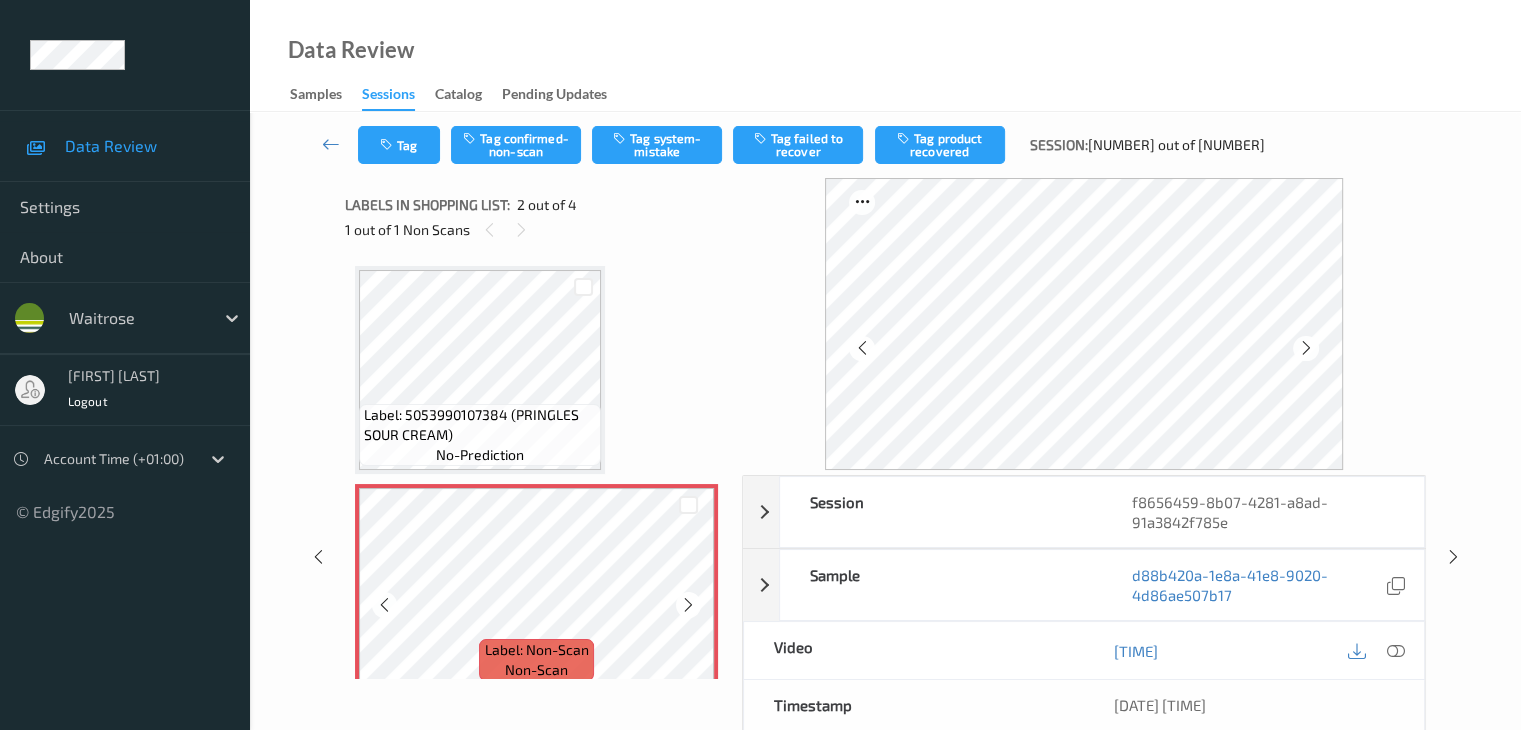 click at bounding box center [688, 605] 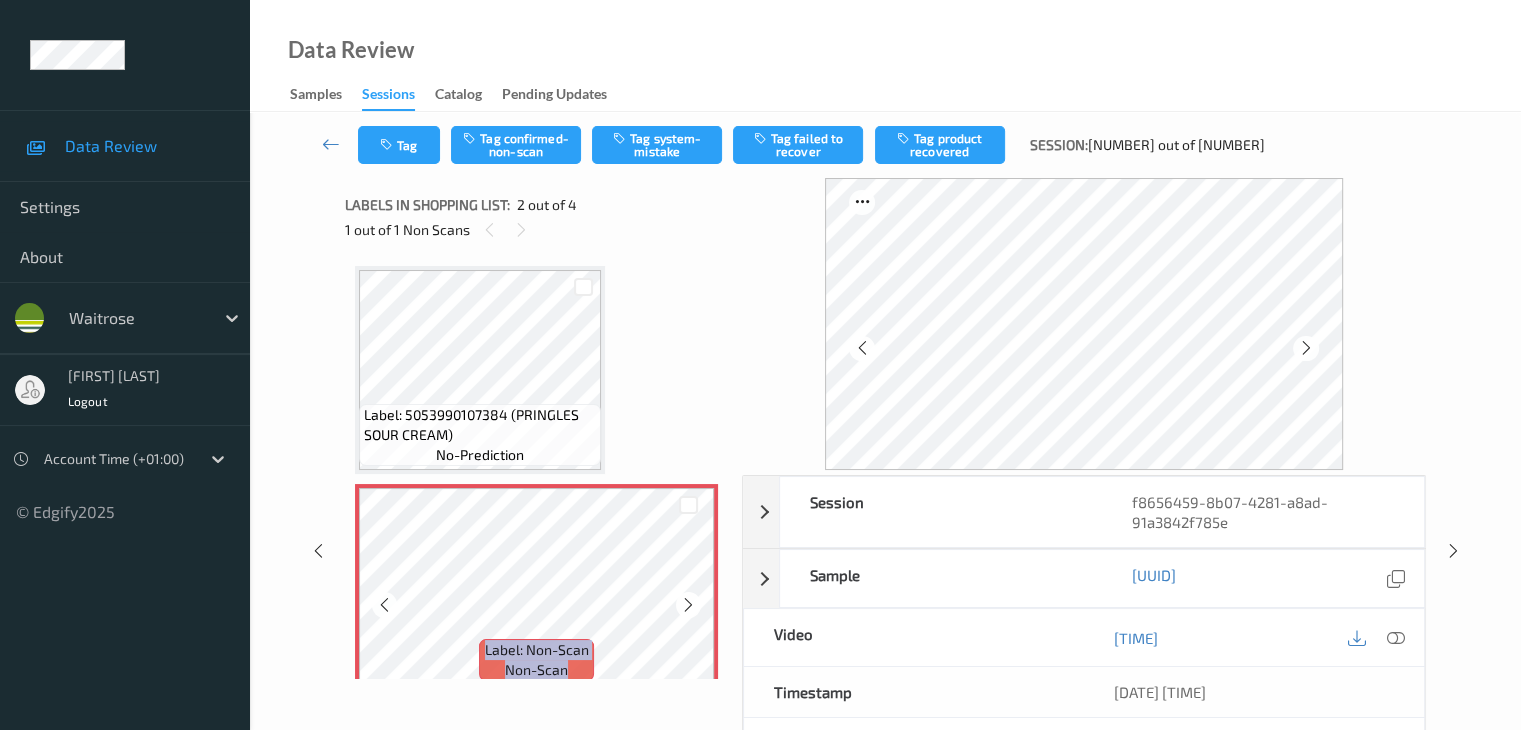 click at bounding box center (688, 605) 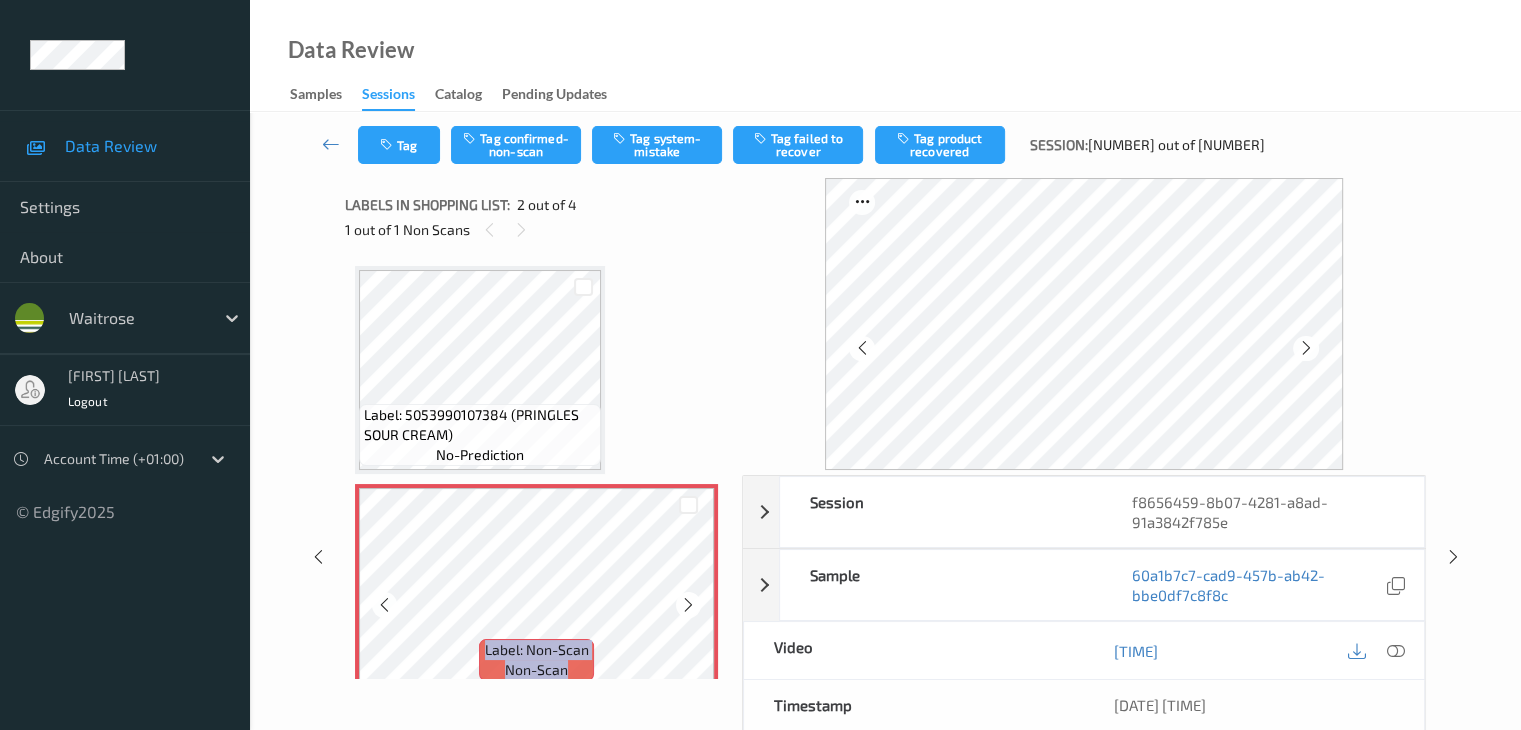 click at bounding box center [688, 605] 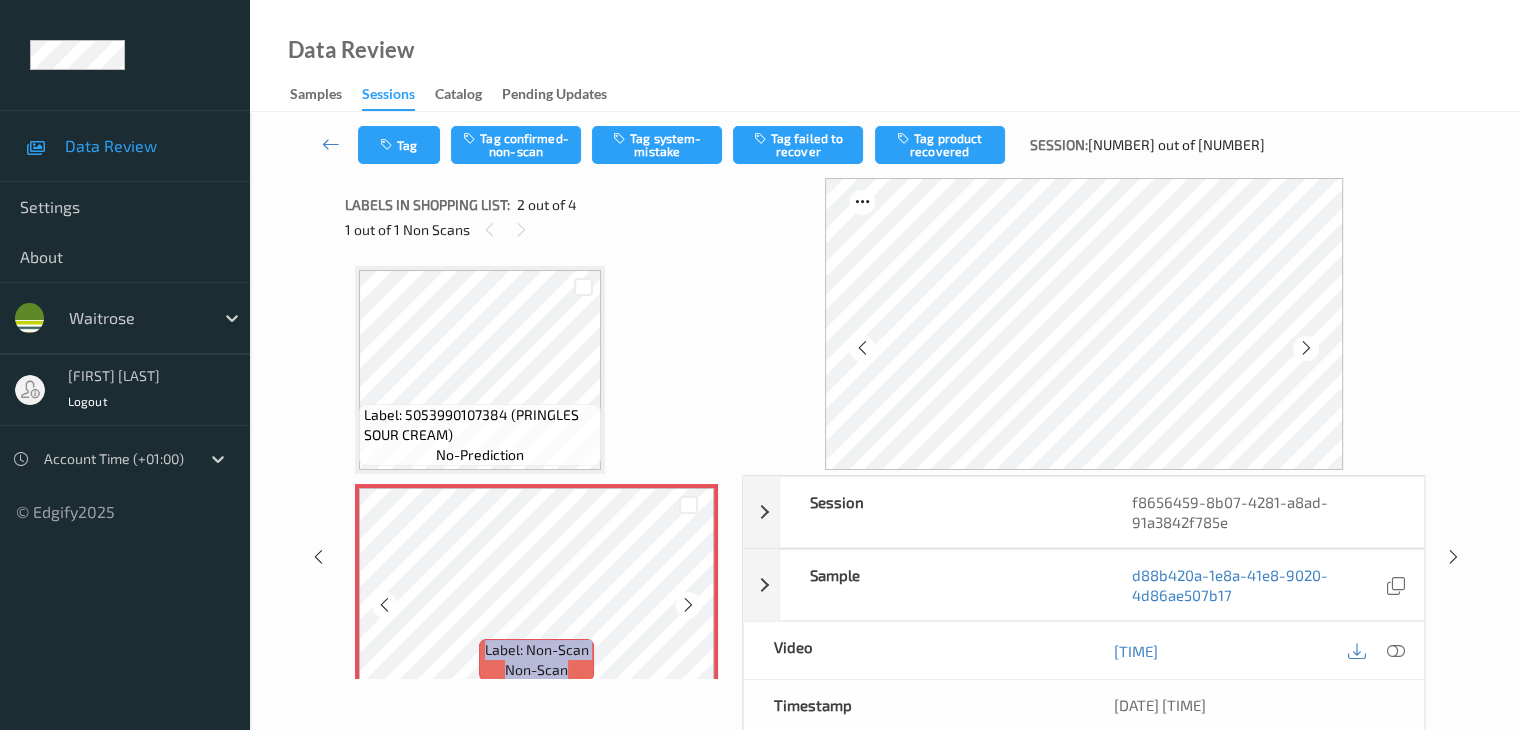 click at bounding box center (688, 605) 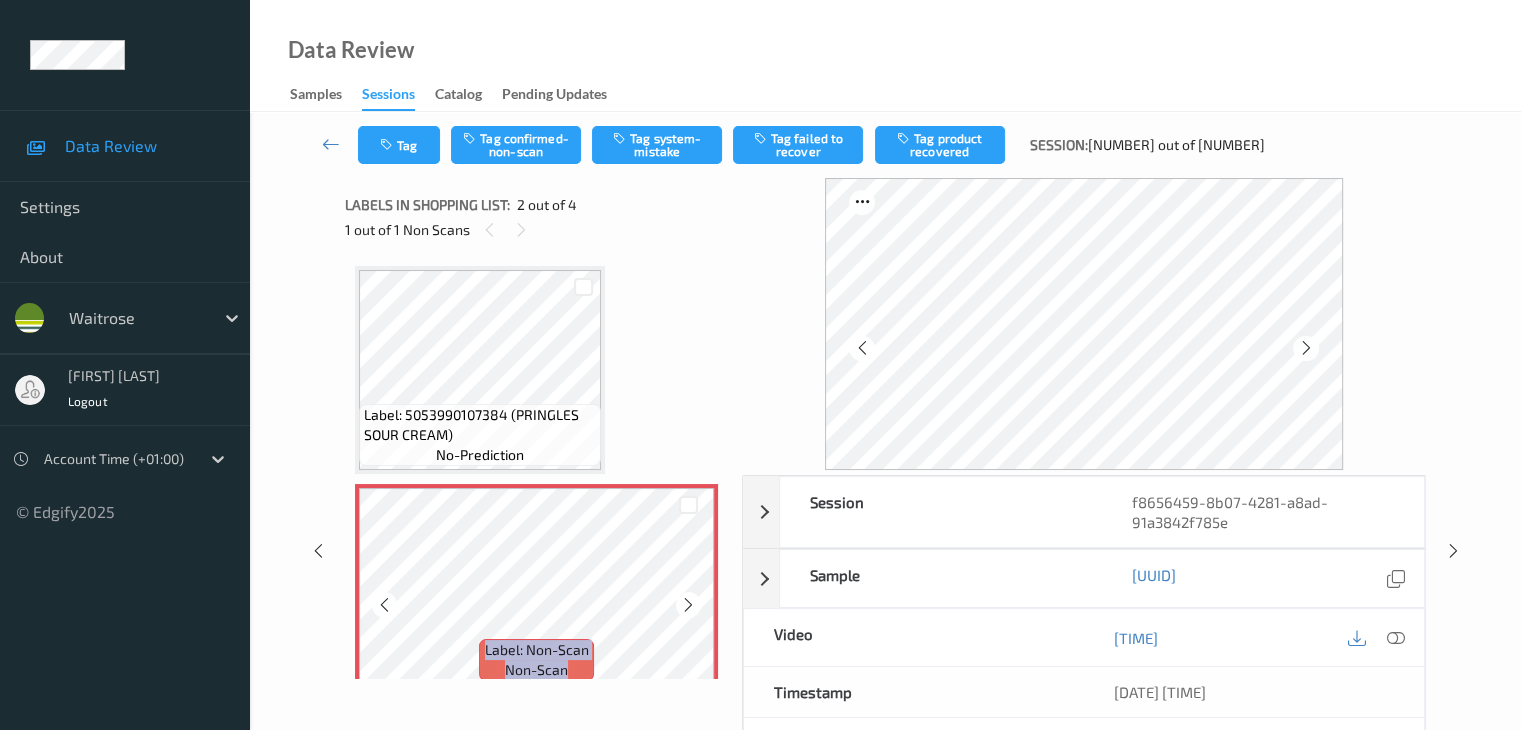 click at bounding box center [688, 605] 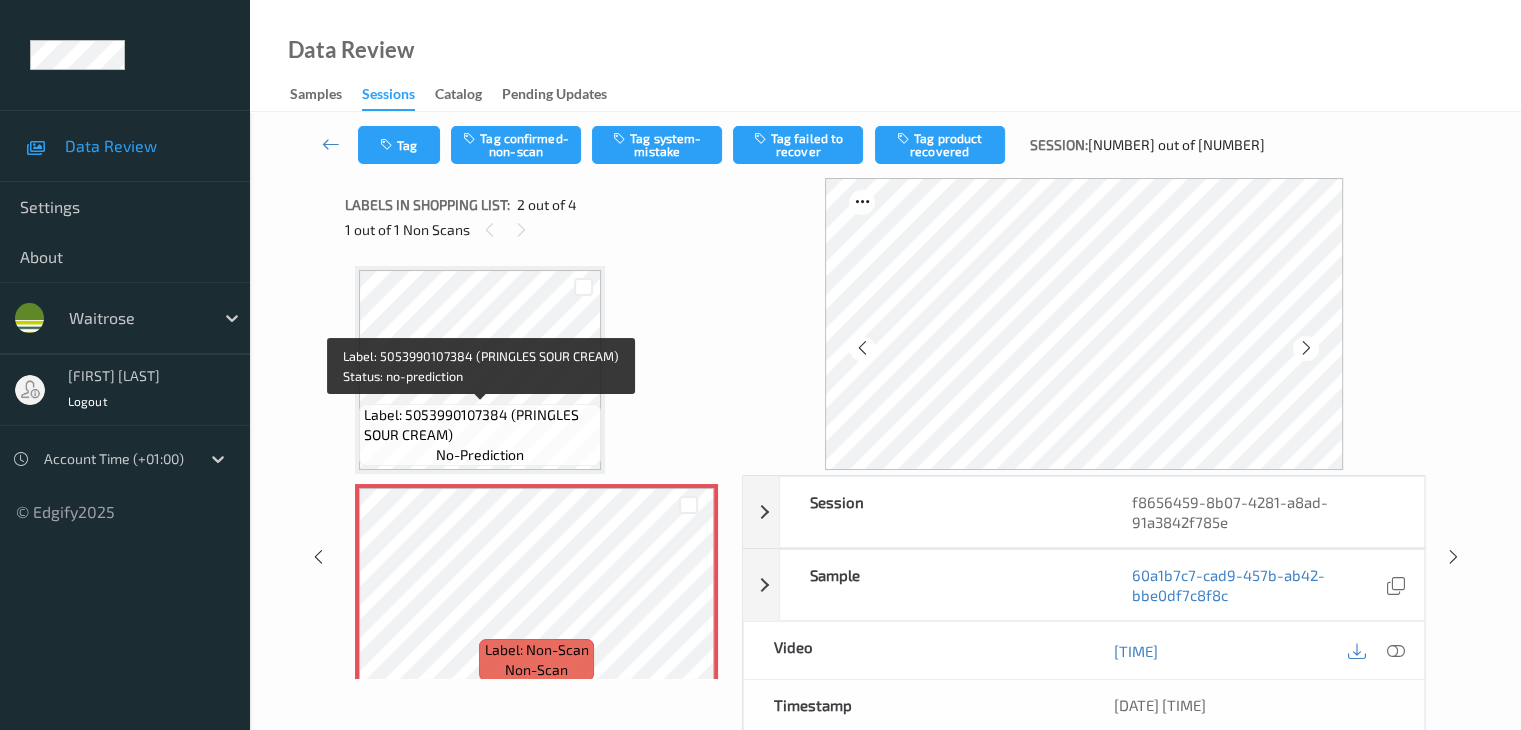 click on "Label: 5053990107384 (PRINGLES SOUR CREAM)" at bounding box center (480, 425) 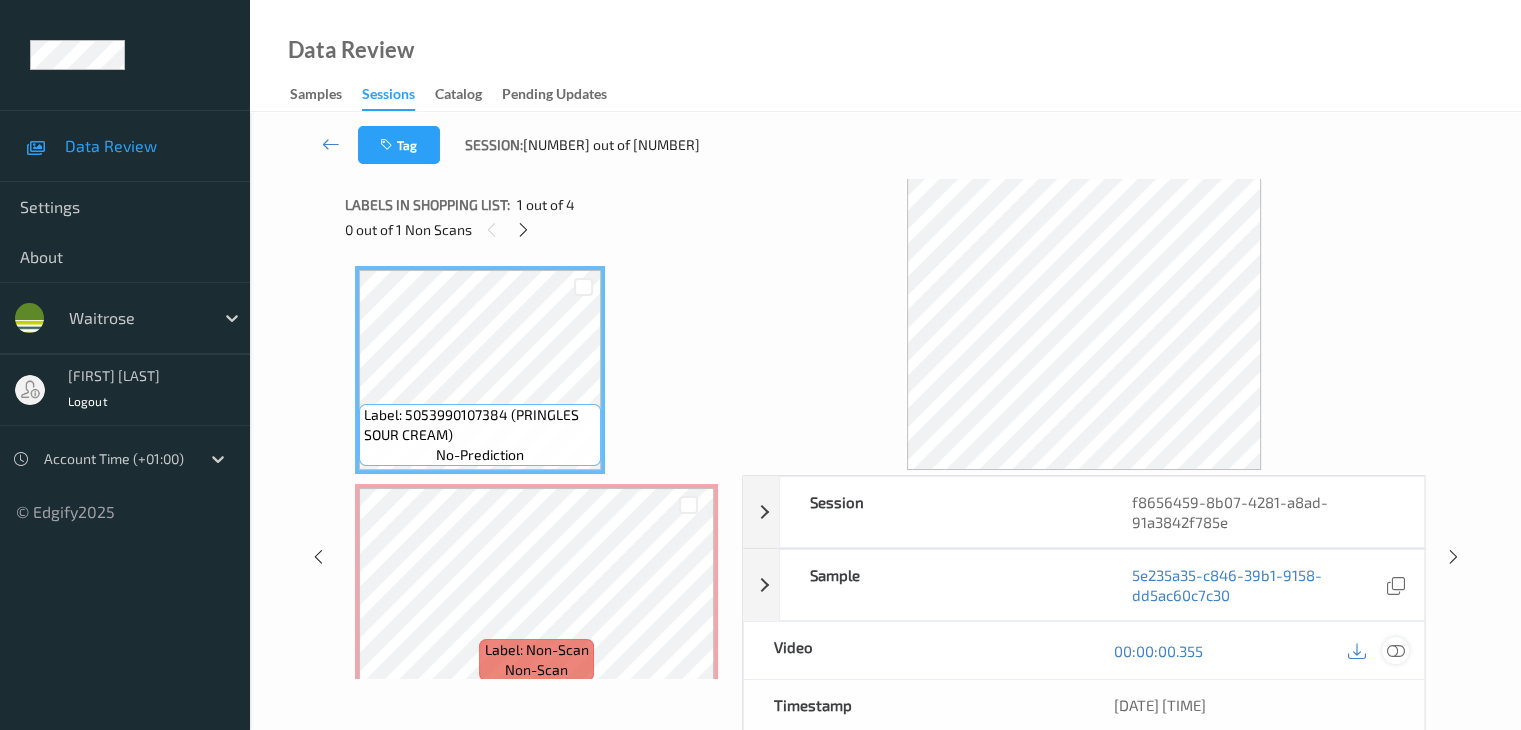click at bounding box center [1395, 651] 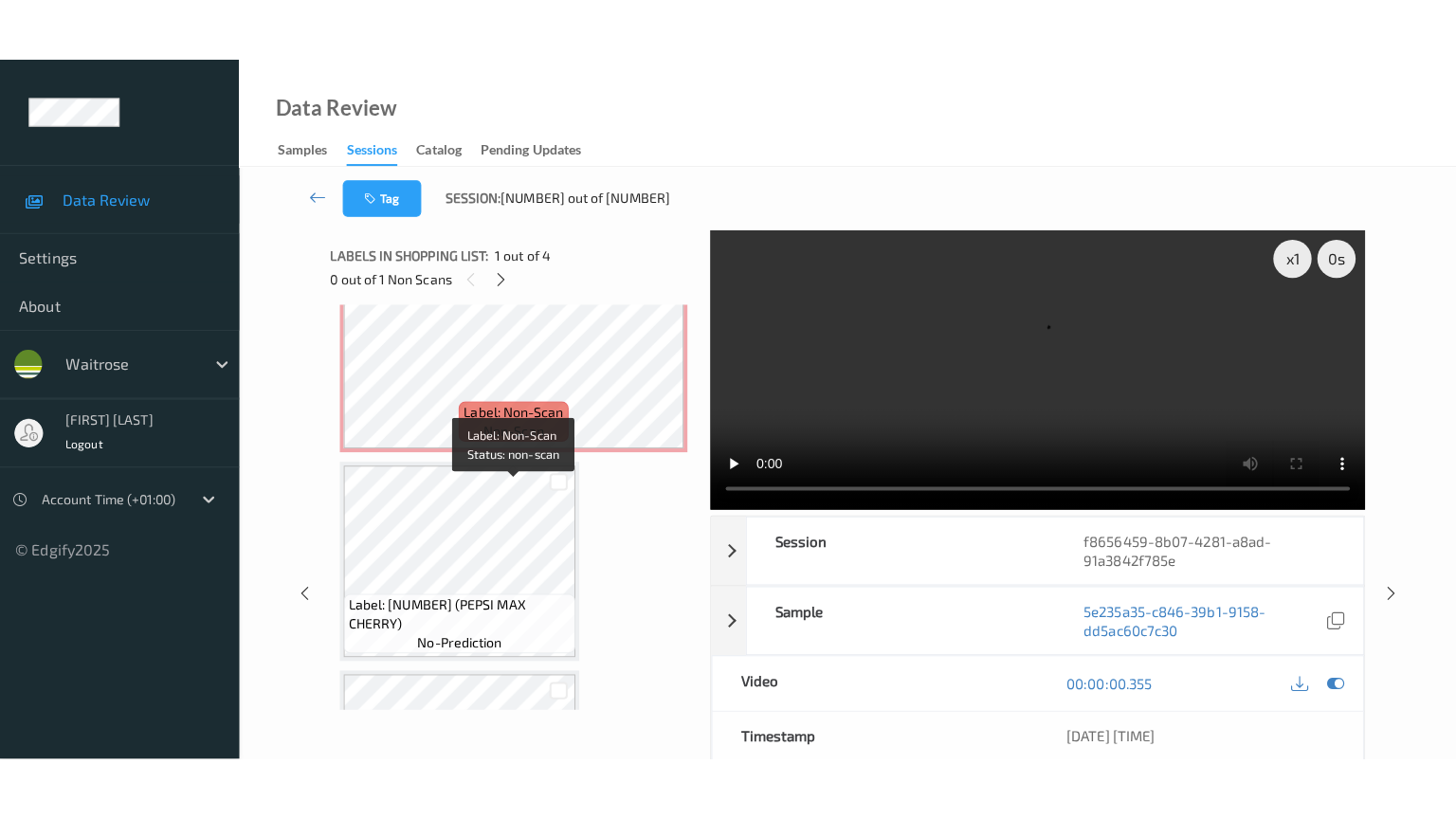 scroll, scrollTop: 379, scrollLeft: 0, axis: vertical 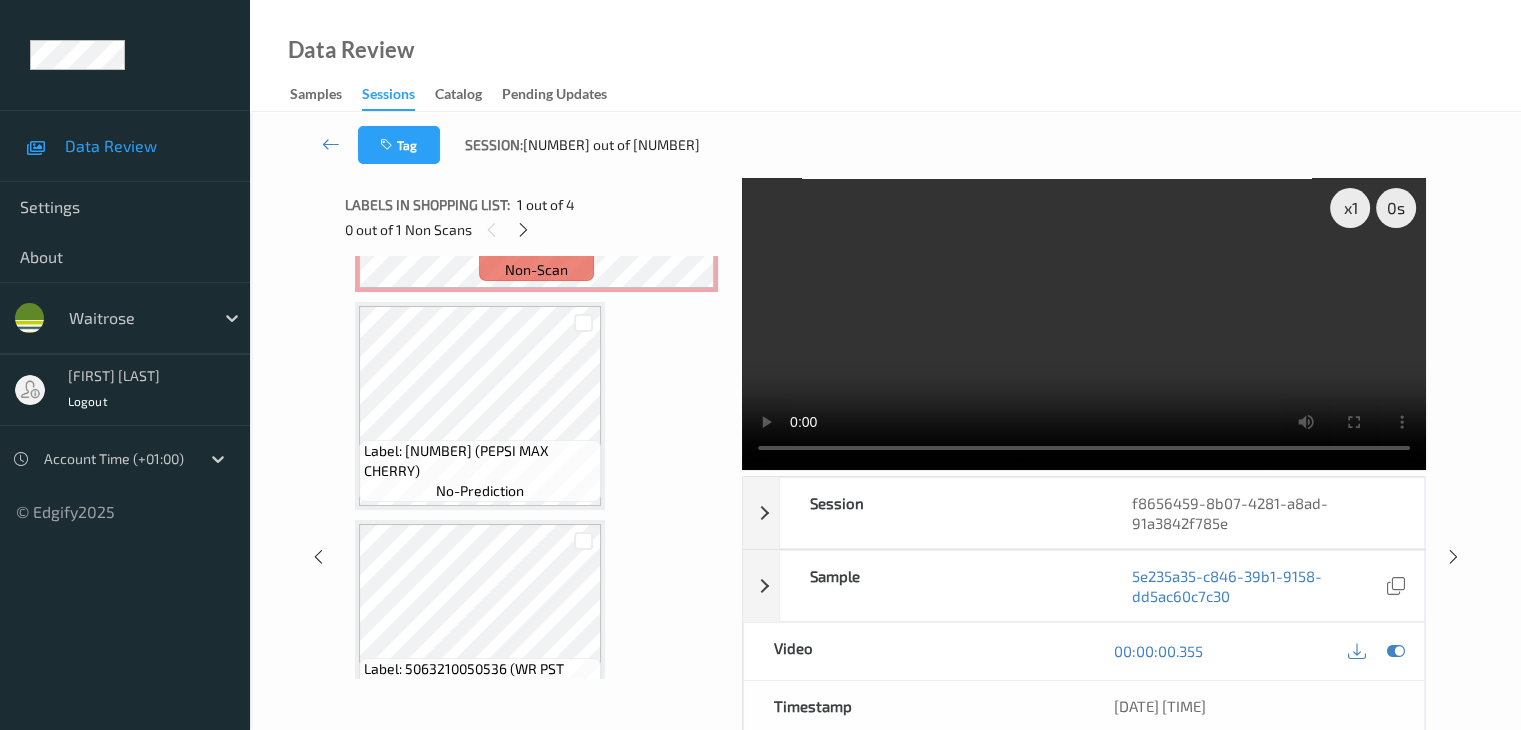 click on "[DATE] [TIME]" at bounding box center [1254, 706] 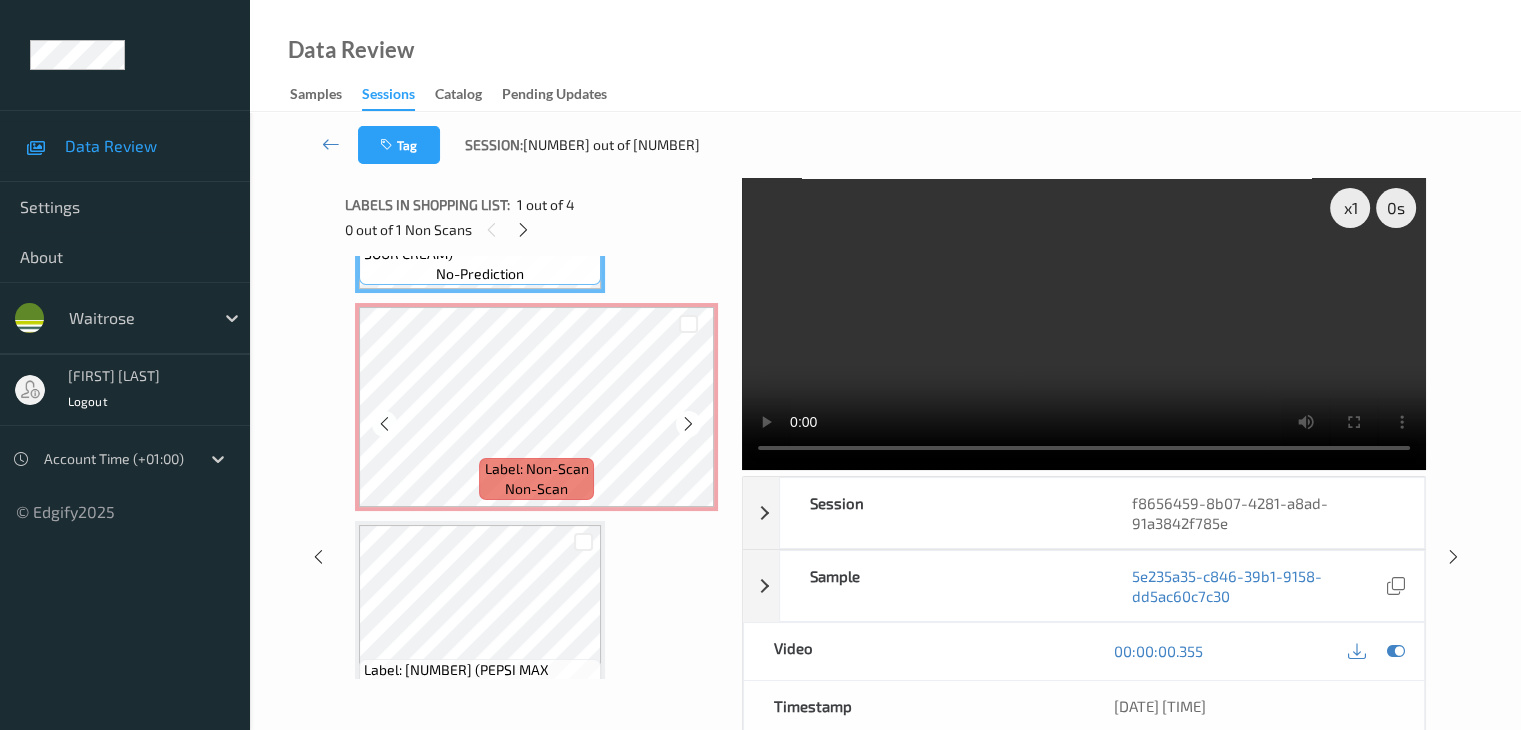 scroll, scrollTop: 225, scrollLeft: 0, axis: vertical 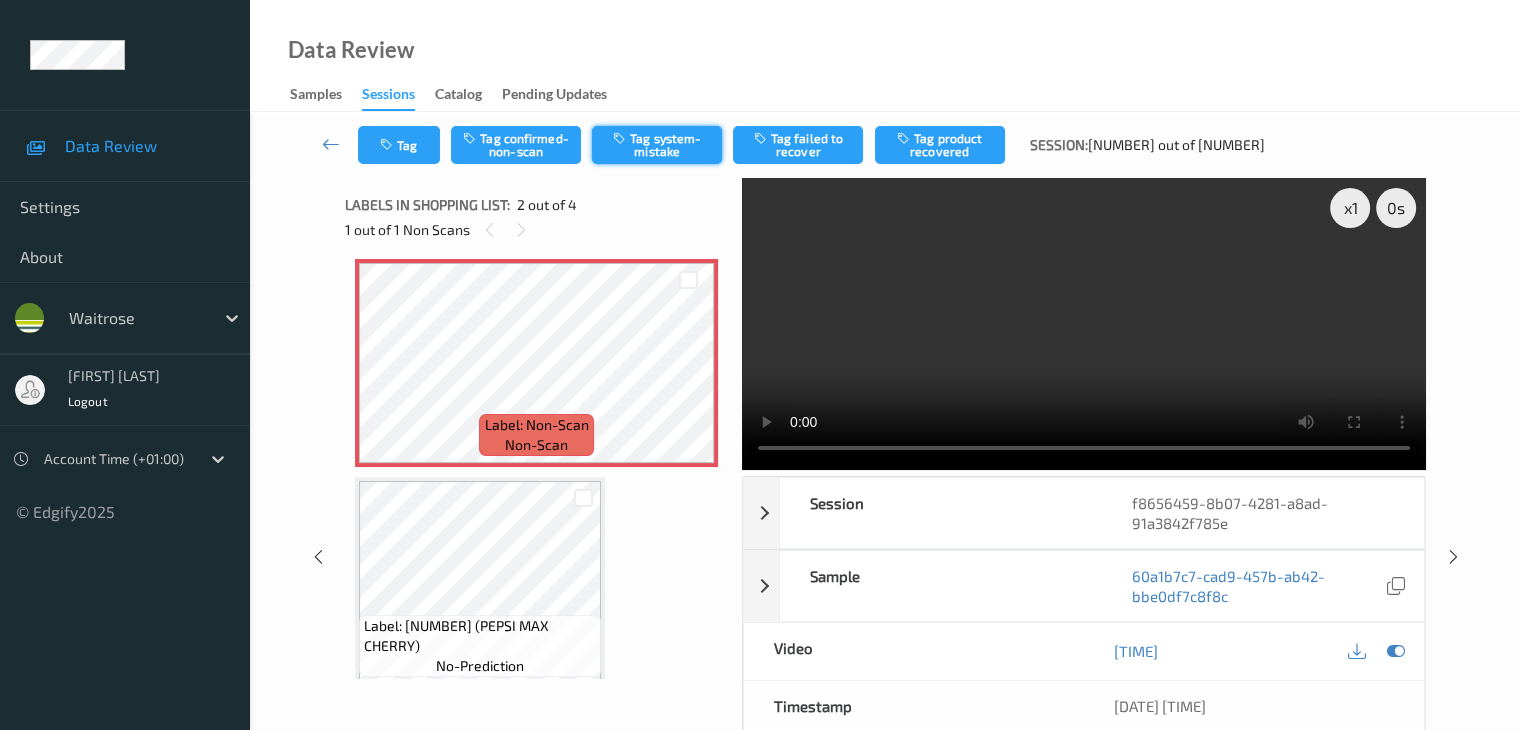 click on "Tag   system-mistake" at bounding box center [657, 145] 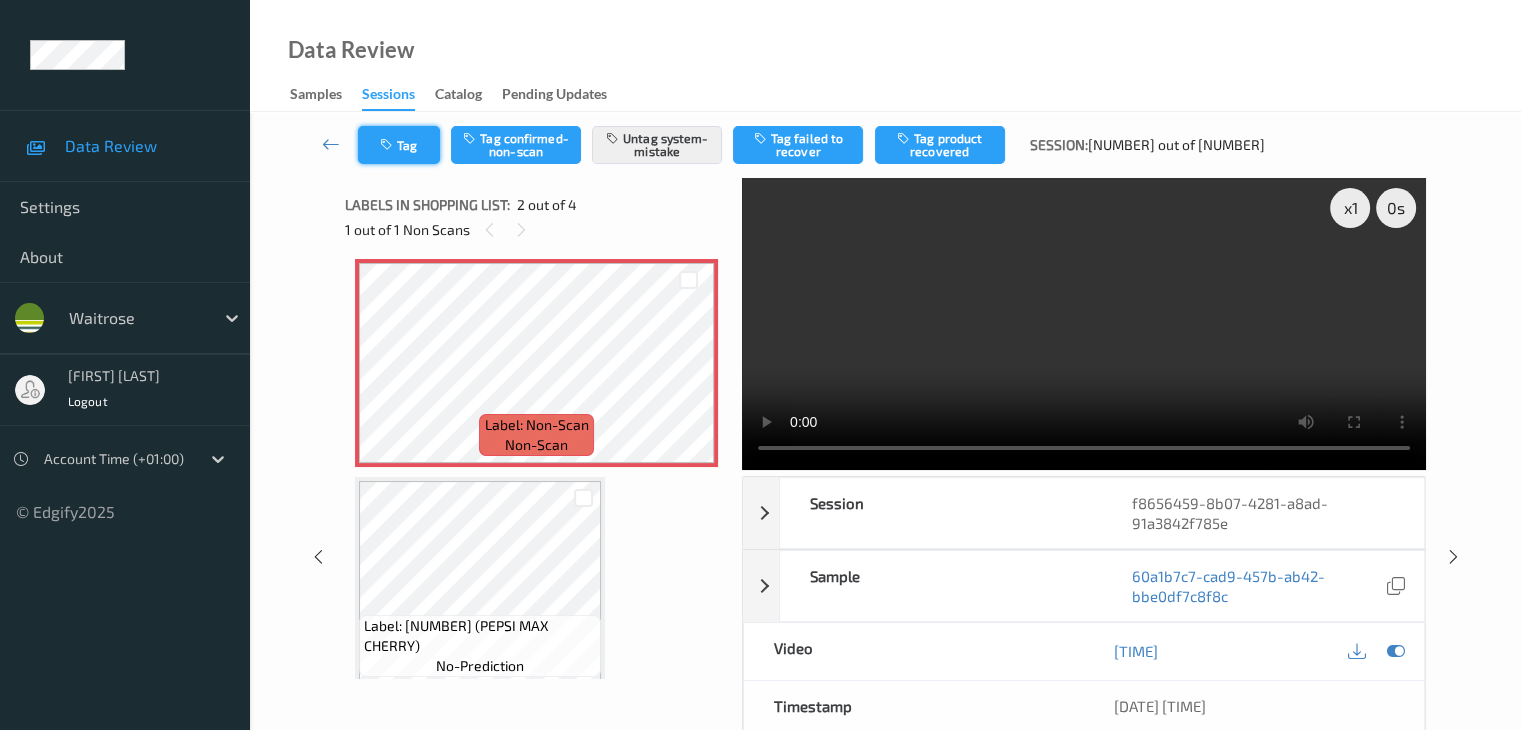 click on "Tag" at bounding box center [399, 145] 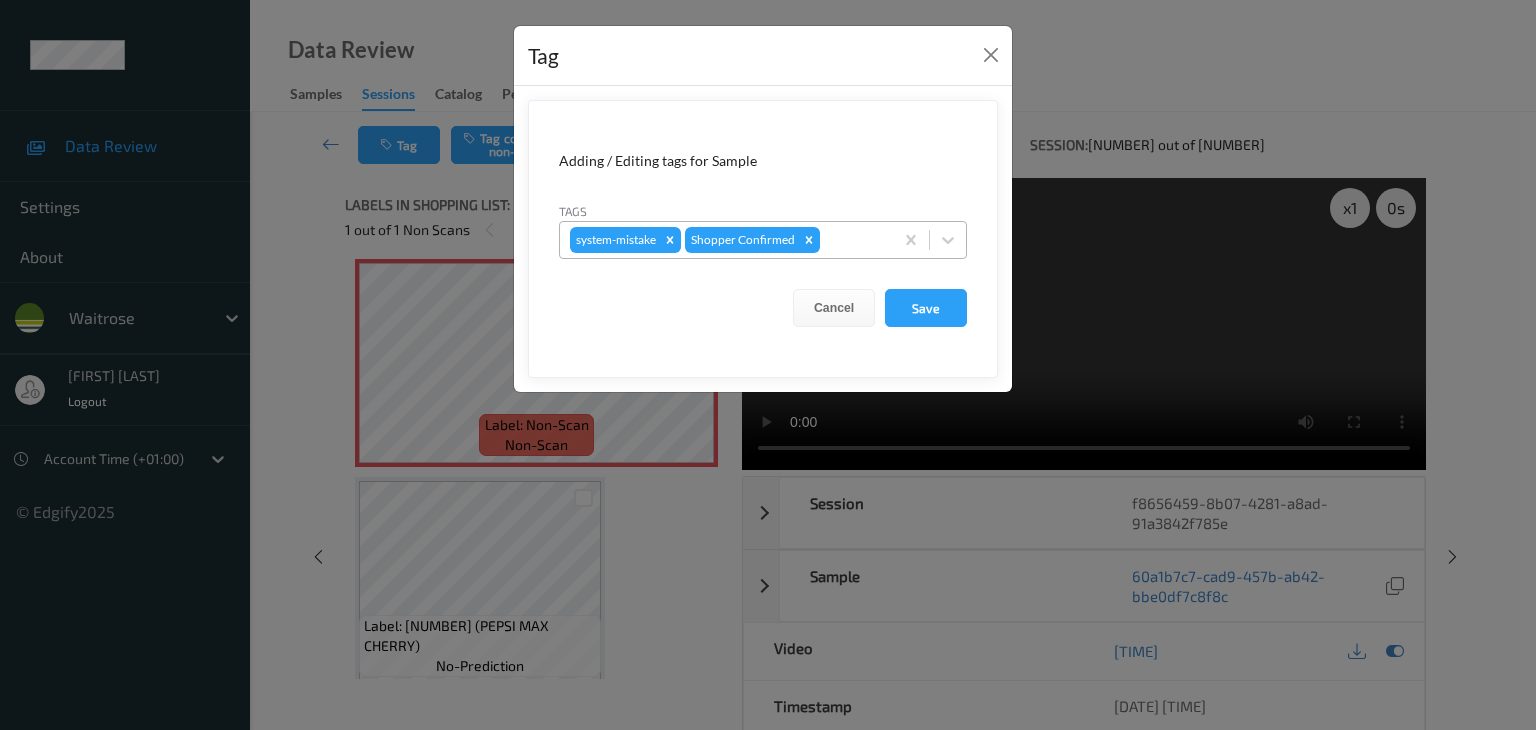 click at bounding box center [853, 240] 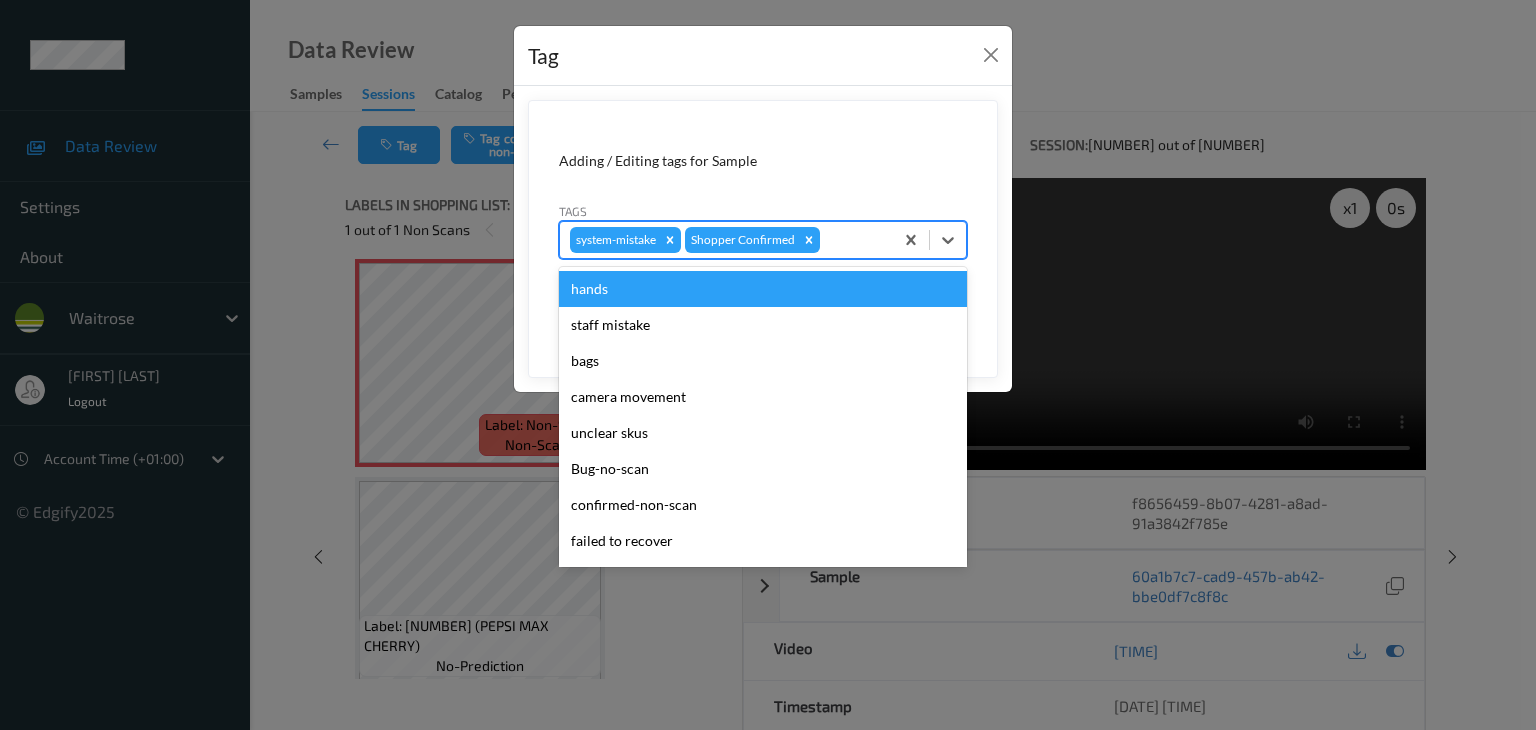type on "u" 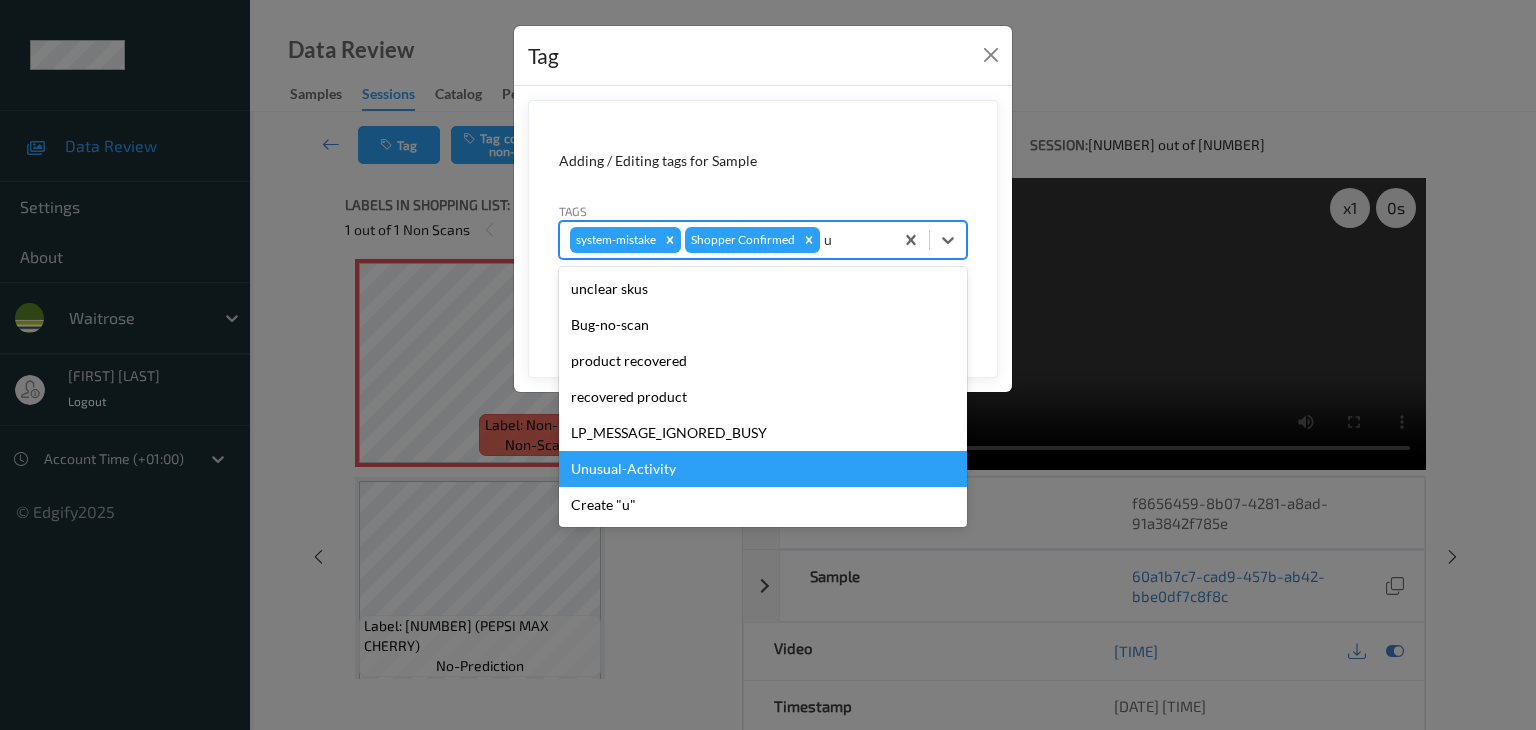 click on "Unusual-Activity" at bounding box center (763, 469) 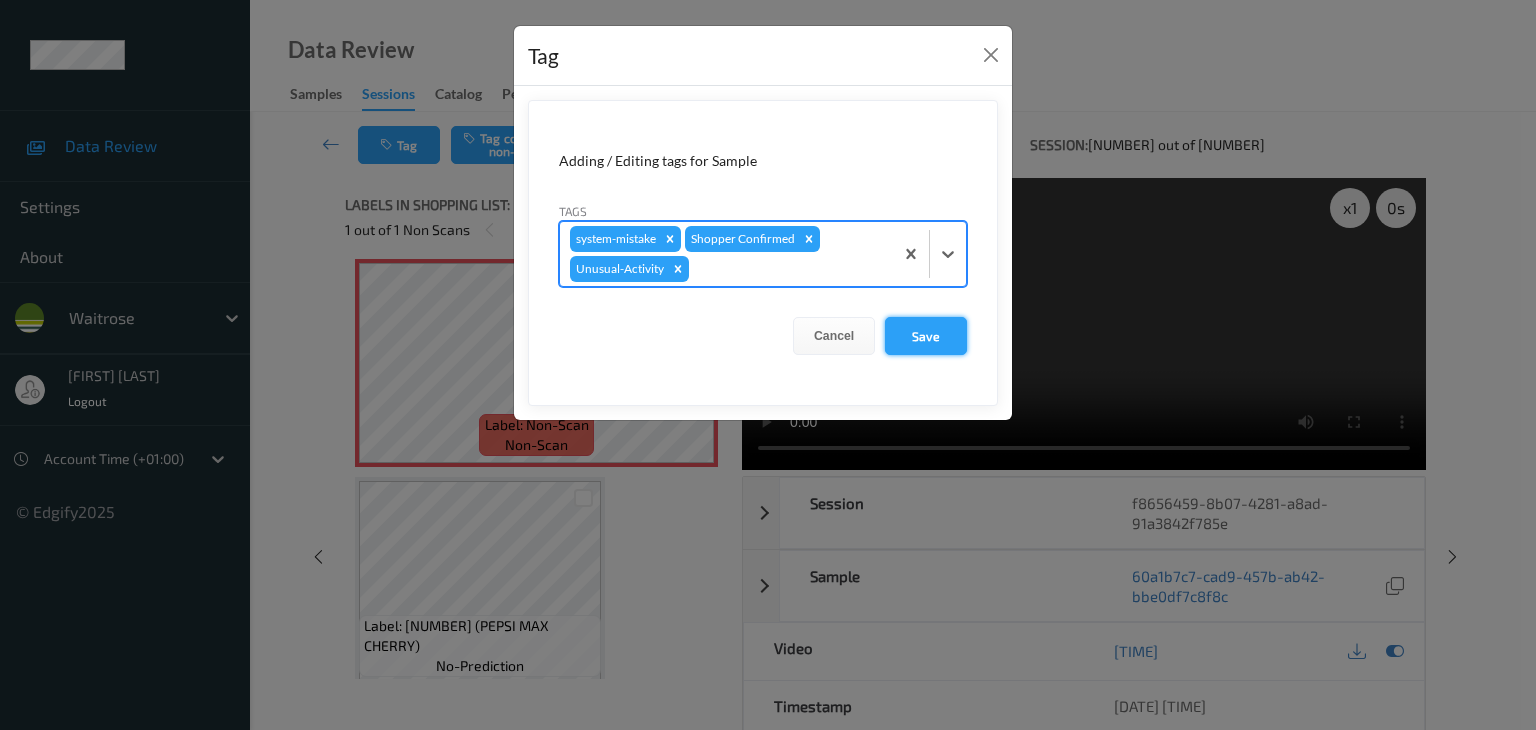 click on "Save" at bounding box center (926, 336) 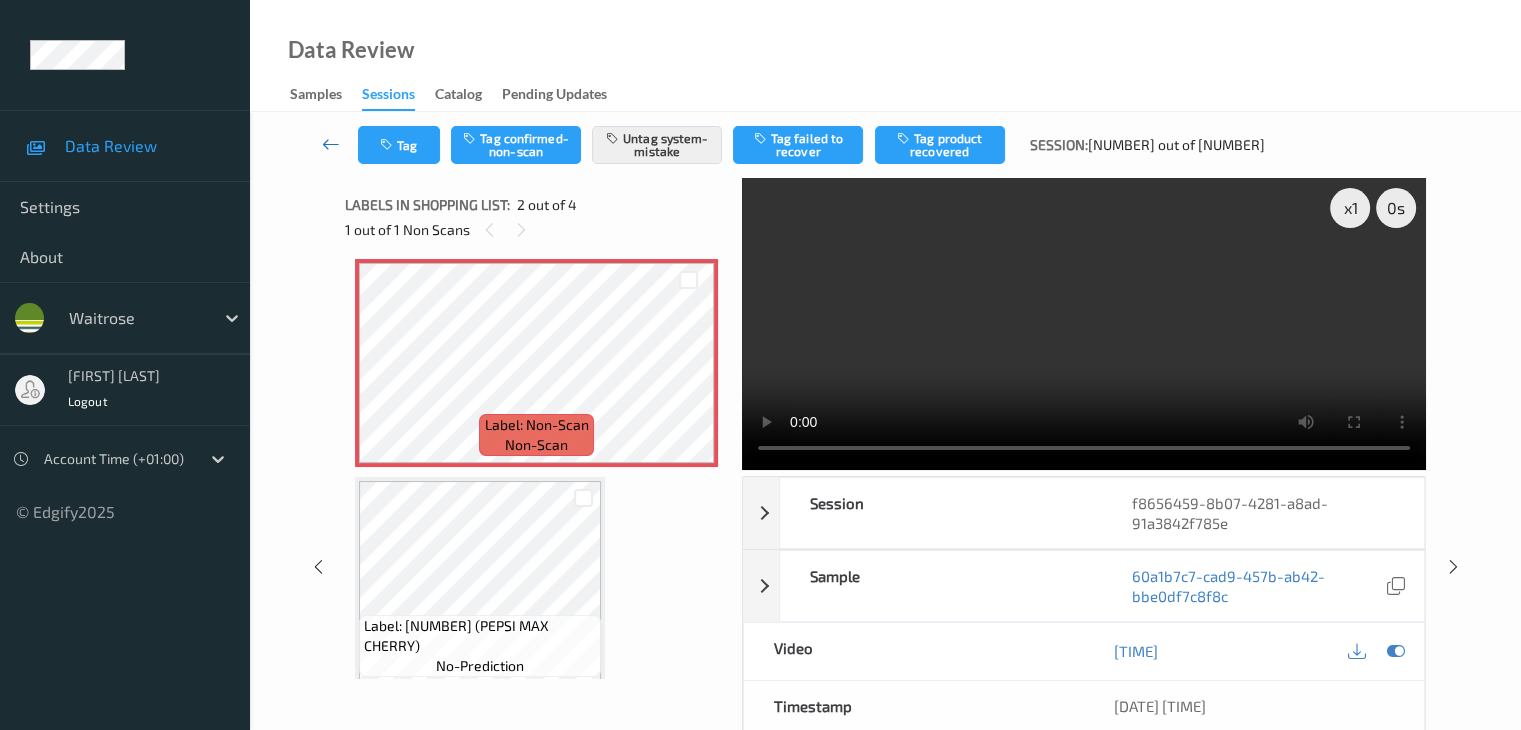 click at bounding box center (331, 144) 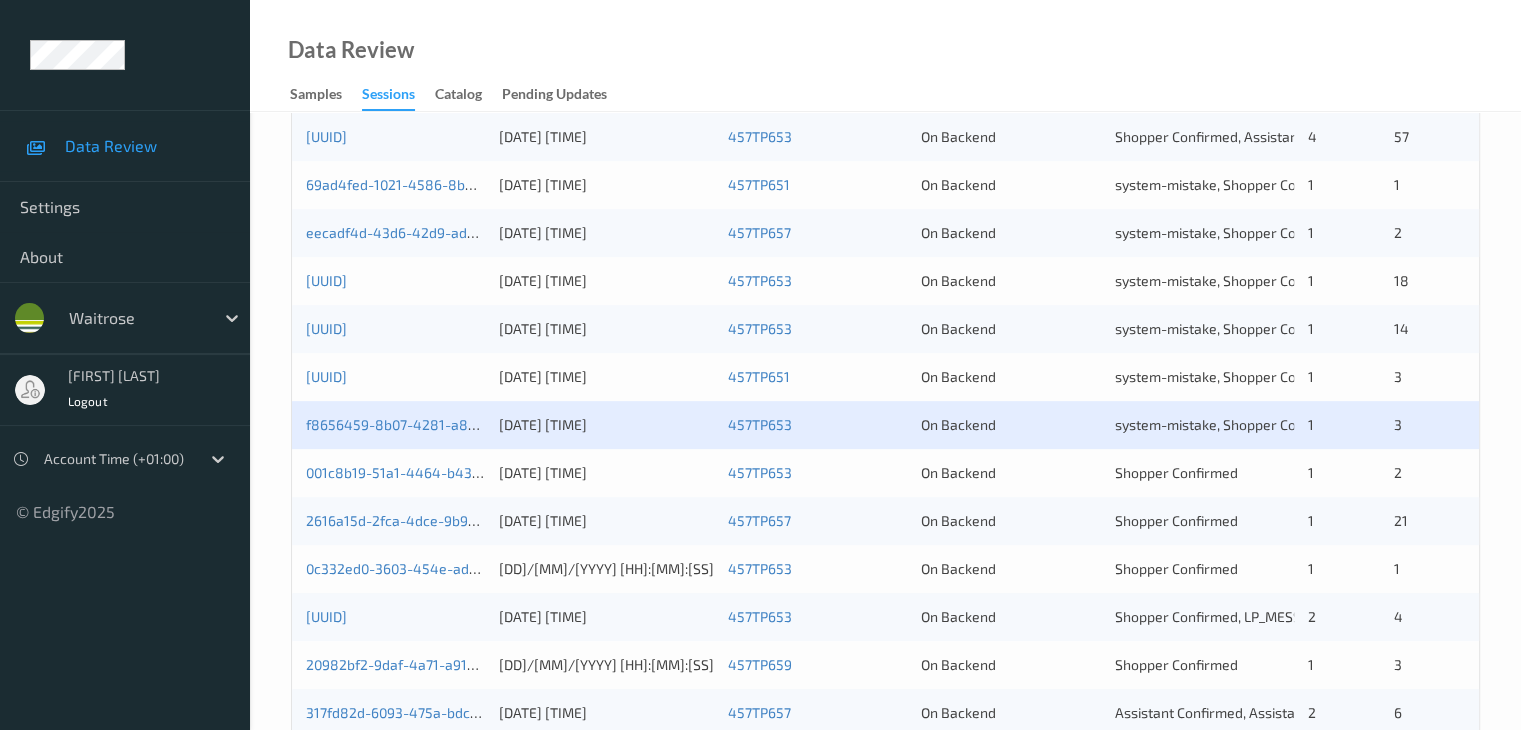 scroll, scrollTop: 932, scrollLeft: 0, axis: vertical 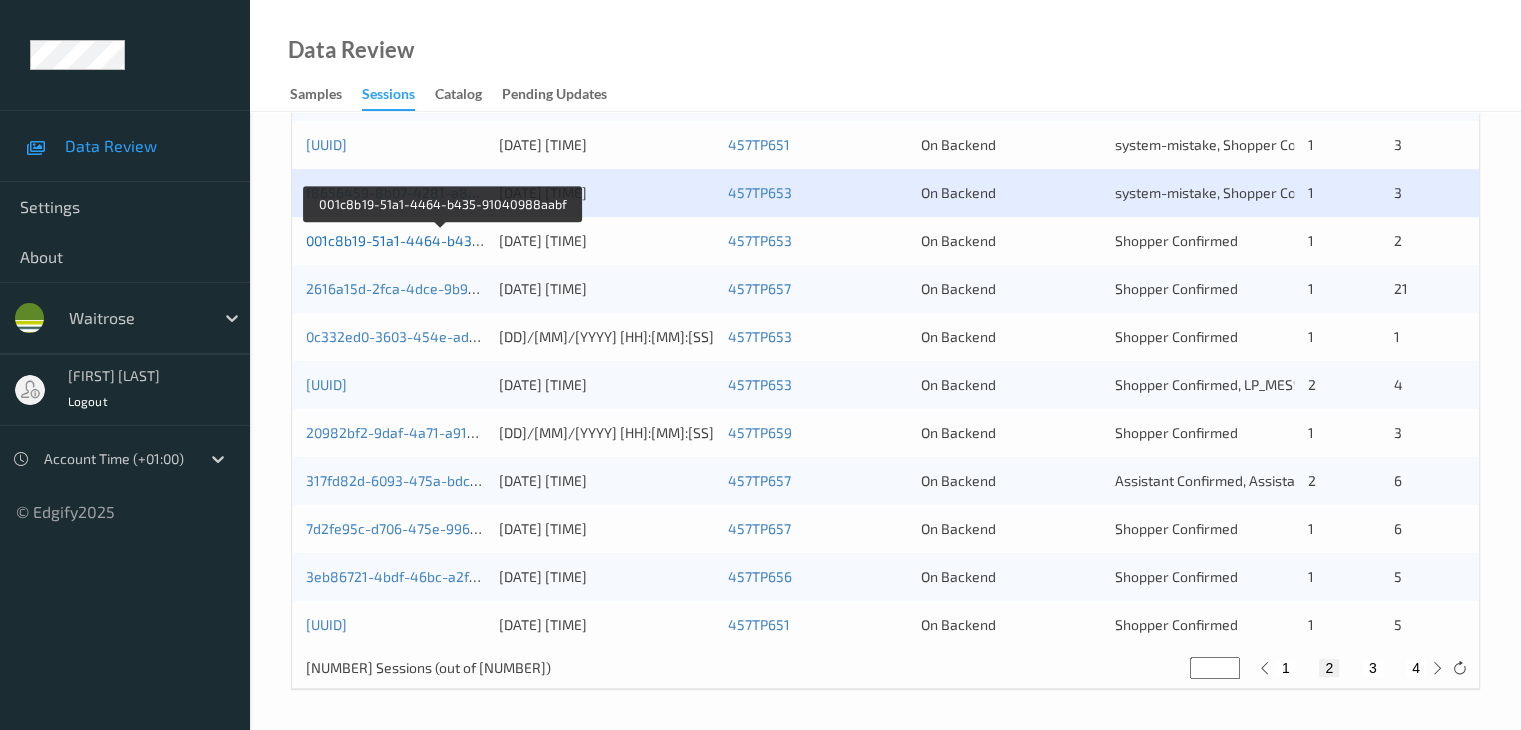 click on "001c8b19-51a1-4464-b435-91040988aabf" at bounding box center [443, 240] 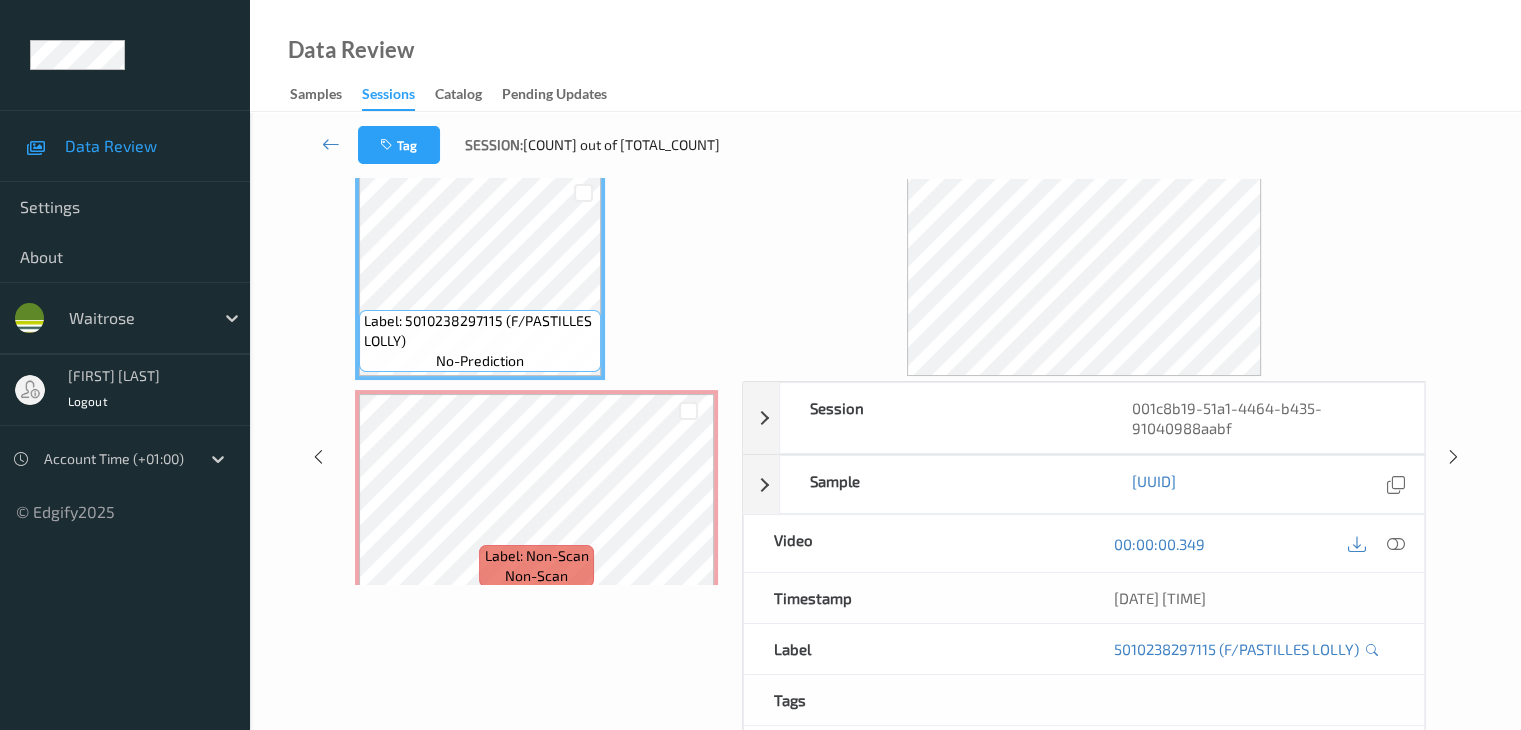 scroll, scrollTop: 0, scrollLeft: 0, axis: both 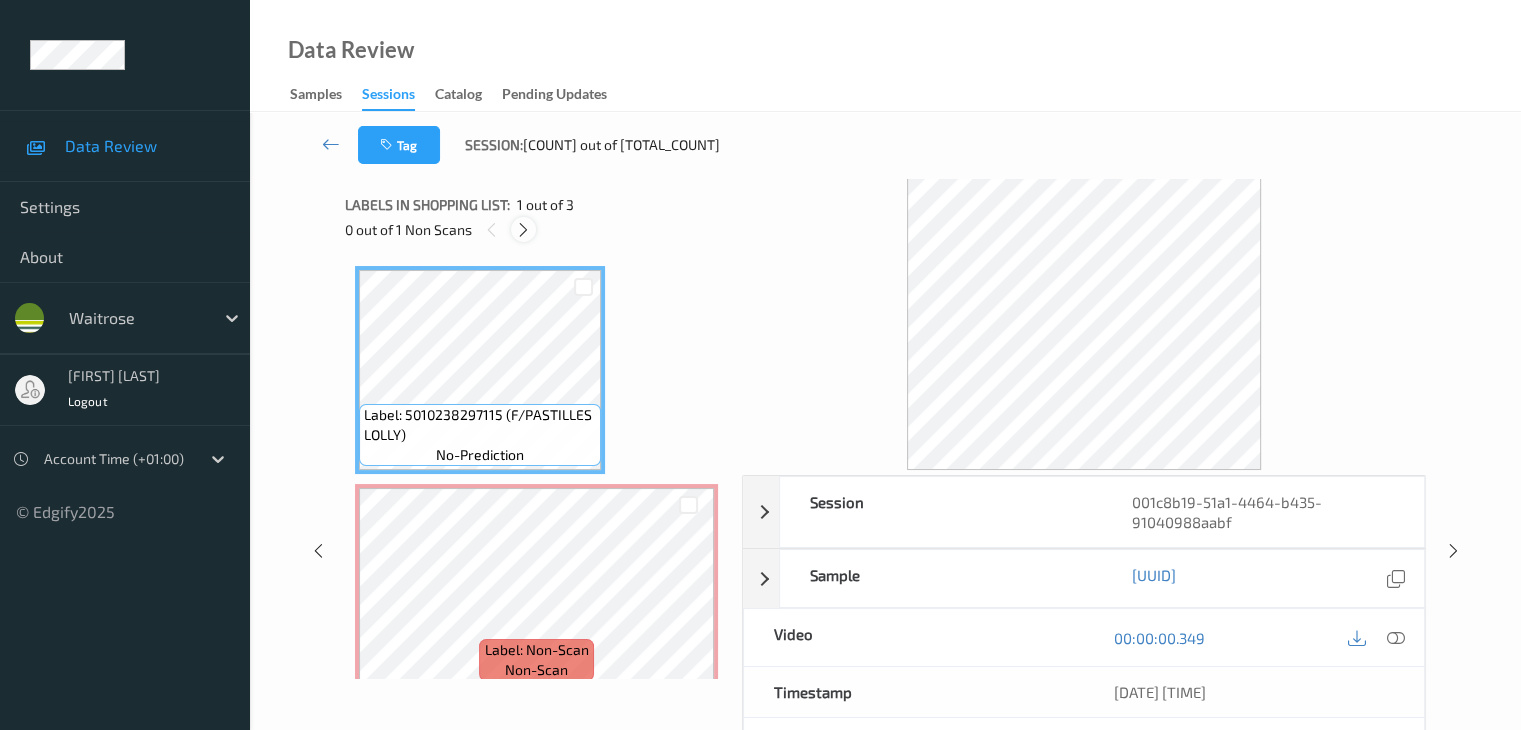 click at bounding box center (523, 230) 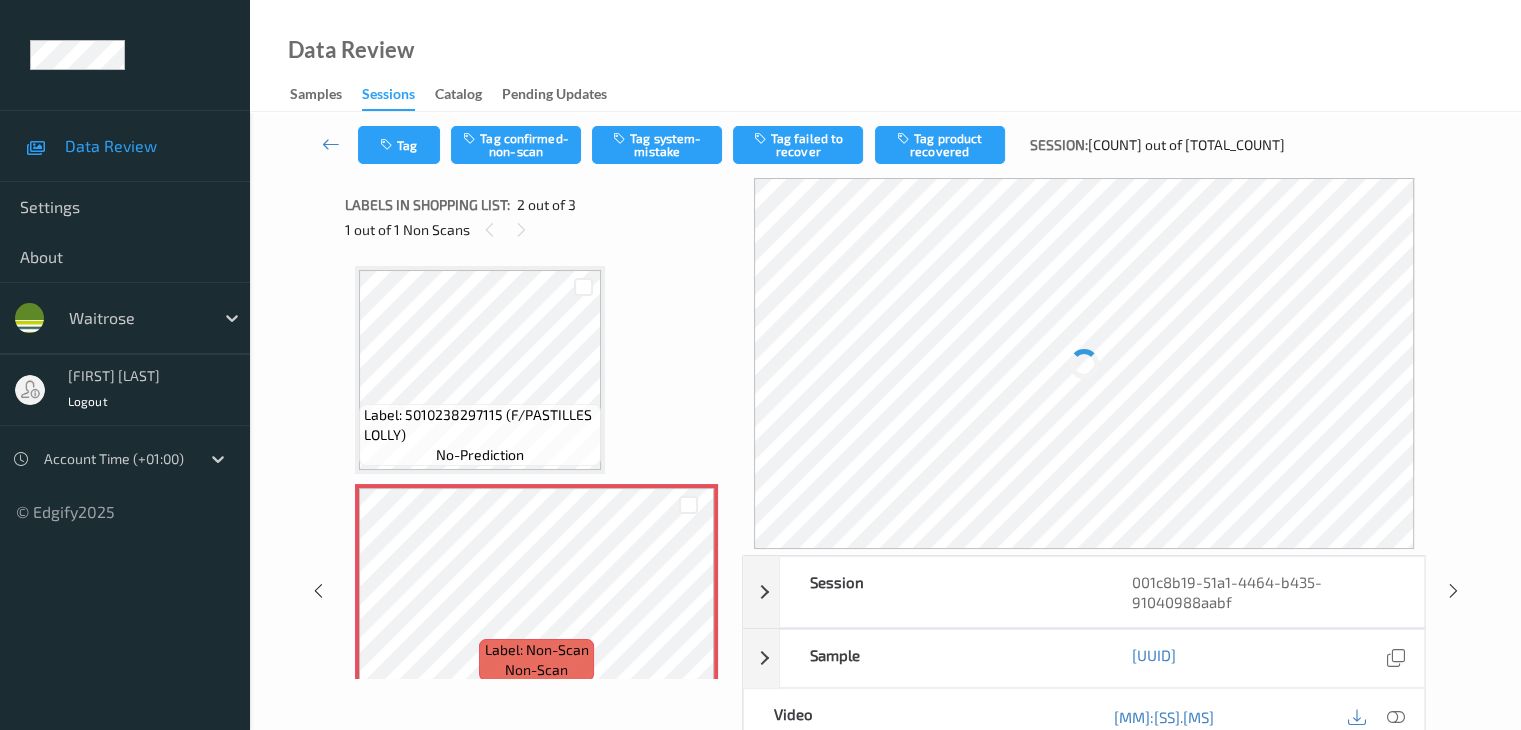 scroll, scrollTop: 10, scrollLeft: 0, axis: vertical 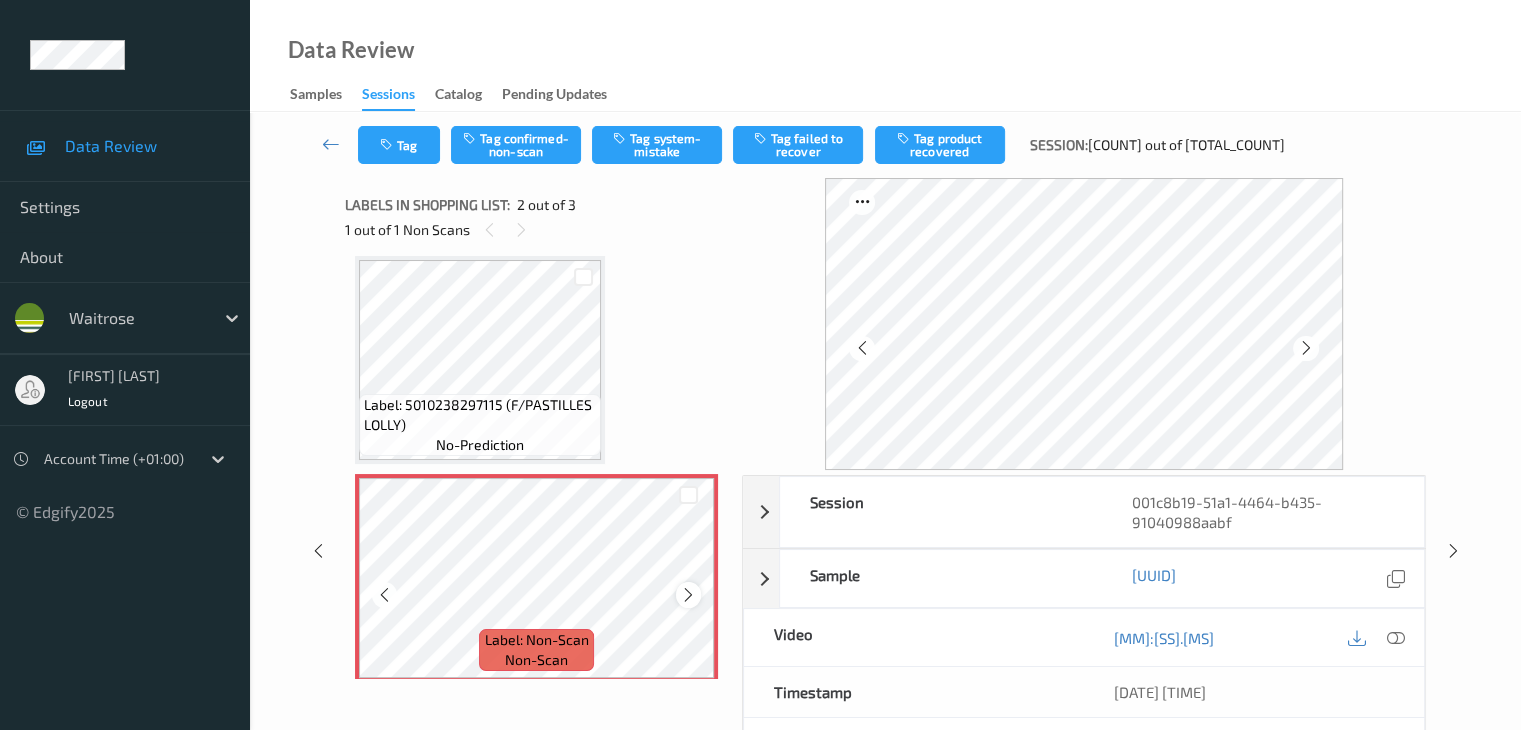 click at bounding box center [688, 595] 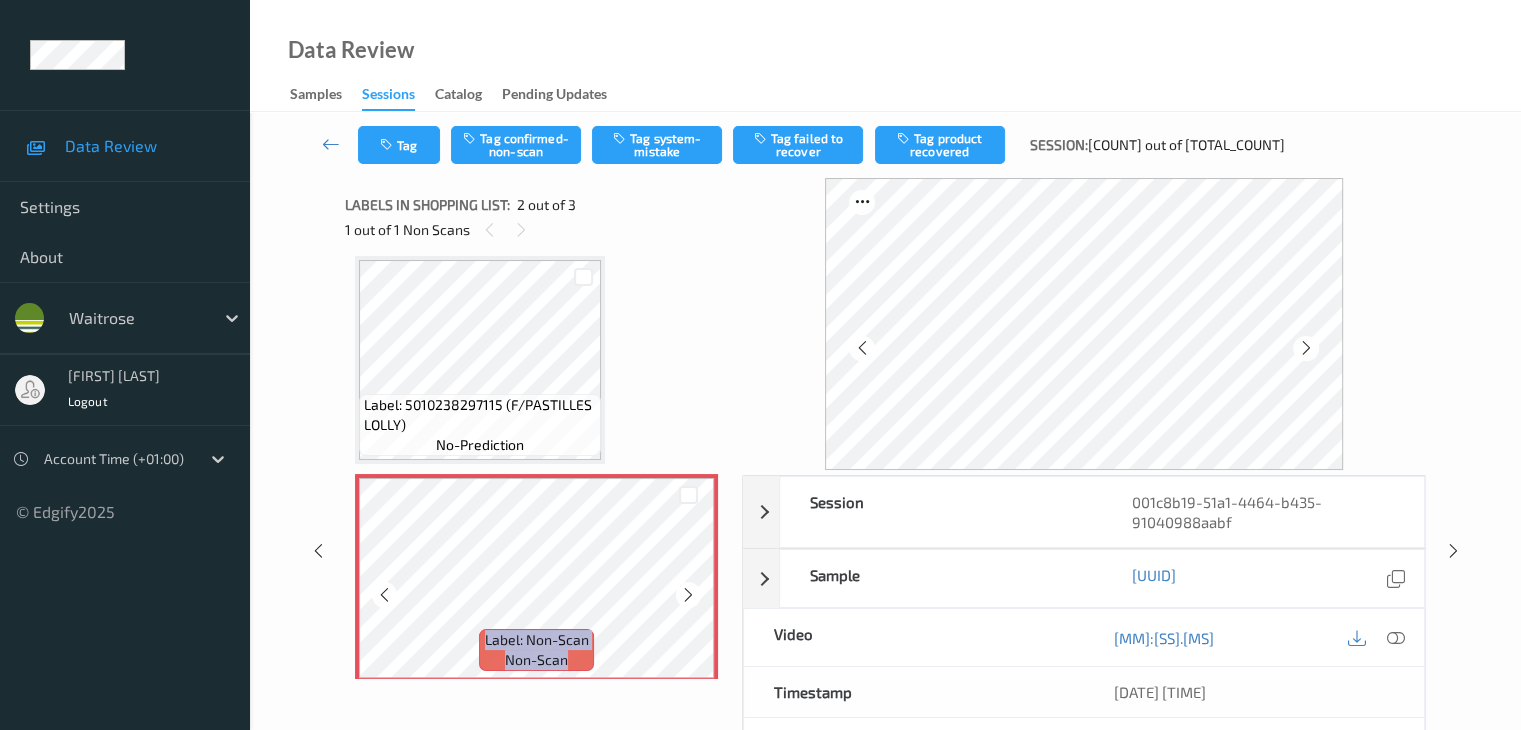 click at bounding box center [688, 595] 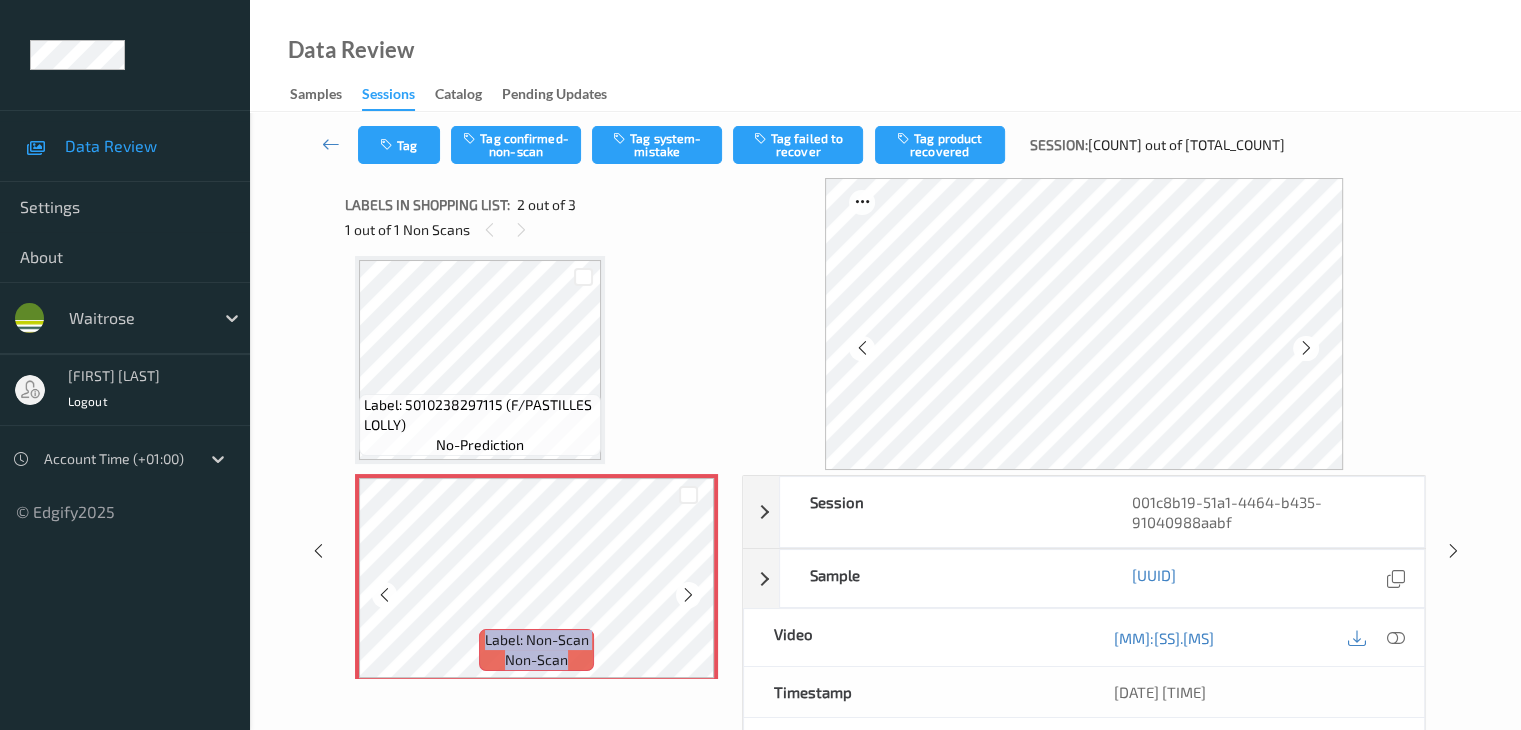 click at bounding box center [688, 595] 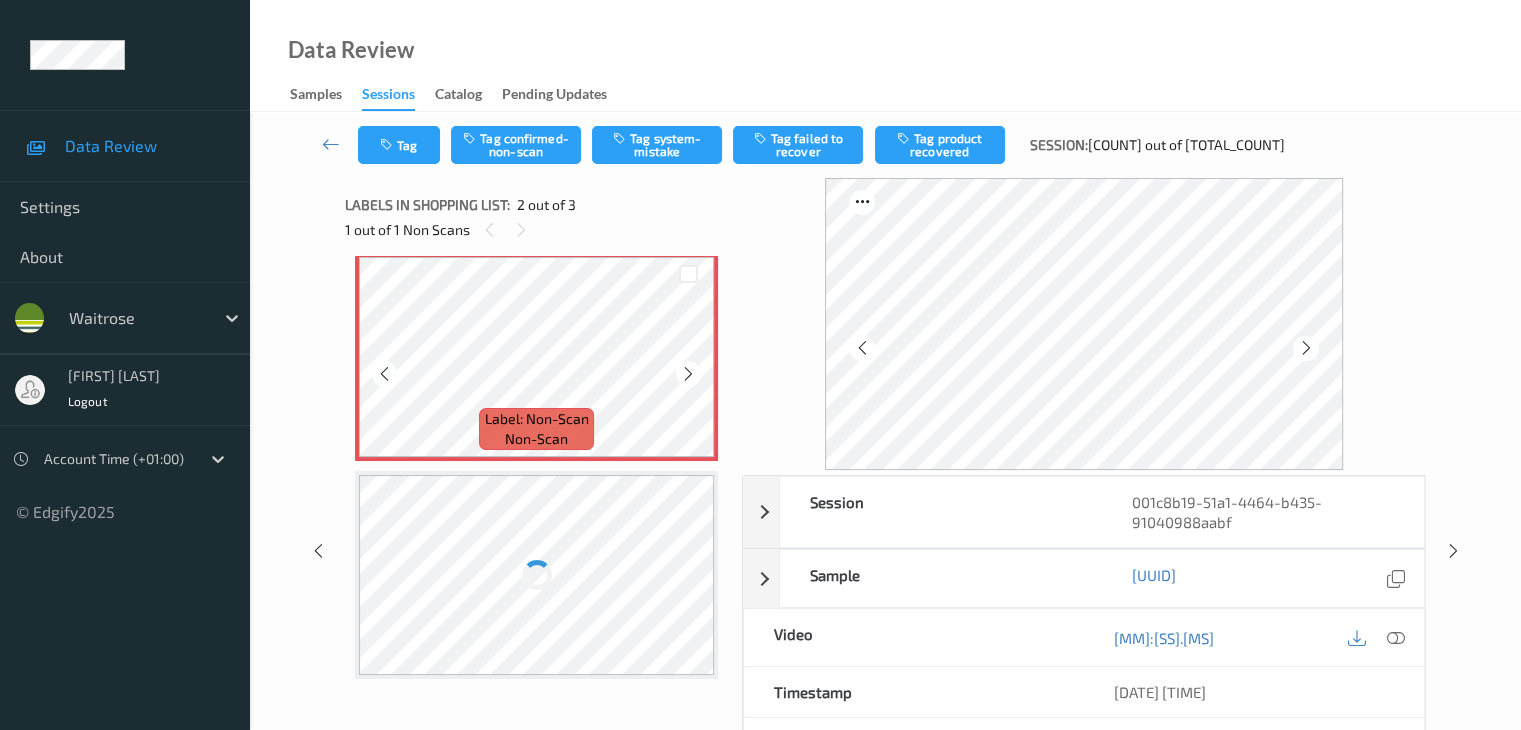 scroll, scrollTop: 240, scrollLeft: 0, axis: vertical 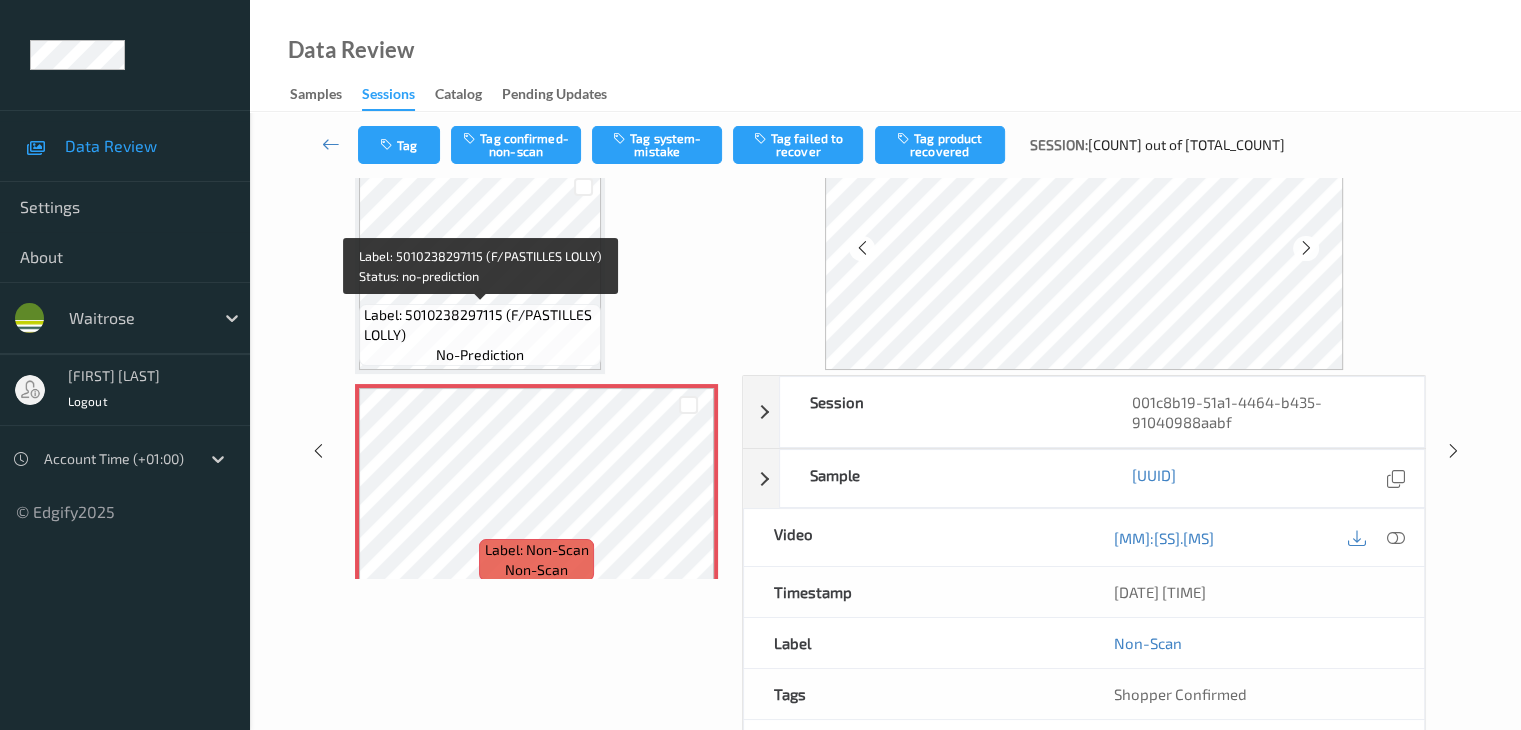 click on "Label: [NUMBER] (F/PASTILLES LOLLY) no-prediction" at bounding box center (480, 335) 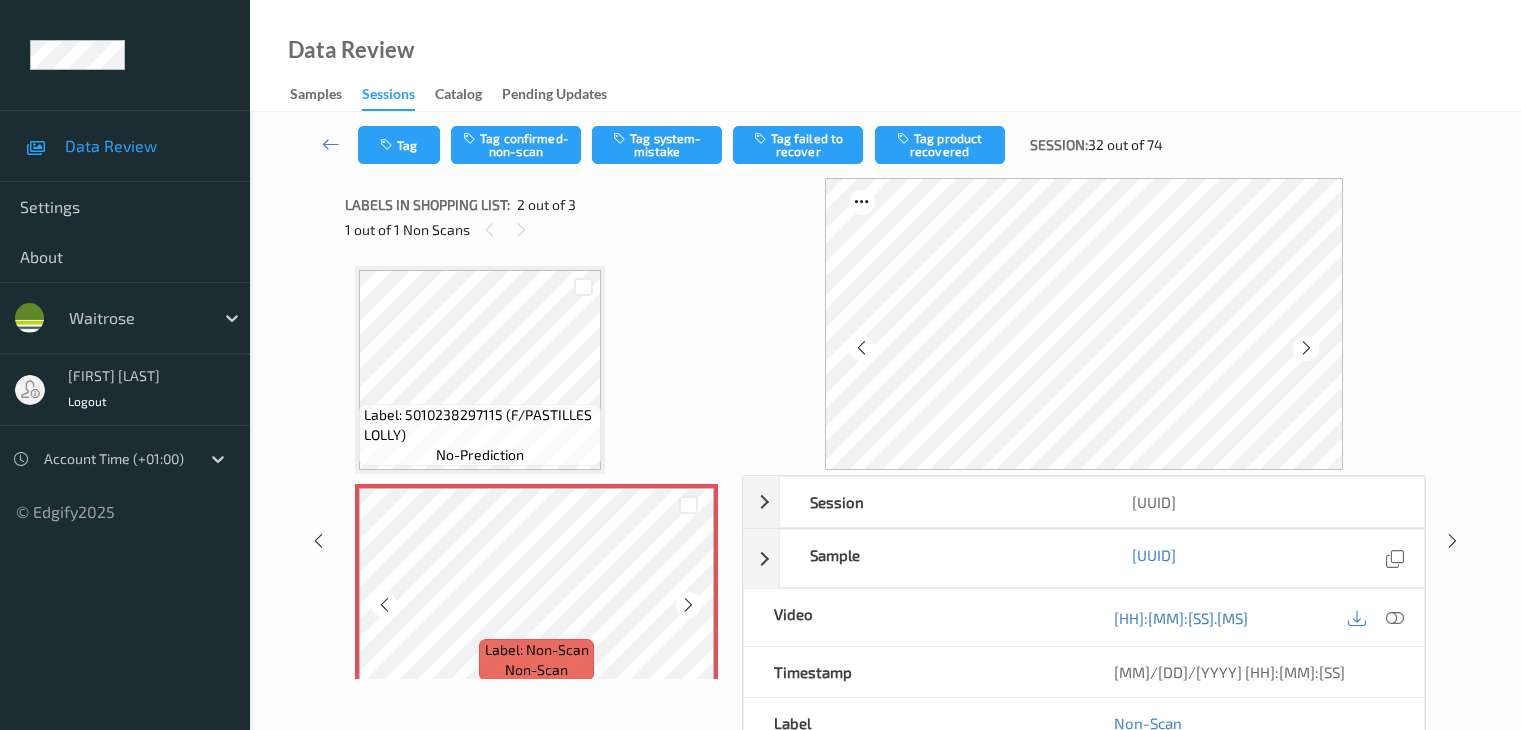 scroll, scrollTop: 100, scrollLeft: 0, axis: vertical 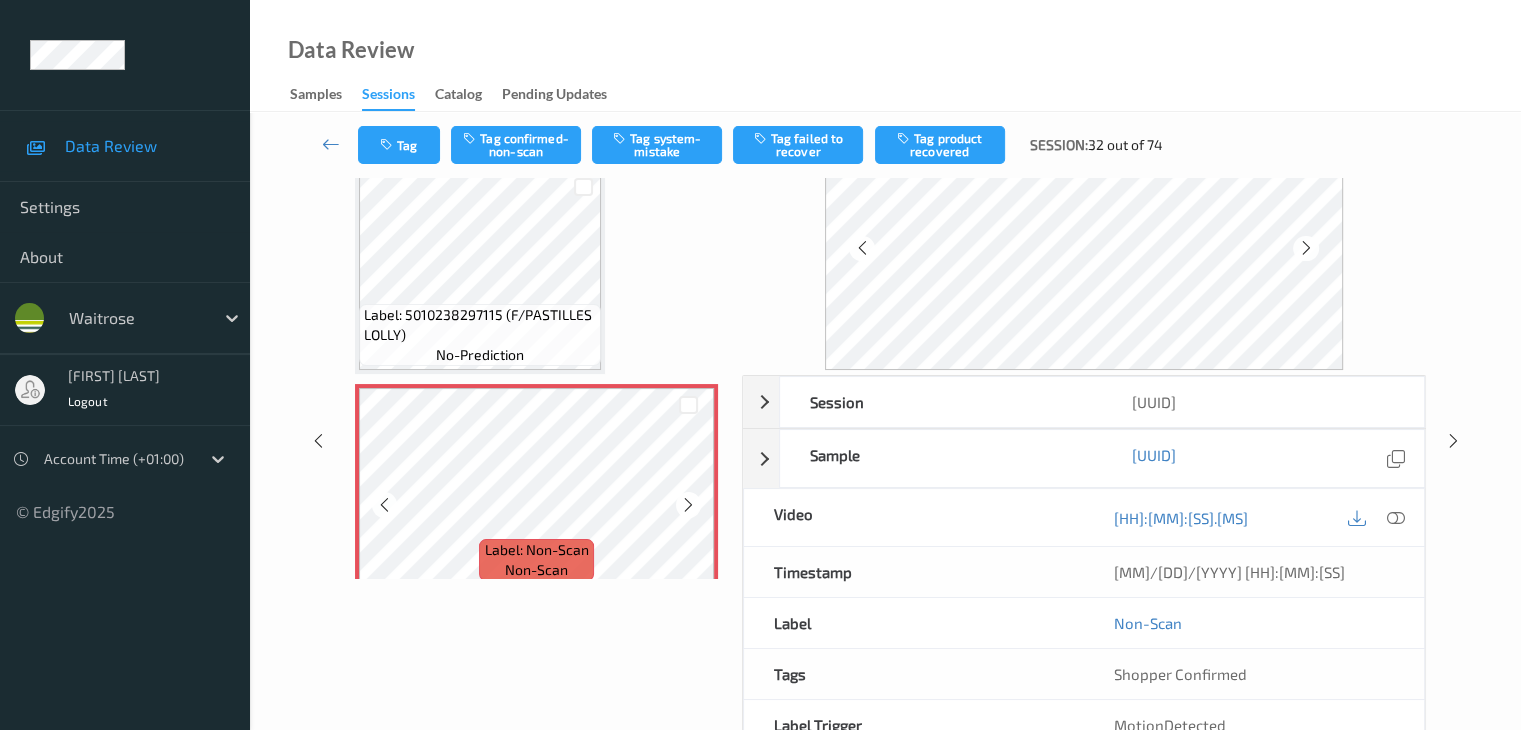 click at bounding box center (688, 504) 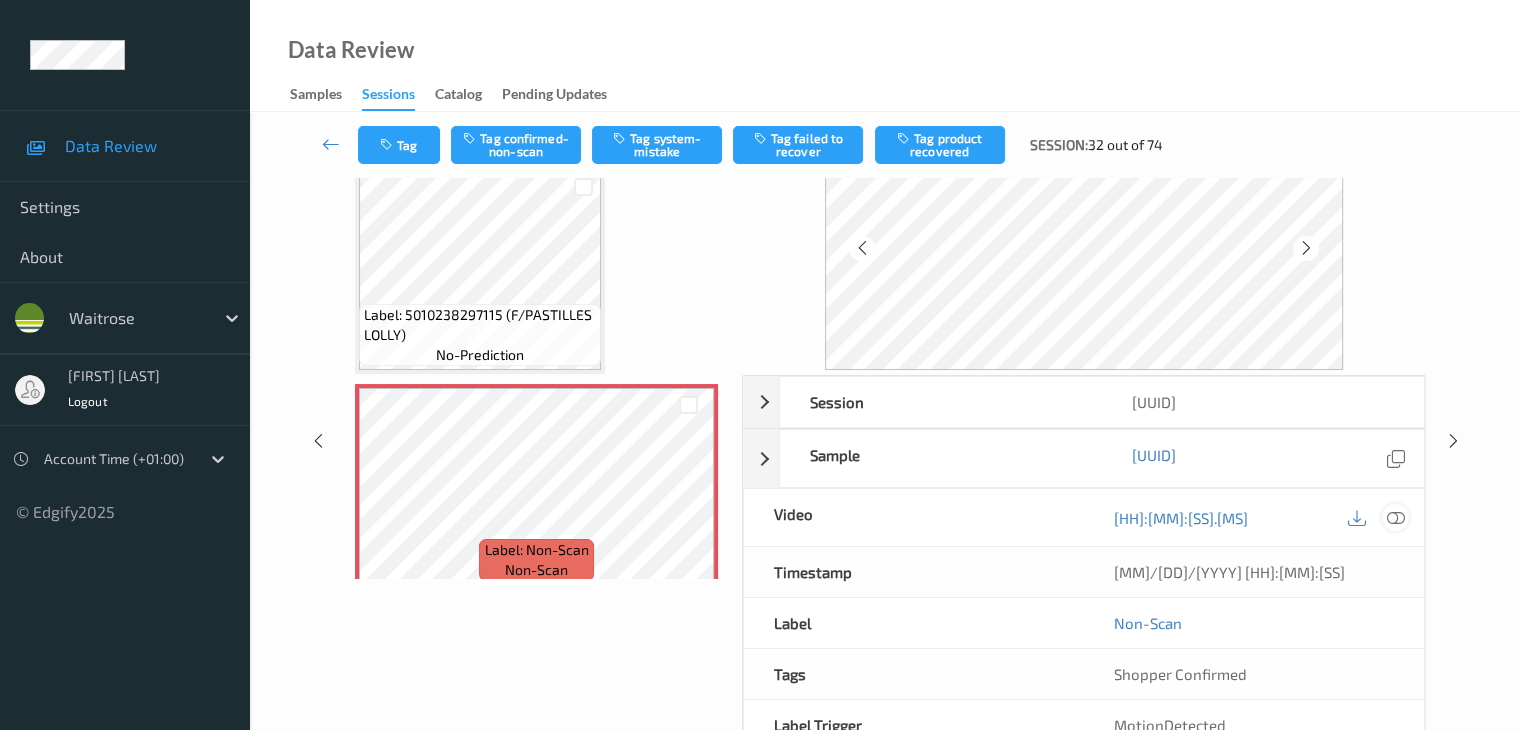 click at bounding box center (1395, 518) 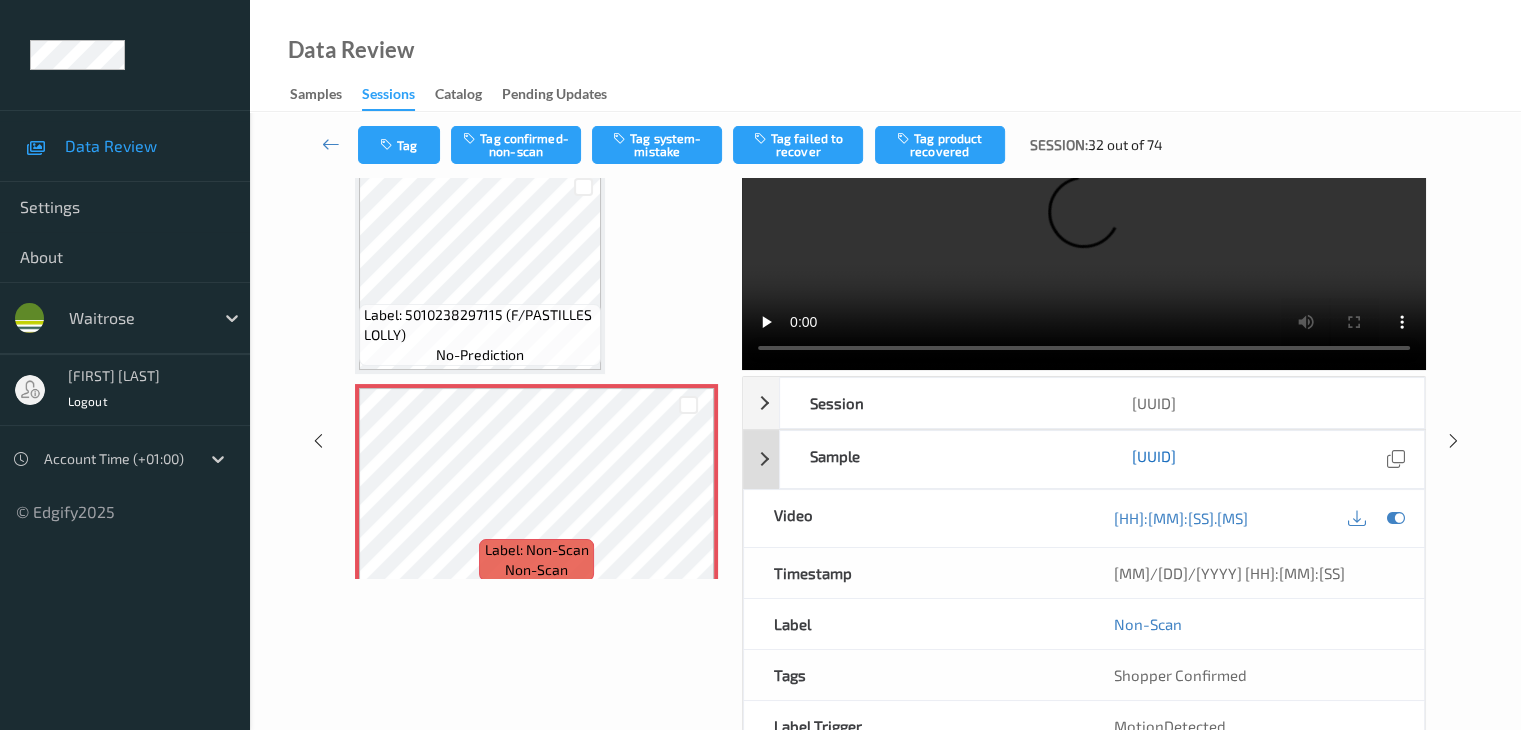 scroll, scrollTop: 0, scrollLeft: 0, axis: both 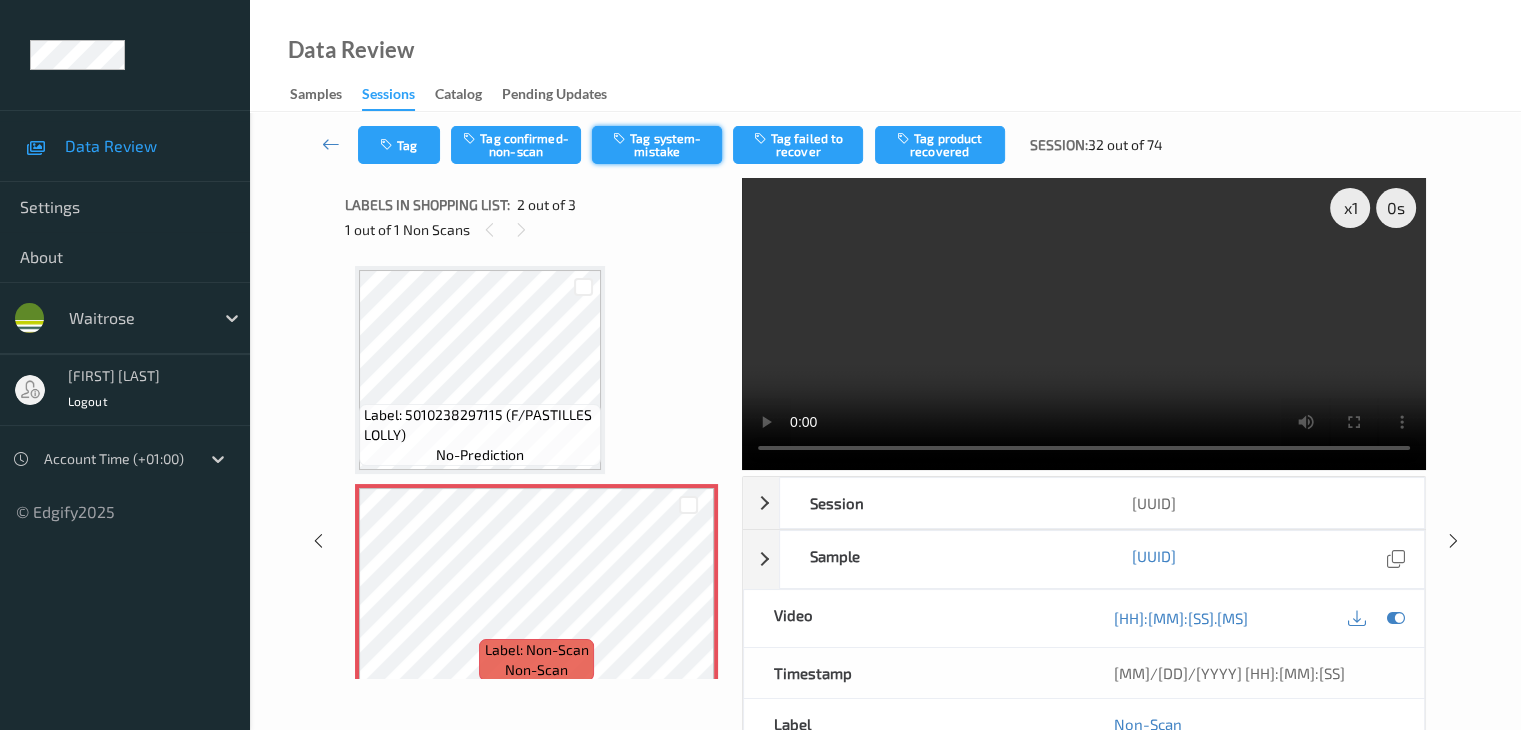 click on "Tag   system-mistake" at bounding box center [657, 145] 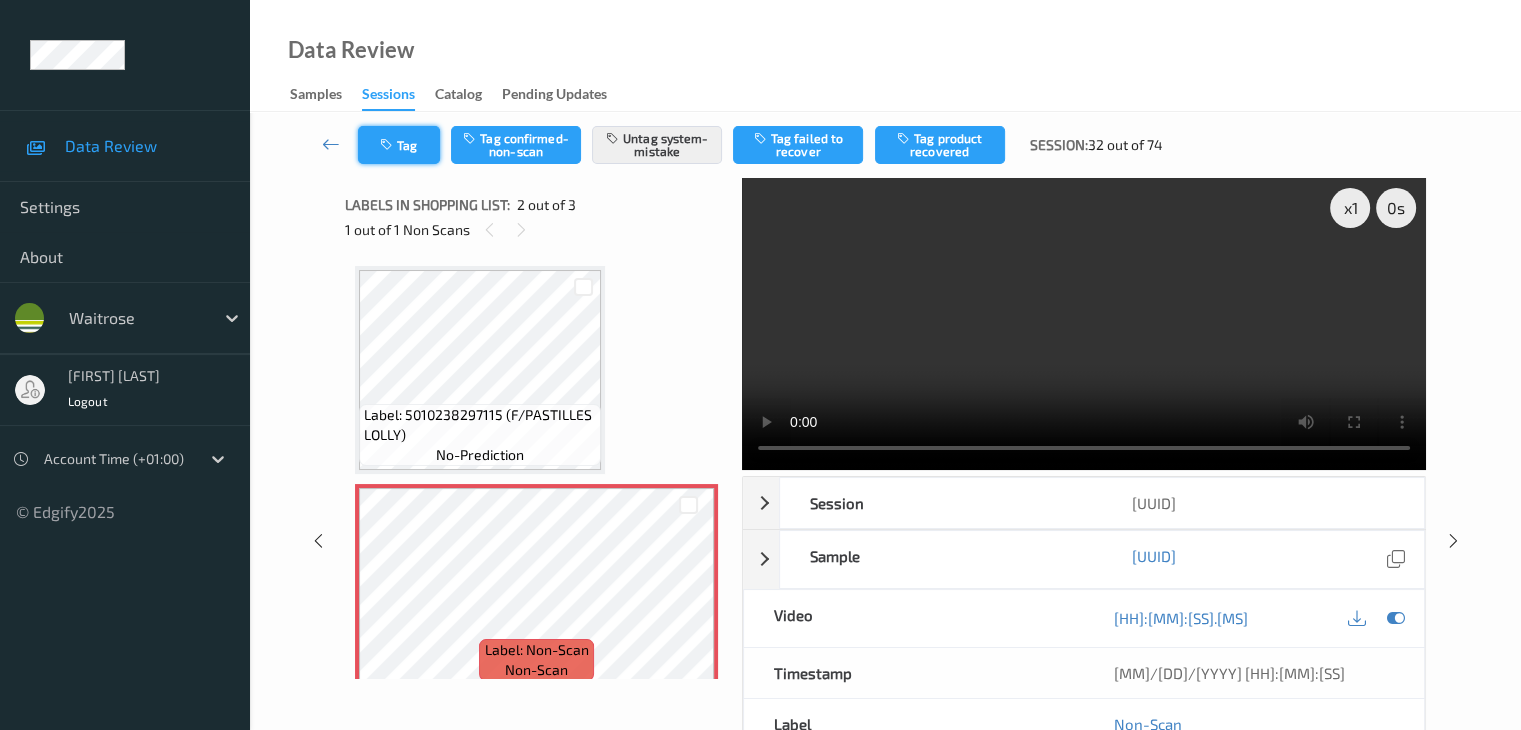 click on "Tag" at bounding box center [399, 145] 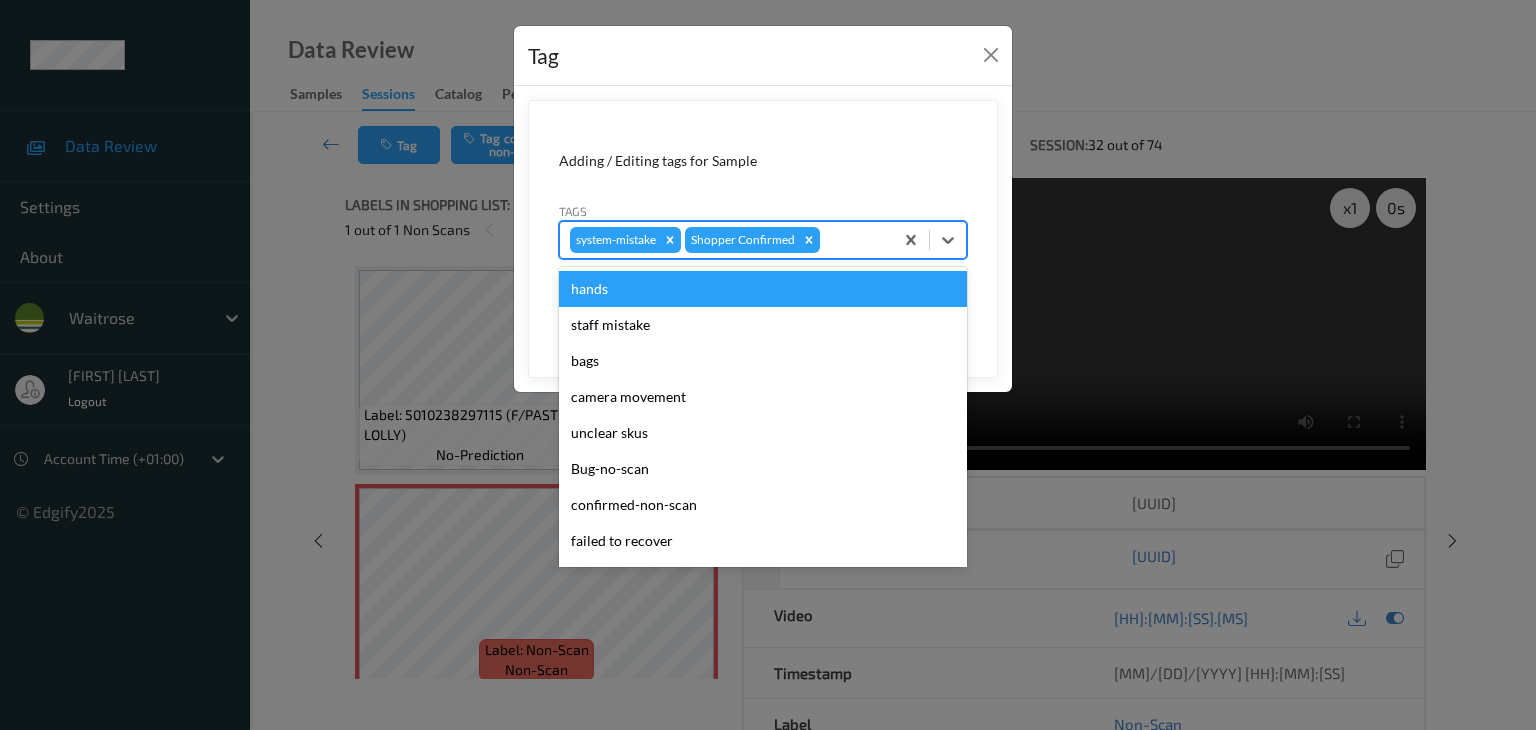 click at bounding box center [853, 240] 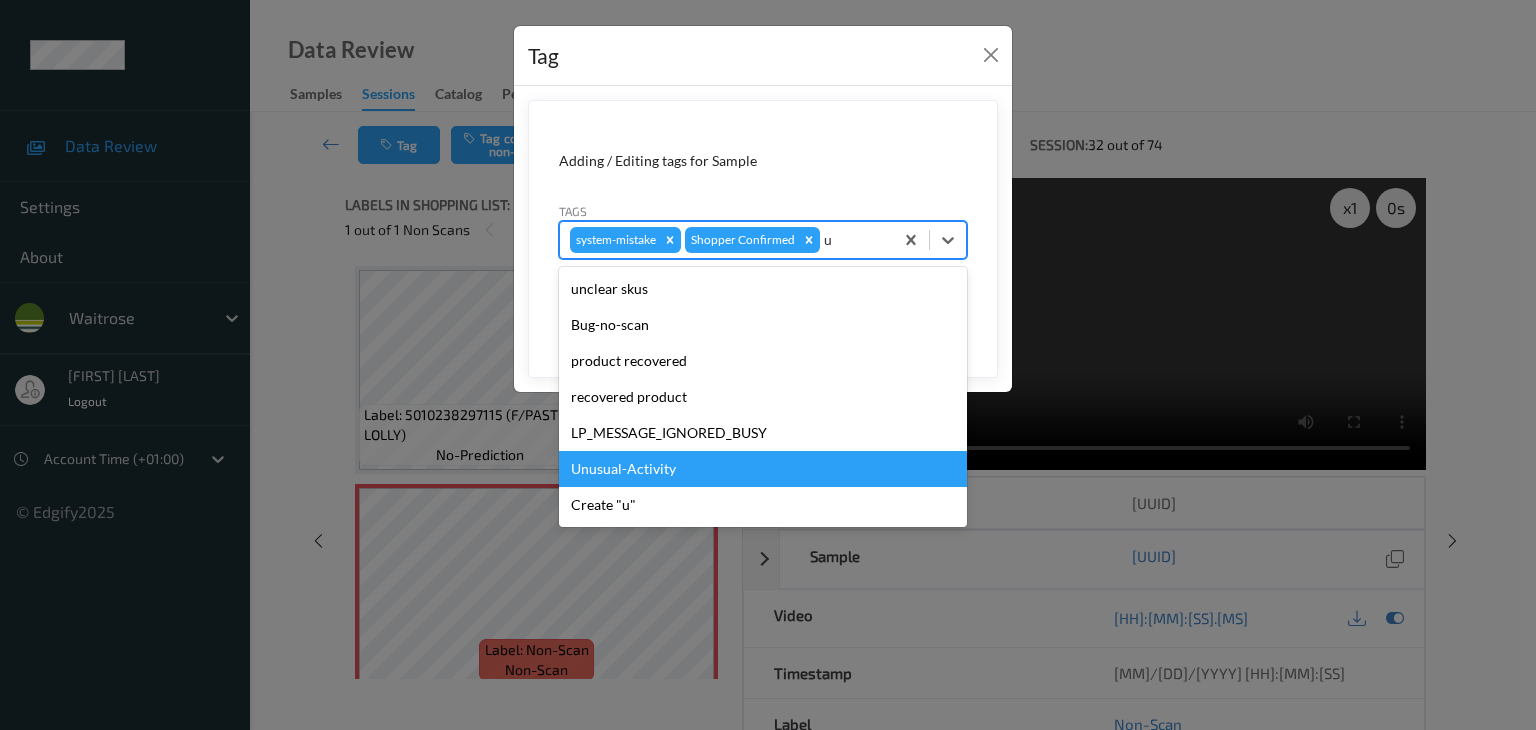 click on "Unusual-Activity" at bounding box center [763, 469] 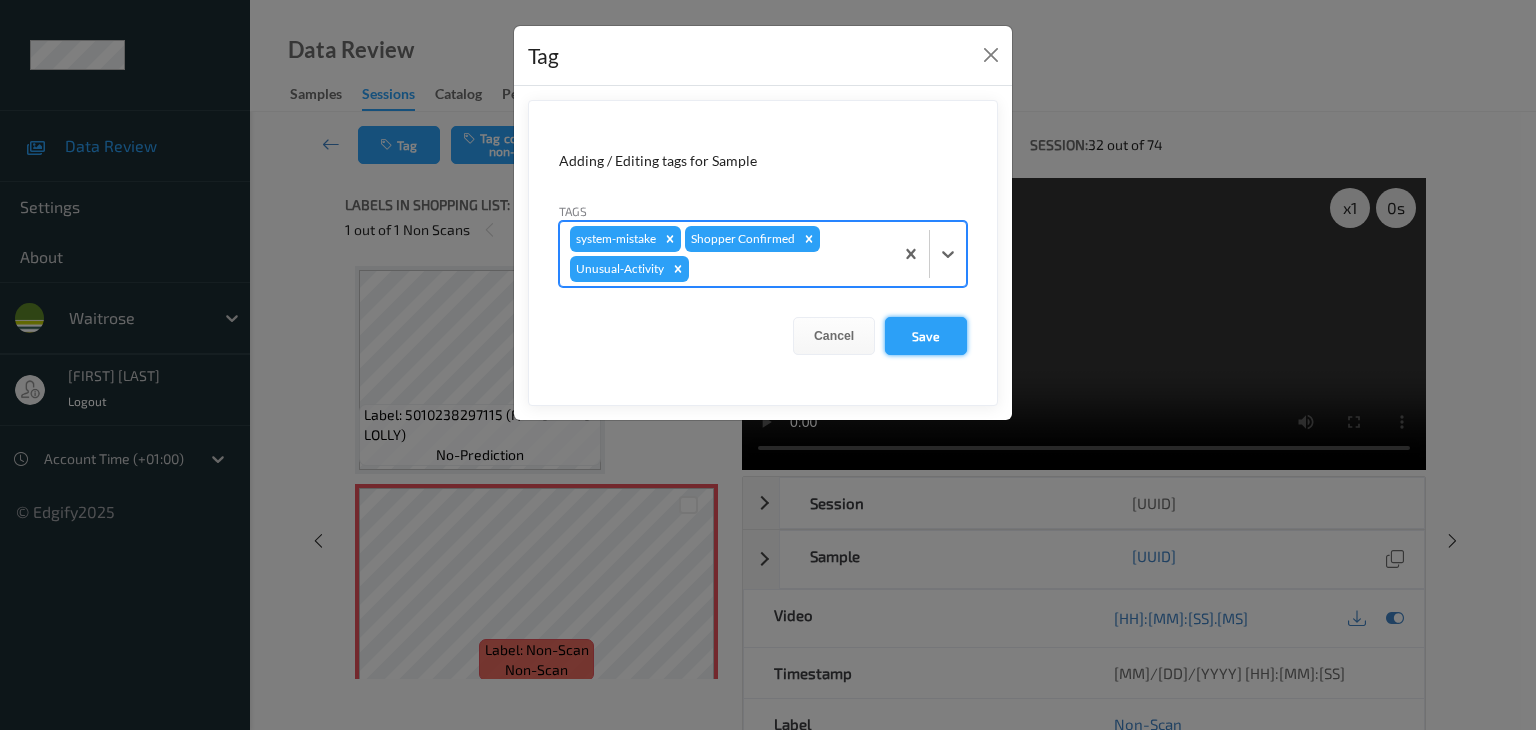 click on "Save" at bounding box center (926, 336) 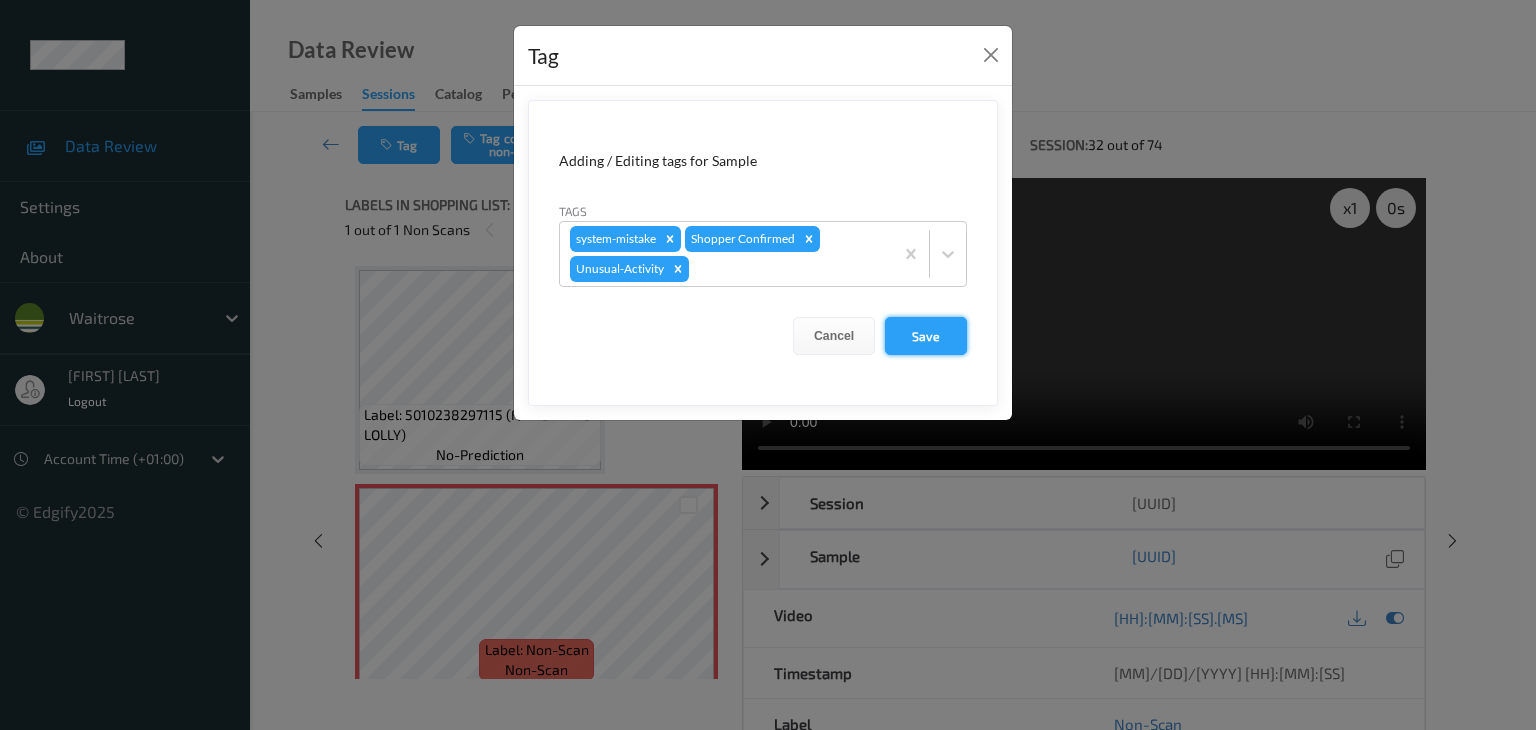 click on "Save" at bounding box center (926, 336) 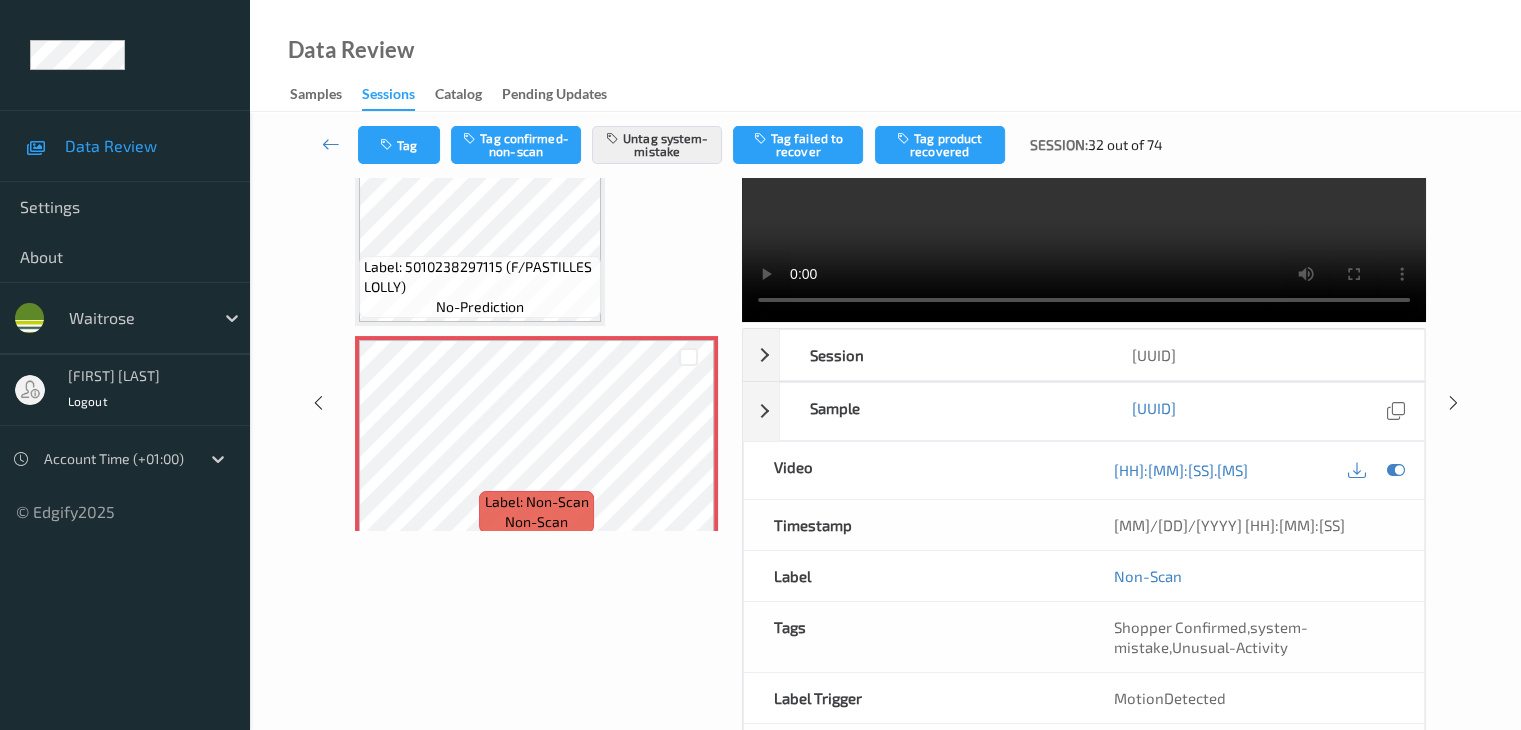 scroll, scrollTop: 0, scrollLeft: 0, axis: both 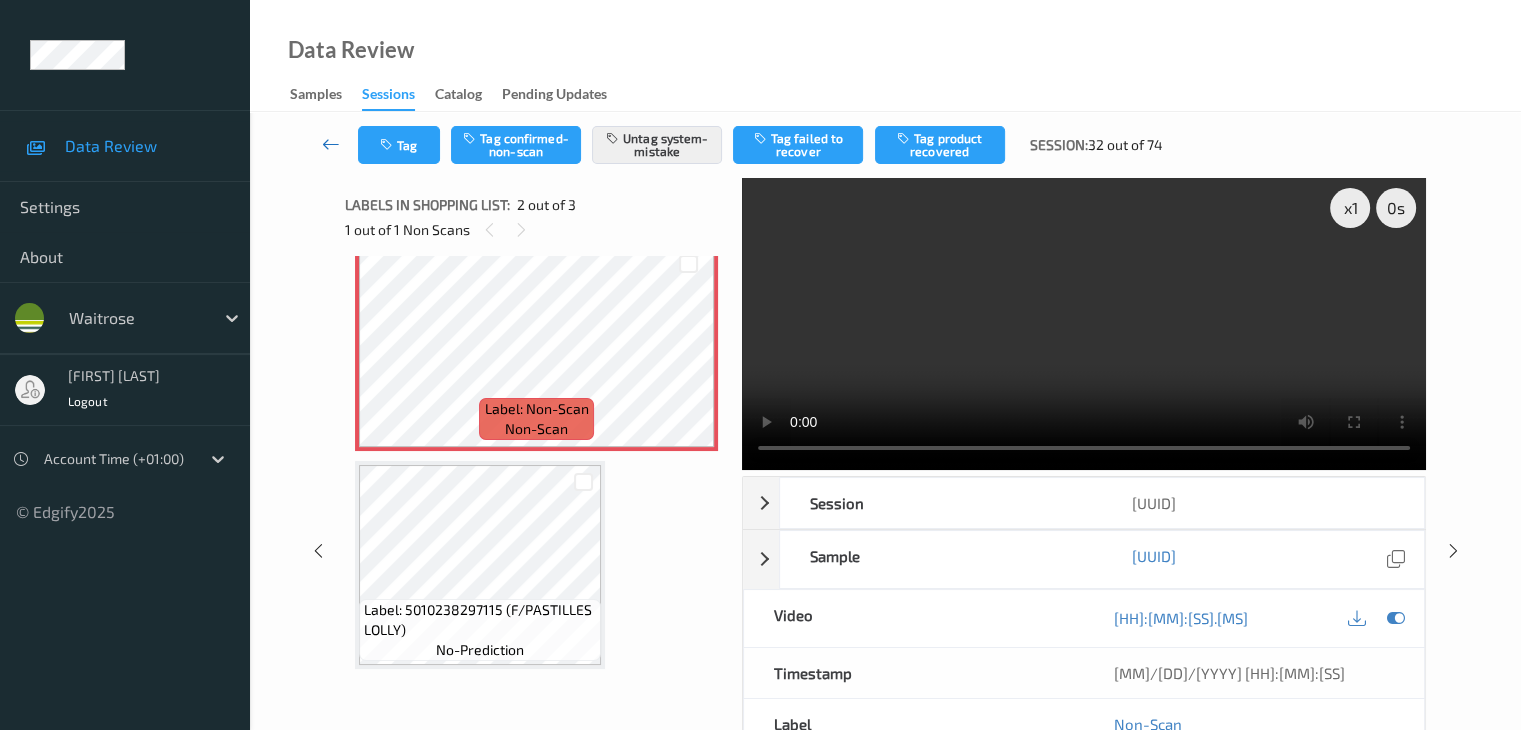 click at bounding box center (331, 144) 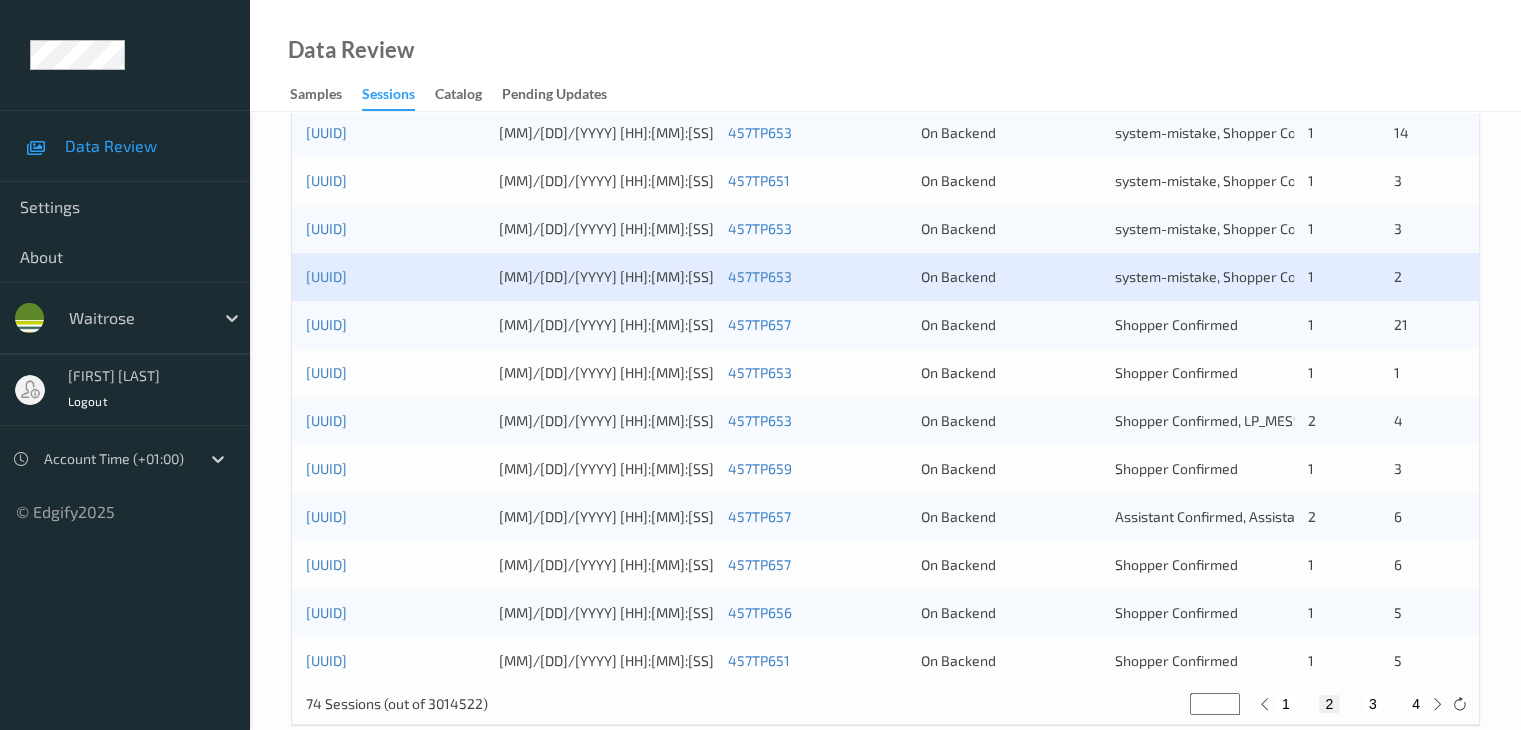 scroll, scrollTop: 900, scrollLeft: 0, axis: vertical 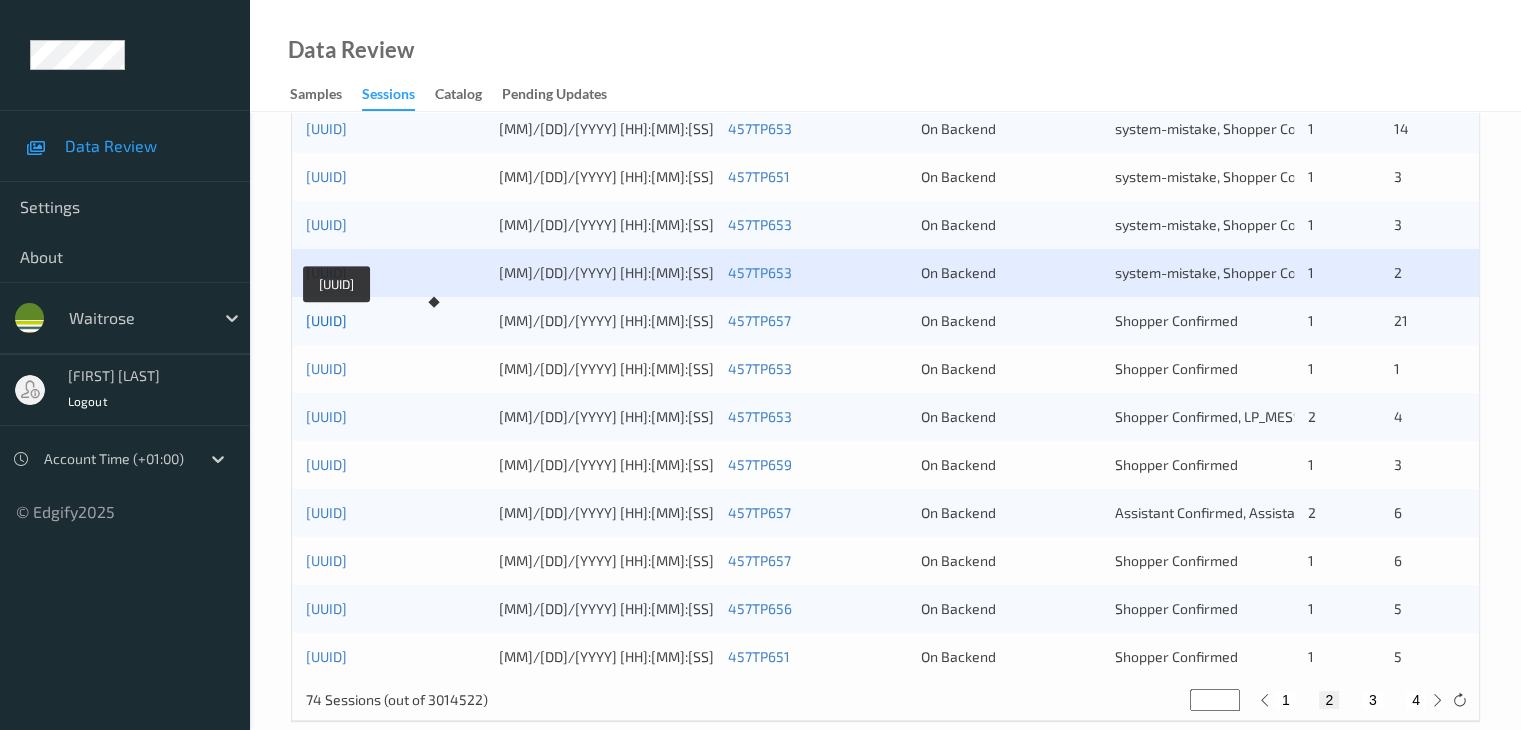 click on "2616a15d-2fca-4dce-9b9d-1fdf16b979cc" at bounding box center (326, 320) 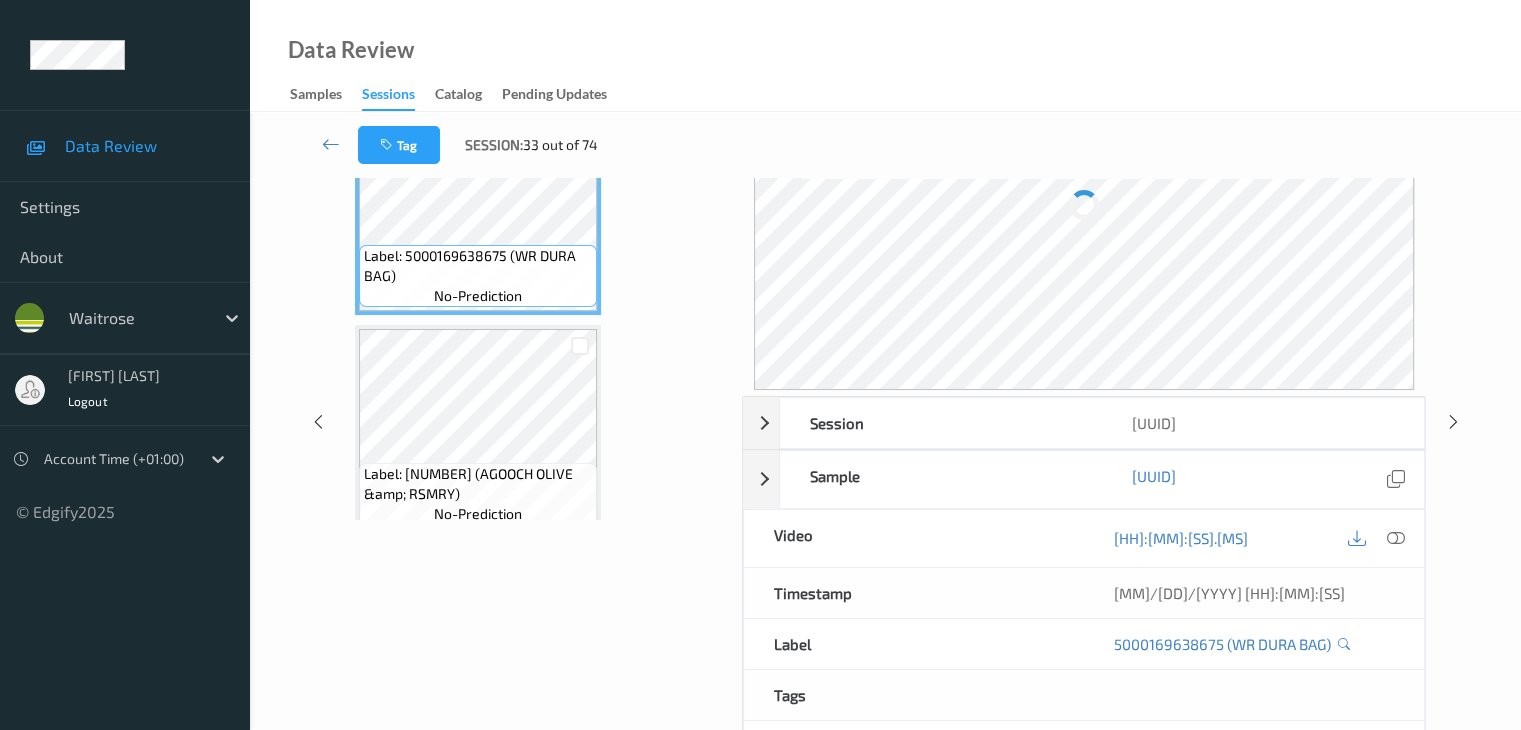 scroll, scrollTop: 24, scrollLeft: 0, axis: vertical 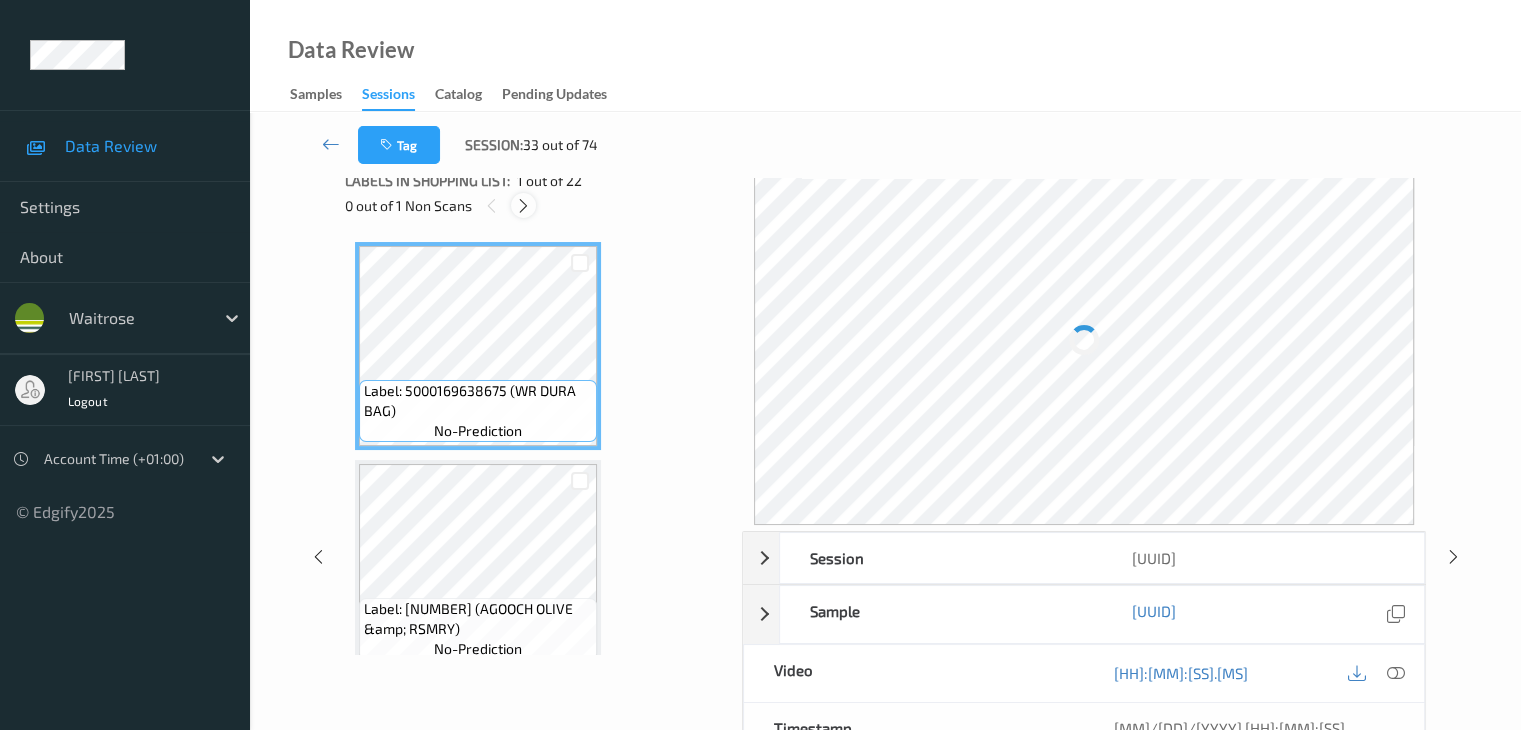 click at bounding box center (523, 206) 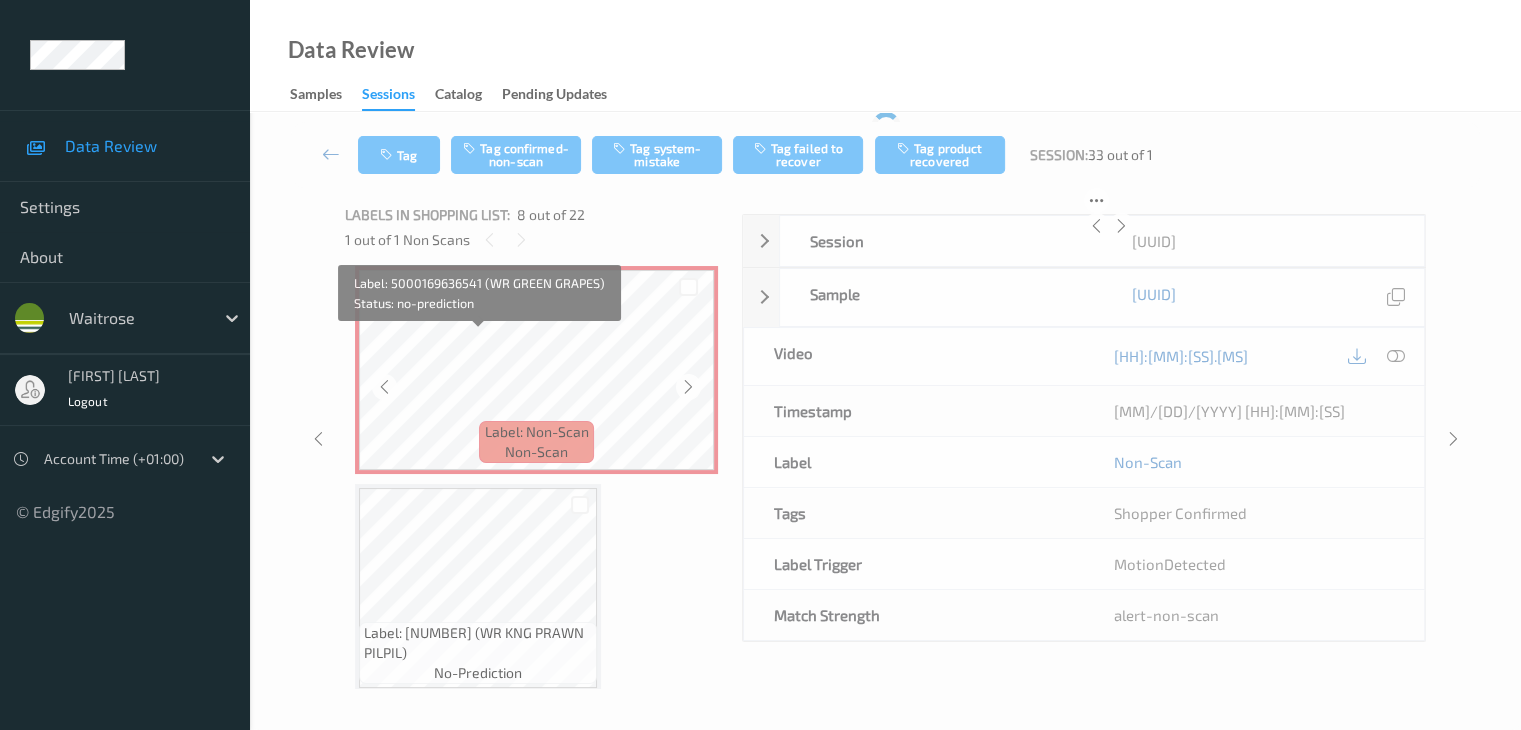scroll, scrollTop: 1519, scrollLeft: 0, axis: vertical 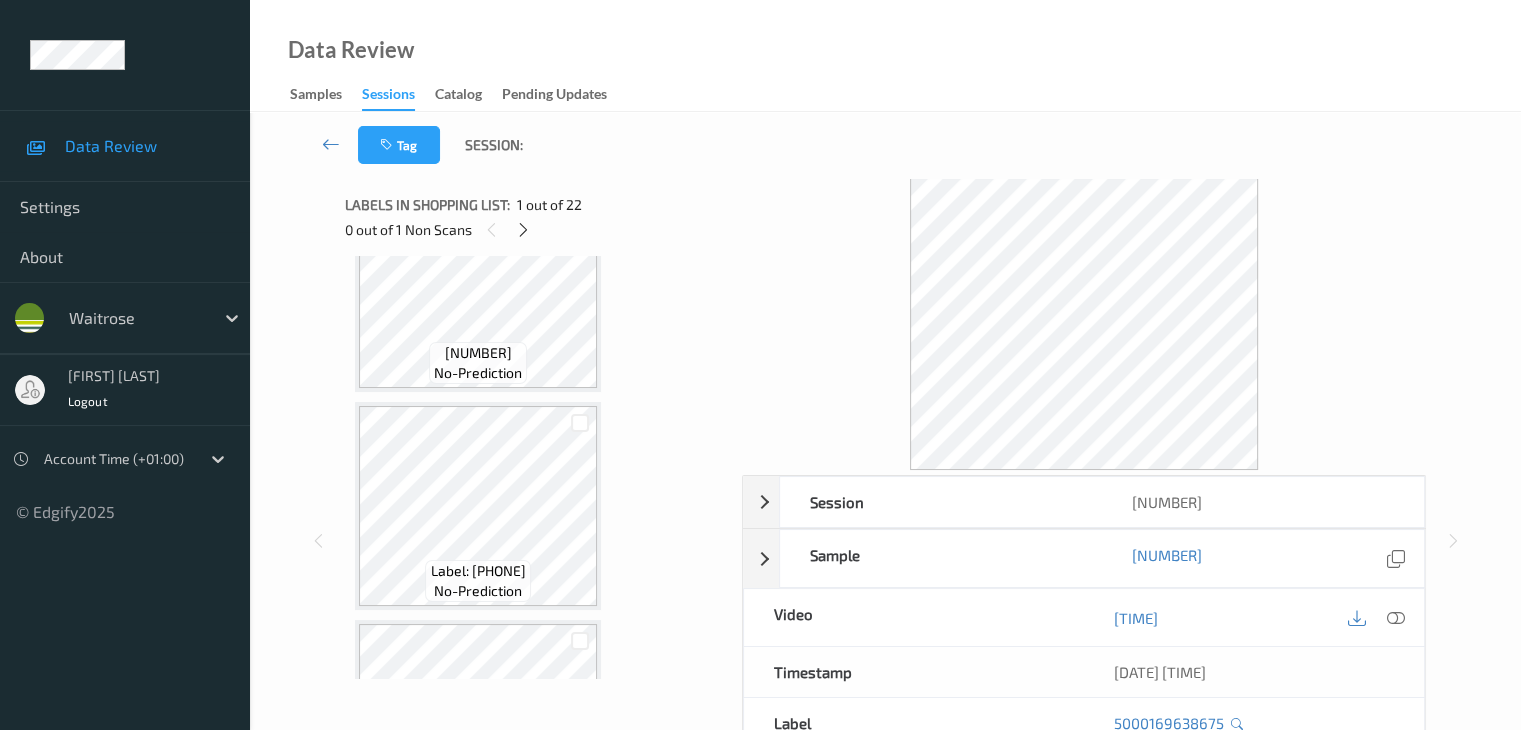 click at bounding box center (523, 230) 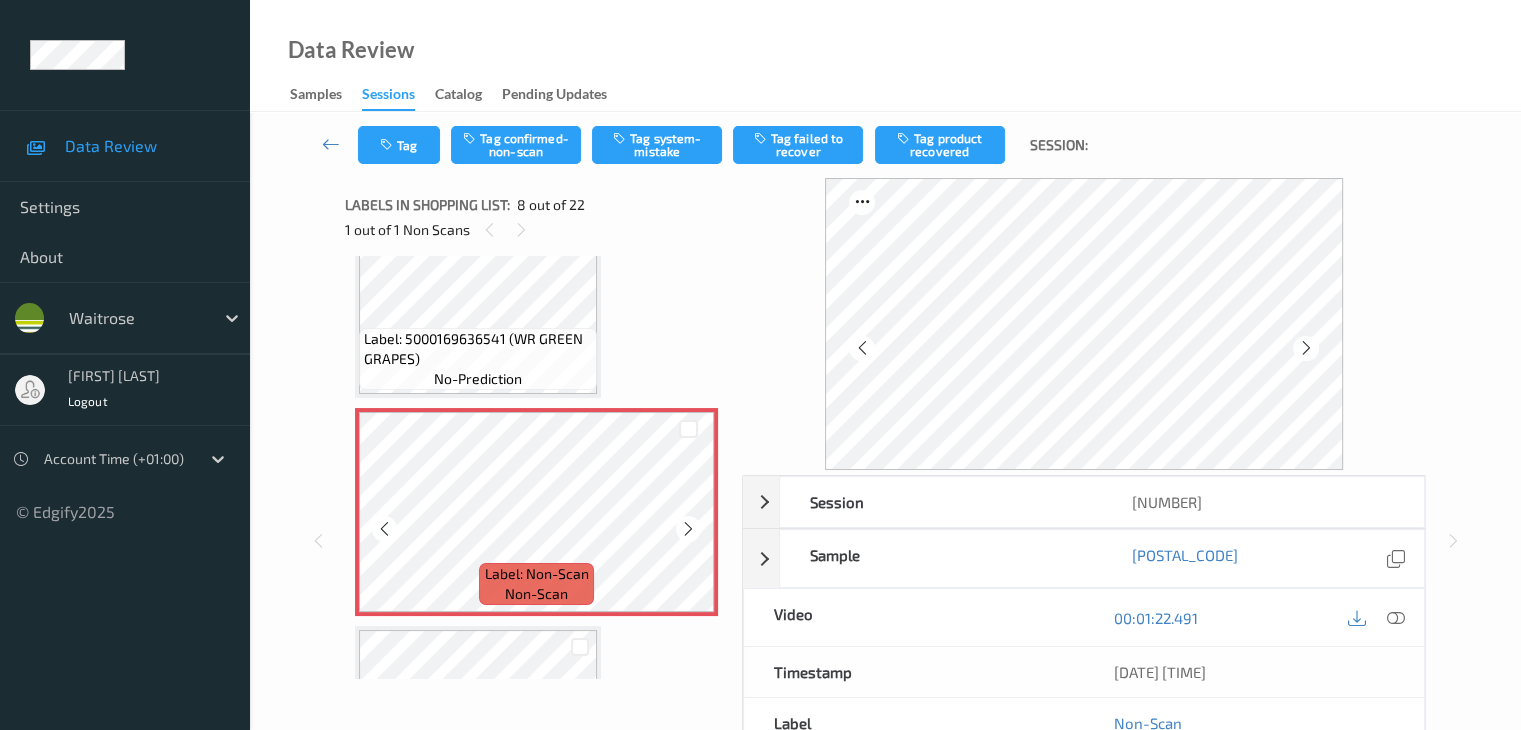 scroll, scrollTop: 1398, scrollLeft: 0, axis: vertical 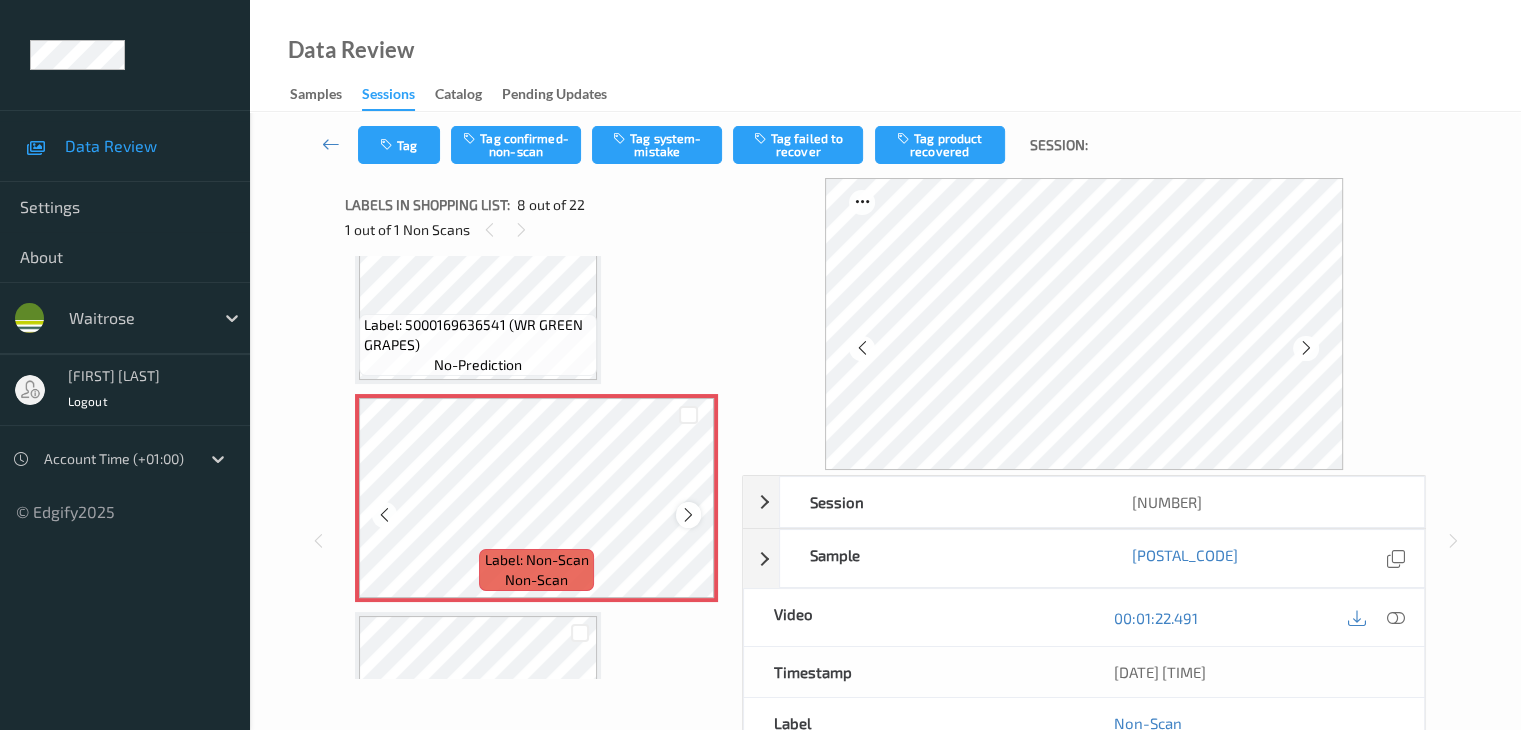 click at bounding box center (688, 515) 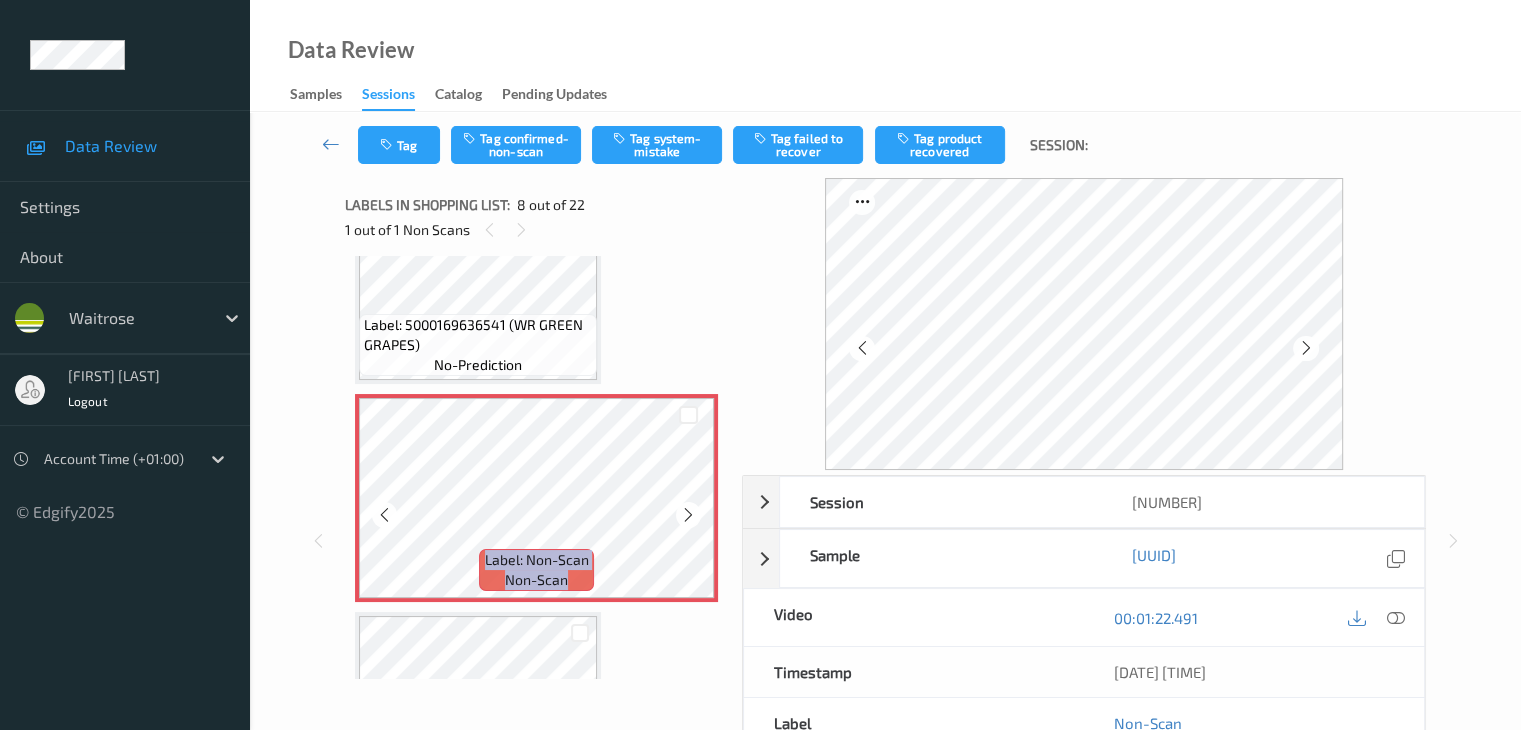 click at bounding box center (688, 515) 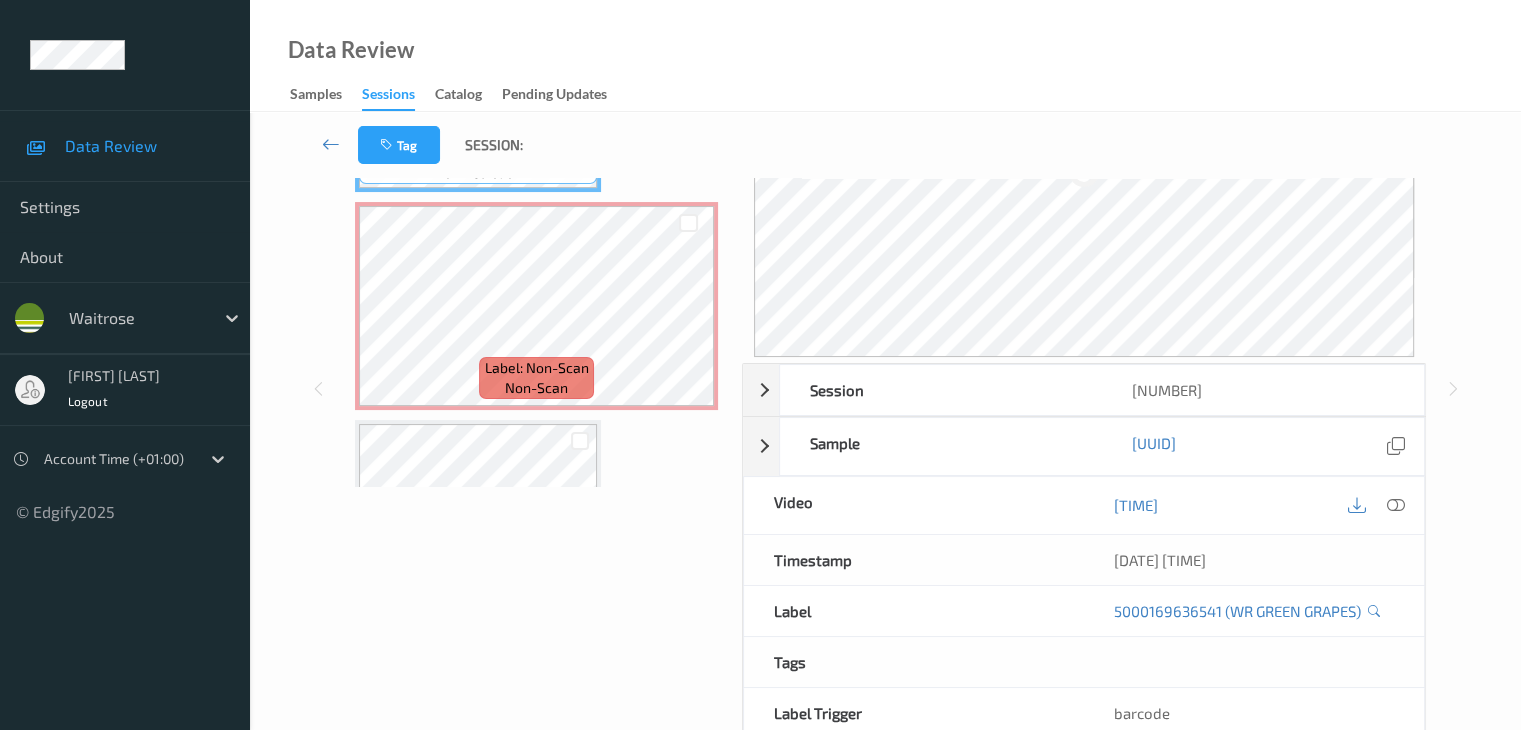 scroll, scrollTop: 200, scrollLeft: 0, axis: vertical 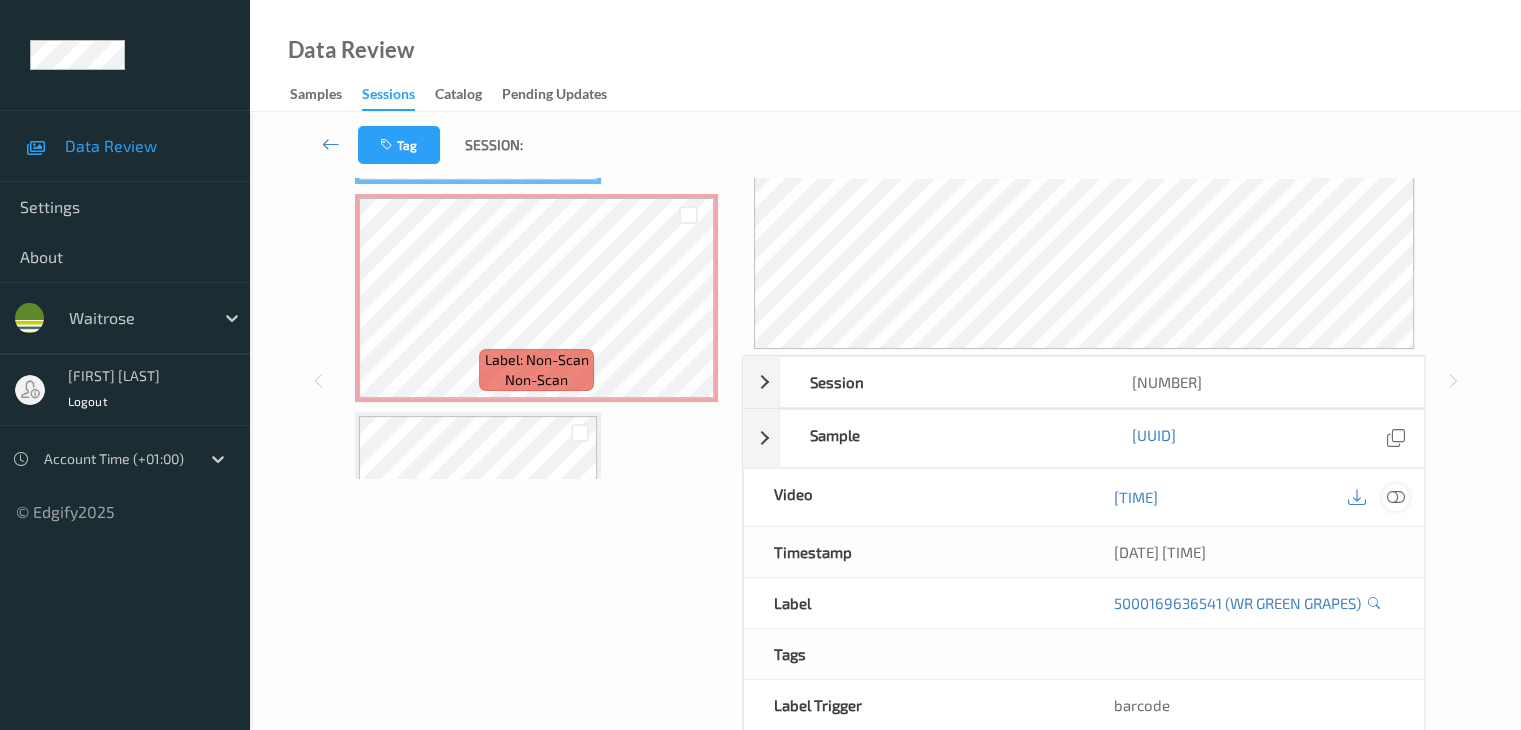 click at bounding box center [1395, 497] 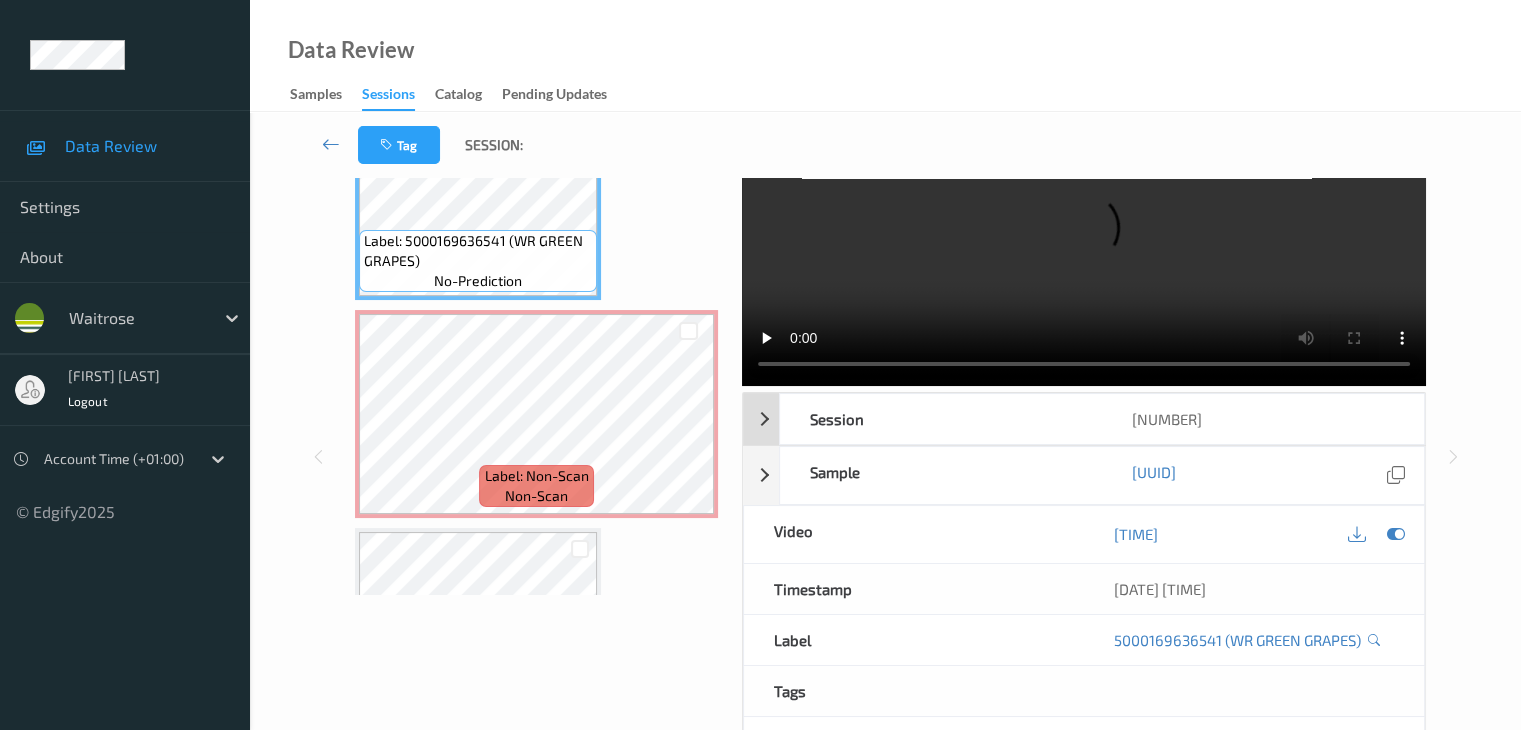 scroll, scrollTop: 0, scrollLeft: 0, axis: both 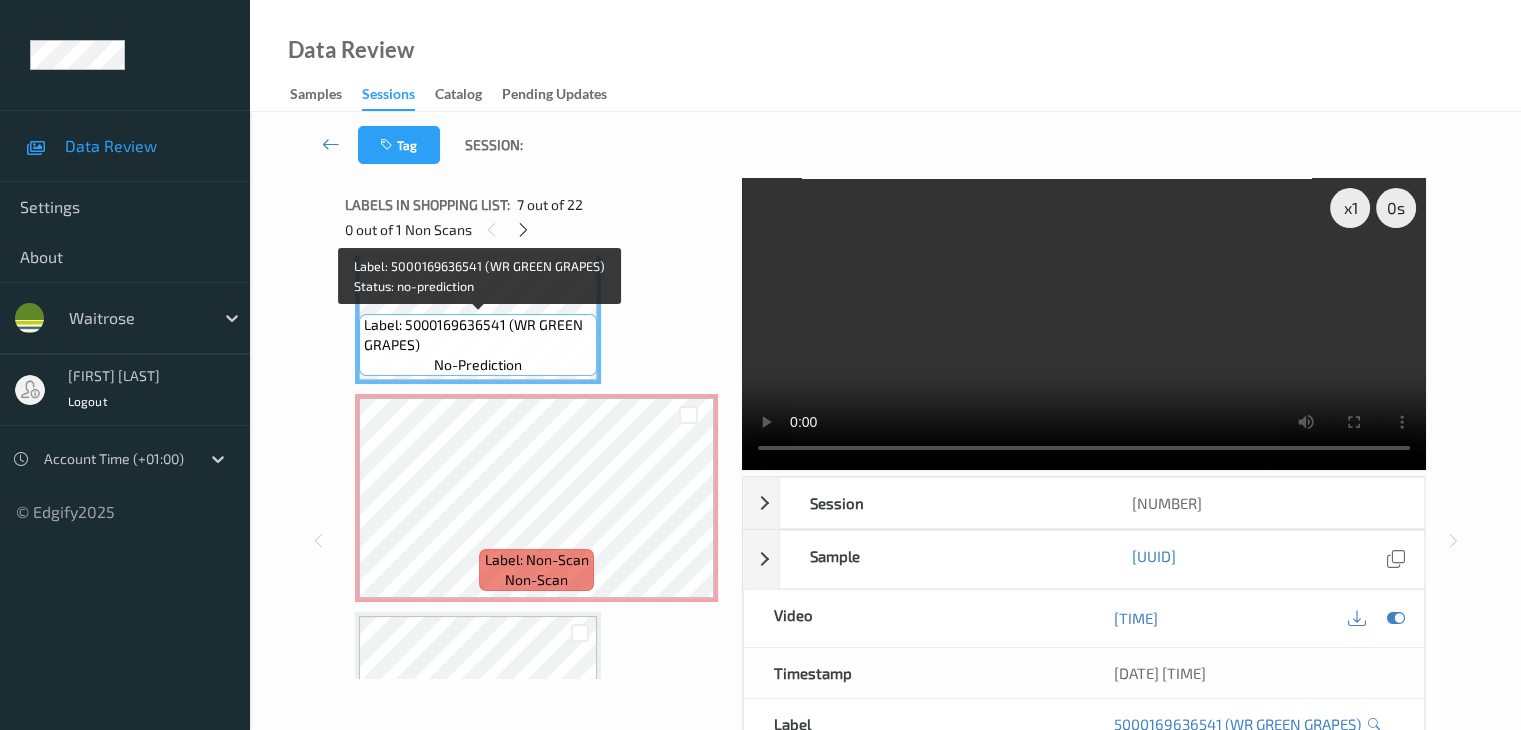 click on "Label: 5000169636541 (WR GREEN GRAPES)" at bounding box center (478, 335) 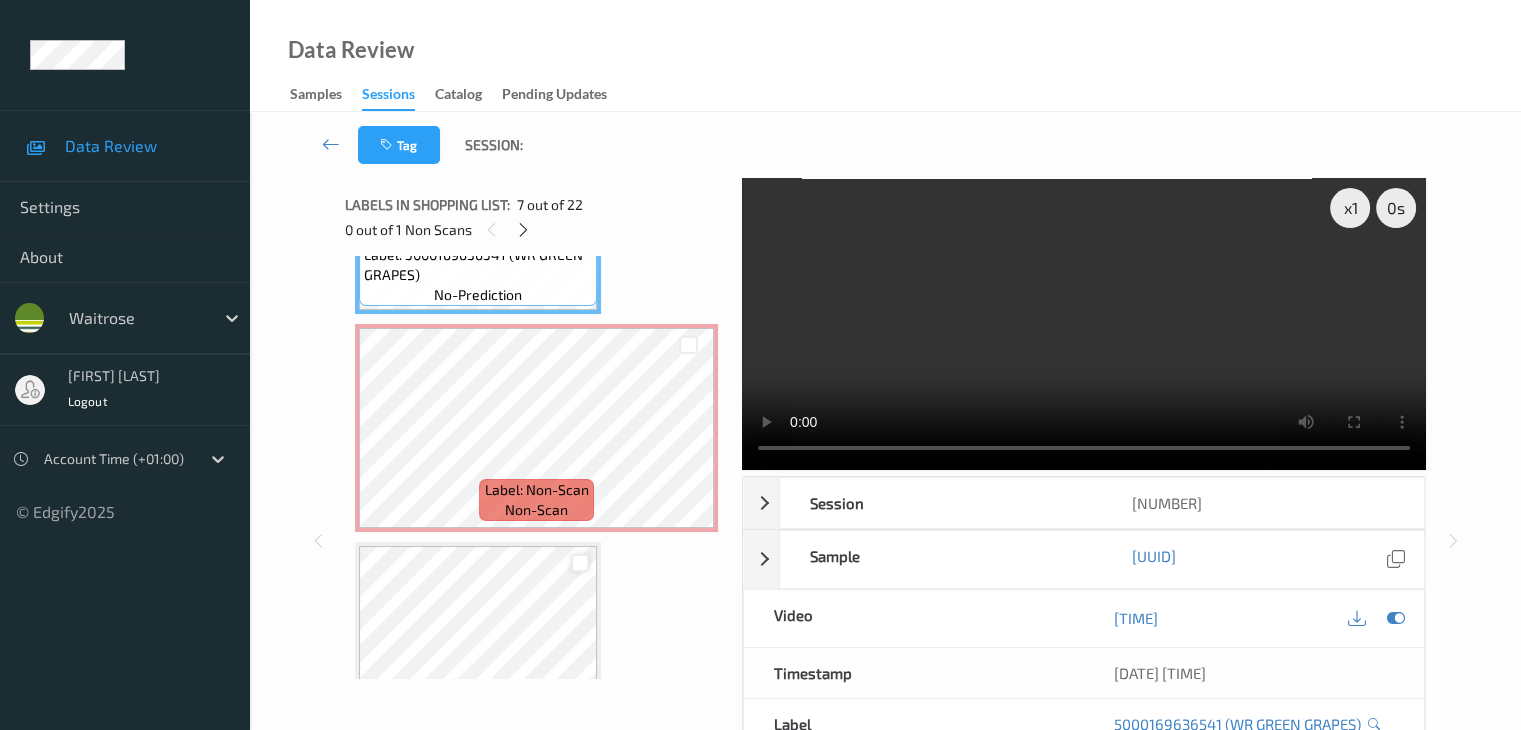 scroll, scrollTop: 1498, scrollLeft: 0, axis: vertical 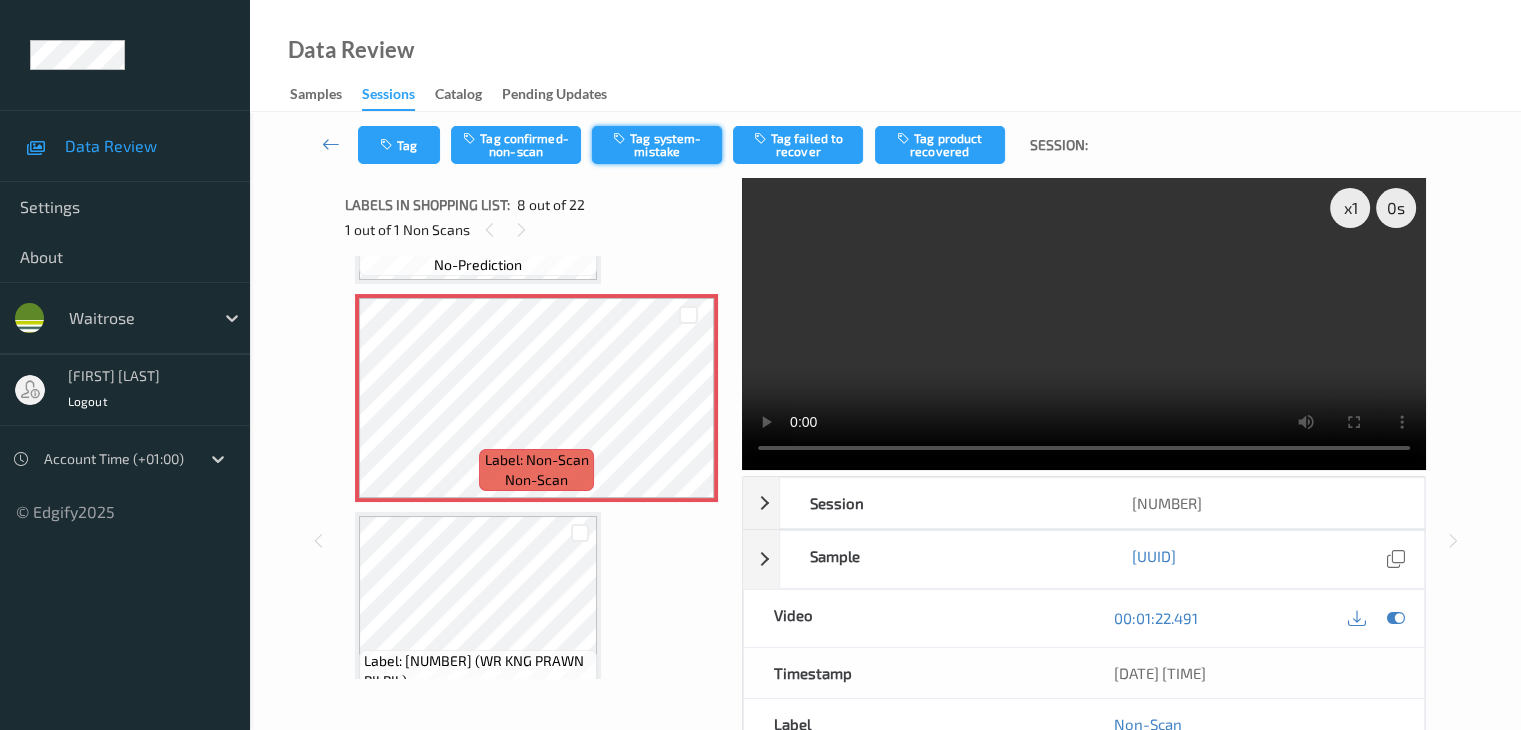 click on "Tag   system-mistake" at bounding box center (657, 145) 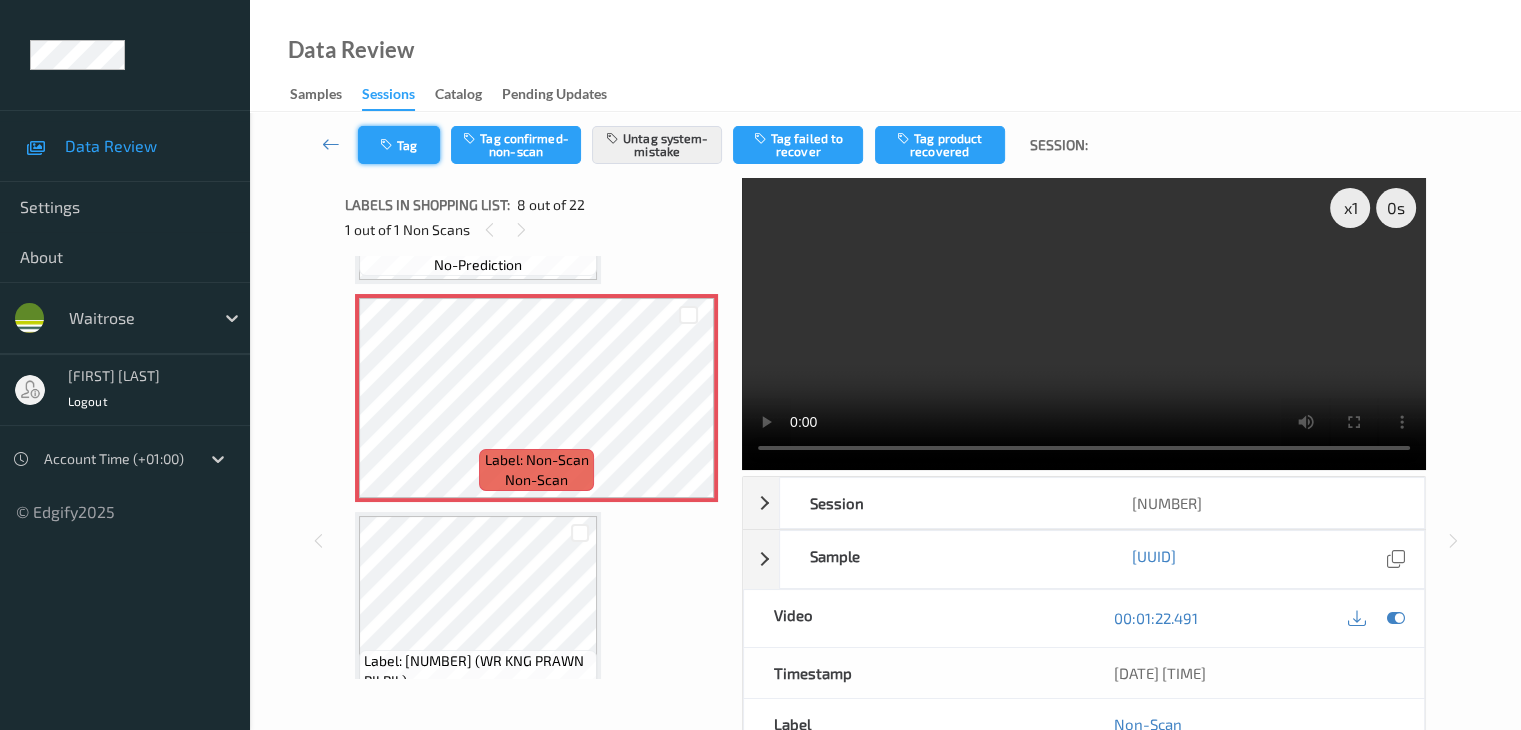 click on "Tag" at bounding box center [399, 145] 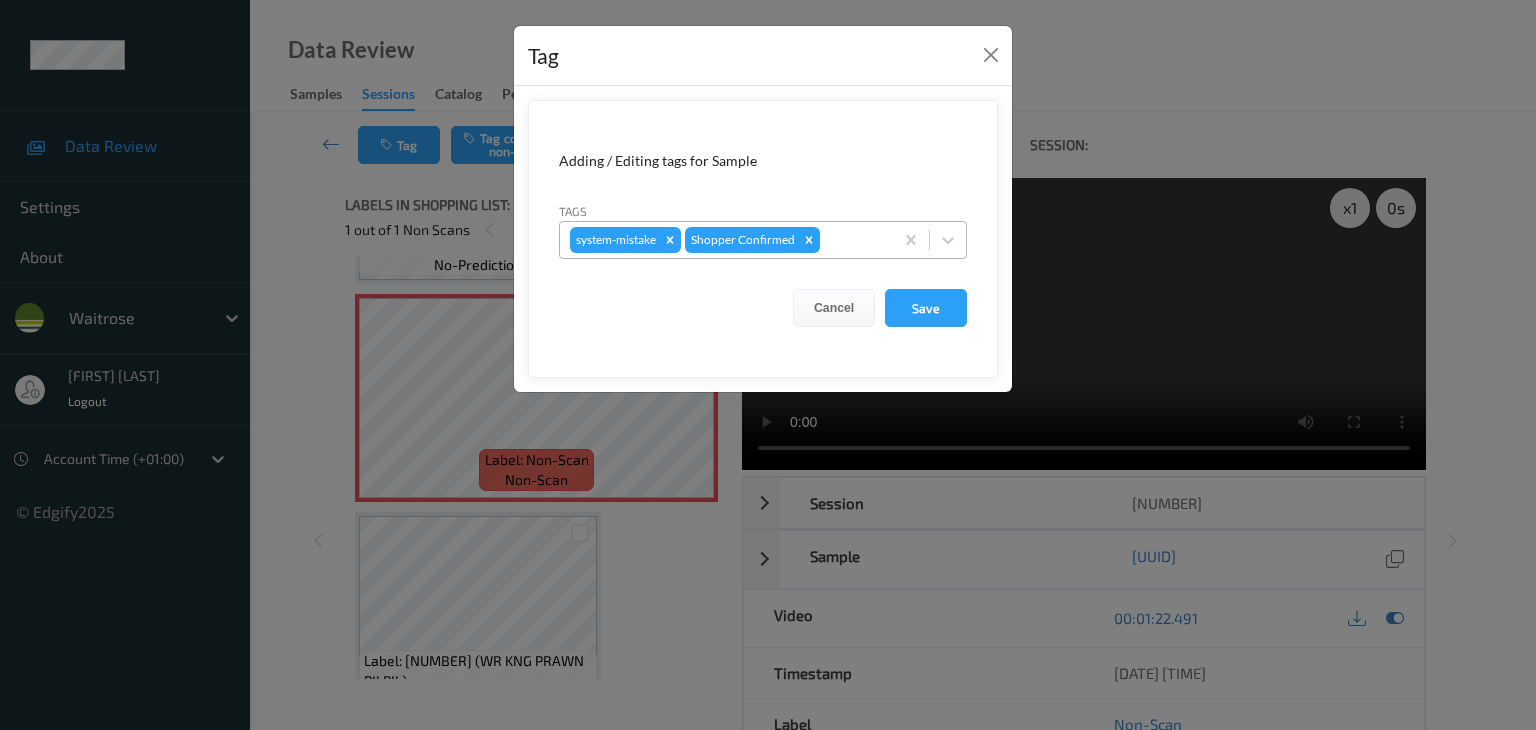 click at bounding box center [853, 240] 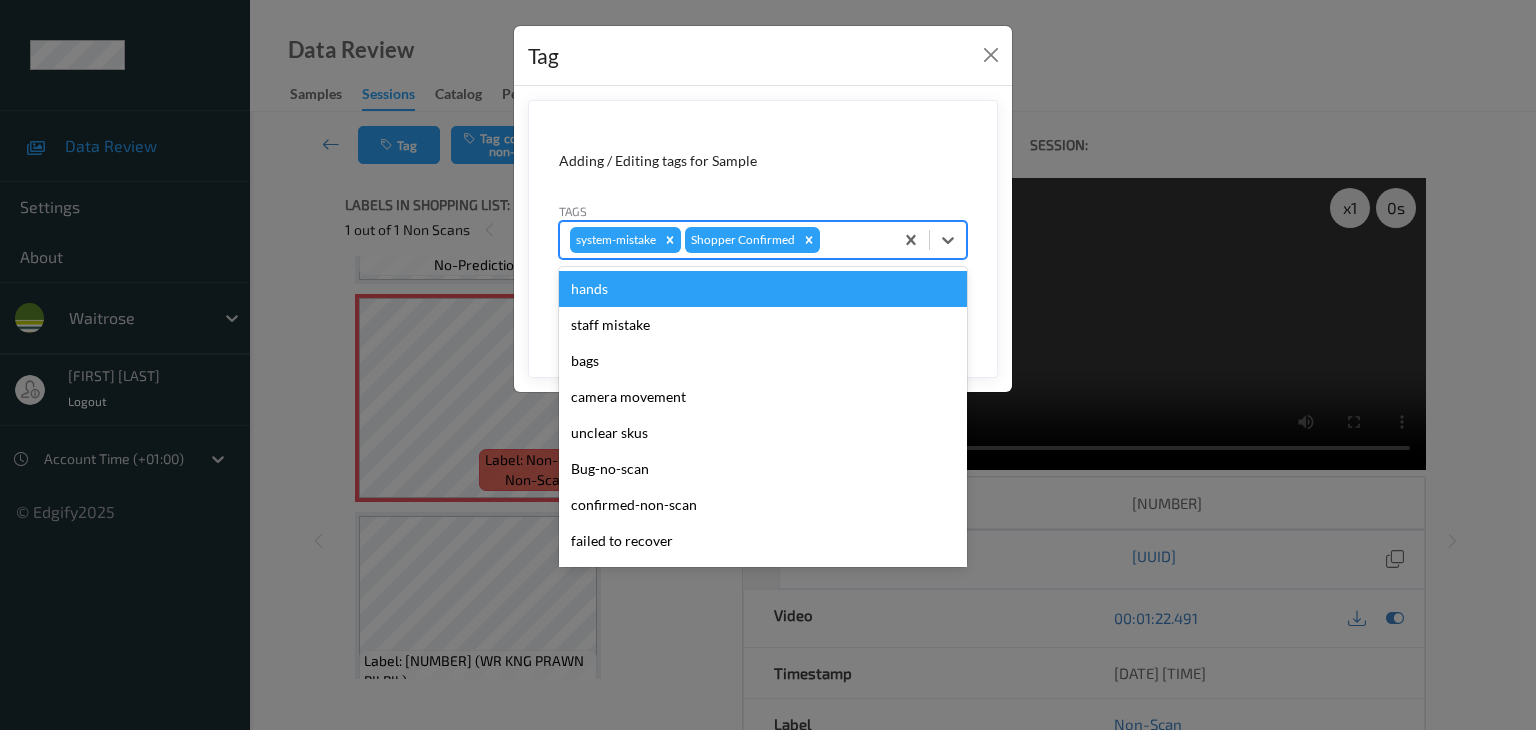 type on "u" 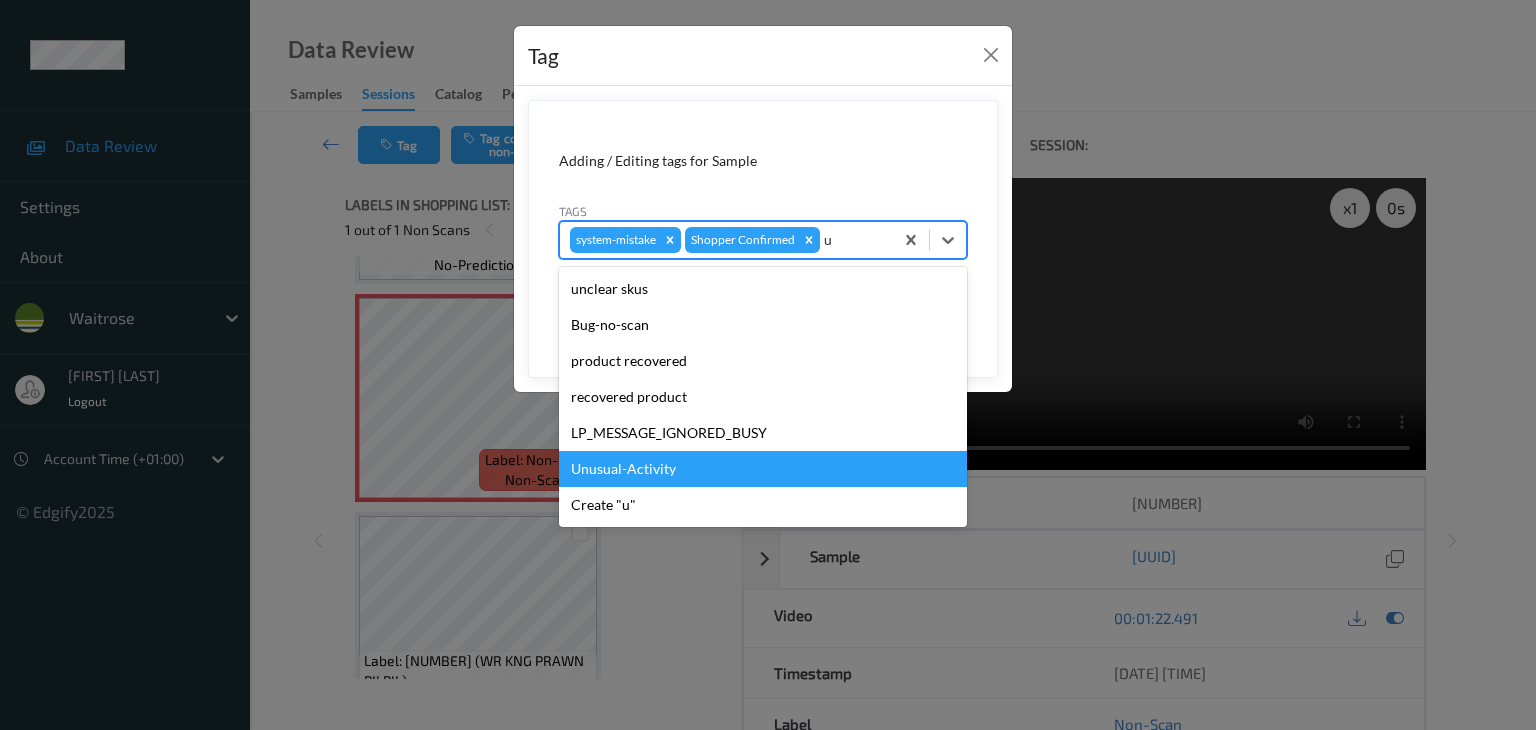 click on "Unusual-Activity" at bounding box center (763, 469) 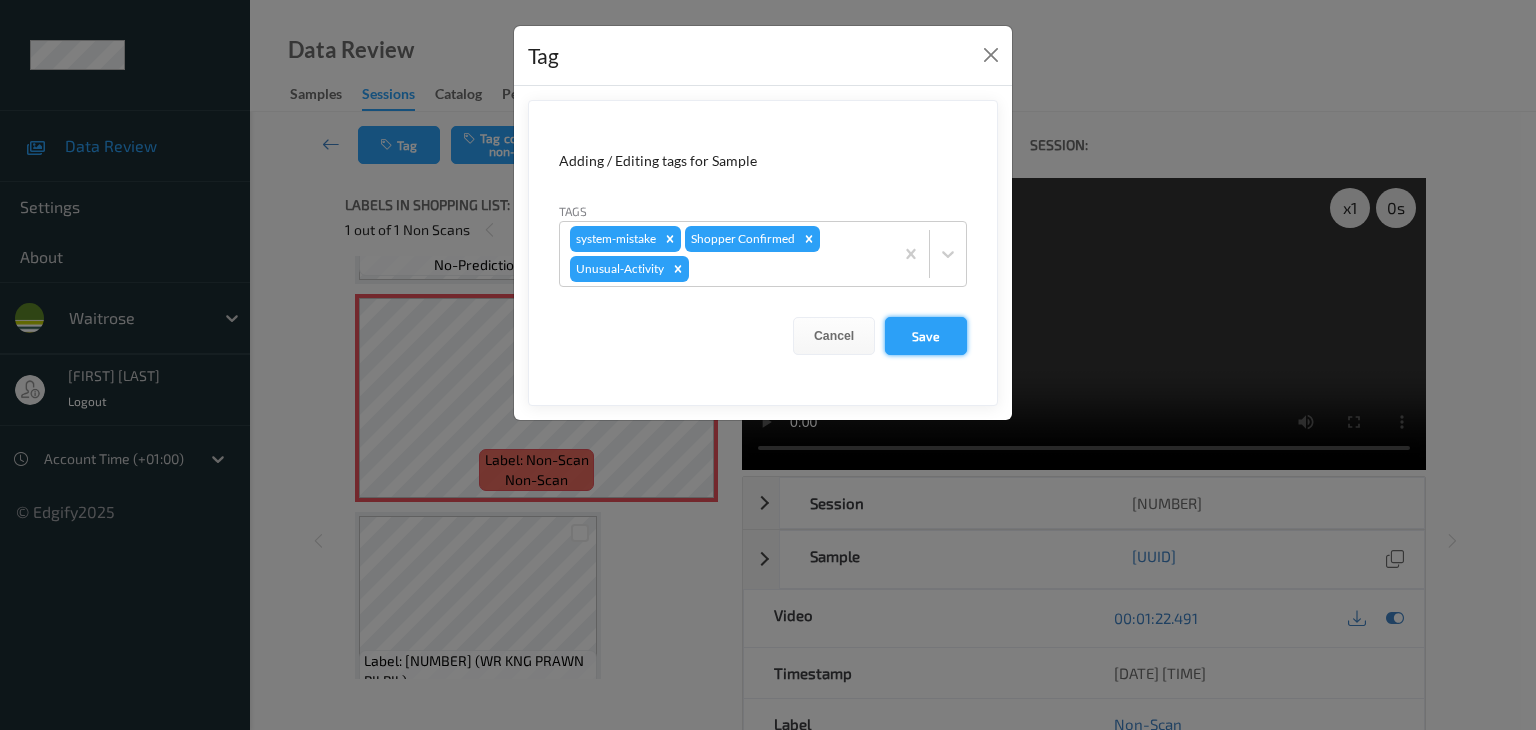 click on "Save" at bounding box center [926, 336] 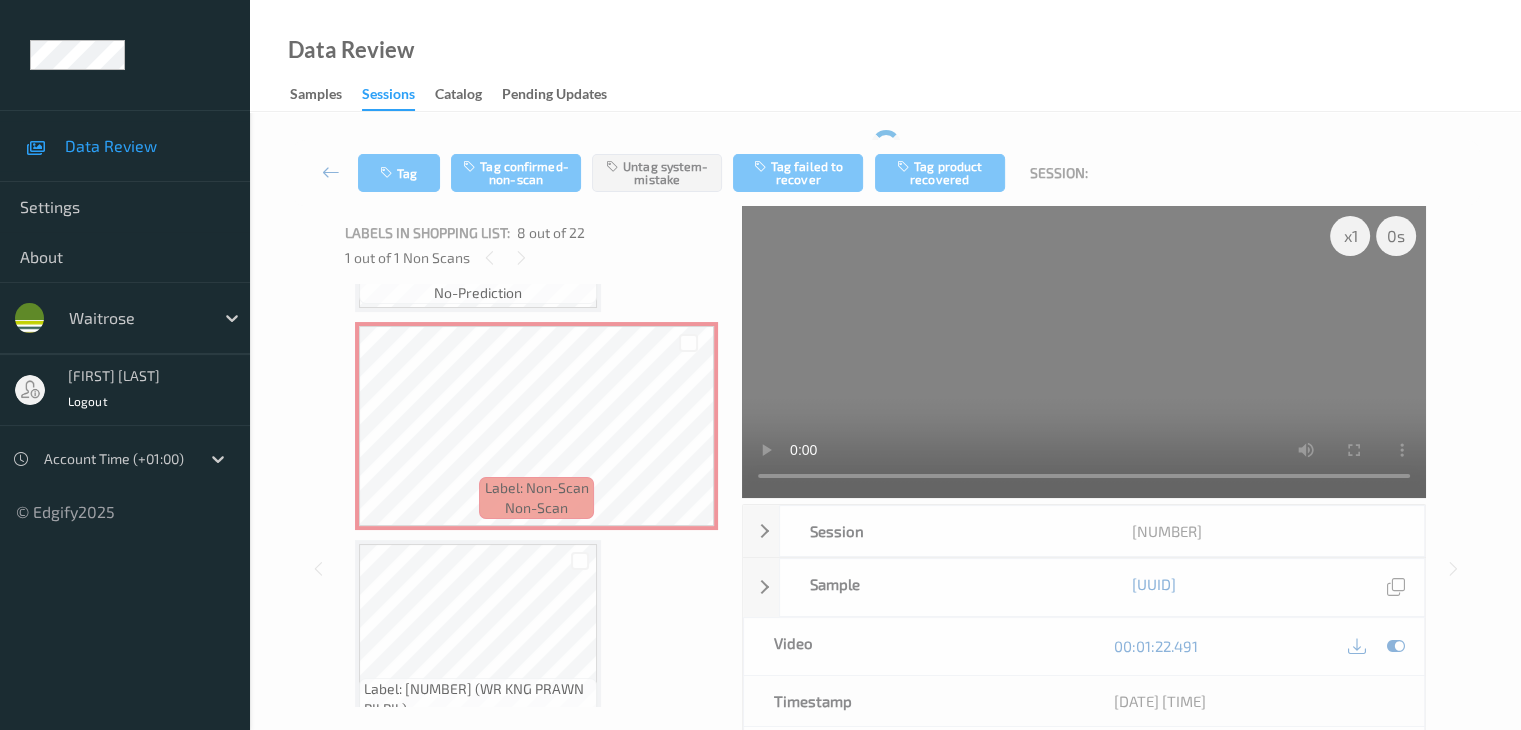 scroll, scrollTop: 0, scrollLeft: 0, axis: both 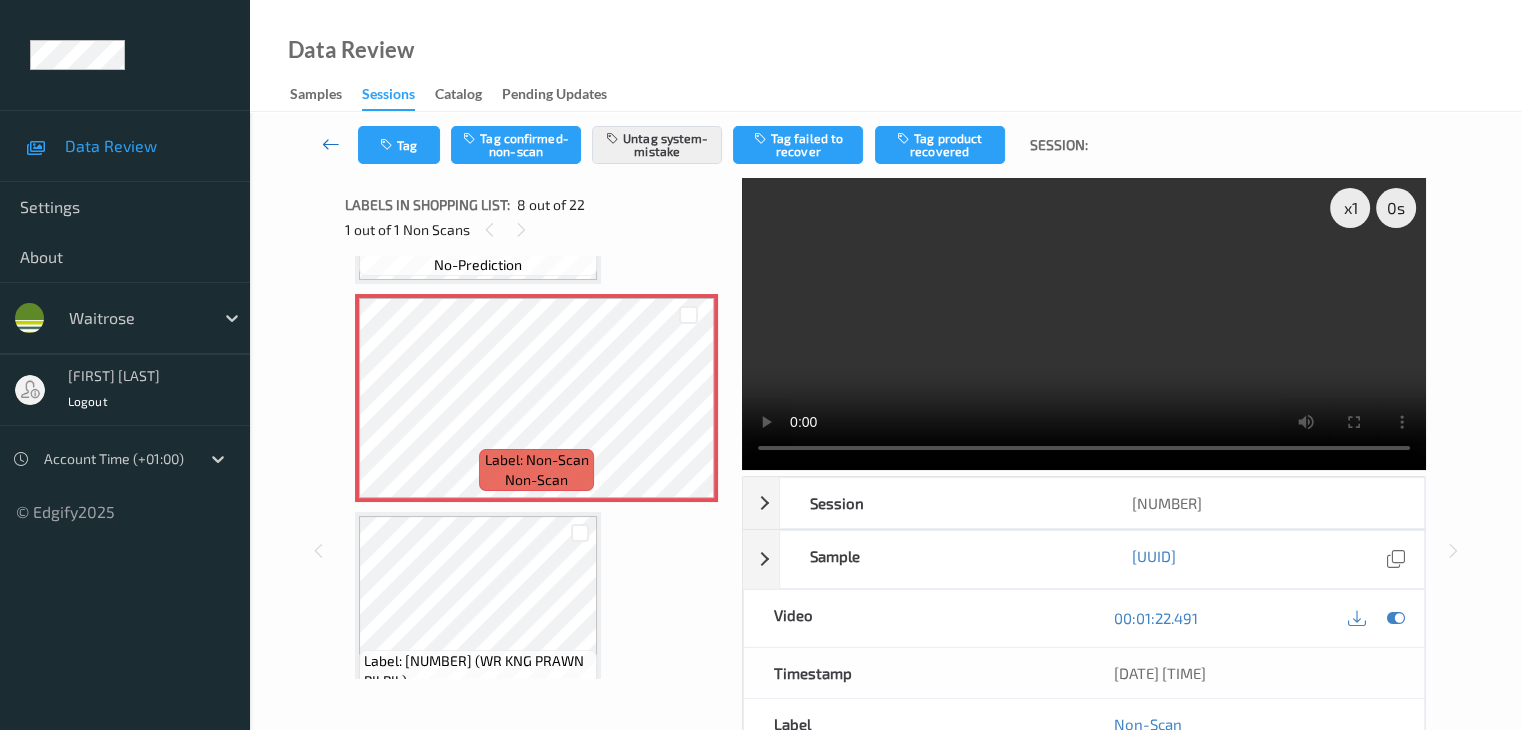 click at bounding box center (331, 144) 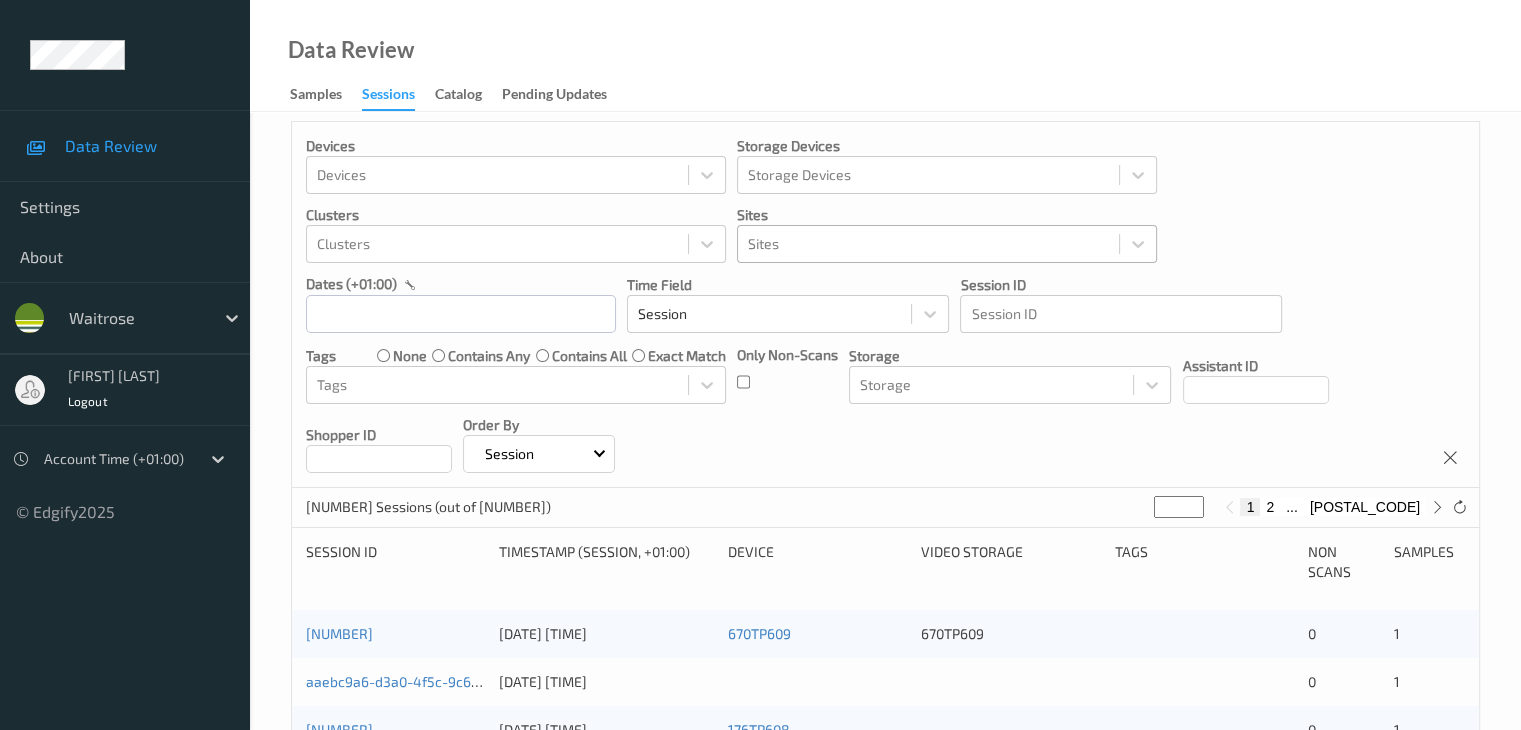 scroll, scrollTop: 0, scrollLeft: 0, axis: both 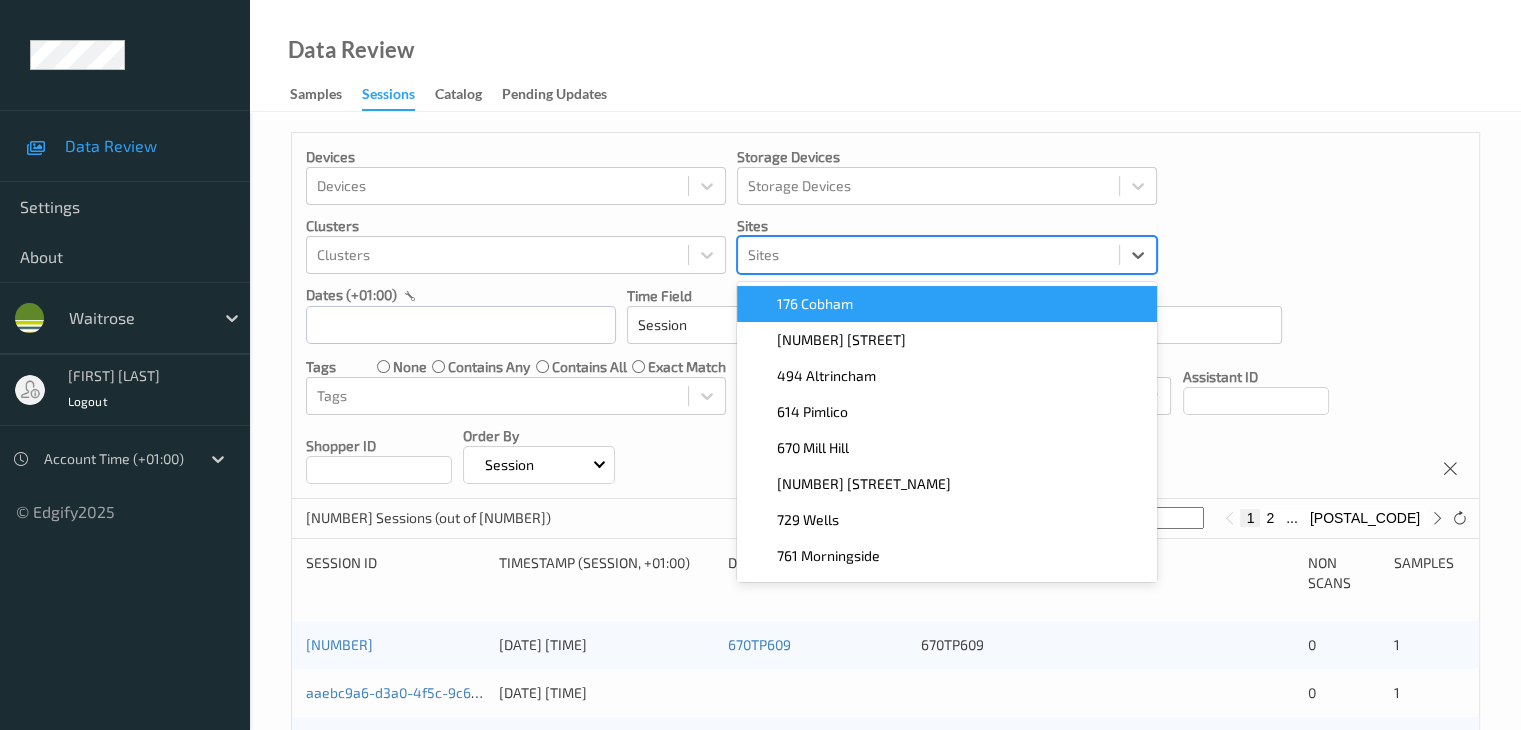 click at bounding box center [928, 255] 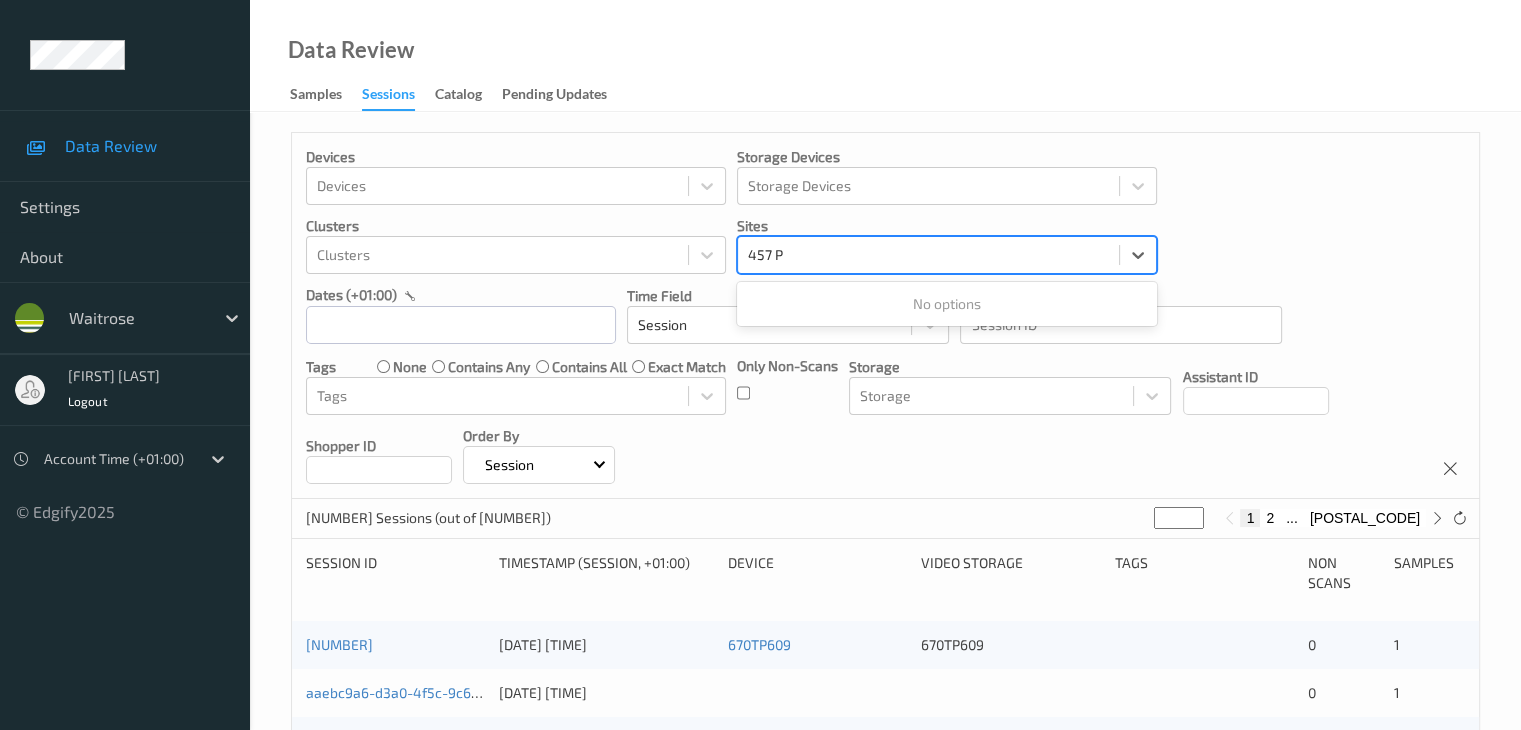 type on "457" 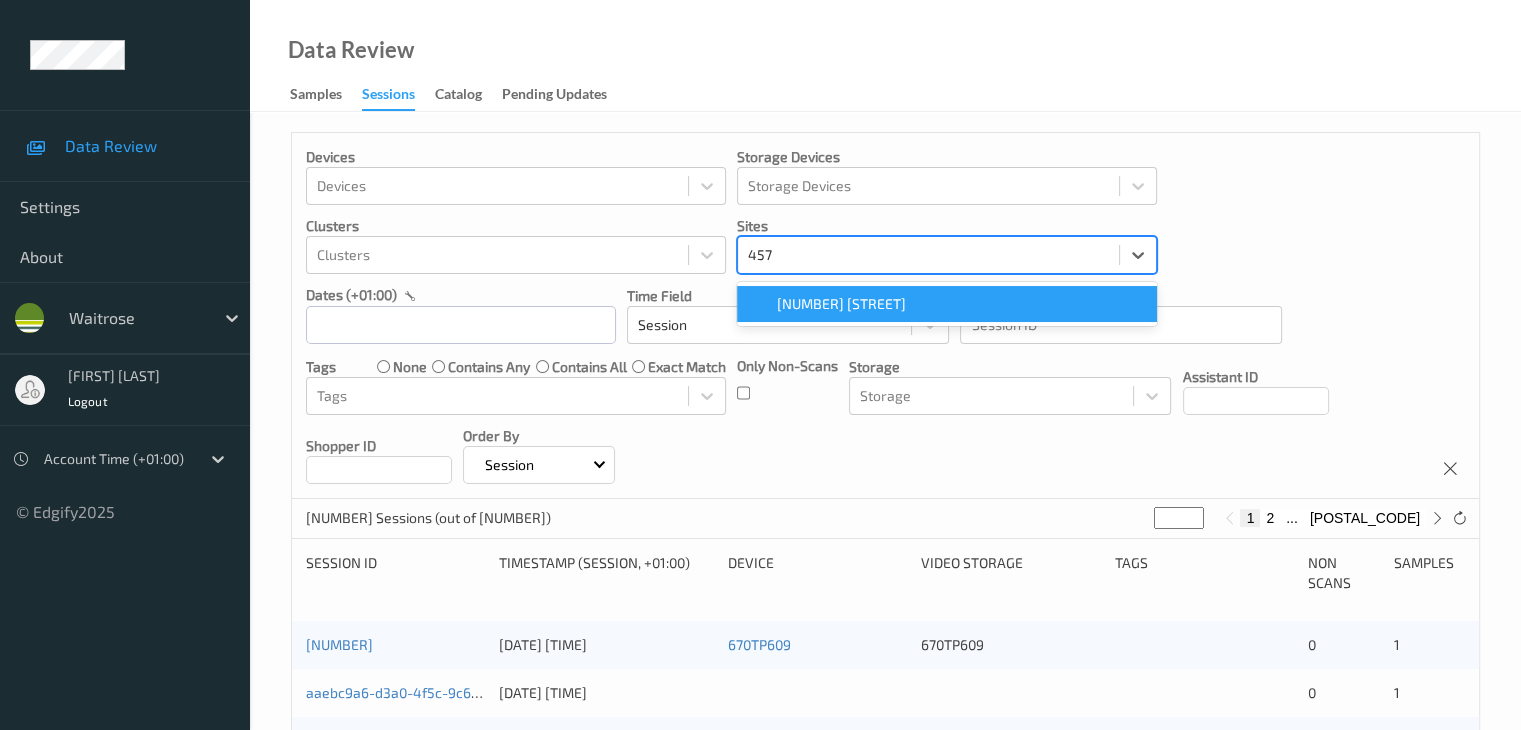 click on "457	 [POSTAL_CODE]" at bounding box center (947, 304) 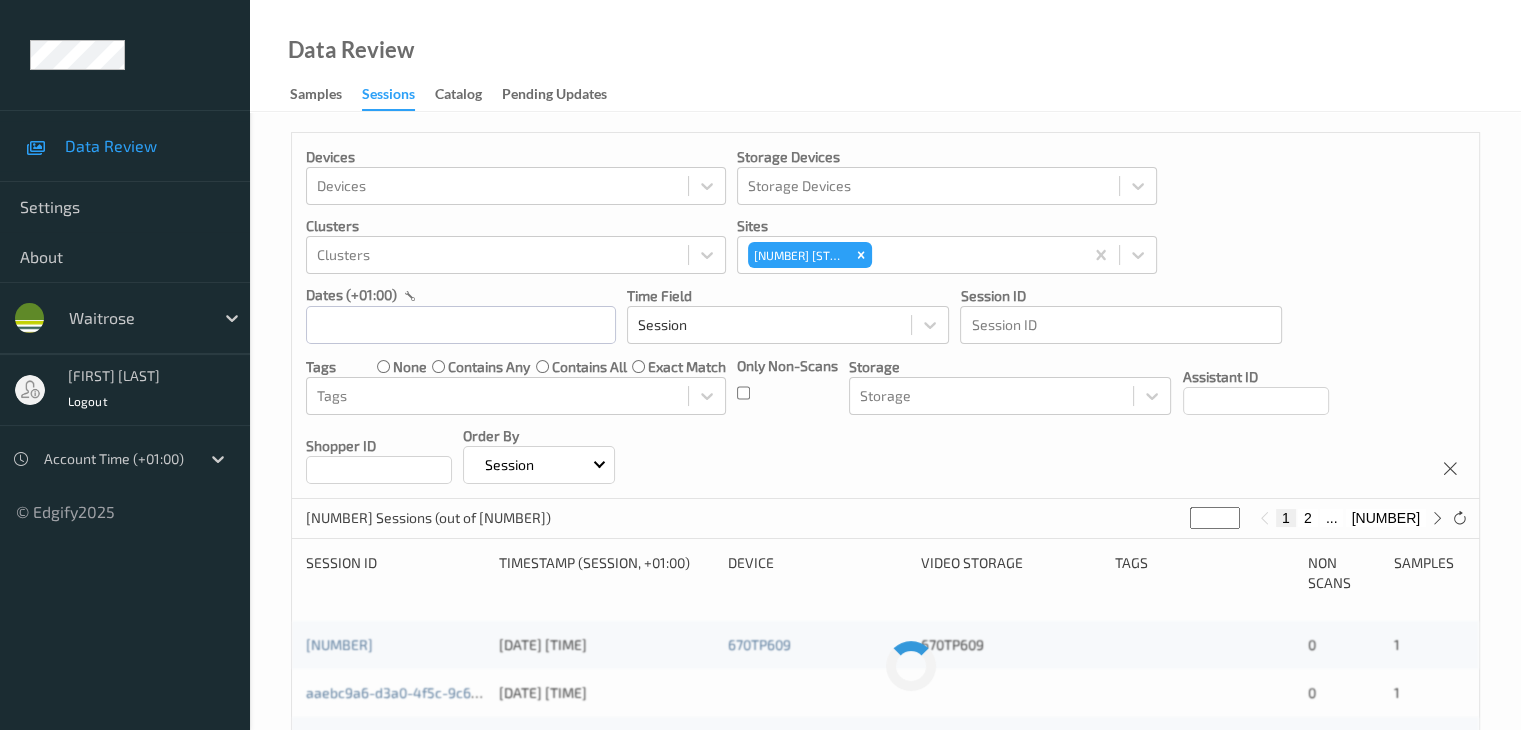 click on "Devices Devices Storage Devices Storage Devices Clusters Clusters Sites 457	 Pontprennau dates (+01:00) Time Field Session Session ID Session ID Tags none contains any contains all exact match Tags Only Non-Scans Storage Storage Assistant ID Shopper ID Order By Session" at bounding box center (885, 316) 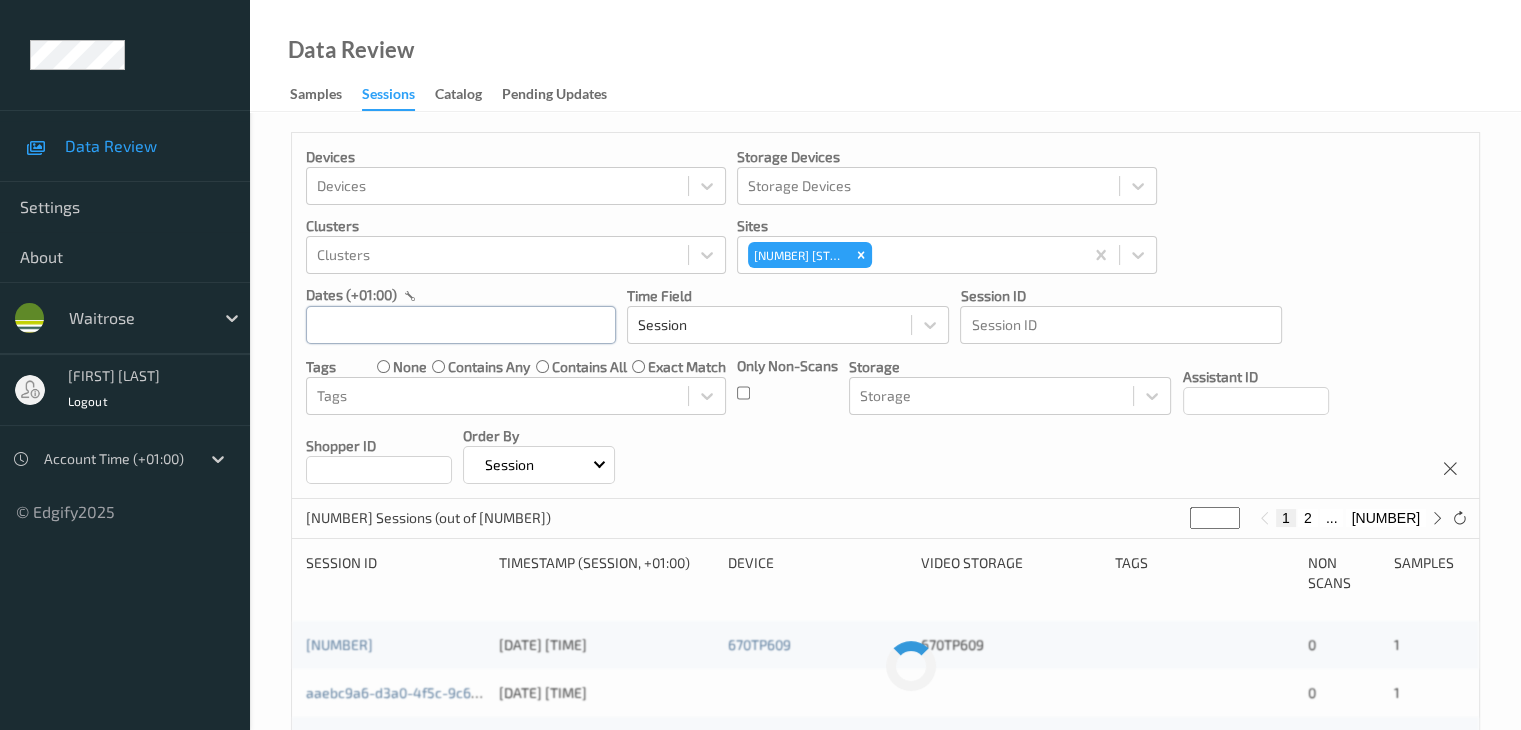 click at bounding box center [461, 325] 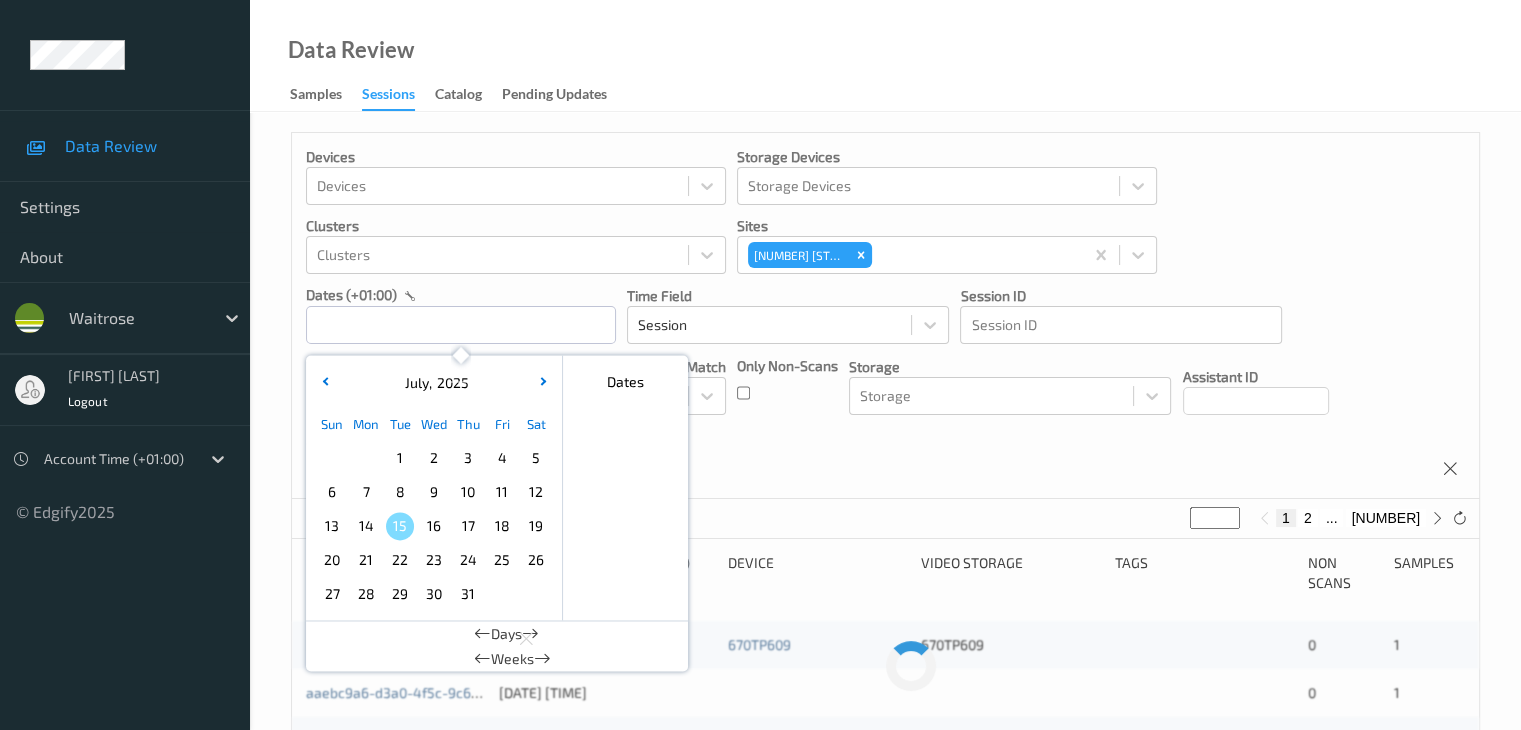 click on "9" at bounding box center (434, 492) 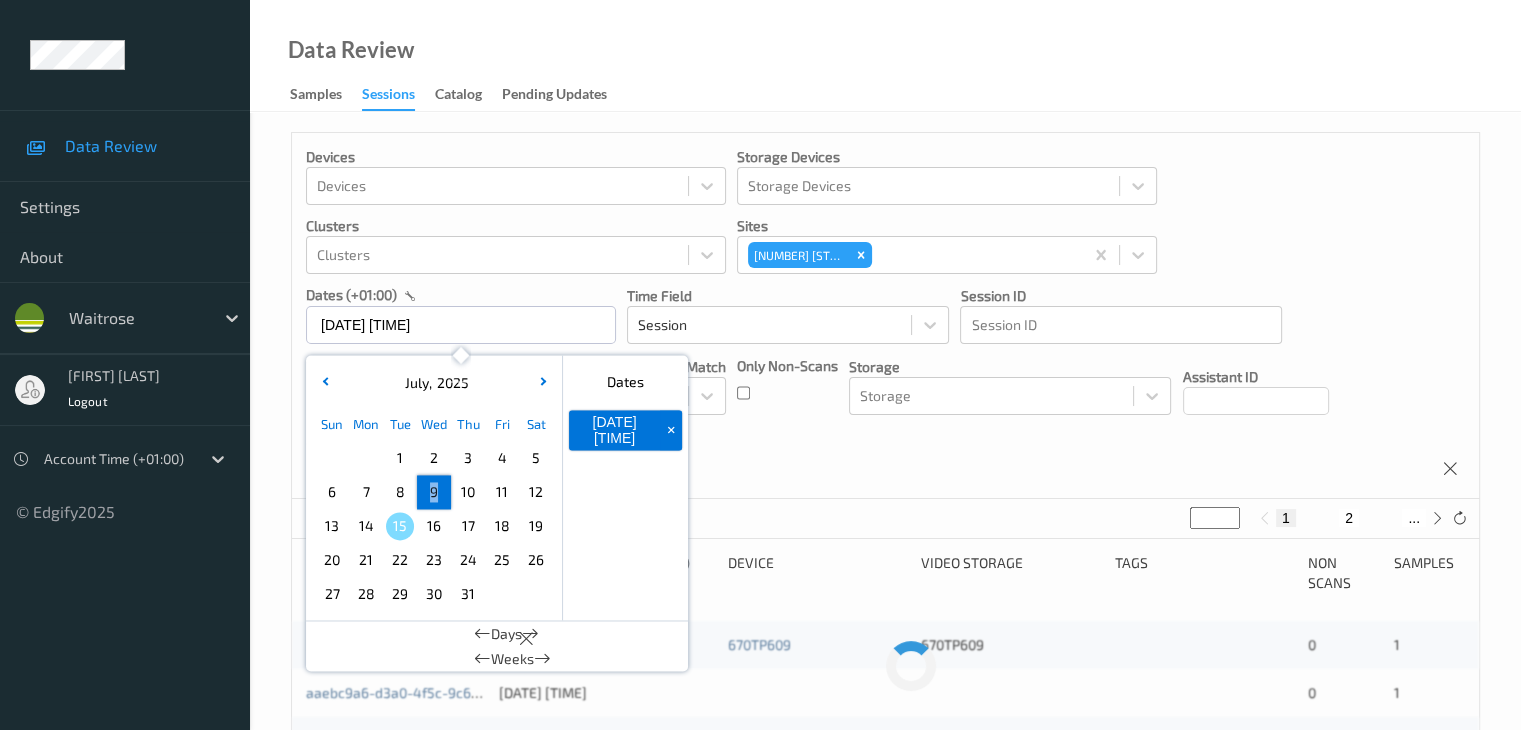 click on "9" at bounding box center [434, 492] 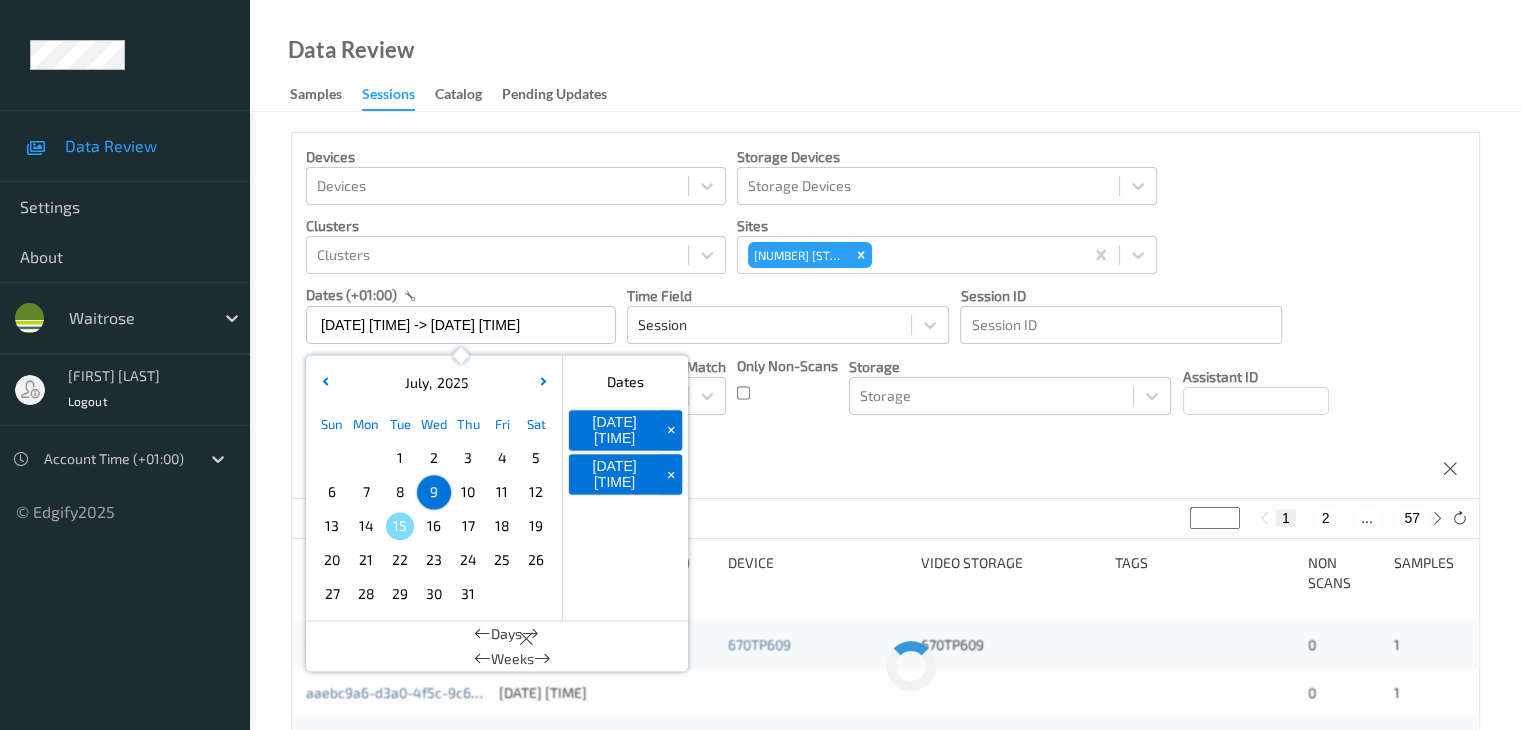 click on "Devices Devices Storage Devices Storage Devices Clusters Clusters Sites 457	 [POSTAL_CODE] dates ([TIMEZONE]) [DATE] [TIME] -> [DATE] [TIME] July , 2025 Sun Mon Tue Wed Thu Fri Sat 1 2 3 4 5 6 7 8 9 10 11 12 13 14 15 16 17 18 19 20 21 22 23 24 25 26 27 28 29 30 31 January February March April May June July August September October November December 2021 2022 2023 2024 2025 2026 2027 2028 2029 2030 2031 2032 Dates [DATE] [TIME] + [DATE] [TIME] + Days Weeks Time Field Session Session ID Session ID Tags none contains any contains all exact match Tags Only Non-Scans Storage Storage Assistant ID Shopper ID Order By Session" at bounding box center (885, 316) 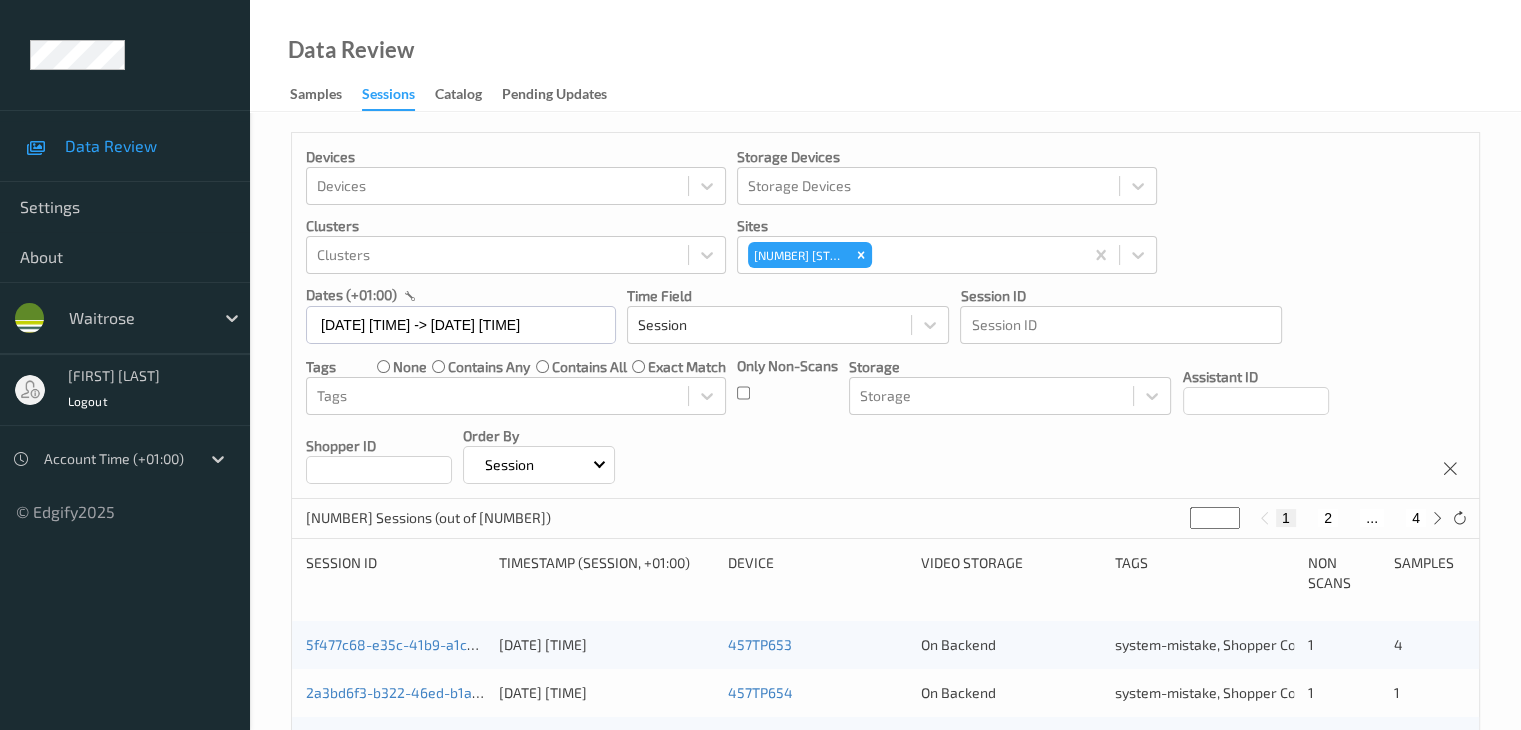 click on "2" at bounding box center [1328, 518] 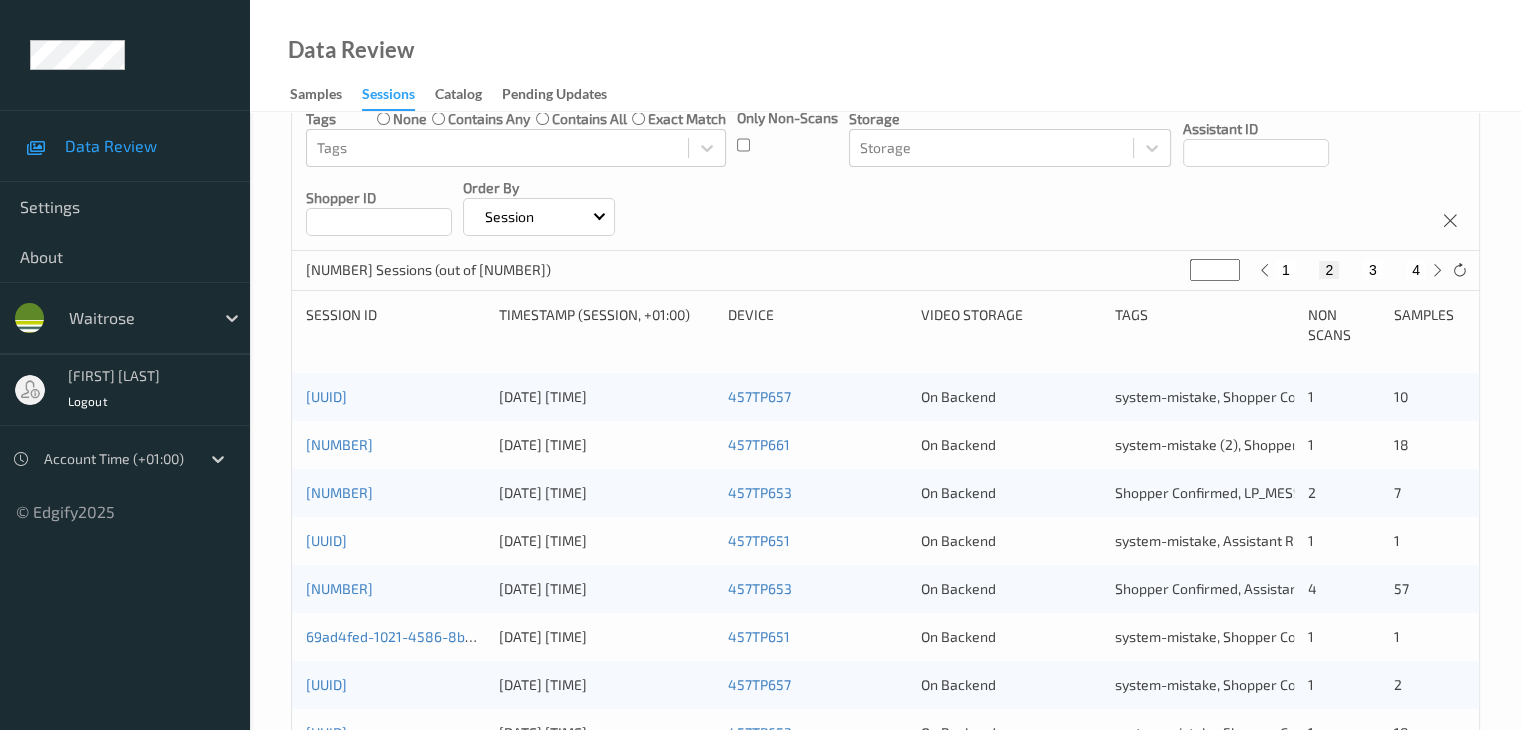 scroll, scrollTop: 500, scrollLeft: 0, axis: vertical 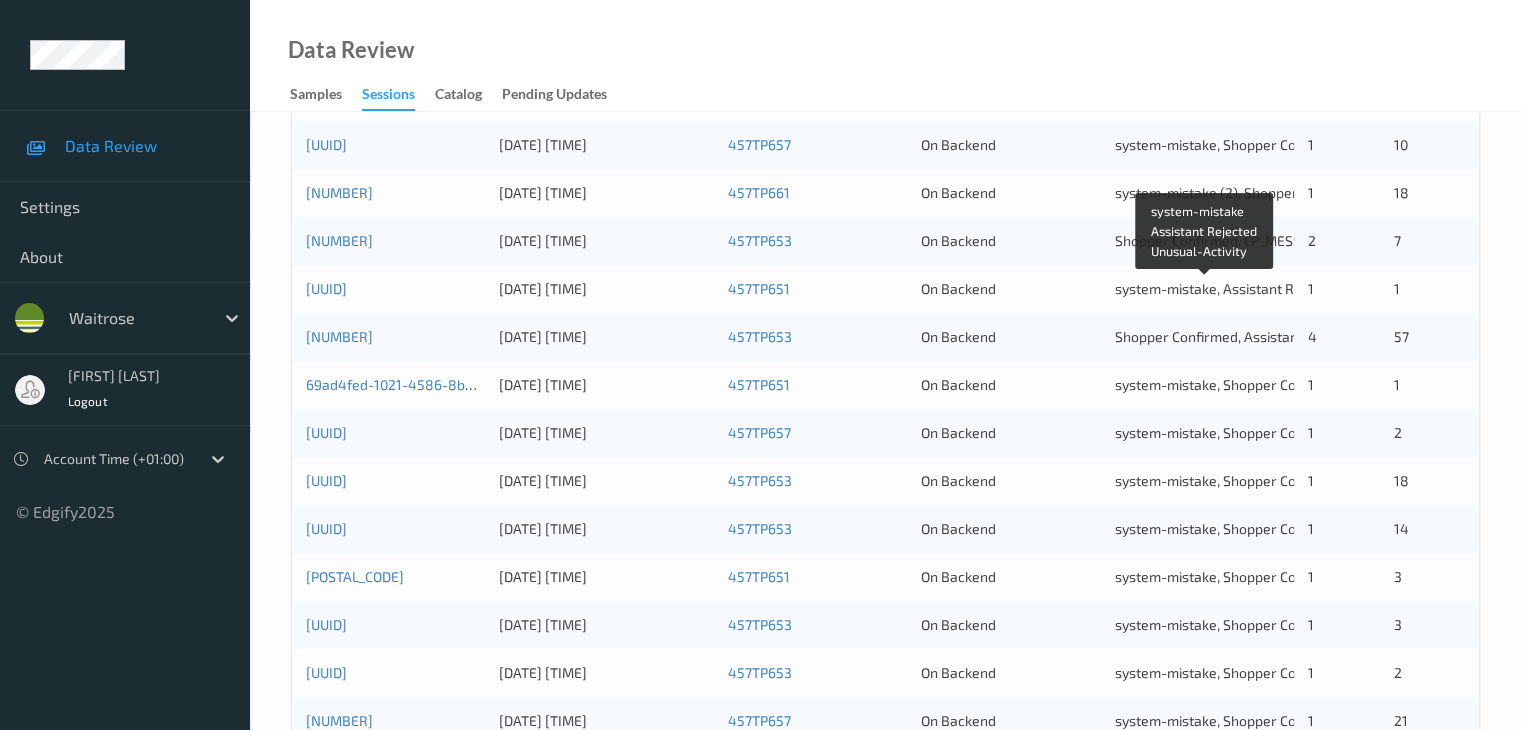 type 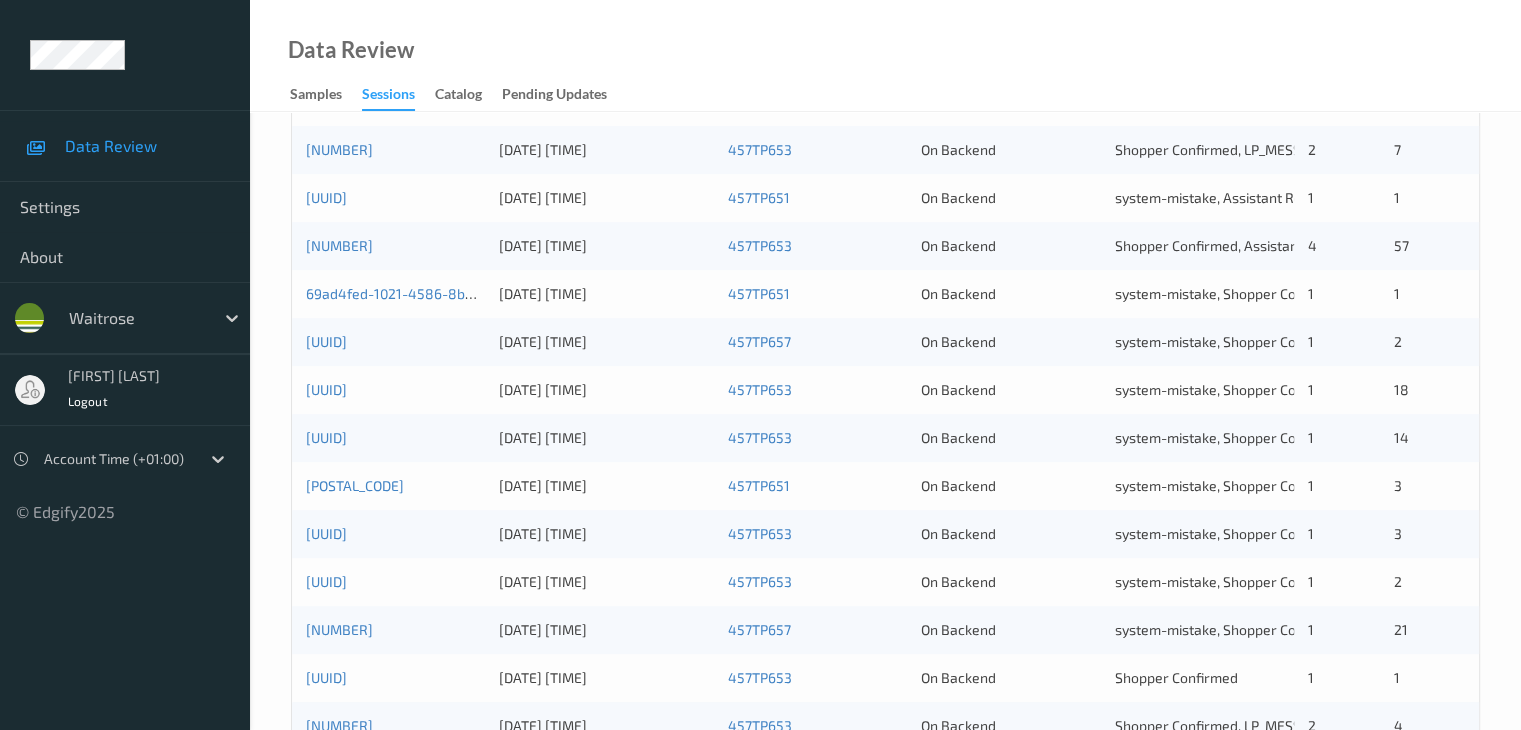 scroll, scrollTop: 800, scrollLeft: 0, axis: vertical 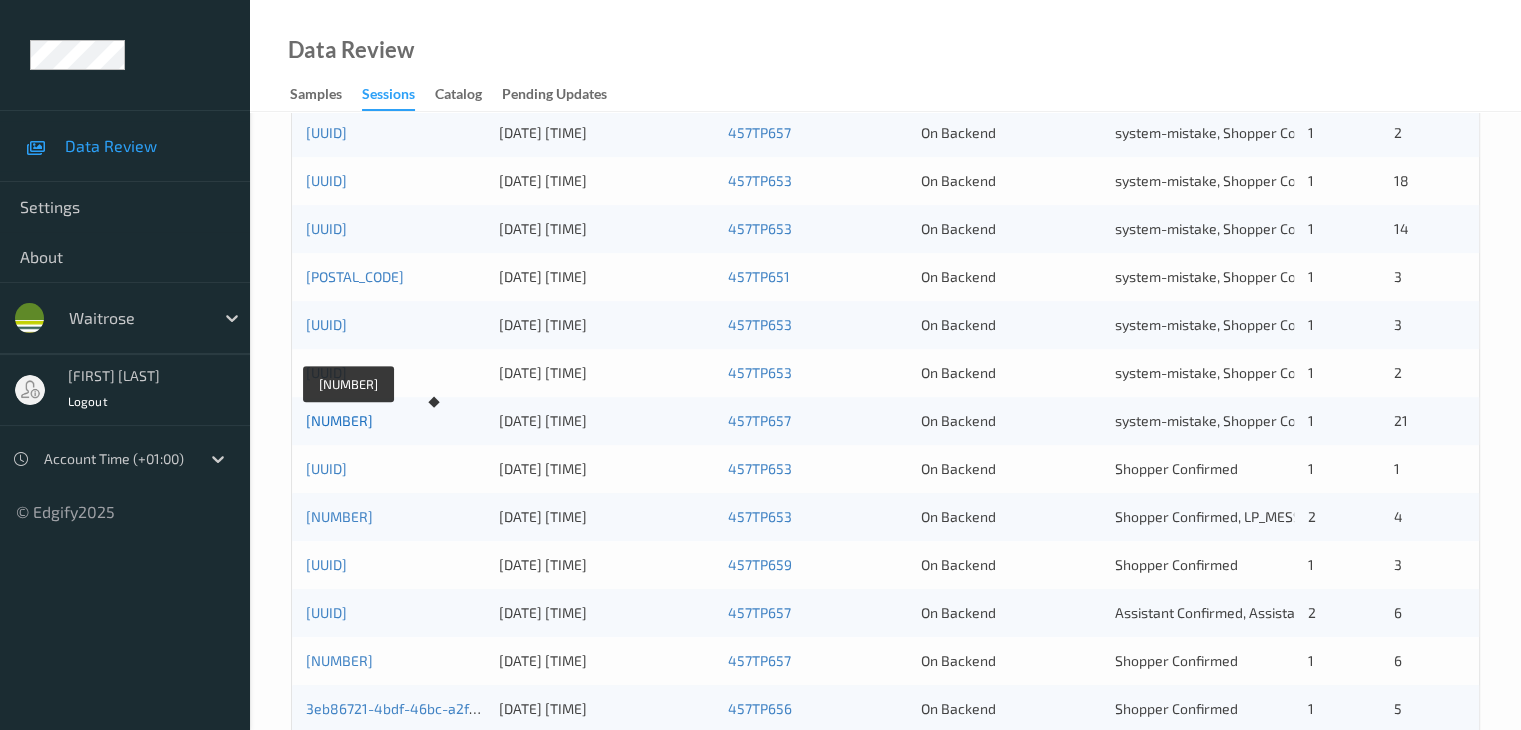 click on "2616a15d-2fca-4dce-9b9d-1fdf16b979cc" at bounding box center (339, 420) 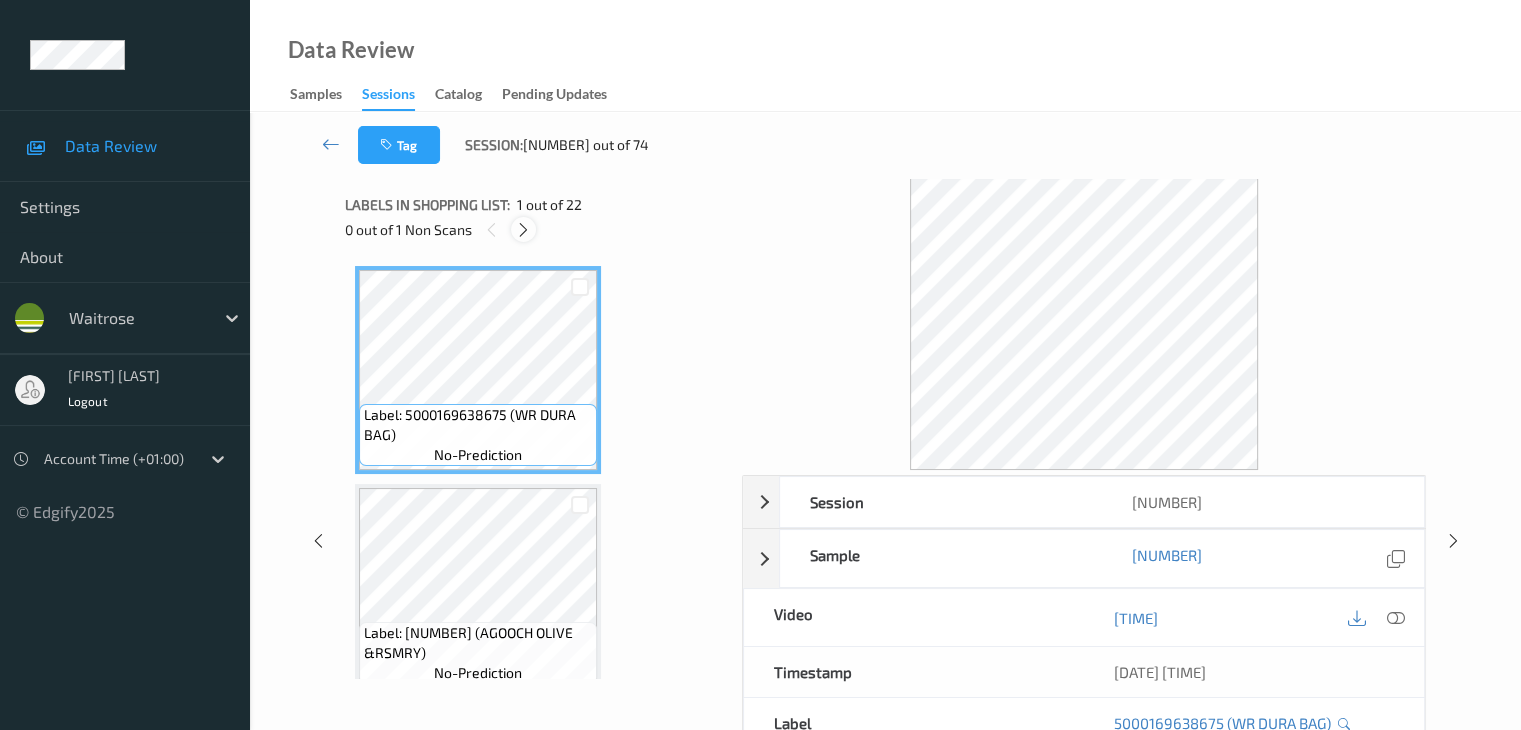 click at bounding box center (523, 230) 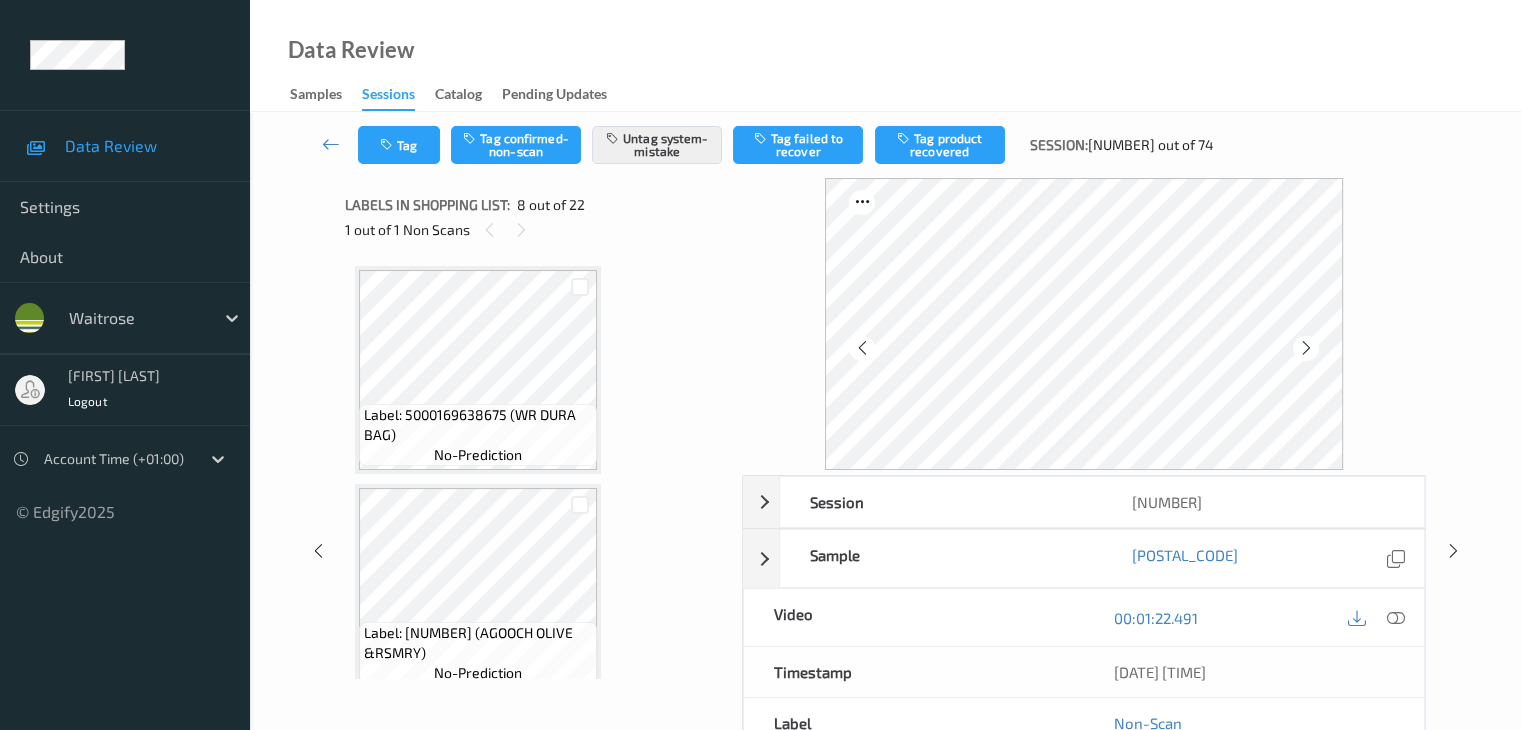 scroll, scrollTop: 1318, scrollLeft: 0, axis: vertical 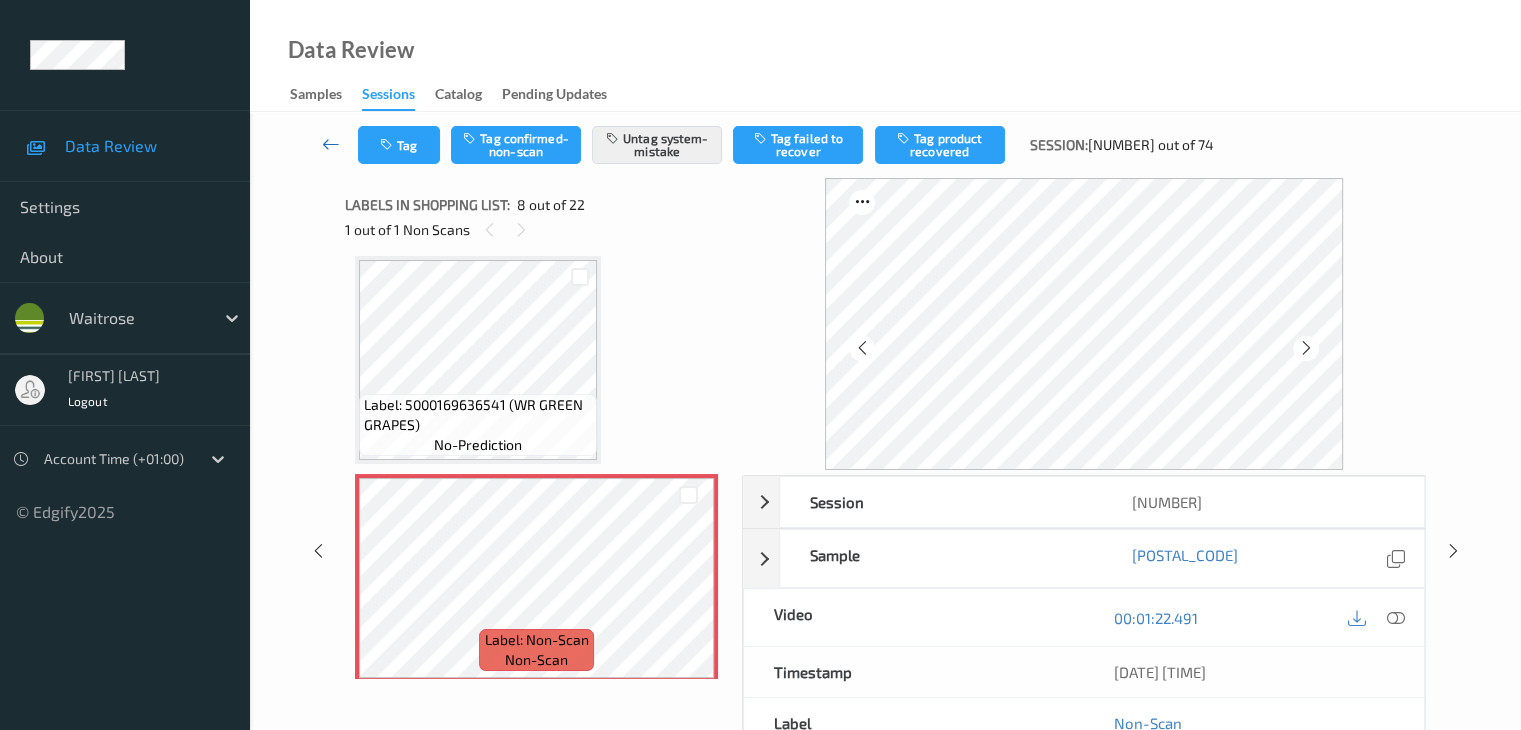 click at bounding box center (331, 144) 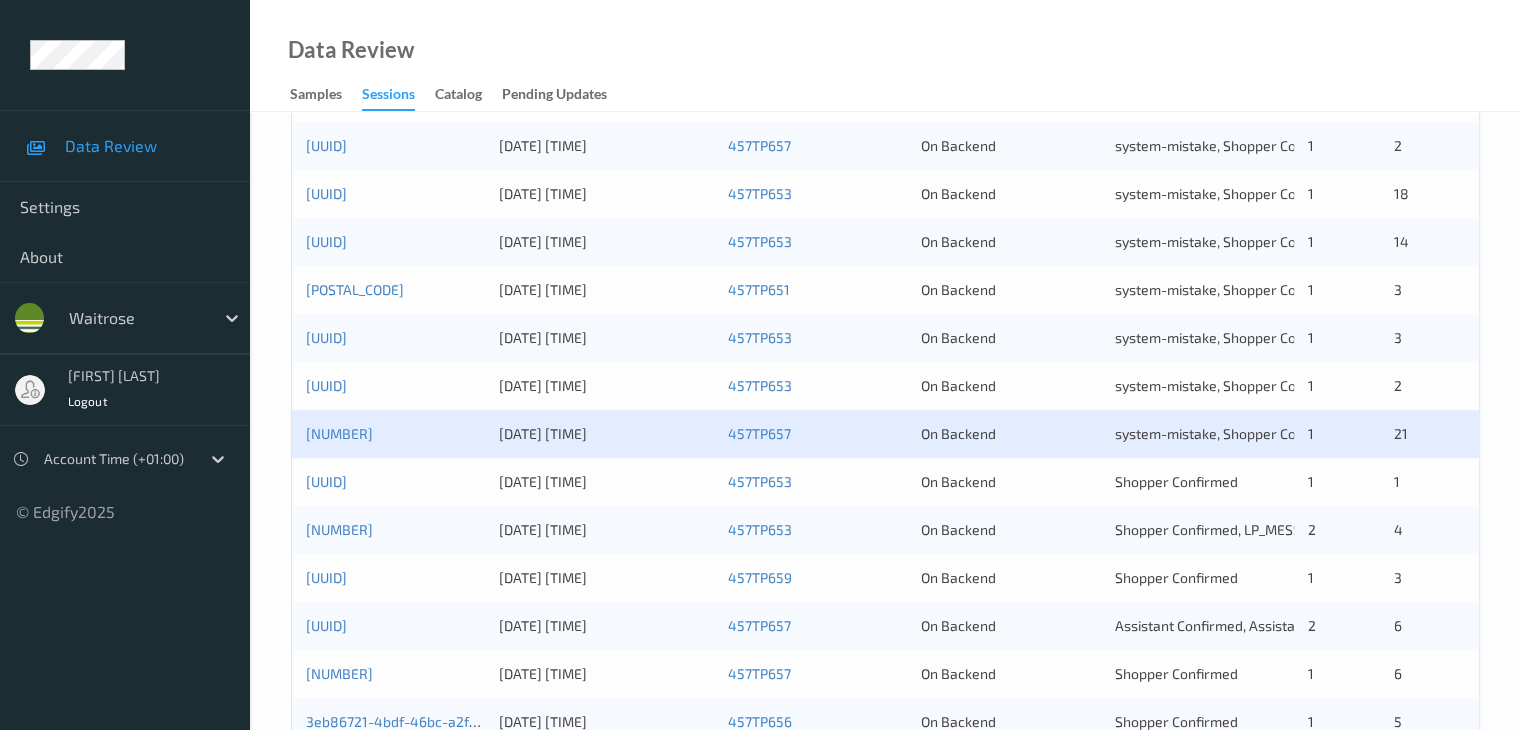 scroll, scrollTop: 800, scrollLeft: 0, axis: vertical 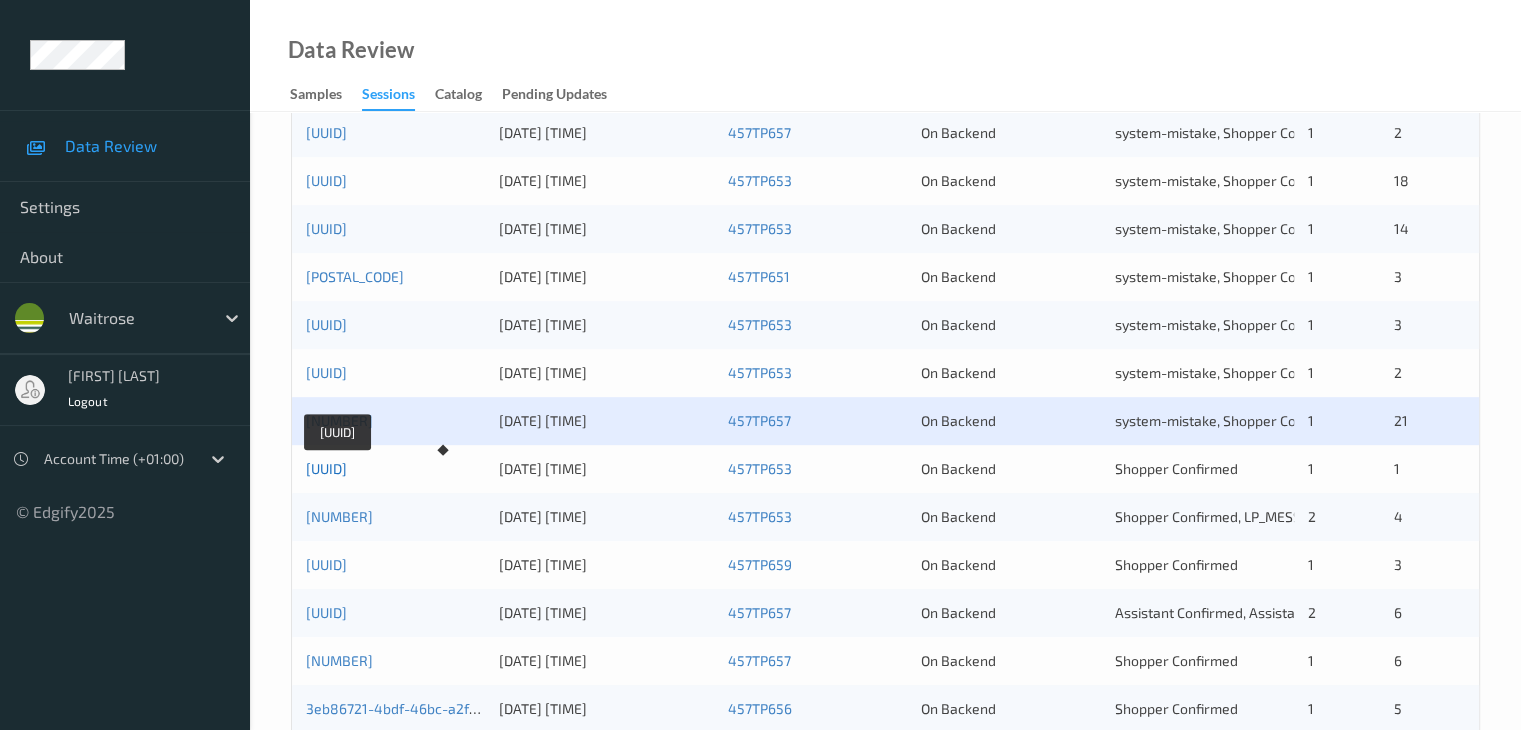 click on "0c332ed0-3603-454e-ad11-b8aad9e5e6a6" at bounding box center (326, 468) 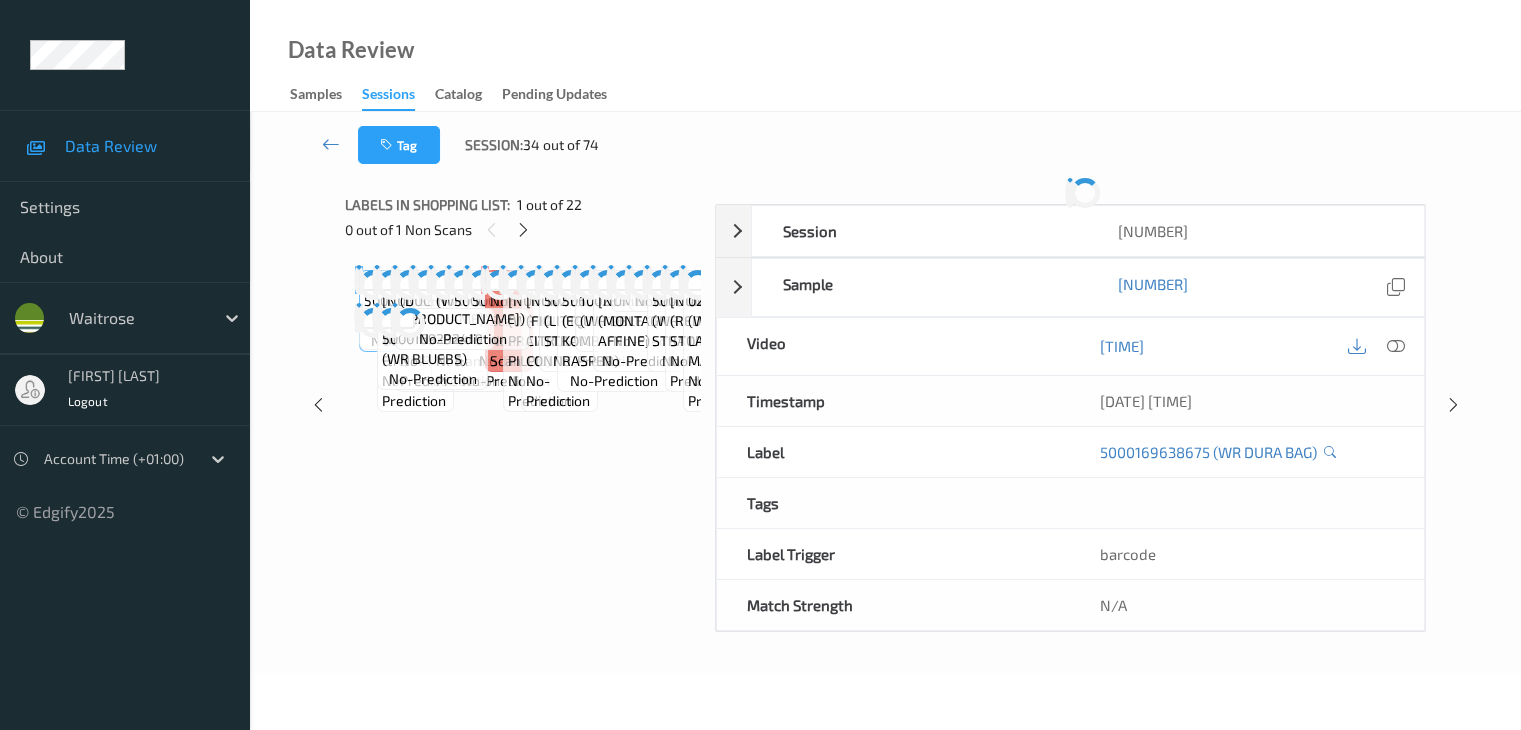 scroll, scrollTop: 0, scrollLeft: 0, axis: both 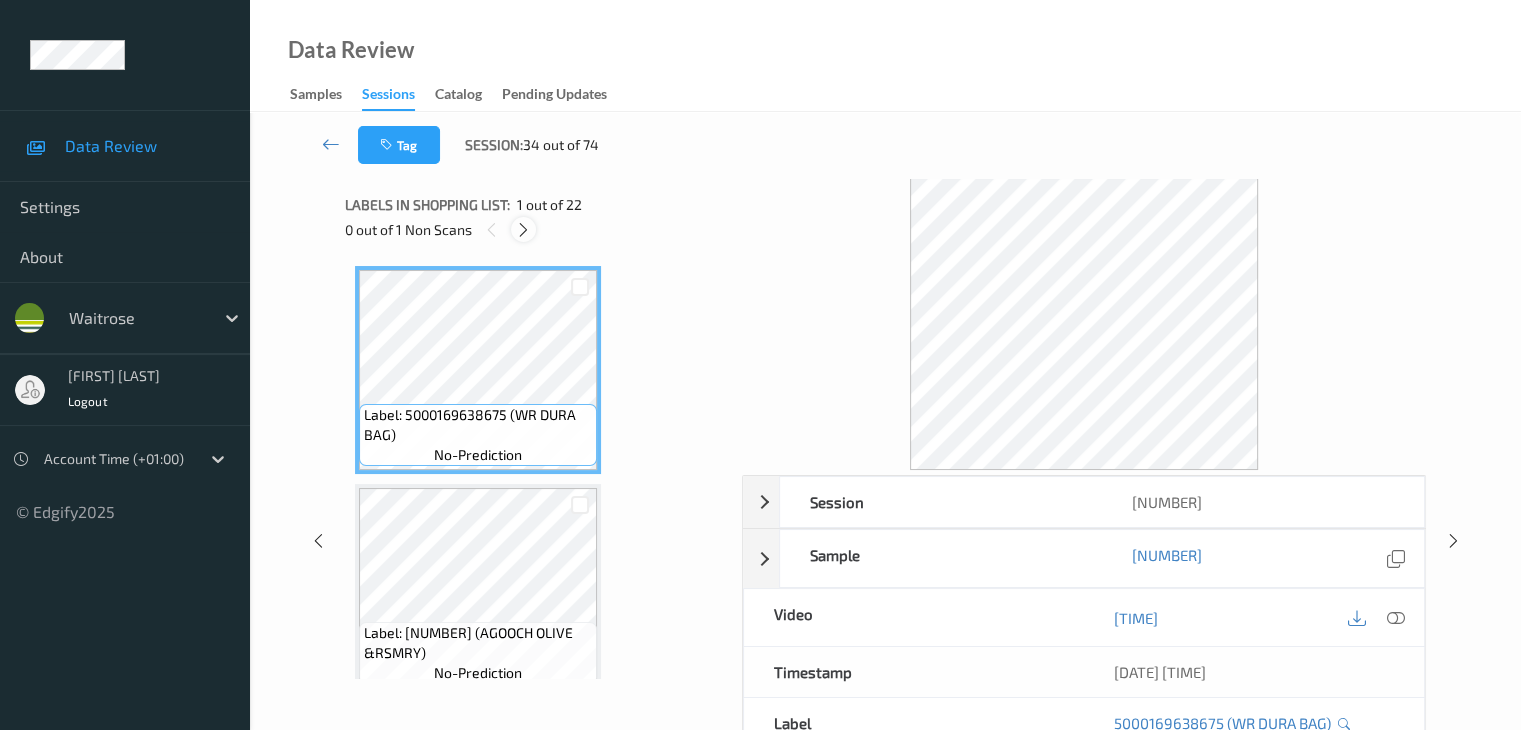 click at bounding box center [523, 230] 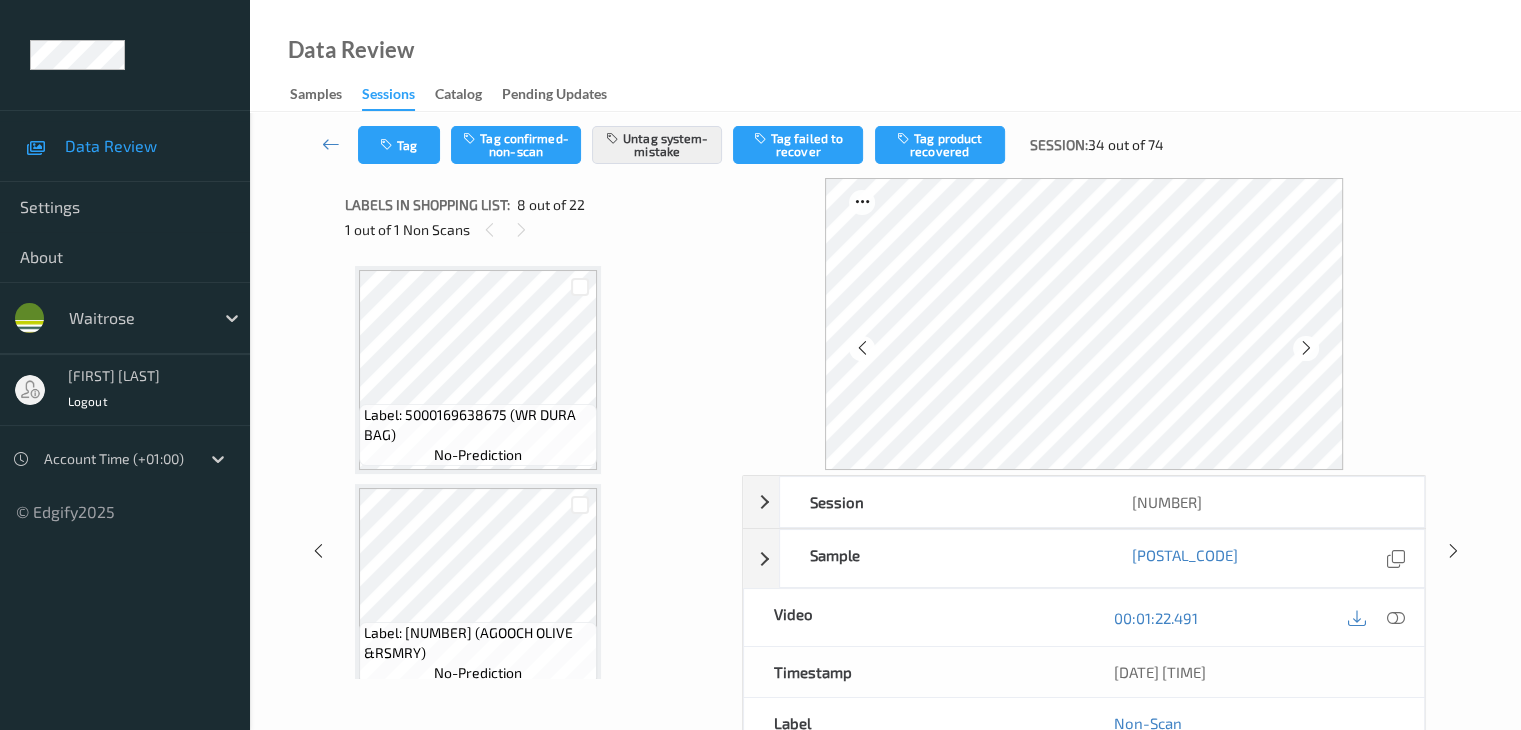 scroll, scrollTop: 1318, scrollLeft: 0, axis: vertical 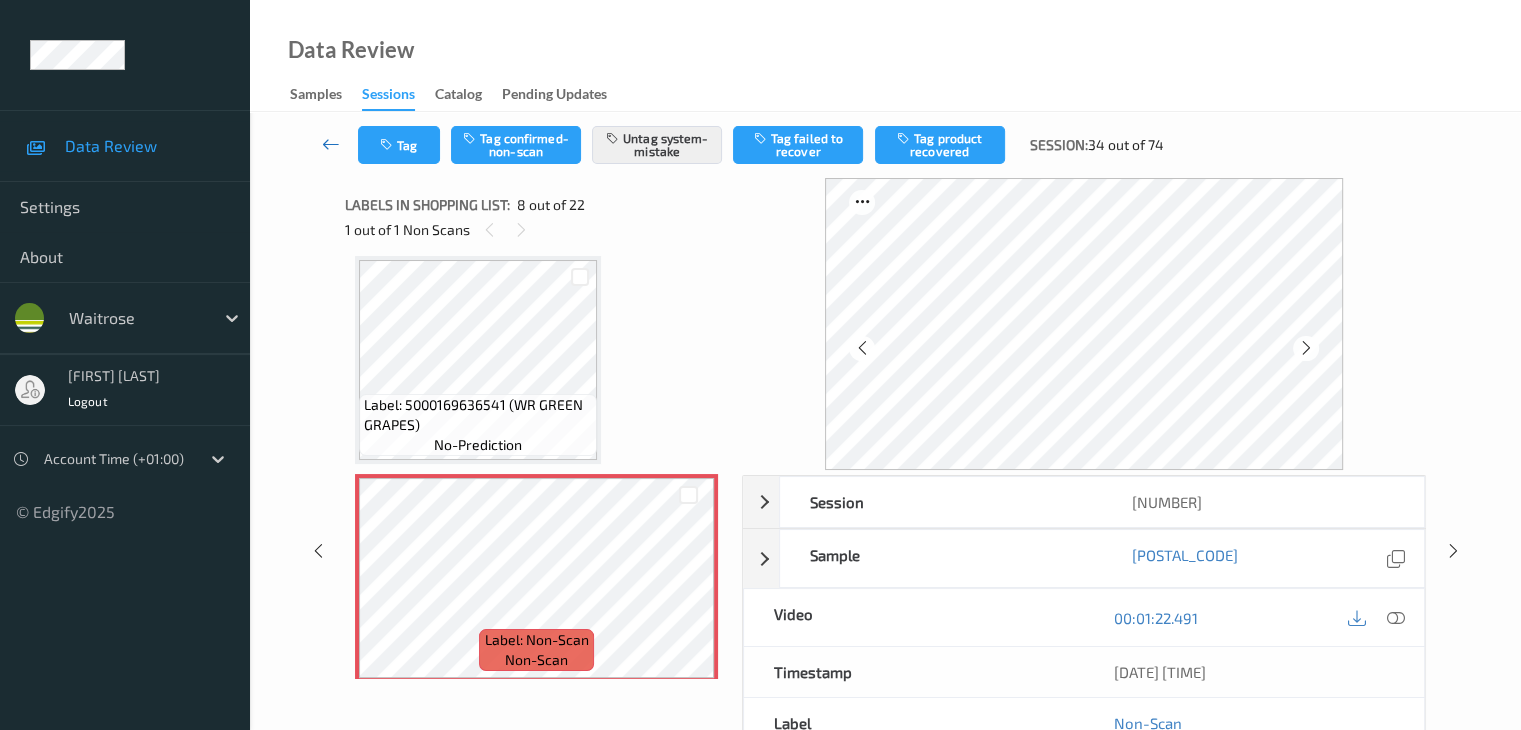 click at bounding box center [331, 144] 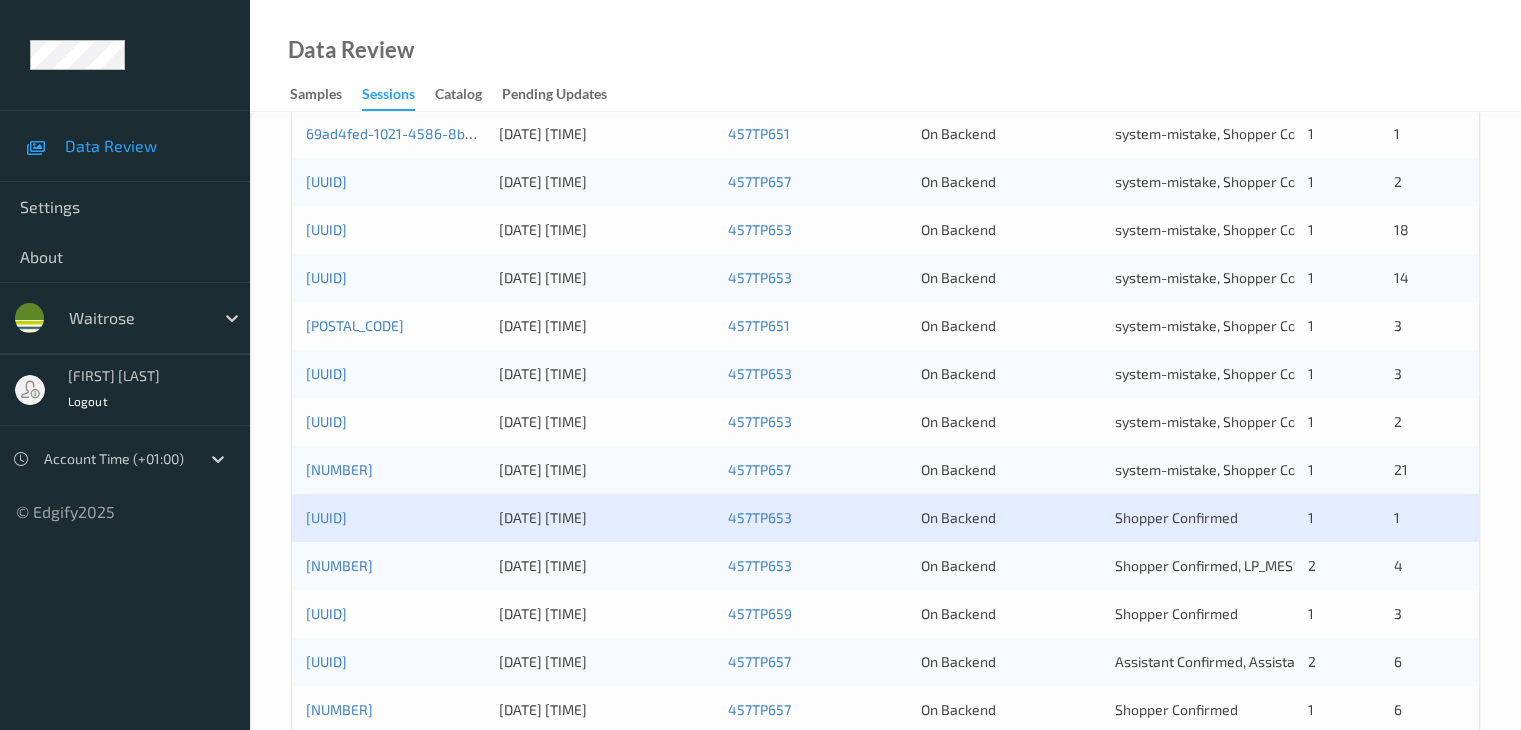 scroll, scrollTop: 900, scrollLeft: 0, axis: vertical 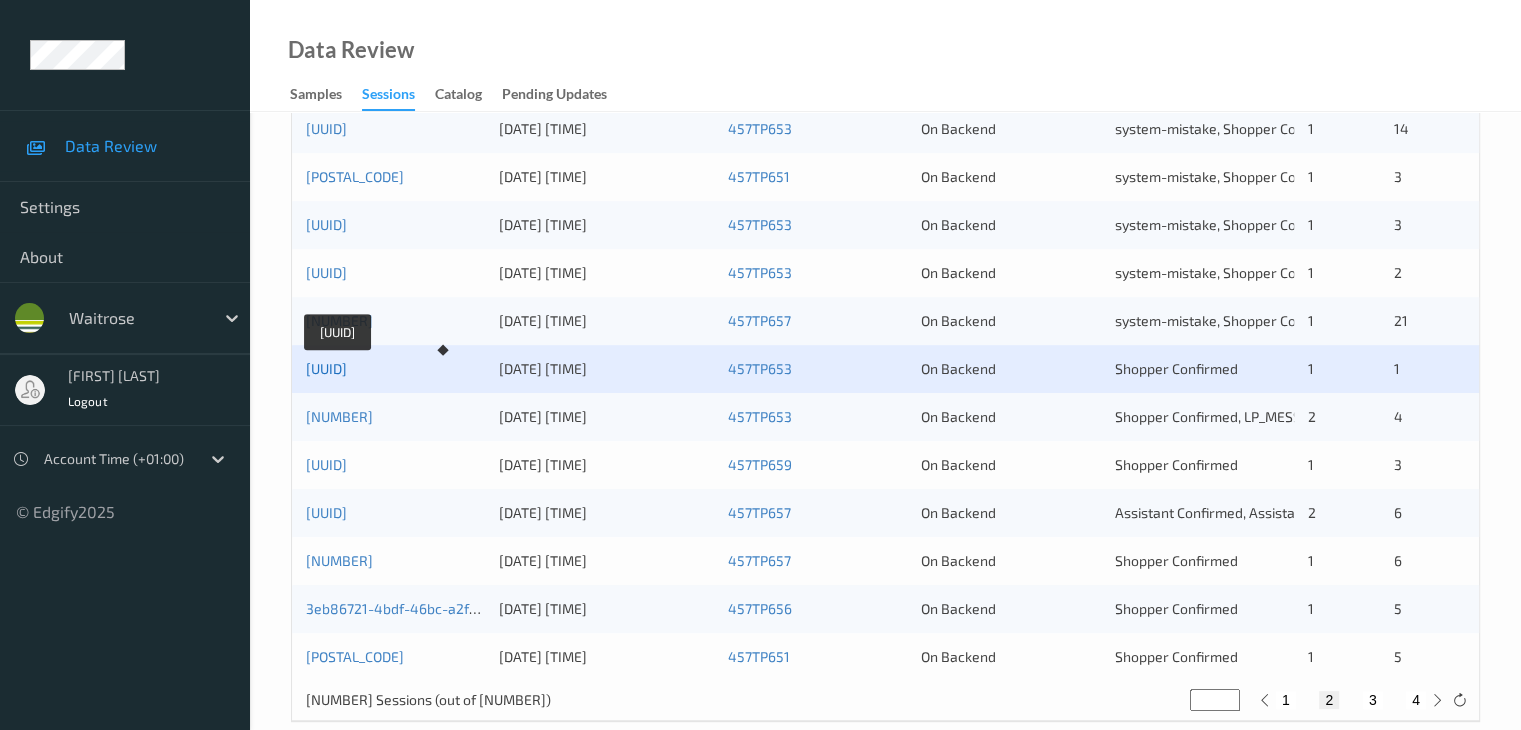 click on "0c332ed0-3603-454e-ad11-b8aad9e5e6a6" at bounding box center [326, 368] 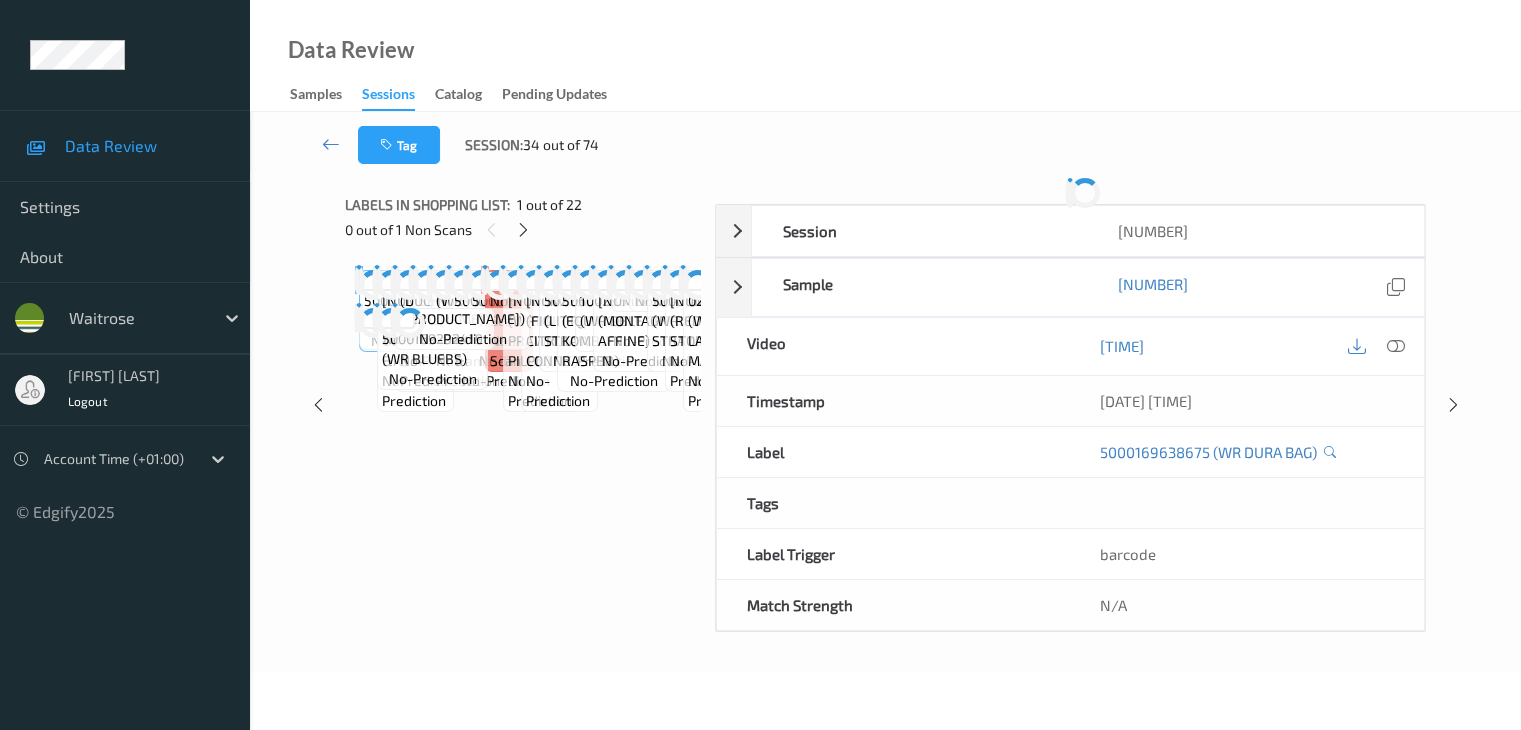 scroll, scrollTop: 0, scrollLeft: 0, axis: both 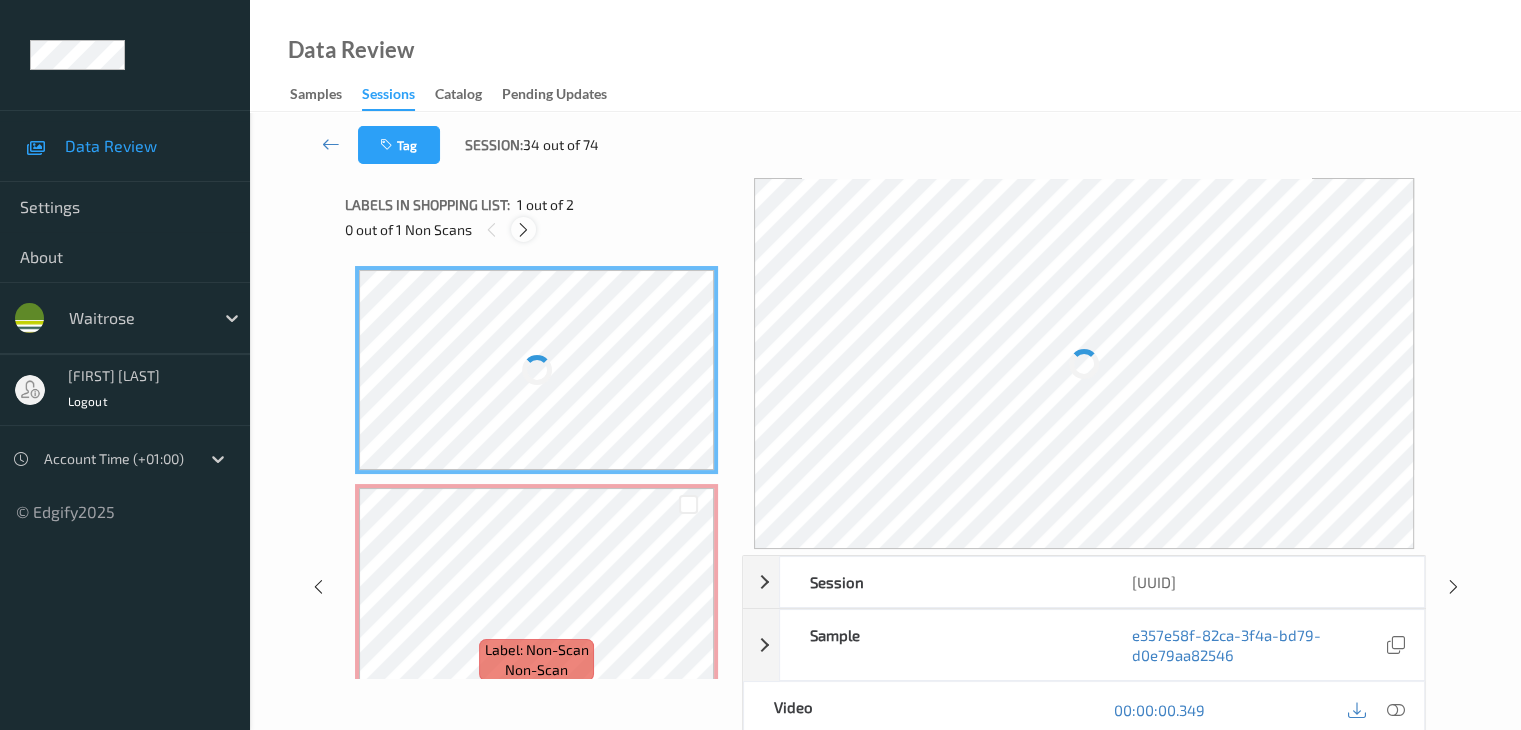 click at bounding box center (523, 230) 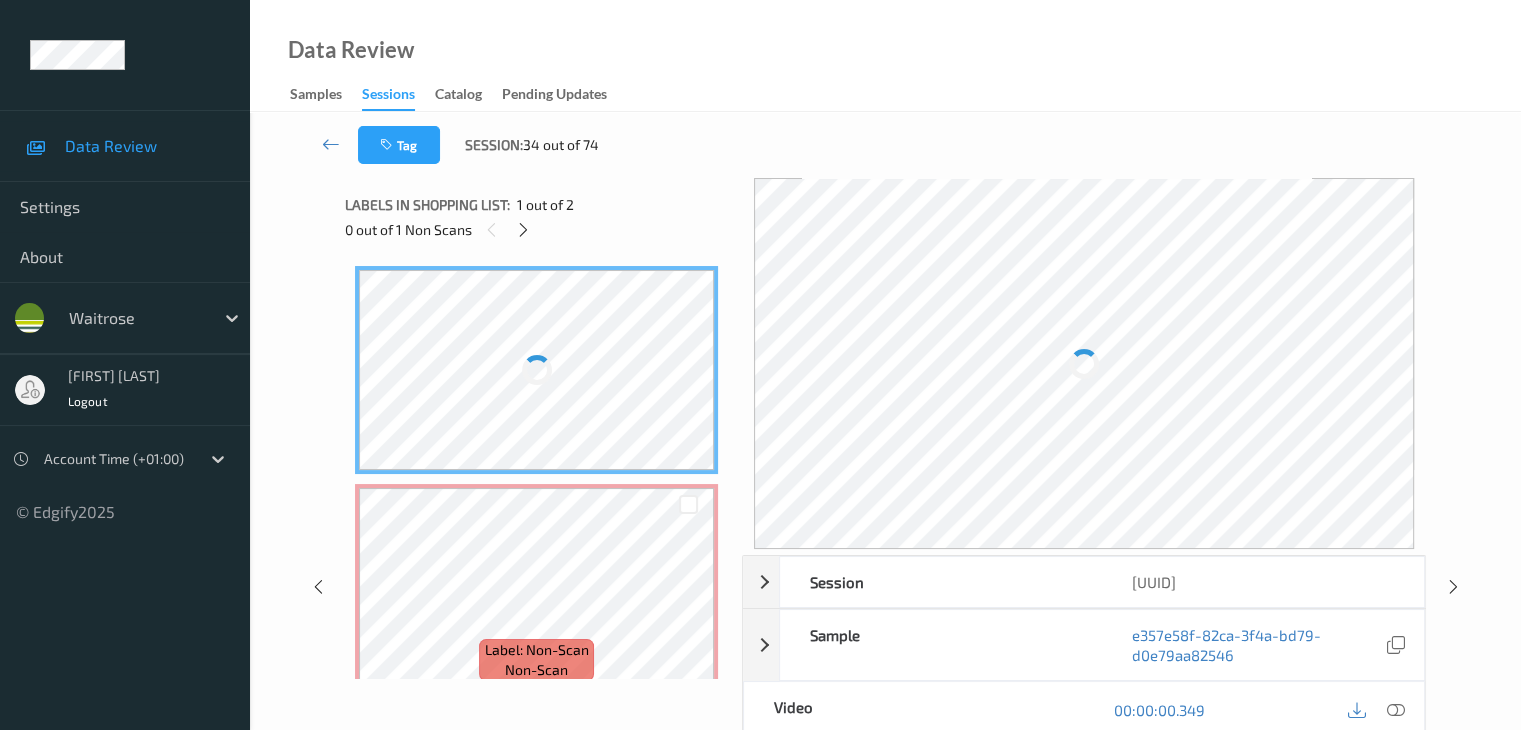 scroll, scrollTop: 10, scrollLeft: 0, axis: vertical 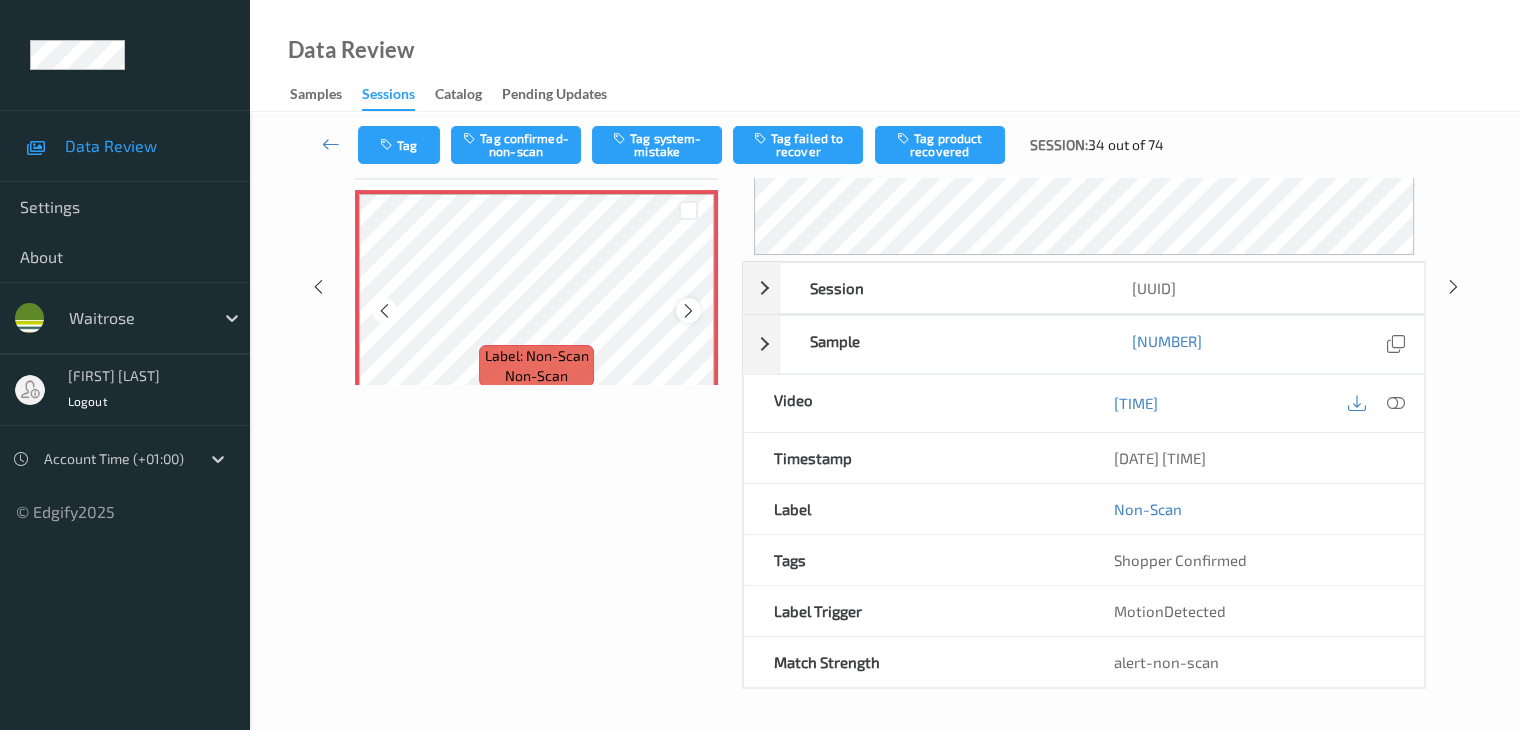click at bounding box center (688, 311) 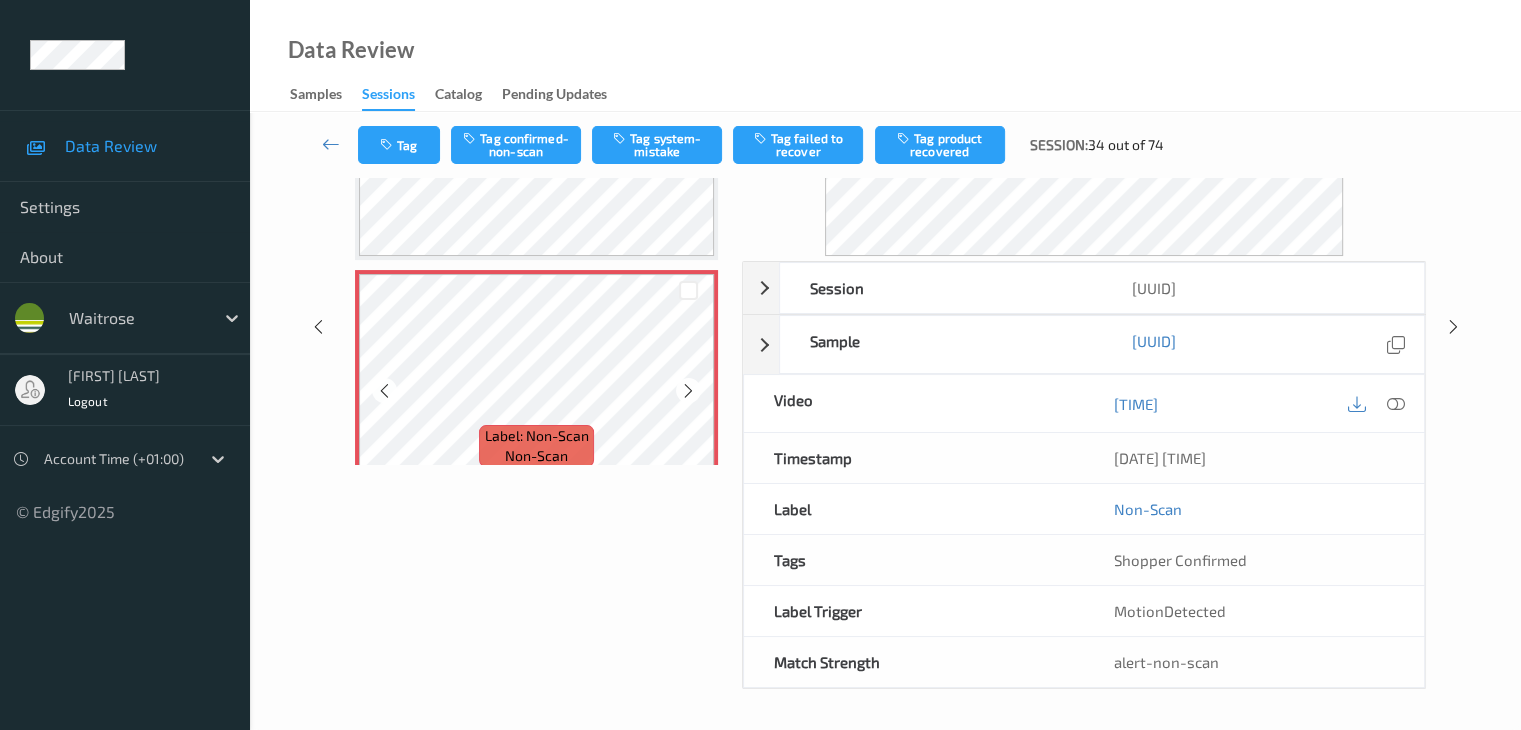 scroll, scrollTop: 244, scrollLeft: 0, axis: vertical 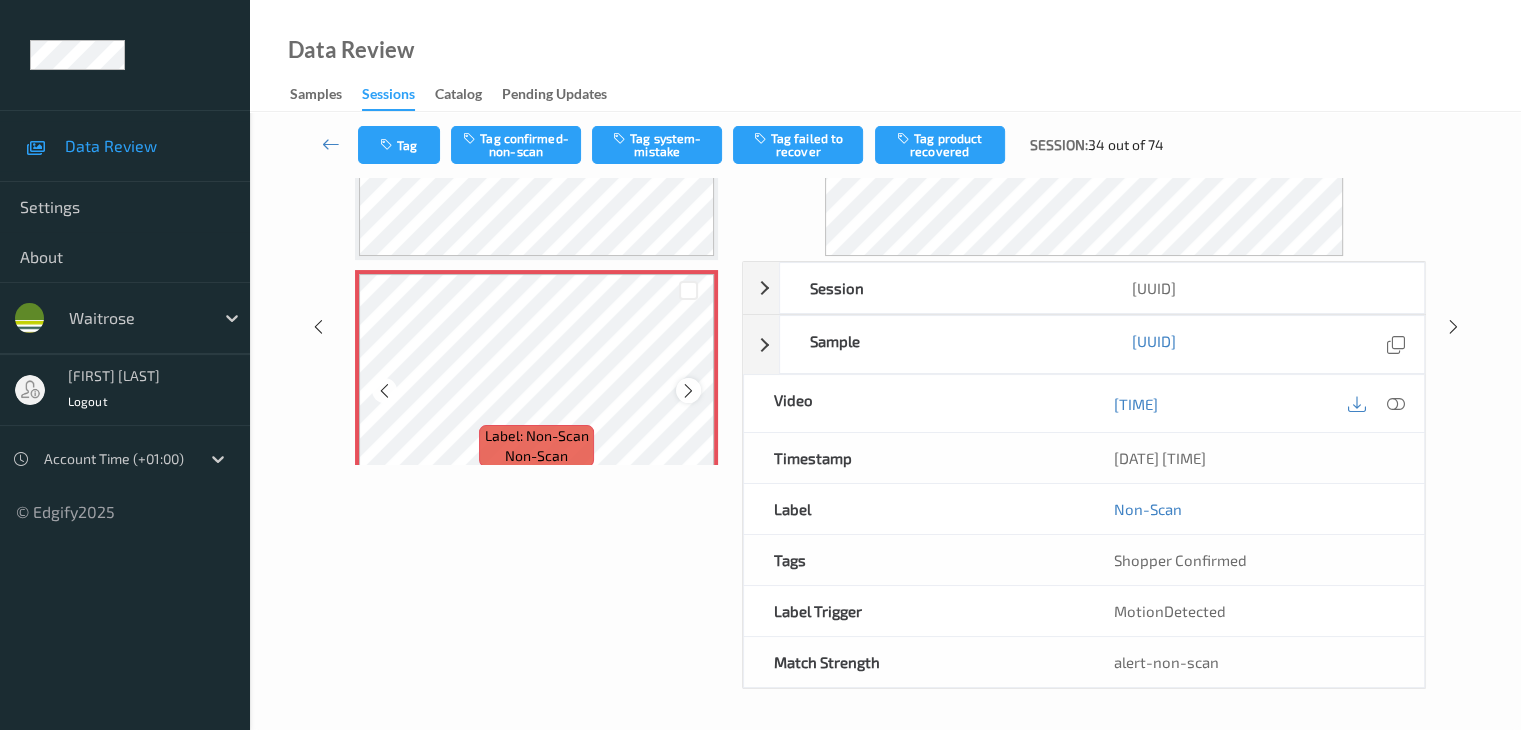 click at bounding box center [688, 391] 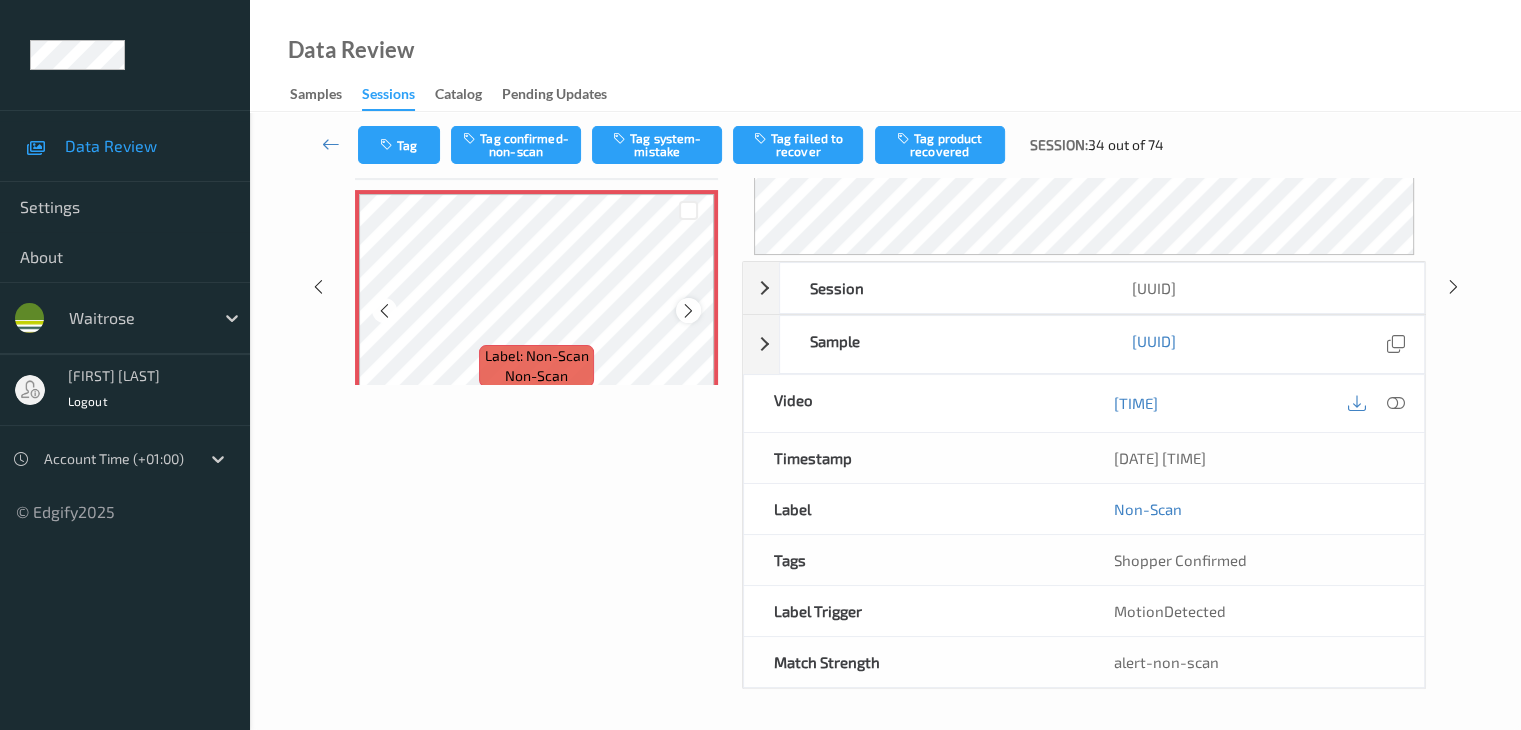 click at bounding box center [688, 310] 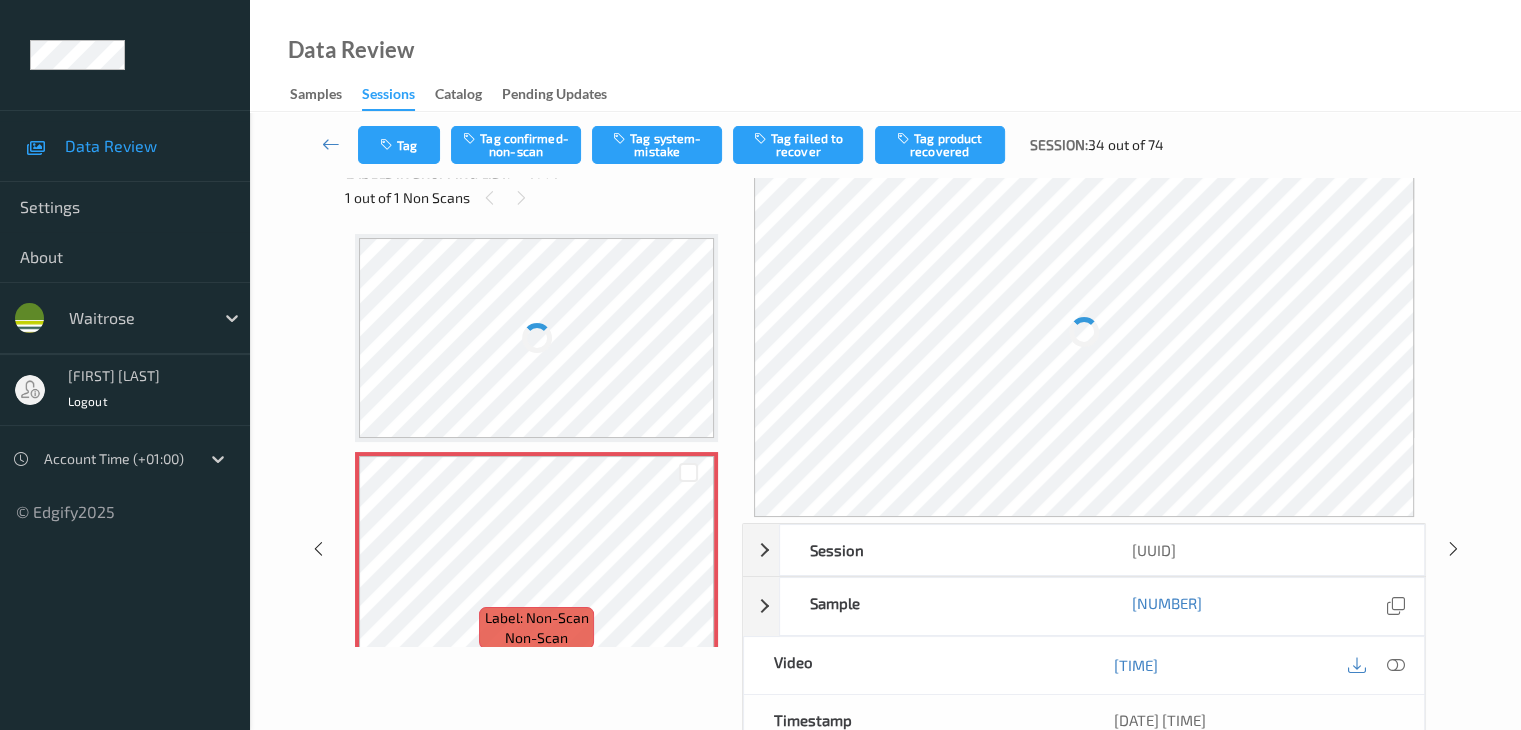 scroll, scrollTop: 0, scrollLeft: 0, axis: both 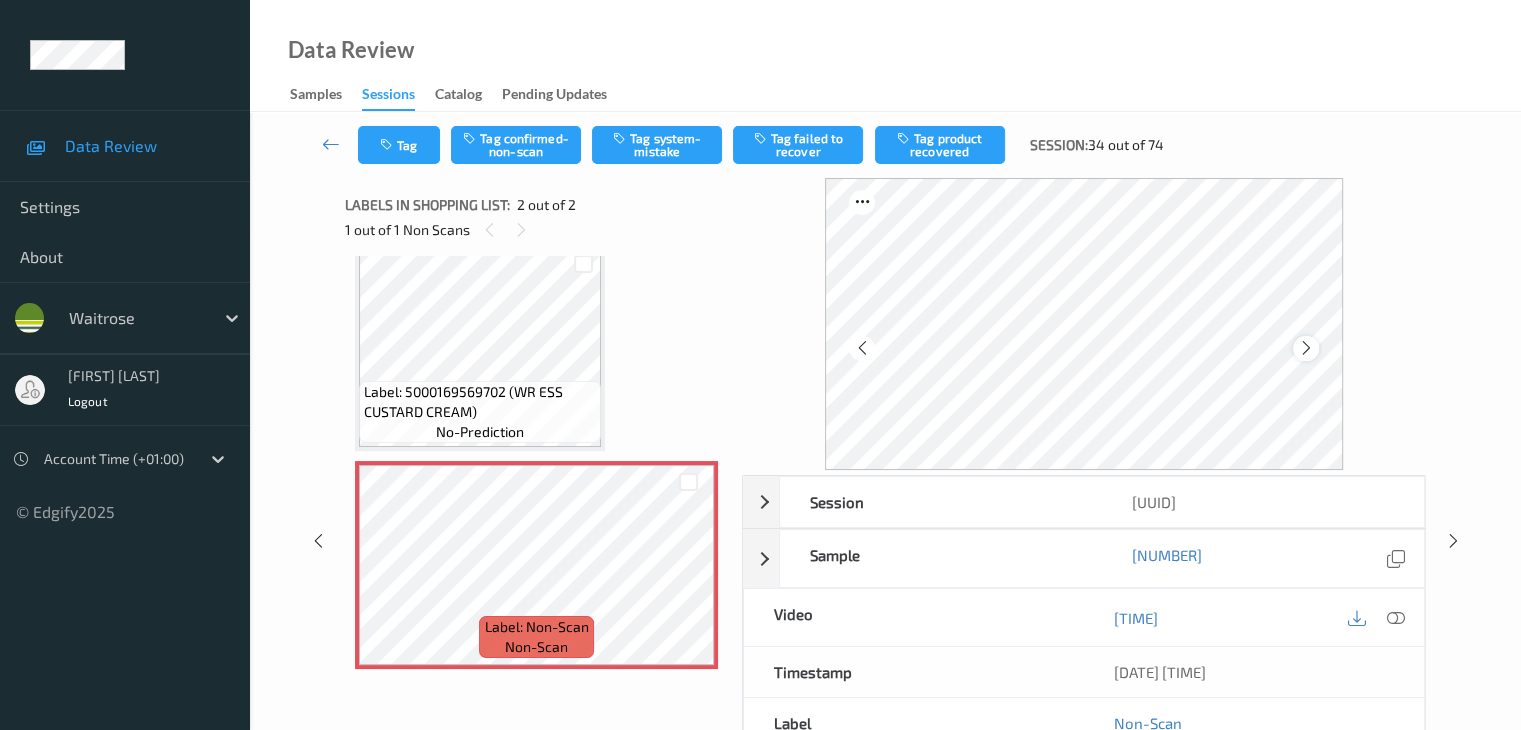 click at bounding box center (1306, 348) 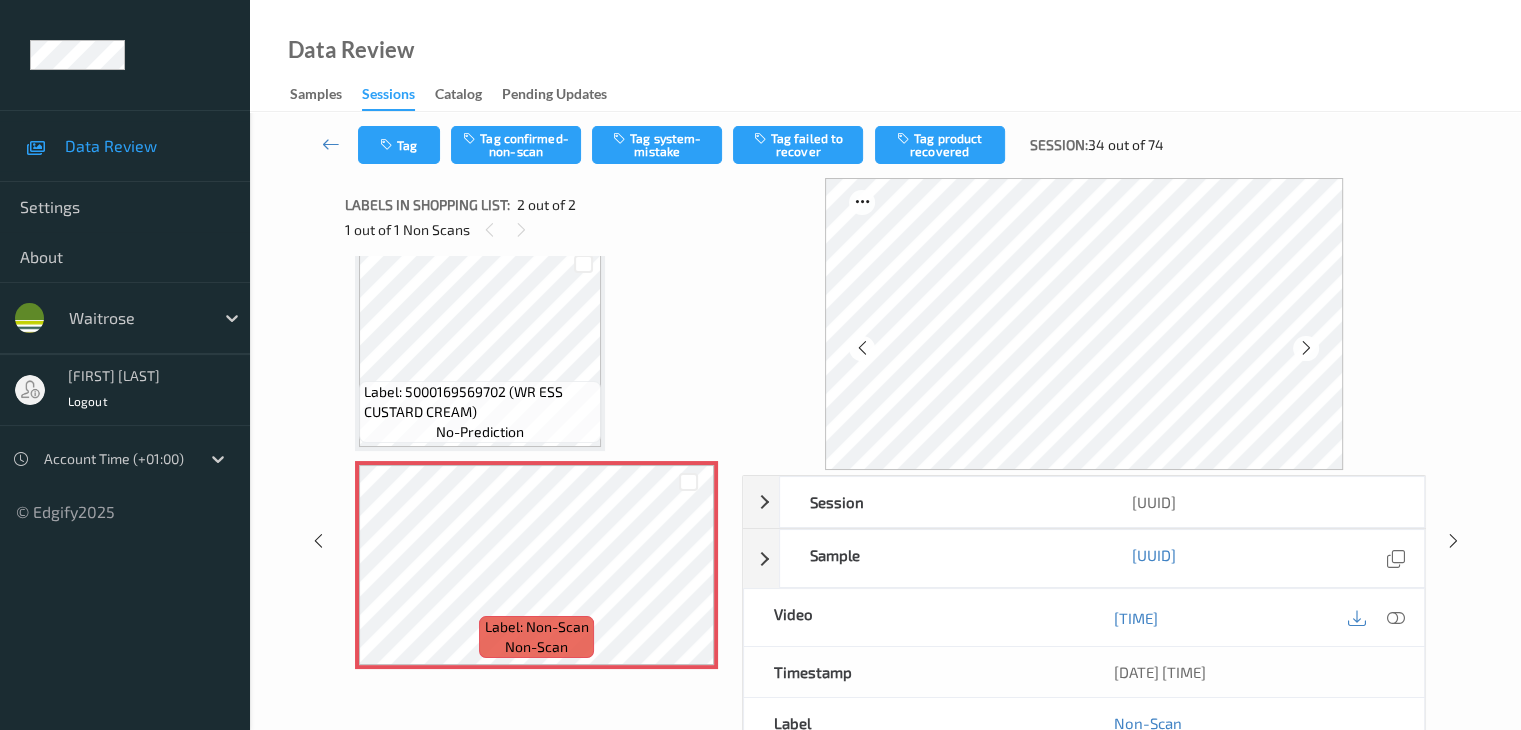 click at bounding box center (1306, 348) 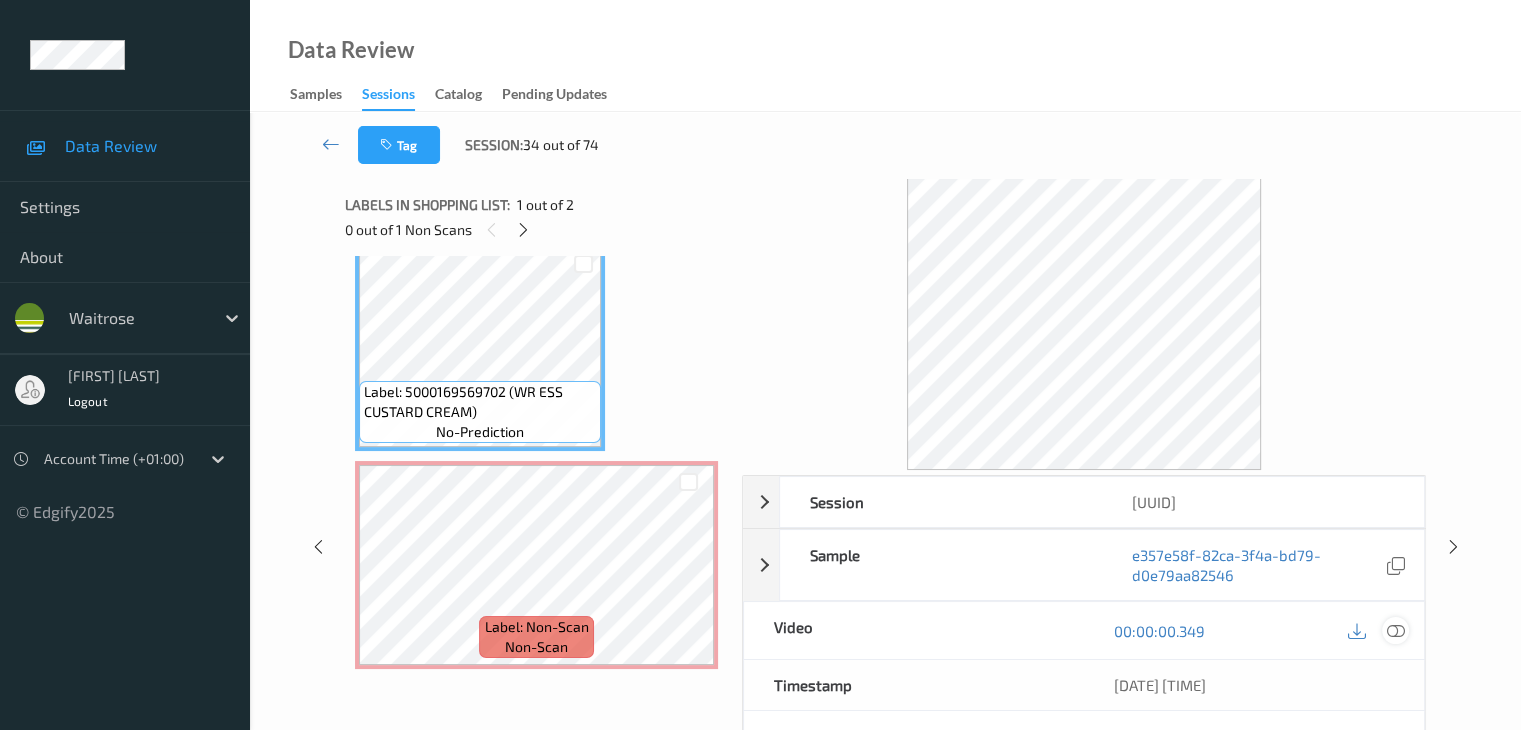 click at bounding box center (1395, 631) 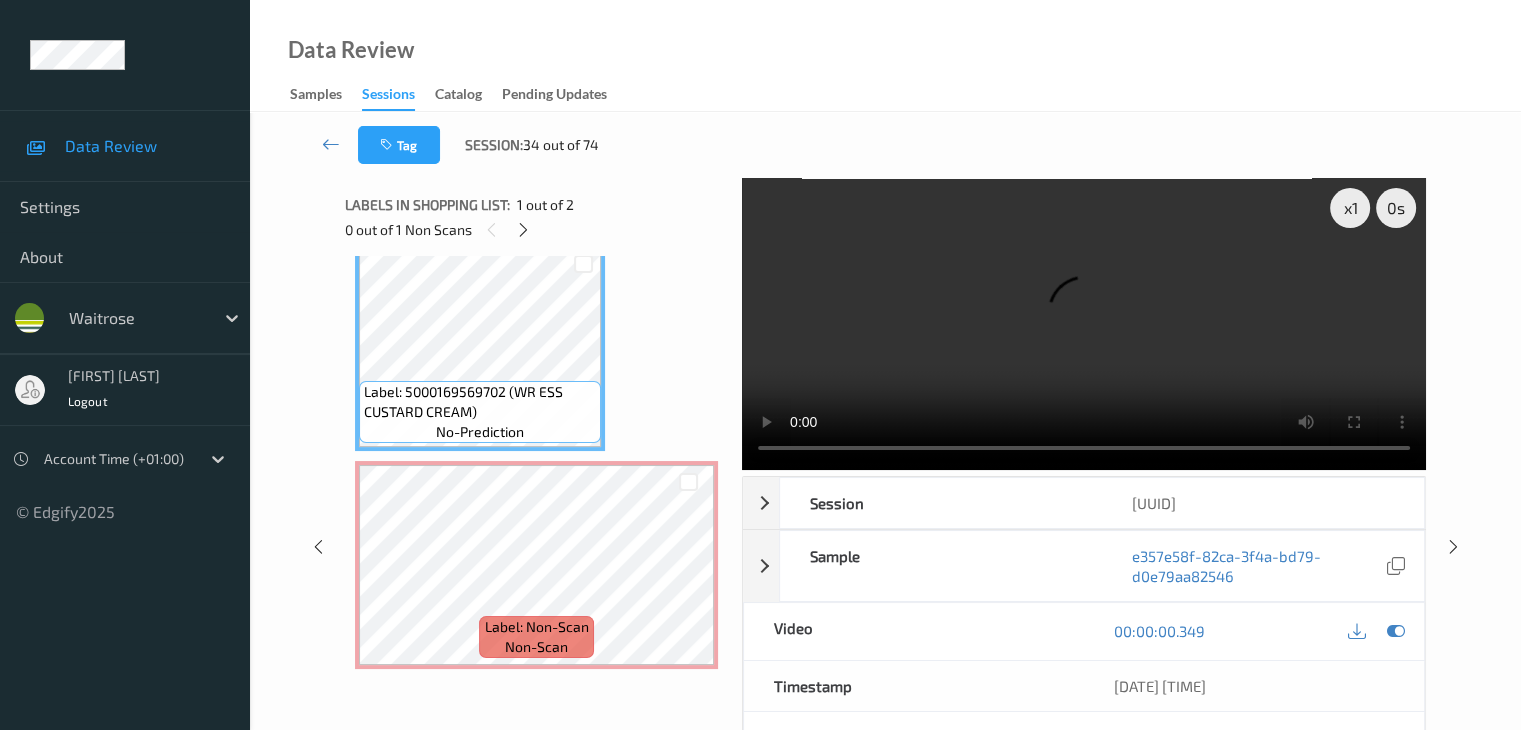 scroll, scrollTop: 0, scrollLeft: 0, axis: both 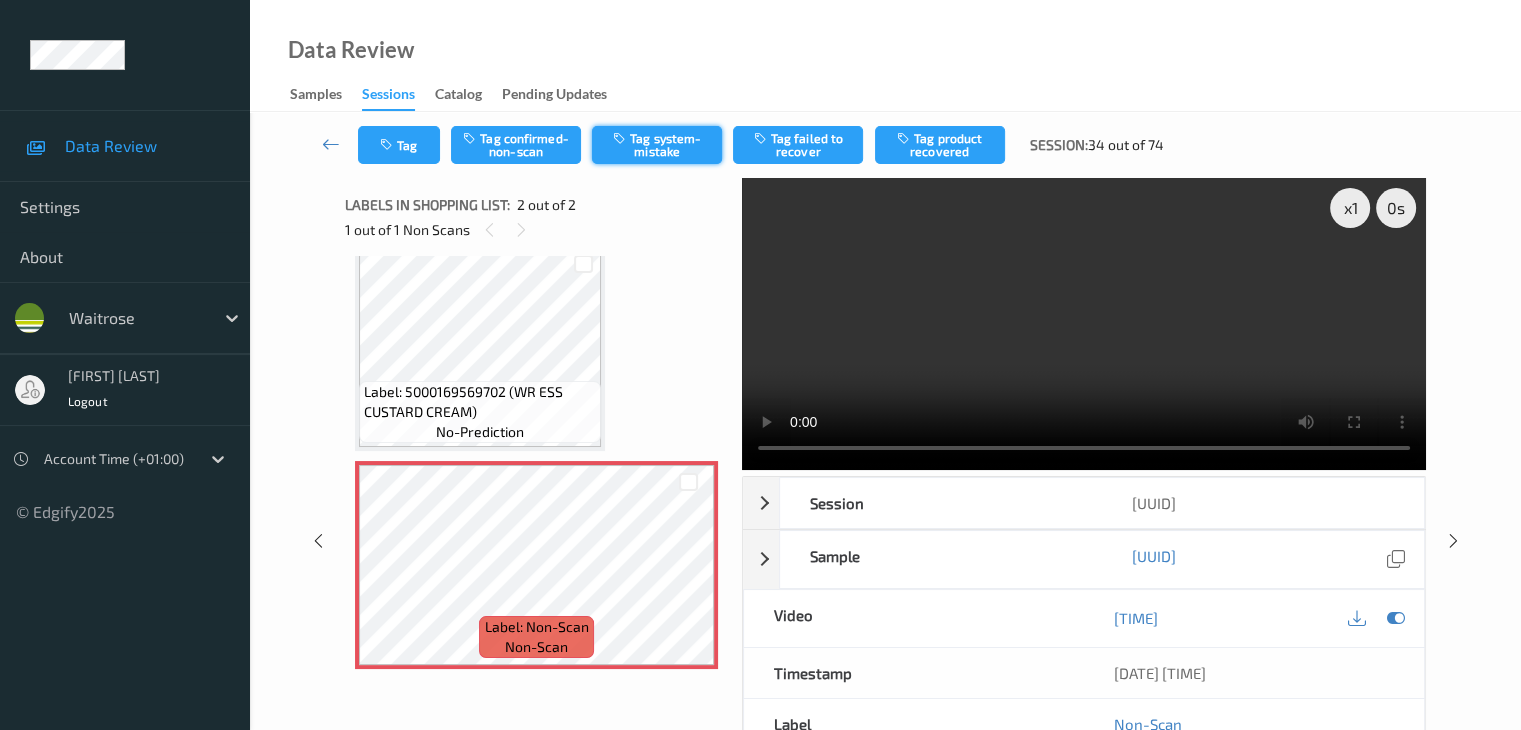 click on "Tag   system-mistake" at bounding box center [657, 145] 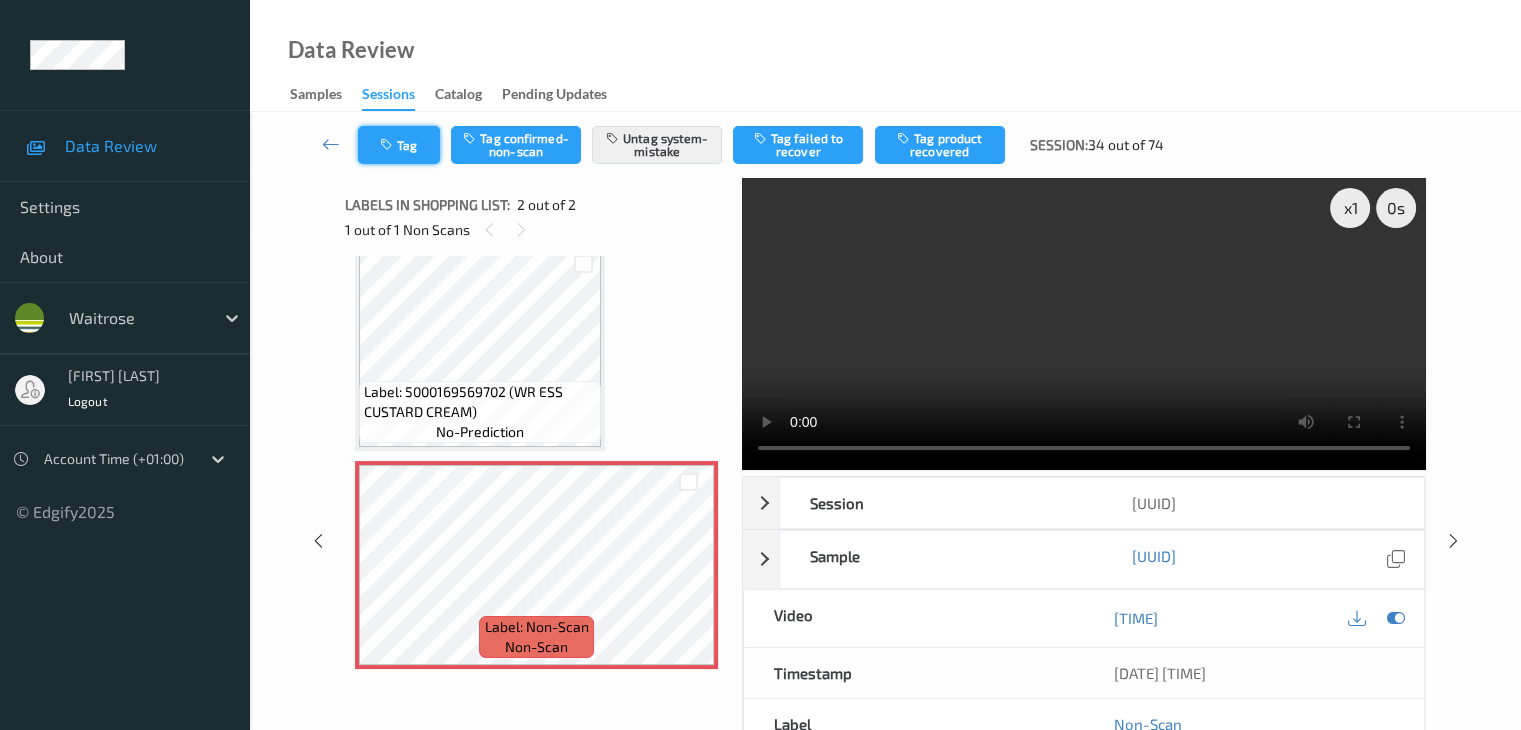 click on "Tag" at bounding box center [399, 145] 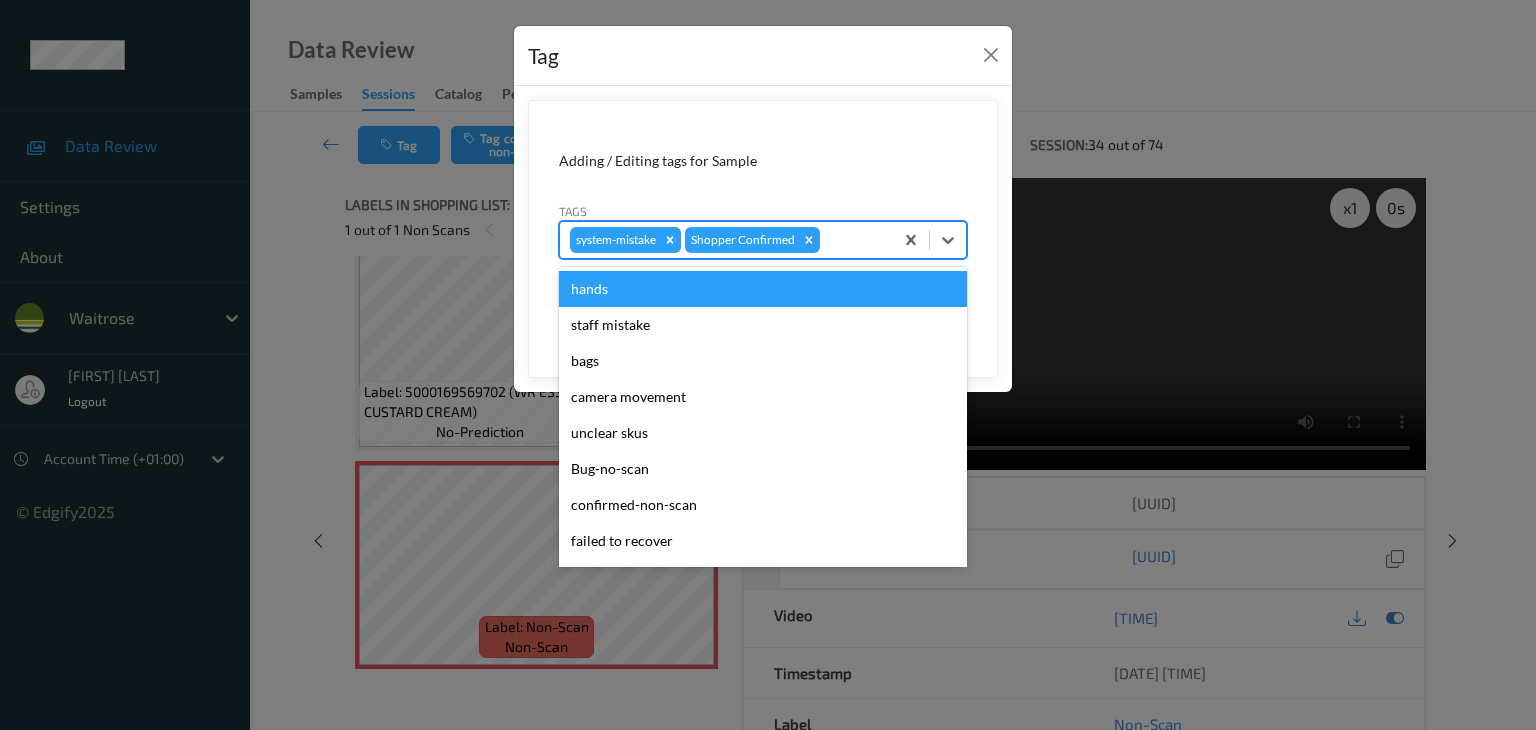 click at bounding box center [853, 240] 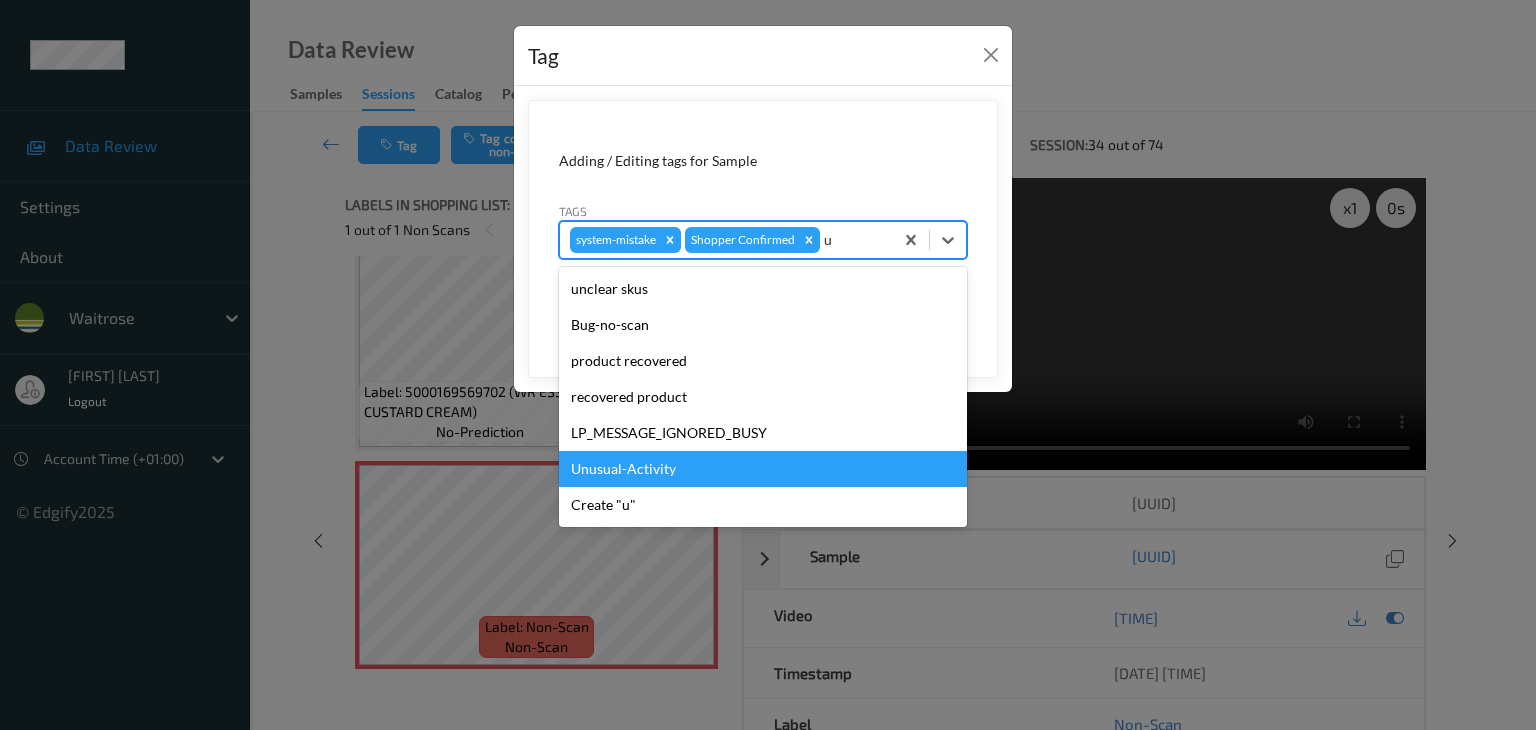 click on "Unusual-Activity" at bounding box center (763, 469) 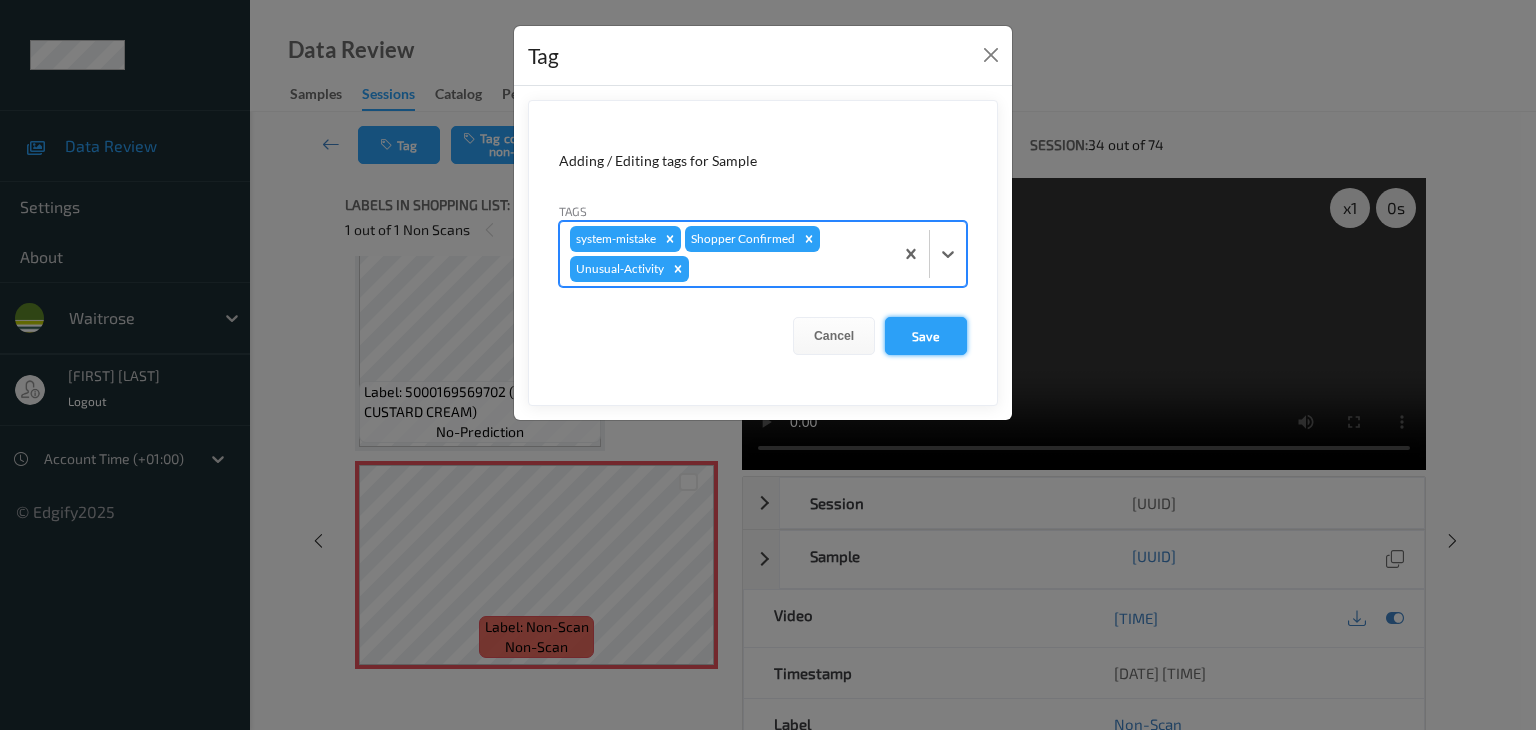 click on "Save" at bounding box center [926, 336] 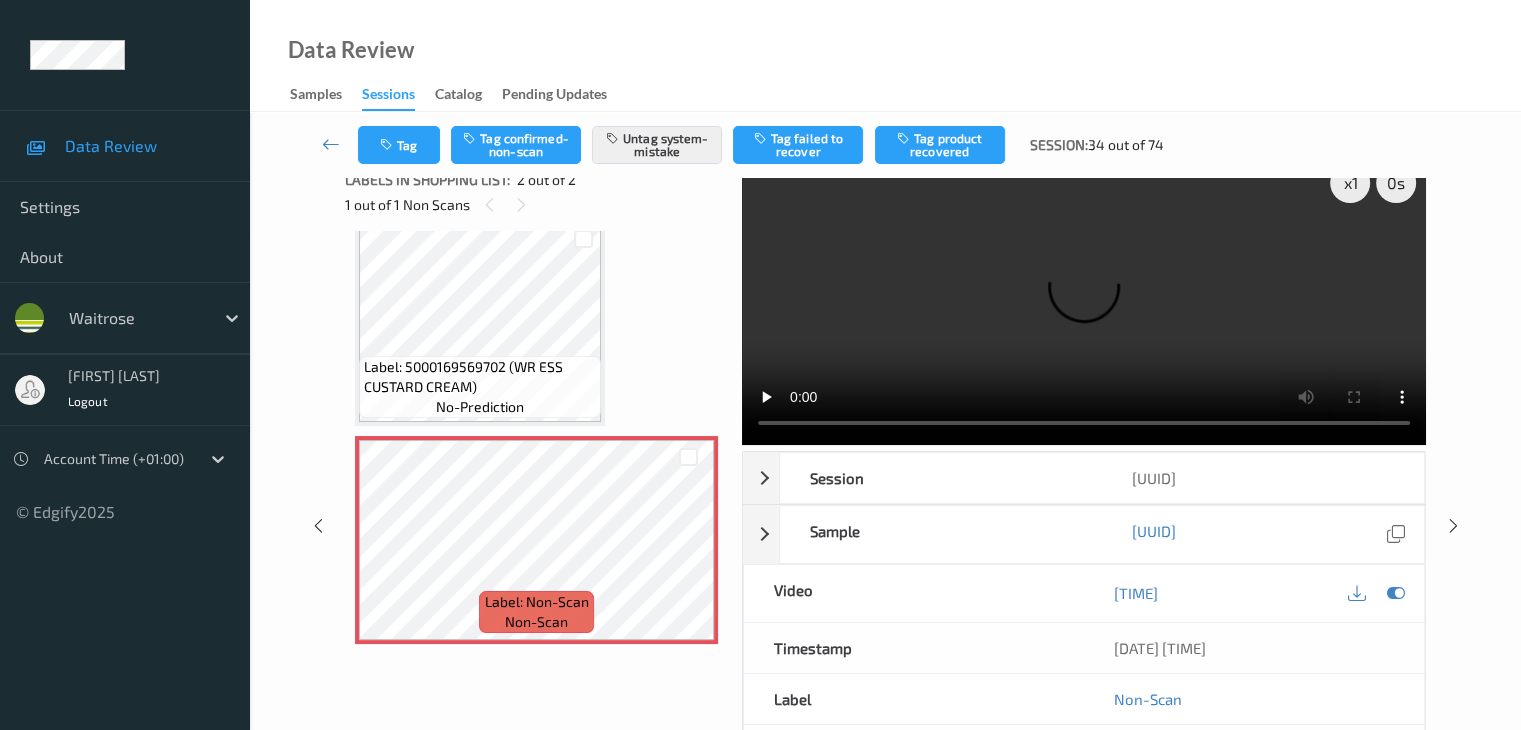 scroll, scrollTop: 0, scrollLeft: 0, axis: both 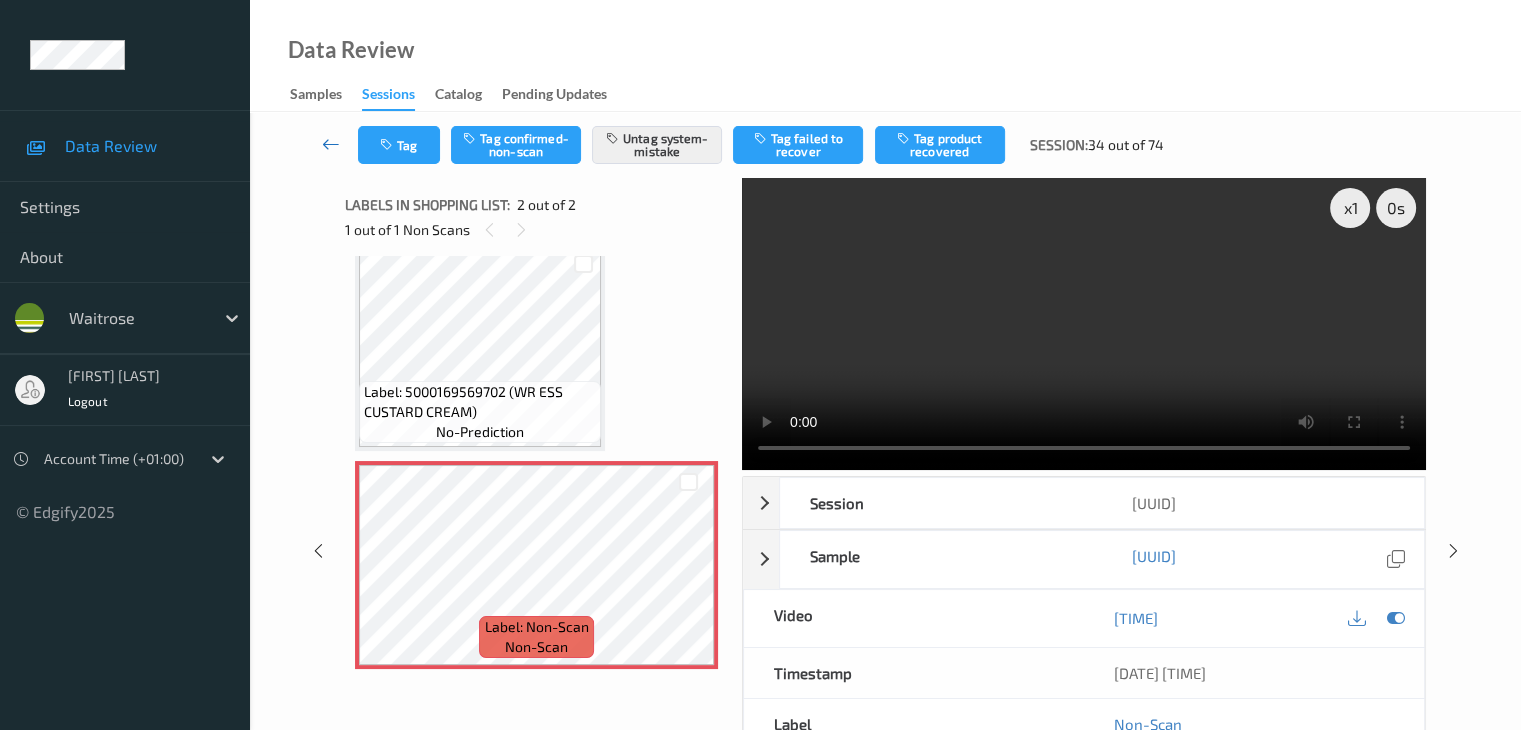 click at bounding box center [331, 145] 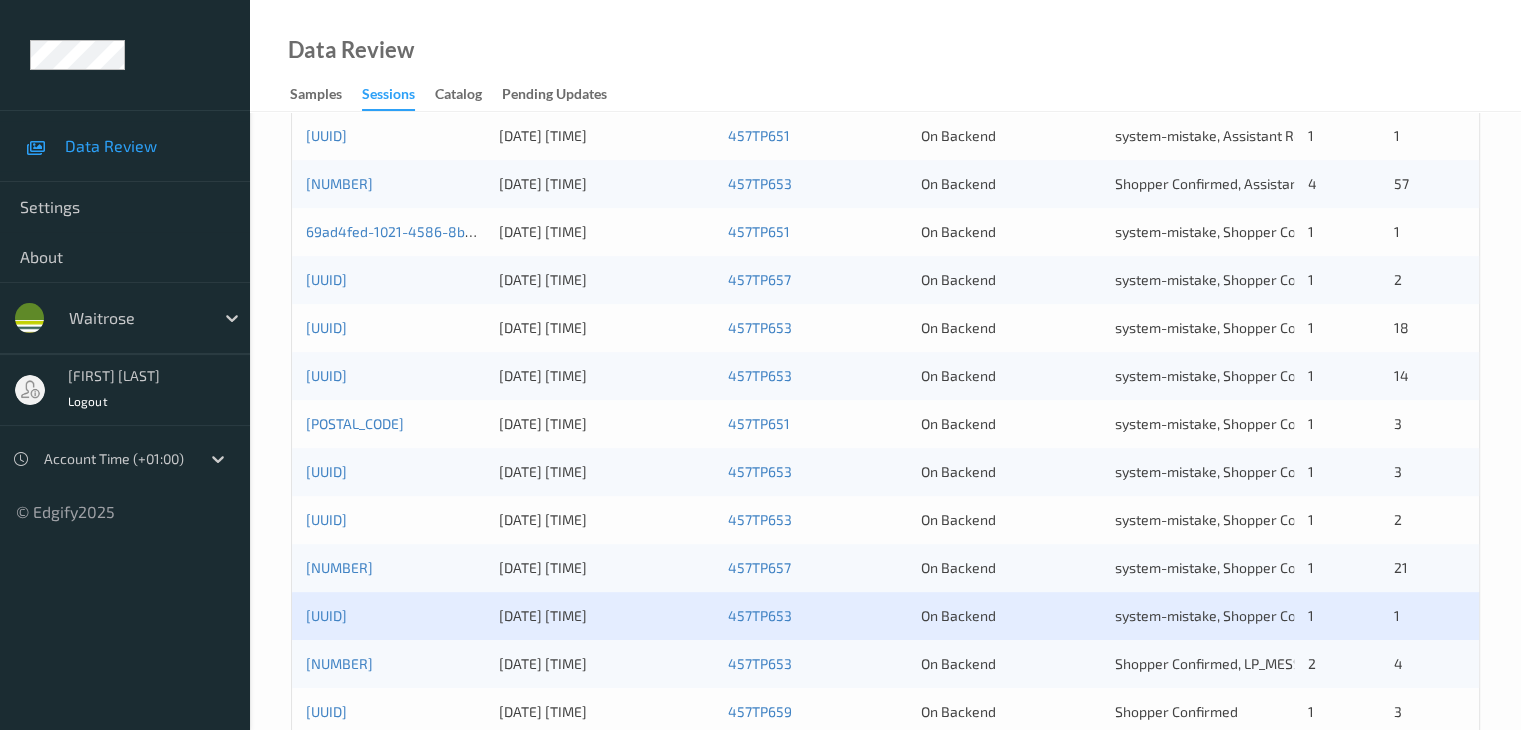scroll, scrollTop: 900, scrollLeft: 0, axis: vertical 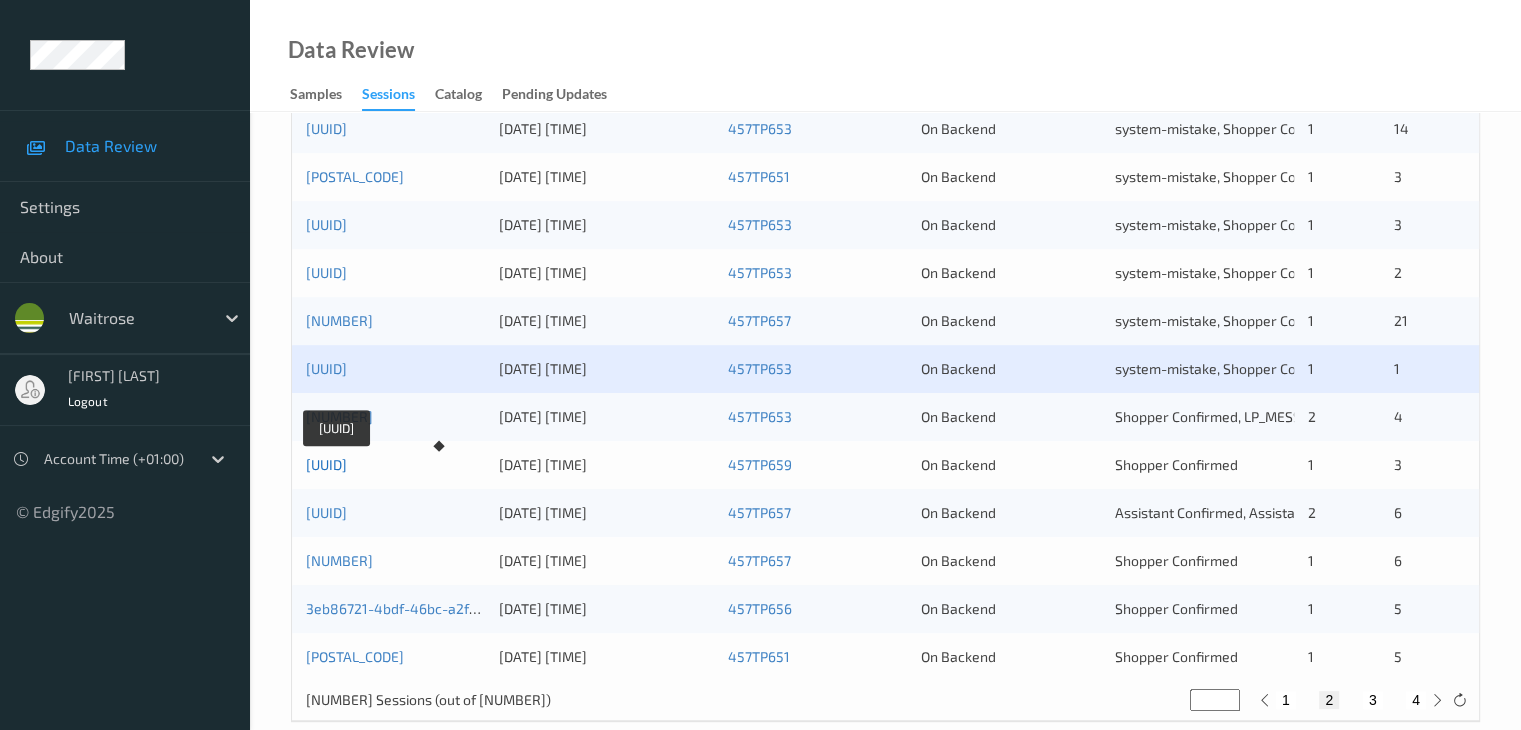 click on "20982bf2-9daf-4a71-a913-65b575527e6b" at bounding box center (326, 464) 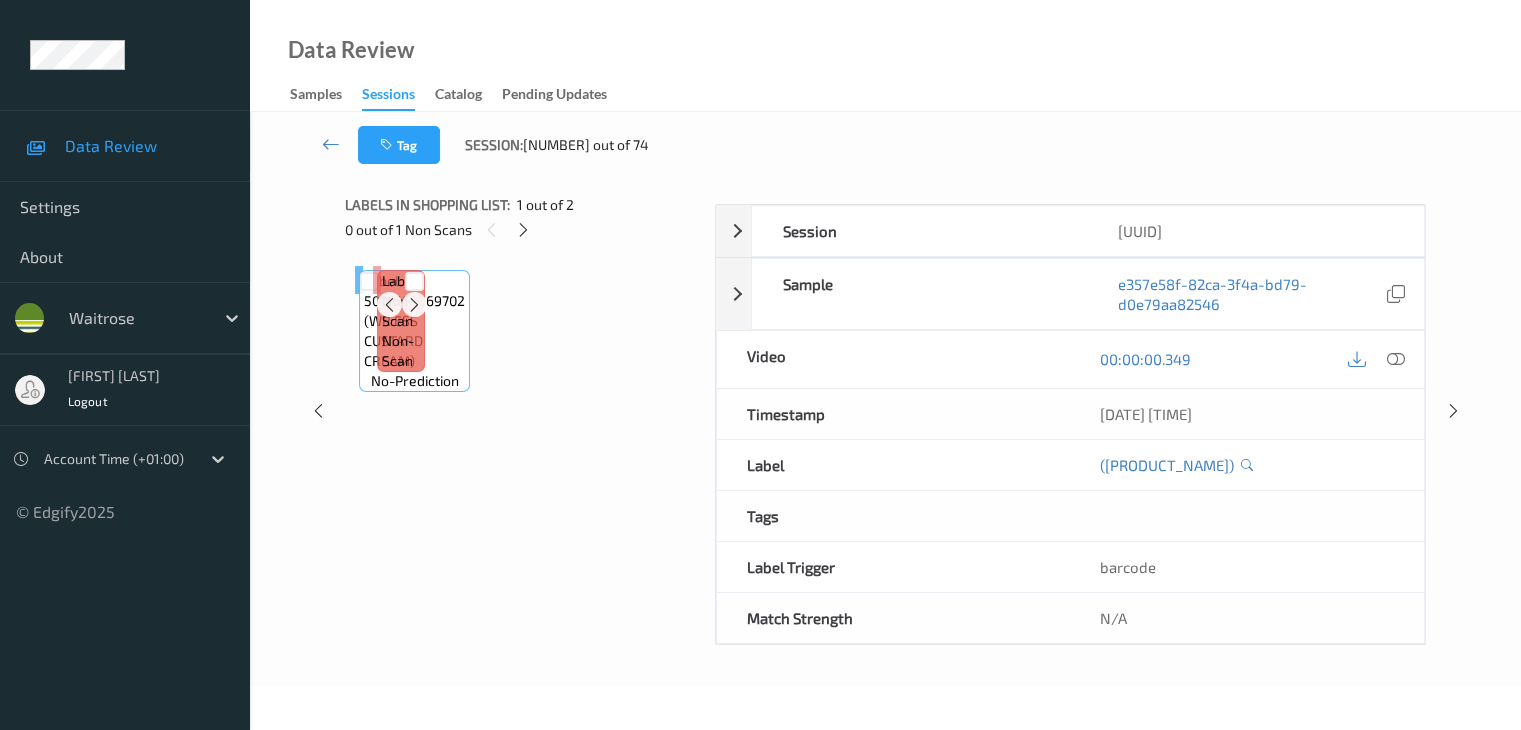 scroll, scrollTop: 0, scrollLeft: 0, axis: both 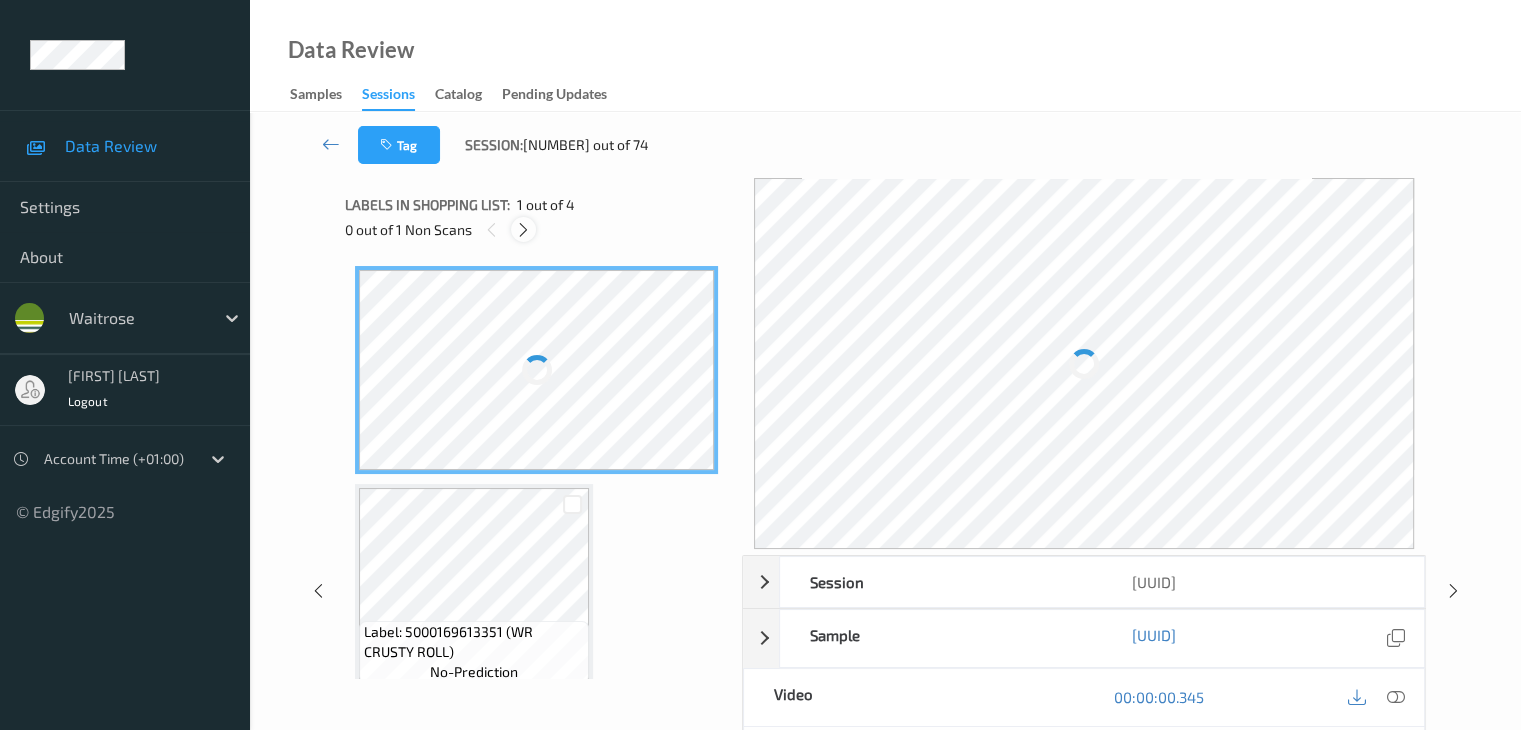 click at bounding box center [523, 230] 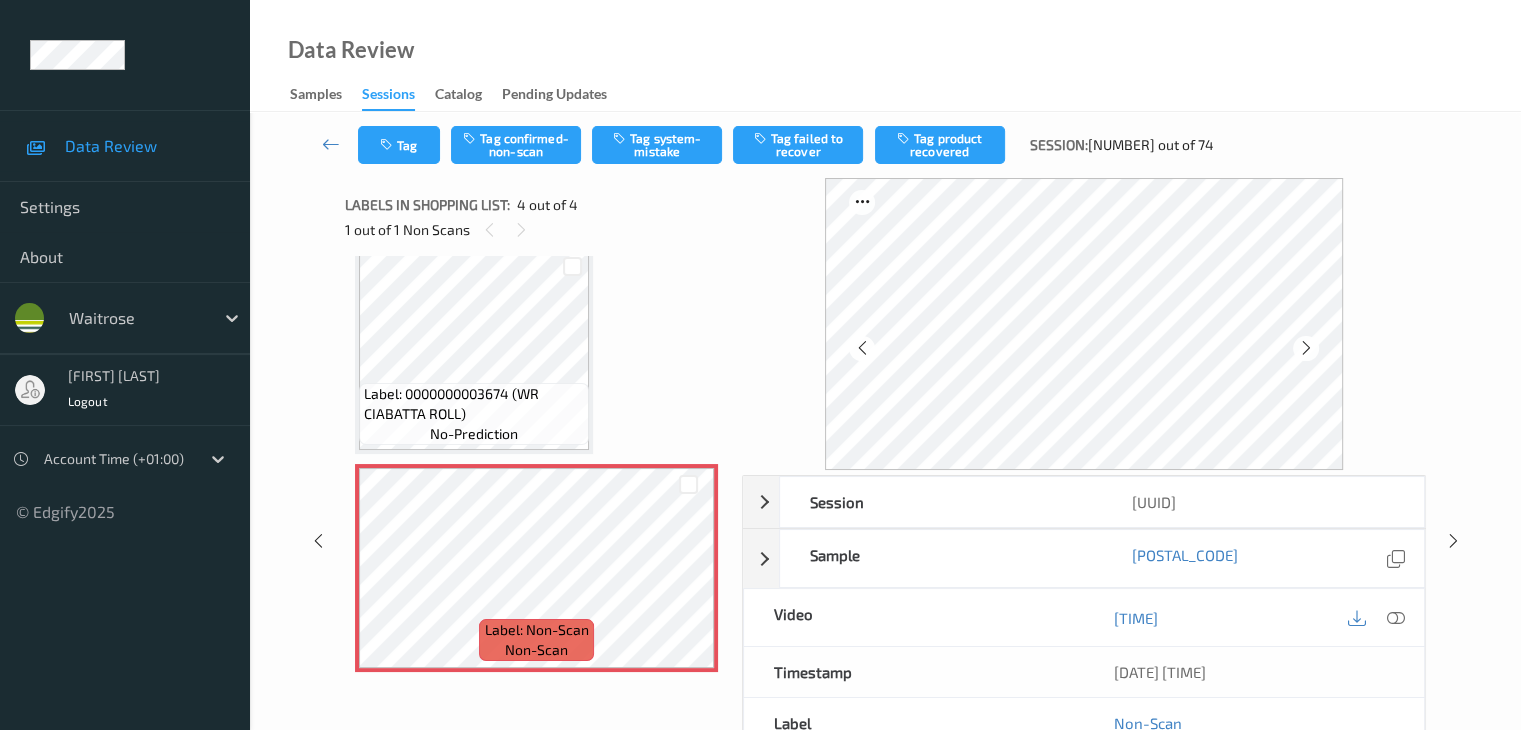 scroll, scrollTop: 459, scrollLeft: 0, axis: vertical 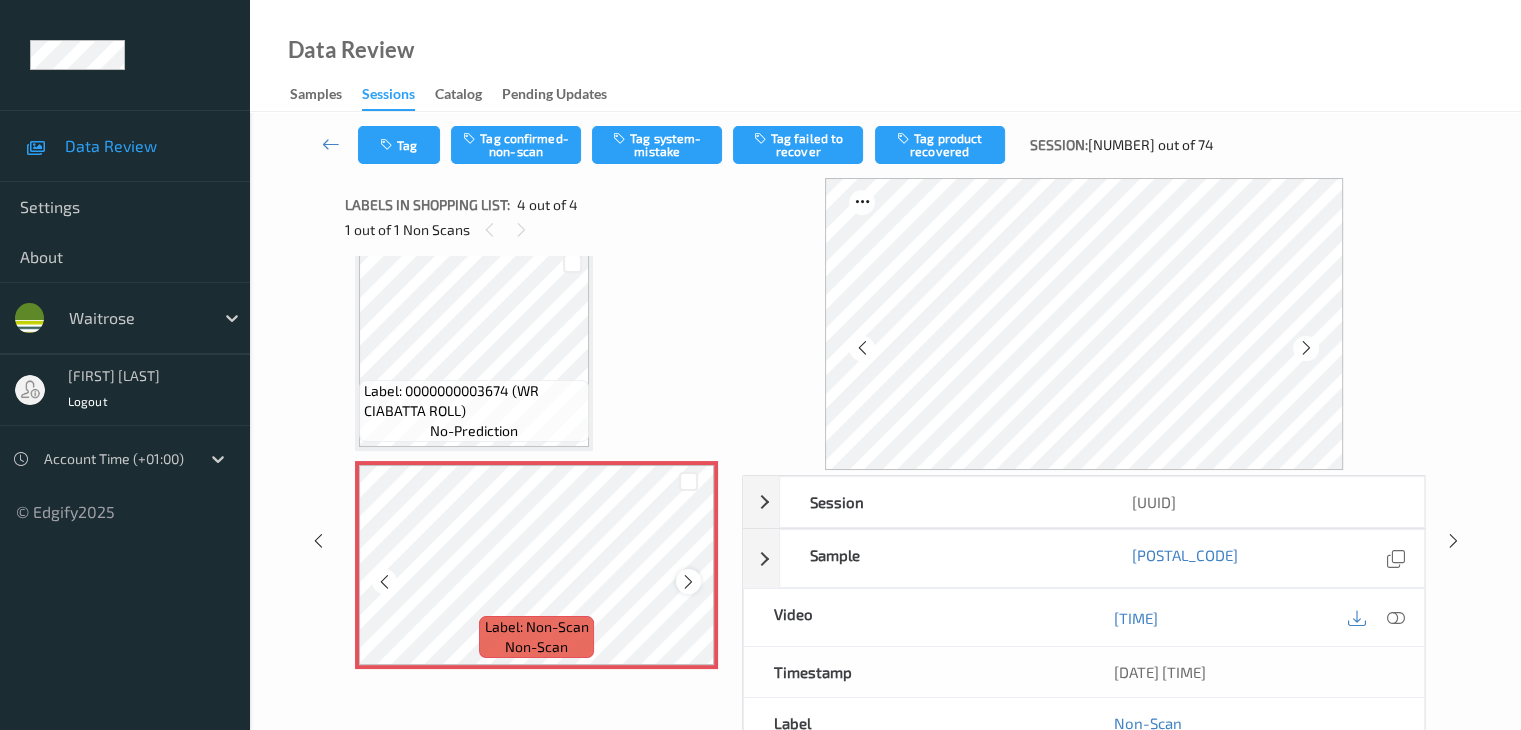 click at bounding box center [688, 582] 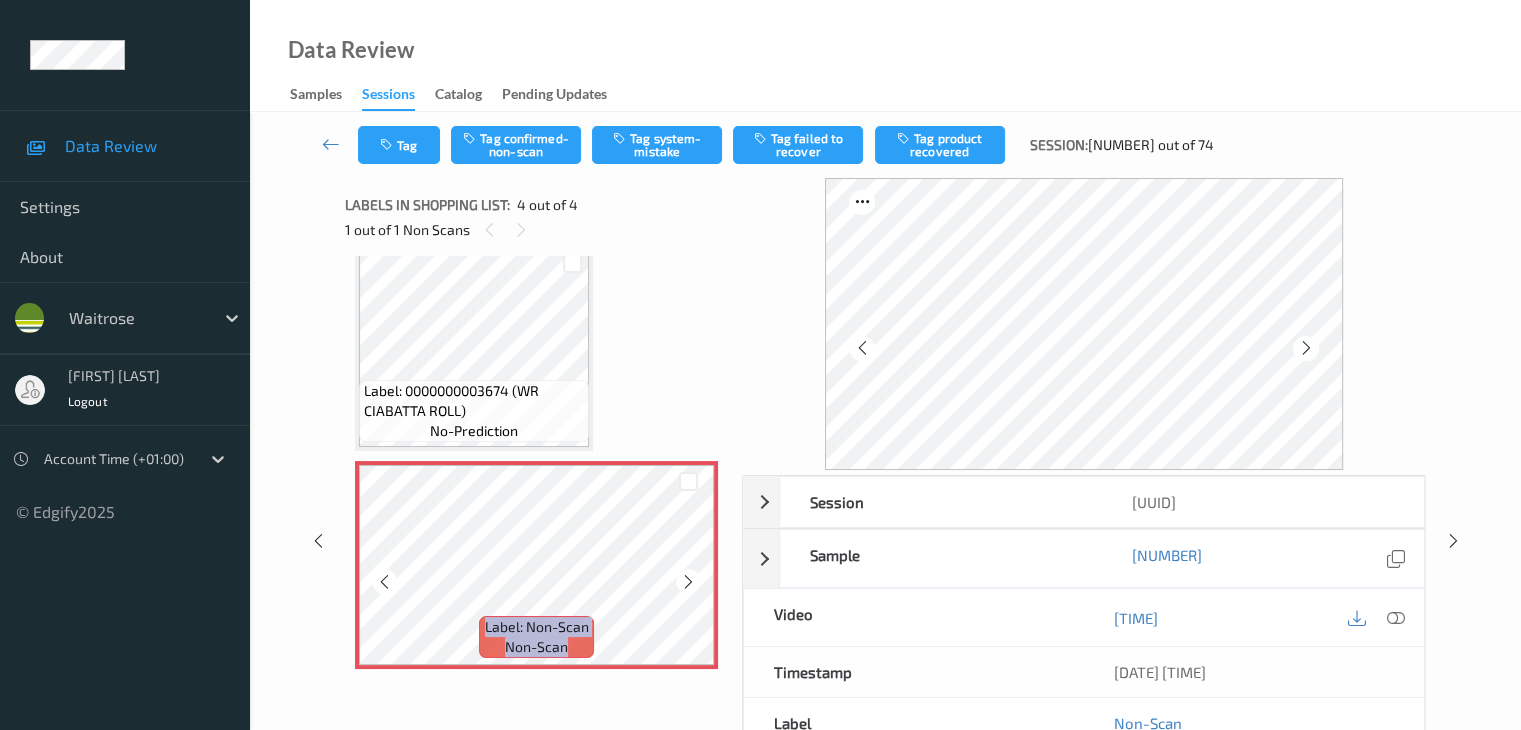 click at bounding box center (688, 582) 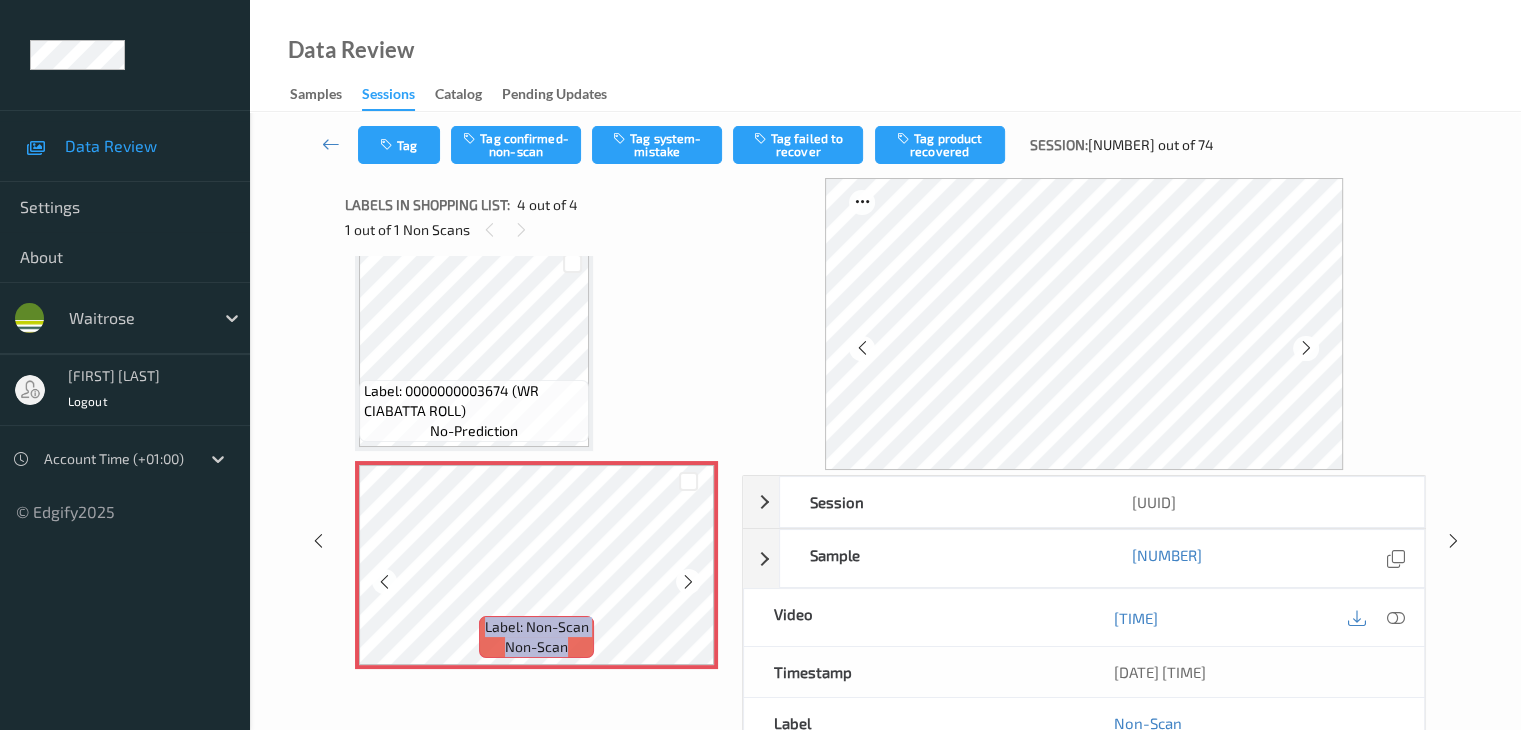 scroll, scrollTop: 434, scrollLeft: 0, axis: vertical 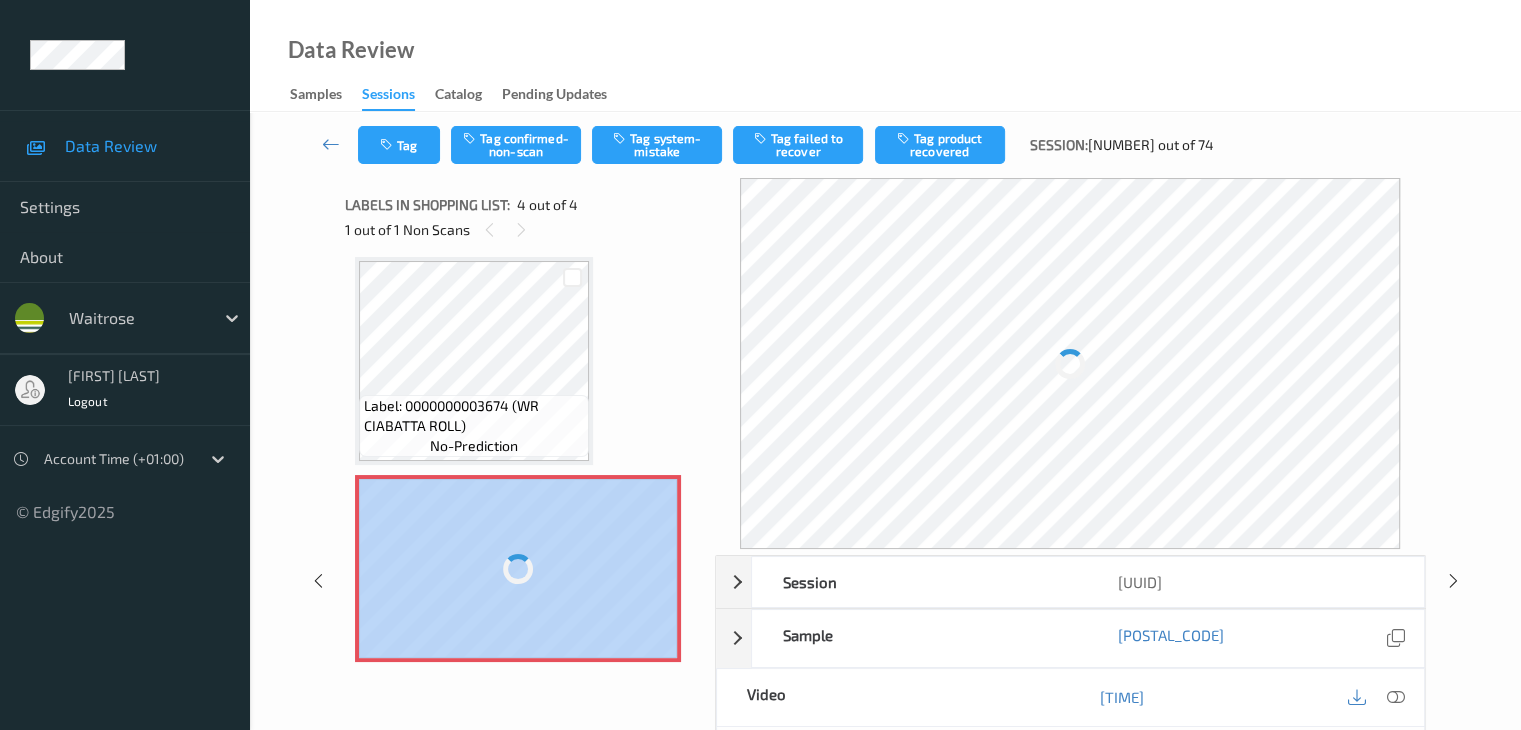 click on "Label: 5059319022406 (CRUNCHY NUT HONEY) no-prediction Label: 5000169613351 (WR CRUSTY ROLL) no-prediction Label: 0000000003674 (WR CIABATTA ROLL) no-prediction Label: Non-Scan non-scan Label: Non-Scan non-scan Label: Non-Scan non-scan" at bounding box center [523, 467] 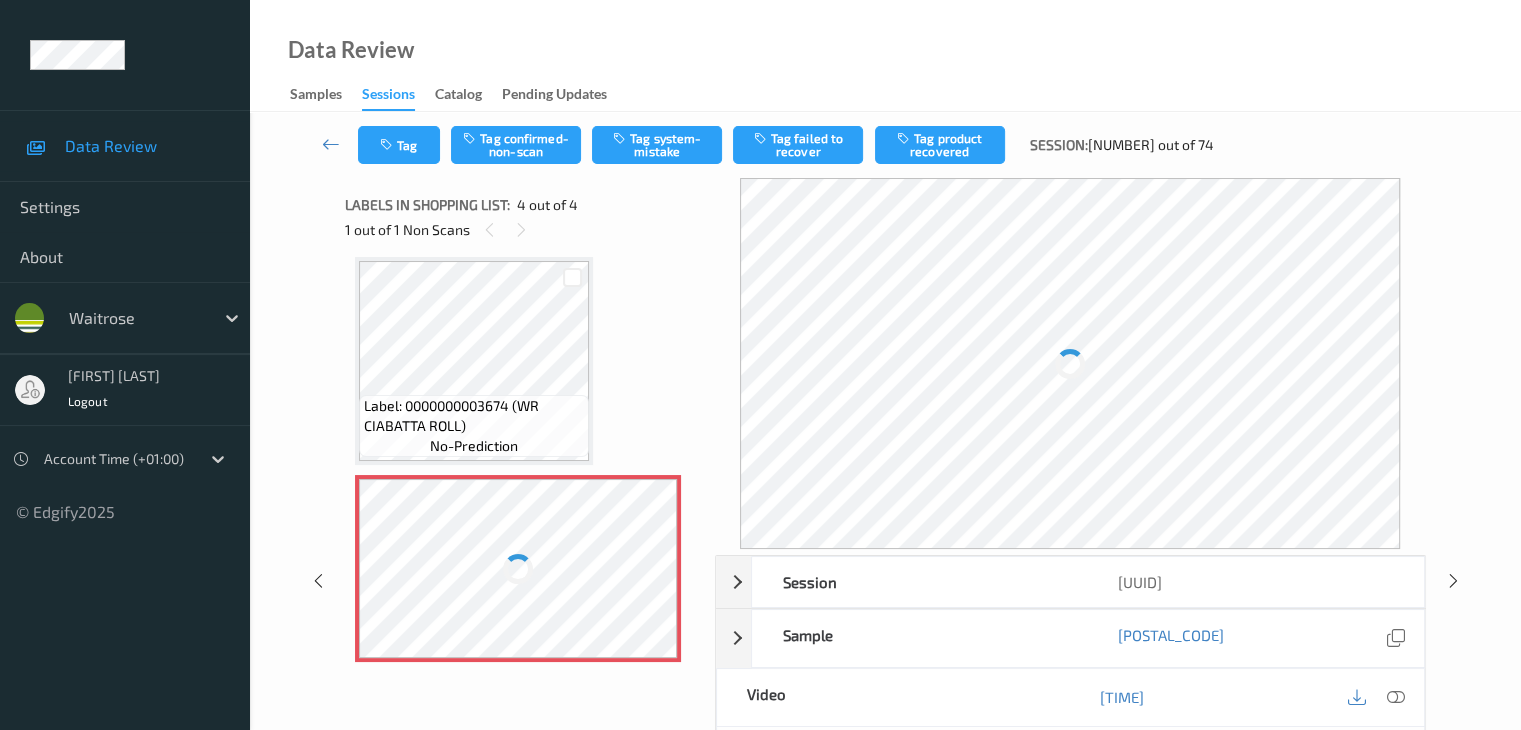 click at bounding box center (518, 568) 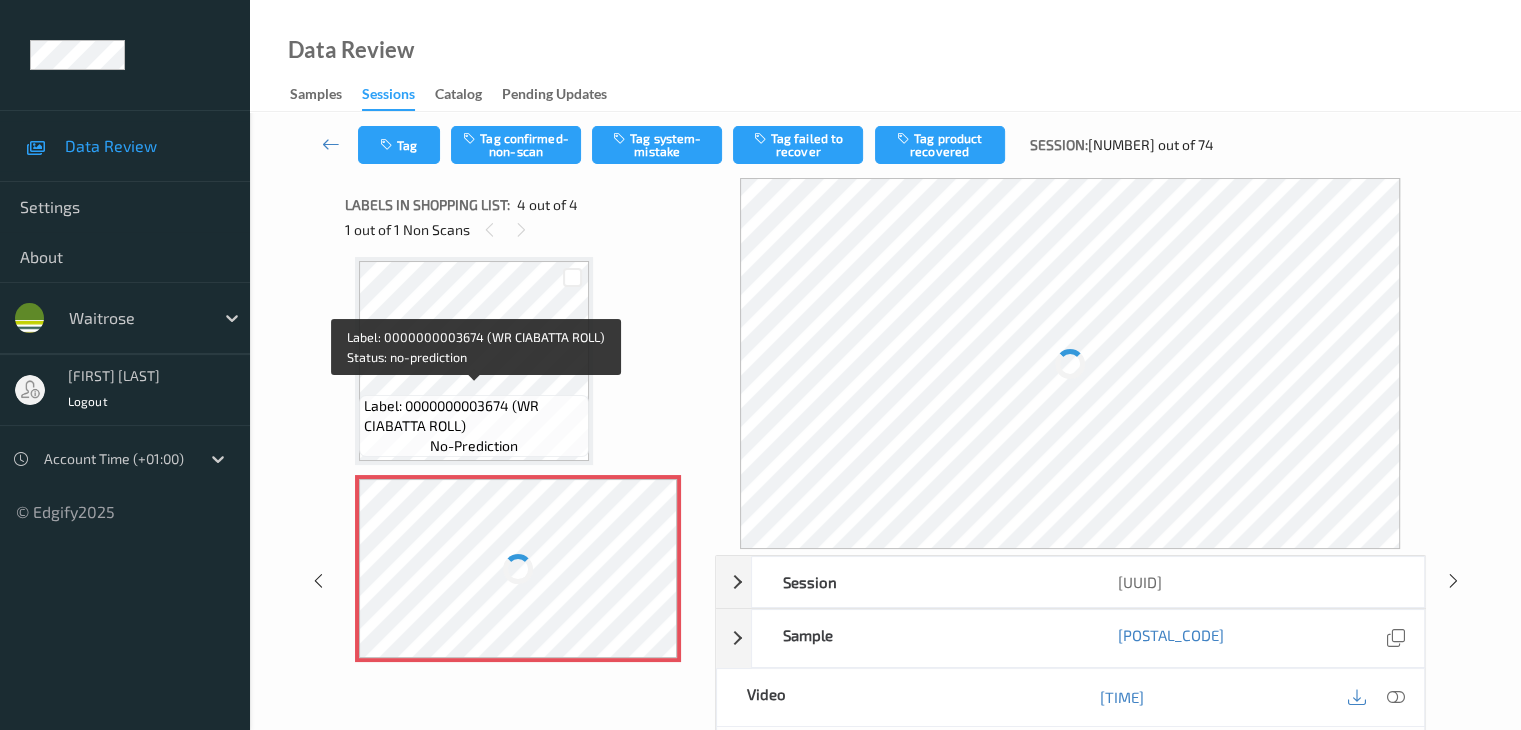 click on "Label: 0000000003674 (WR CIABATTA ROLL)" at bounding box center (474, 416) 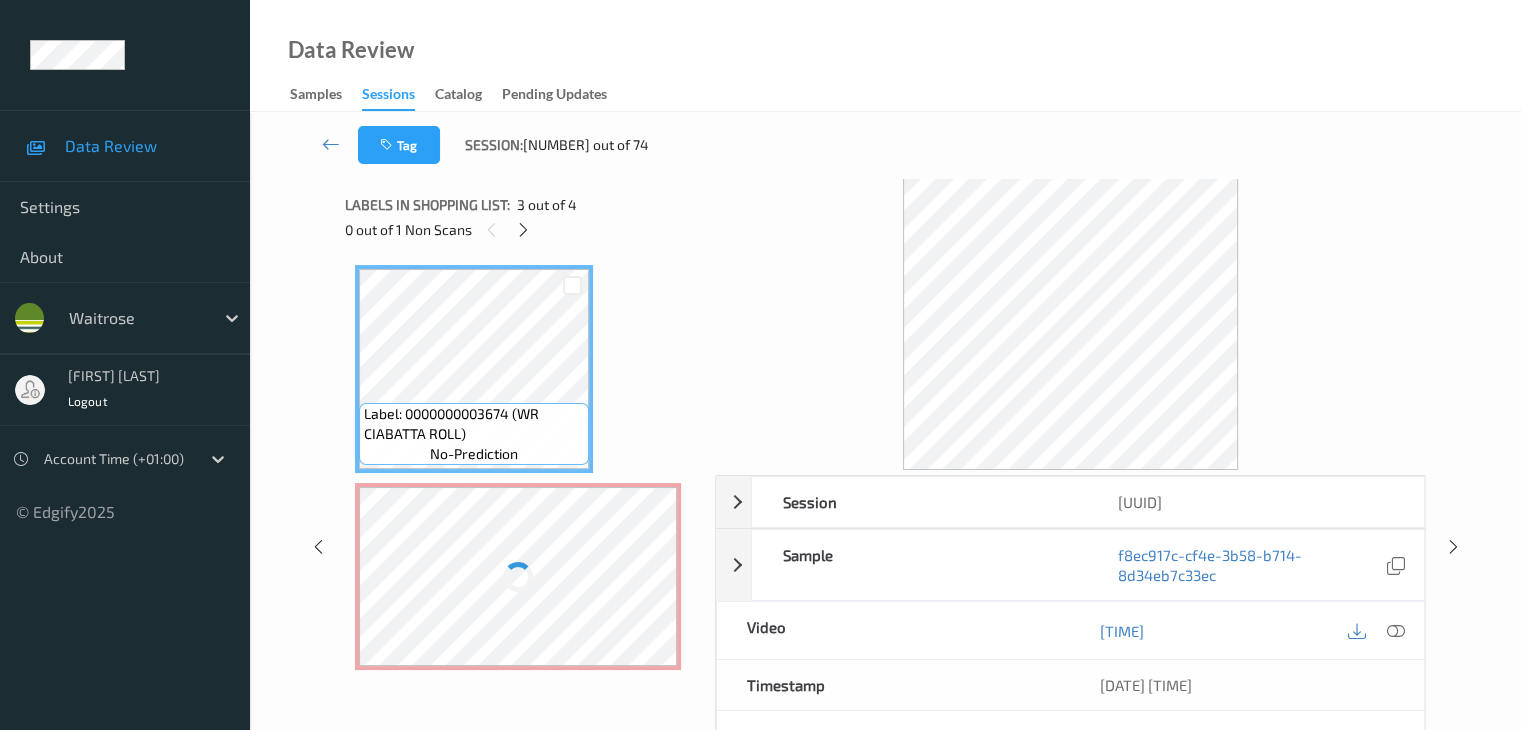 scroll, scrollTop: 433, scrollLeft: 0, axis: vertical 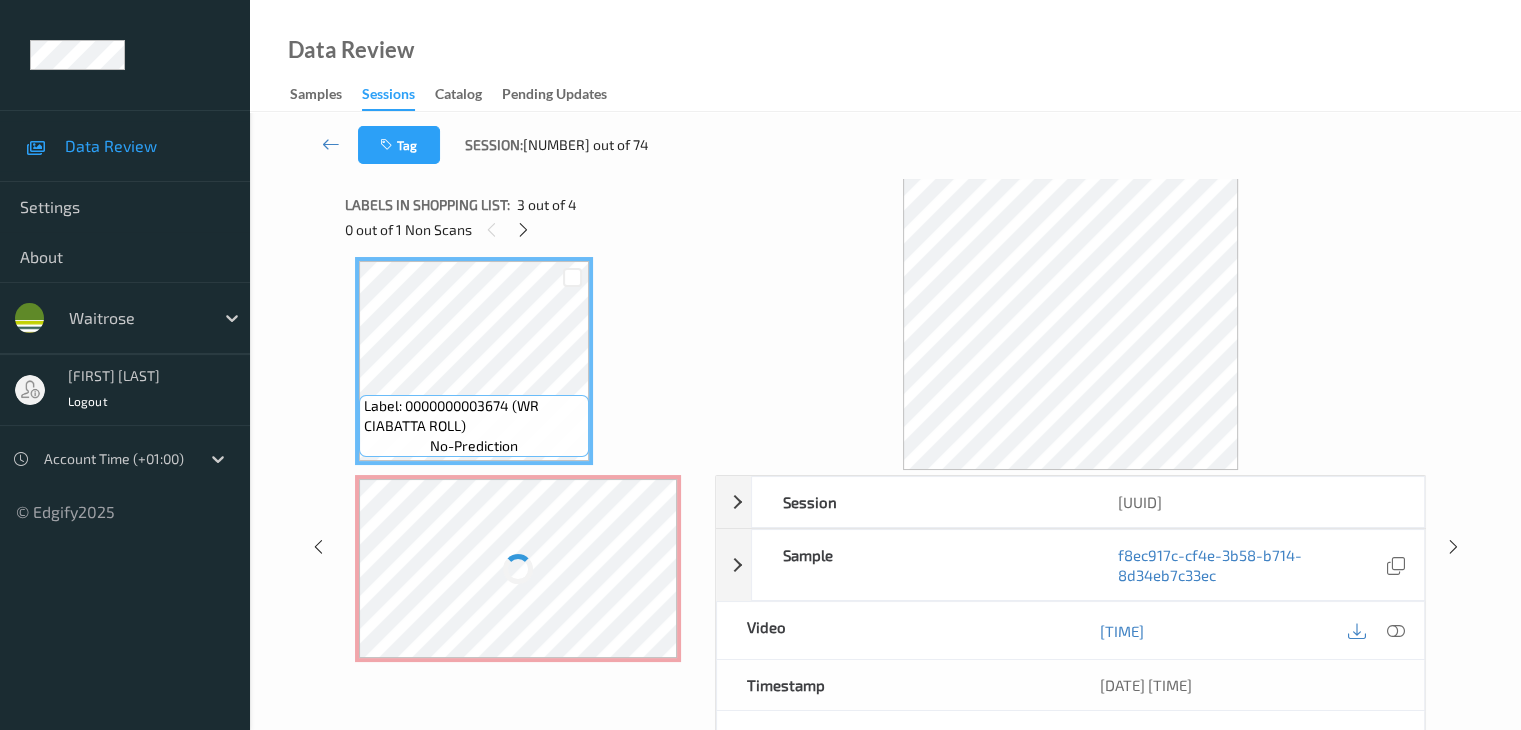 click at bounding box center [518, 568] 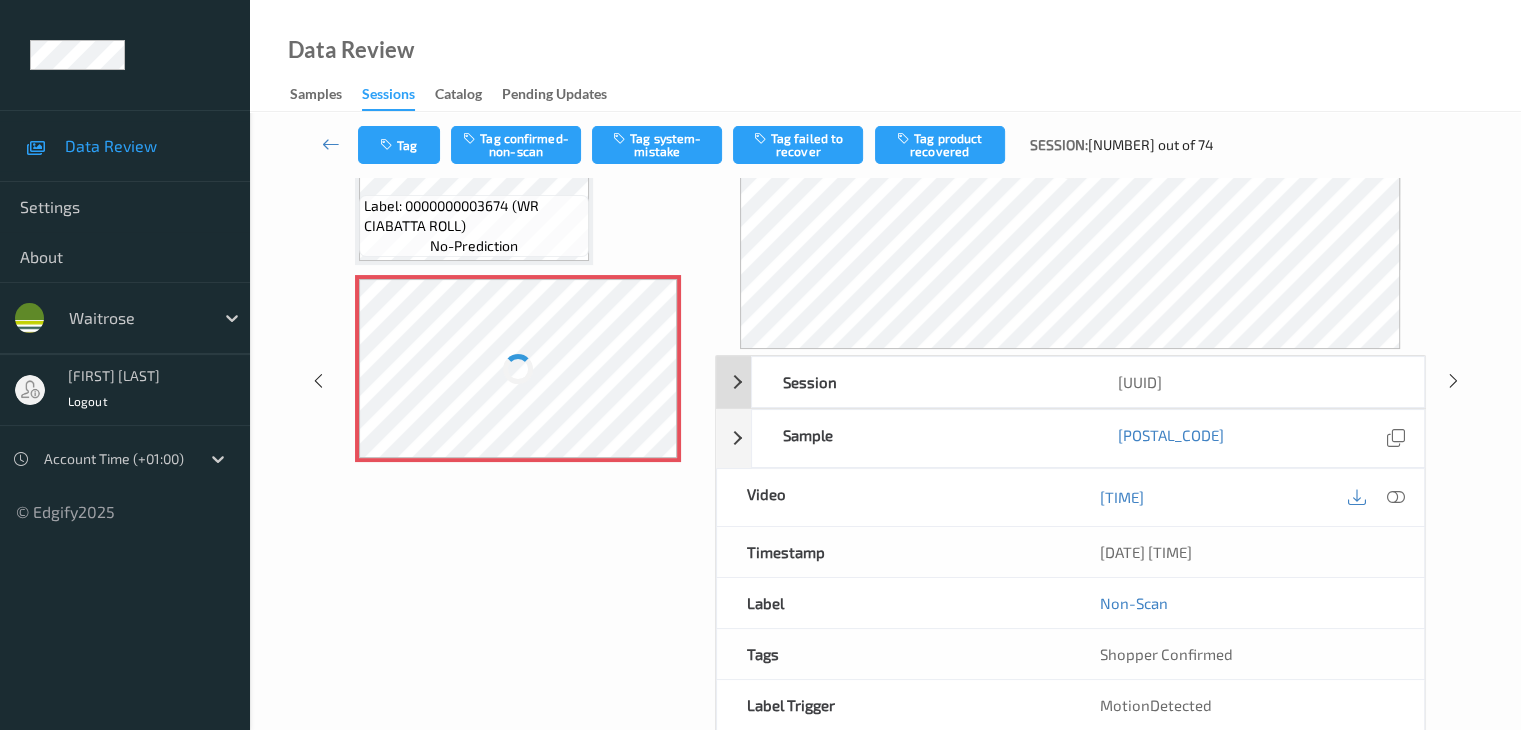 scroll, scrollTop: 100, scrollLeft: 0, axis: vertical 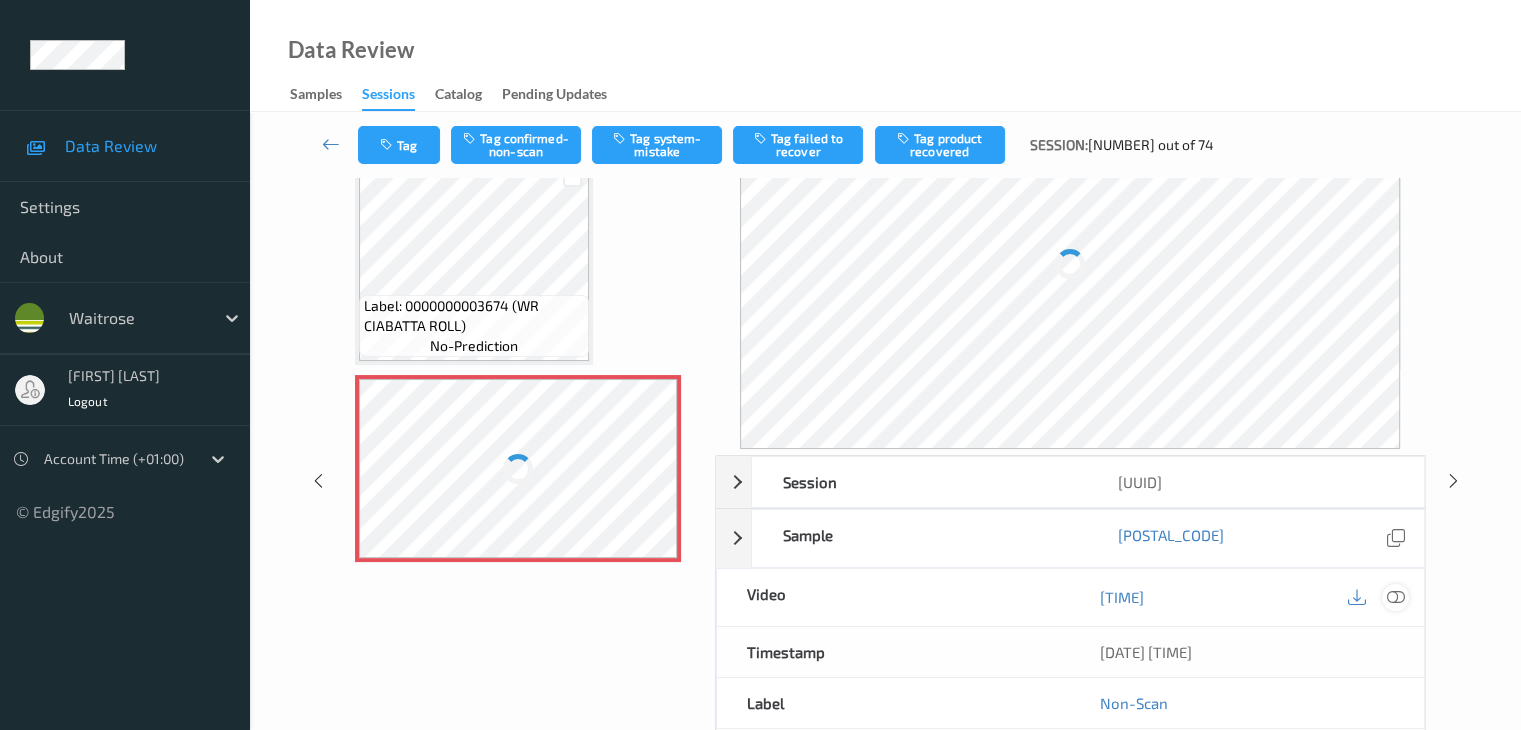 click at bounding box center (1395, 597) 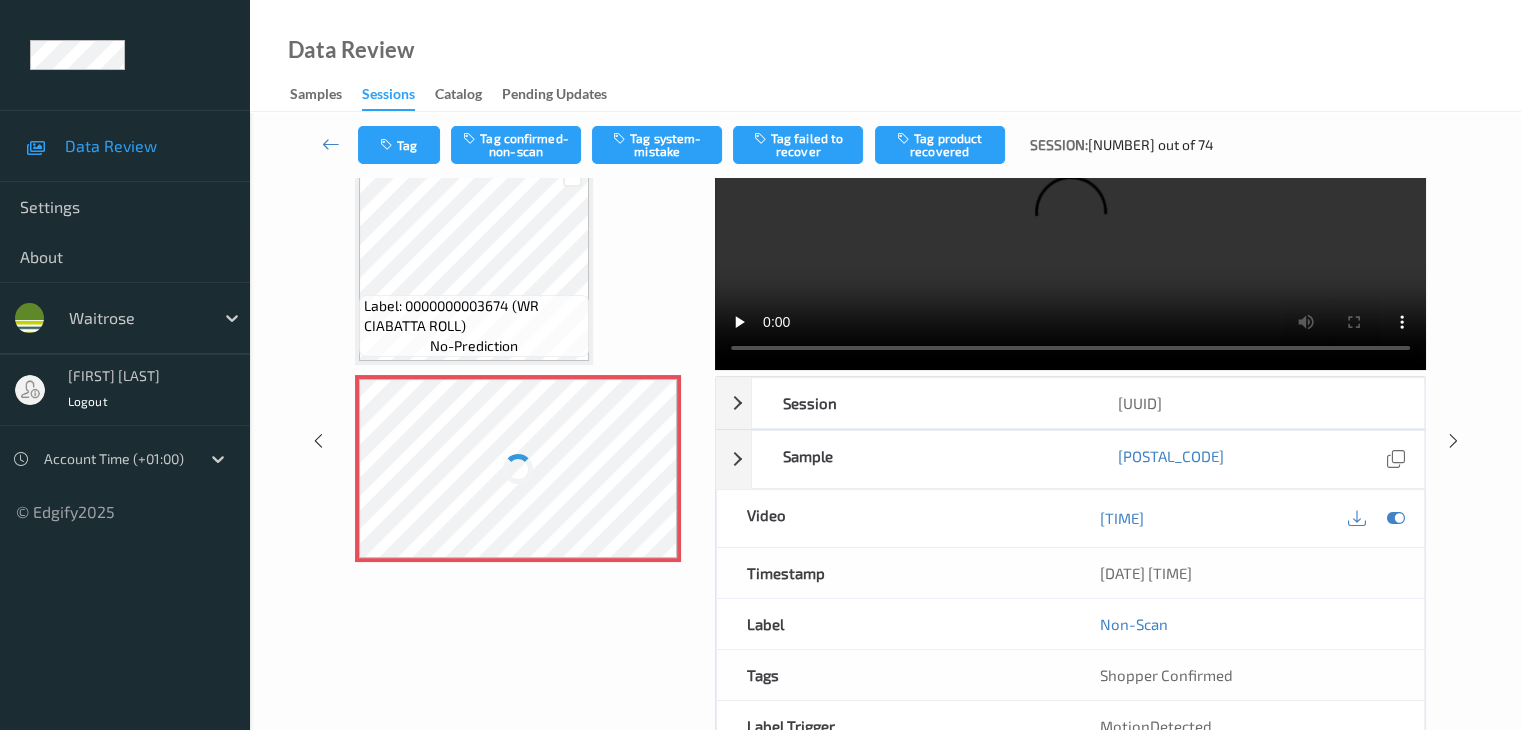 scroll, scrollTop: 455, scrollLeft: 0, axis: vertical 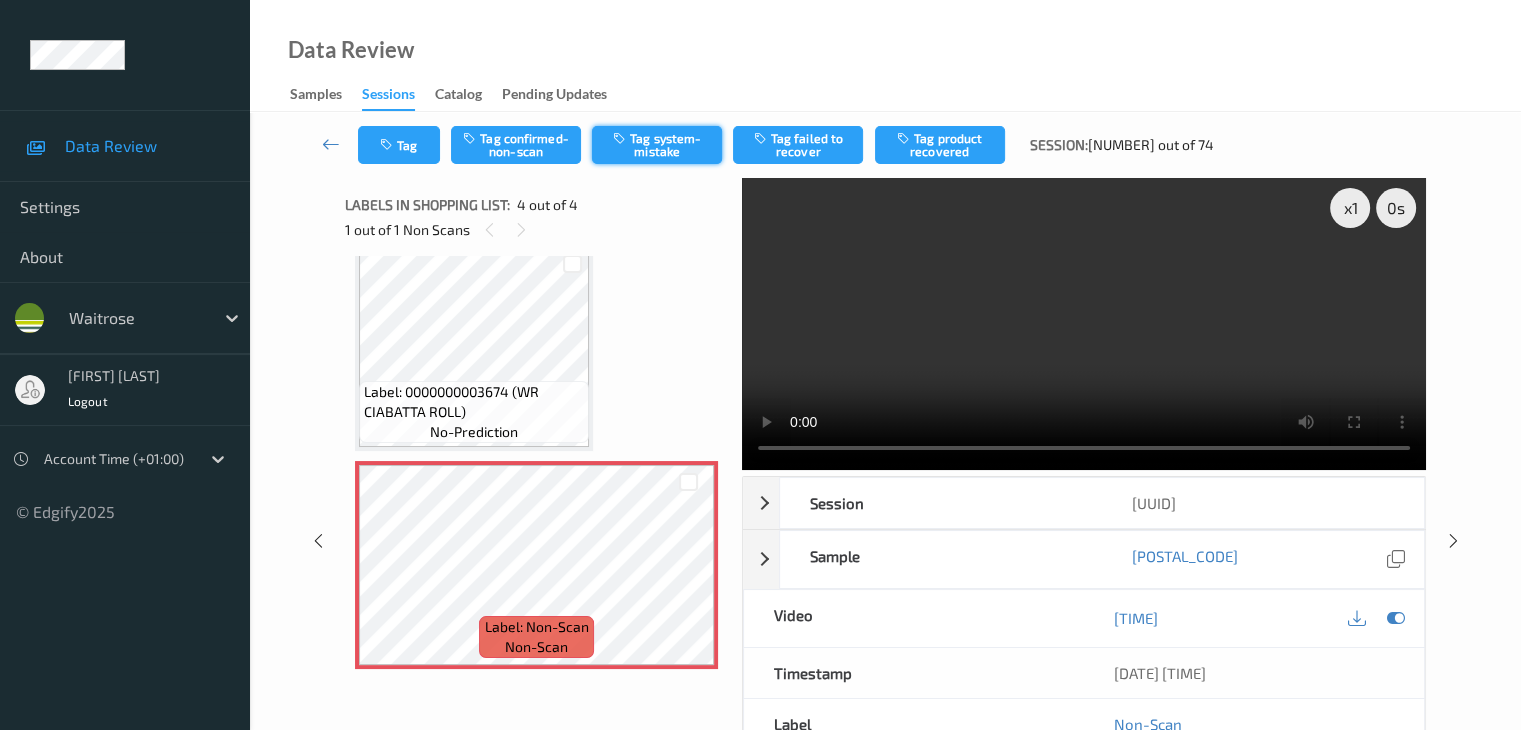 click on "Tag   system-mistake" at bounding box center [657, 145] 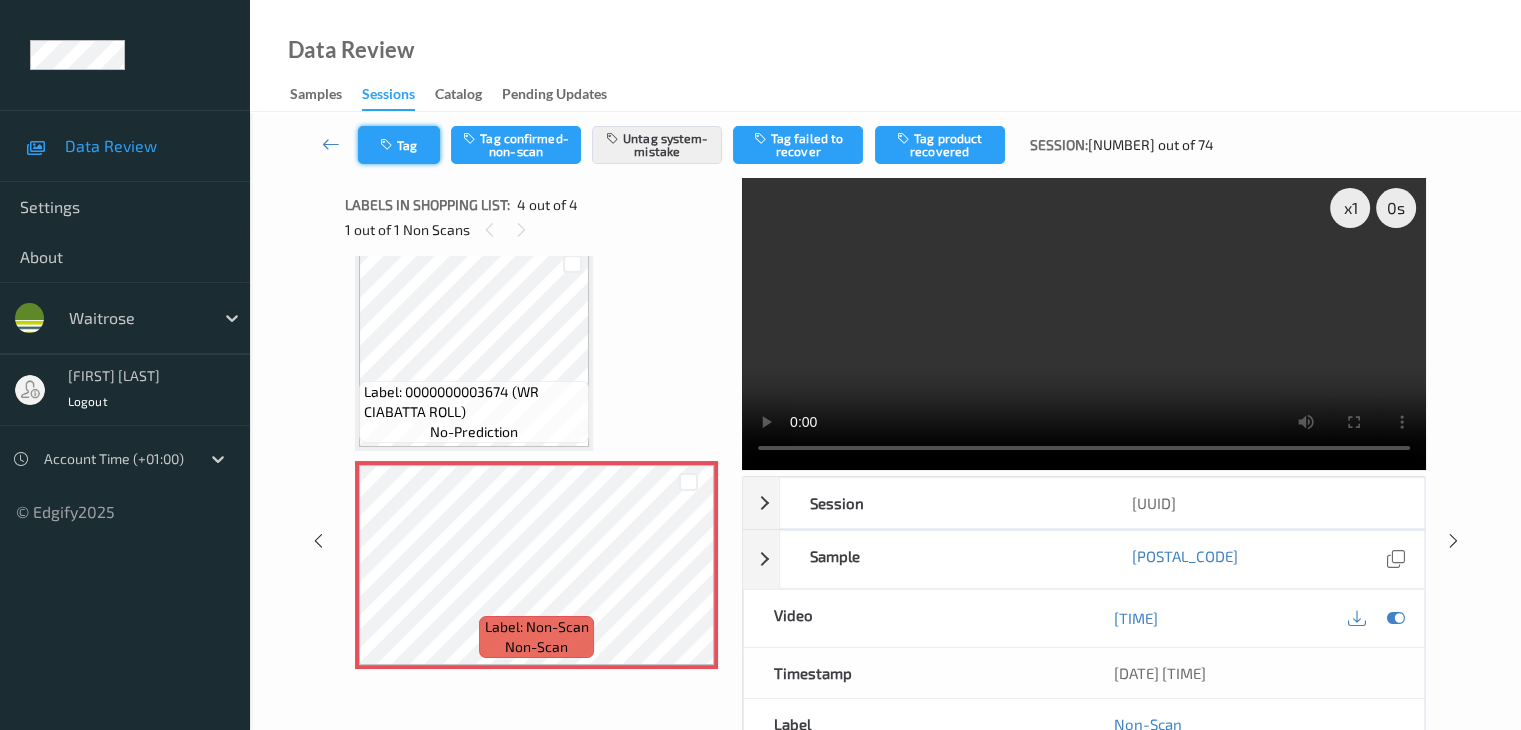 click on "Tag" at bounding box center [399, 145] 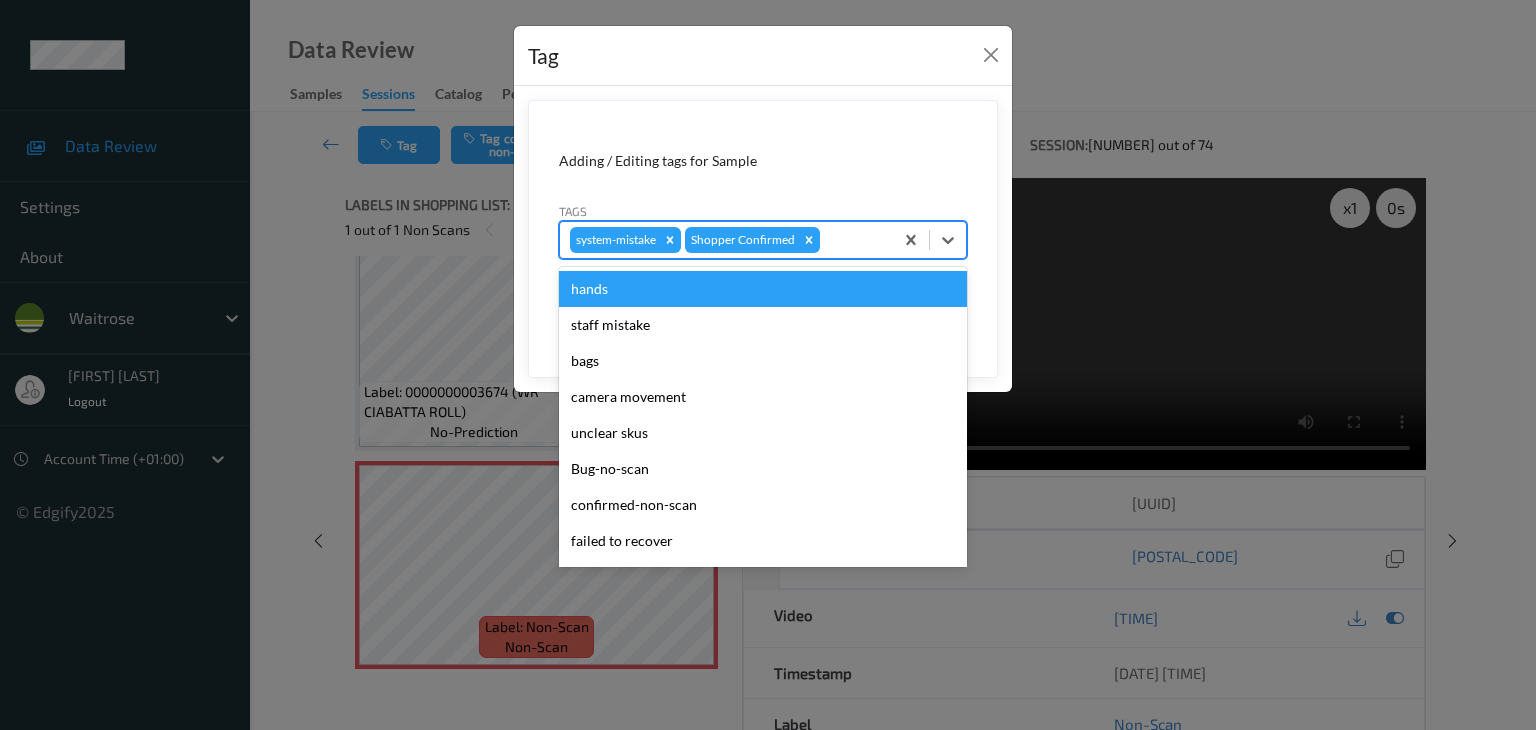 click at bounding box center (853, 240) 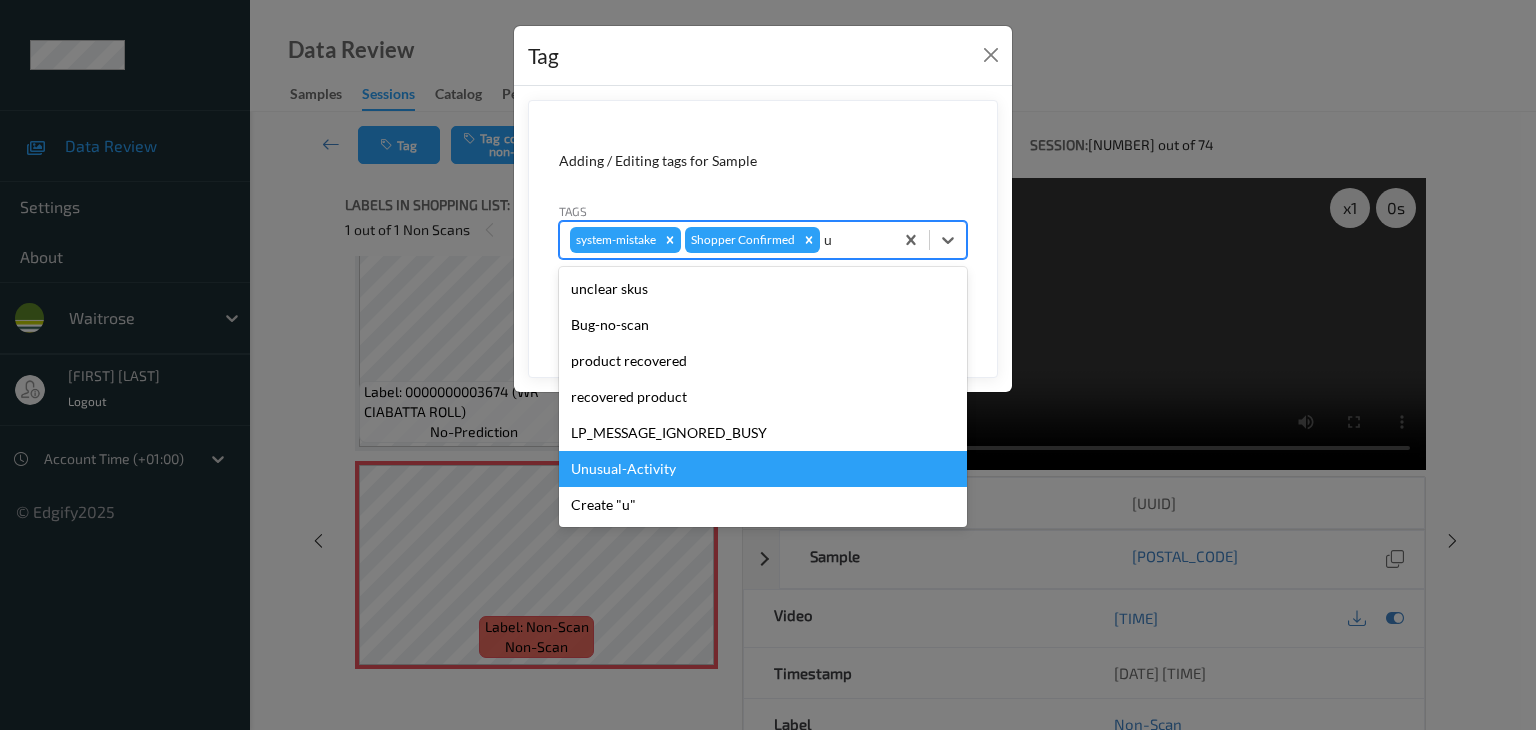 click on "Unusual-Activity" at bounding box center [763, 469] 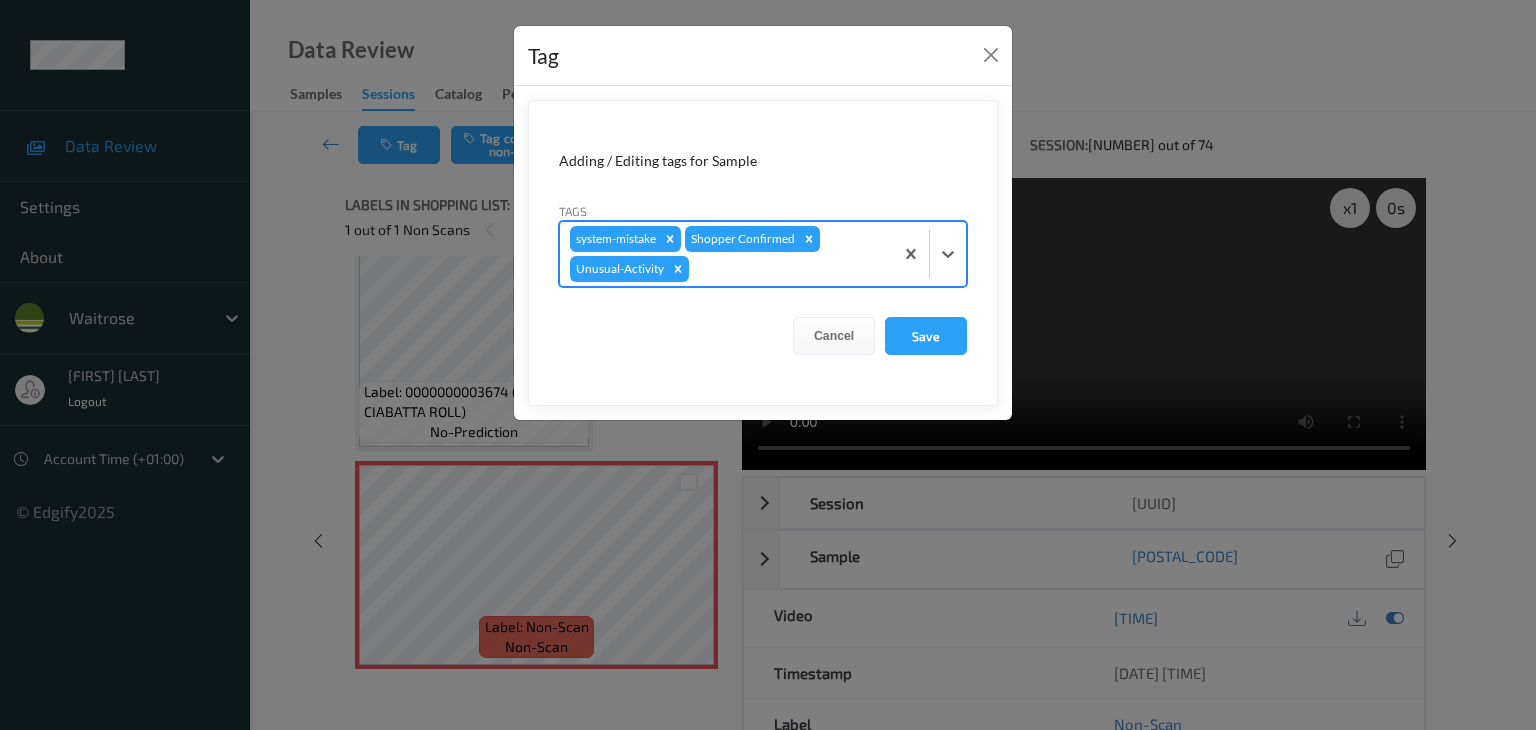 type on "p" 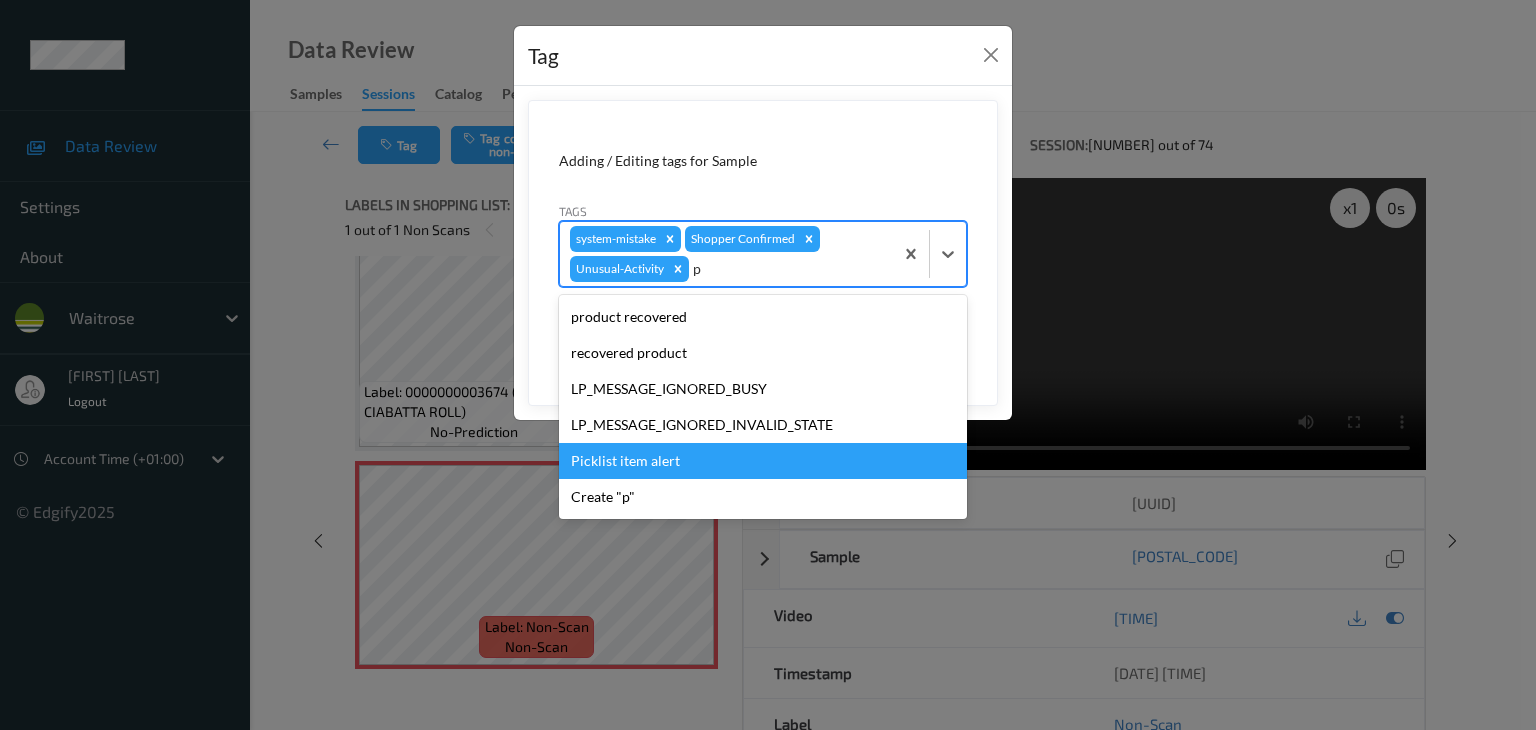 click on "Picklist item alert" at bounding box center [763, 461] 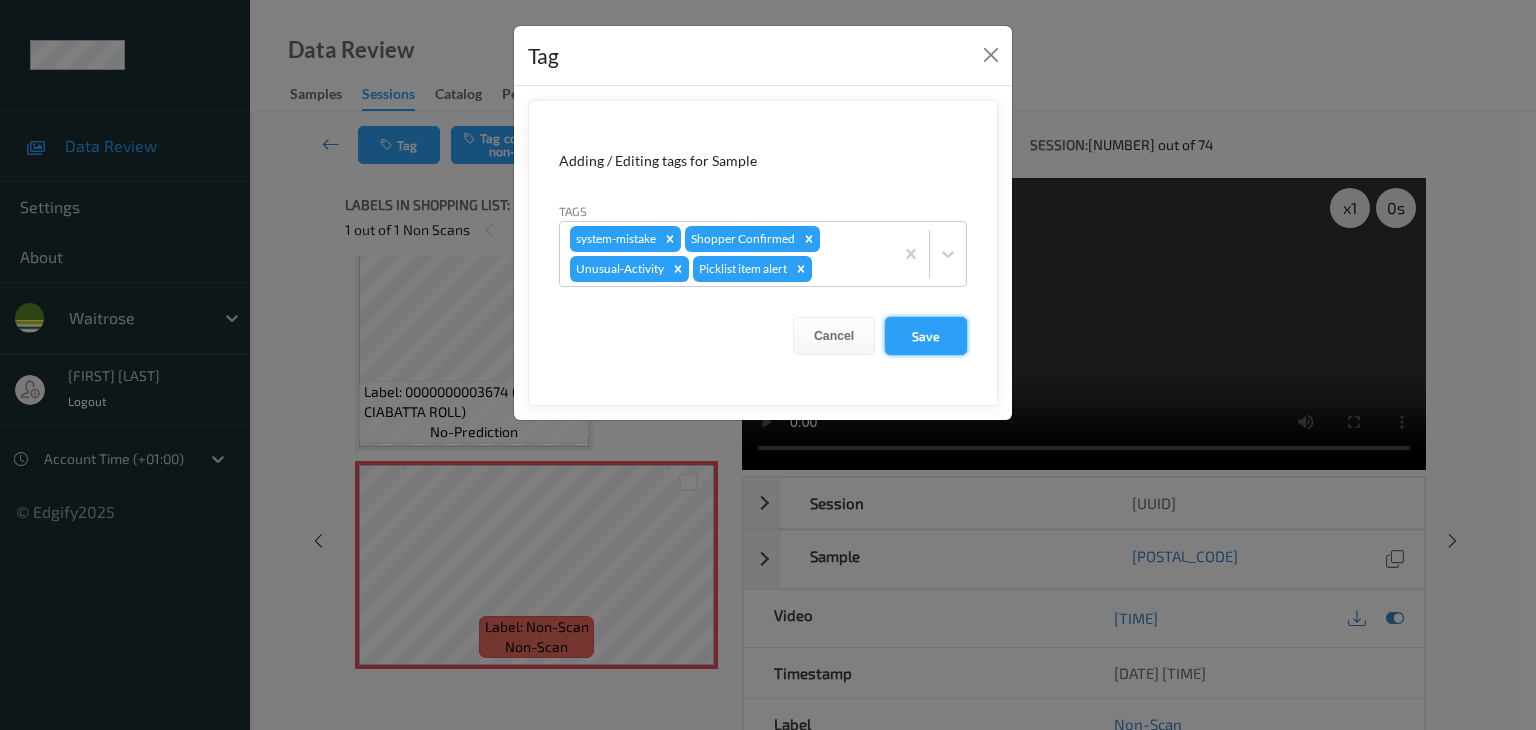 click on "Save" at bounding box center [926, 336] 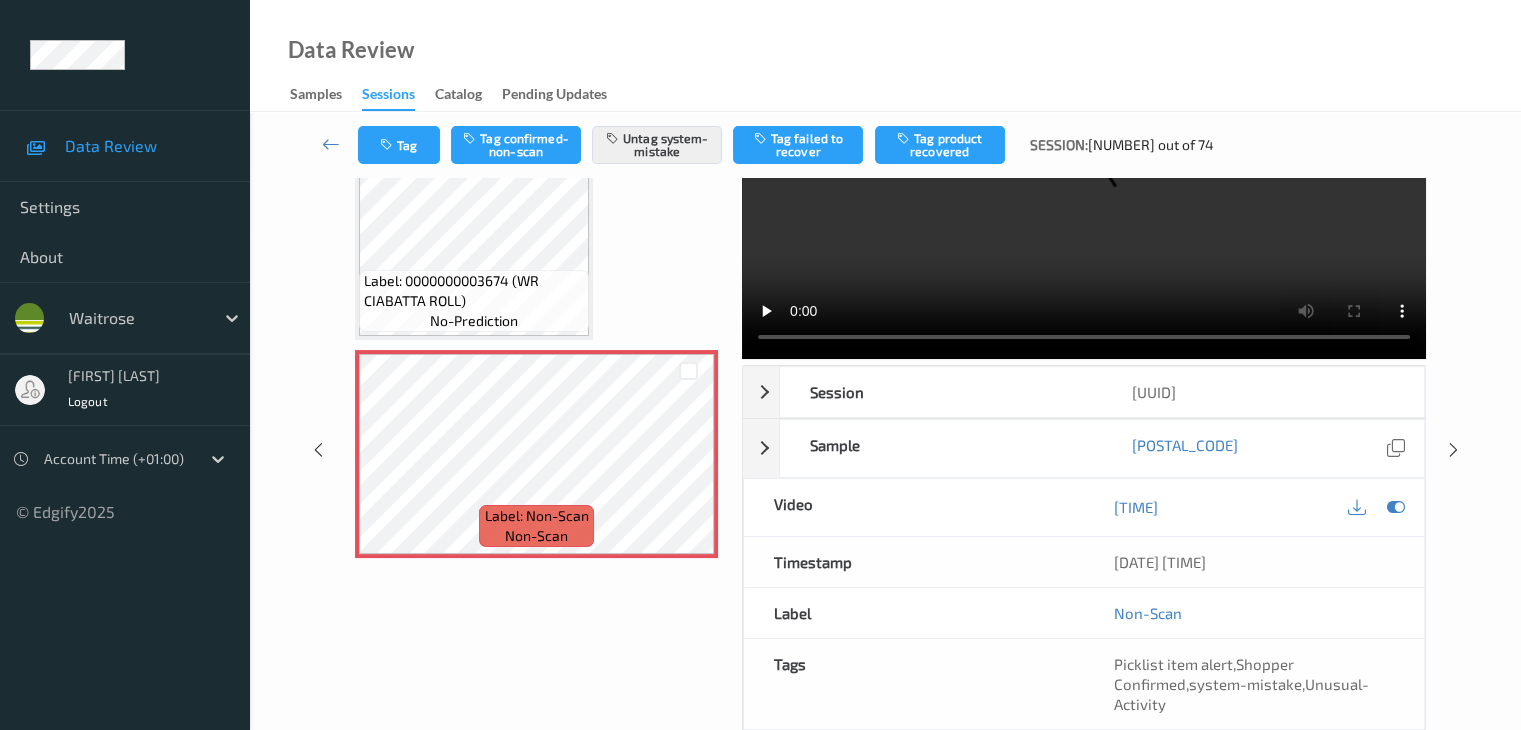 scroll, scrollTop: 84, scrollLeft: 0, axis: vertical 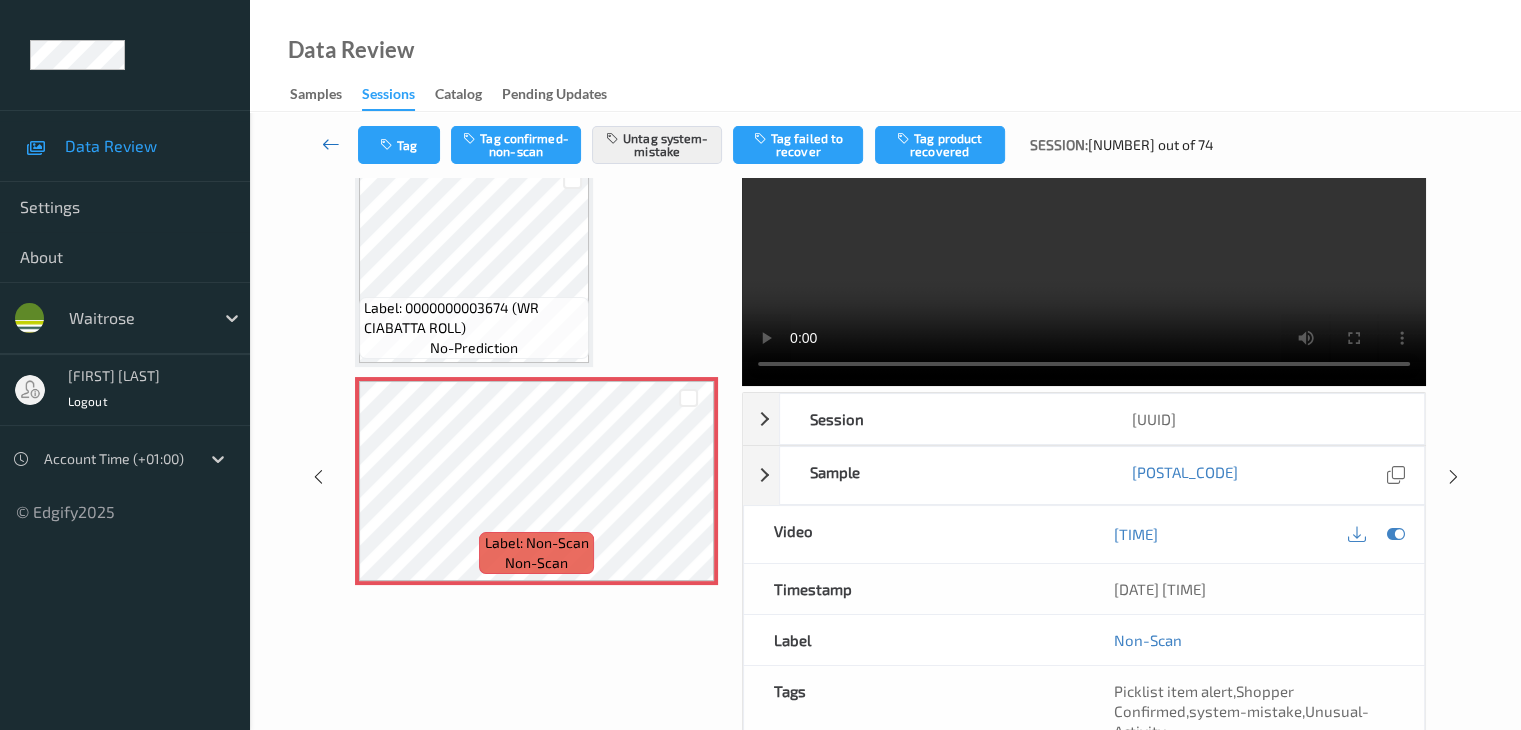 click at bounding box center (331, 144) 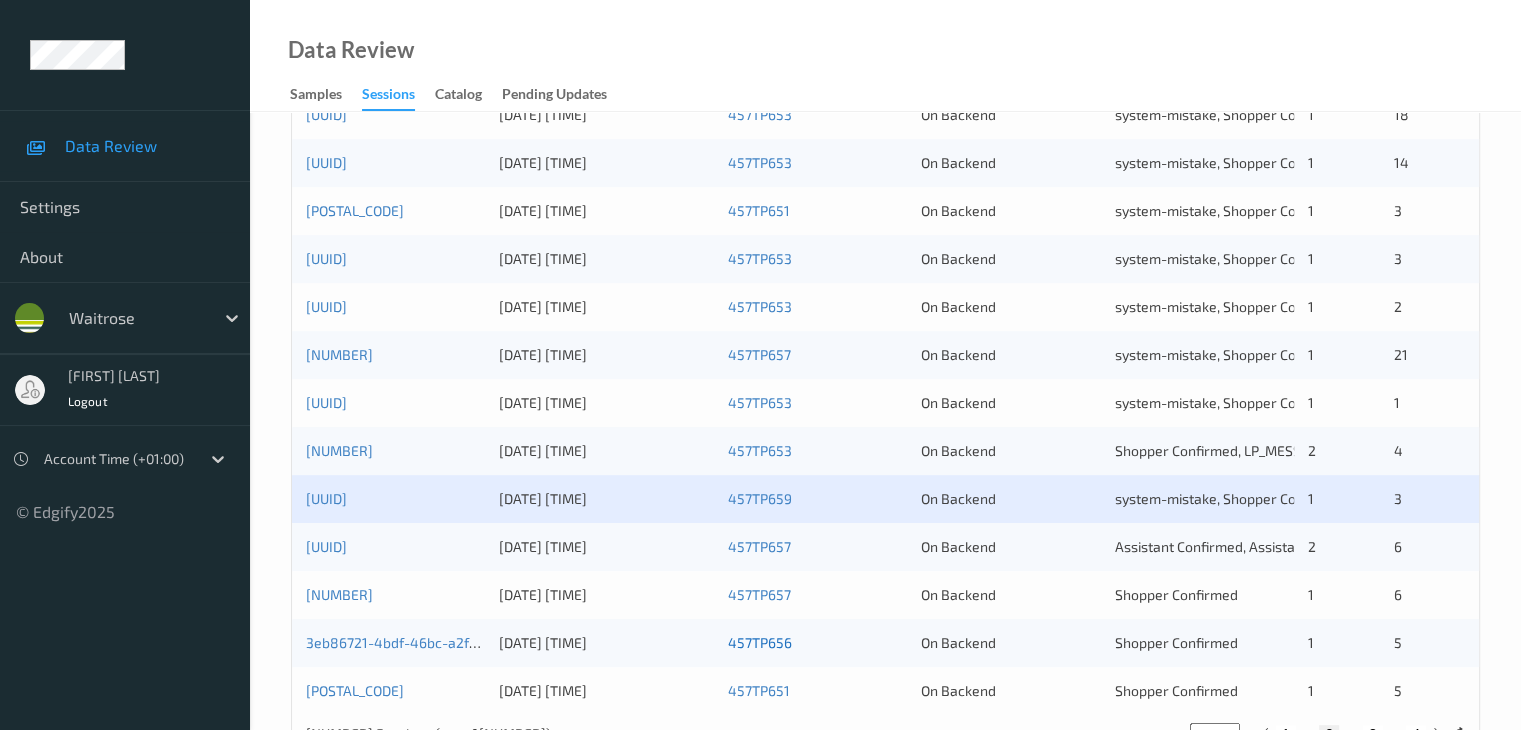 scroll, scrollTop: 900, scrollLeft: 0, axis: vertical 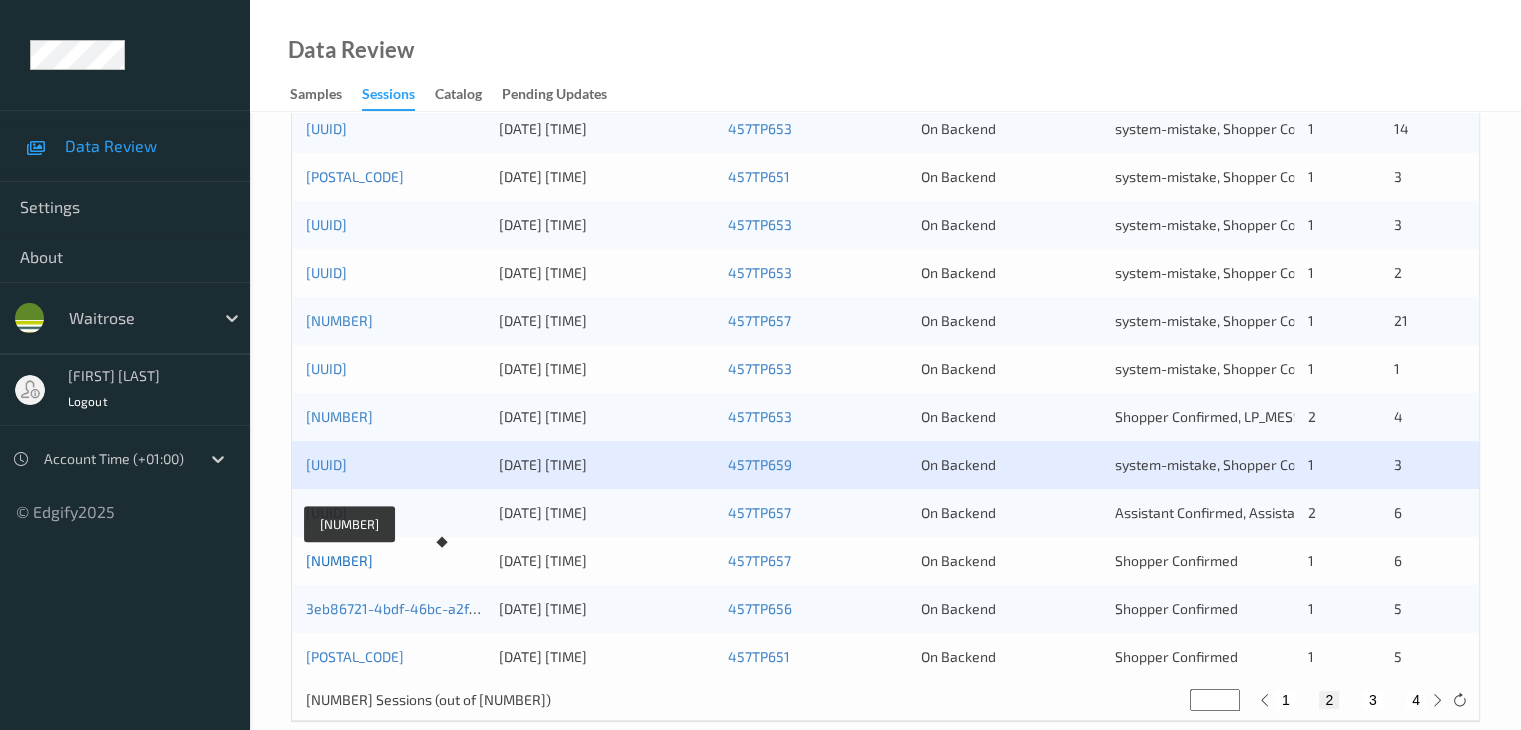 click on "7d2fe95c-d706-475e-9960-93010b43e6dd" at bounding box center (339, 560) 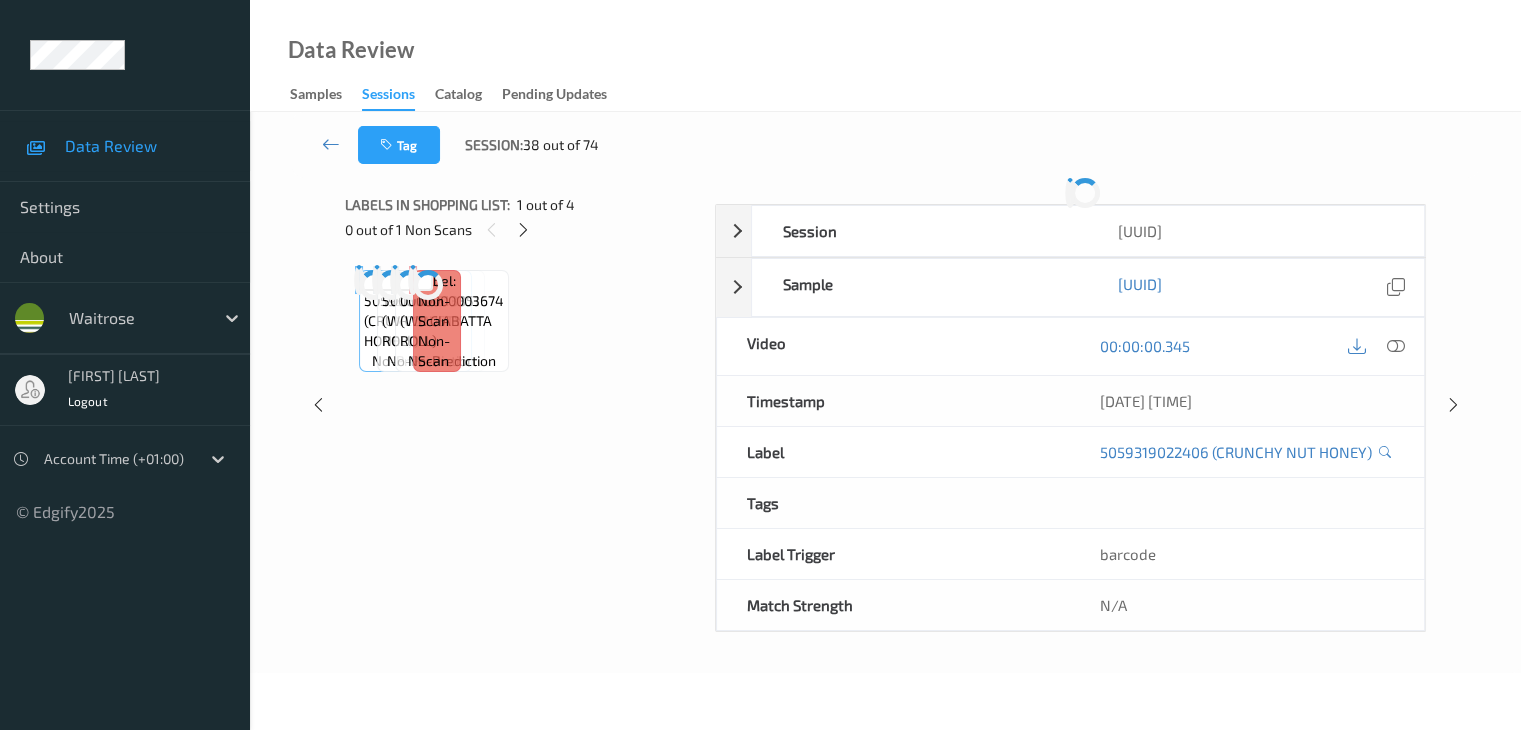 scroll, scrollTop: 0, scrollLeft: 0, axis: both 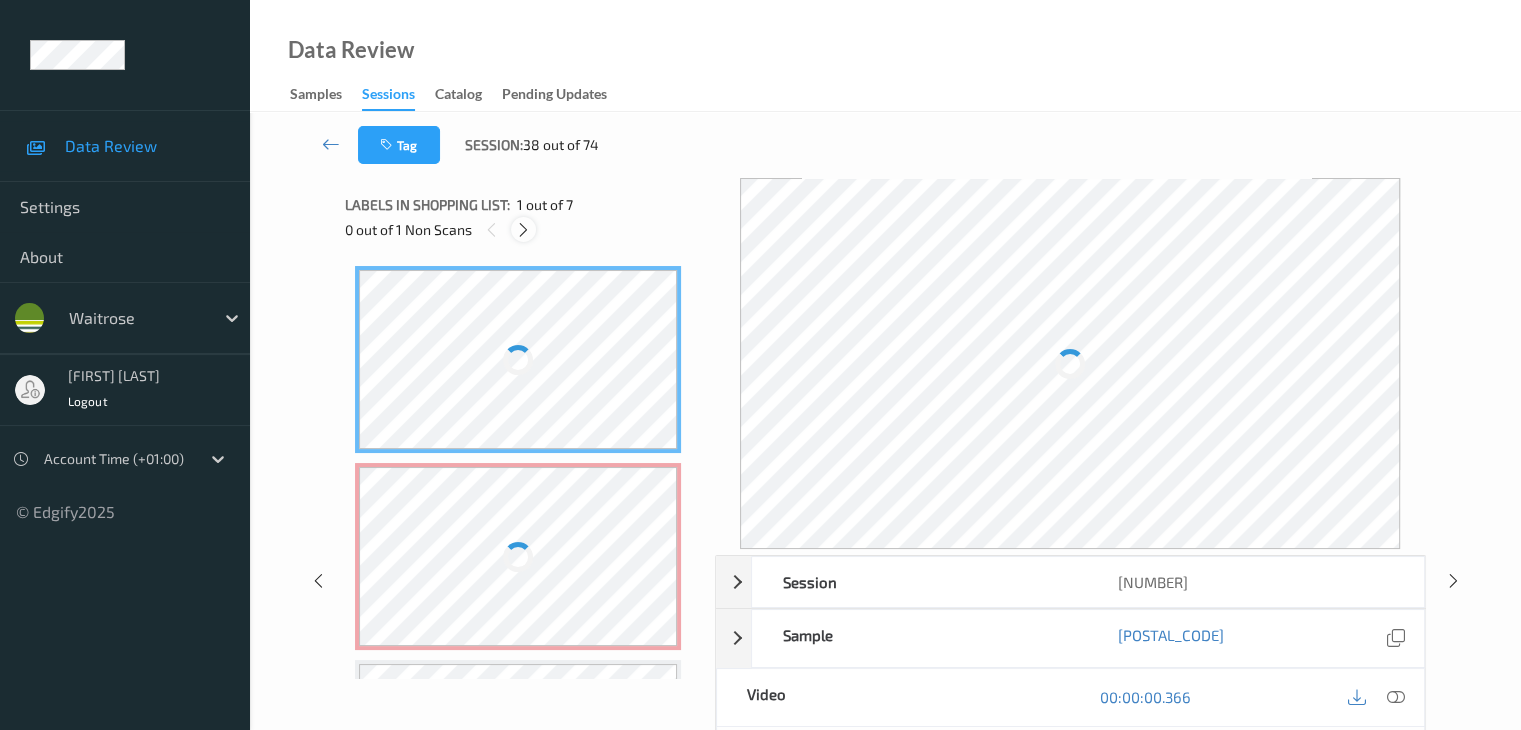 click at bounding box center [523, 230] 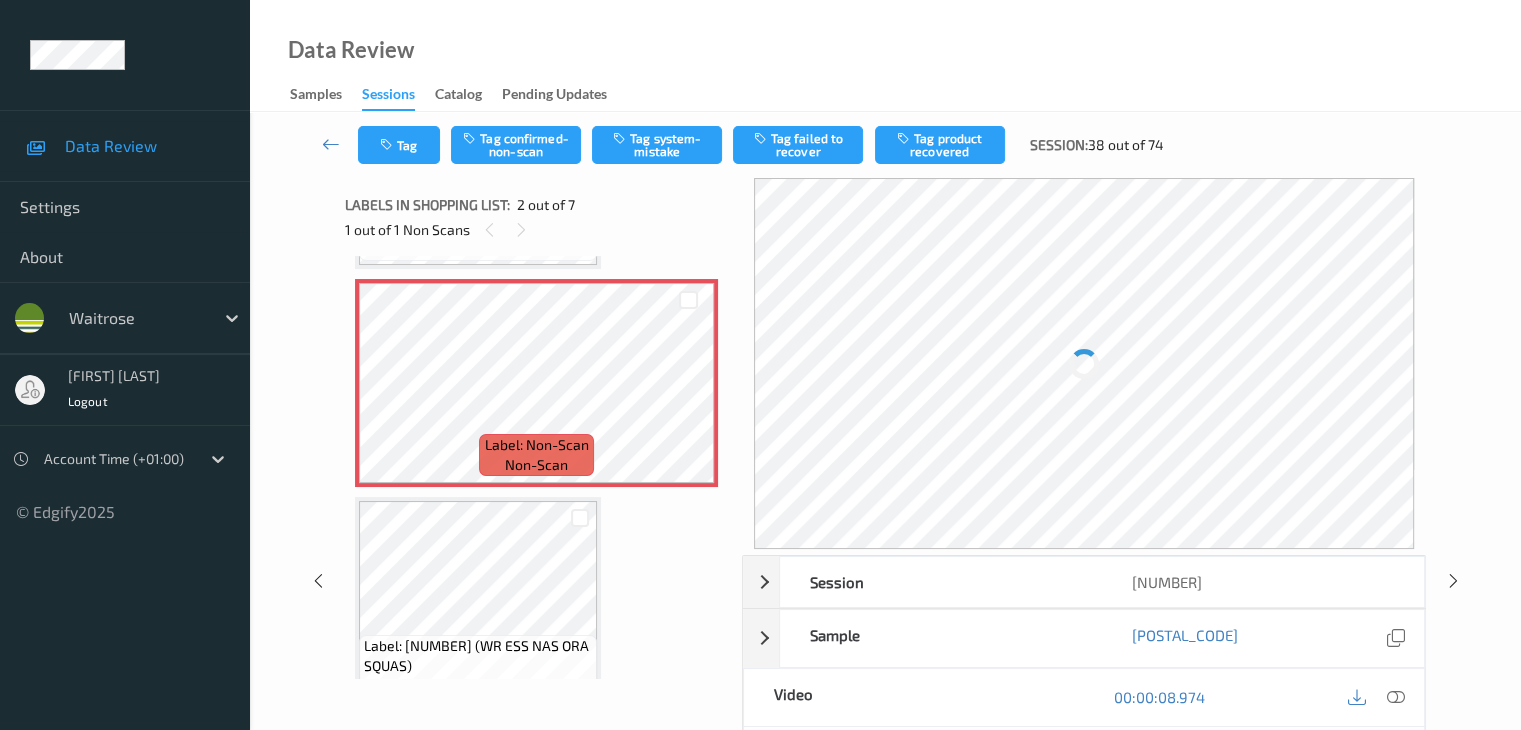 scroll, scrollTop: 210, scrollLeft: 0, axis: vertical 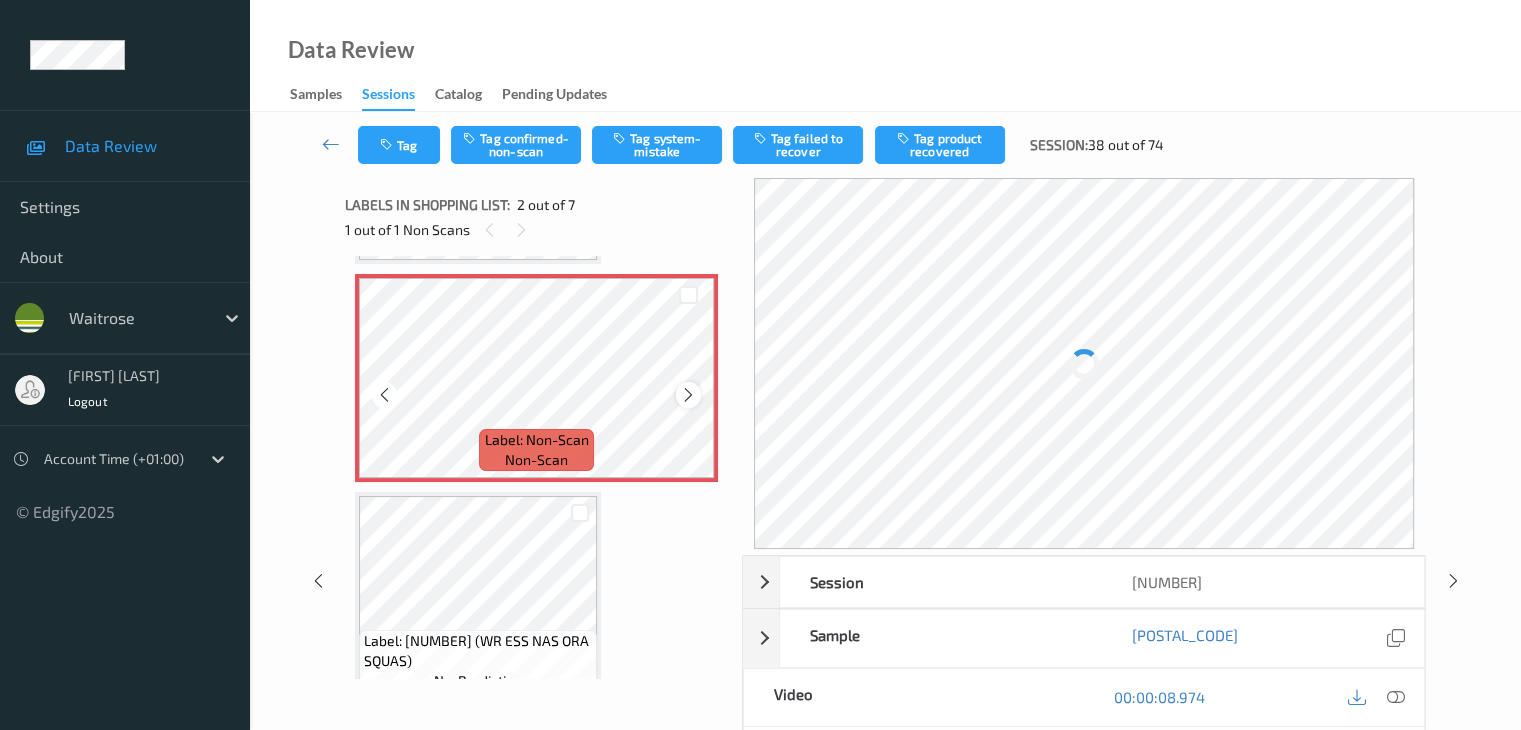 click at bounding box center (688, 395) 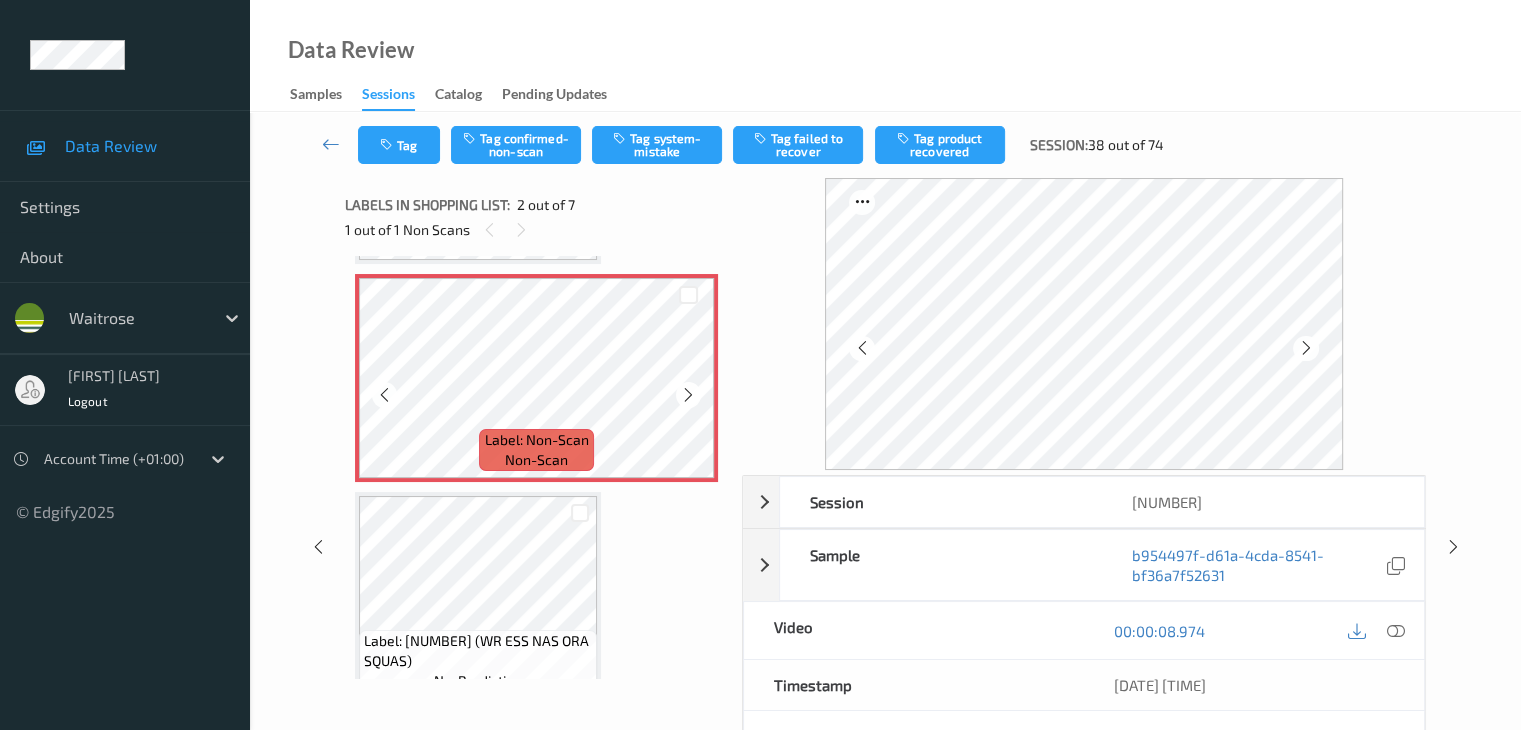 click at bounding box center (688, 395) 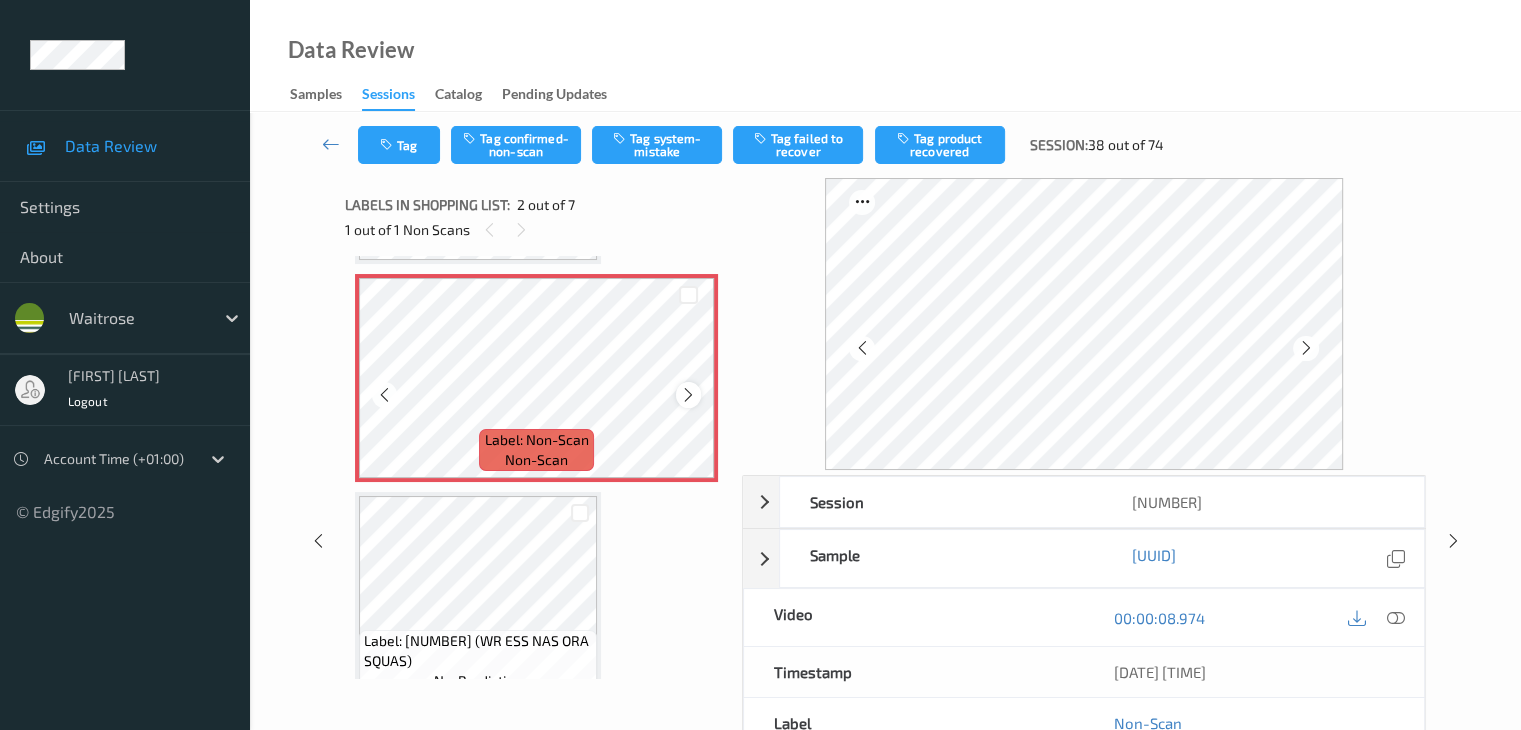 scroll, scrollTop: 110, scrollLeft: 0, axis: vertical 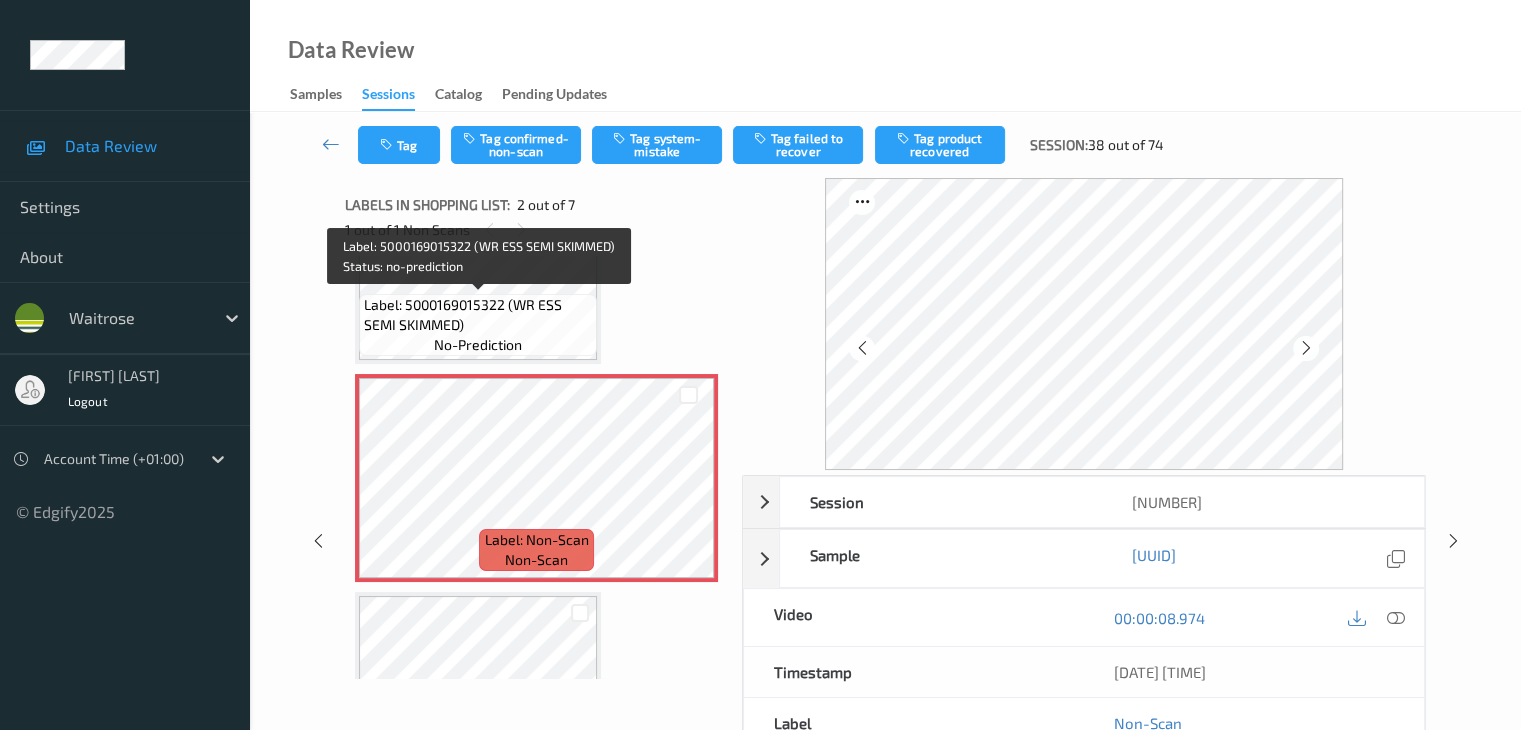 click on "Label: 5000169015322 (WR ESS SEMI SKIMMED) no-prediction" at bounding box center [478, 325] 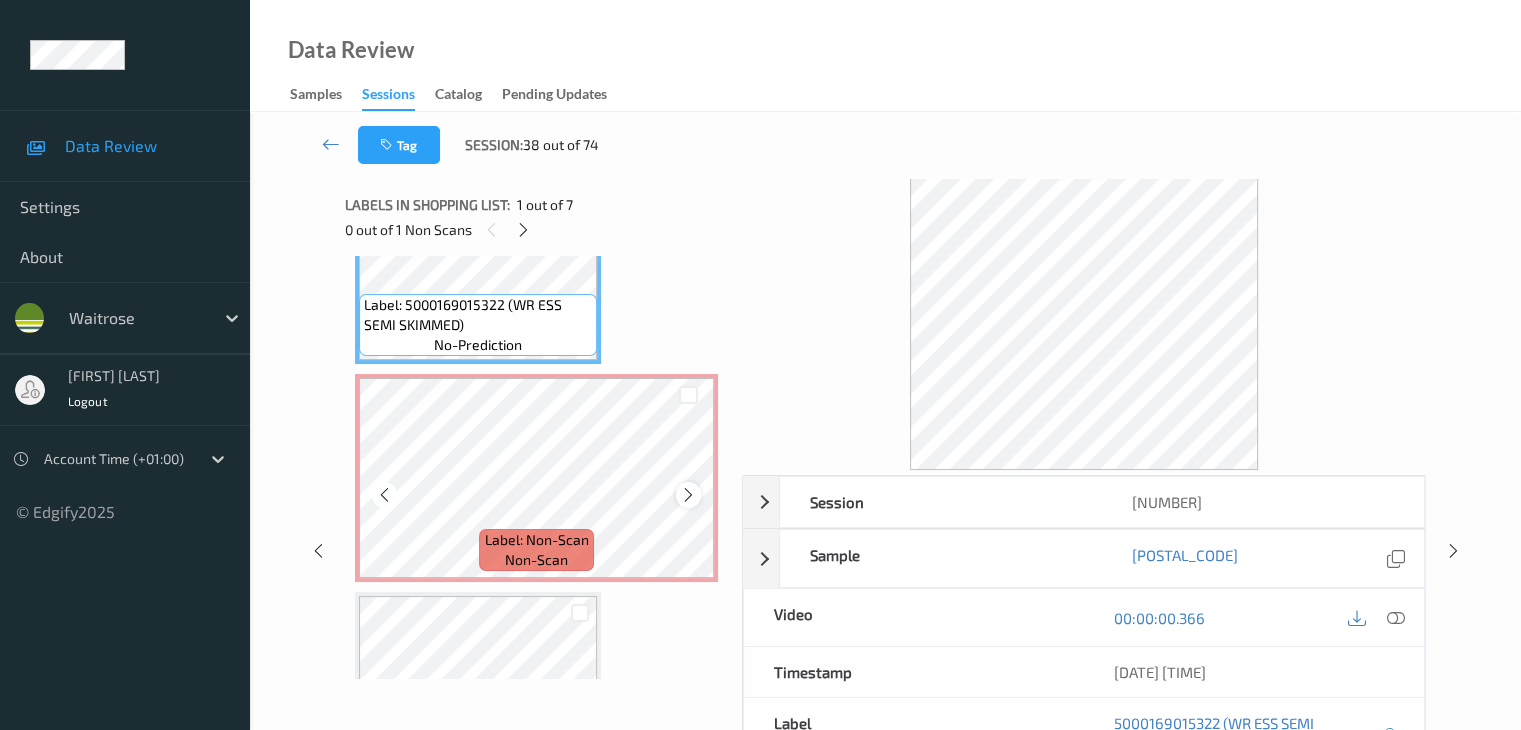 click at bounding box center (688, 495) 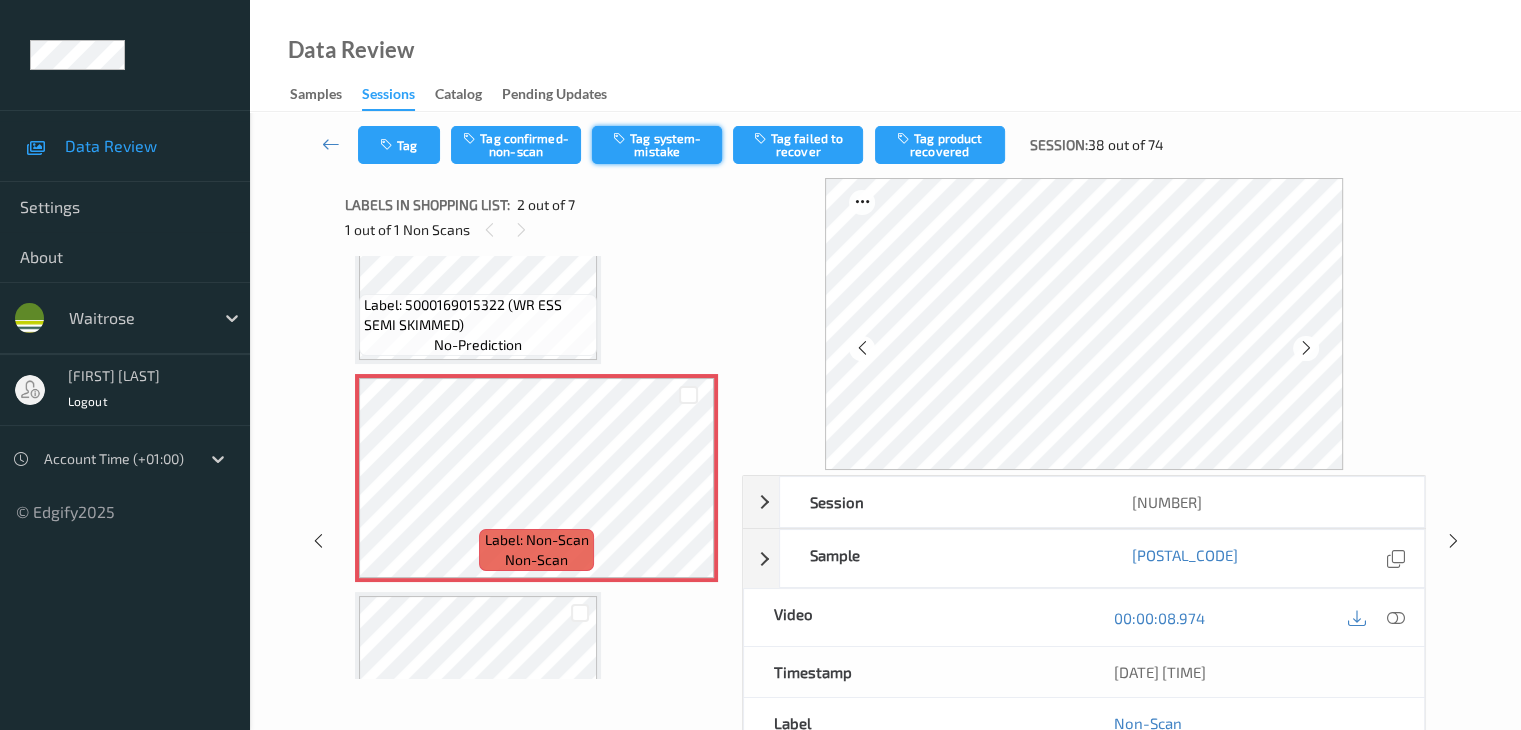 click on "Tag   system-mistake" at bounding box center (657, 145) 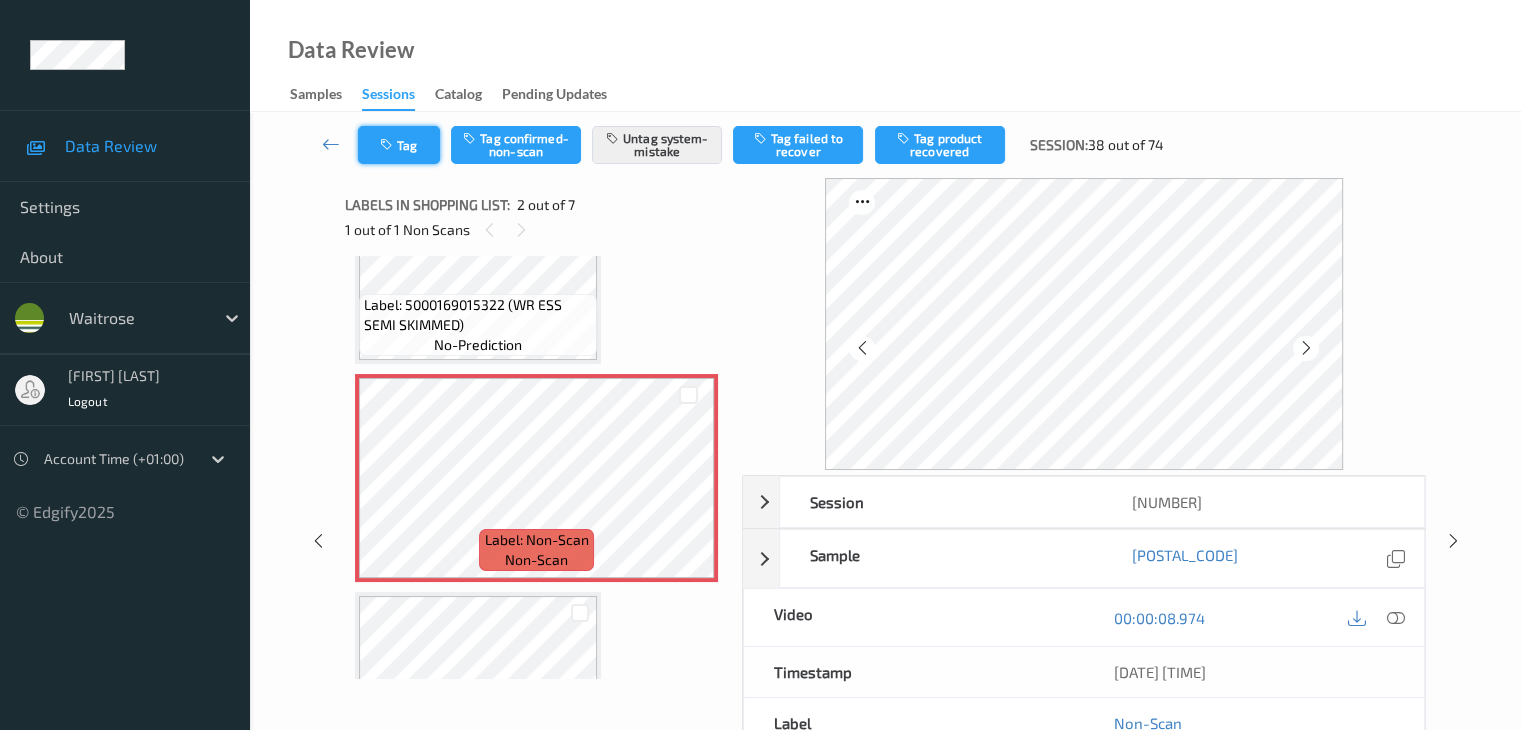 click on "Tag" at bounding box center (399, 145) 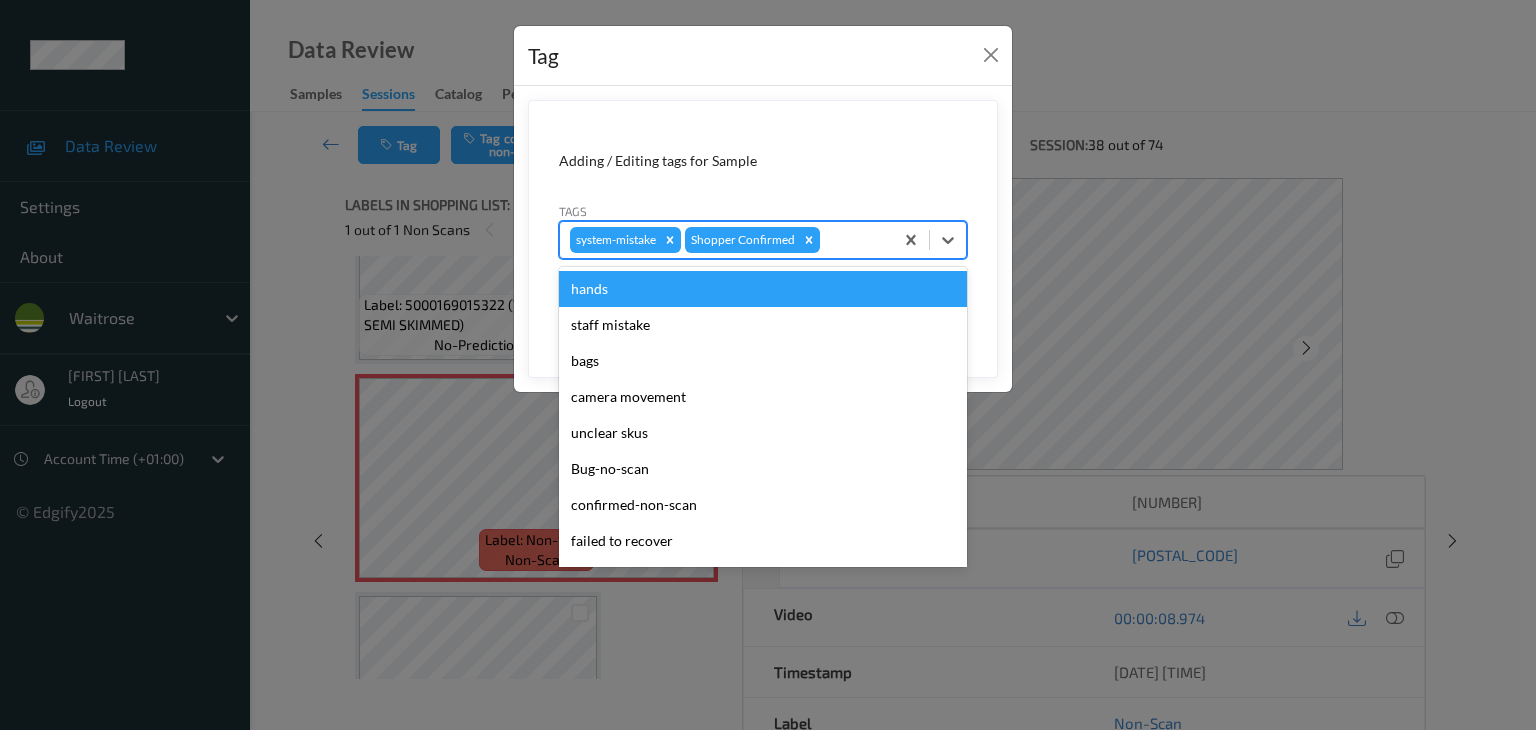 click at bounding box center (853, 240) 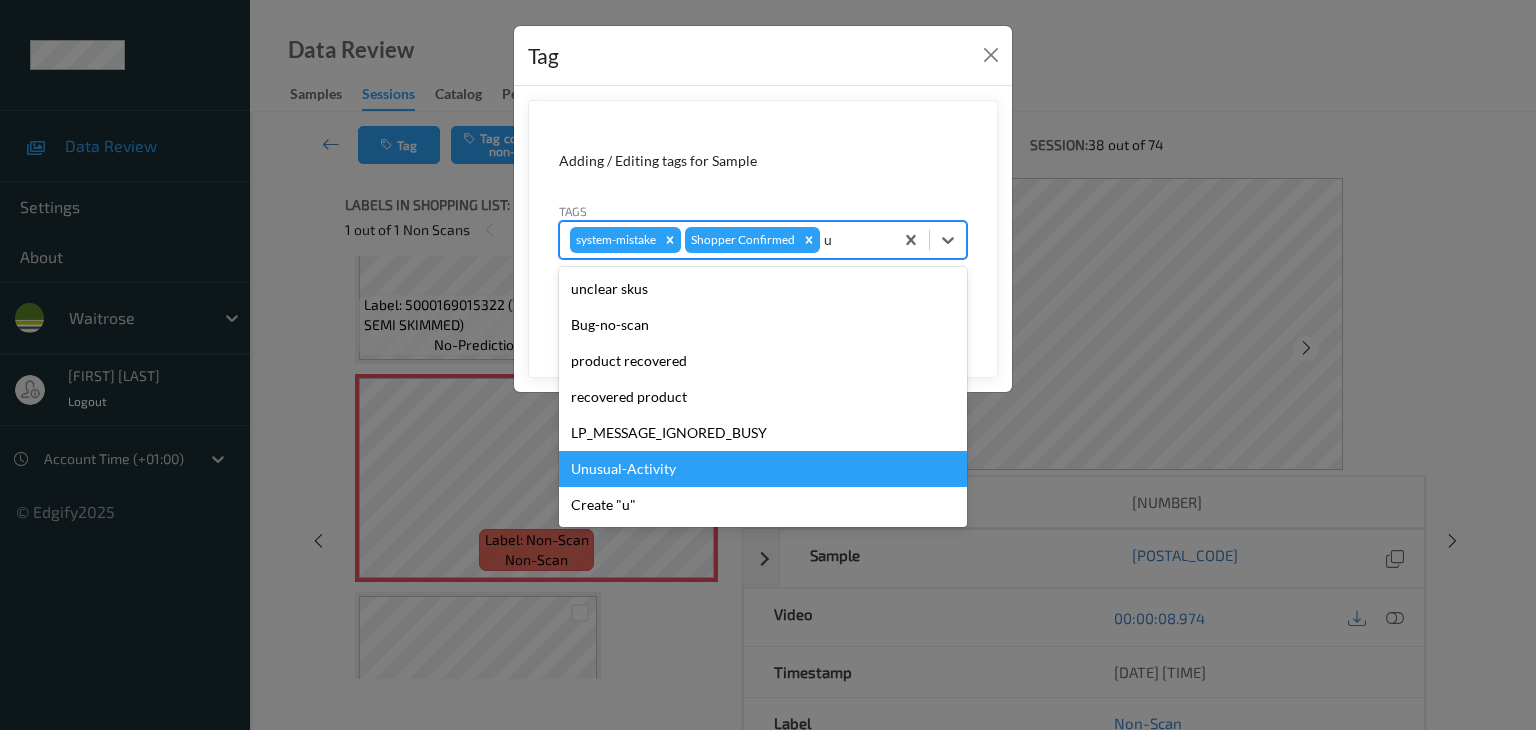 click on "Unusual-Activity" at bounding box center (763, 469) 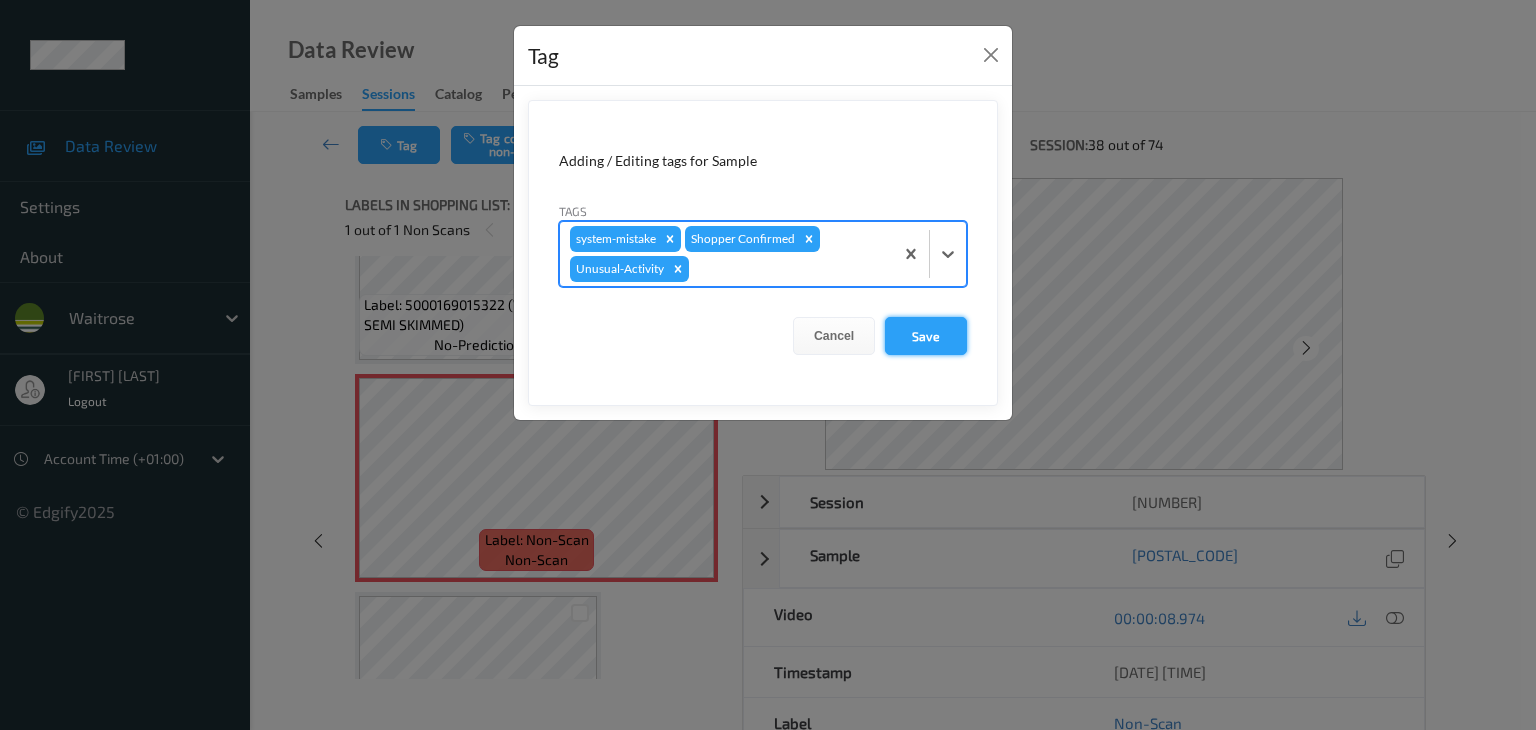 click on "Save" at bounding box center (926, 336) 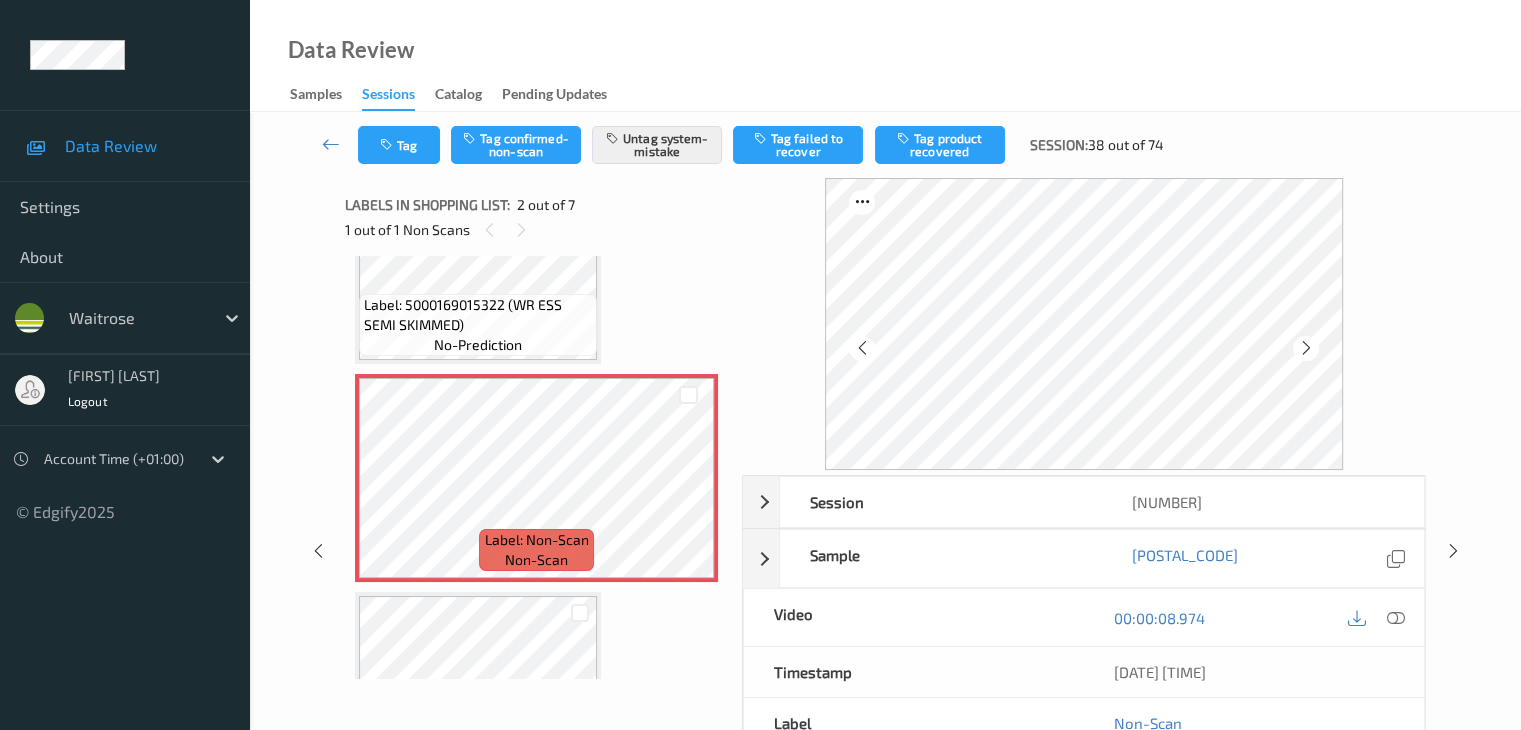 scroll, scrollTop: 200, scrollLeft: 0, axis: vertical 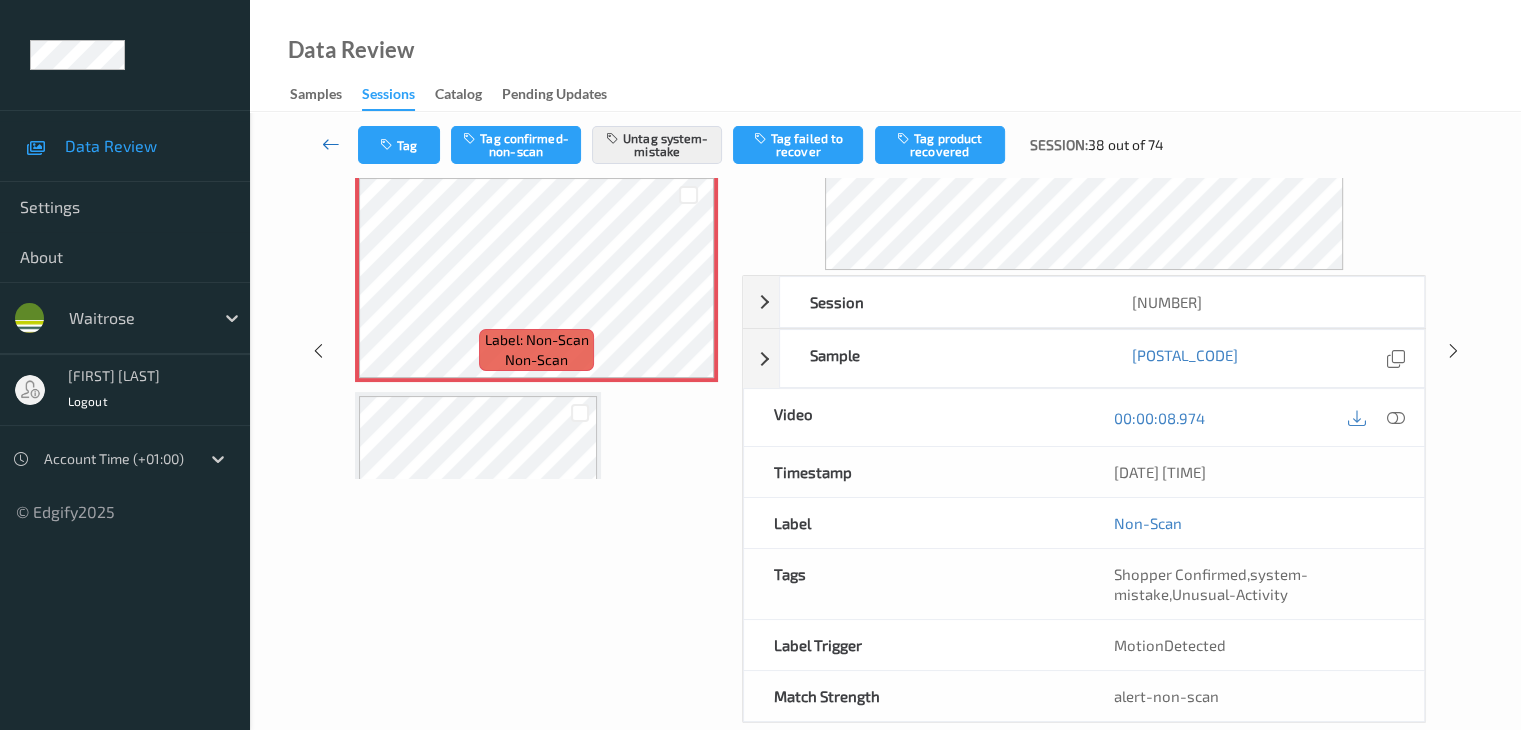 click at bounding box center (331, 144) 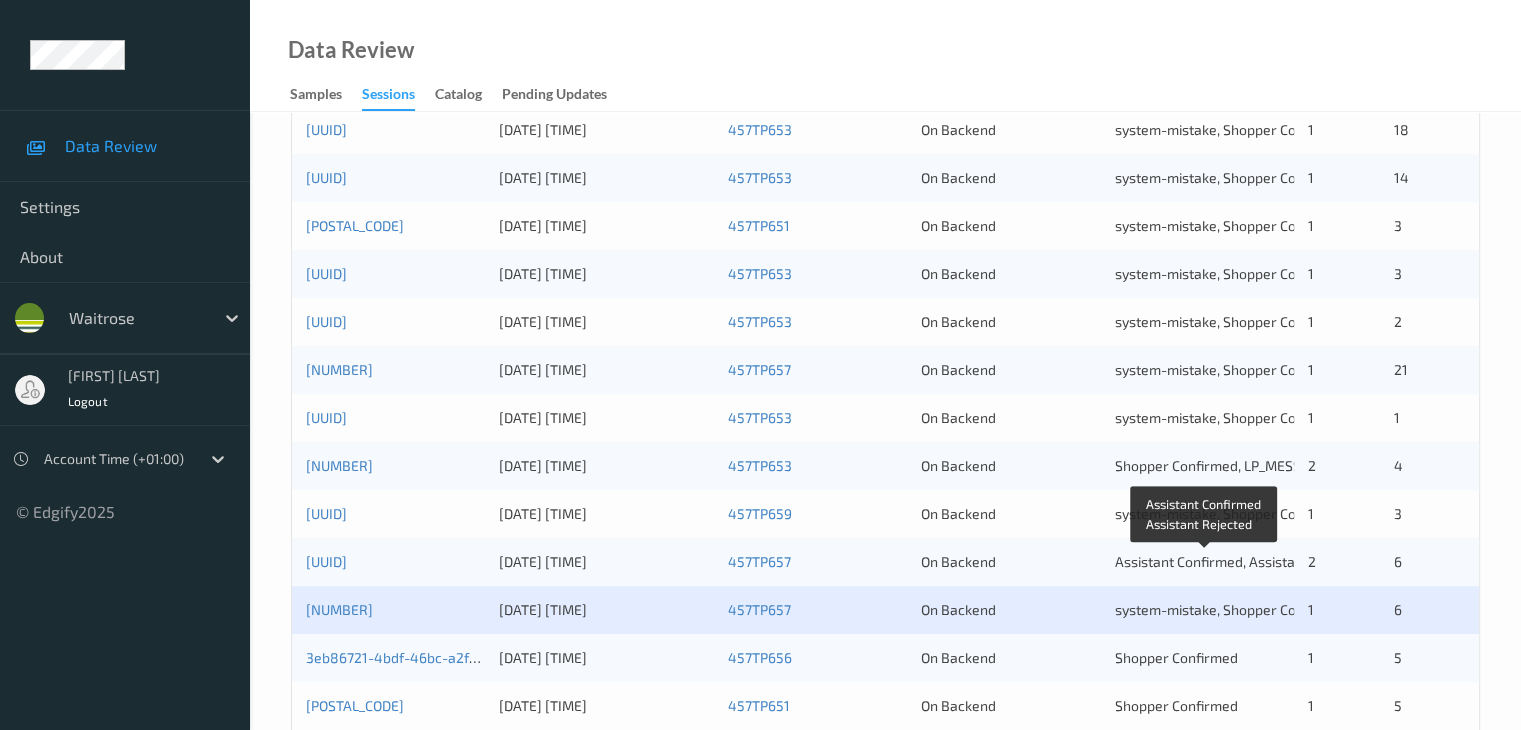 scroll, scrollTop: 932, scrollLeft: 0, axis: vertical 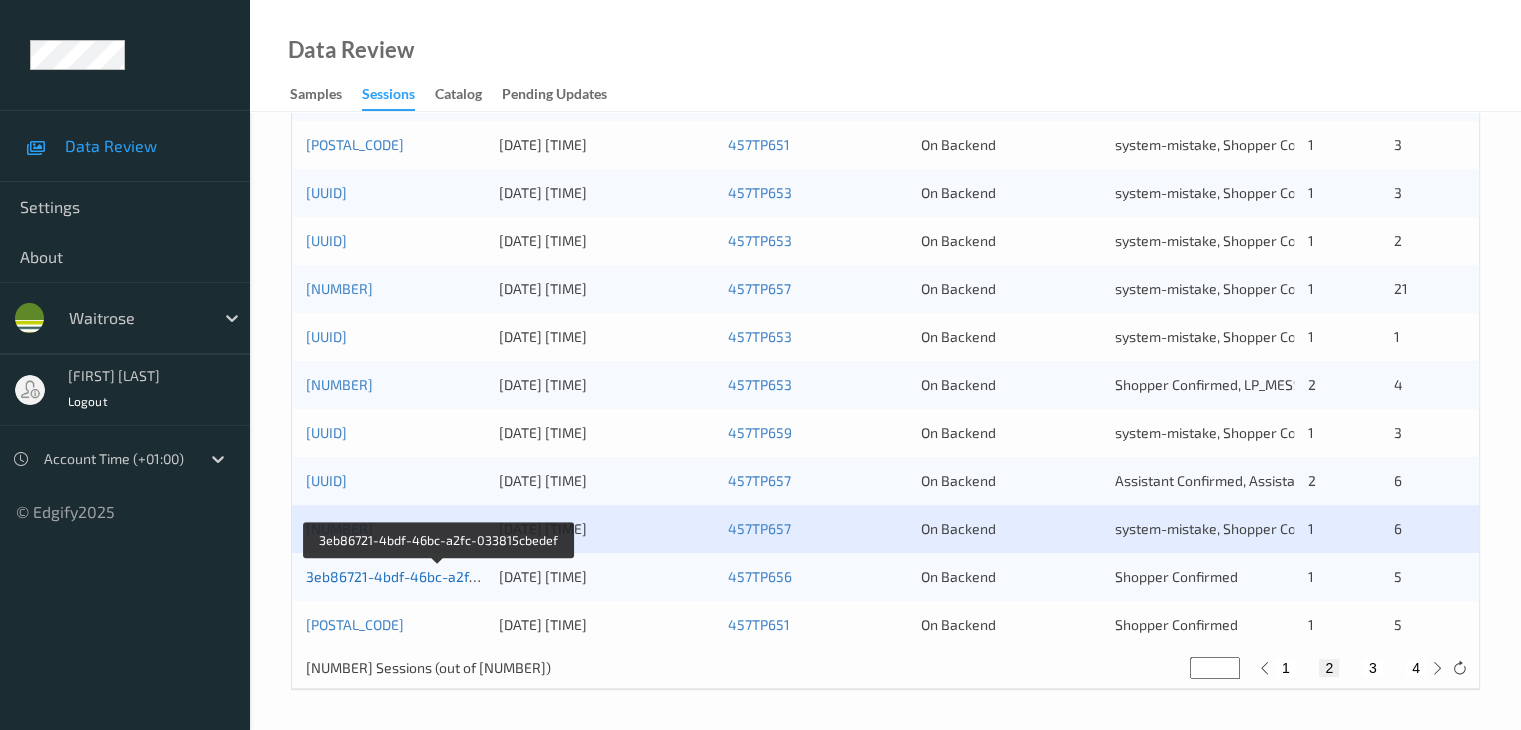 click on "3eb86721-4bdf-46bc-a2fc-033815cbedef" at bounding box center (439, 576) 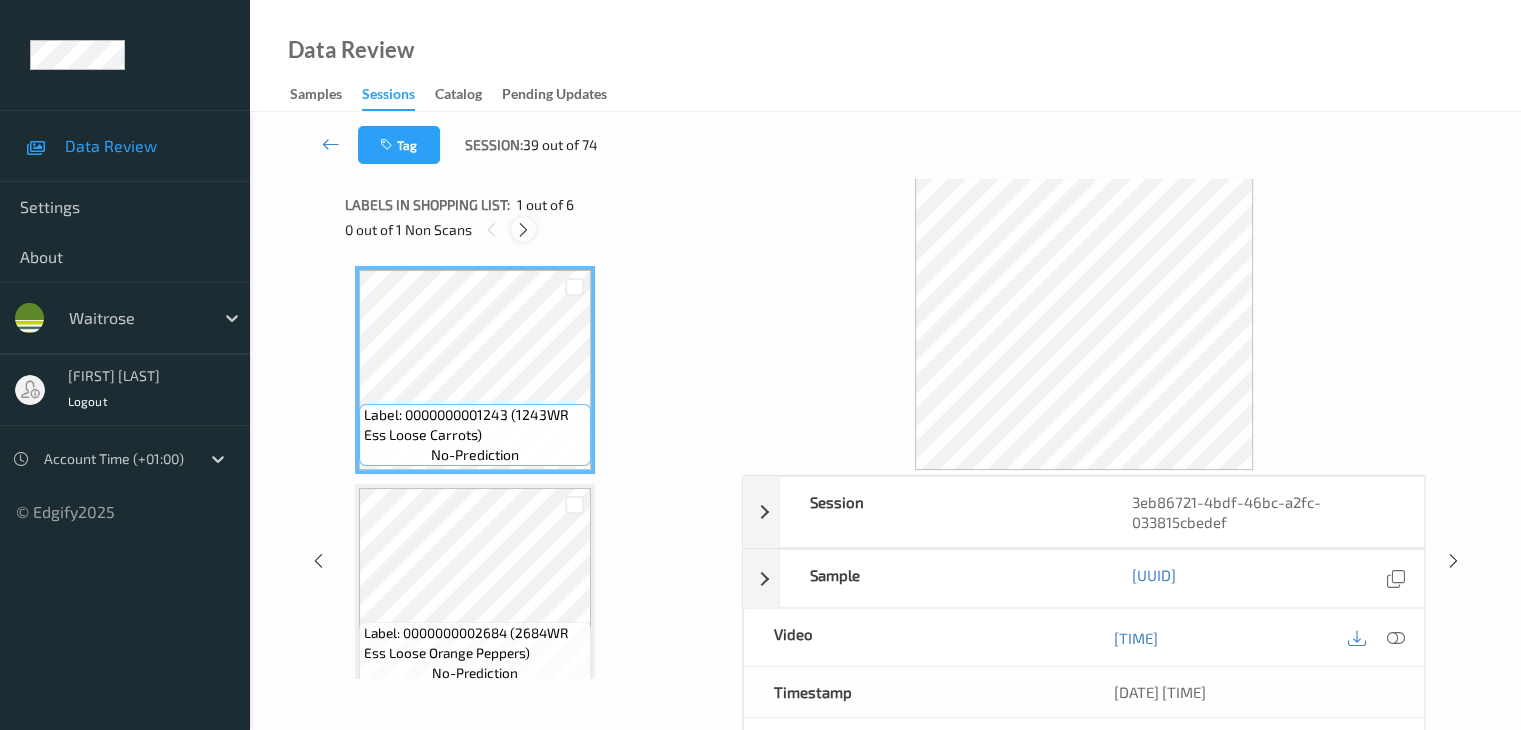 click at bounding box center [523, 230] 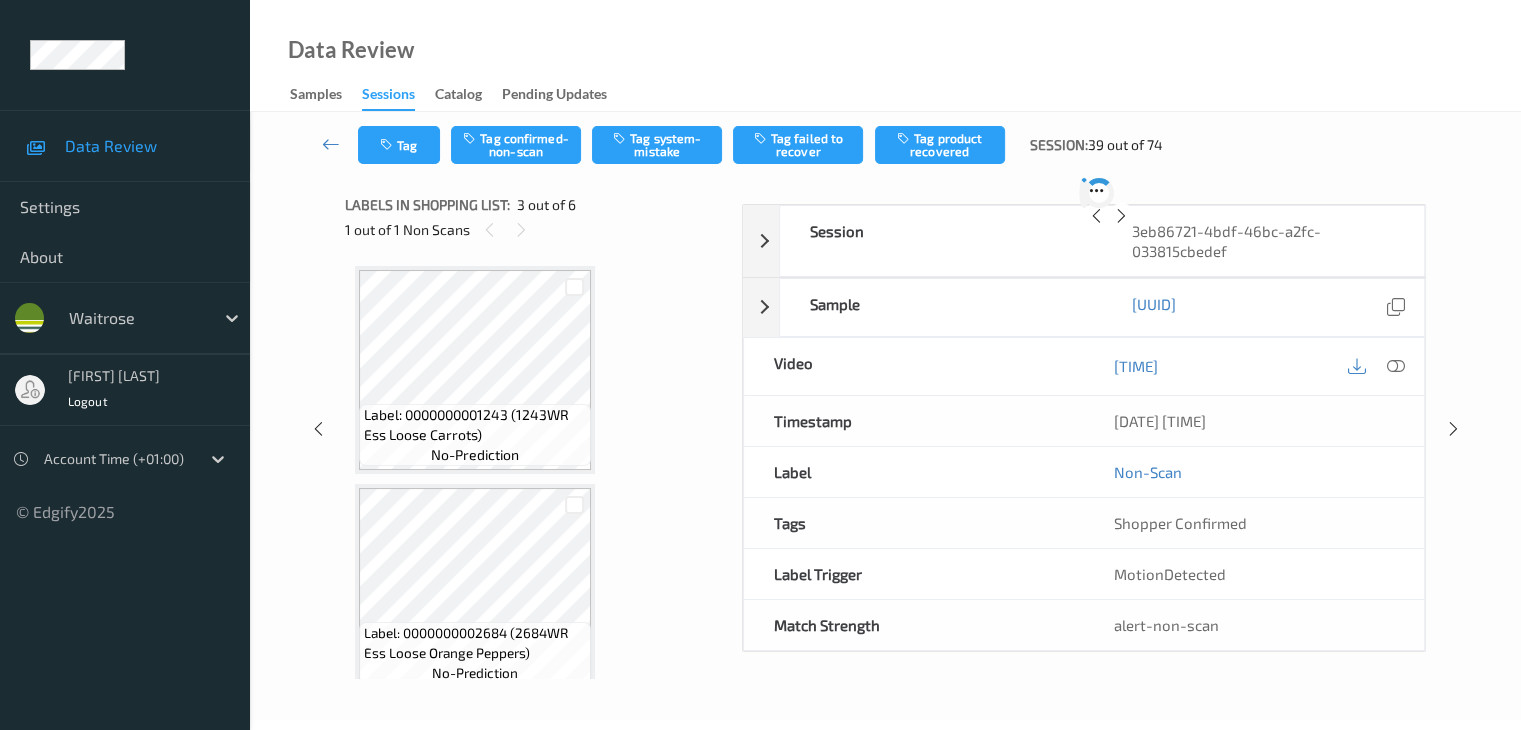 scroll, scrollTop: 228, scrollLeft: 0, axis: vertical 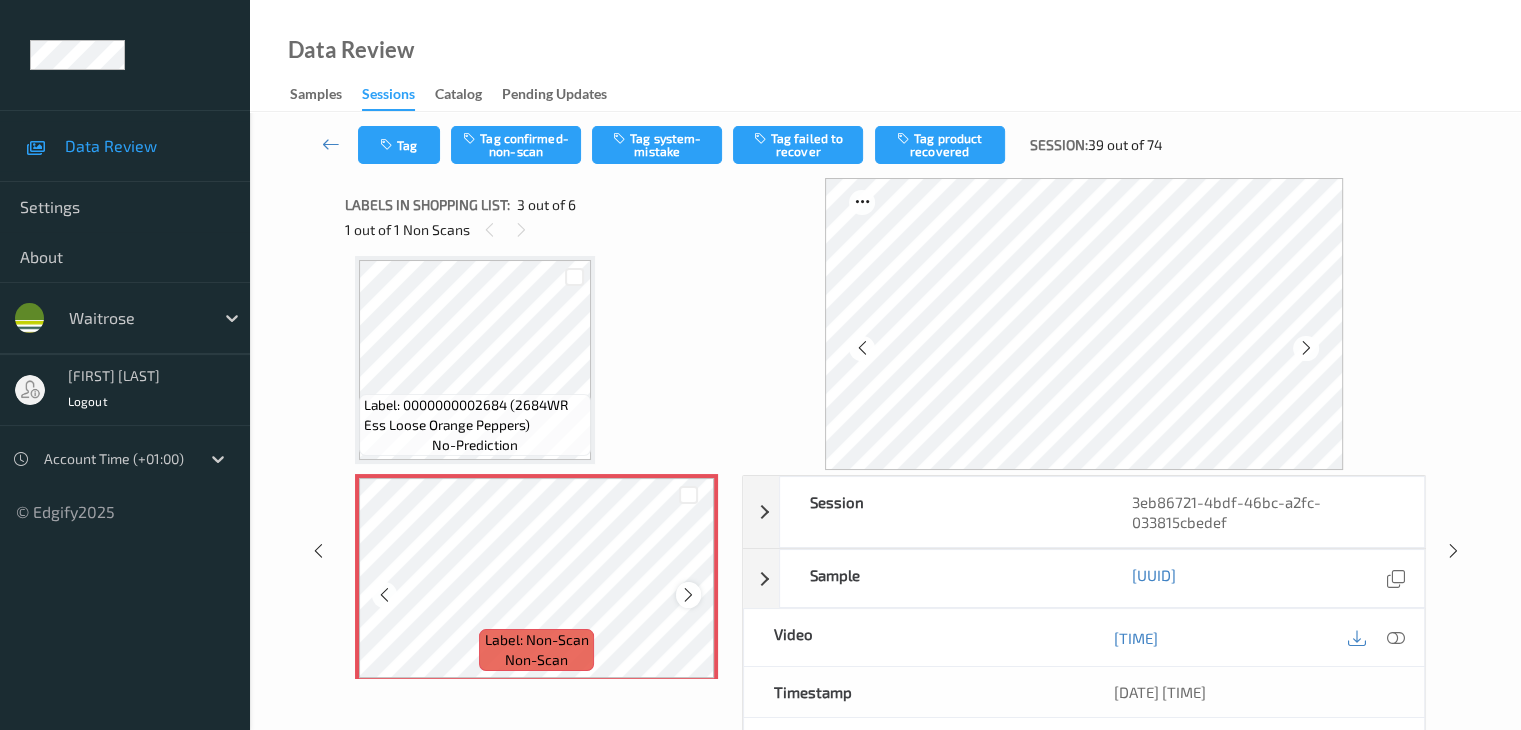 click at bounding box center [688, 595] 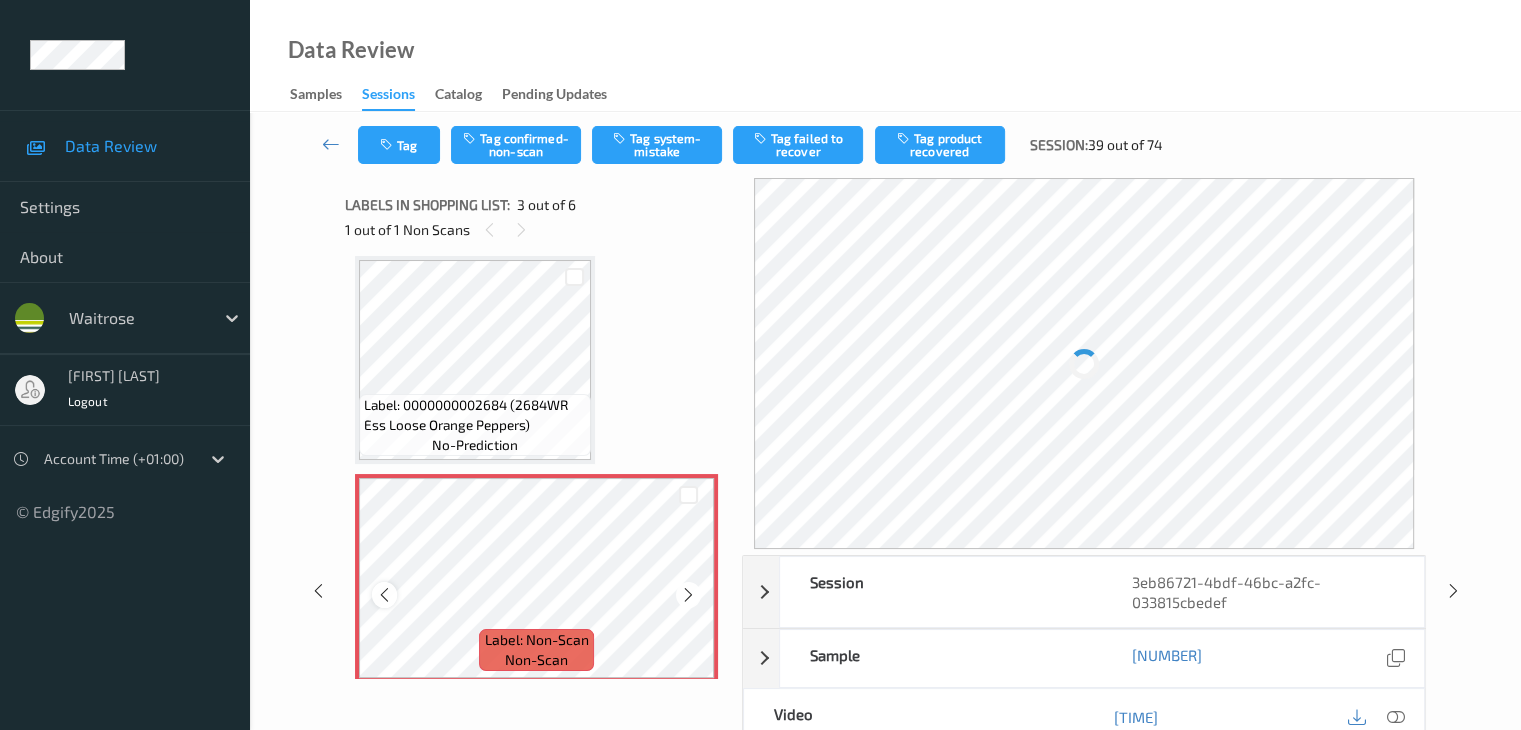 click at bounding box center [384, 595] 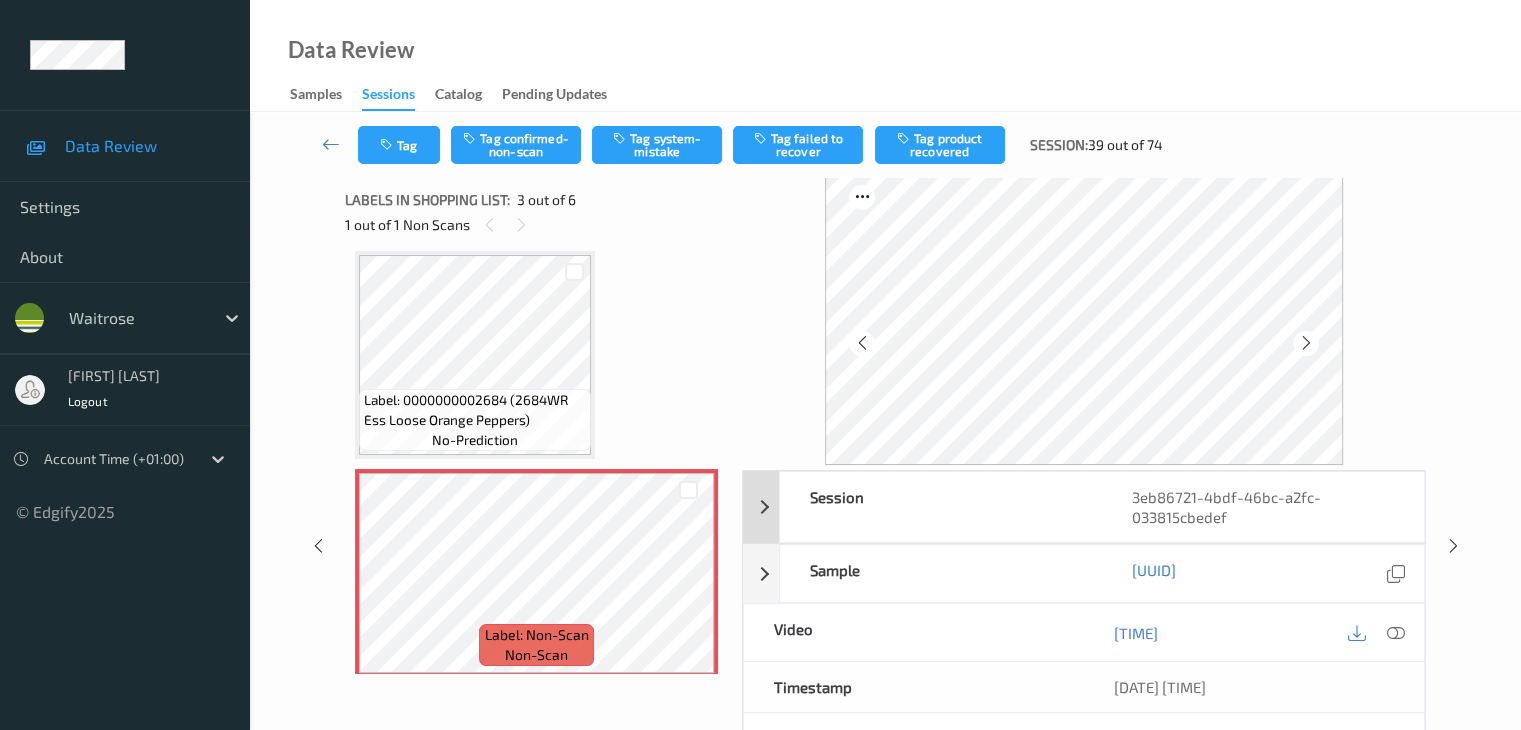 scroll, scrollTop: 0, scrollLeft: 0, axis: both 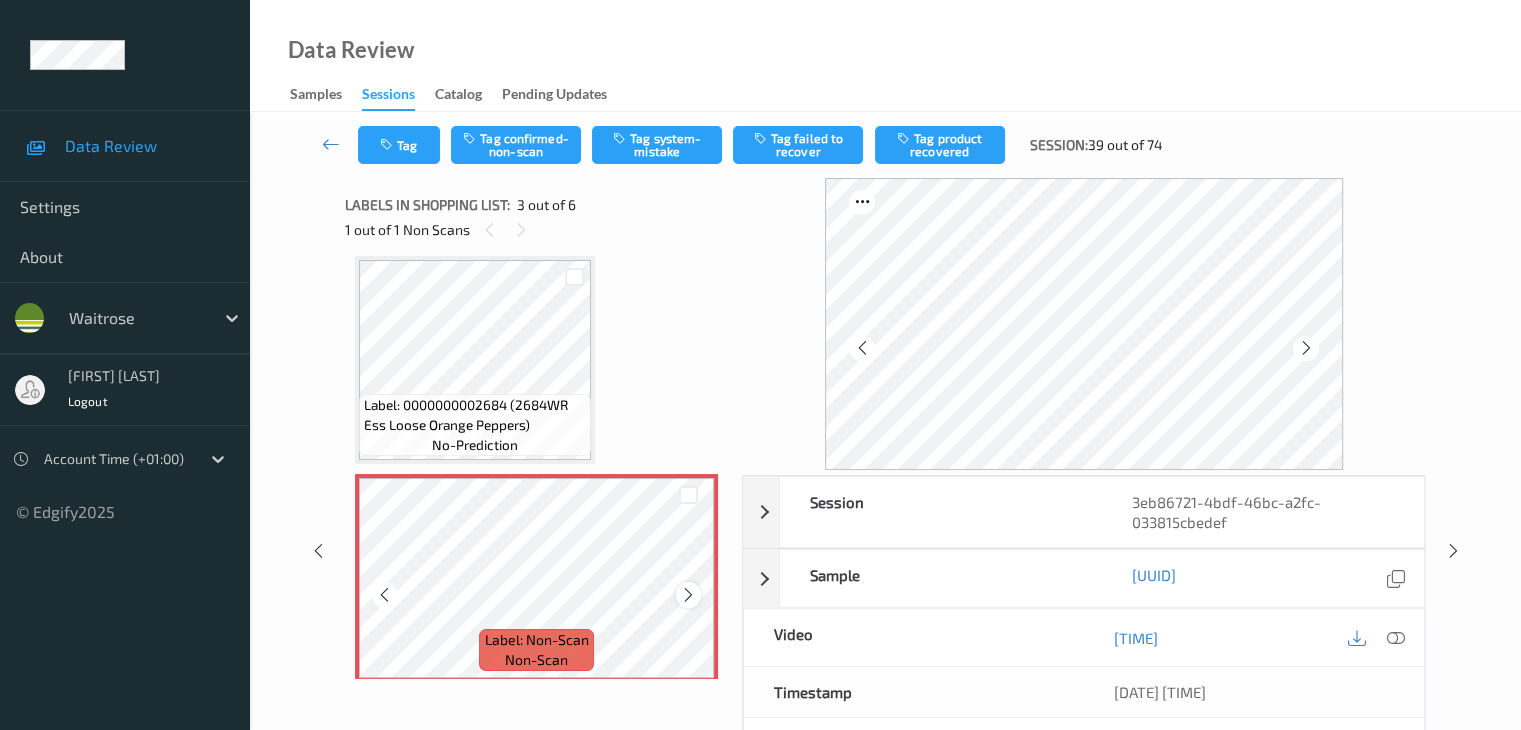 click at bounding box center [688, 595] 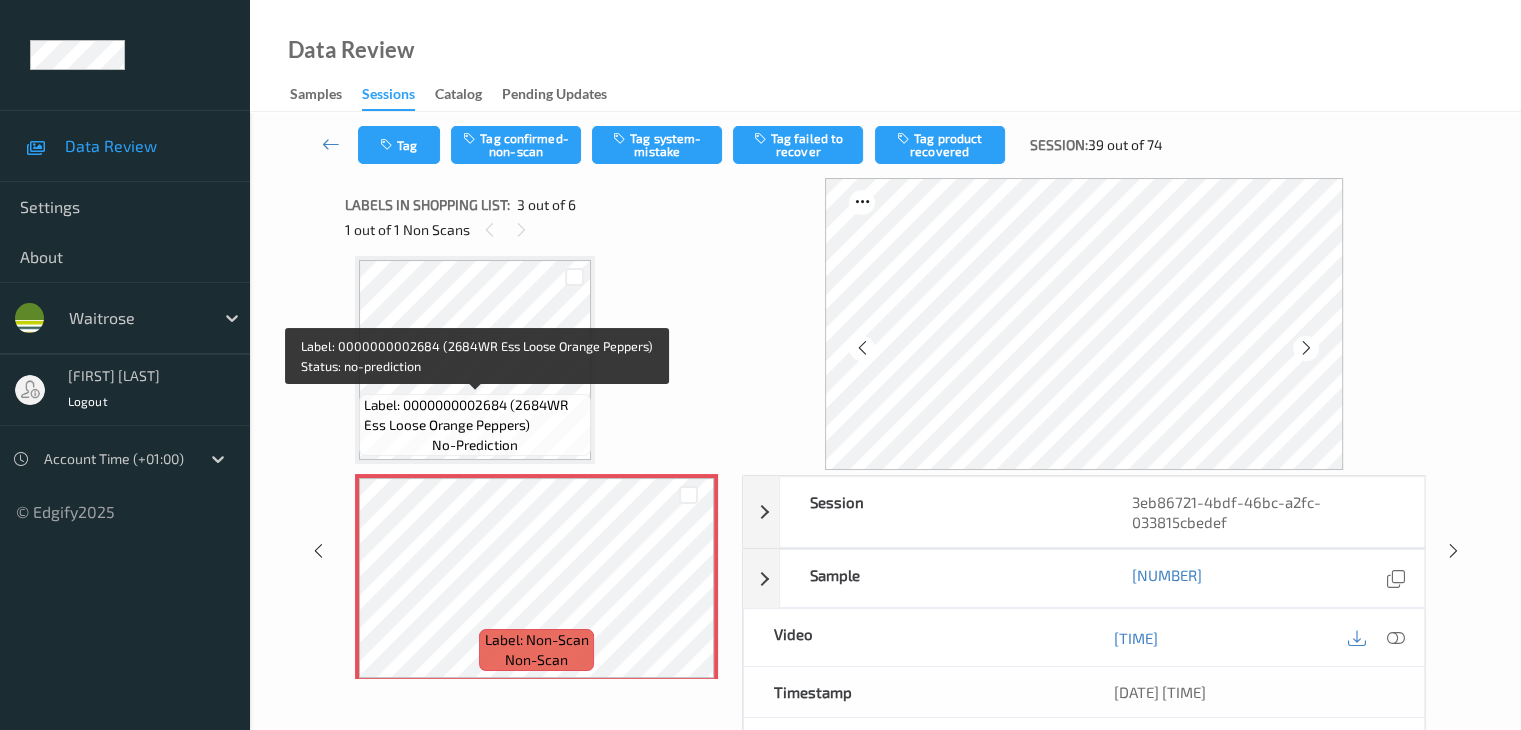 click on "Label: 0000000002684 (2684WR Ess Loose Orange Peppers)" at bounding box center (475, 415) 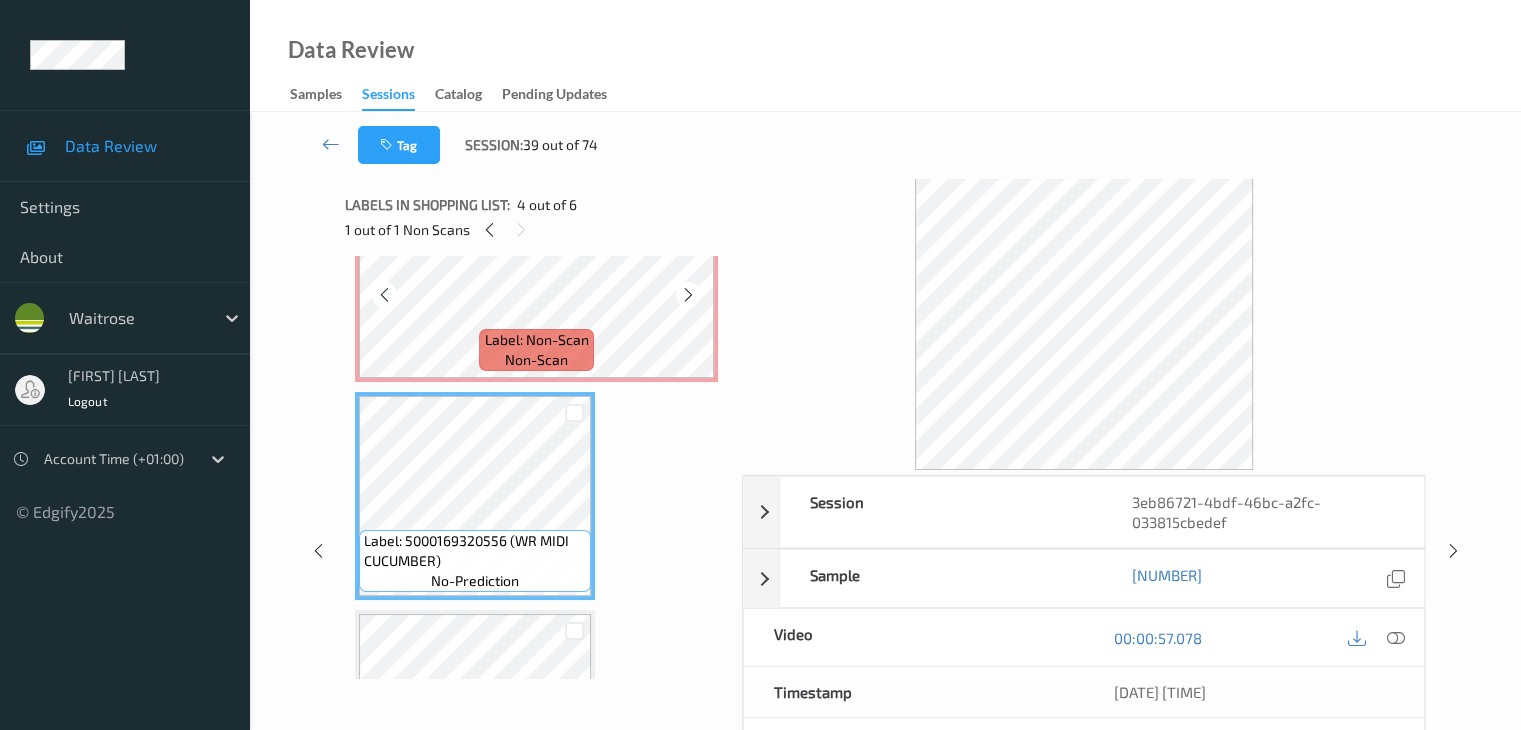scroll, scrollTop: 328, scrollLeft: 0, axis: vertical 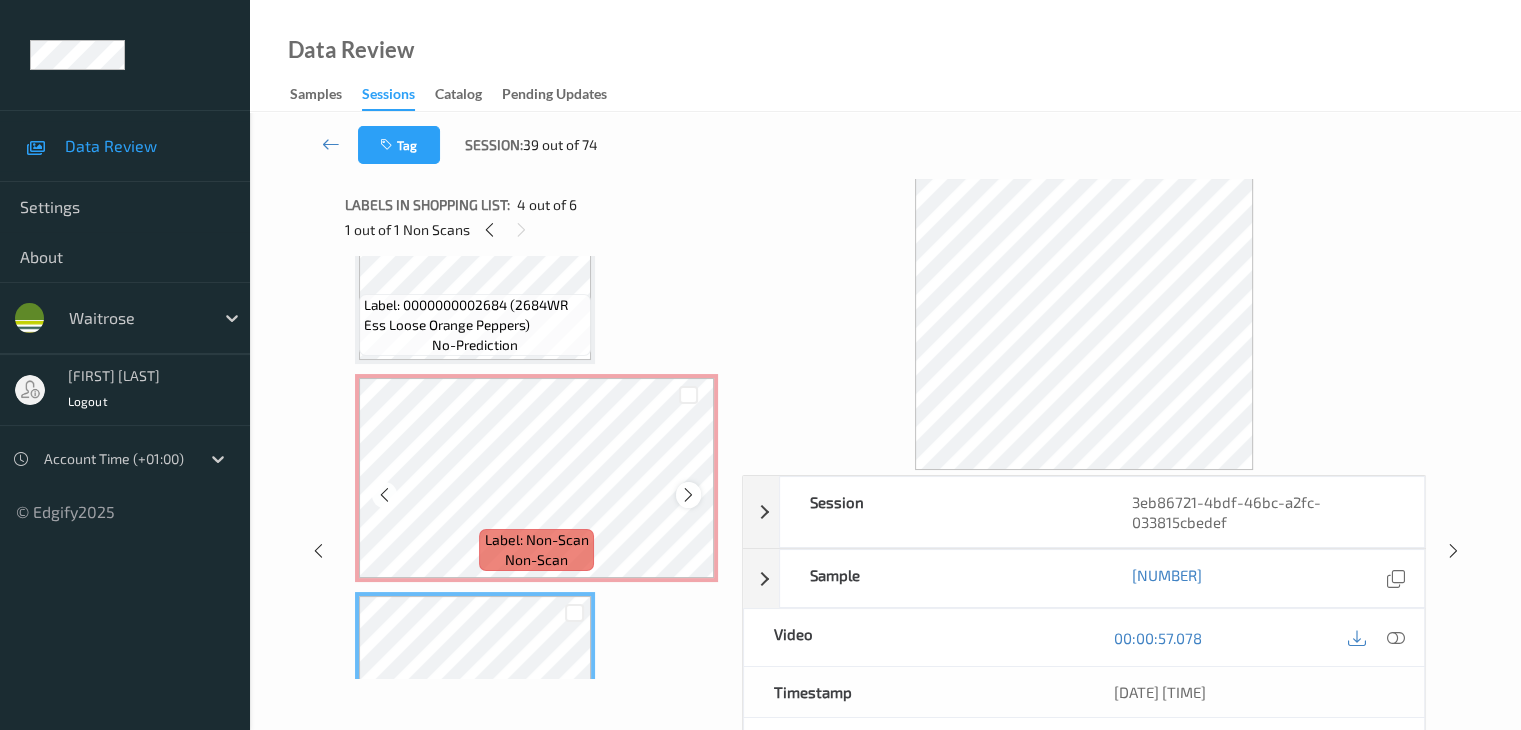 click at bounding box center (688, 495) 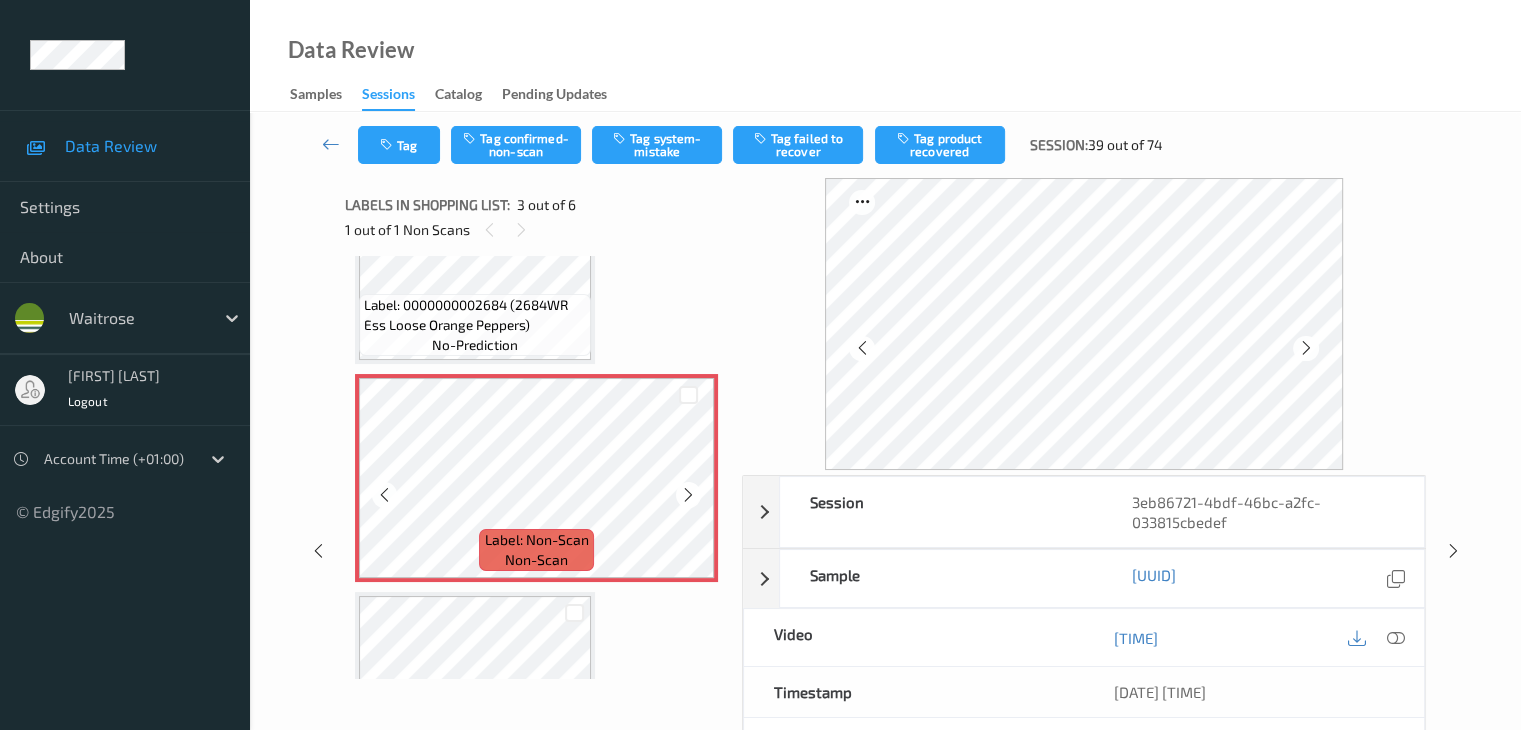click at bounding box center (688, 495) 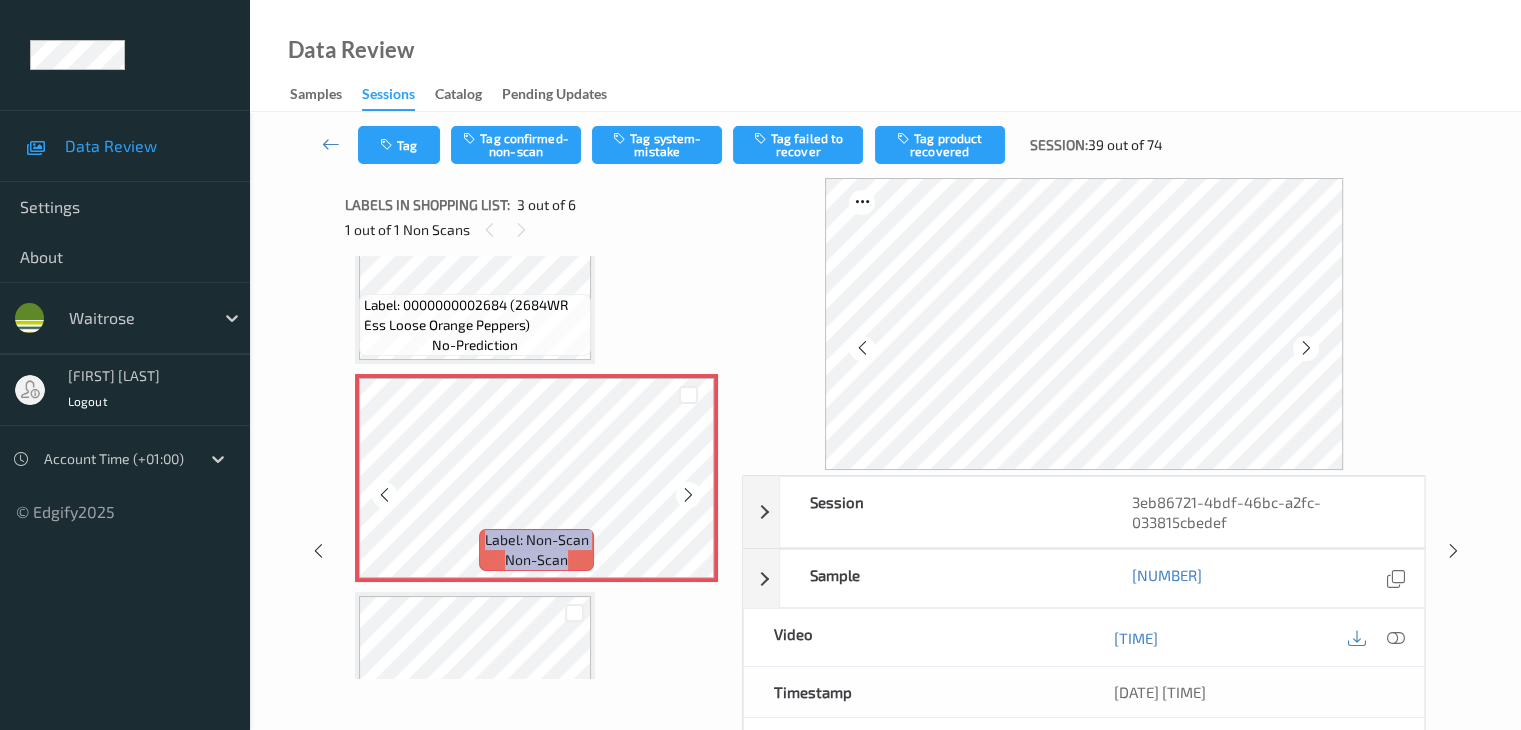 click at bounding box center (688, 495) 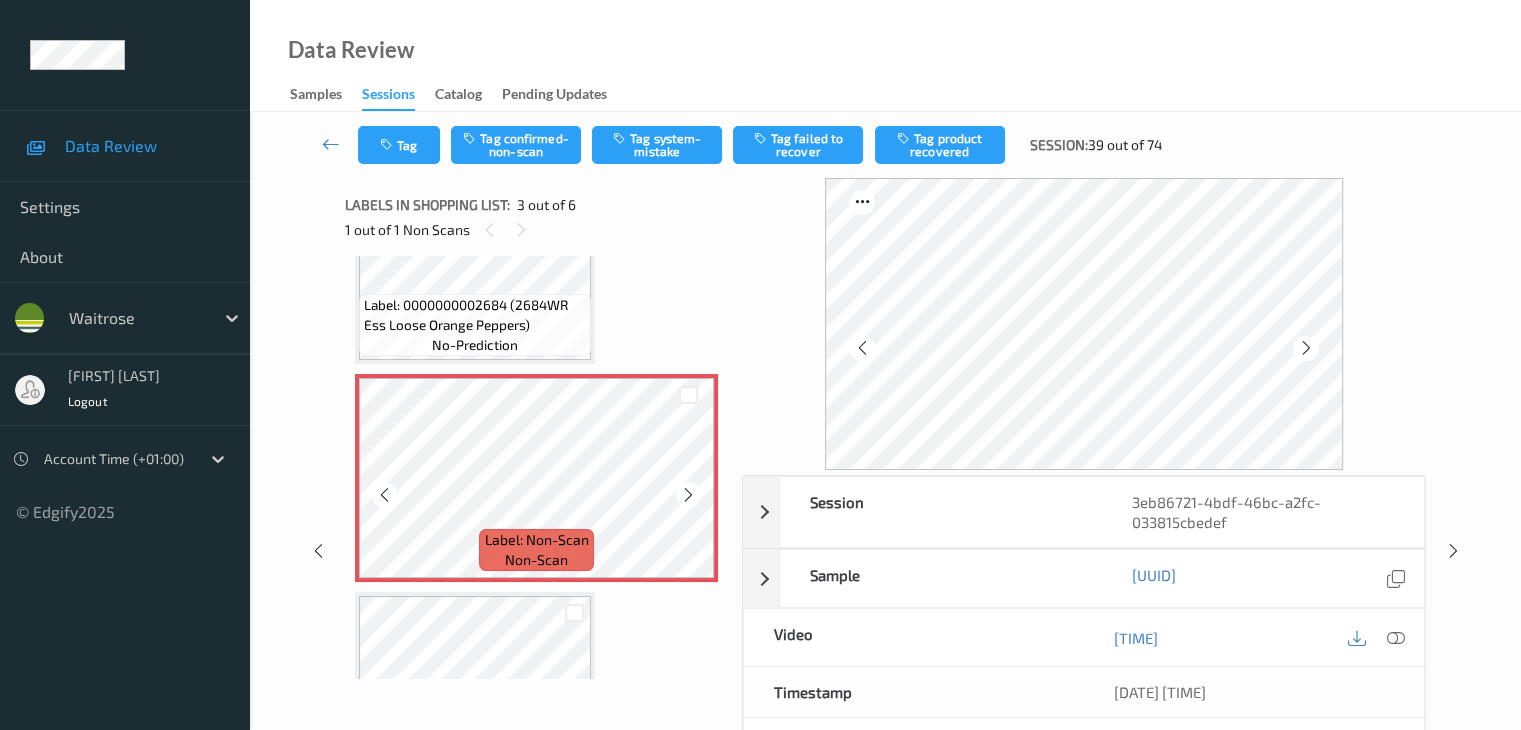 click at bounding box center (688, 495) 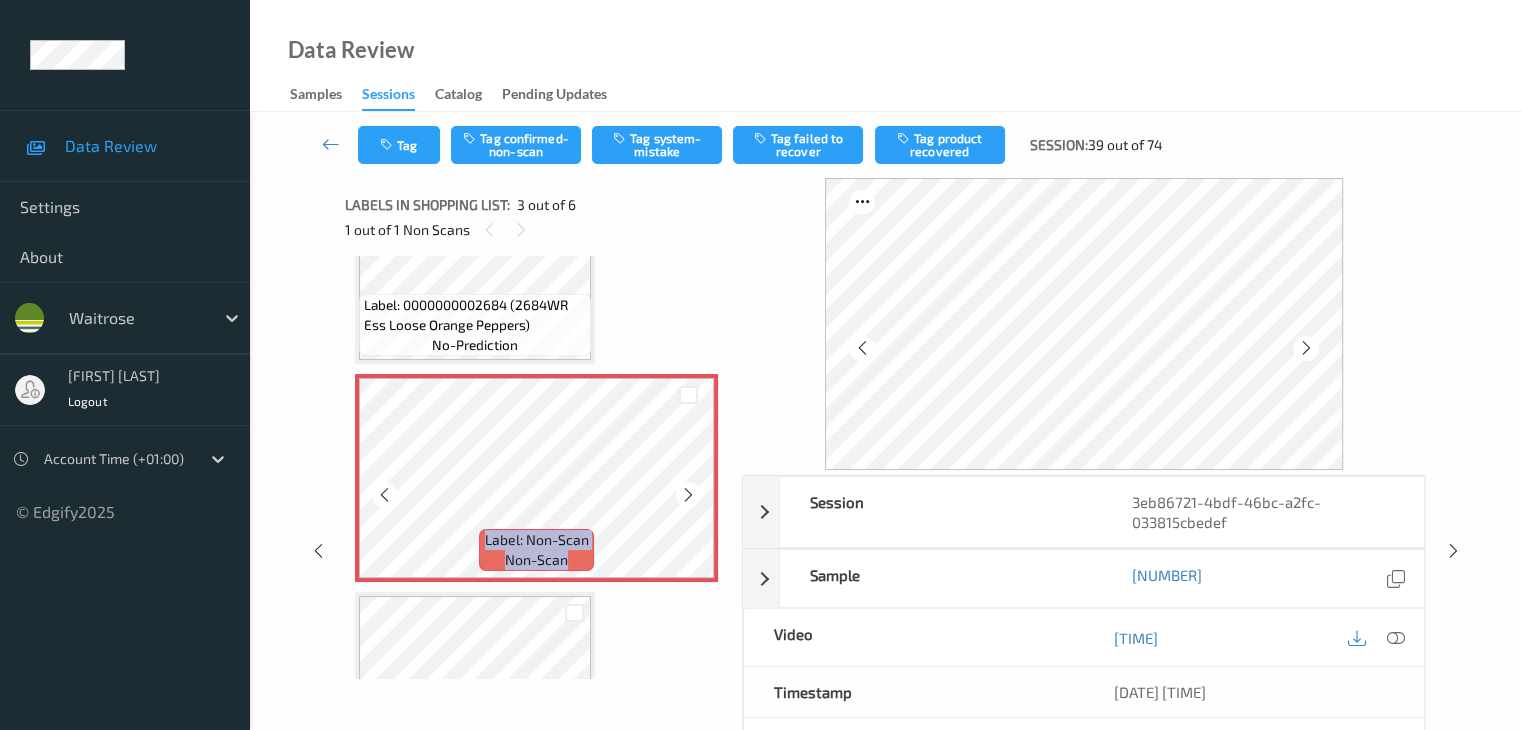 click at bounding box center (688, 495) 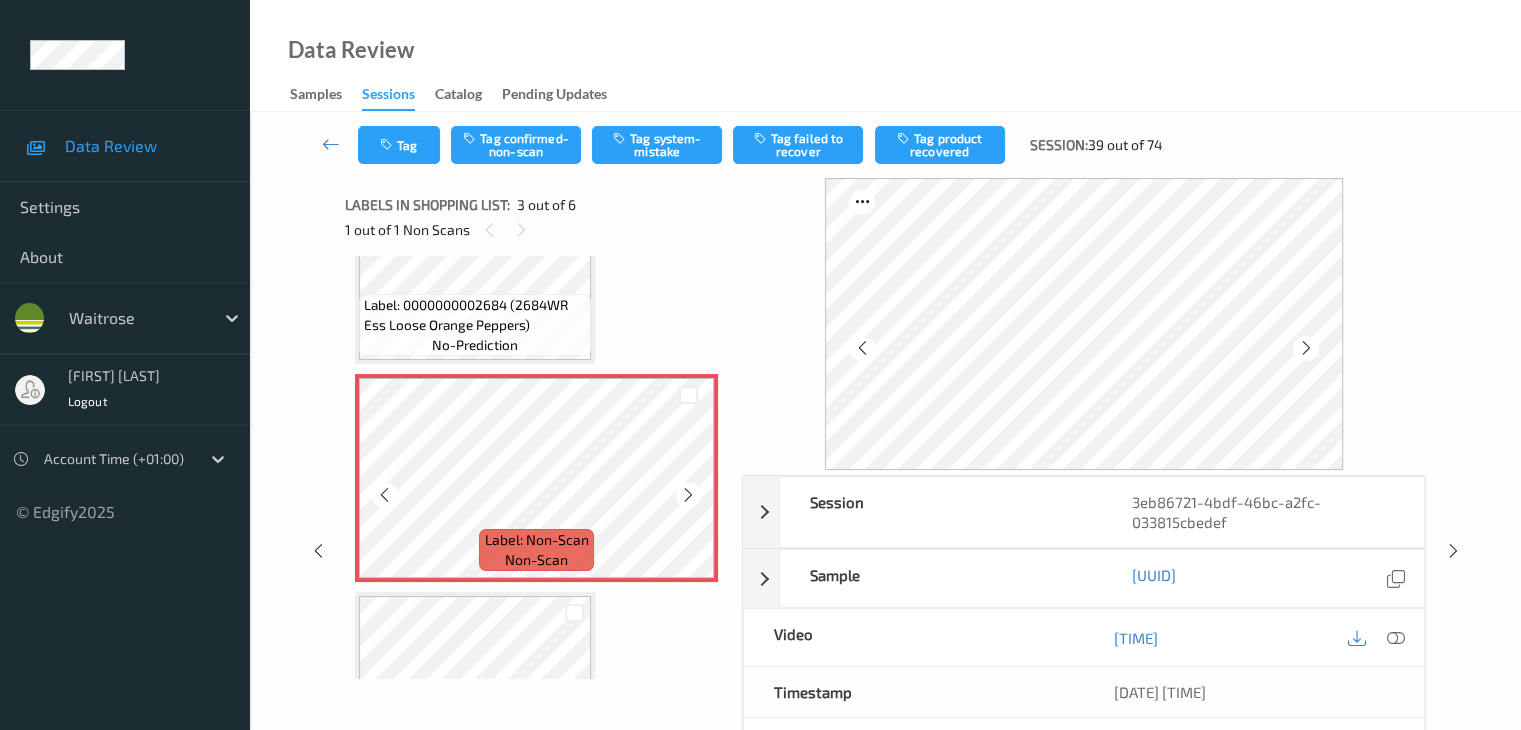 click at bounding box center (688, 495) 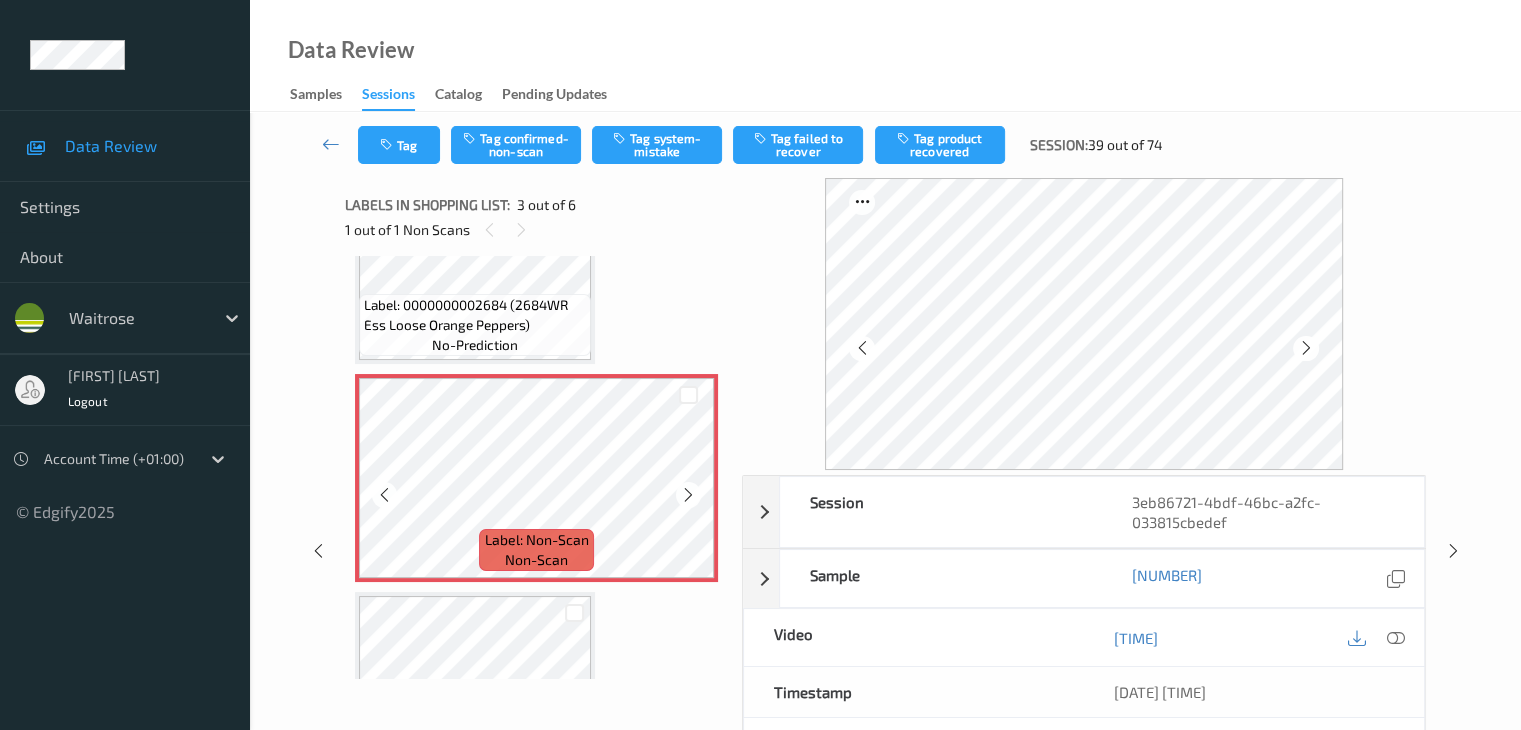 click at bounding box center (688, 495) 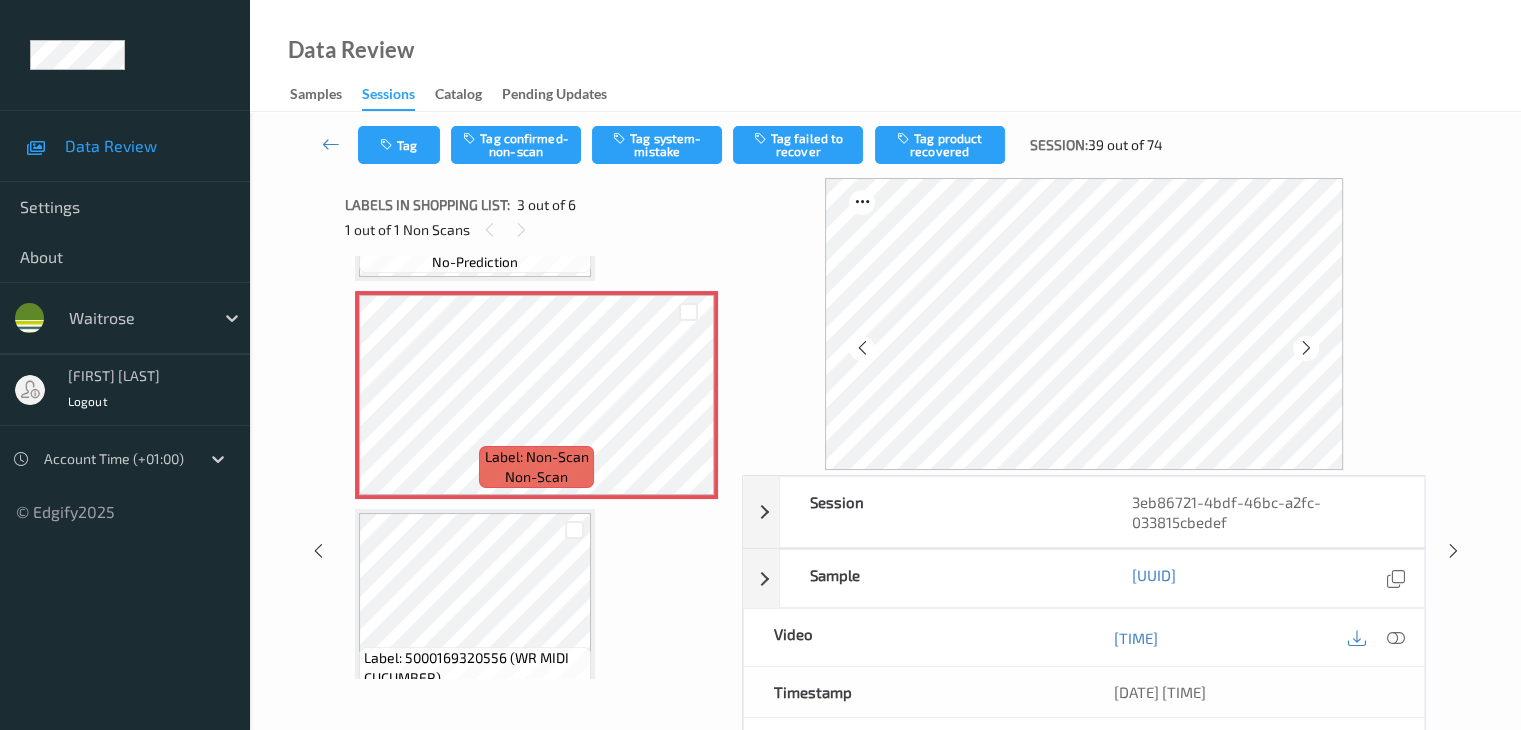 scroll, scrollTop: 528, scrollLeft: 0, axis: vertical 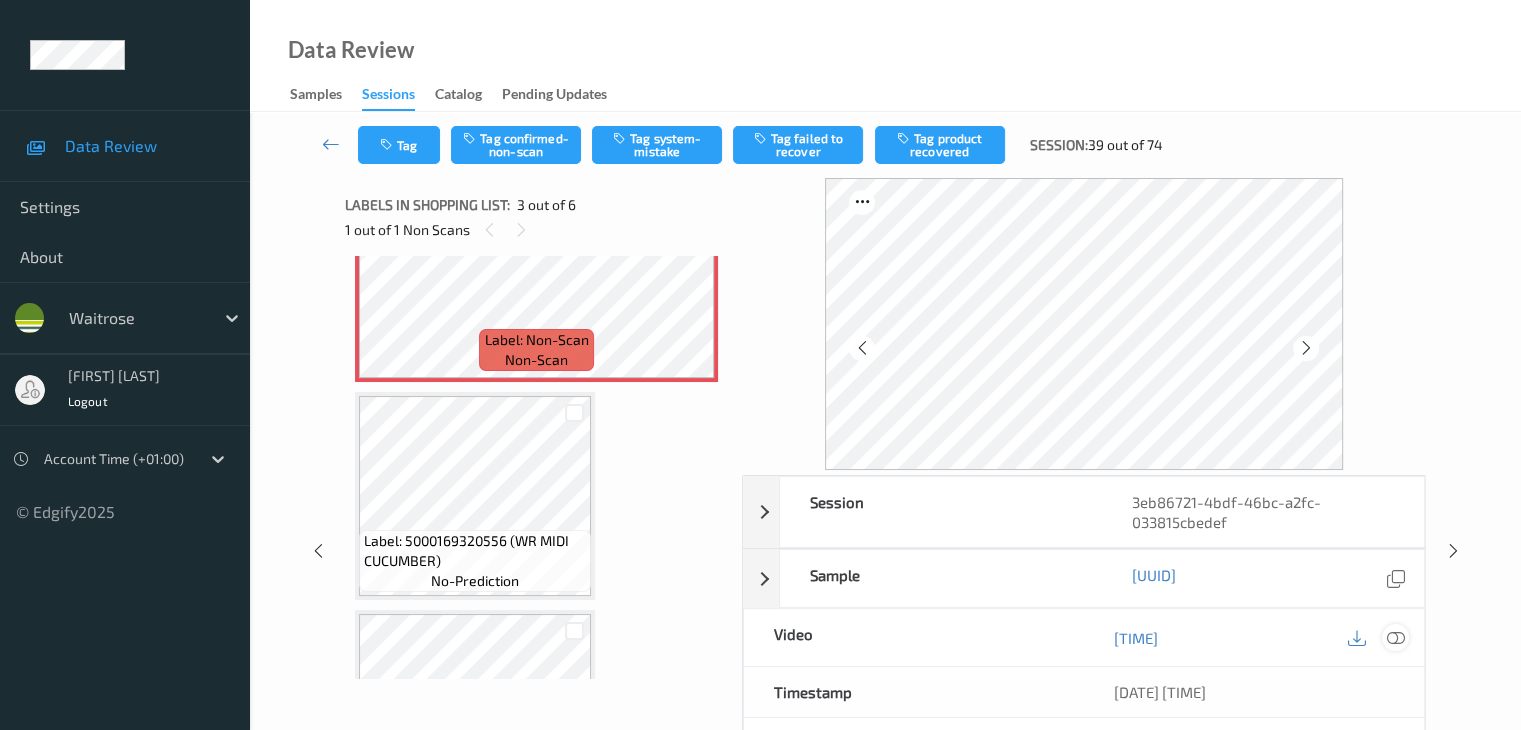 click at bounding box center [1395, 638] 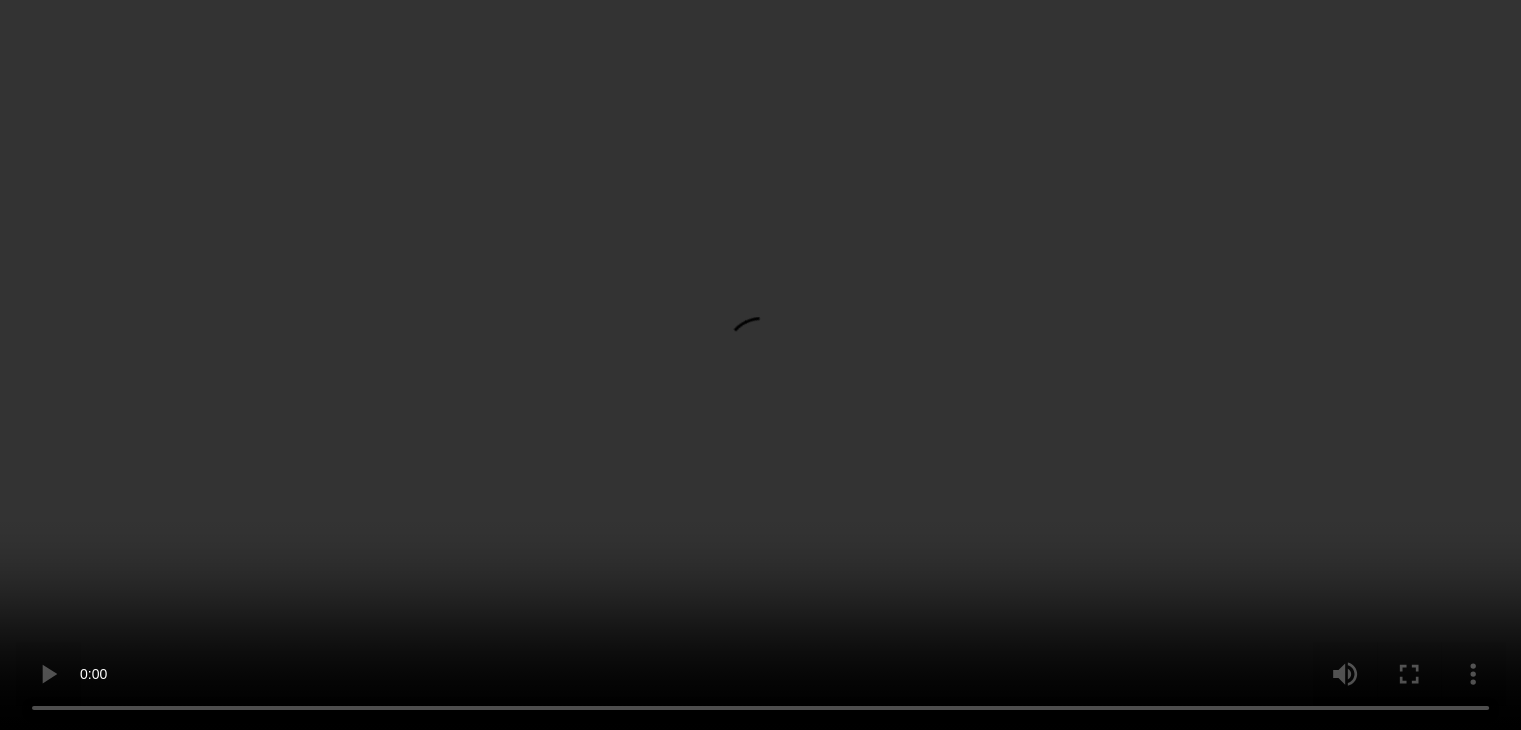 scroll, scrollTop: 228, scrollLeft: 0, axis: vertical 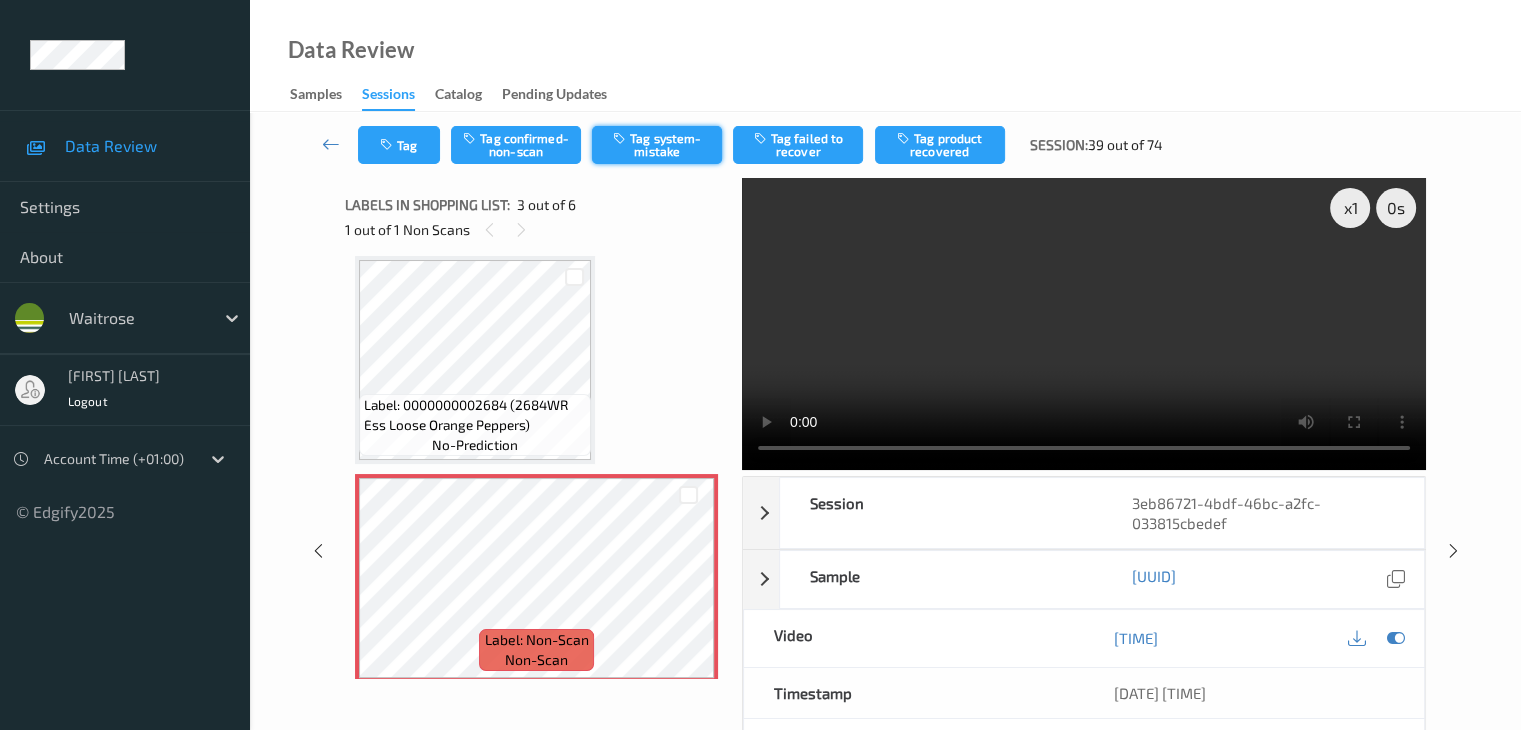 click on "Tag   system-mistake" at bounding box center [657, 145] 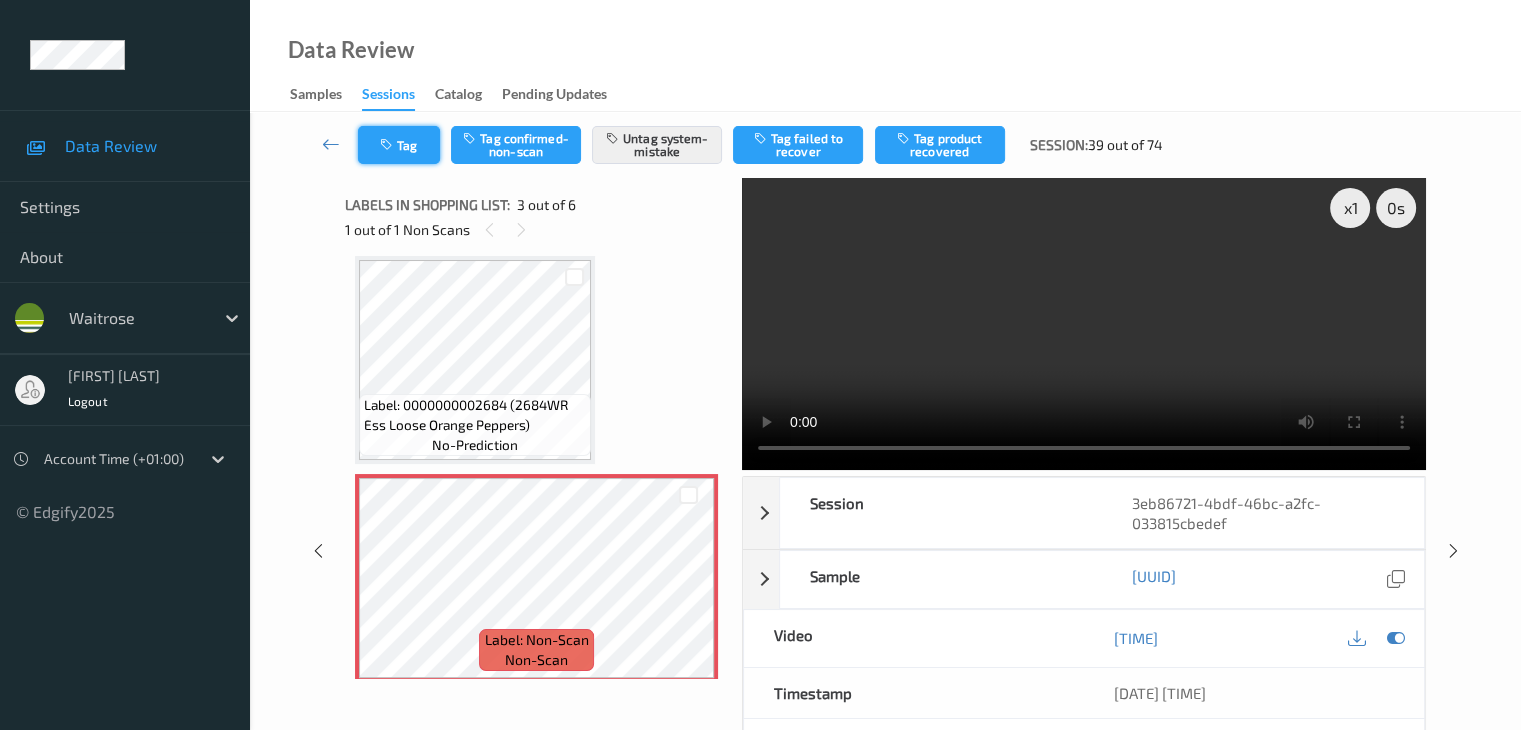 click on "Tag" at bounding box center [399, 145] 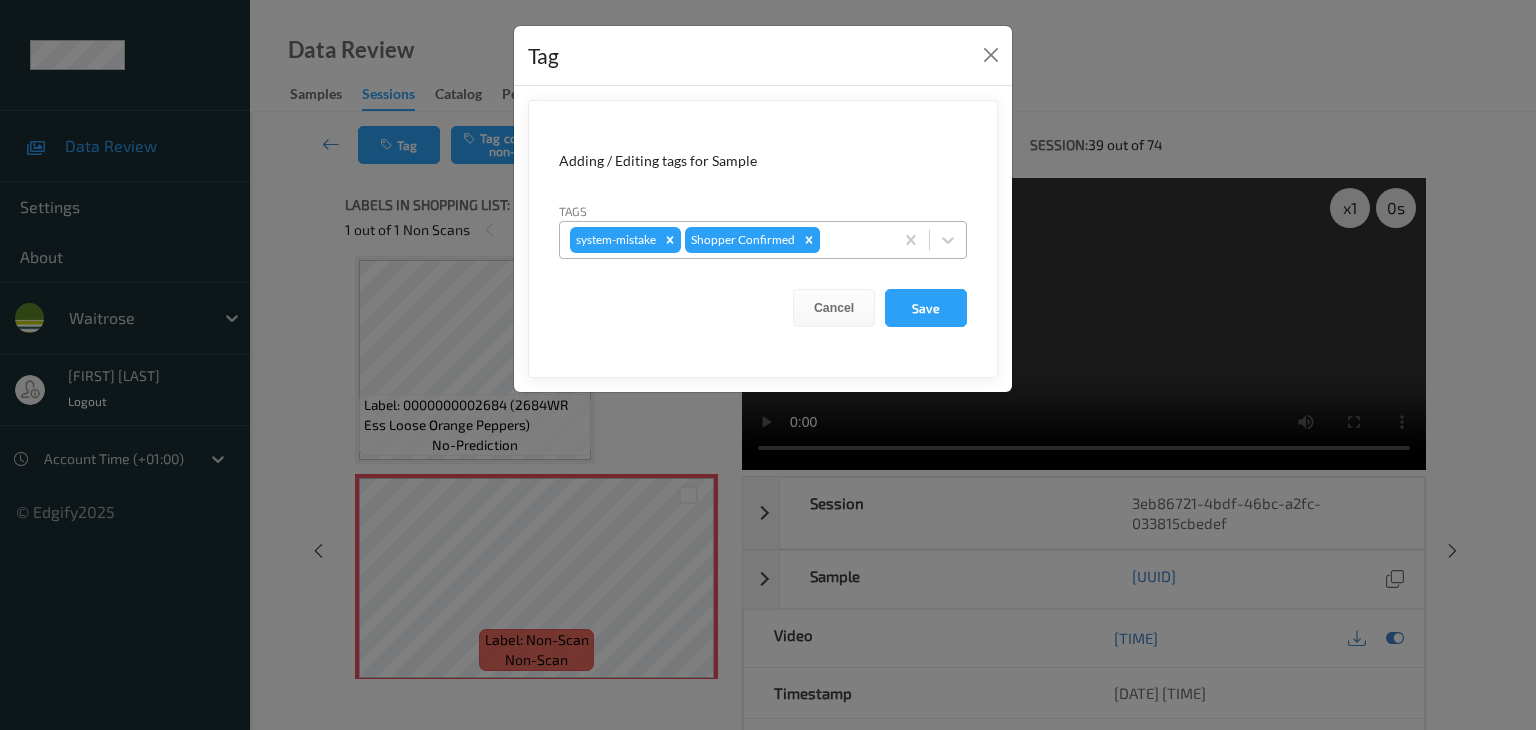 click 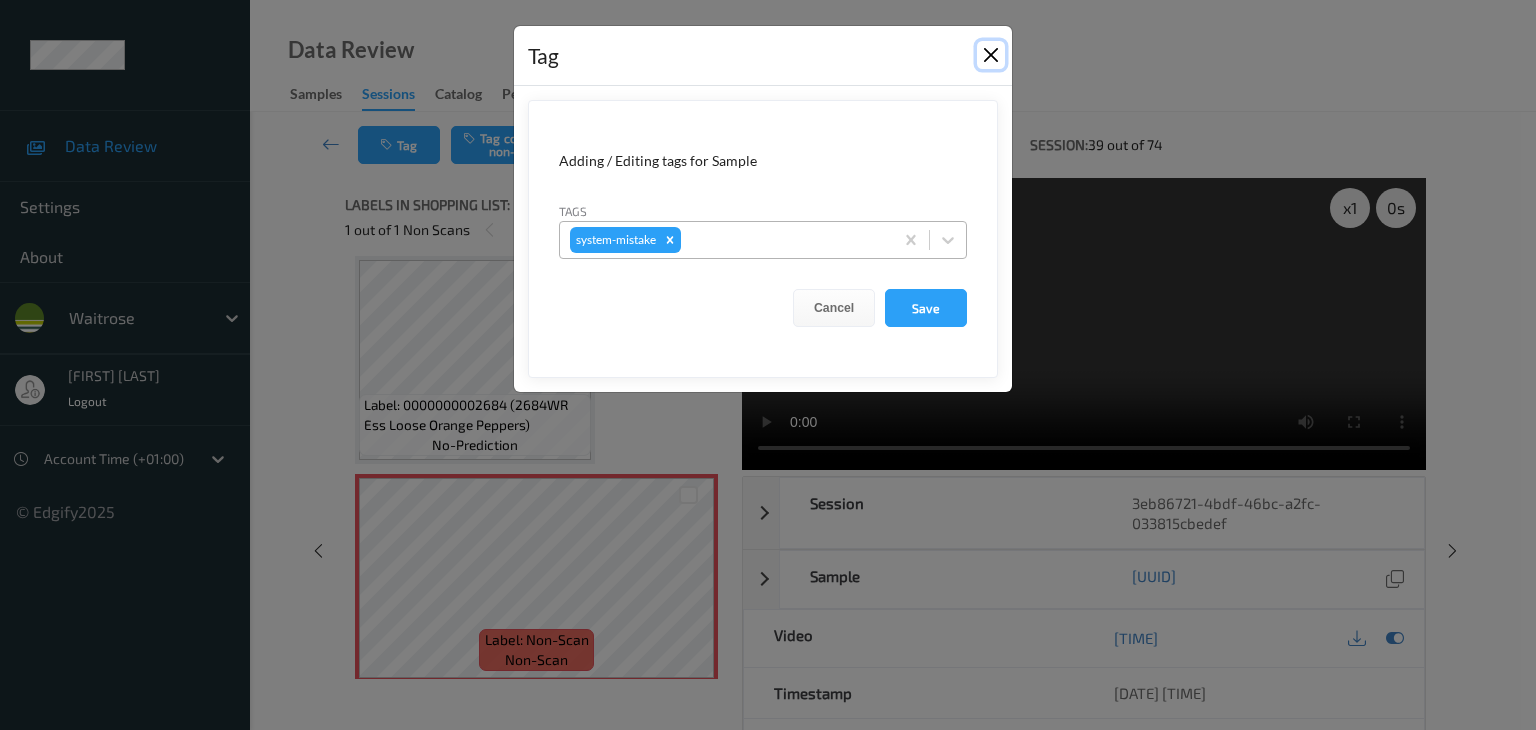 click at bounding box center (991, 55) 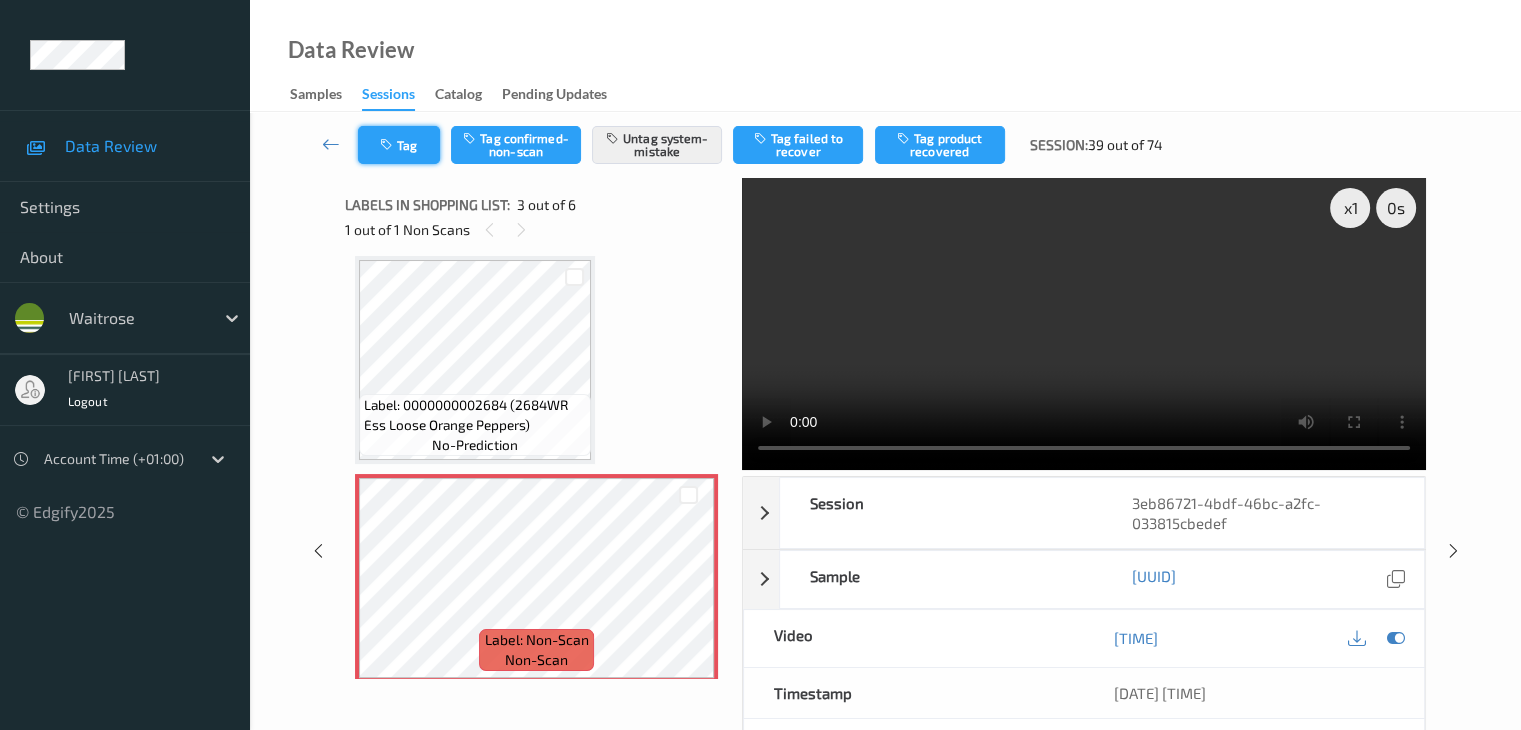 click on "Tag" at bounding box center [399, 145] 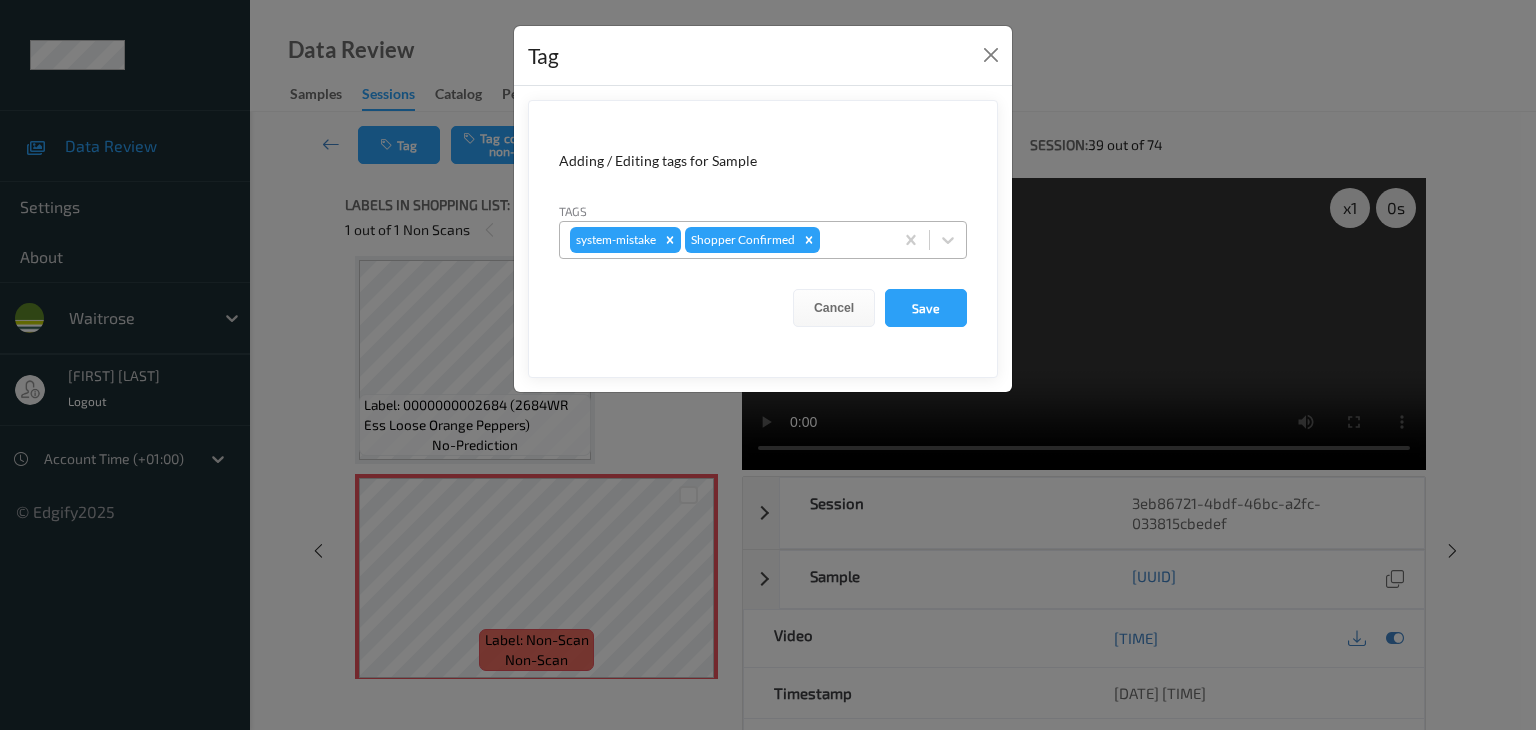 click at bounding box center (853, 240) 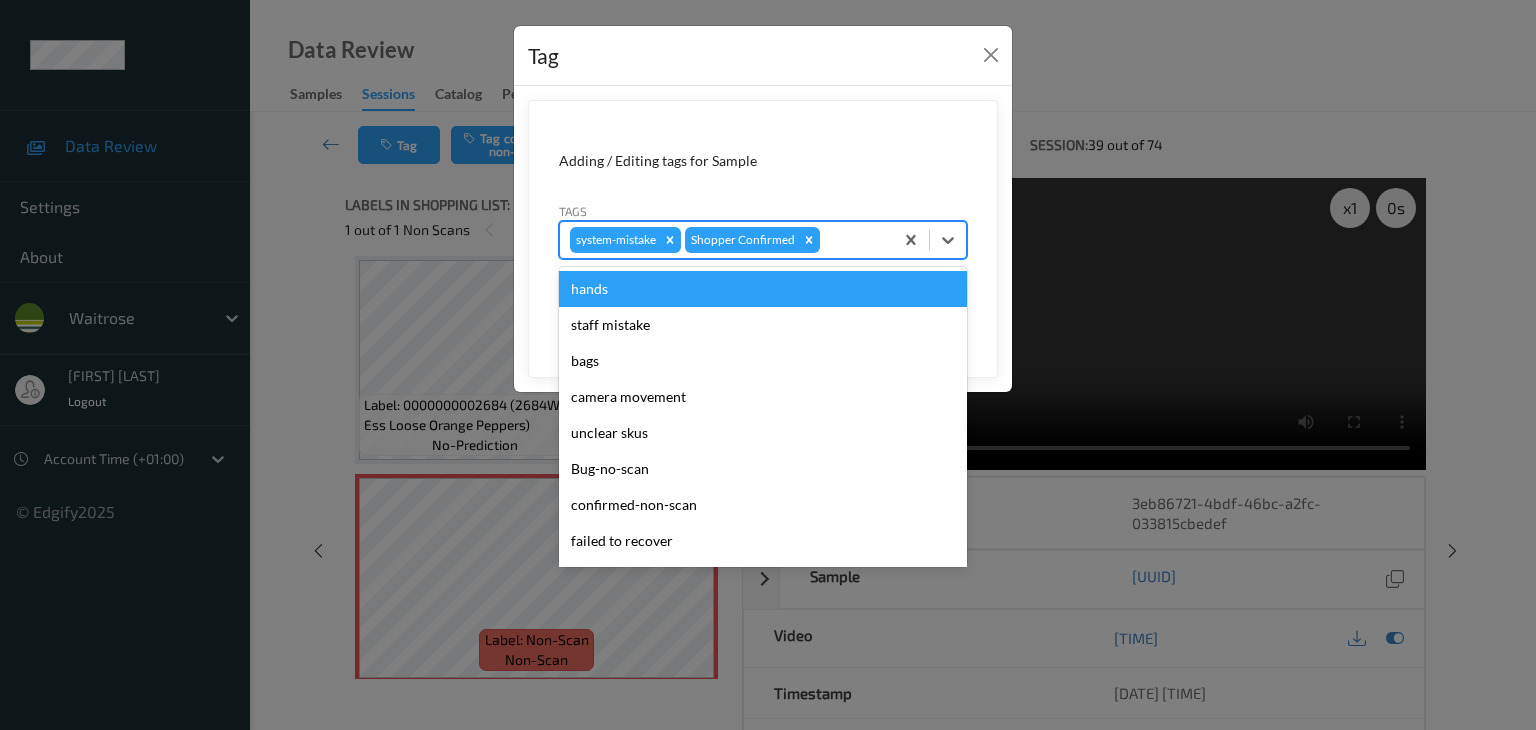 type on "u" 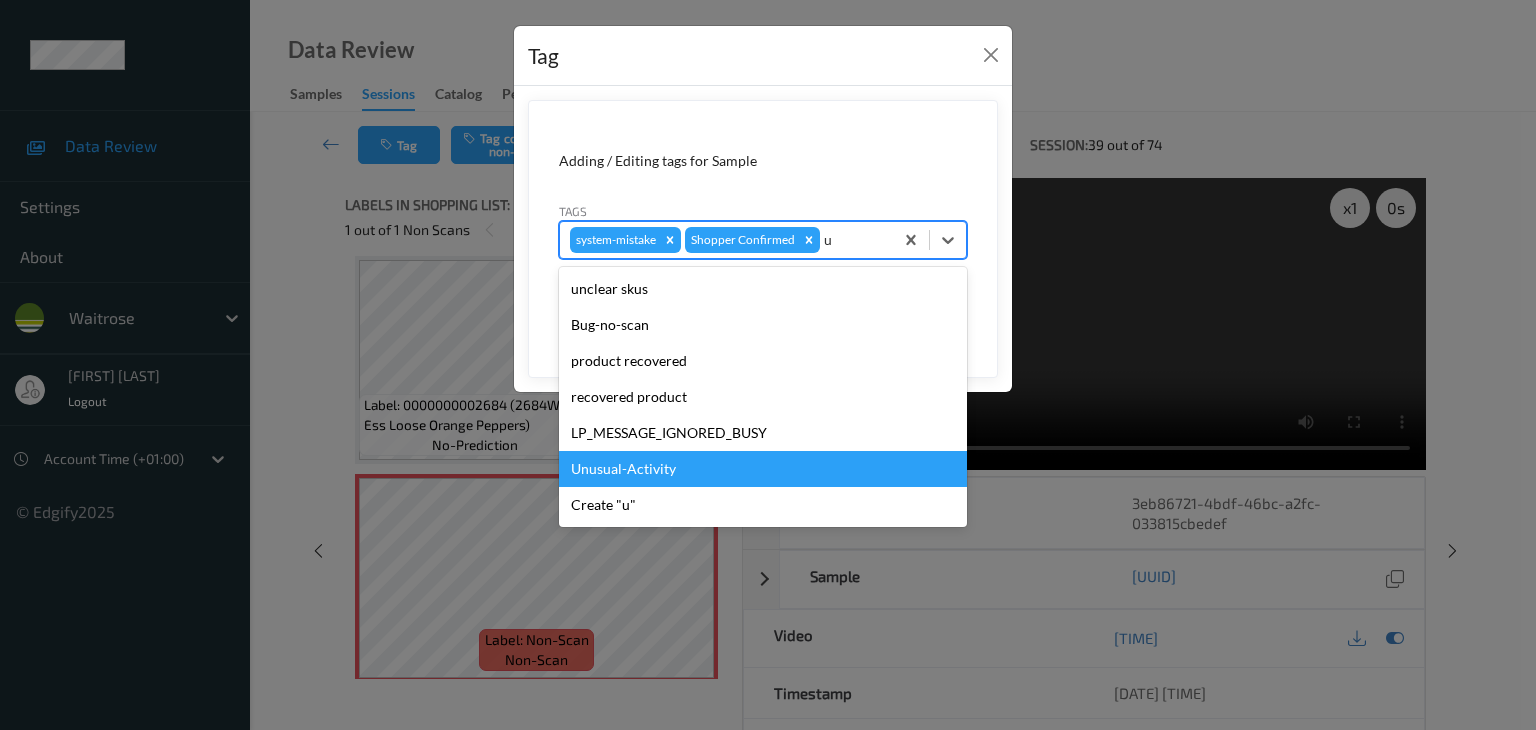 click on "Unusual-Activity" at bounding box center (763, 469) 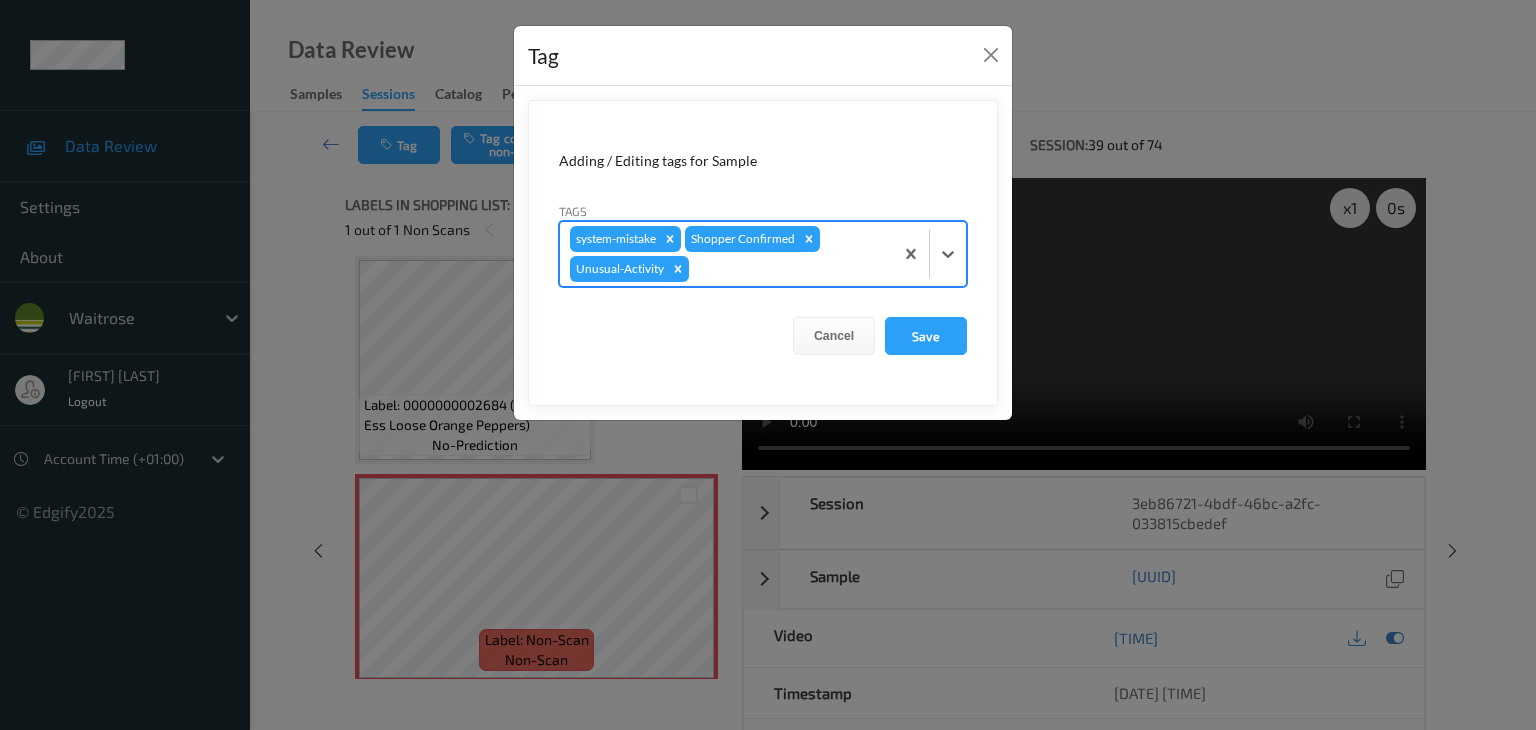 type on "p" 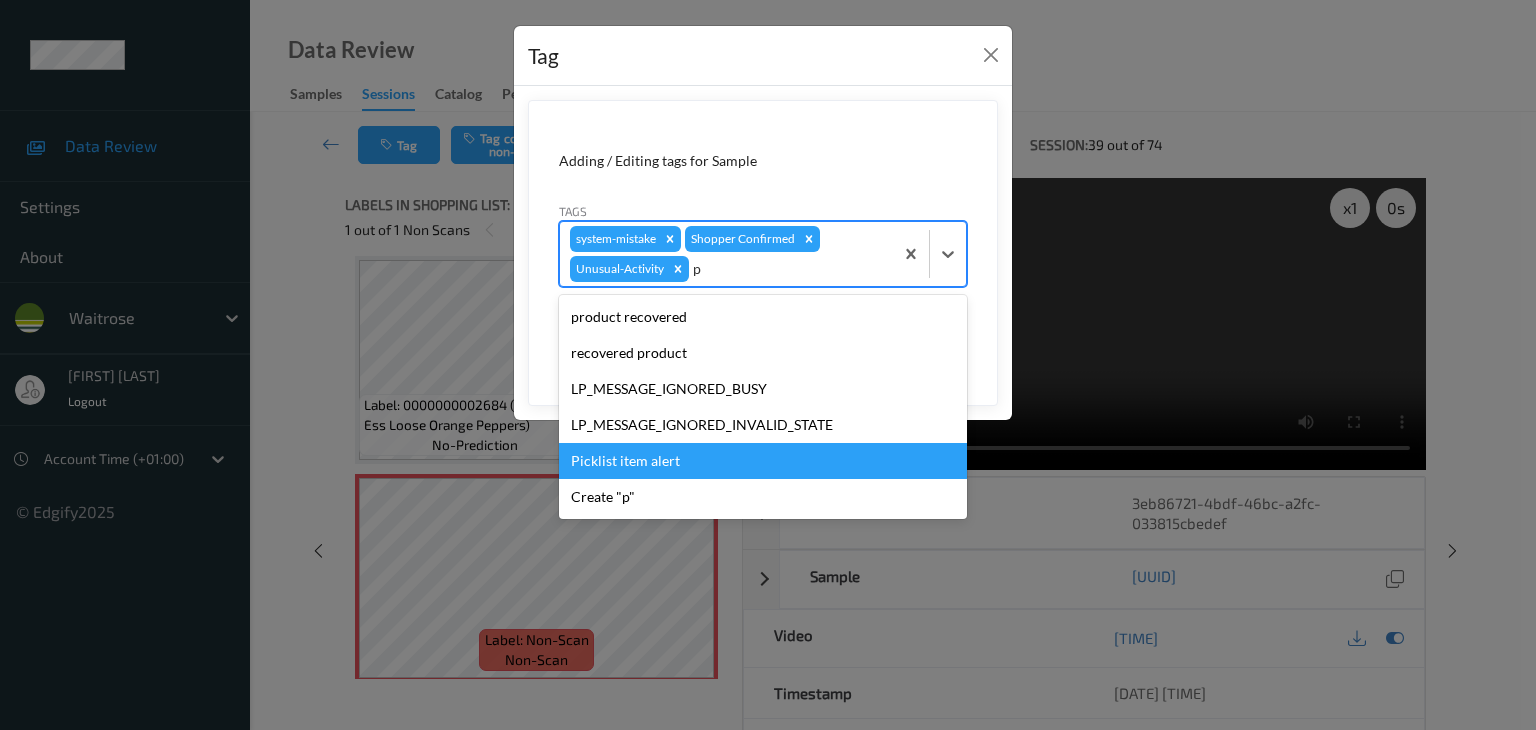 click on "Picklist item alert" at bounding box center [763, 461] 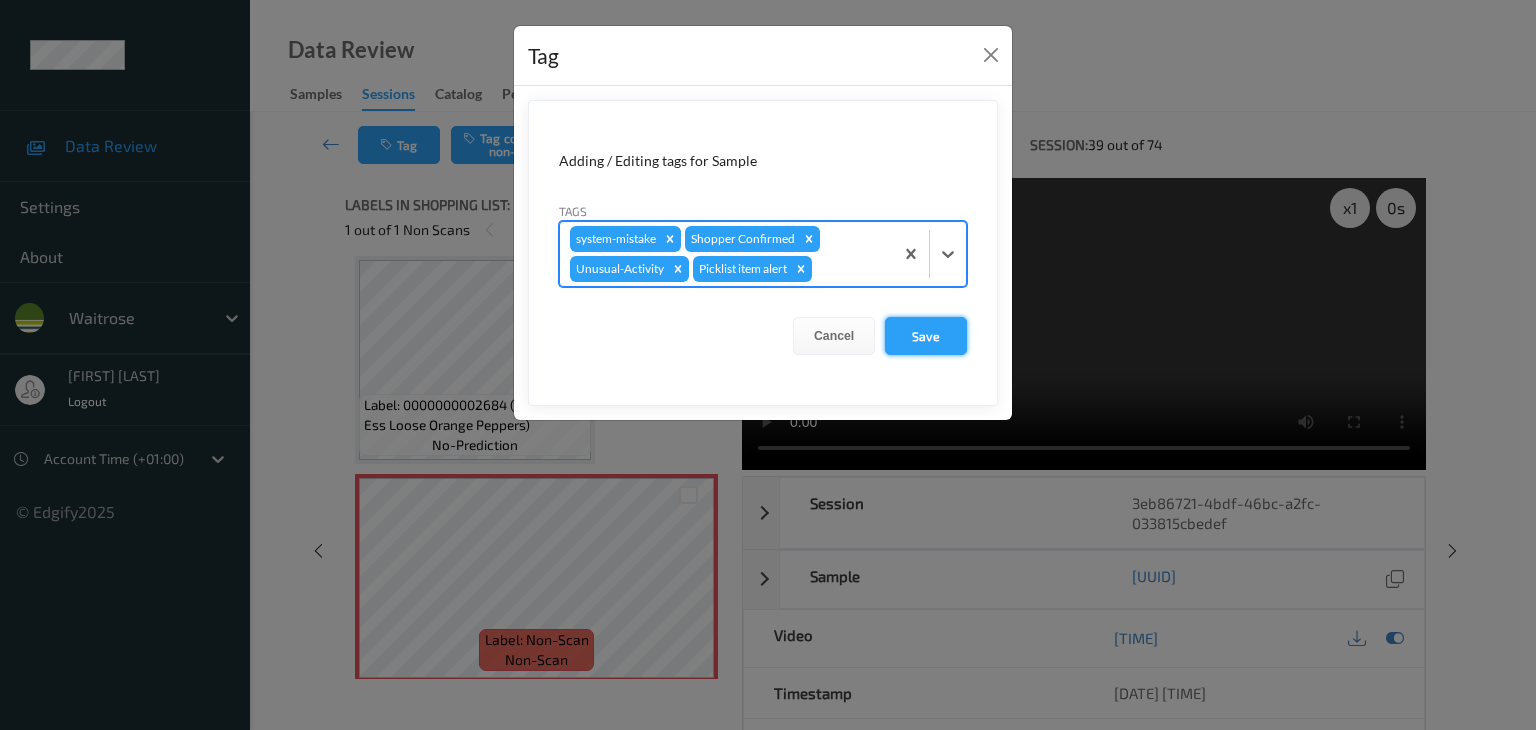 click on "Save" at bounding box center [926, 336] 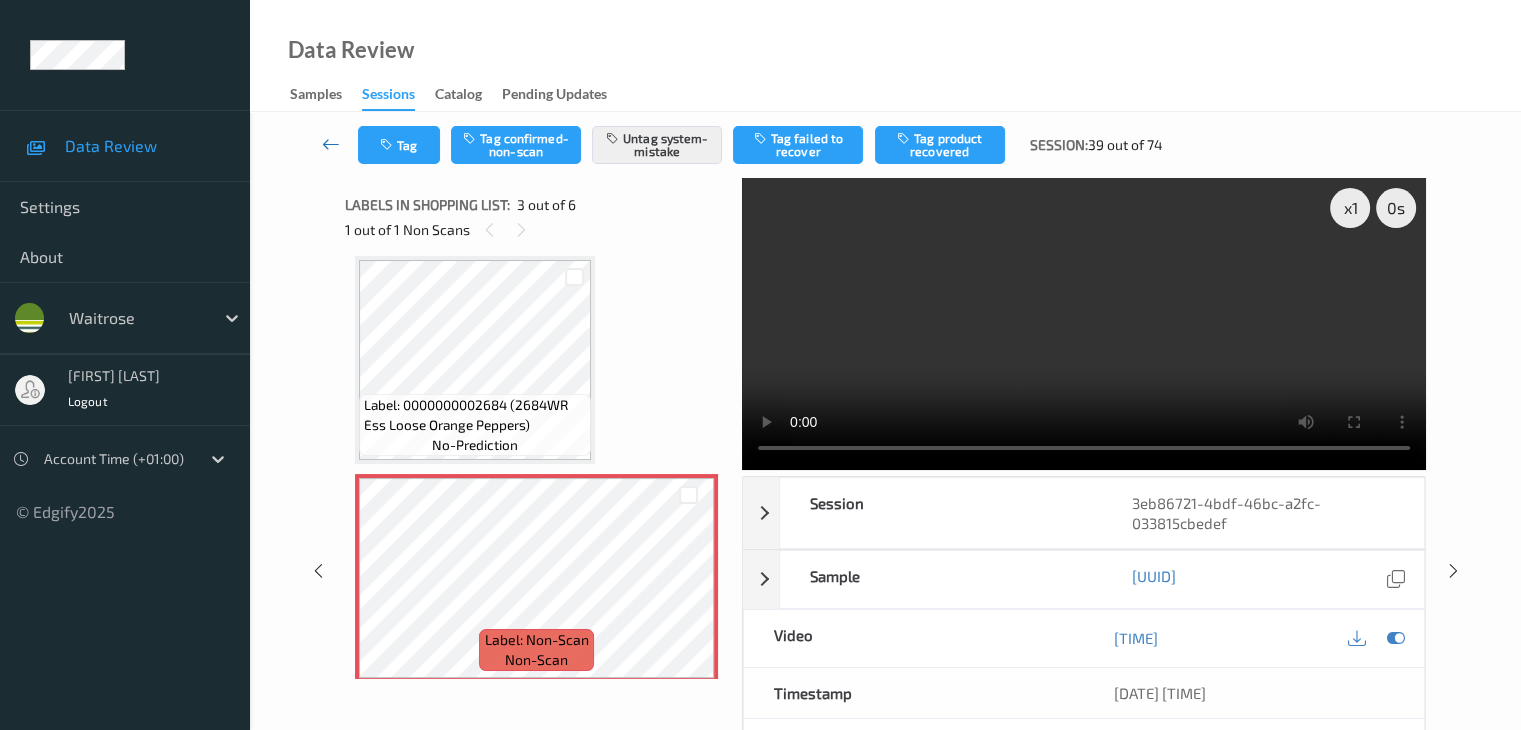 click at bounding box center (331, 144) 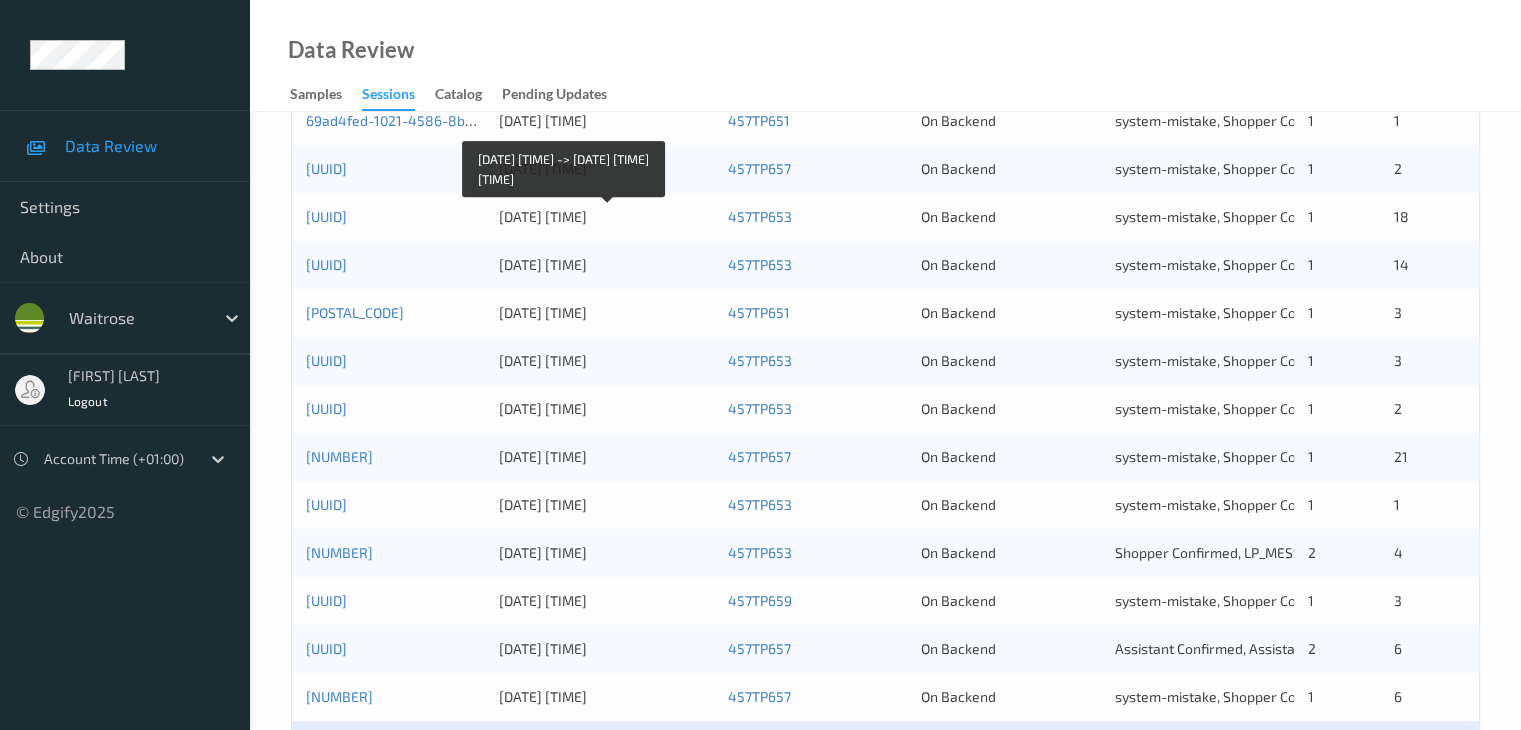 scroll, scrollTop: 932, scrollLeft: 0, axis: vertical 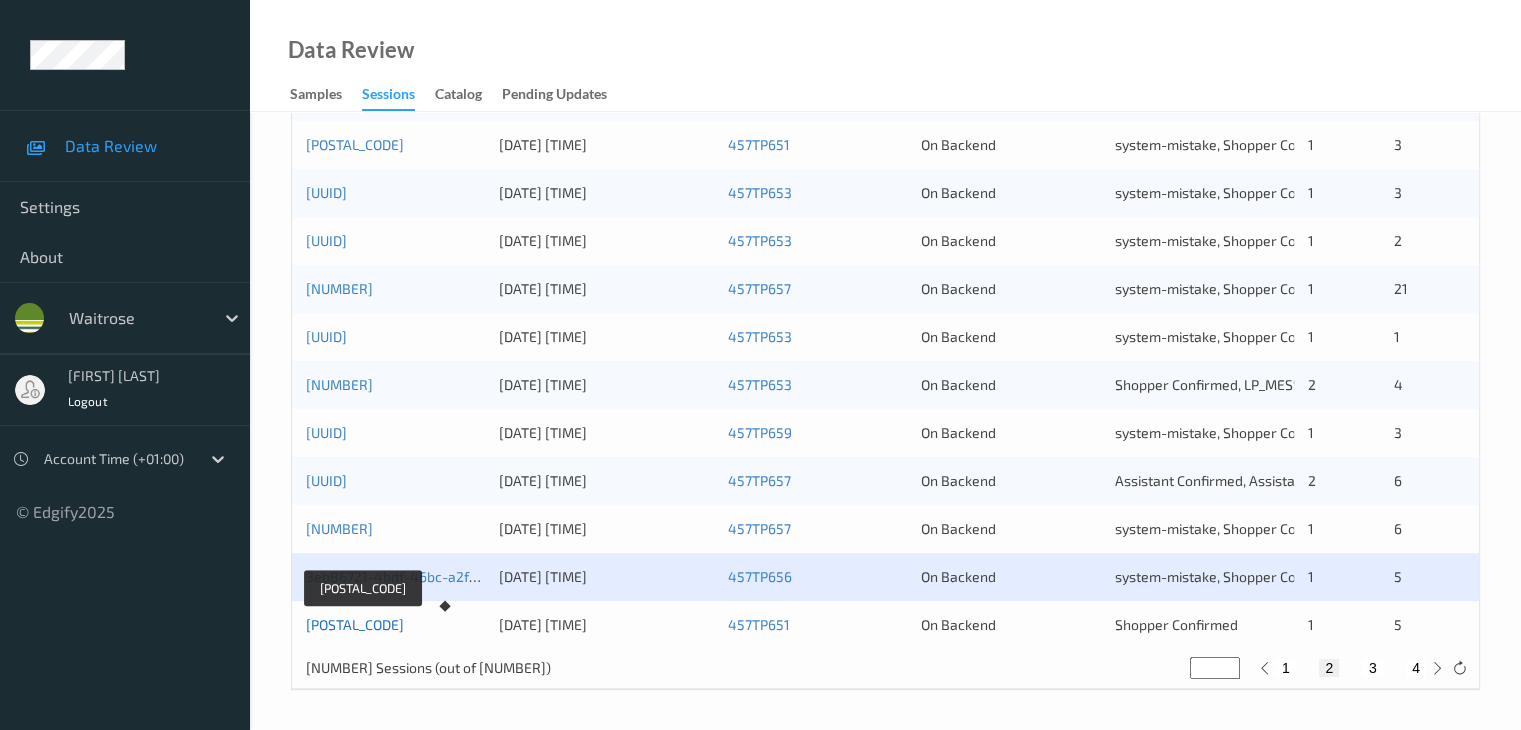 click on "[UUID]" at bounding box center (355, 624) 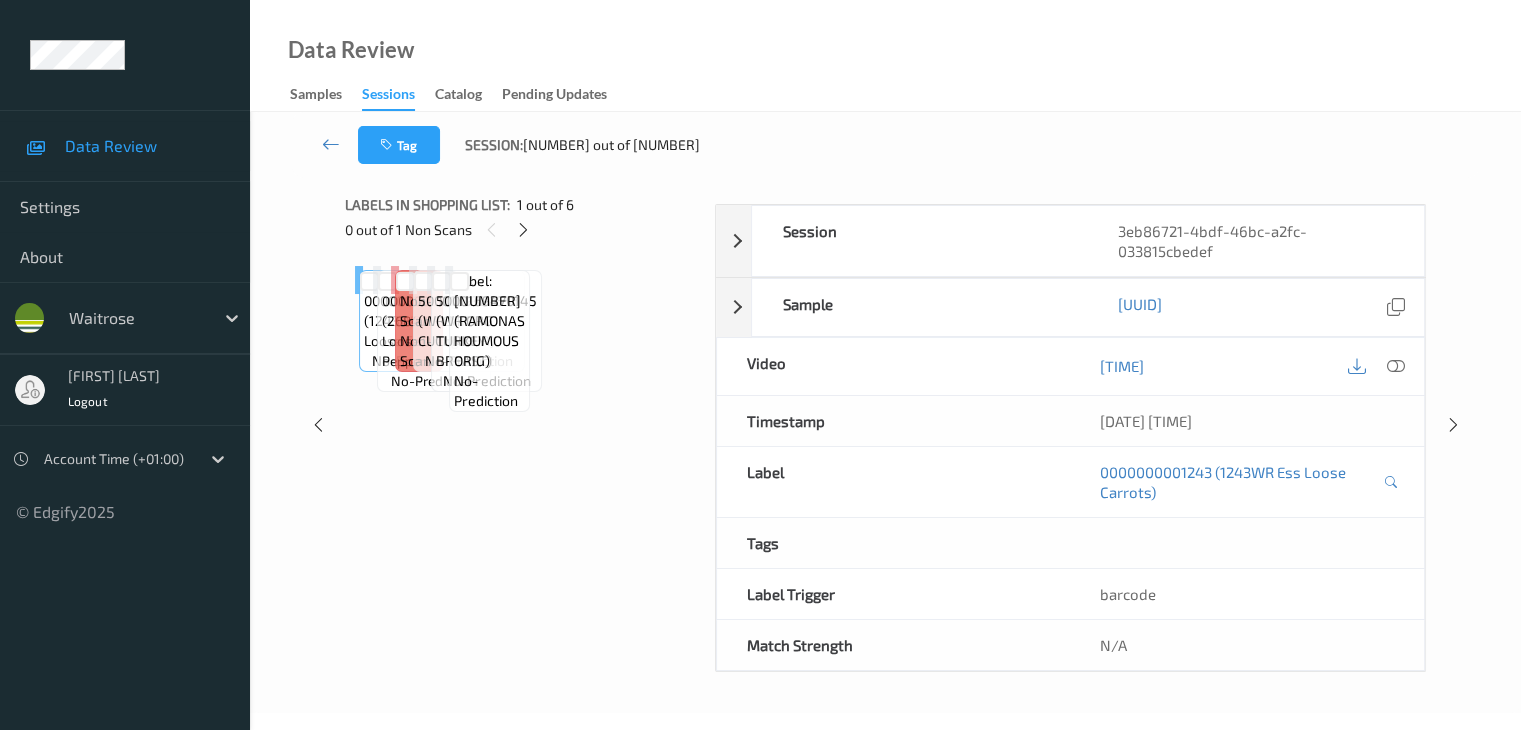 scroll, scrollTop: 0, scrollLeft: 0, axis: both 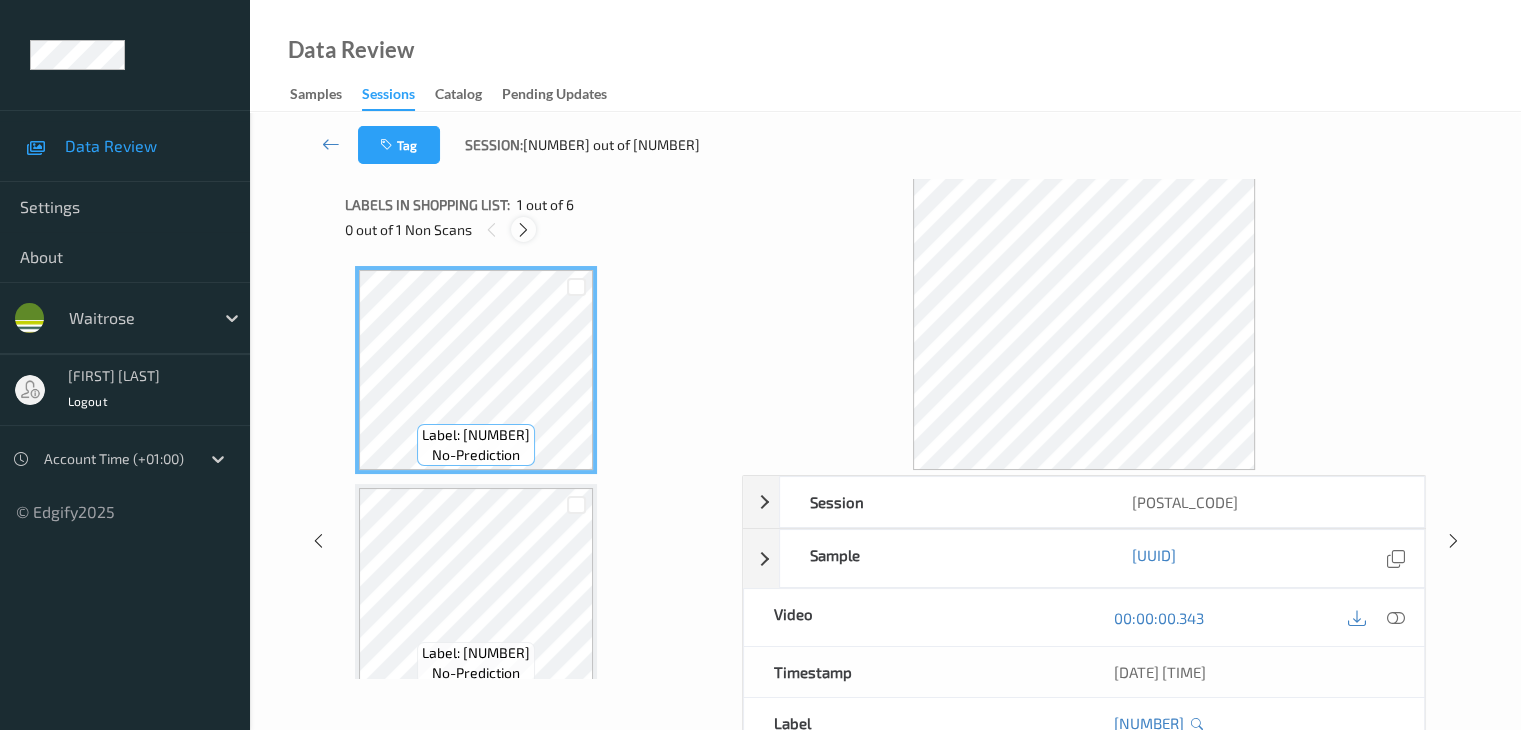 click at bounding box center [523, 230] 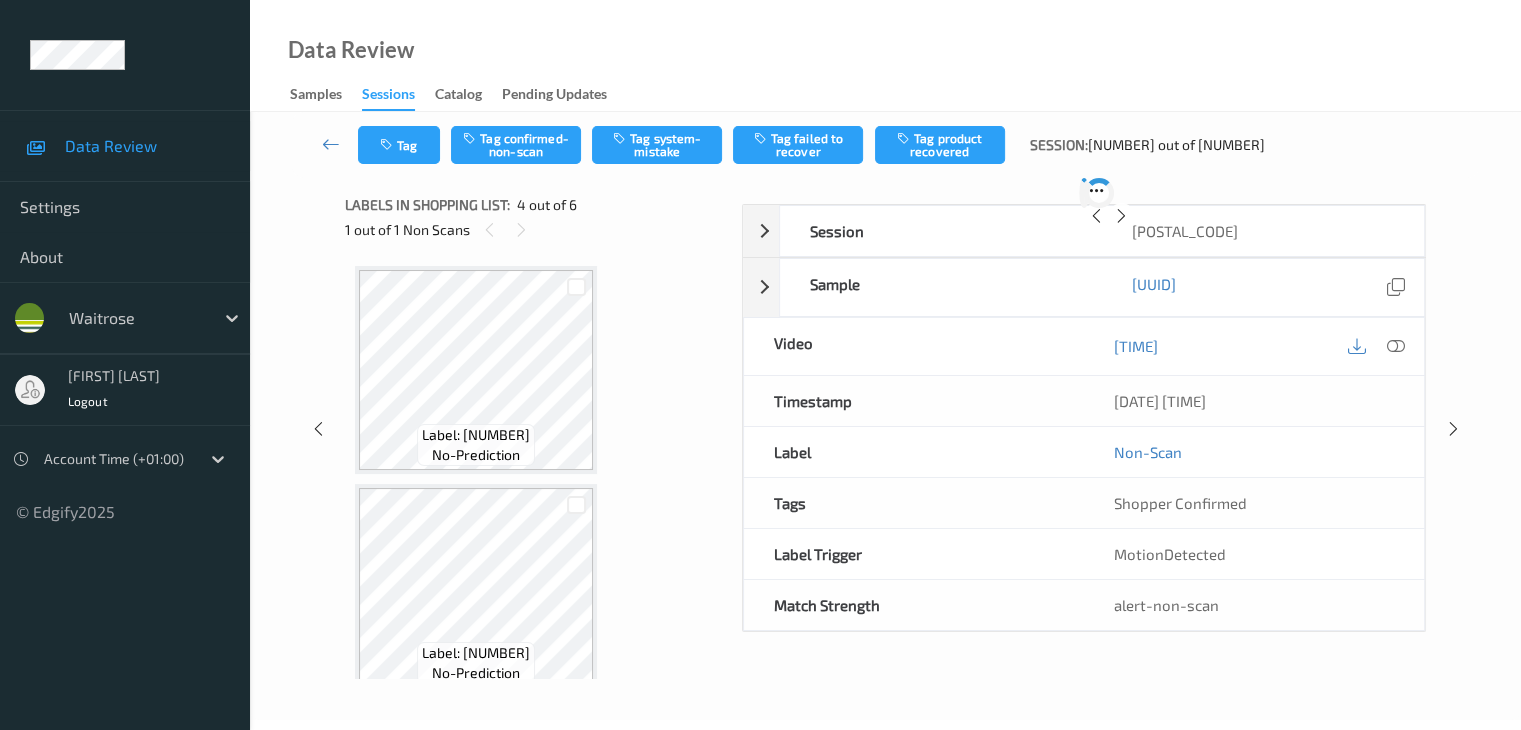 scroll, scrollTop: 446, scrollLeft: 0, axis: vertical 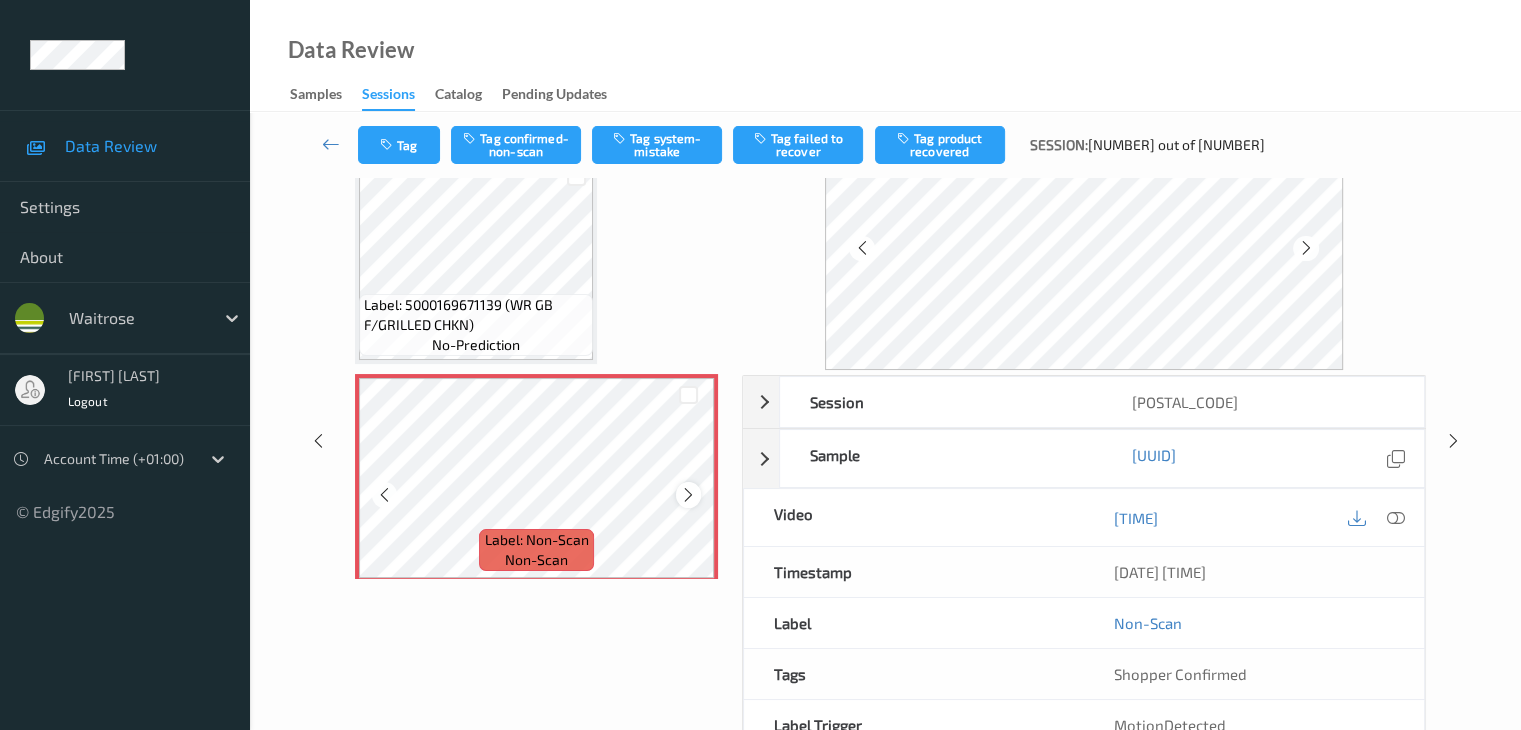 click at bounding box center [688, 495] 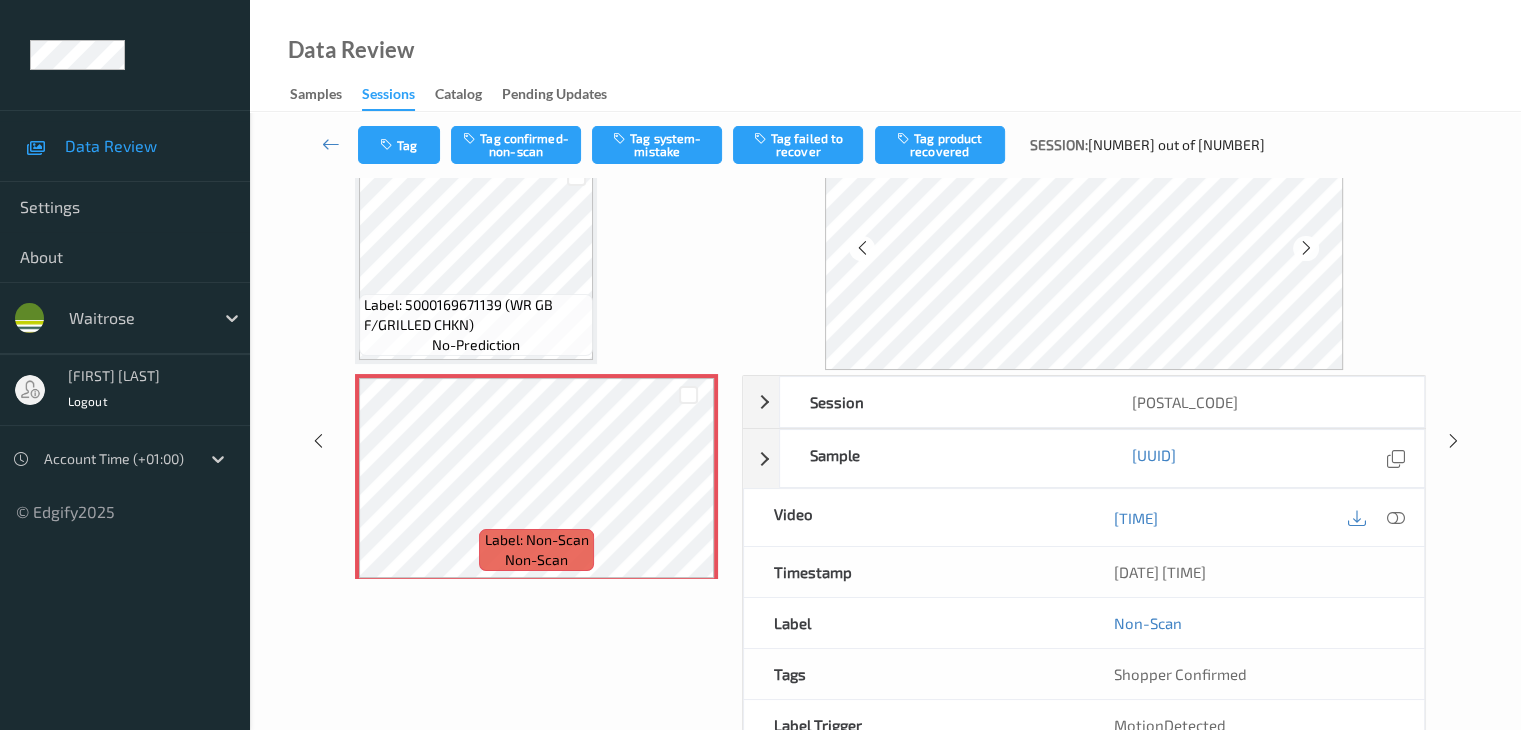 scroll, scrollTop: 0, scrollLeft: 0, axis: both 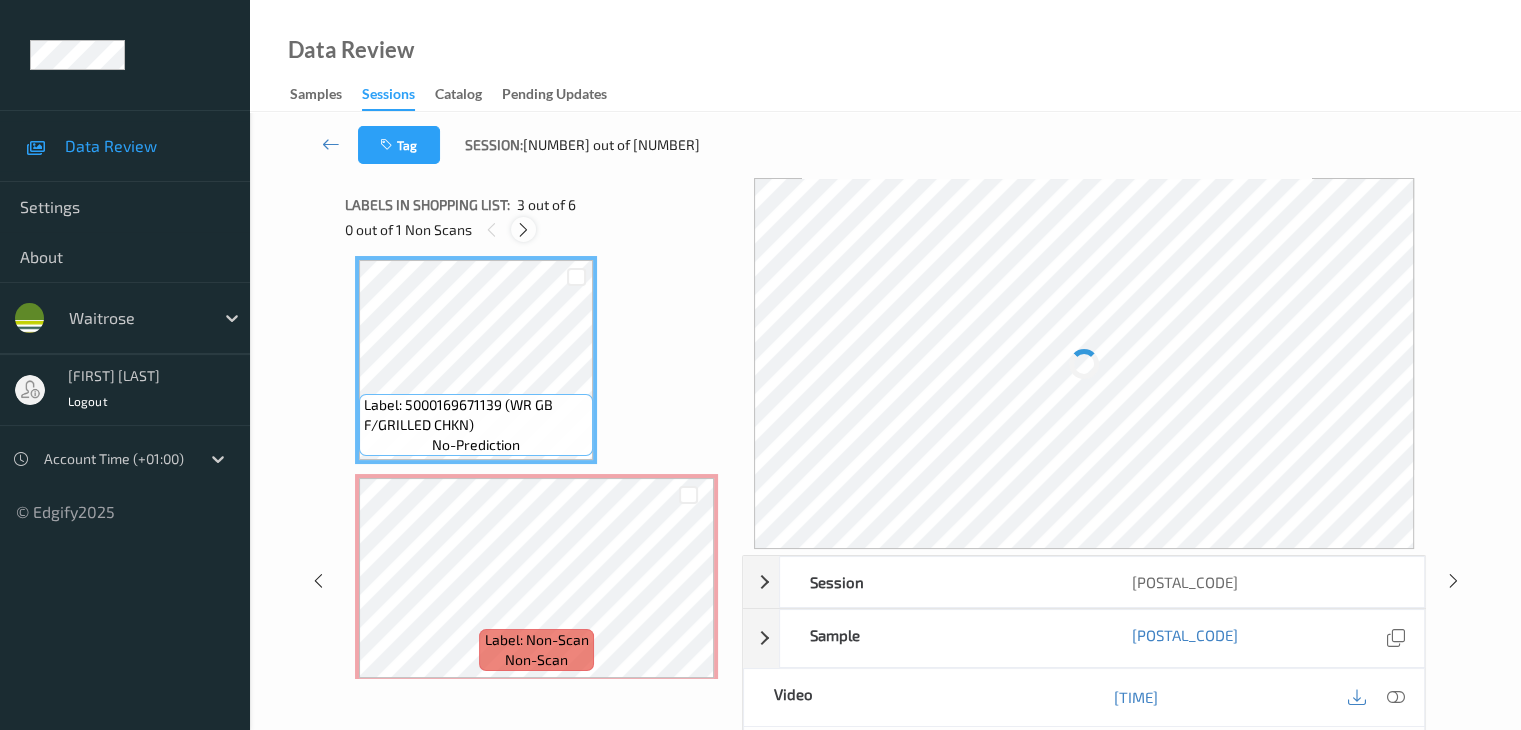 click at bounding box center [523, 230] 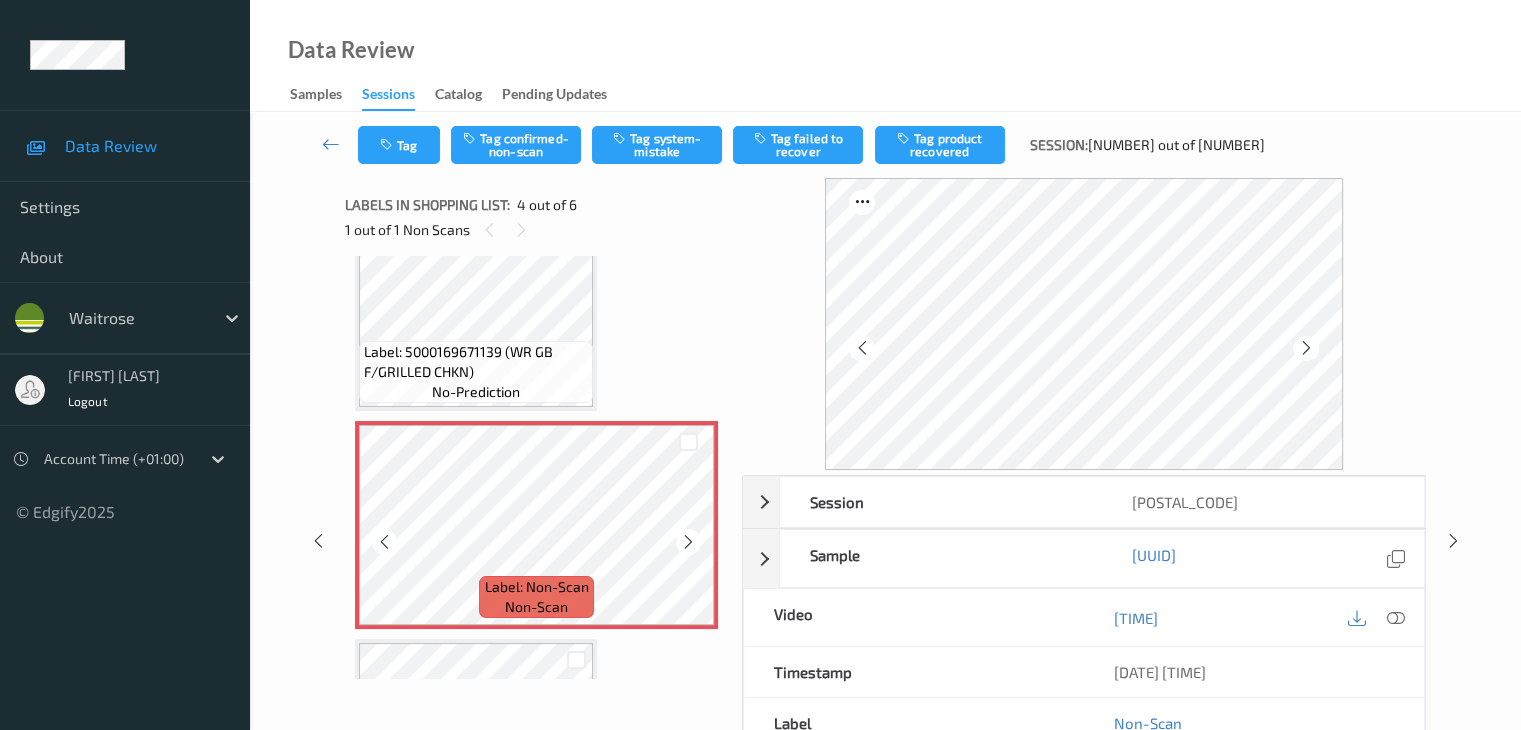 scroll, scrollTop: 546, scrollLeft: 0, axis: vertical 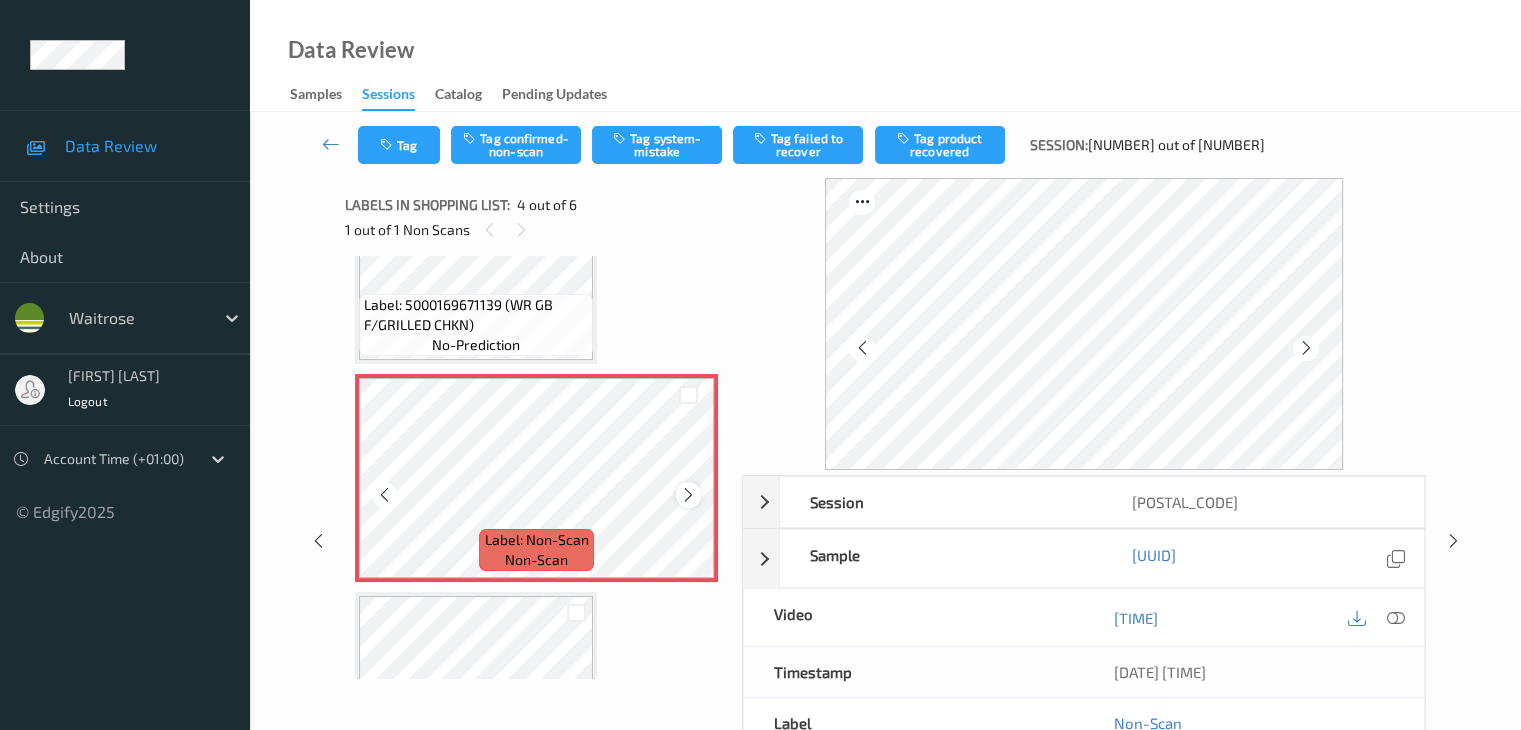 click at bounding box center (688, 495) 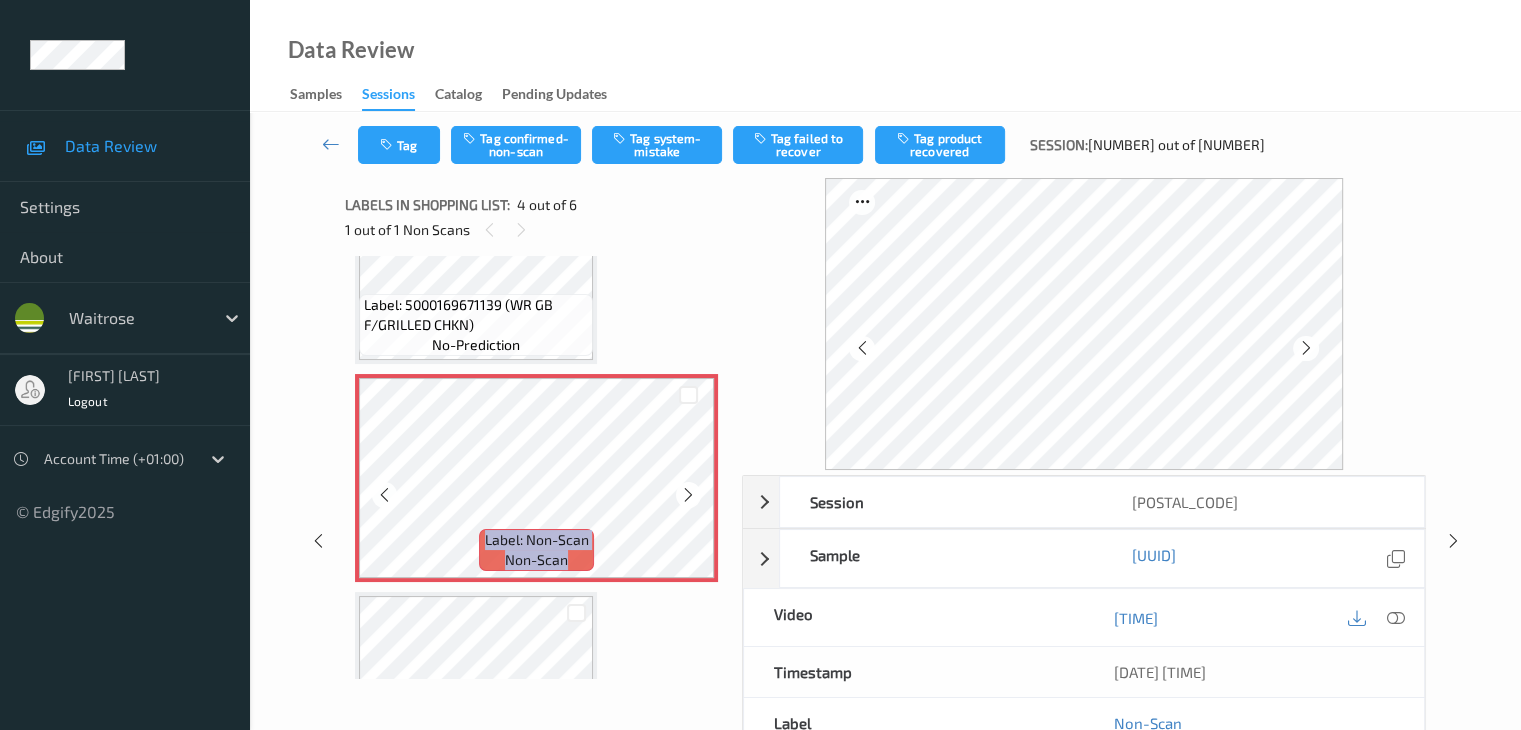 click at bounding box center [688, 495] 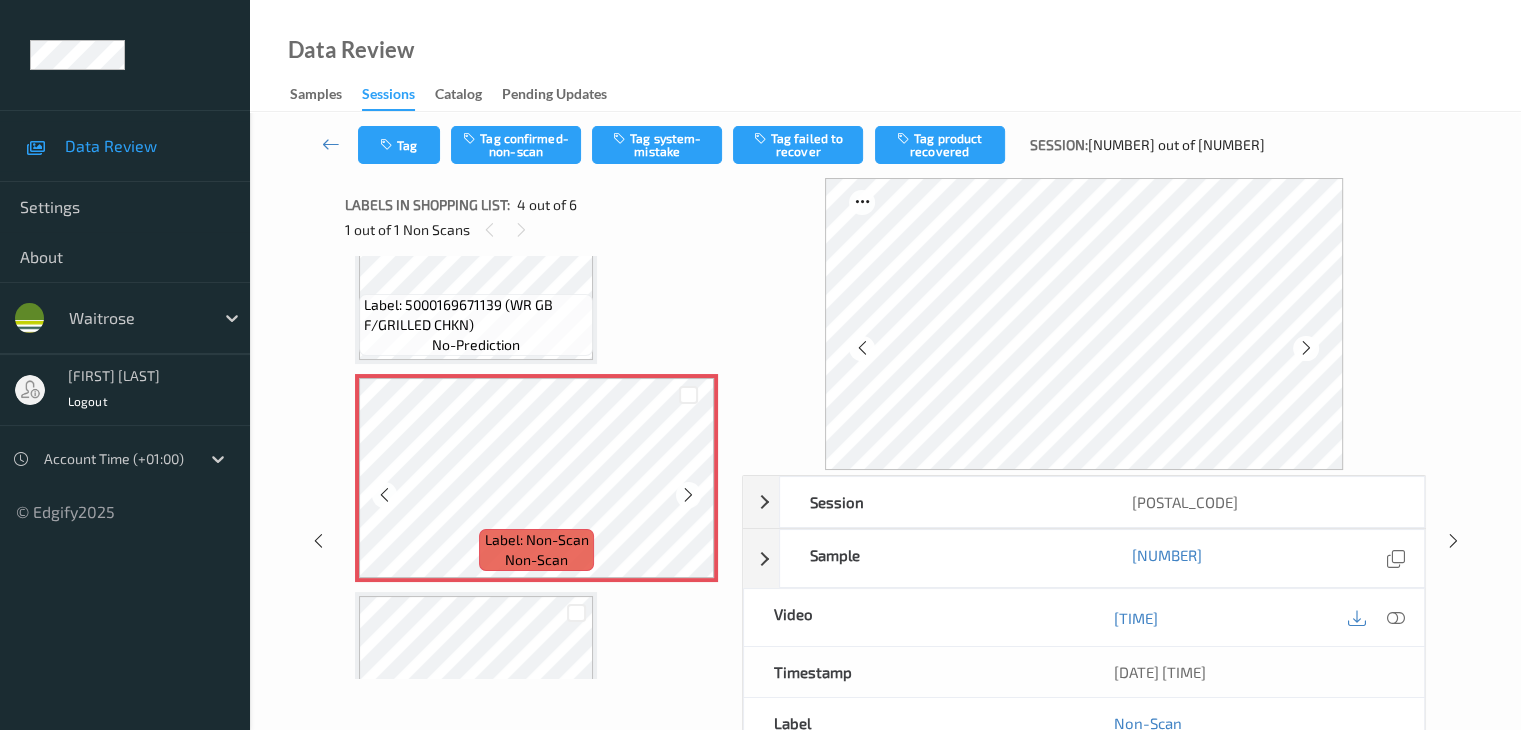 click at bounding box center (688, 495) 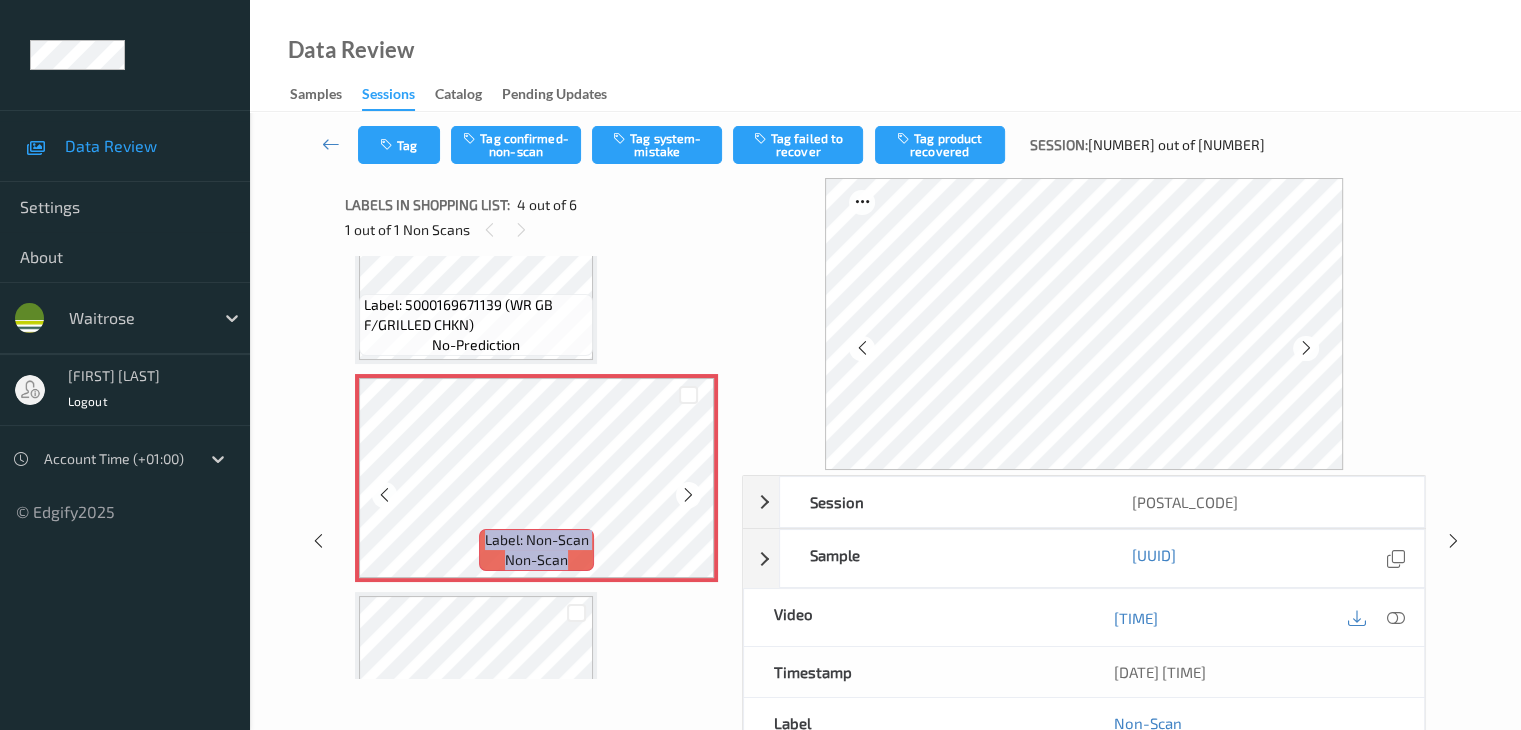 click at bounding box center (688, 495) 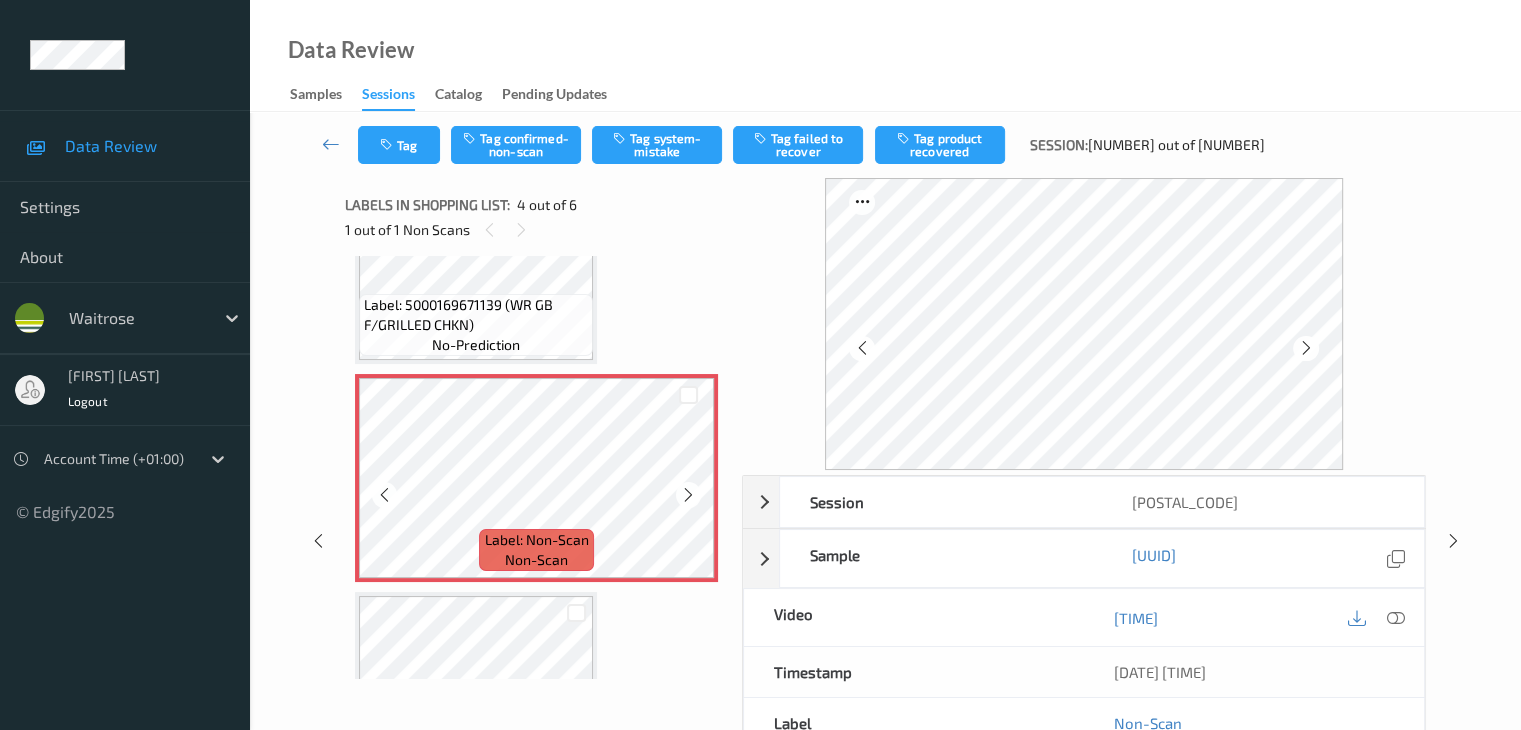 click at bounding box center (688, 495) 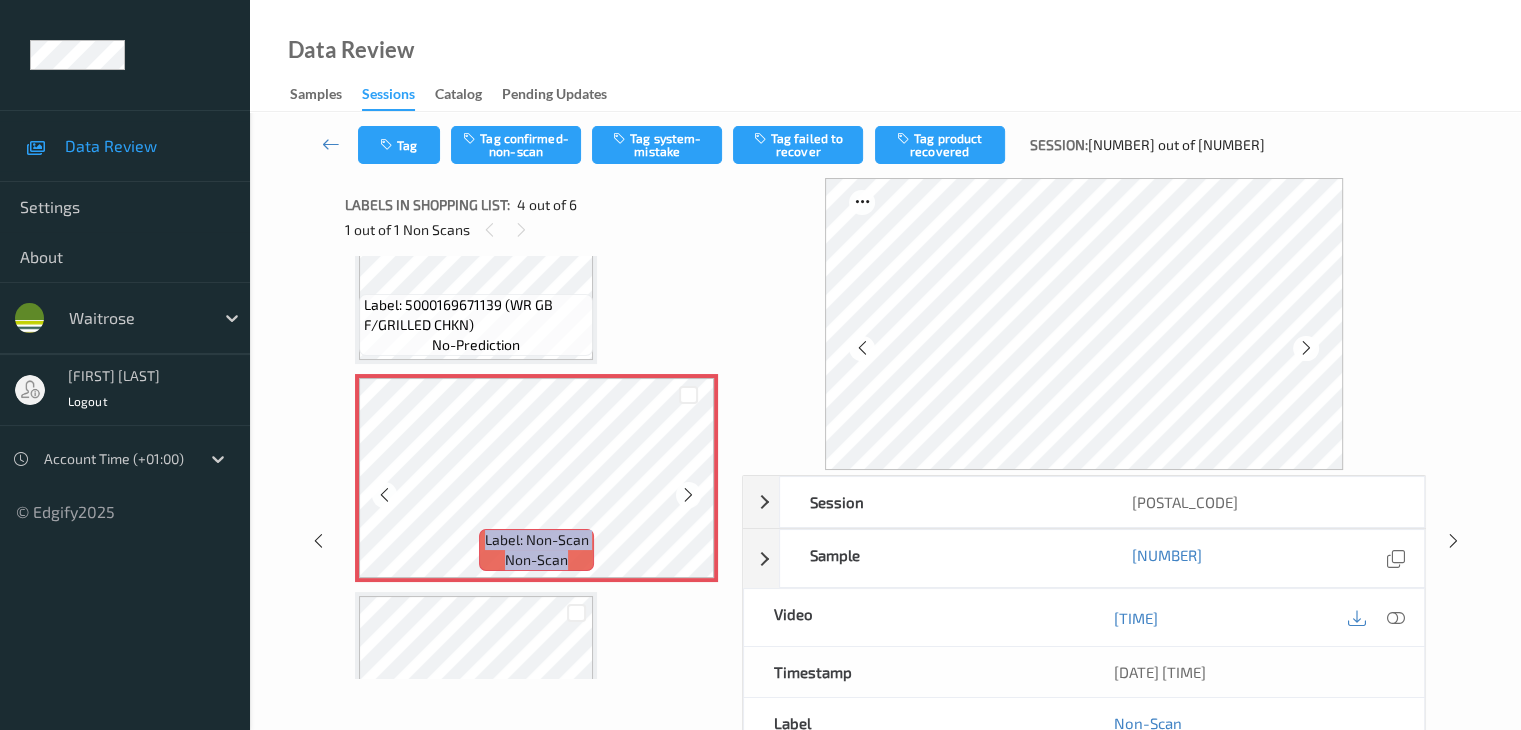 click at bounding box center (688, 495) 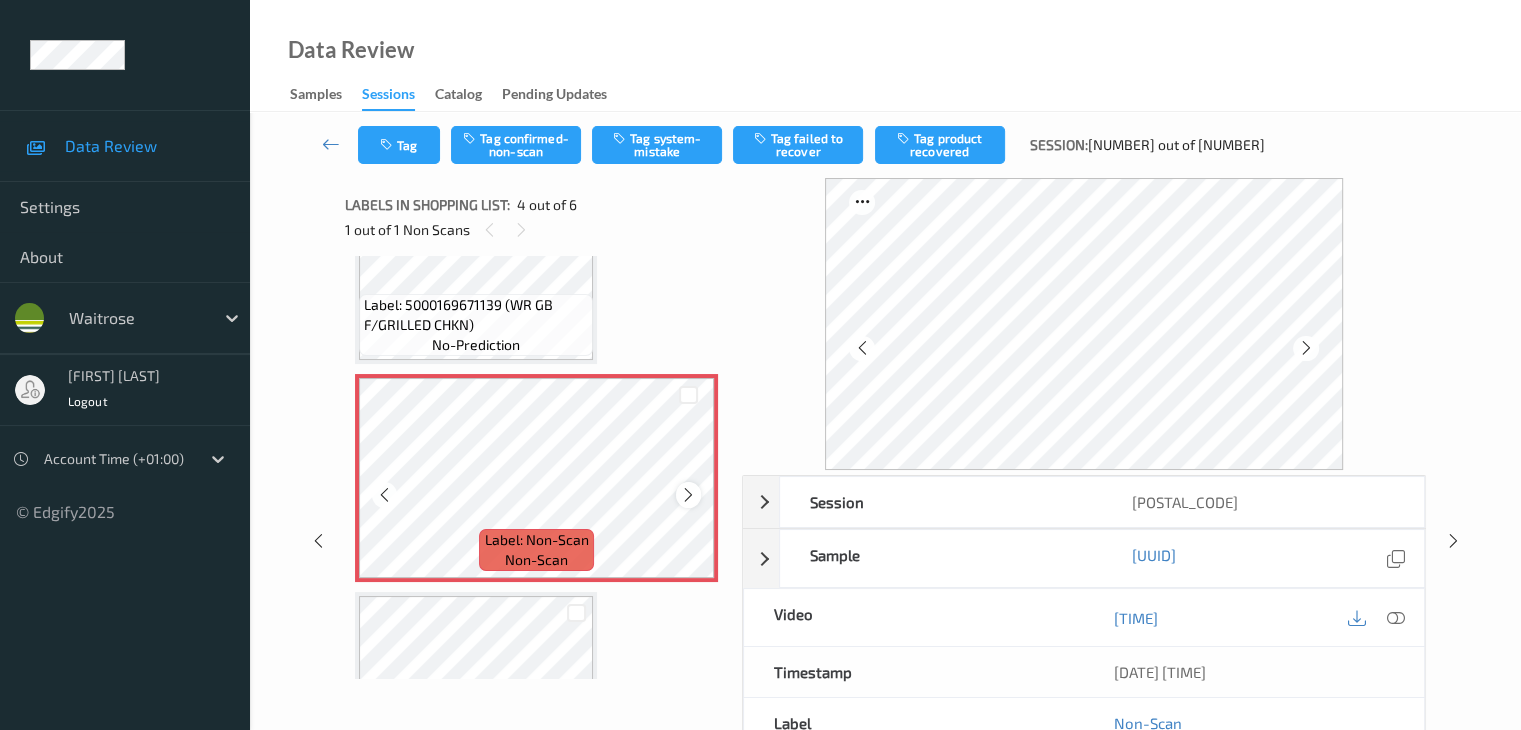 scroll, scrollTop: 446, scrollLeft: 0, axis: vertical 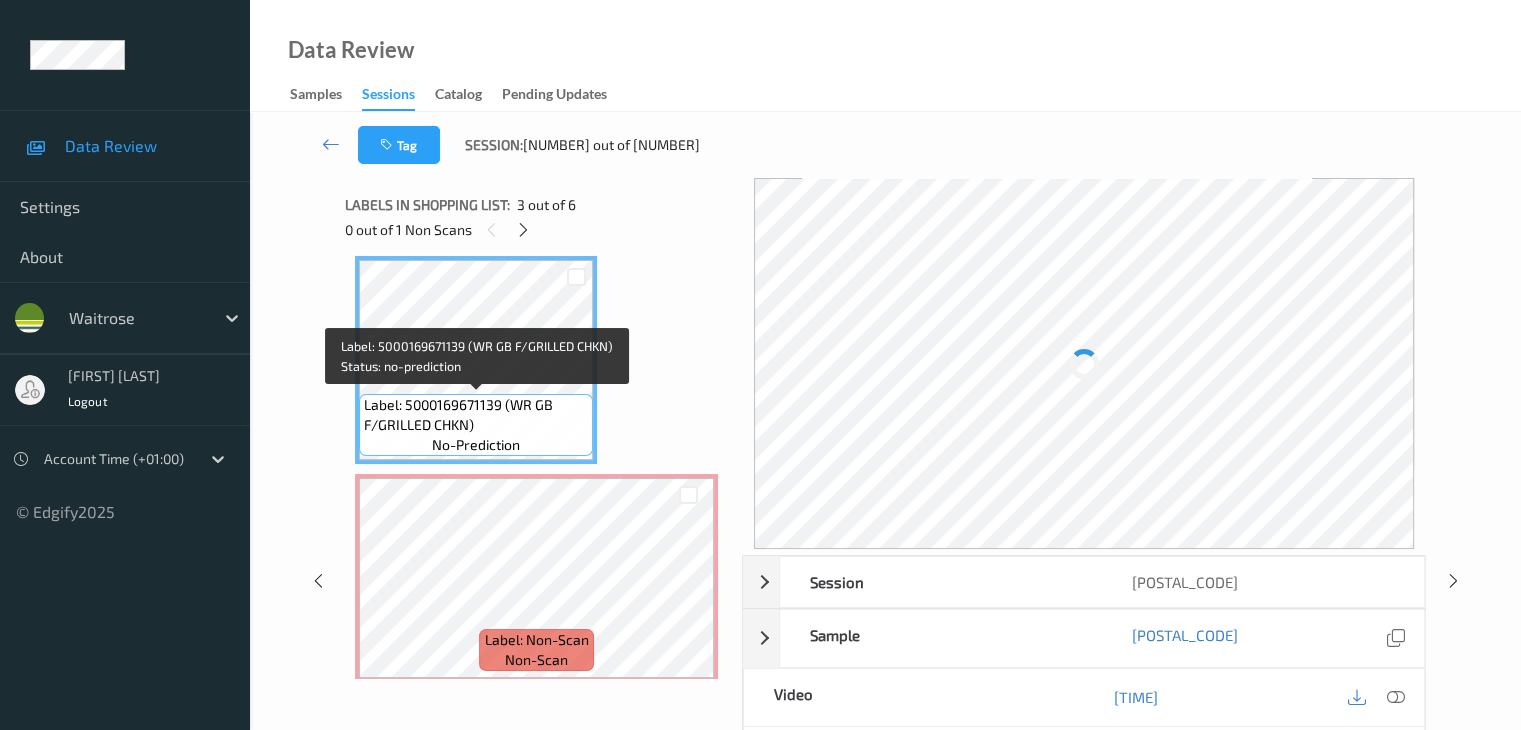 click on "Label: 5000169671139 (WR GB F/GRILLED CHKN)" at bounding box center (476, 415) 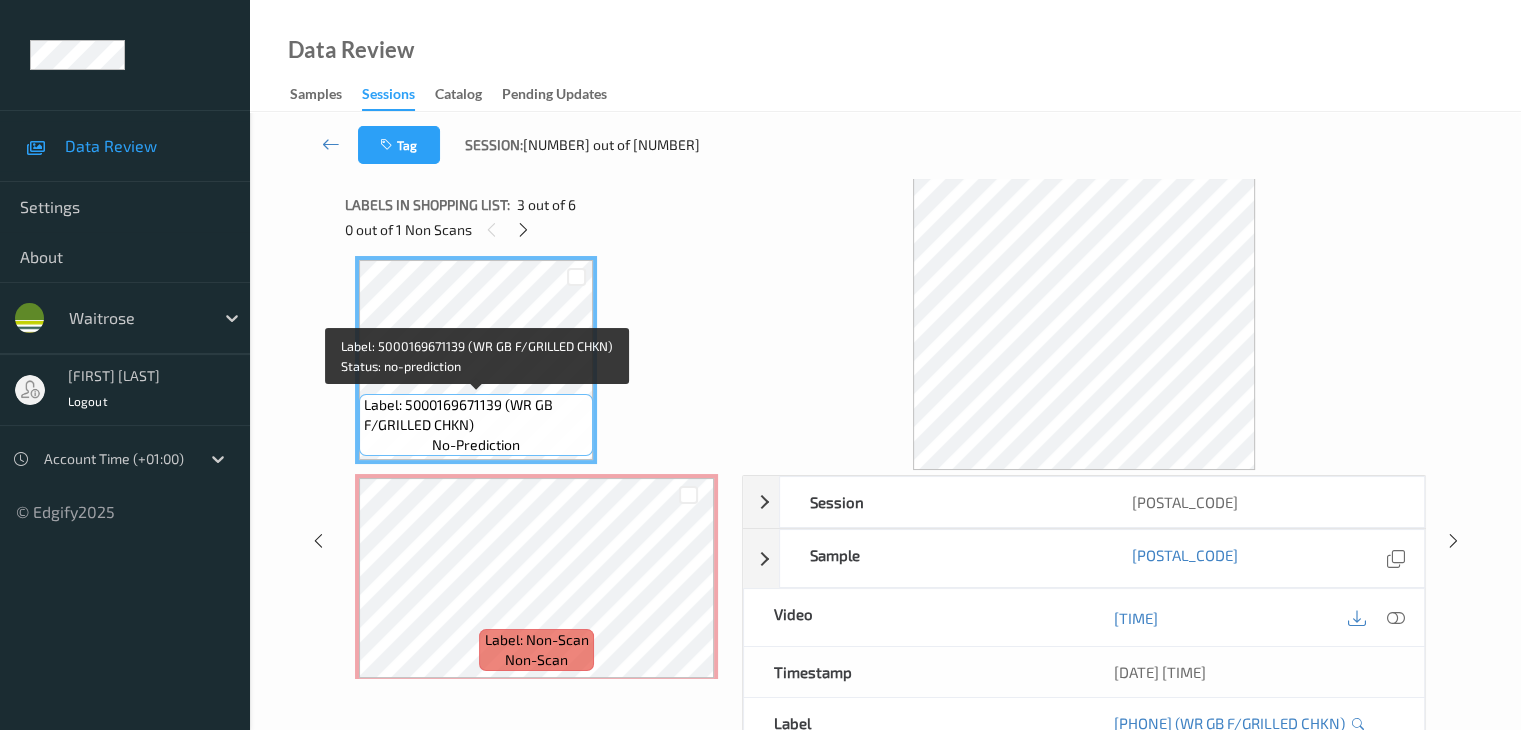 click on "Label: 5000169671139 (WR GB F/GRILLED CHKN)" at bounding box center [476, 415] 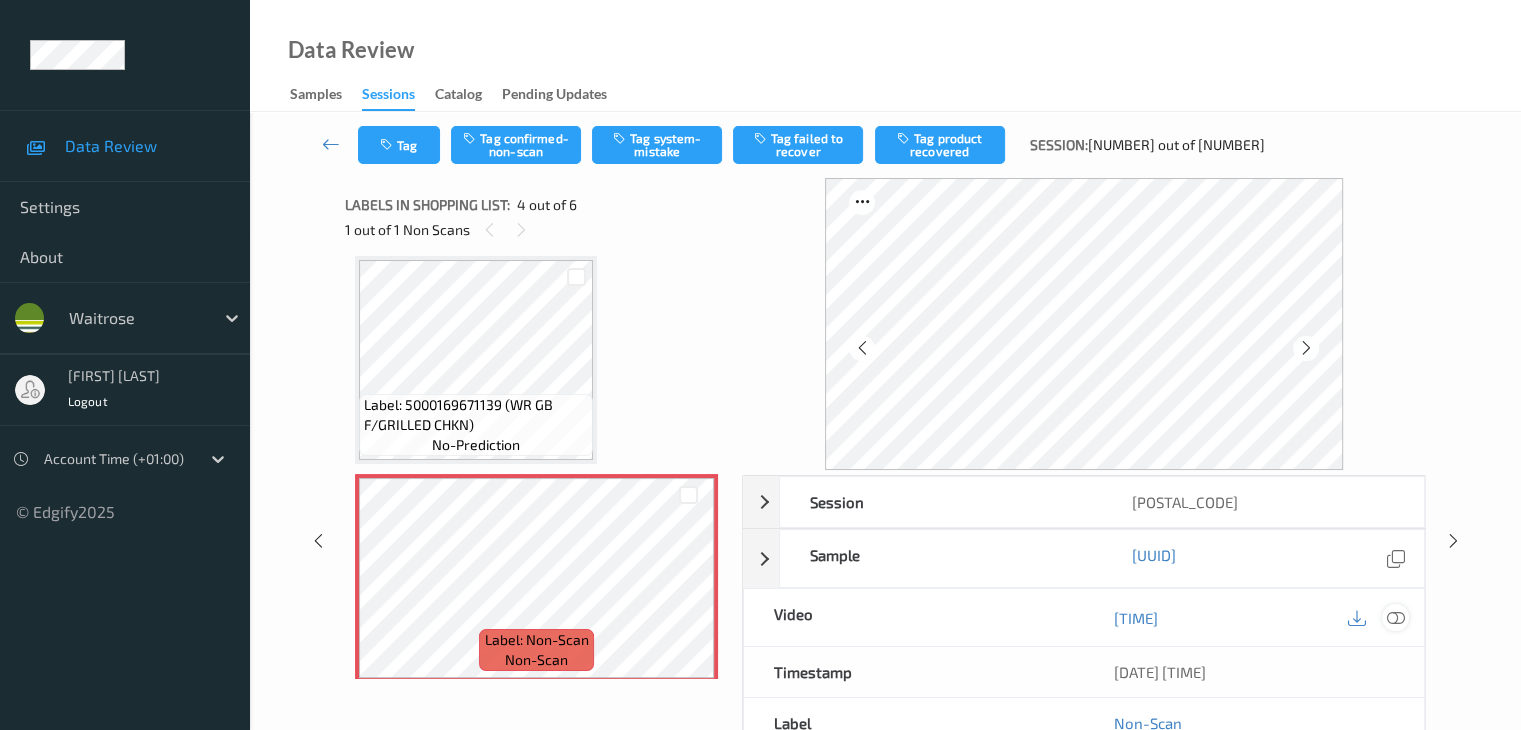 click at bounding box center (1395, 618) 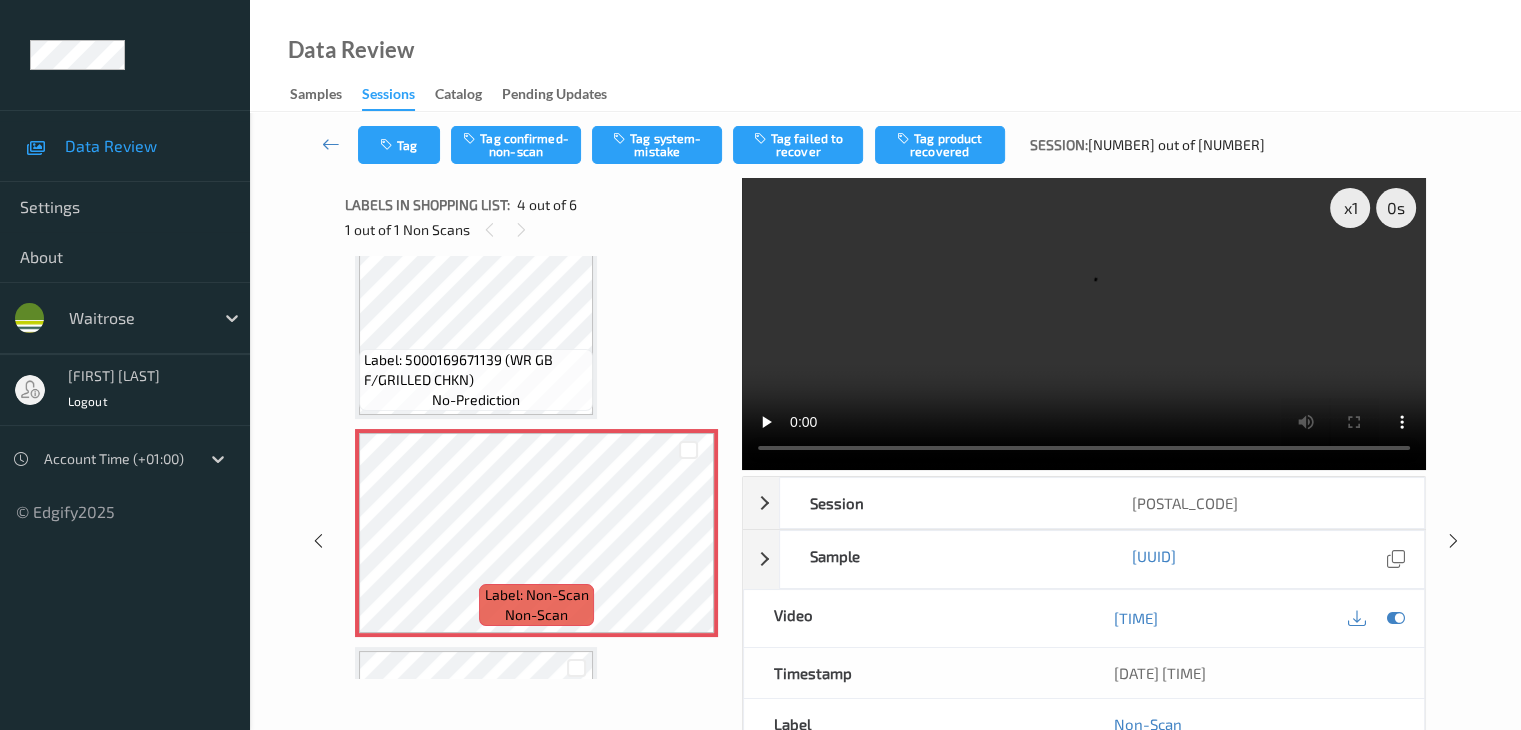 scroll, scrollTop: 446, scrollLeft: 0, axis: vertical 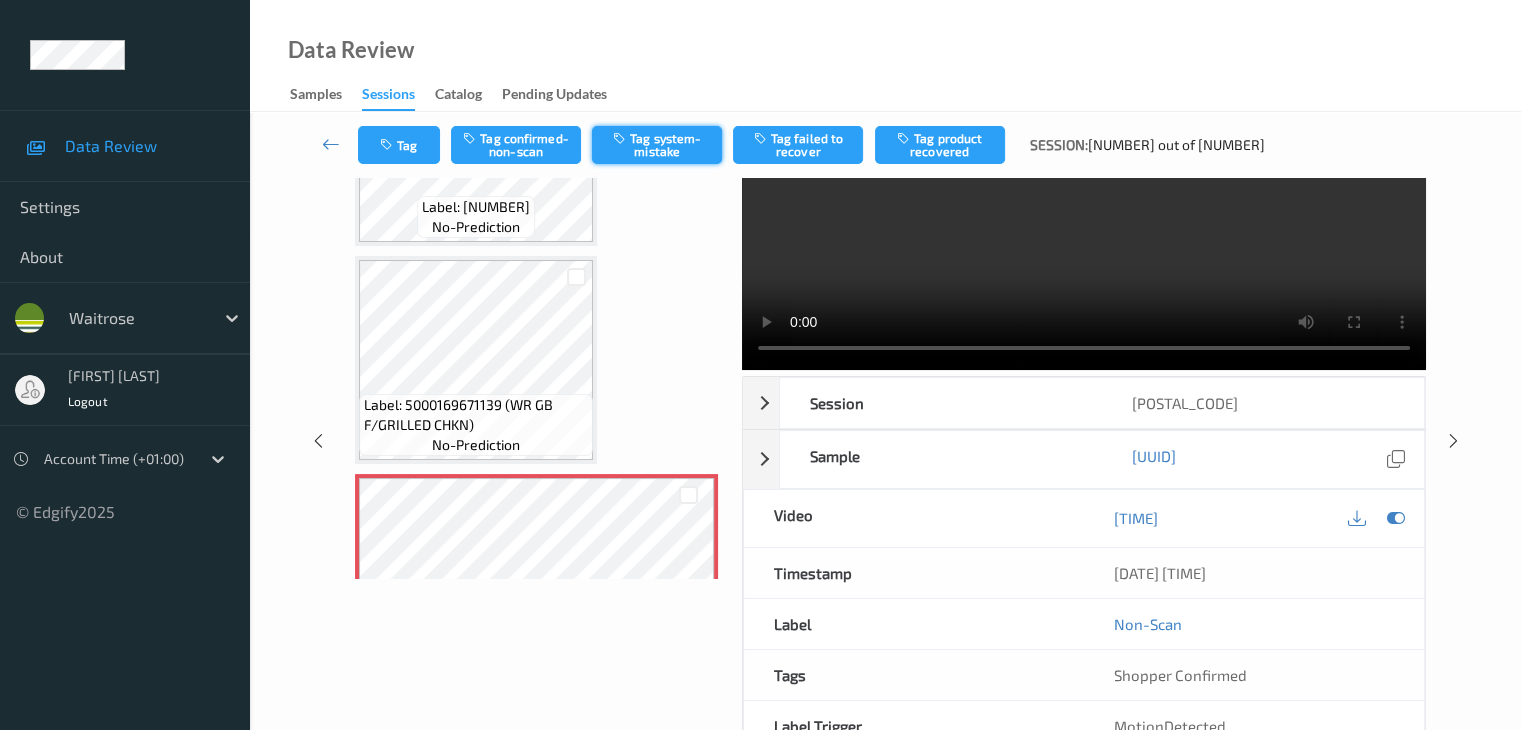 click on "Tag   system-mistake" at bounding box center [657, 145] 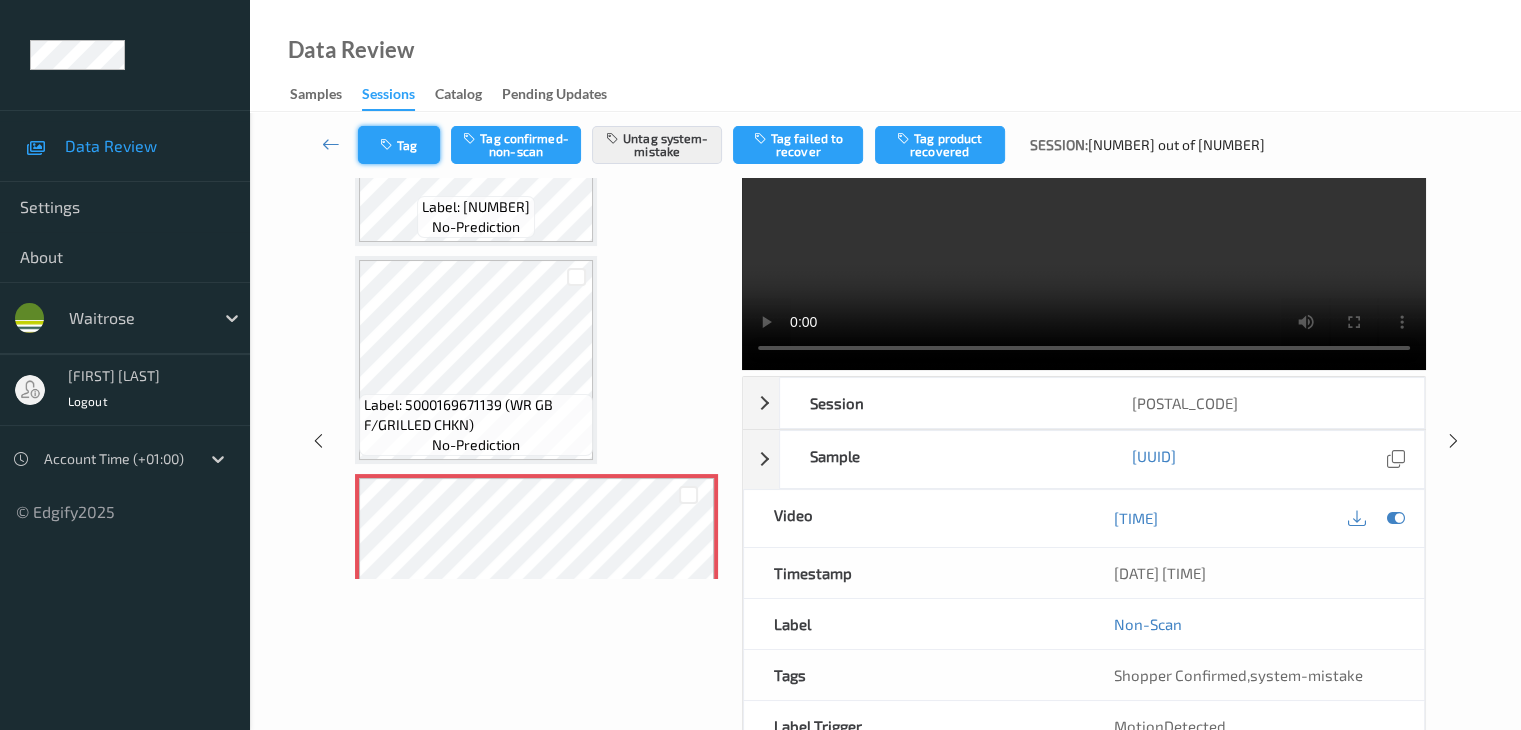 click on "Tag" at bounding box center [399, 145] 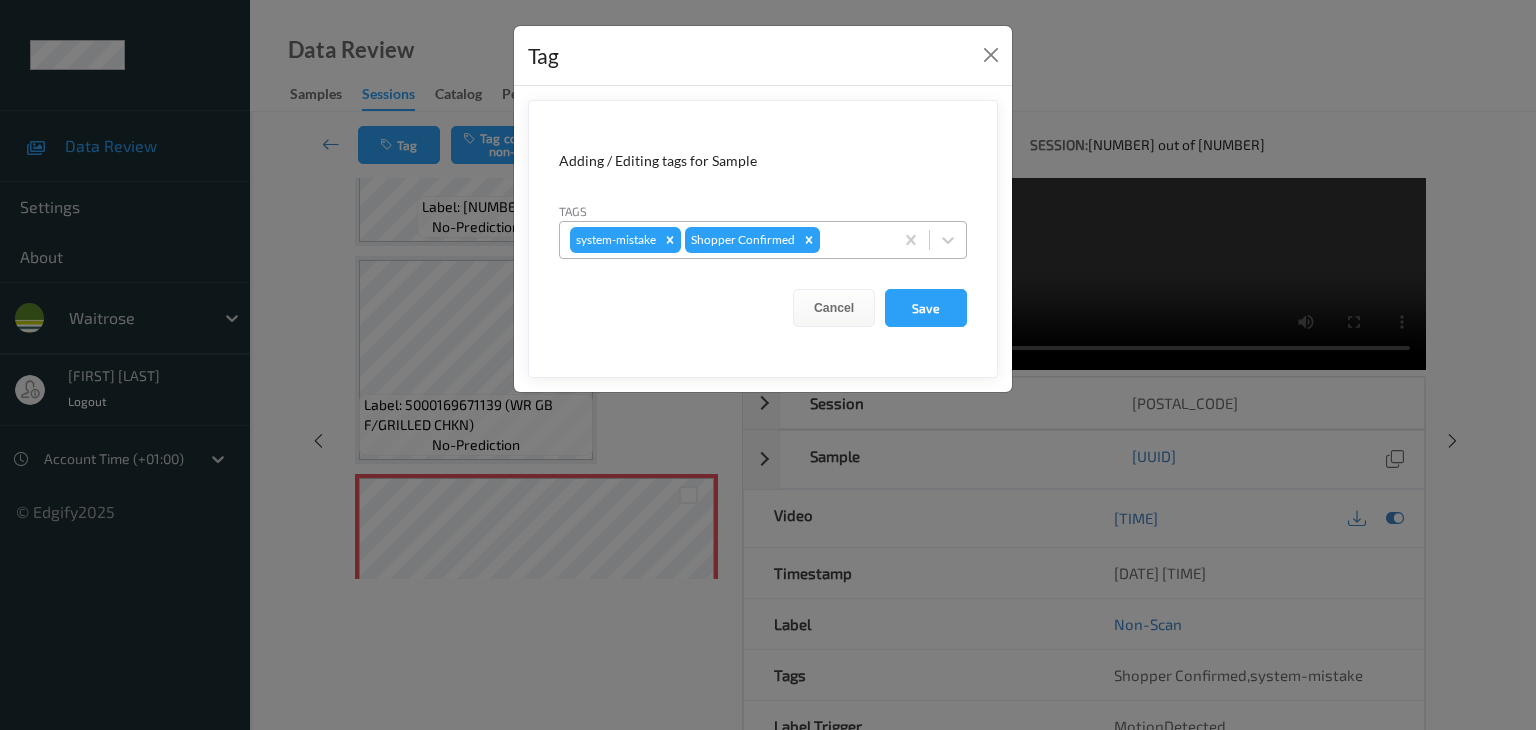click at bounding box center [853, 240] 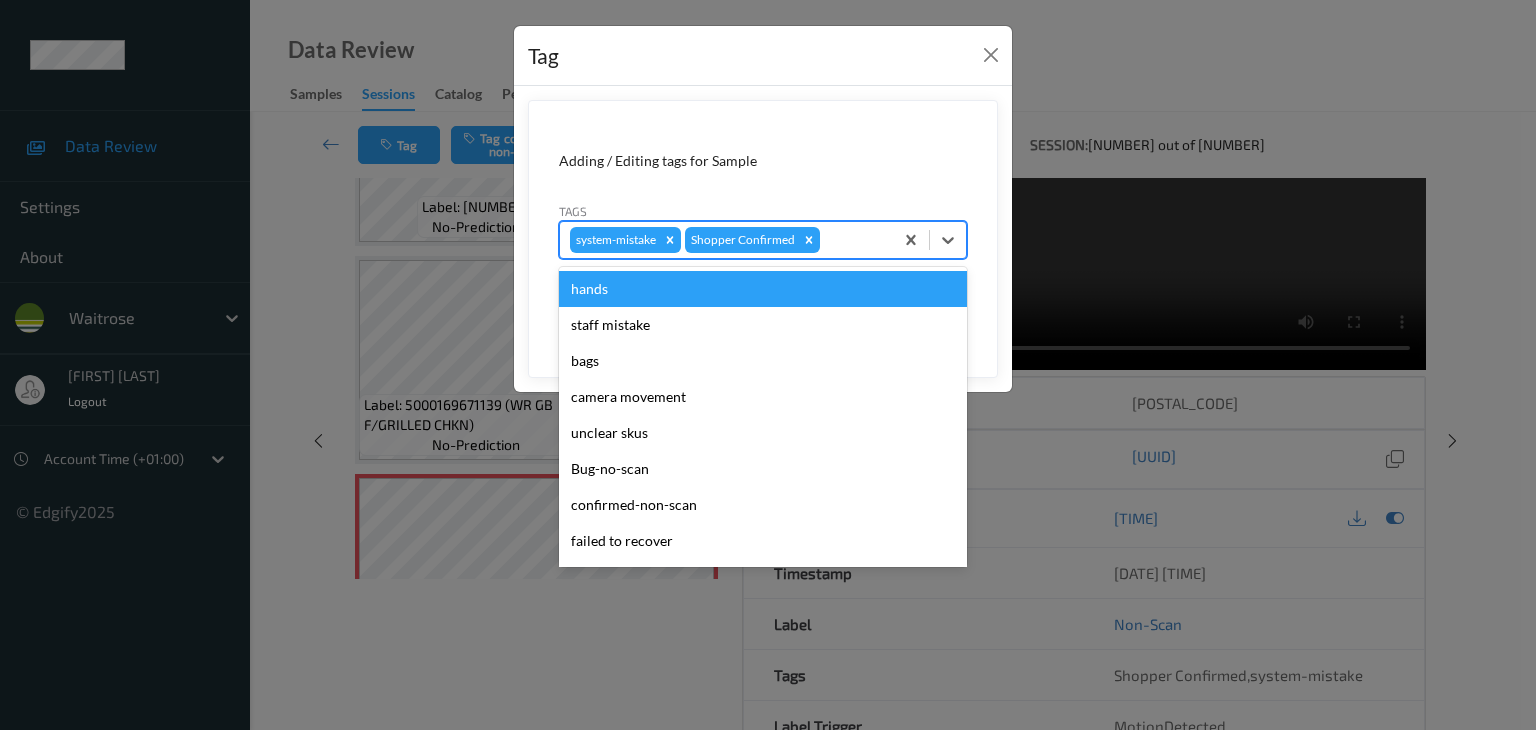 type on "u" 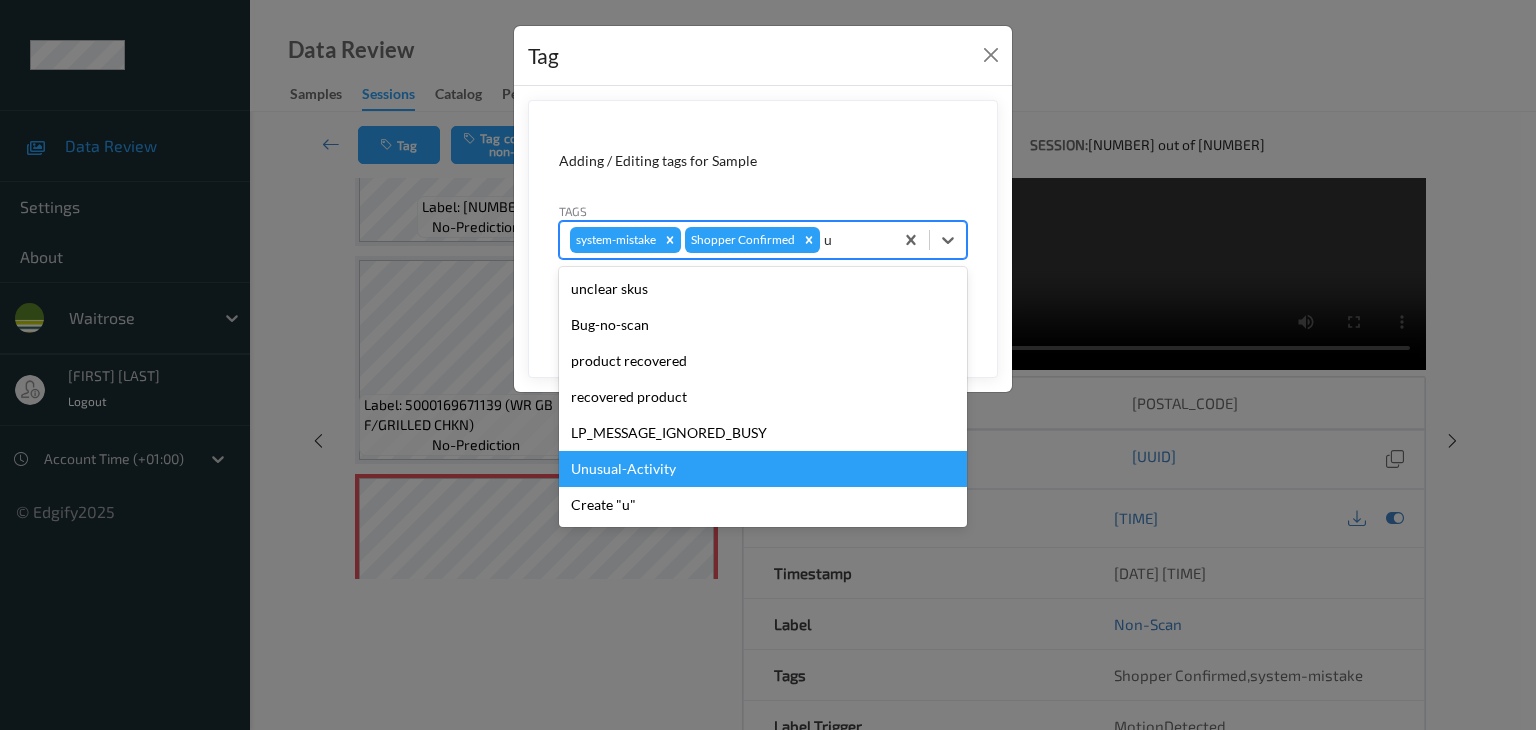 click on "Unusual-Activity" at bounding box center [763, 469] 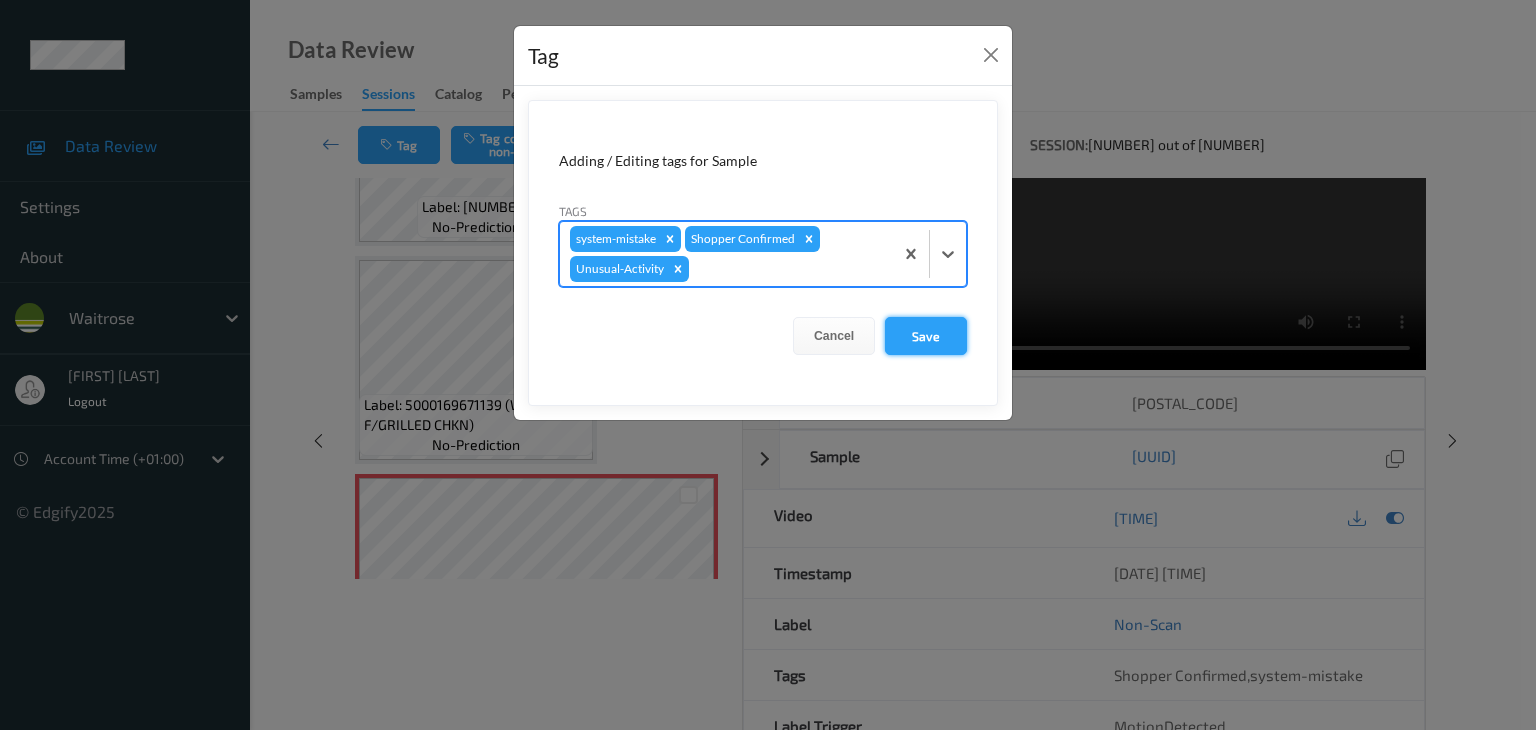 click on "Save" at bounding box center (926, 336) 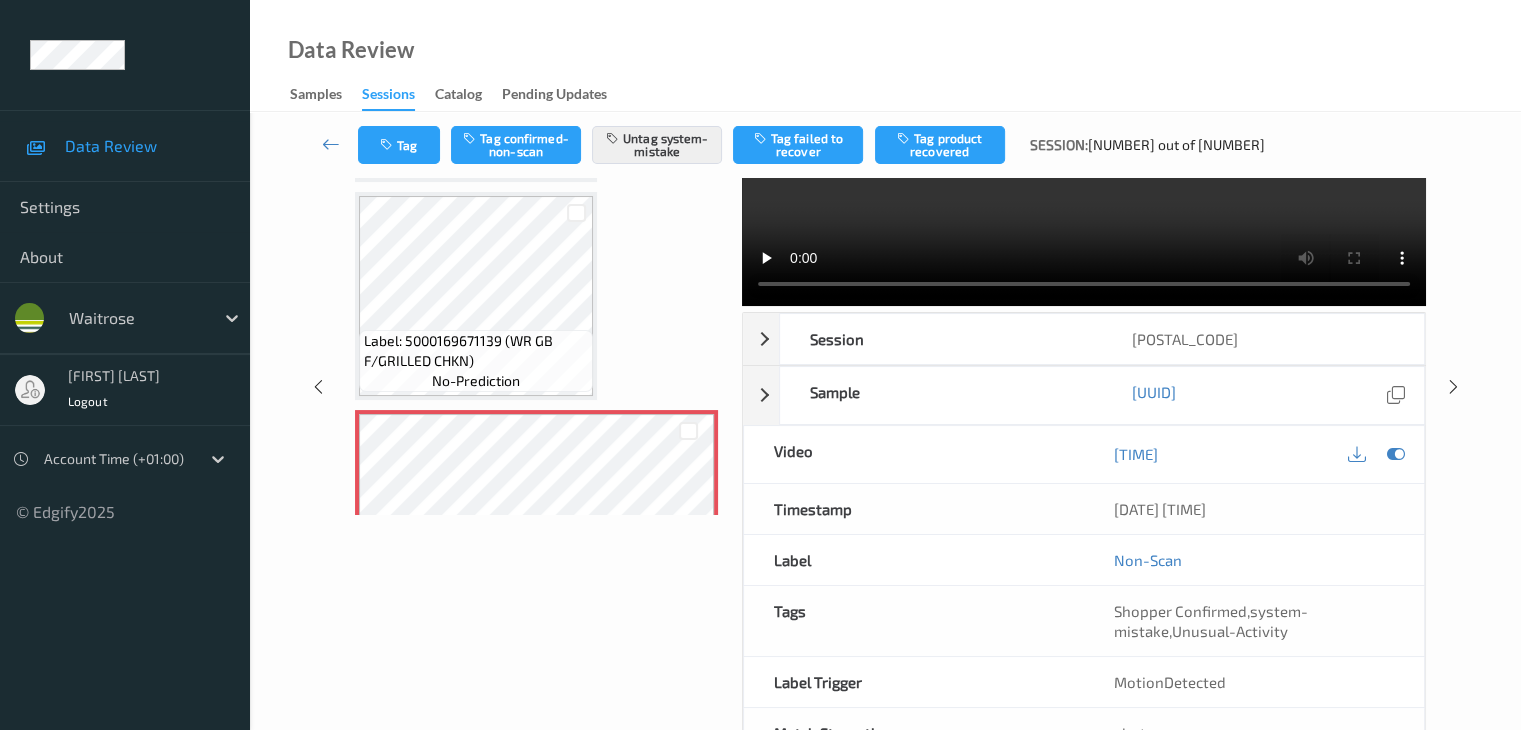 scroll, scrollTop: 200, scrollLeft: 0, axis: vertical 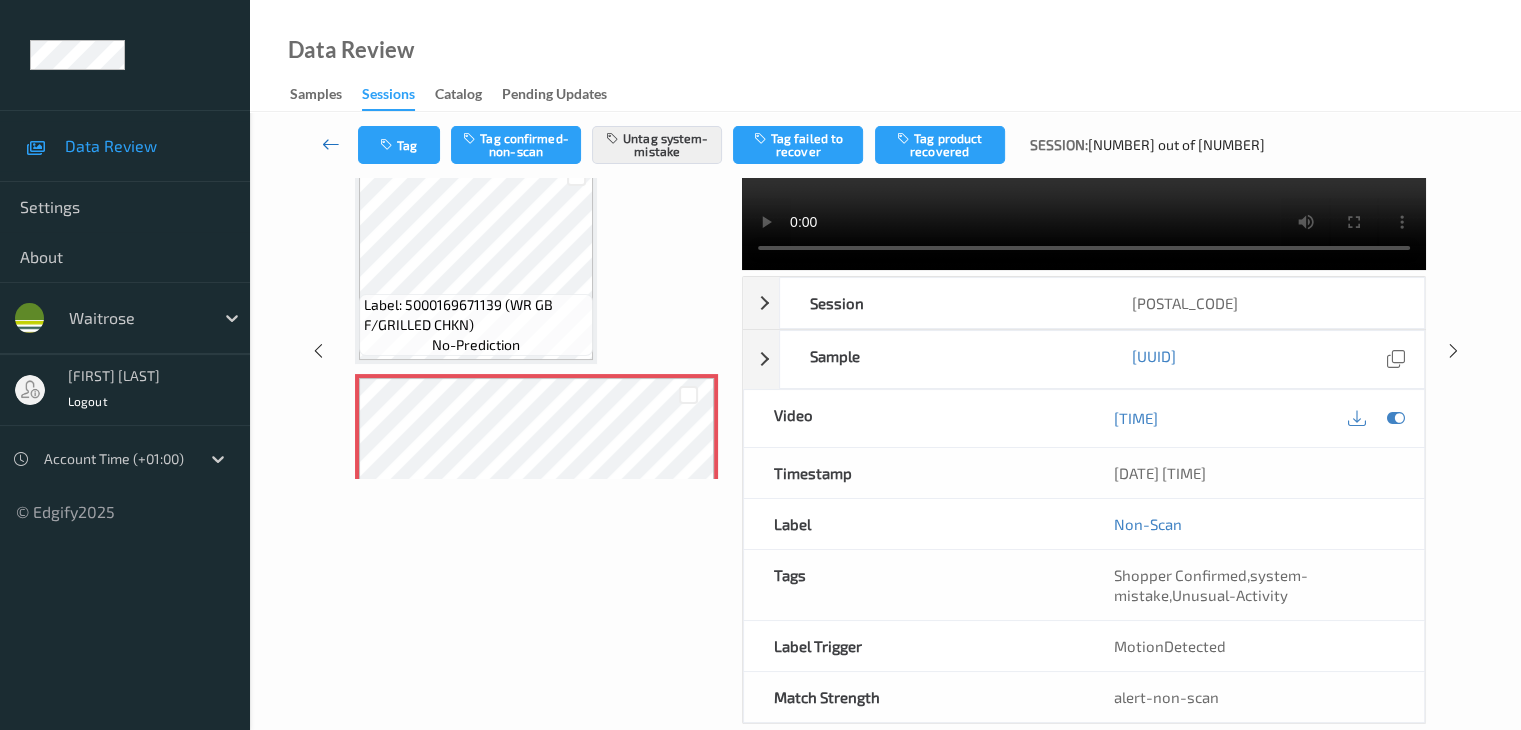 click at bounding box center [331, 144] 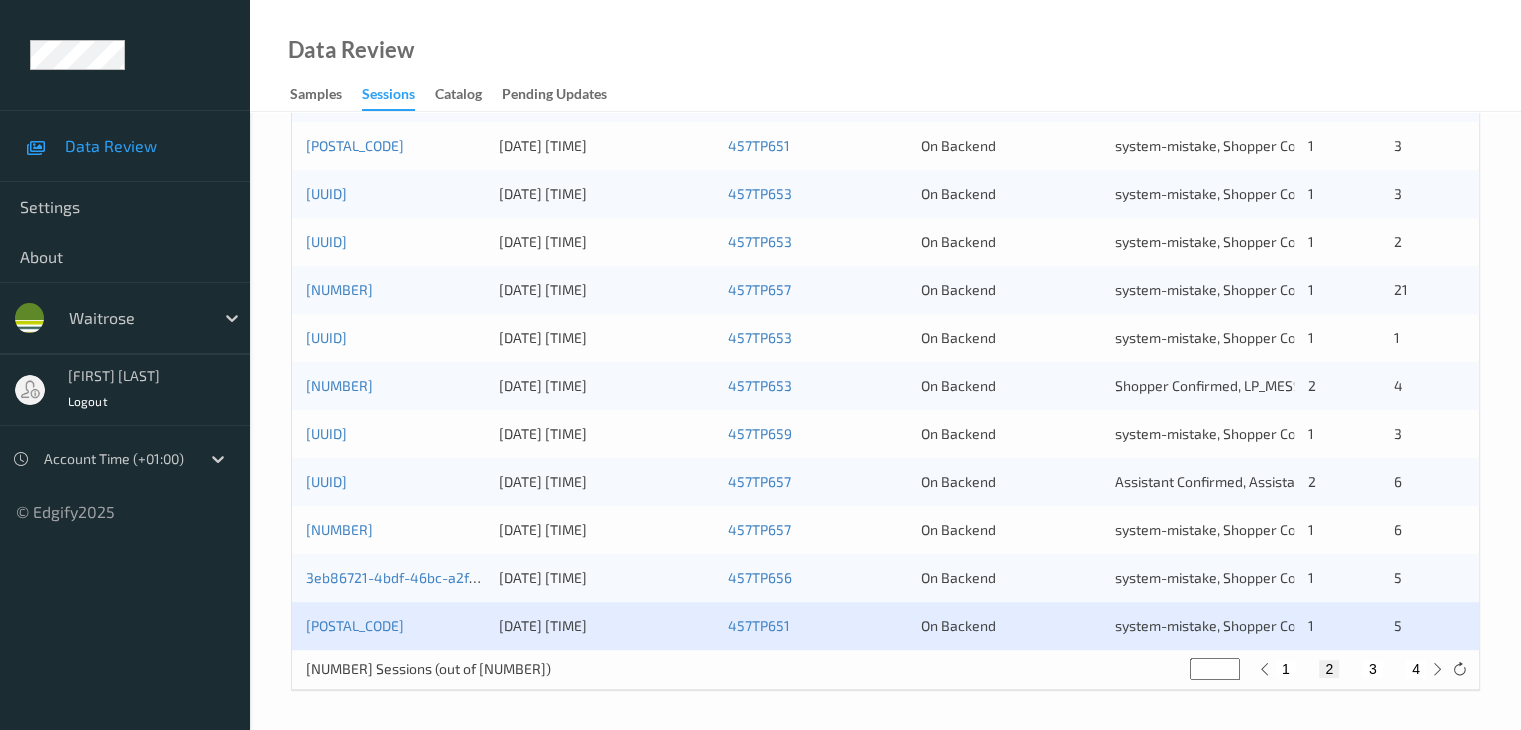 scroll, scrollTop: 932, scrollLeft: 0, axis: vertical 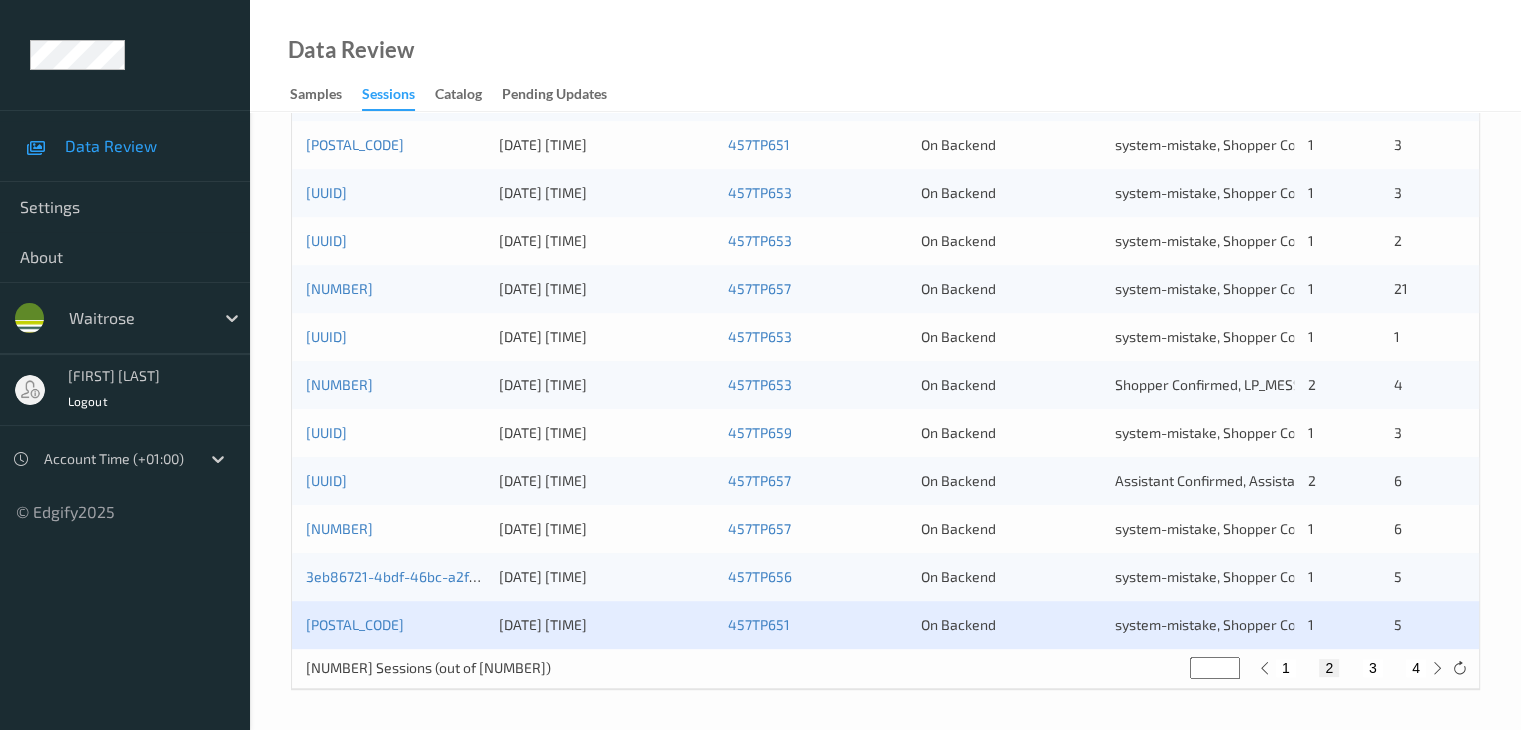 click on "3" at bounding box center [1373, 668] 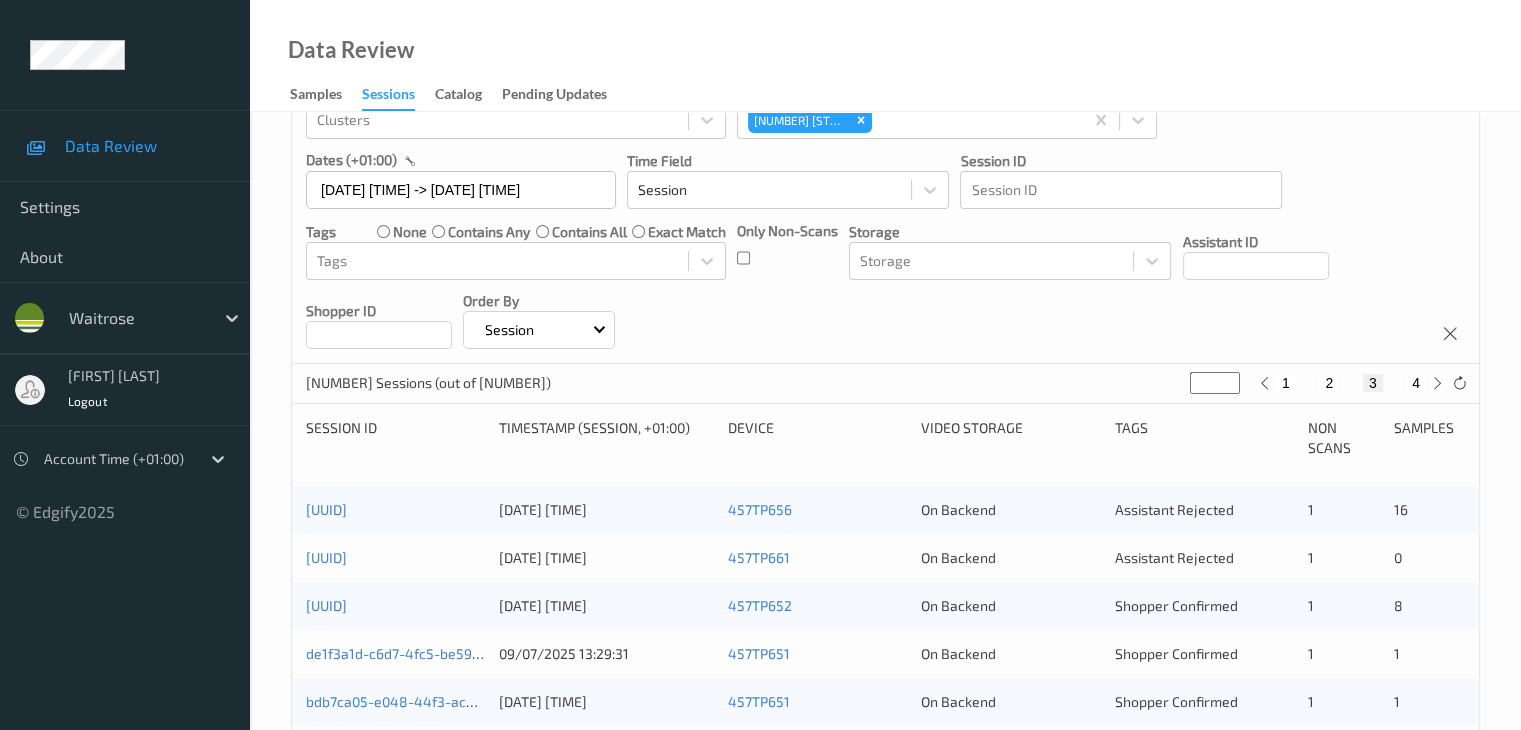 scroll, scrollTop: 400, scrollLeft: 0, axis: vertical 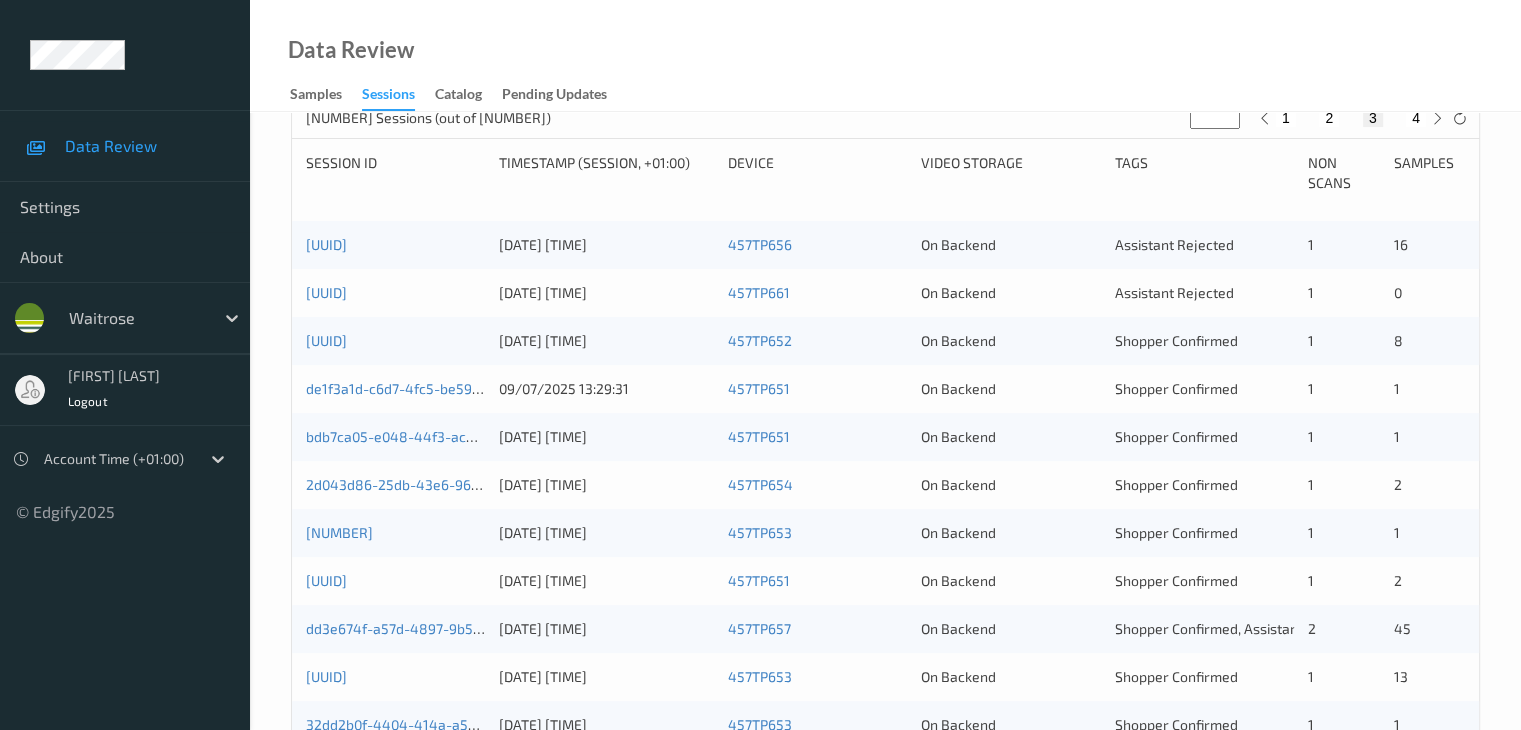 type 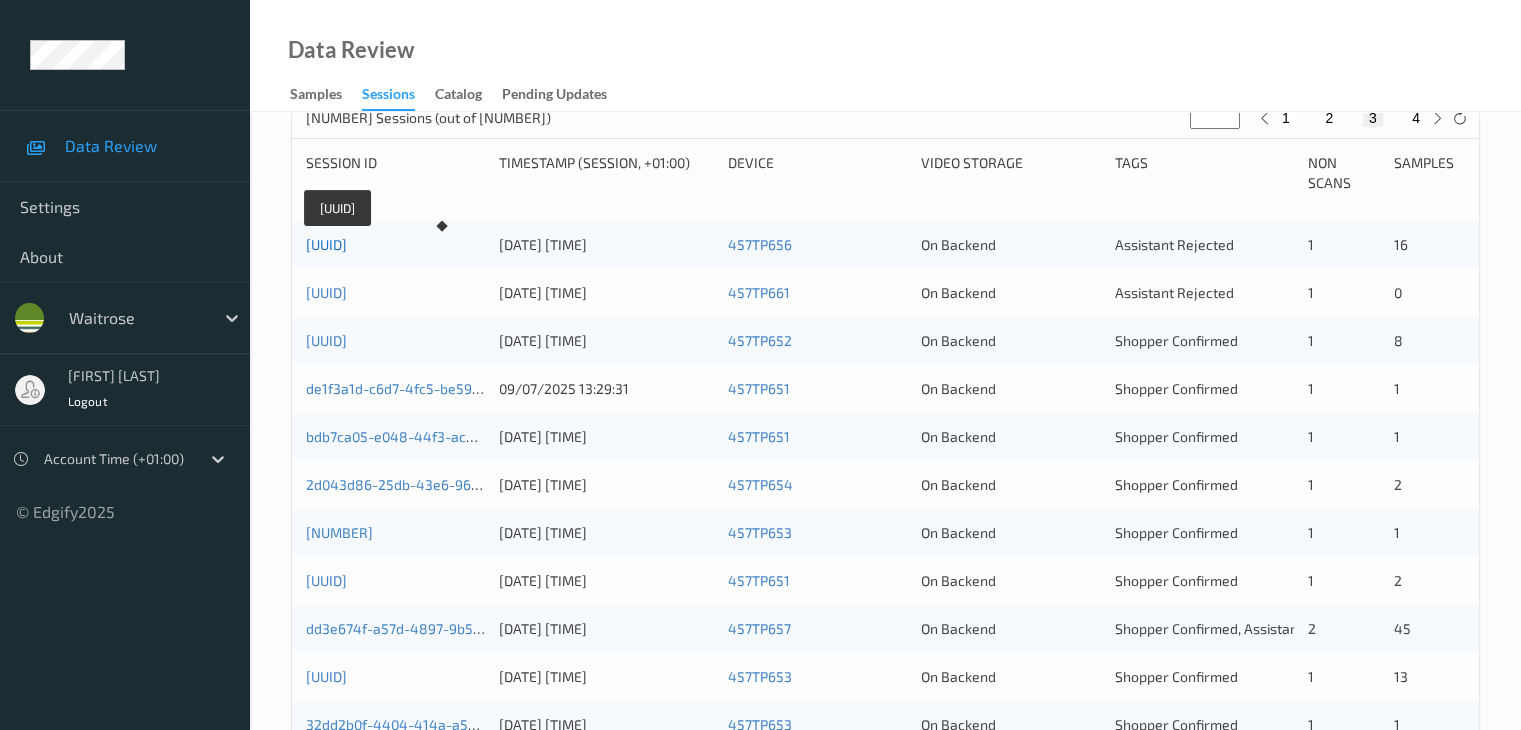 click on "6eec423a-bacd-4464-be8d-88b5074ff75a" at bounding box center [326, 244] 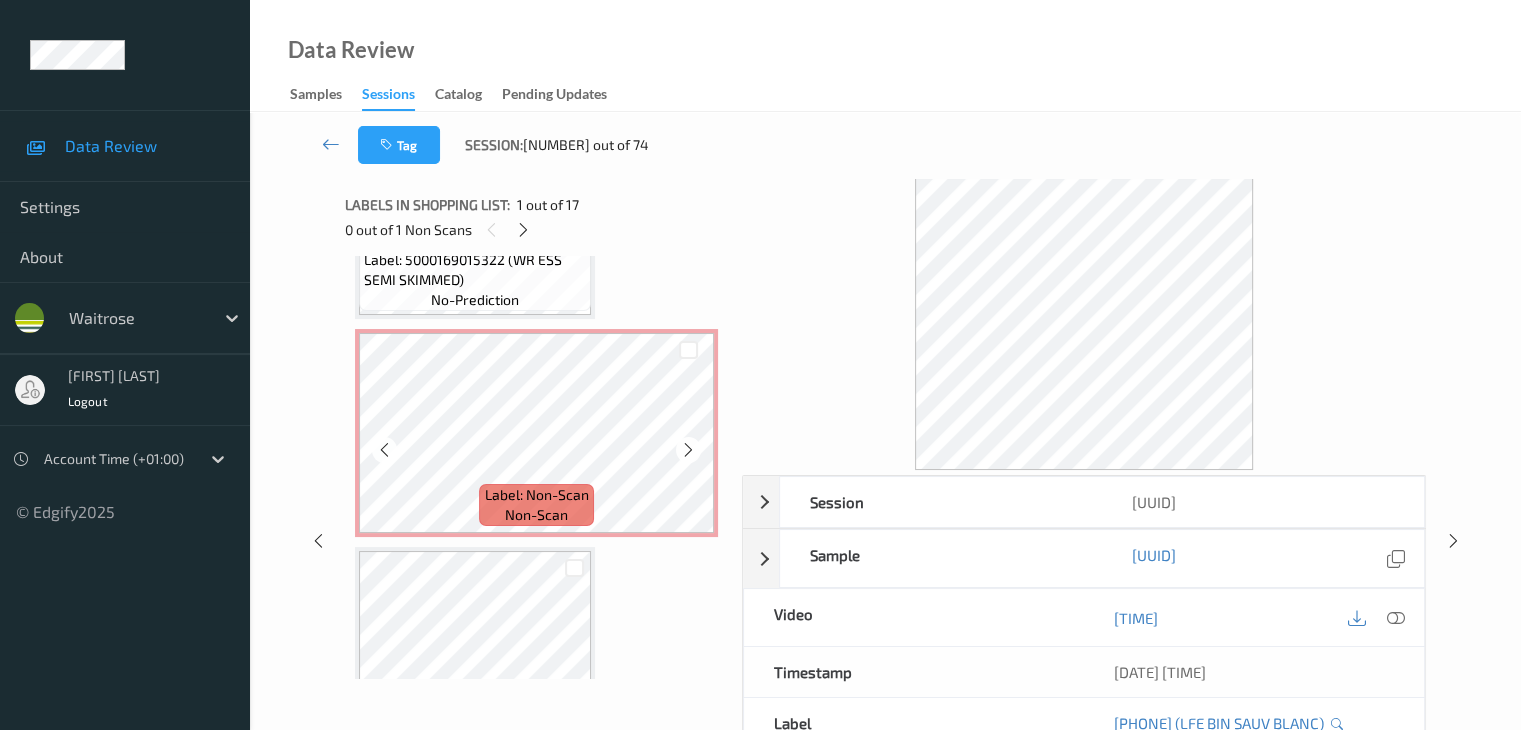 scroll, scrollTop: 800, scrollLeft: 0, axis: vertical 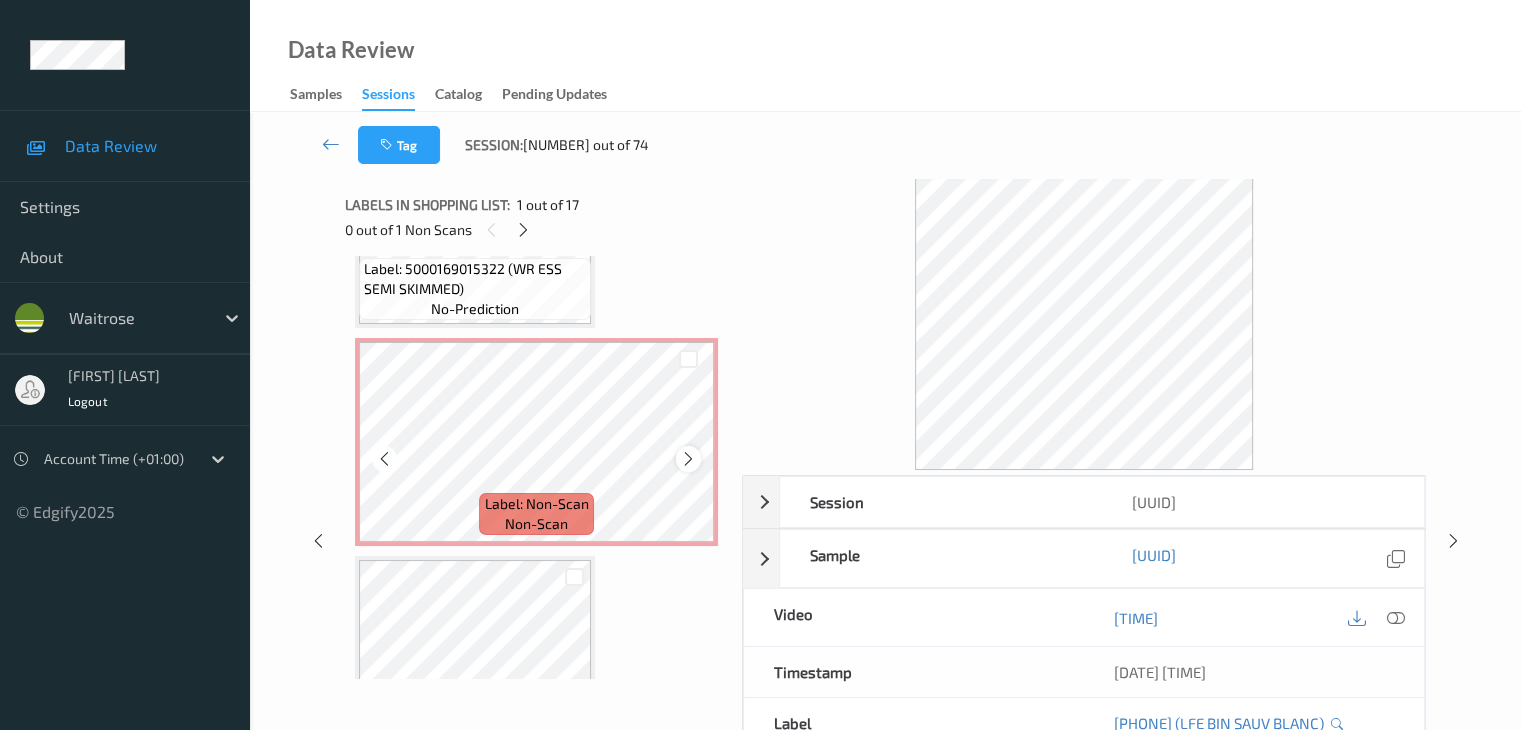 click at bounding box center (688, 459) 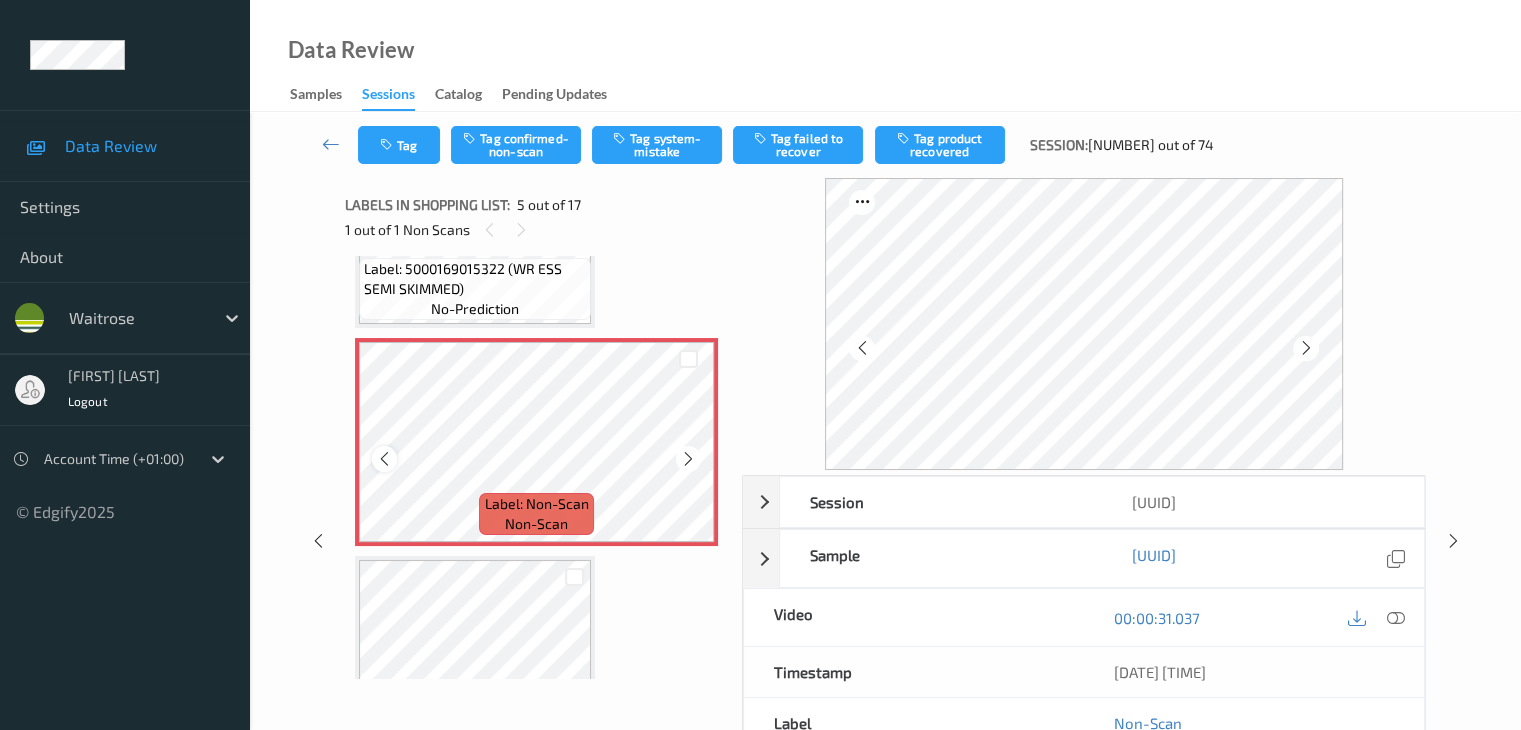 click at bounding box center (384, 459) 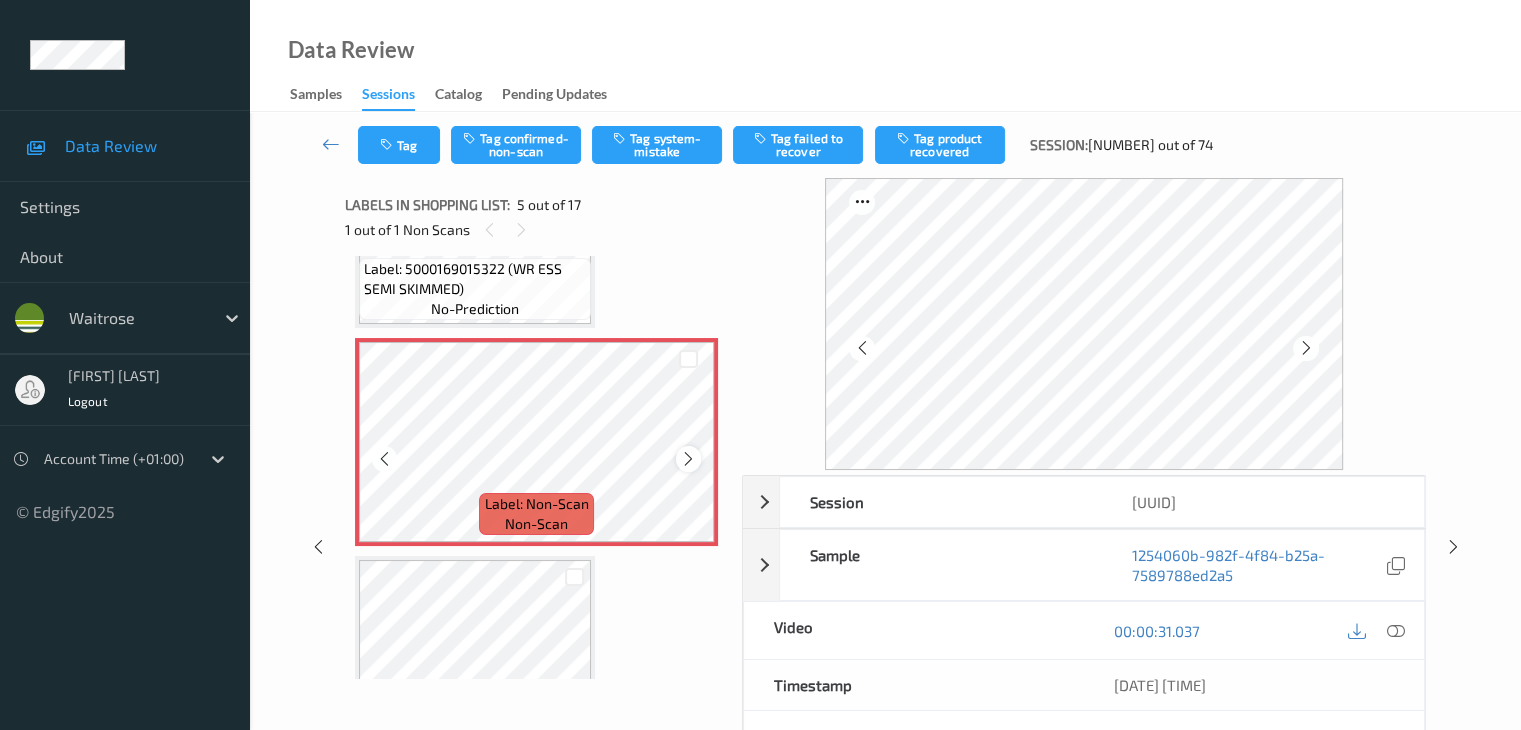 click at bounding box center [688, 459] 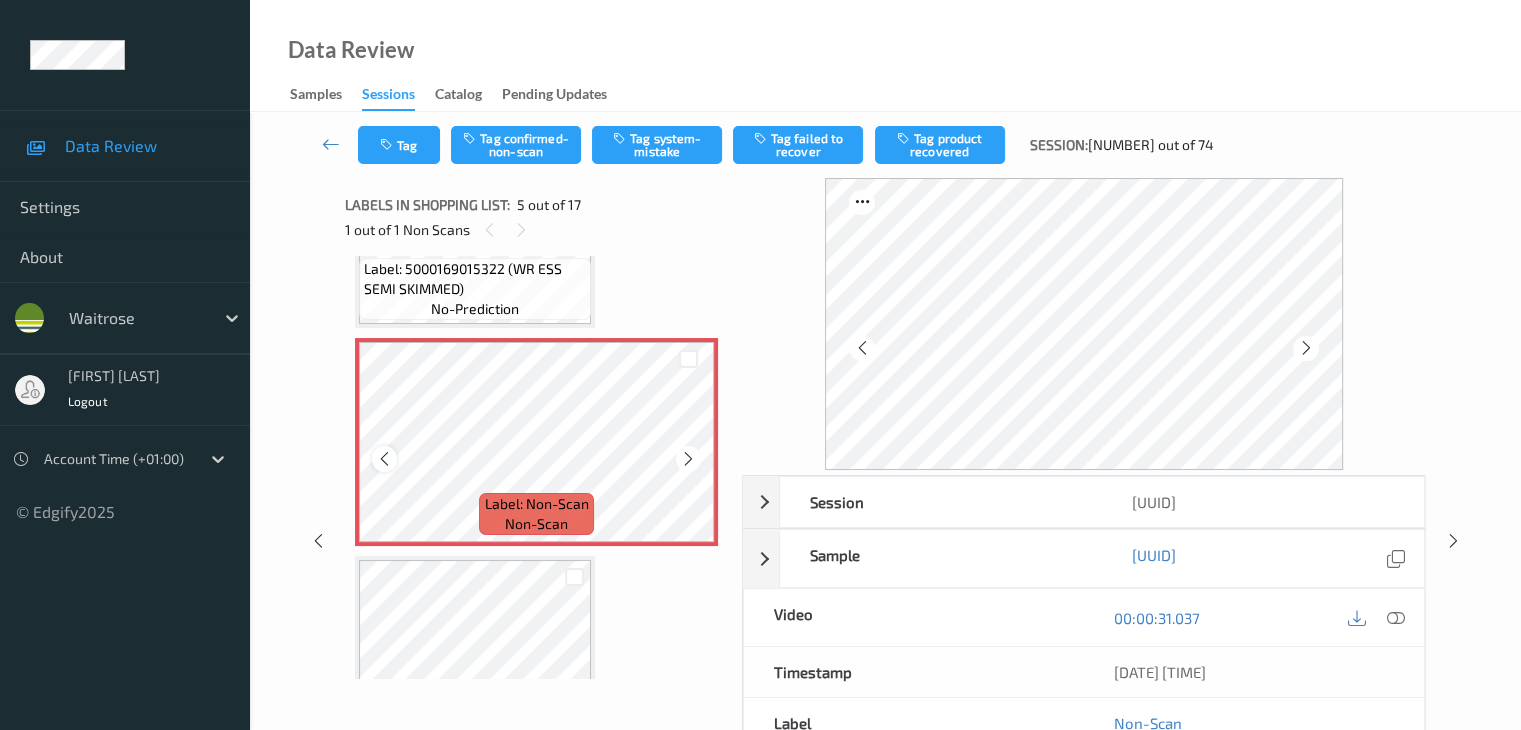 click at bounding box center [384, 459] 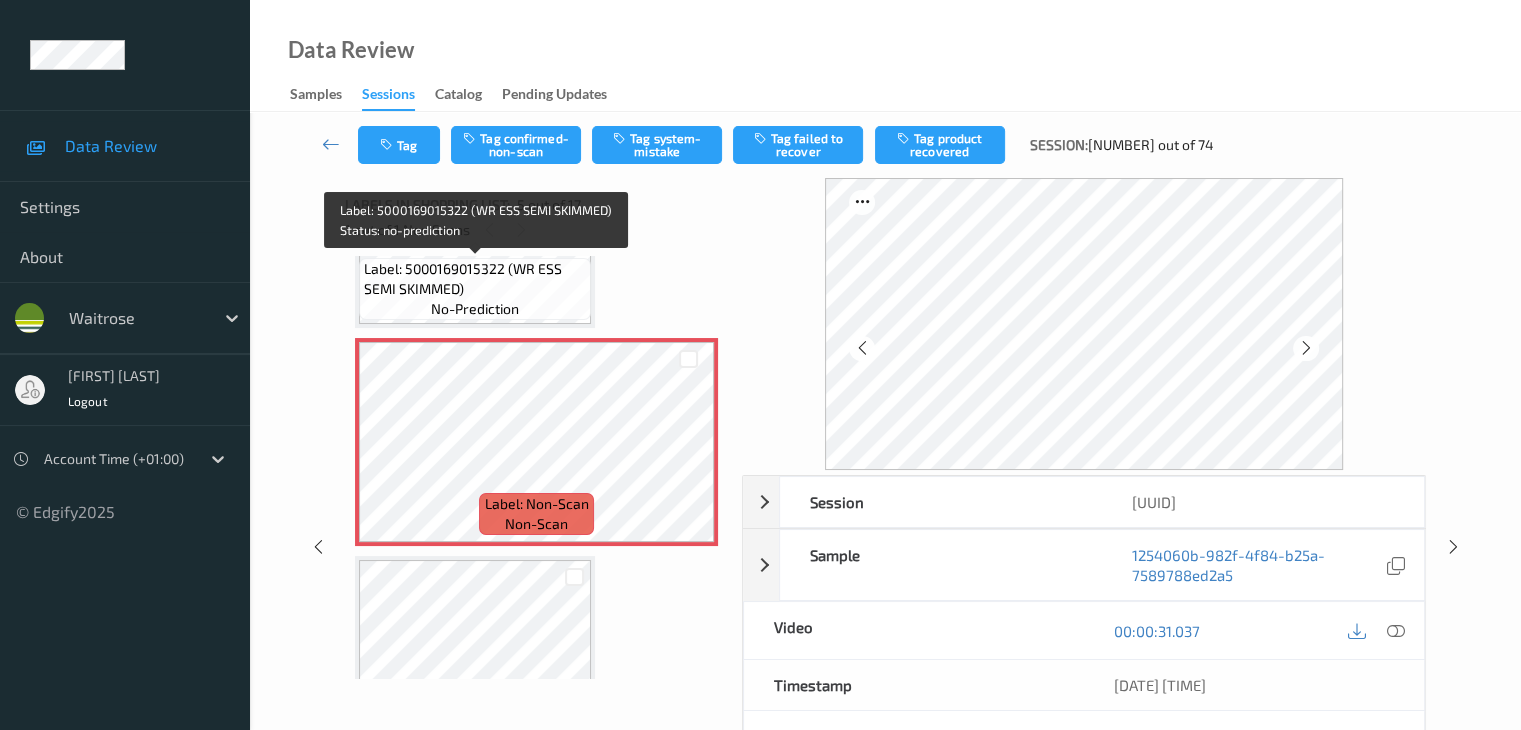 click on "no-prediction" at bounding box center (475, 309) 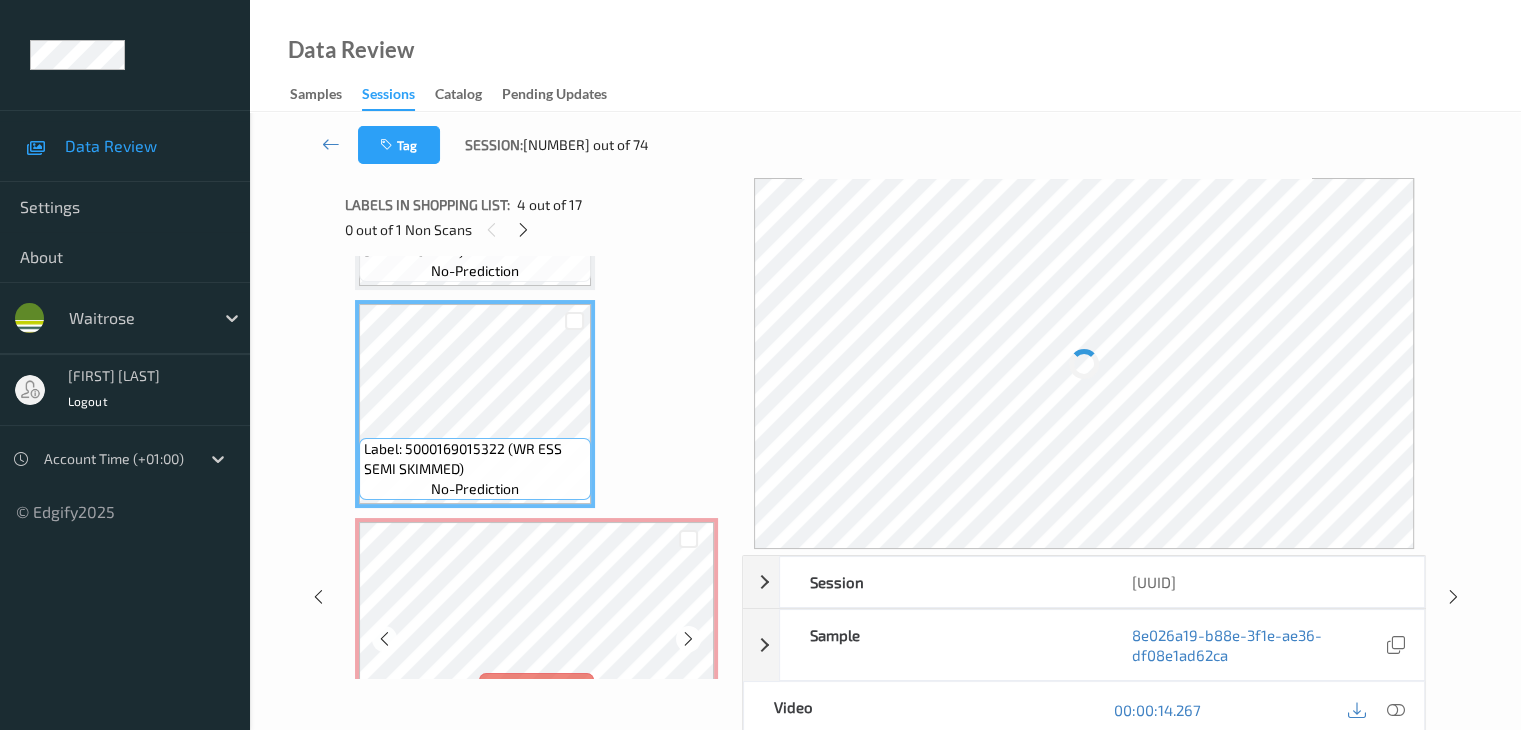 scroll, scrollTop: 600, scrollLeft: 0, axis: vertical 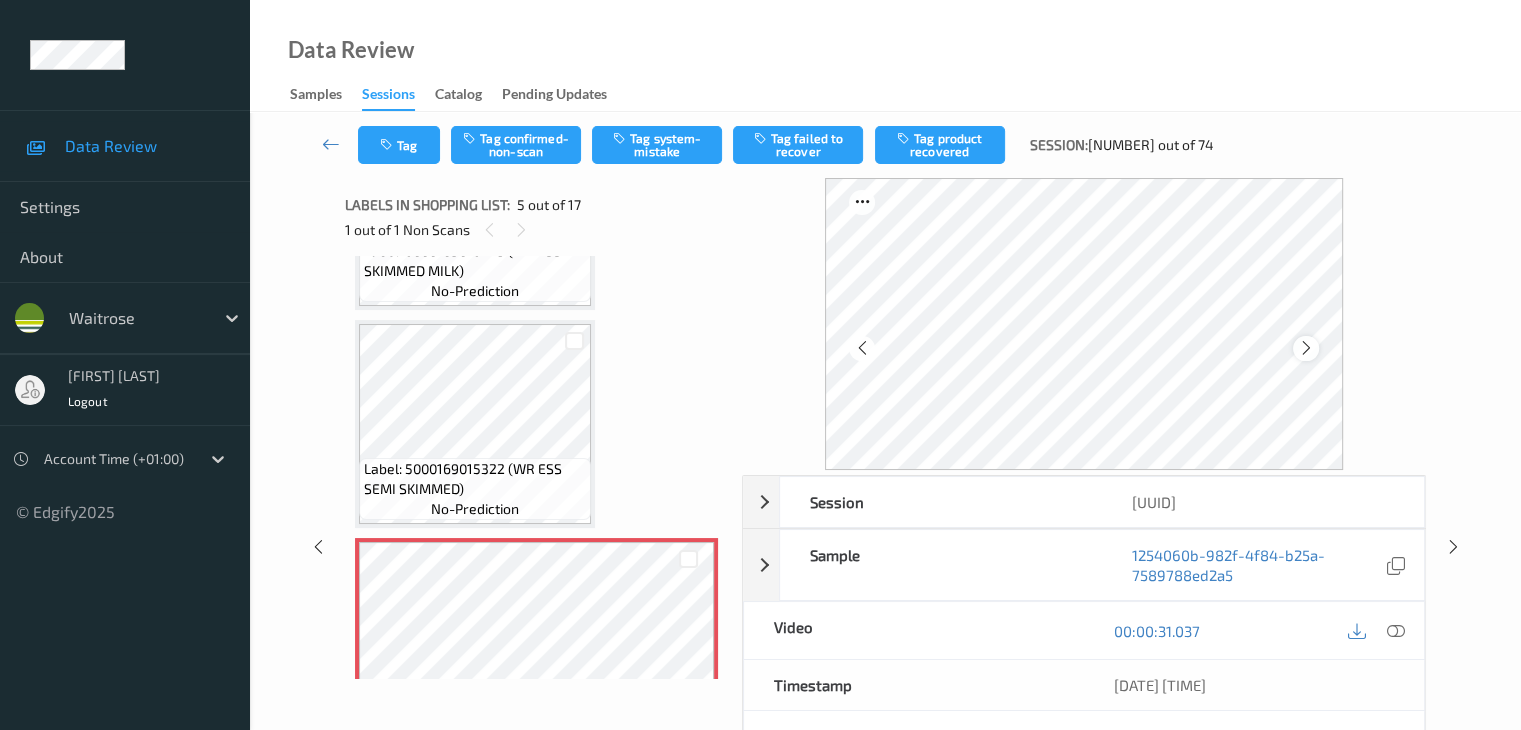 click at bounding box center (1306, 348) 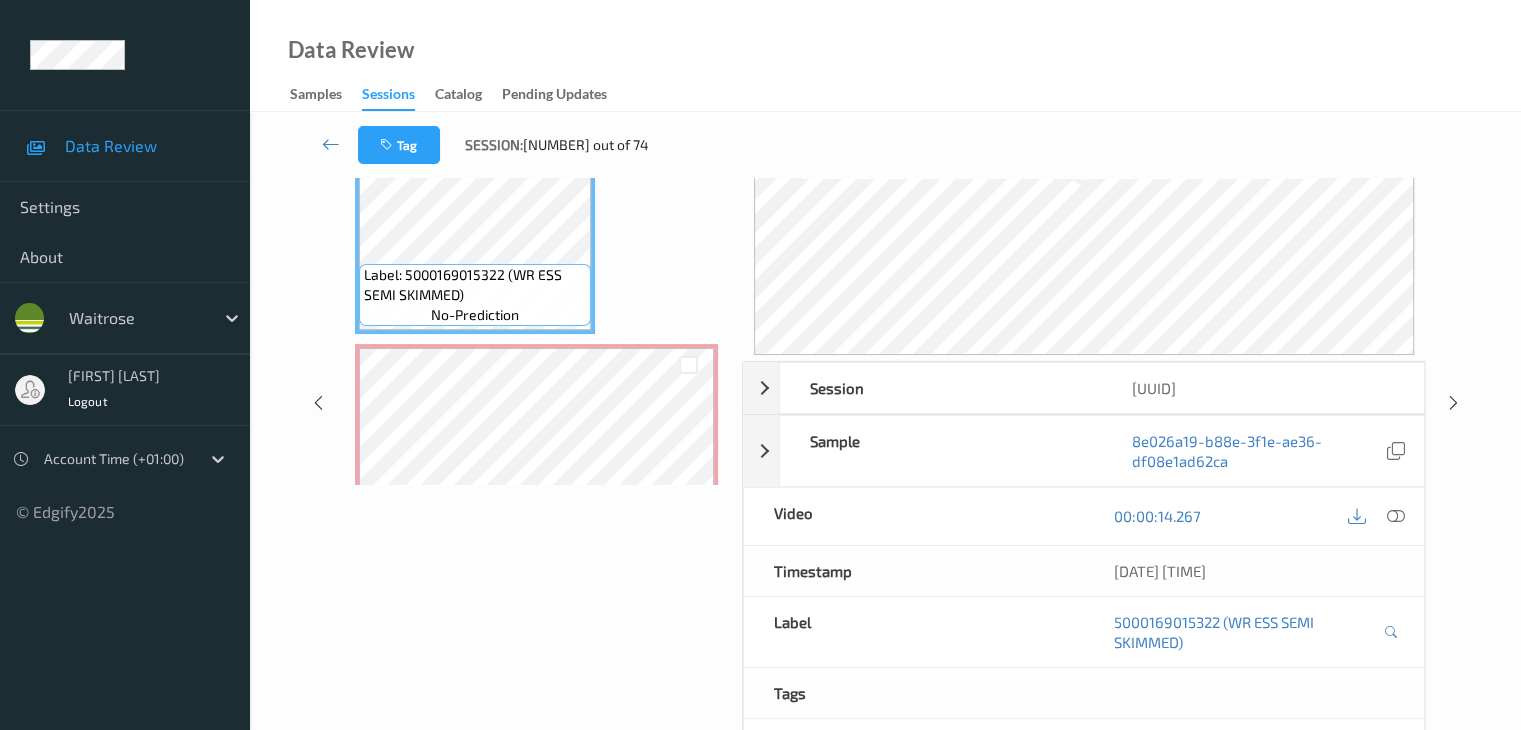 scroll, scrollTop: 200, scrollLeft: 0, axis: vertical 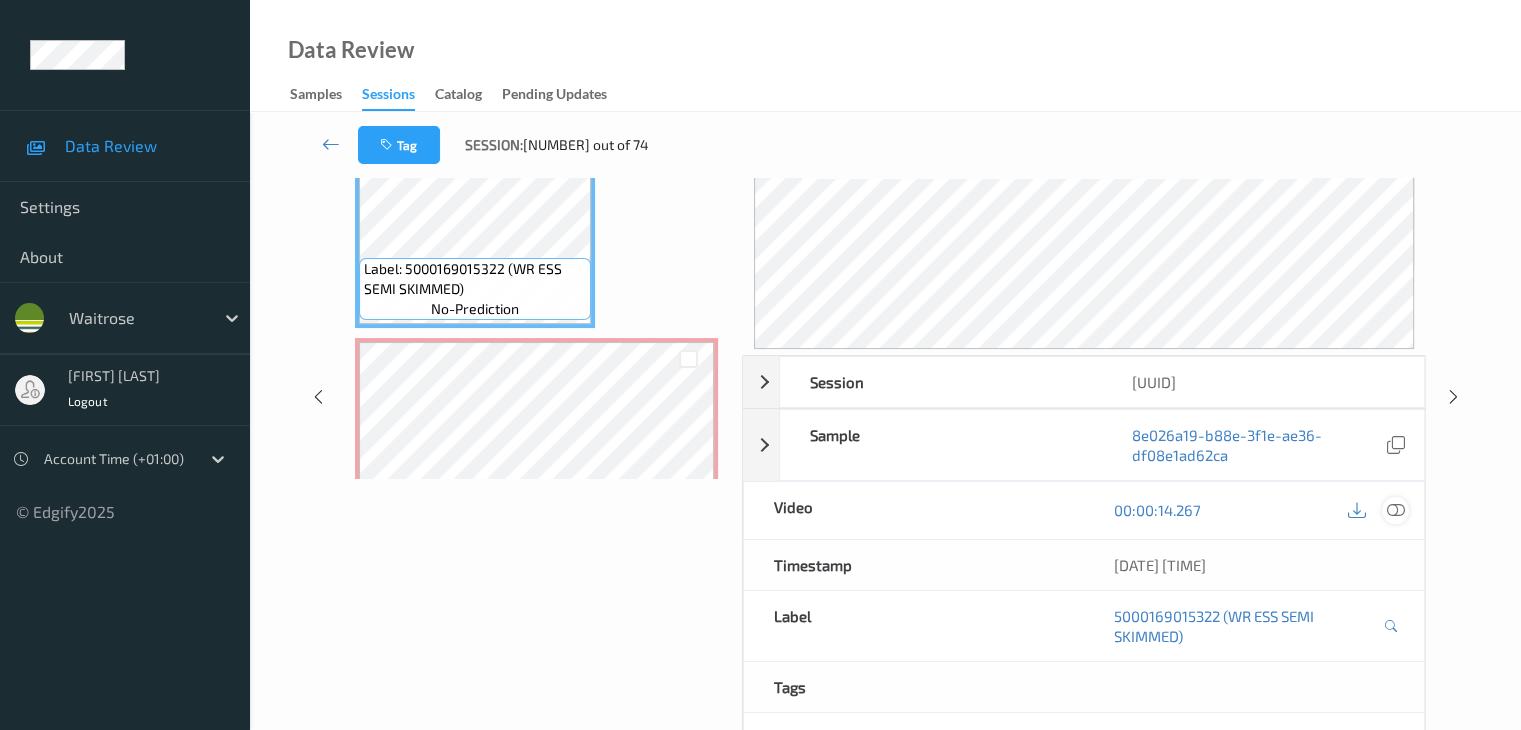 click at bounding box center (1395, 510) 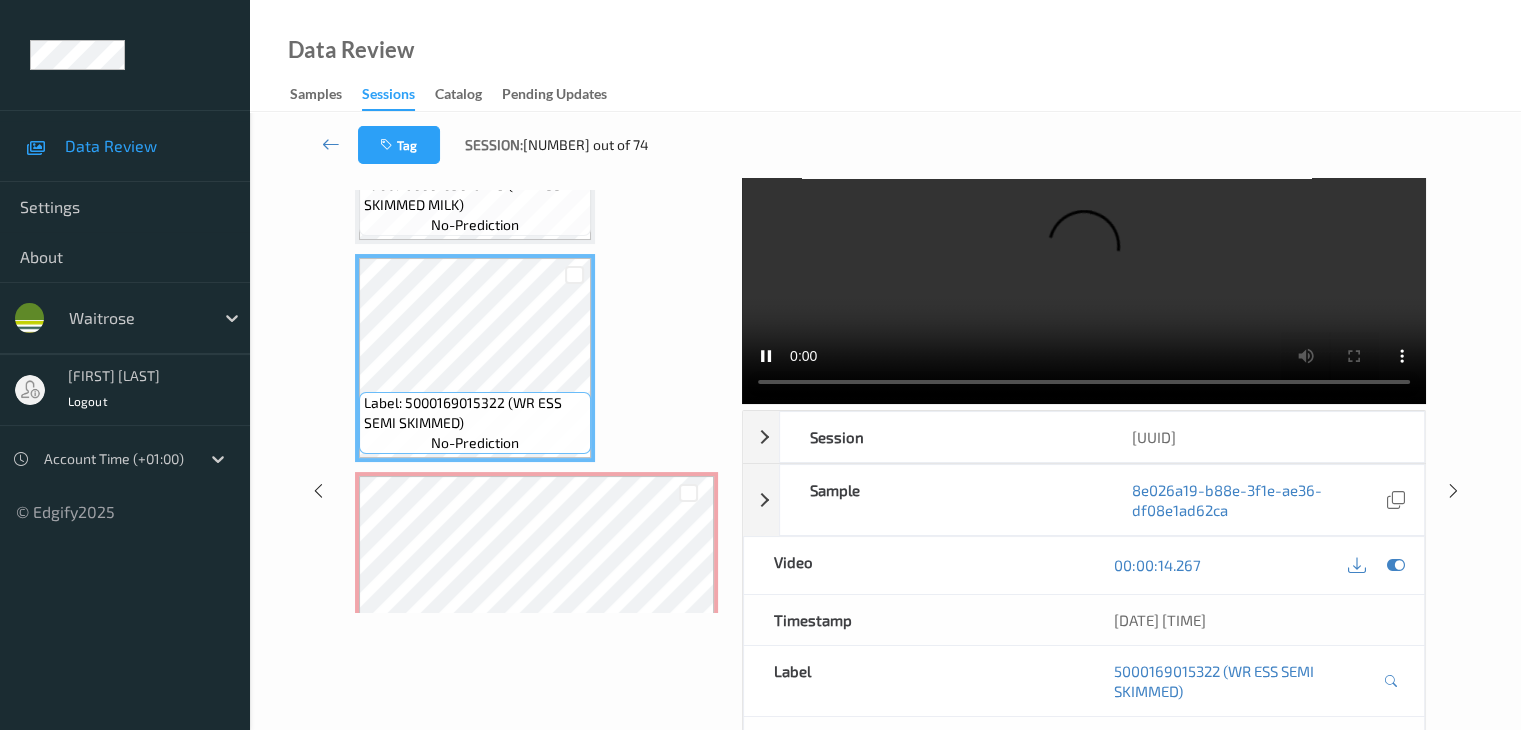 scroll, scrollTop: 0, scrollLeft: 0, axis: both 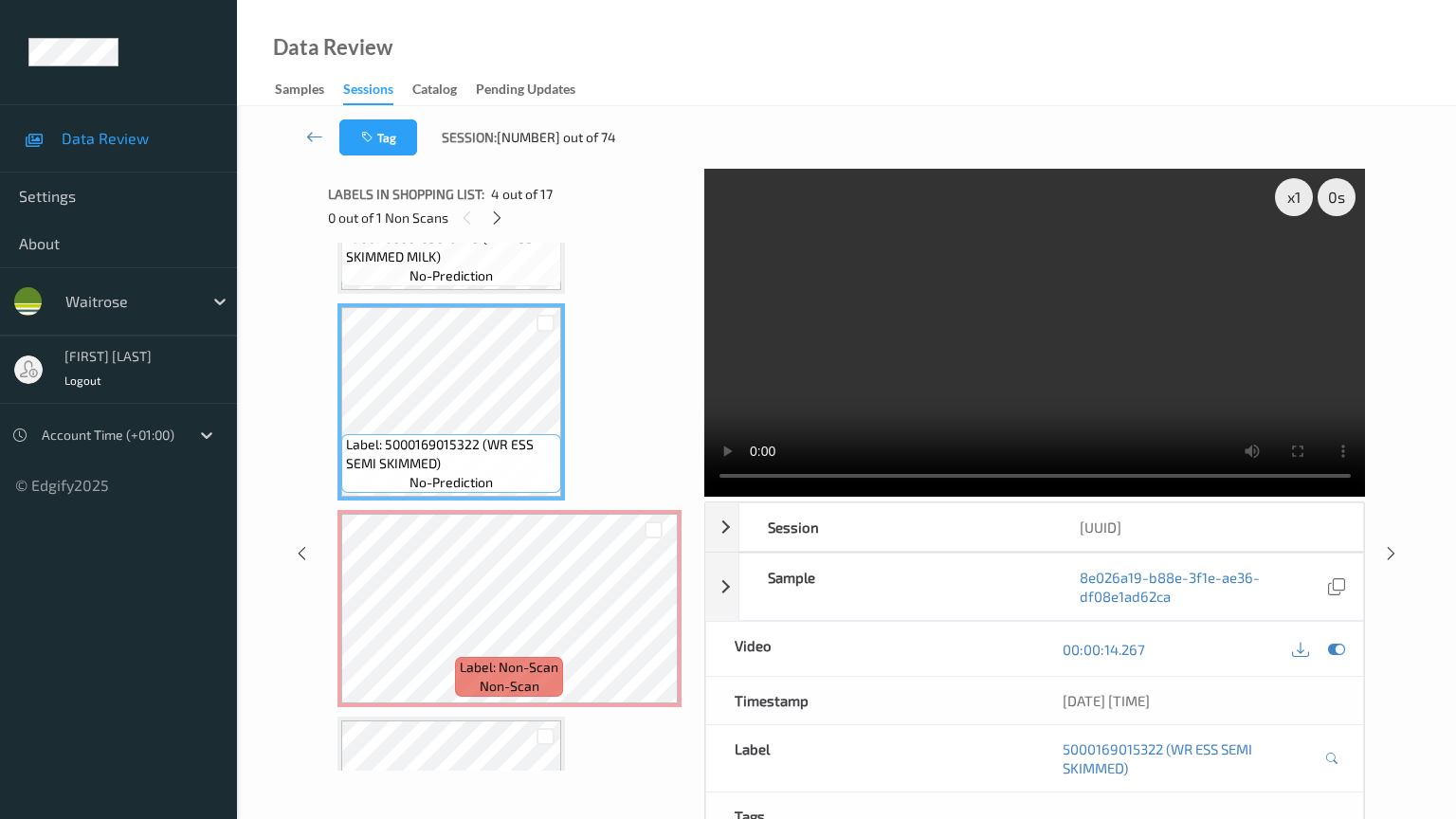 type 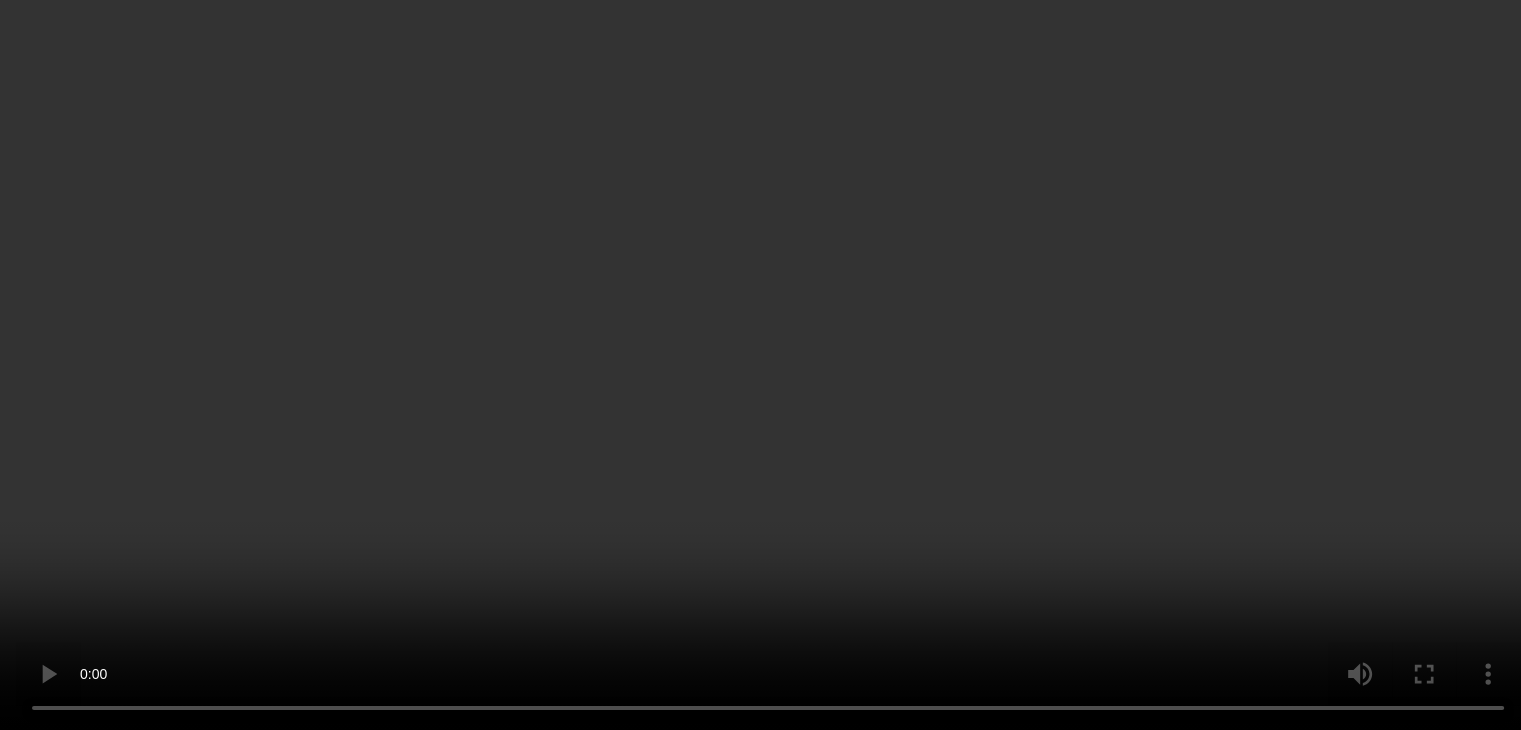 scroll, scrollTop: 800, scrollLeft: 0, axis: vertical 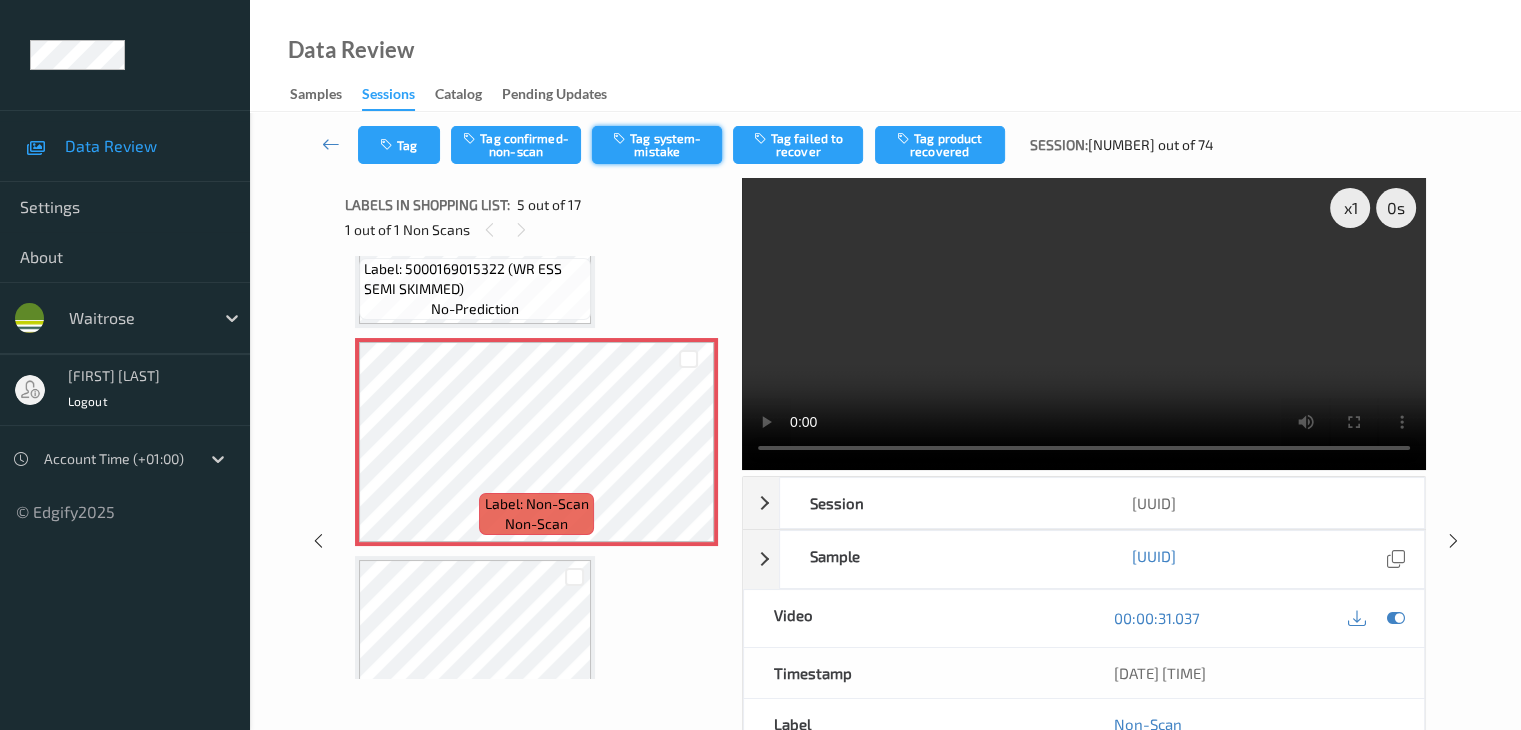 click on "Tag   system-mistake" at bounding box center (657, 145) 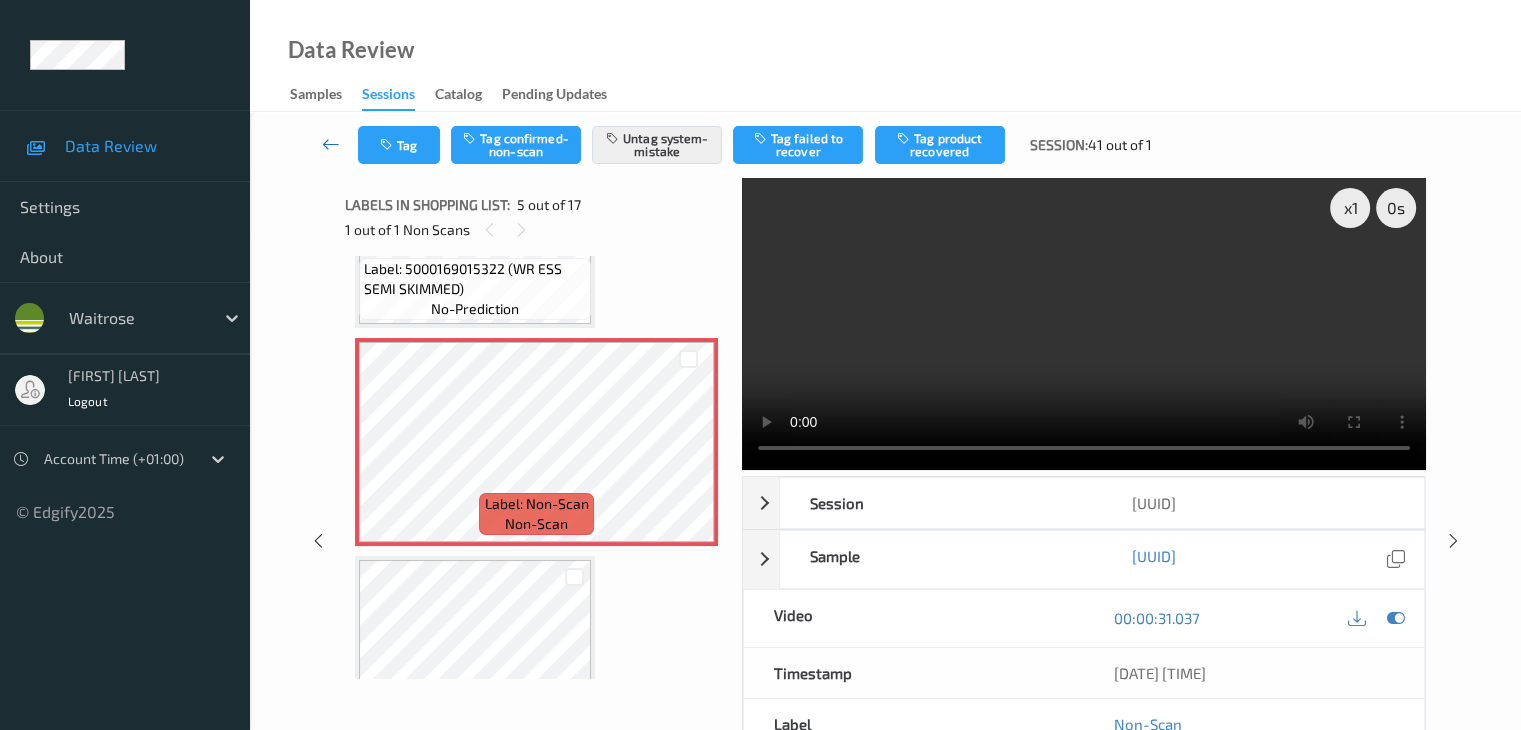 click at bounding box center (331, 144) 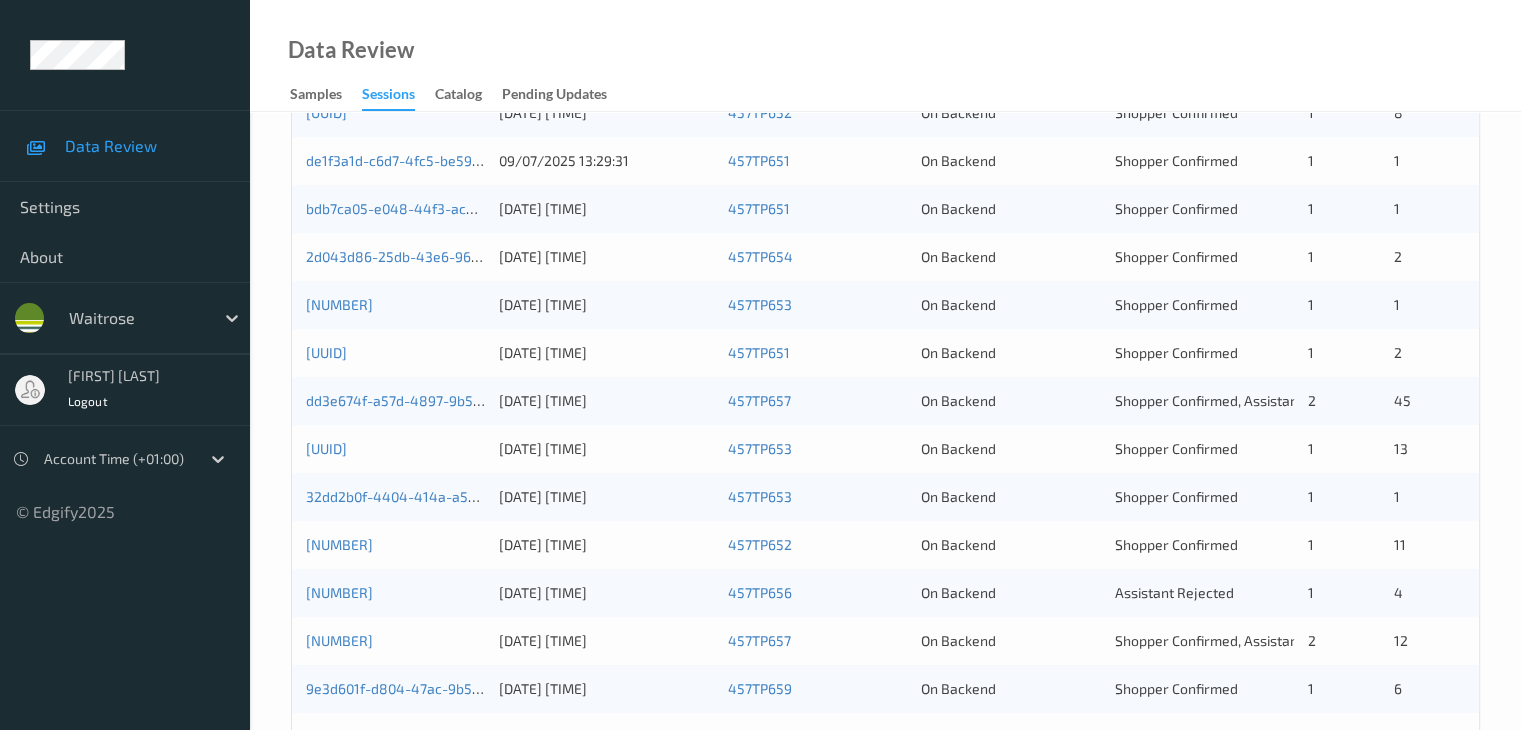 scroll, scrollTop: 500, scrollLeft: 0, axis: vertical 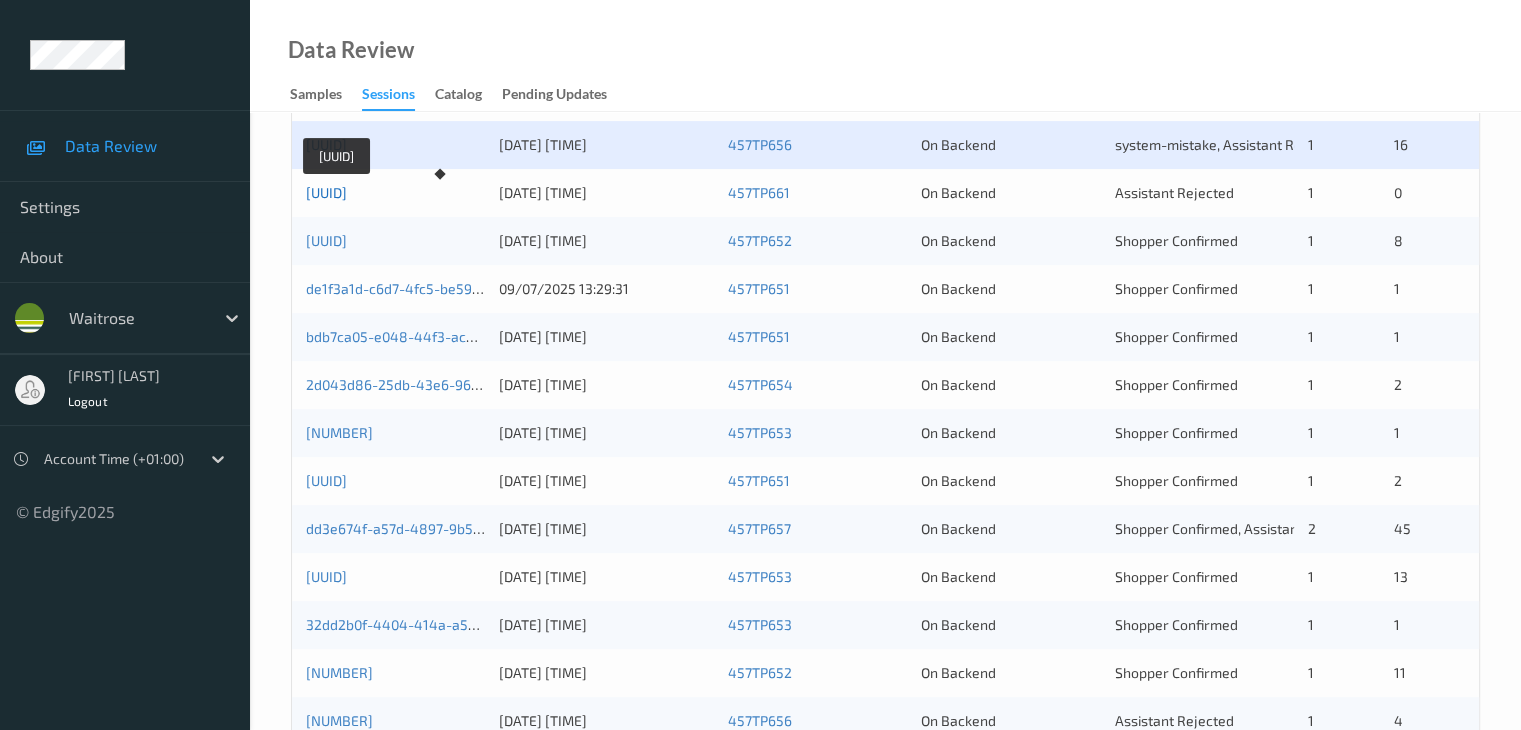 click on "01e998c6-e39e-4a43-9a71-c6e2b533eef2" at bounding box center (326, 192) 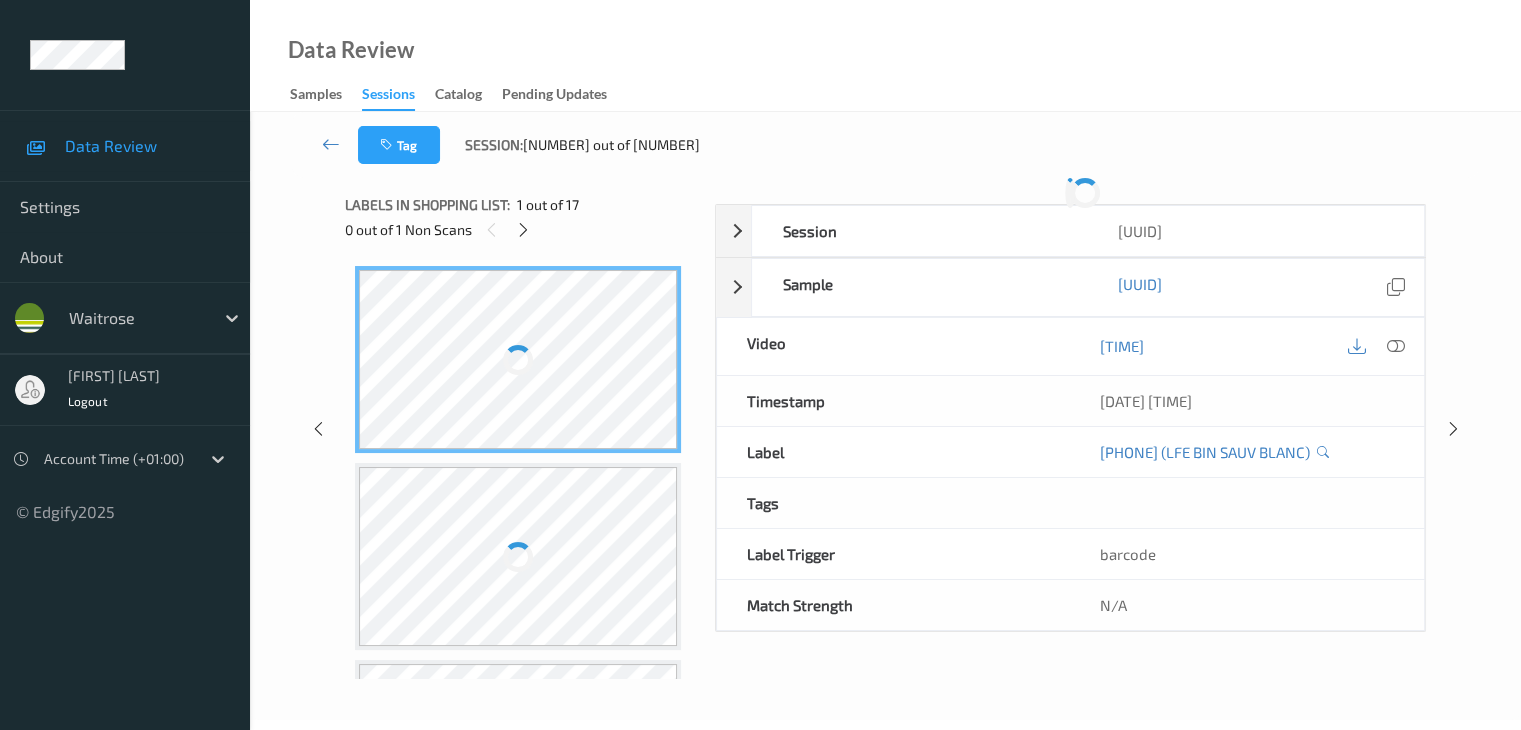 scroll, scrollTop: 0, scrollLeft: 0, axis: both 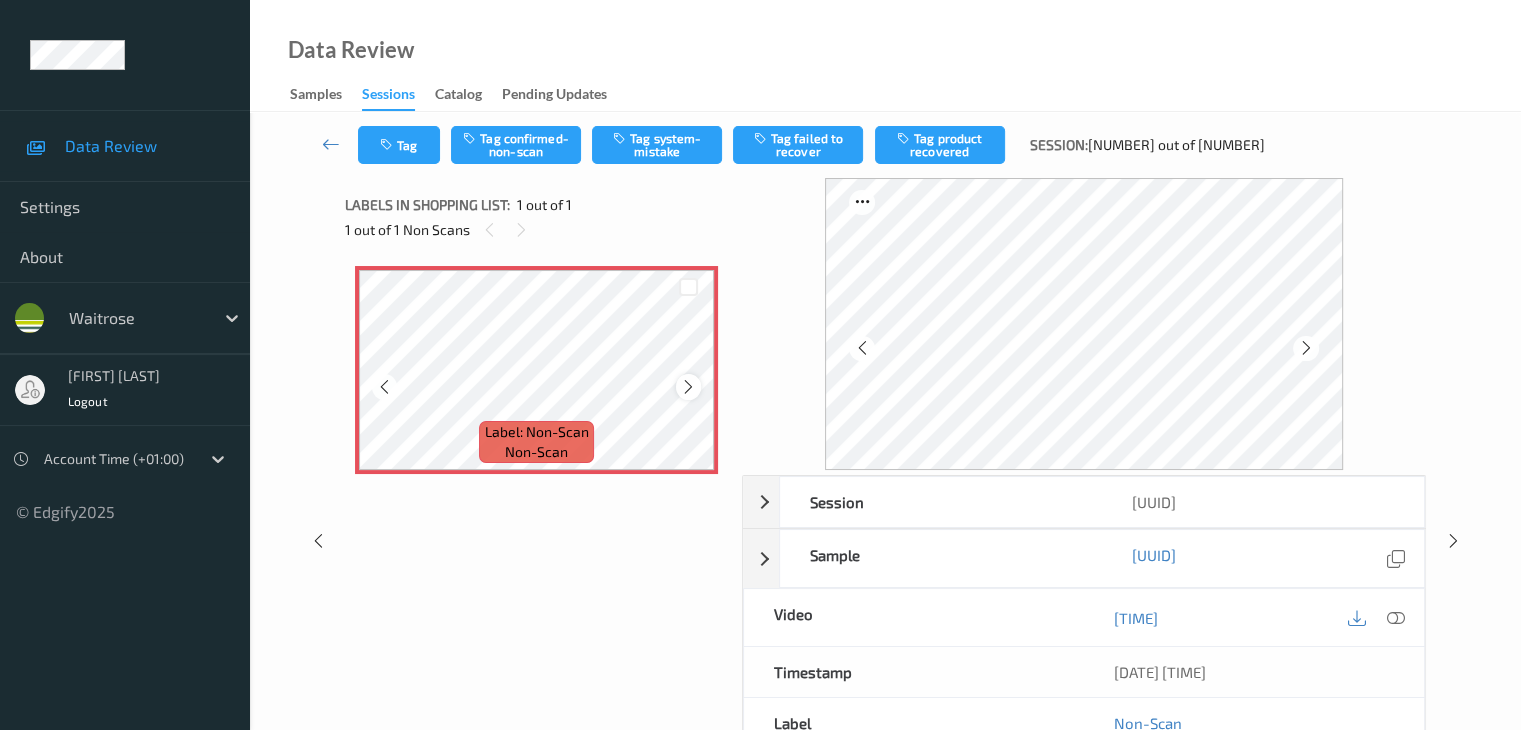 click at bounding box center (688, 387) 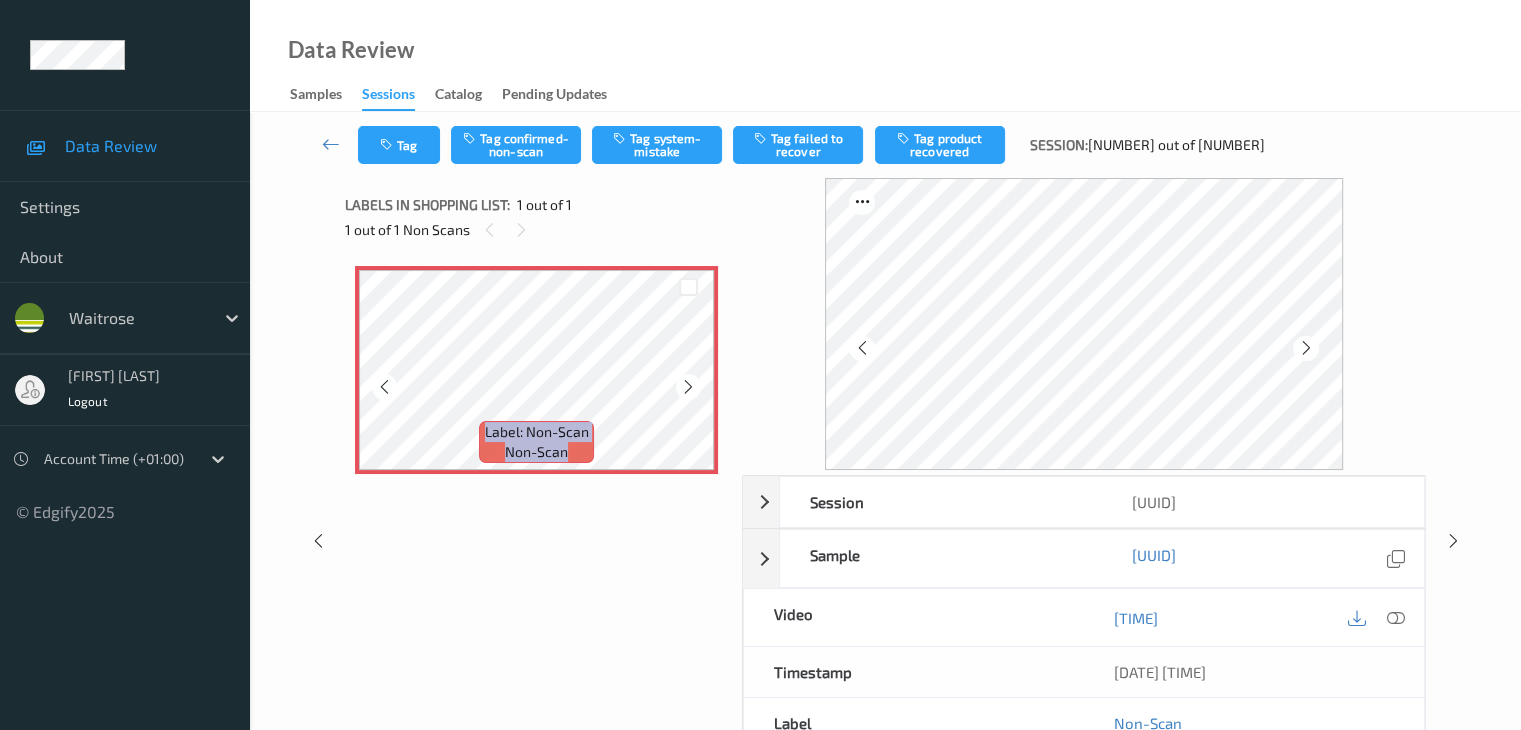 click at bounding box center [688, 387] 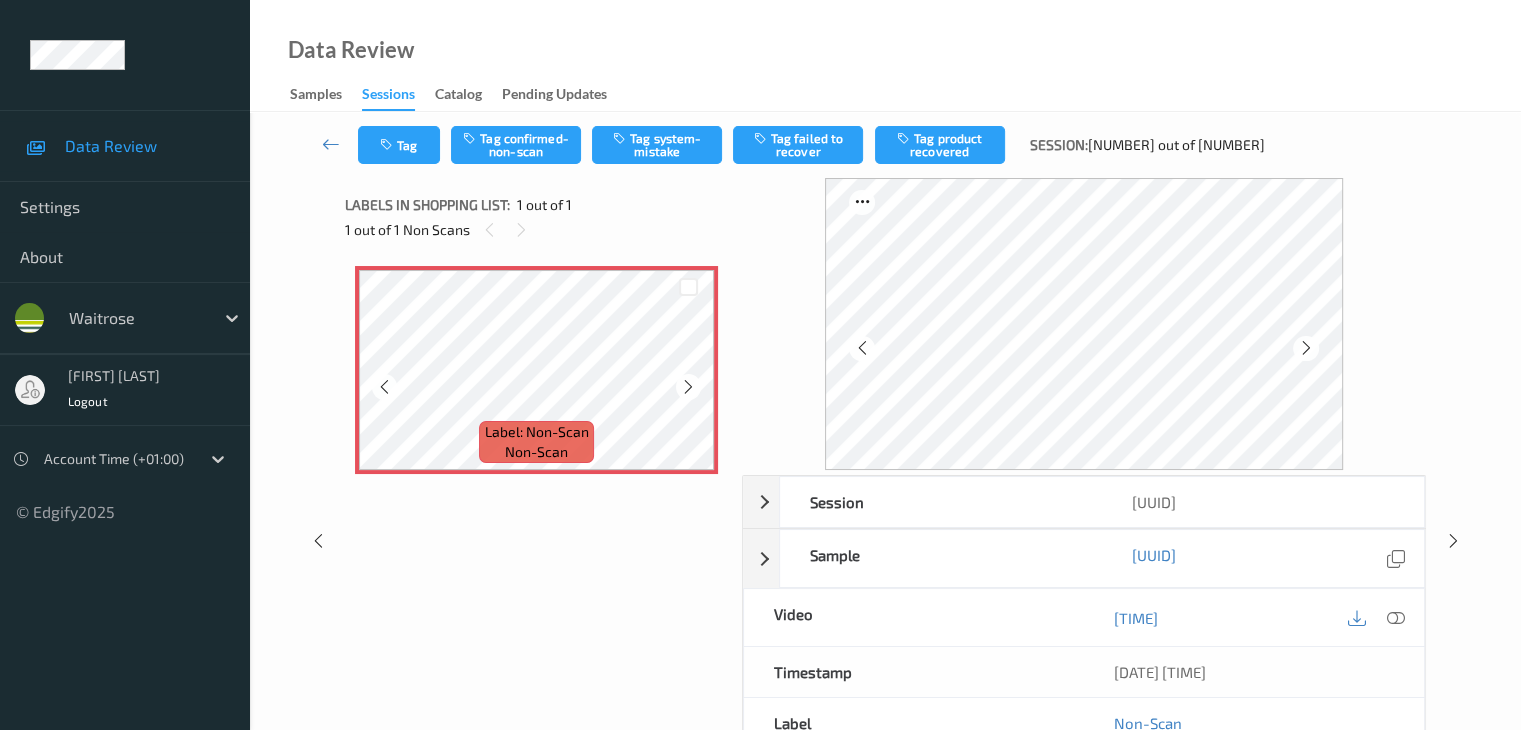 click at bounding box center [688, 387] 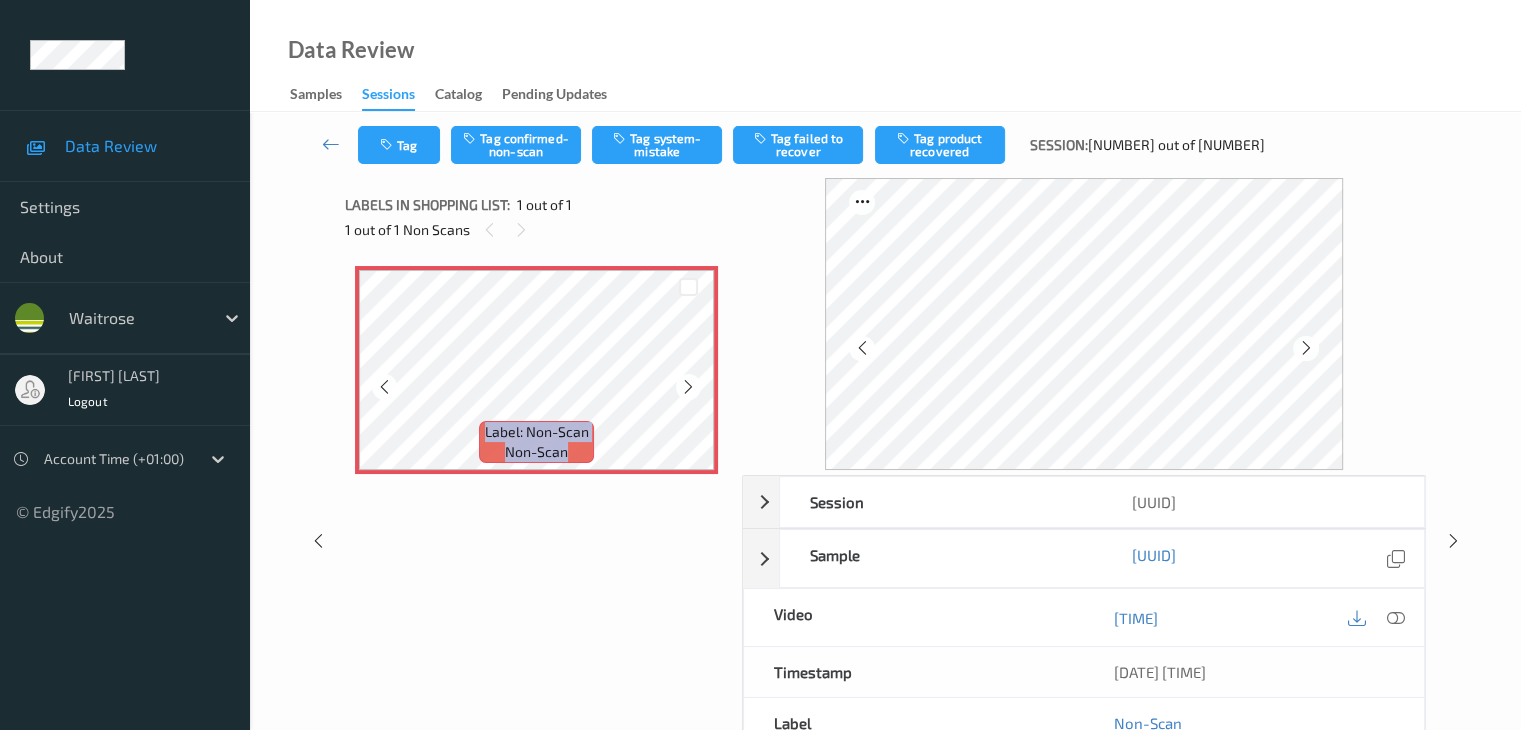 click at bounding box center (688, 387) 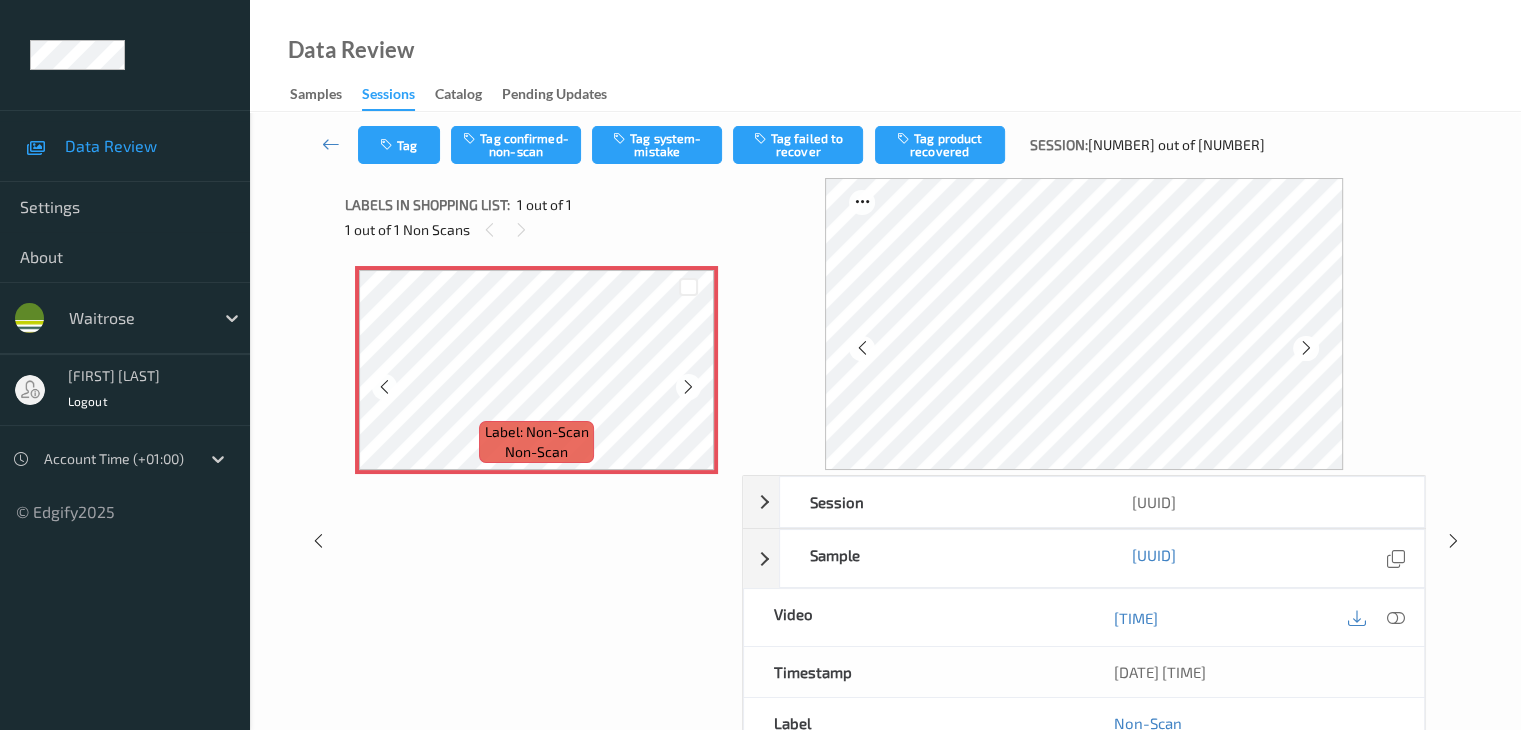 click at bounding box center [688, 387] 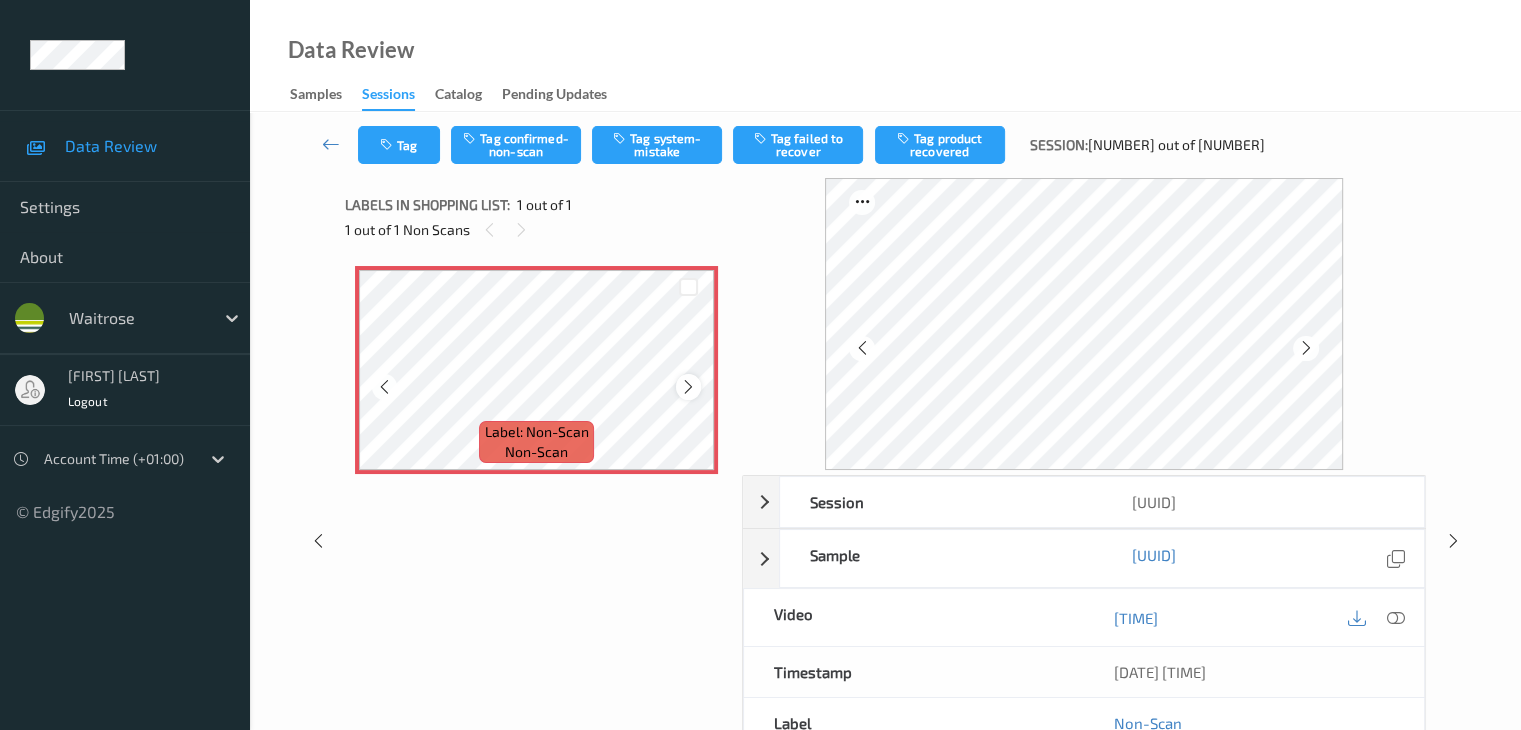 click at bounding box center (688, 387) 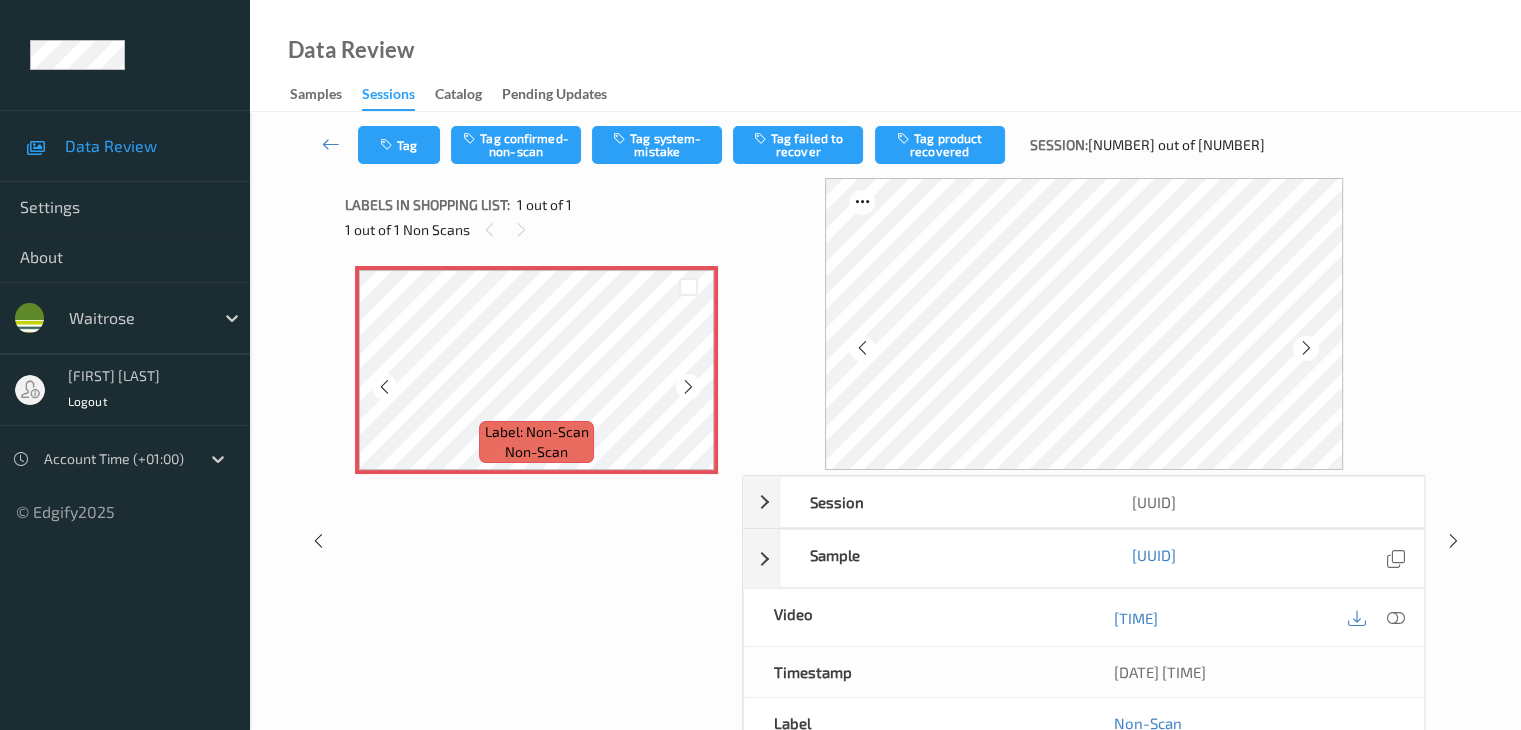 click at bounding box center [688, 387] 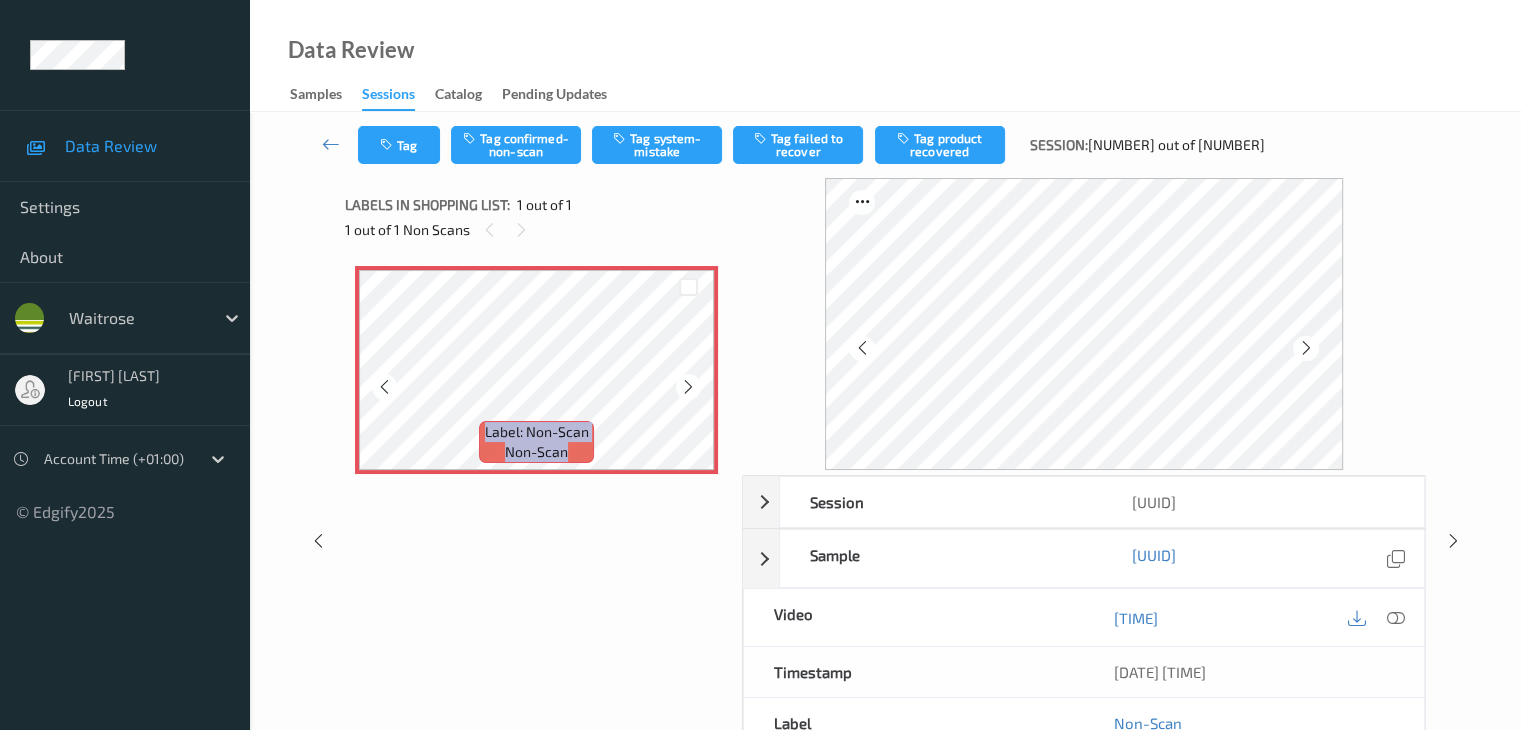 click at bounding box center [688, 387] 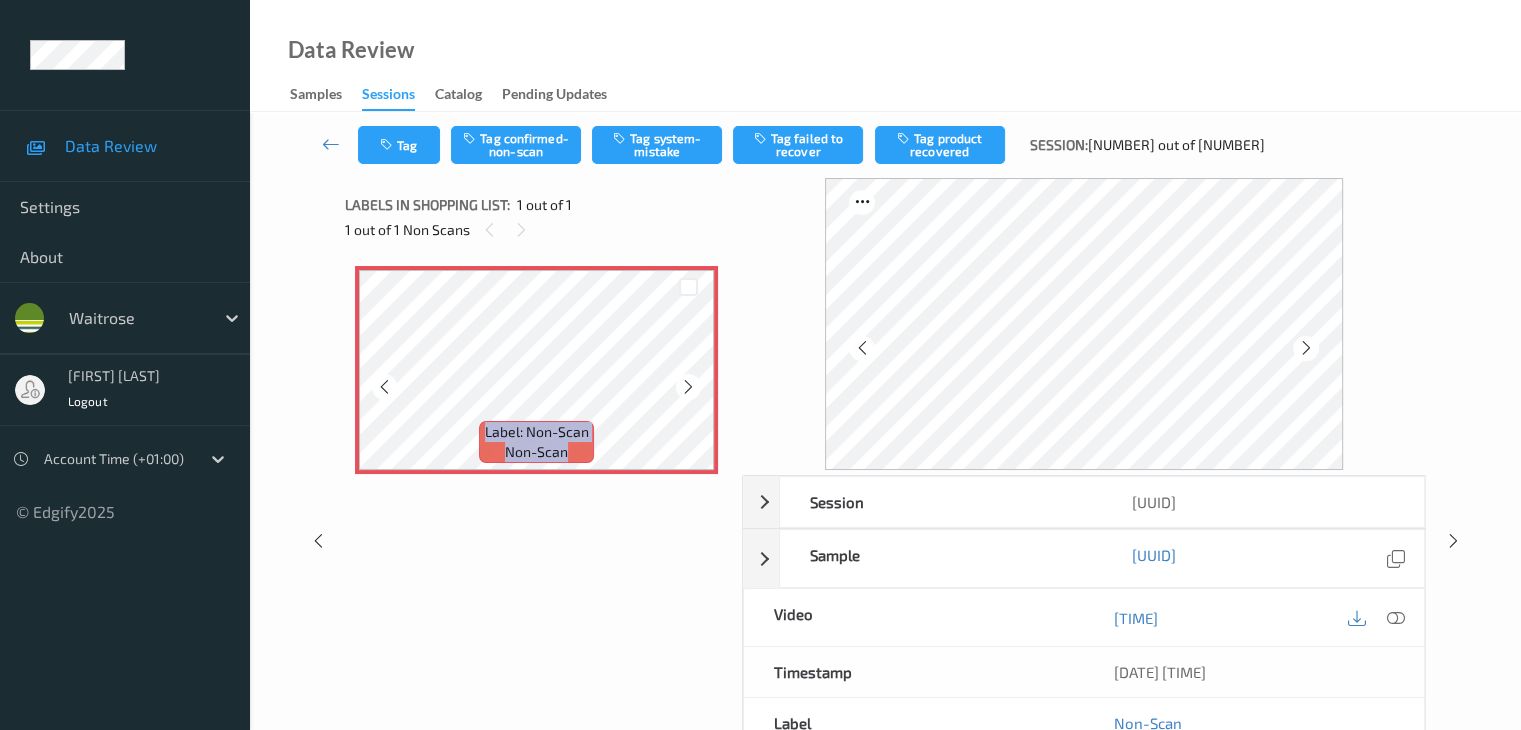 click at bounding box center [688, 387] 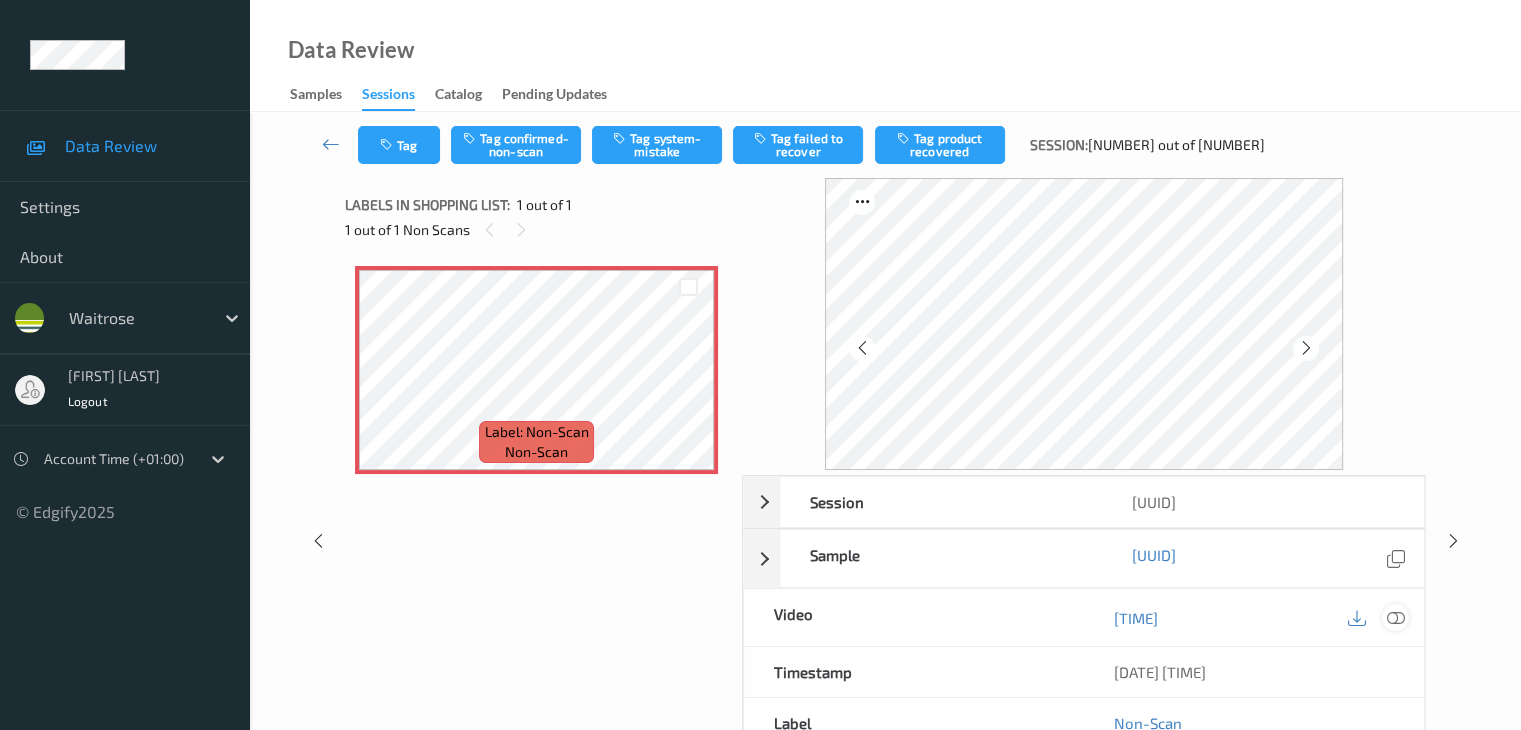 click at bounding box center (1395, 618) 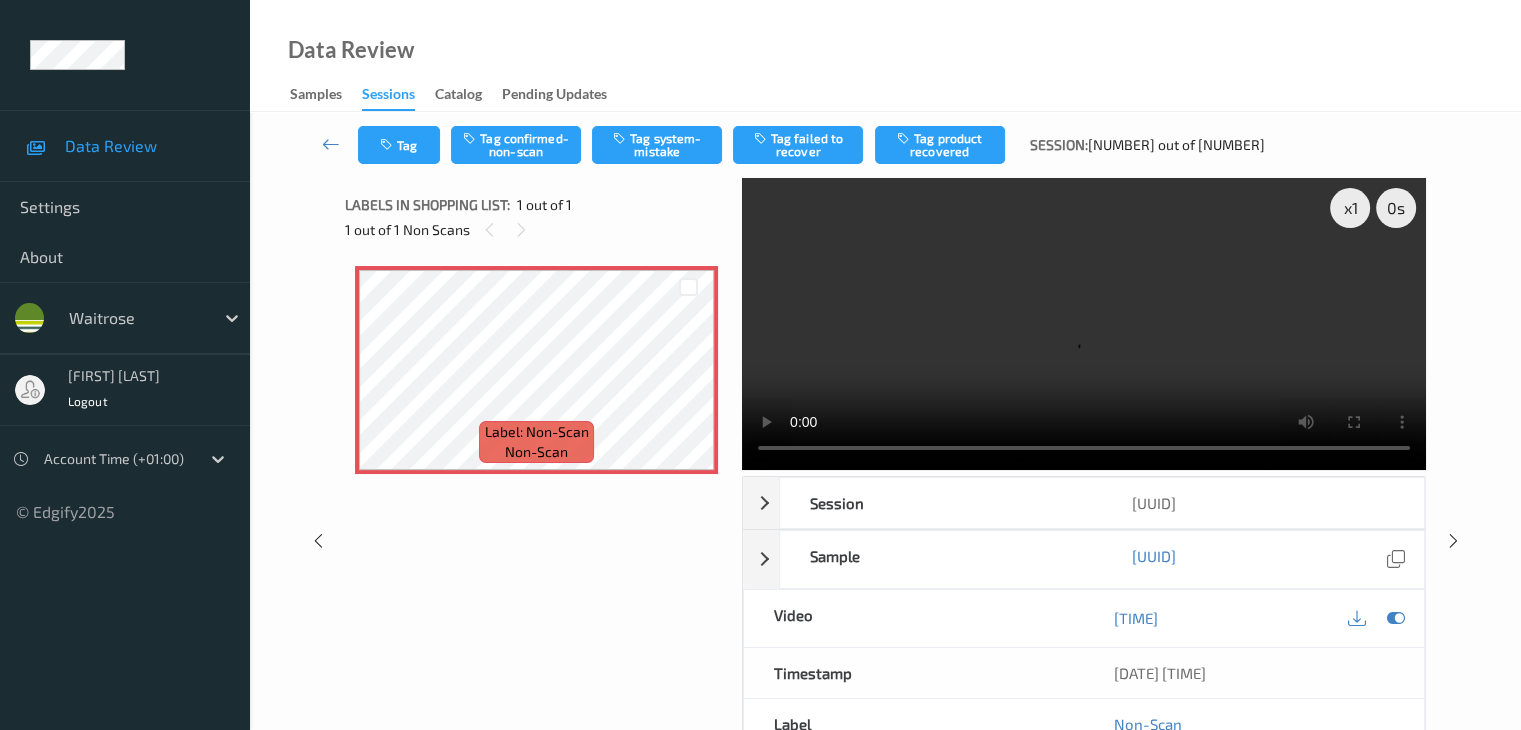 type 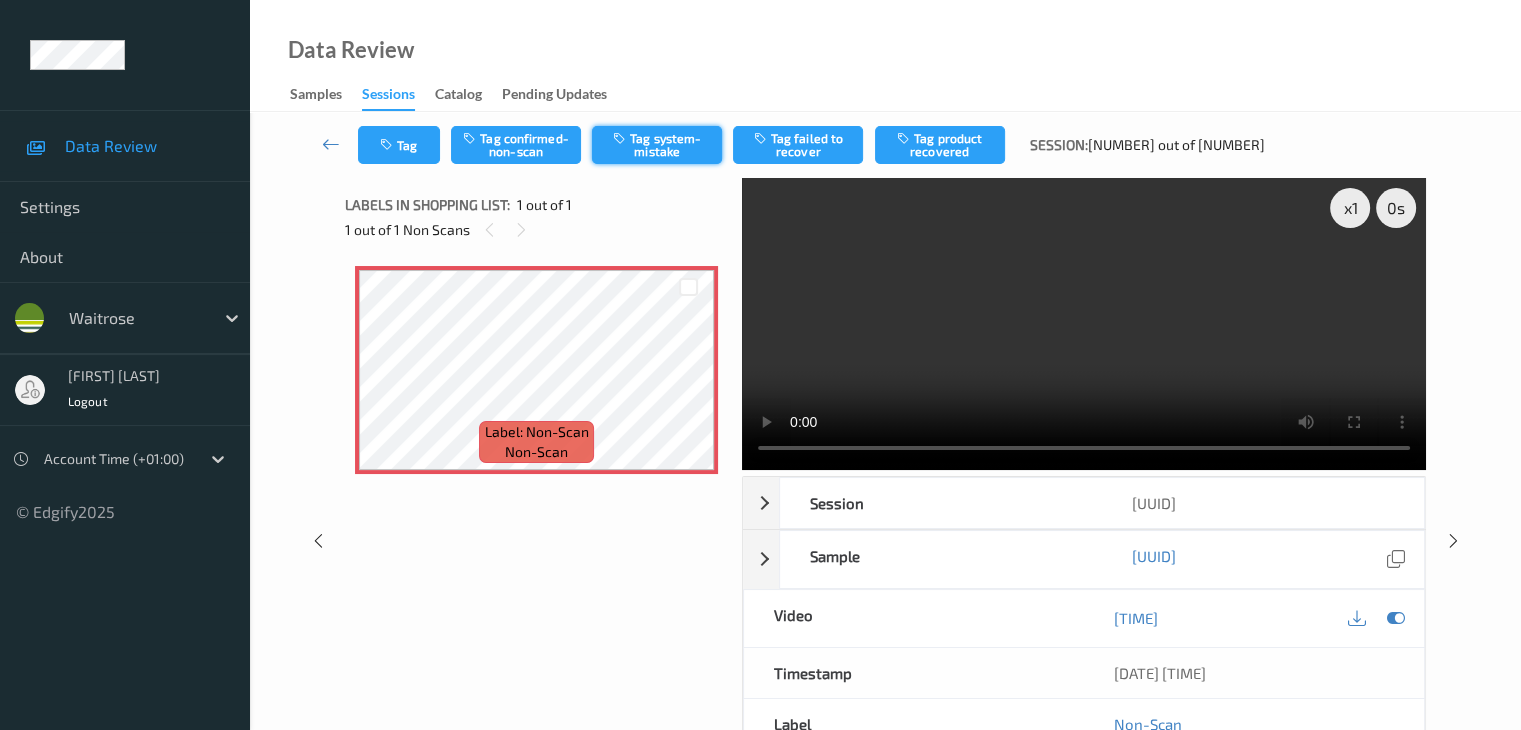 click on "Tag   system-mistake" at bounding box center (657, 145) 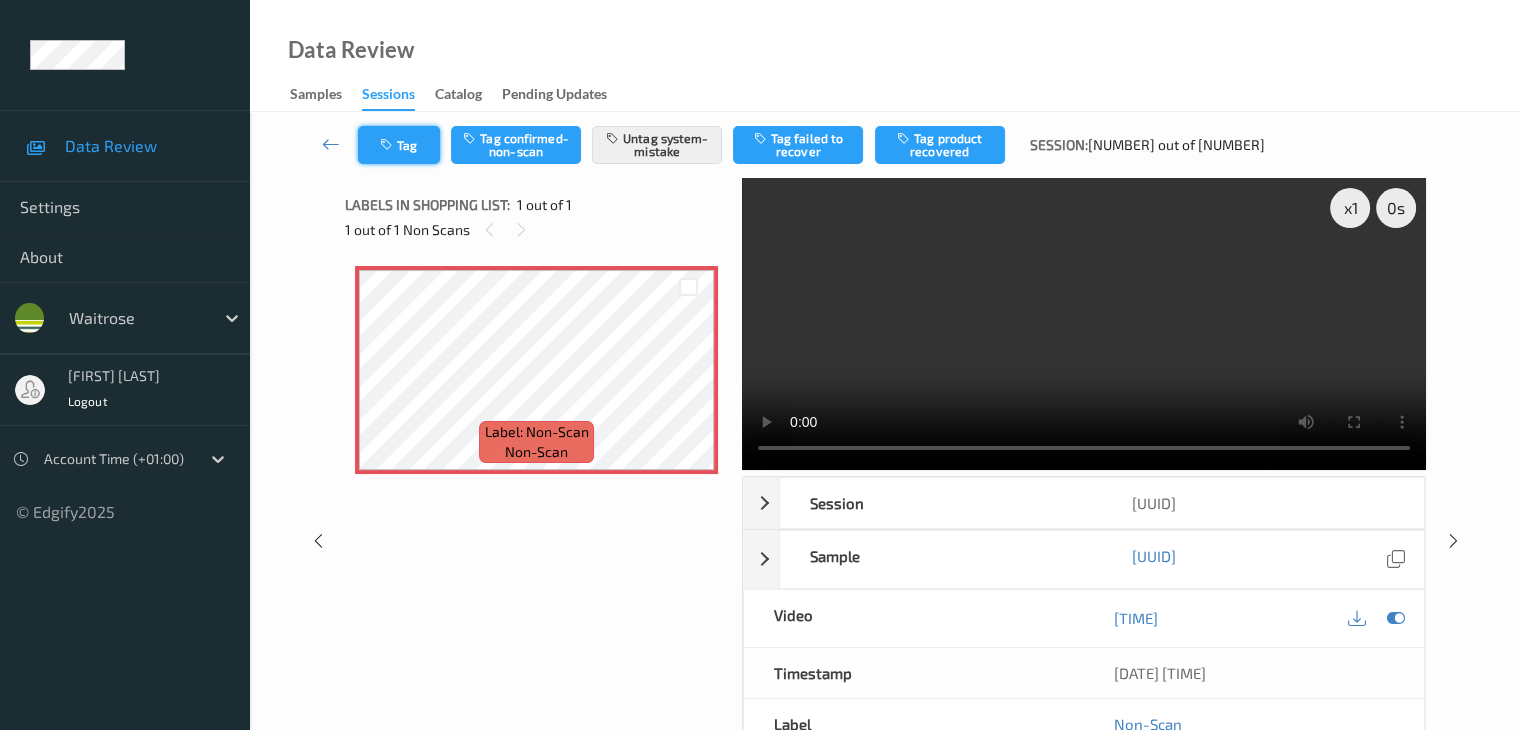 click on "Tag" at bounding box center (399, 145) 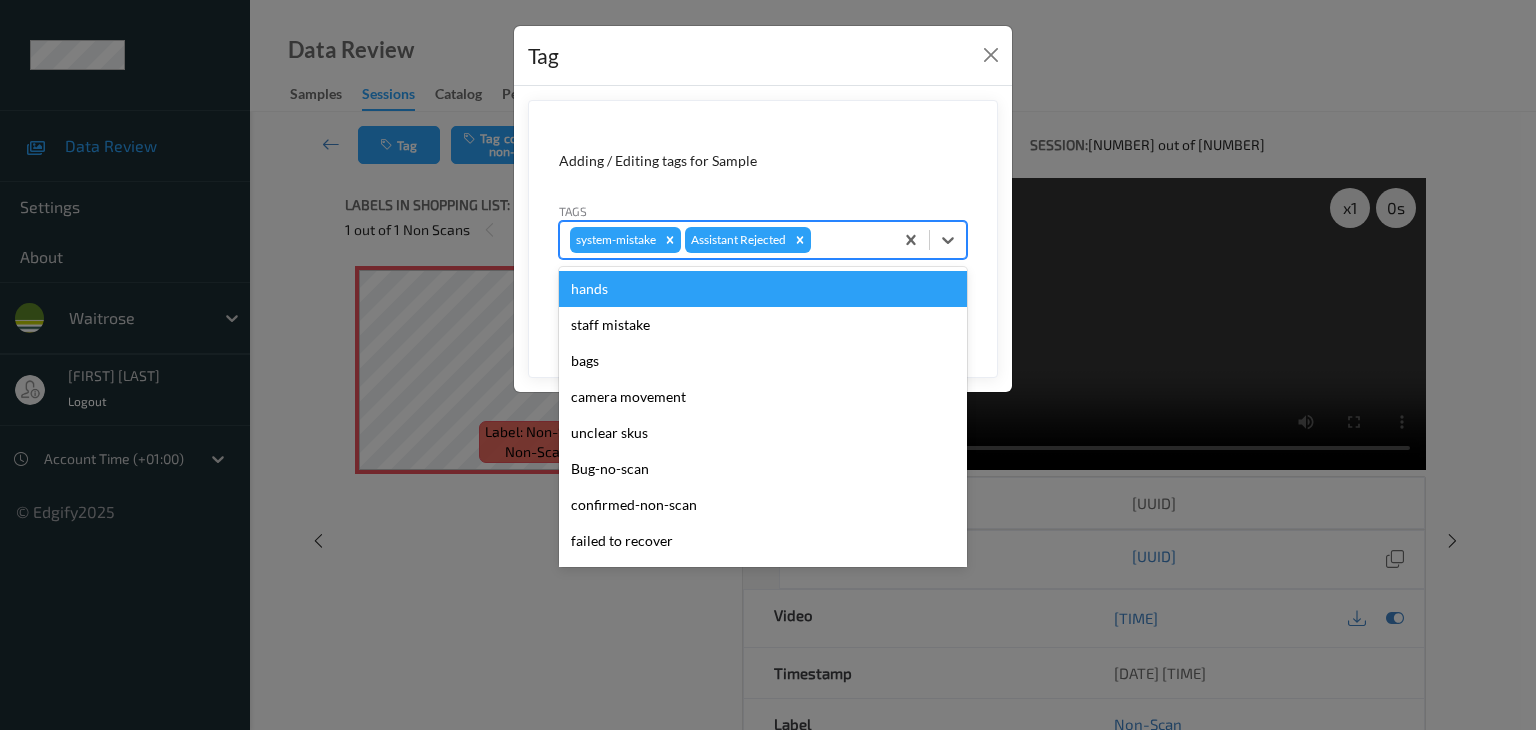 click at bounding box center [849, 240] 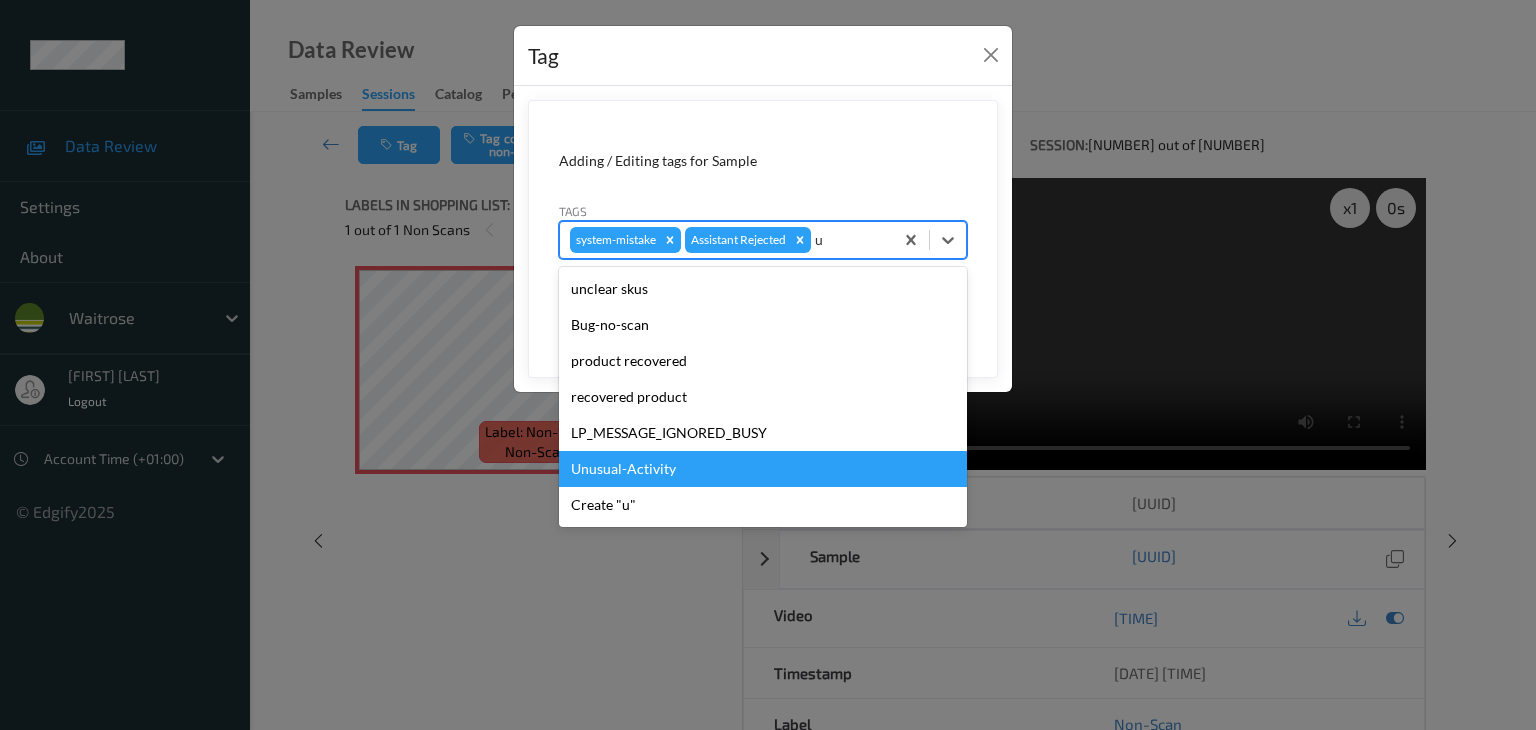 click on "Unusual-Activity" at bounding box center (763, 469) 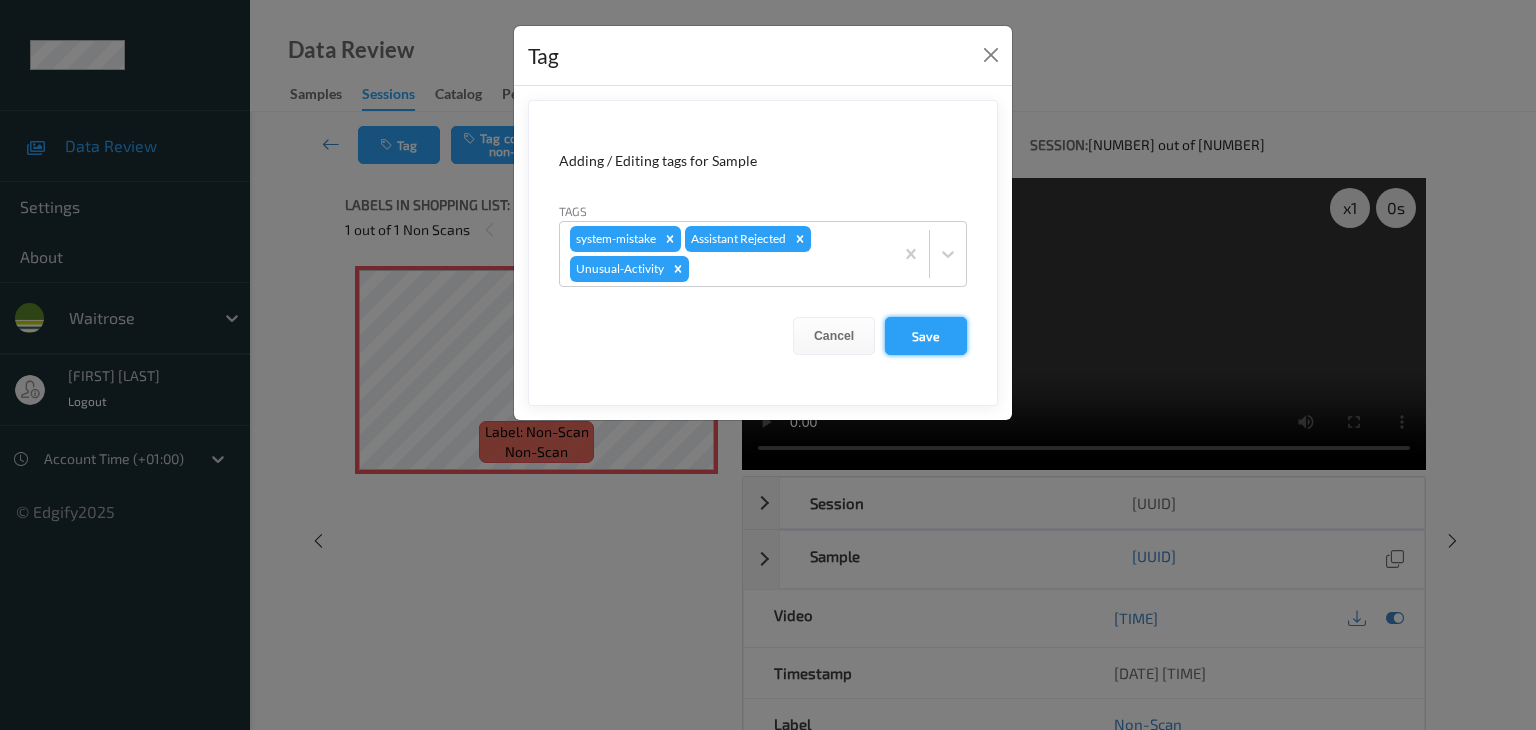 click on "Save" at bounding box center (926, 336) 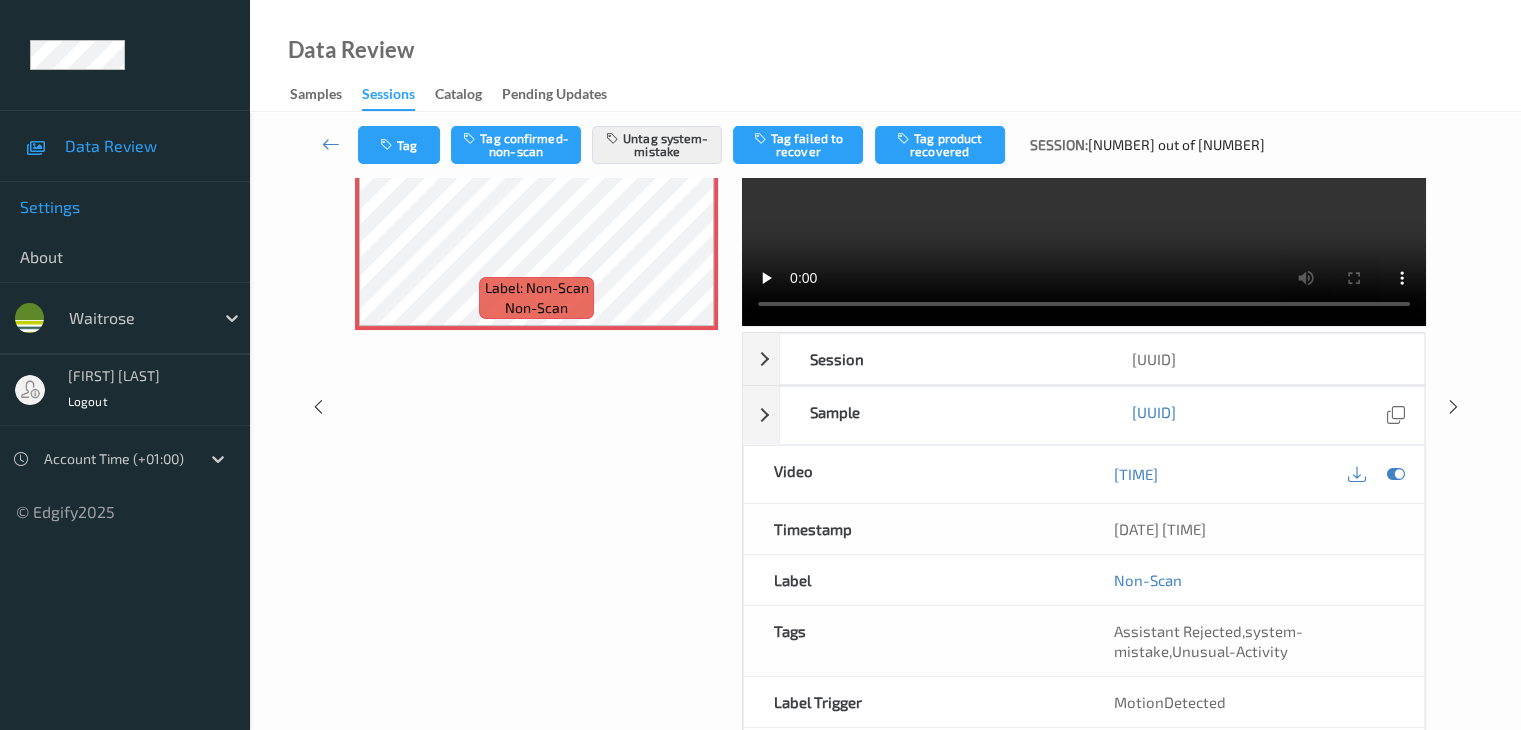 scroll, scrollTop: 100, scrollLeft: 0, axis: vertical 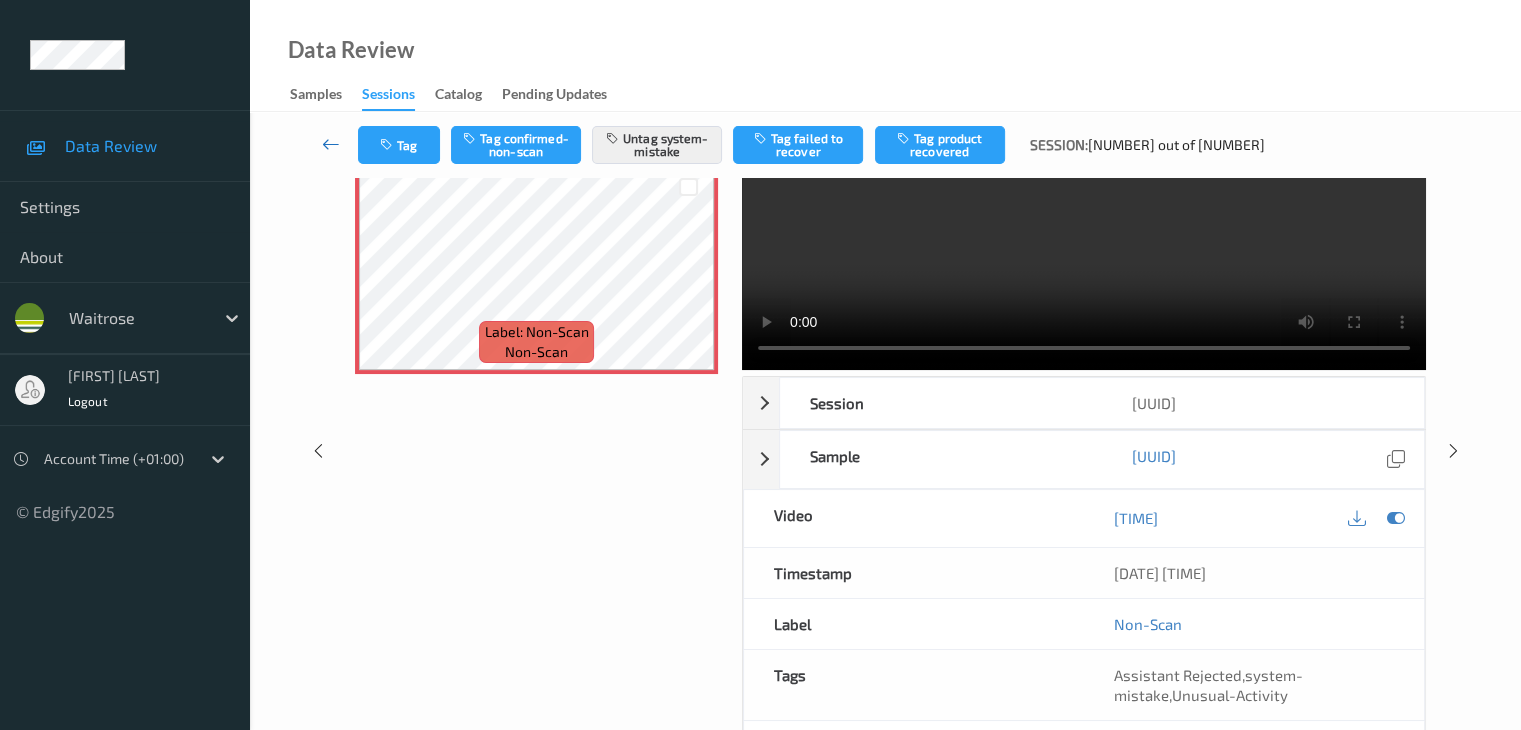 click at bounding box center [331, 144] 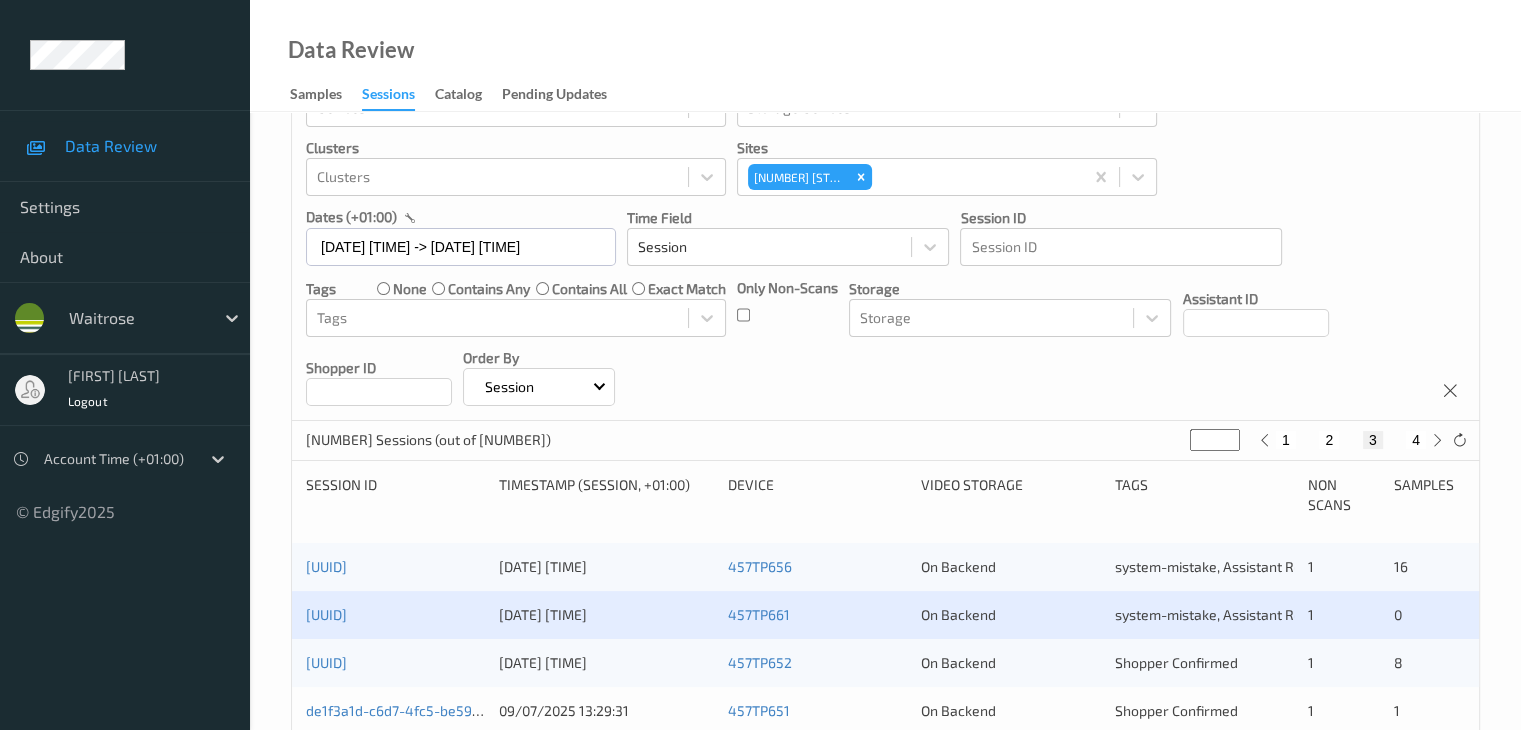scroll, scrollTop: 400, scrollLeft: 0, axis: vertical 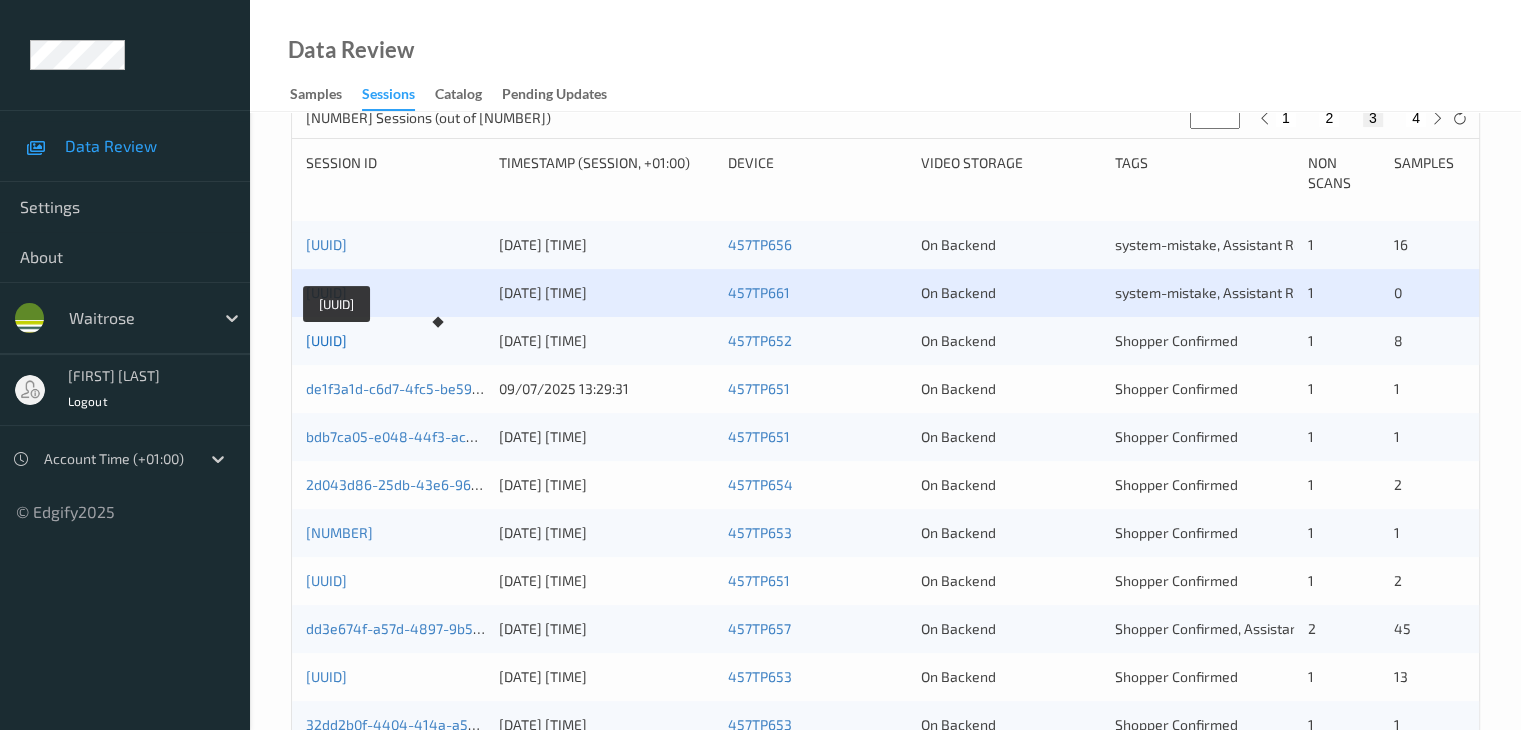 click on "58ce6cd5-177b-4544-9a21-9148f458f106" at bounding box center [326, 340] 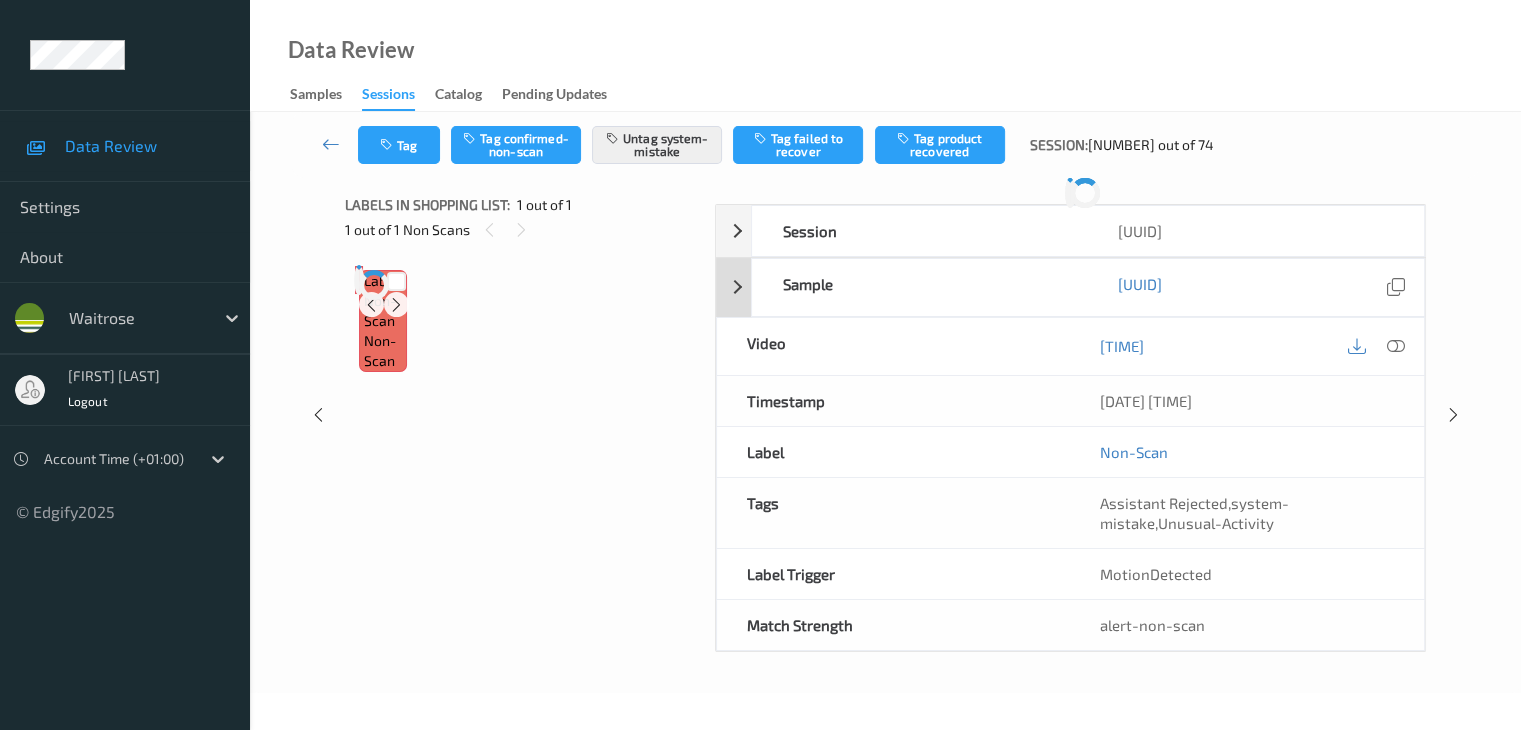 scroll, scrollTop: 0, scrollLeft: 0, axis: both 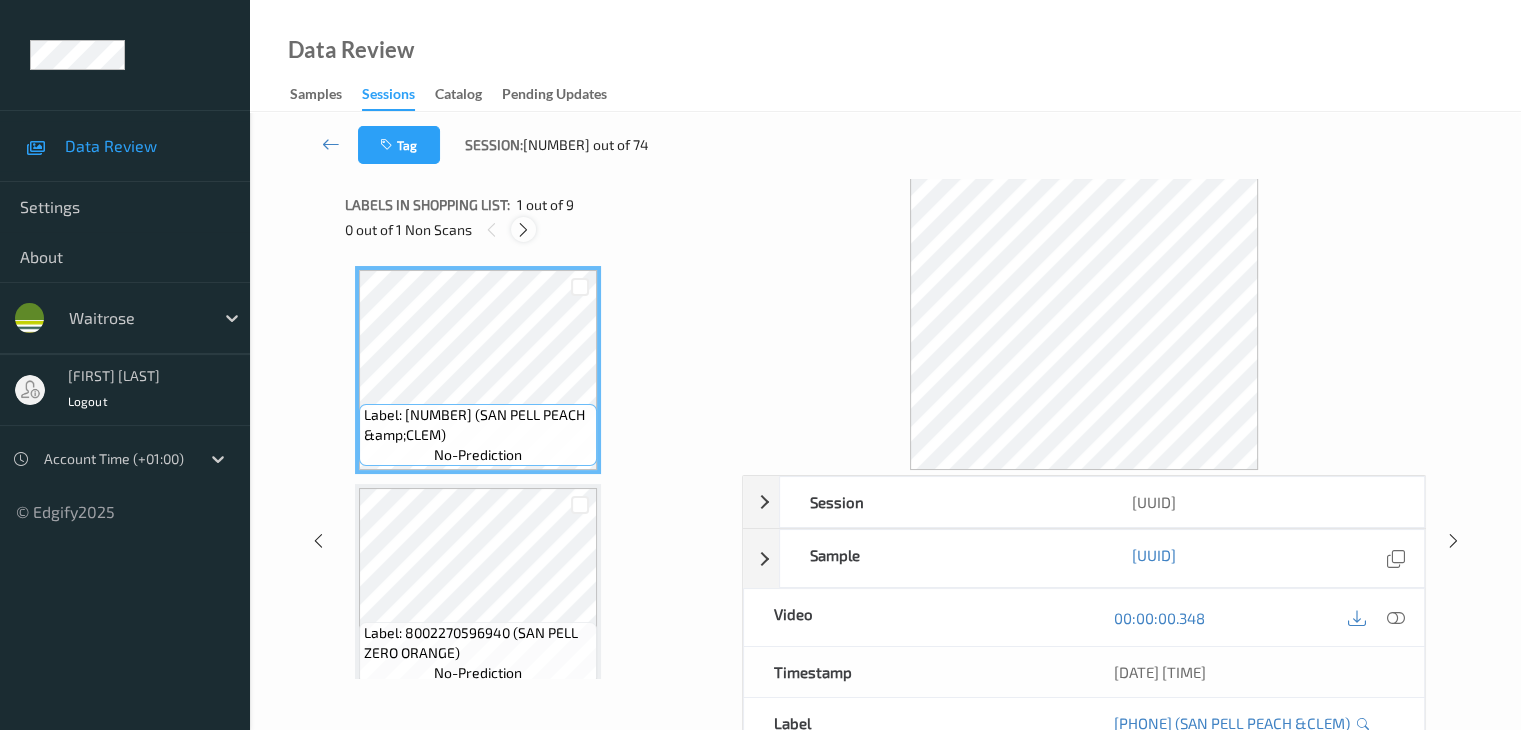 click at bounding box center (523, 230) 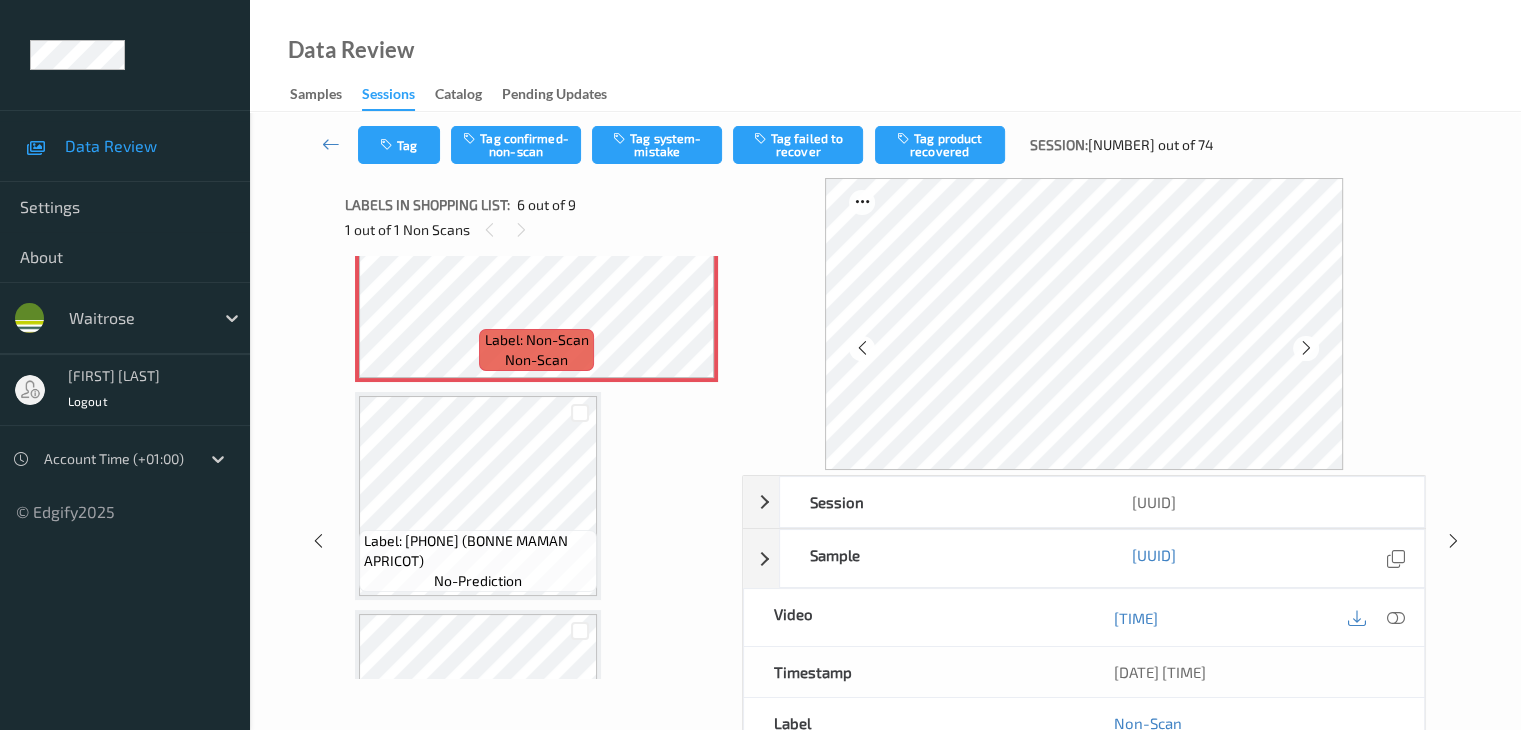 scroll, scrollTop: 1082, scrollLeft: 0, axis: vertical 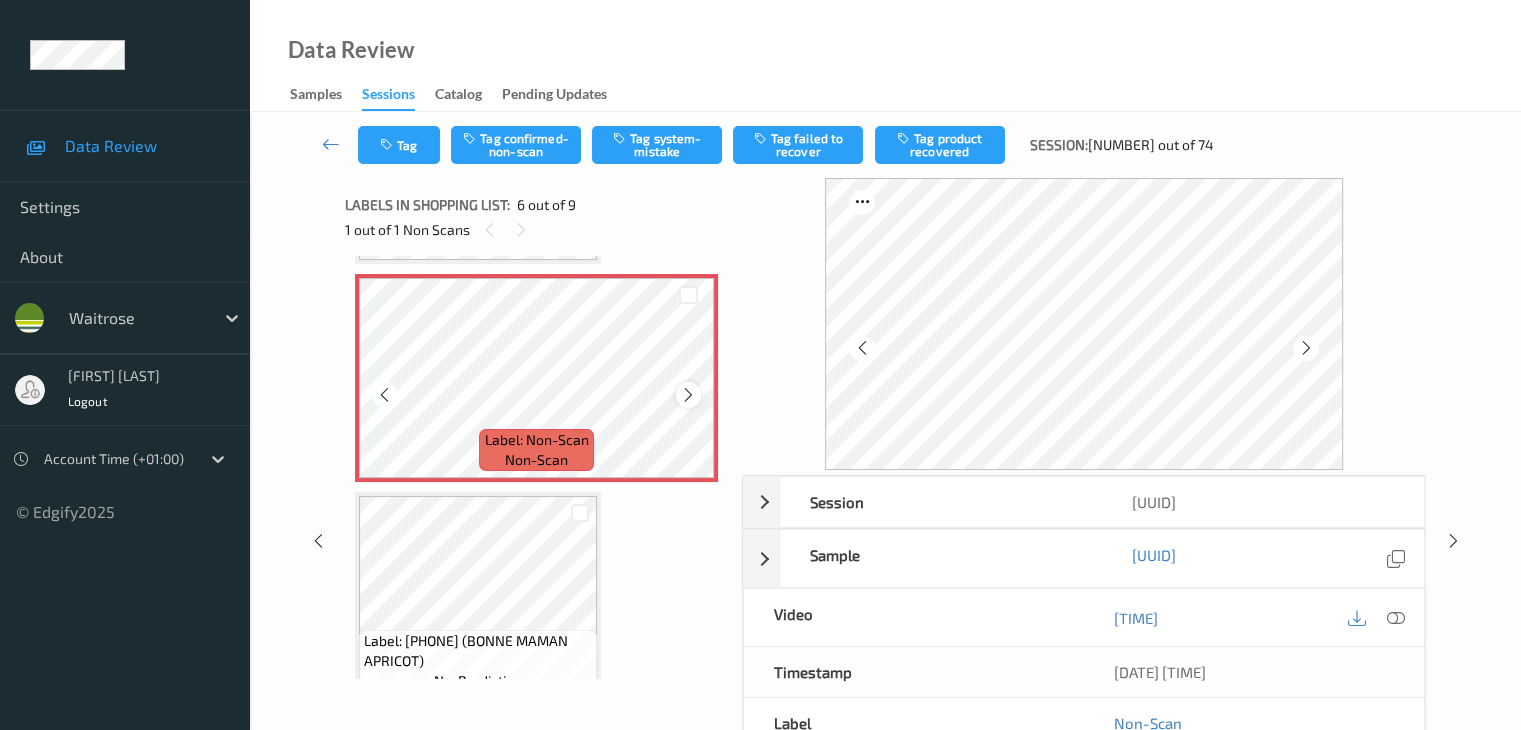 click at bounding box center (688, 395) 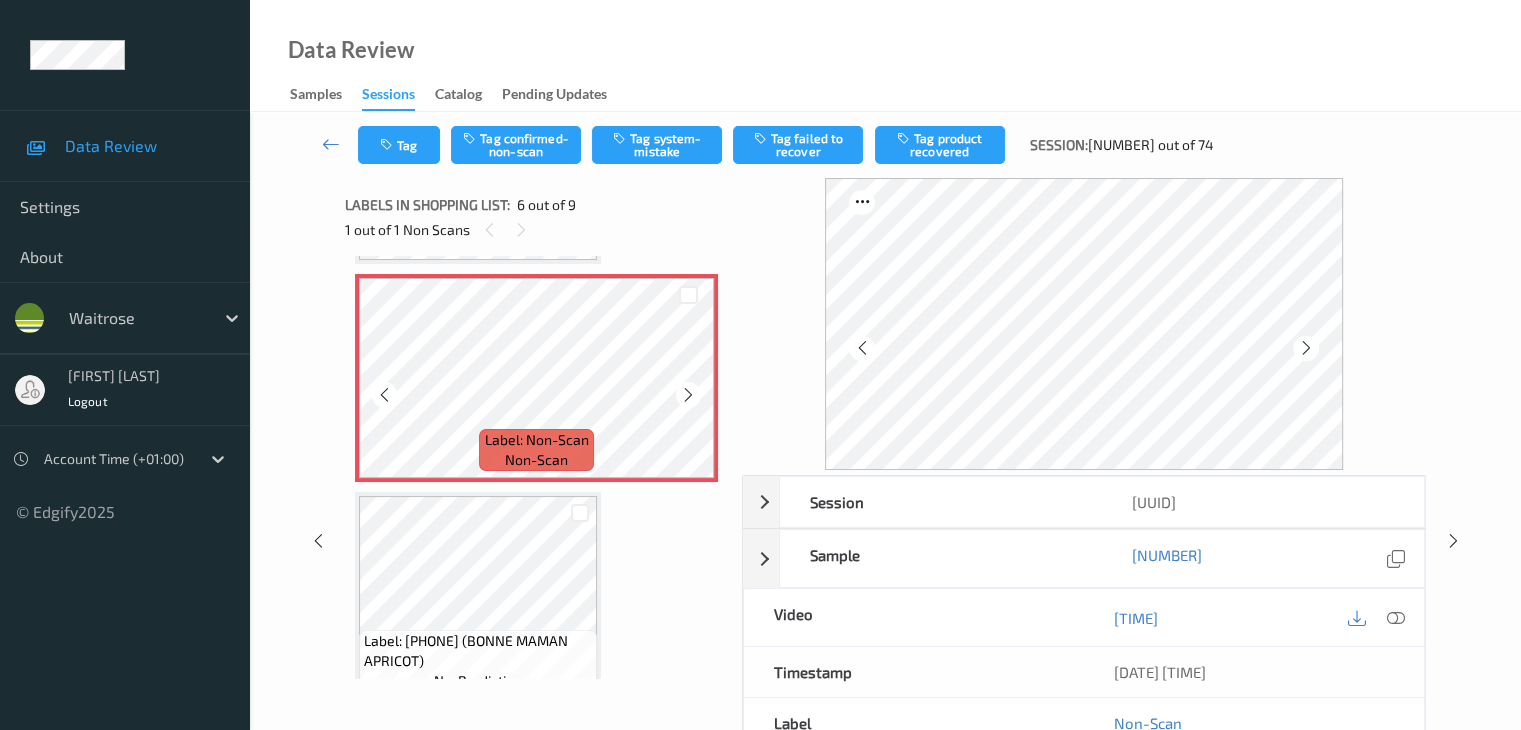 click at bounding box center (688, 395) 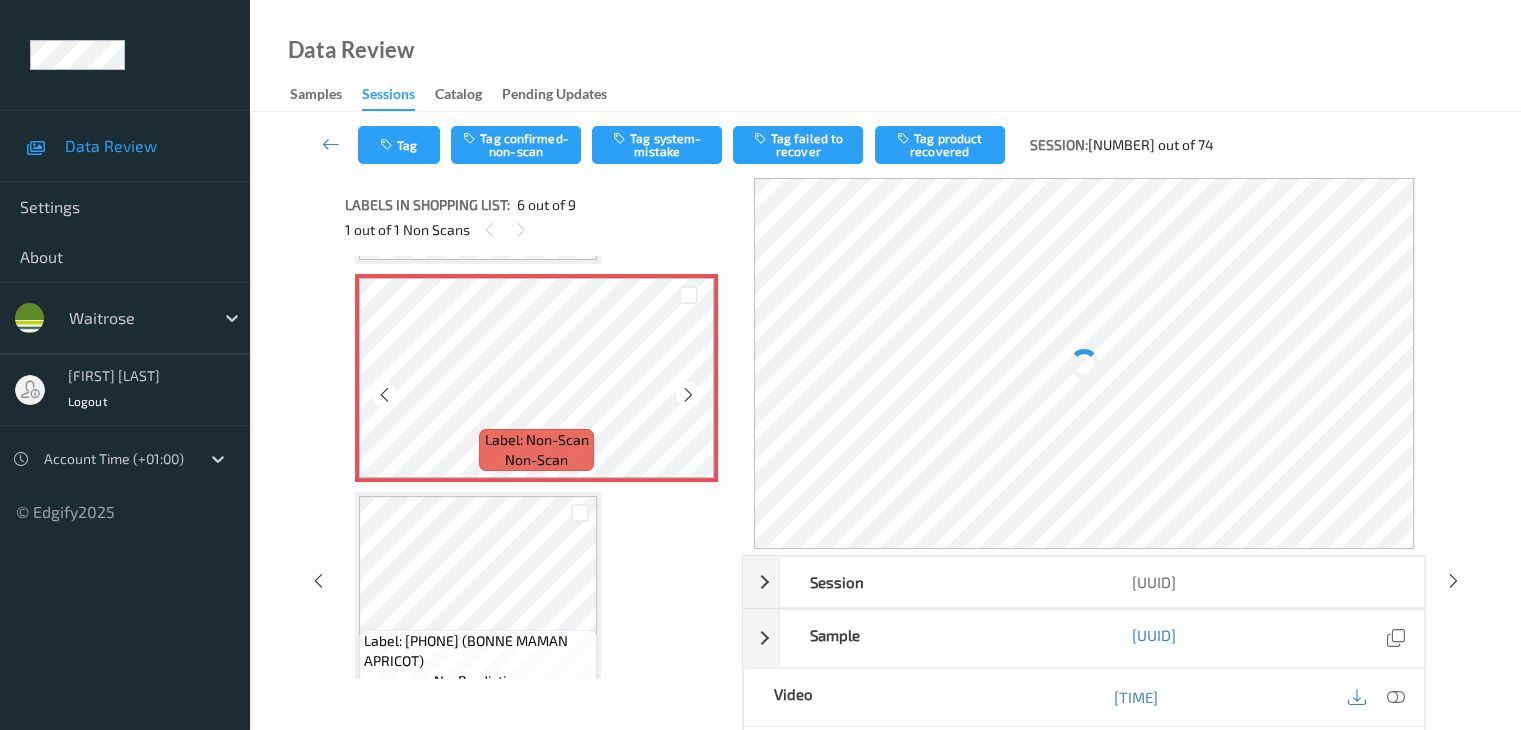 click at bounding box center (688, 395) 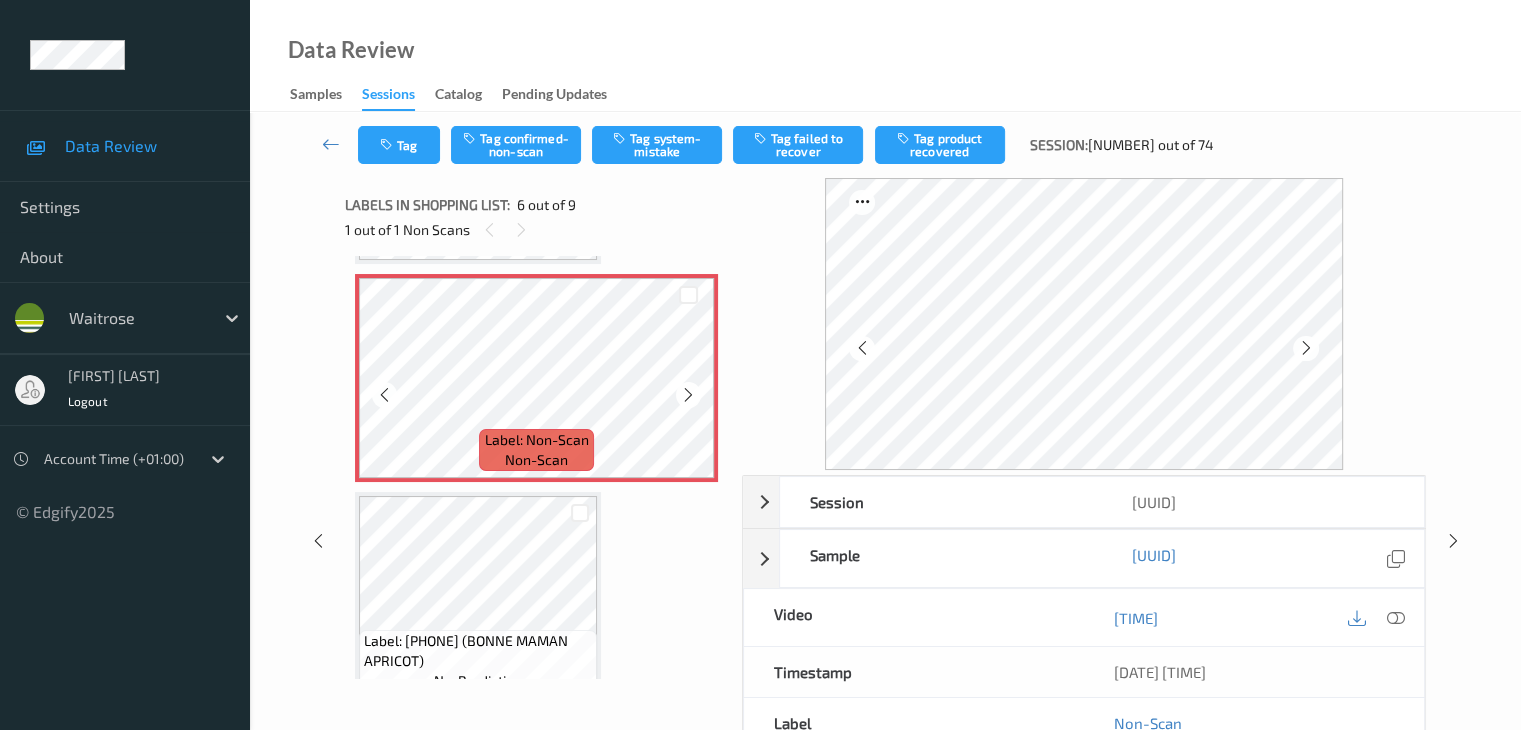 click at bounding box center [688, 395] 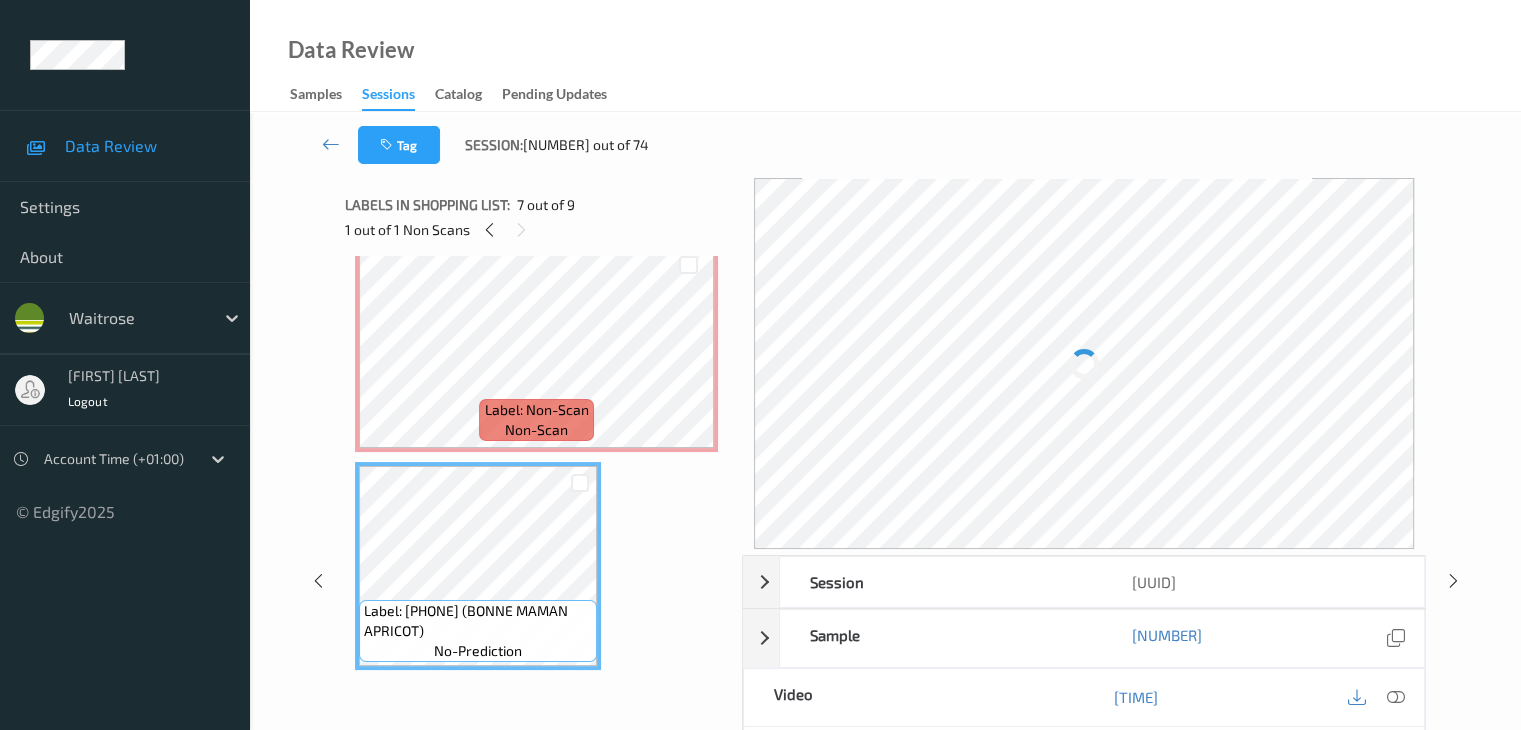 scroll, scrollTop: 982, scrollLeft: 0, axis: vertical 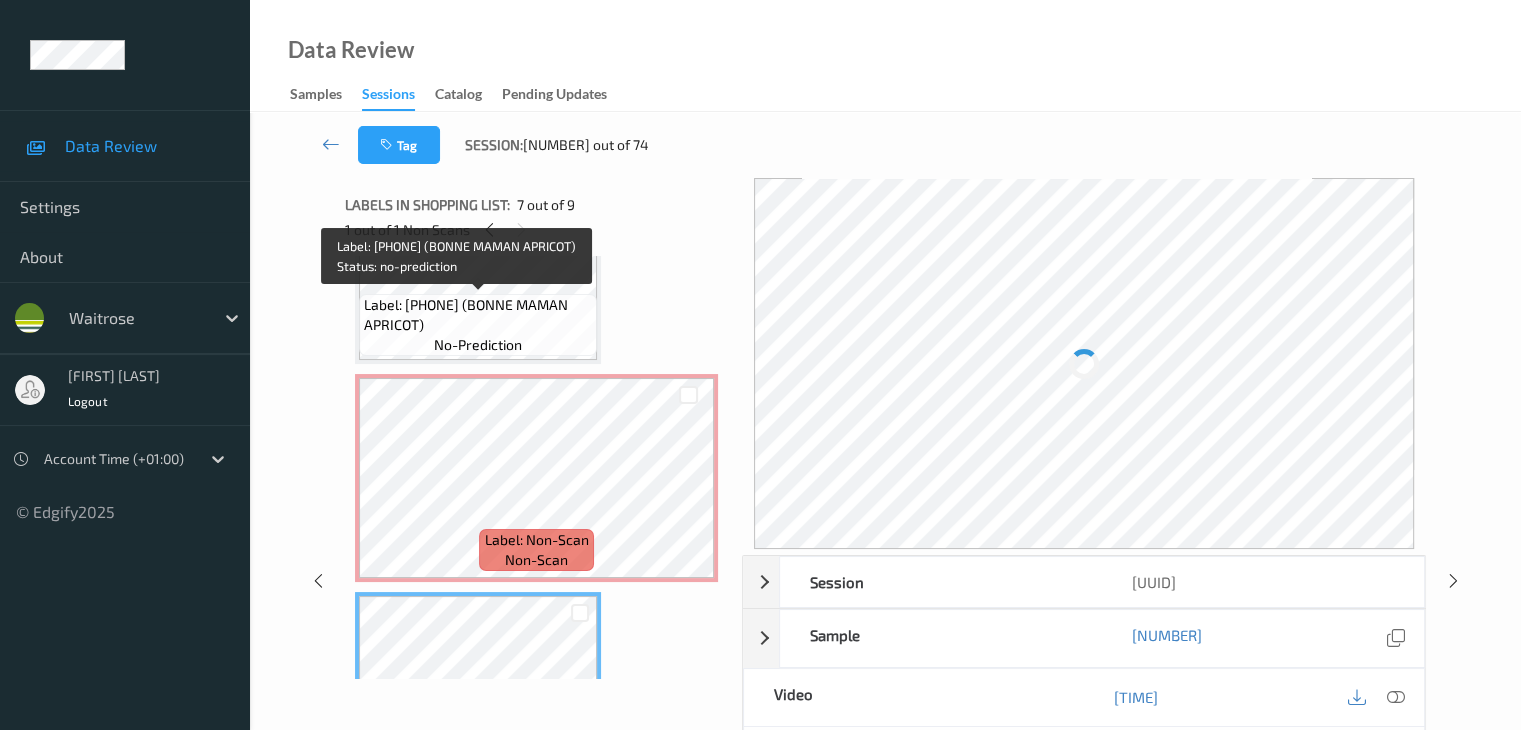 click on "Label: 3608580169819 (BONNE MAMAN APRICOT)" at bounding box center (478, 315) 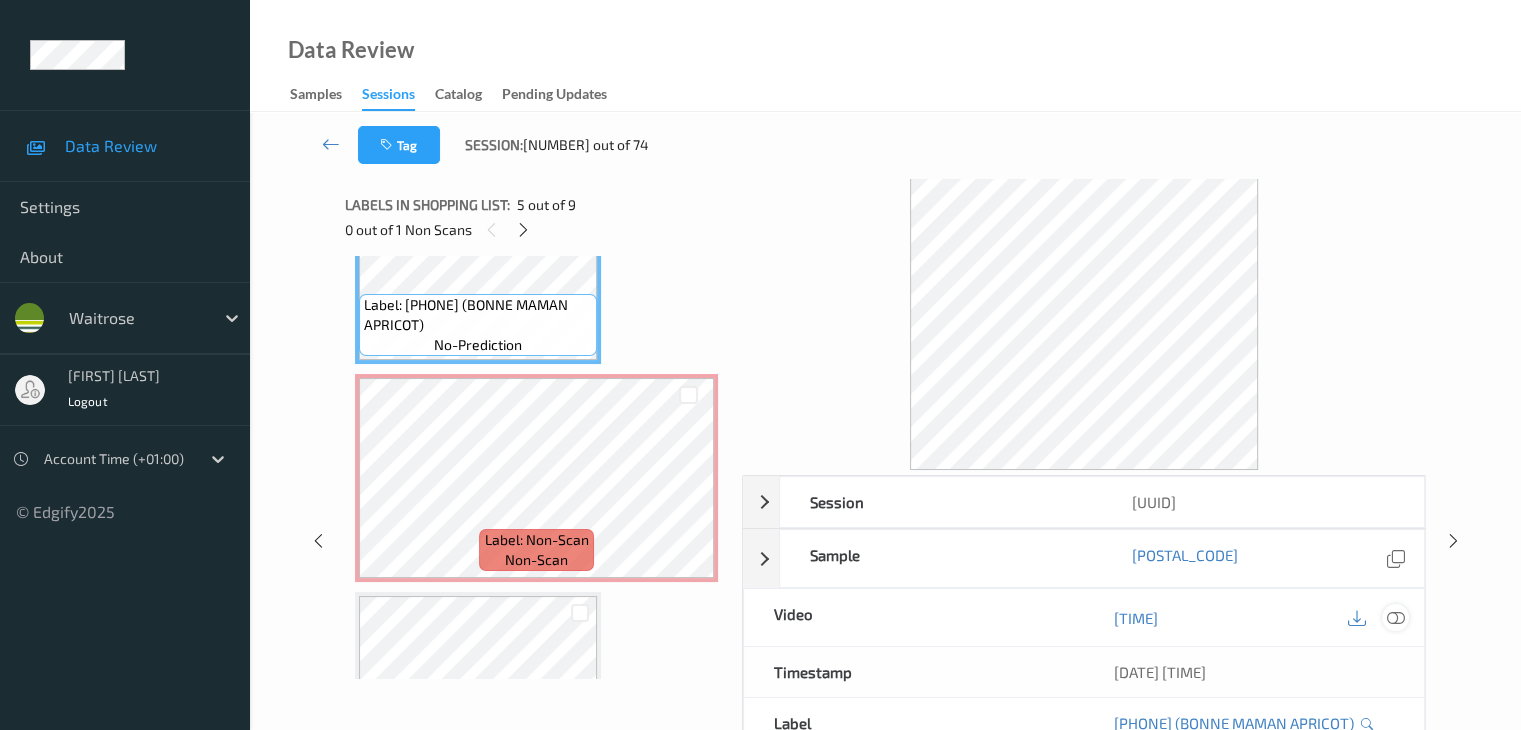 click at bounding box center (1395, 618) 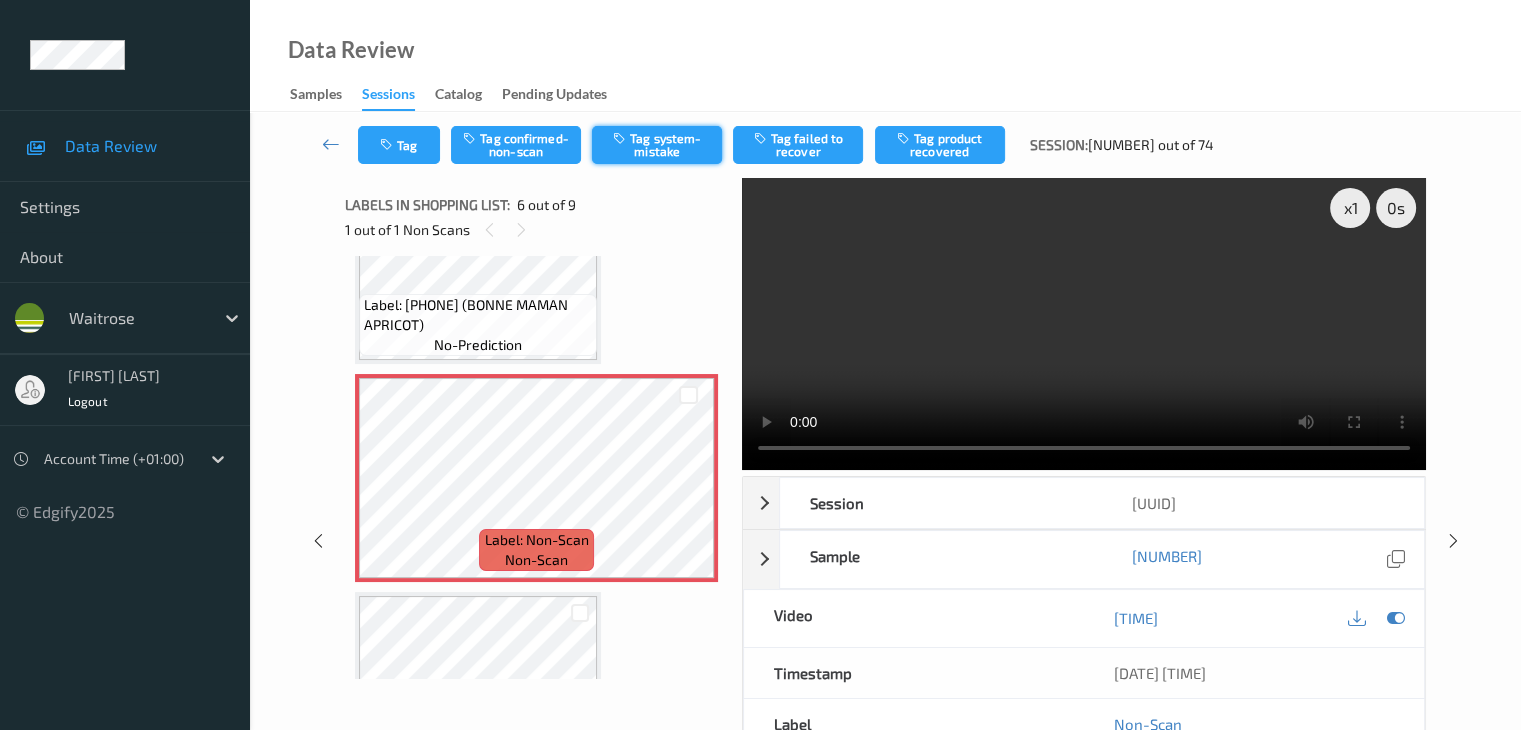 click on "Tag   system-mistake" at bounding box center (657, 145) 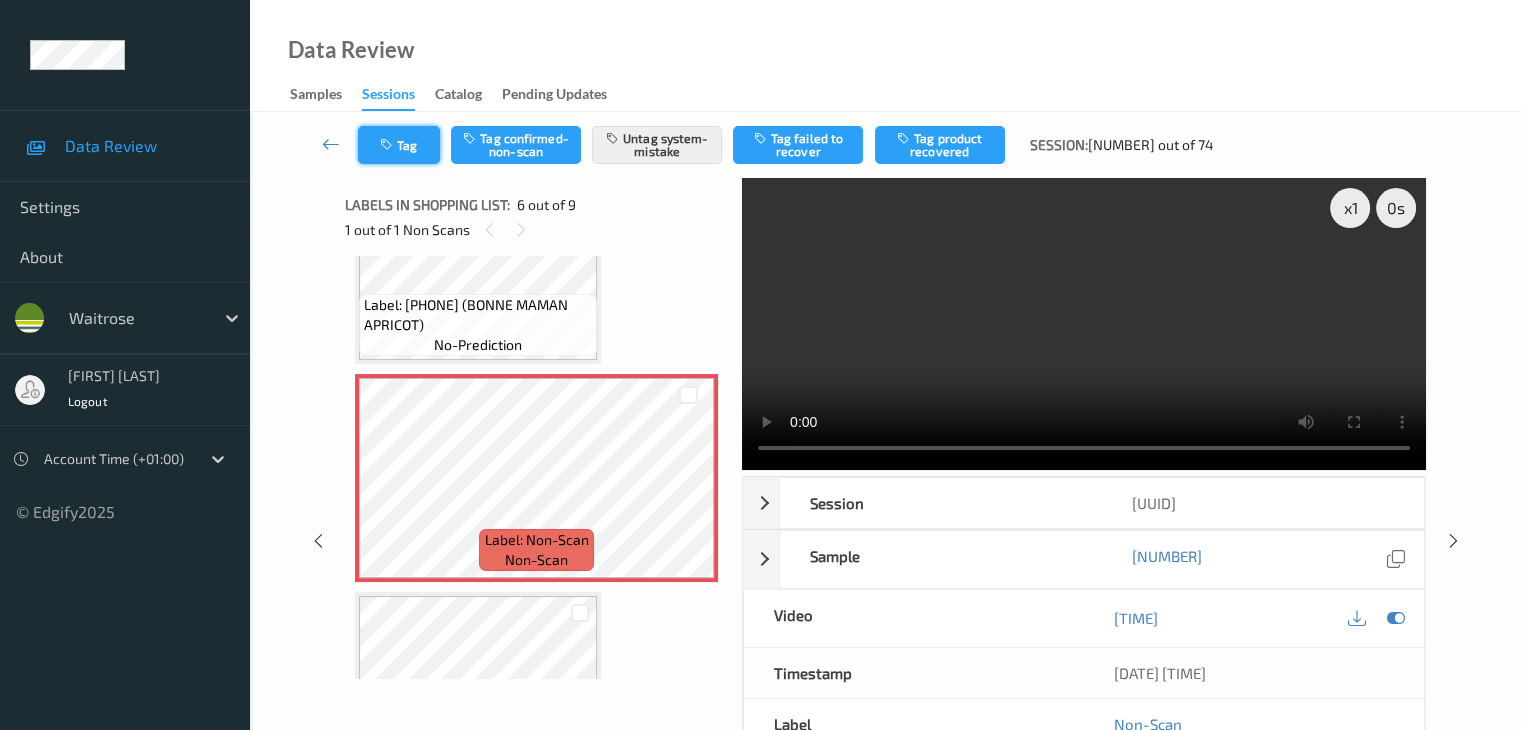 click on "Tag" at bounding box center (399, 145) 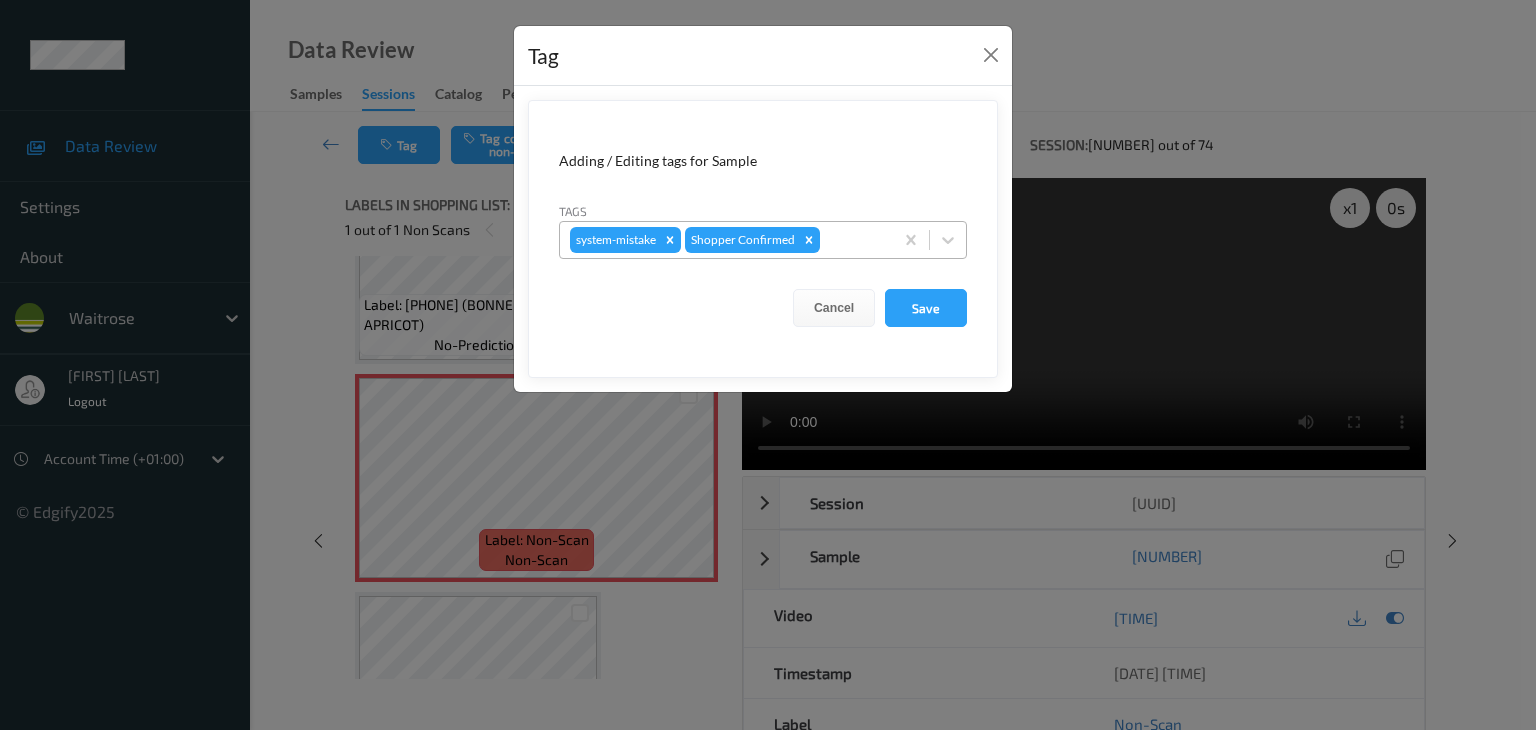 click at bounding box center (853, 240) 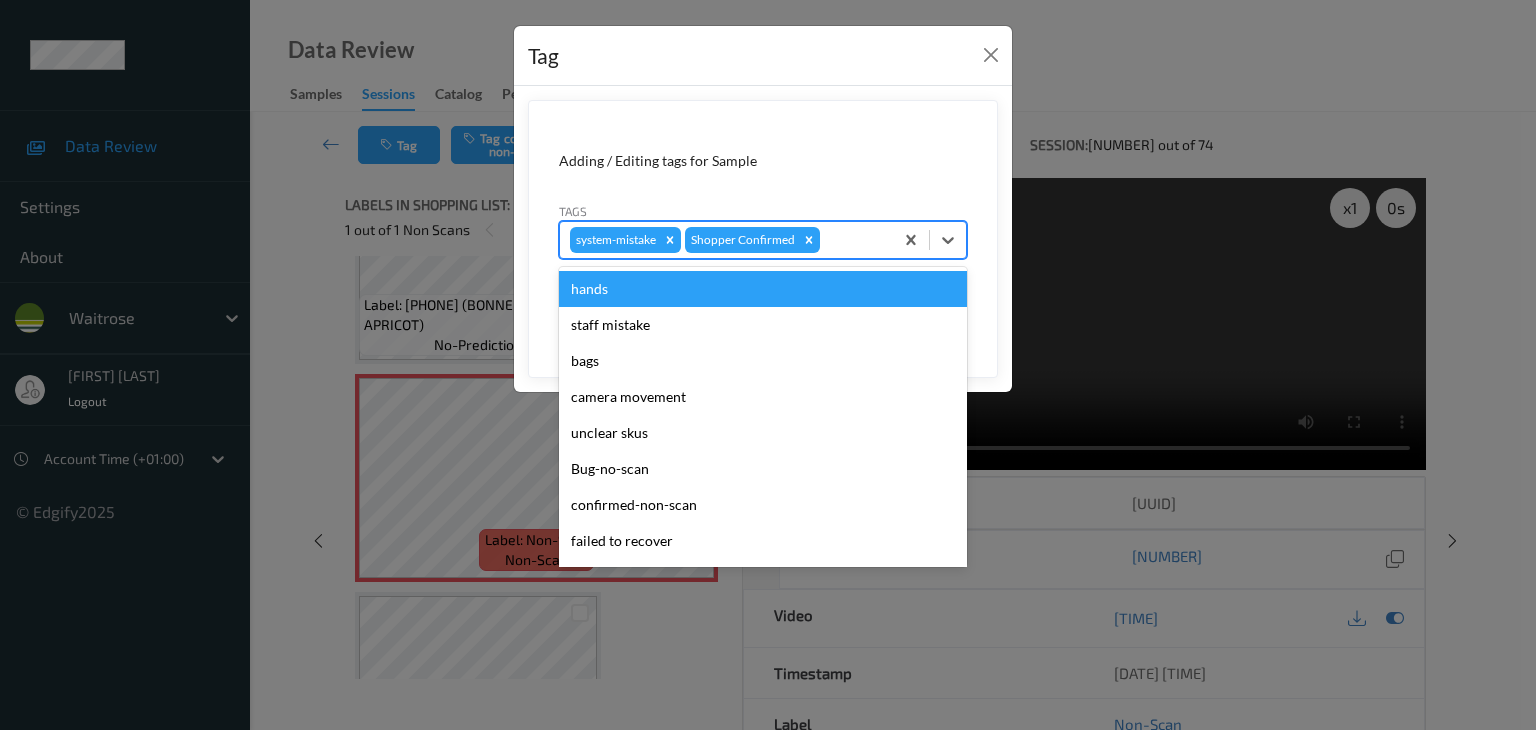 type on "u" 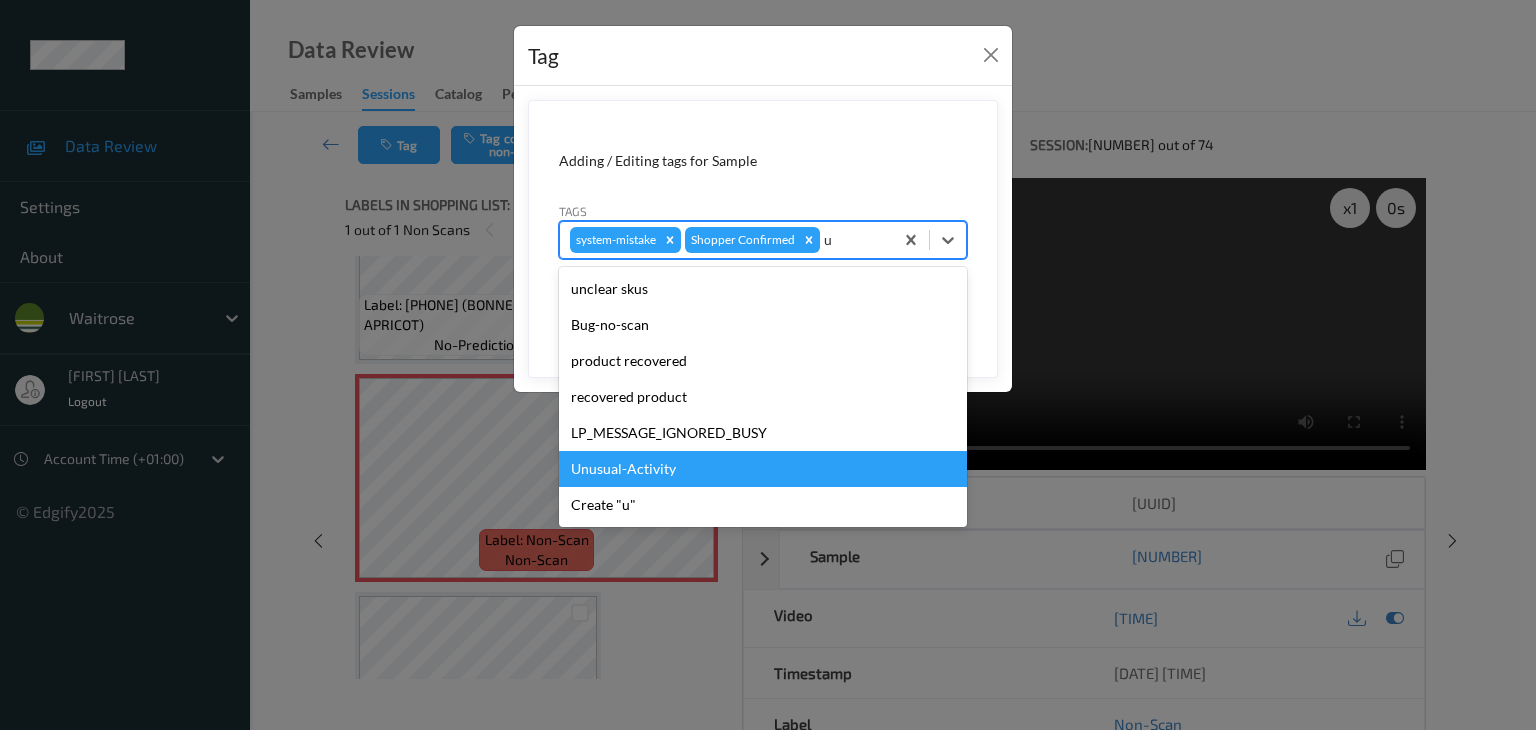 click on "Unusual-Activity" at bounding box center (763, 469) 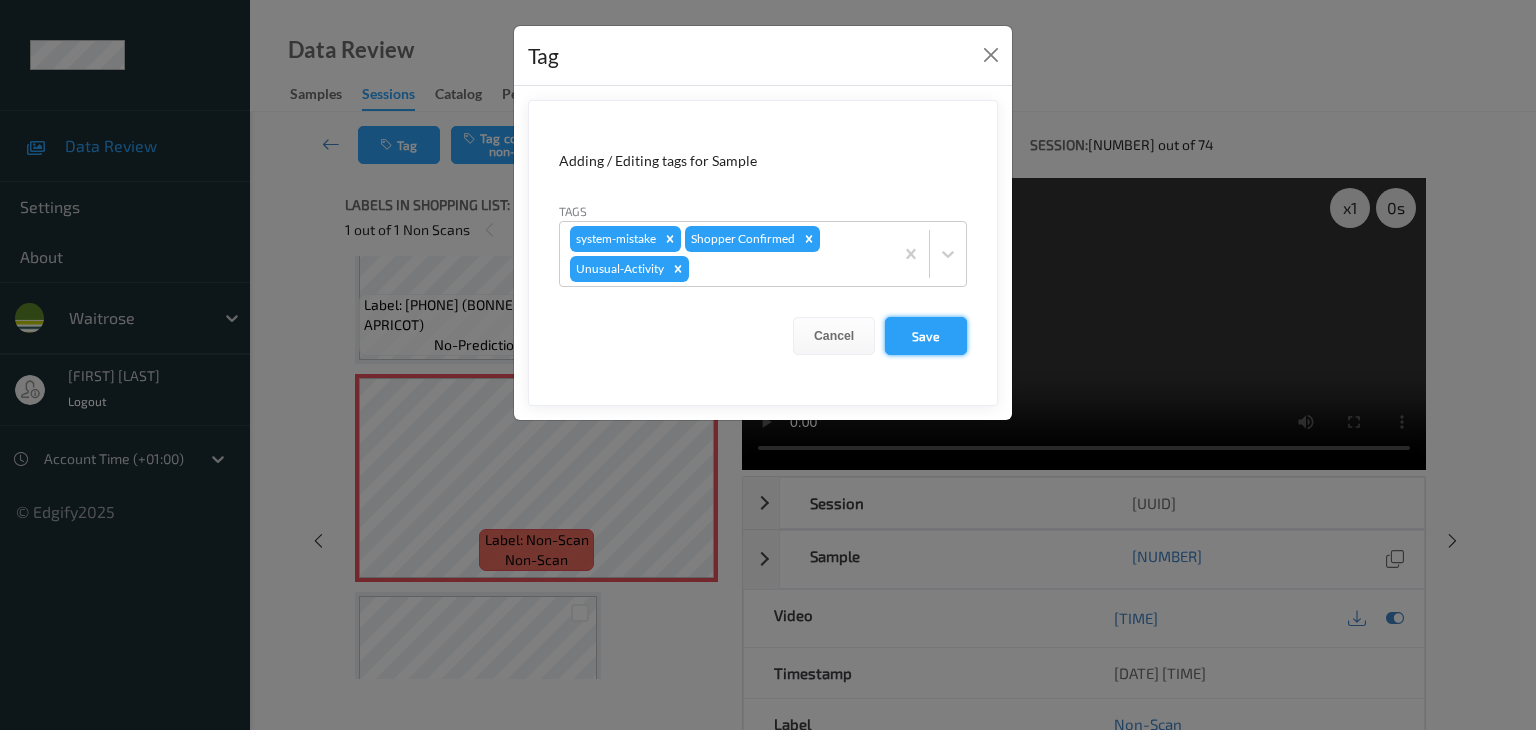click on "Save" at bounding box center [926, 336] 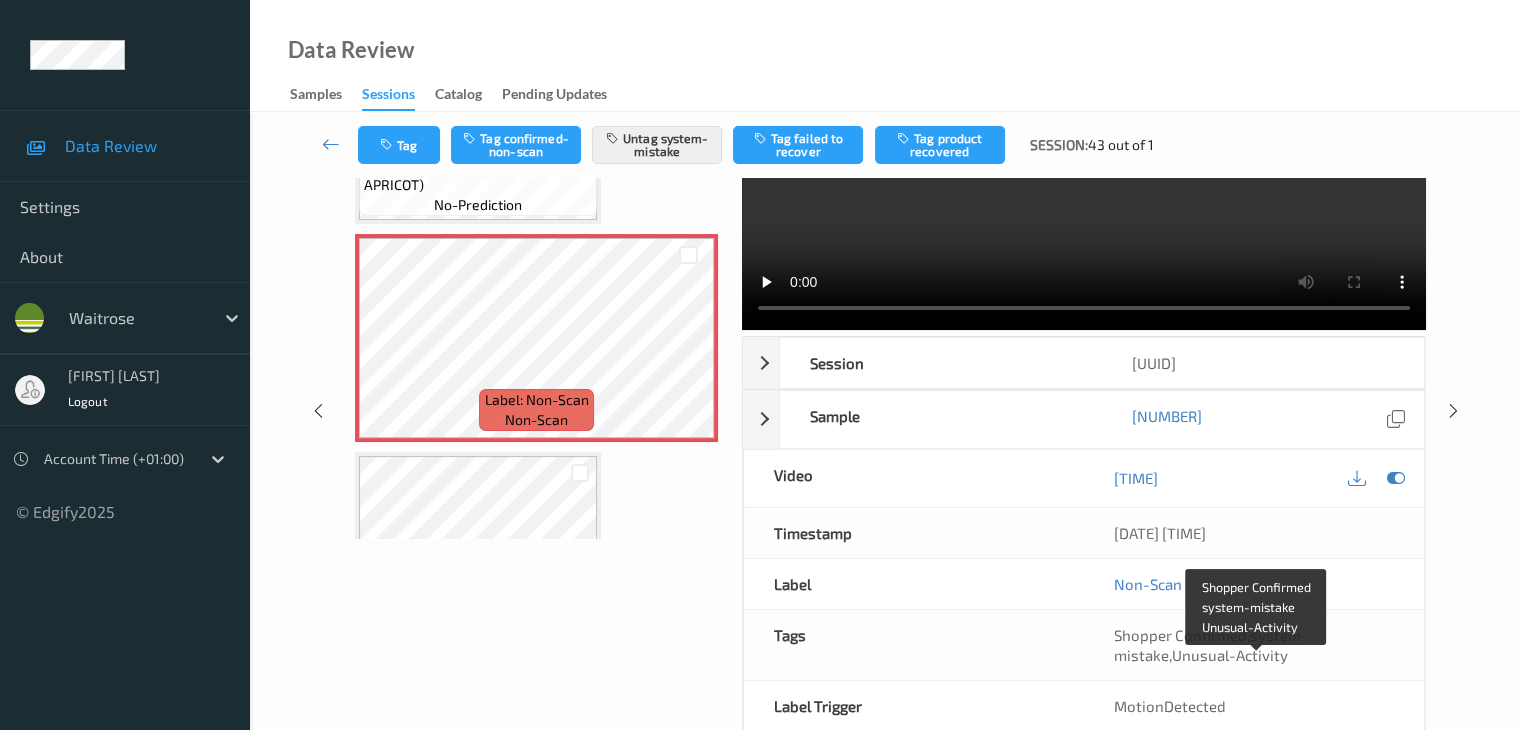 scroll, scrollTop: 64, scrollLeft: 0, axis: vertical 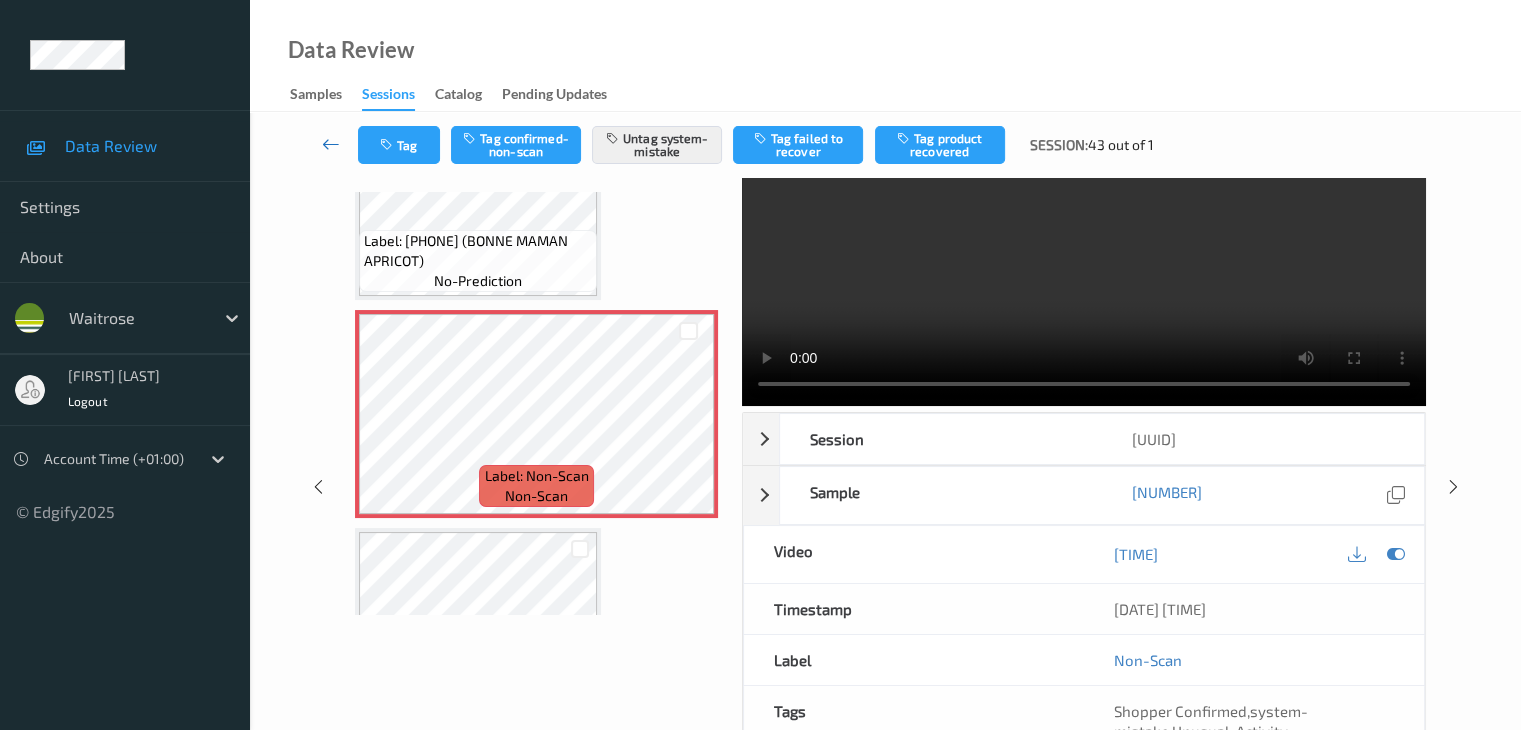 click at bounding box center [331, 144] 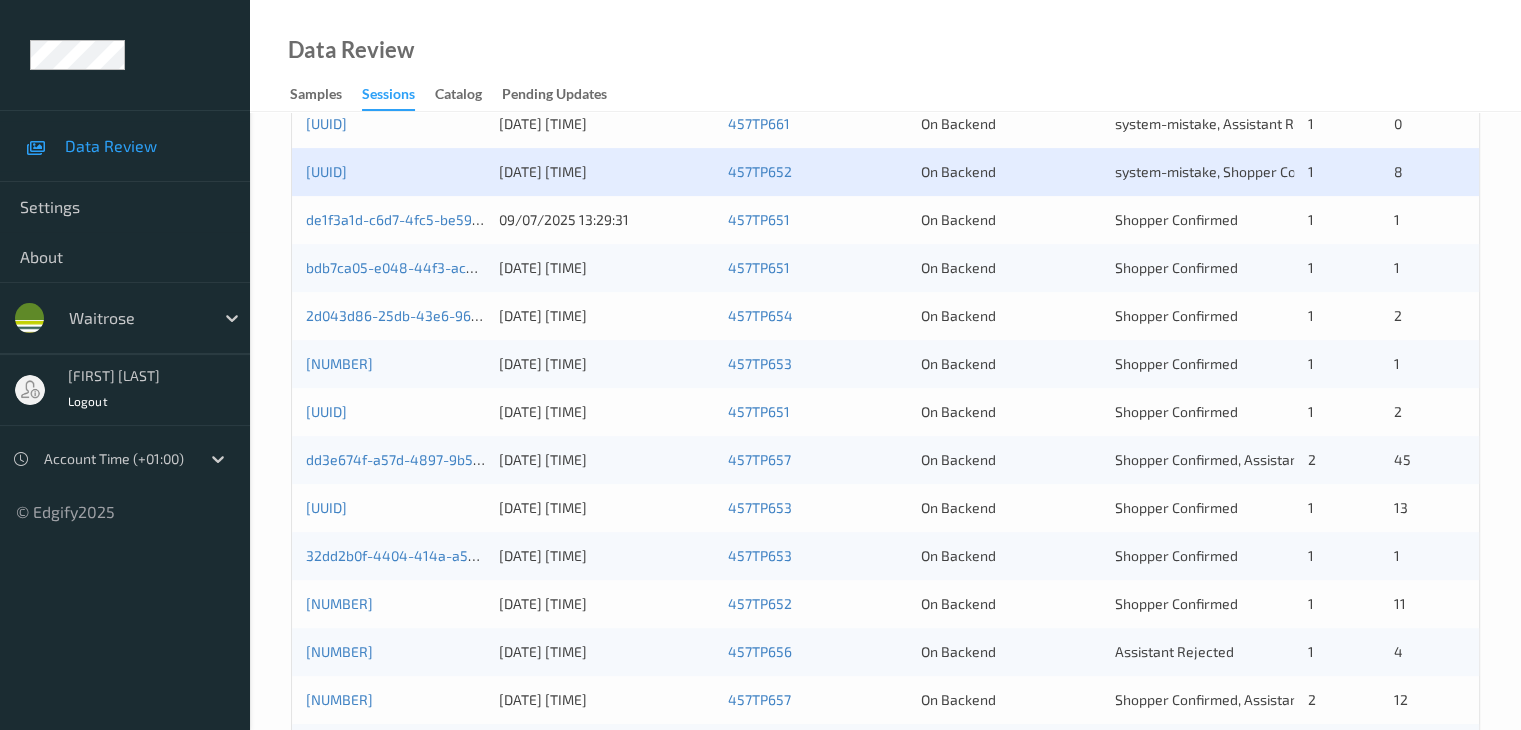 scroll, scrollTop: 500, scrollLeft: 0, axis: vertical 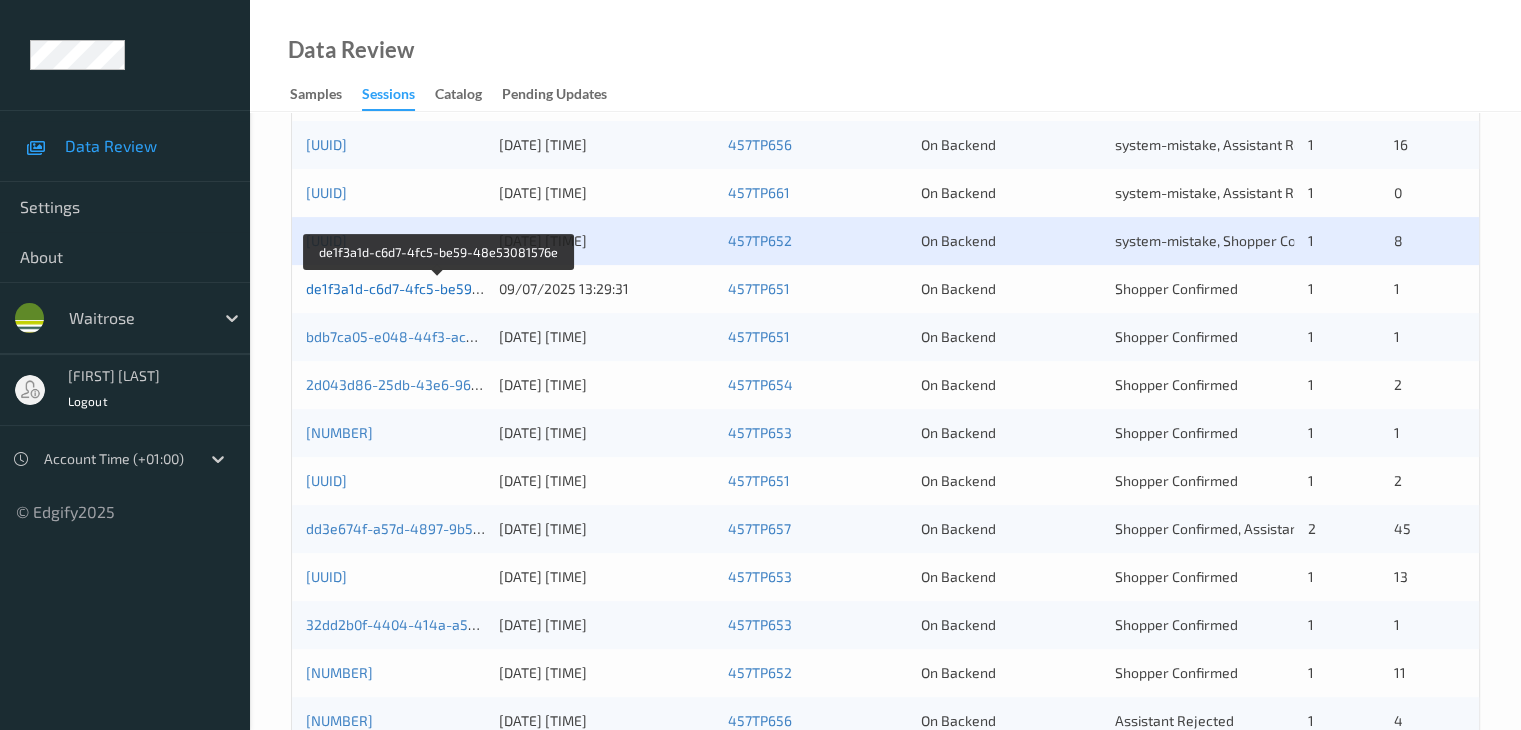 click on "de1f3a1d-c6d7-4fc5-be59-48e53081576e" at bounding box center (440, 288) 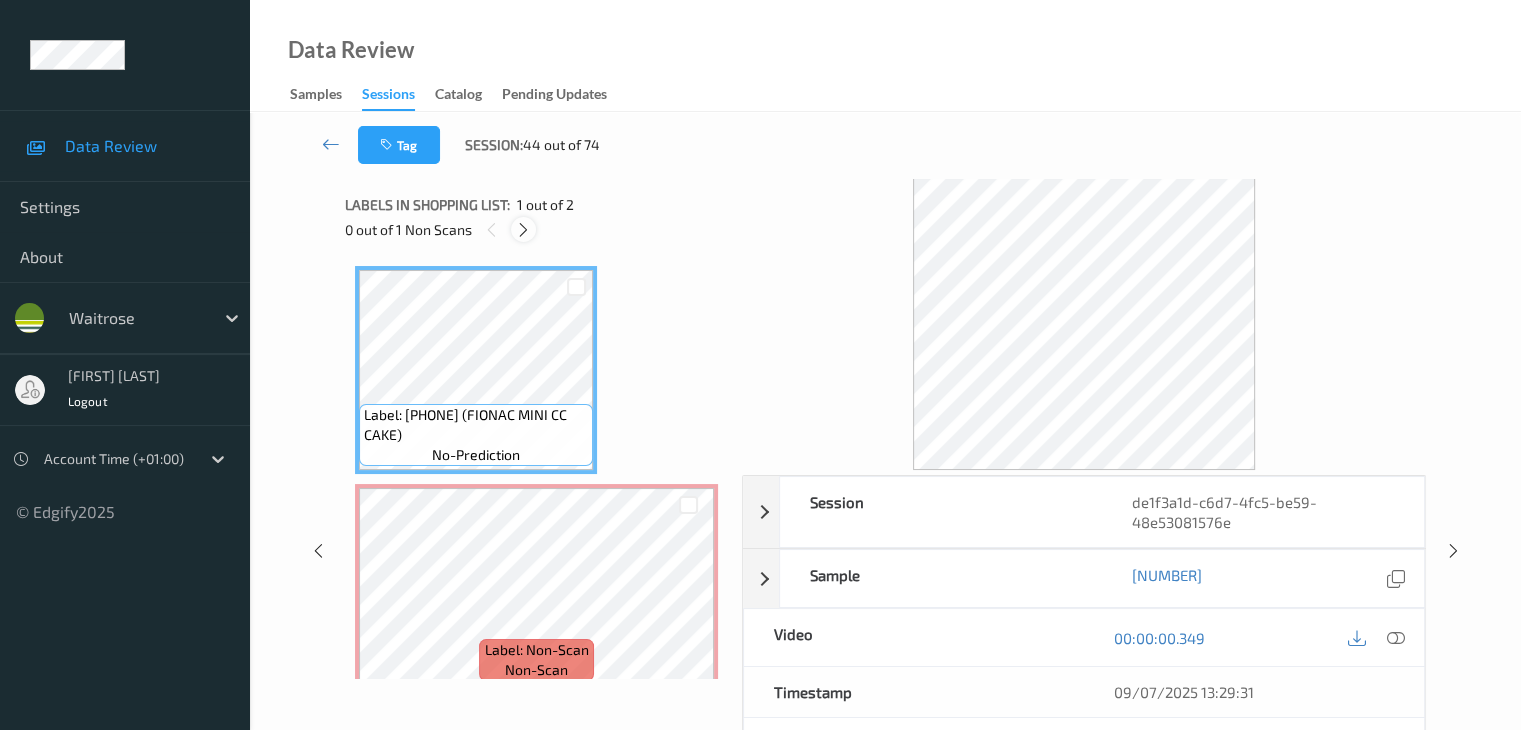 click at bounding box center [523, 230] 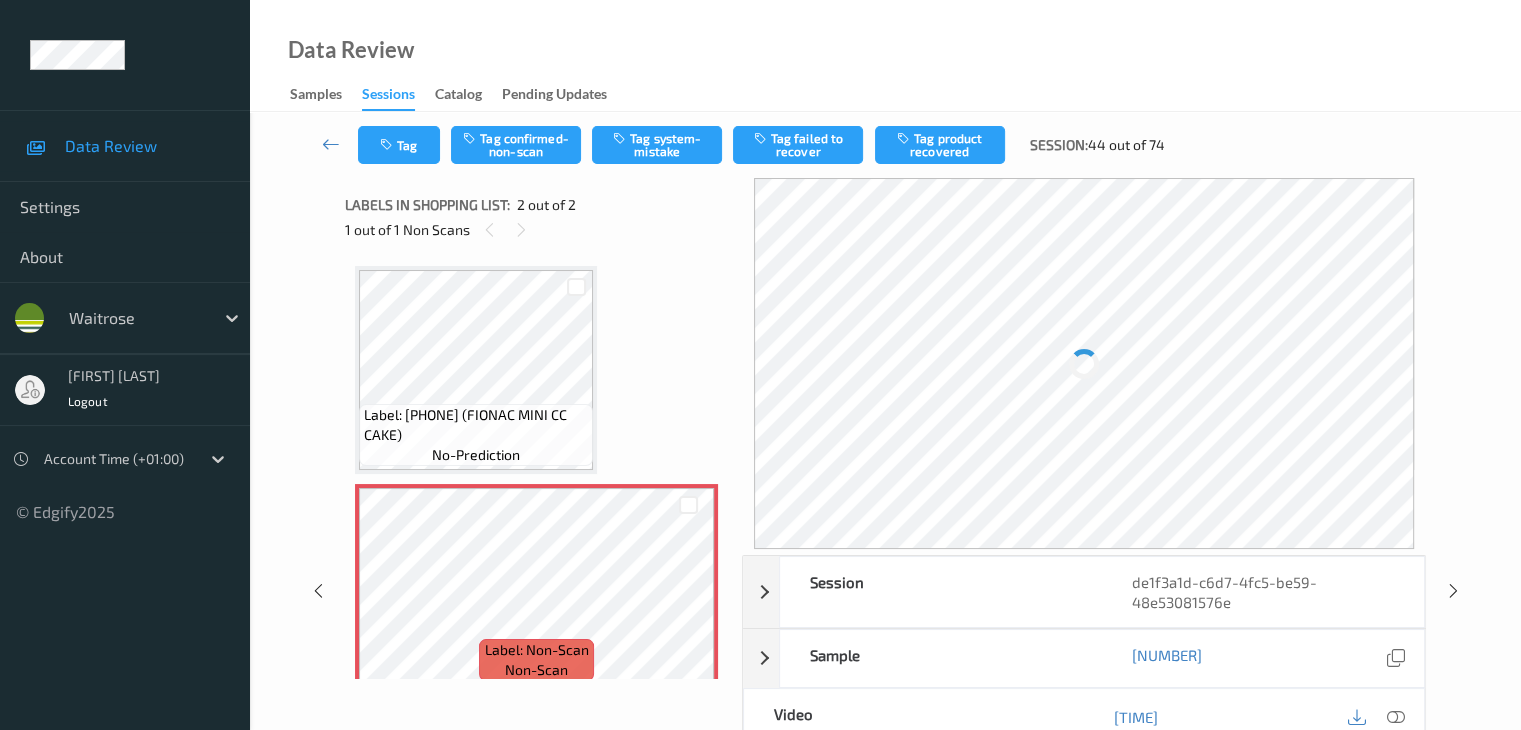 scroll, scrollTop: 10, scrollLeft: 0, axis: vertical 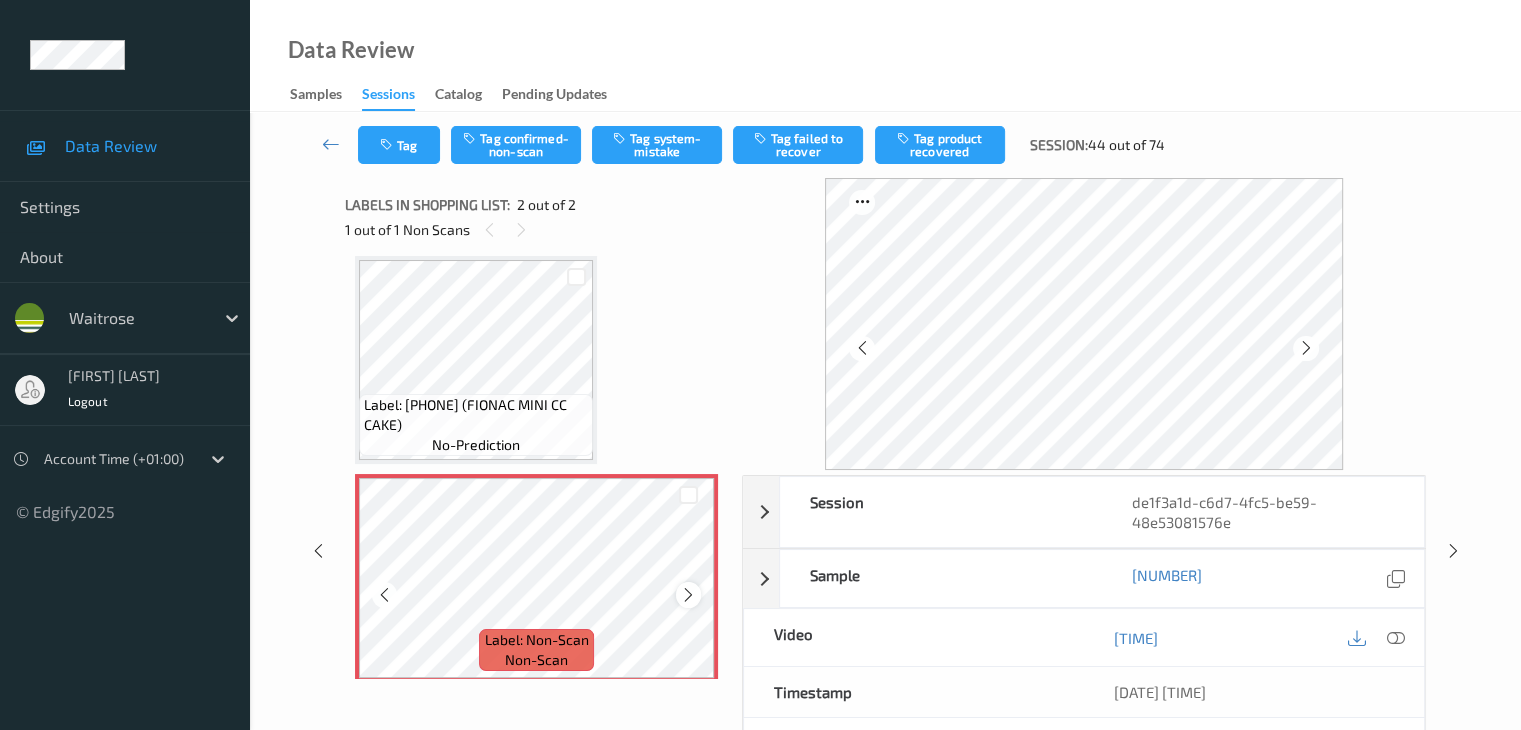 click at bounding box center (688, 595) 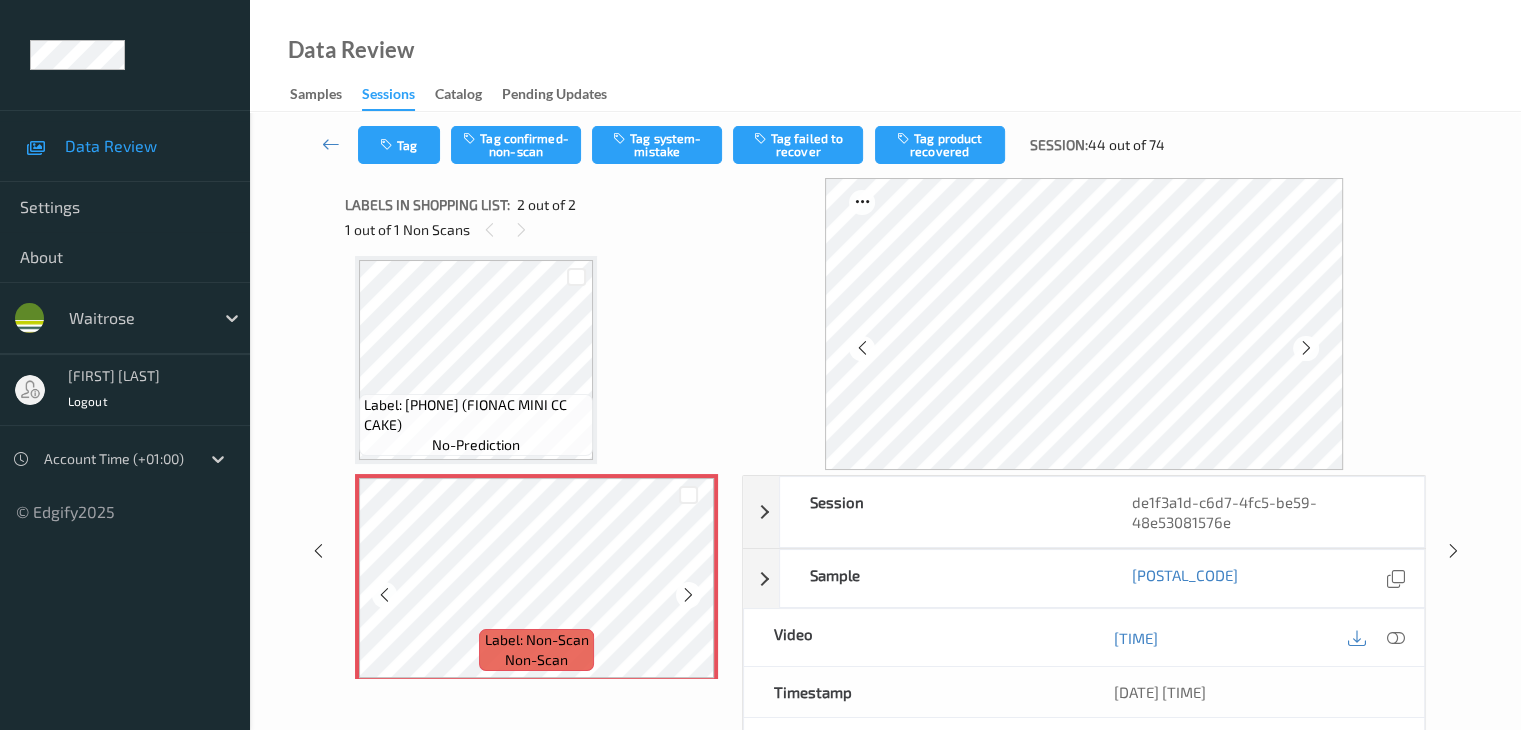 click at bounding box center [688, 595] 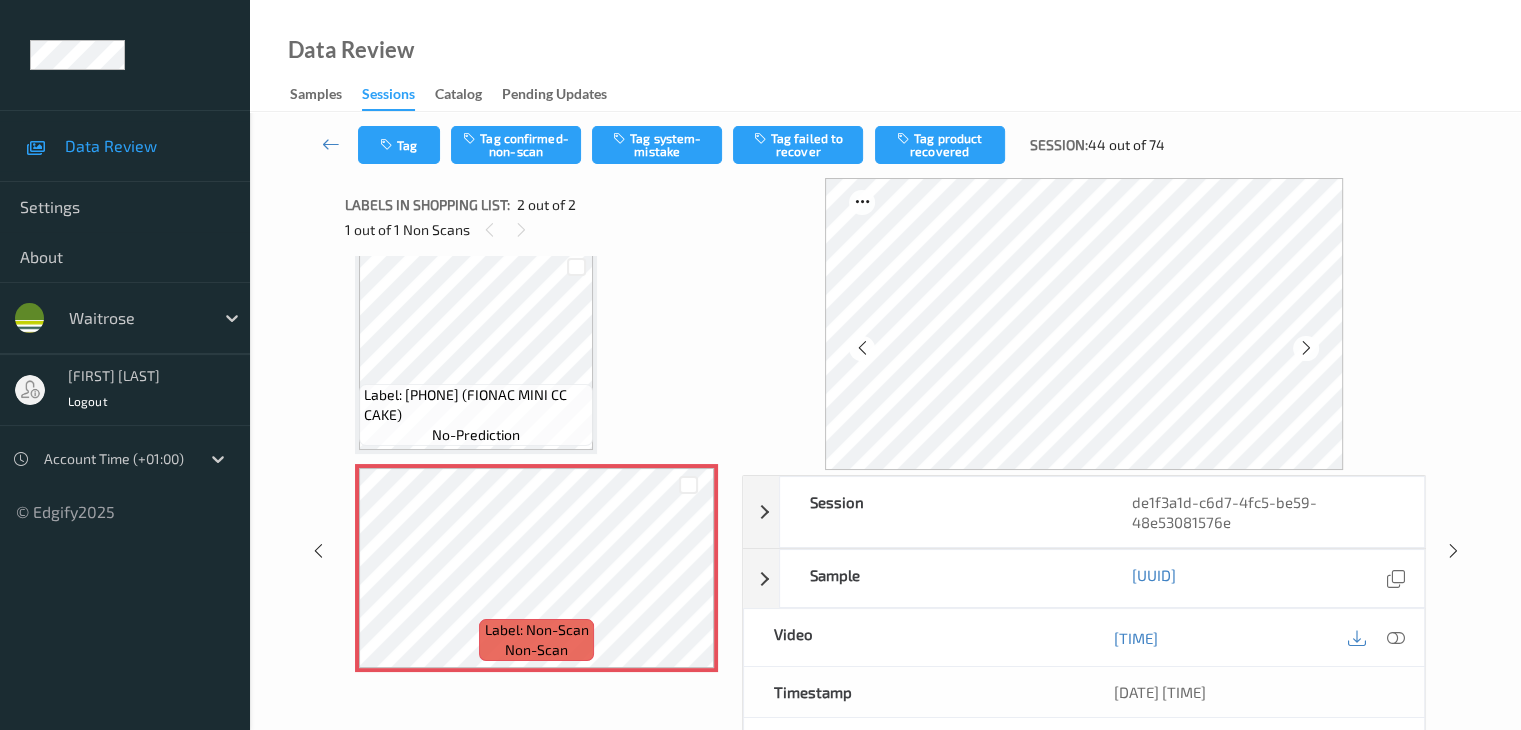 scroll, scrollTop: 23, scrollLeft: 0, axis: vertical 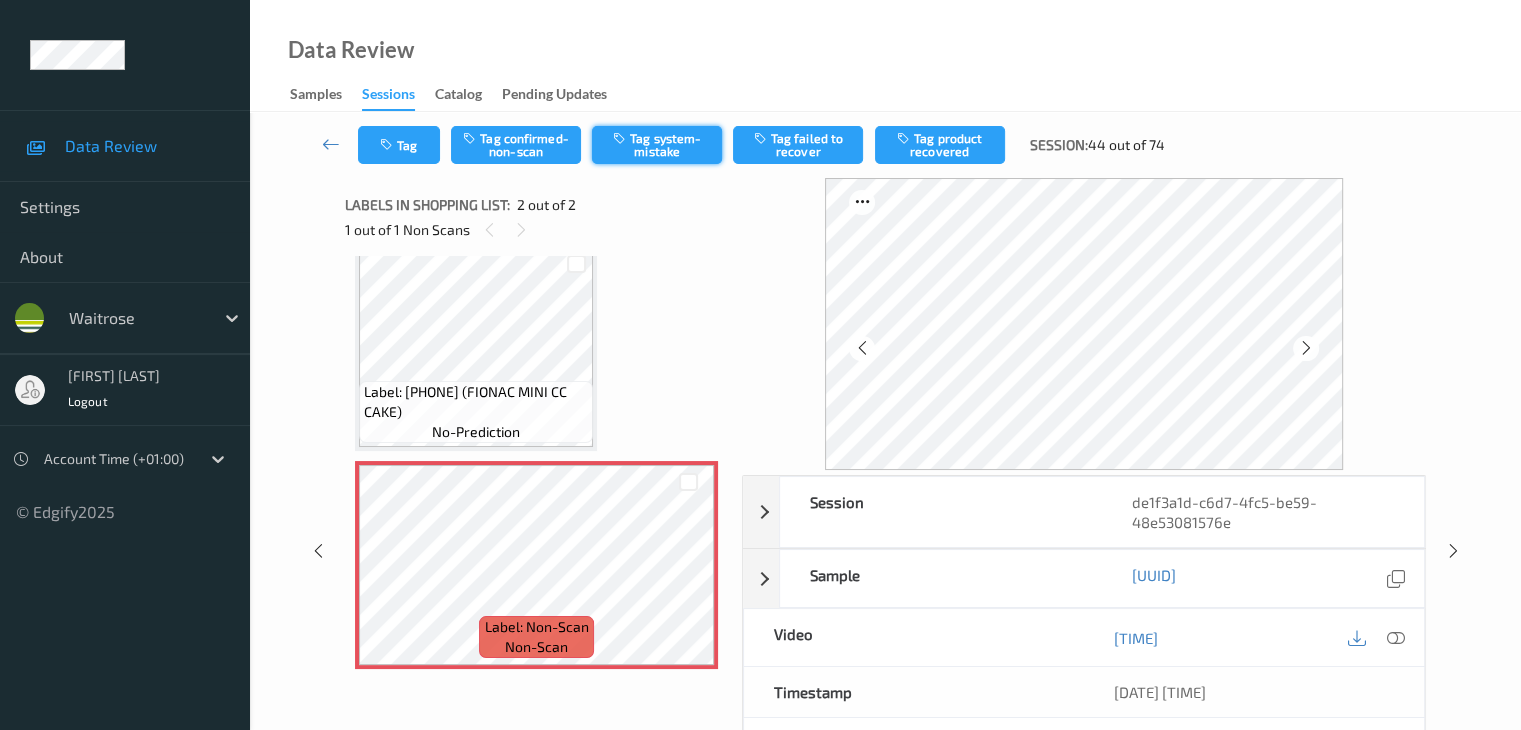 click on "Tag   system-mistake" at bounding box center (657, 145) 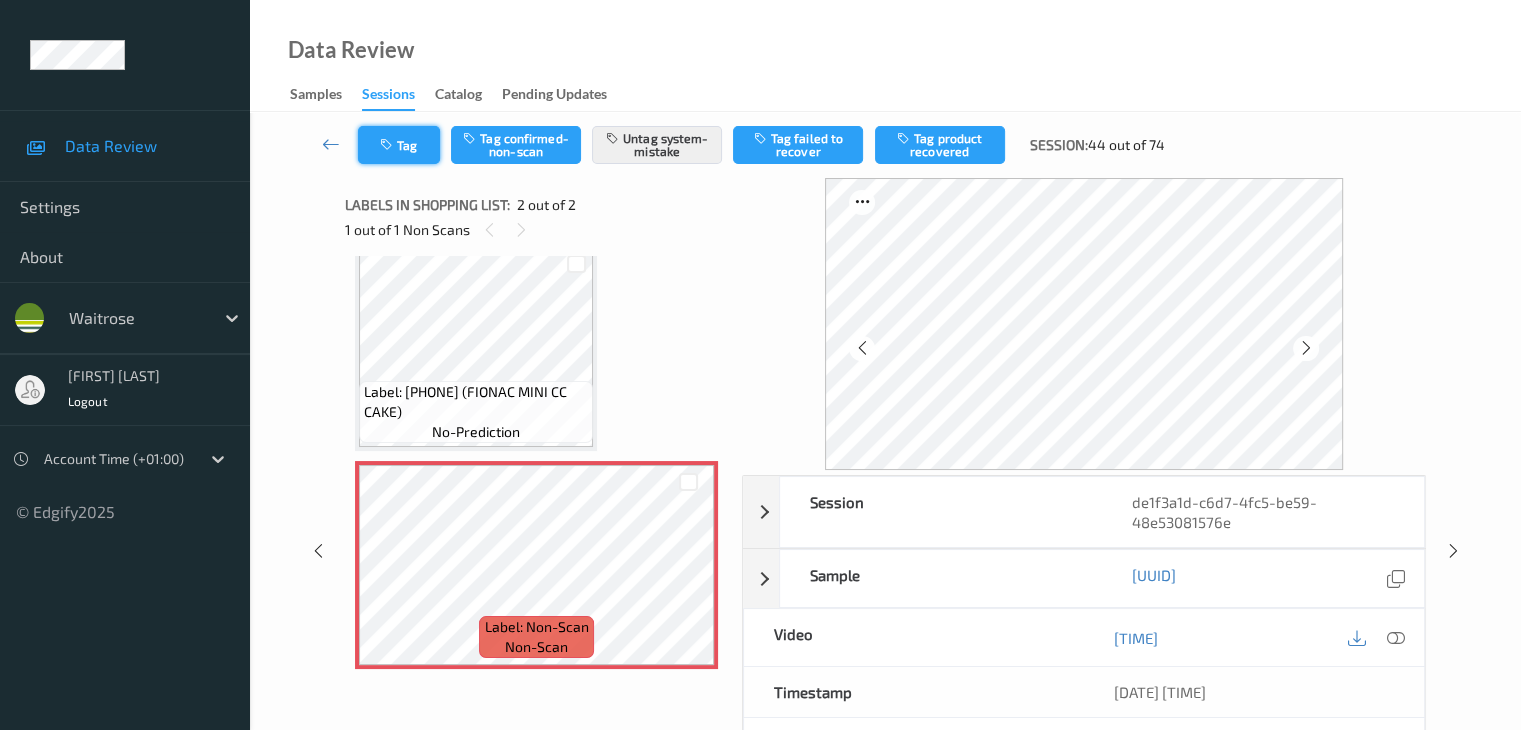 click on "Tag" at bounding box center [399, 145] 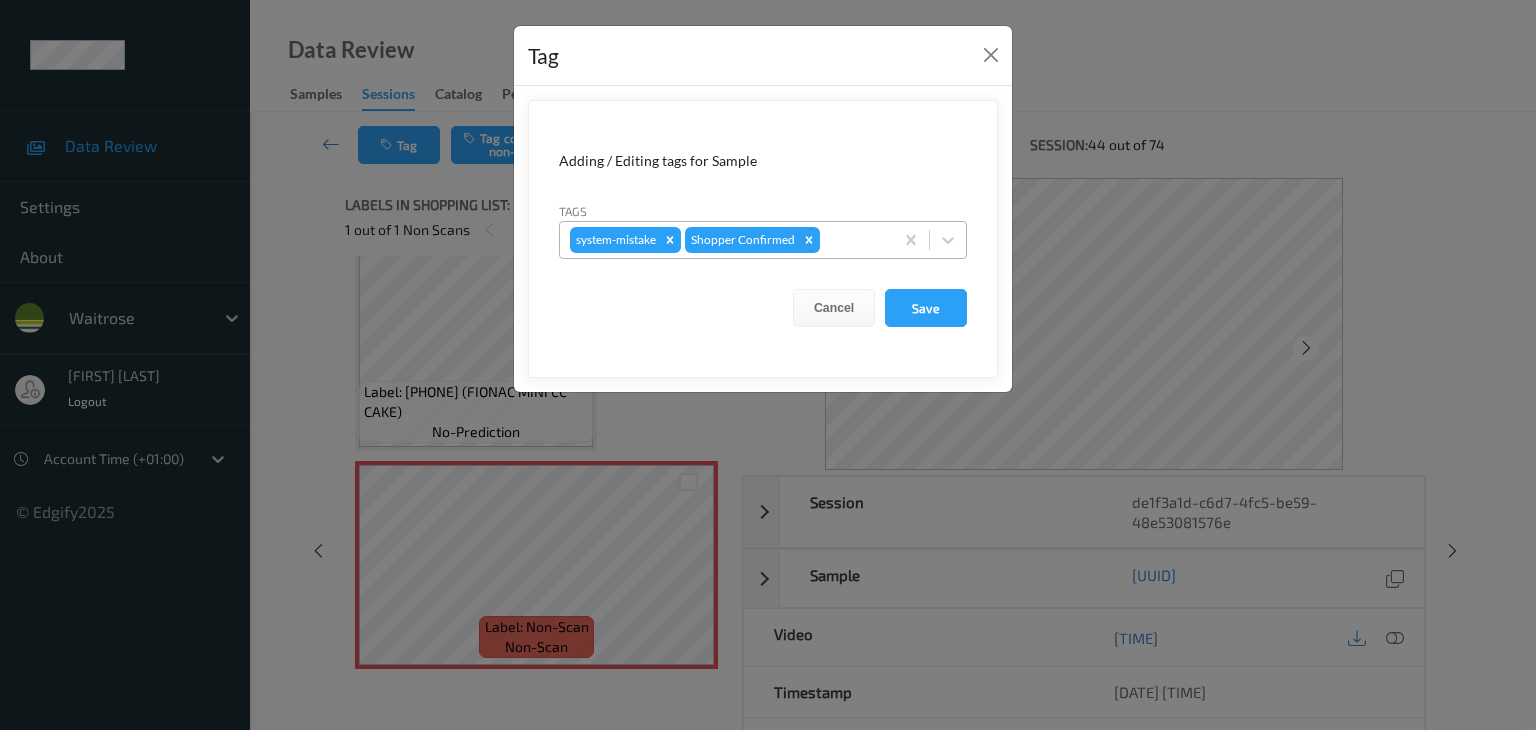 click at bounding box center (853, 240) 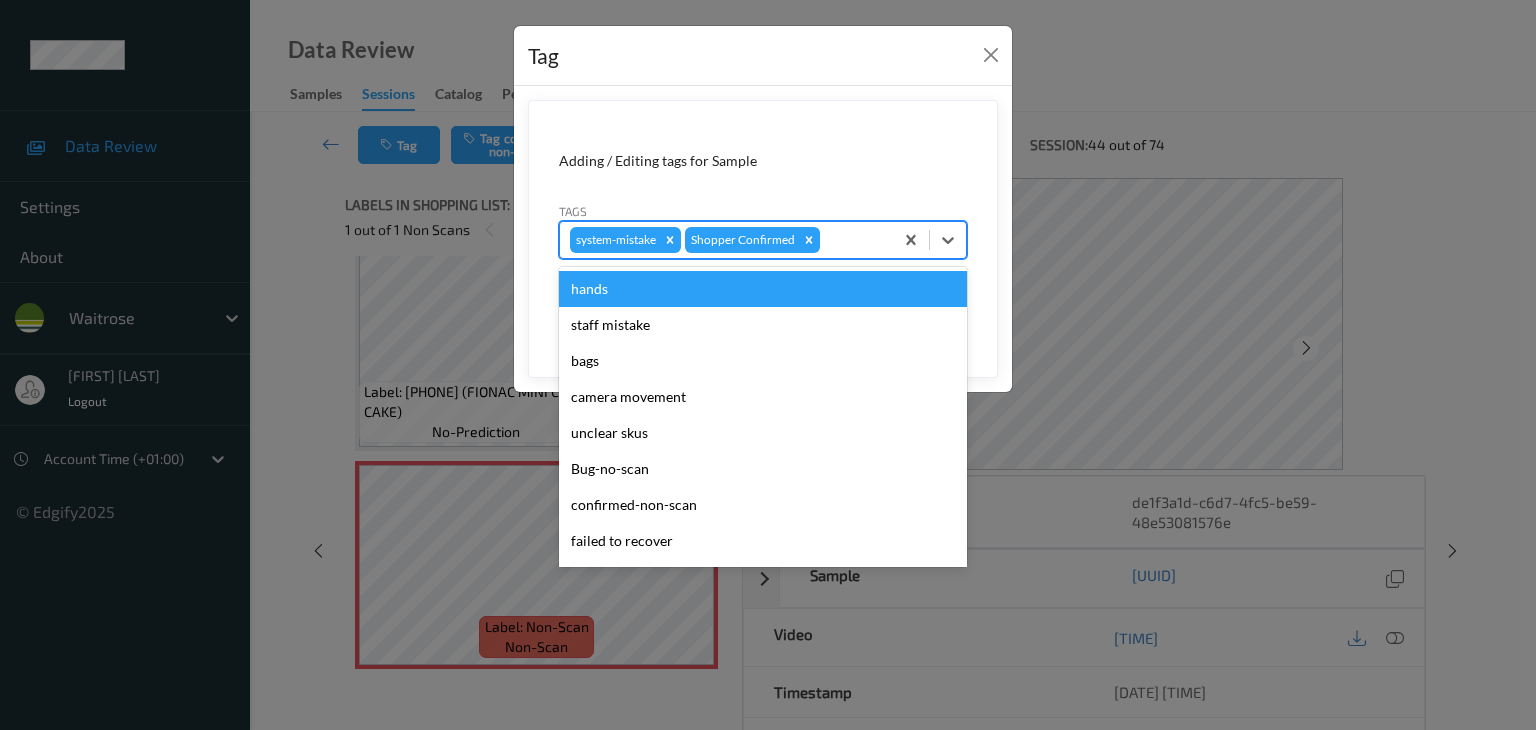 type on "u" 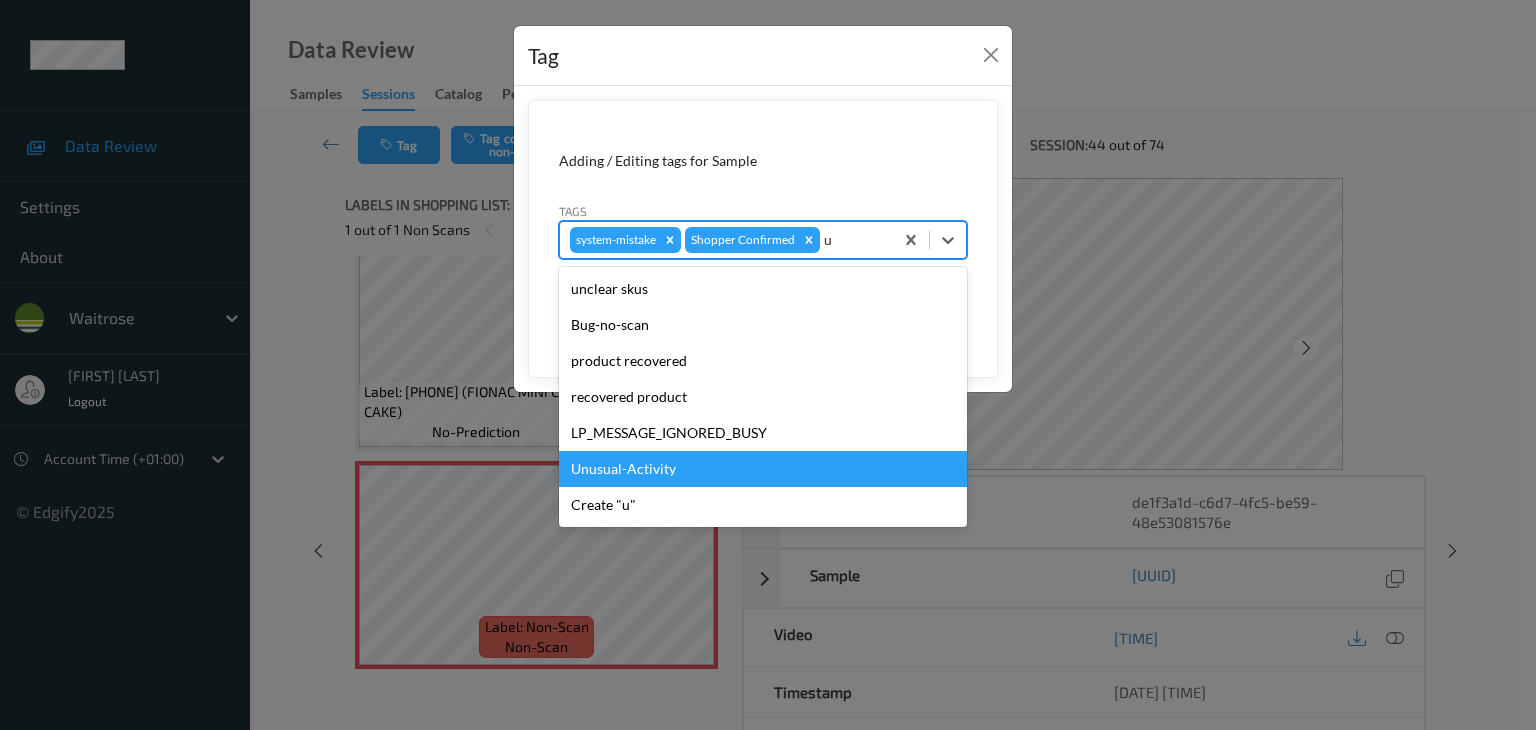 click on "Unusual-Activity" at bounding box center (763, 469) 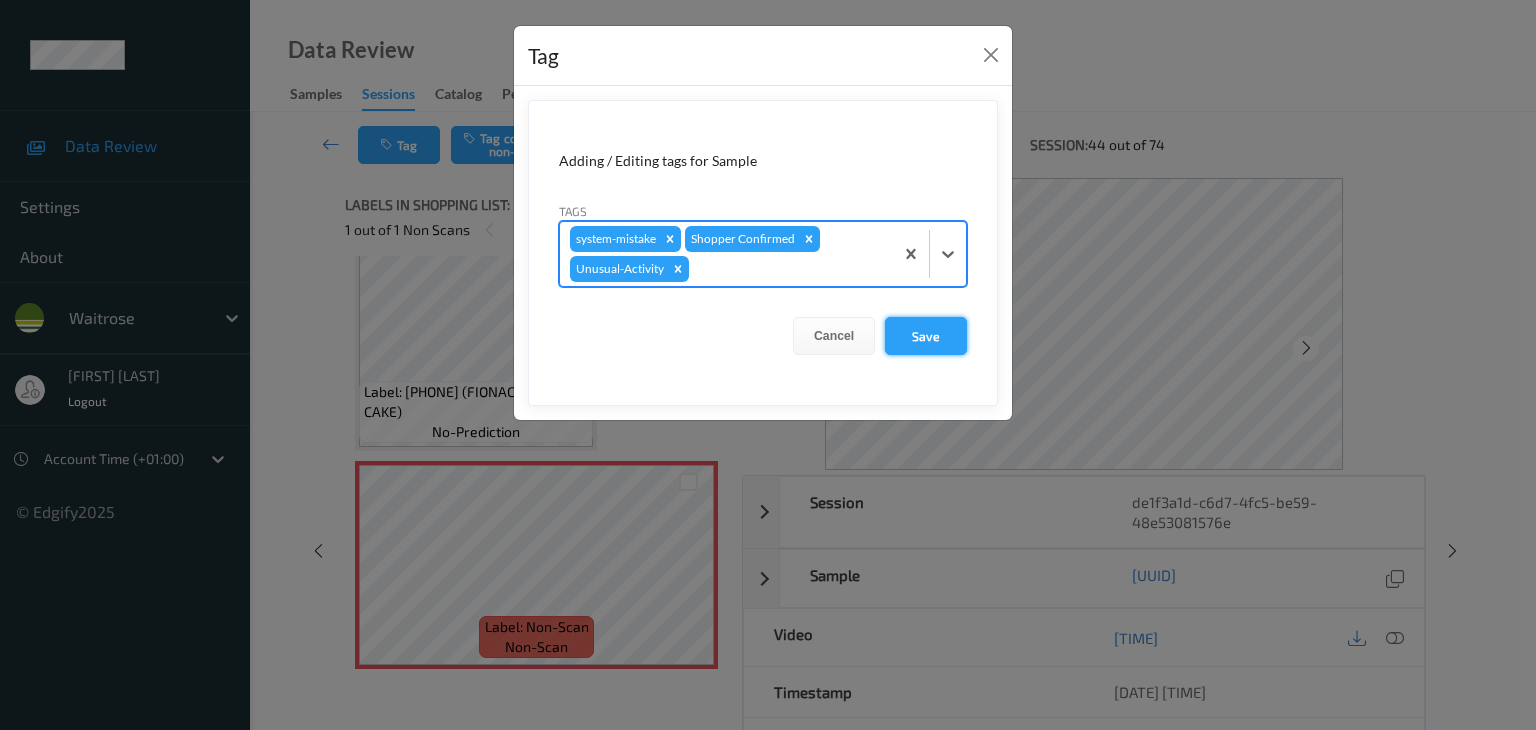 click on "Save" at bounding box center (926, 336) 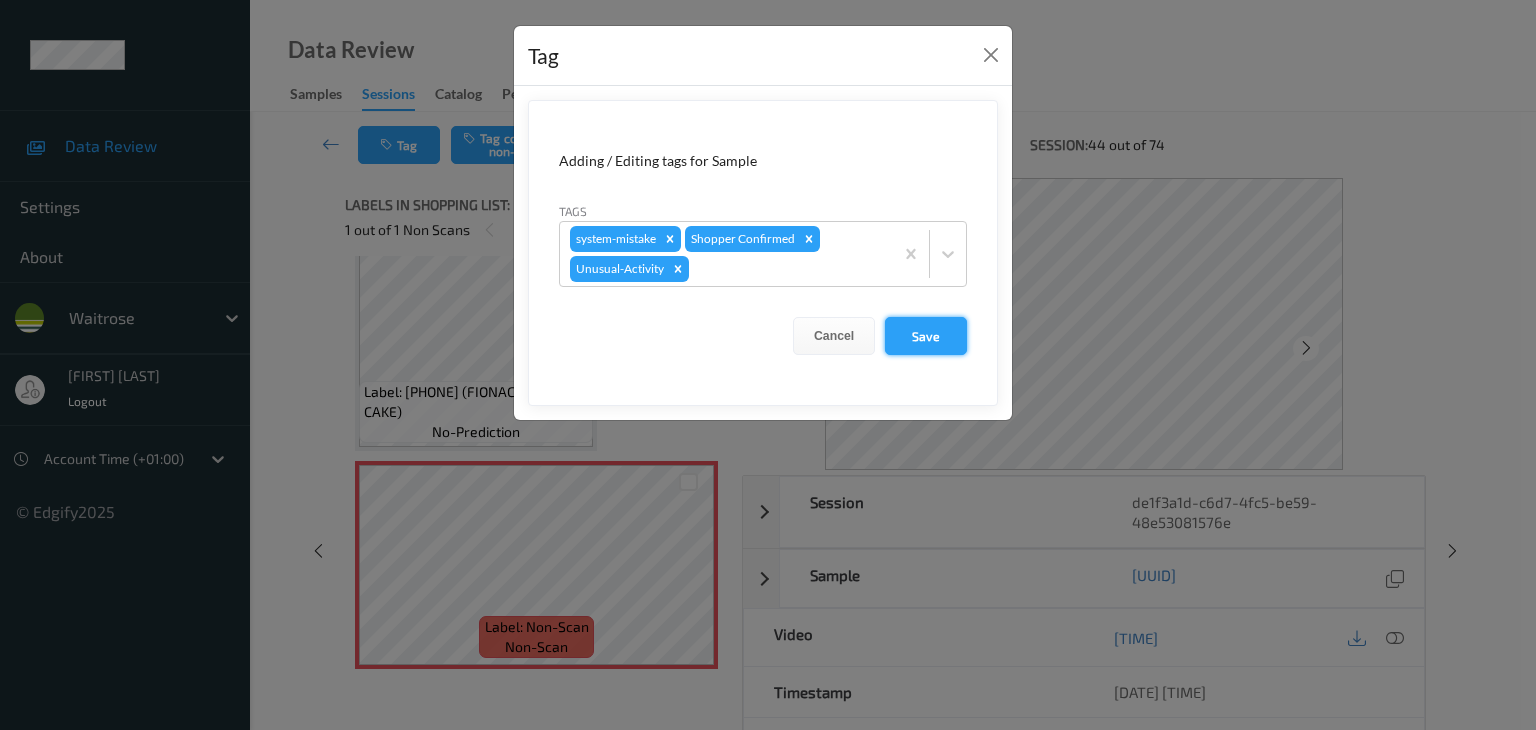 click on "Save" at bounding box center [926, 336] 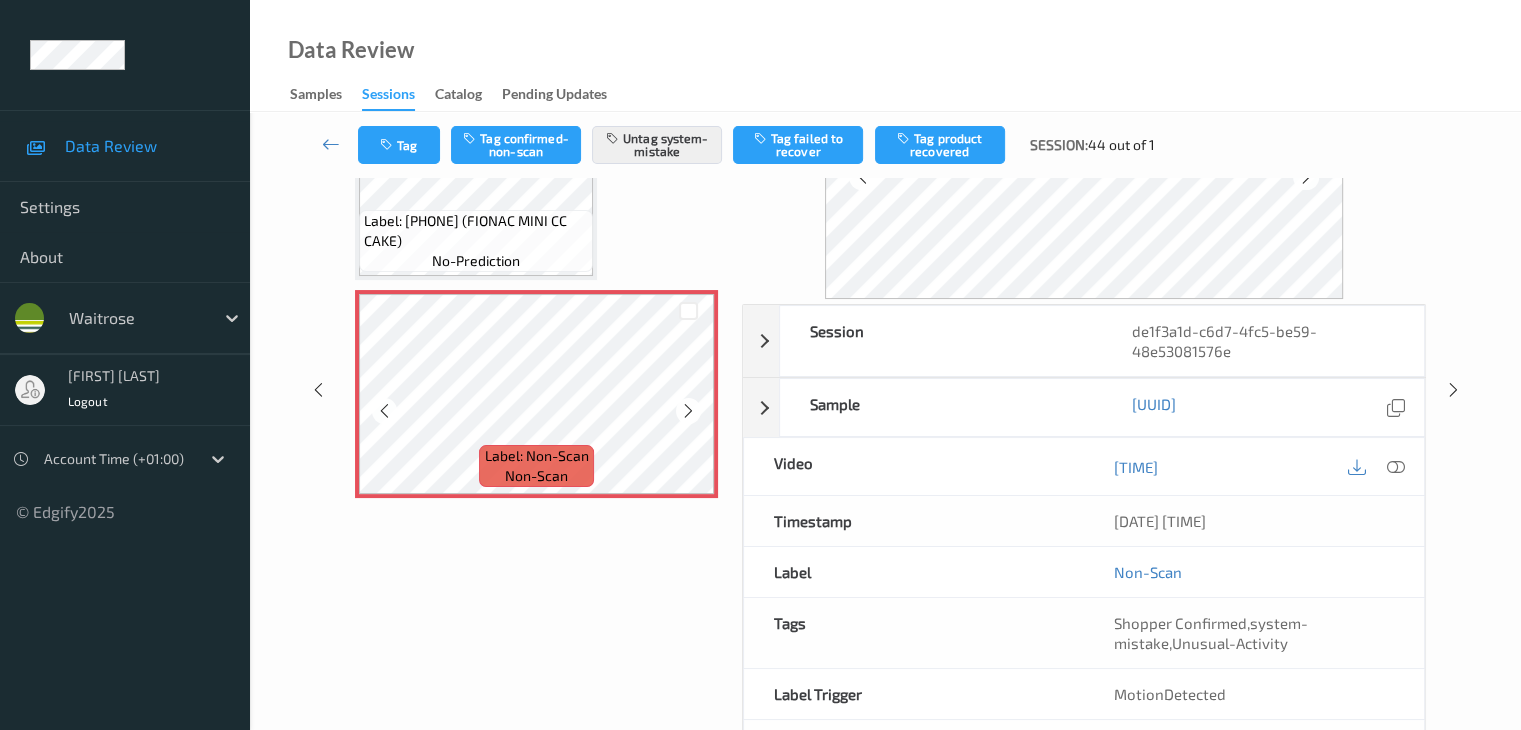 scroll, scrollTop: 0, scrollLeft: 0, axis: both 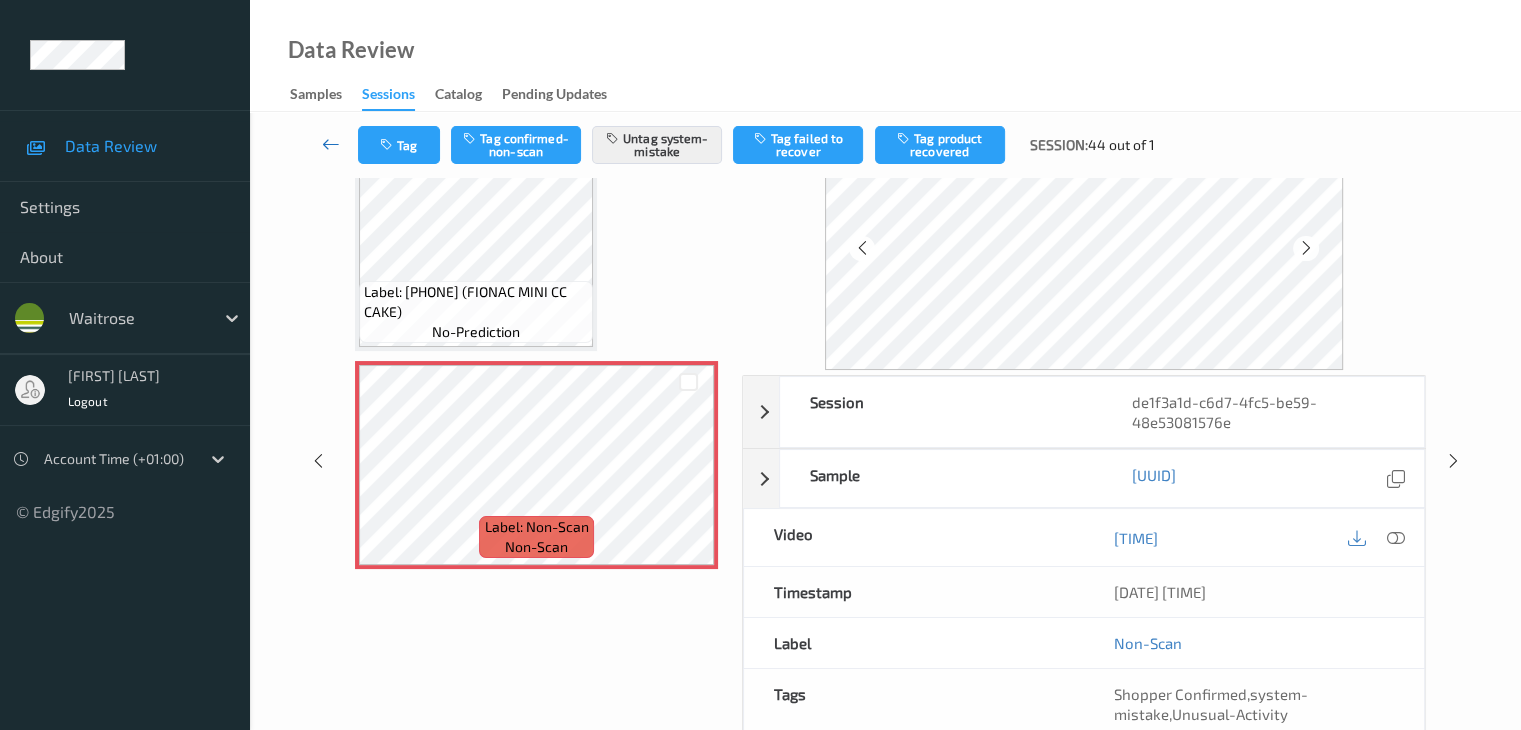 click at bounding box center (331, 144) 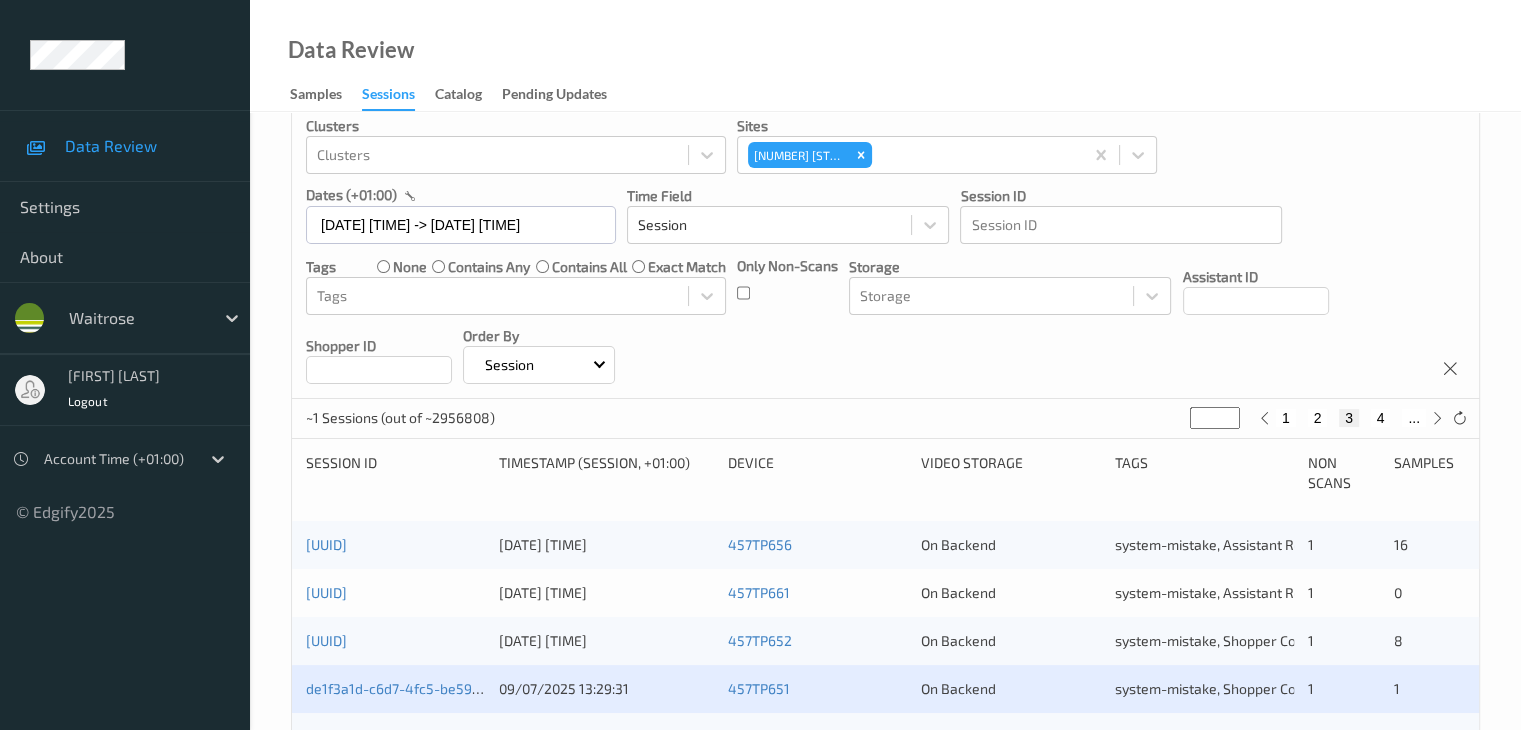 scroll, scrollTop: 600, scrollLeft: 0, axis: vertical 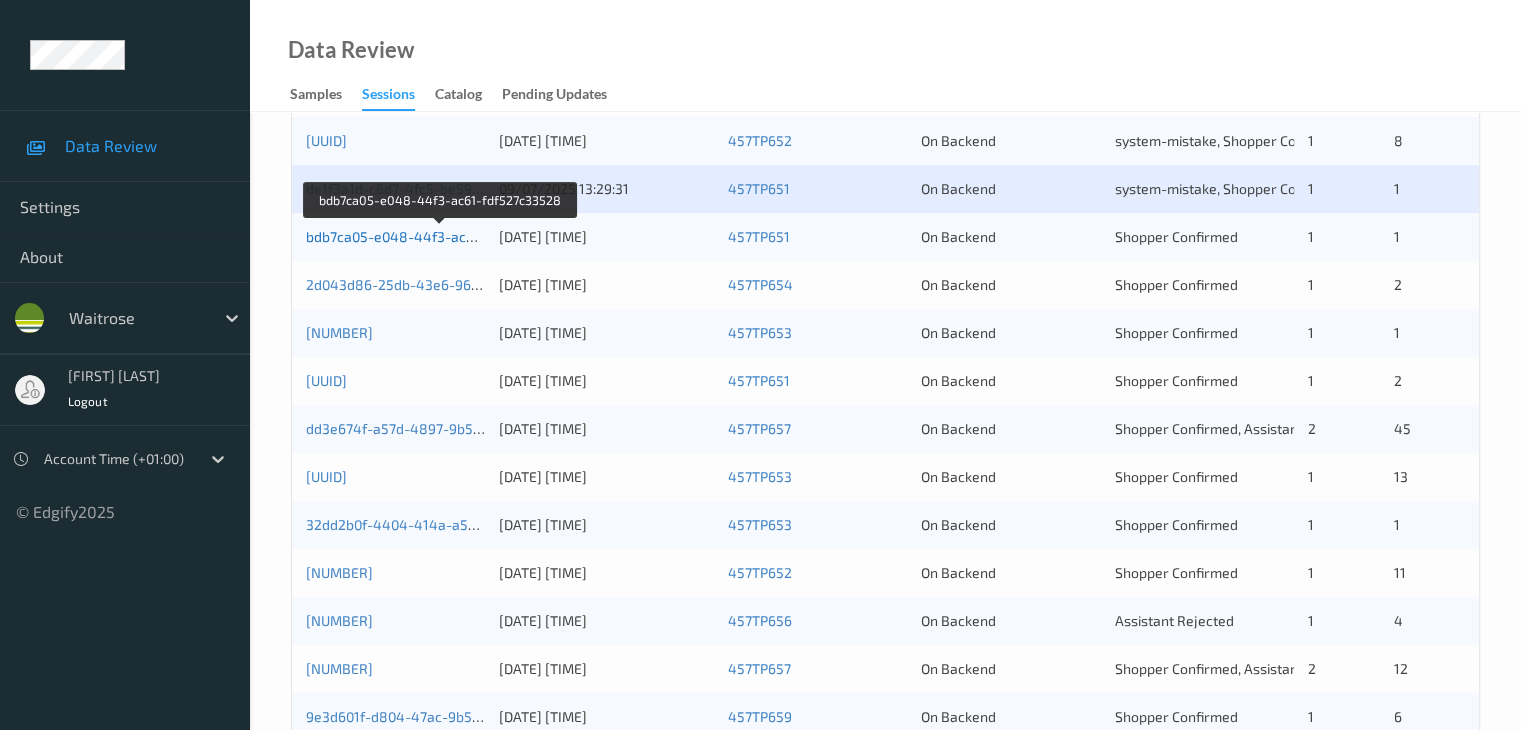 click on "bdb7ca05-e048-44f3-ac61-fdf527c33528" at bounding box center [440, 236] 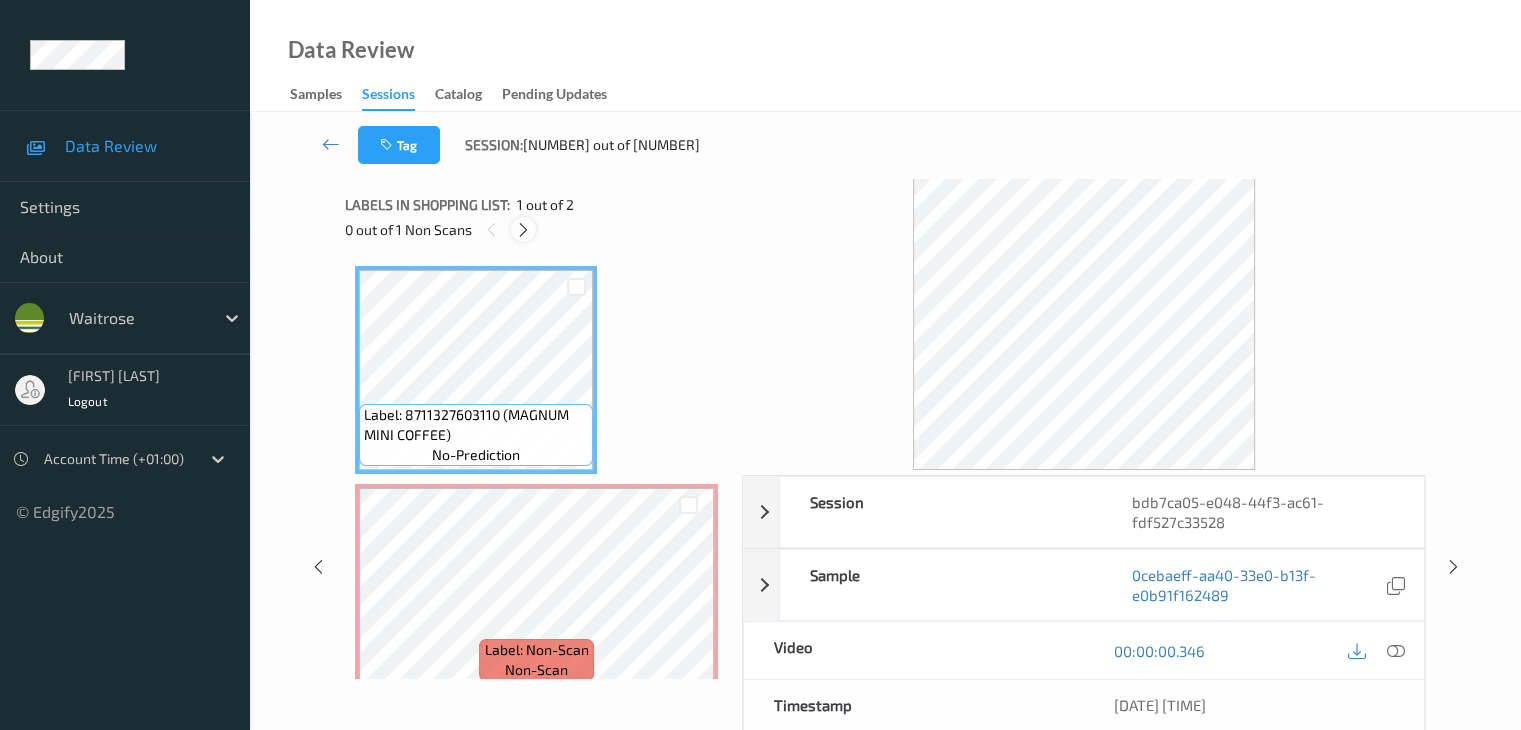 click at bounding box center (523, 230) 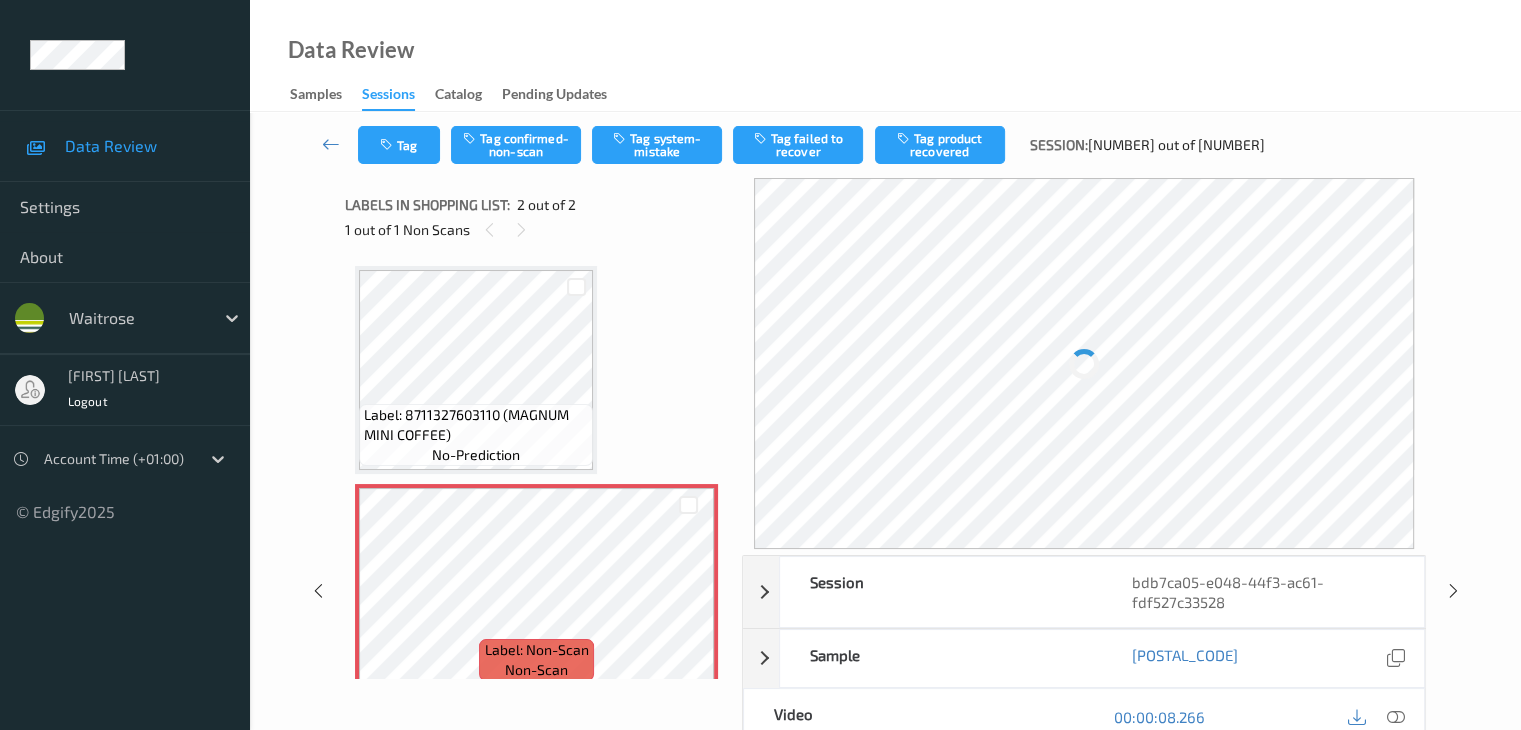 scroll, scrollTop: 10, scrollLeft: 0, axis: vertical 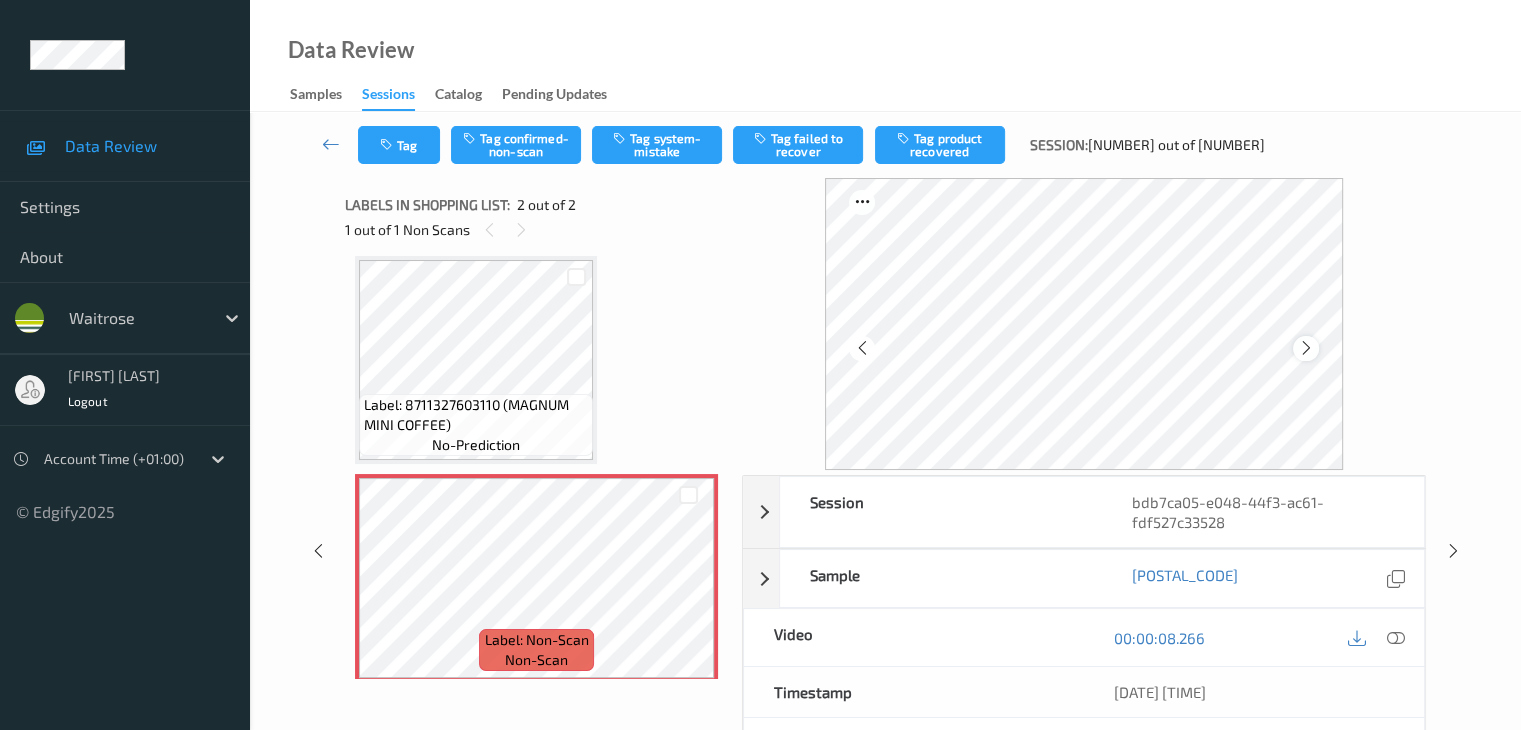 click at bounding box center [1306, 348] 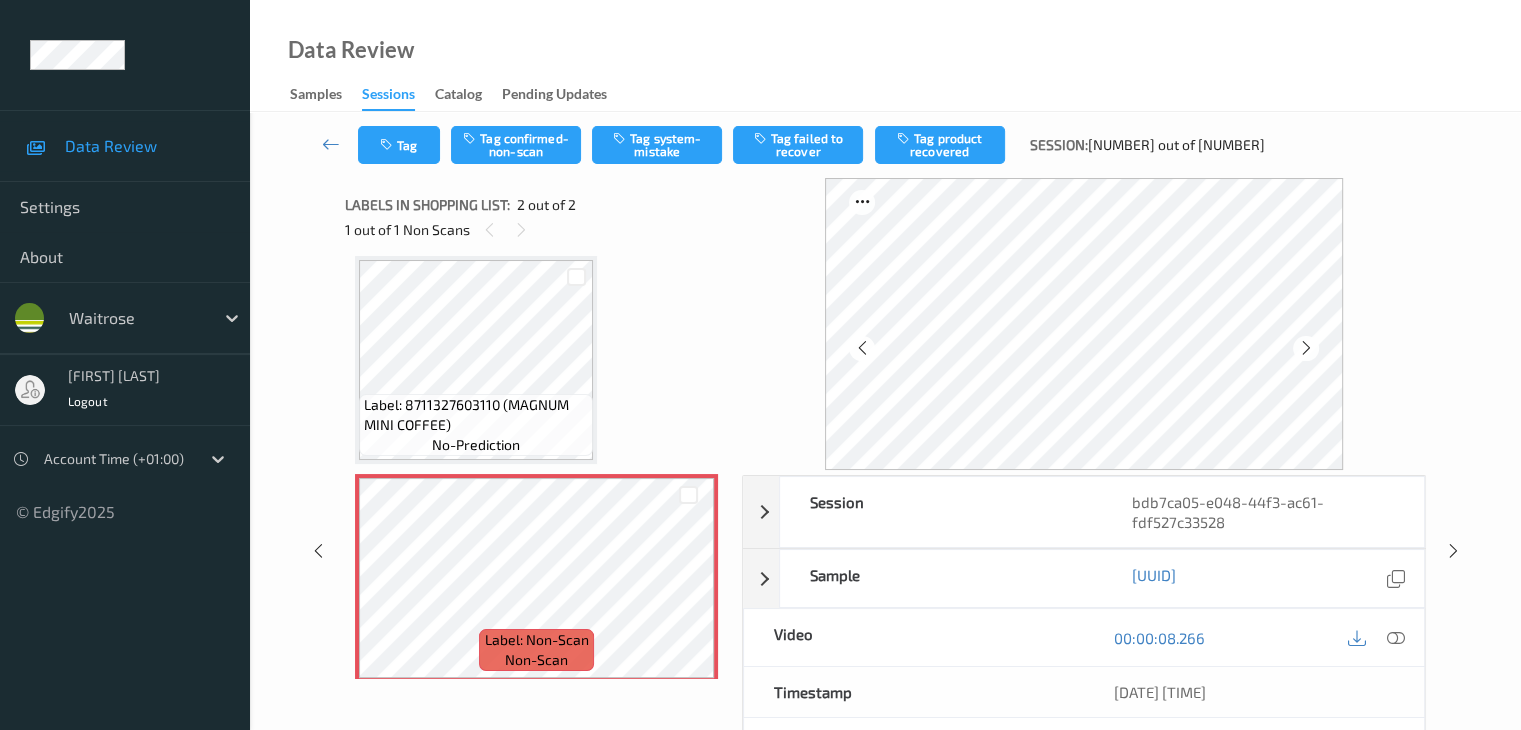 click at bounding box center (1306, 348) 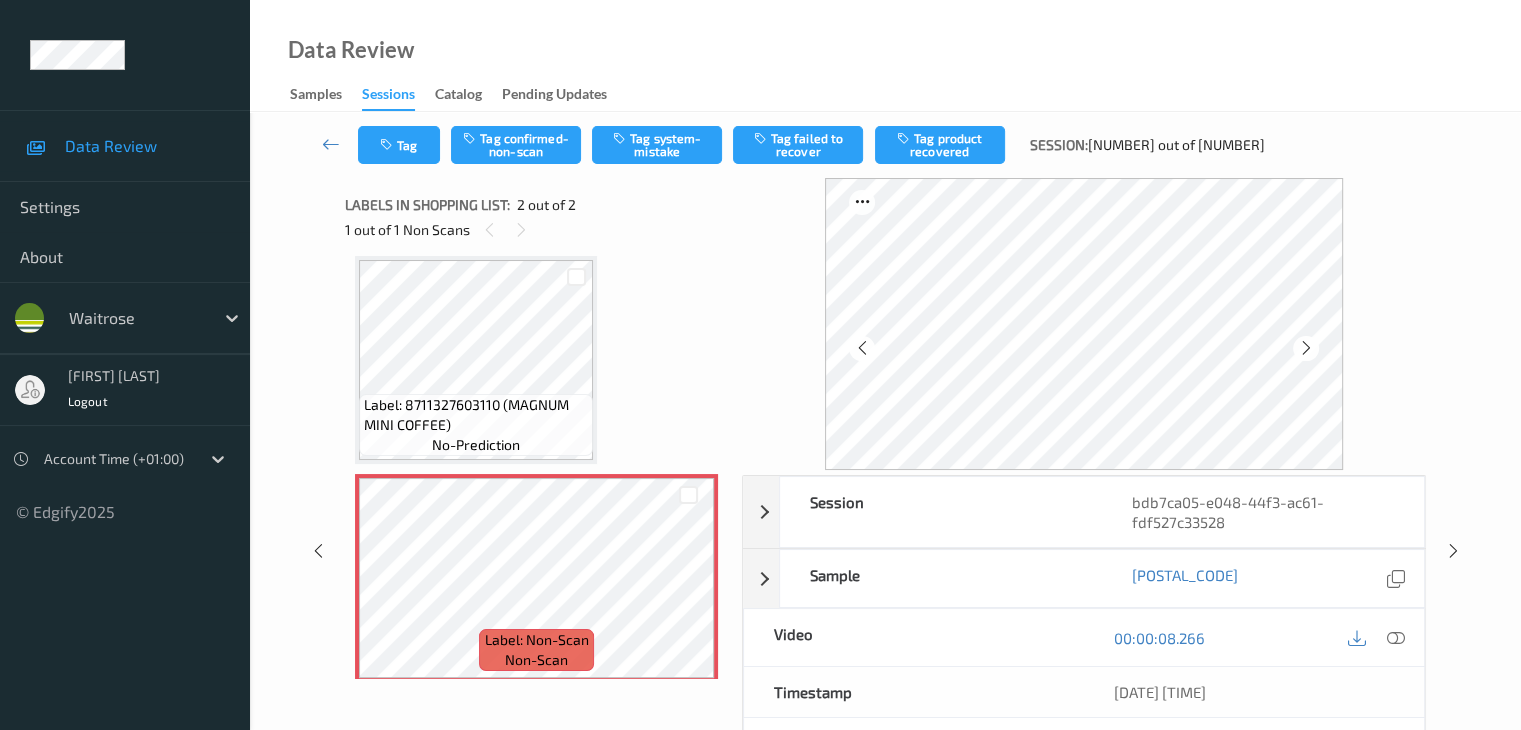 click at bounding box center (1306, 348) 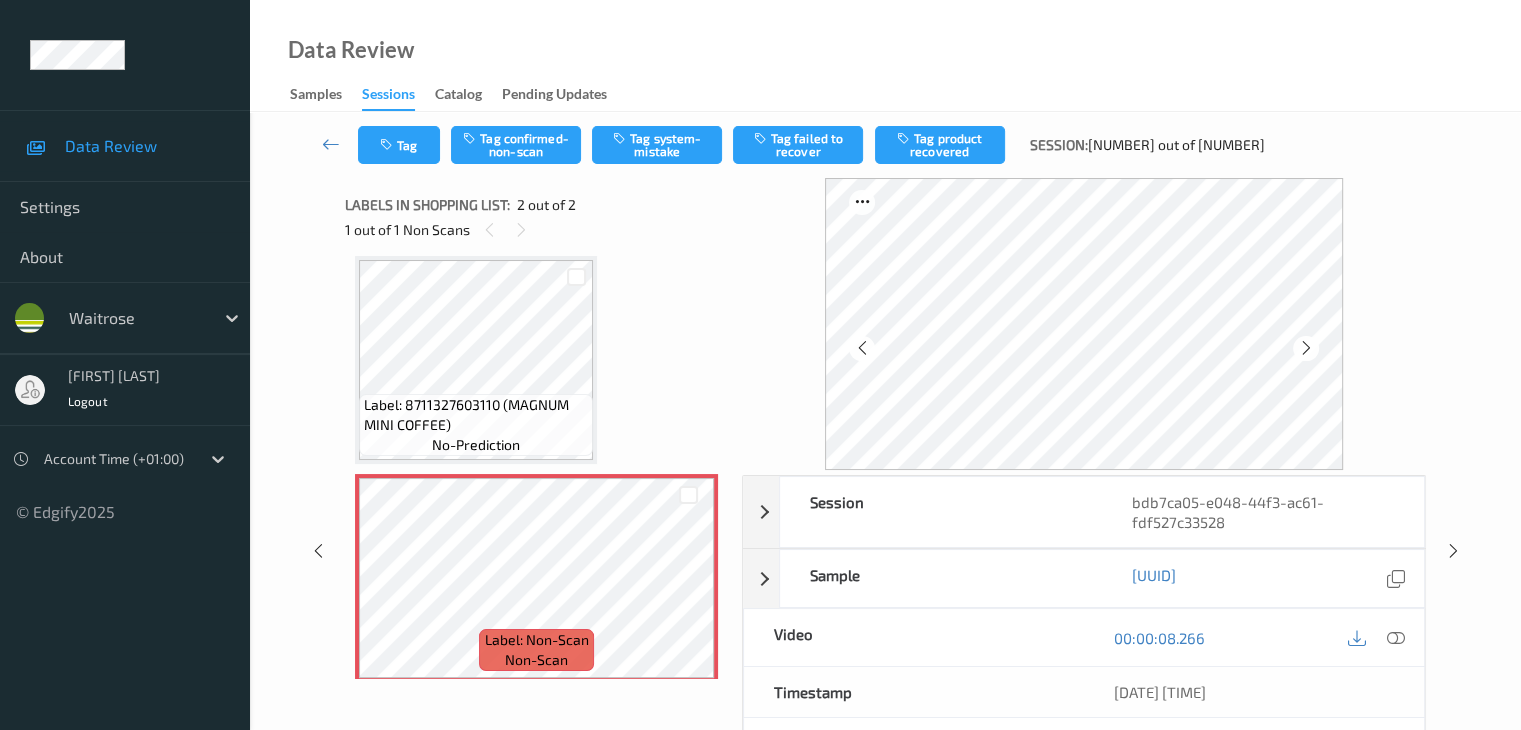 click at bounding box center (1306, 348) 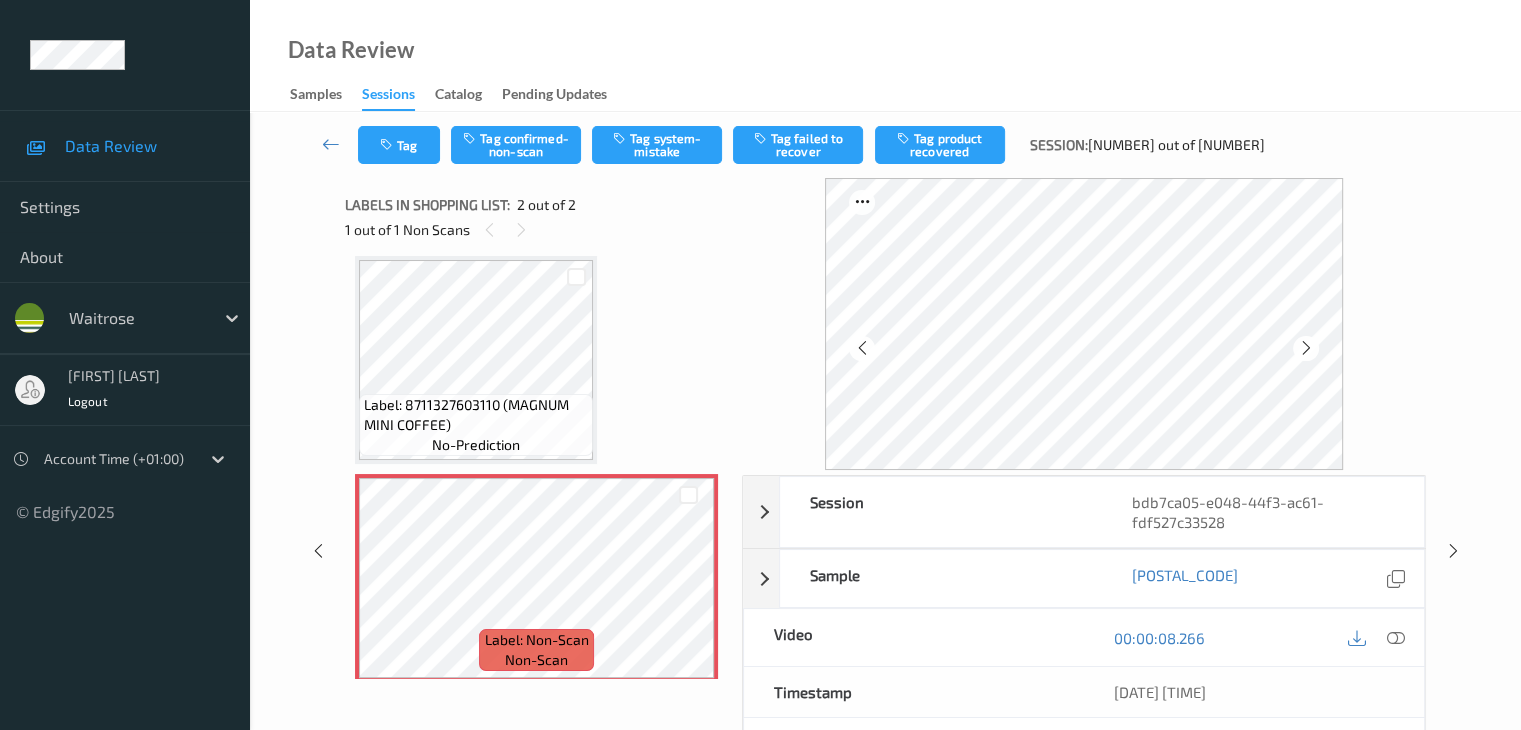 click at bounding box center (1306, 348) 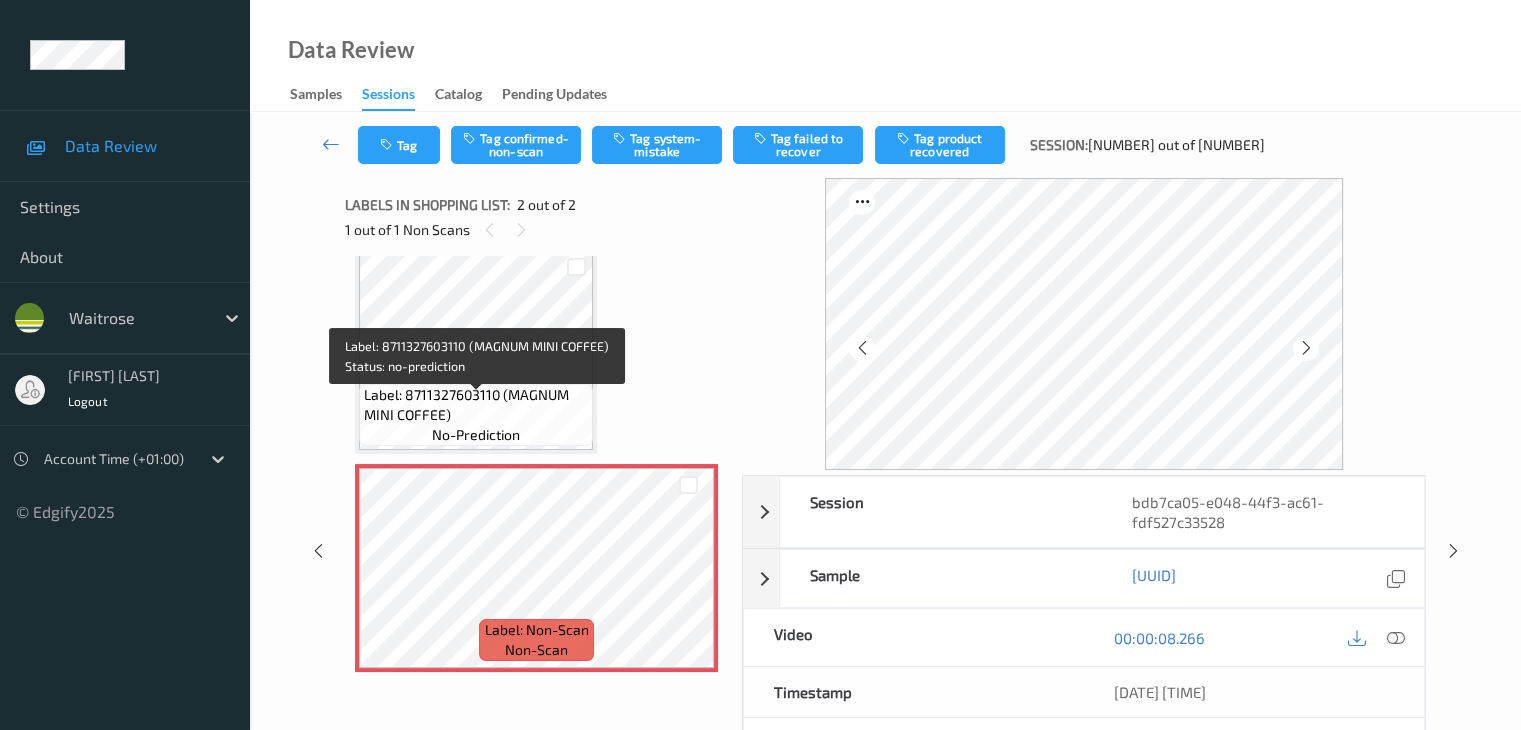 scroll, scrollTop: 23, scrollLeft: 0, axis: vertical 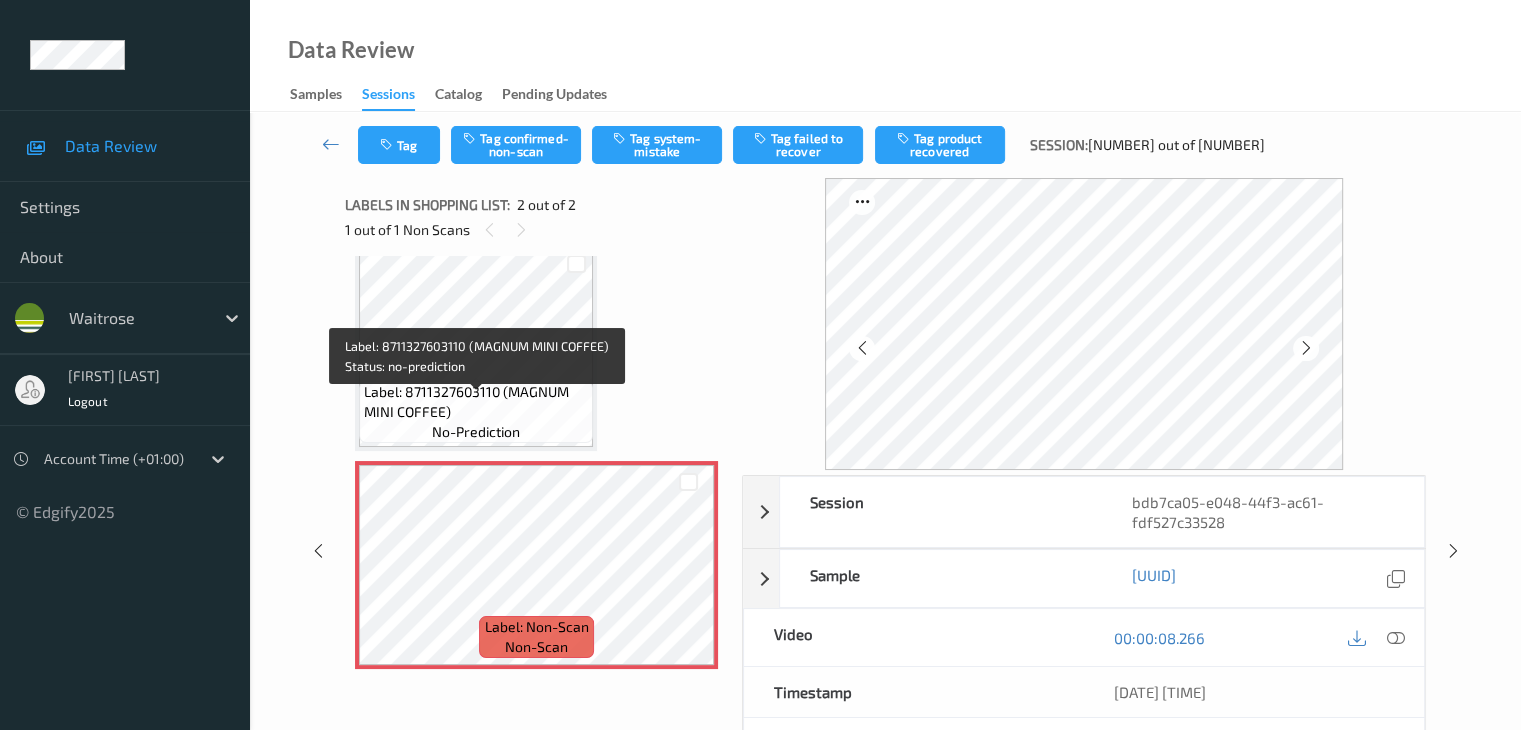 click on "Label: 8711327603110 (MAGNUM MINI COFFEE) no-prediction" at bounding box center (476, 412) 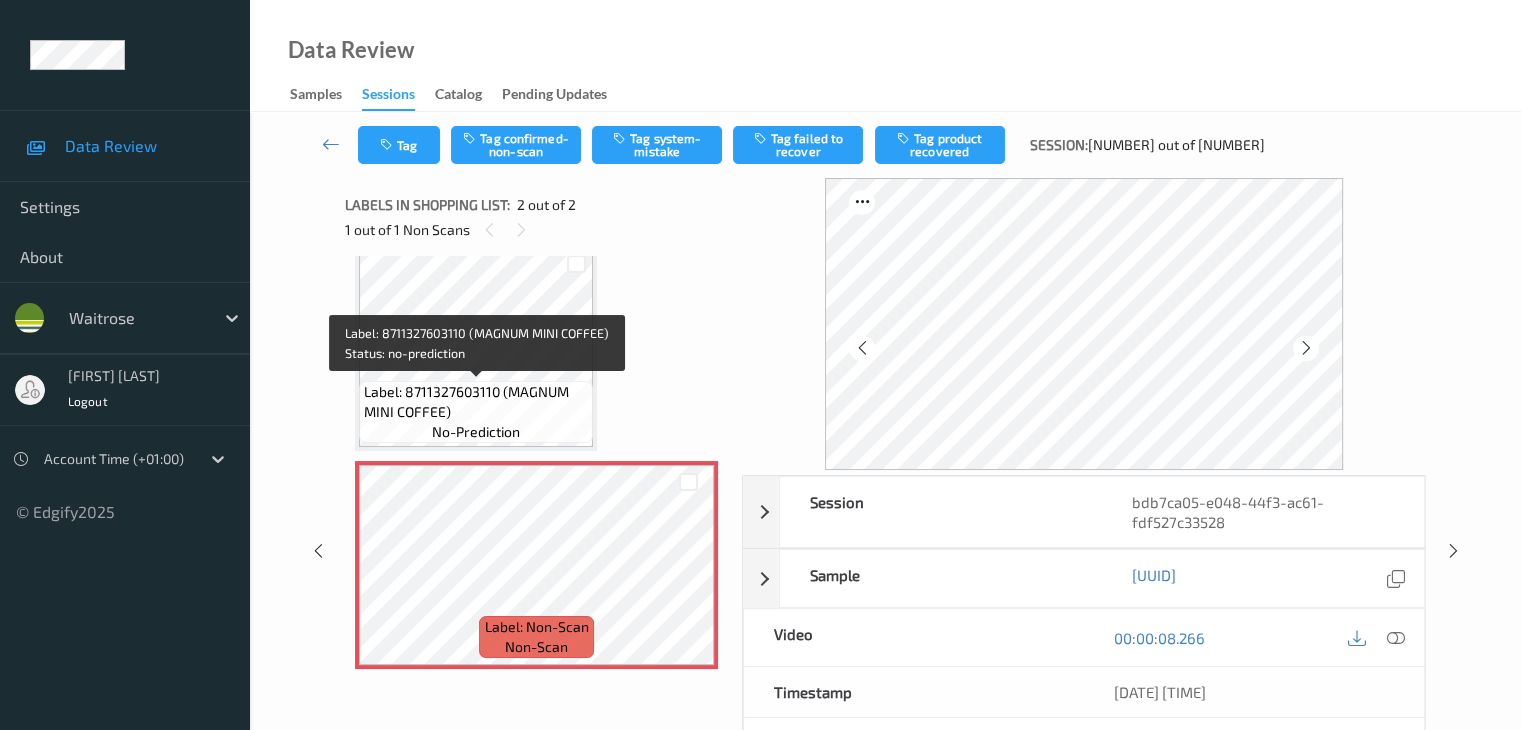 click on "Label: 8711327603110 (MAGNUM MINI COFFEE) no-prediction" at bounding box center [476, 412] 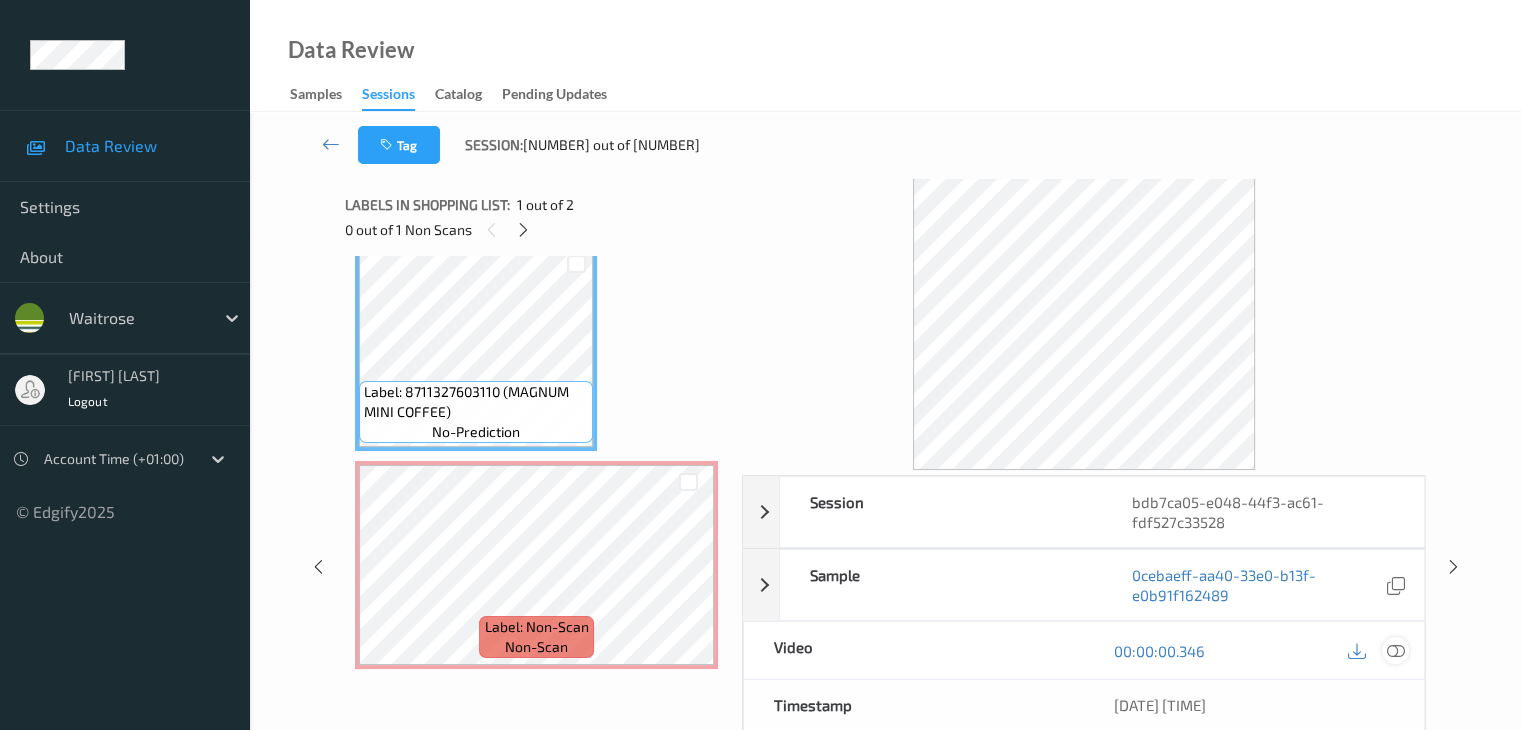 click at bounding box center [1395, 651] 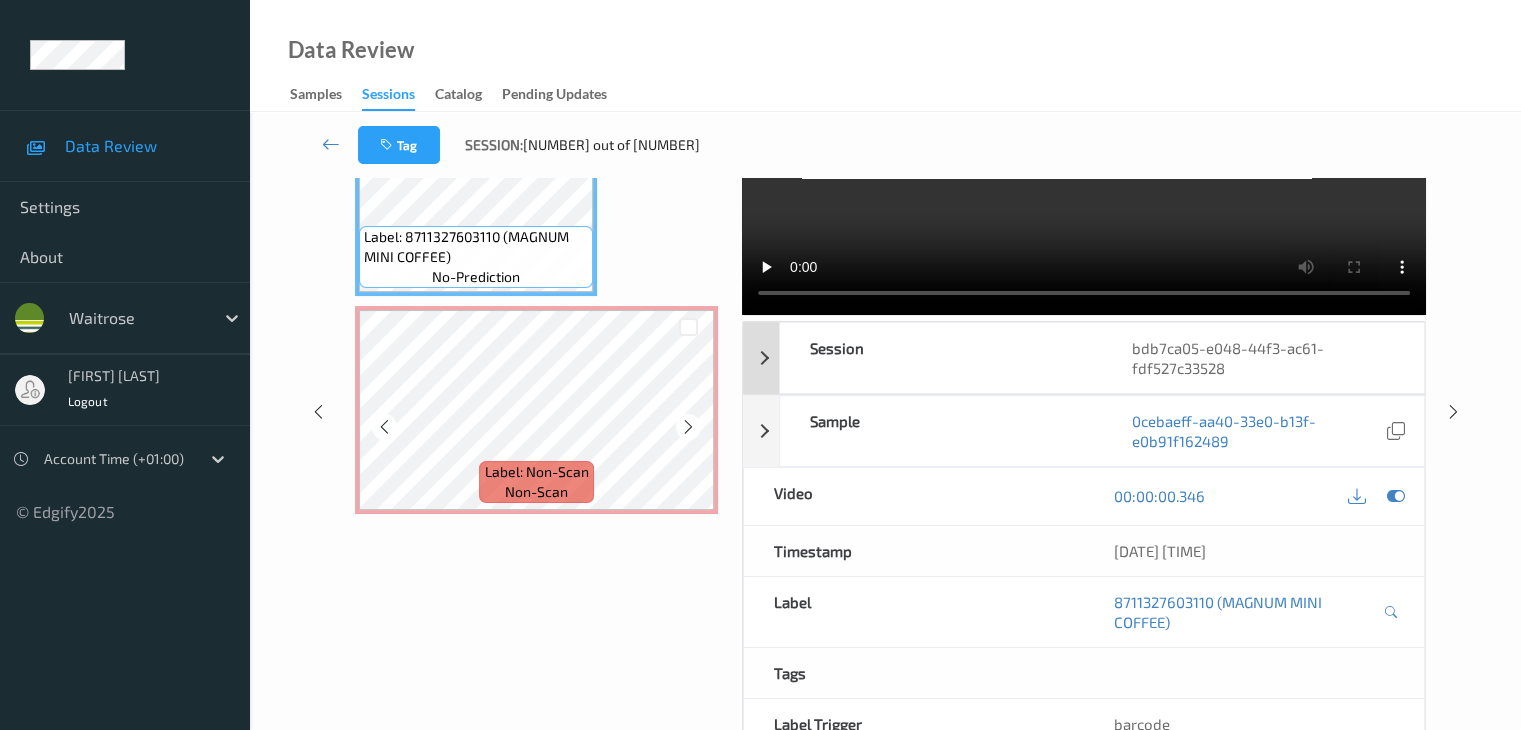 scroll, scrollTop: 200, scrollLeft: 0, axis: vertical 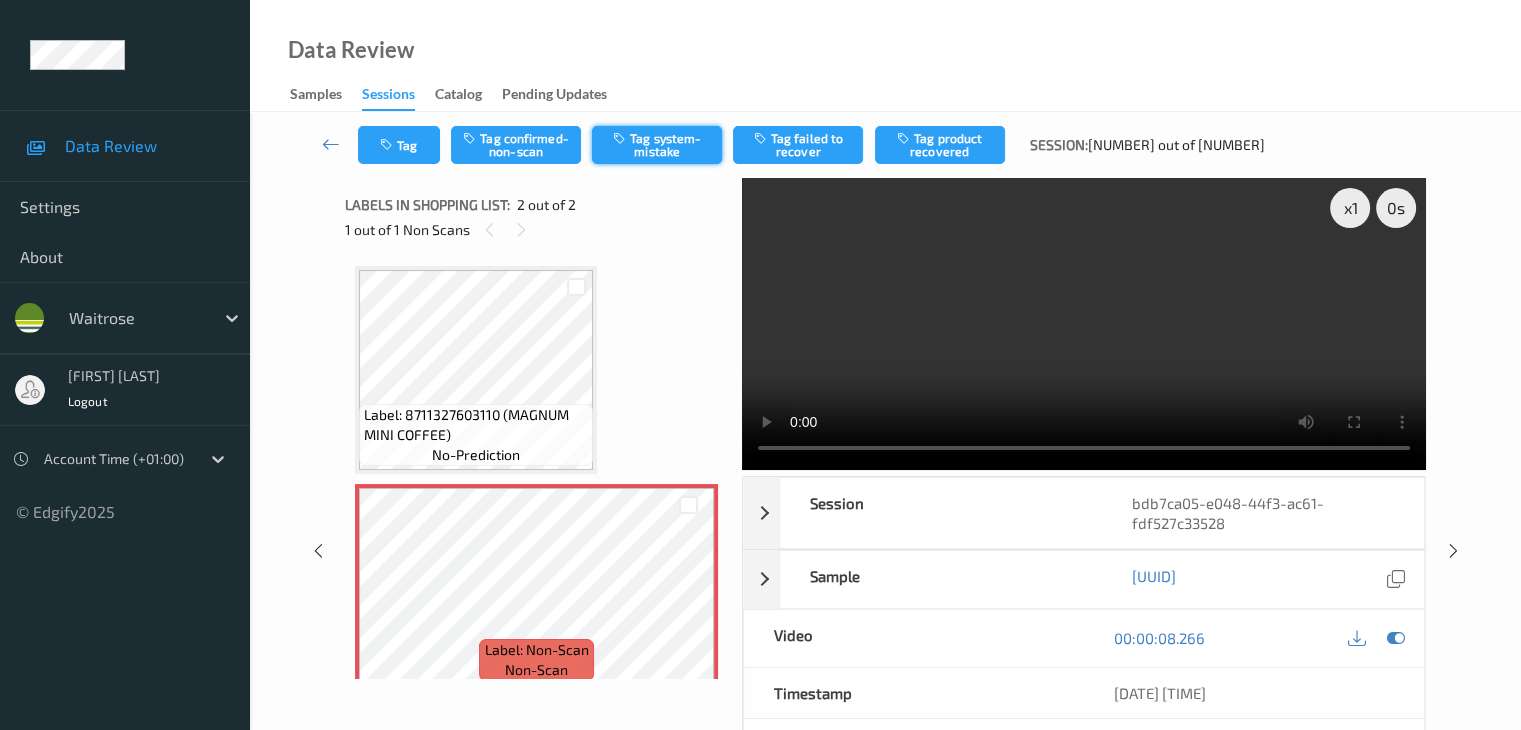 click on "Tag   system-mistake" at bounding box center (657, 145) 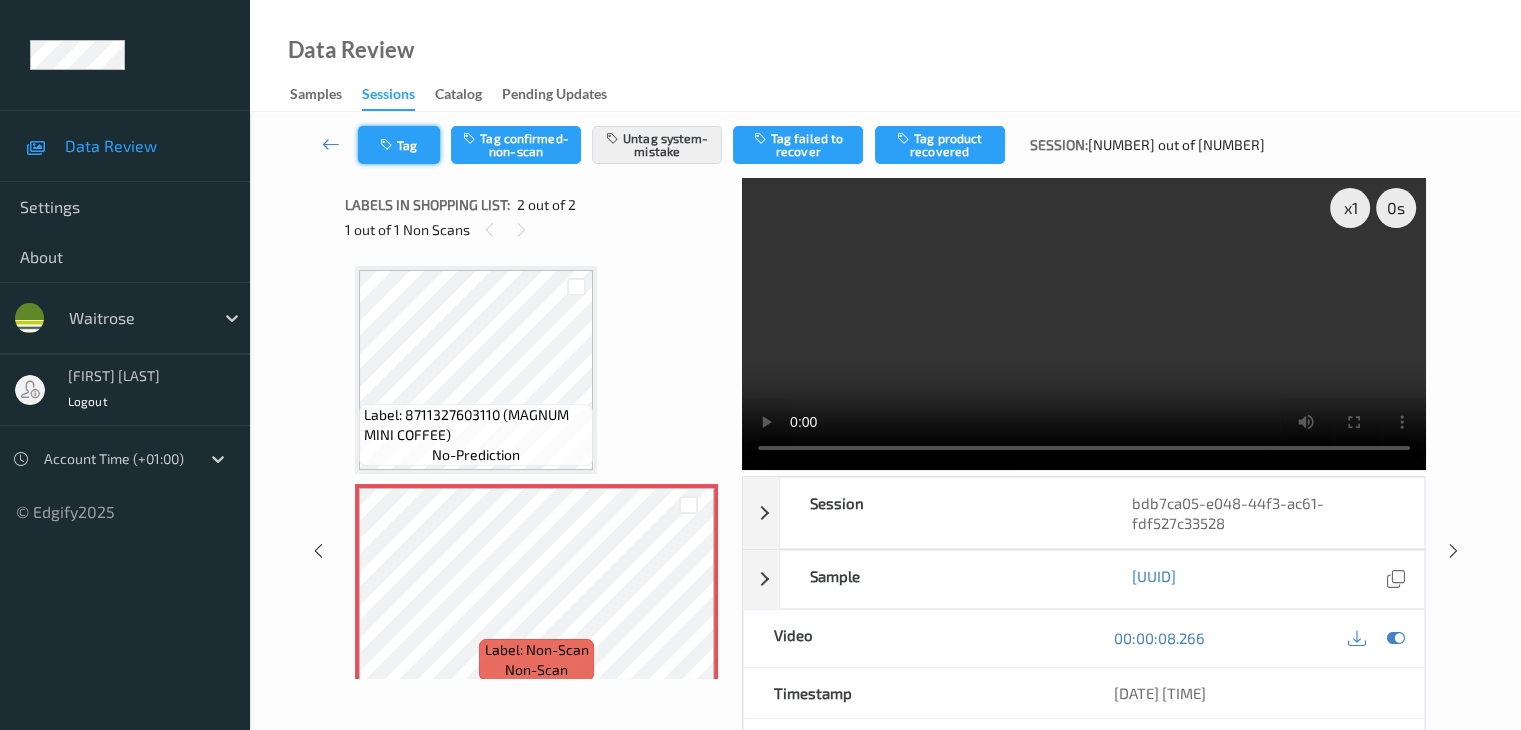 click on "Tag" at bounding box center (399, 145) 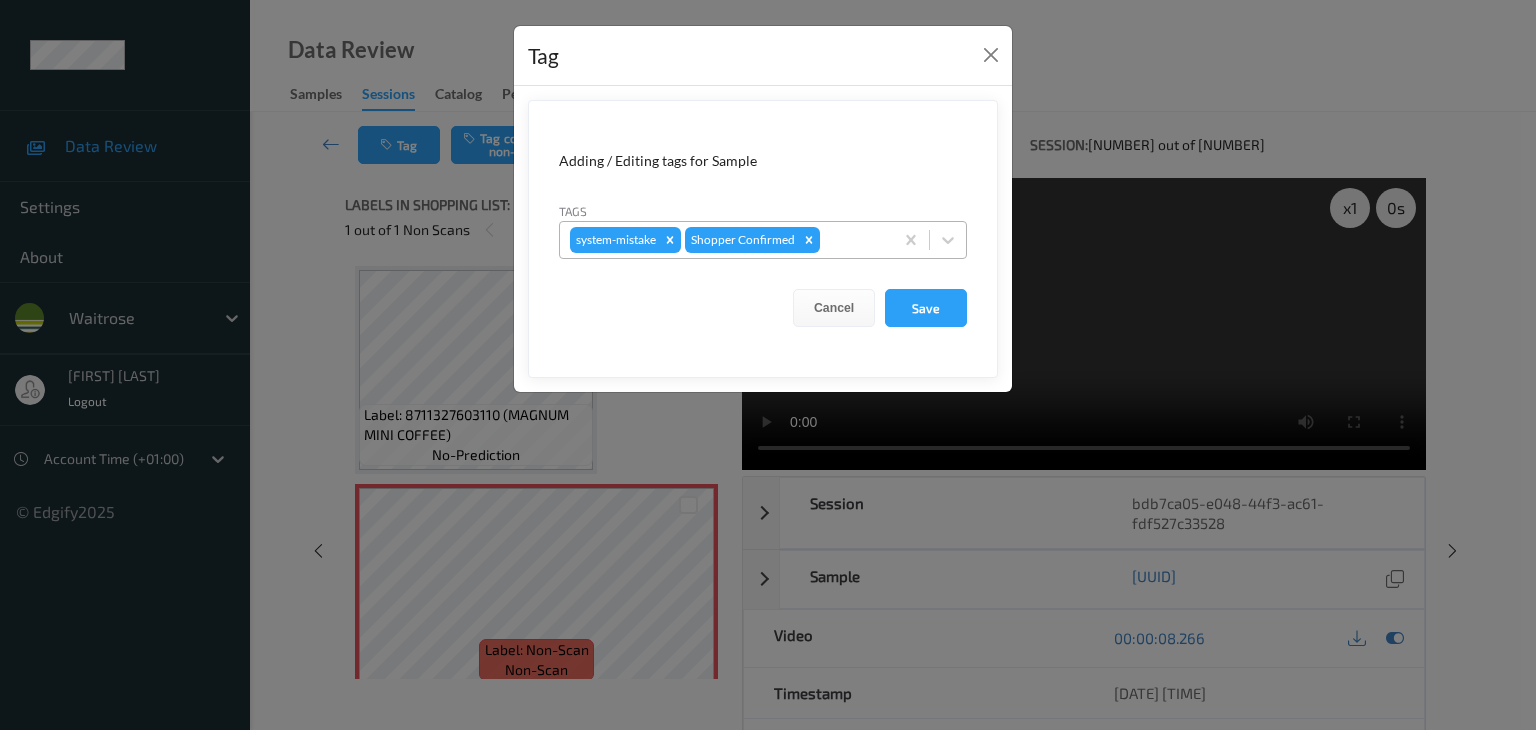 click at bounding box center (853, 240) 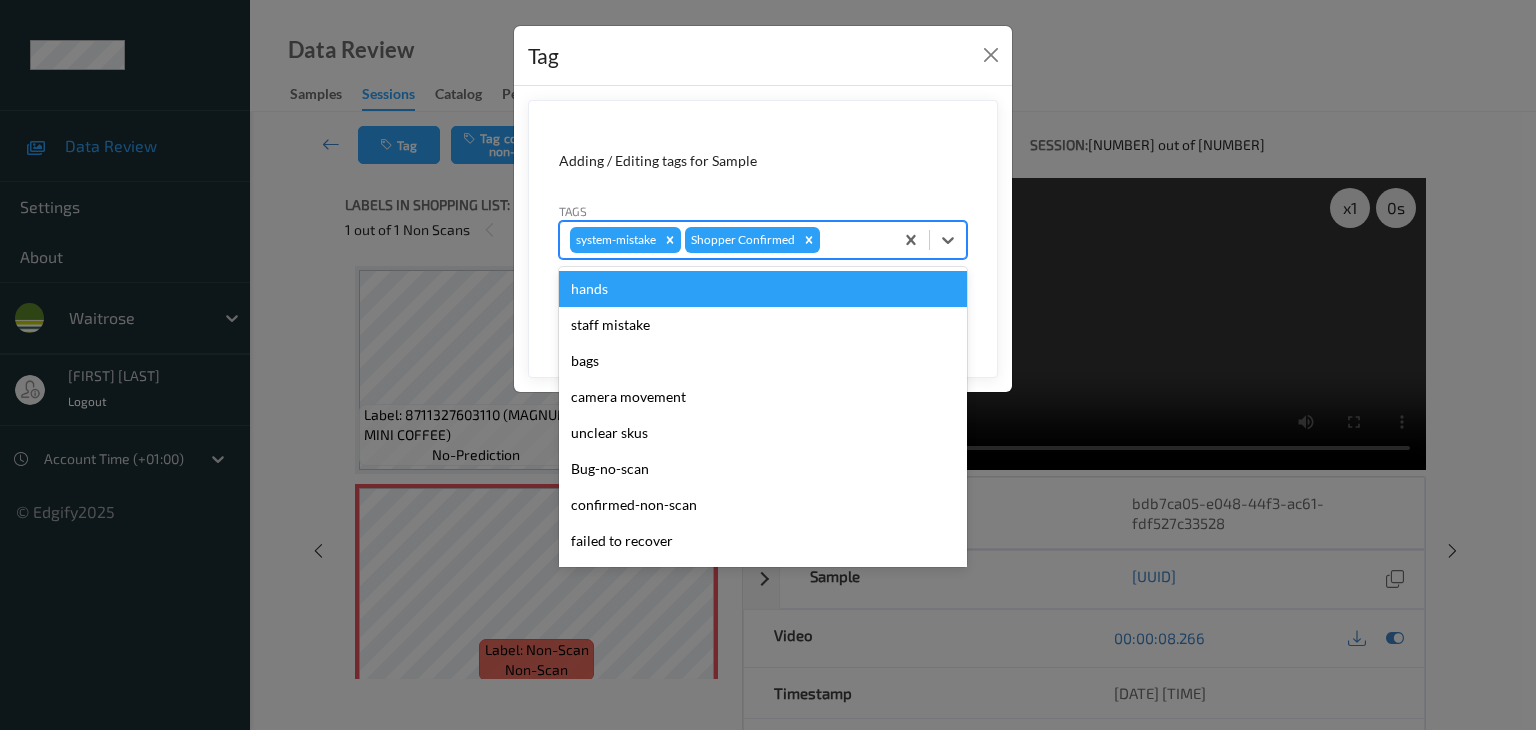 type on "u" 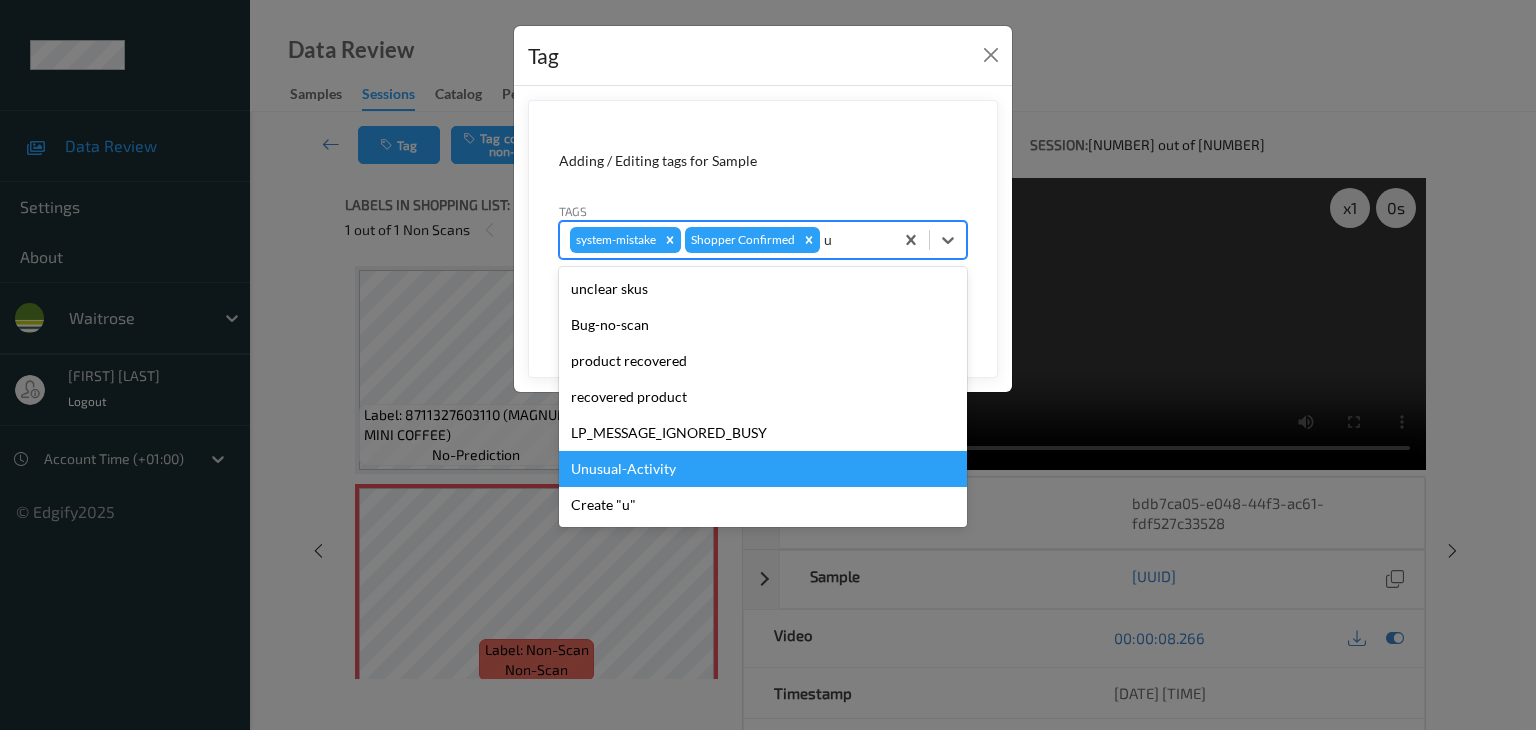 click on "Unusual-Activity" at bounding box center [763, 469] 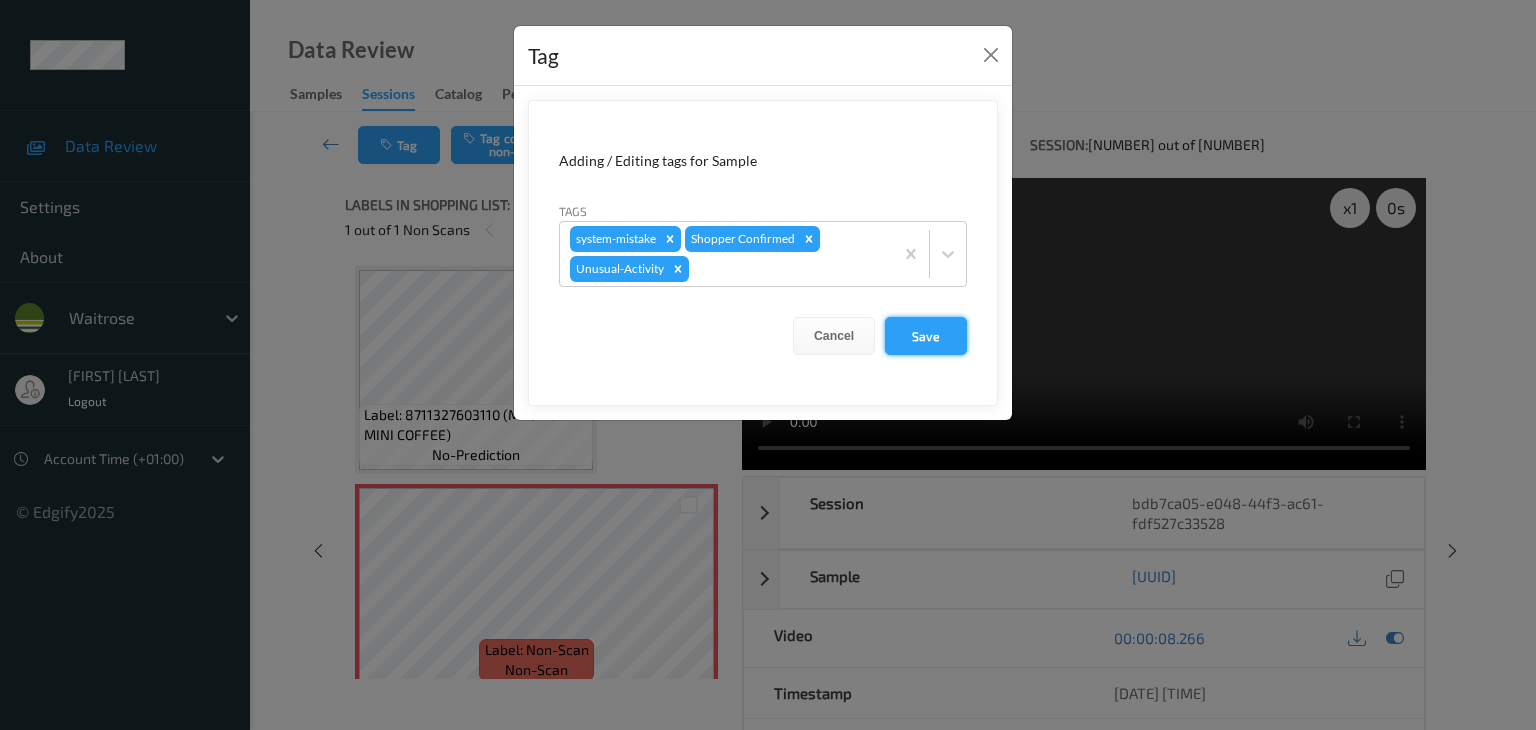 click on "Save" at bounding box center (926, 336) 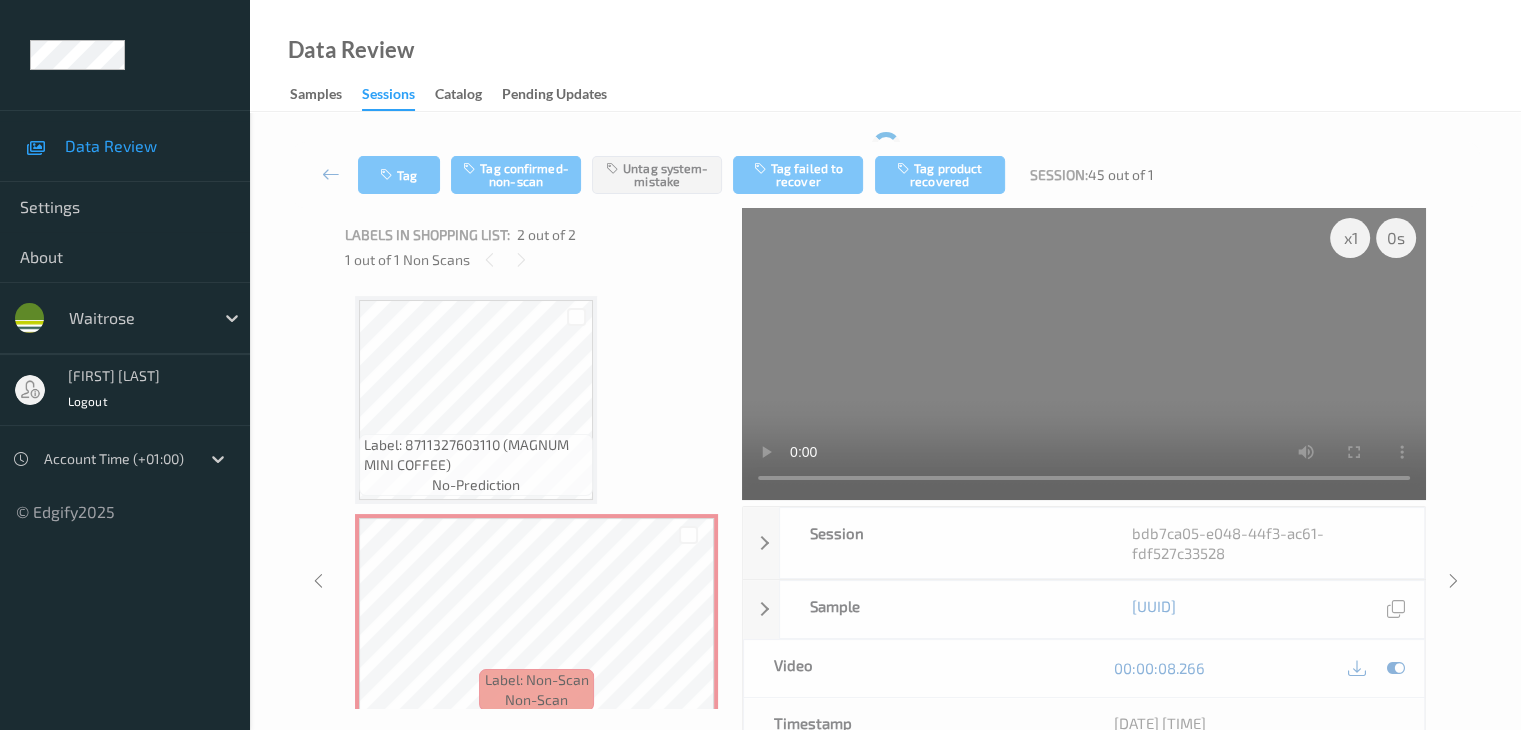 type 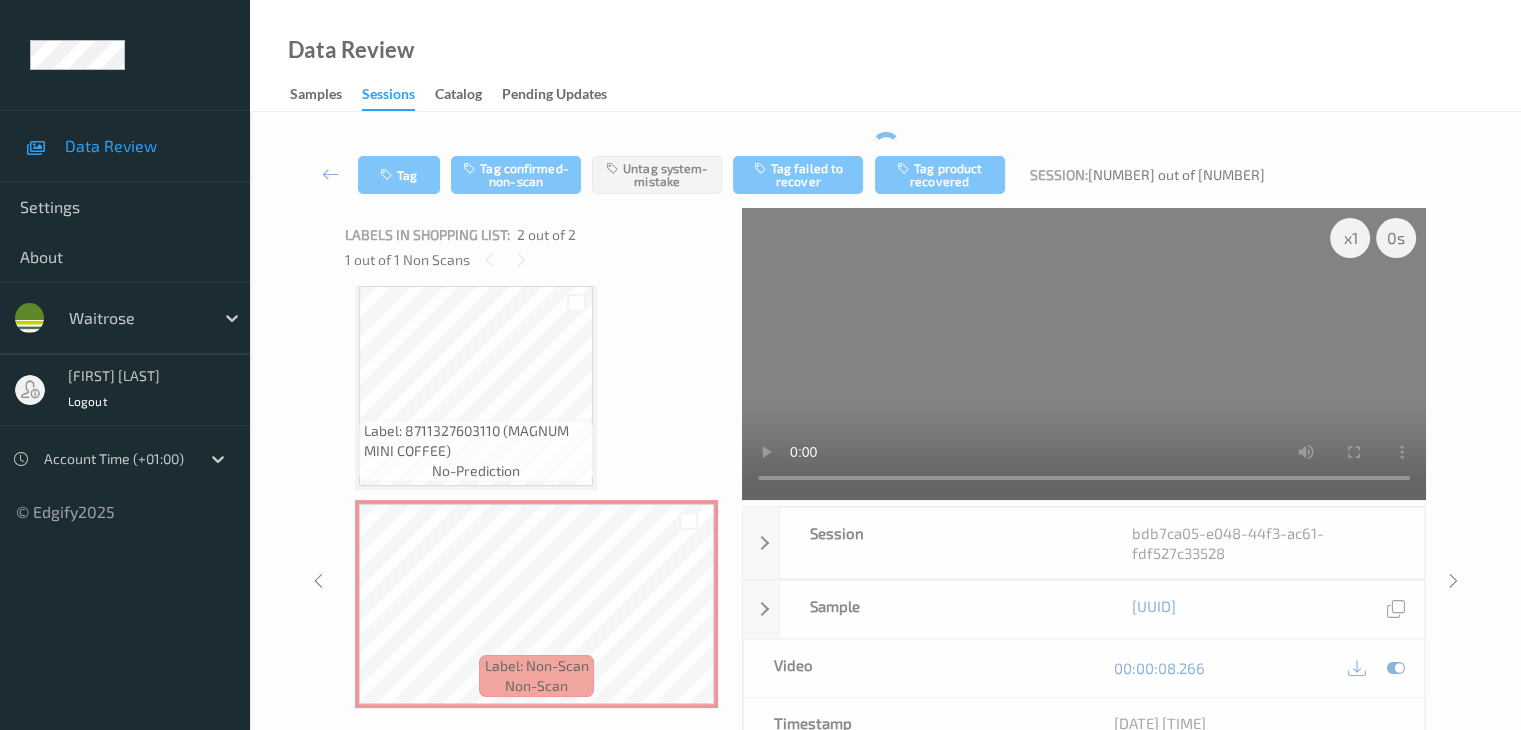 scroll, scrollTop: 24, scrollLeft: 0, axis: vertical 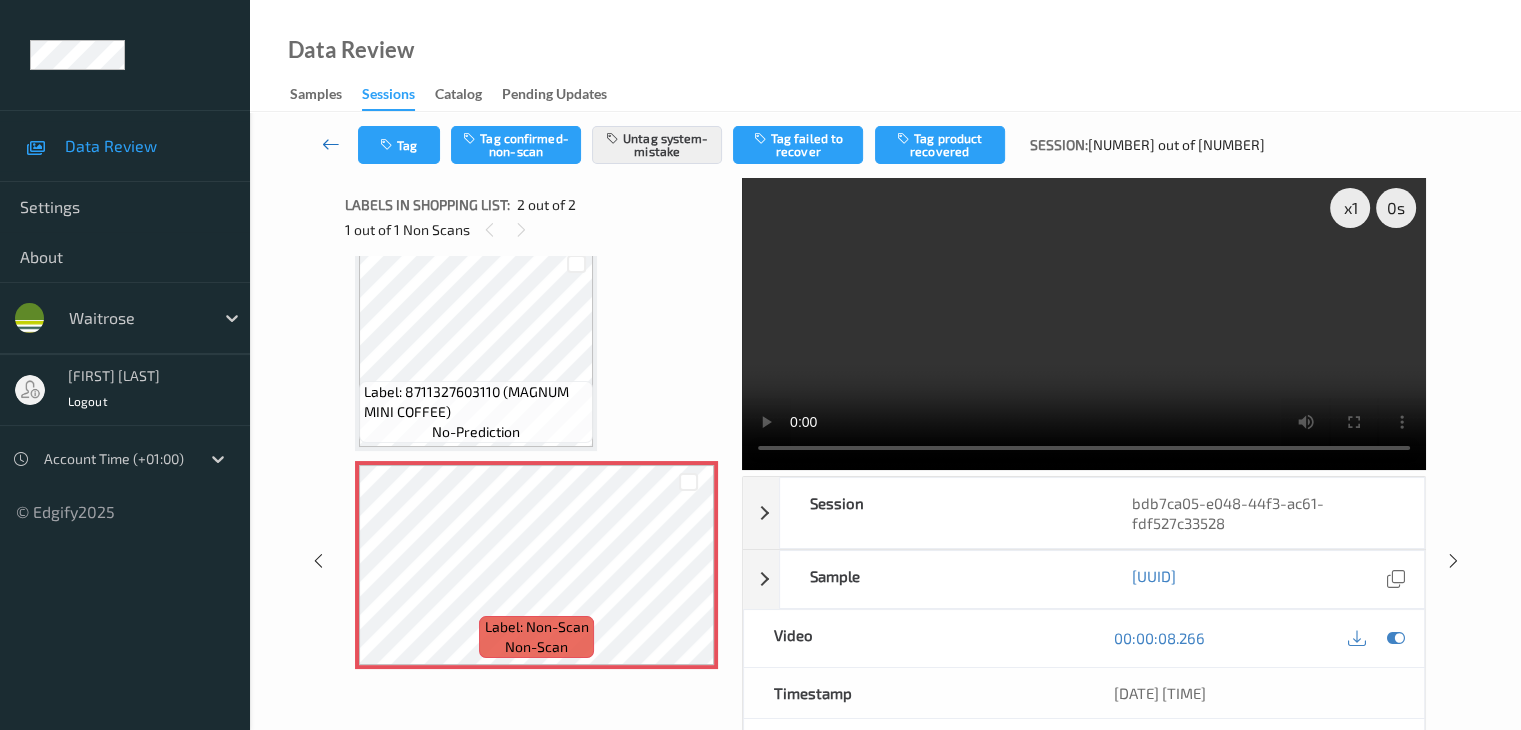 click at bounding box center (331, 144) 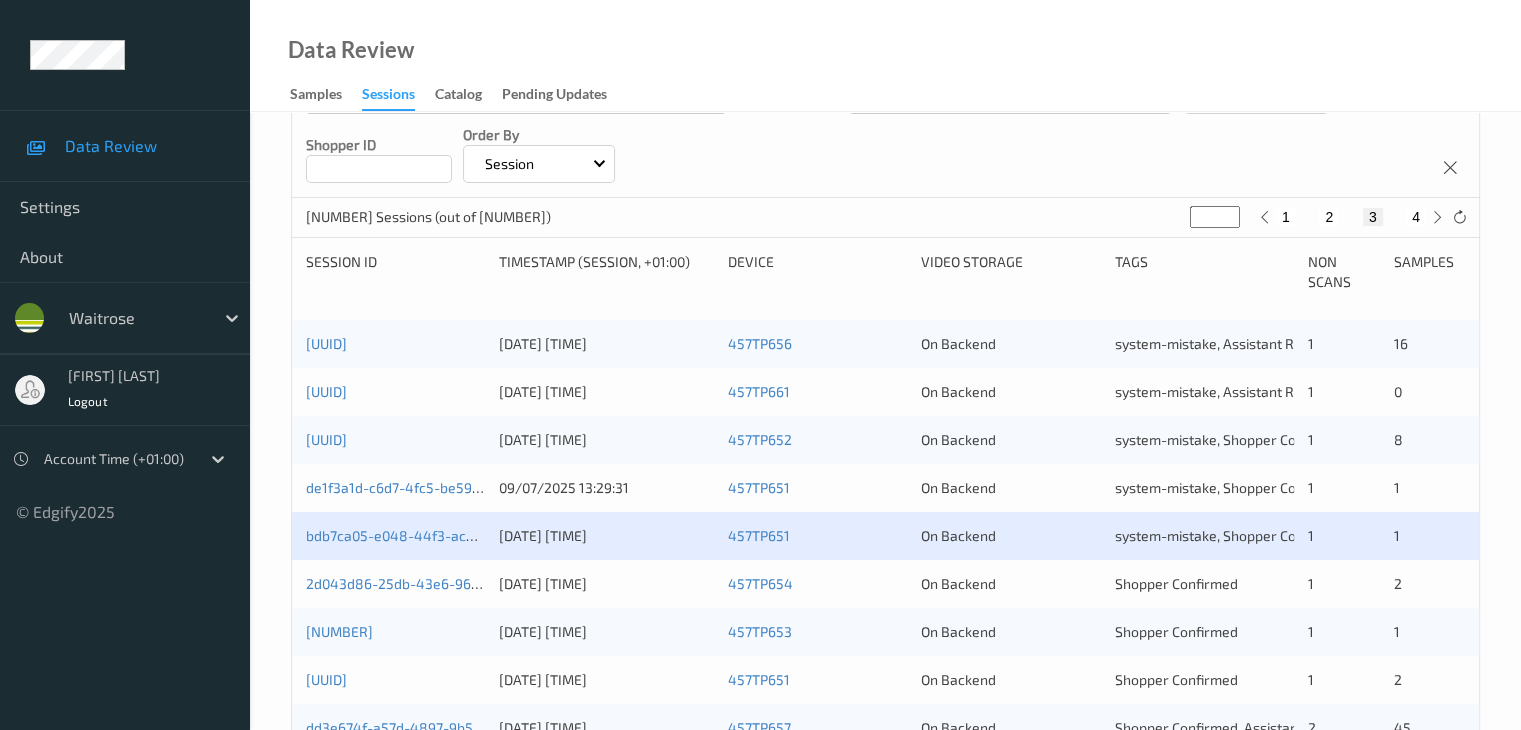 scroll, scrollTop: 500, scrollLeft: 0, axis: vertical 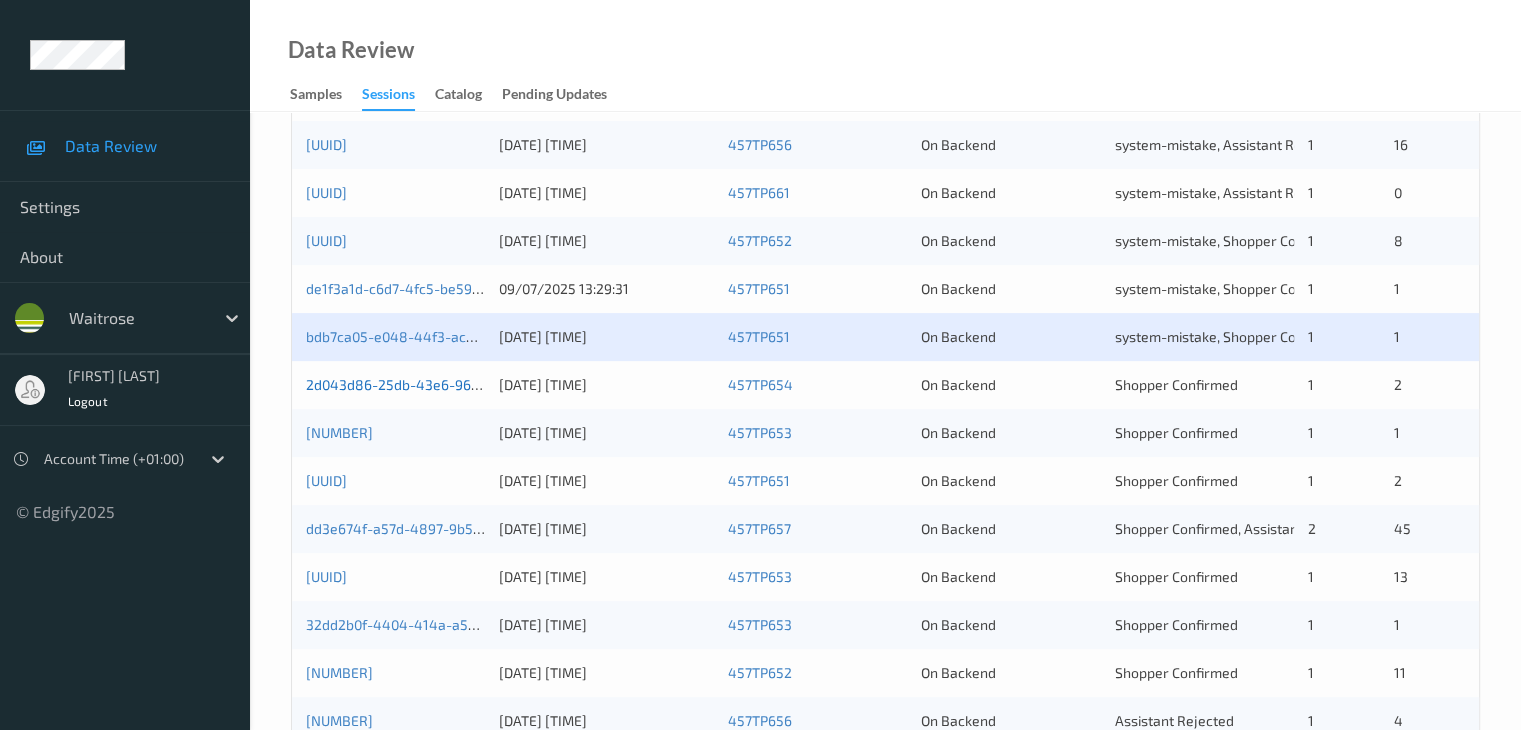 click on "2d043d86-25db-43e6-9648-3a80e20f0f9b" at bounding box center (446, 384) 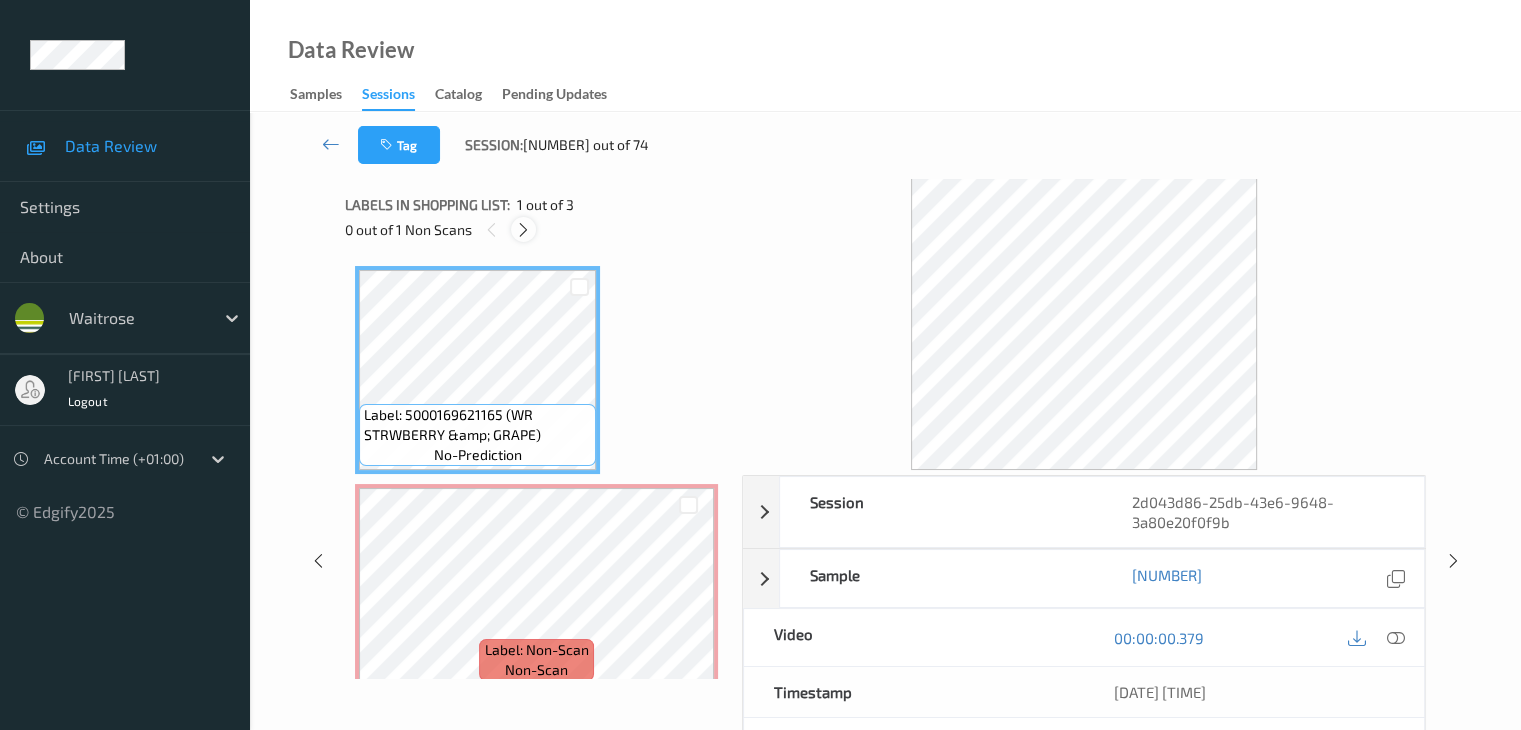 click at bounding box center (523, 230) 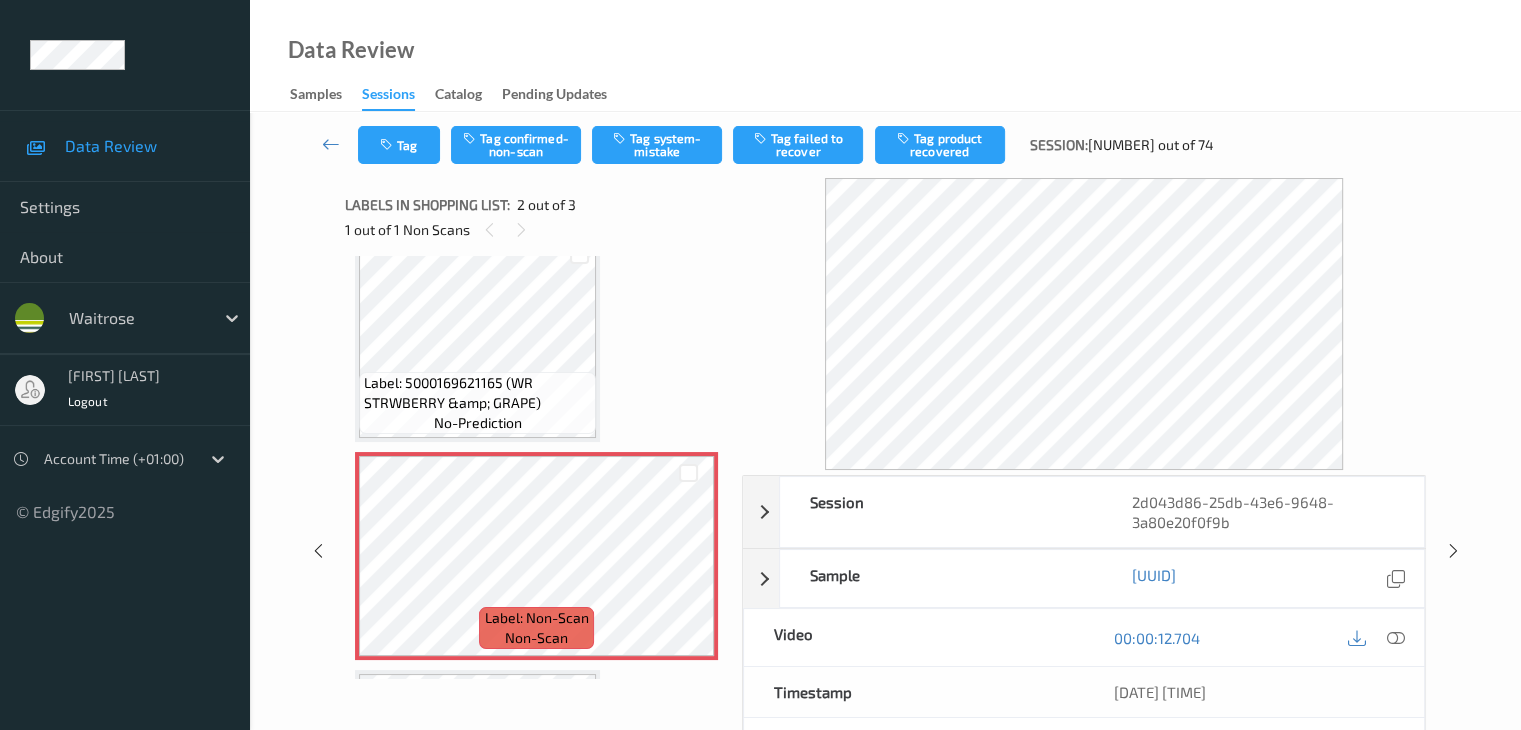 scroll, scrollTop: 10, scrollLeft: 0, axis: vertical 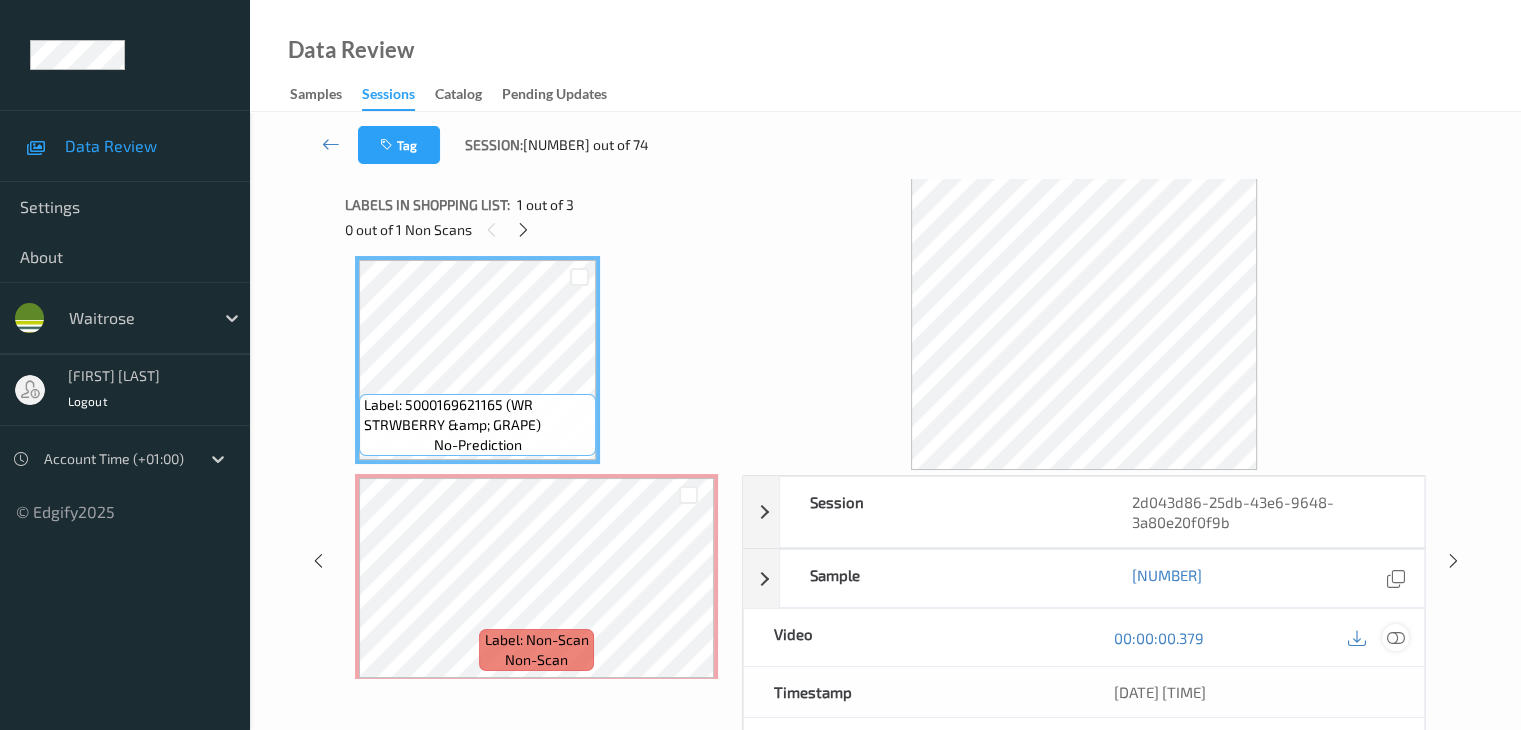 click at bounding box center [1395, 638] 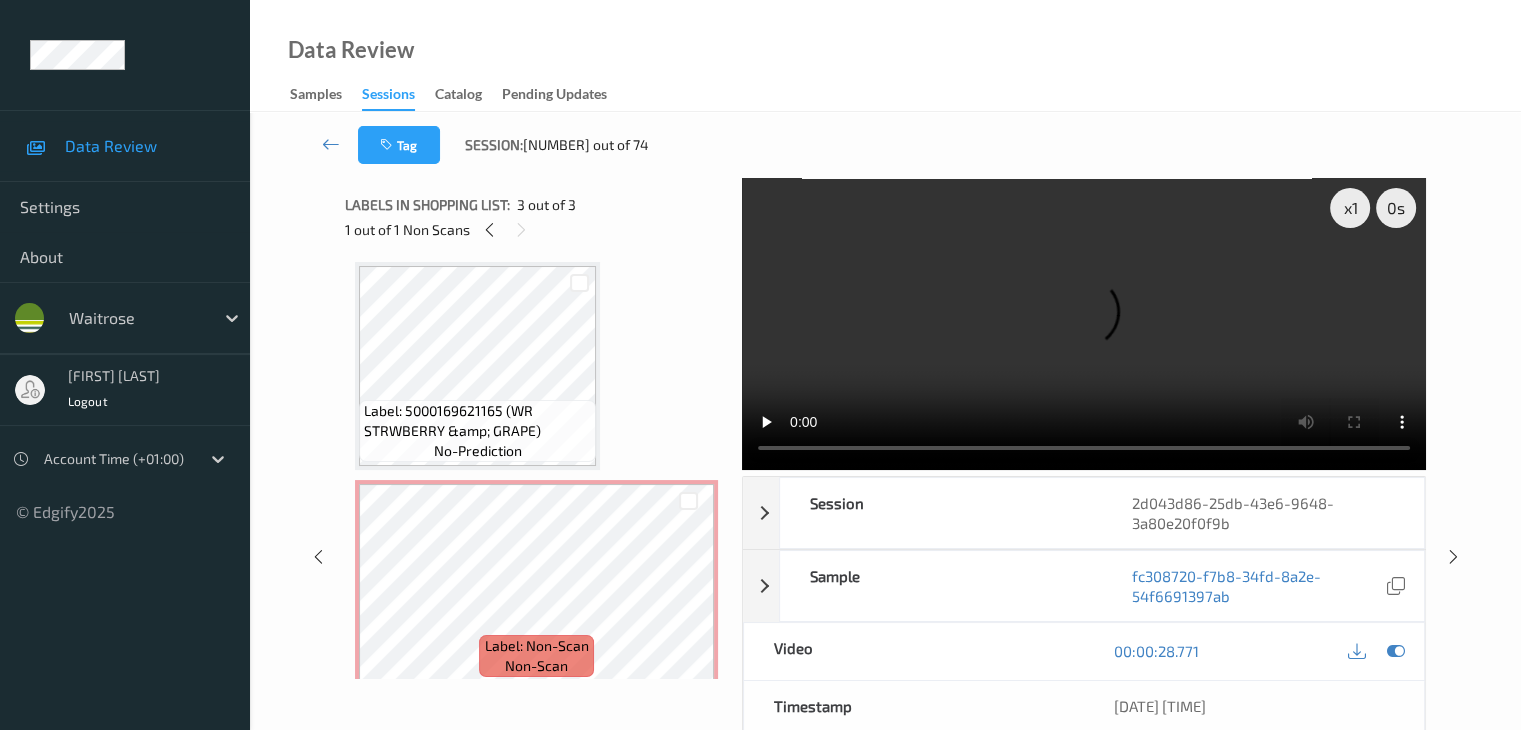 scroll, scrollTop: 0, scrollLeft: 0, axis: both 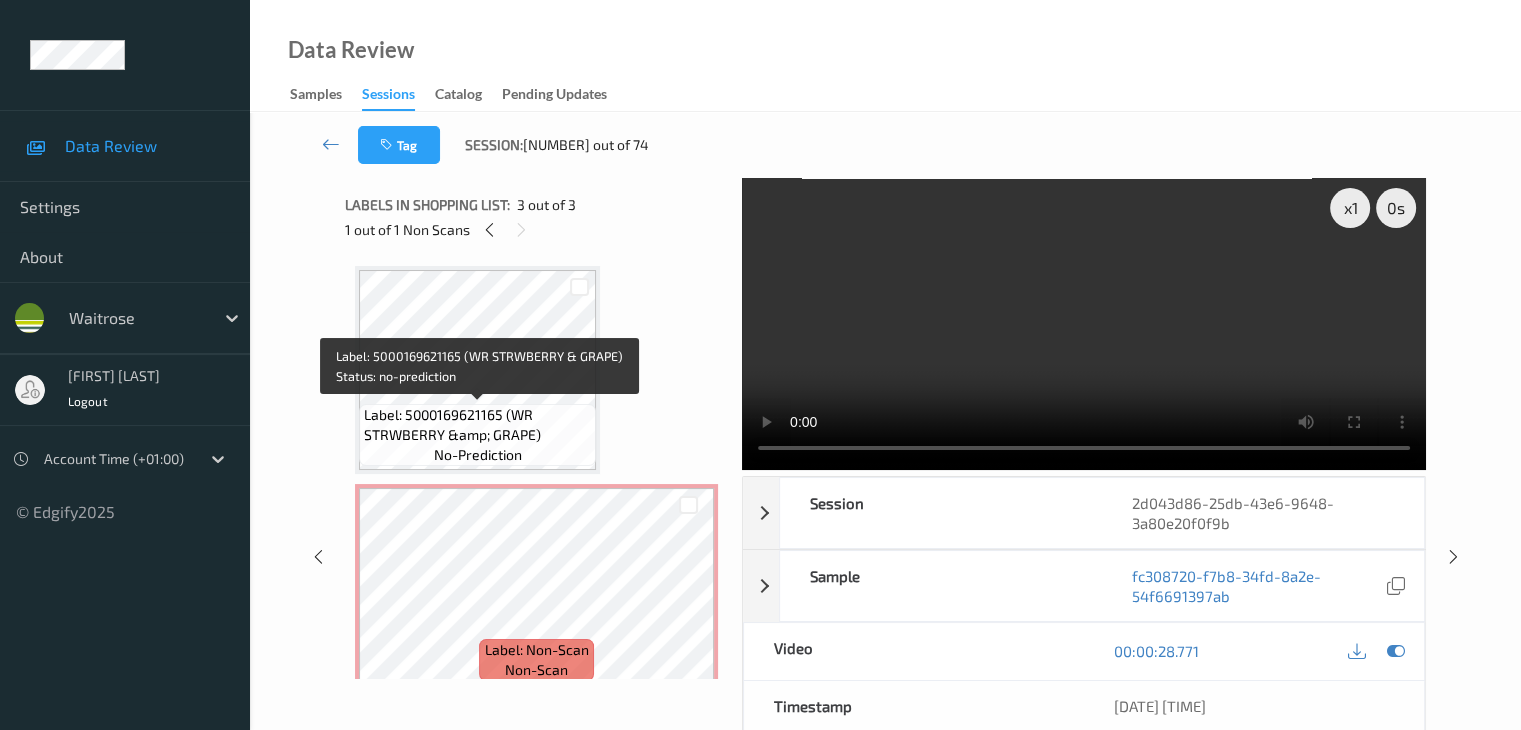 click on "Label: 5000169621165 (WR STRWBERRY &amp; GRAPE)" at bounding box center (477, 425) 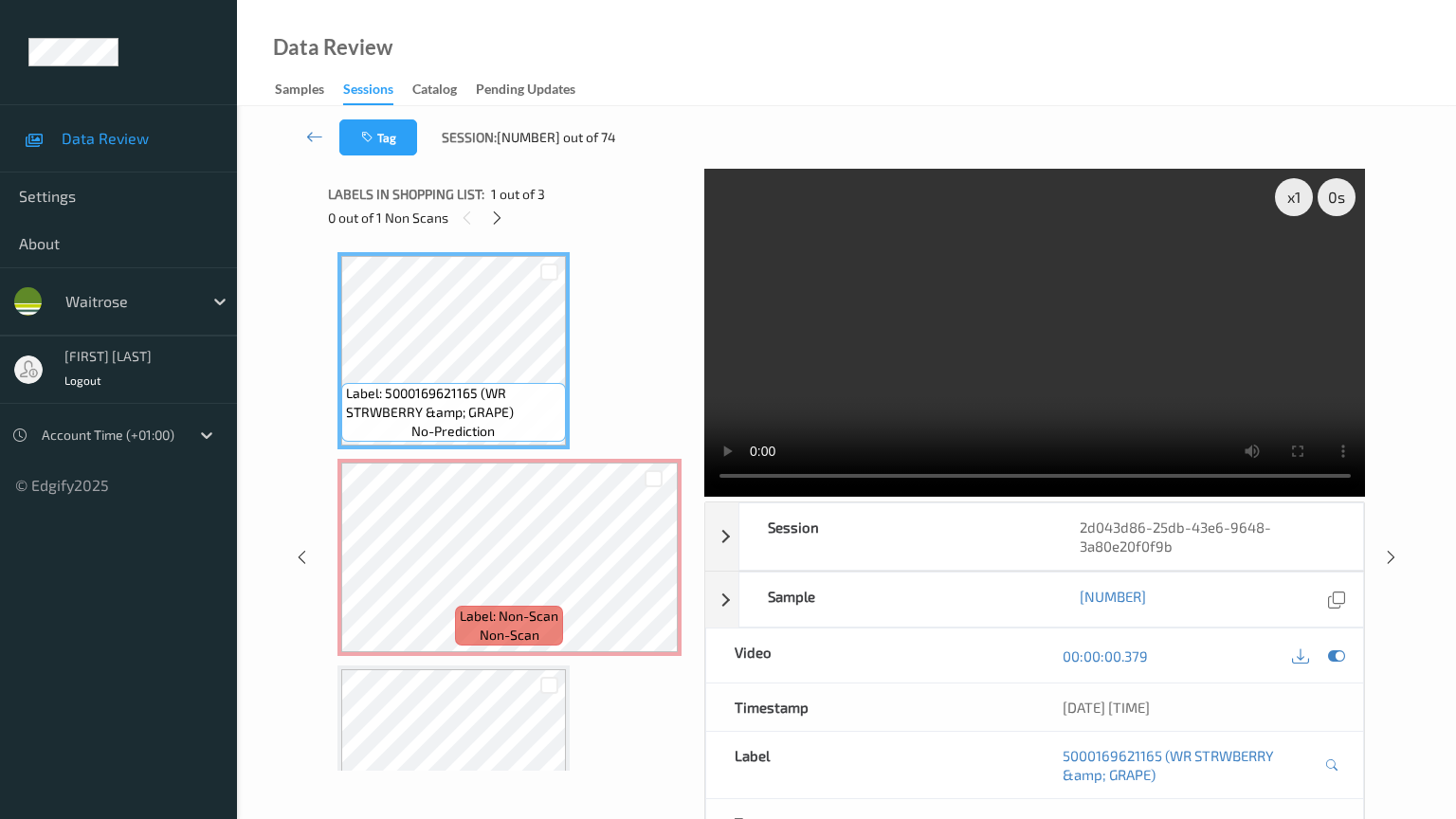 type 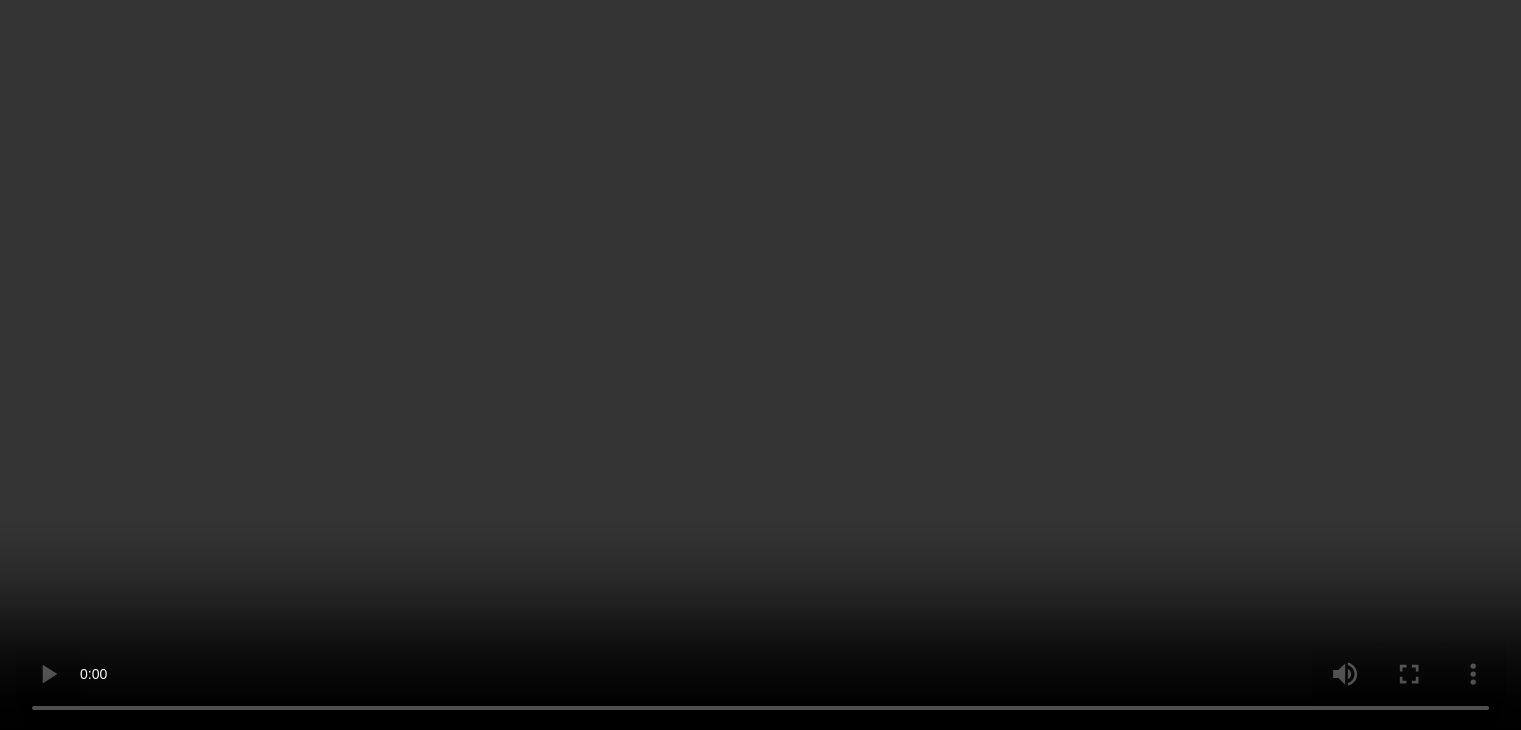 scroll, scrollTop: 241, scrollLeft: 0, axis: vertical 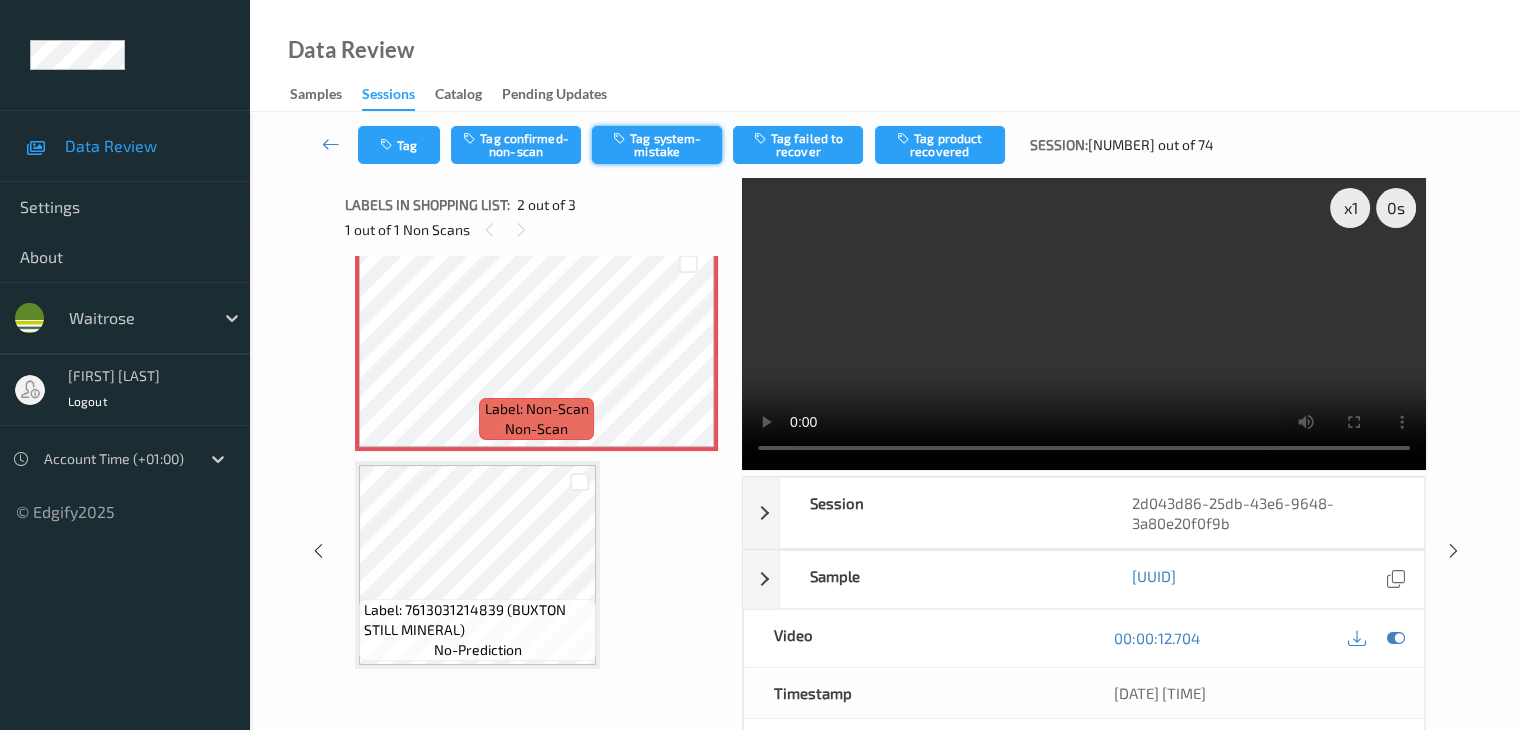 click on "Tag   system-mistake" at bounding box center (657, 145) 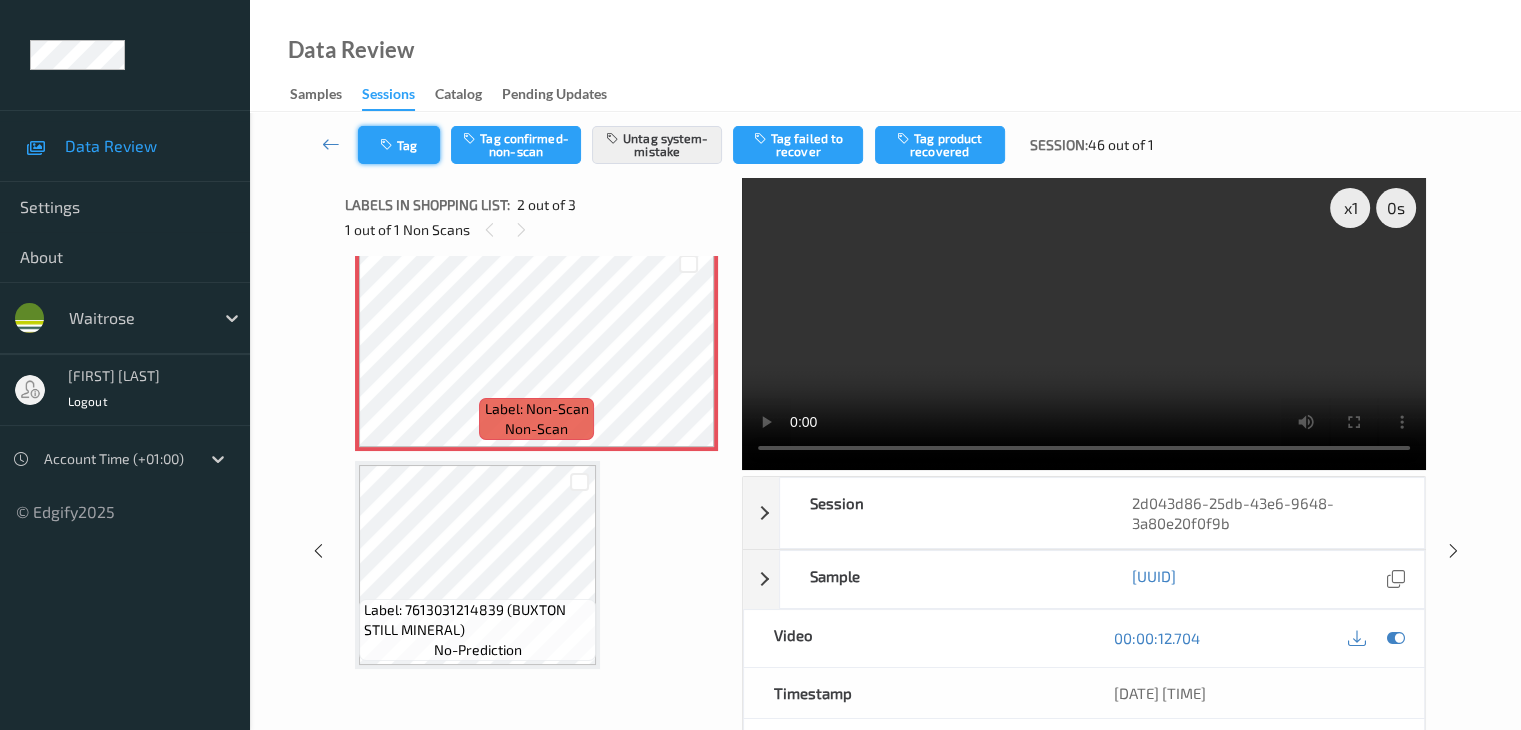 click at bounding box center [388, 145] 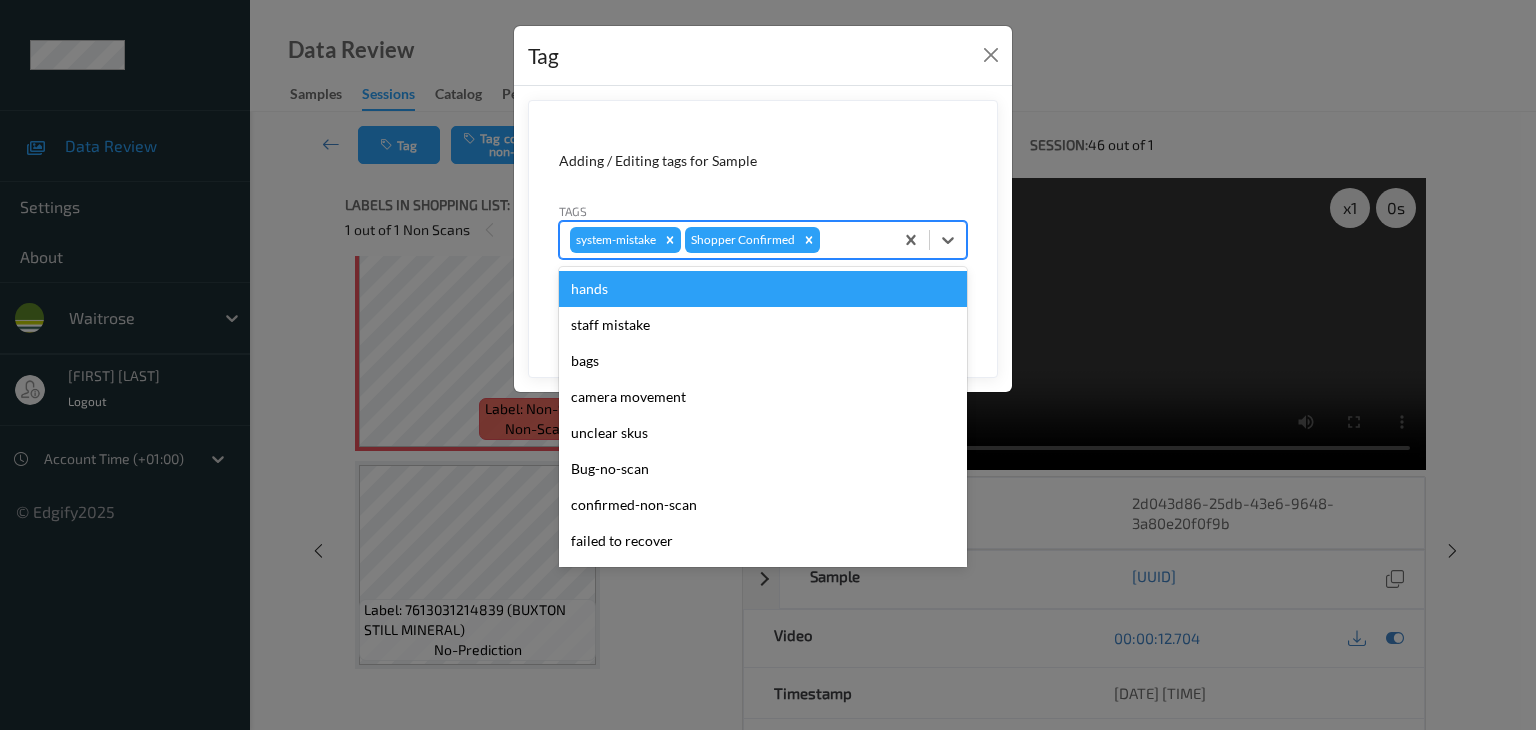 click at bounding box center [853, 240] 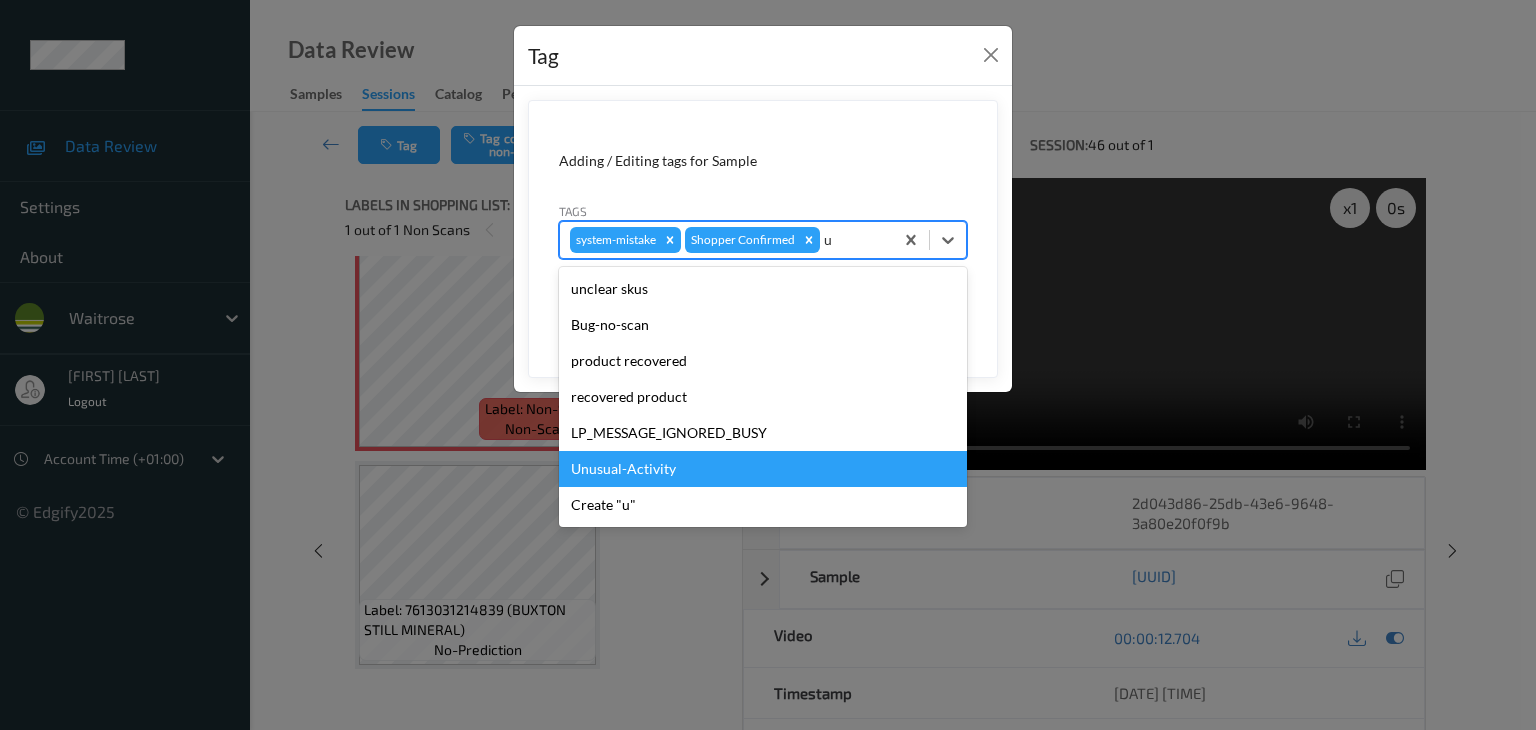 click on "Unusual-Activity" at bounding box center (763, 469) 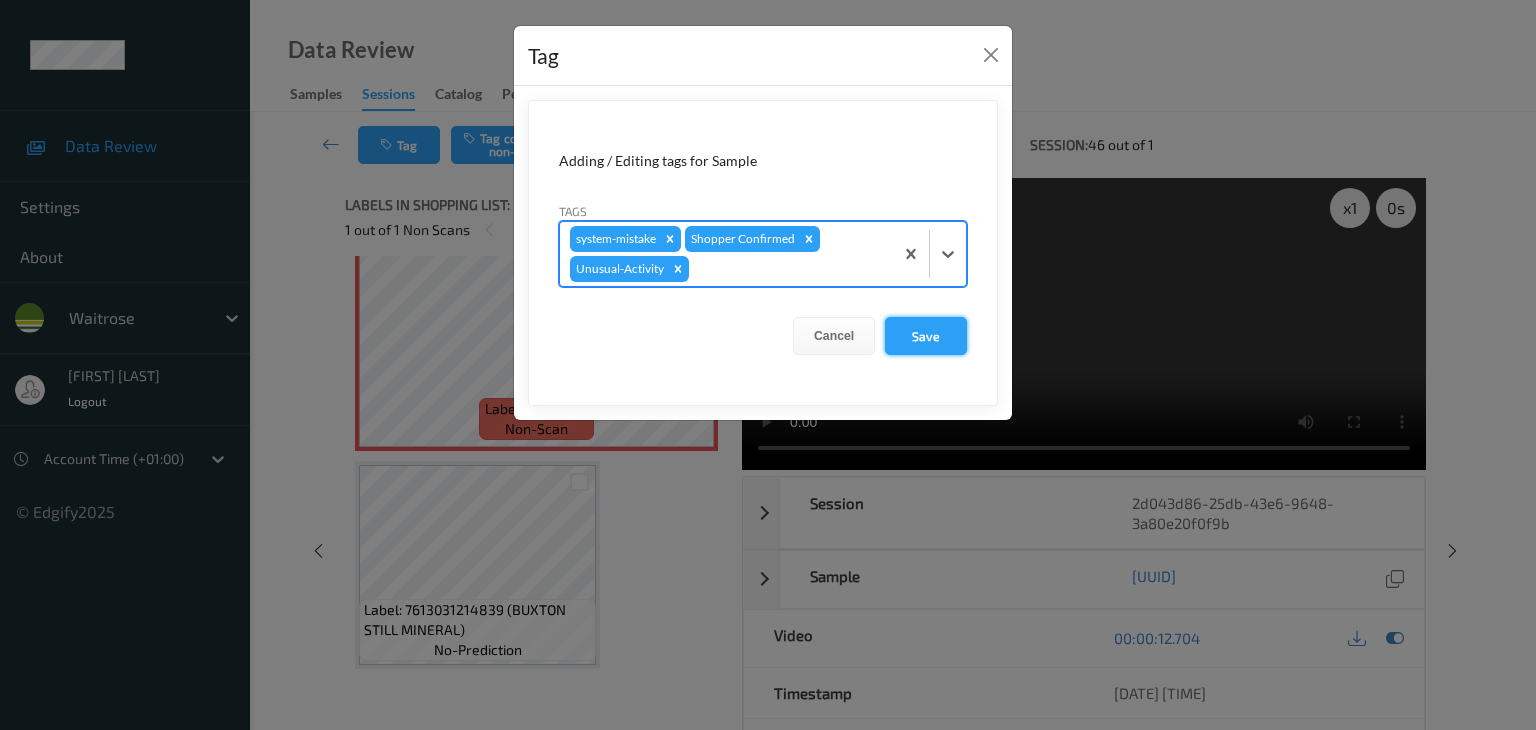click on "Save" at bounding box center (926, 336) 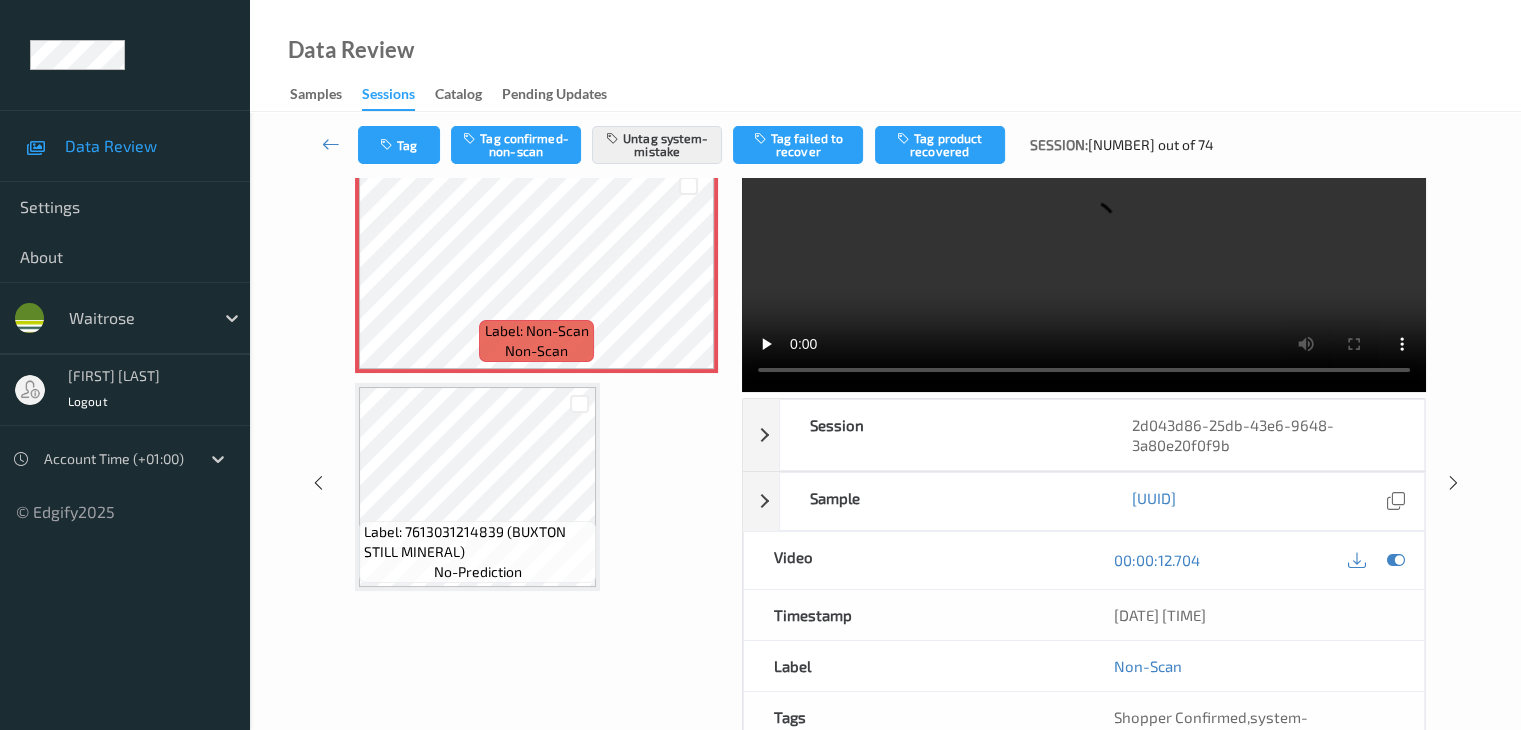 scroll, scrollTop: 0, scrollLeft: 0, axis: both 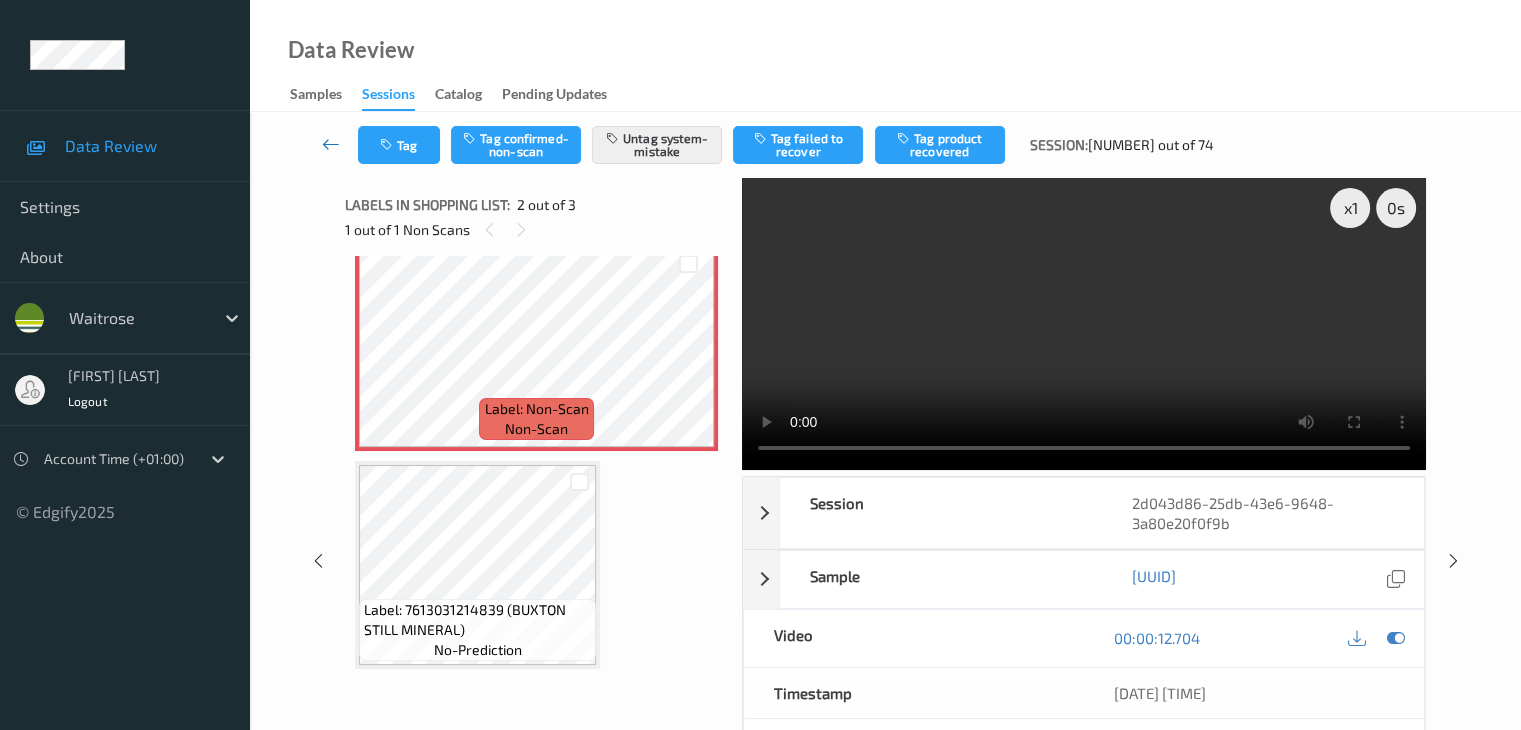 click at bounding box center [331, 144] 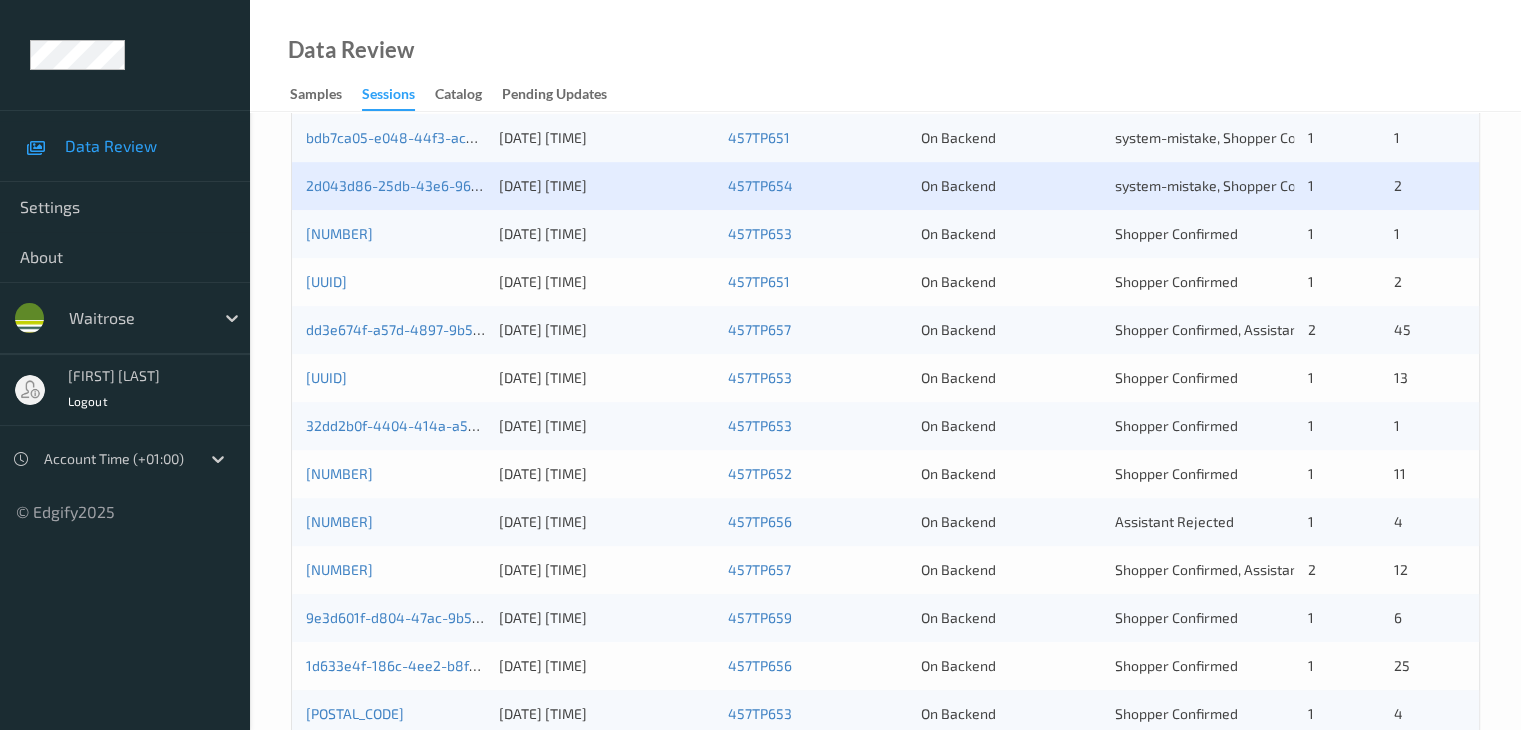 scroll, scrollTop: 700, scrollLeft: 0, axis: vertical 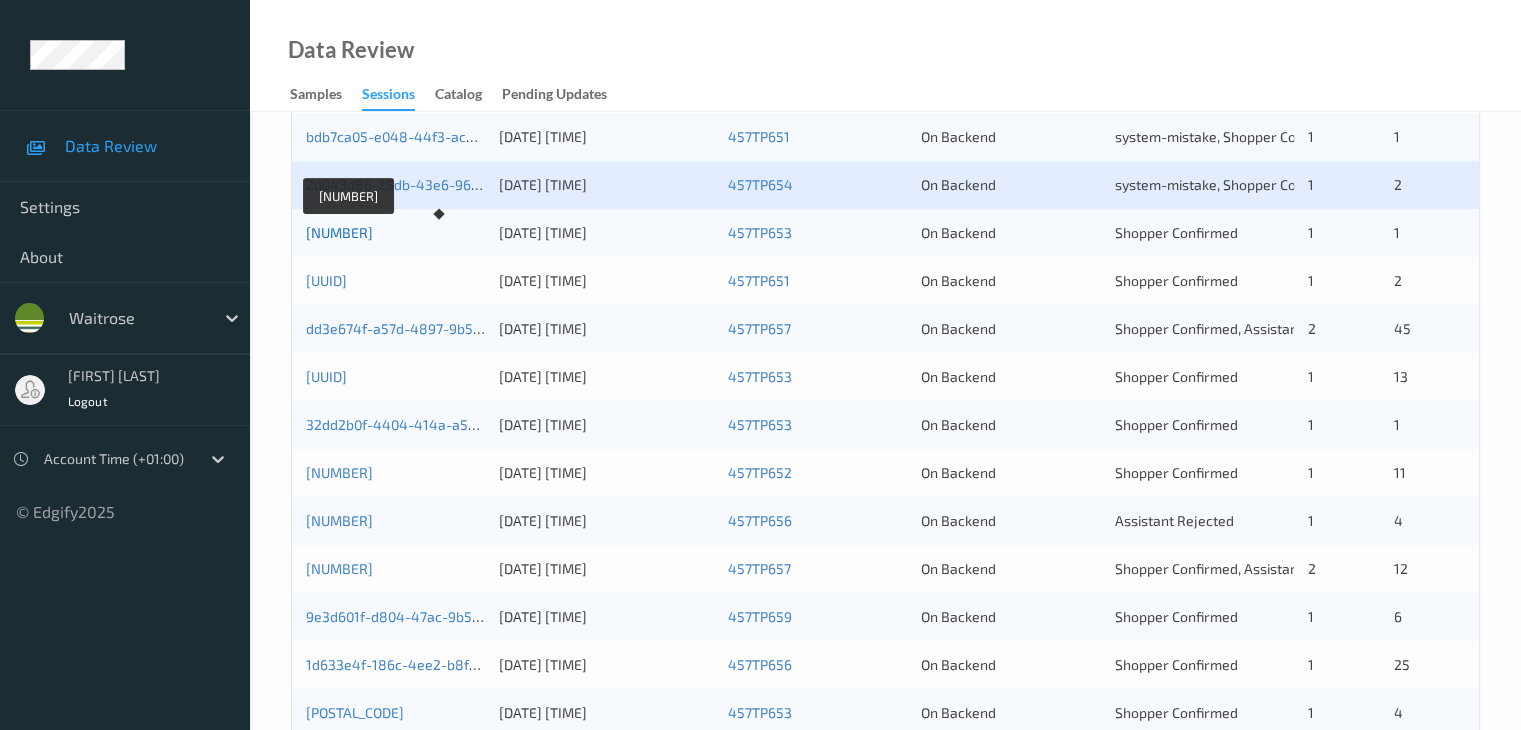 click on "ffb75106-d63d-48f3-b982-dbb562d0fc47" at bounding box center [339, 232] 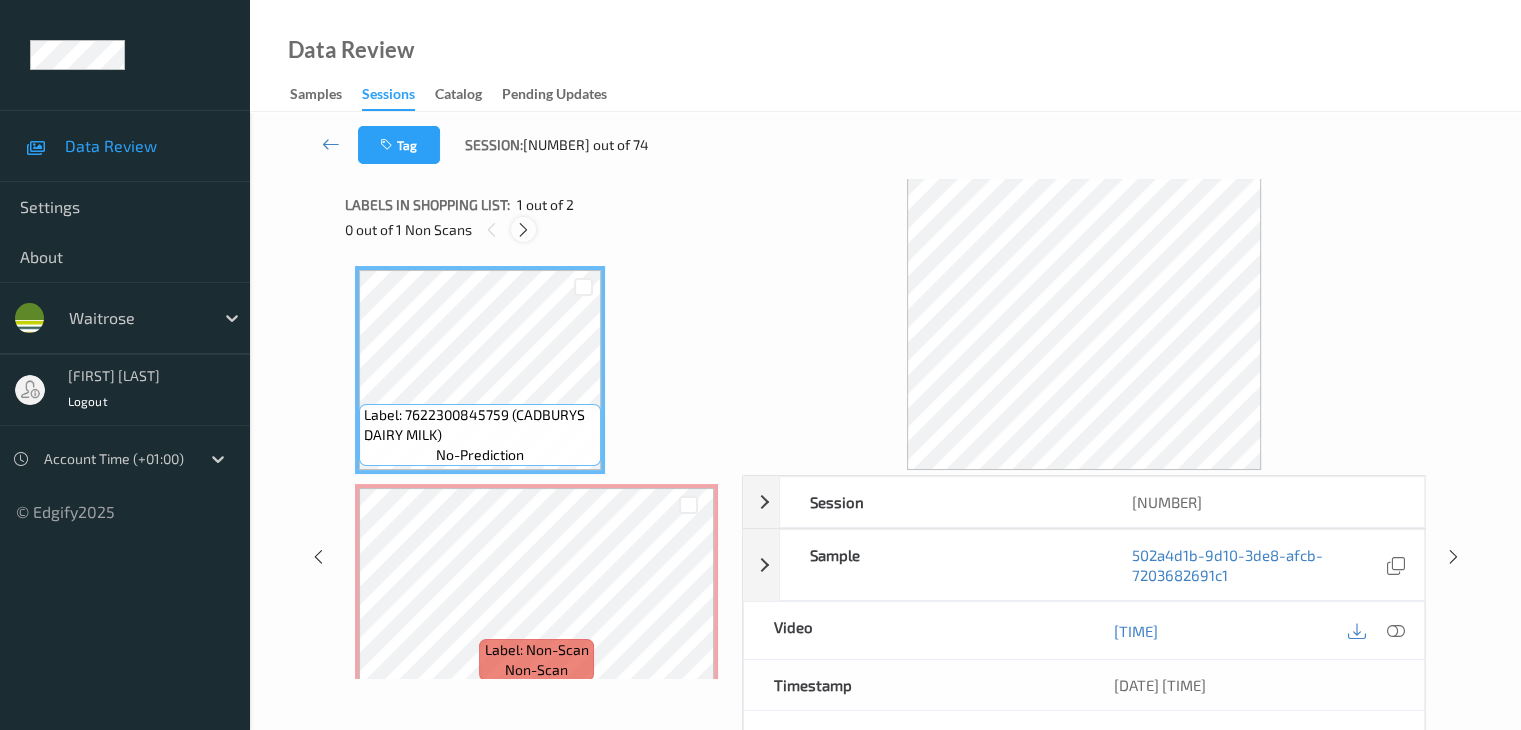 click at bounding box center (523, 230) 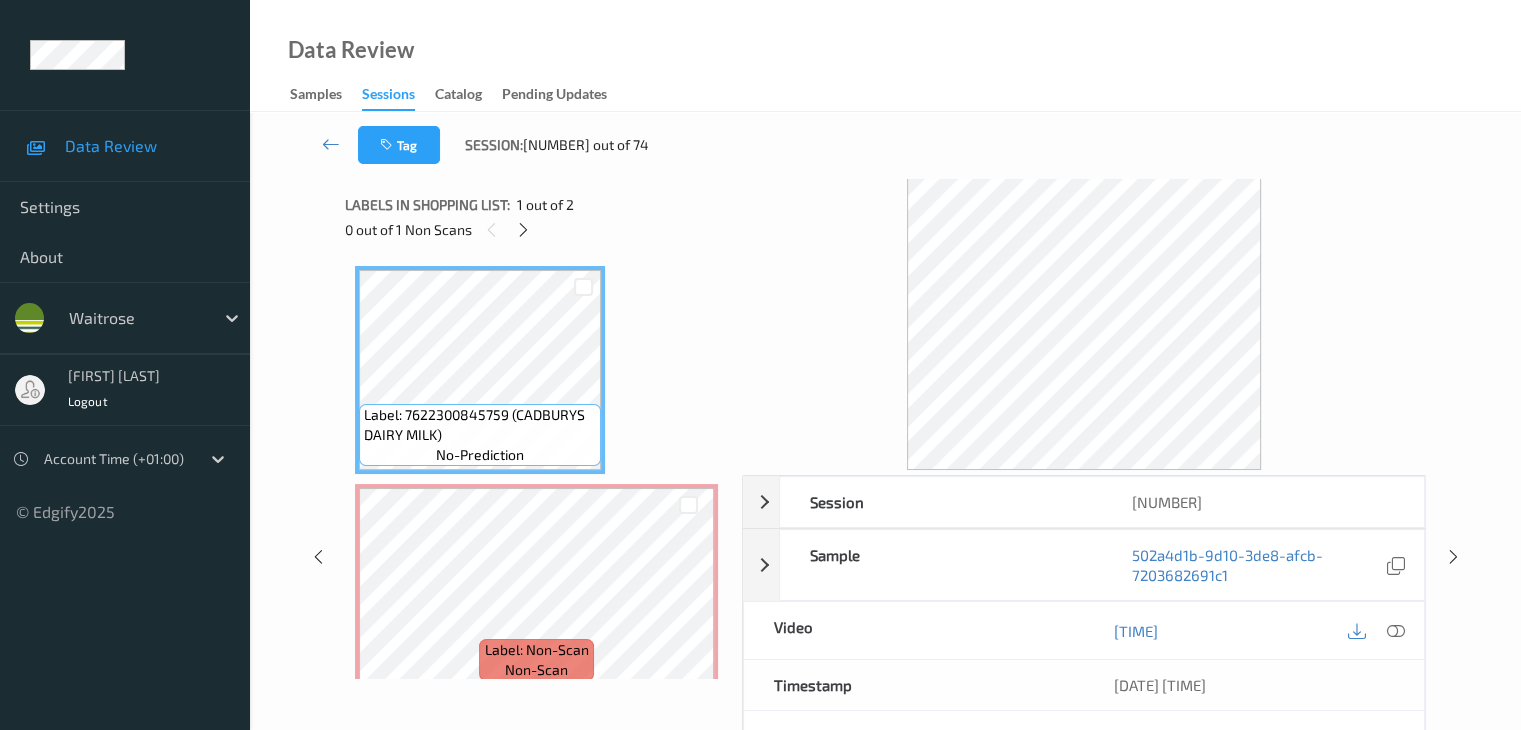 scroll, scrollTop: 10, scrollLeft: 0, axis: vertical 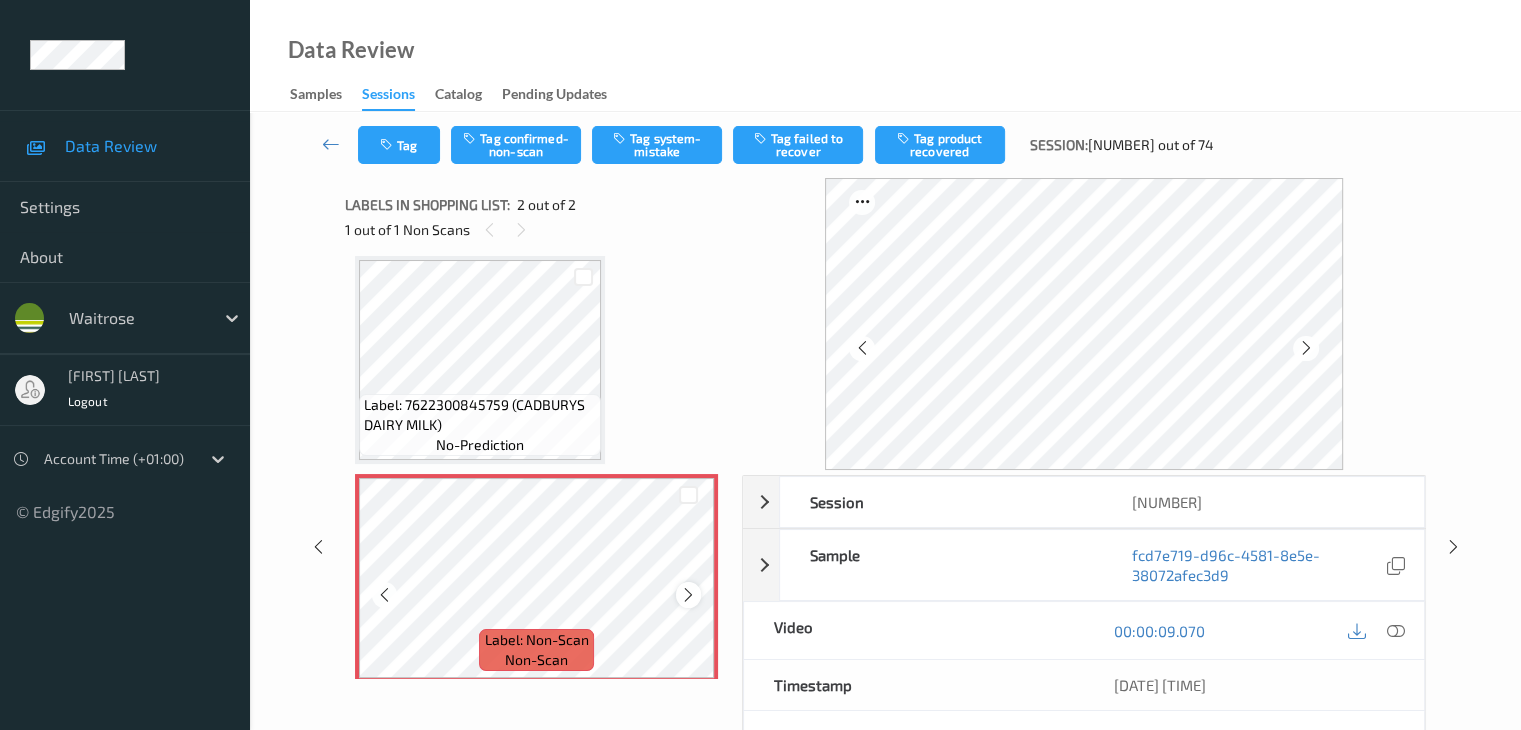 click at bounding box center (688, 595) 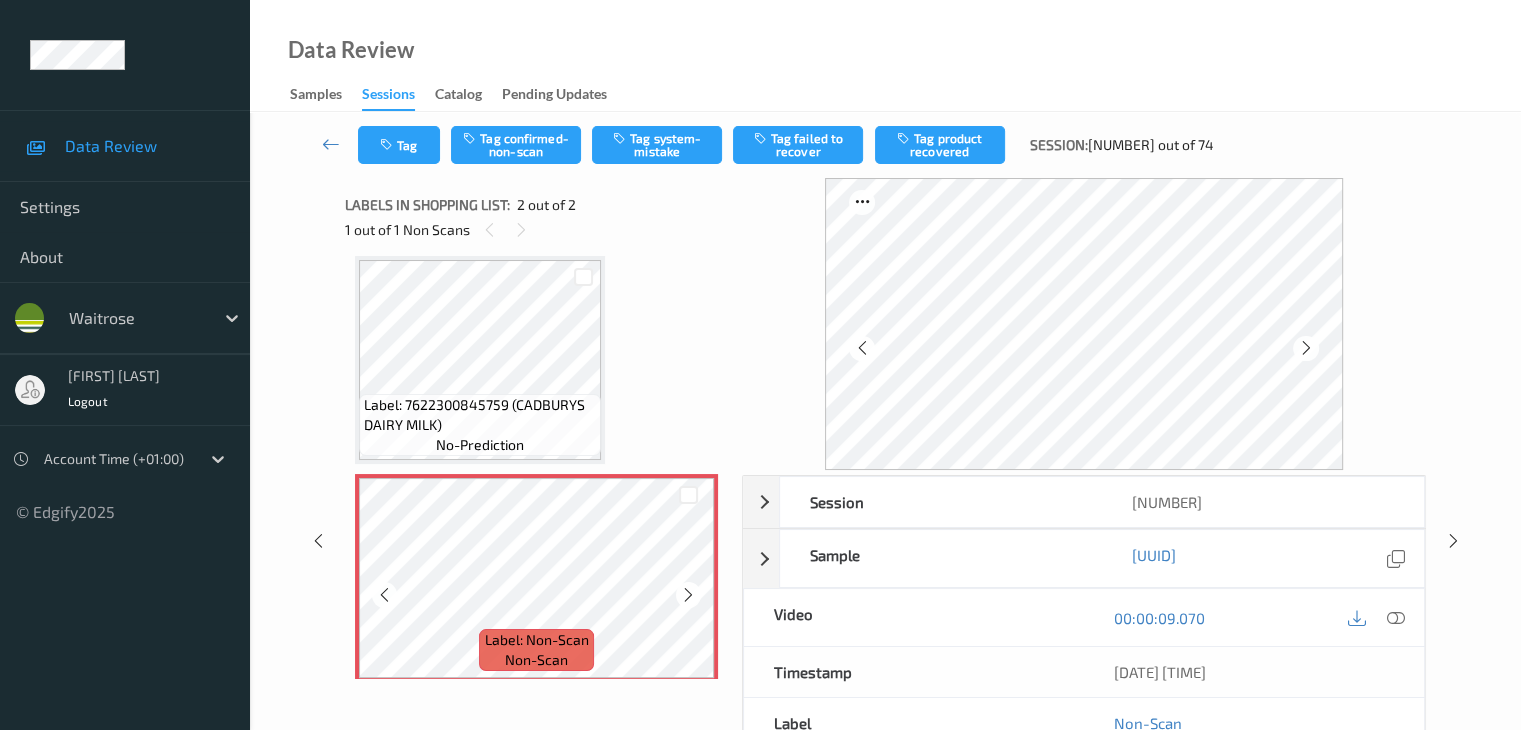 click at bounding box center (688, 595) 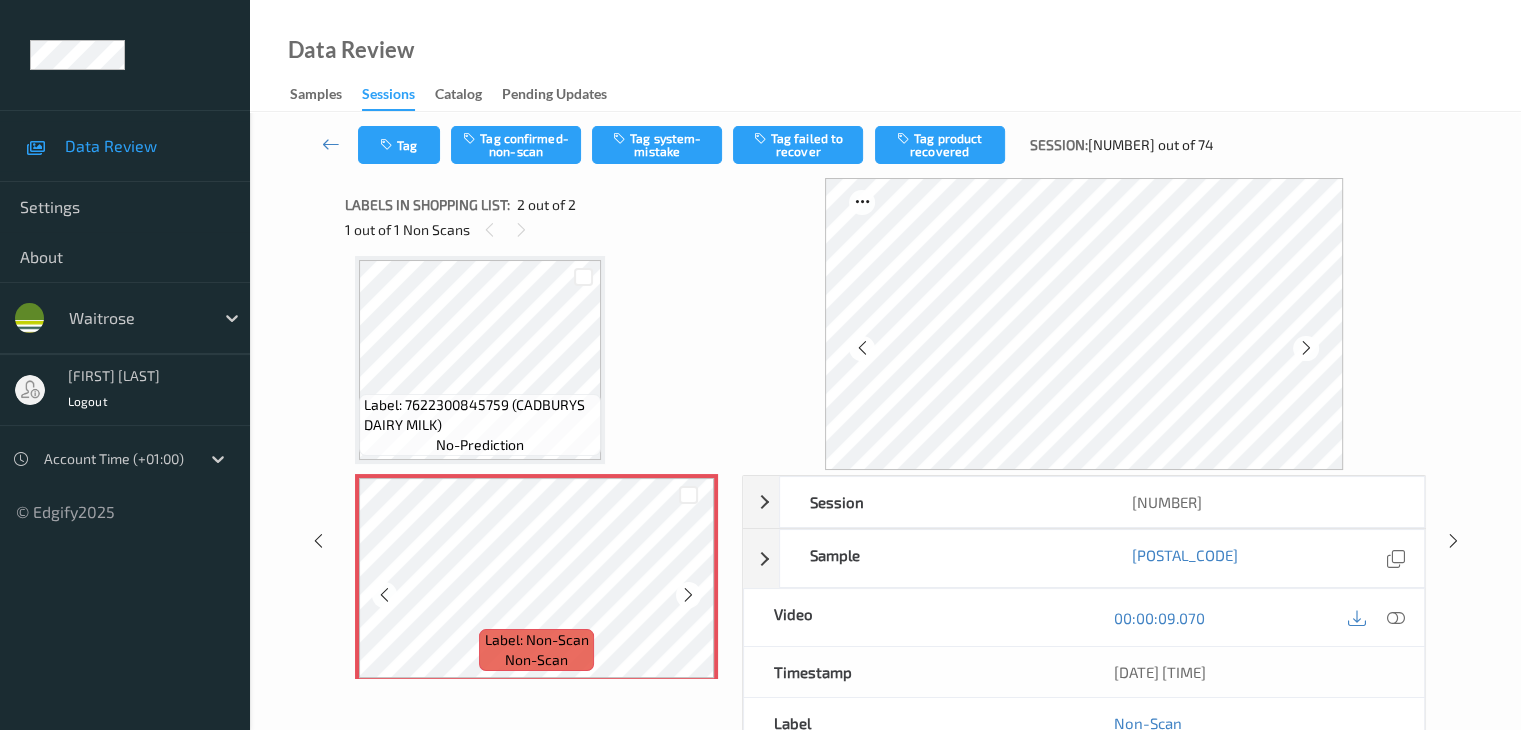 click at bounding box center (688, 595) 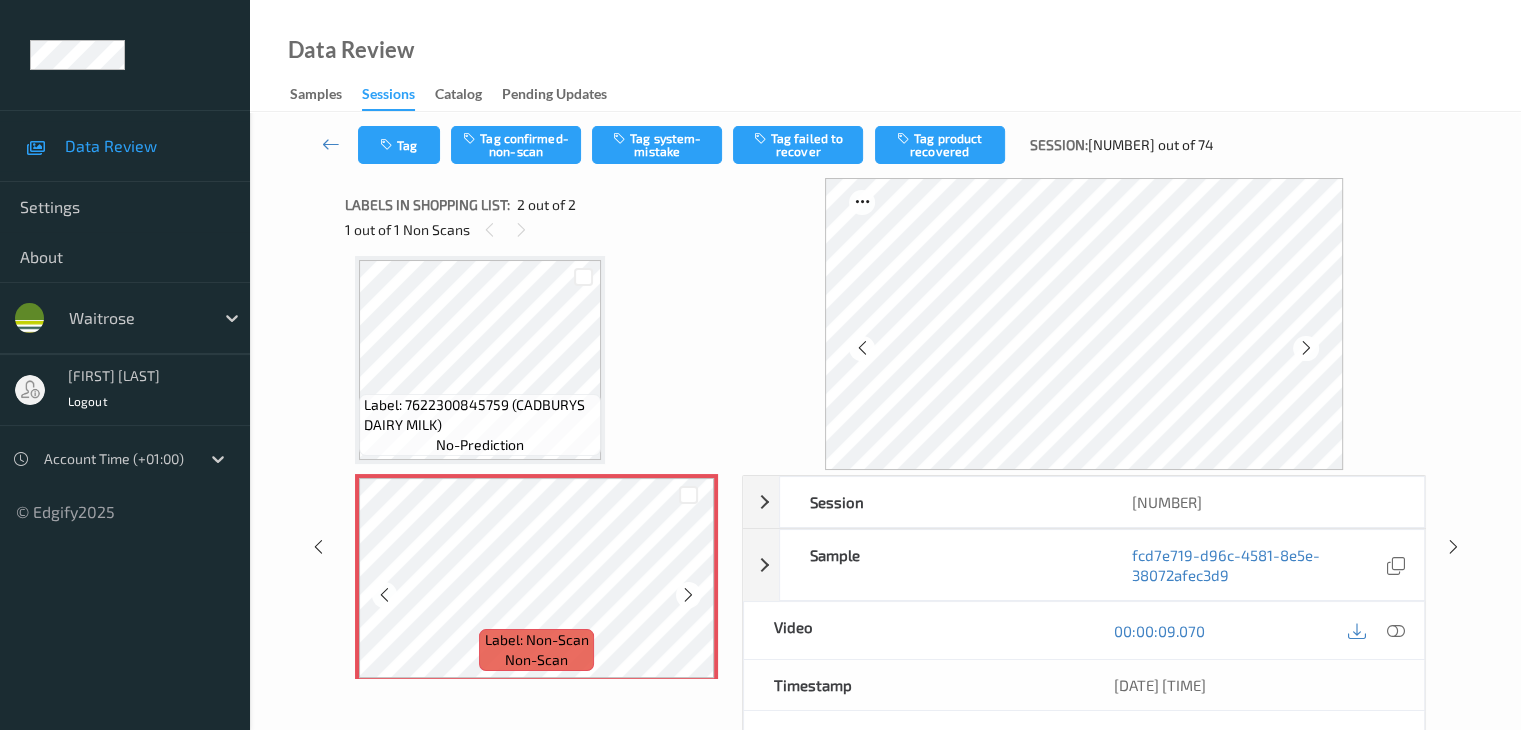 click at bounding box center (688, 595) 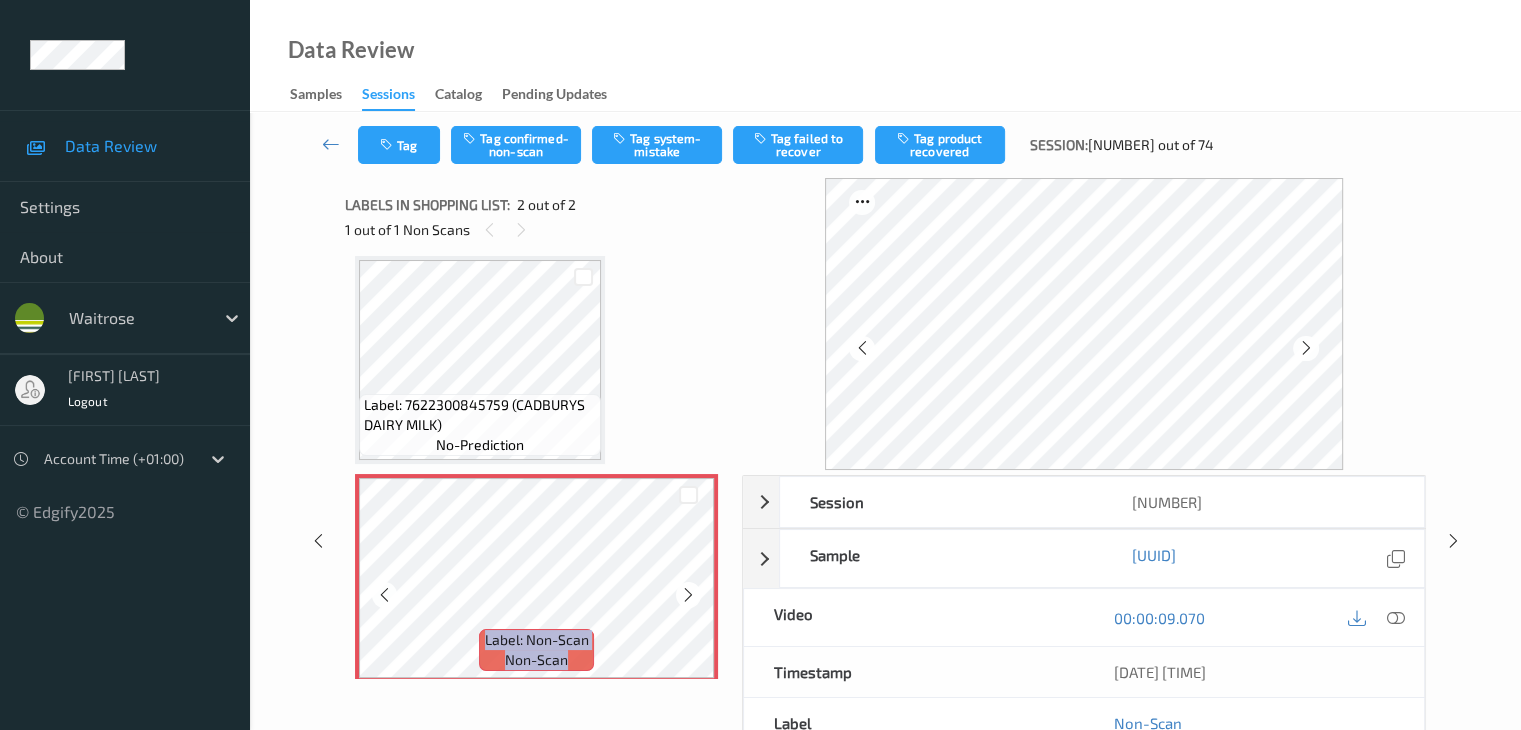 click at bounding box center [688, 595] 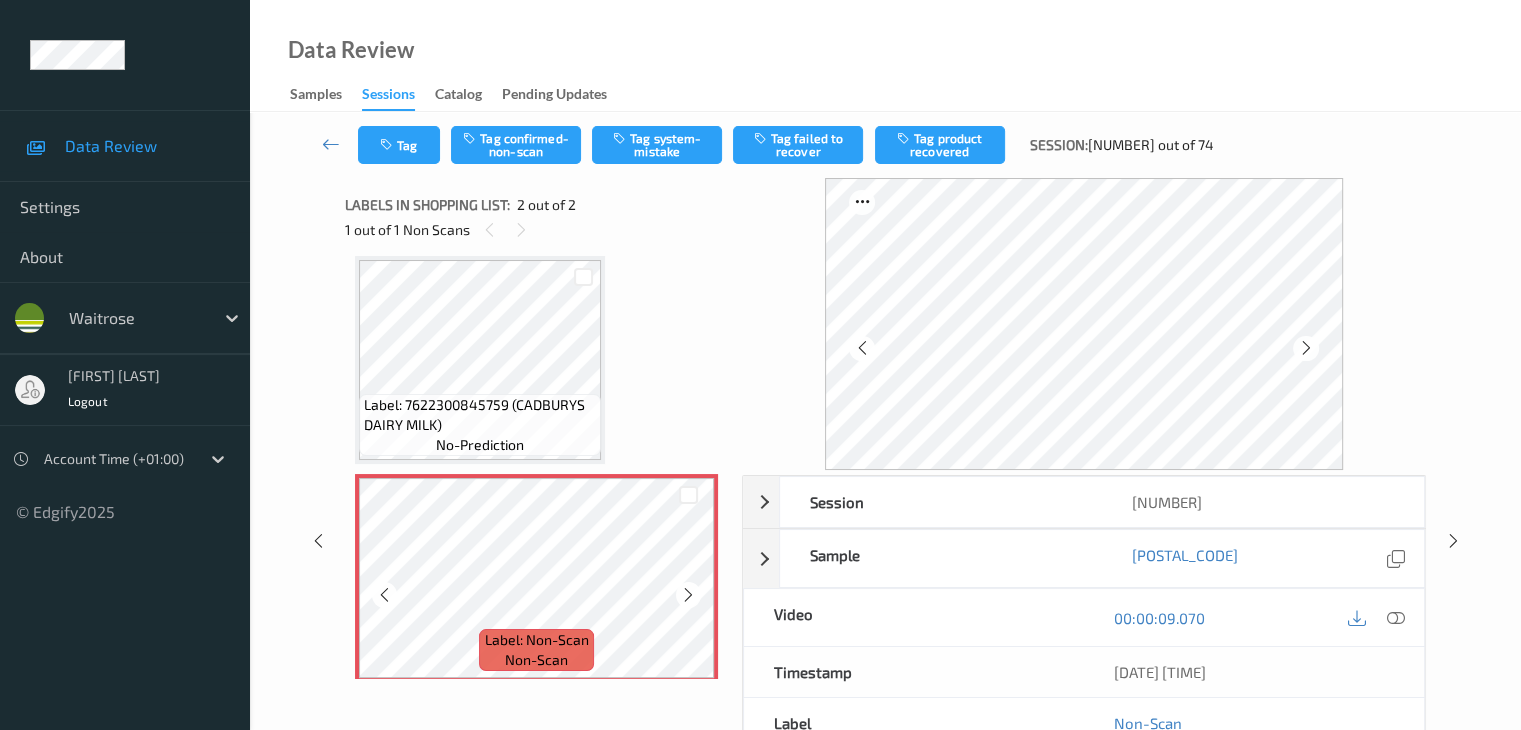 click at bounding box center [688, 595] 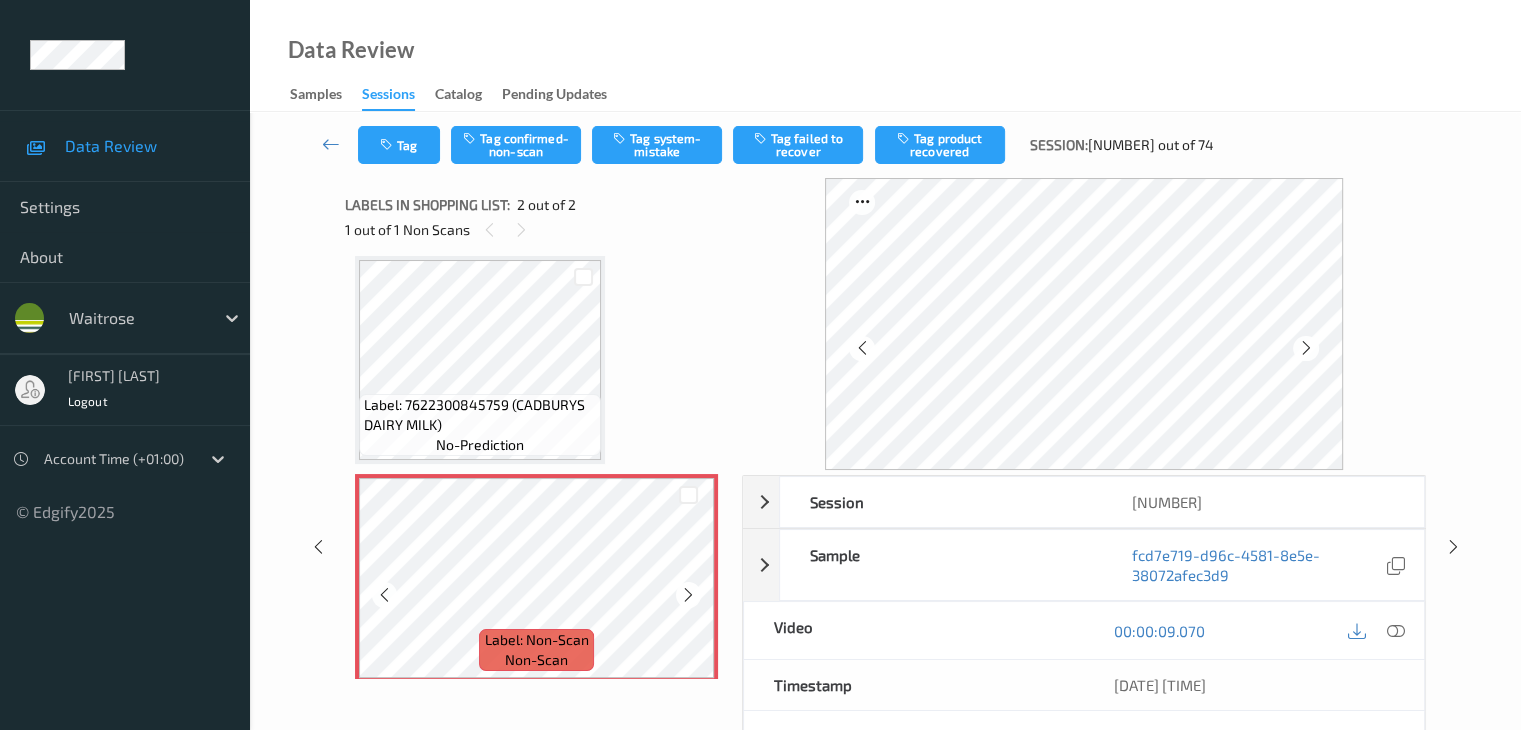 click at bounding box center (688, 595) 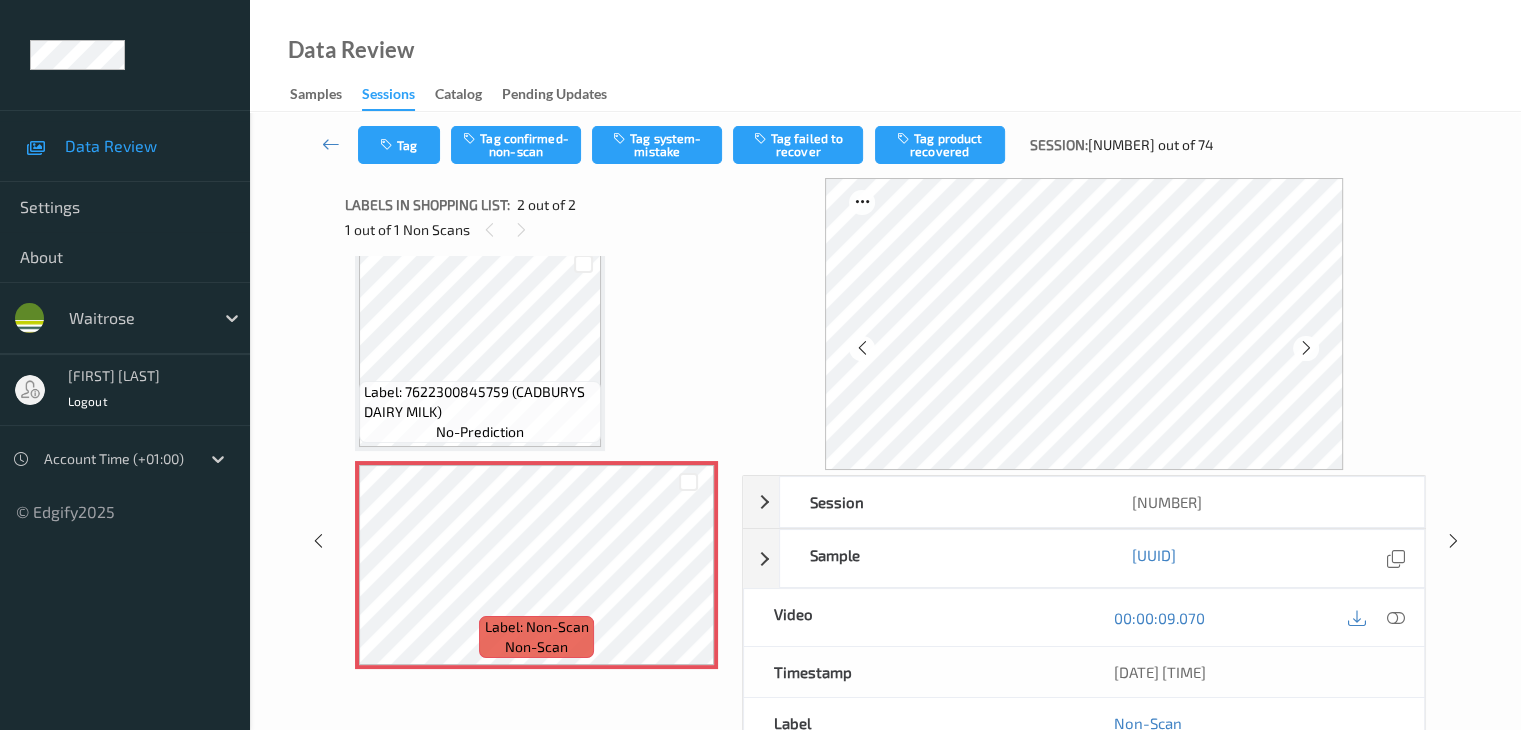 scroll, scrollTop: 0, scrollLeft: 0, axis: both 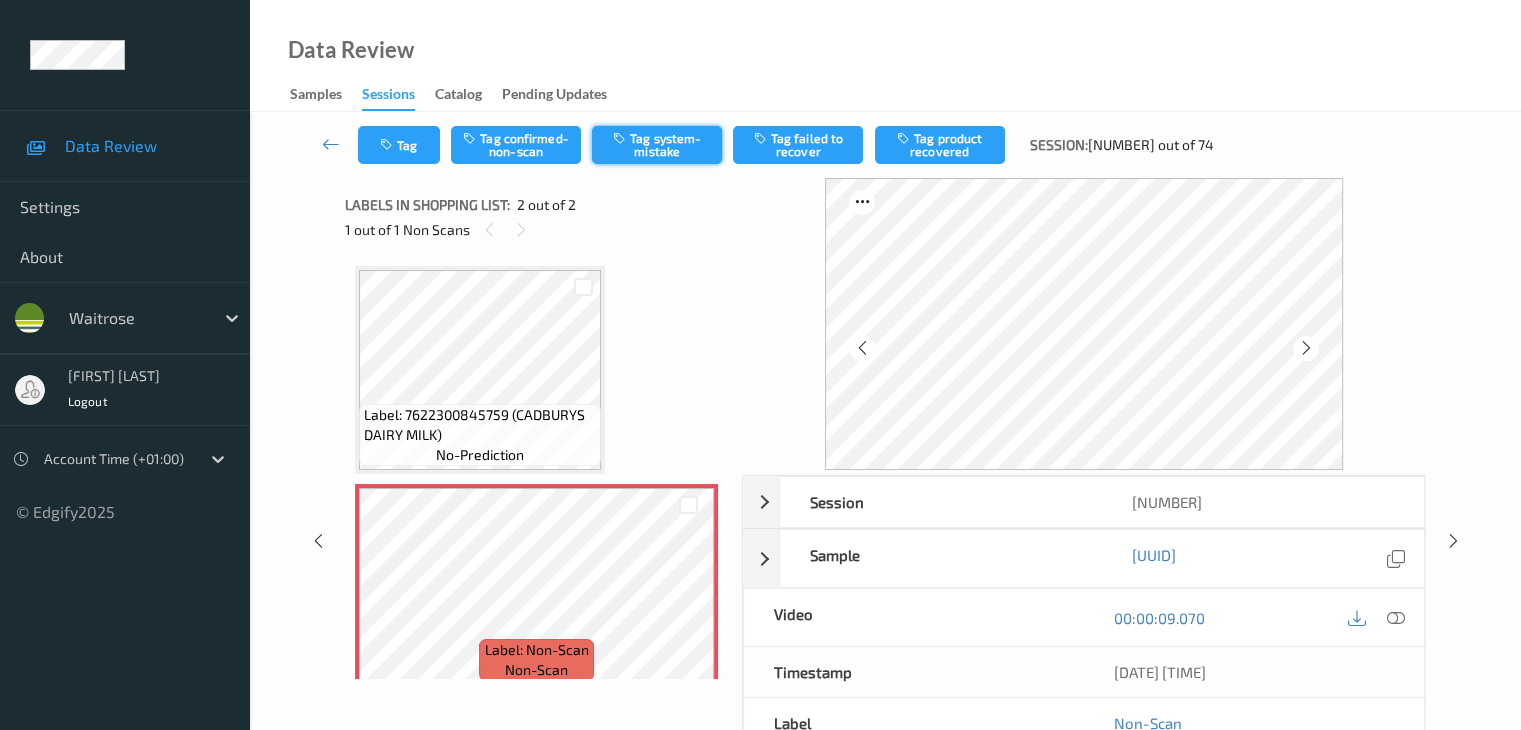 click on "Tag   system-mistake" at bounding box center [657, 145] 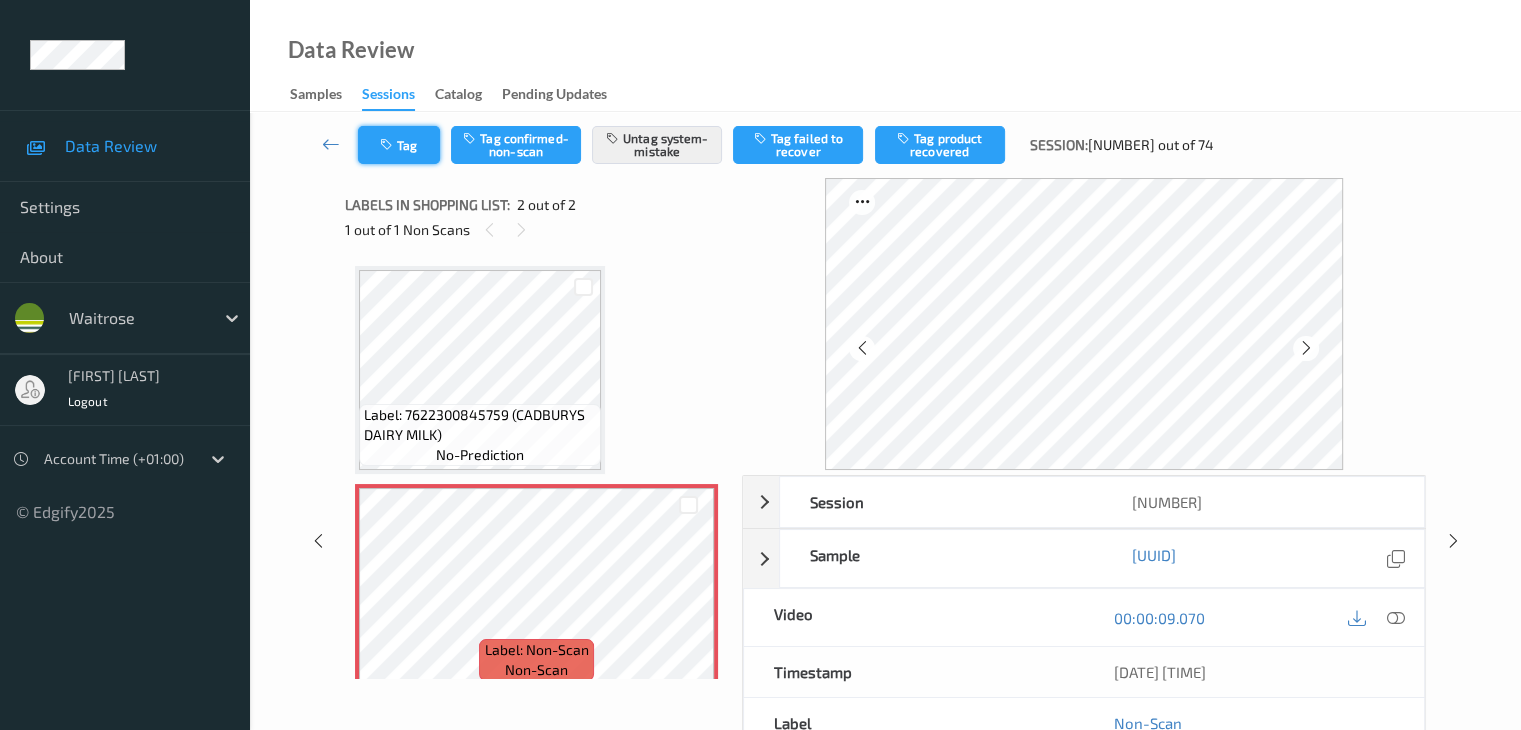 click on "Tag" at bounding box center (399, 145) 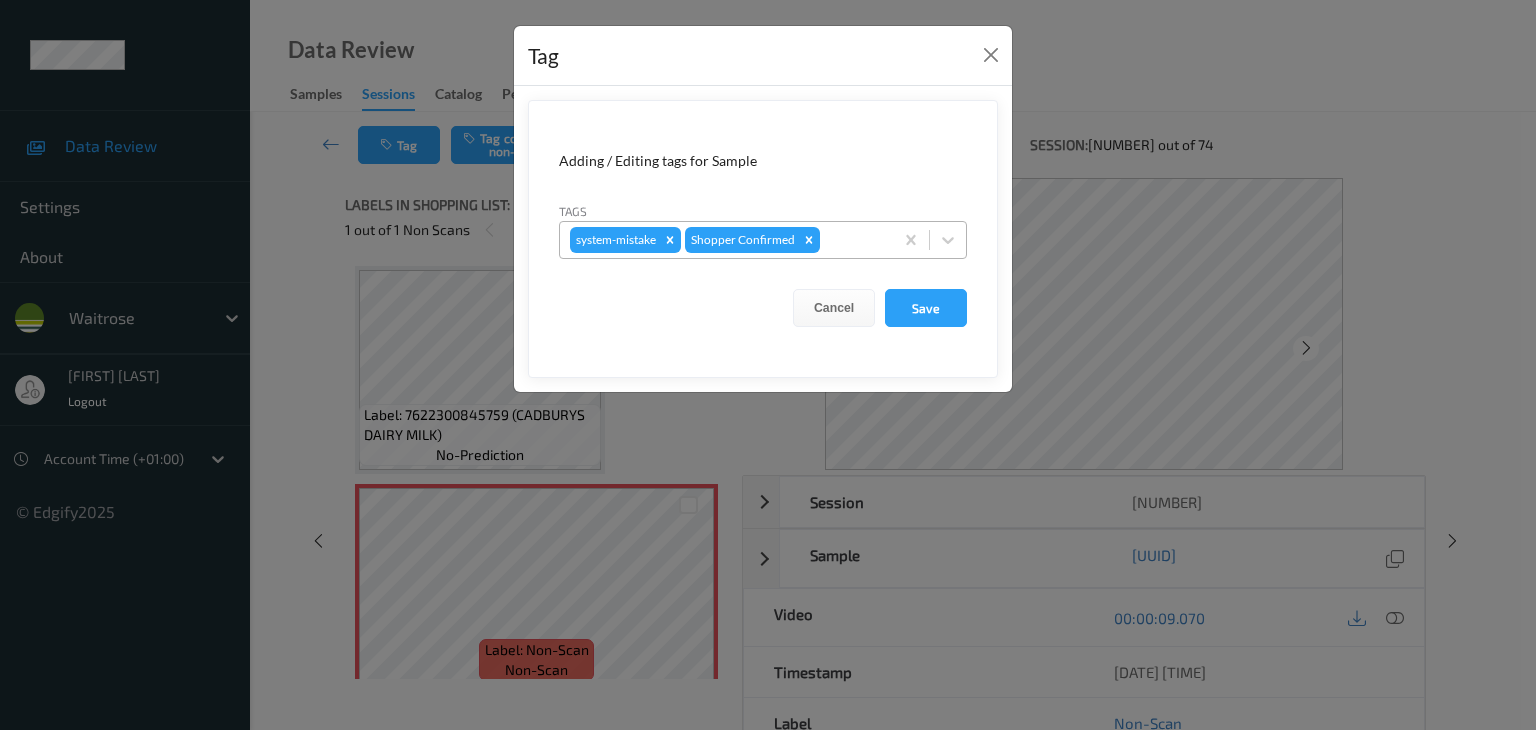 click on "system-mistake Shopper Confirmed" at bounding box center [726, 240] 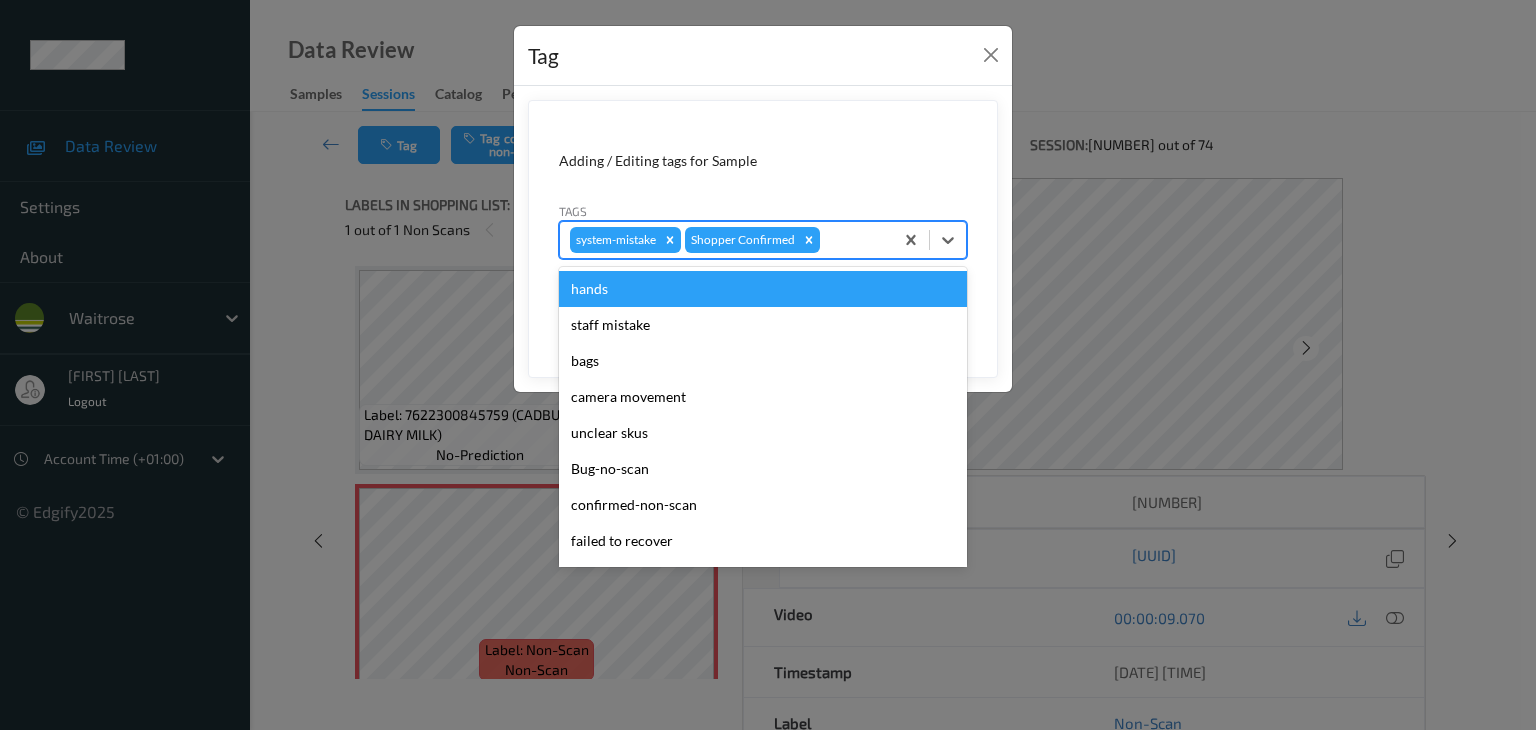 type on "u" 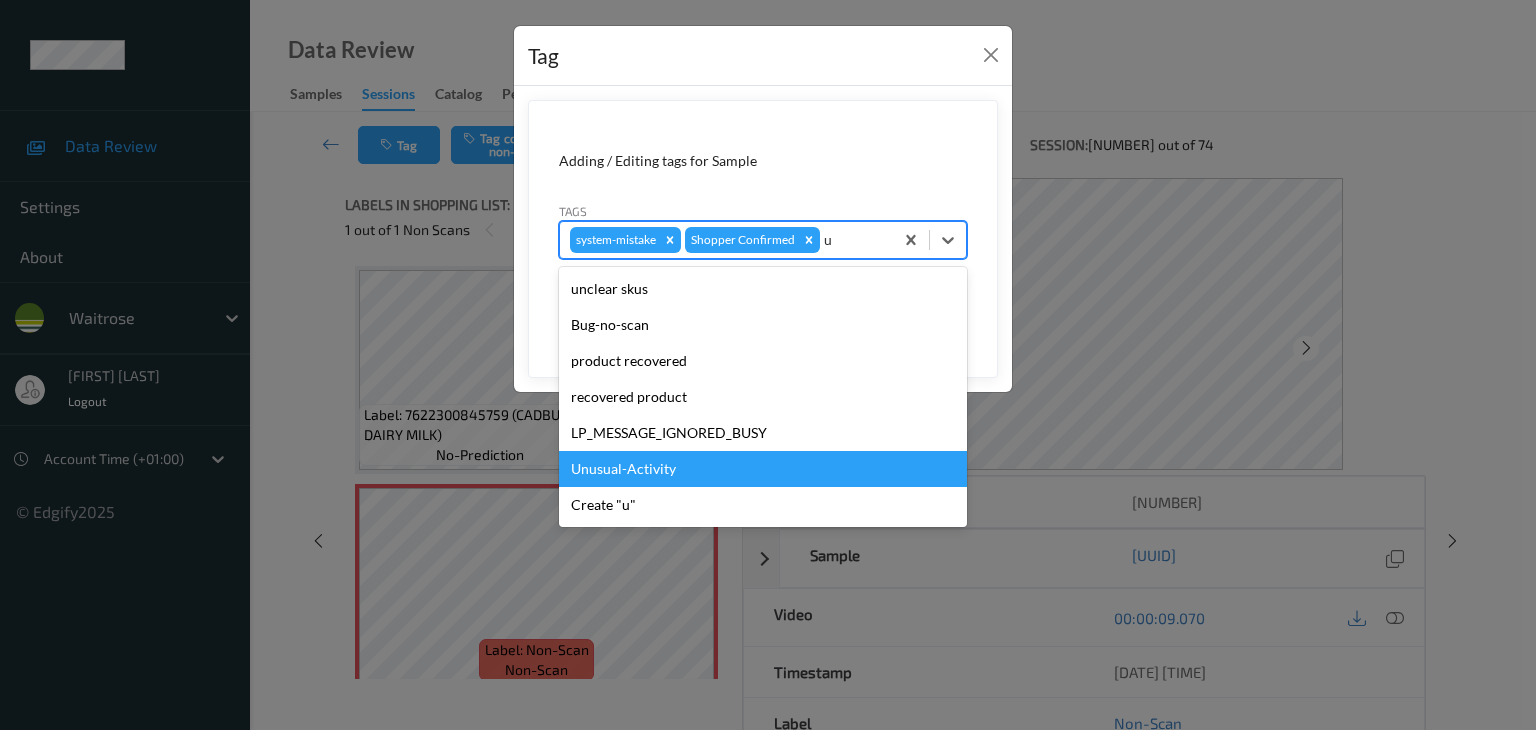 click on "Unusual-Activity" at bounding box center [763, 469] 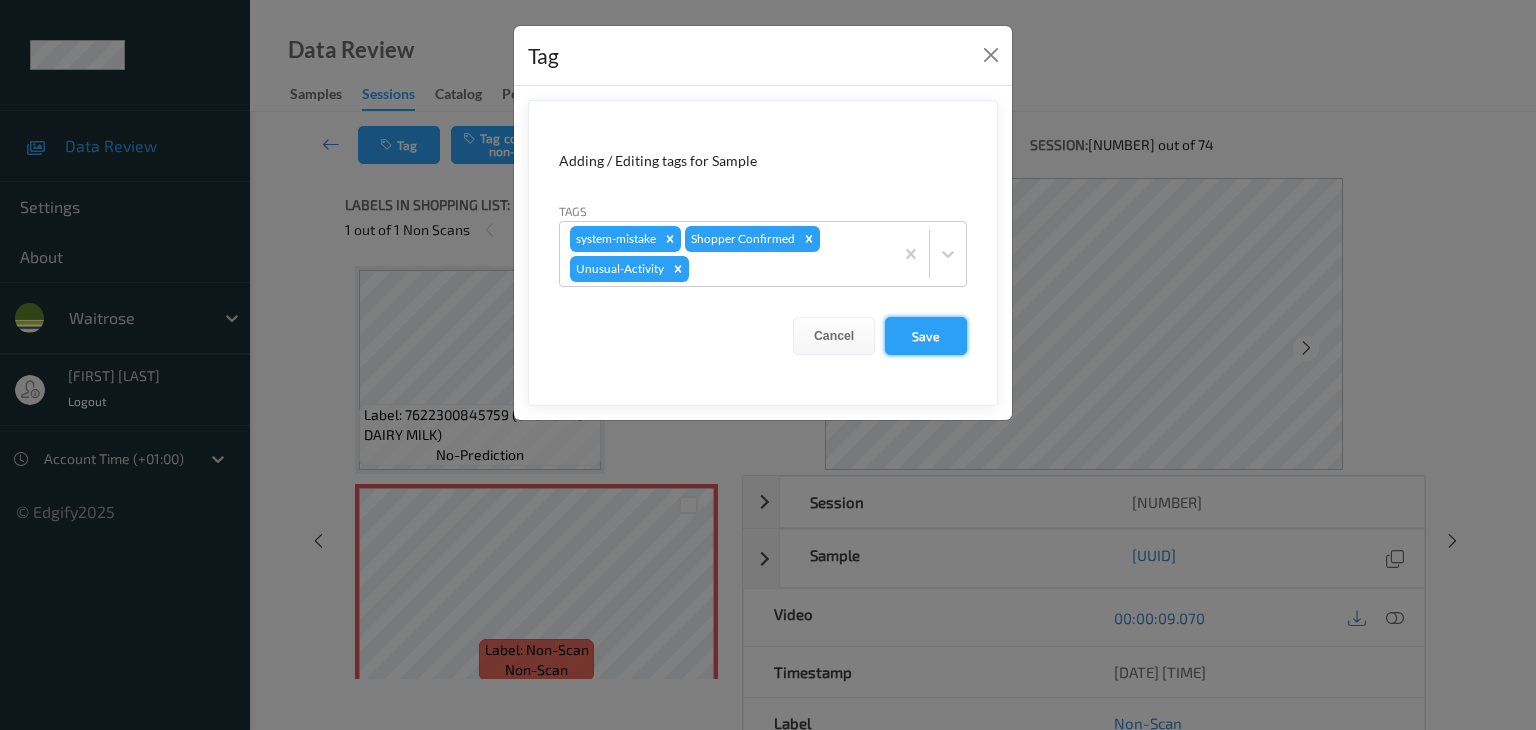 click on "Save" at bounding box center [926, 336] 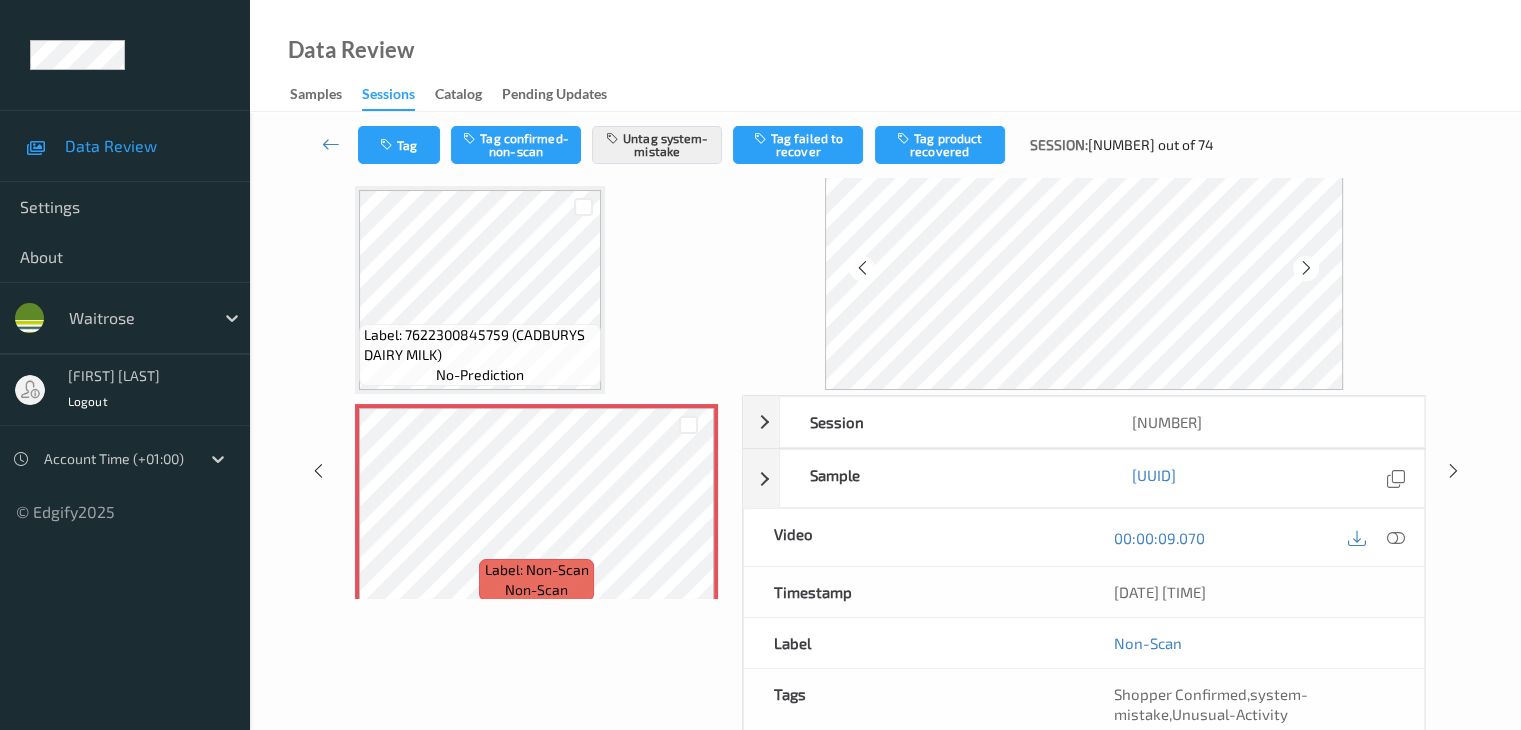 scroll, scrollTop: 0, scrollLeft: 0, axis: both 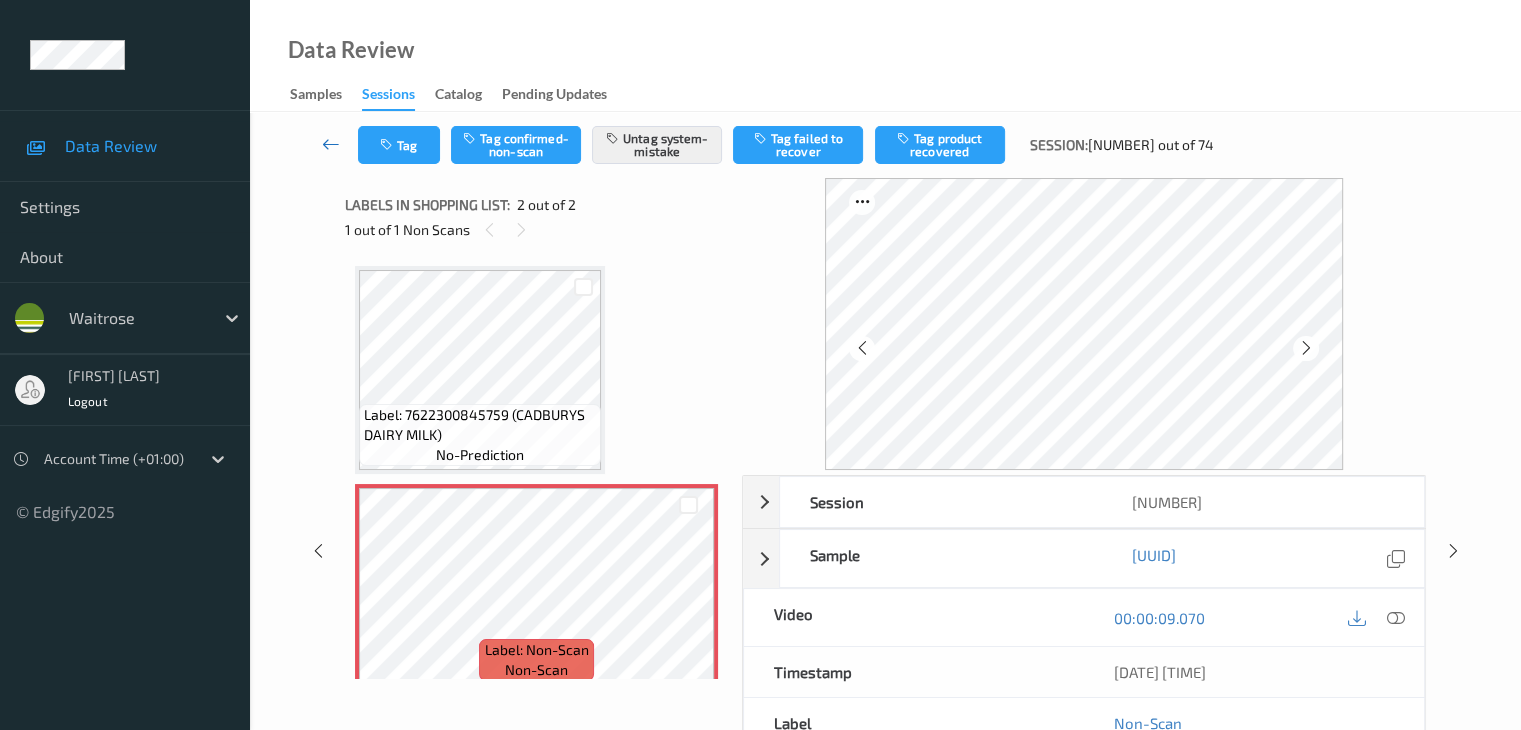 click at bounding box center (331, 144) 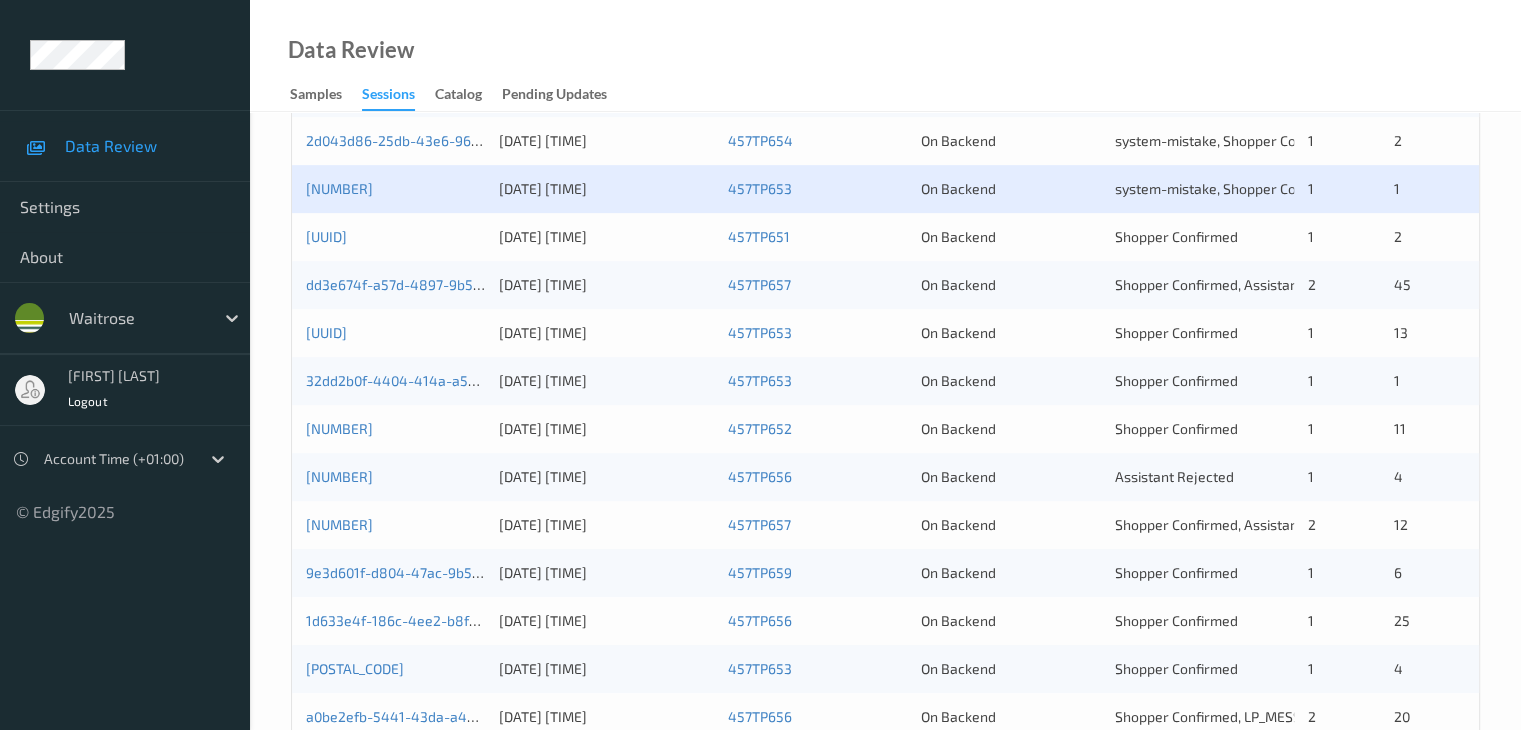 scroll, scrollTop: 700, scrollLeft: 0, axis: vertical 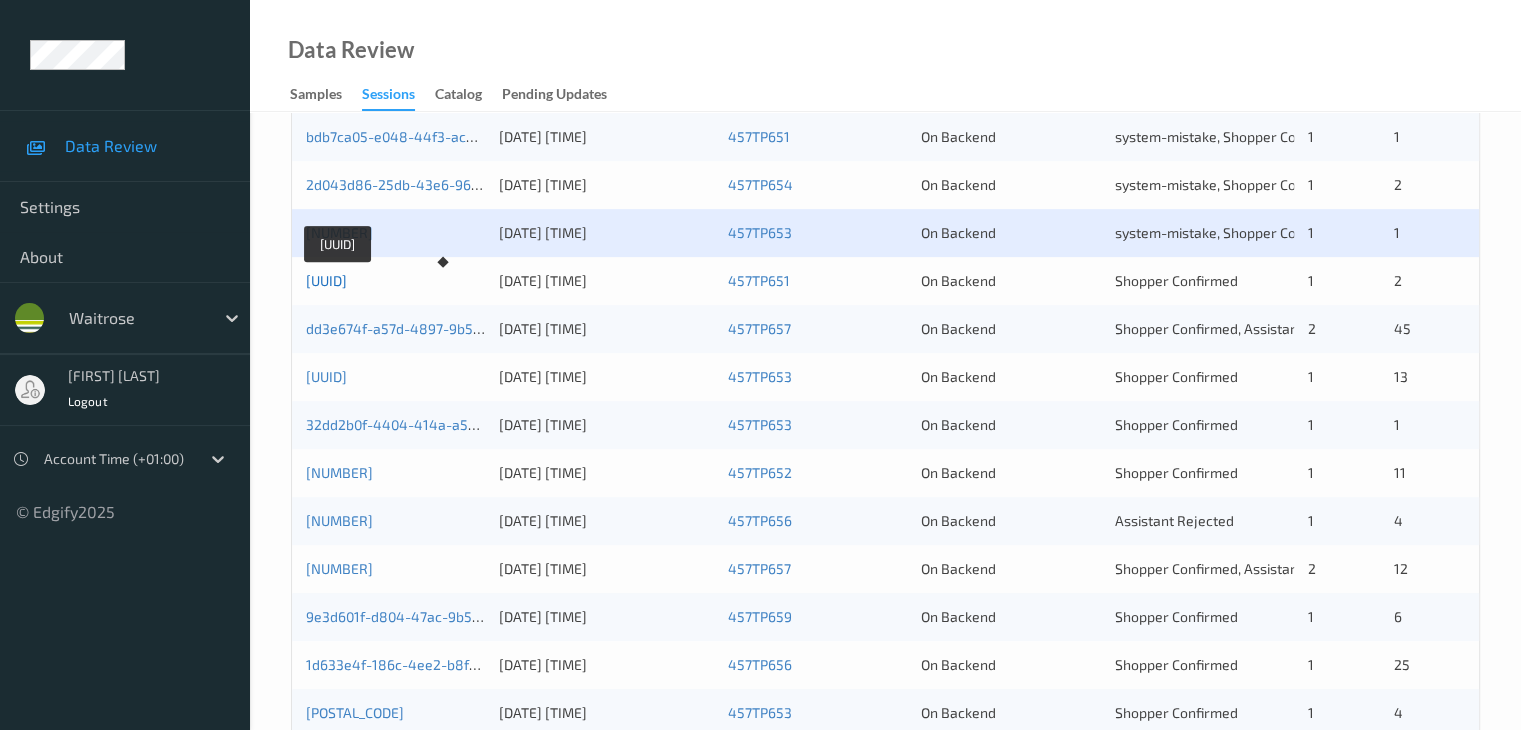 click on "49e76a01-30e8-42c9-898b-5b4d8447bf15" at bounding box center (326, 280) 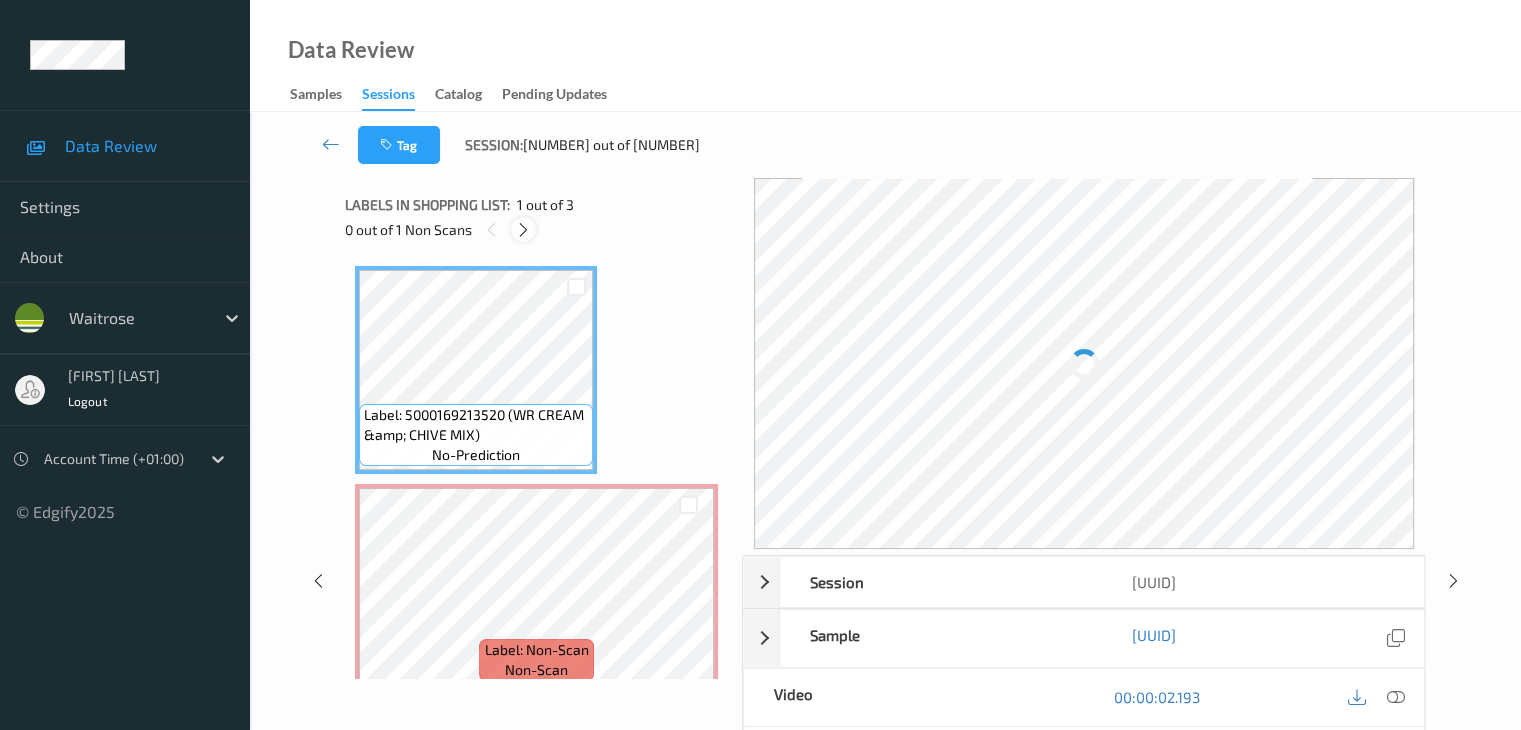 click at bounding box center [523, 230] 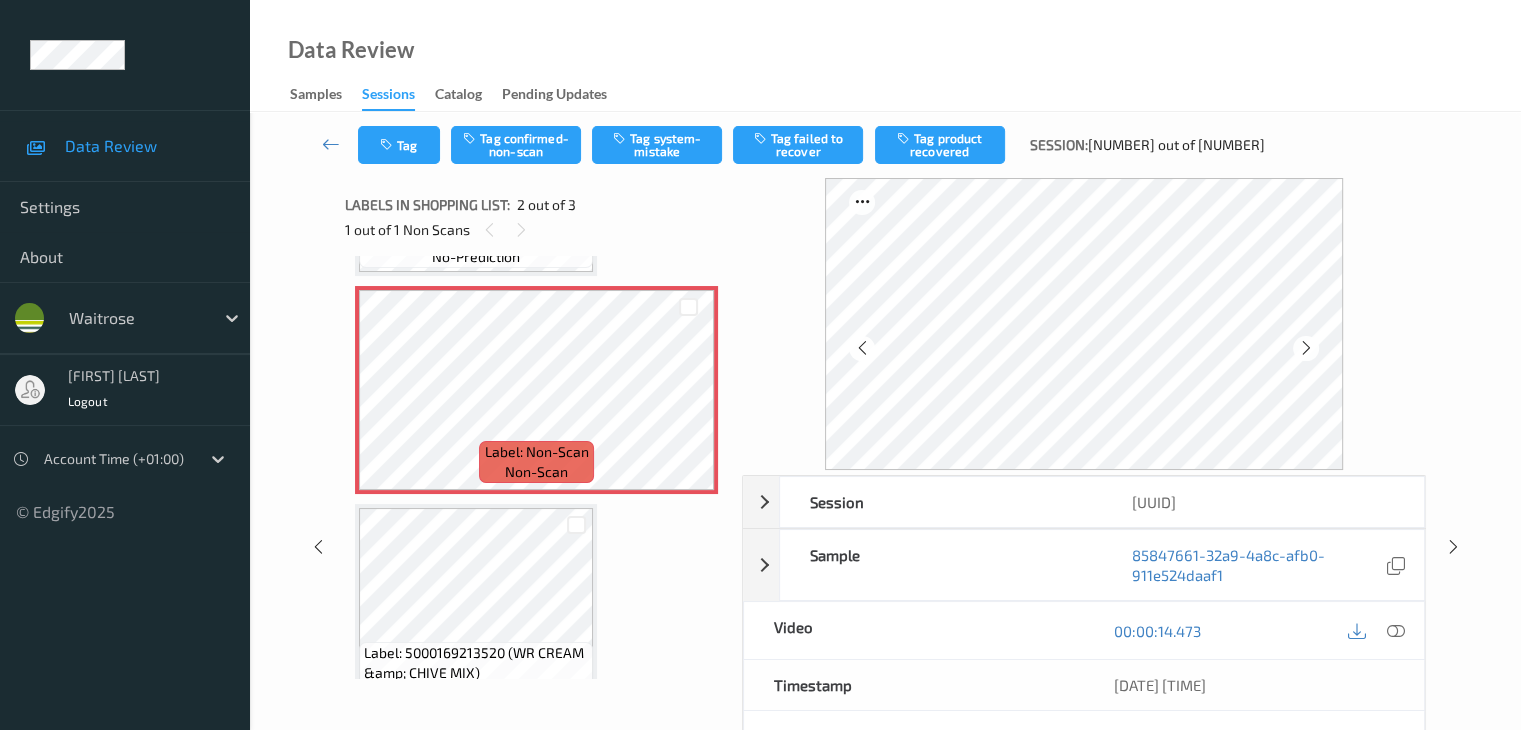 scroll, scrollTop: 210, scrollLeft: 0, axis: vertical 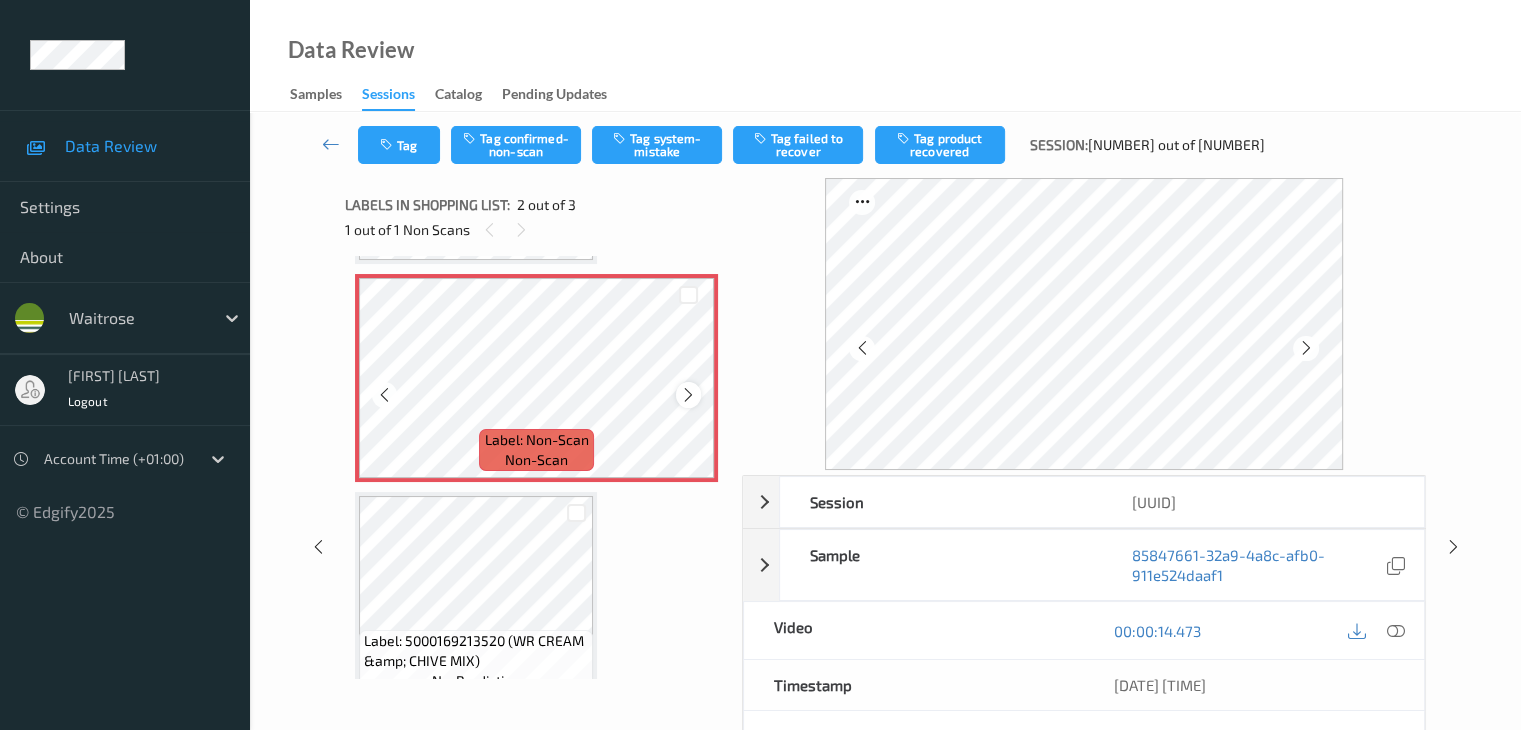 click at bounding box center [688, 395] 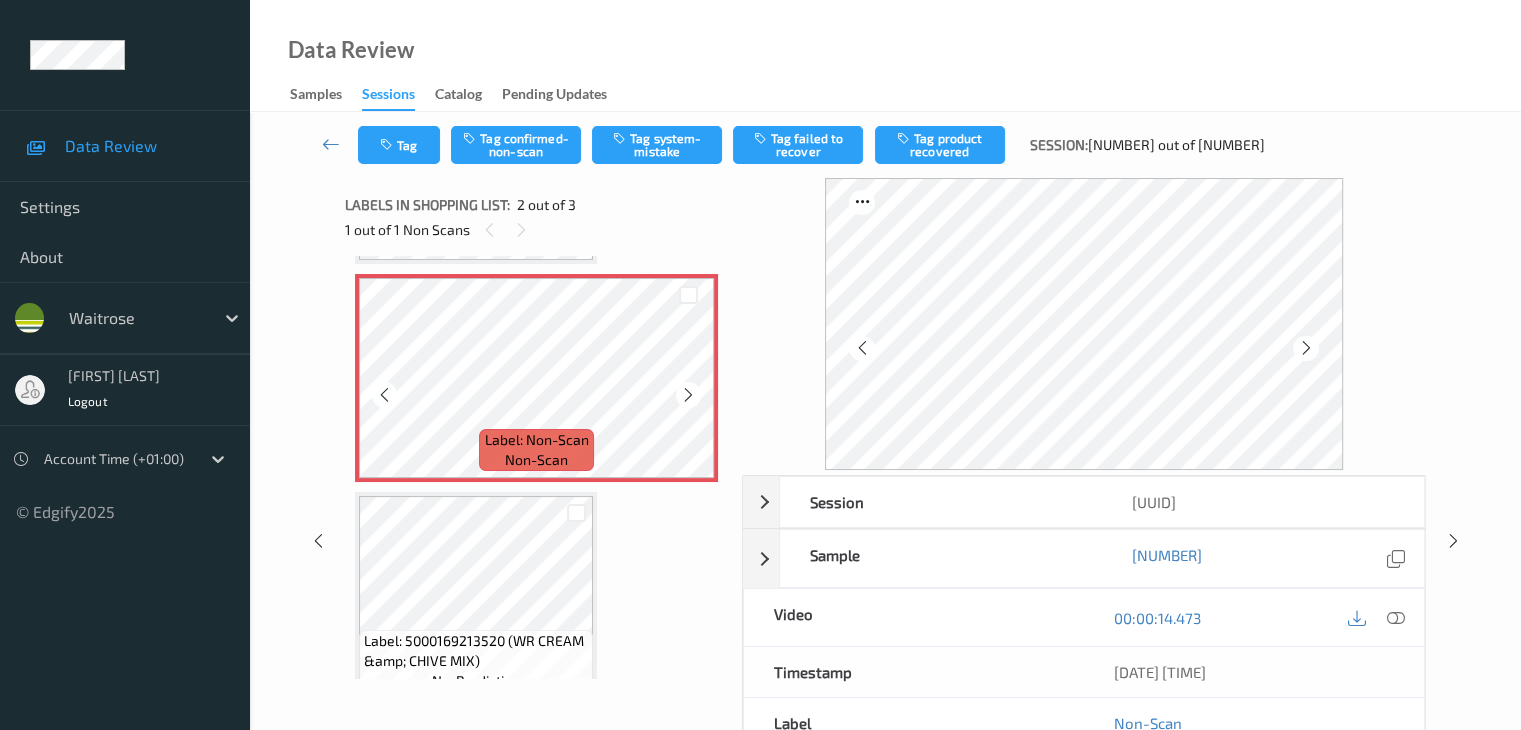 click at bounding box center (688, 395) 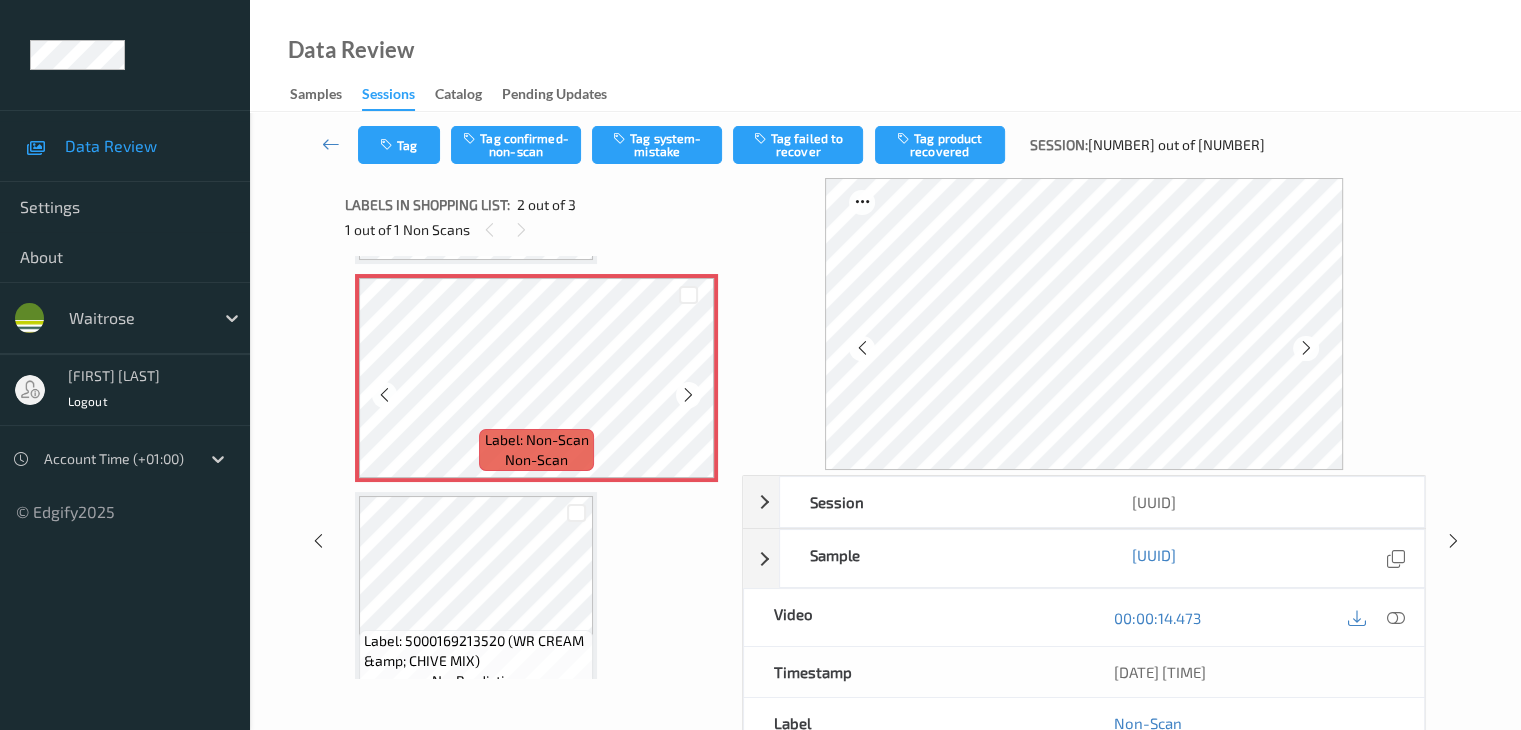 click at bounding box center (688, 395) 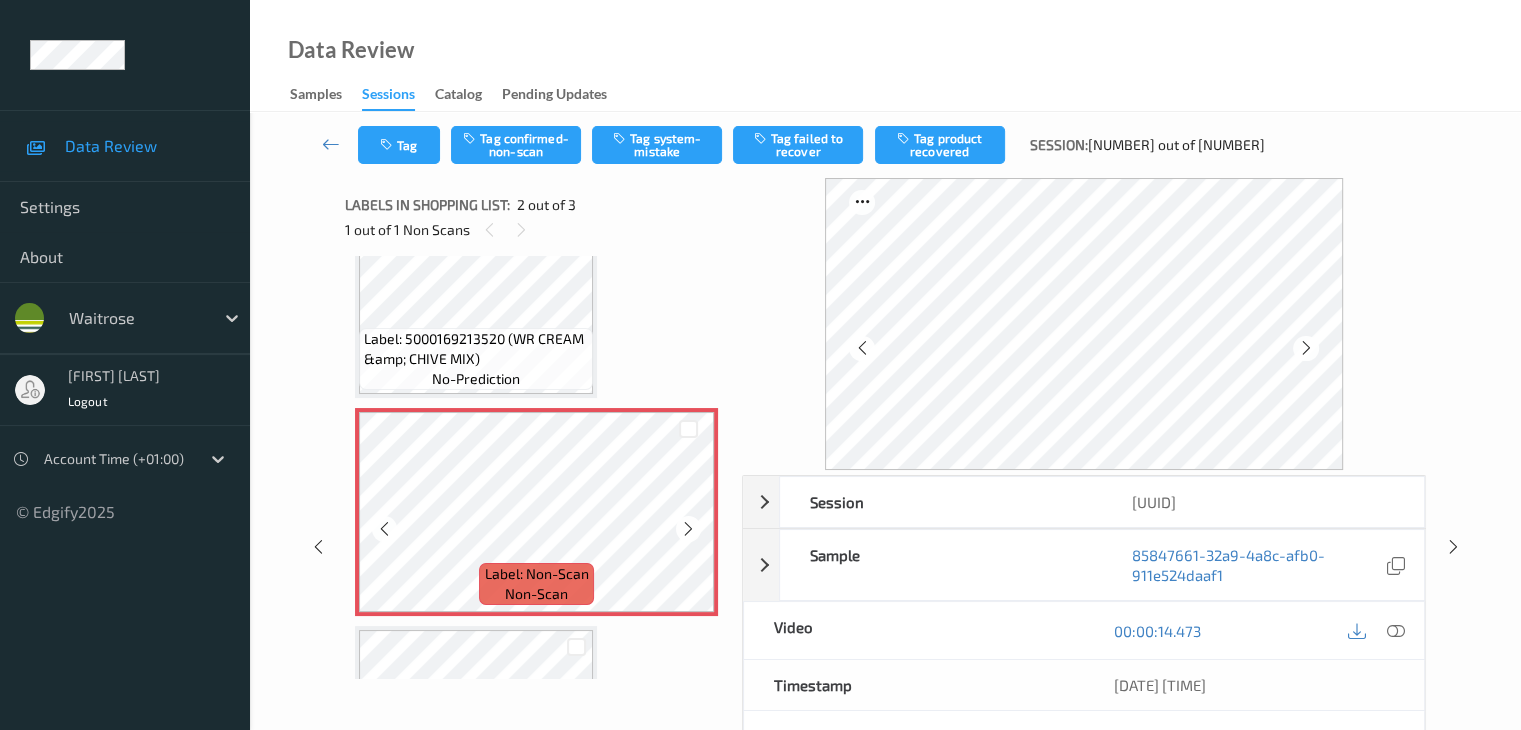scroll, scrollTop: 110, scrollLeft: 0, axis: vertical 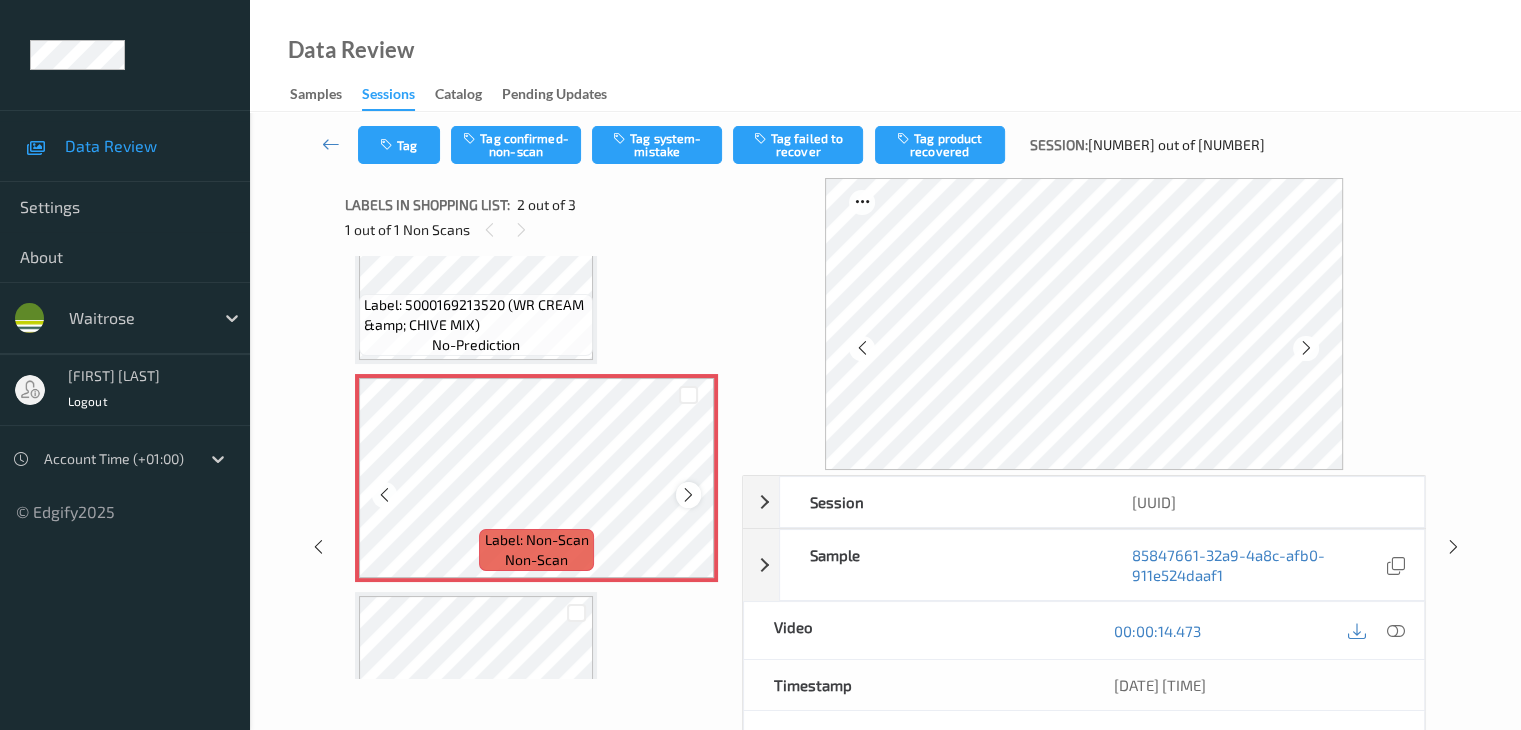 click at bounding box center (688, 495) 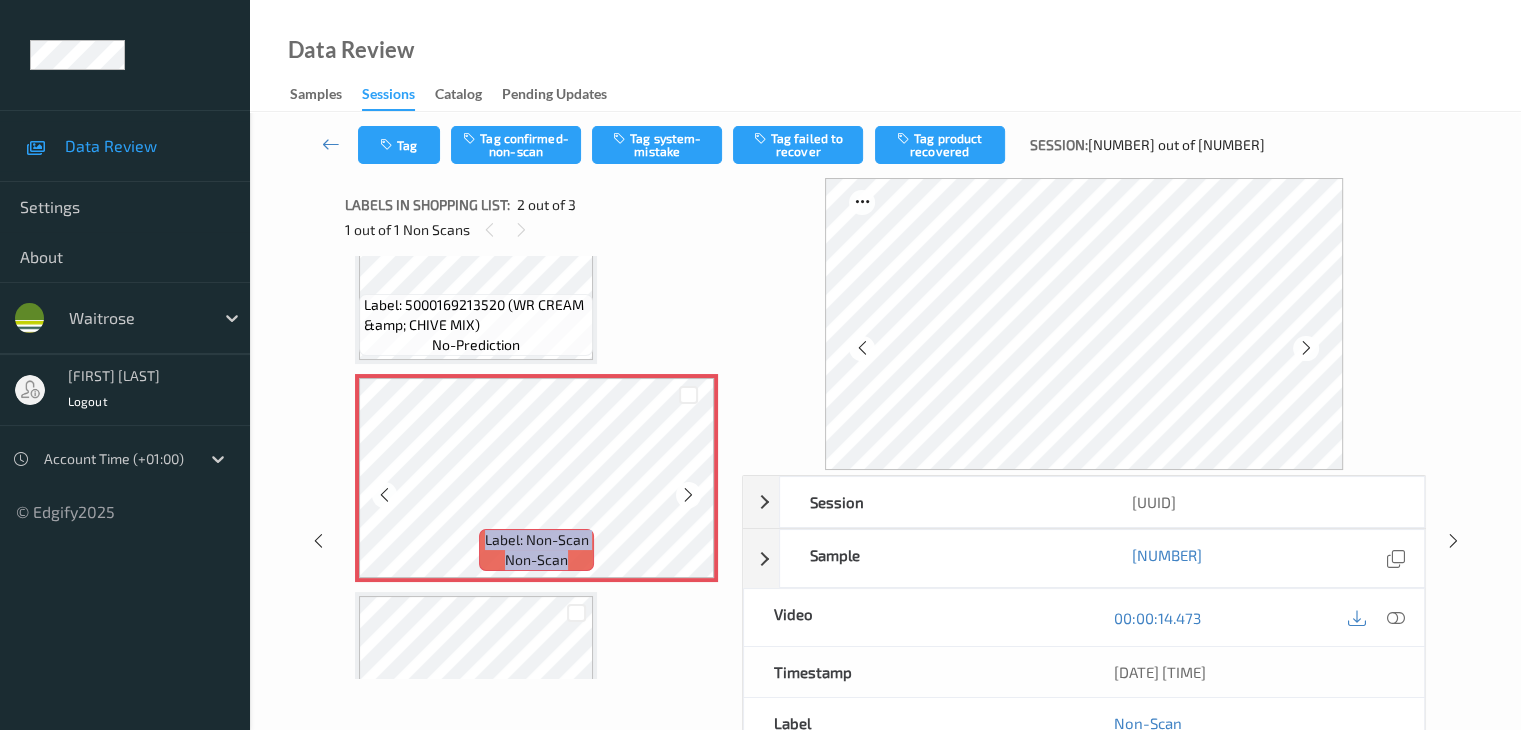 click at bounding box center (688, 495) 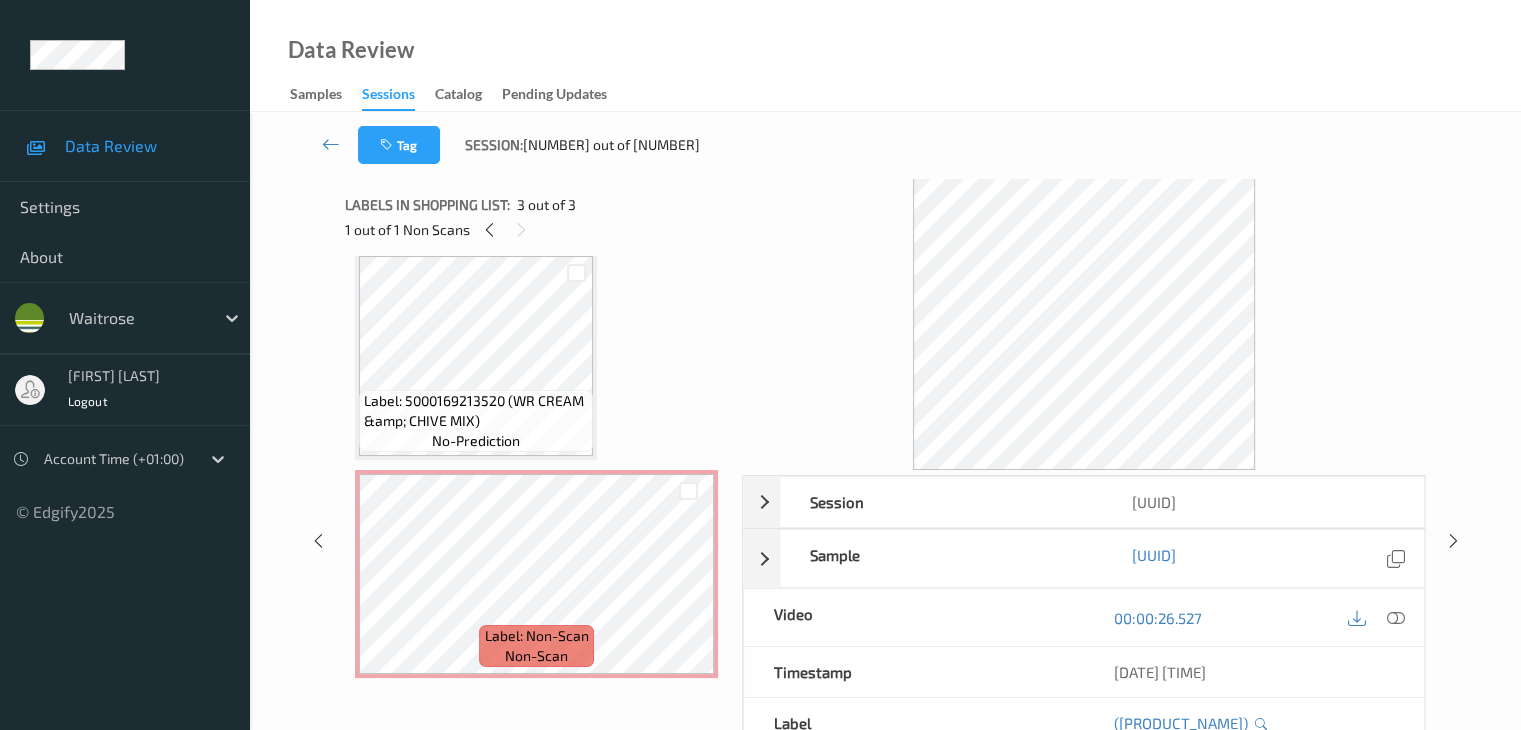 scroll, scrollTop: 0, scrollLeft: 0, axis: both 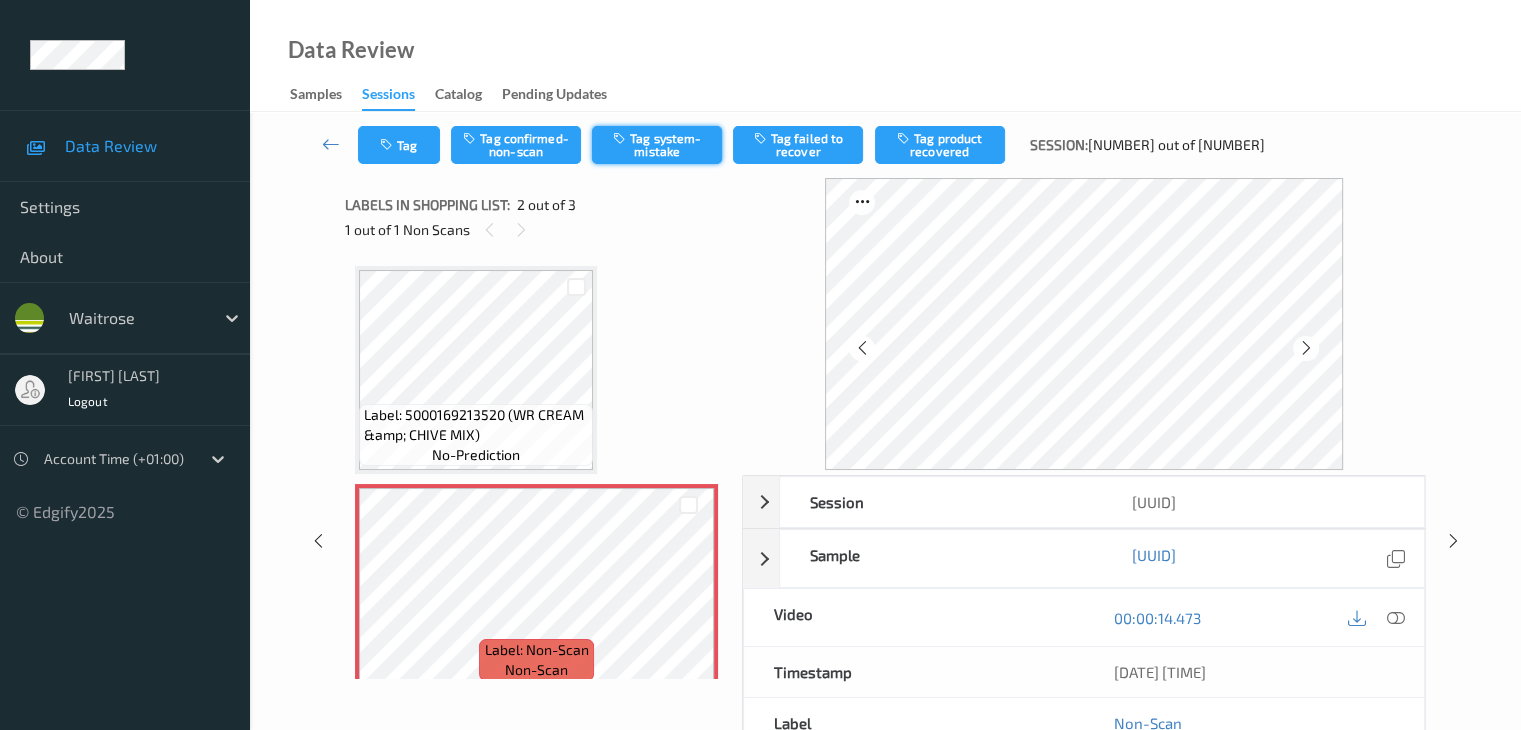 click on "Tag   system-mistake" at bounding box center (657, 145) 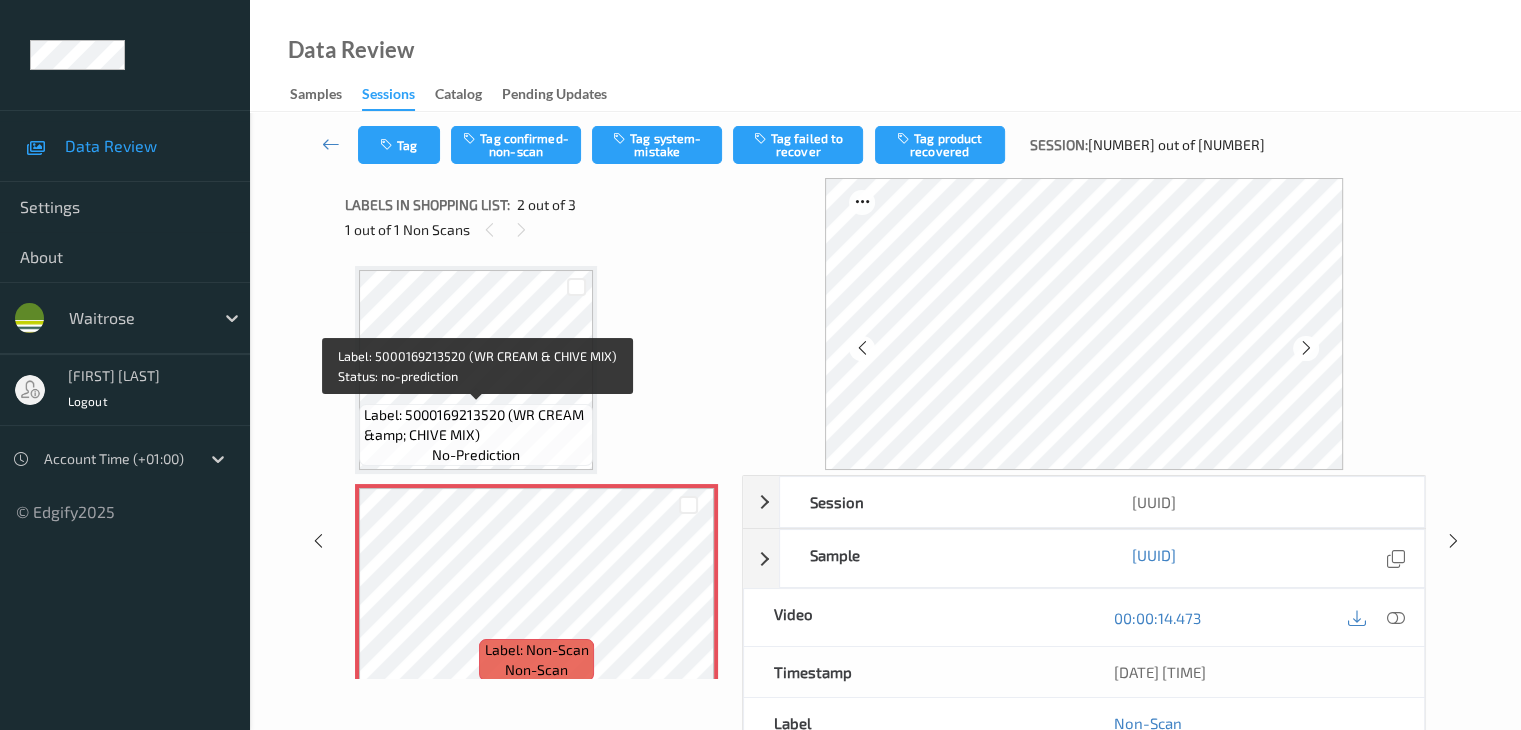 click on "Label: 5000169213520 (WR CREAM &amp; CHIVE MIX)" at bounding box center [476, 425] 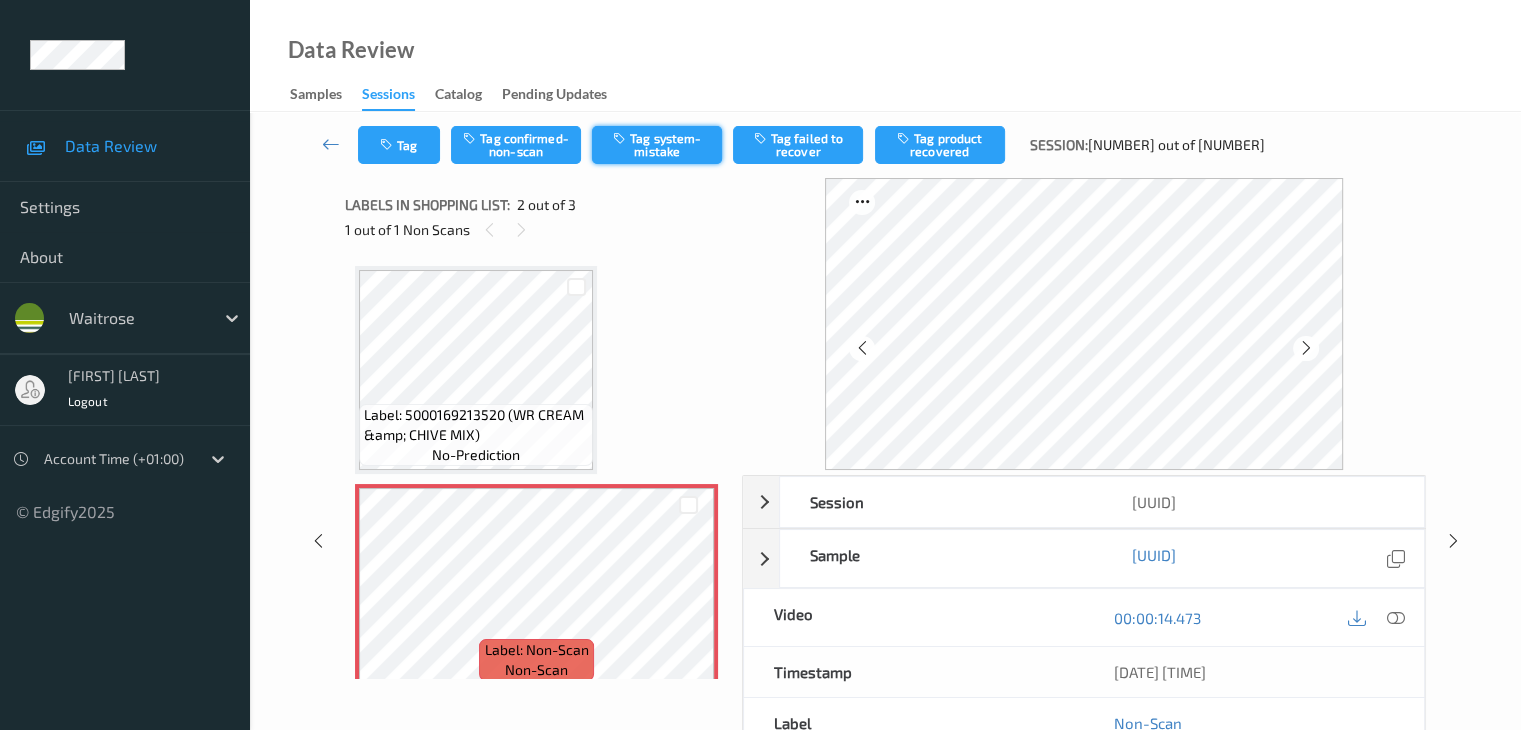click on "Tag   system-mistake" at bounding box center [657, 145] 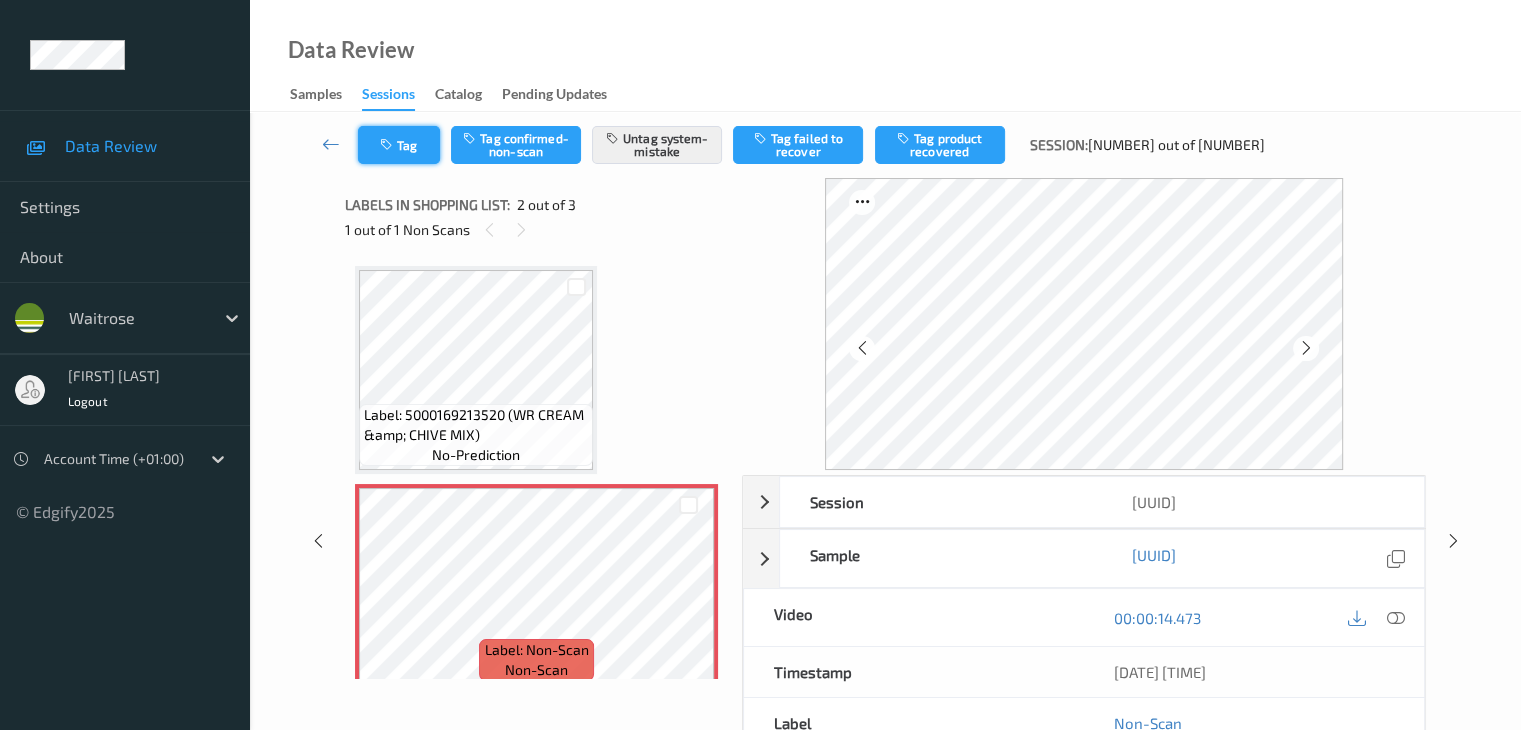 click on "Tag" at bounding box center [399, 145] 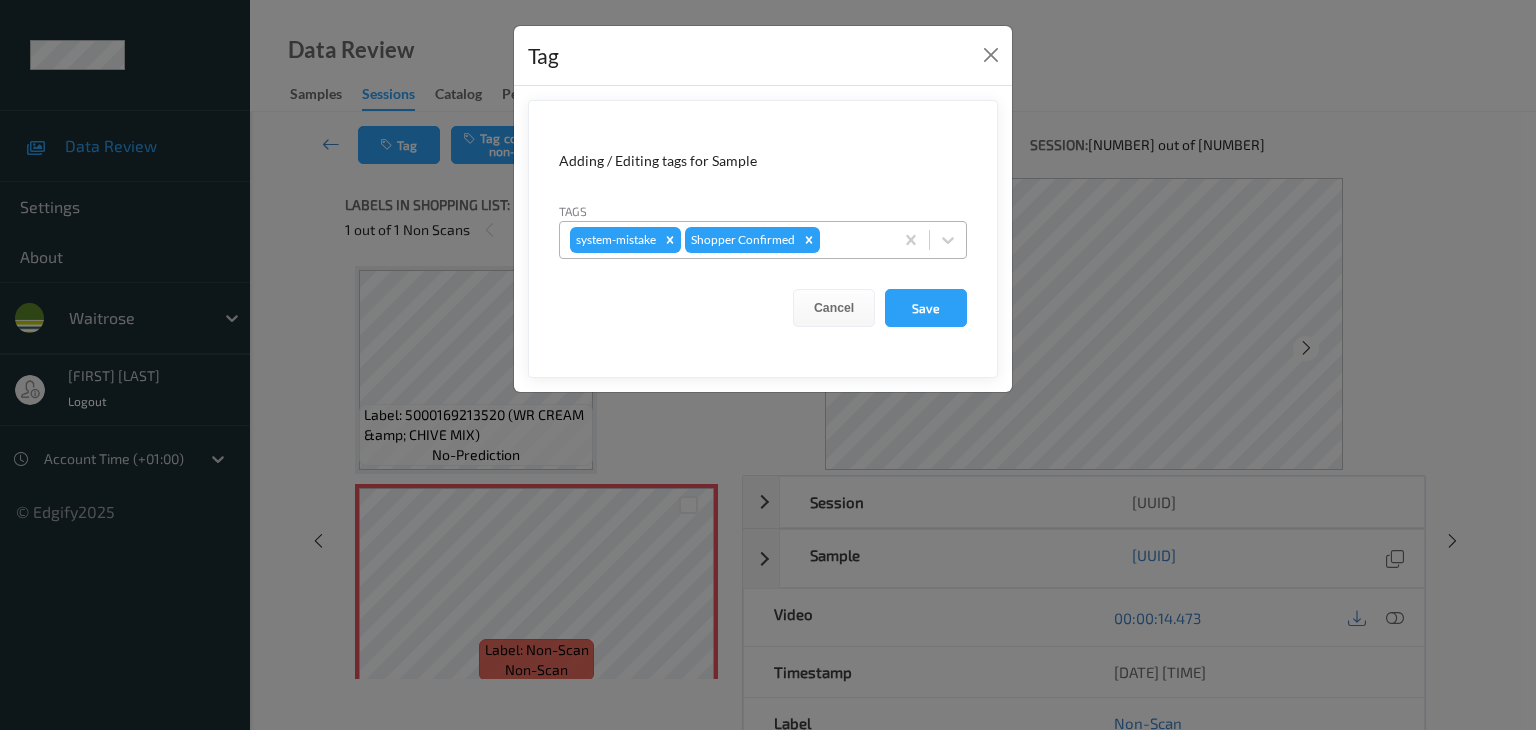 click at bounding box center (853, 240) 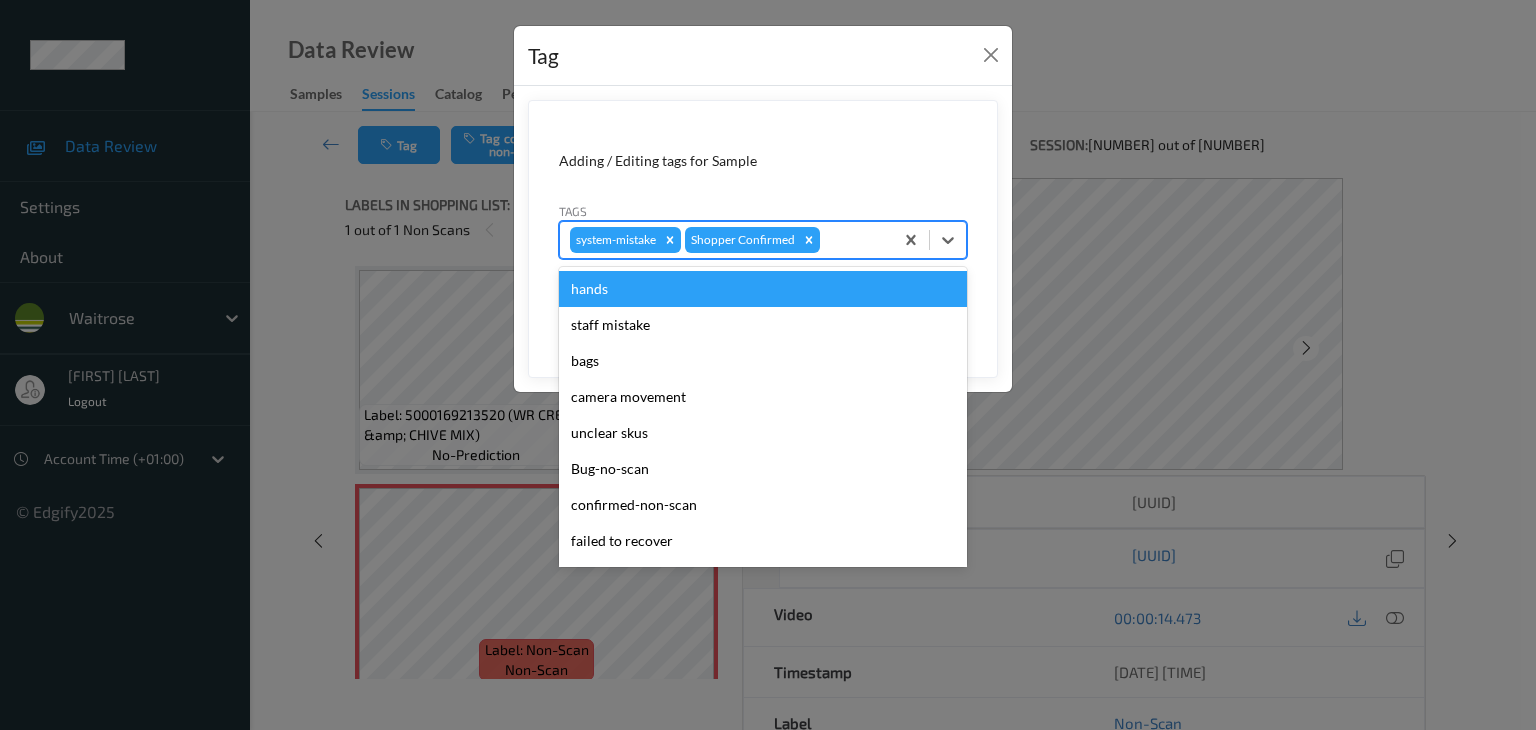 type on "u" 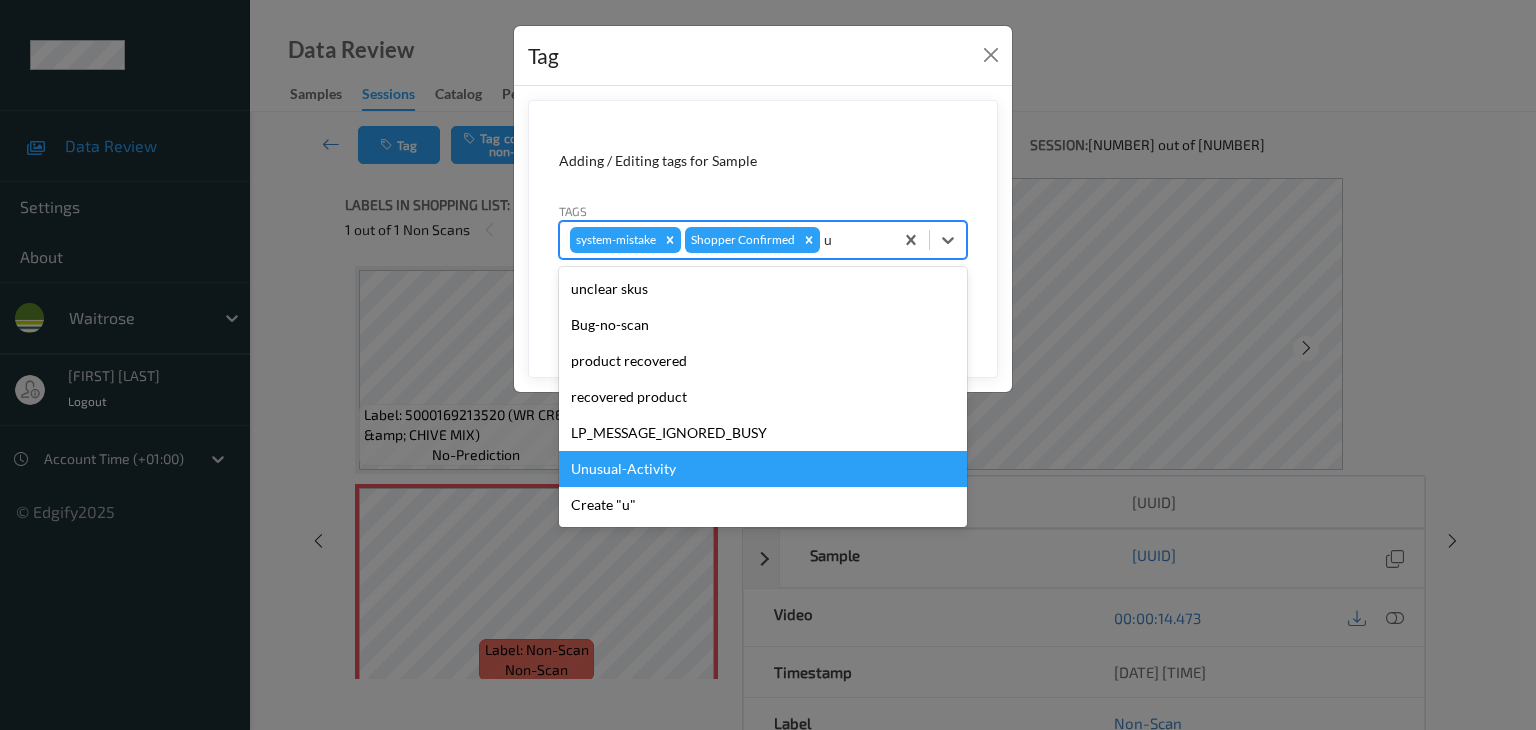 click on "Unusual-Activity" at bounding box center [763, 469] 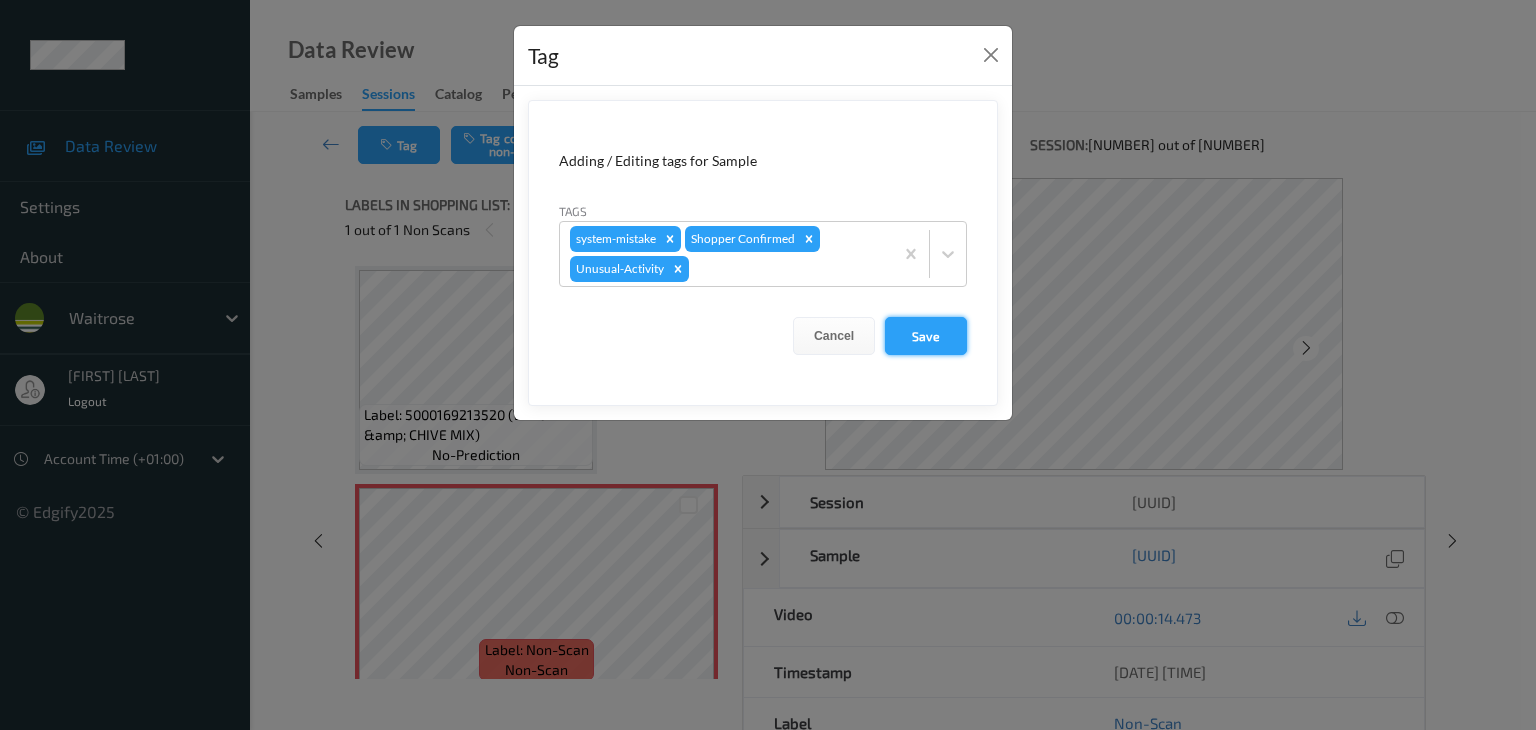 click on "Save" at bounding box center (926, 336) 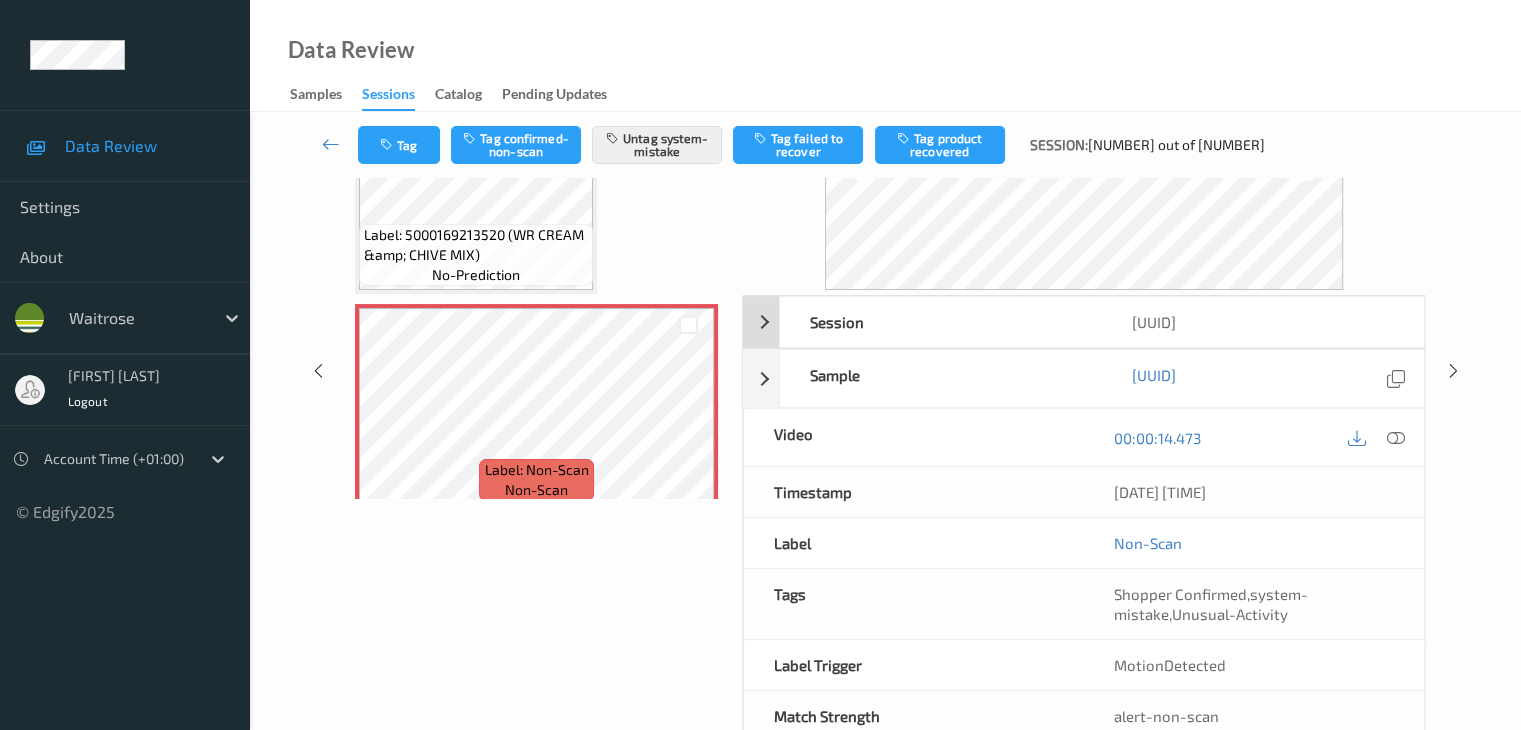 scroll, scrollTop: 264, scrollLeft: 0, axis: vertical 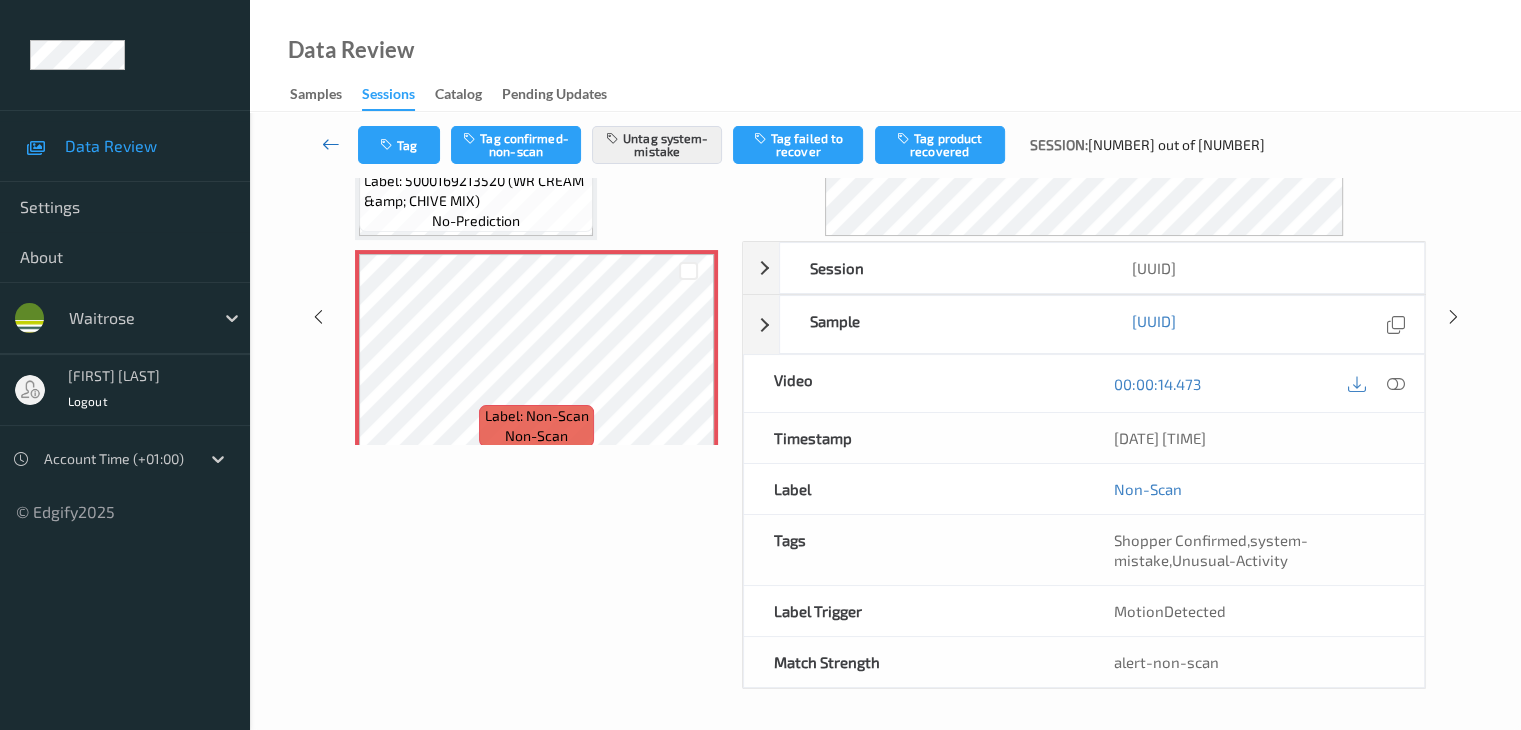 click at bounding box center (331, 144) 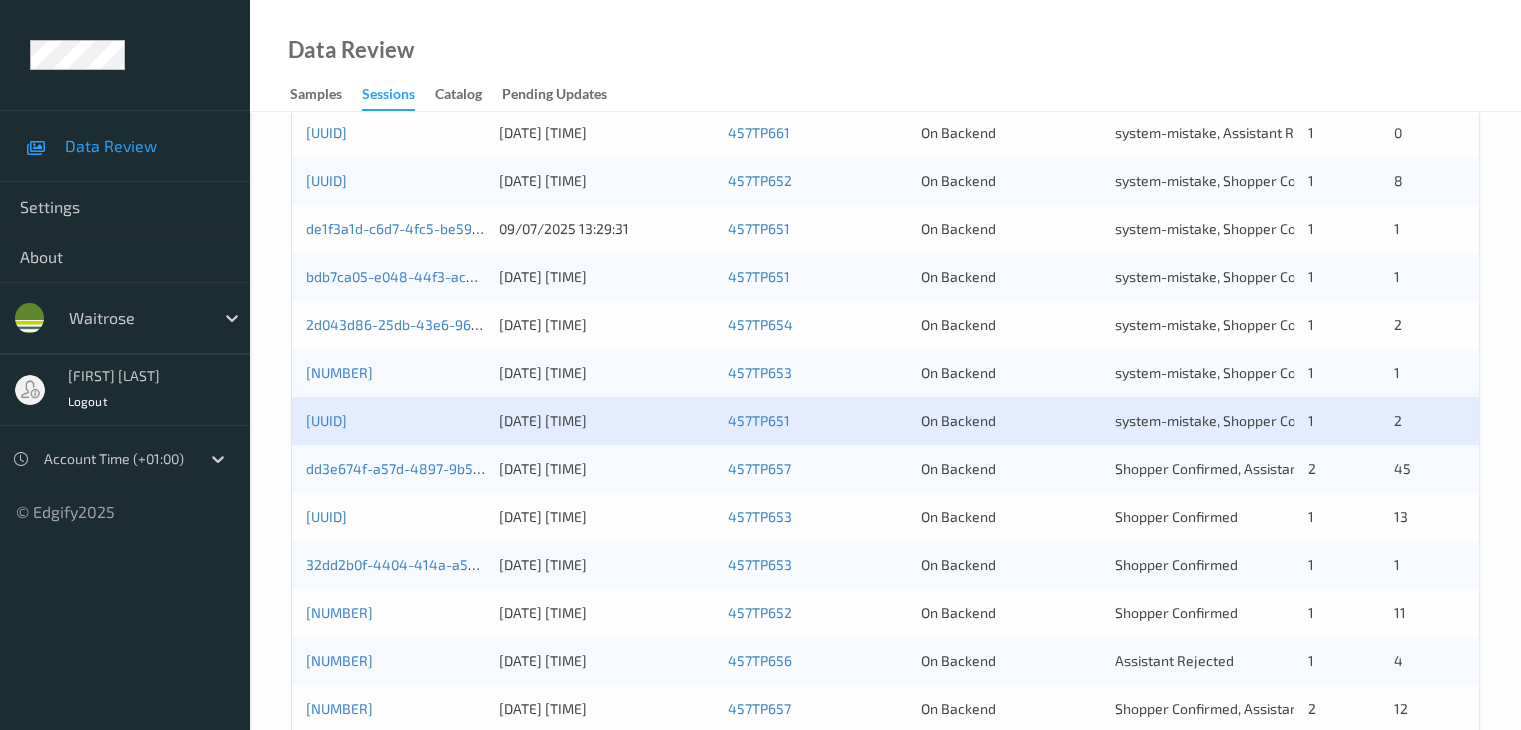scroll, scrollTop: 600, scrollLeft: 0, axis: vertical 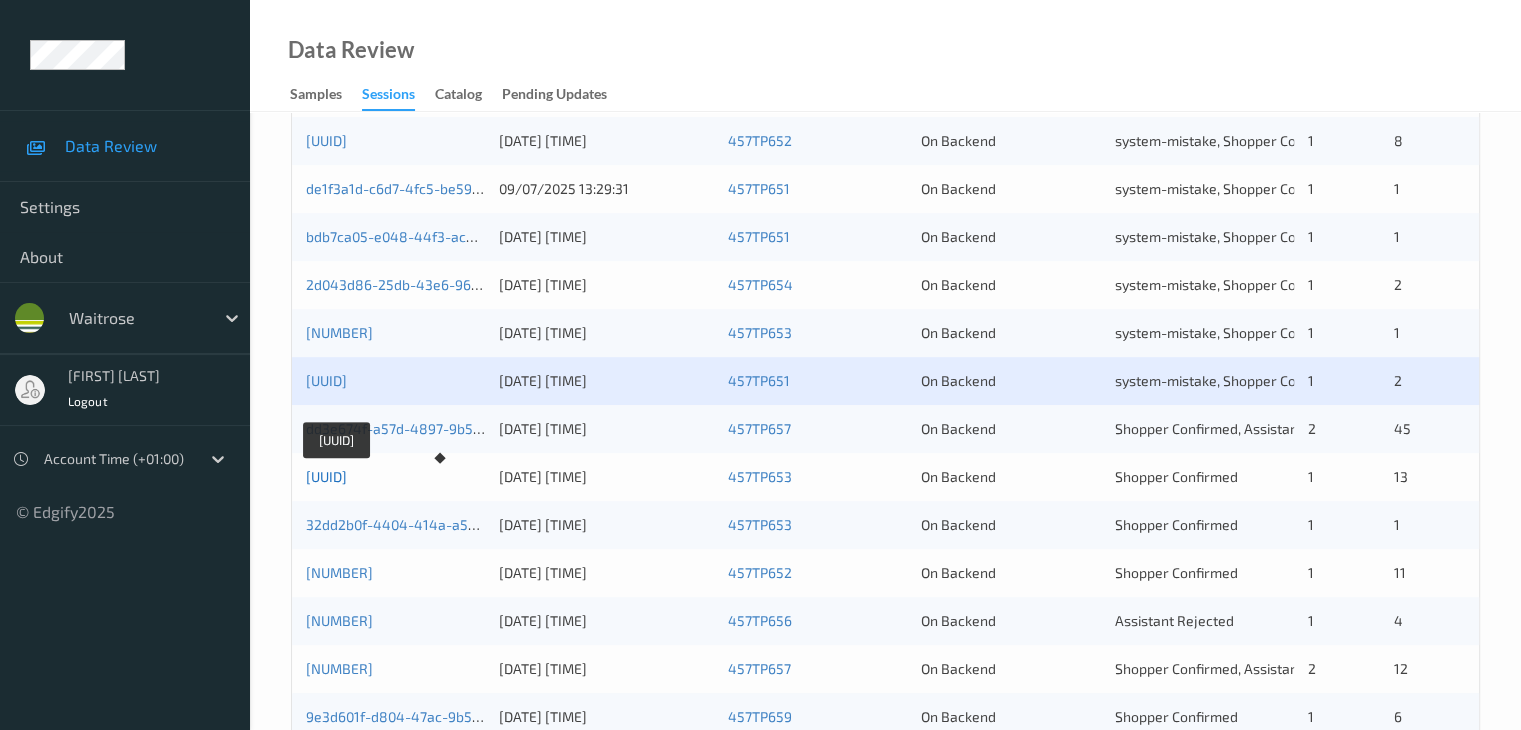 click on "7a5e632d-9967-42fb-bc5e-64c142e7c487" at bounding box center [326, 476] 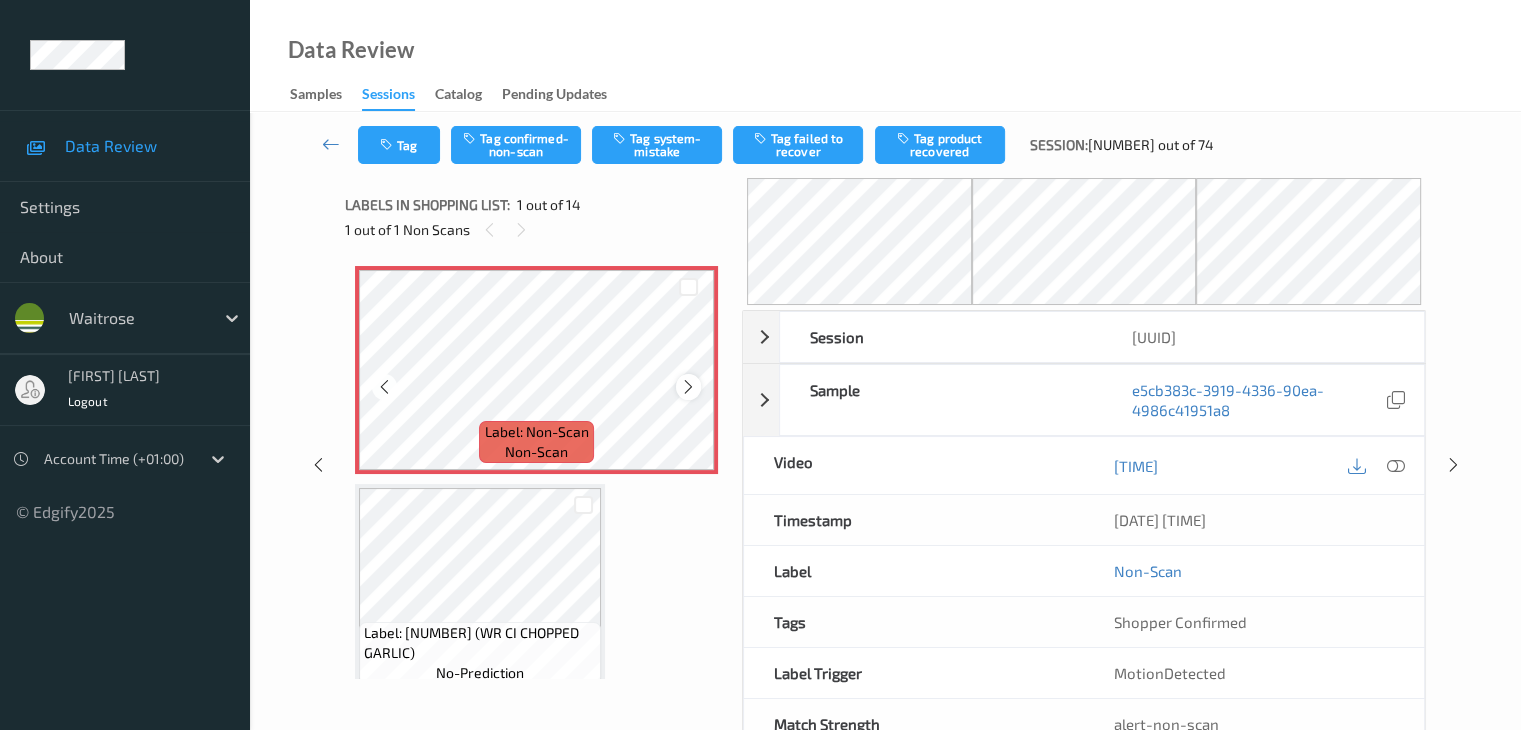 click at bounding box center [688, 387] 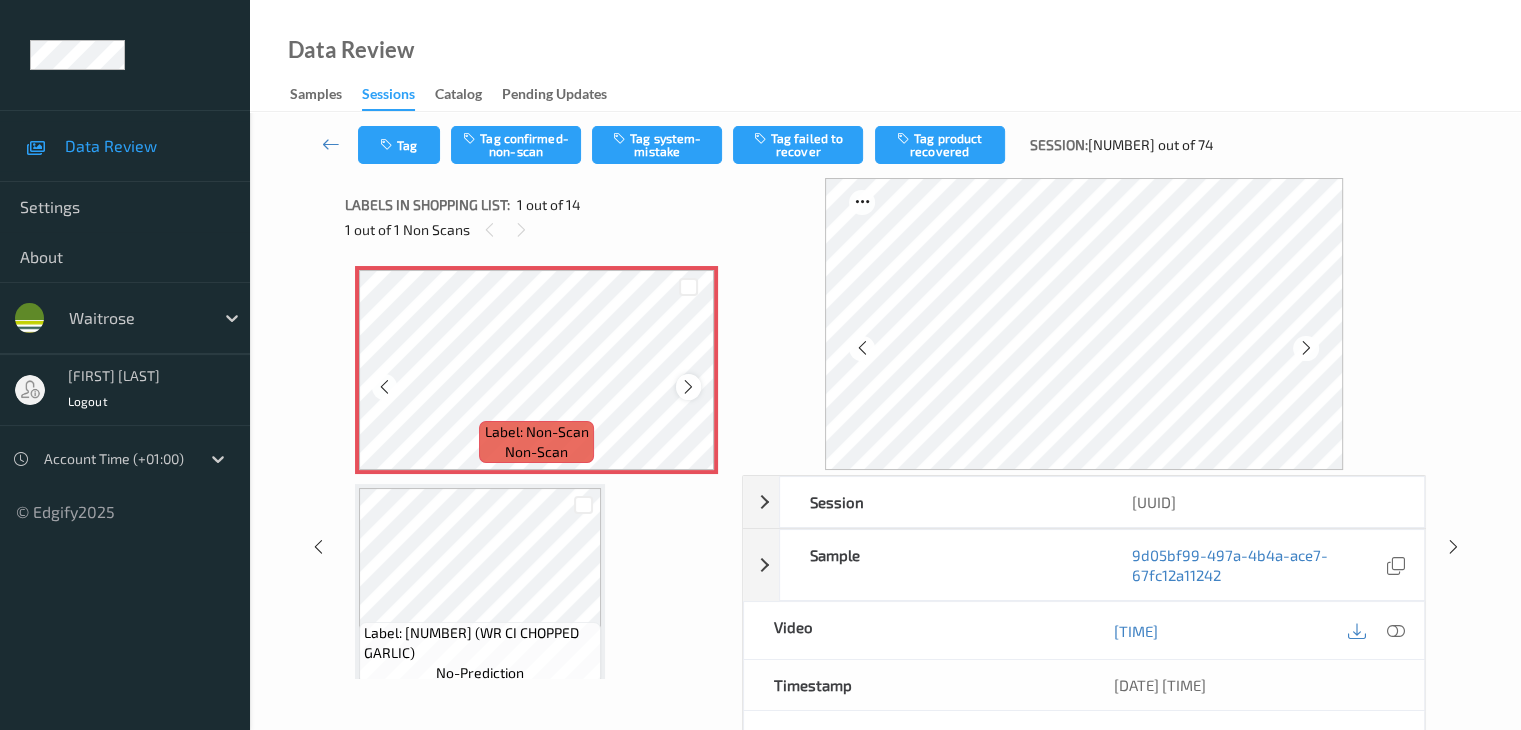 click at bounding box center [688, 387] 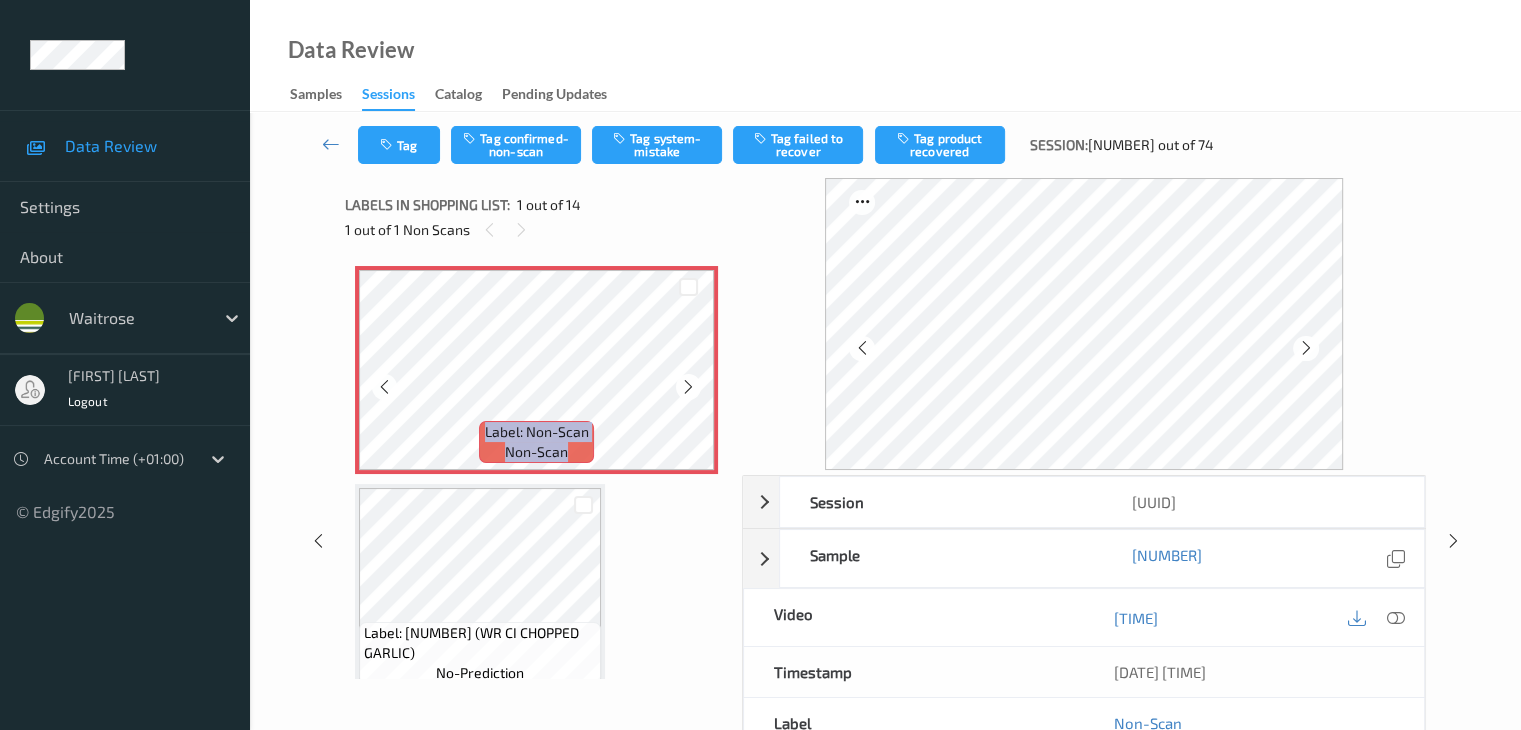 click at bounding box center [688, 387] 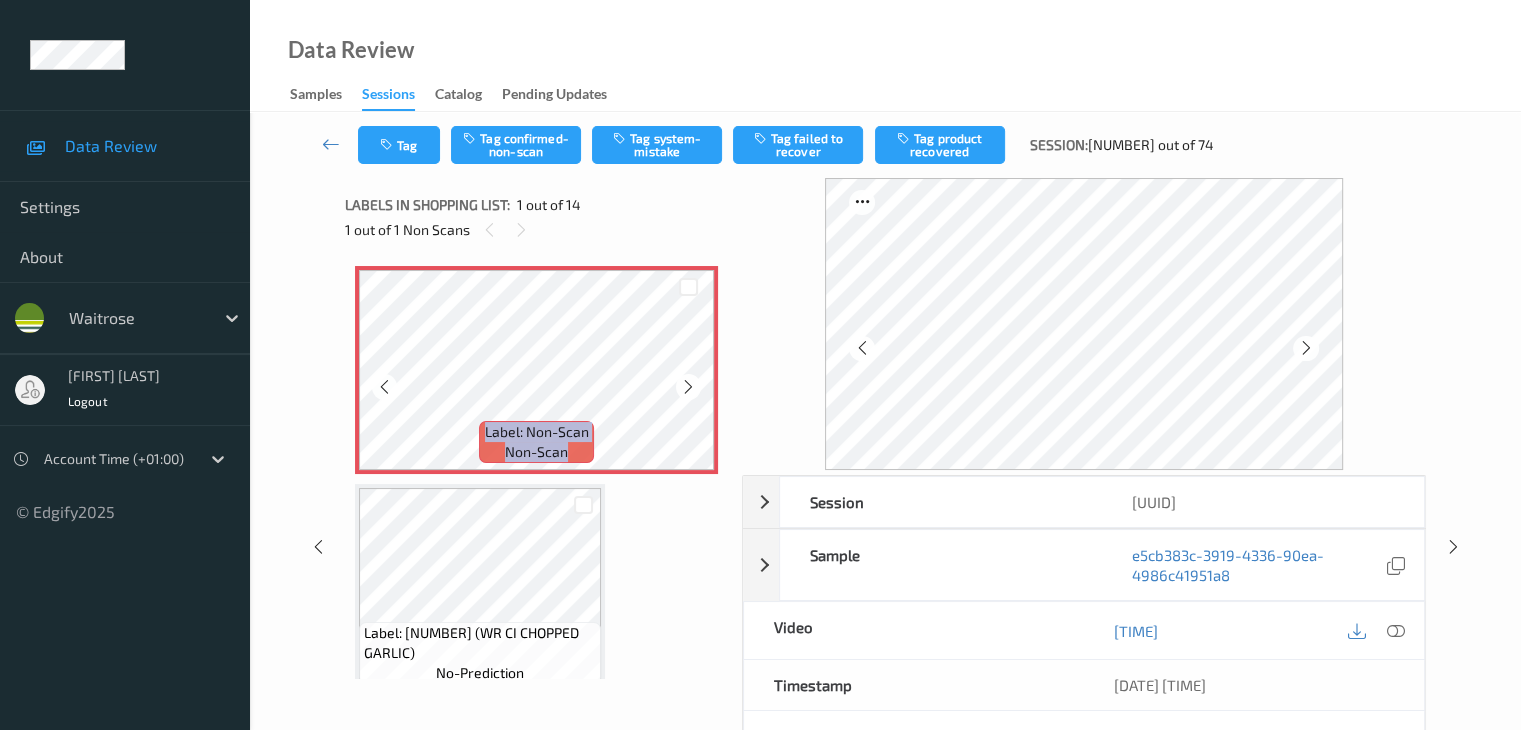 click at bounding box center (688, 387) 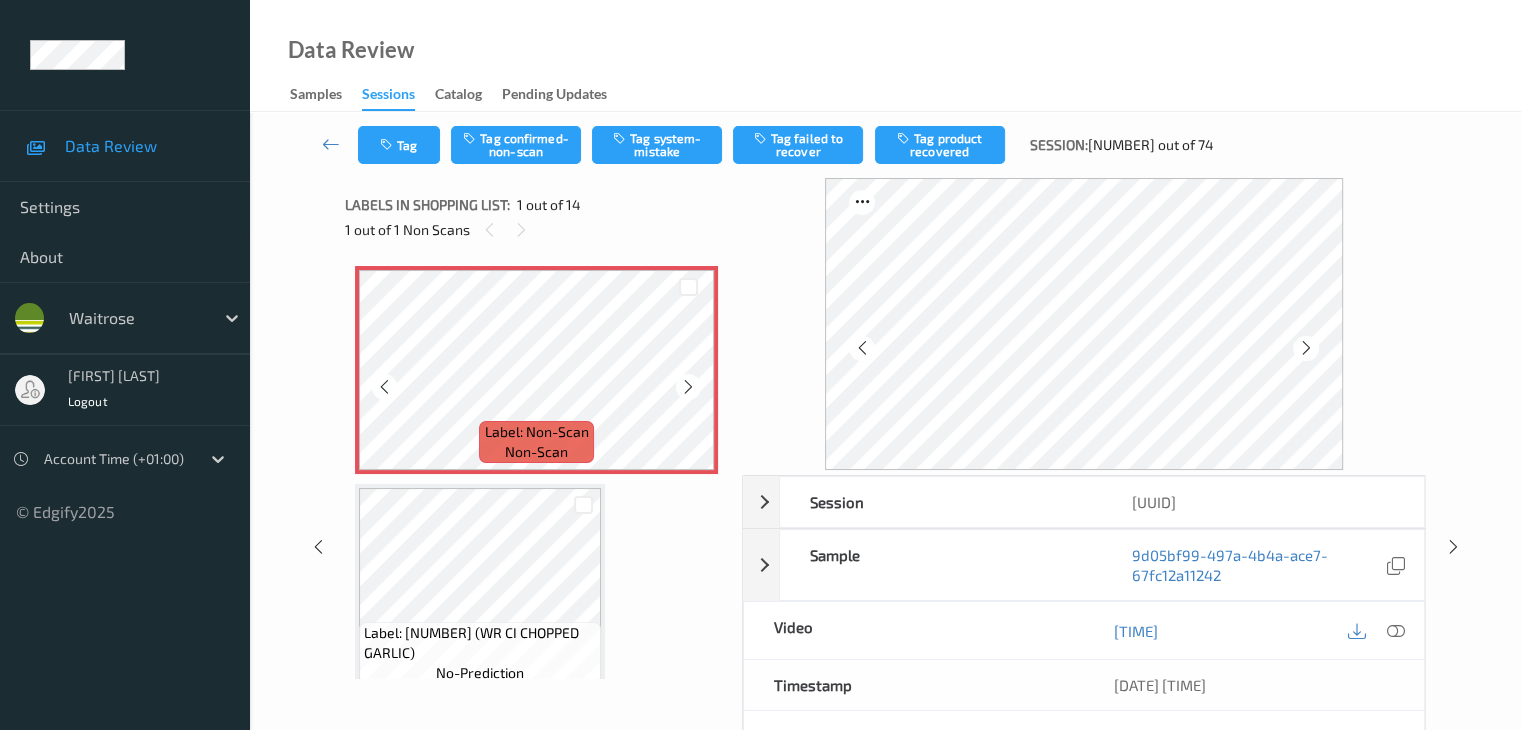 click at bounding box center (688, 387) 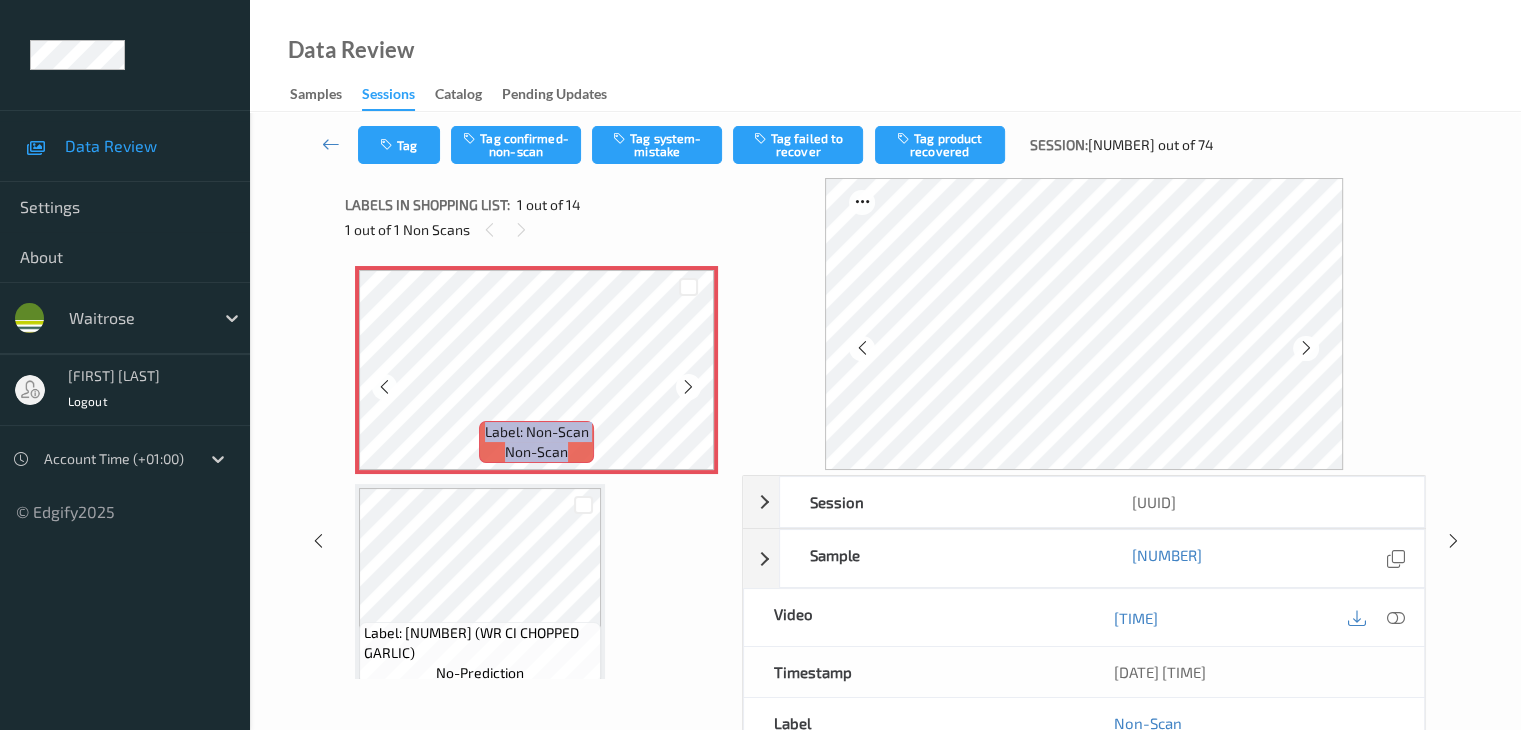 click at bounding box center [688, 387] 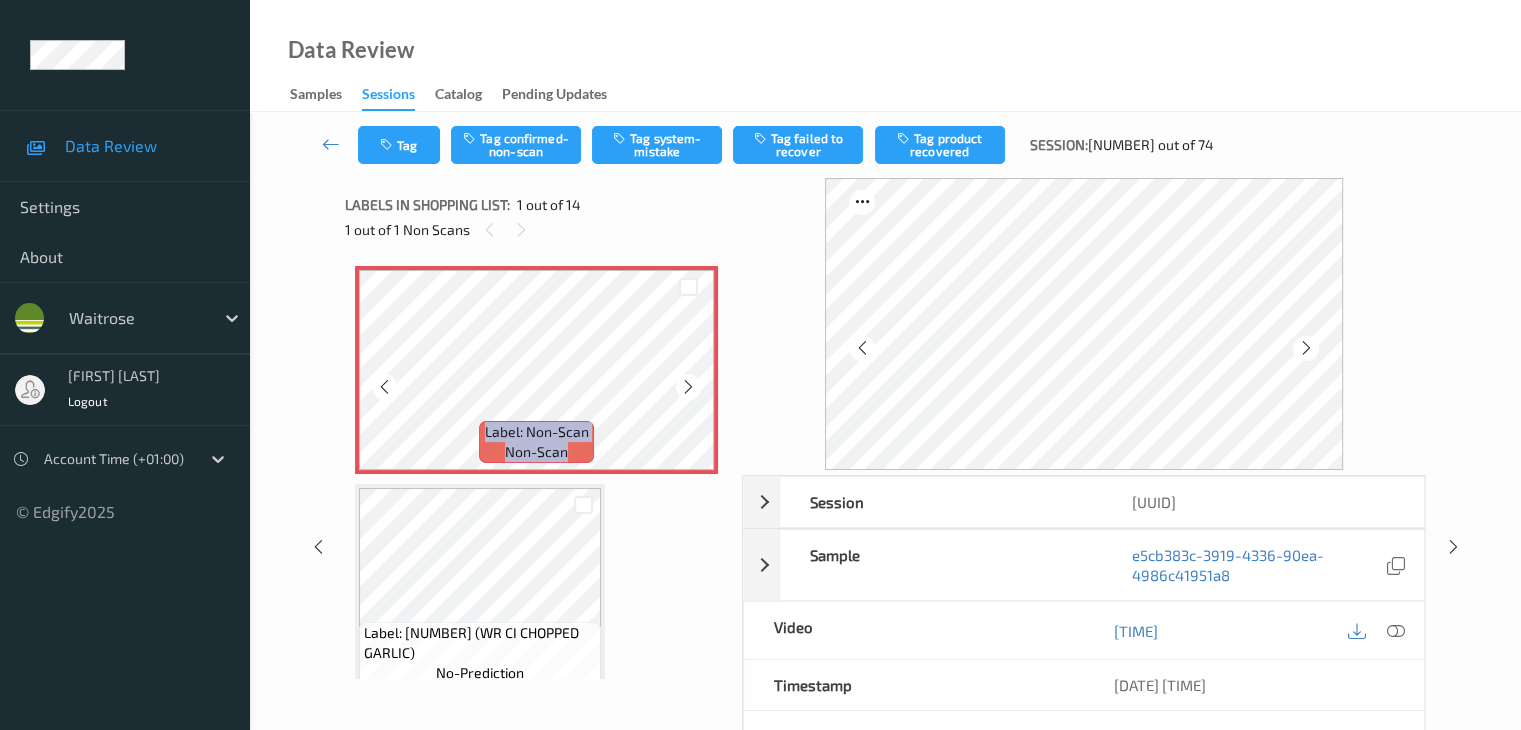 click at bounding box center (688, 387) 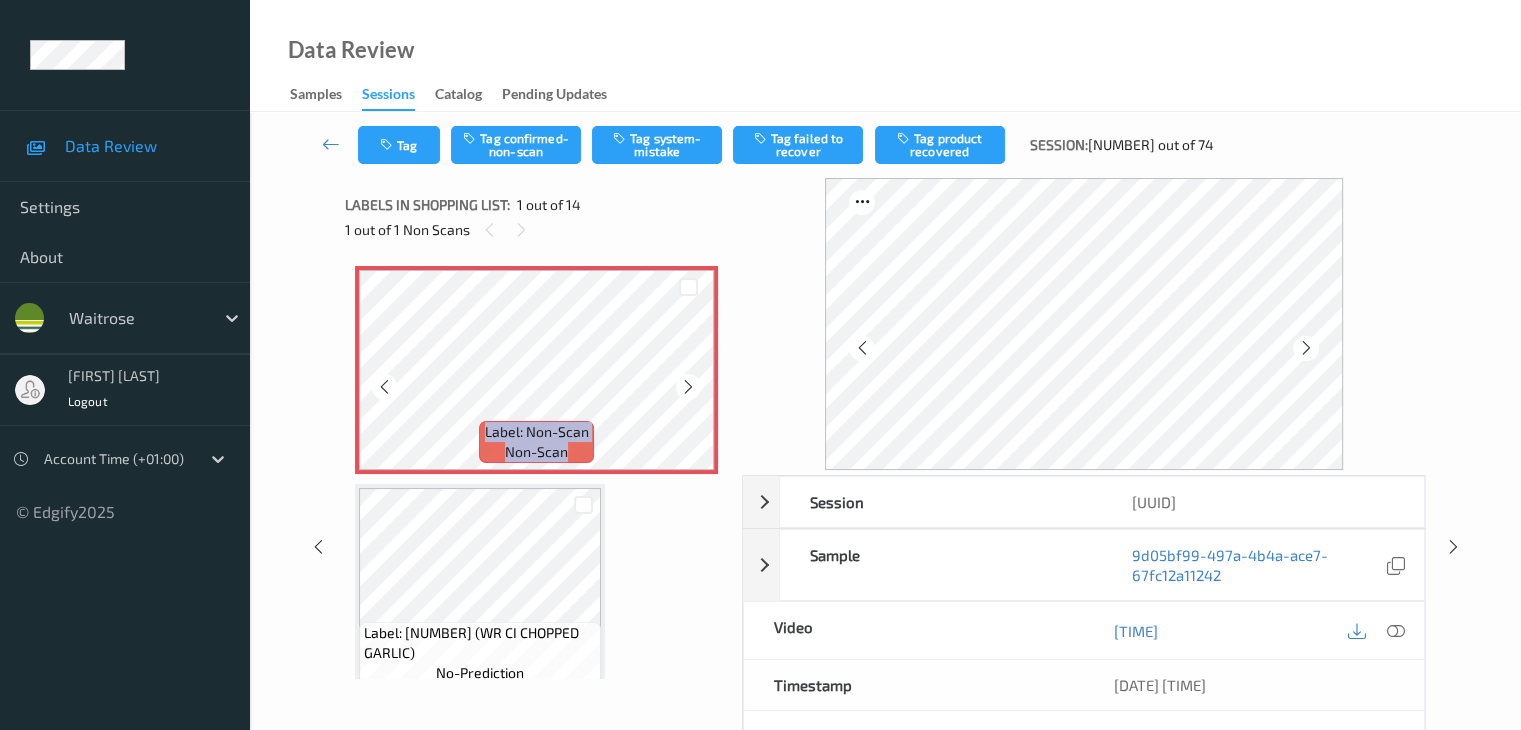 click at bounding box center (688, 387) 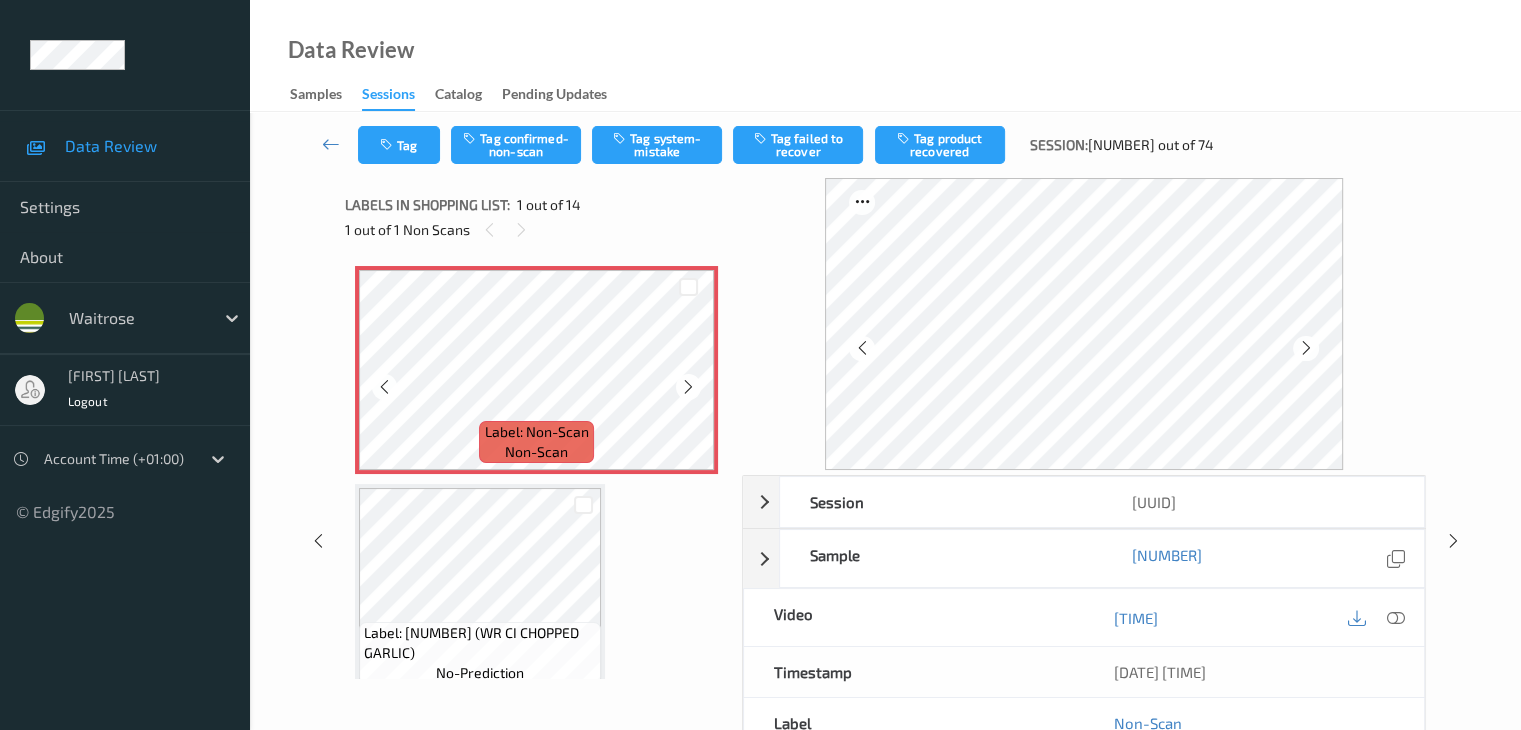 click at bounding box center (688, 387) 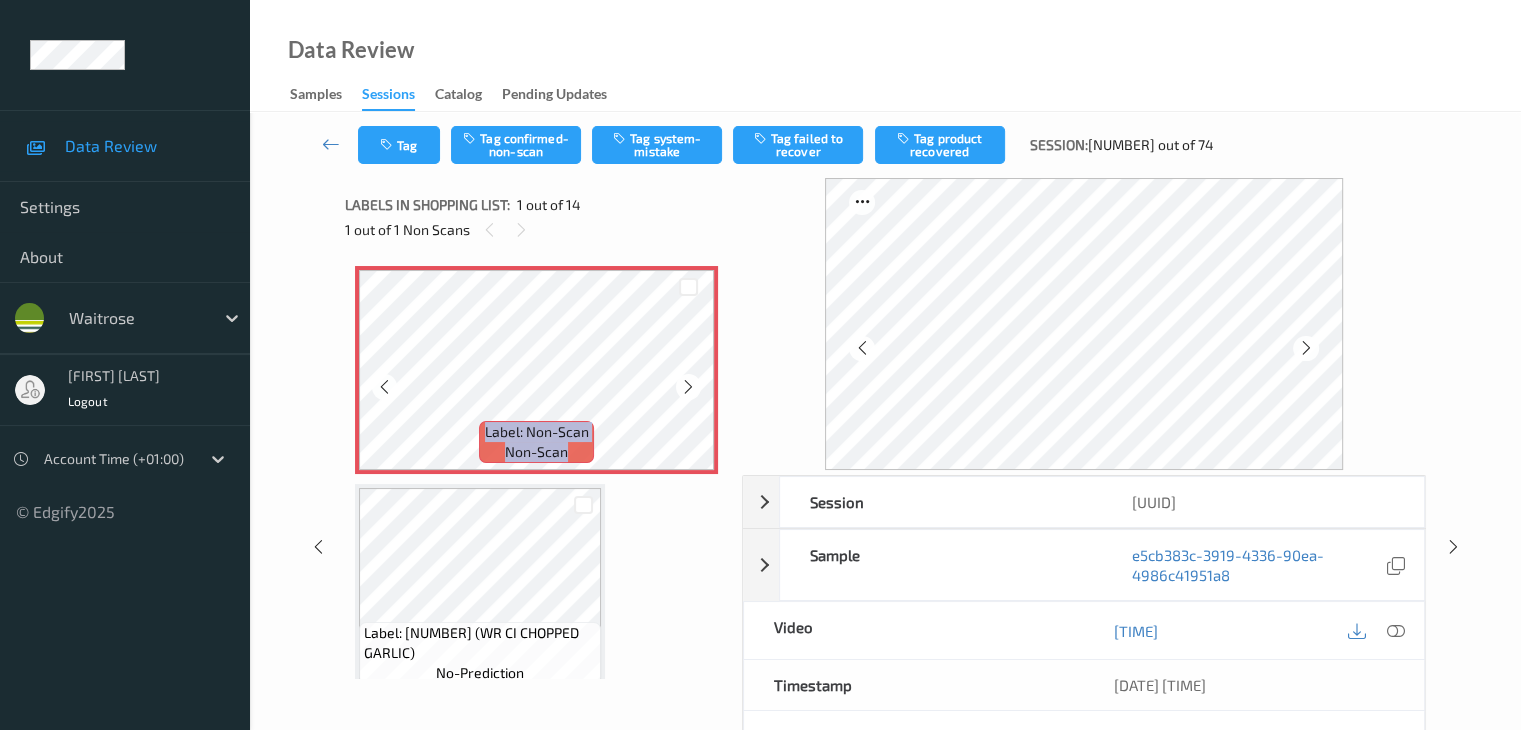 click at bounding box center (688, 387) 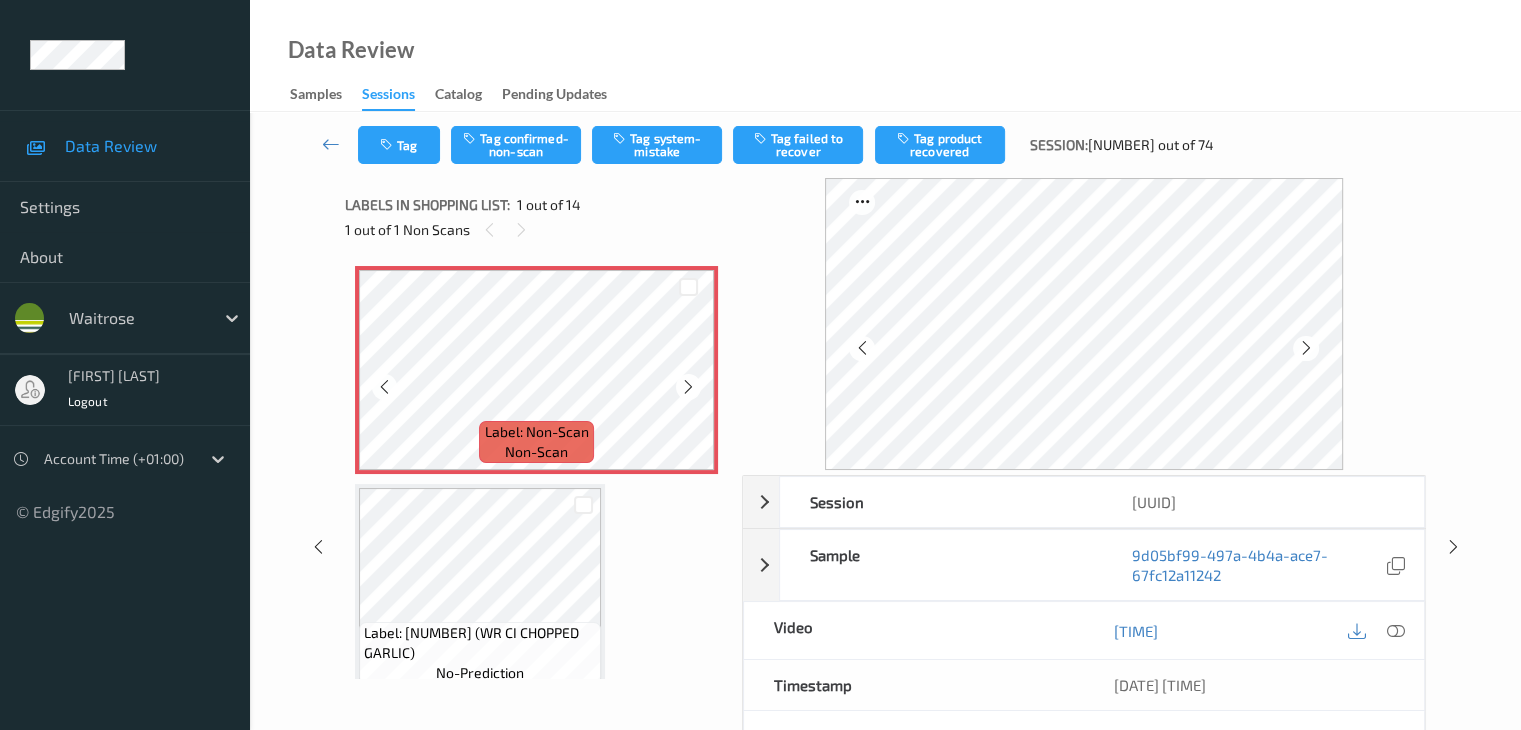 click at bounding box center (688, 387) 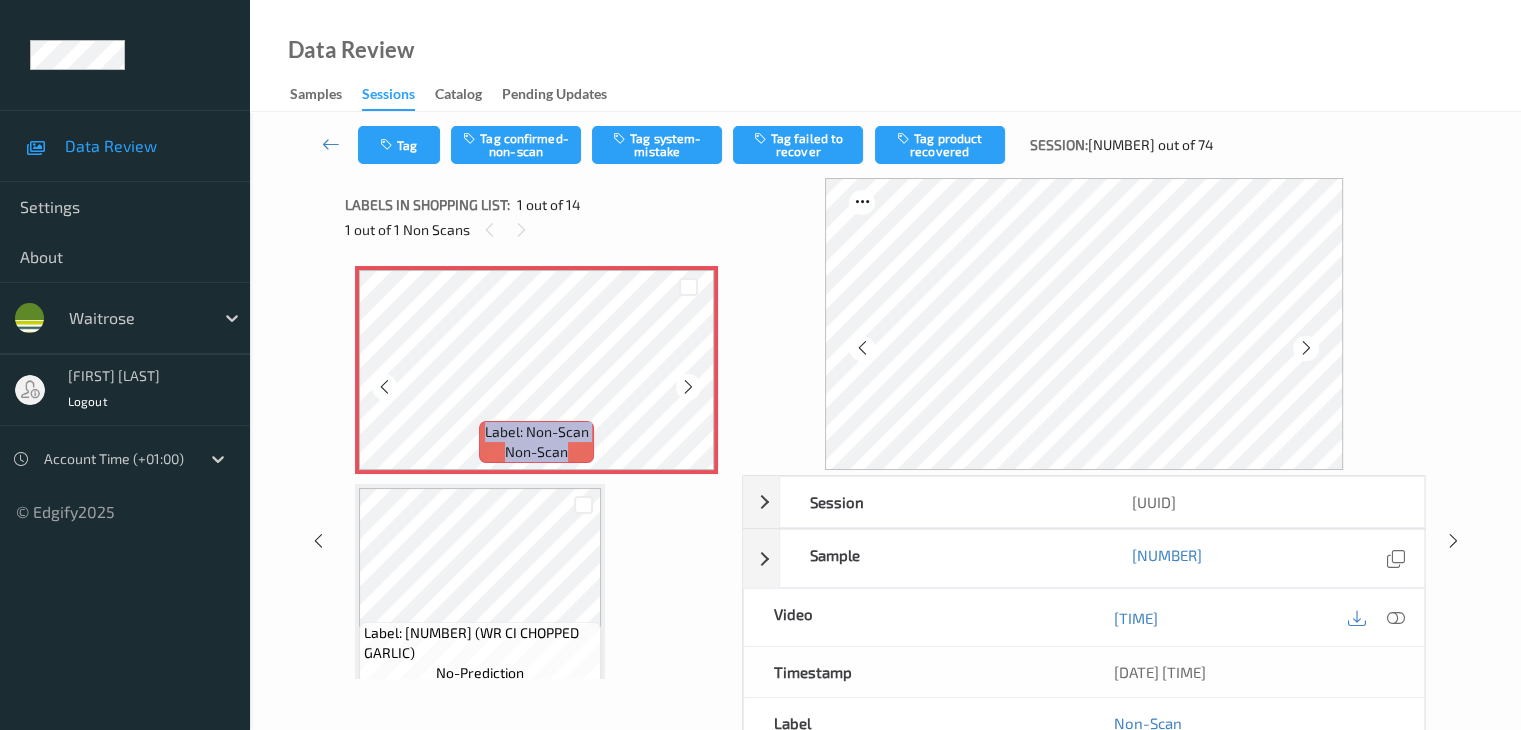 click at bounding box center [688, 387] 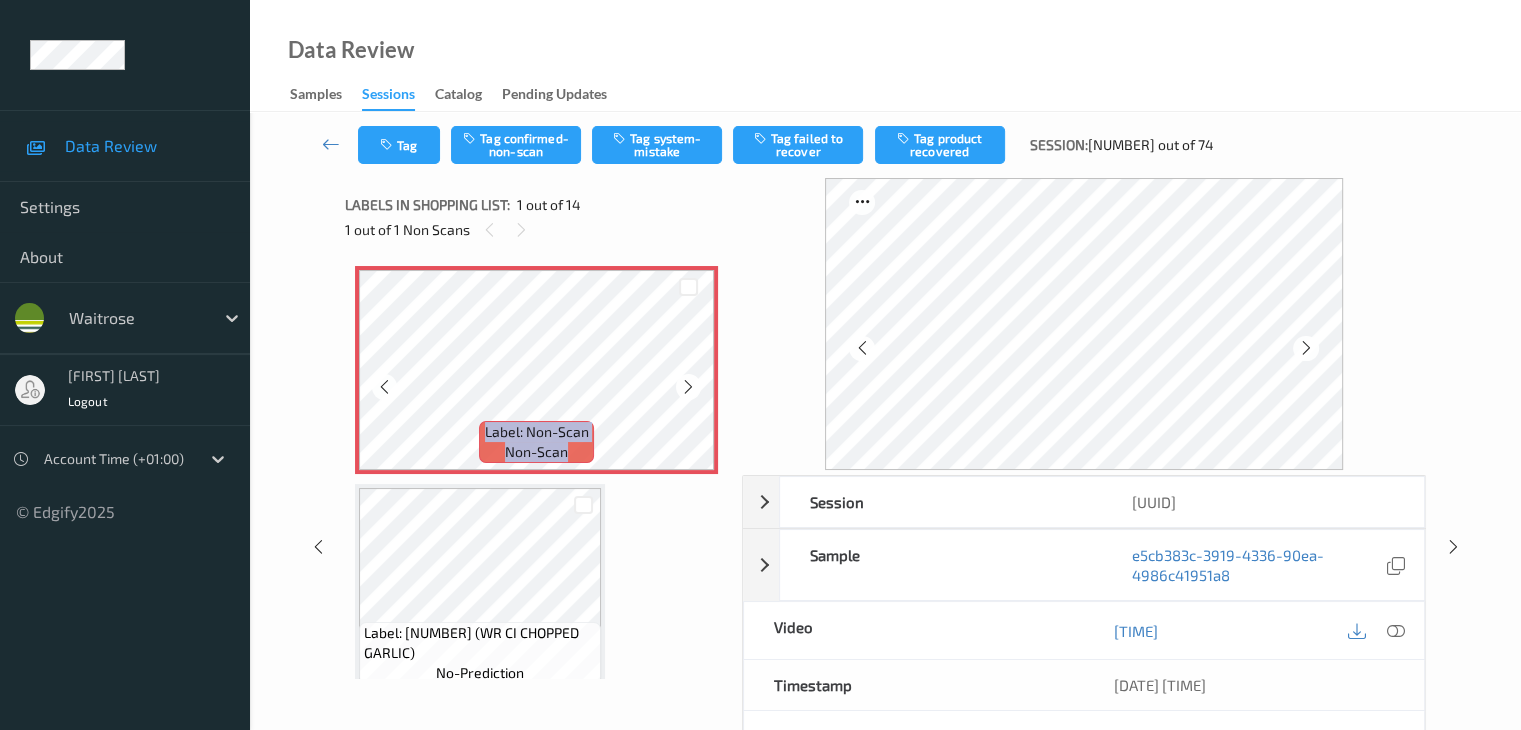 click at bounding box center [688, 387] 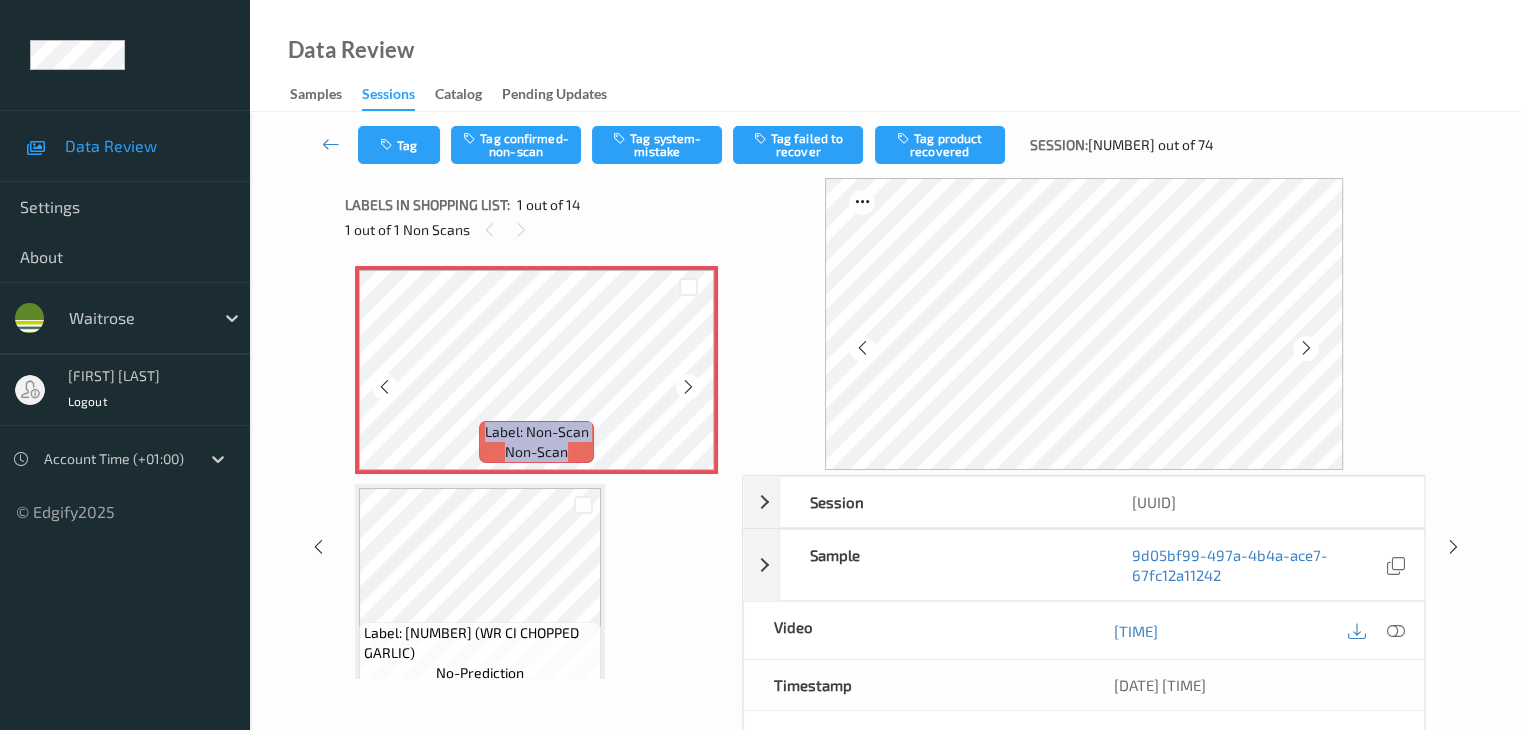 click at bounding box center [688, 387] 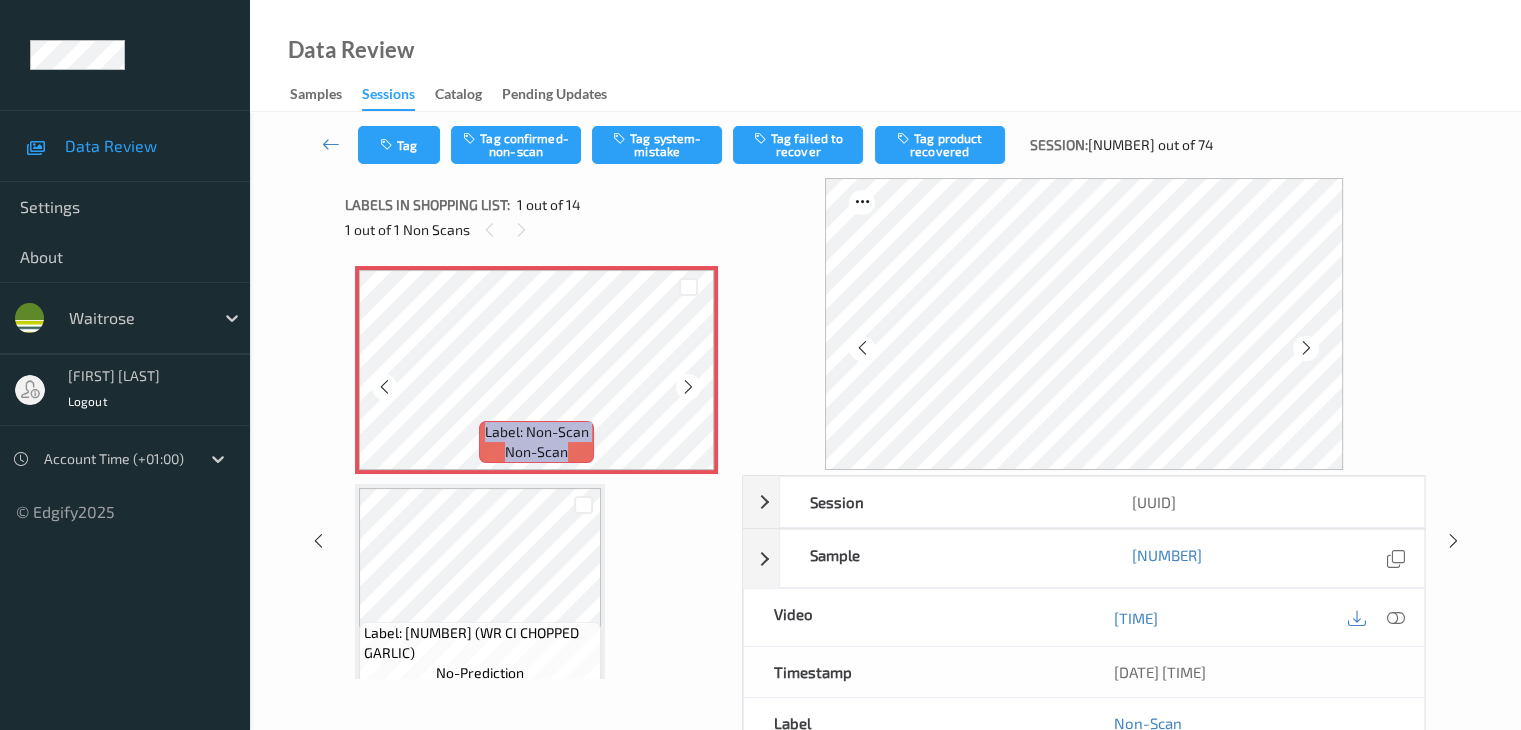 click at bounding box center (688, 387) 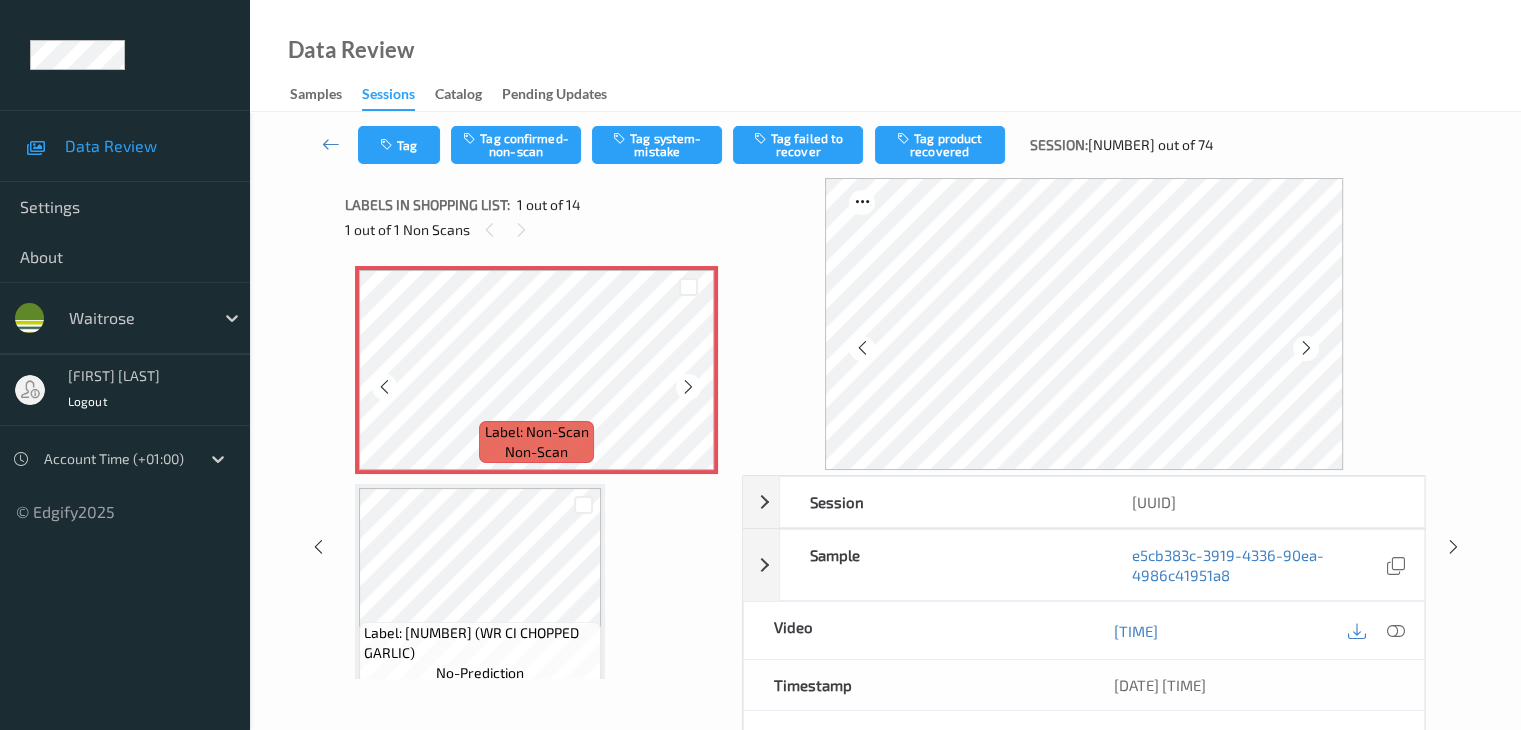 click at bounding box center (688, 387) 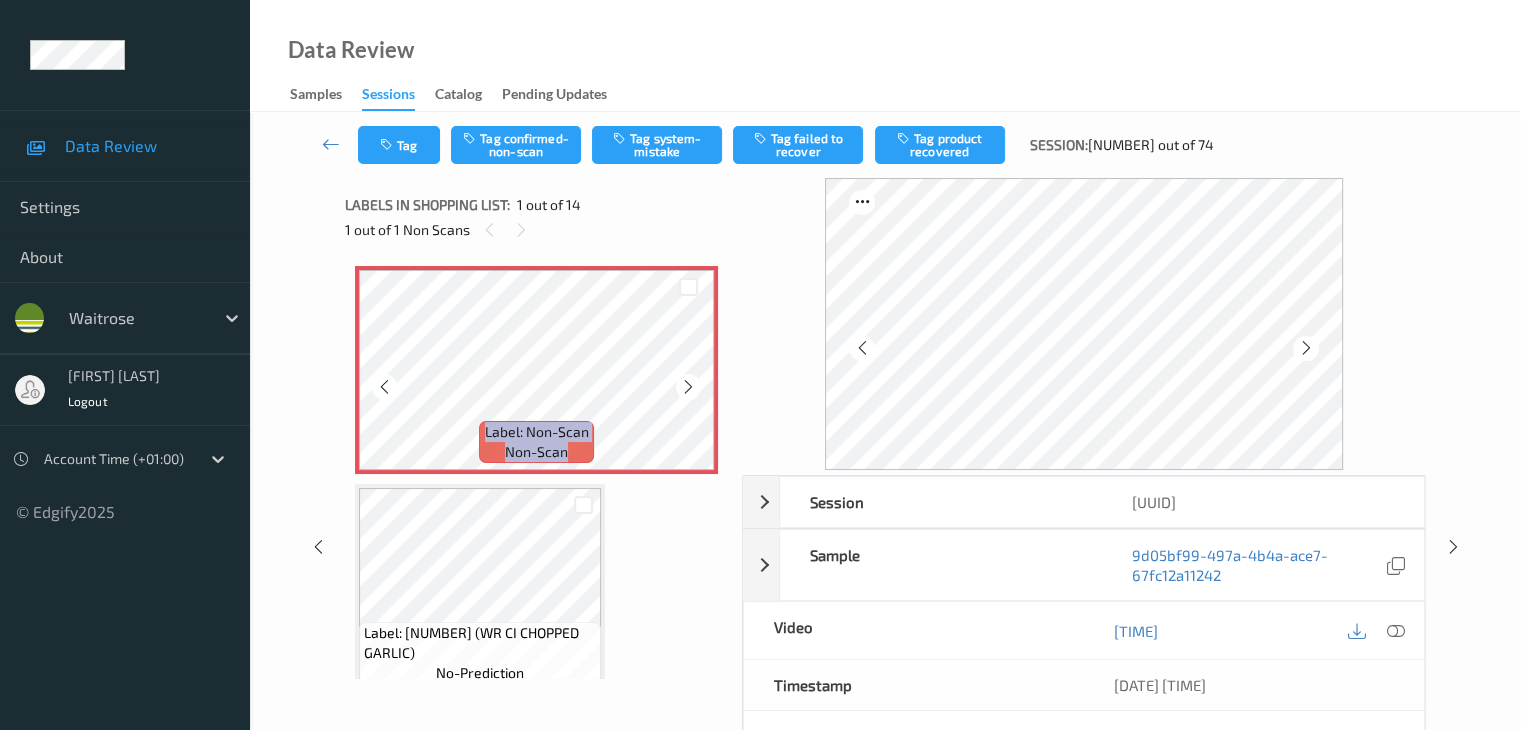 click at bounding box center [688, 387] 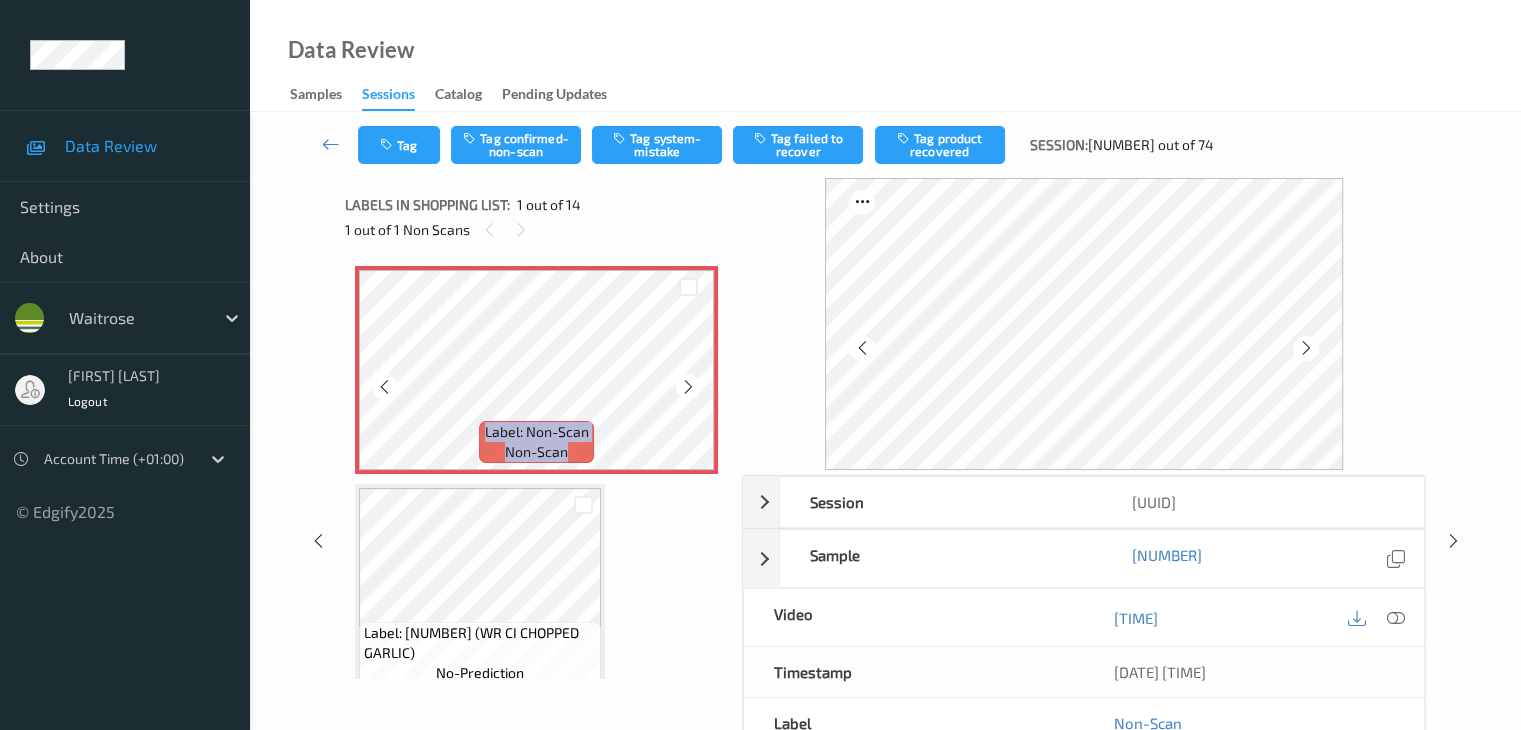 click at bounding box center (688, 387) 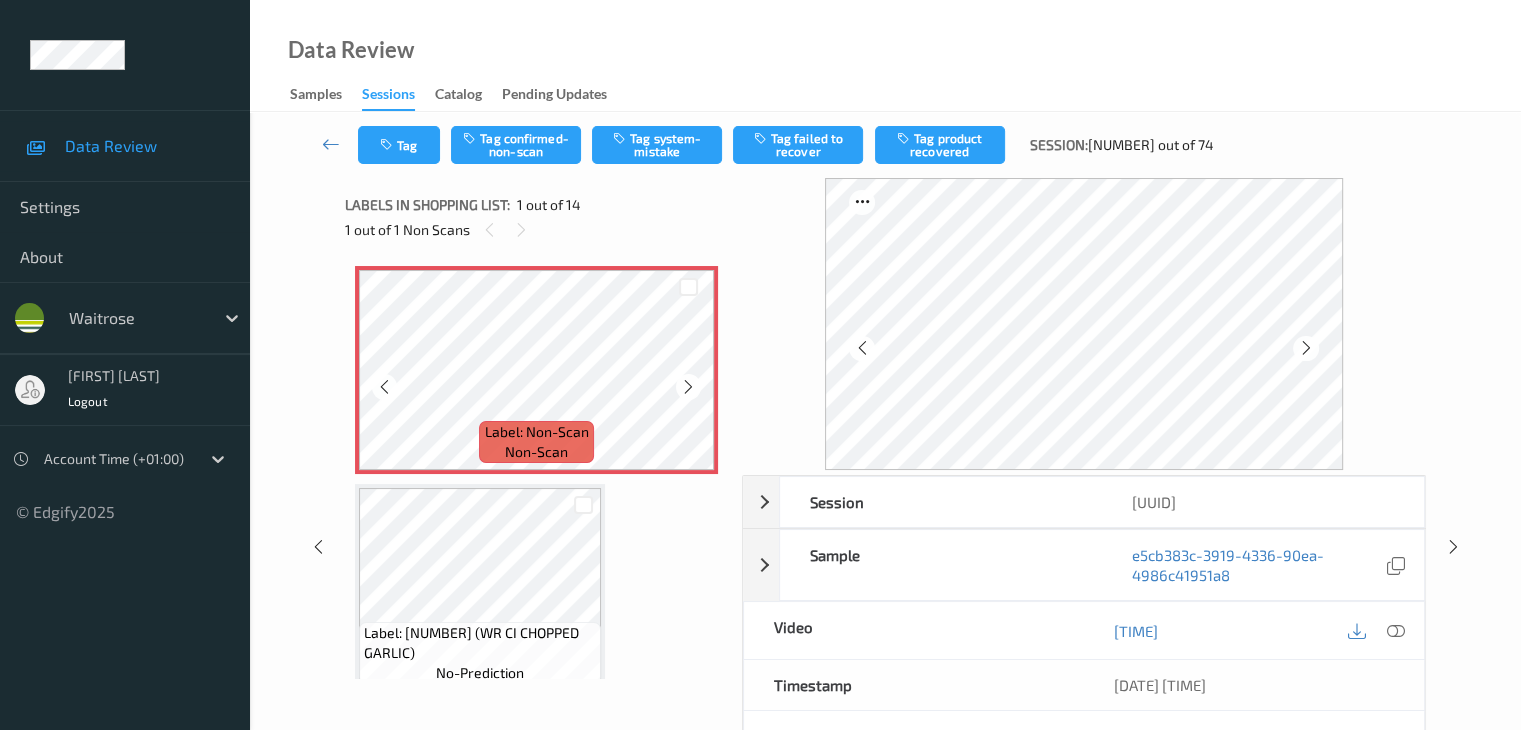 click at bounding box center [688, 387] 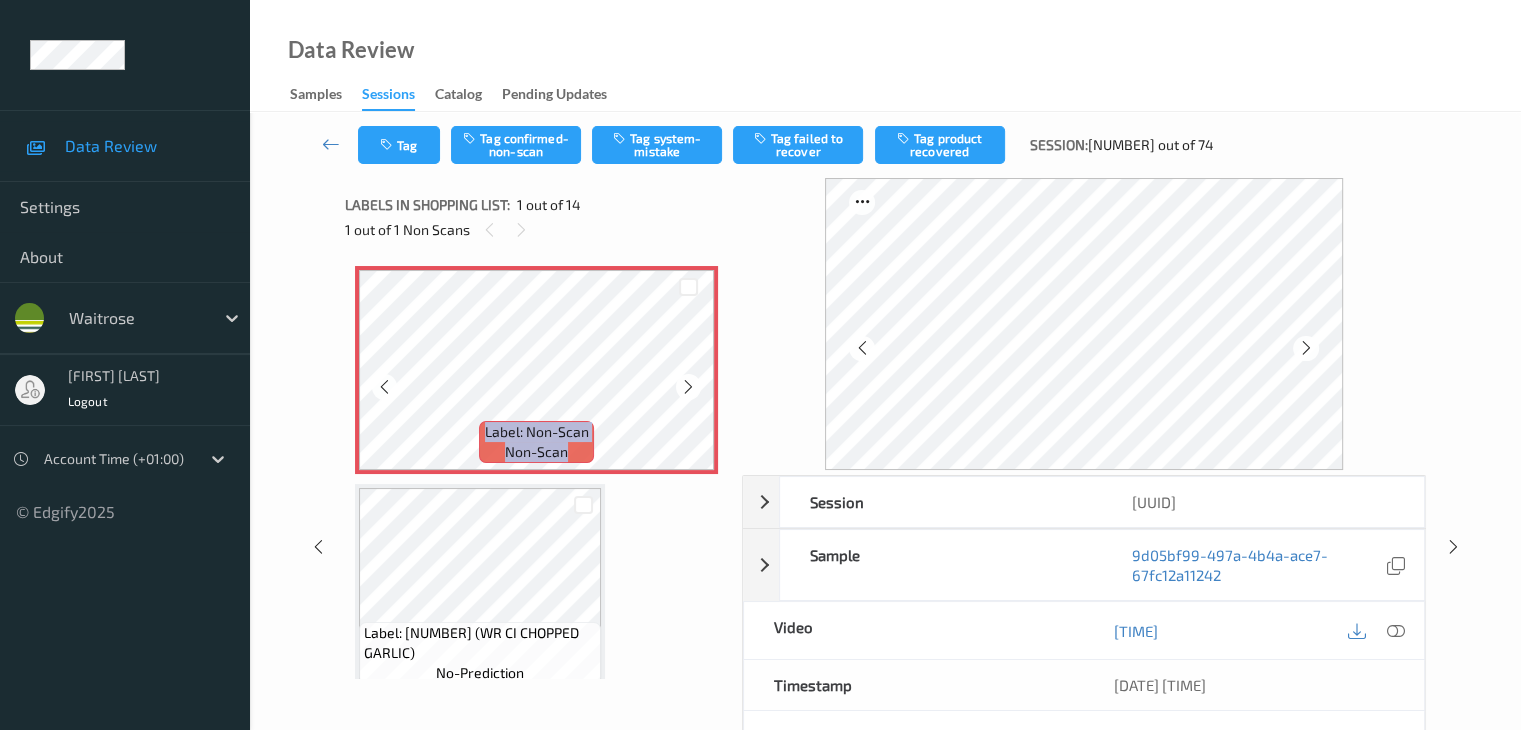 click at bounding box center [688, 387] 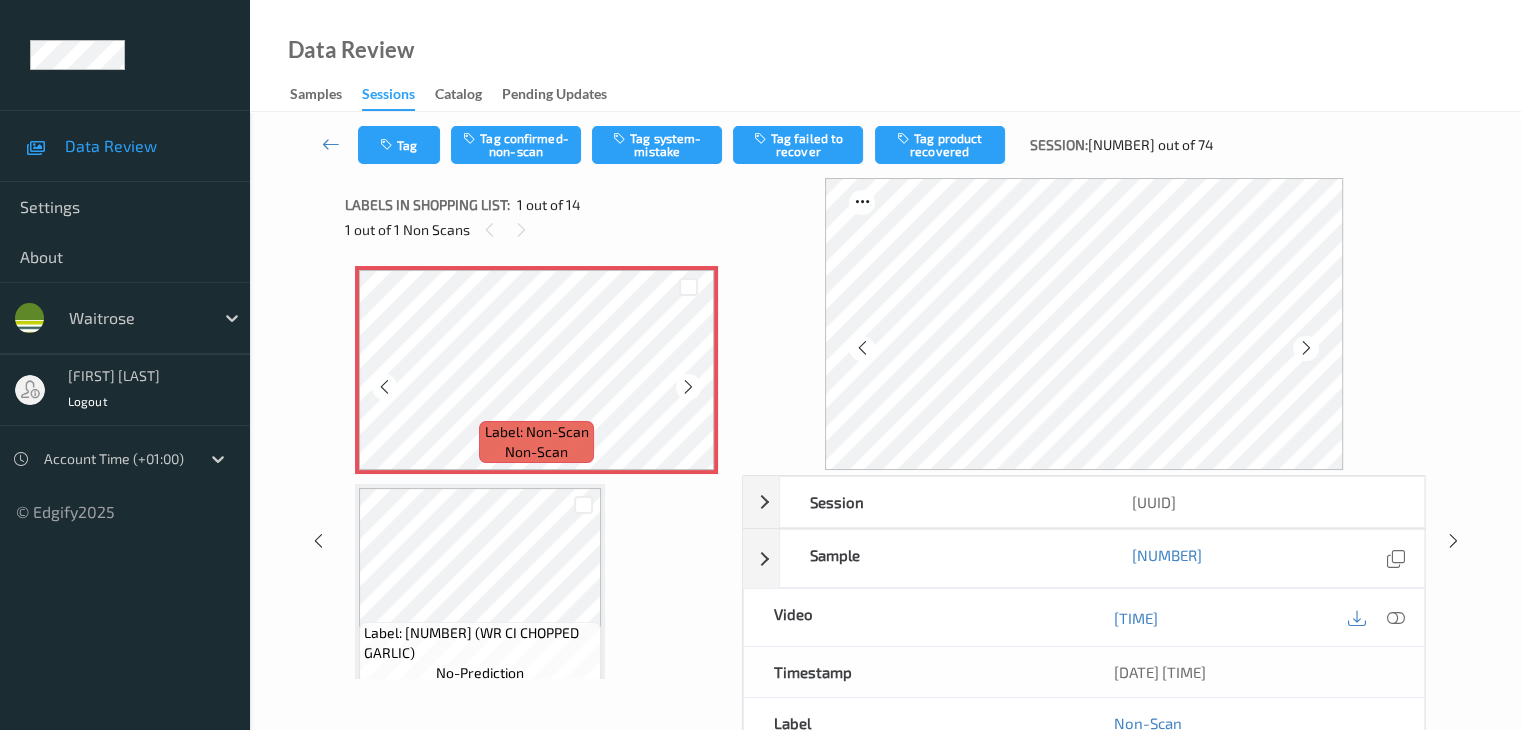 click at bounding box center [688, 387] 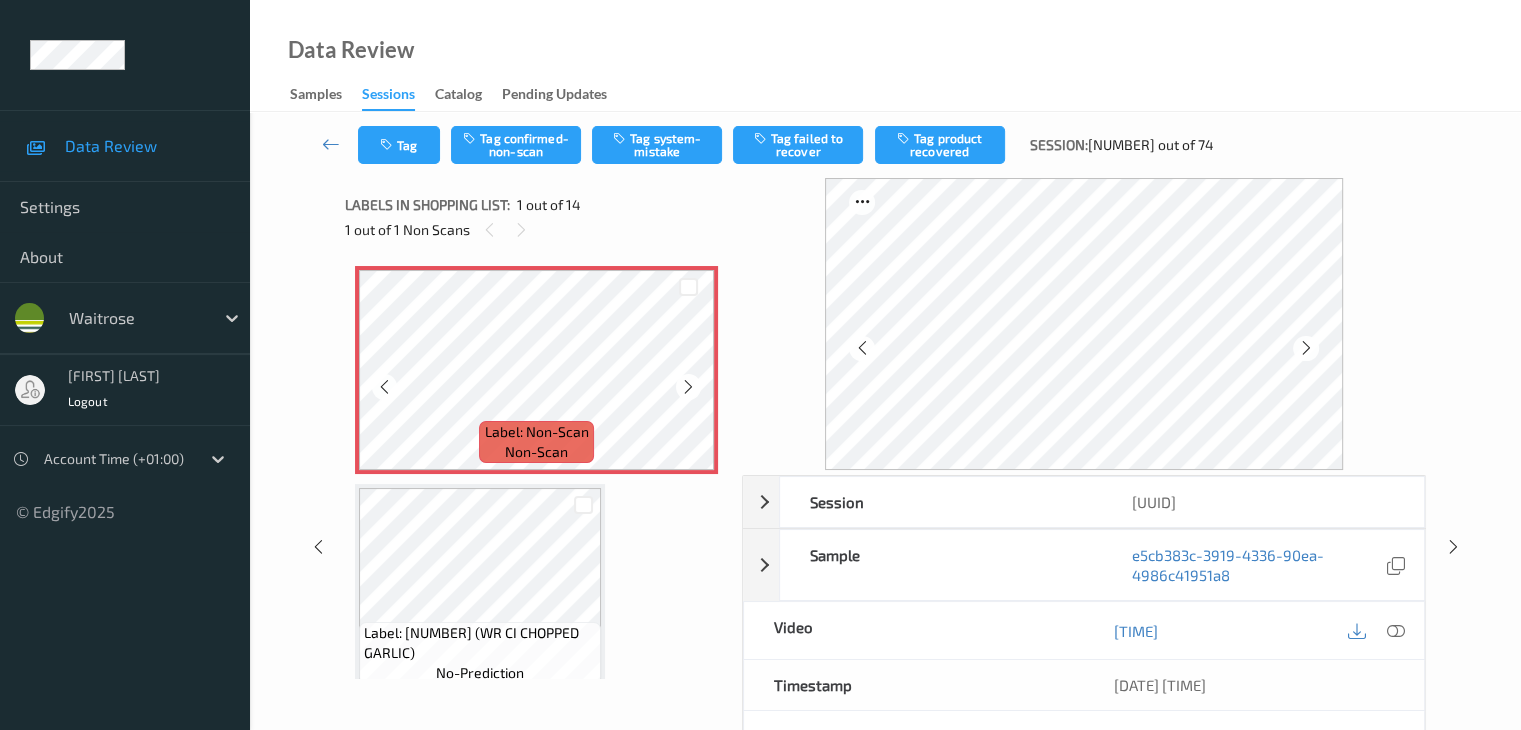 click at bounding box center (688, 387) 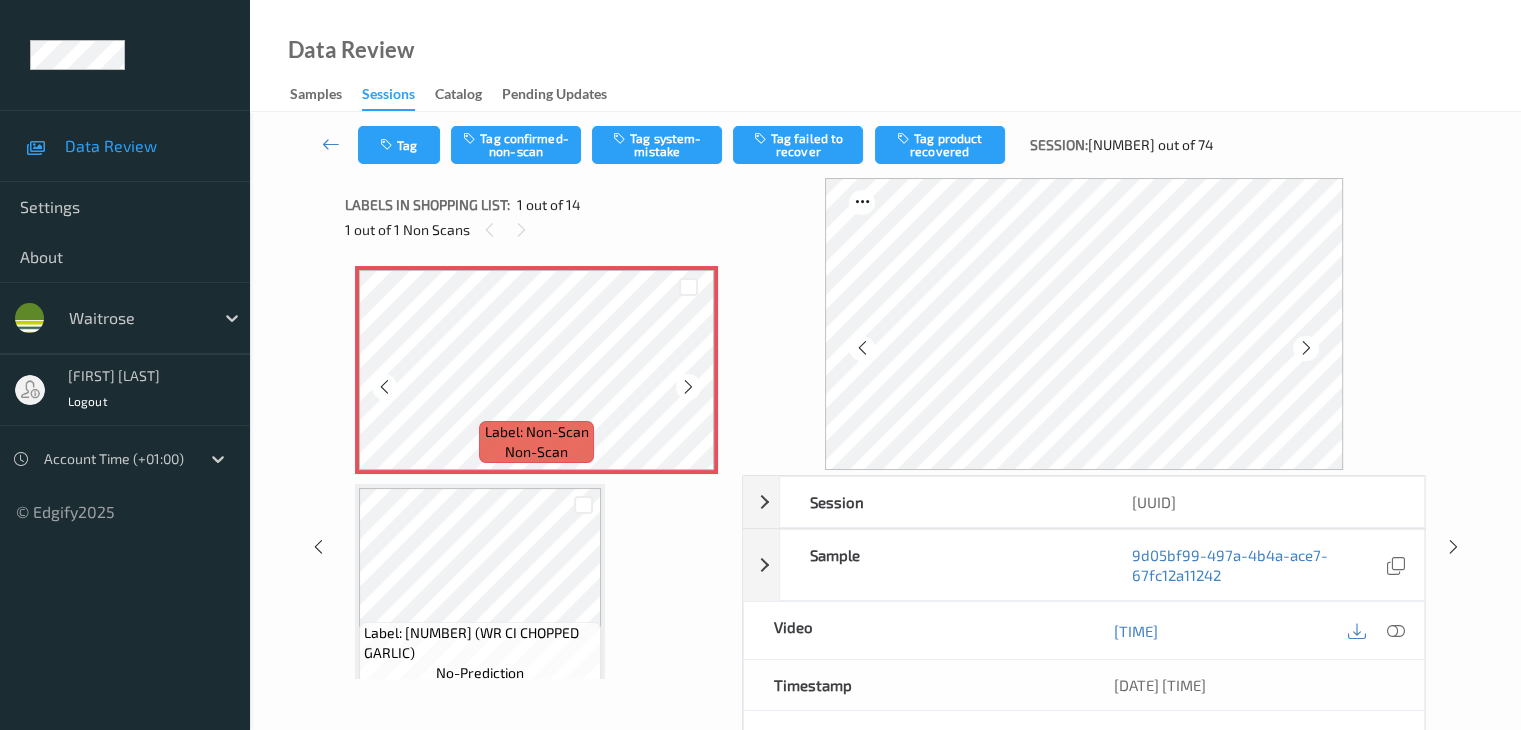 click at bounding box center (688, 387) 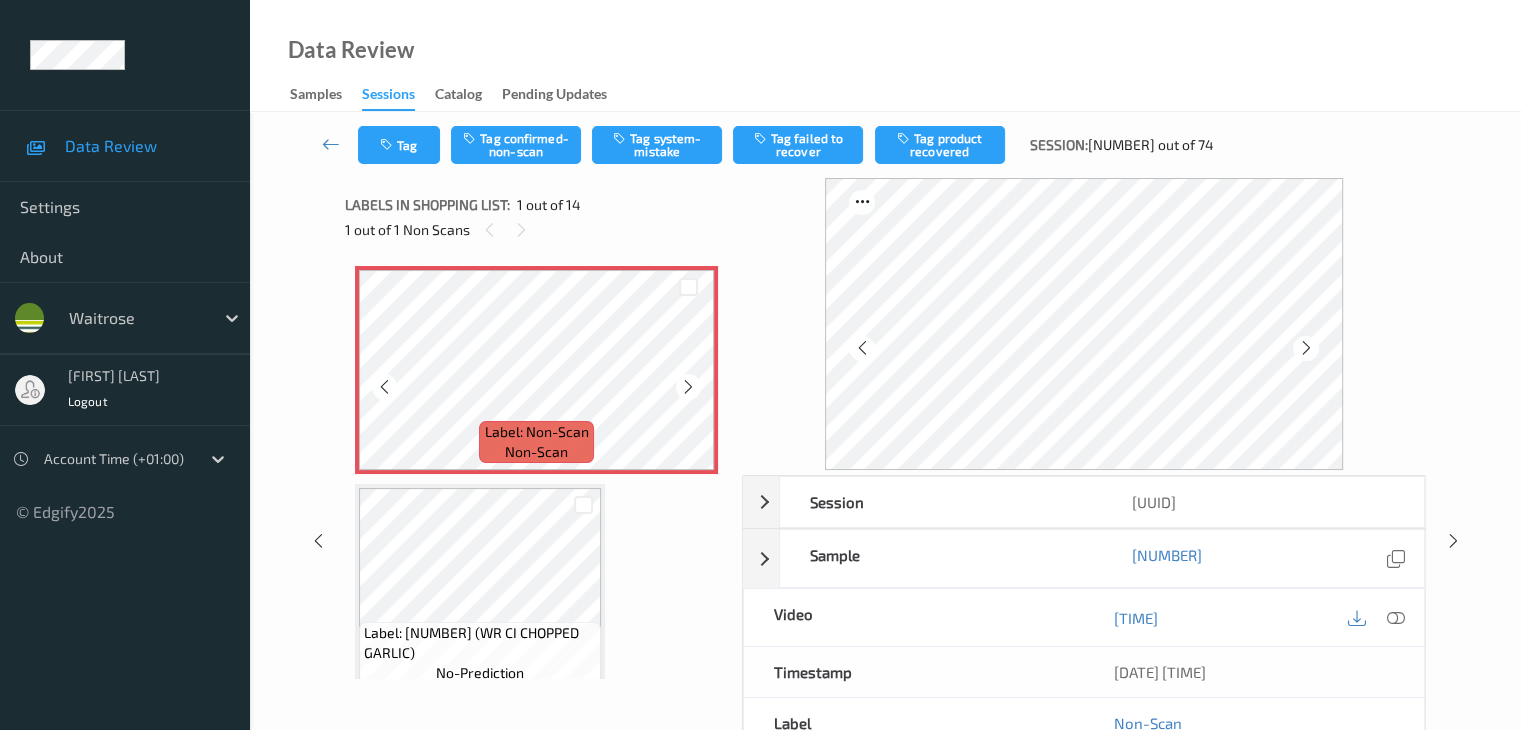 click at bounding box center (688, 387) 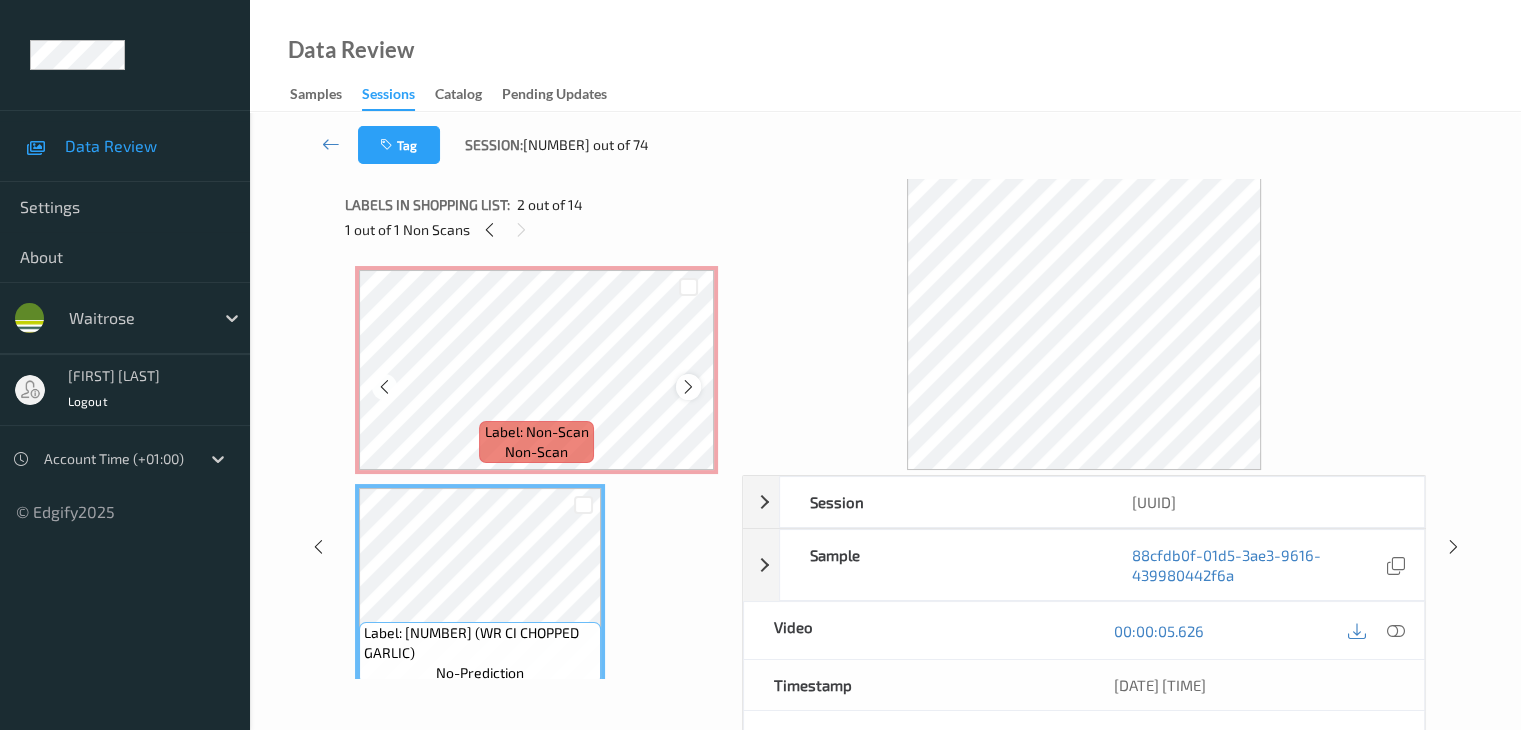 click at bounding box center [688, 387] 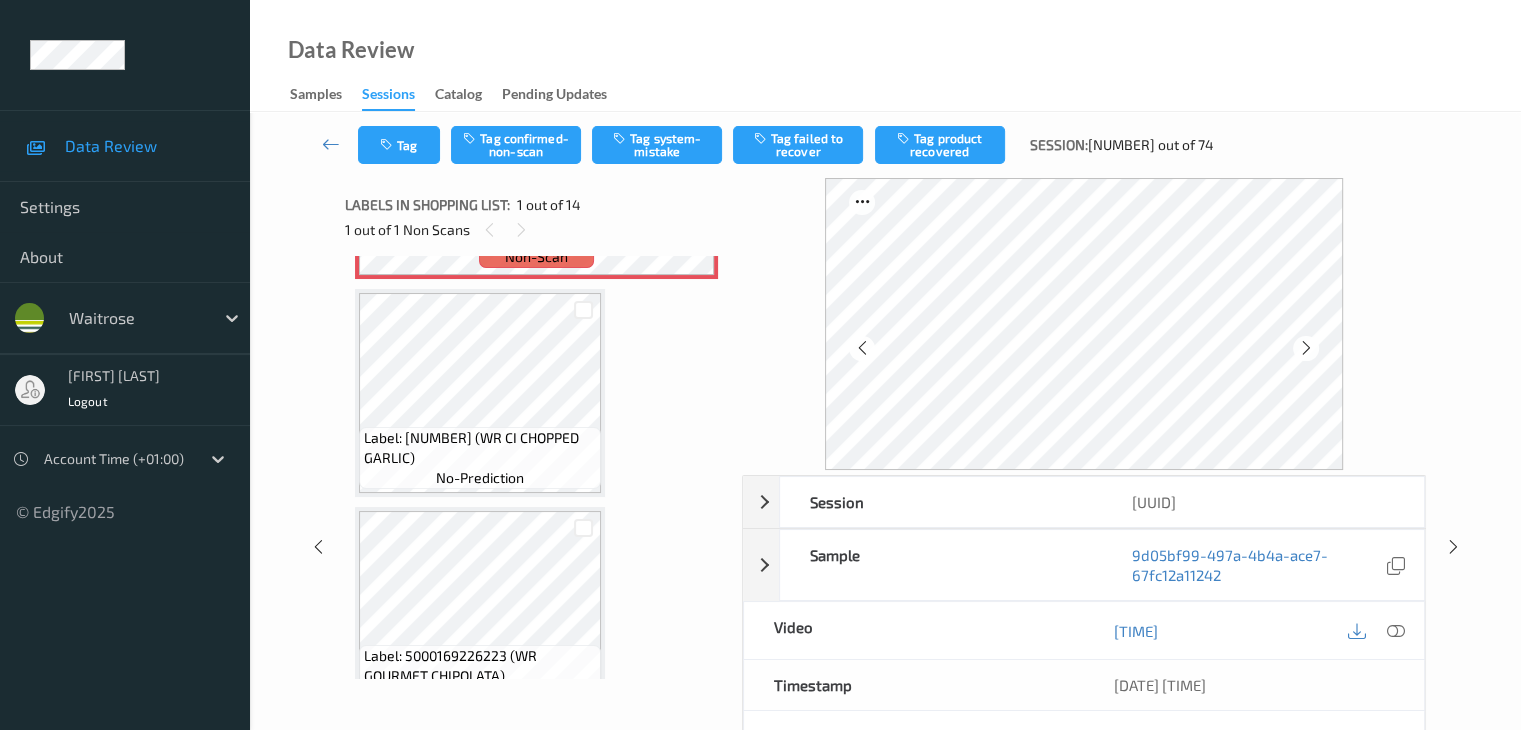 scroll, scrollTop: 200, scrollLeft: 0, axis: vertical 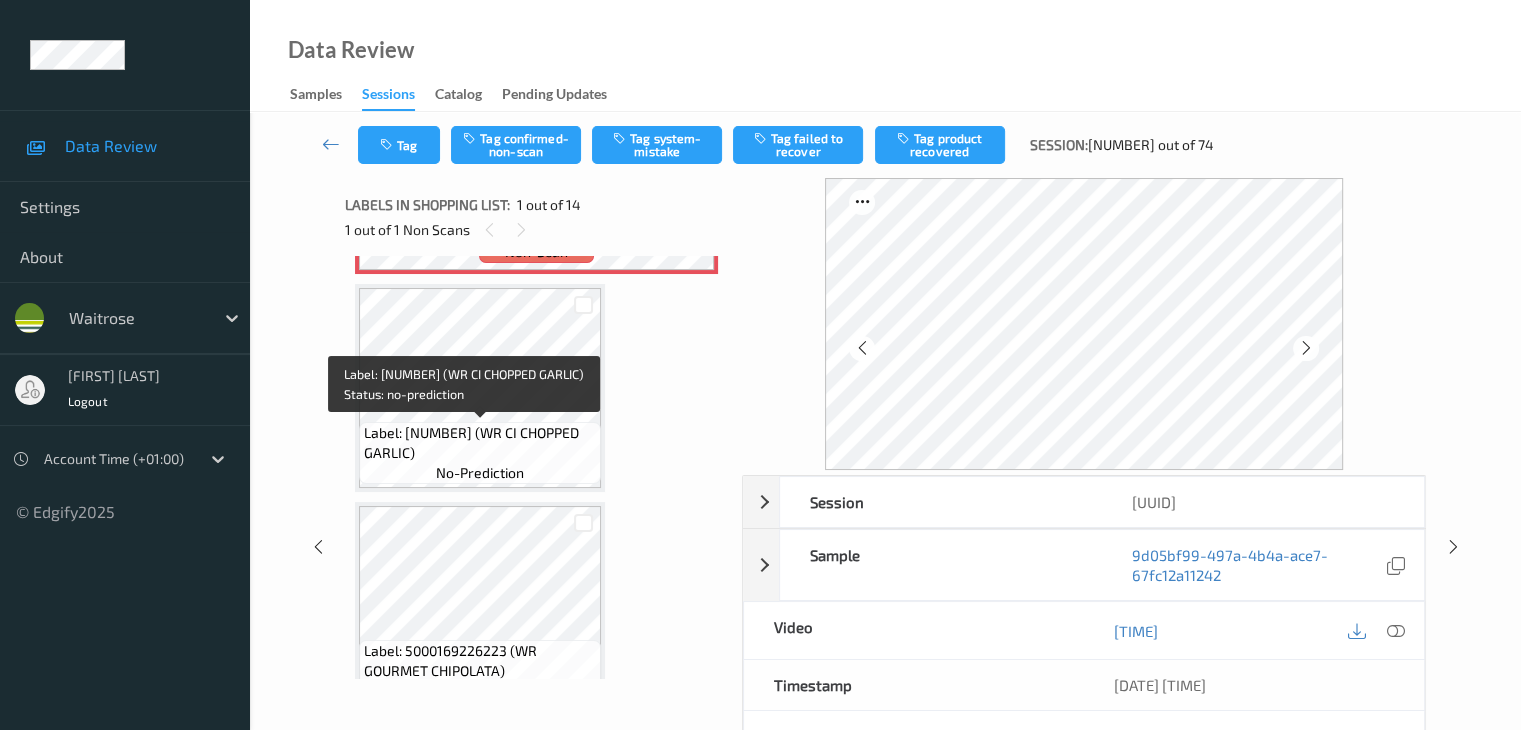 click on "Label: 5000169672457 (WR CI CHOPPED GARLIC)" at bounding box center [480, 443] 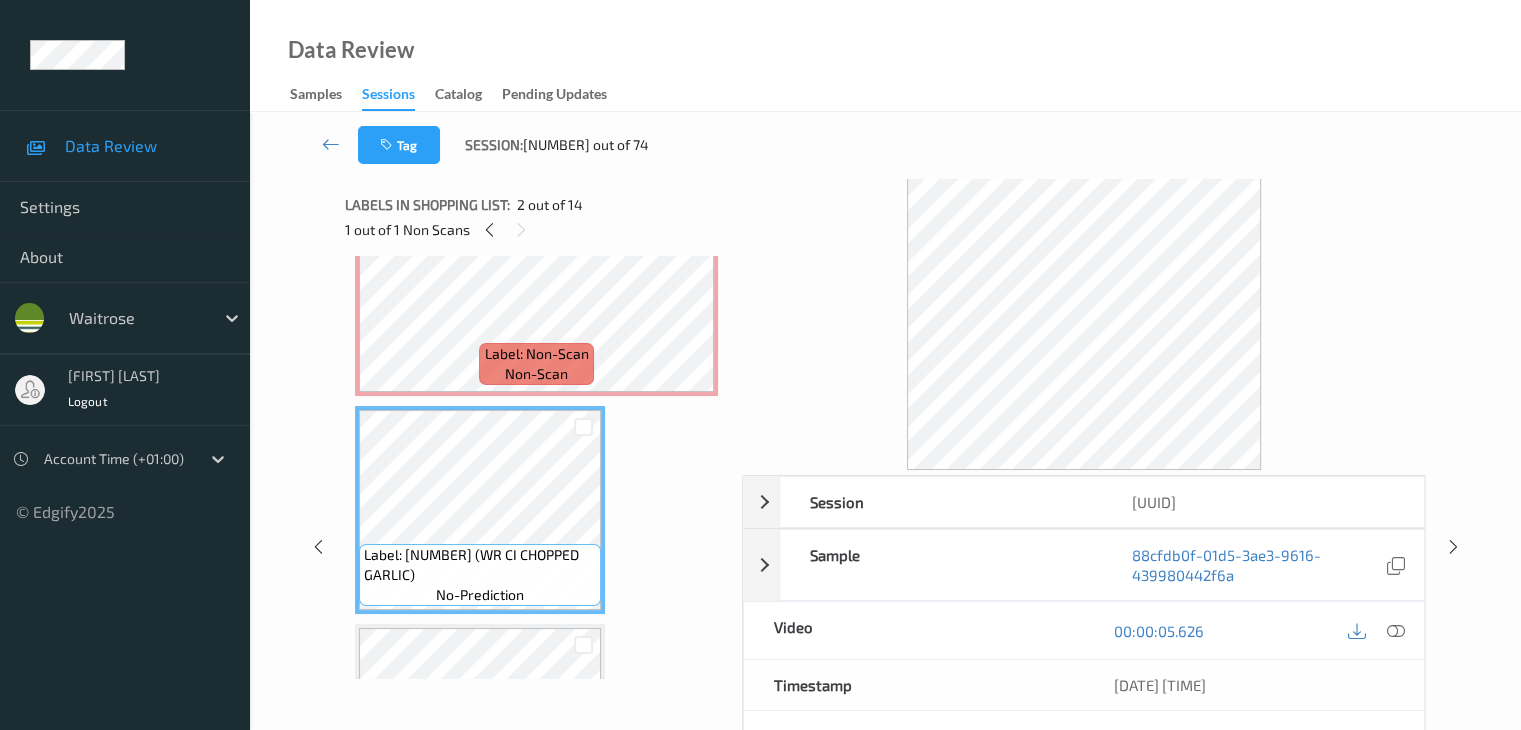 scroll, scrollTop: 0, scrollLeft: 0, axis: both 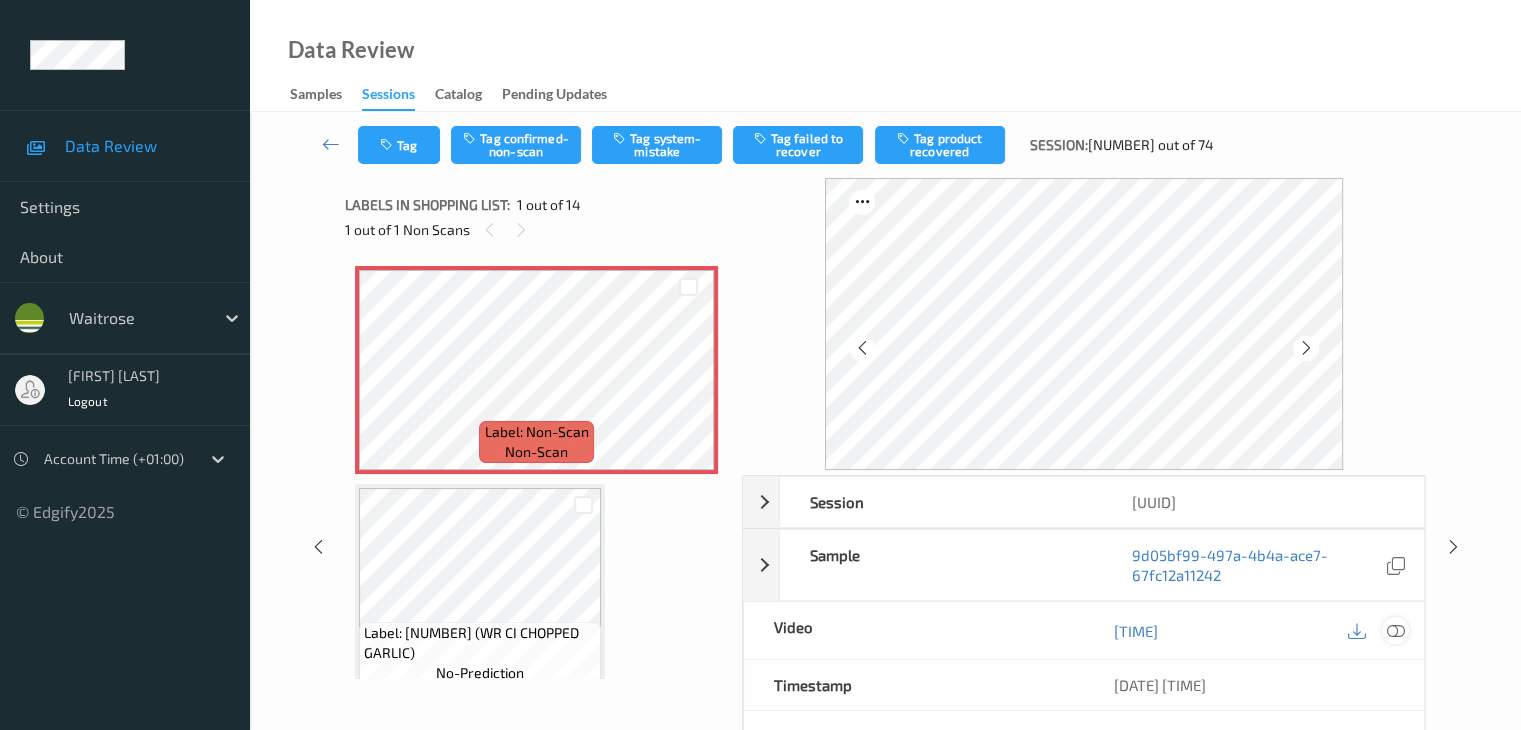 click at bounding box center [1395, 631] 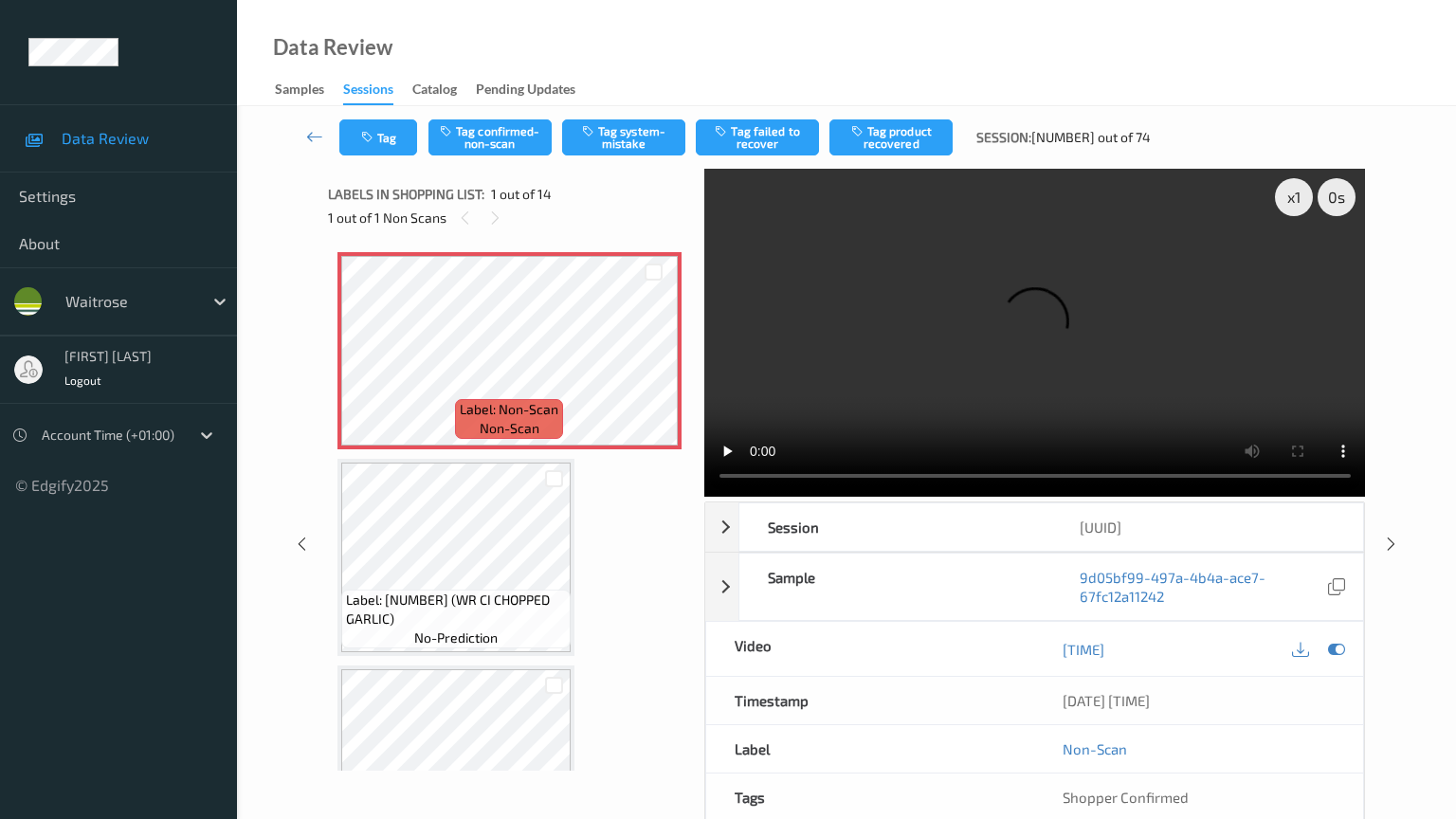 type 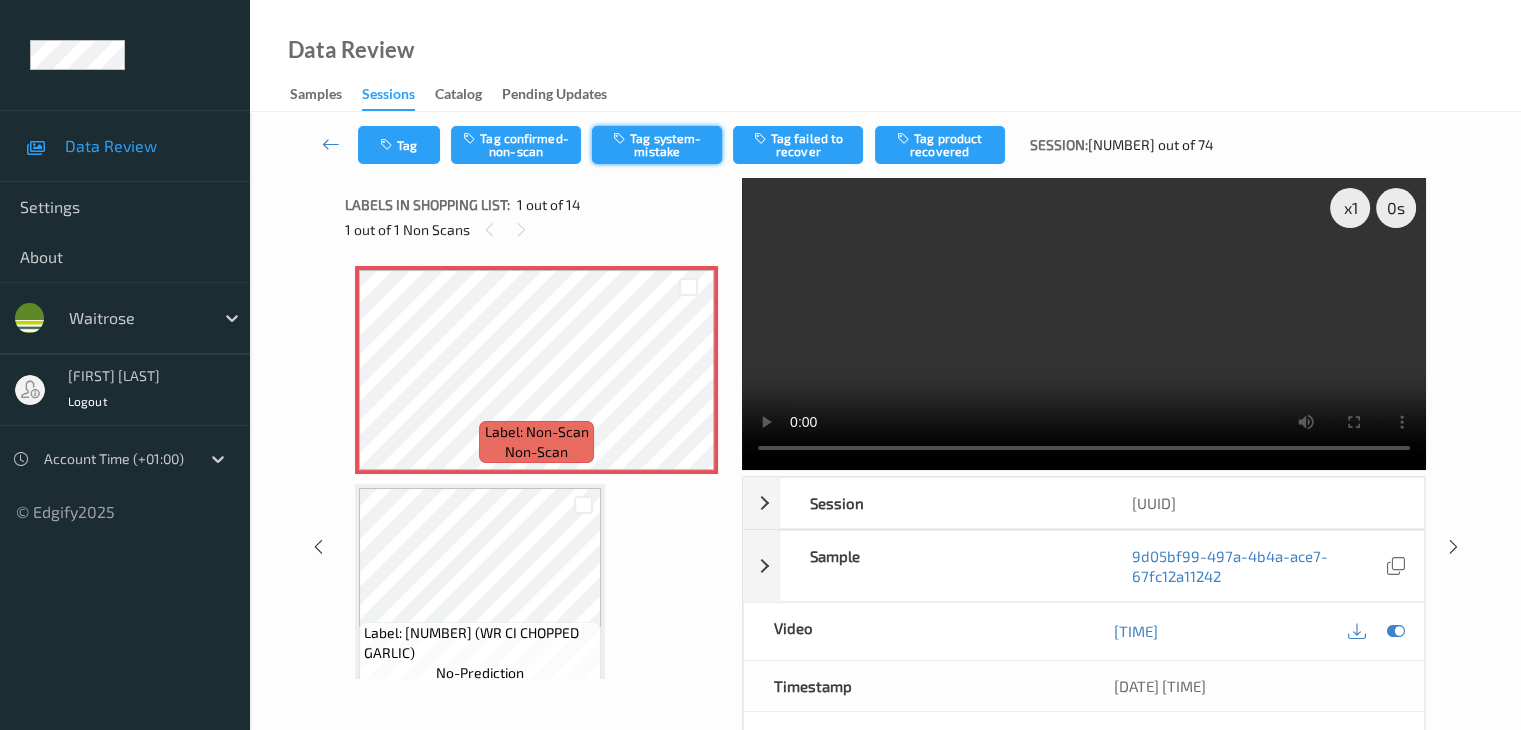 click on "Tag   system-mistake" at bounding box center [657, 145] 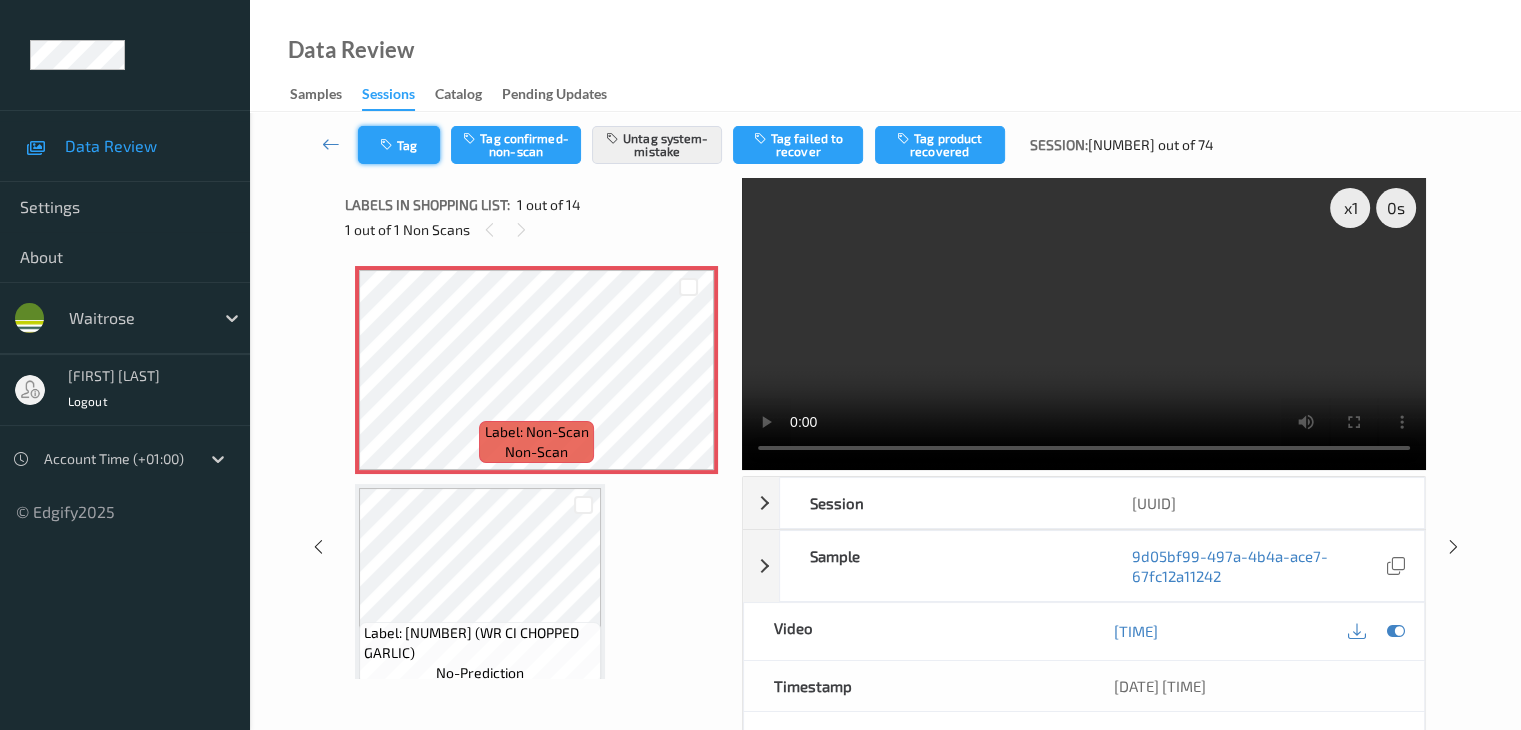 click at bounding box center (388, 145) 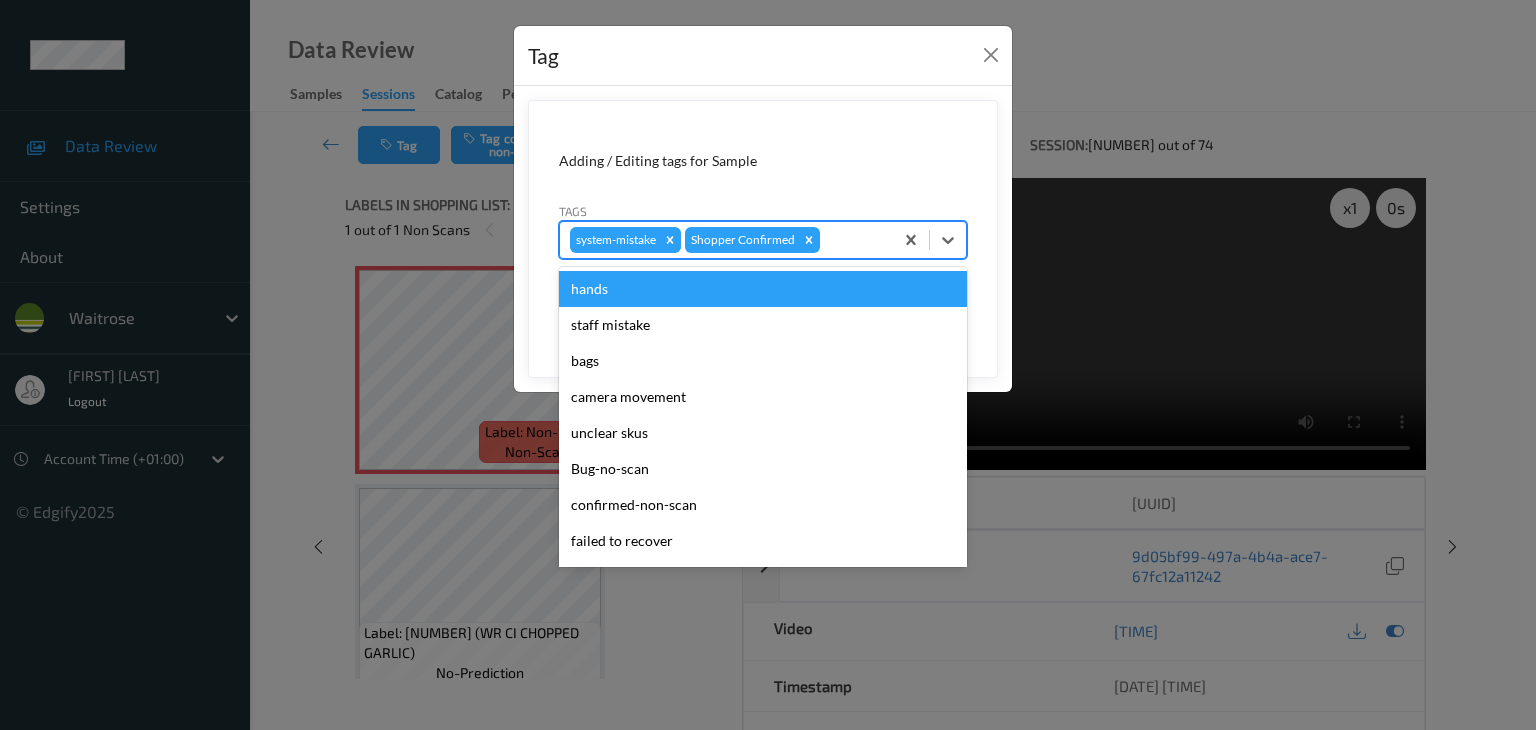 click at bounding box center [853, 240] 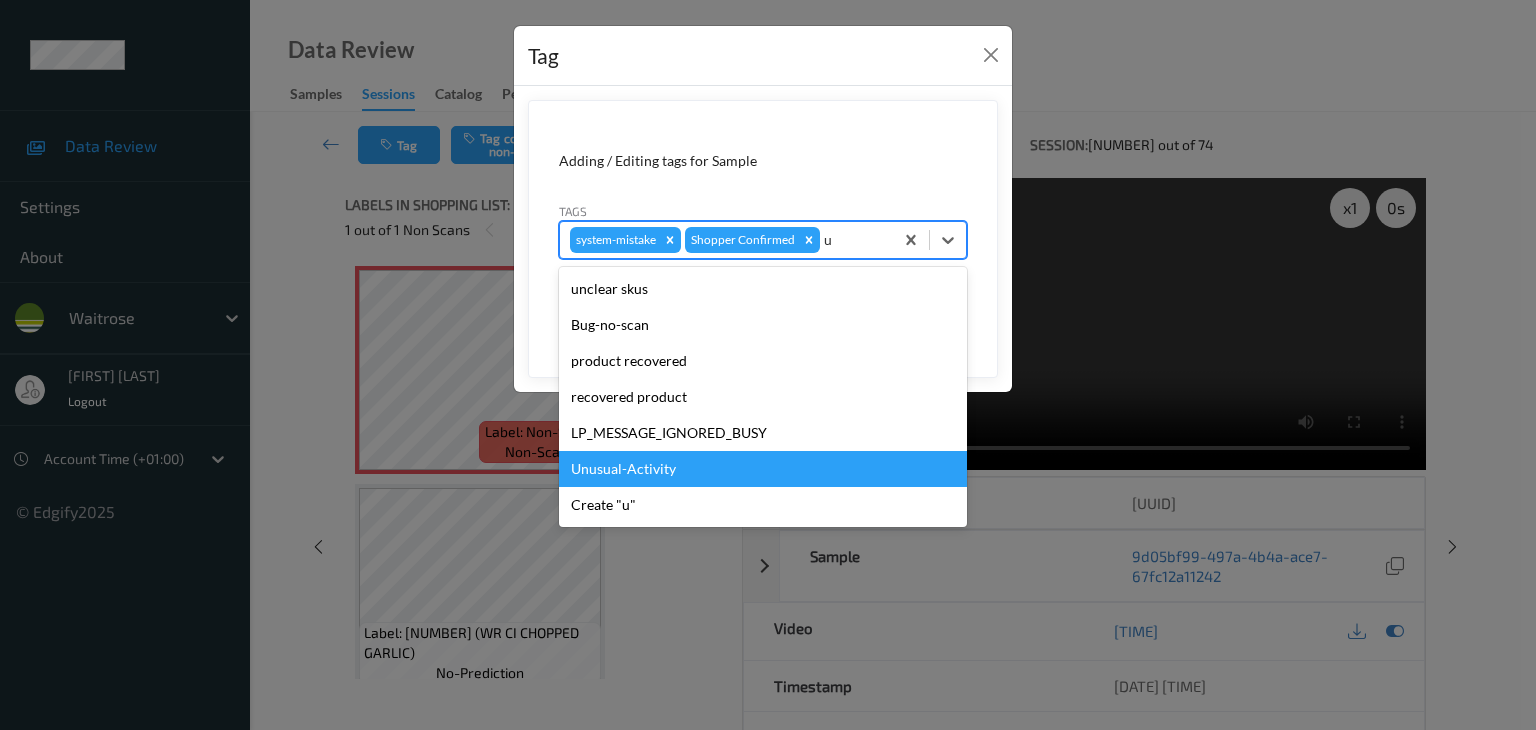 click on "Unusual-Activity" at bounding box center (763, 469) 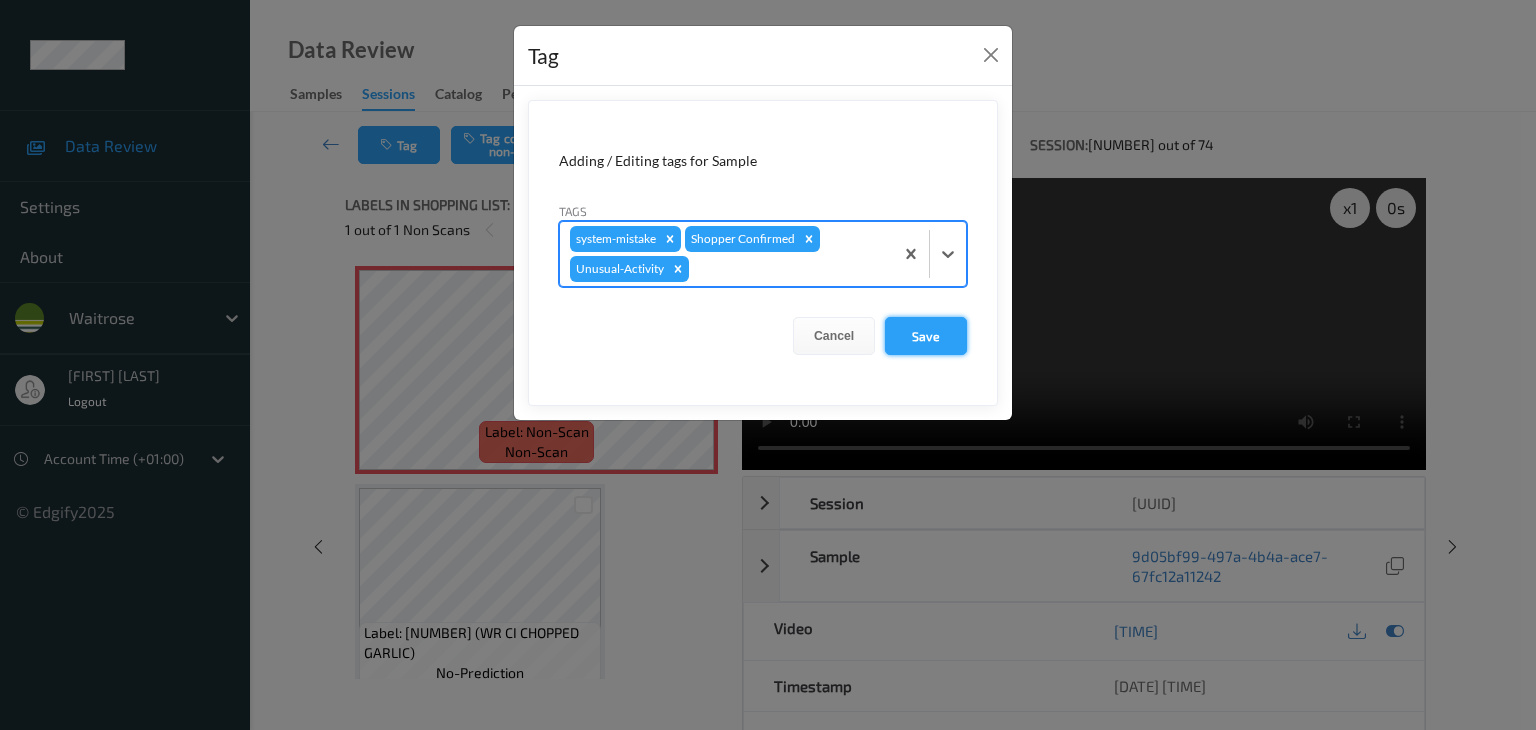 click on "Save" at bounding box center [926, 336] 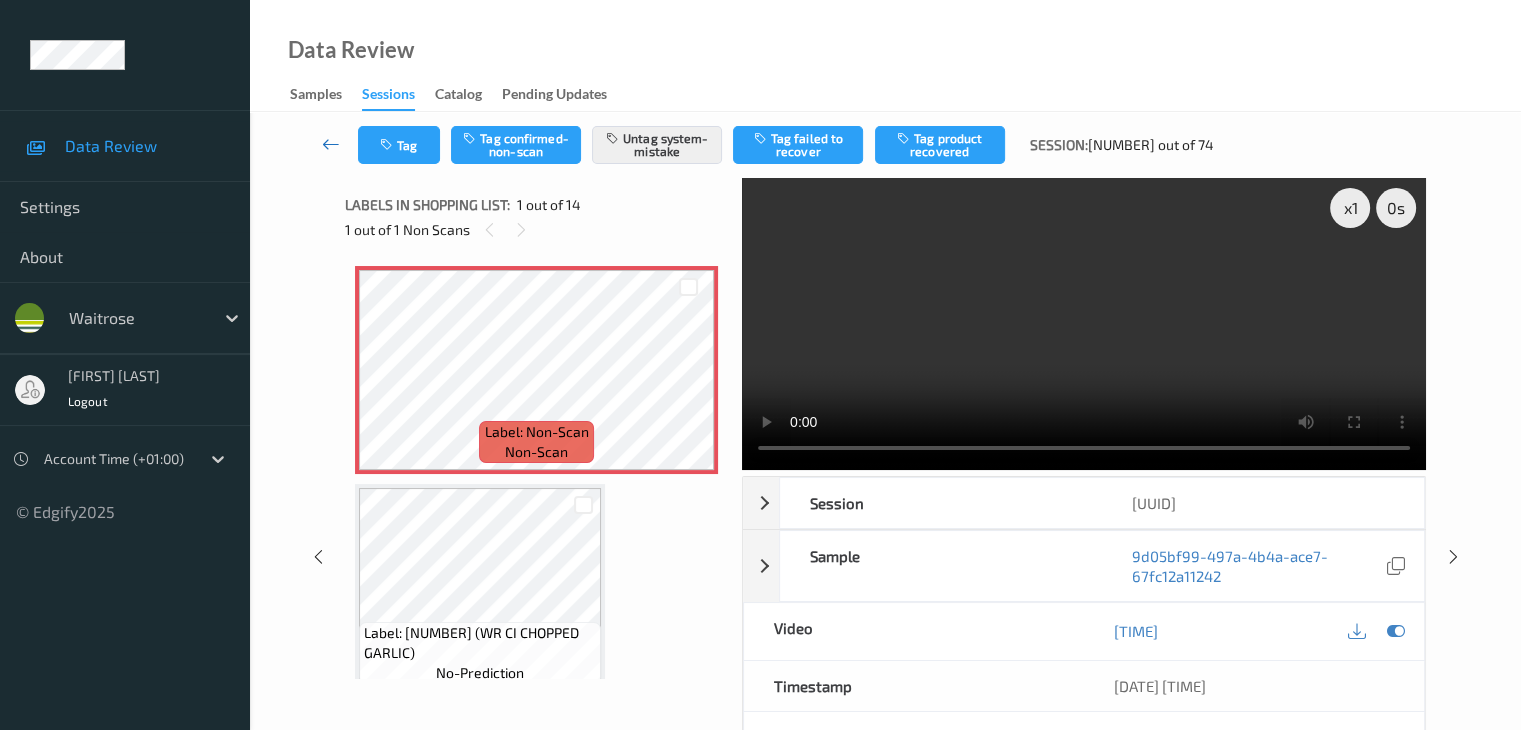 click at bounding box center [331, 144] 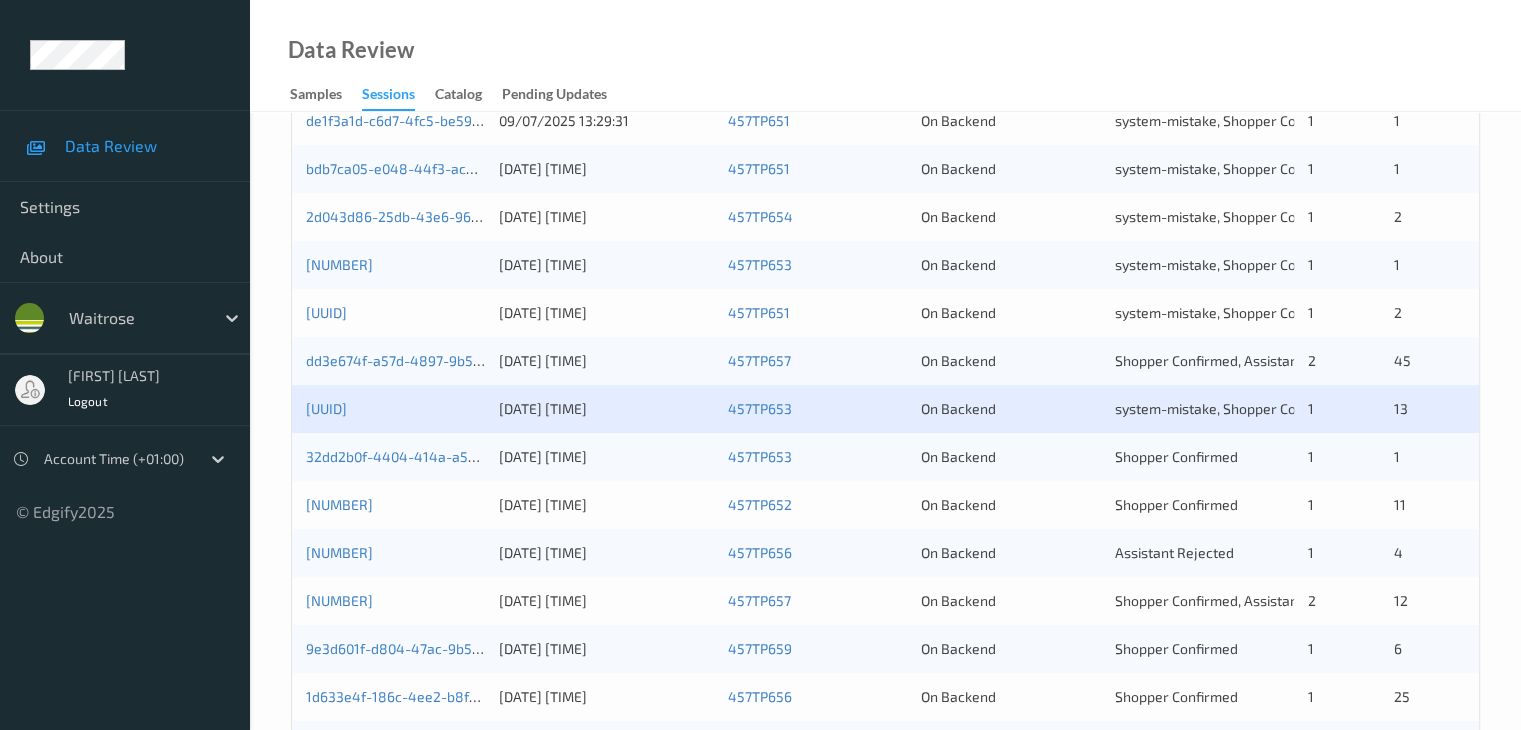 scroll, scrollTop: 700, scrollLeft: 0, axis: vertical 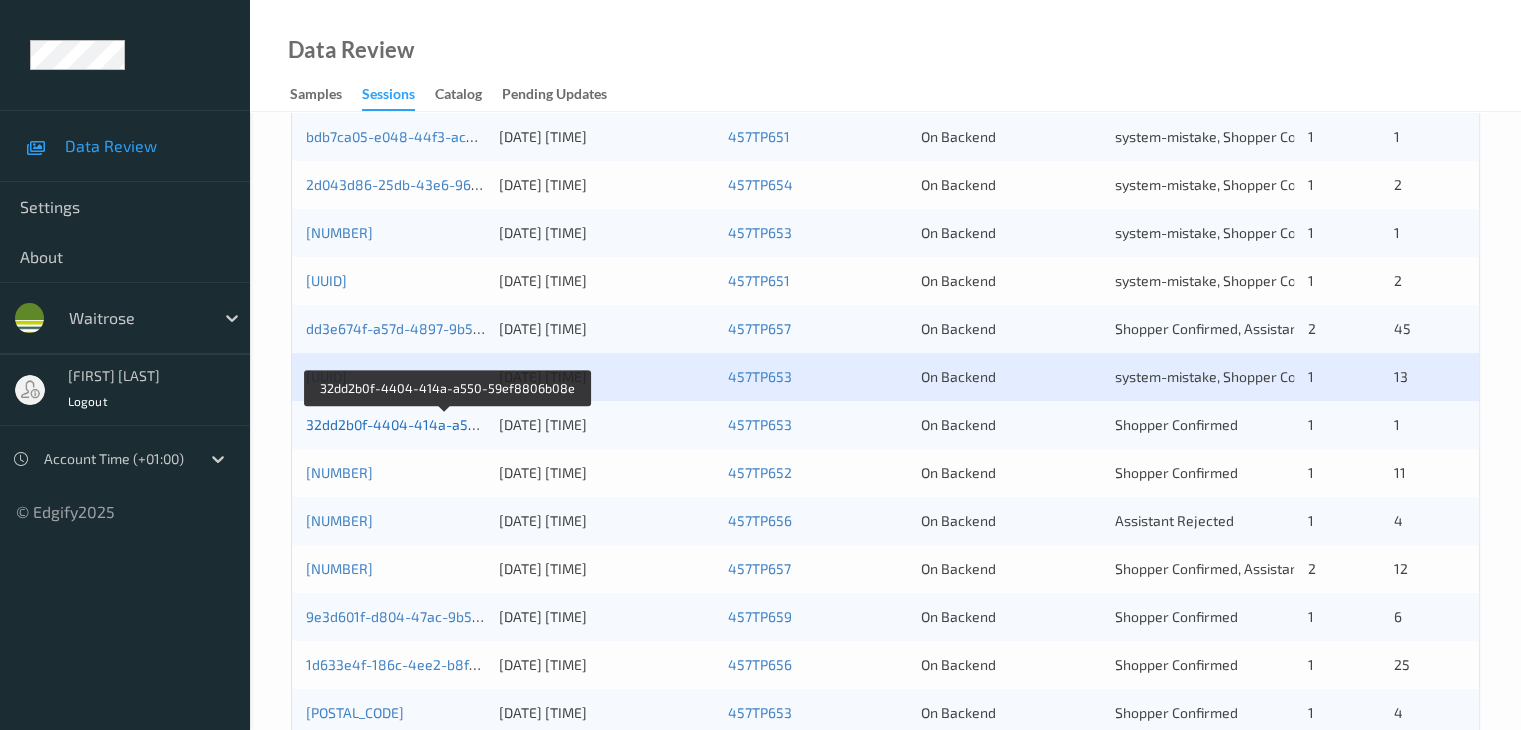click on "32dd2b0f-4404-414a-a550-59ef8806b08e" at bounding box center [446, 424] 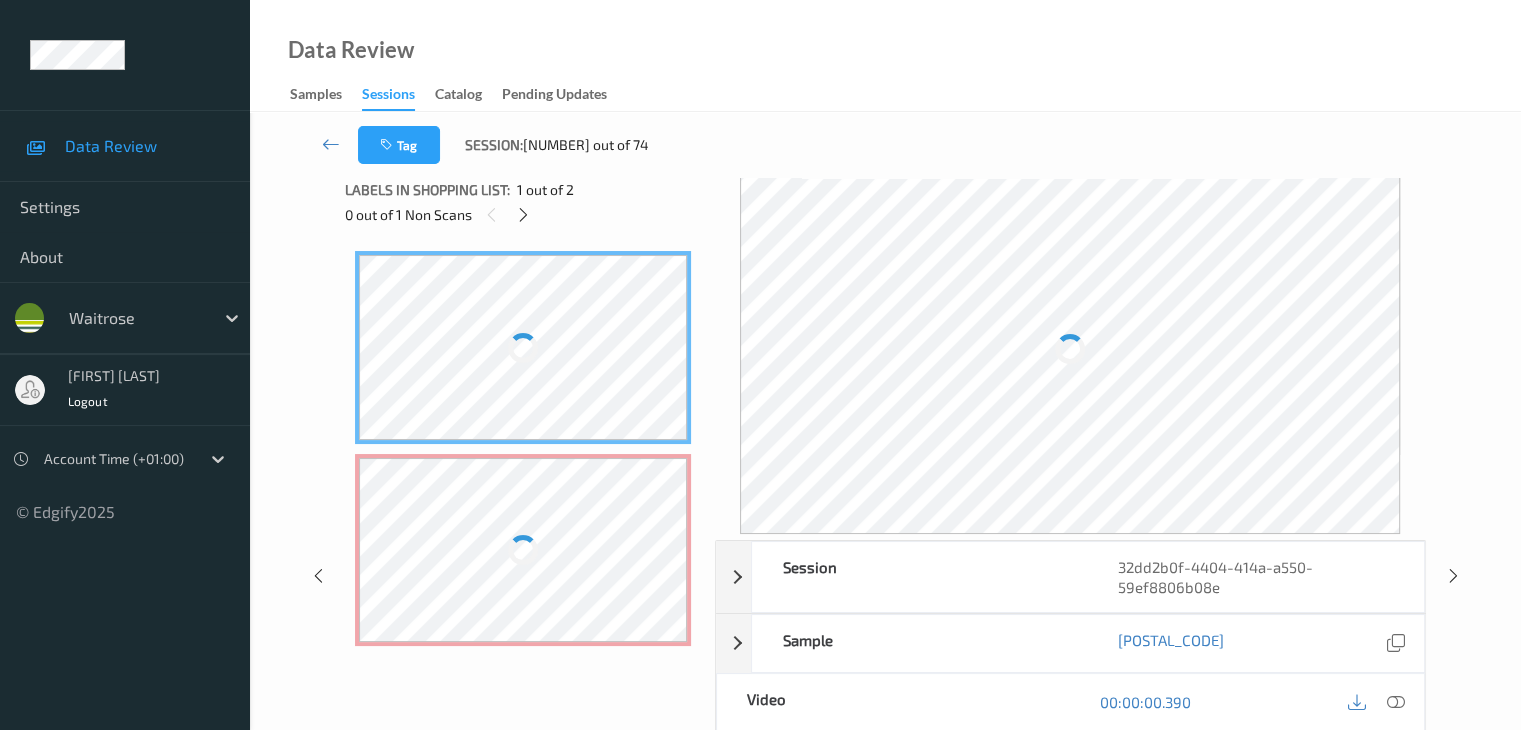 scroll, scrollTop: 0, scrollLeft: 0, axis: both 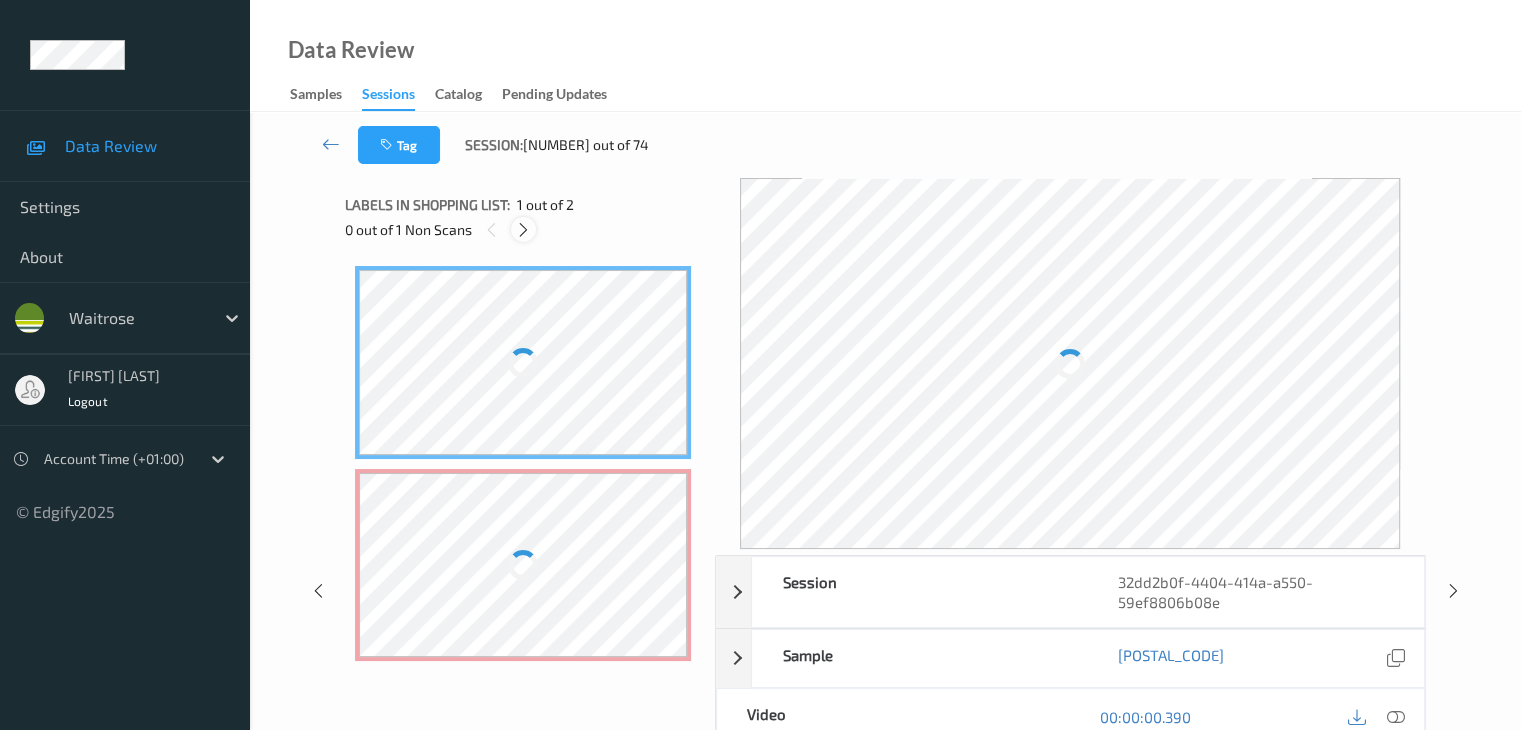 click at bounding box center [523, 230] 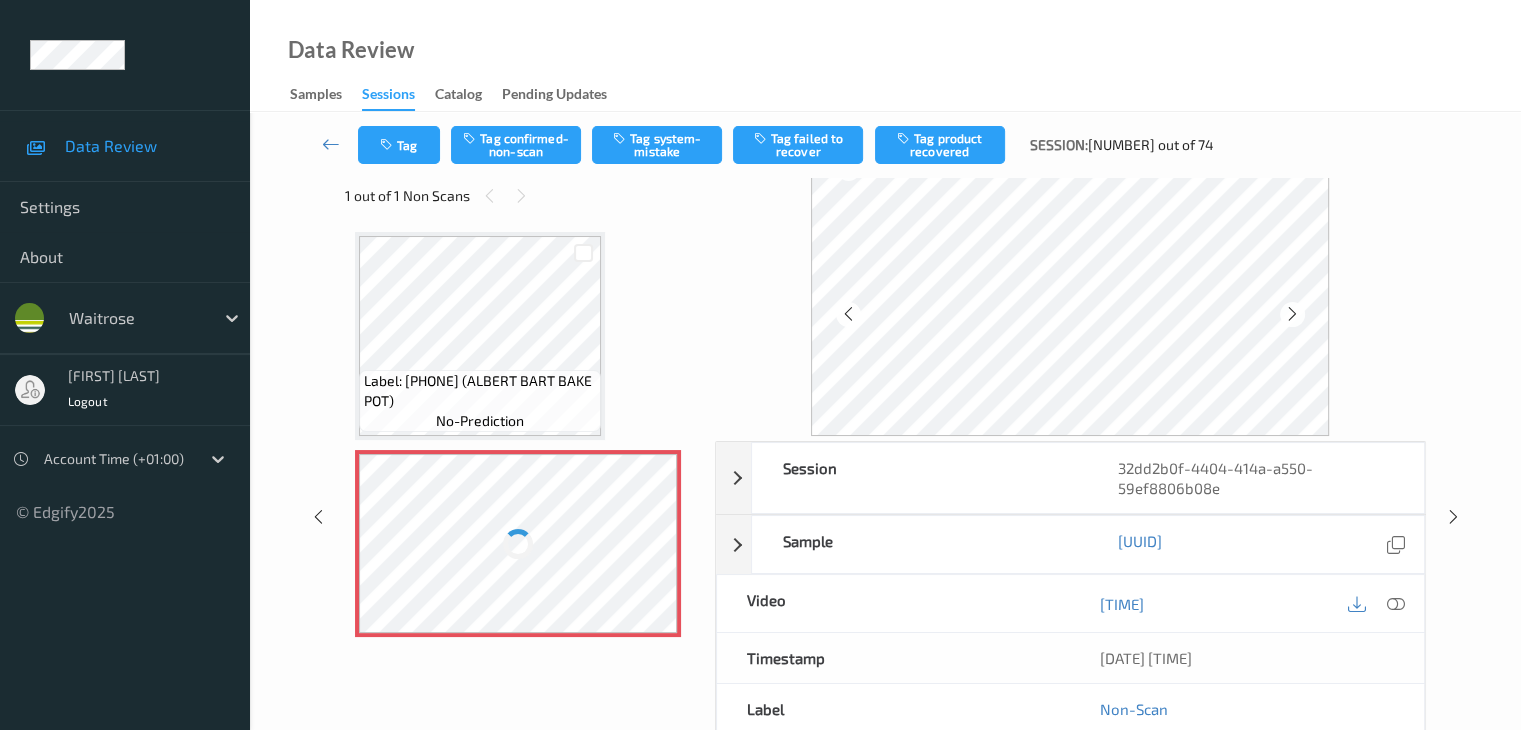 scroll, scrollTop: 0, scrollLeft: 0, axis: both 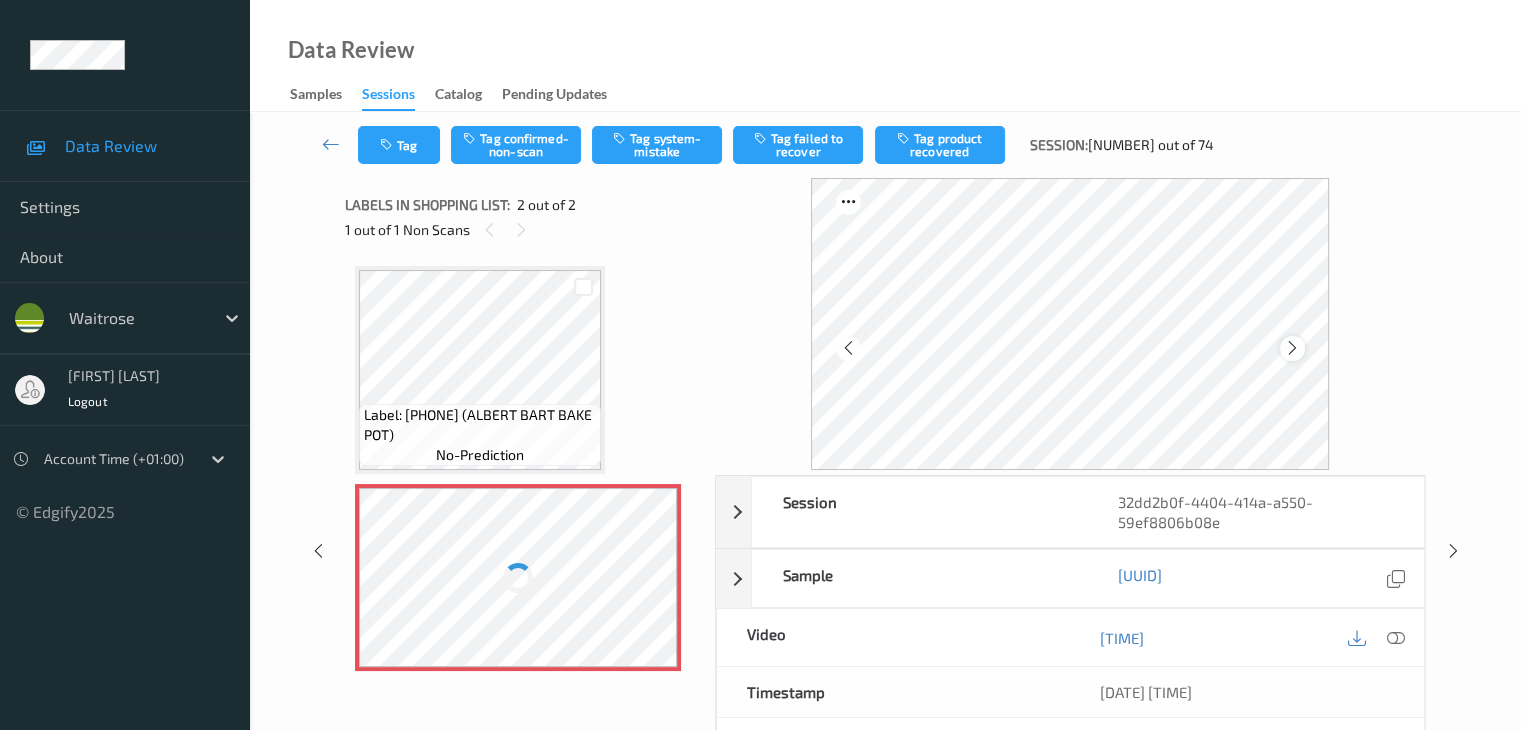 click at bounding box center (1292, 348) 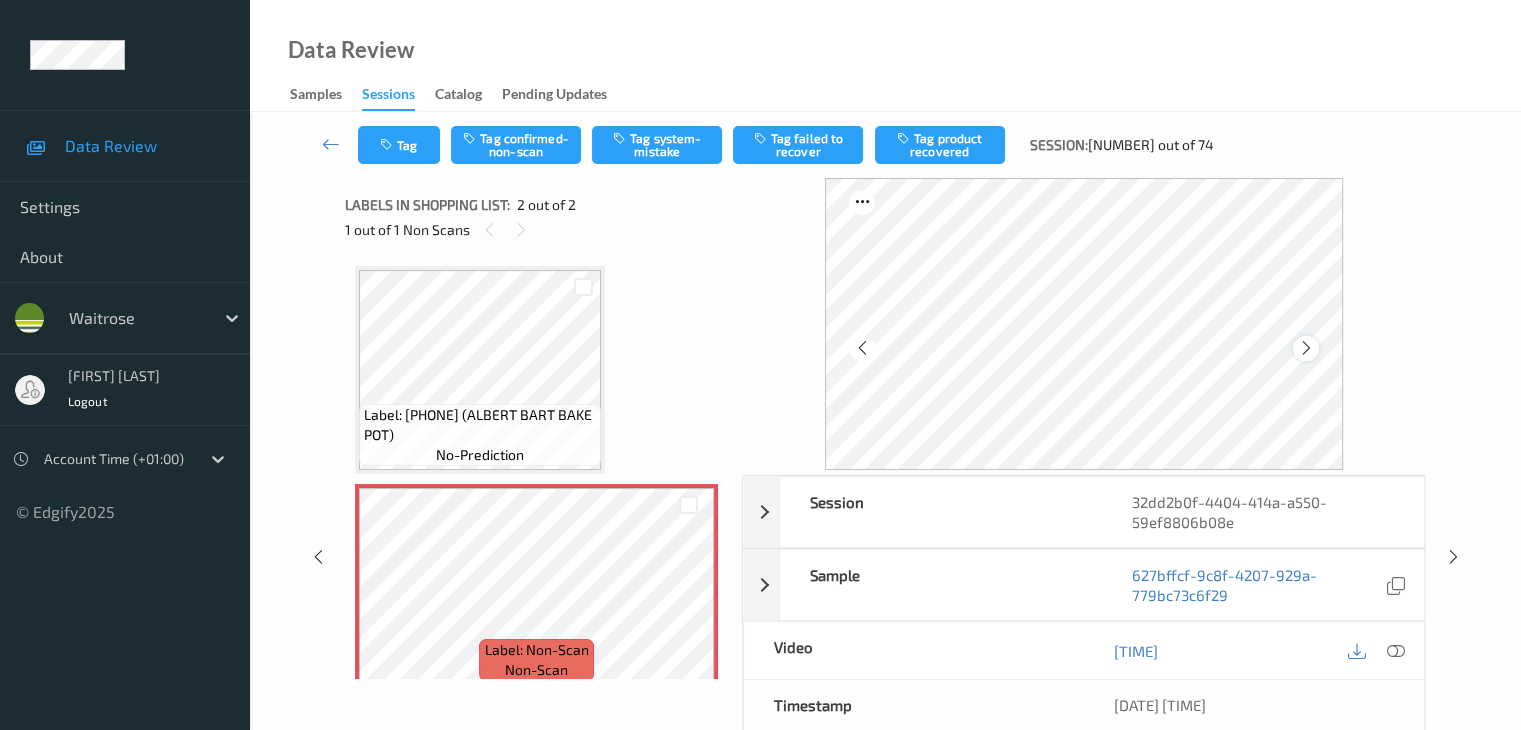 click at bounding box center (1306, 348) 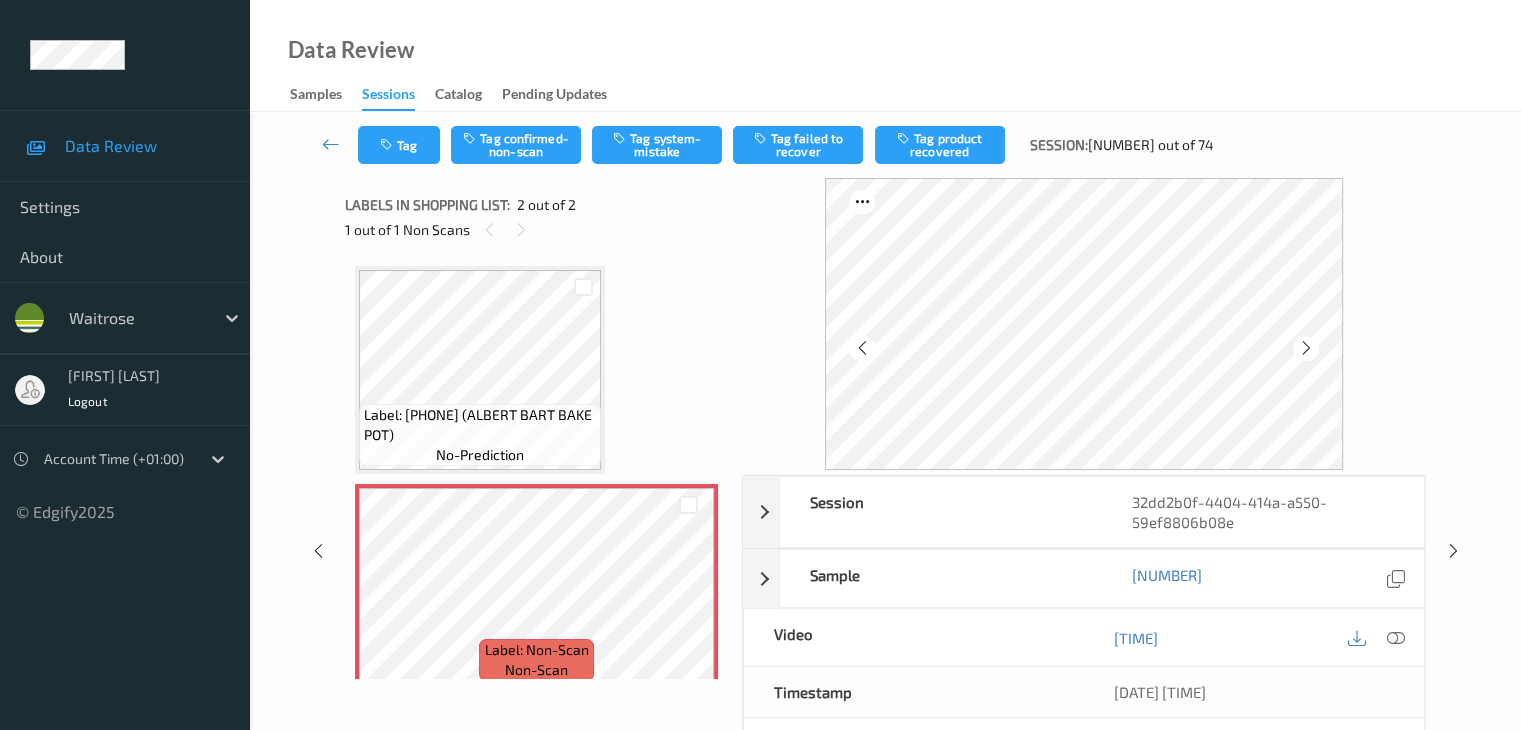 click at bounding box center (1306, 348) 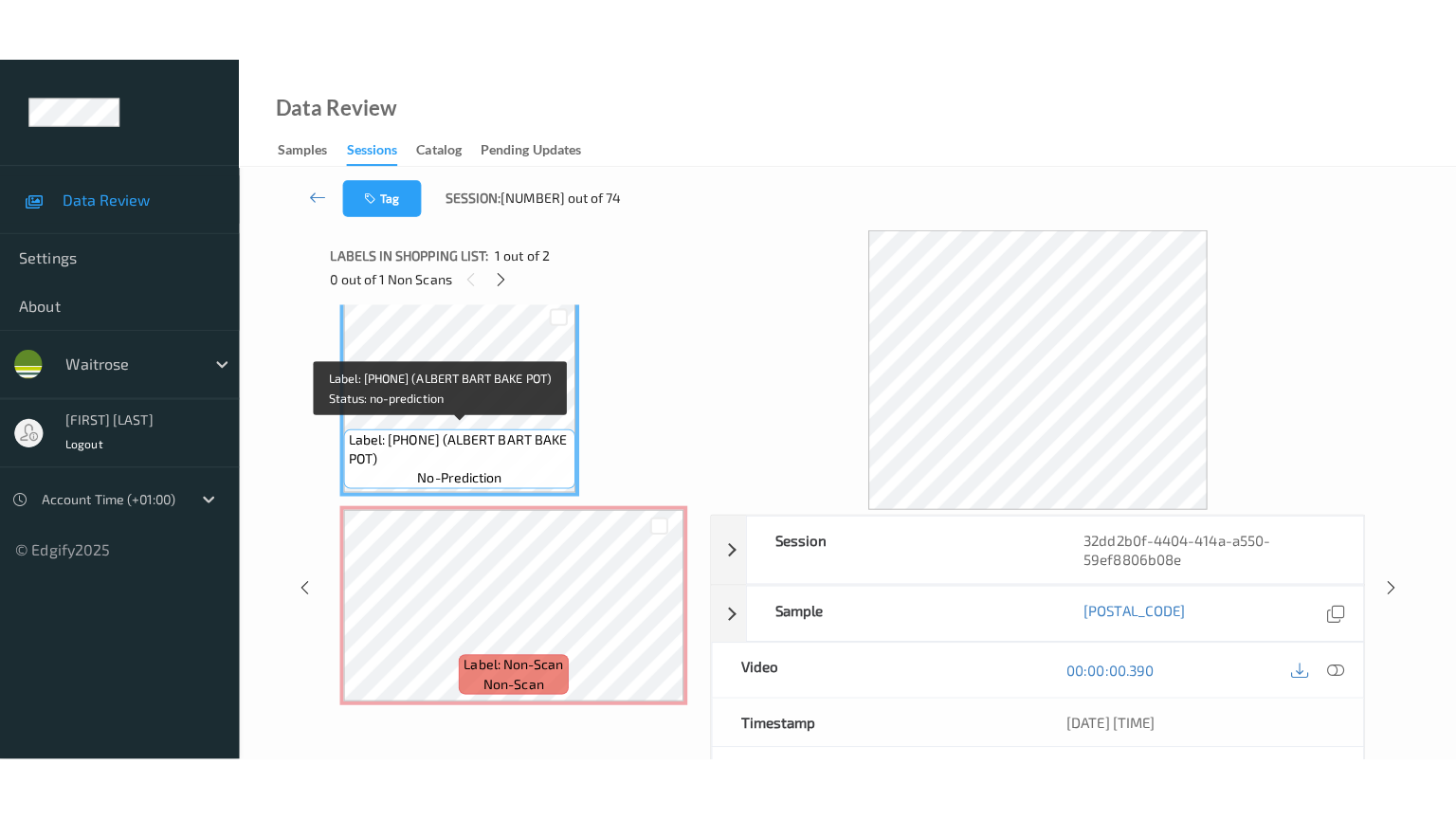scroll, scrollTop: 22, scrollLeft: 0, axis: vertical 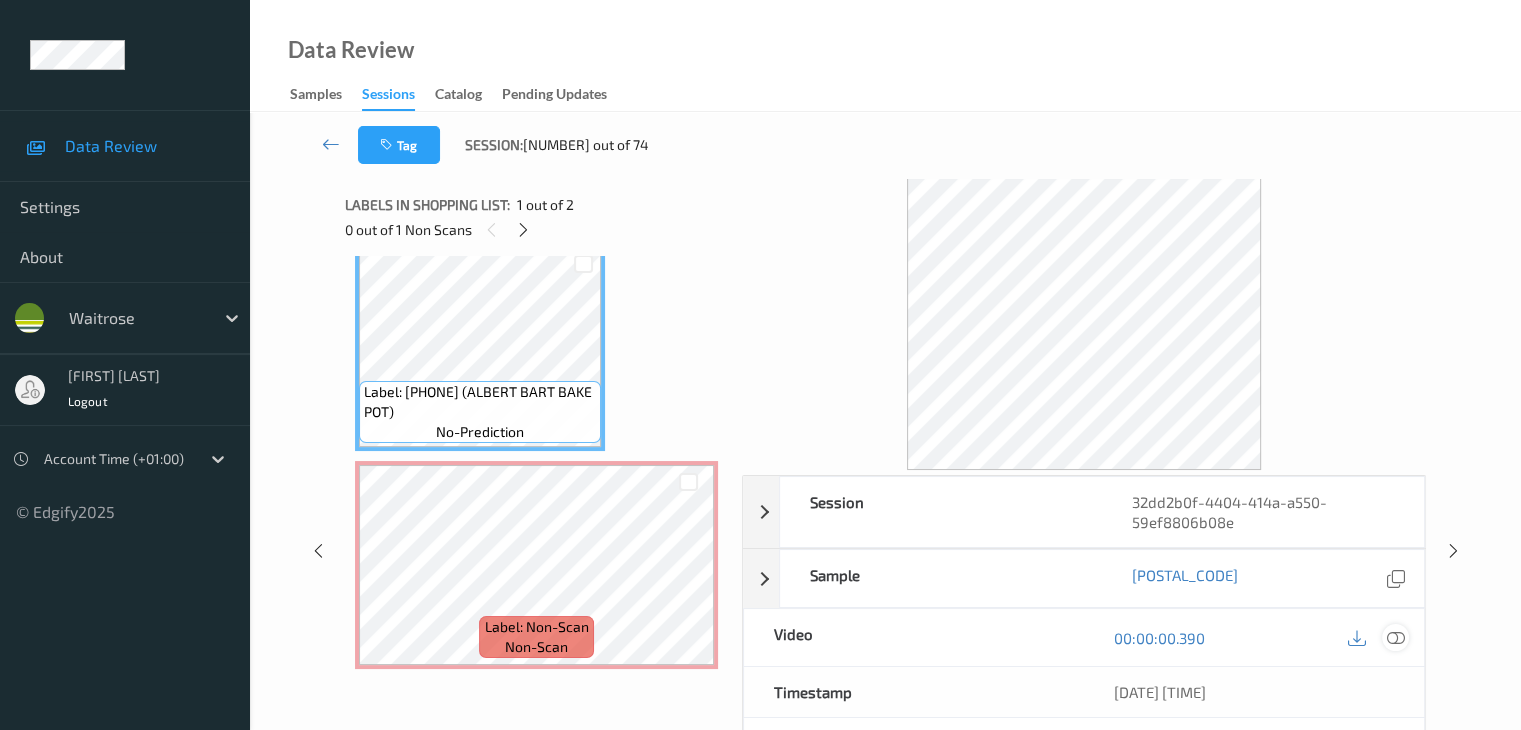 click at bounding box center [1395, 638] 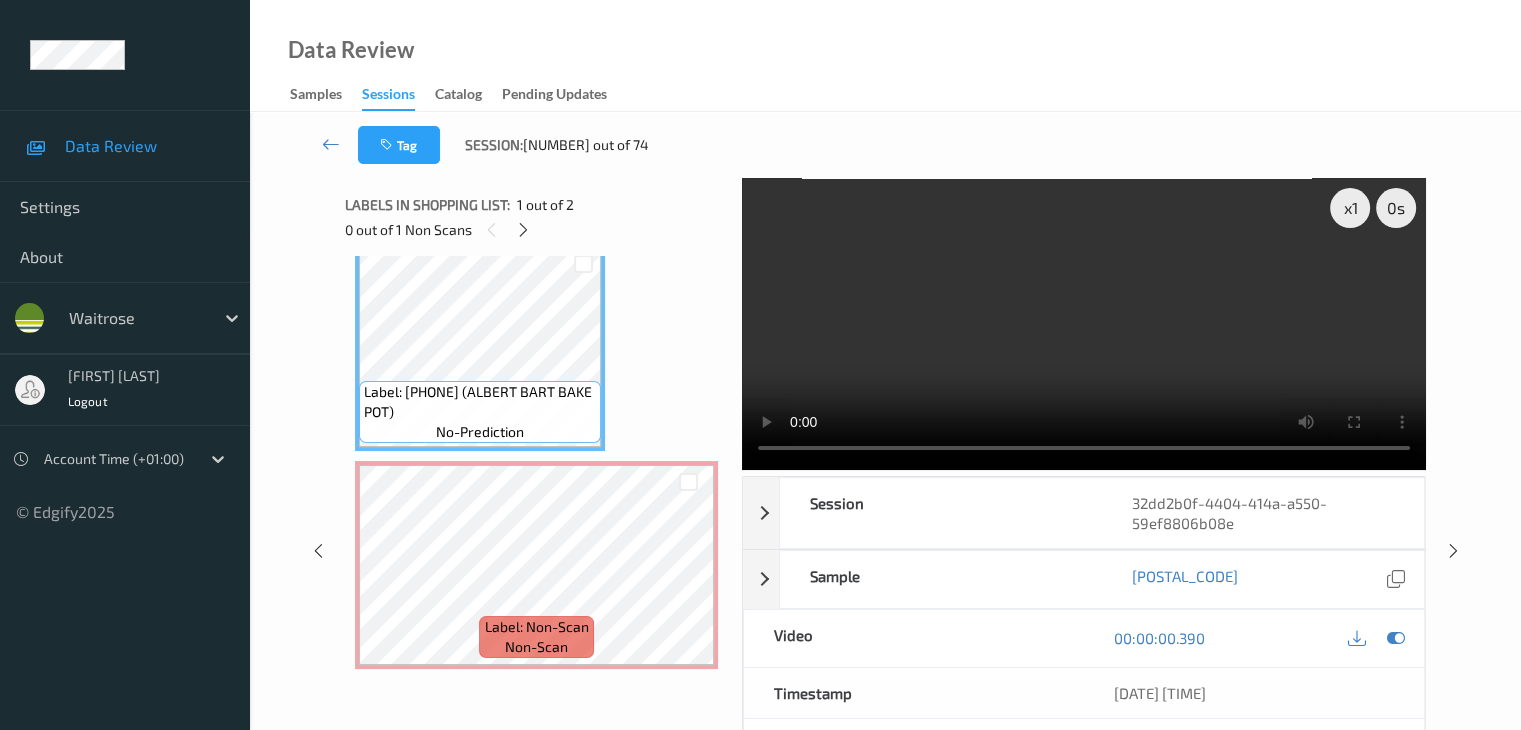 scroll, scrollTop: 0, scrollLeft: 0, axis: both 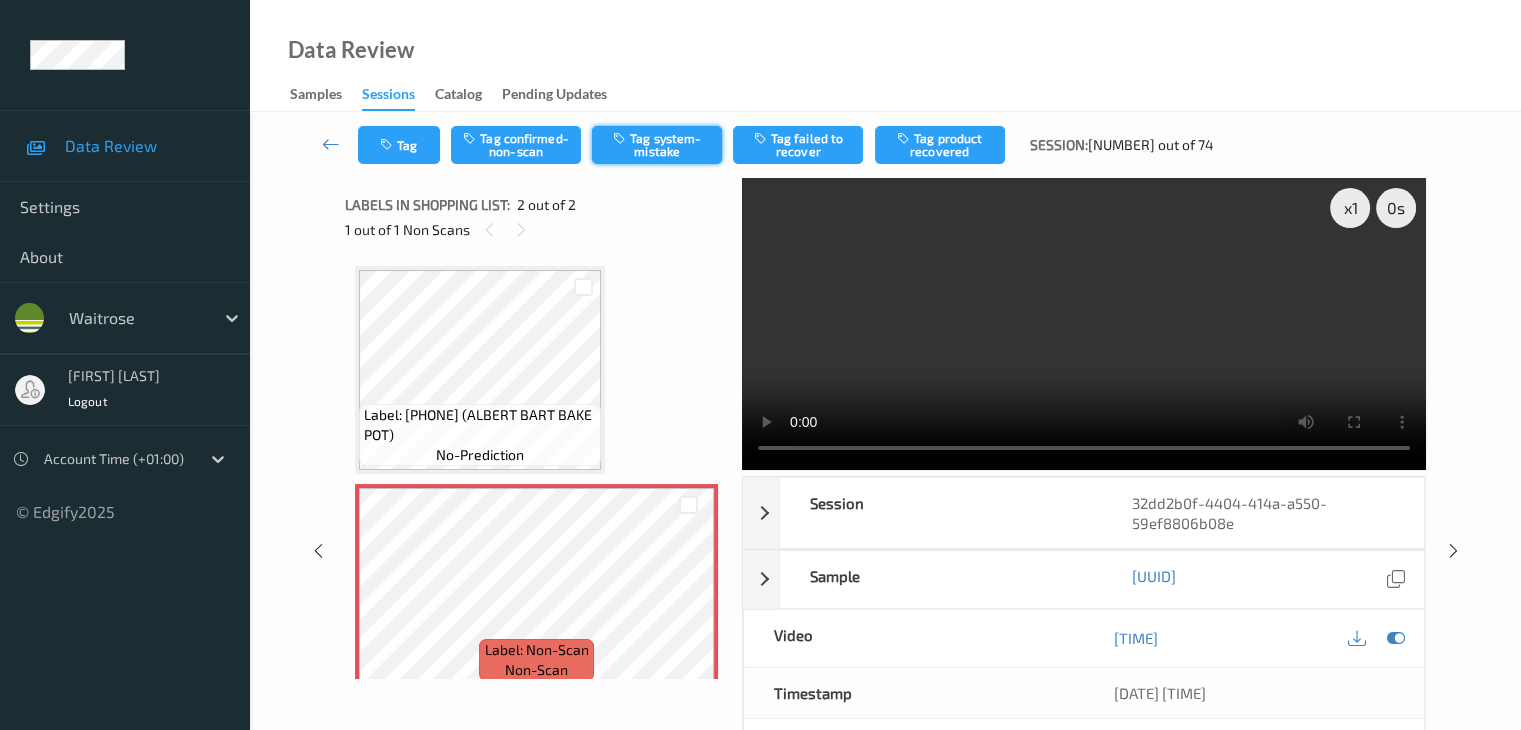 click on "Tag   system-mistake" at bounding box center [657, 145] 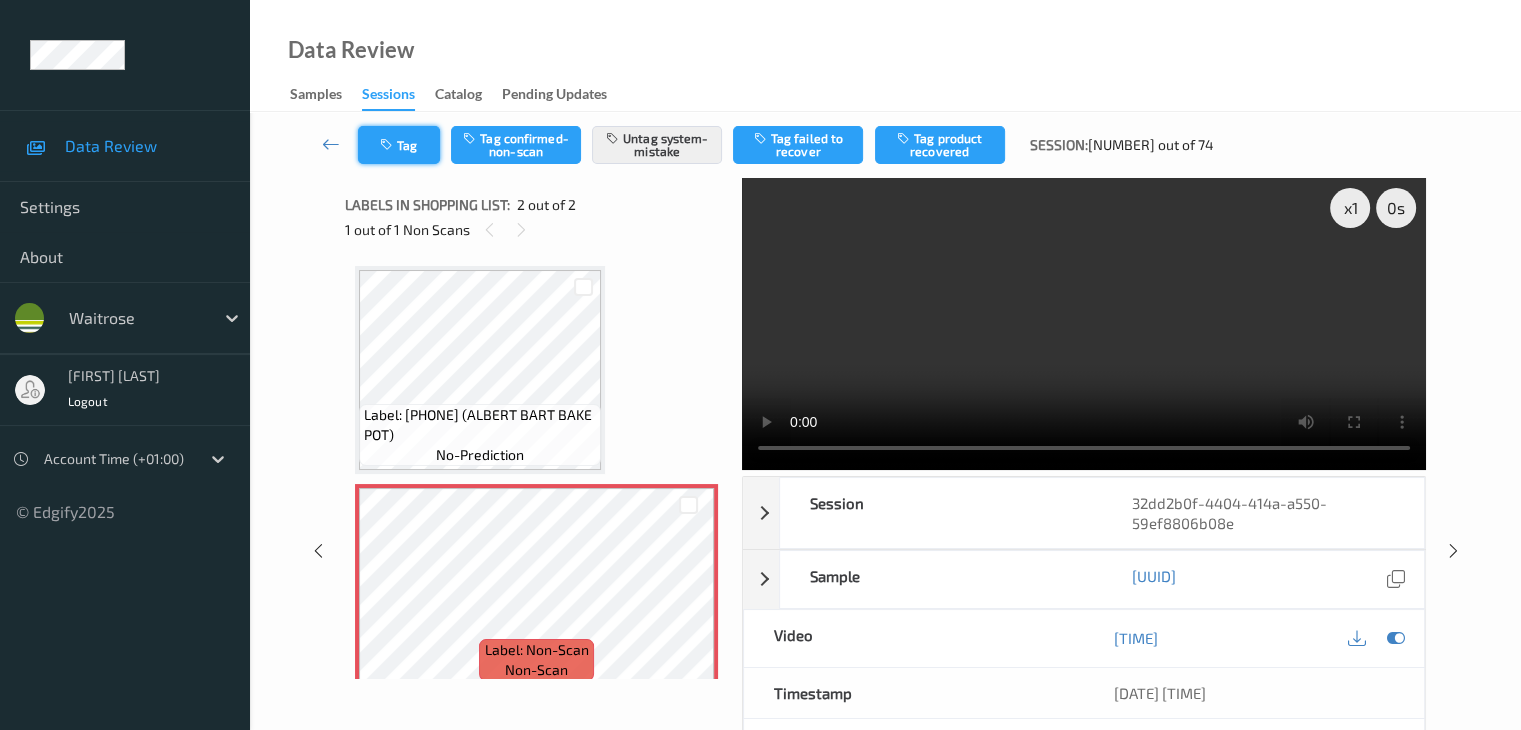 click on "Tag" at bounding box center (399, 145) 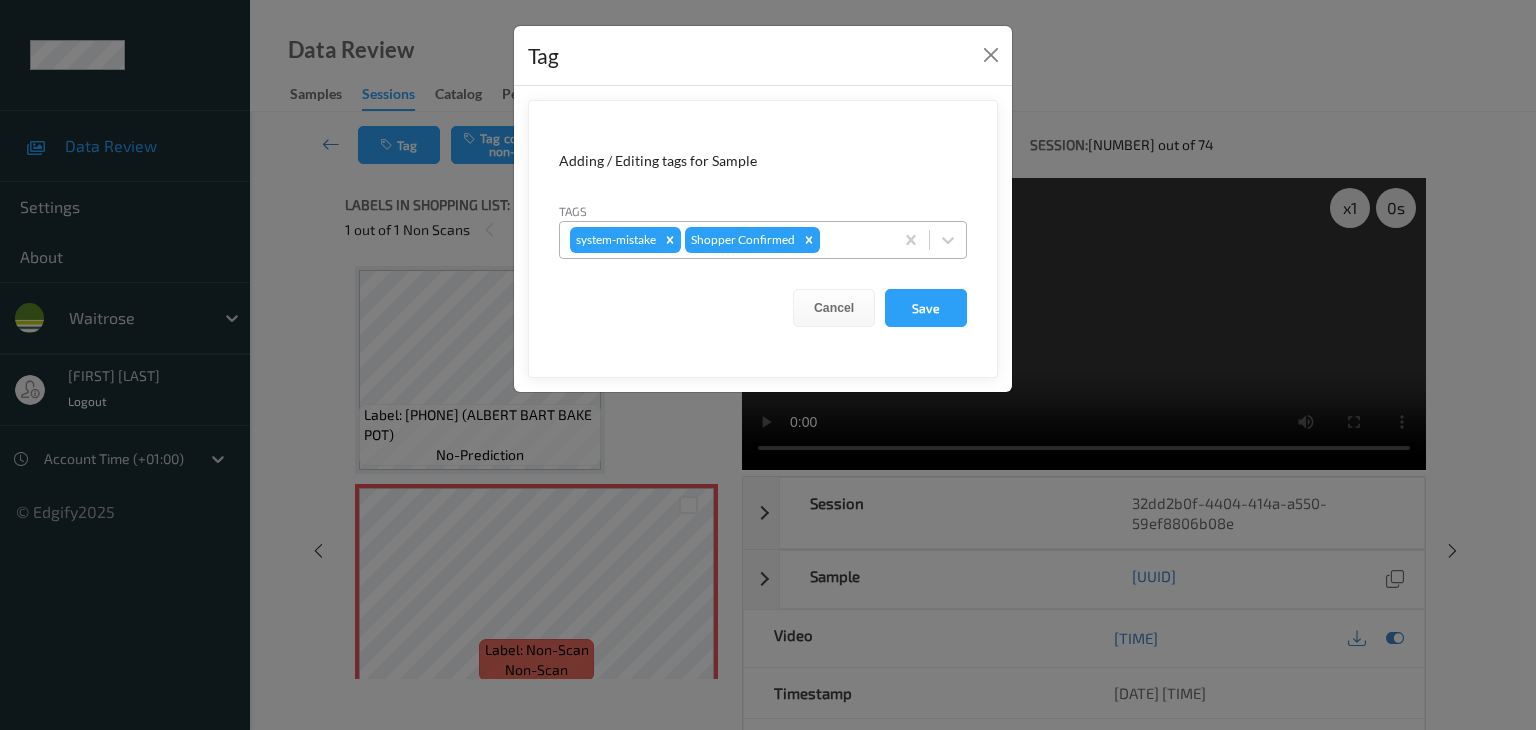click at bounding box center [853, 240] 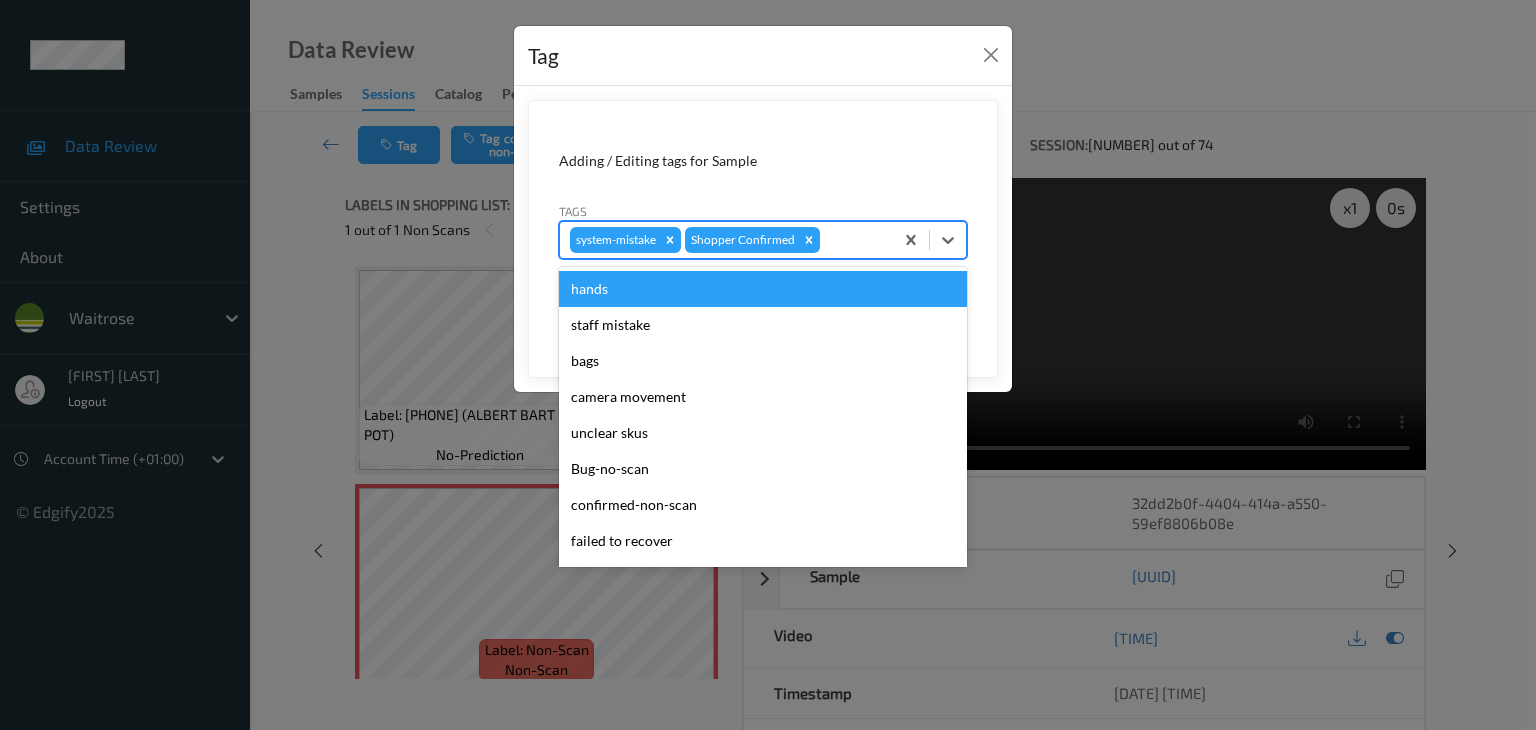type on "u" 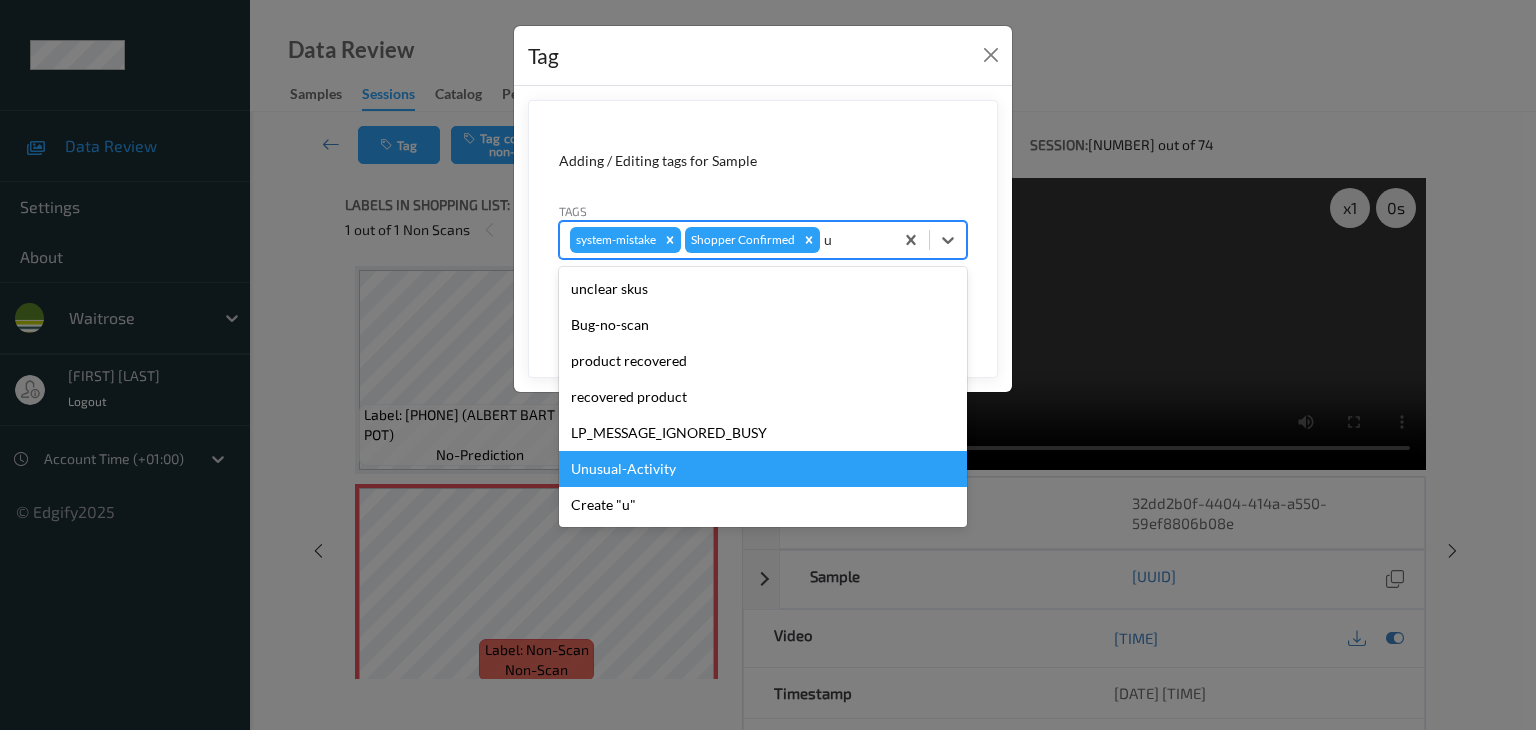 click on "Unusual-Activity" at bounding box center [763, 469] 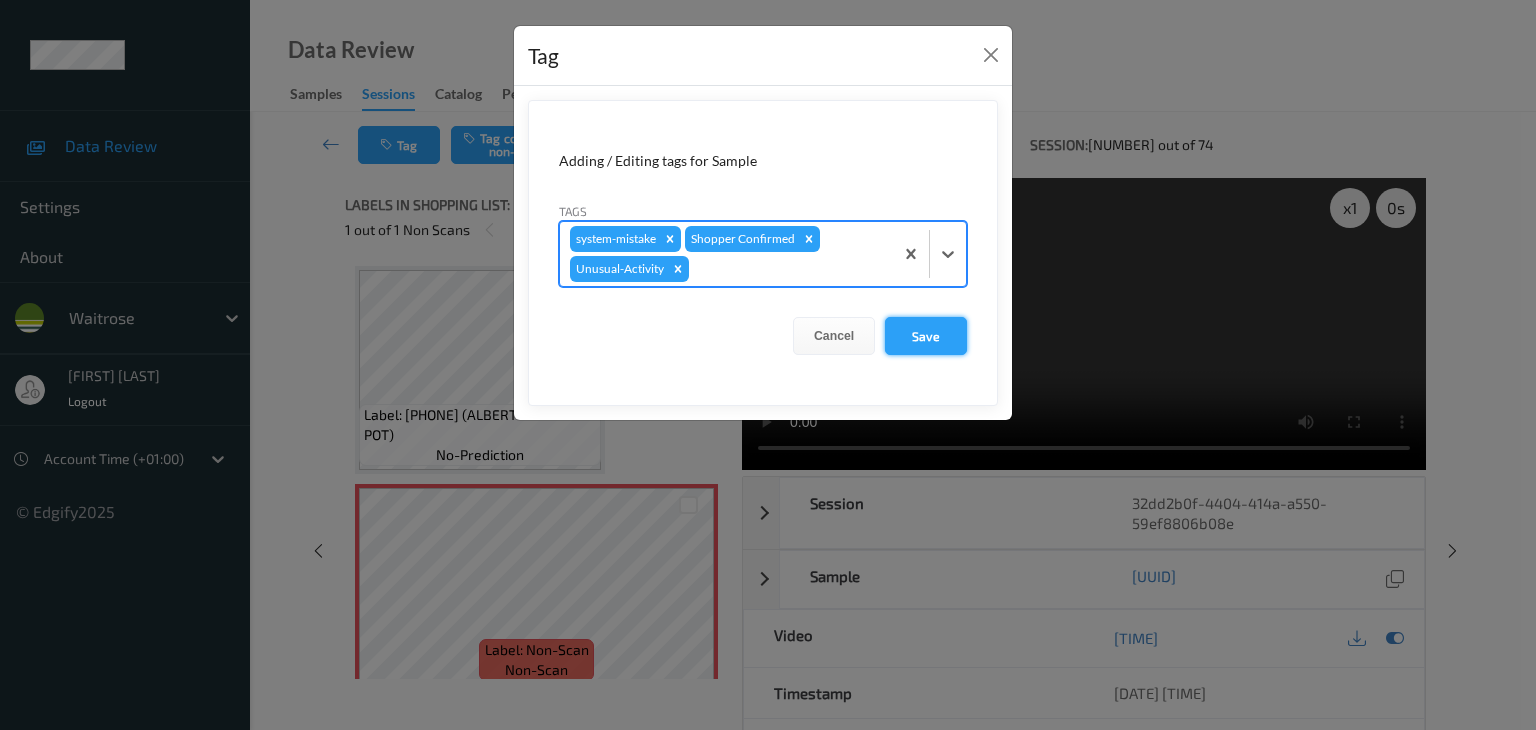 click on "Save" at bounding box center [926, 336] 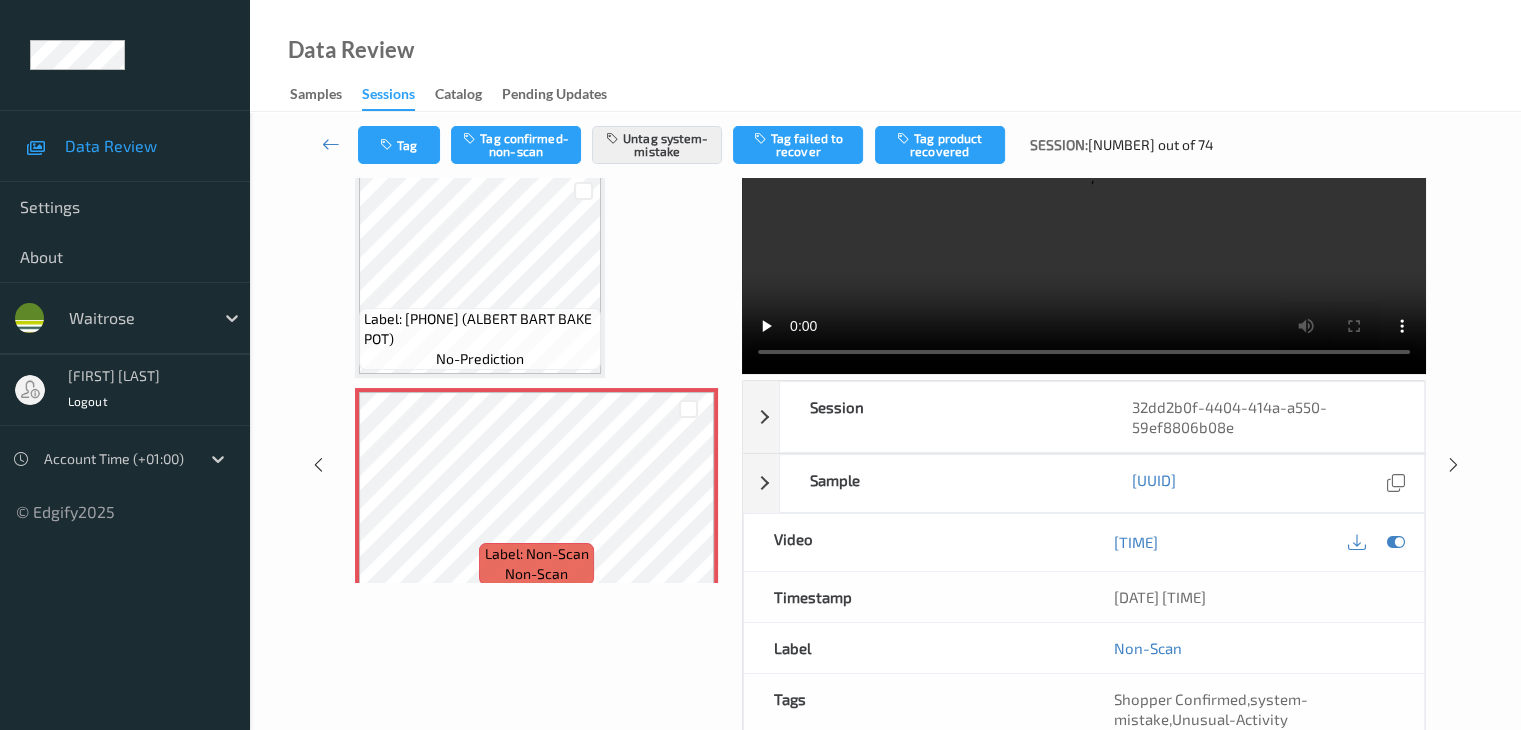scroll, scrollTop: 0, scrollLeft: 0, axis: both 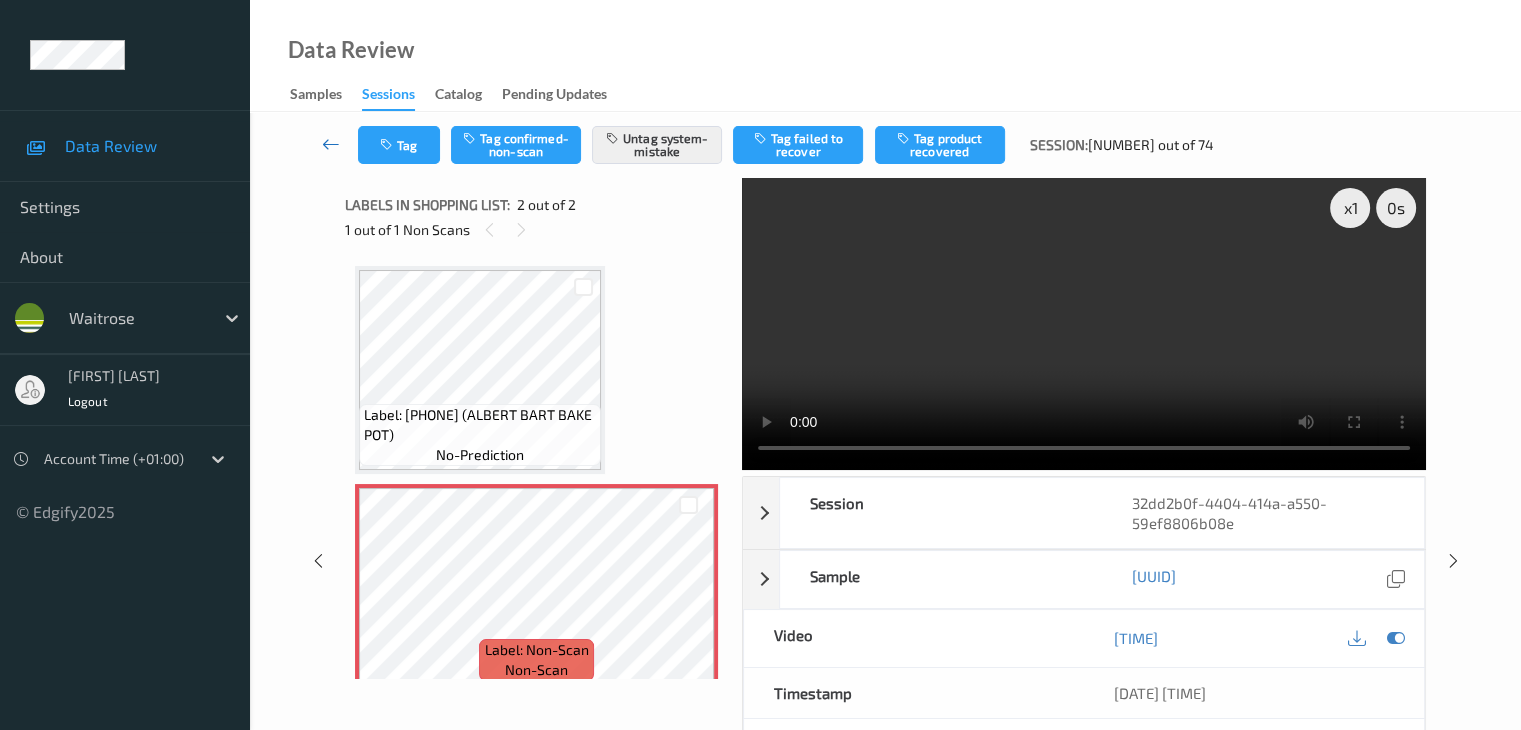 click at bounding box center (331, 144) 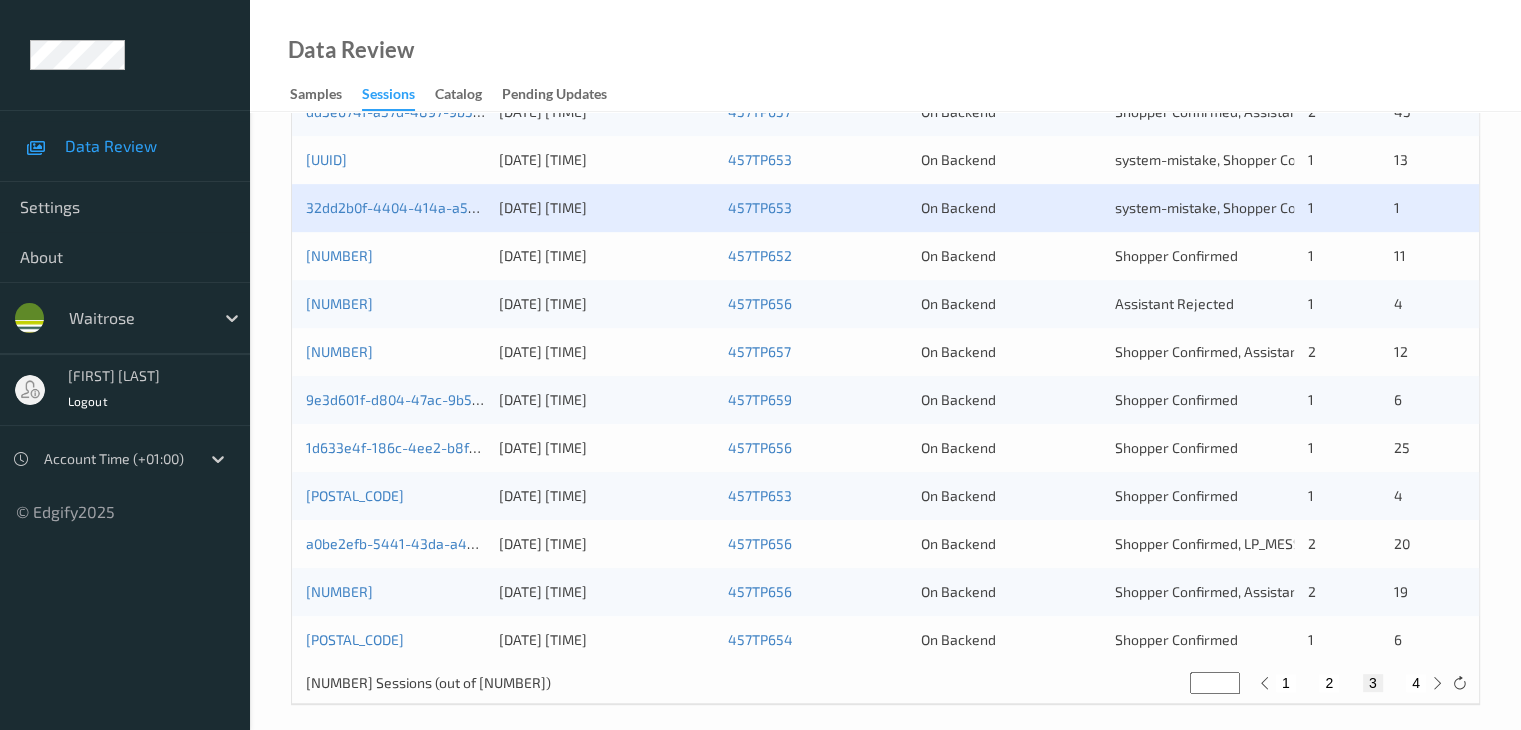 scroll, scrollTop: 932, scrollLeft: 0, axis: vertical 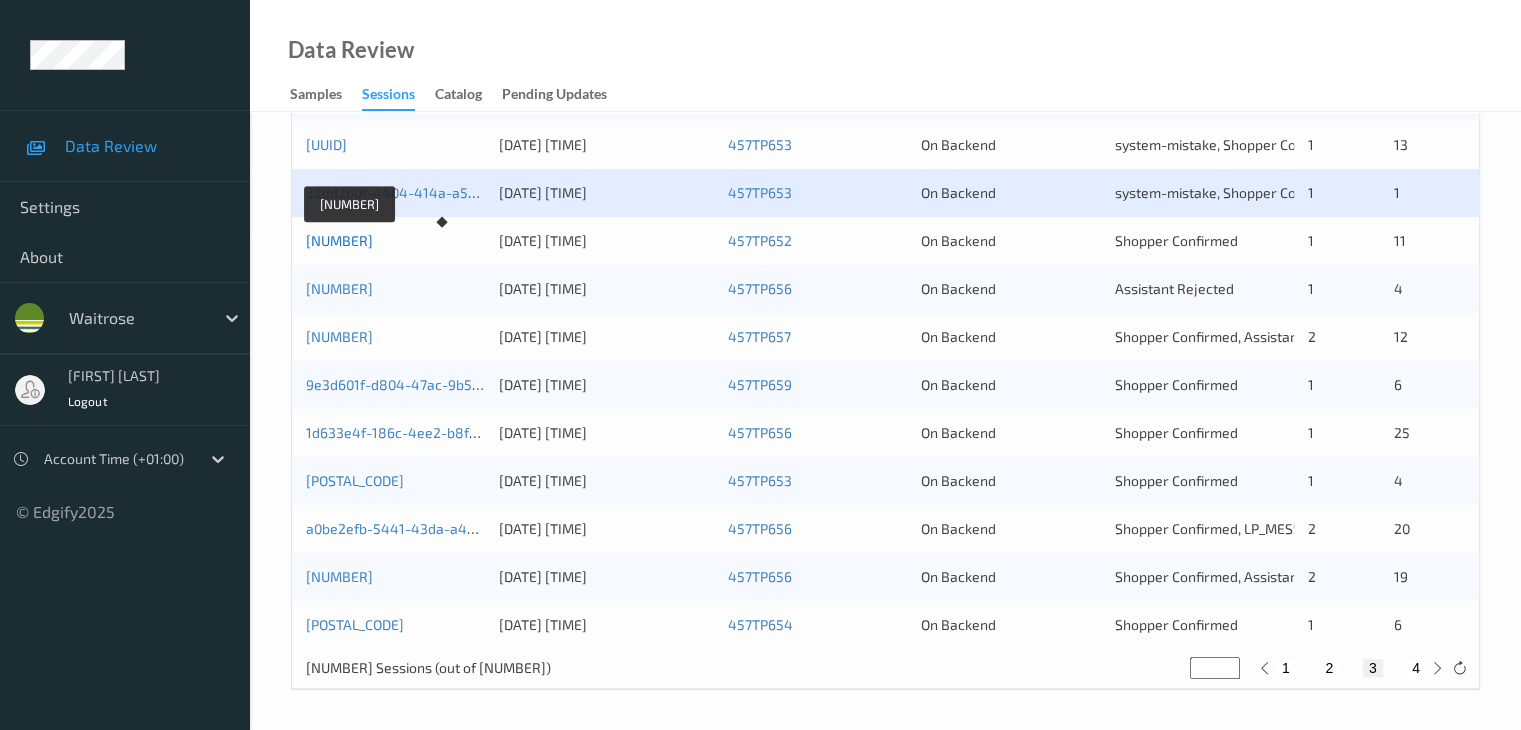 click on "03db9908-6c98-459f-aeda-dd8a81ae16c8" at bounding box center (339, 240) 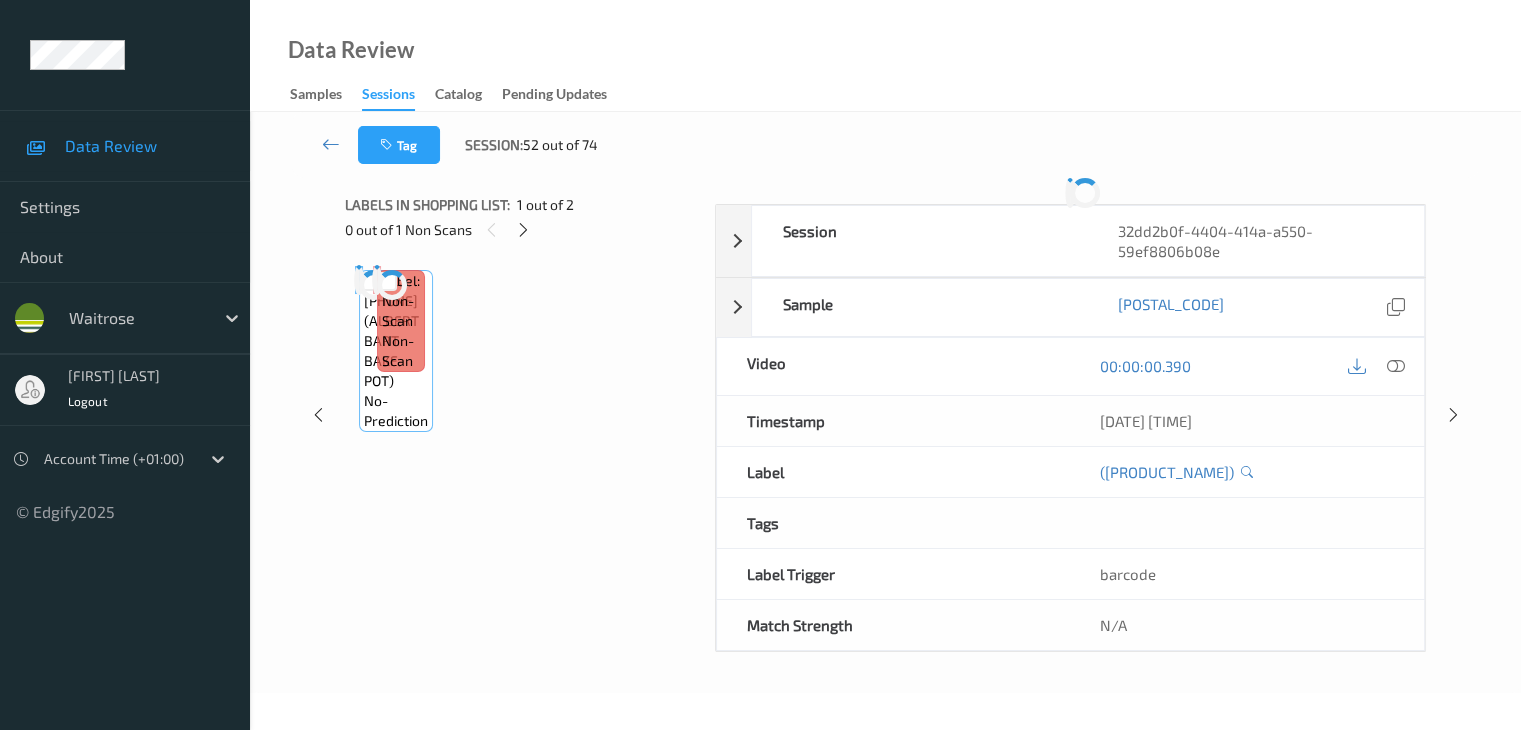 scroll, scrollTop: 0, scrollLeft: 0, axis: both 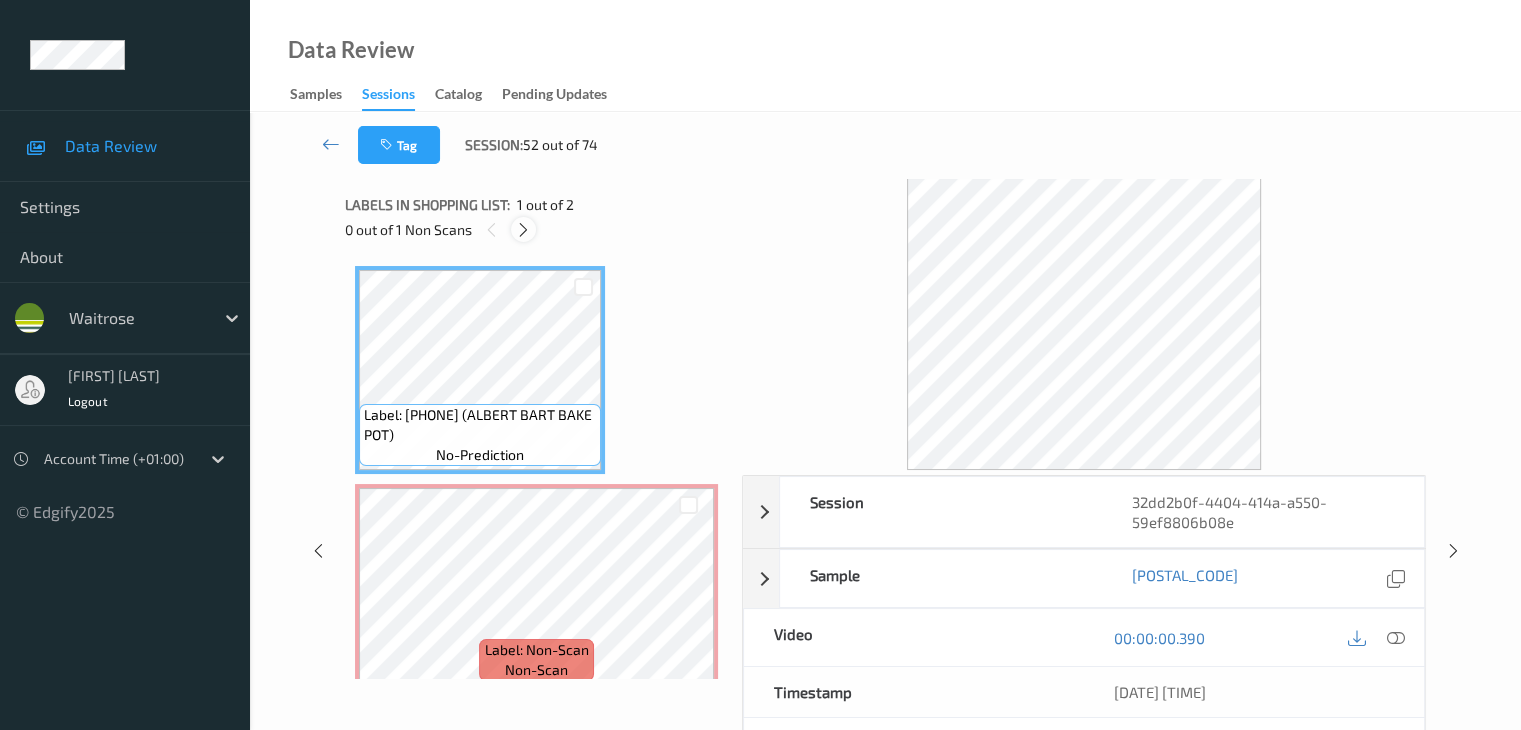 click at bounding box center [523, 230] 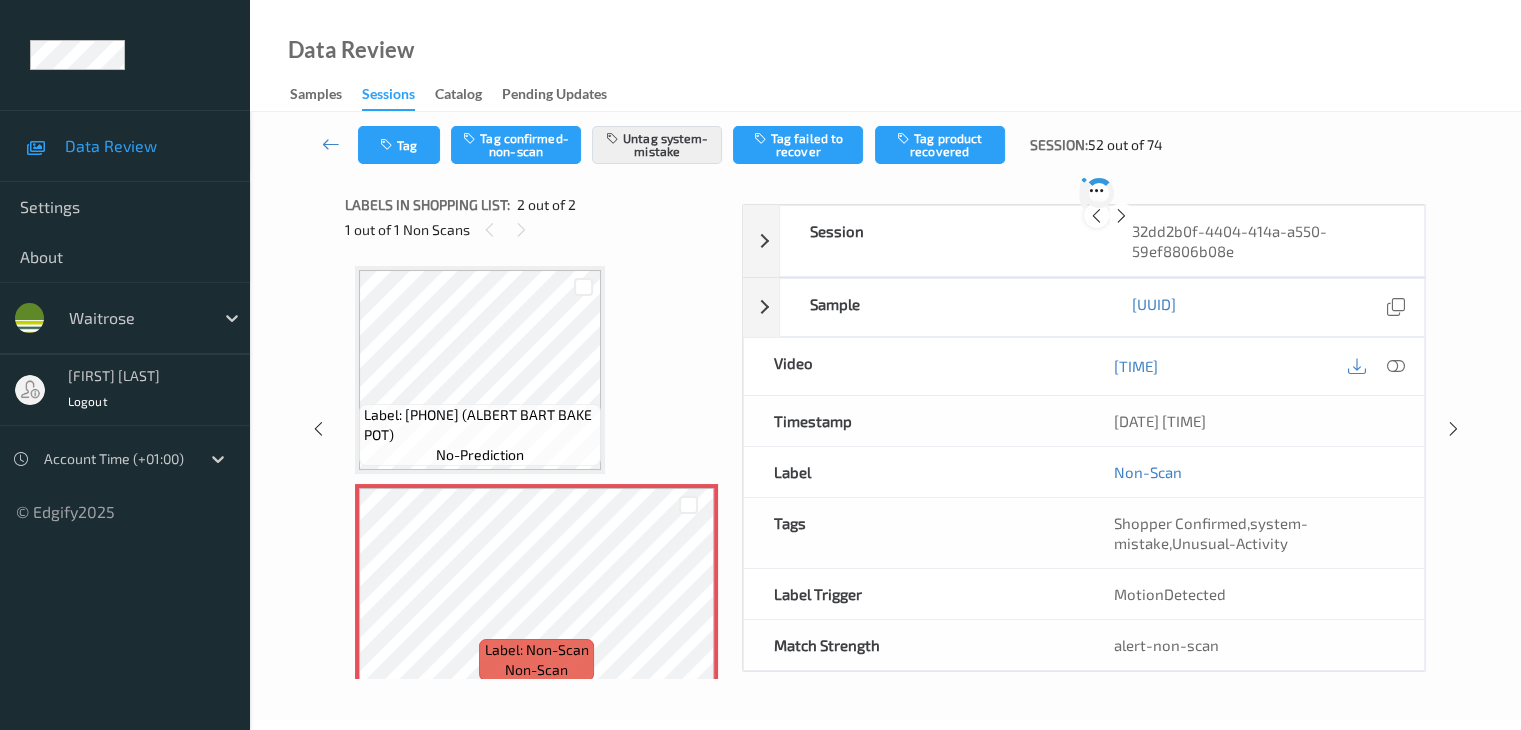 scroll, scrollTop: 10, scrollLeft: 0, axis: vertical 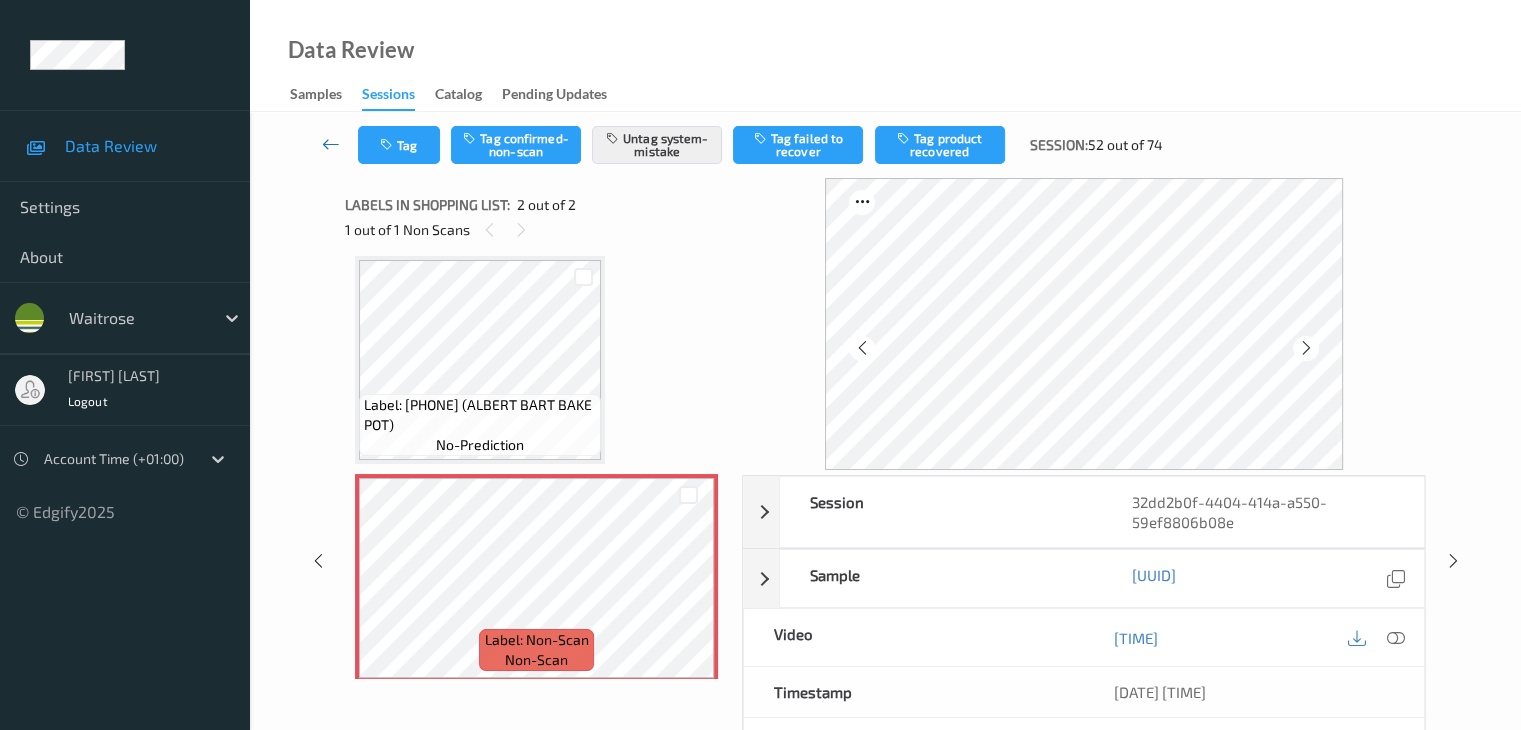 click at bounding box center [331, 144] 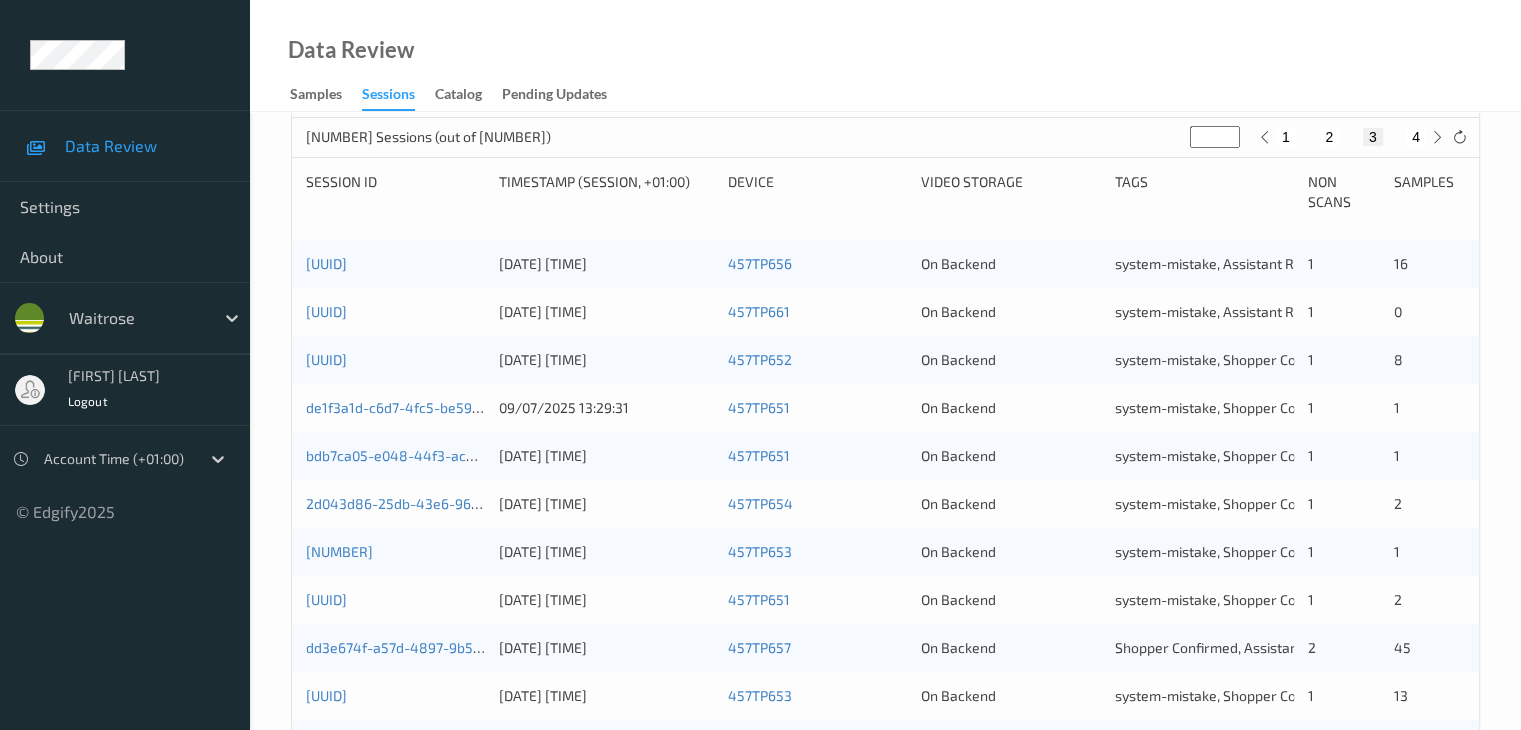 scroll, scrollTop: 600, scrollLeft: 0, axis: vertical 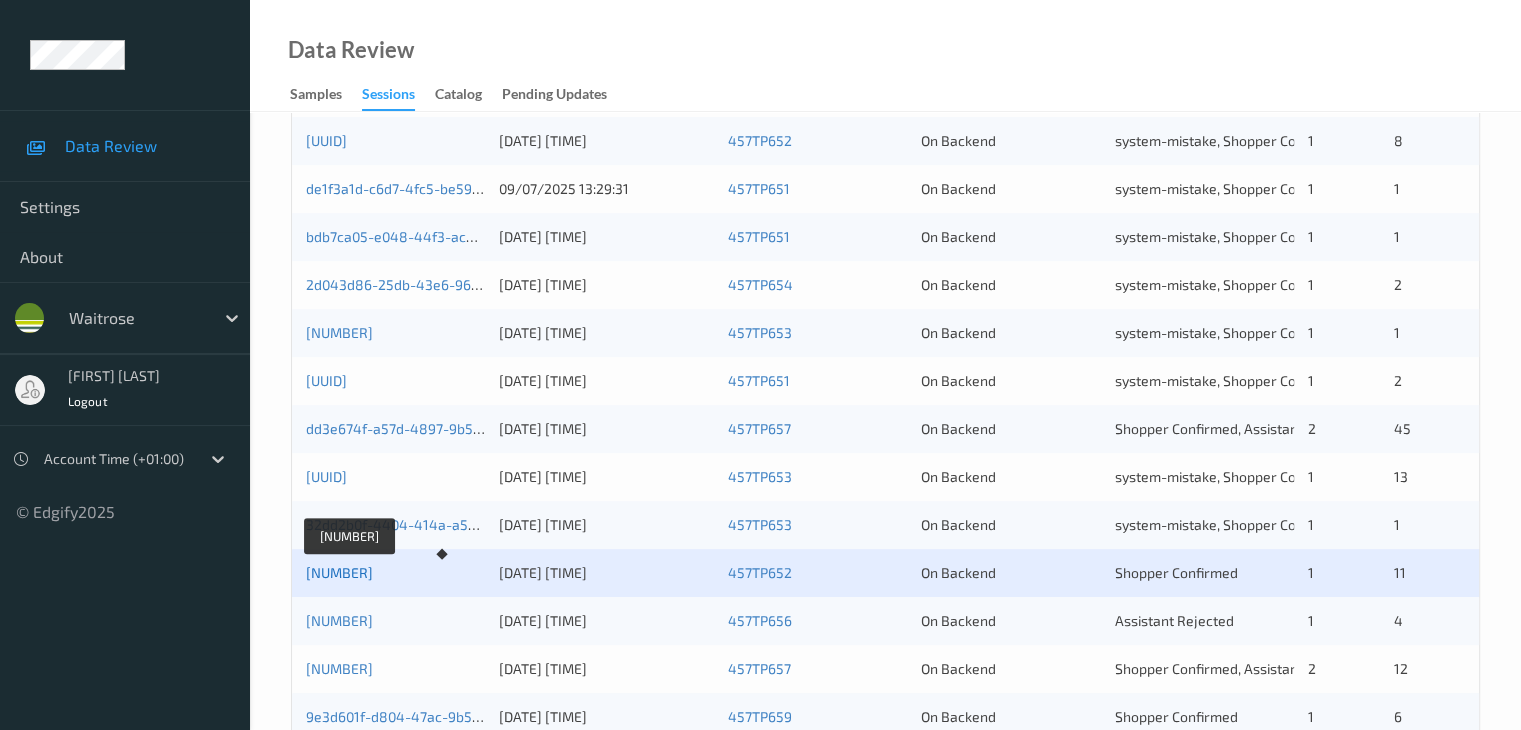 click on "03db9908-6c98-459f-aeda-dd8a81ae16c8" at bounding box center (339, 572) 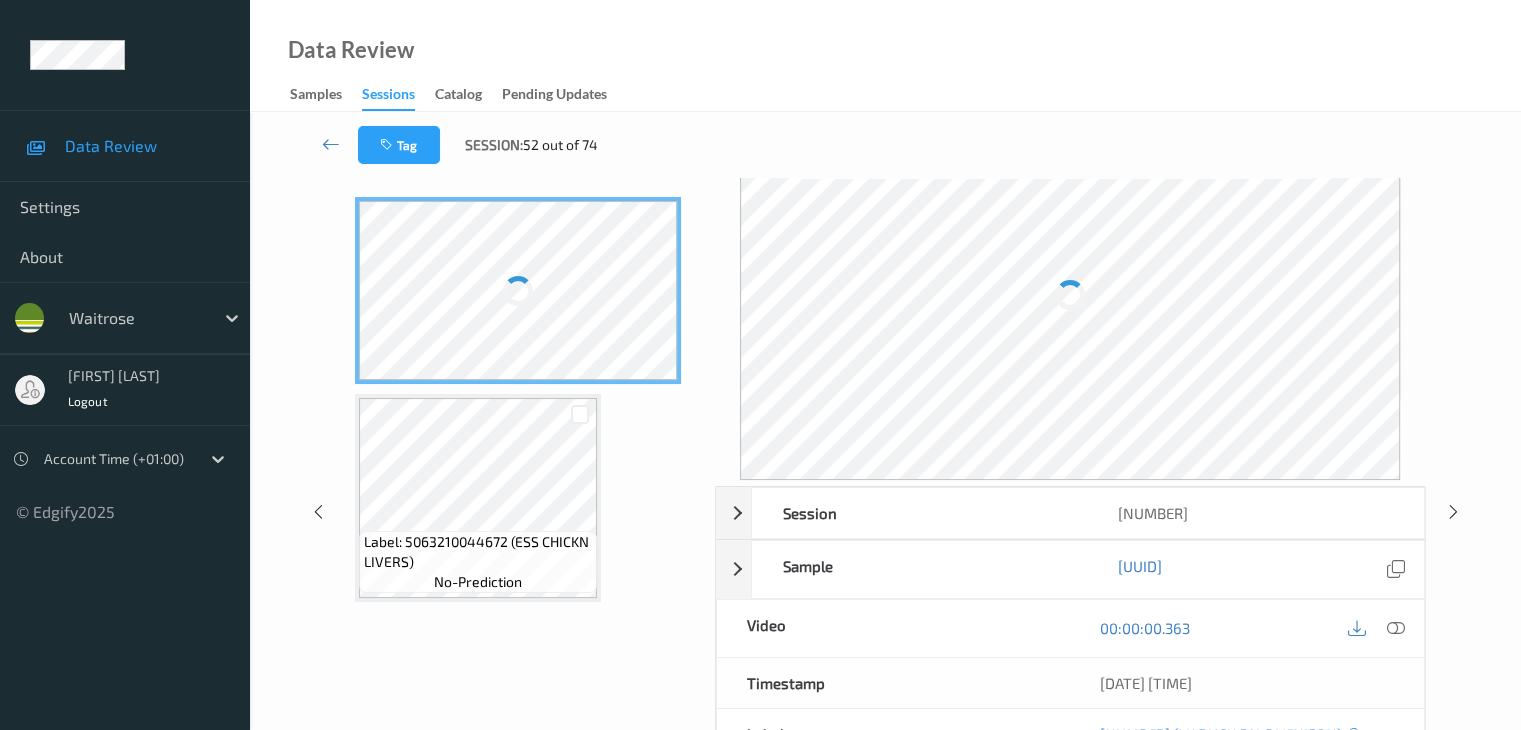 scroll, scrollTop: 44, scrollLeft: 0, axis: vertical 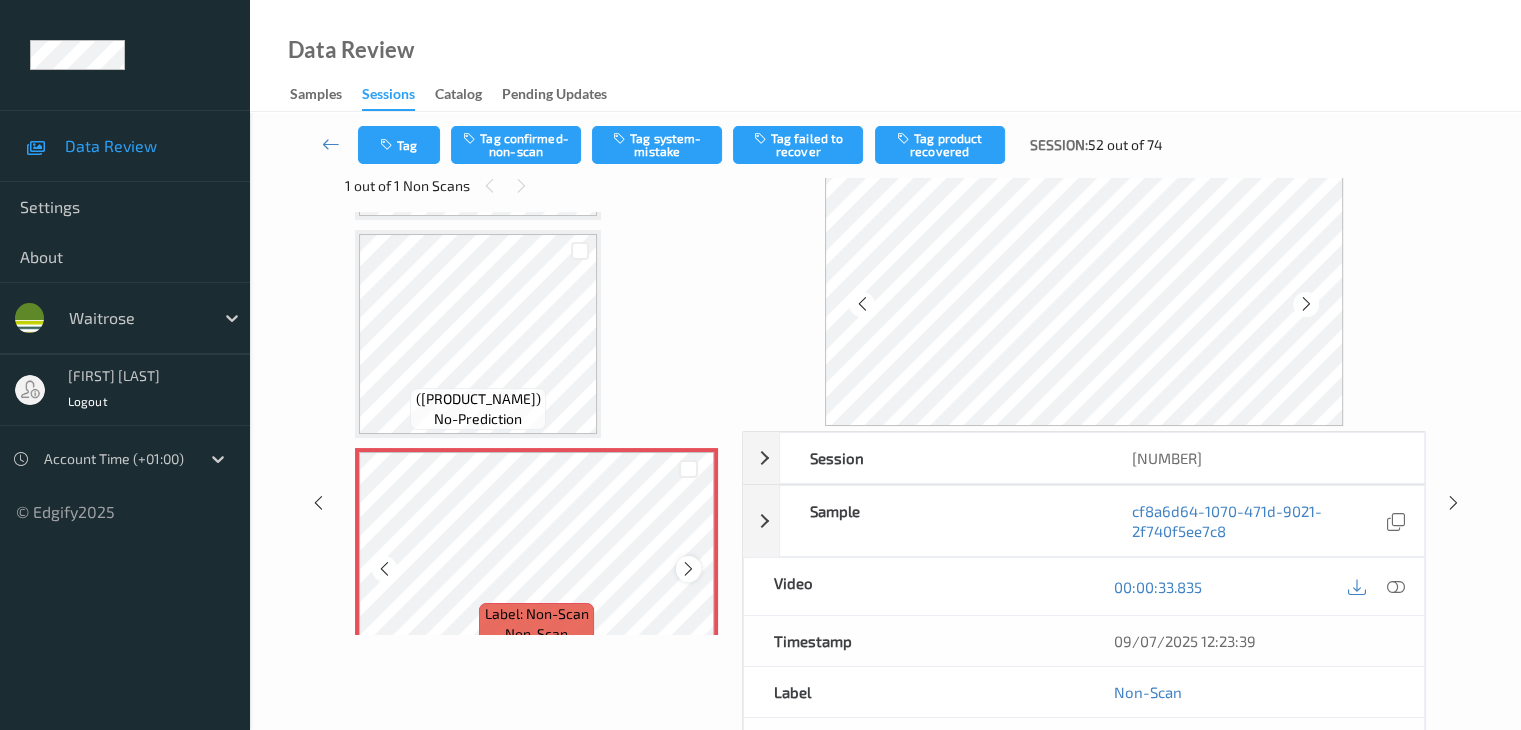 click at bounding box center (688, 569) 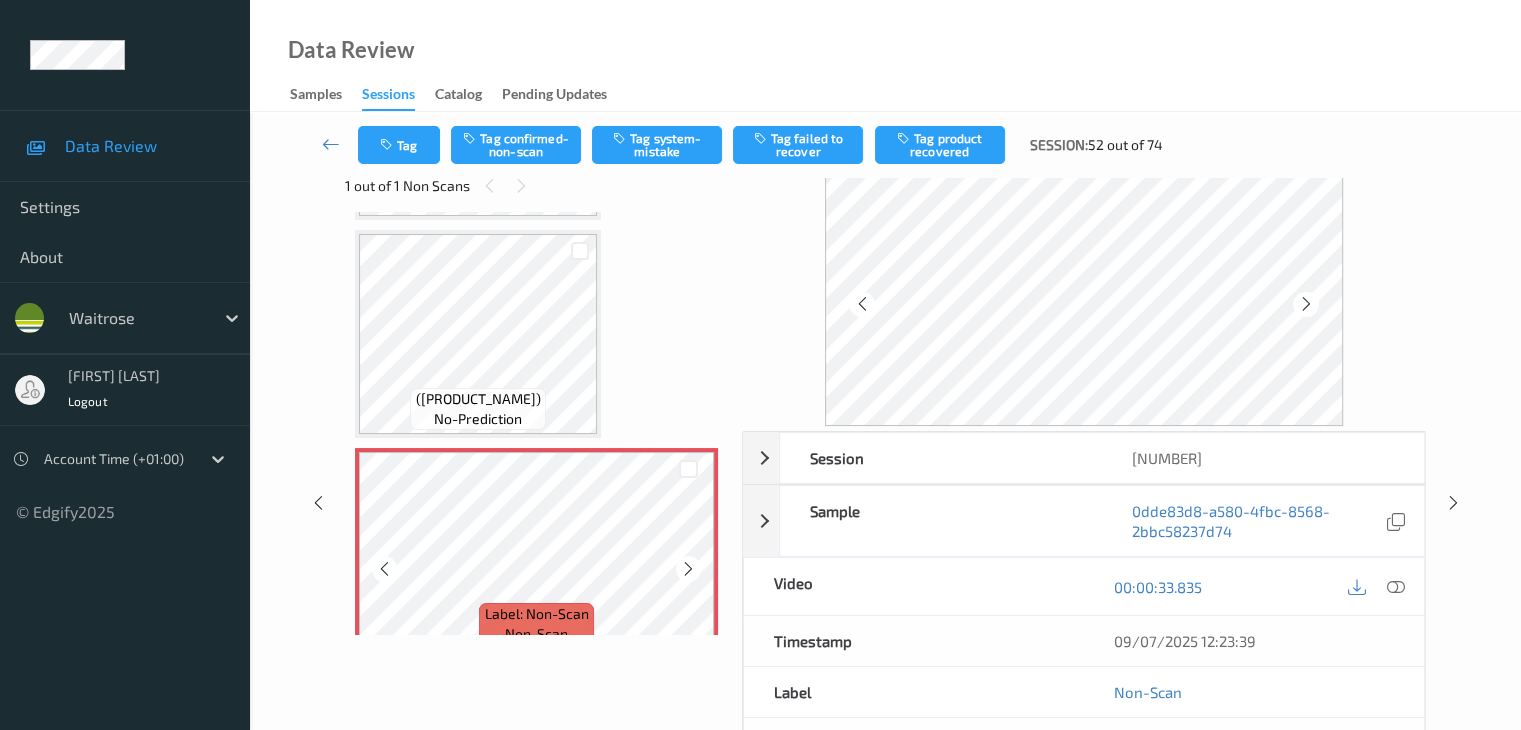click at bounding box center [688, 569] 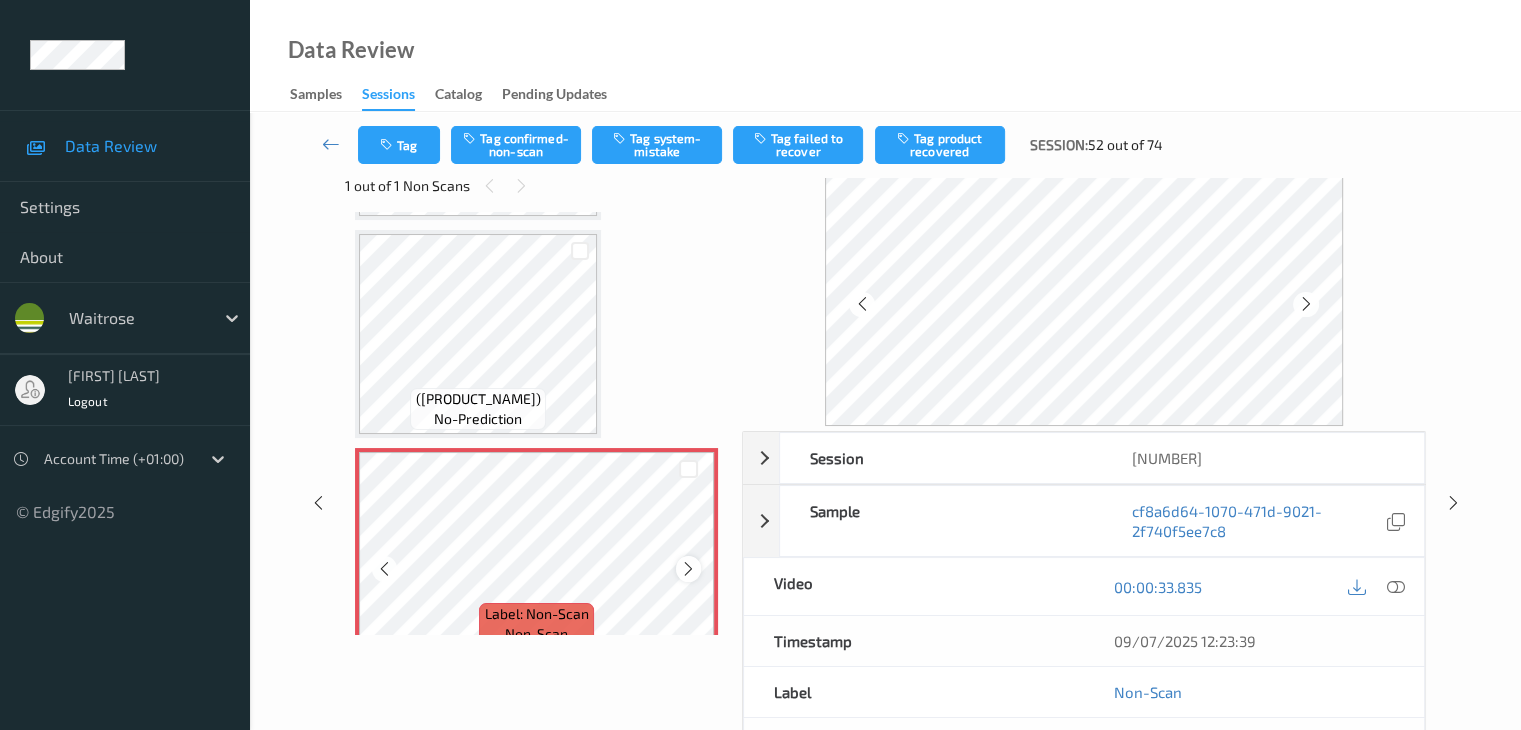 click at bounding box center (688, 569) 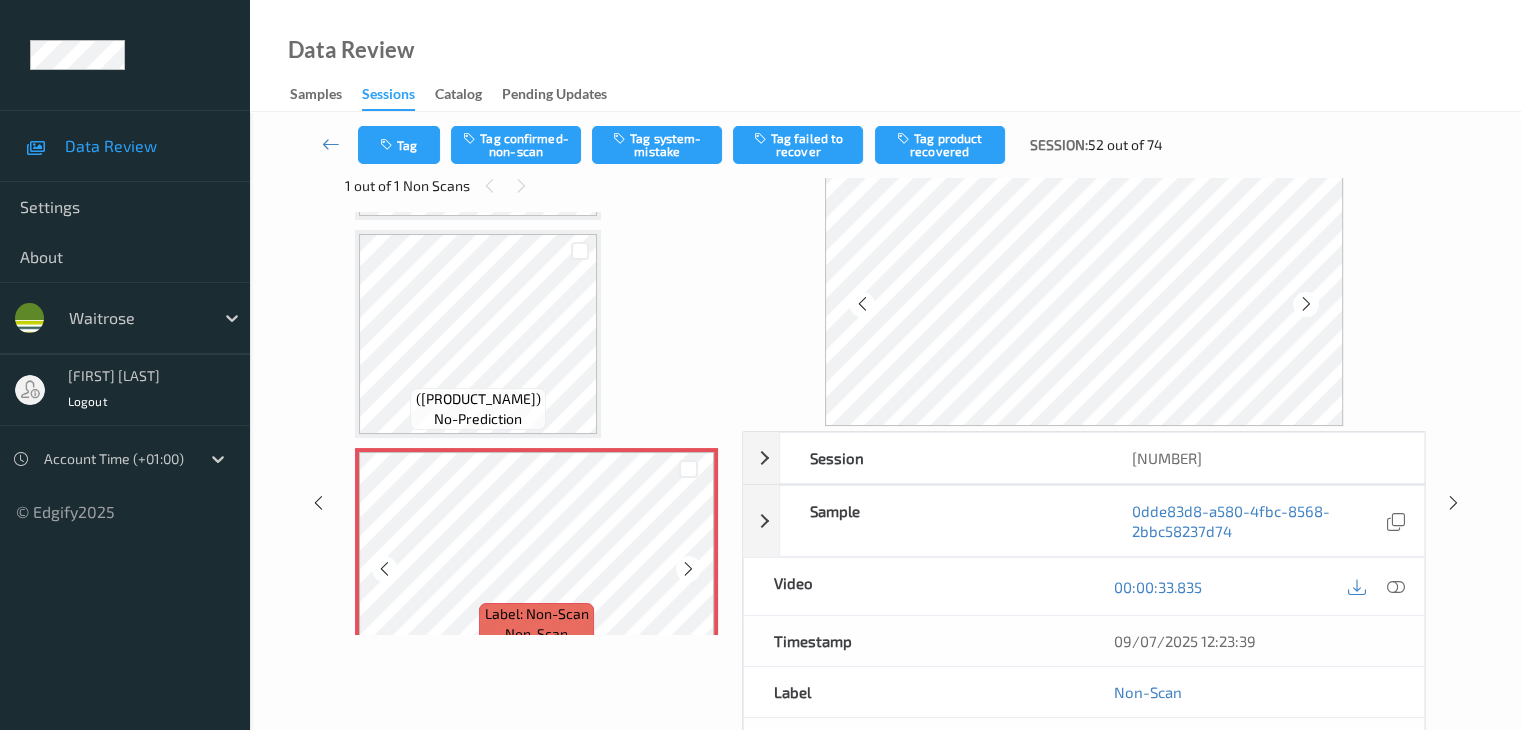 click at bounding box center (688, 569) 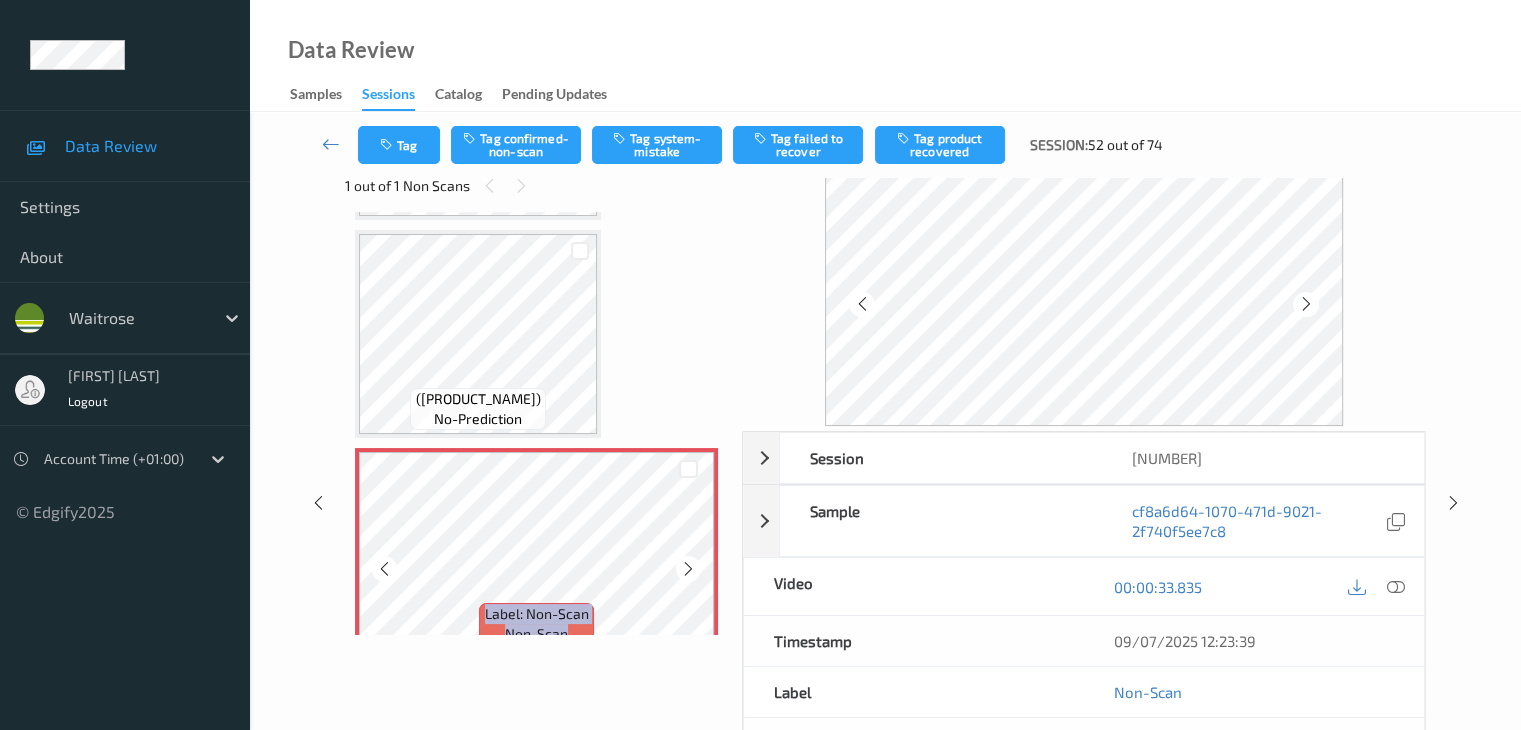 click at bounding box center (688, 569) 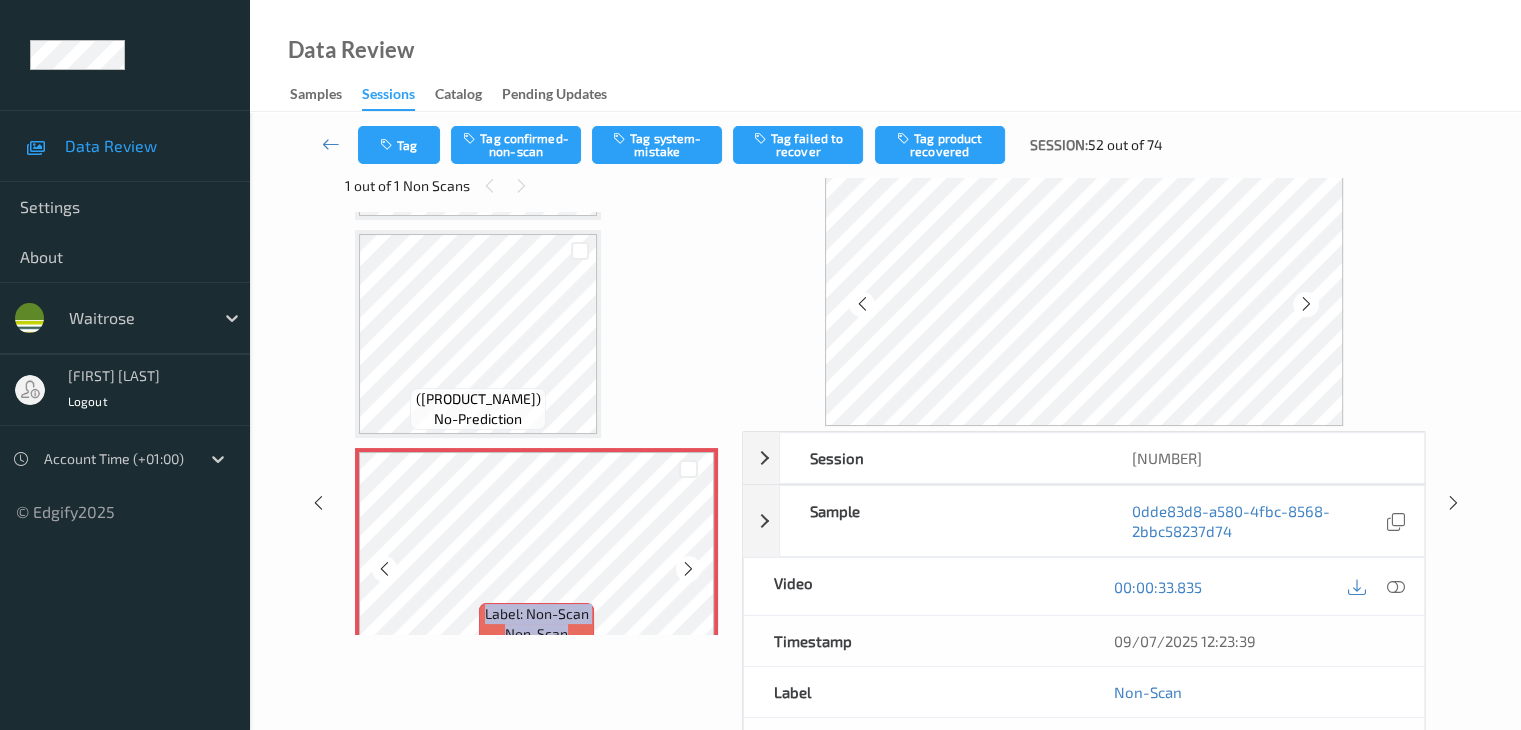 click at bounding box center (688, 569) 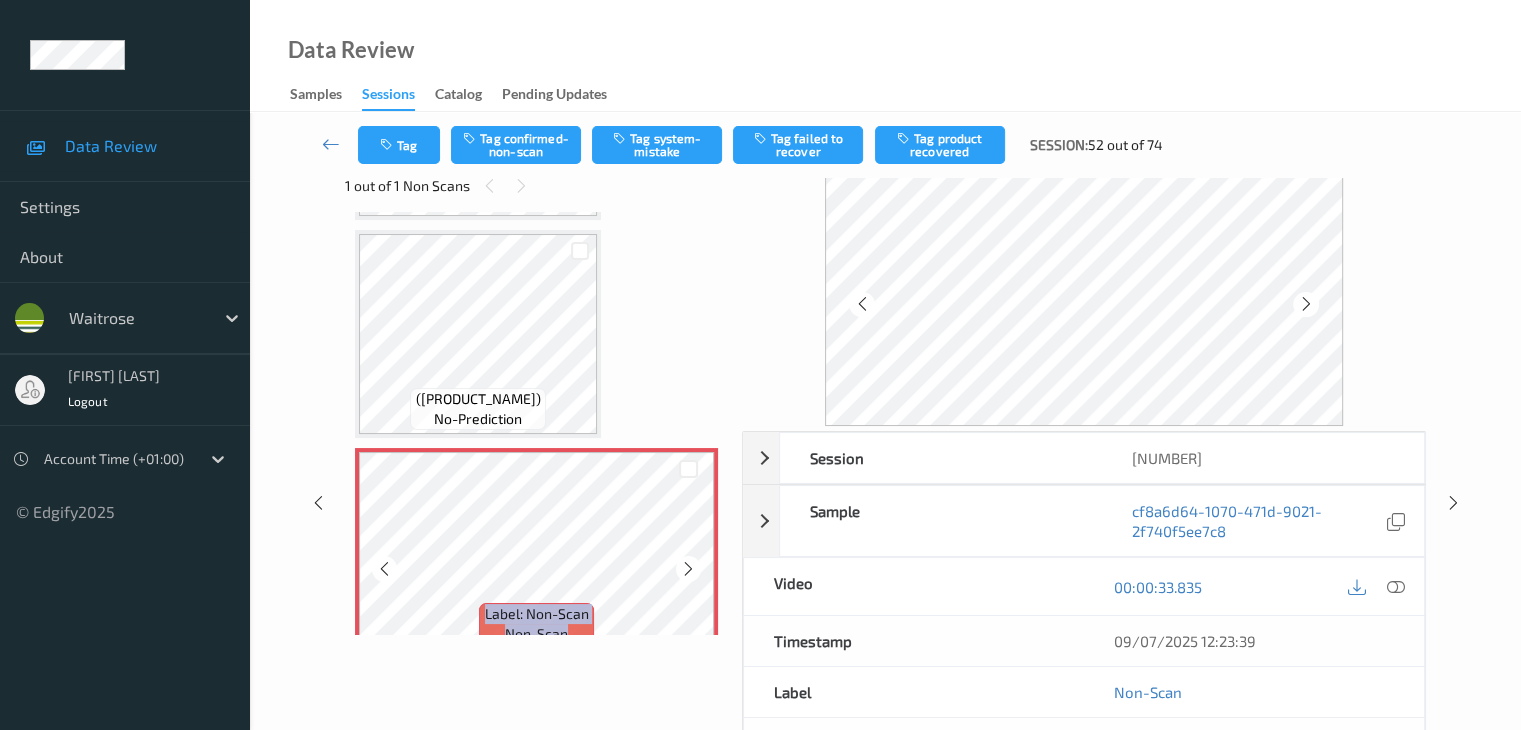 click at bounding box center [688, 569] 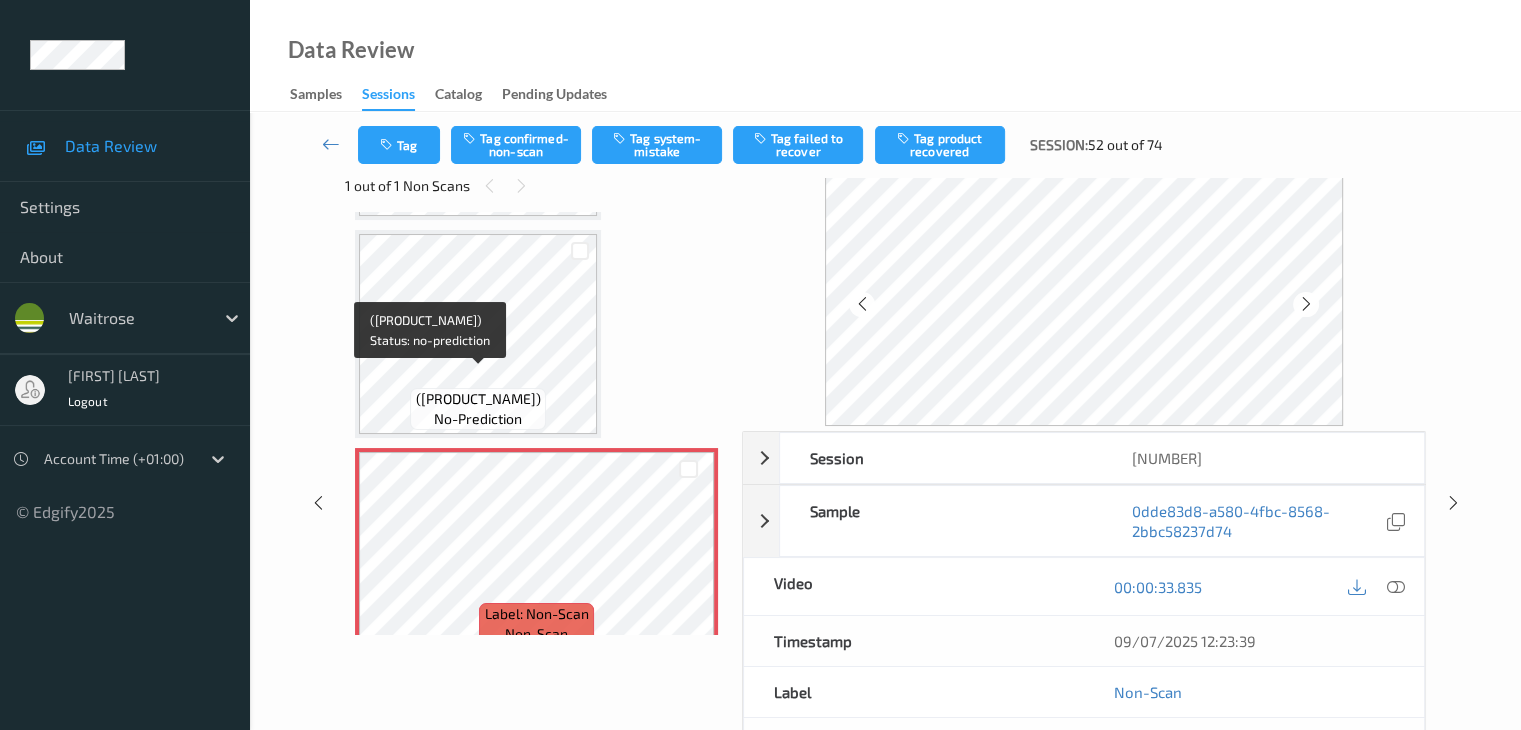 click on "Label: 02998466 (WR DRAGON FRUIT)" at bounding box center [478, 399] 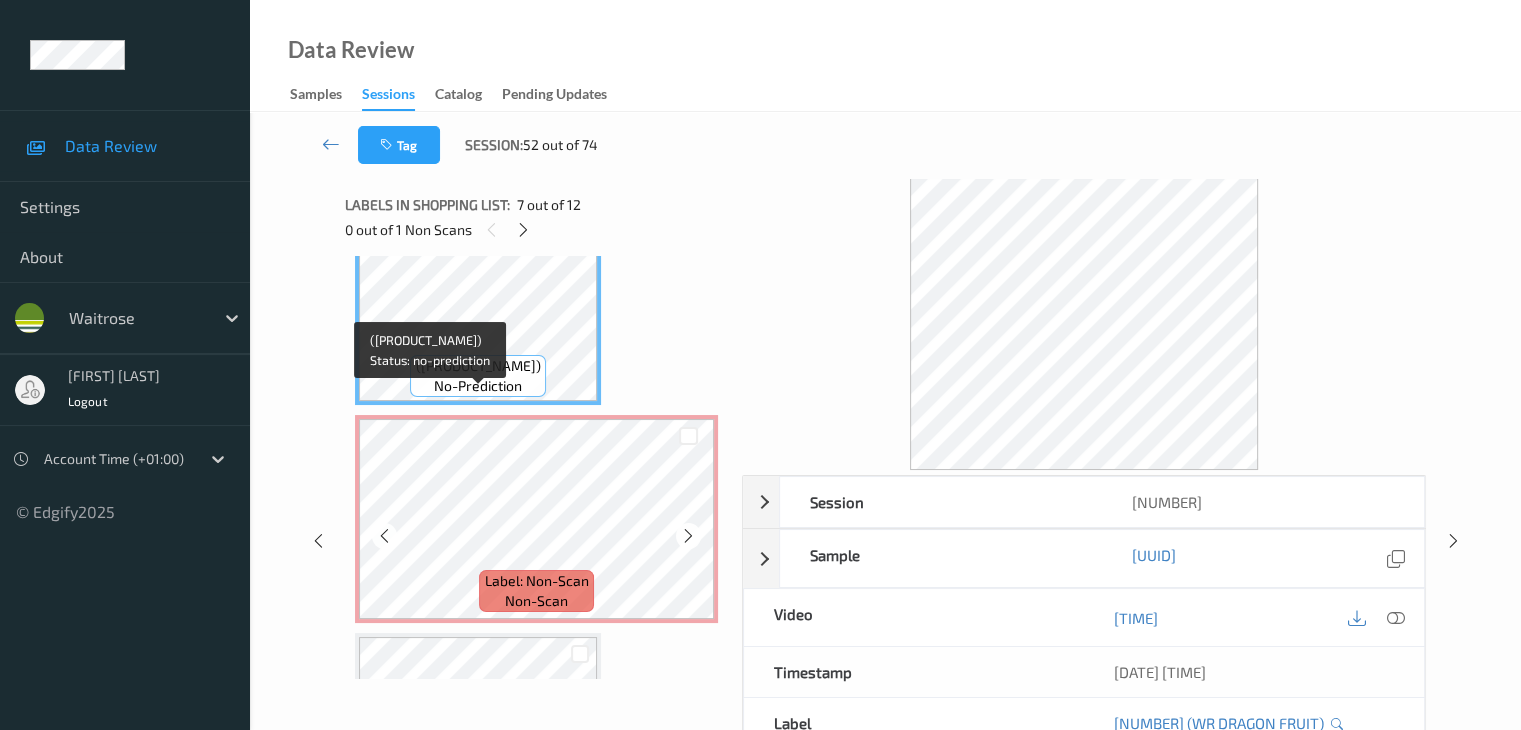 scroll, scrollTop: 1500, scrollLeft: 0, axis: vertical 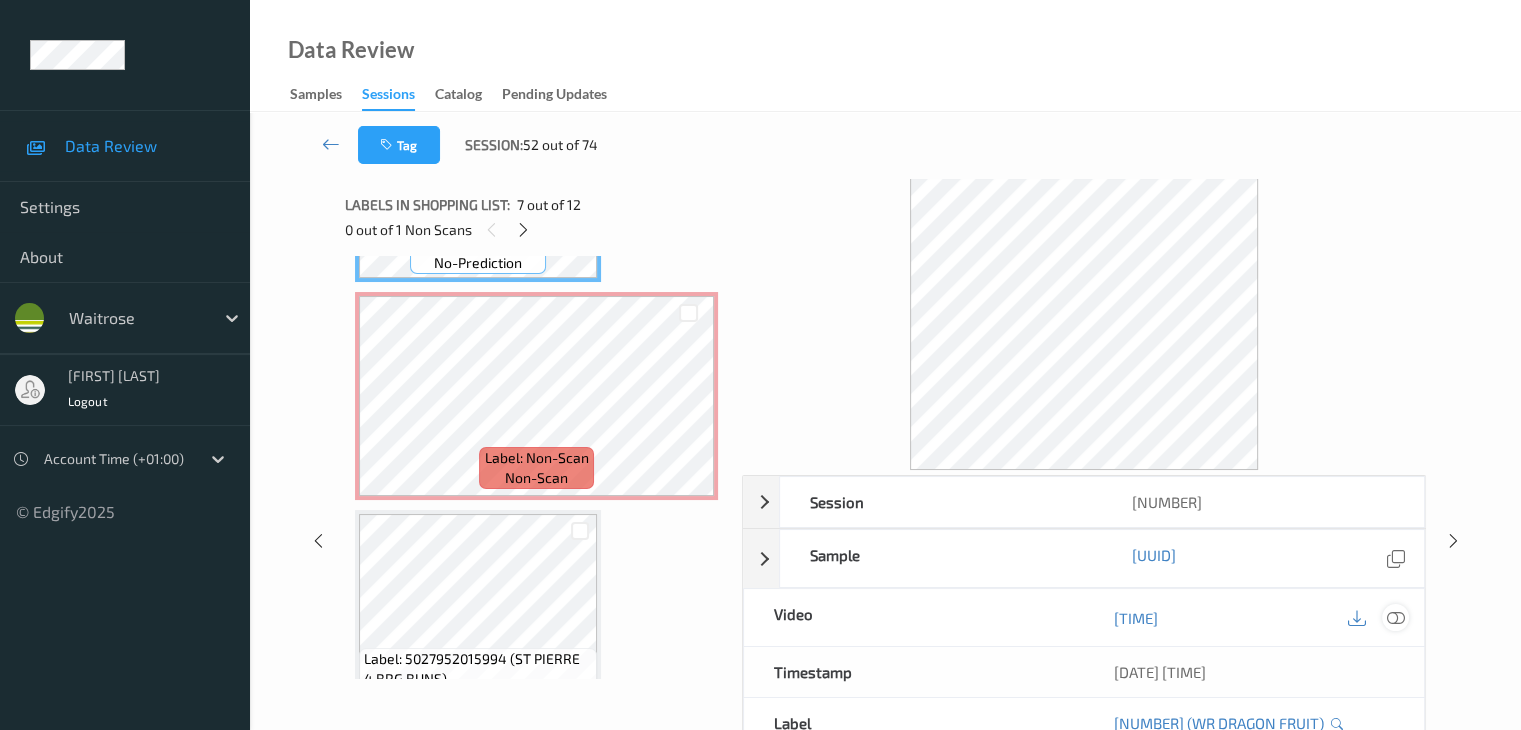 click at bounding box center (1395, 618) 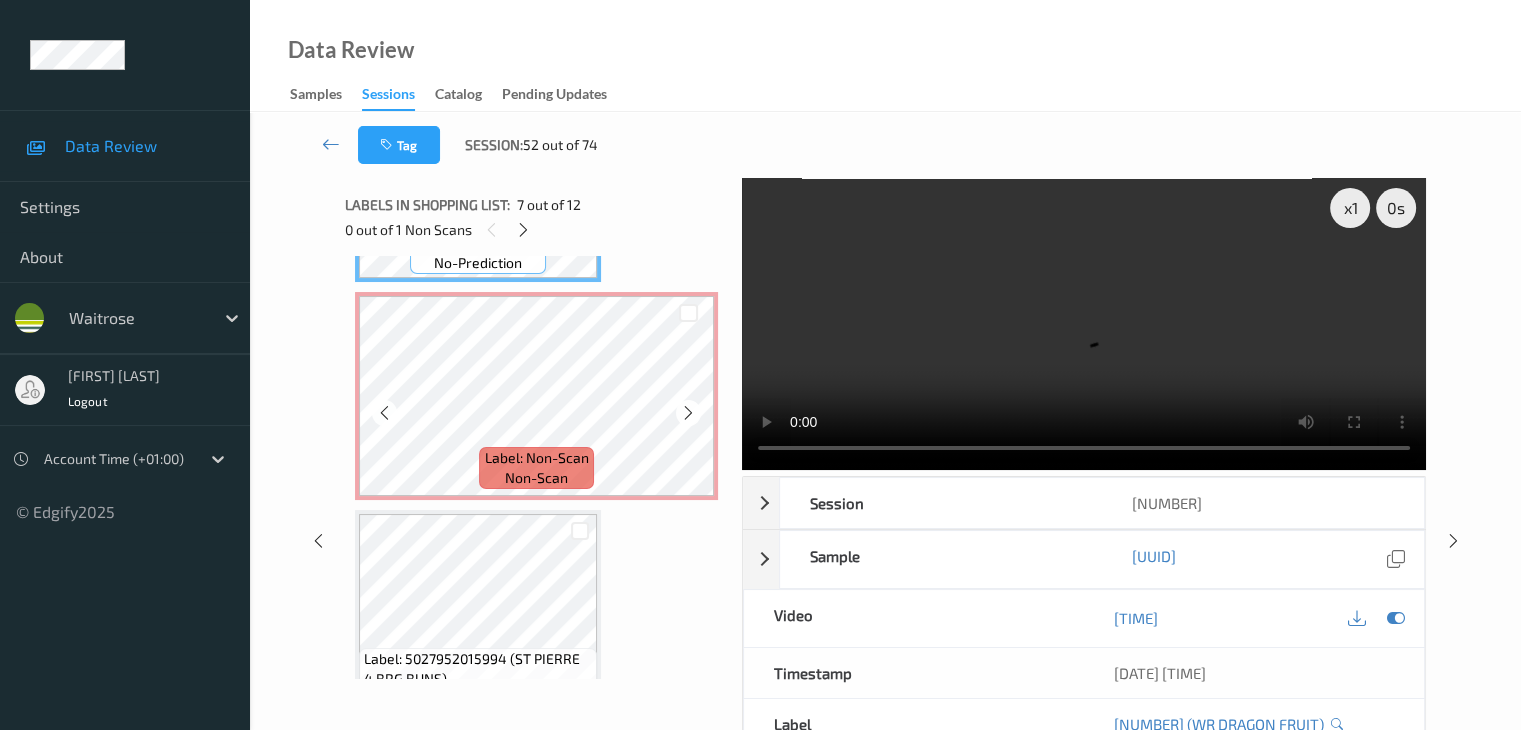 scroll, scrollTop: 1400, scrollLeft: 0, axis: vertical 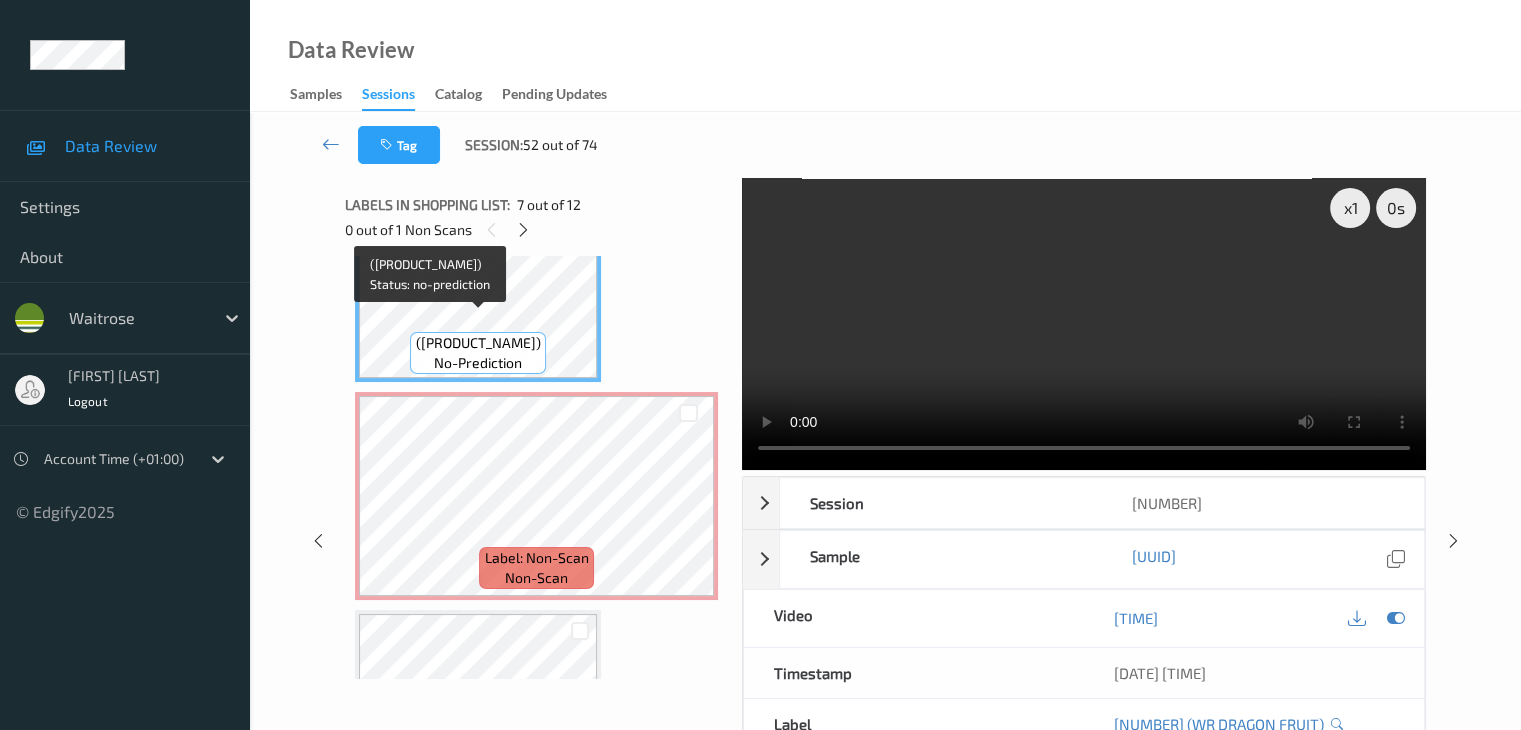 click on "Label: 02998466 (WR DRAGON FRUIT)" at bounding box center [478, 343] 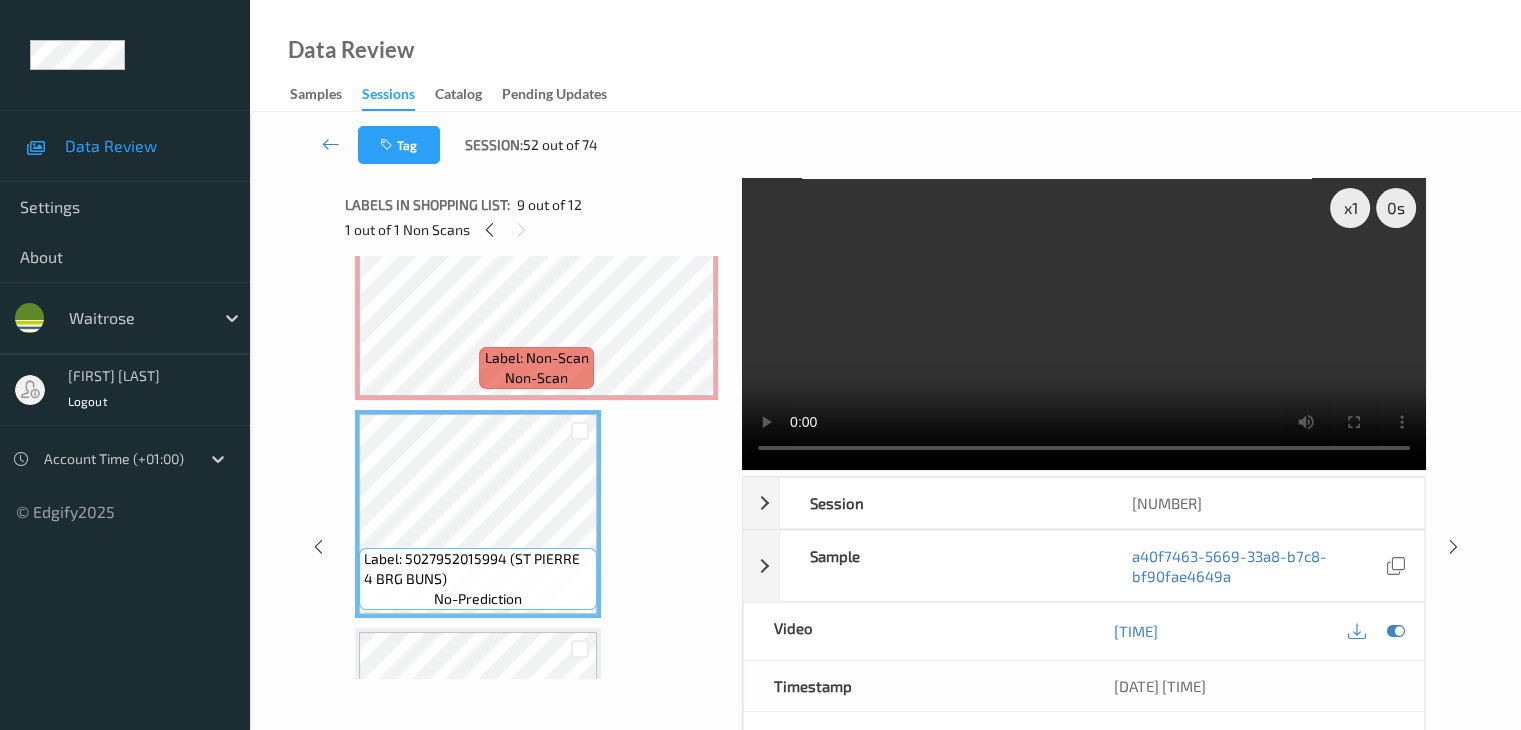 scroll, scrollTop: 1400, scrollLeft: 0, axis: vertical 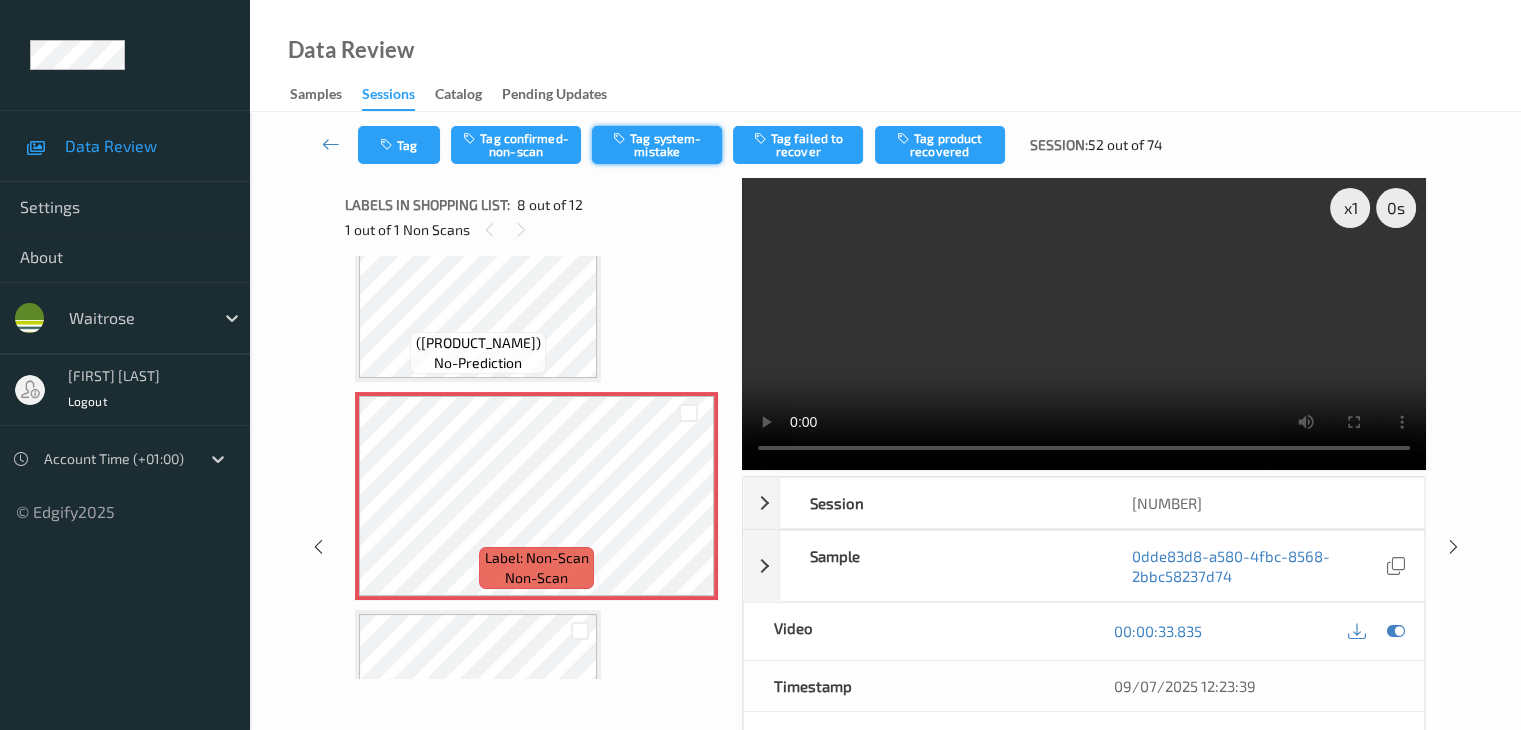 click on "Tag   system-mistake" at bounding box center [657, 145] 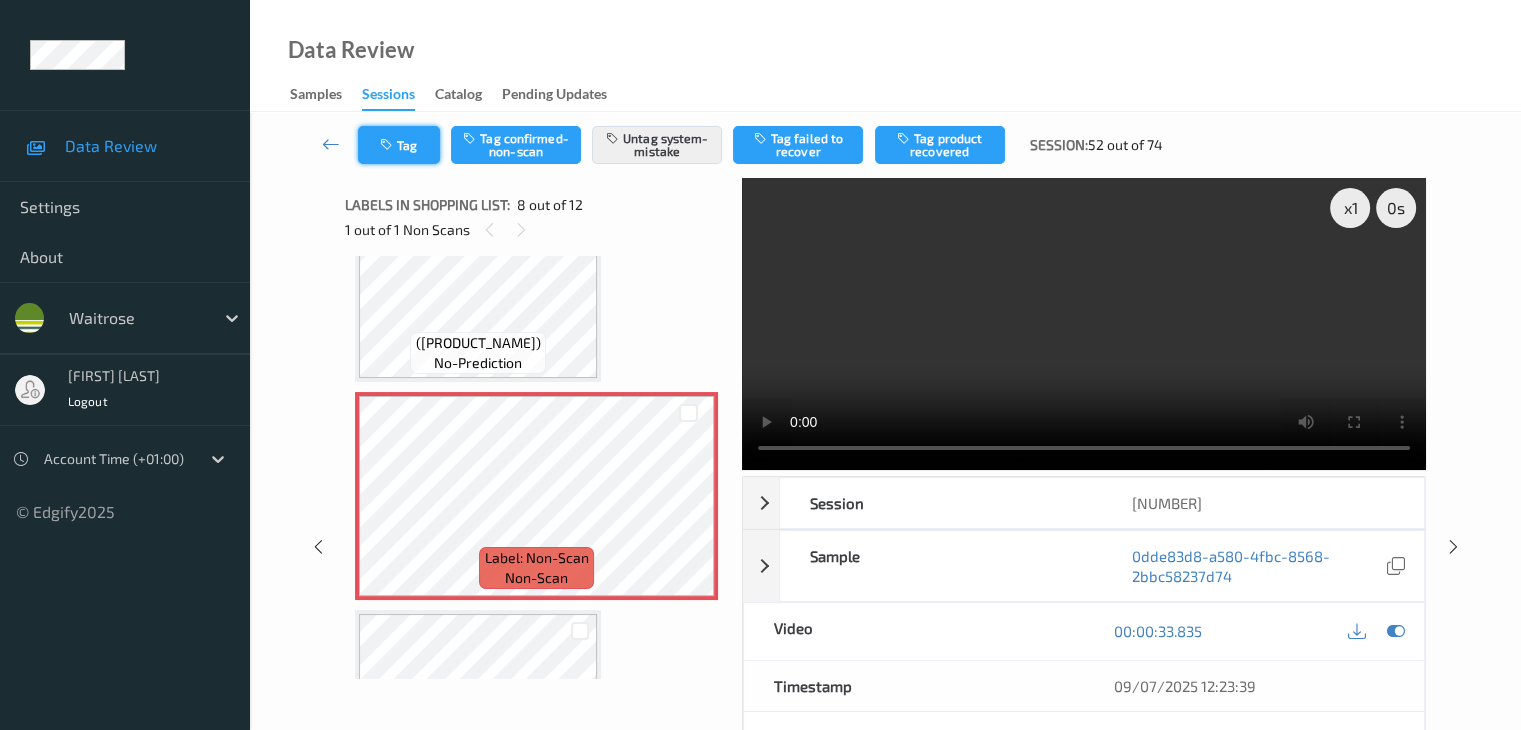 click on "Tag" at bounding box center [399, 145] 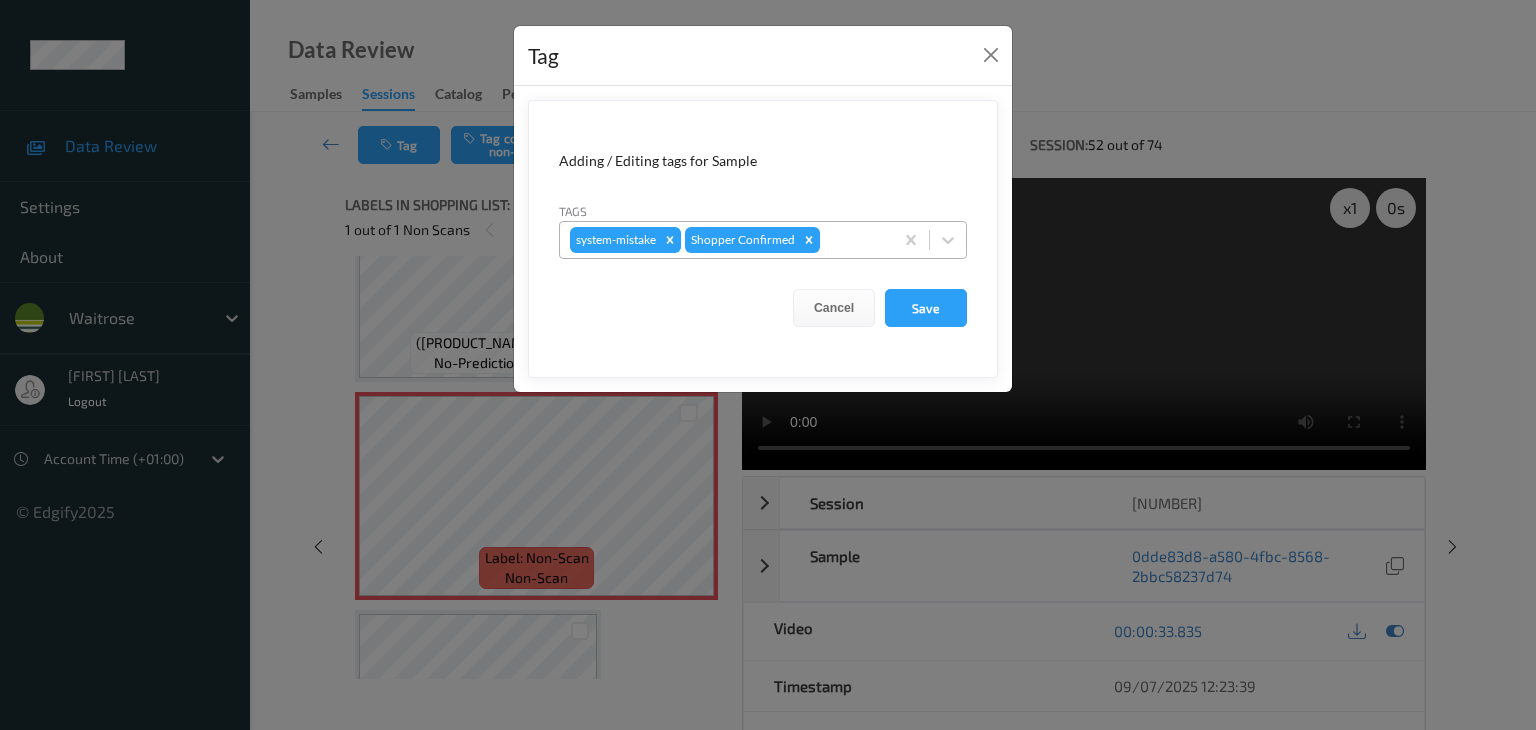 click at bounding box center [853, 240] 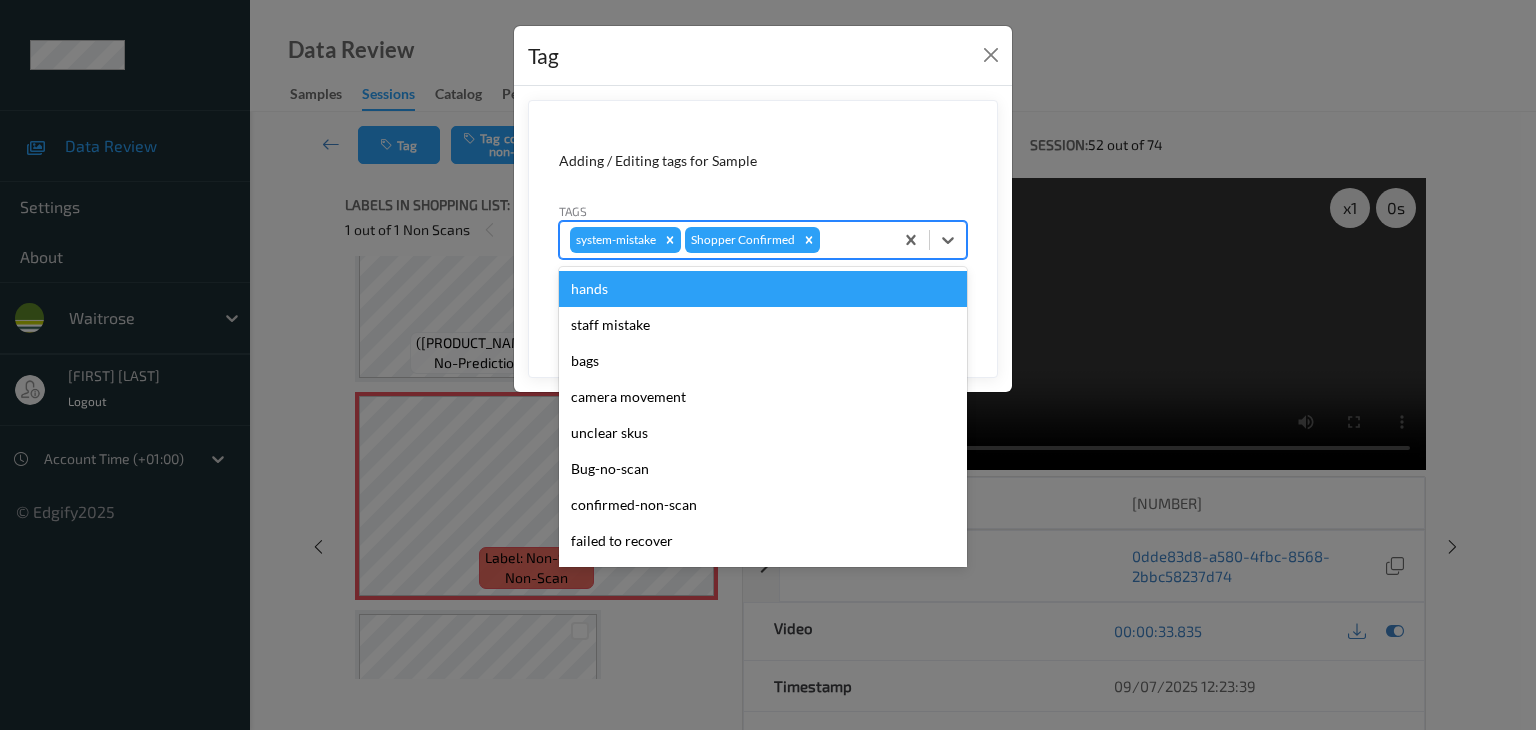 type on "u" 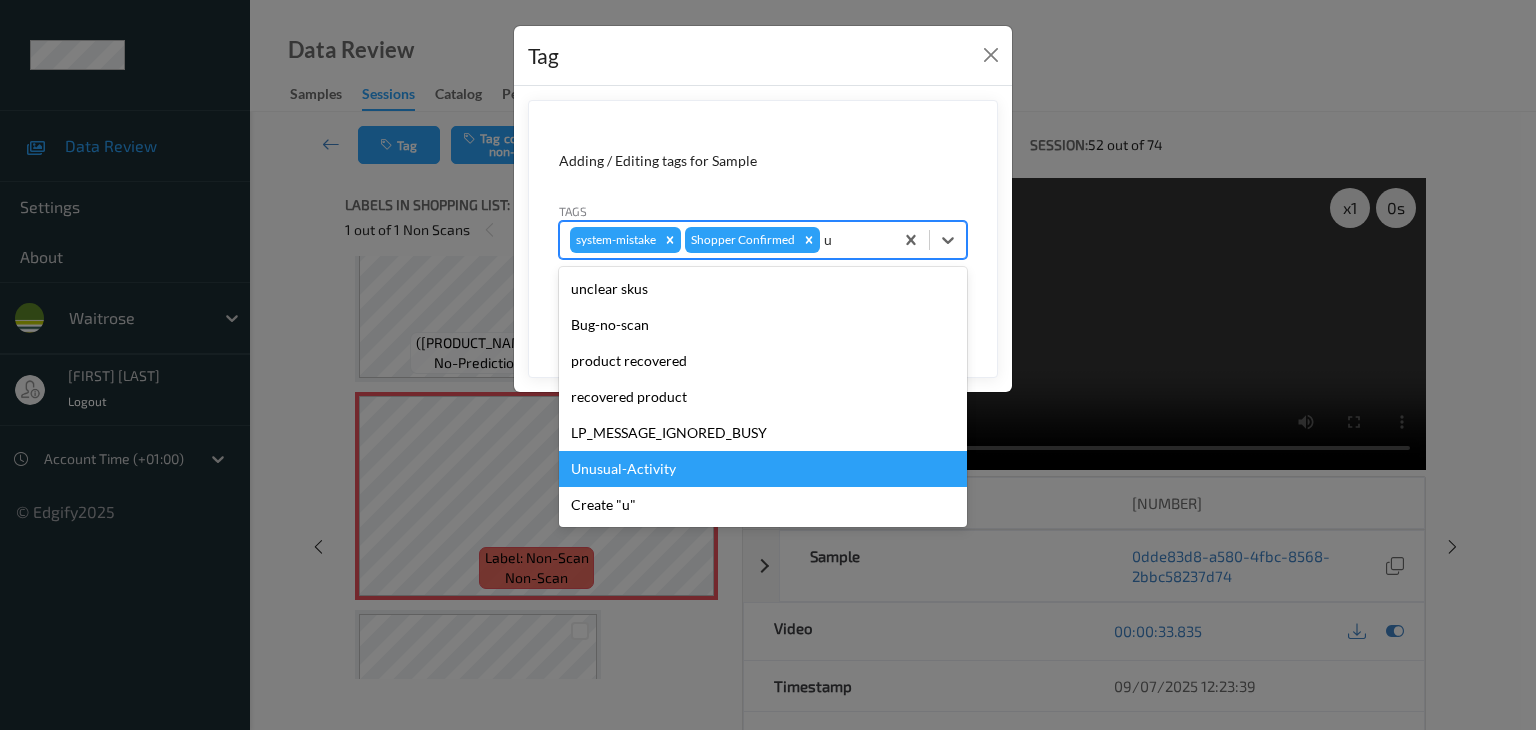 click on "Unusual-Activity" at bounding box center [763, 469] 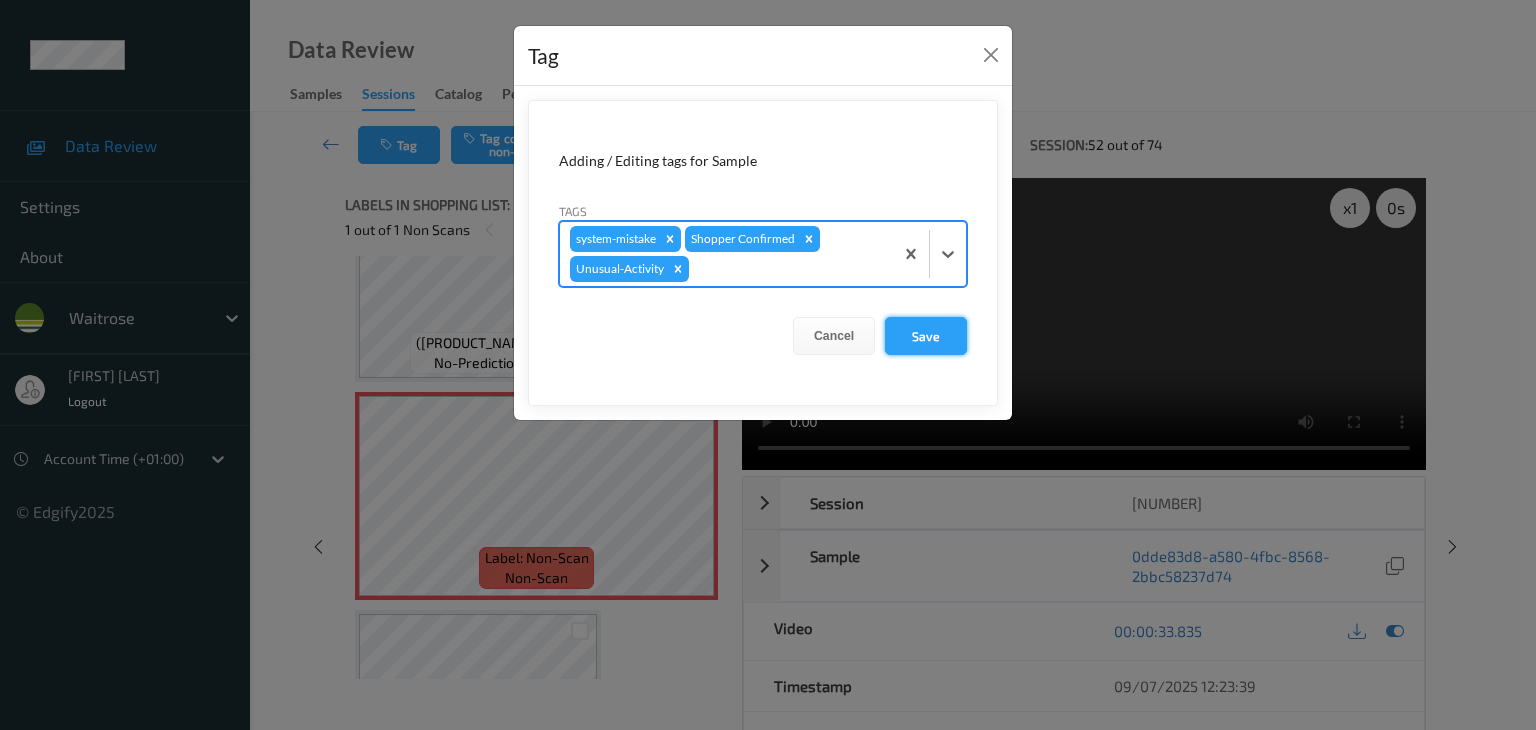 click on "Save" at bounding box center (926, 336) 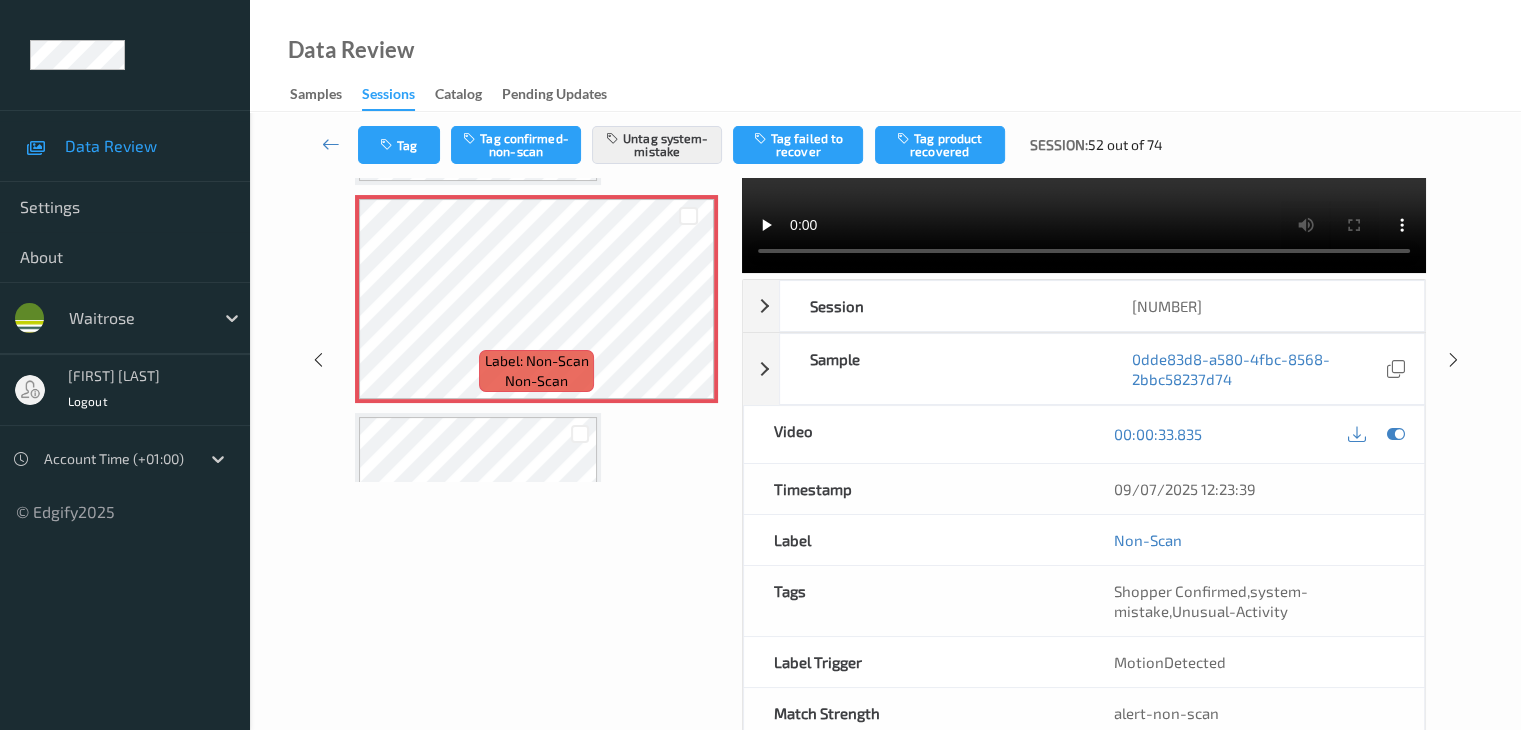 scroll, scrollTop: 64, scrollLeft: 0, axis: vertical 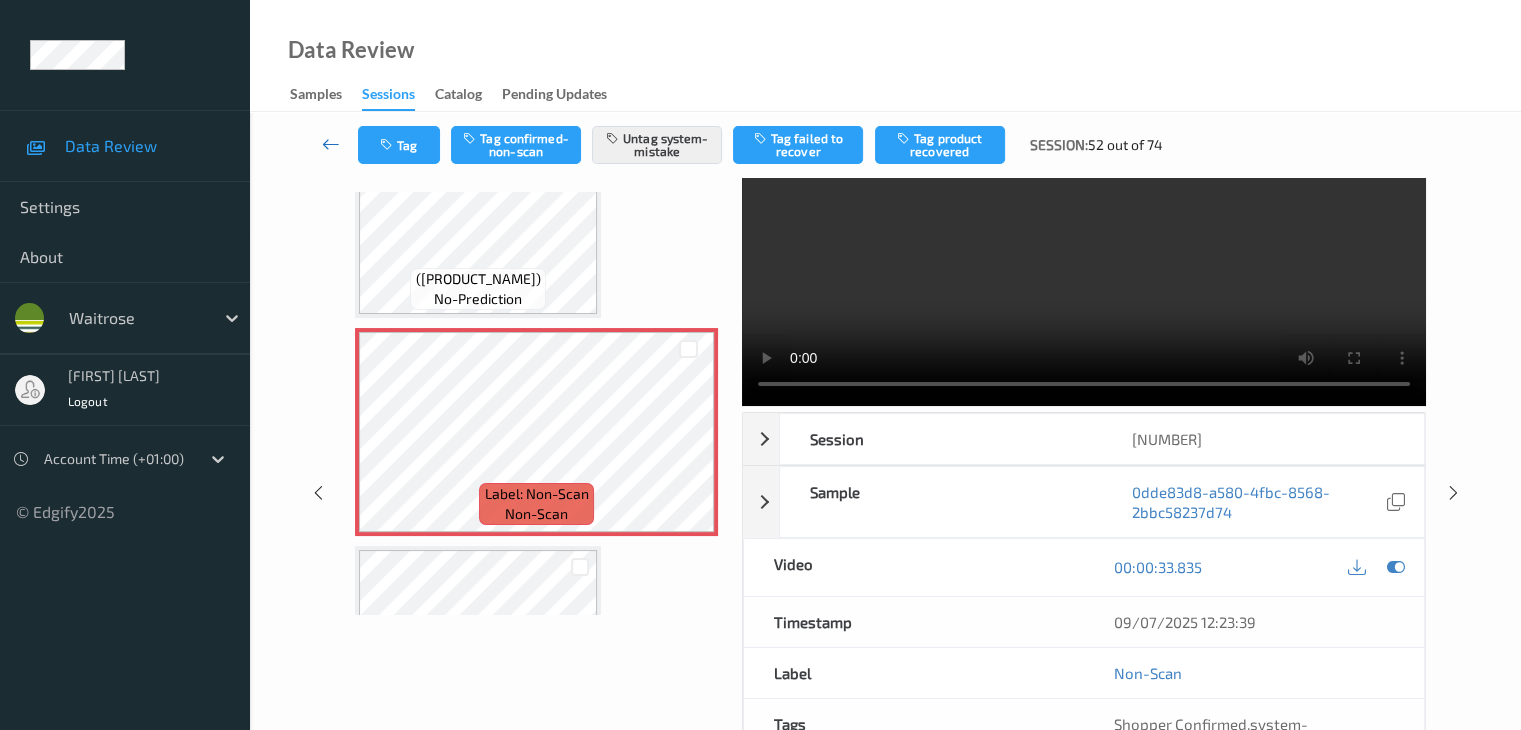 click at bounding box center [331, 144] 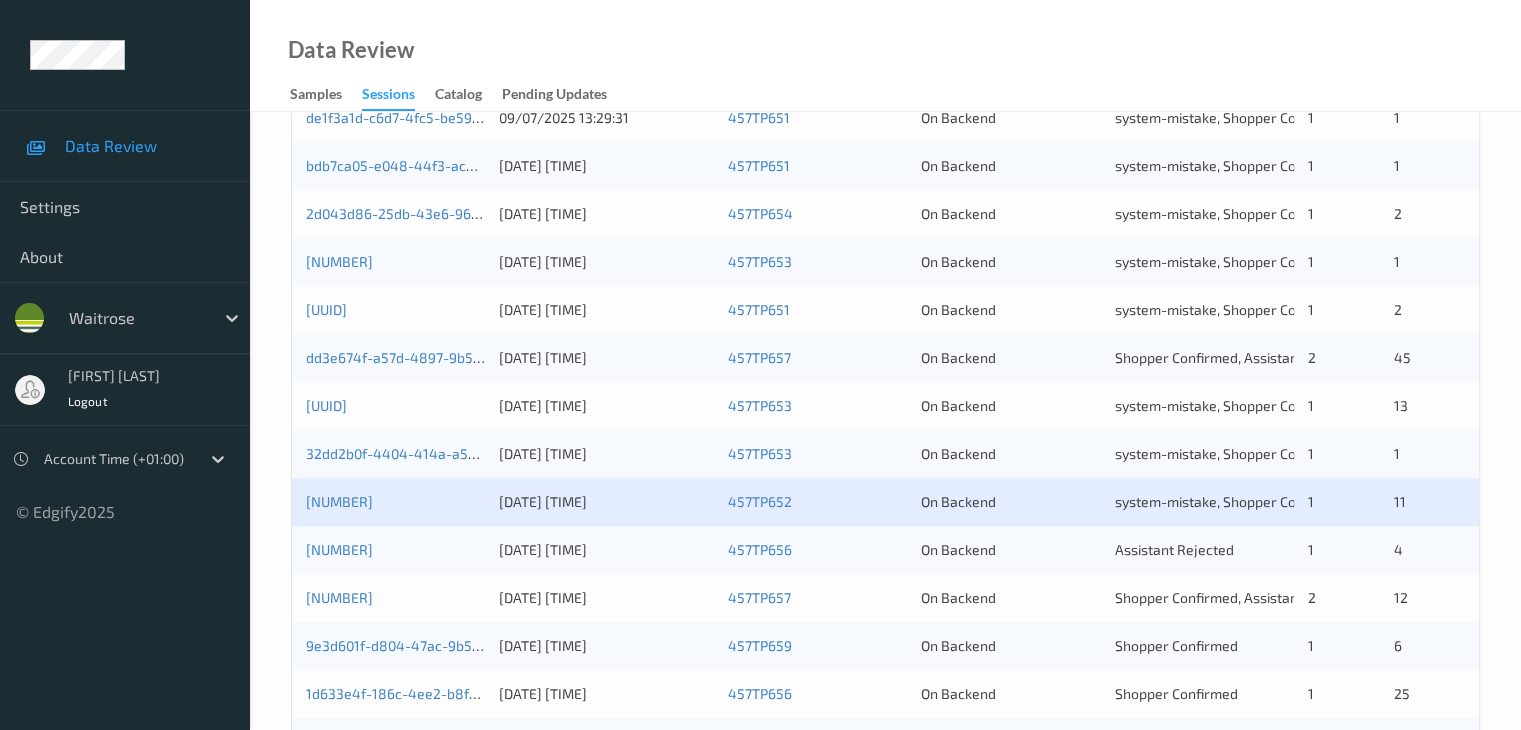 scroll, scrollTop: 700, scrollLeft: 0, axis: vertical 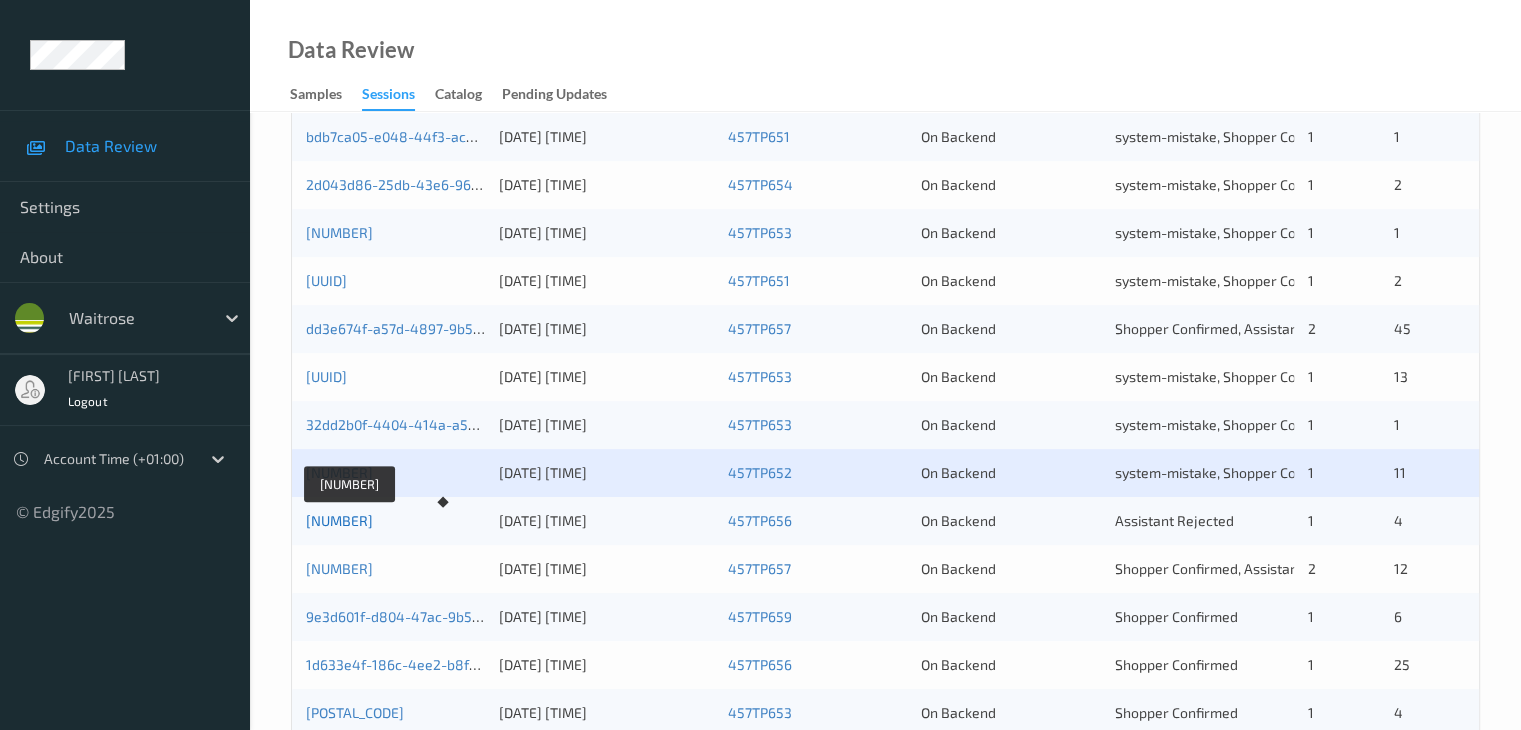 click on "4f5becd9-8056-4815-83e2-4820c027a4e3" at bounding box center (339, 520) 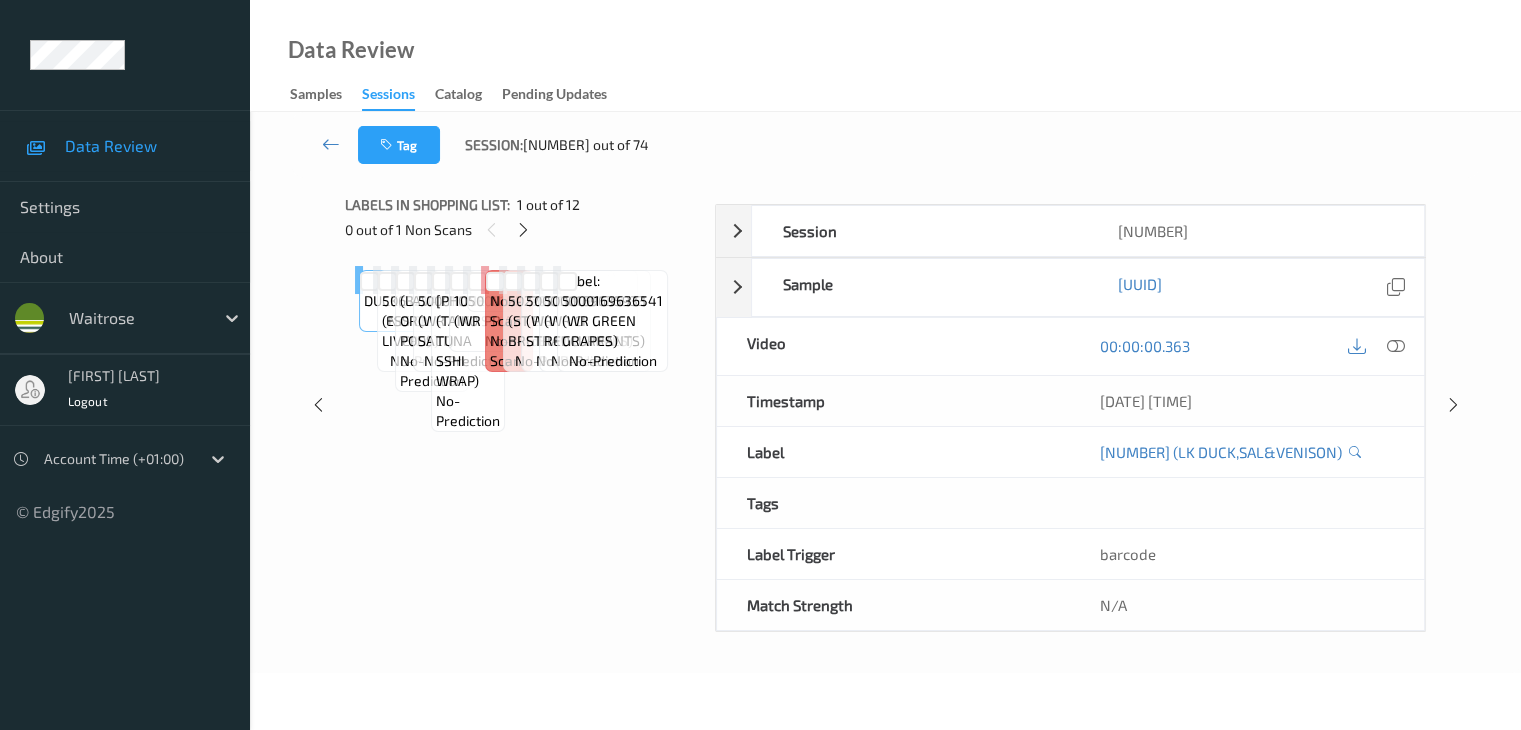 scroll, scrollTop: 0, scrollLeft: 0, axis: both 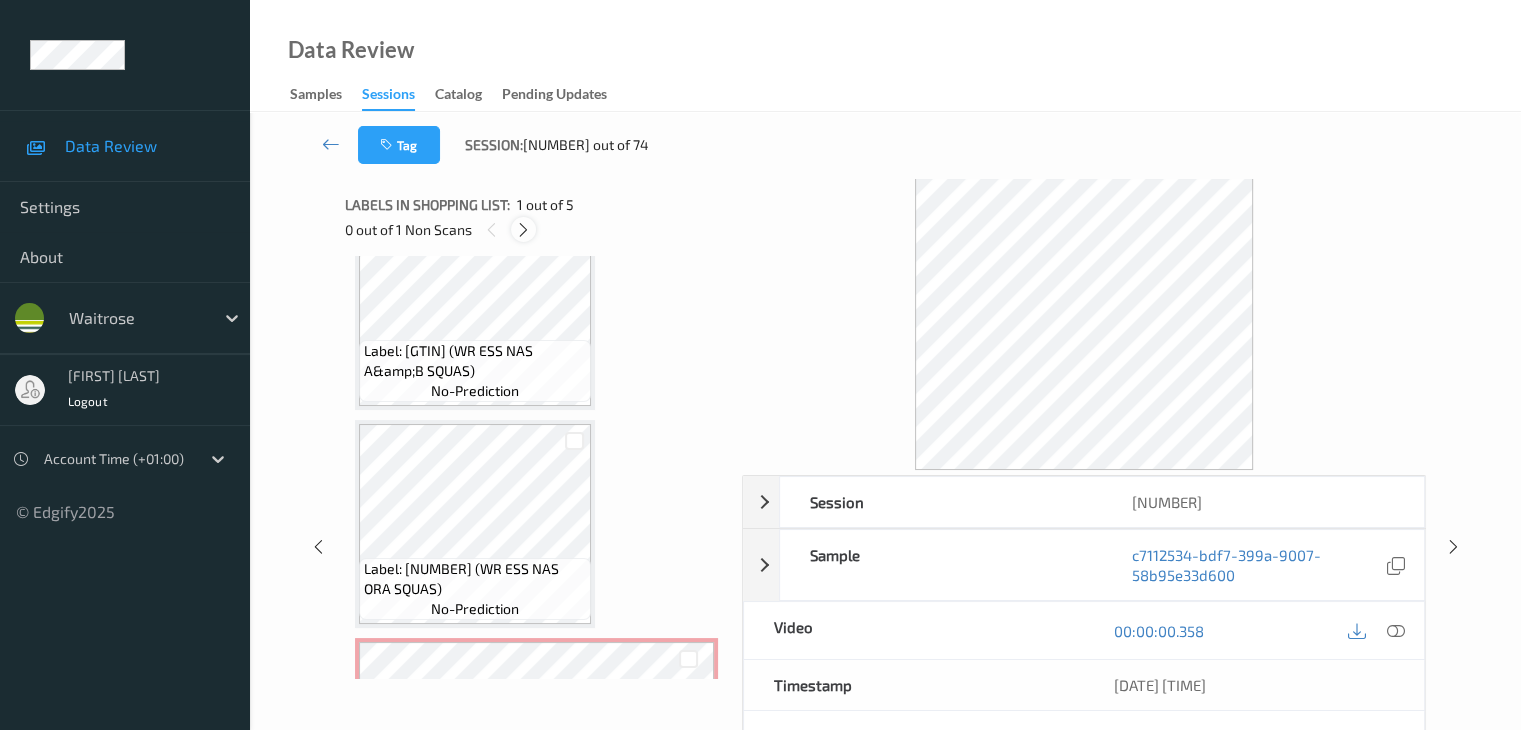 click at bounding box center [523, 230] 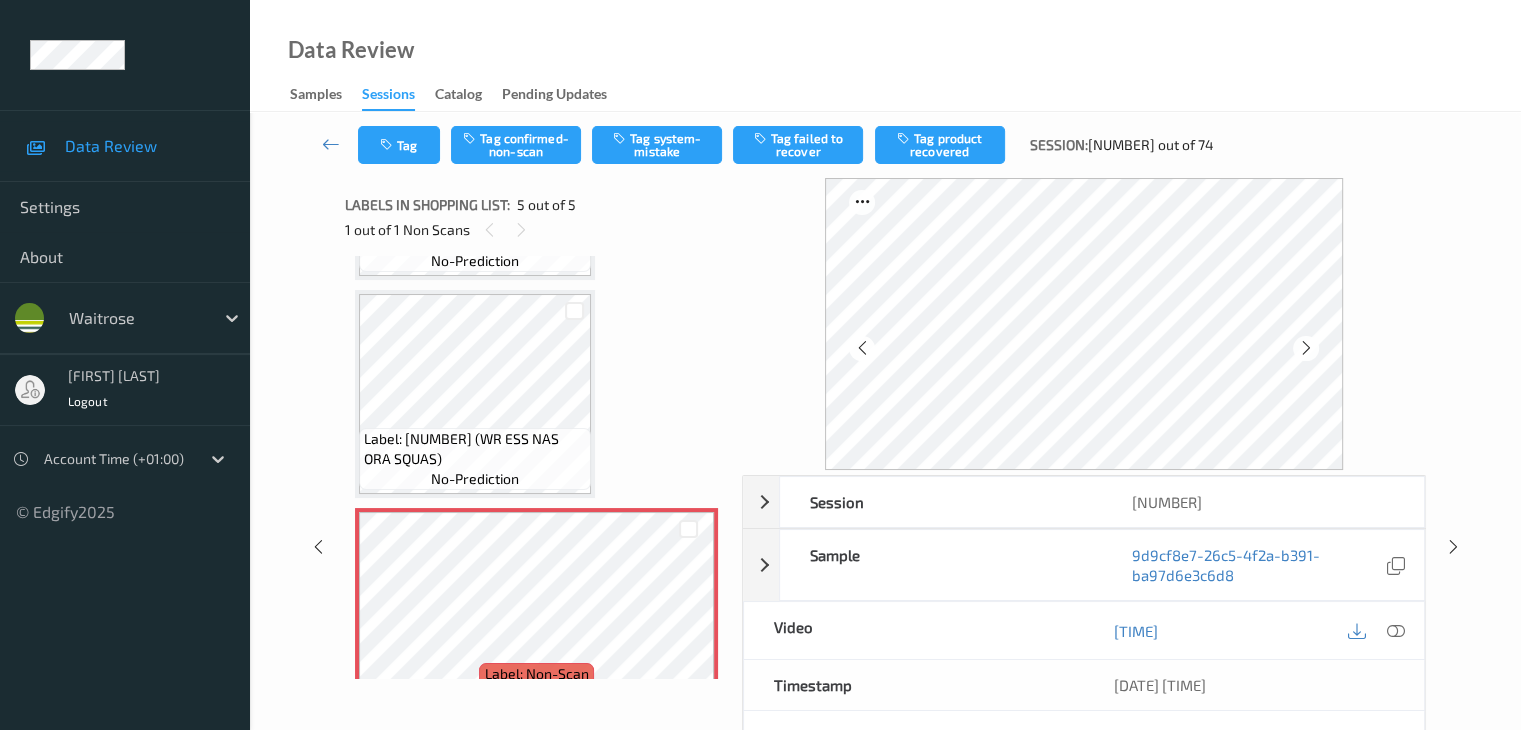 scroll, scrollTop: 677, scrollLeft: 0, axis: vertical 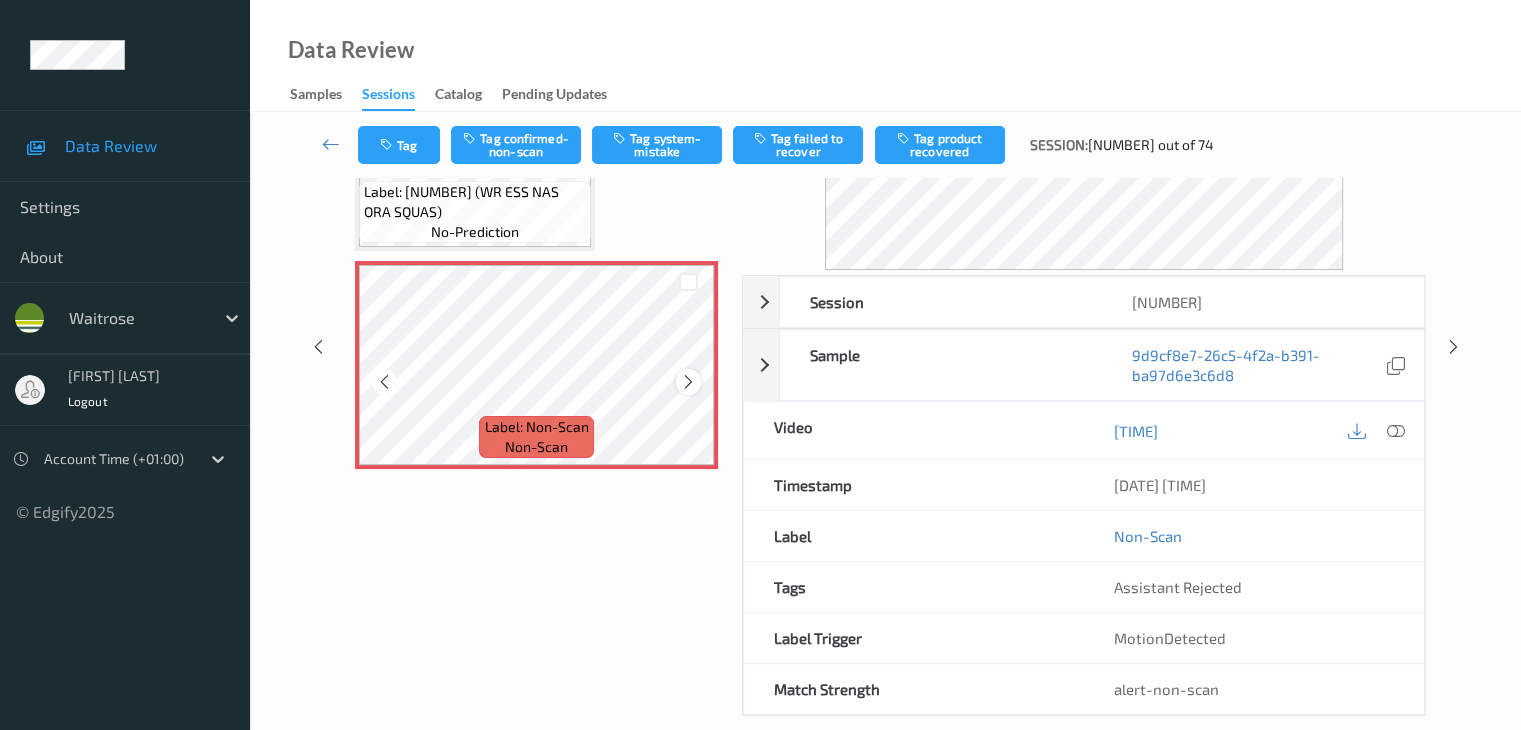 click at bounding box center [688, 381] 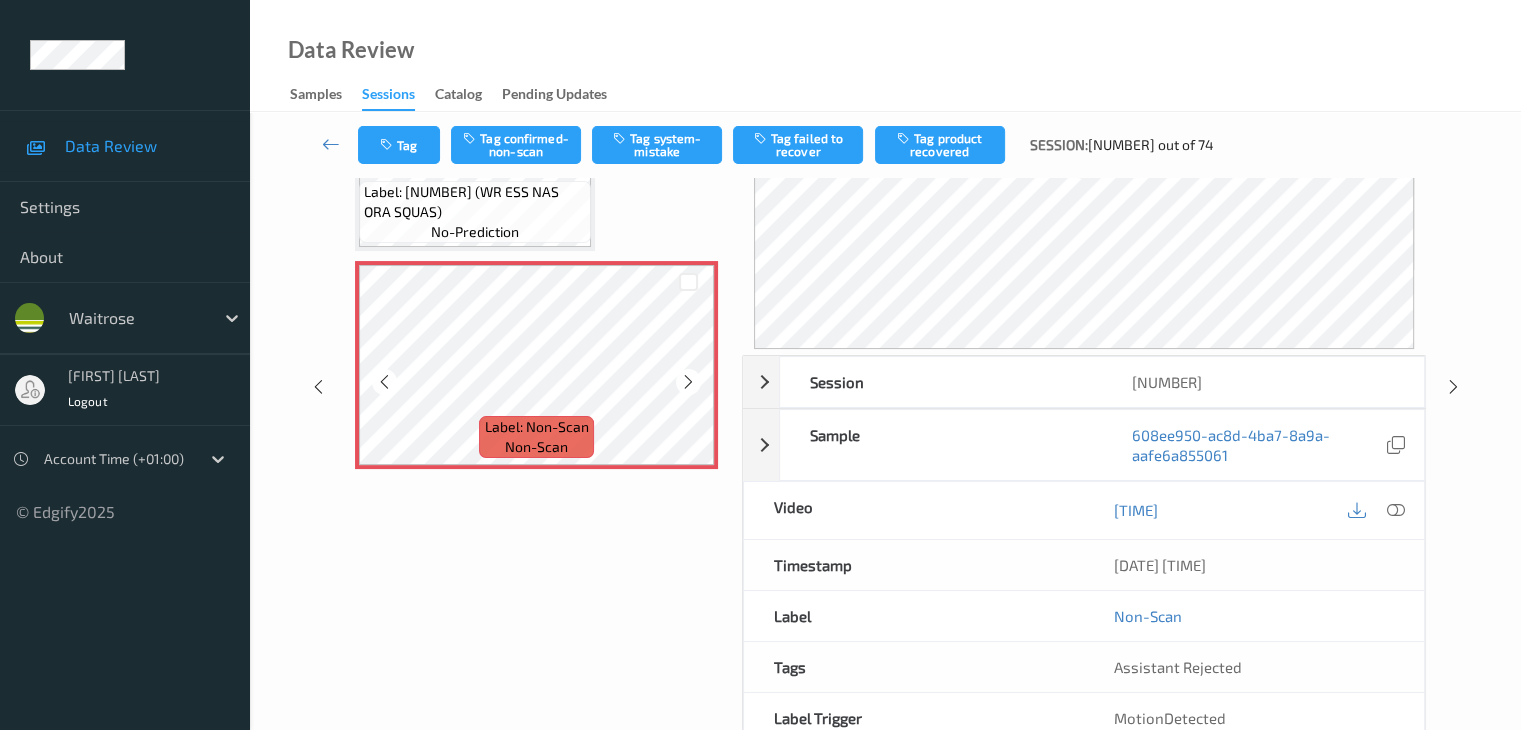 click at bounding box center [688, 381] 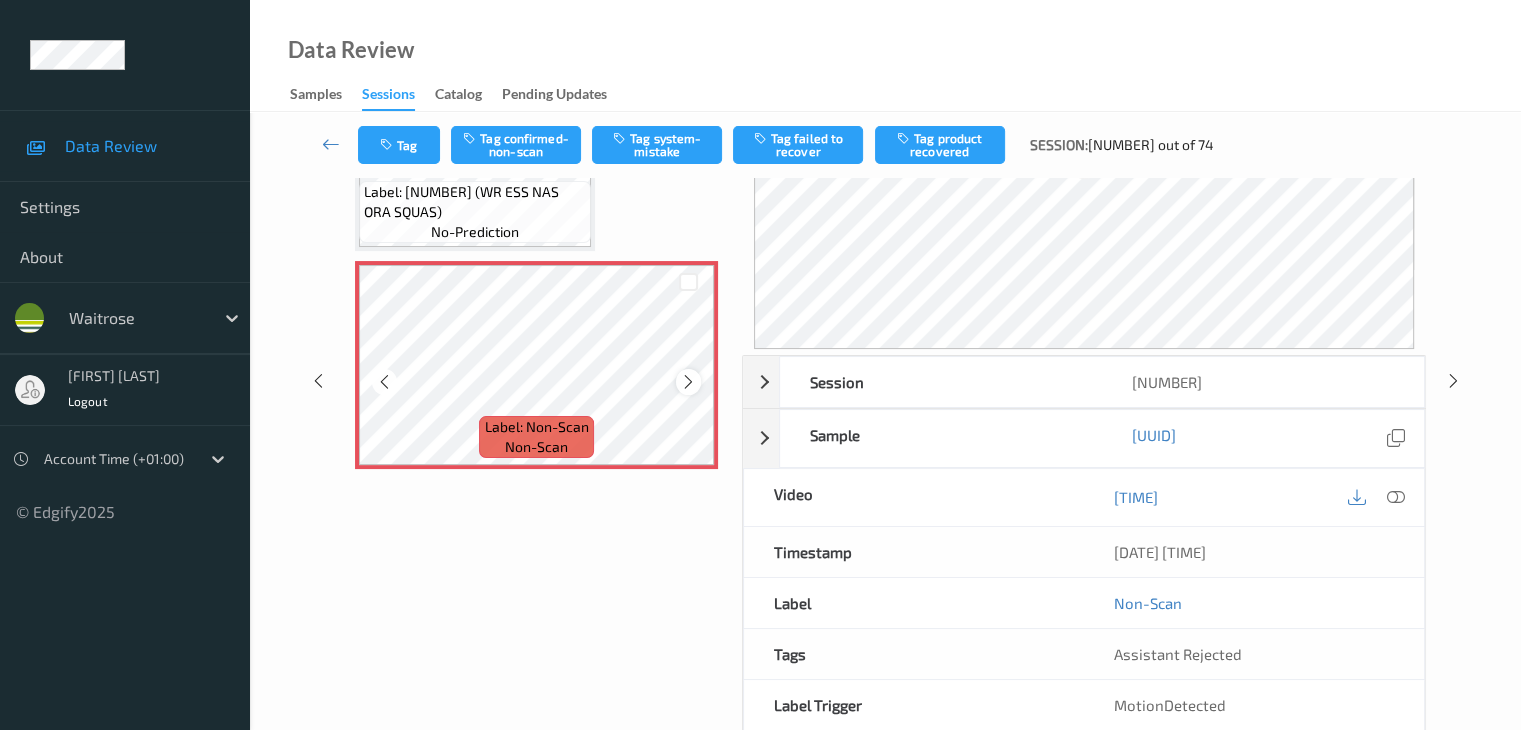click at bounding box center (688, 381) 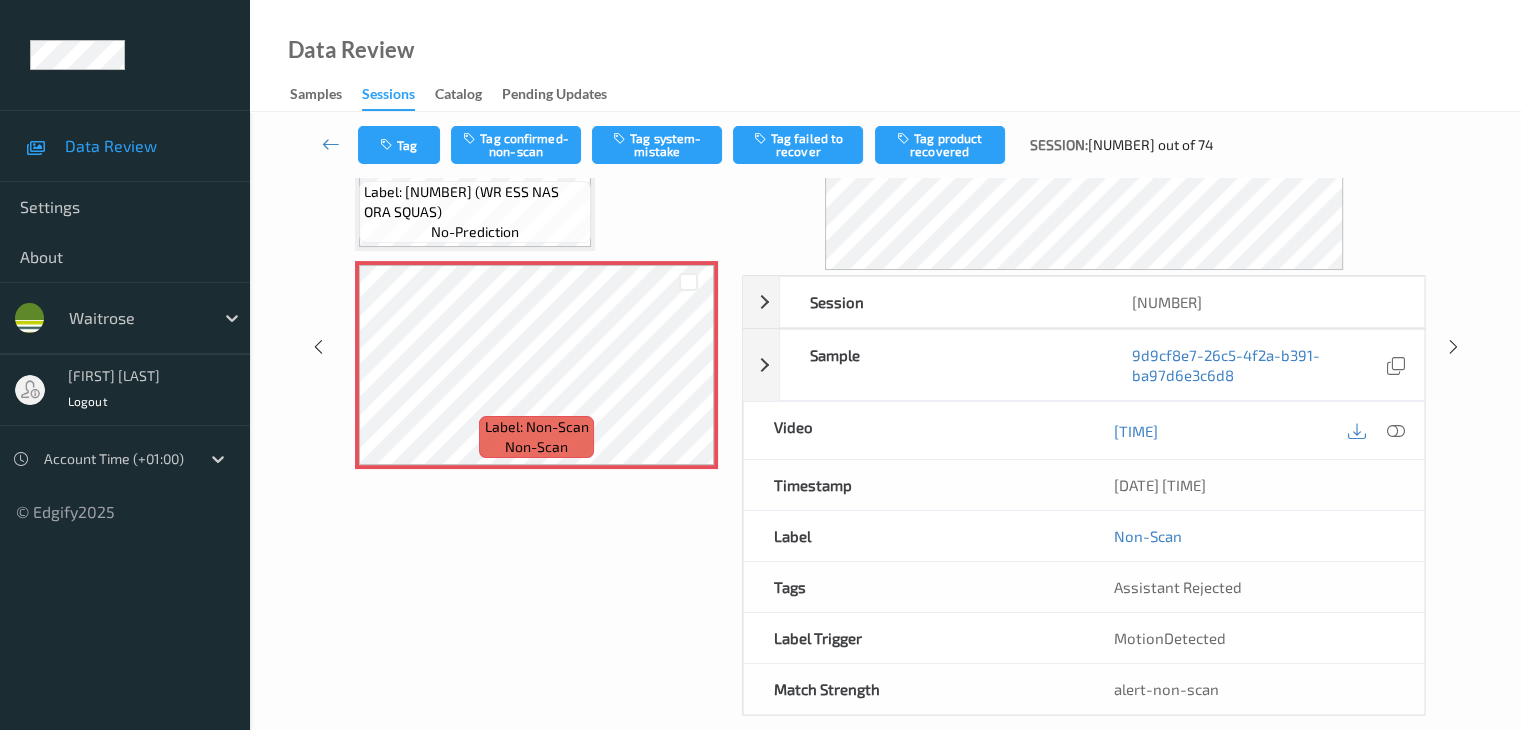scroll, scrollTop: 0, scrollLeft: 0, axis: both 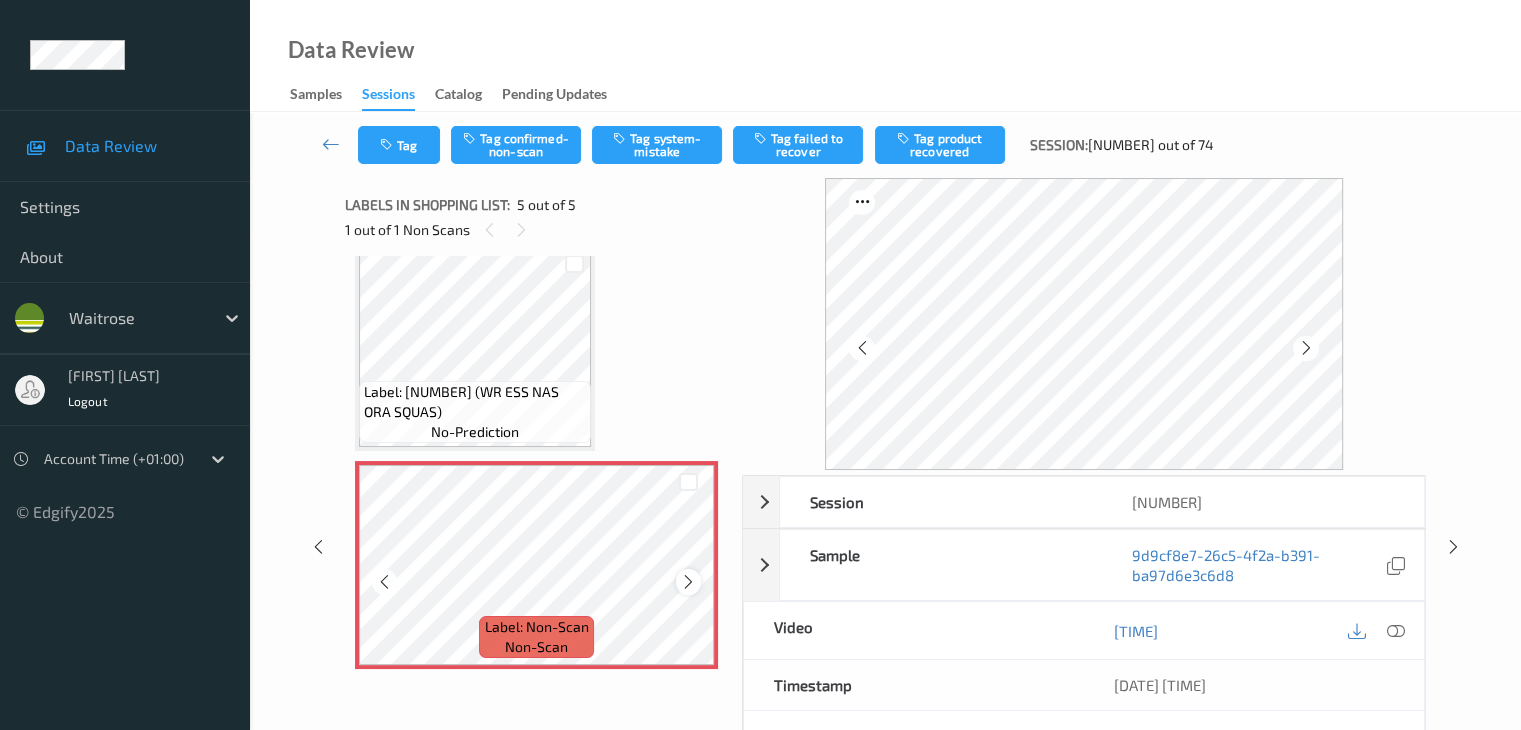 click at bounding box center (688, 582) 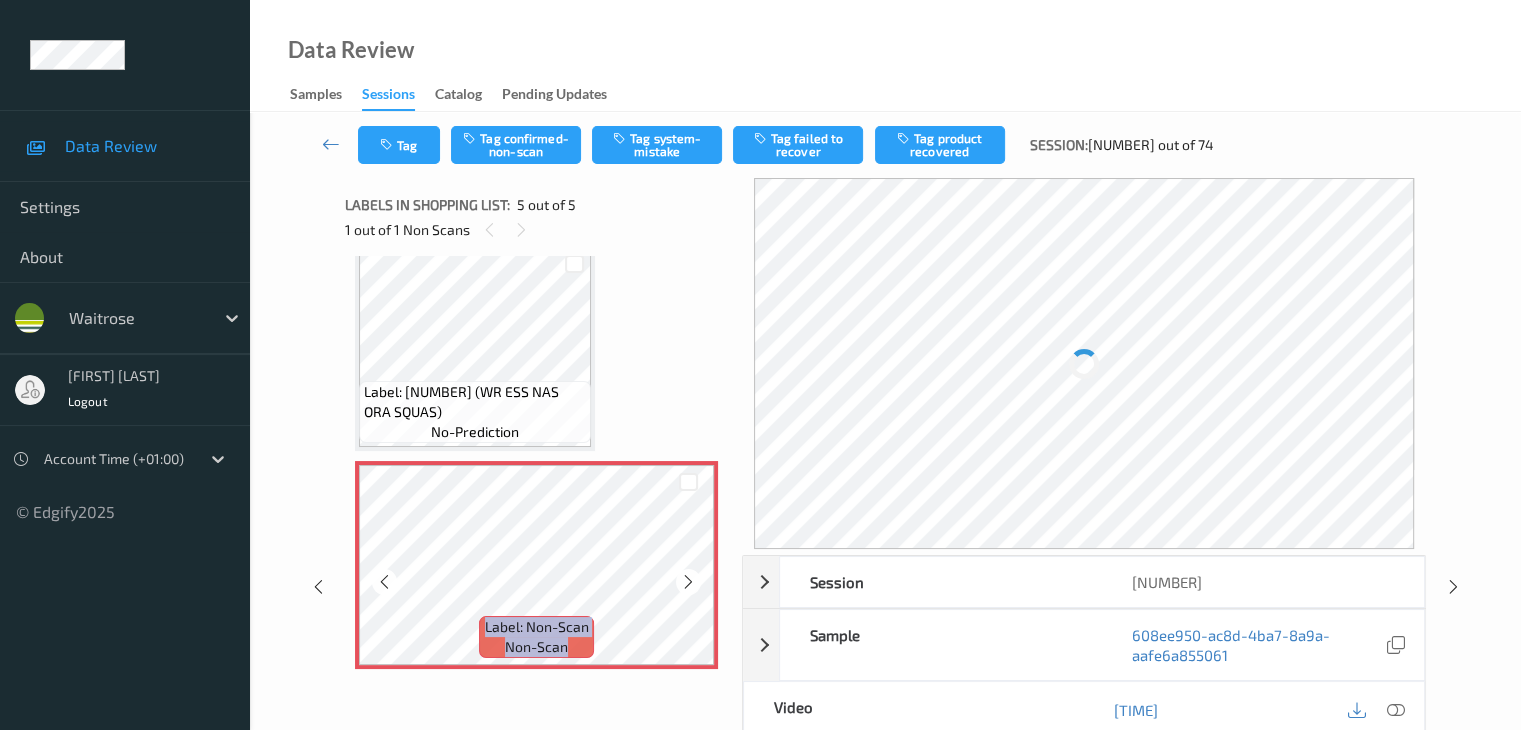 click at bounding box center [688, 582] 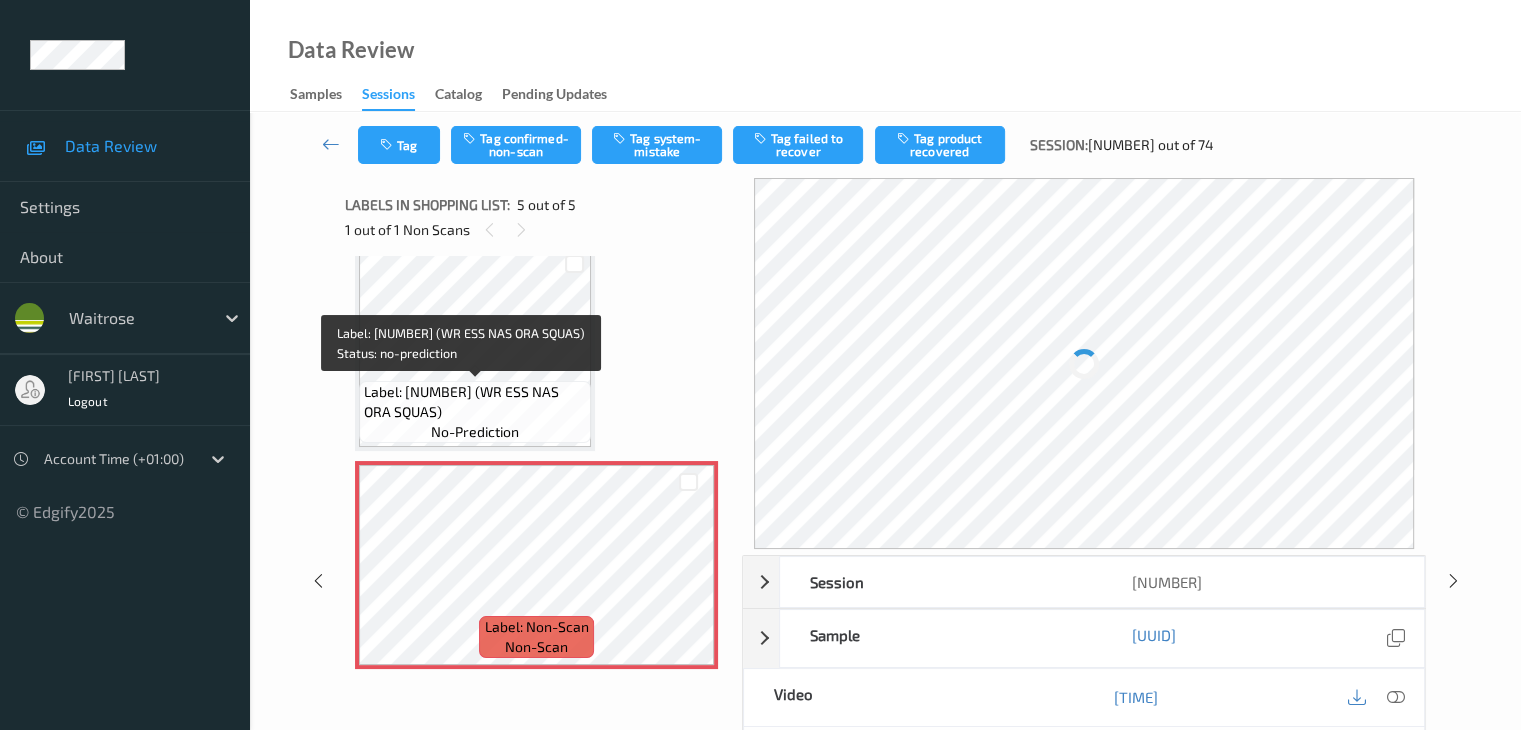 click on "Label: 5000169622919 (WR ESS NAS ORA SQUAS)" at bounding box center [475, 402] 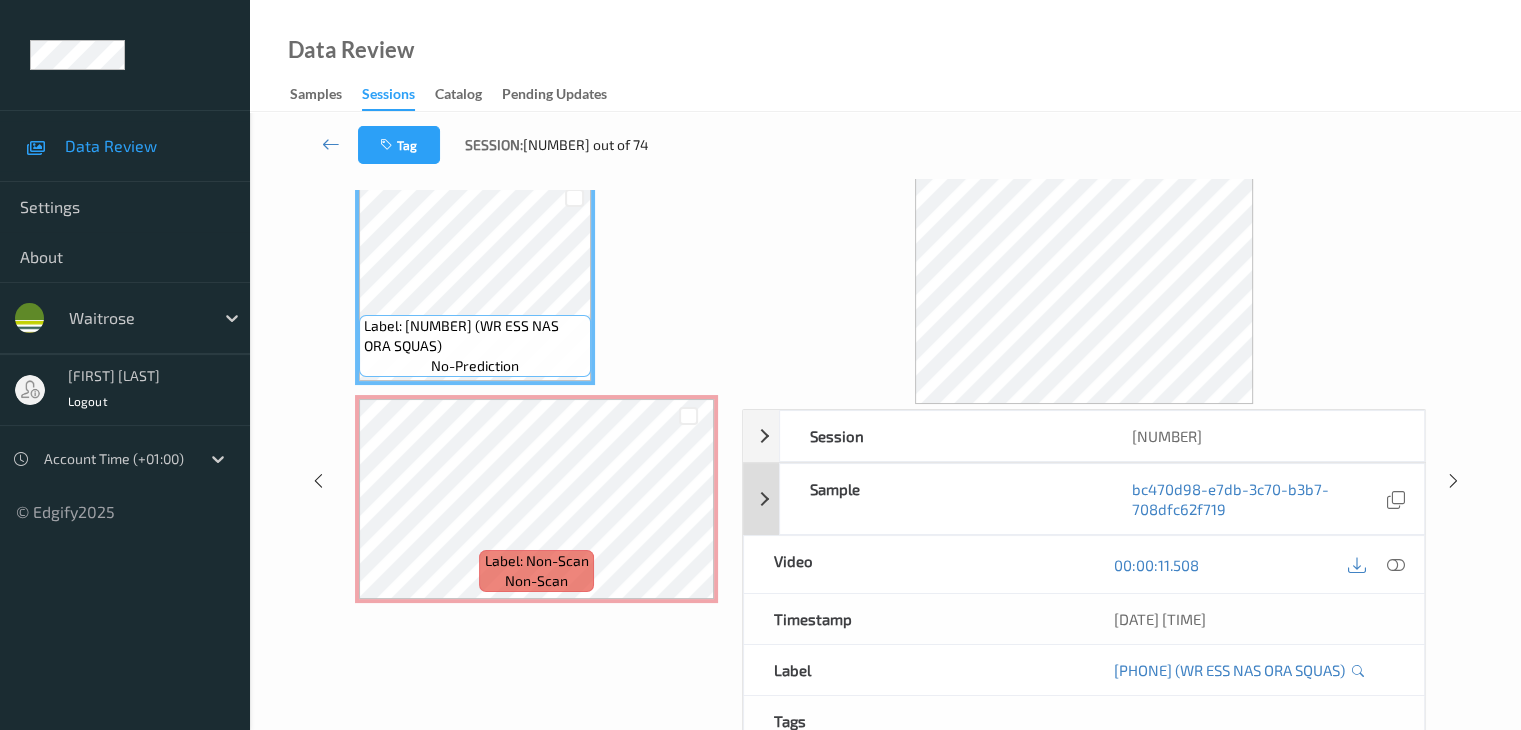 scroll, scrollTop: 100, scrollLeft: 0, axis: vertical 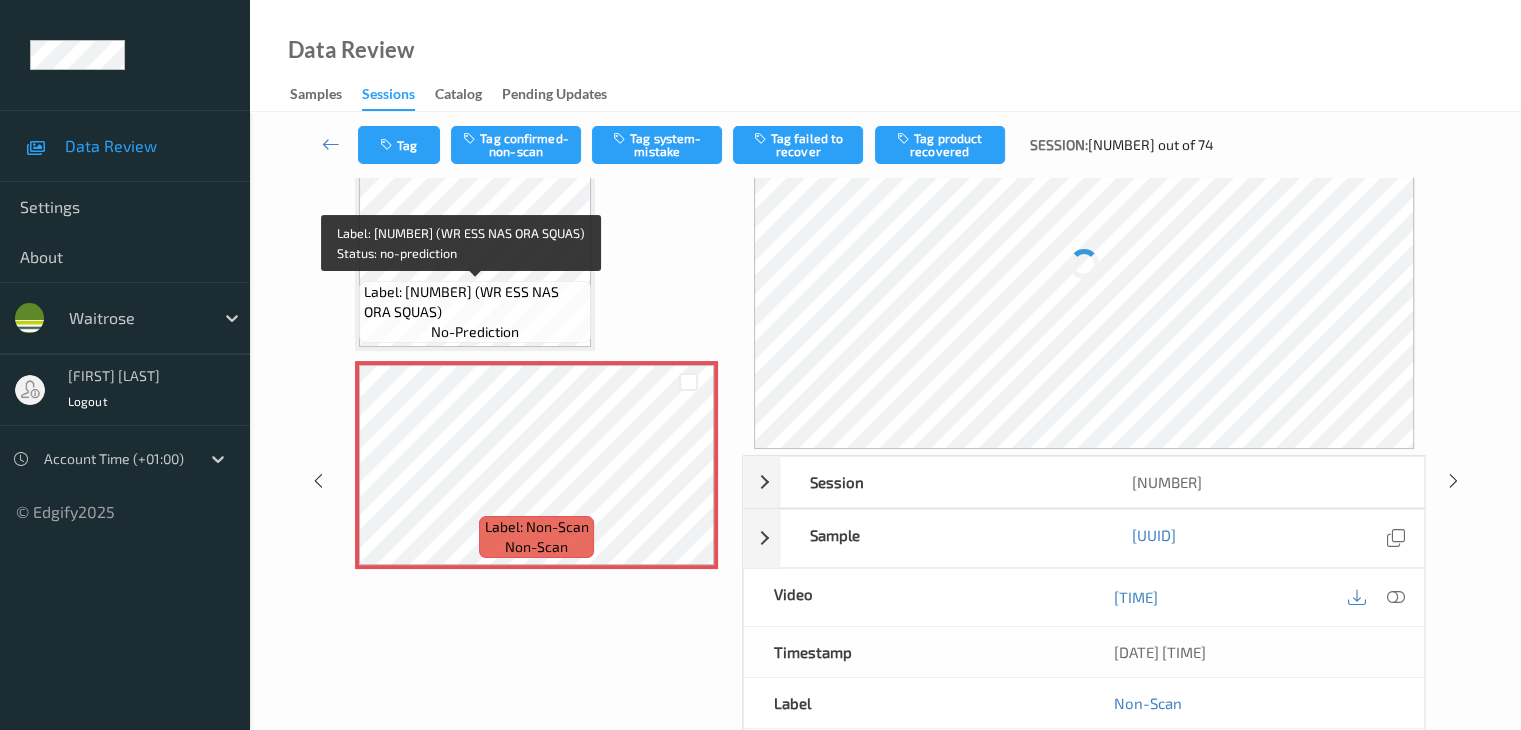 click on "Label: 5000169622919 (WR ESS NAS ORA SQUAS)" at bounding box center [475, 302] 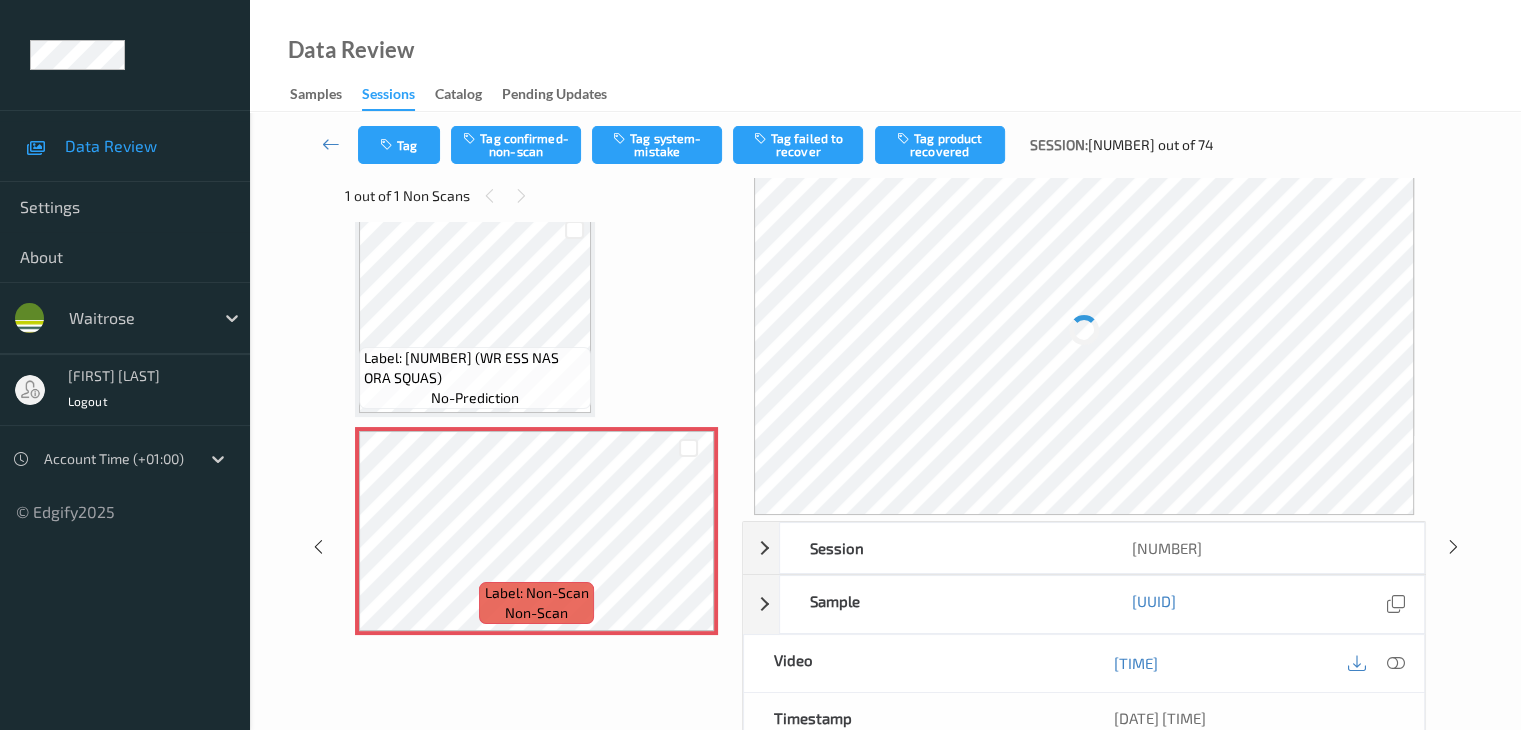 scroll, scrollTop: 0, scrollLeft: 0, axis: both 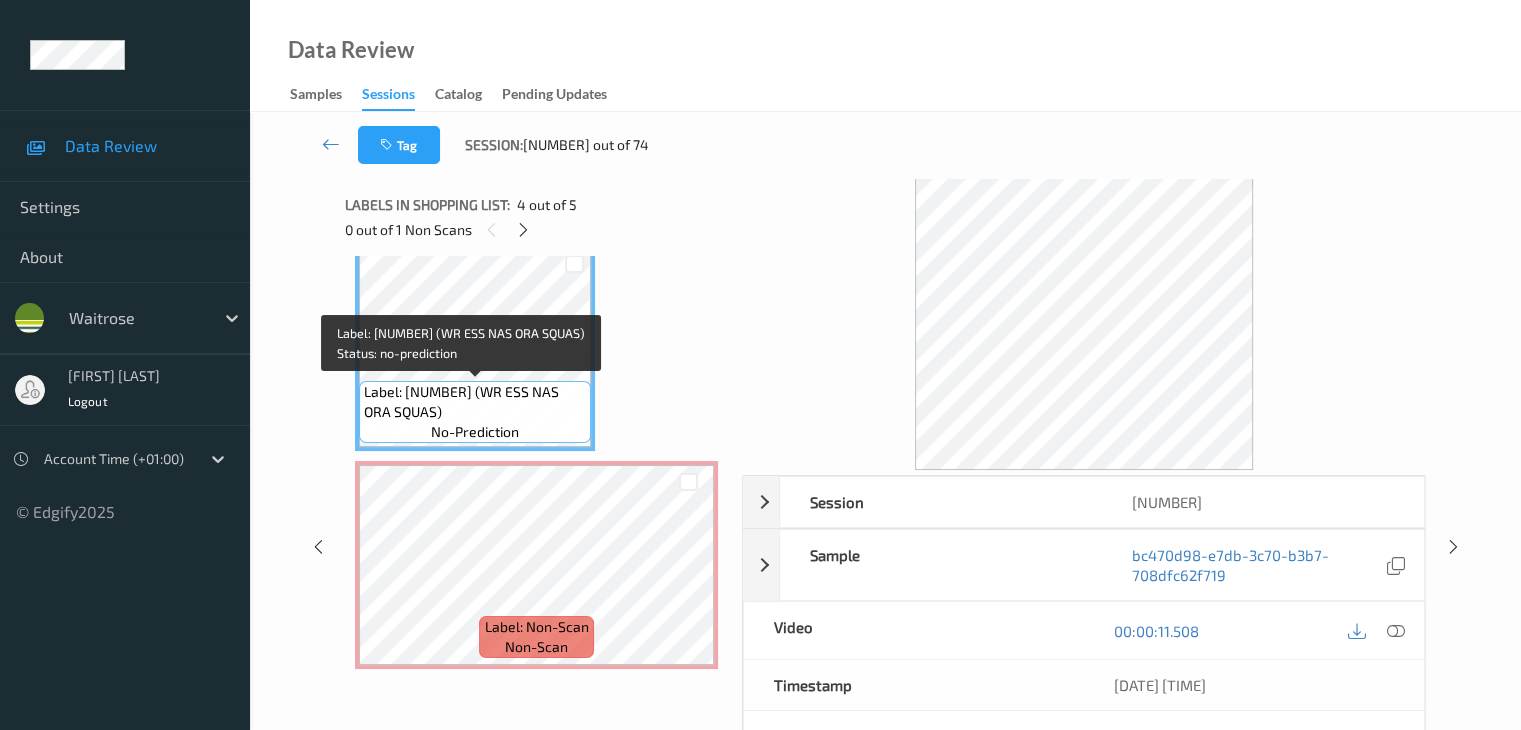 drag, startPoint x: 511, startPoint y: 392, endPoint x: 512, endPoint y: 409, distance: 17.029387 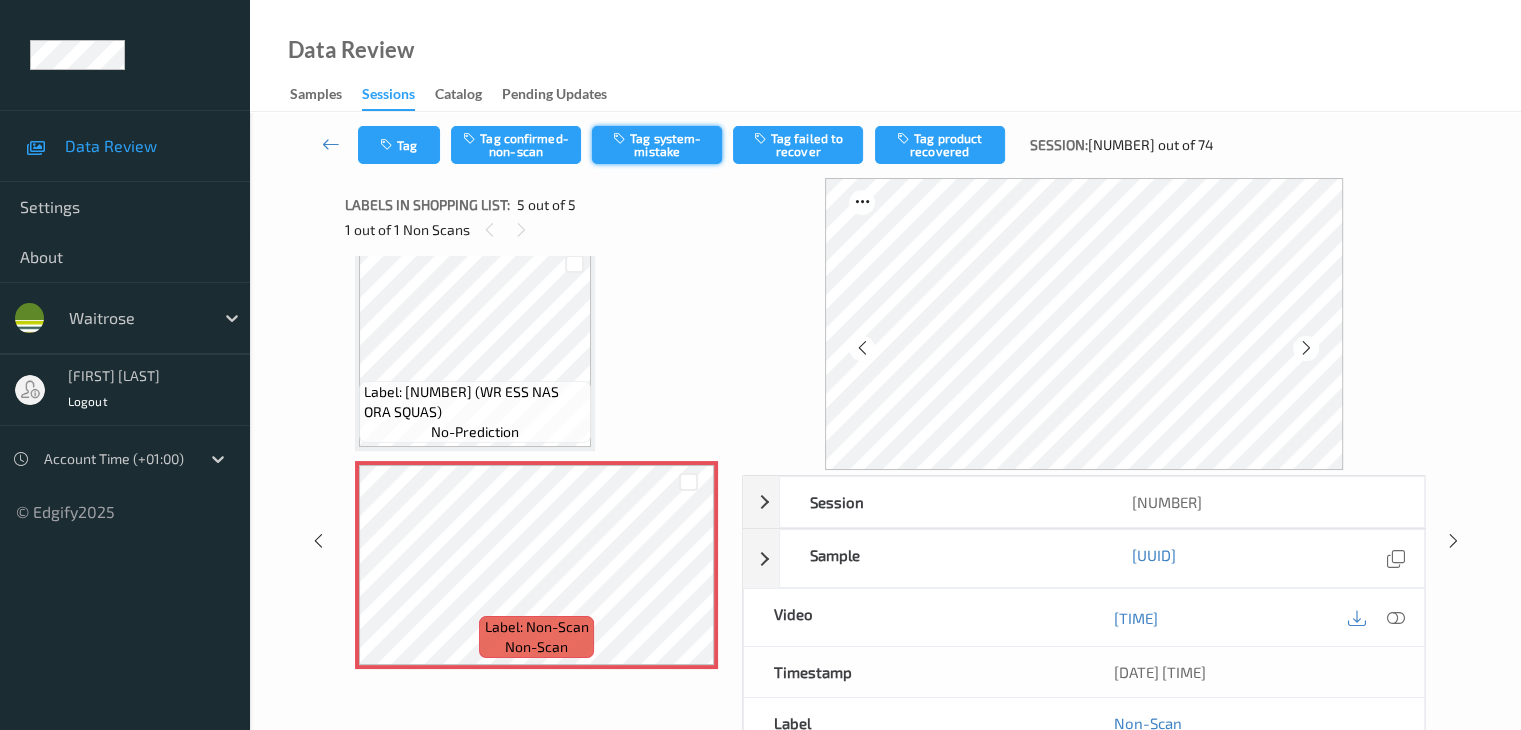 click on "Tag   system-mistake" at bounding box center (657, 145) 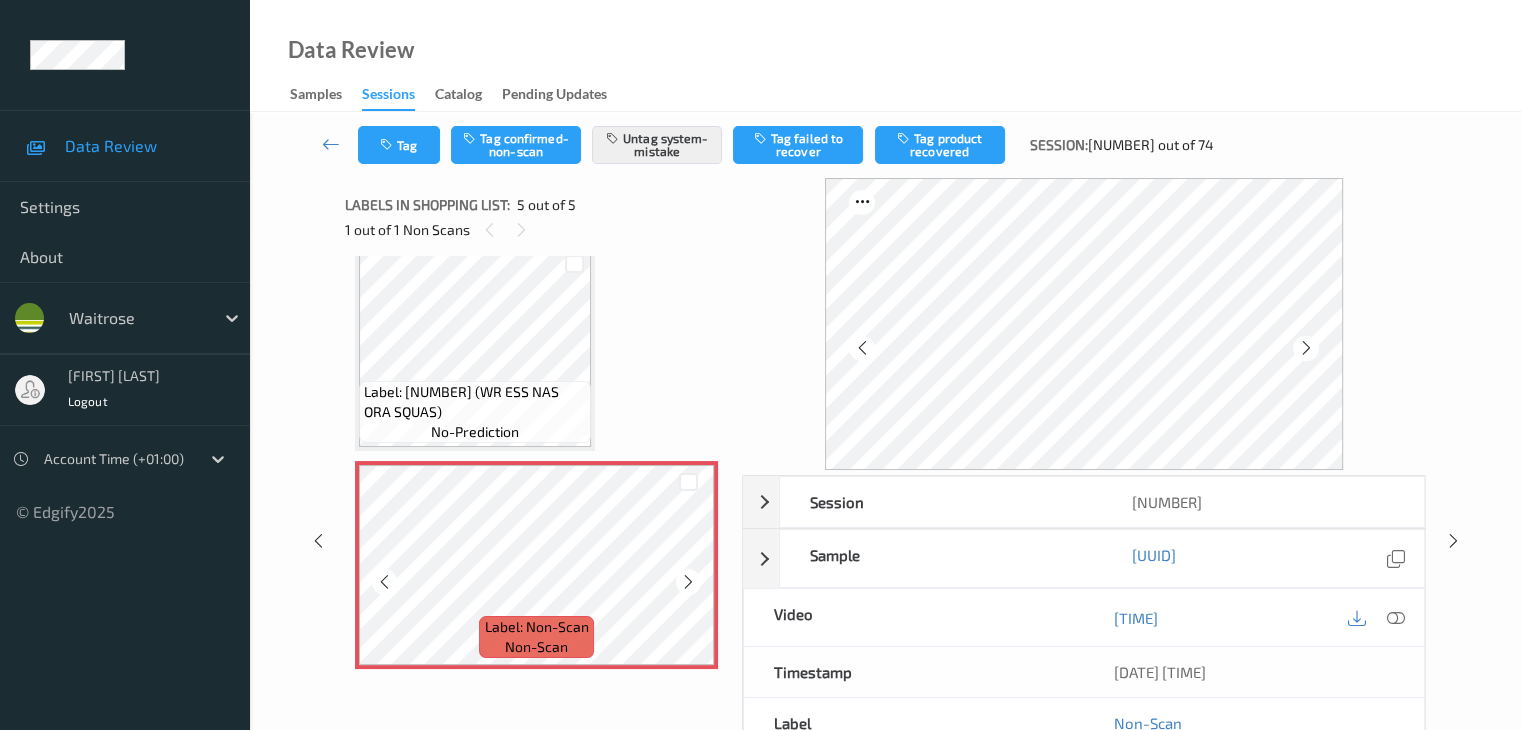 scroll, scrollTop: 100, scrollLeft: 0, axis: vertical 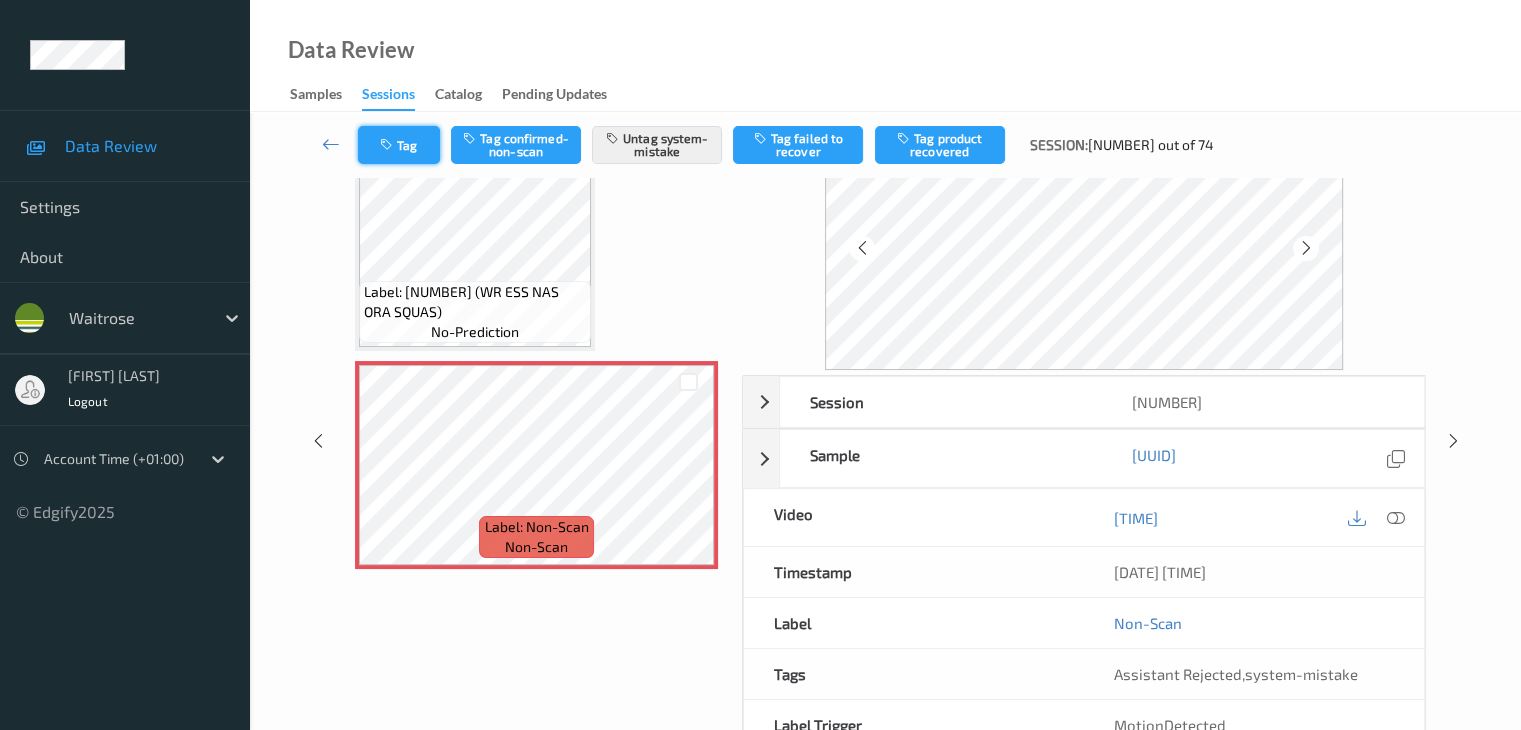 click on "Tag" at bounding box center (399, 145) 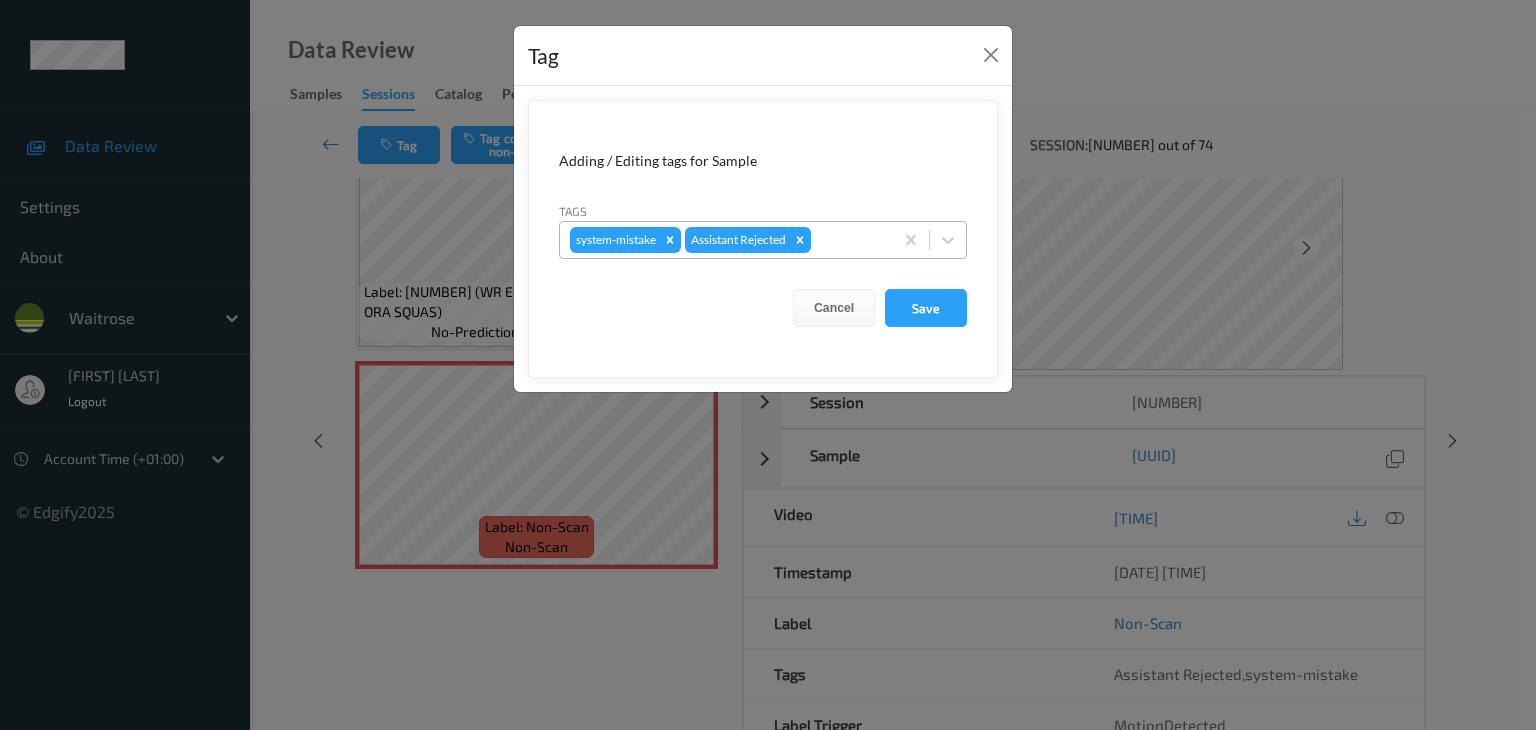 click on "system-mistake Assistant Rejected" at bounding box center [726, 240] 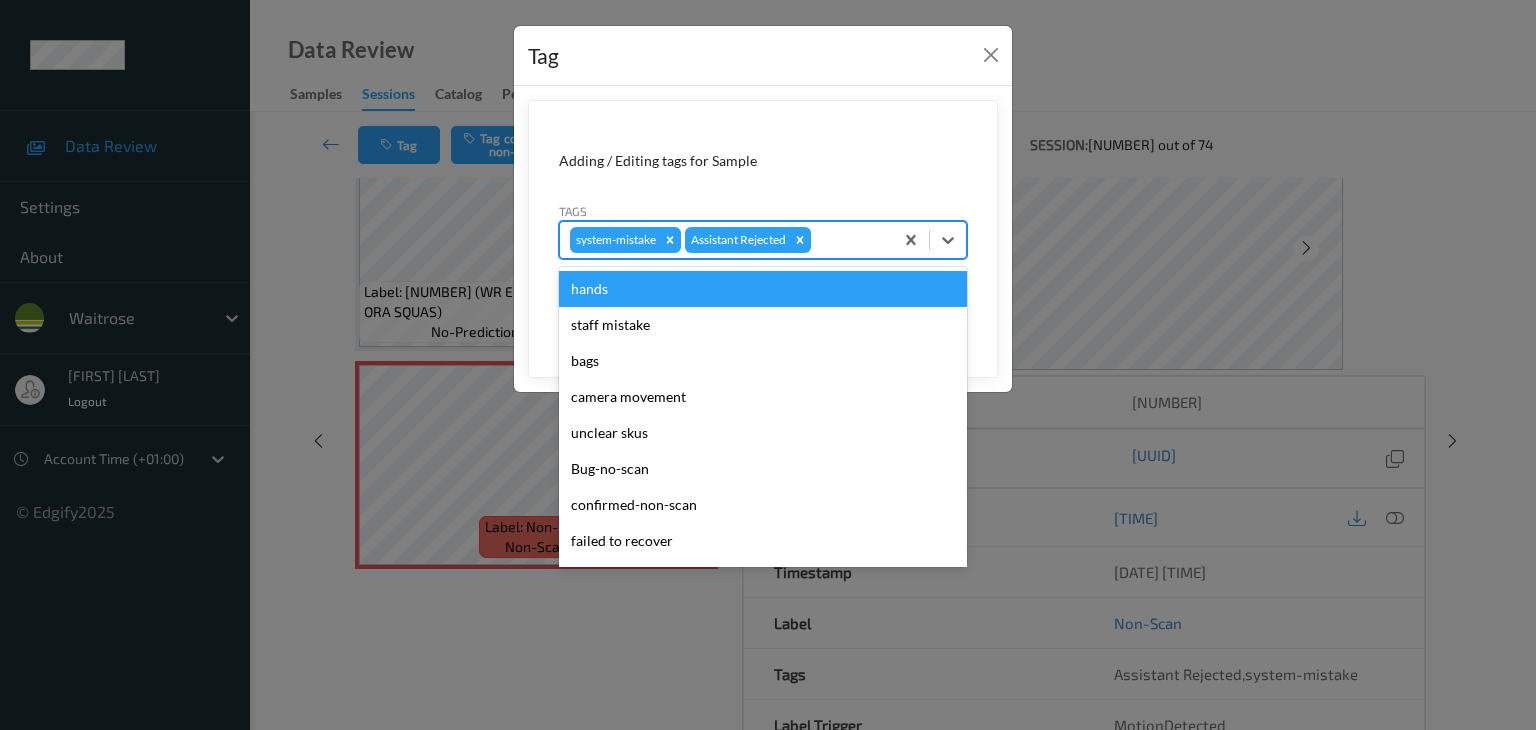type on "u" 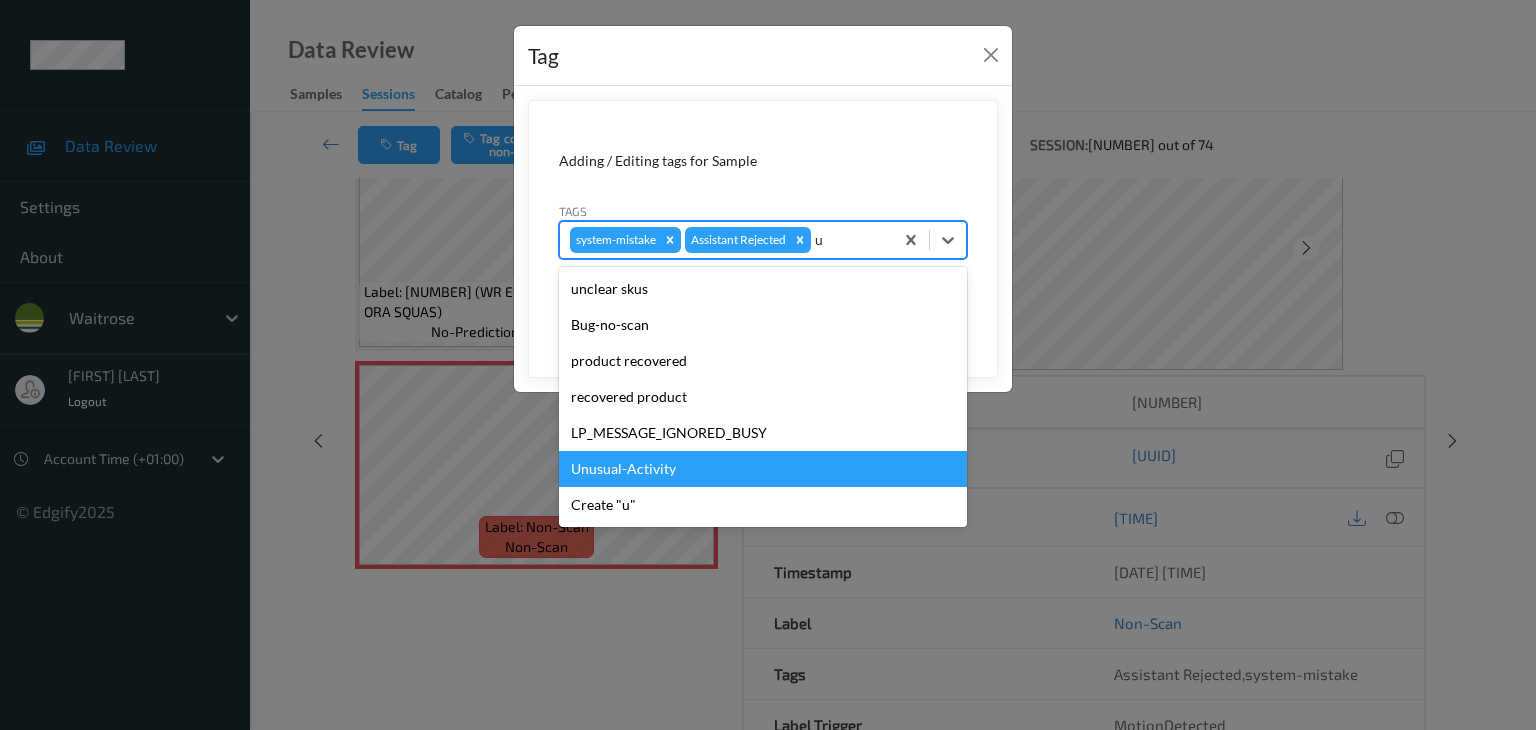 click on "Unusual-Activity" at bounding box center [763, 469] 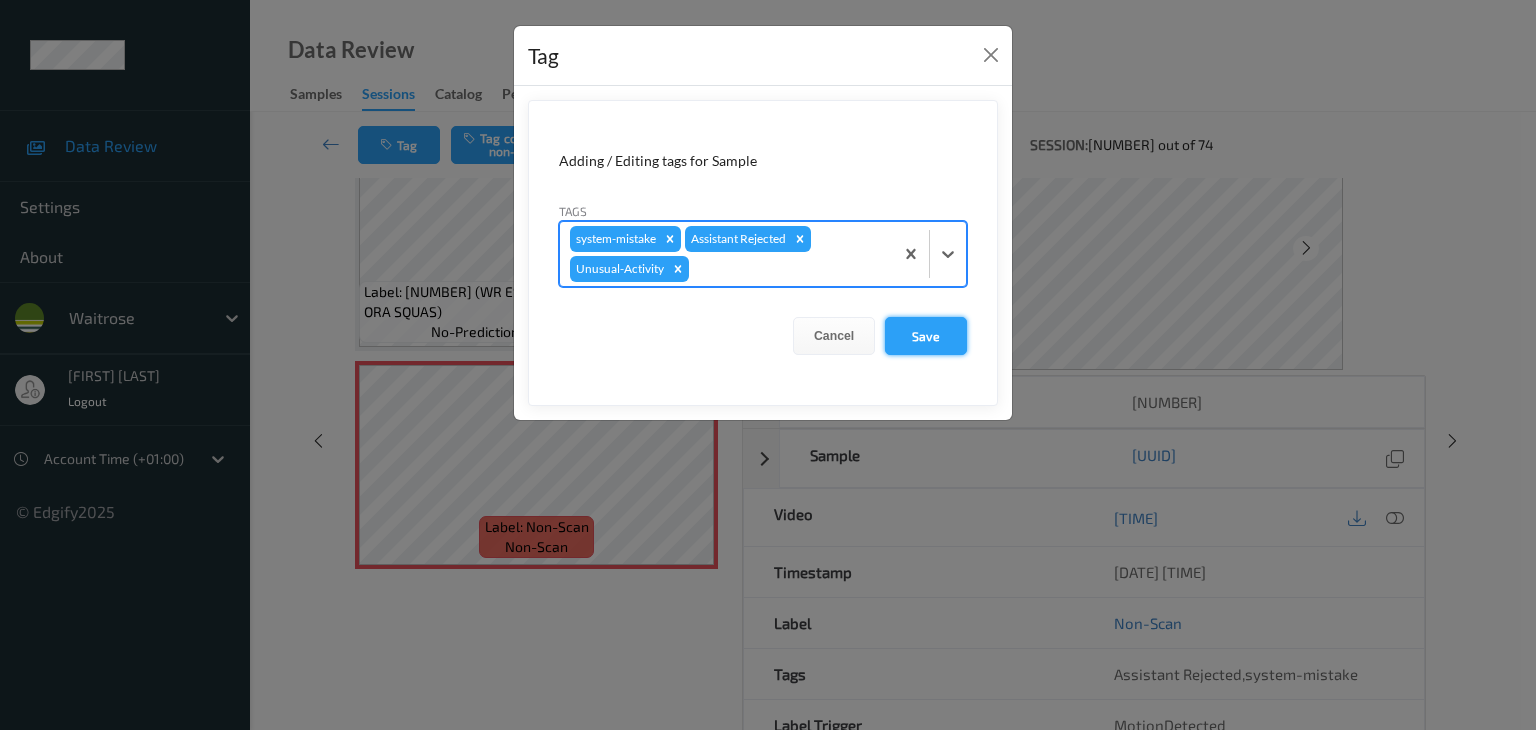 click on "Save" at bounding box center (926, 336) 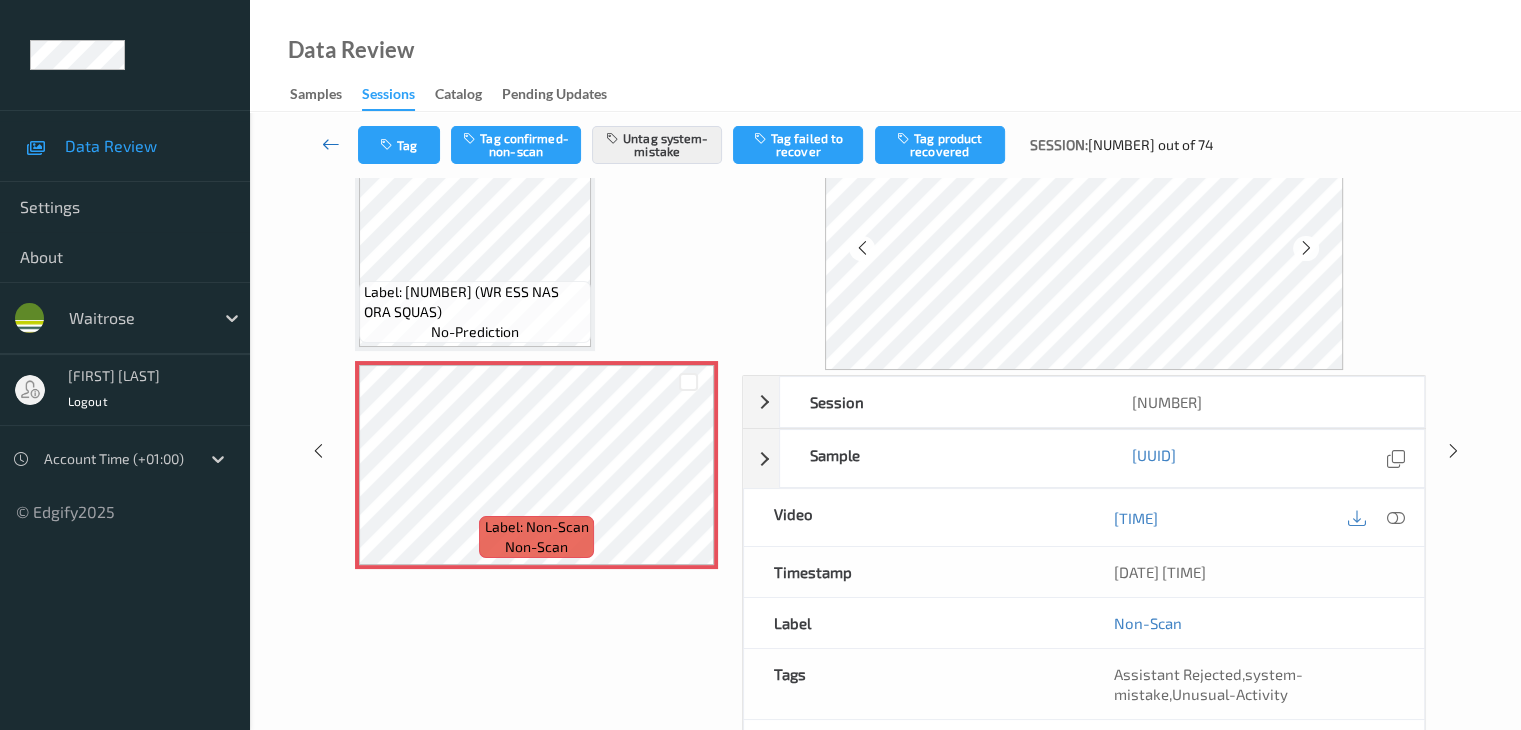 click at bounding box center [331, 144] 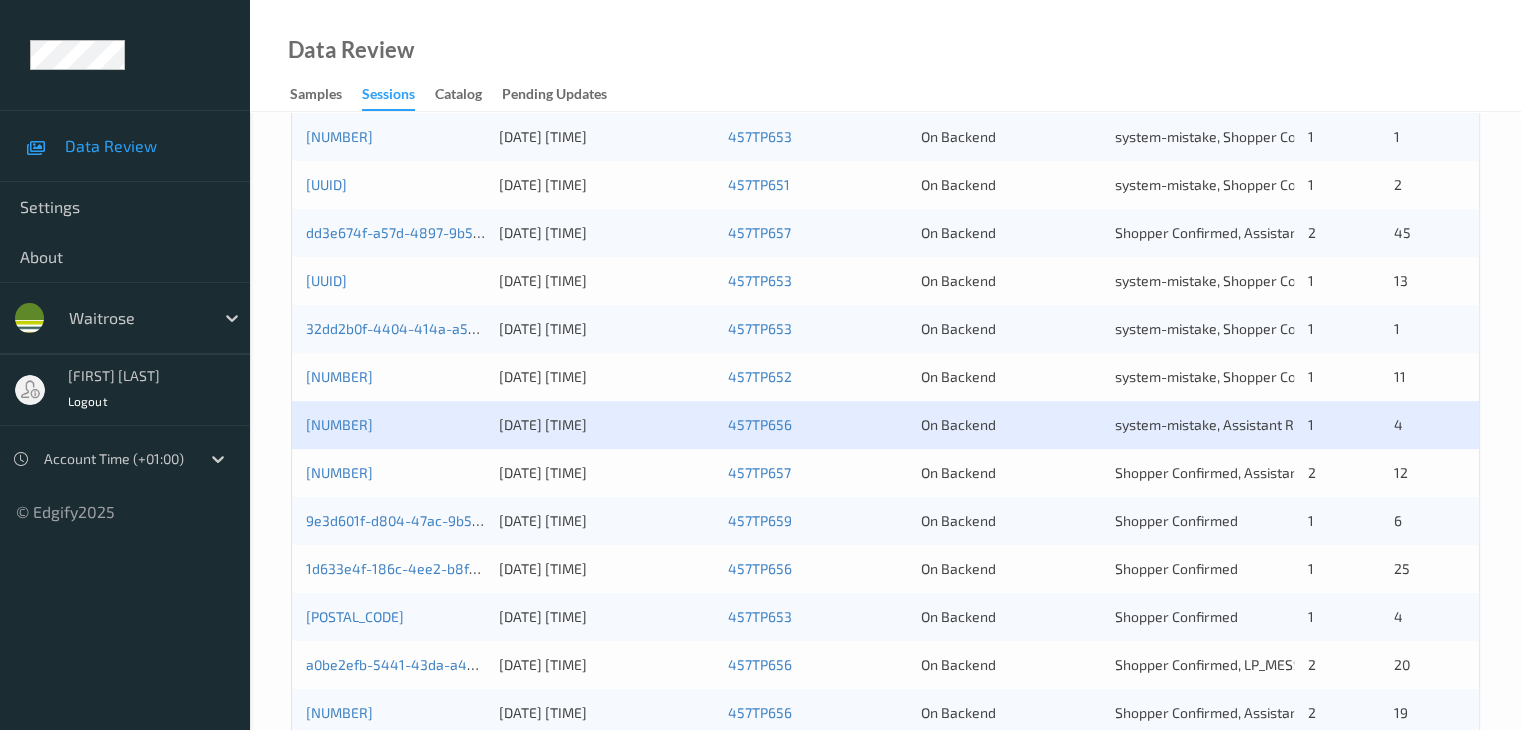 scroll, scrollTop: 900, scrollLeft: 0, axis: vertical 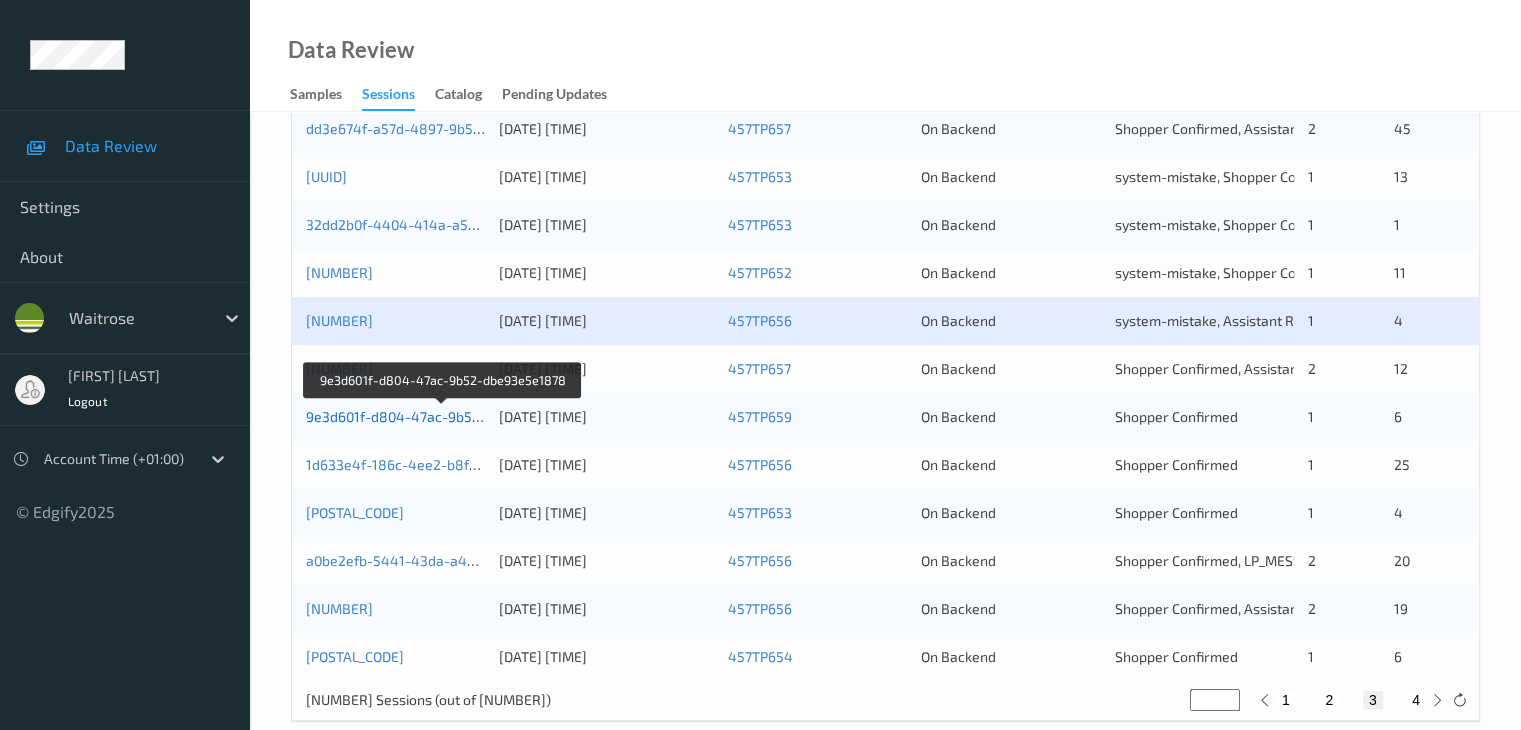 click on "9e3d601f-d804-47ac-9b52-dbe93e5e1878" at bounding box center [443, 416] 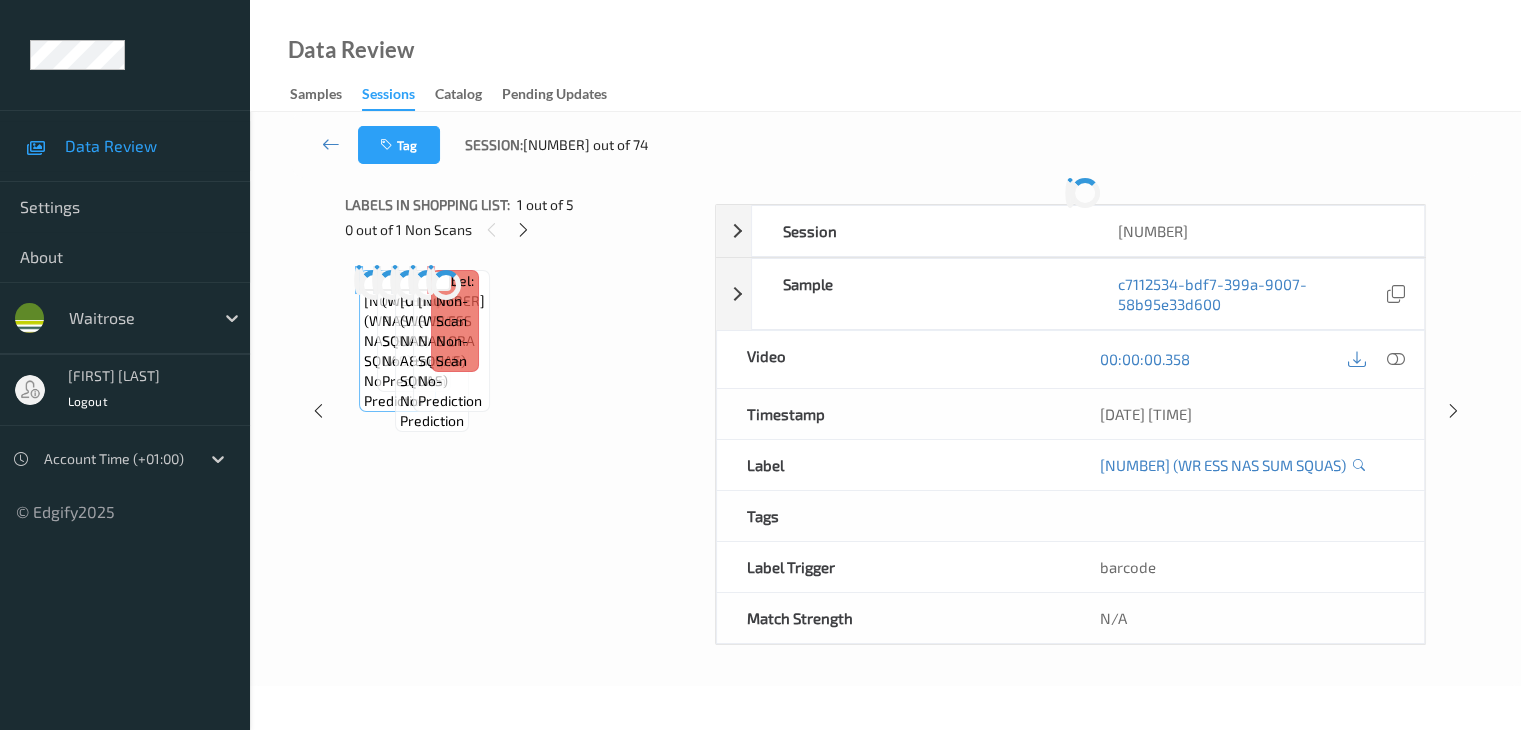 scroll, scrollTop: 0, scrollLeft: 0, axis: both 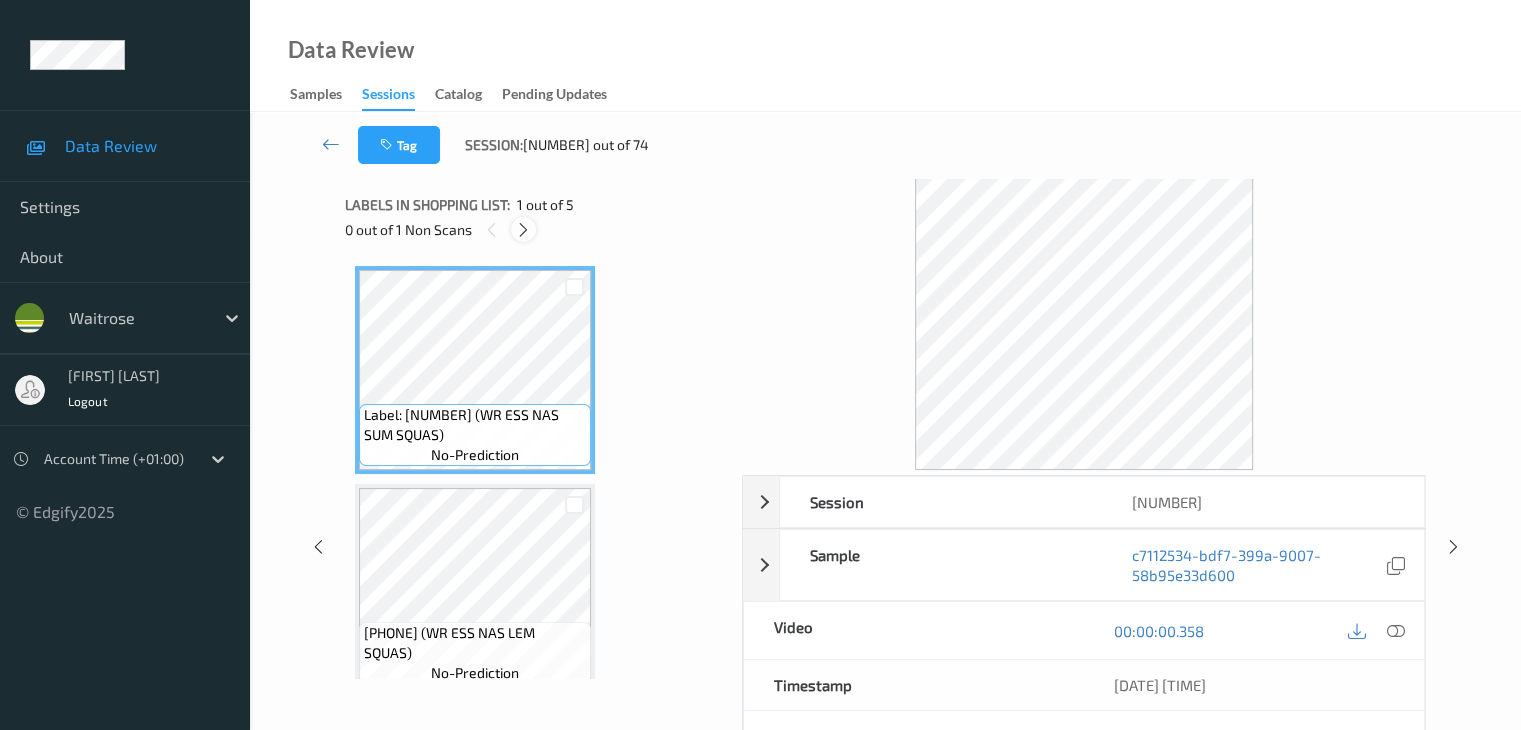 click at bounding box center [523, 230] 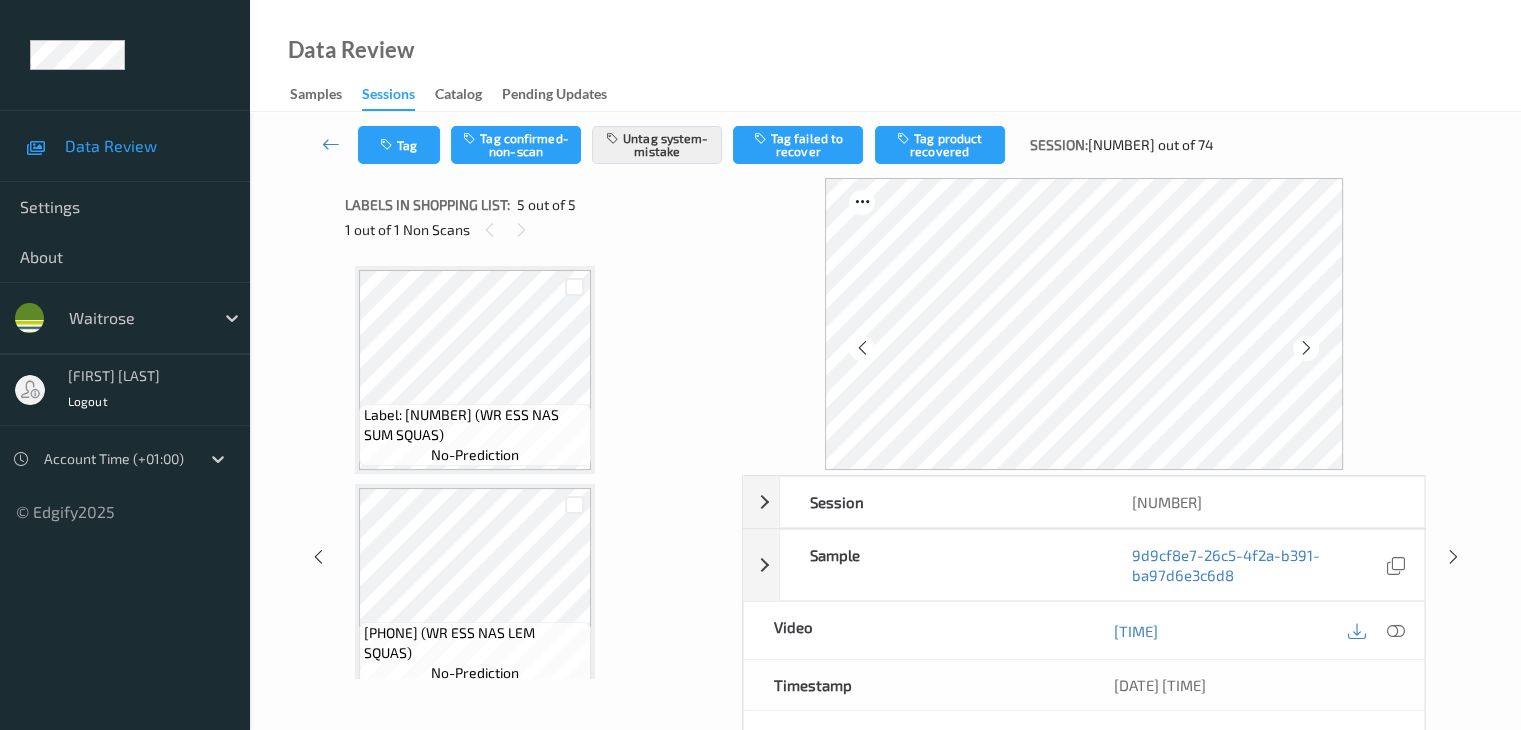 scroll, scrollTop: 664, scrollLeft: 0, axis: vertical 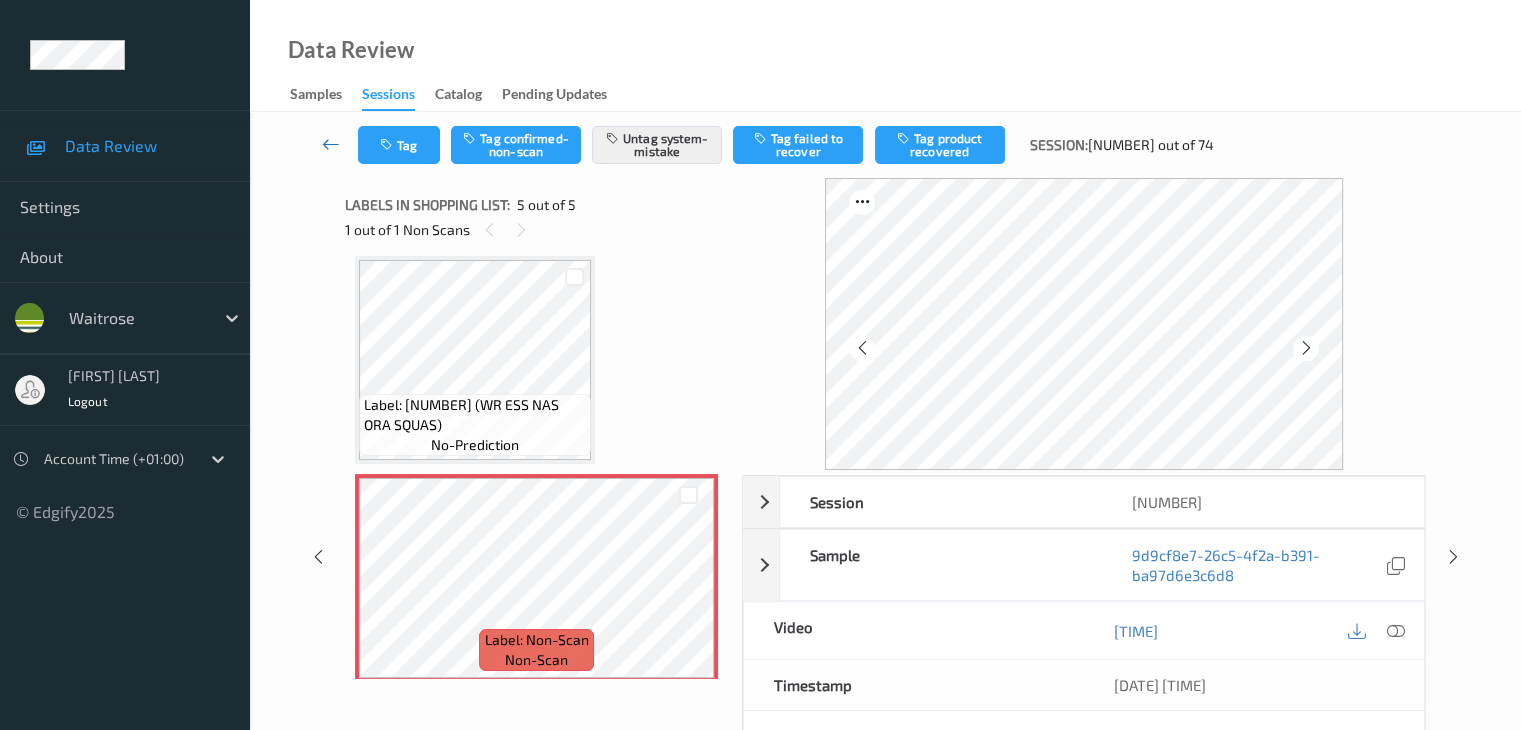 click at bounding box center [331, 144] 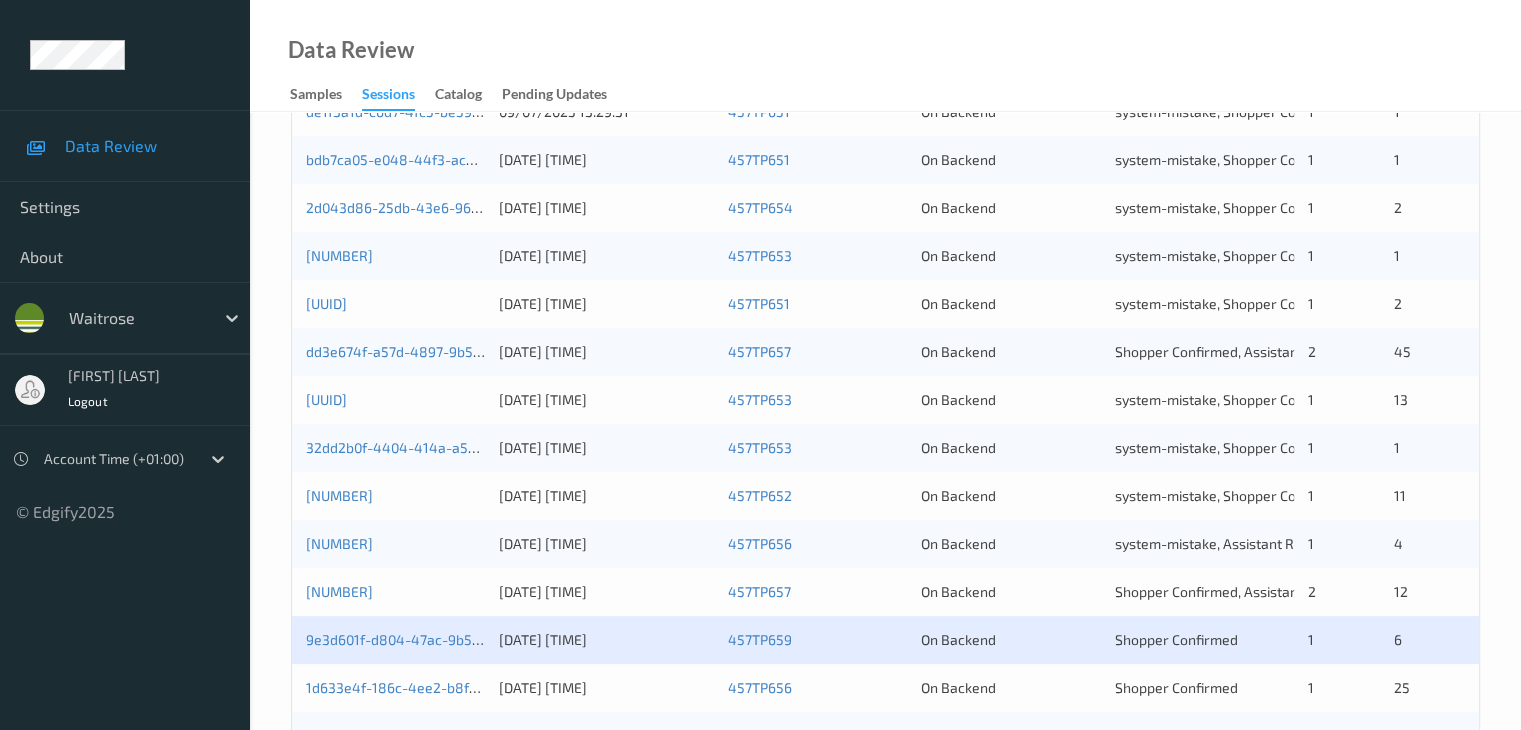 scroll, scrollTop: 700, scrollLeft: 0, axis: vertical 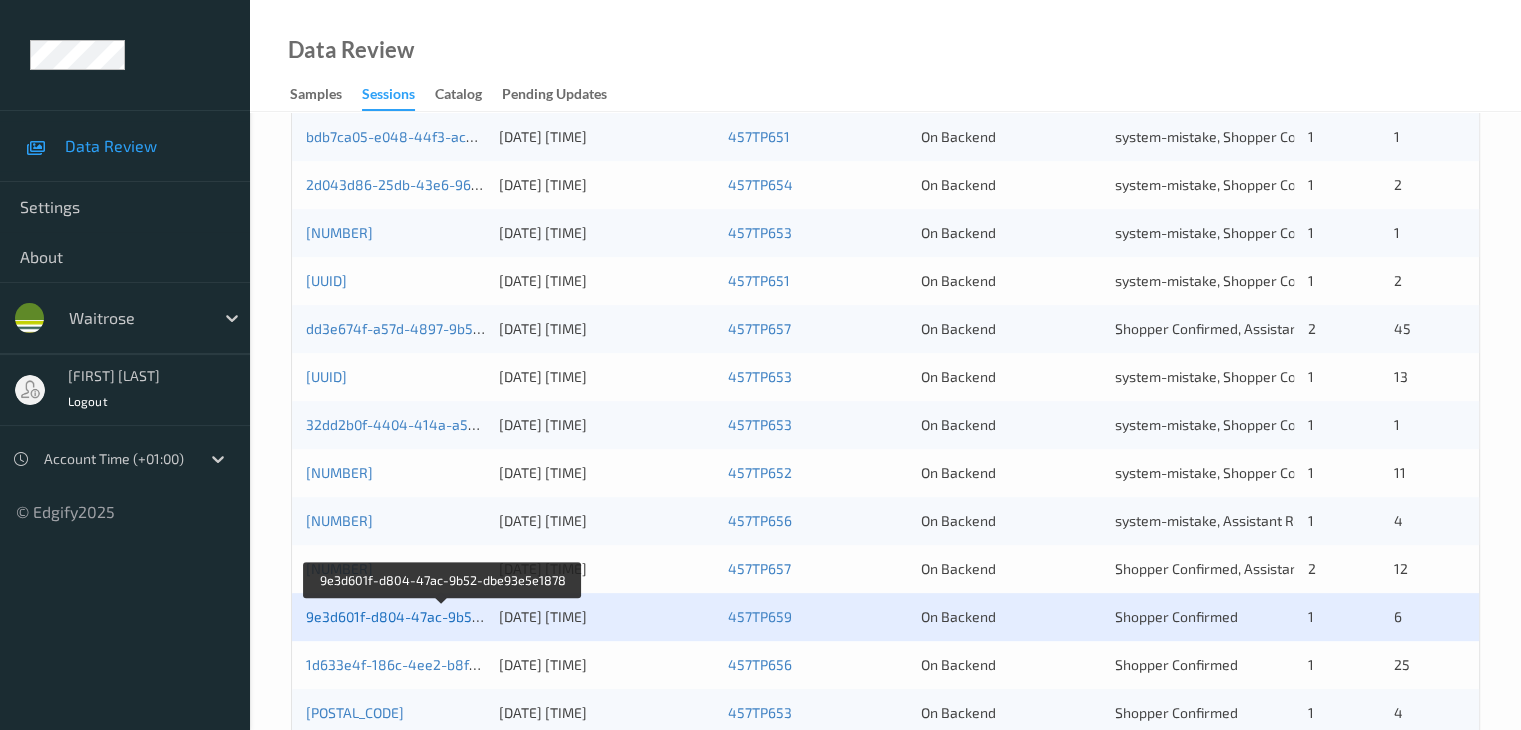 click on "9e3d601f-d804-47ac-9b52-dbe93e5e1878" at bounding box center (443, 616) 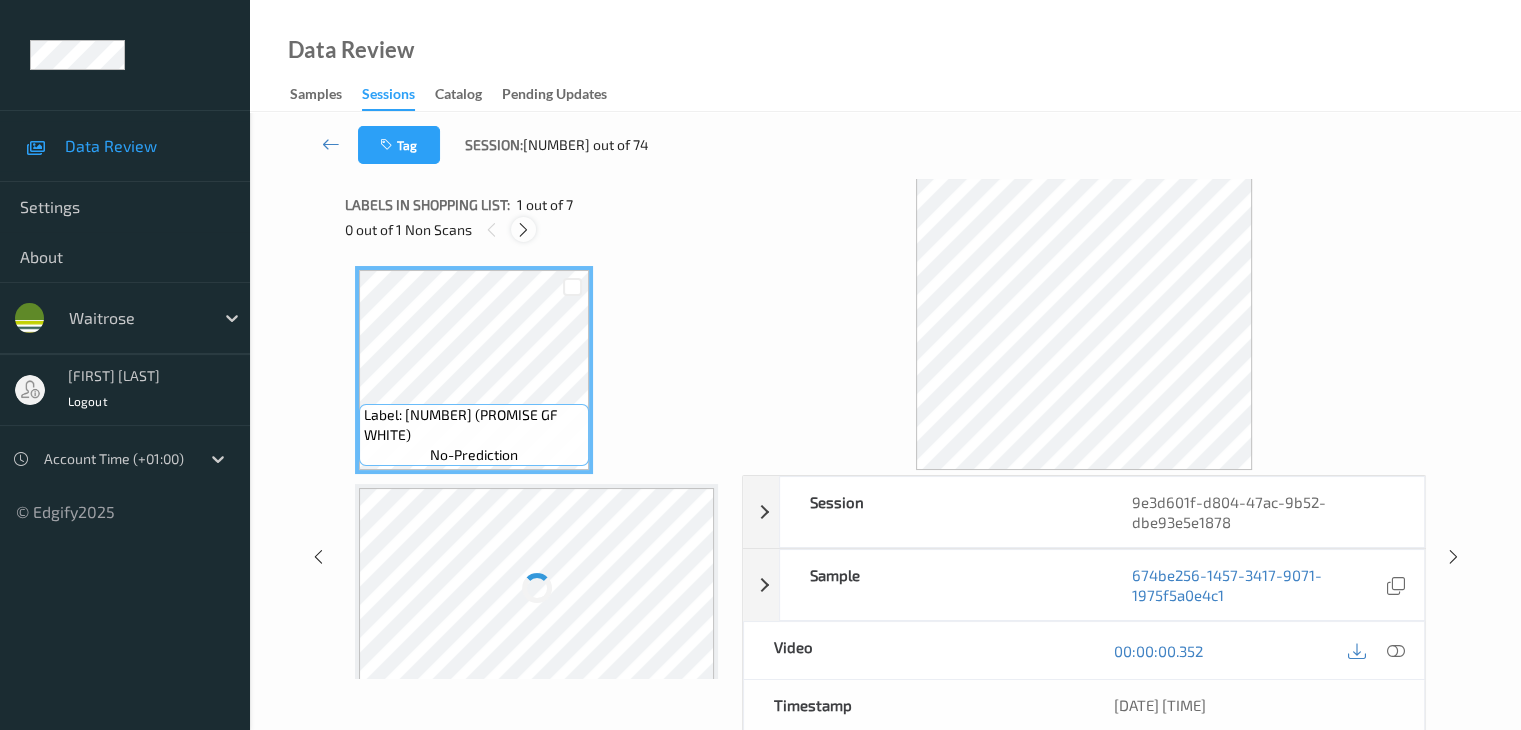 click at bounding box center [523, 230] 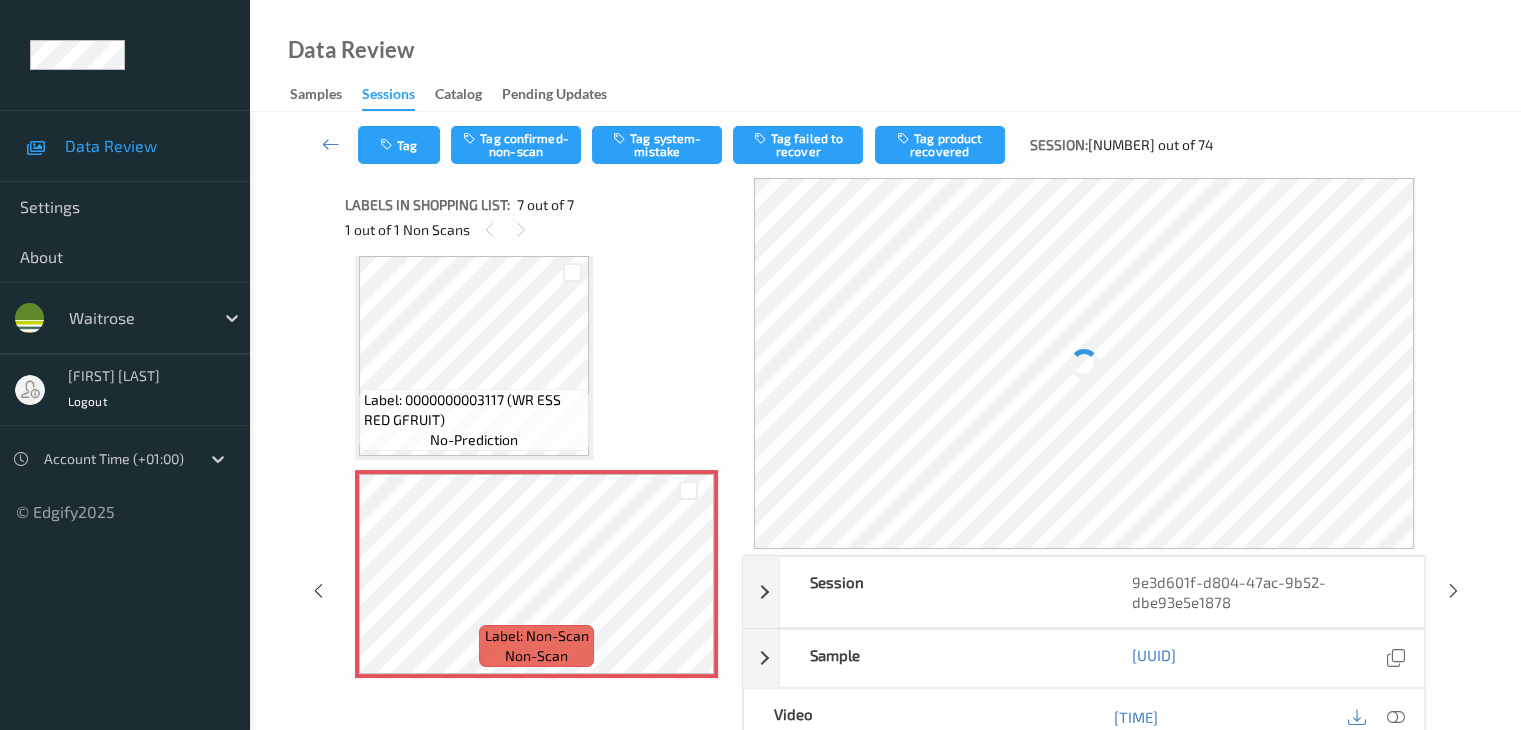 scroll, scrollTop: 1112, scrollLeft: 0, axis: vertical 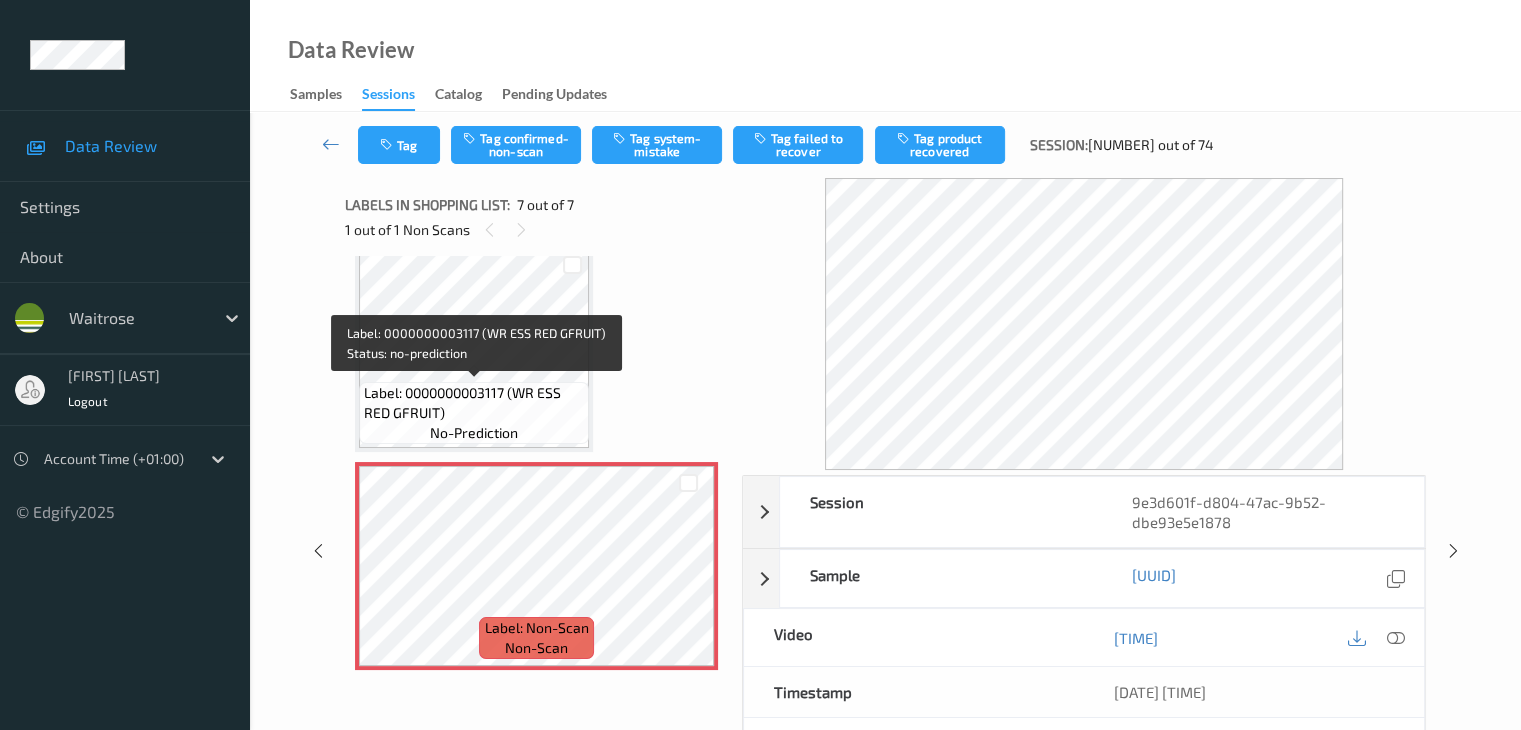 click on "Label: 0000000003117 (WR ESS RED GFRUIT)" at bounding box center [474, 403] 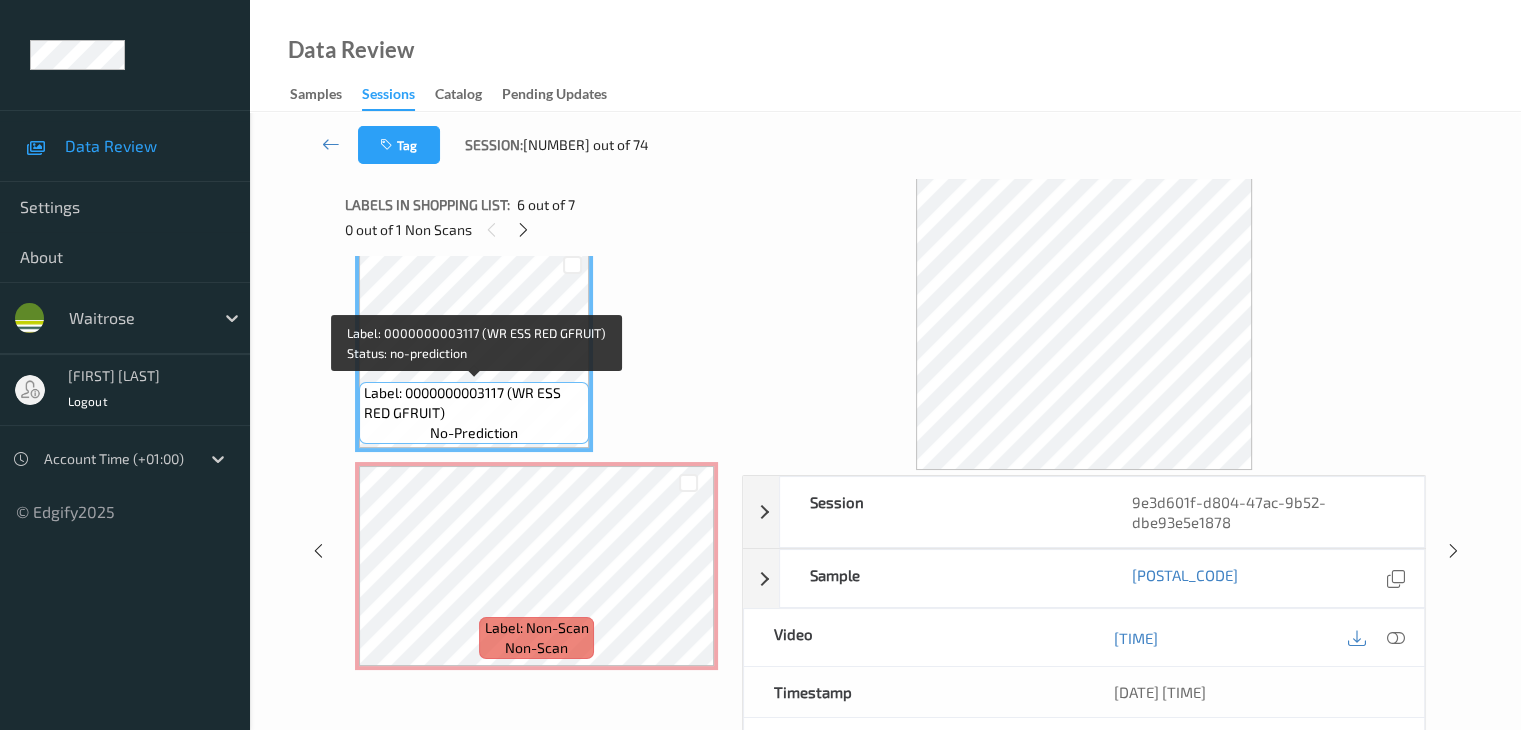 scroll, scrollTop: 1112, scrollLeft: 0, axis: vertical 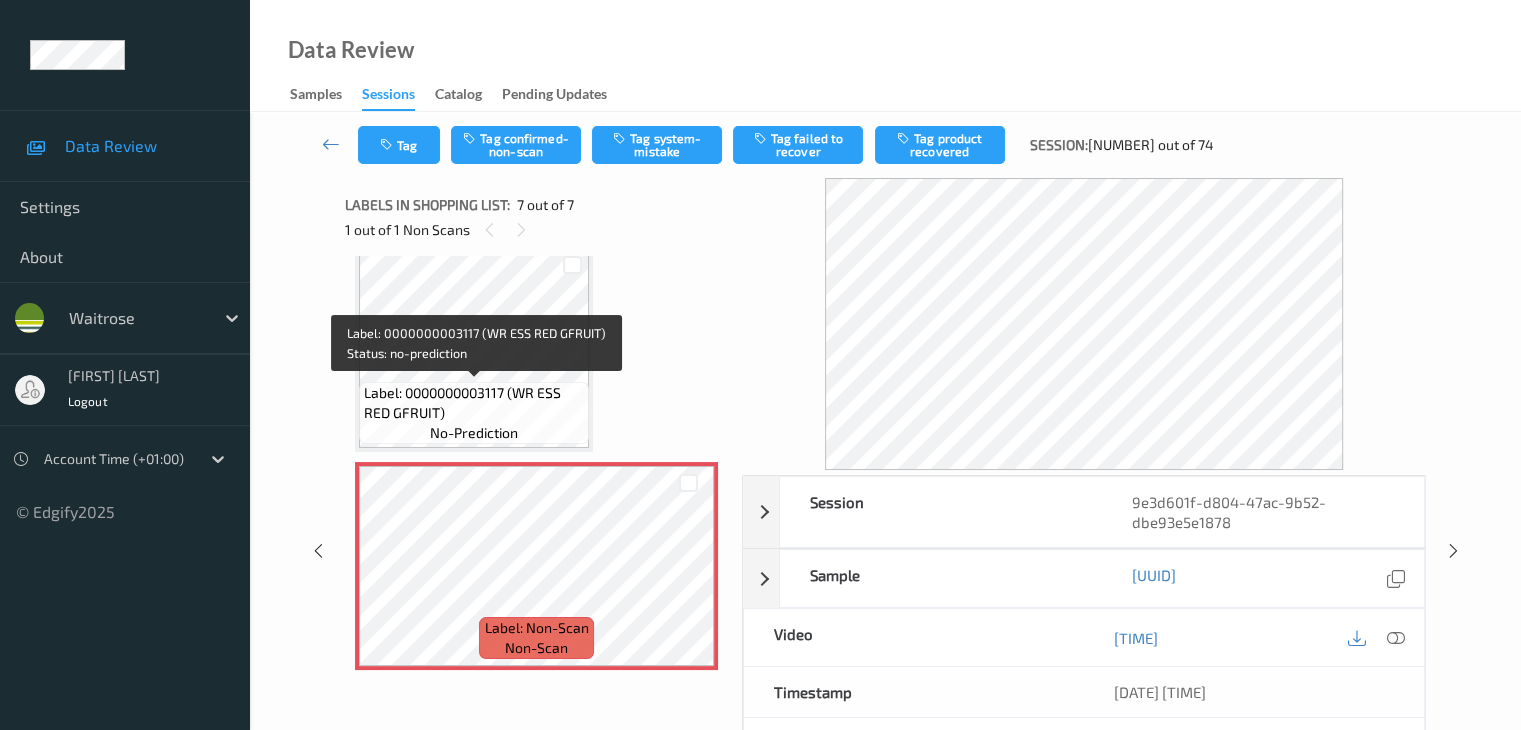 click on "Label: 0000000003117 (WR ESS RED GFRUIT)" at bounding box center (474, 403) 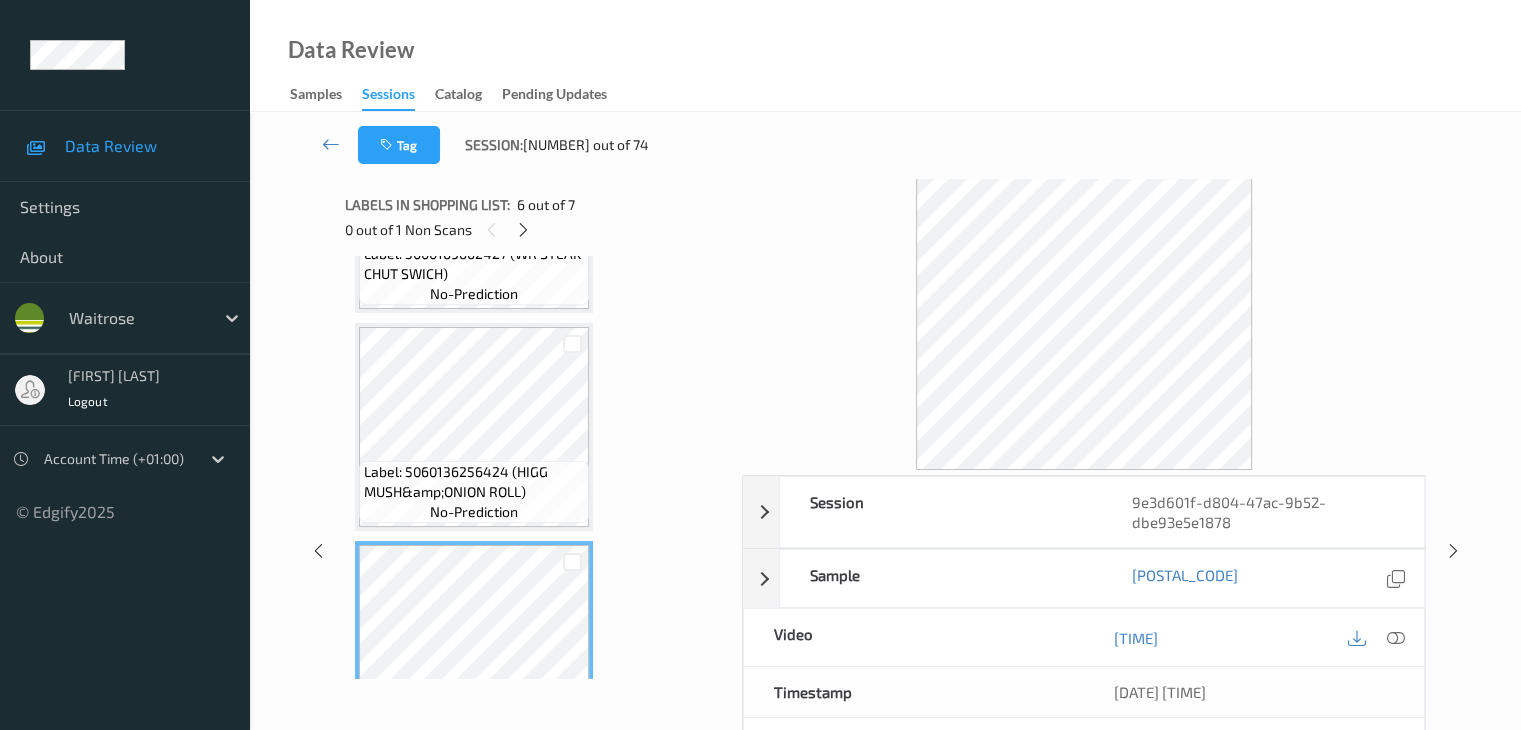 scroll, scrollTop: 812, scrollLeft: 0, axis: vertical 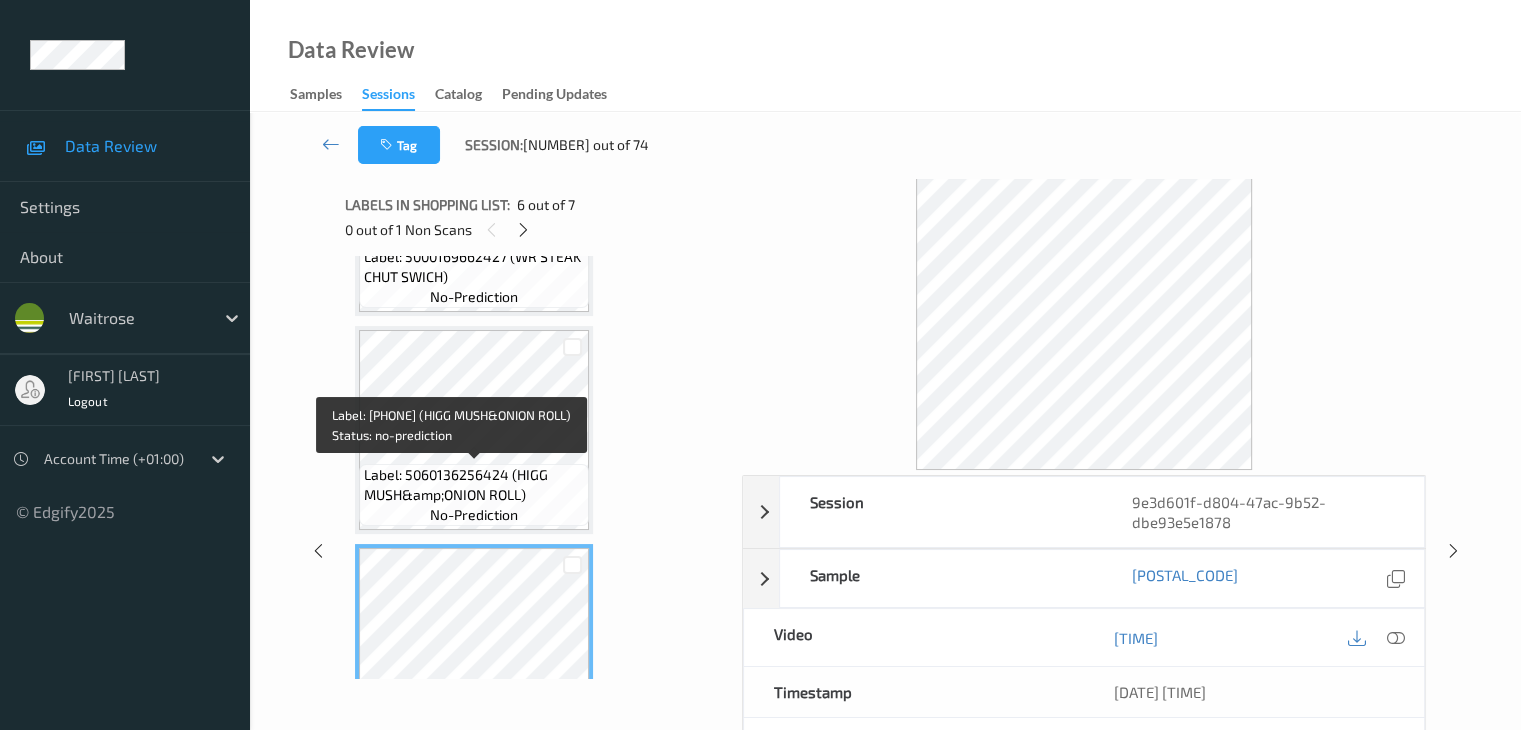 click on "Label: 5060136256424 (HIGG MUSH&amp;ONION ROLL)" at bounding box center (474, 485) 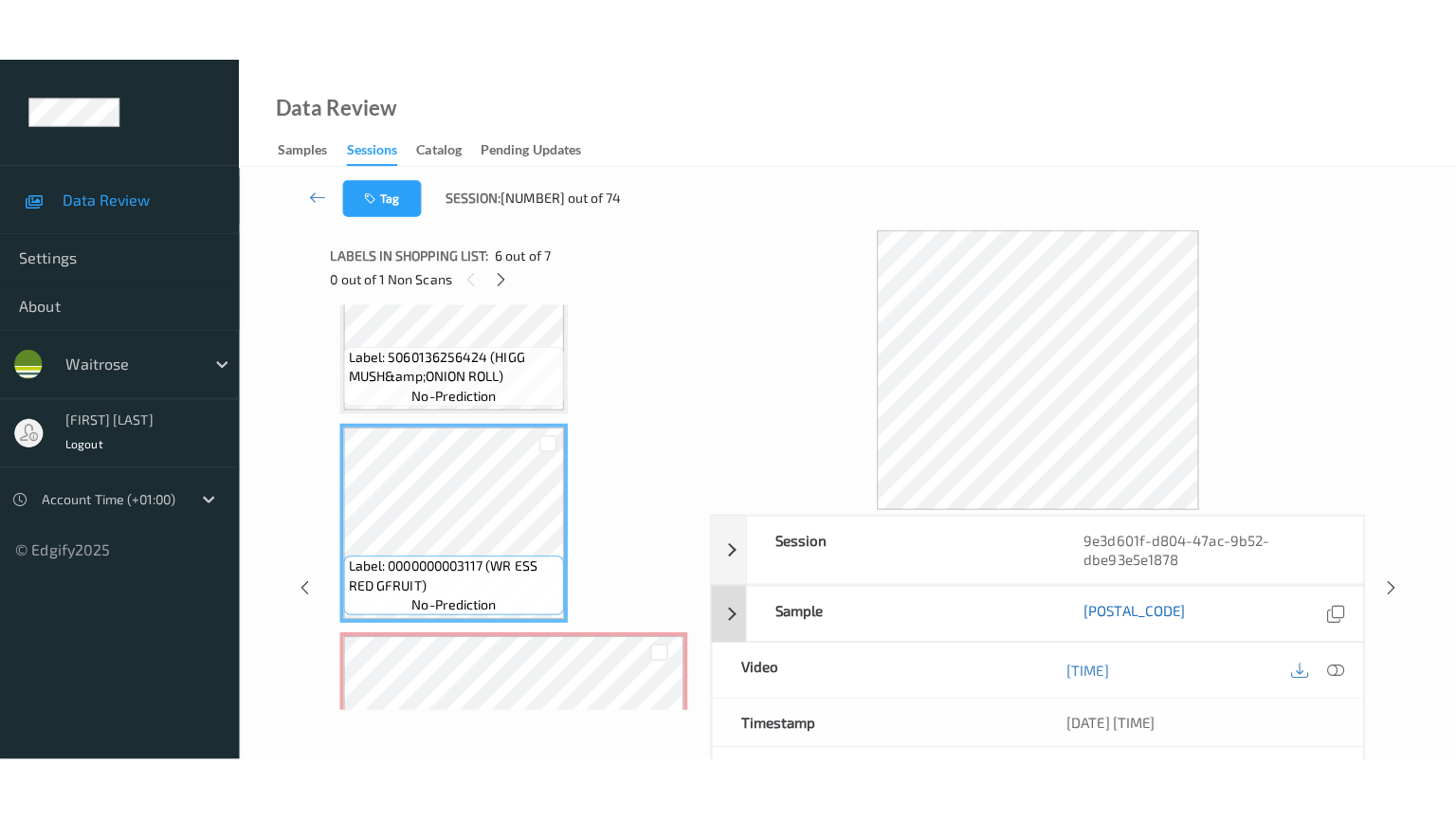 scroll, scrollTop: 959, scrollLeft: 0, axis: vertical 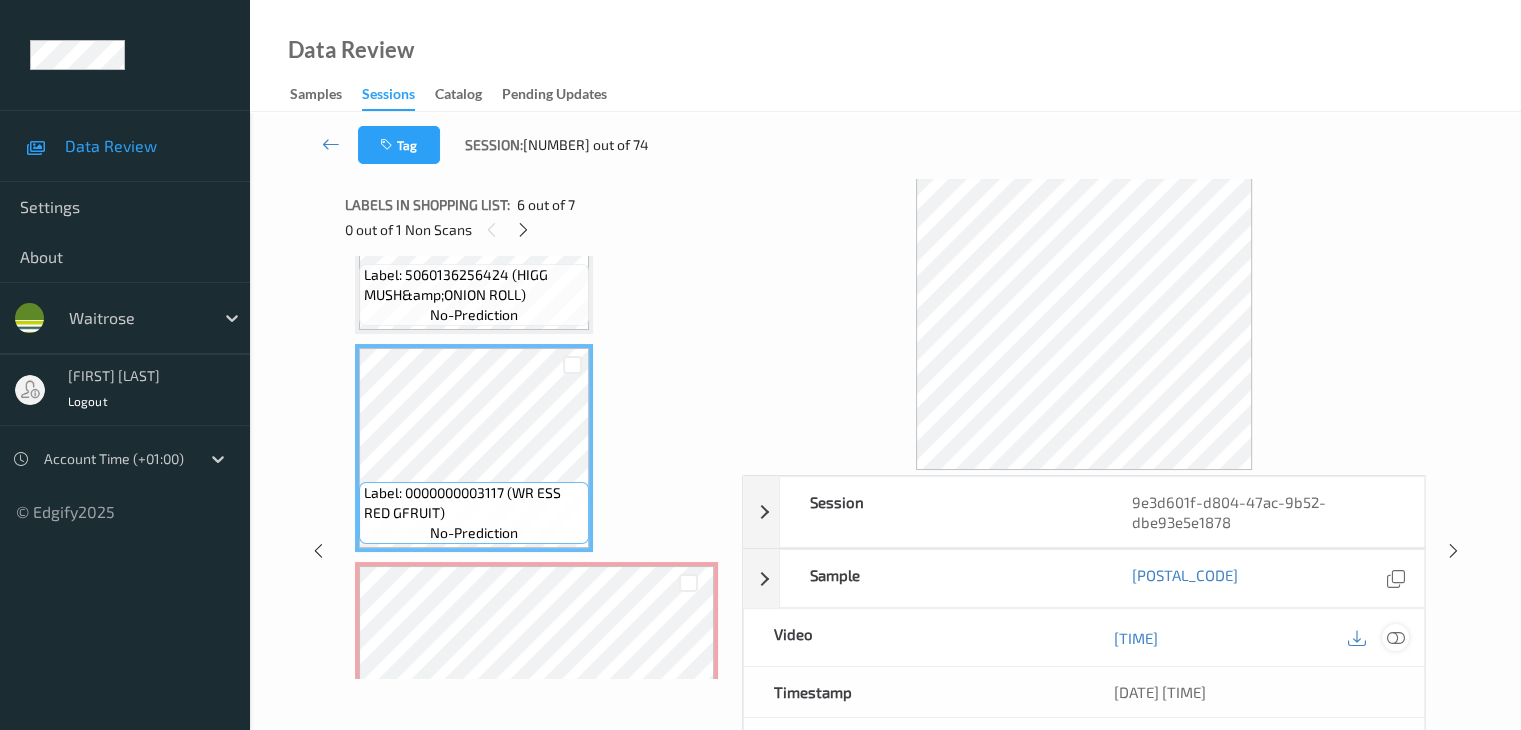 click at bounding box center (1395, 638) 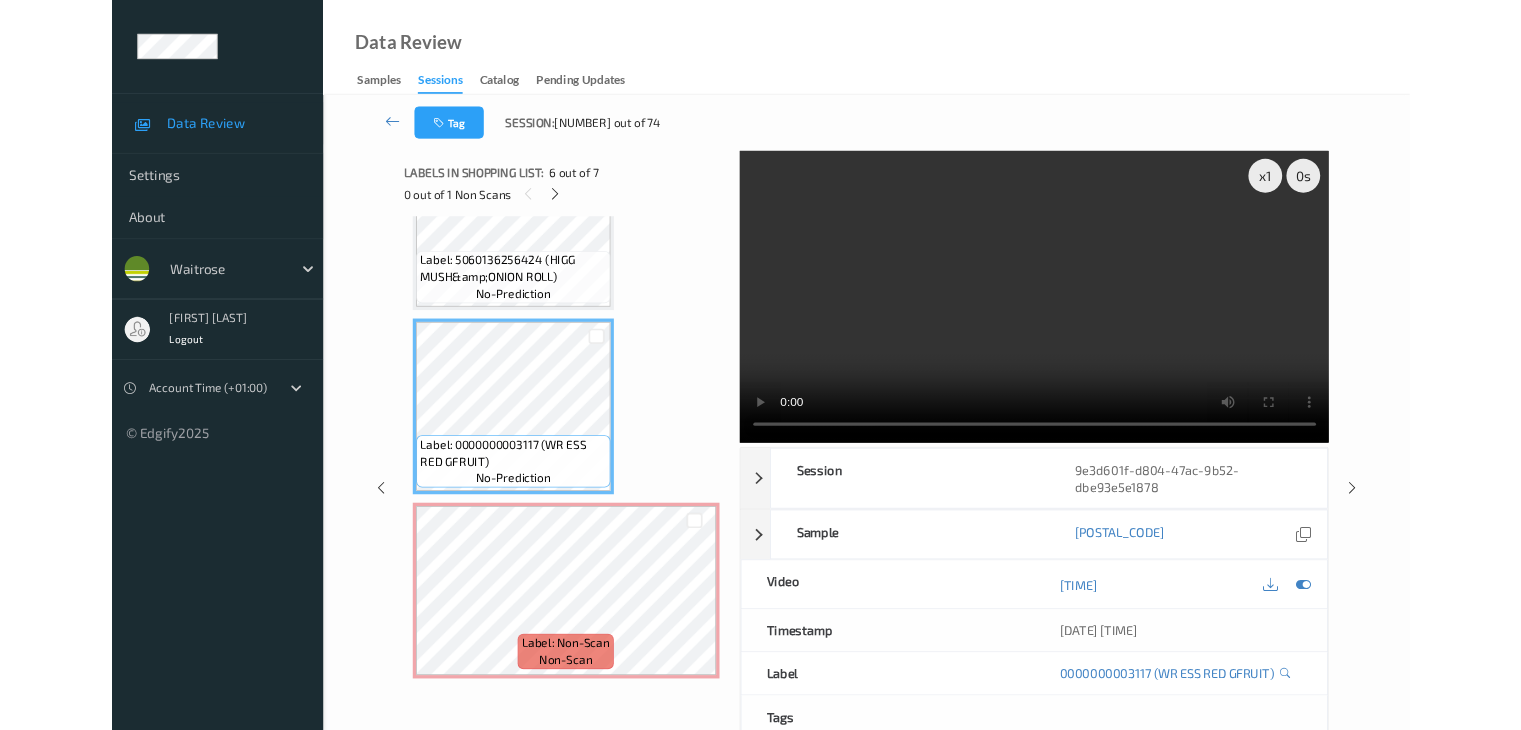 scroll, scrollTop: 979, scrollLeft: 0, axis: vertical 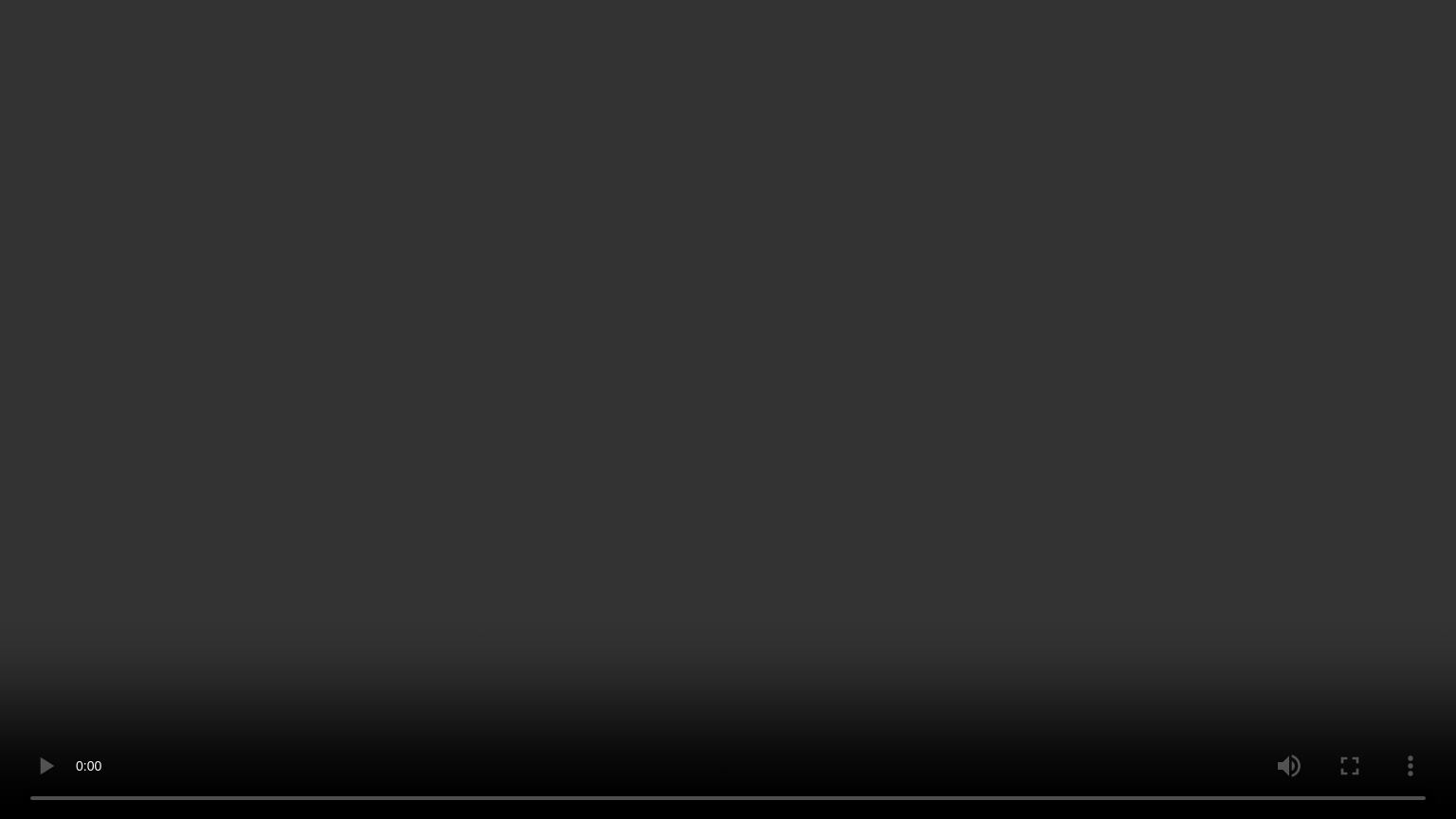 type 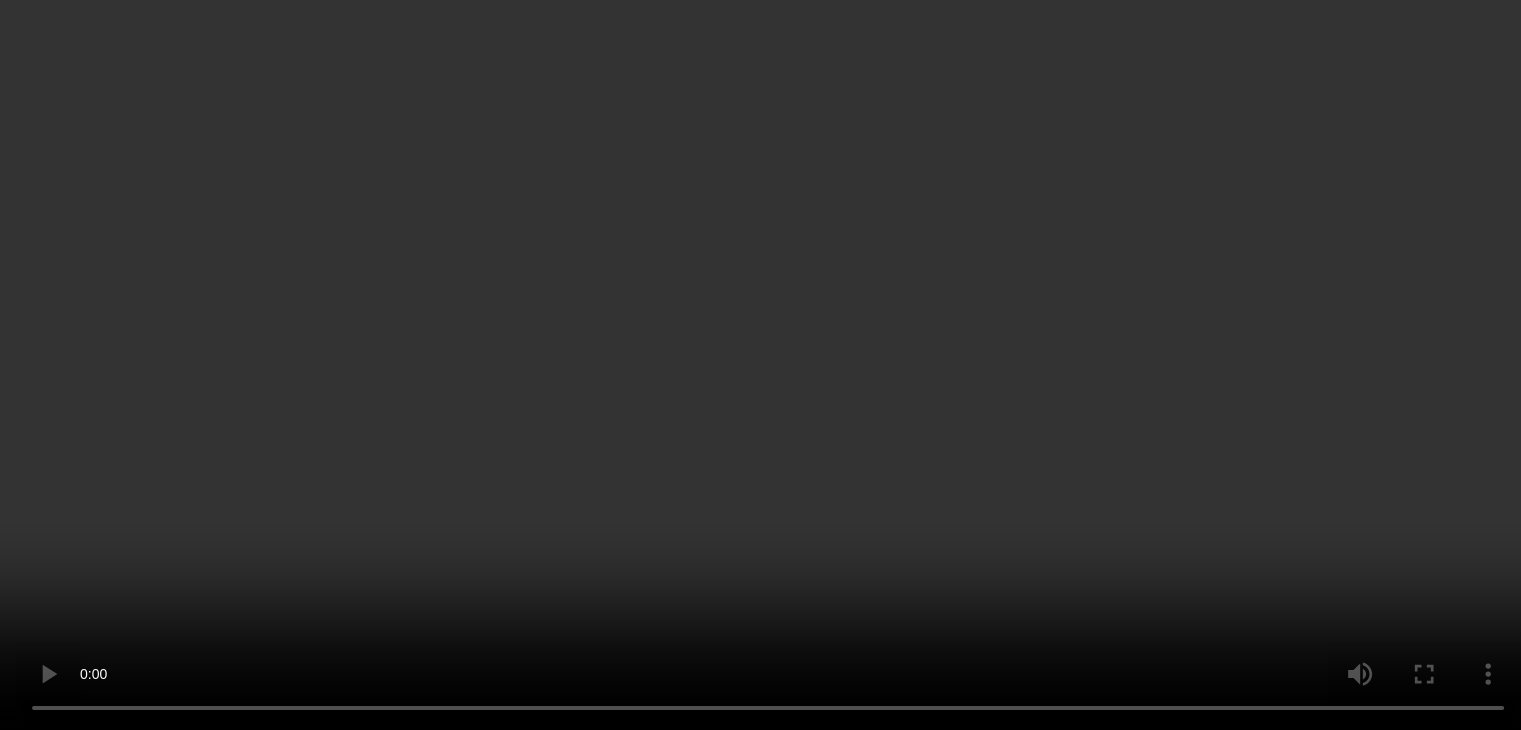 scroll, scrollTop: 1113, scrollLeft: 0, axis: vertical 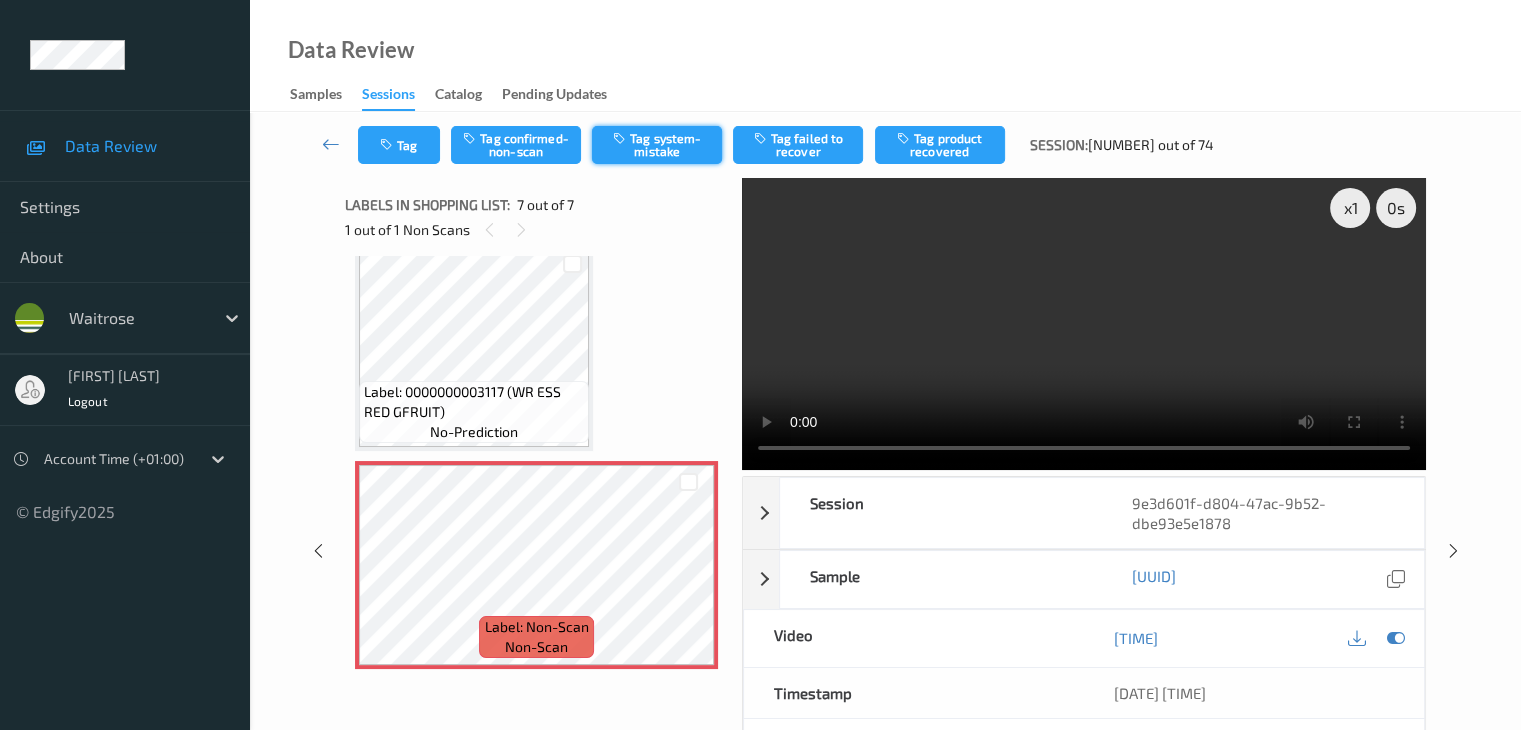 click on "Tag   system-mistake" at bounding box center (657, 145) 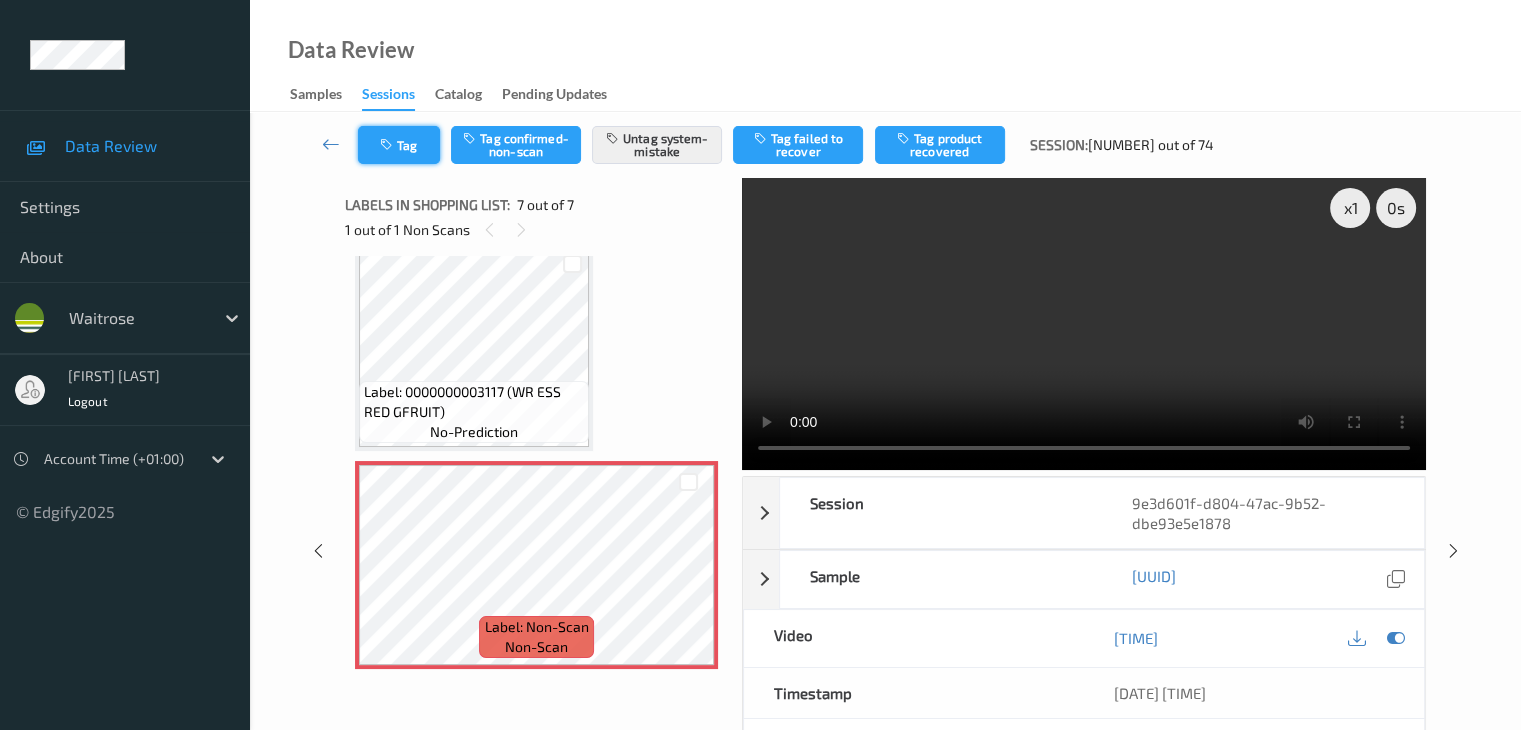 click at bounding box center [388, 145] 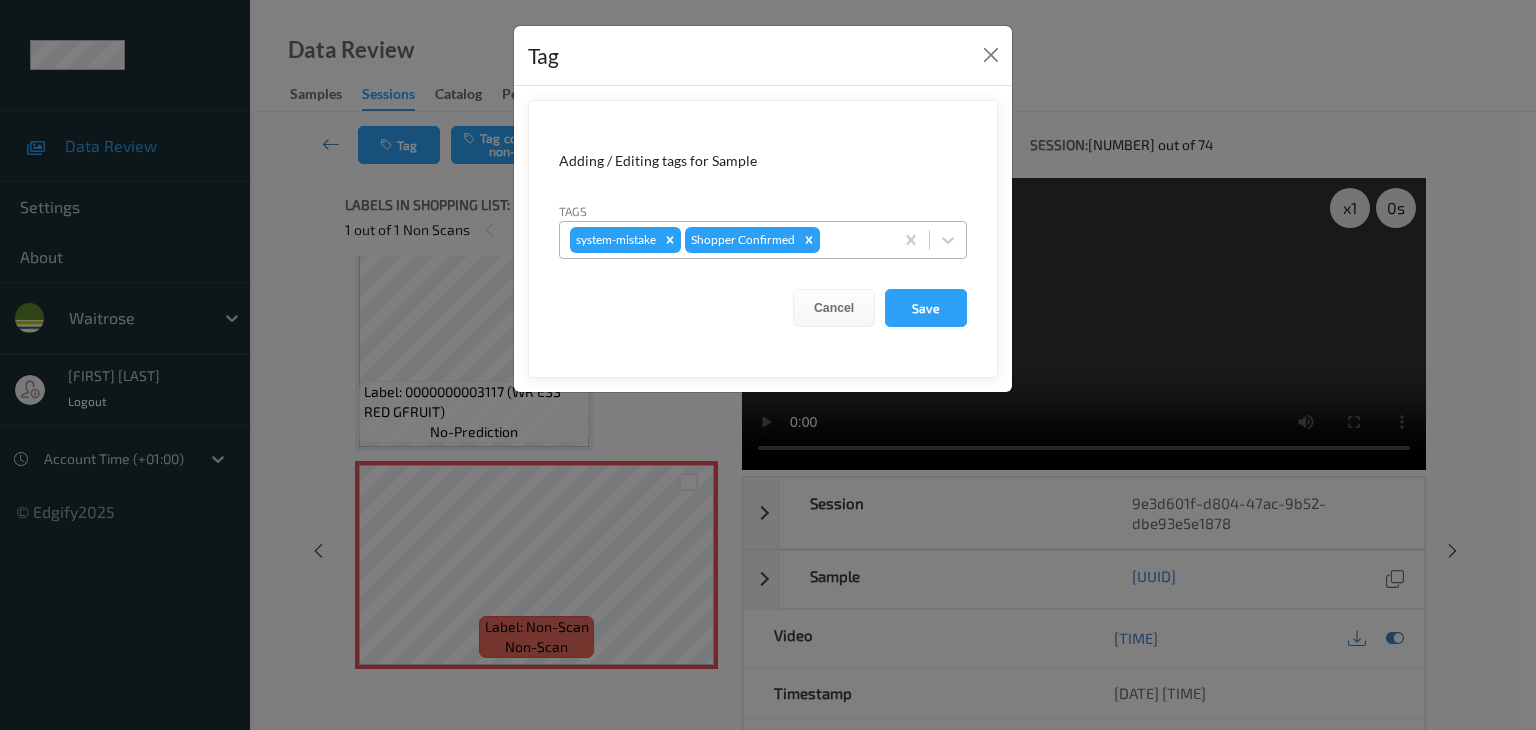 click at bounding box center (853, 240) 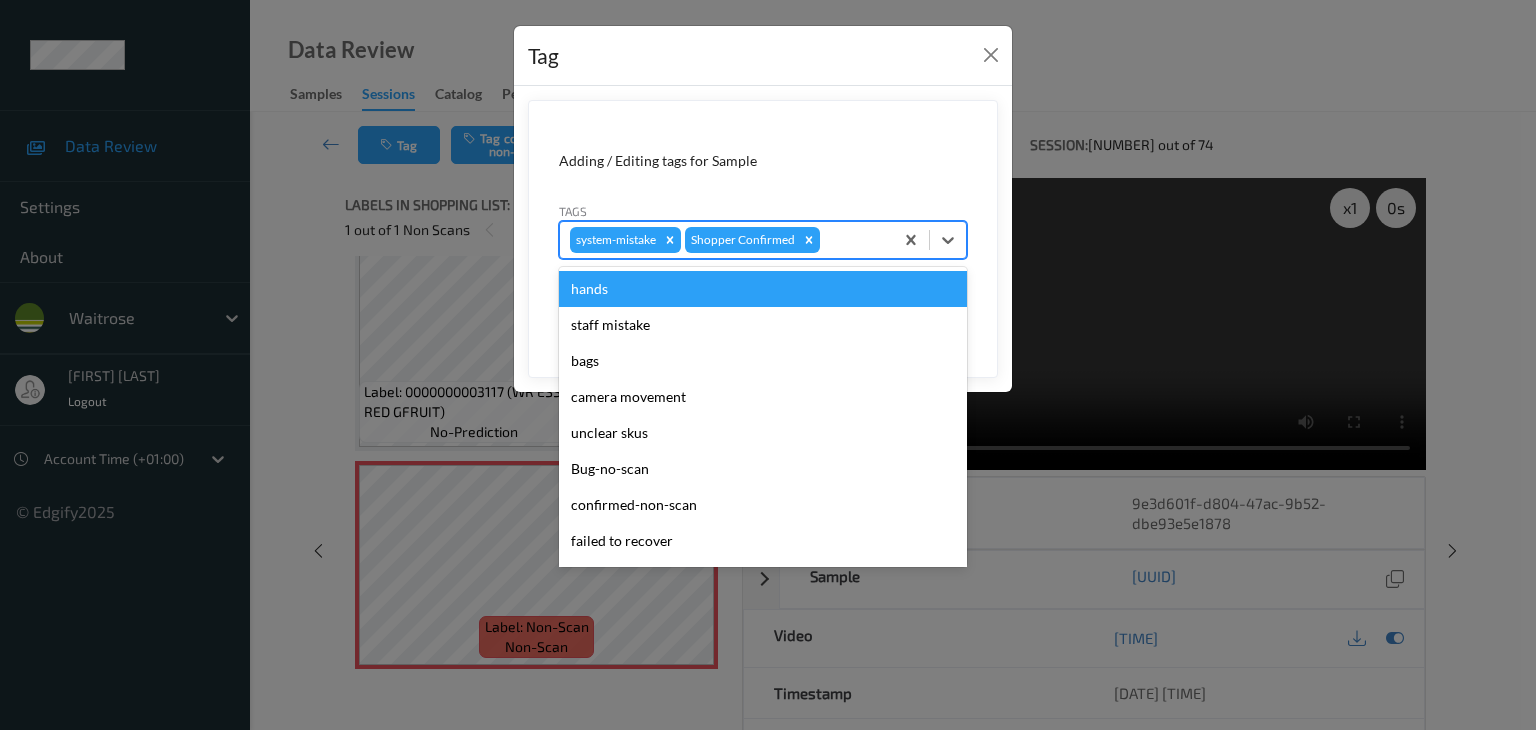 type on "u" 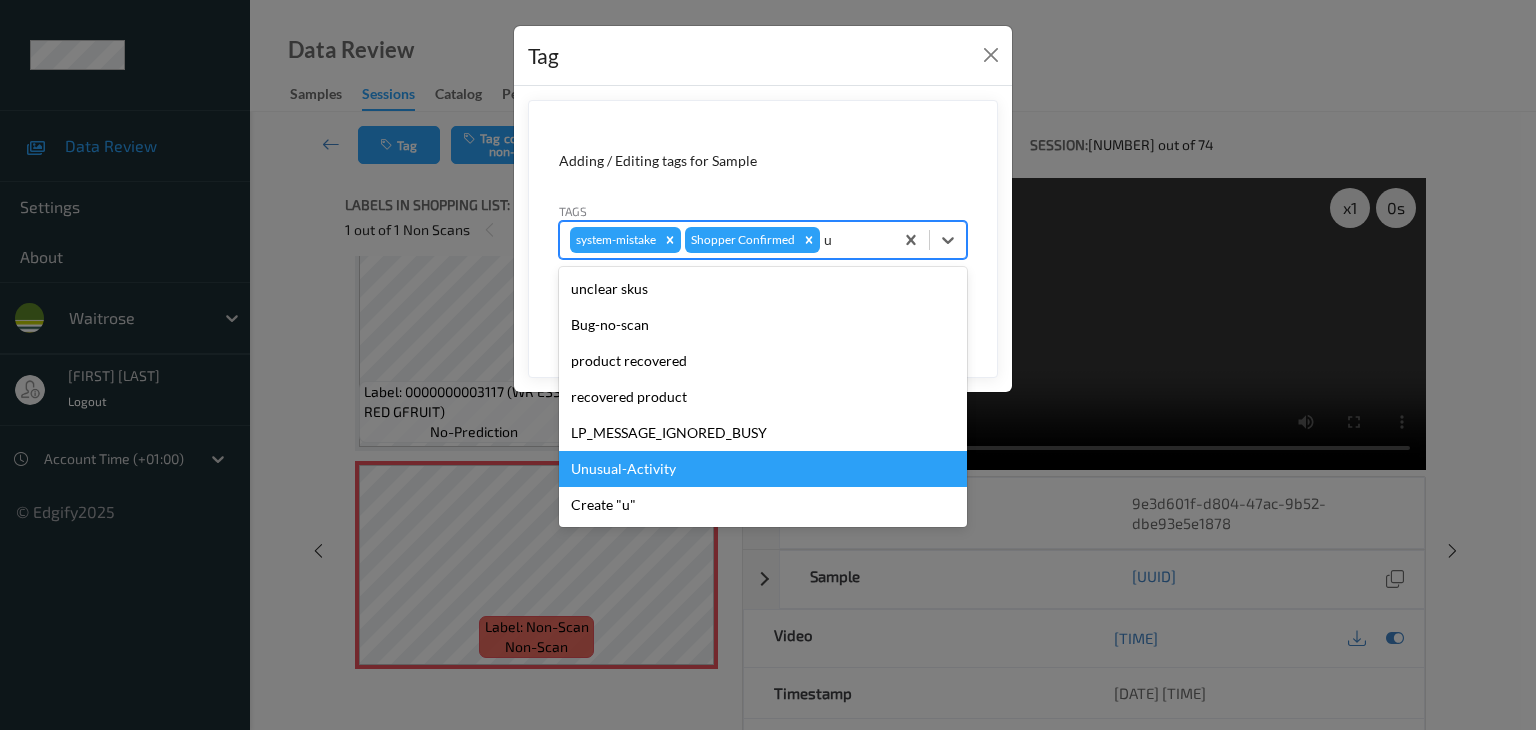 click on "Unusual-Activity" at bounding box center [763, 469] 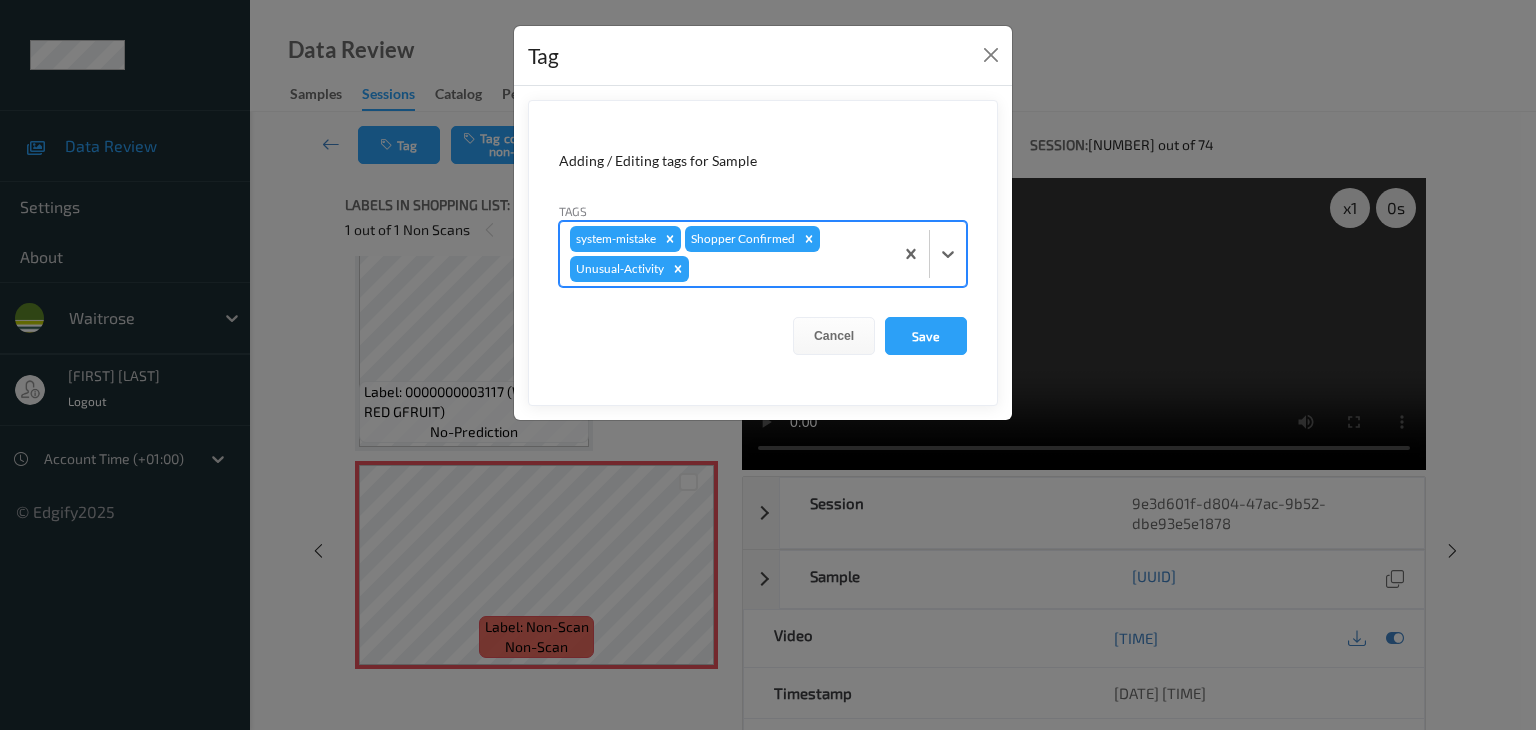 type on "p" 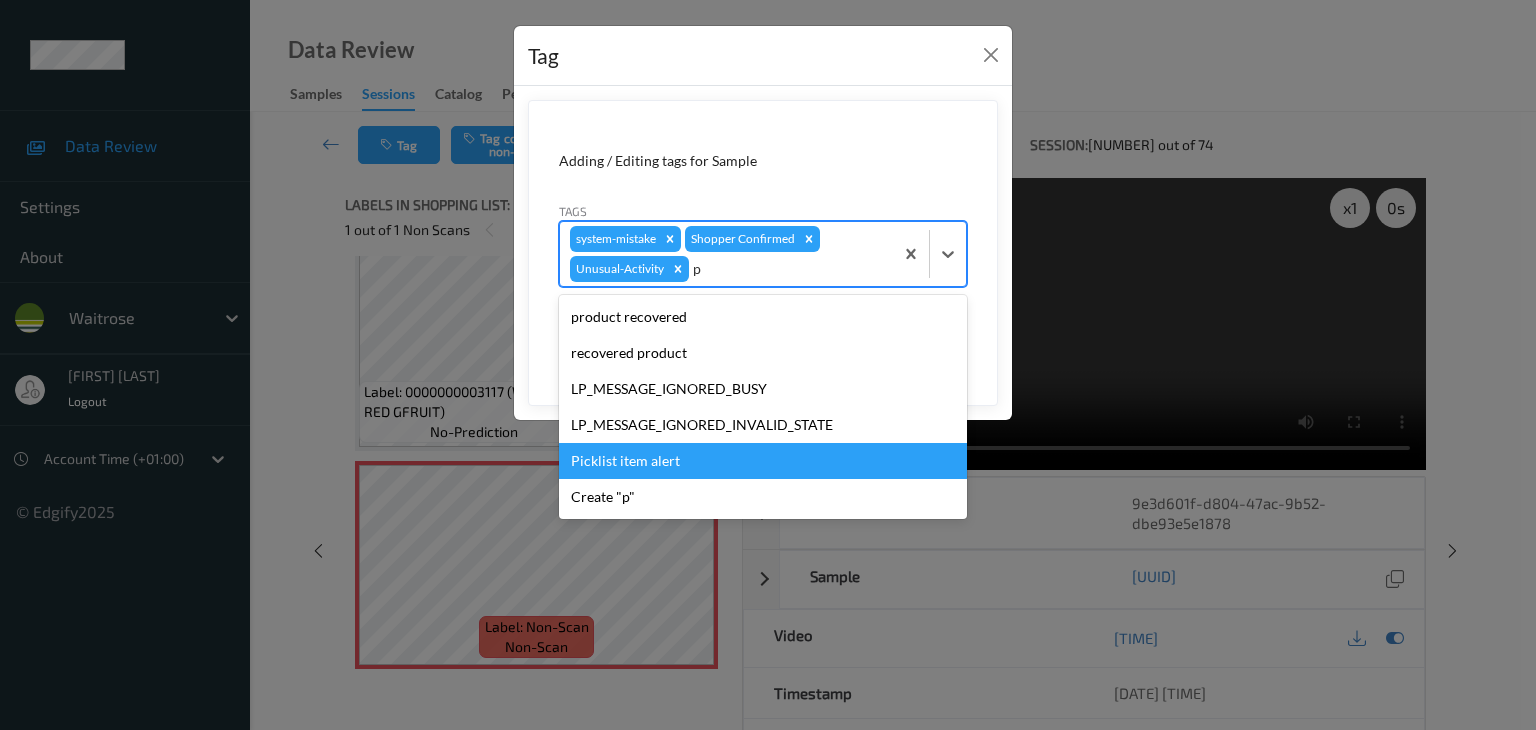 click on "Picklist item alert" at bounding box center (763, 461) 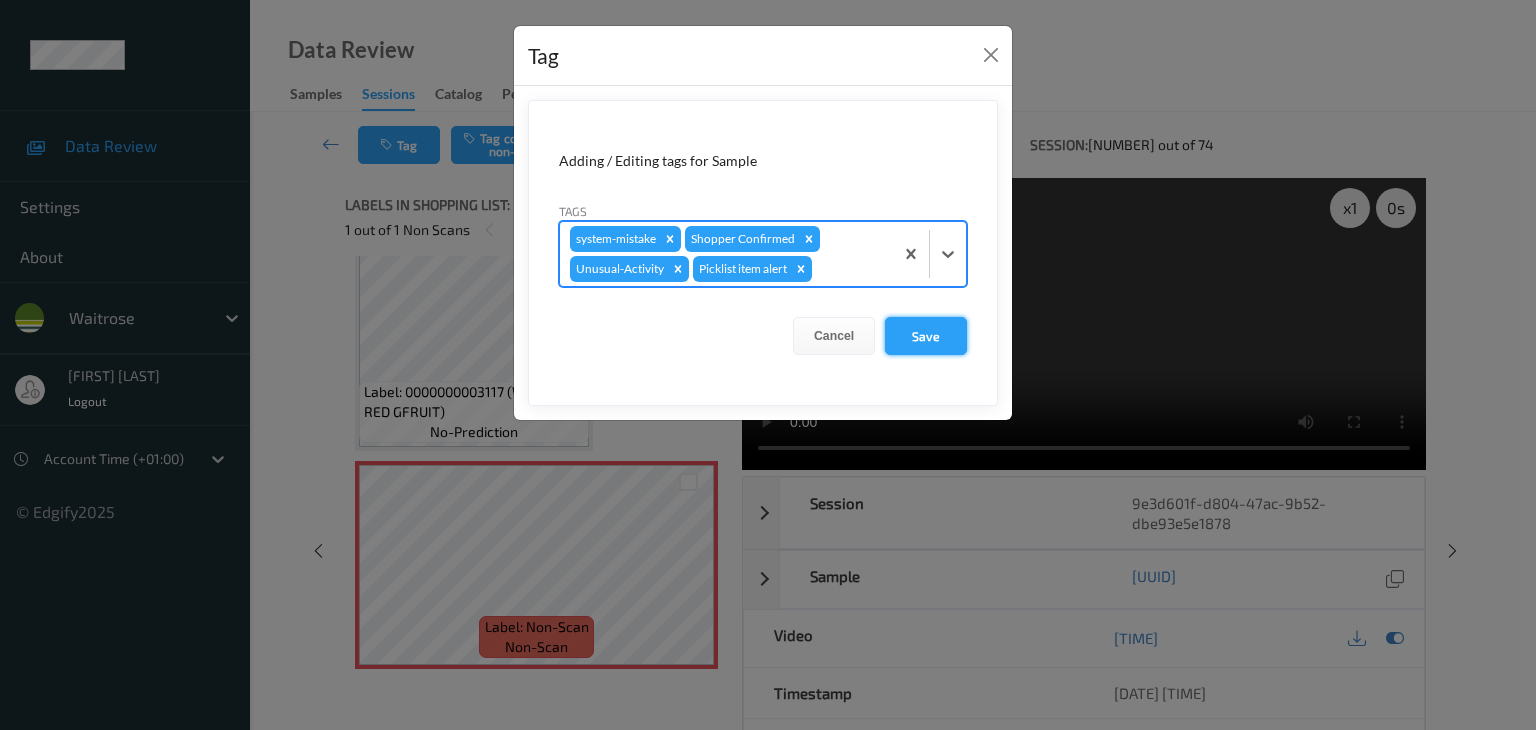 click on "Save" at bounding box center [926, 336] 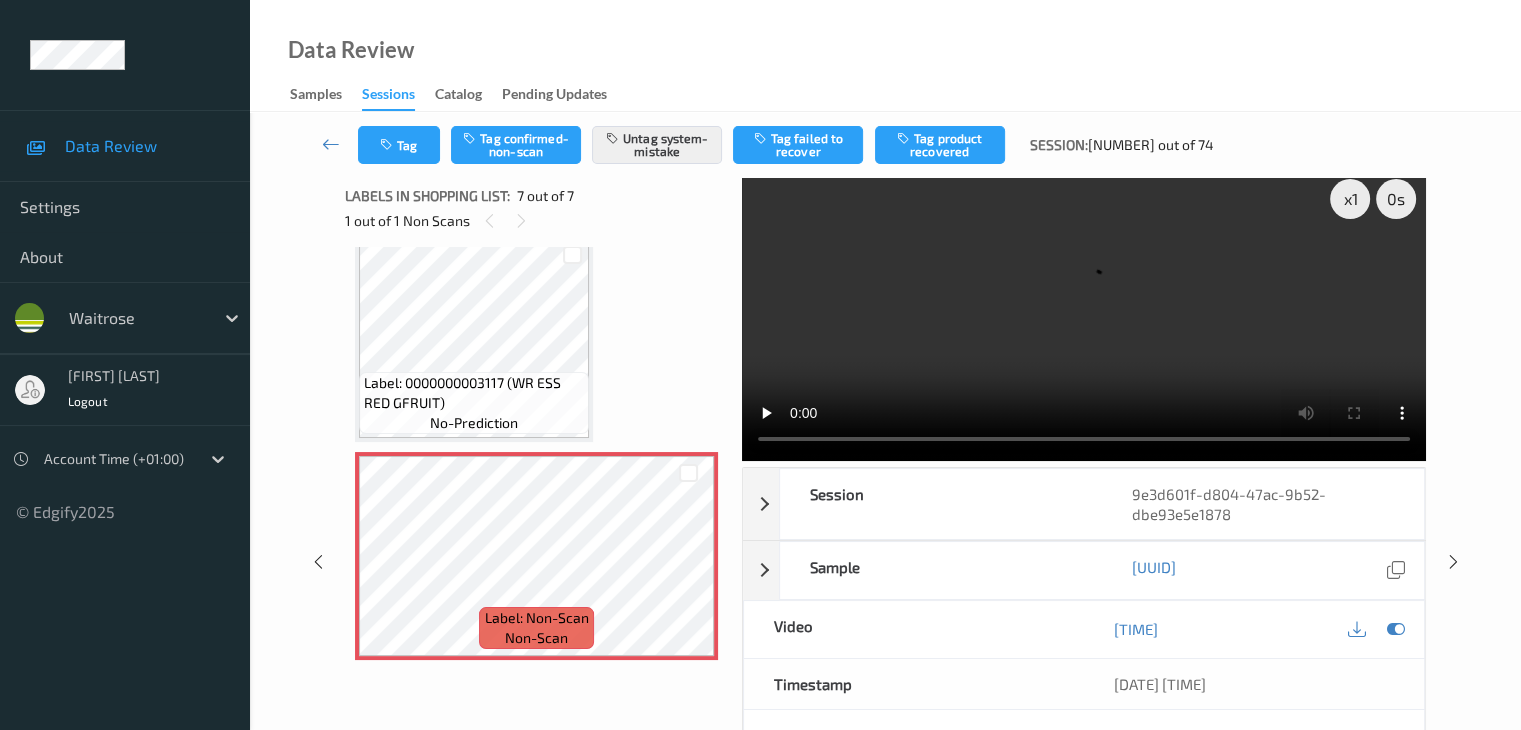 scroll, scrollTop: 0, scrollLeft: 0, axis: both 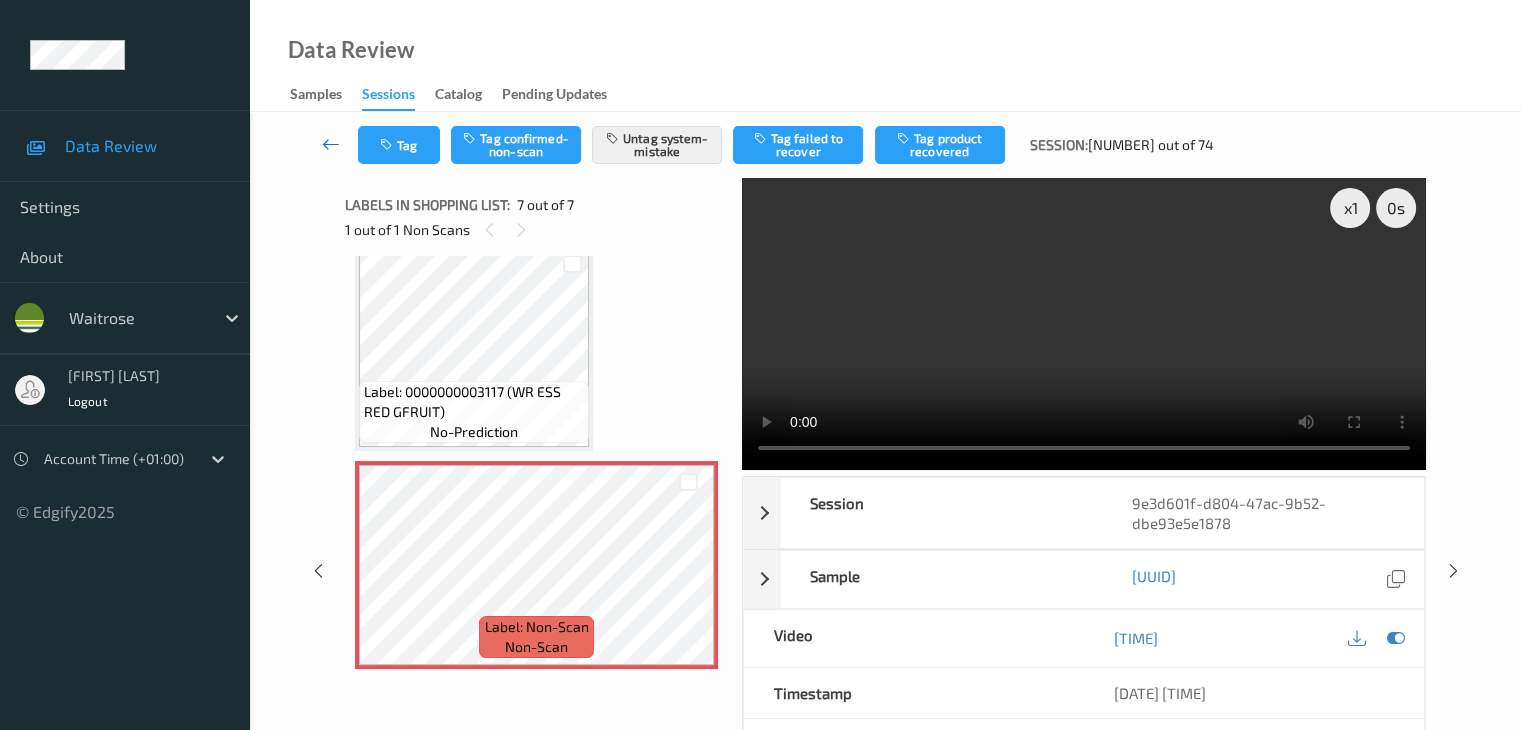 click at bounding box center (331, 144) 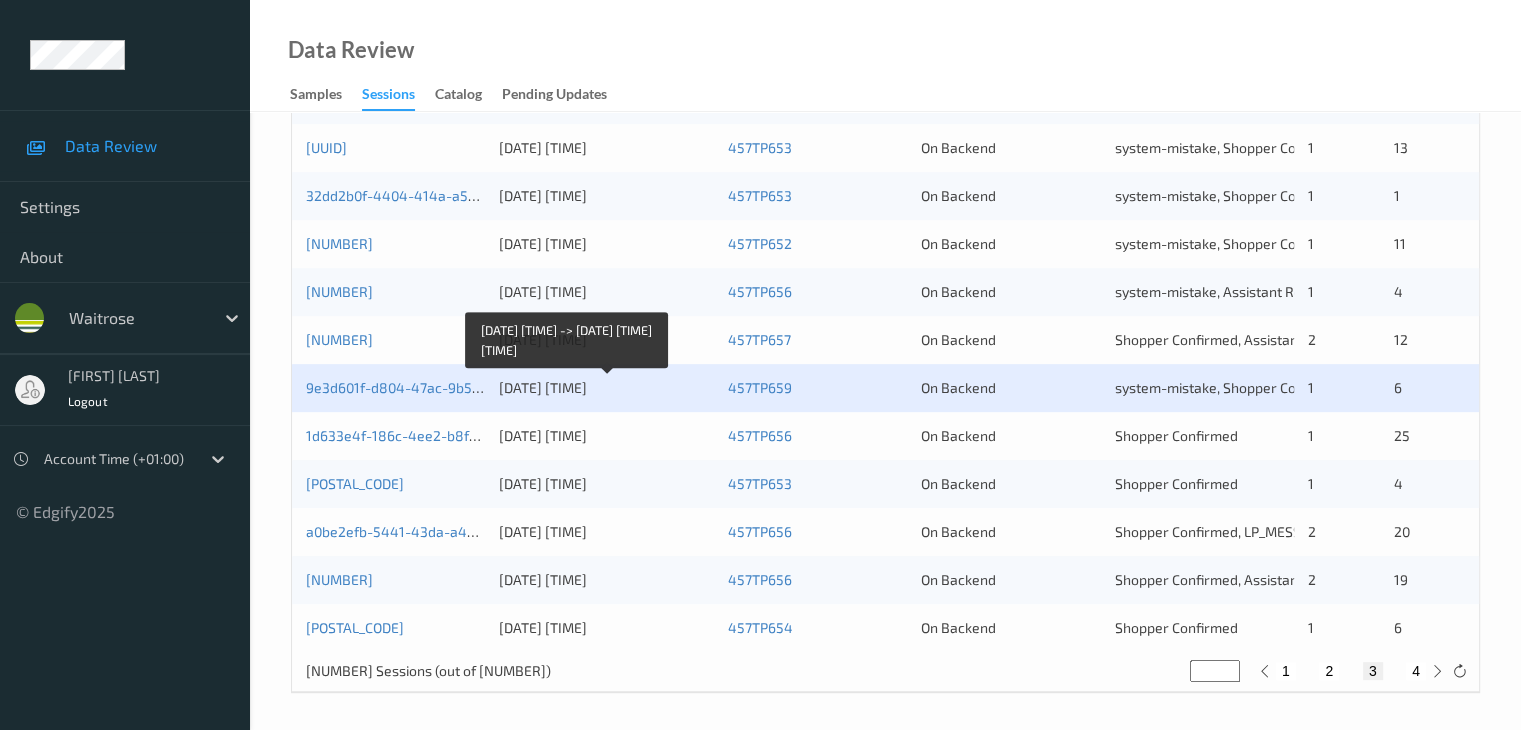 scroll, scrollTop: 932, scrollLeft: 0, axis: vertical 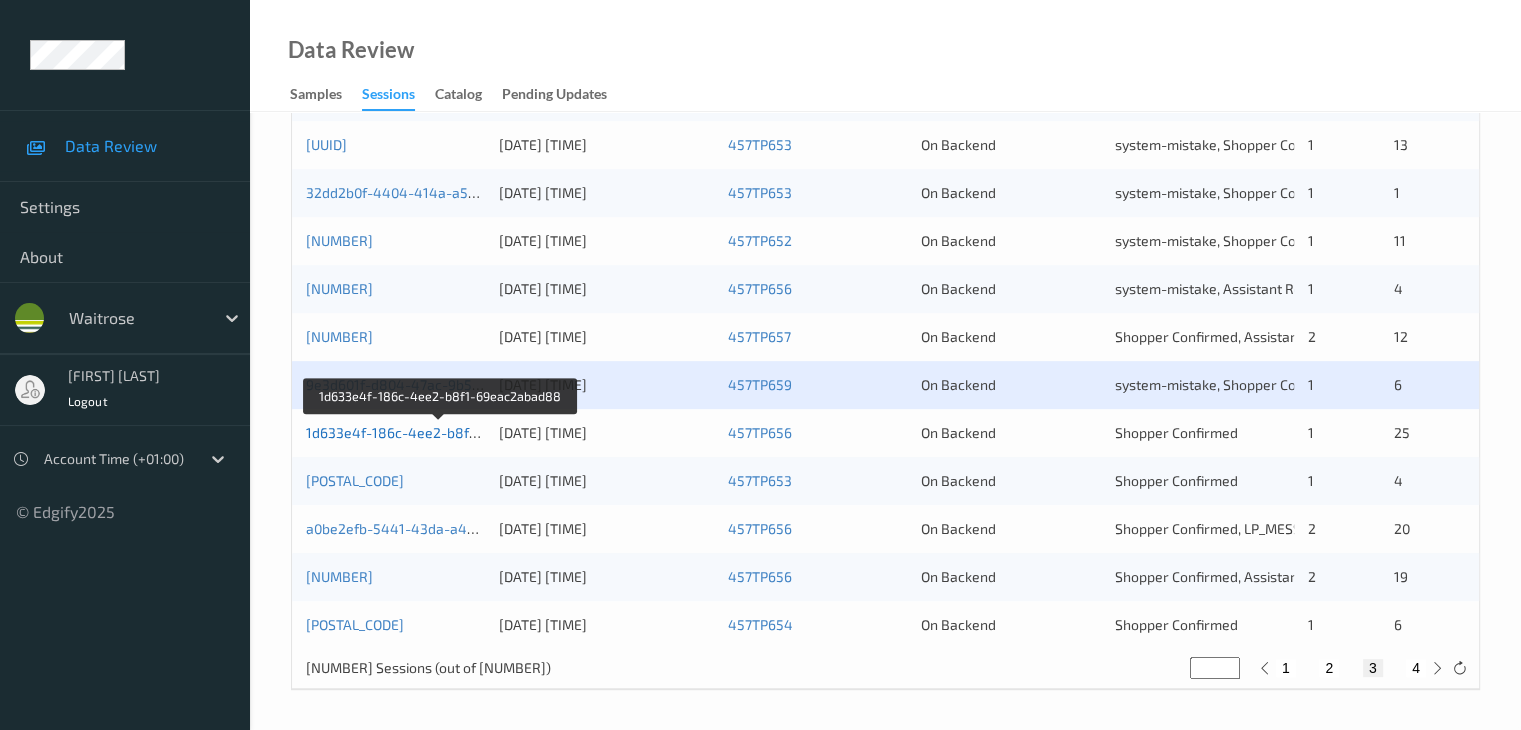 click on "1d633e4f-186c-4ee2-b8f1-69eac2abad88" at bounding box center (442, 432) 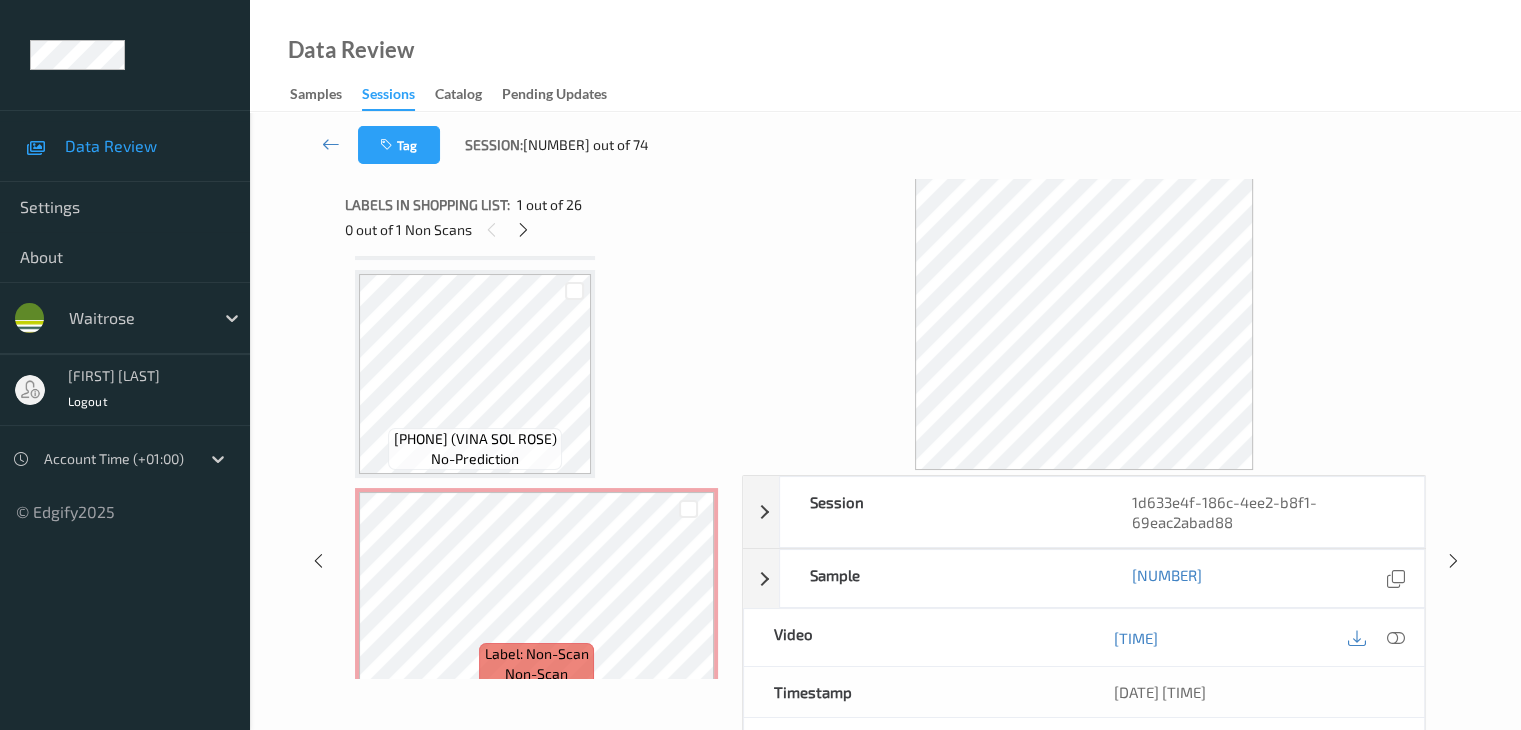 scroll, scrollTop: 300, scrollLeft: 0, axis: vertical 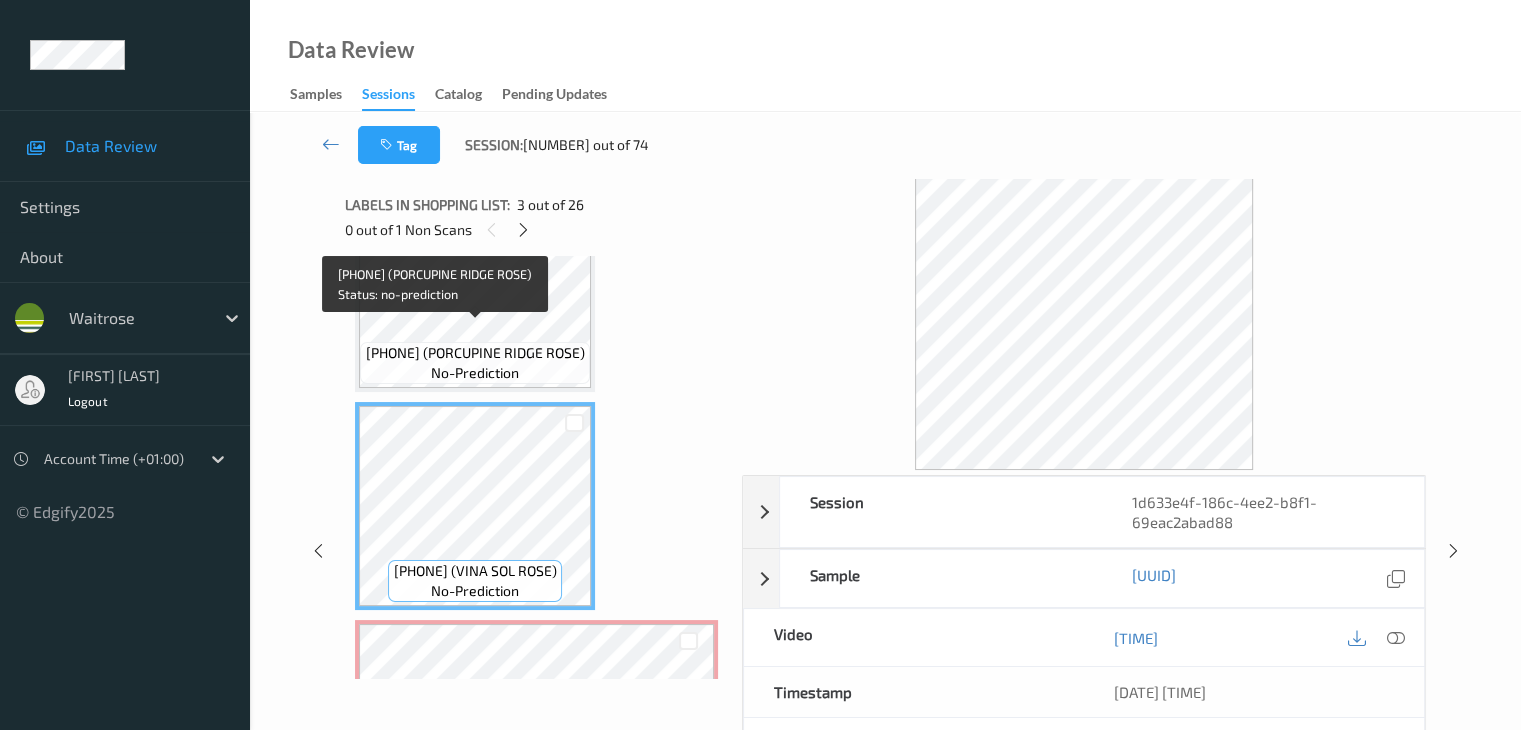 click on "Label: 6002039011198 (PORCUPINE RIDGE ROSE)" at bounding box center [475, 353] 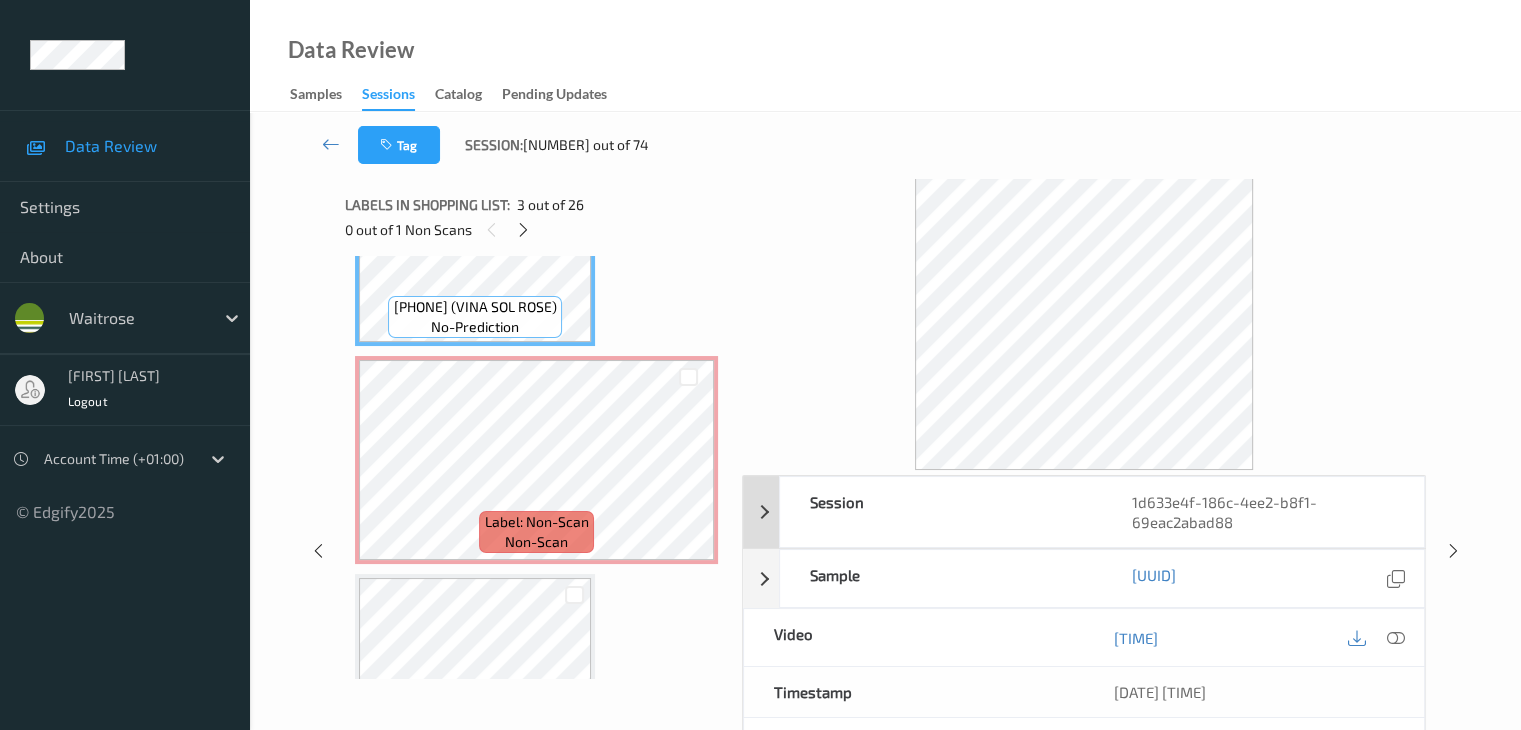 scroll, scrollTop: 600, scrollLeft: 0, axis: vertical 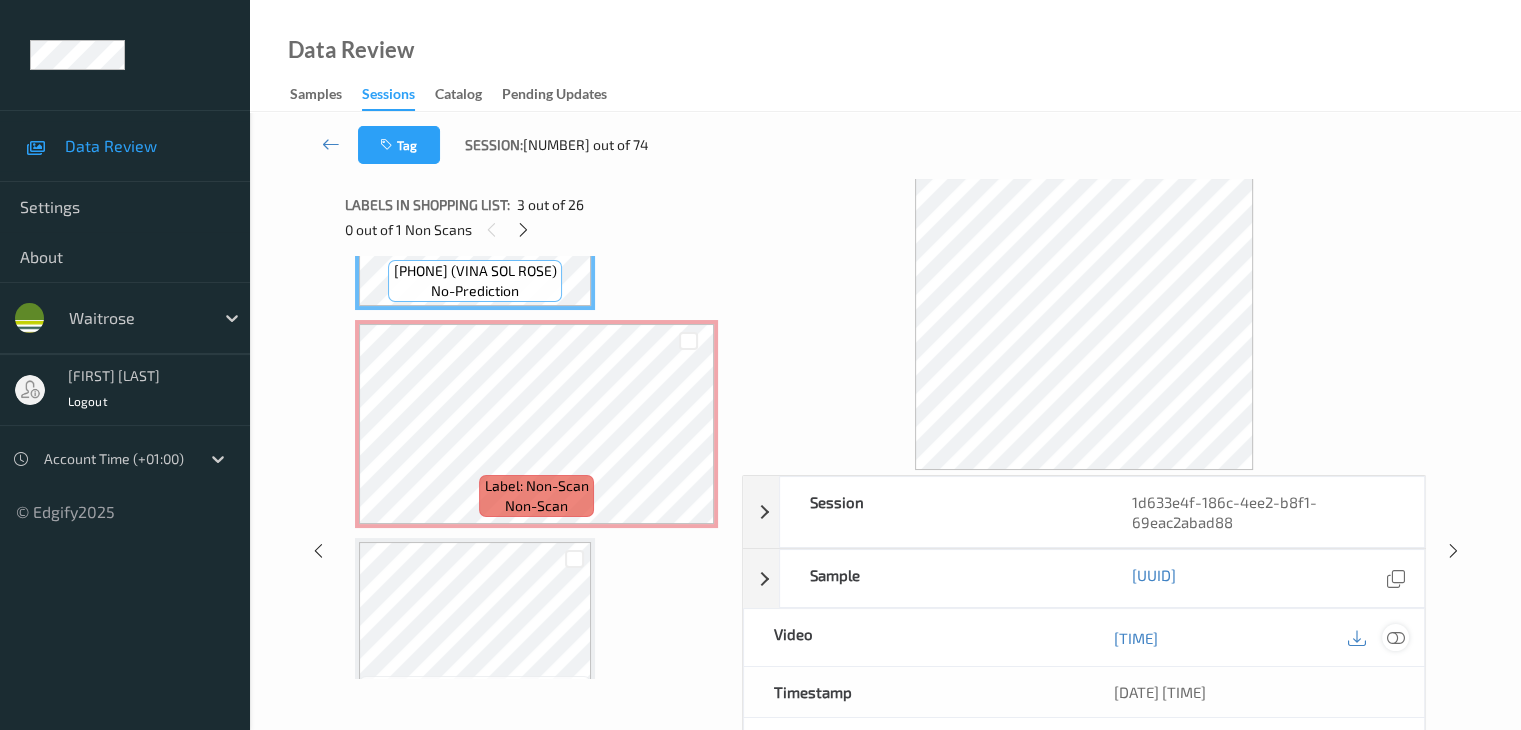 click at bounding box center [1395, 638] 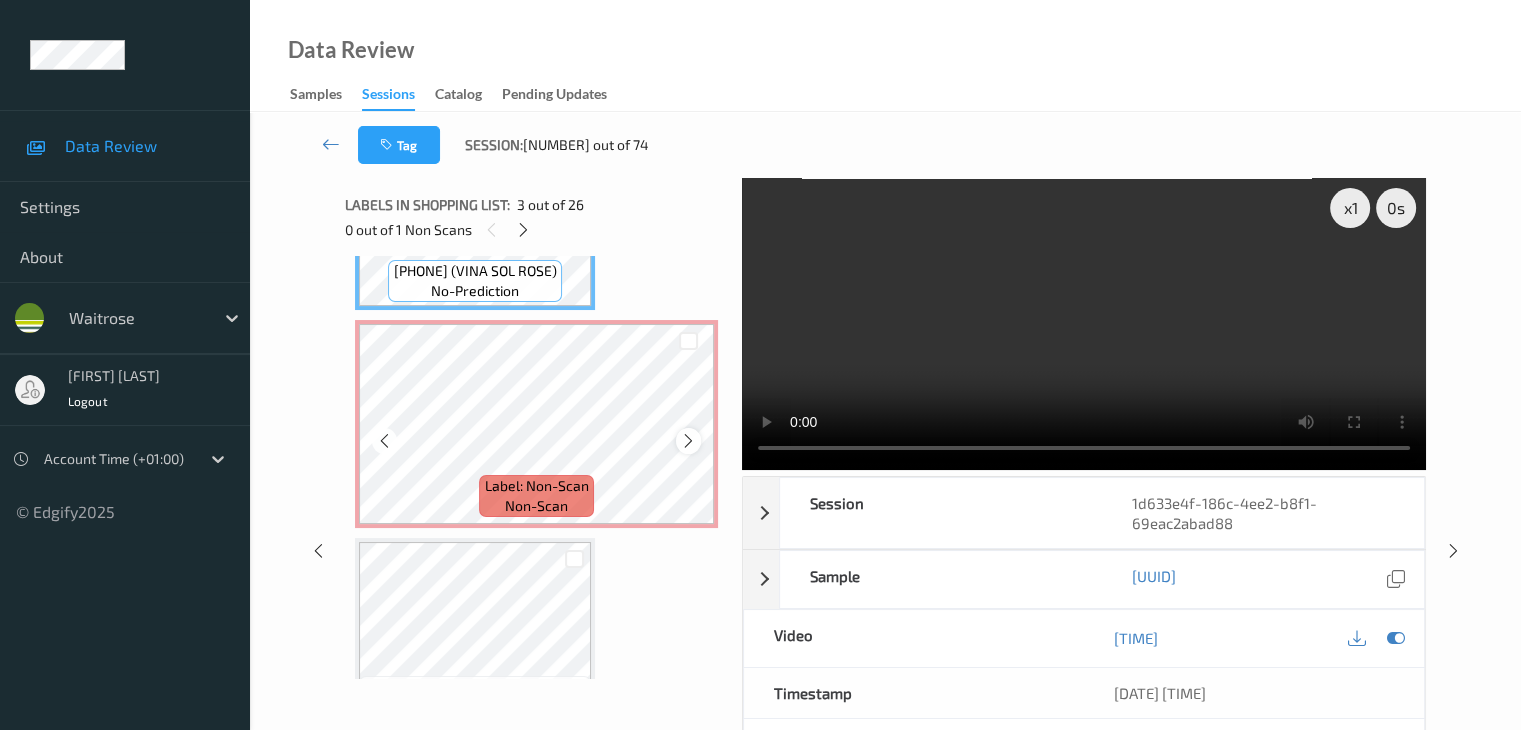 click at bounding box center (688, 441) 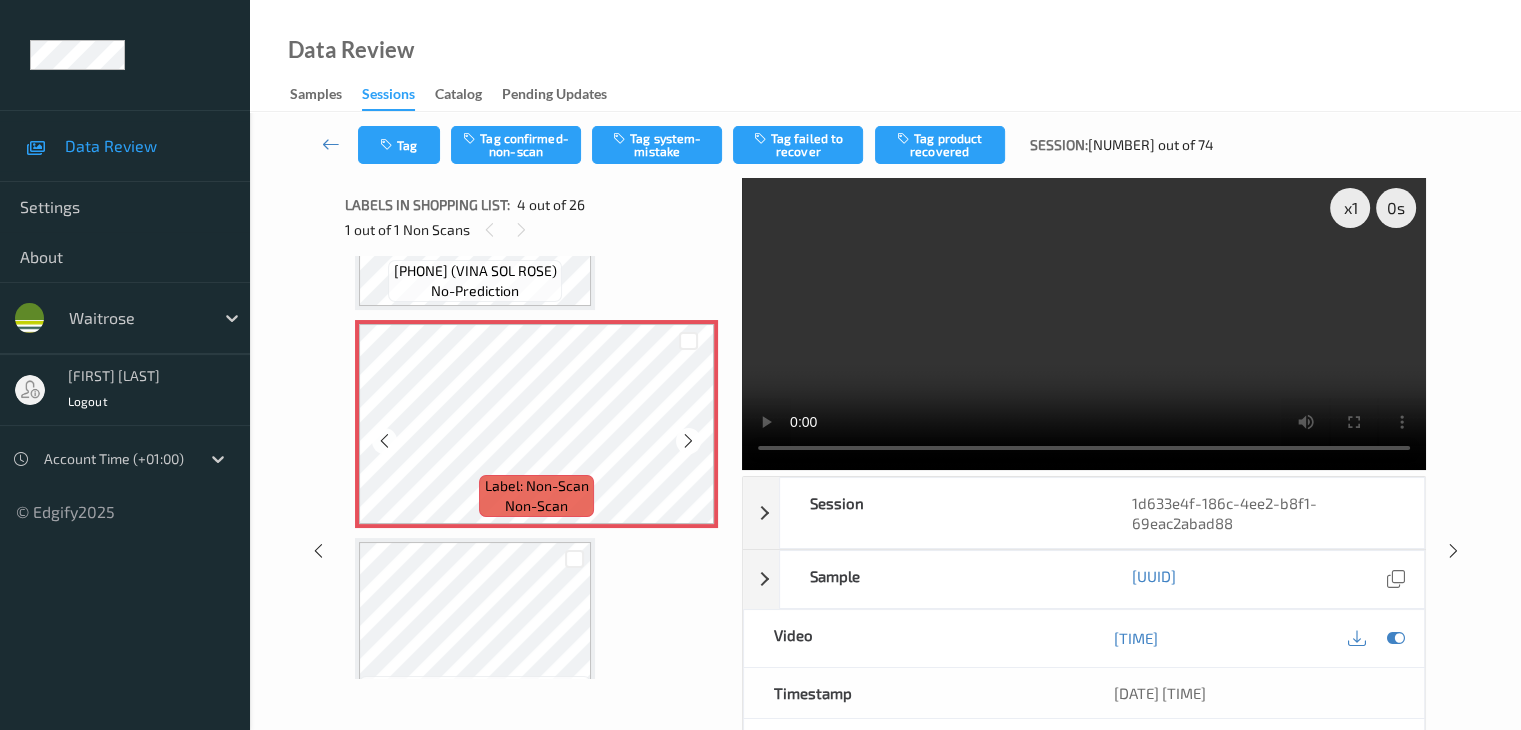 click at bounding box center [688, 441] 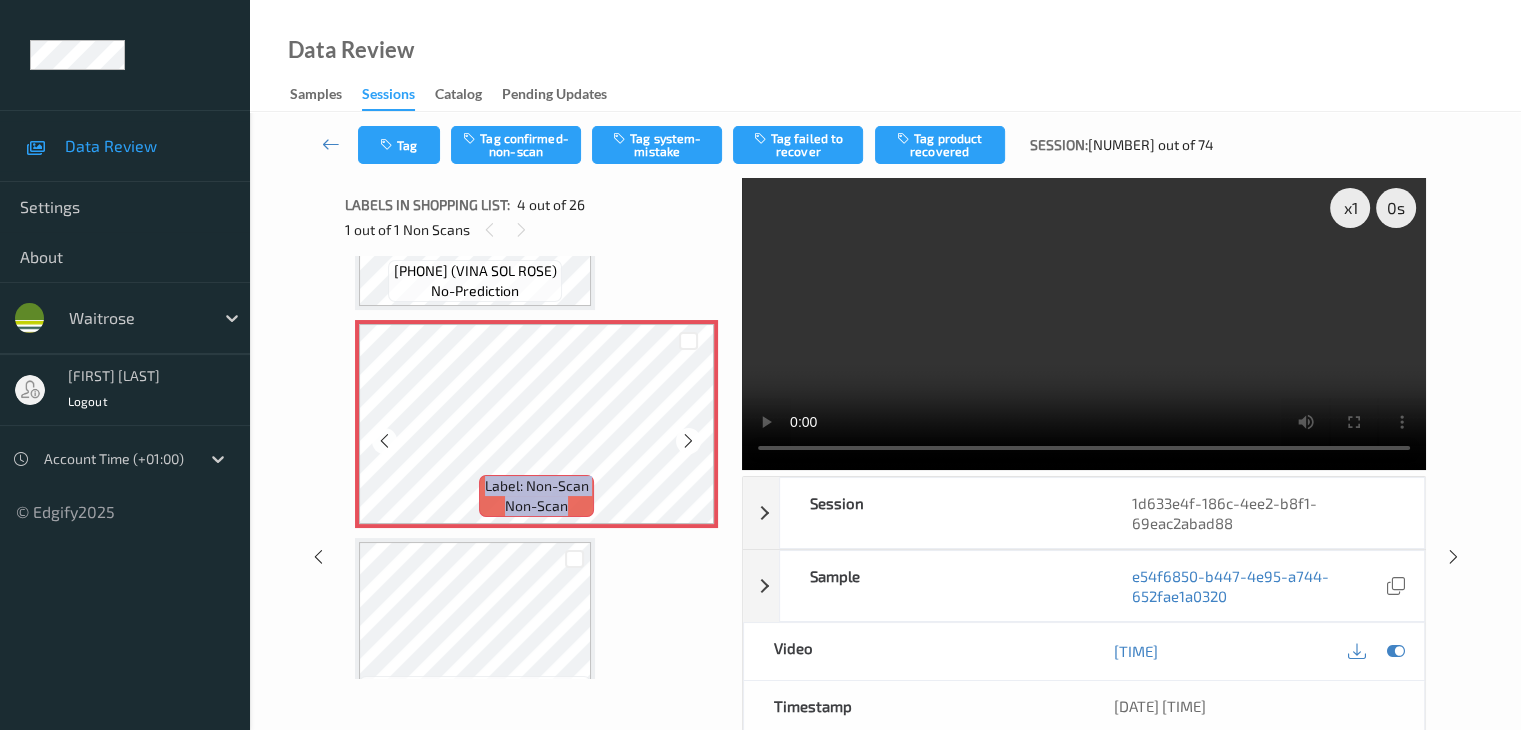 click at bounding box center [688, 441] 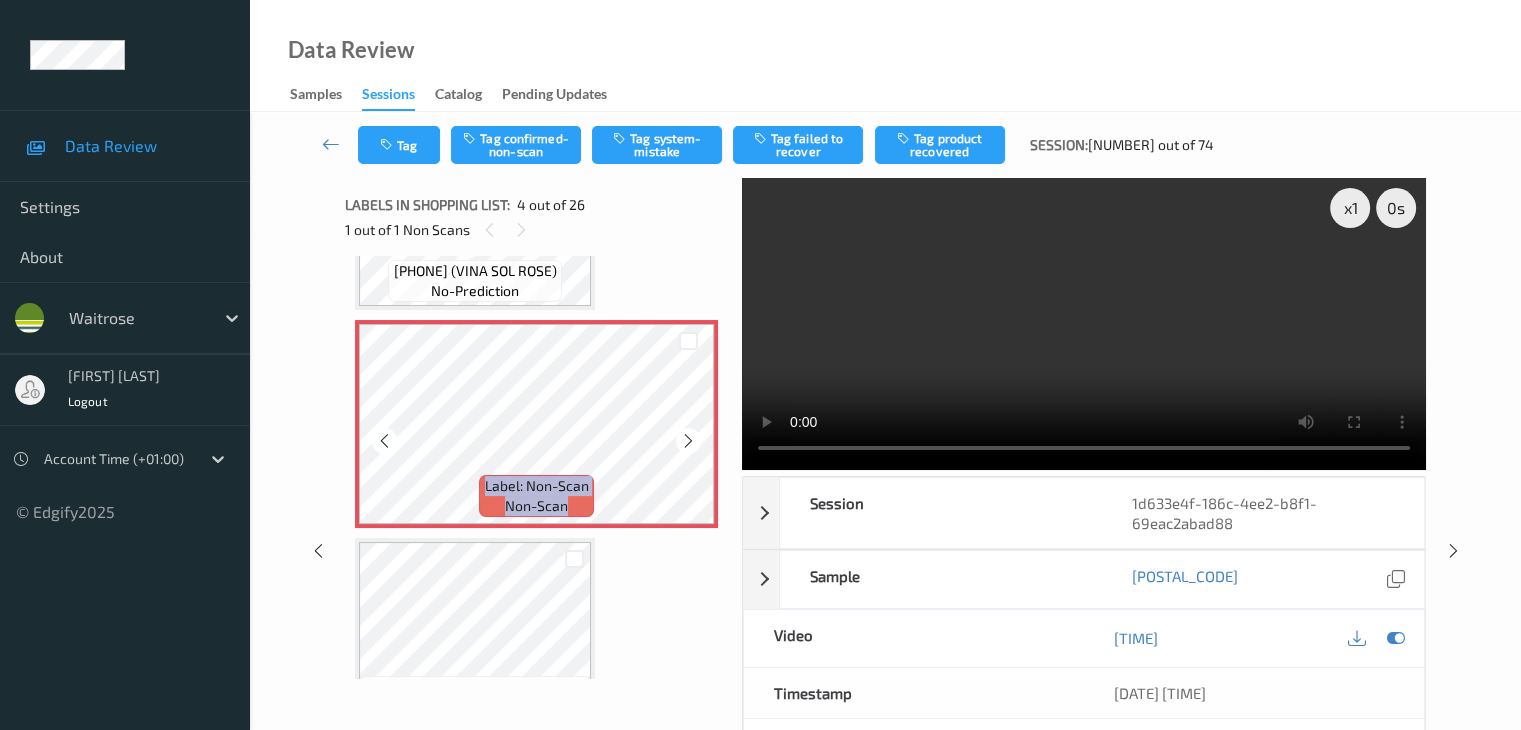 click at bounding box center (688, 441) 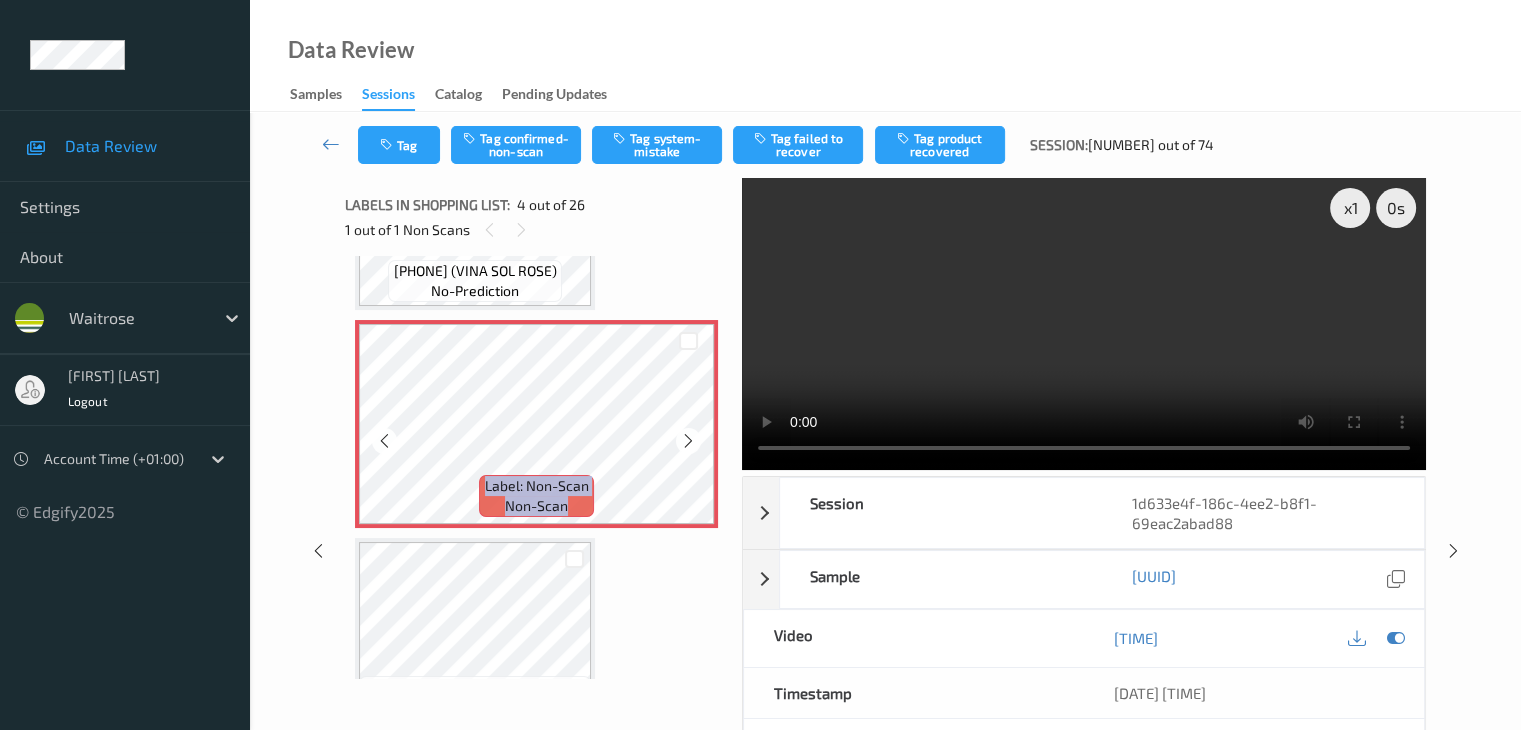 click at bounding box center (688, 441) 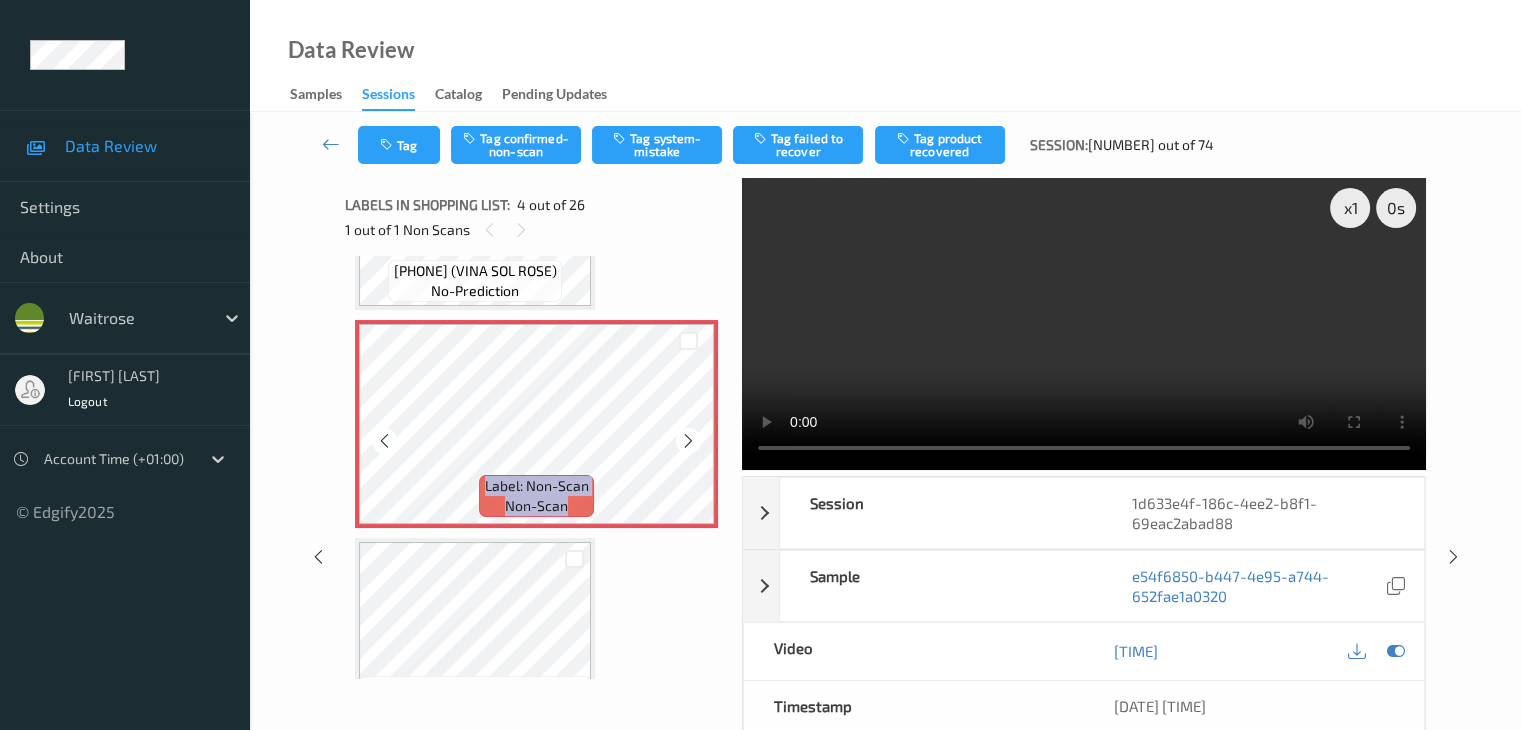 click at bounding box center (688, 441) 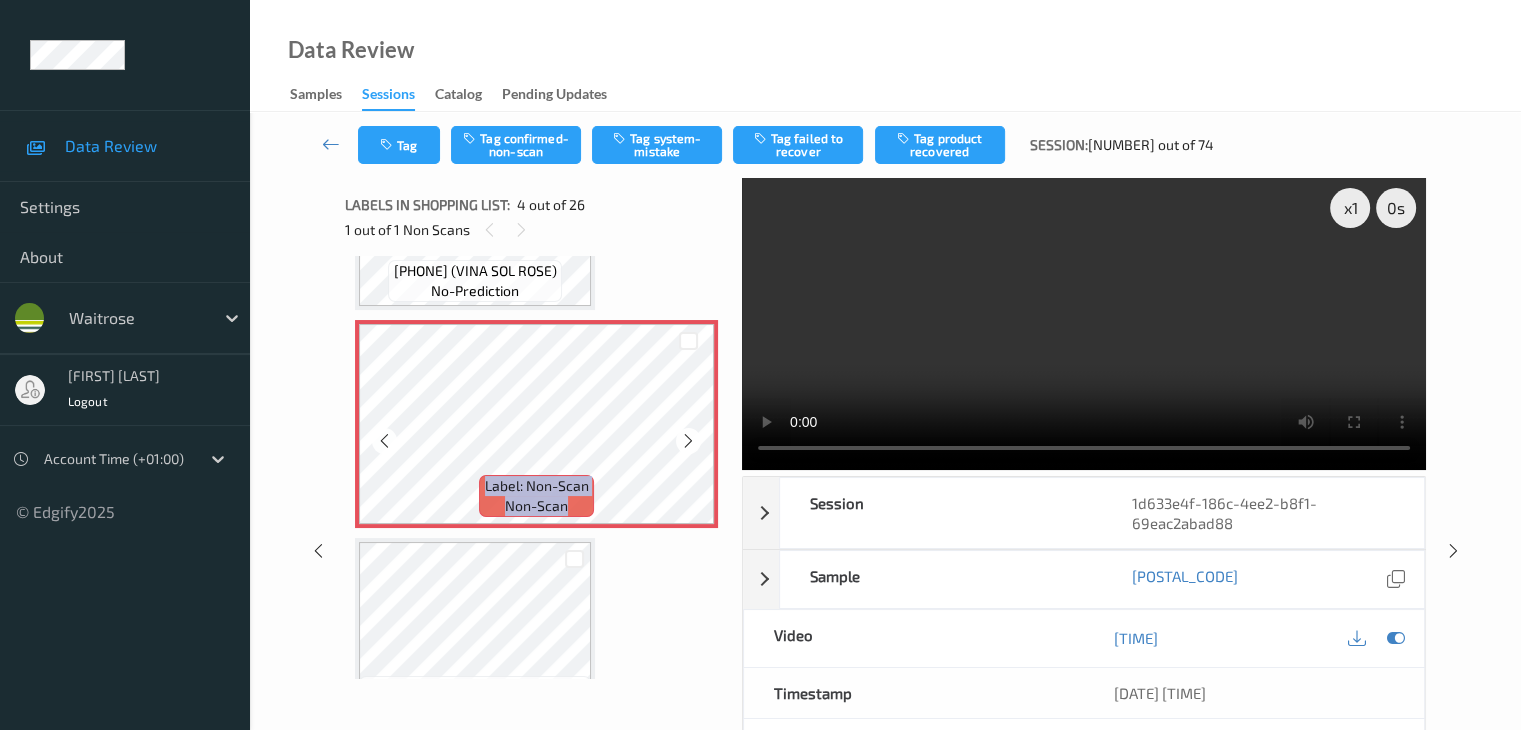 click at bounding box center [688, 441] 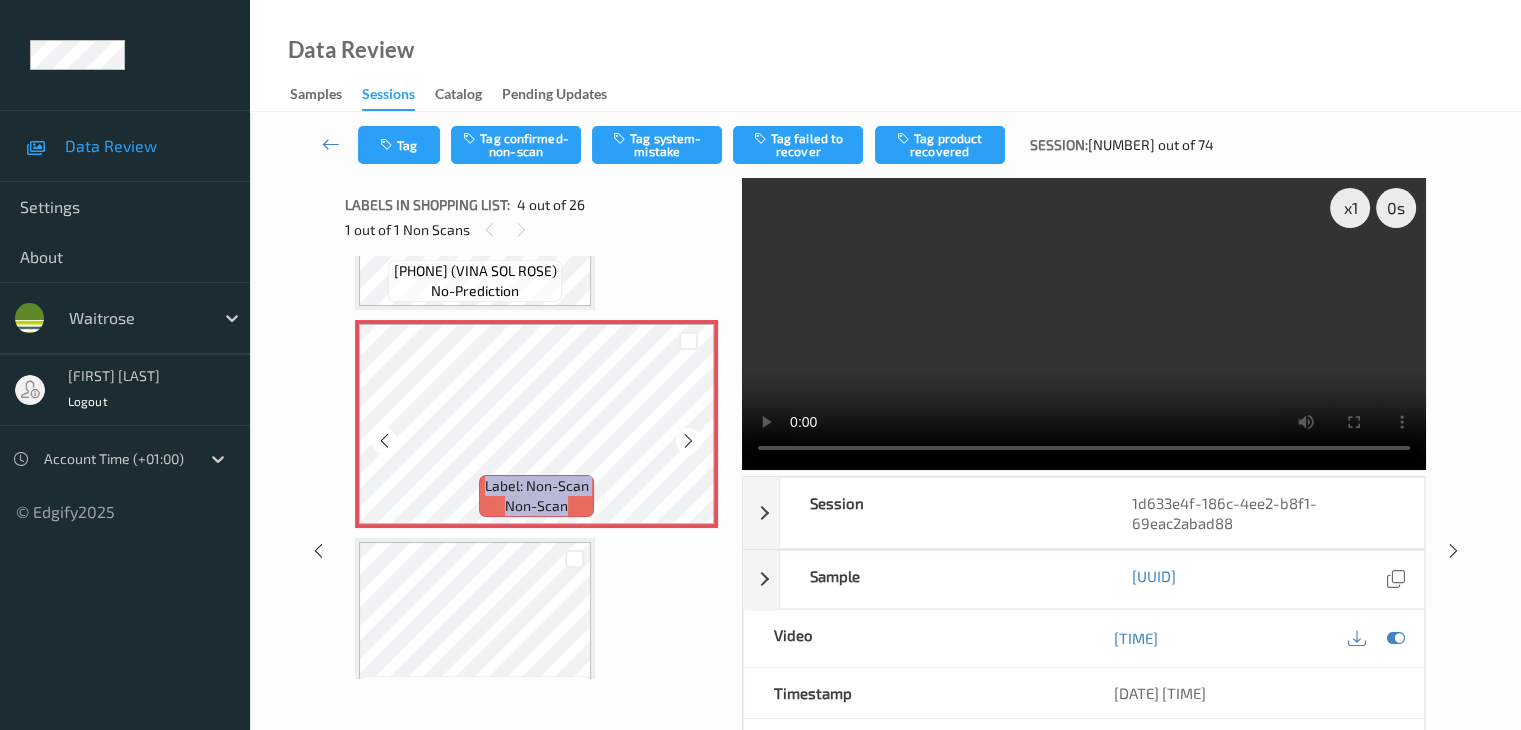 click at bounding box center [688, 441] 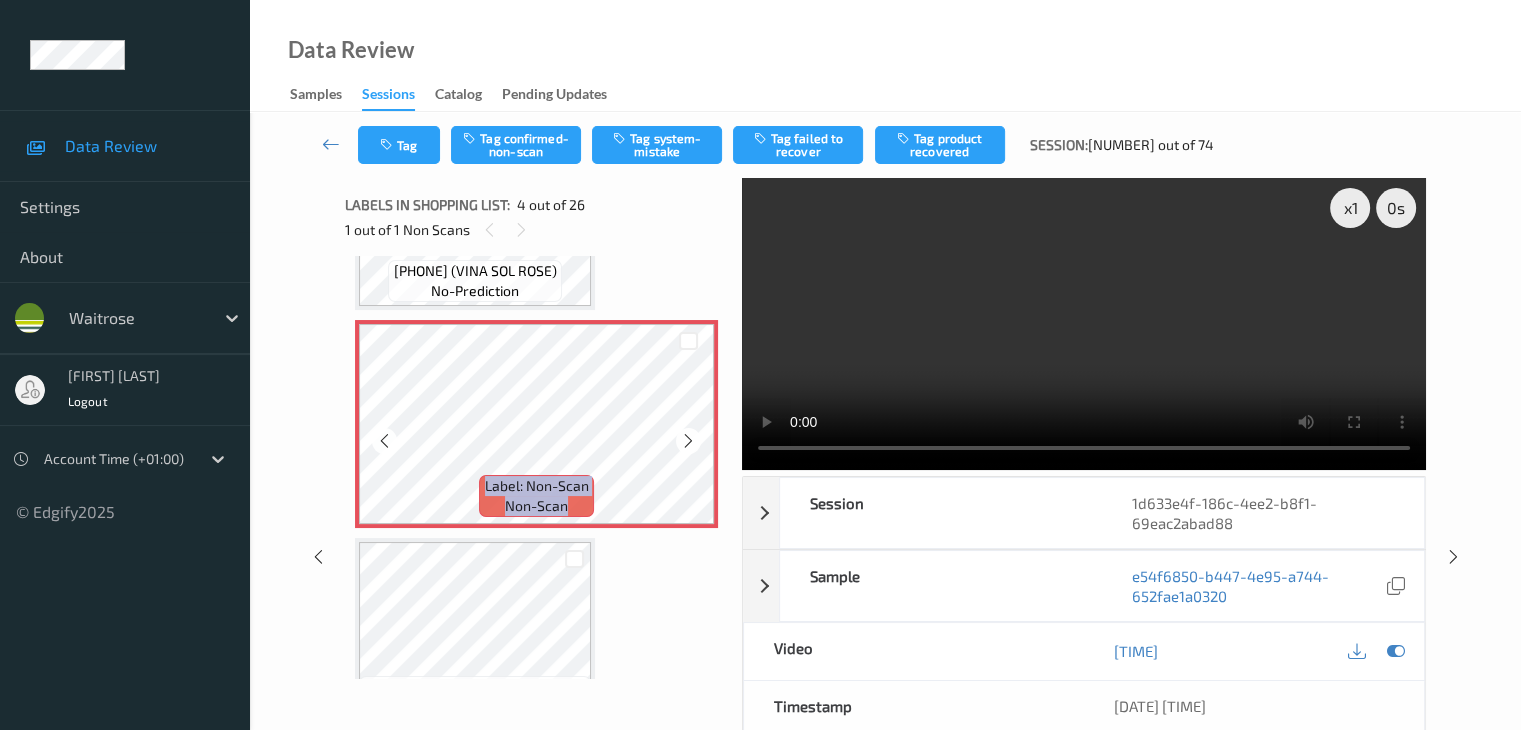 click at bounding box center (688, 441) 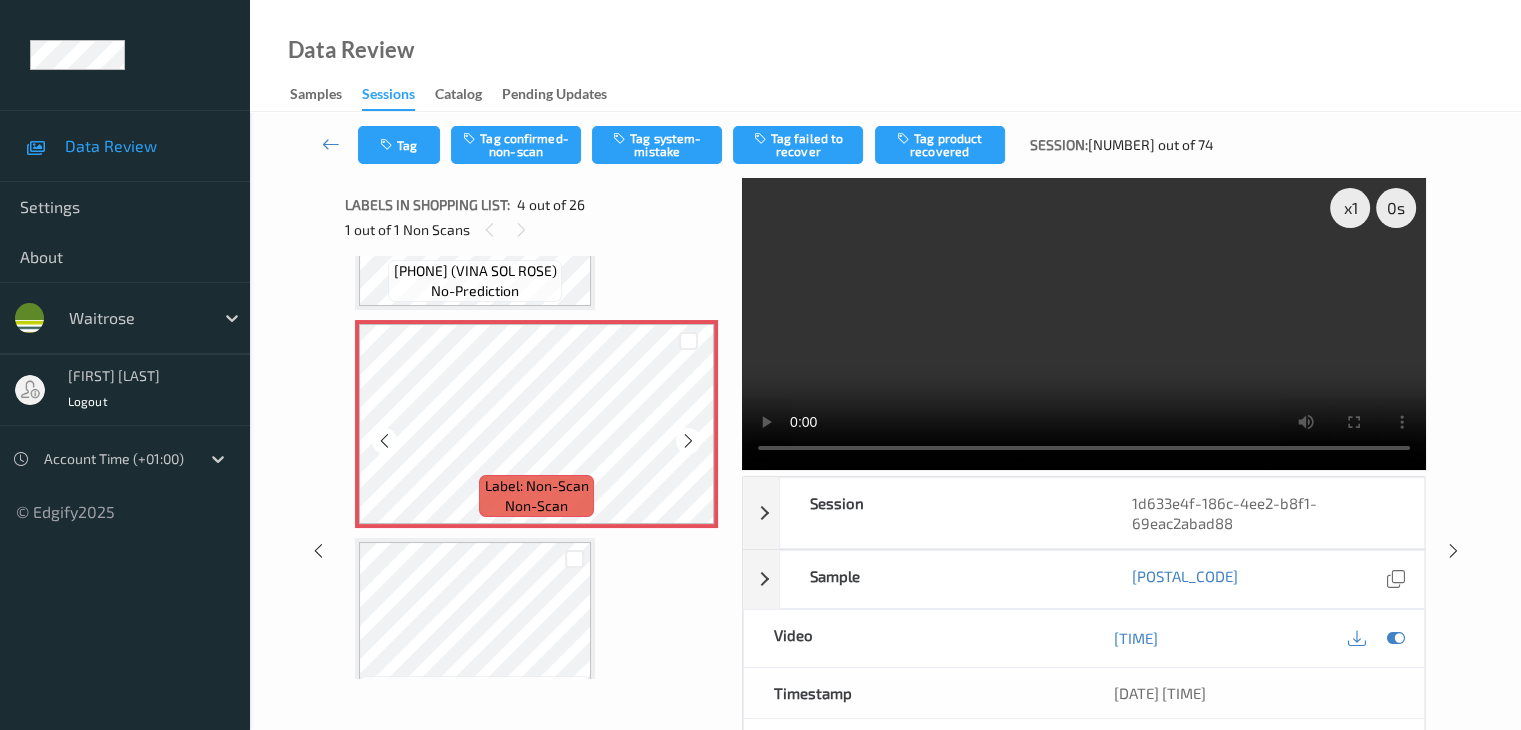 scroll, scrollTop: 500, scrollLeft: 0, axis: vertical 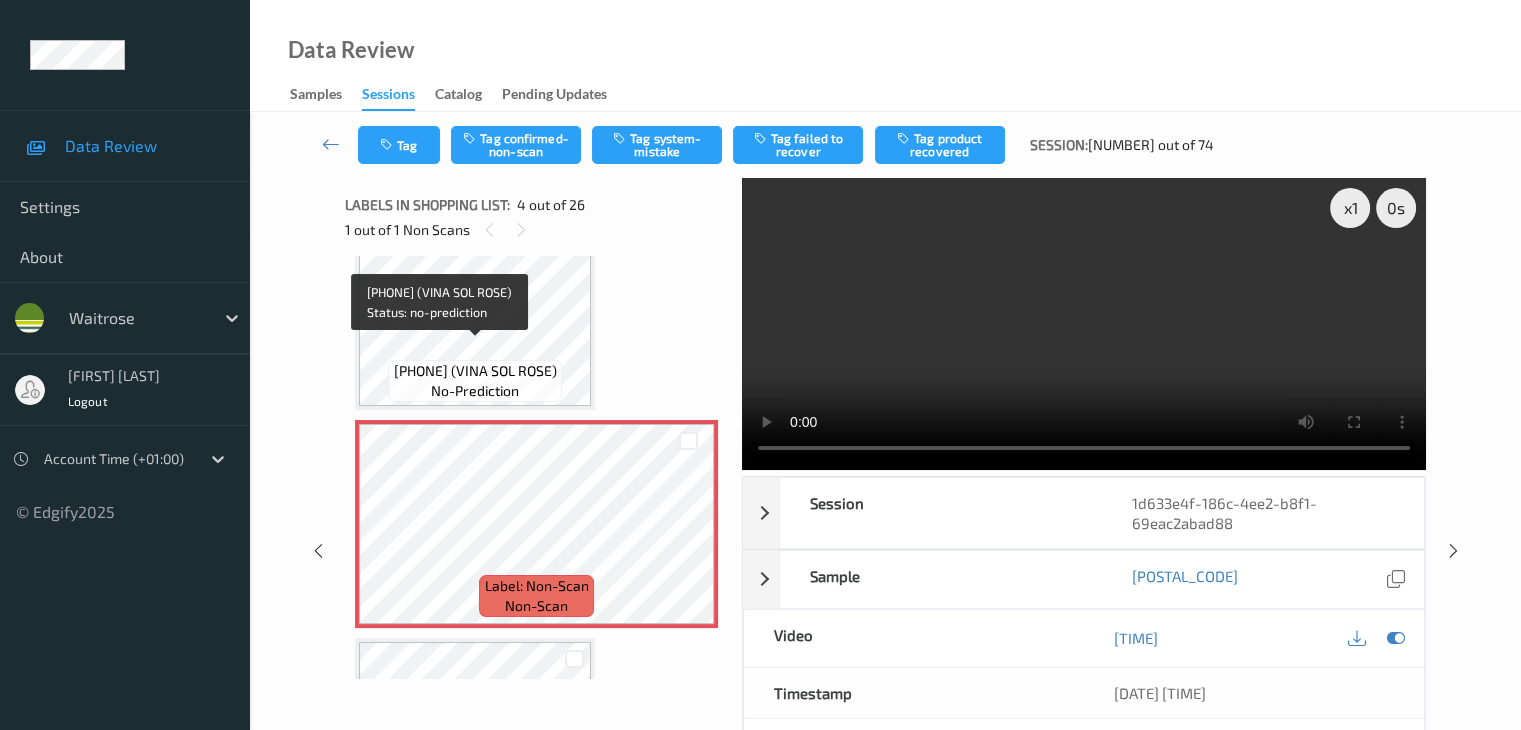 click on "Label: 8410113561701 (VINA SOL ROSE)" at bounding box center [475, 371] 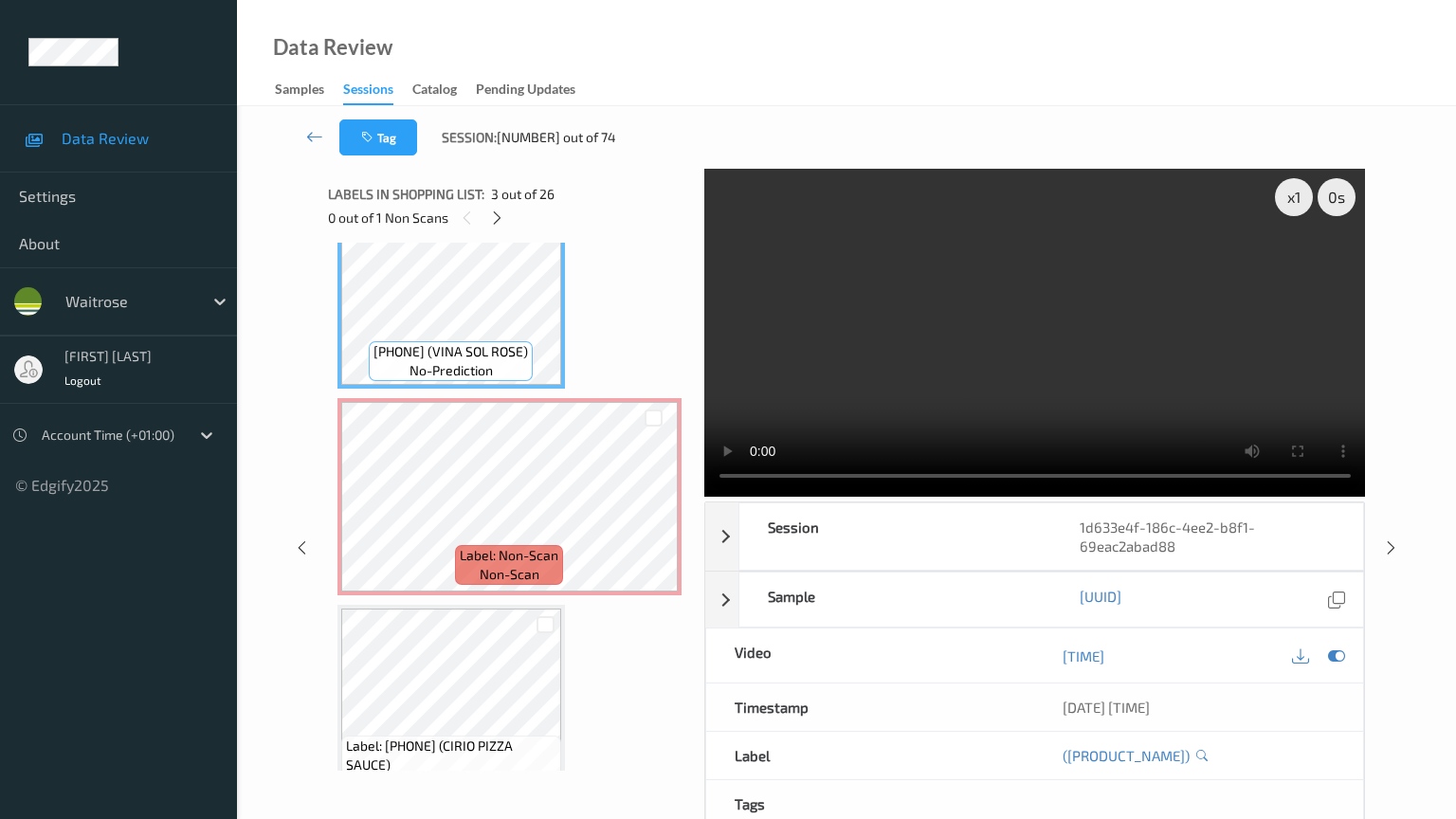 type 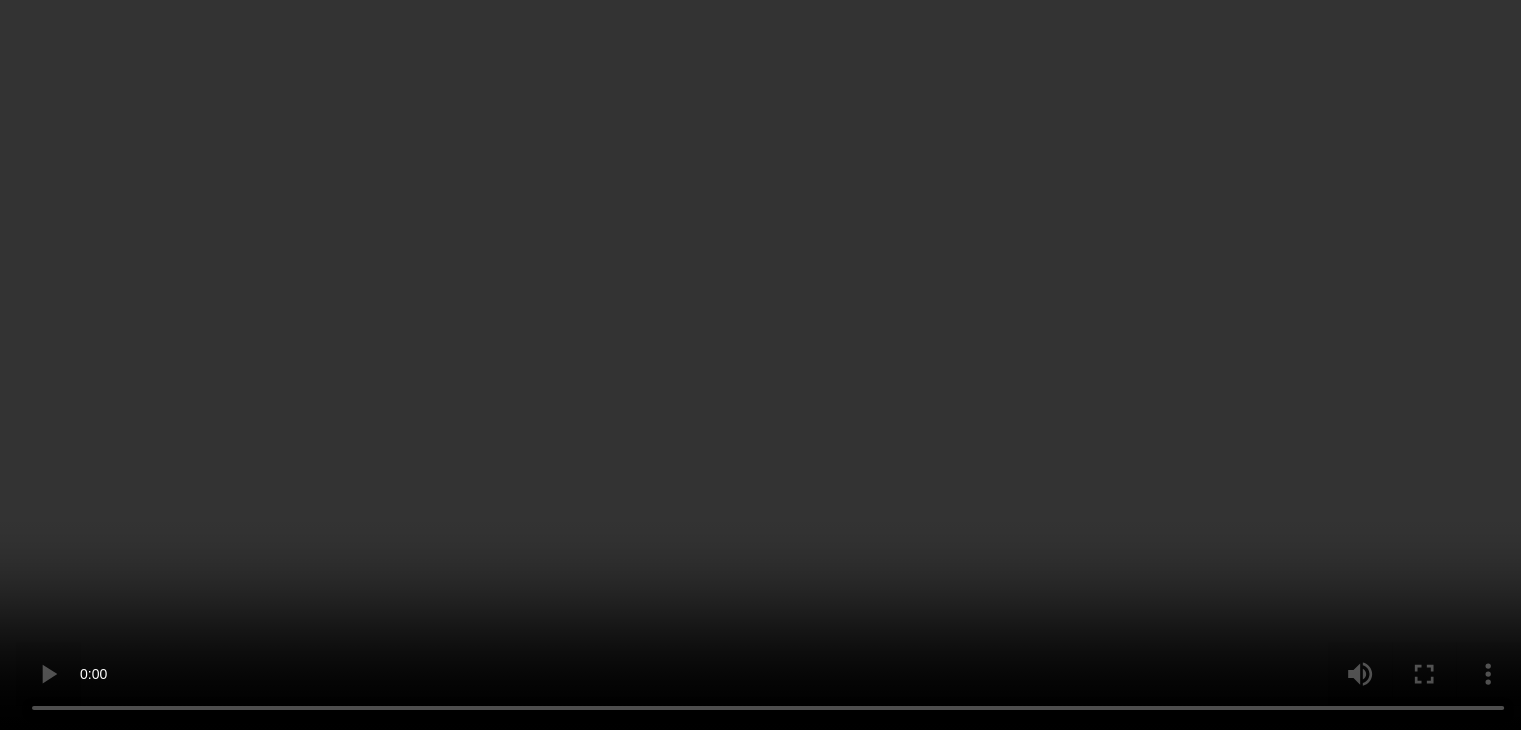 scroll, scrollTop: 500, scrollLeft: 0, axis: vertical 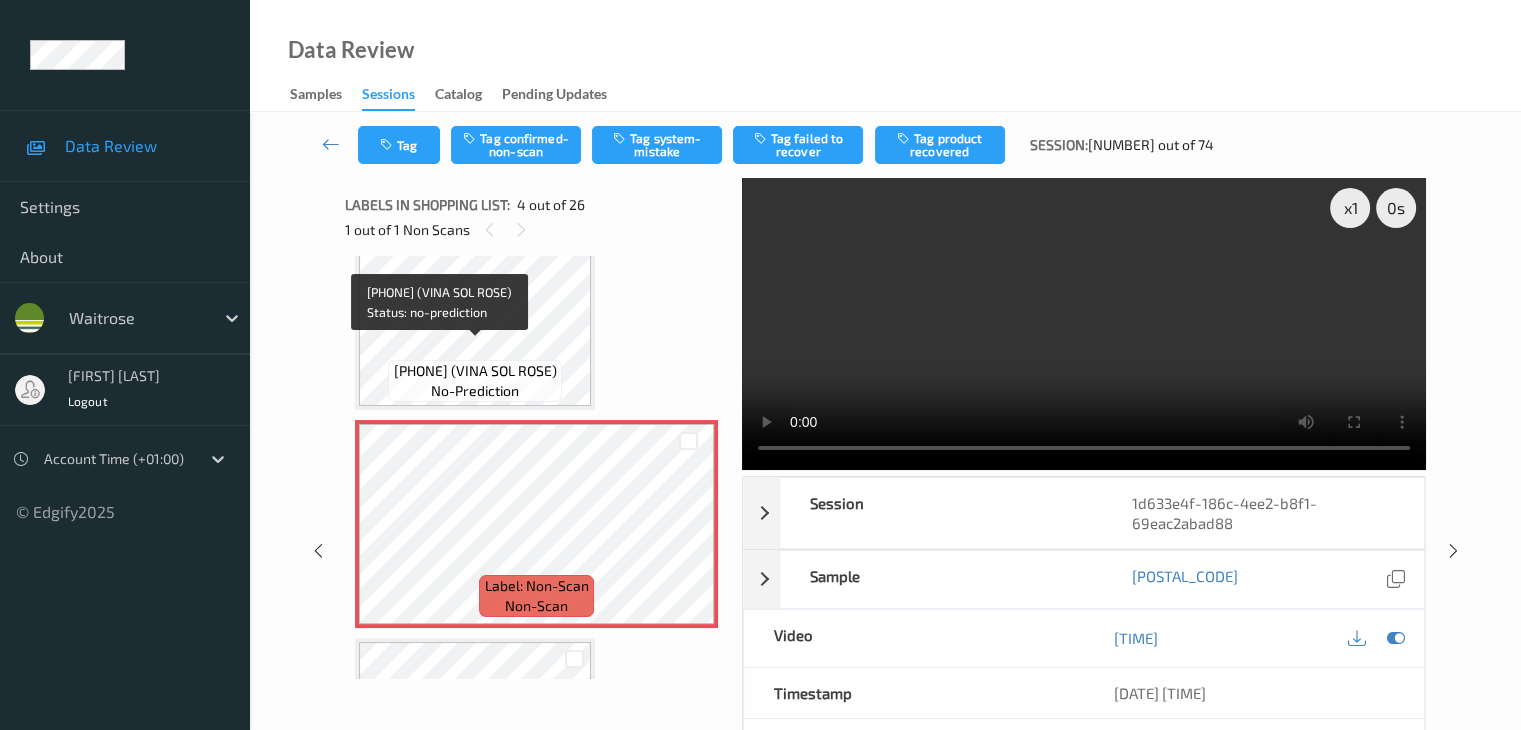 click on "Label: 8410113561701 (VINA SOL ROSE)" at bounding box center (475, 371) 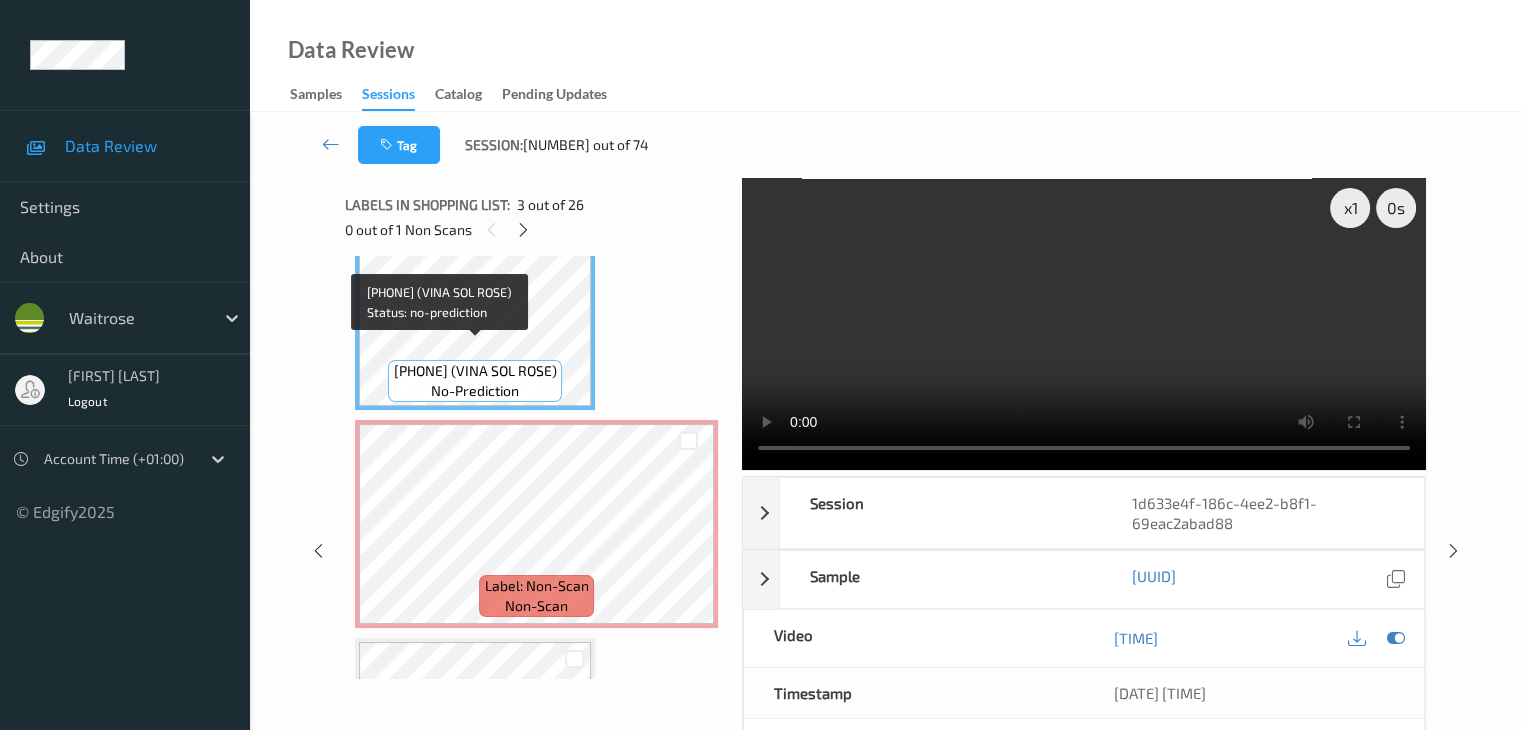 click on "Label: 8410113561701 (VINA SOL ROSE)" at bounding box center (475, 371) 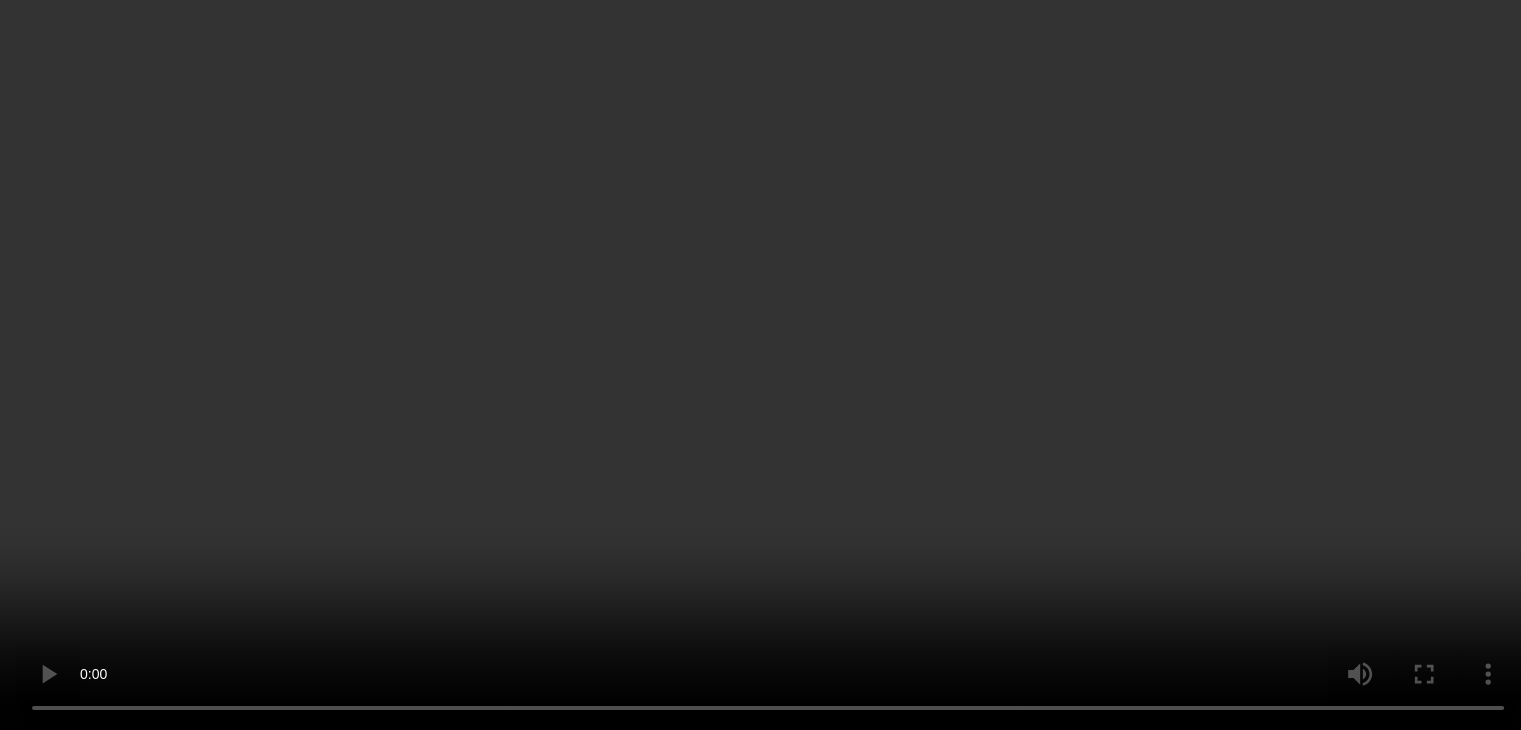 scroll, scrollTop: 500, scrollLeft: 0, axis: vertical 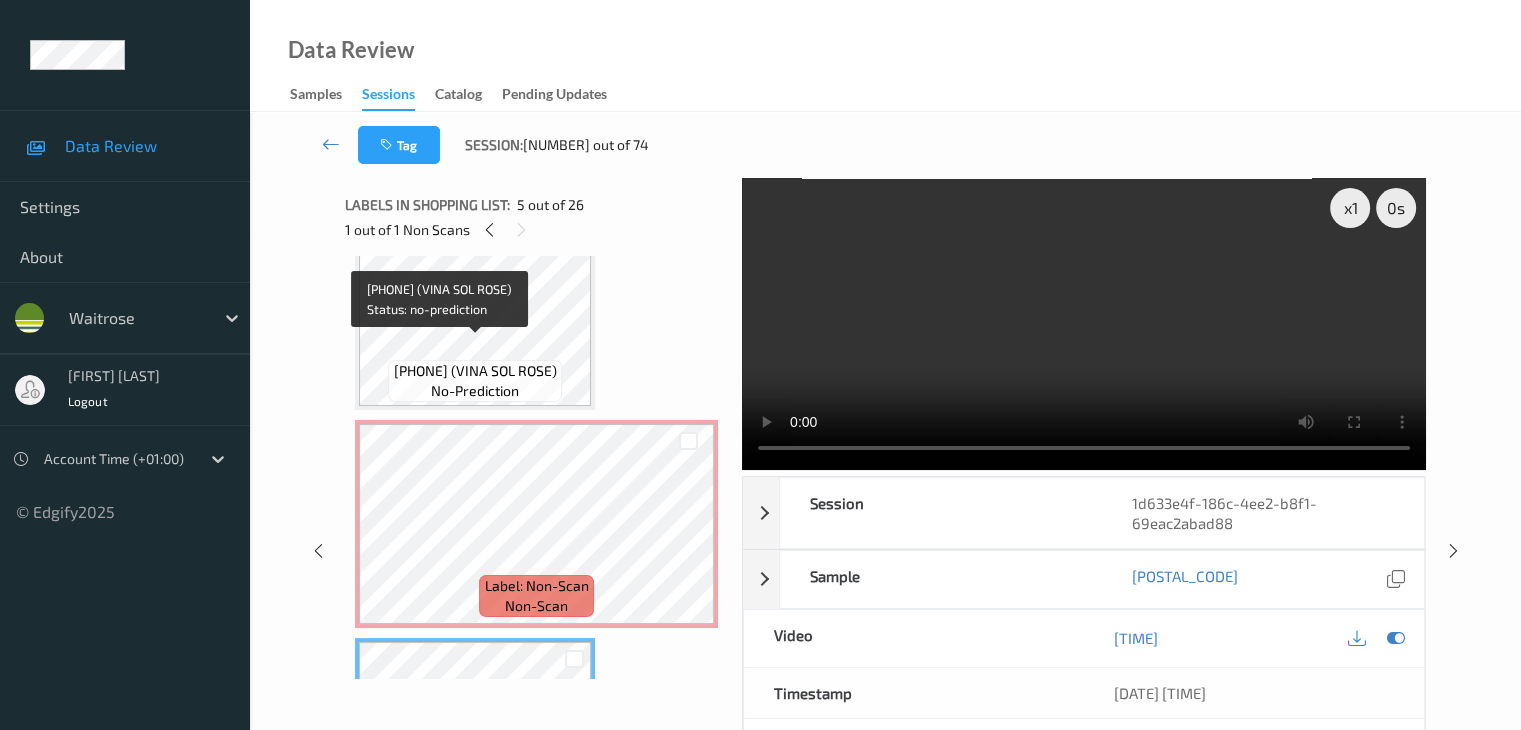 click on "Label: 8410113561701 (VINA SOL ROSE)" at bounding box center [475, 371] 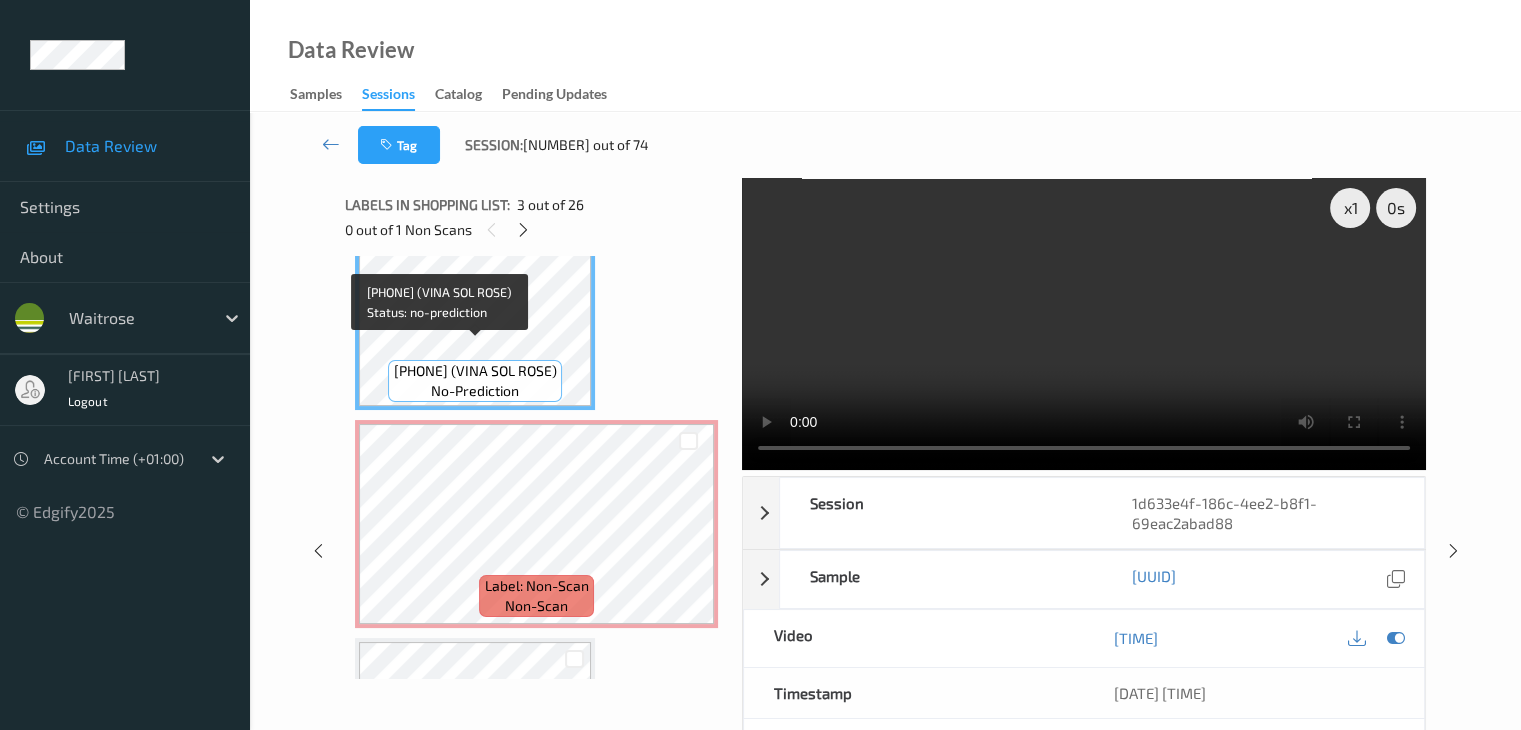 click on "Label: 8410113561701 (VINA SOL ROSE)" at bounding box center [475, 371] 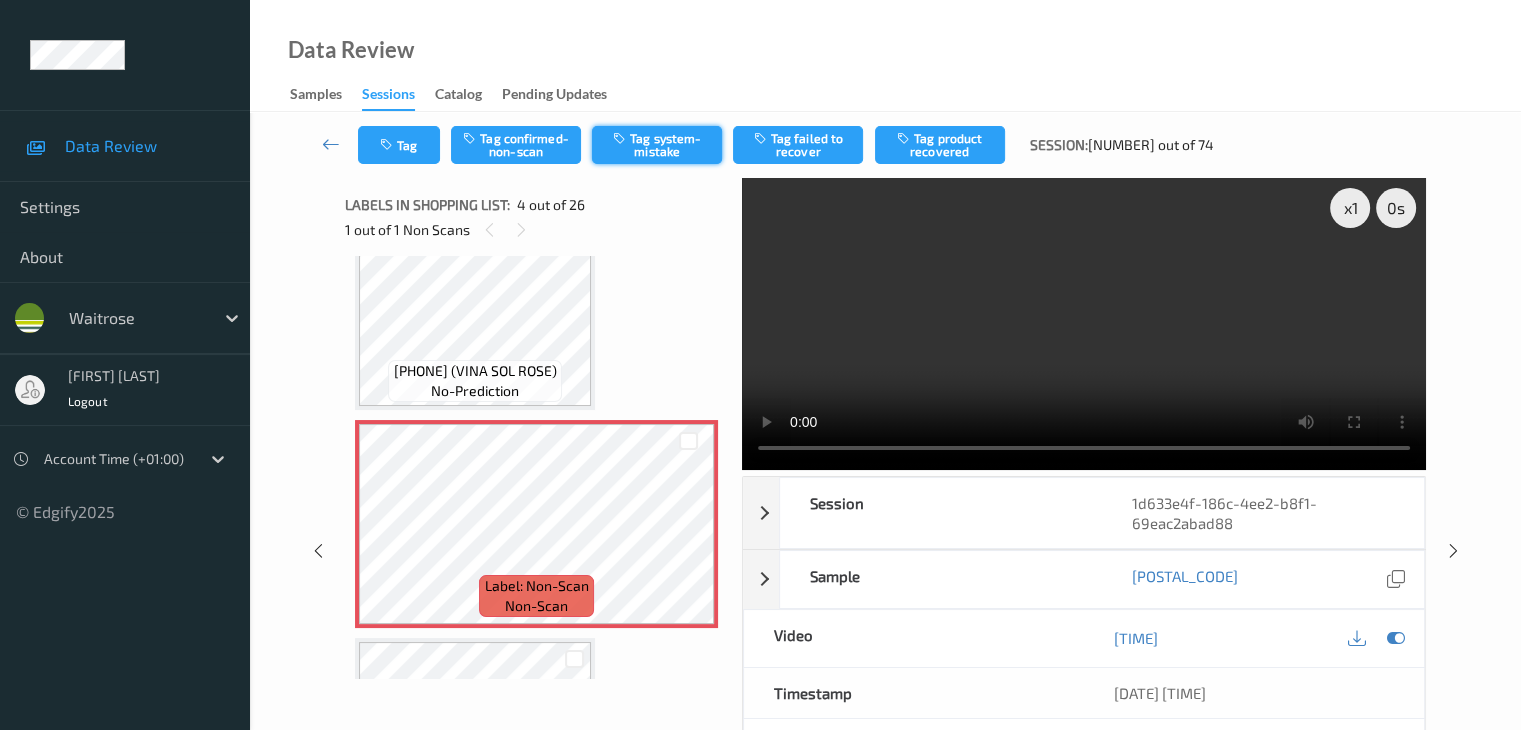 click on "Tag   system-mistake" at bounding box center (657, 145) 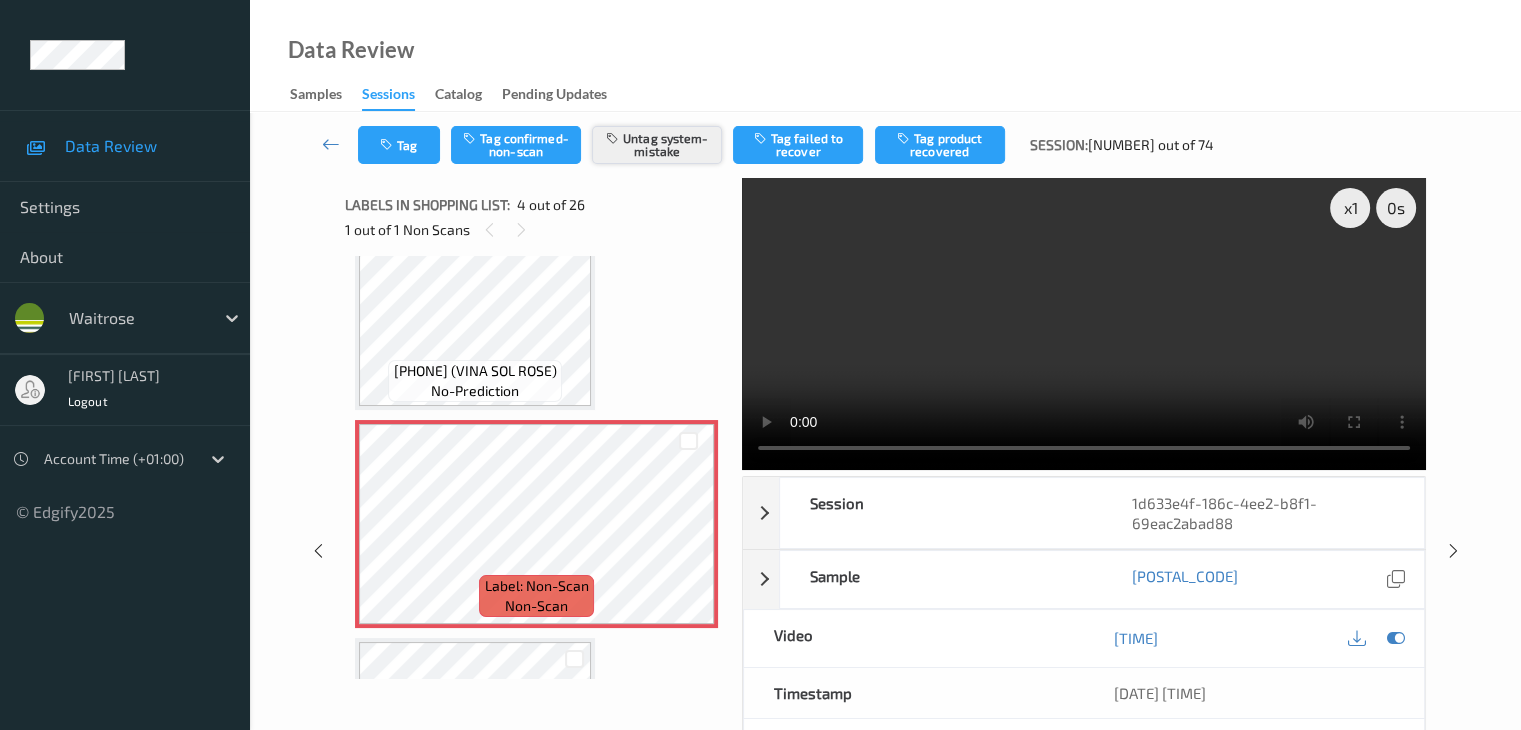 click on "Untag   system-mistake" at bounding box center (657, 145) 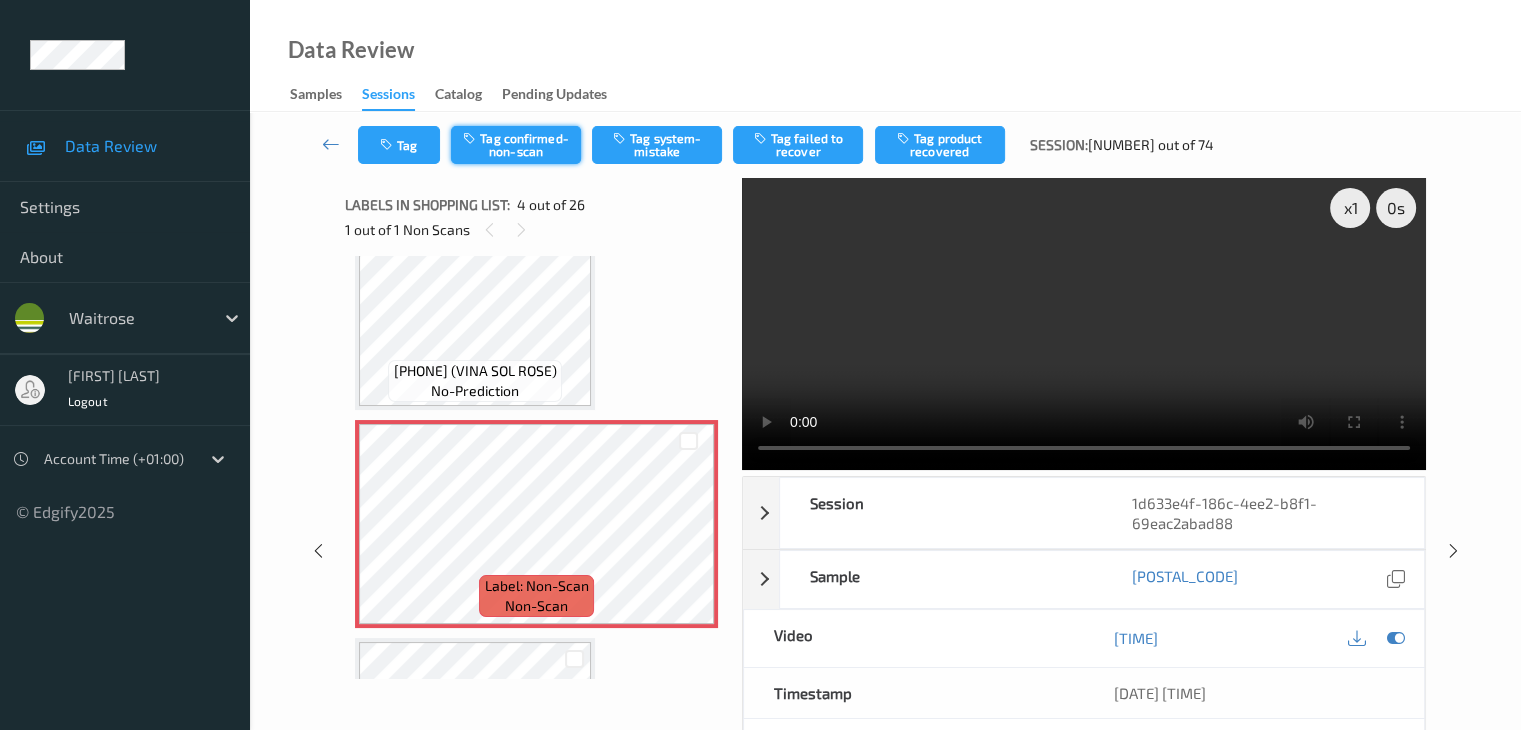 click on "Tag   confirmed-non-scan" at bounding box center (516, 145) 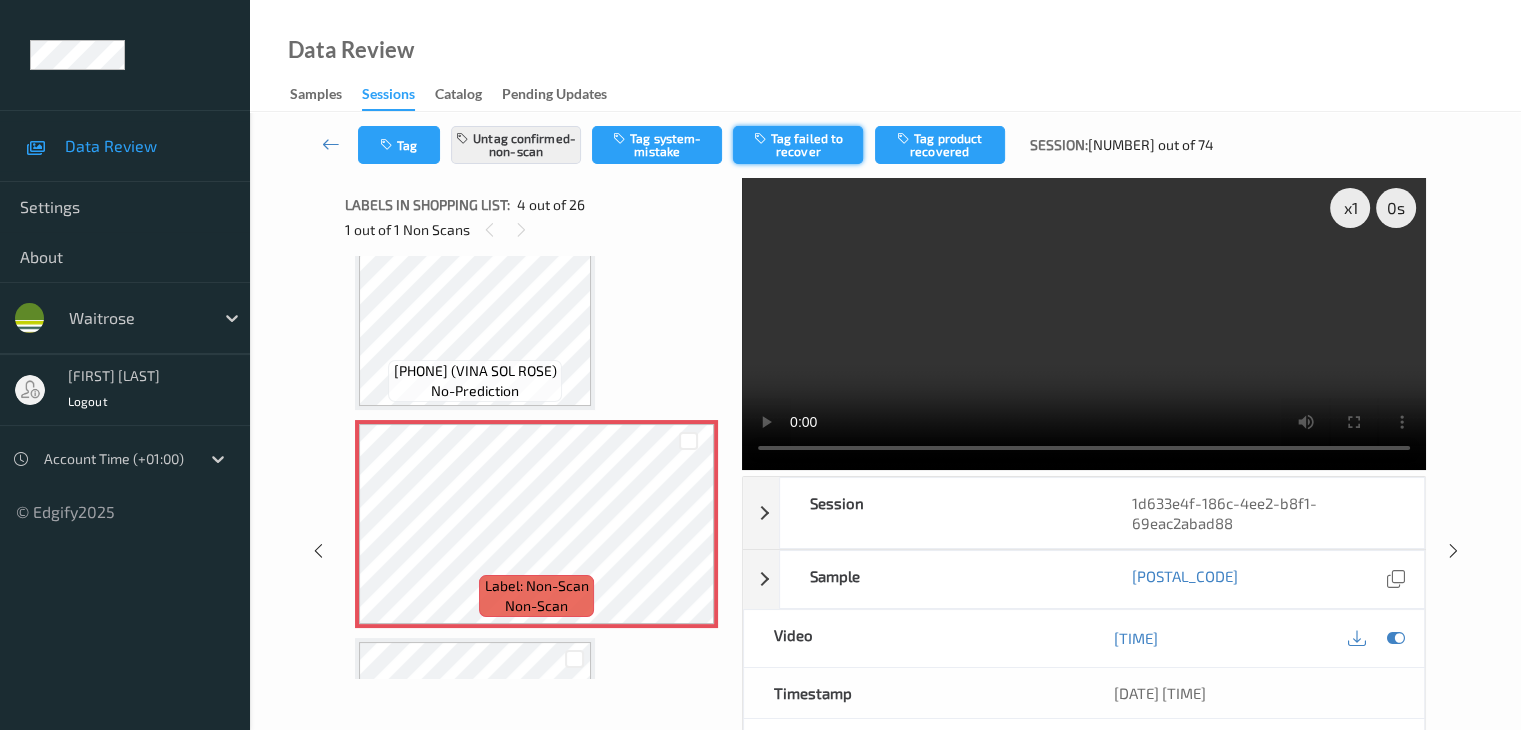 click on "Tag   failed to recover" at bounding box center [798, 145] 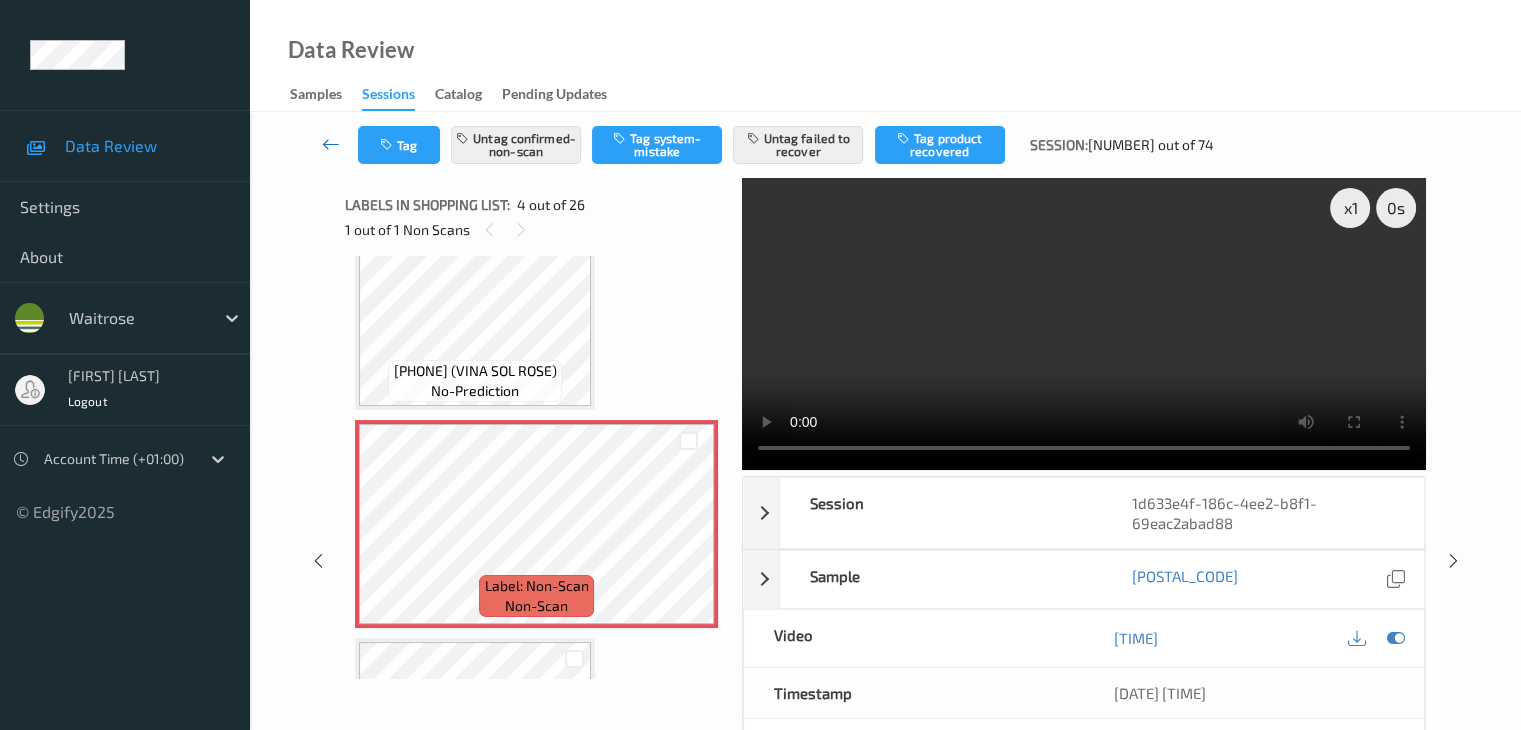 click at bounding box center (331, 145) 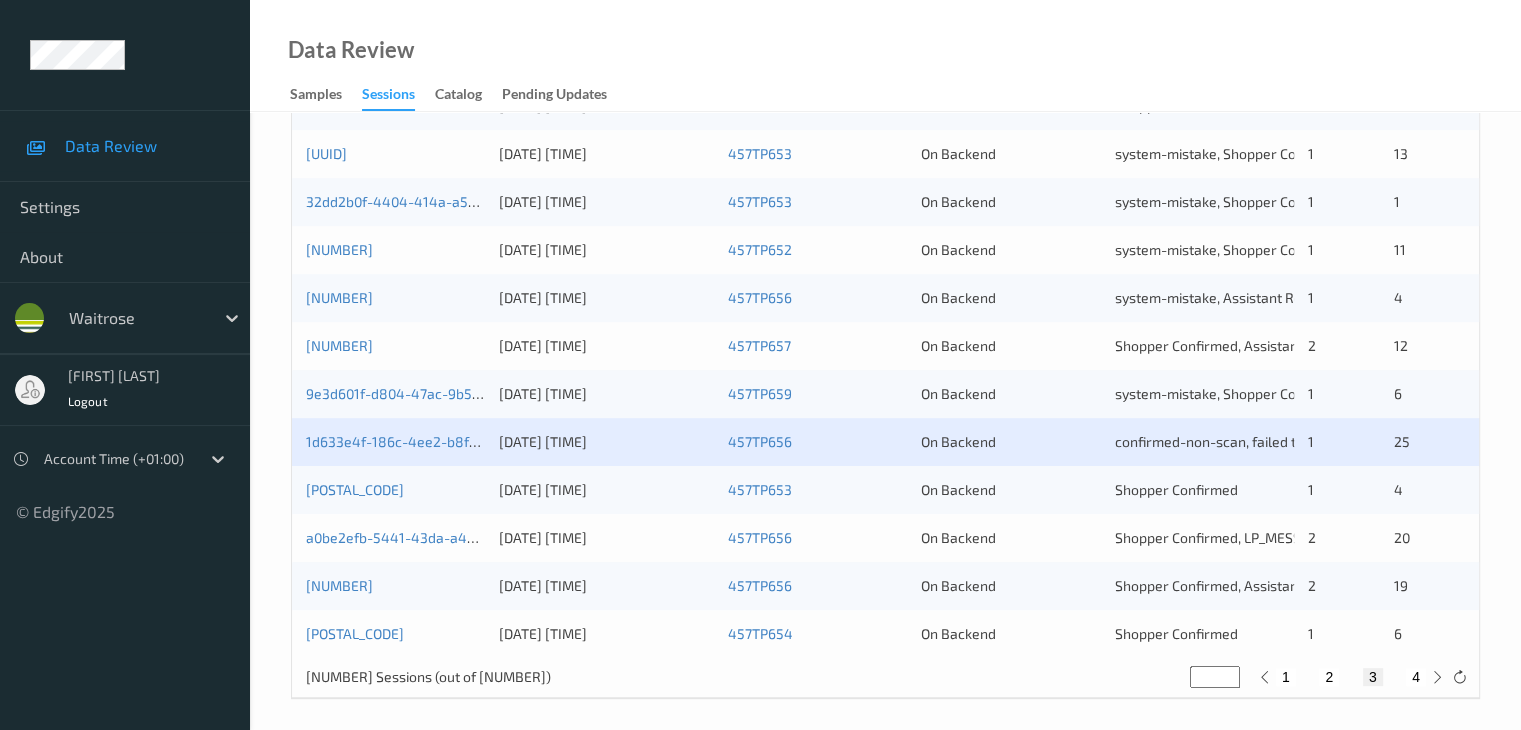 scroll, scrollTop: 932, scrollLeft: 0, axis: vertical 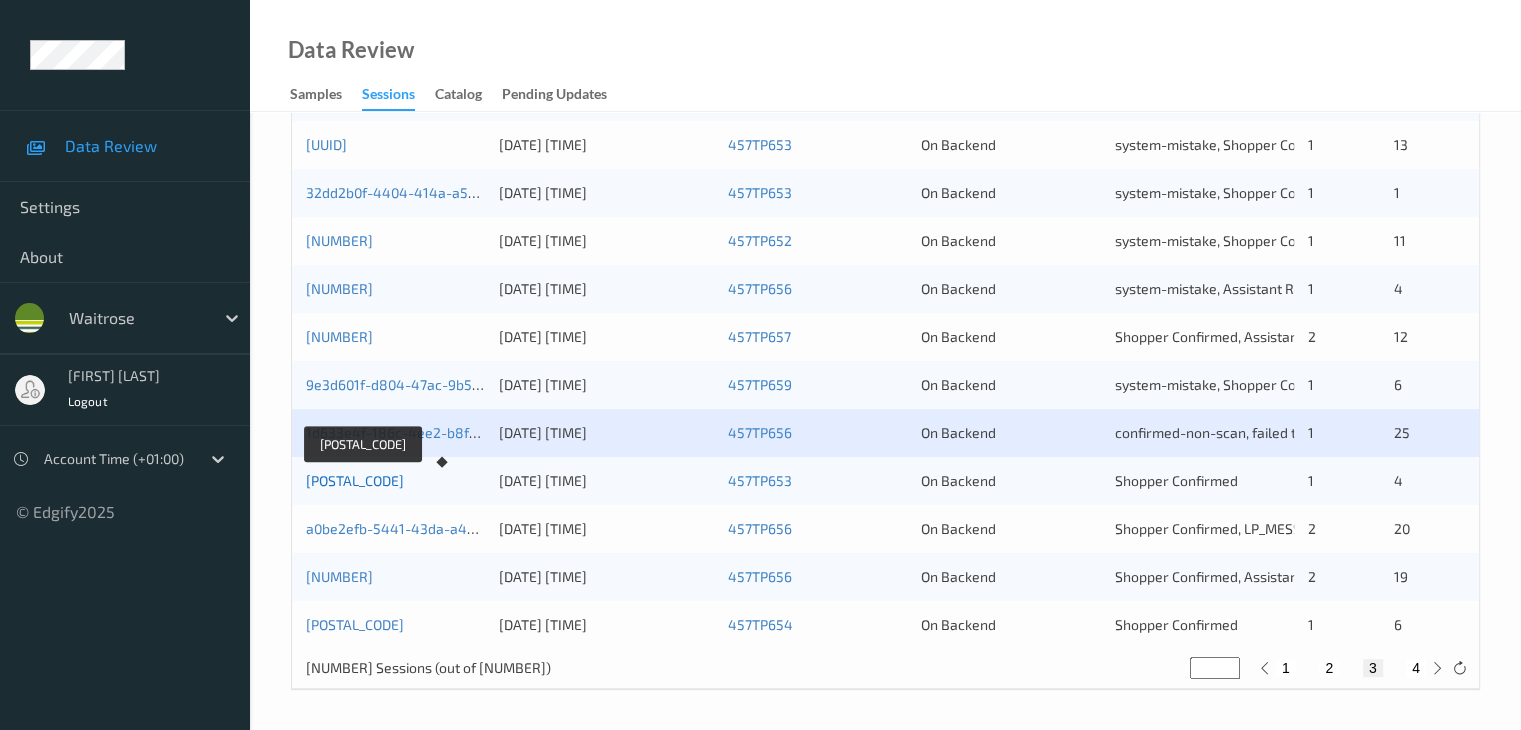 click on "8652b81d-e76b-44f3-bfec-2ea0e308d744" at bounding box center [355, 480] 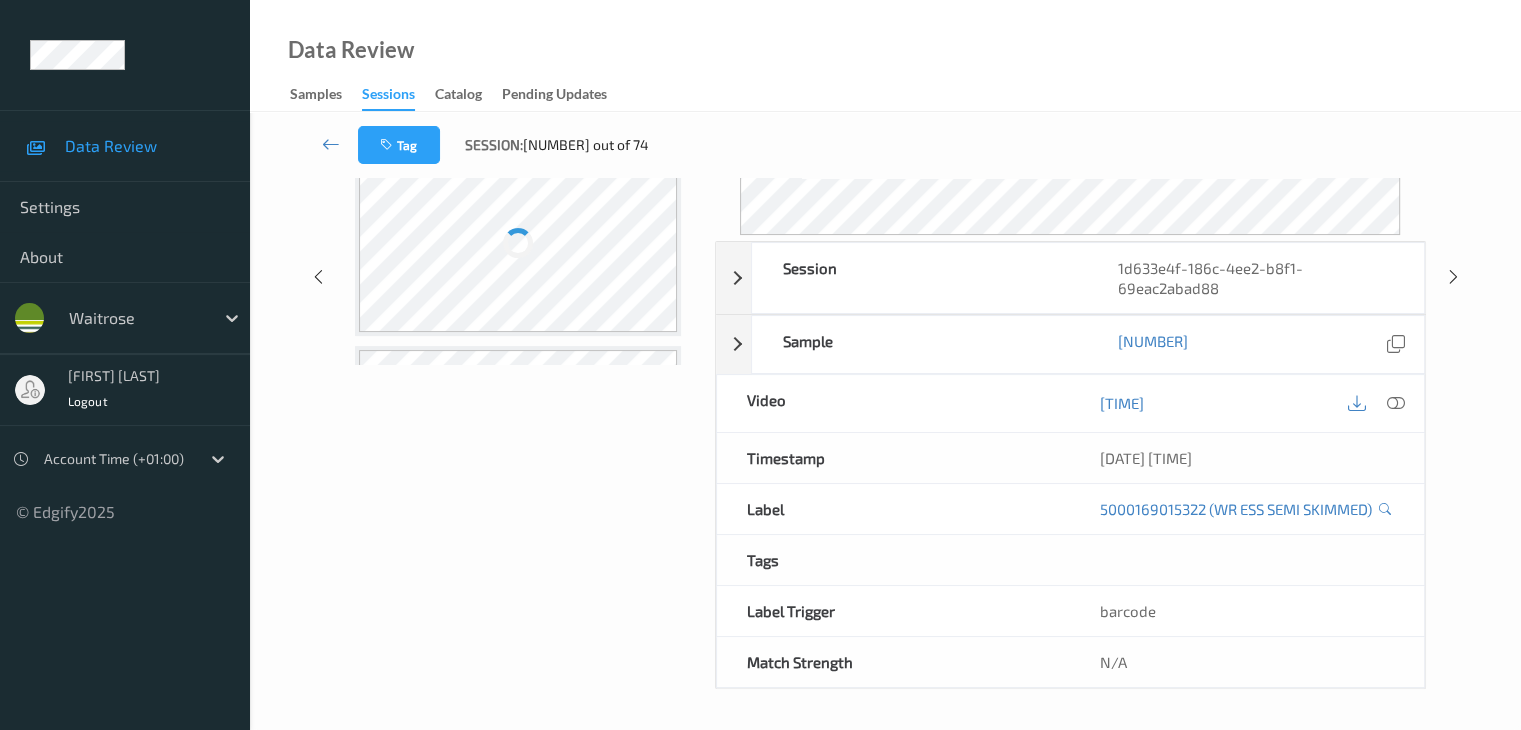 scroll, scrollTop: 0, scrollLeft: 0, axis: both 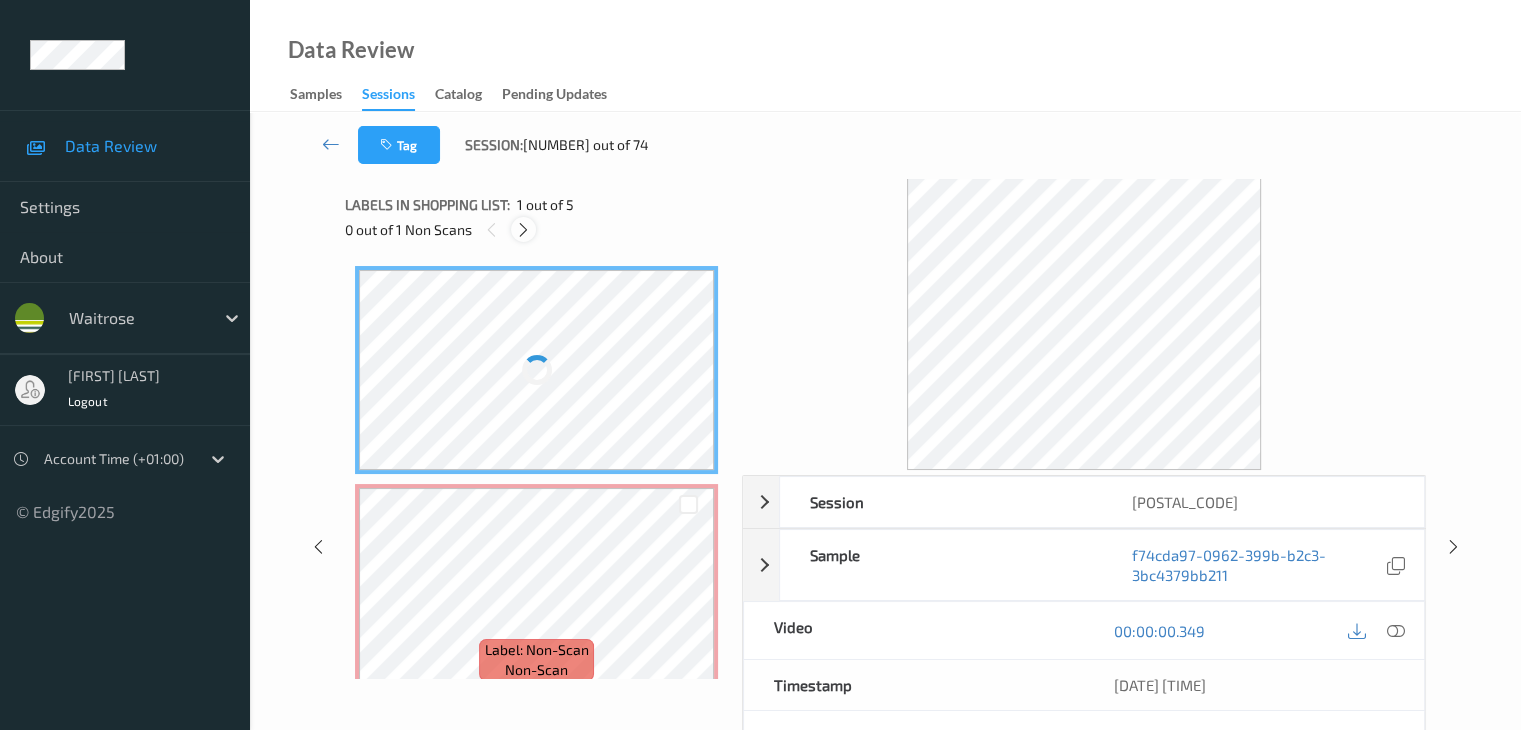 click at bounding box center [523, 230] 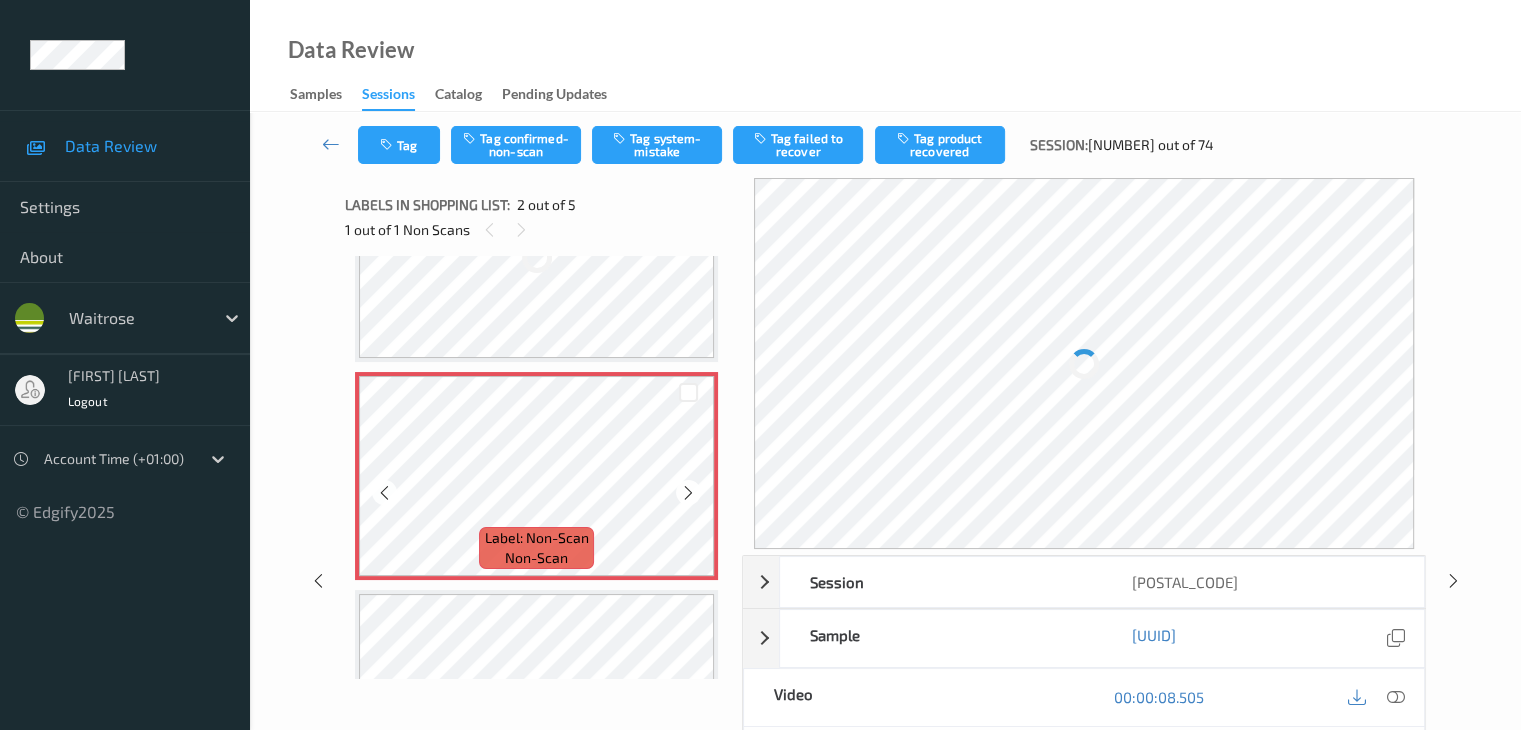 scroll, scrollTop: 110, scrollLeft: 0, axis: vertical 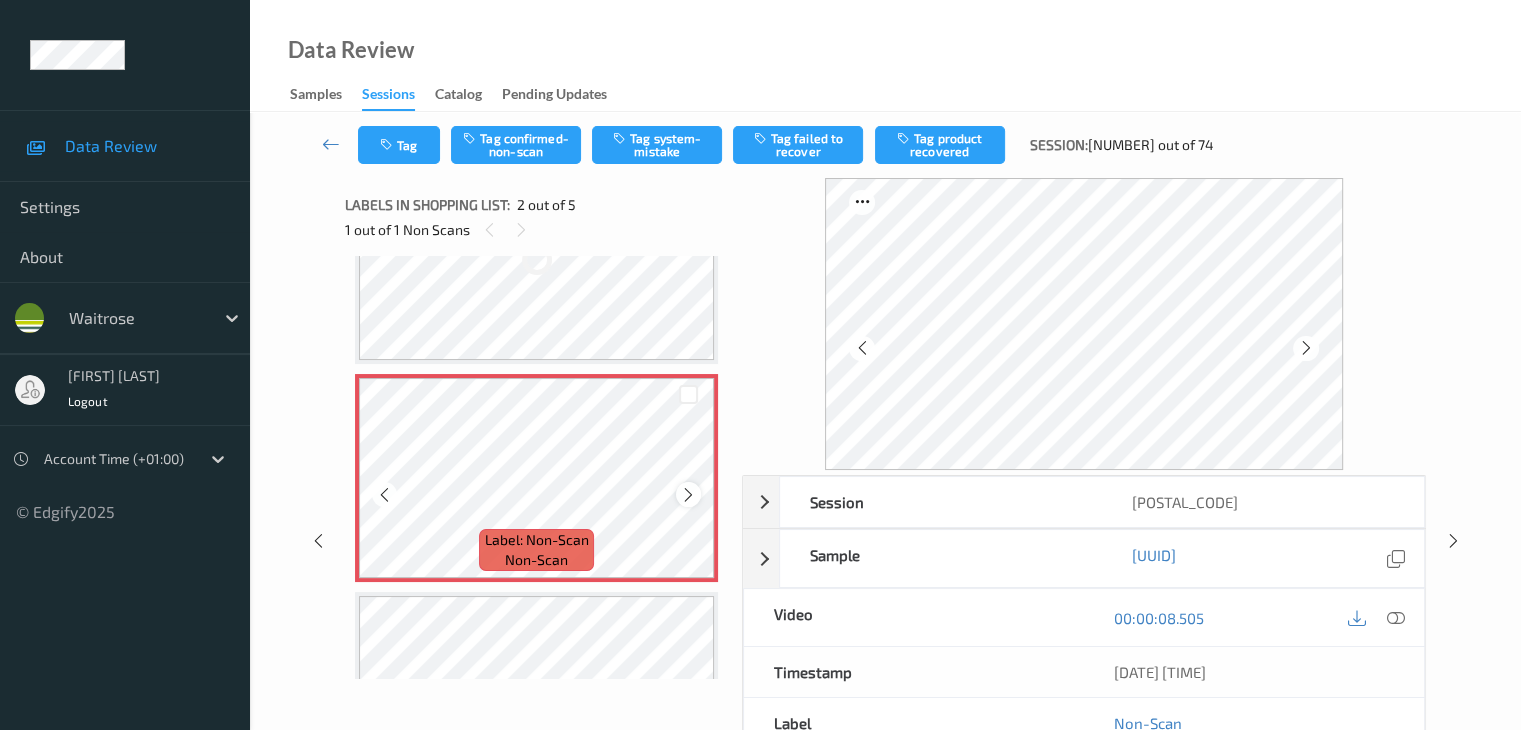 click at bounding box center (688, 495) 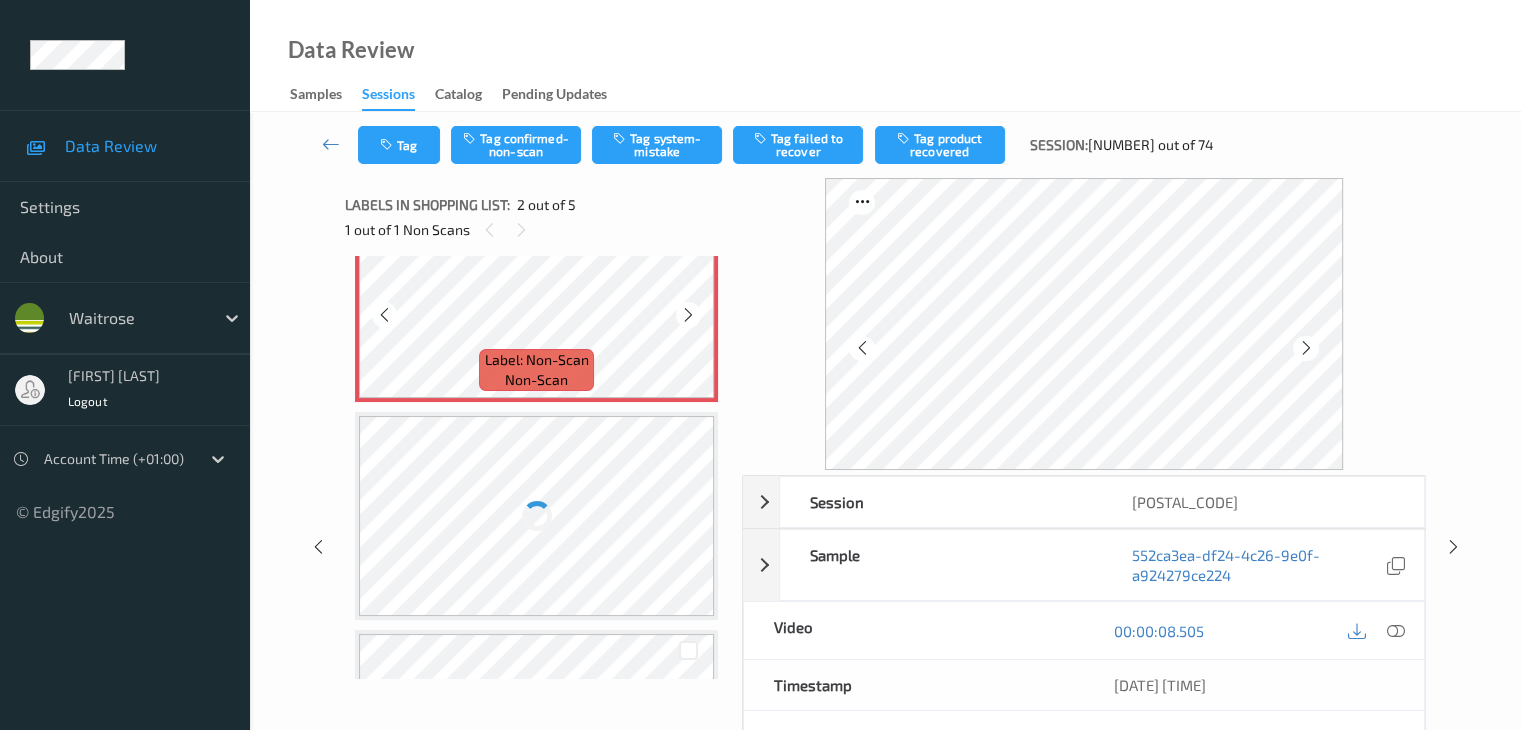 scroll, scrollTop: 92, scrollLeft: 0, axis: vertical 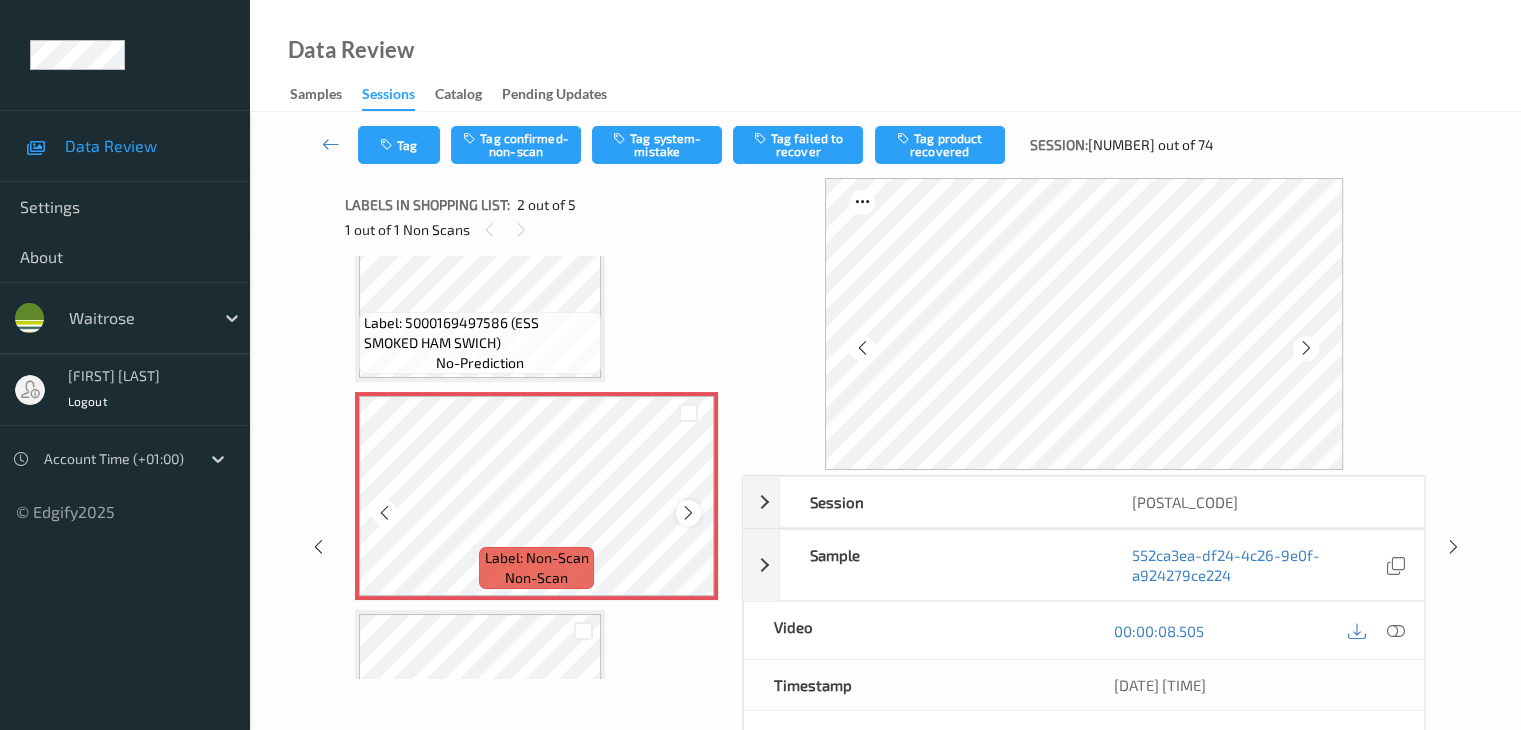 click at bounding box center (688, 513) 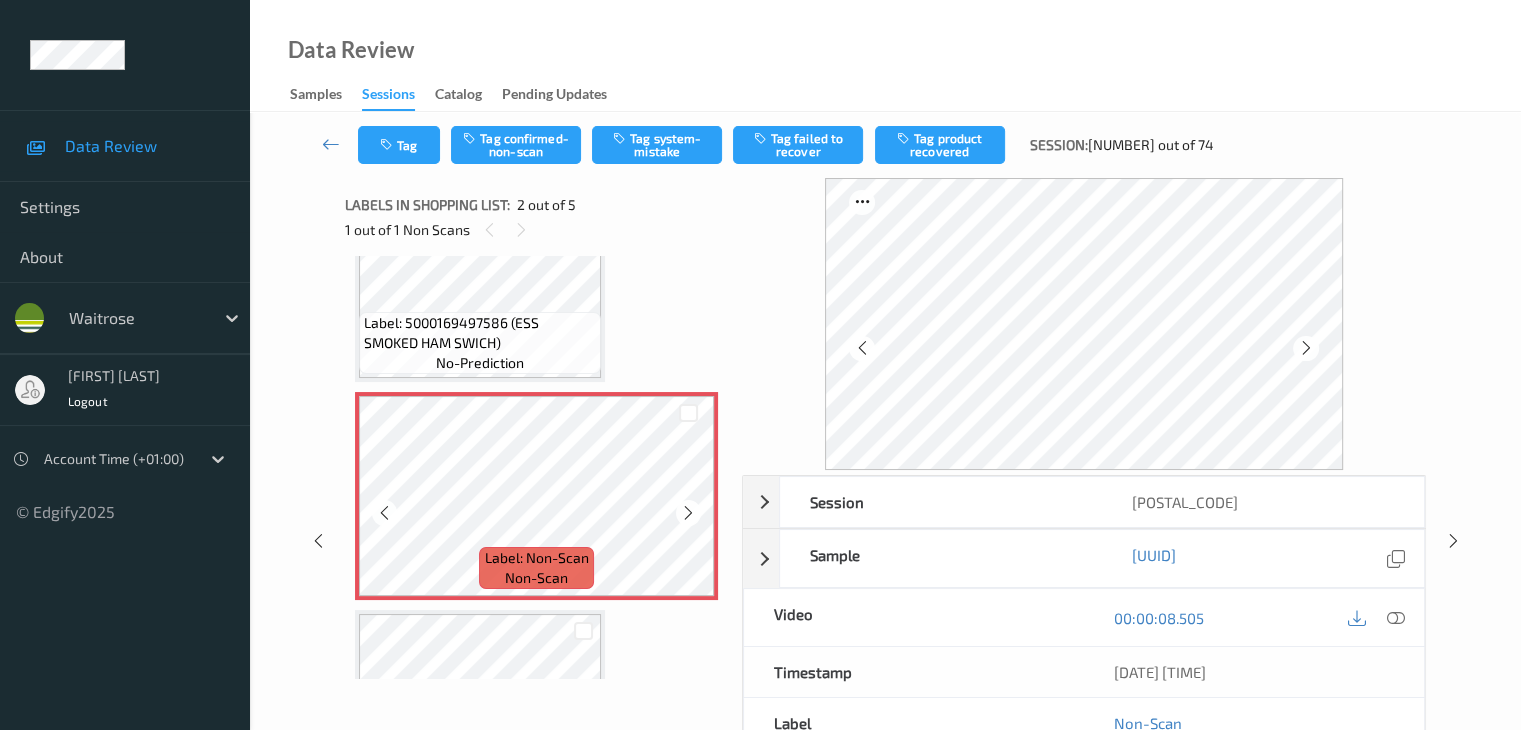 click at bounding box center [688, 513] 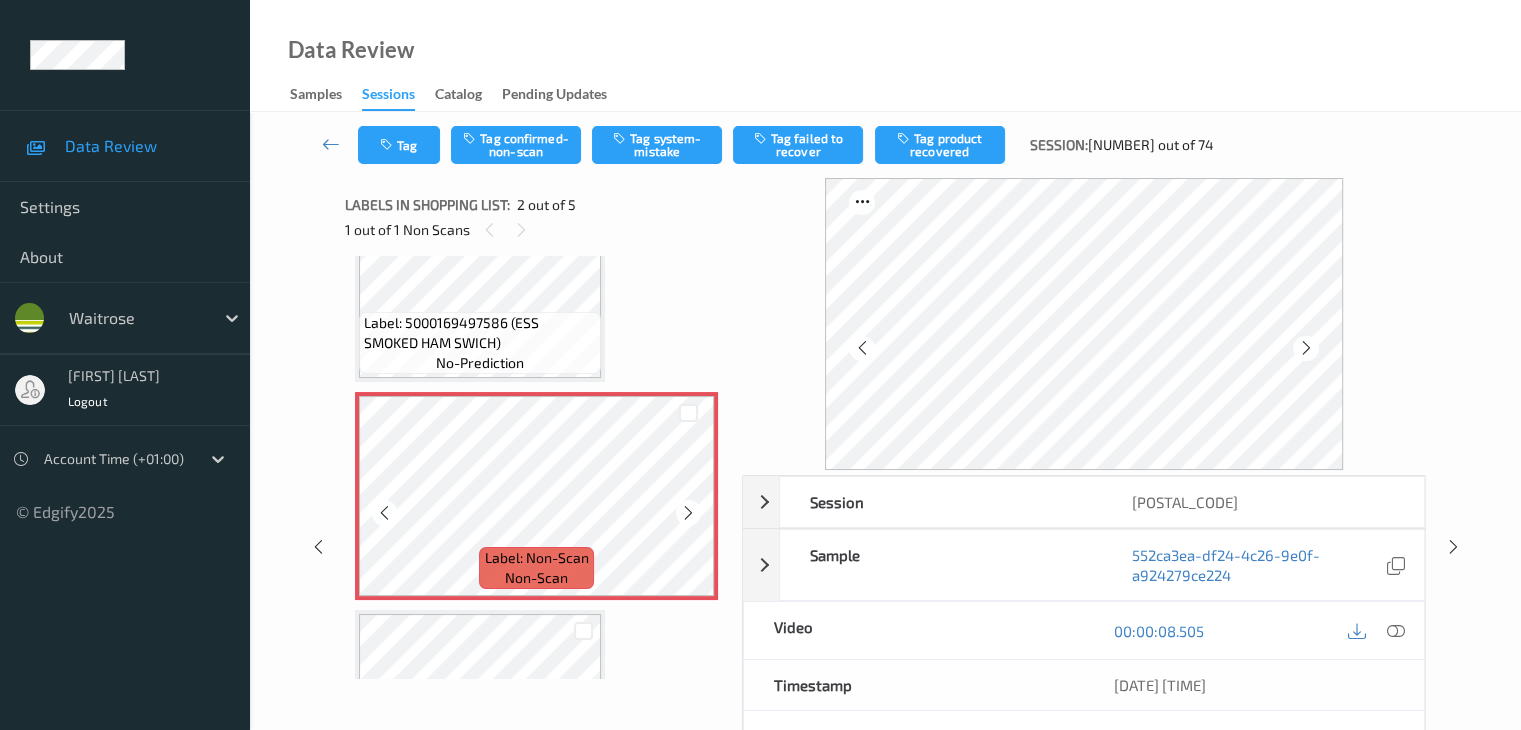 click at bounding box center [688, 513] 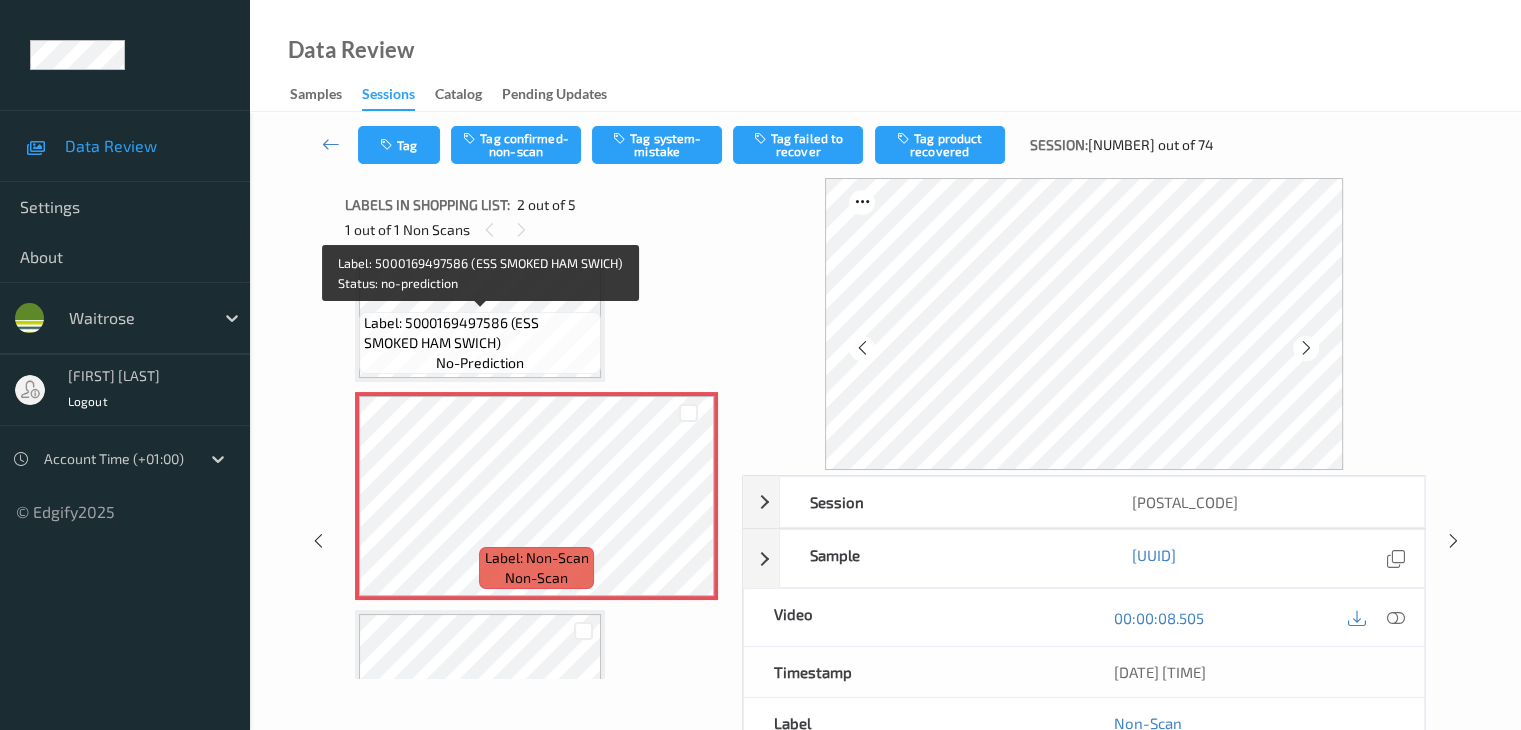 click on "Label: 5000169497586 (ESS SMOKED HAM SWICH)" at bounding box center (480, 333) 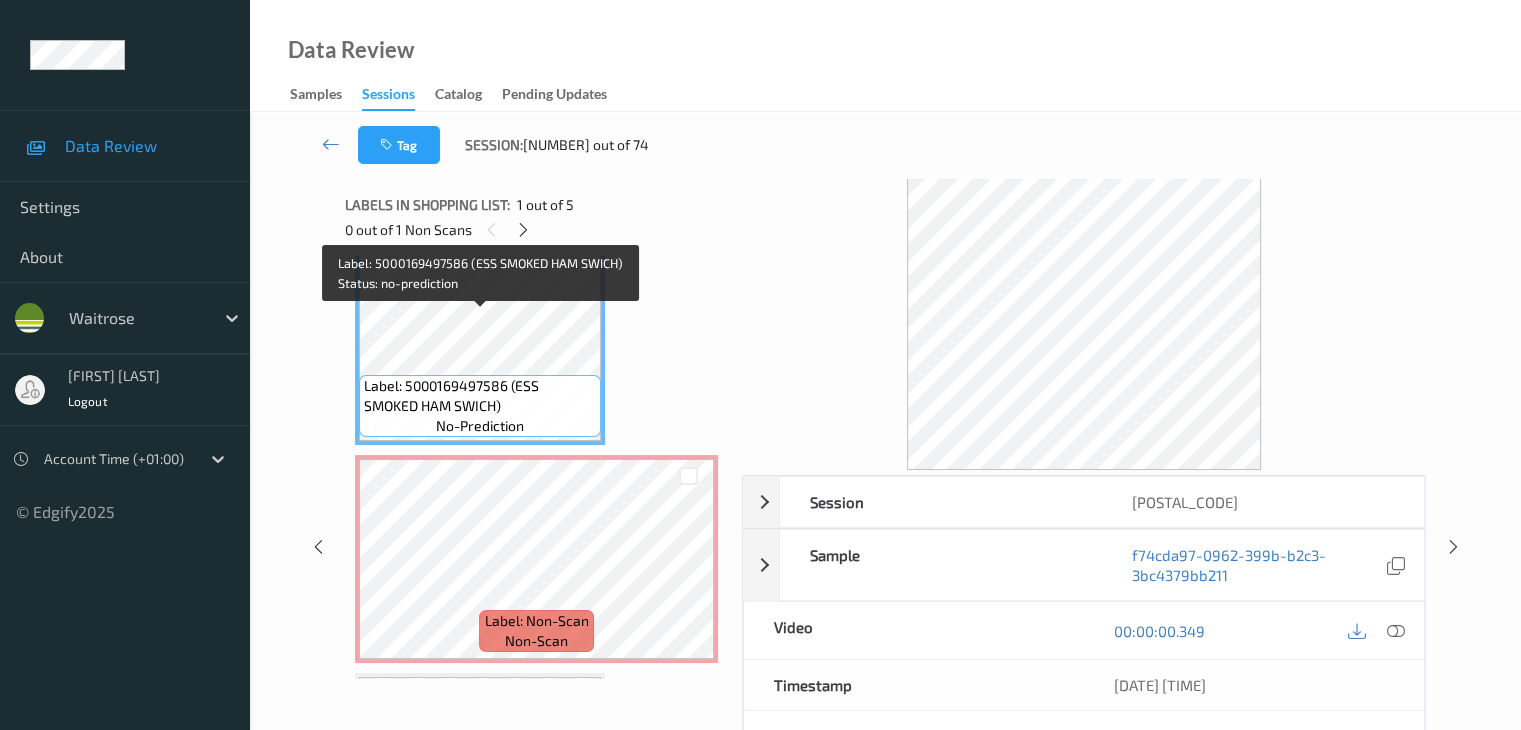scroll, scrollTop: 0, scrollLeft: 0, axis: both 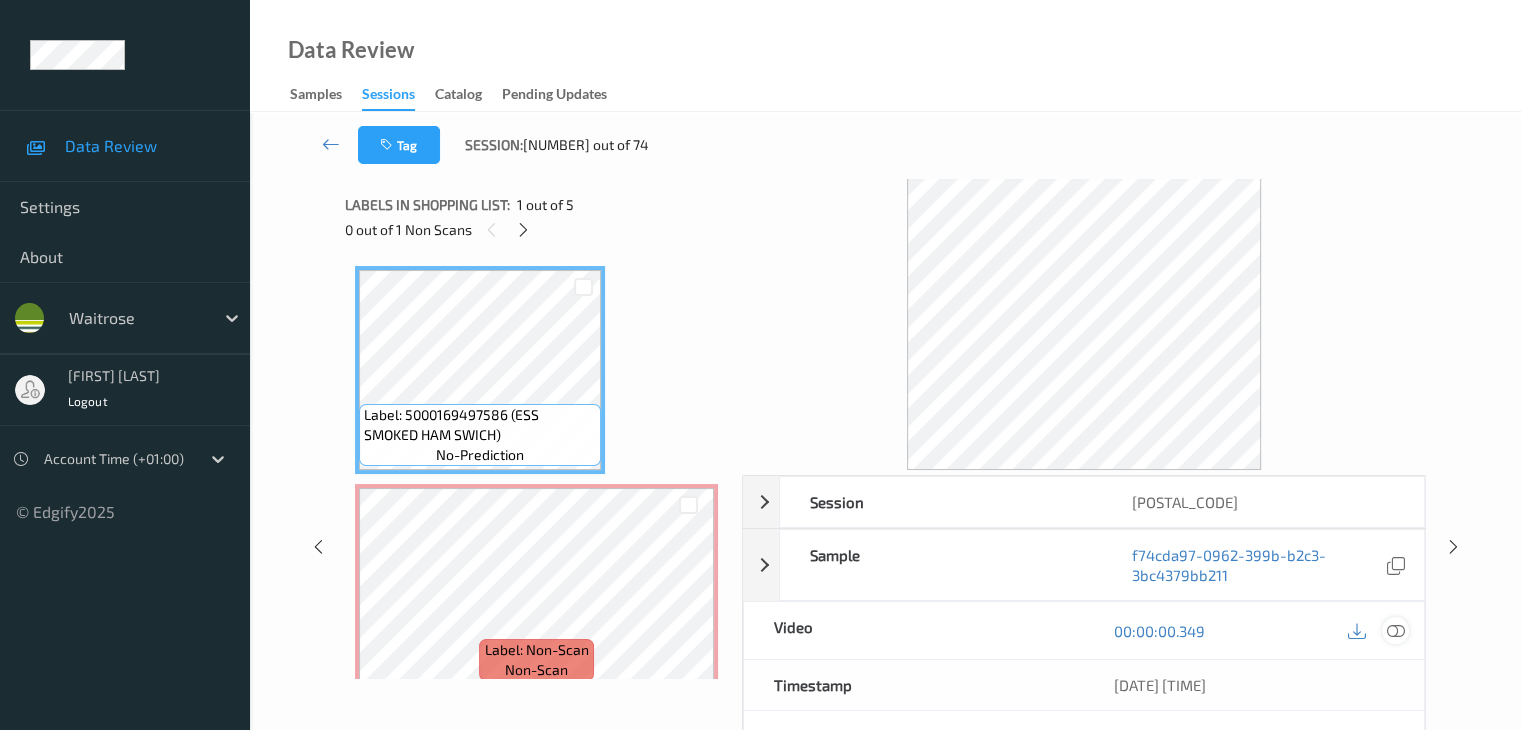 click at bounding box center [1395, 631] 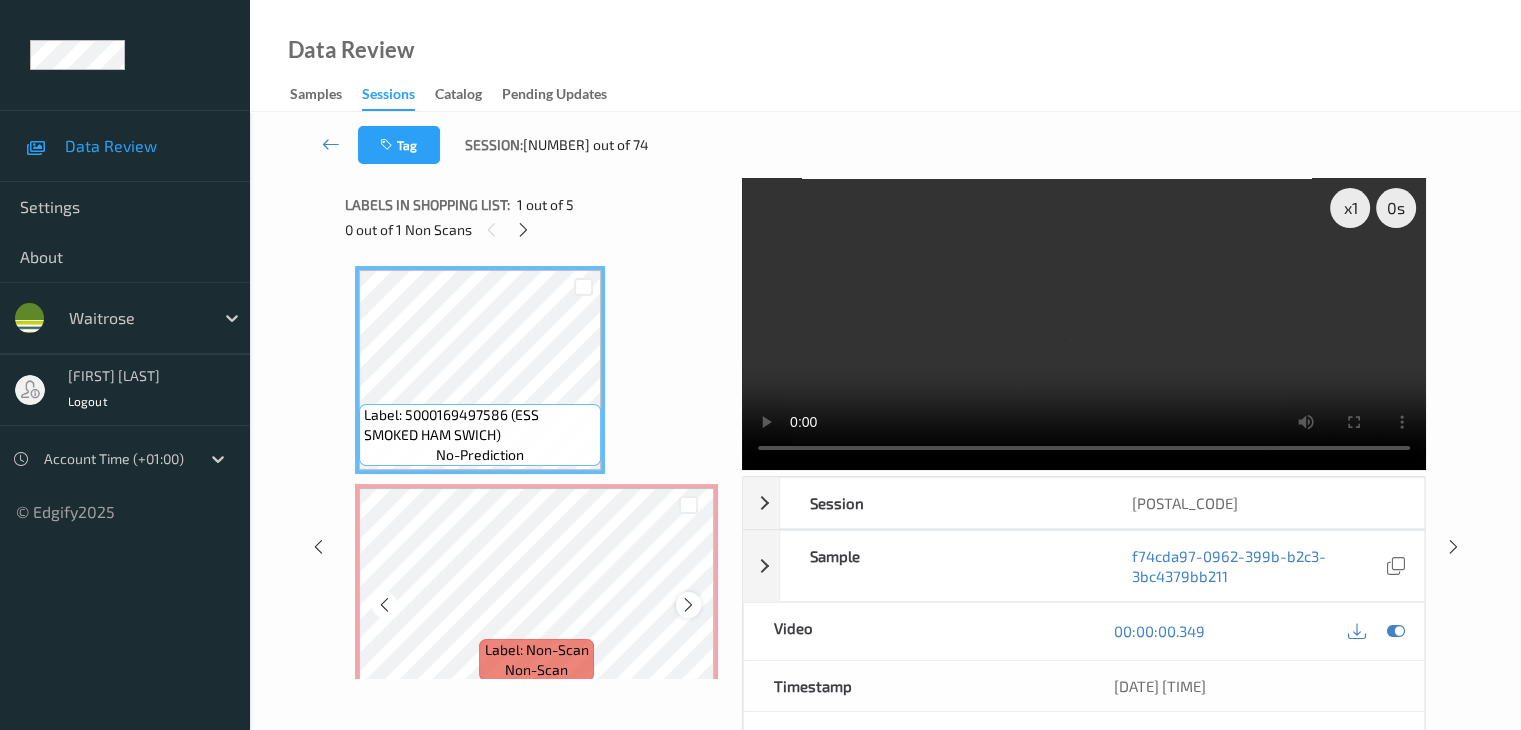 scroll, scrollTop: 200, scrollLeft: 0, axis: vertical 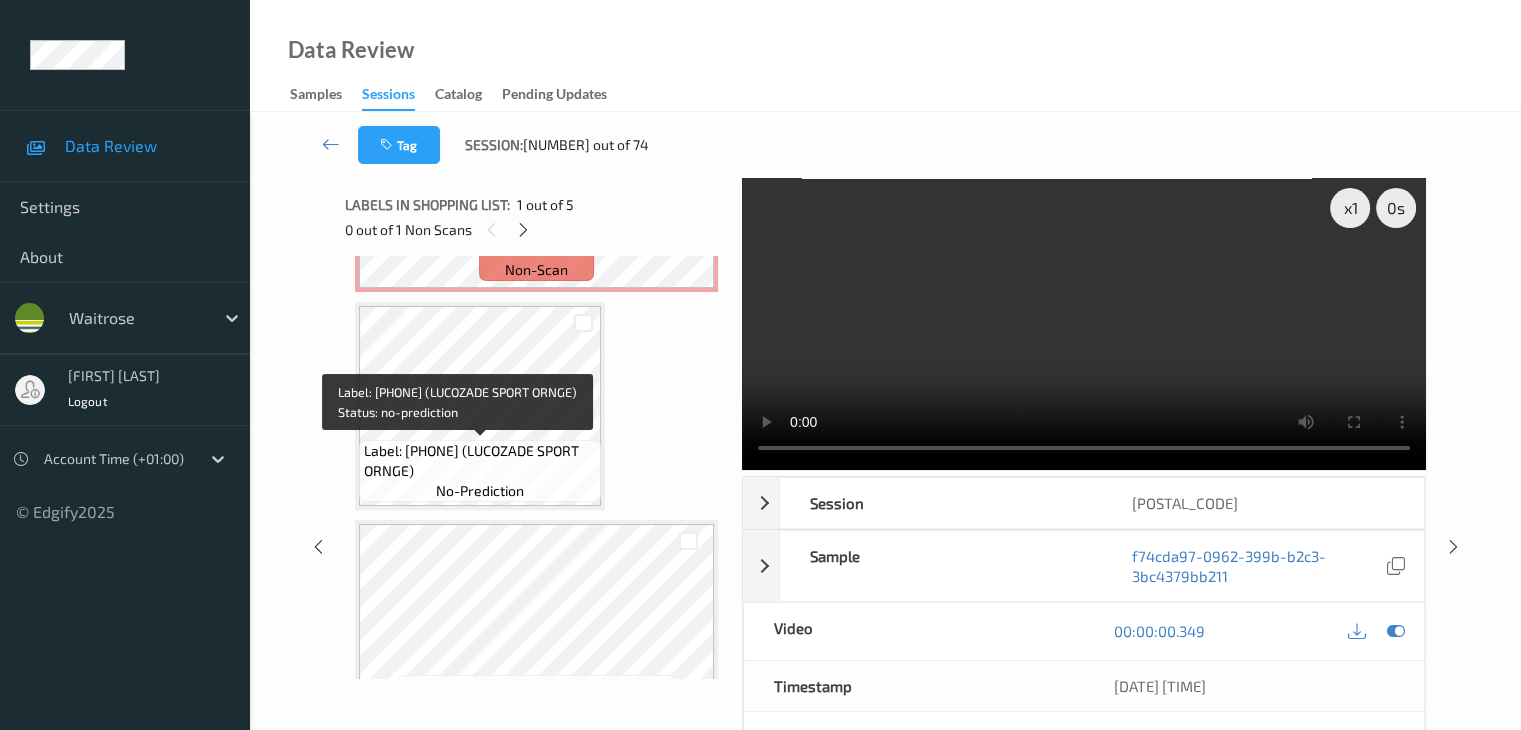 click on "Label: 5054267000681 (LUCOZADE SPORT ORNGE)" at bounding box center [480, 461] 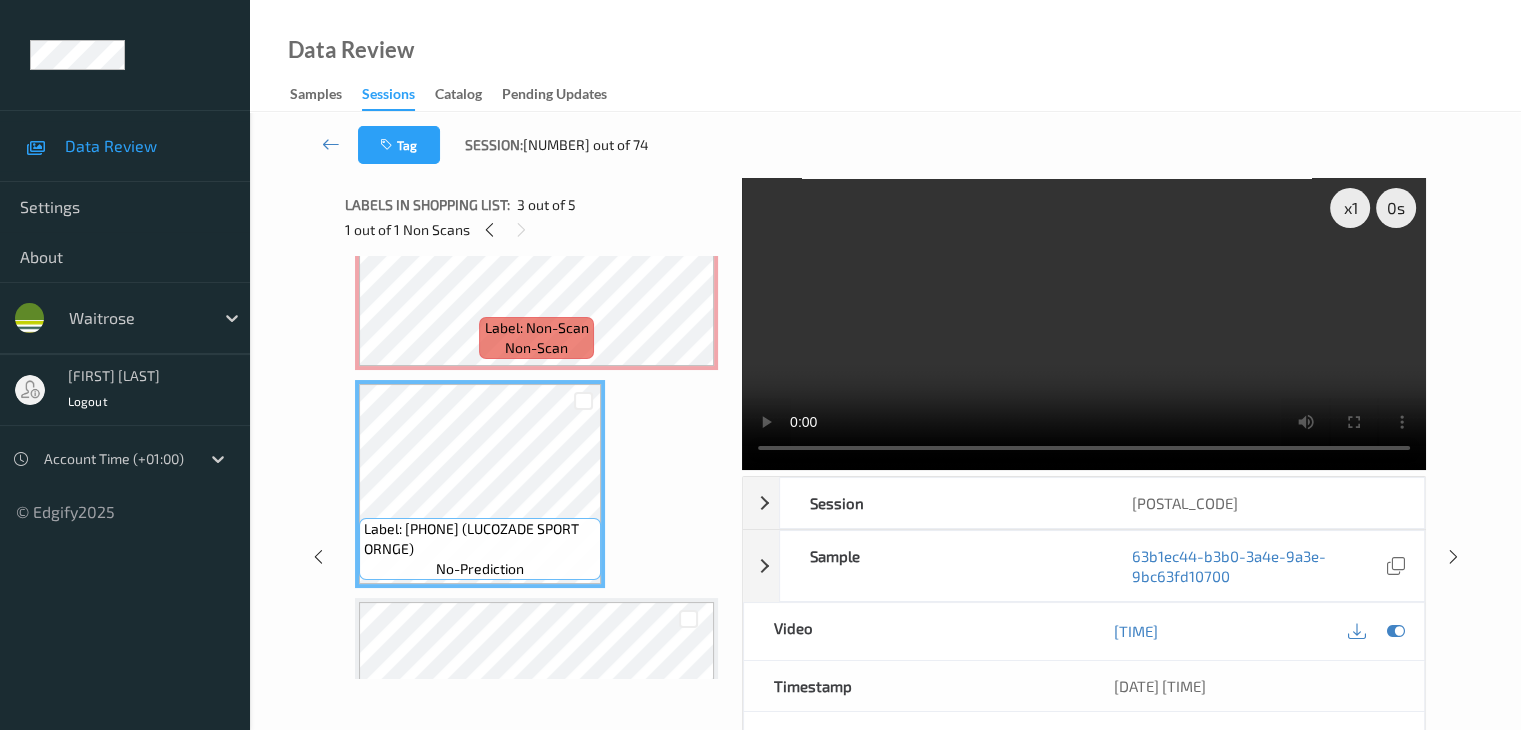 scroll, scrollTop: 200, scrollLeft: 0, axis: vertical 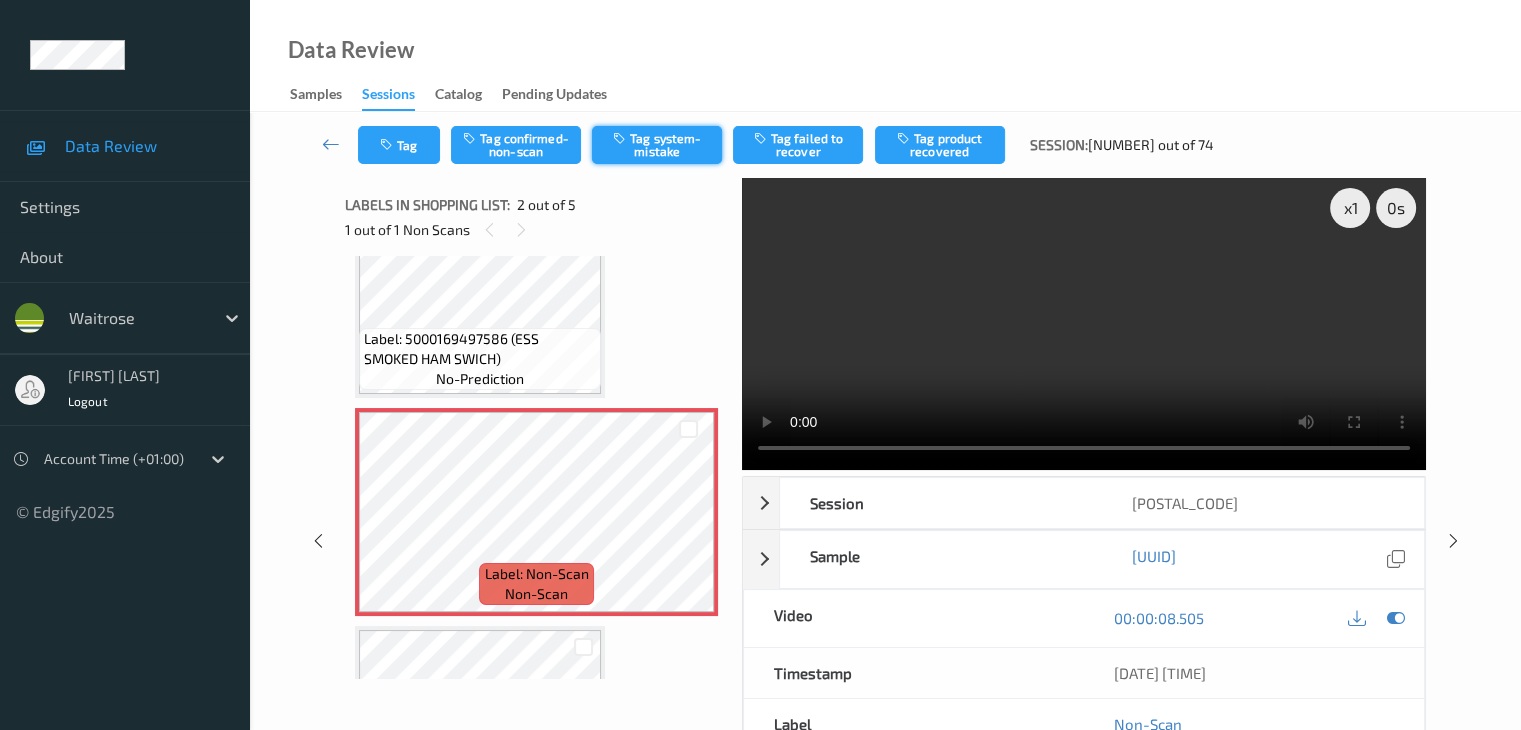click on "Tag   system-mistake" at bounding box center [657, 145] 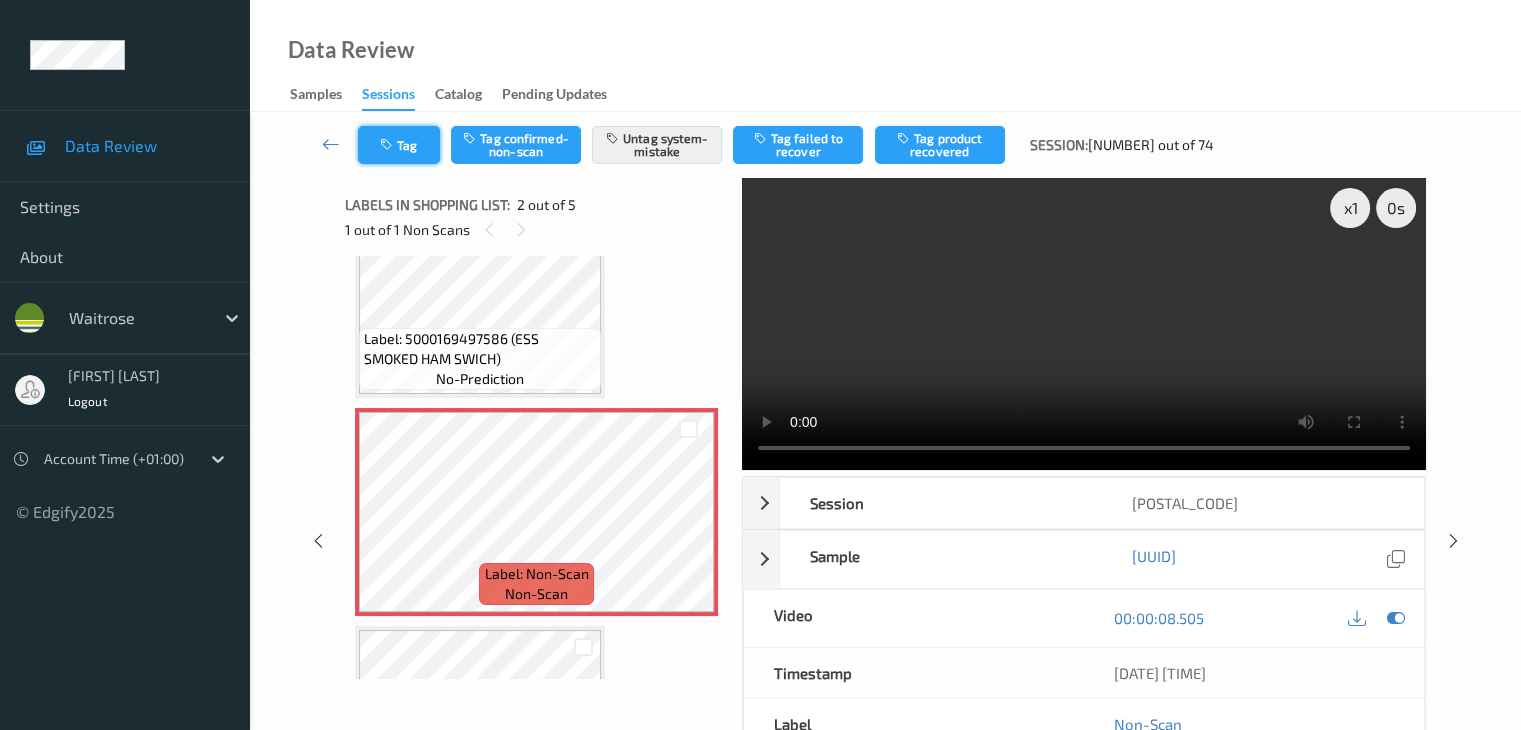 click on "Tag" at bounding box center (399, 145) 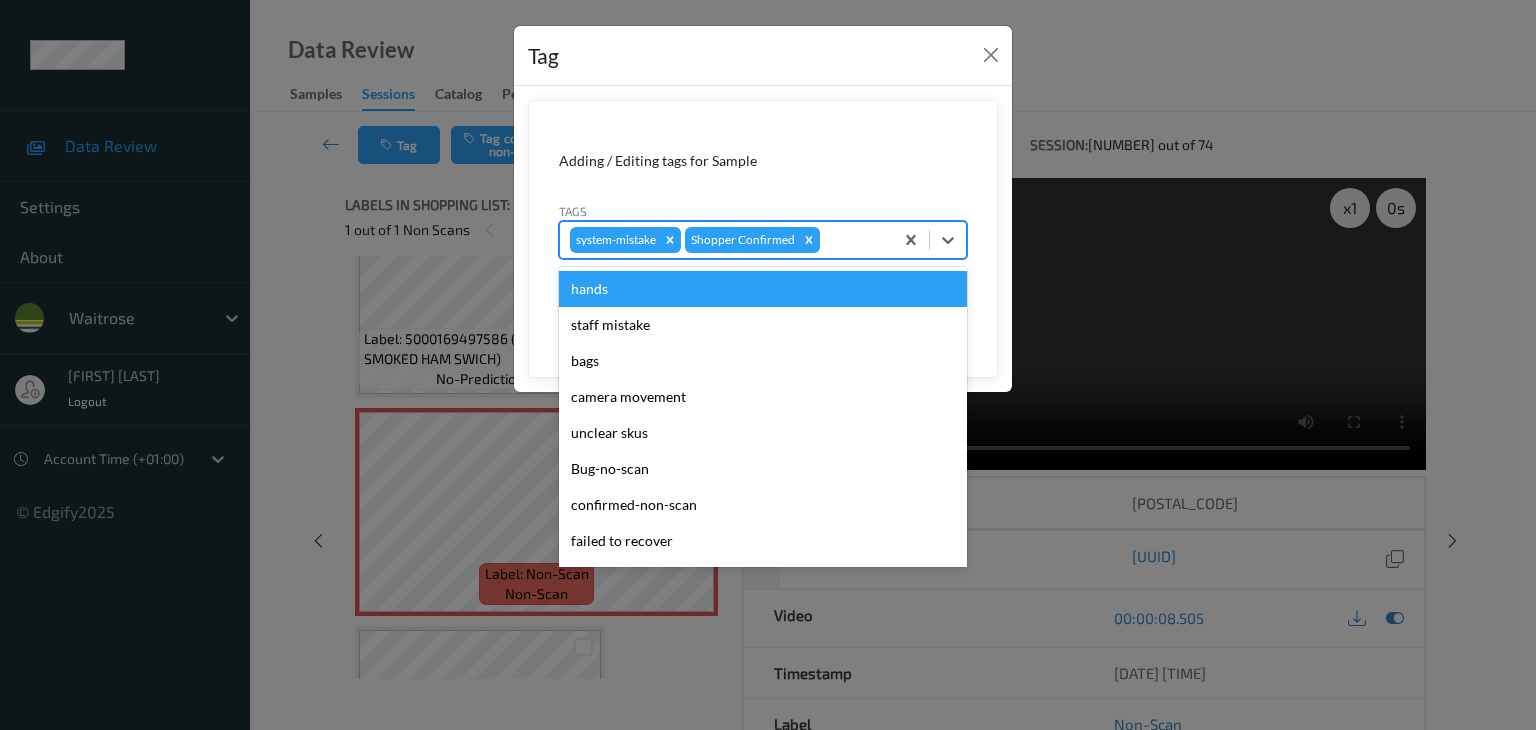 click at bounding box center [853, 240] 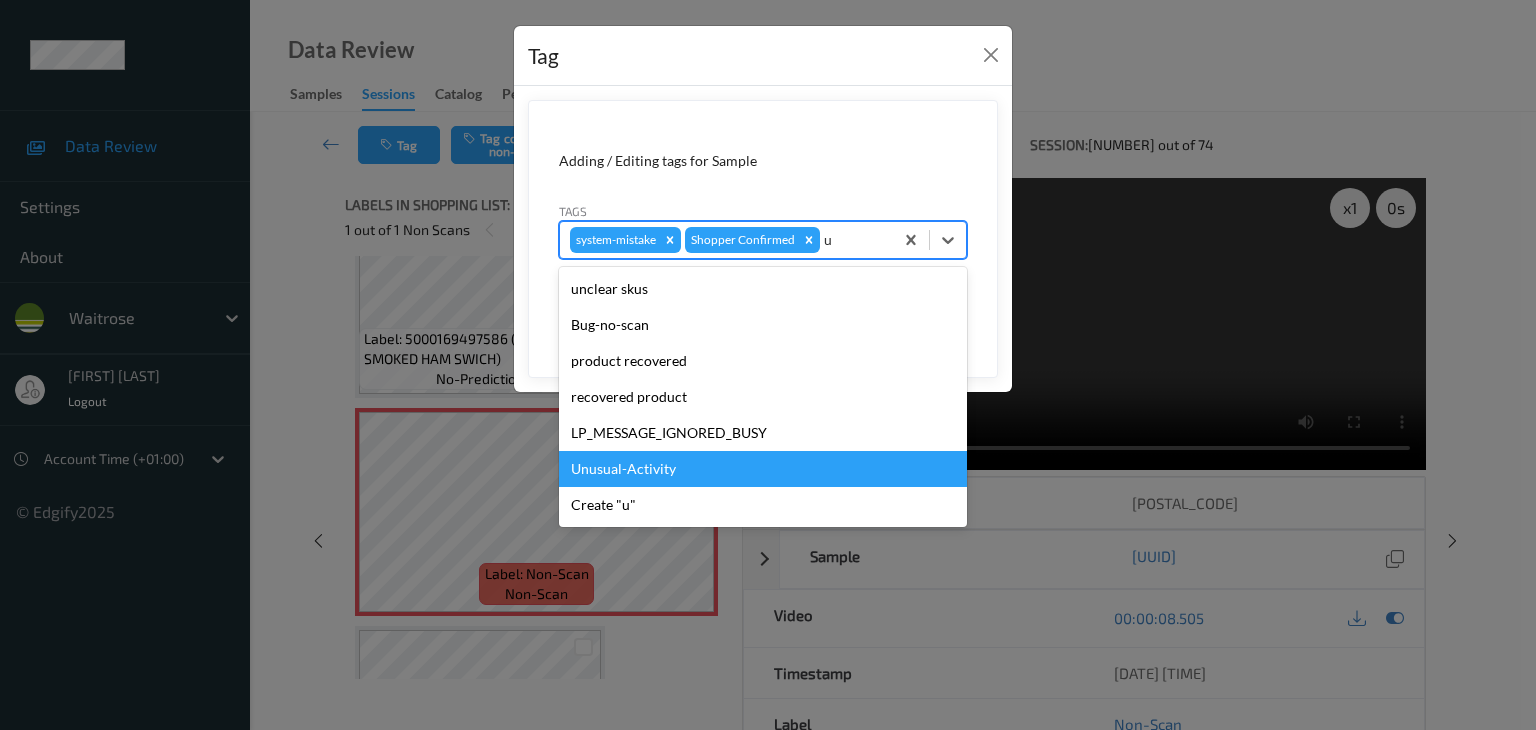 click on "Unusual-Activity" at bounding box center [763, 469] 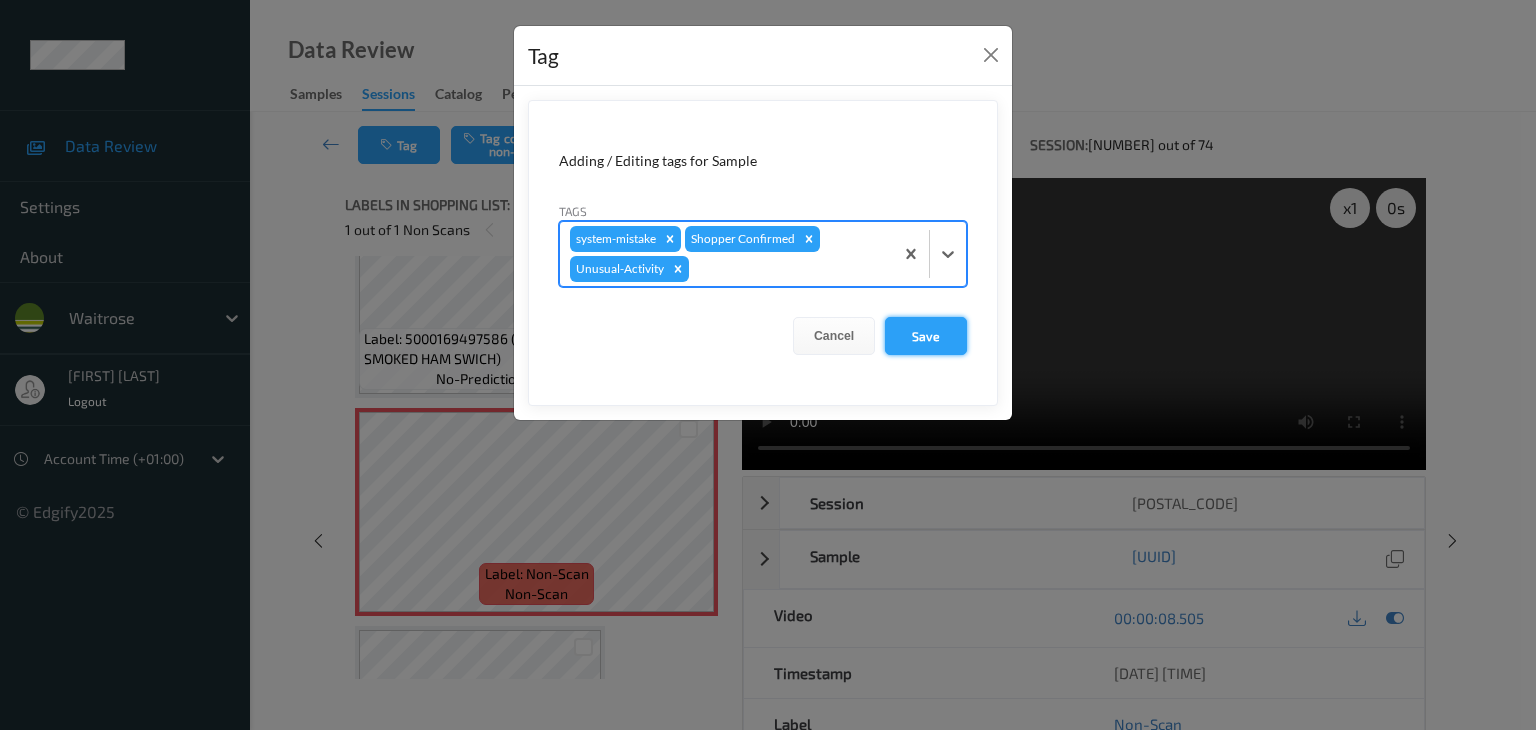 click on "Save" at bounding box center (926, 336) 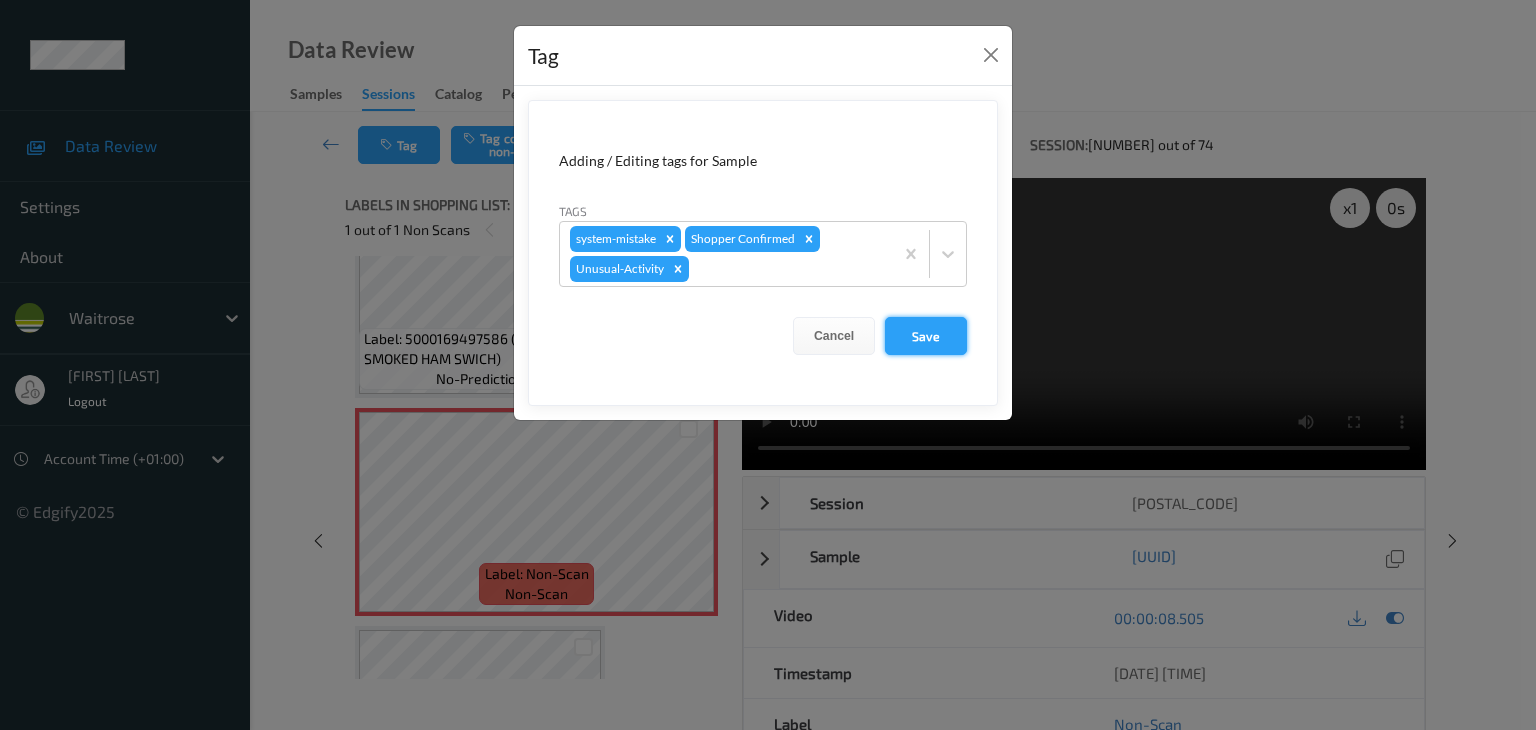 click on "Save" at bounding box center (926, 336) 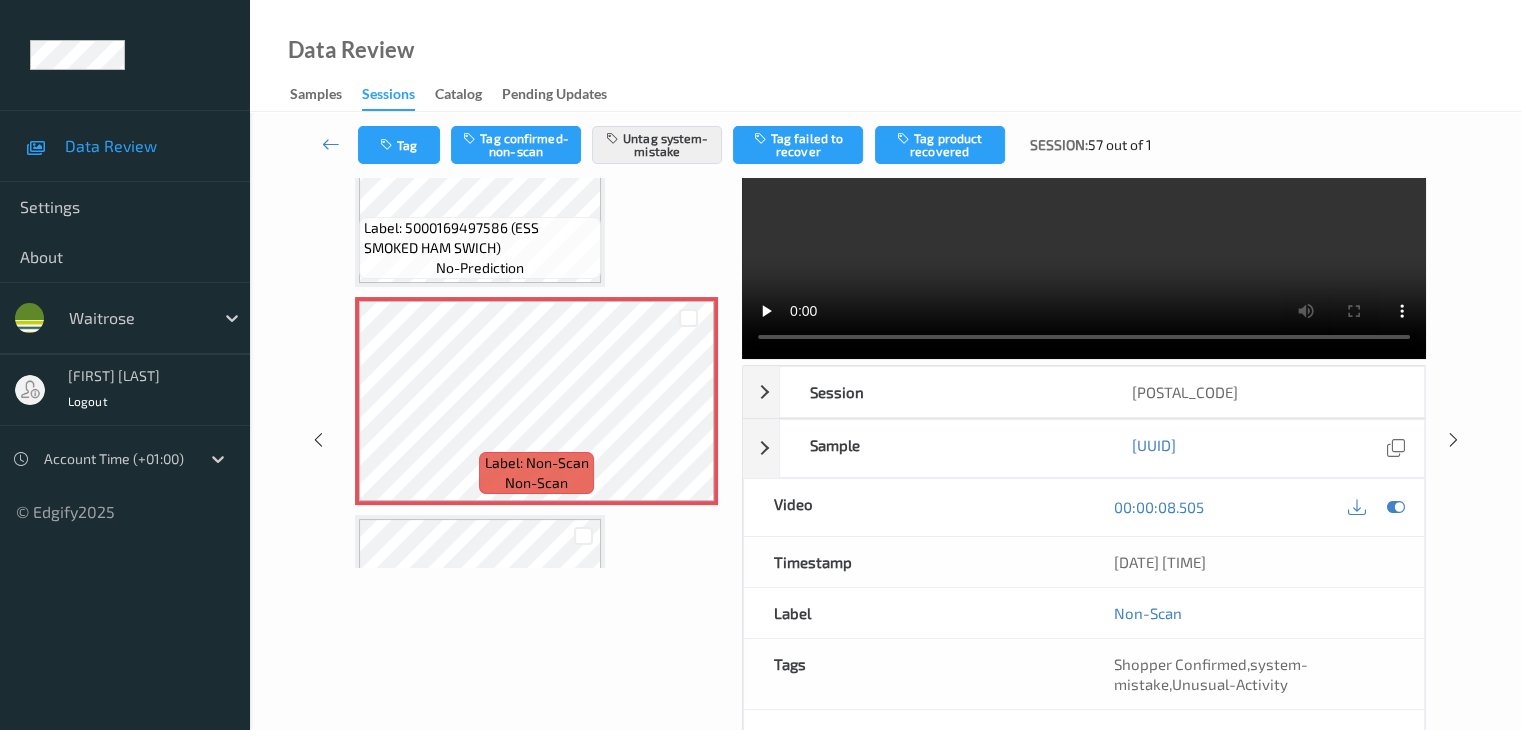 scroll, scrollTop: 264, scrollLeft: 0, axis: vertical 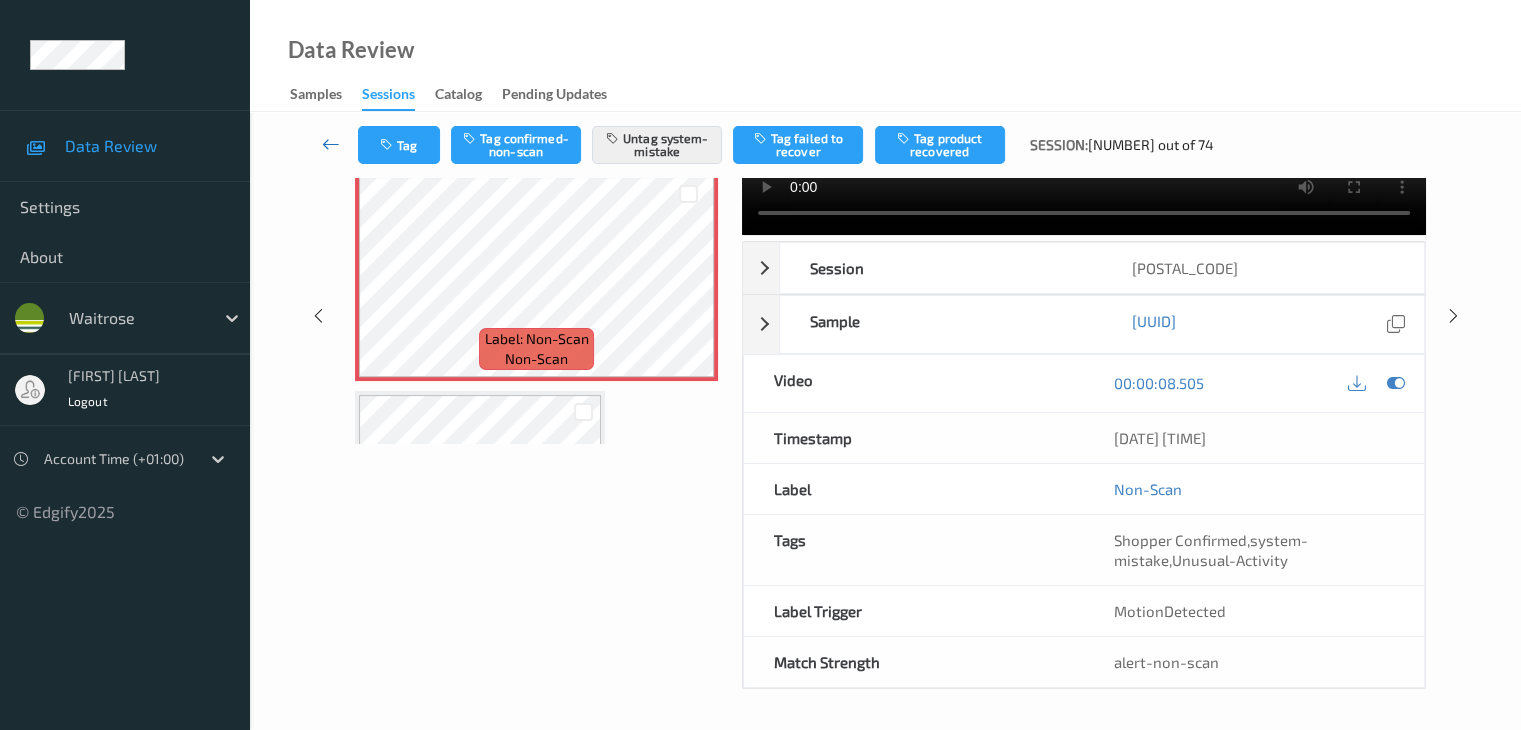 click at bounding box center [331, 144] 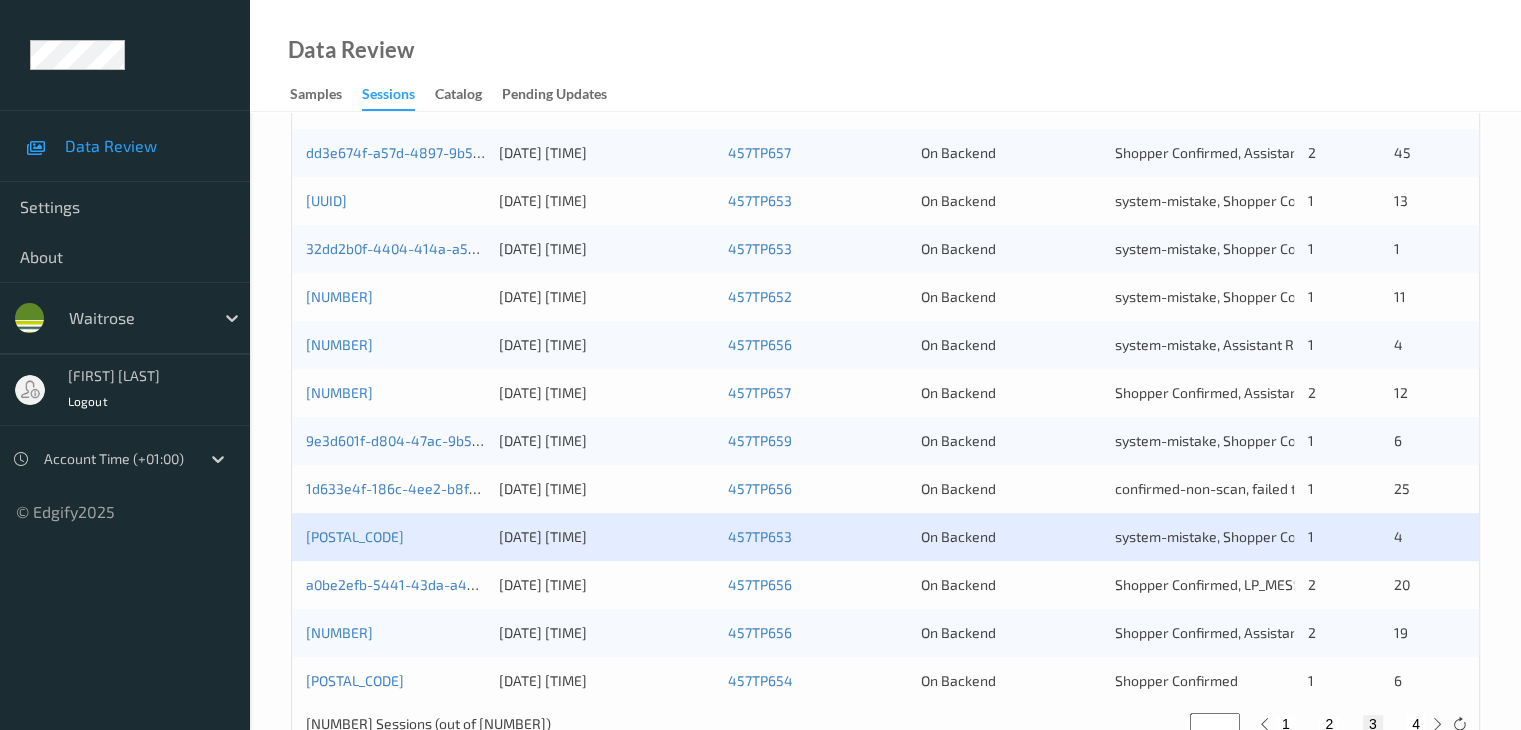 scroll, scrollTop: 932, scrollLeft: 0, axis: vertical 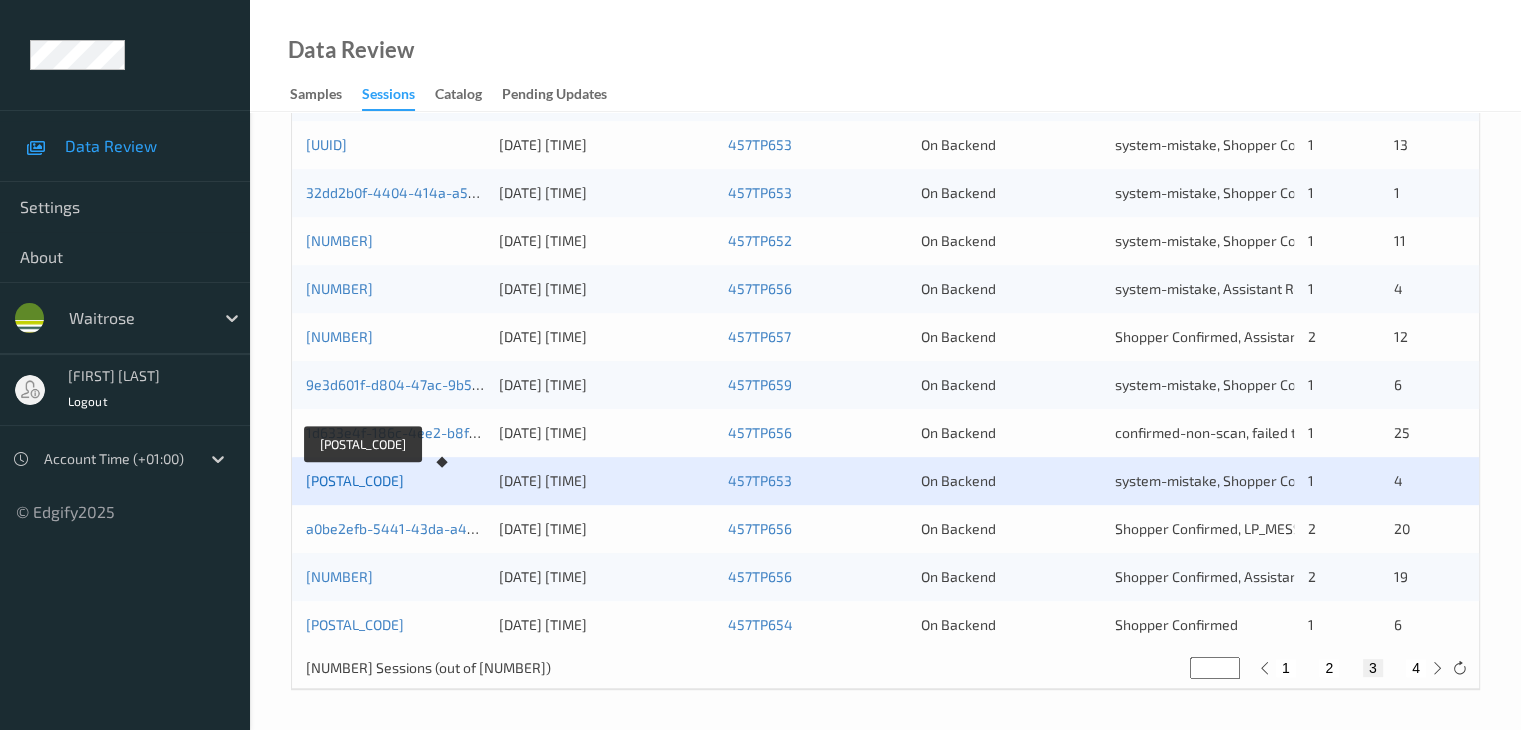 click on "8652b81d-e76b-44f3-bfec-2ea0e308d744" at bounding box center (355, 480) 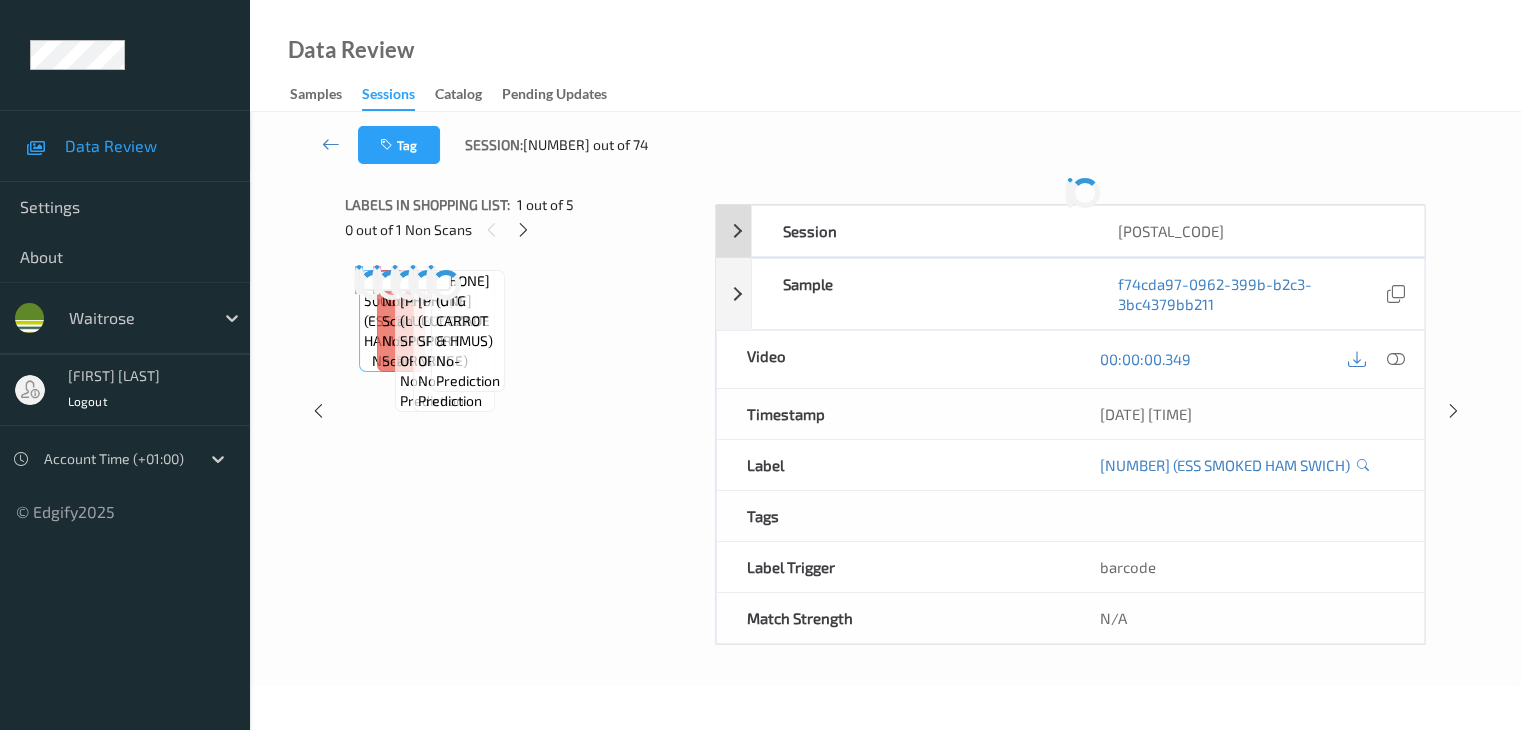 scroll, scrollTop: 264, scrollLeft: 0, axis: vertical 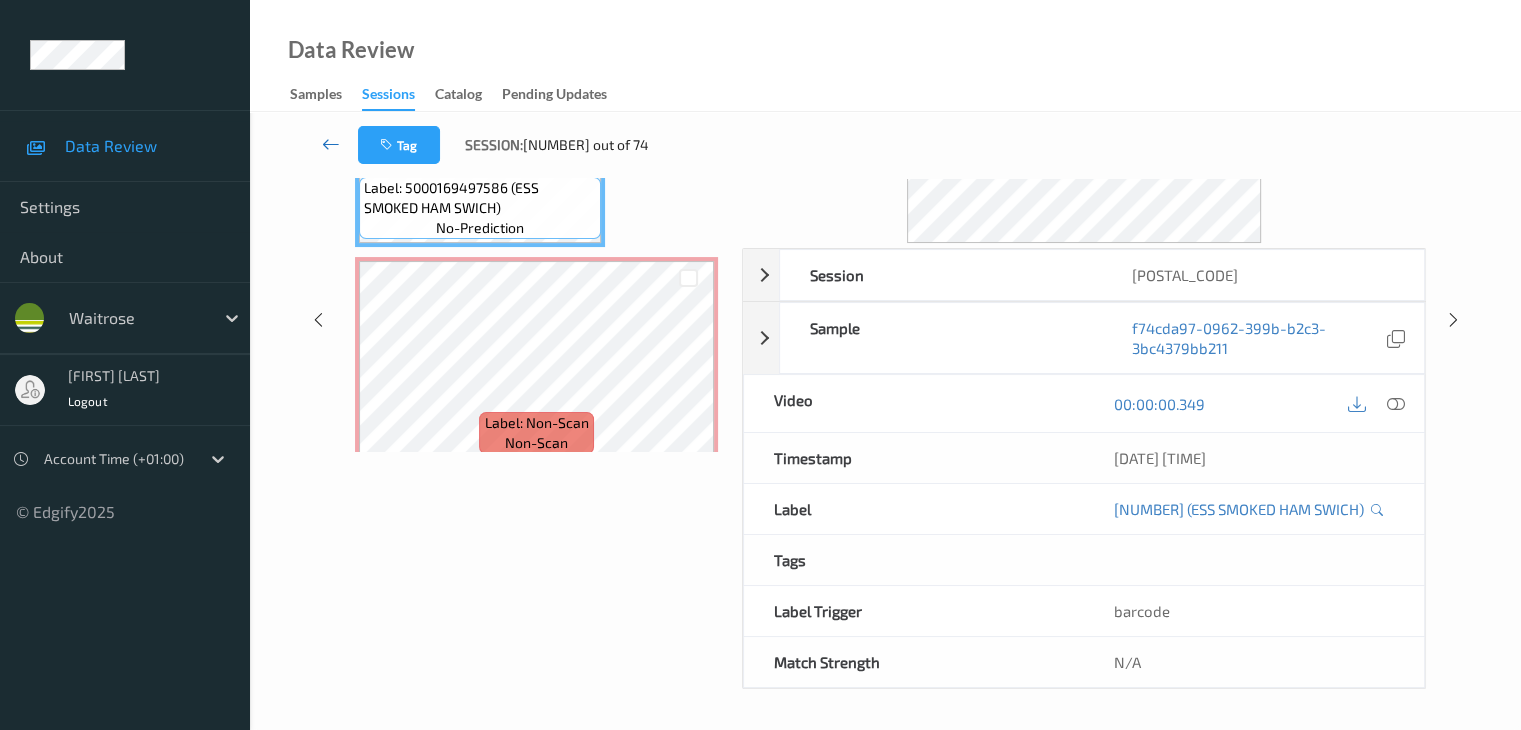 click at bounding box center [331, 144] 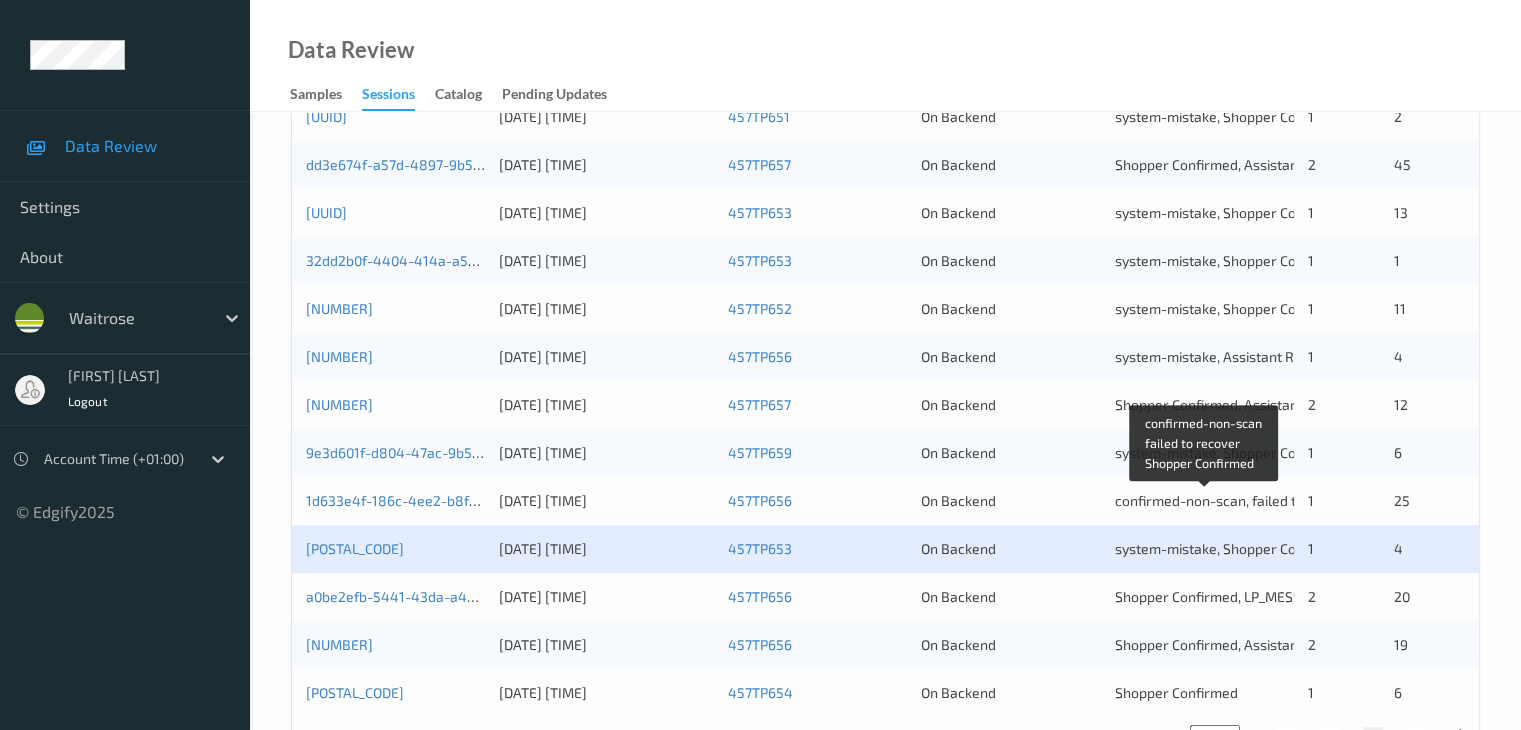scroll, scrollTop: 932, scrollLeft: 0, axis: vertical 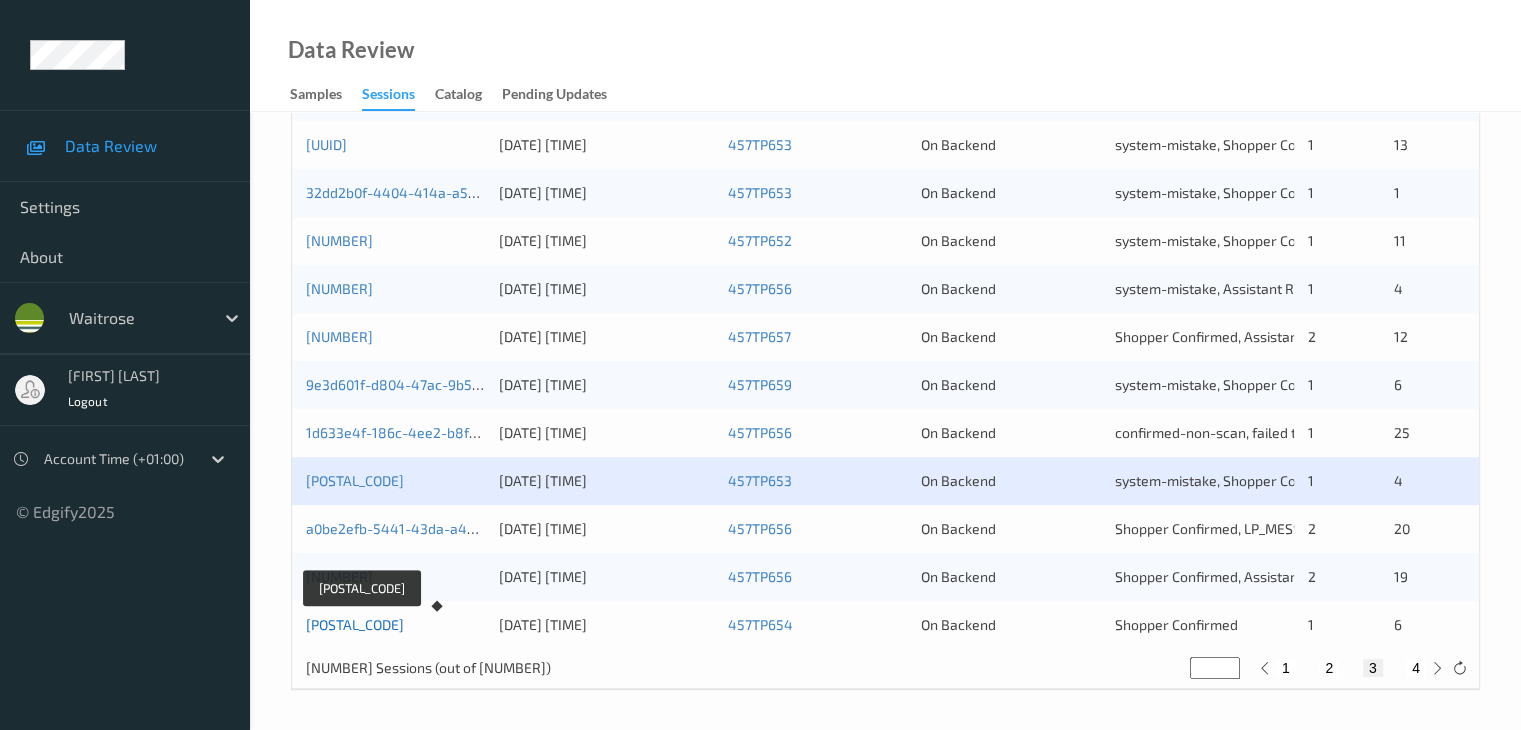click on "711b9d7f-af89-4e47-80e6-f2079f8c646c" at bounding box center [355, 624] 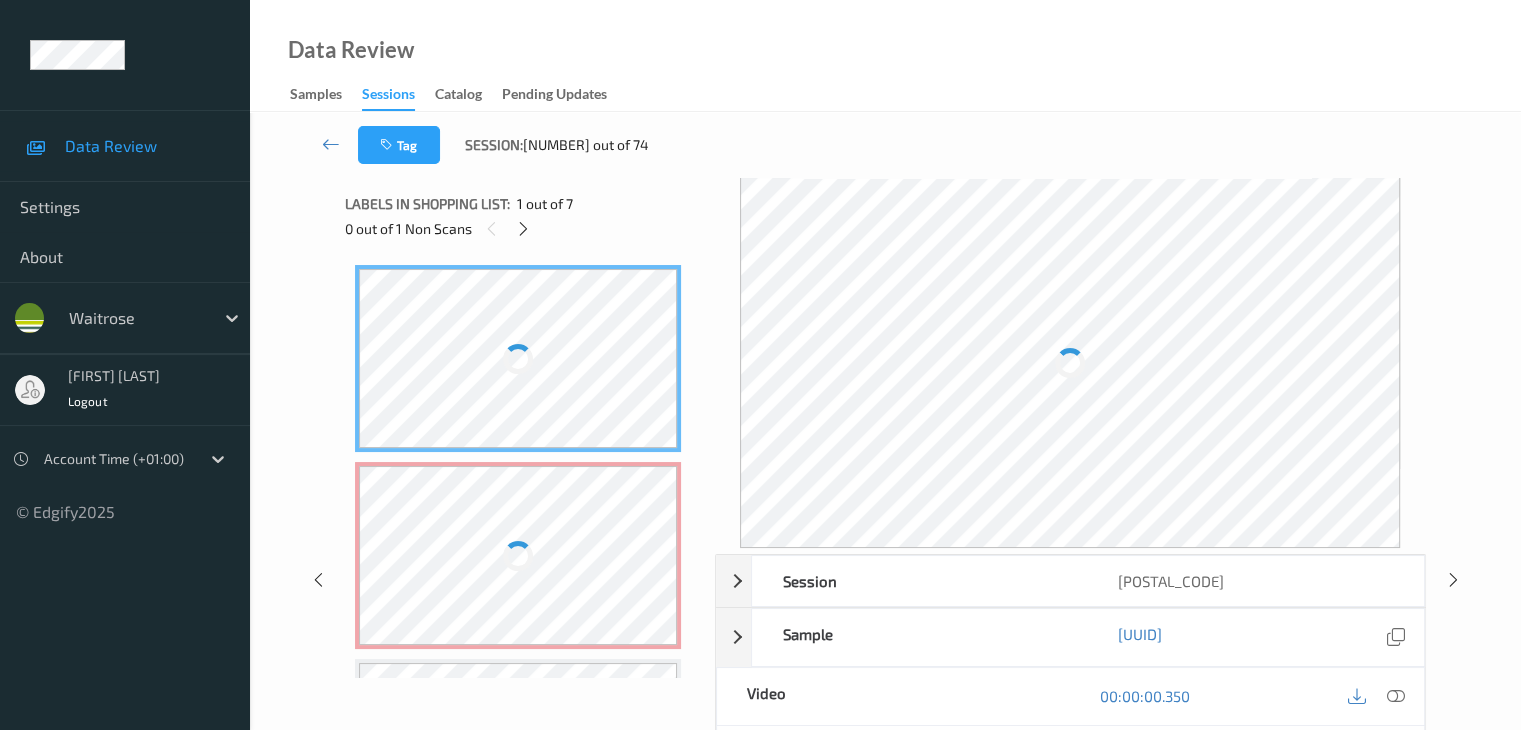 scroll, scrollTop: 0, scrollLeft: 0, axis: both 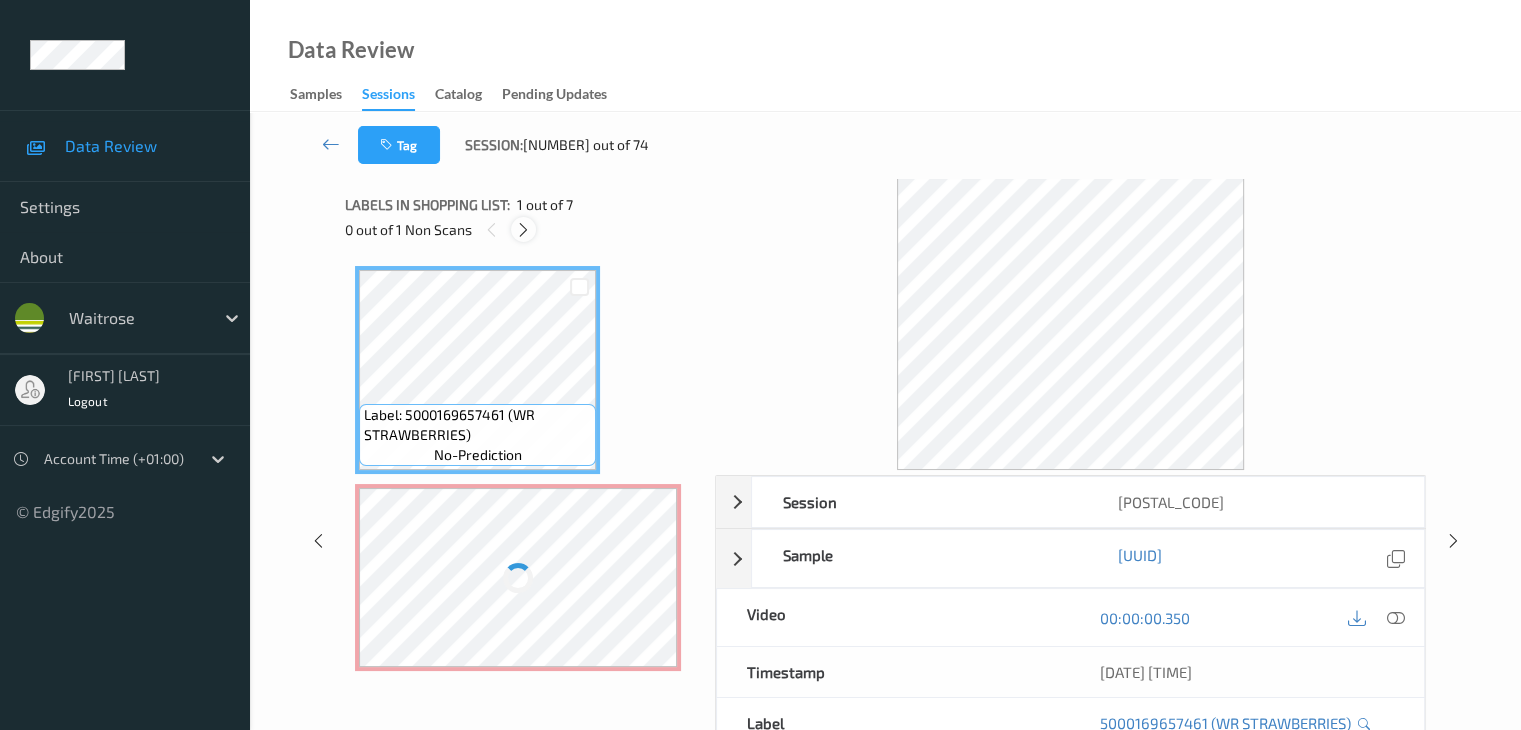 click at bounding box center (523, 230) 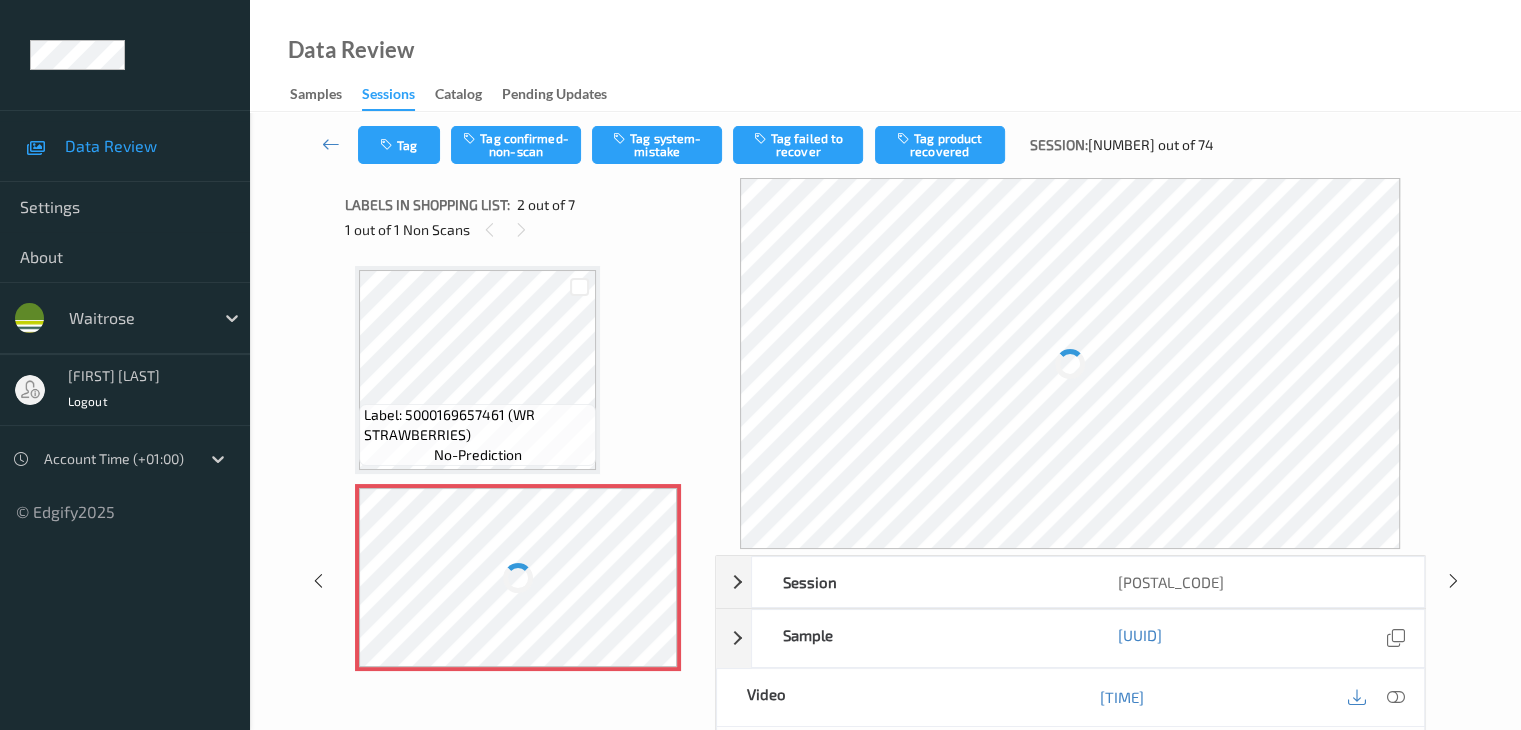 scroll, scrollTop: 10, scrollLeft: 0, axis: vertical 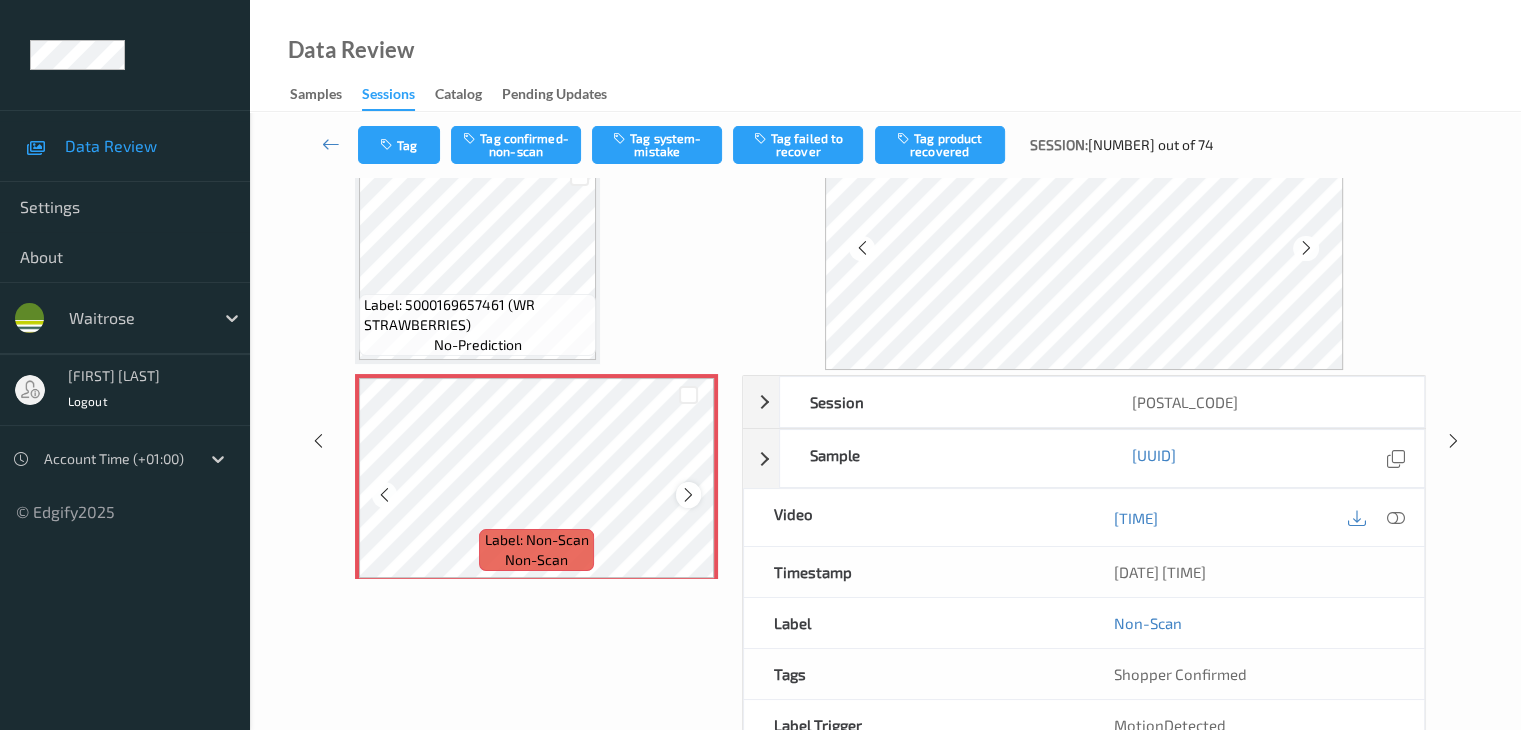 click at bounding box center [688, 495] 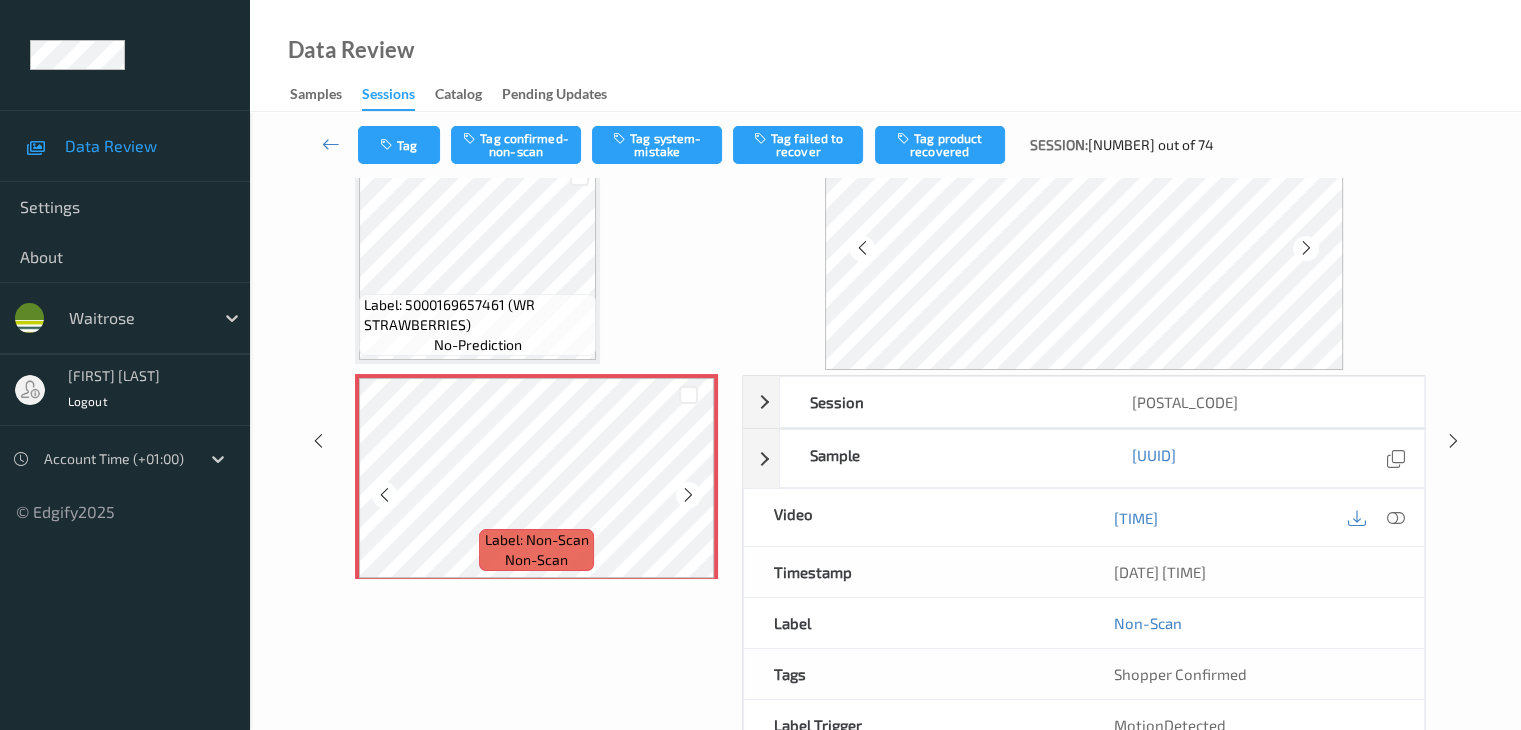 click at bounding box center [688, 495] 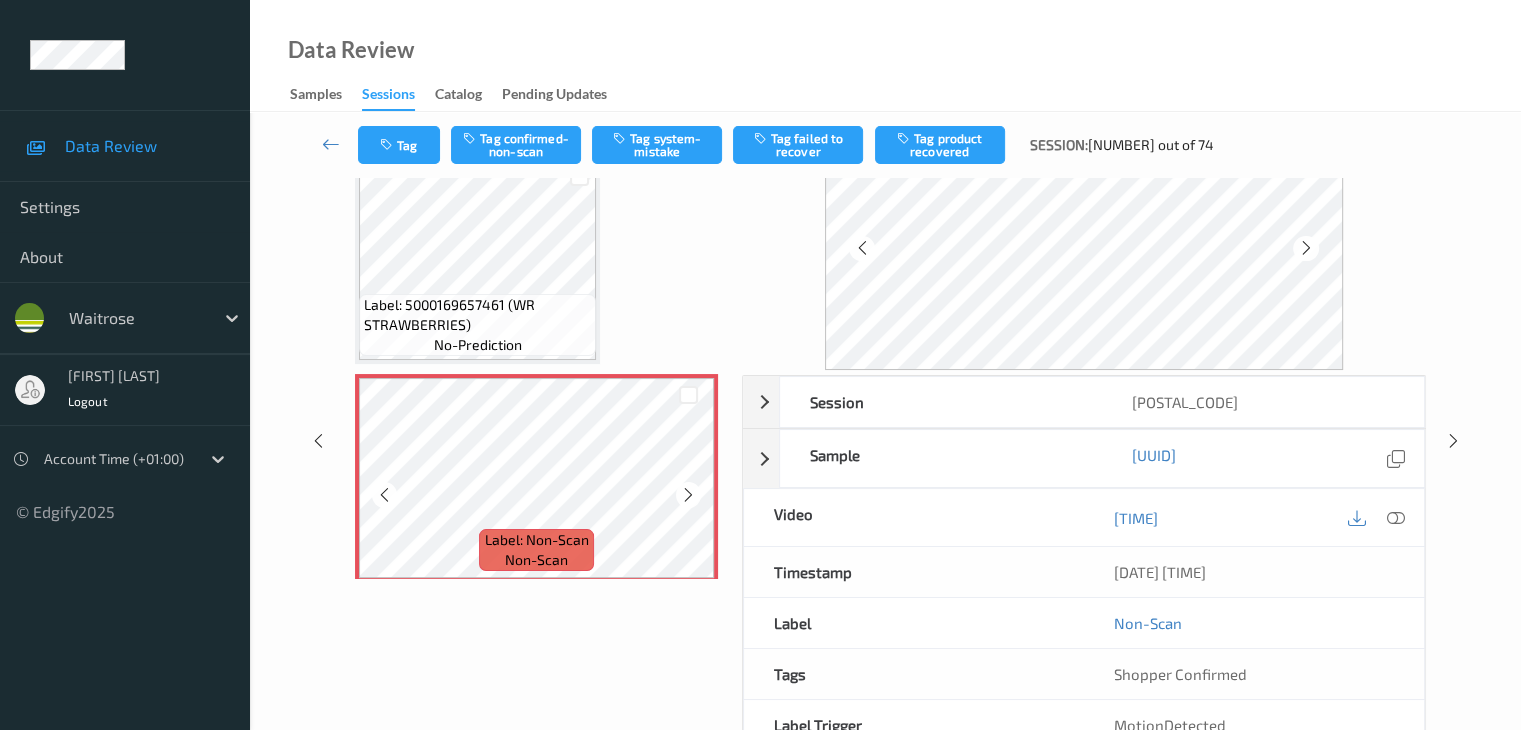 click at bounding box center [688, 495] 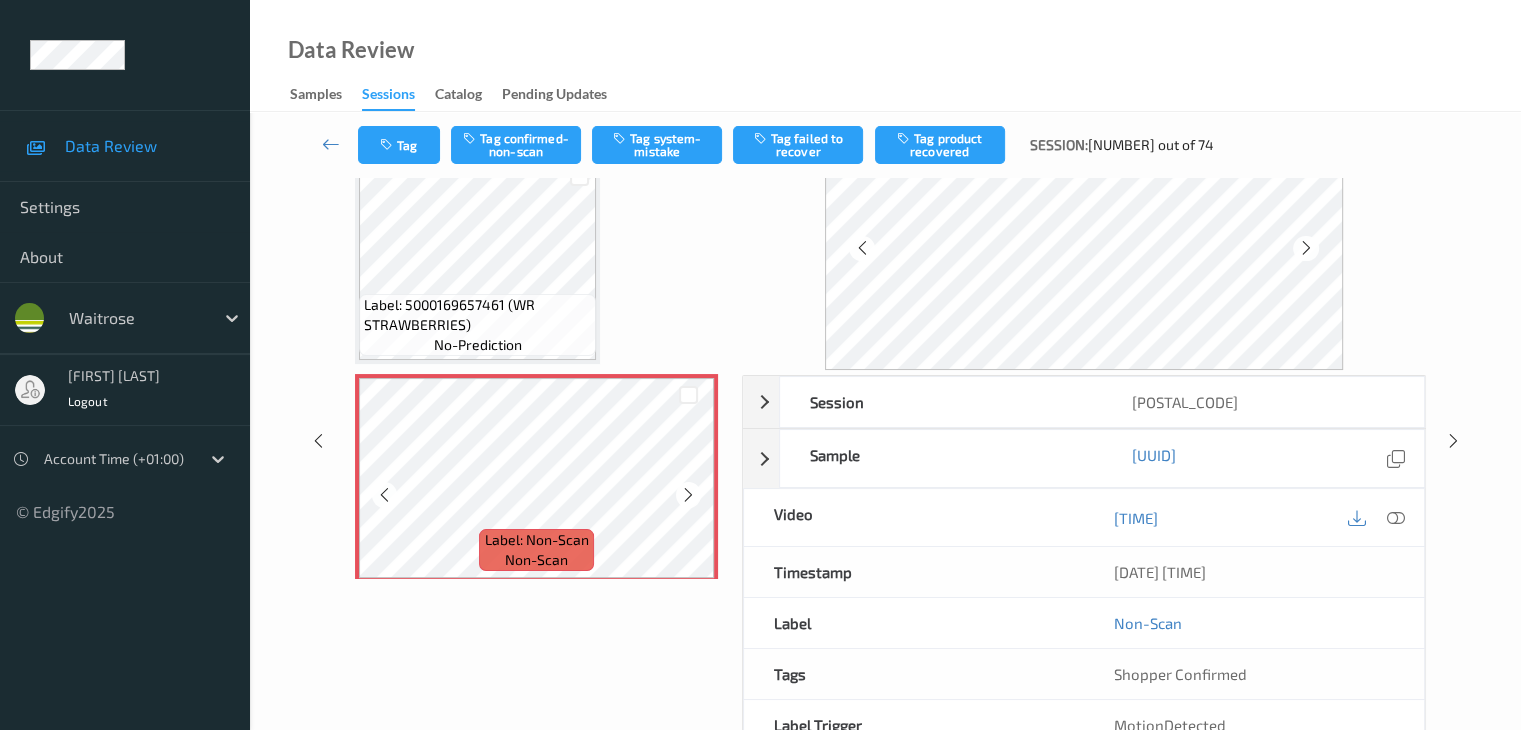 click at bounding box center (688, 495) 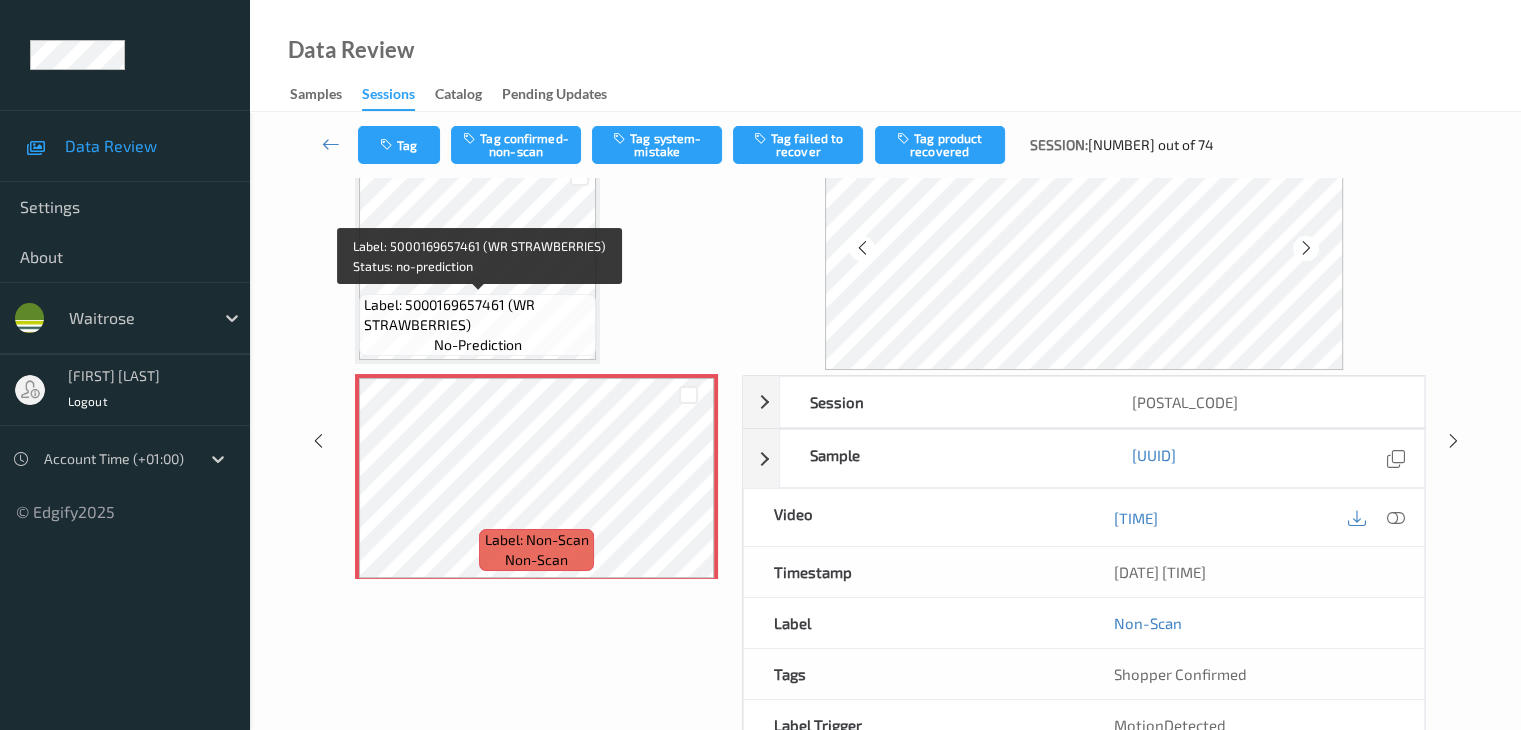 click on "Label: 5000169657461 (WR STRAWBERRIES)" at bounding box center (477, 315) 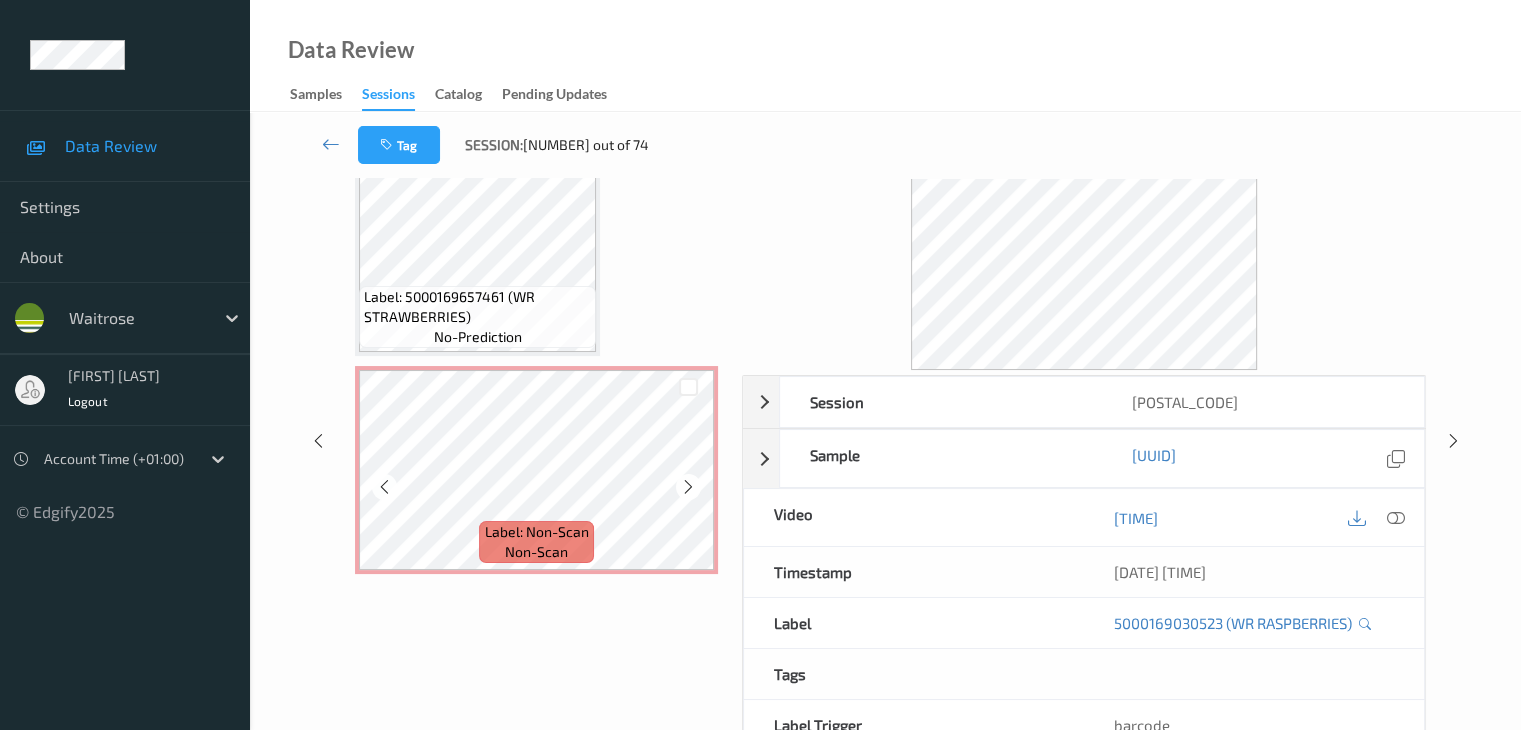 scroll, scrollTop: 10, scrollLeft: 0, axis: vertical 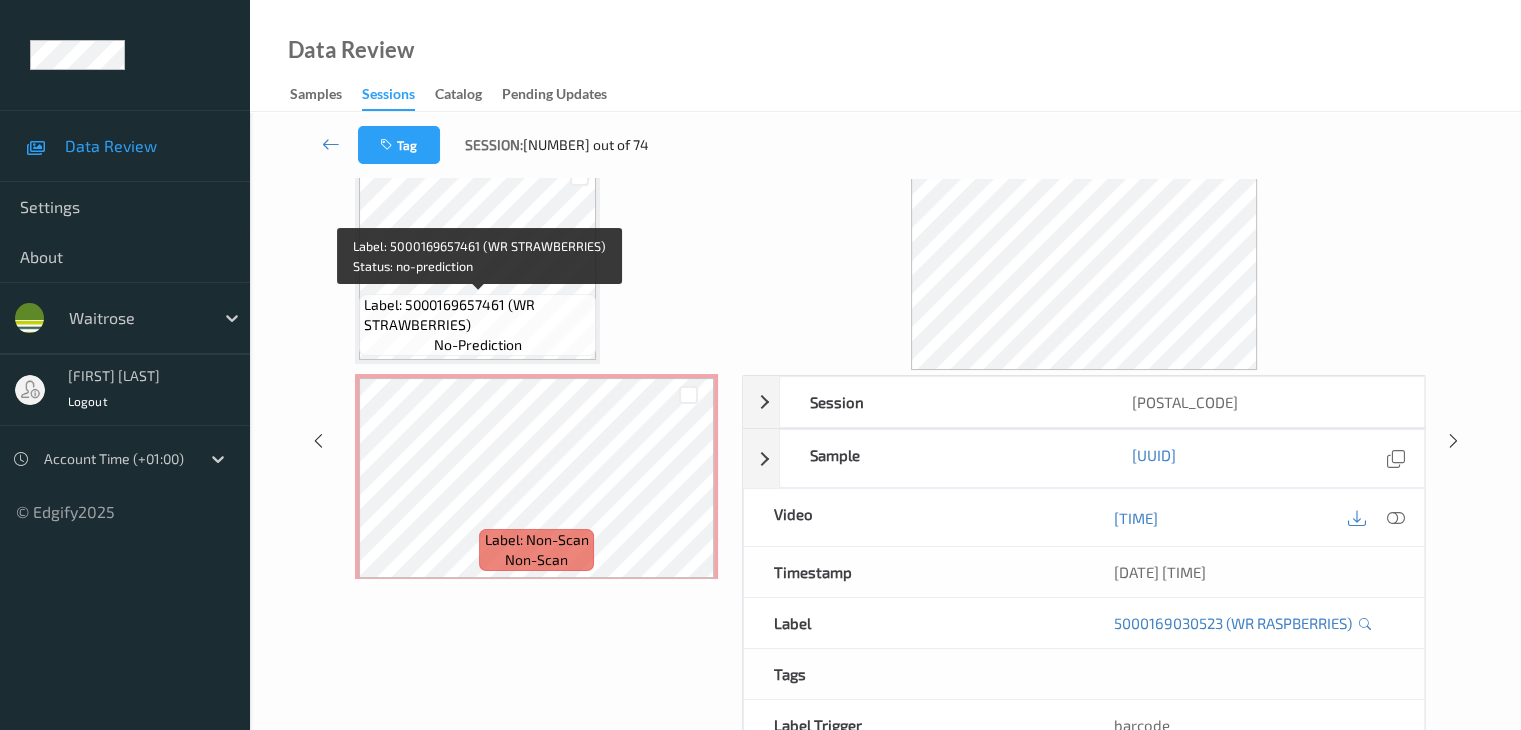 click on "Label: 5000169657461 (WR STRAWBERRIES)" at bounding box center [477, 315] 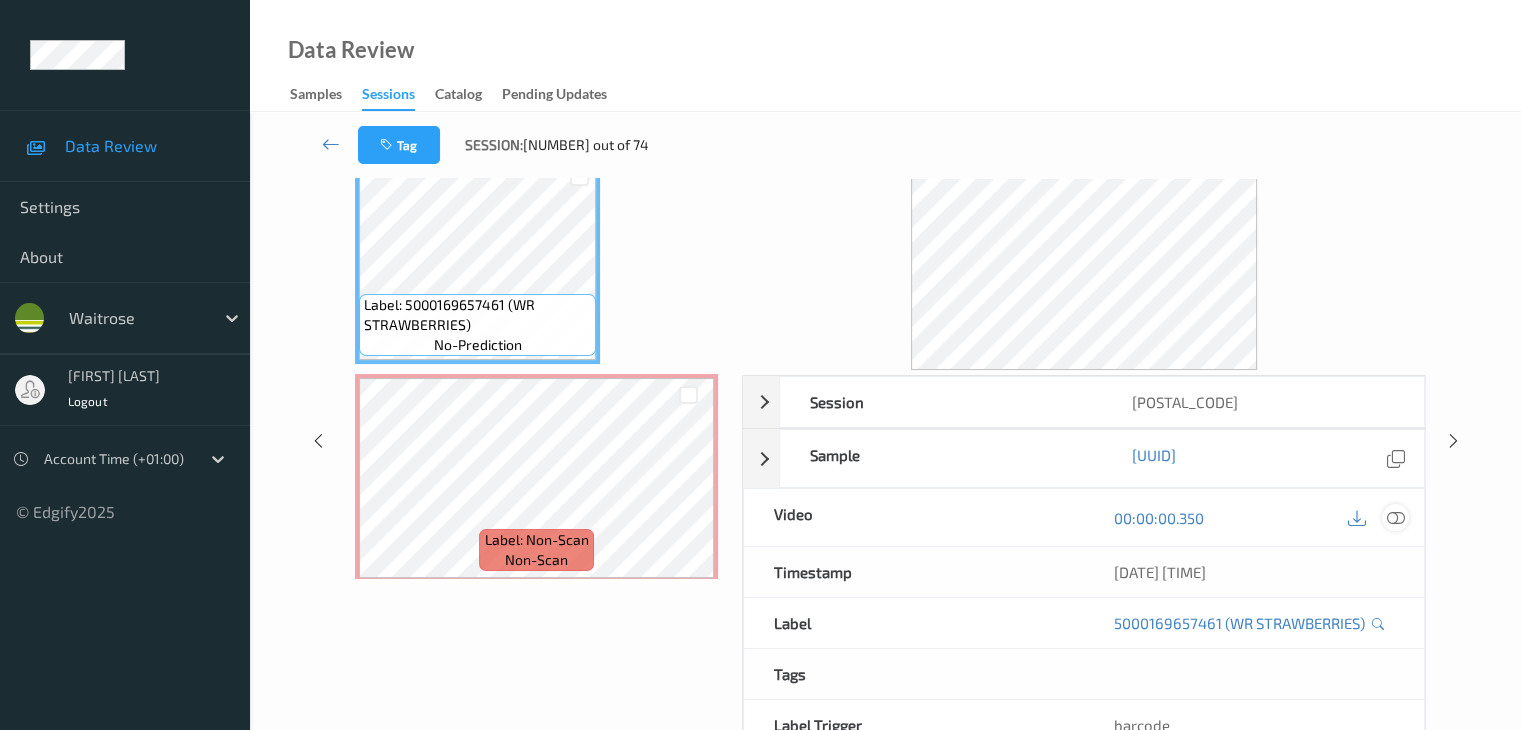 click at bounding box center (1395, 518) 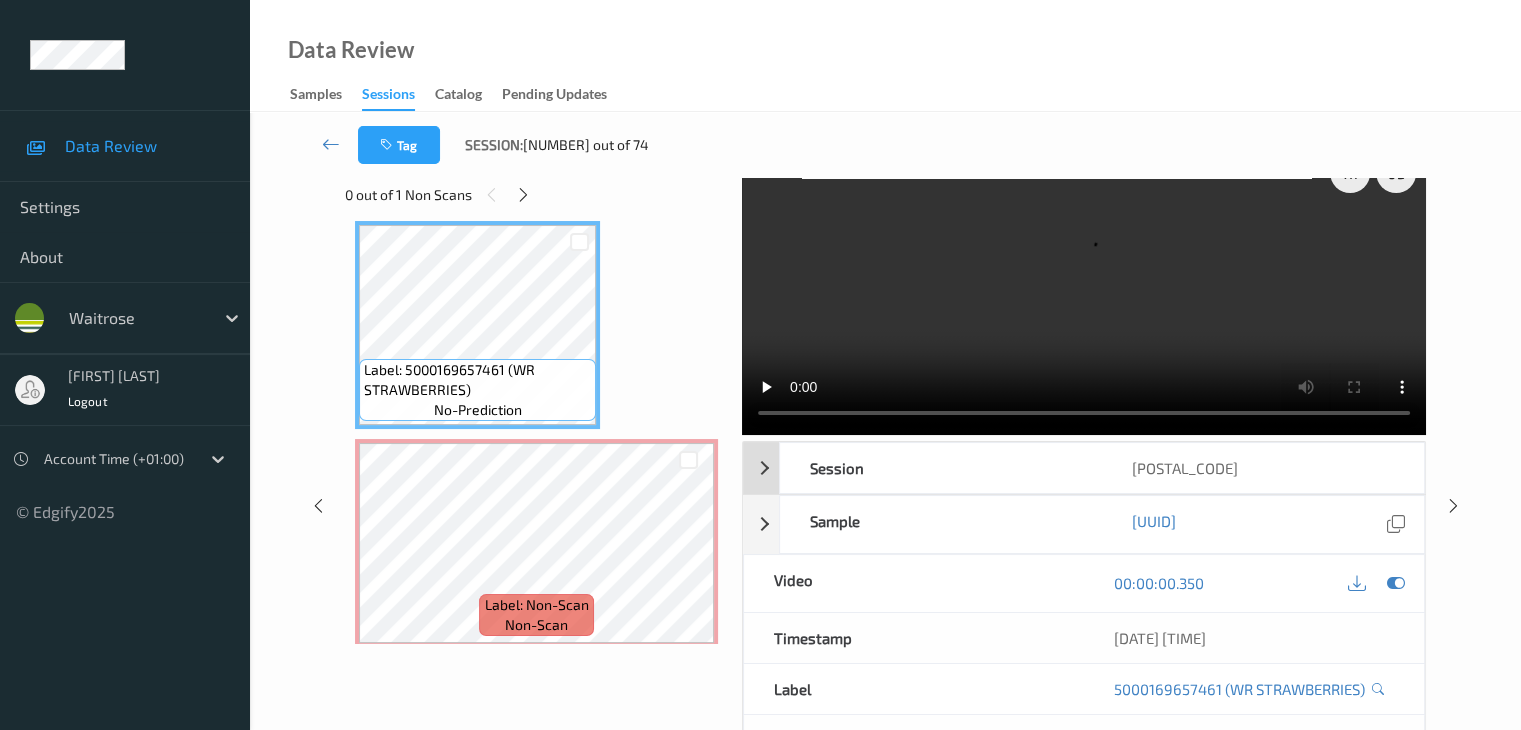 scroll, scrollTop: 0, scrollLeft: 0, axis: both 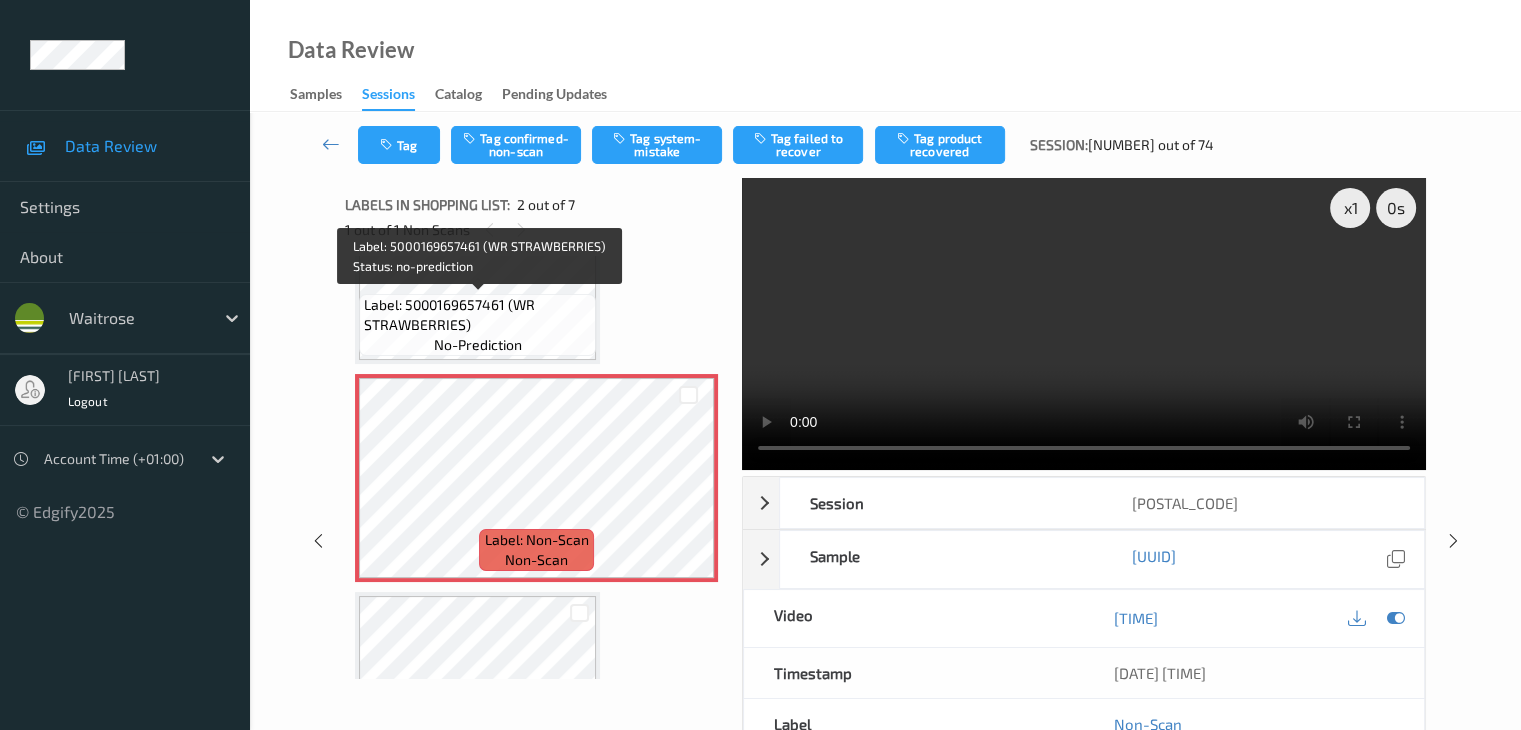 click on "Label: 5000169657461 (WR STRAWBERRIES) no-prediction" at bounding box center (477, 325) 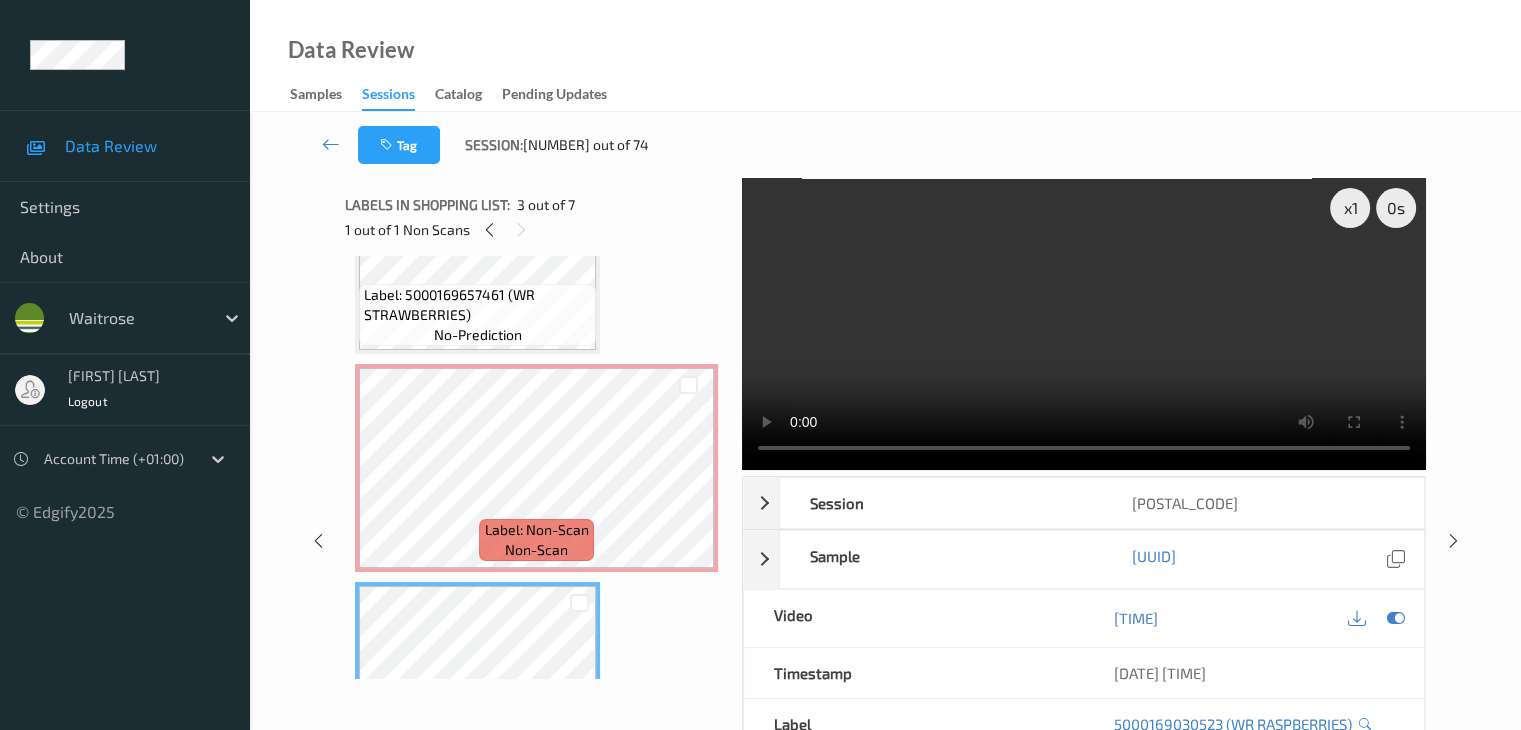 scroll, scrollTop: 110, scrollLeft: 0, axis: vertical 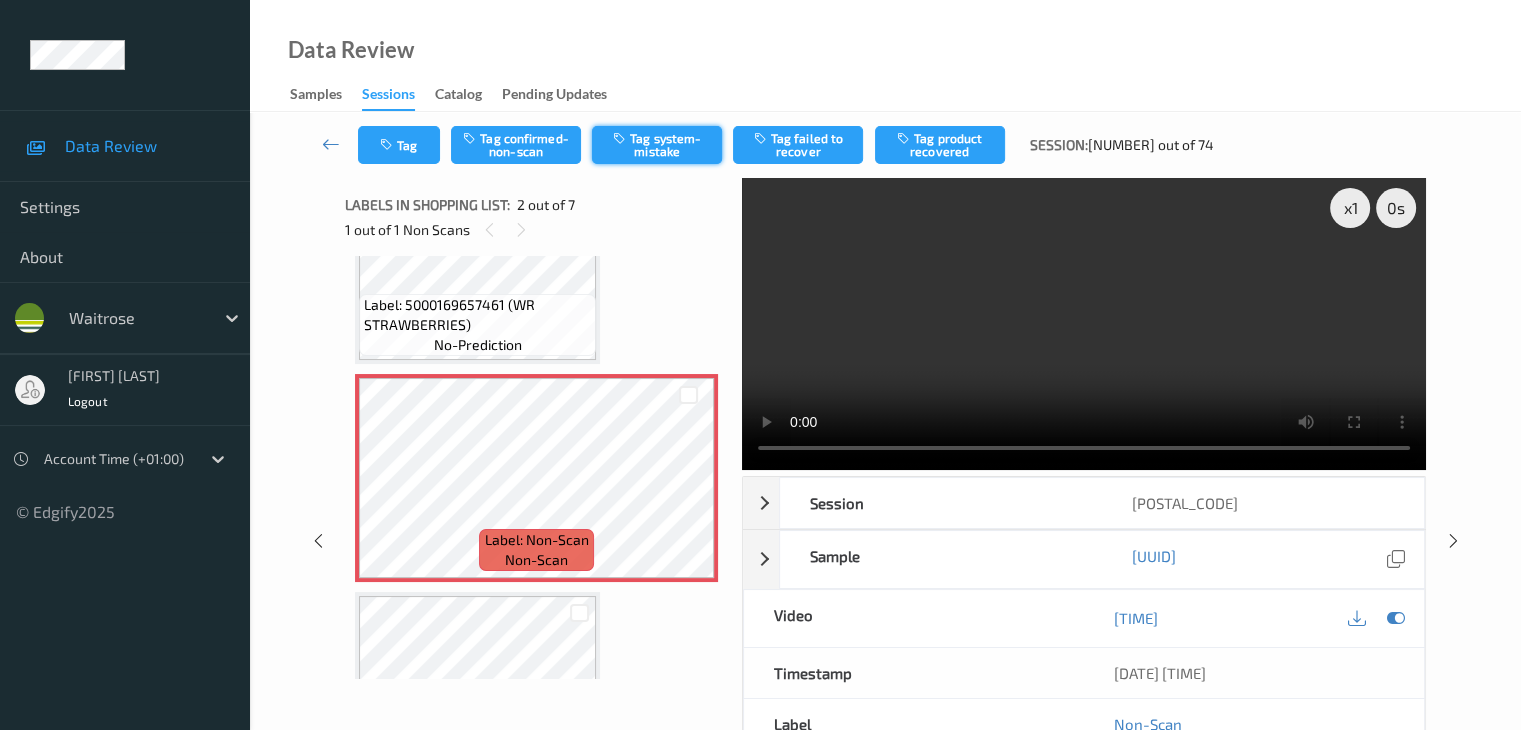 click on "Tag   system-mistake" at bounding box center (657, 145) 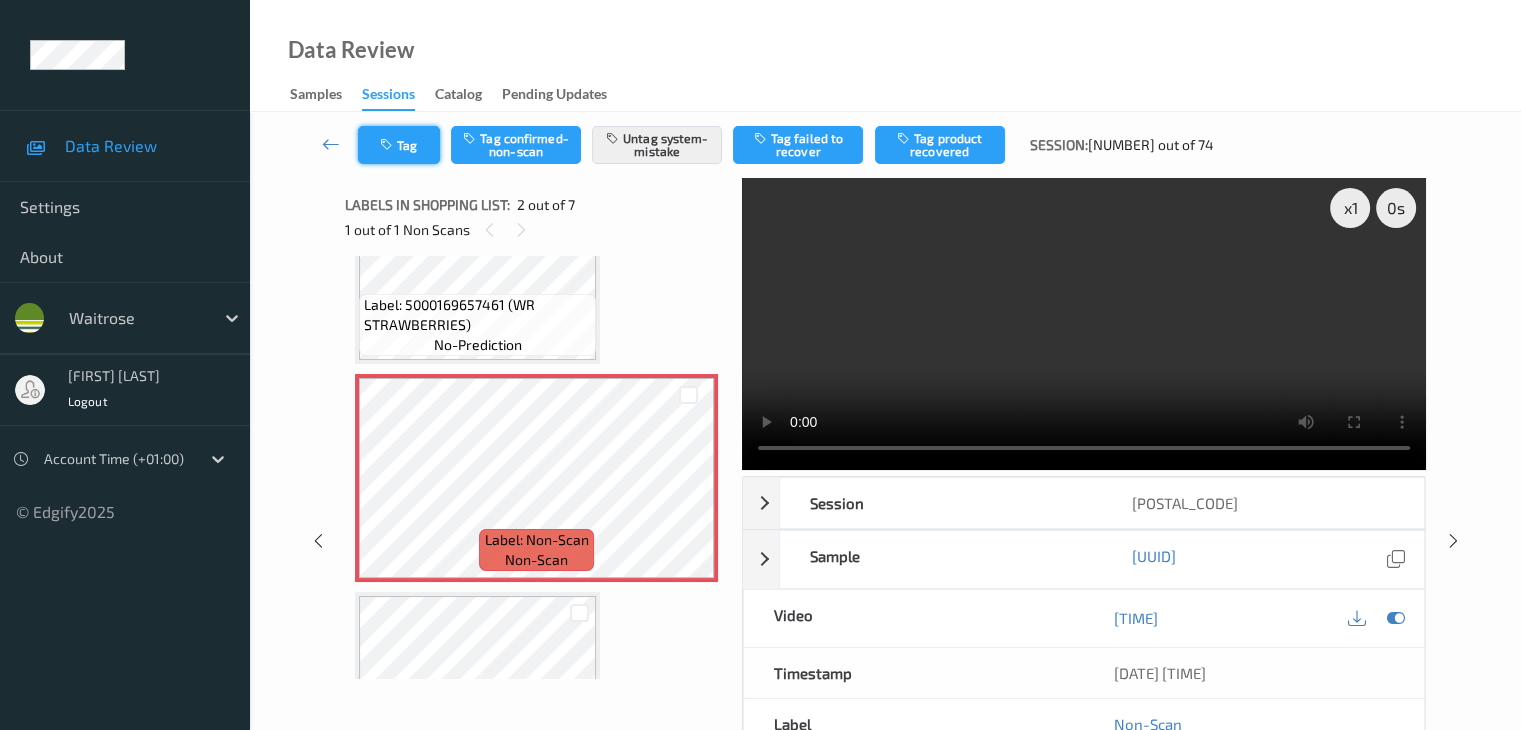 click on "Tag" at bounding box center [399, 145] 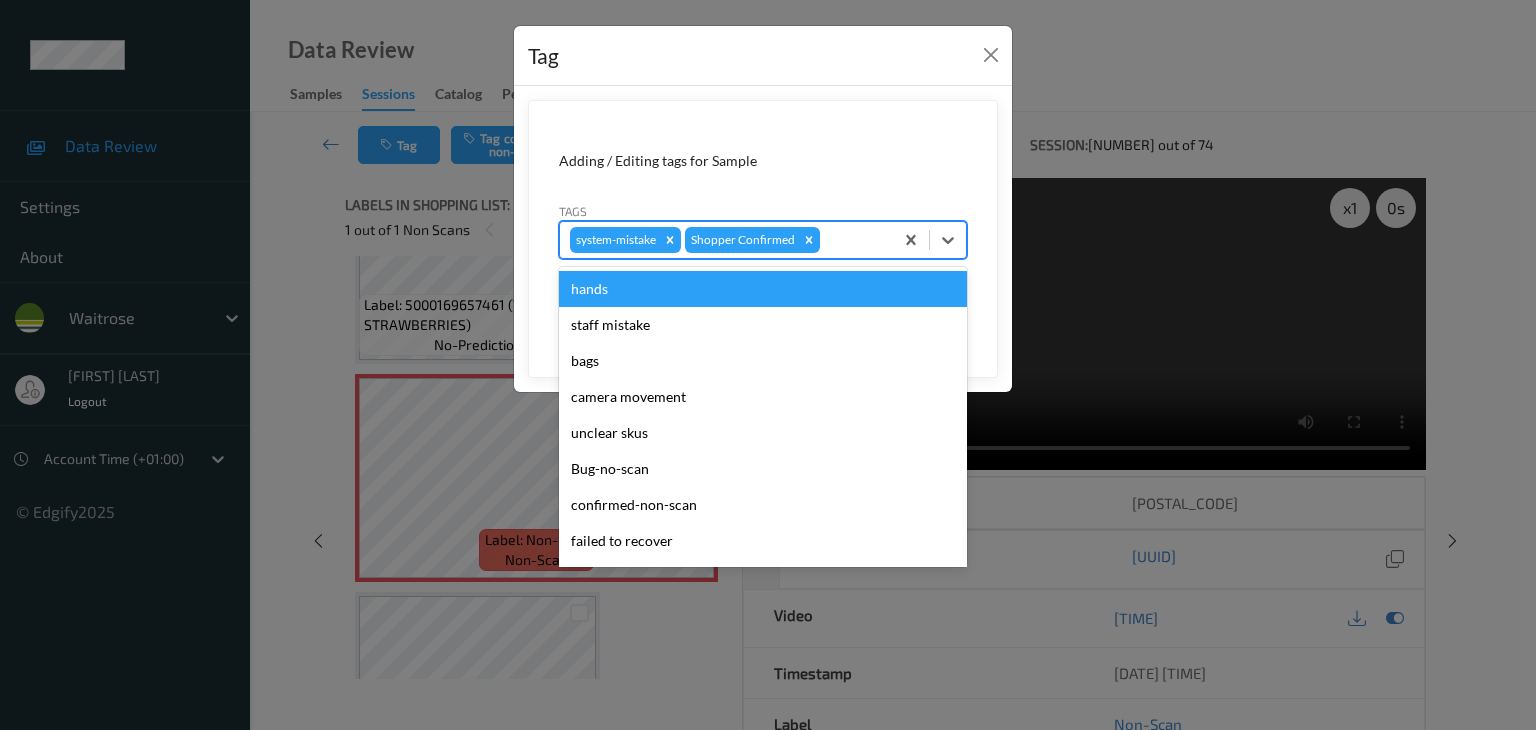 click at bounding box center (853, 240) 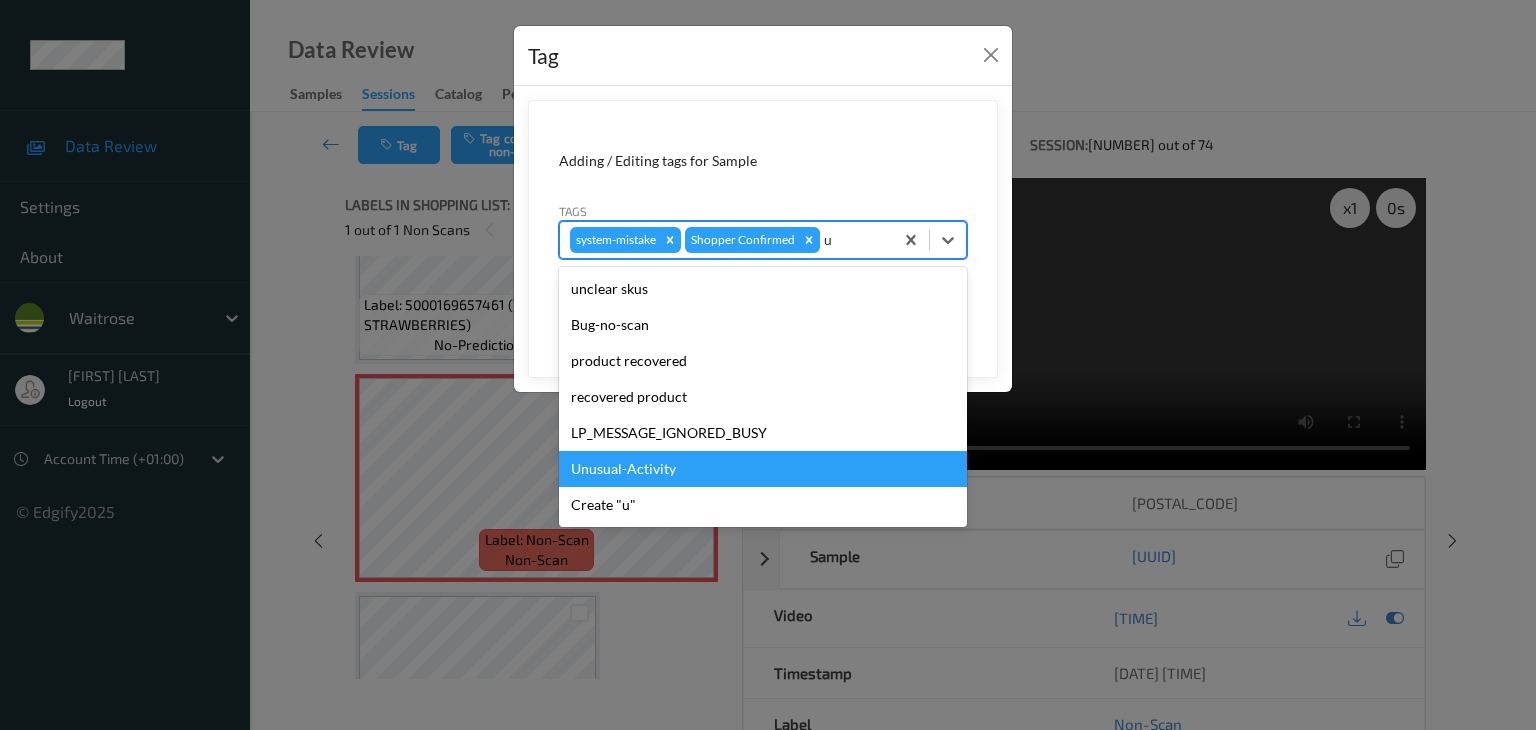 click on "Unusual-Activity" at bounding box center [763, 469] 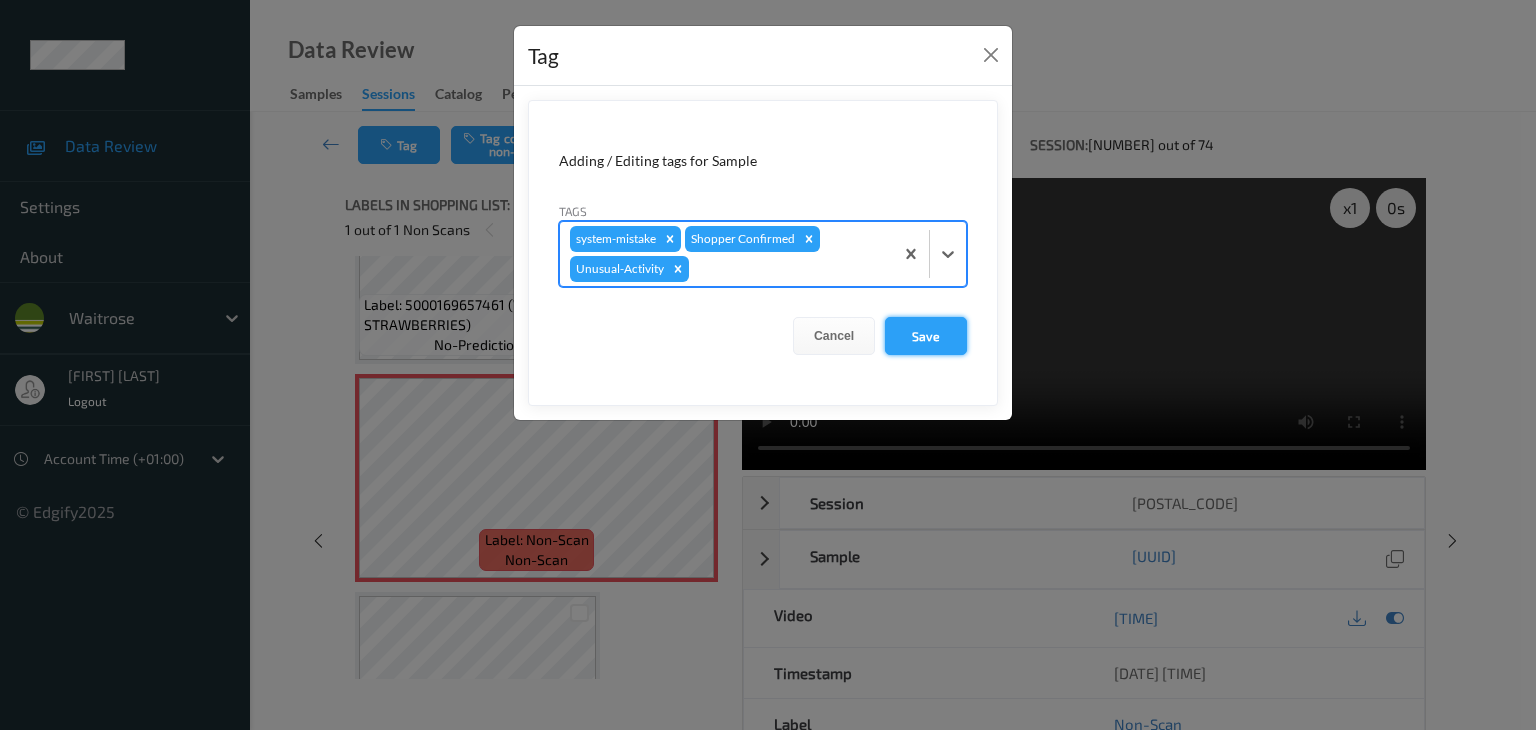 click on "Save" at bounding box center (926, 336) 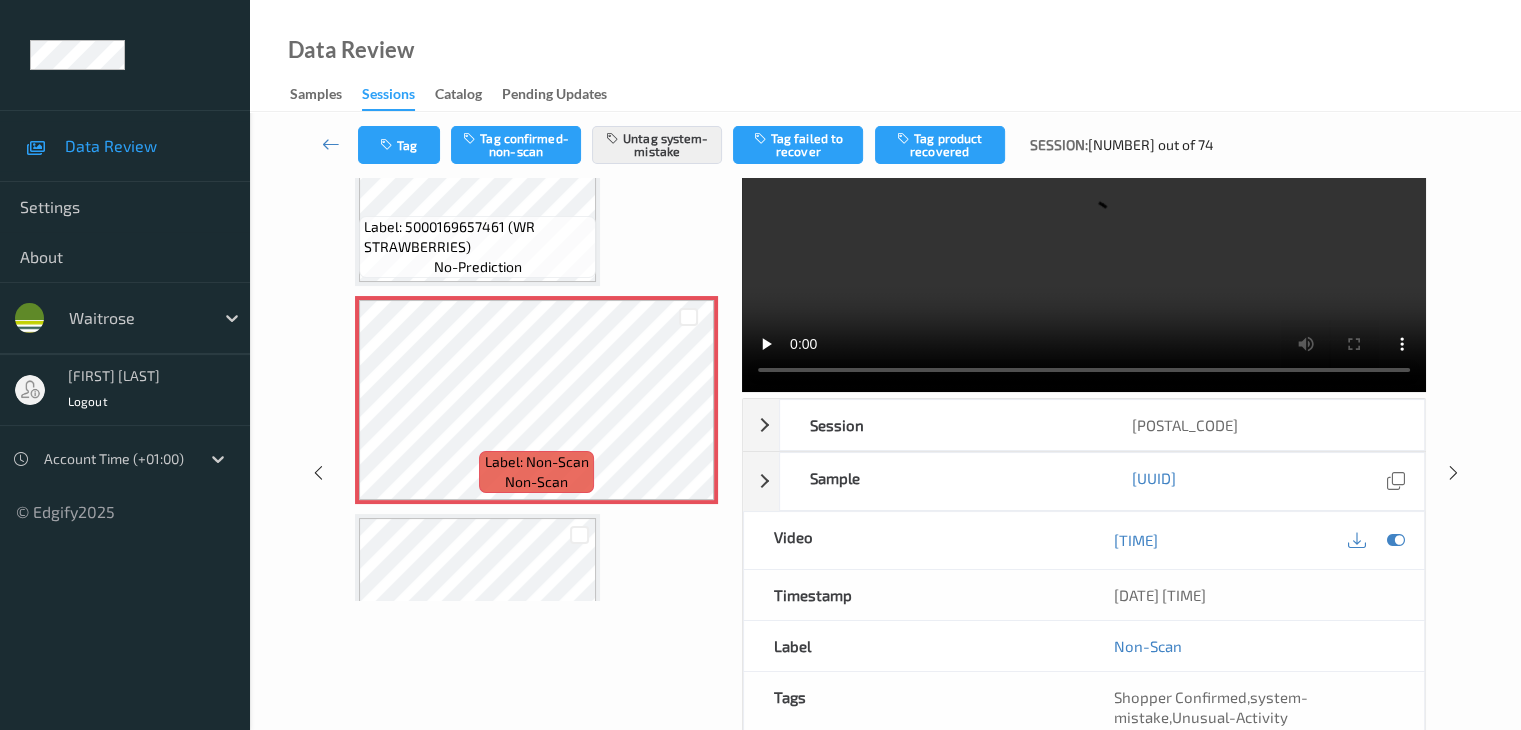 scroll, scrollTop: 0, scrollLeft: 0, axis: both 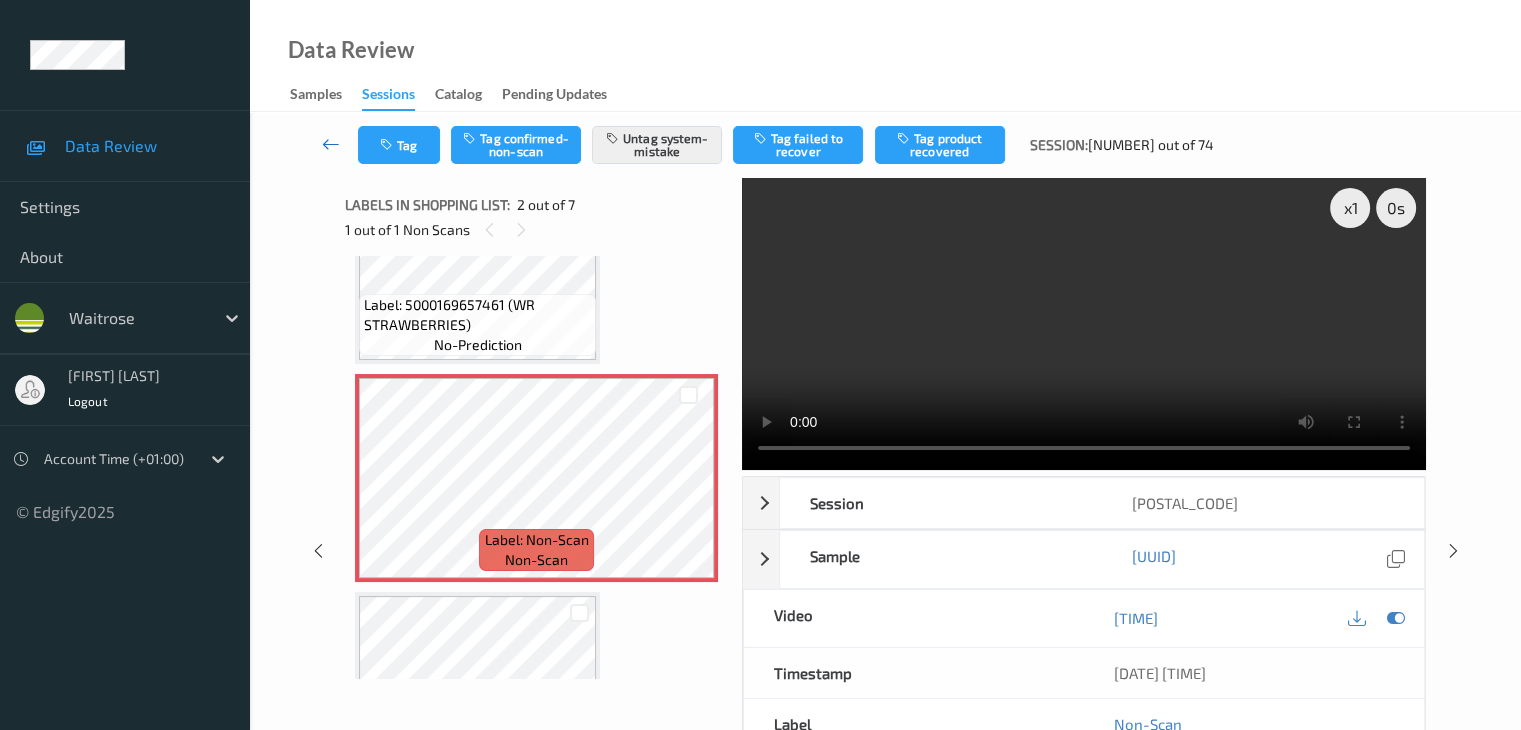 click at bounding box center (331, 144) 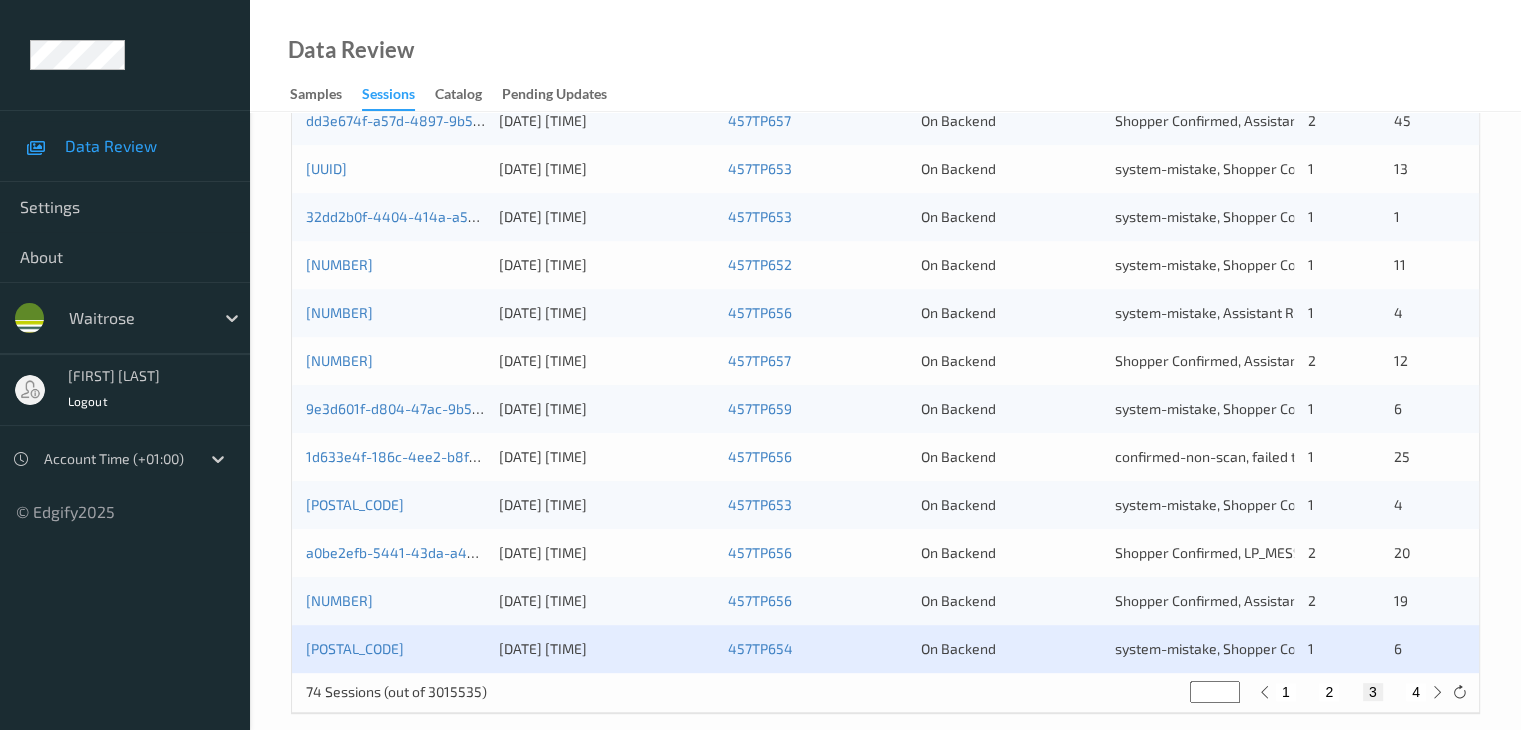 scroll, scrollTop: 932, scrollLeft: 0, axis: vertical 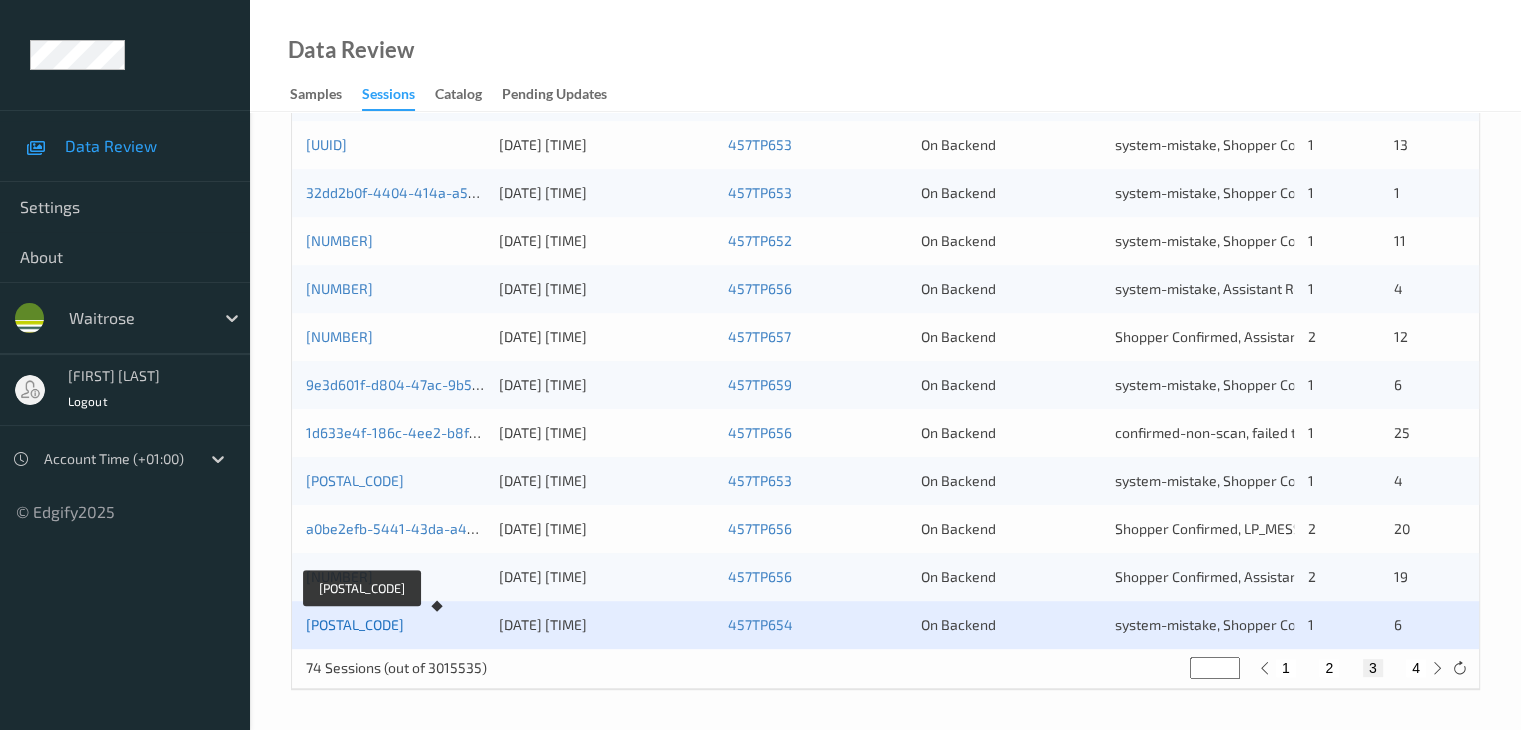 click on "711b9d7f-af89-4e47-80e6-f2079f8c646c" at bounding box center [355, 624] 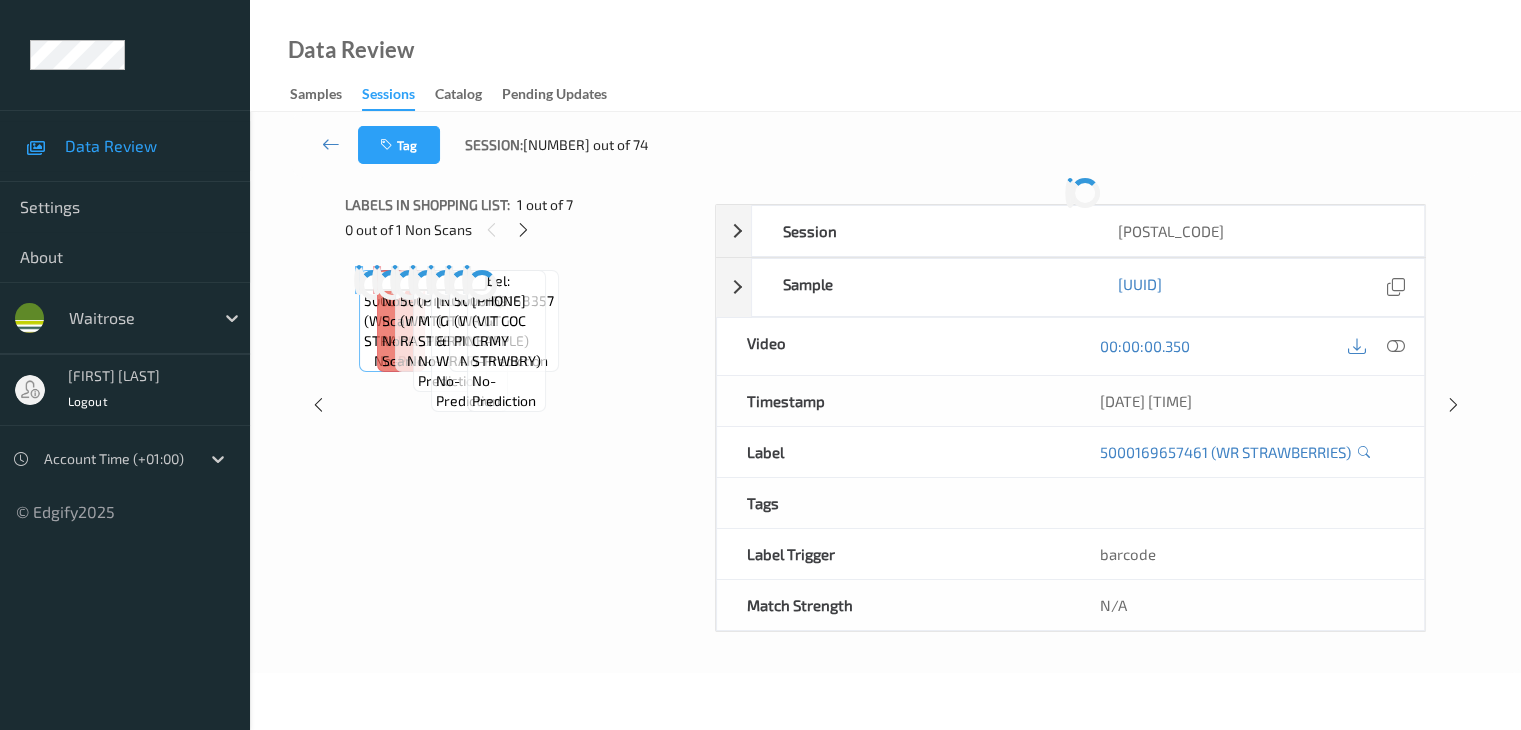 scroll, scrollTop: 244, scrollLeft: 0, axis: vertical 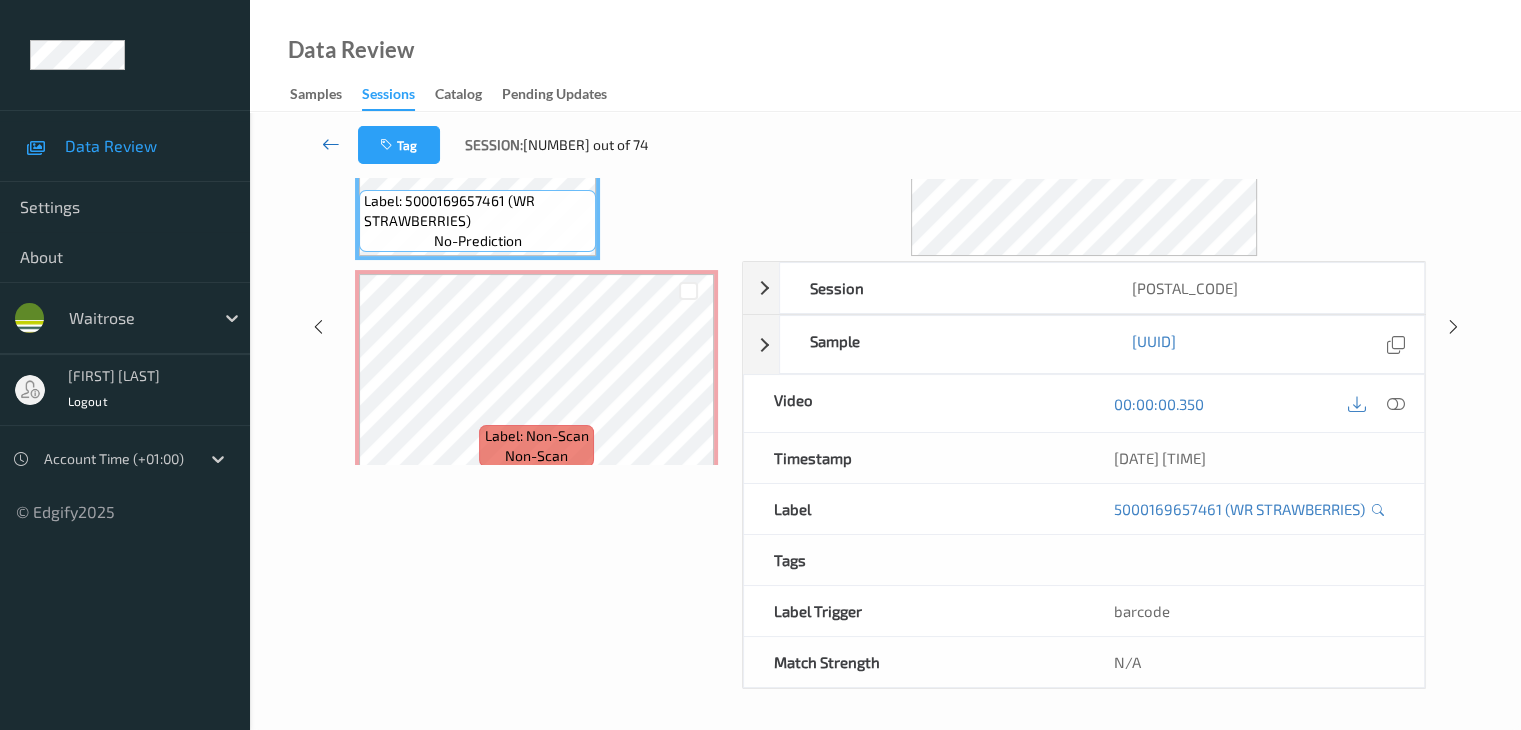 click at bounding box center (331, 144) 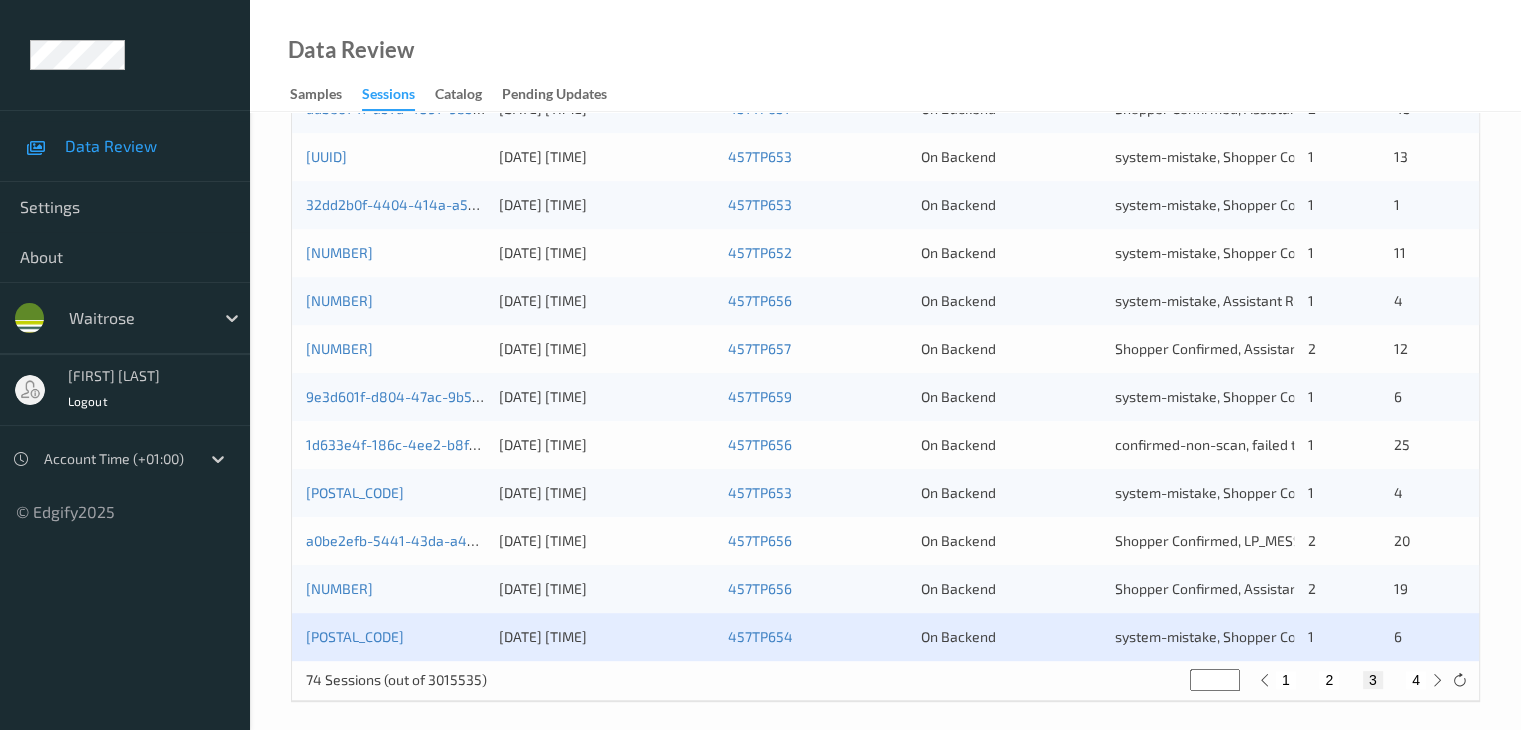 scroll, scrollTop: 932, scrollLeft: 0, axis: vertical 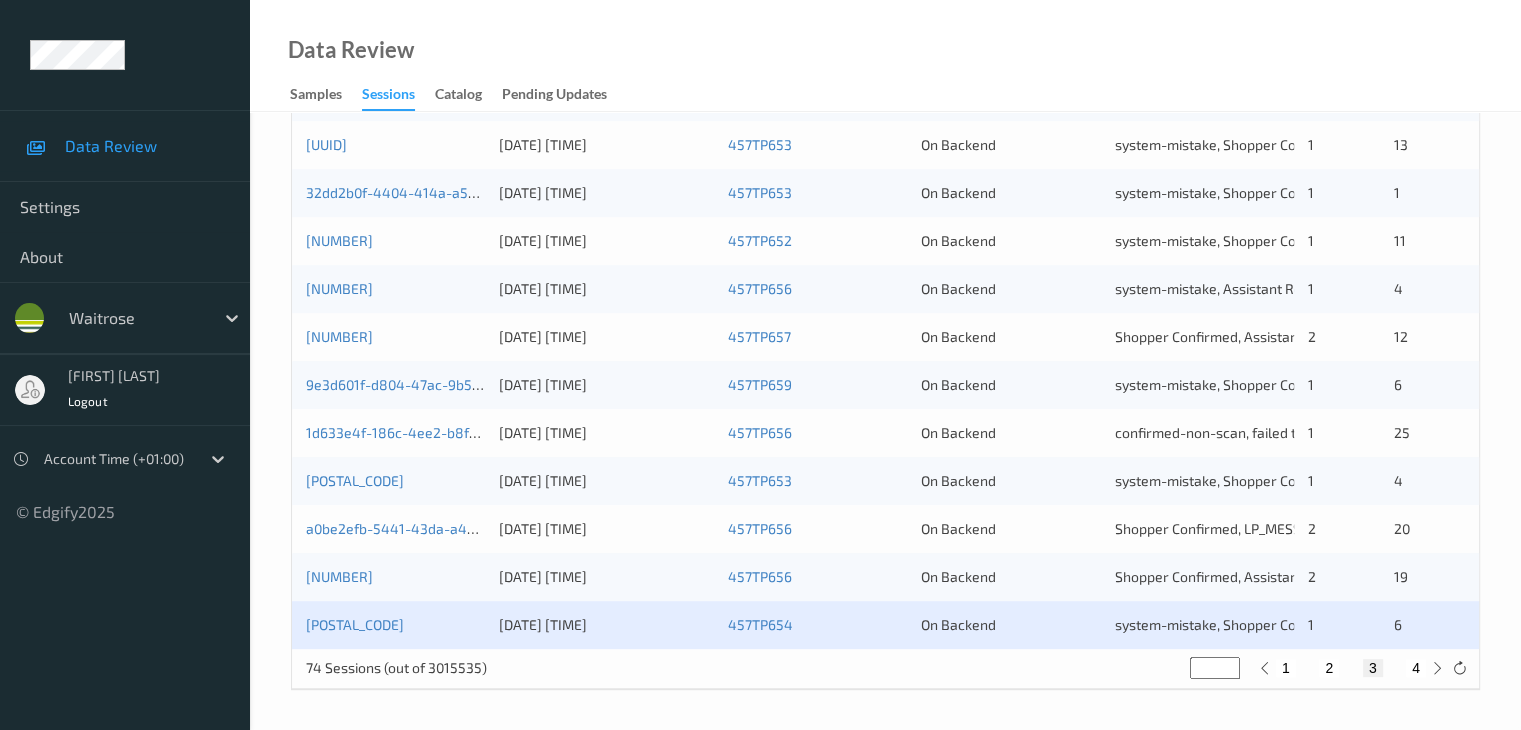 click on "4" at bounding box center (1416, 668) 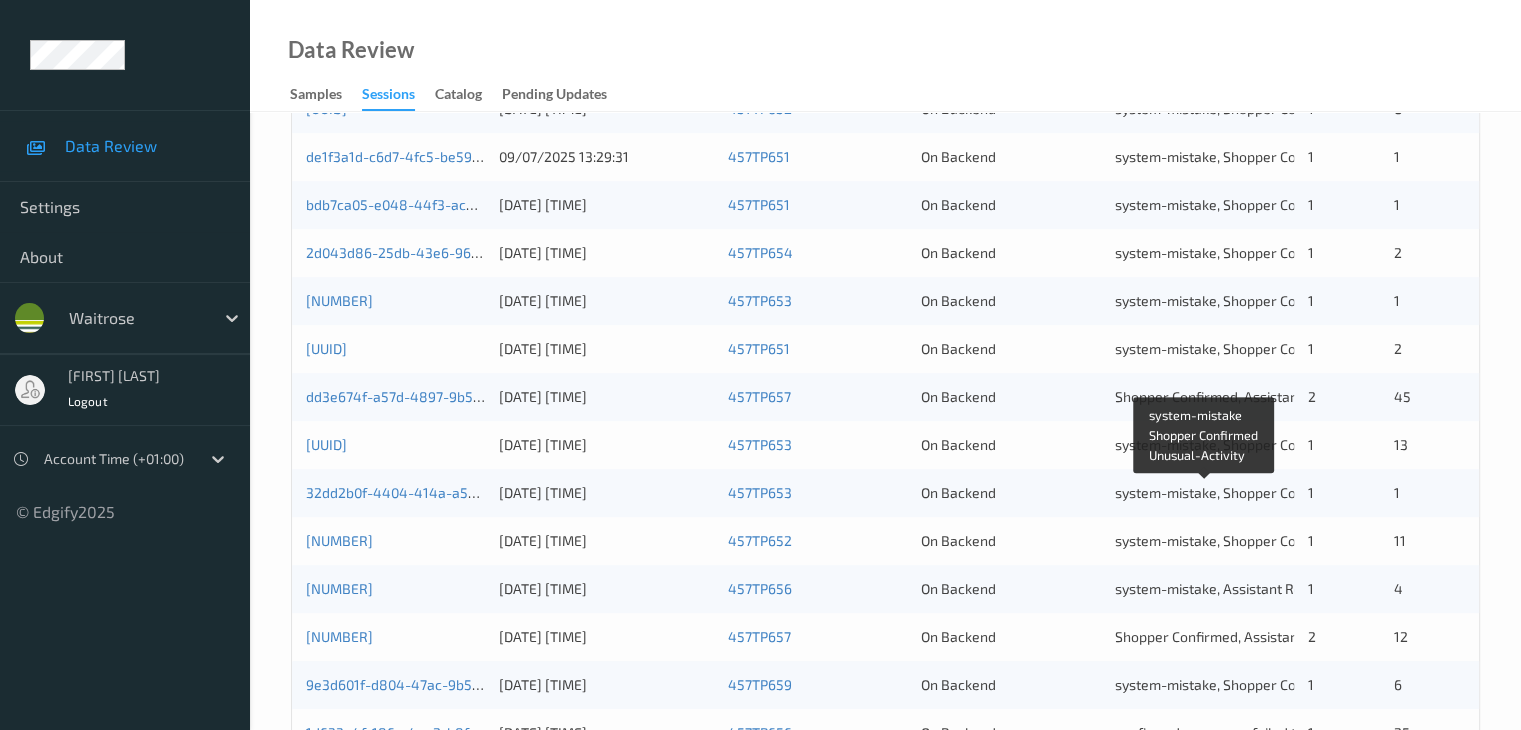 scroll, scrollTop: 932, scrollLeft: 0, axis: vertical 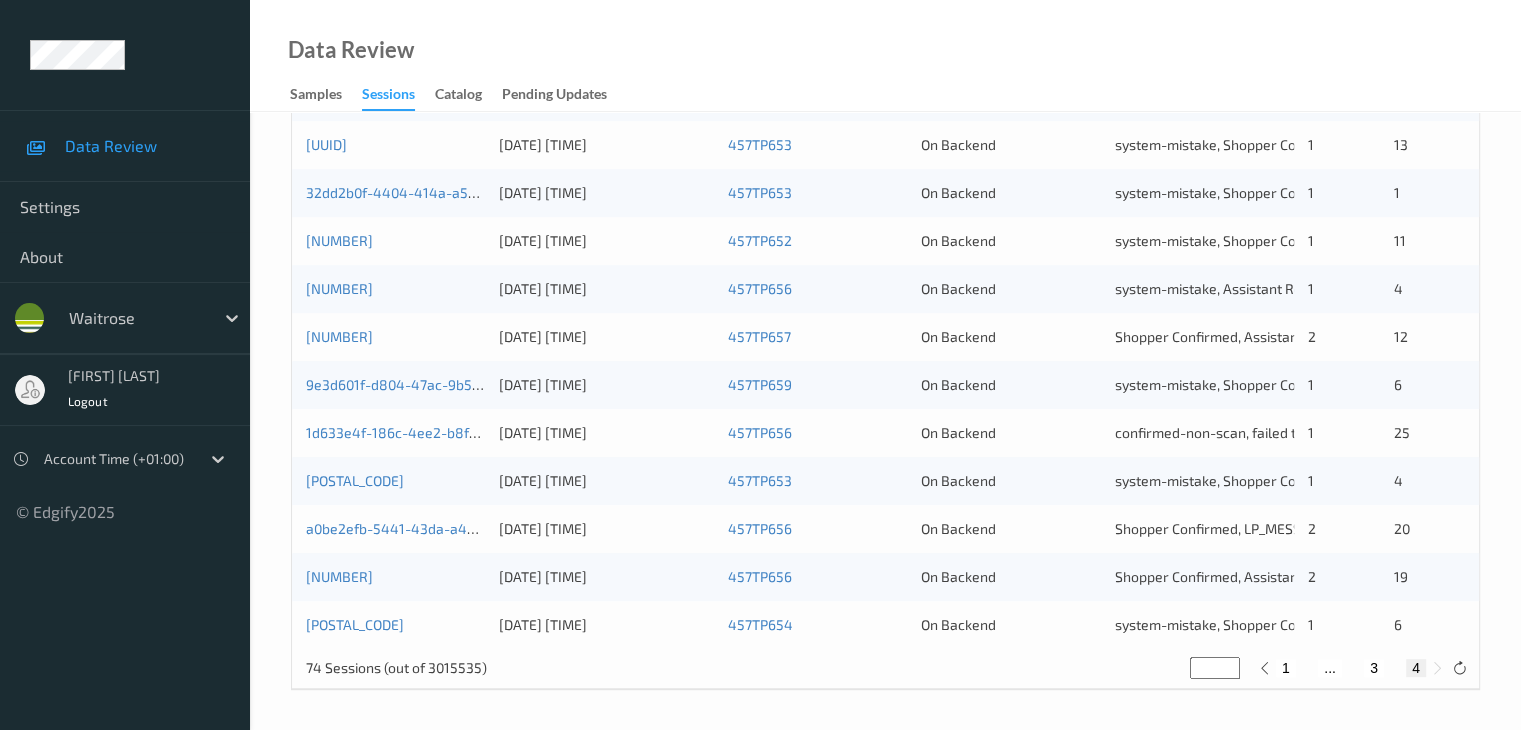 type 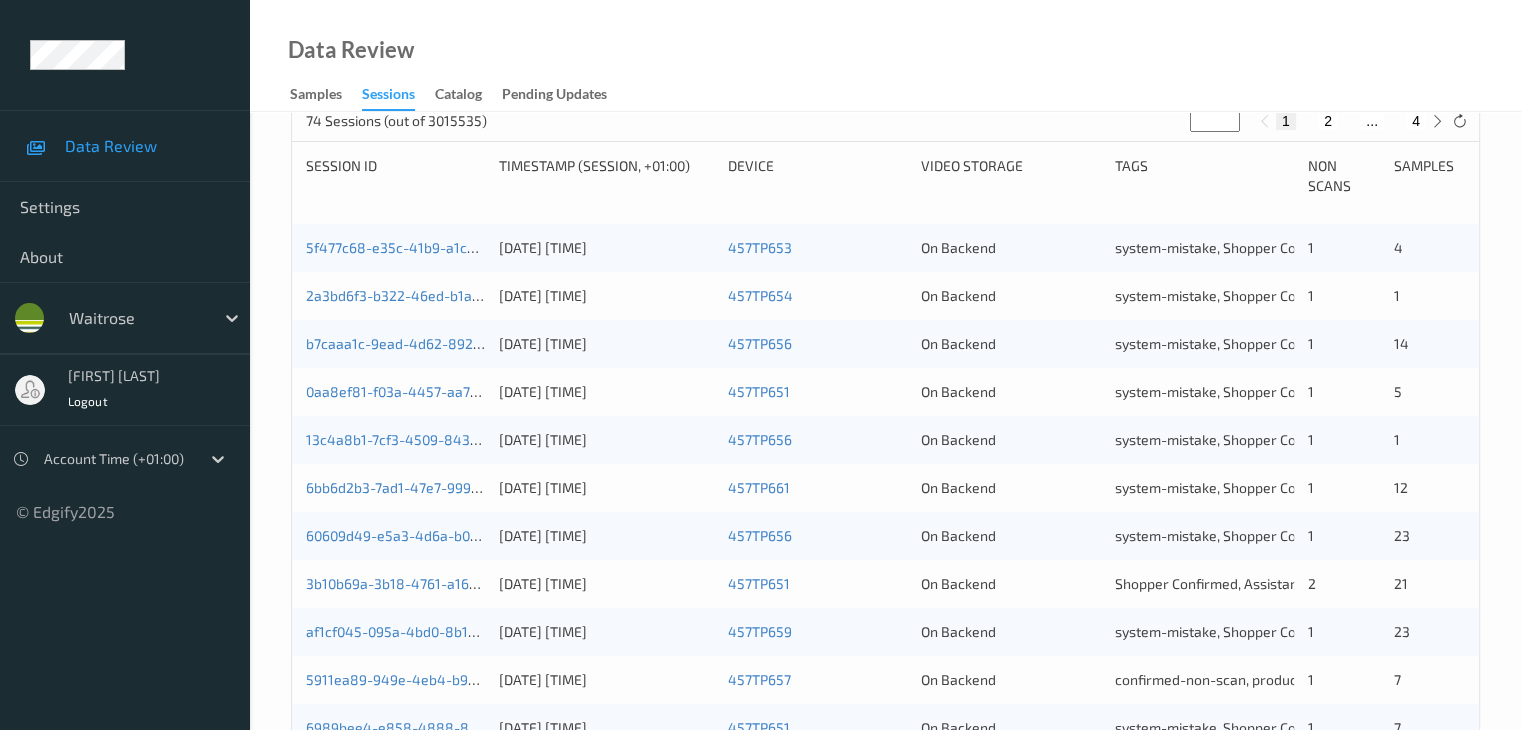 scroll, scrollTop: 500, scrollLeft: 0, axis: vertical 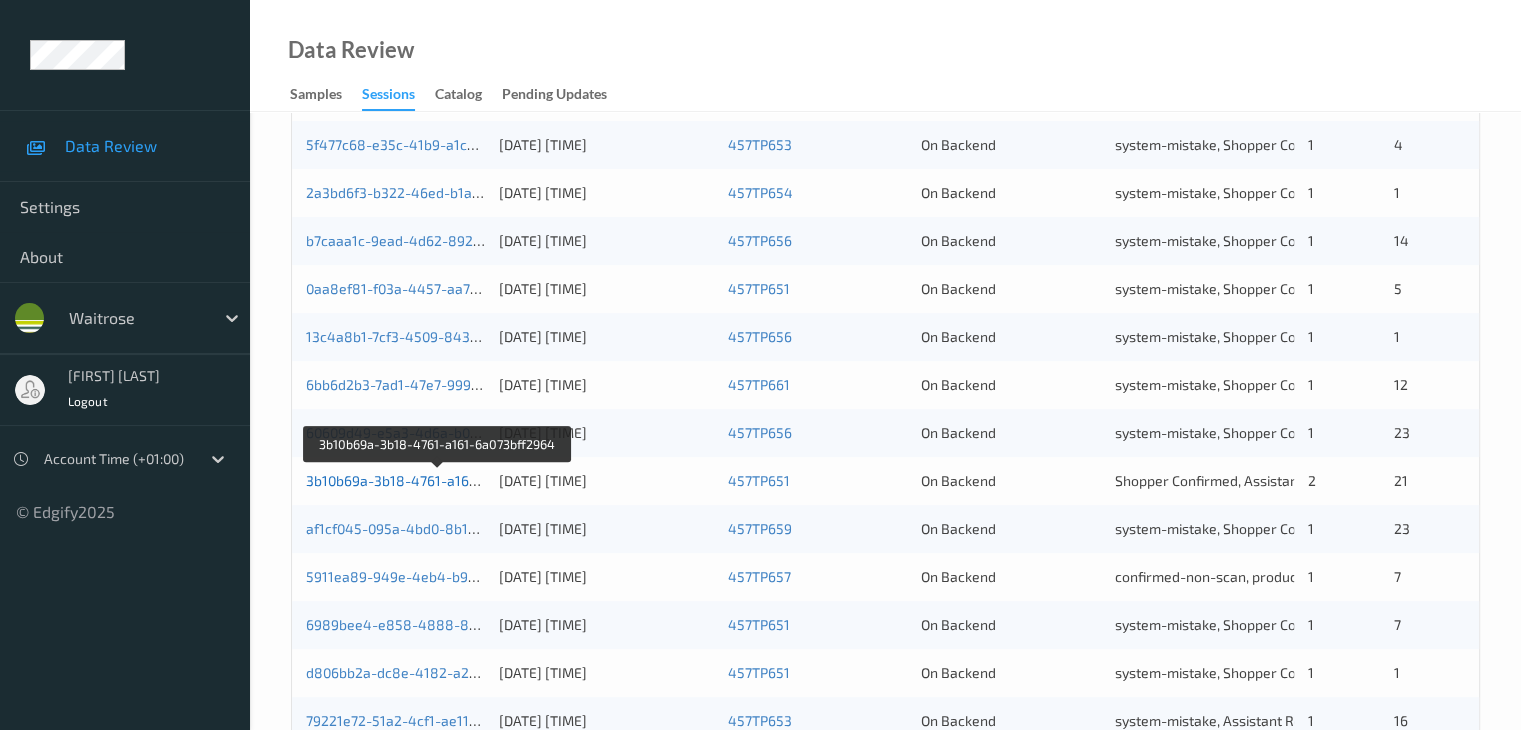 type 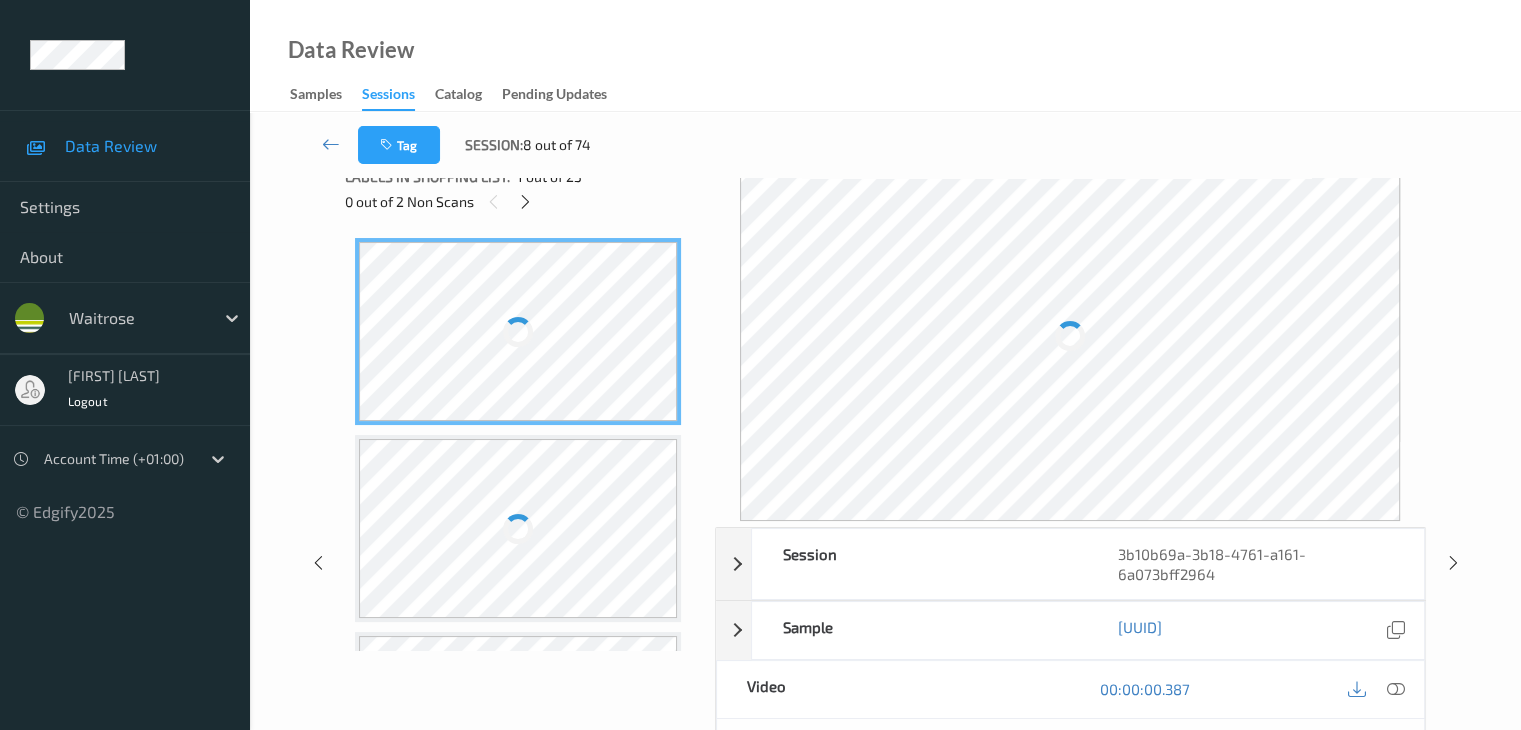scroll, scrollTop: 24, scrollLeft: 0, axis: vertical 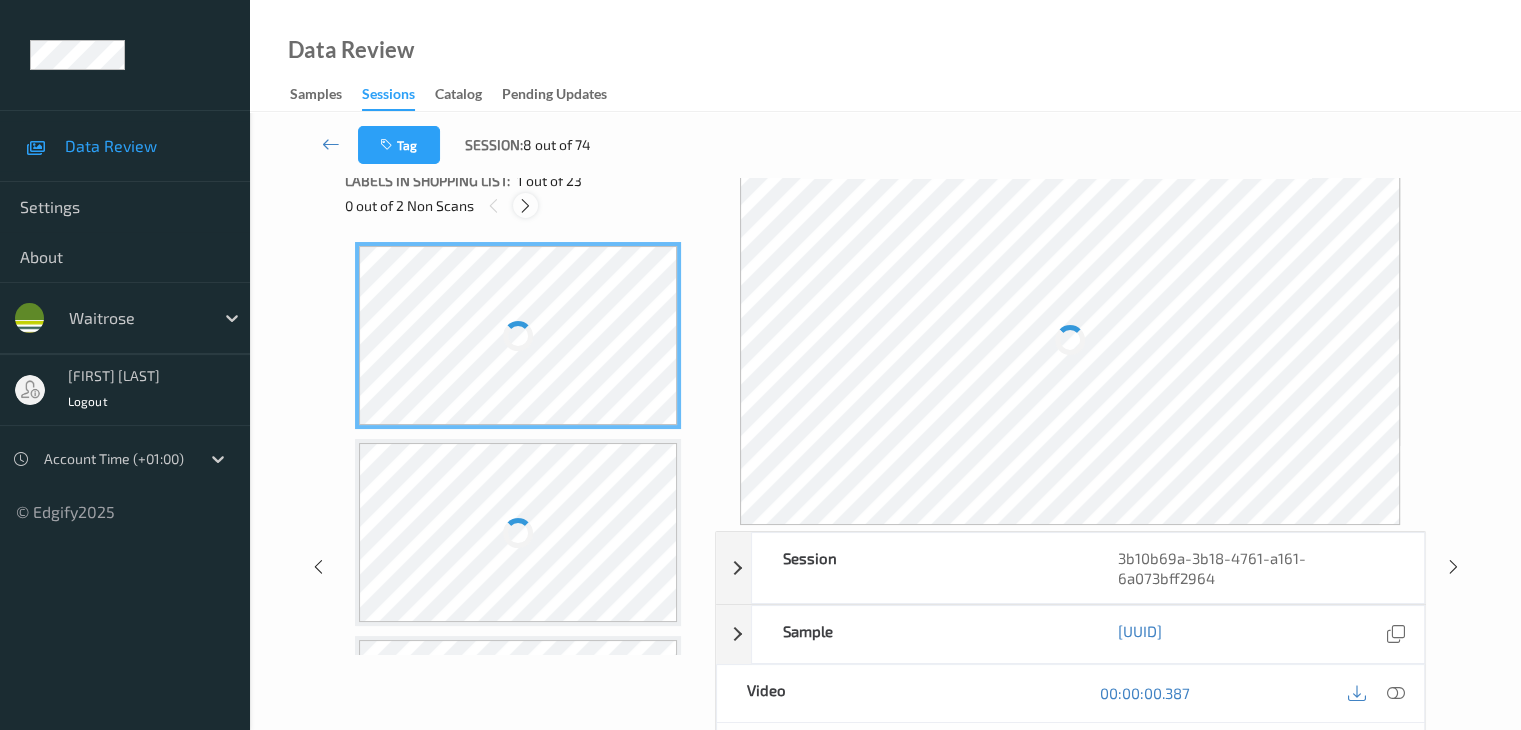 click at bounding box center (525, 206) 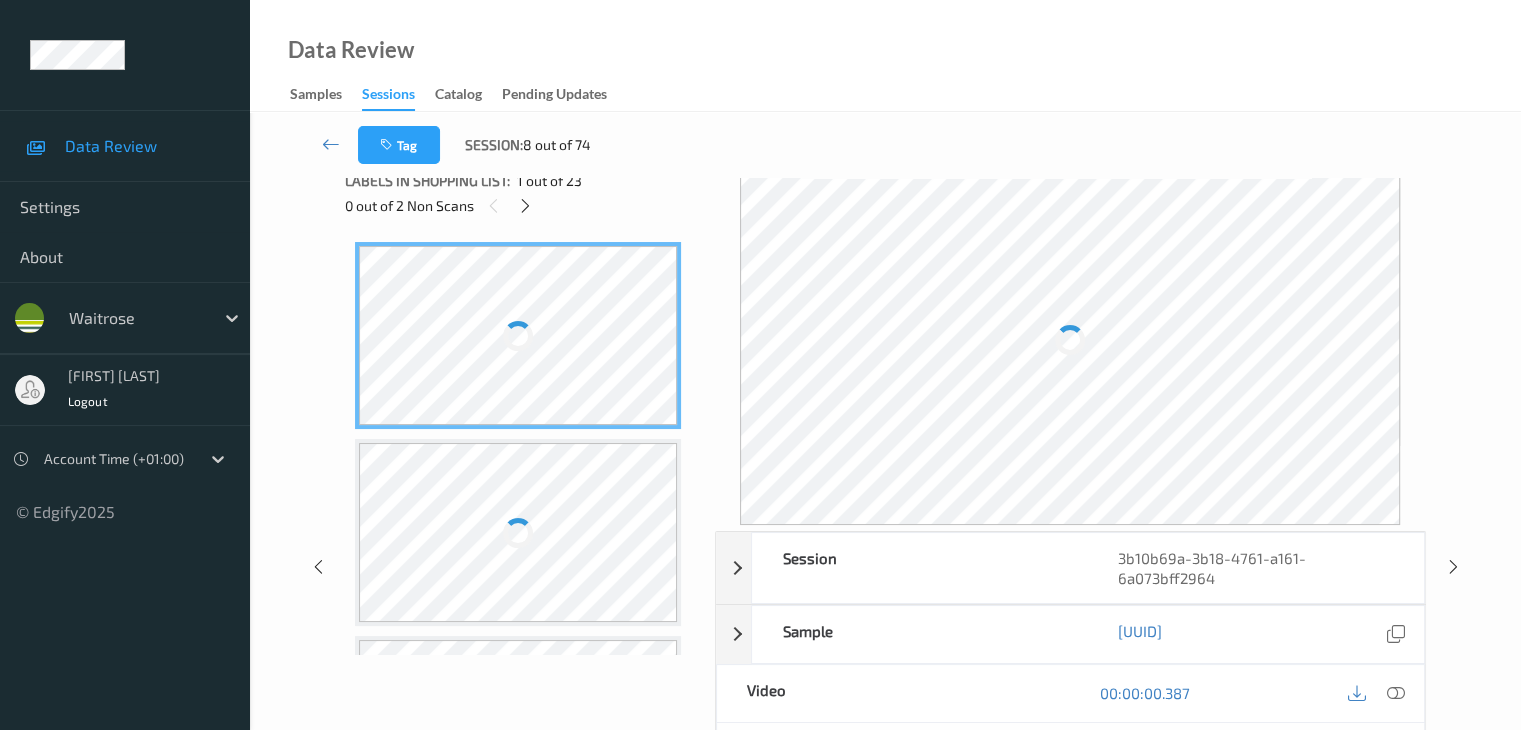 scroll, scrollTop: 2372, scrollLeft: 0, axis: vertical 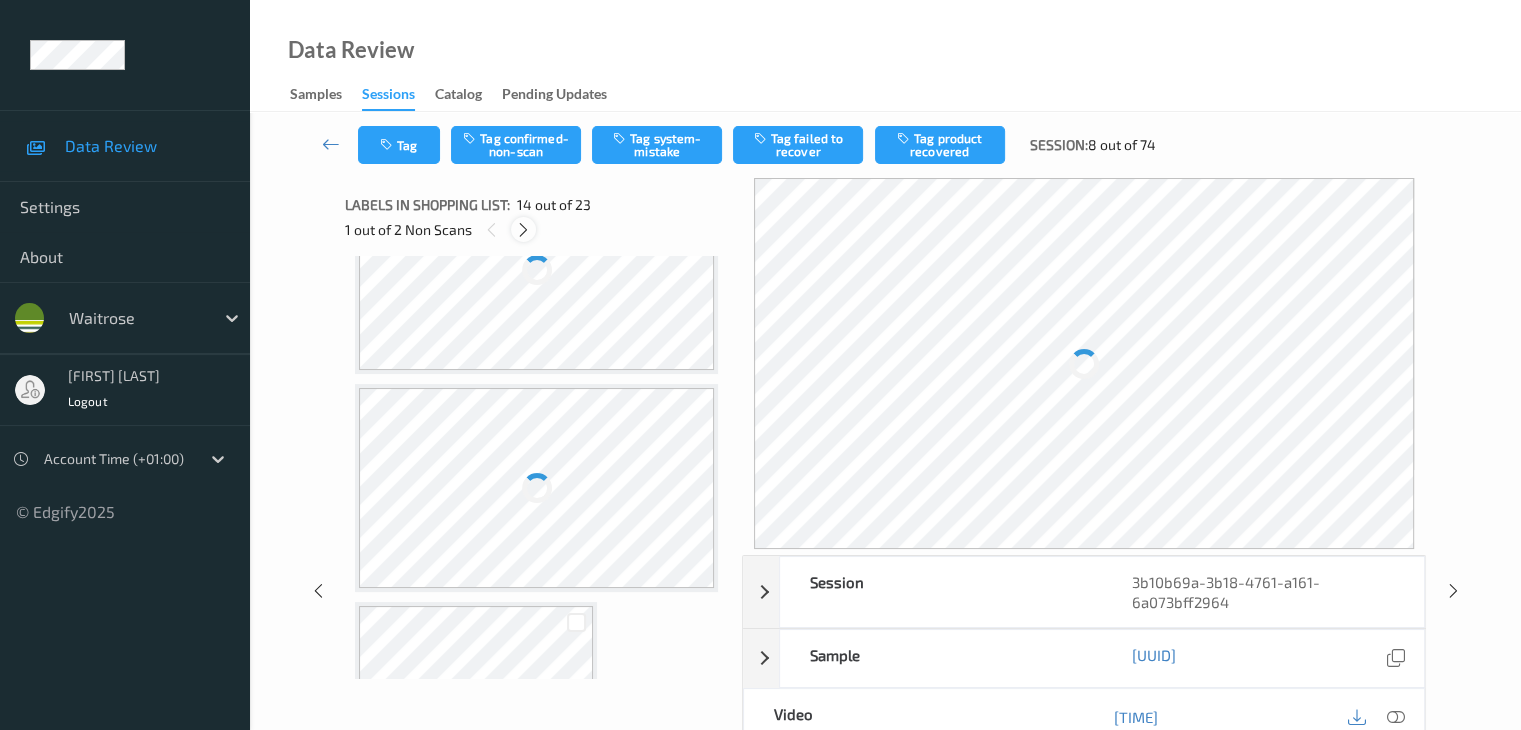 click at bounding box center [523, 230] 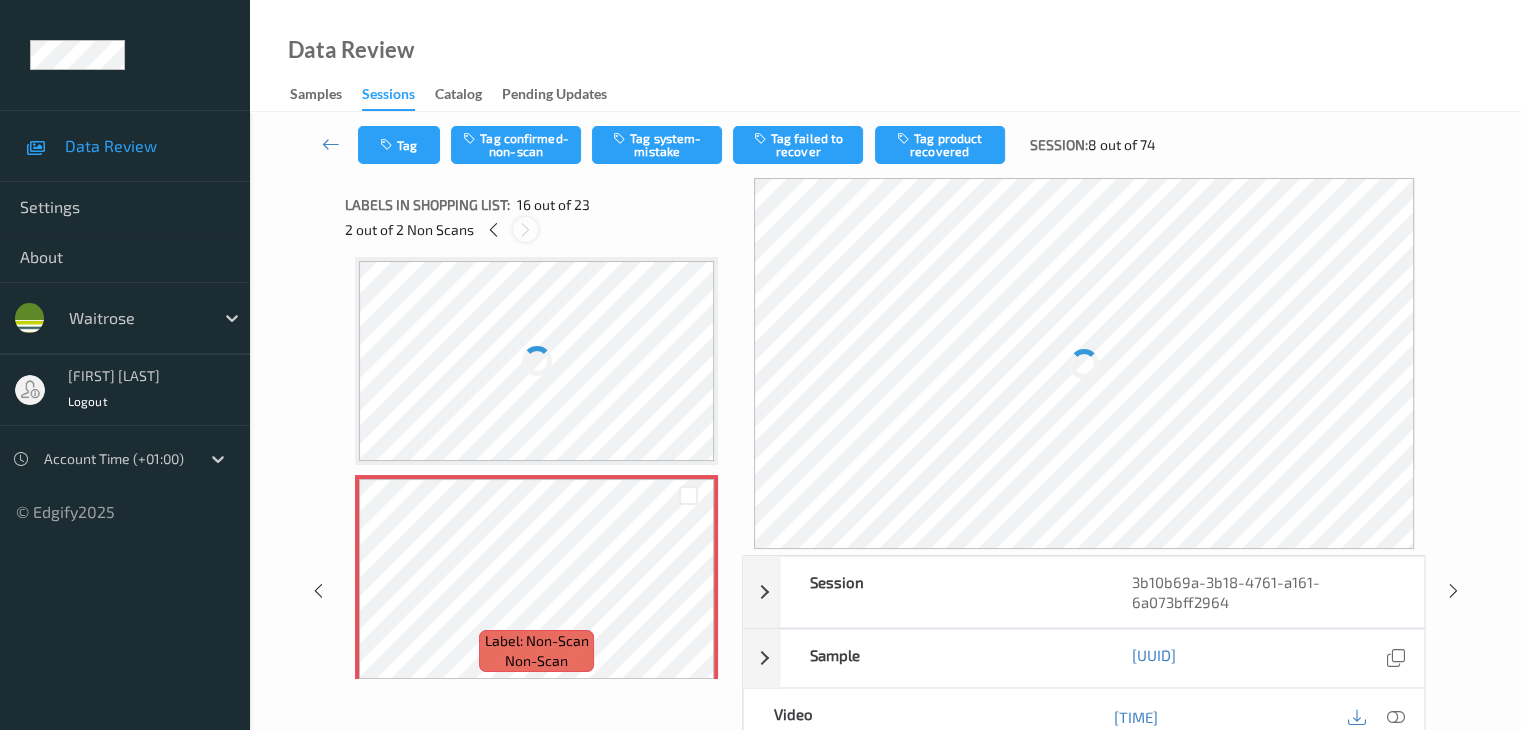 click at bounding box center [525, 230] 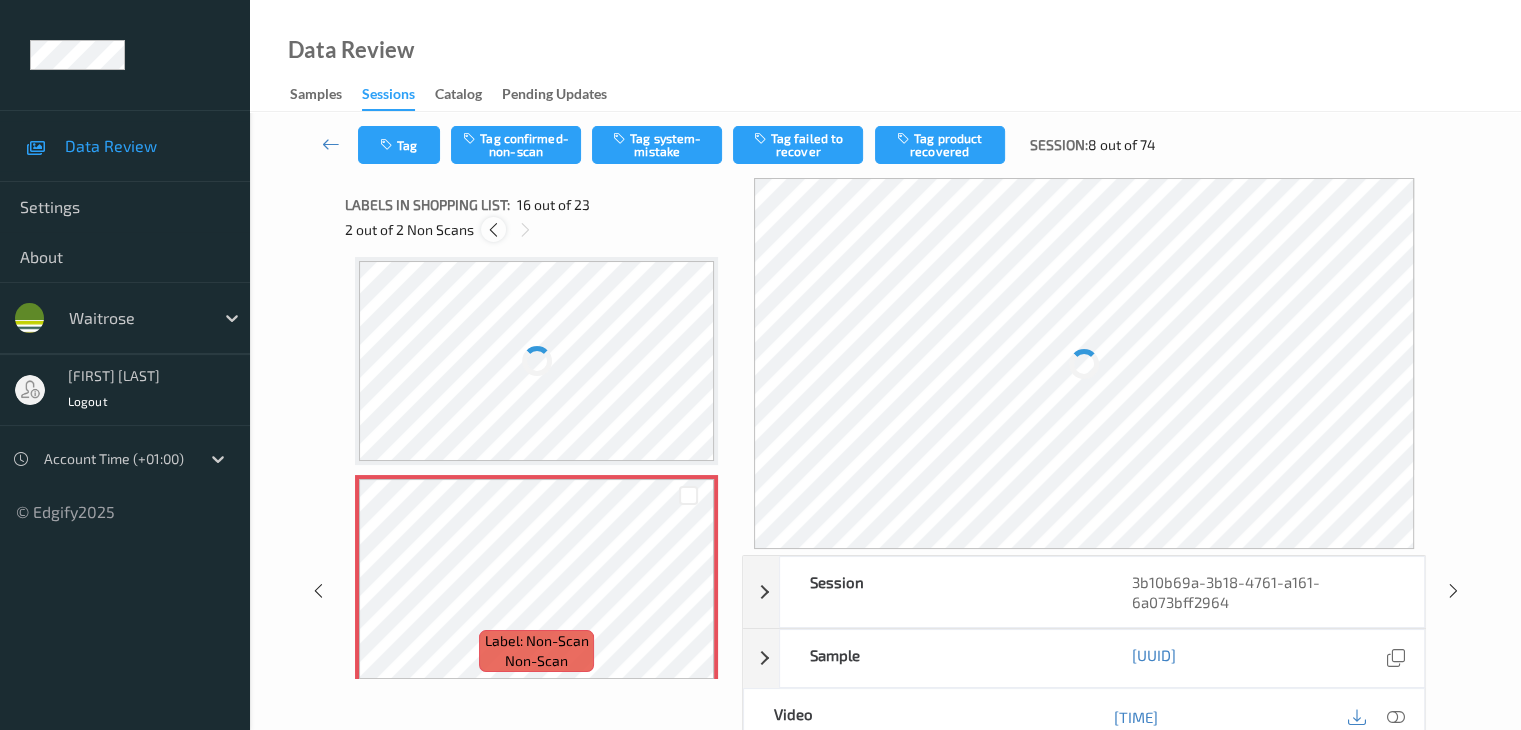 click at bounding box center (493, 230) 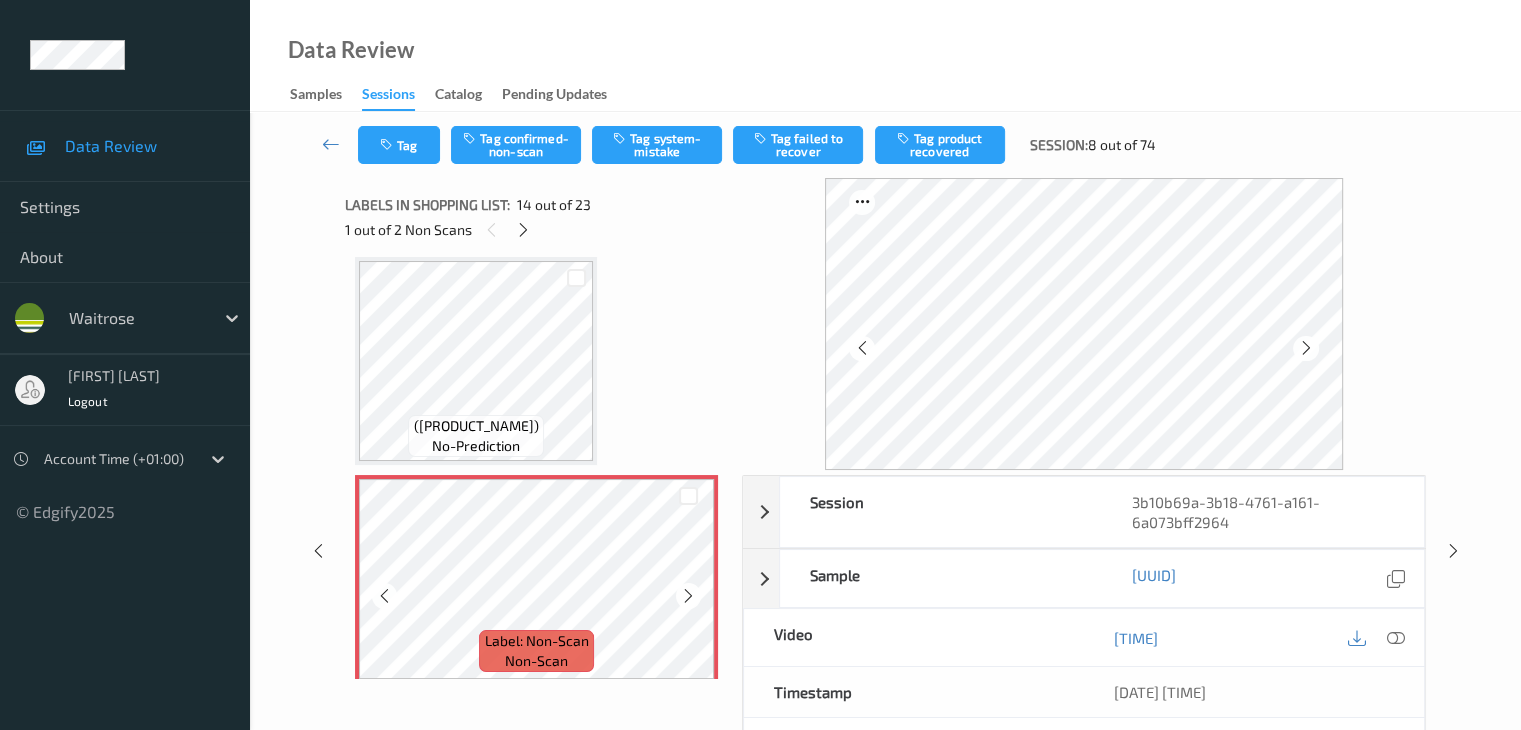 scroll, scrollTop: 2626, scrollLeft: 0, axis: vertical 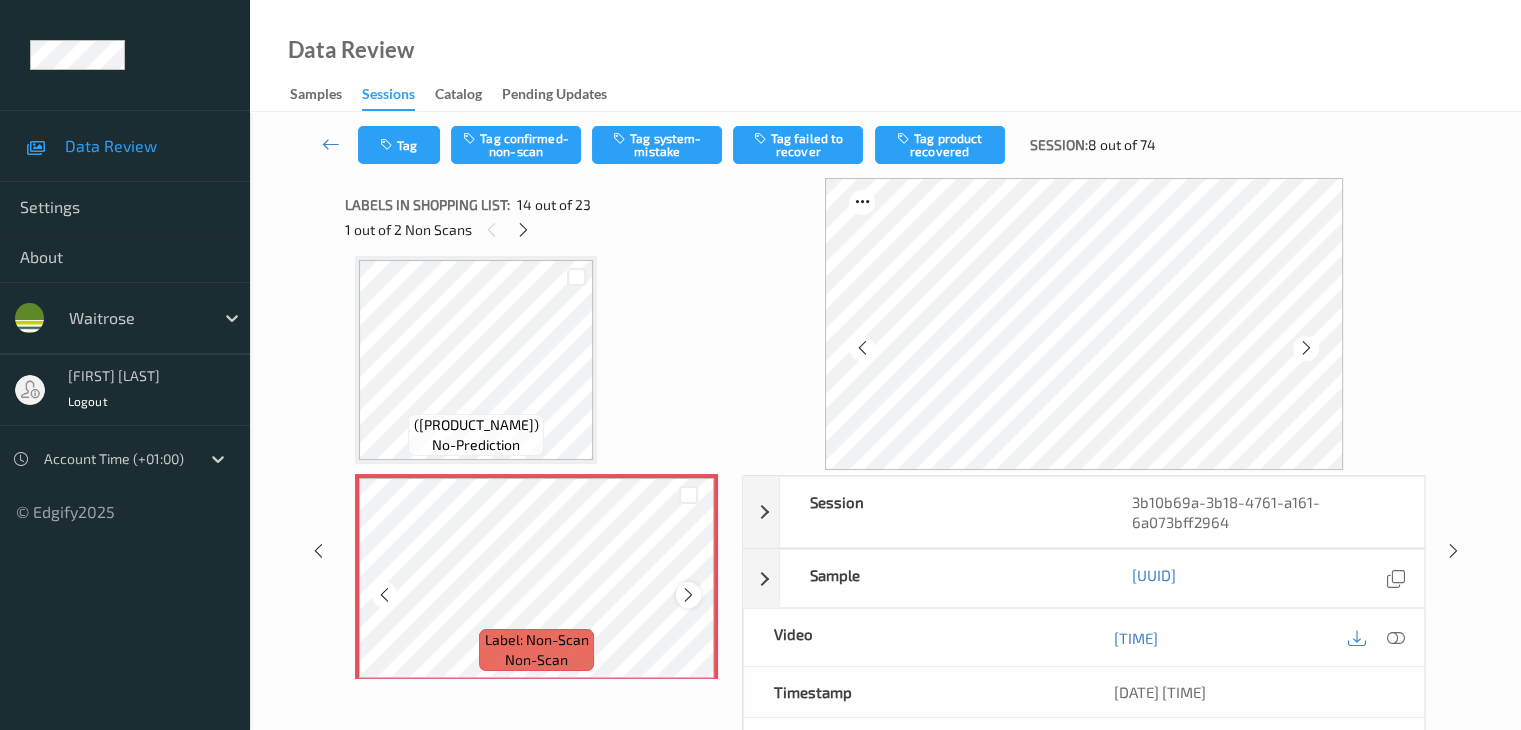 click at bounding box center [688, 595] 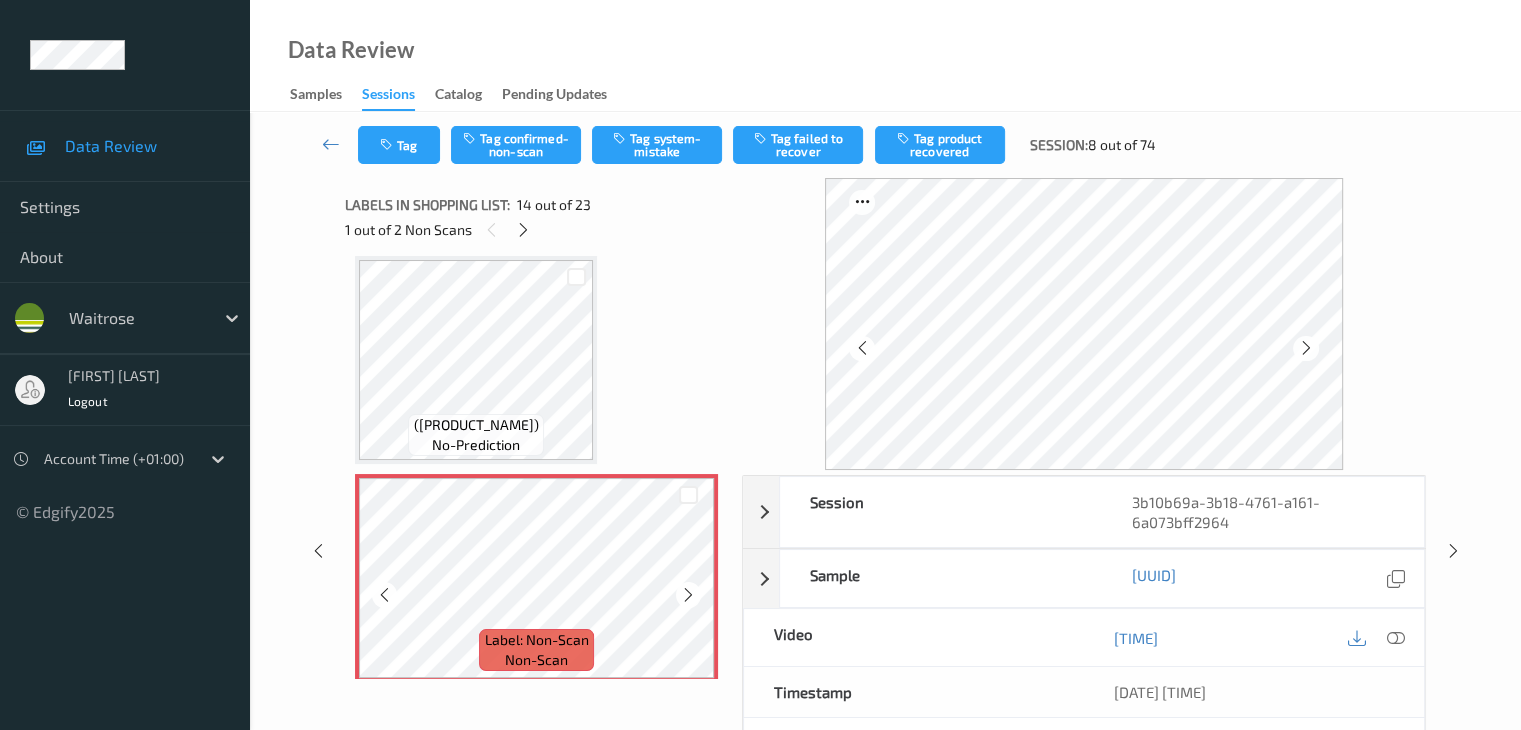 click at bounding box center [688, 595] 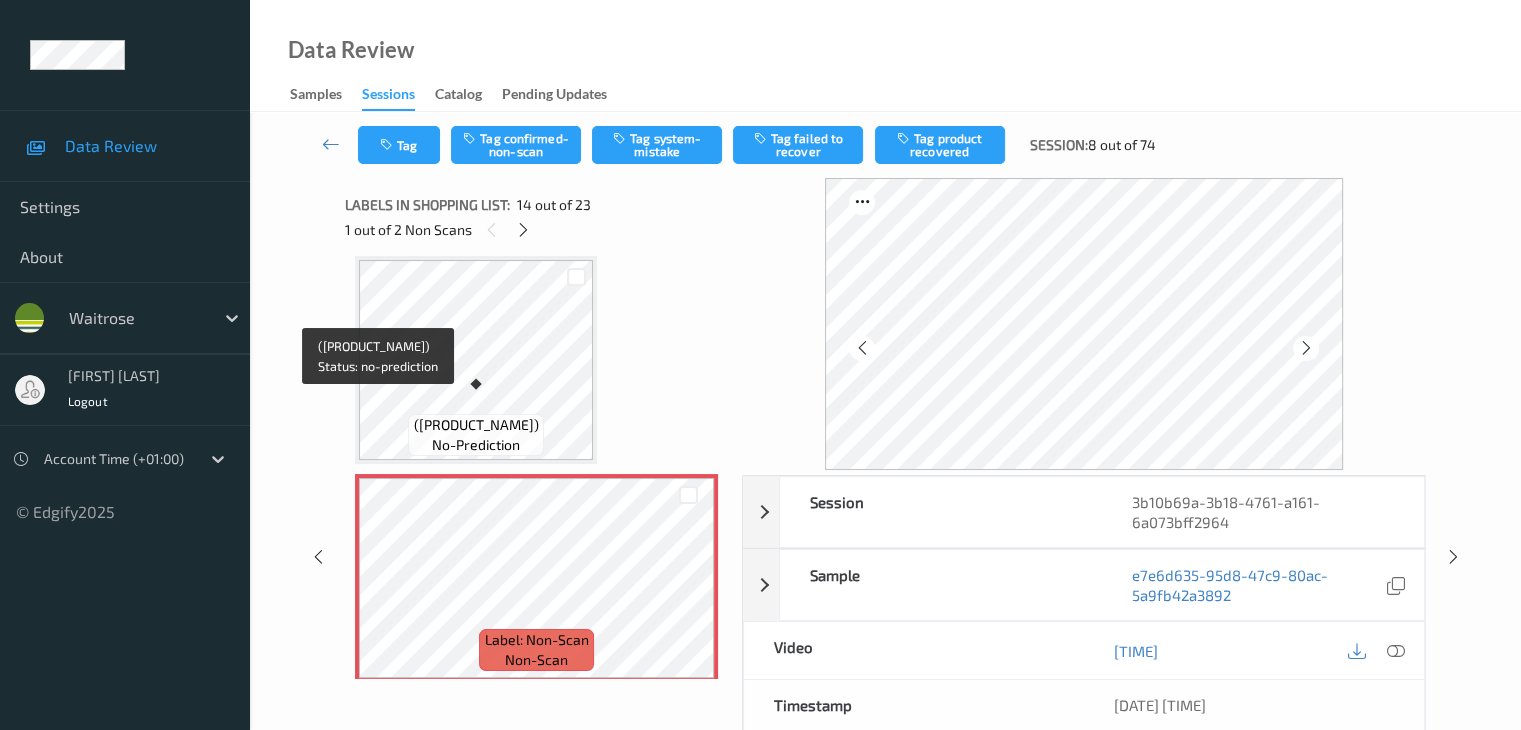 click on "Label: 10500016917248300165 (WR VENISON BURGERS)" at bounding box center [476, 425] 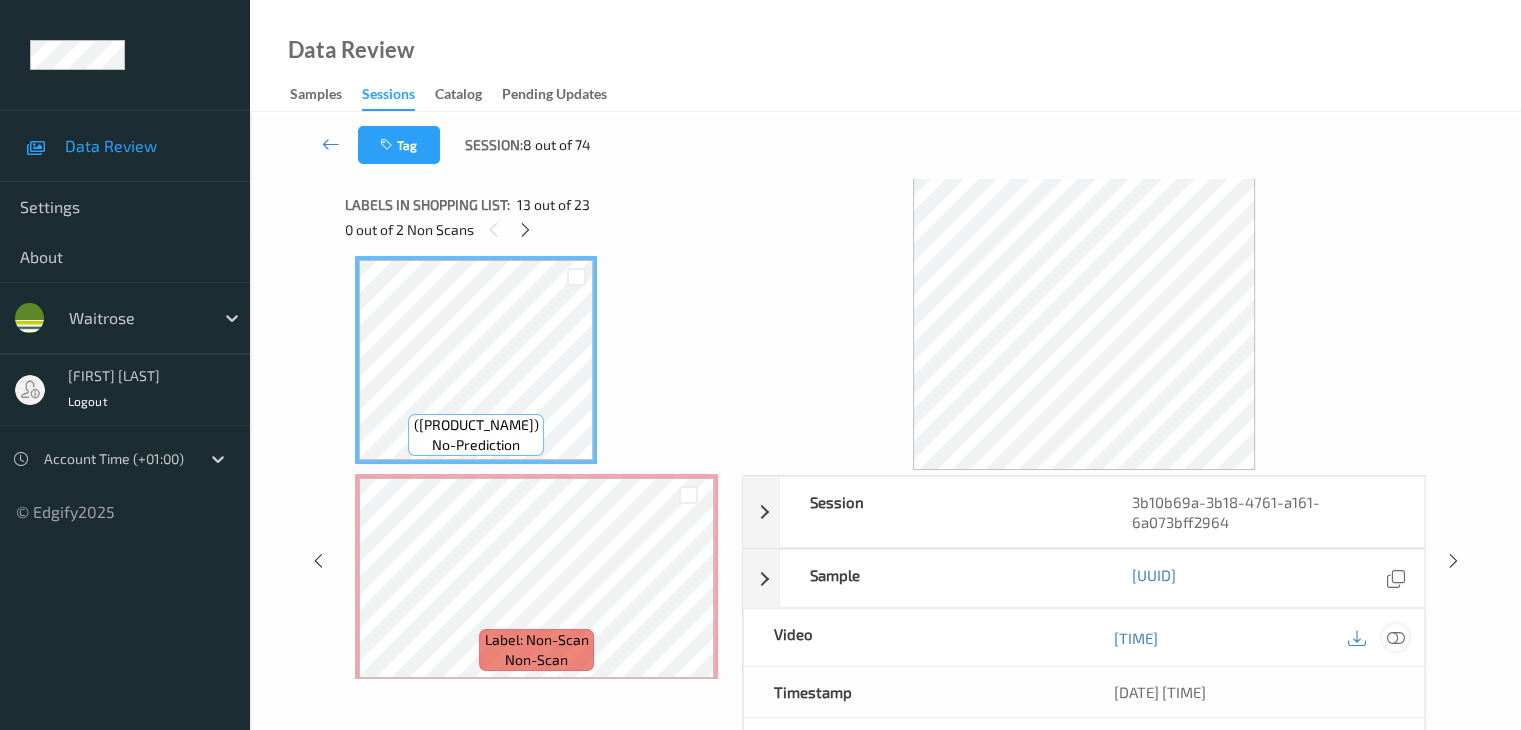 click at bounding box center (1395, 638) 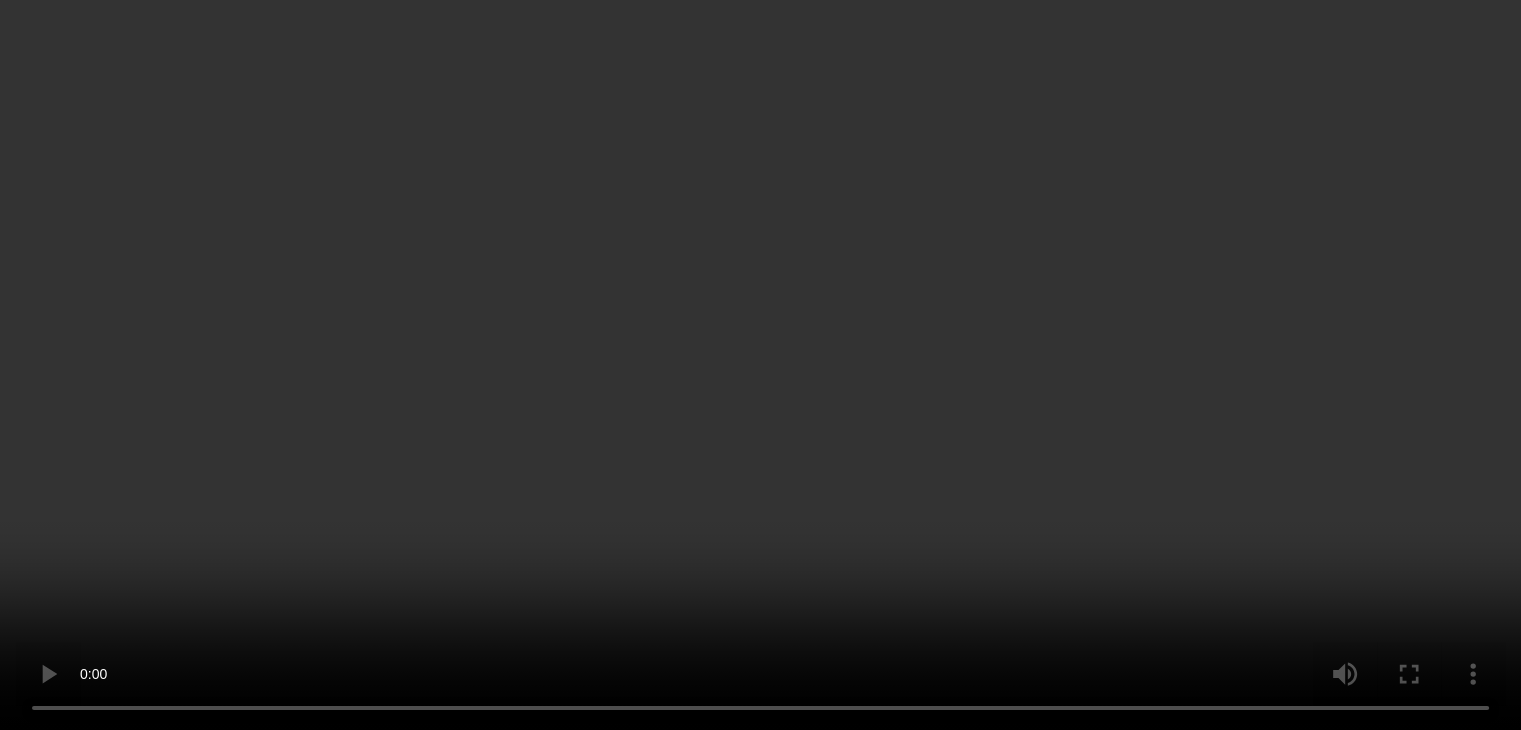 scroll, scrollTop: 2726, scrollLeft: 0, axis: vertical 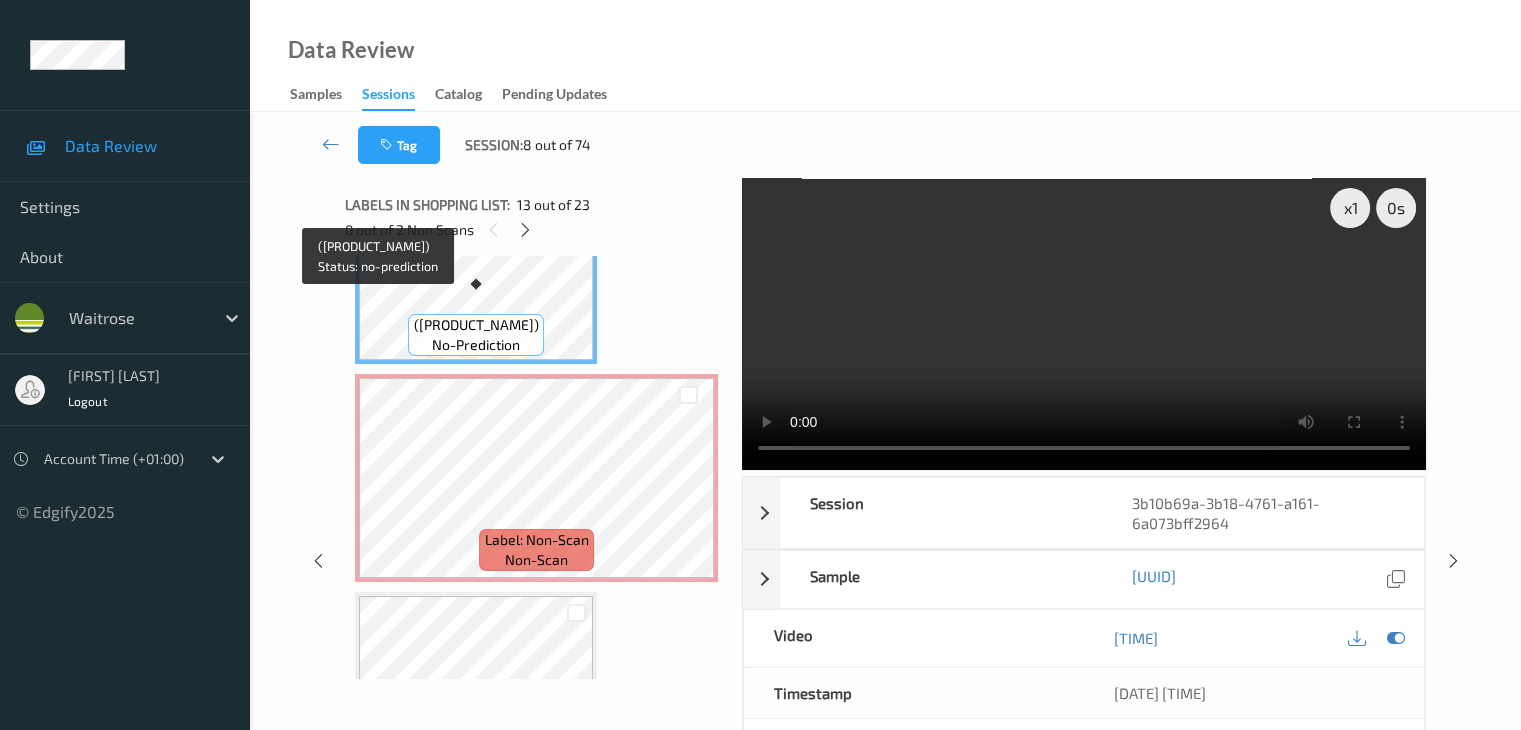 click on "Label: 10500016917248300165 (WR VENISON BURGERS)" at bounding box center [476, 325] 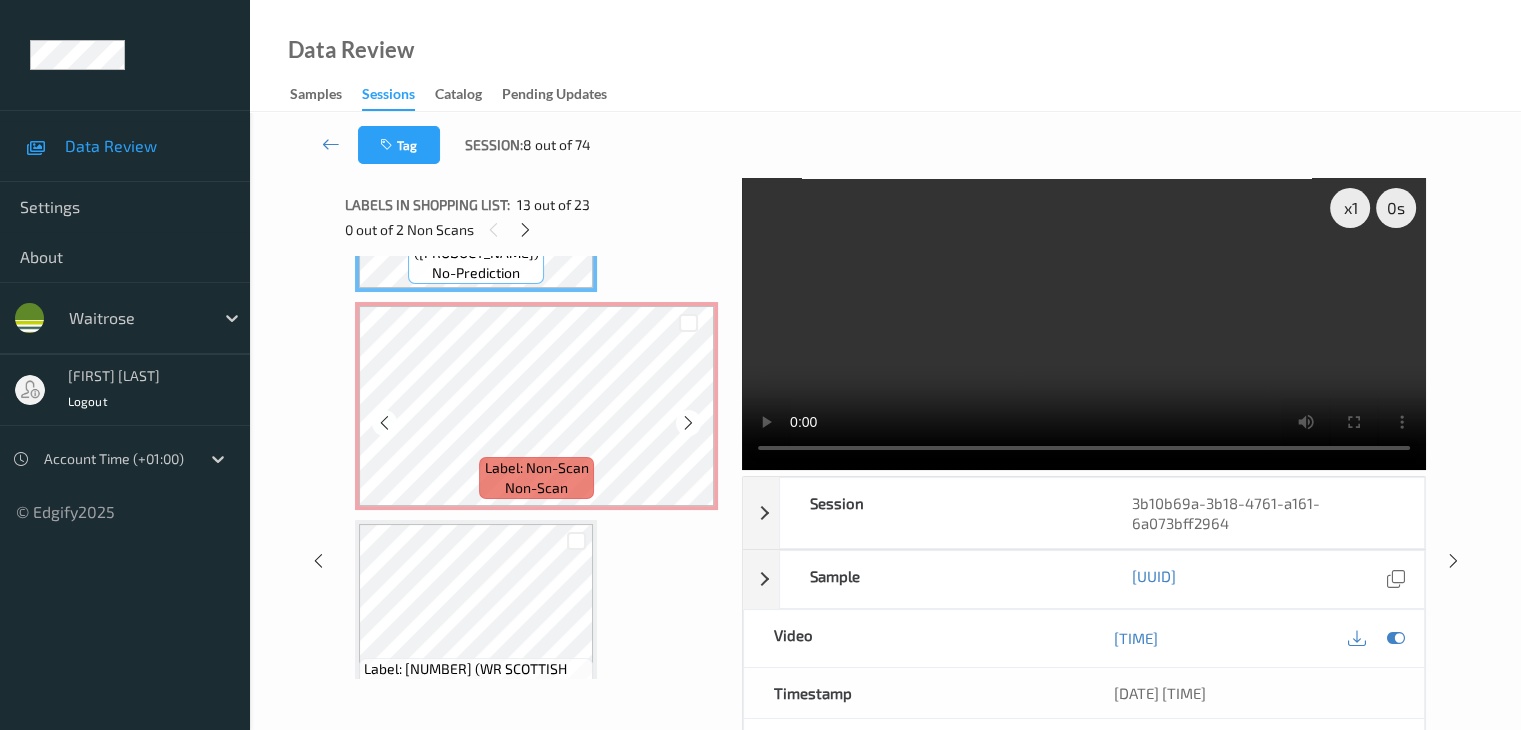 scroll, scrollTop: 2826, scrollLeft: 0, axis: vertical 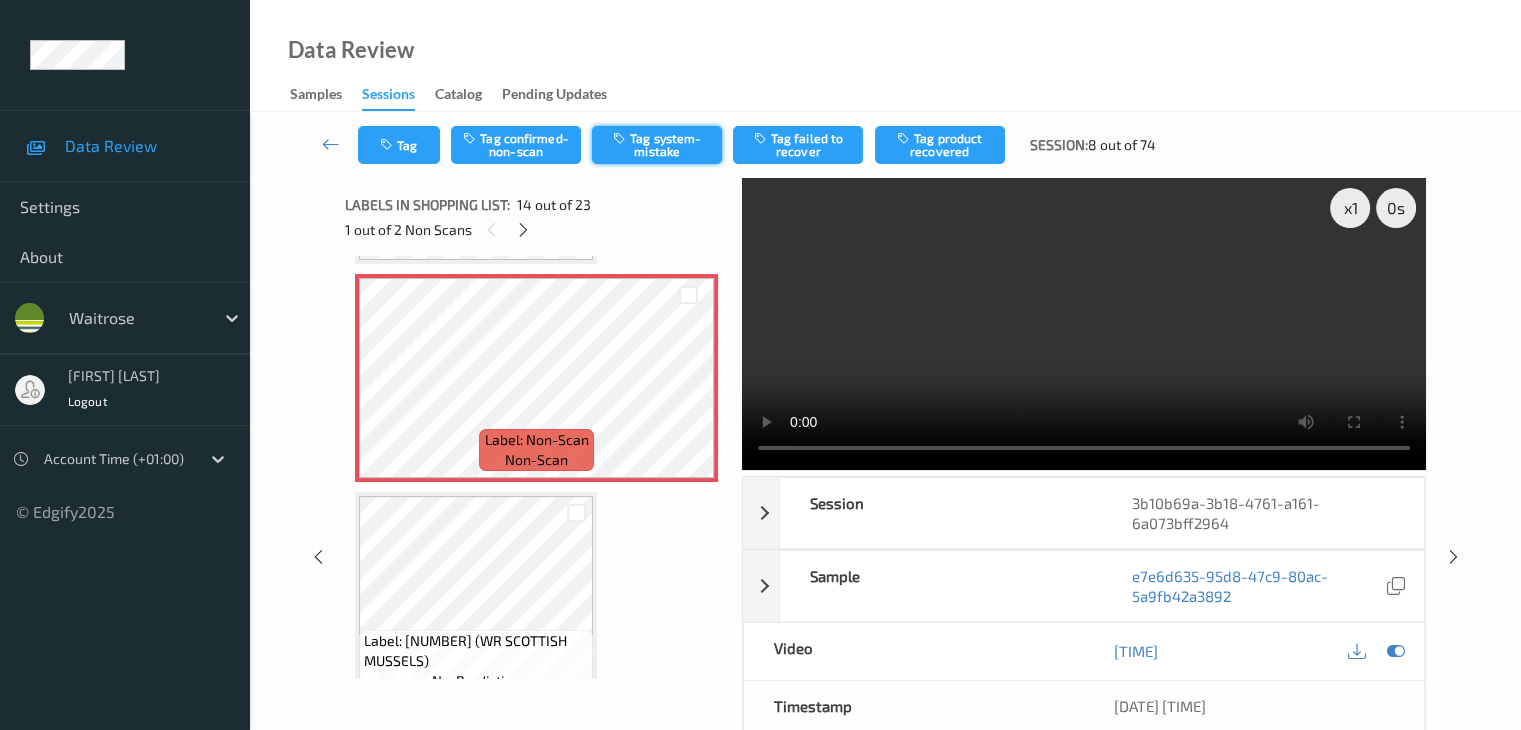 click on "Tag   system-mistake" at bounding box center [657, 145] 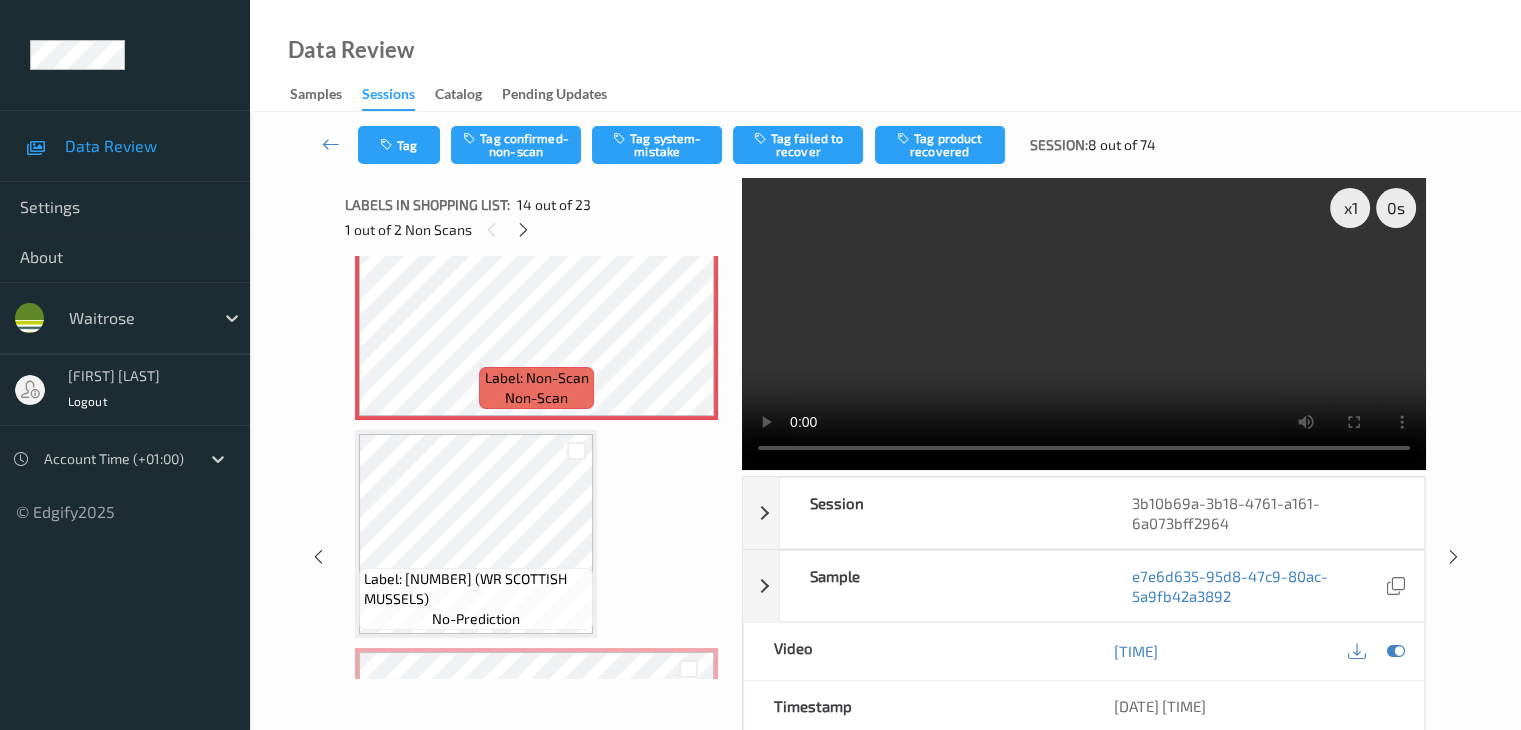 scroll, scrollTop: 2726, scrollLeft: 0, axis: vertical 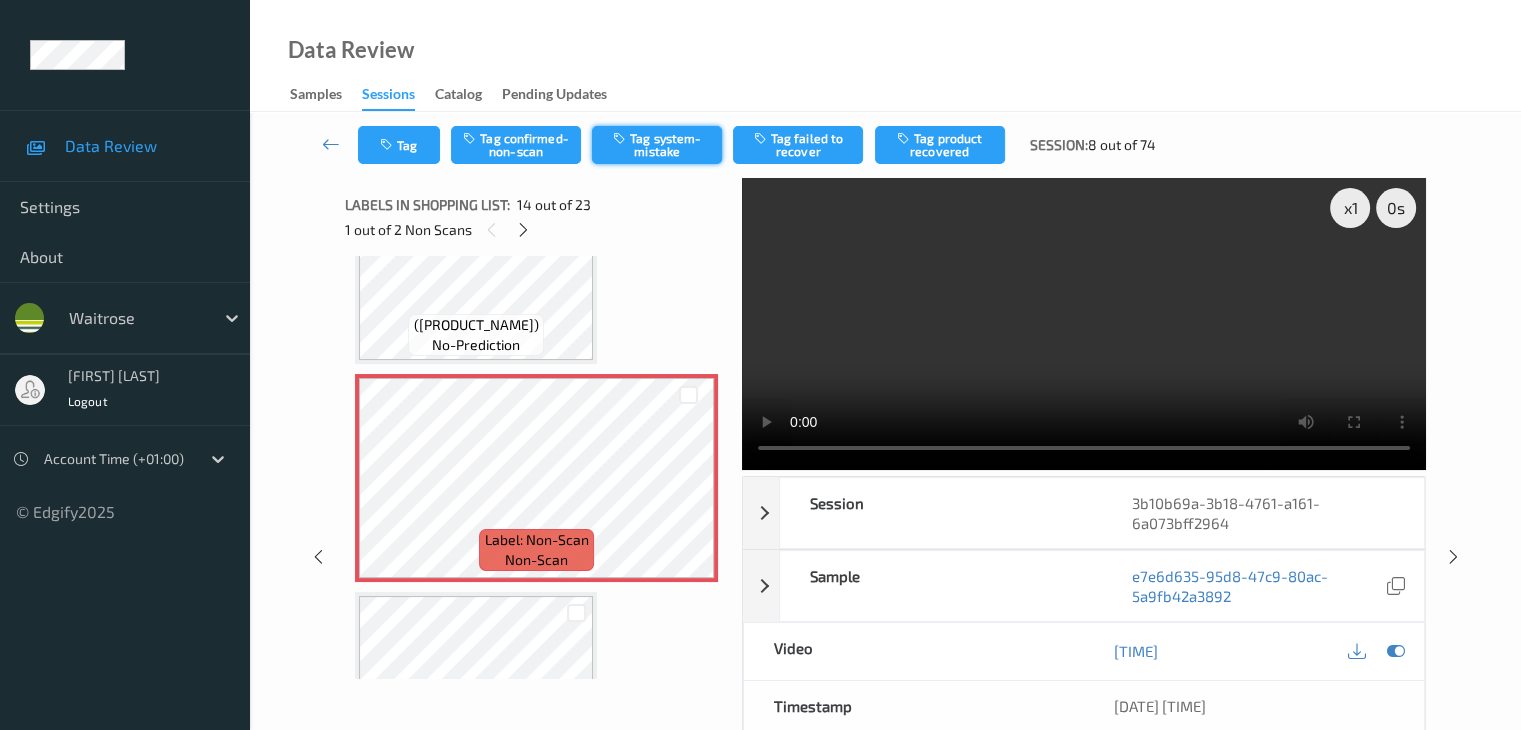 click on "Tag   system-mistake" at bounding box center [657, 145] 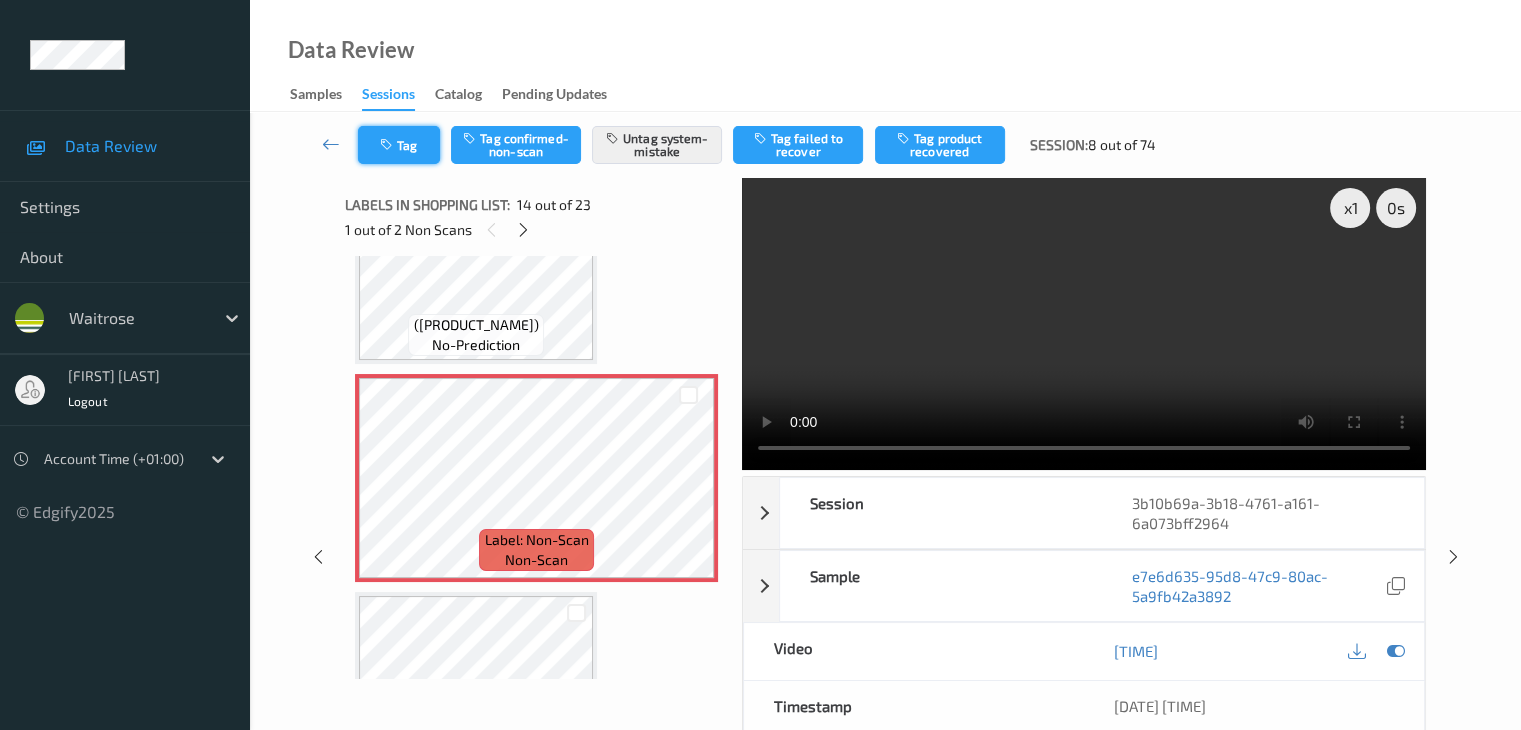 click on "Tag" at bounding box center (399, 145) 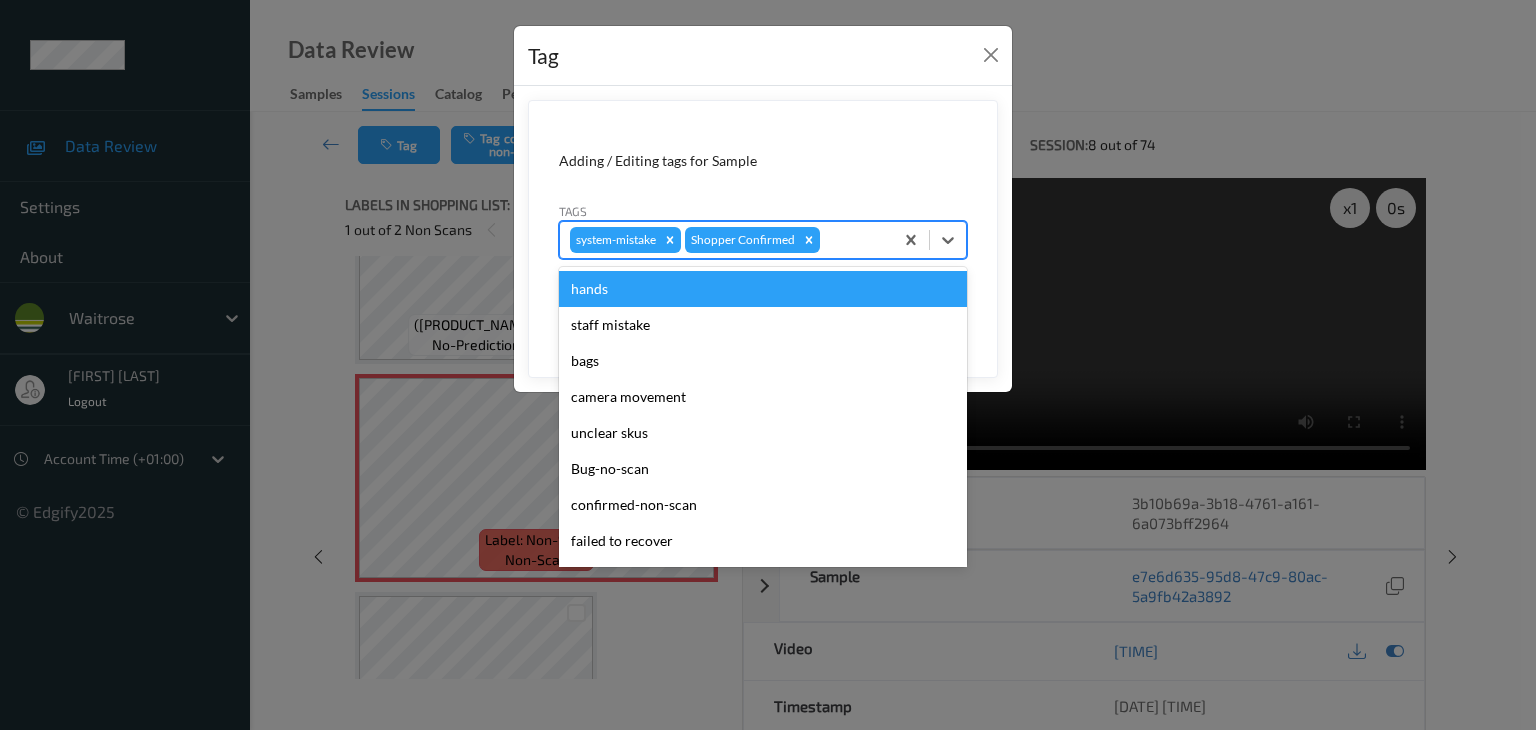 click at bounding box center [853, 240] 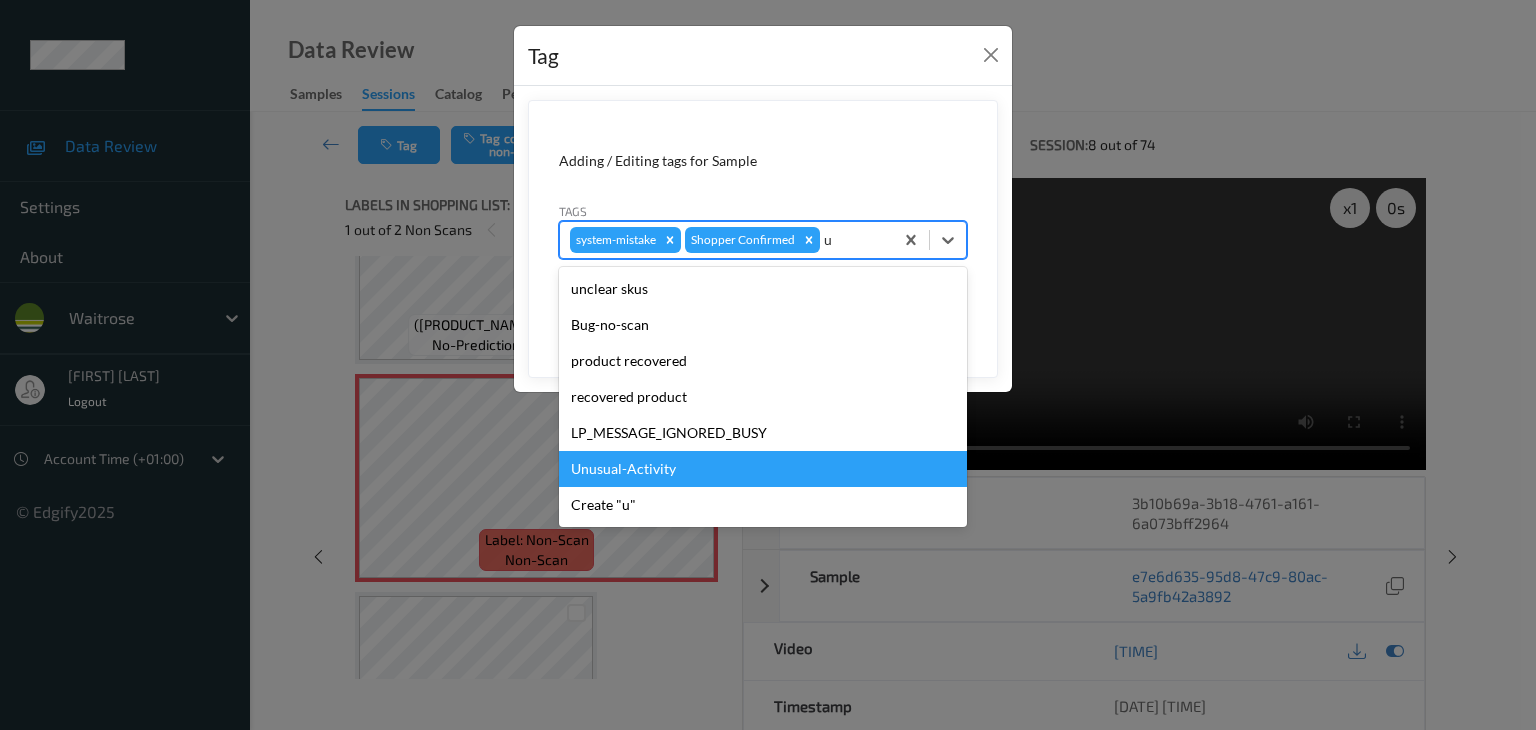 click on "Unusual-Activity" at bounding box center [763, 469] 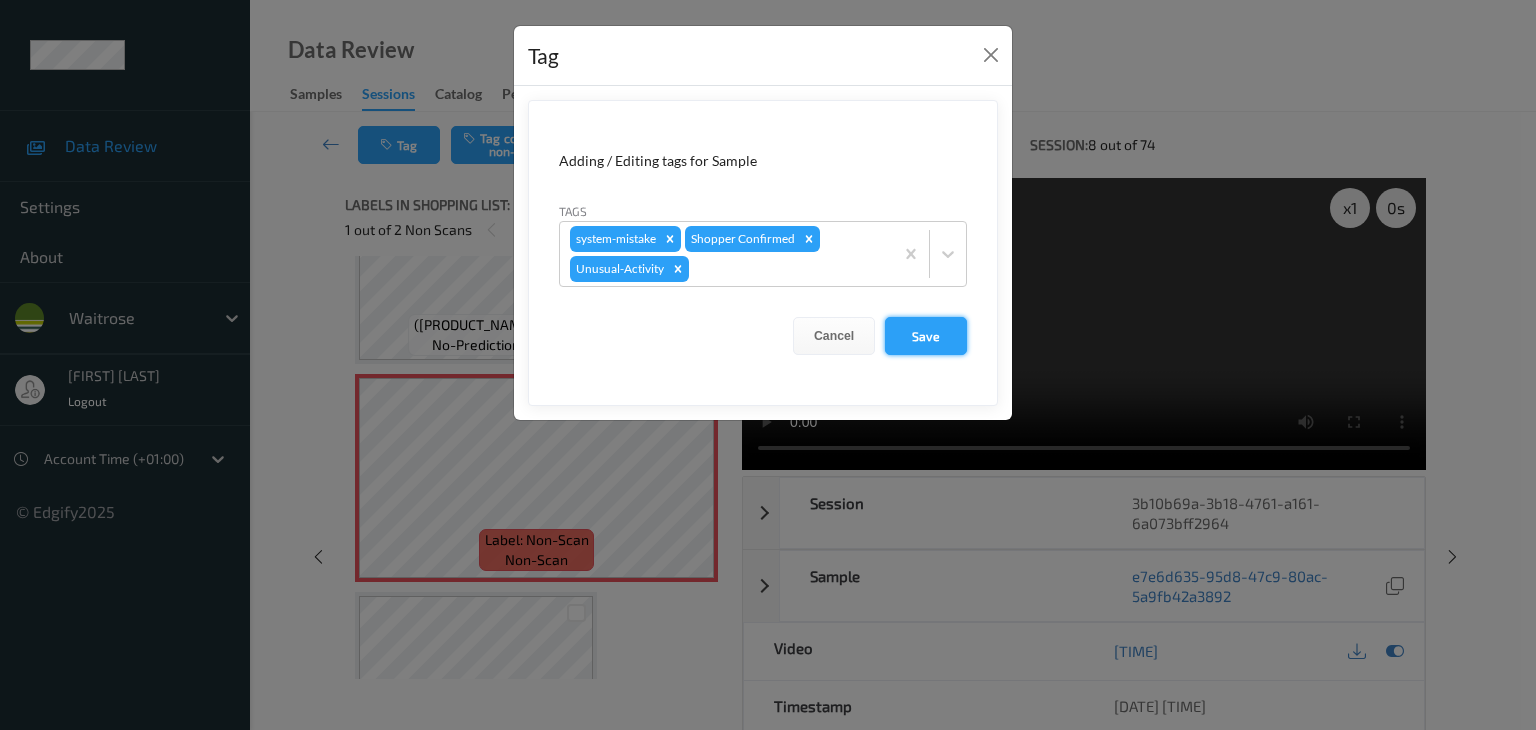 click on "Save" at bounding box center (926, 336) 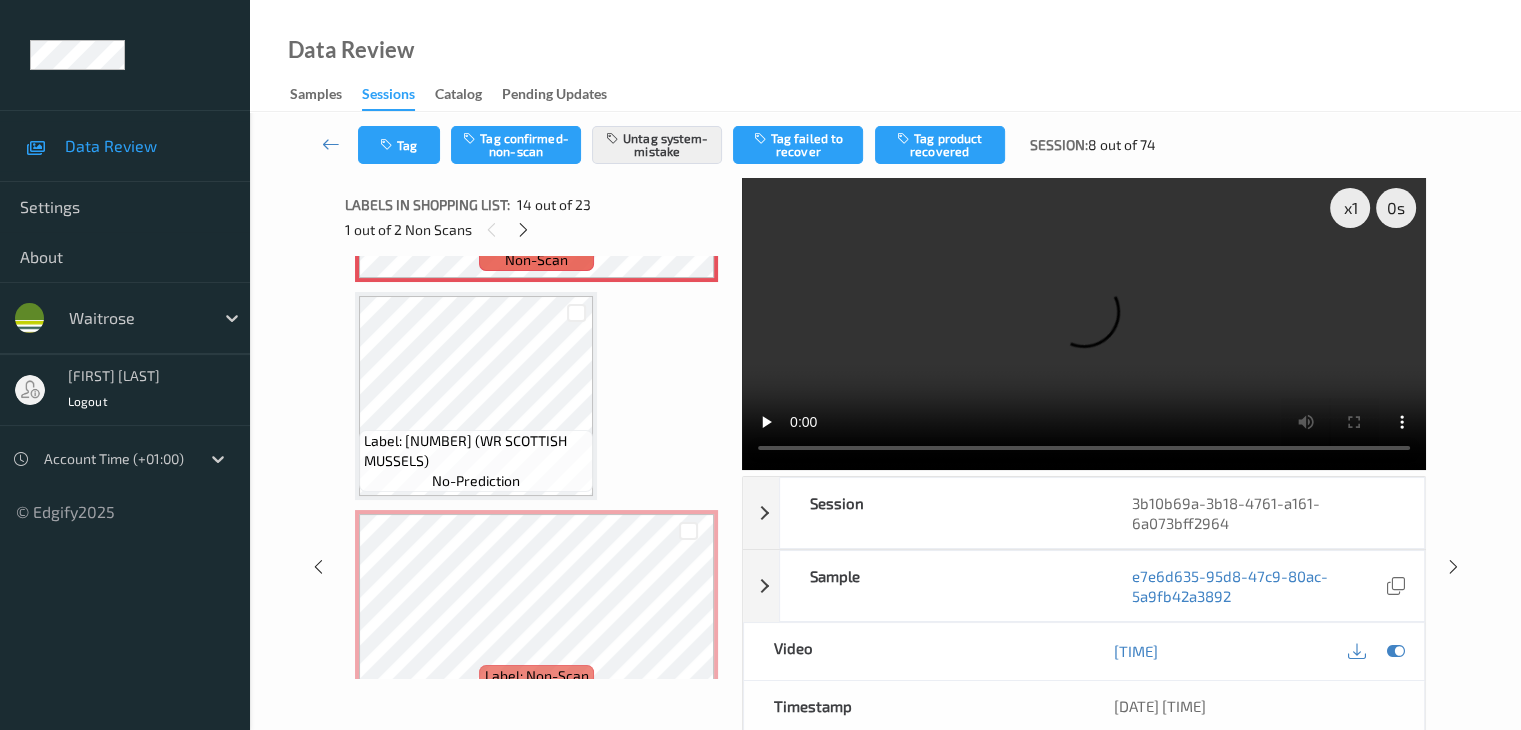 scroll, scrollTop: 3226, scrollLeft: 0, axis: vertical 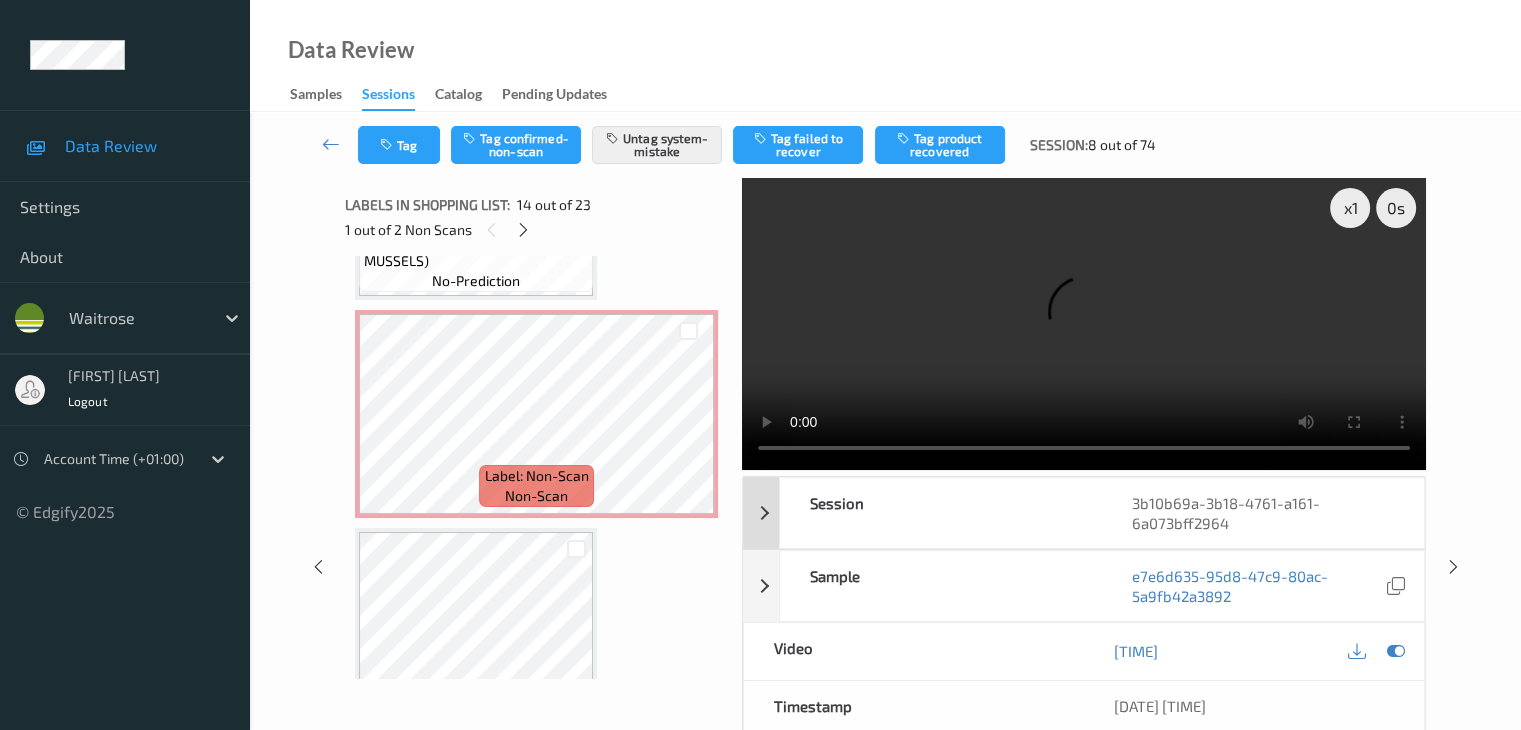 type 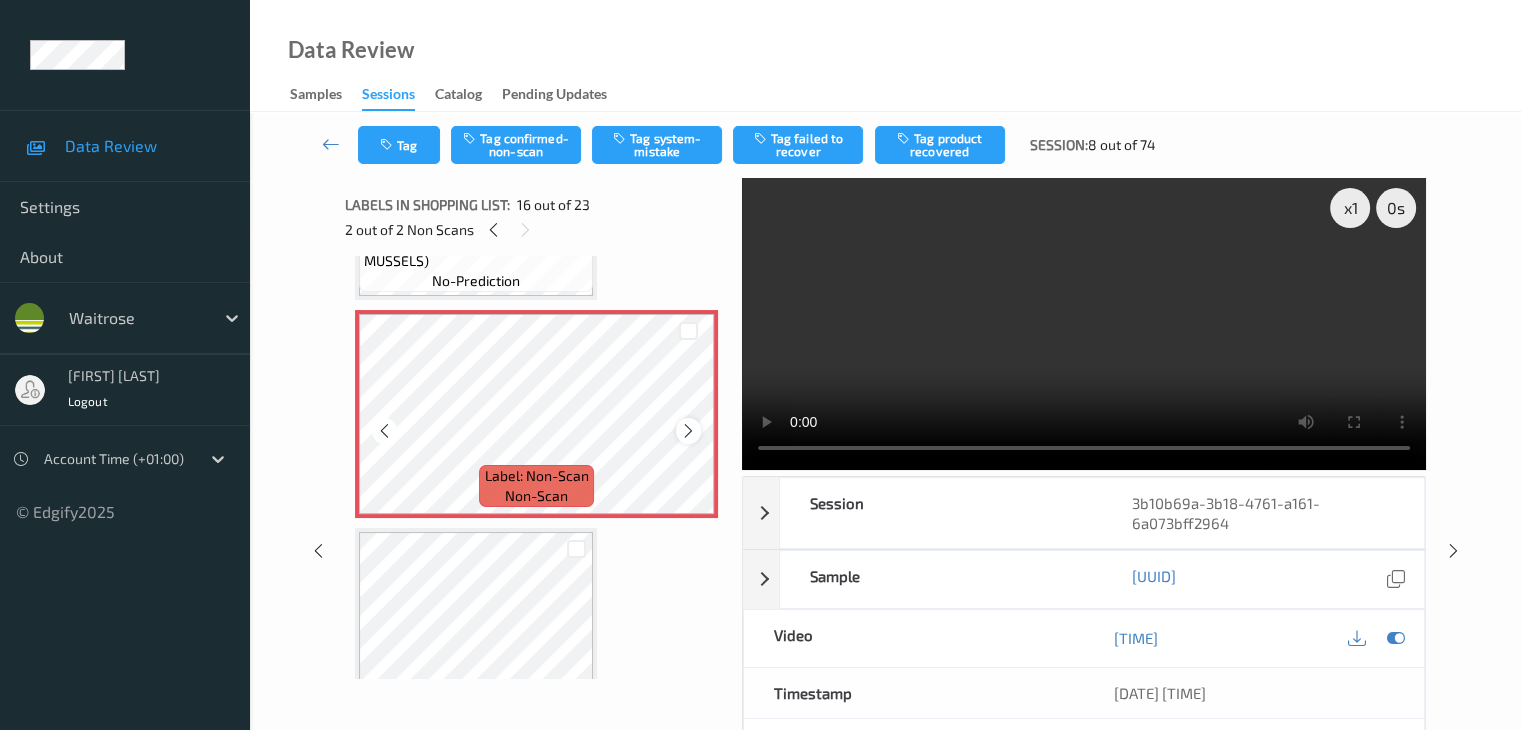 click at bounding box center (688, 431) 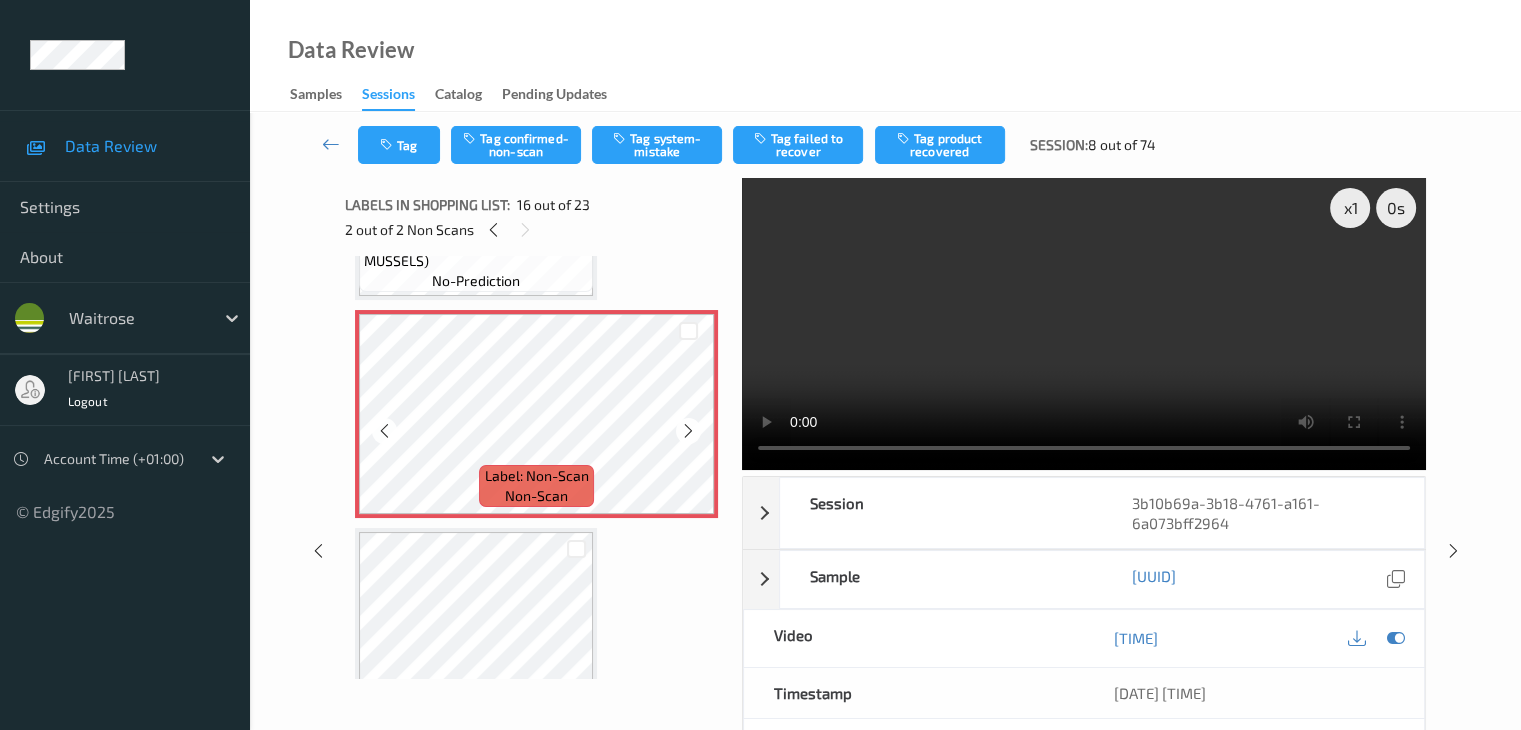 click at bounding box center [688, 431] 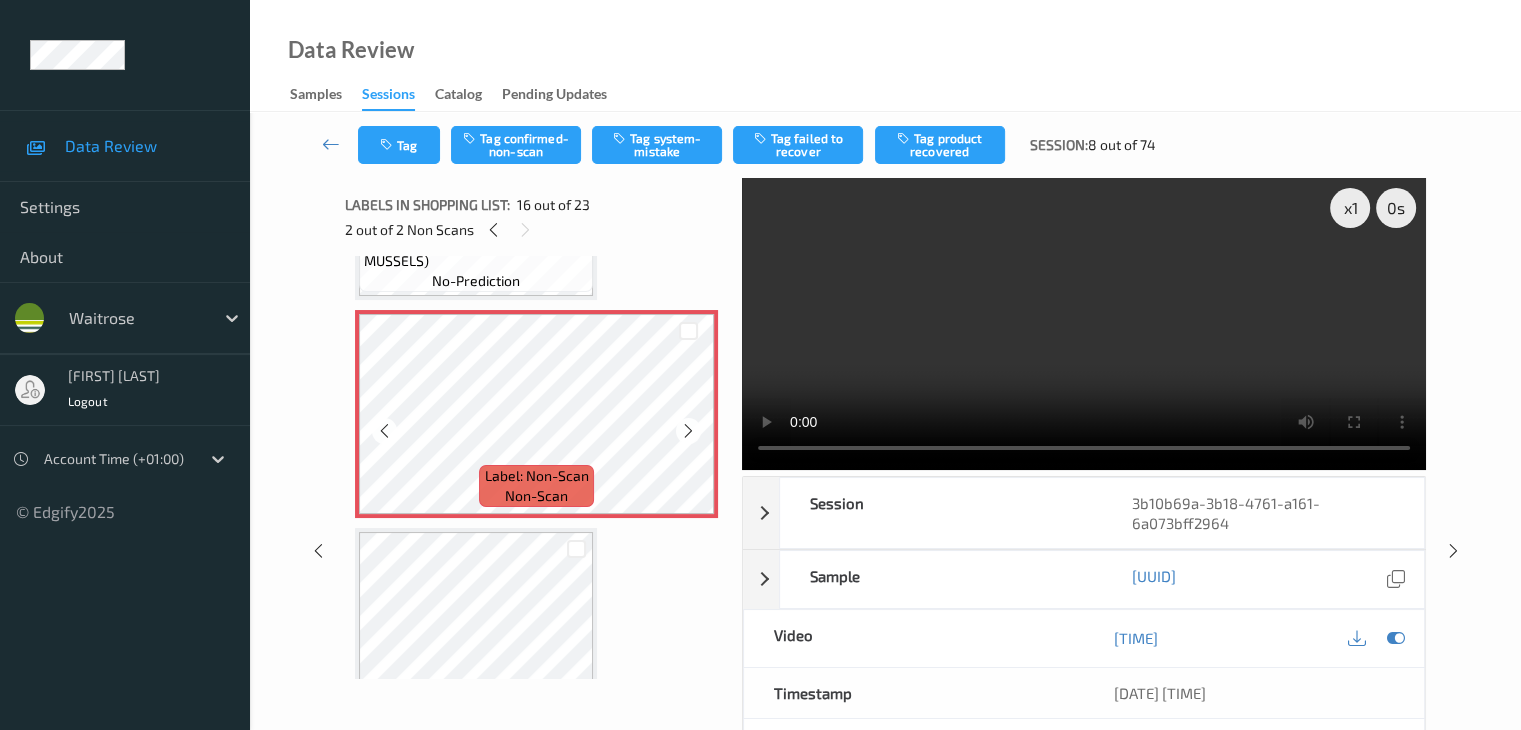 click at bounding box center [688, 431] 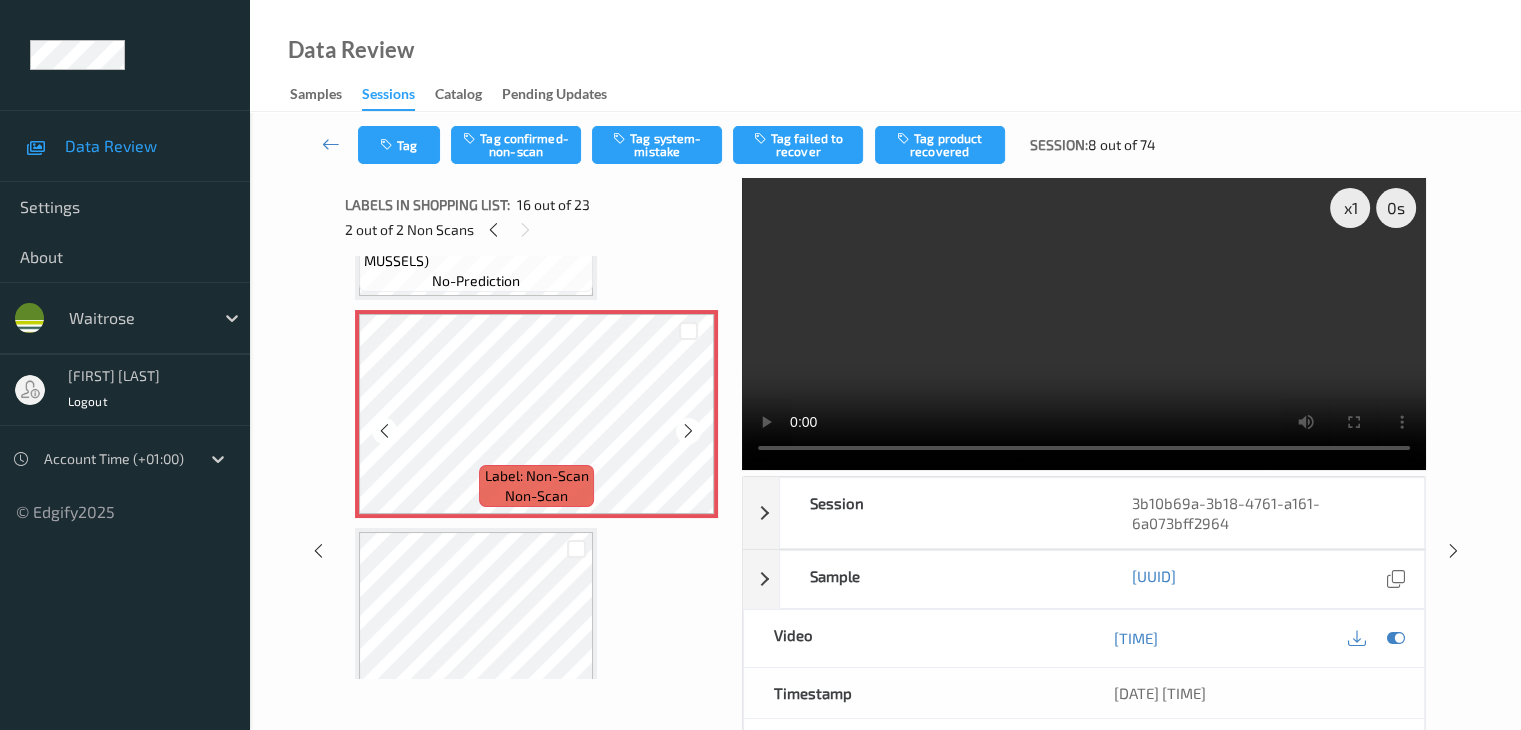 click at bounding box center (688, 431) 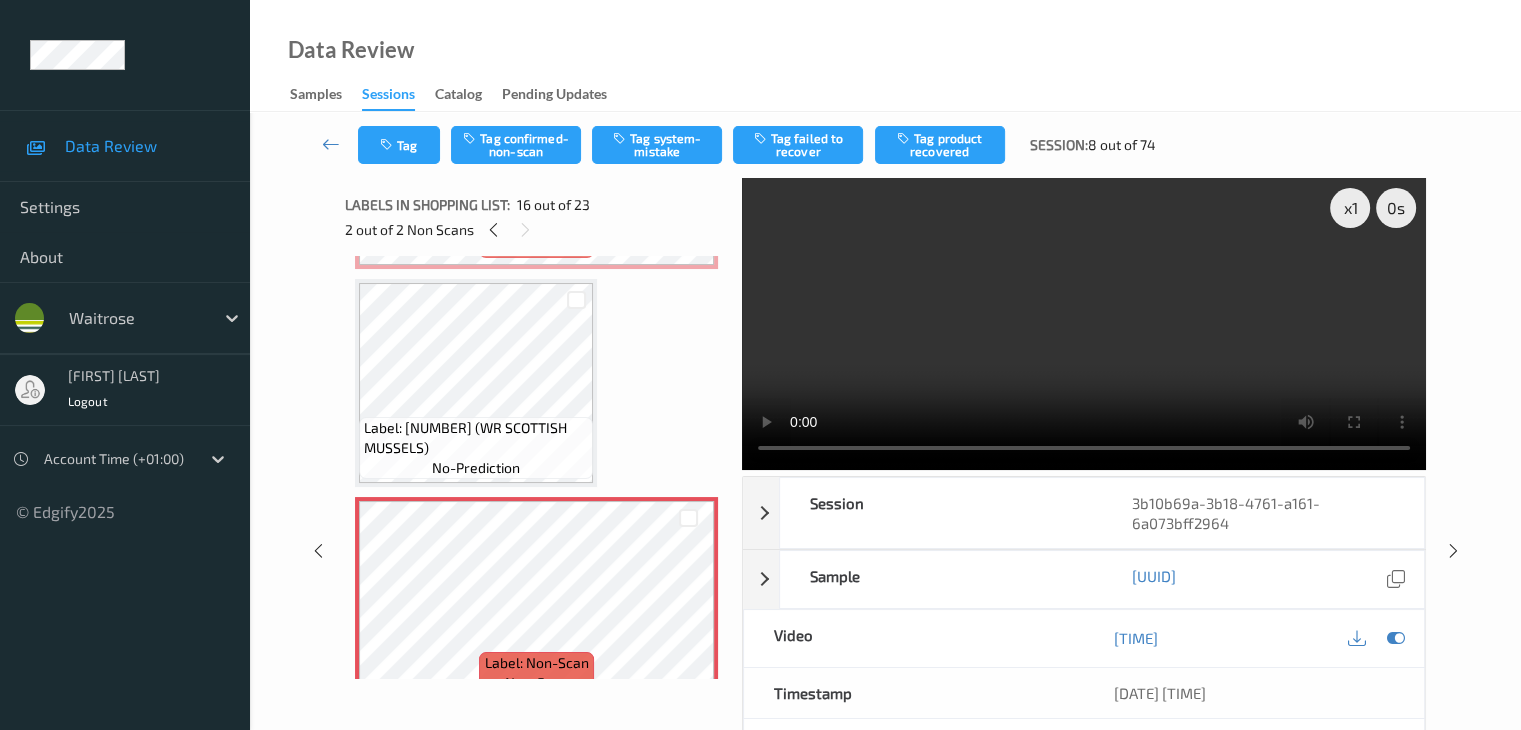 scroll, scrollTop: 3026, scrollLeft: 0, axis: vertical 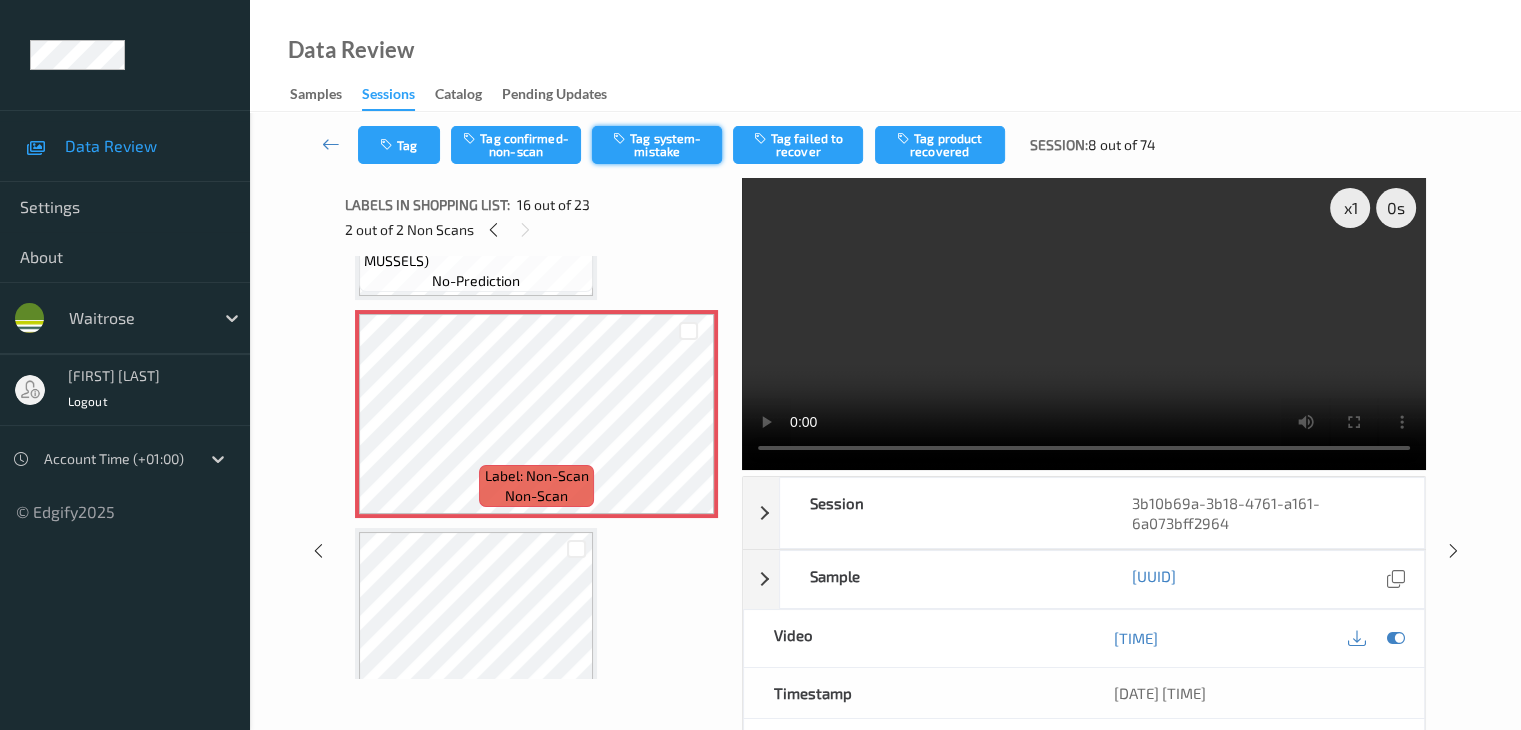 click on "Tag   system-mistake" at bounding box center (657, 145) 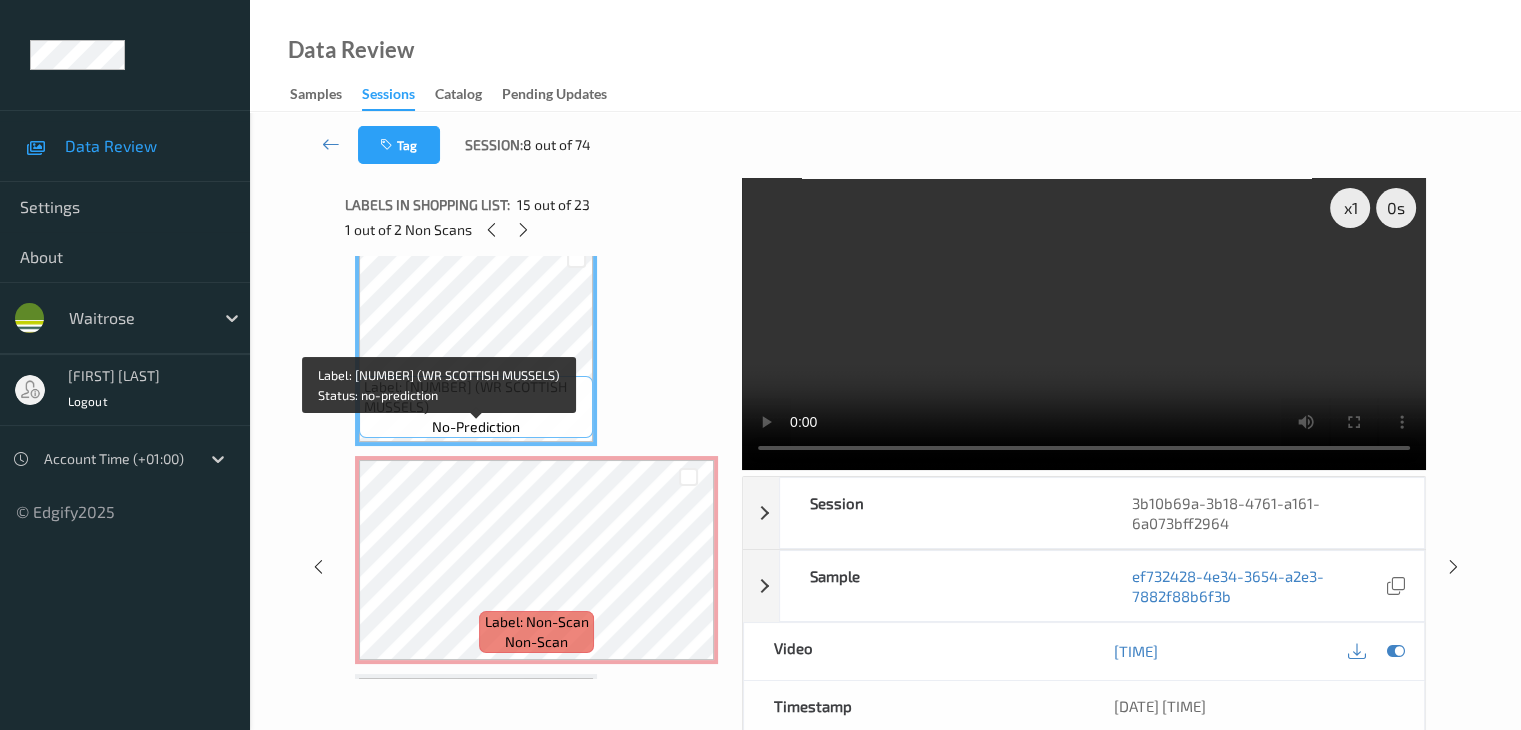 scroll, scrollTop: 3126, scrollLeft: 0, axis: vertical 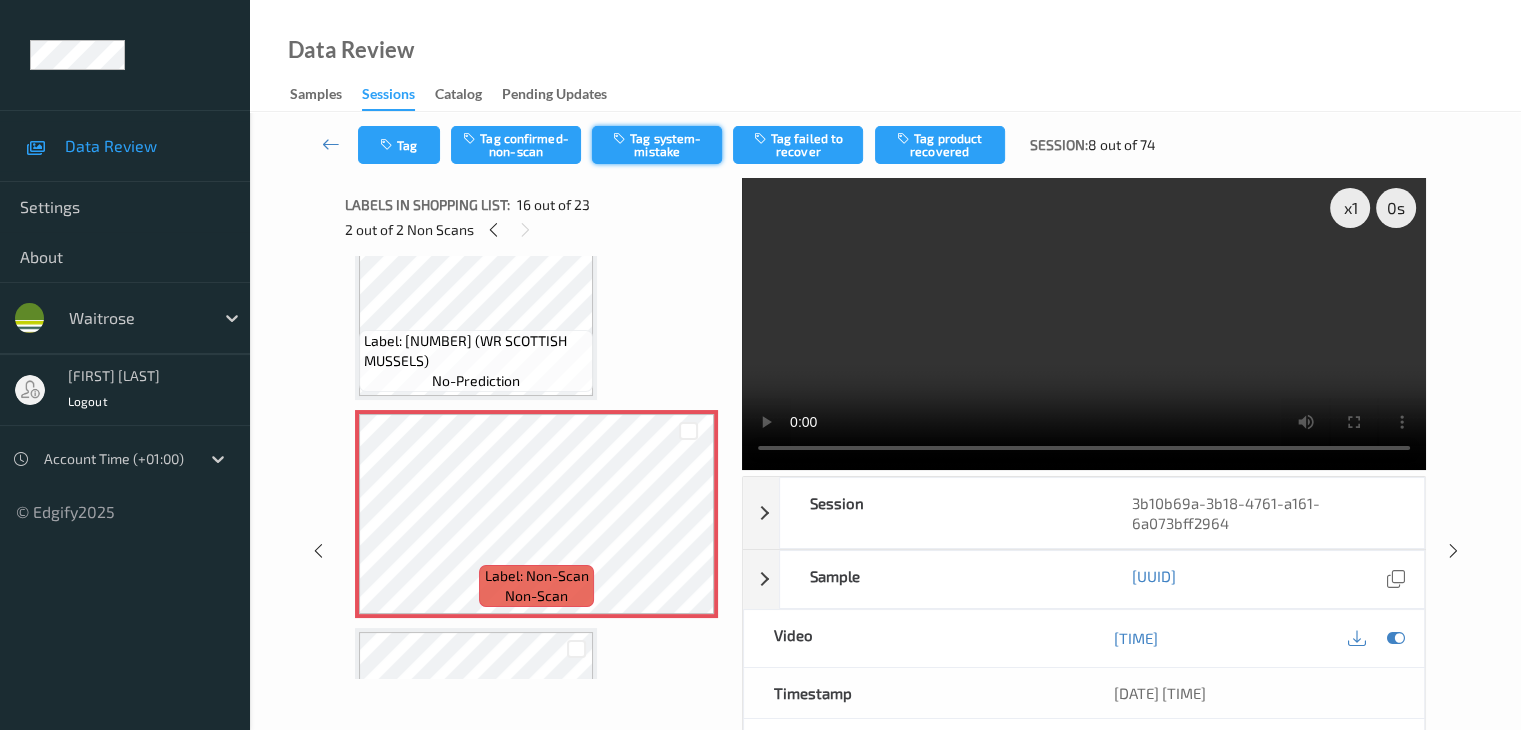 click on "Tag   system-mistake" at bounding box center [657, 145] 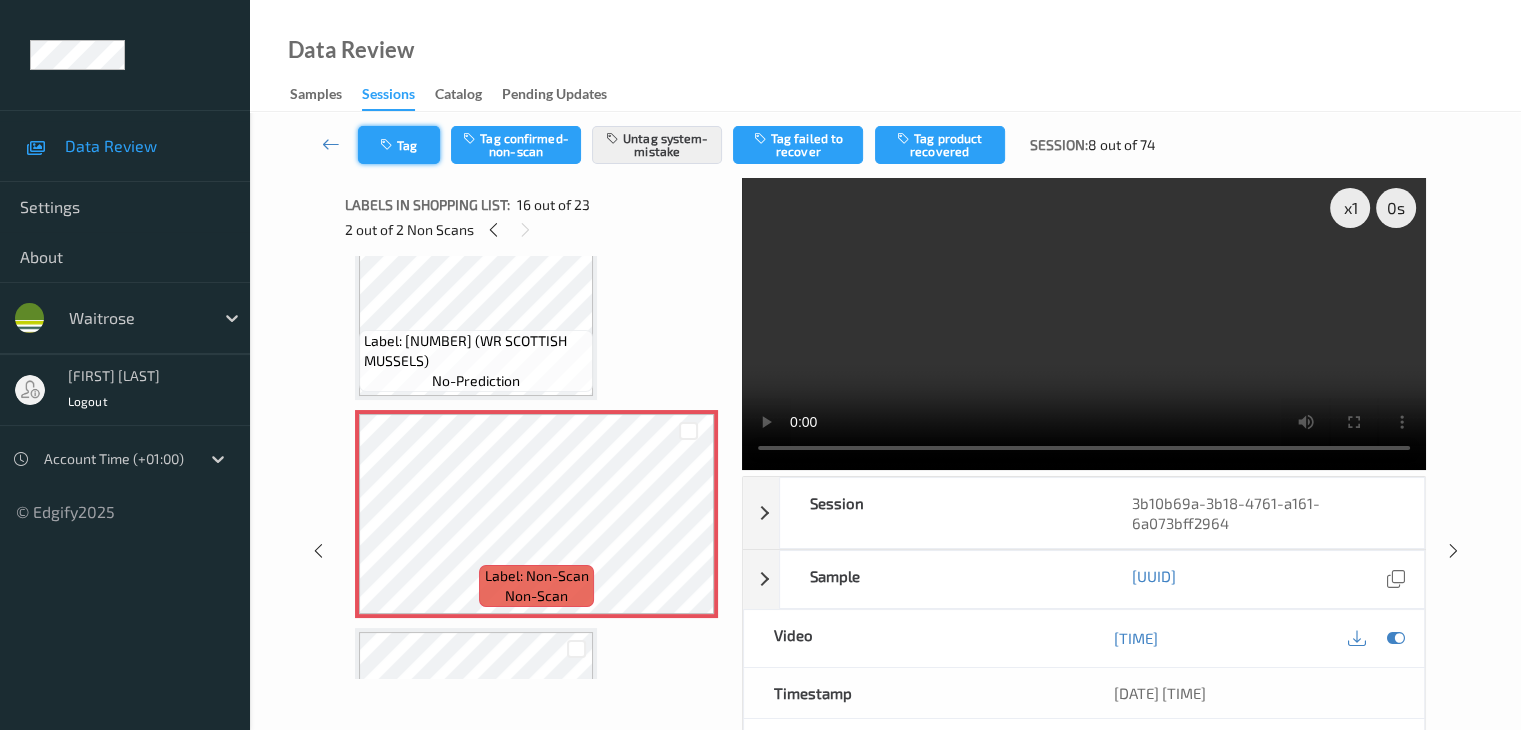 click on "Tag" at bounding box center (399, 145) 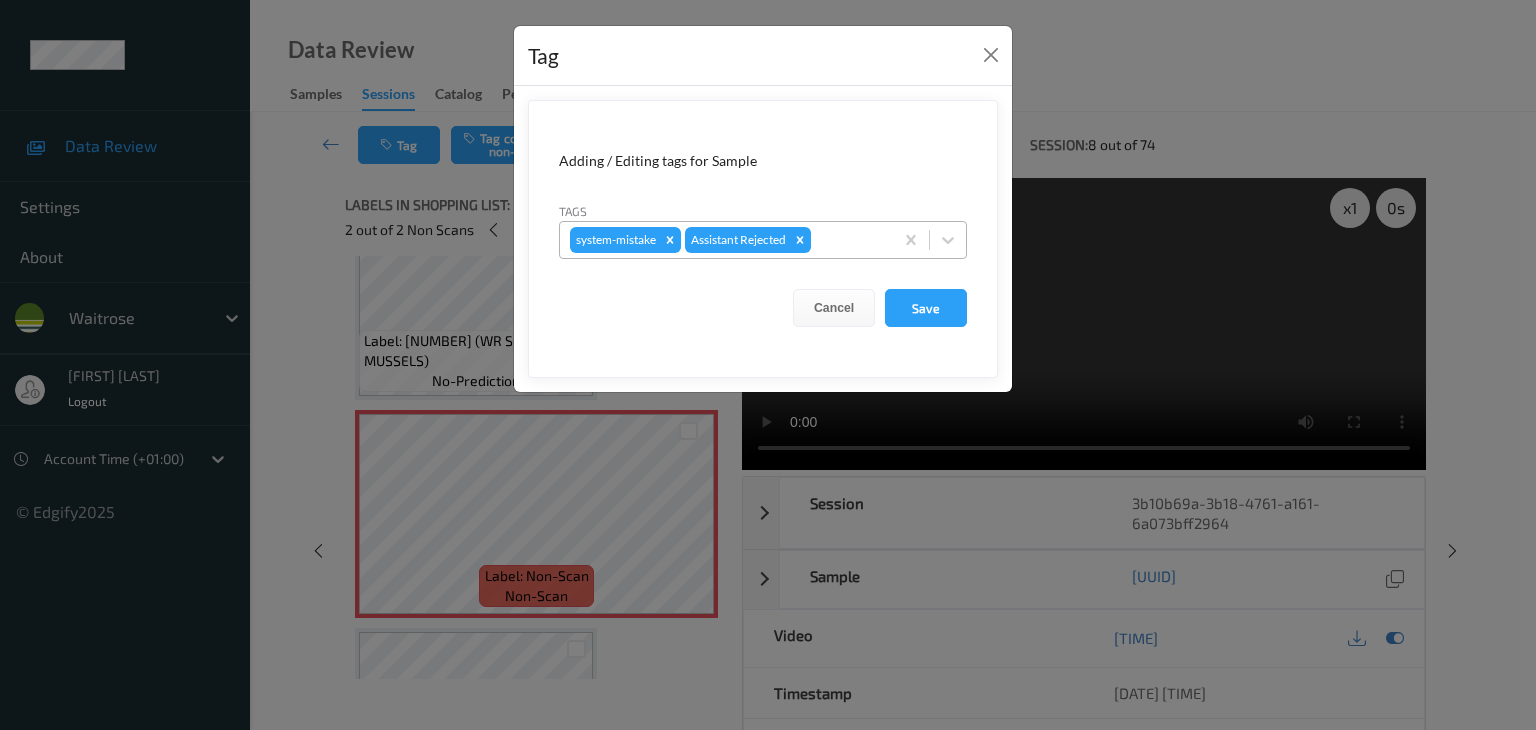 click at bounding box center [849, 240] 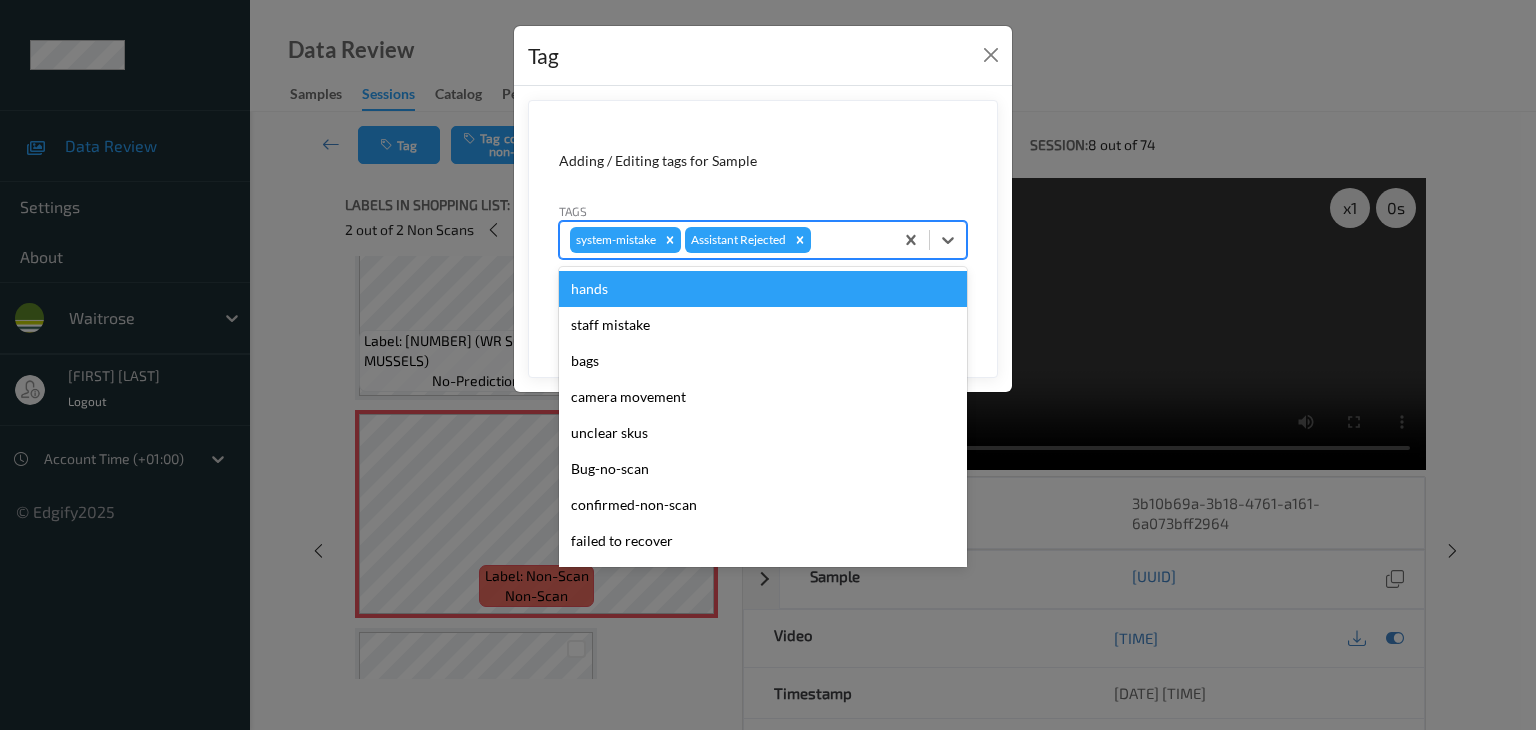 type on "u" 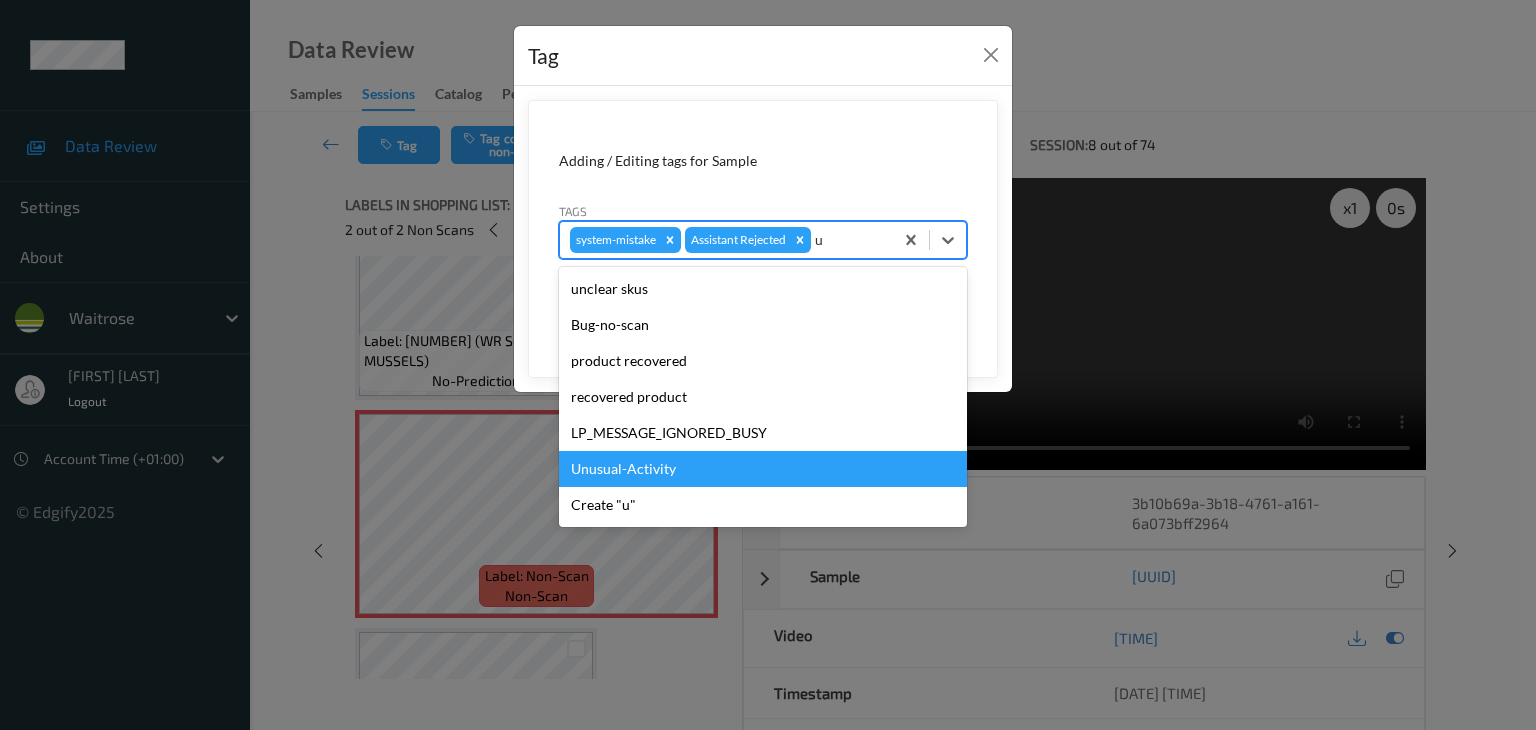 click on "Unusual-Activity" at bounding box center (763, 469) 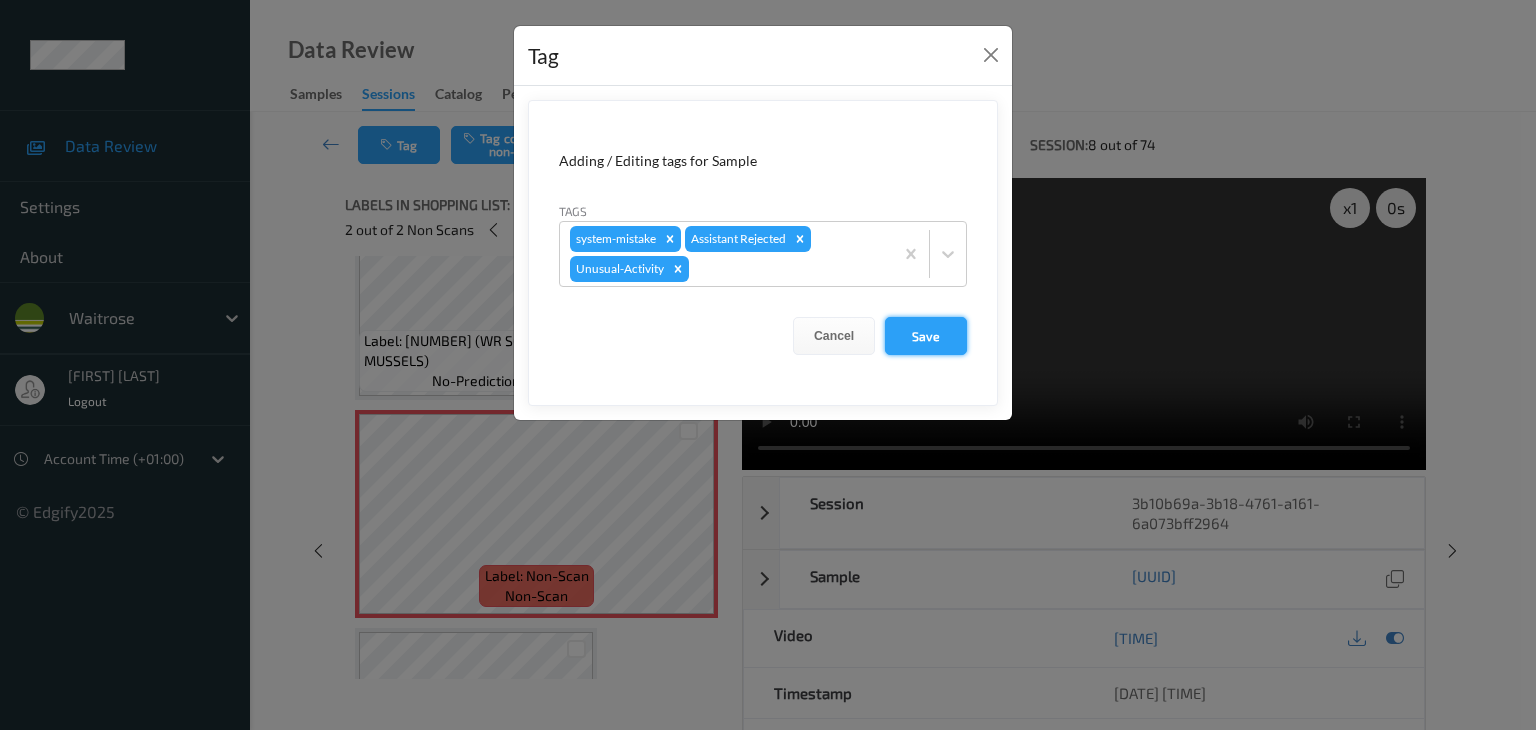 click on "Save" at bounding box center (926, 336) 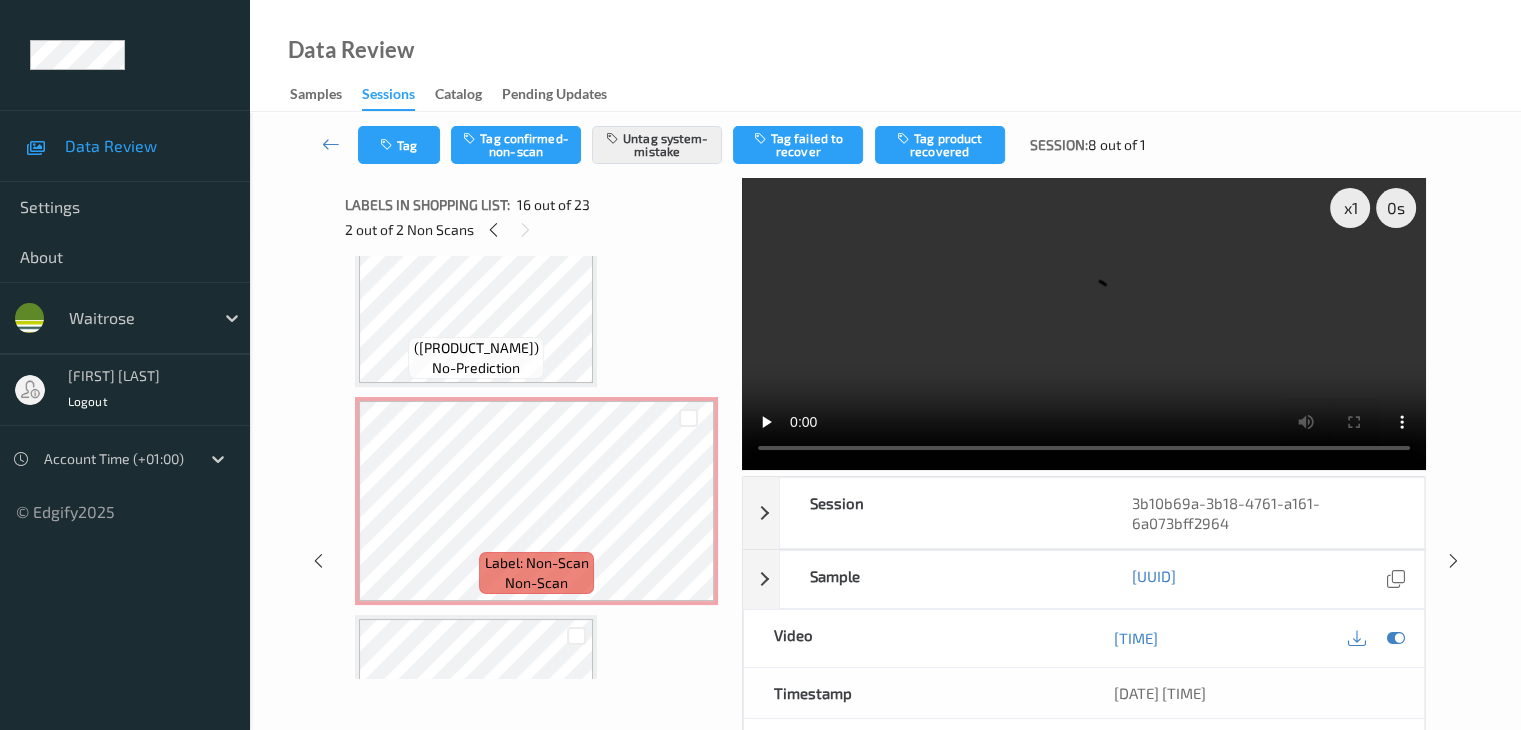 scroll, scrollTop: 2701, scrollLeft: 0, axis: vertical 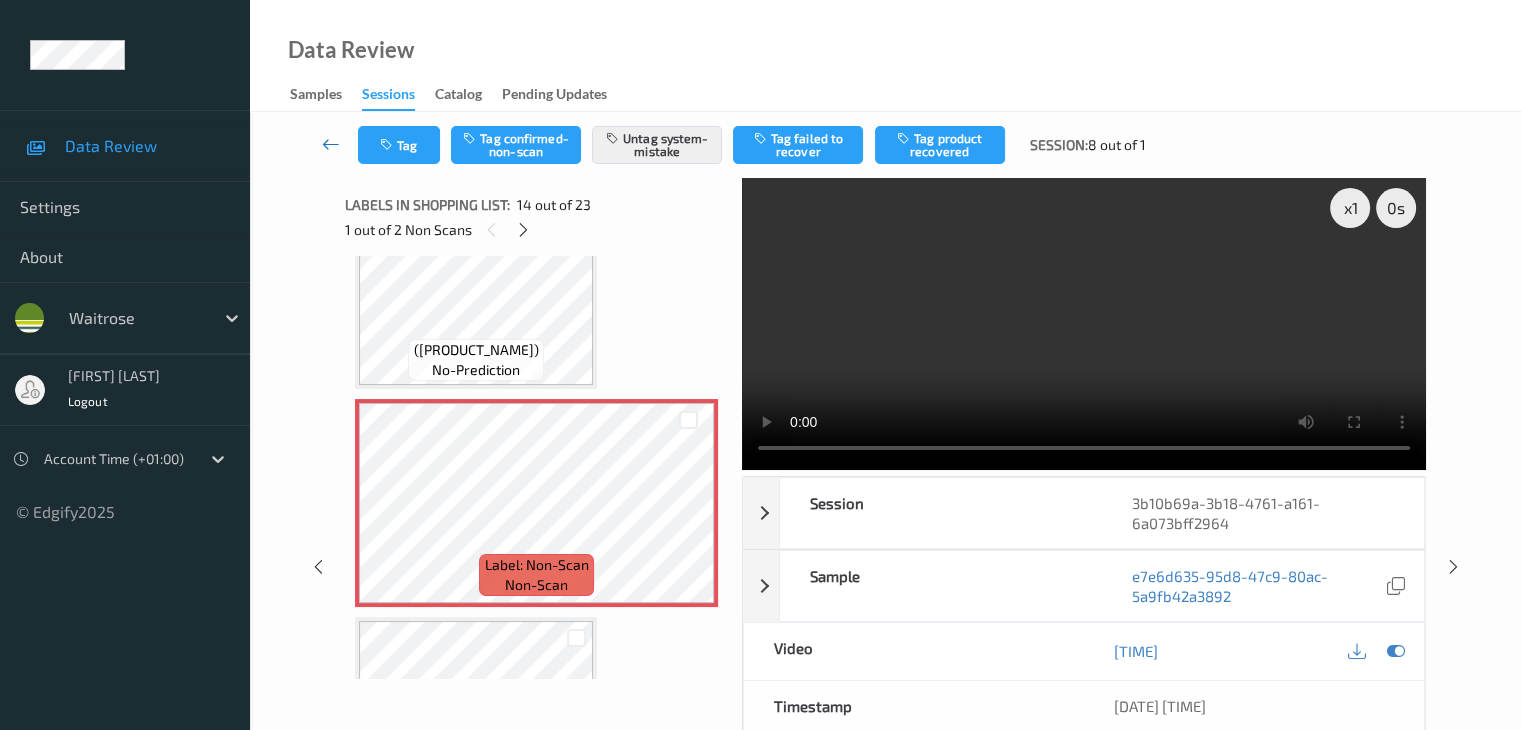 click at bounding box center (331, 144) 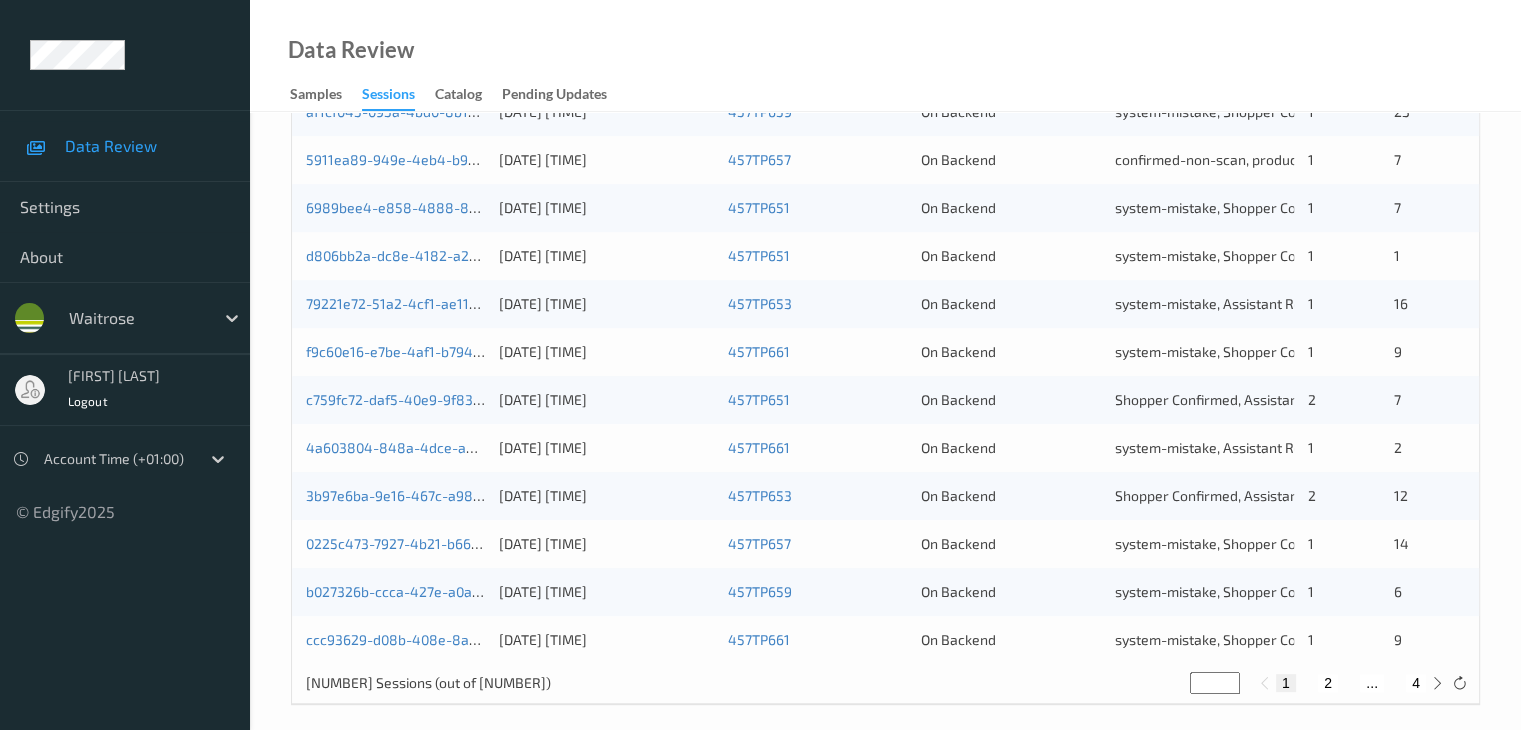 scroll, scrollTop: 932, scrollLeft: 0, axis: vertical 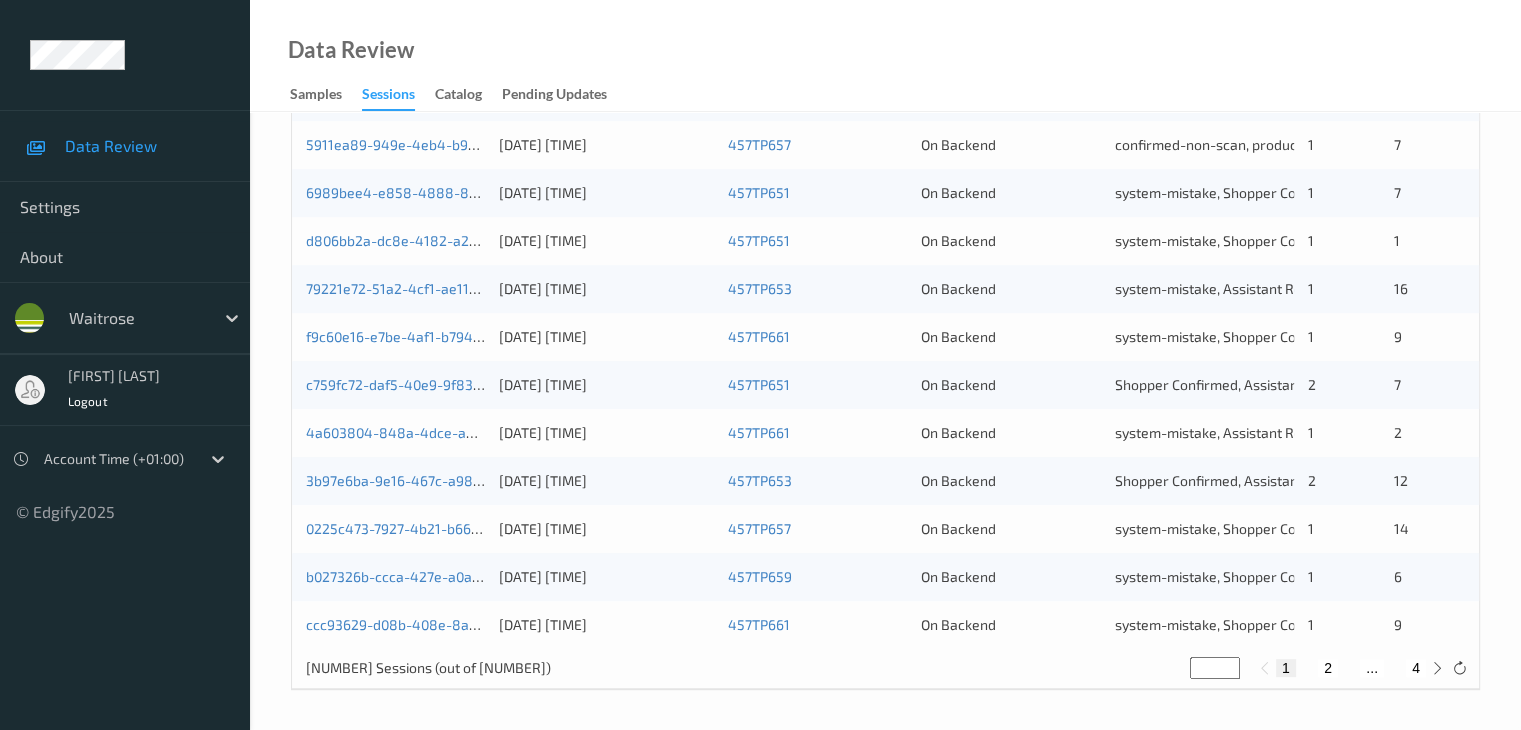 click on "2" at bounding box center (1328, 668) 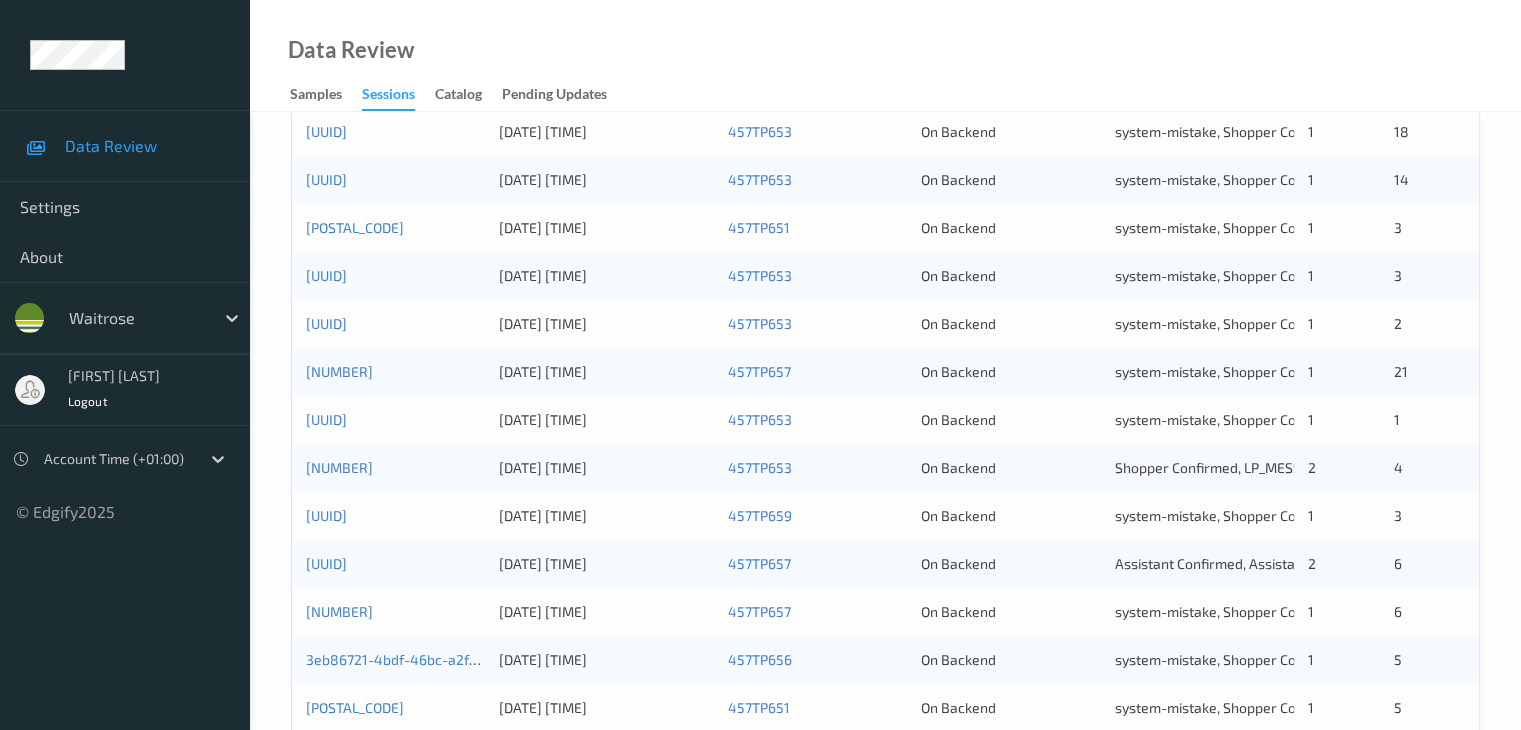 scroll, scrollTop: 932, scrollLeft: 0, axis: vertical 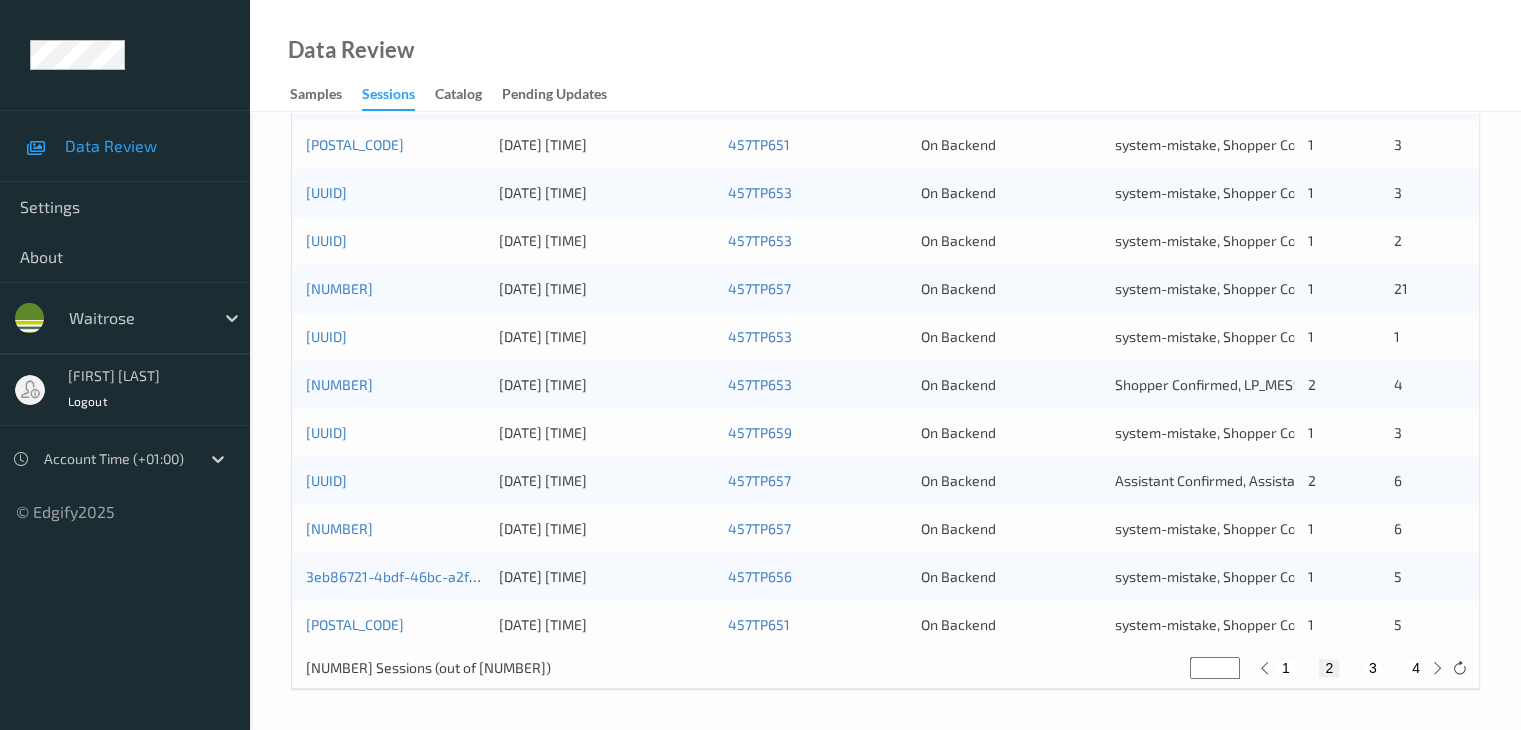 click on "3" at bounding box center [1373, 668] 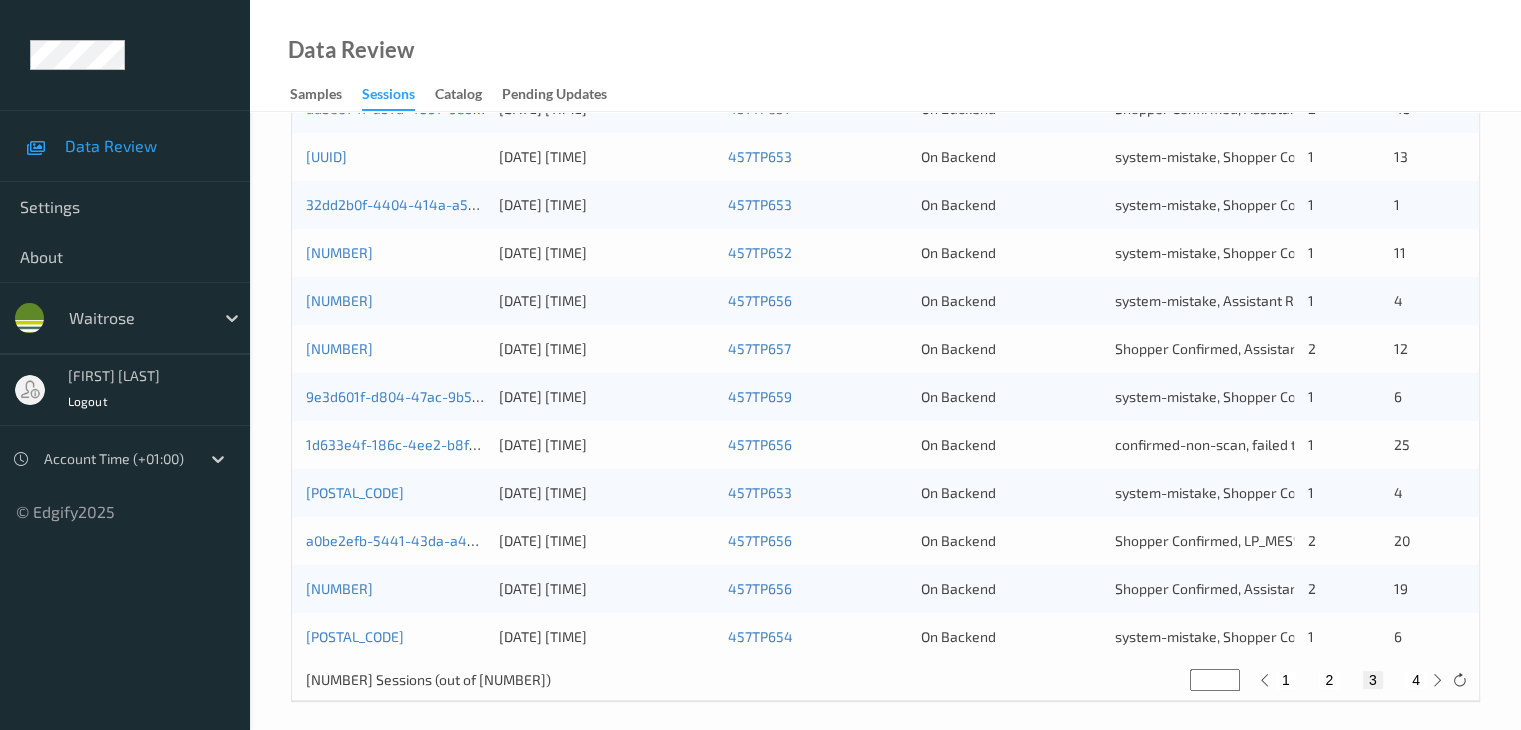 scroll, scrollTop: 932, scrollLeft: 0, axis: vertical 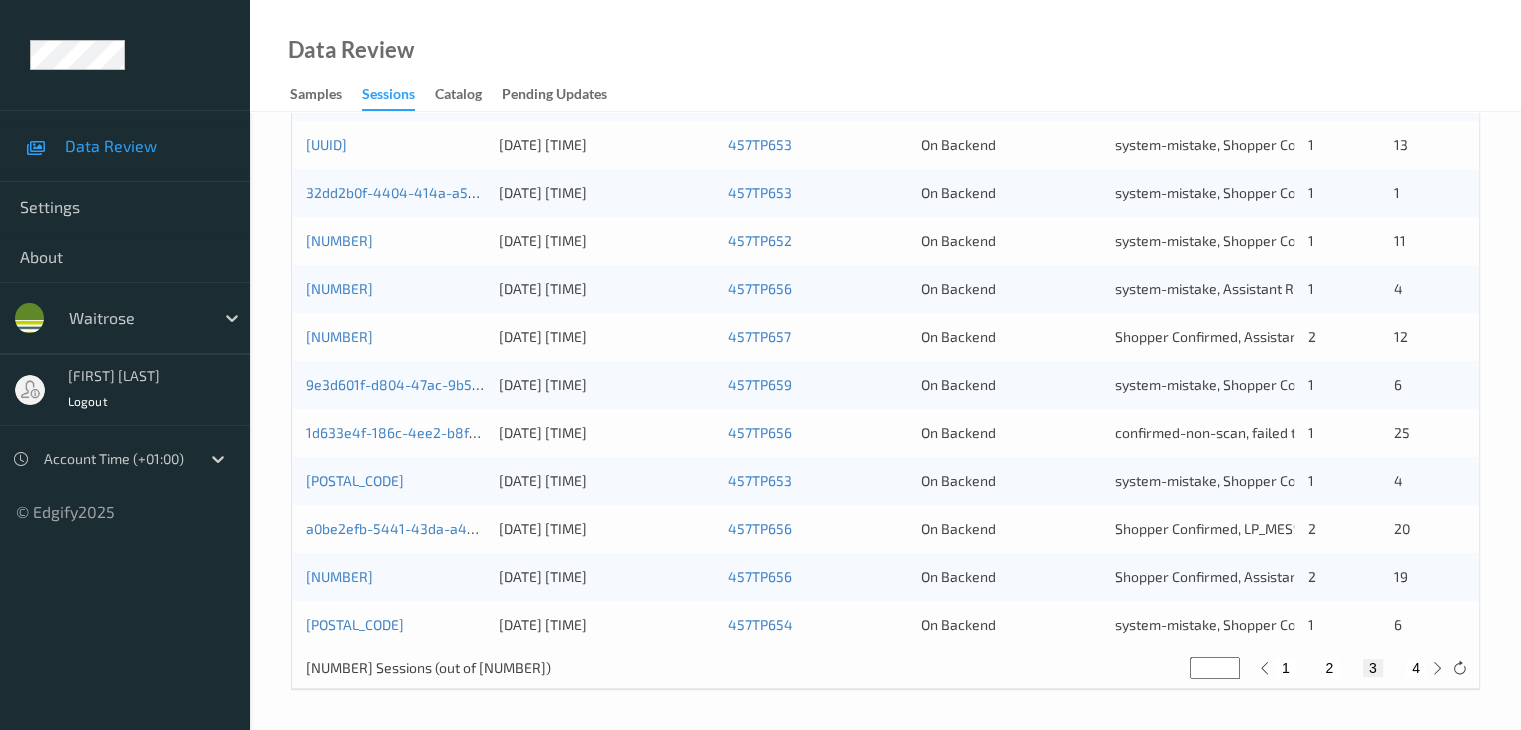click on "4" at bounding box center [1416, 668] 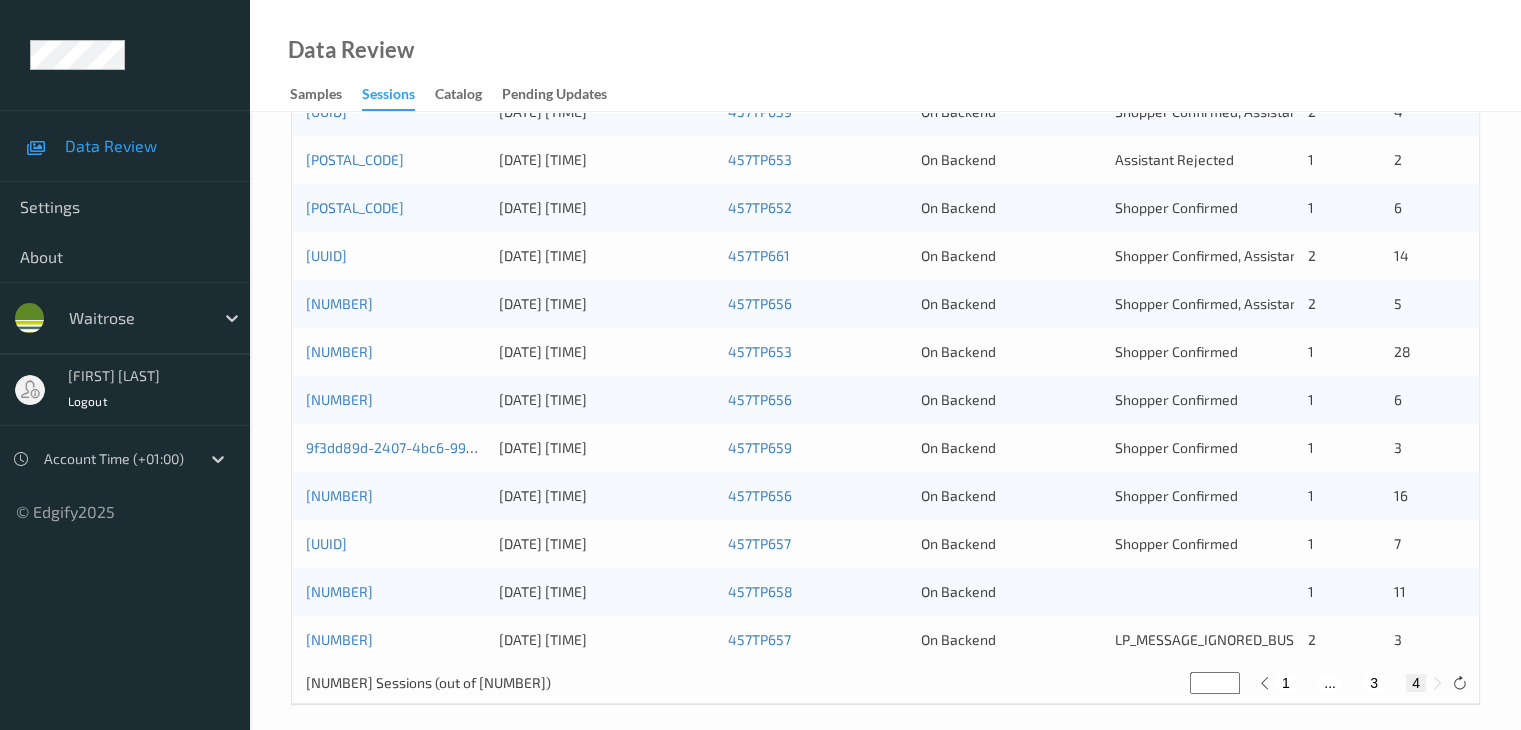 scroll, scrollTop: 644, scrollLeft: 0, axis: vertical 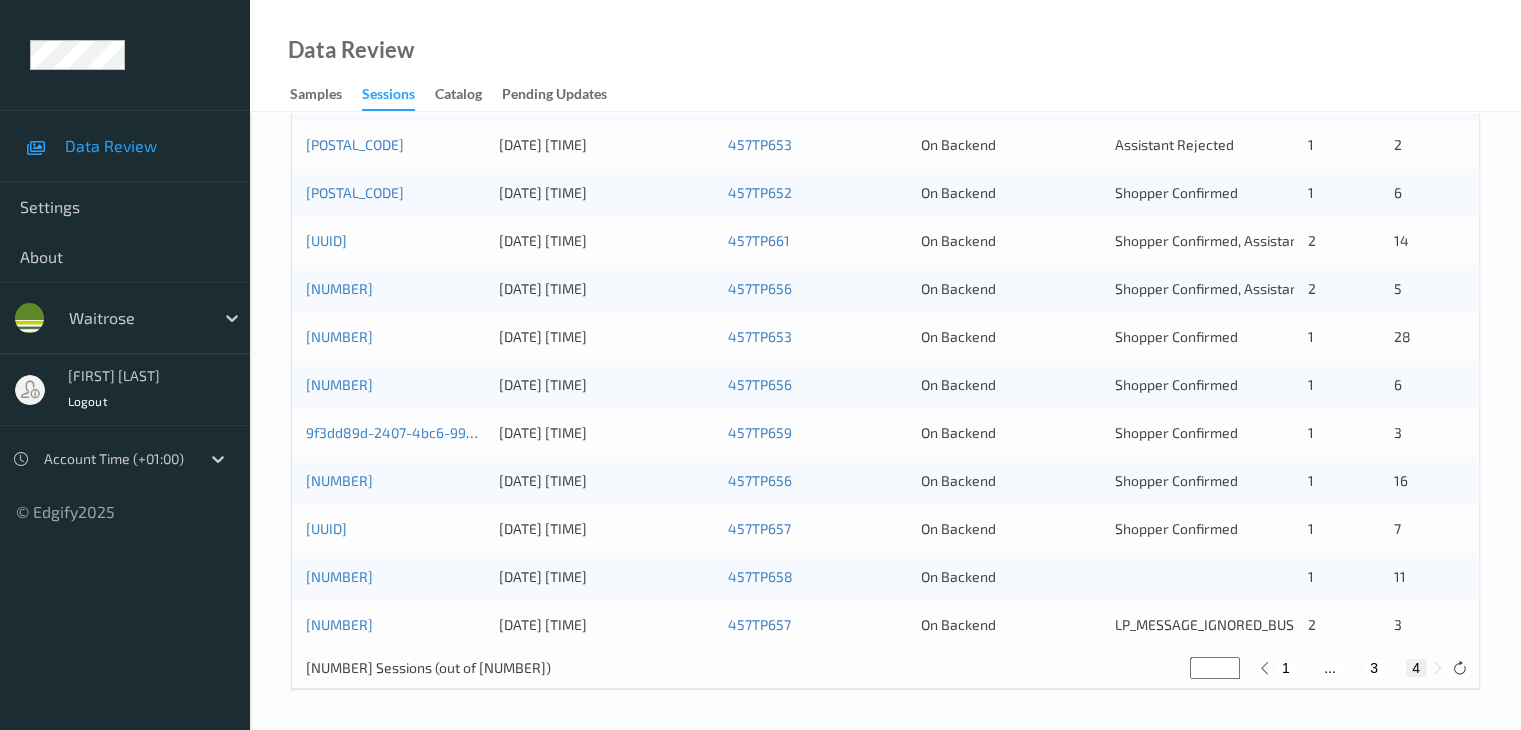 type 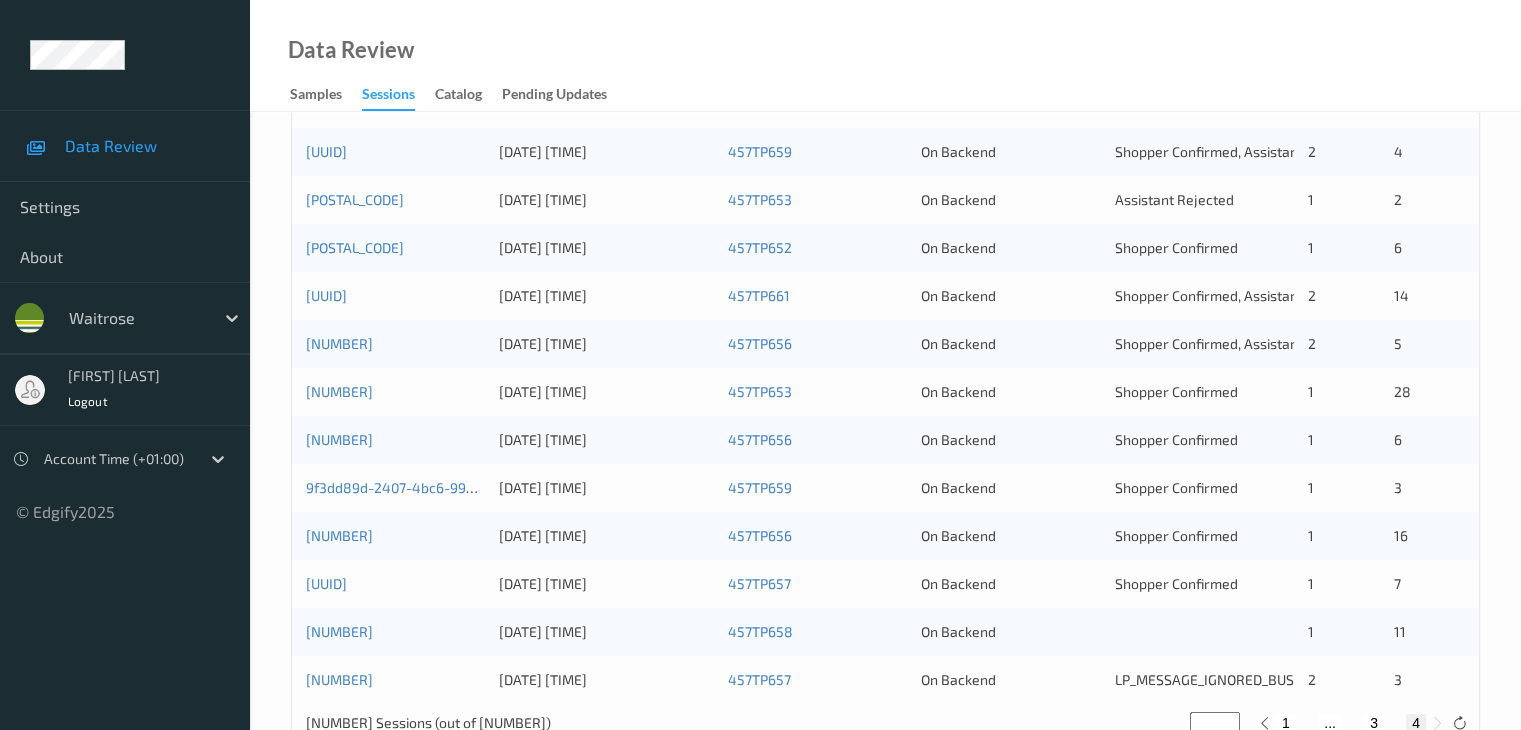 scroll, scrollTop: 644, scrollLeft: 0, axis: vertical 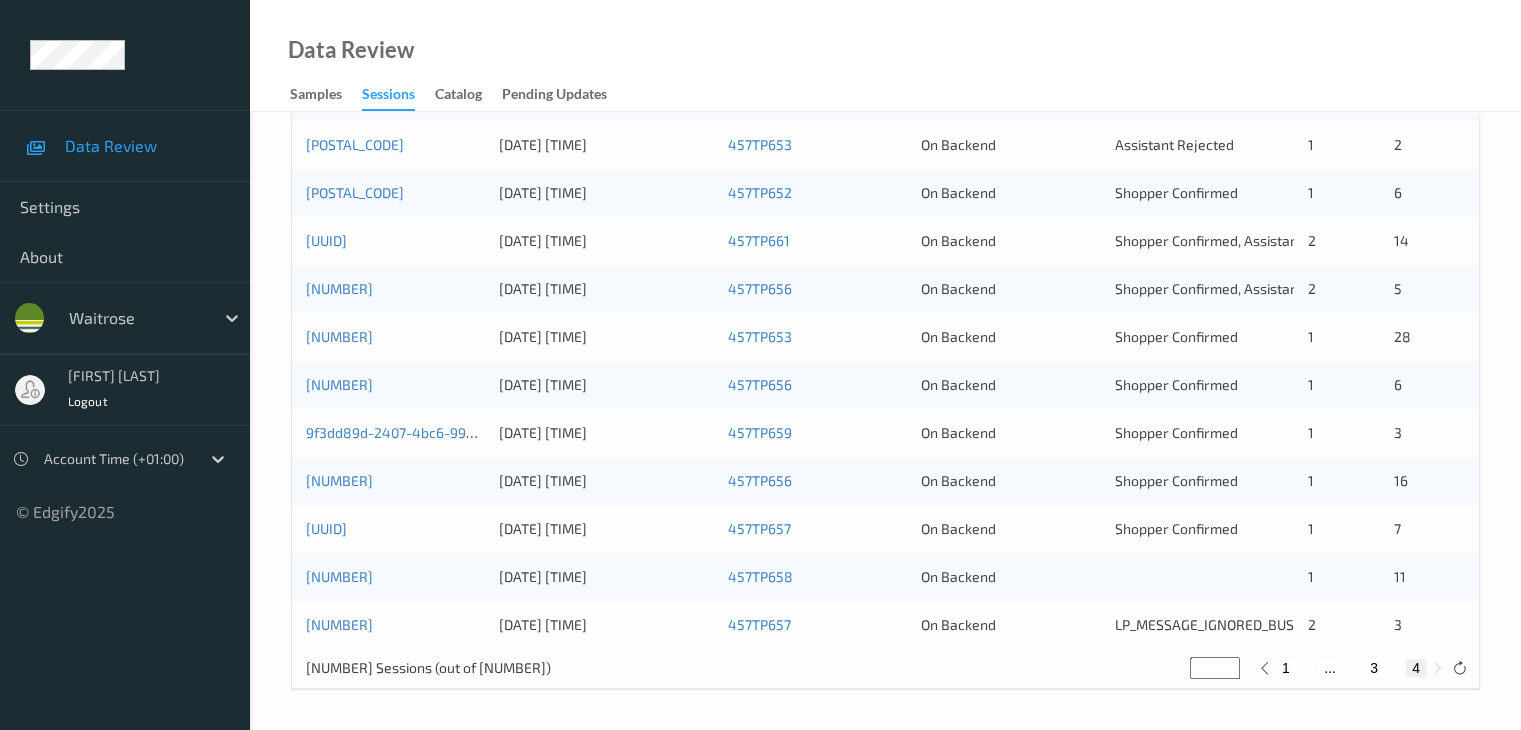 click on "4" at bounding box center [1416, 668] 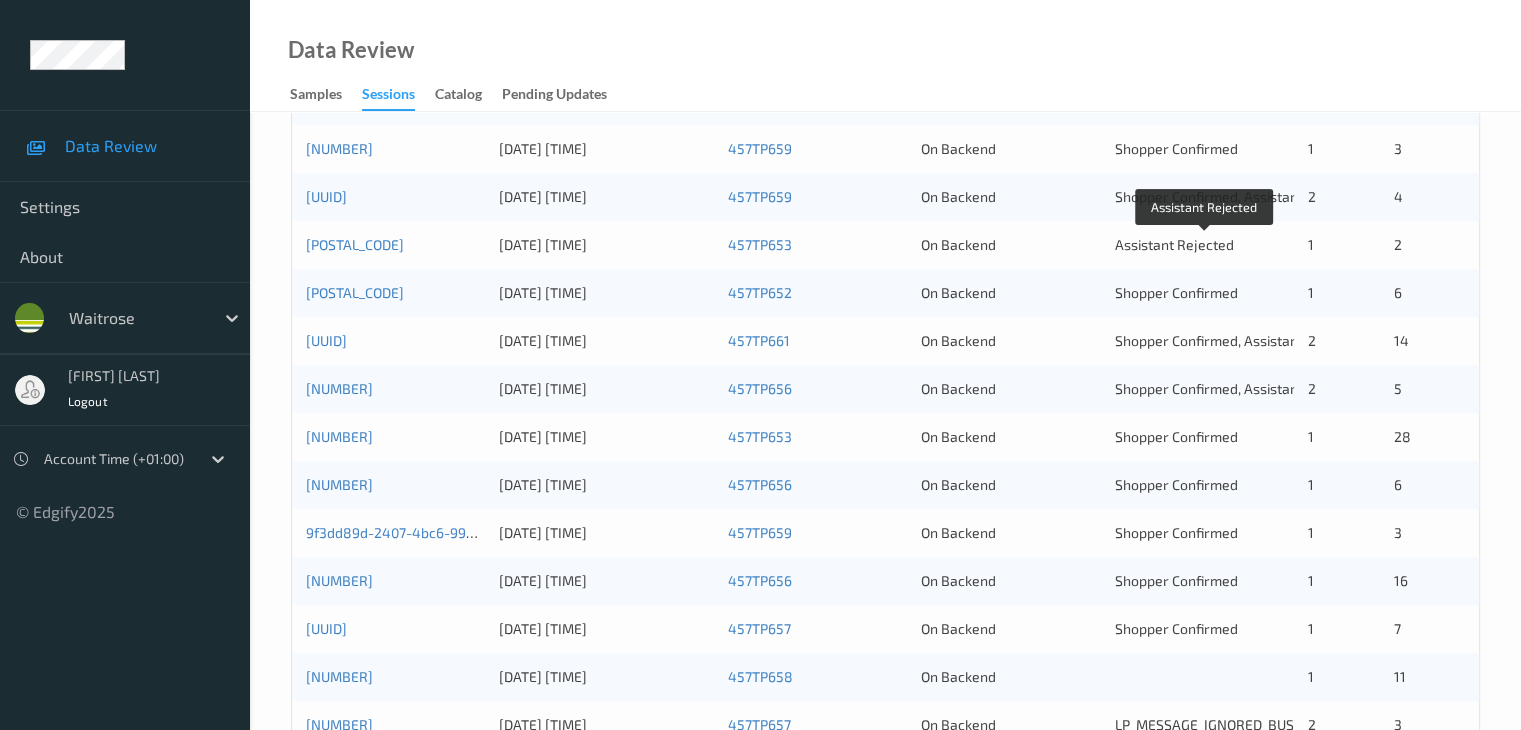 scroll, scrollTop: 644, scrollLeft: 0, axis: vertical 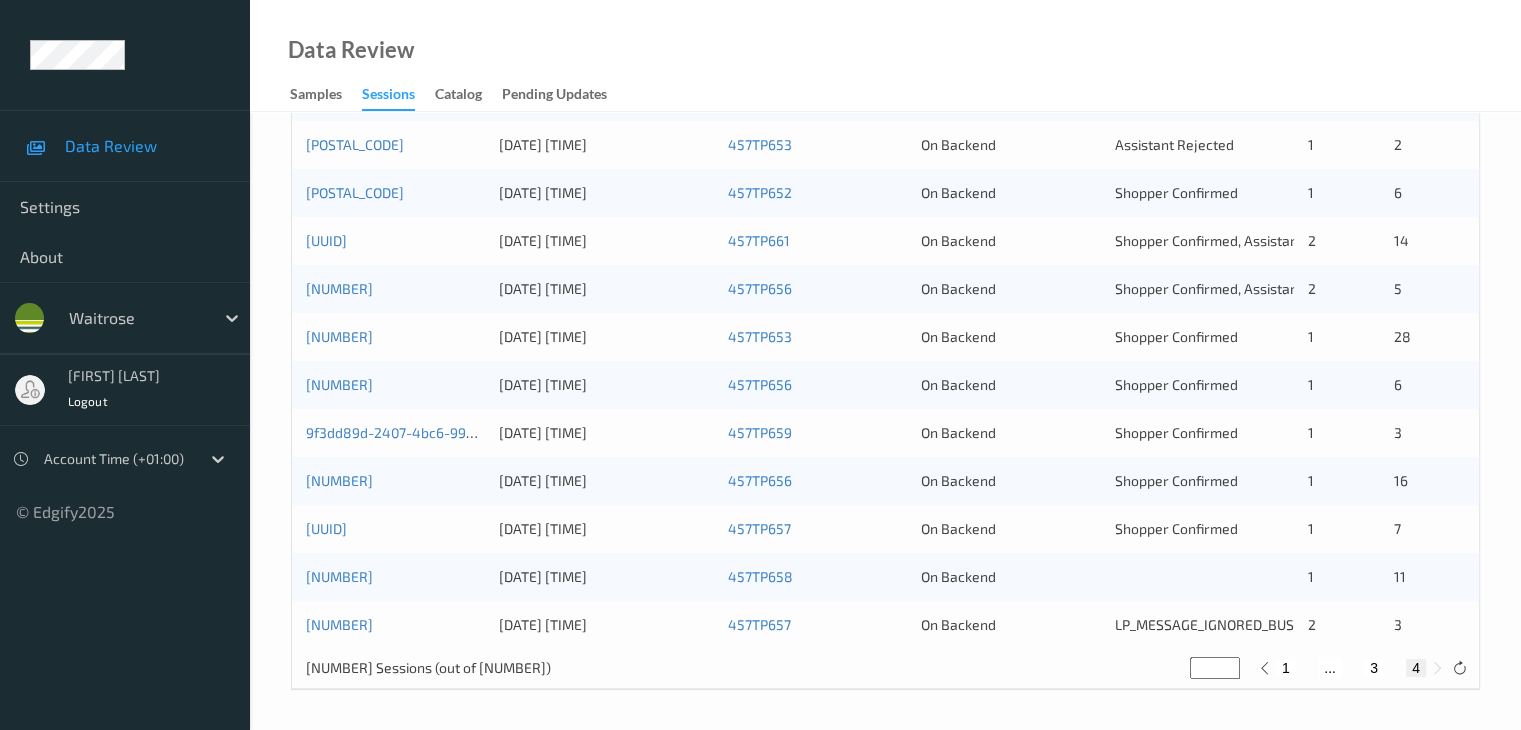 click on "1" at bounding box center [1286, 668] 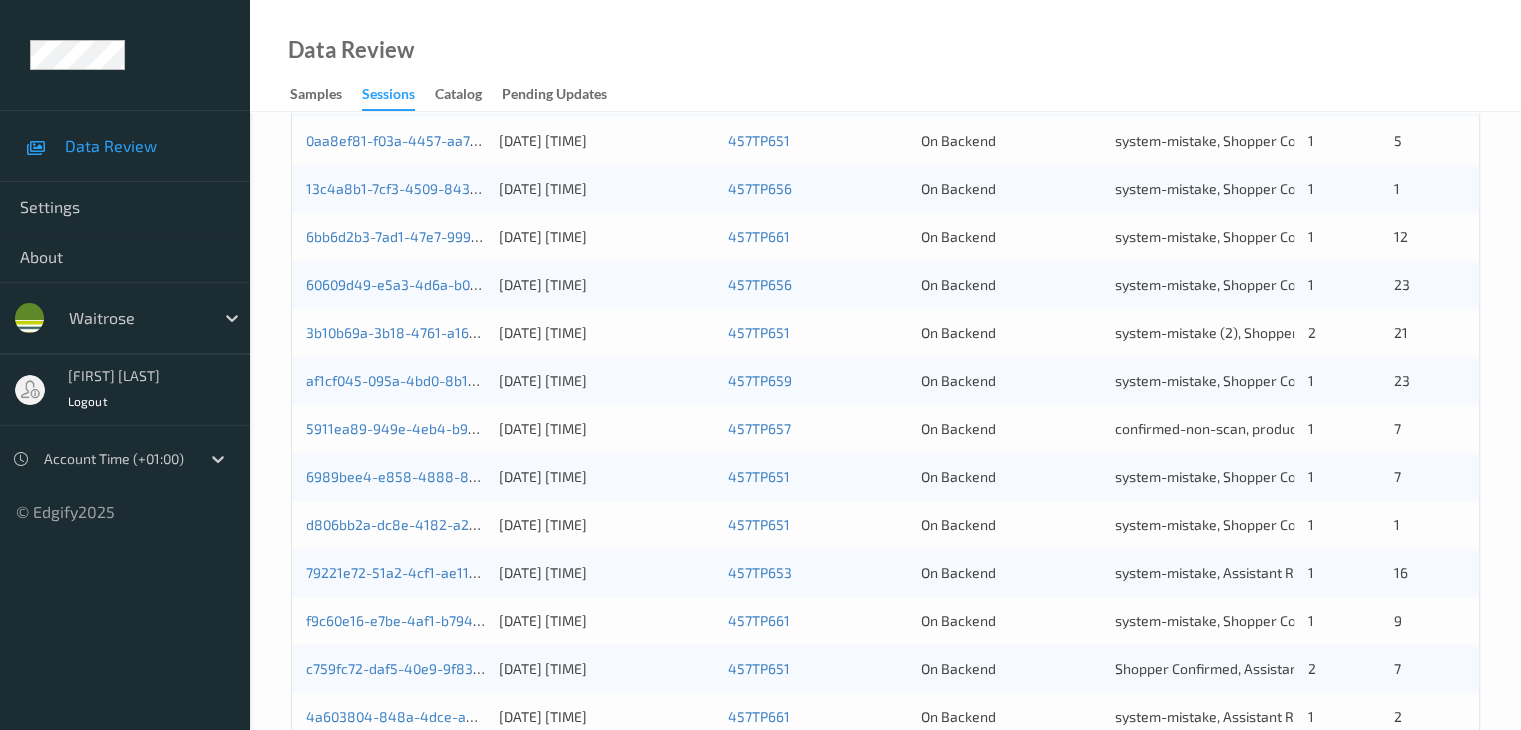 scroll, scrollTop: 432, scrollLeft: 0, axis: vertical 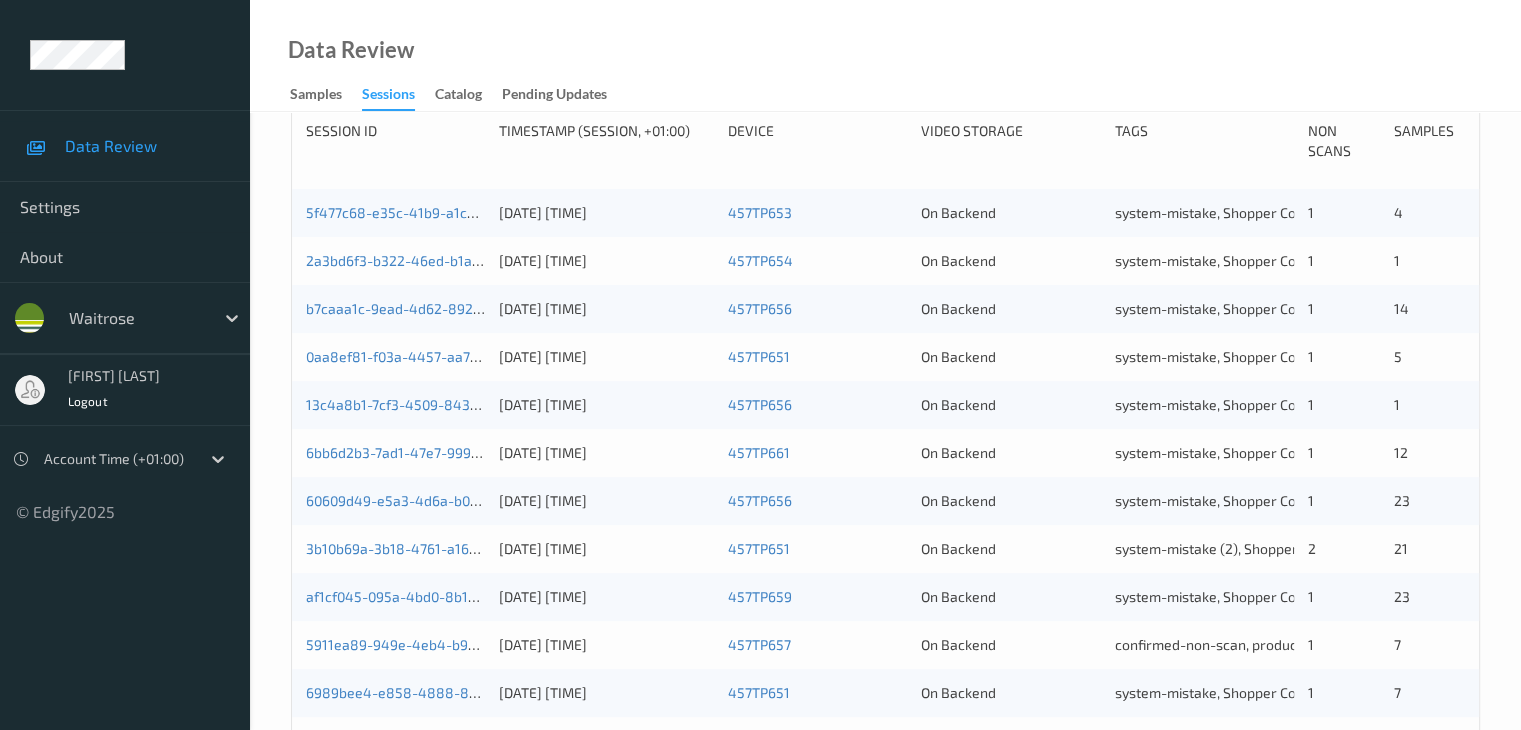 type 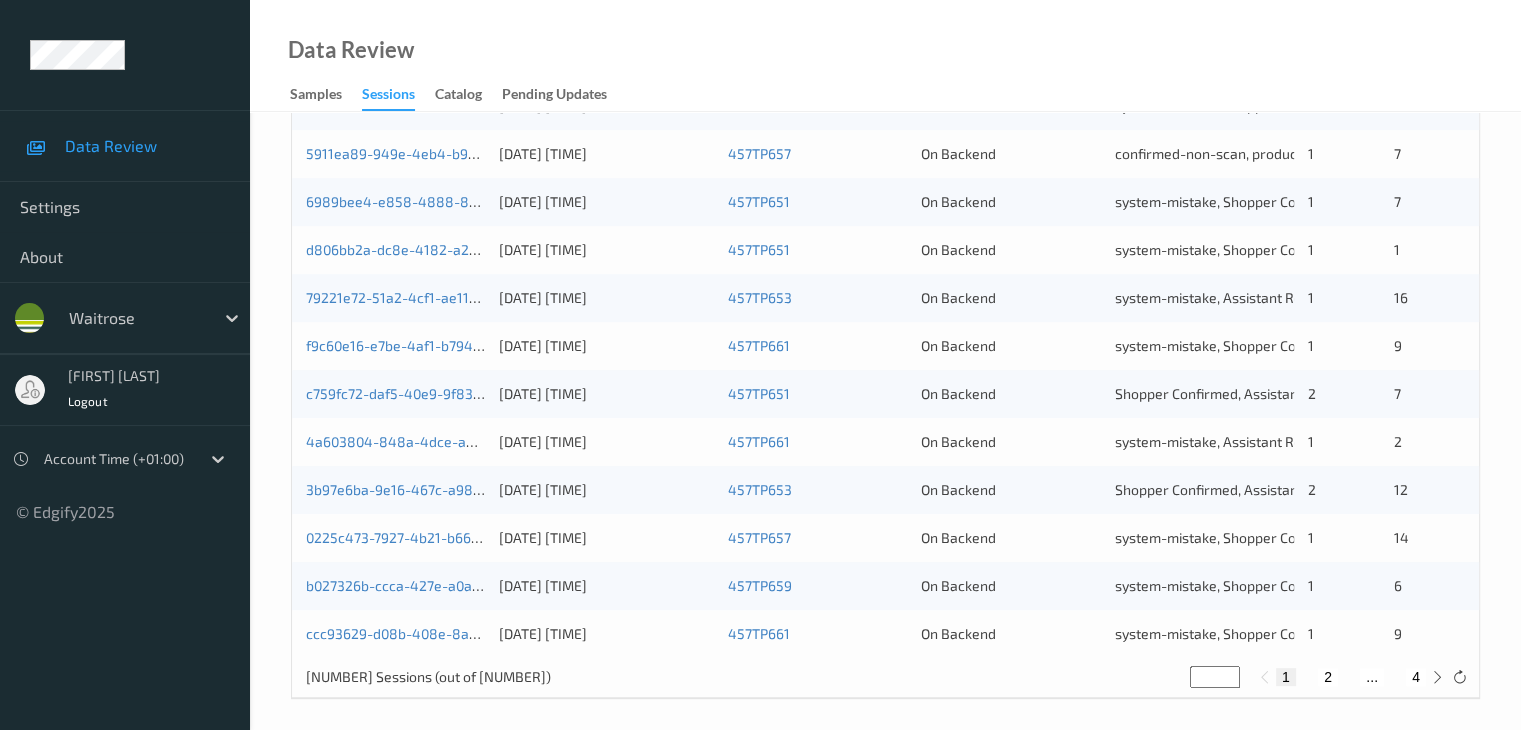 scroll, scrollTop: 932, scrollLeft: 0, axis: vertical 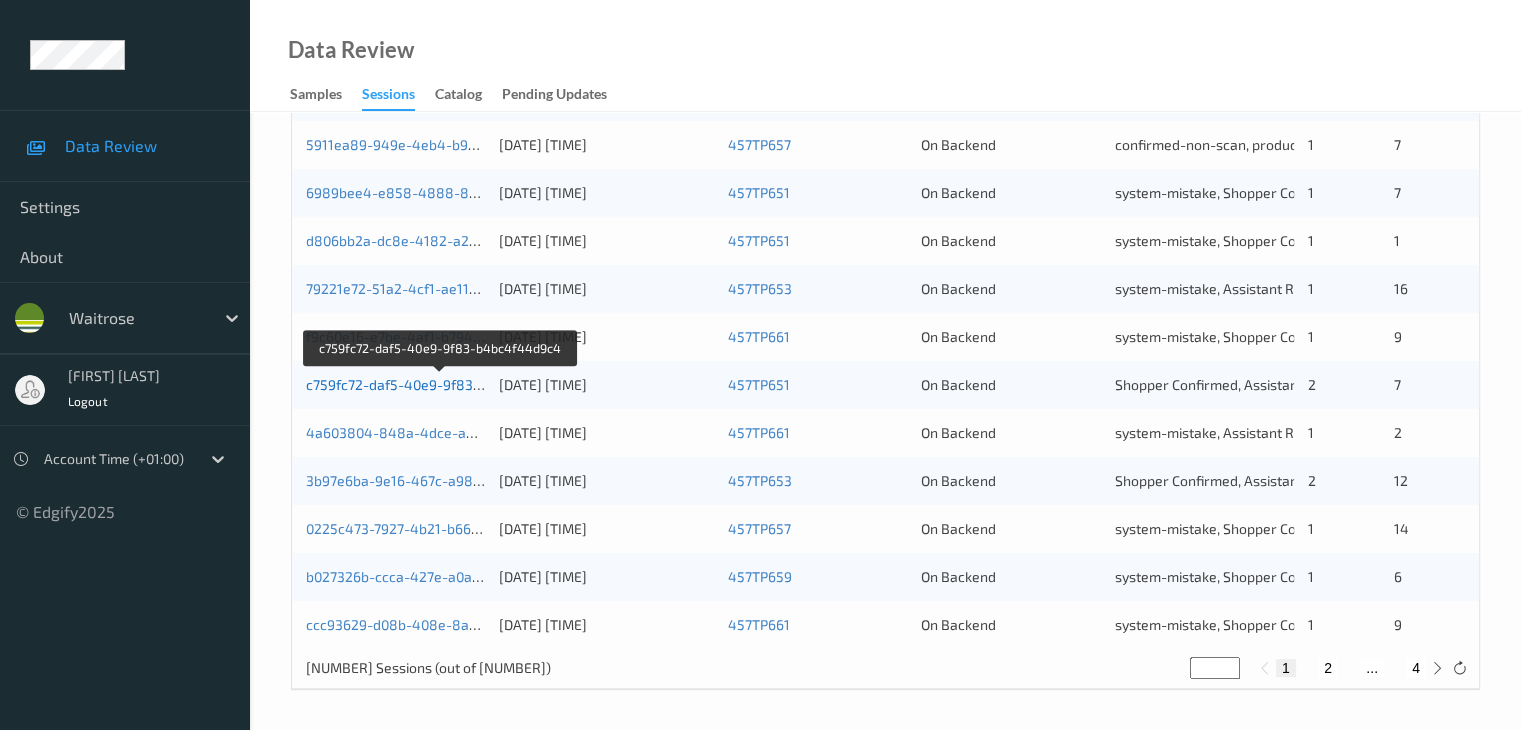 click on "c759fc72-daf5-40e9-9f83-b4bc4f44d9c4" at bounding box center [440, 384] 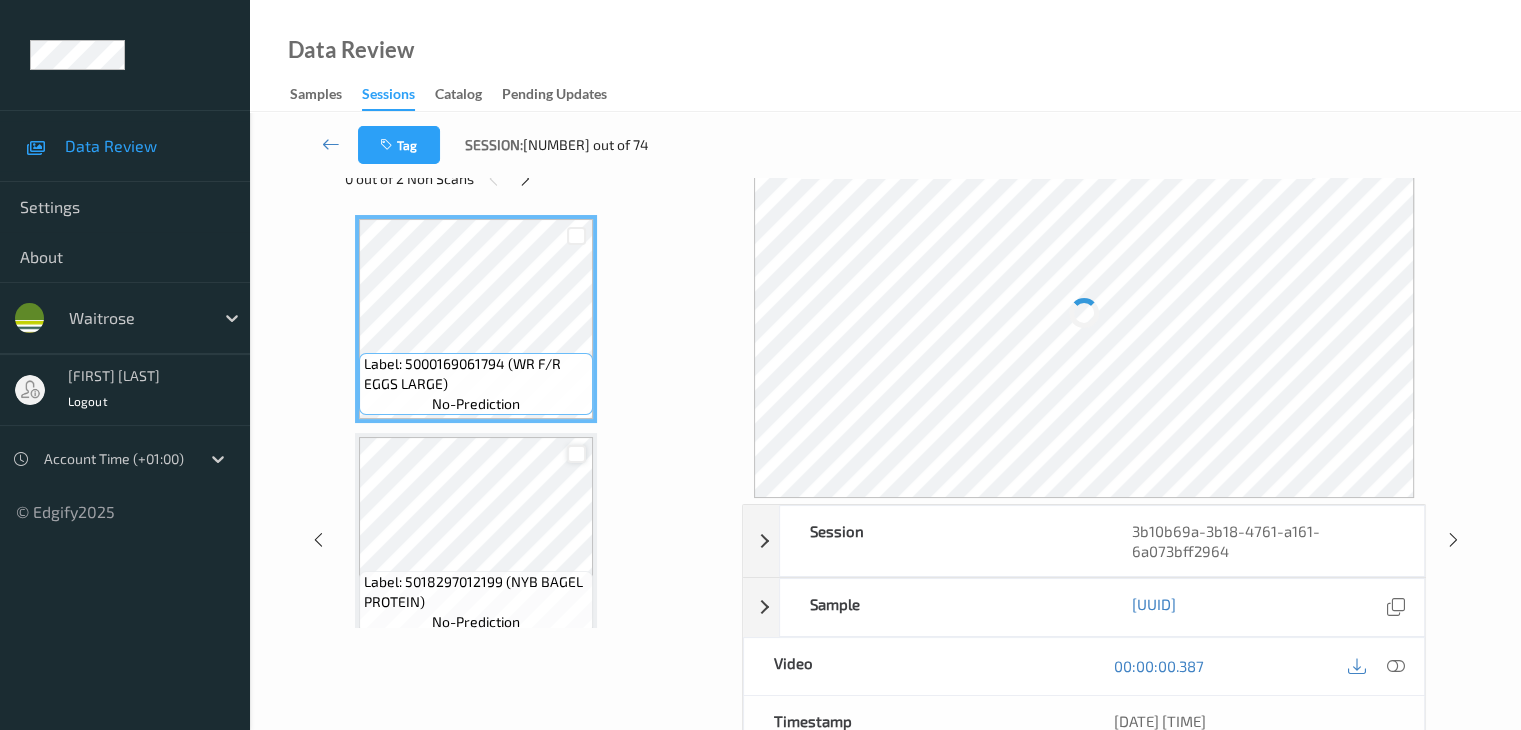 scroll, scrollTop: 0, scrollLeft: 0, axis: both 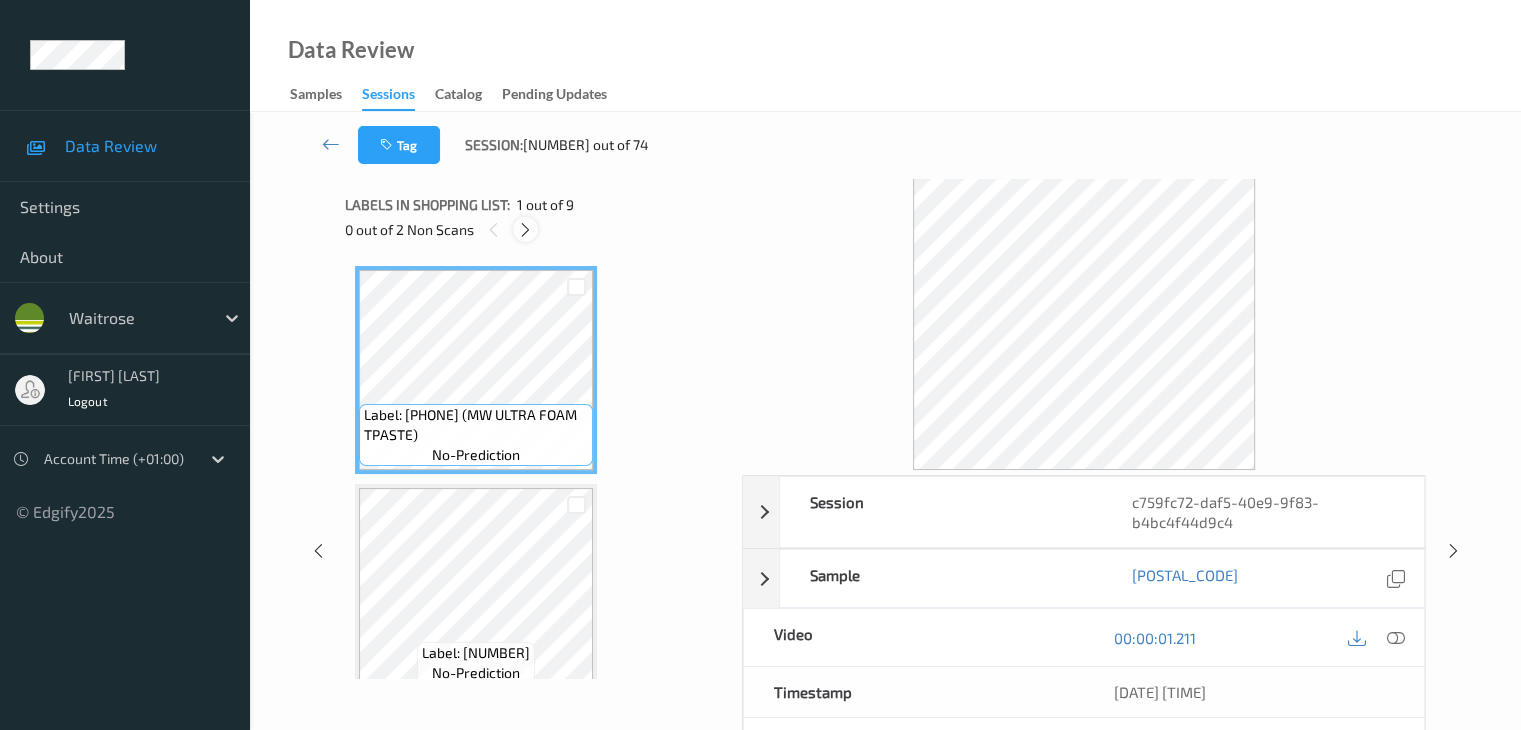 click at bounding box center [525, 230] 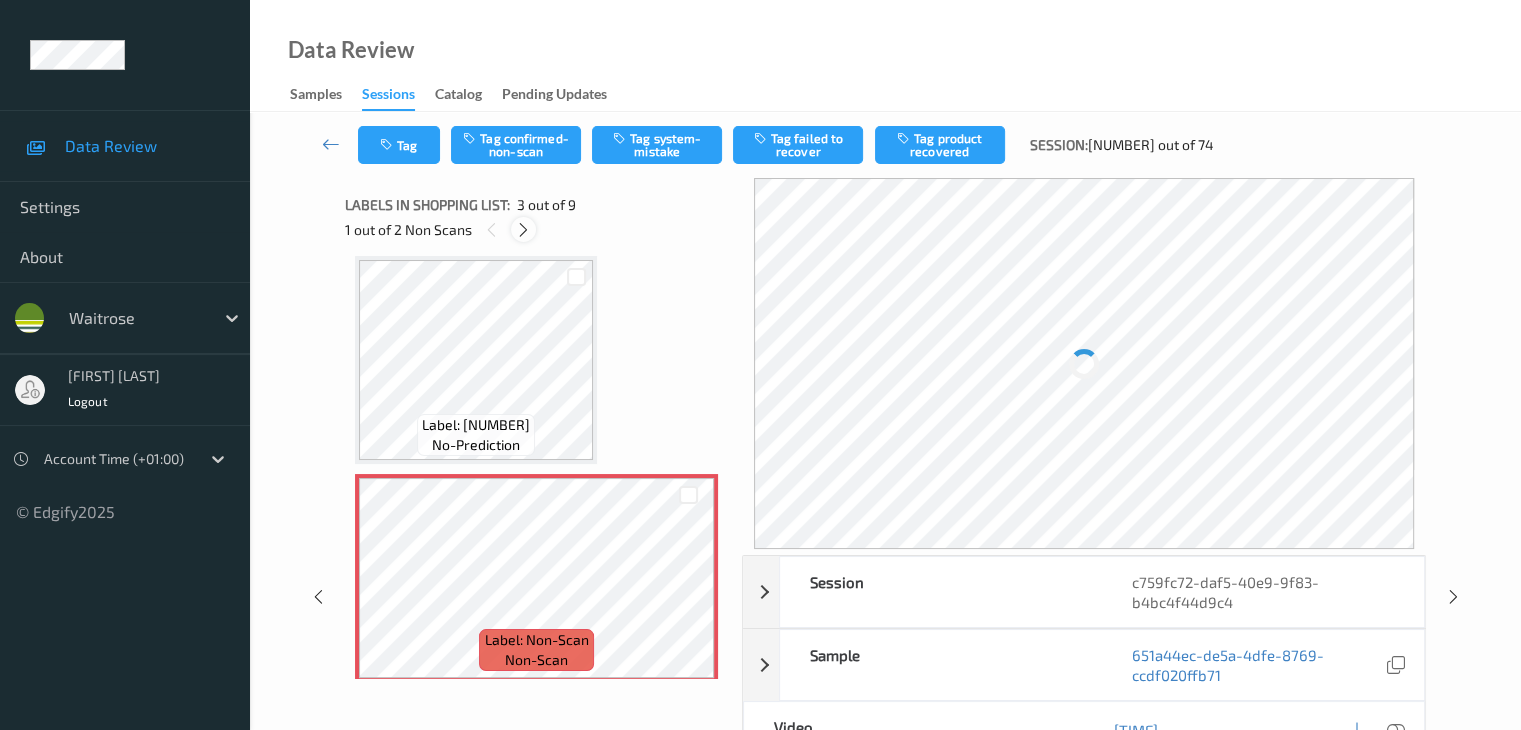 scroll, scrollTop: 428, scrollLeft: 0, axis: vertical 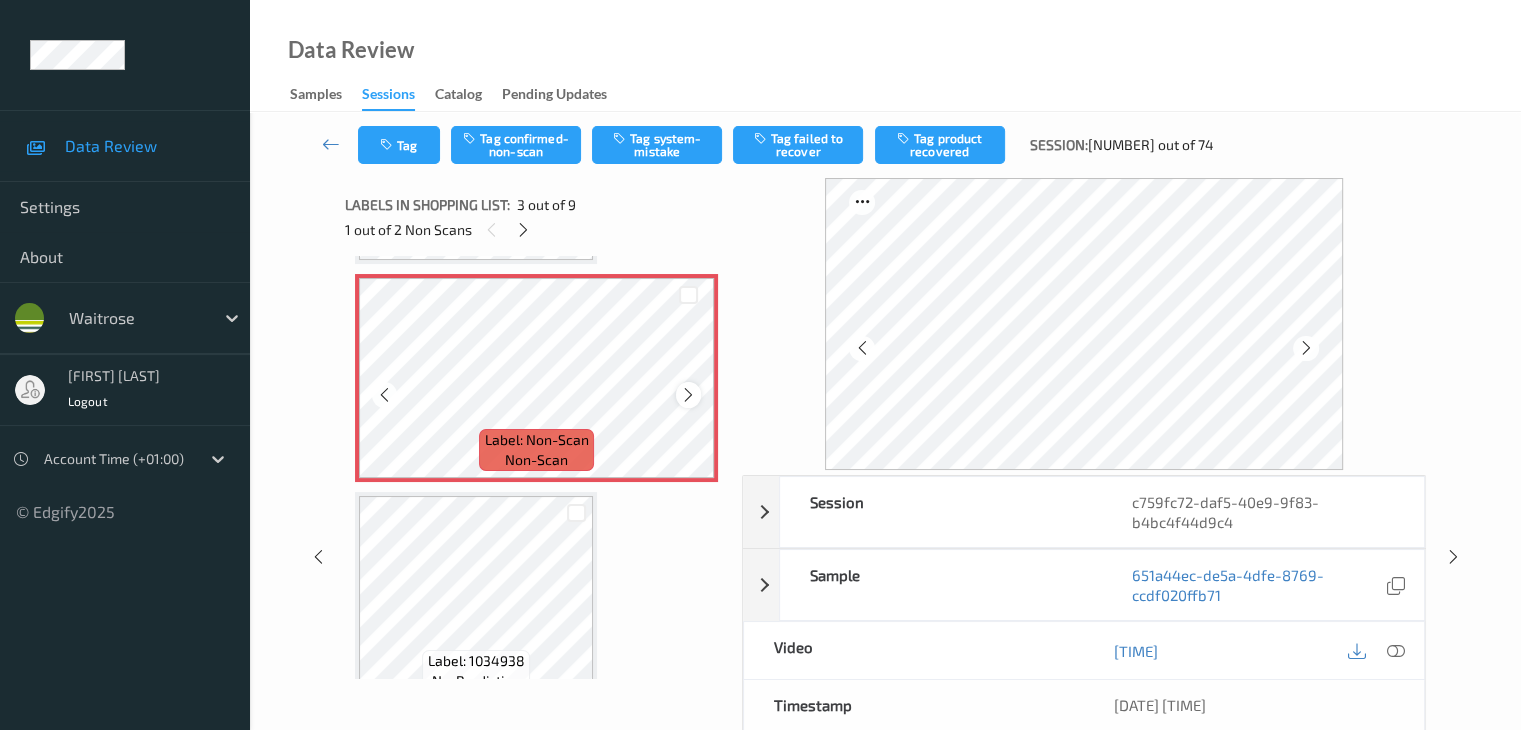 click at bounding box center (688, 395) 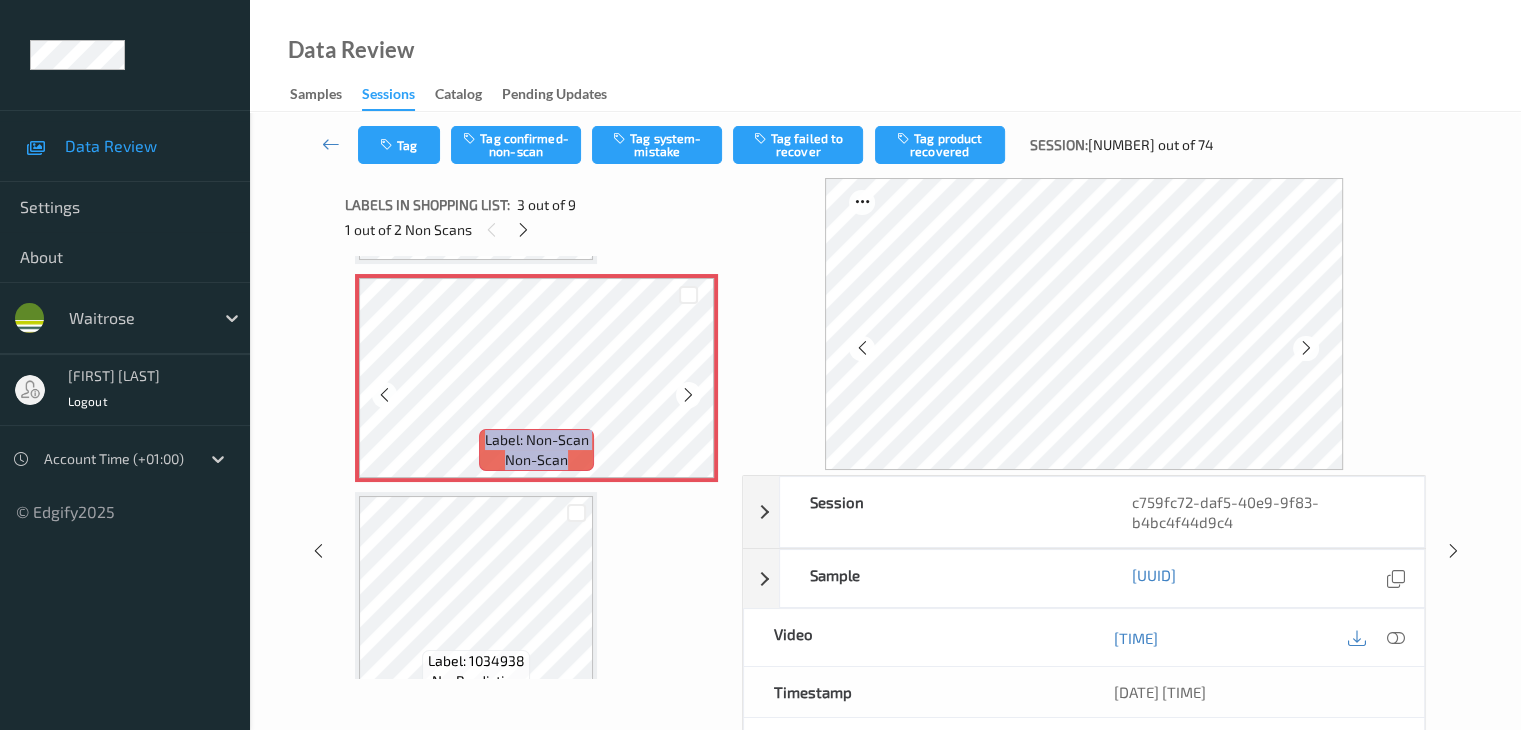 click at bounding box center [688, 395] 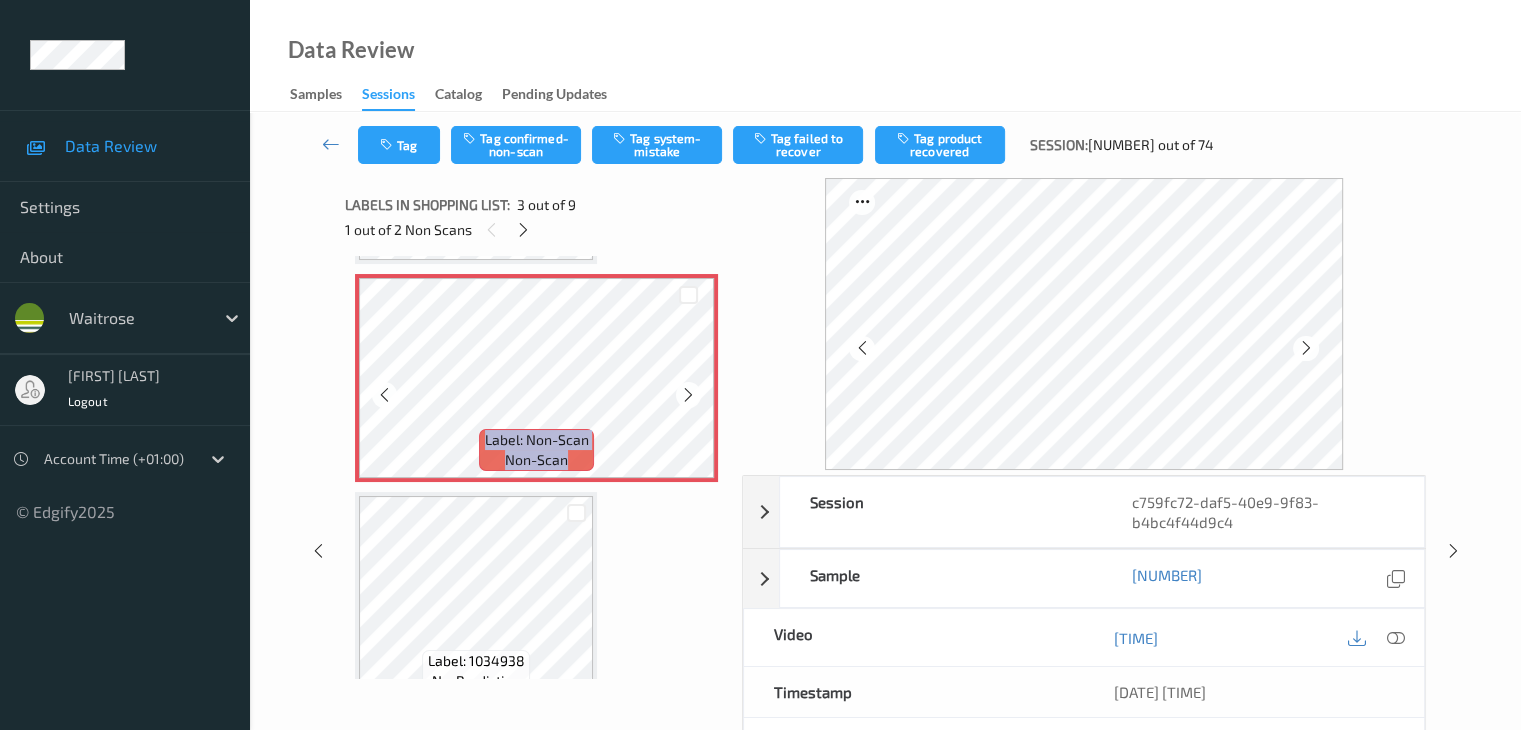 click at bounding box center [688, 395] 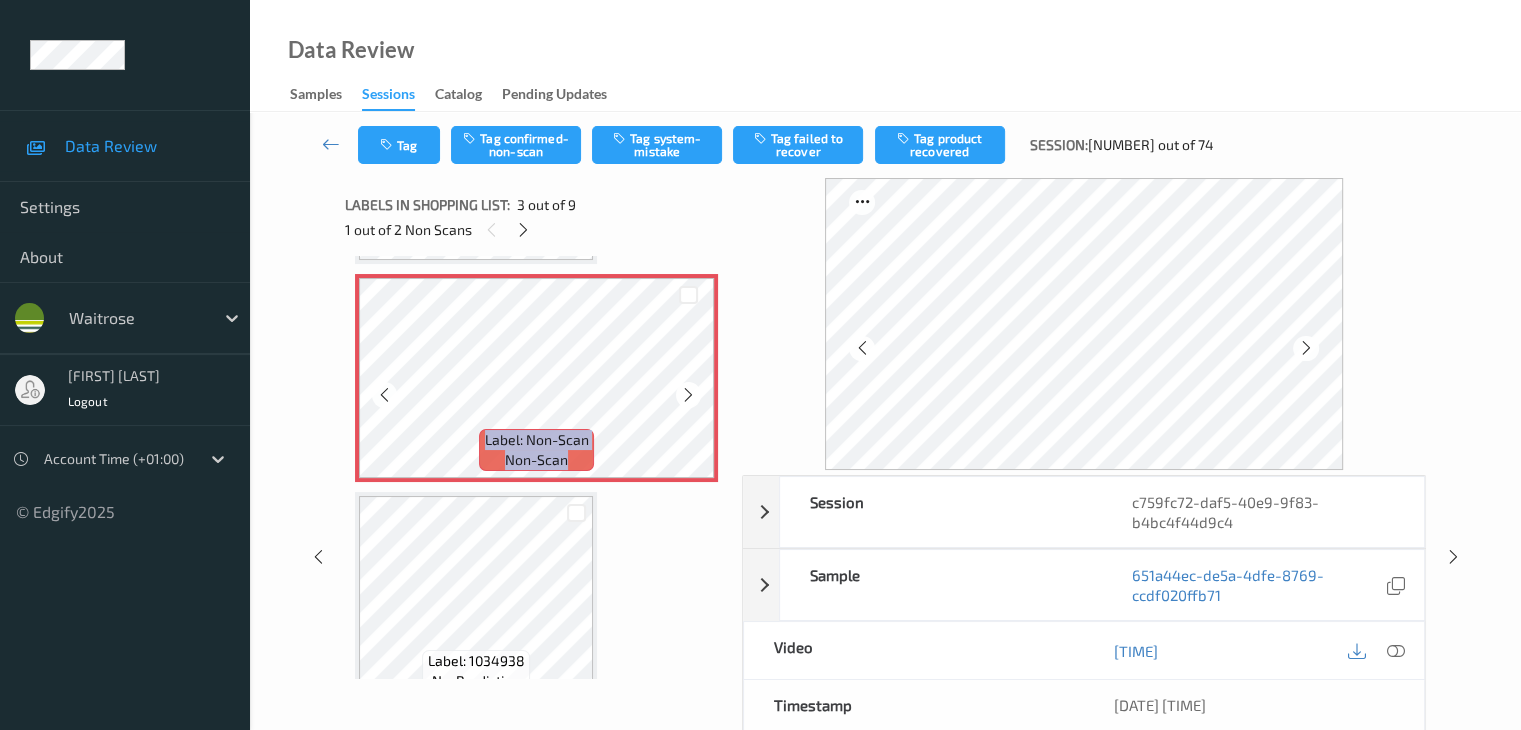 click at bounding box center [688, 395] 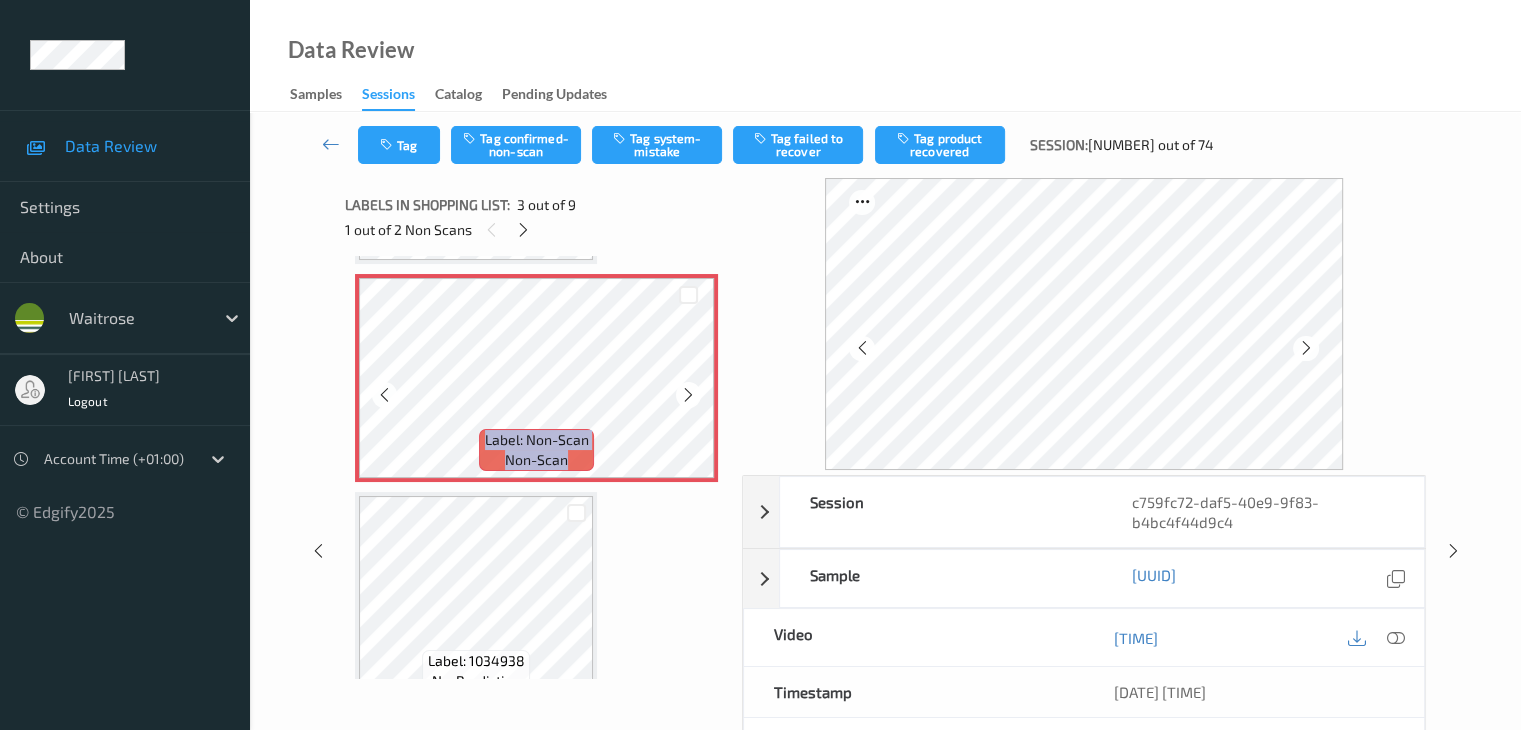 click at bounding box center (688, 395) 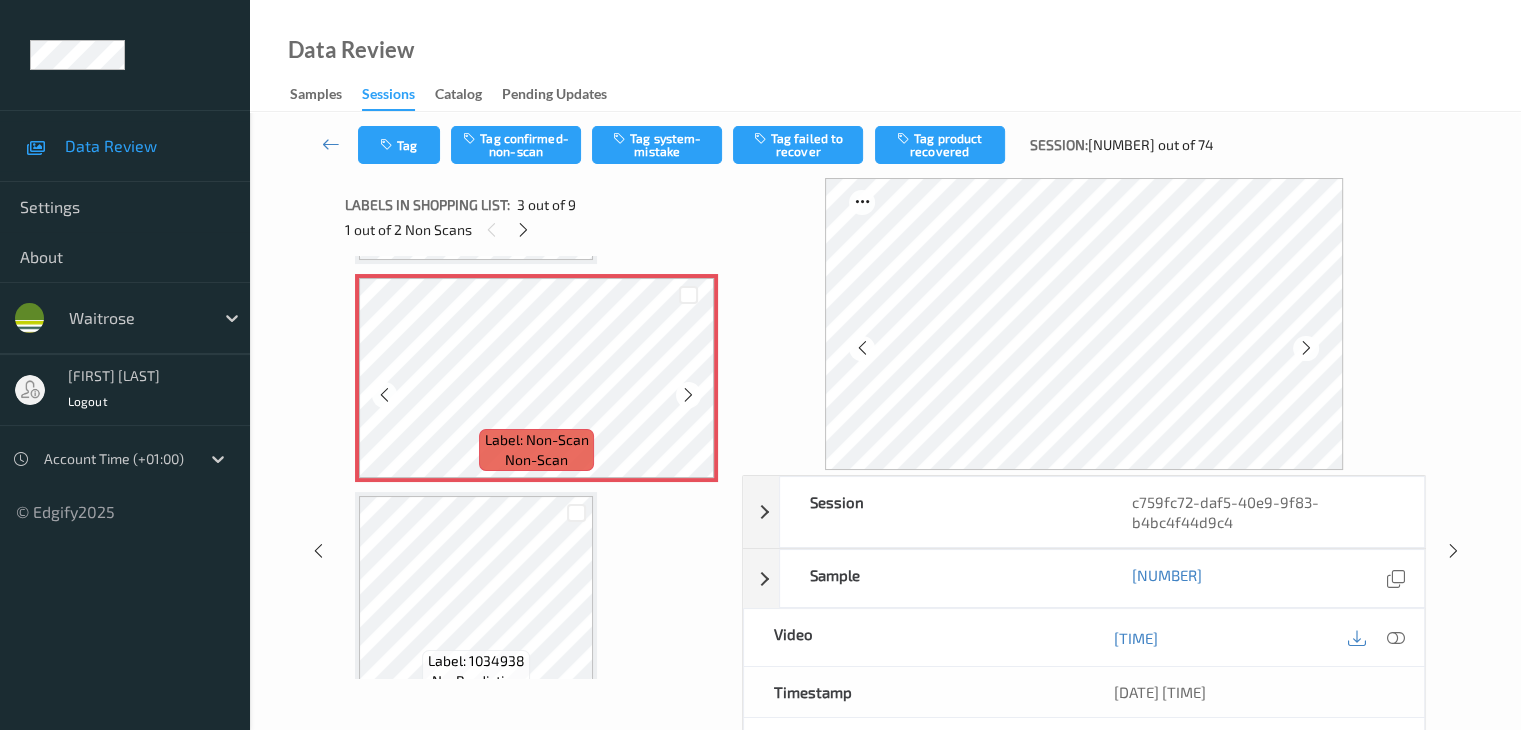 click at bounding box center (688, 395) 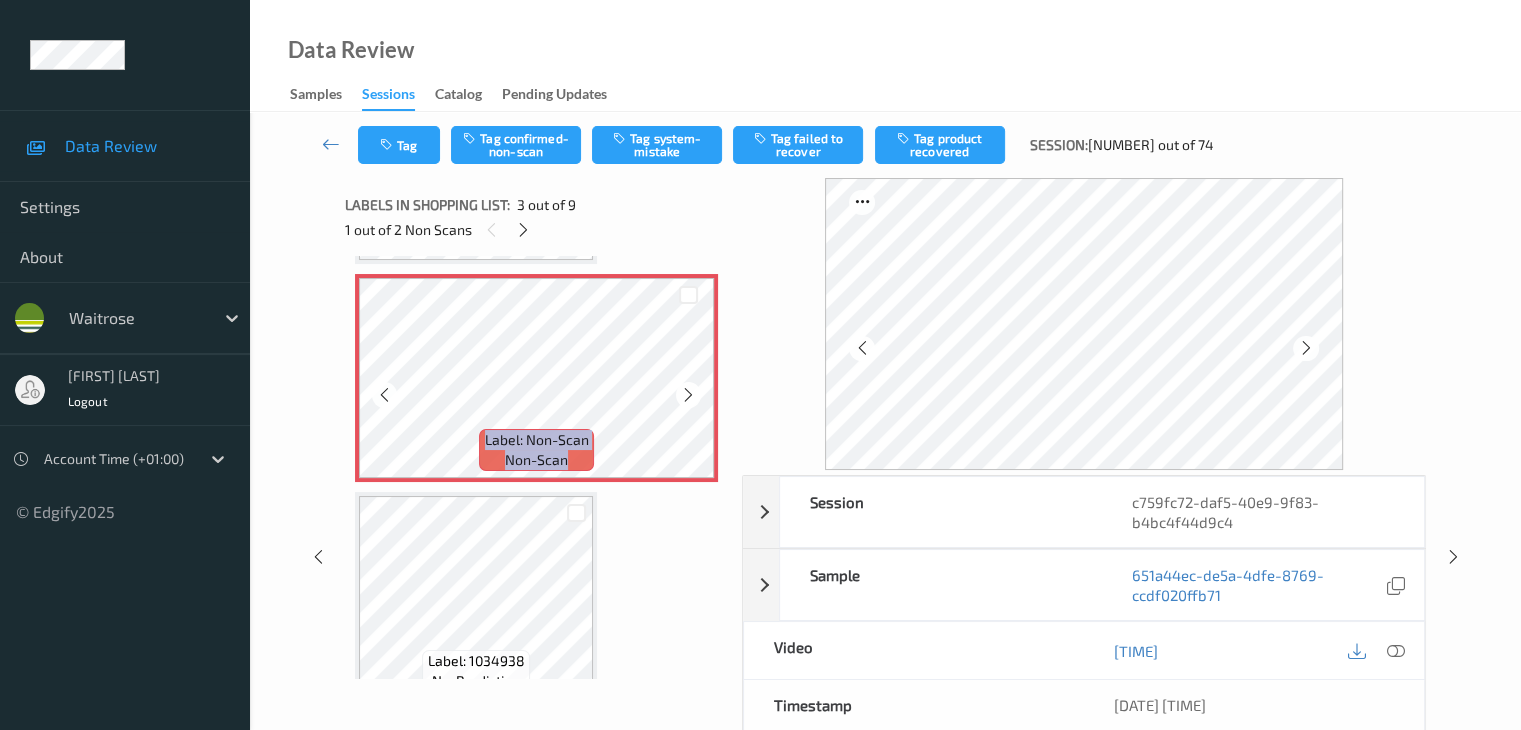 click at bounding box center [688, 395] 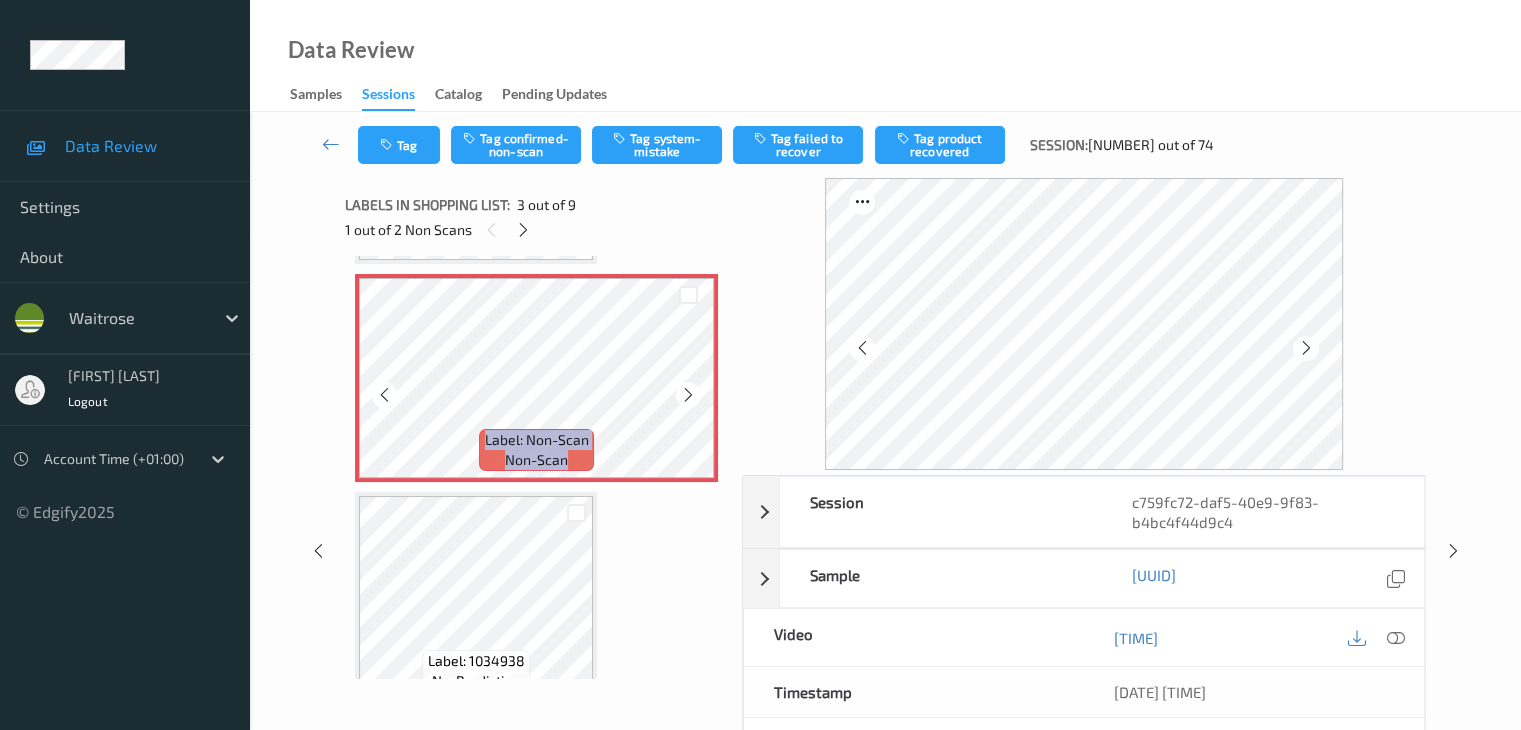 click at bounding box center (688, 395) 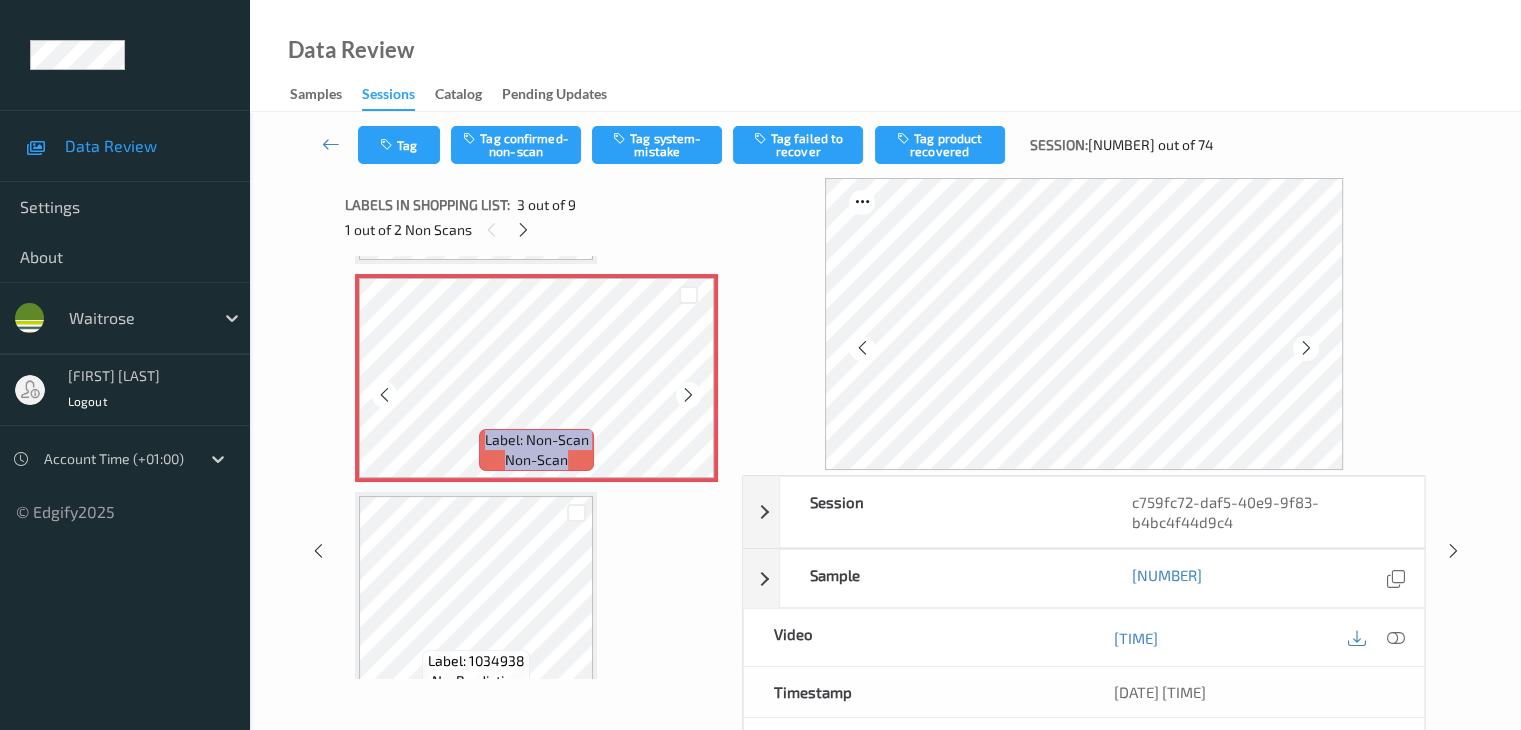 click at bounding box center [688, 395] 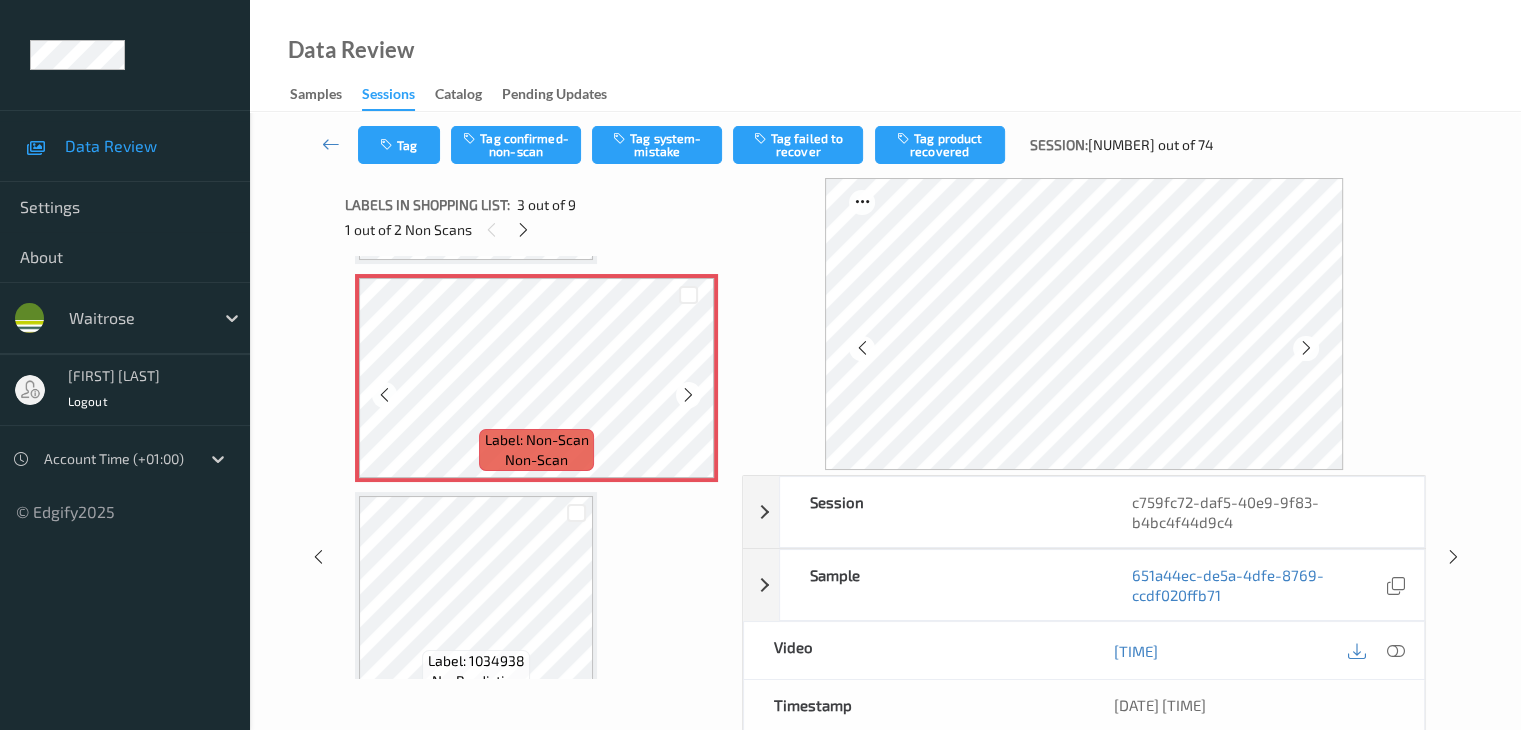 click at bounding box center (688, 395) 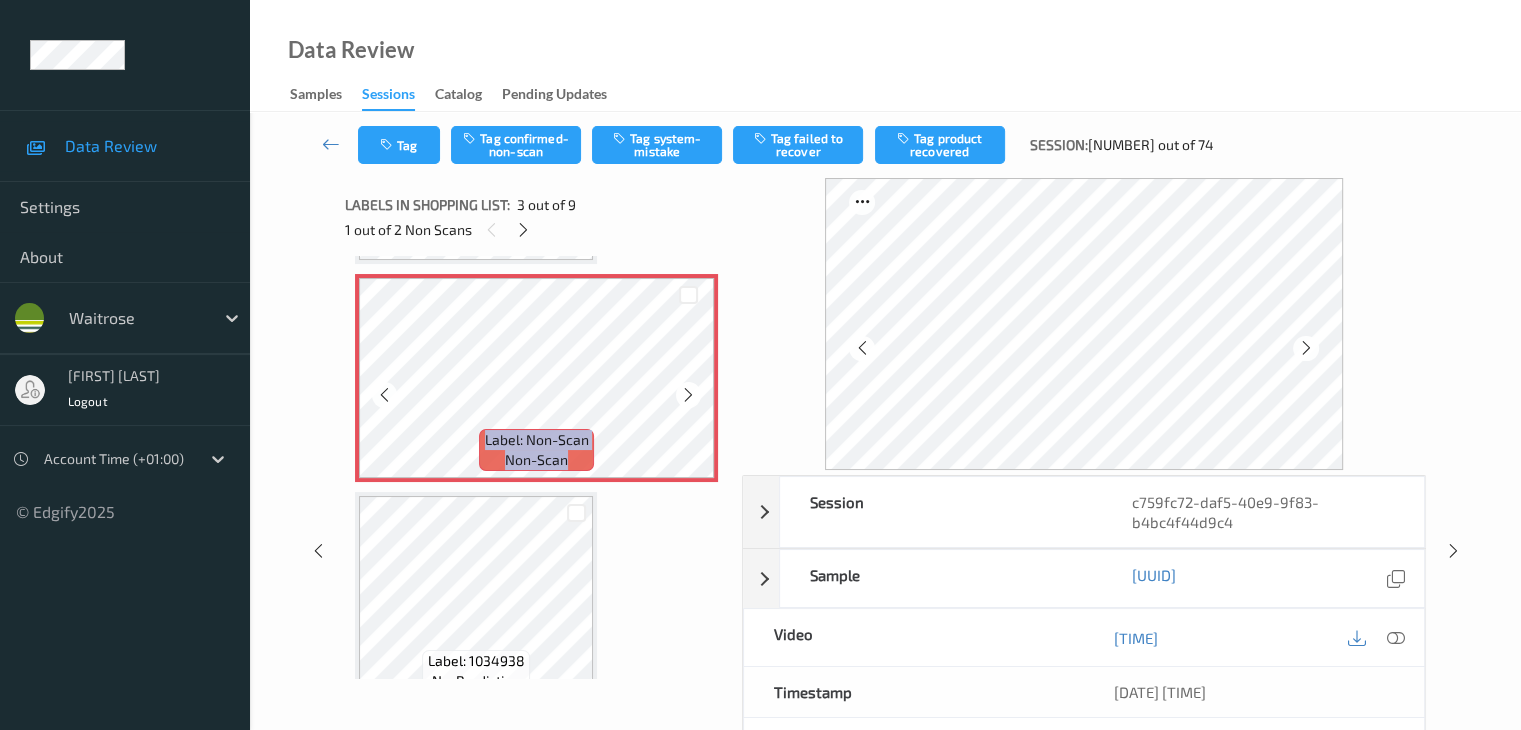 click at bounding box center [688, 395] 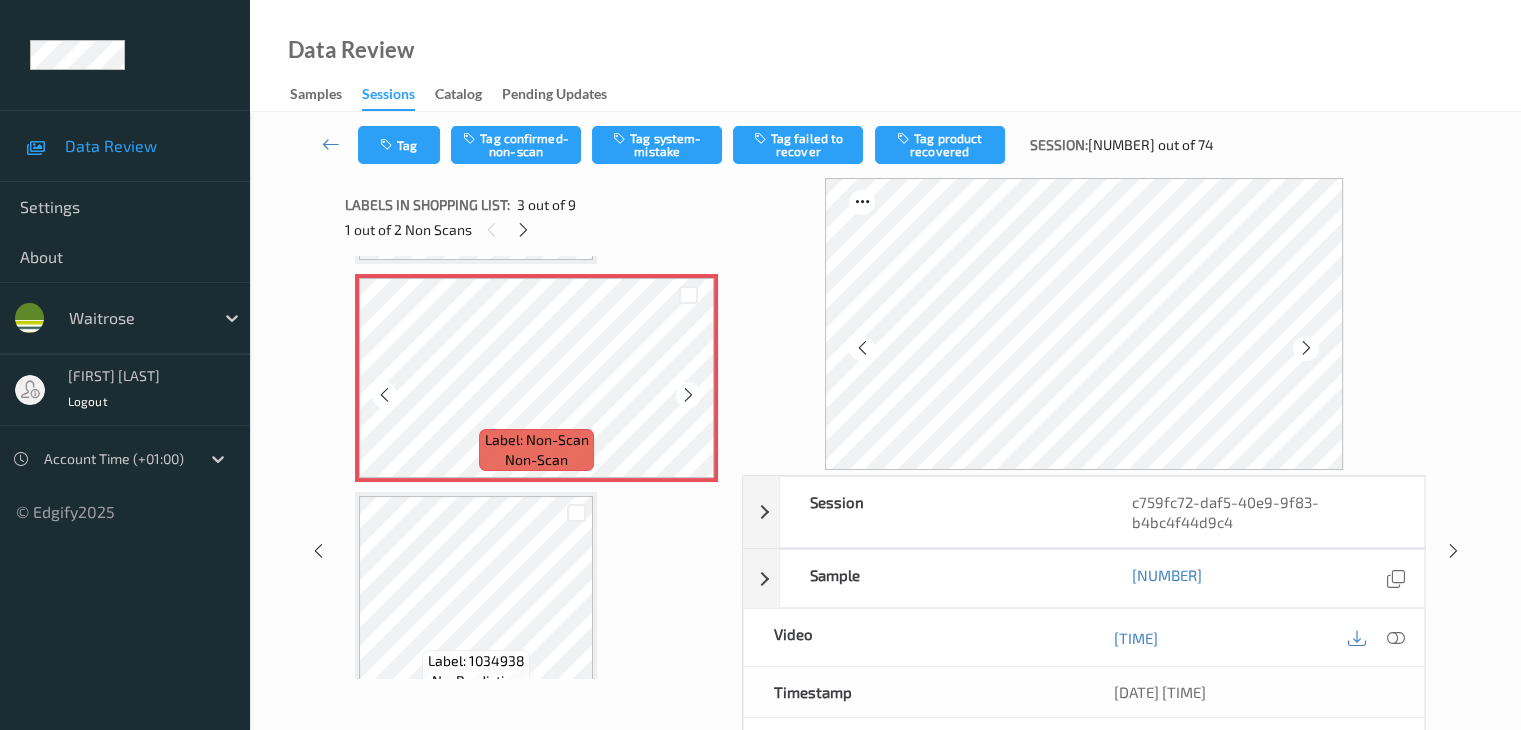 click at bounding box center [688, 395] 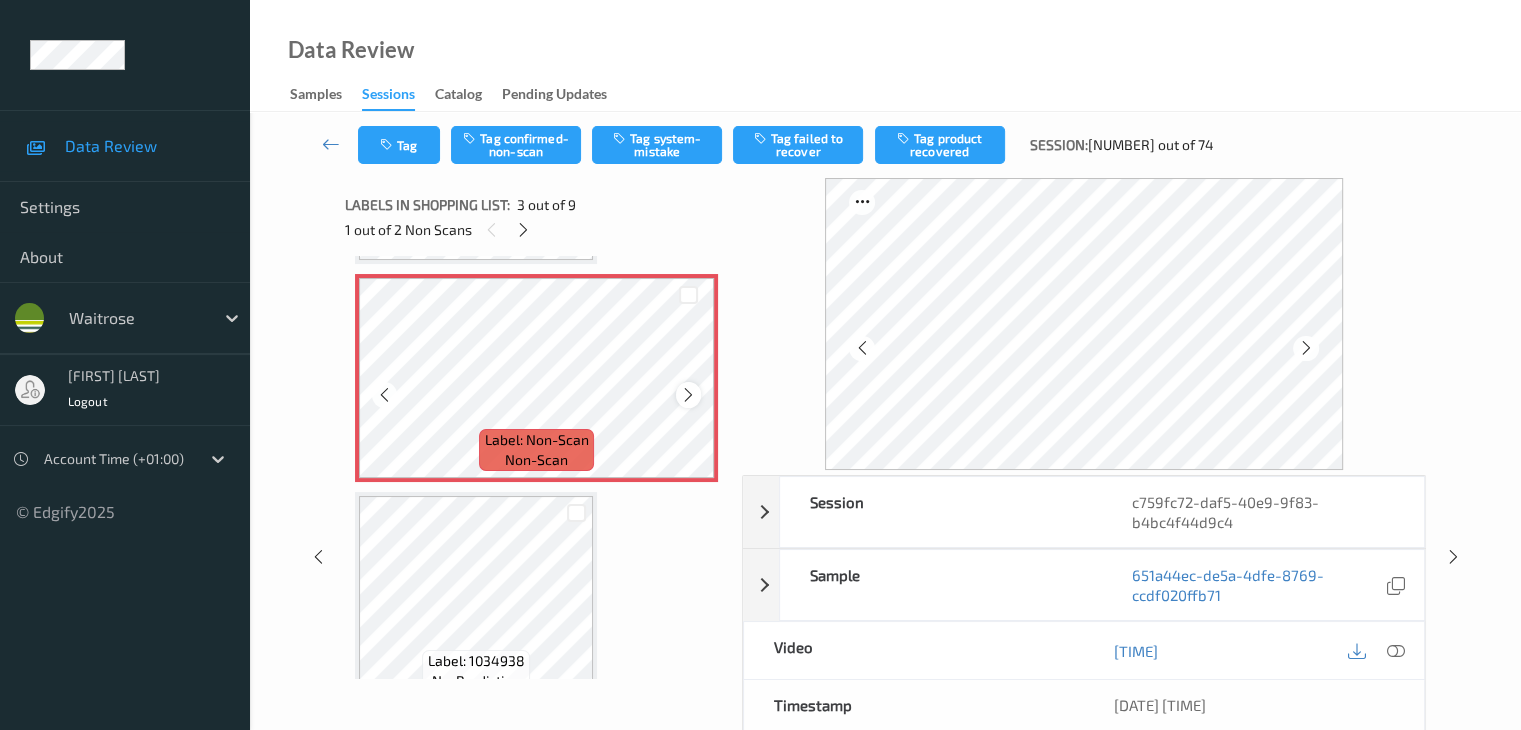 scroll, scrollTop: 328, scrollLeft: 0, axis: vertical 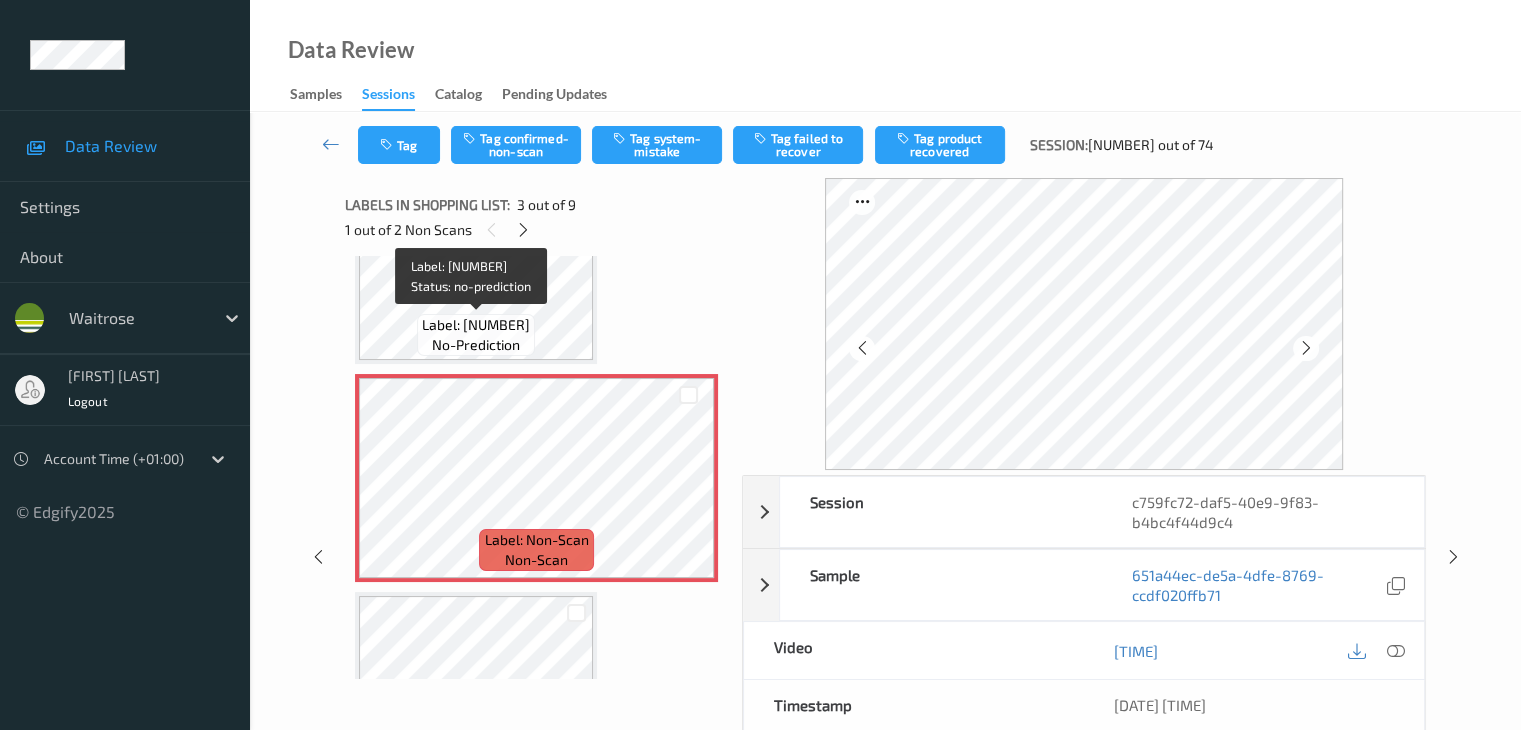 click on "Label: 0076750606403" at bounding box center (476, 325) 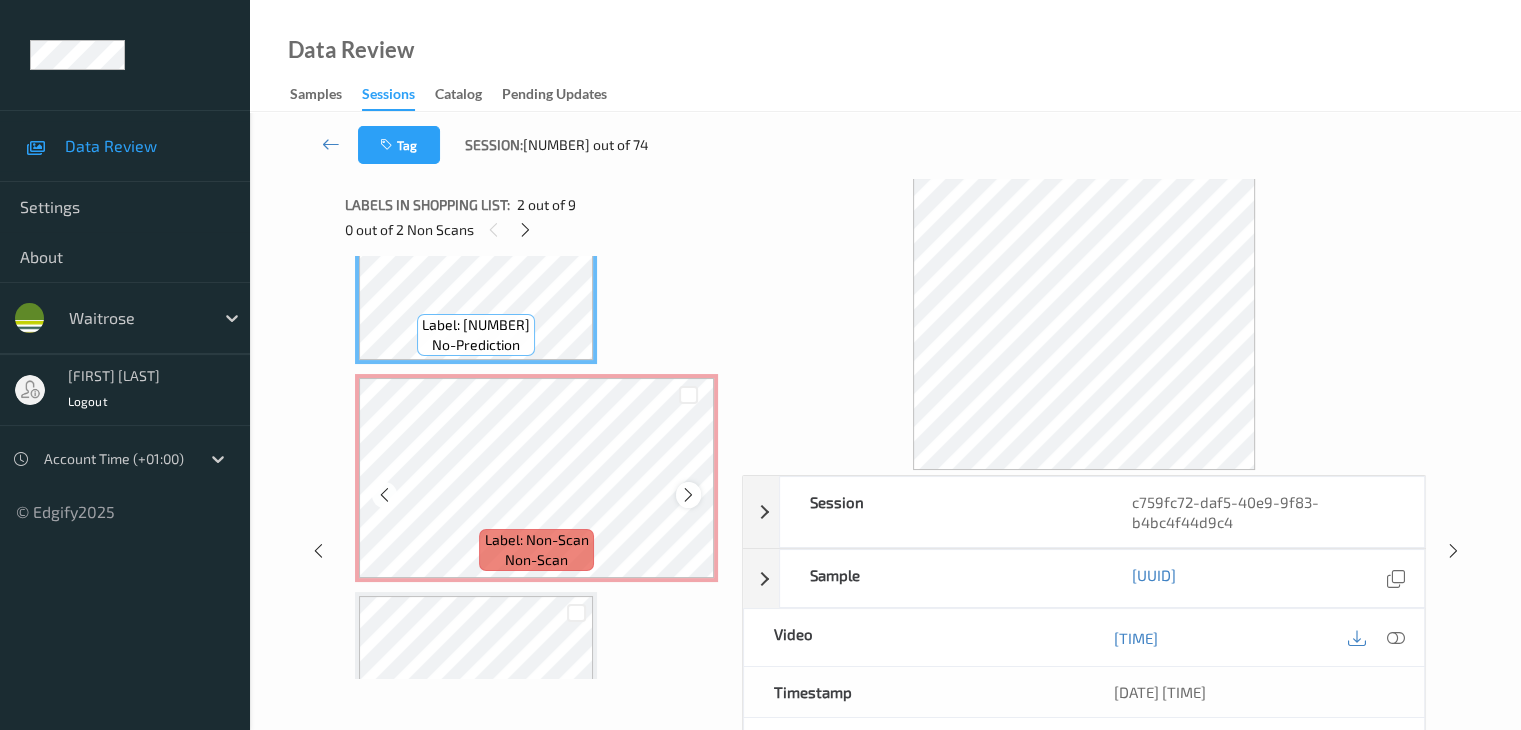 click at bounding box center [688, 495] 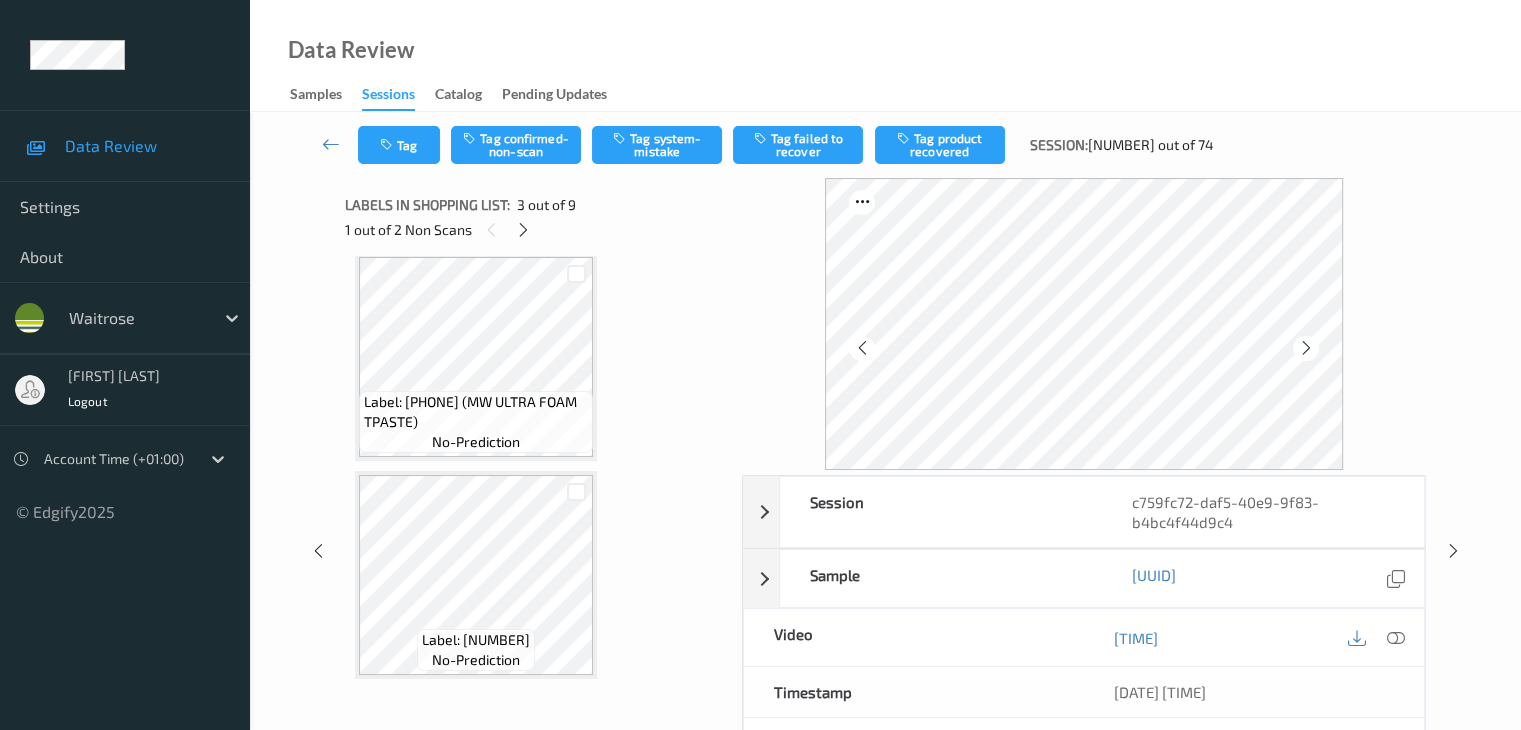 scroll, scrollTop: 0, scrollLeft: 0, axis: both 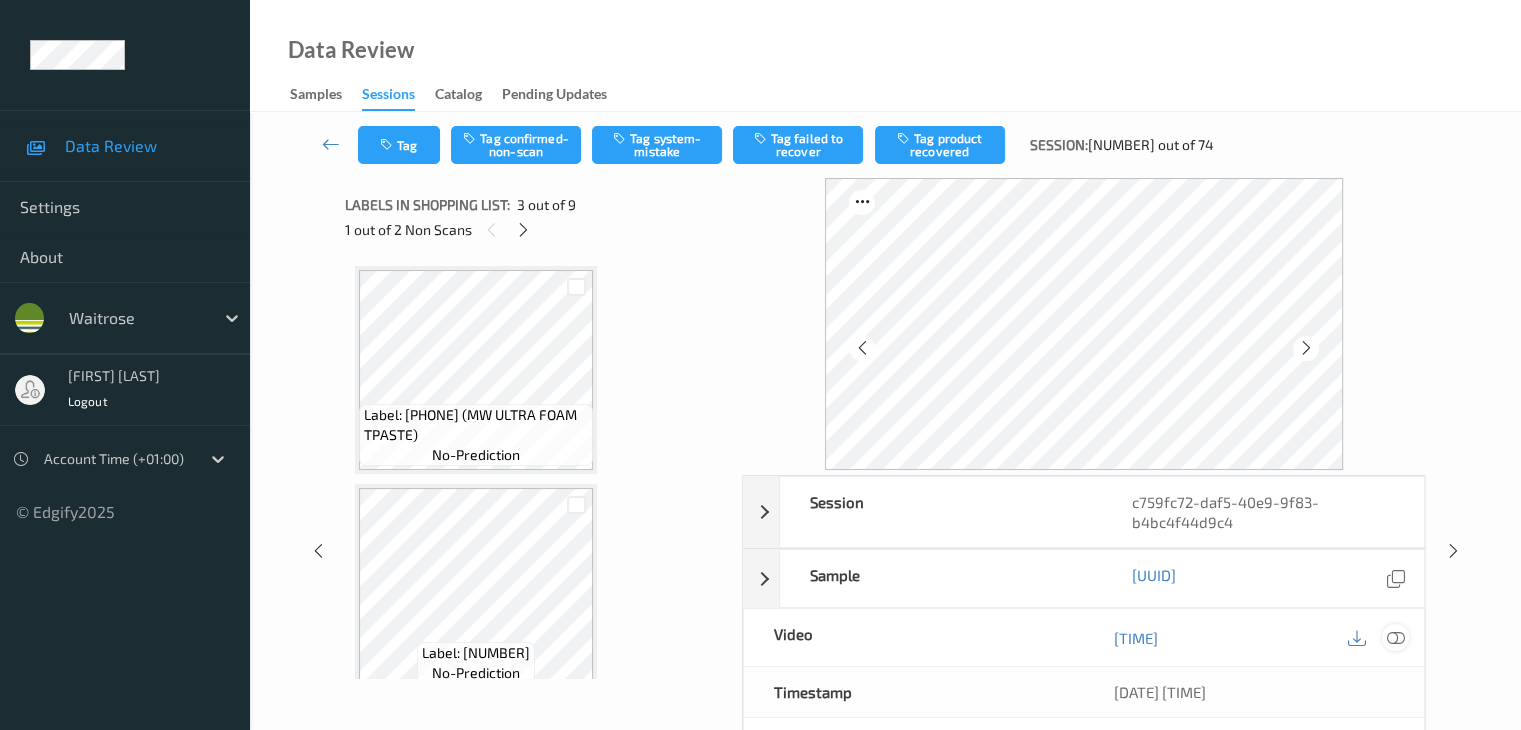 click at bounding box center (1395, 638) 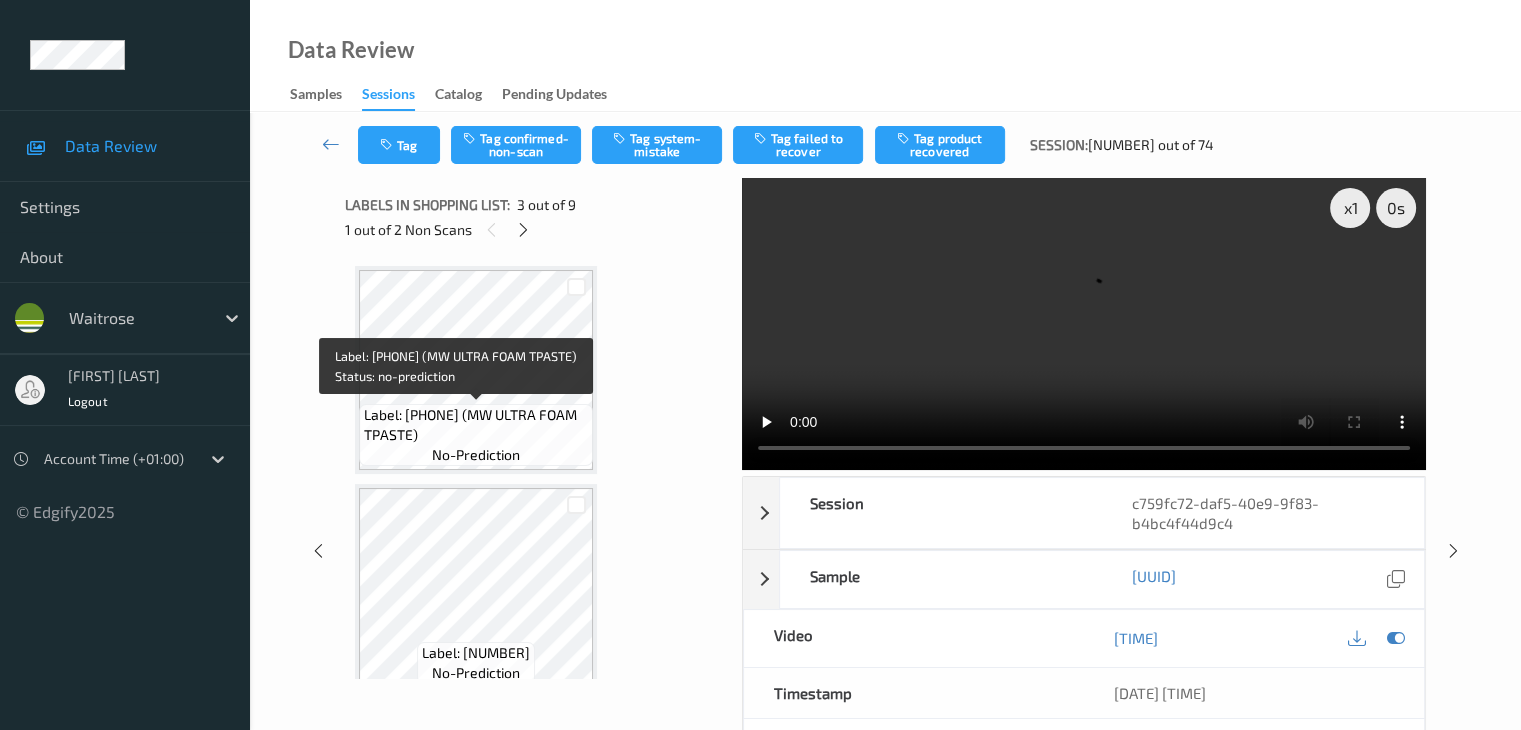 click on "Label: 8718951505629 (MW ULTRA FOAM TPASTE)" at bounding box center (476, 425) 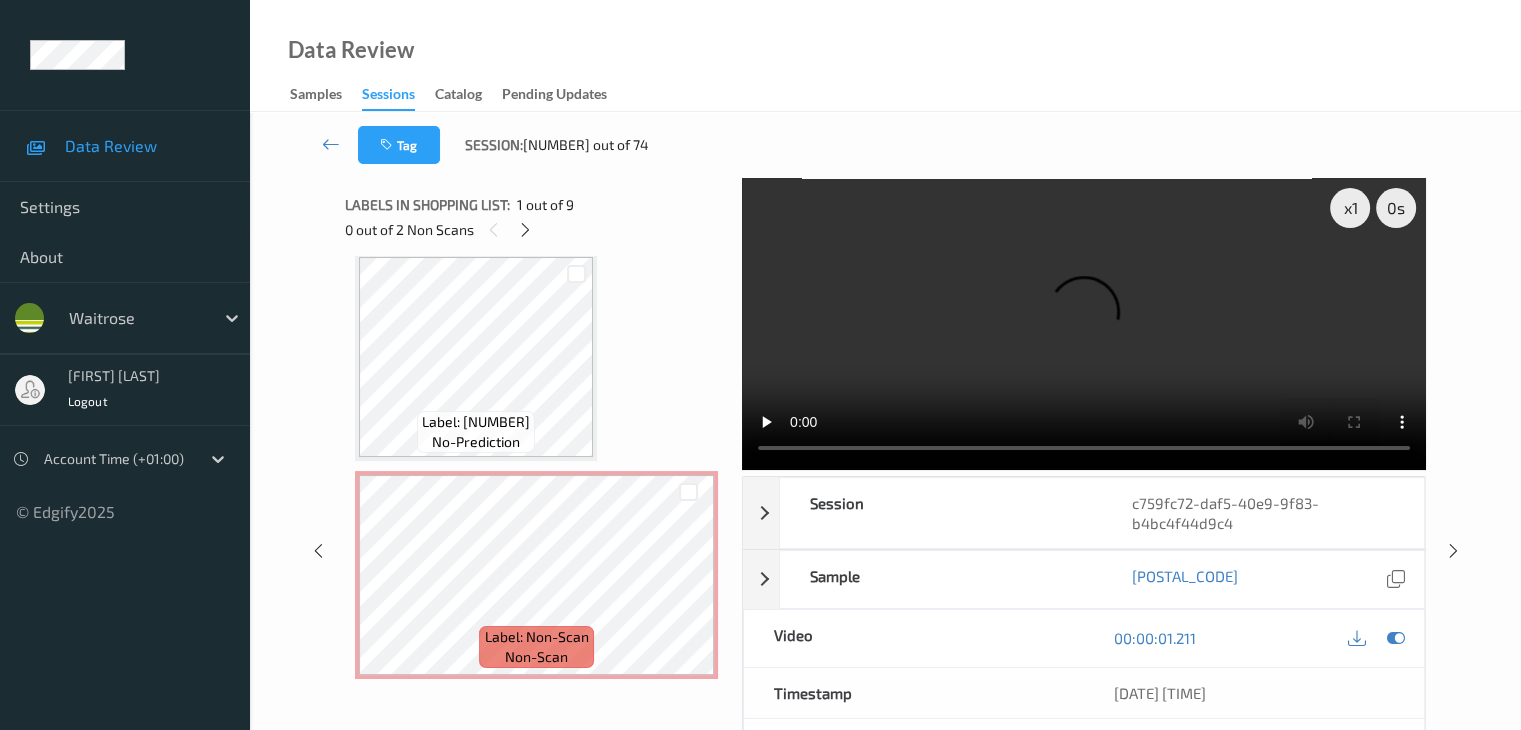scroll, scrollTop: 300, scrollLeft: 0, axis: vertical 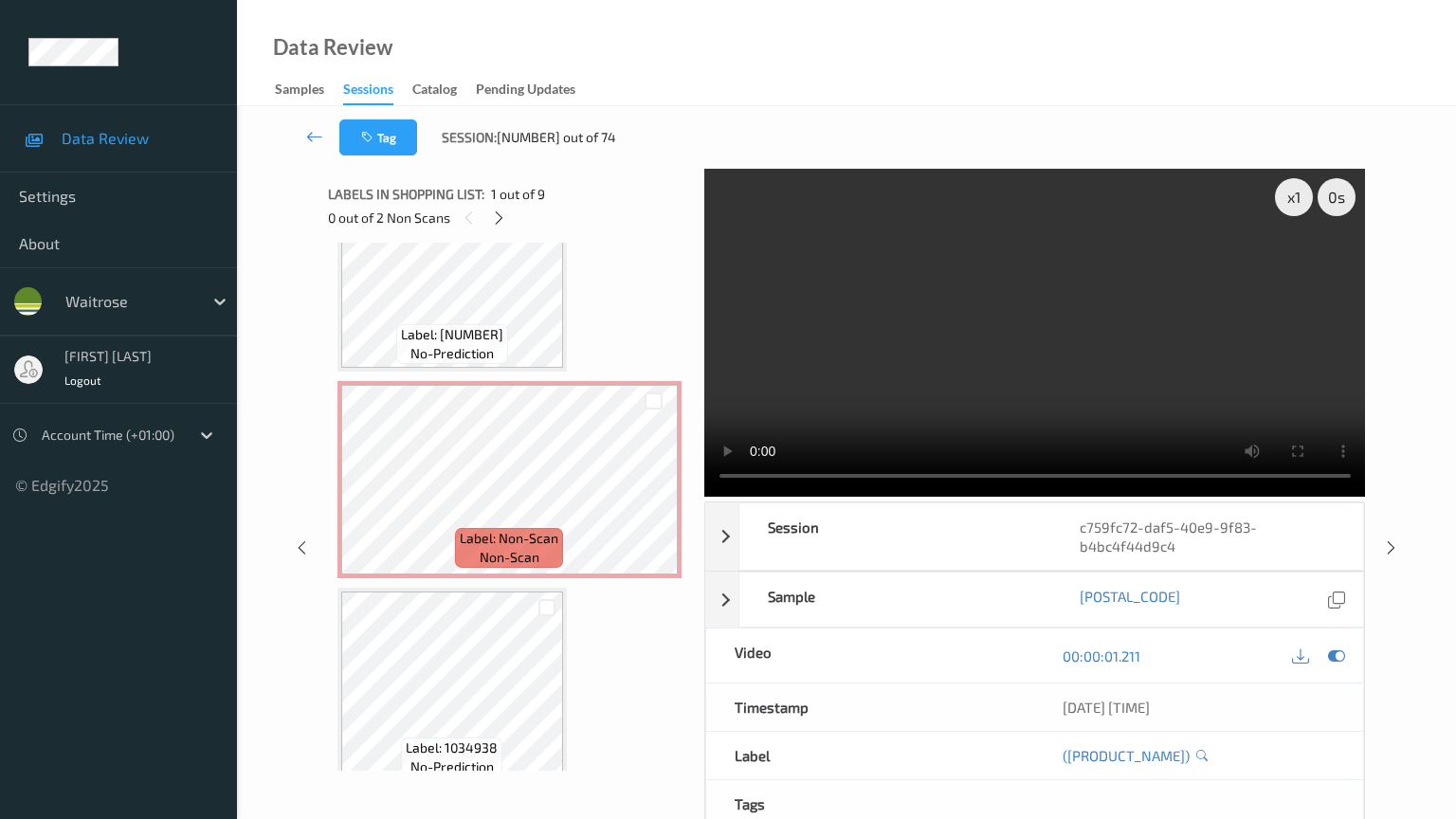 type 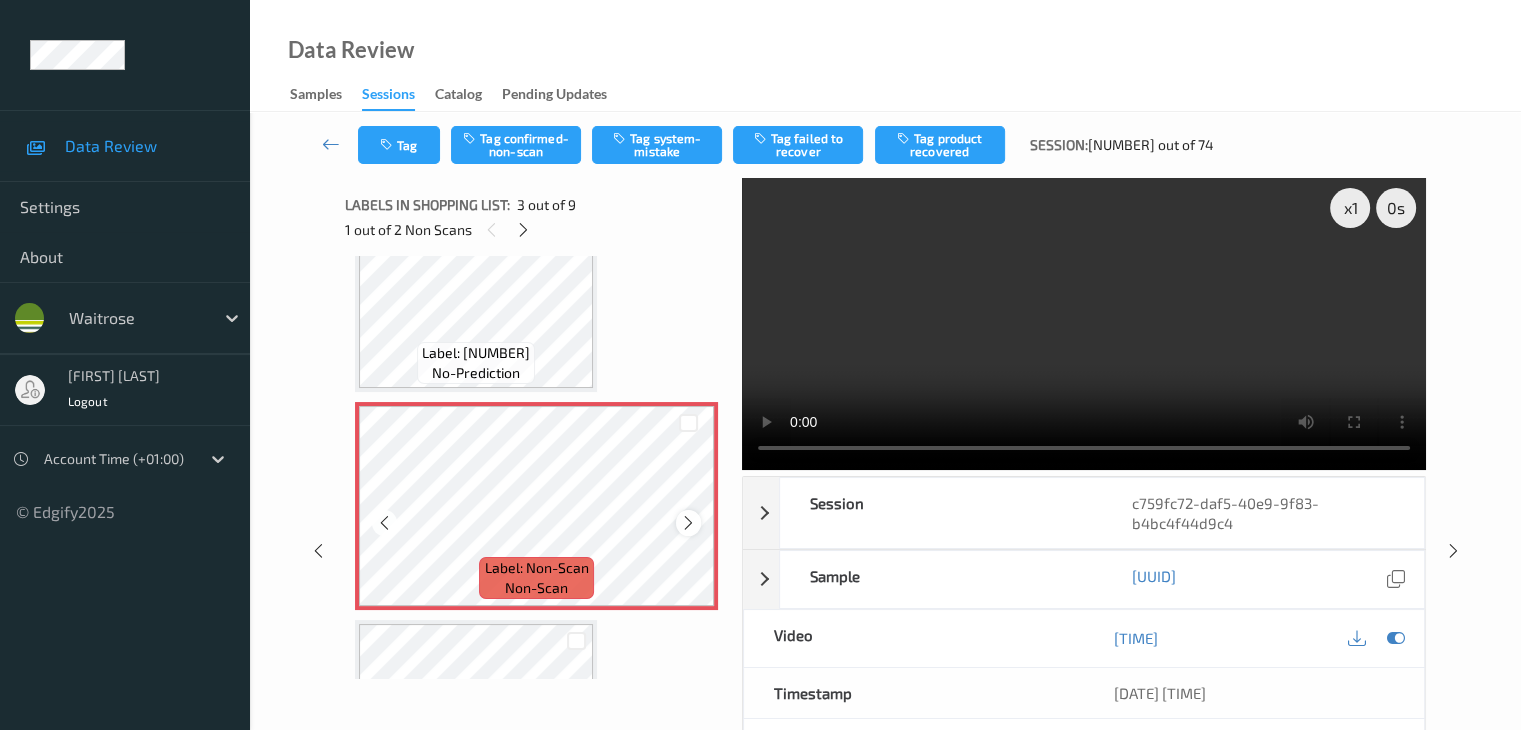 click at bounding box center [688, 523] 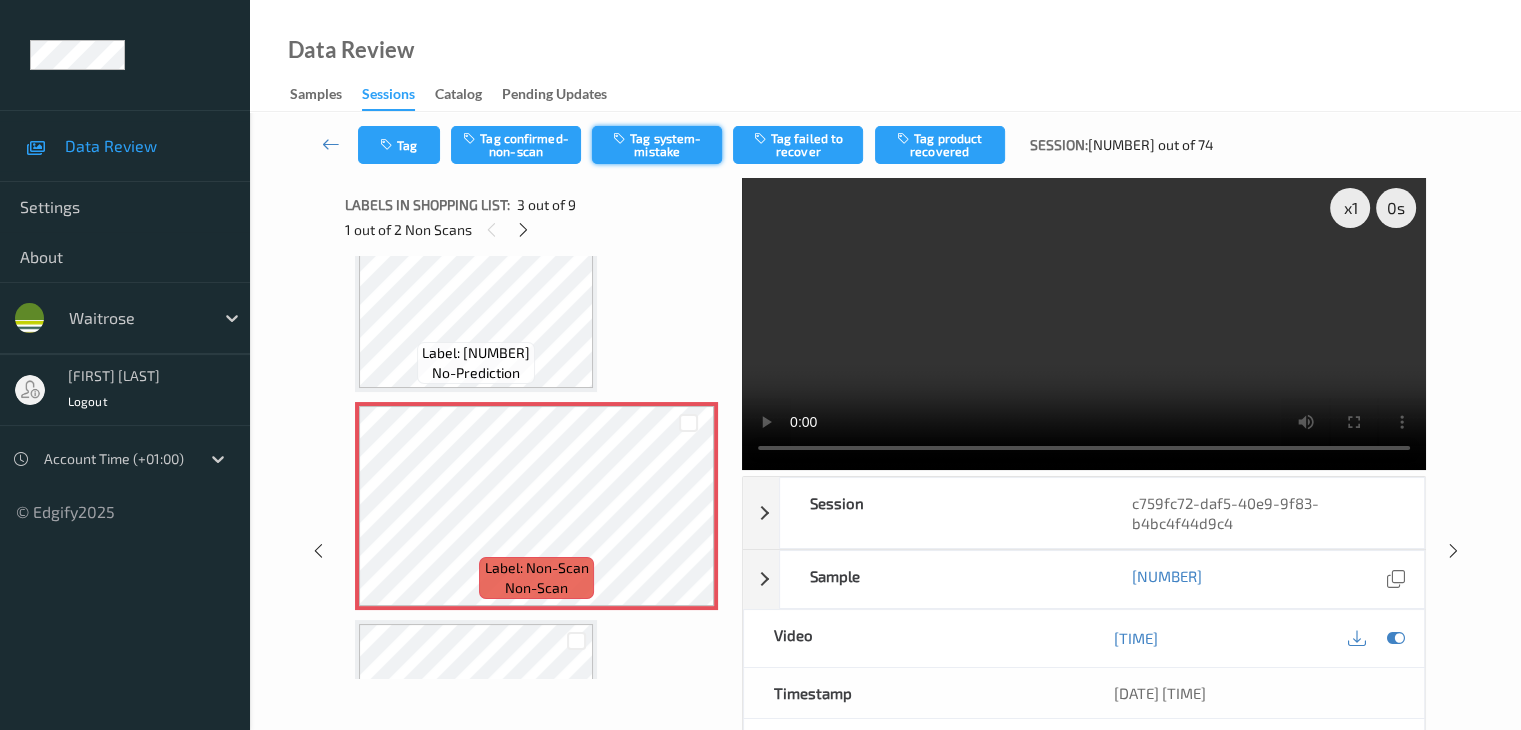 click on "Tag   system-mistake" at bounding box center [657, 145] 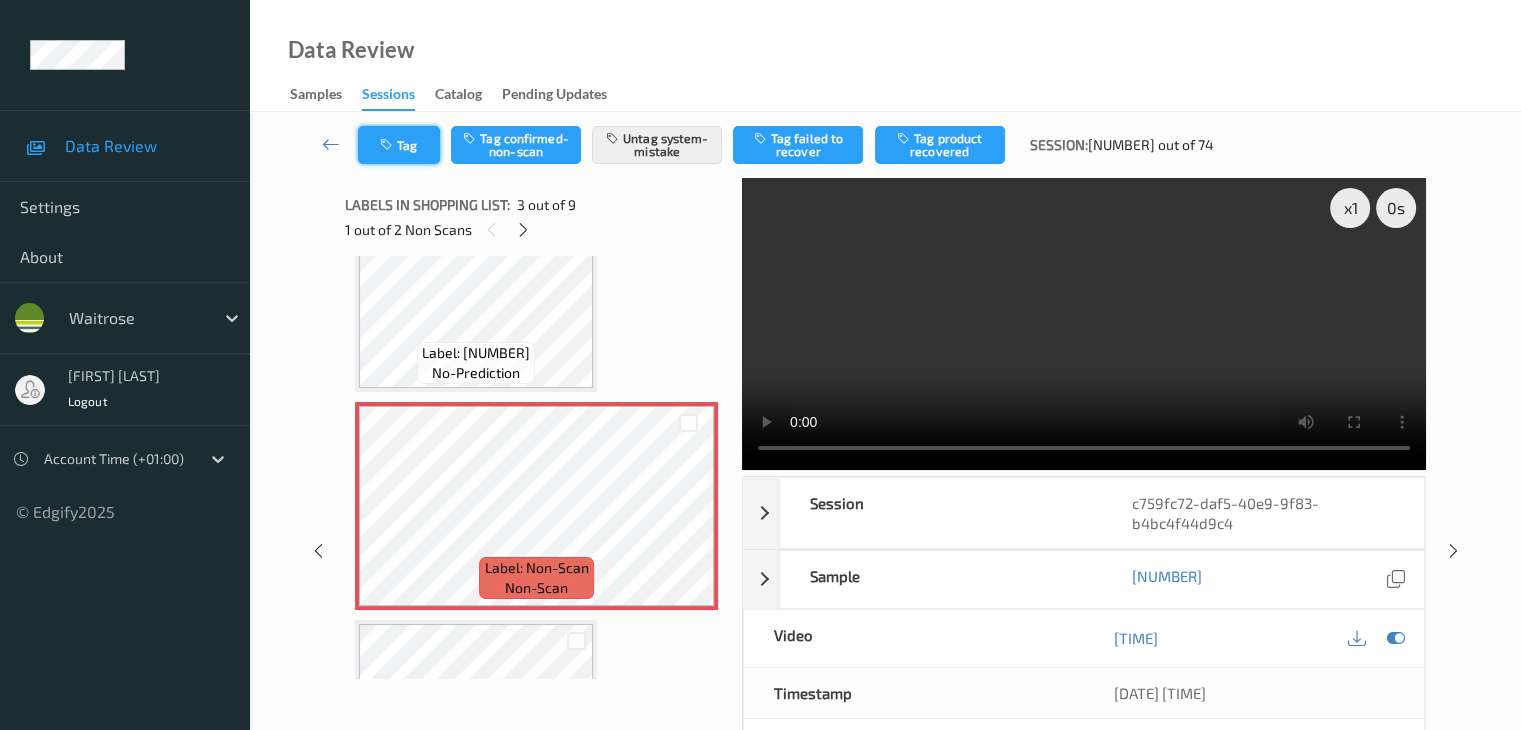 click on "Tag" at bounding box center (399, 145) 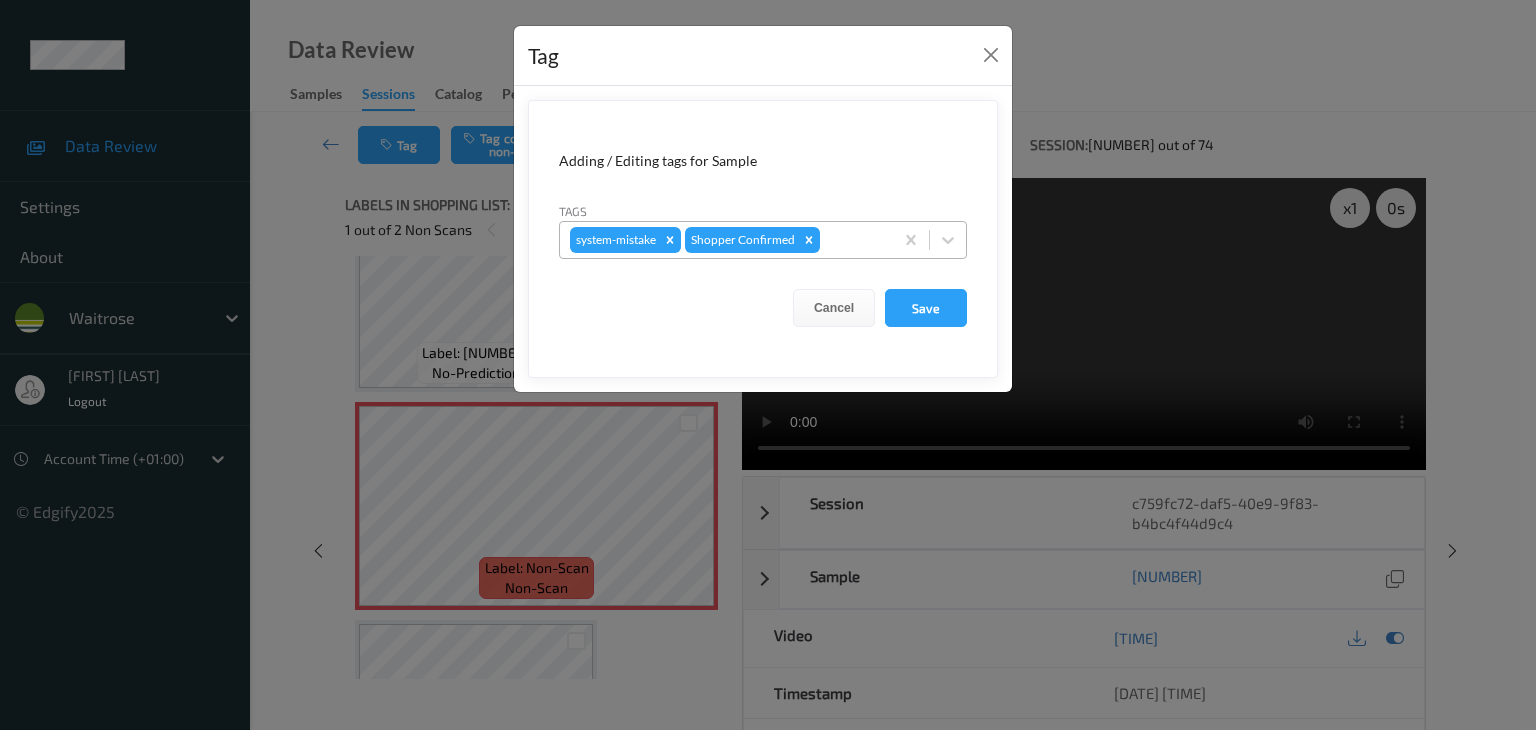 click at bounding box center [853, 240] 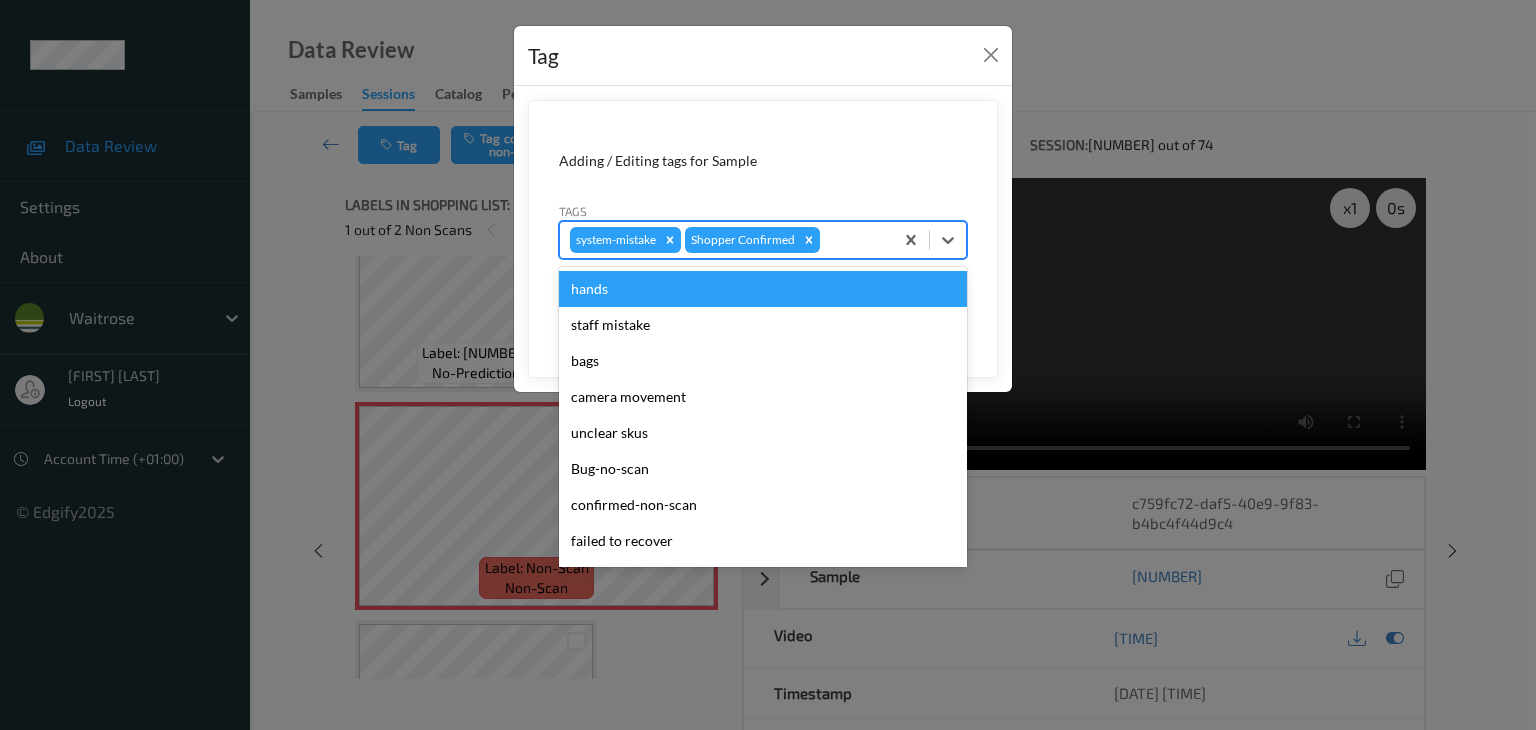 type on "u" 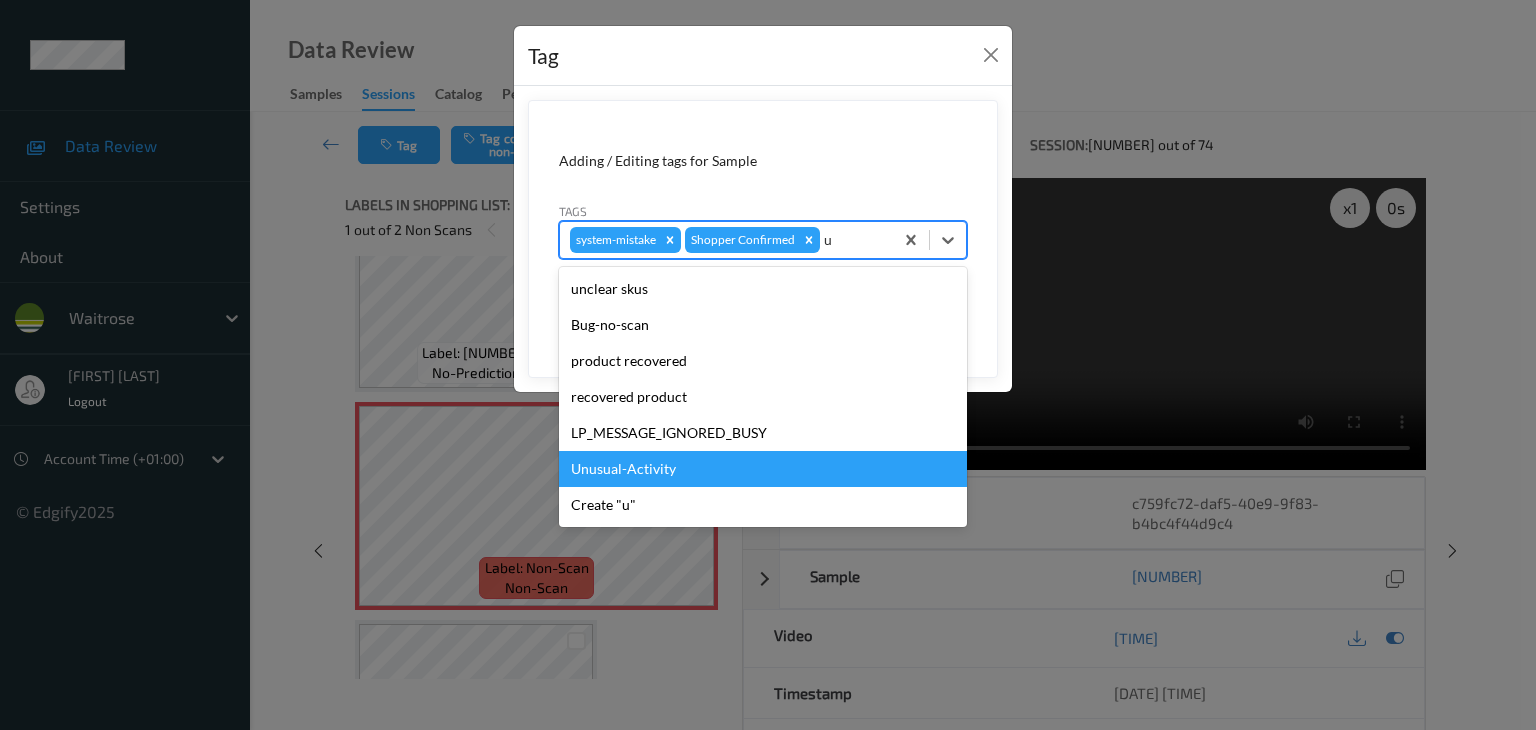 click on "Unusual-Activity" at bounding box center (763, 469) 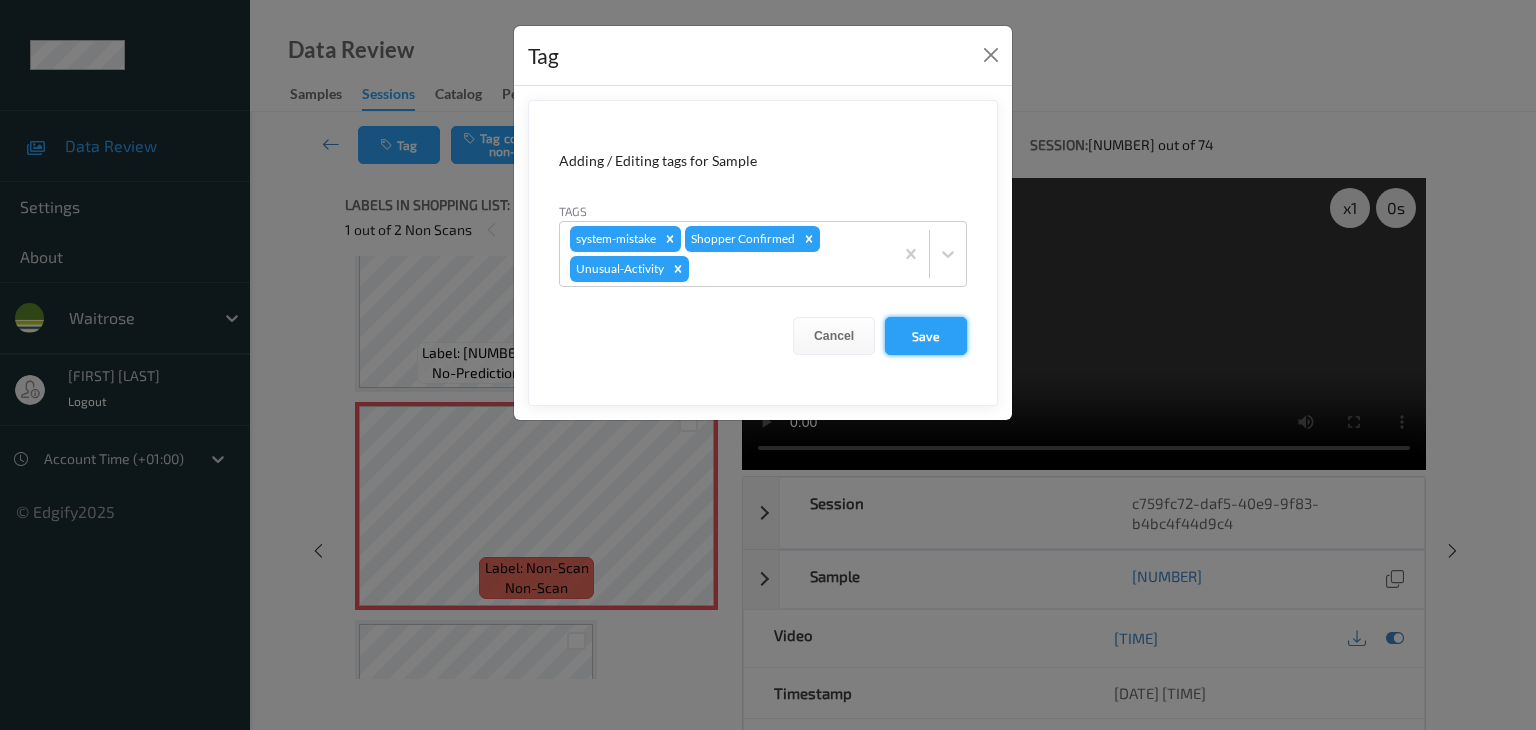 click on "Save" at bounding box center [926, 336] 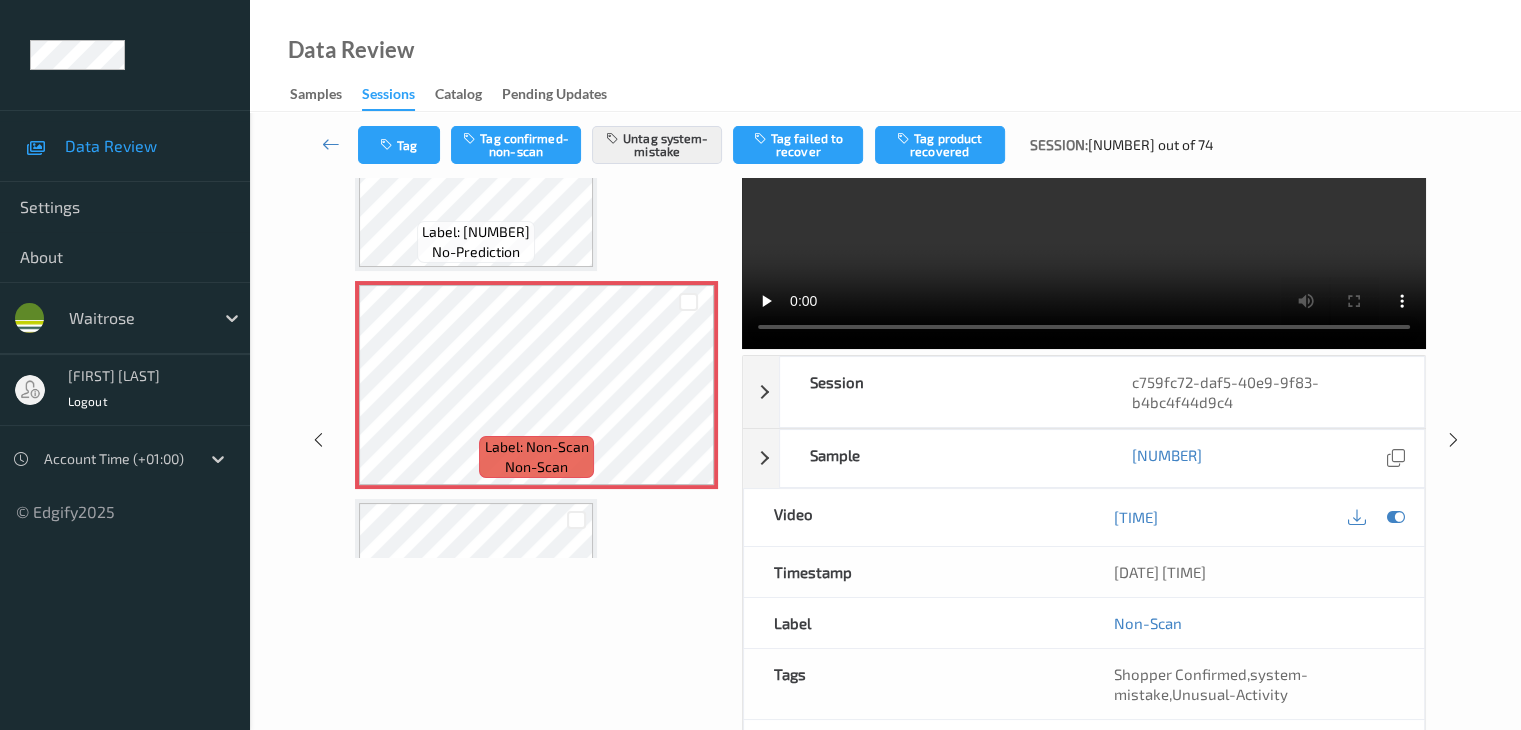 scroll, scrollTop: 0, scrollLeft: 0, axis: both 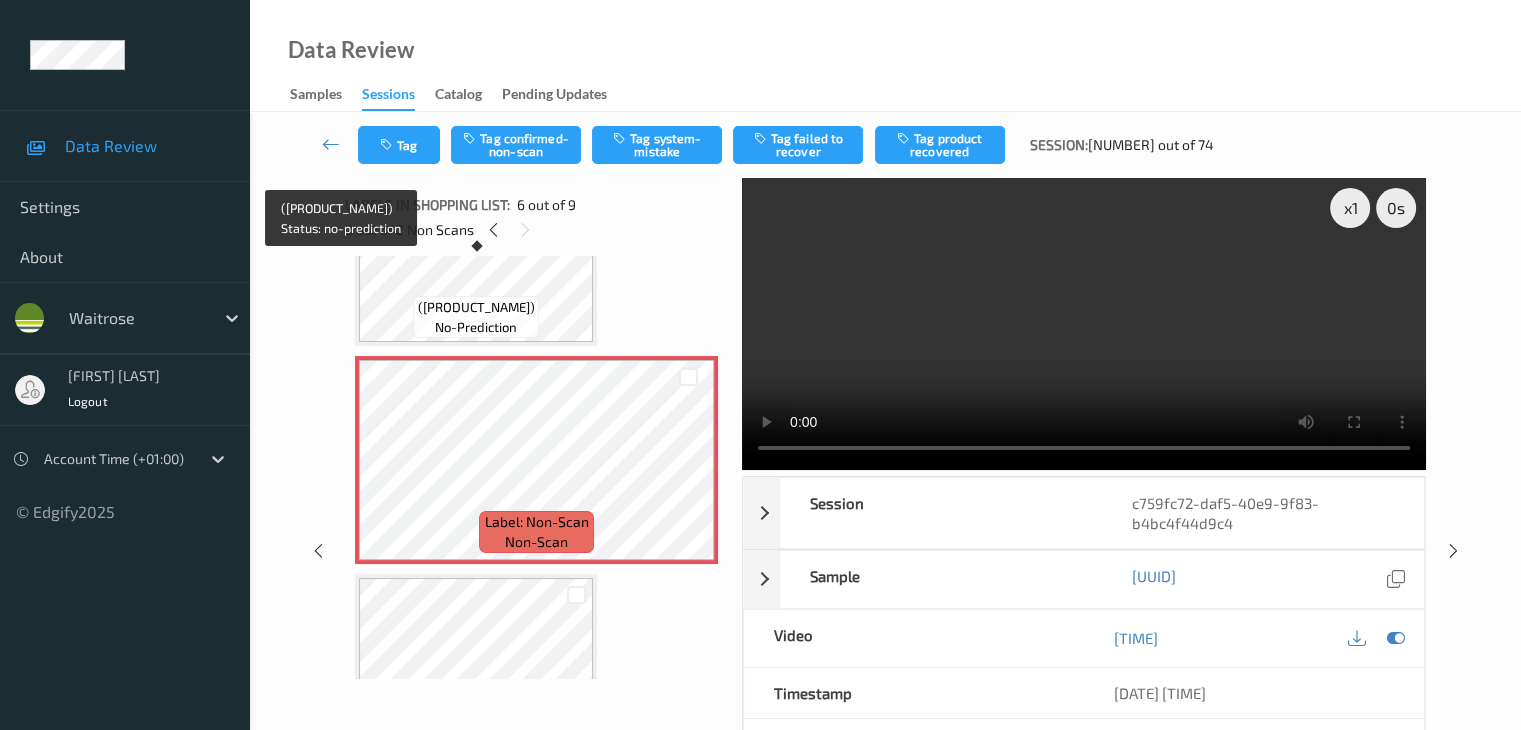 click on "Label: 076750606400002334847704237087 (O4A BLACK 15-100GBP)" at bounding box center [476, 307] 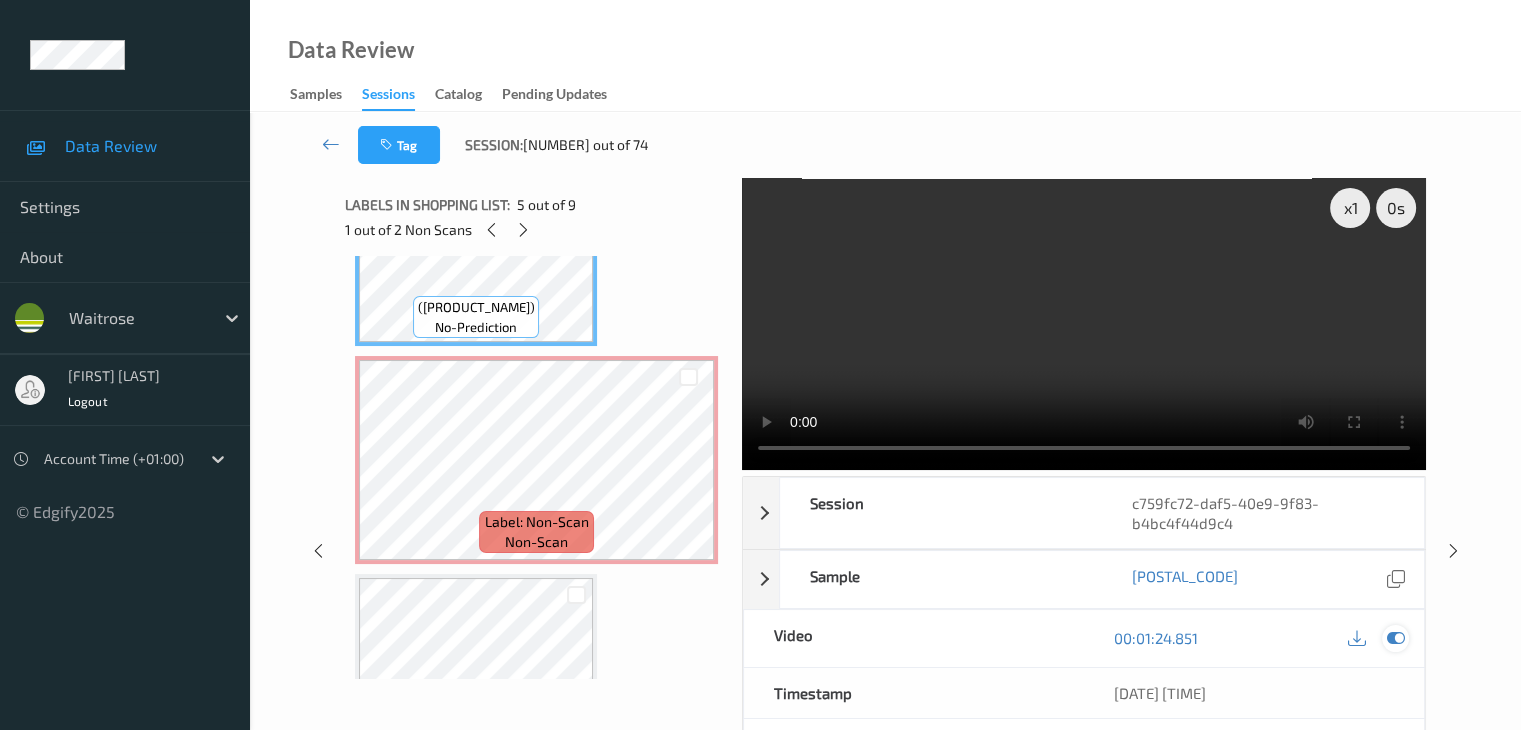 click at bounding box center [1395, 638] 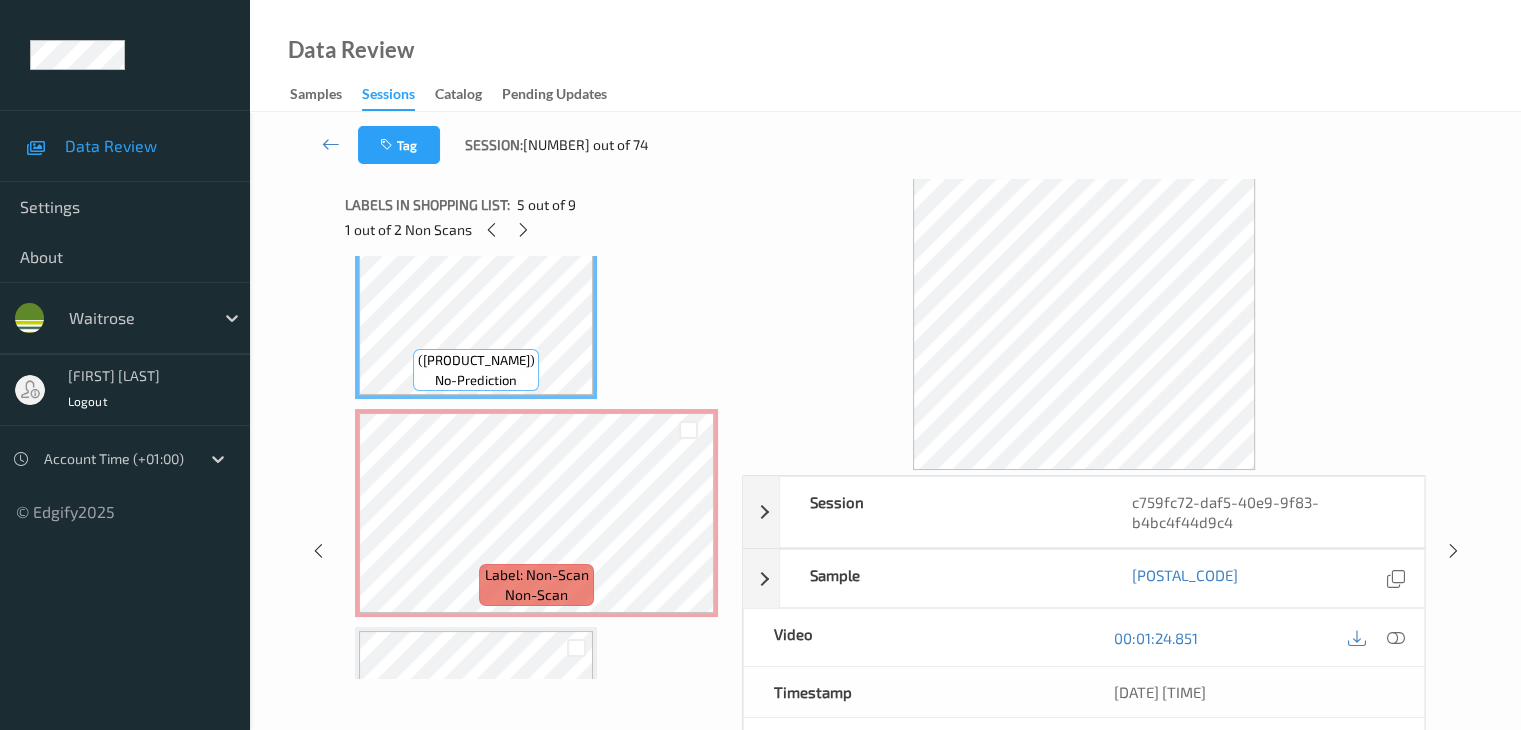 scroll, scrollTop: 900, scrollLeft: 0, axis: vertical 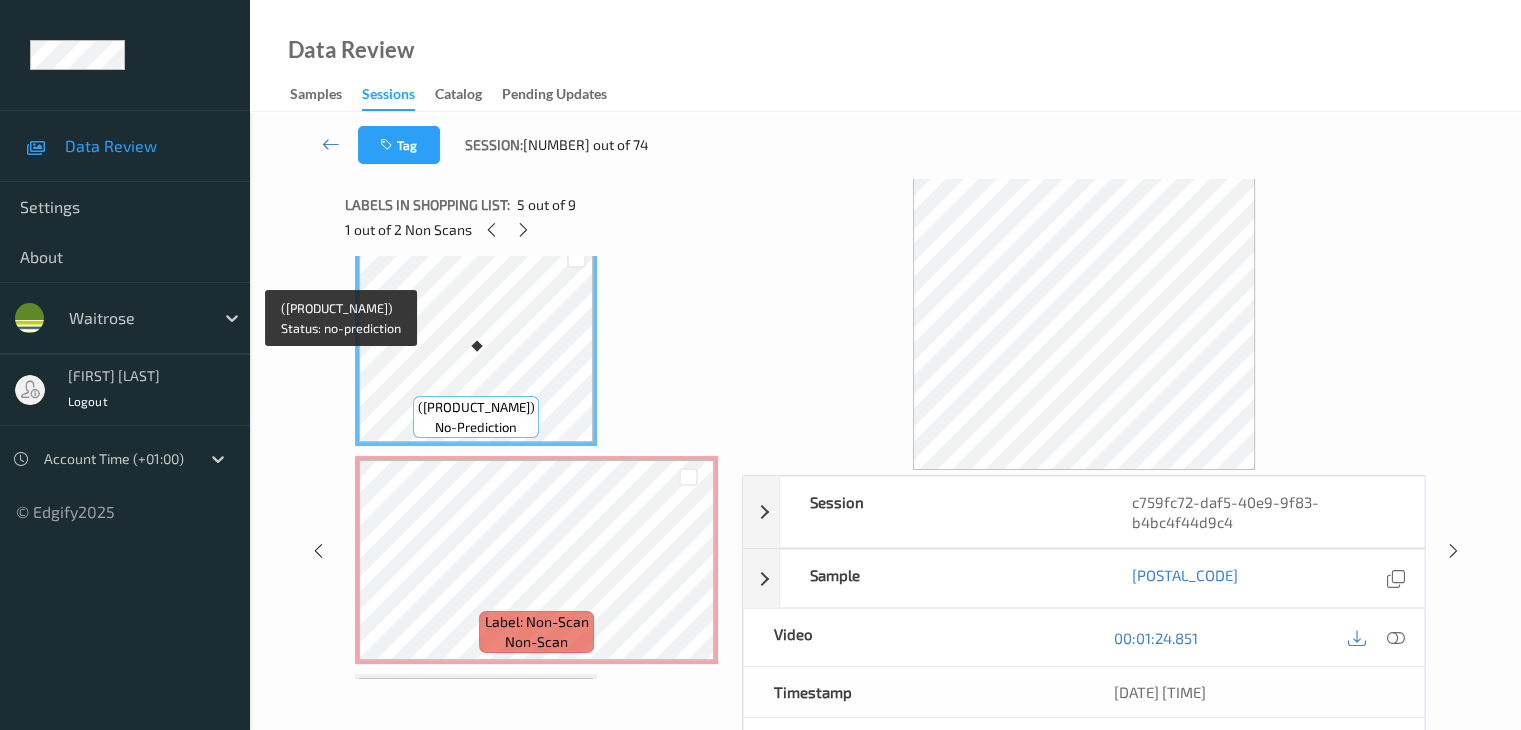click on "Label: 076750606400002334847704237087 (O4A BLACK 15-100GBP)" at bounding box center [476, 407] 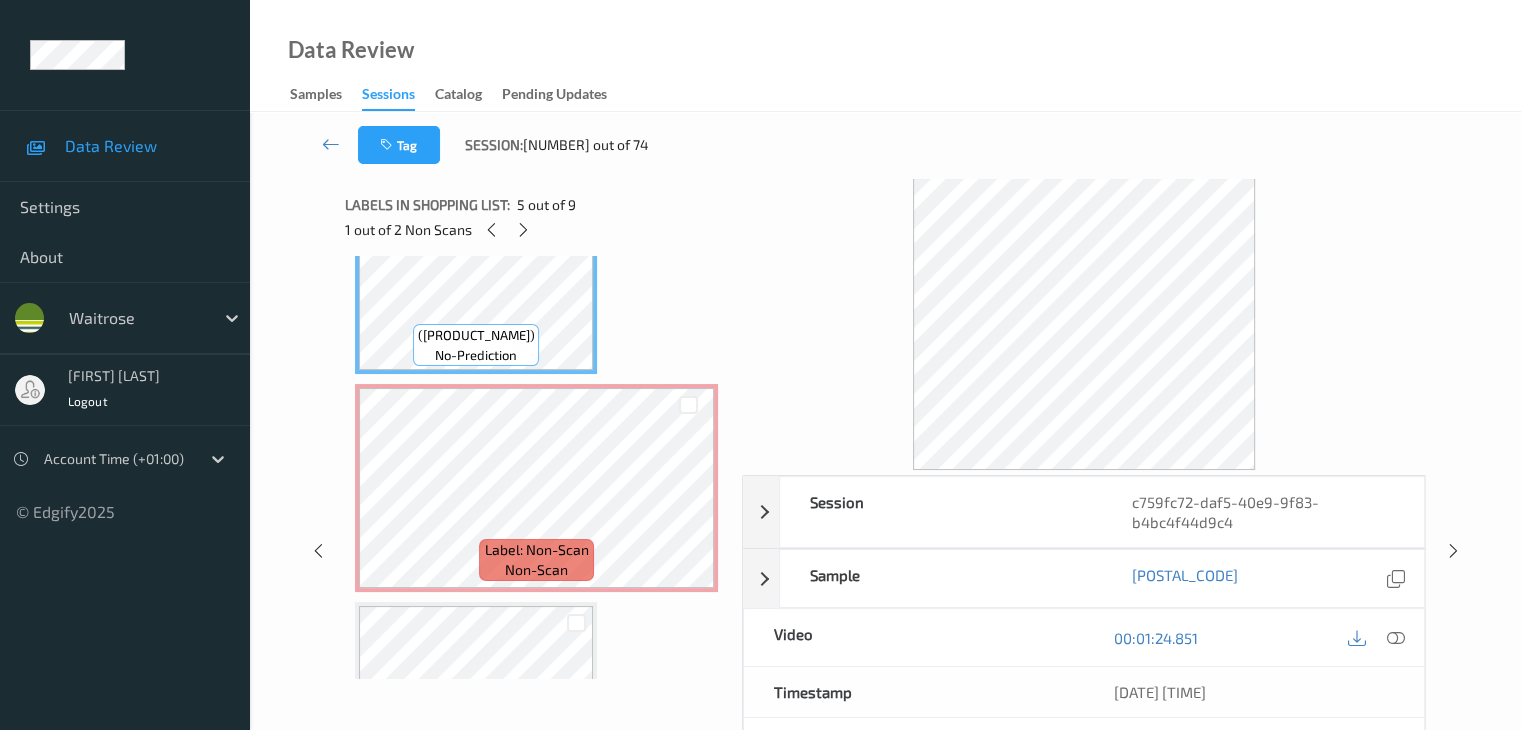 scroll, scrollTop: 1000, scrollLeft: 0, axis: vertical 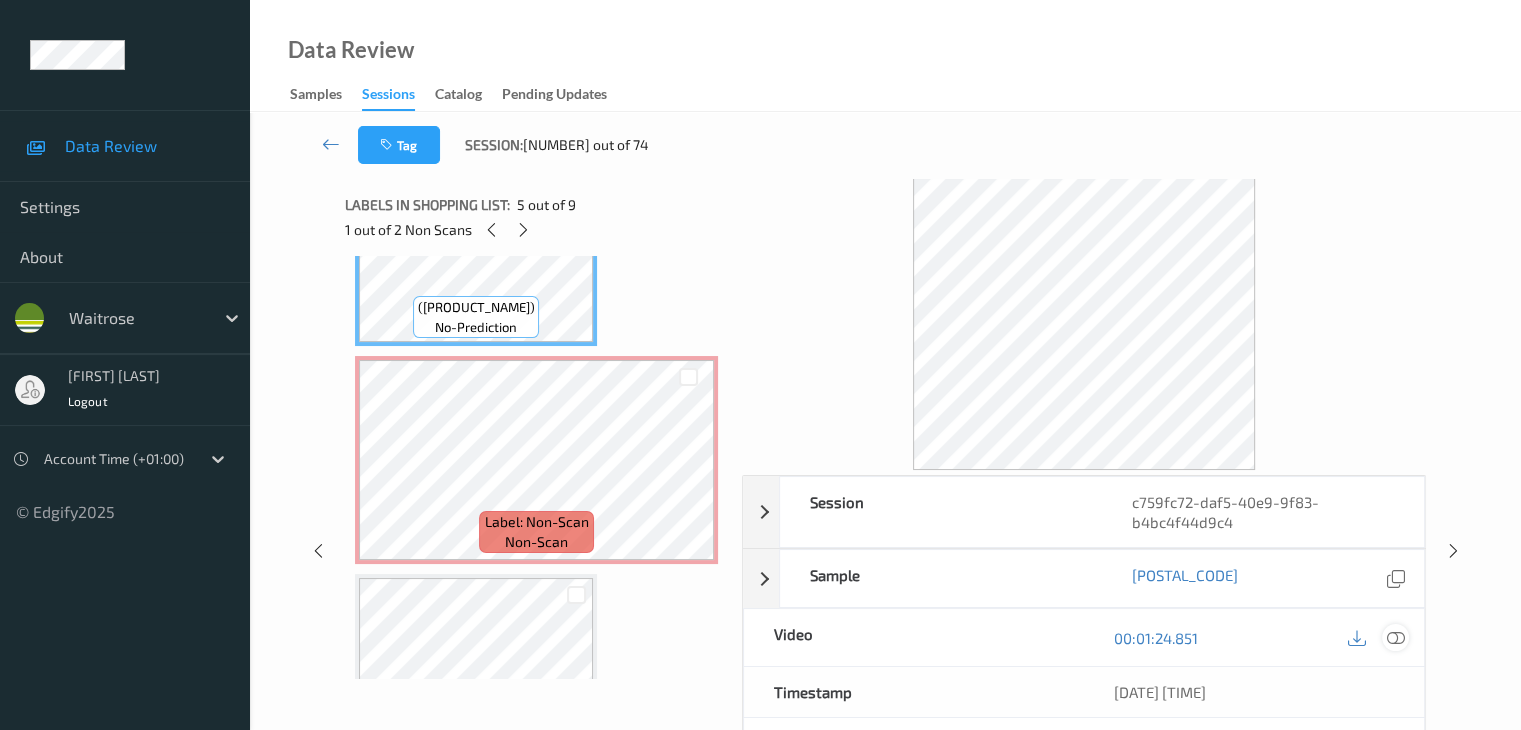 click at bounding box center [1395, 638] 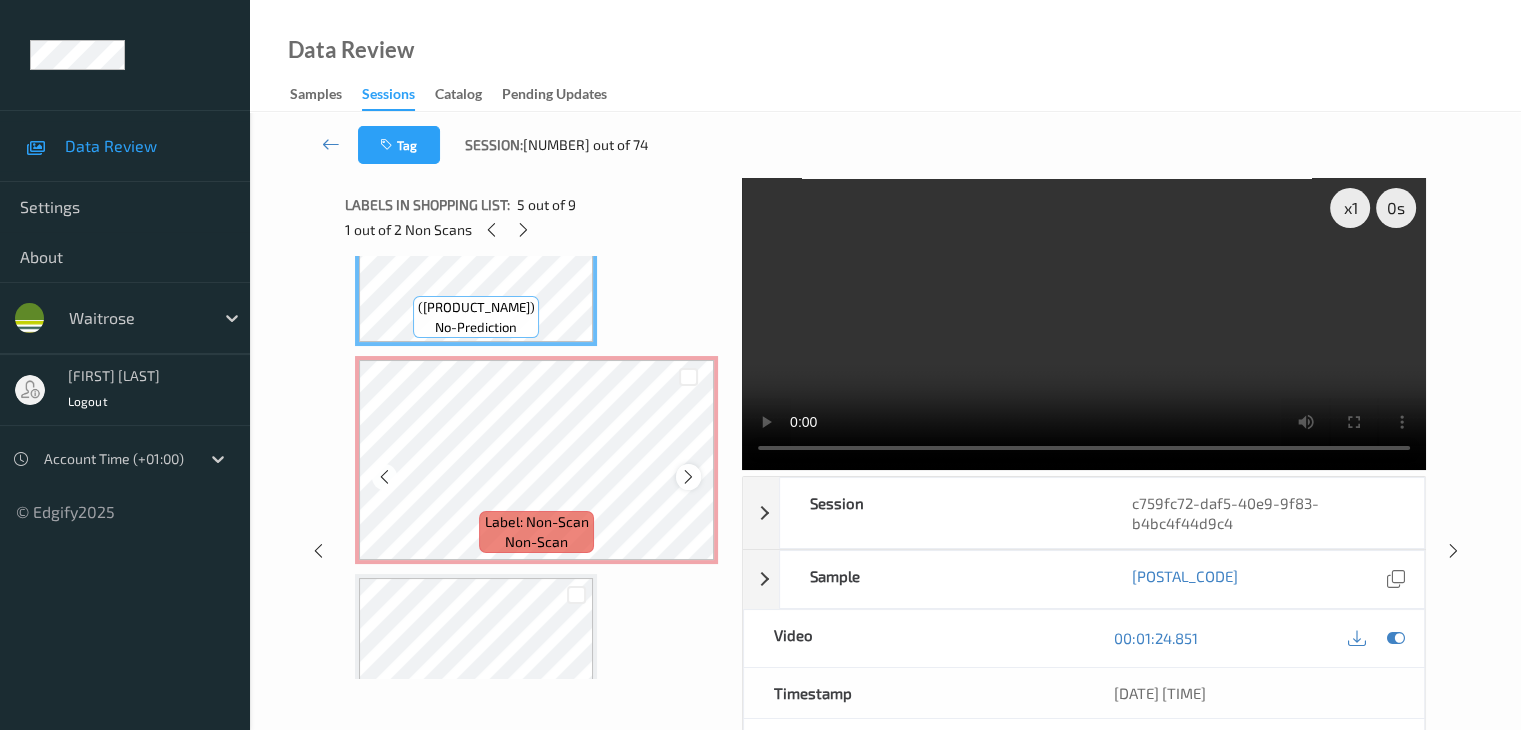 click at bounding box center (688, 477) 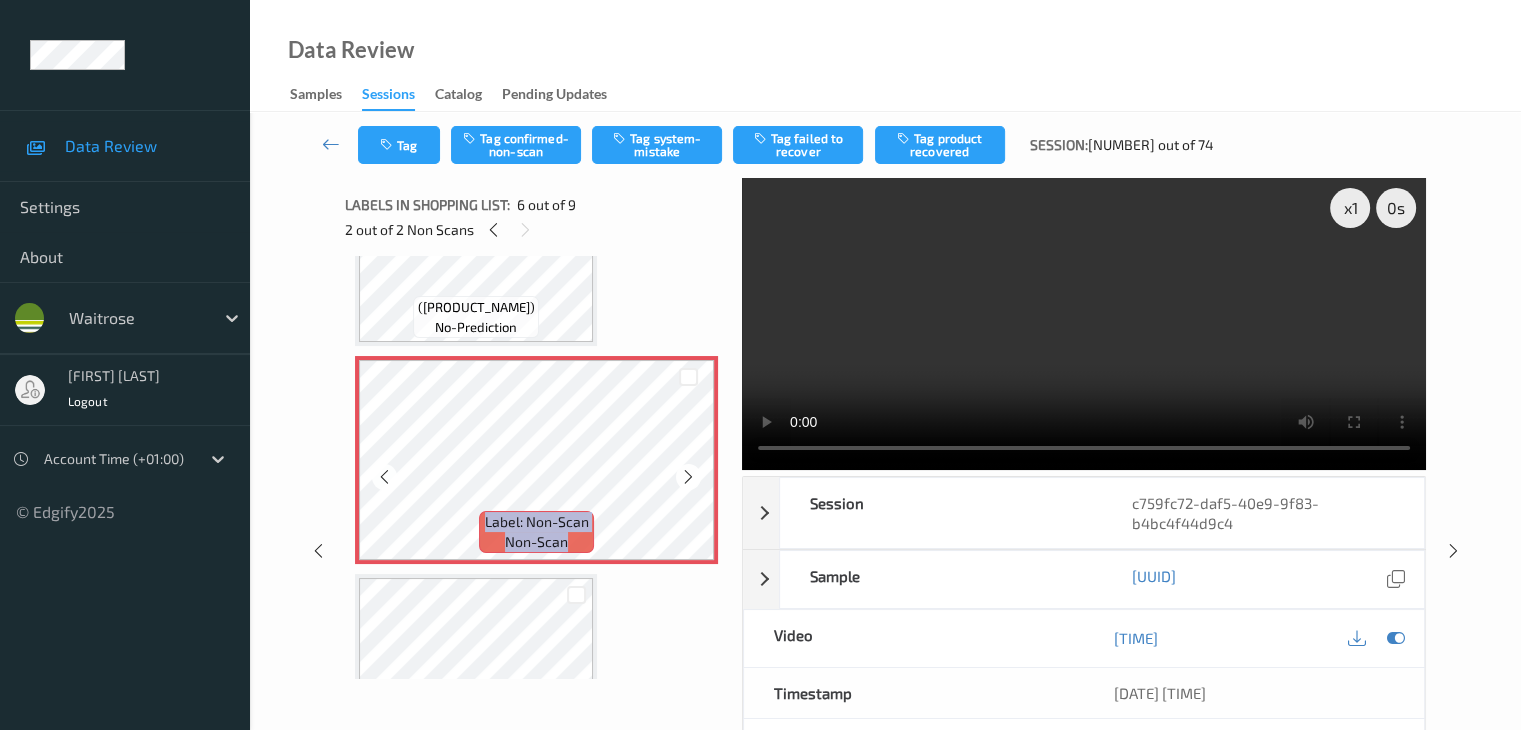 click at bounding box center [688, 477] 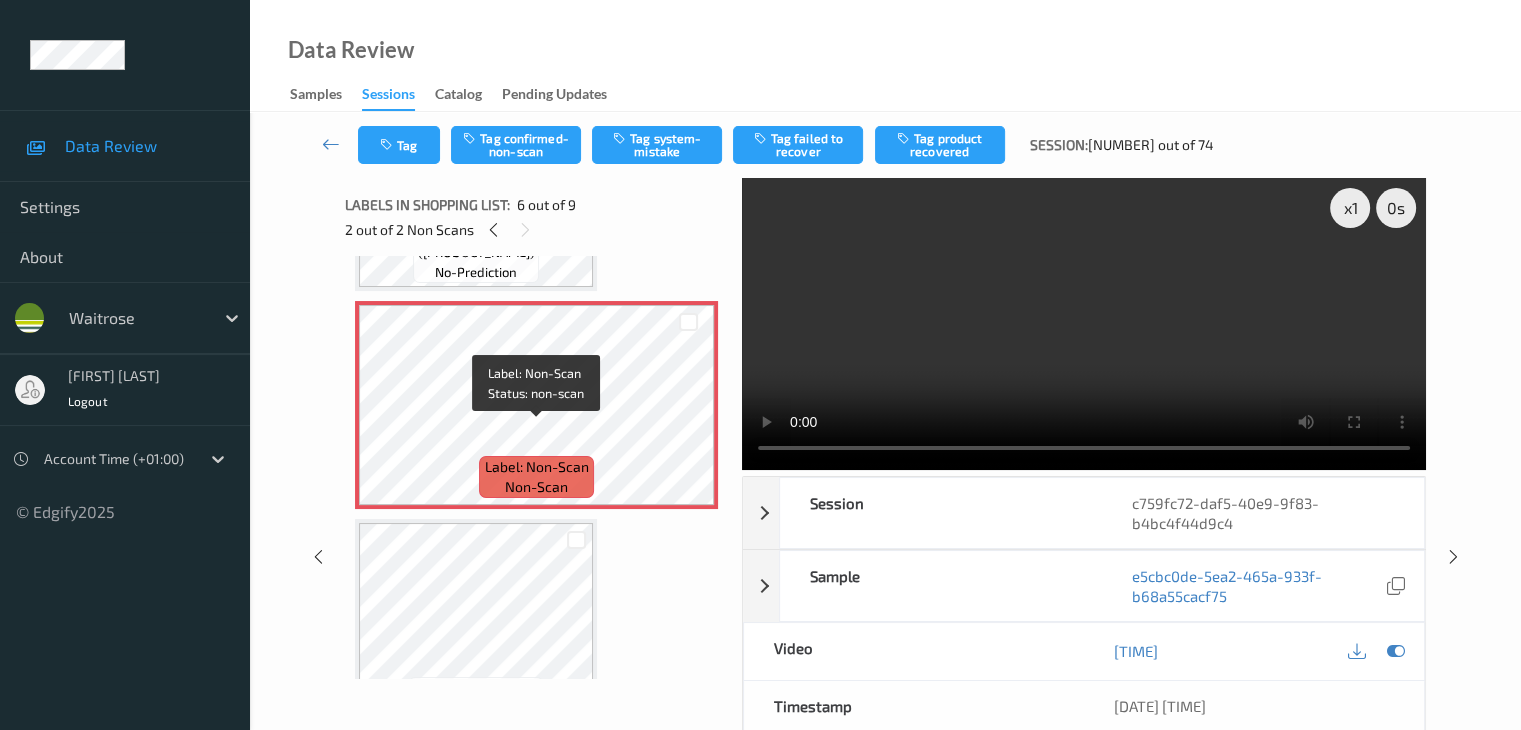 scroll, scrollTop: 1100, scrollLeft: 0, axis: vertical 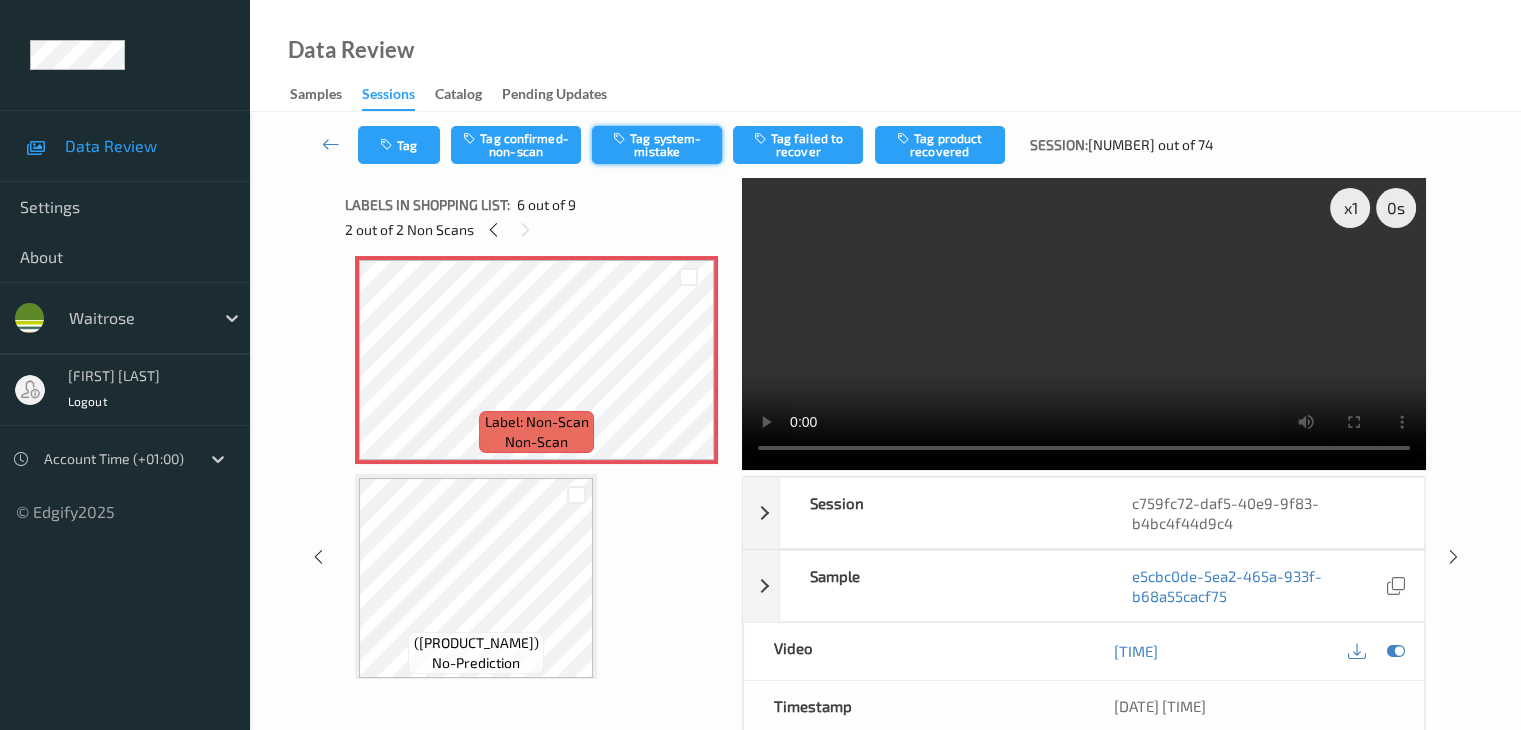 click on "Tag   system-mistake" at bounding box center (657, 145) 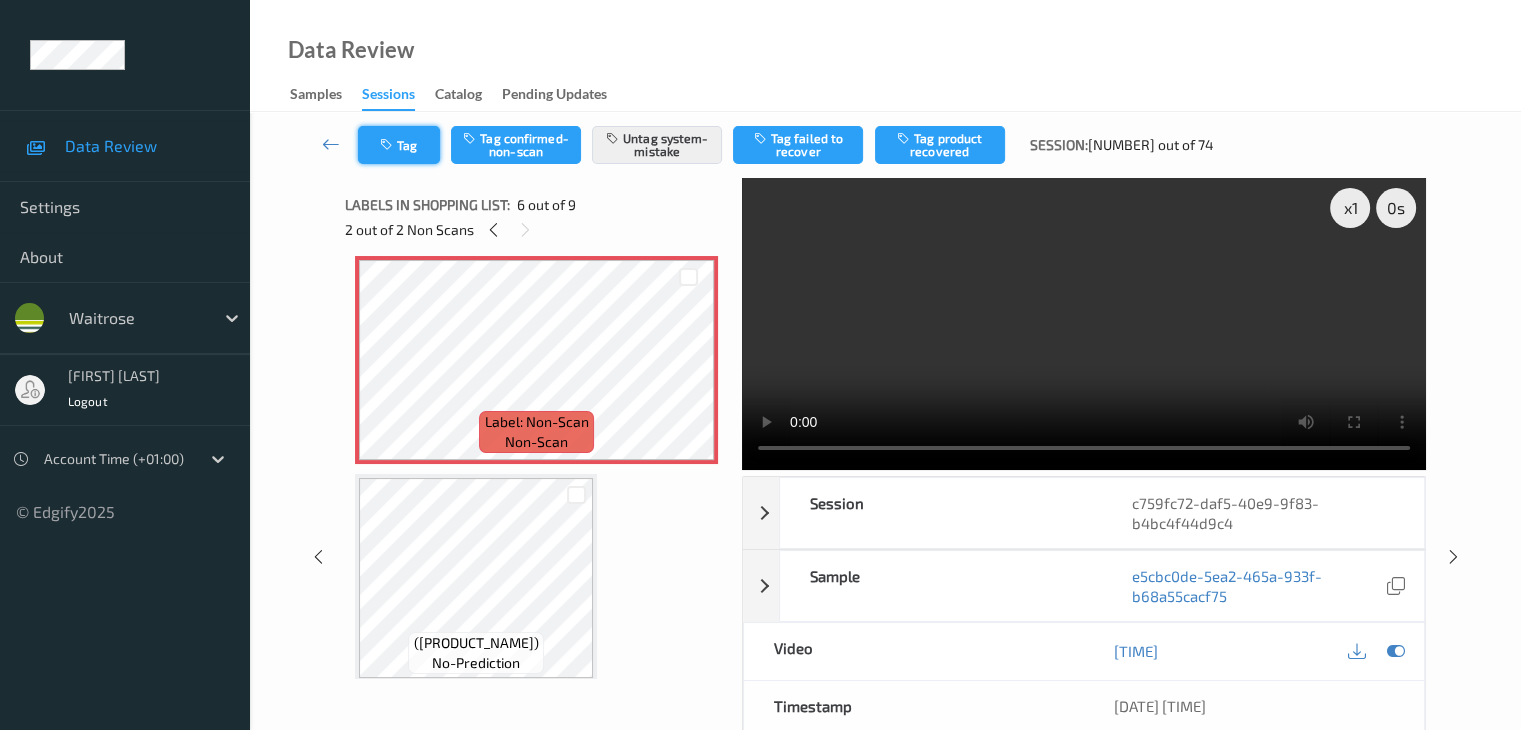 click on "Tag" at bounding box center [399, 145] 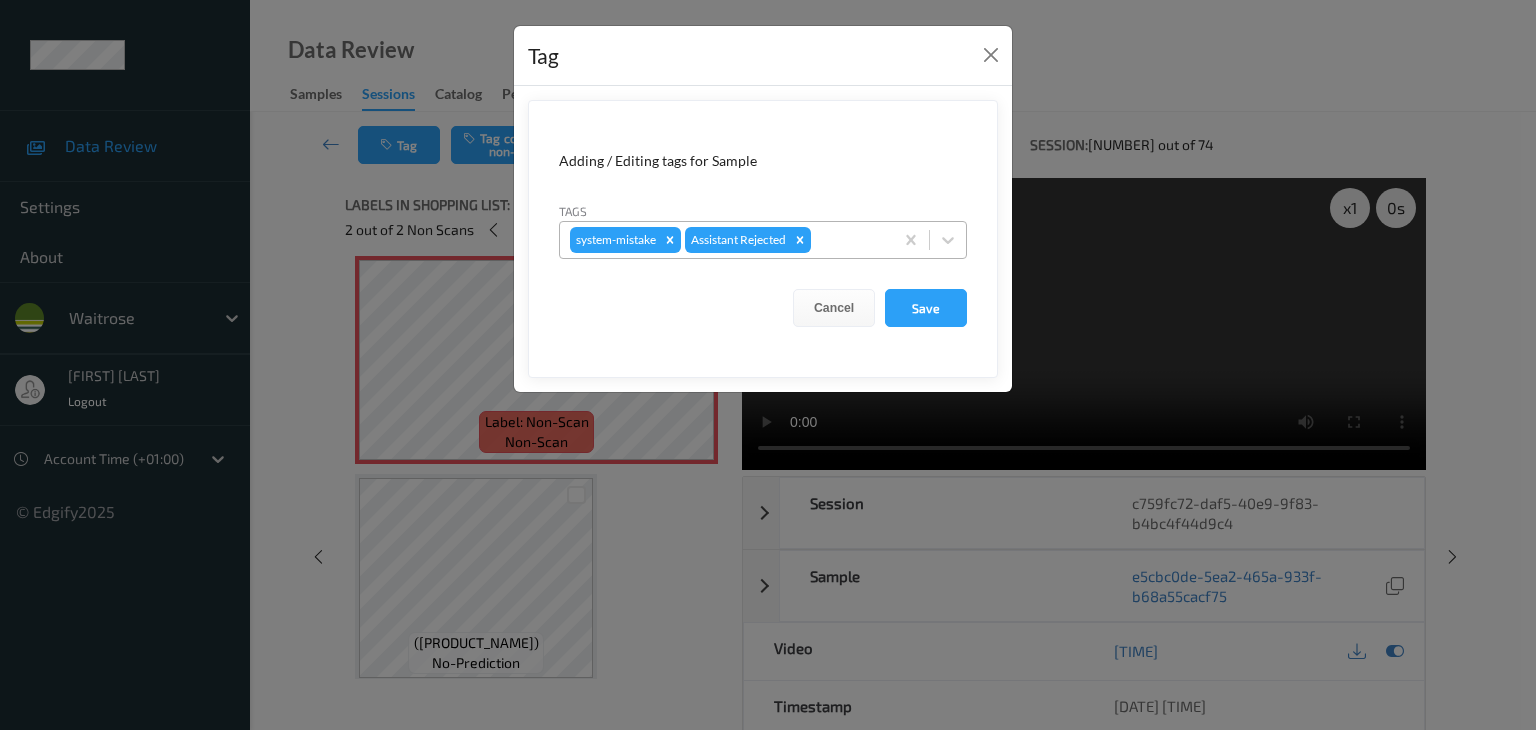 click at bounding box center [849, 240] 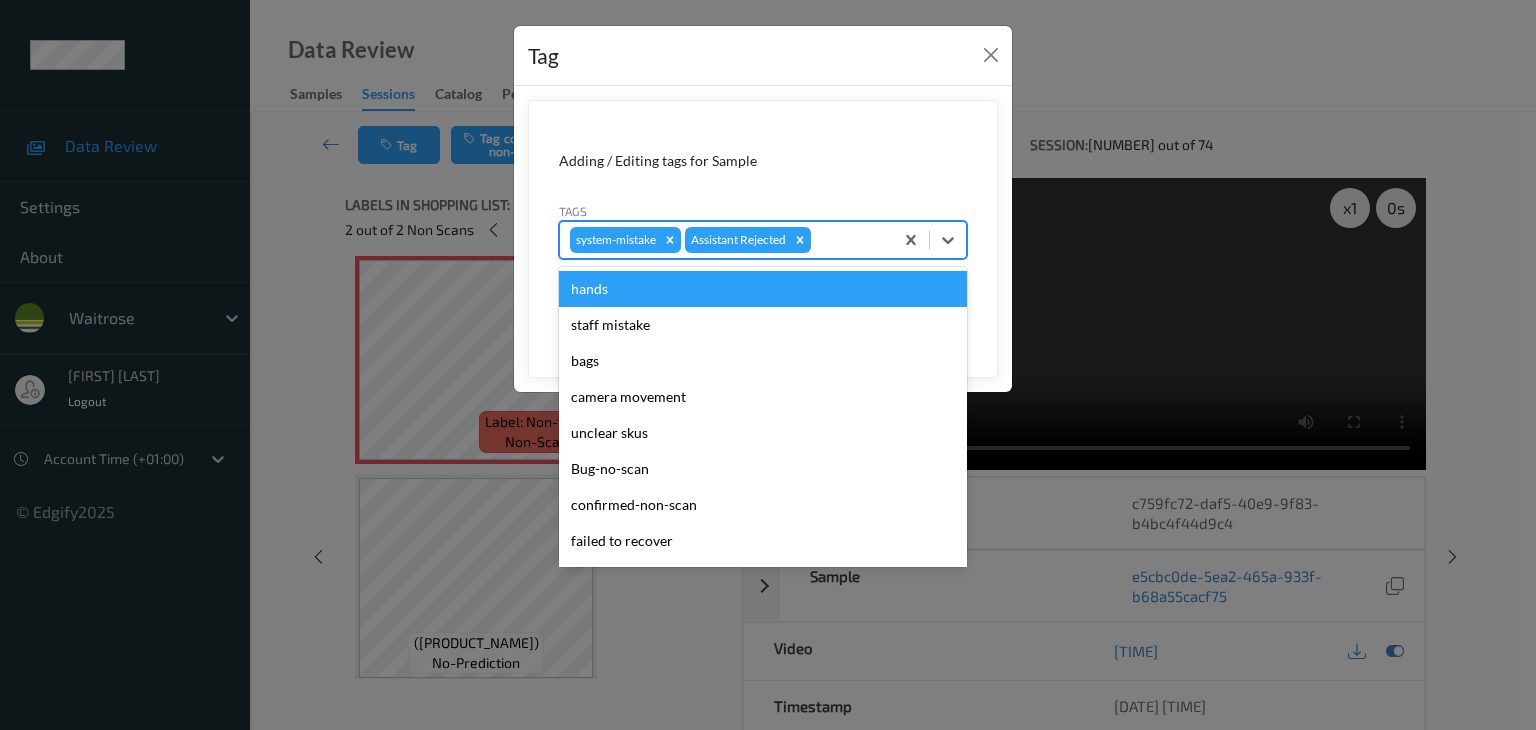 type on "u" 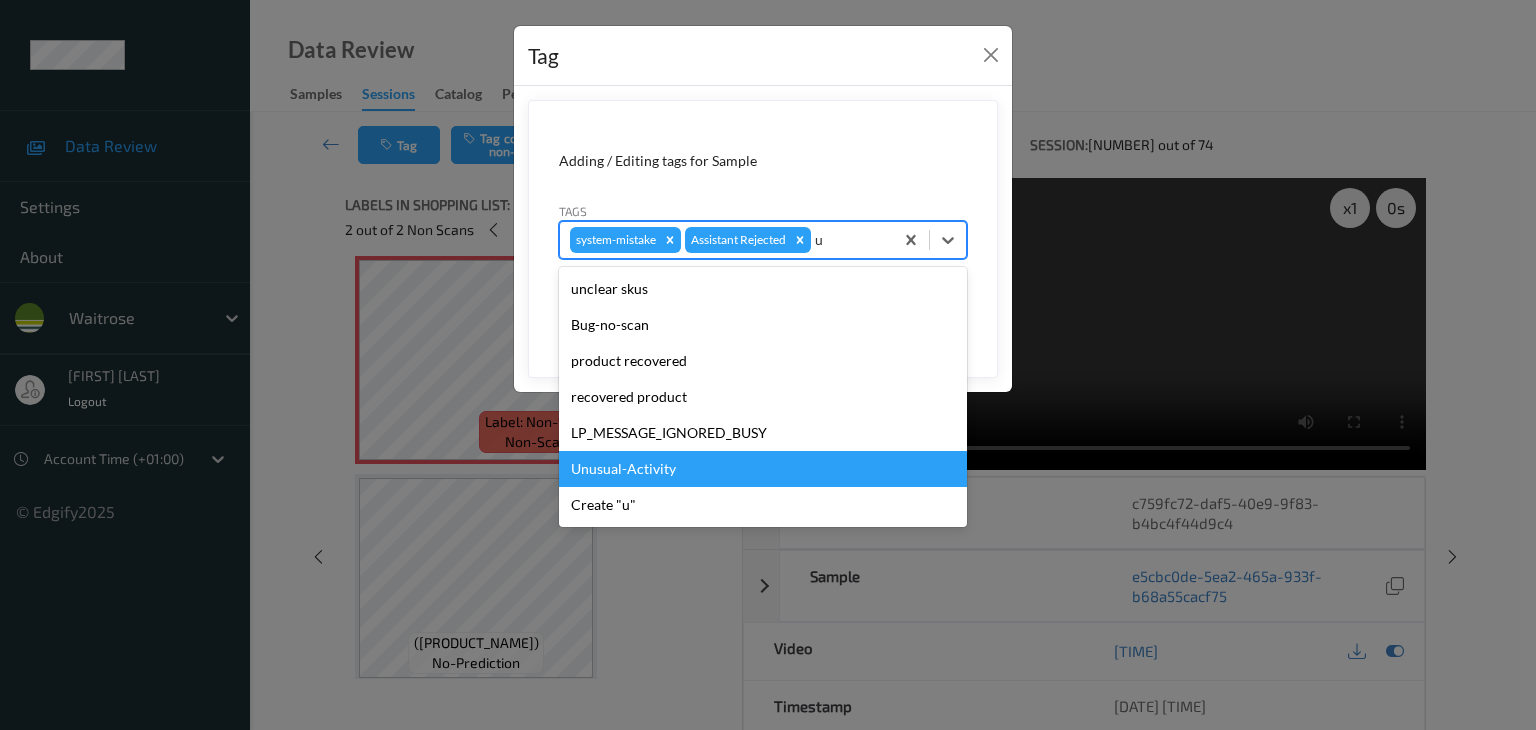 click on "Unusual-Activity" at bounding box center (763, 469) 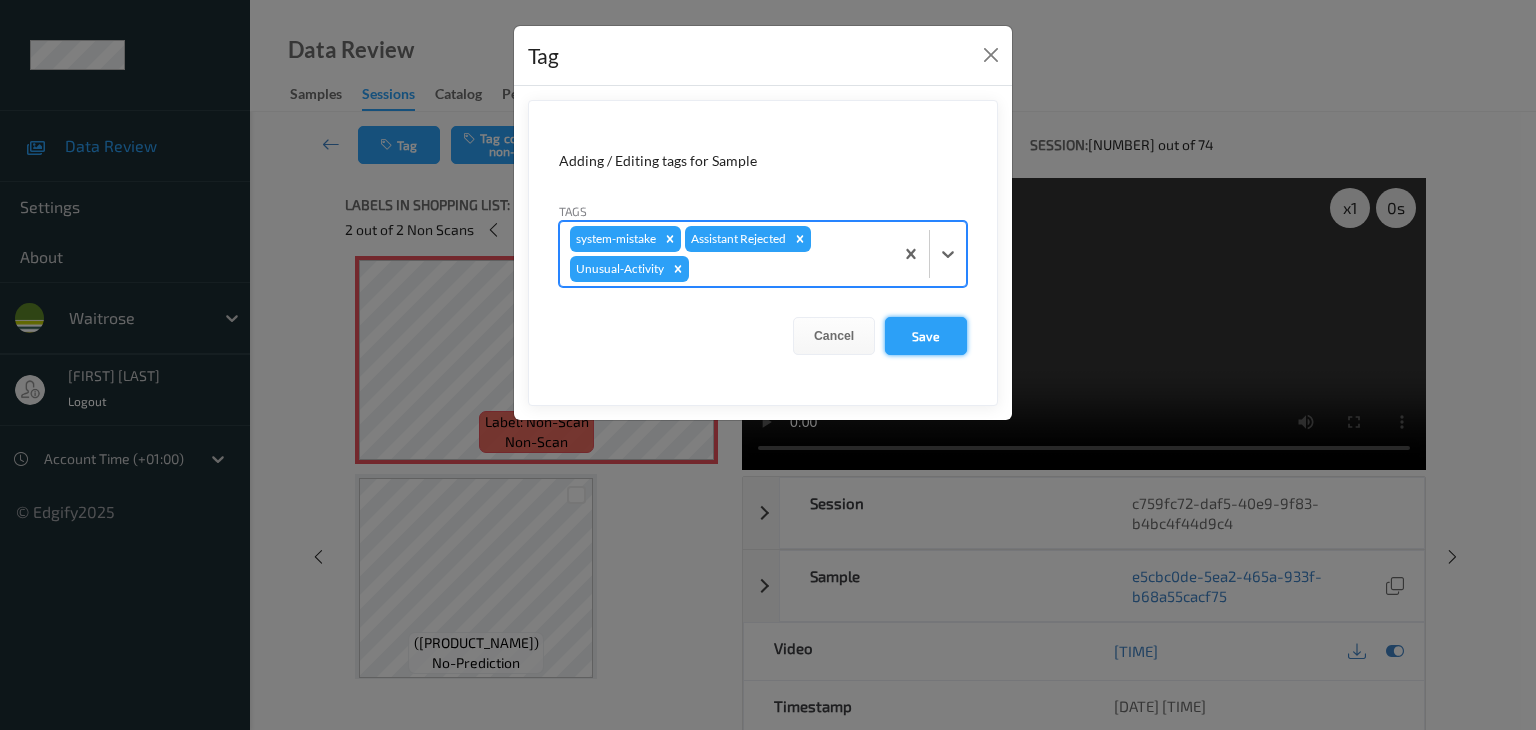 click on "Save" at bounding box center (926, 336) 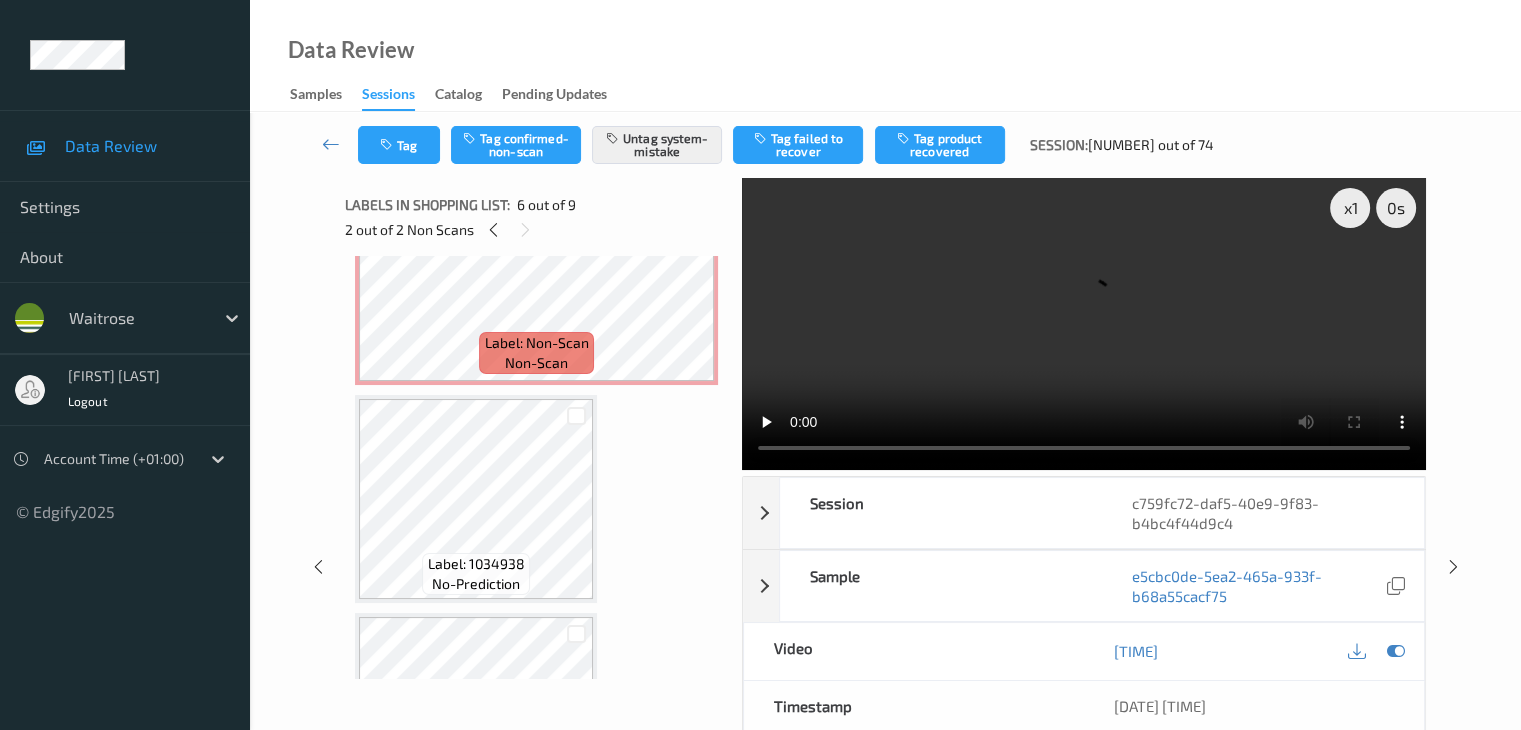 scroll, scrollTop: 400, scrollLeft: 0, axis: vertical 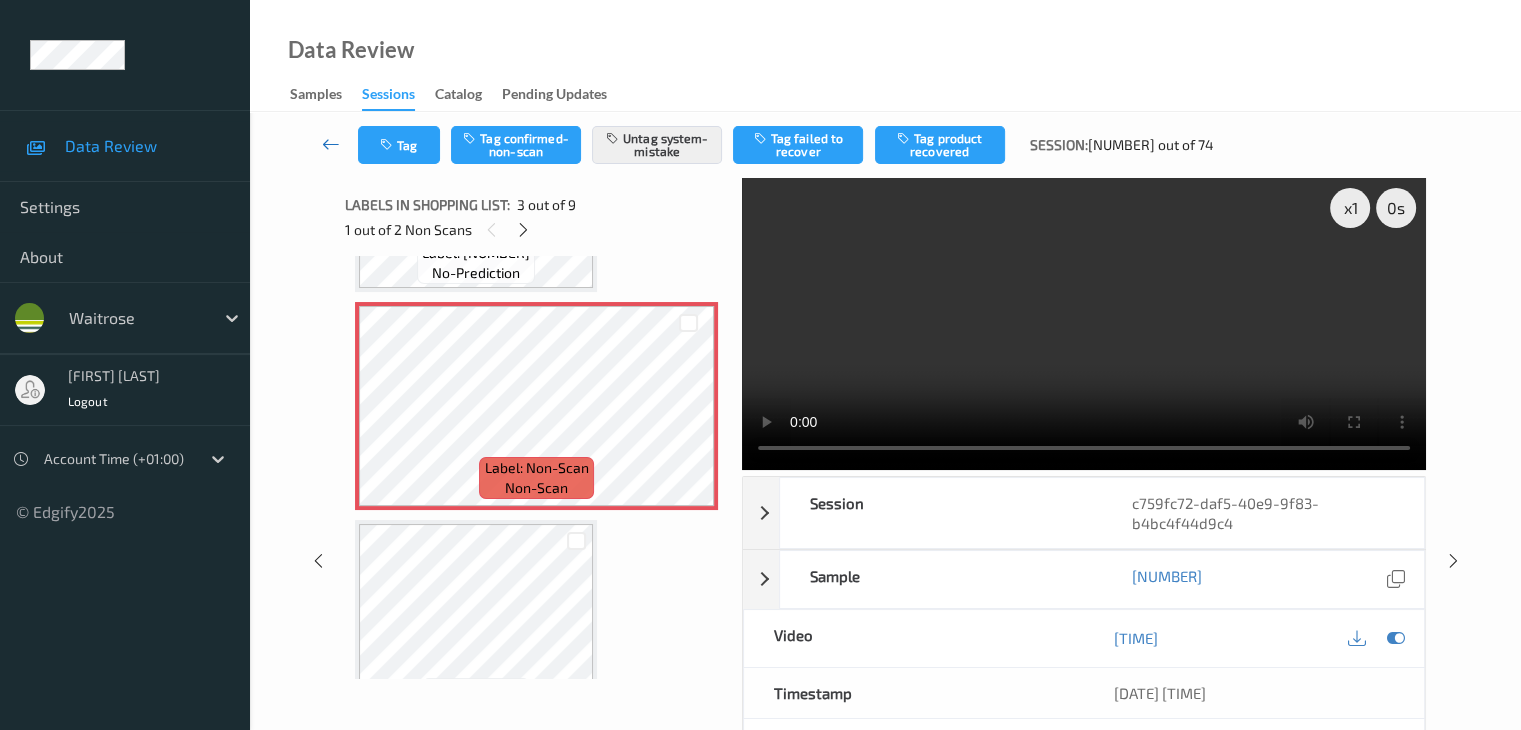 click at bounding box center [331, 145] 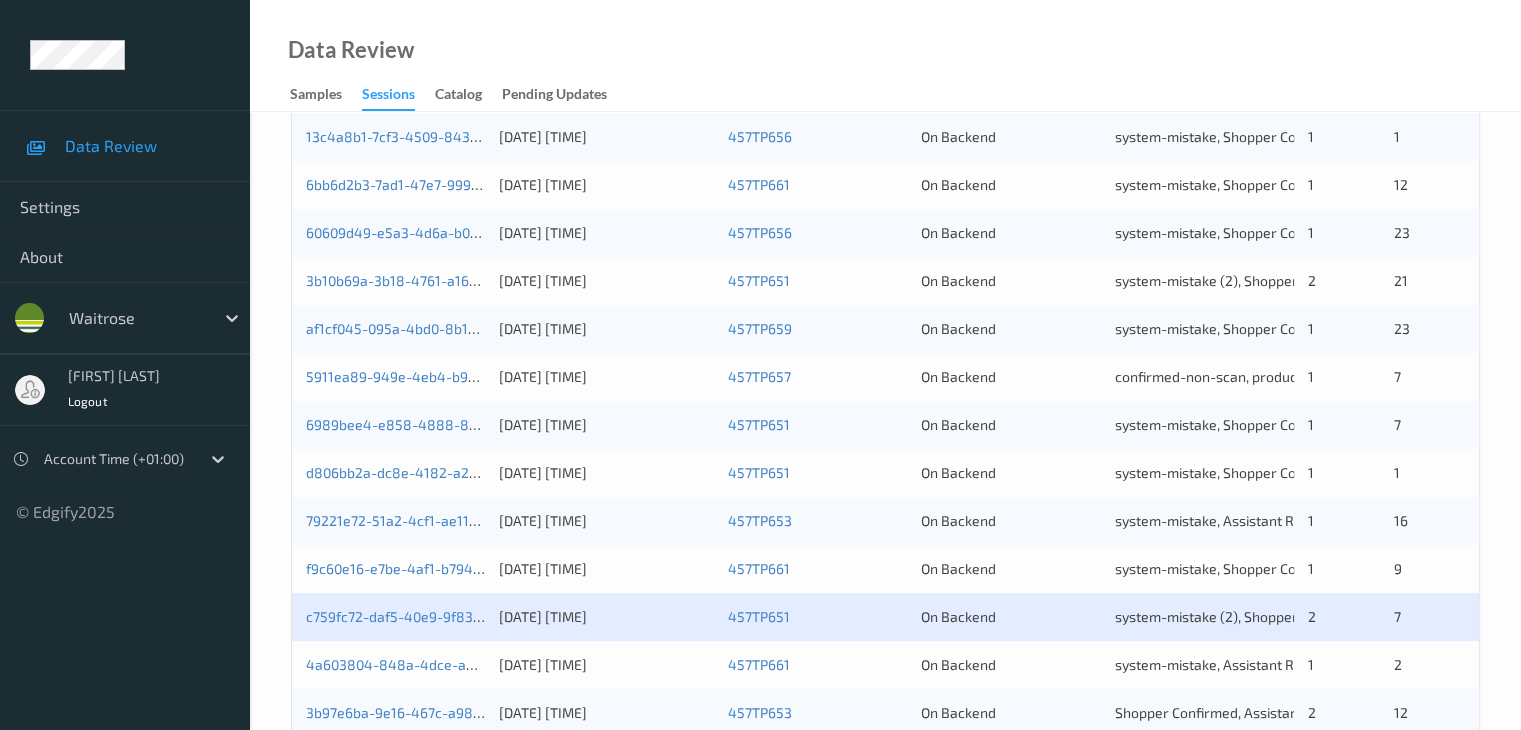 scroll, scrollTop: 932, scrollLeft: 0, axis: vertical 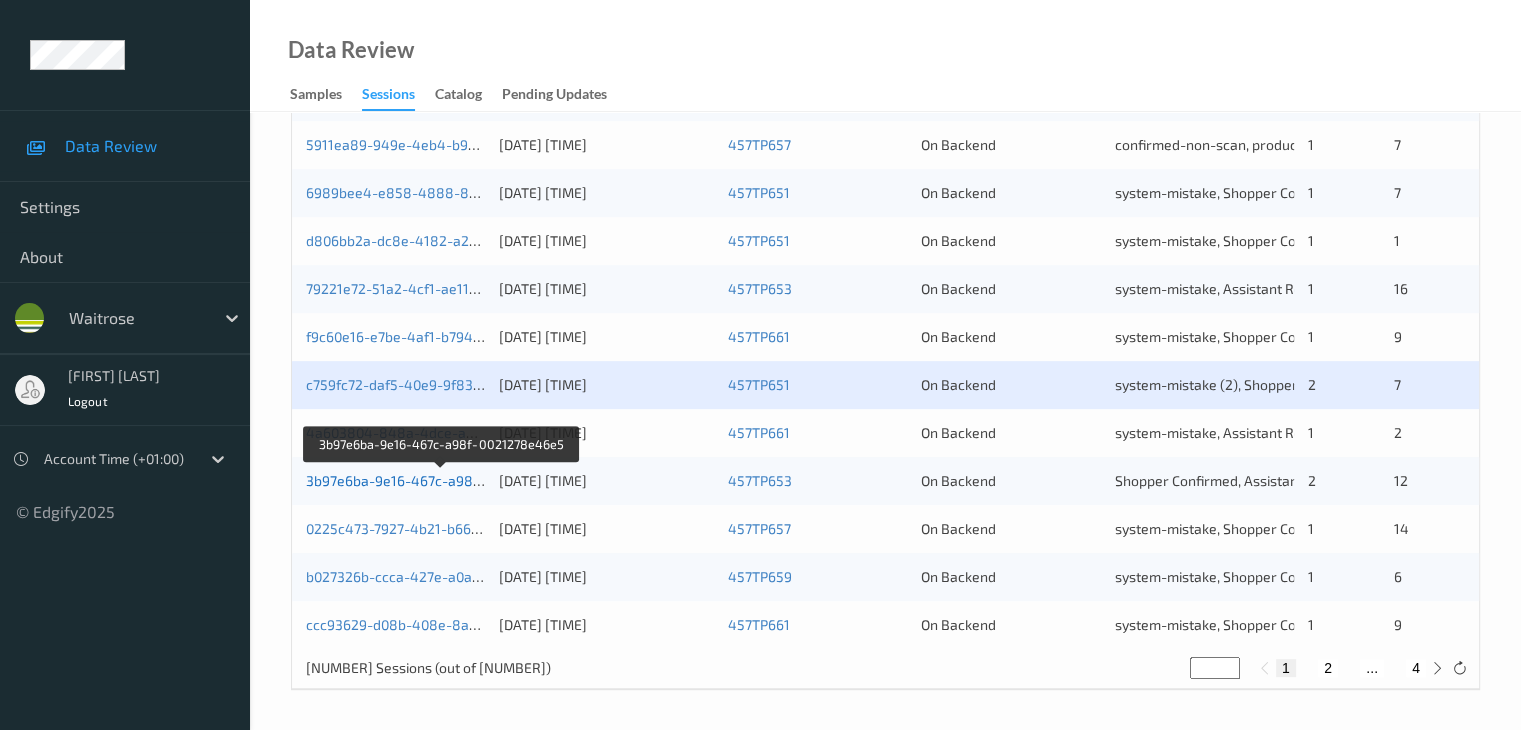 click on "3b97e6ba-9e16-467c-a98f-0021278e46e5" at bounding box center [442, 480] 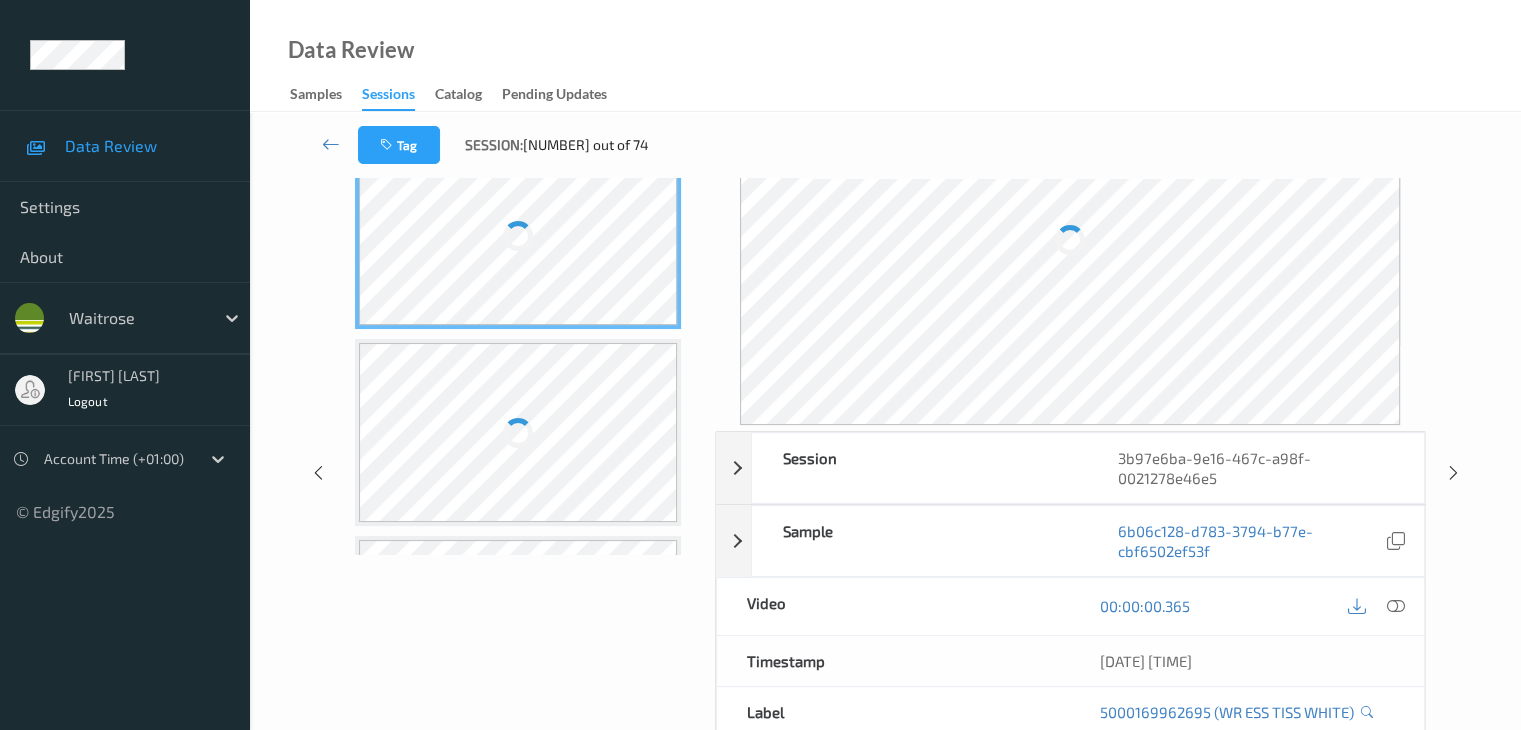 scroll, scrollTop: 0, scrollLeft: 0, axis: both 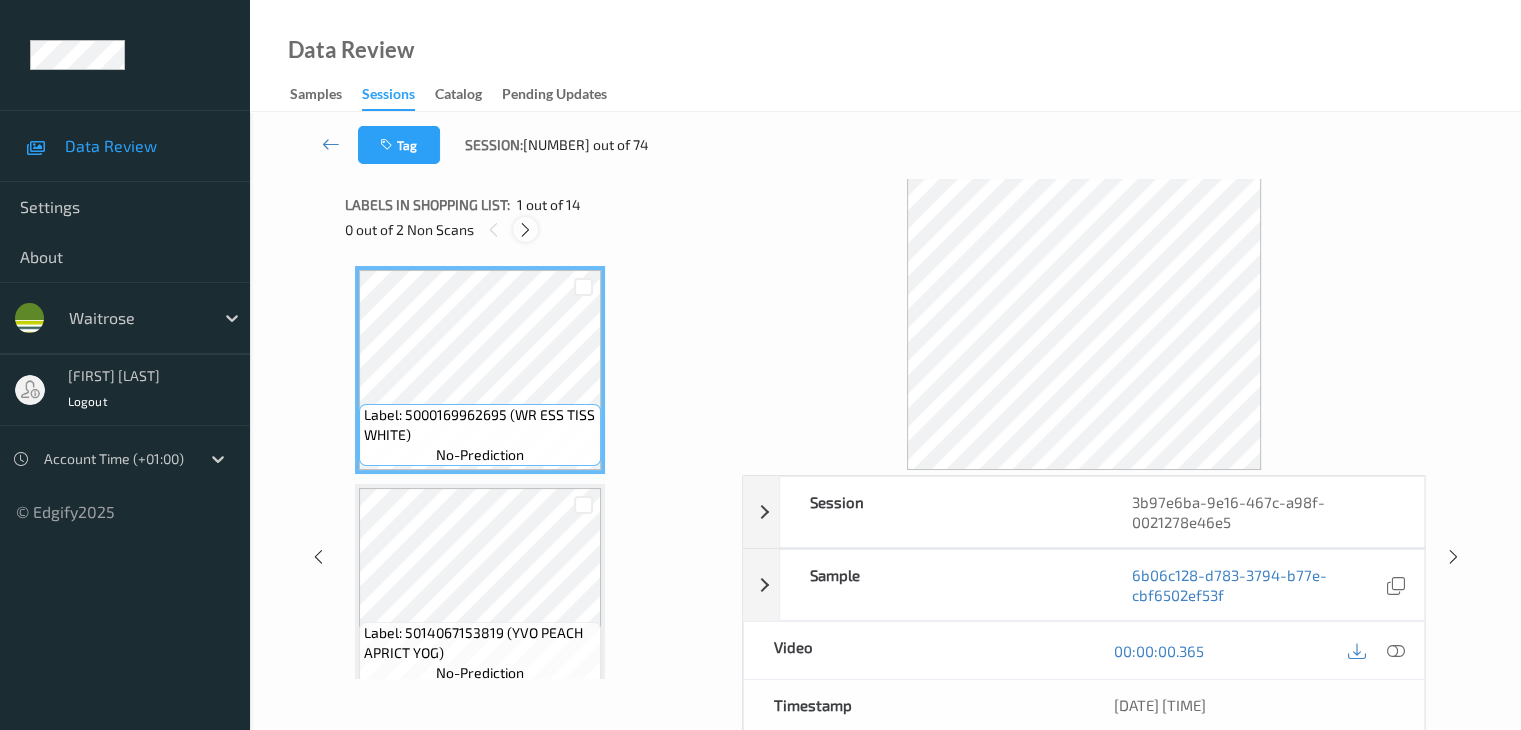 click at bounding box center [525, 230] 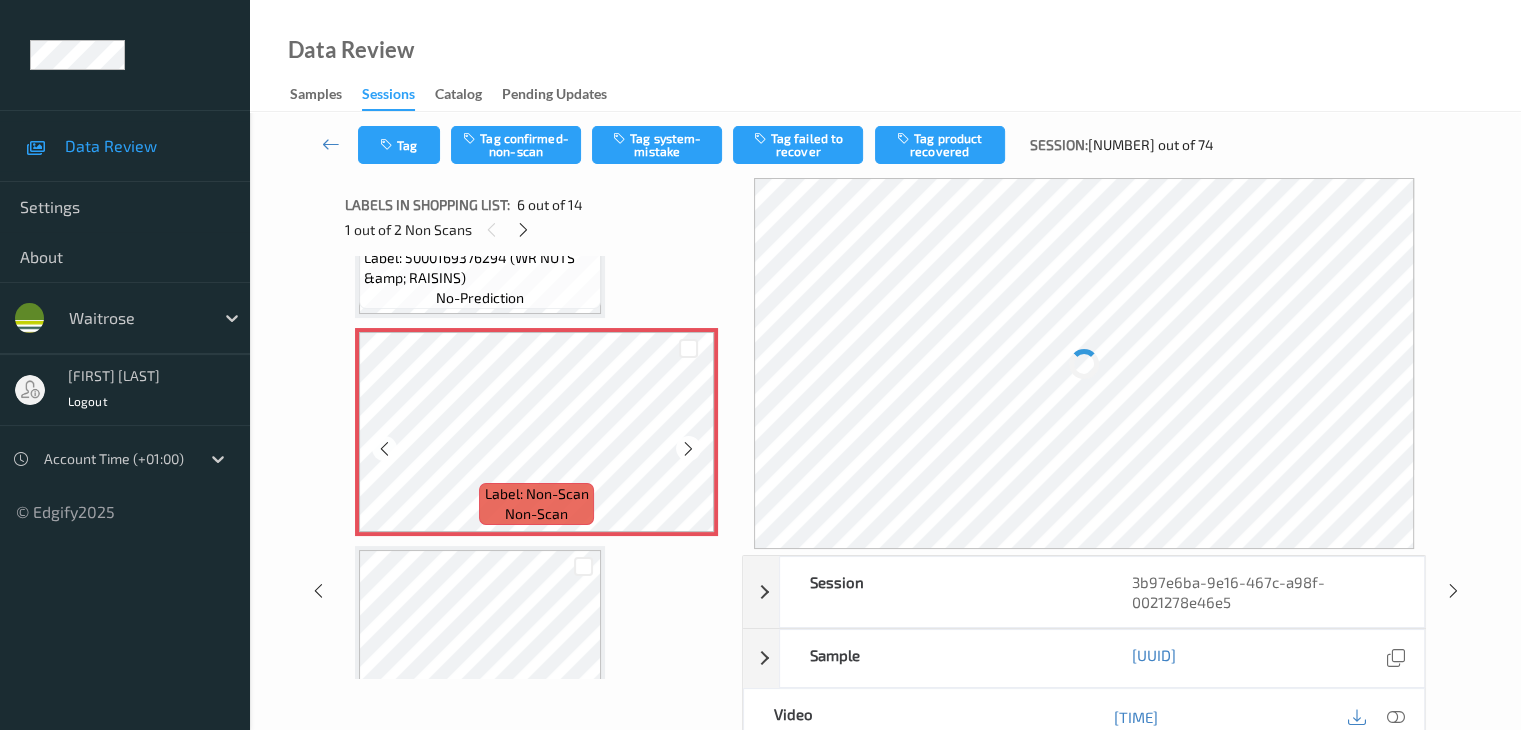 scroll, scrollTop: 1082, scrollLeft: 0, axis: vertical 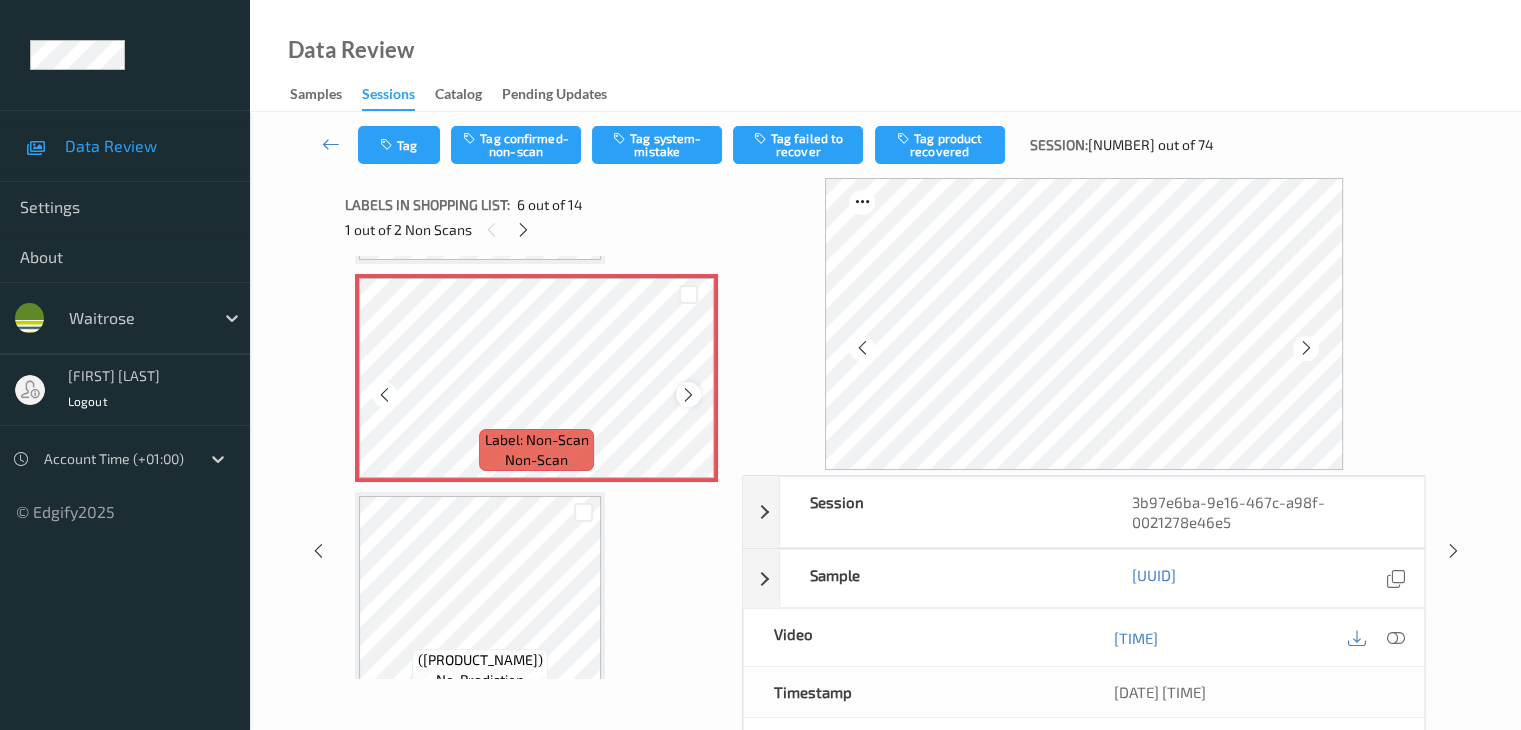 click at bounding box center [688, 395] 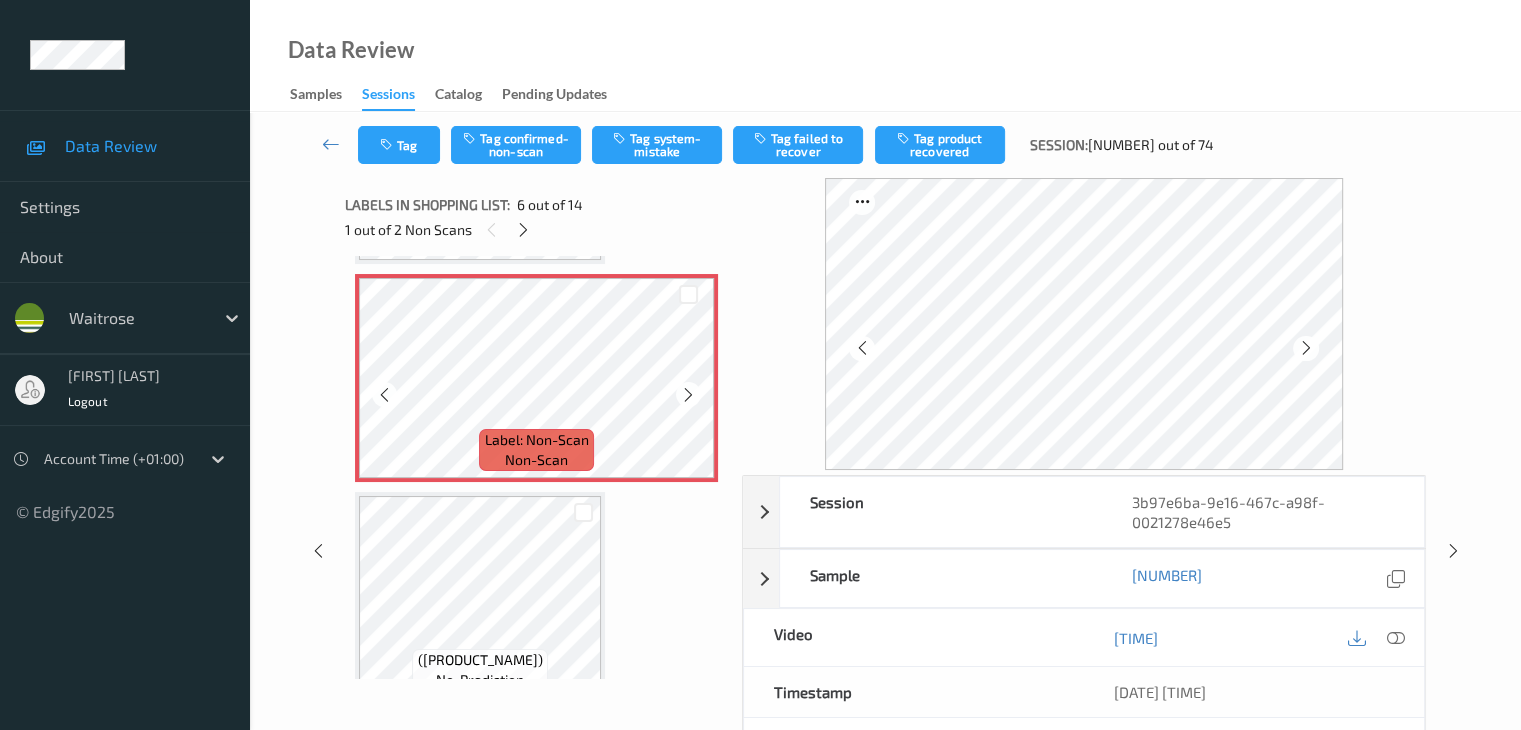 click at bounding box center (688, 395) 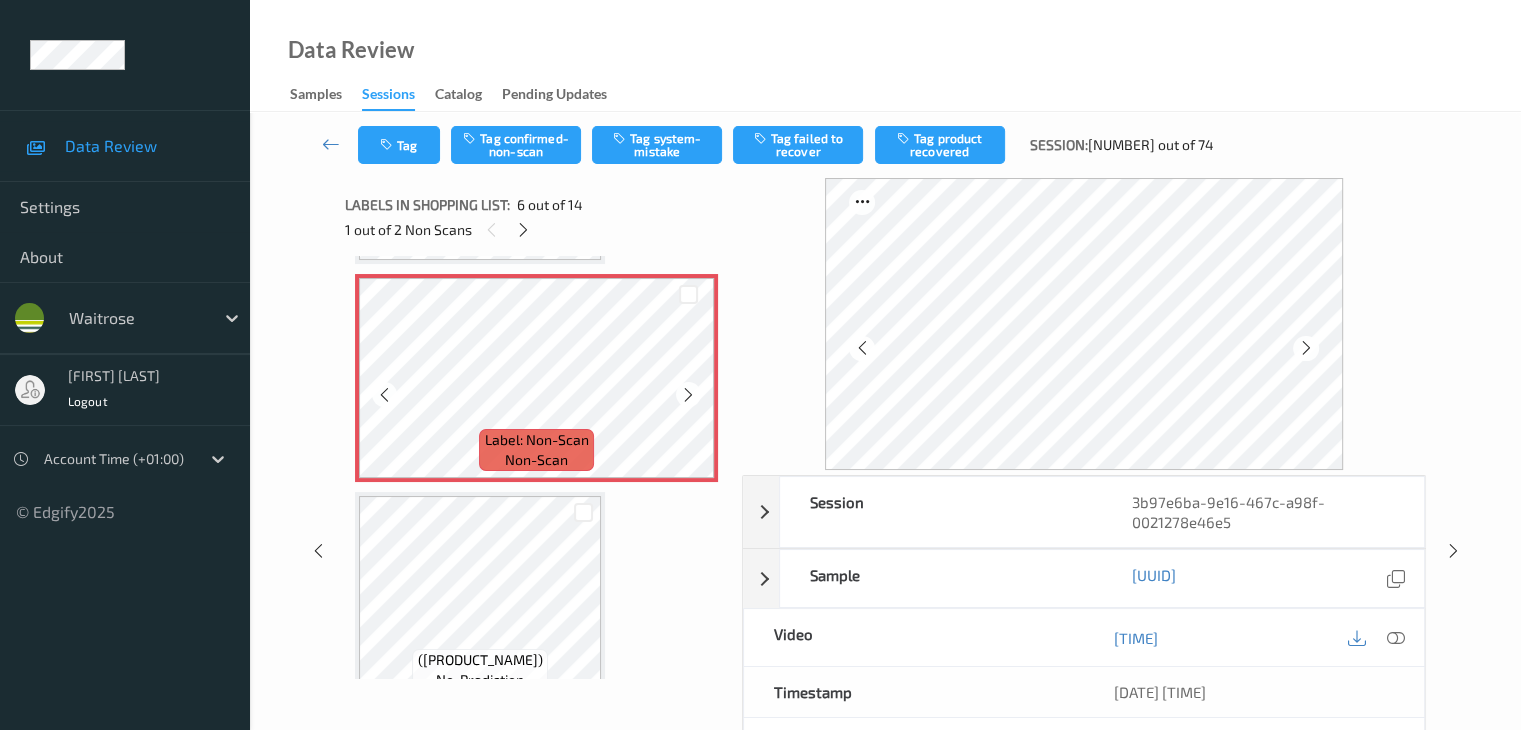 click at bounding box center (688, 395) 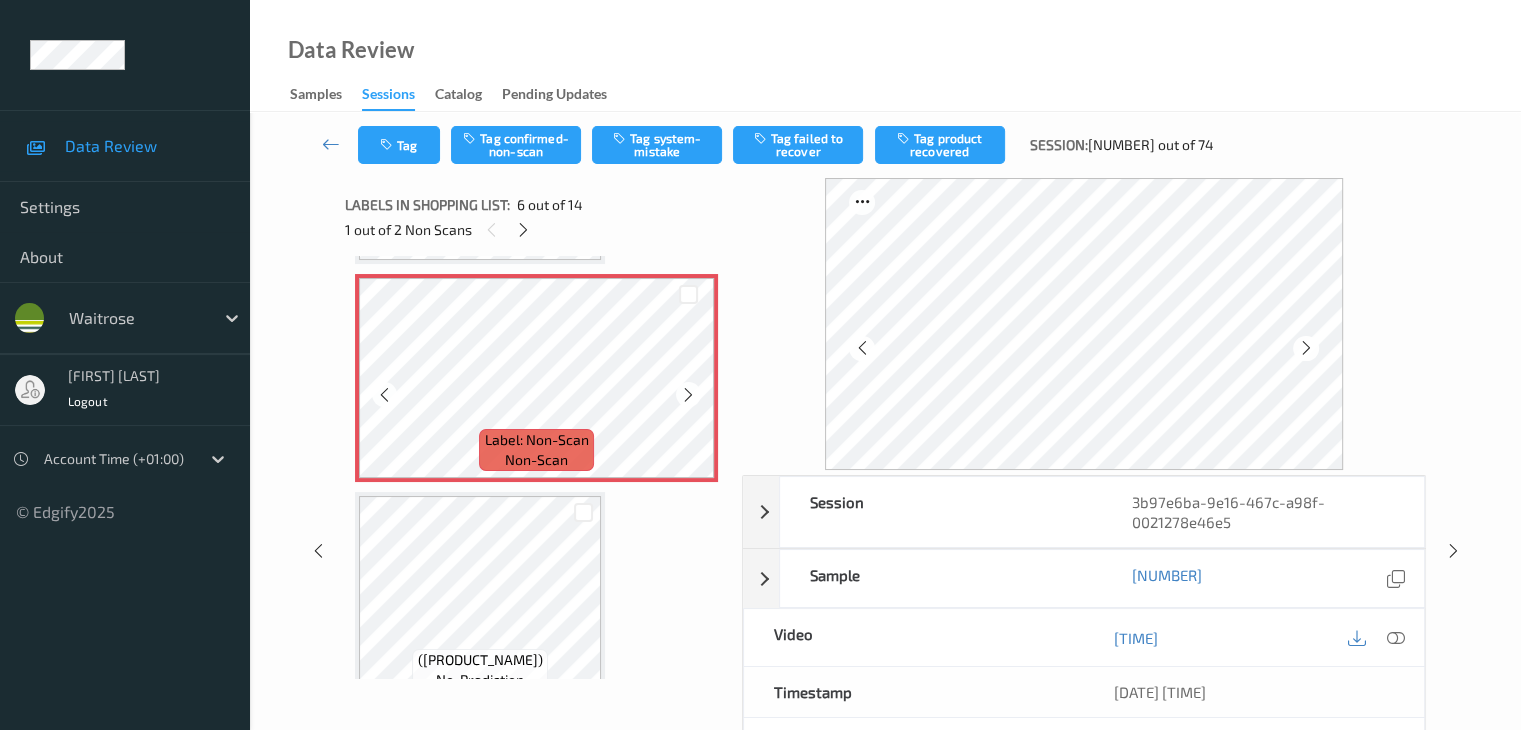 click at bounding box center (688, 395) 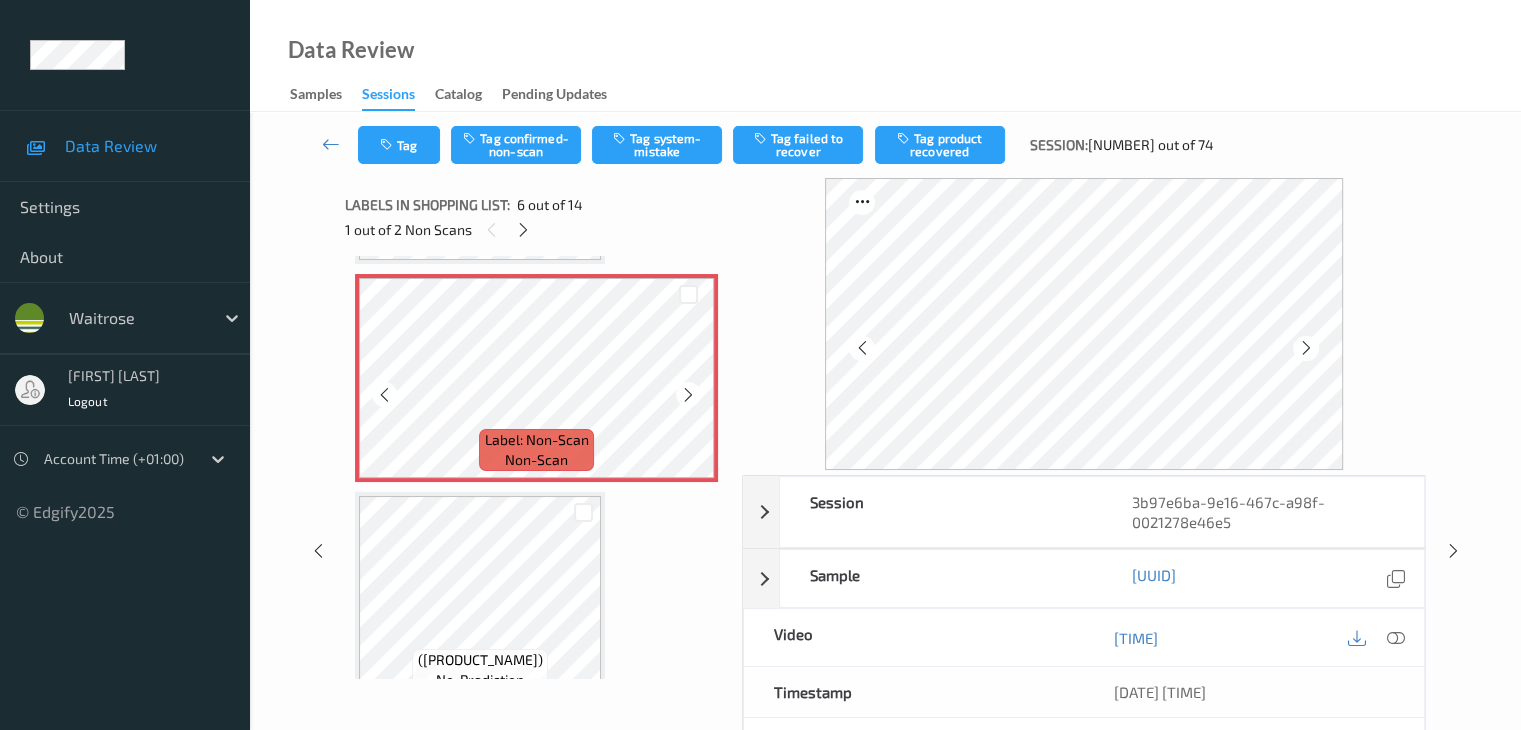 click at bounding box center [688, 395] 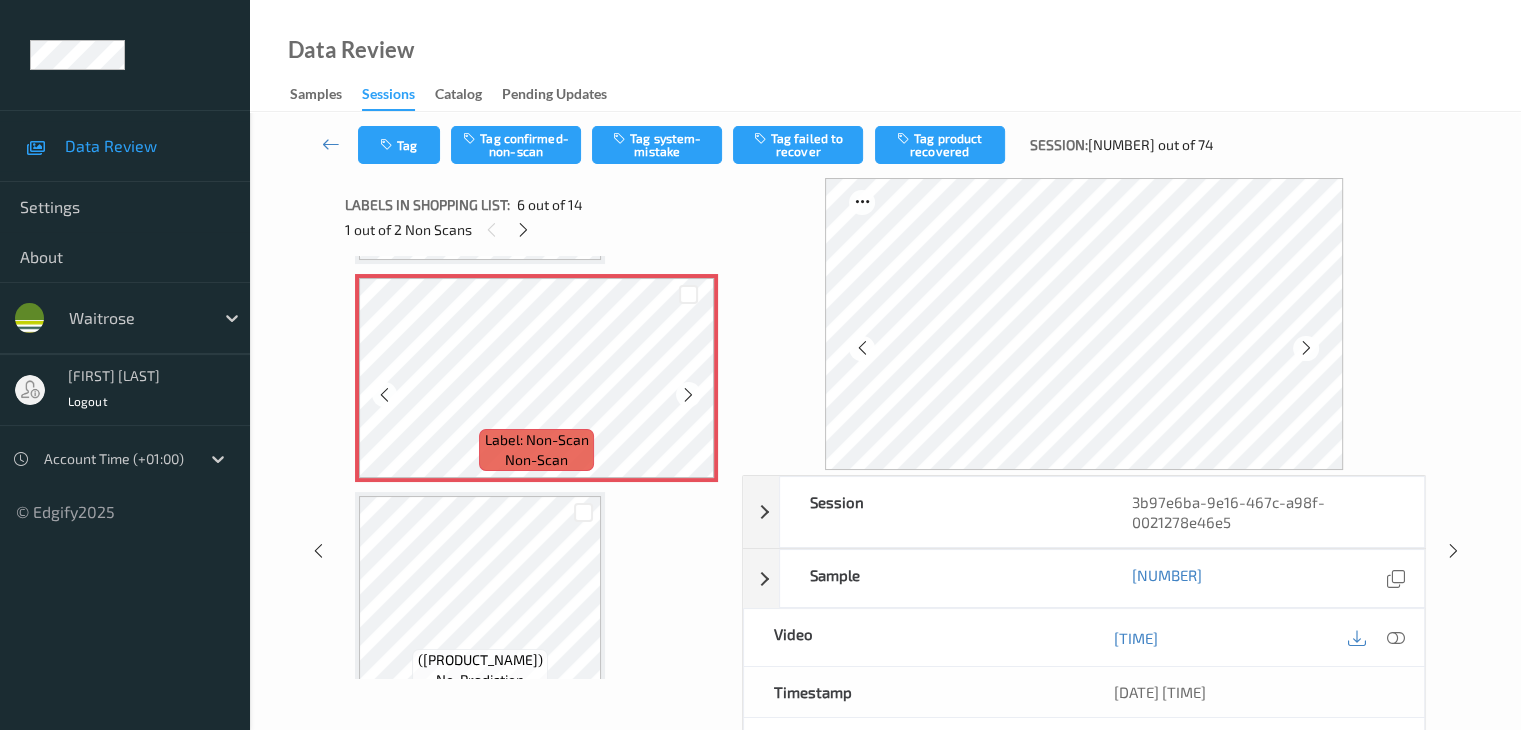 click at bounding box center [688, 395] 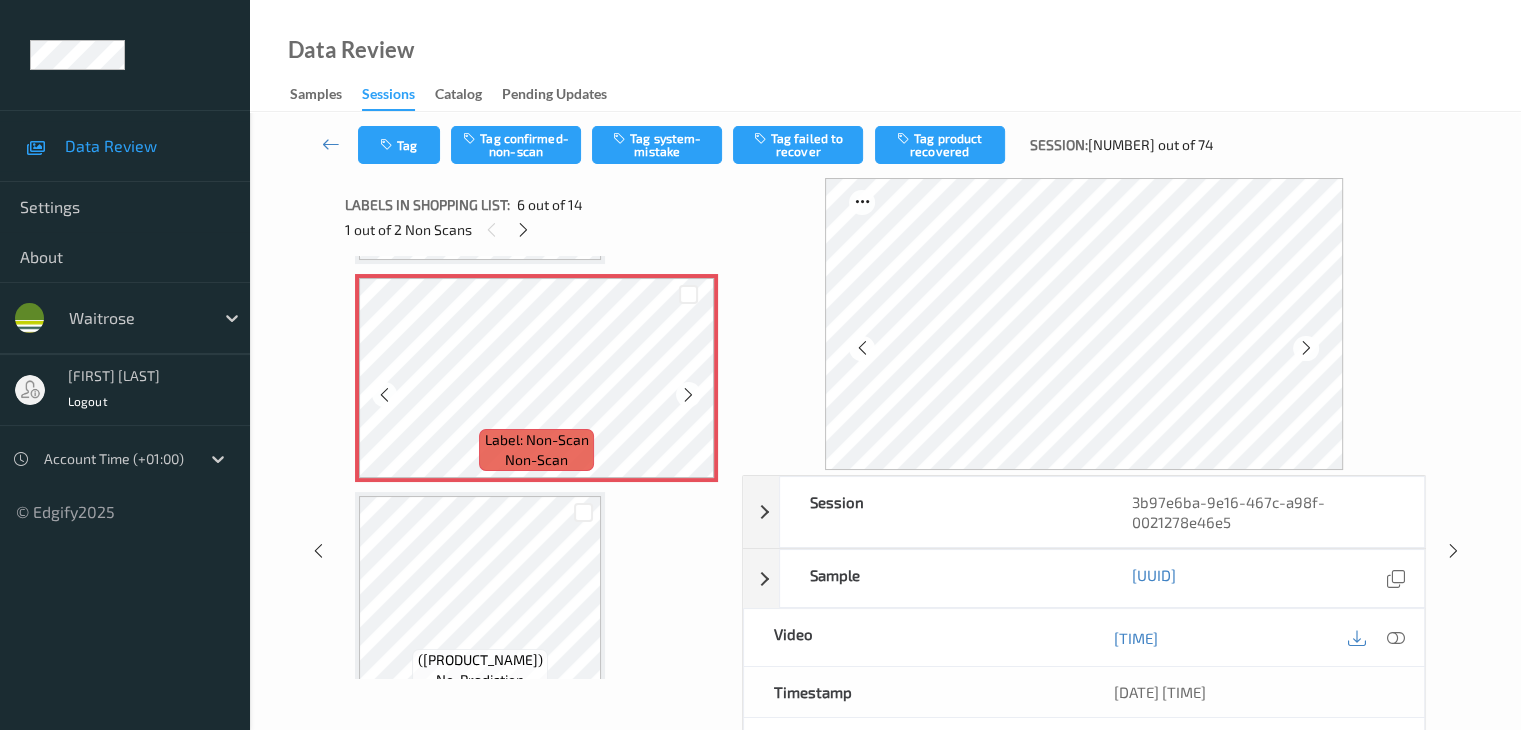 click at bounding box center [688, 395] 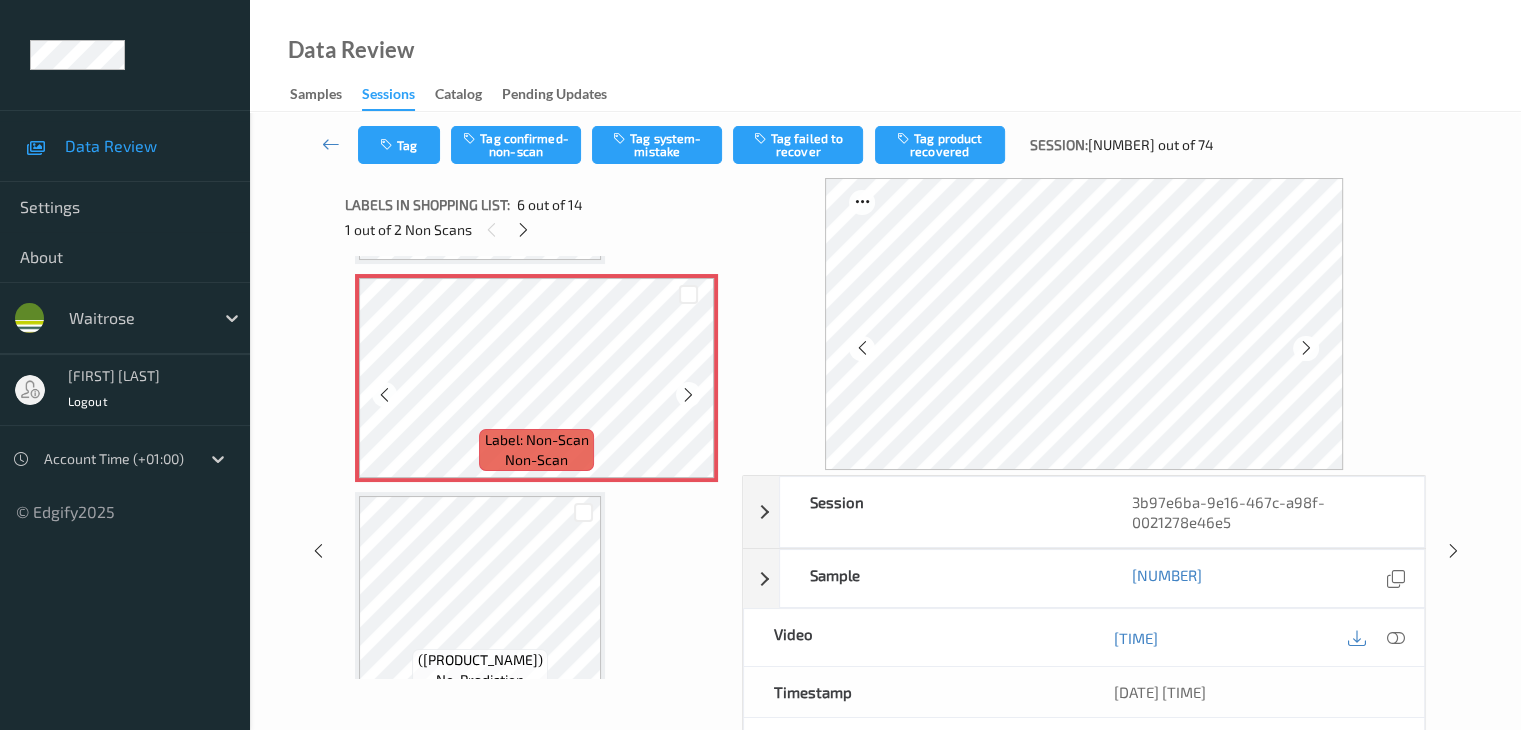 click at bounding box center (688, 395) 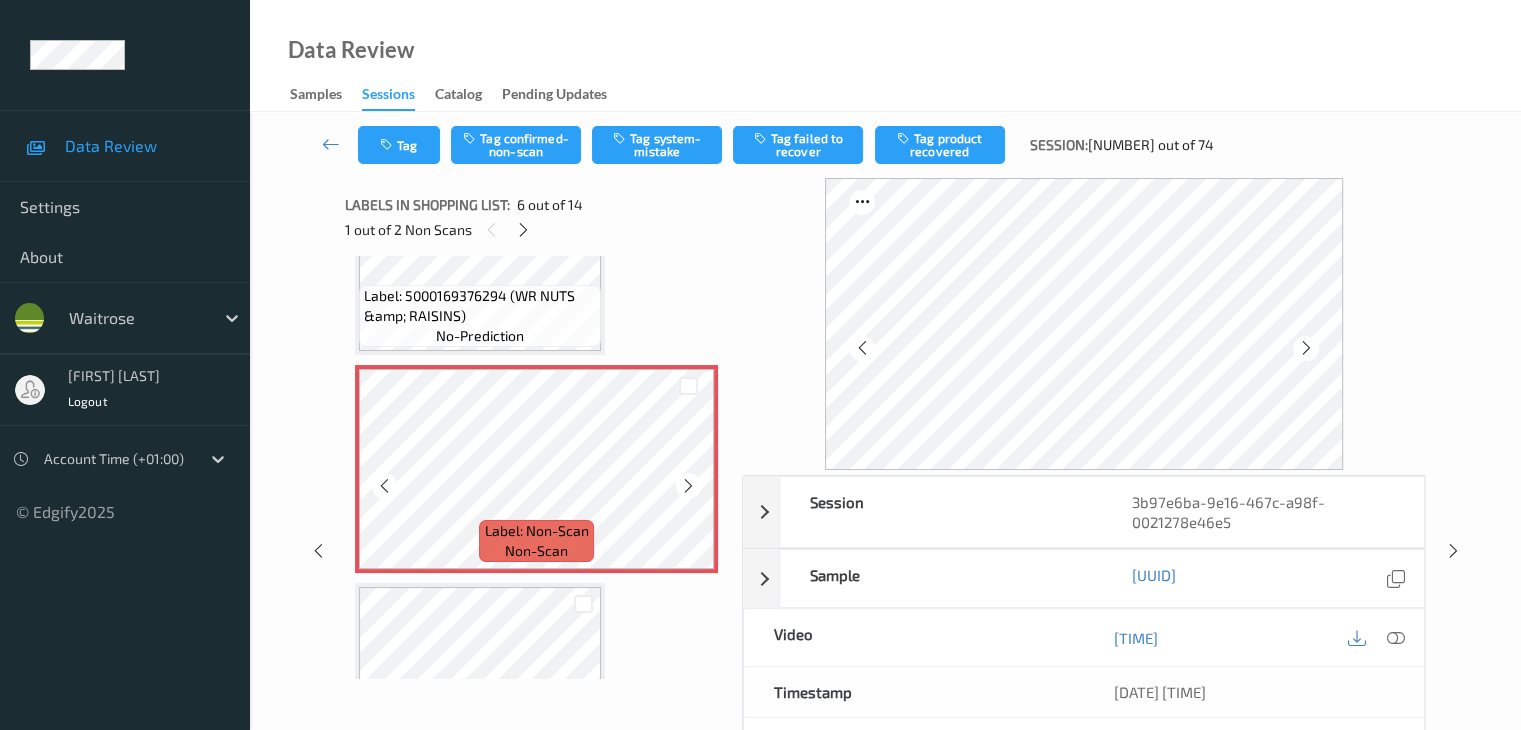 scroll, scrollTop: 883, scrollLeft: 0, axis: vertical 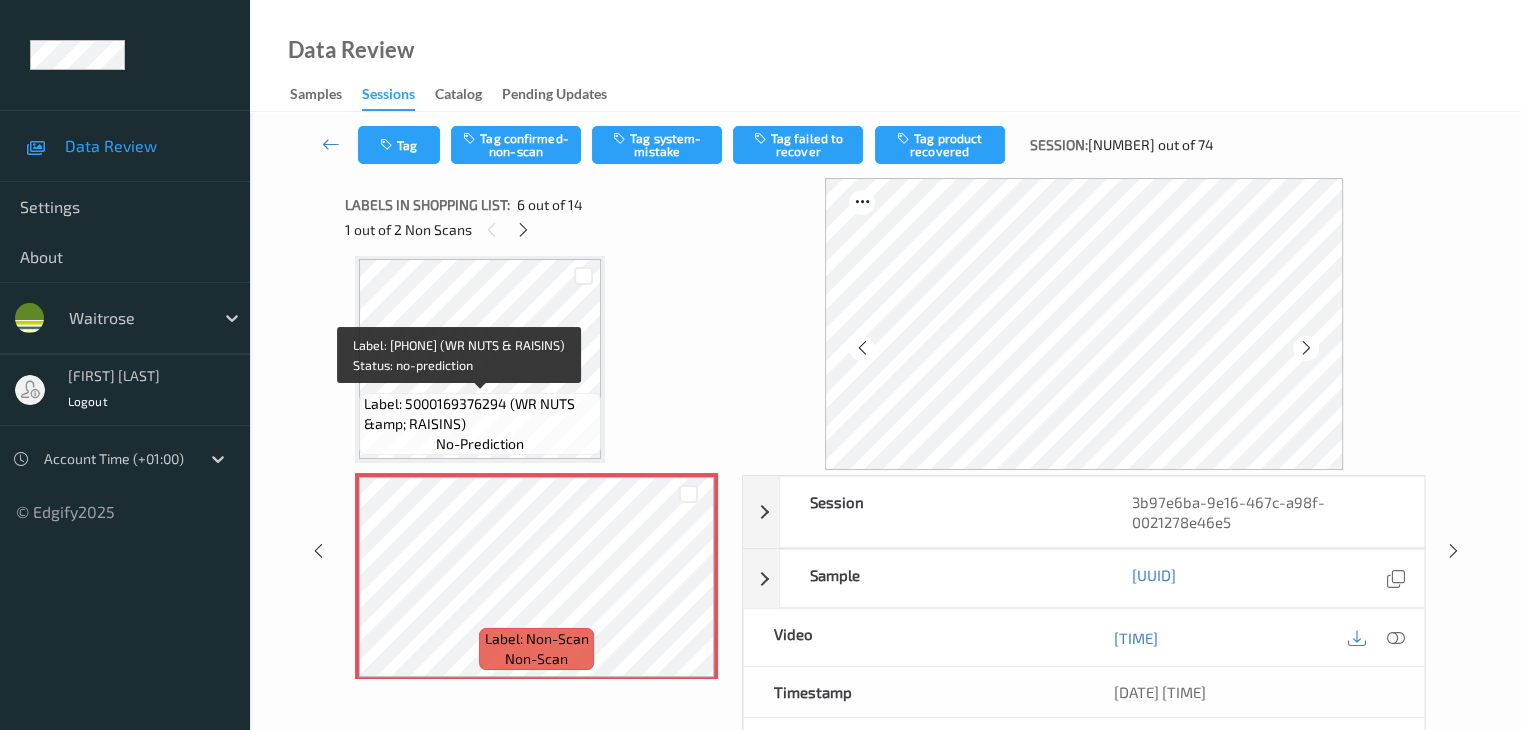 click on "Label: [NUMBER] (WR NUTS &amp; RAISINS)" at bounding box center [480, 414] 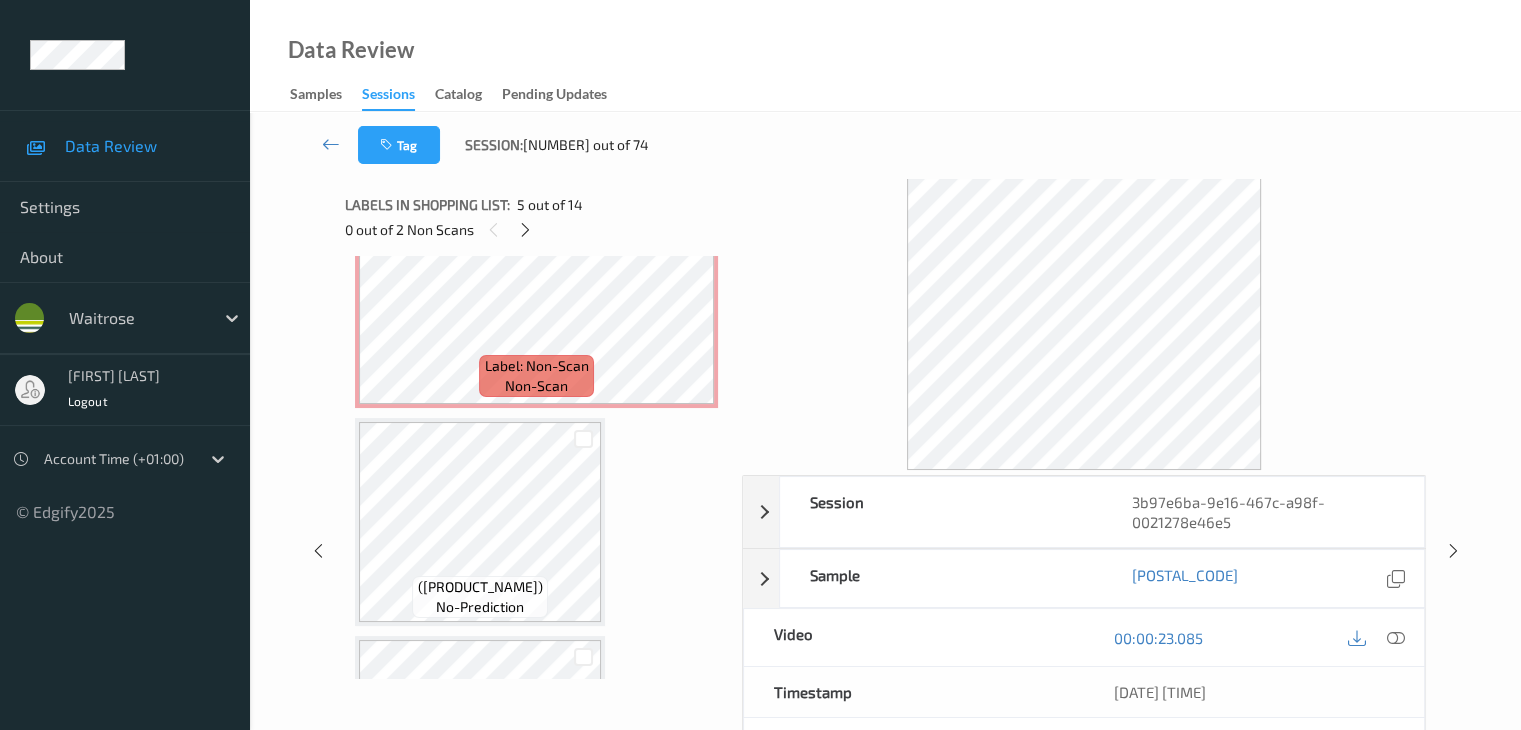 scroll, scrollTop: 1183, scrollLeft: 0, axis: vertical 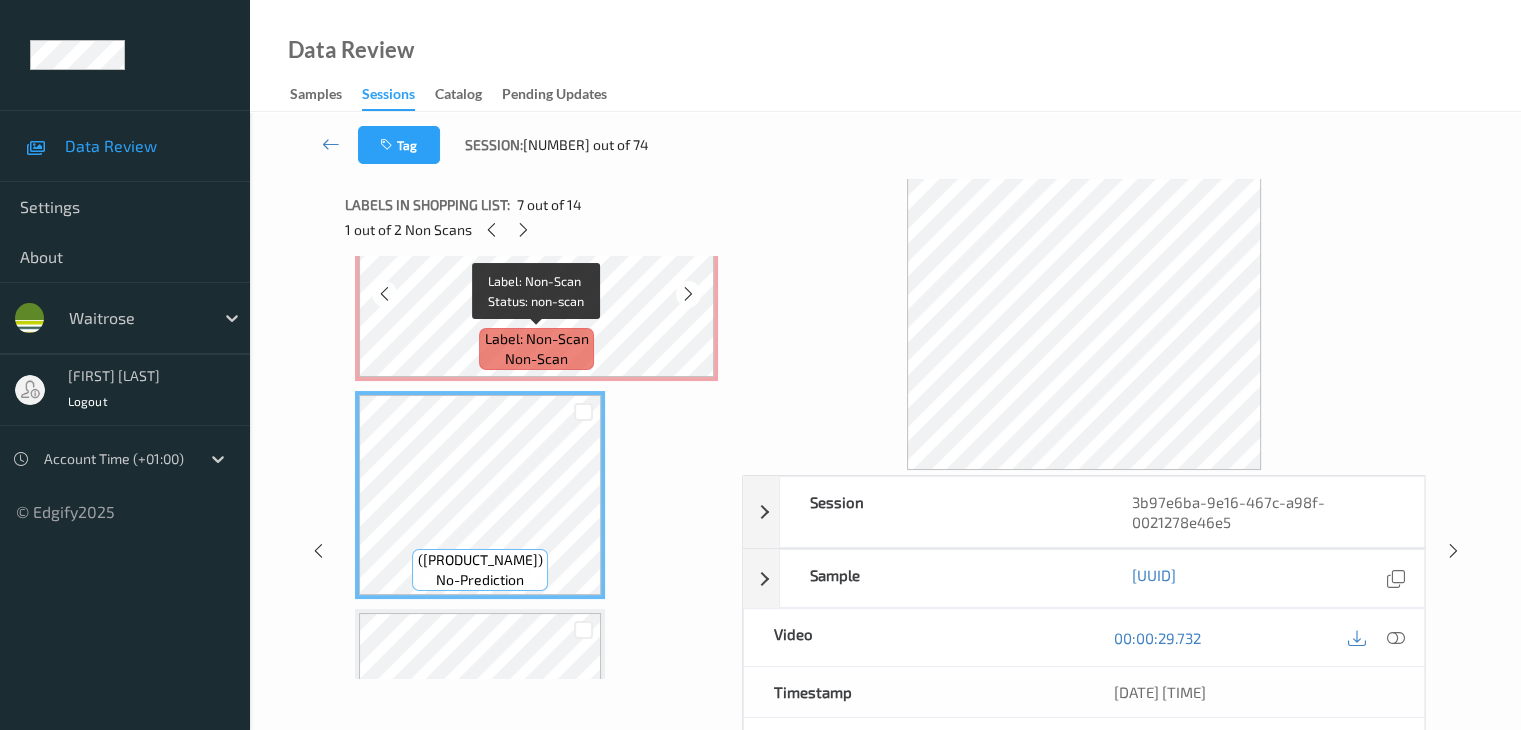 click on "Label: Non-Scan" at bounding box center (537, 339) 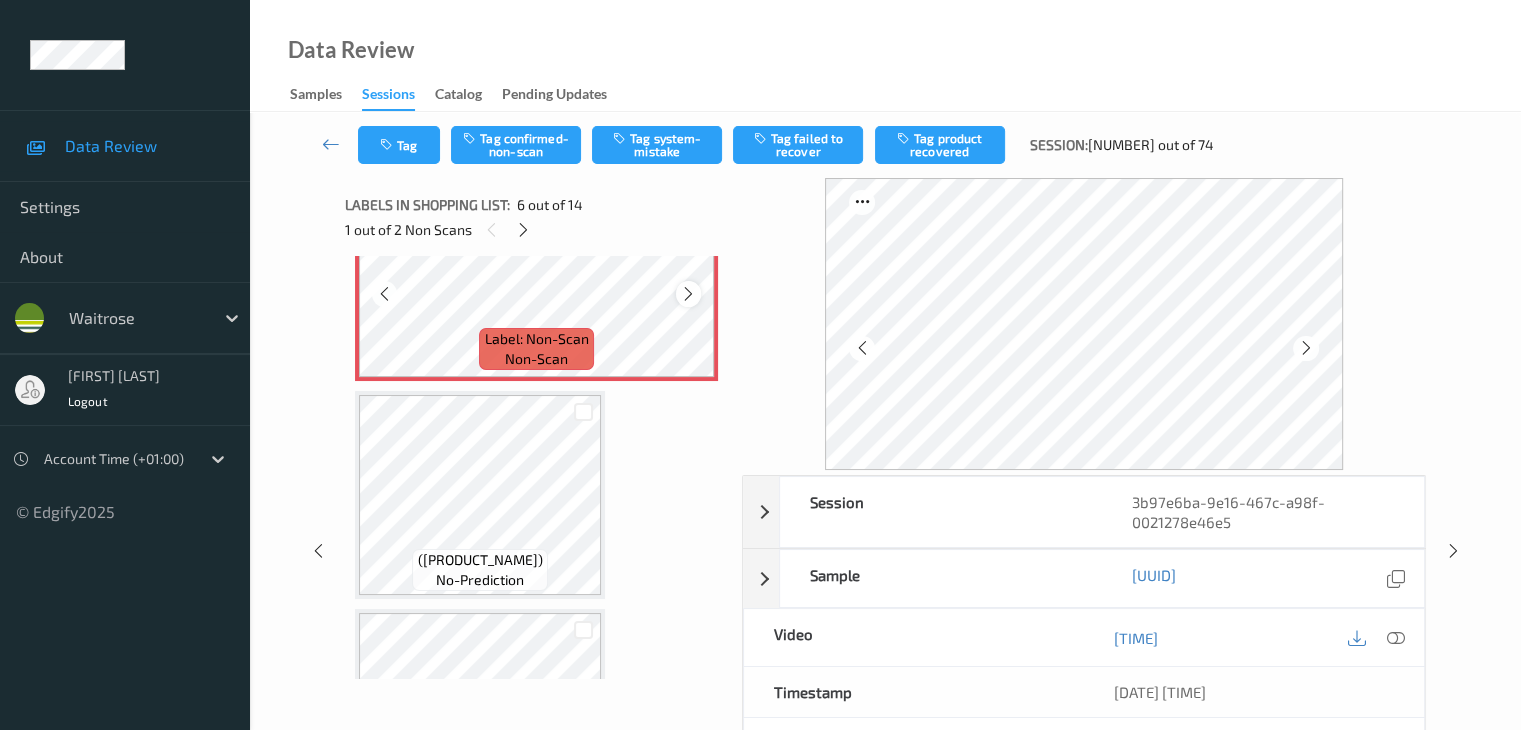 click at bounding box center [688, 294] 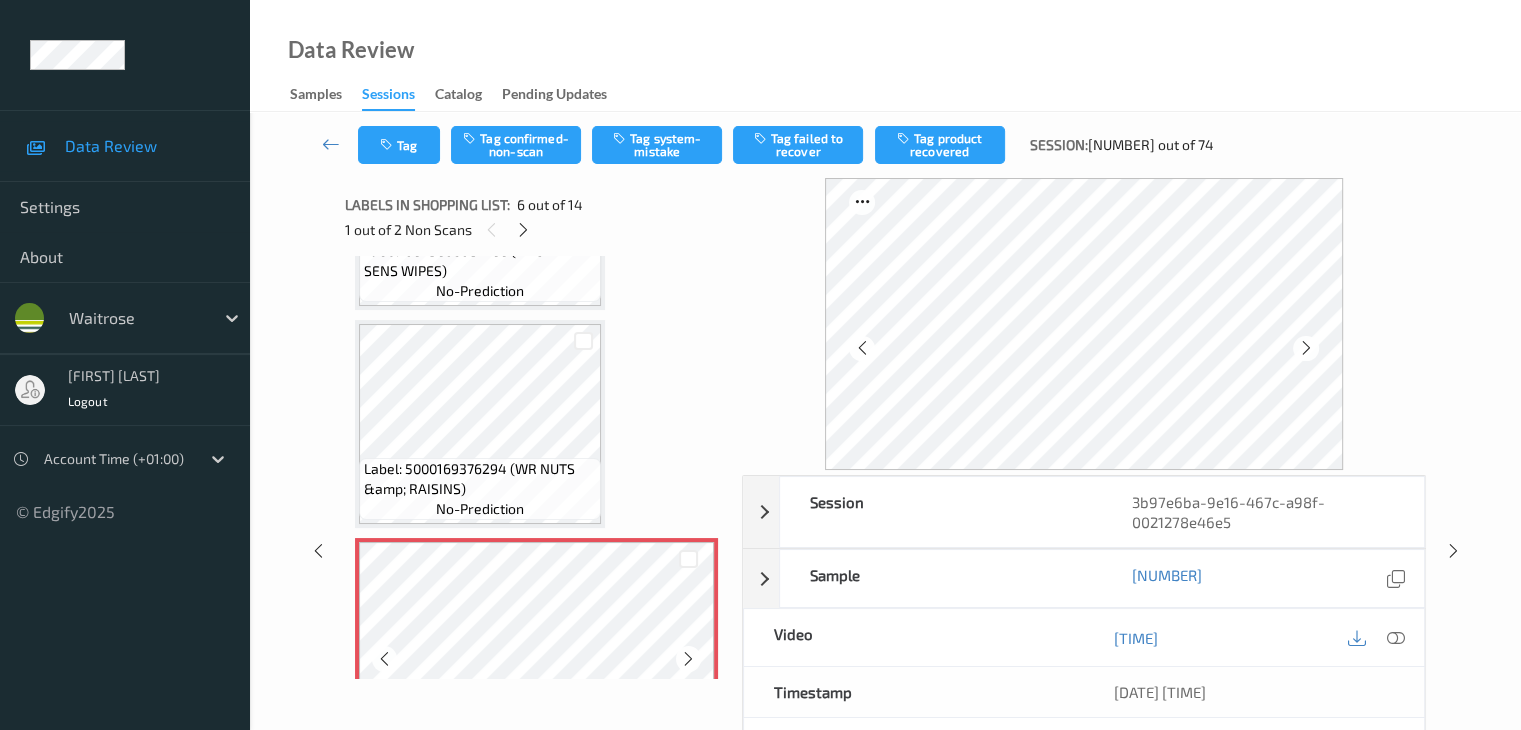 scroll, scrollTop: 783, scrollLeft: 0, axis: vertical 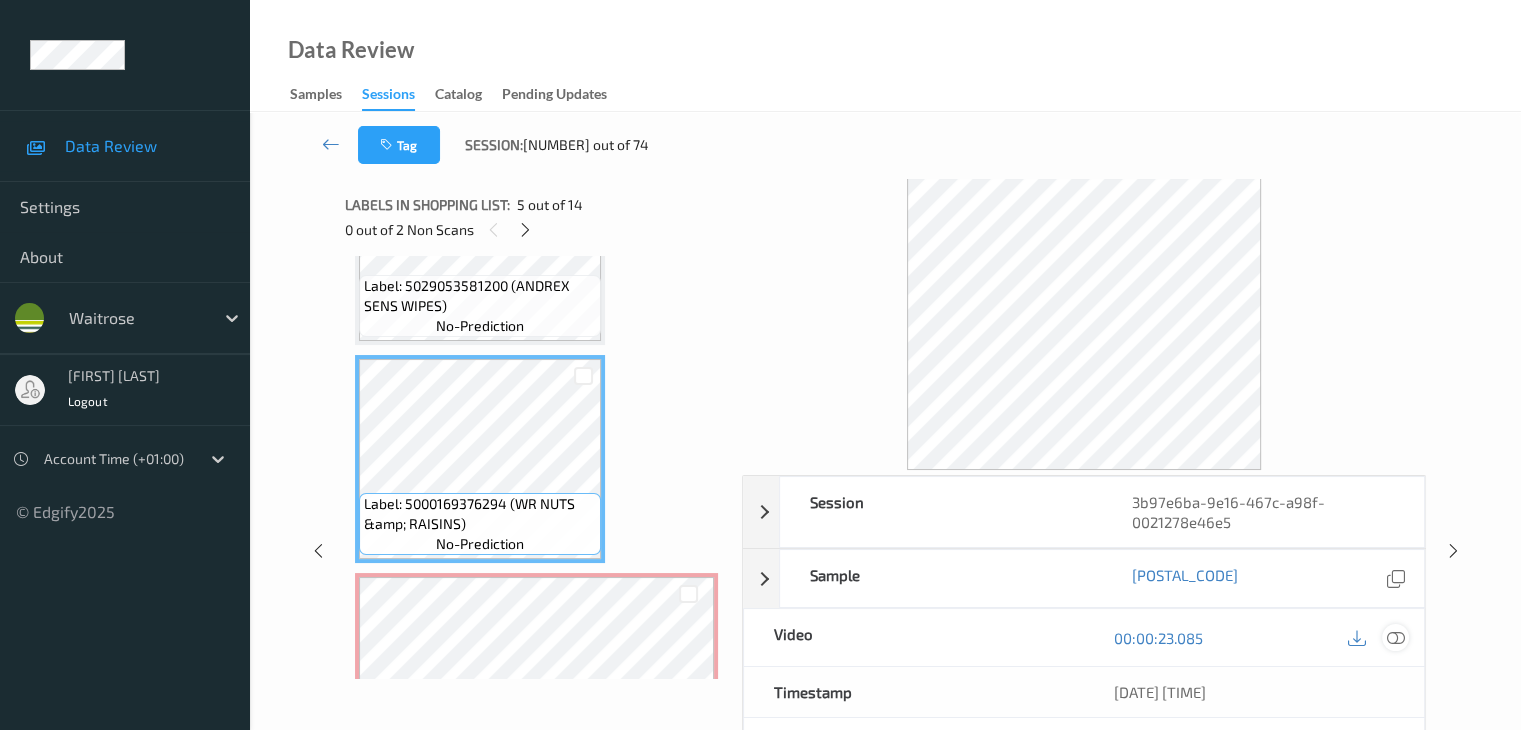 click at bounding box center [1395, 638] 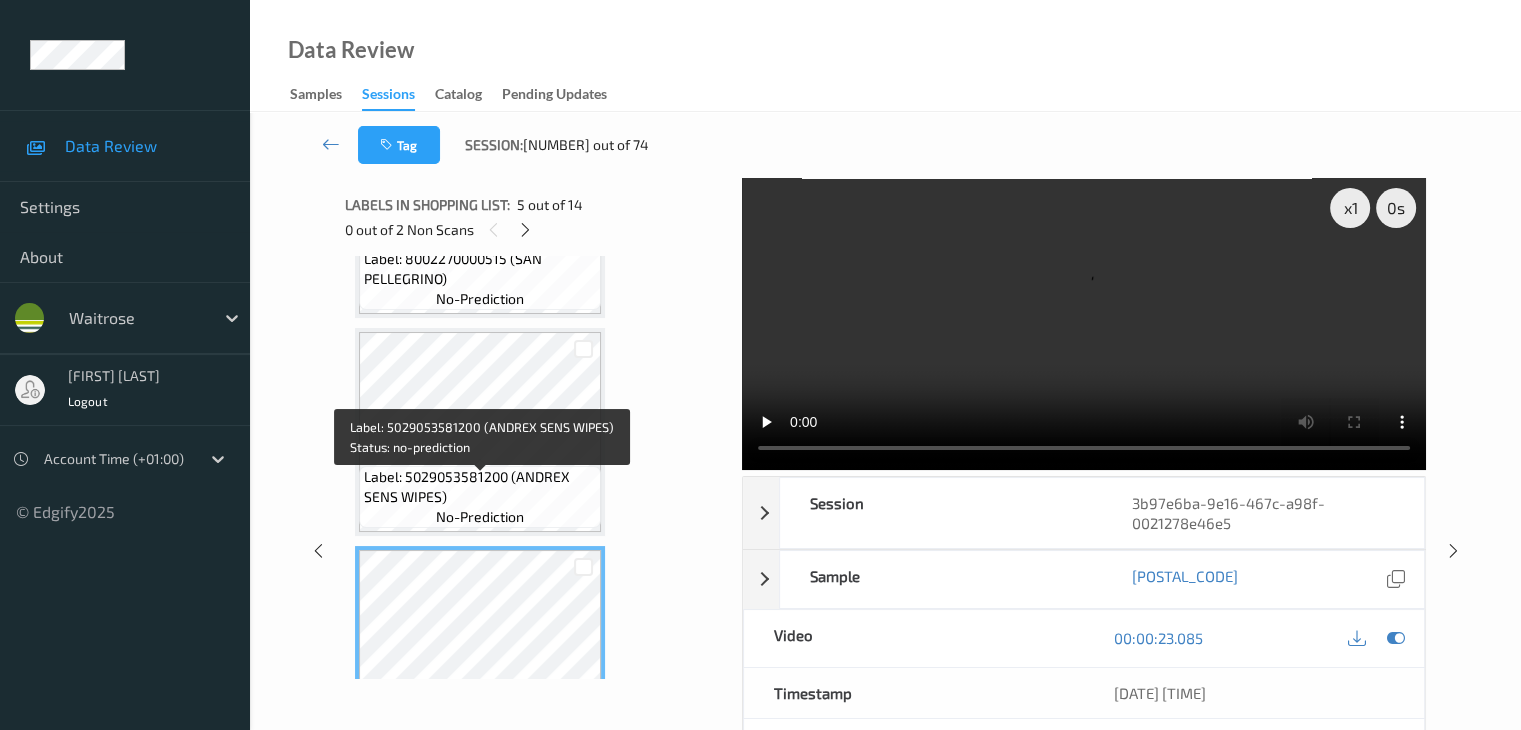 scroll, scrollTop: 583, scrollLeft: 0, axis: vertical 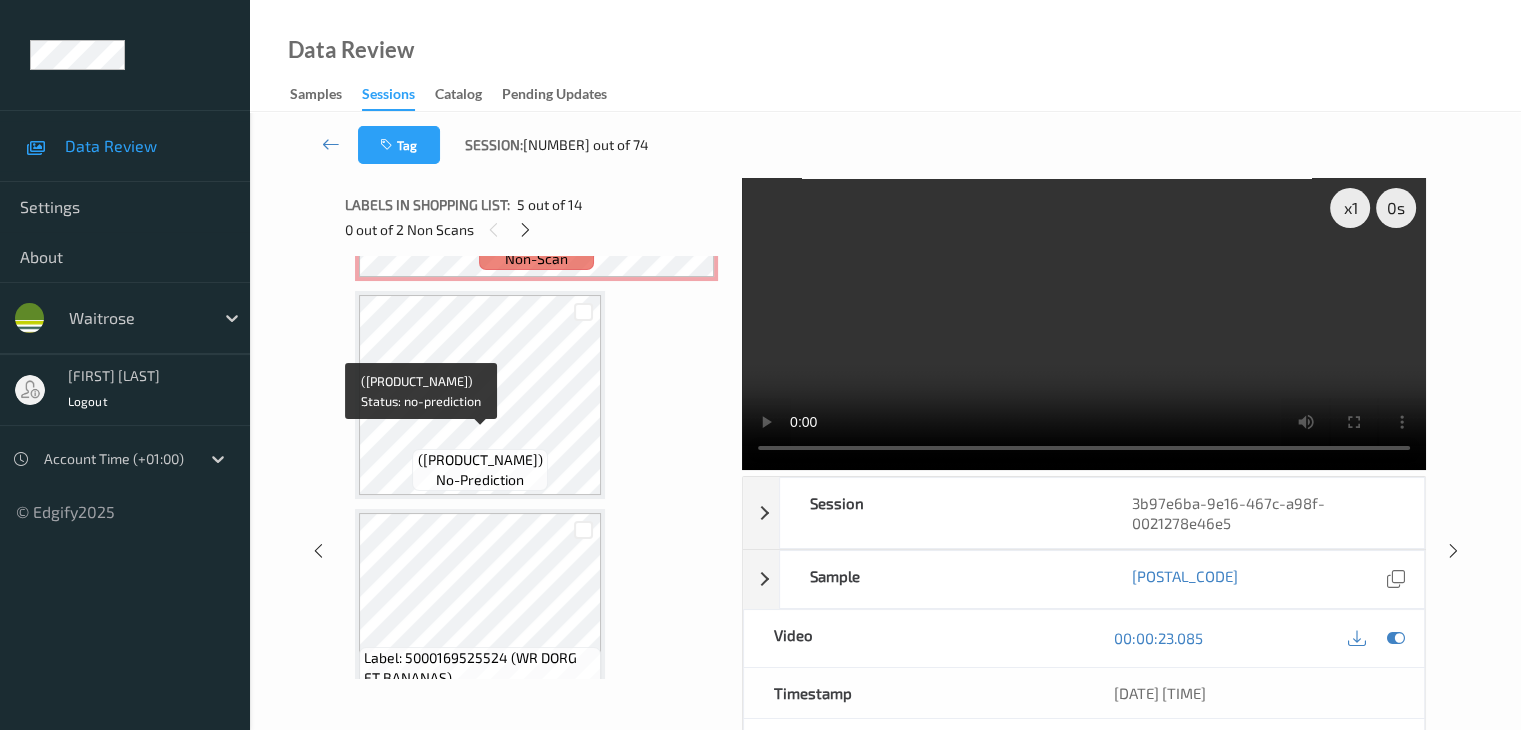 click on "Label: [NUMBER] (FTG SNKING PLTR)" at bounding box center (480, 460) 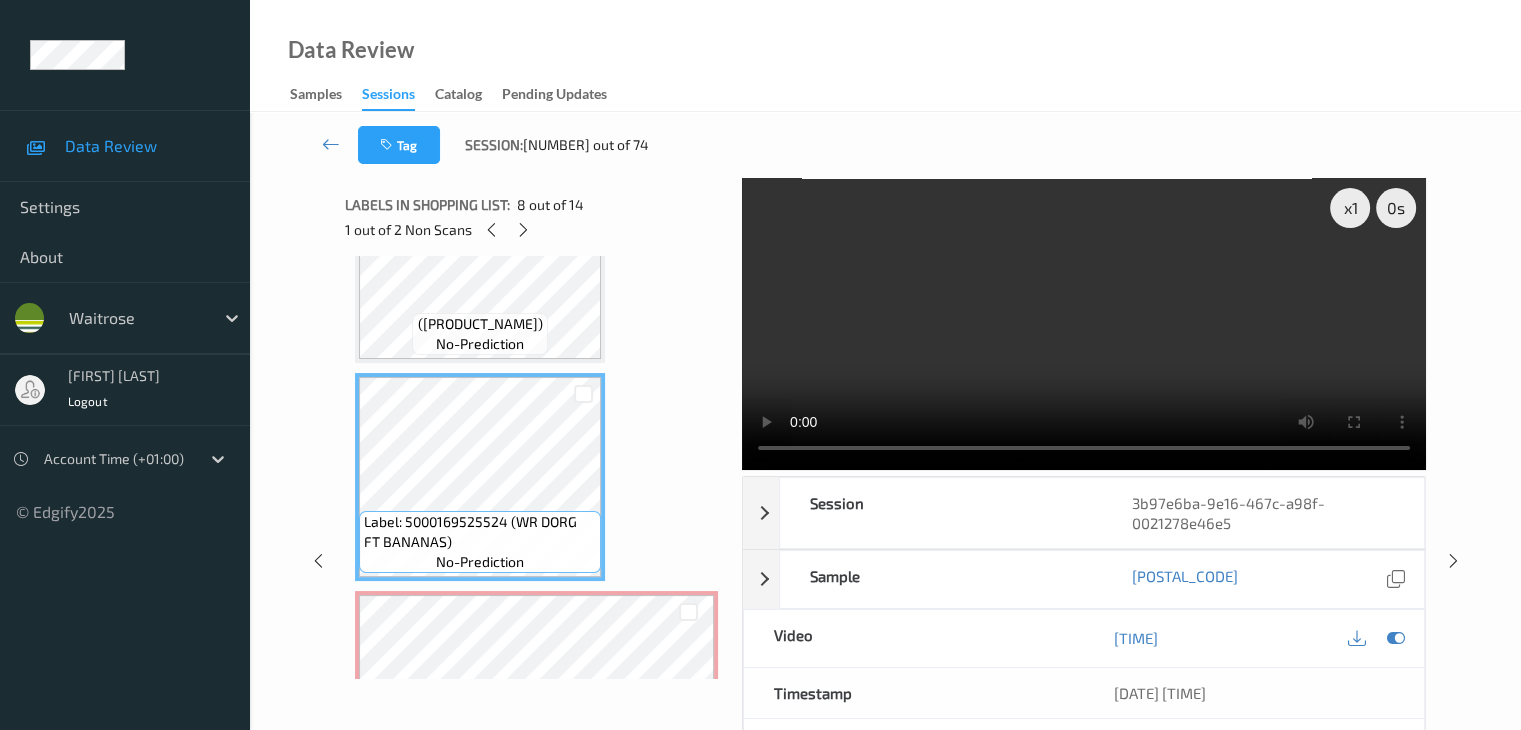 scroll, scrollTop: 1383, scrollLeft: 0, axis: vertical 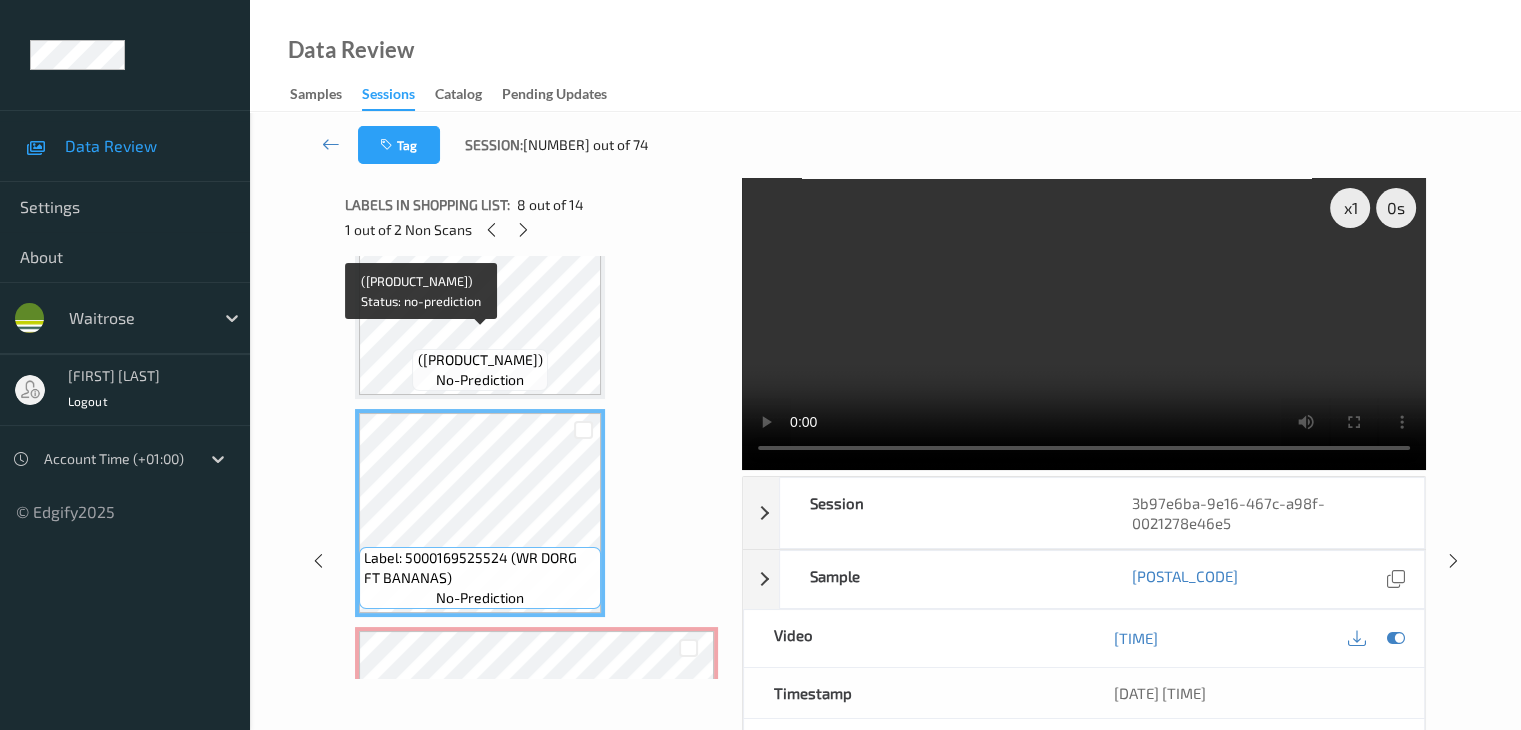 click on "Label: [NUMBER] (FTG SNKING PLTR)" at bounding box center [480, 360] 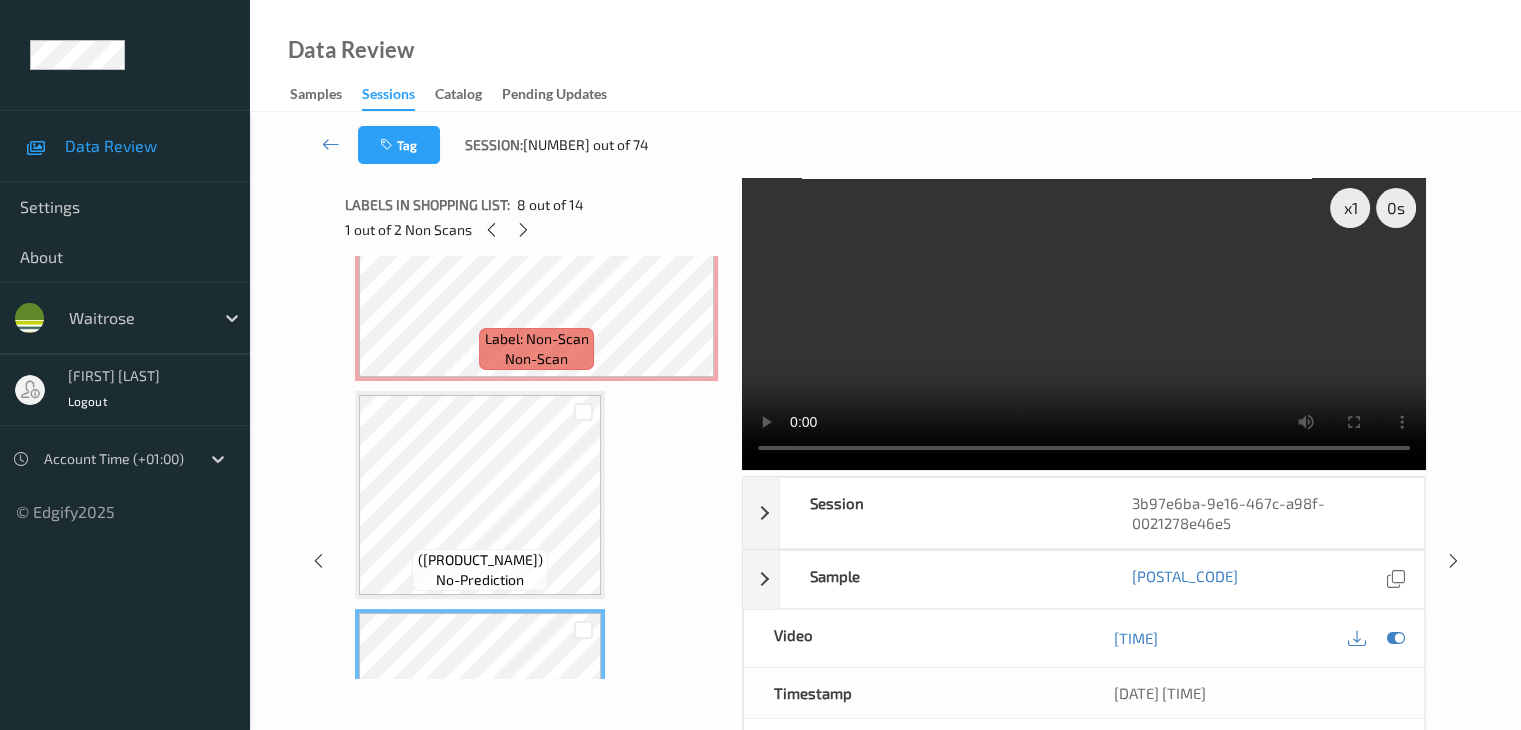 scroll, scrollTop: 1083, scrollLeft: 0, axis: vertical 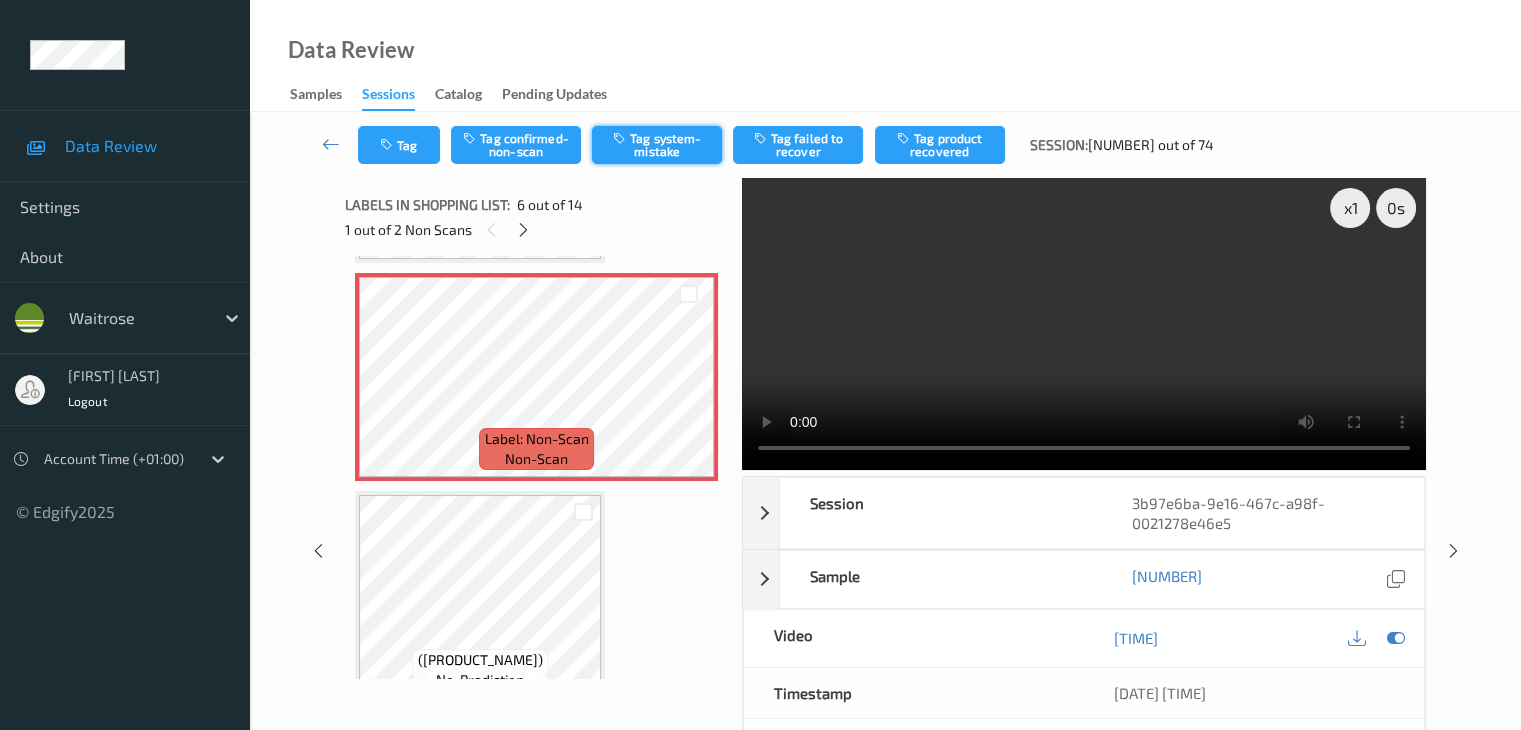 click on "Tag   system-mistake" at bounding box center [657, 145] 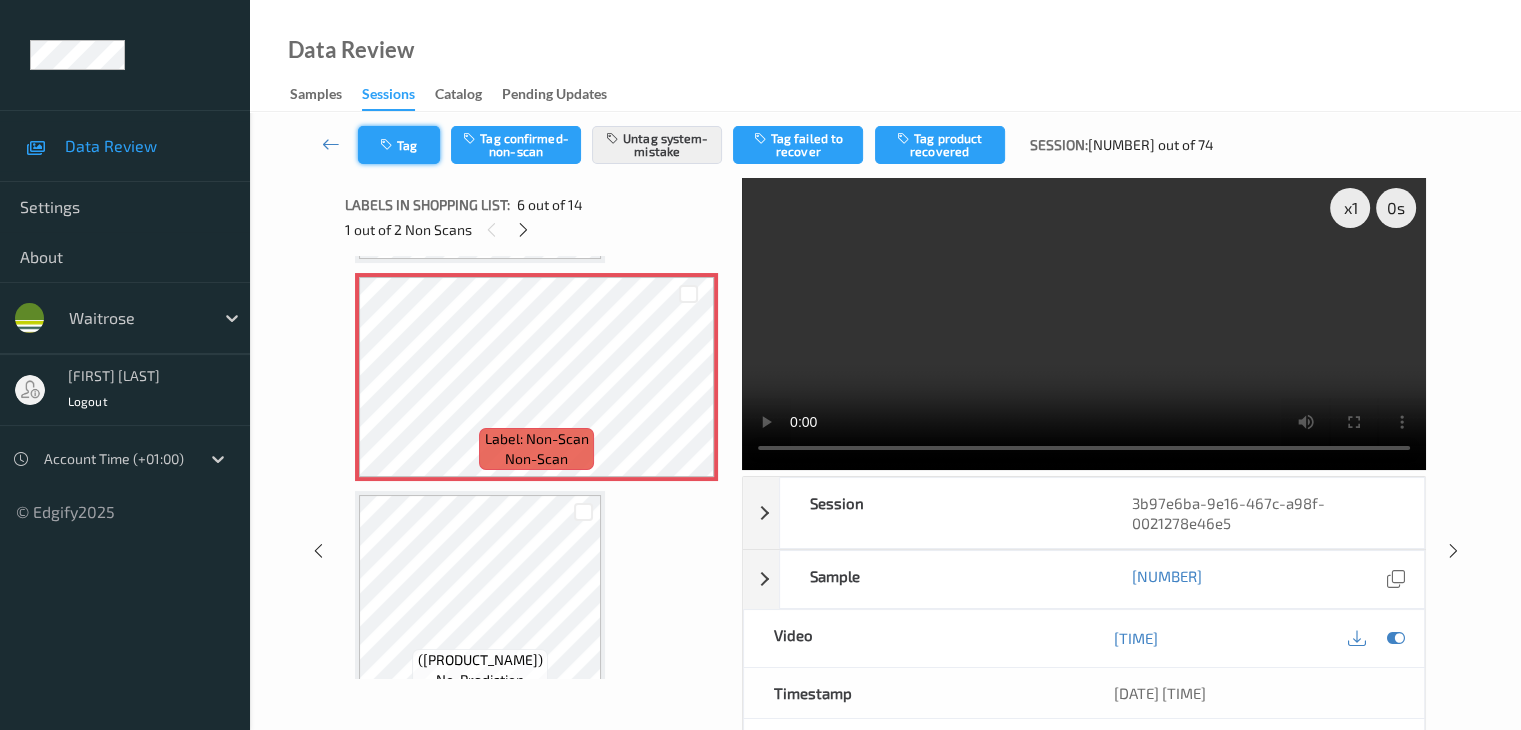 click on "Tag" at bounding box center [399, 145] 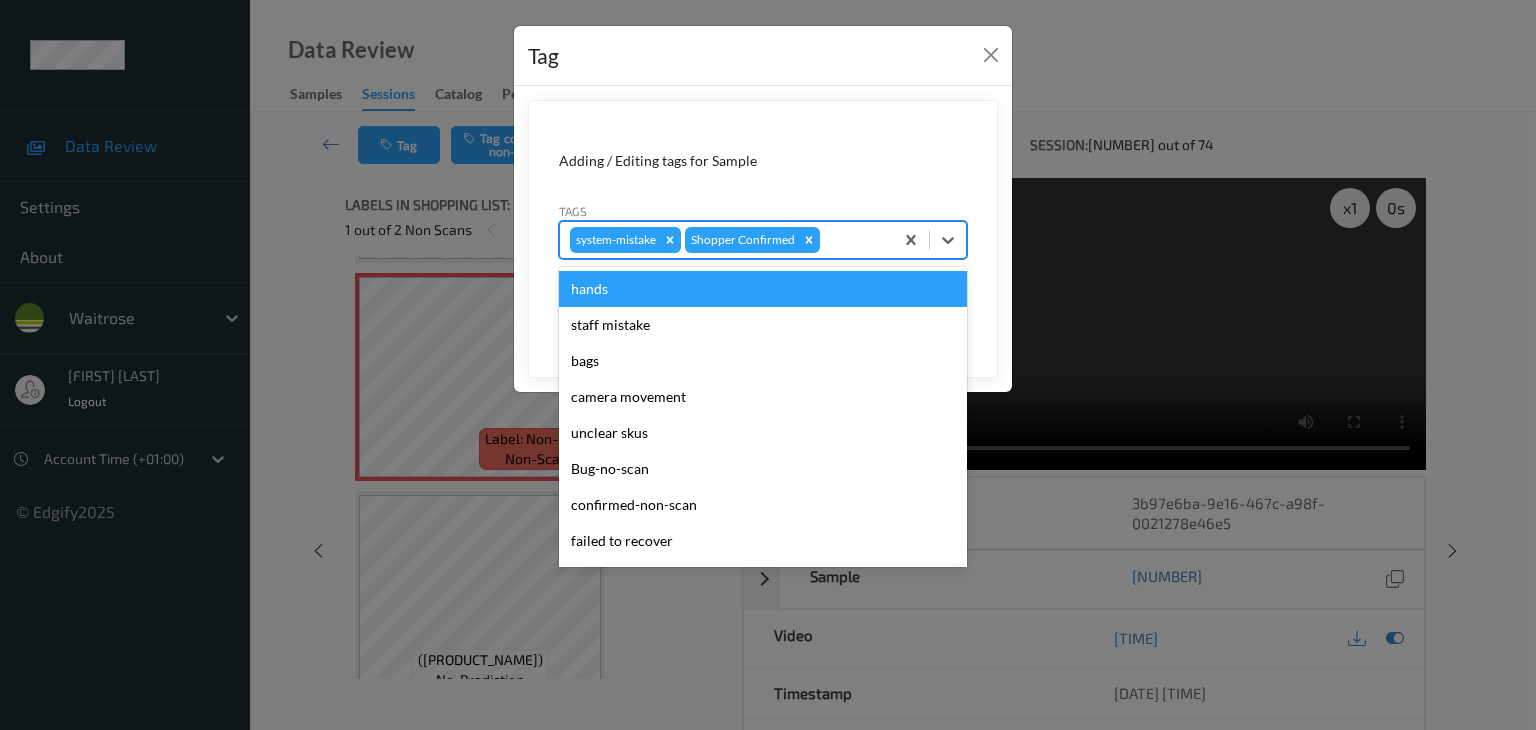 click at bounding box center (853, 240) 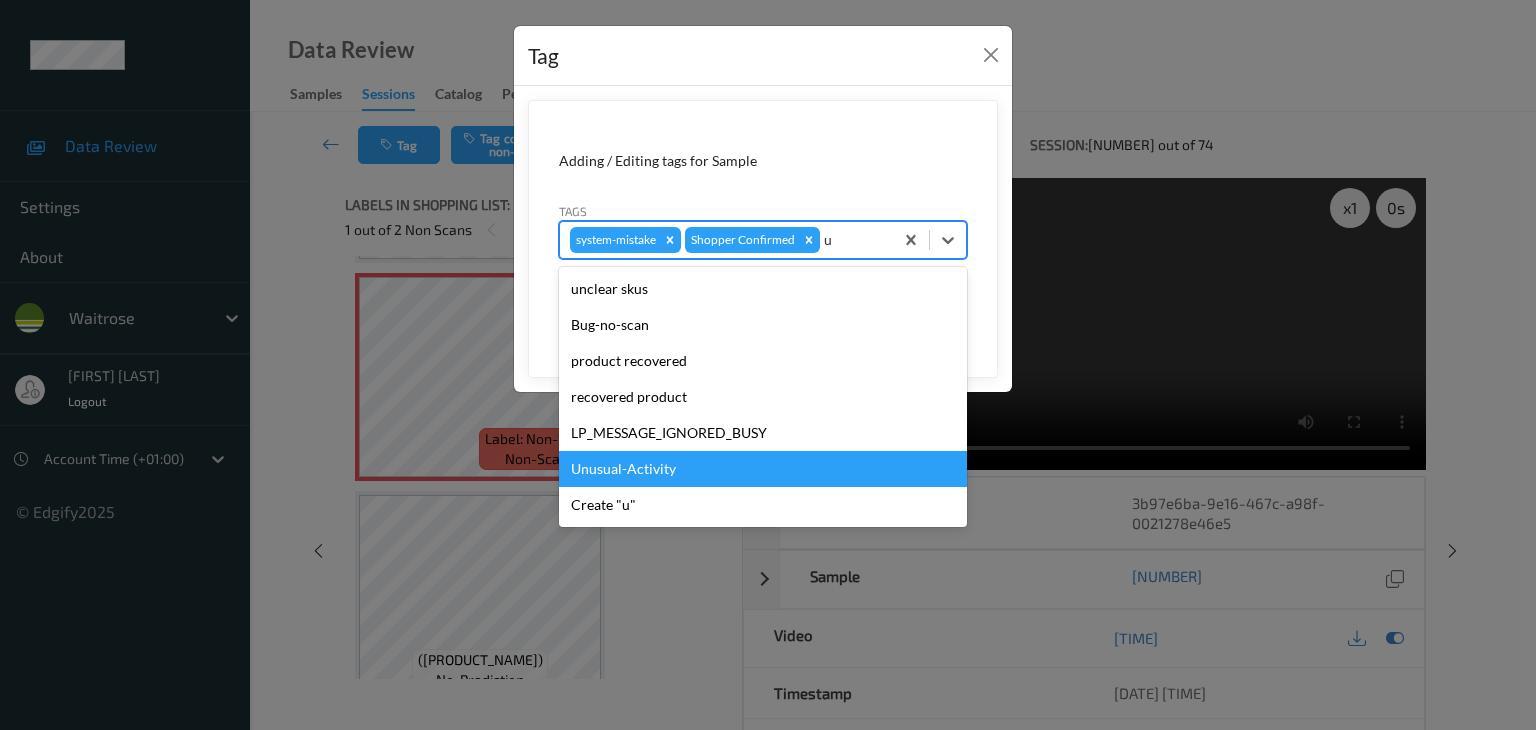 click on "Unusual-Activity" at bounding box center [763, 469] 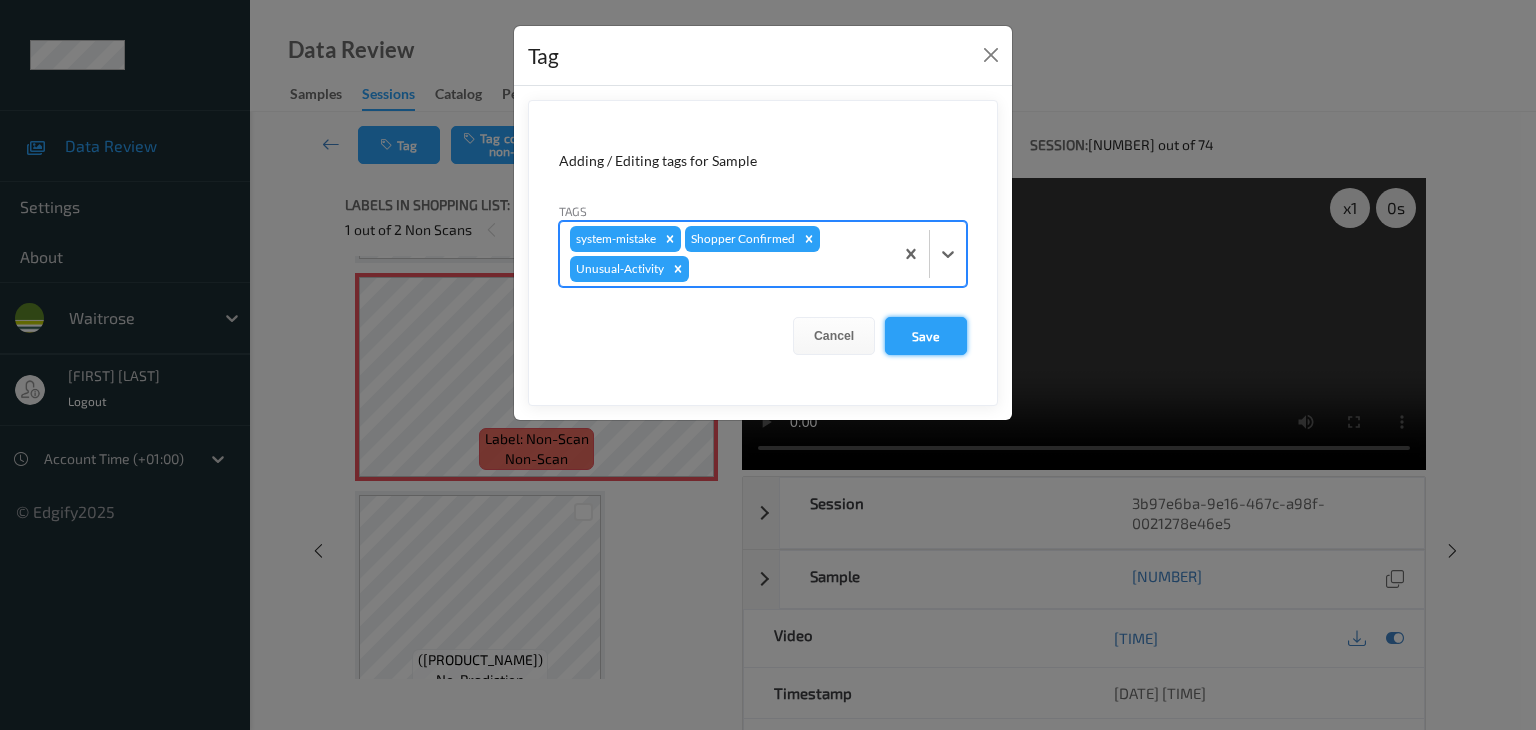 click on "Save" at bounding box center [926, 336] 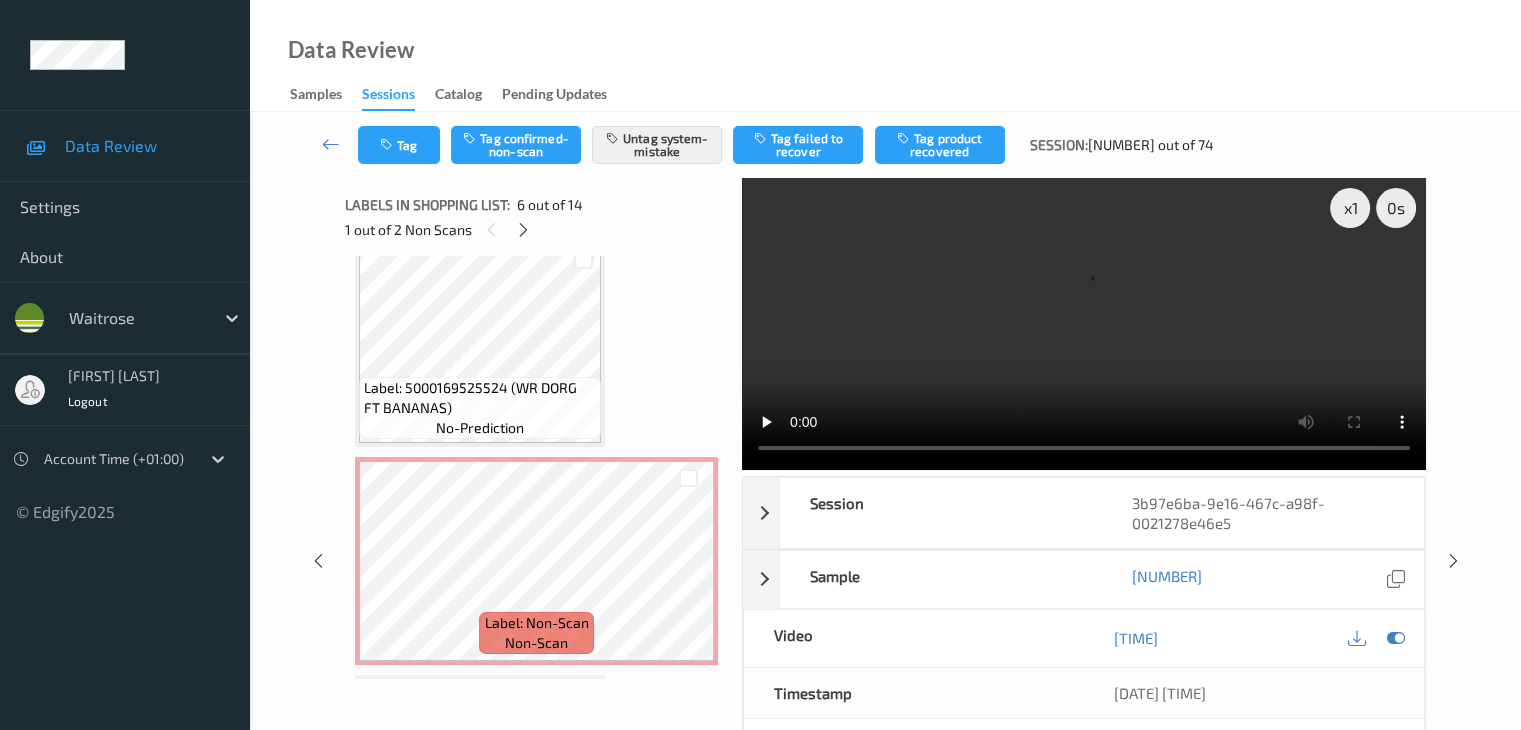 scroll, scrollTop: 1683, scrollLeft: 0, axis: vertical 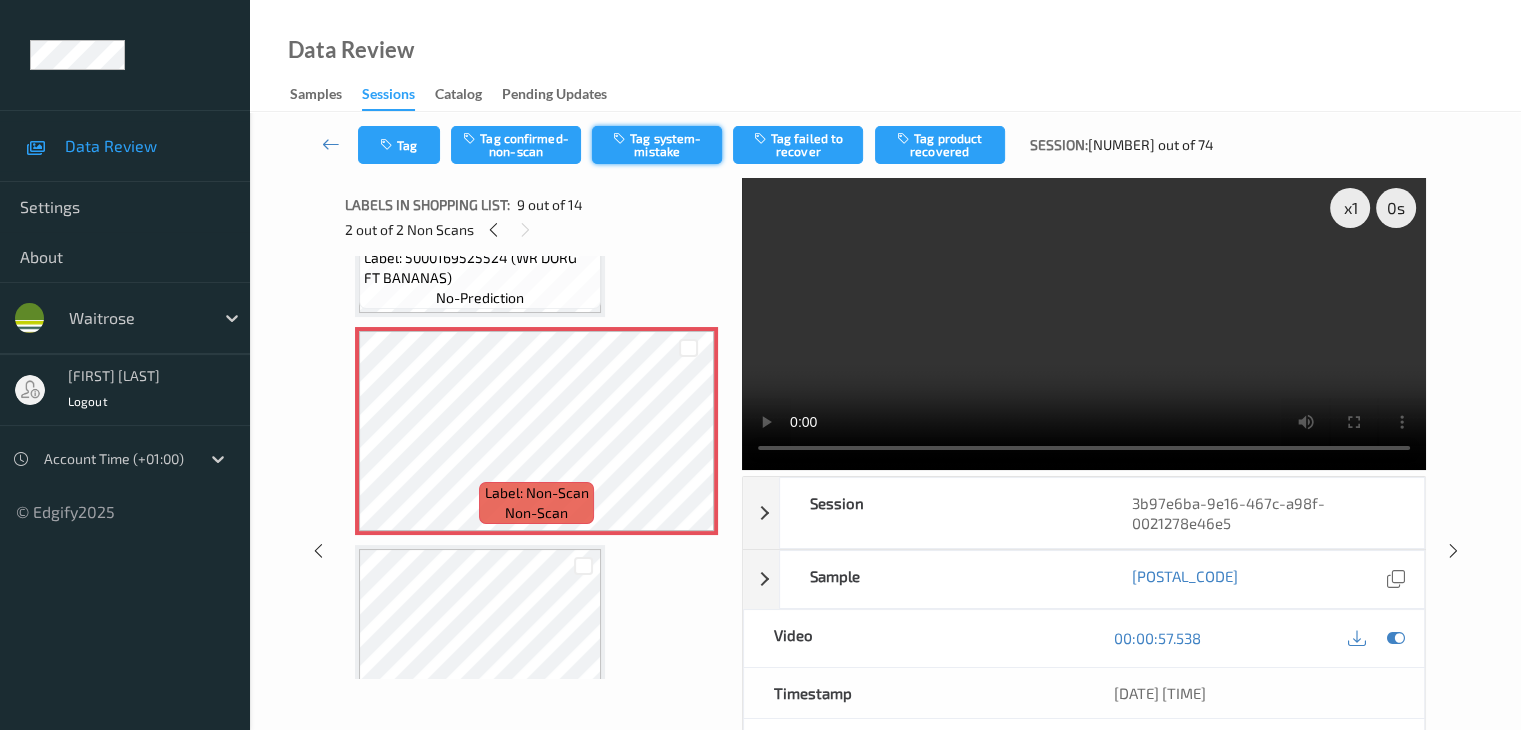 click on "Tag   system-mistake" at bounding box center [657, 145] 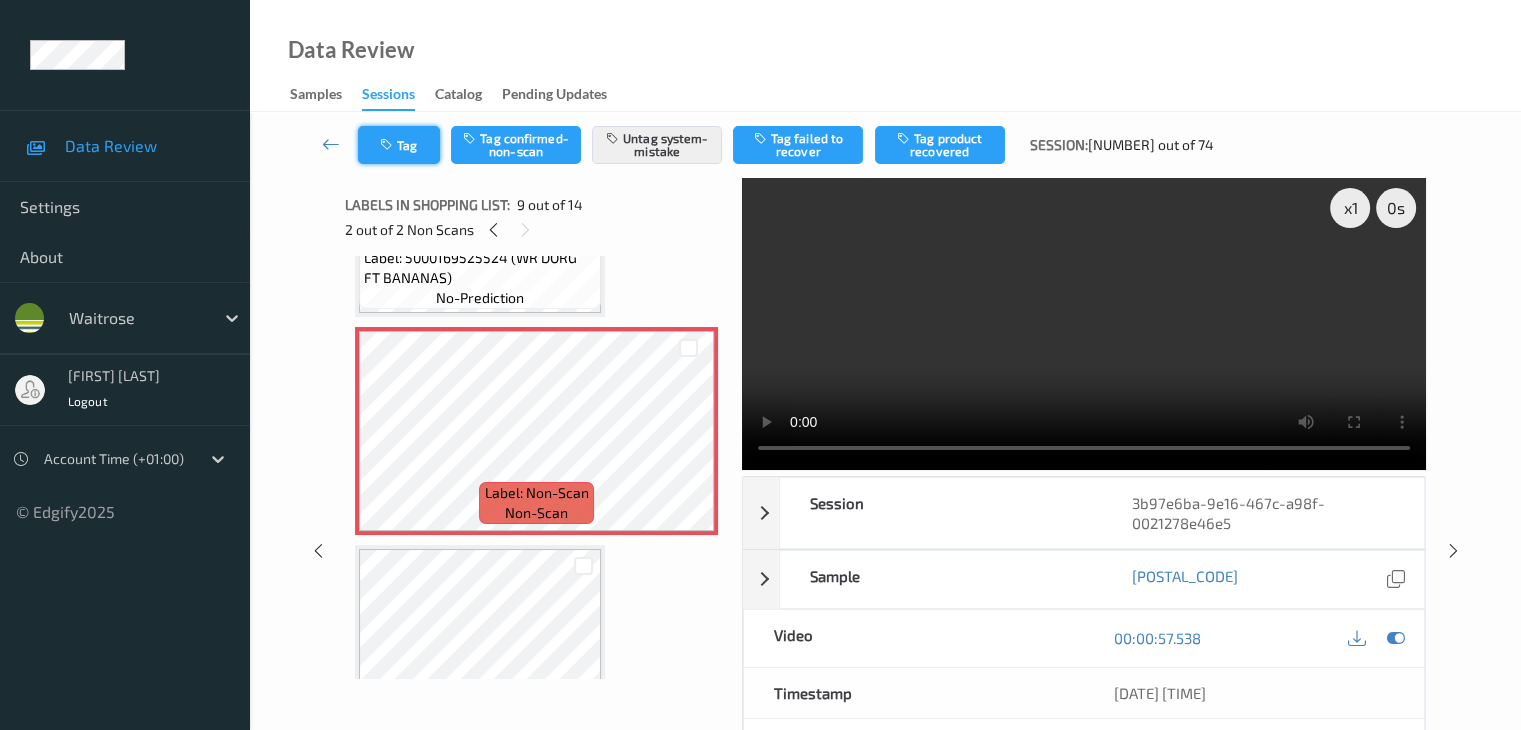click at bounding box center (388, 145) 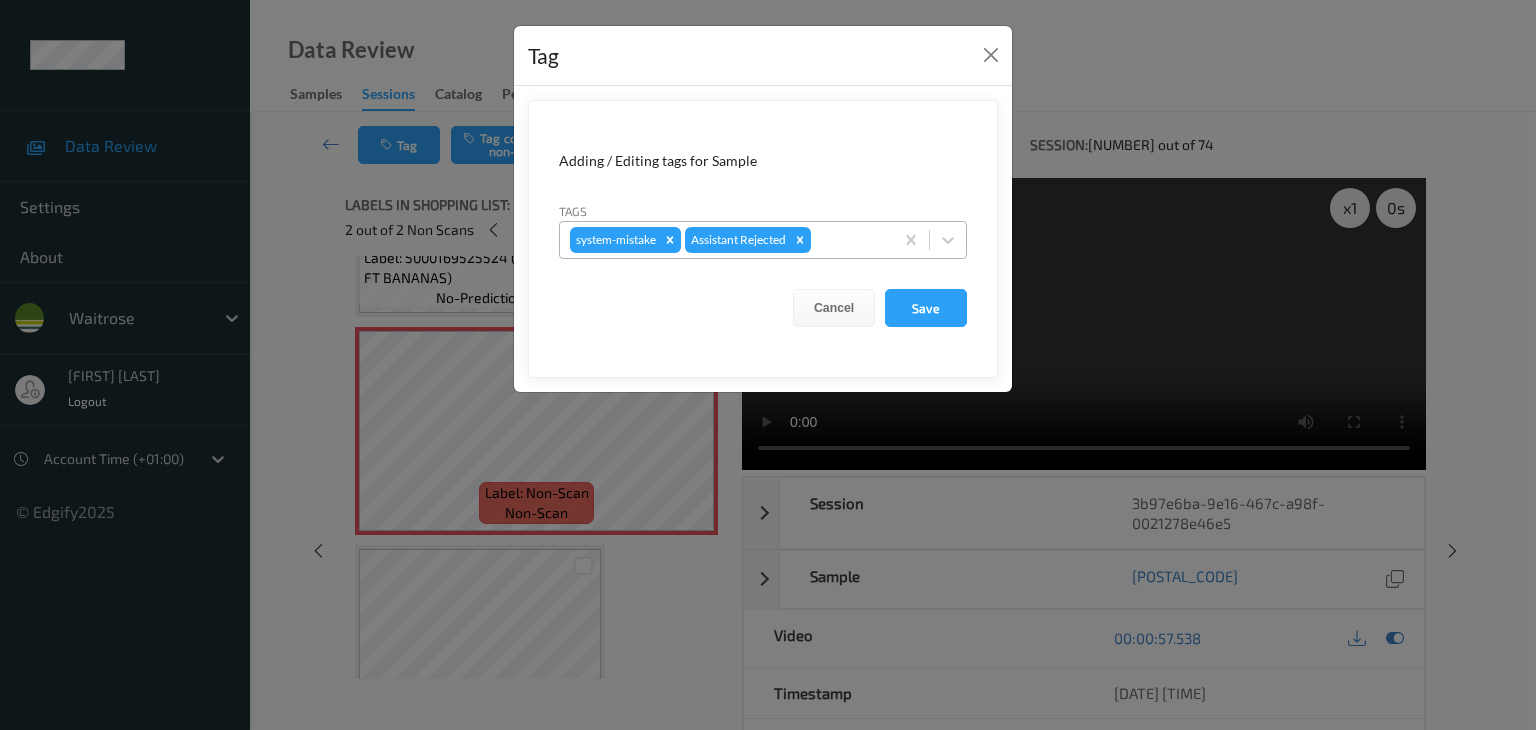 click at bounding box center (849, 240) 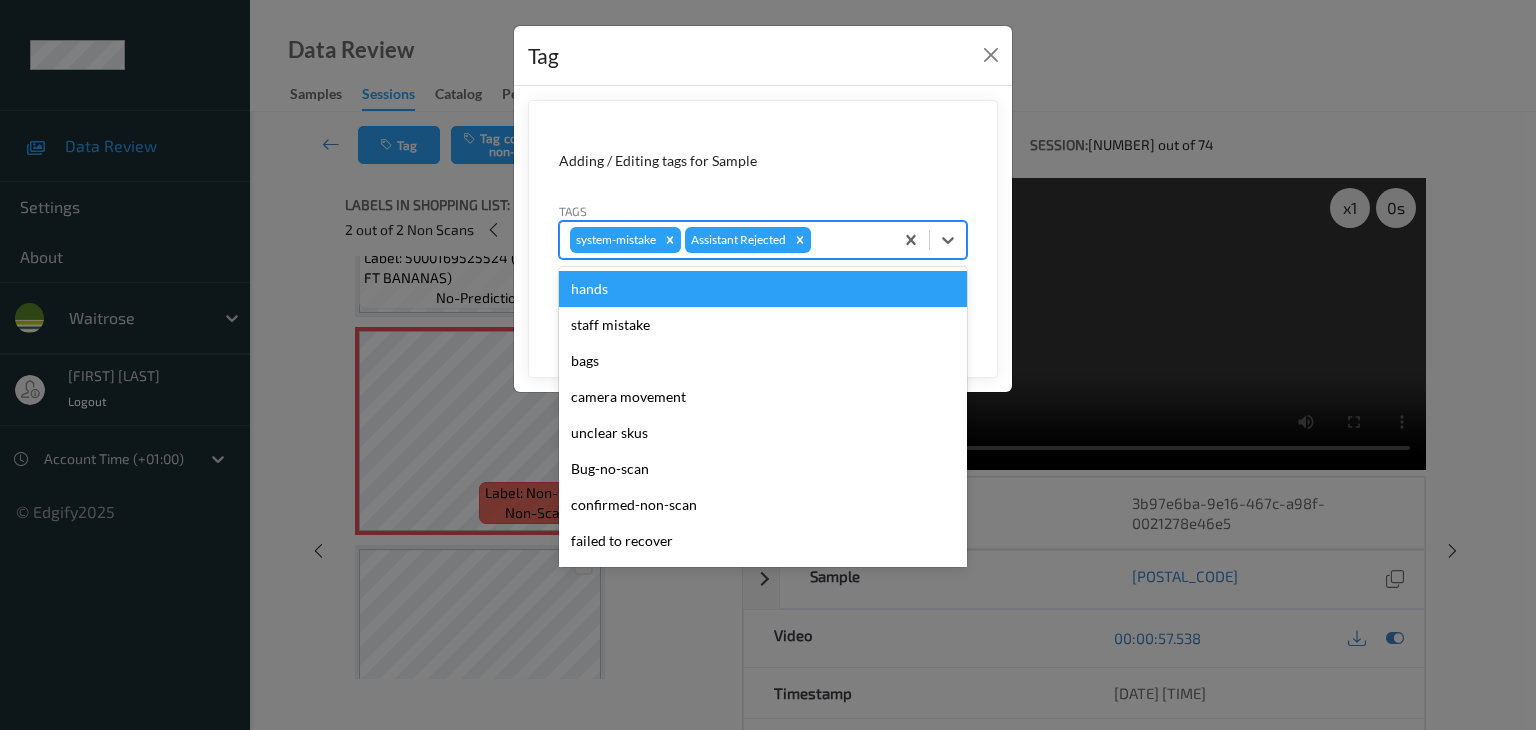 type on "u" 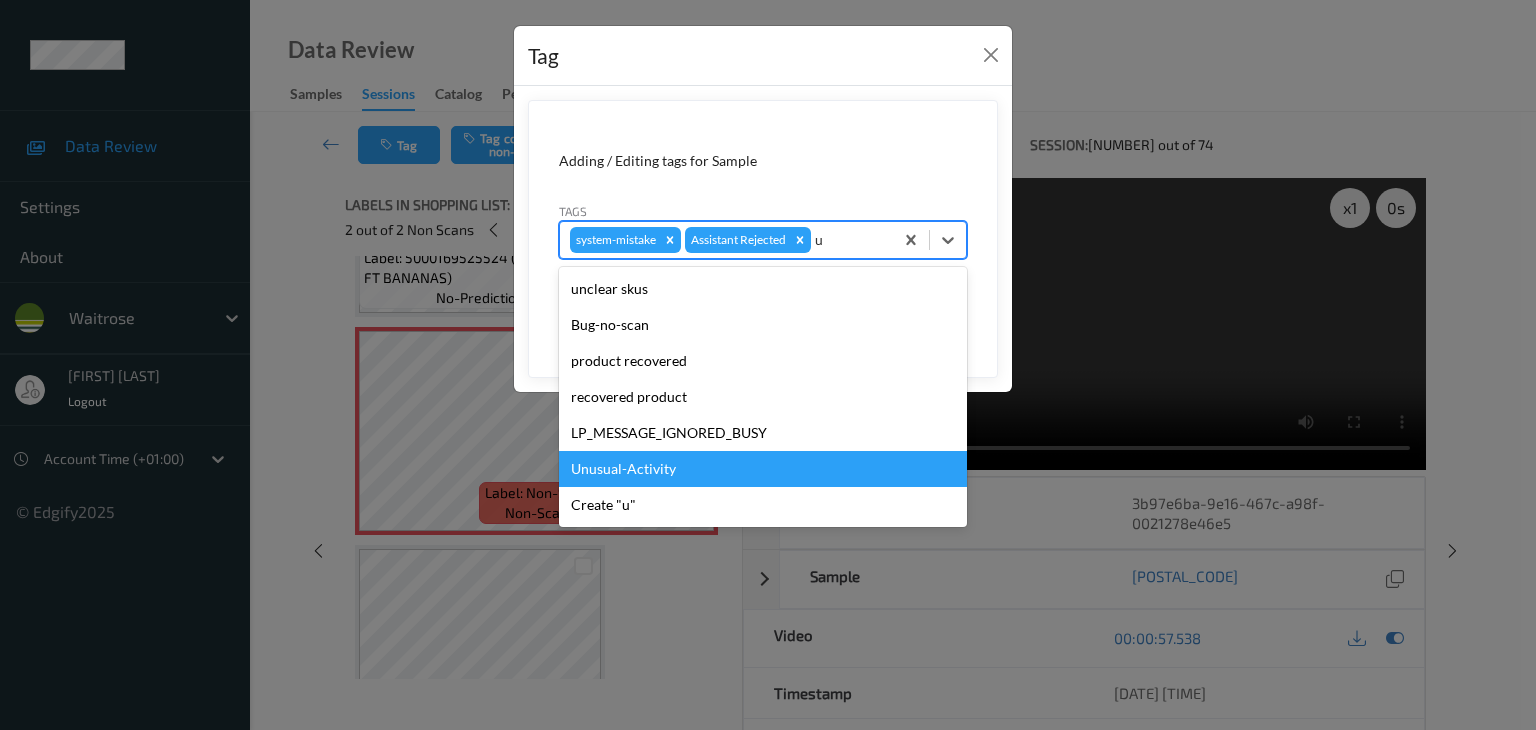 click on "Unusual-Activity" at bounding box center [763, 469] 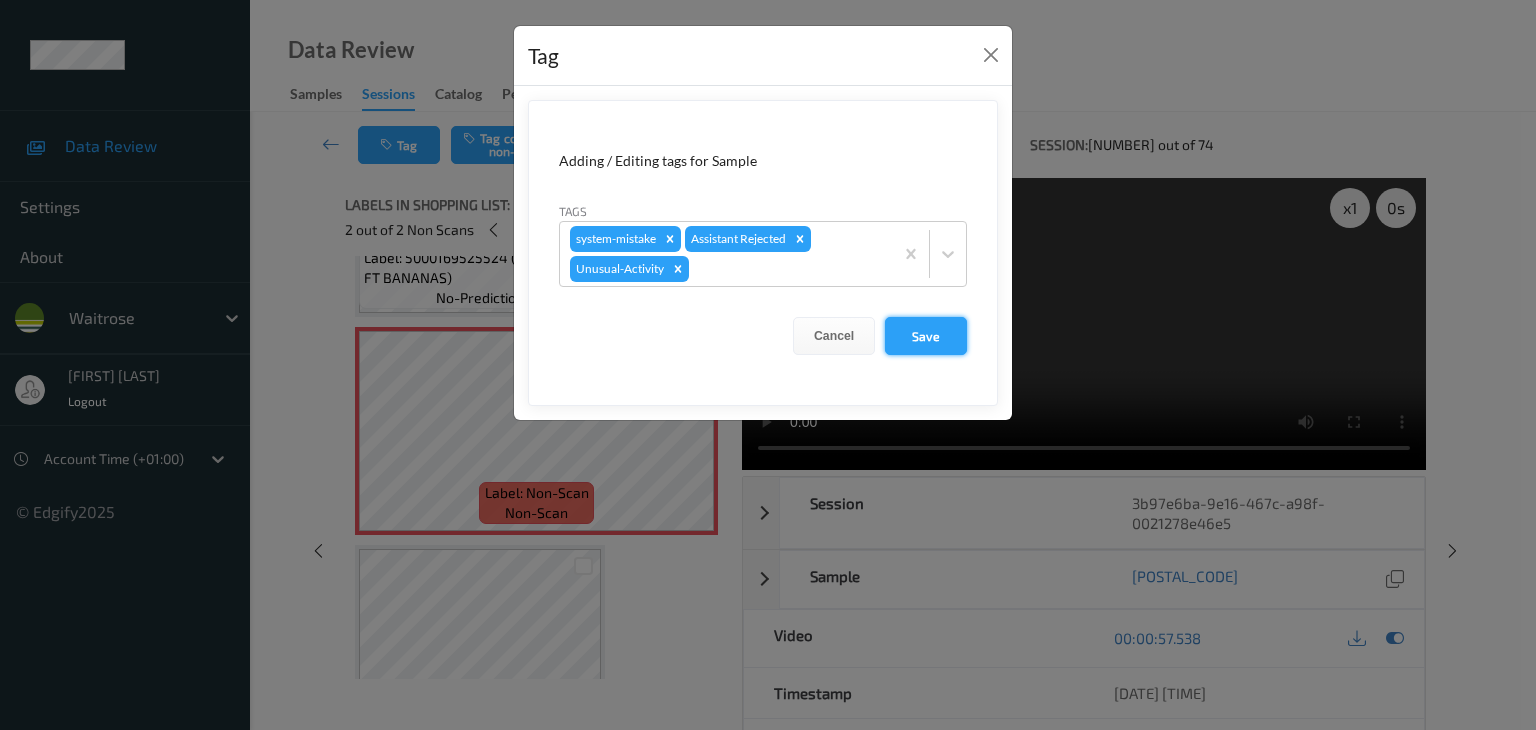 click on "Save" at bounding box center (926, 336) 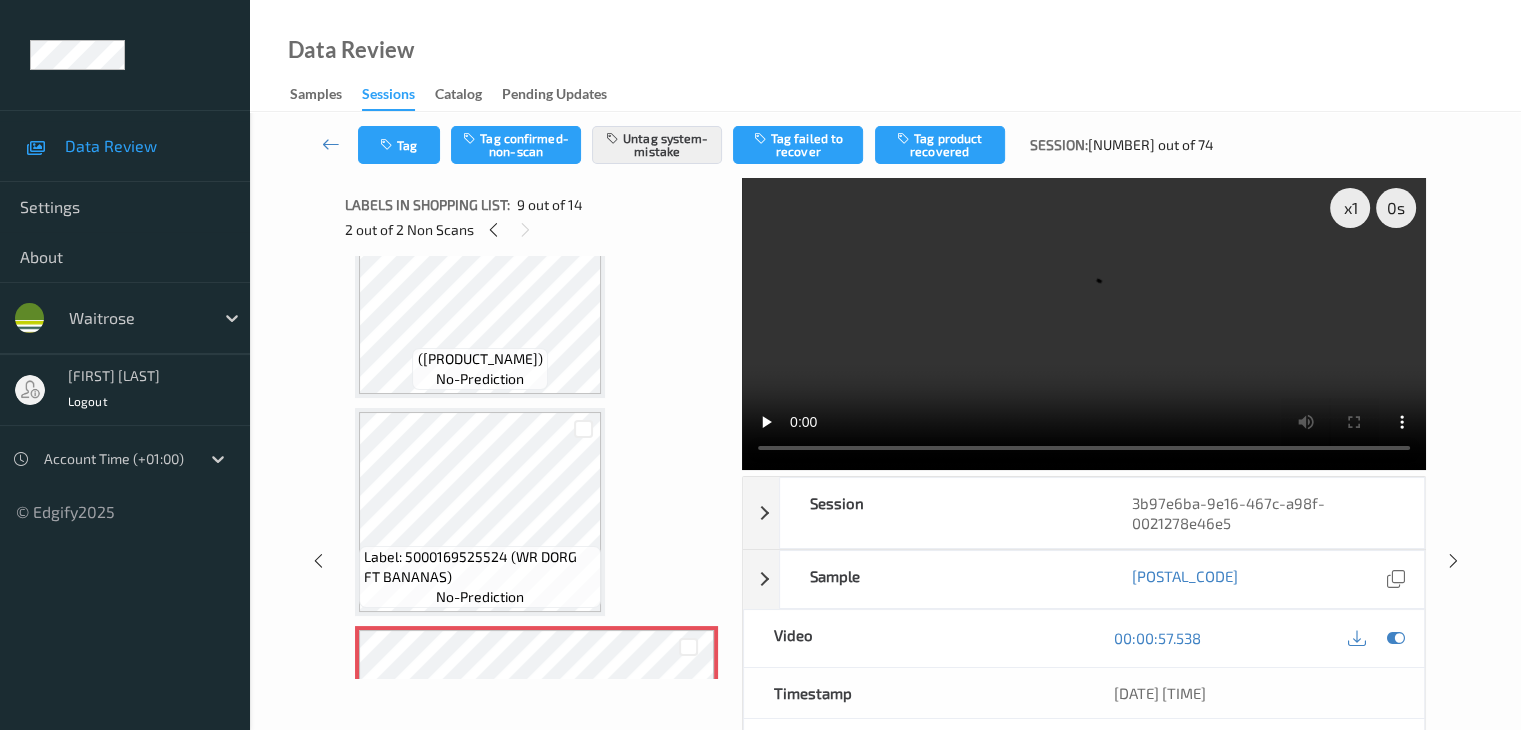 scroll, scrollTop: 1183, scrollLeft: 0, axis: vertical 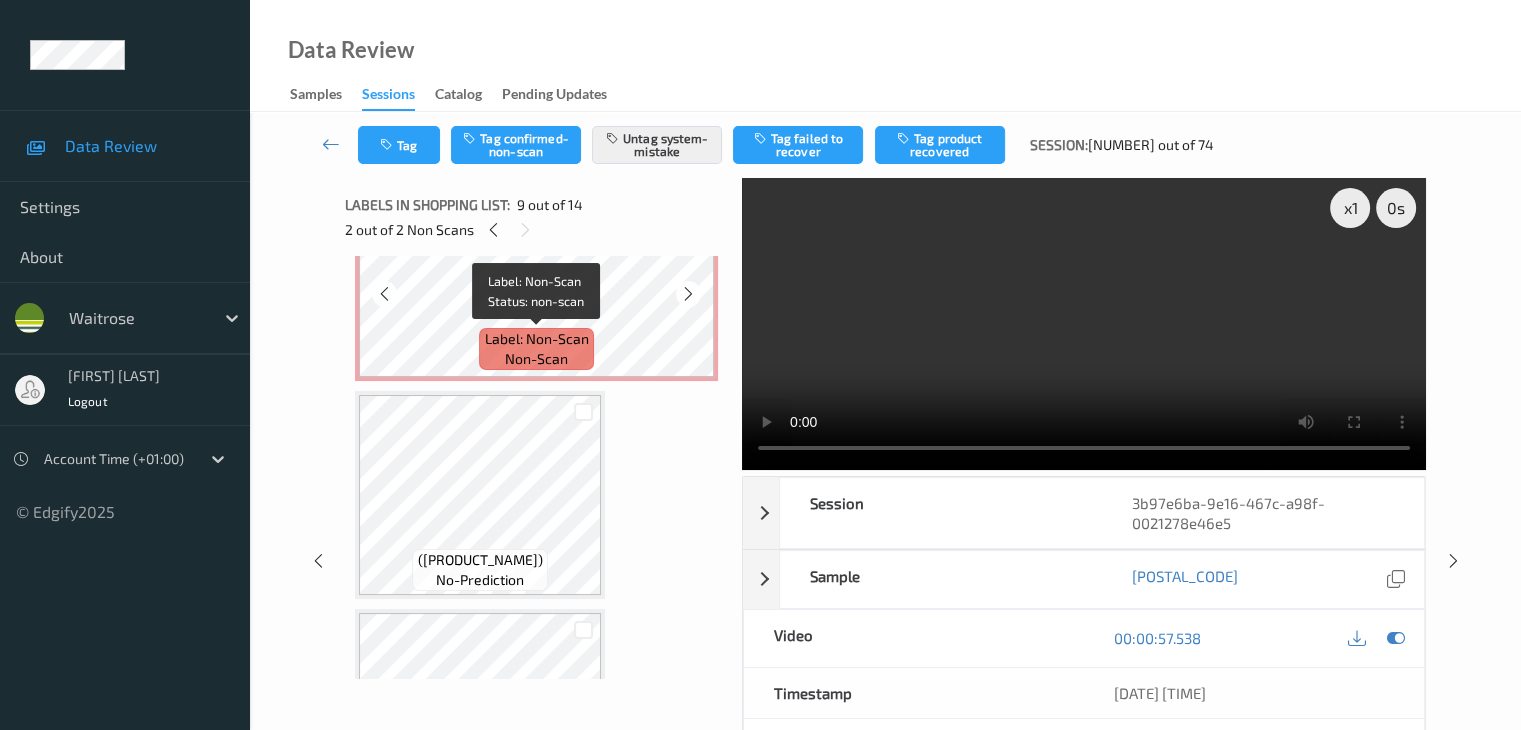 click on "Label: Non-Scan" at bounding box center [537, 339] 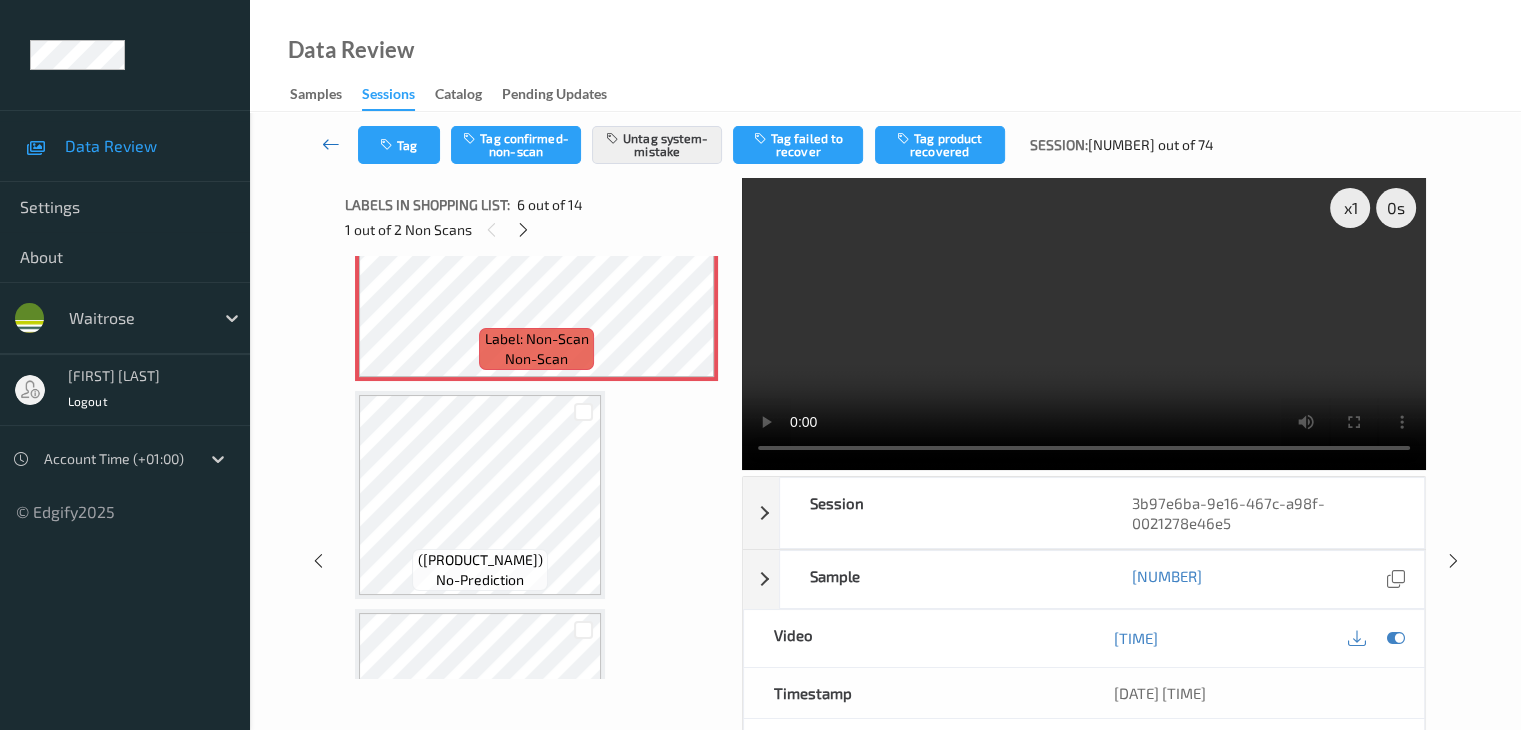 click at bounding box center [331, 145] 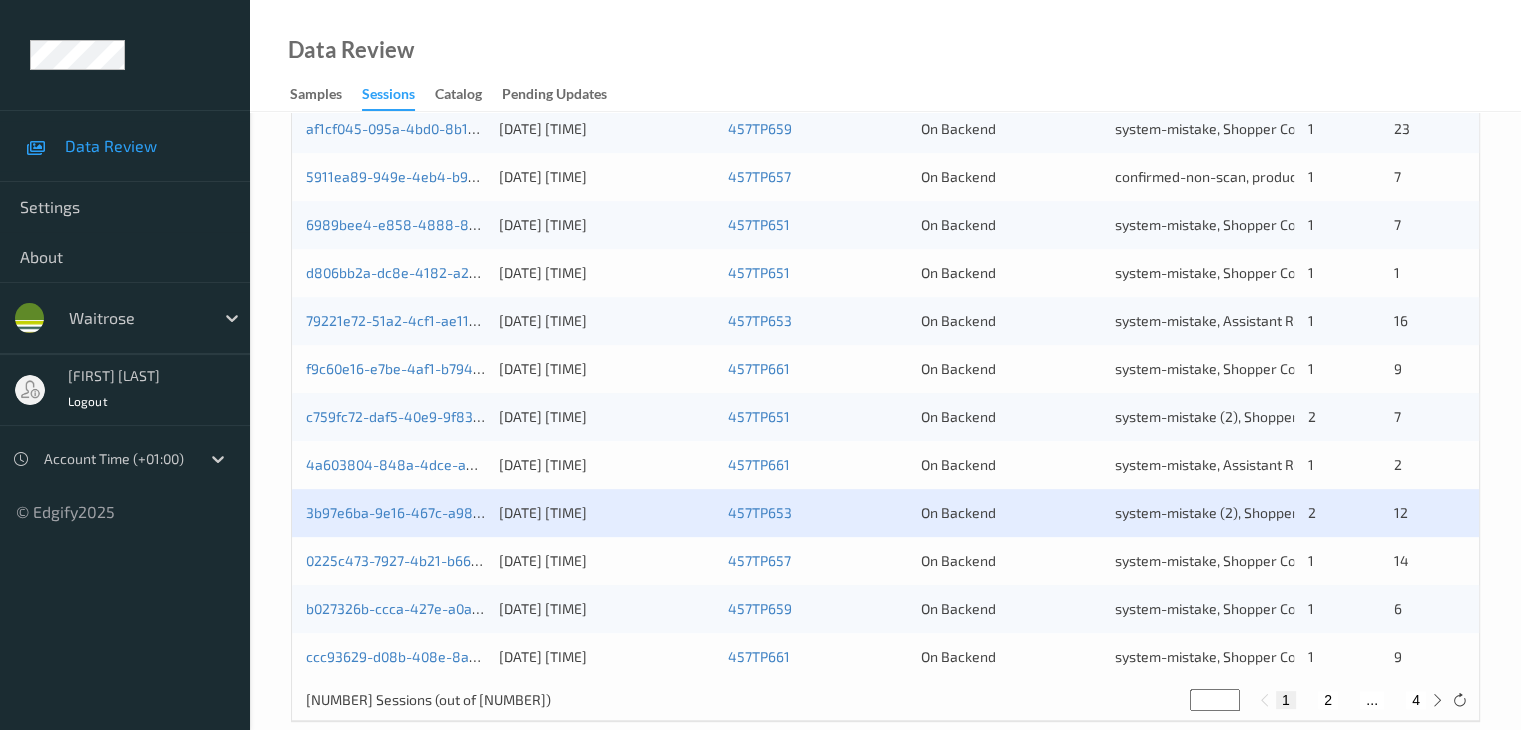 scroll, scrollTop: 932, scrollLeft: 0, axis: vertical 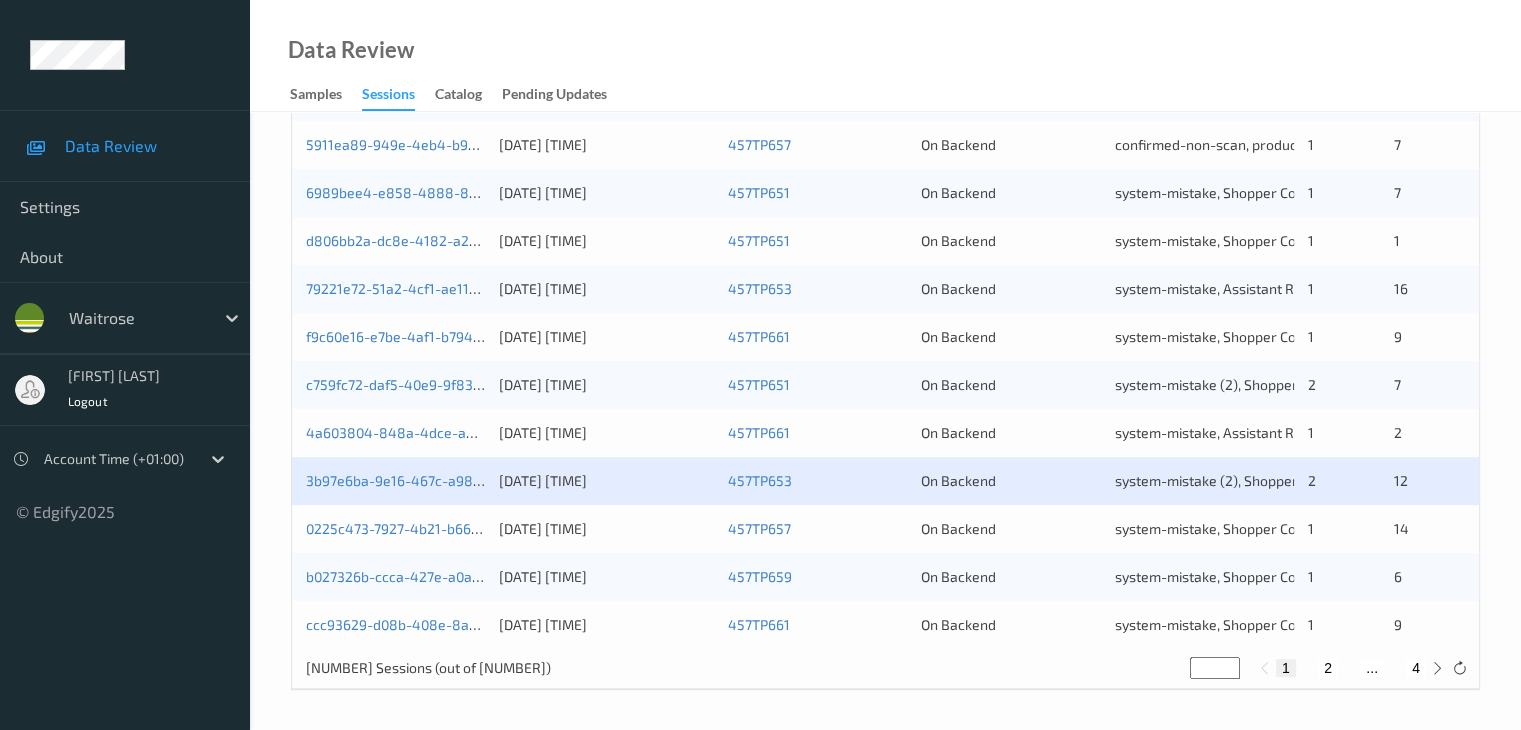 click on "2" at bounding box center [1328, 668] 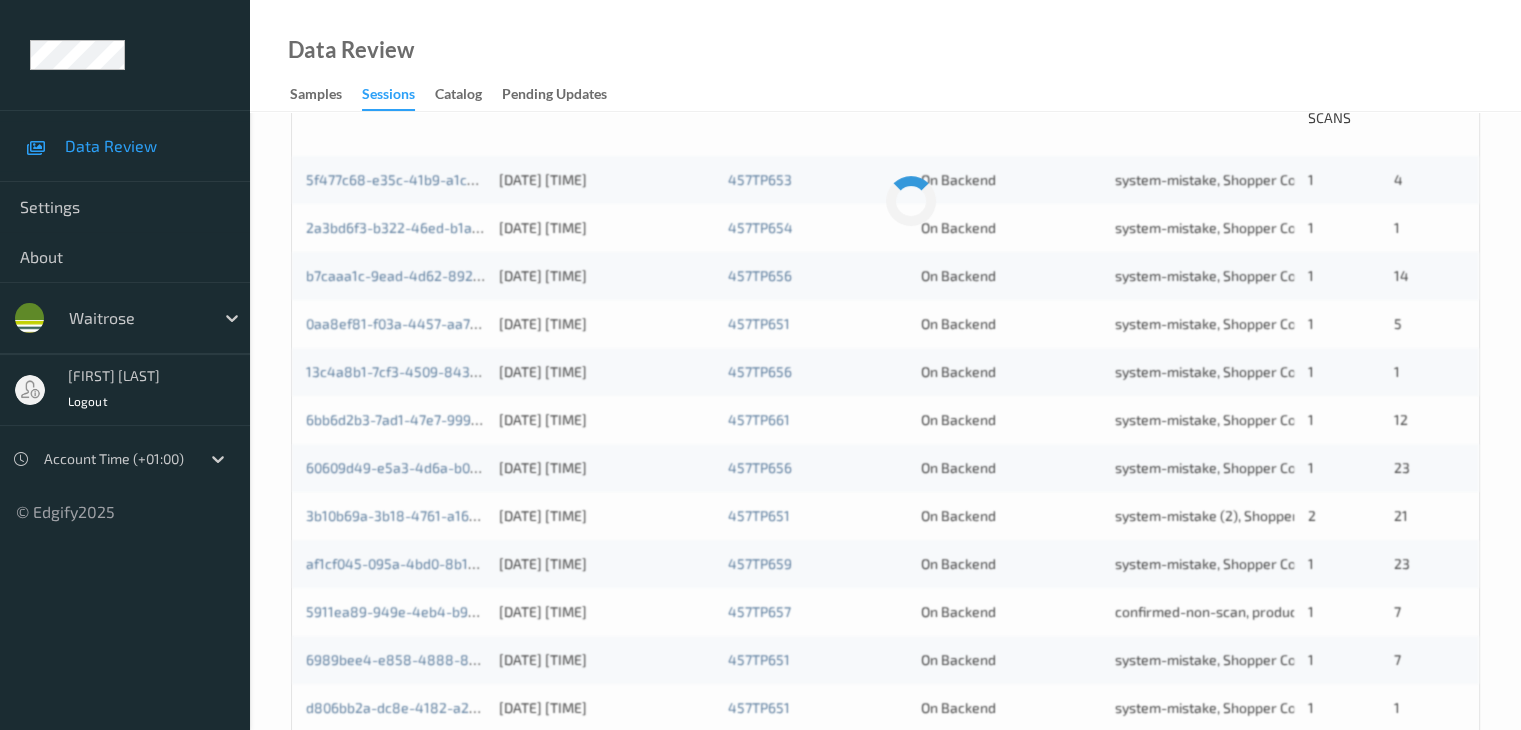 scroll, scrollTop: 500, scrollLeft: 0, axis: vertical 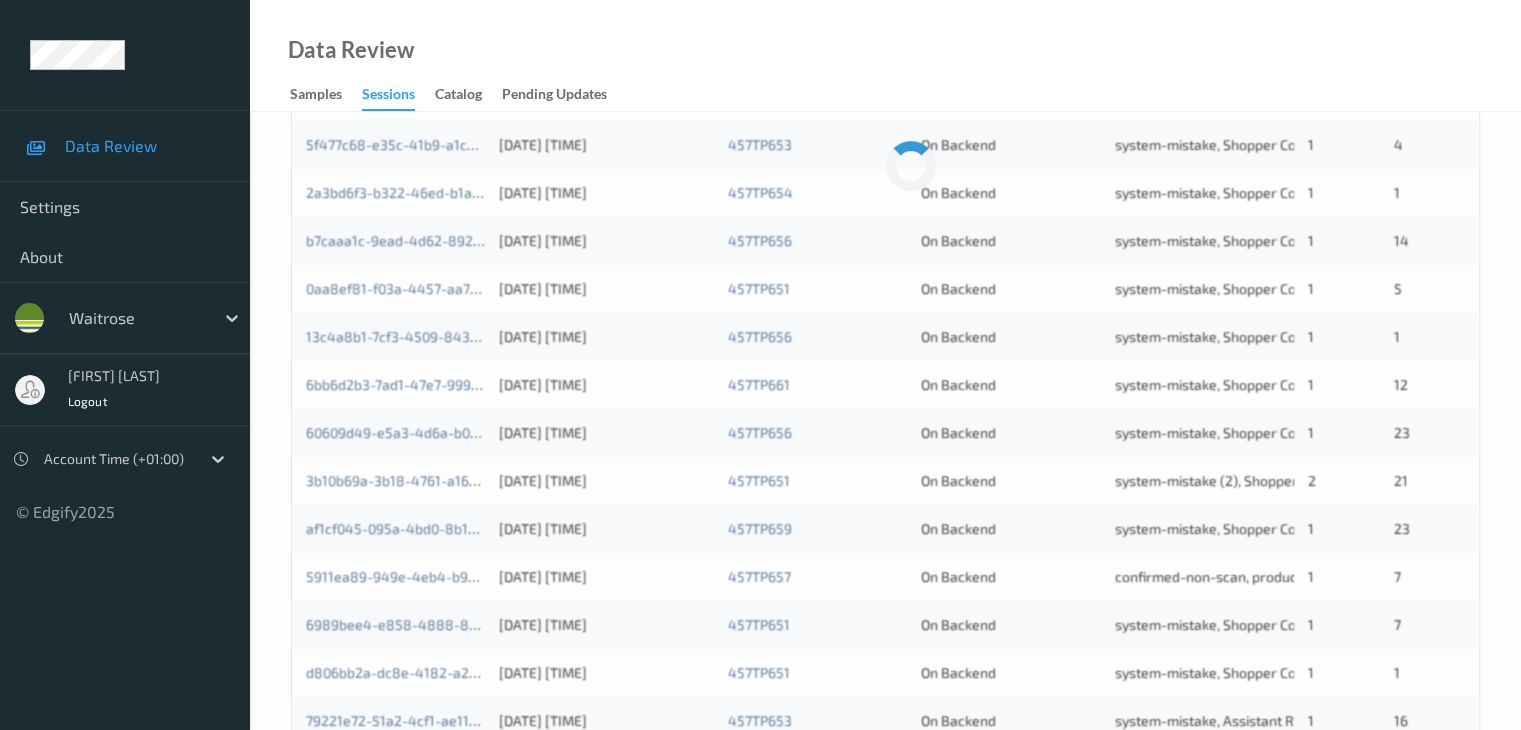 type 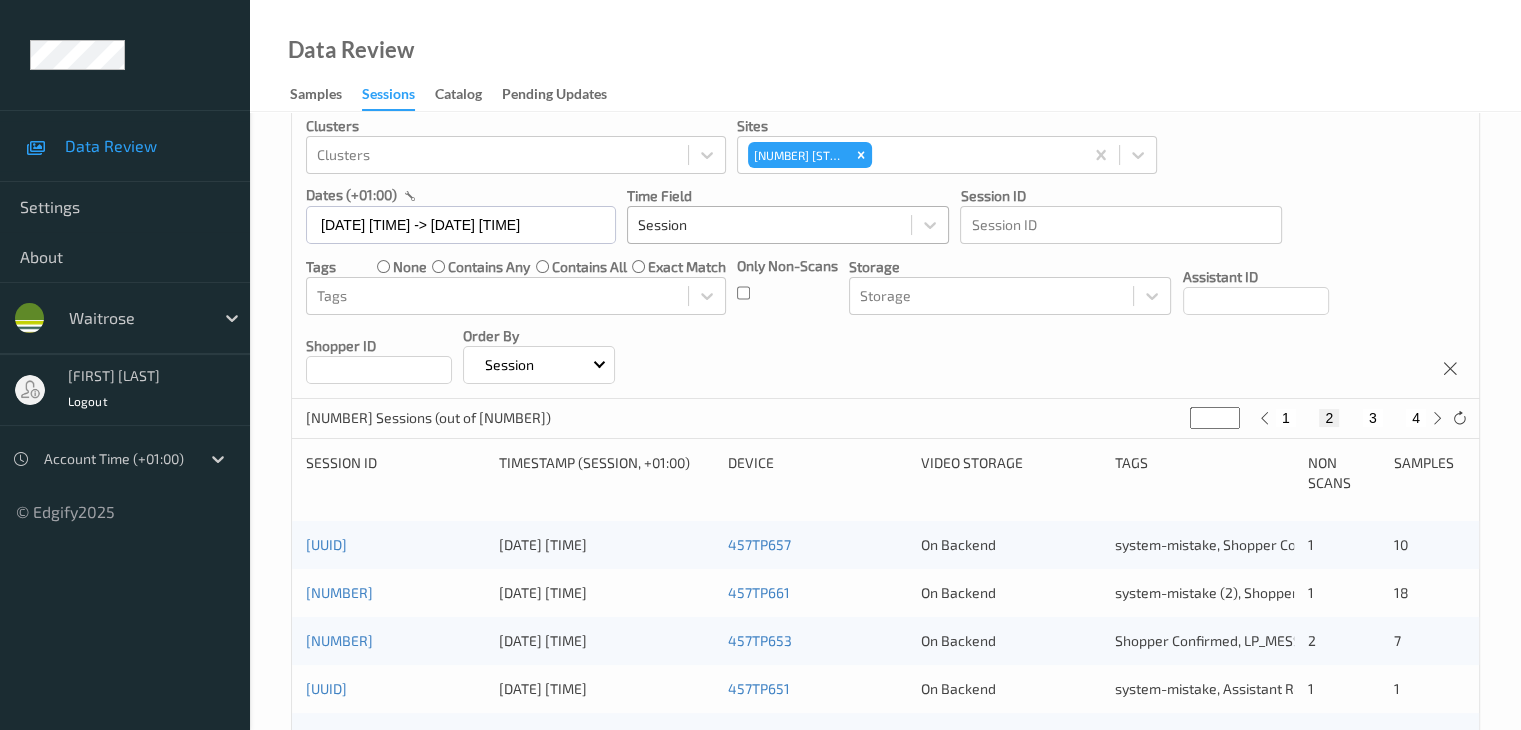 scroll, scrollTop: 0, scrollLeft: 0, axis: both 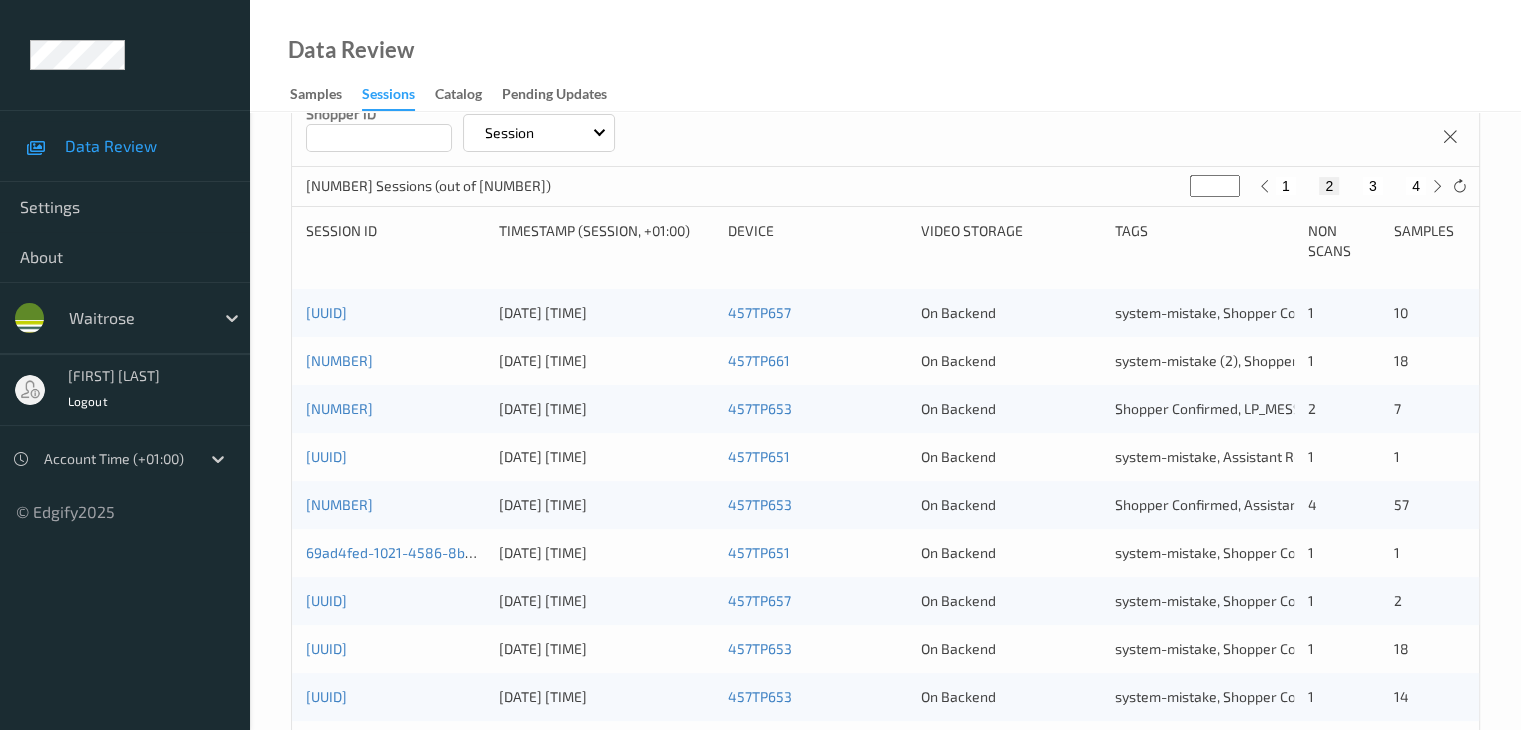 click on "1" at bounding box center [1286, 186] 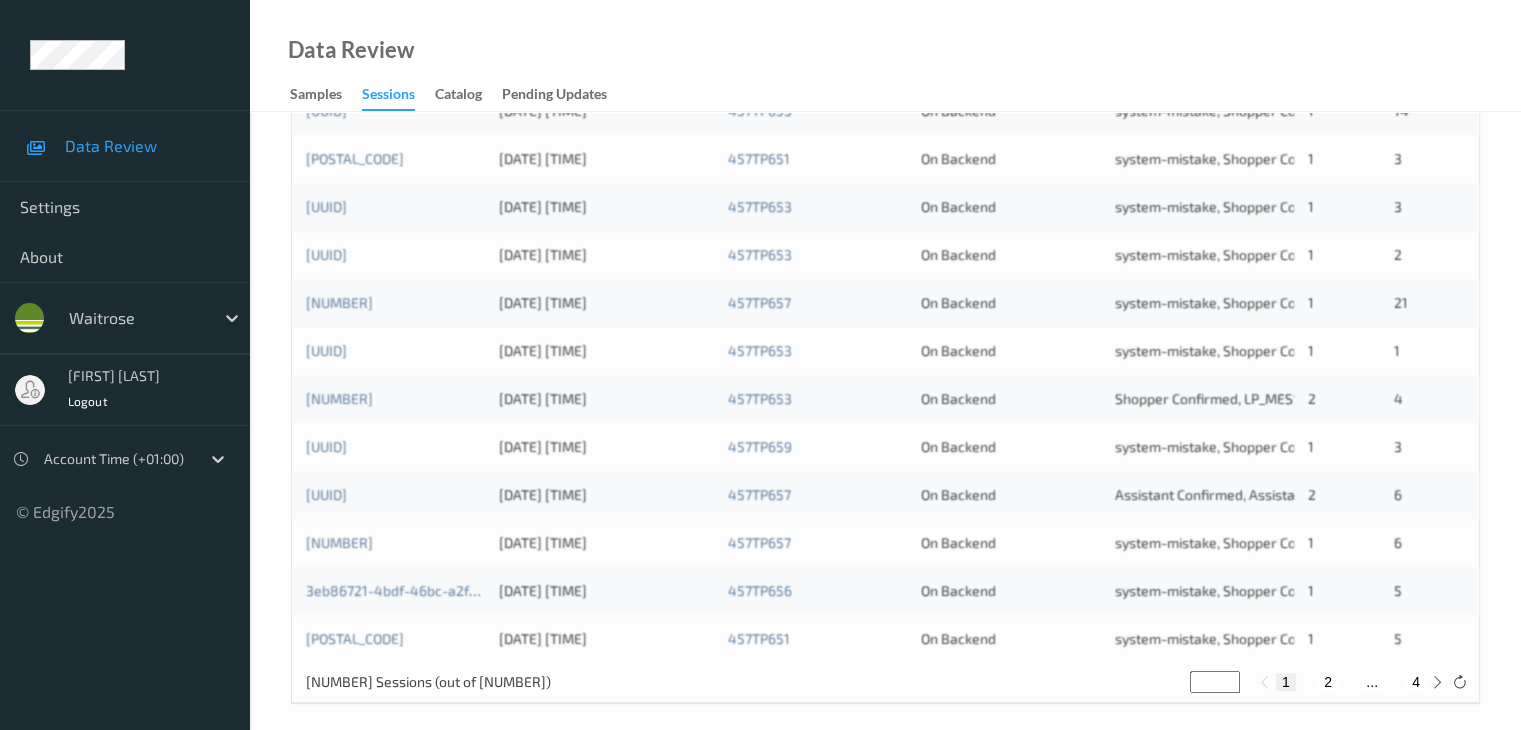scroll, scrollTop: 932, scrollLeft: 0, axis: vertical 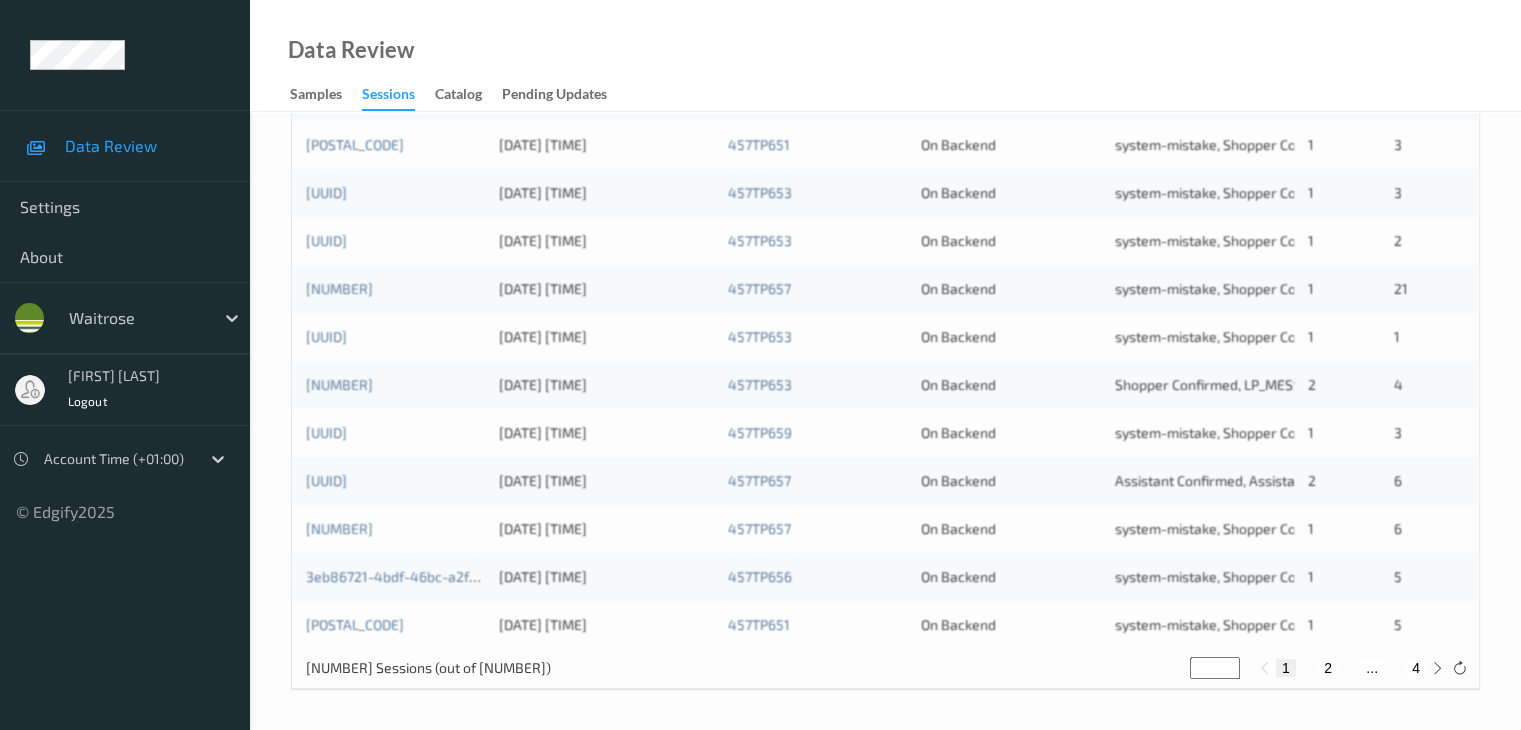 type 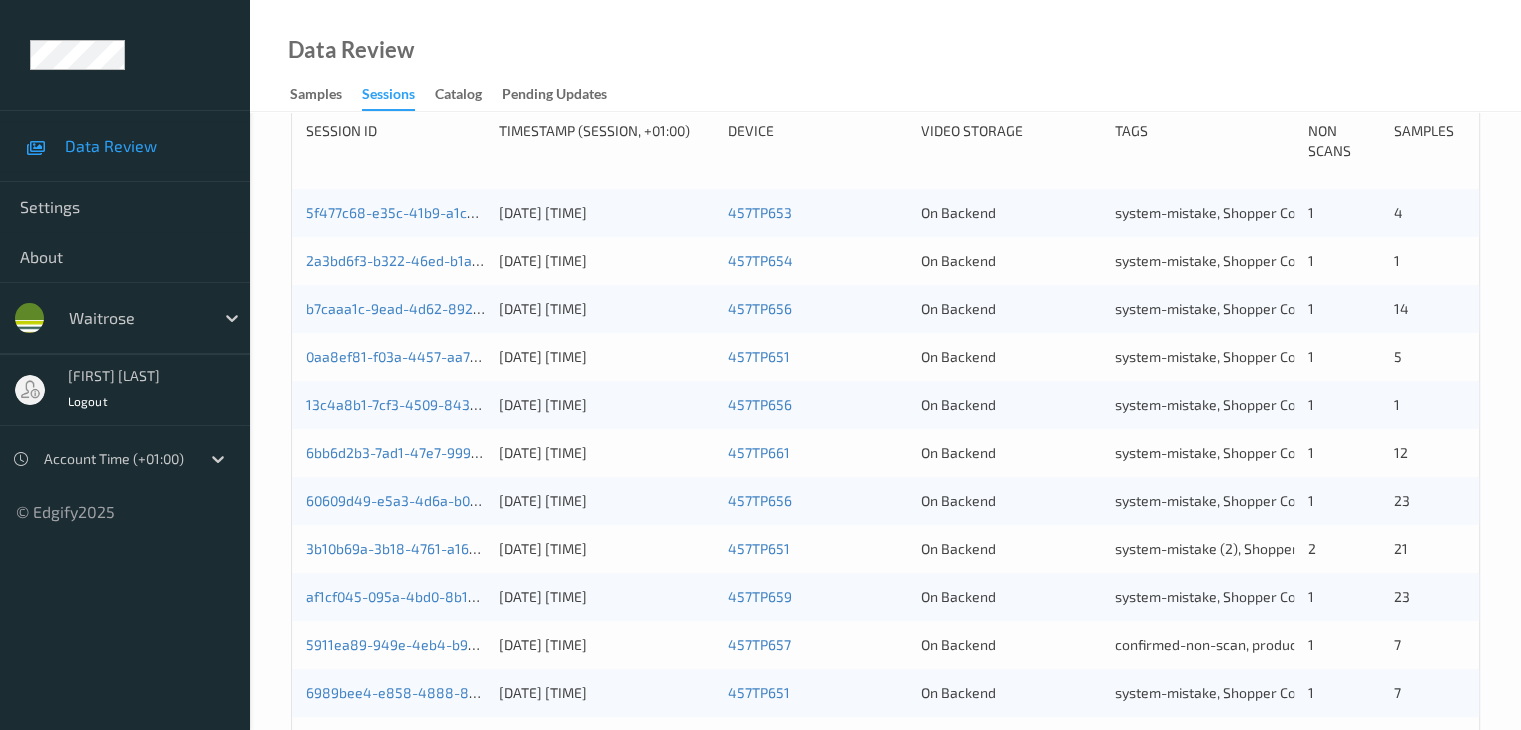 scroll, scrollTop: 632, scrollLeft: 0, axis: vertical 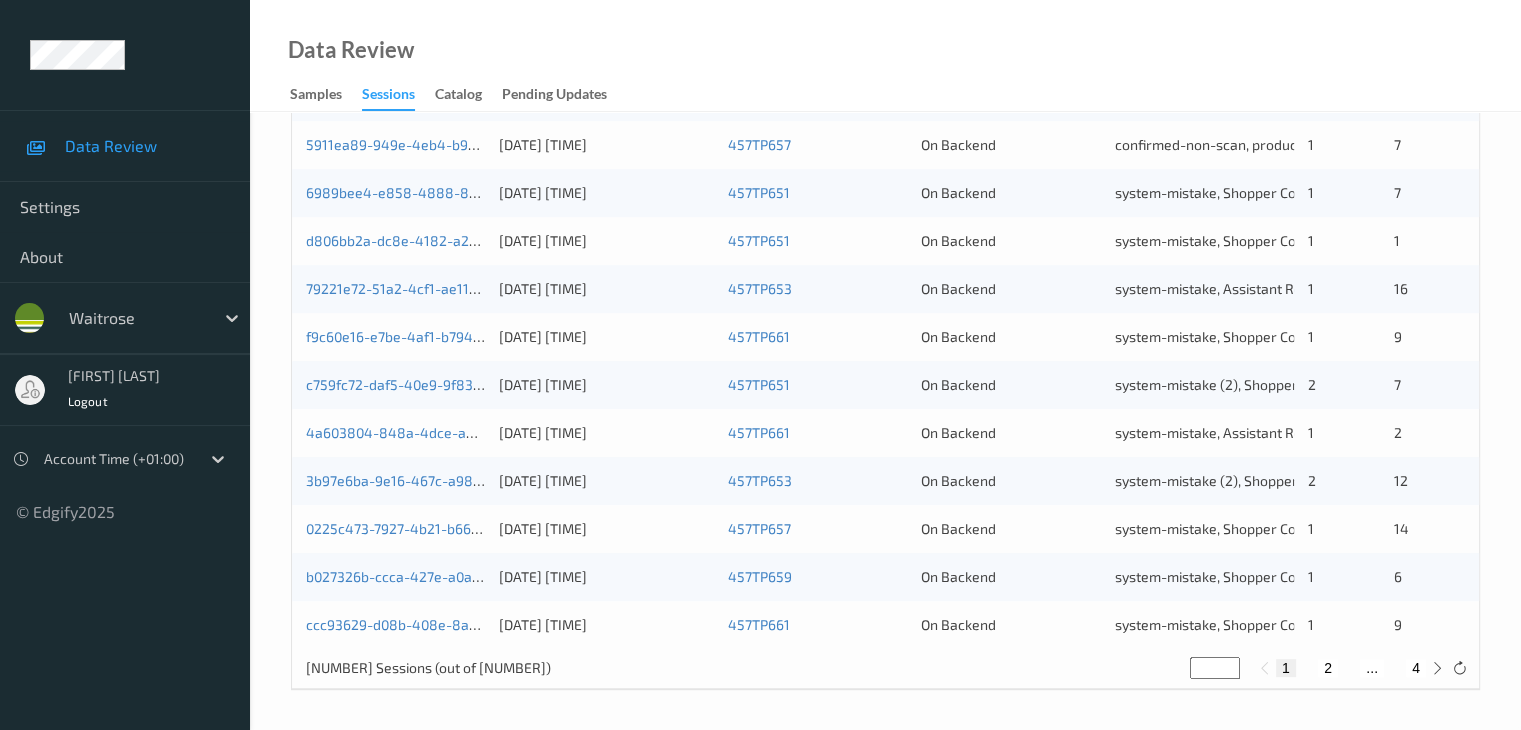 click on "2" at bounding box center (1328, 668) 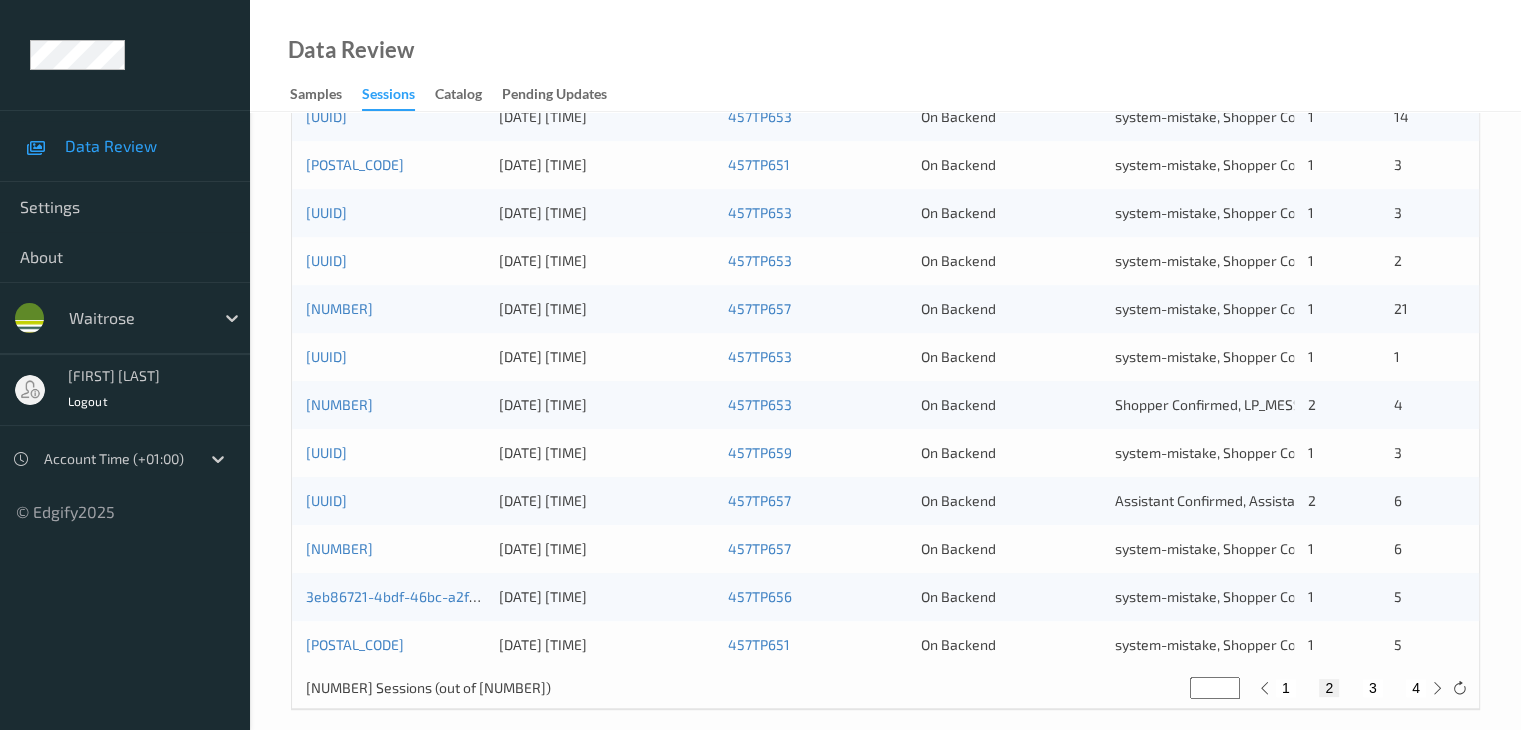 scroll, scrollTop: 932, scrollLeft: 0, axis: vertical 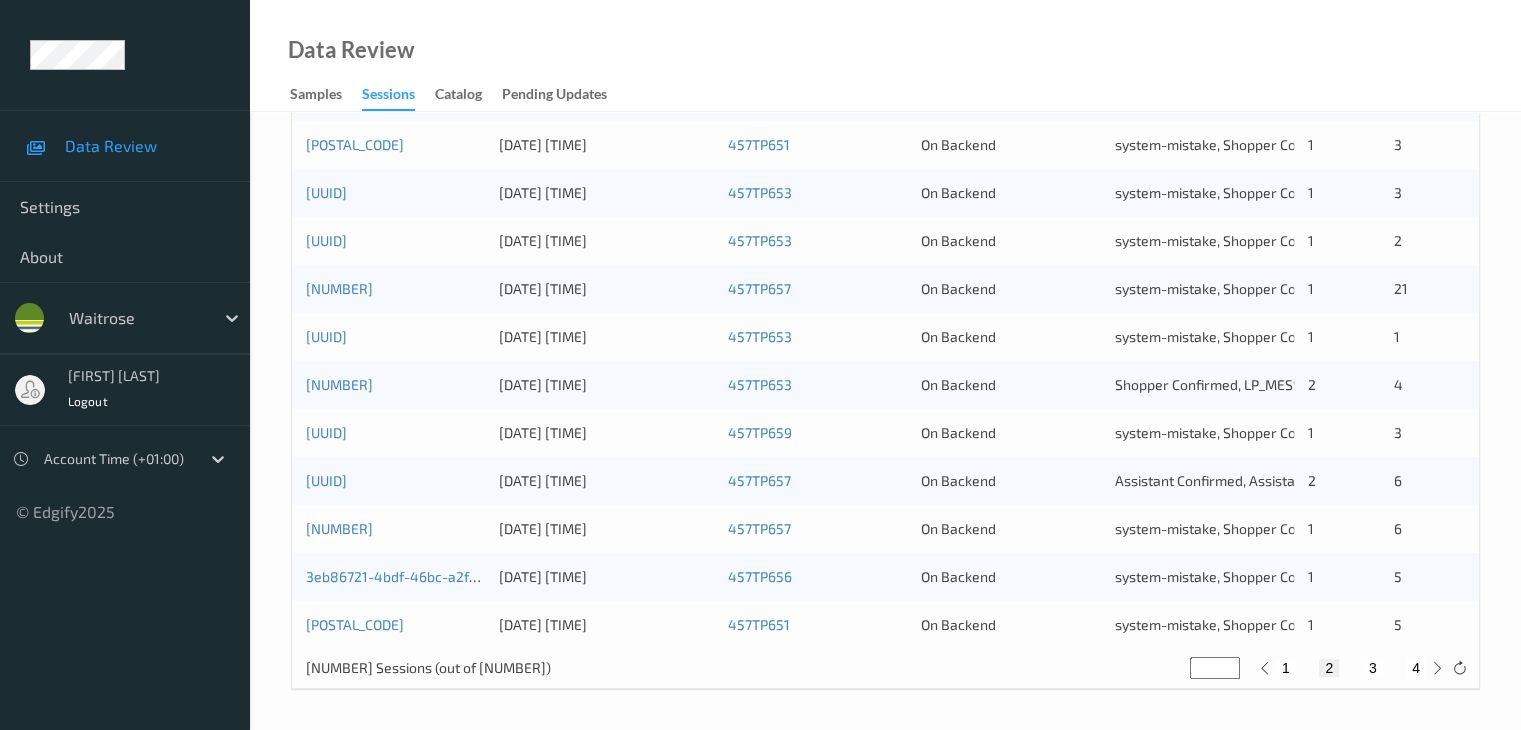 click on "3" at bounding box center [1373, 668] 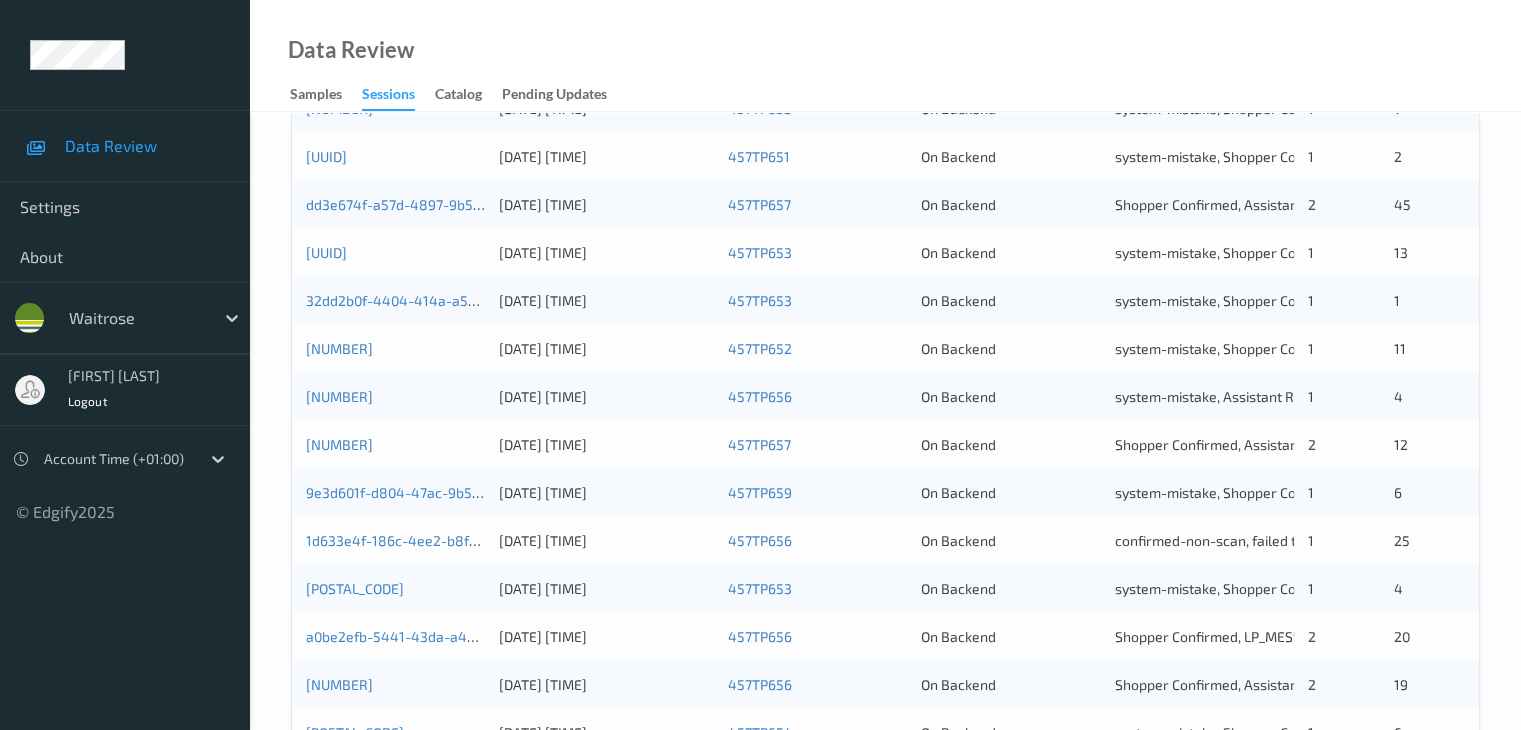 scroll, scrollTop: 832, scrollLeft: 0, axis: vertical 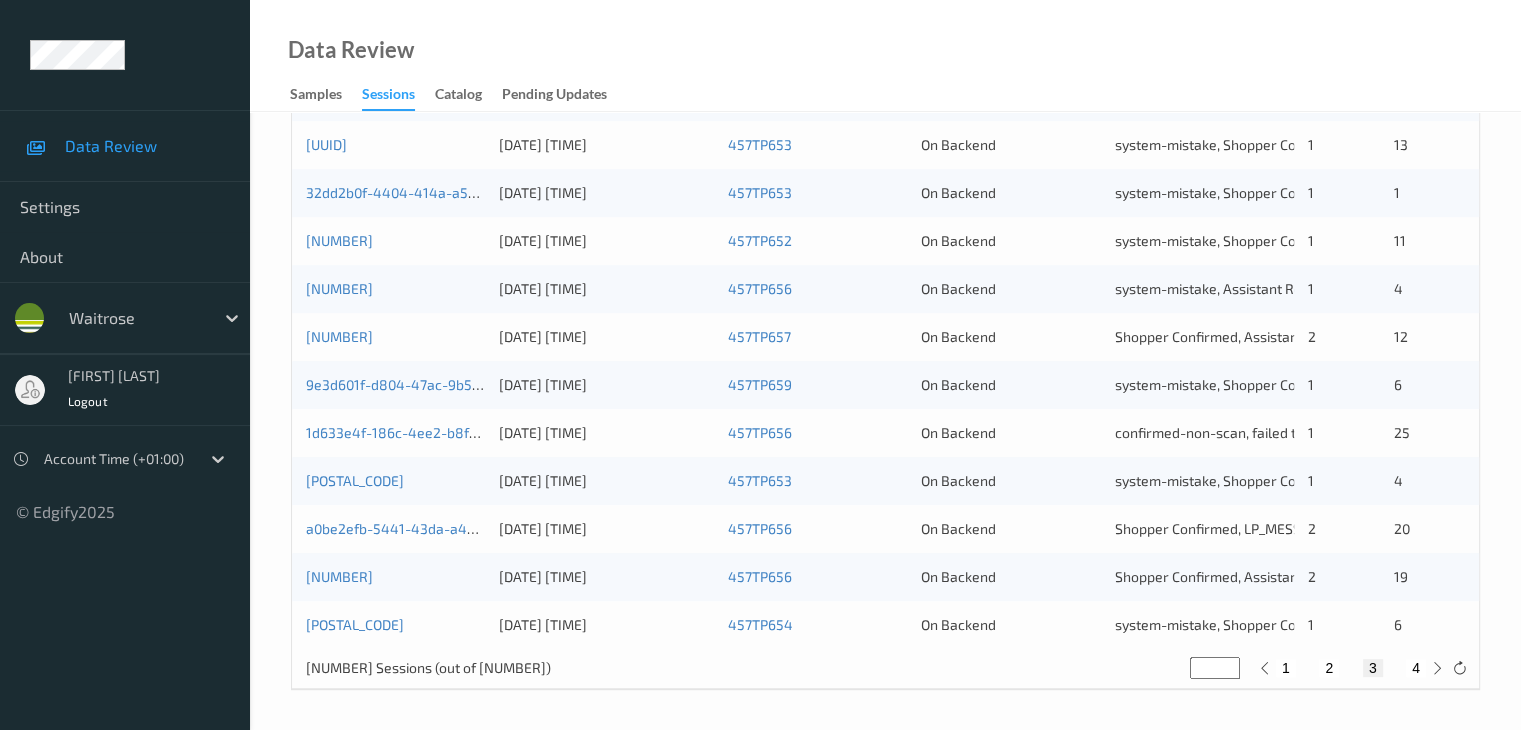 type 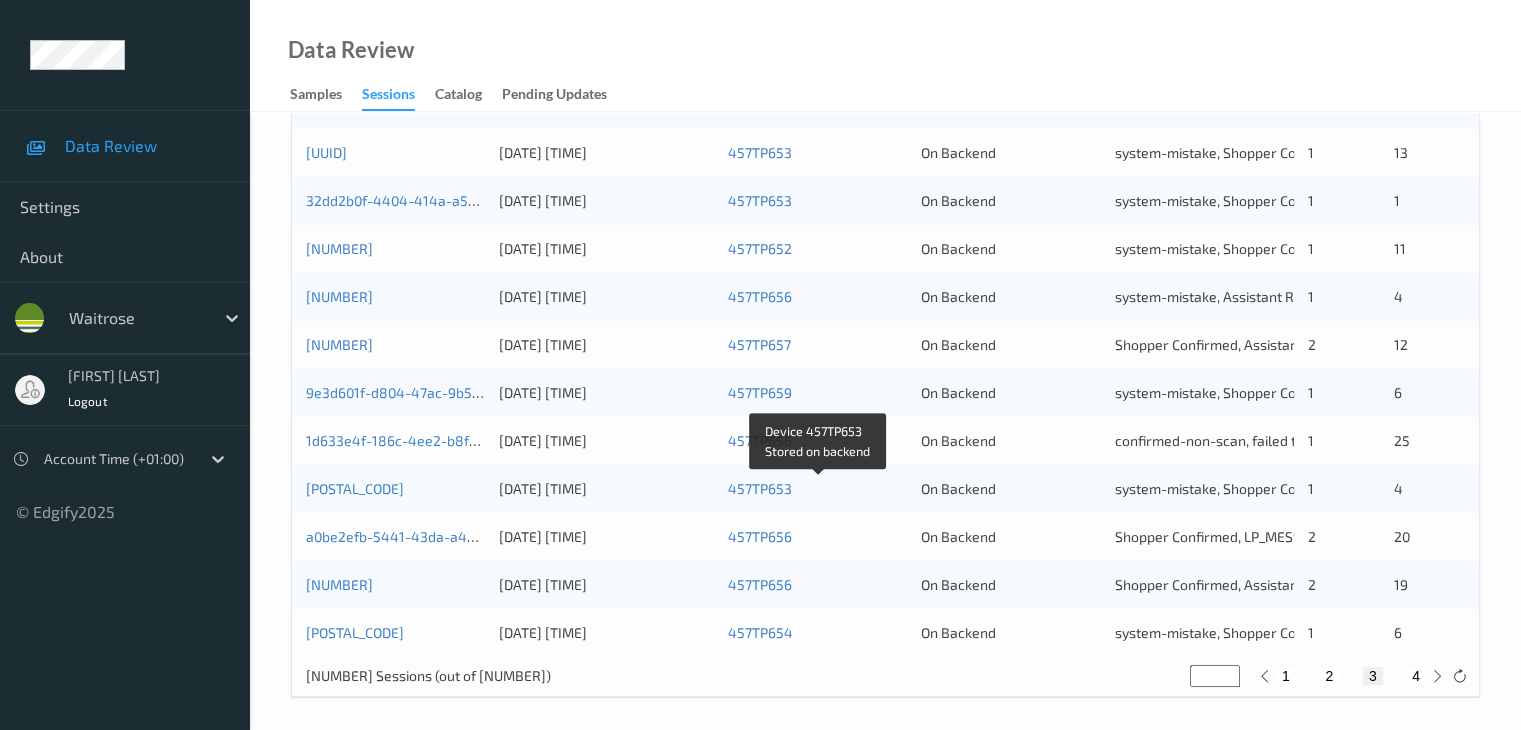 scroll, scrollTop: 932, scrollLeft: 0, axis: vertical 